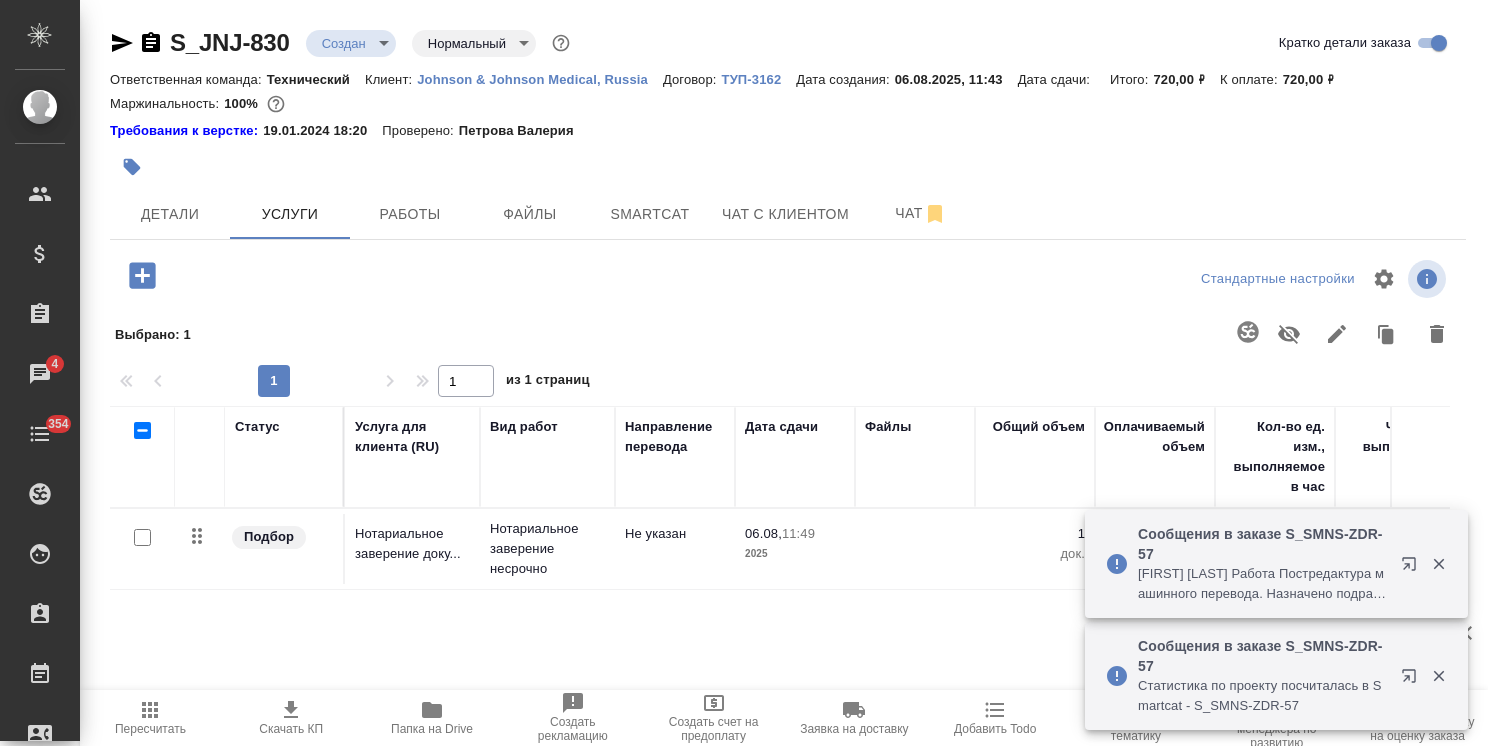 scroll, scrollTop: 0, scrollLeft: 0, axis: both 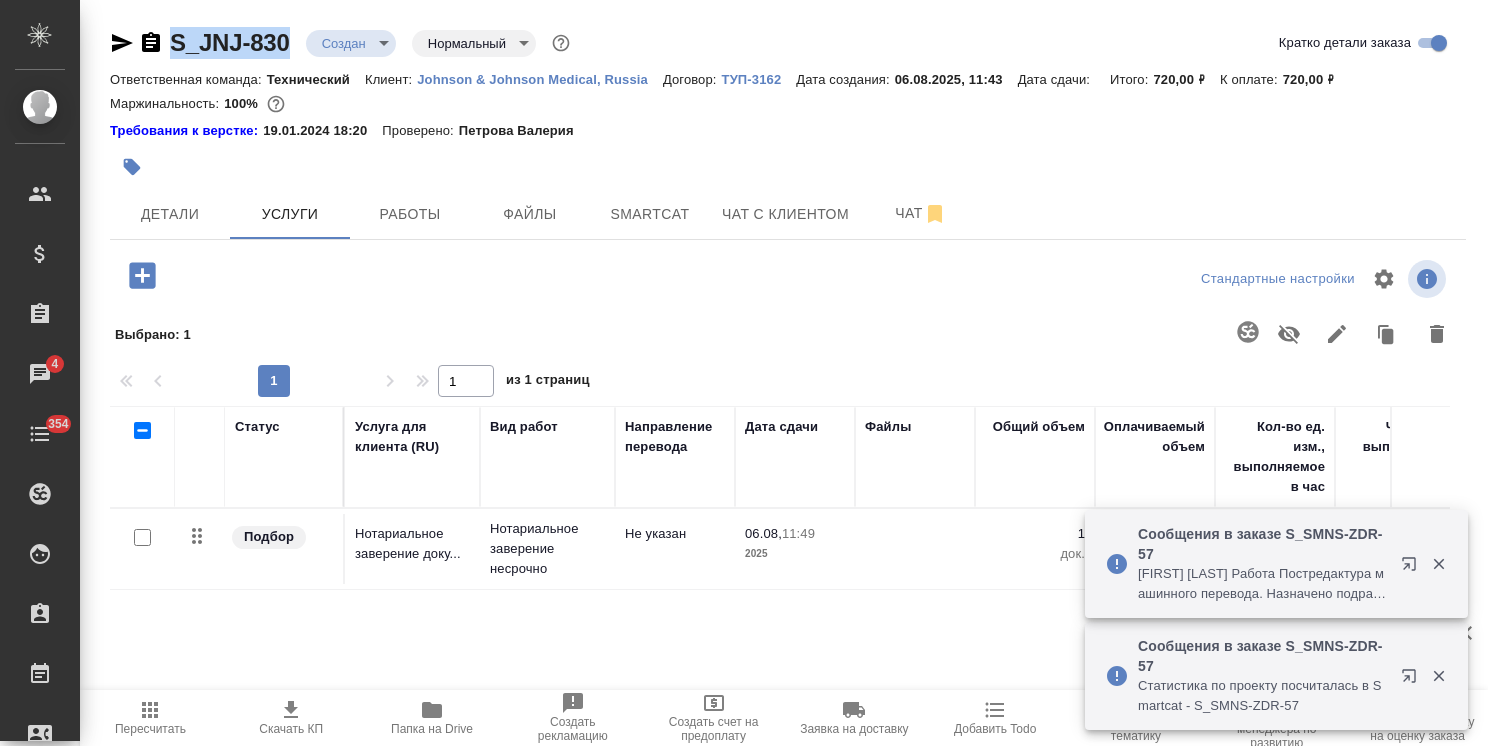 click on "S_JNJ-830 Создан new Нормальный normal Кратко детали заказа Ответственная команда: Технический Клиент: [COMPANY], [COUNTRY] Договор: ТУП-3162 Дата создания: [DATE], [TIME] Дата сдачи: Итого: 720,00 ₽ К оплате: 720,00 ₽ Маржинальность: 100% Требования к верстке: [DATE] [TIME] Проверено: [LAST] Валерия Детали Услуги Работы Файлы Smartcat Чат с клиентом Чат Стандартные настройки Выбрано :   1 1 1 из 1 страниц   Статус Услуга для клиента (RU) Вид работ Направление перевода Дата сдачи Файлы Общий объем Оплачиваемый объем Кол-во ед. изм., выполняемое в час Часов на выполнение Стоимость услуги Итого" at bounding box center (788, 443) 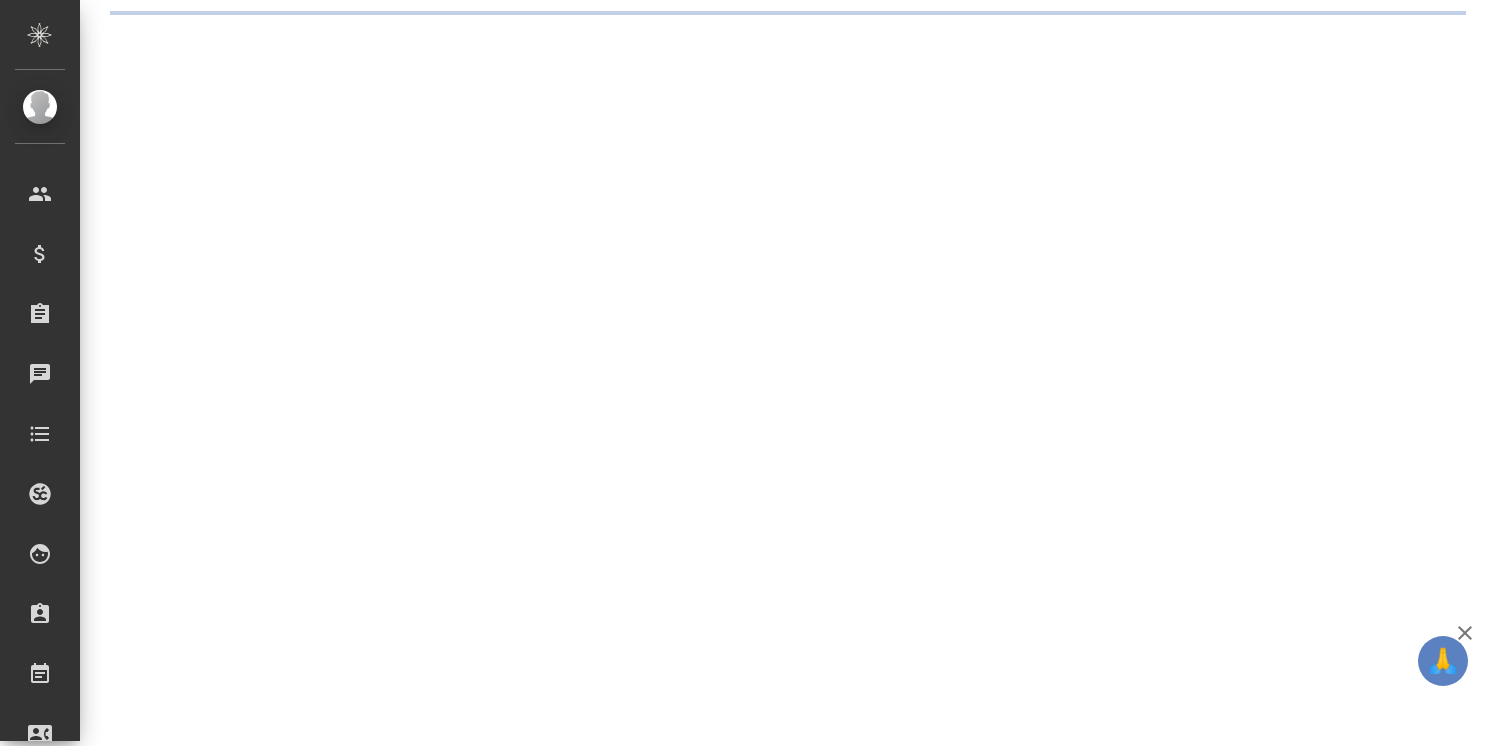 scroll, scrollTop: 0, scrollLeft: 0, axis: both 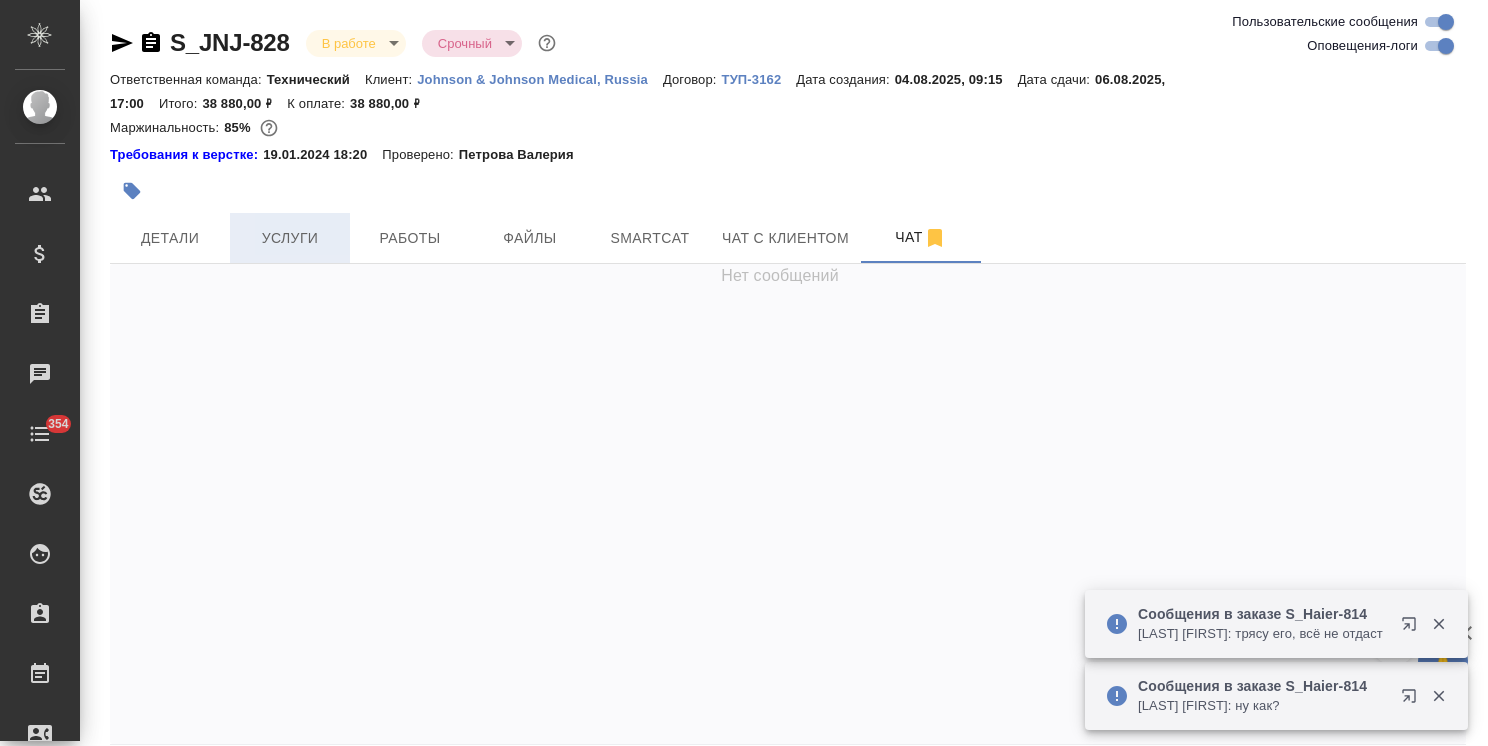 click on "Услуги" at bounding box center (290, 238) 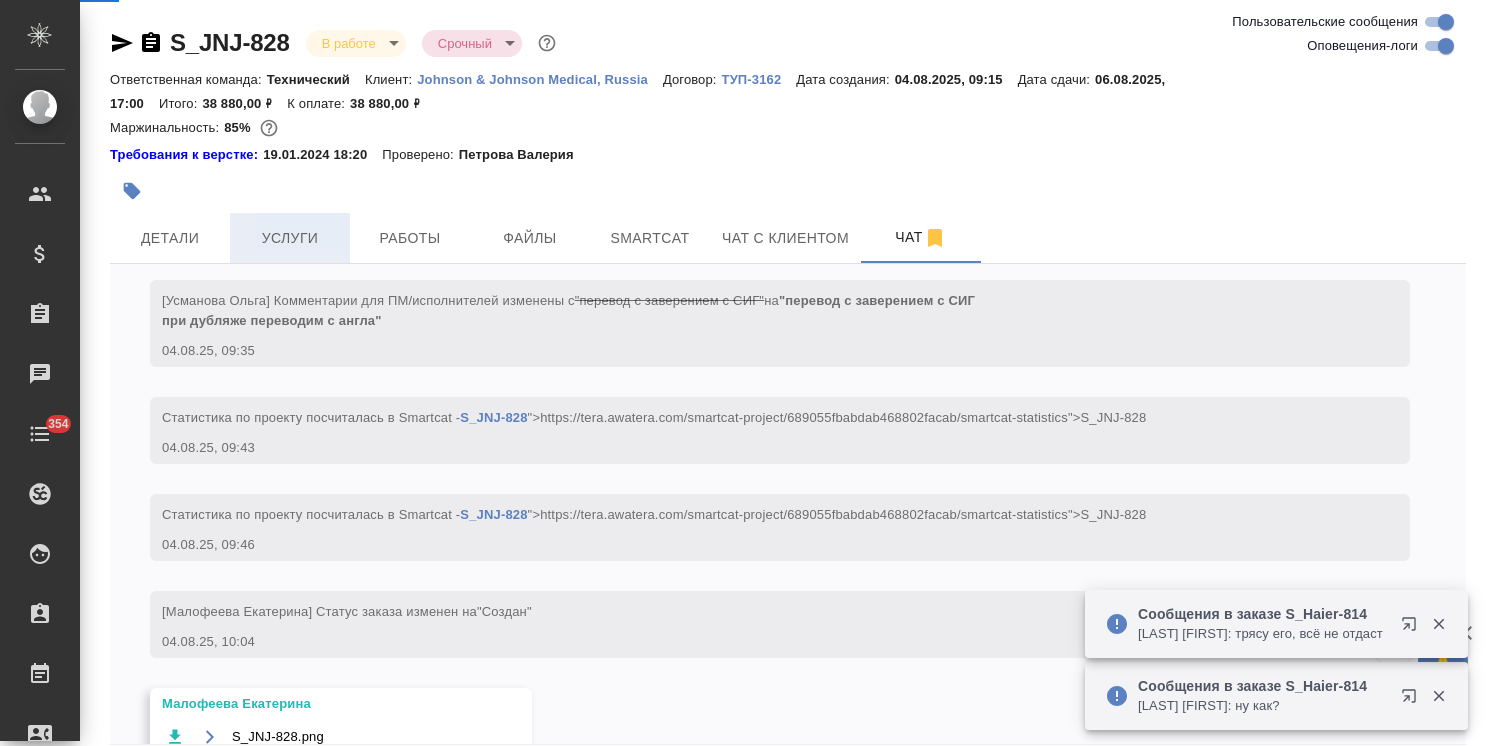 scroll, scrollTop: 2300, scrollLeft: 0, axis: vertical 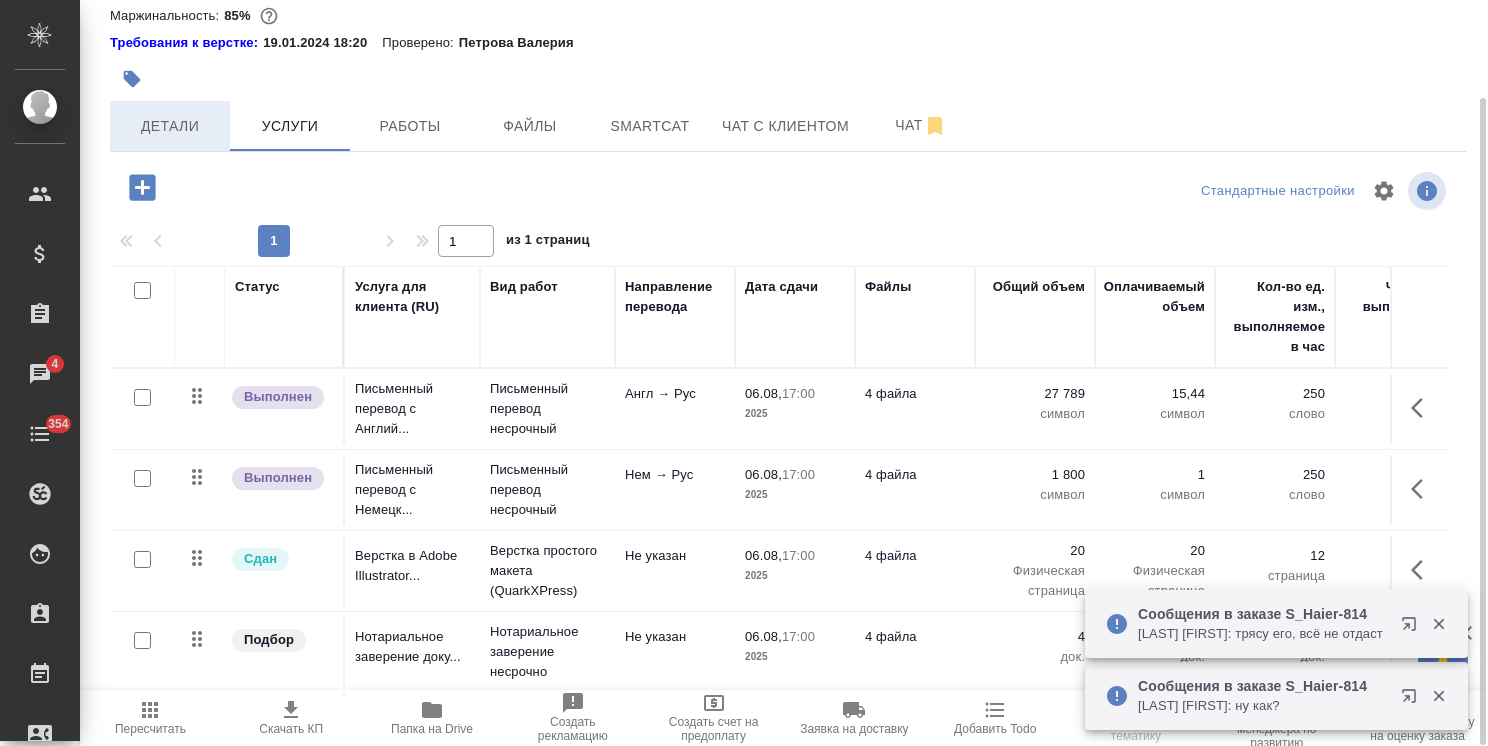 click on "Детали" at bounding box center (170, 126) 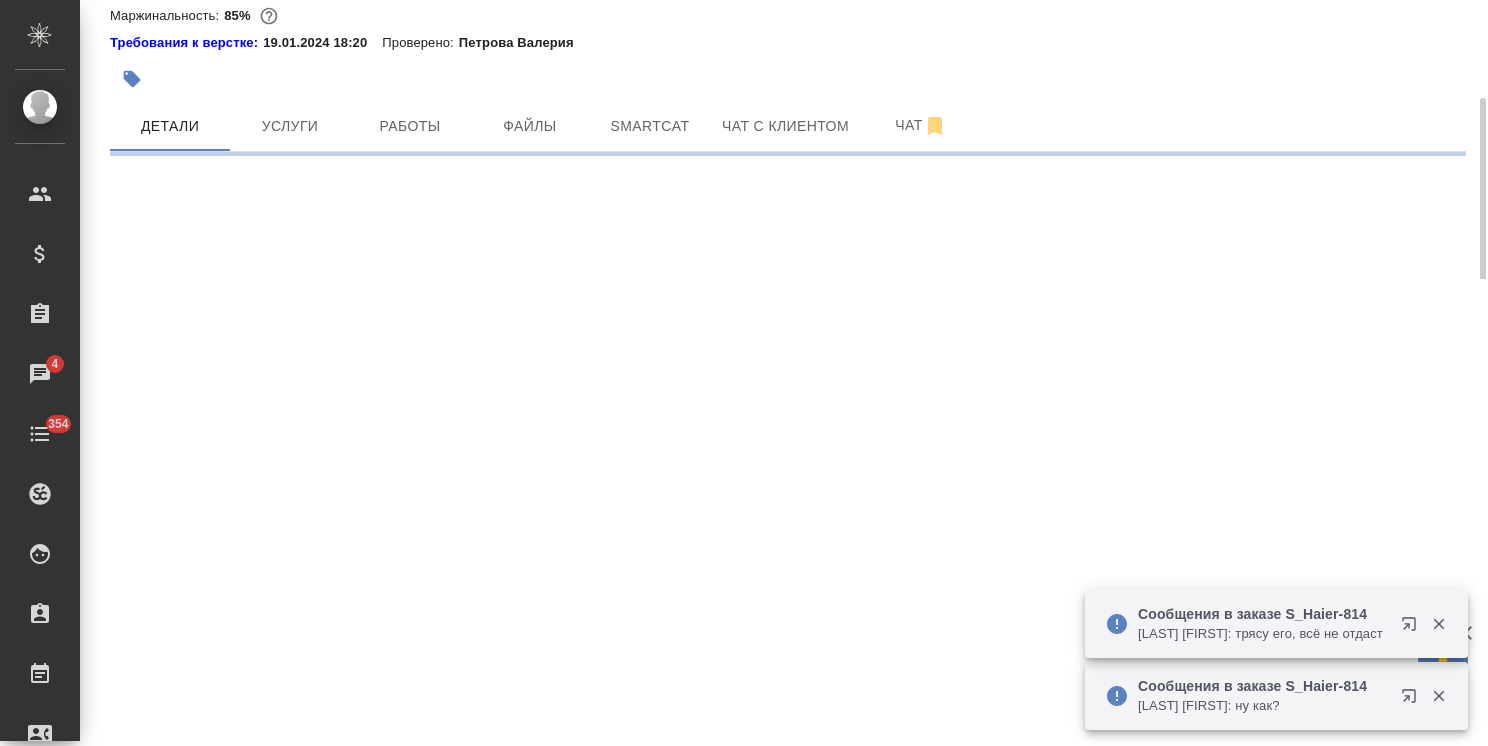 select on "RU" 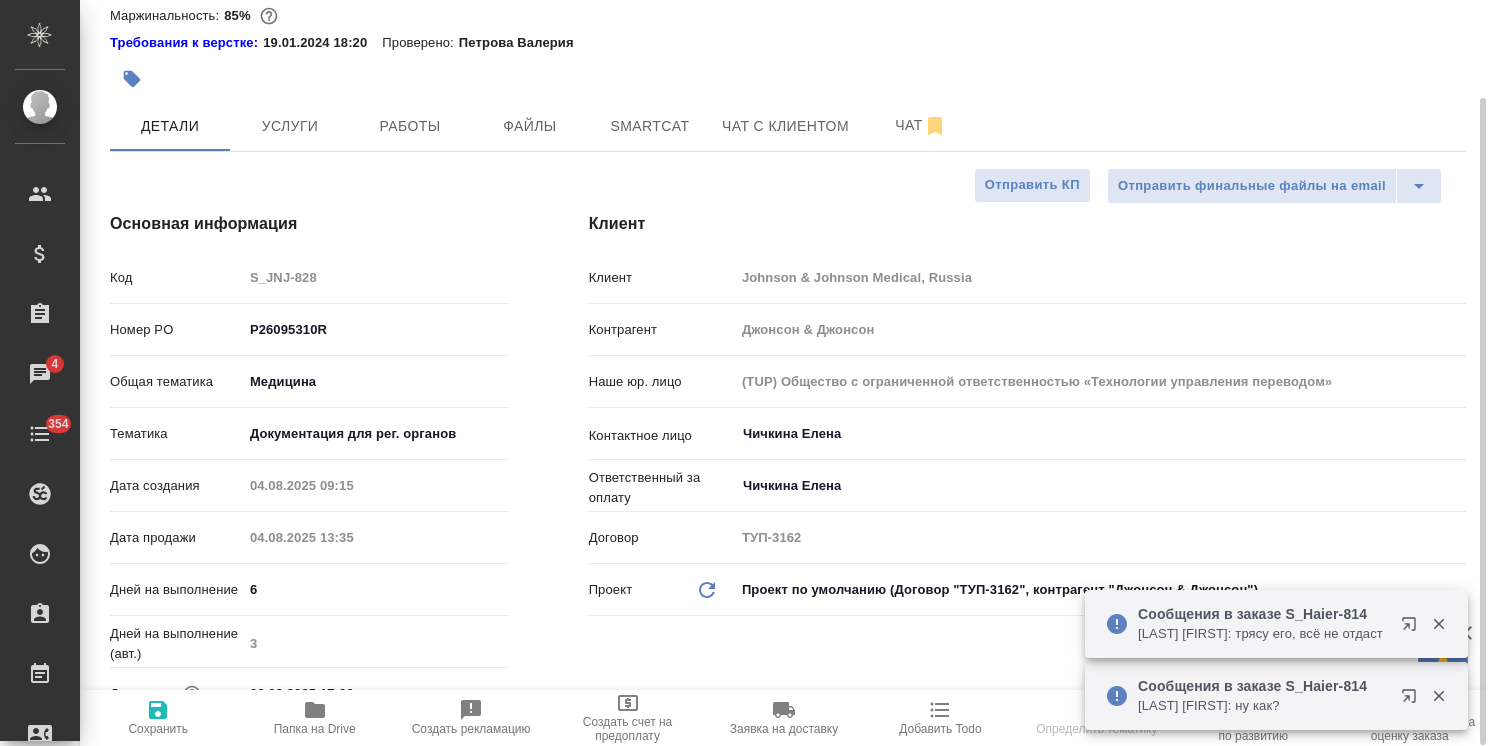 type on "x" 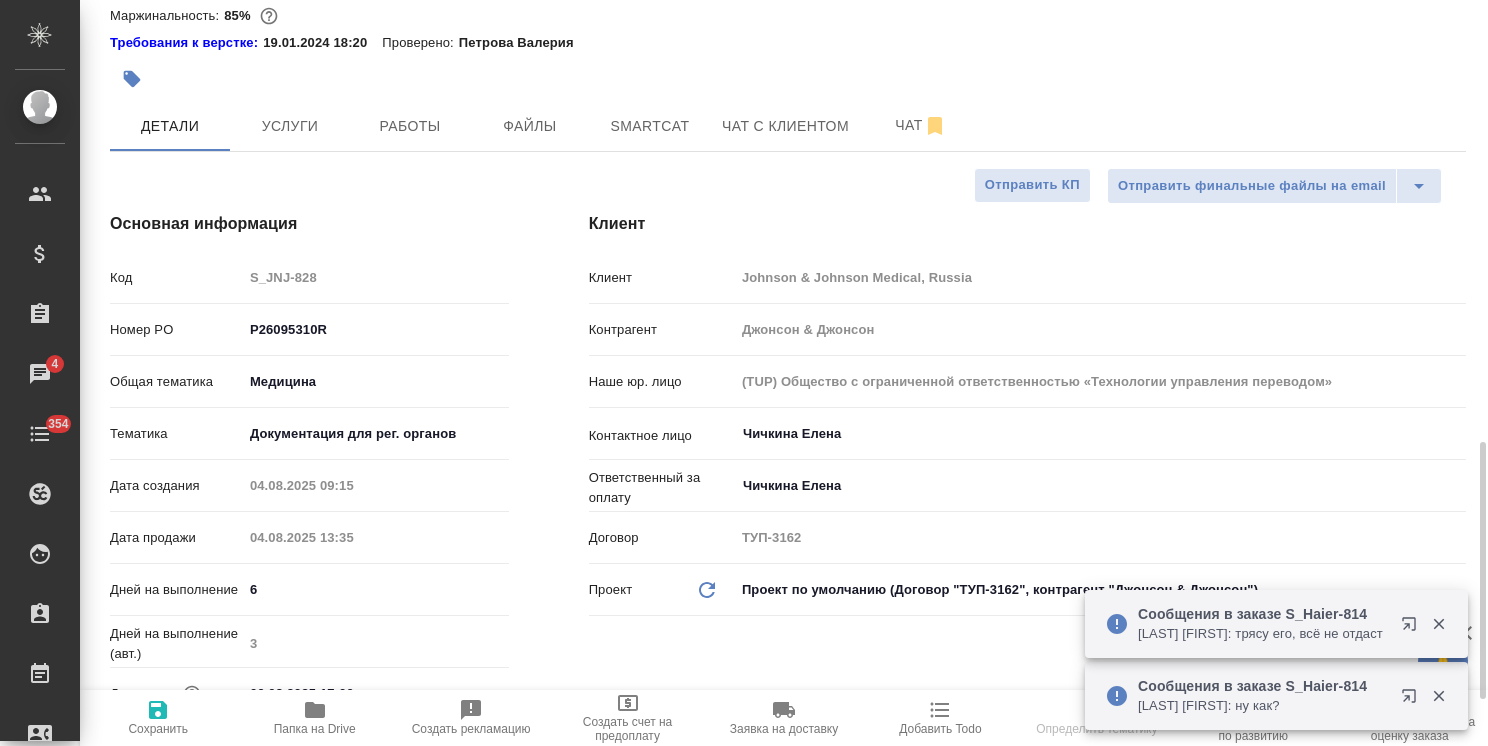 scroll, scrollTop: 412, scrollLeft: 0, axis: vertical 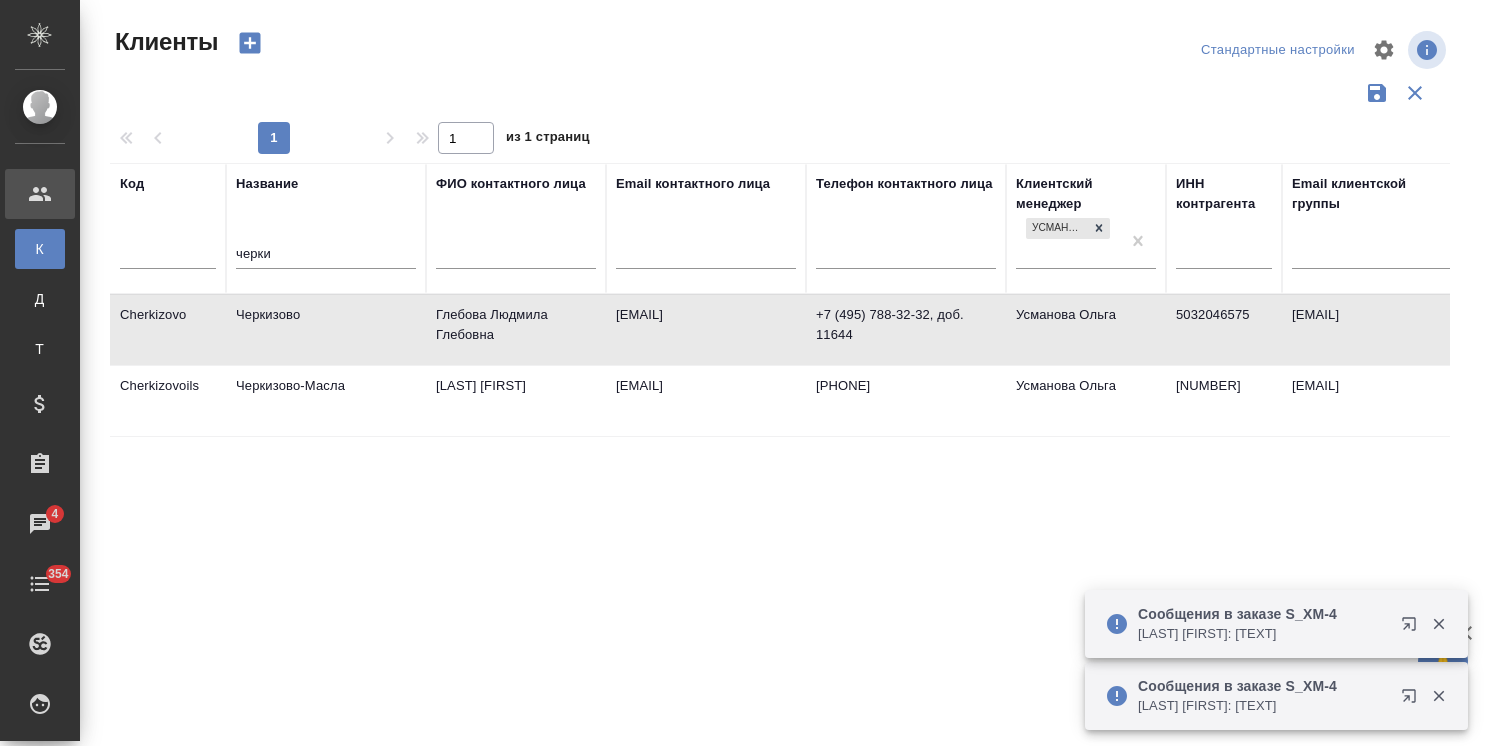 select on "RU" 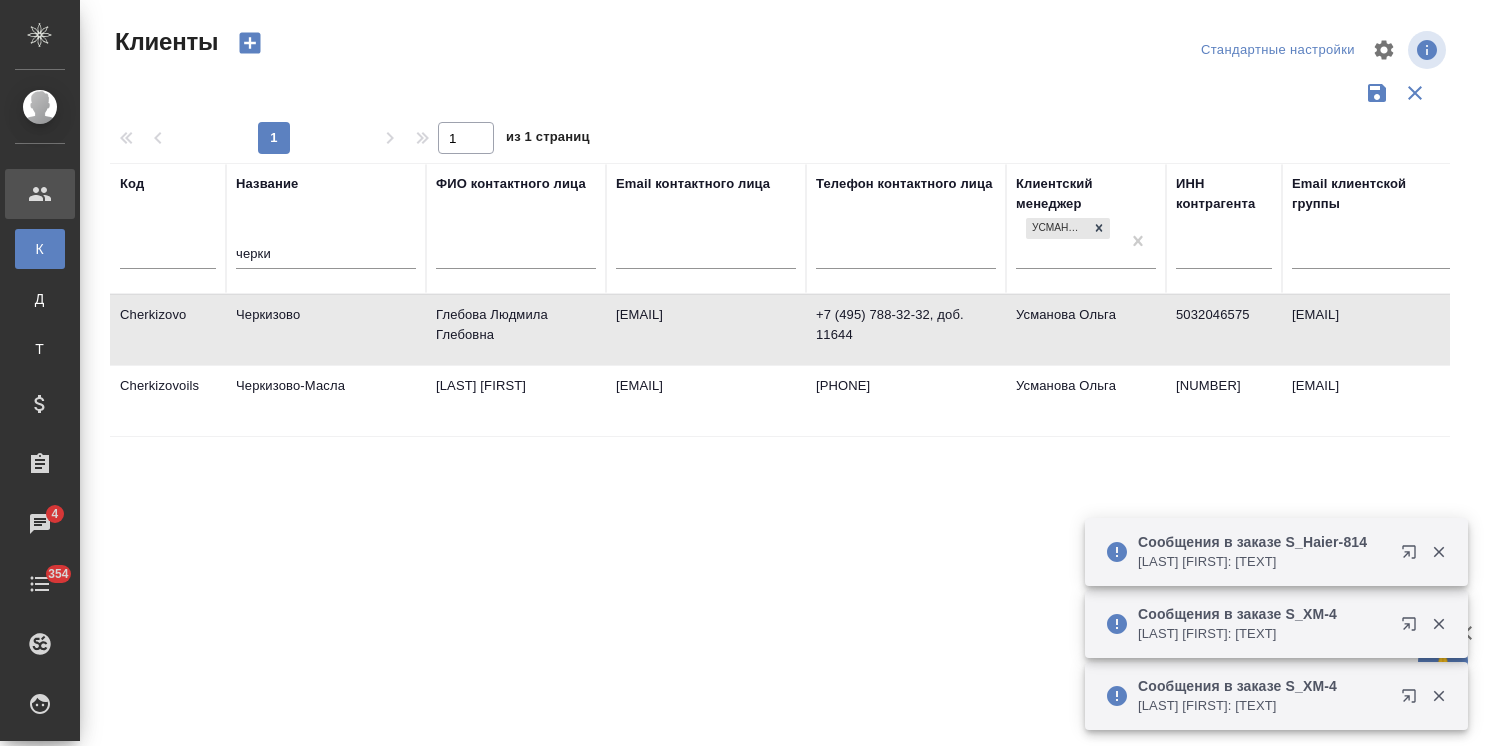 click on "черки" at bounding box center (326, 255) 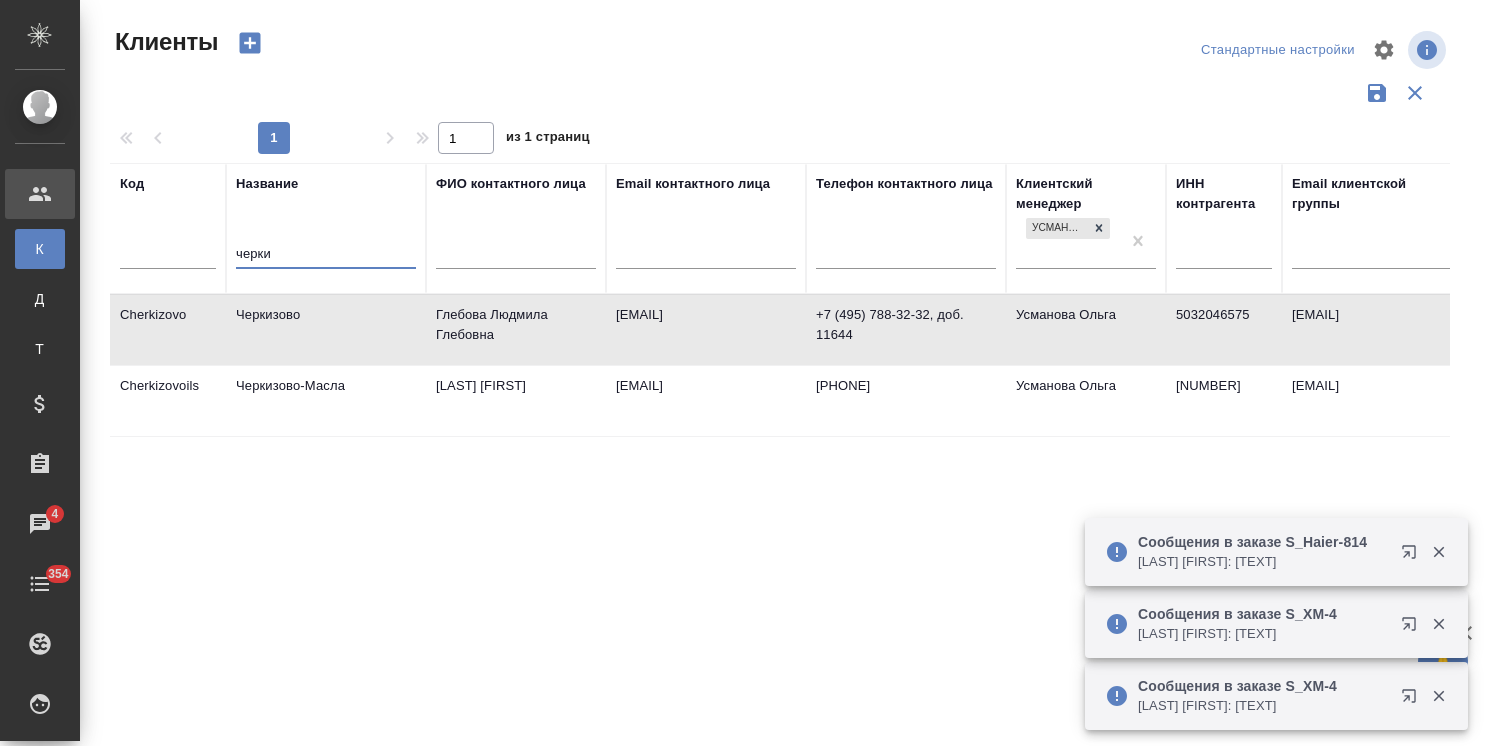 drag, startPoint x: 310, startPoint y: 255, endPoint x: 166, endPoint y: 263, distance: 144.22205 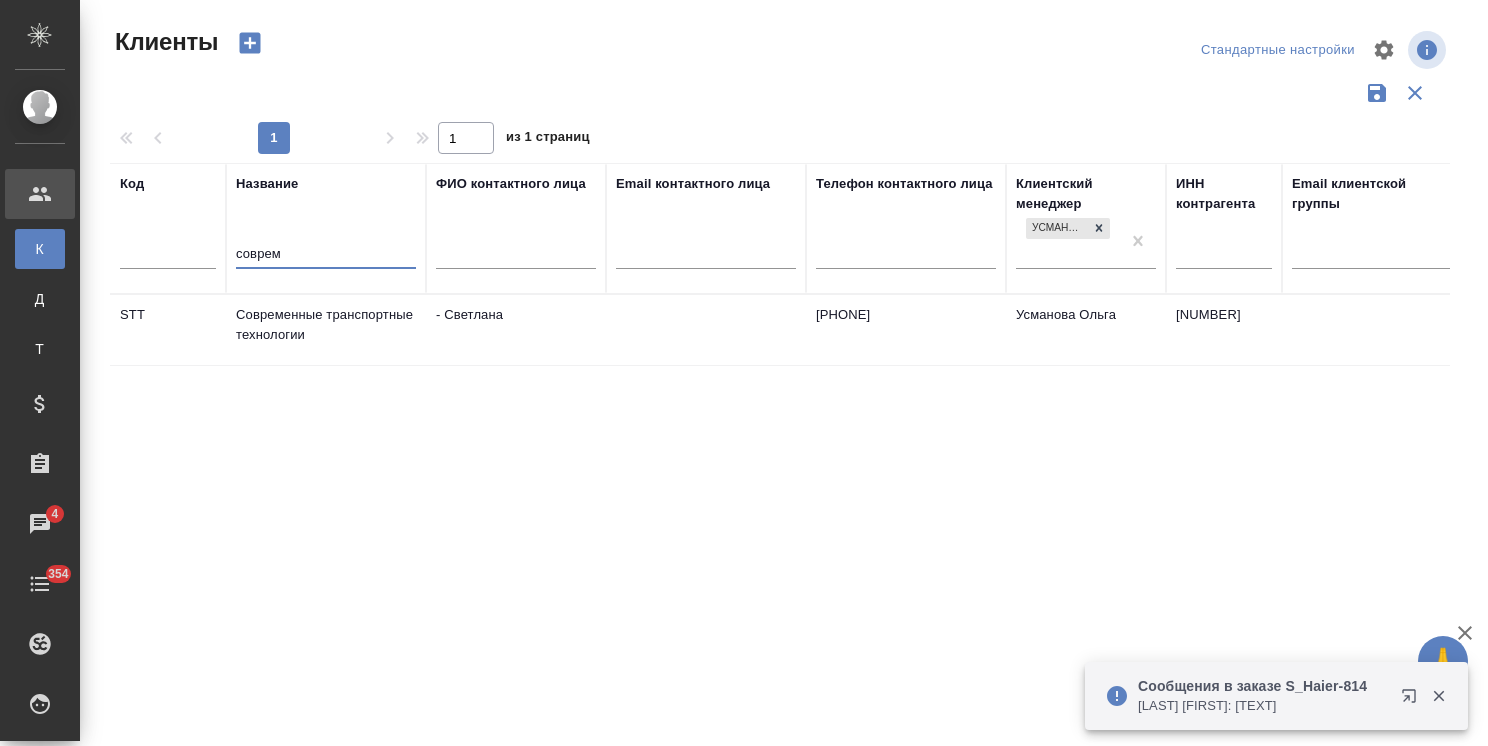 type on "соврем" 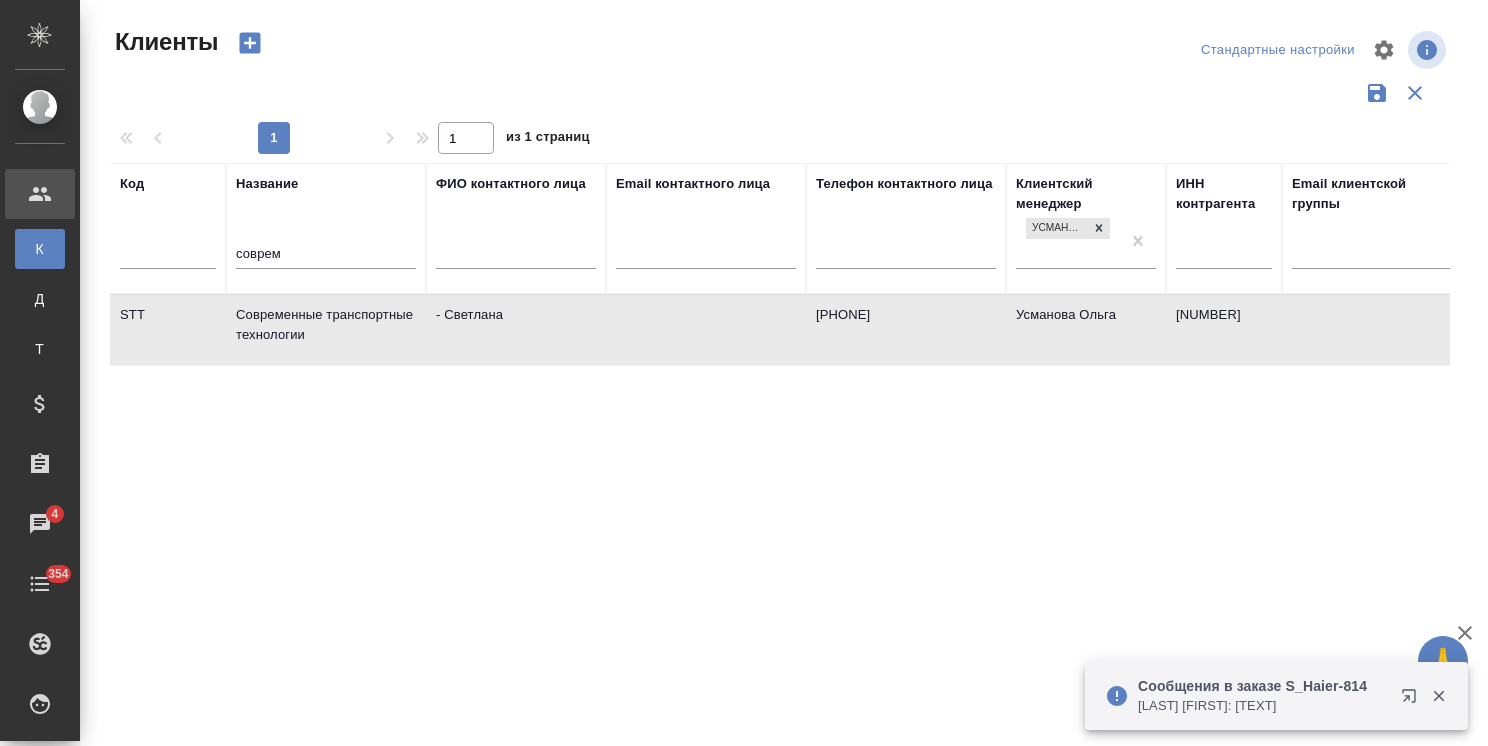 click on "Современные транспортные технологии" at bounding box center [326, 330] 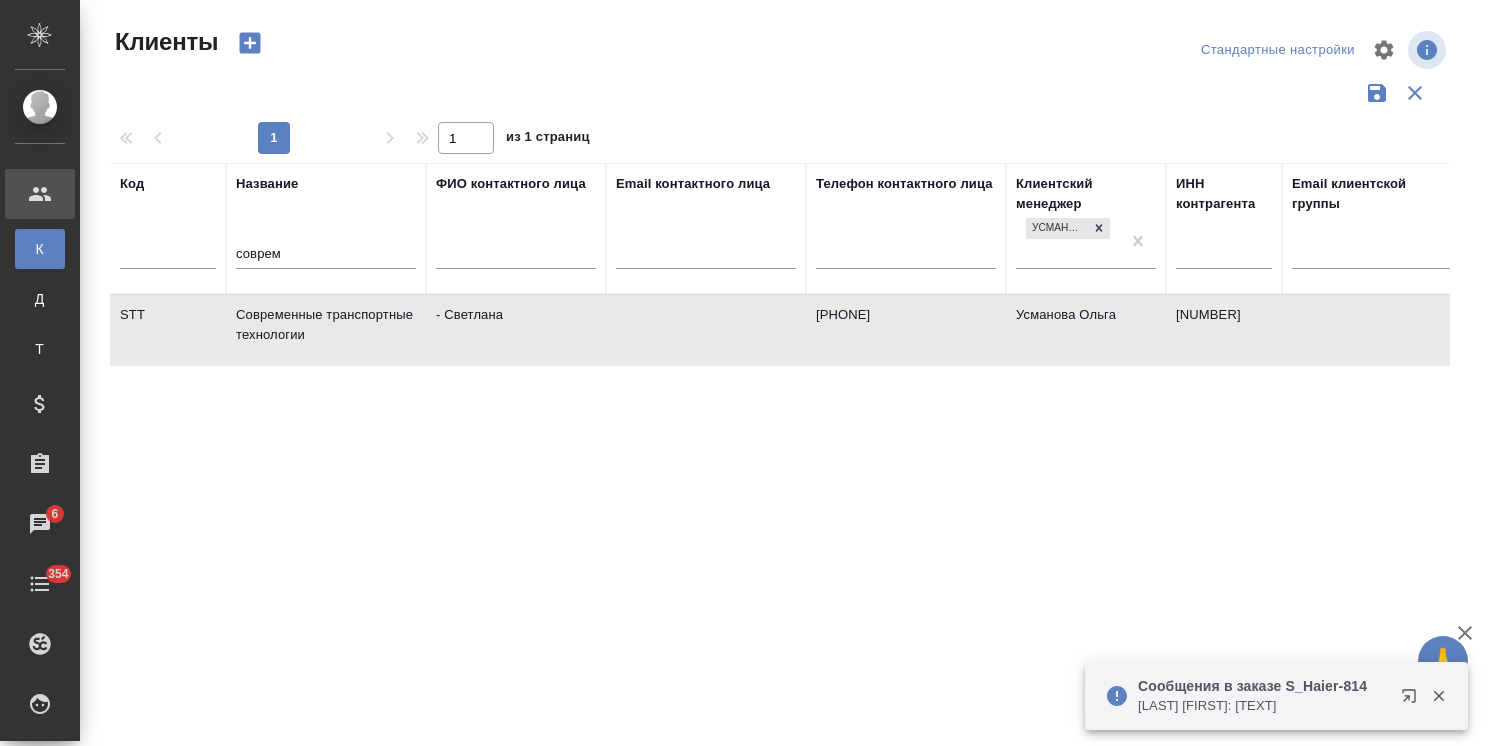 drag, startPoint x: 324, startPoint y: 262, endPoint x: 163, endPoint y: 262, distance: 161 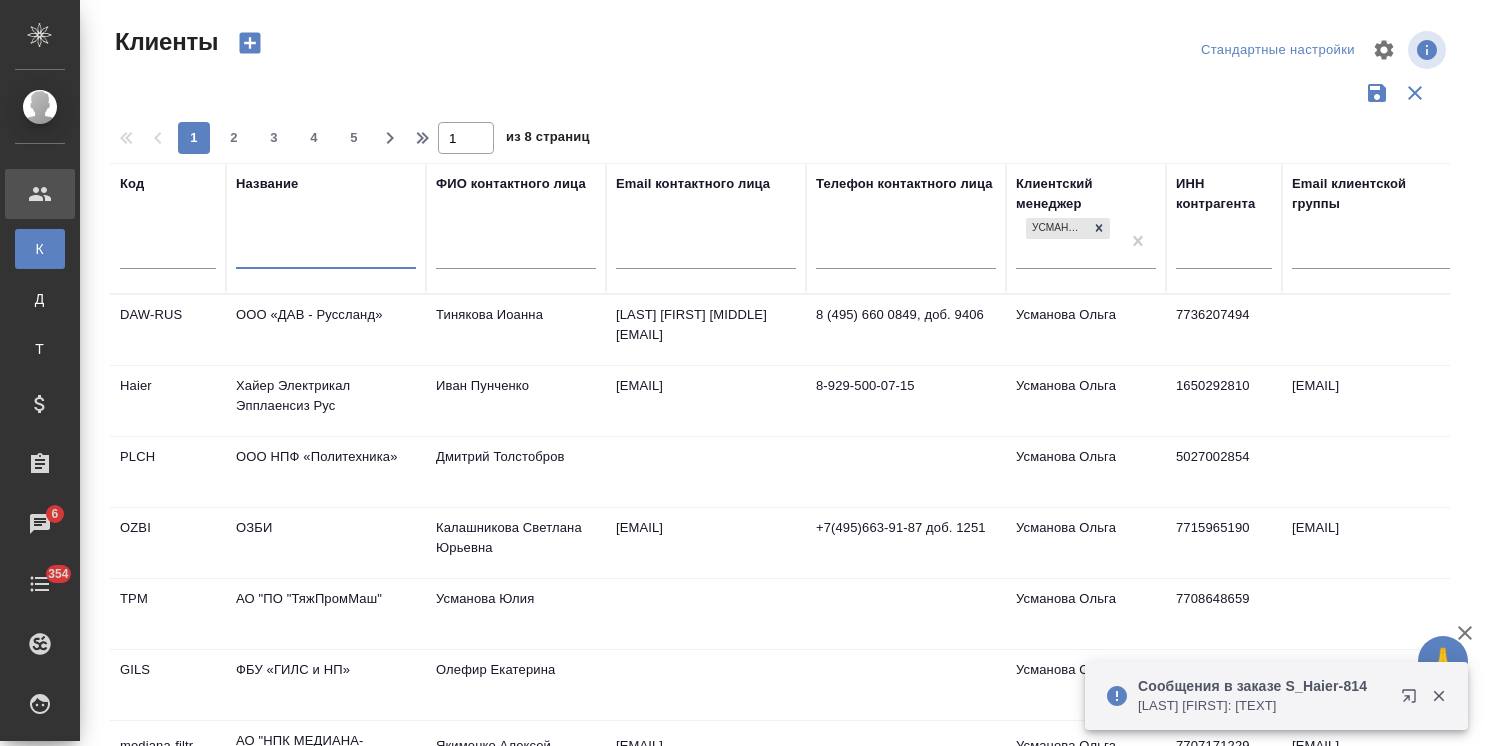 type 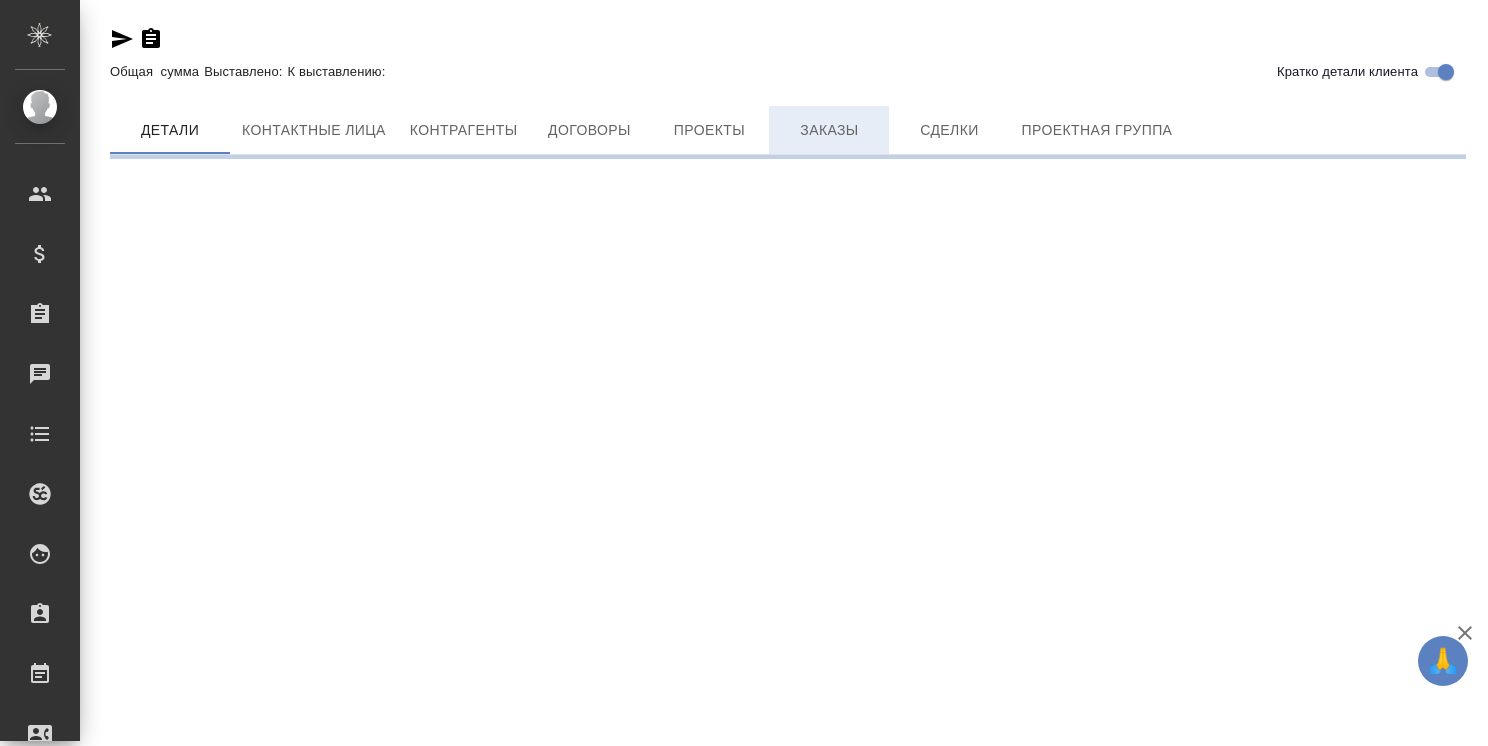 scroll, scrollTop: 0, scrollLeft: 0, axis: both 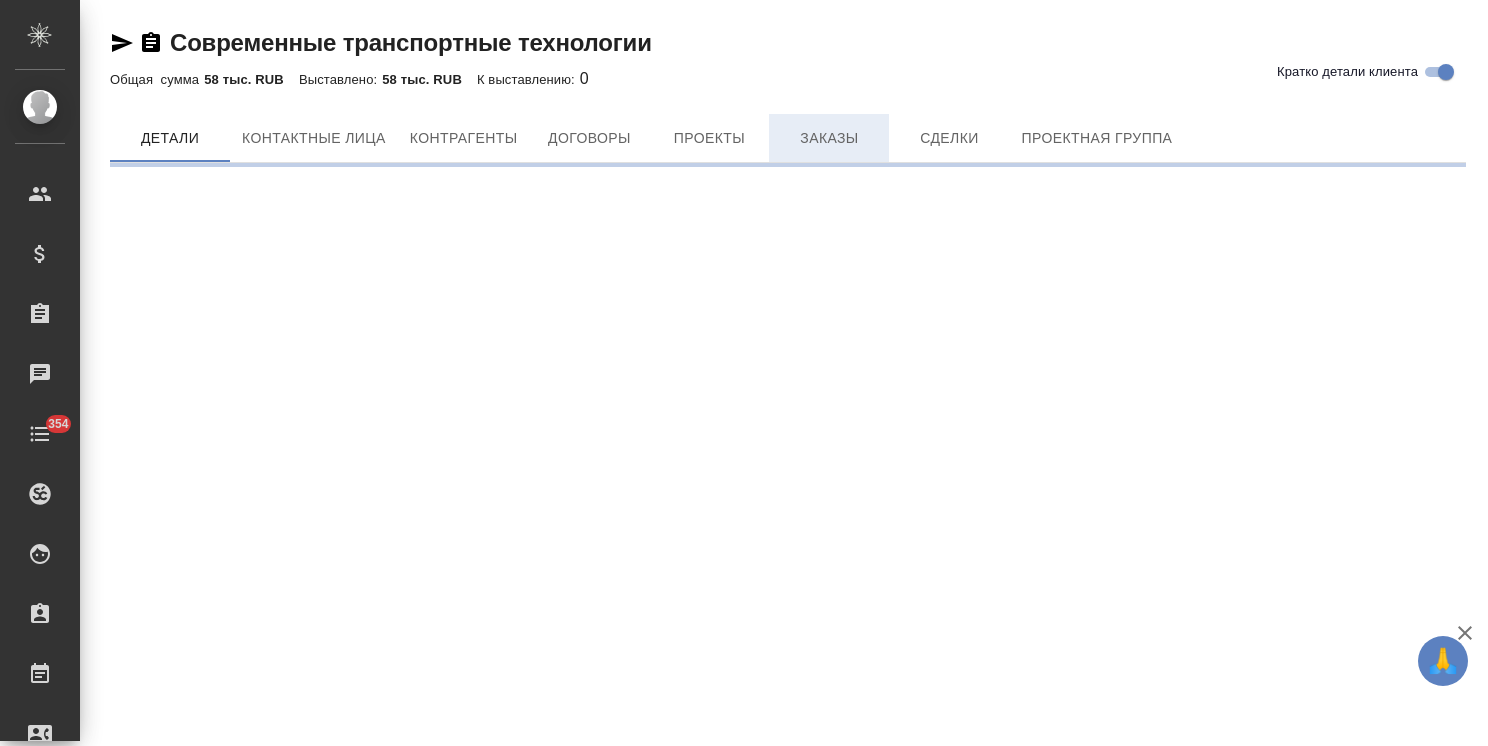 click on "Заказы" at bounding box center [829, 138] 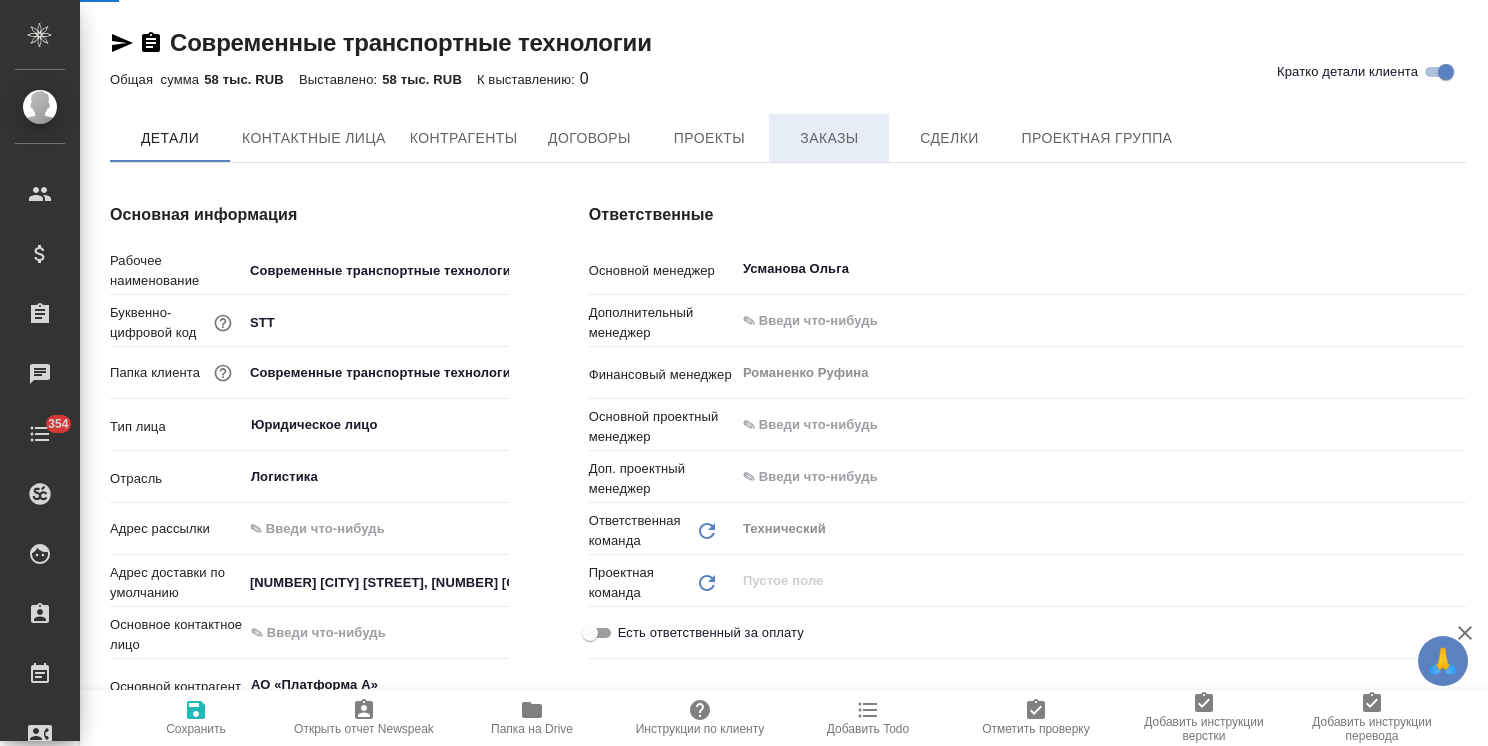 type on "x" 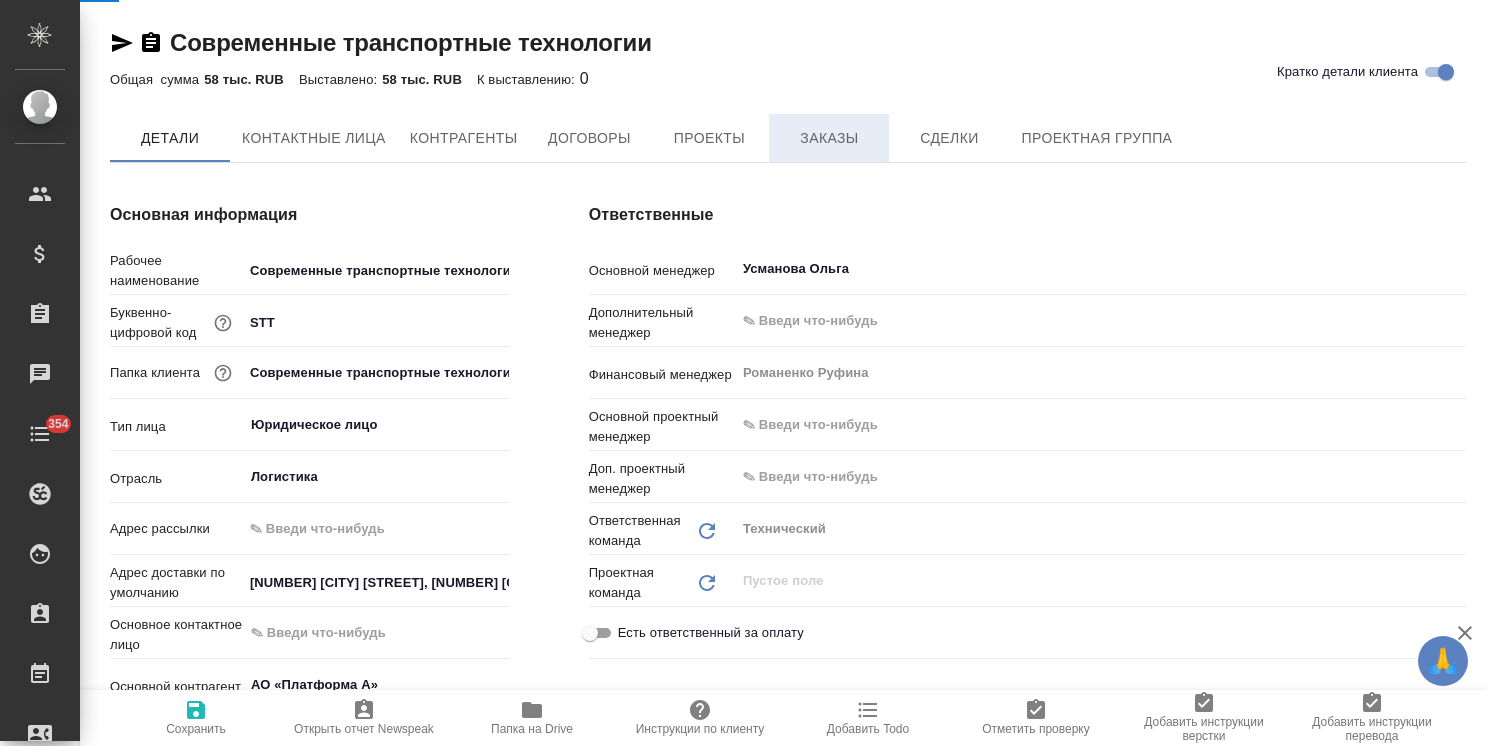 type on "x" 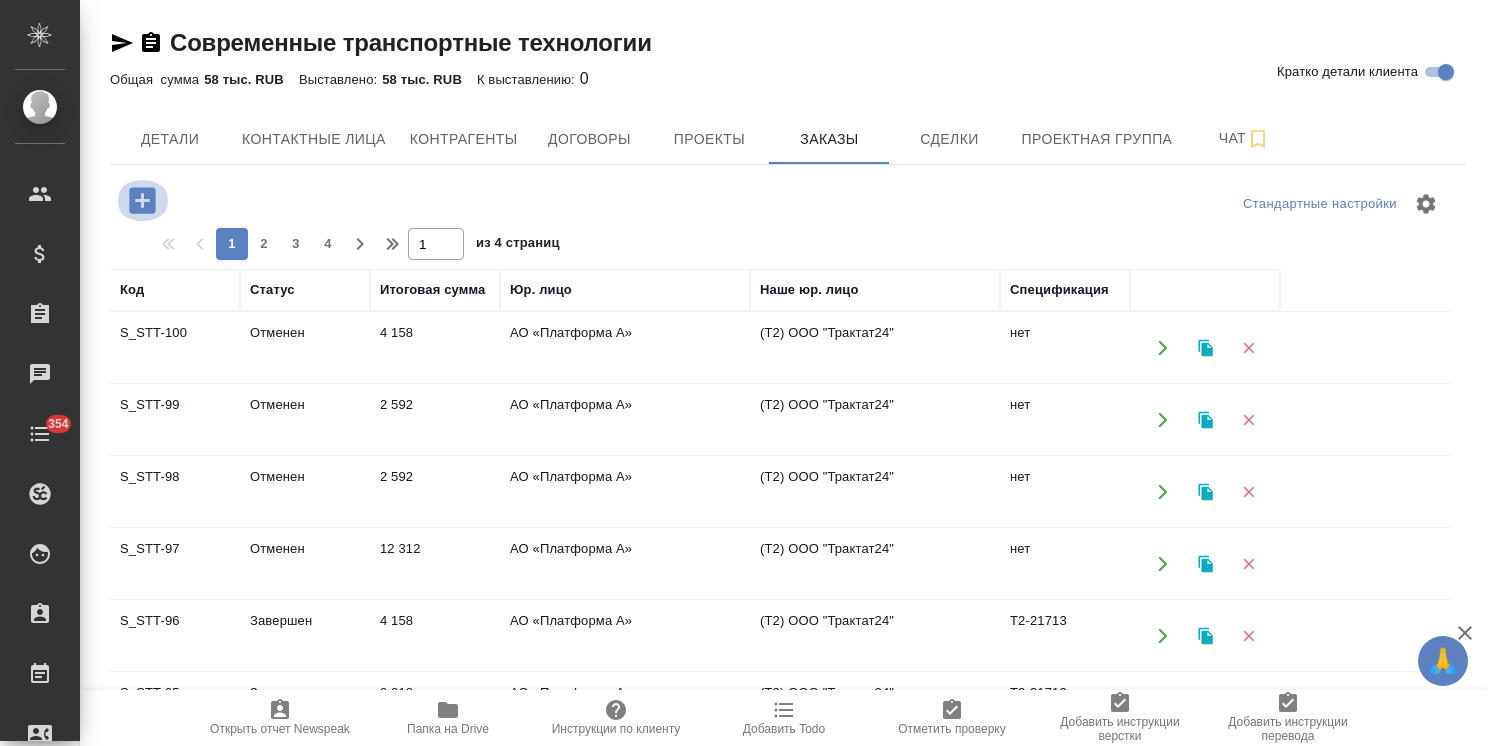 click 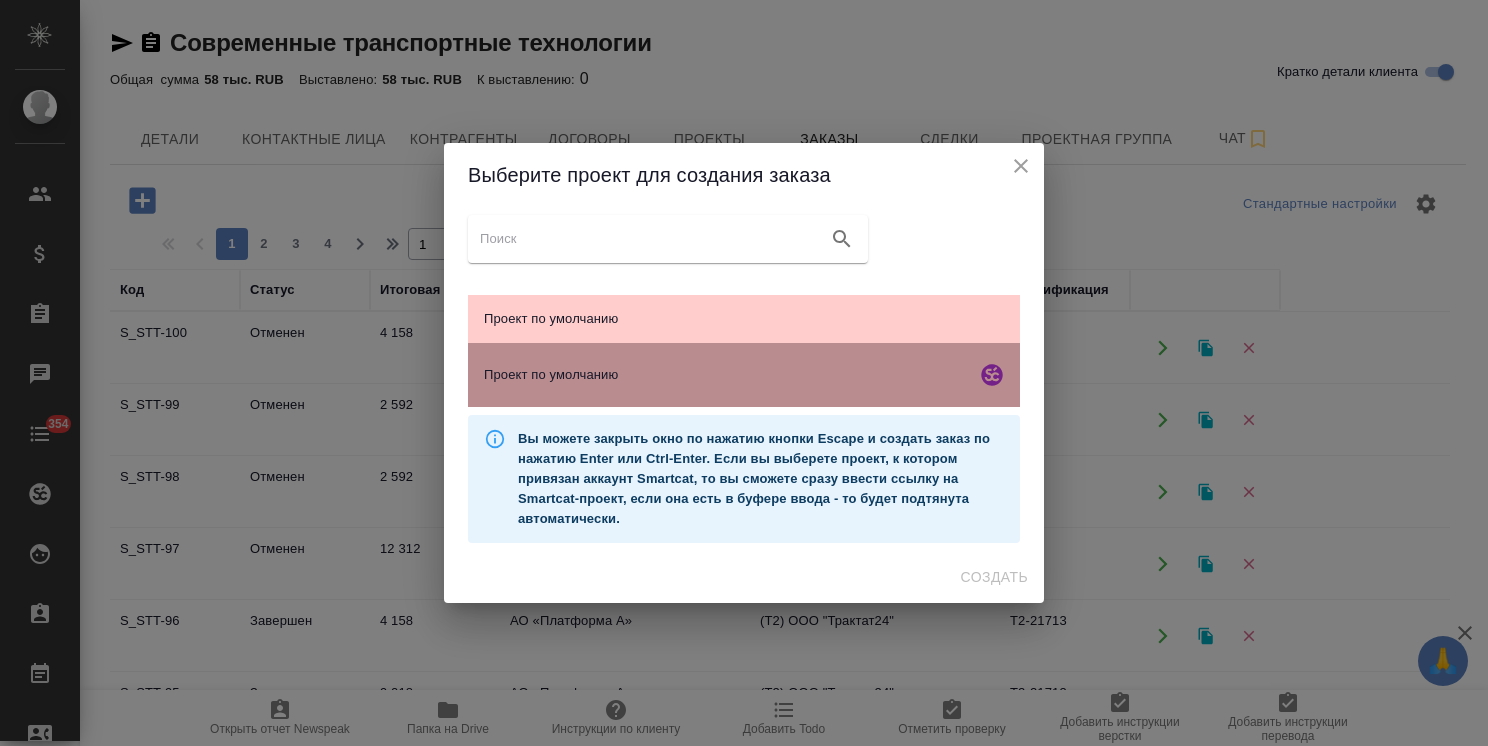click on "Проект по умолчанию" at bounding box center (726, 375) 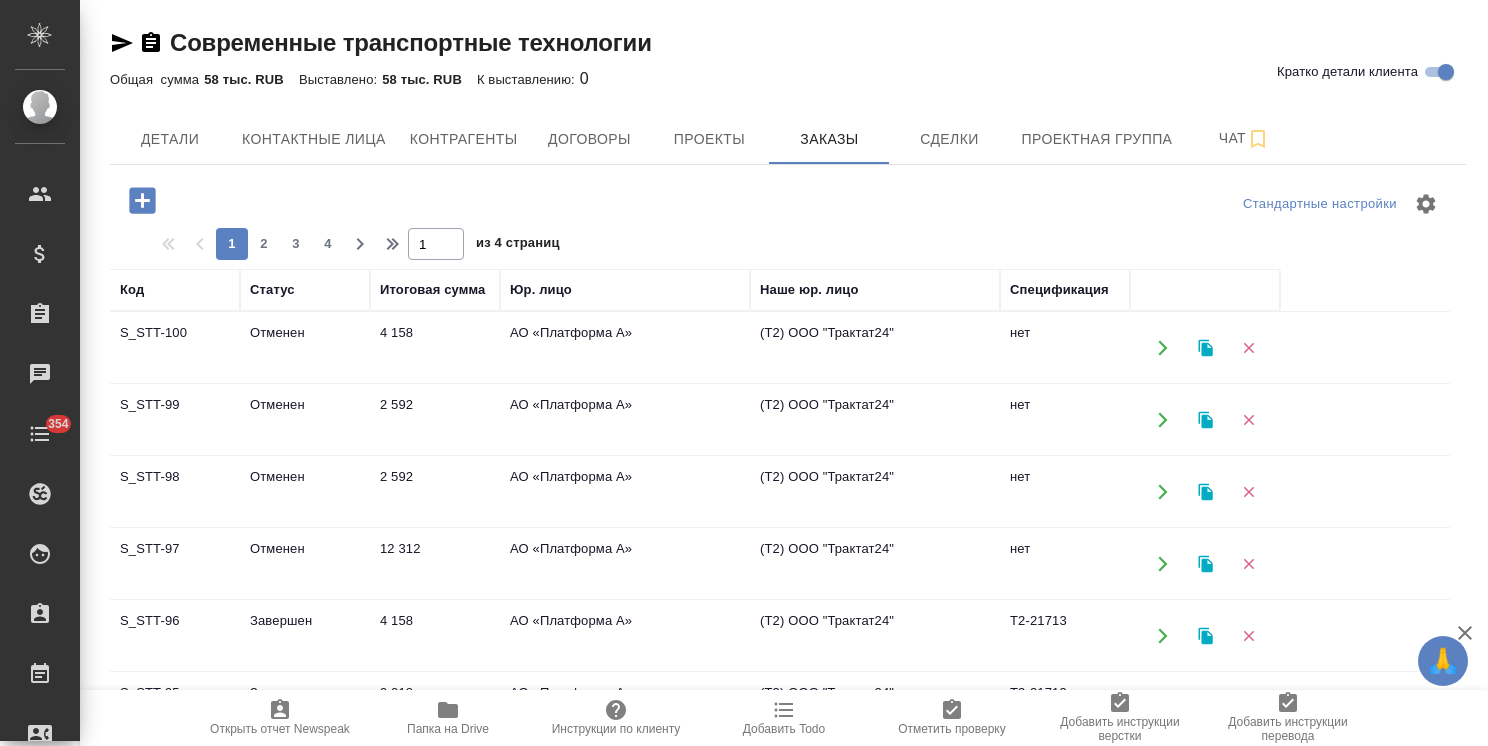 click on "Т2-21713" at bounding box center (1065, 348) 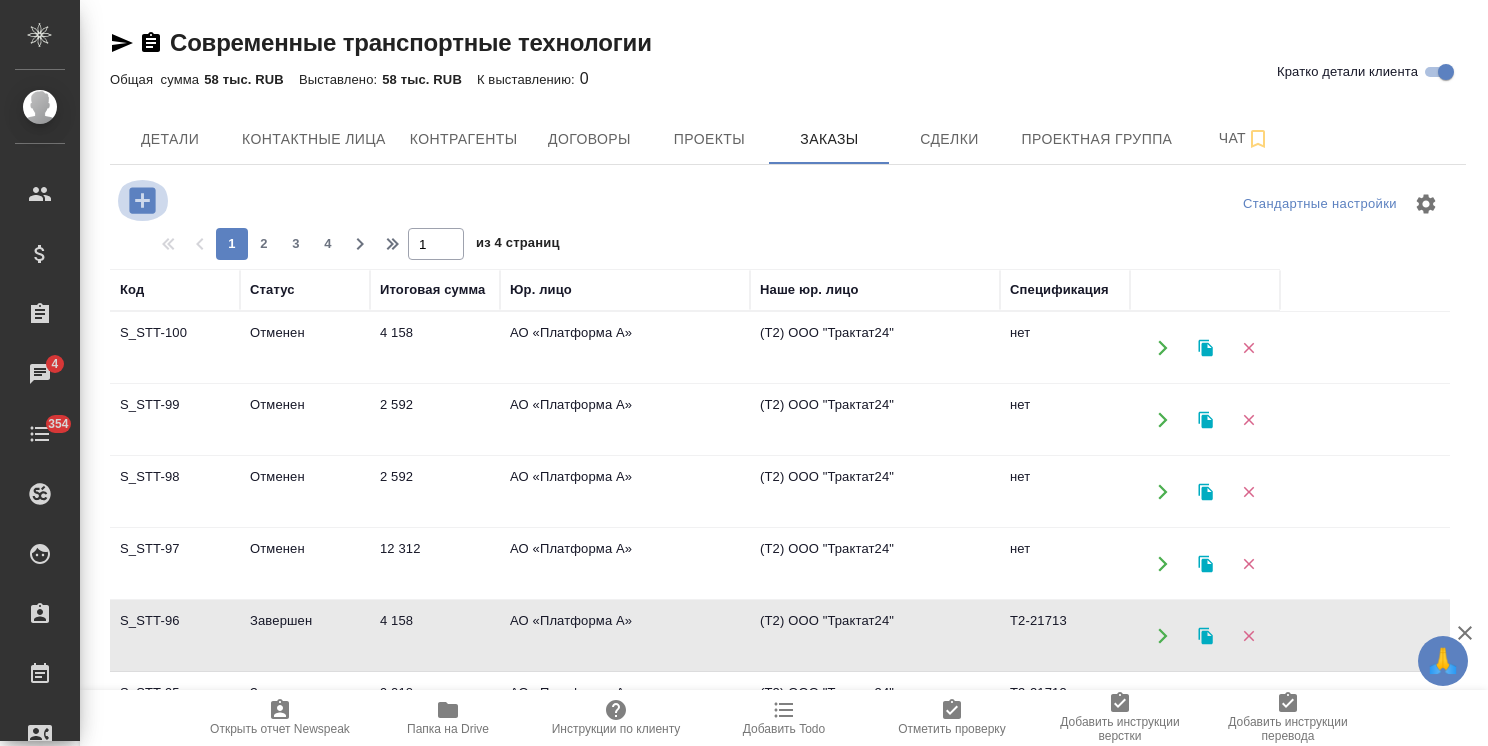 click 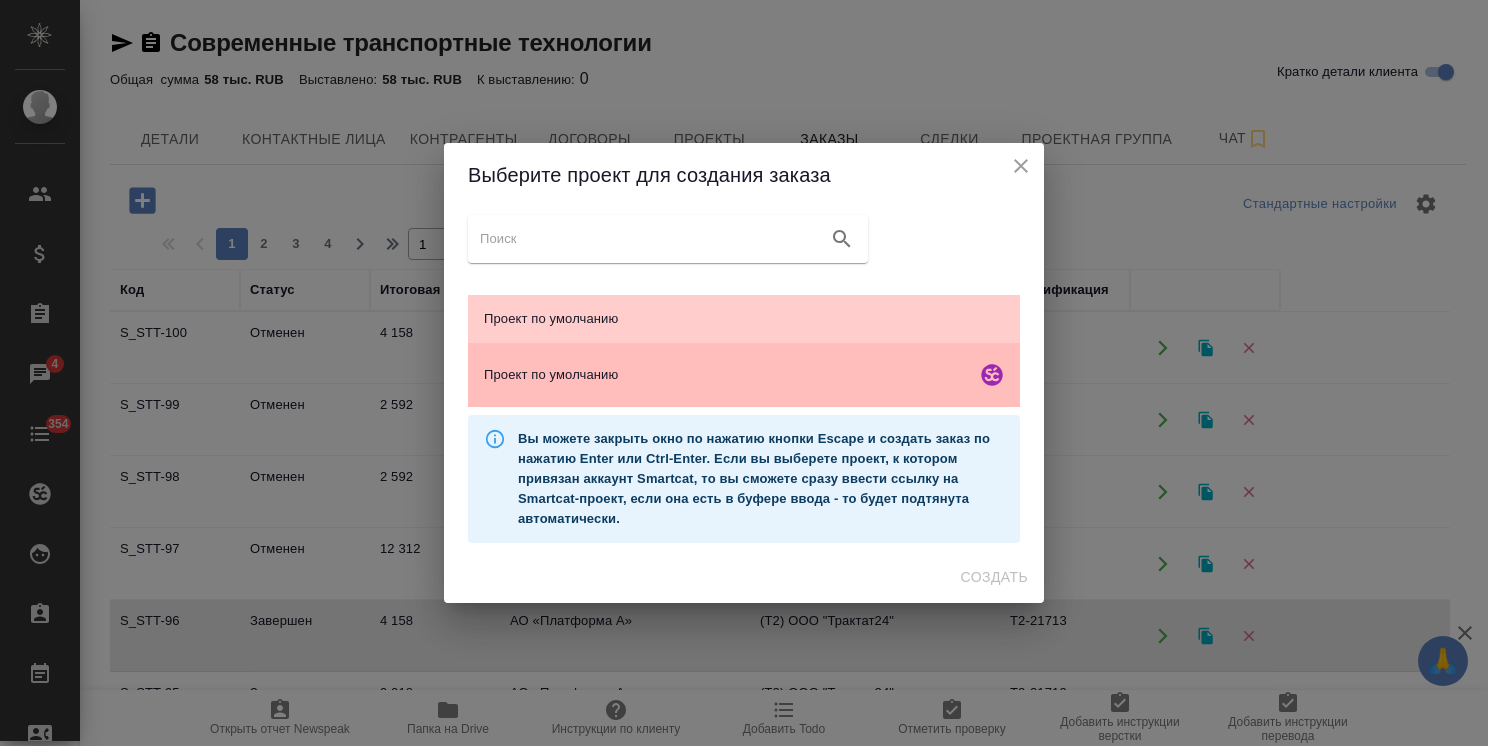 click on "Проект по умолчанию" at bounding box center [726, 375] 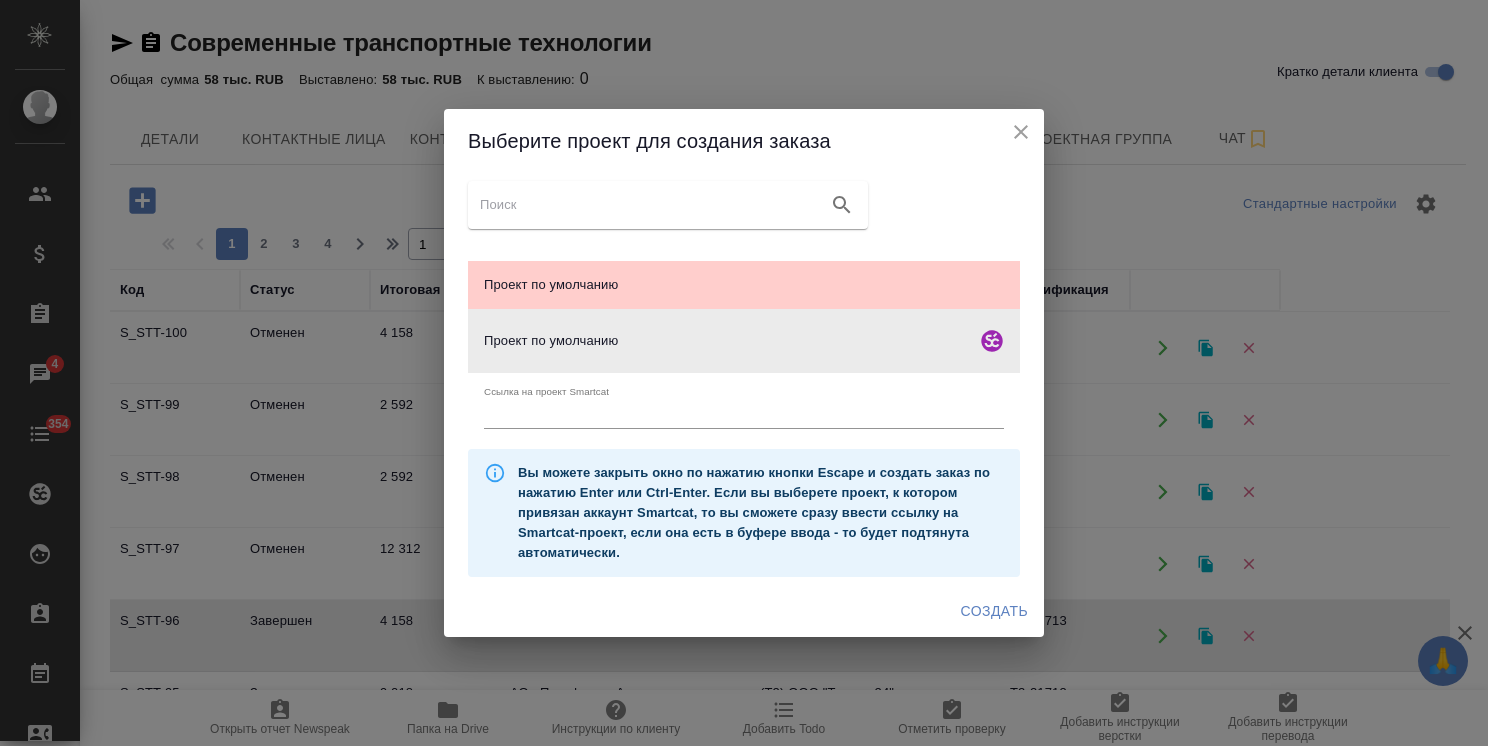 click on "Создать" at bounding box center (994, 611) 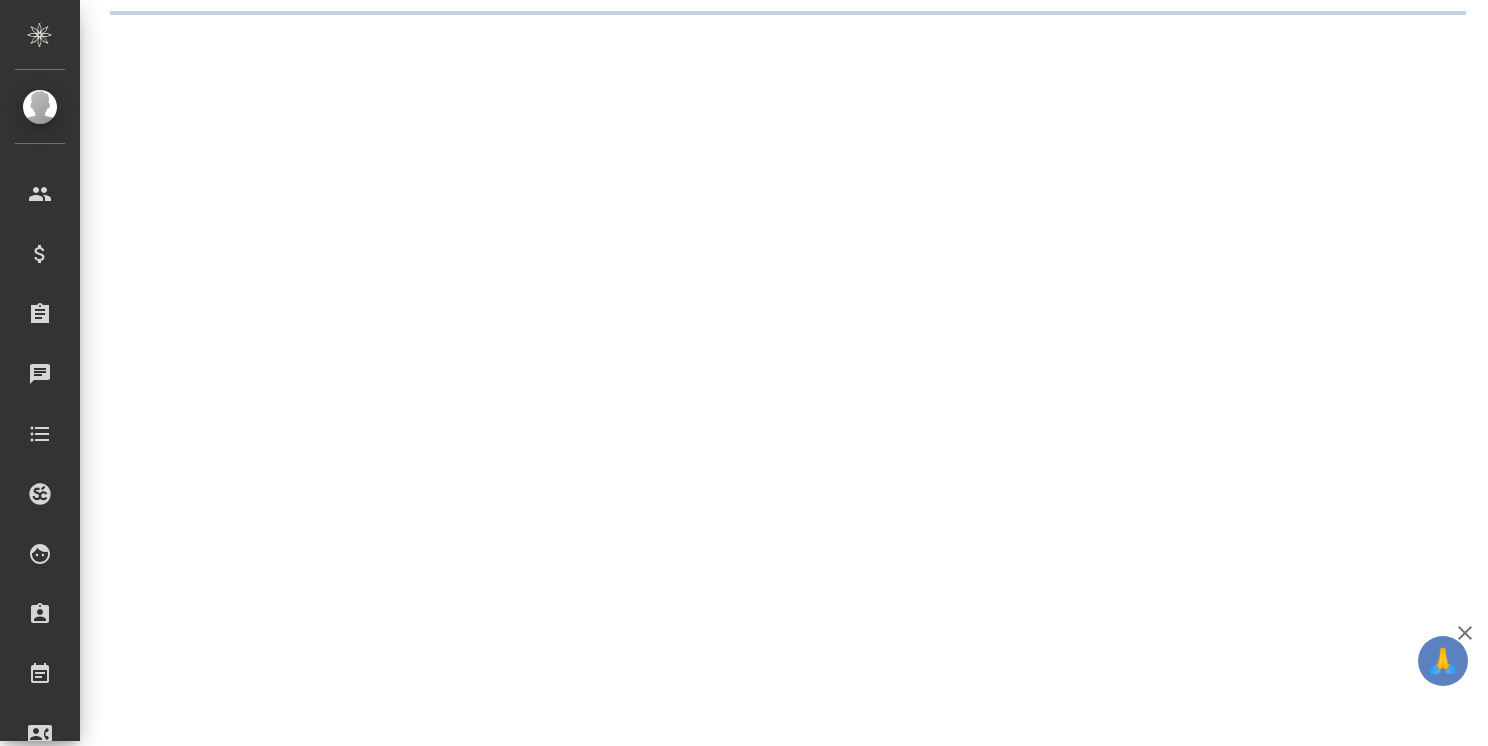 scroll, scrollTop: 0, scrollLeft: 0, axis: both 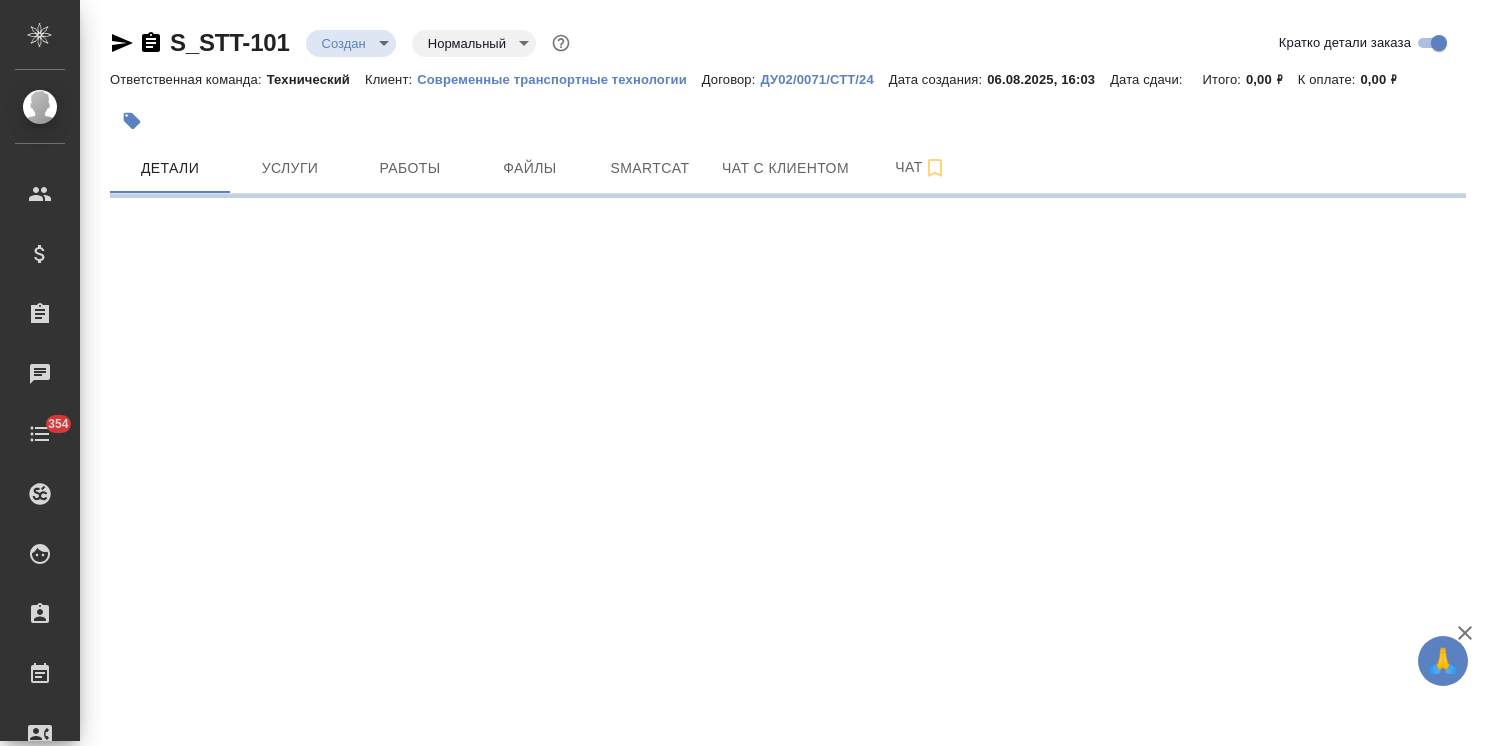 select on "RU" 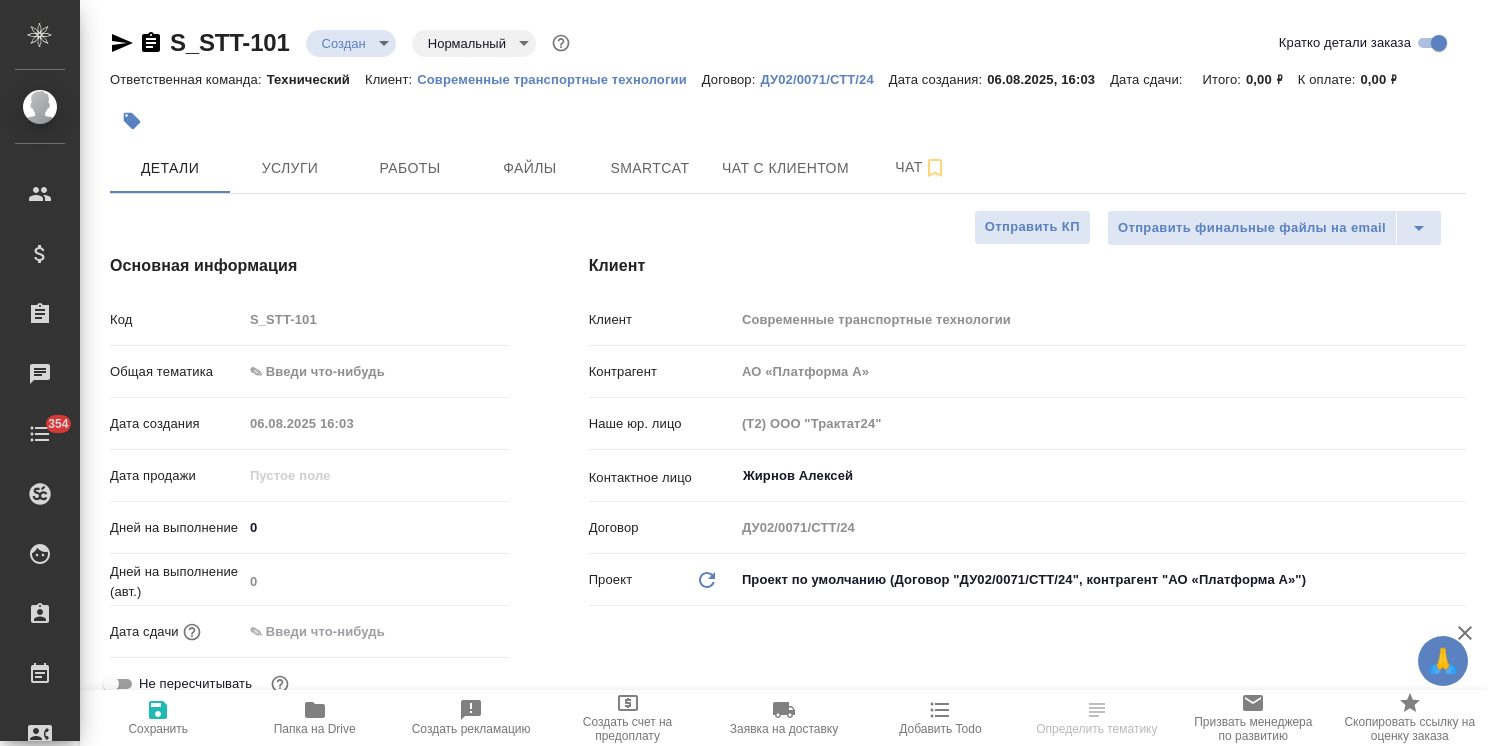 type on "x" 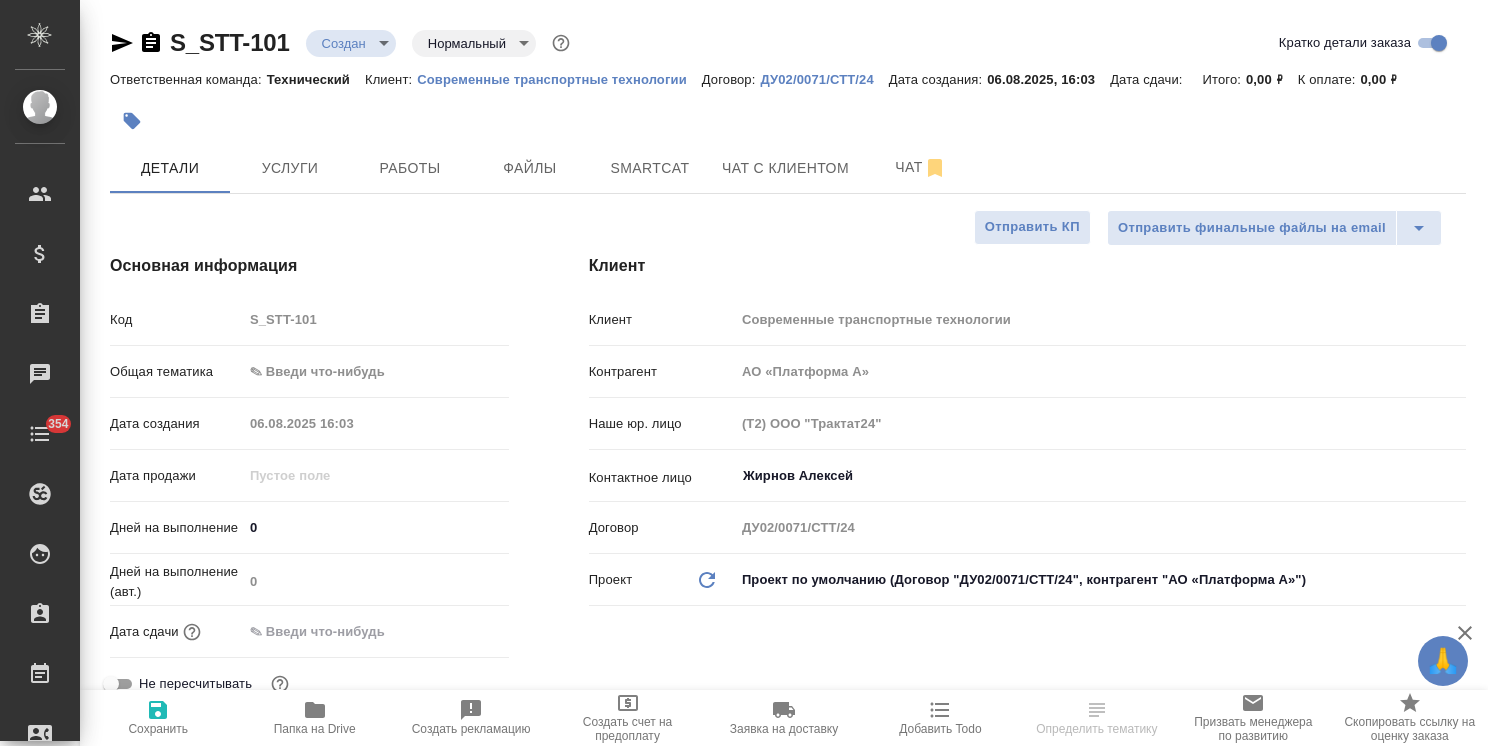 click on "🙏 .cls-1
fill:#fff;
AWATERA Usmanova Olga Клиенты Спецификации Заказы Чаты 354 Todo Проекты SC Исполнители Кандидаты Работы Входящие заявки Заявки на доставку Рекламации Проекты процессинга Конференции Выйти S_STT-101 Создан new Нормальный normal Кратко детали заказа Ответственная команда: Технический Клиент: Современные транспортные технологии Договор: ДУ02/0071/СТТ/24 Дата создания: 06.08.2025, 16:03 Дата сдачи: Итого: 0,00 ₽ К оплате: 0,00 ₽ Детали Услуги Работы Файлы Smartcat Чат с клиентом Чат Отправить финальные файлы на email Отправить КП Основная информация Код S_STT-101 06.08.2025 16:03 0 0" at bounding box center [744, 373] 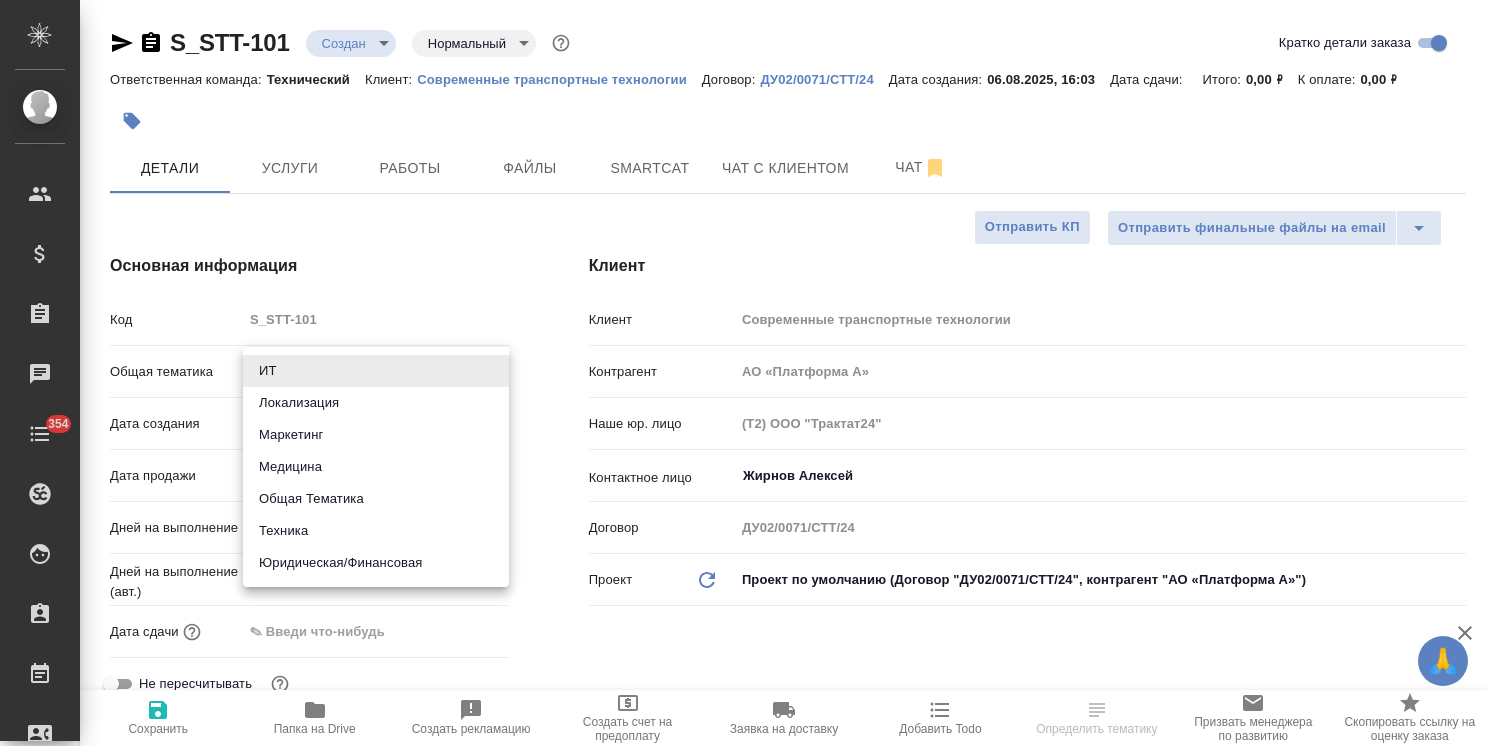 click on "Юридическая/Финансовая" at bounding box center [376, 563] 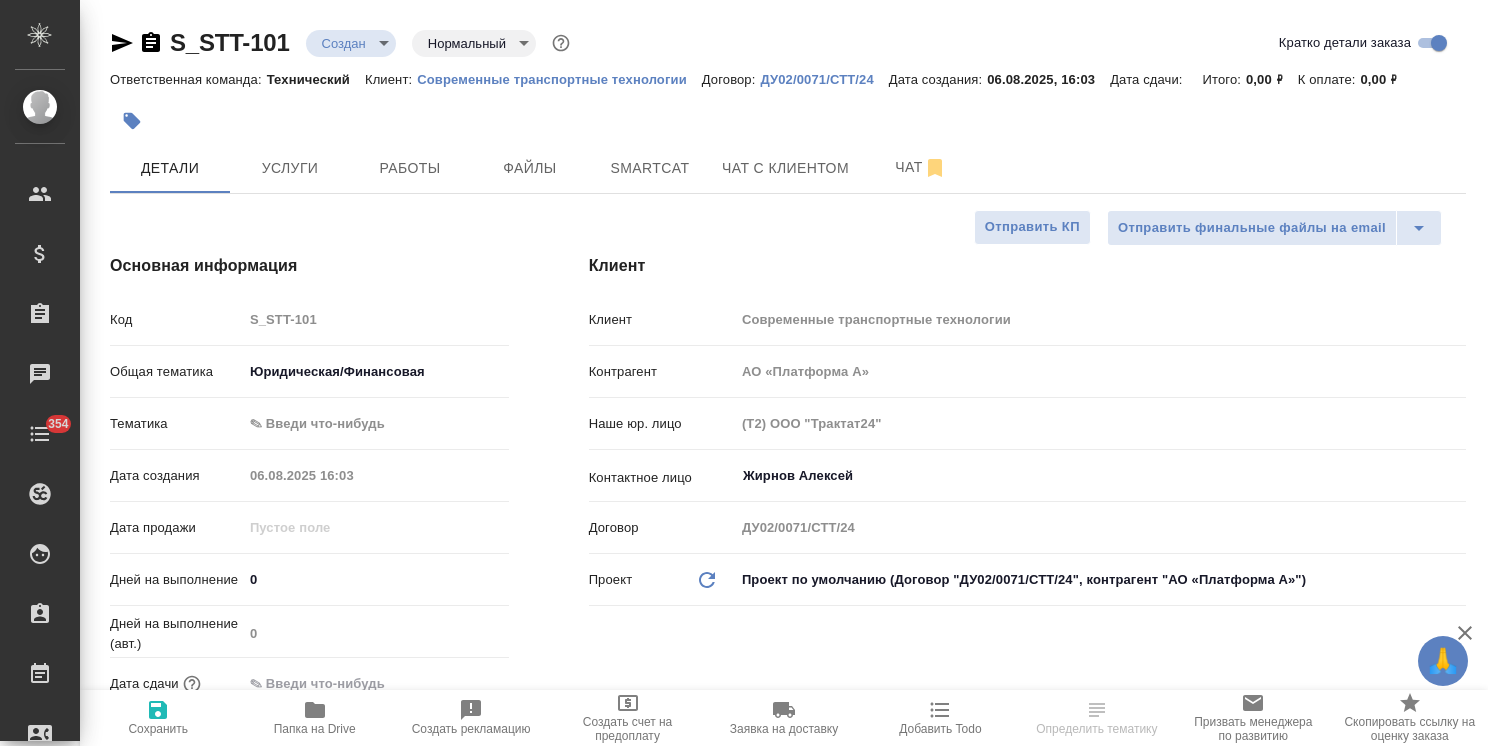 click on "🙏 .cls-1
fill:#fff;
AWATERA Usmanova Olga Клиенты Спецификации Заказы Чаты 354 Todo Проекты SC Исполнители Кандидаты Работы Входящие заявки Заявки на доставку Рекламации Проекты процессинга Конференции Выйти S_STT-101 Создан new Нормальный normal Кратко детали заказа Ответственная команда: Технический Клиент: Современные транспортные технологии Договор: ДУ02/0071/СТТ/24 Дата создания: 06.08.2025, 16:03 Дата сдачи: Итого: 0,00 ₽ К оплате: 0,00 ₽ Детали Услуги Работы Файлы Smartcat Чат с клиентом Чат Отправить финальные файлы на email Отправить КП Основная информация Код S_STT-101 yr-fn 0 0 ​ x x x" at bounding box center (744, 373) 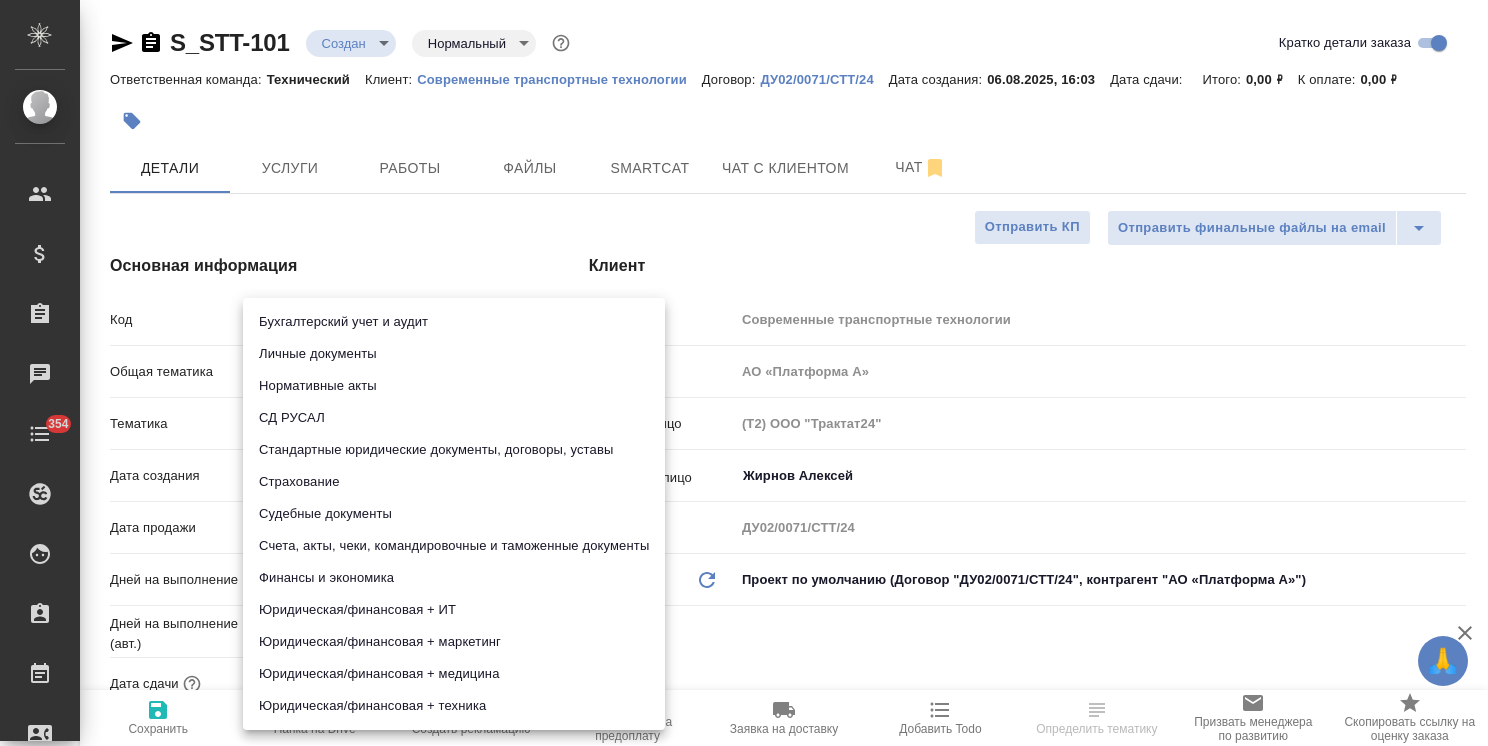click on "Счета, акты, чеки, командировочные и таможенные документы" at bounding box center (454, 546) 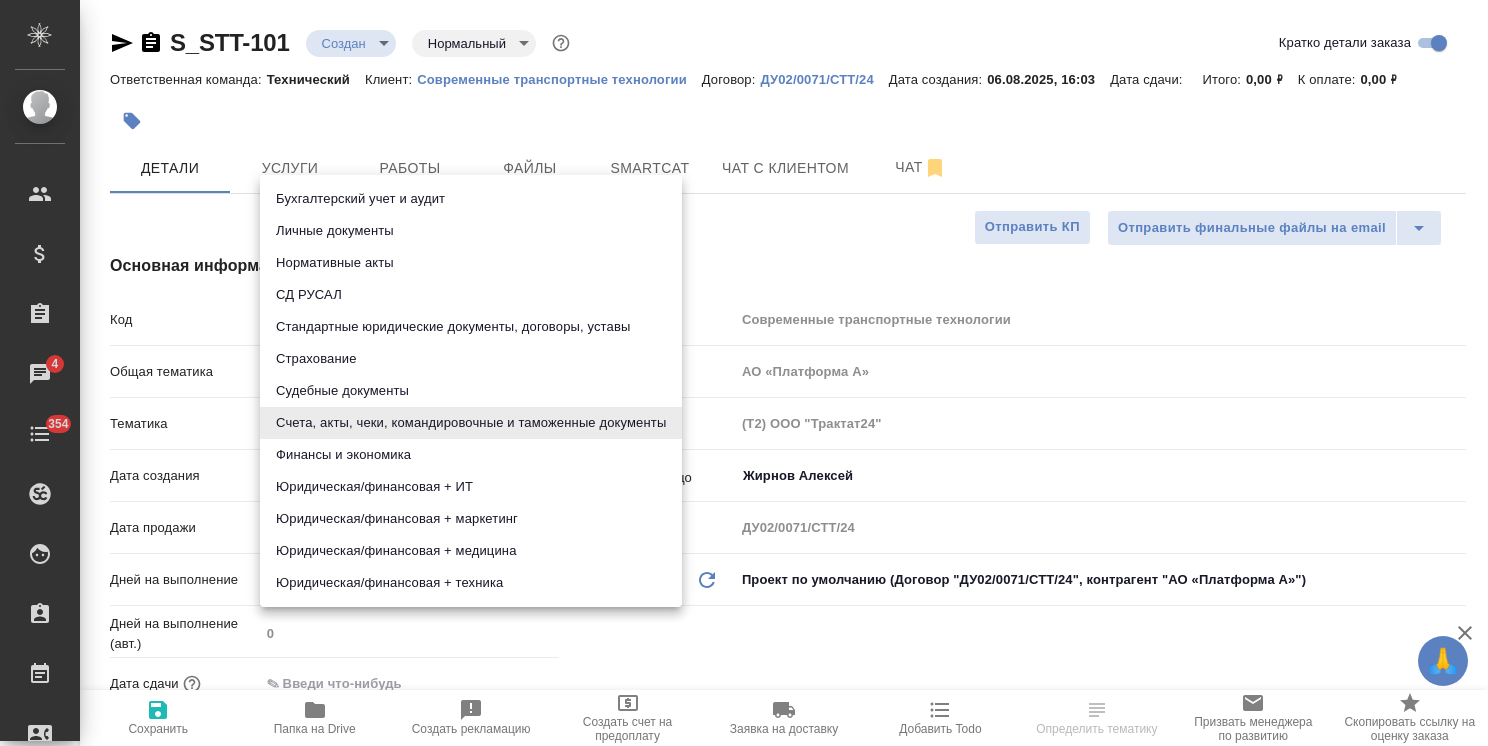 click on "🙏 .cls-1
fill:#fff;
AWATERA Usmanova Olga Клиенты Спецификации Заказы 4 Чаты 354 Todo Проекты SC Исполнители Кандидаты Работы Входящие заявки Заявки на доставку Рекламации Проекты процессинга Конференции Выйти S_STT-101 Создан new Нормальный normal Кратко детали заказа Ответственная команда: Технический Клиент: Современные транспортные технологии Договор: ДУ02/0071/СТТ/24 Дата создания: 06.08.2025, 16:03 Дата сдачи: Итого: 0,00 ₽ К оплате: 0,00 ₽ Детали Услуги Работы Файлы Smartcat Чат с клиентом Чат Отправить финальные файлы на email Отправить КП Основная информация Код S_STT-101 yr-fn 0 0 ​ x x" at bounding box center [744, 373] 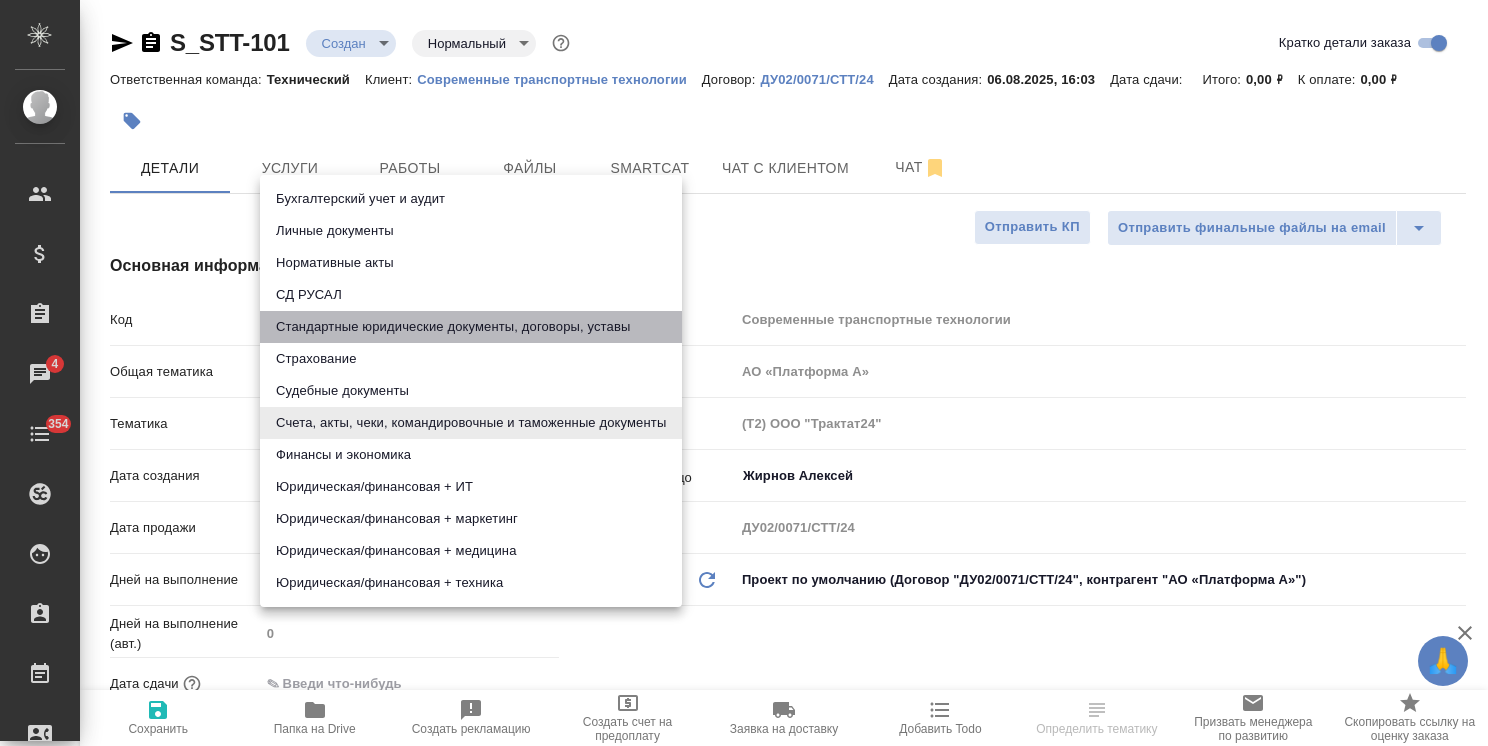 click on "Стандартные юридические документы, договоры, уставы" at bounding box center [471, 327] 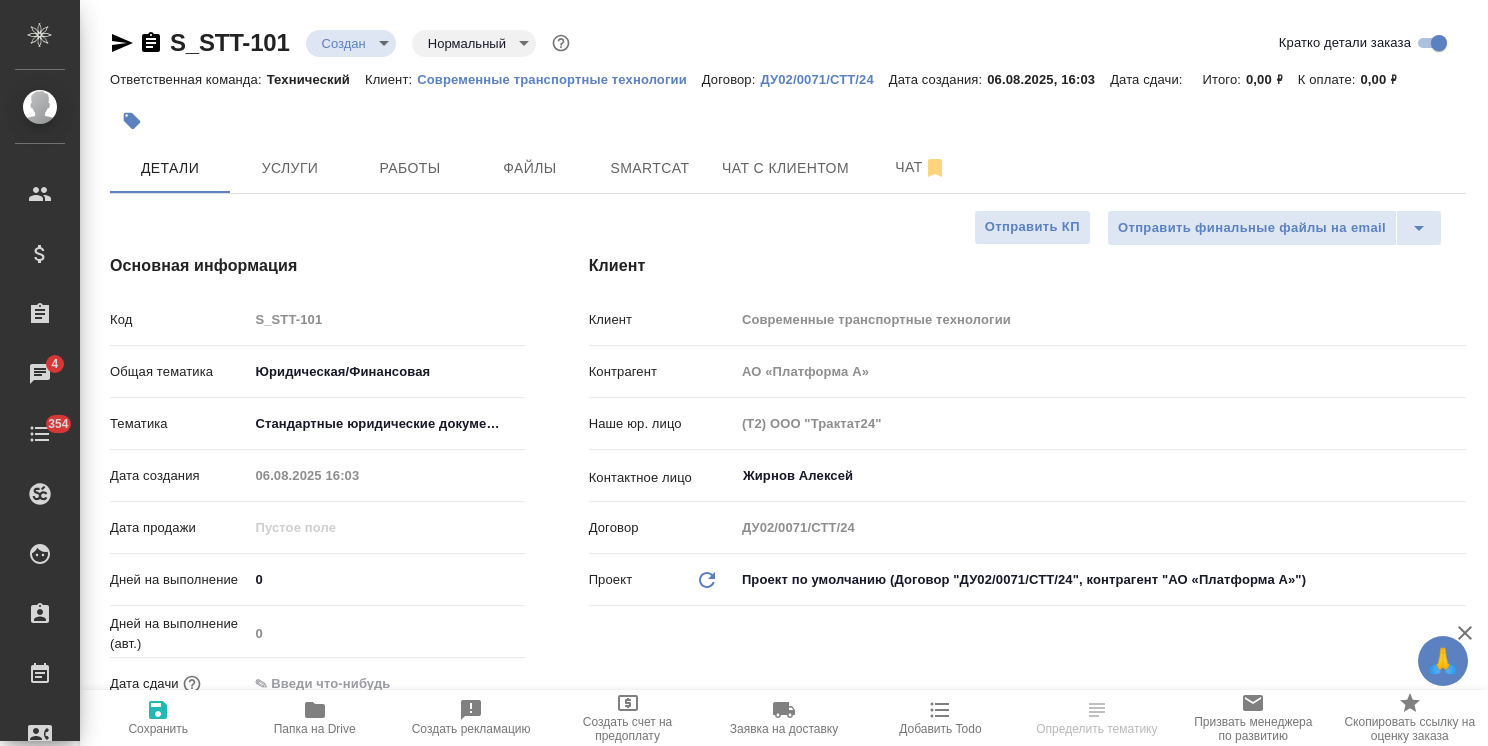click on "Сохранить" at bounding box center (158, 729) 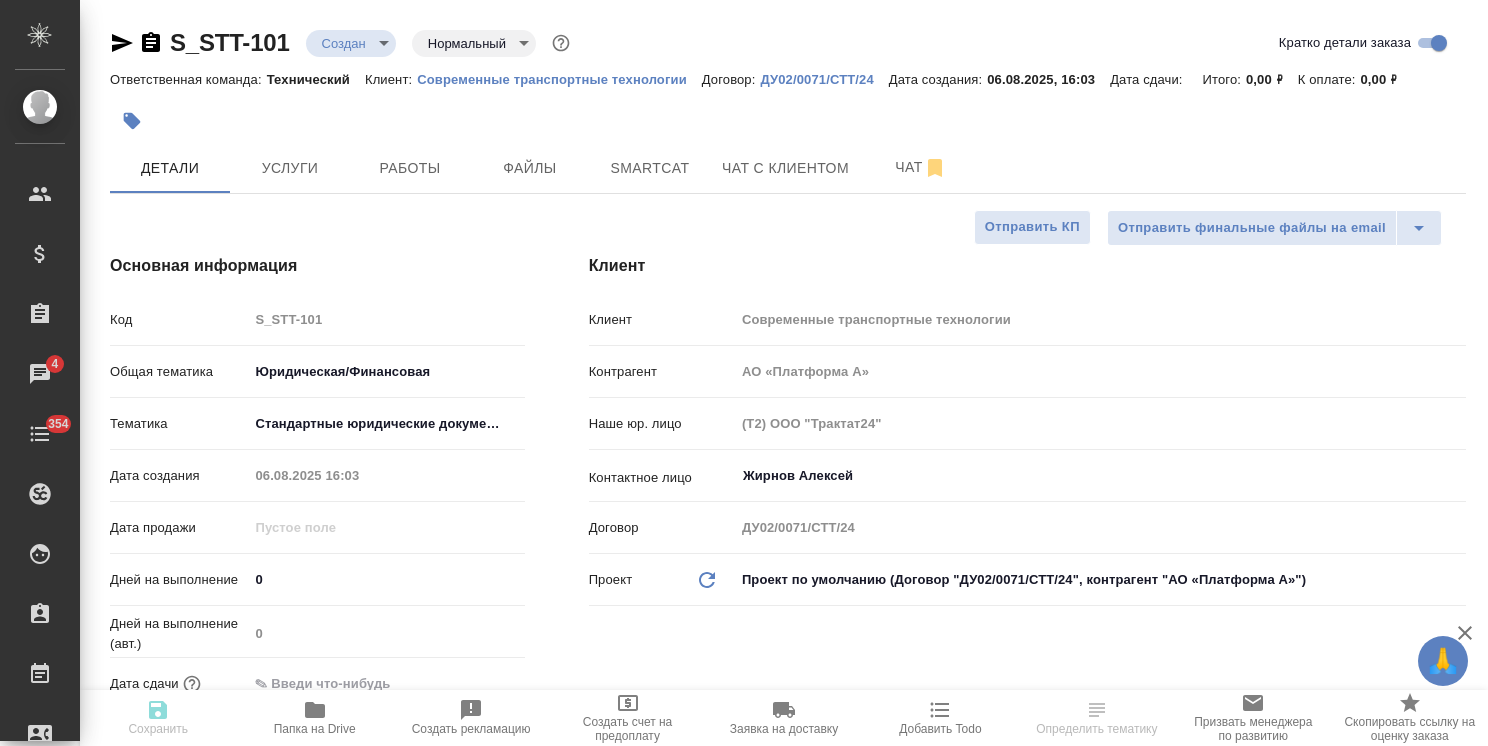 type on "x" 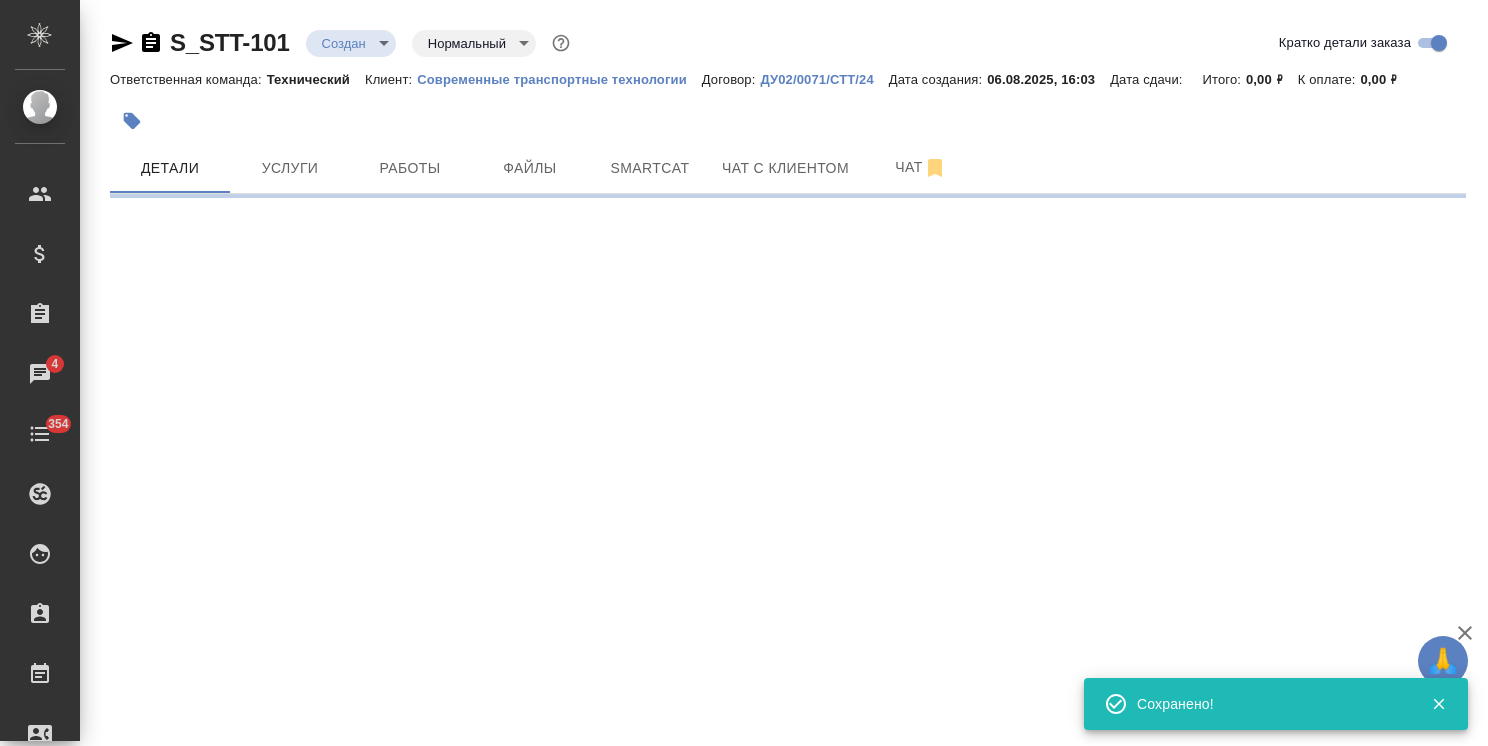 select on "RU" 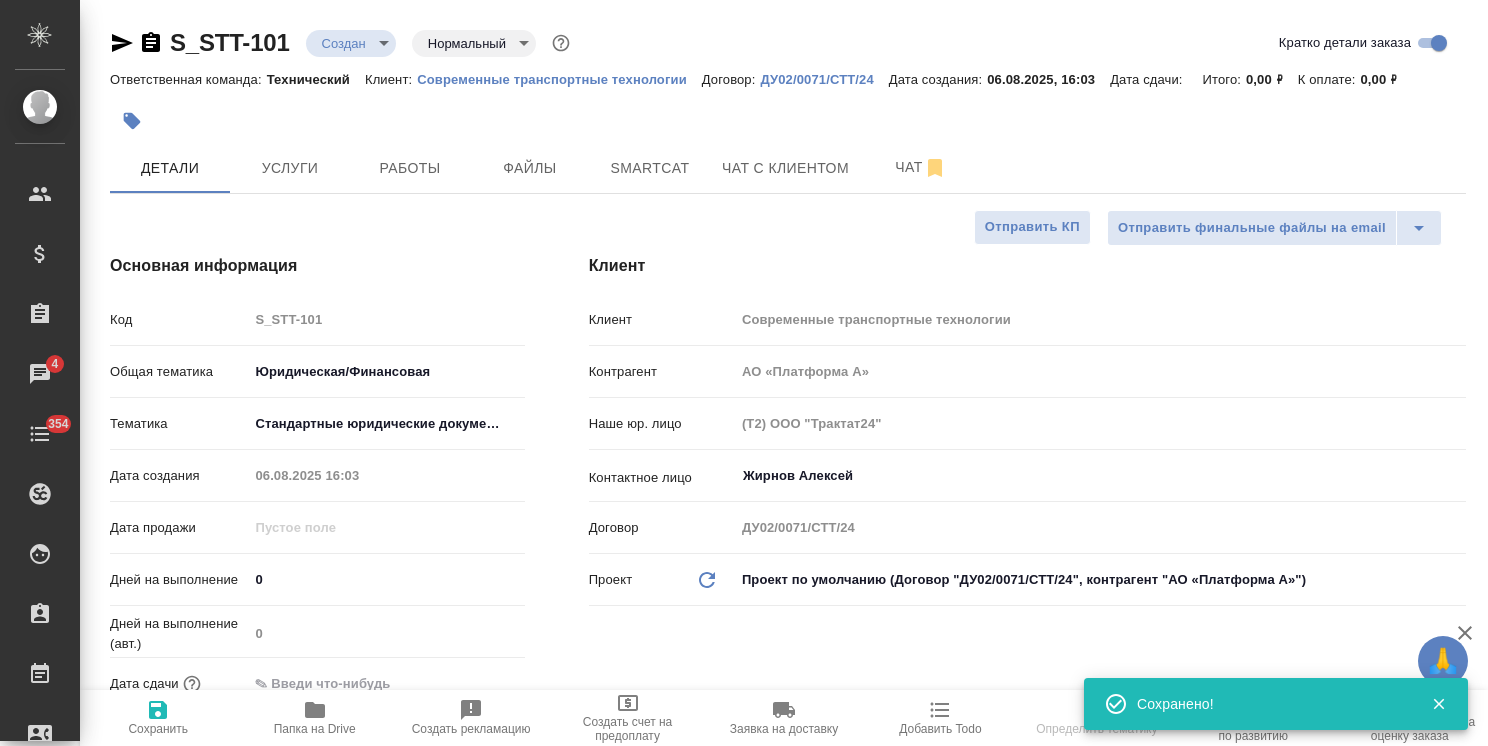 type on "x" 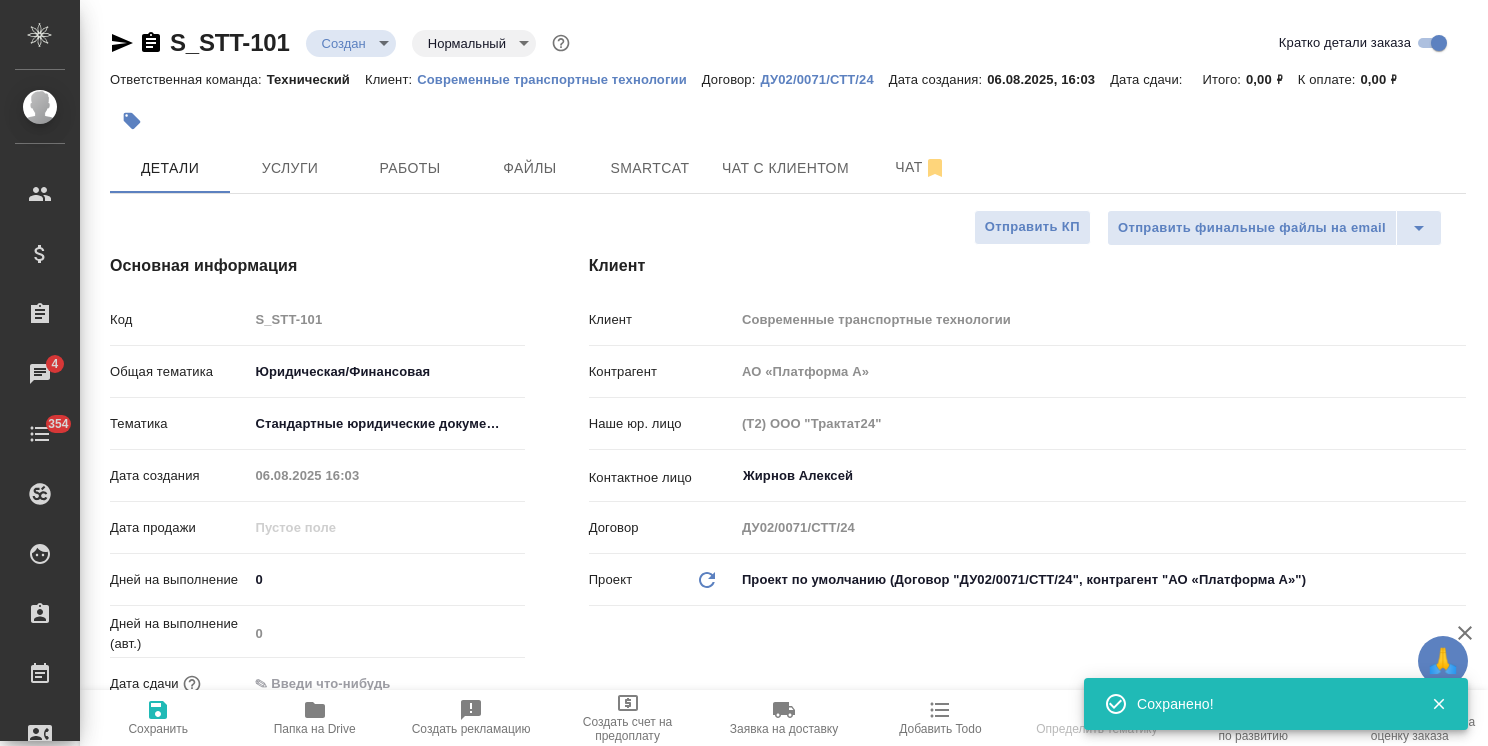 select on "RU" 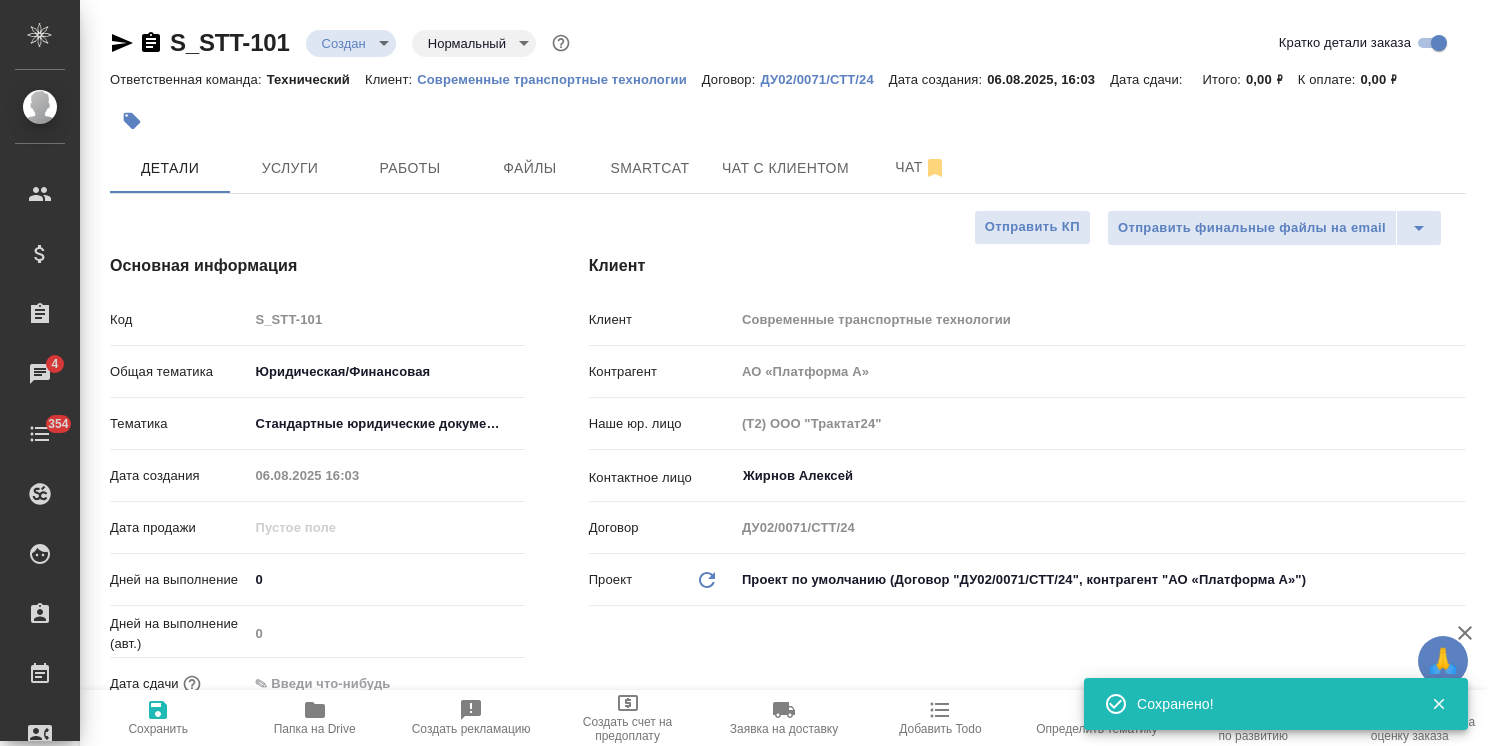 type on "x" 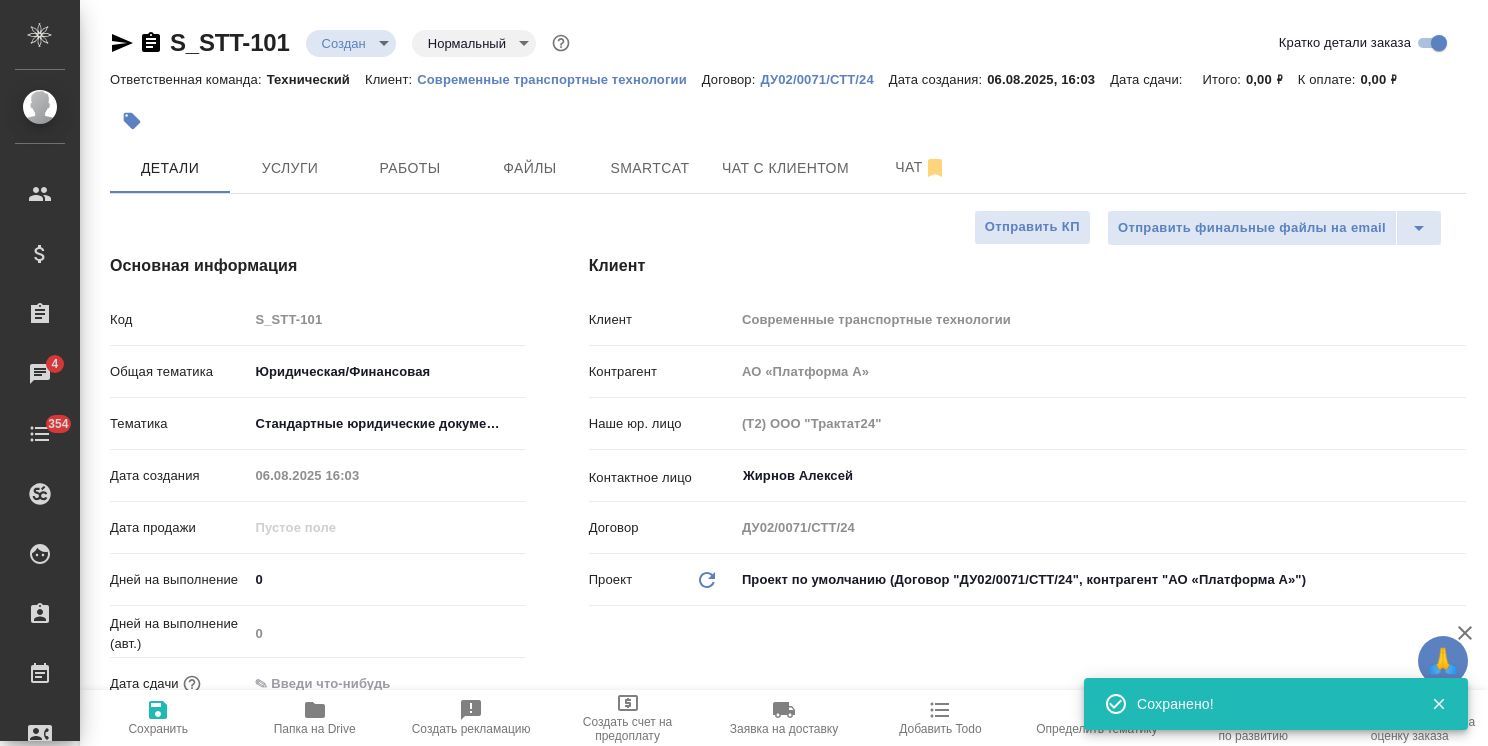 type on "x" 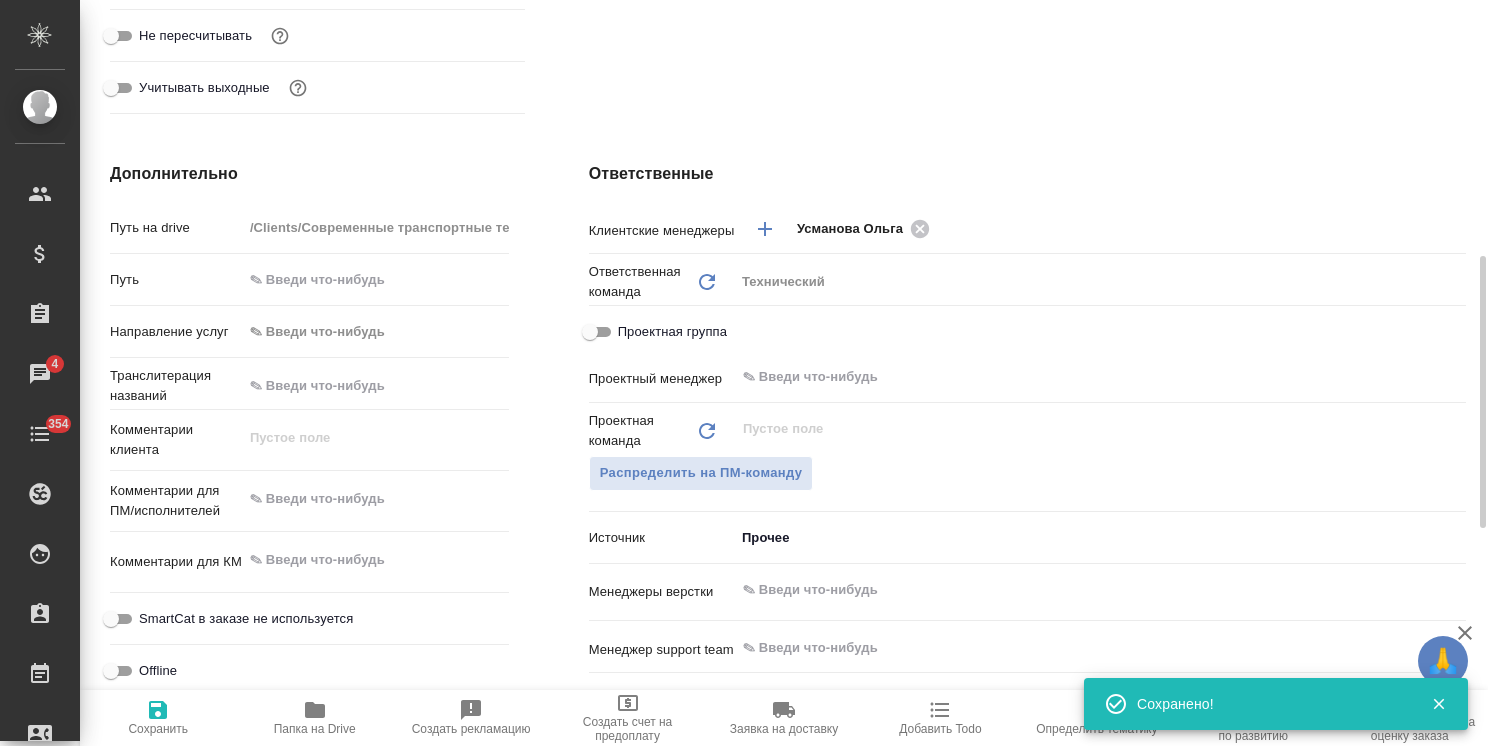 scroll, scrollTop: 800, scrollLeft: 0, axis: vertical 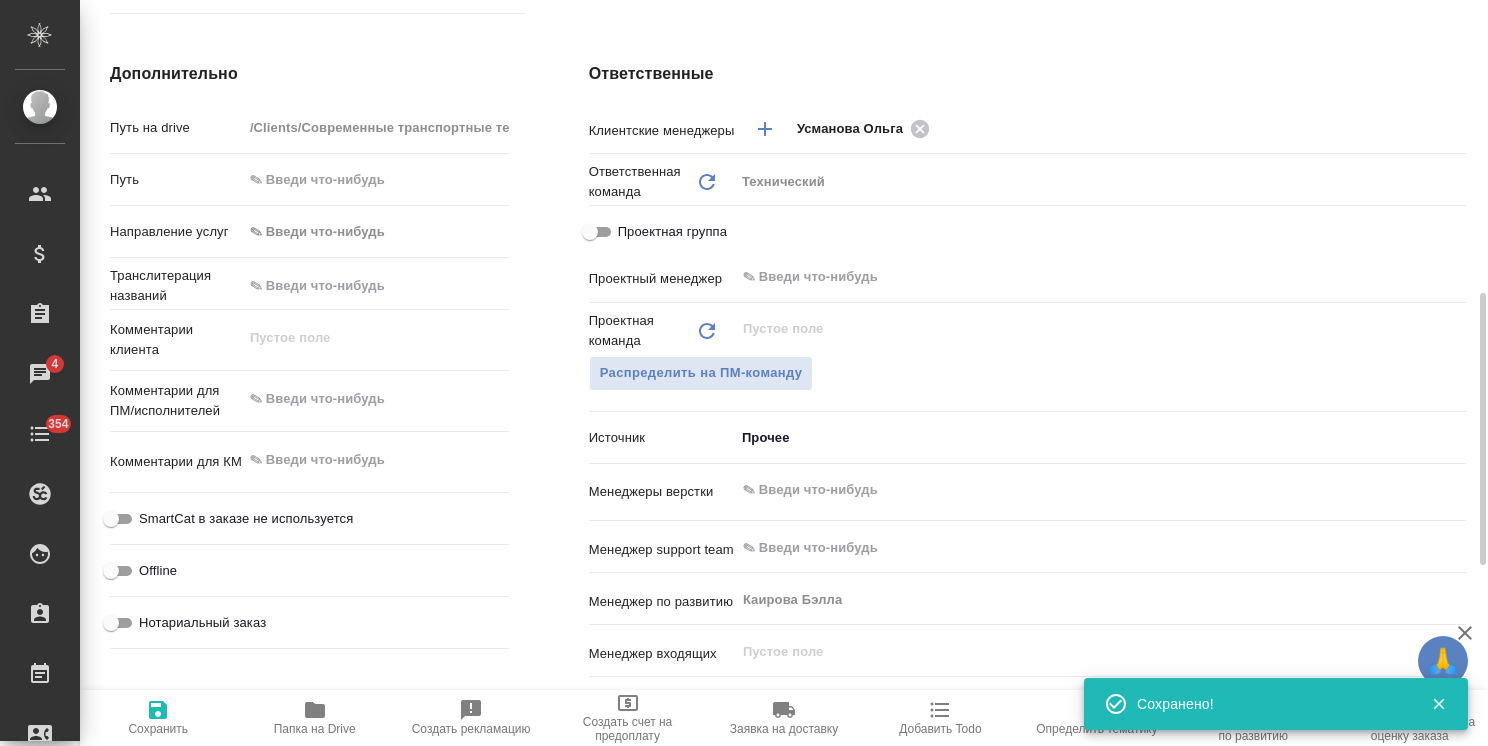 type on "x" 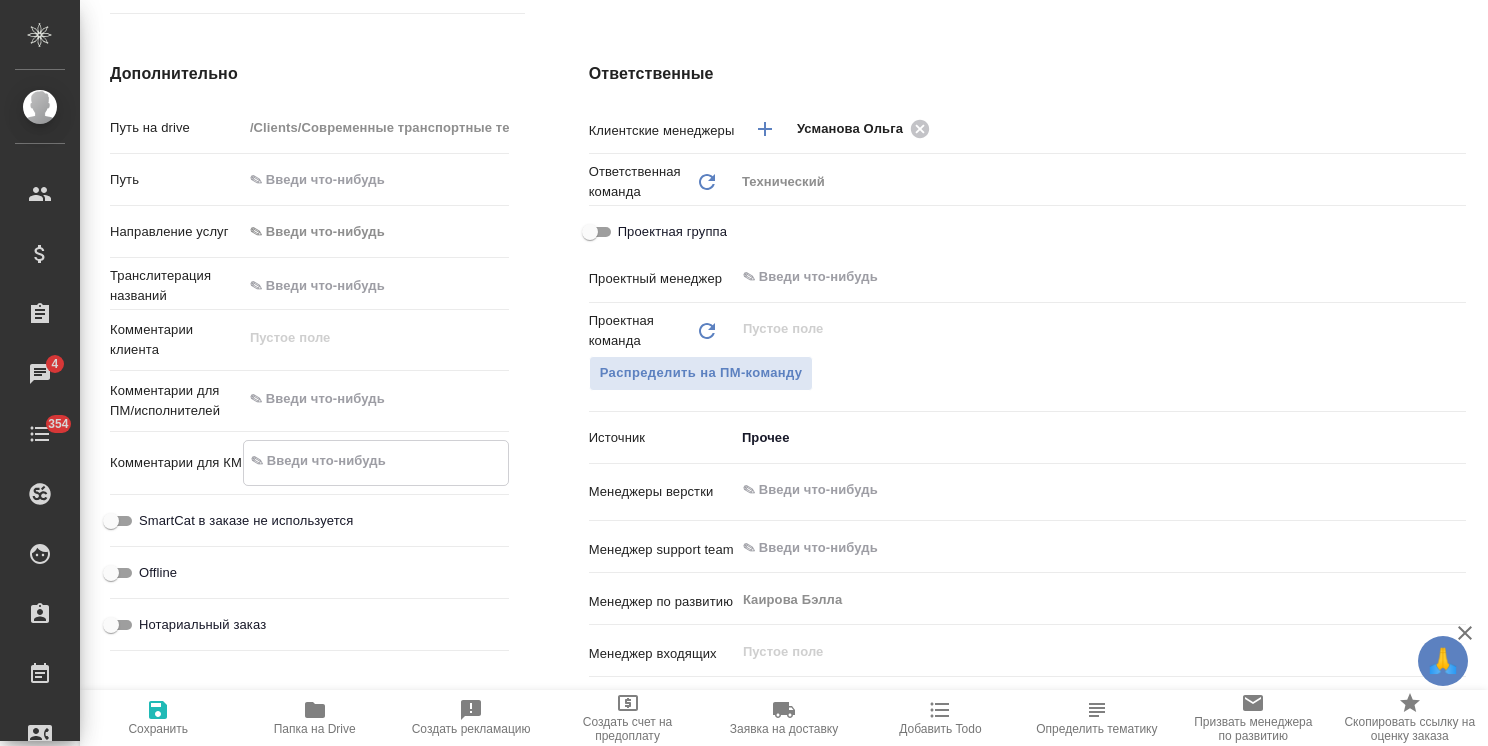 type on "x" 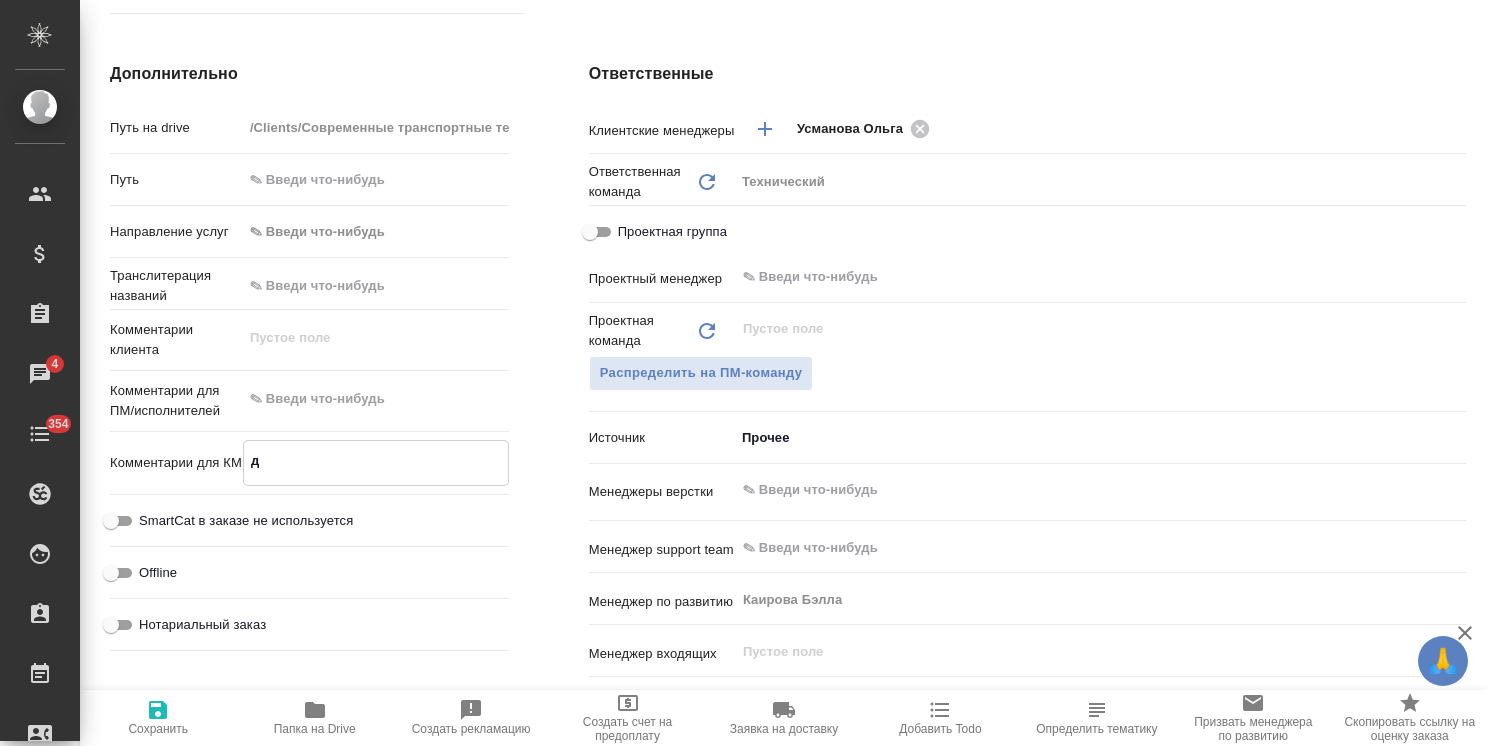 type on "x" 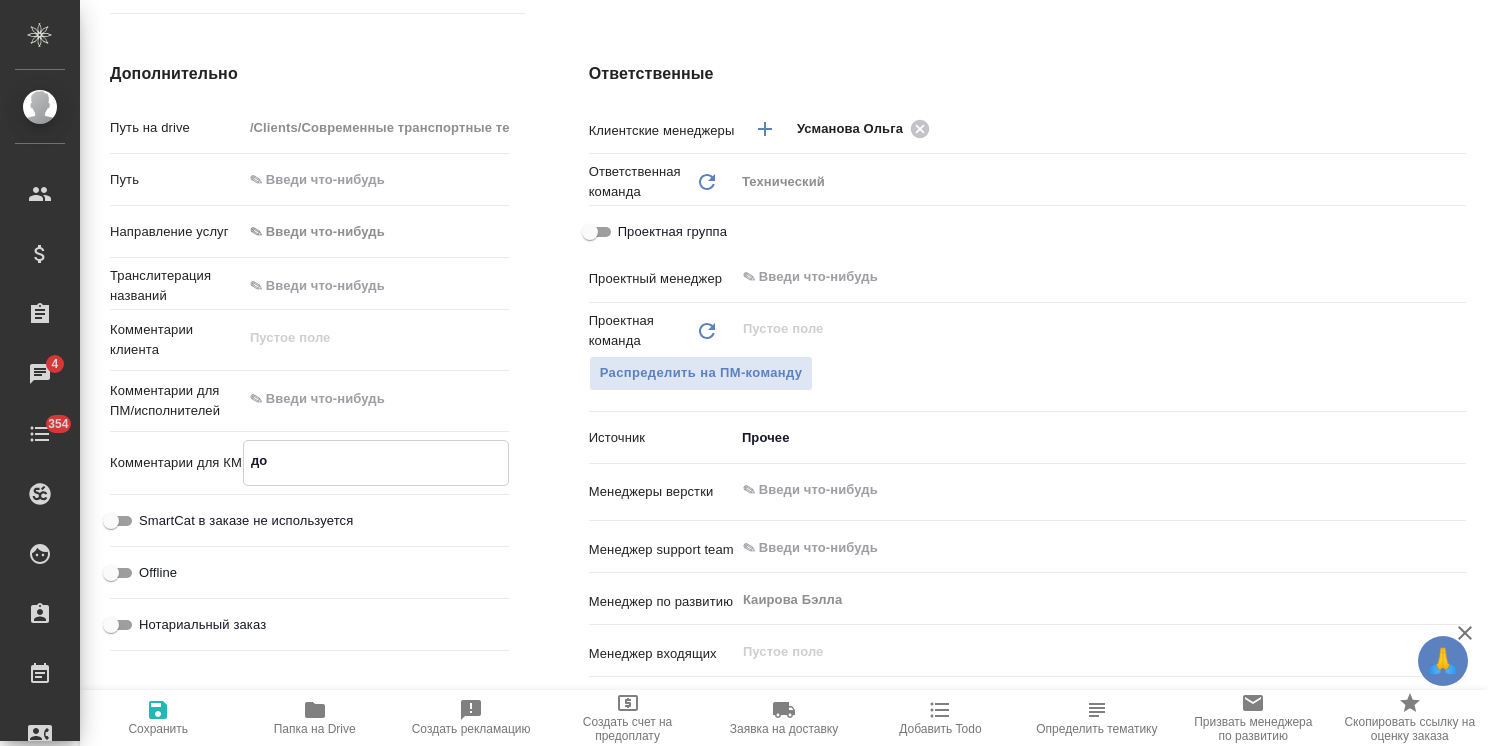 type on "x" 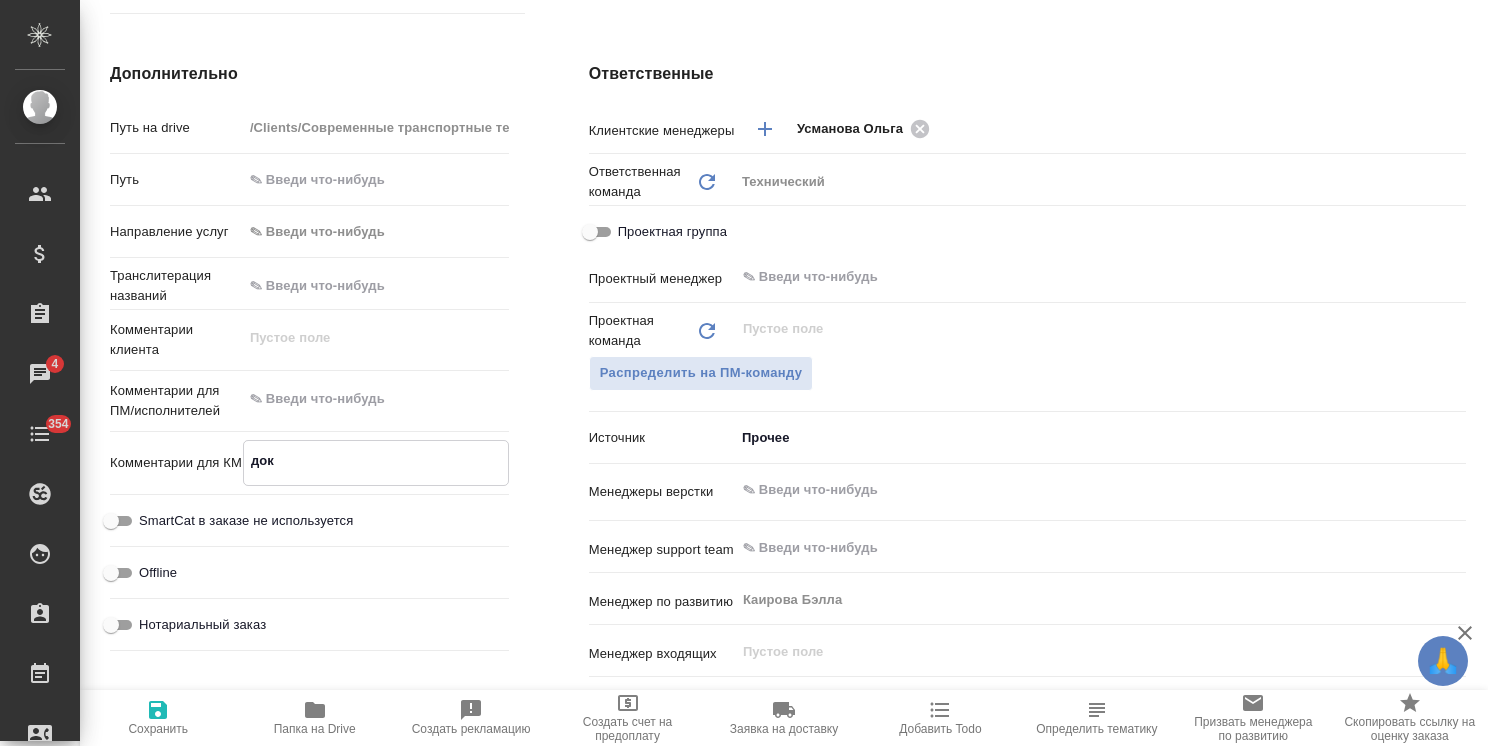 type on "доку" 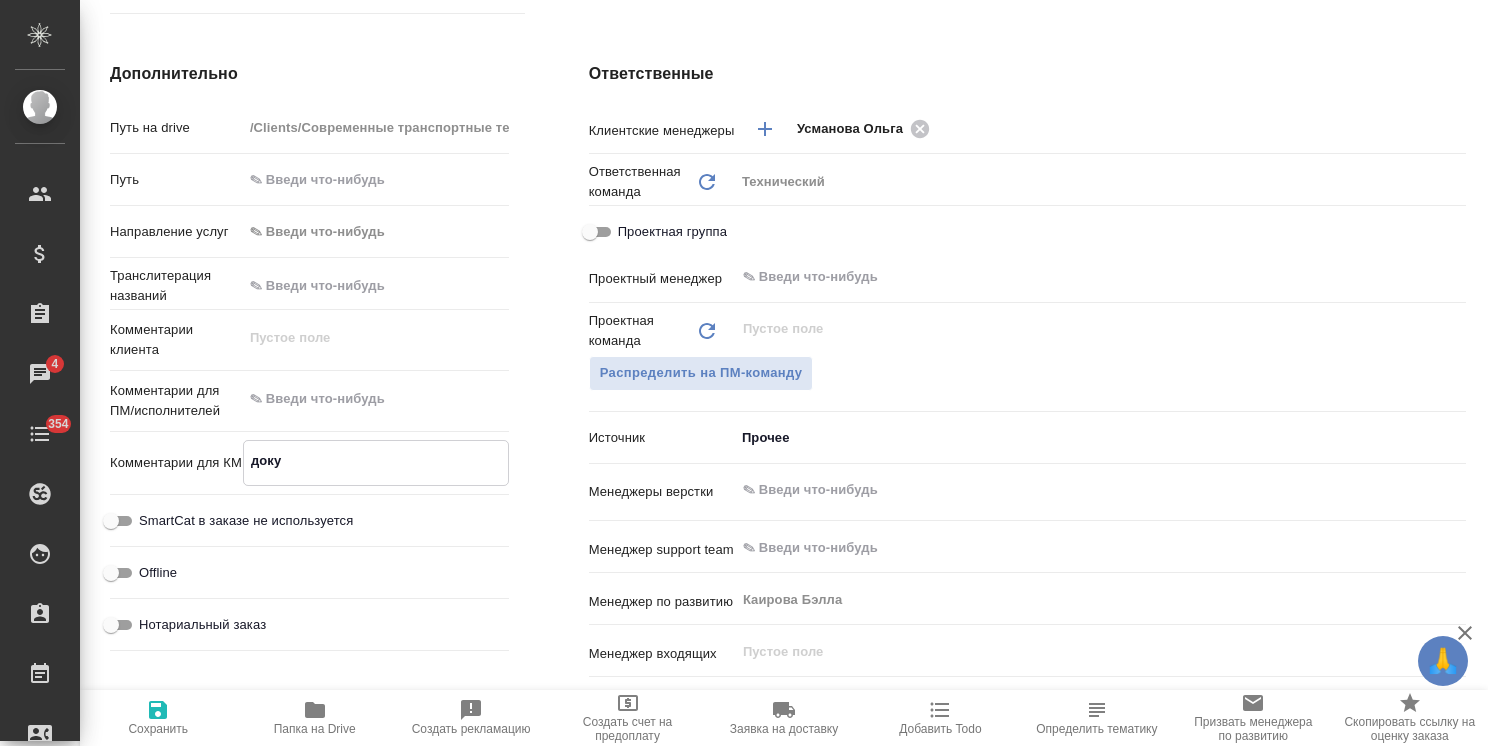 type on "x" 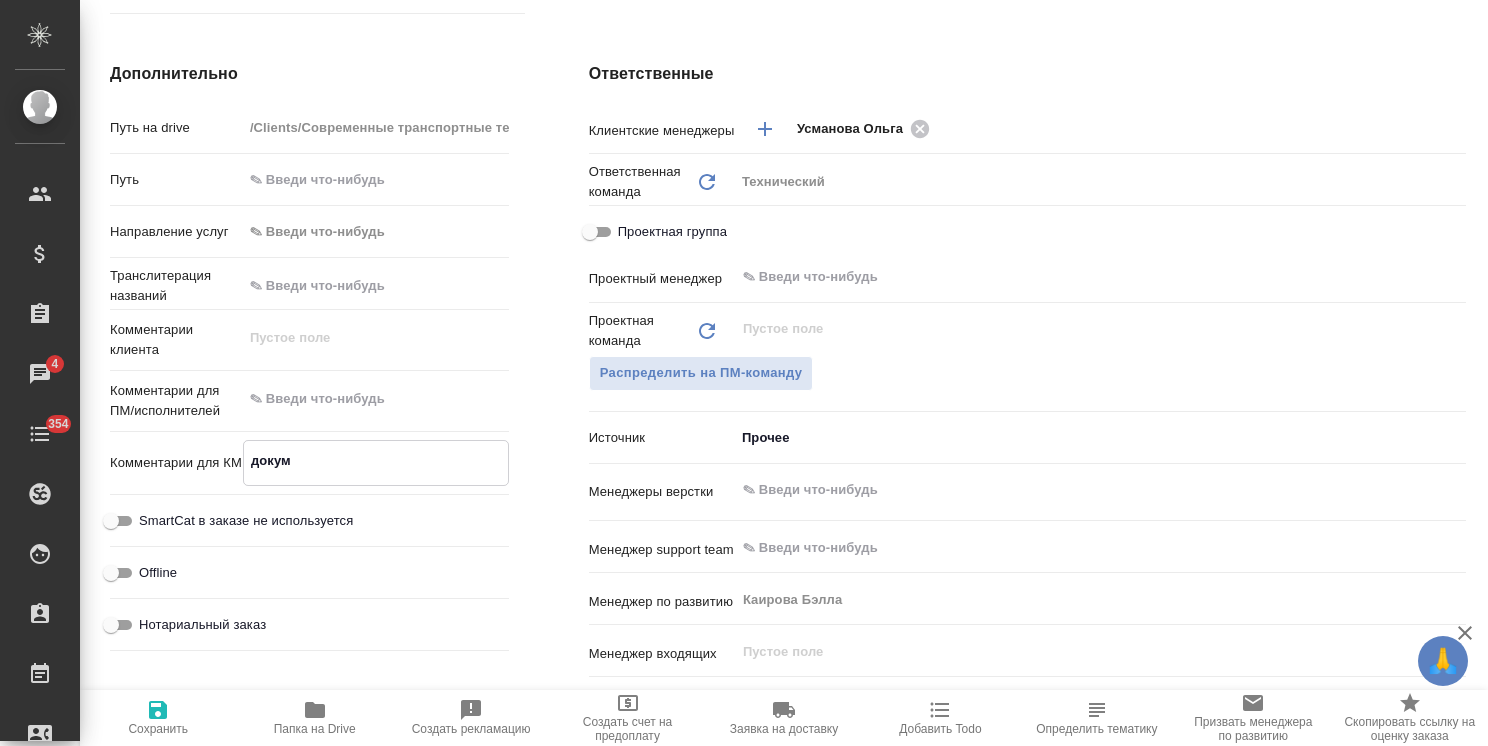 type on "x" 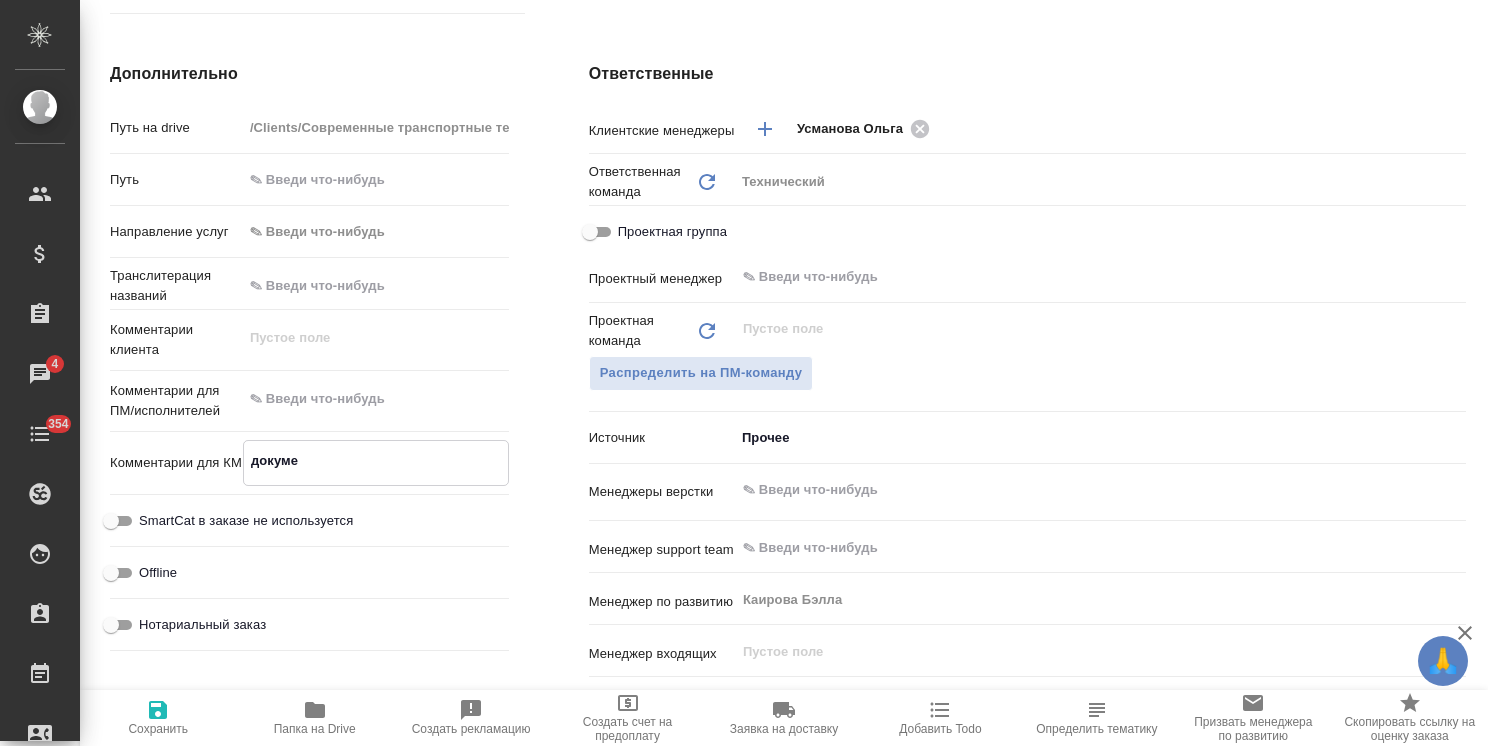 type on "x" 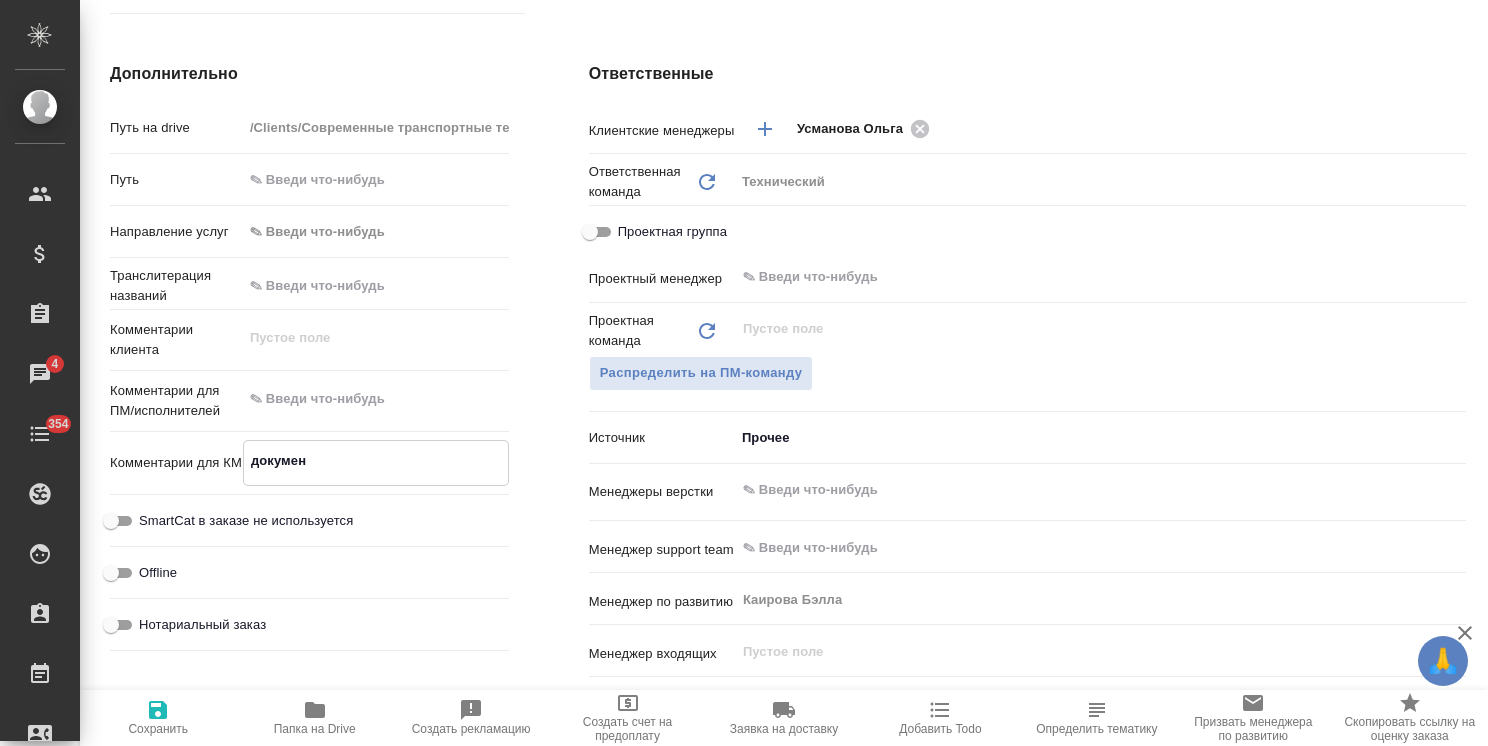 type on "x" 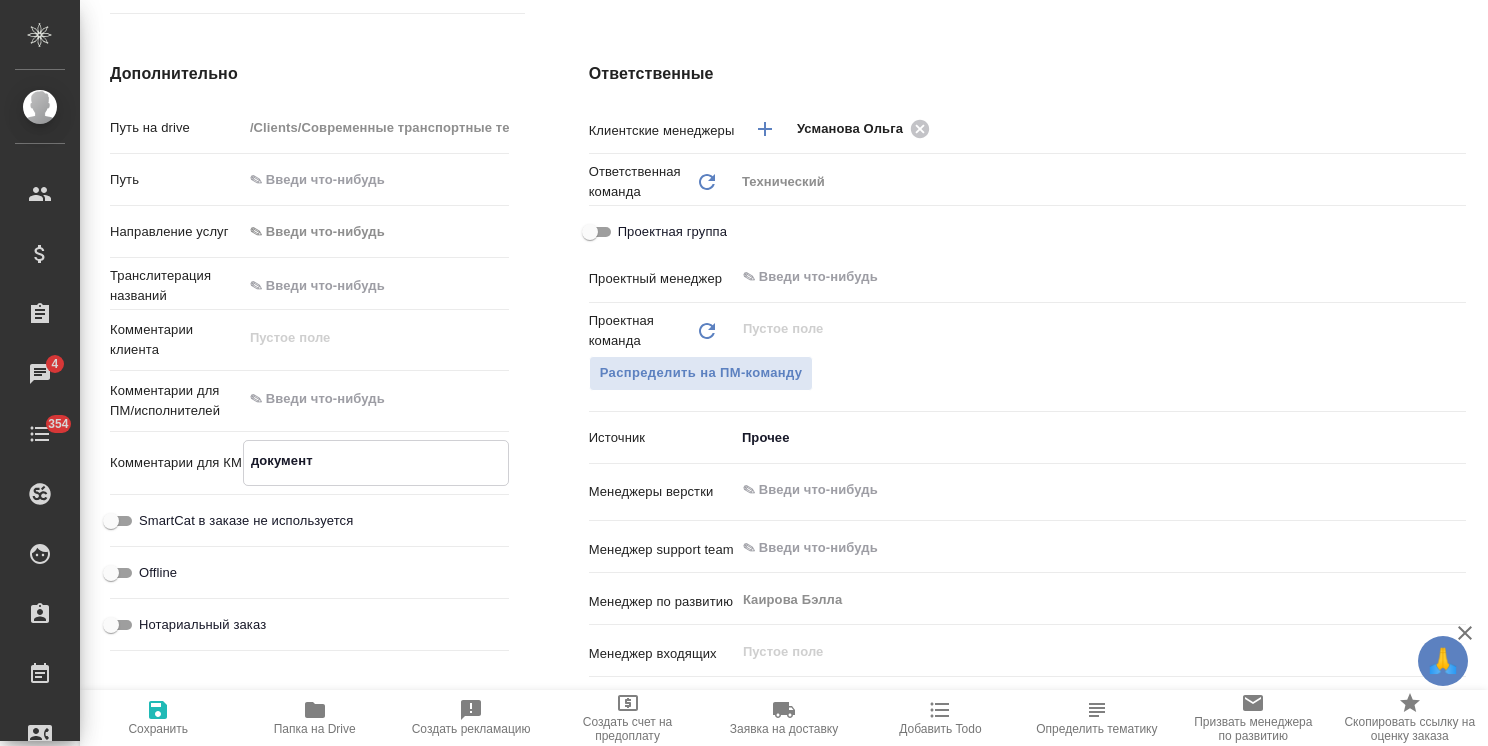 type on "документа" 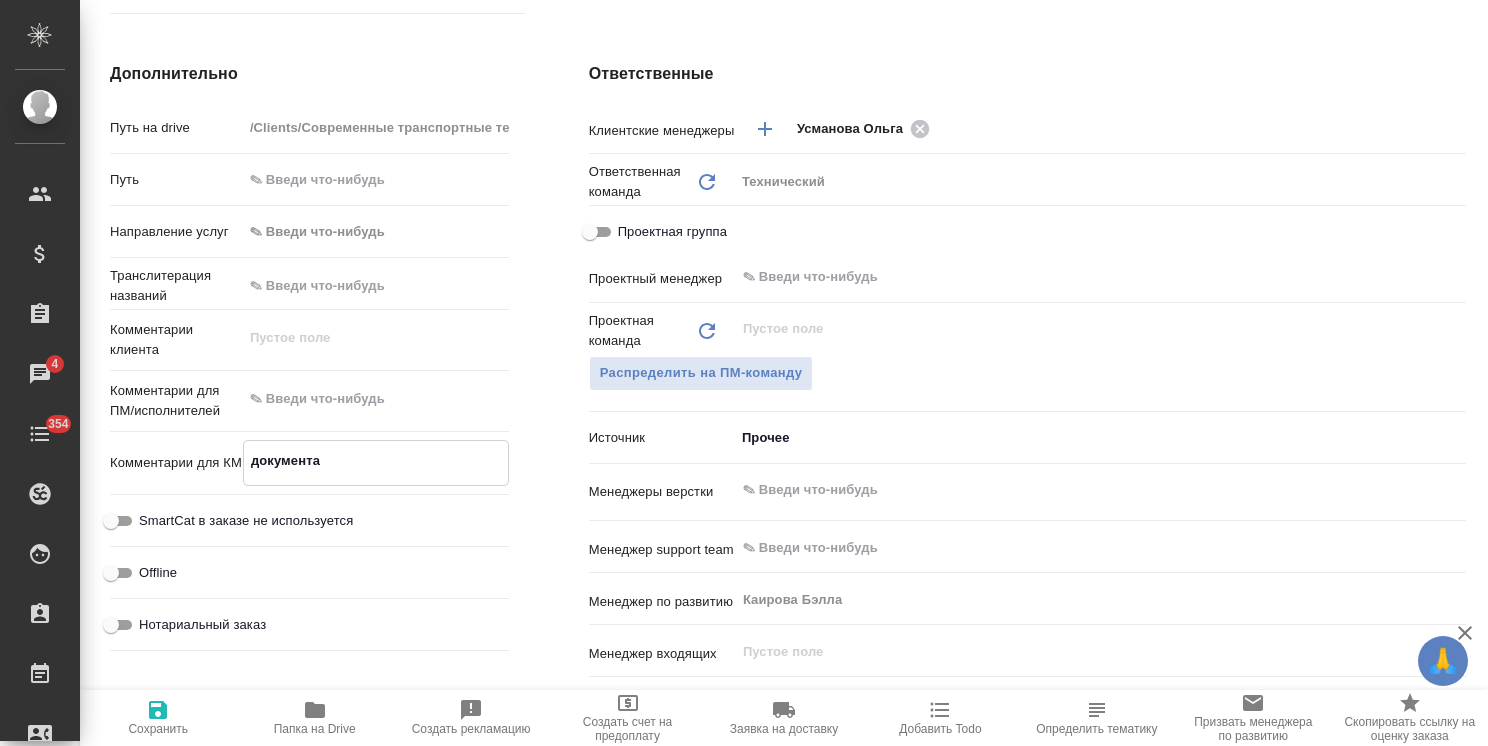 type on "x" 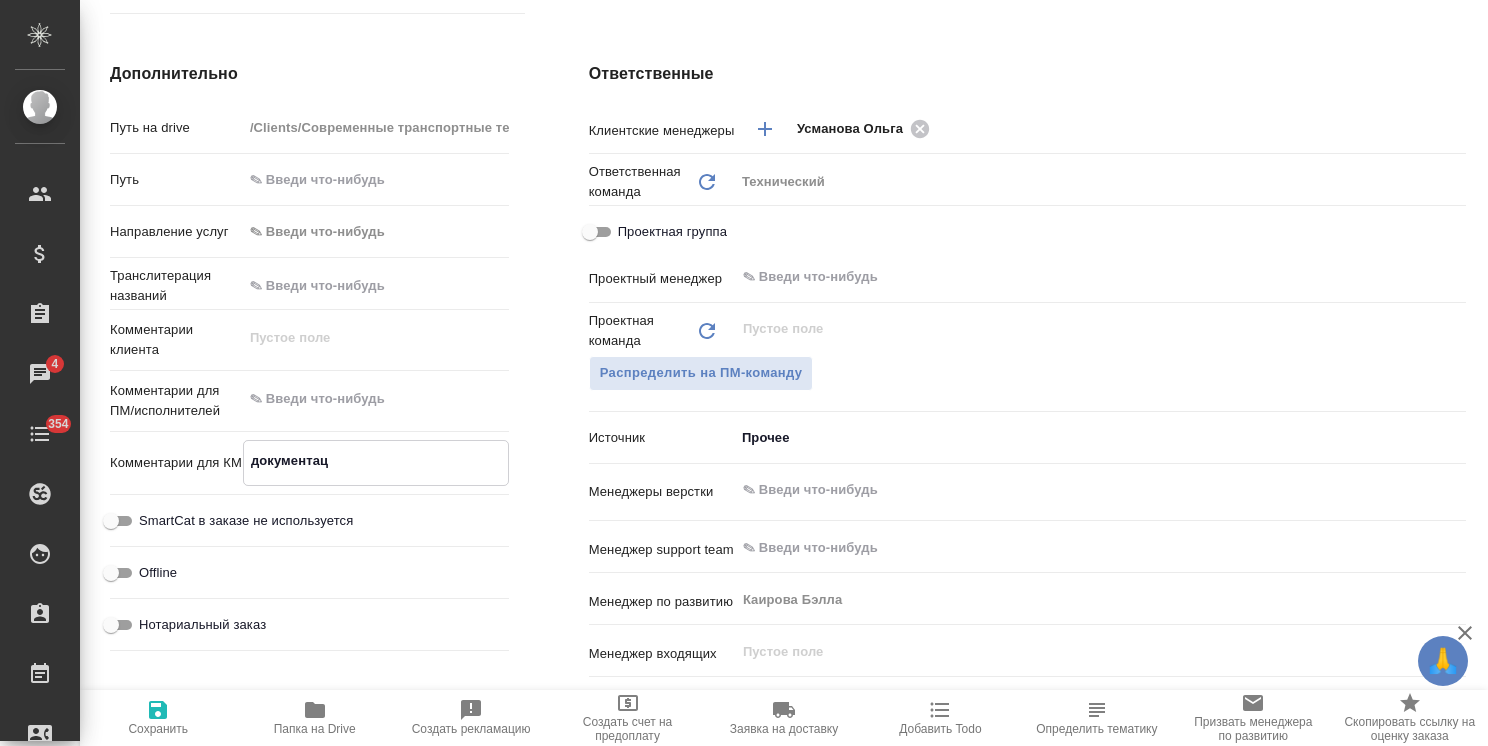 type on "документаци" 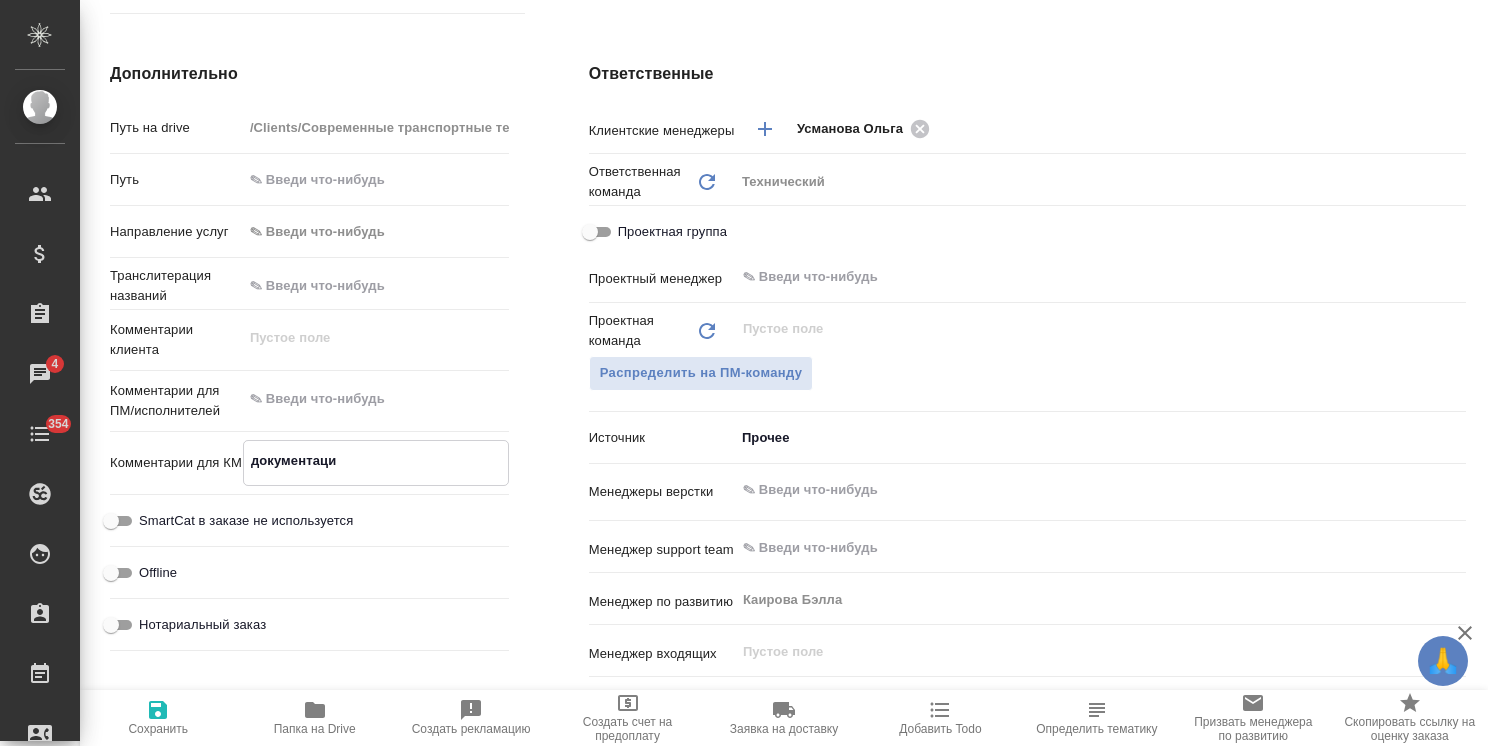 type on "x" 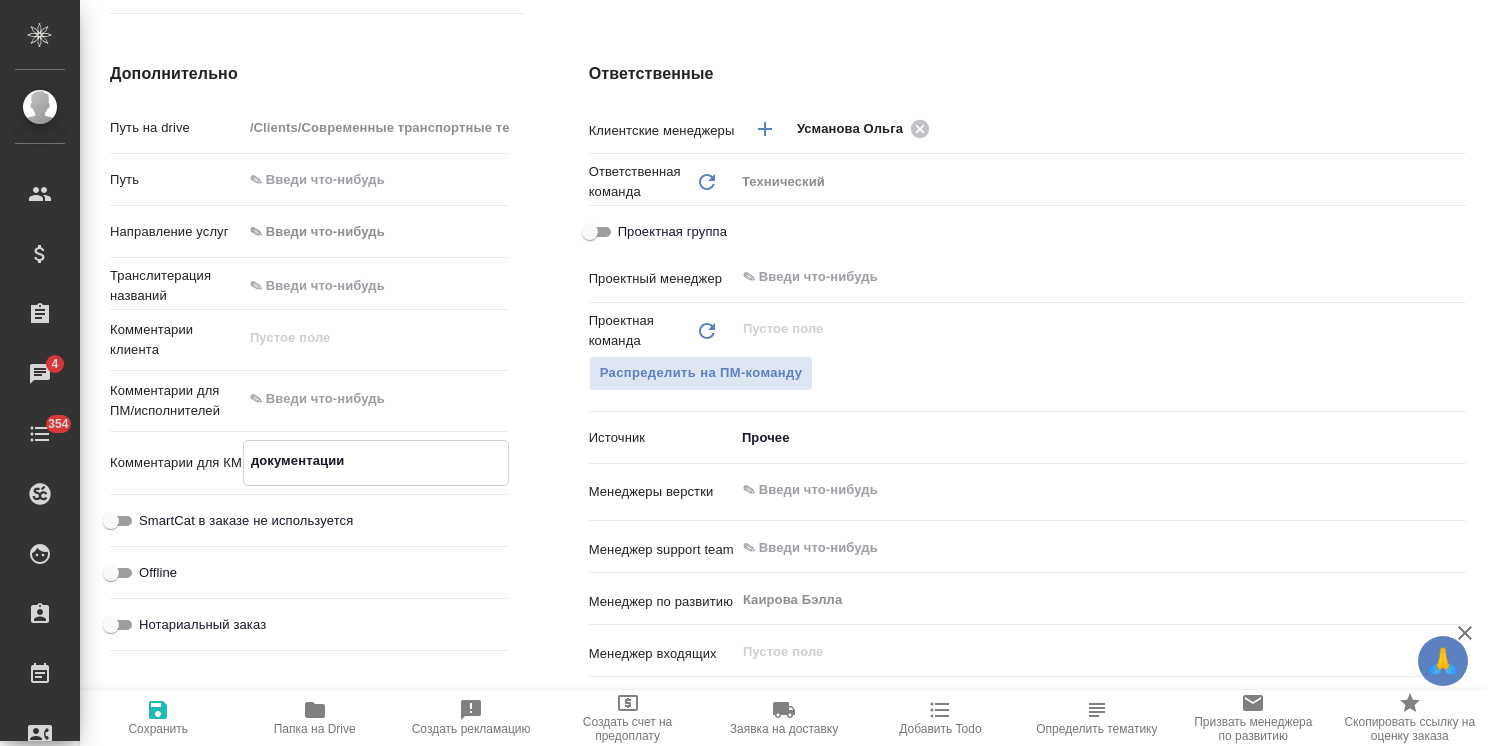 type on "x" 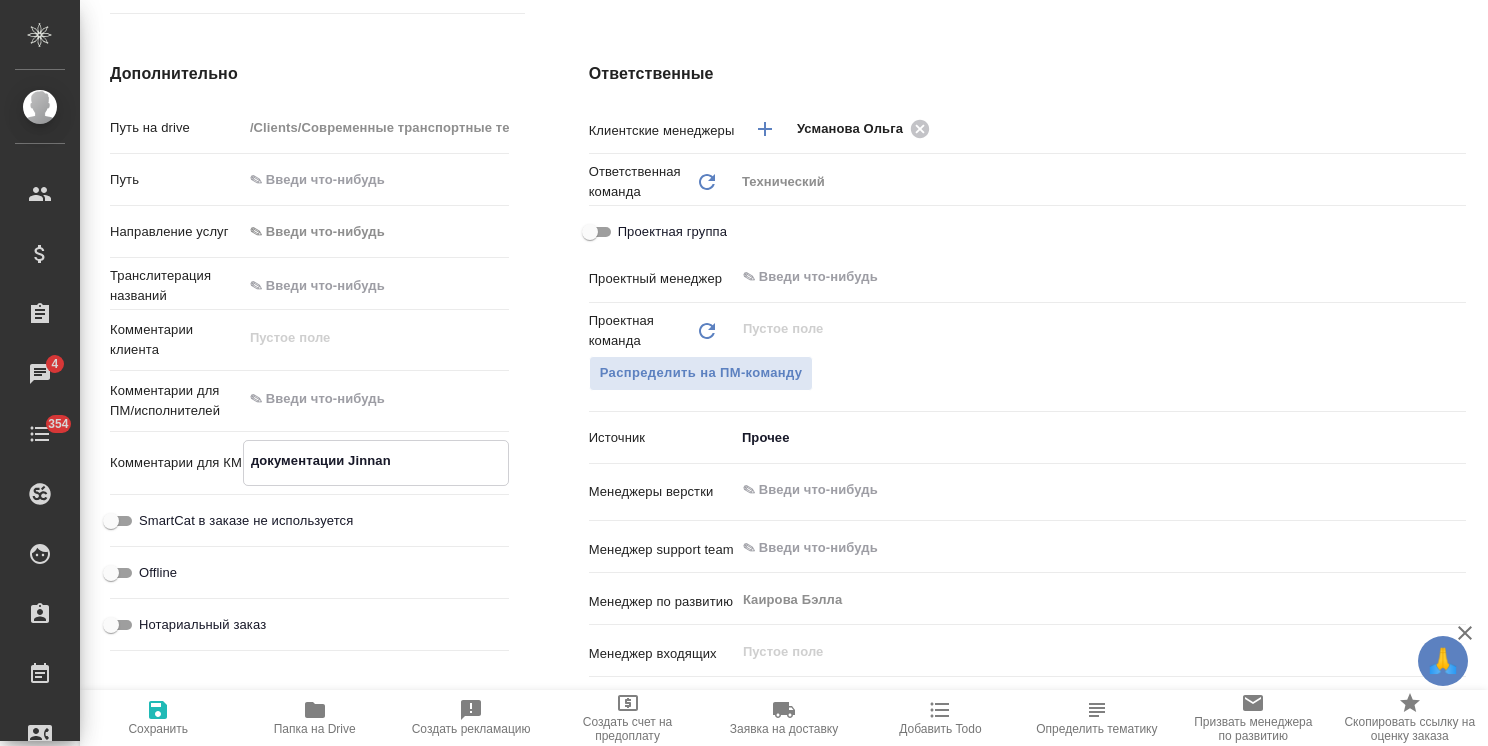 type on "документации Jinnan" 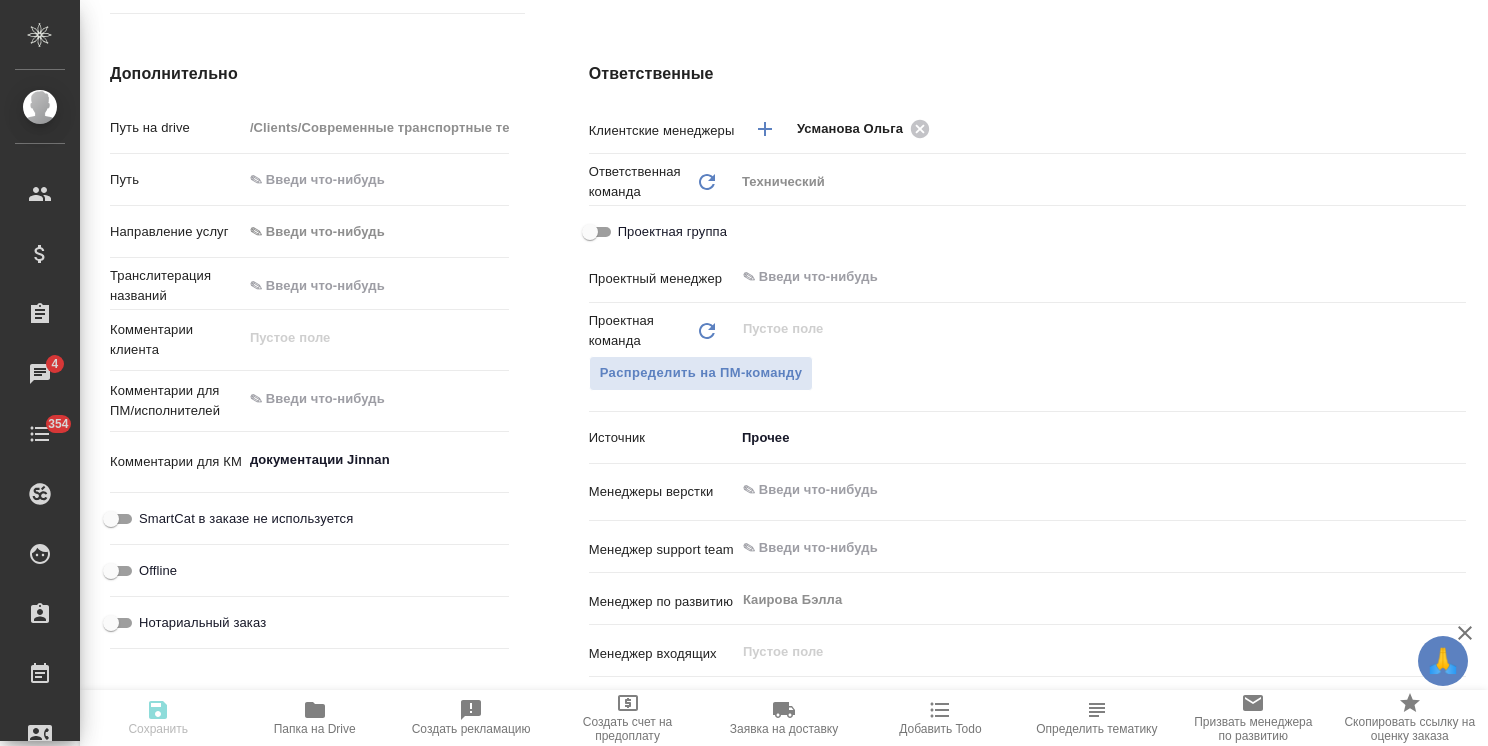 type on "x" 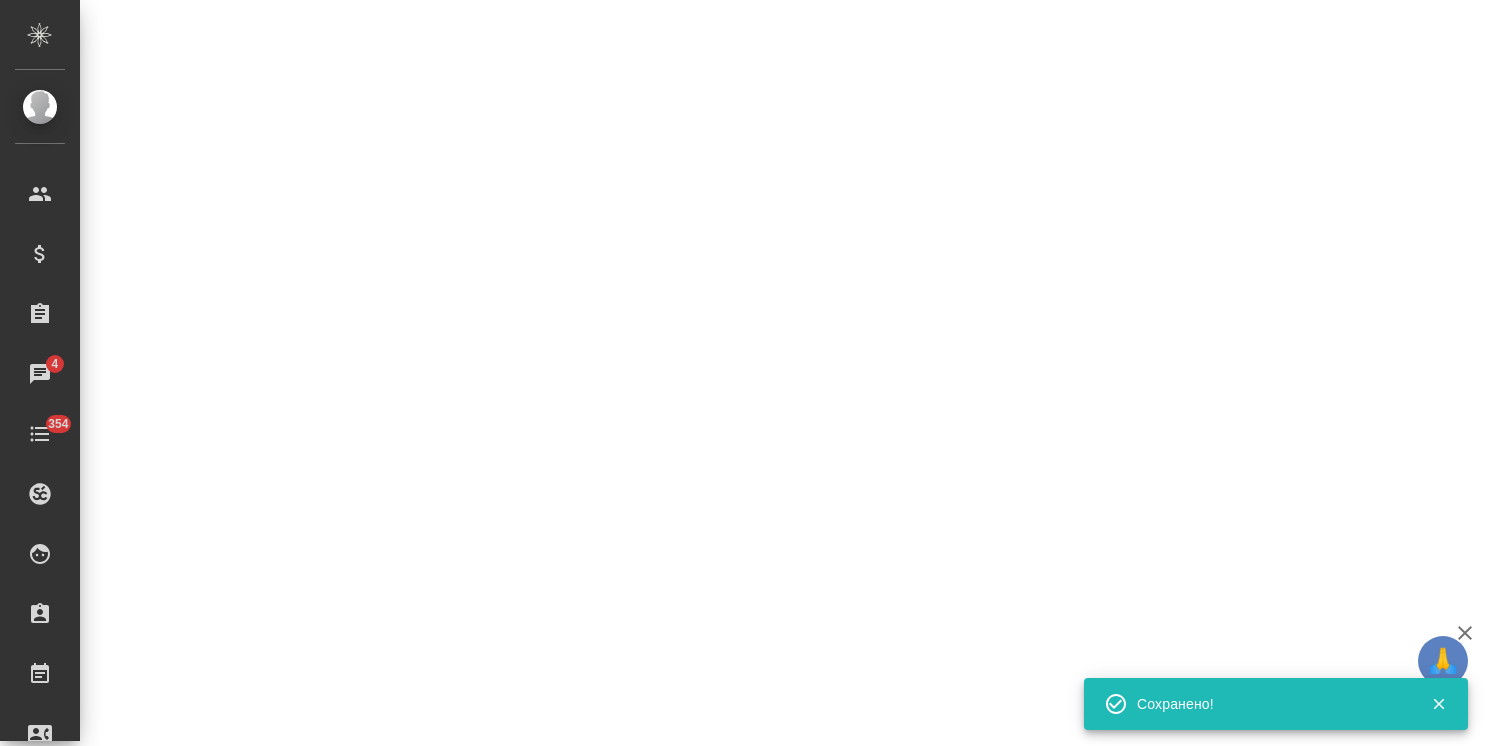 select on "RU" 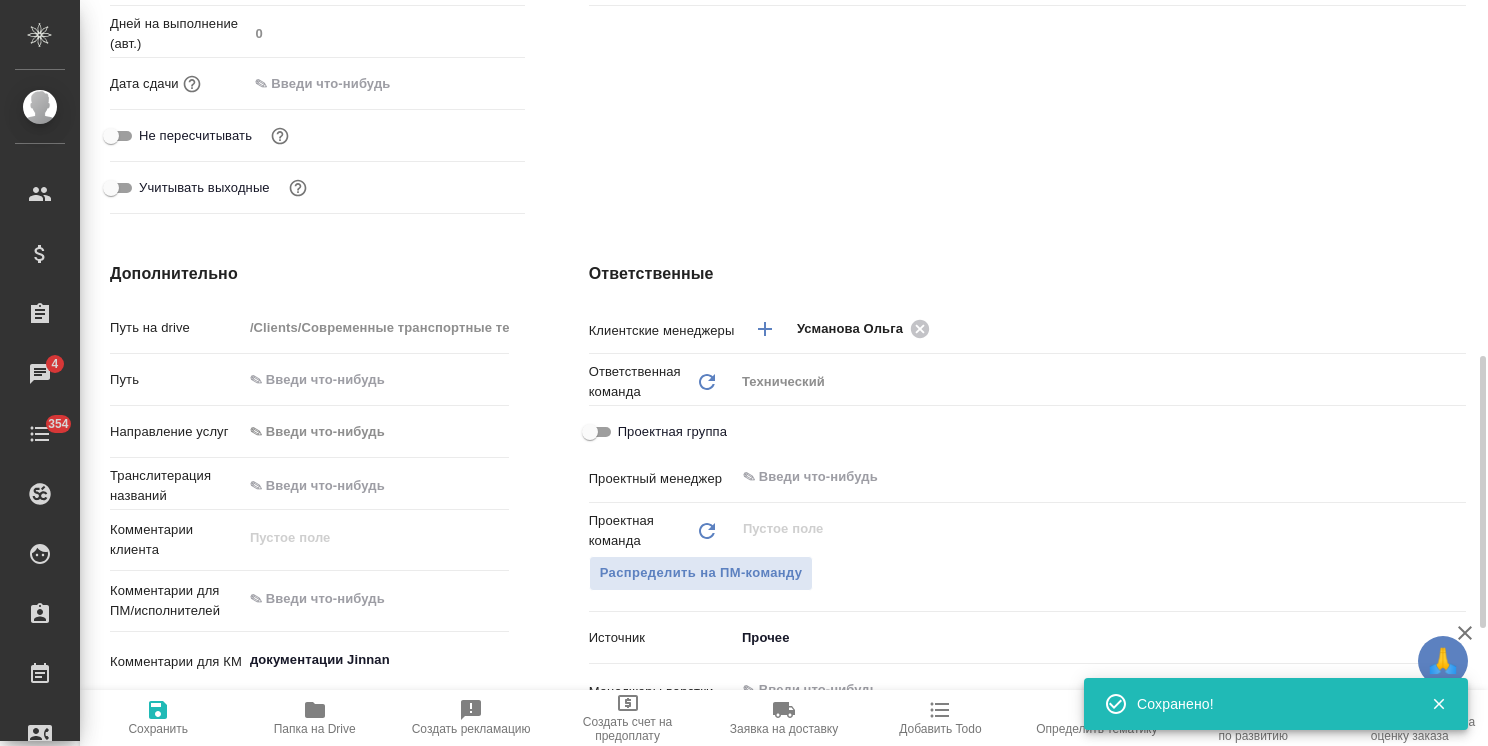 type on "x" 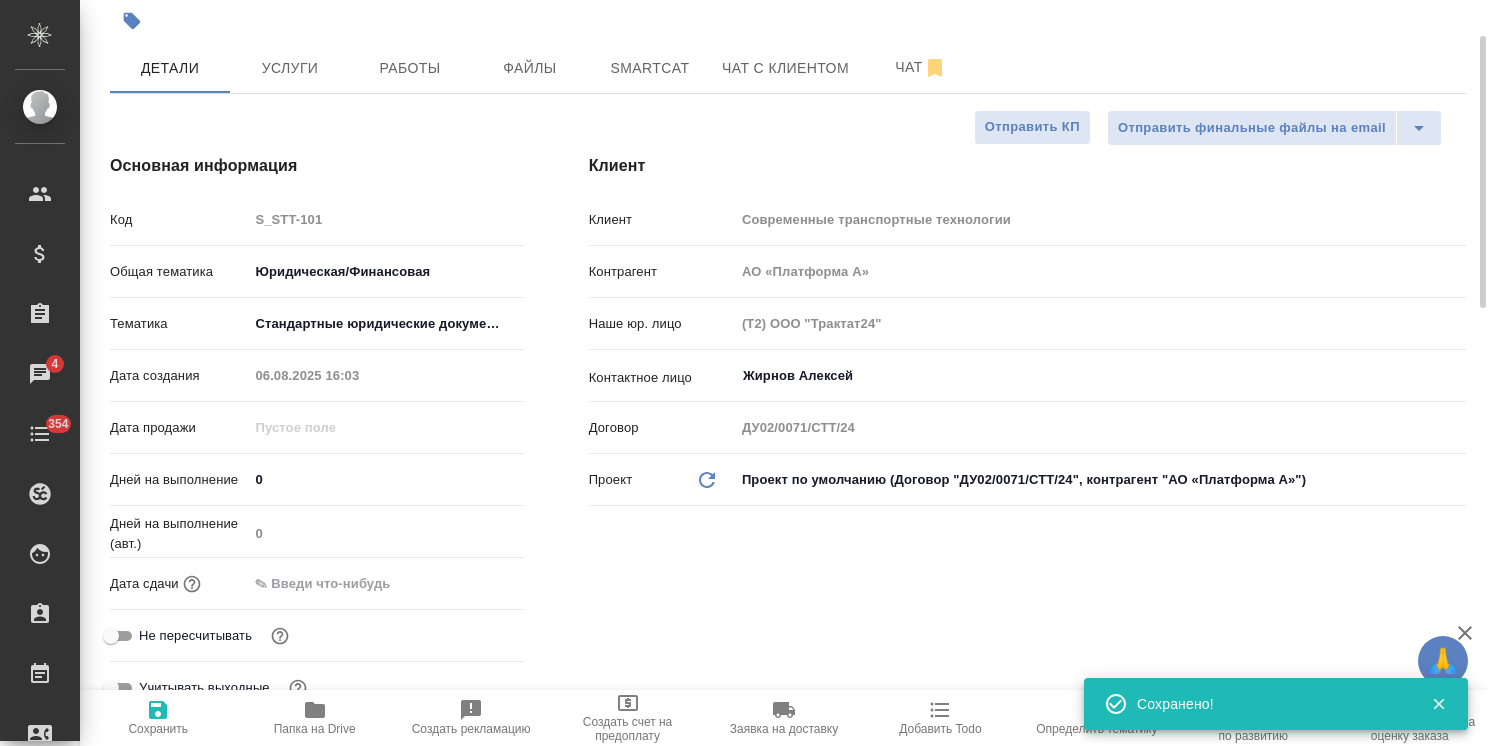 scroll, scrollTop: 0, scrollLeft: 0, axis: both 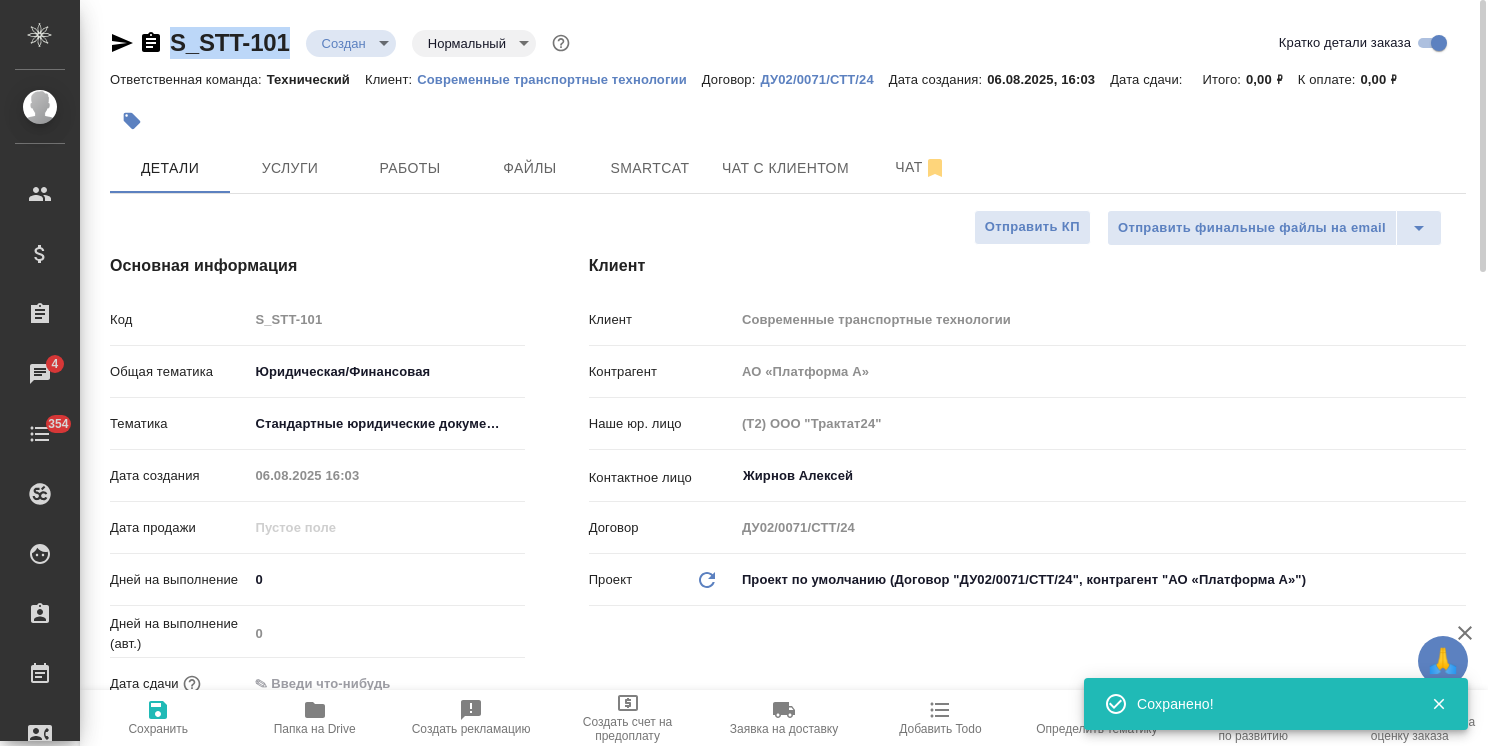 drag, startPoint x: 294, startPoint y: 15, endPoint x: 159, endPoint y: 34, distance: 136.33047 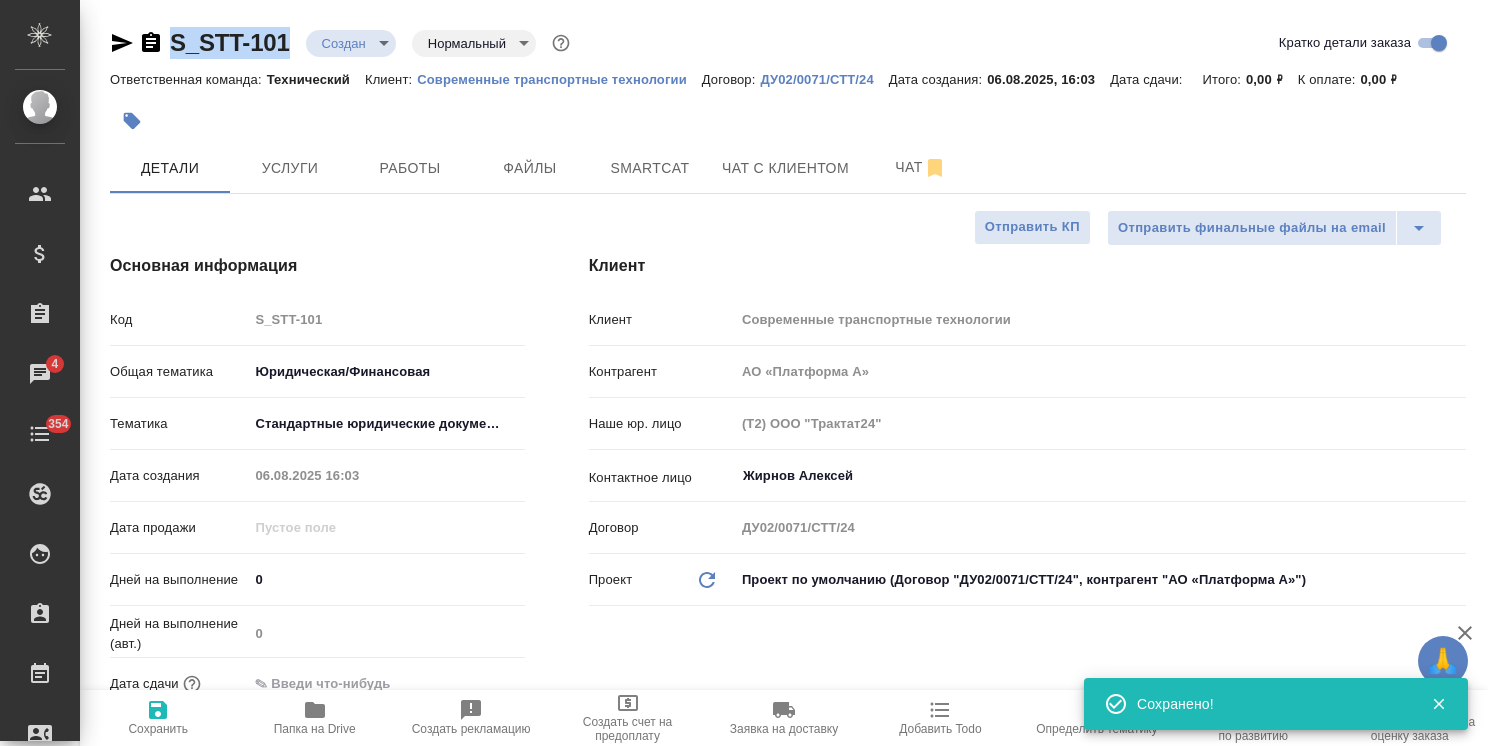 copy on "S_STT-101" 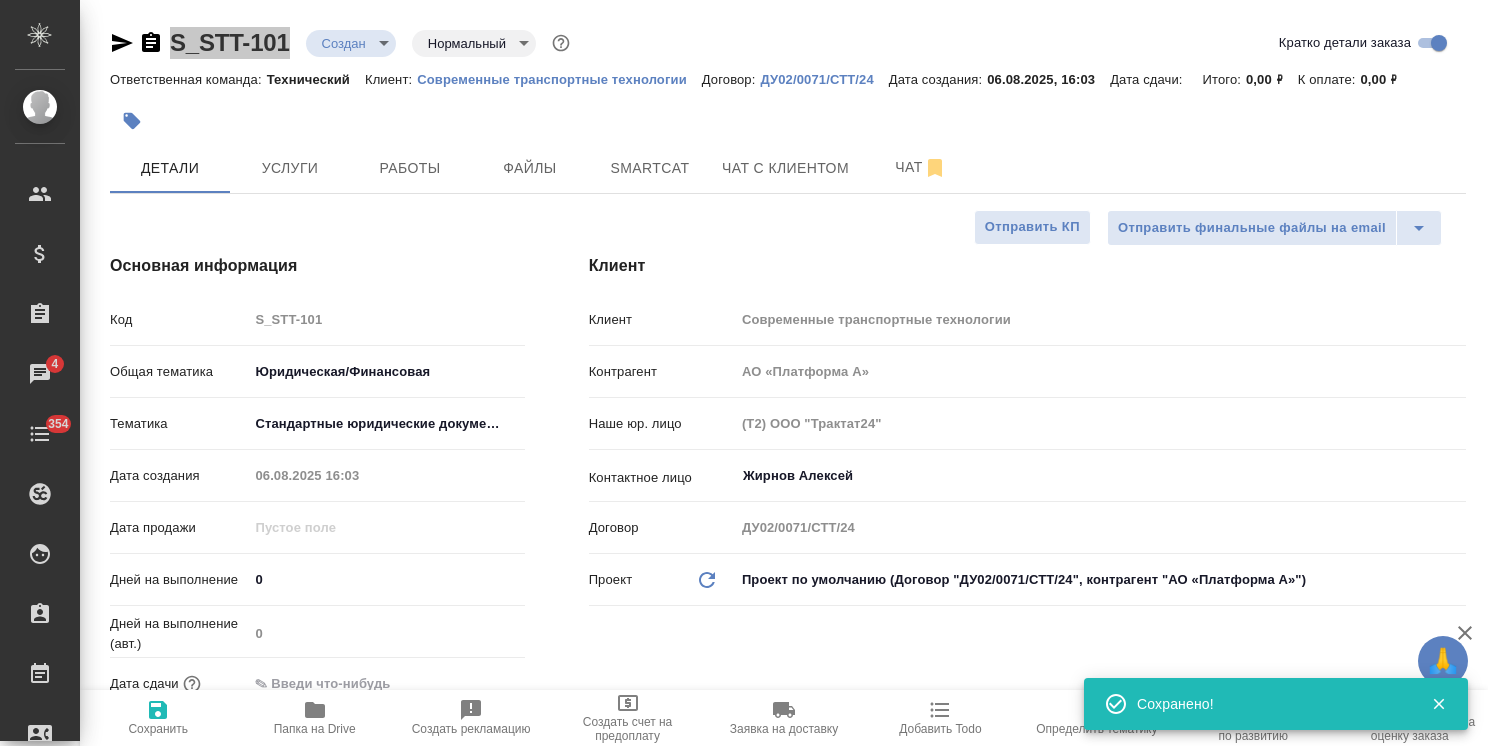 type on "x" 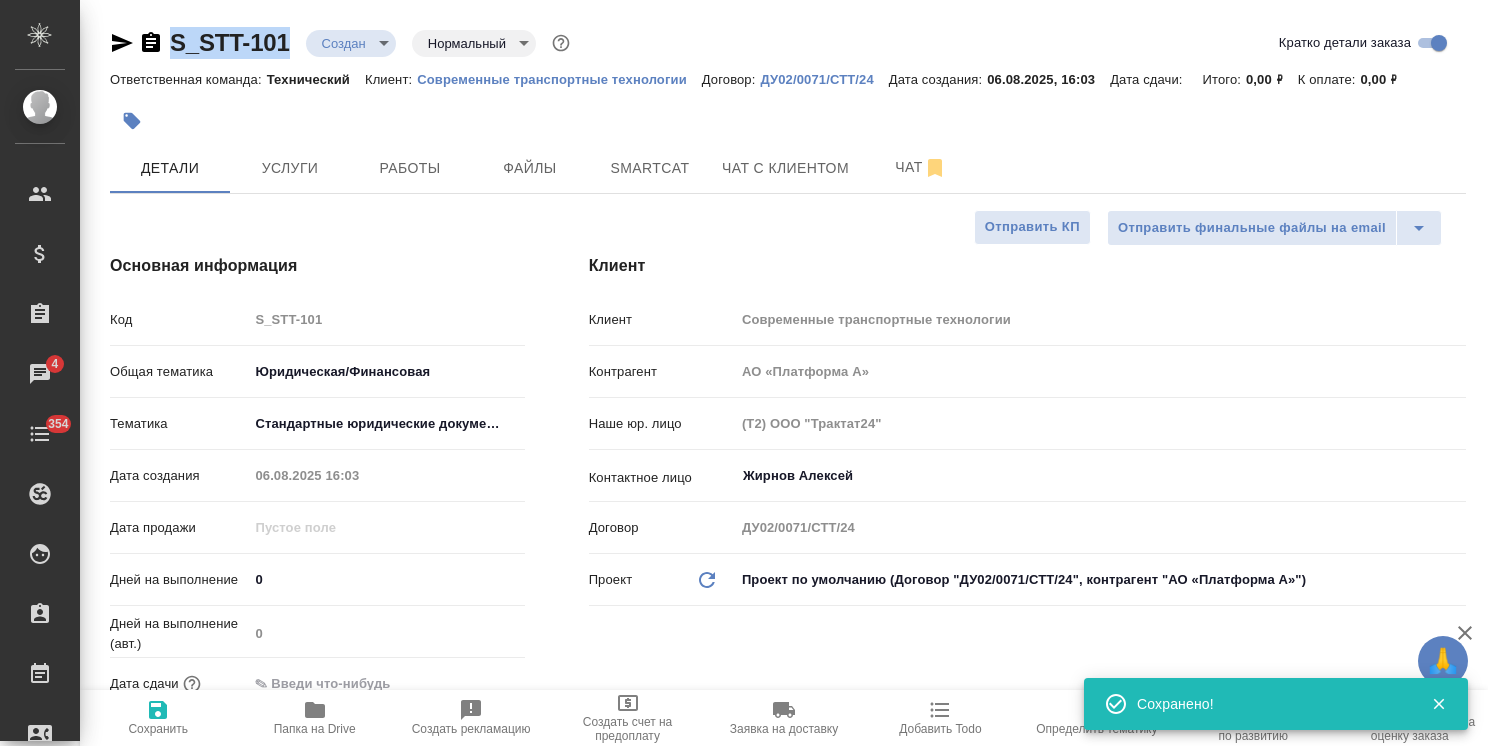 type on "x" 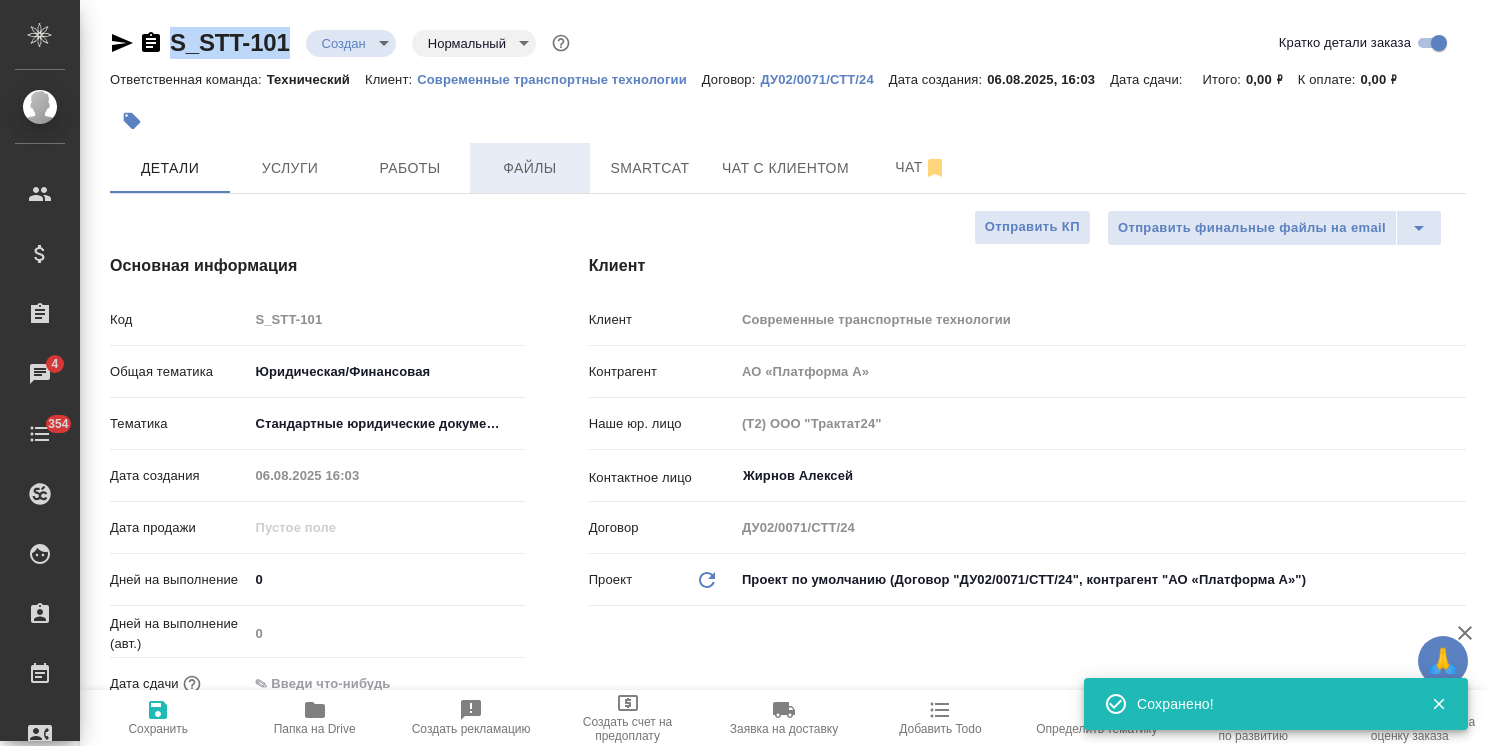 click on "Файлы" at bounding box center [530, 168] 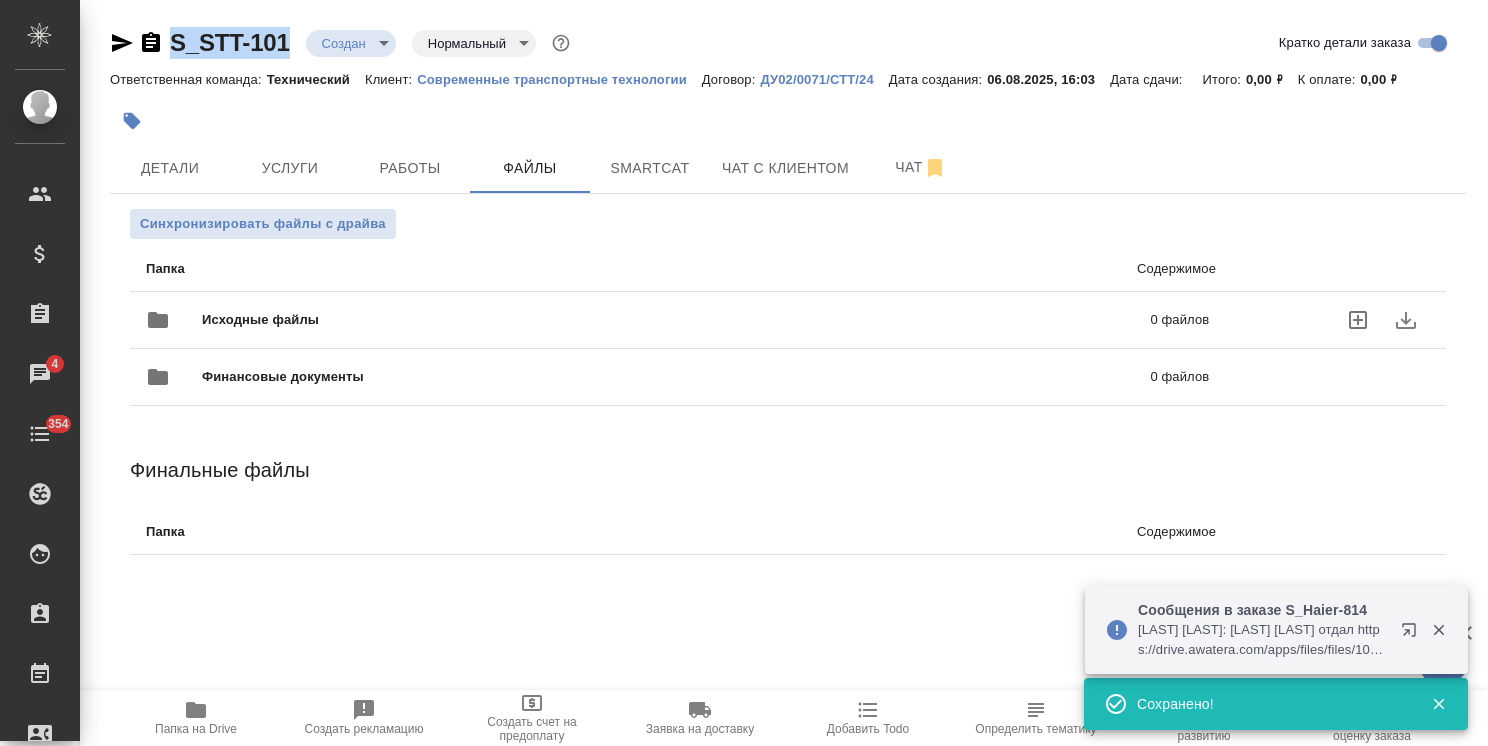 click on "Исходные файлы" at bounding box center (468, 320) 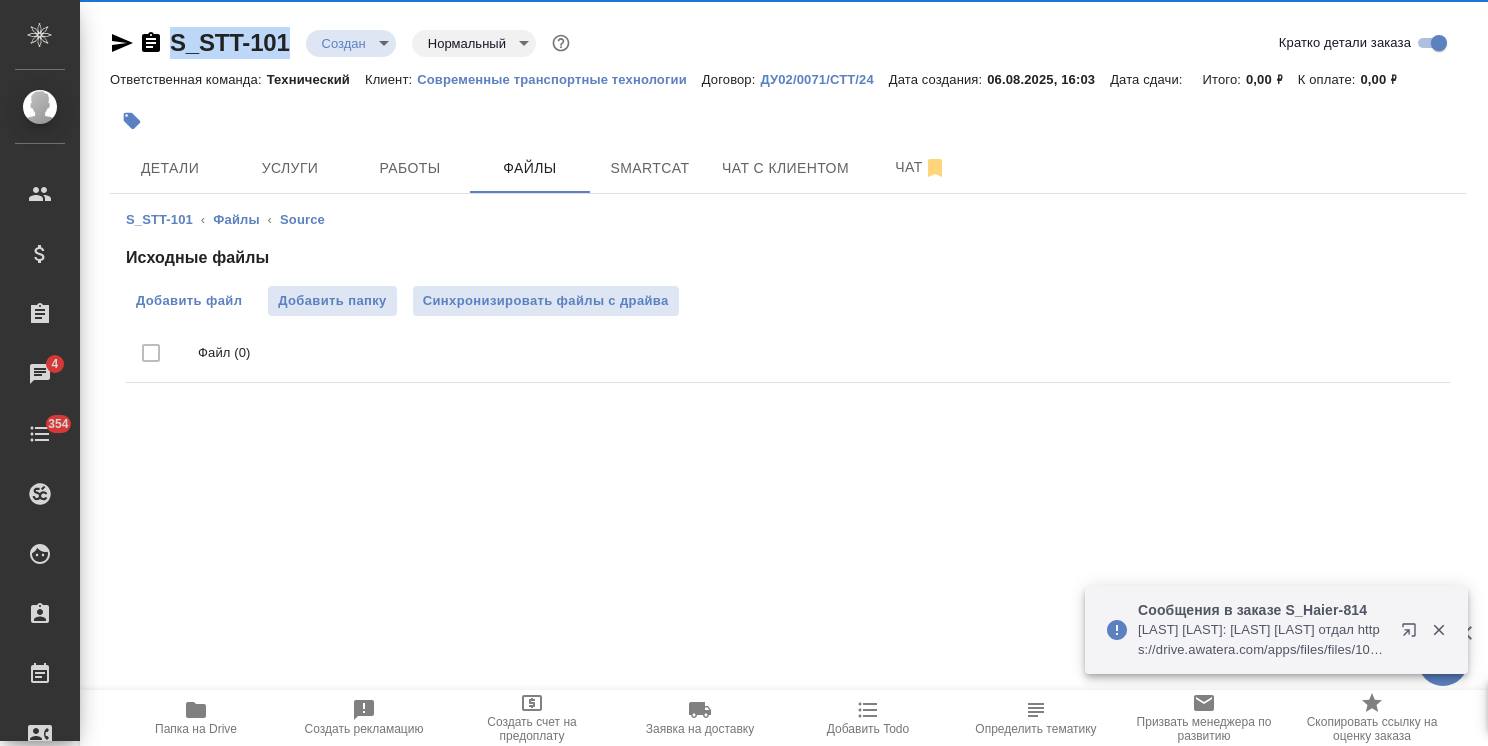 click on "Добавить файл" at bounding box center [189, 301] 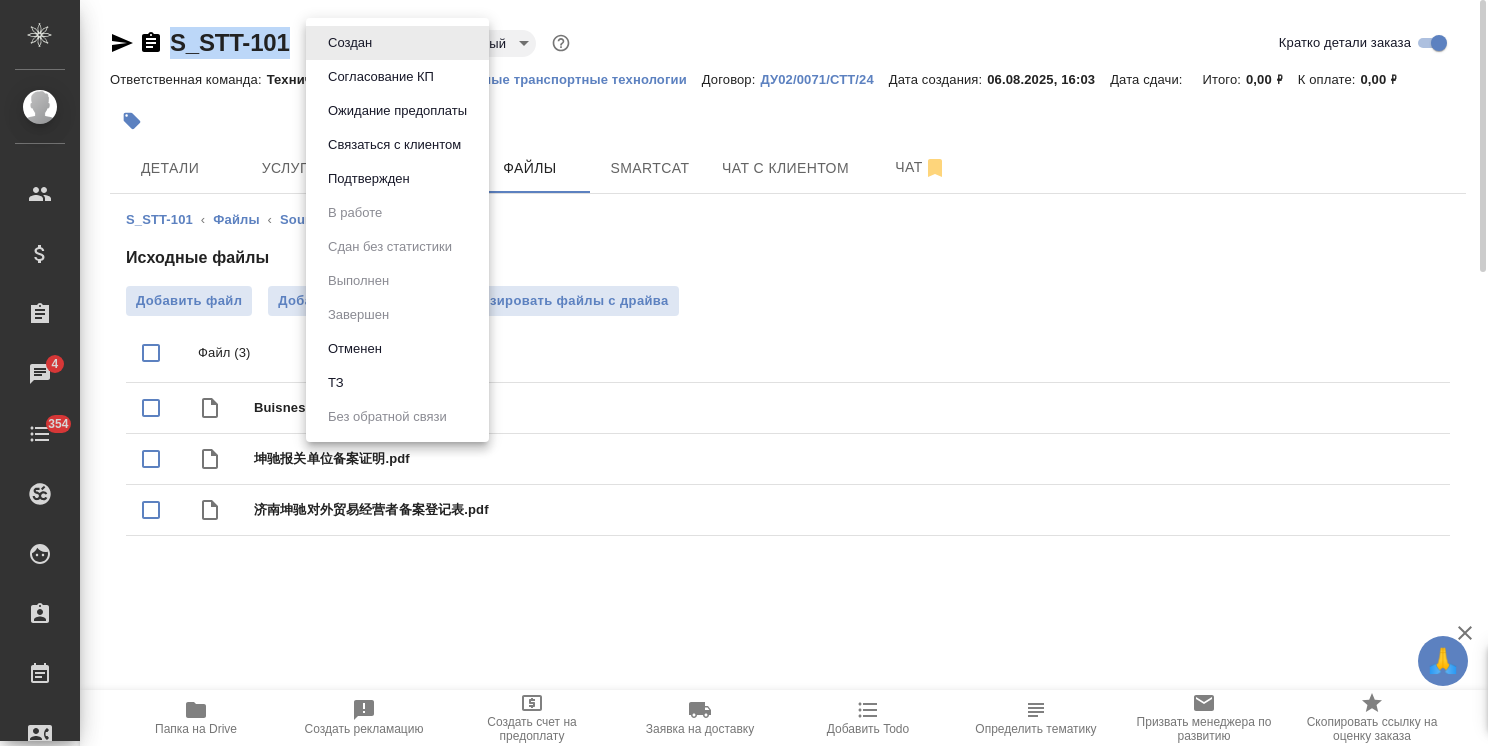 click on "🙏 .cls-1
fill:#fff;
AWATERA Usmanova Olga Клиенты Спецификации Заказы 4 Чаты 354 Todo Проекты SC Исполнители Кандидаты Работы Входящие заявки Заявки на доставку Рекламации Проекты процессинга Конференции Выйти S_STT-101 Создан new Нормальный normal Кратко детали заказа Ответственная команда: Технический Клиент: Современные транспортные технологии Договор: ДУ02/0071/СТТ/24 Дата создания: 06.08.2025, 16:03 Дата сдачи: Итого: 0,00 ₽ К оплате: 0,00 ₽ Детали Услуги Работы Файлы Smartcat Чат с клиентом Чат S_STT-101 ‹ Файлы ‹ Source Исходные файлы Добавить файл Добавить папку Файл (3) Buisness License.jpg   354" at bounding box center [744, 373] 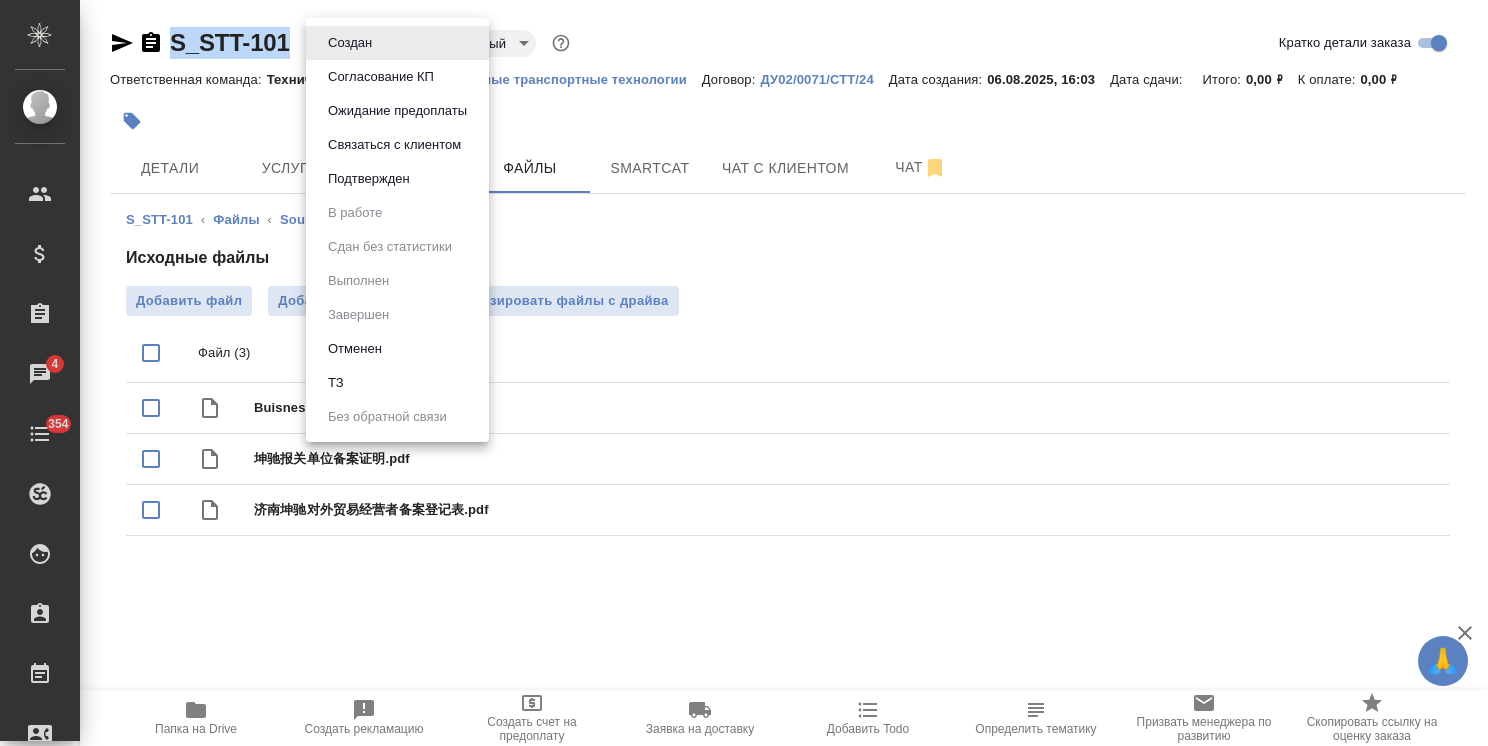 click on "ТЗ" at bounding box center [397, 383] 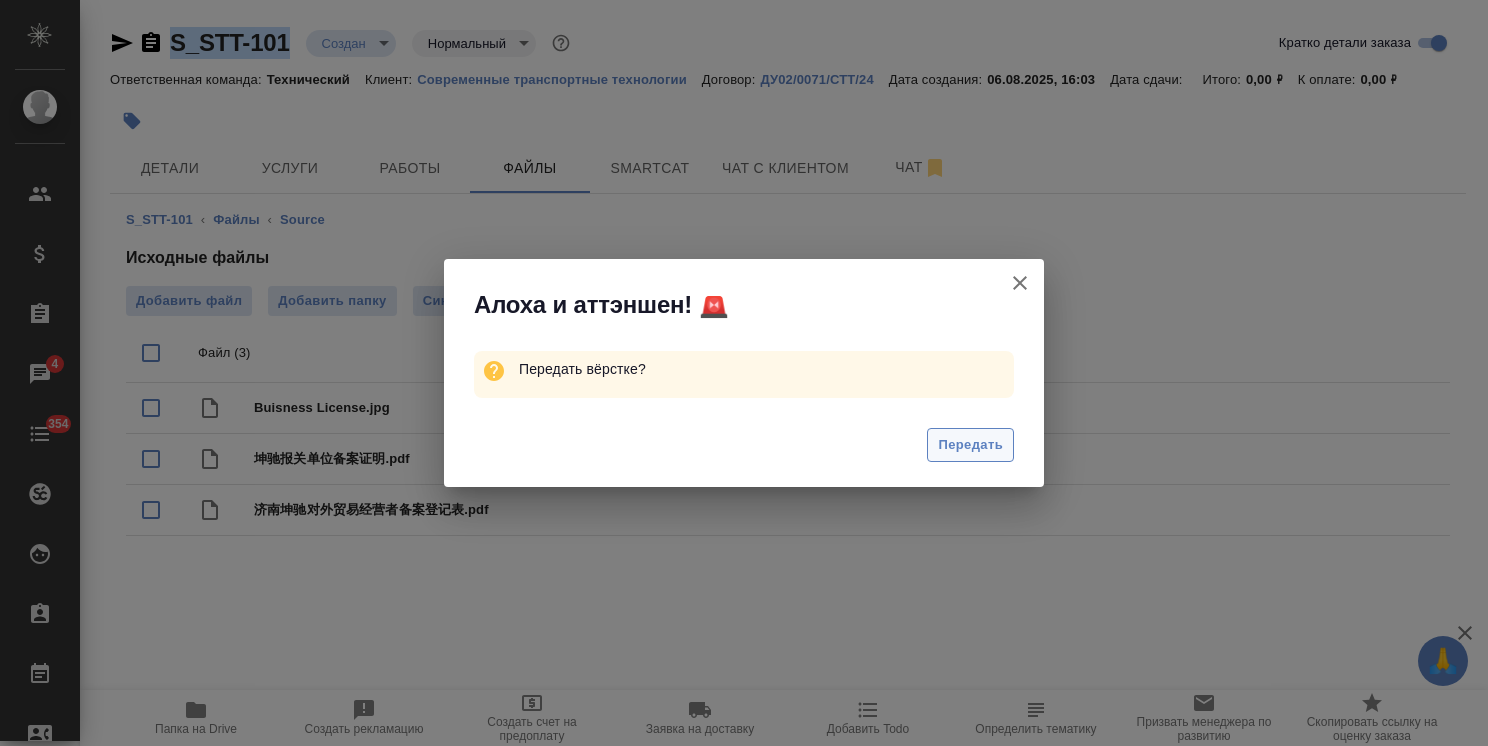 click on "Передать" at bounding box center [970, 445] 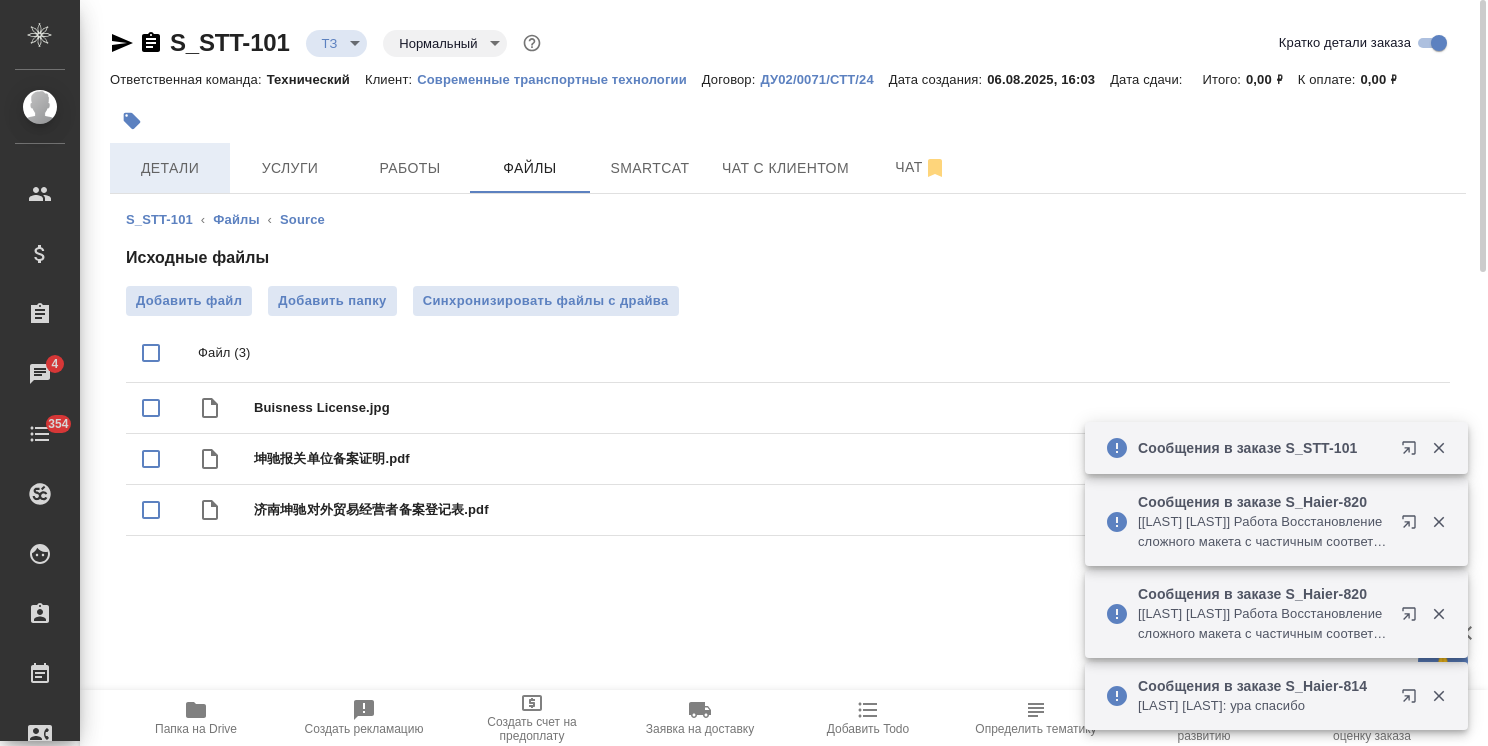 click on "Детали" at bounding box center [170, 168] 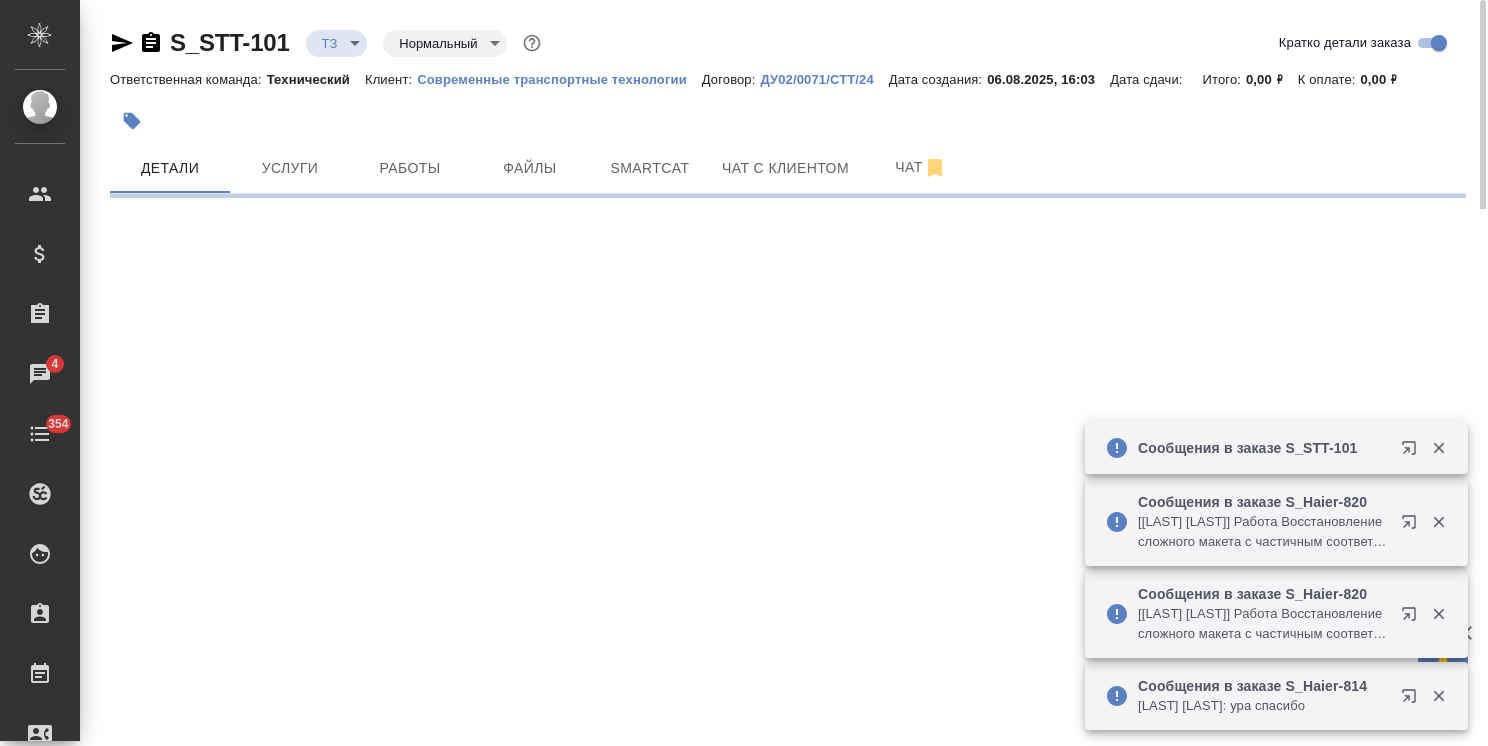 select on "RU" 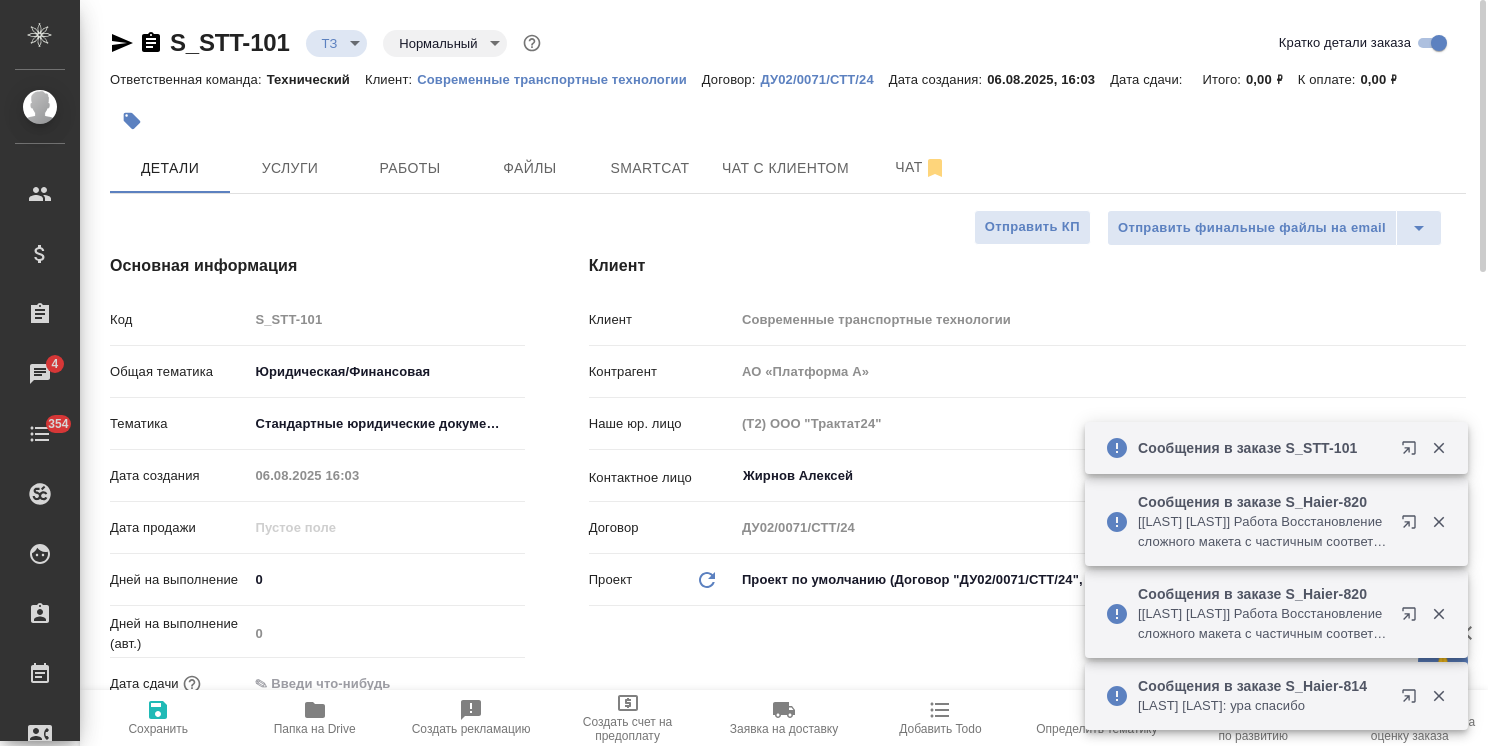 type on "x" 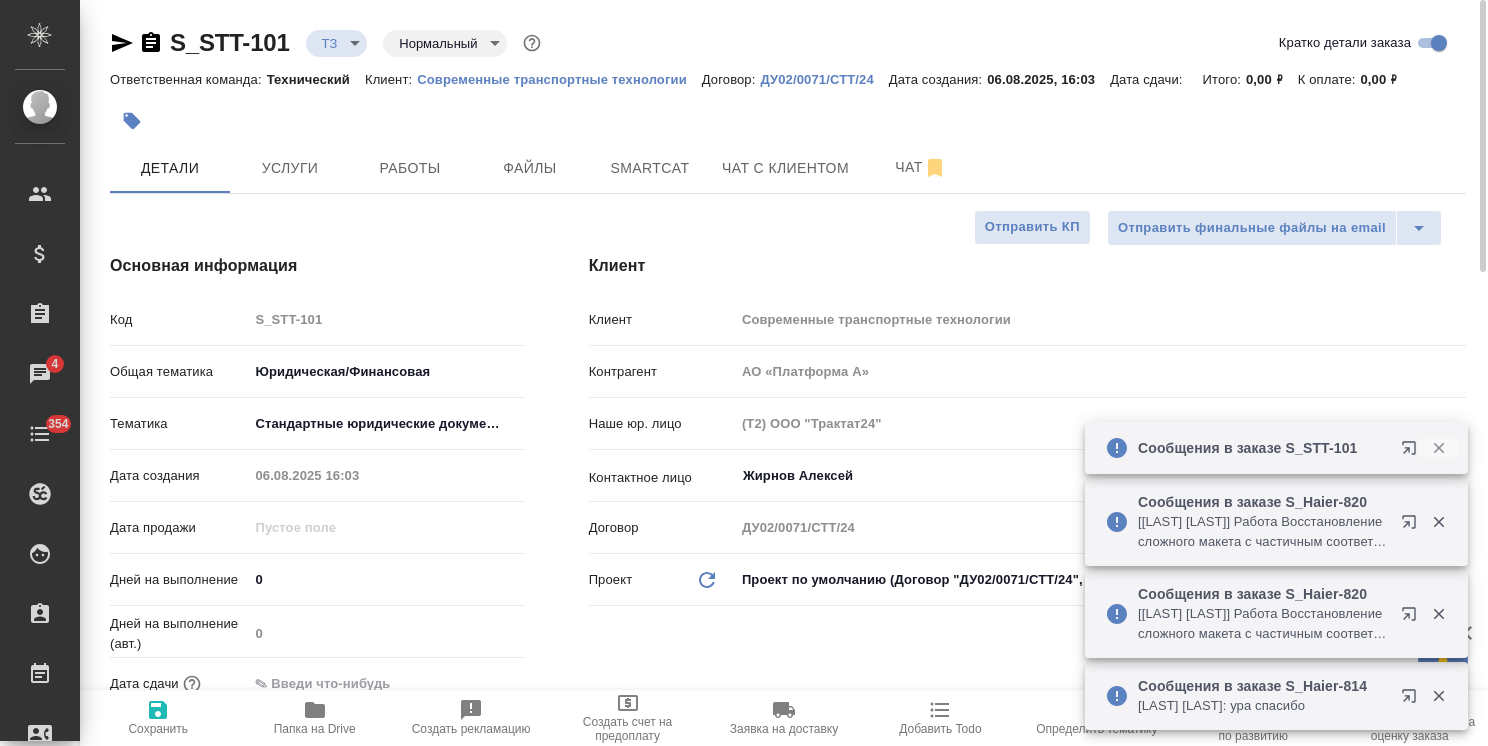 click 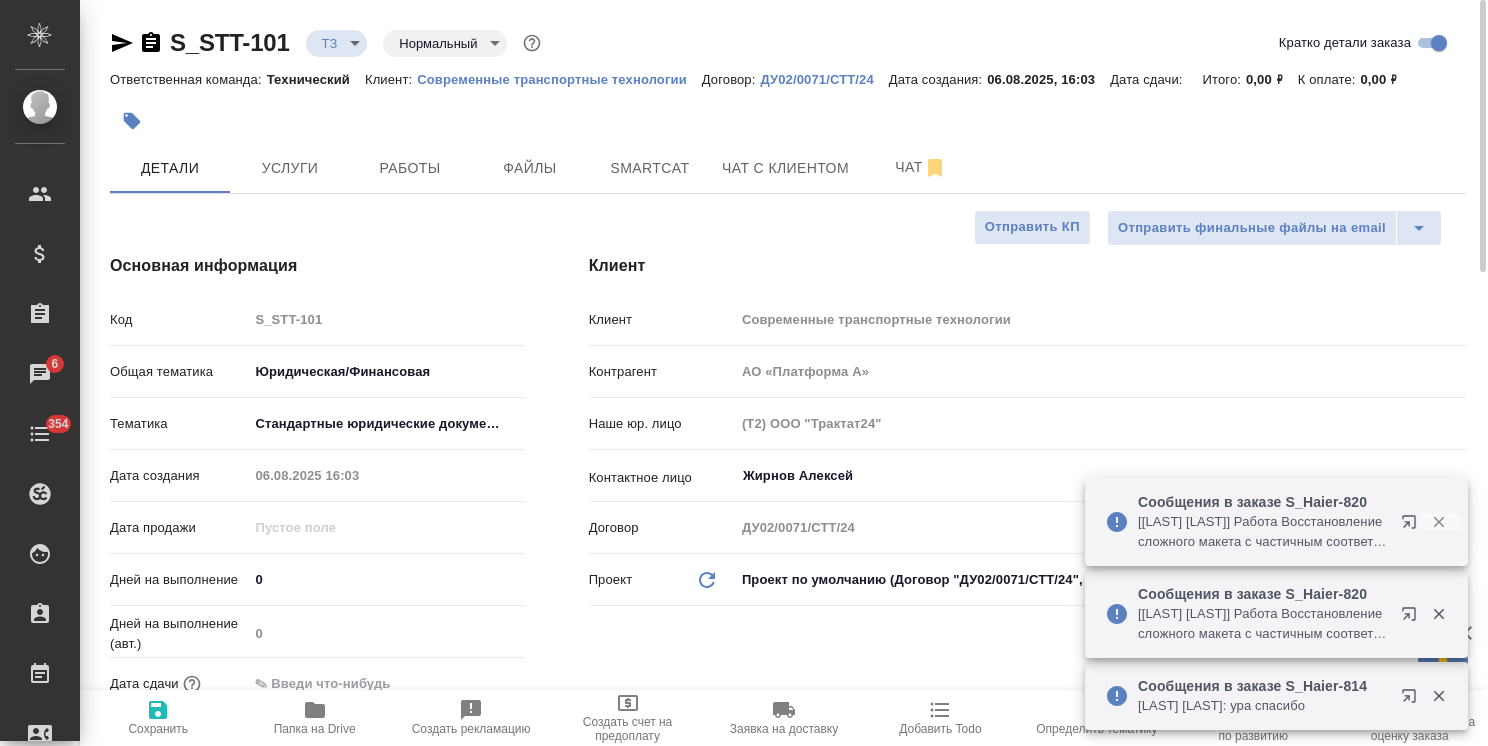 click 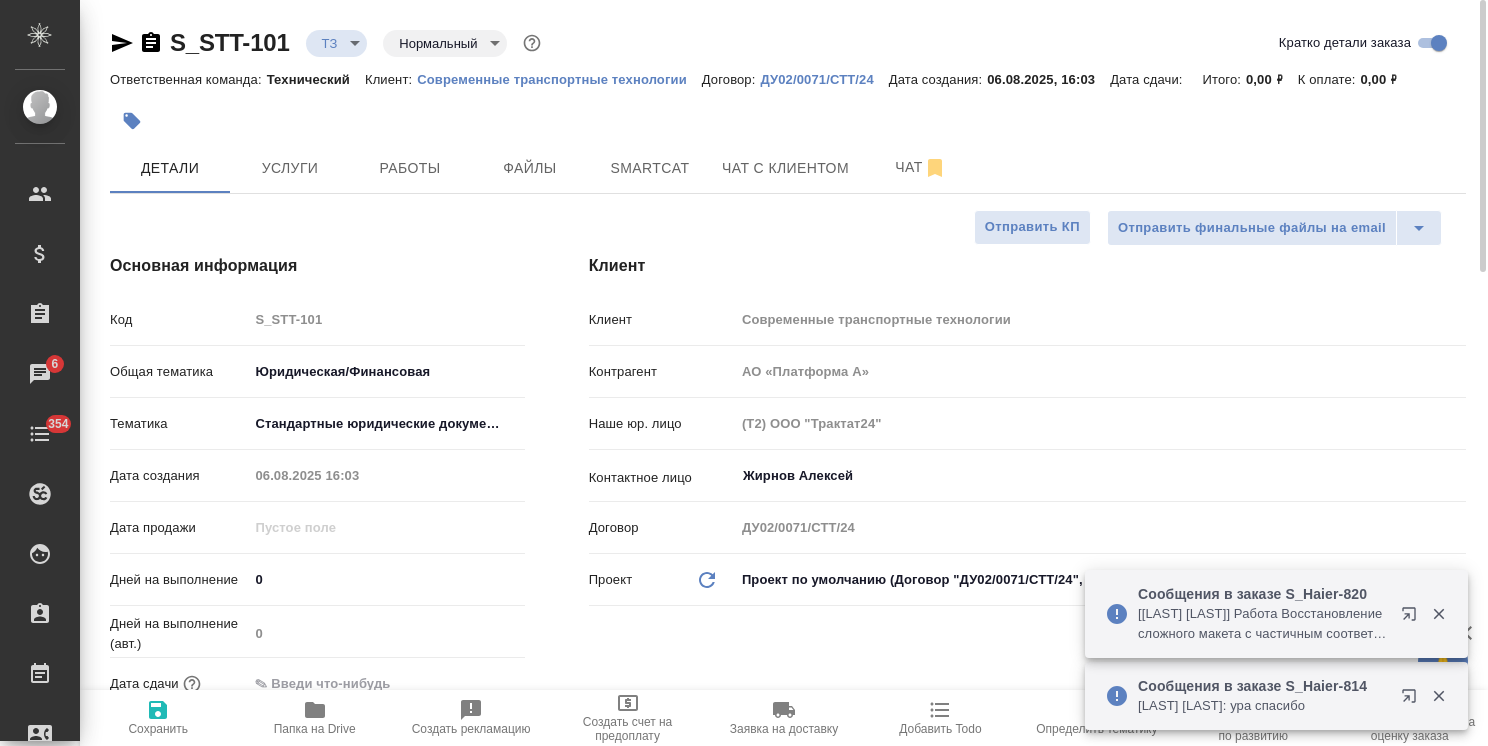 click 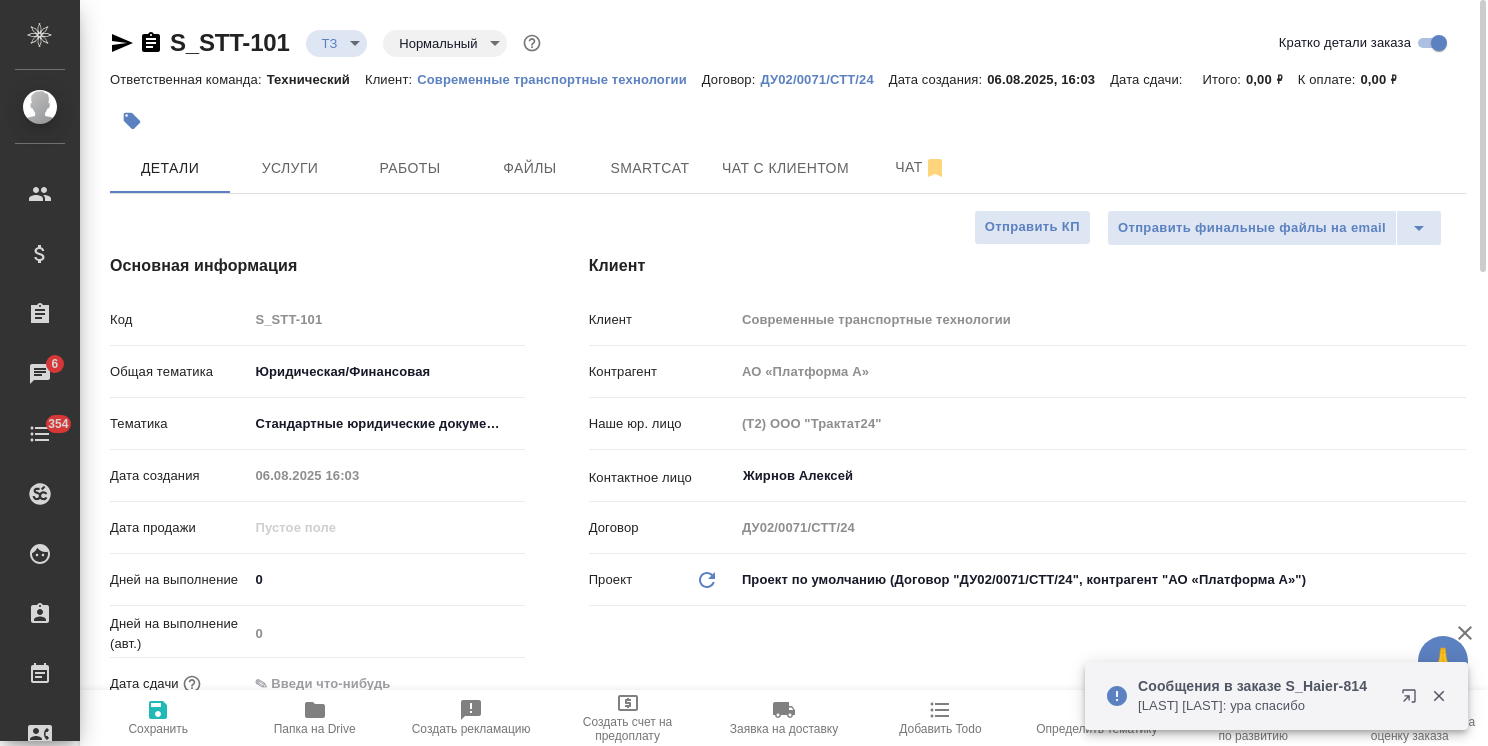 click 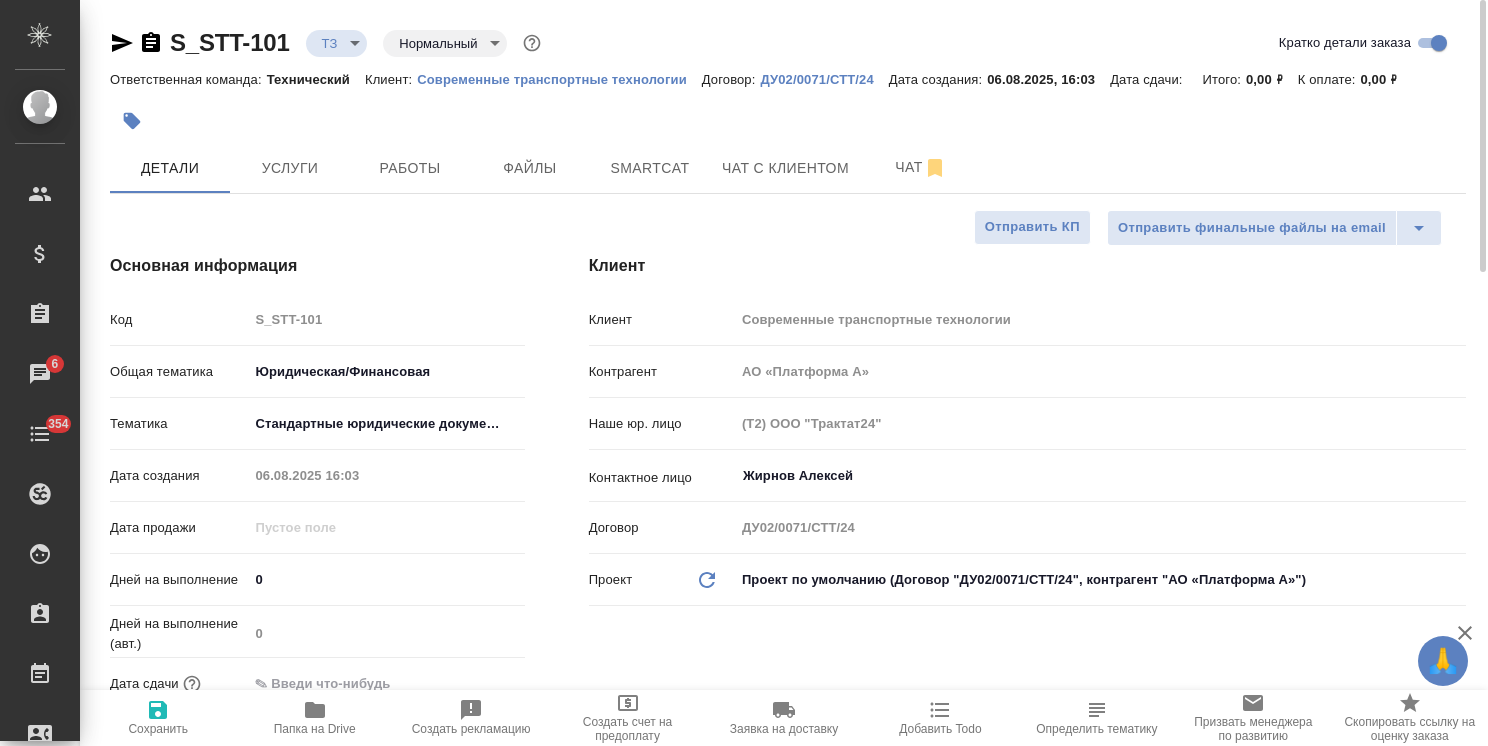 click 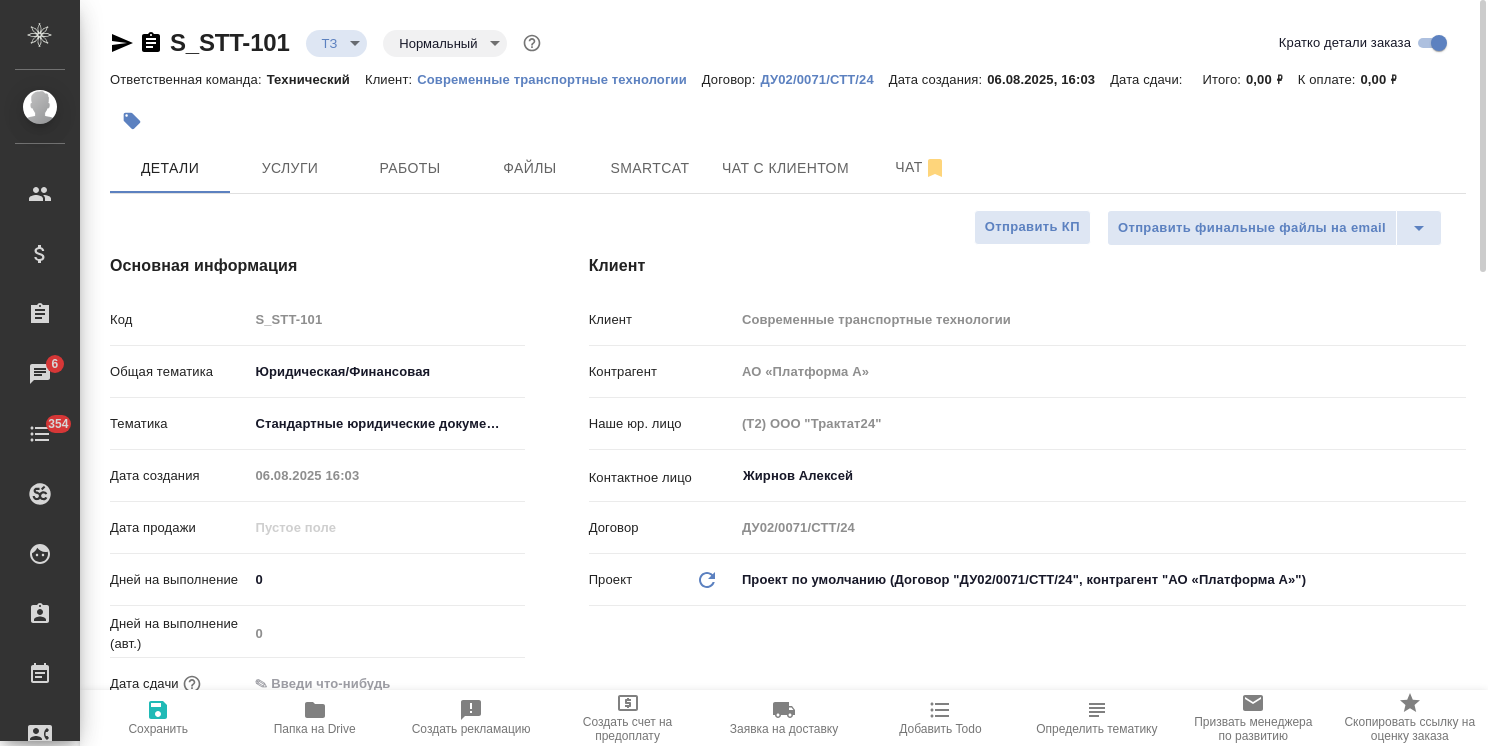 type on "x" 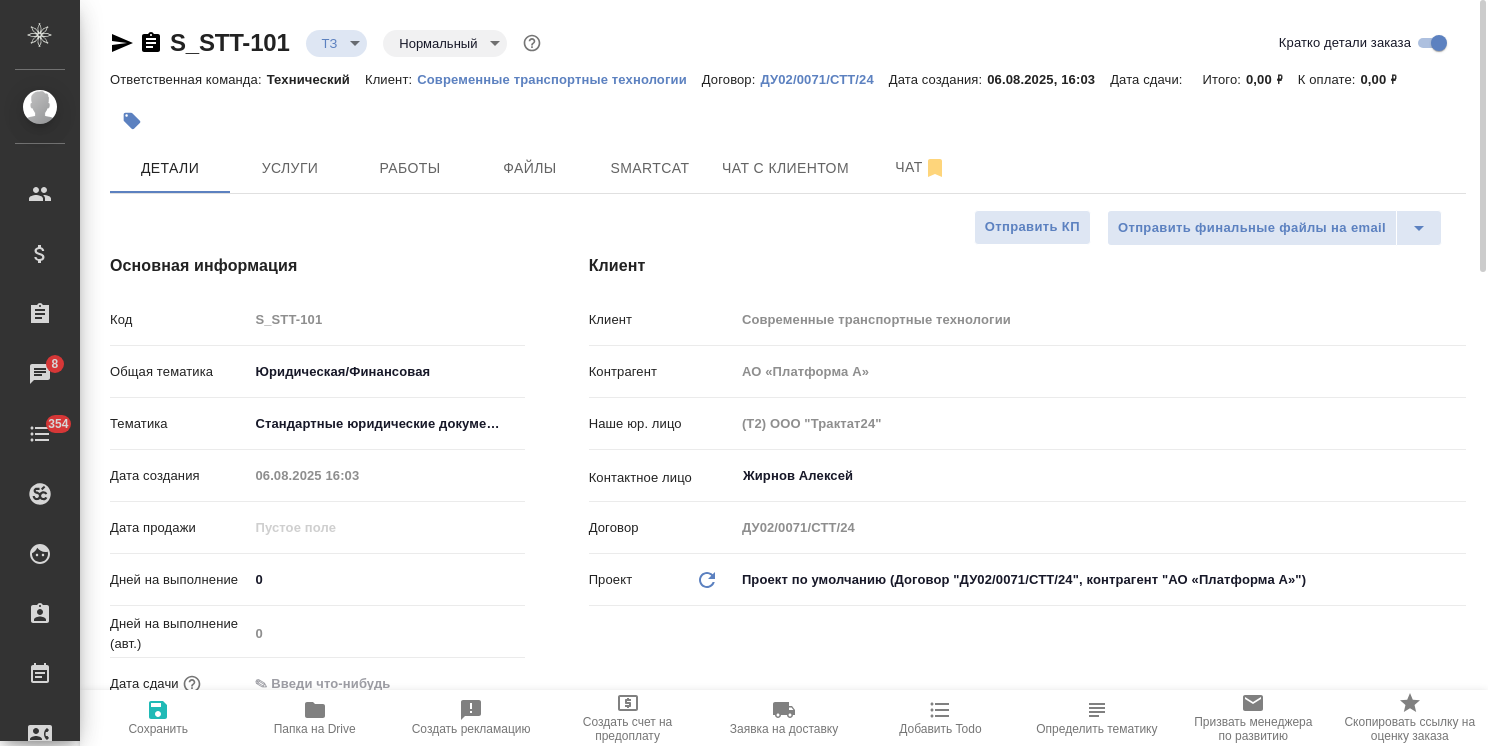 type on "x" 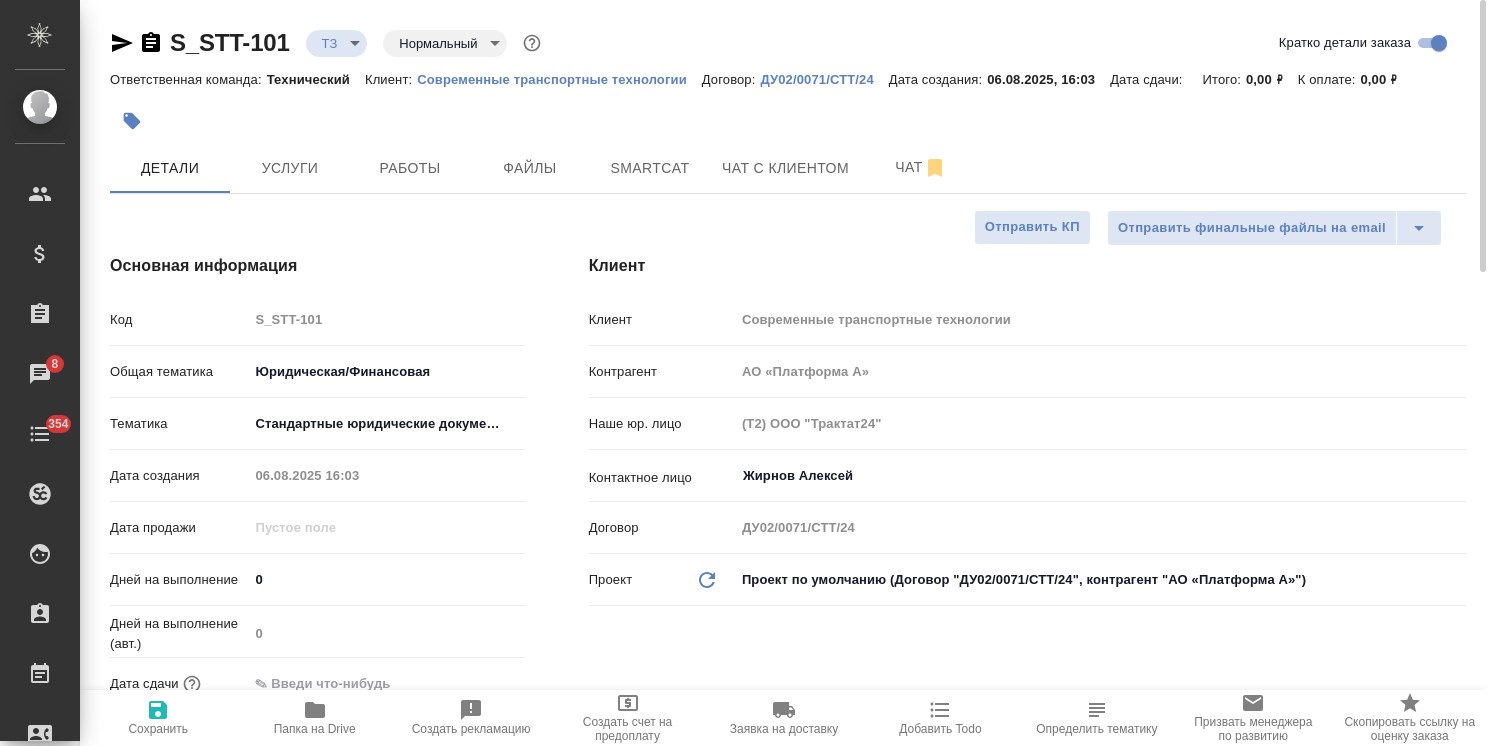 type on "x" 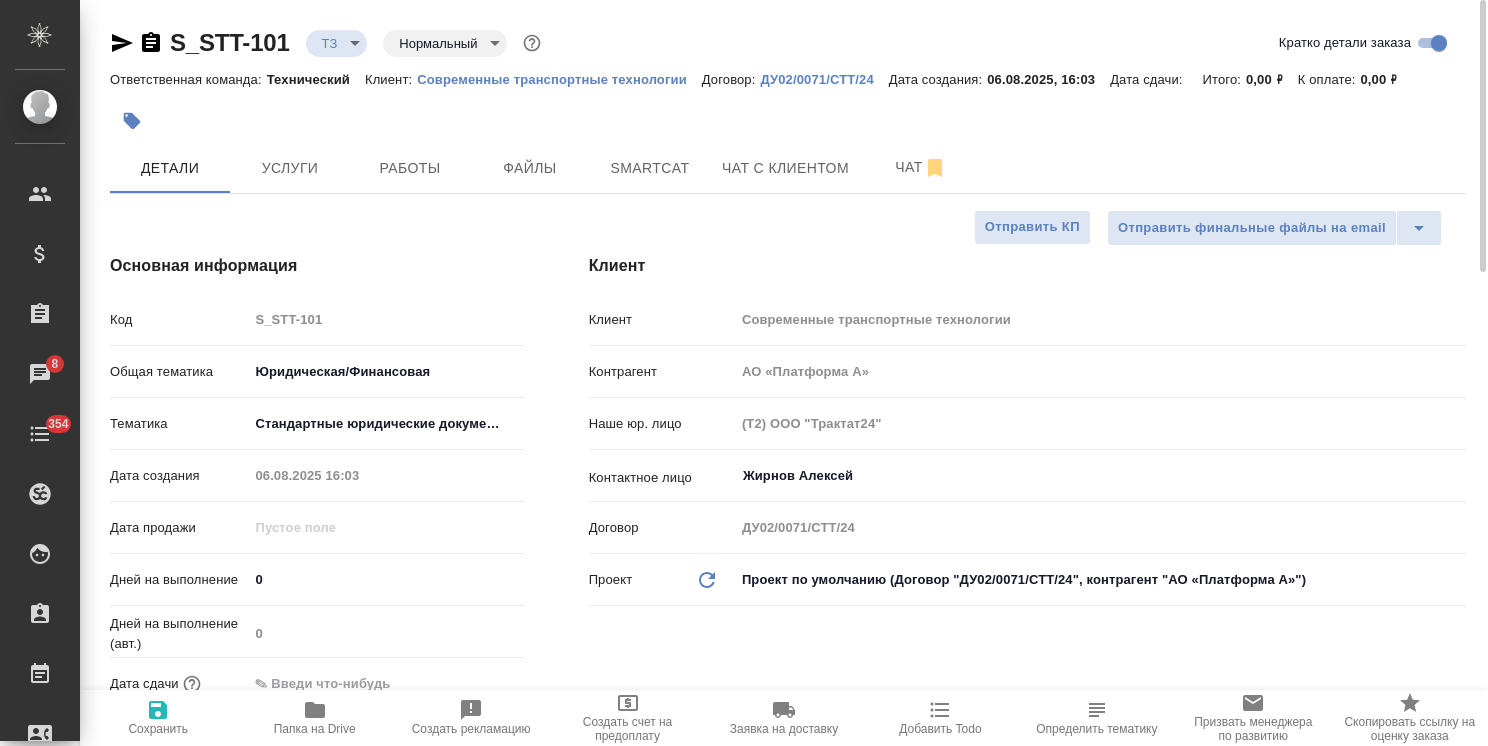 type on "x" 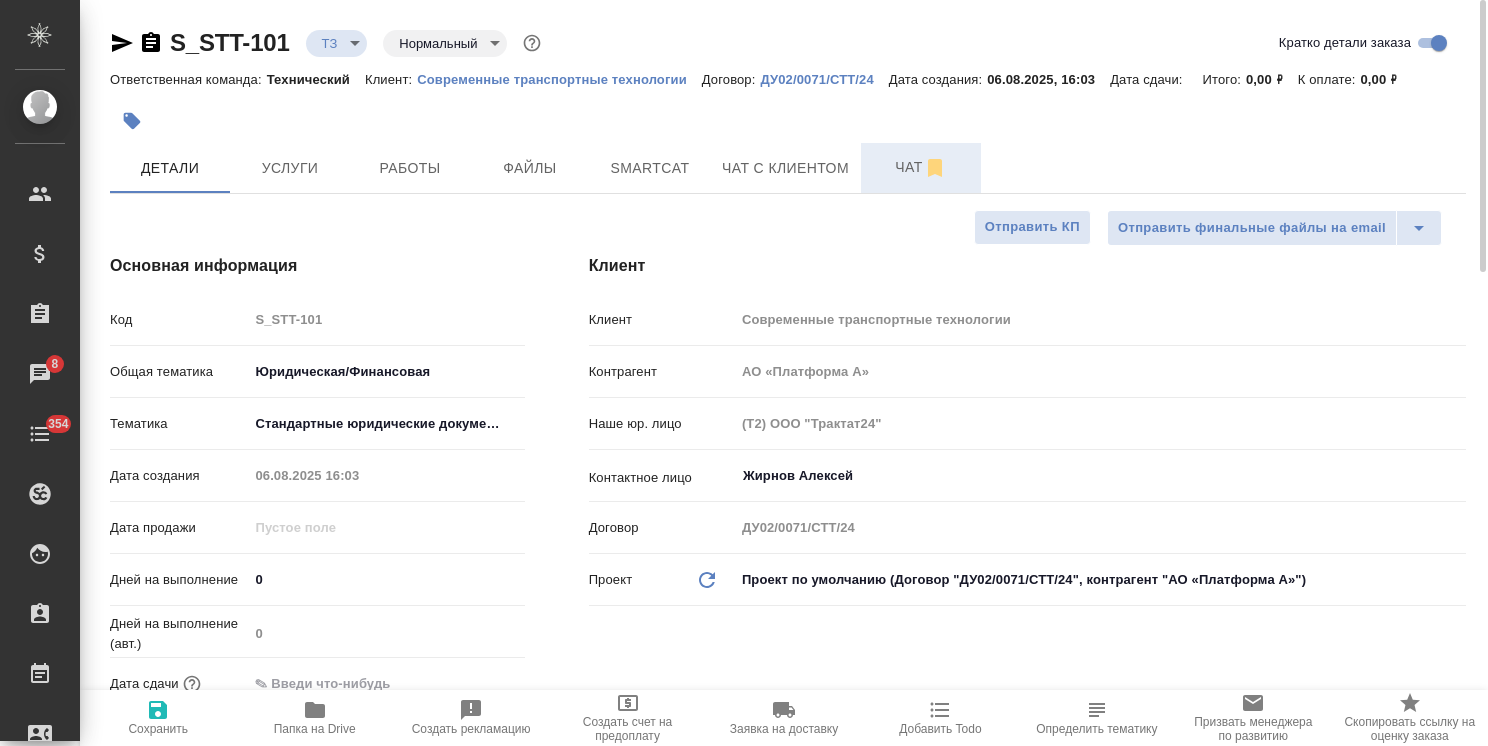 click on "Чат" at bounding box center [921, 168] 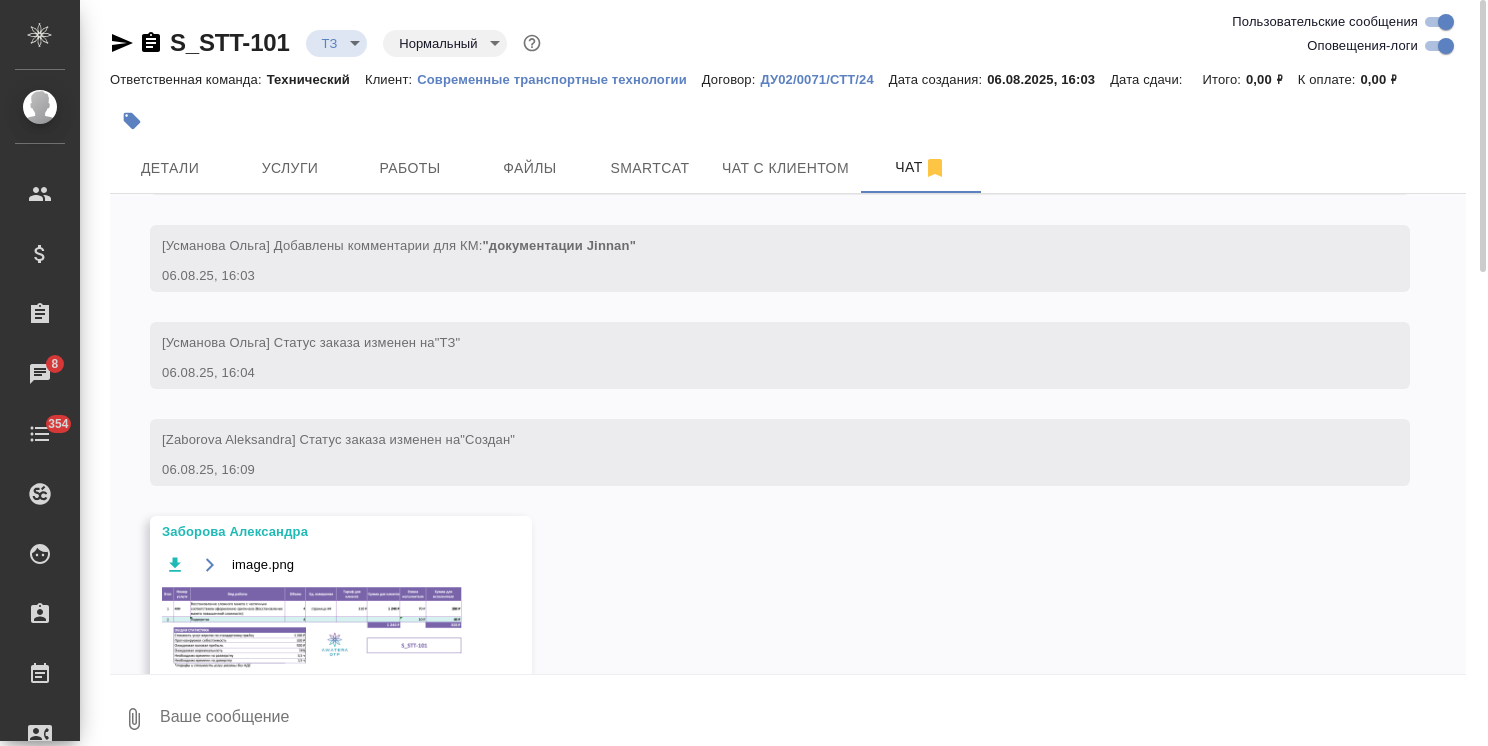 scroll, scrollTop: 411, scrollLeft: 0, axis: vertical 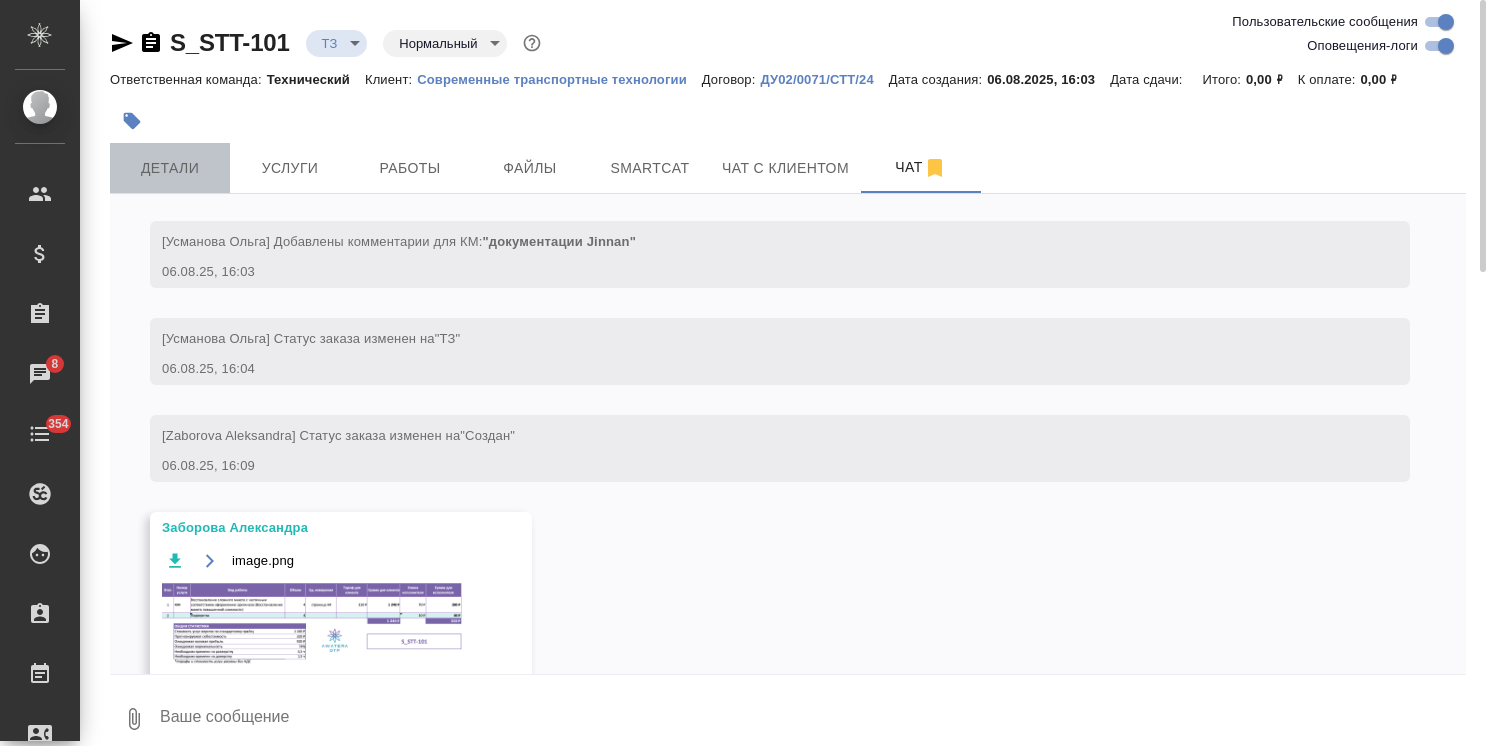 click on "Детали" at bounding box center [170, 168] 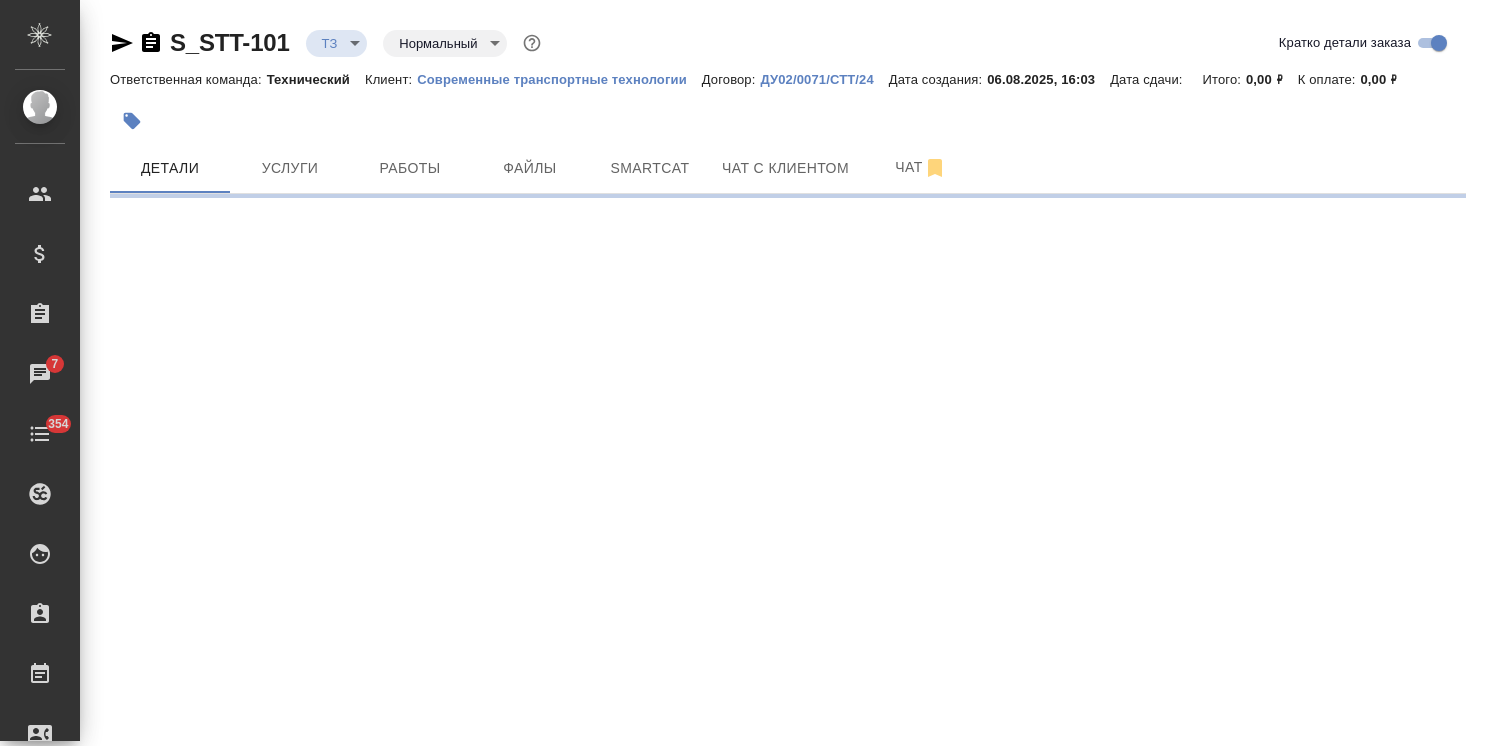 select on "RU" 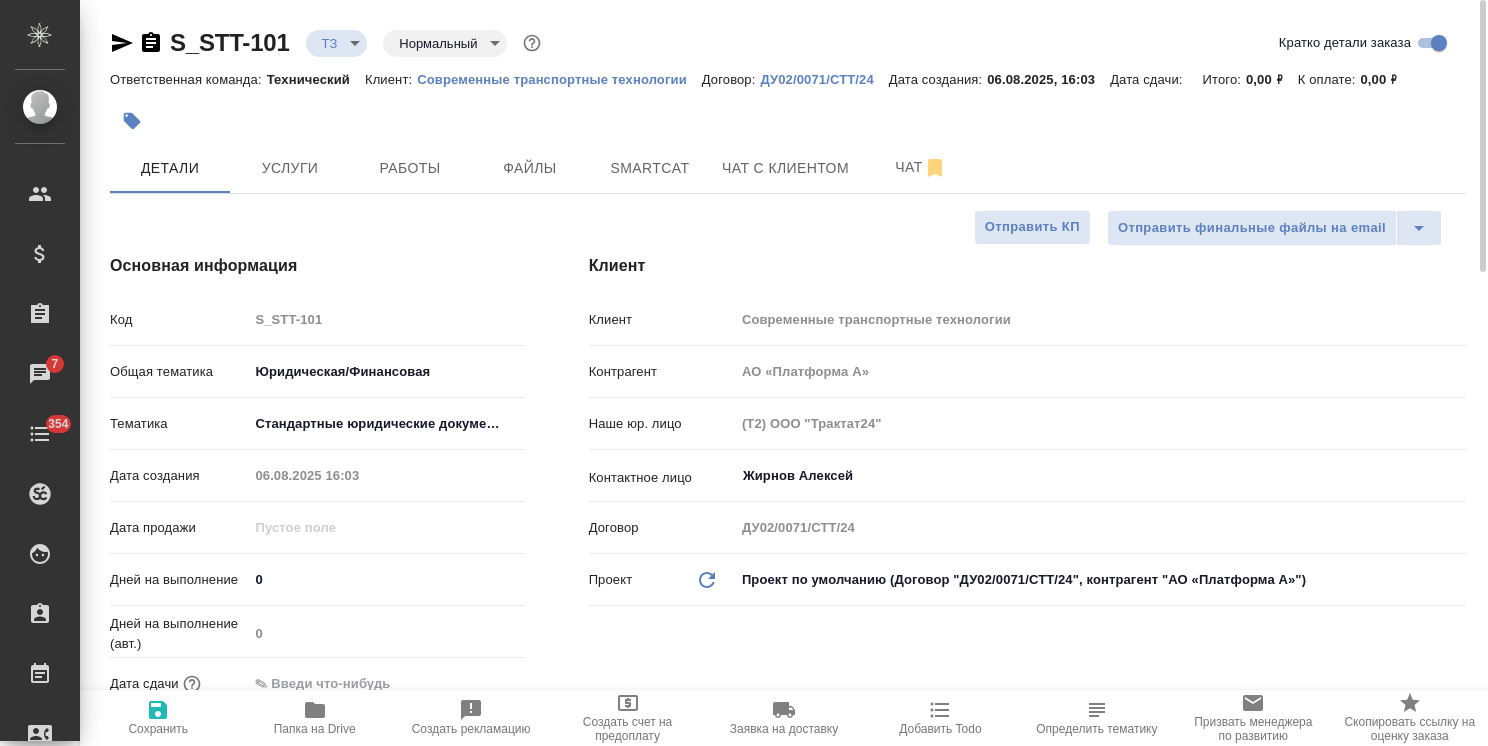 type on "x" 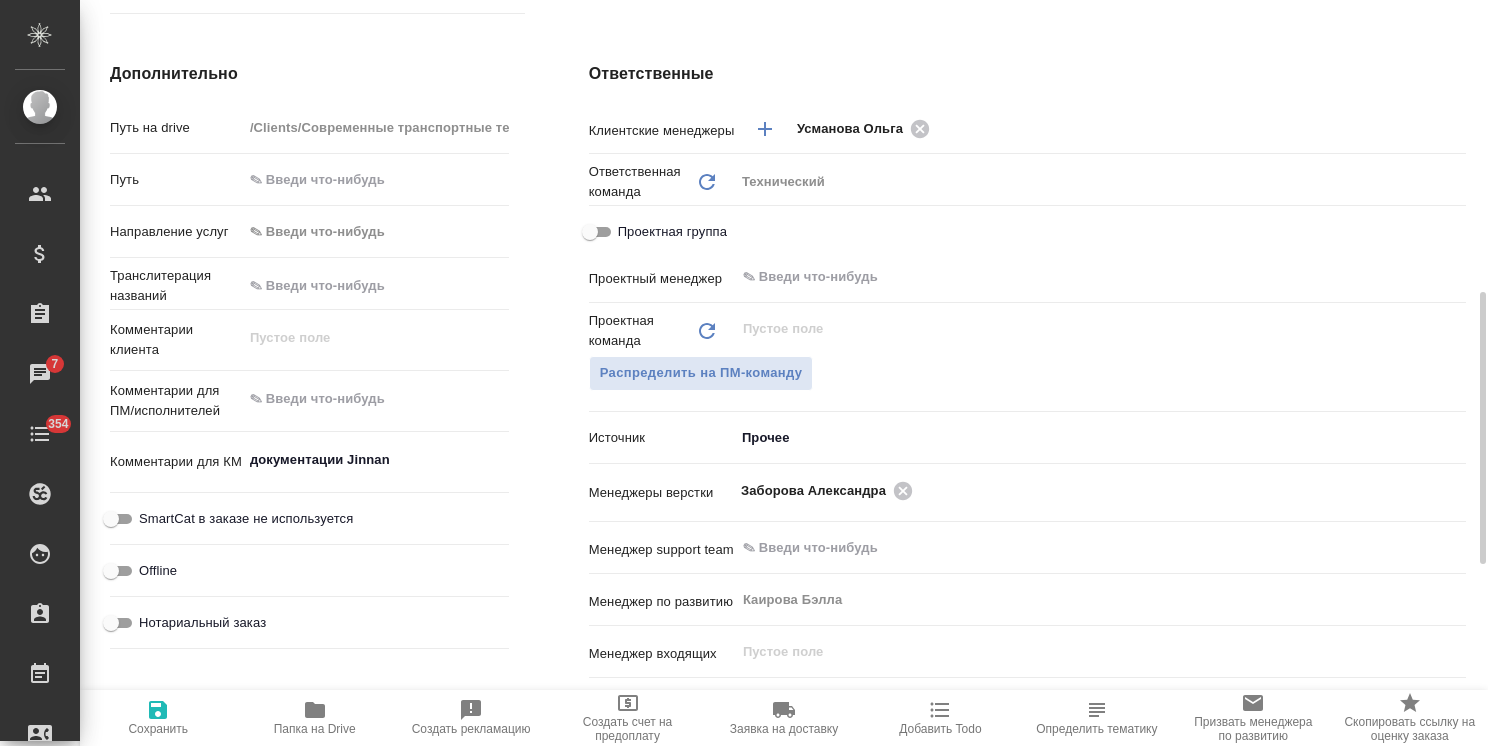 scroll, scrollTop: 900, scrollLeft: 0, axis: vertical 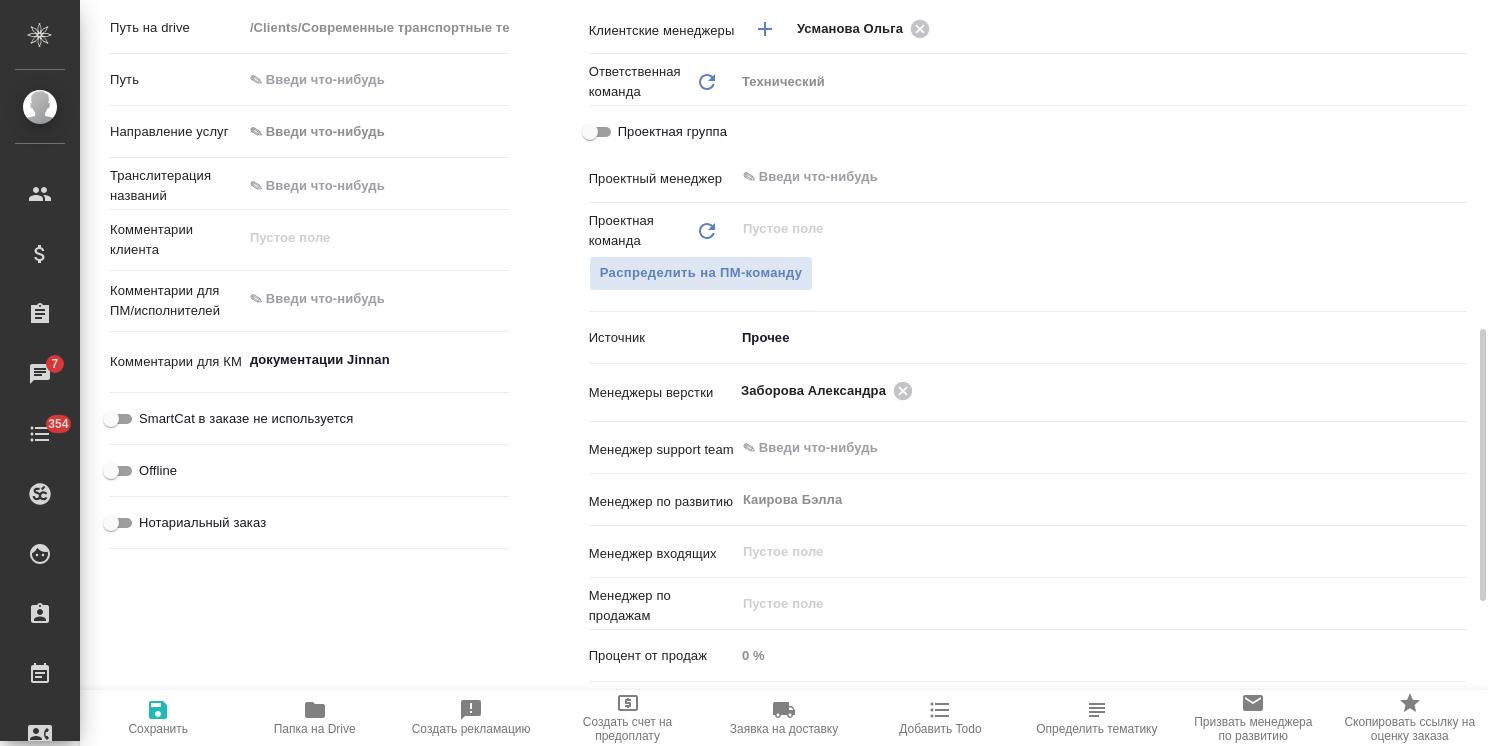 type on "x" 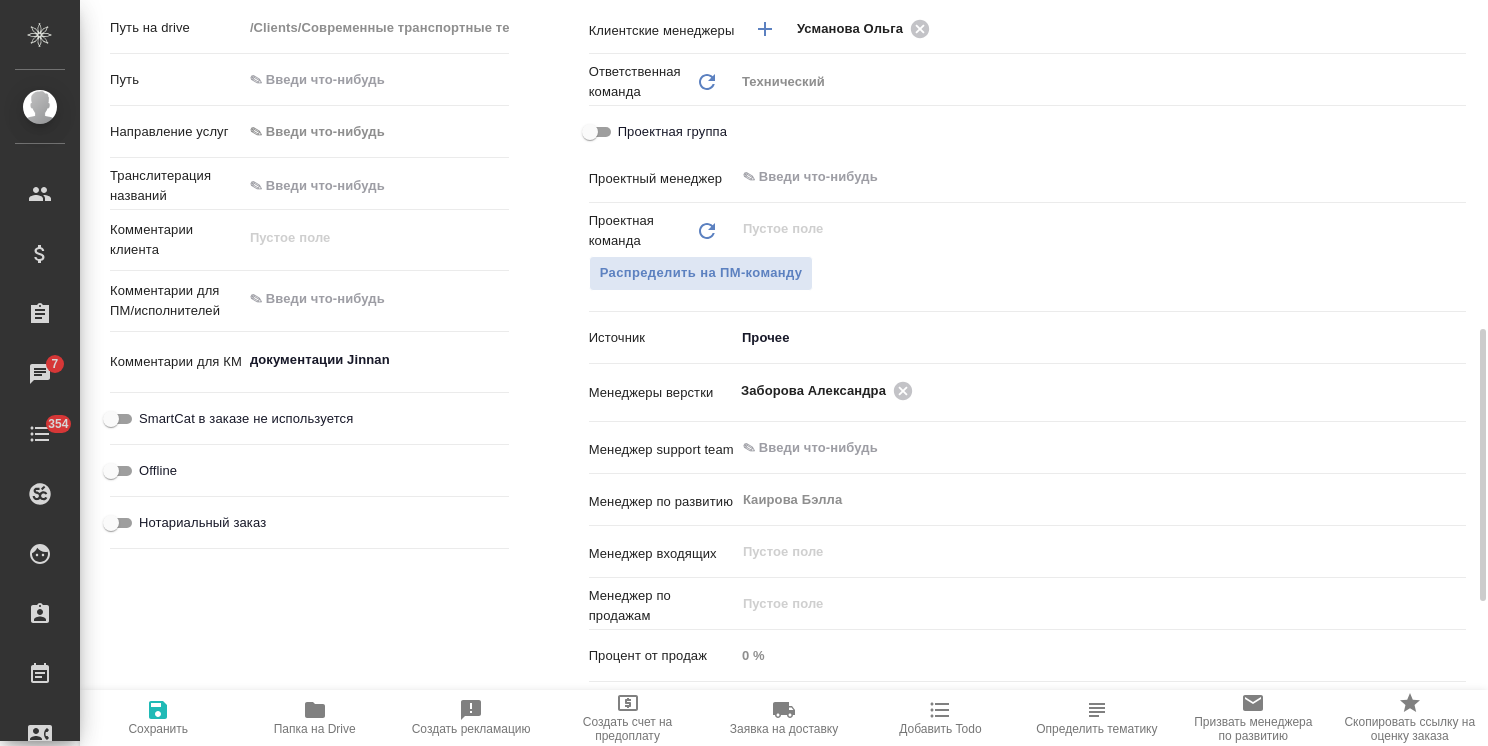 type on "x" 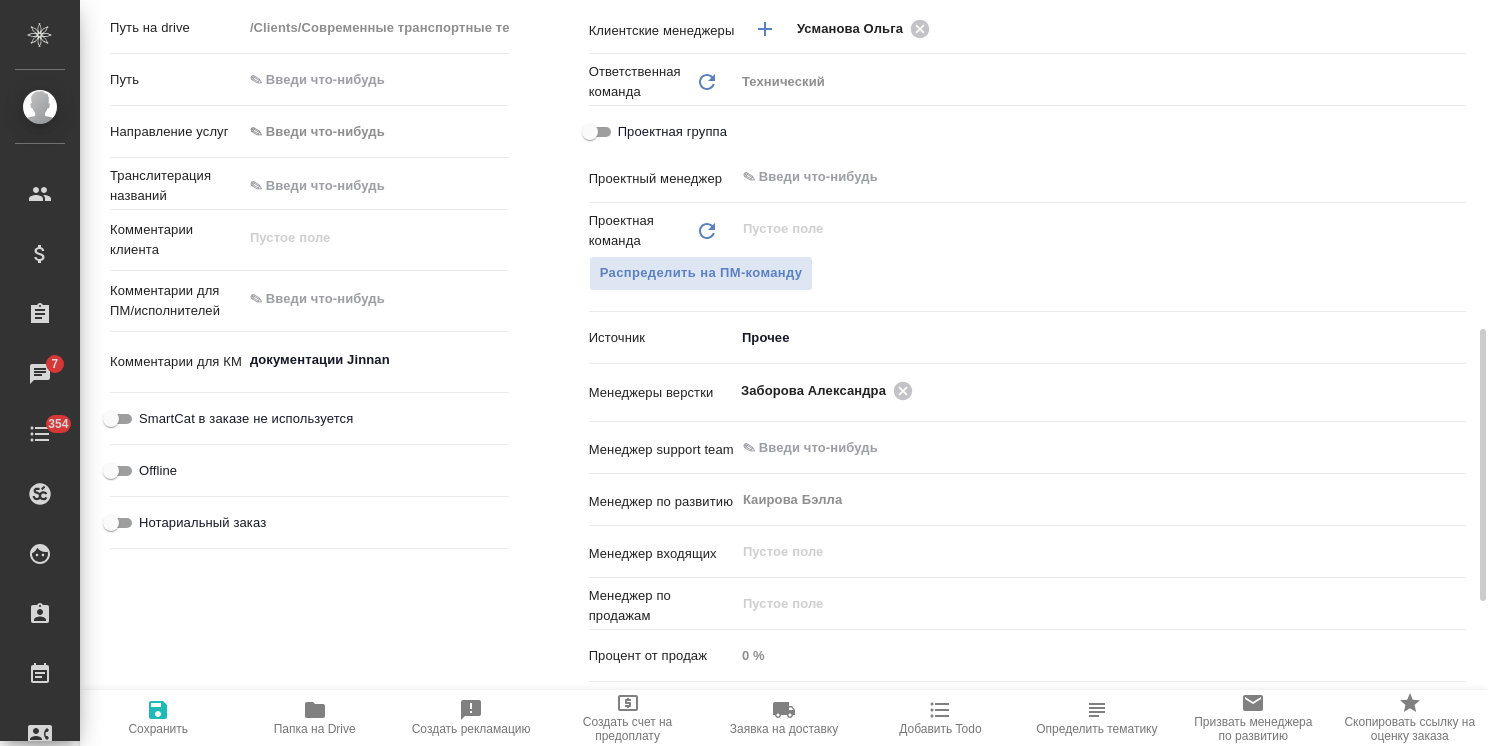 type on "x" 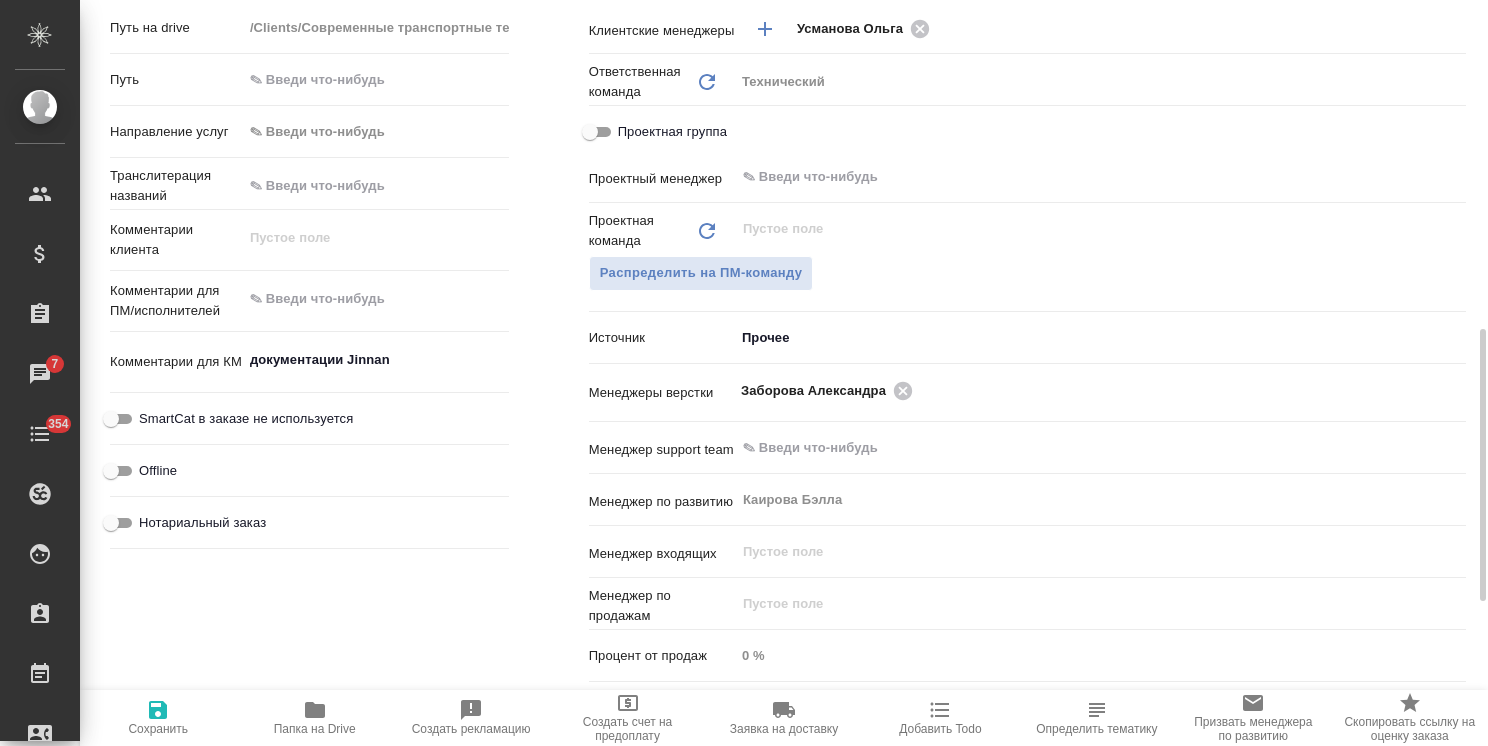 type on "x" 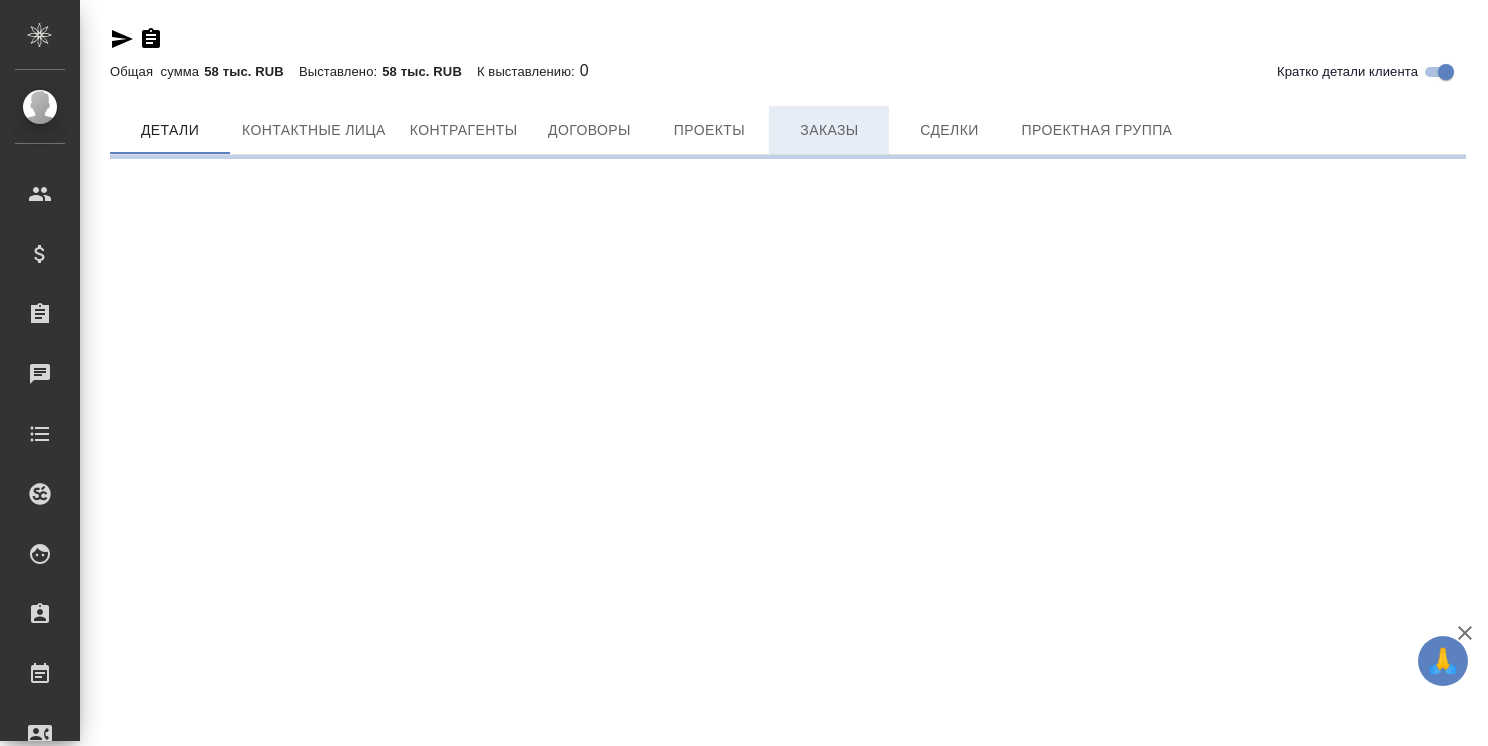 scroll, scrollTop: 0, scrollLeft: 0, axis: both 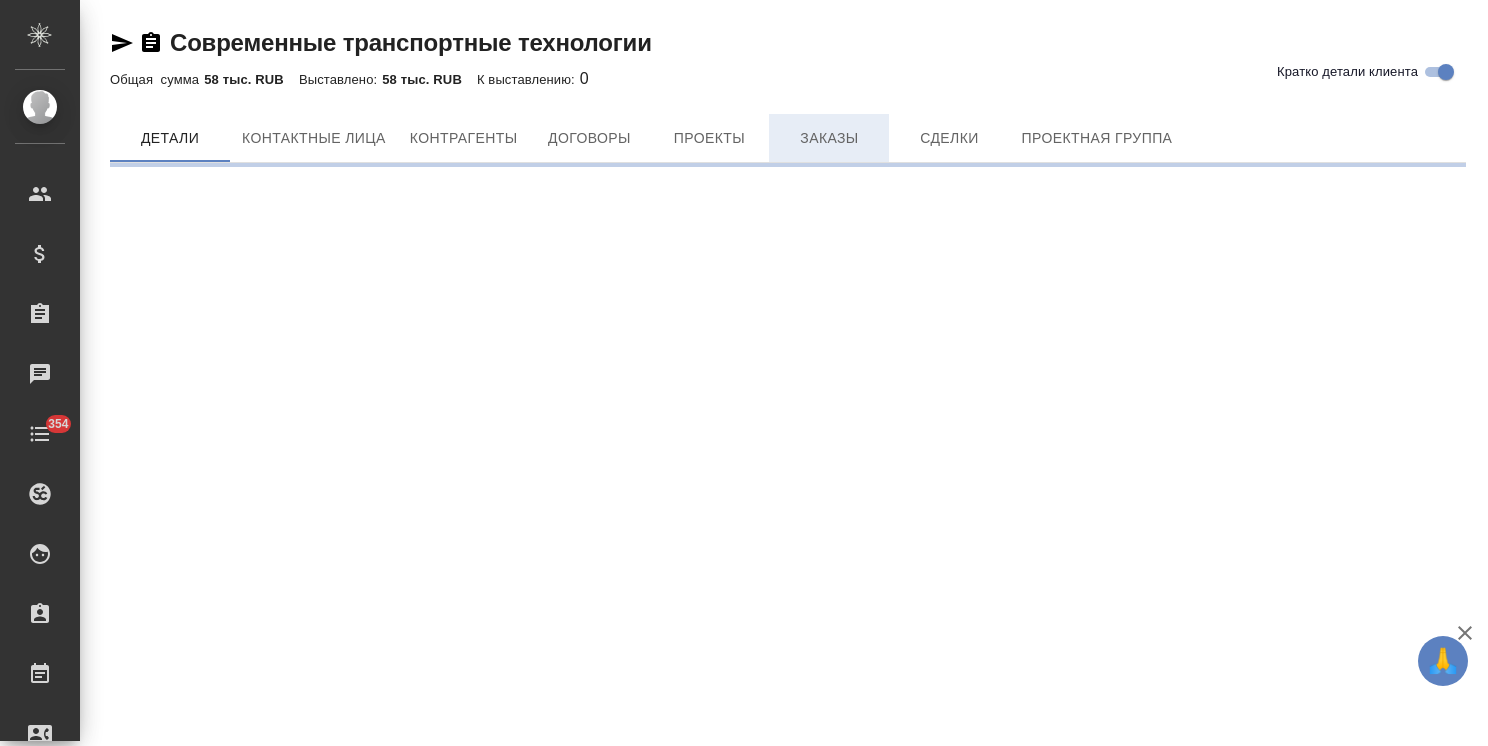 click on "Заказы" at bounding box center [829, 138] 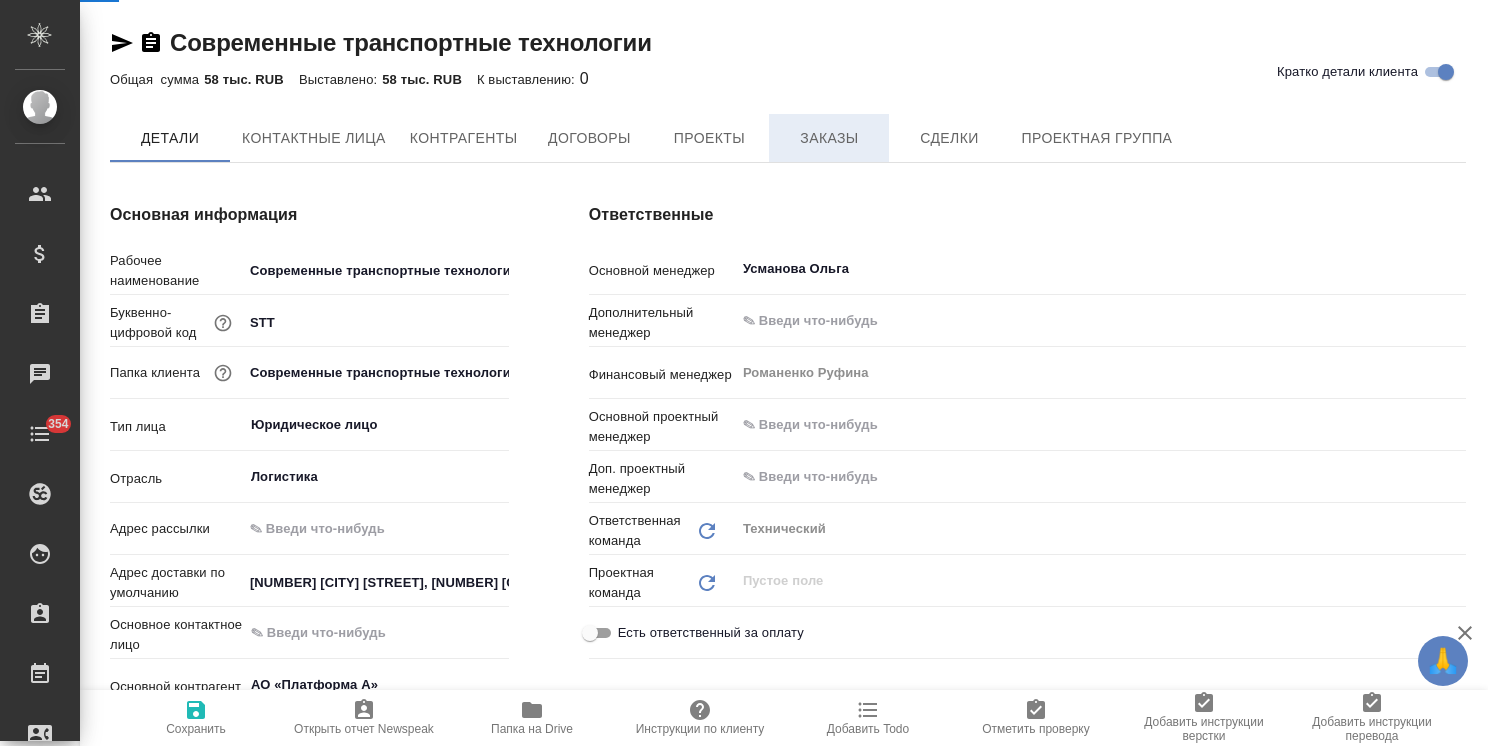 type on "x" 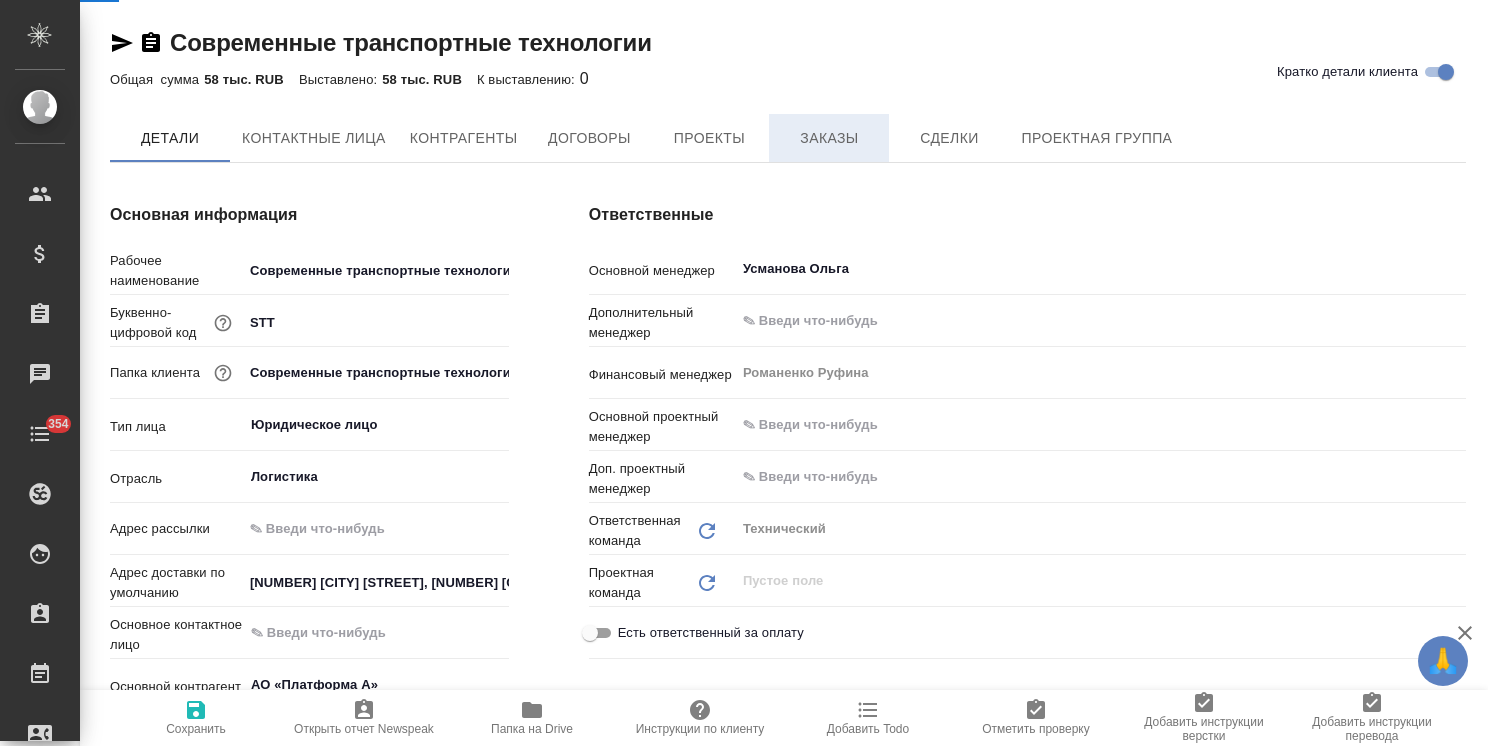 type on "x" 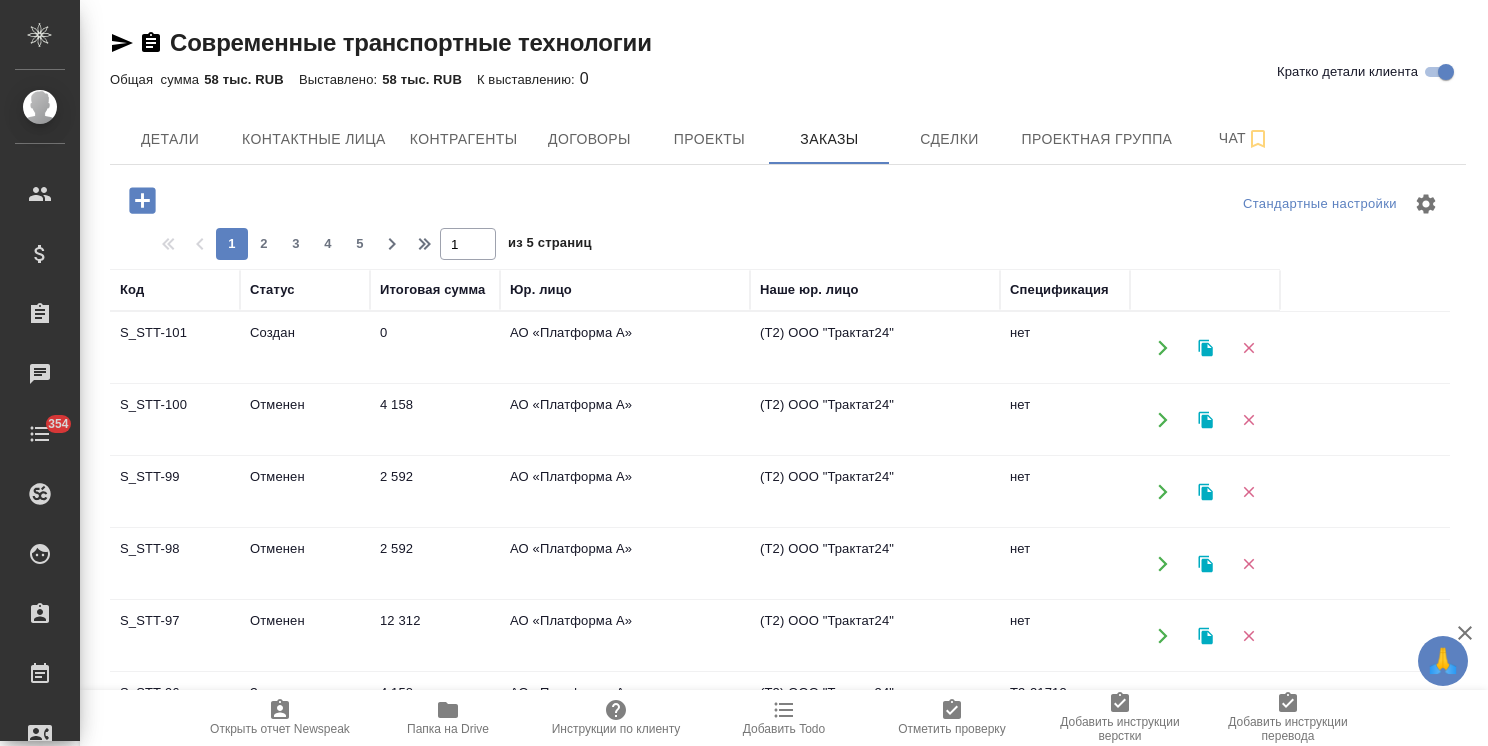 click 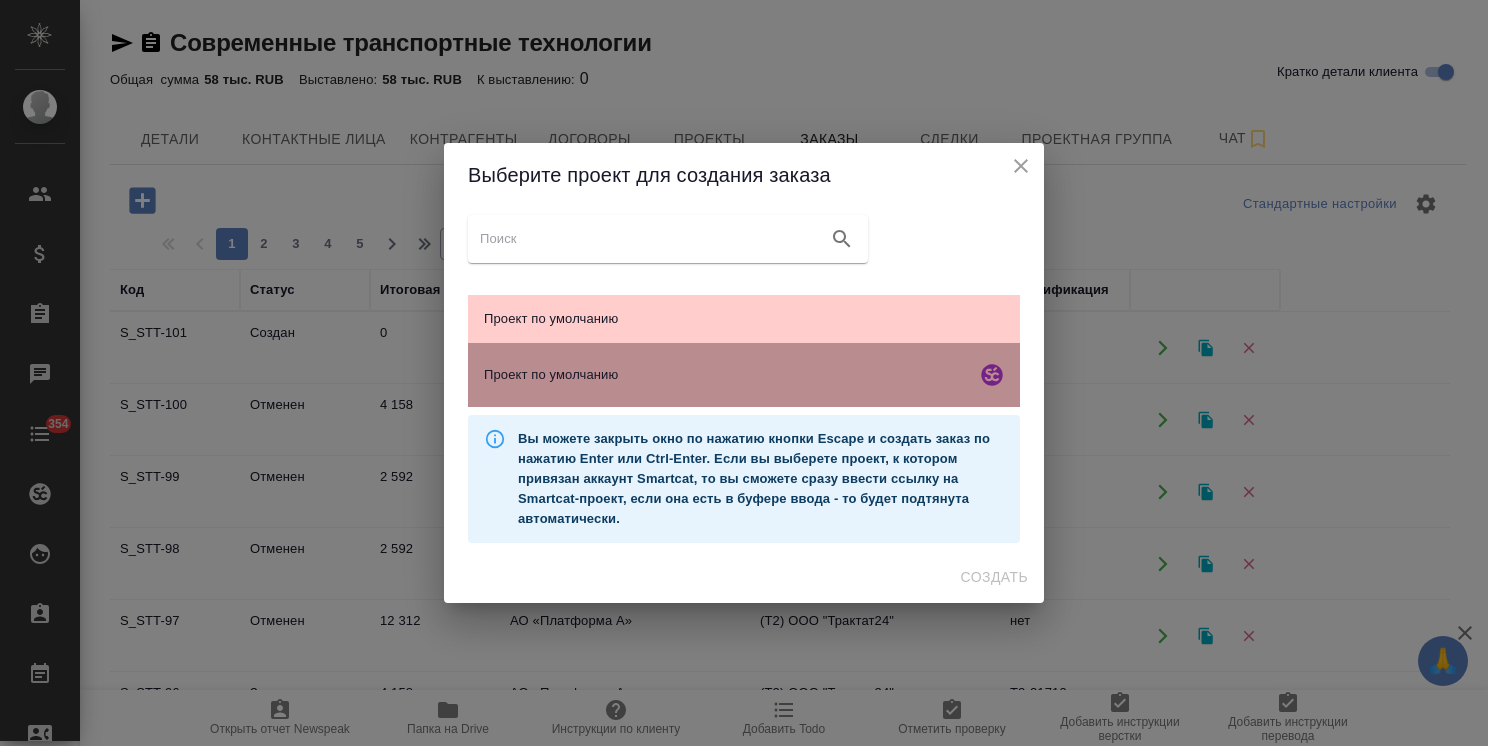click on "Проект по умолчанию" at bounding box center [726, 375] 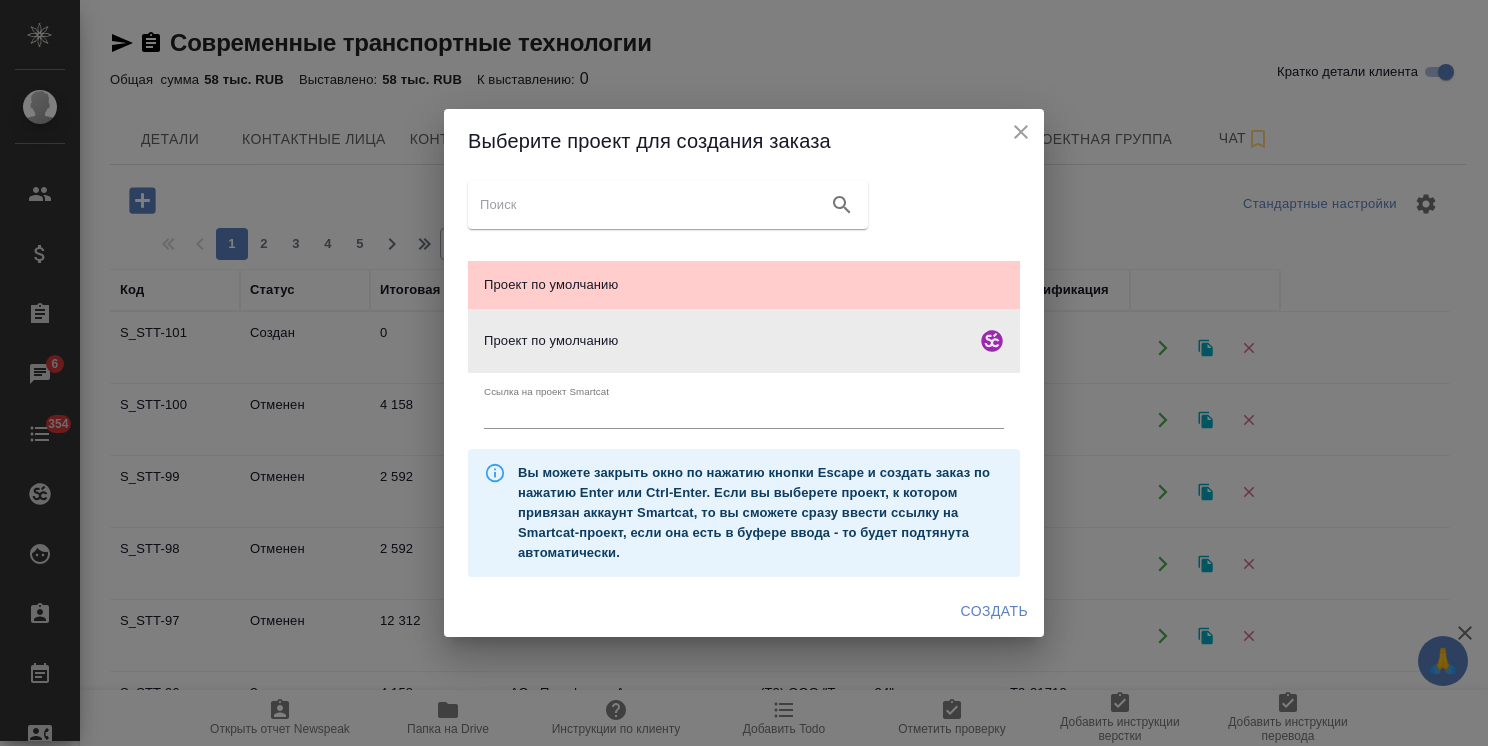 click on "Создать" at bounding box center [994, 611] 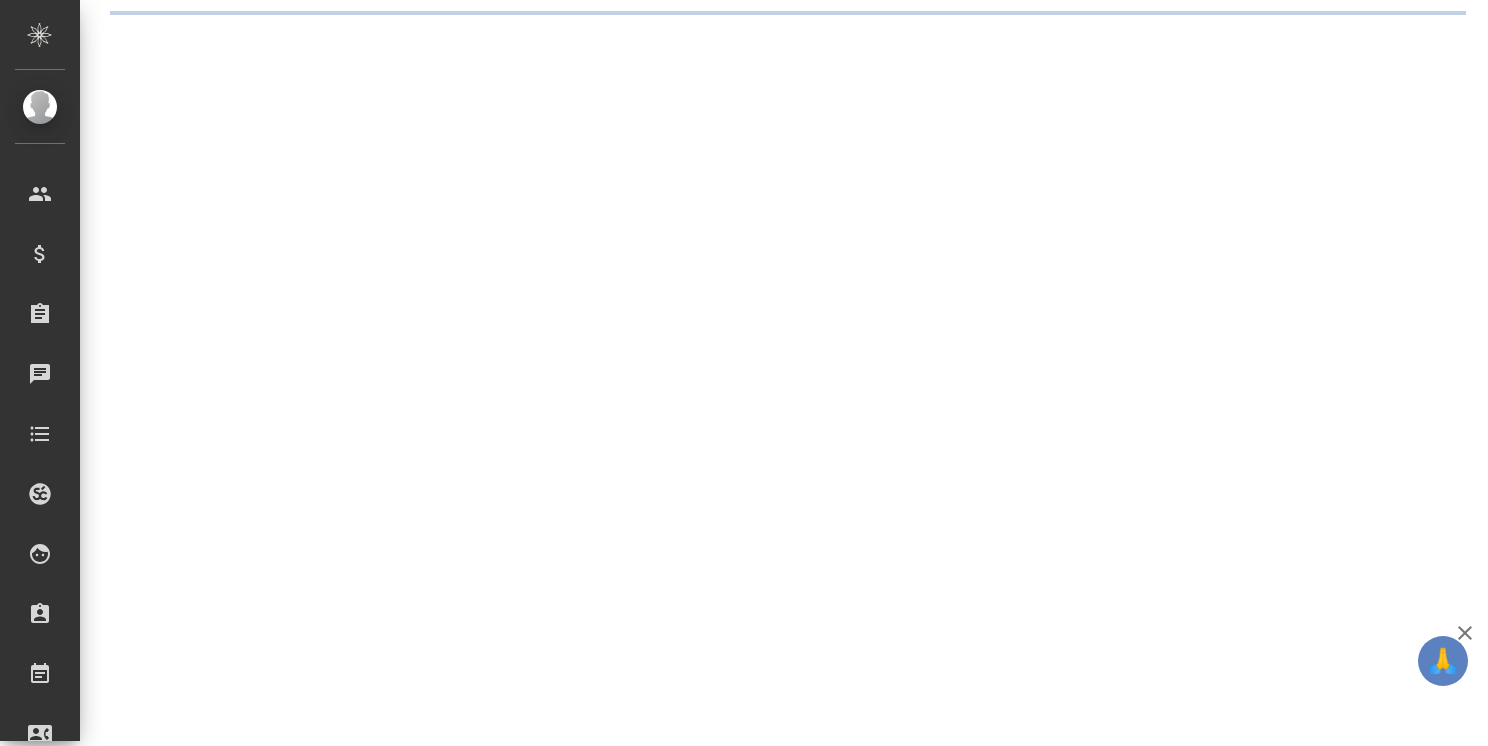 scroll, scrollTop: 0, scrollLeft: 0, axis: both 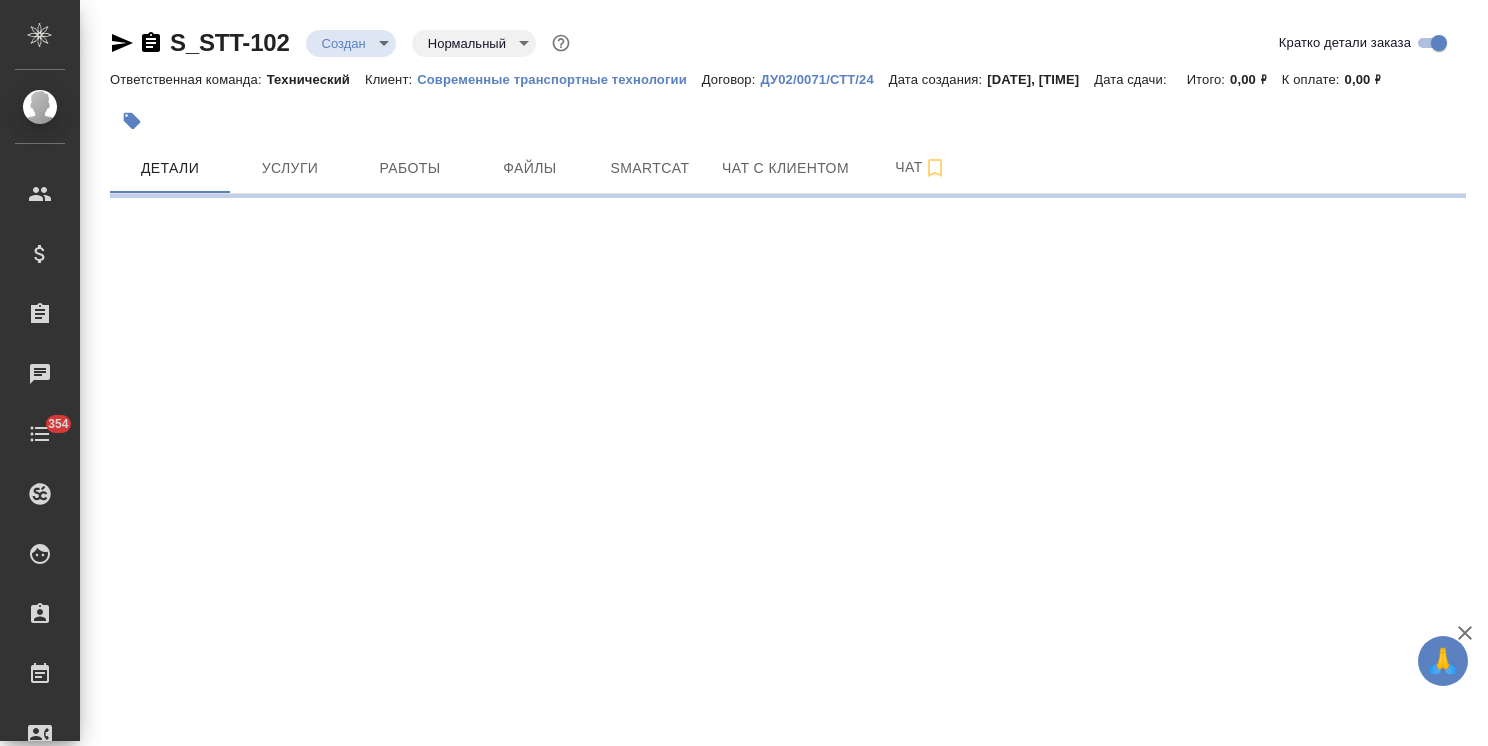 select on "RU" 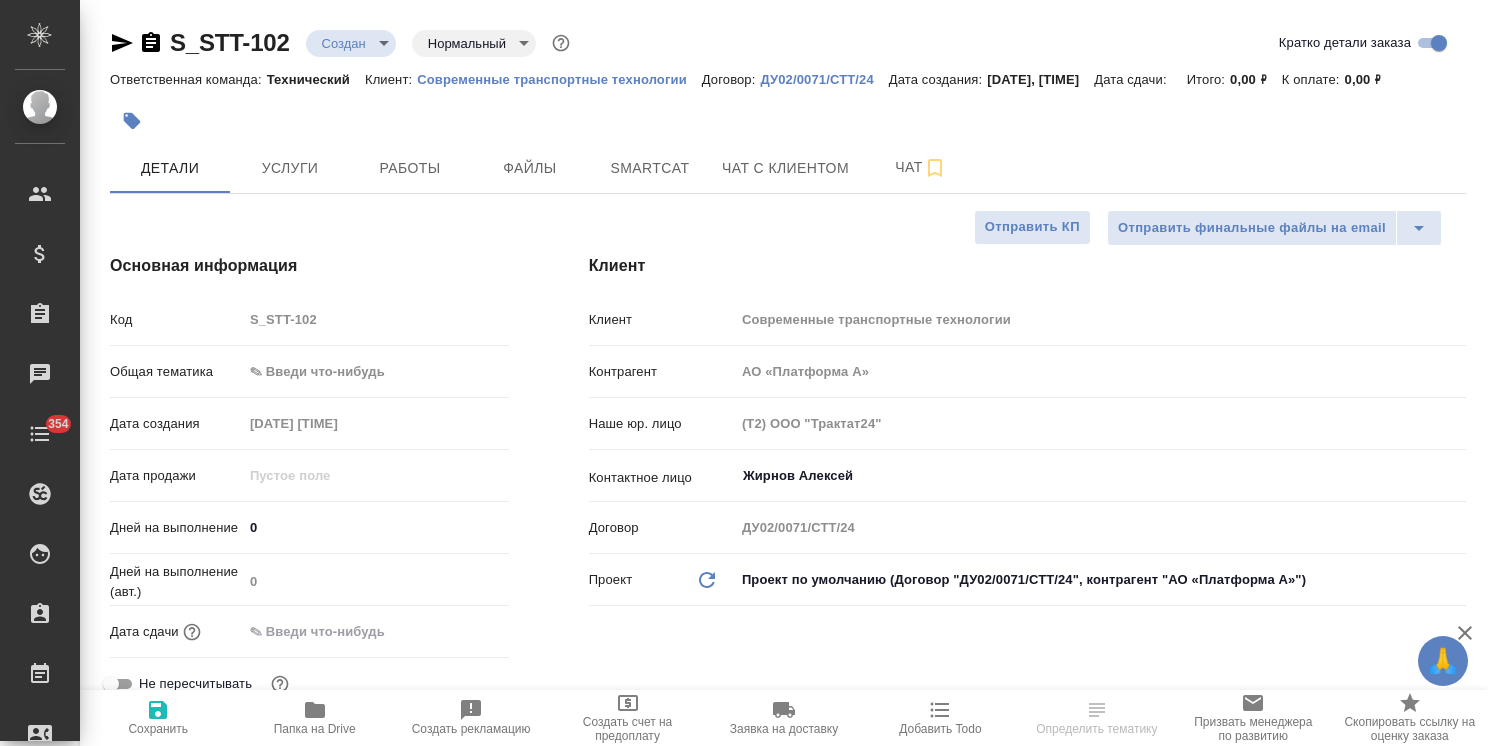 type on "x" 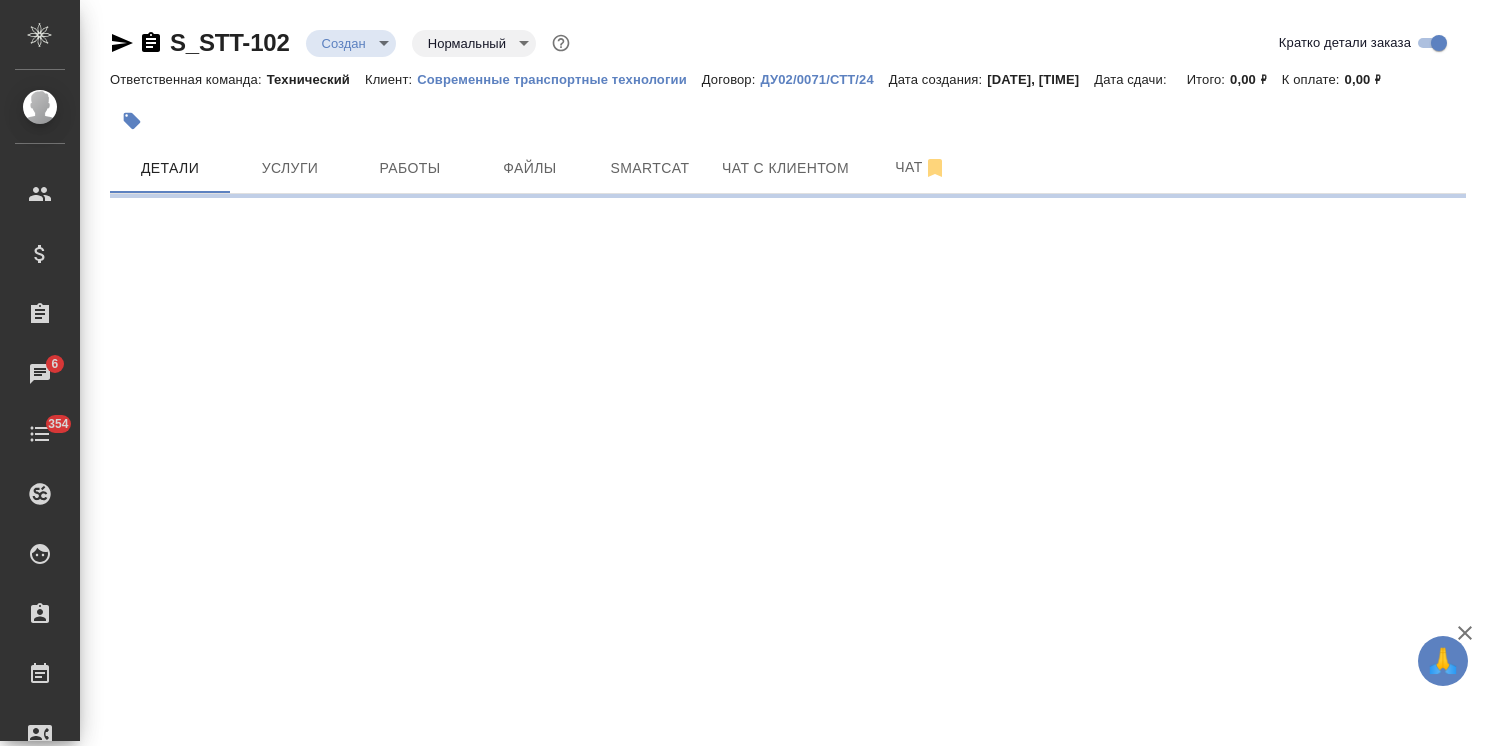 select on "RU" 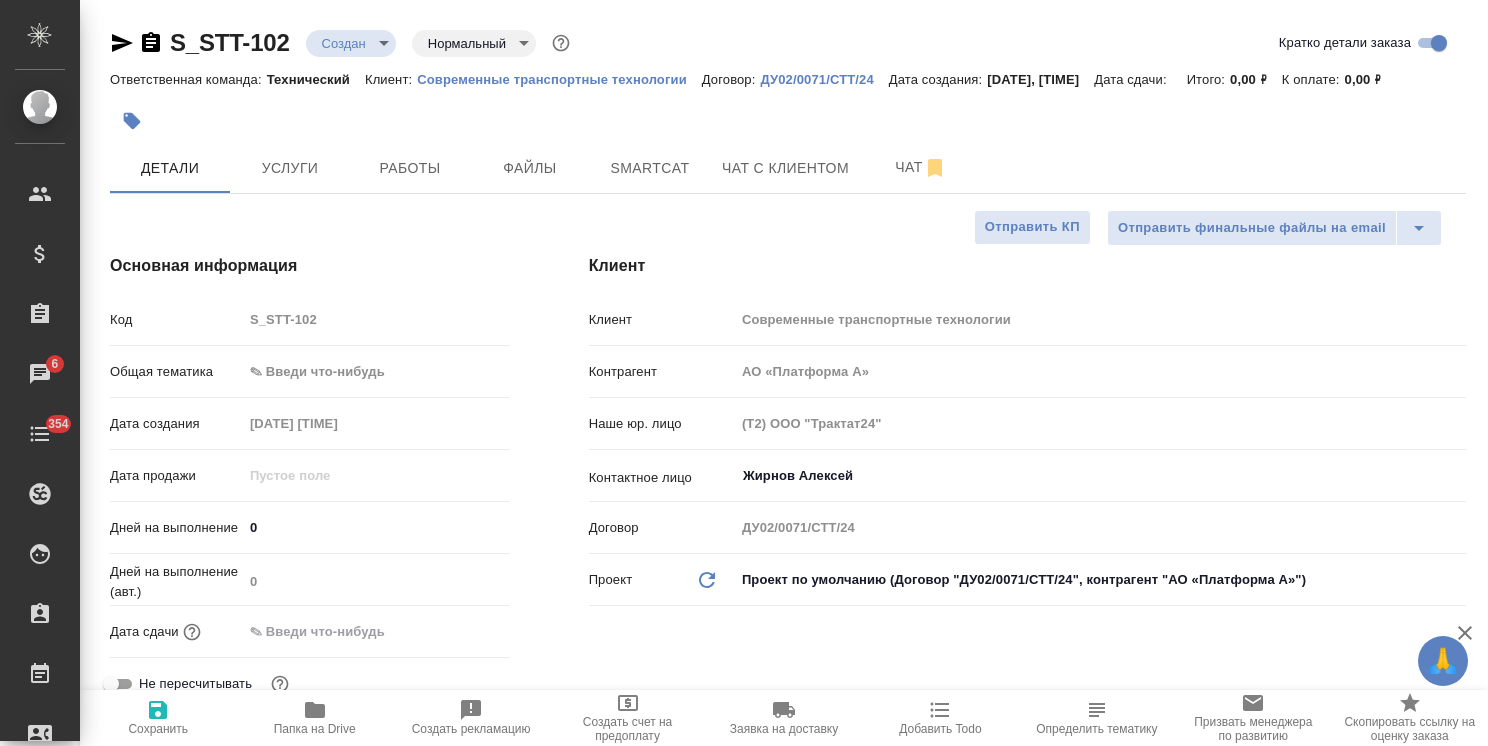 type on "x" 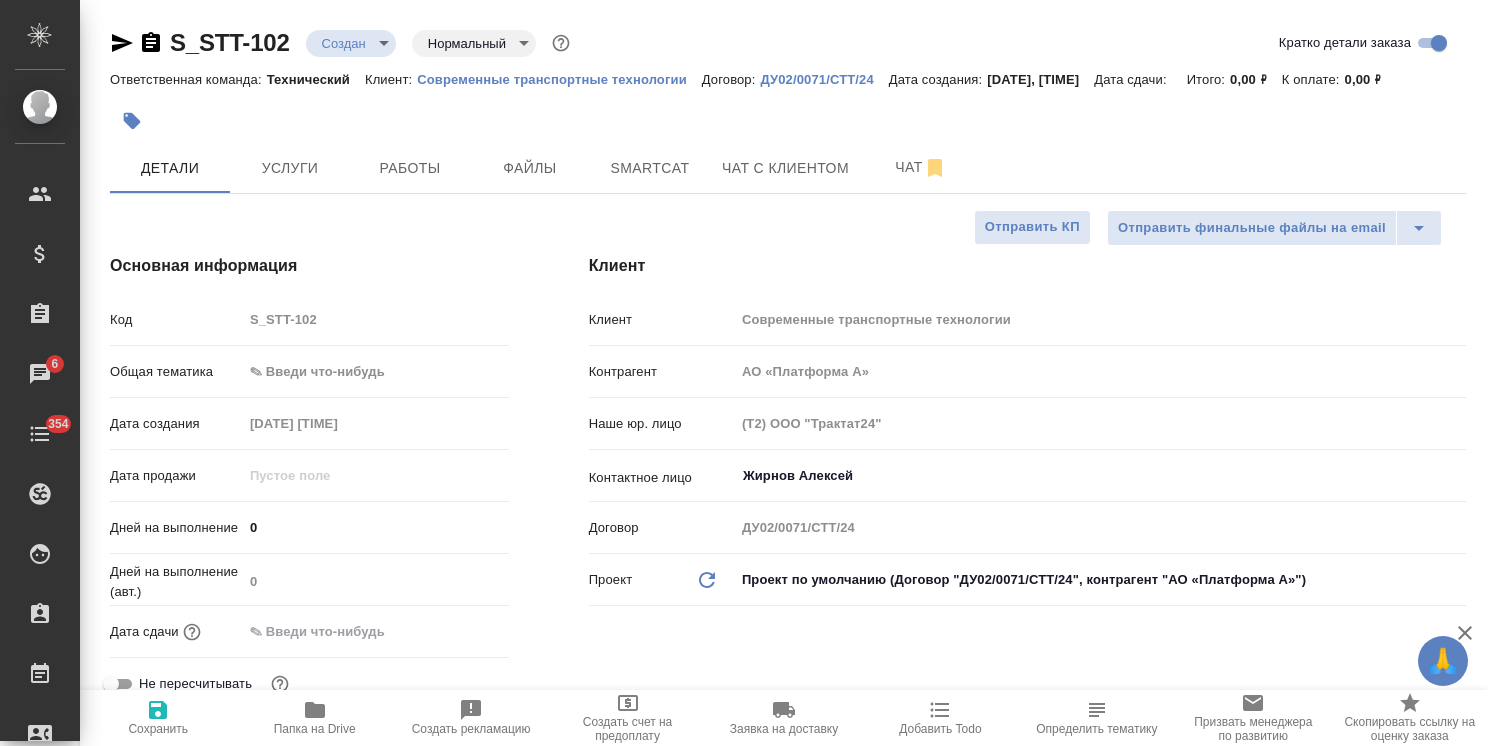 type on "x" 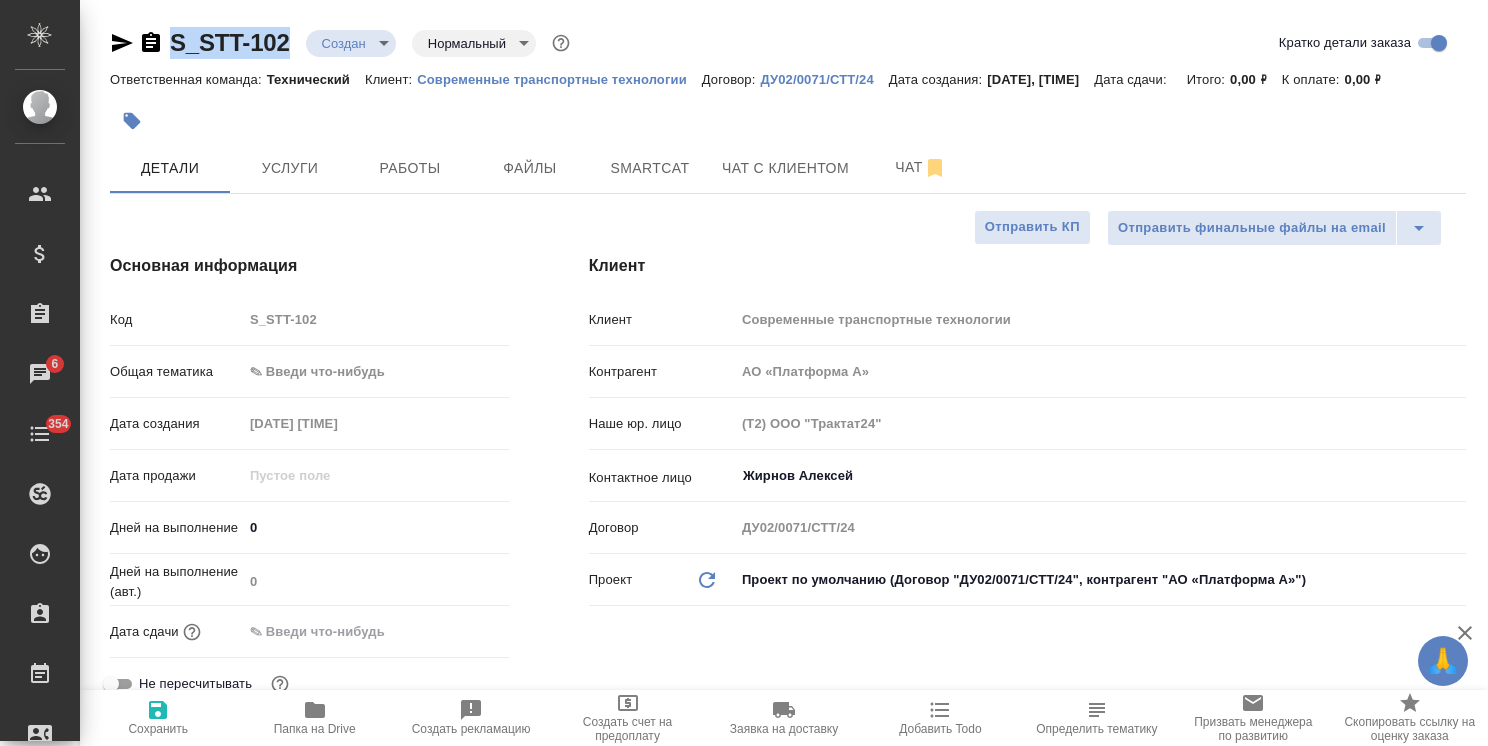 drag, startPoint x: 300, startPoint y: 24, endPoint x: 162, endPoint y: 29, distance: 138.09055 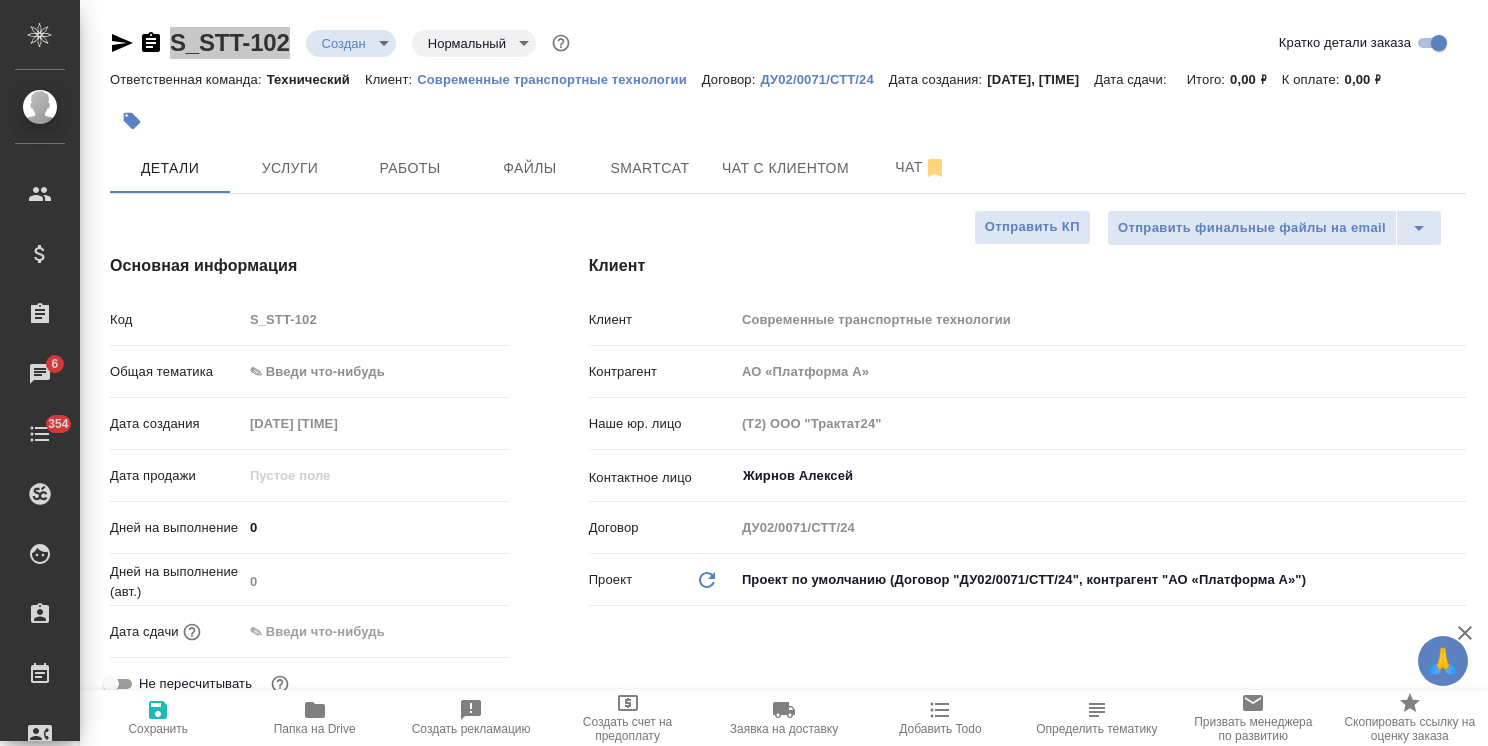 type on "x" 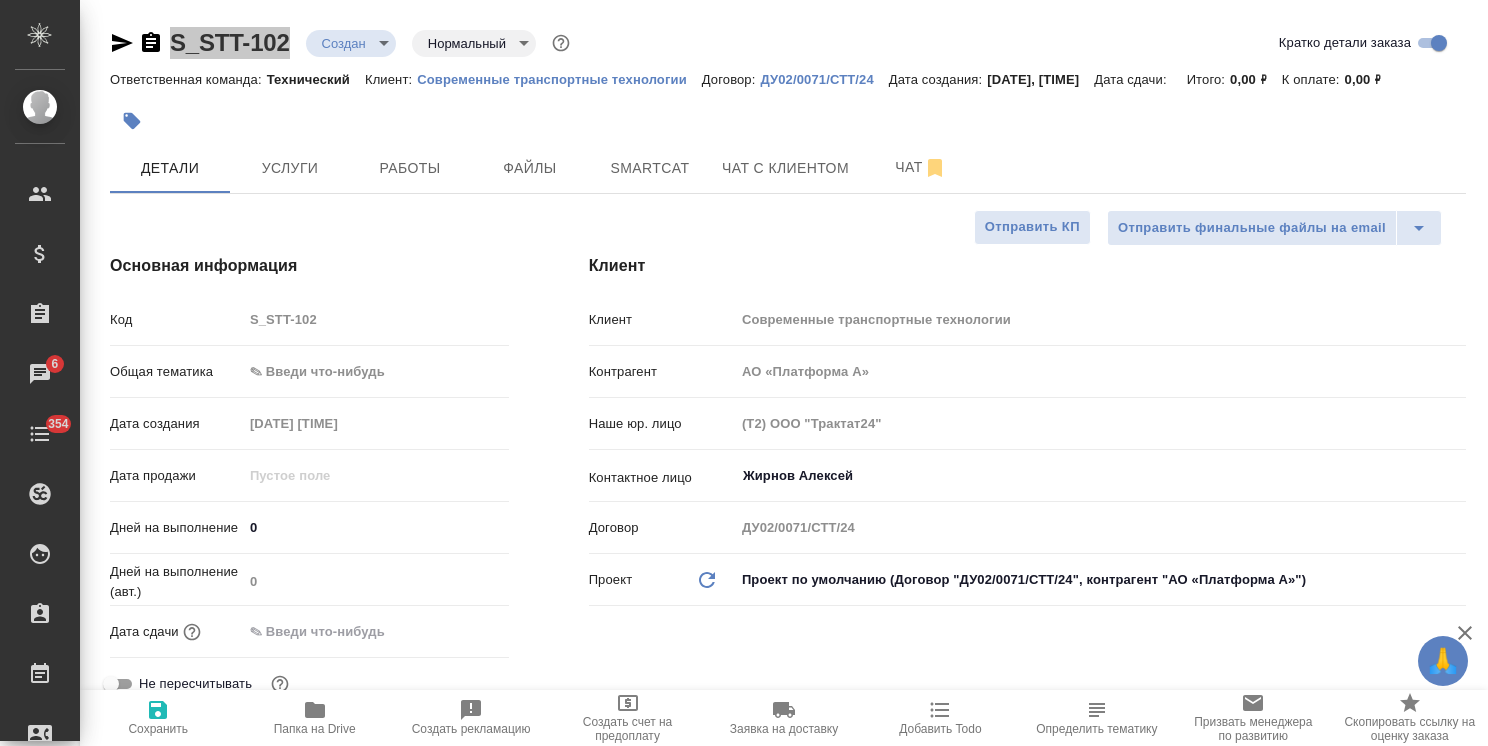 type on "x" 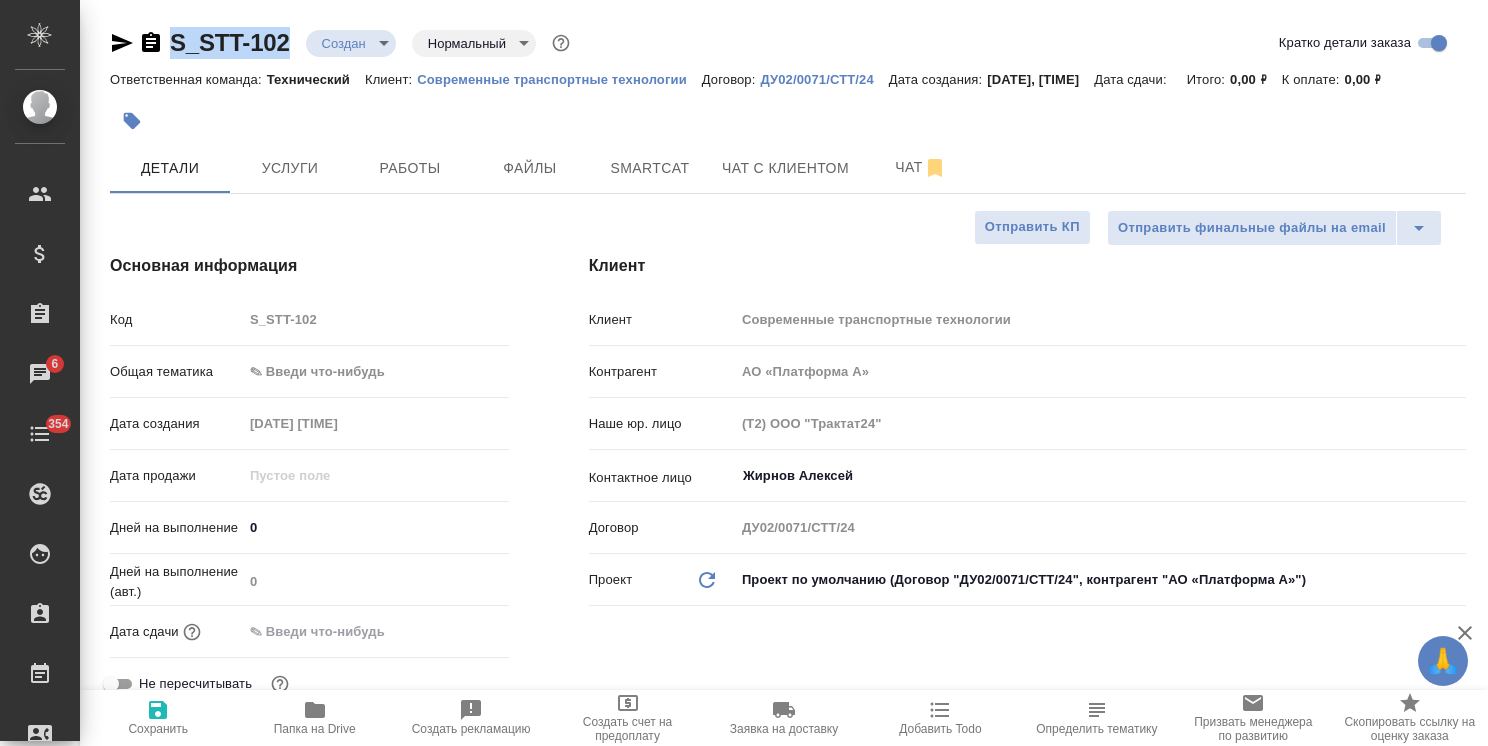 type on "x" 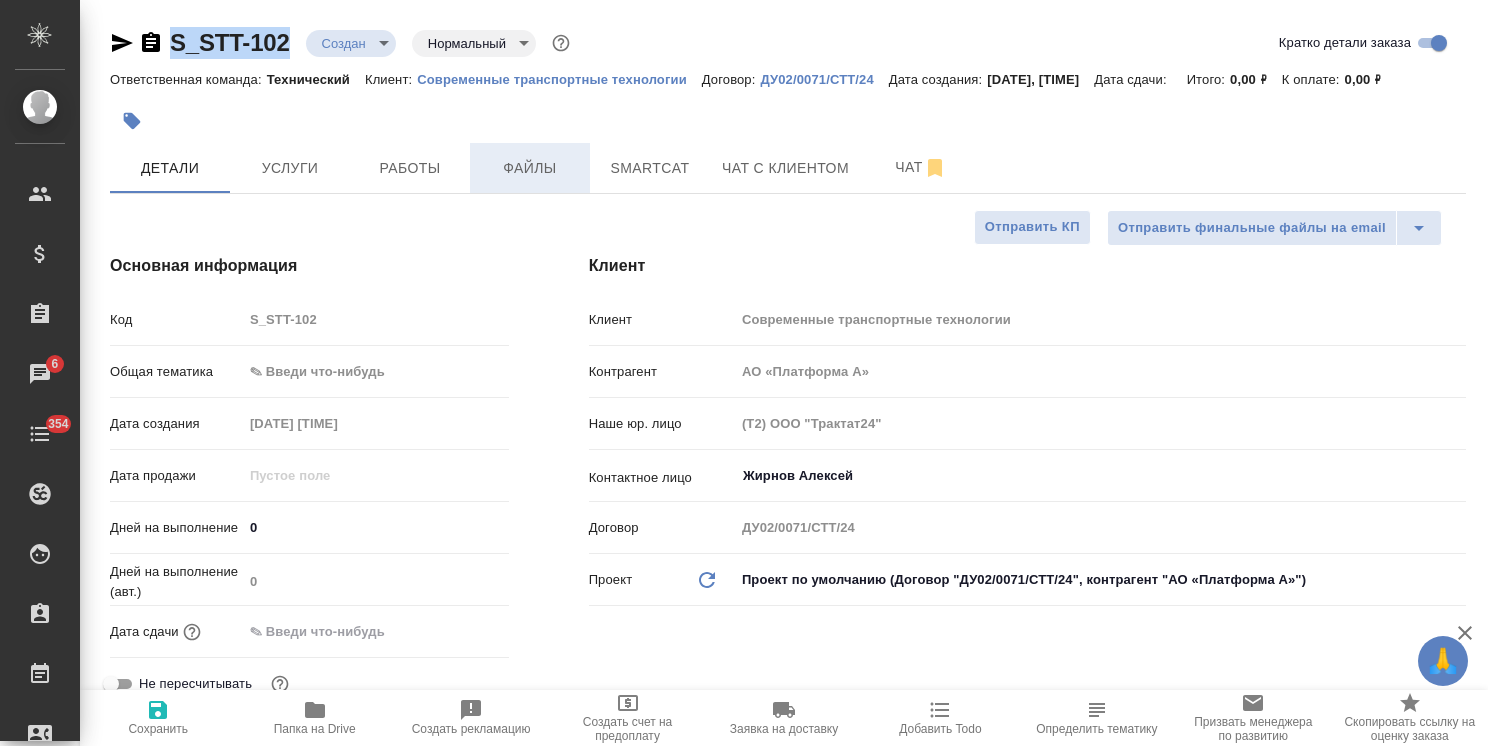 click on "Файлы" at bounding box center [530, 168] 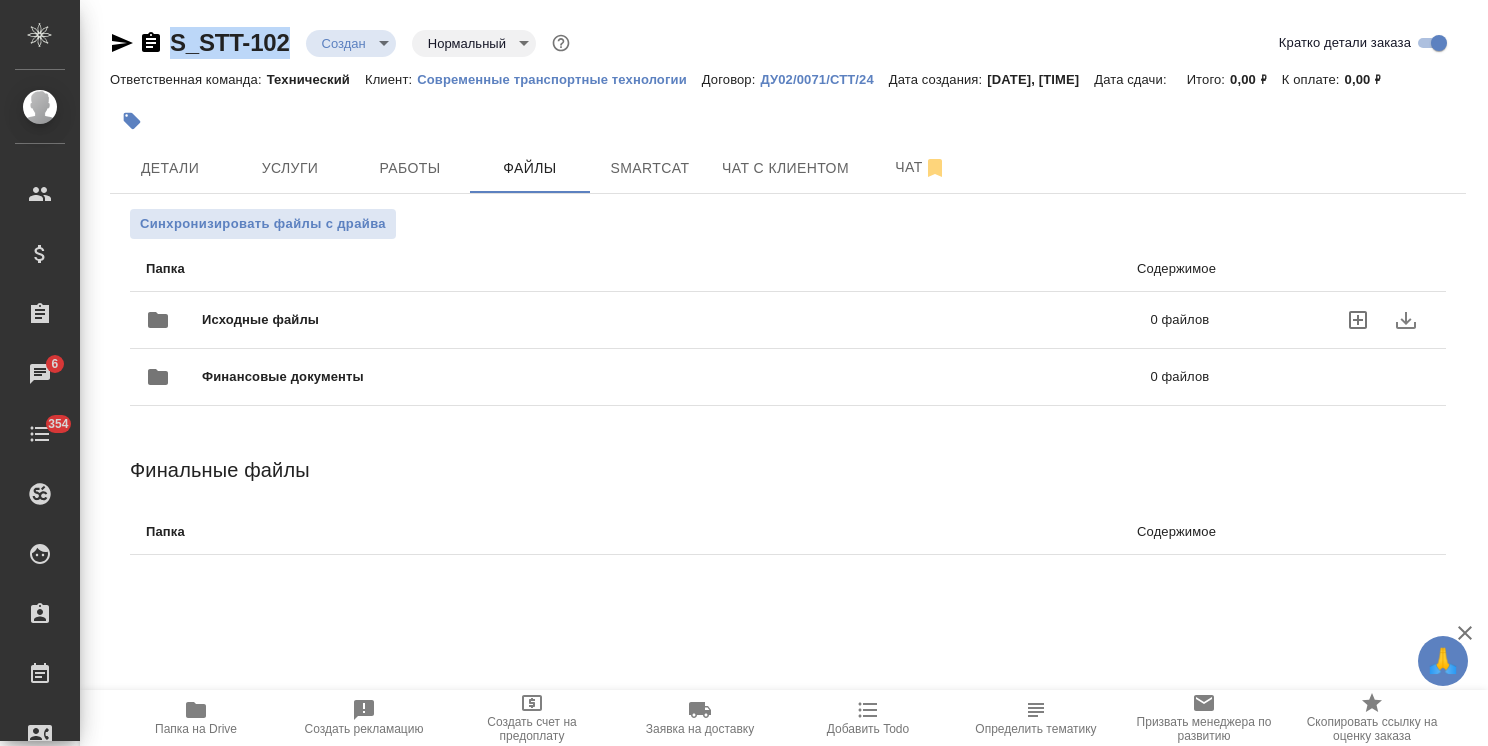 click on "Исходные файлы 0 файлов" at bounding box center [677, 320] 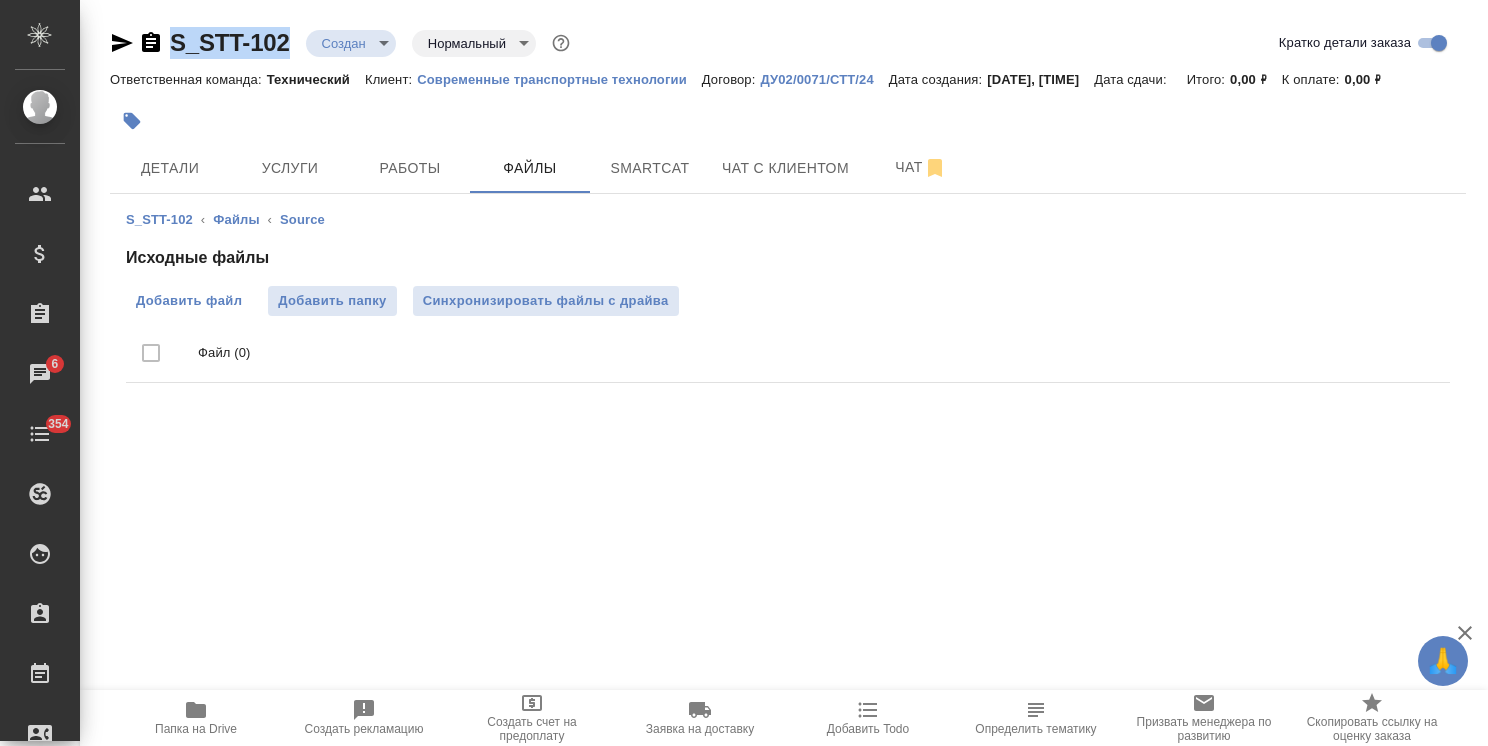 click on "Добавить файл" at bounding box center (189, 301) 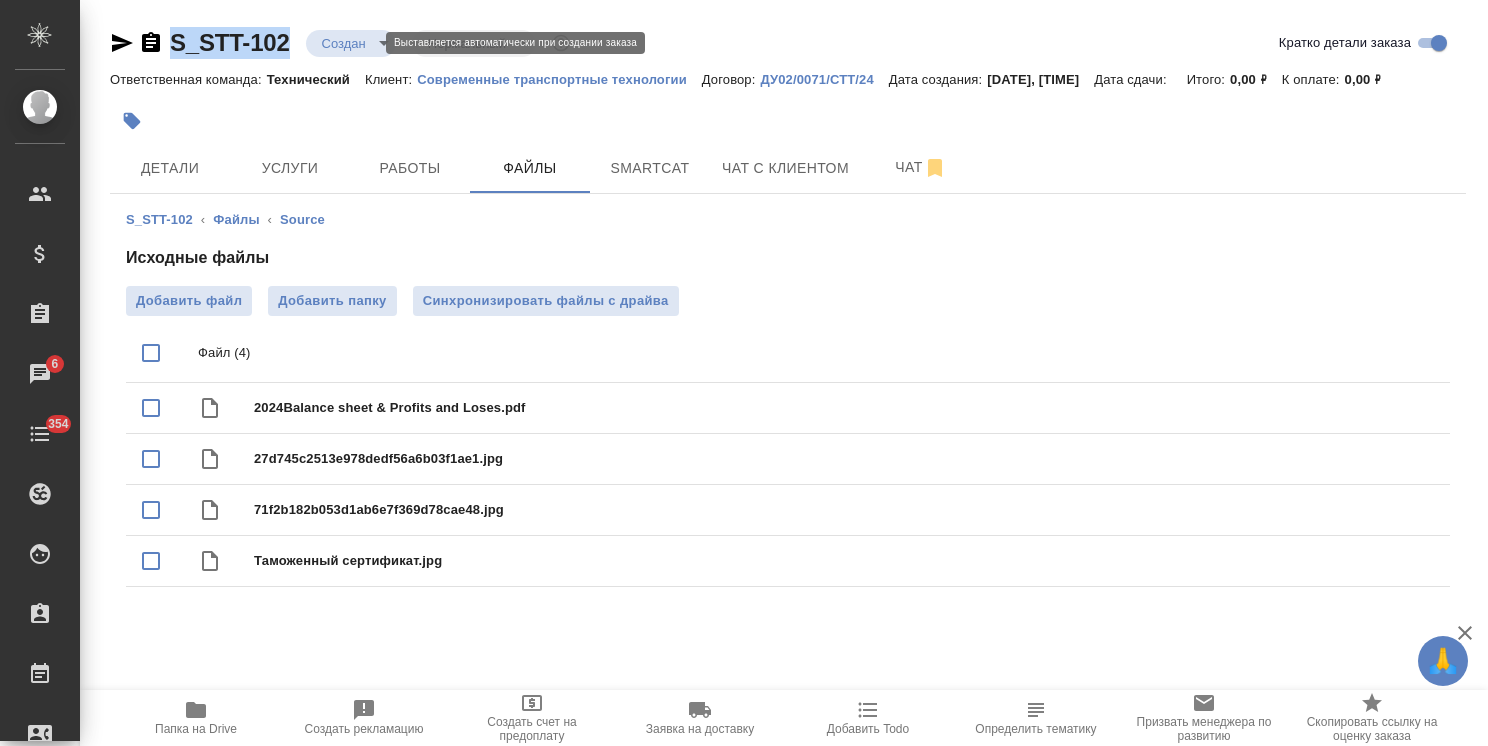 click on "🙏 .cls-1
fill:#fff;
AWATERA Usmanova Olga Клиенты Спецификации Заказы 6 Чаты 354 Todo Проекты SC Исполнители Кандидаты Работы Входящие заявки Заявки на доставку Рекламации Проекты процессинга Конференции Выйти S_STT-102 Создан new Нормальный normal Кратко детали заказа Ответственная команда: Технический Клиент: Современные транспортные технологии Договор: ДУ02/0071/СТТ/24 Дата создания: 06.08.2025, 16:11 Дата сдачи: Итого: 0,00 ₽ К оплате: 0,00 ₽ Детали Услуги Работы Файлы Smartcat Чат с клиентом Чат S_STT-102 ‹ Файлы ‹ Source Исходные файлы Добавить файл Добавить папку Файл (4) Папка на Drive" at bounding box center (744, 373) 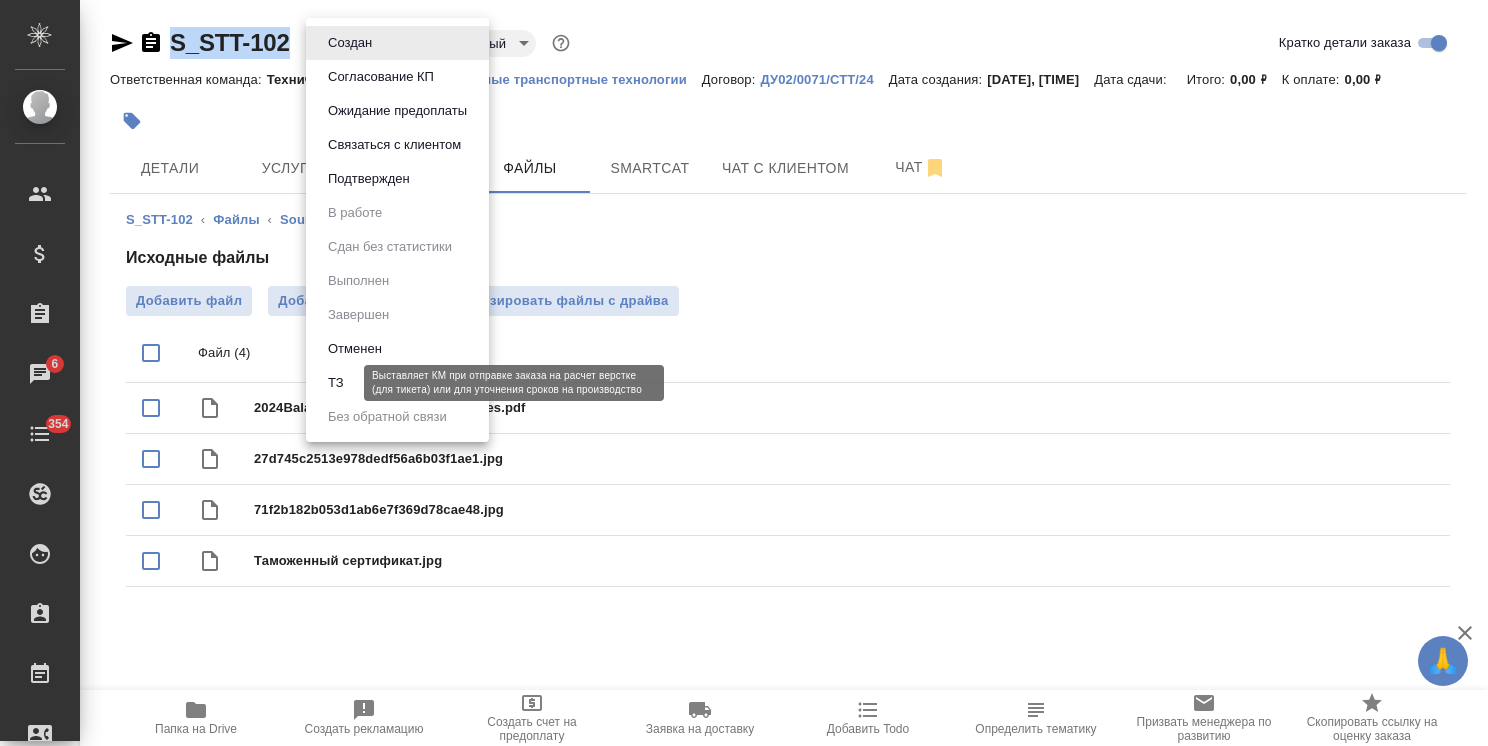 click on "ТЗ" at bounding box center [336, 383] 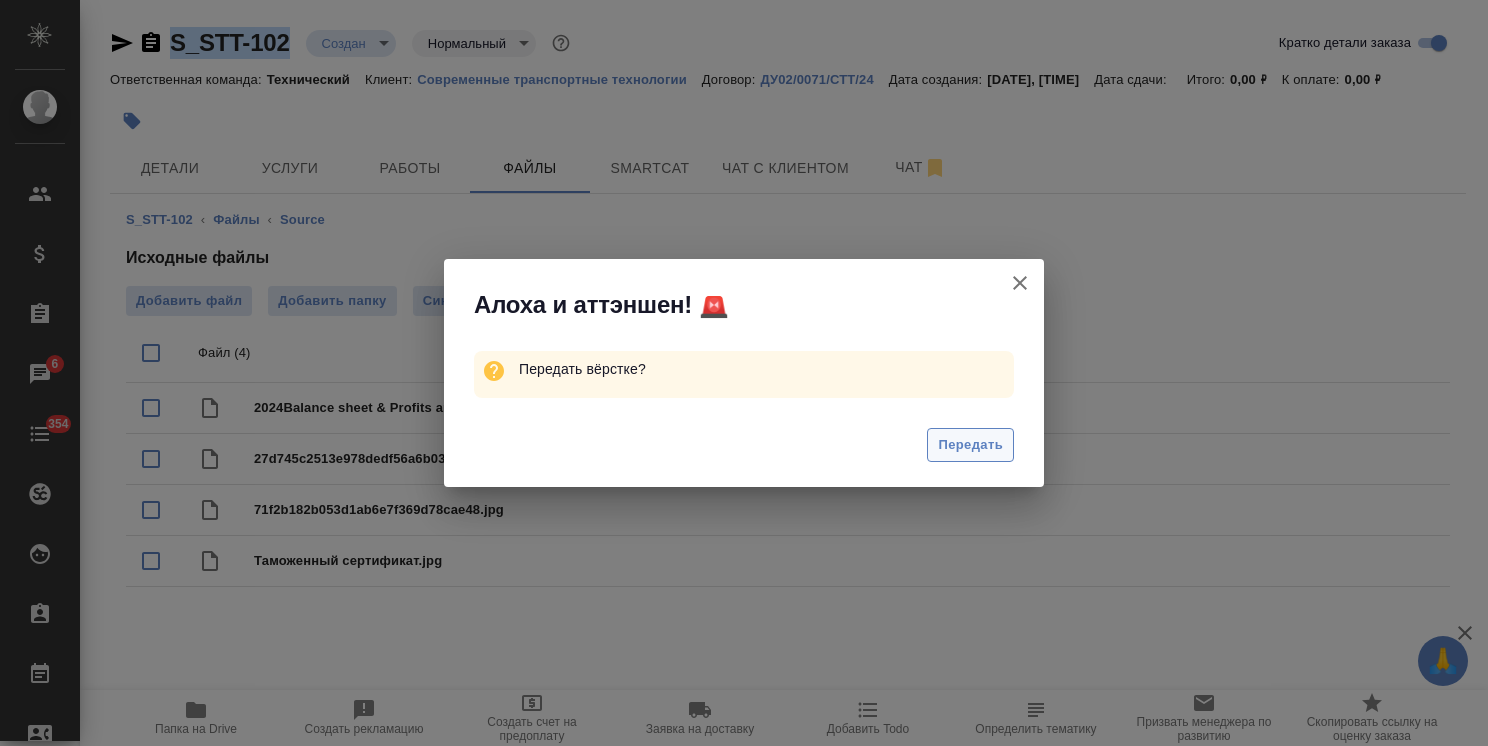 click on "Передать" at bounding box center (970, 445) 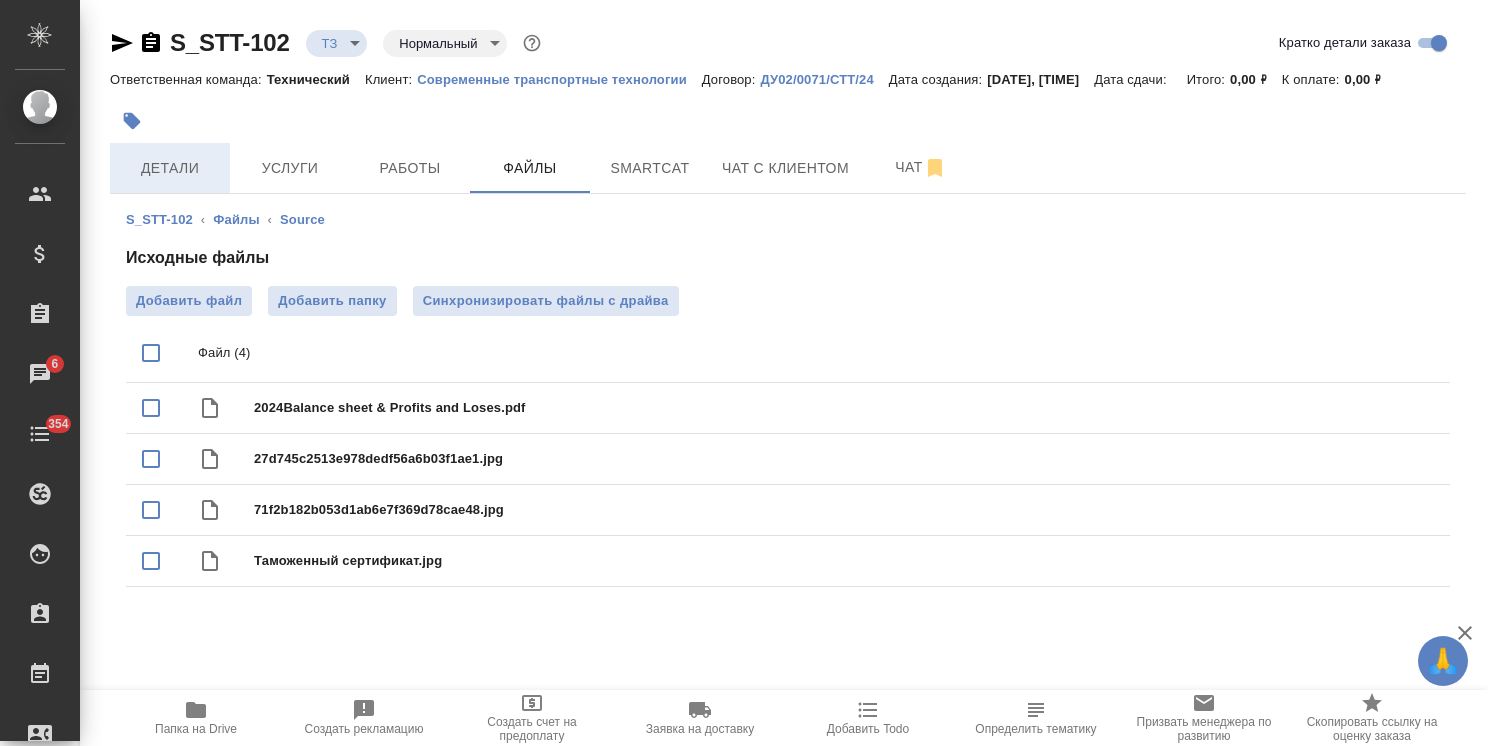 click on "Детали" at bounding box center [170, 168] 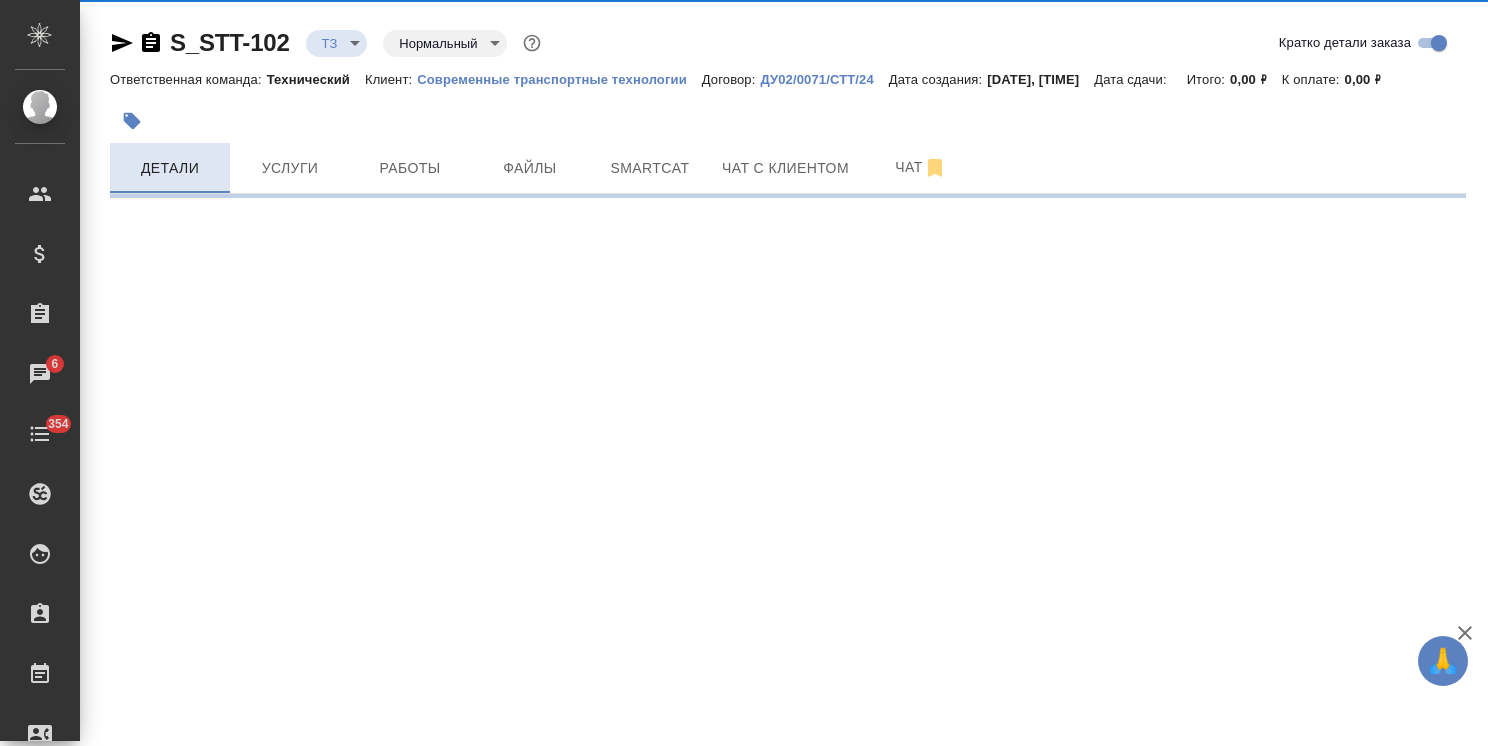 select on "RU" 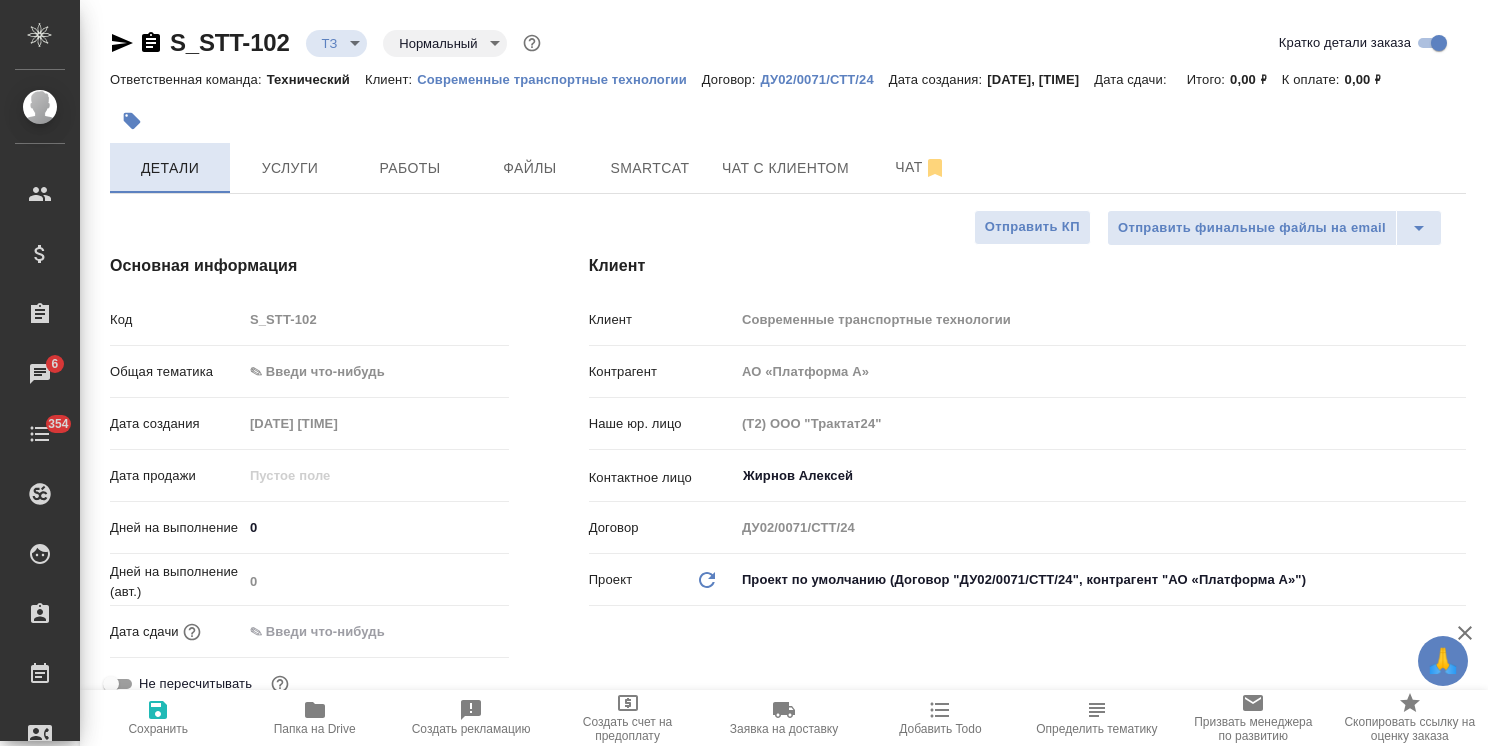 type on "x" 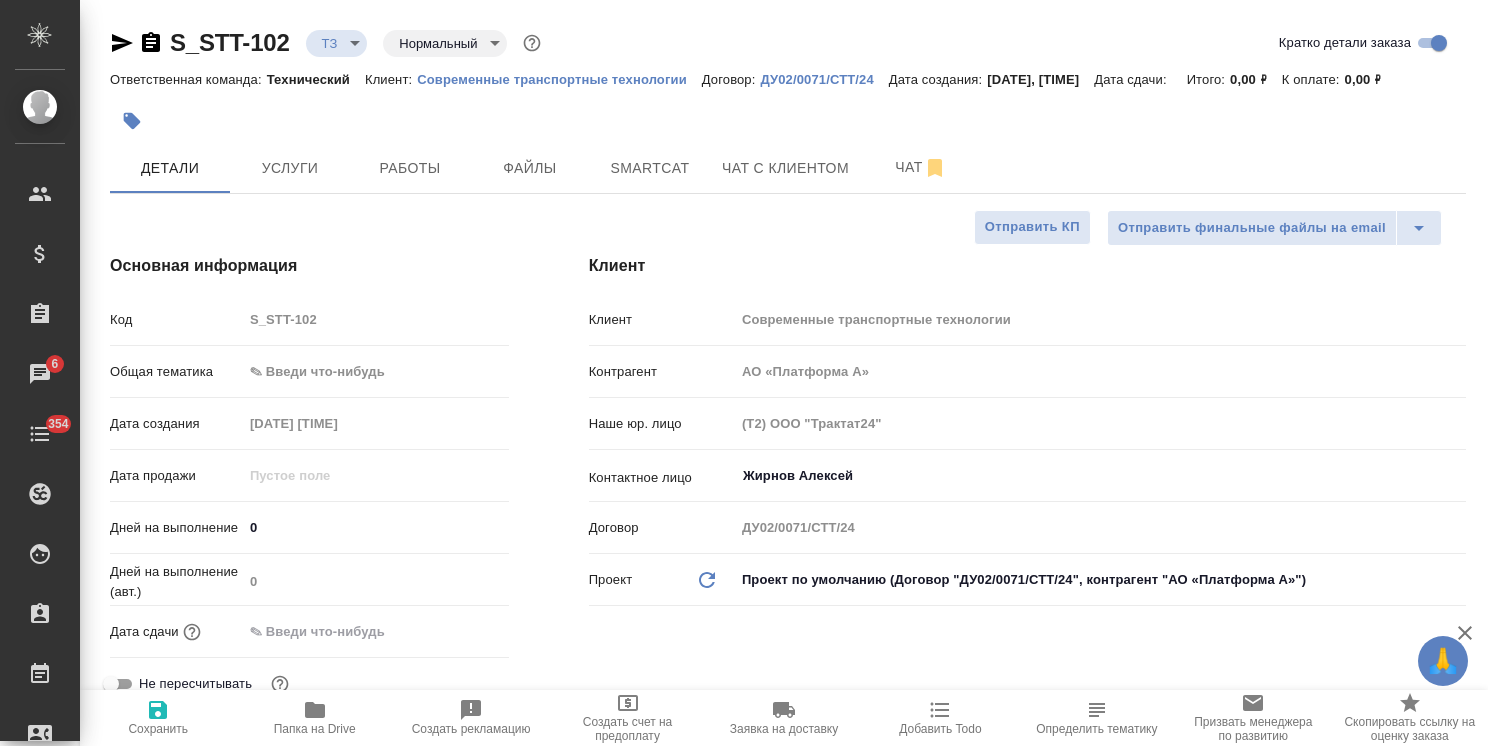 type on "x" 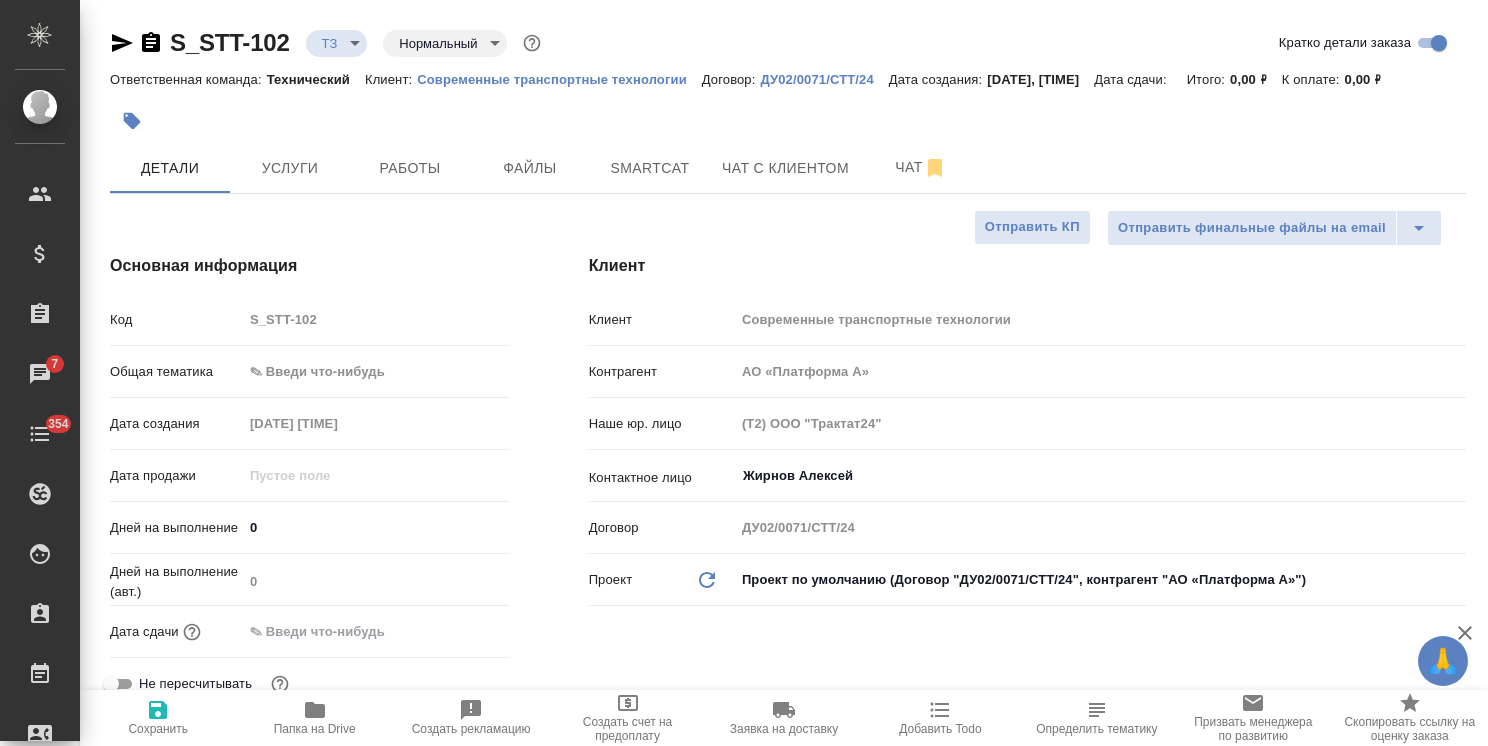 type on "x" 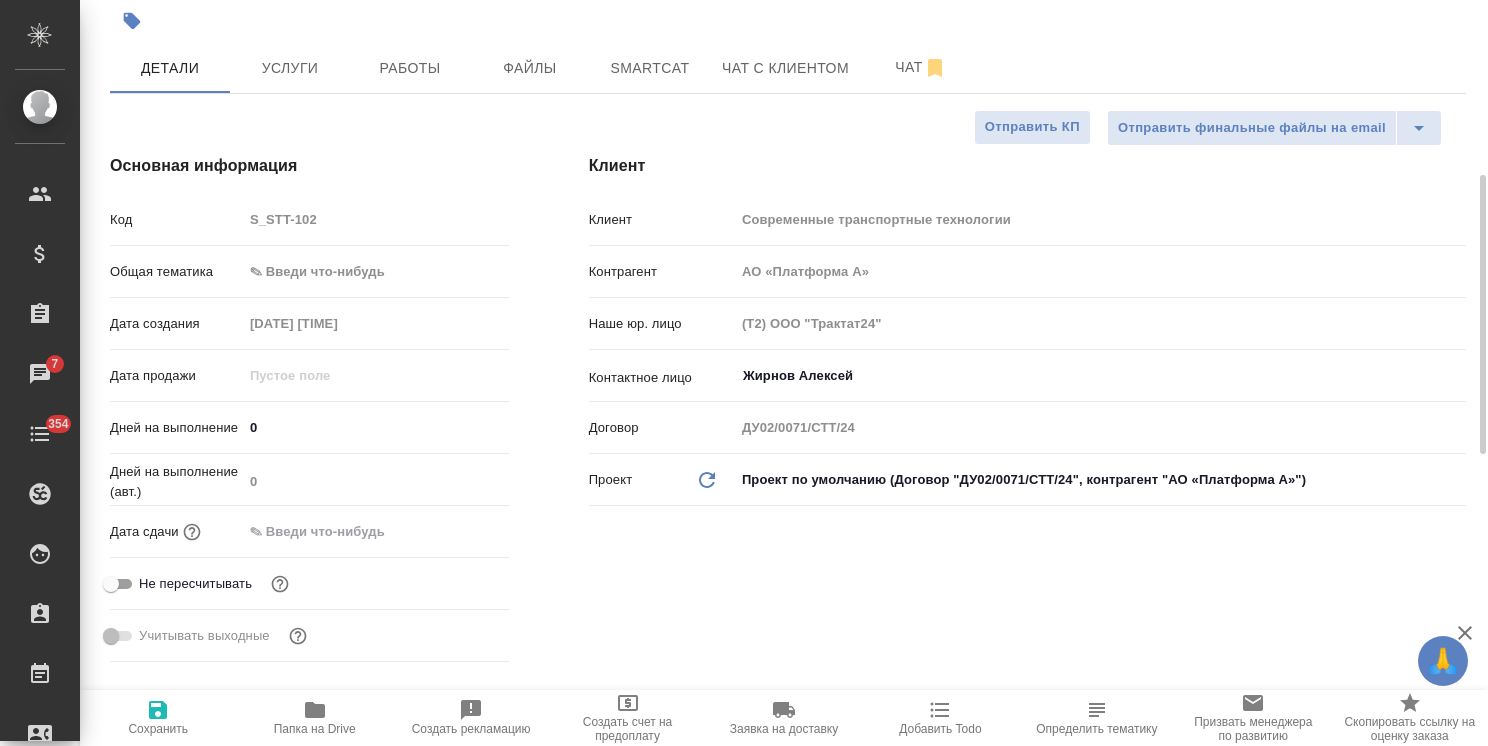 scroll, scrollTop: 0, scrollLeft: 0, axis: both 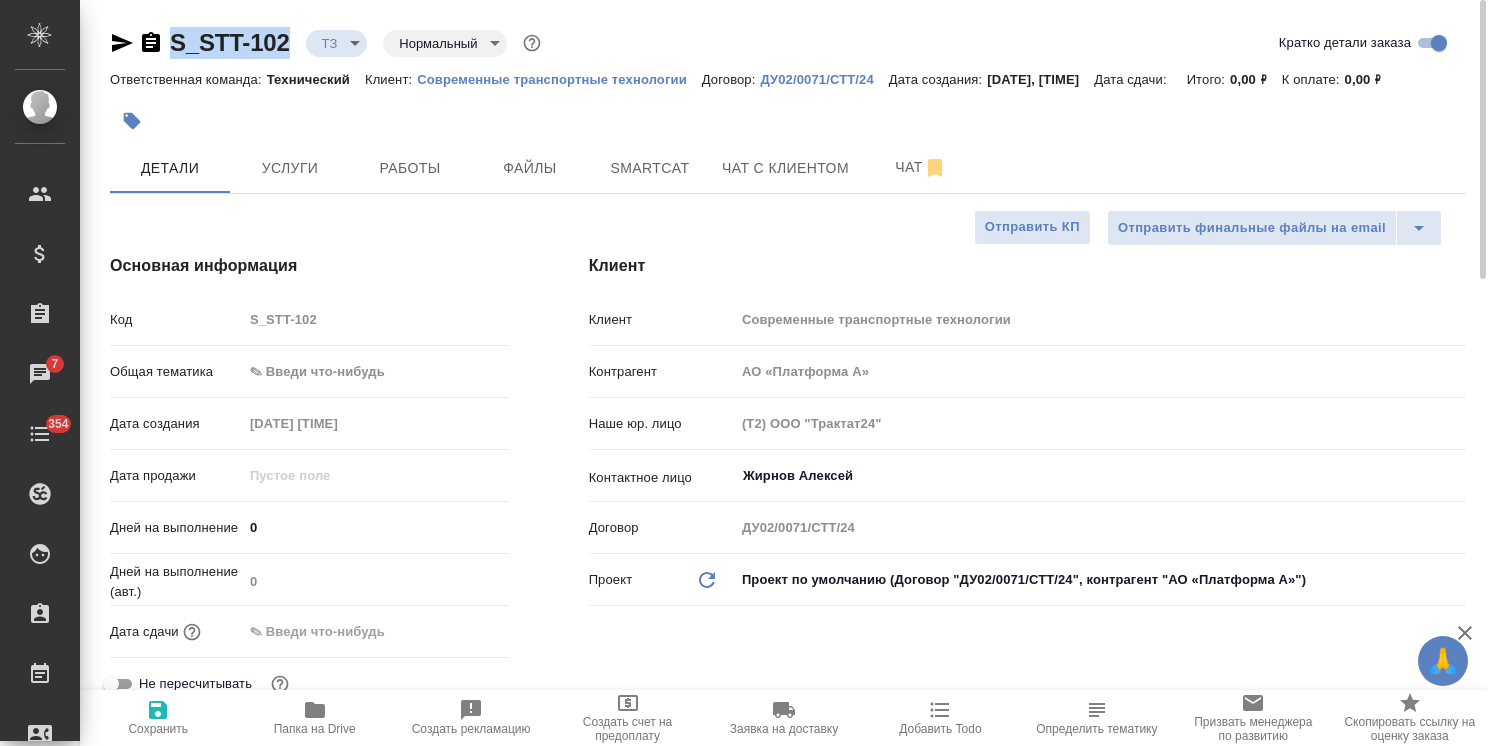 drag, startPoint x: 301, startPoint y: 23, endPoint x: 157, endPoint y: 37, distance: 144.67896 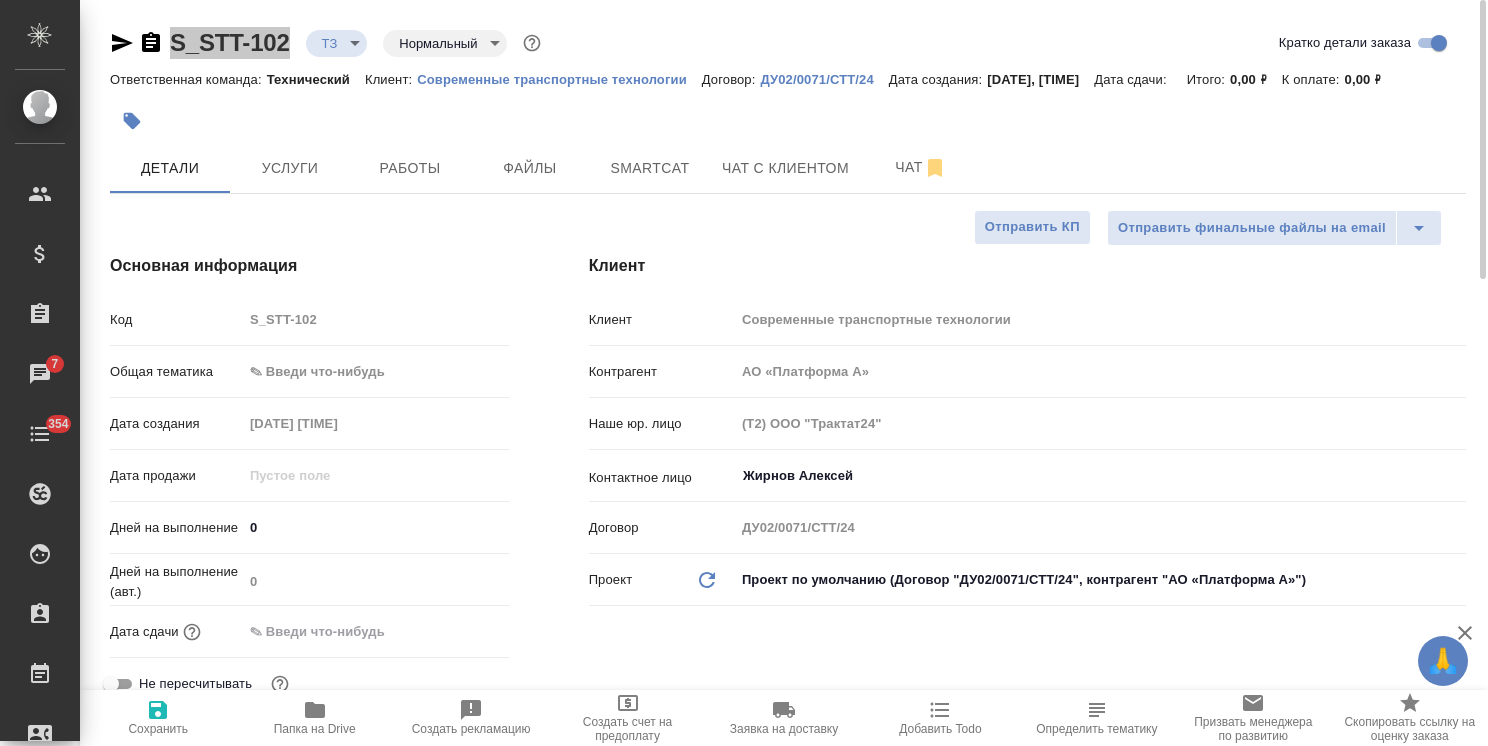 type on "x" 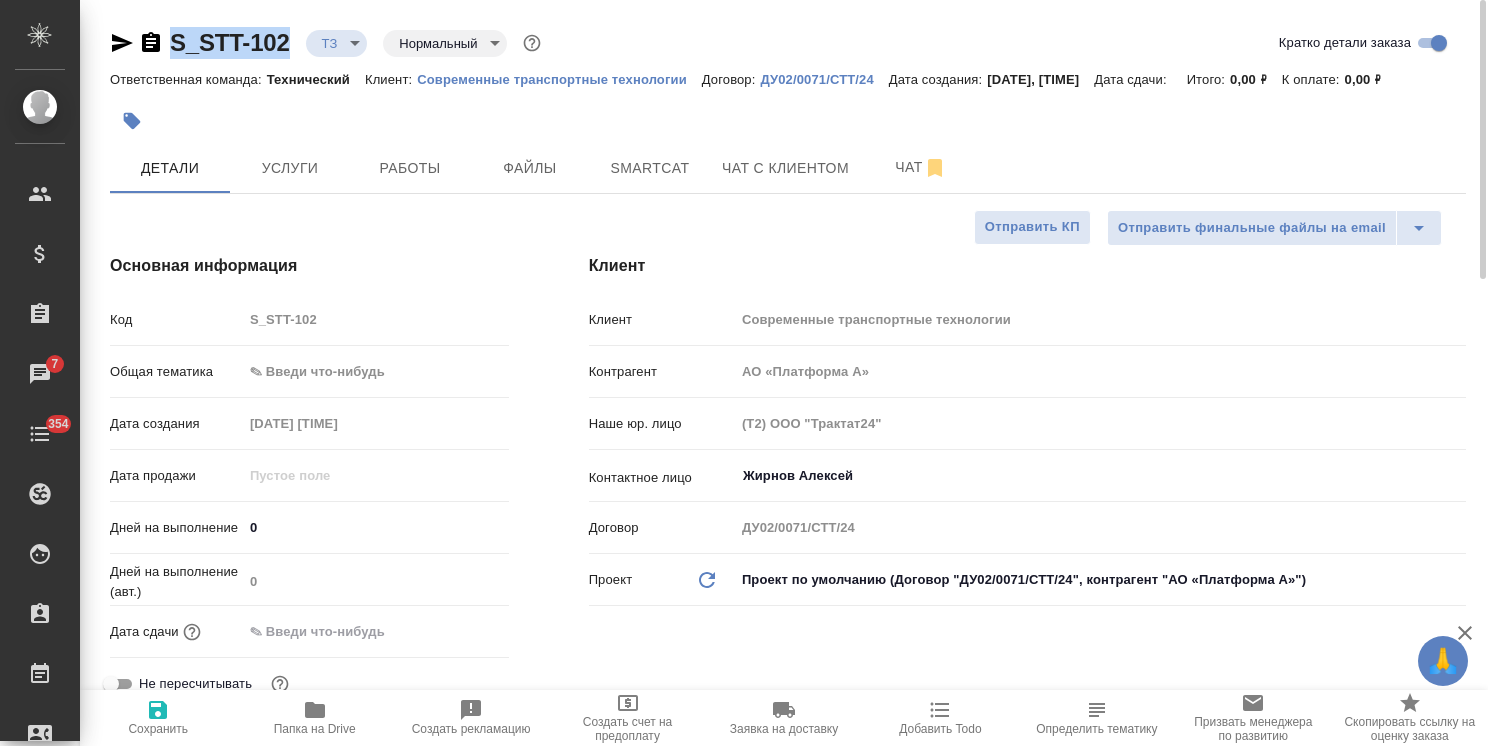type on "x" 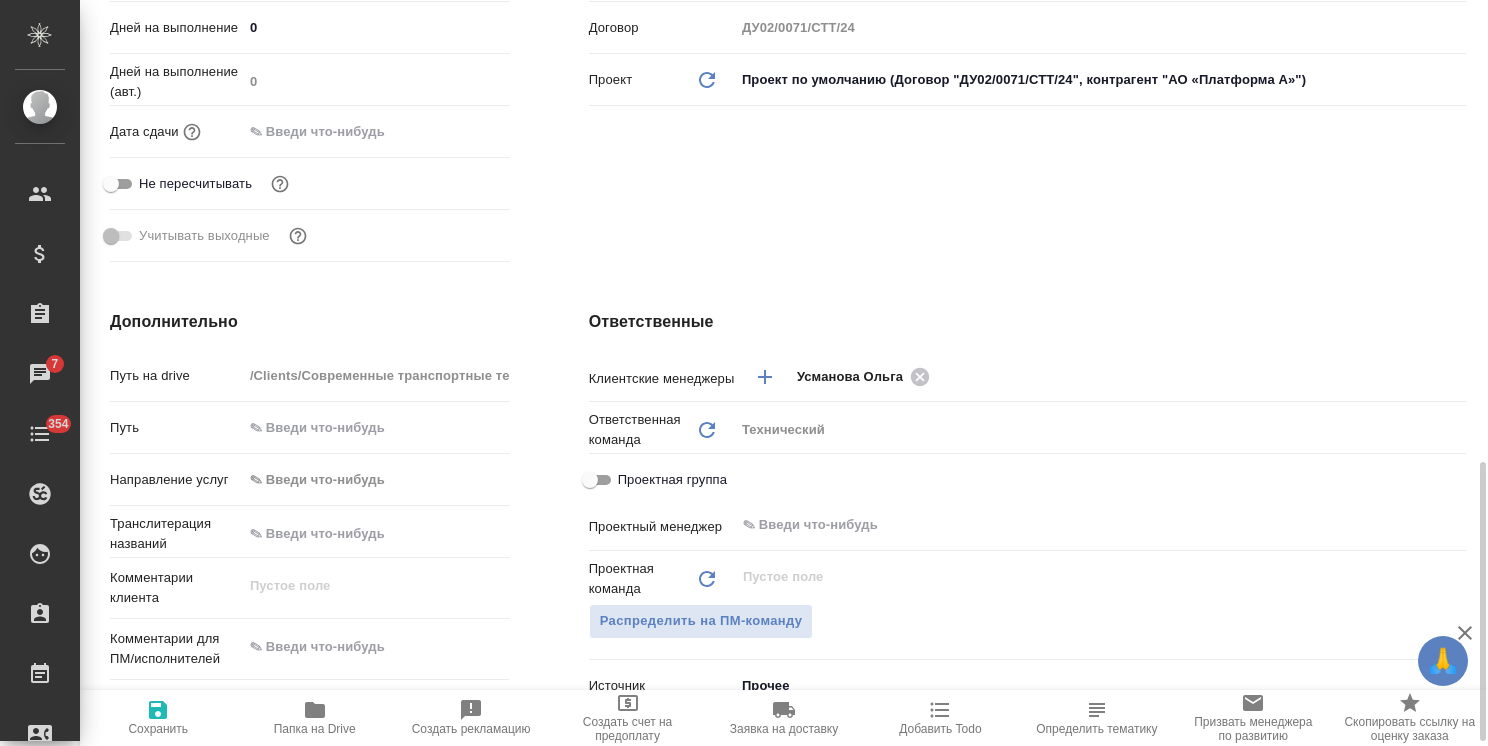 scroll, scrollTop: 800, scrollLeft: 0, axis: vertical 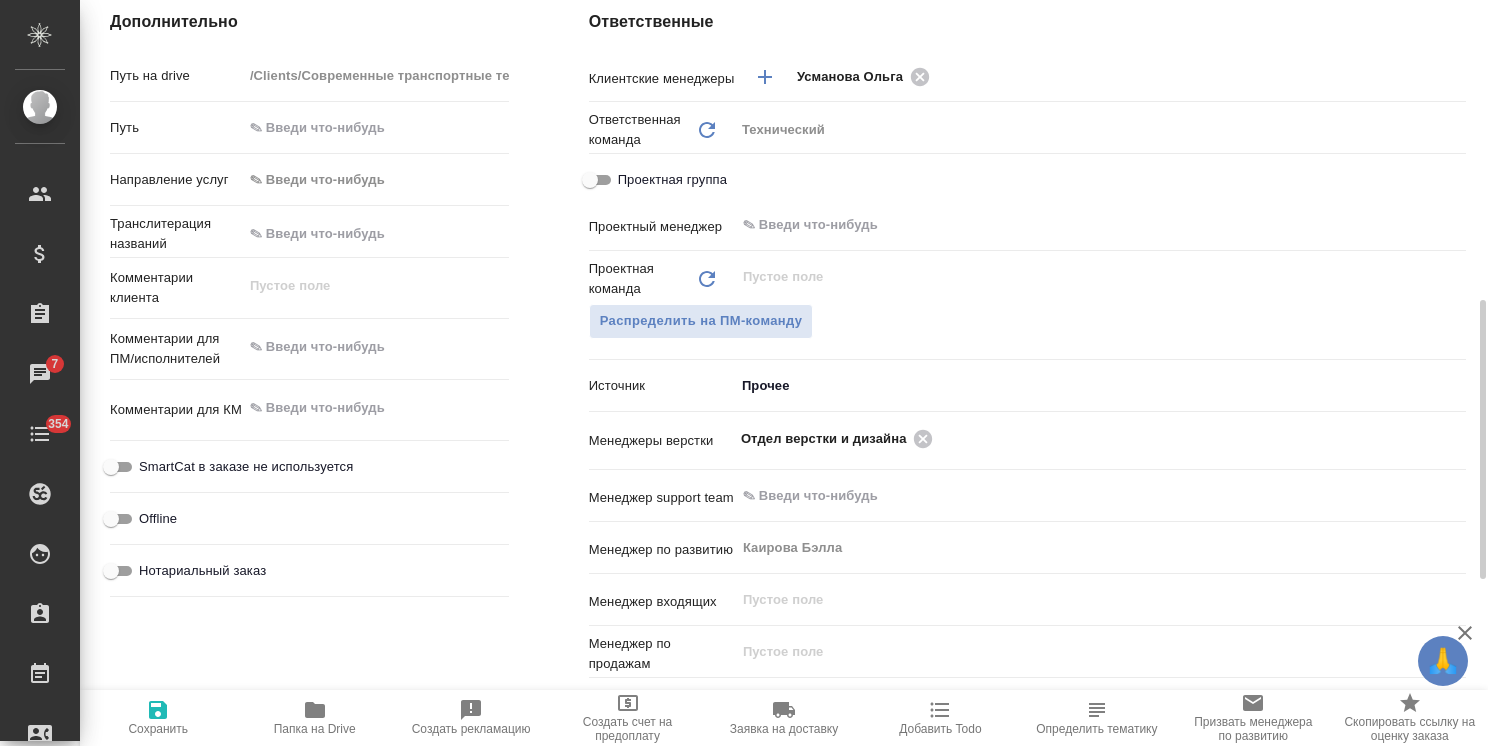 type on "x" 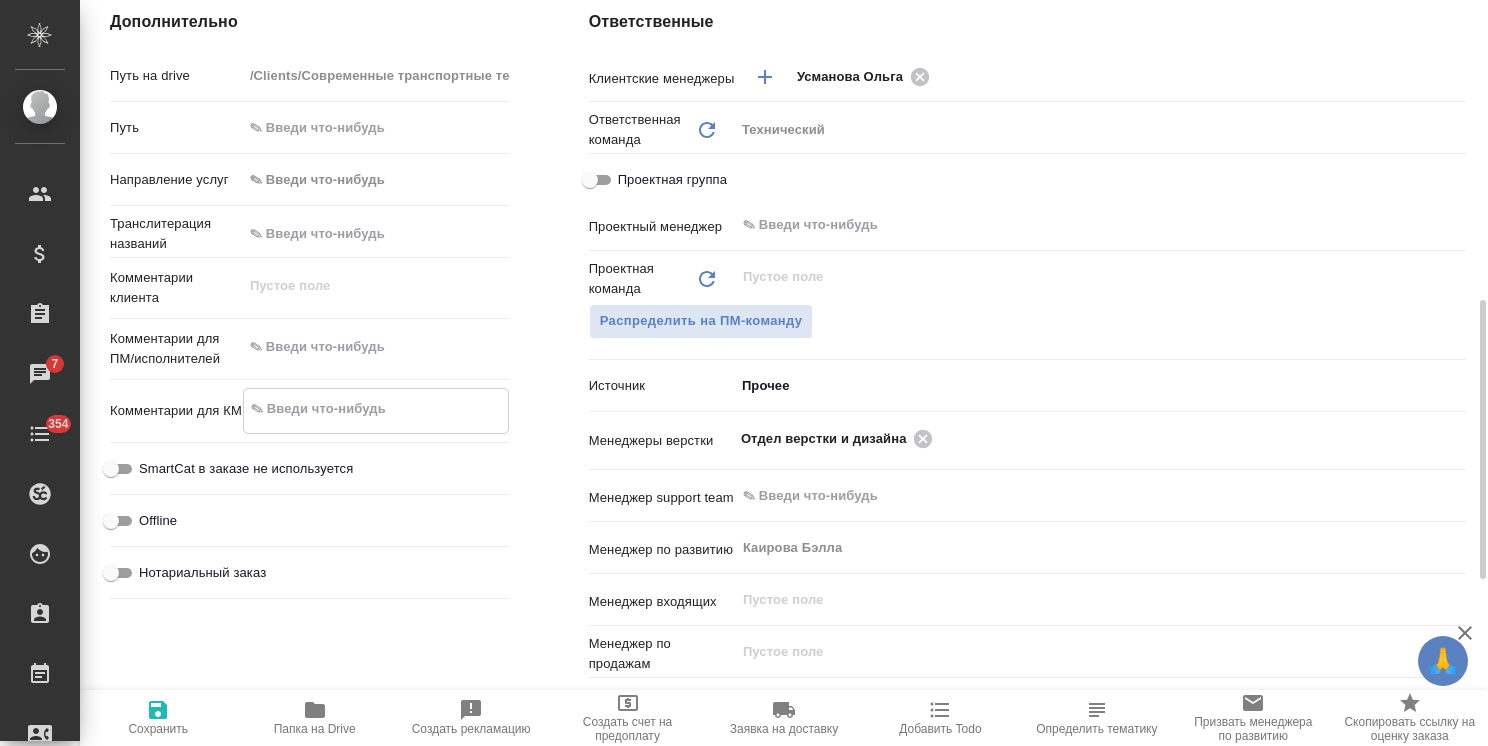 type on "x" 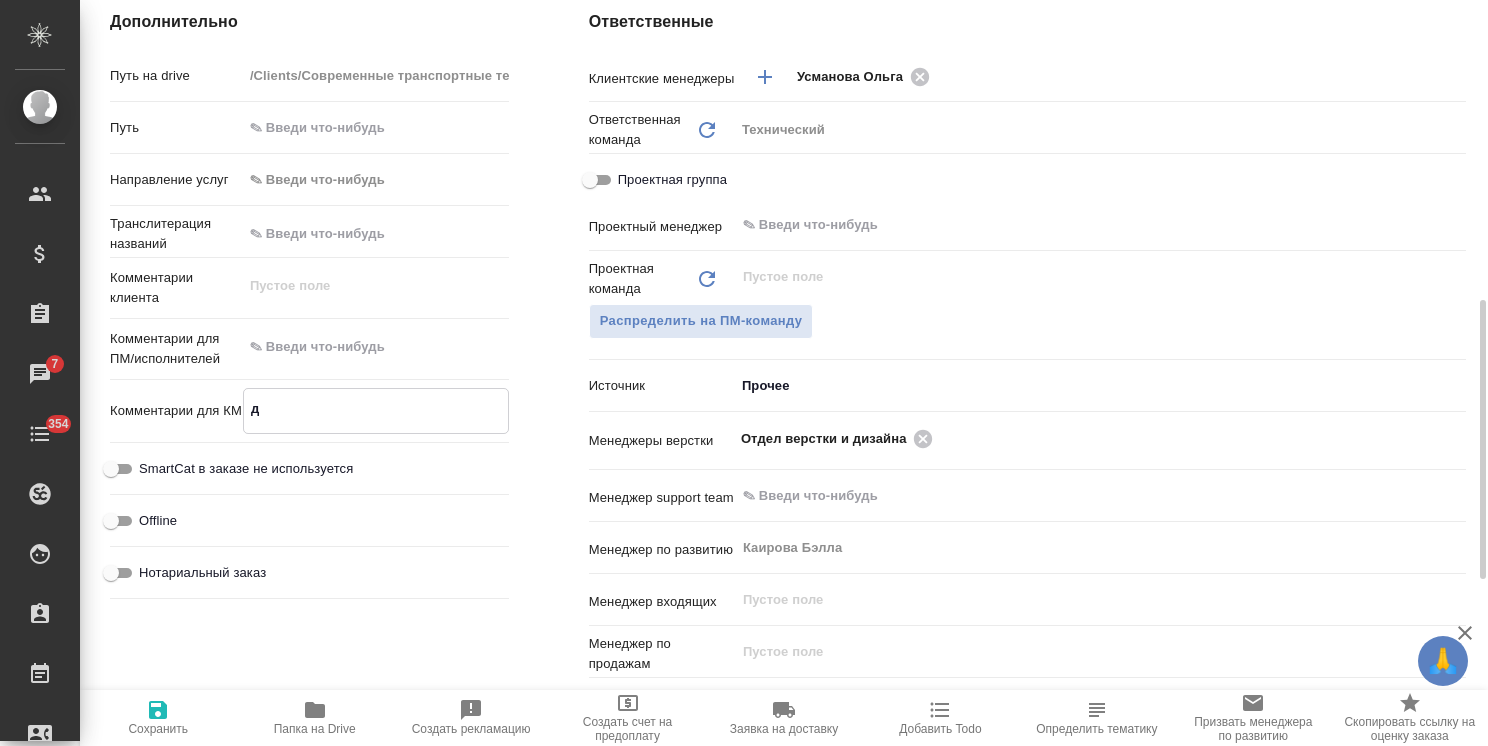 type on "x" 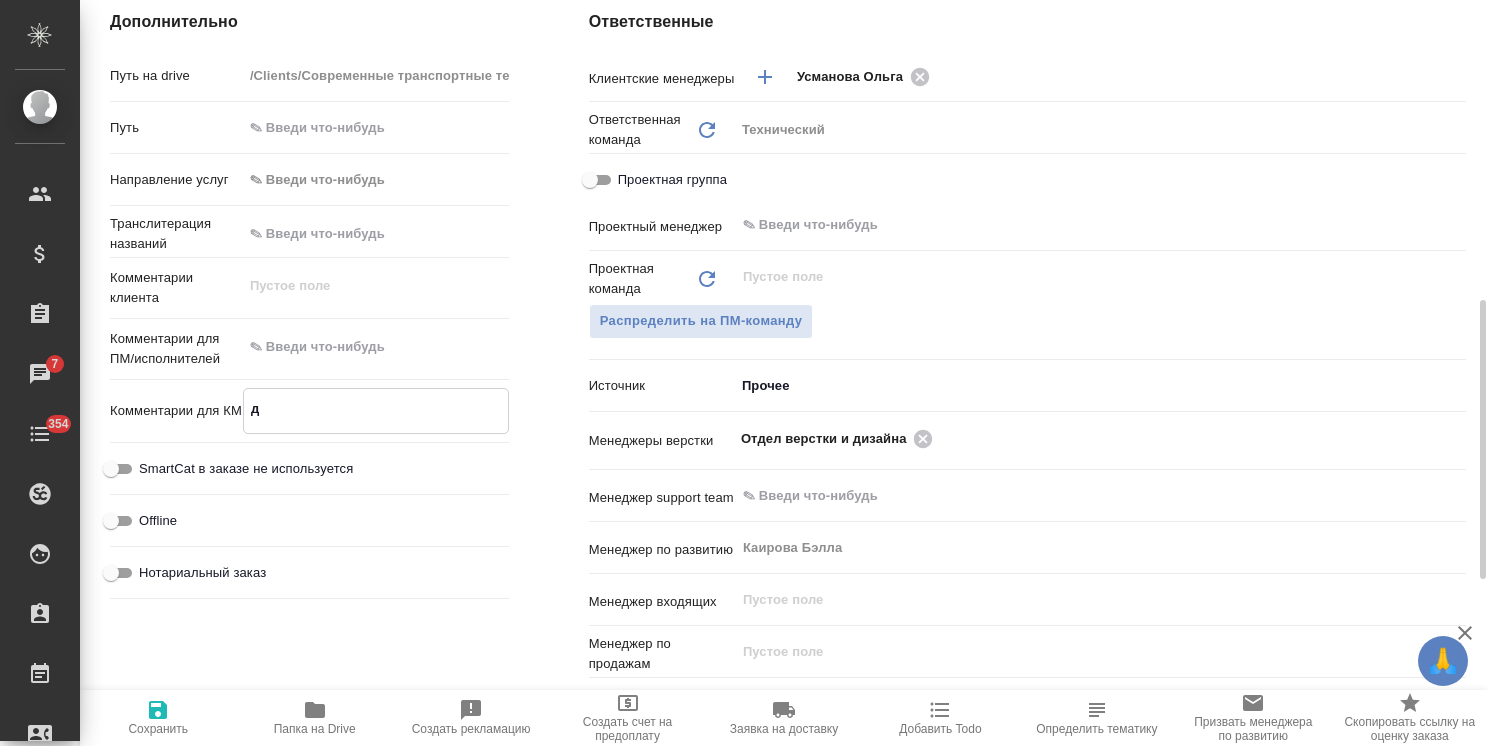 type on "до" 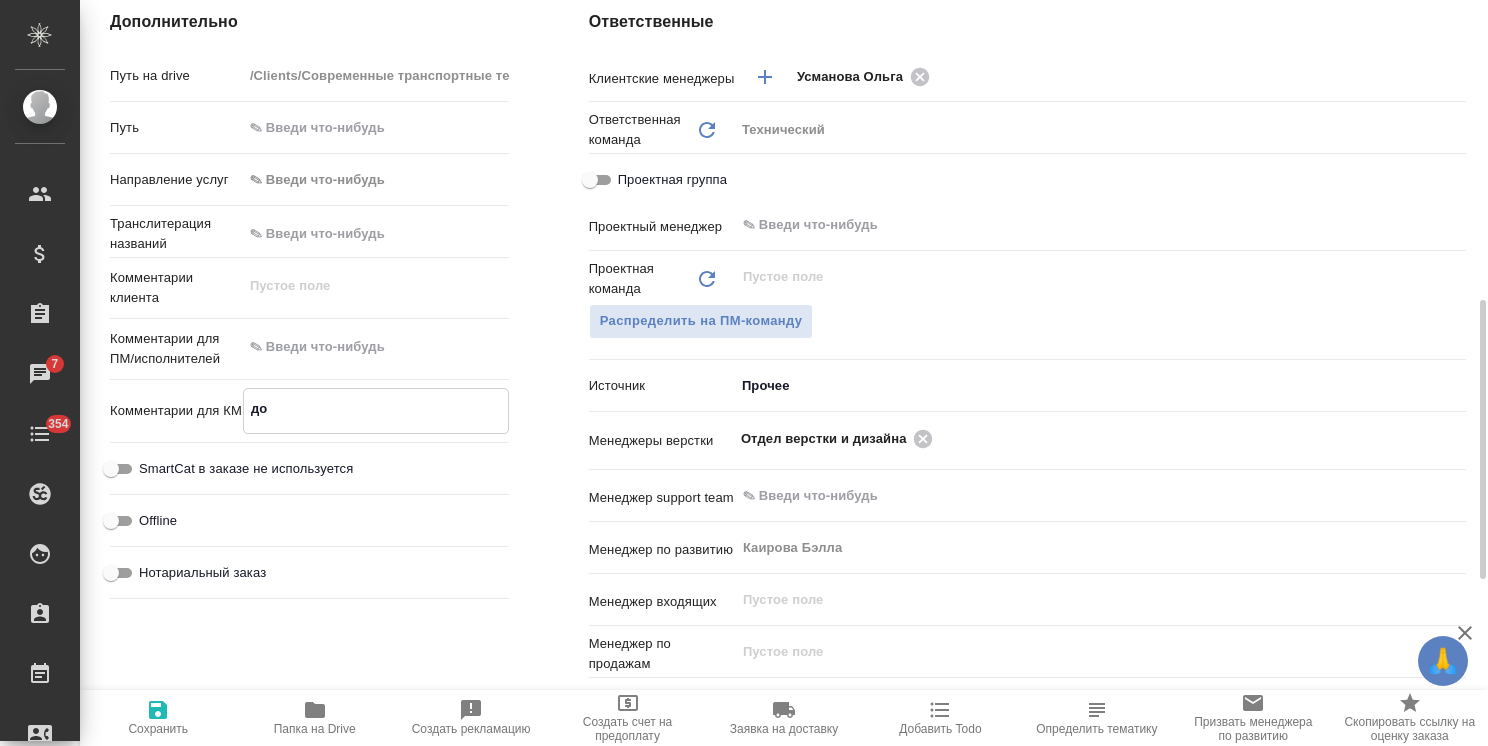 type on "x" 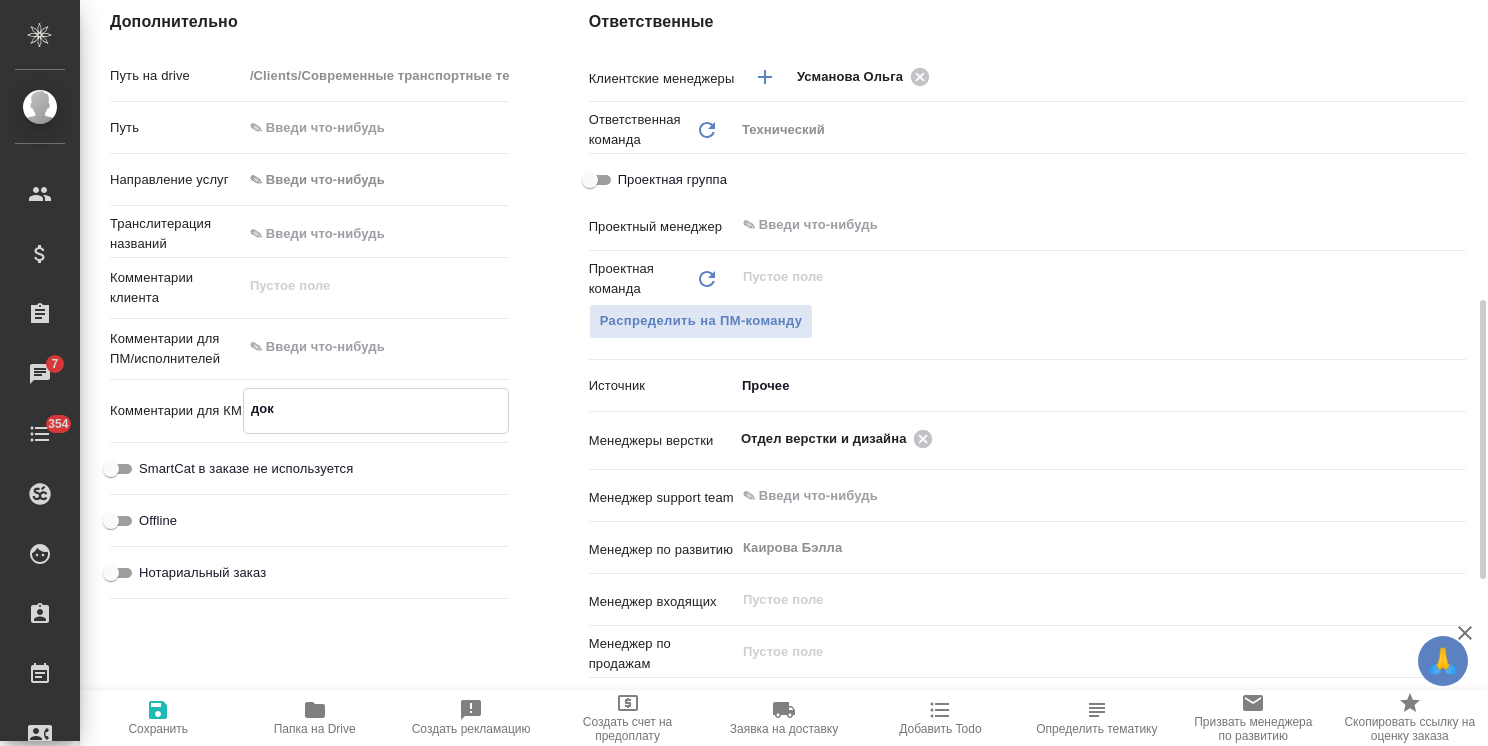type on "доку" 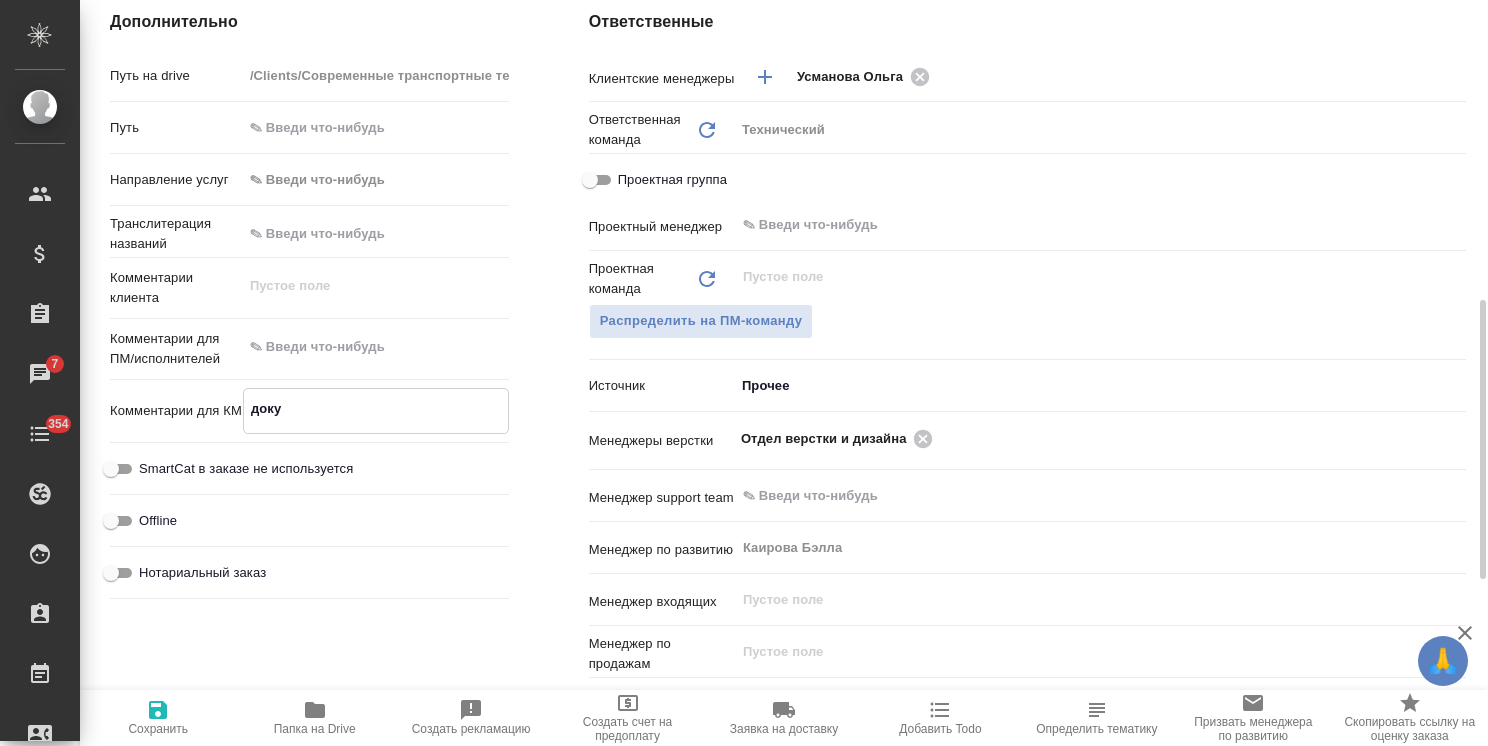 type on "x" 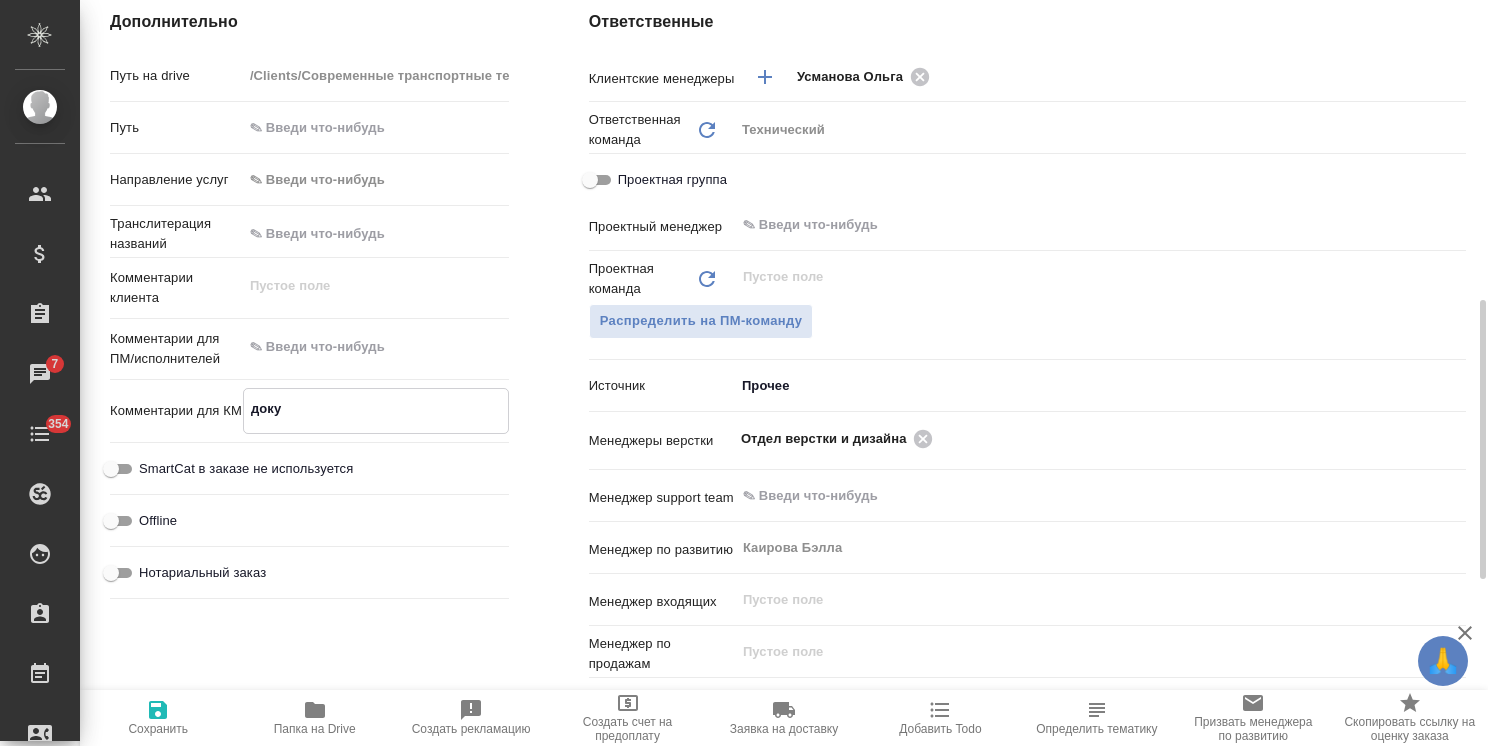 type on "x" 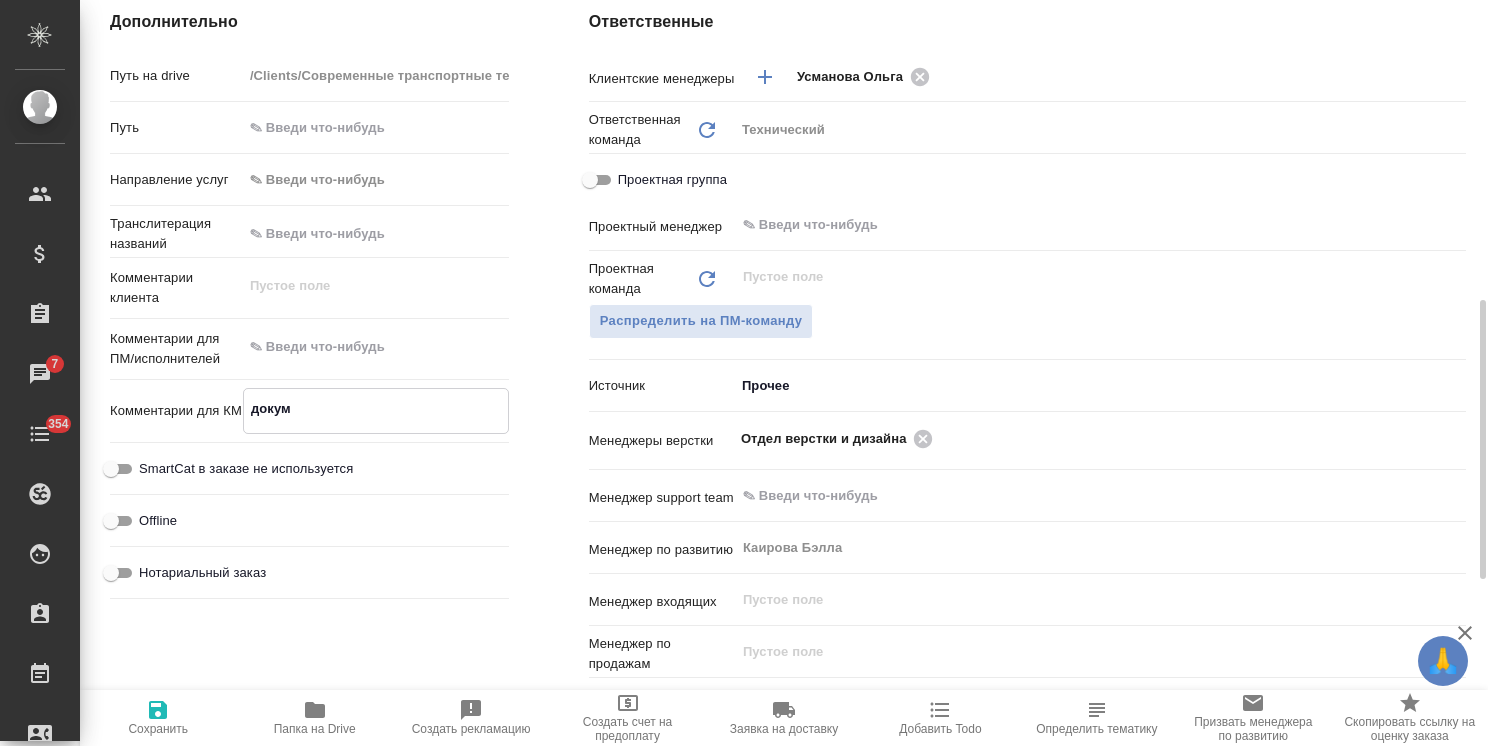 type on "x" 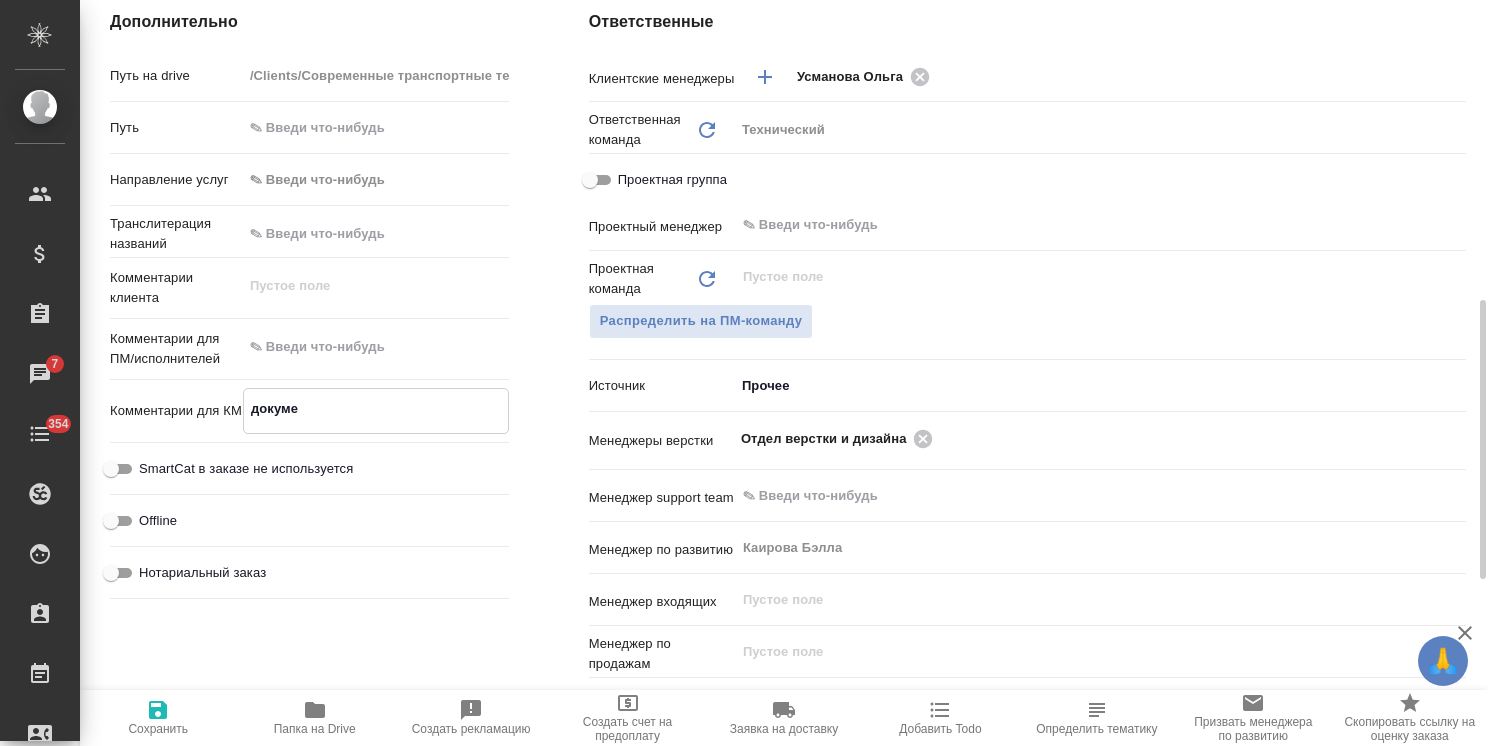 type on "x" 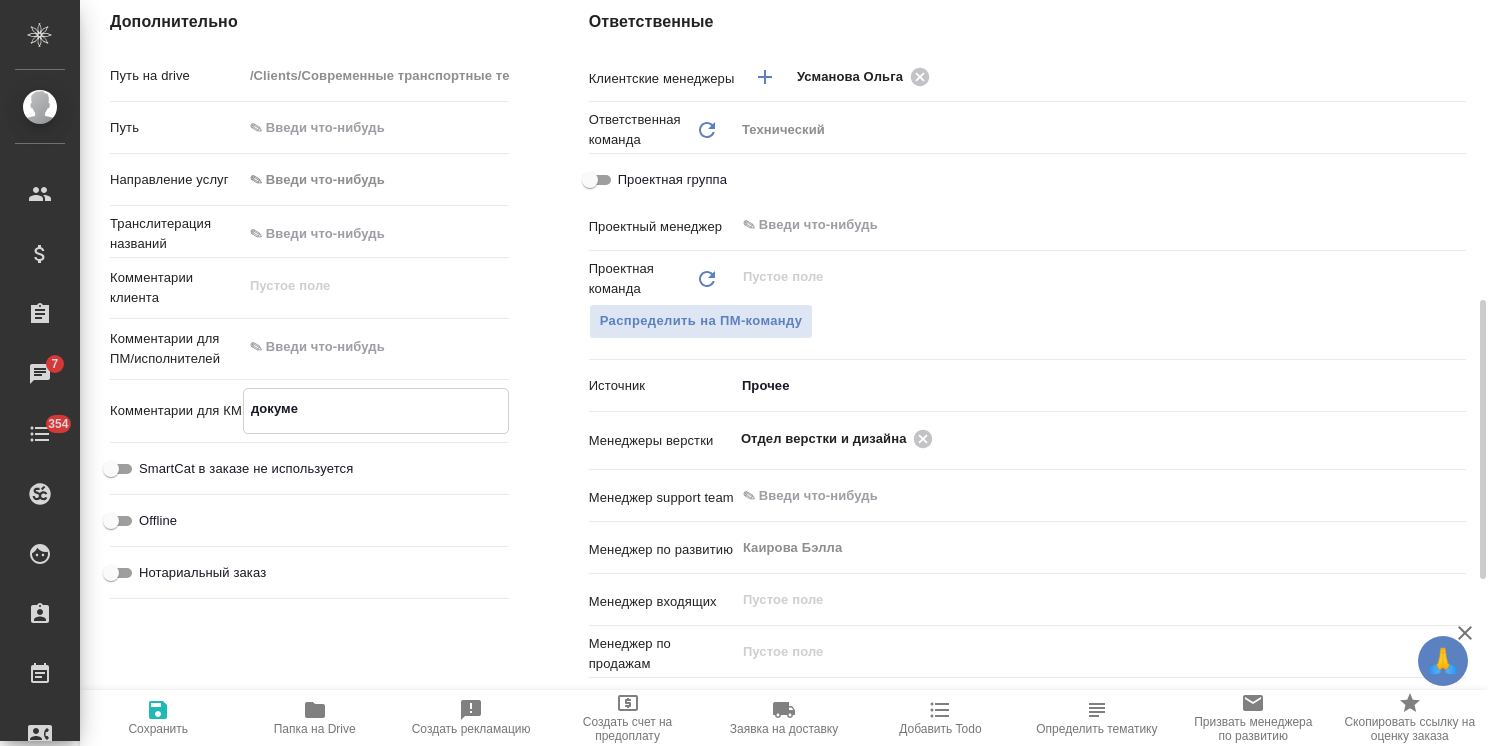 type on "x" 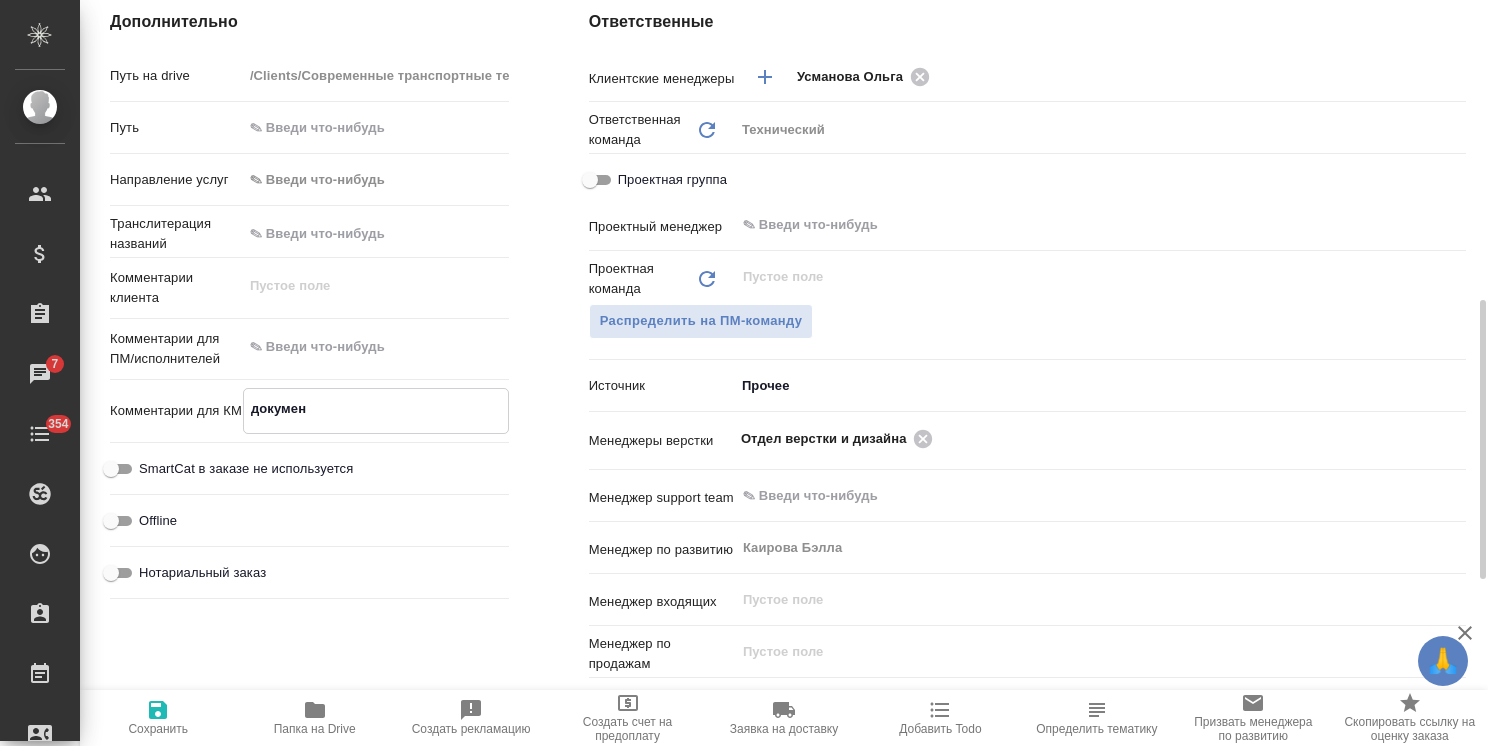 type on "x" 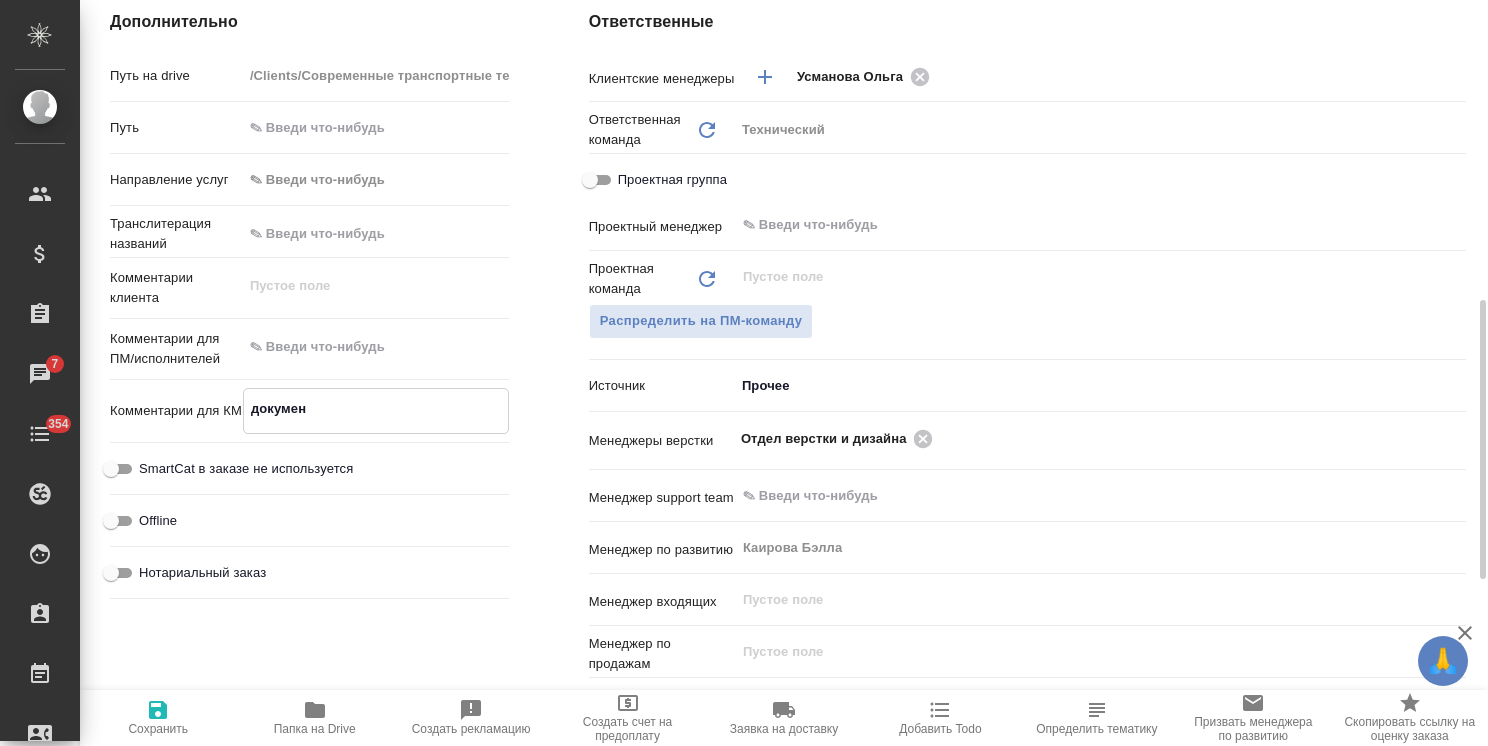 type on "x" 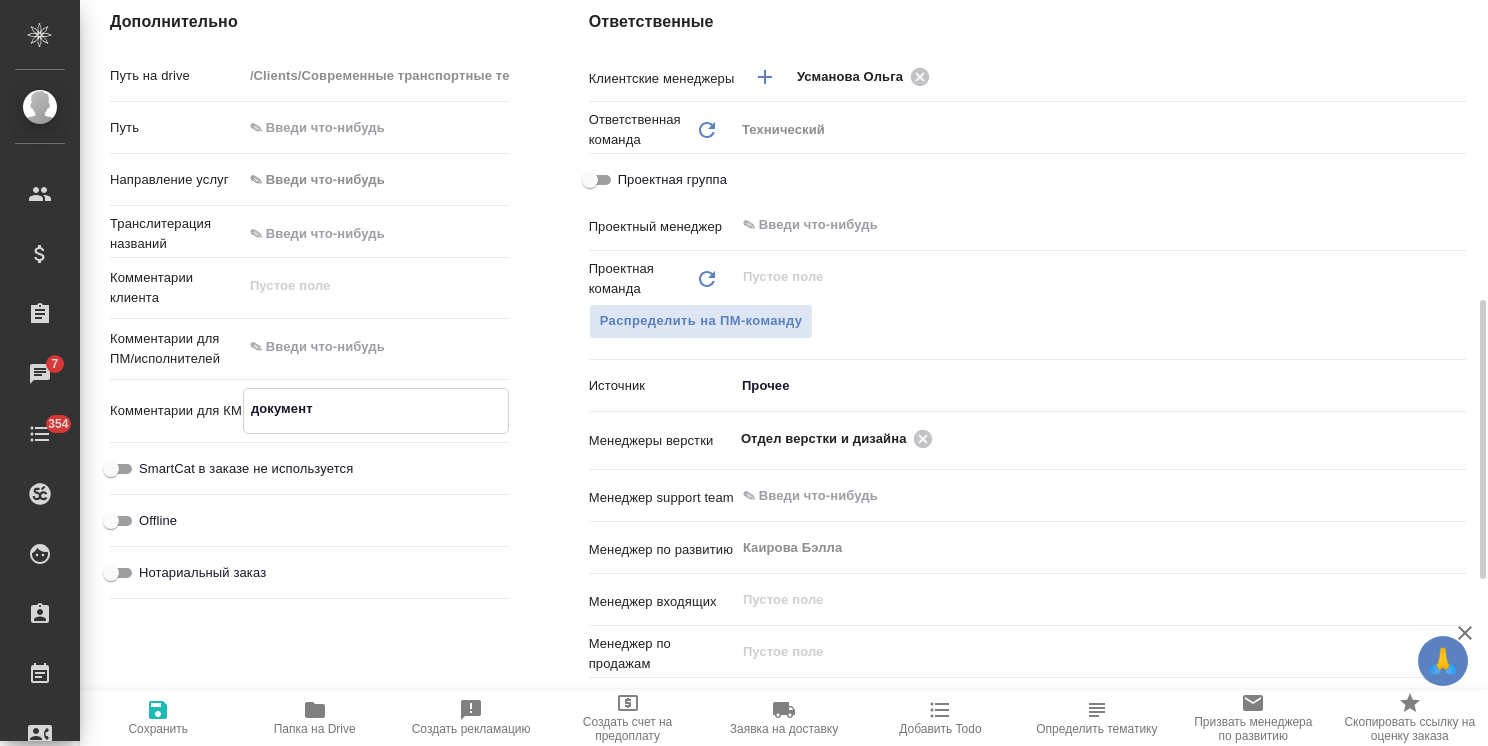 type on "документа" 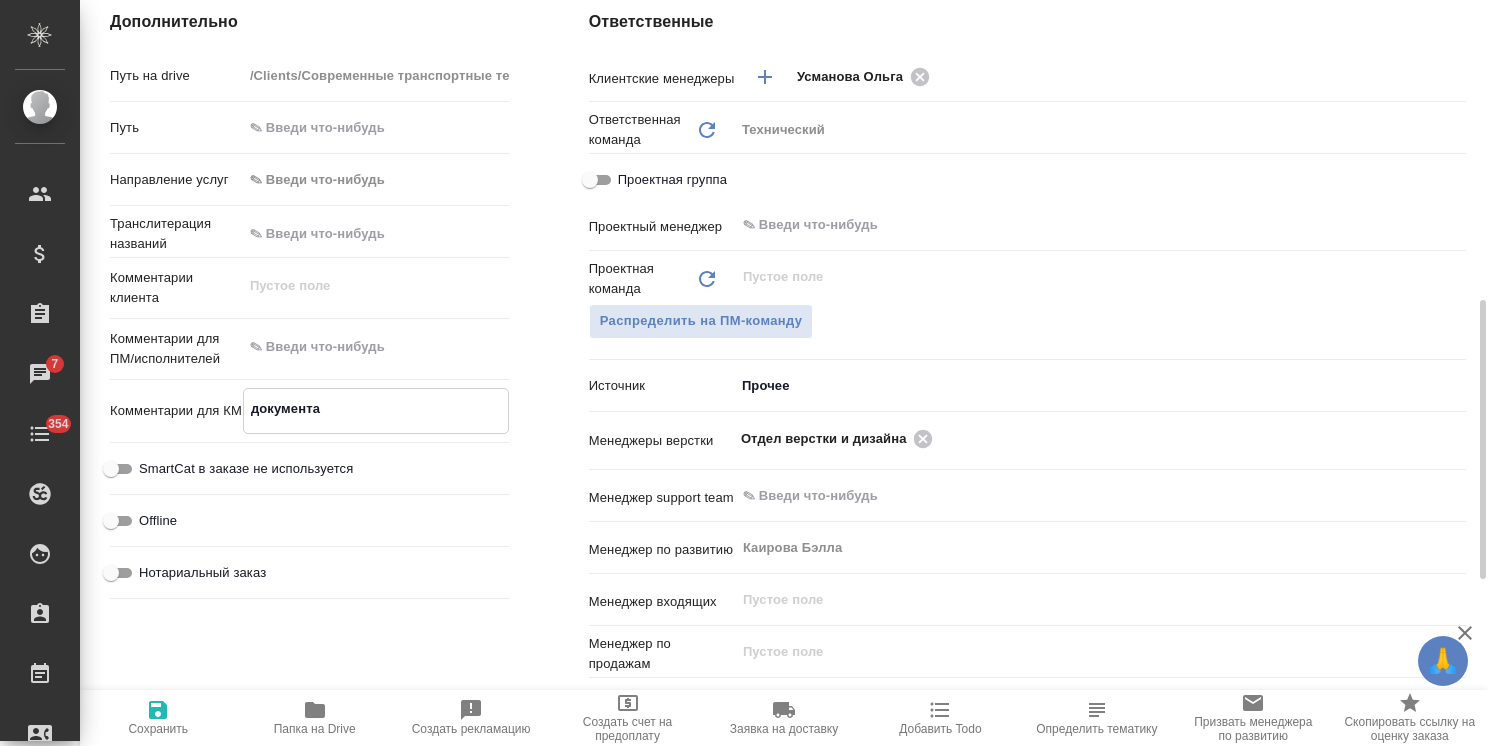 type on "x" 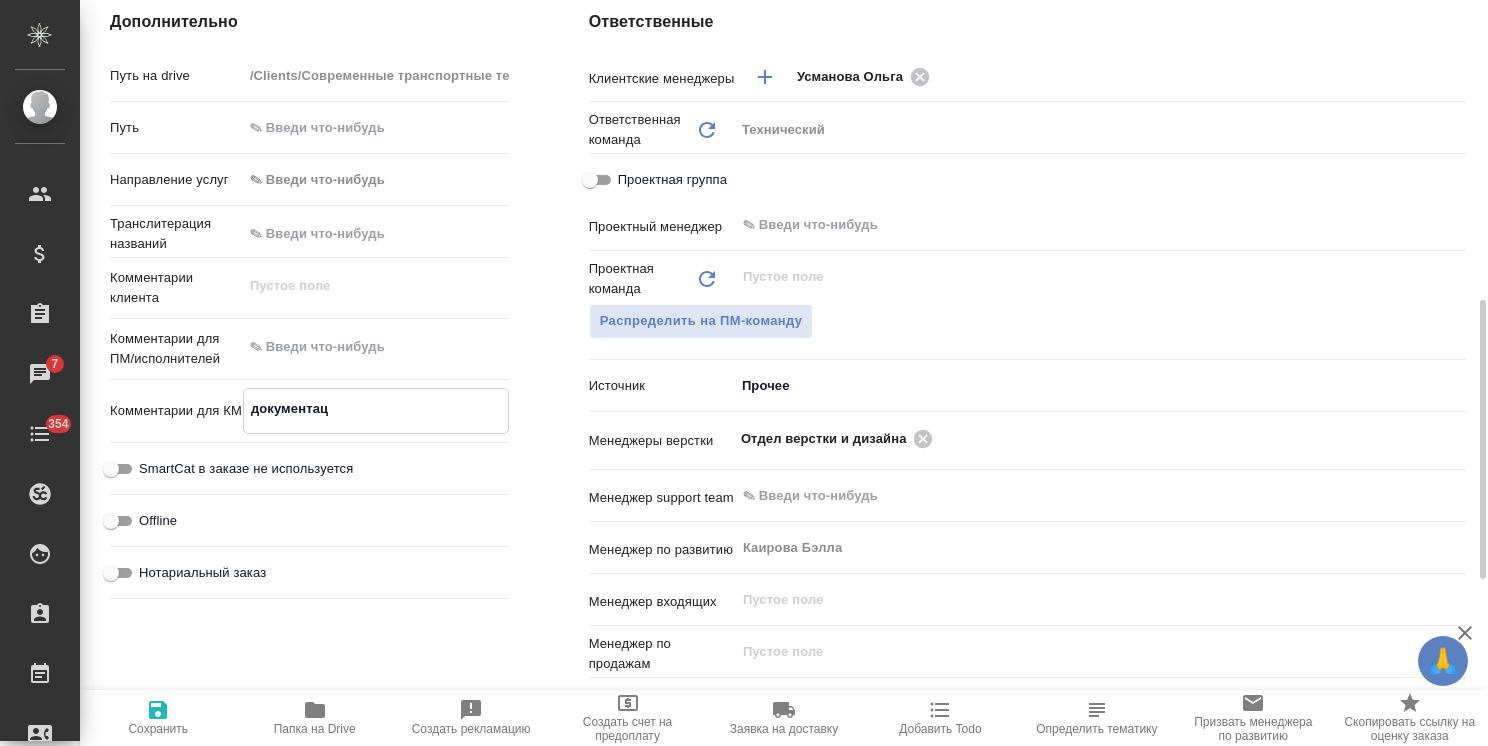 type on "документаци" 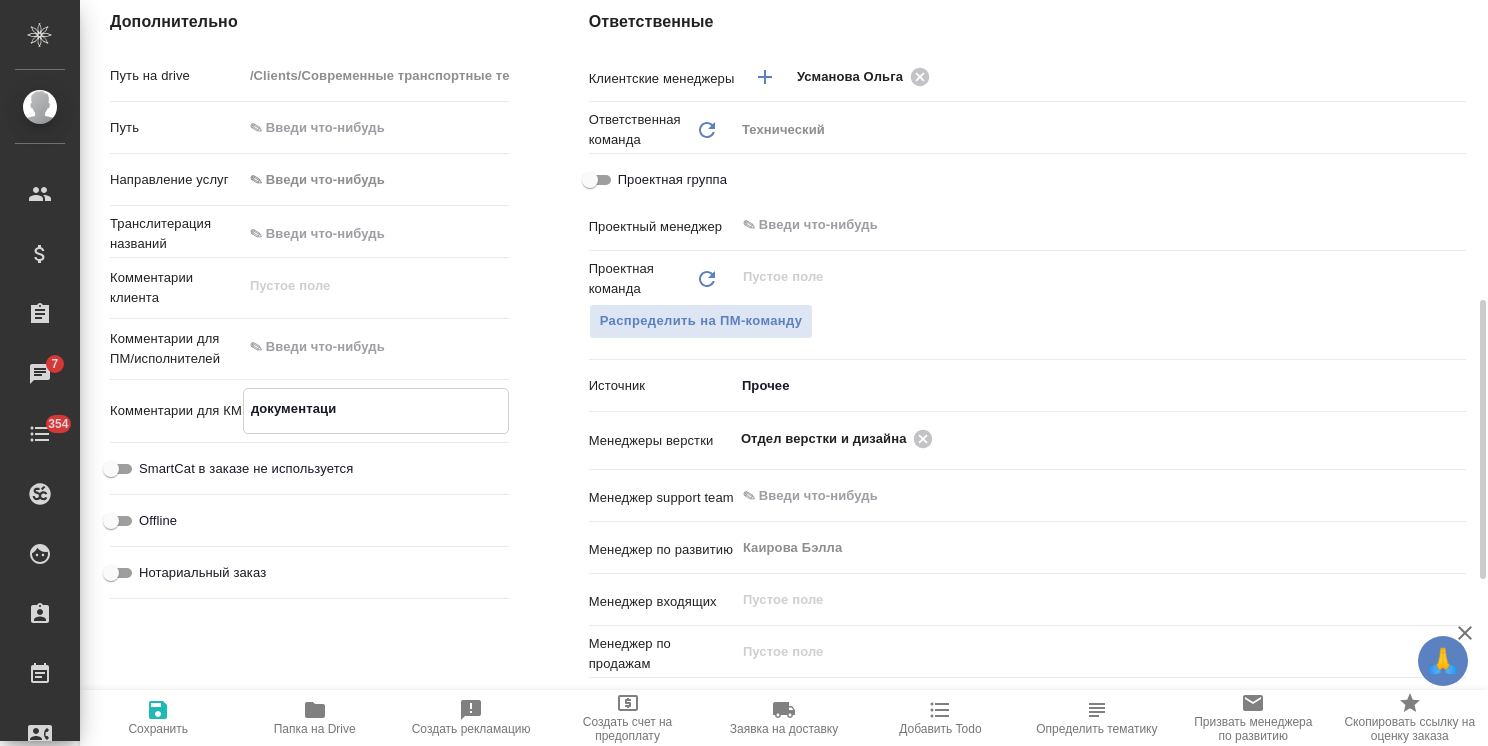 type on "x" 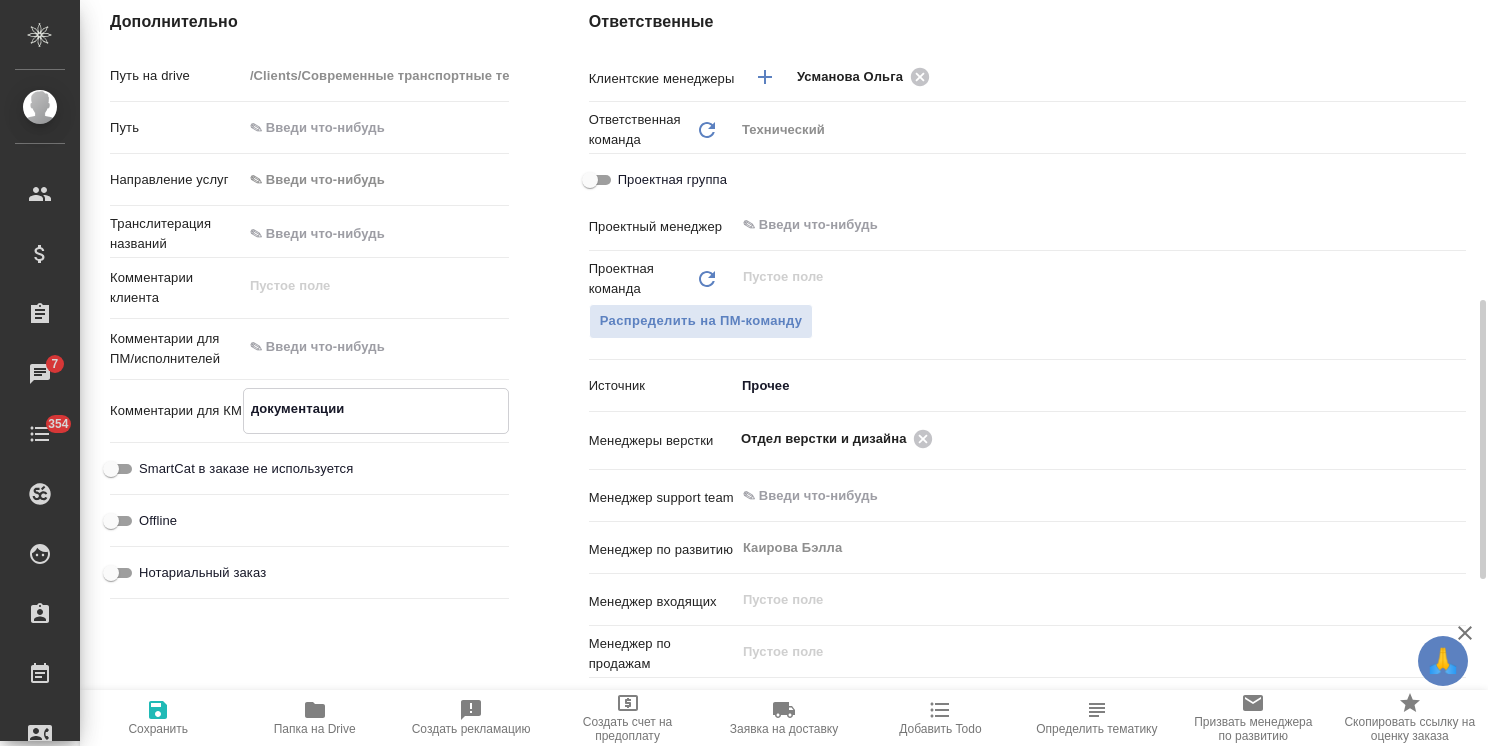 type on "x" 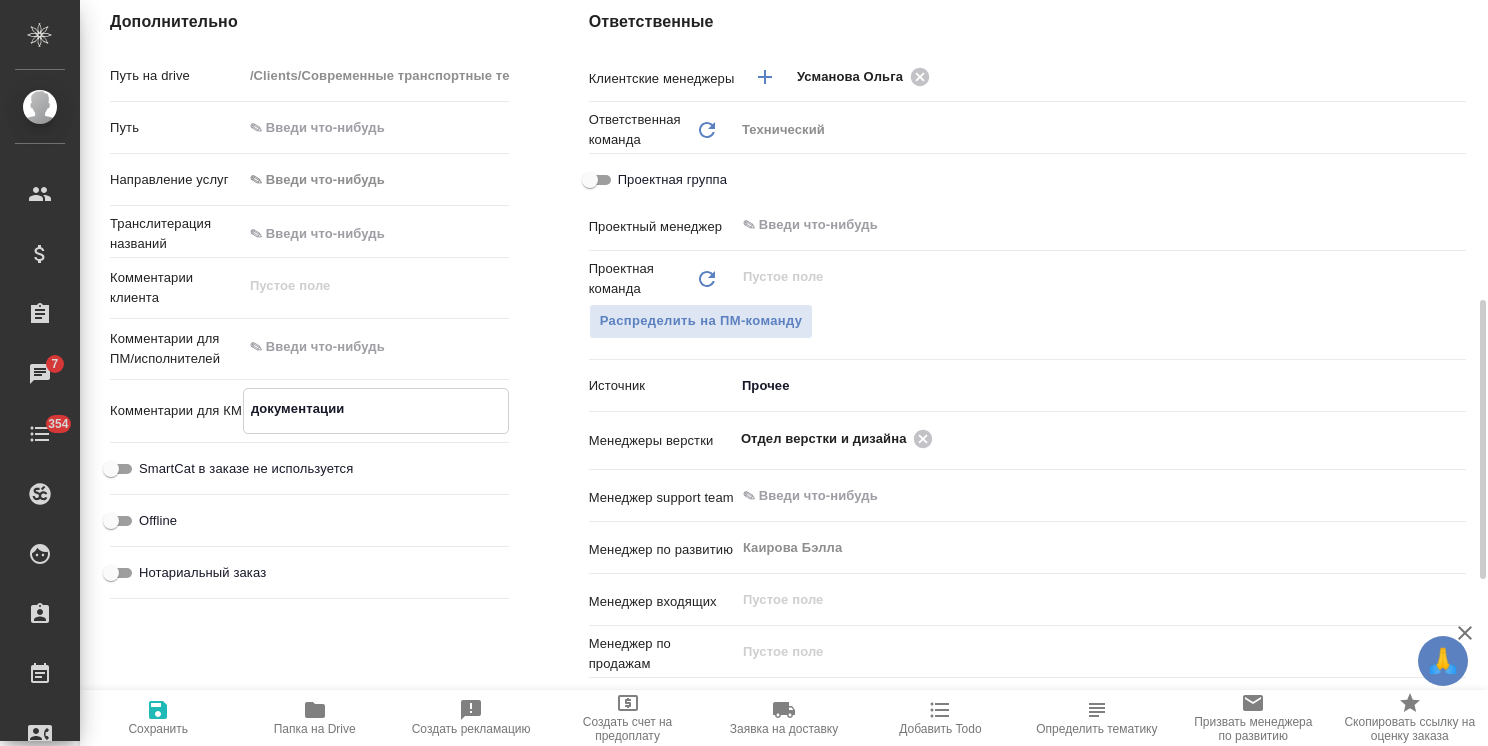 paste on "Veifank" 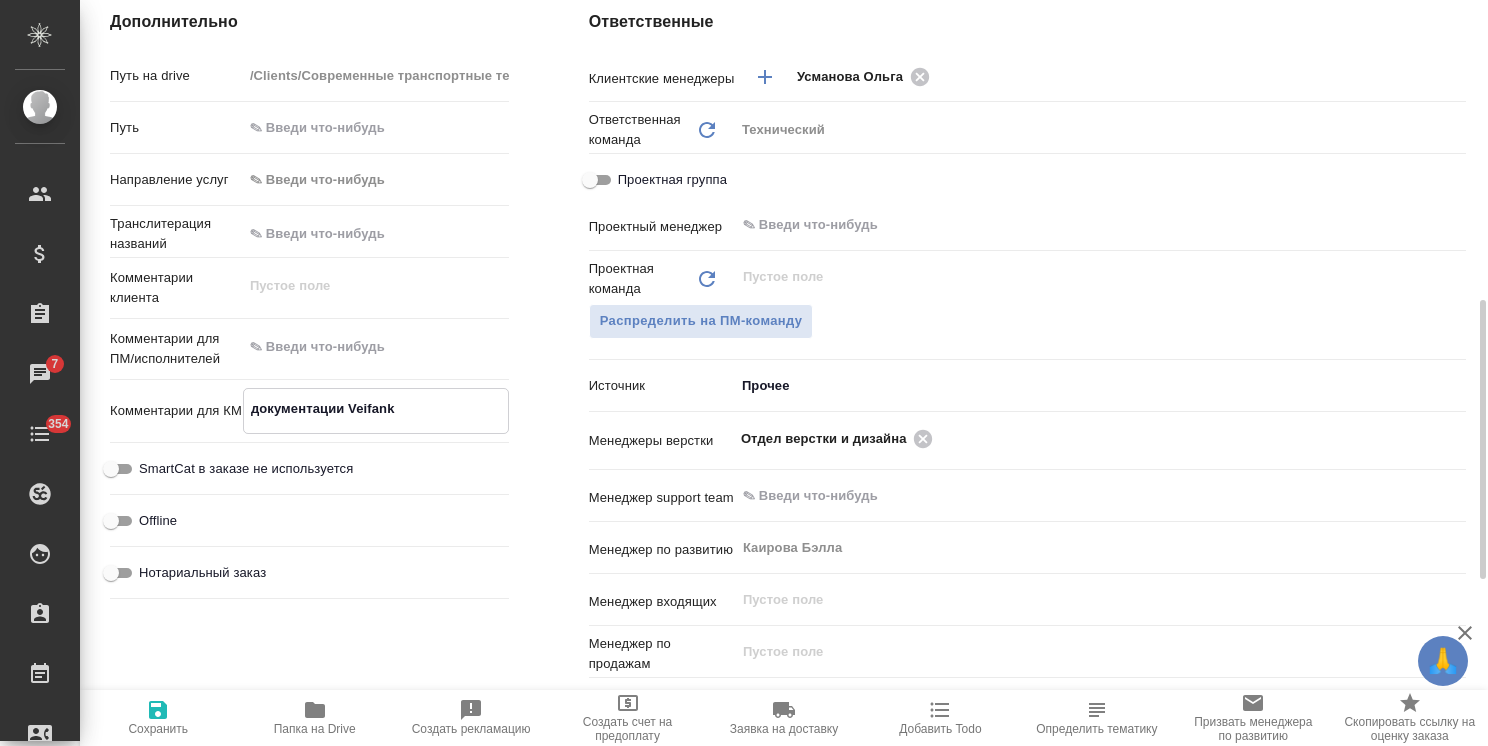 type on "x" 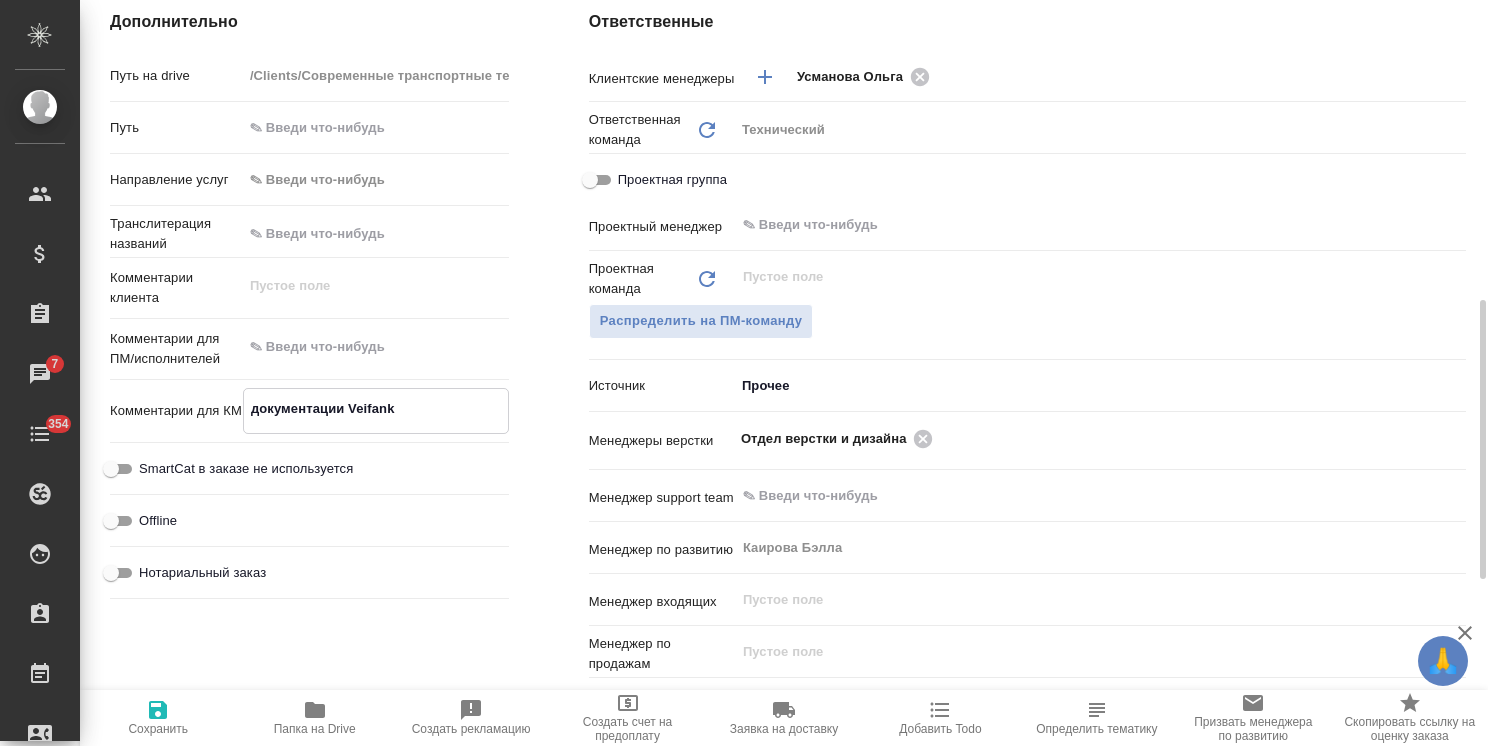 type on "x" 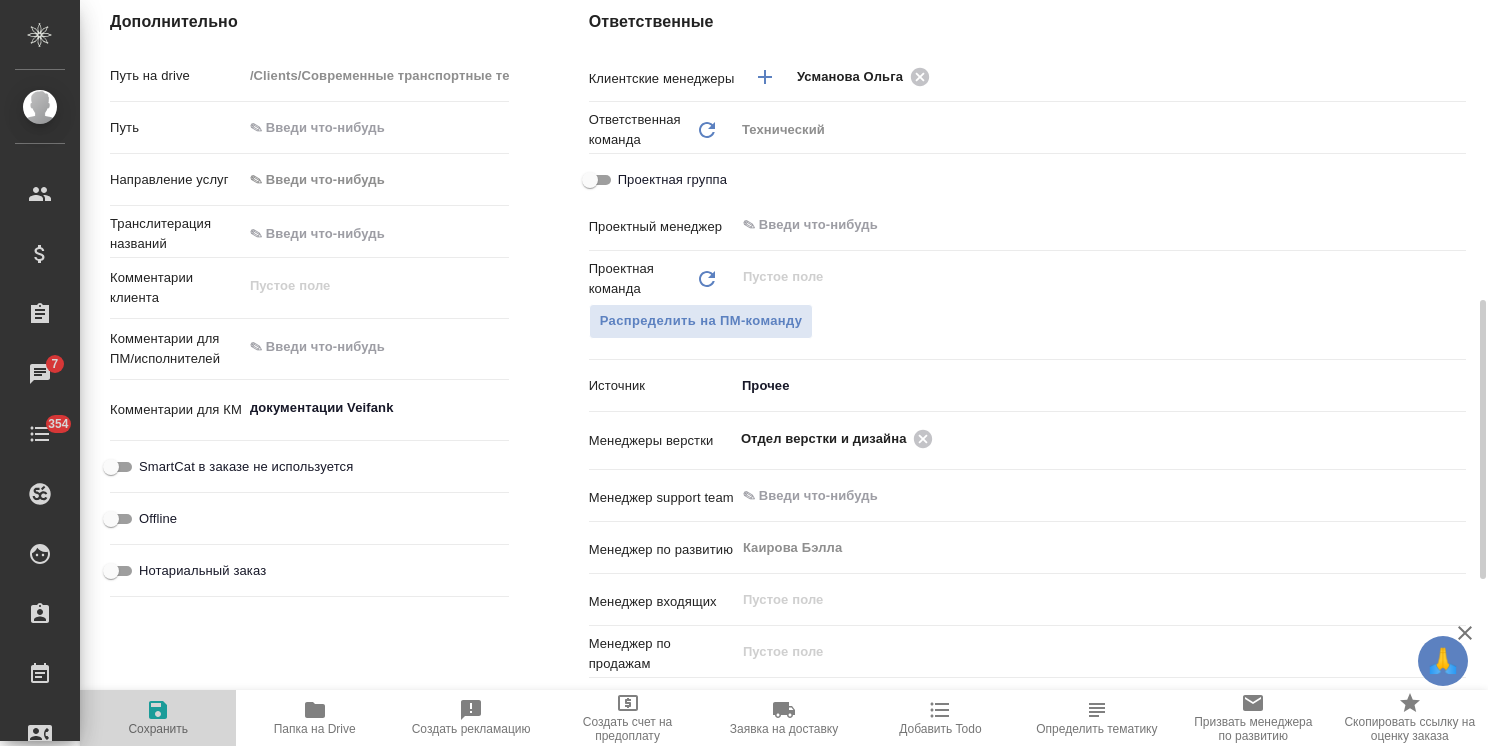 click 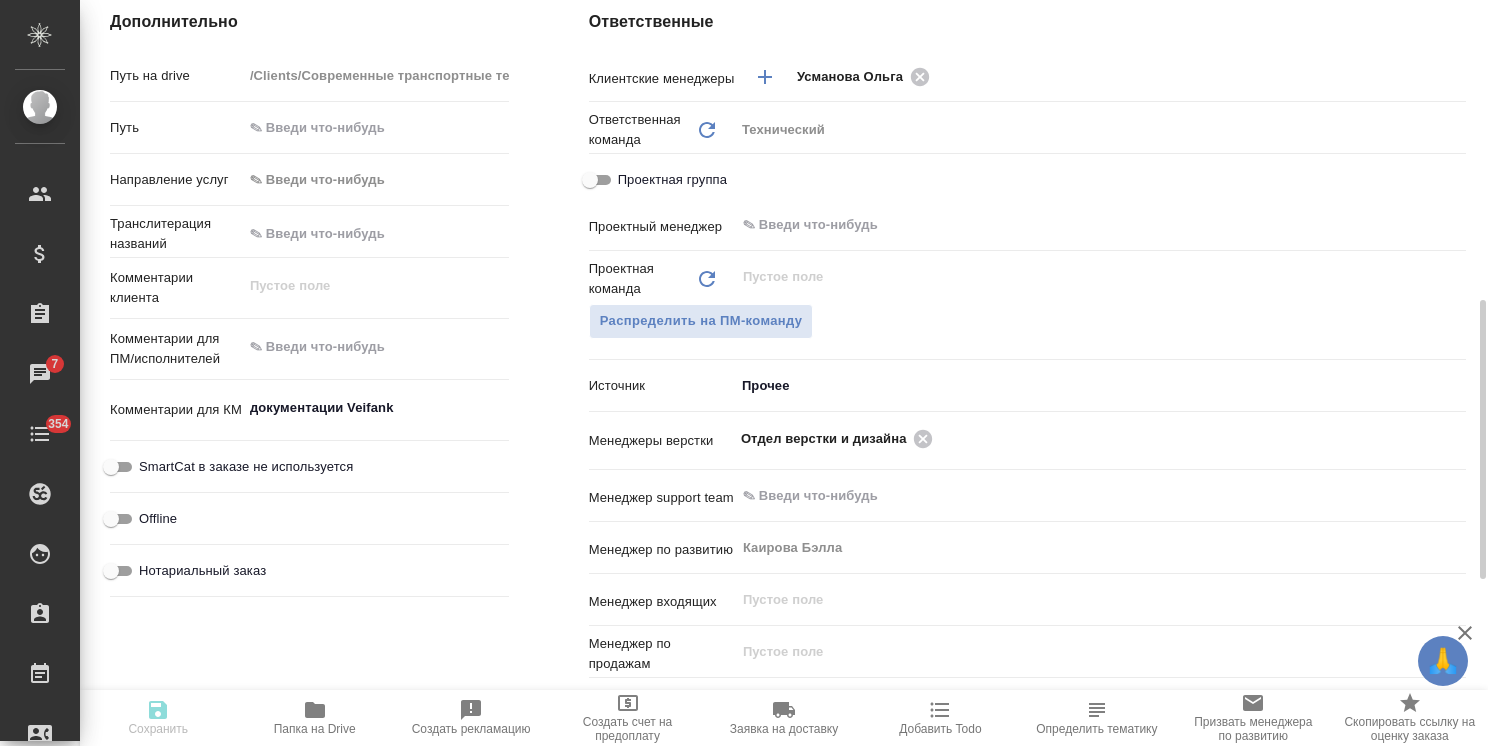 type on "x" 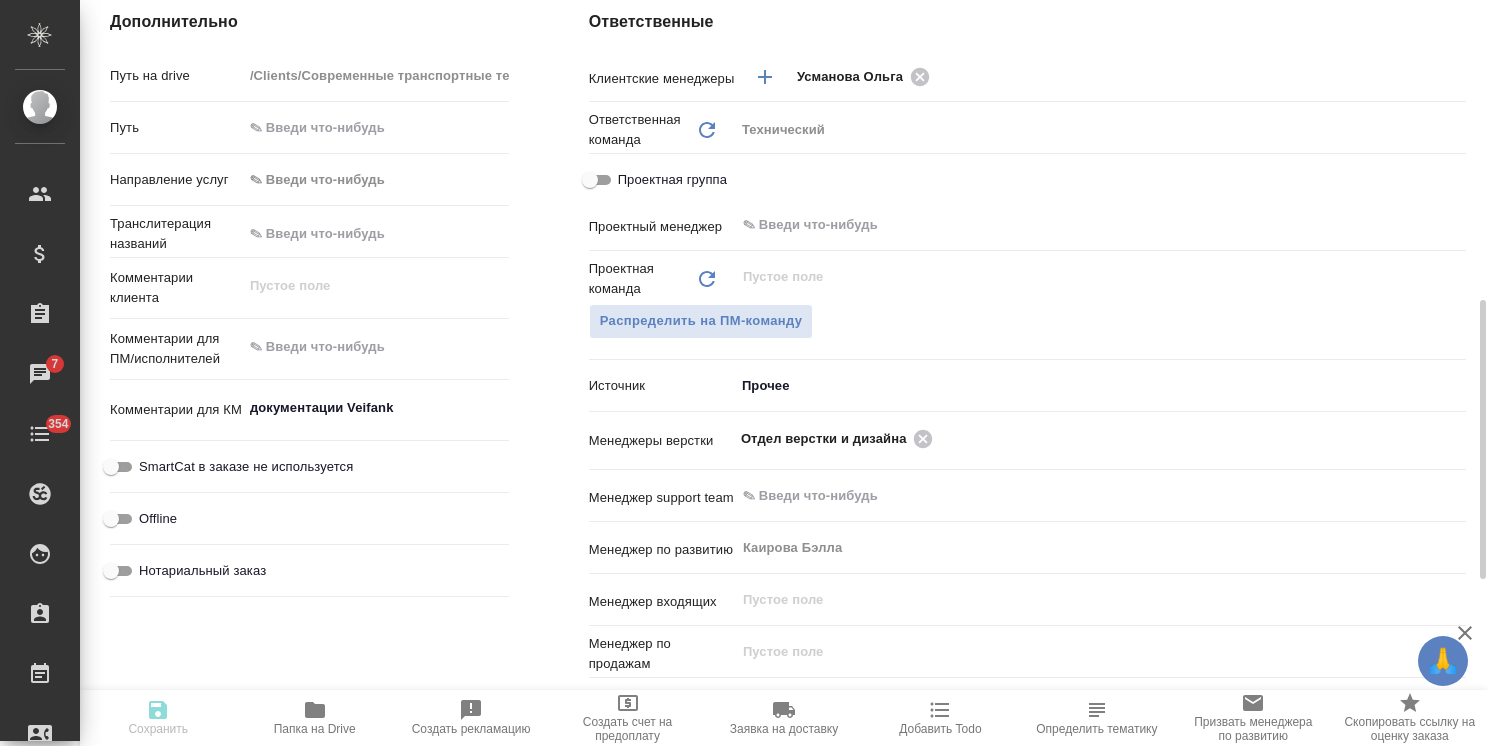 type on "x" 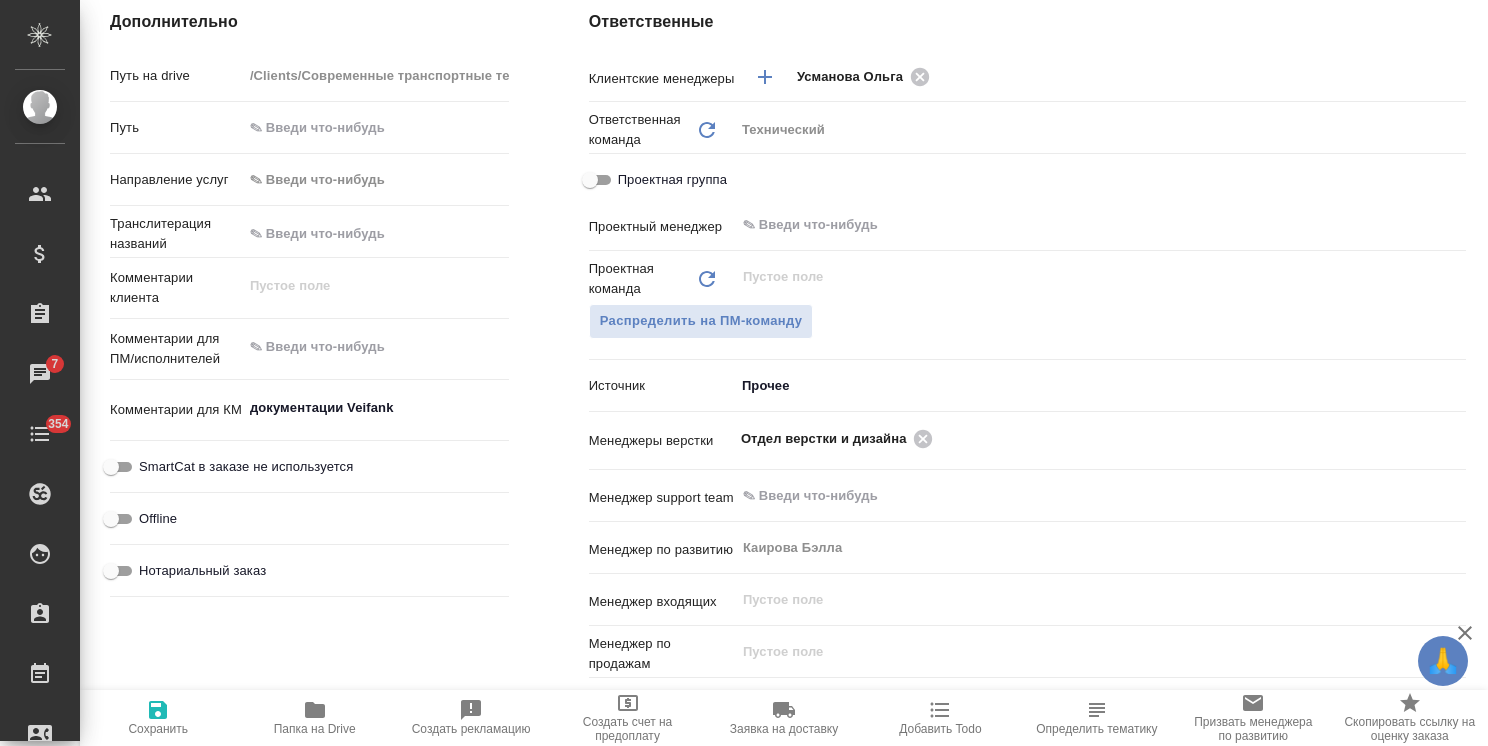 type on "x" 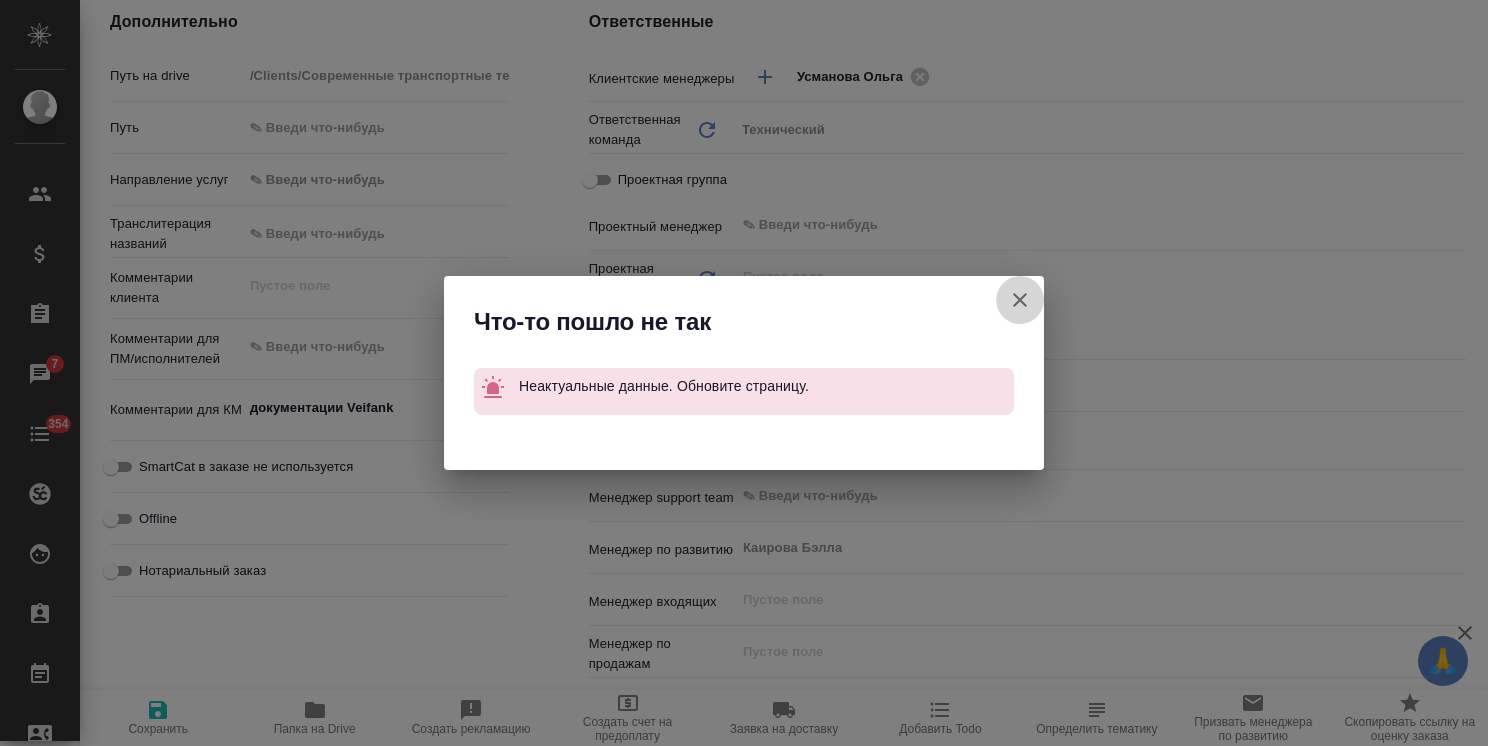 click 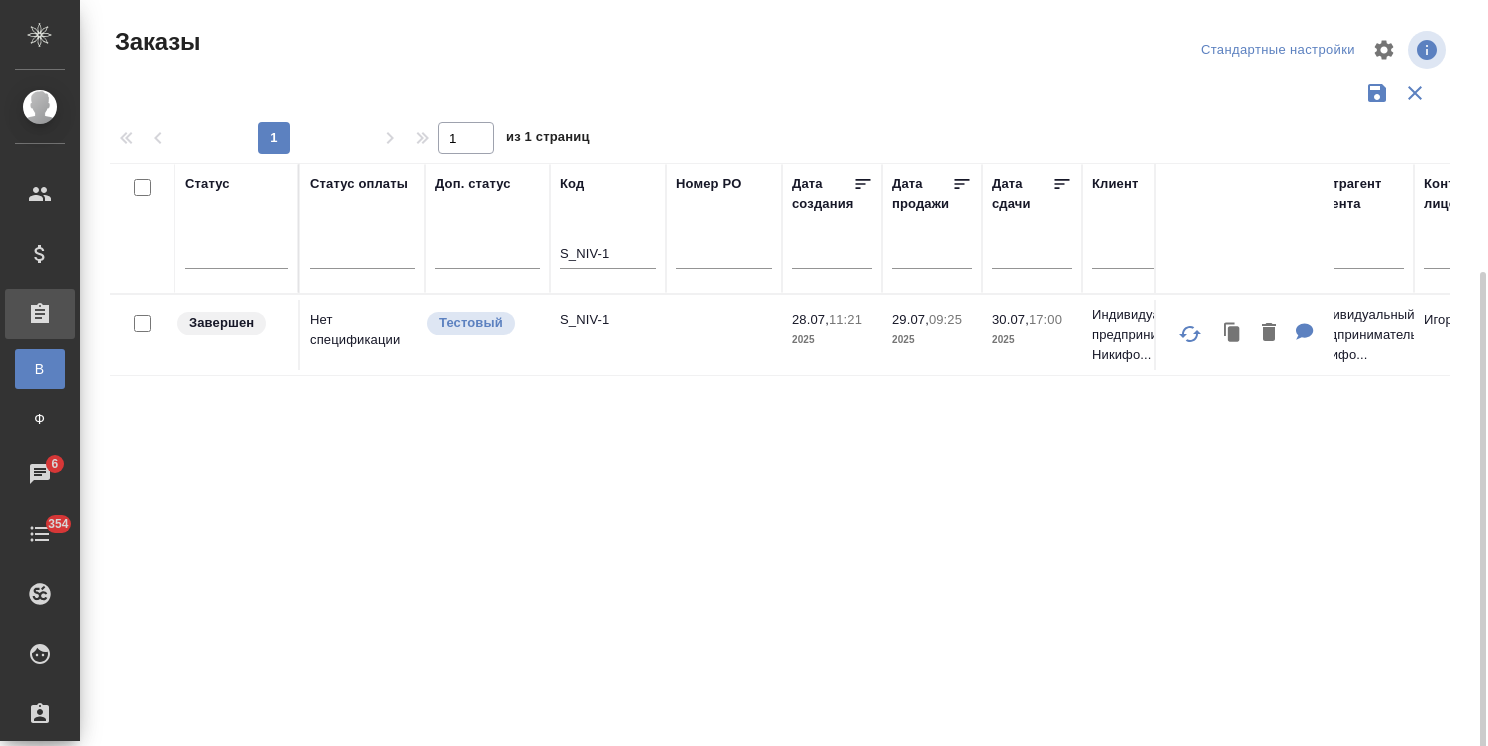 scroll, scrollTop: 0, scrollLeft: 0, axis: both 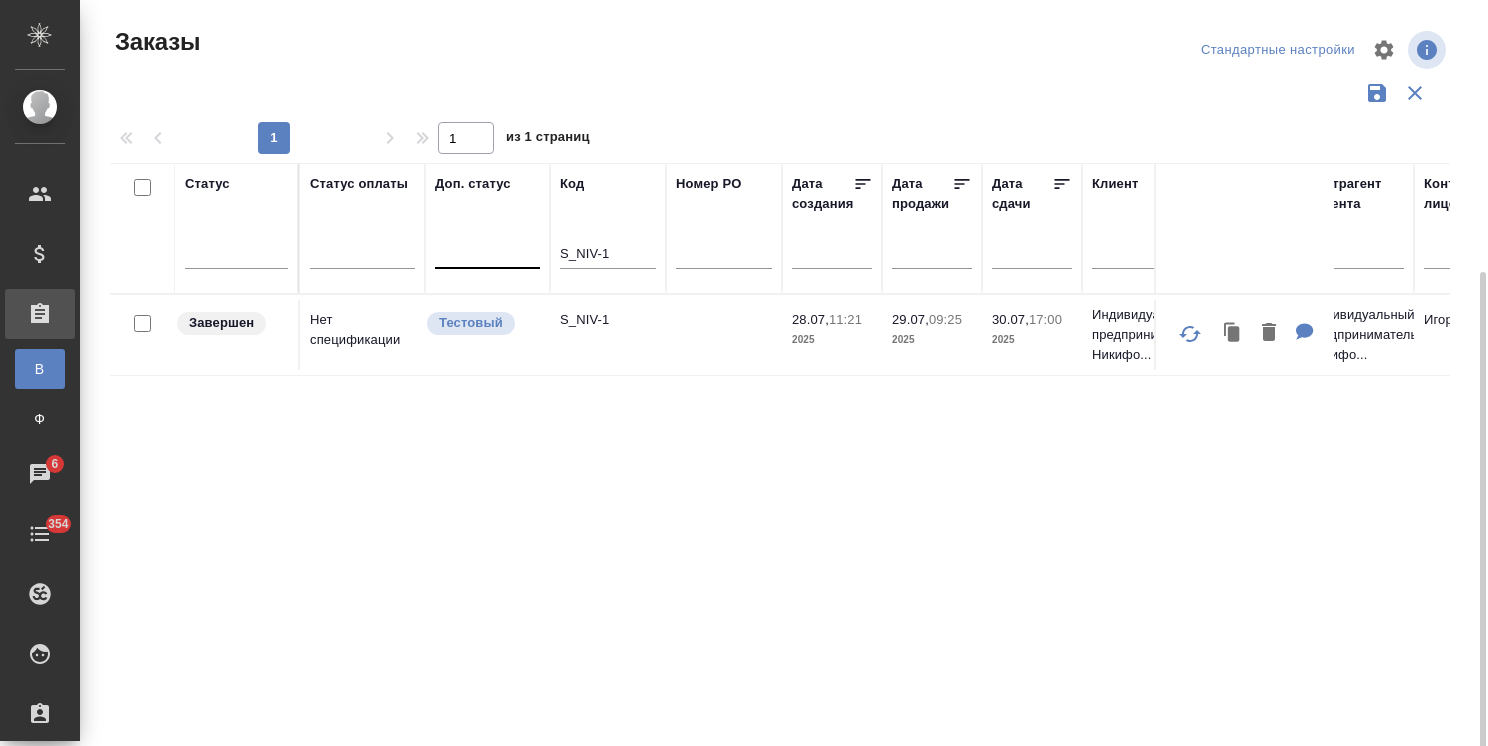 drag, startPoint x: 605, startPoint y: 104, endPoint x: 538, endPoint y: 95, distance: 67.601776 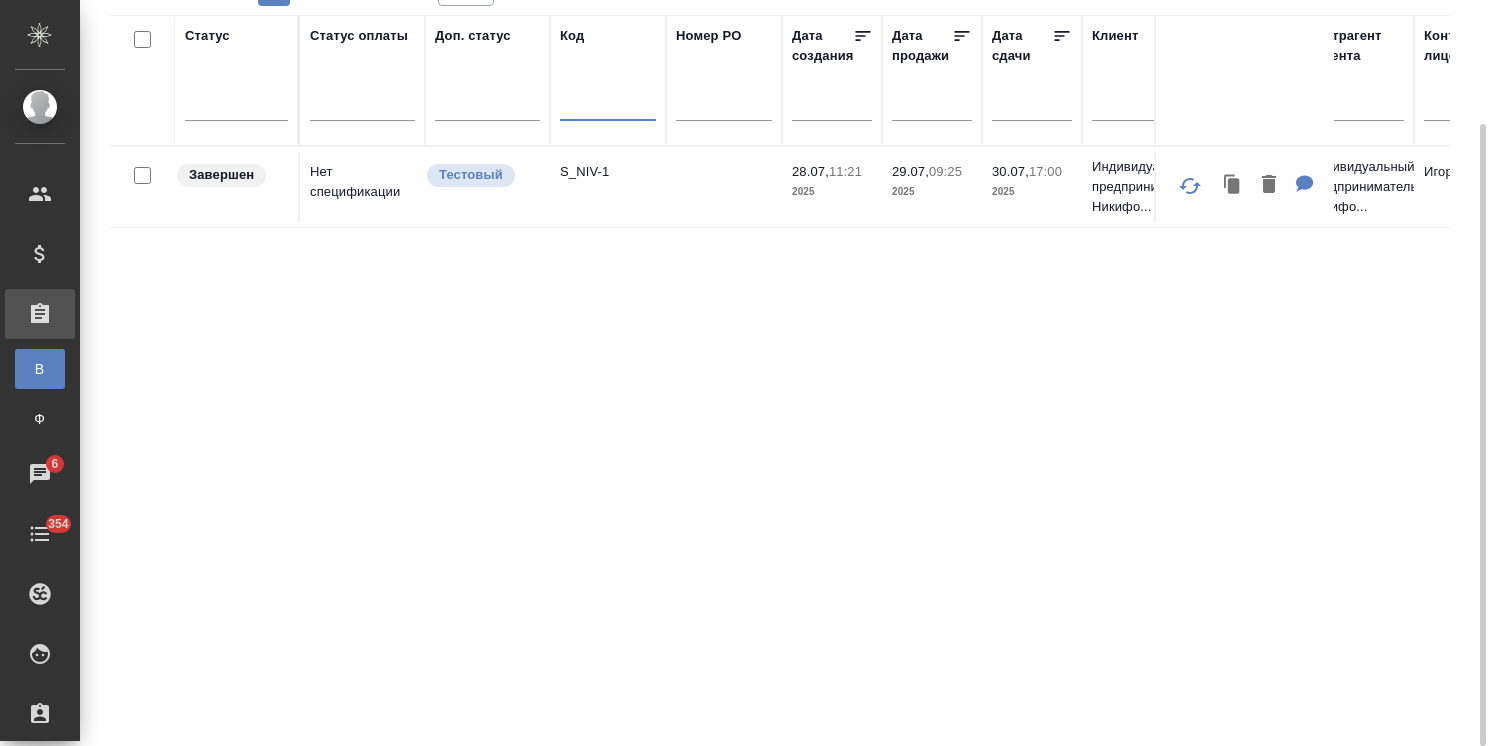 type 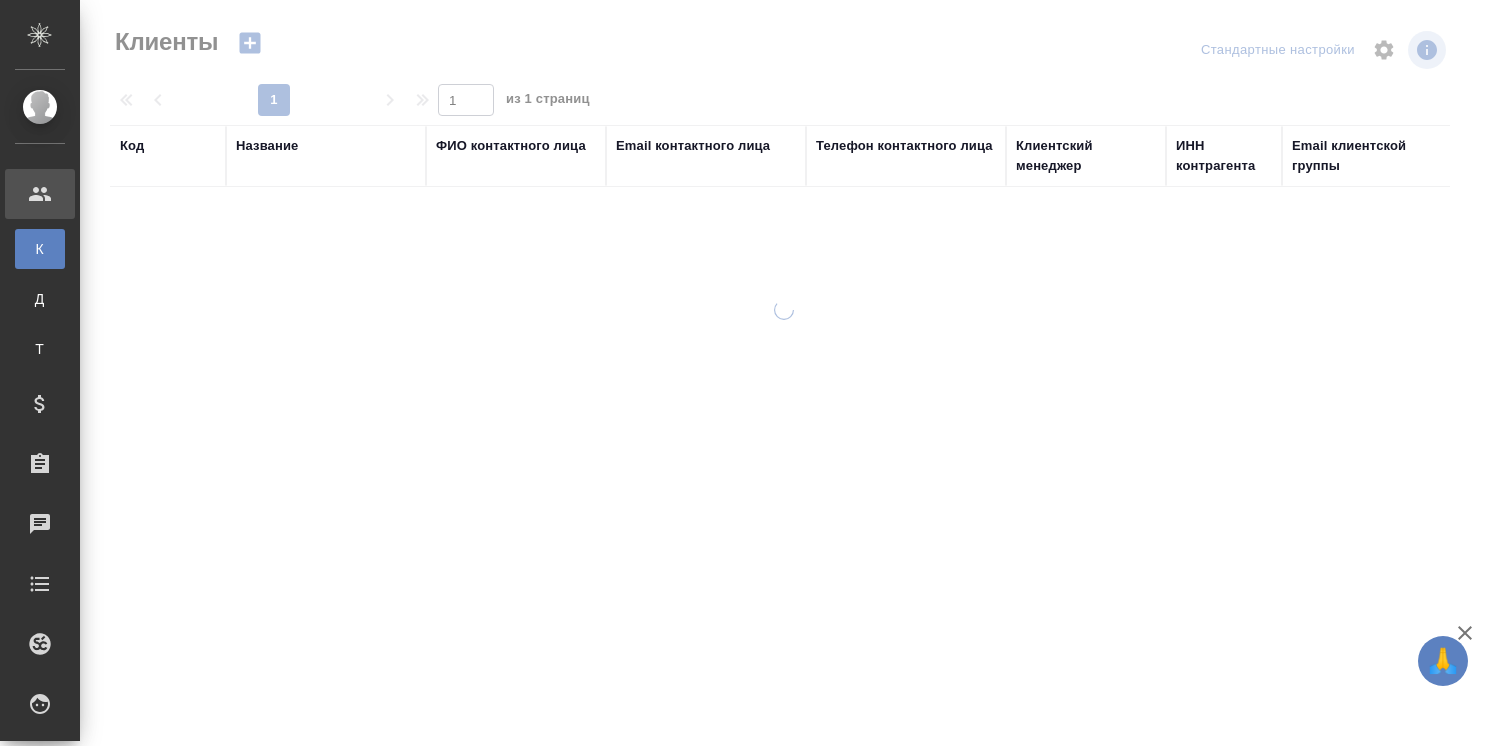select on "RU" 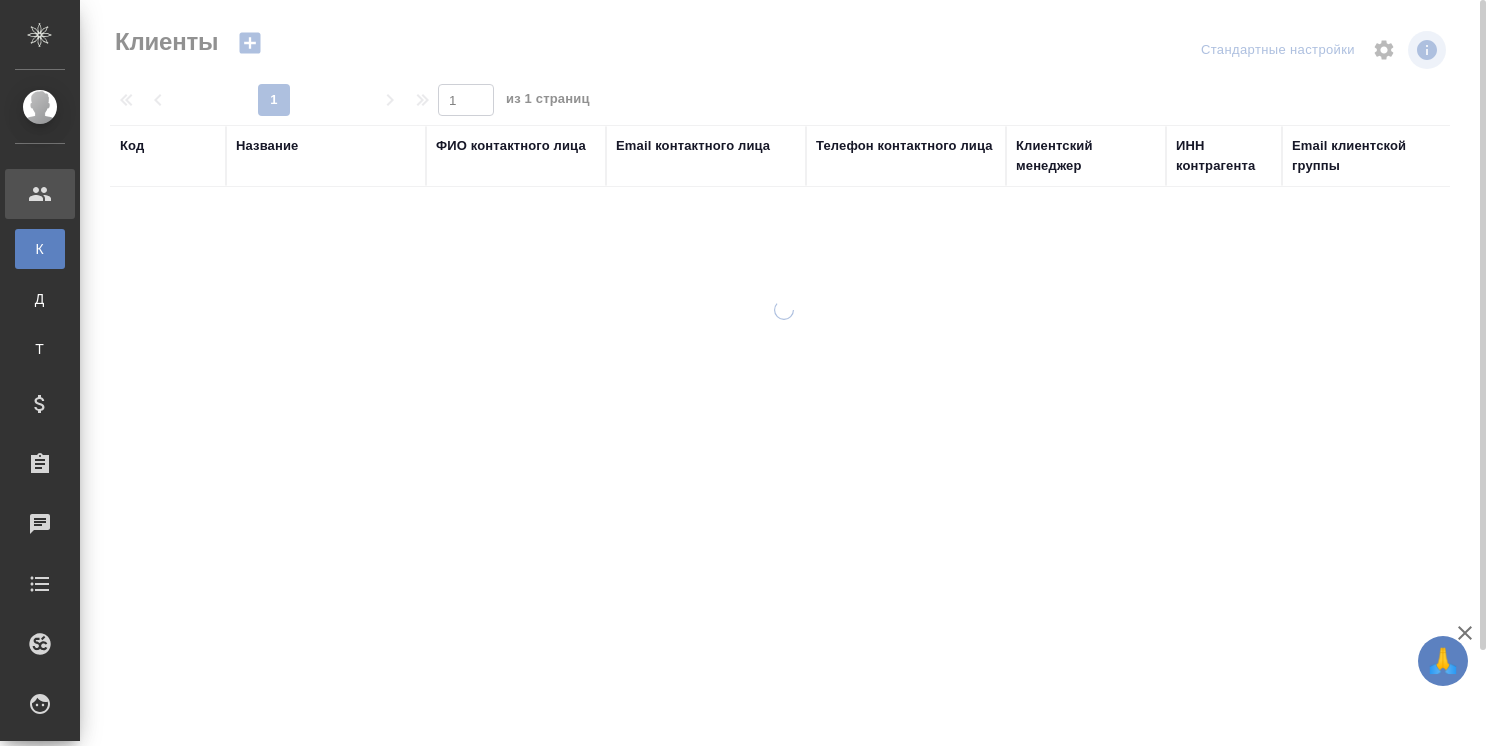 scroll, scrollTop: 0, scrollLeft: 0, axis: both 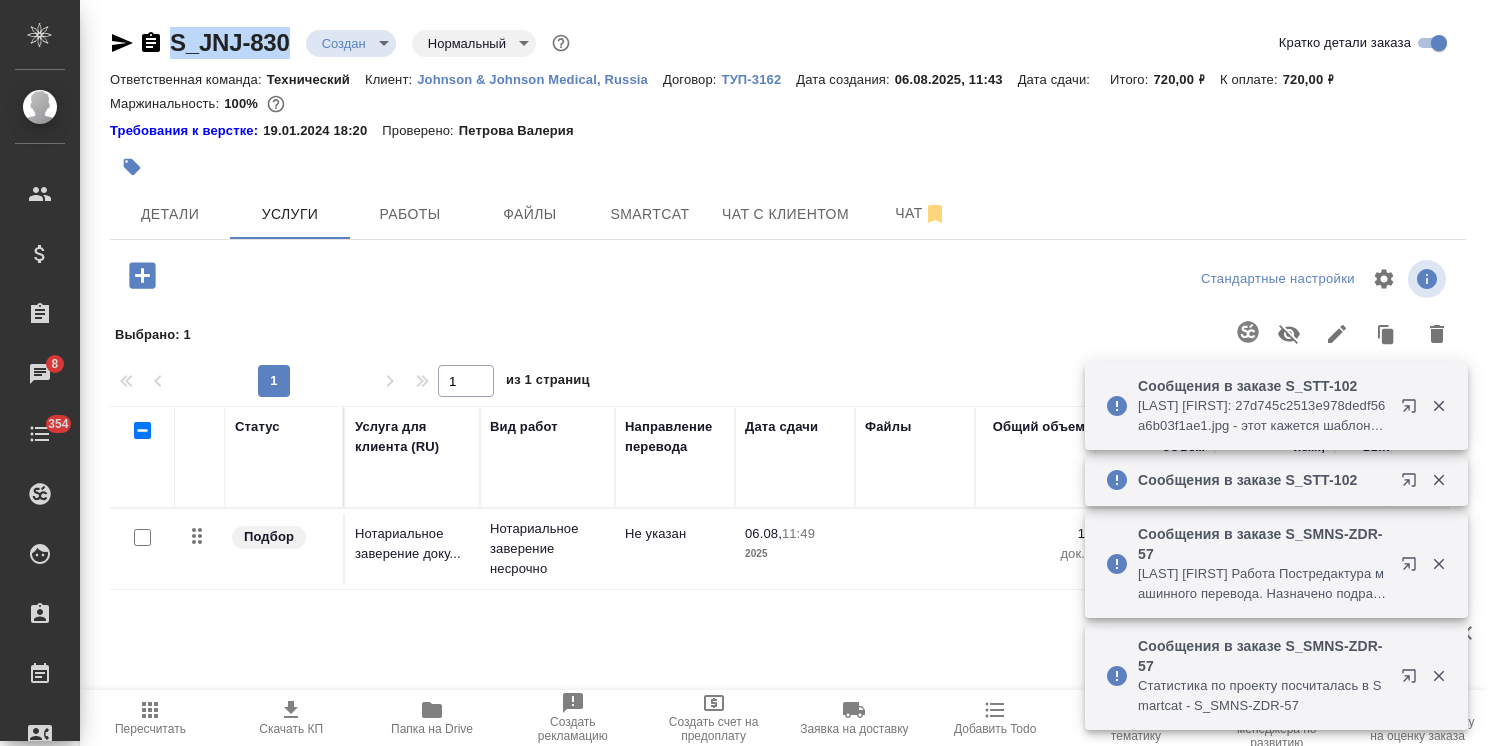 click 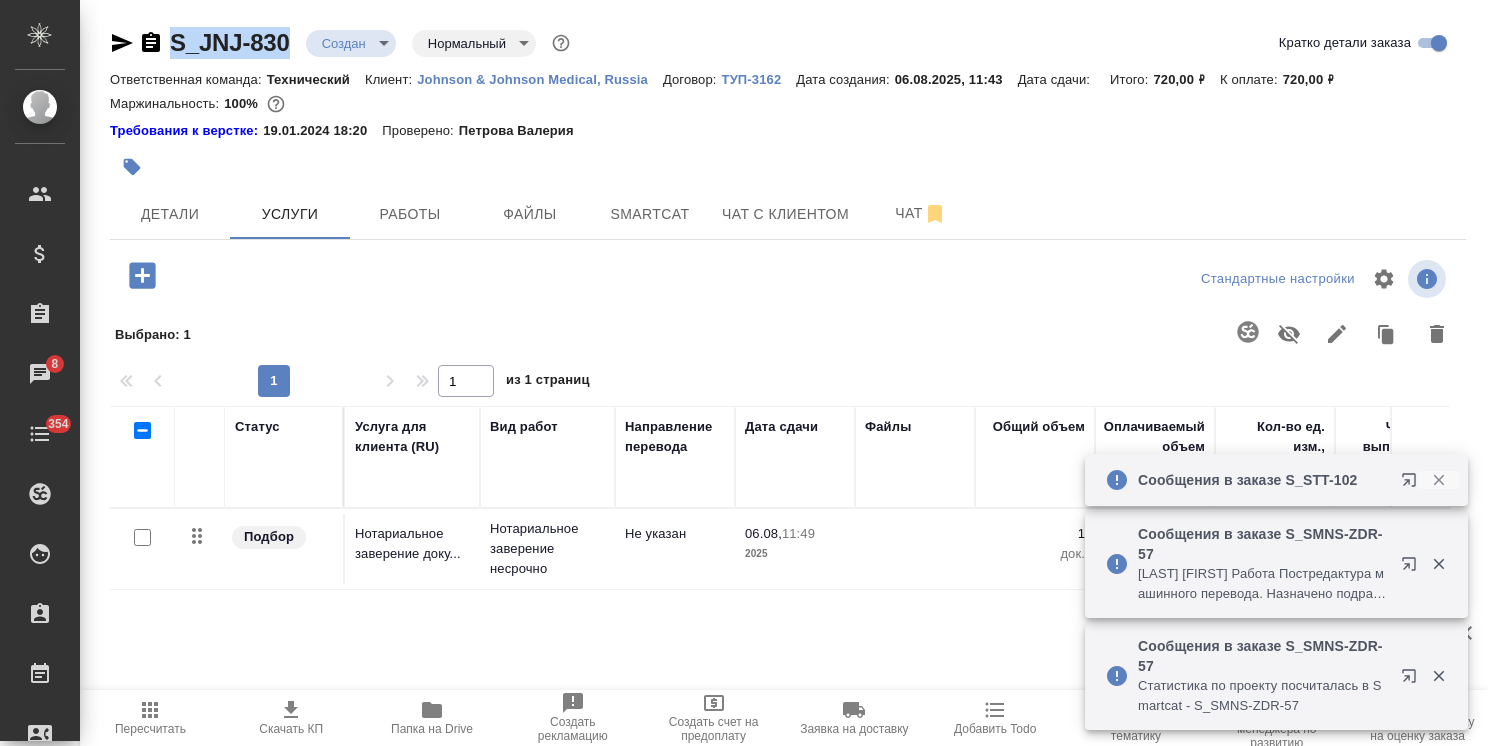 click 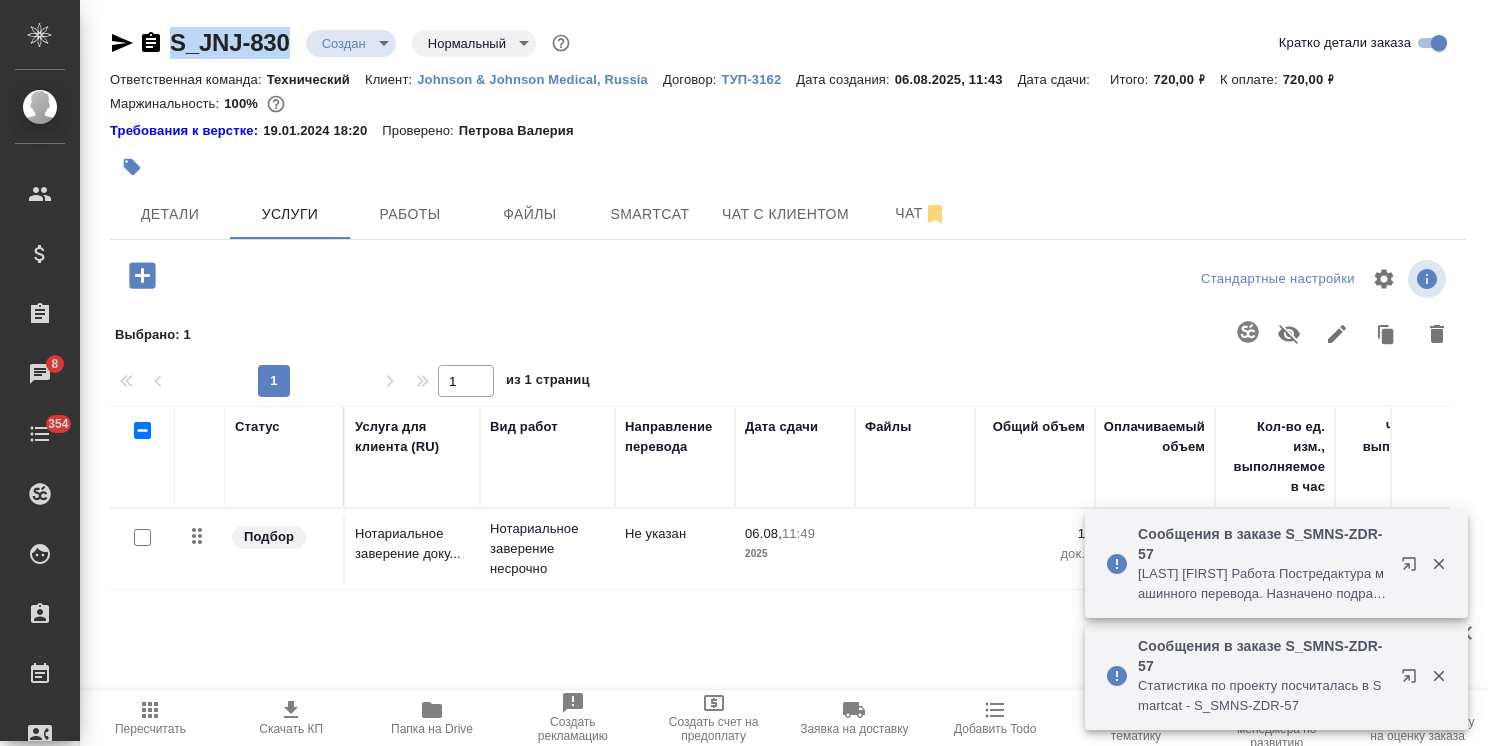 click 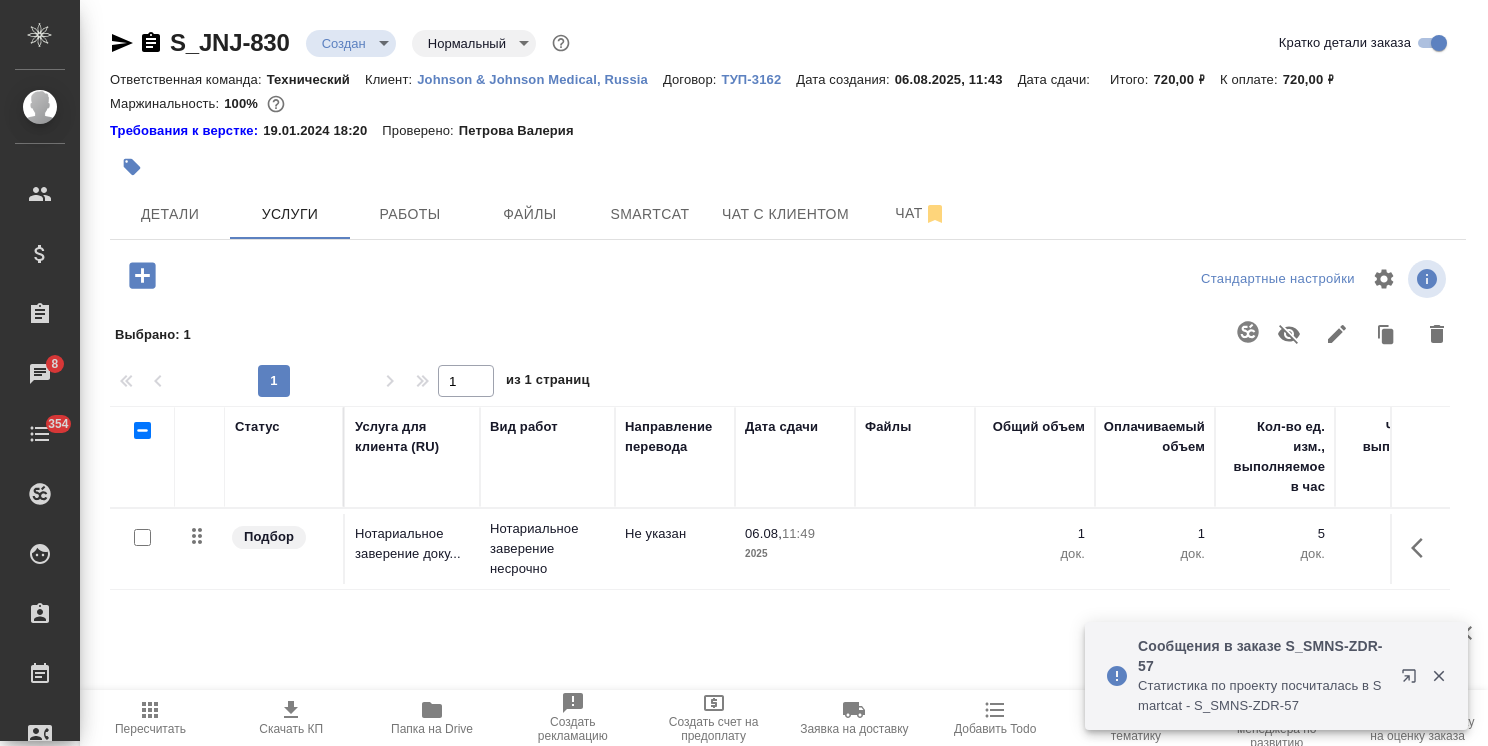 click at bounding box center (1424, 676) 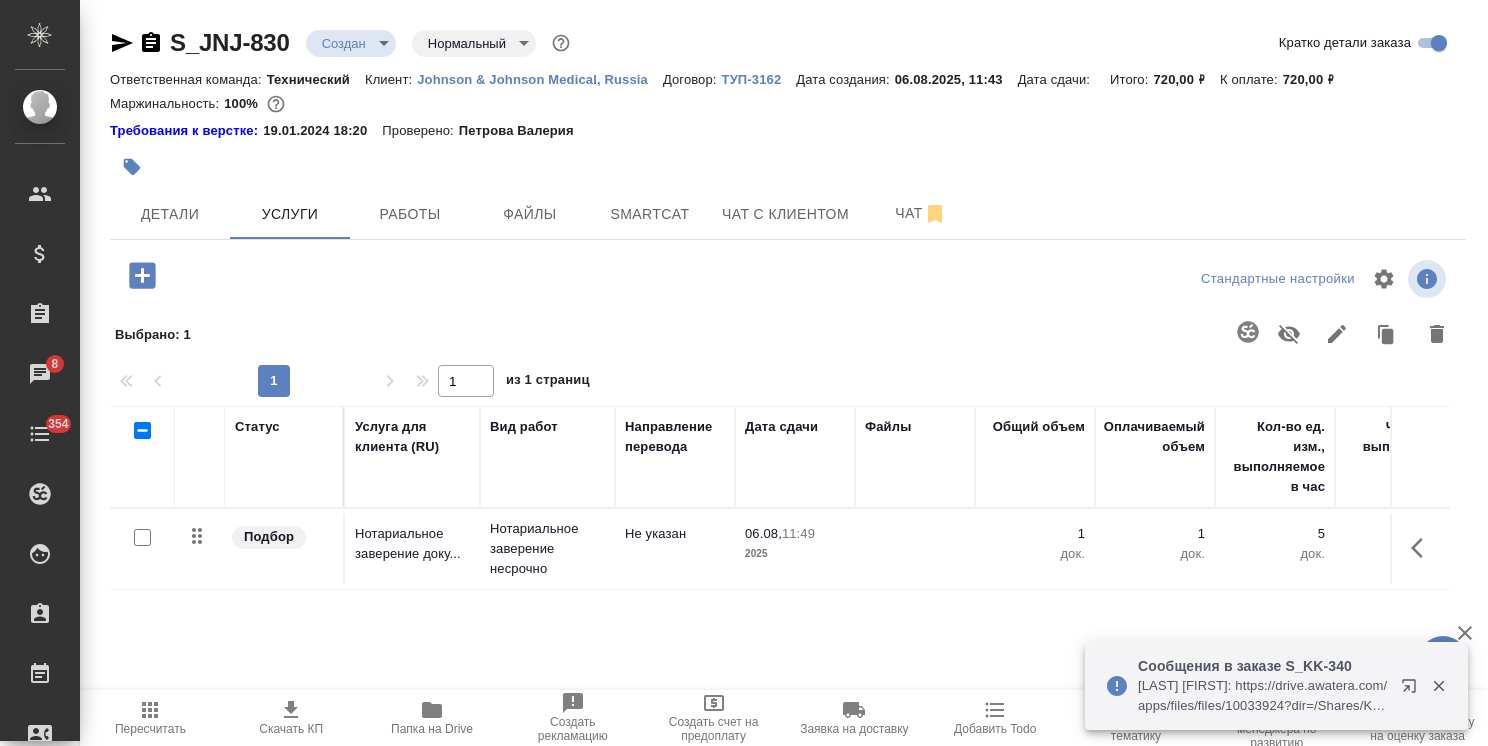 drag, startPoint x: 270, startPoint y: 635, endPoint x: 281, endPoint y: 649, distance: 17.804493 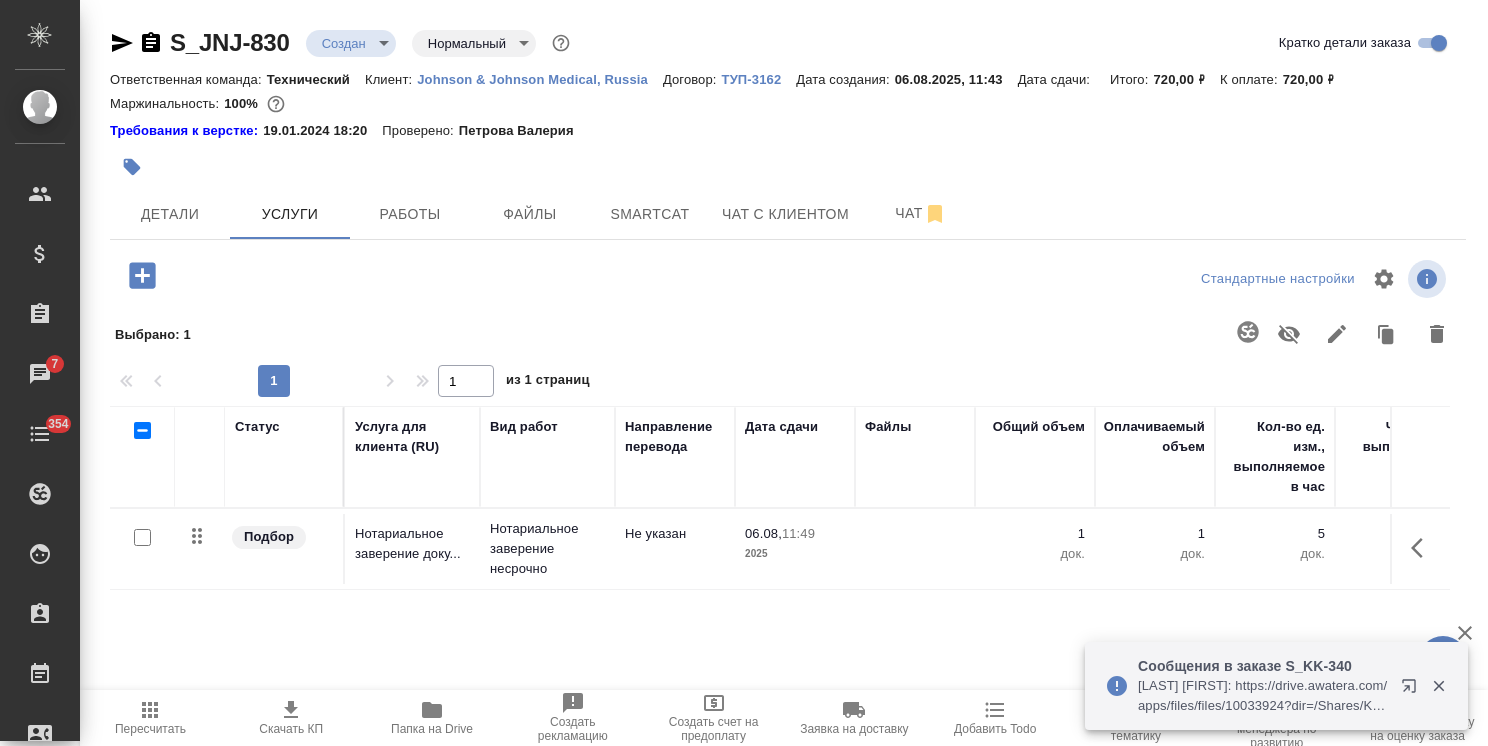 click on "Не указан" at bounding box center [675, 549] 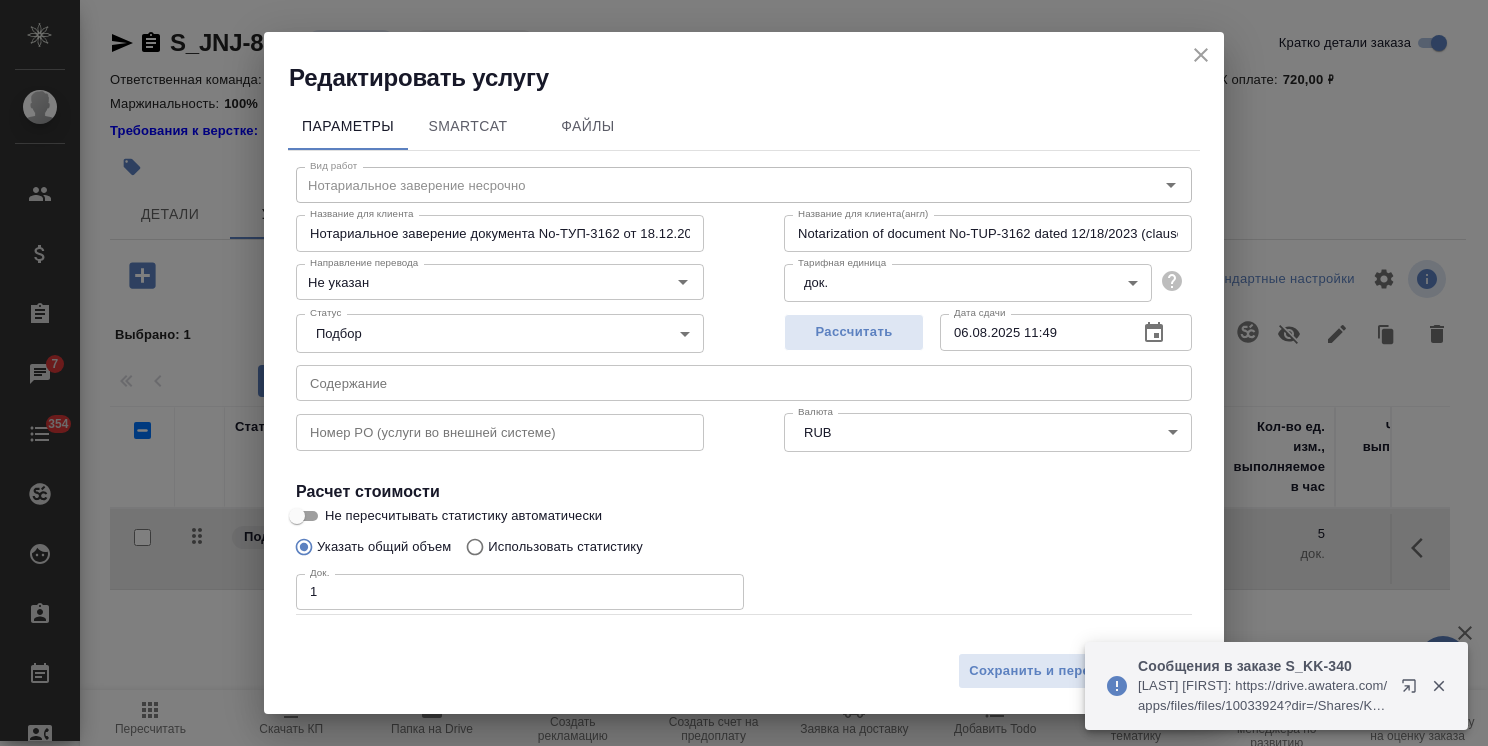 drag, startPoint x: 398, startPoint y: 590, endPoint x: 156, endPoint y: 592, distance: 242.00827 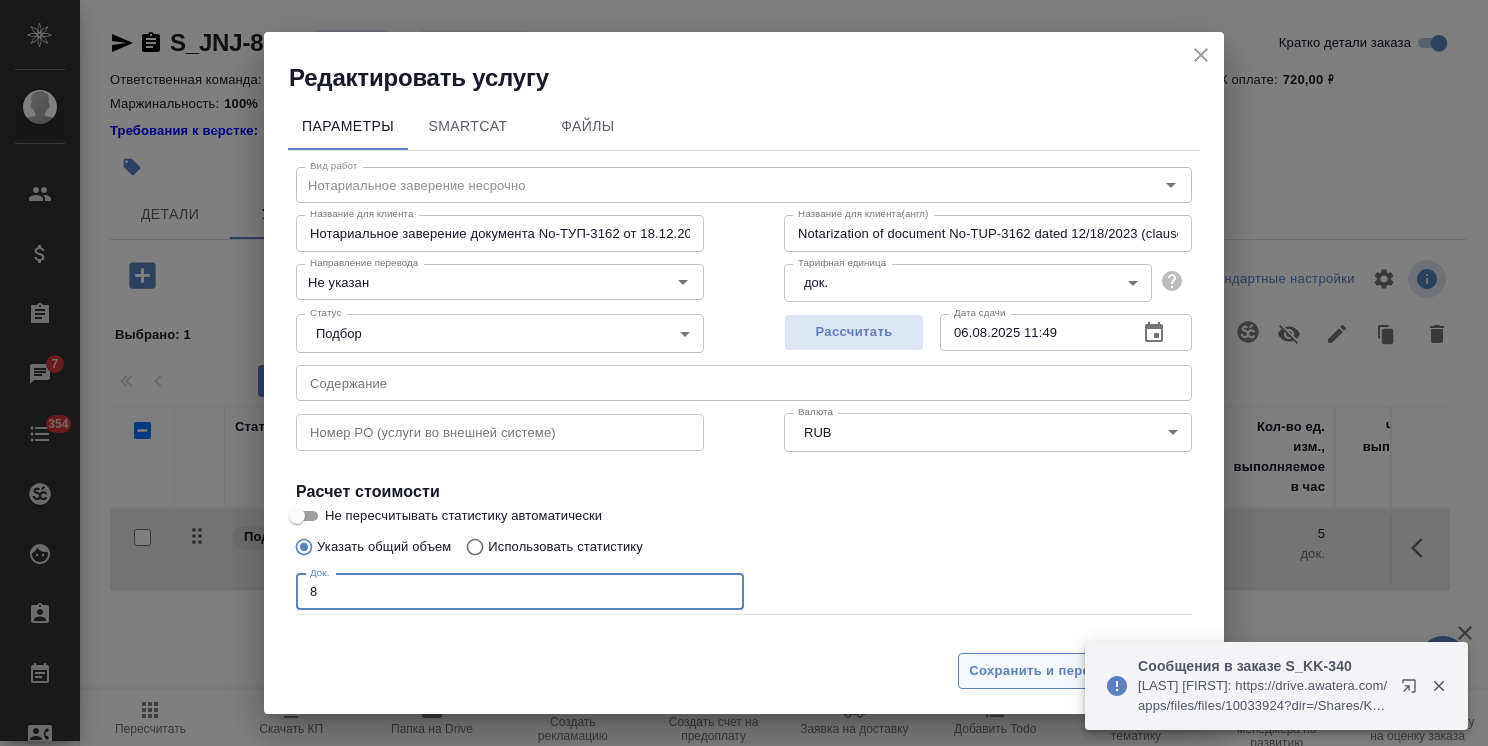 type on "8" 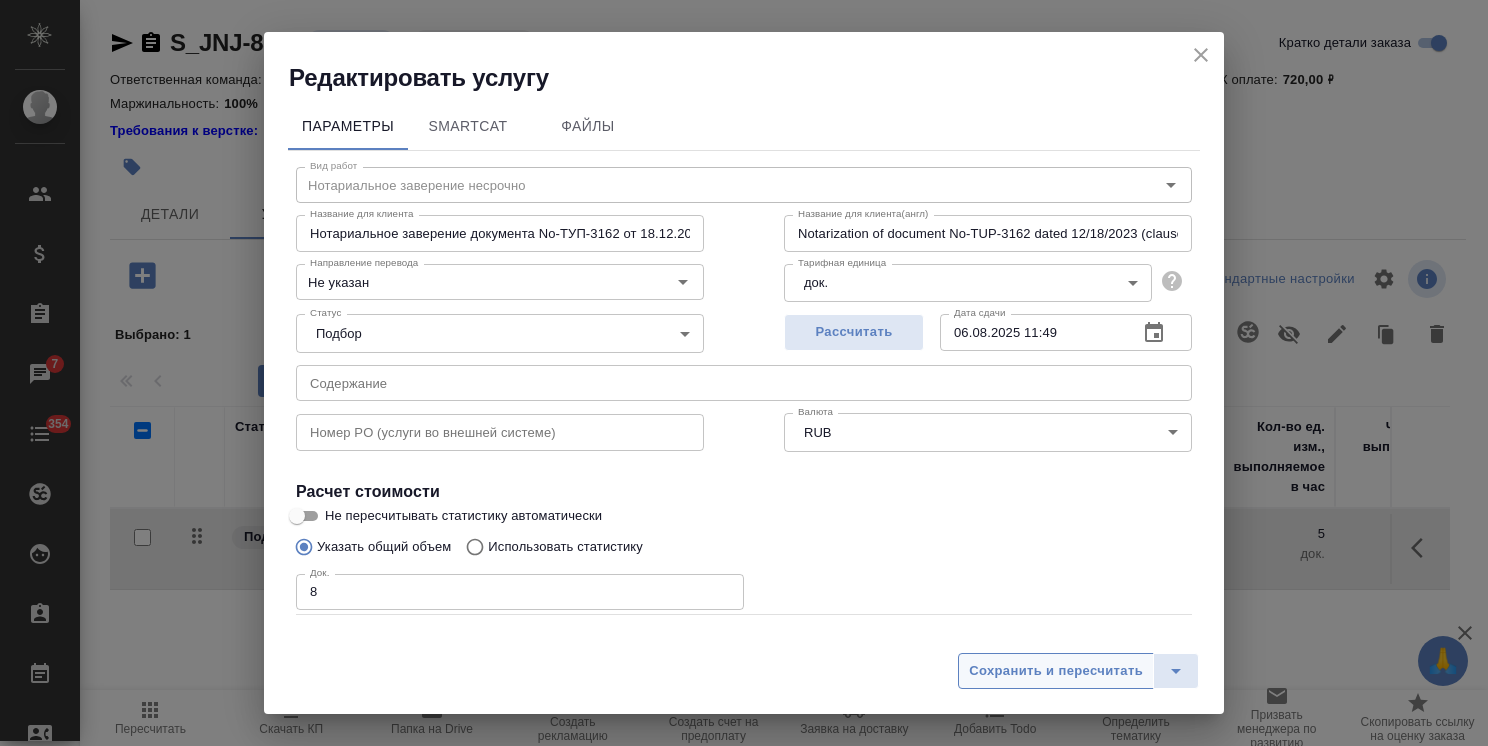 click on "Сохранить и пересчитать" at bounding box center (1056, 671) 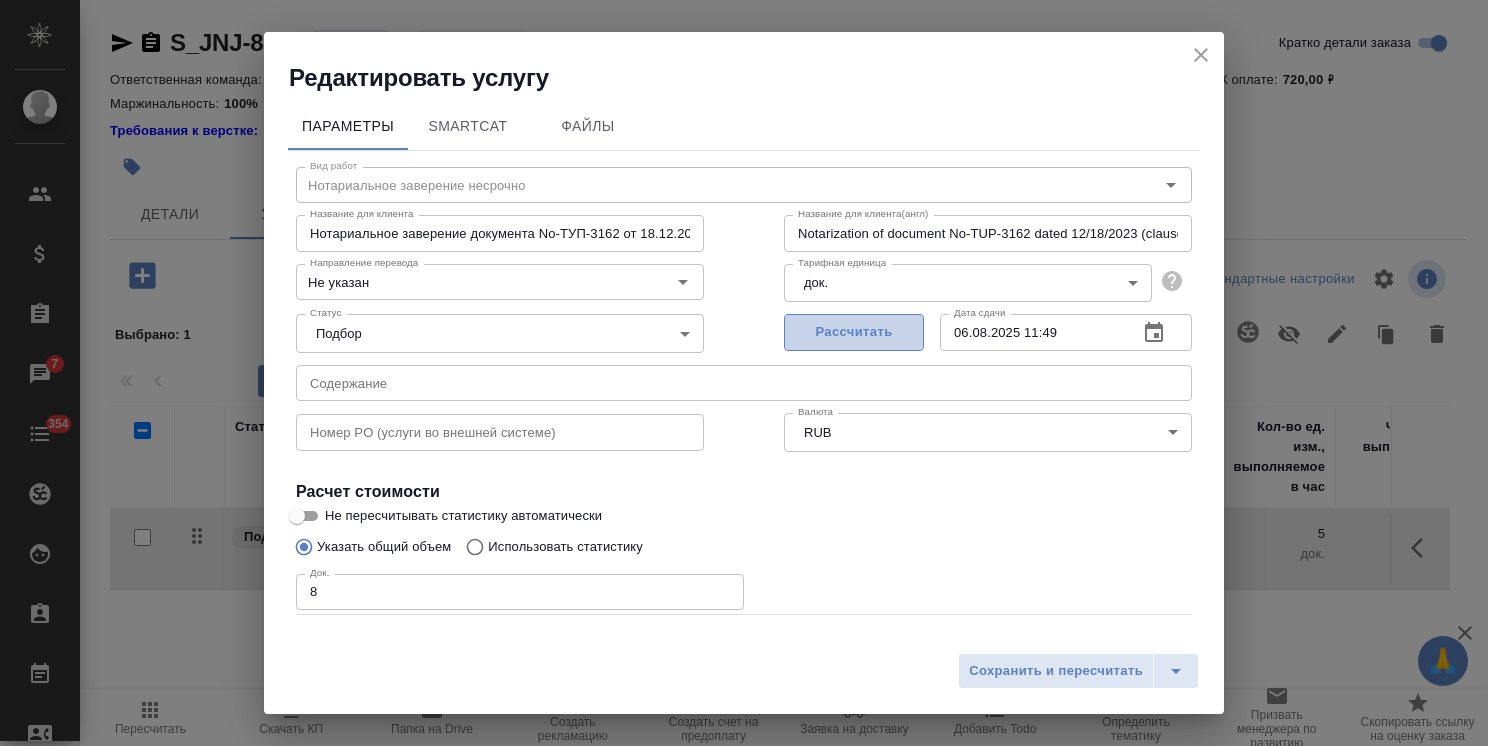 click on "Рассчитать" at bounding box center [854, 332] 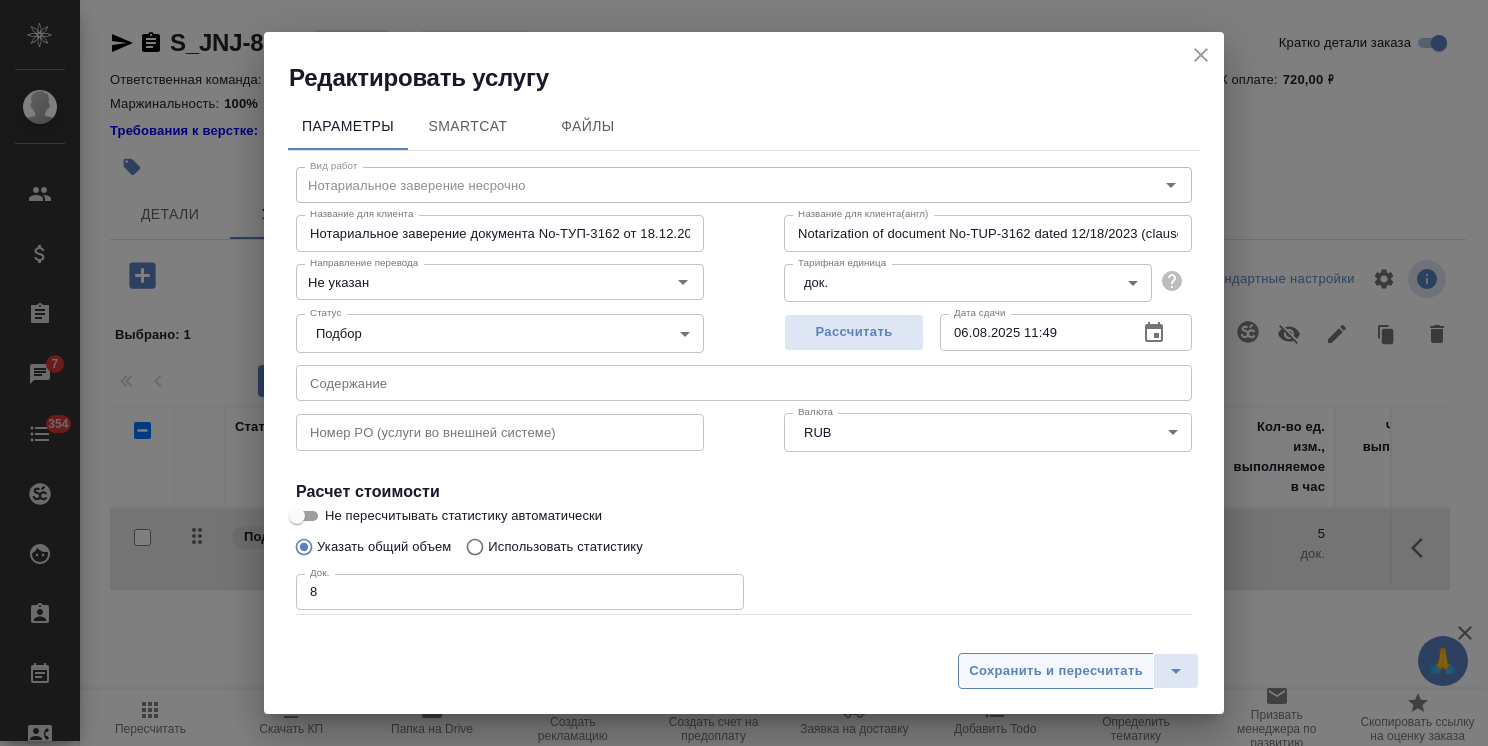 type on "07.08.2025 10:26" 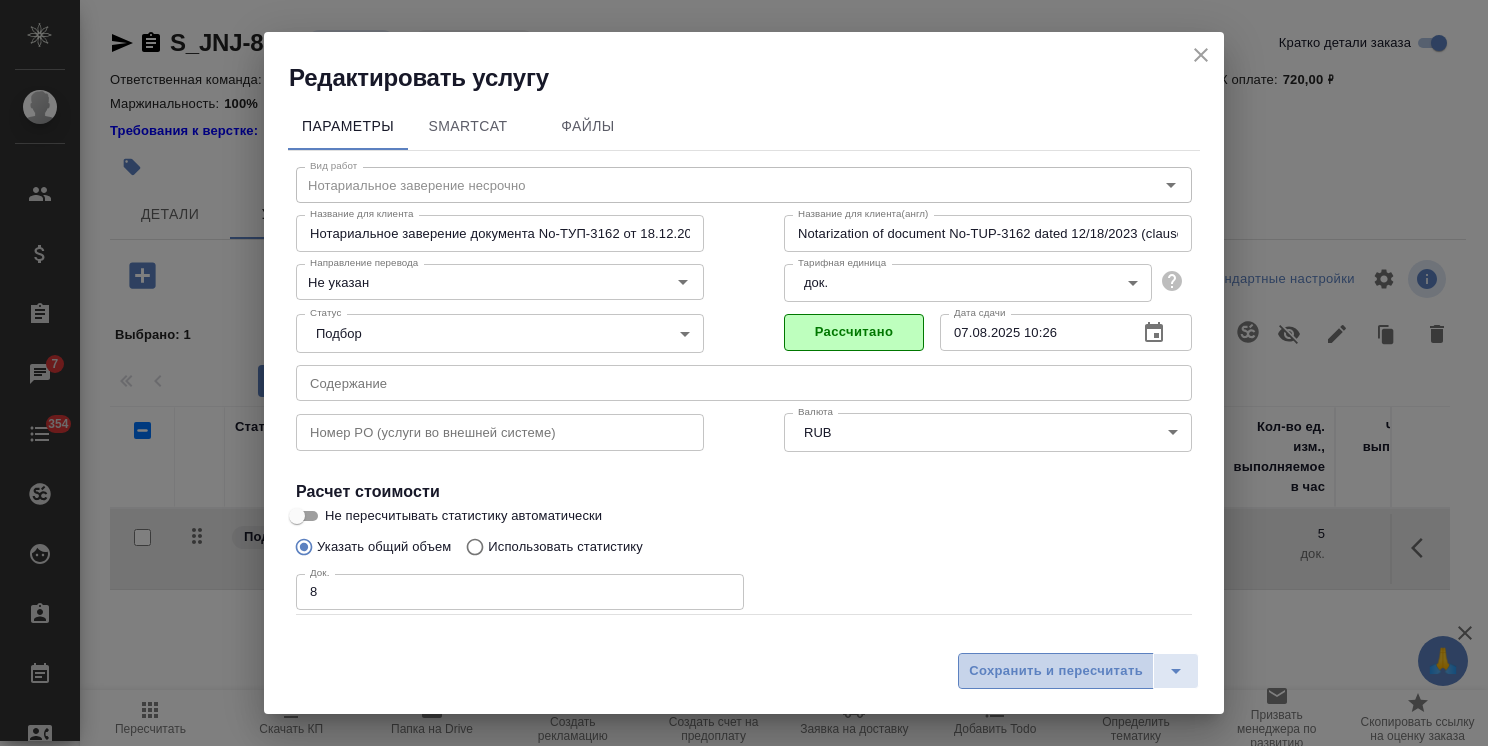 click on "Сохранить и пересчитать" at bounding box center (1056, 671) 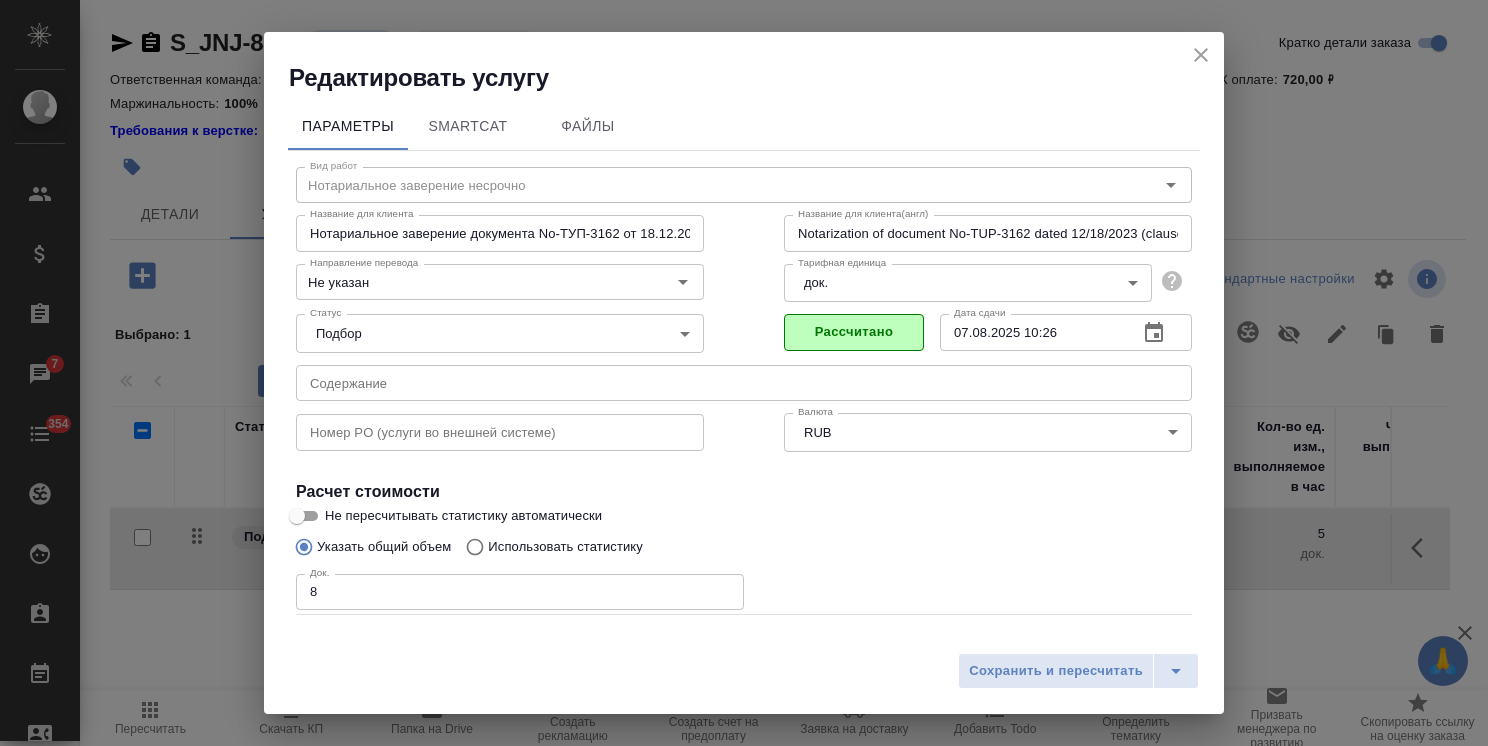 click 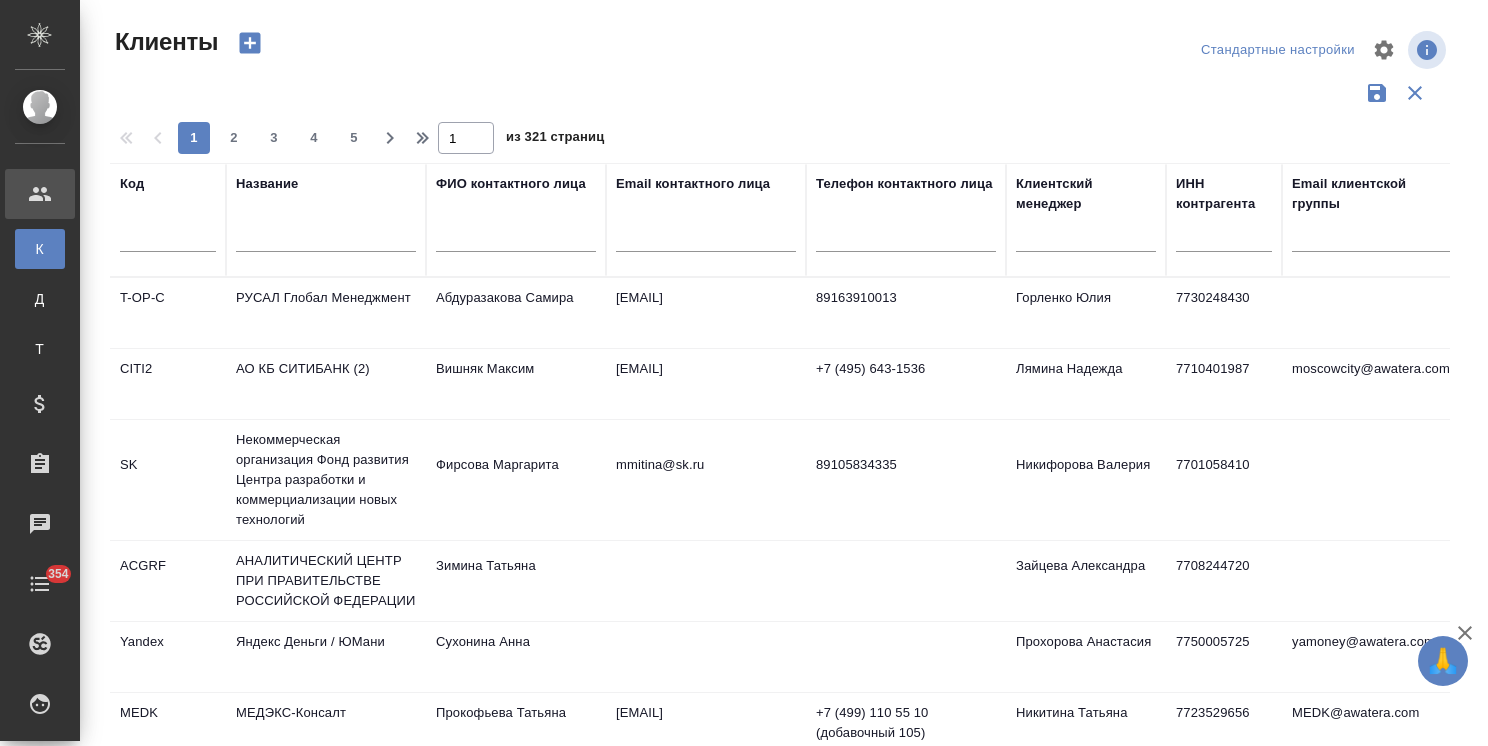 select on "RU" 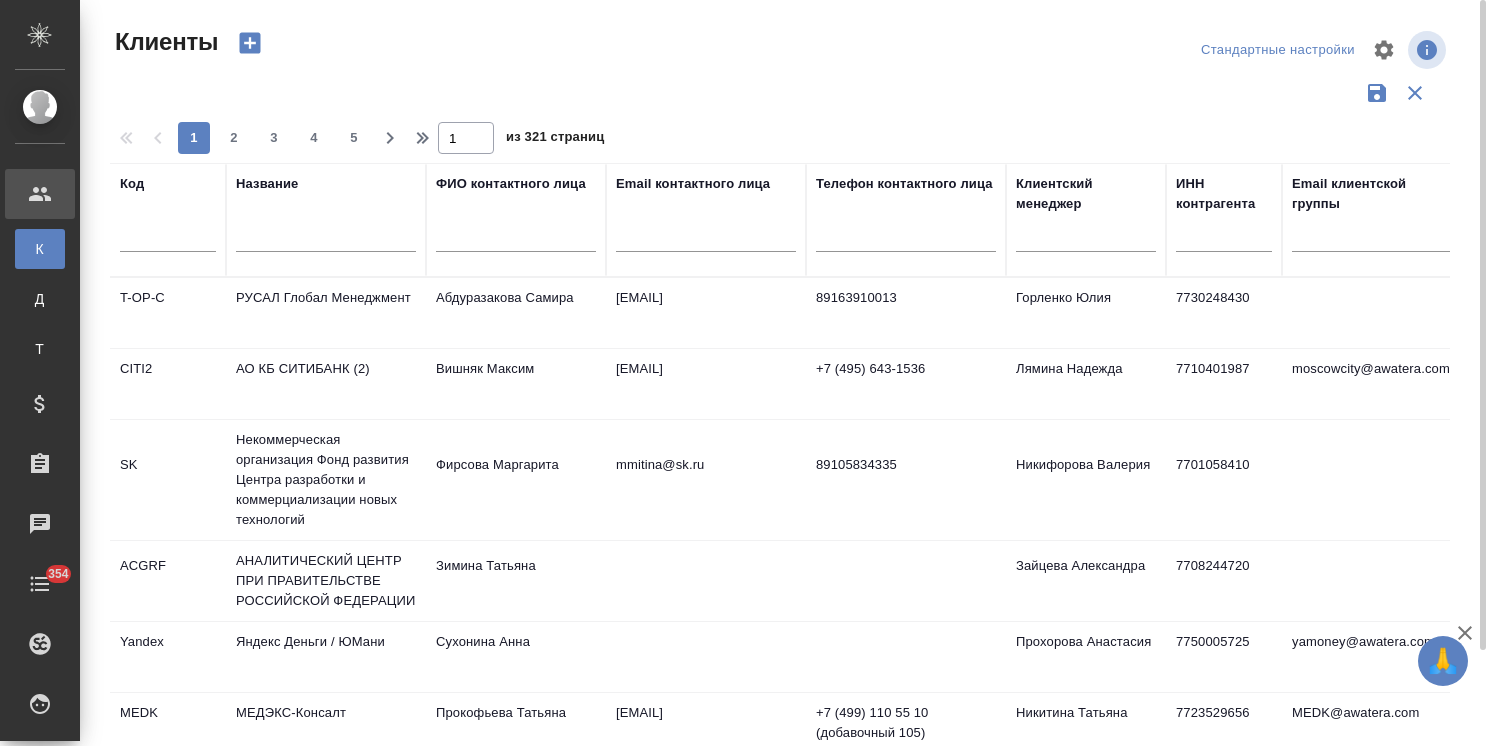 scroll, scrollTop: 0, scrollLeft: 0, axis: both 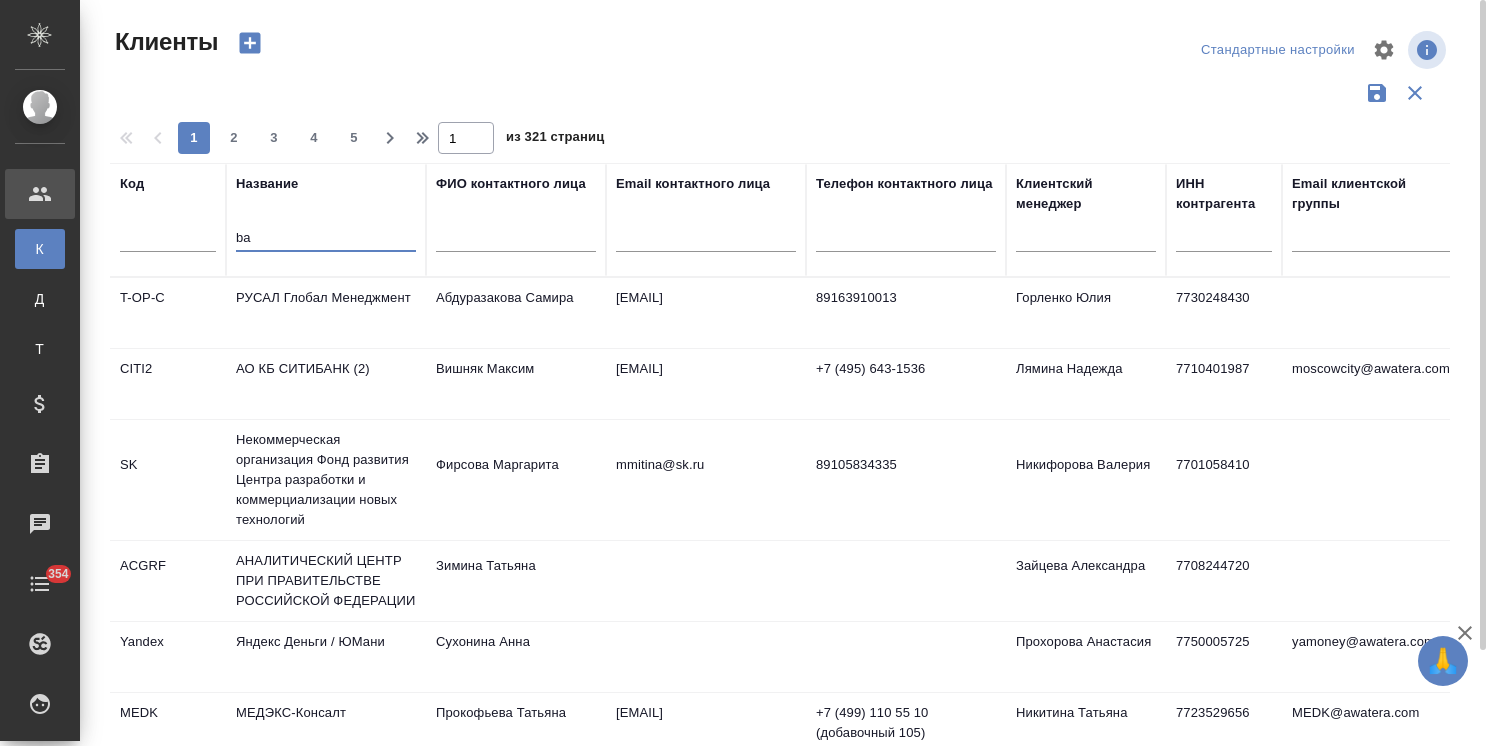 type on "bau" 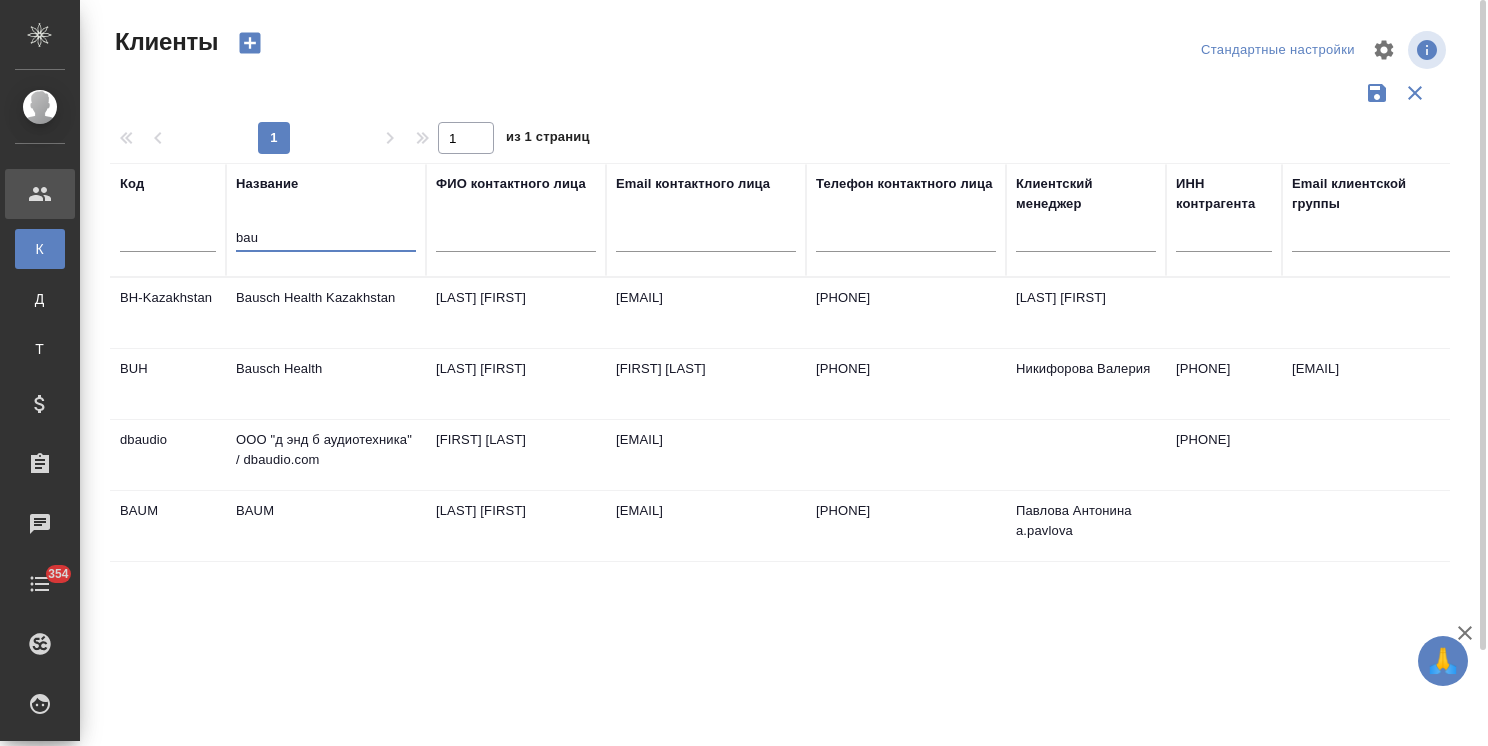 drag, startPoint x: 288, startPoint y: 243, endPoint x: 248, endPoint y: 255, distance: 41.761227 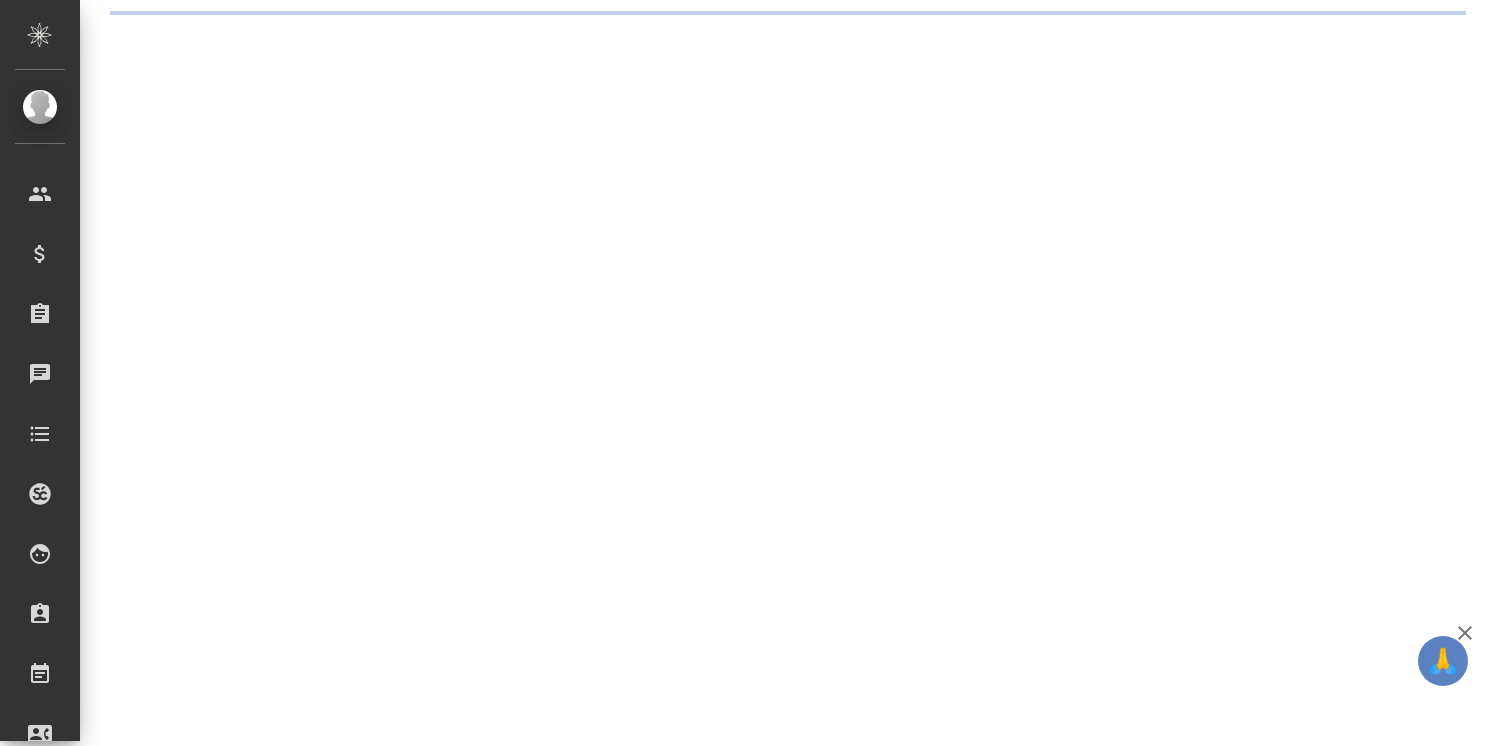 scroll, scrollTop: 0, scrollLeft: 0, axis: both 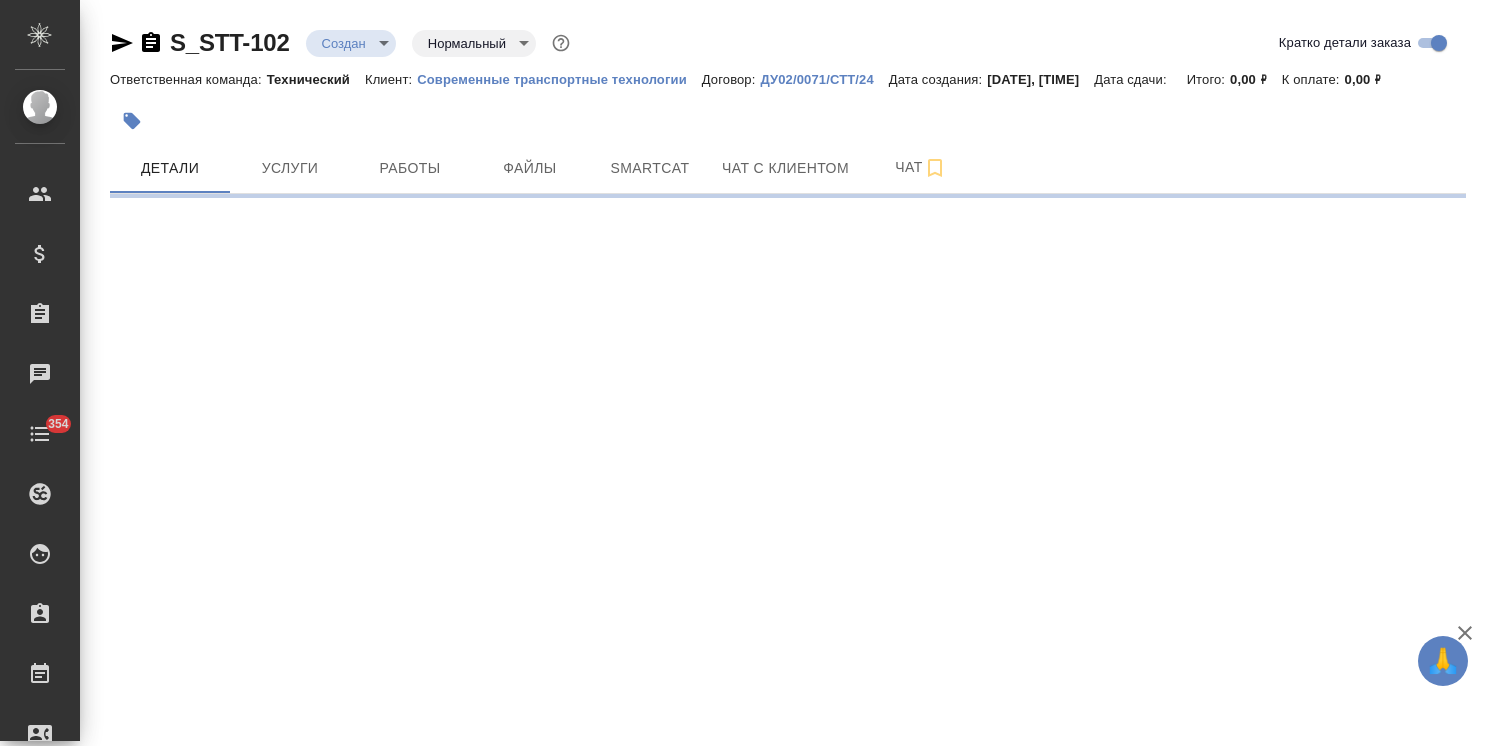 select on "RU" 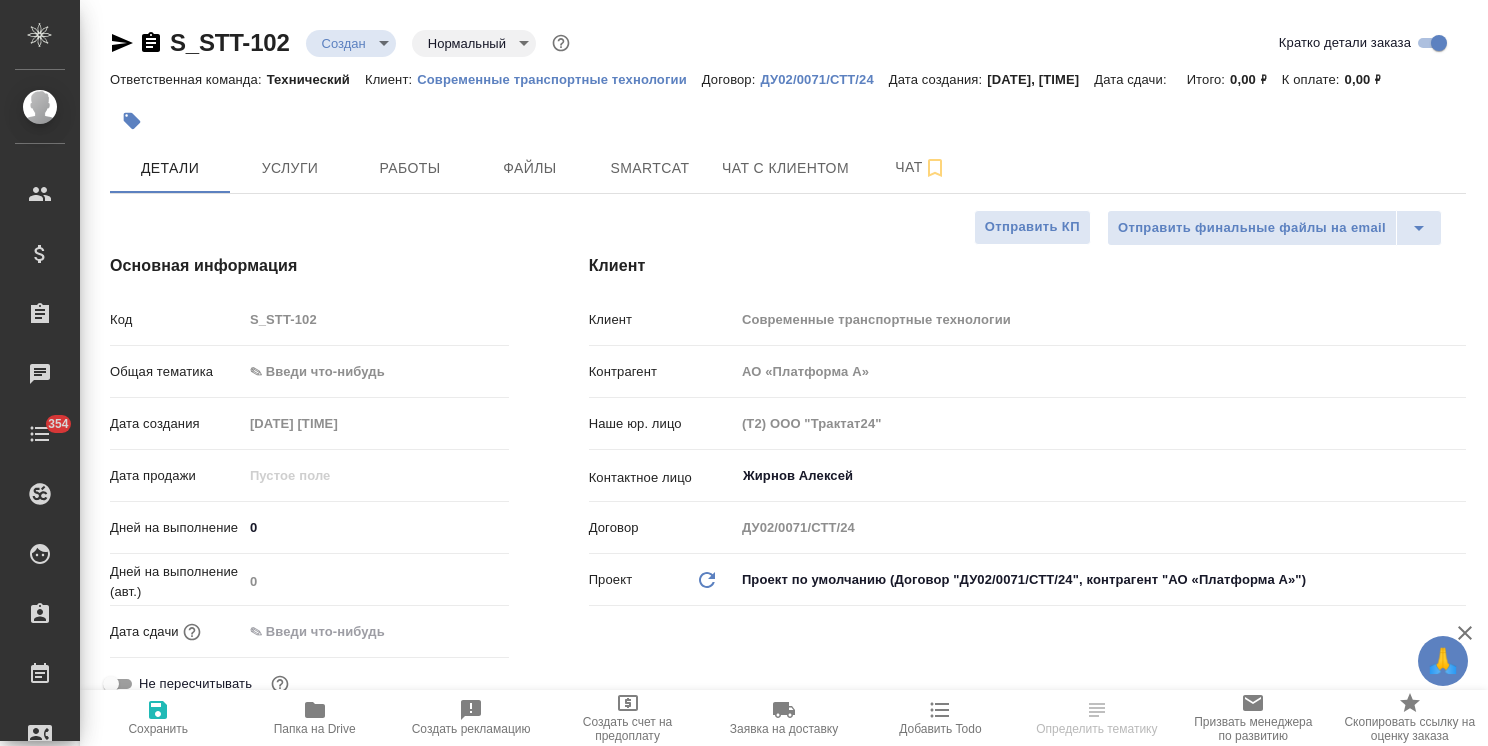 type on "x" 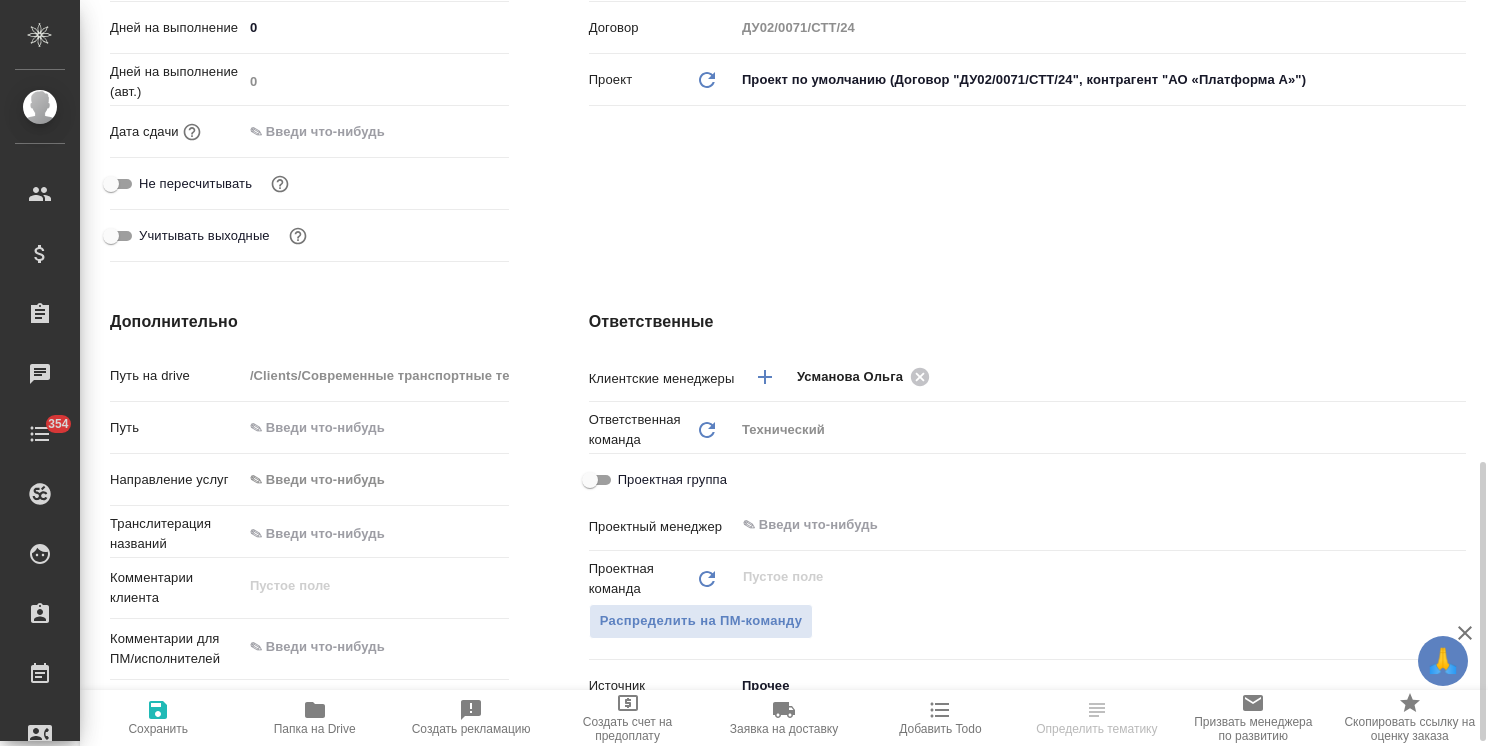 scroll, scrollTop: 700, scrollLeft: 0, axis: vertical 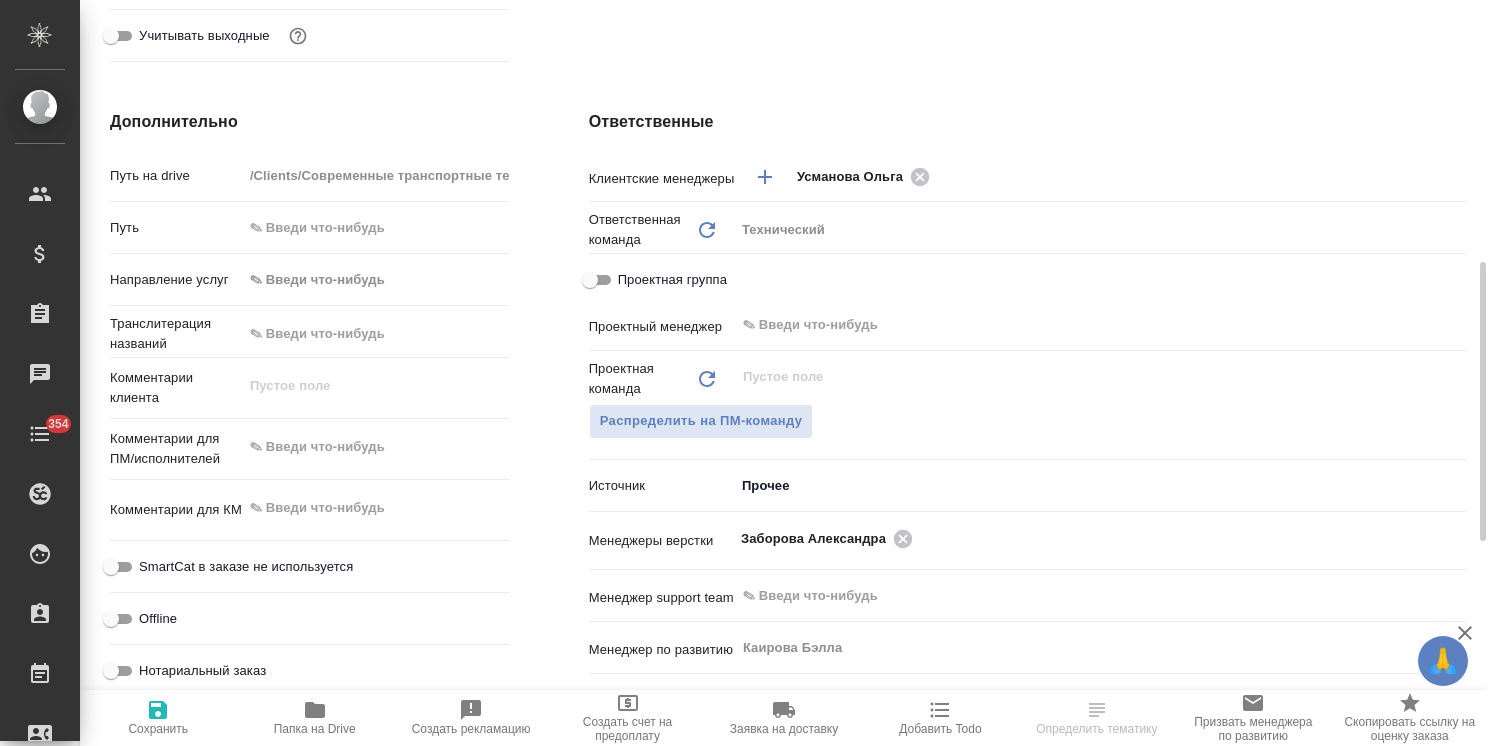 type on "x" 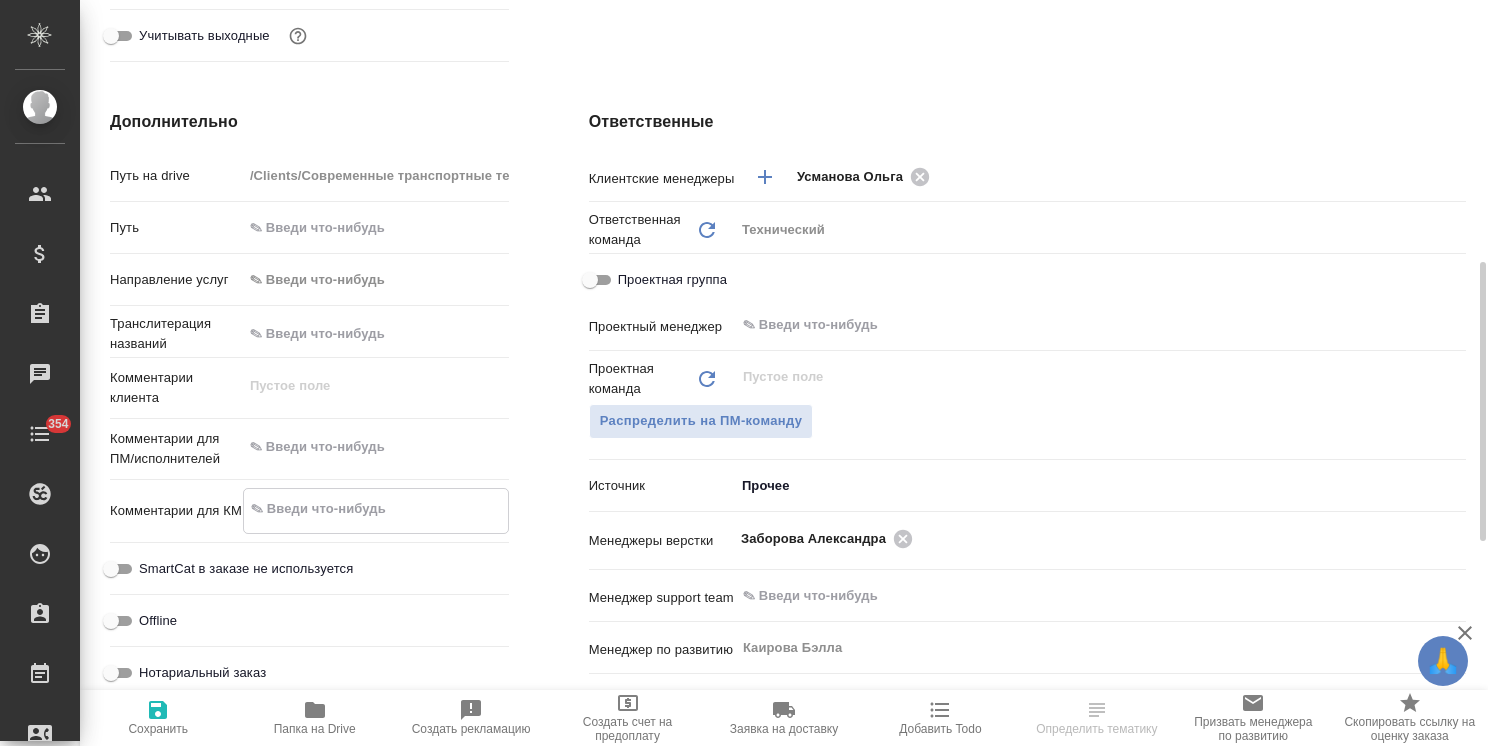 type on "x" 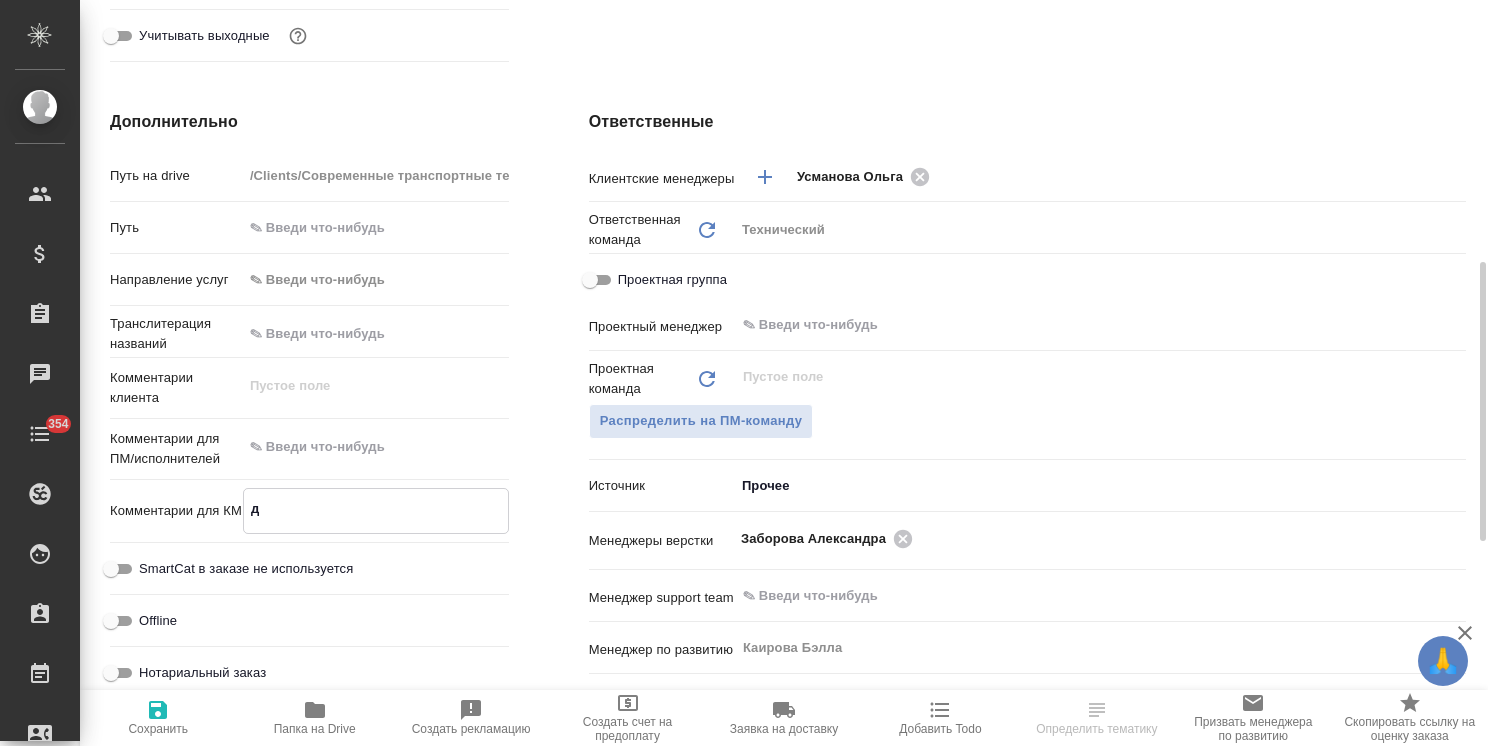 type on "до" 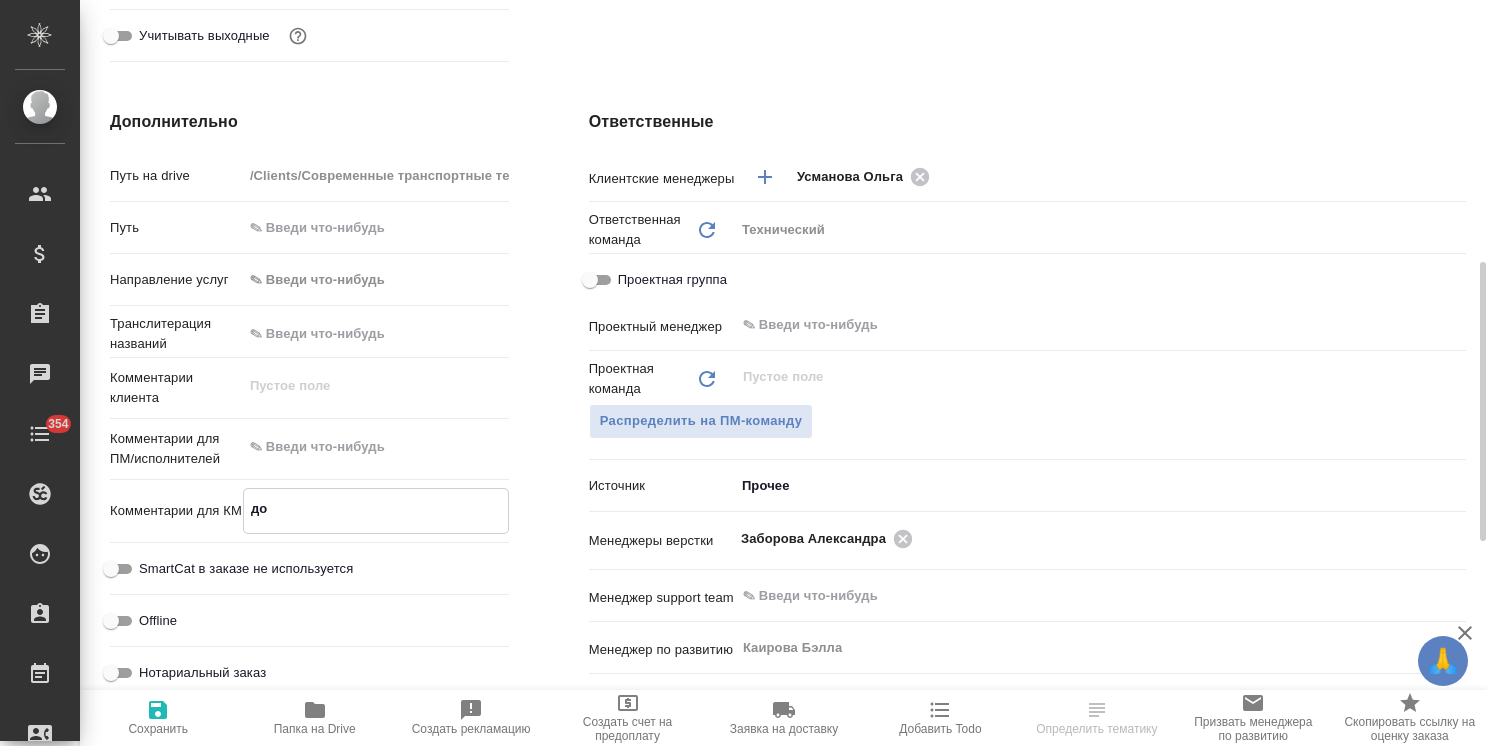 type on "x" 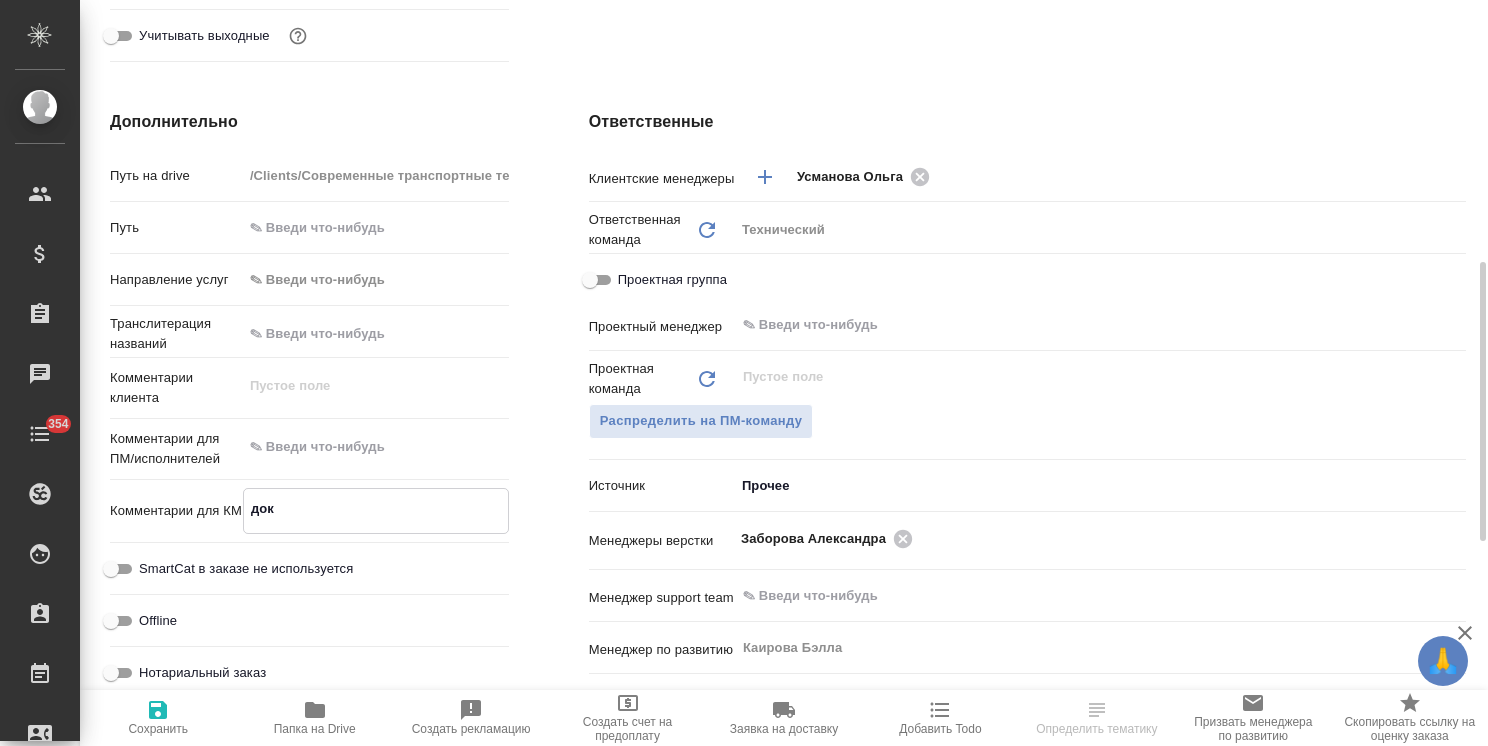 type on "x" 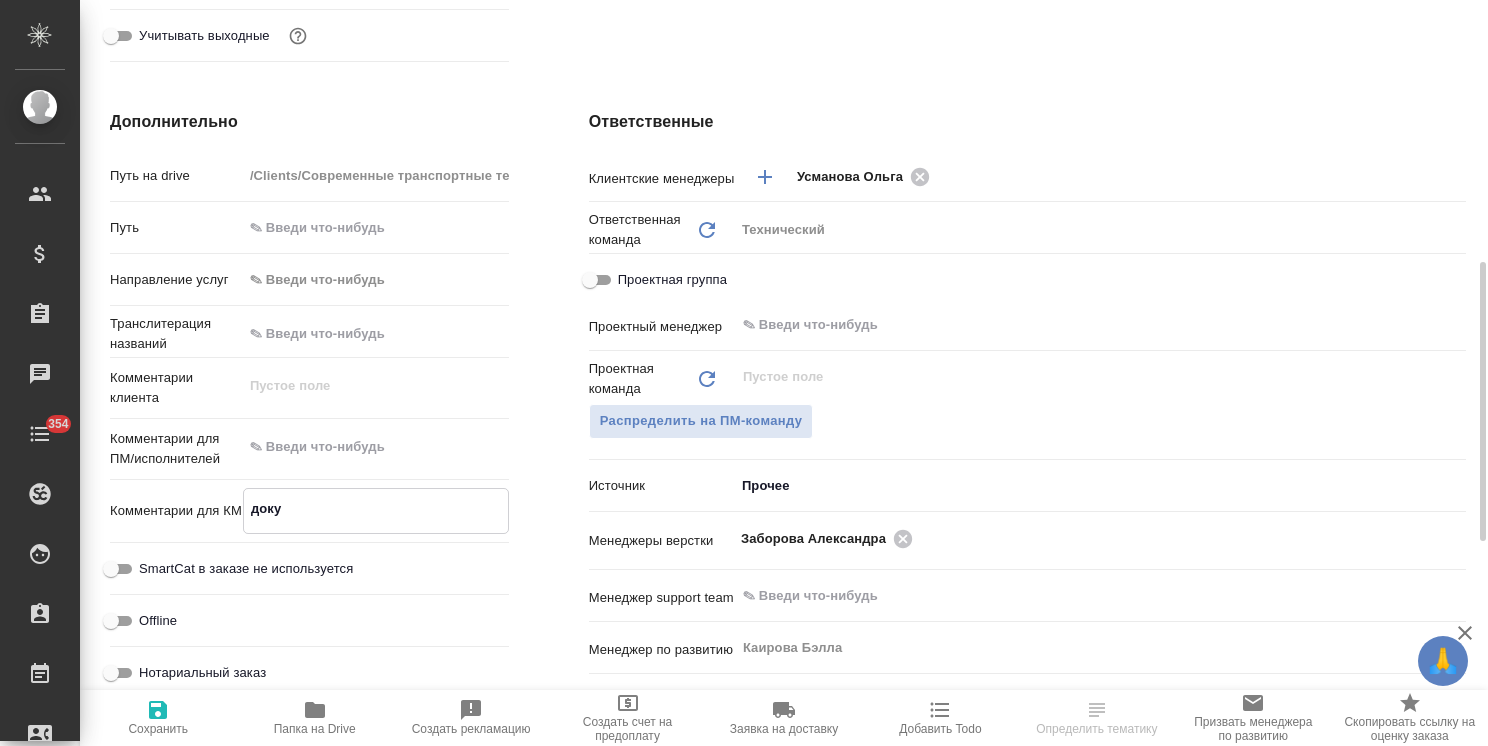 type on "докум" 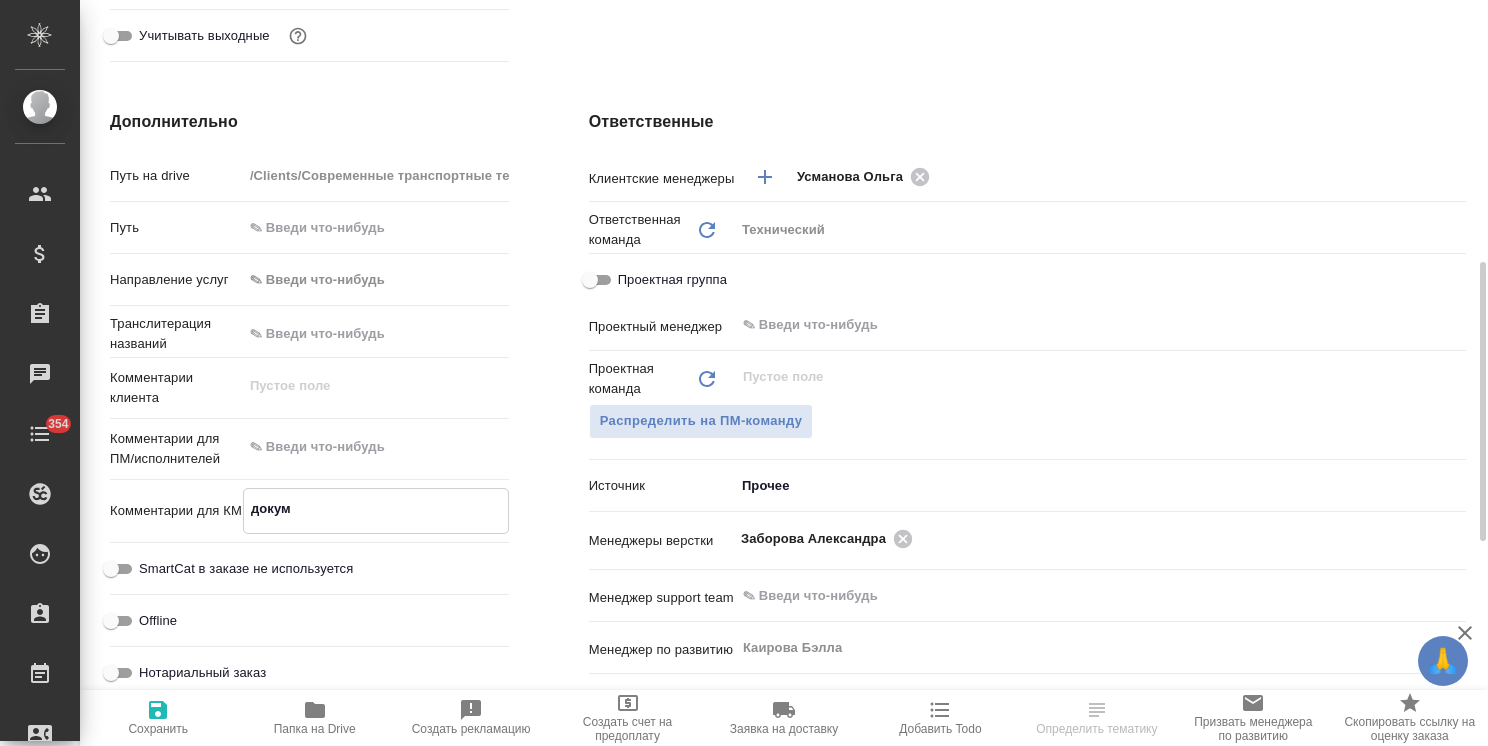 type on "x" 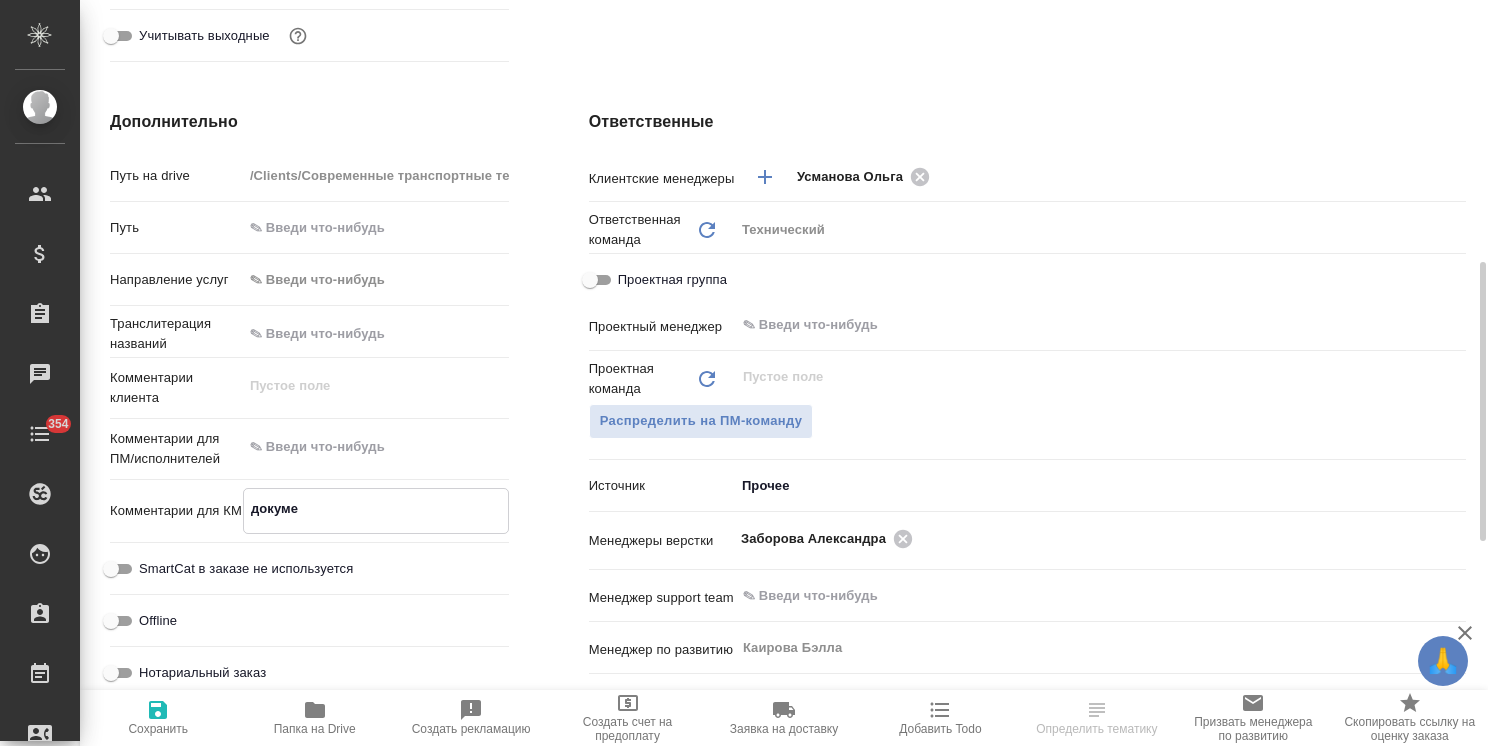 type on "x" 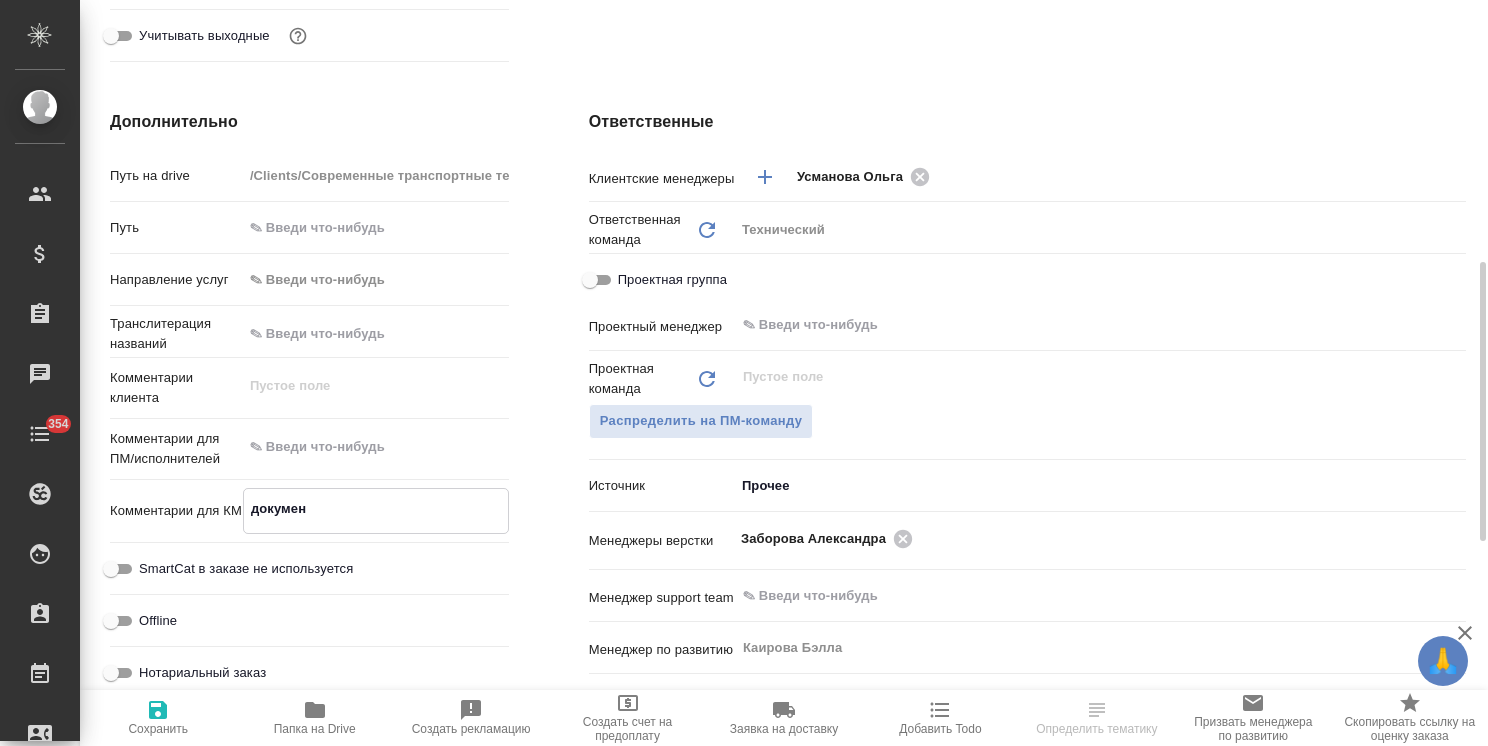 type on "x" 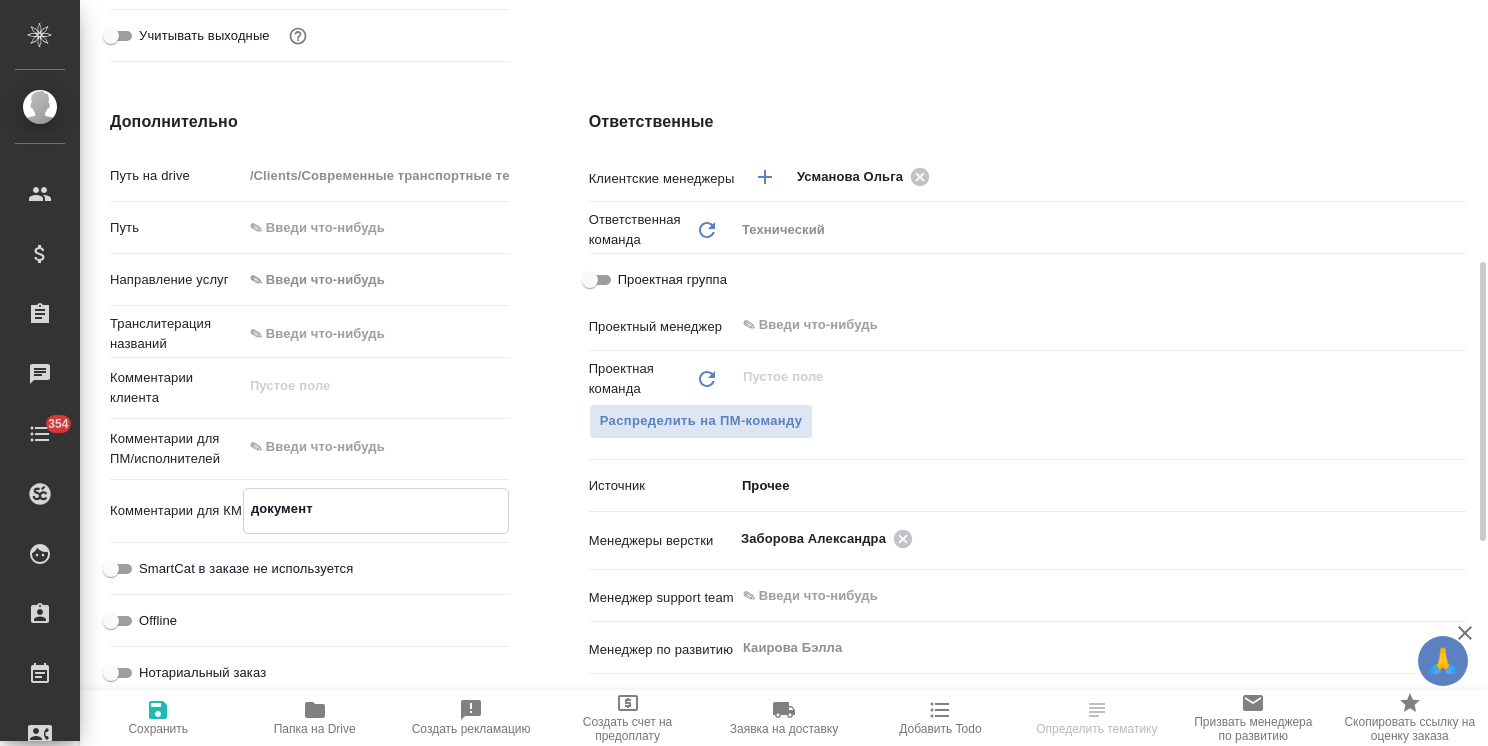 type on "документа" 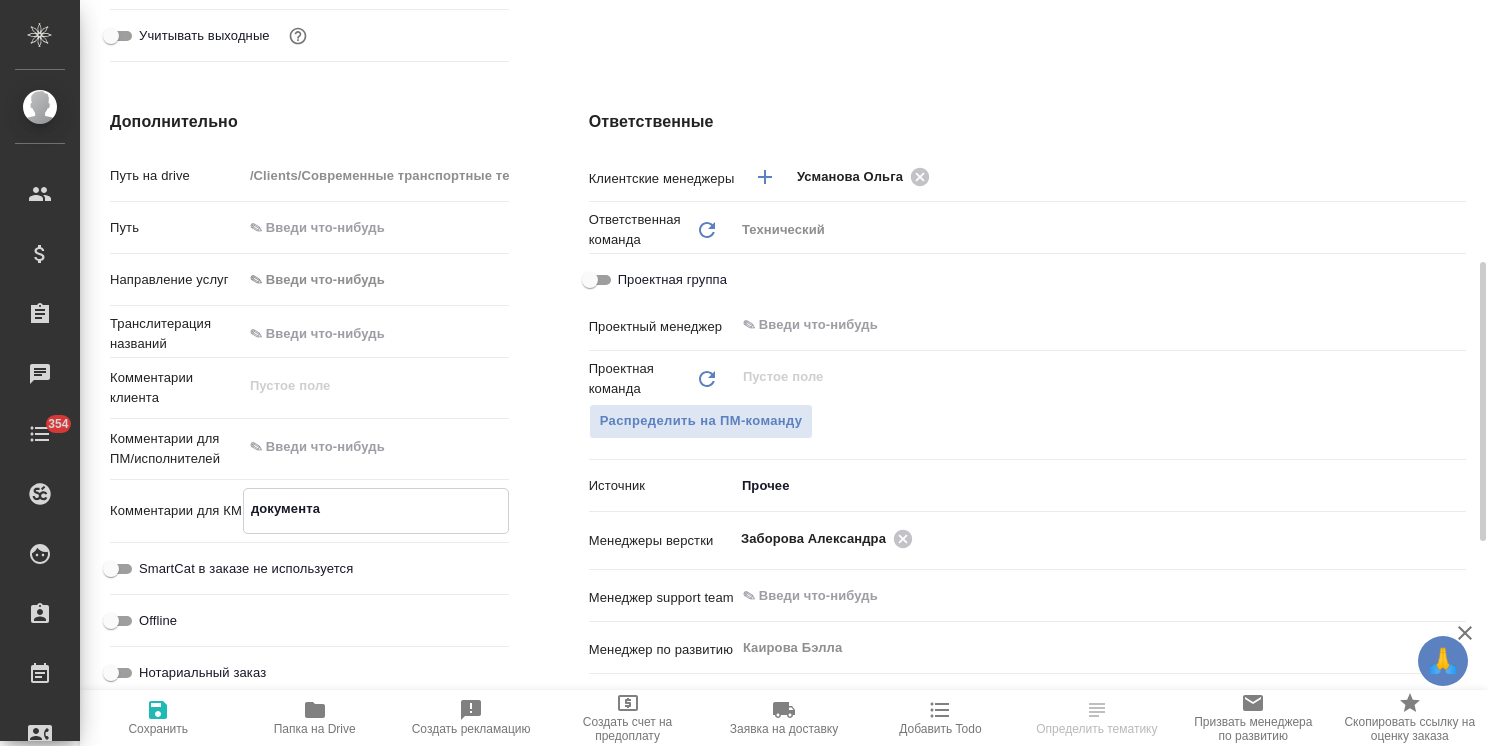 type on "x" 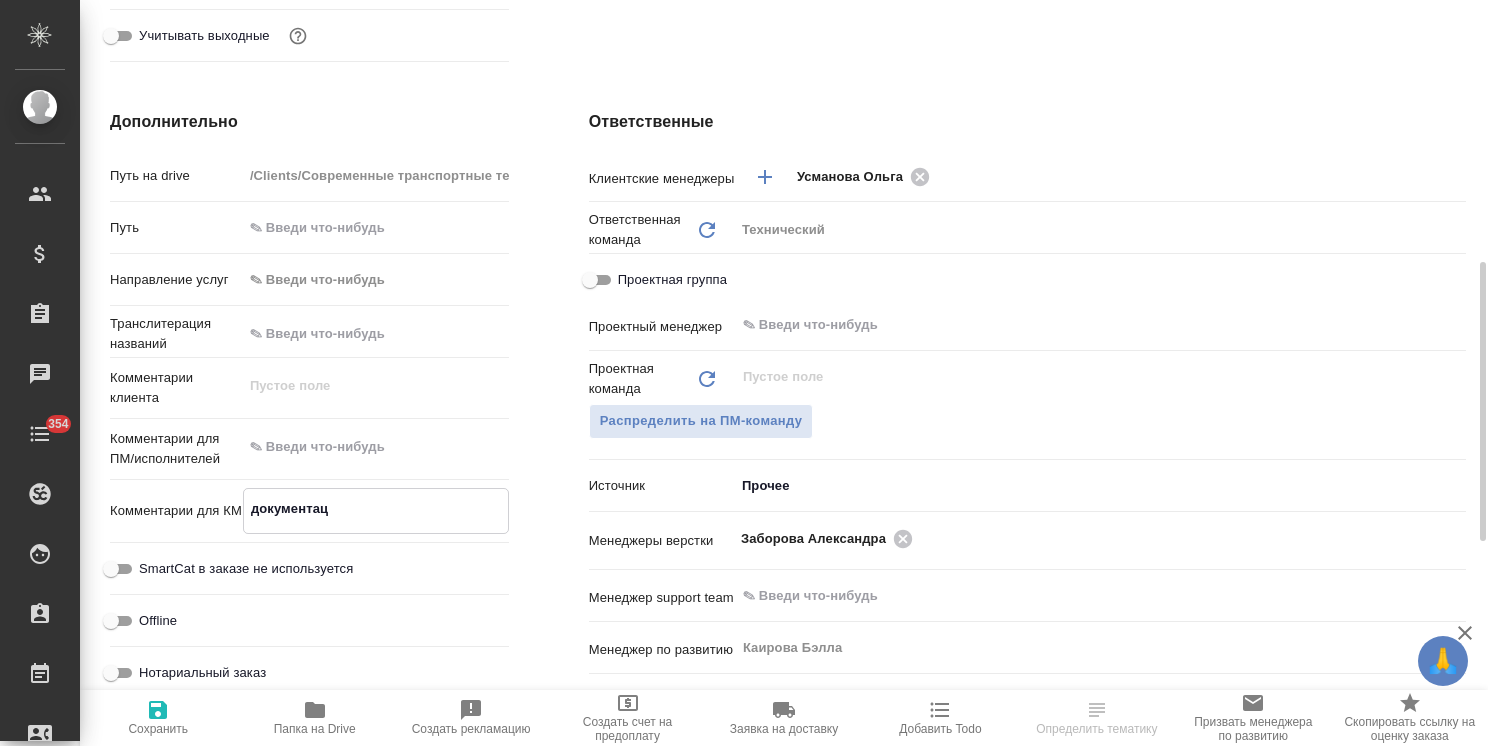 type on "документаци" 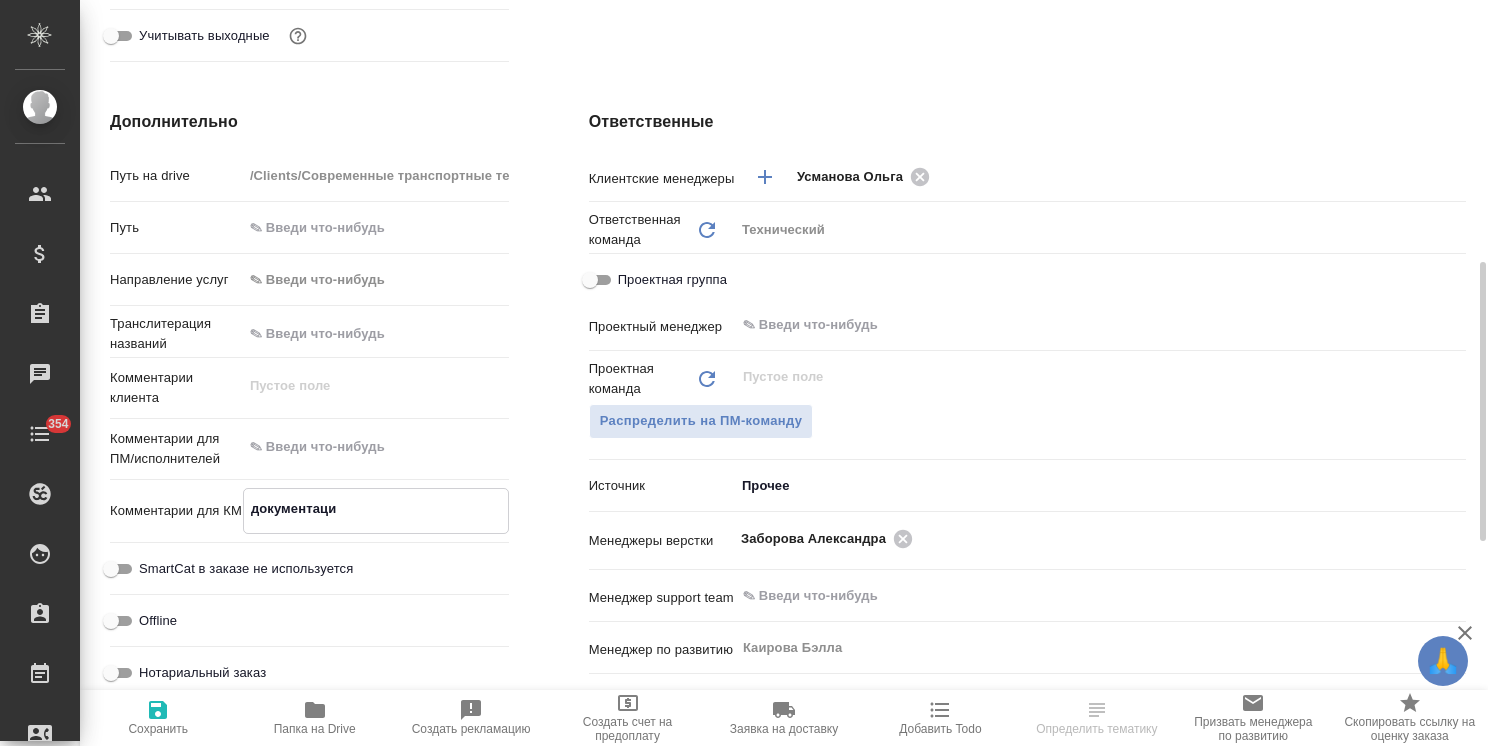 type on "x" 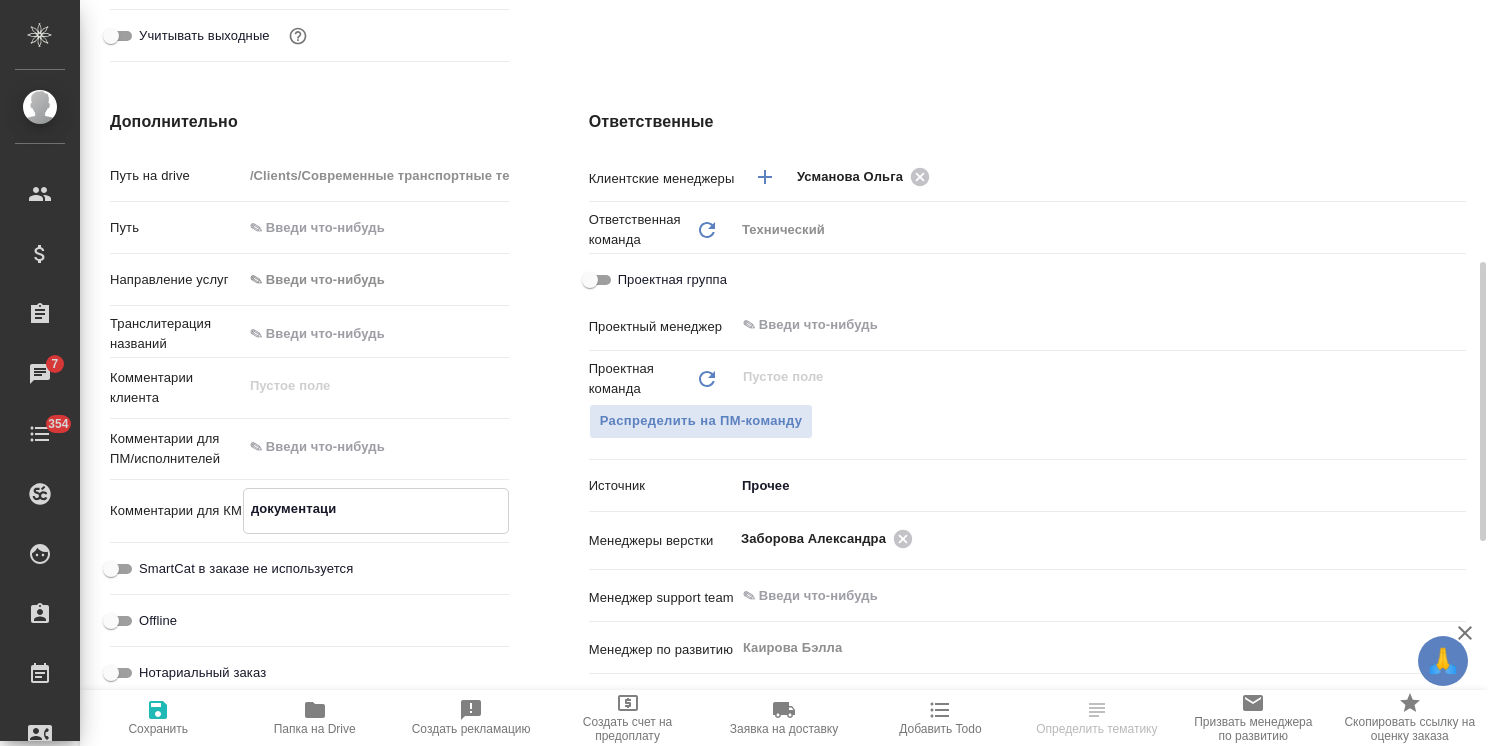 type on "x" 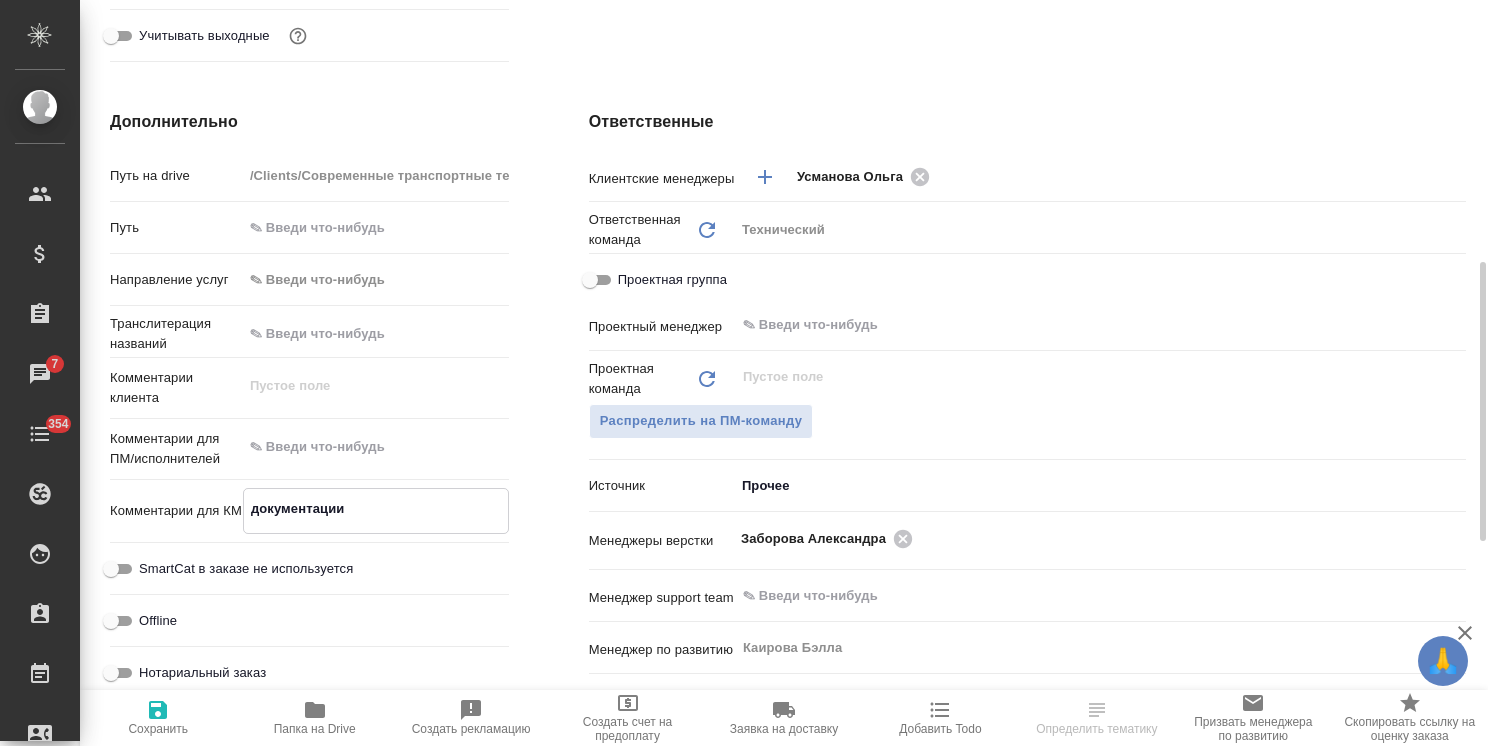 type on "x" 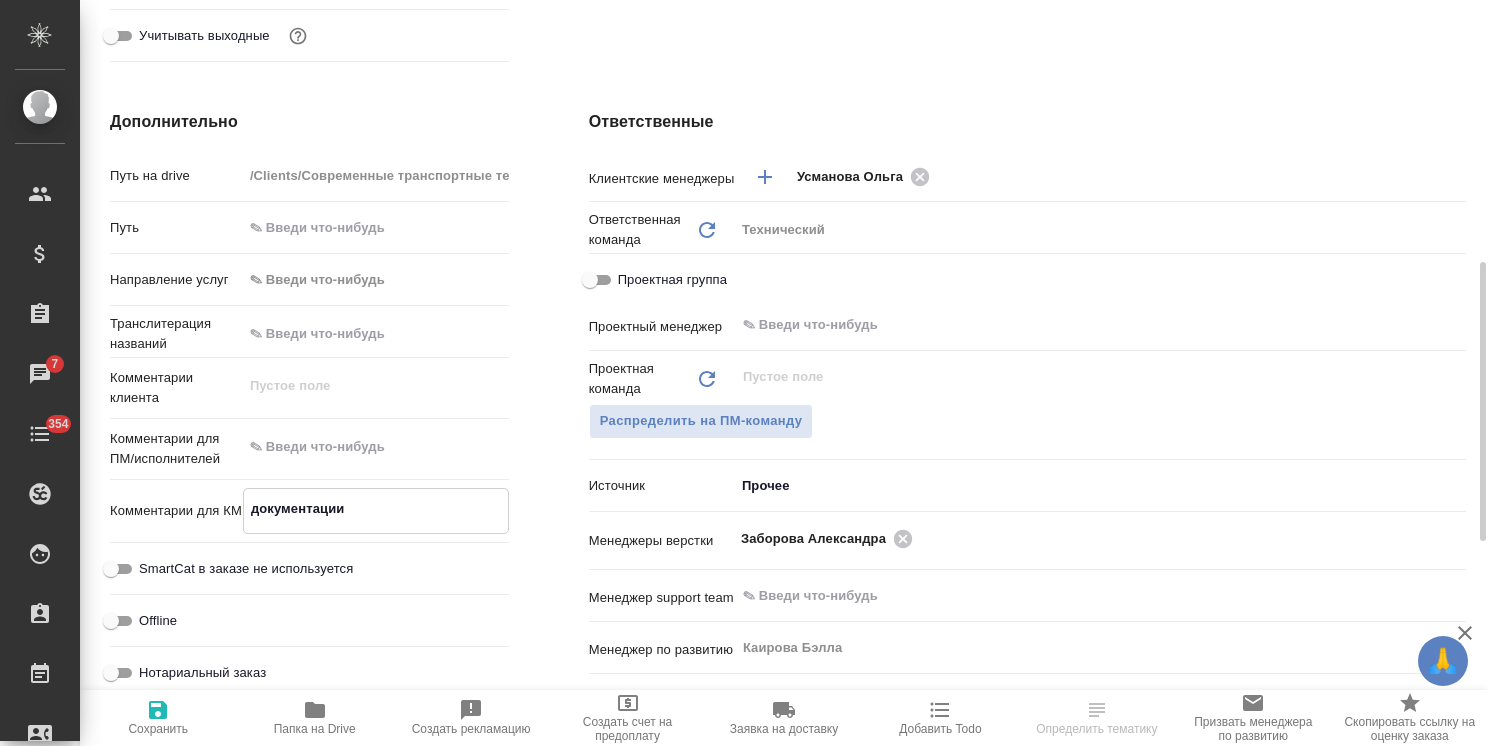 paste on "Veifank" 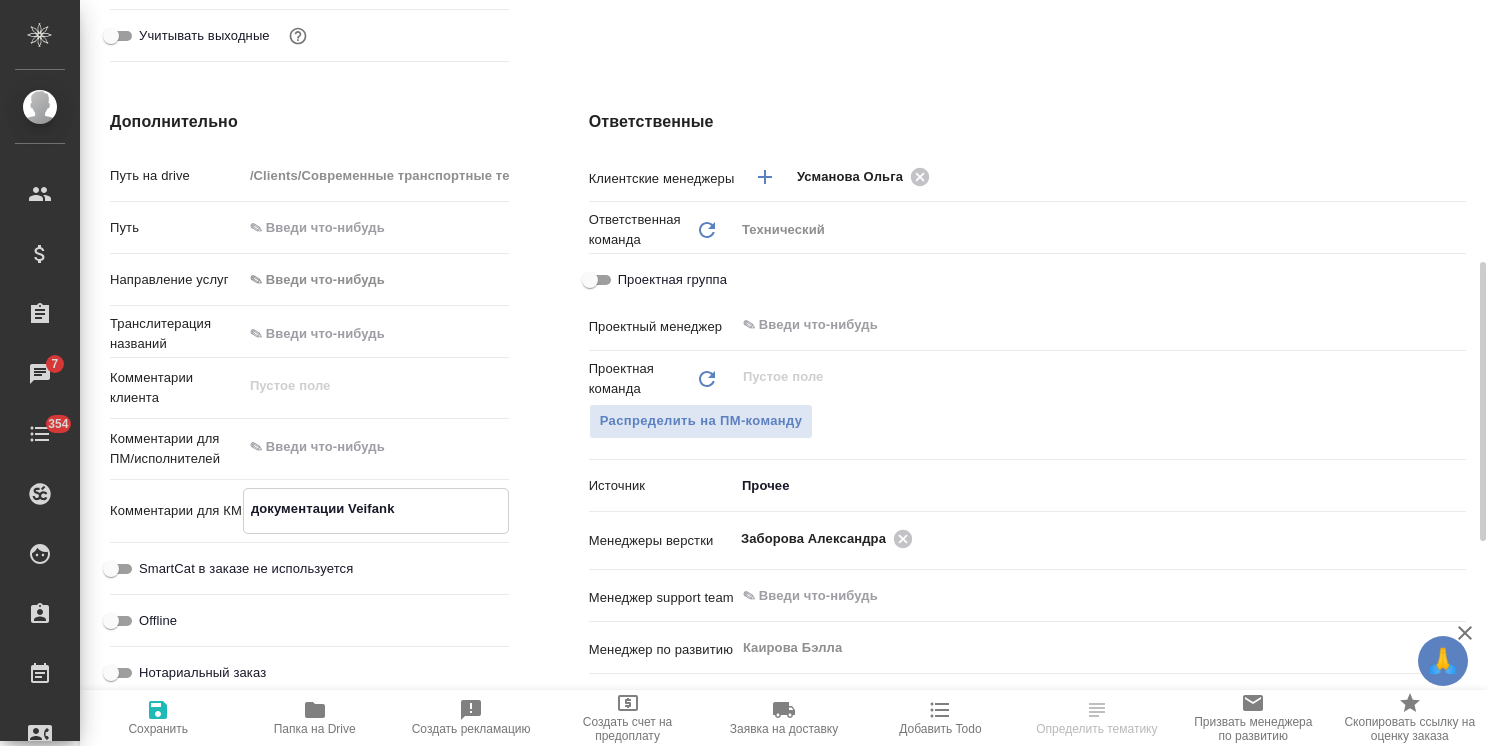 type on "x" 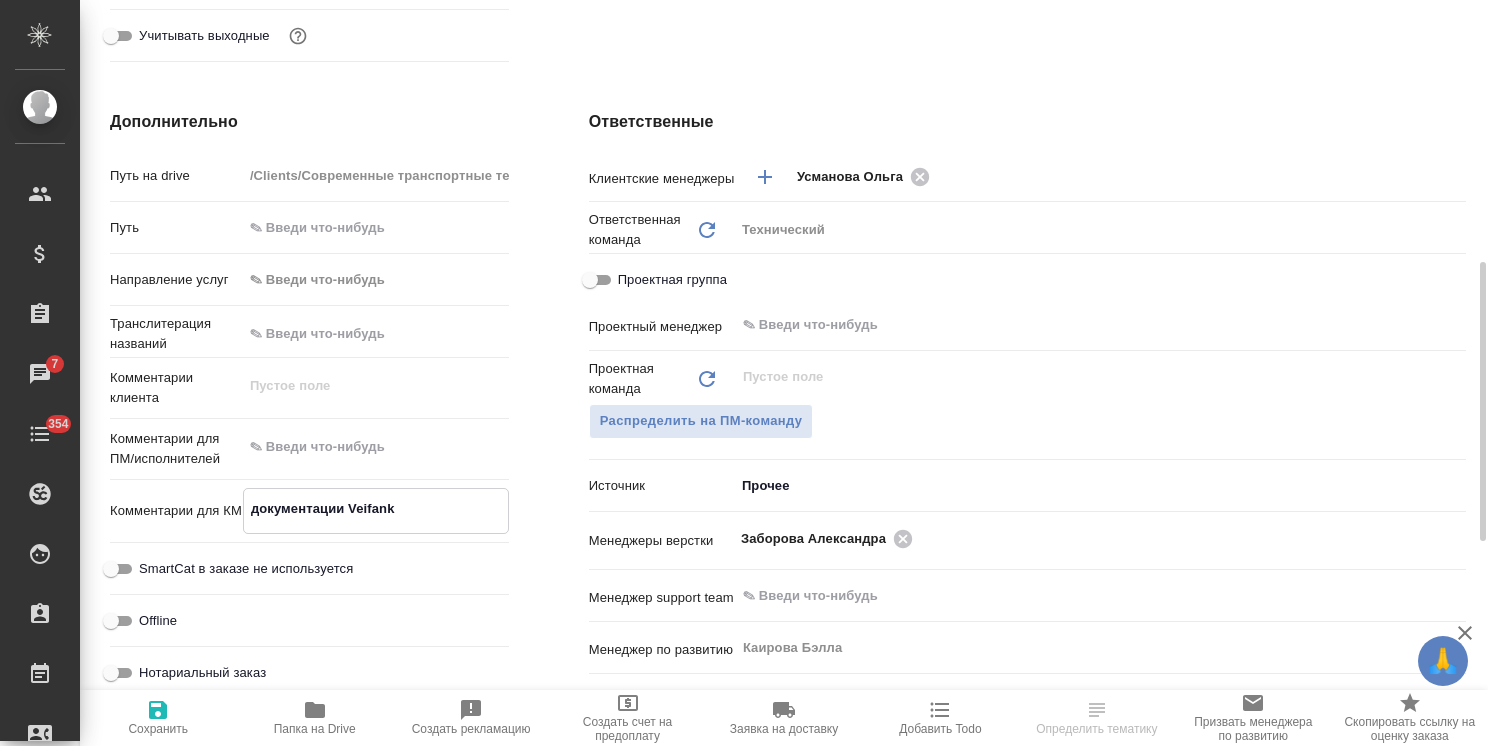 type on "документации Veifank" 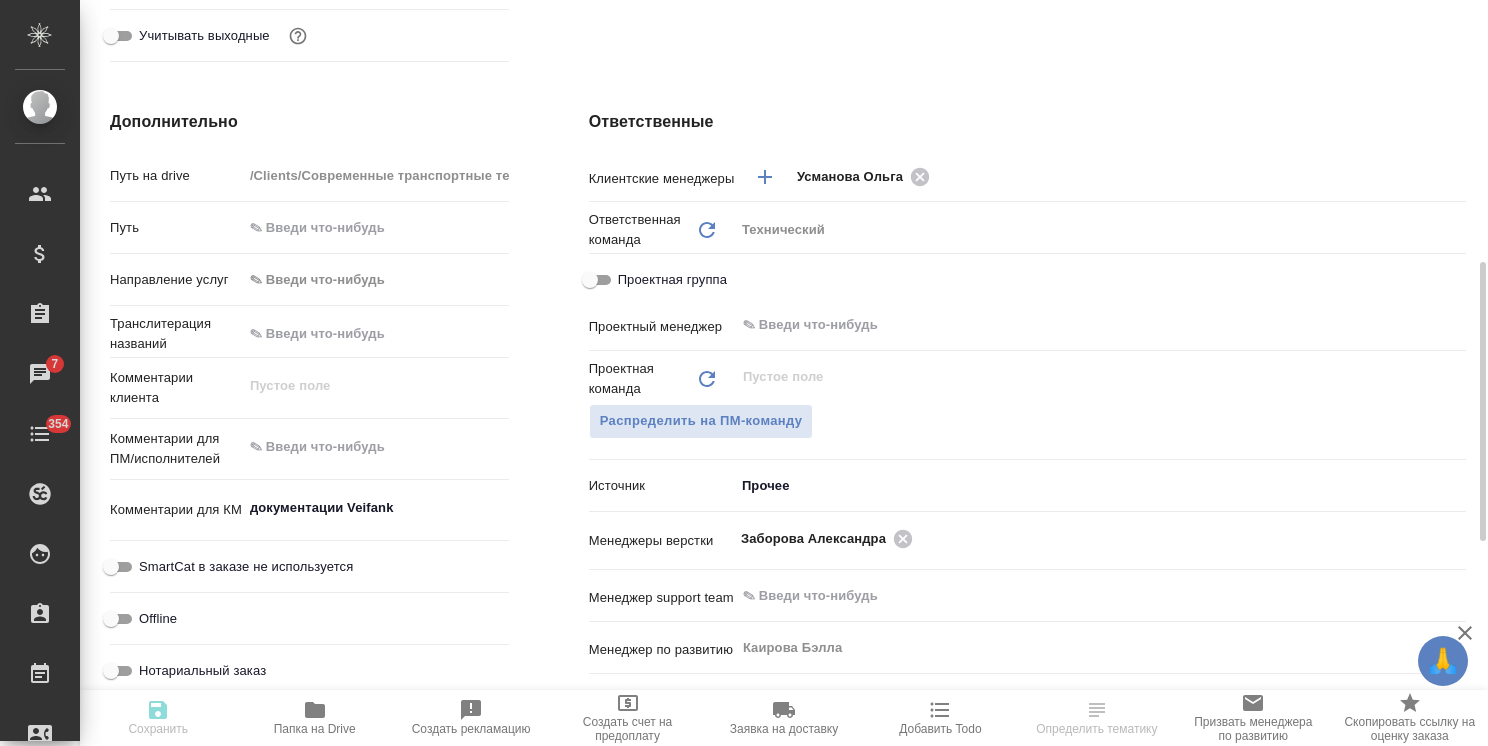 type on "x" 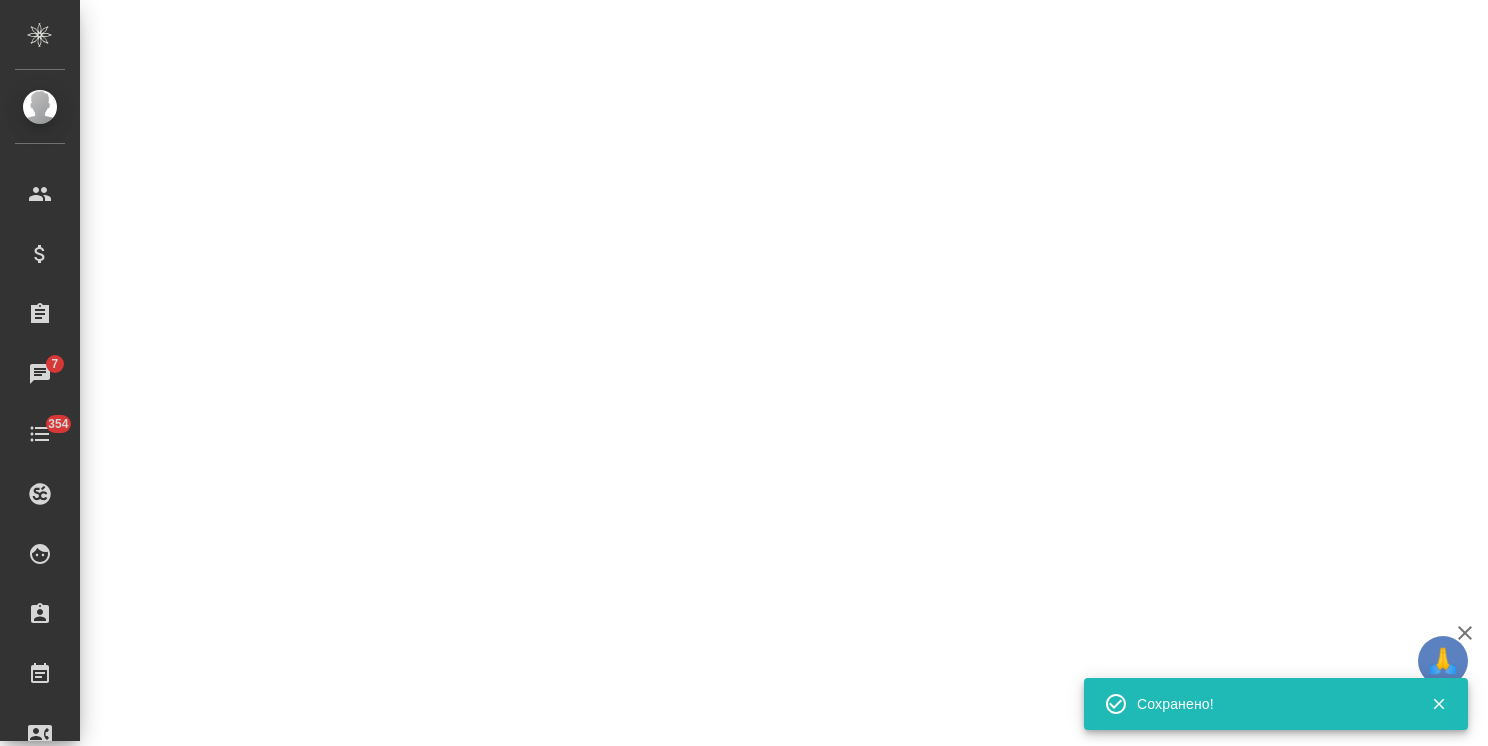 select on "RU" 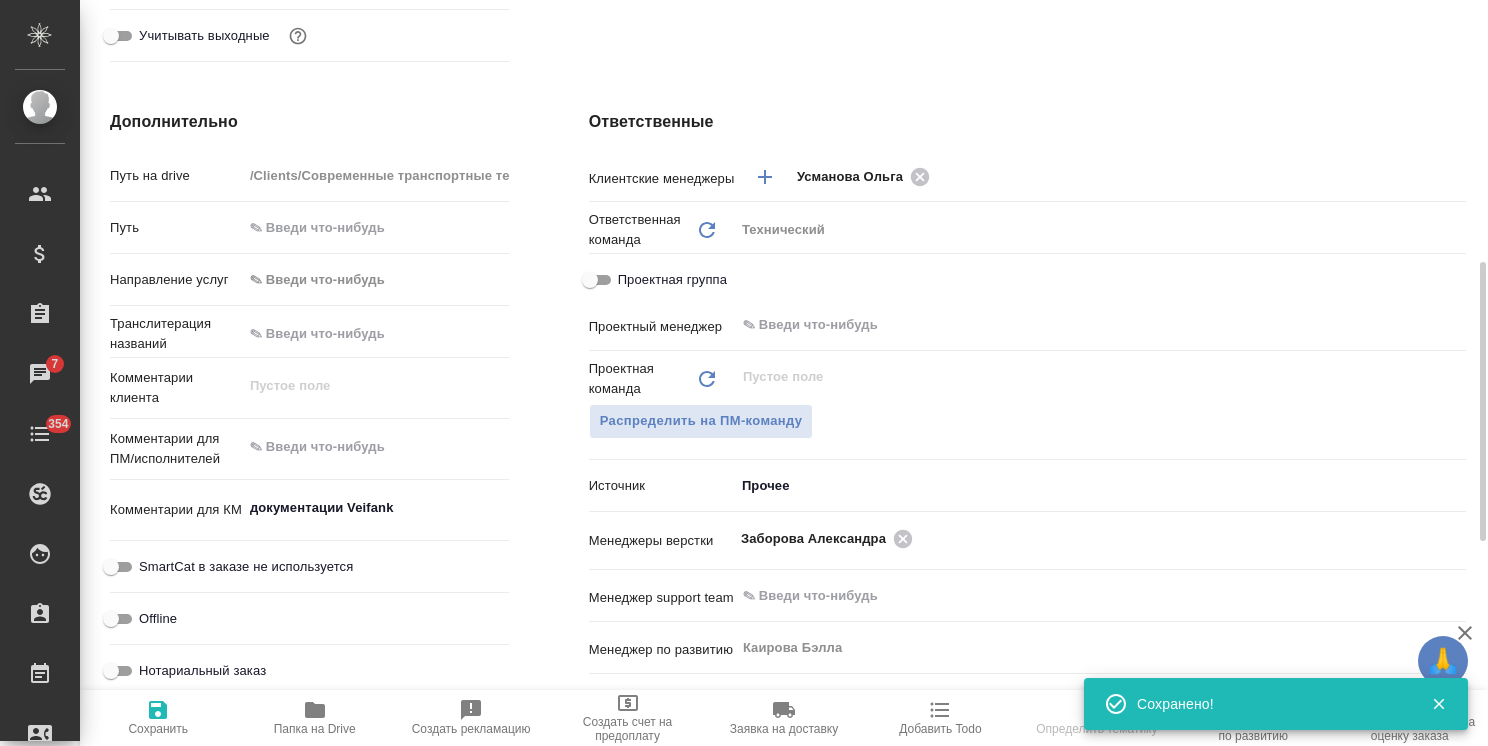 type on "x" 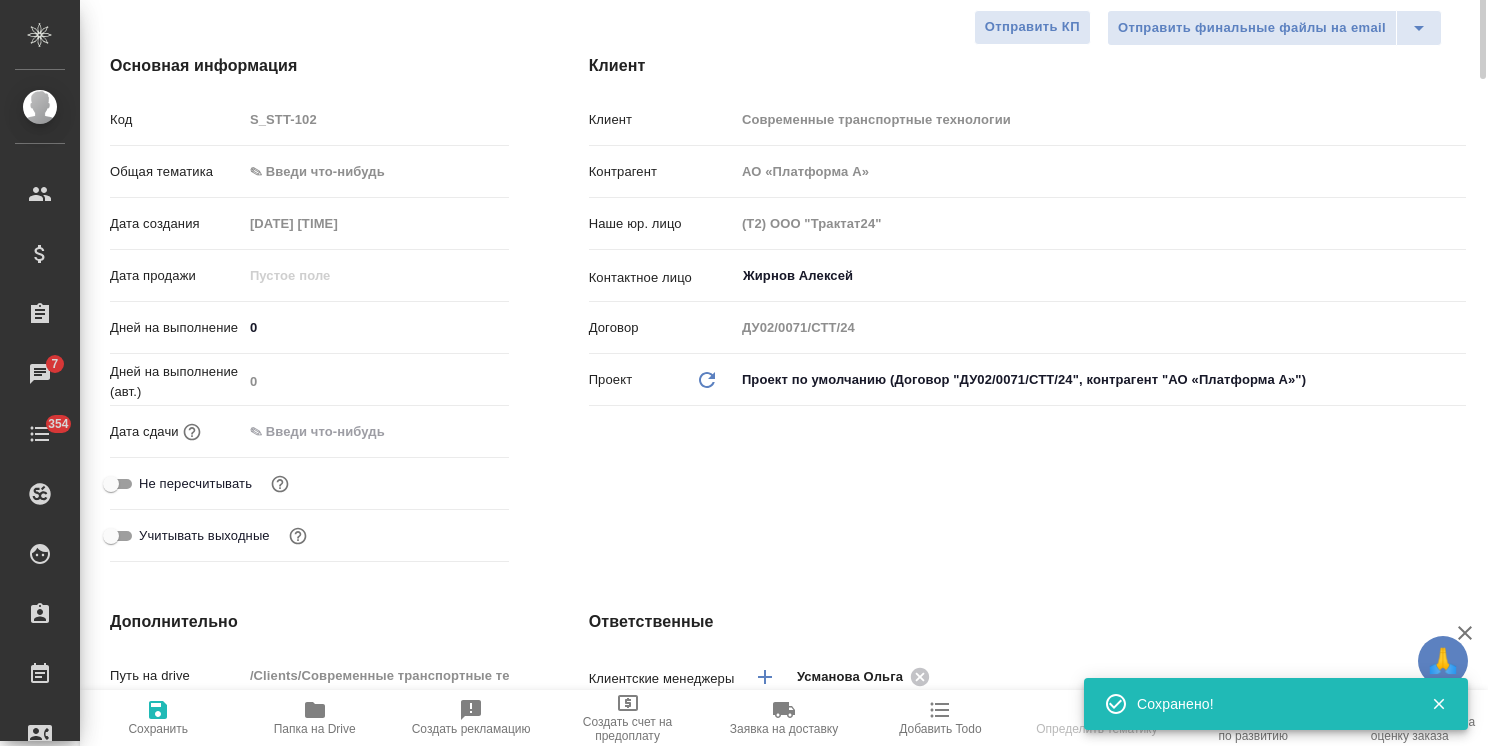 scroll, scrollTop: 0, scrollLeft: 0, axis: both 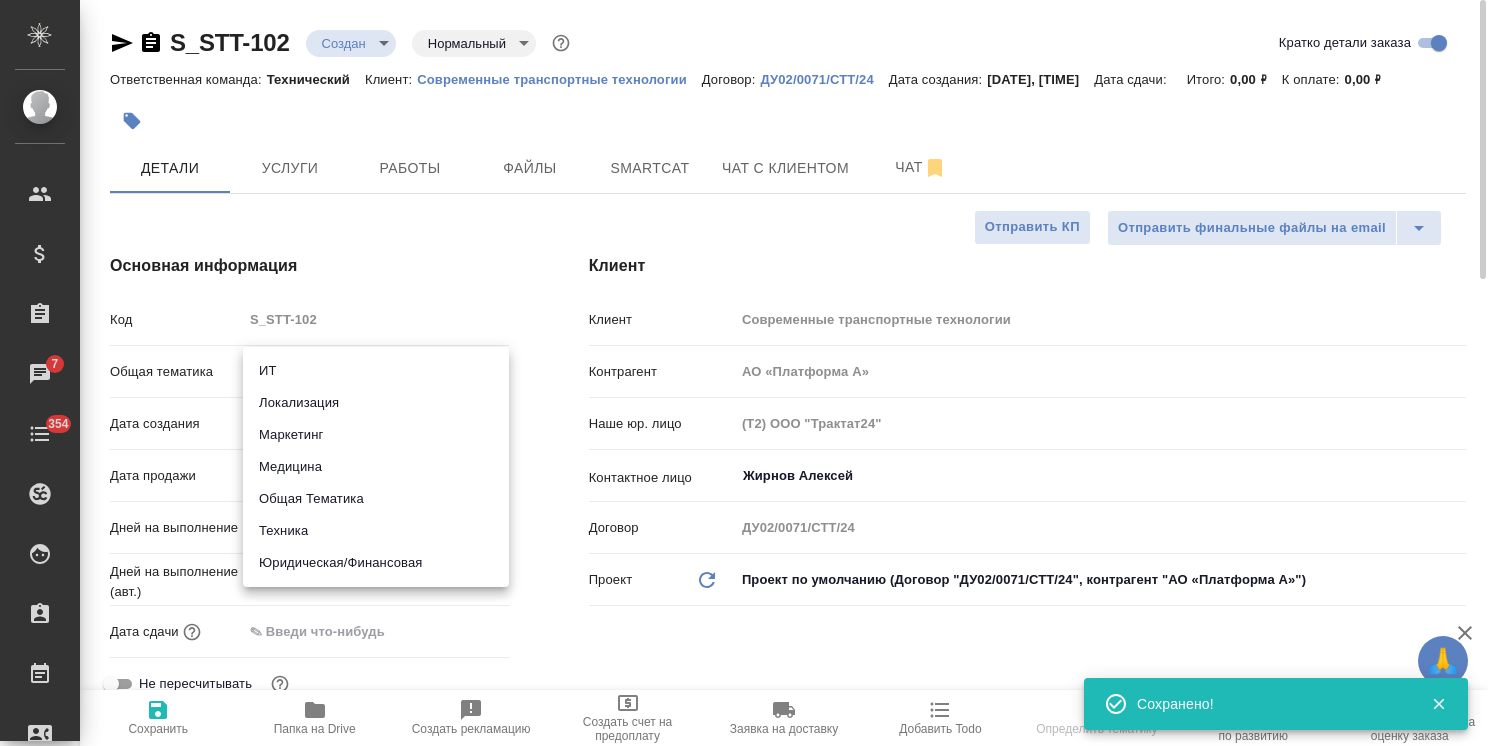 click on "🙏 .cls-1
fill:#fff;
AWATERA Usmanova Olga Клиенты Спецификации Заказы 7 Чаты 354 Todo Проекты SC Исполнители Кандидаты Работы Входящие заявки Заявки на доставку Рекламации Проекты процессинга Конференции Выйти S_STT-102 Создан new Нормальный normal Кратко детали заказа Ответственная команда: Технический Клиент: Современные транспортные технологии Договор: ДУ02/0071/СТТ/24 Дата создания: 06.08.2025, 16:11 Дата сдачи: Итого: 0,00 ₽ К оплате: 0,00 ₽ Детали Услуги Работы Файлы Smartcat Чат с клиентом Чат Отправить финальные файлы на email Отправить КП Основная информация Код S_STT-102 06.08.2025 16:11 0" at bounding box center (744, 373) 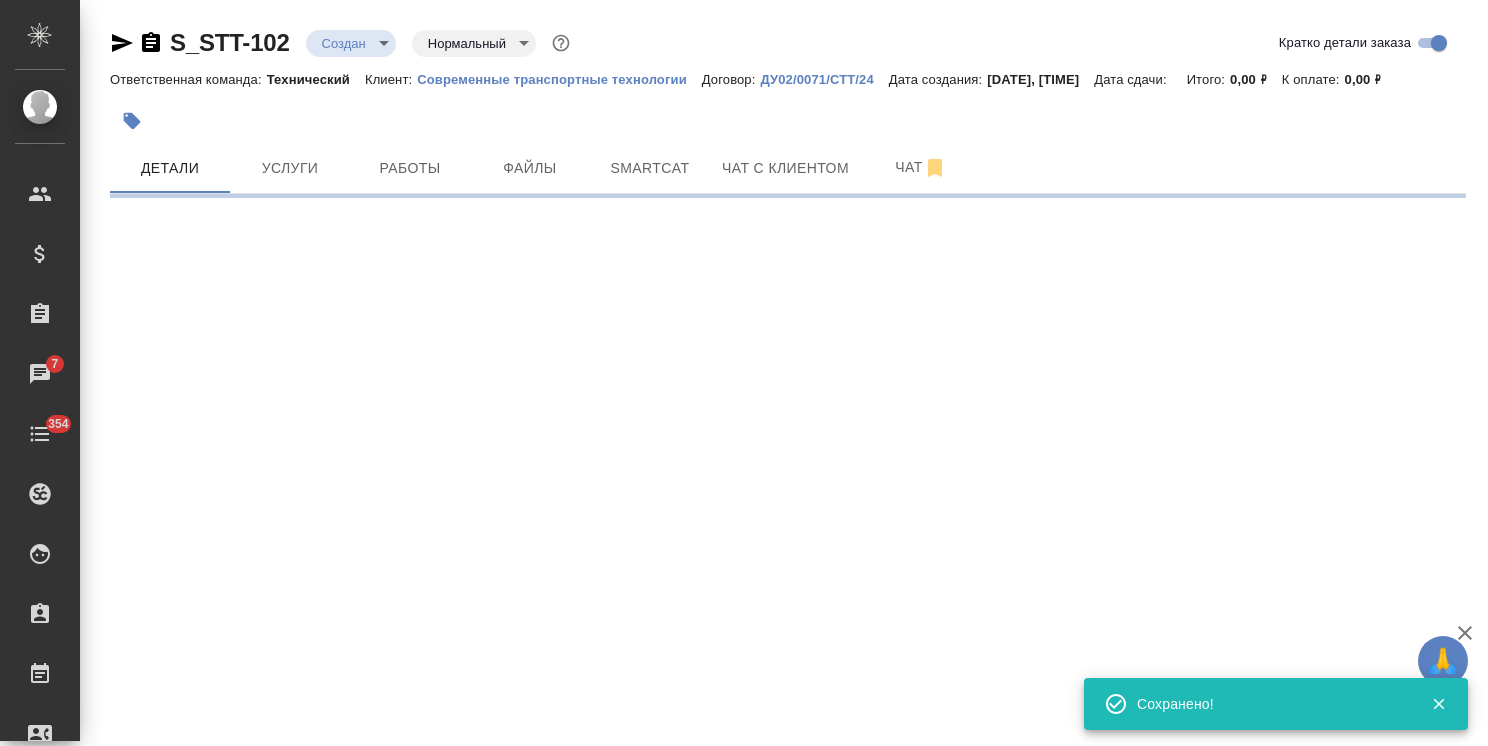 select on "RU" 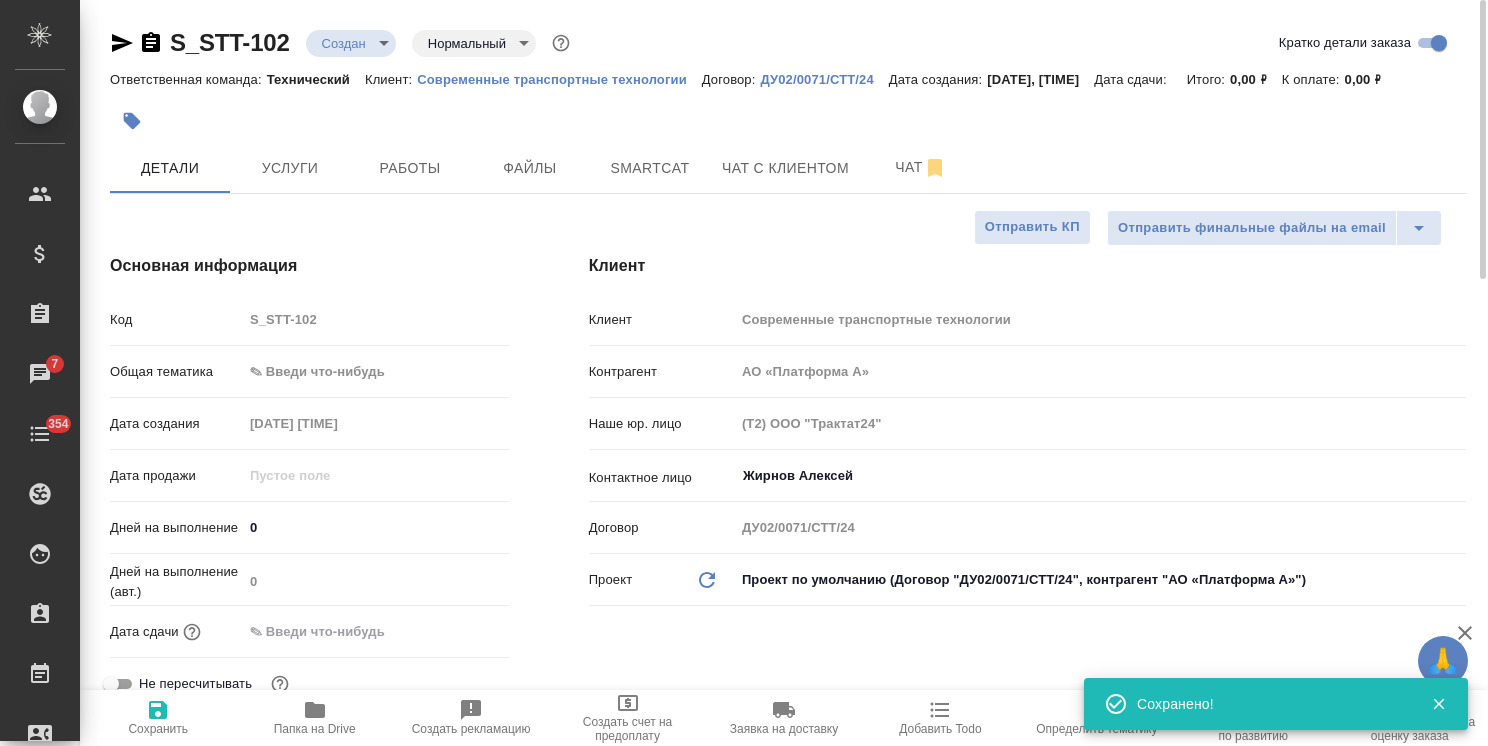 type on "x" 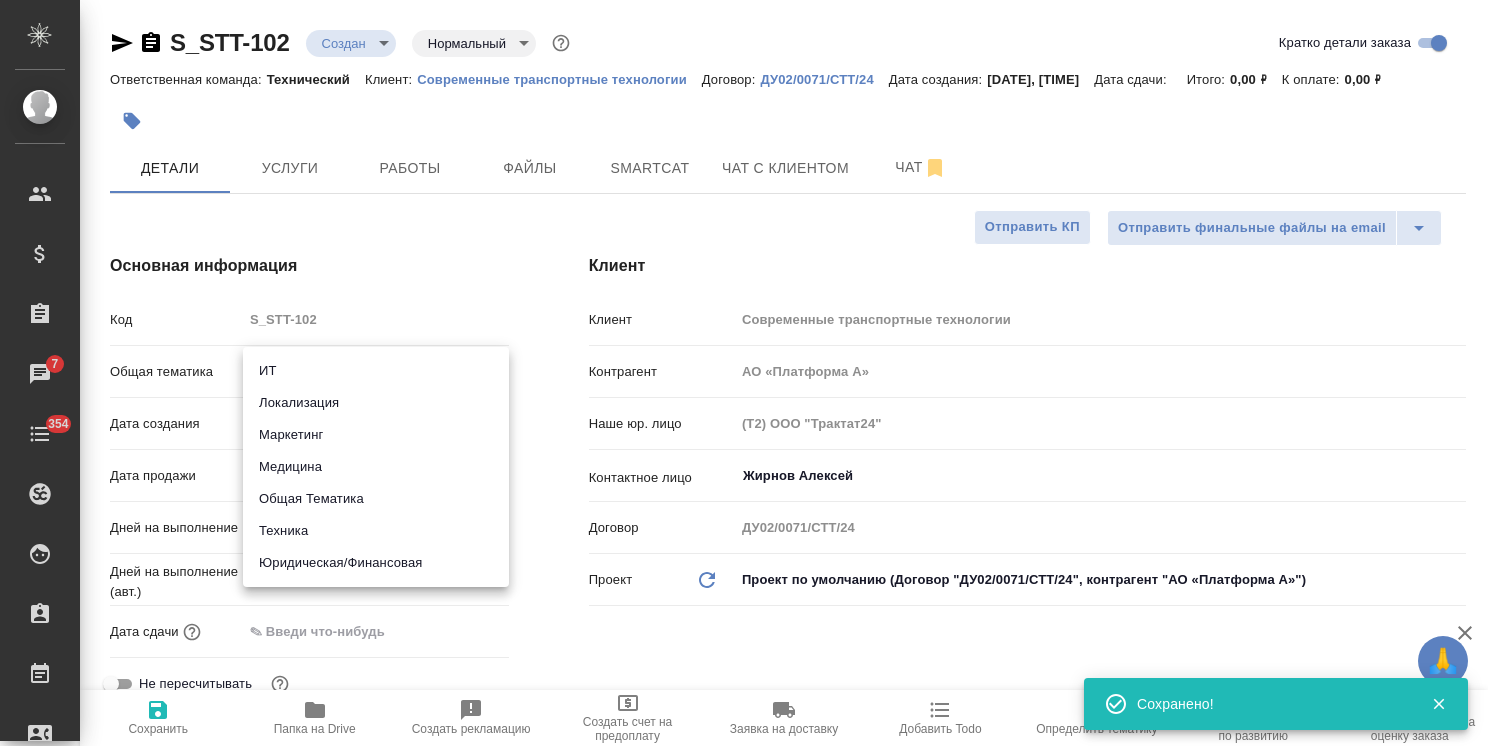 click on "Юридическая/Финансовая" at bounding box center [376, 563] 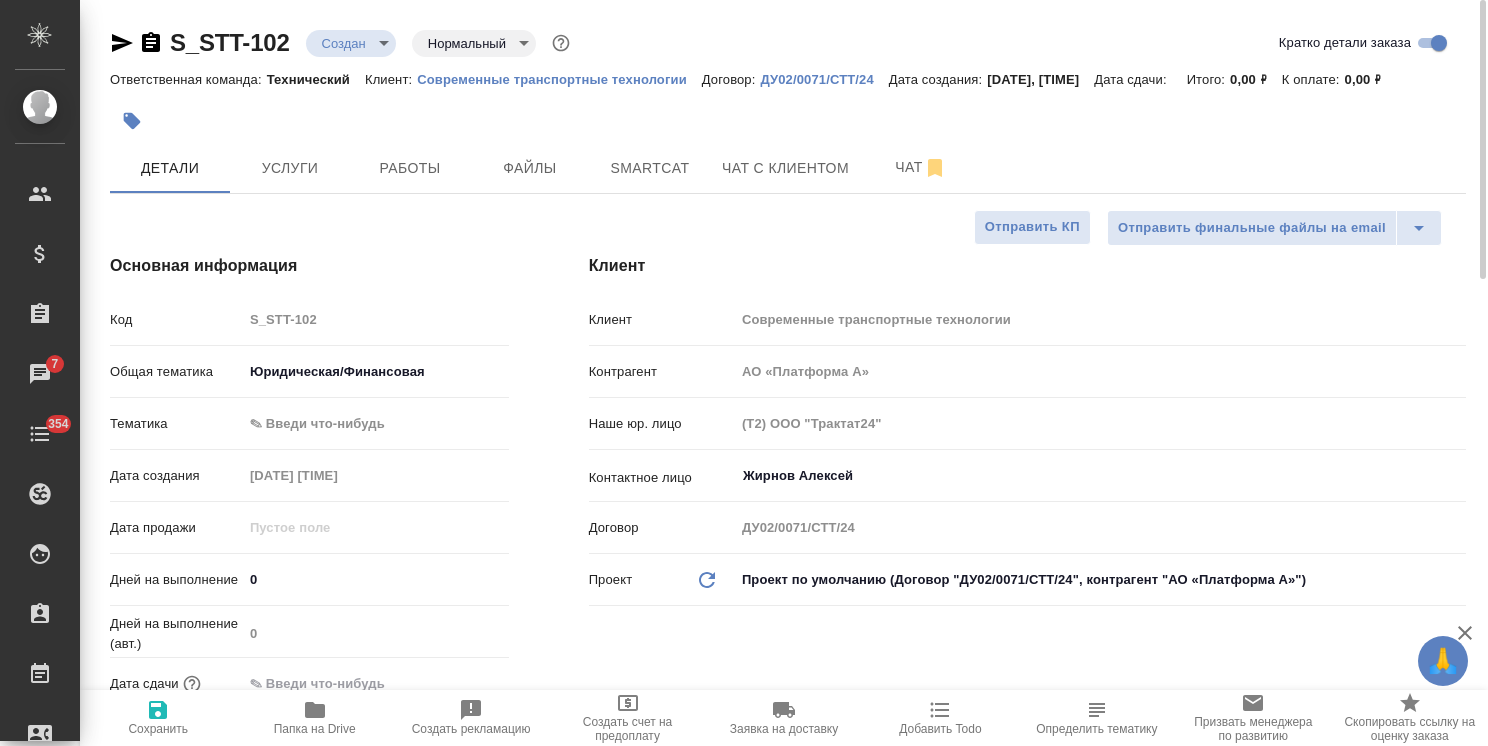 click on "🙏 .cls-1
fill:#fff;
AWATERA Usmanova Olga Клиенты Спецификации Заказы 7 Чаты 354 Todo Проекты SC Исполнители Кандидаты Работы Входящие заявки Заявки на доставку Рекламации Проекты процессинга Конференции Выйти S_STT-102 Создан new Нормальный normal Кратко детали заказа Ответственная команда: Технический Клиент: Современные транспортные технологии Договор: ДУ02/0071/СТТ/24 Дата создания: 06.08.2025, 16:11 Дата сдачи: Итого: 0,00 ₽ К оплате: 0,00 ₽ Детали Услуги Работы Файлы Smartcat Чат с клиентом Чат Отправить финальные файлы на email Отправить КП Основная информация Код S_STT-102 yr-fn 0 0 ​ x x" at bounding box center (744, 373) 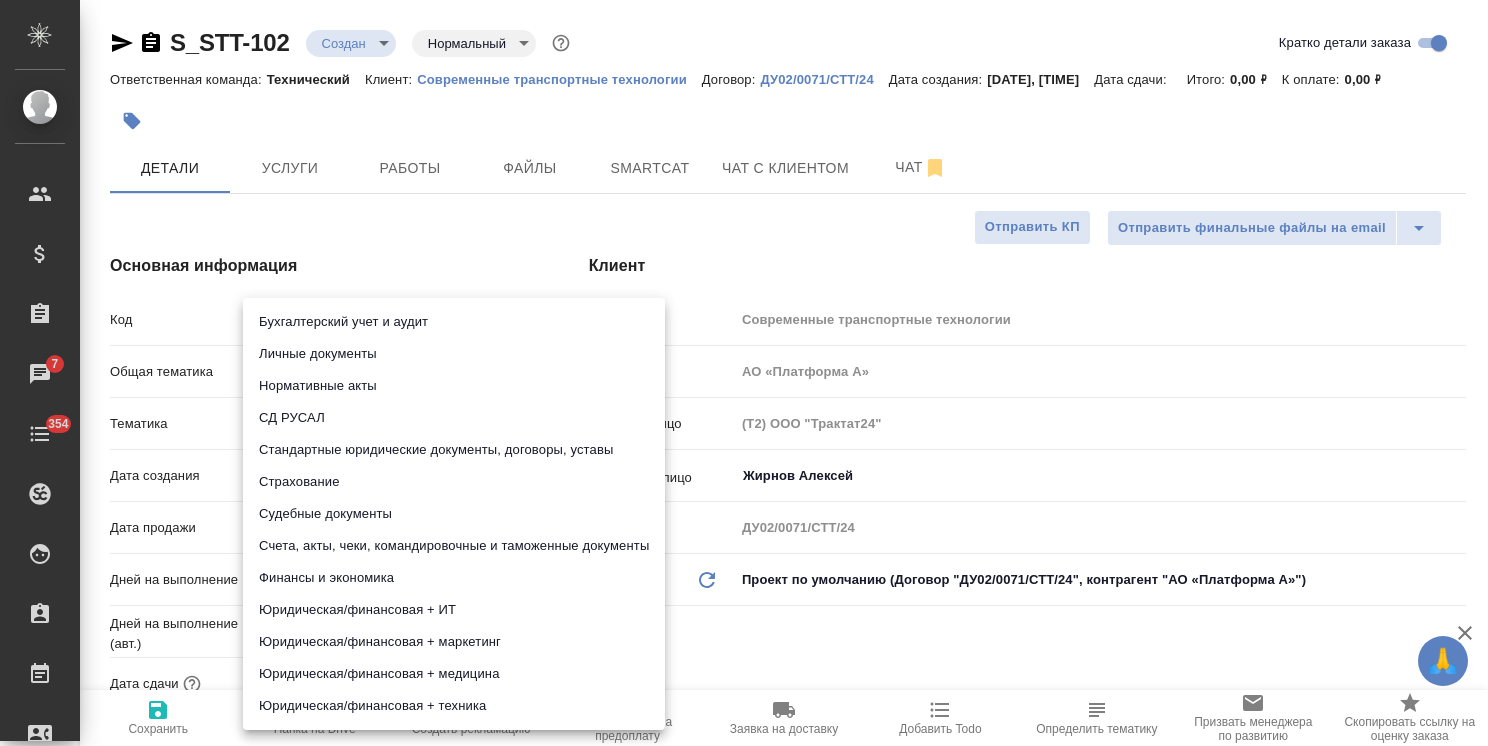 click on "Стандартные юридические документы, договоры, уставы" at bounding box center [454, 450] 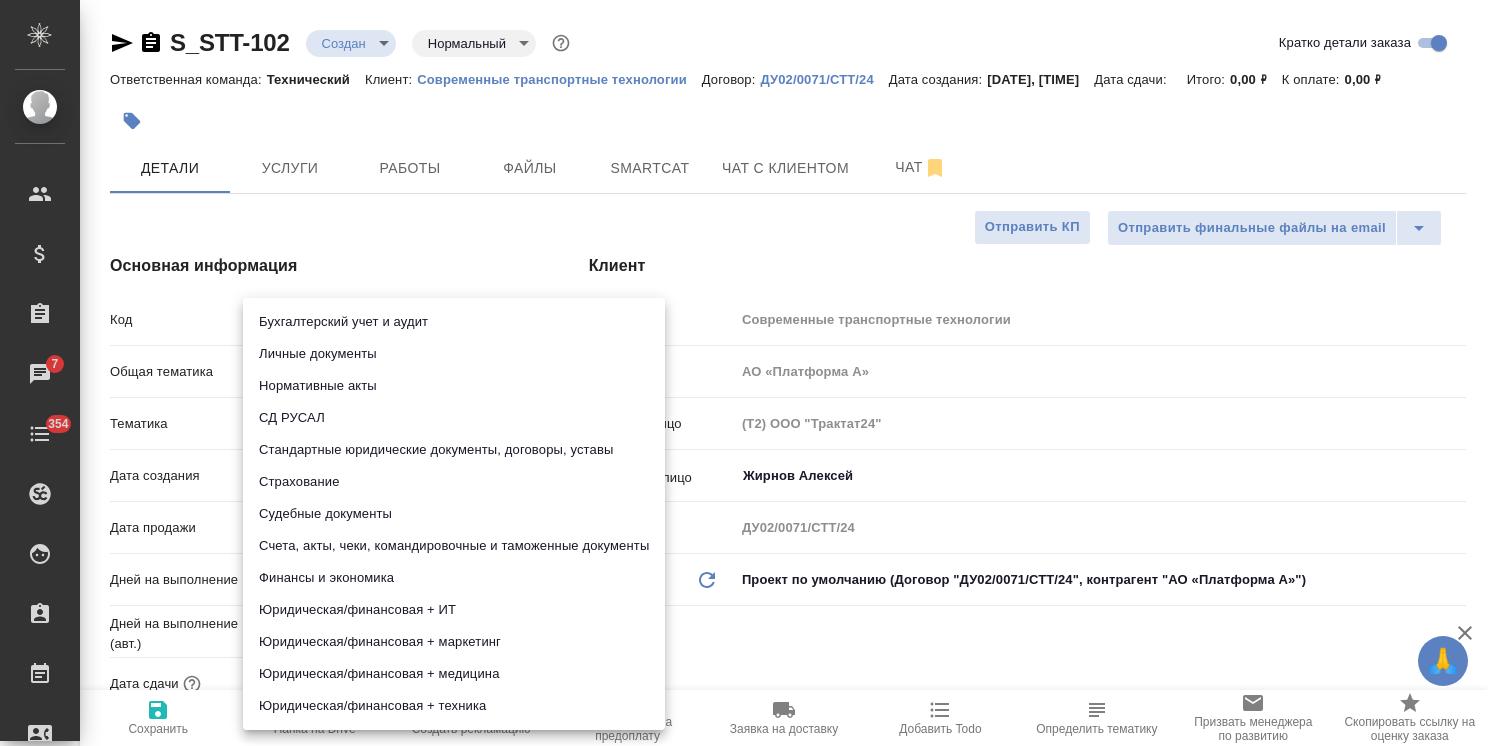 type on "x" 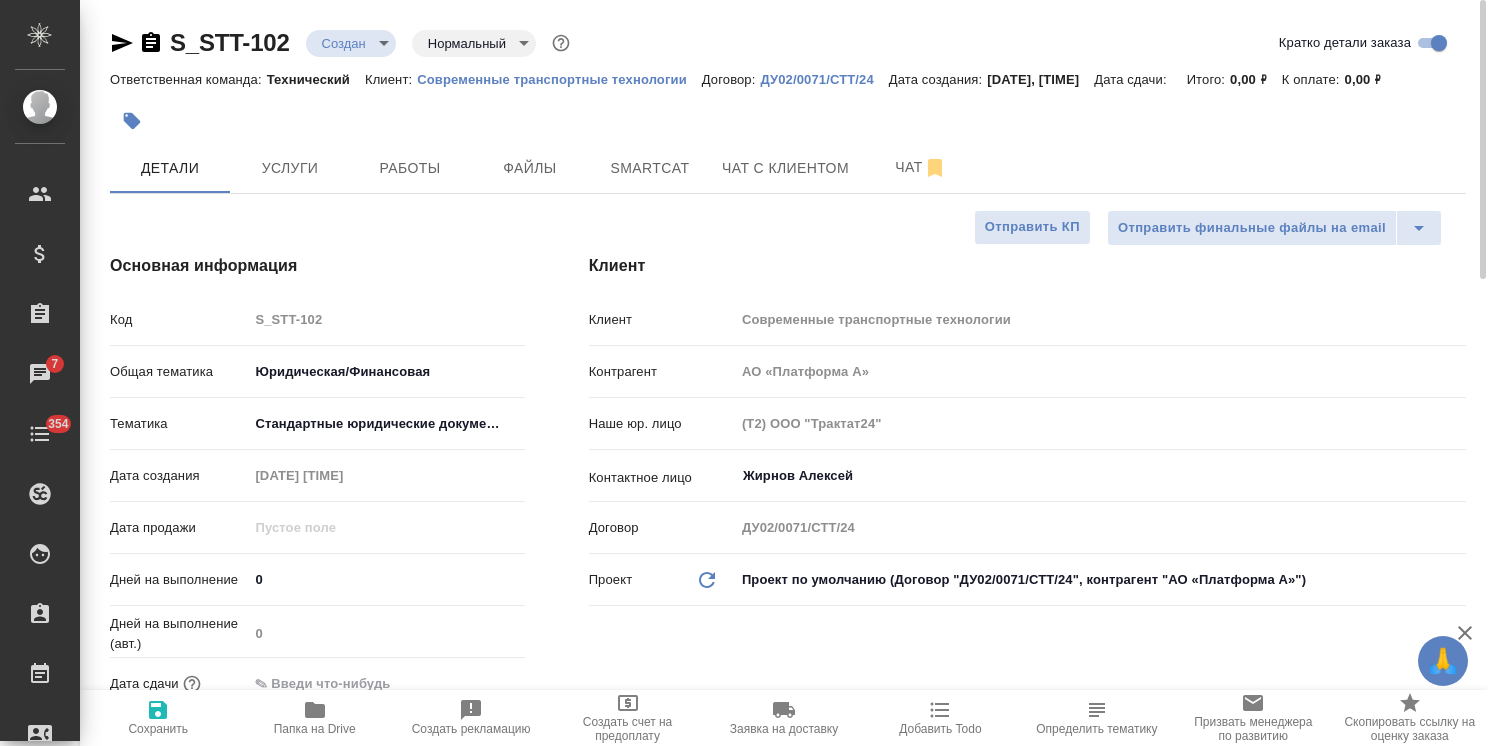 click 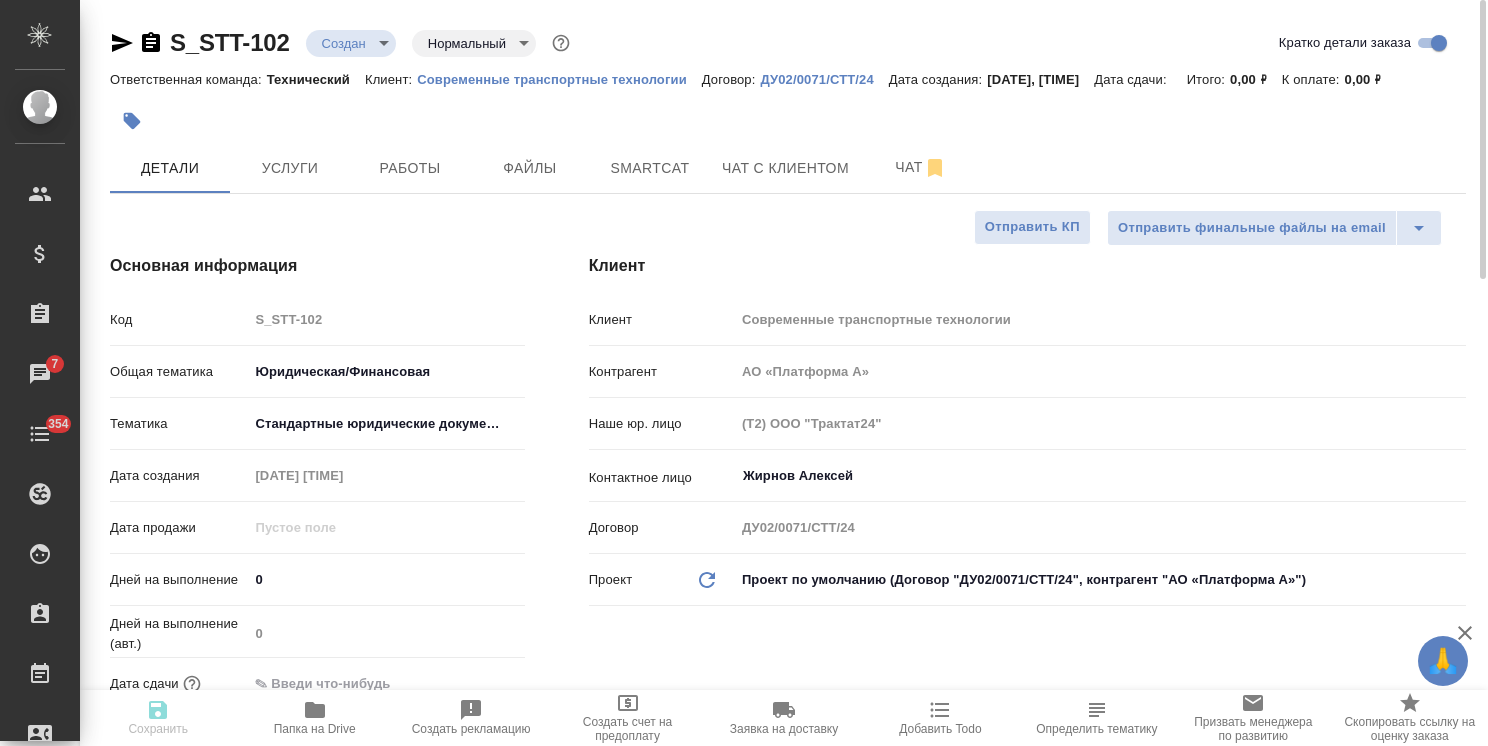 type on "x" 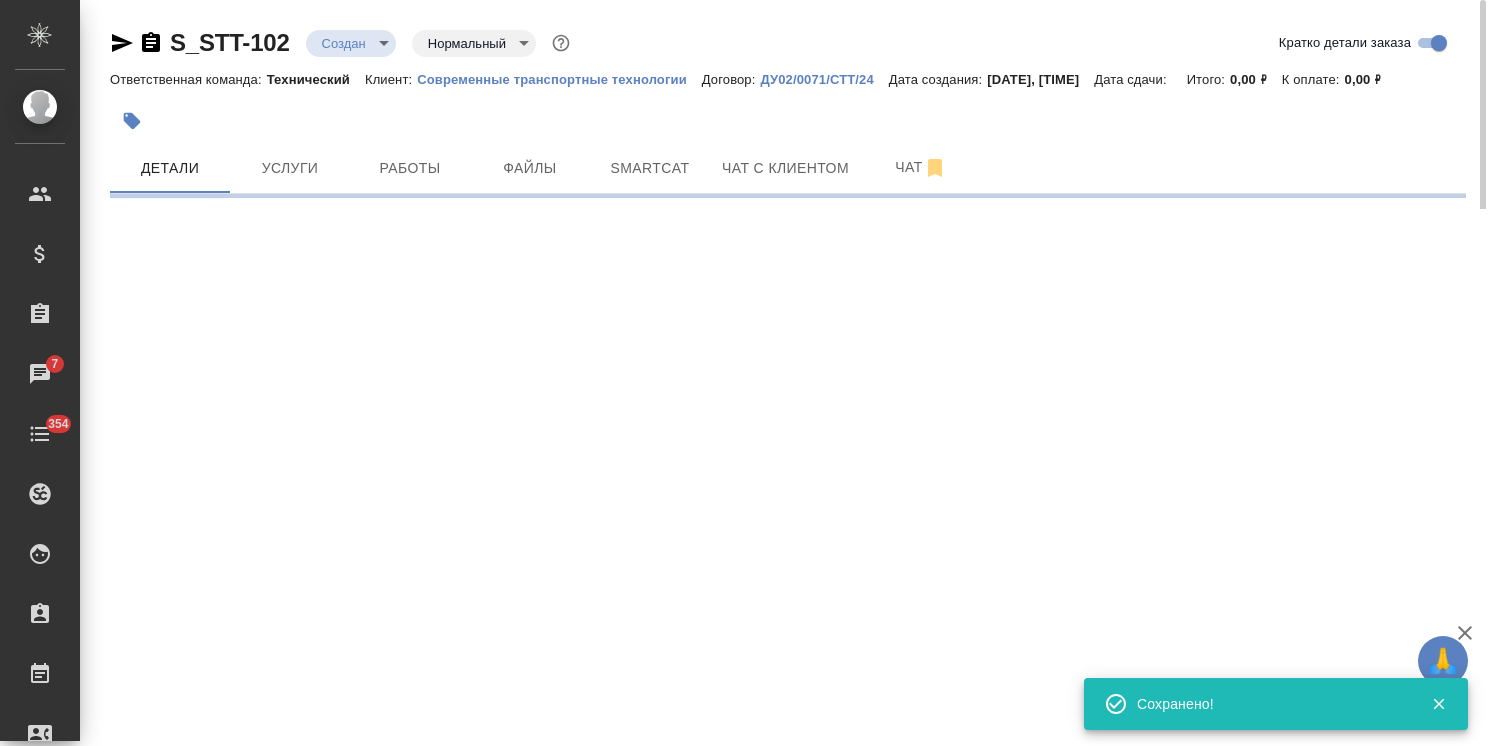 select on "RU" 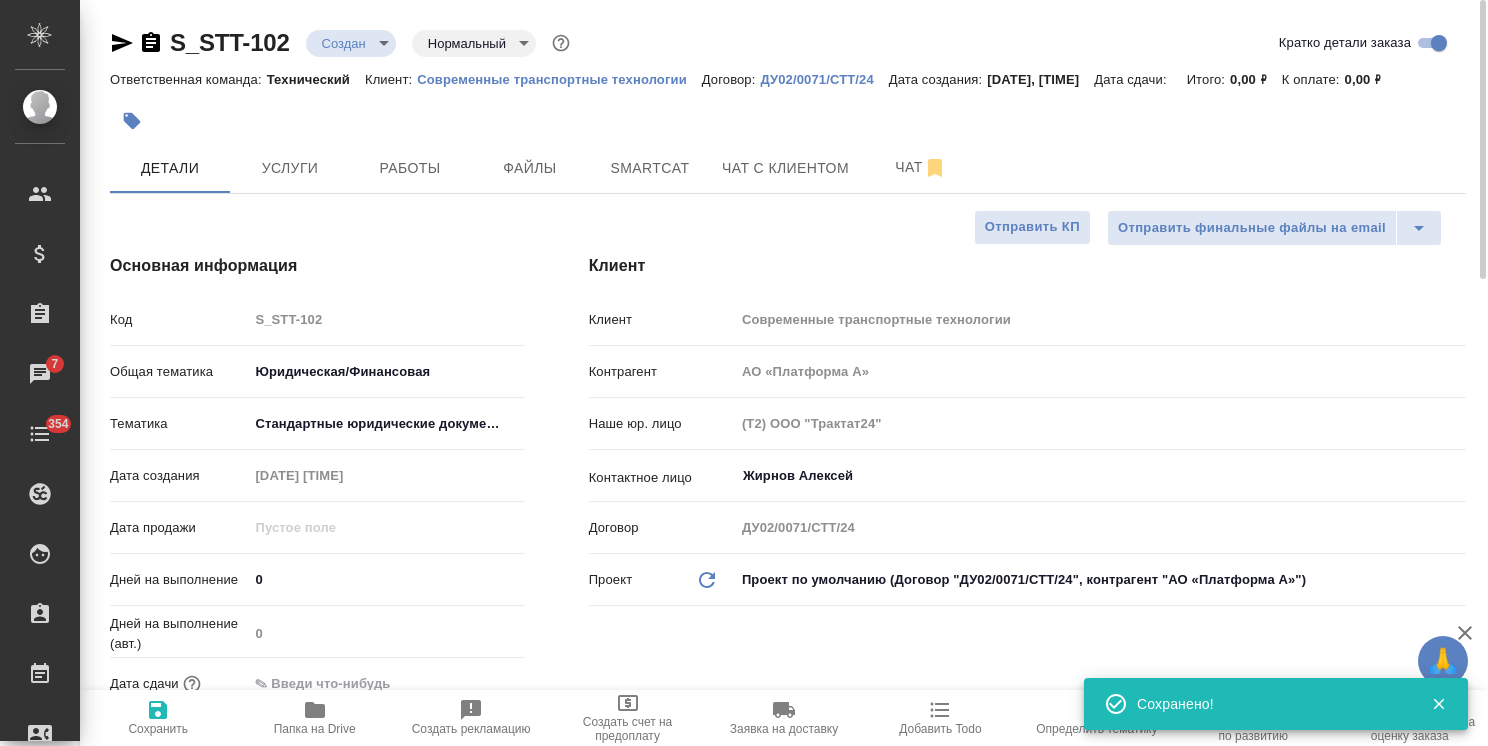 type on "x" 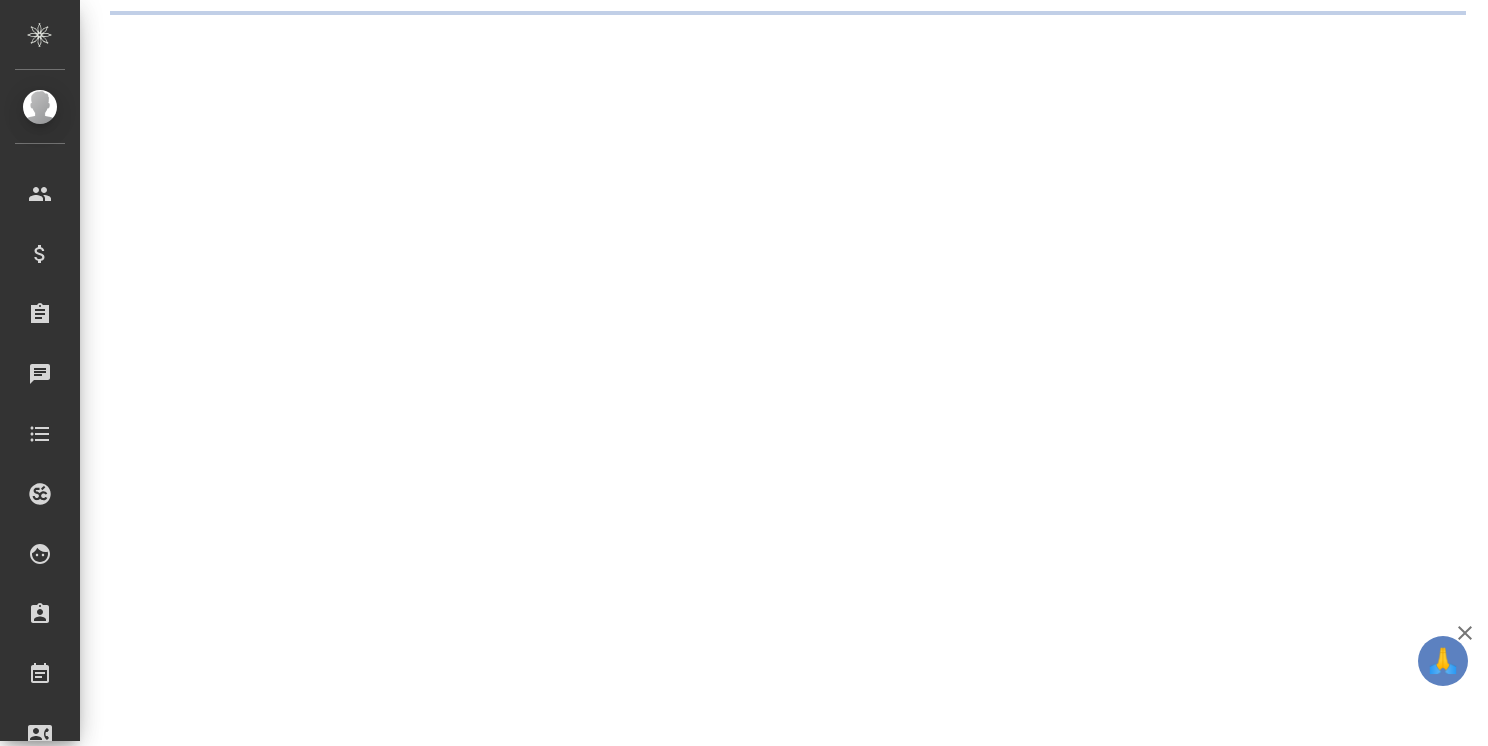 scroll, scrollTop: 0, scrollLeft: 0, axis: both 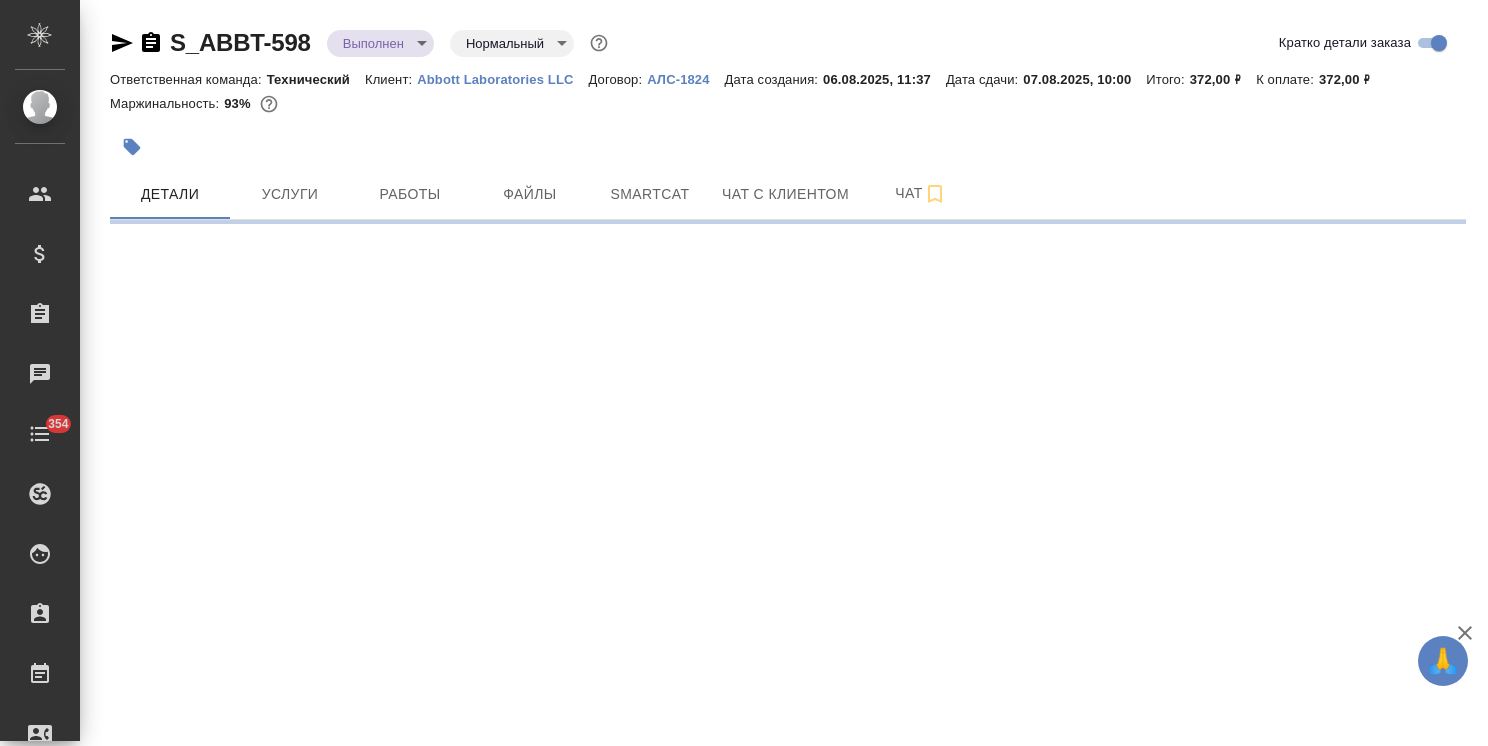 click on "🙏 .cls-1
fill:#fff;
AWATERA [FIRST] [LAST] Клиенты Спецификации Заказы Чаты 354 Todo Проекты SC Исполнители Кандидаты Работы Входящие заявки Заявки на доставку Рекламации Проекты процессинга Конференции Выйти S_ABBT-598 Выполнен completed Нормальный normal Кратко детали заказа Ответственная команда: Технический Клиент: Abbott Laboratories LLC Договор: АЛС-1824 Дата создания: [DATE], [TIME] Дата сдачи: [DATE], [TIME] Итого: 372,00 ₽ К оплате: 372,00 ₽ Маржинальность: 93% Детали Услуги Работы Файлы Smartcat Чат с клиентом Чат .cls-1
fill:#fff;
AWATERA [FIRST] [LAST] Клиенты Спецификации Заказы Чаты 354 Todo Выйти" at bounding box center [744, 373] 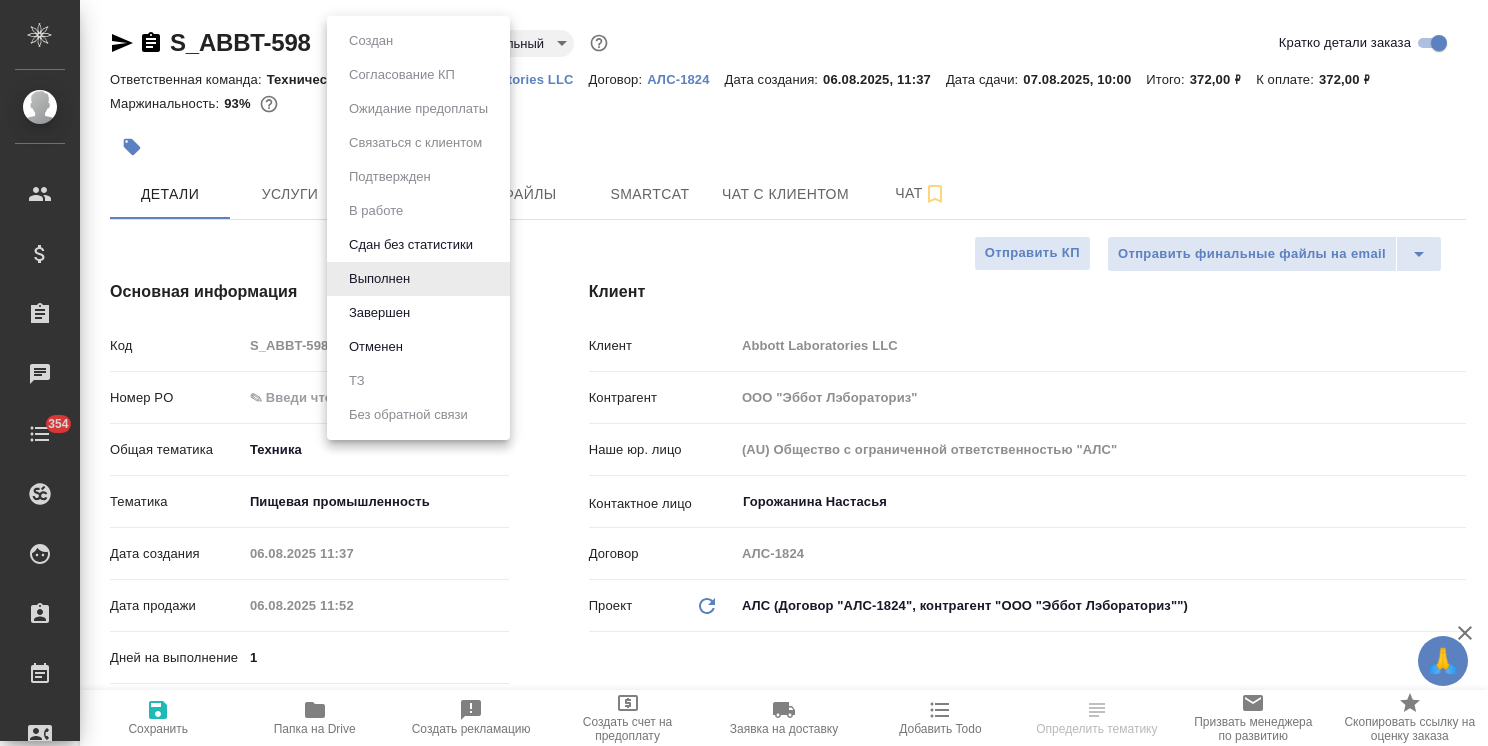 type on "x" 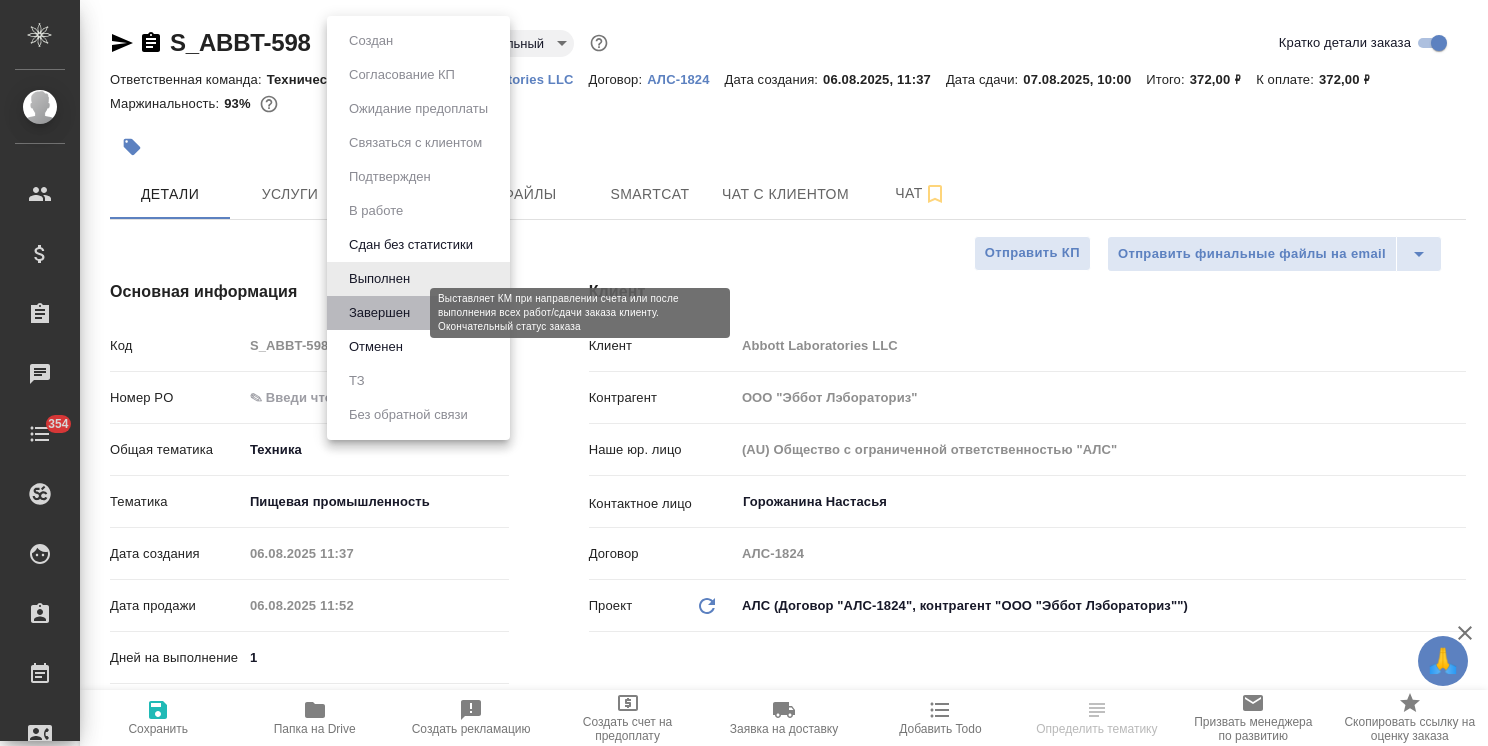 click on "Завершен" at bounding box center (379, 313) 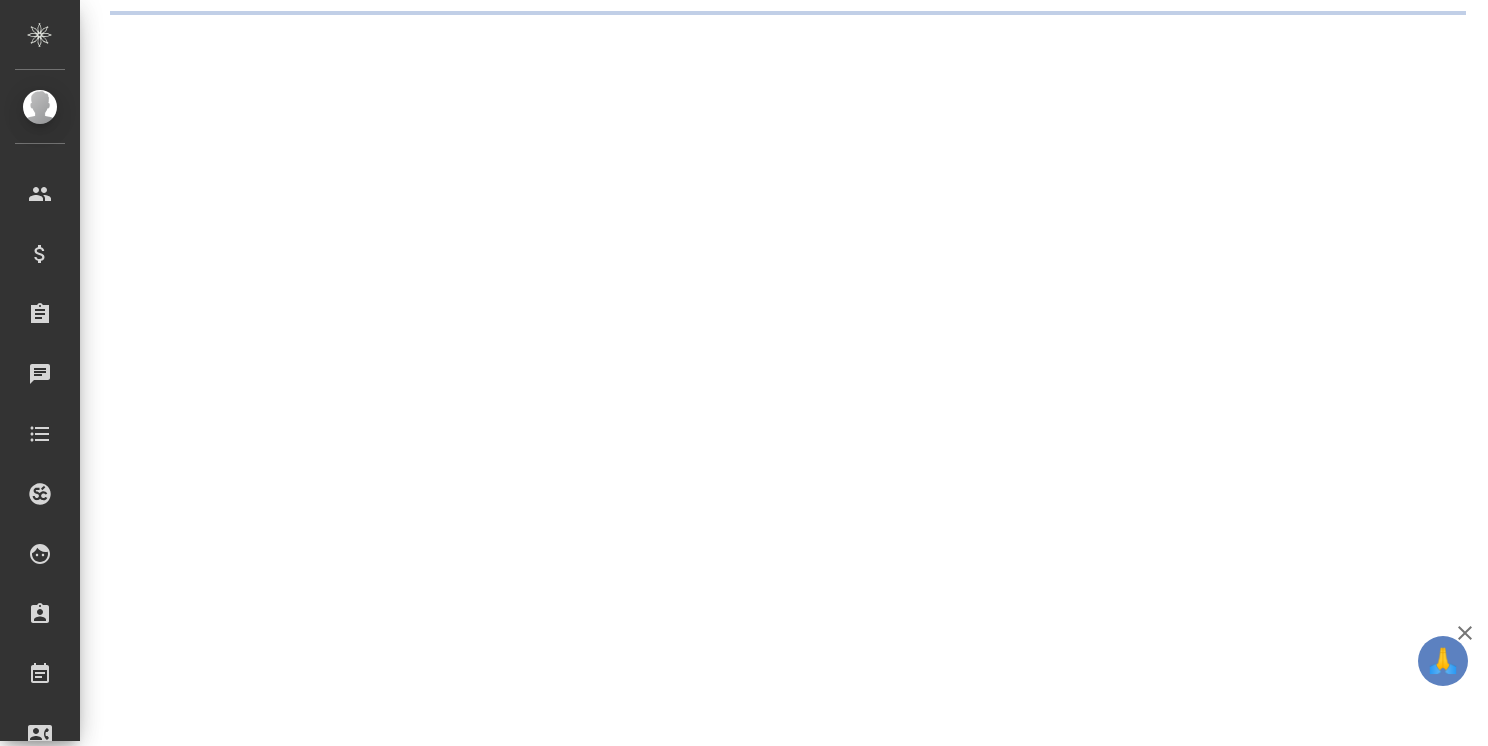 scroll, scrollTop: 0, scrollLeft: 0, axis: both 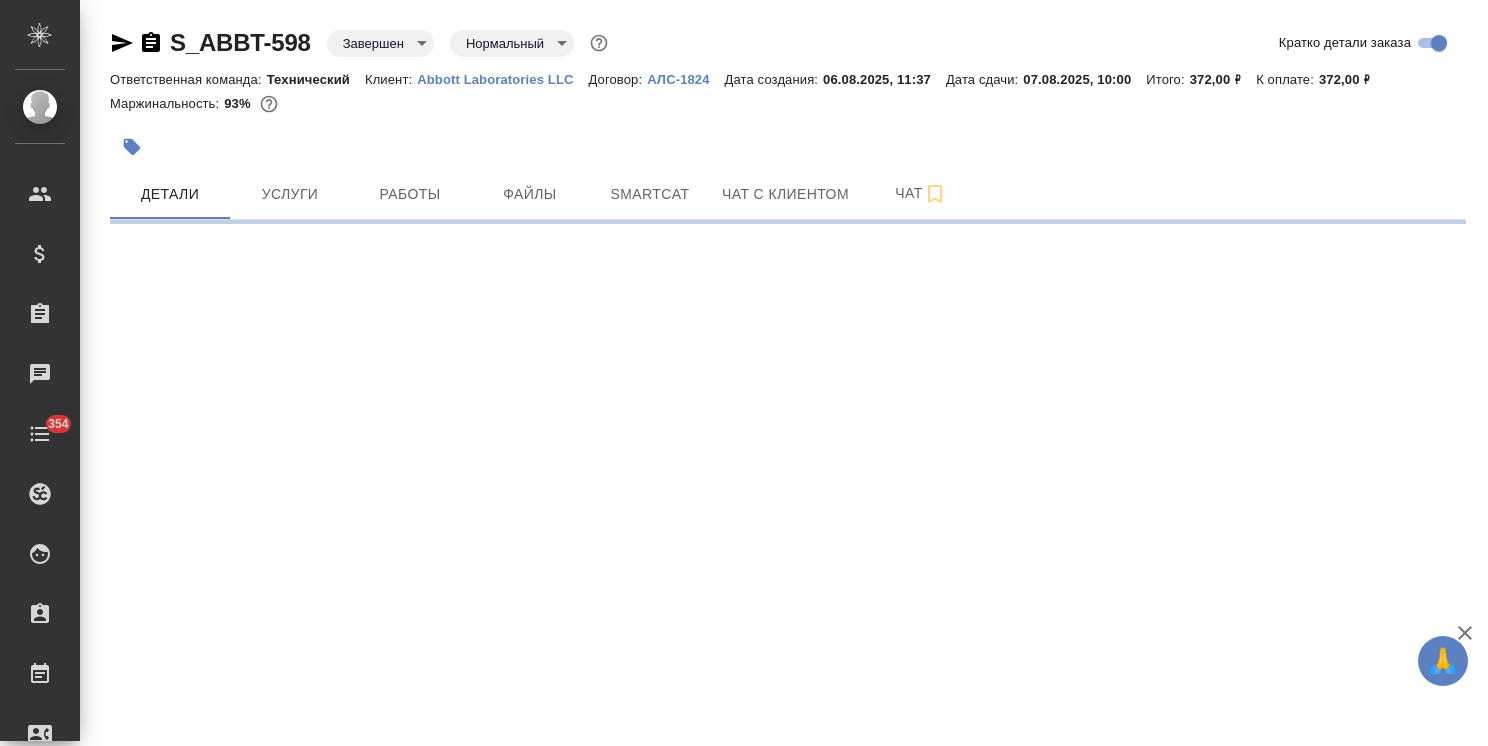 select on "RU" 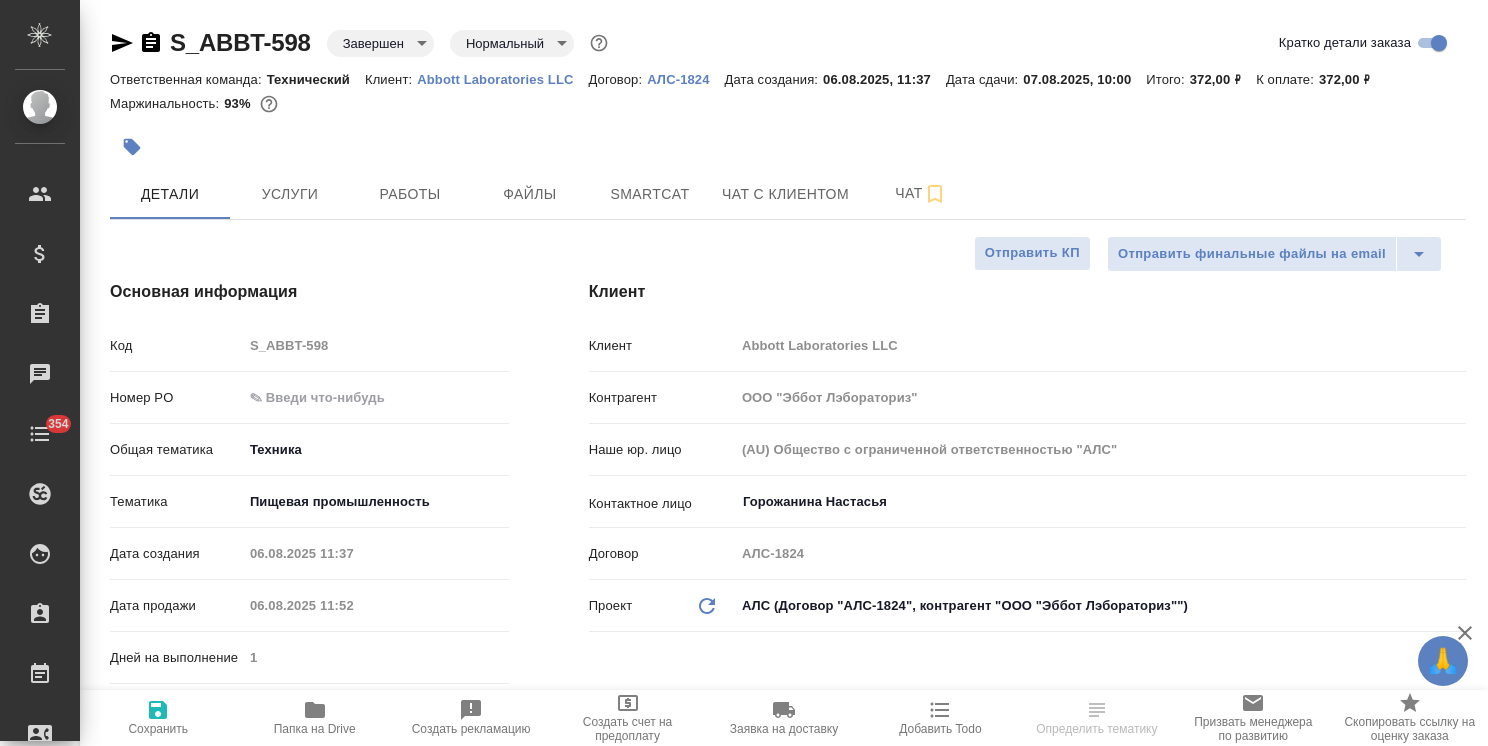type on "x" 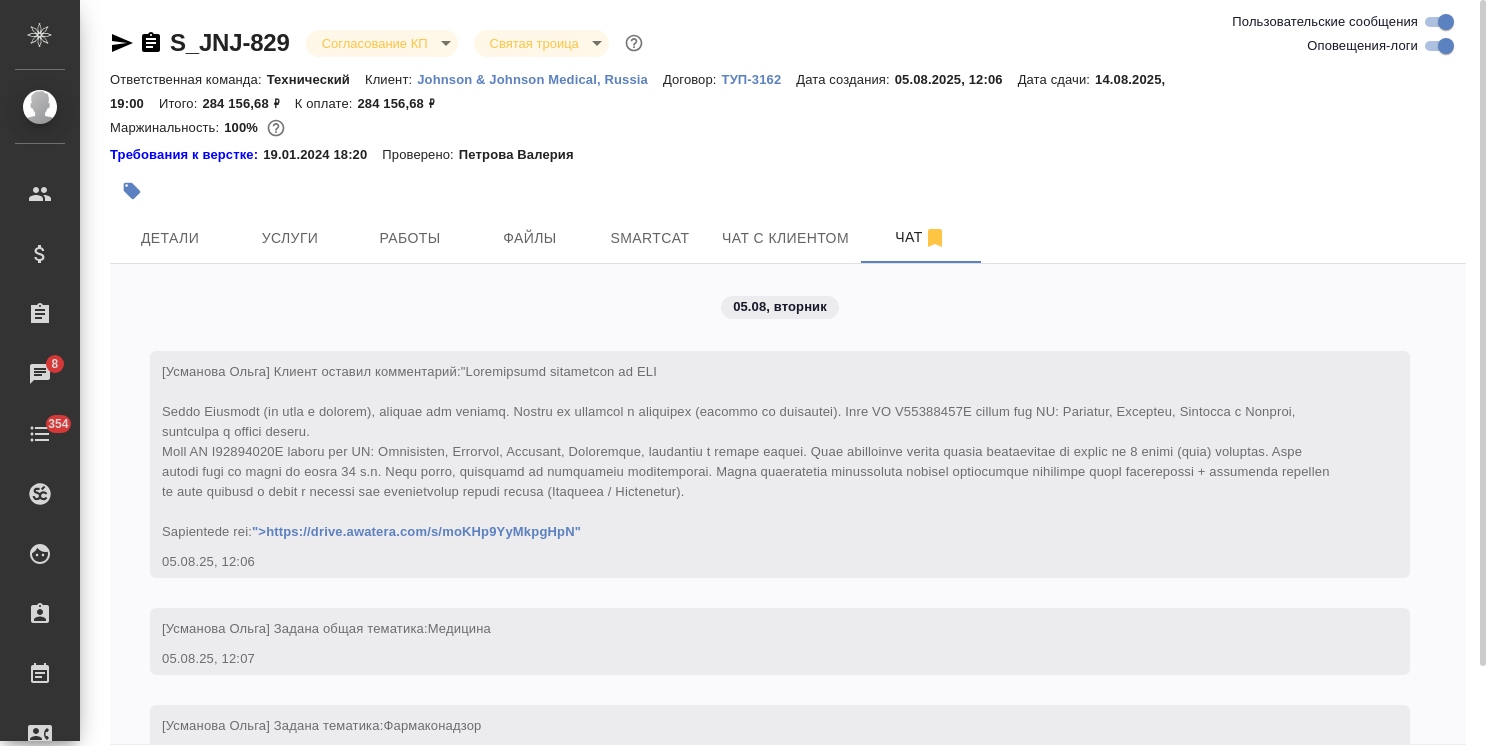 scroll, scrollTop: 0, scrollLeft: 0, axis: both 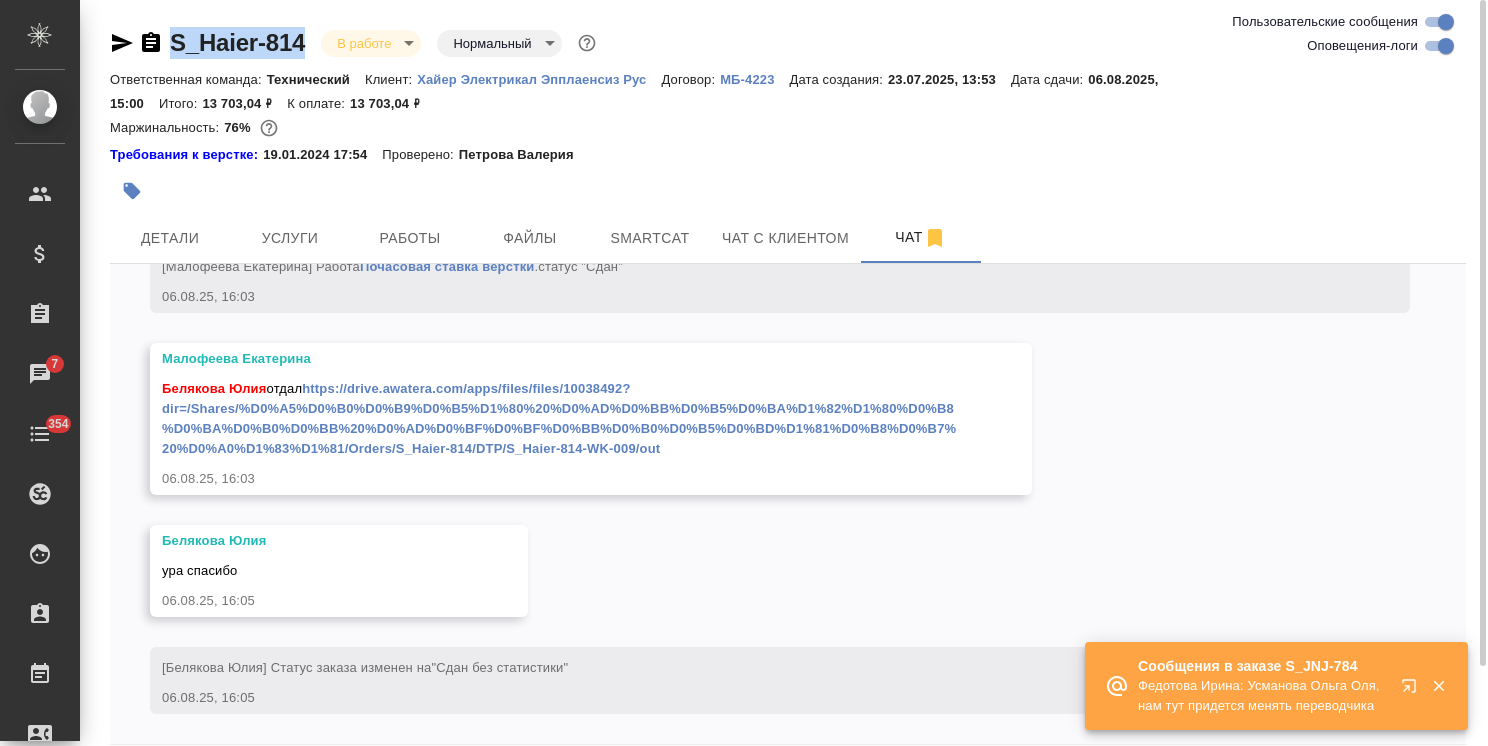 drag, startPoint x: 308, startPoint y: 16, endPoint x: 126, endPoint y: 8, distance: 182.17574 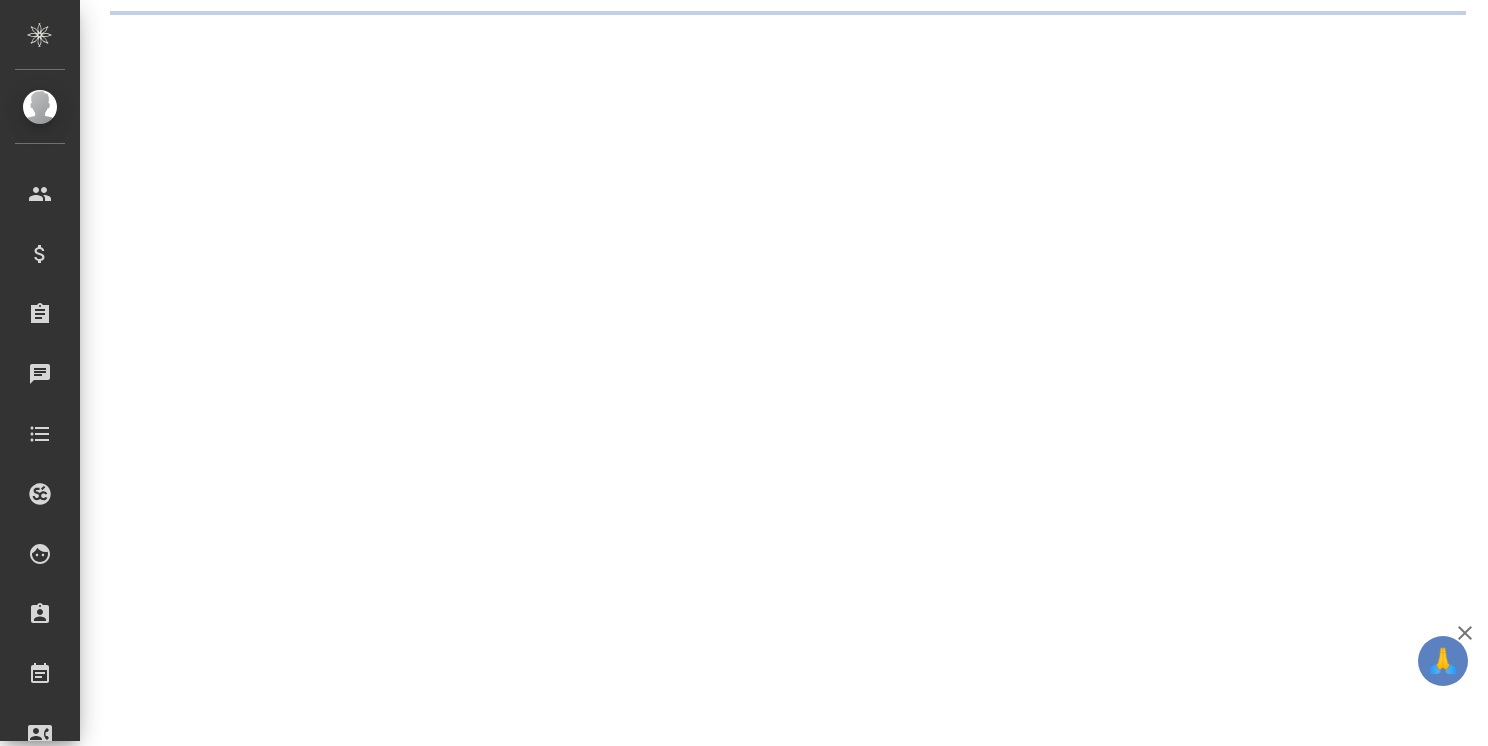 scroll, scrollTop: 0, scrollLeft: 0, axis: both 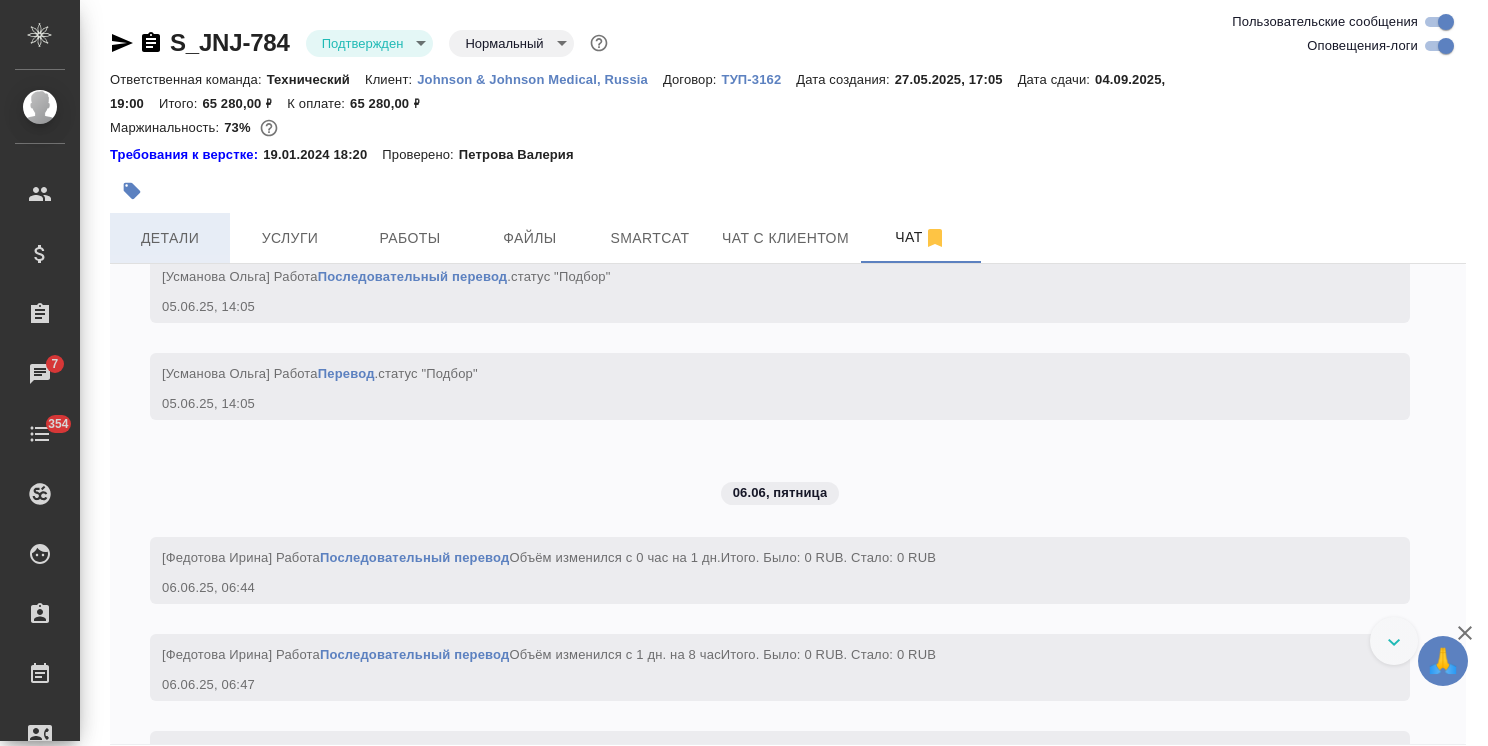 click on "Детали" at bounding box center [170, 238] 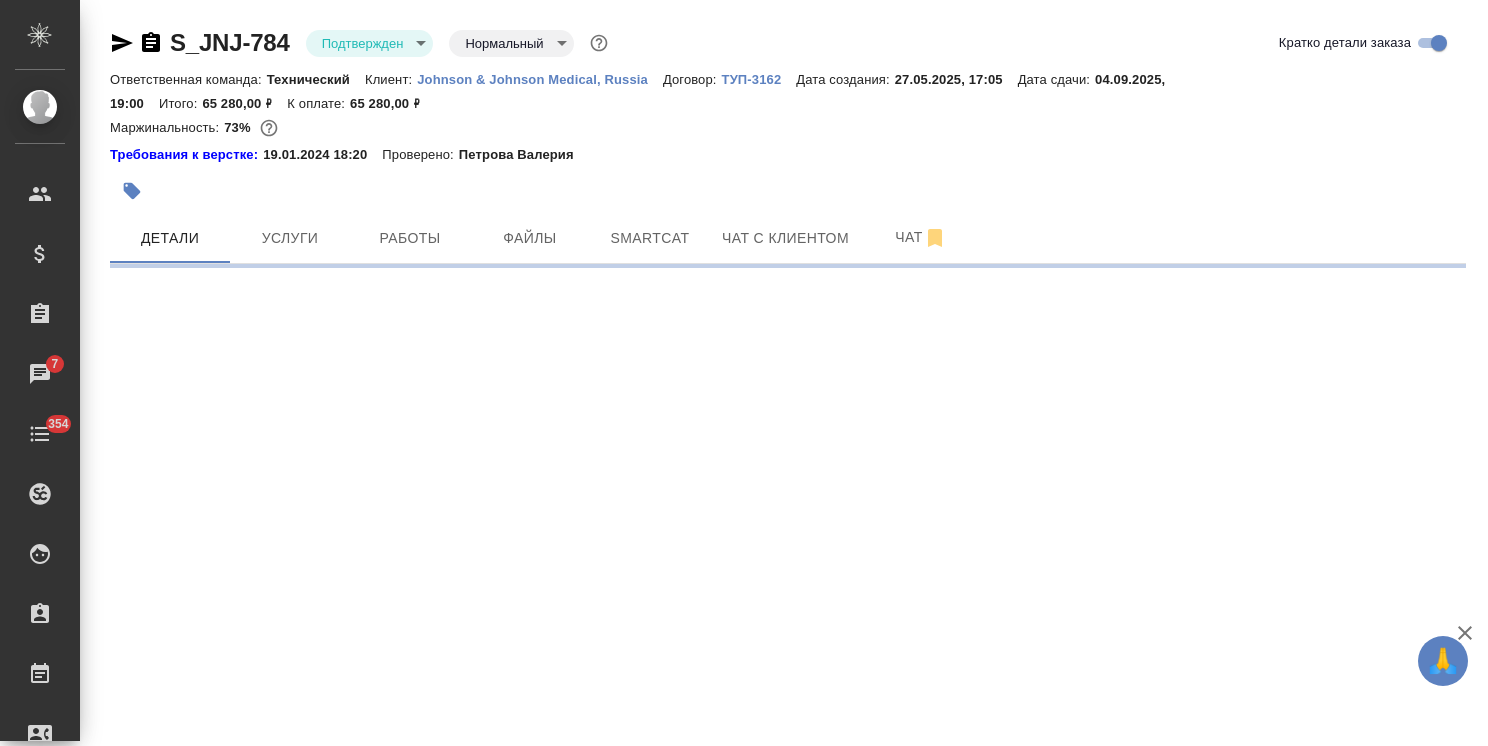 select on "RU" 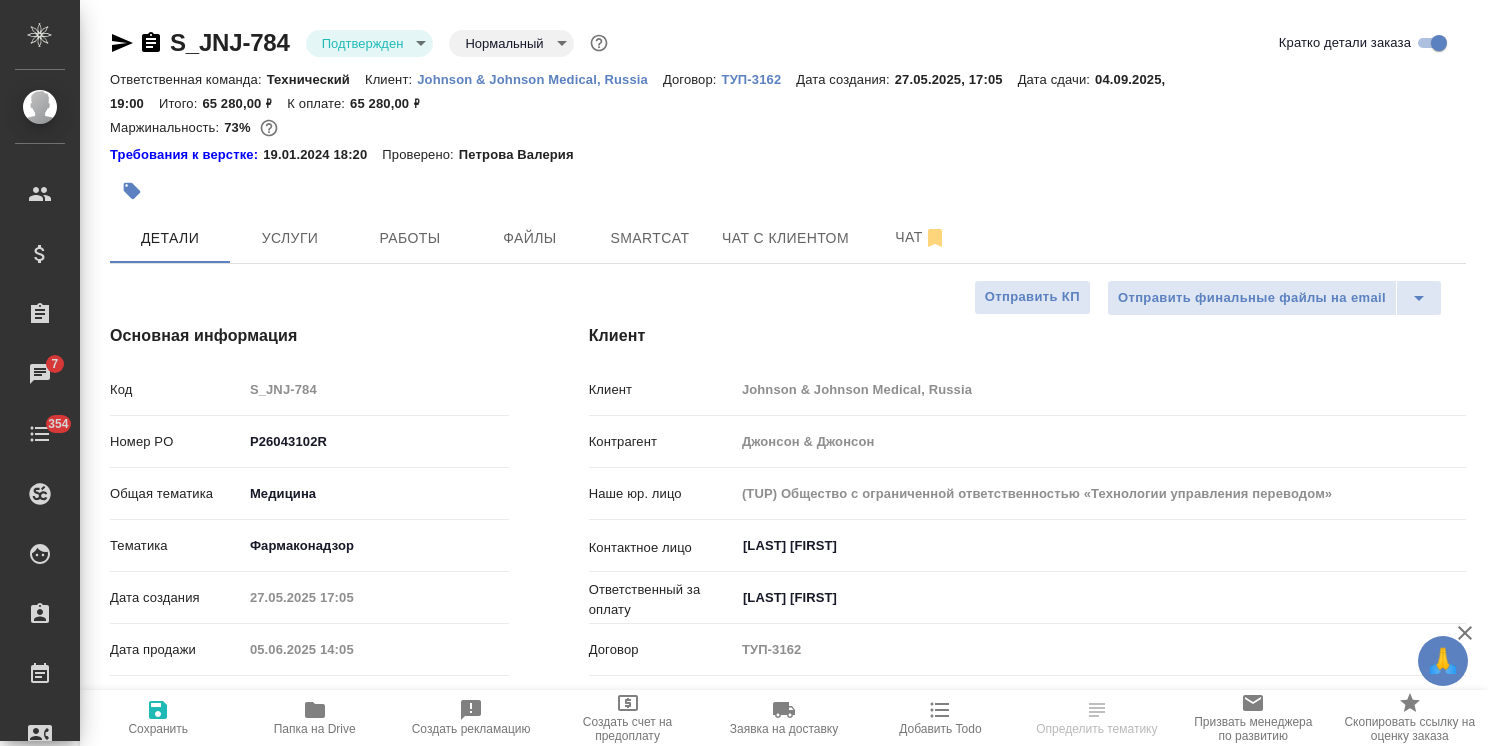 type on "x" 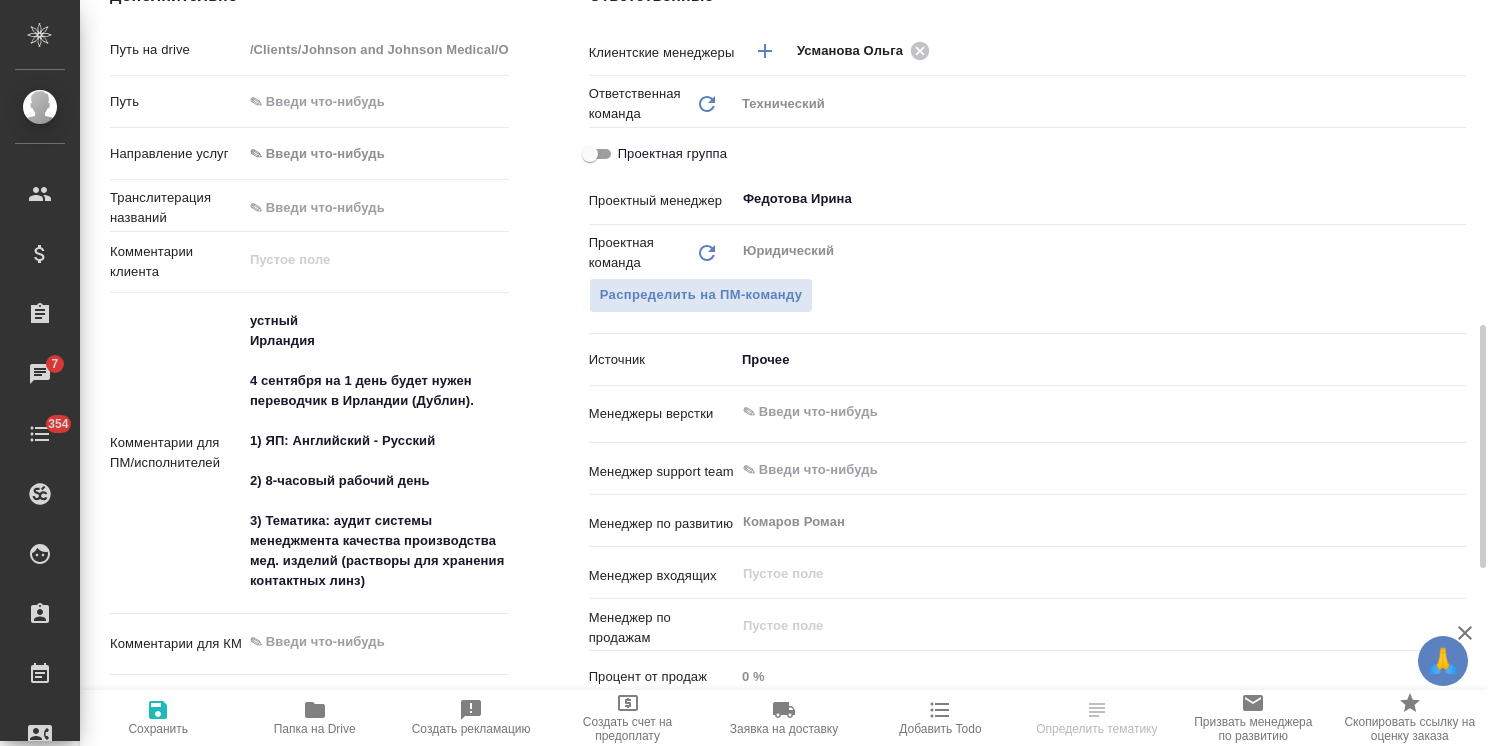 scroll, scrollTop: 1100, scrollLeft: 0, axis: vertical 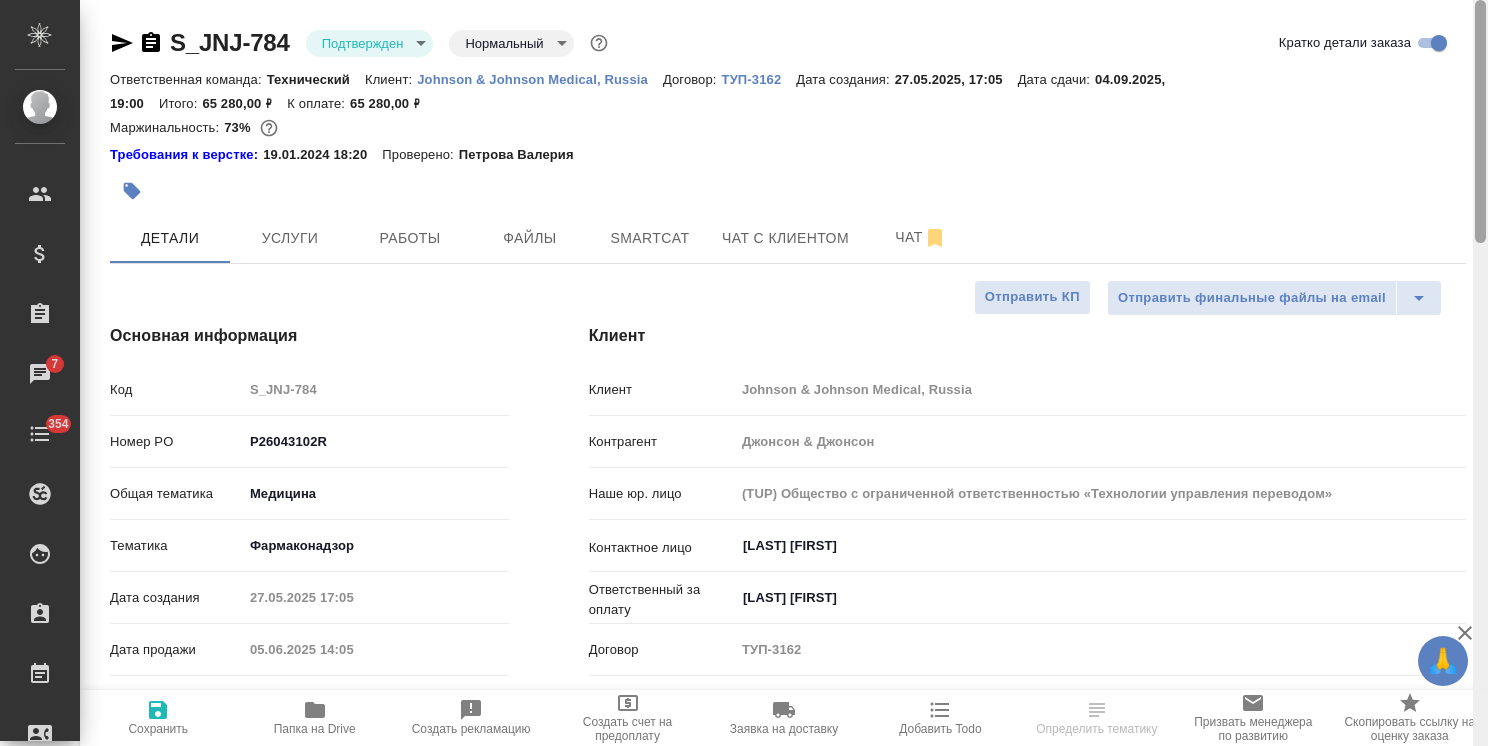 drag, startPoint x: 1484, startPoint y: 402, endPoint x: 1453, endPoint y: 24, distance: 379.26904 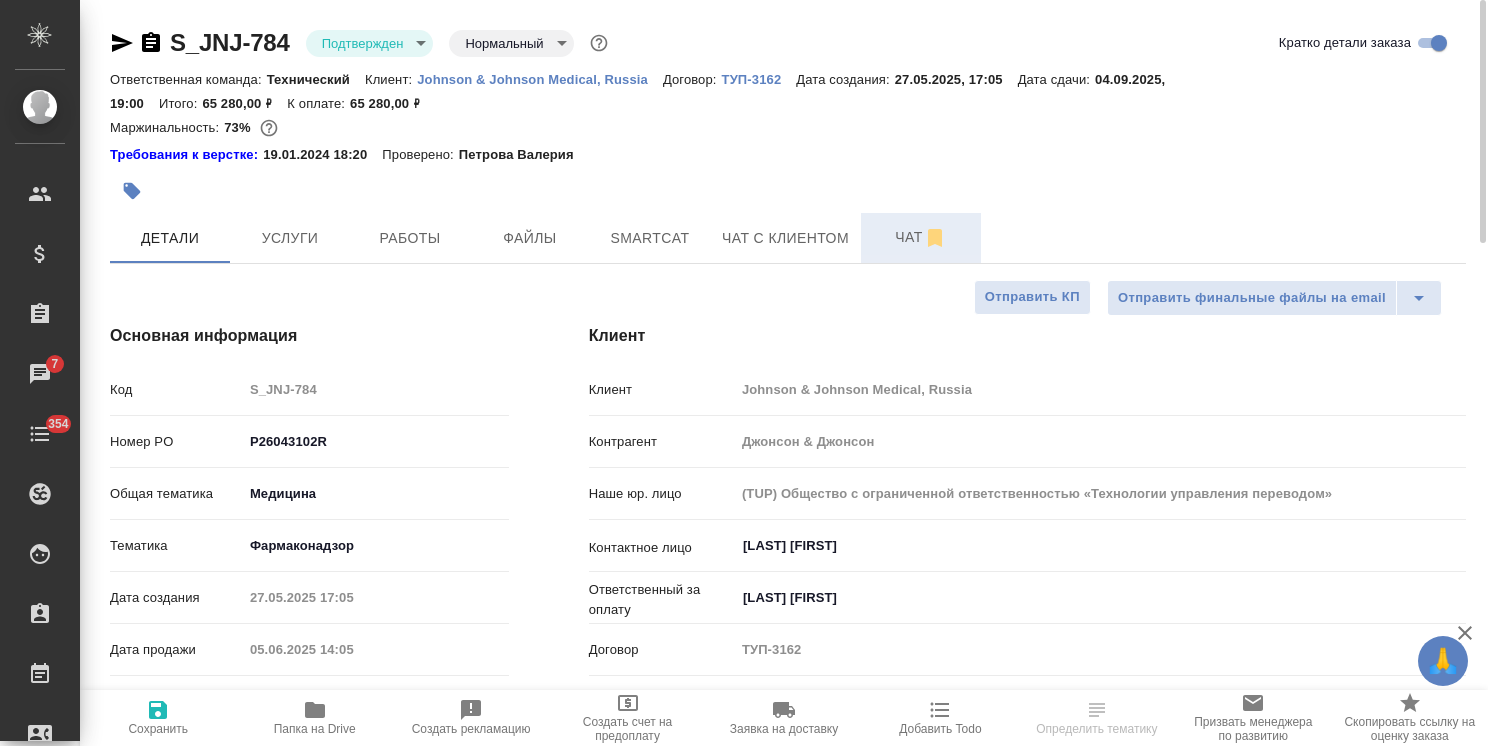 click on "Чат" at bounding box center [921, 237] 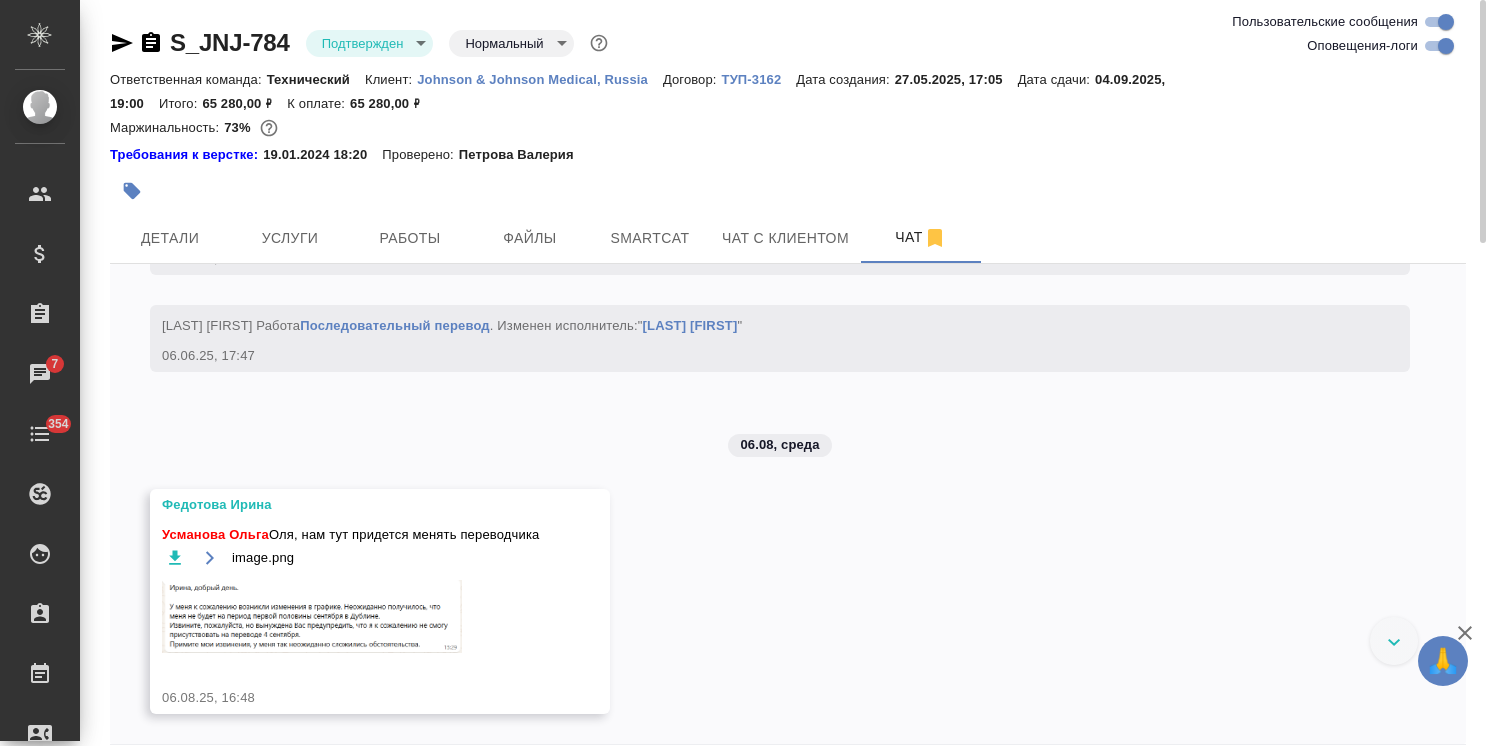 scroll, scrollTop: 2742, scrollLeft: 0, axis: vertical 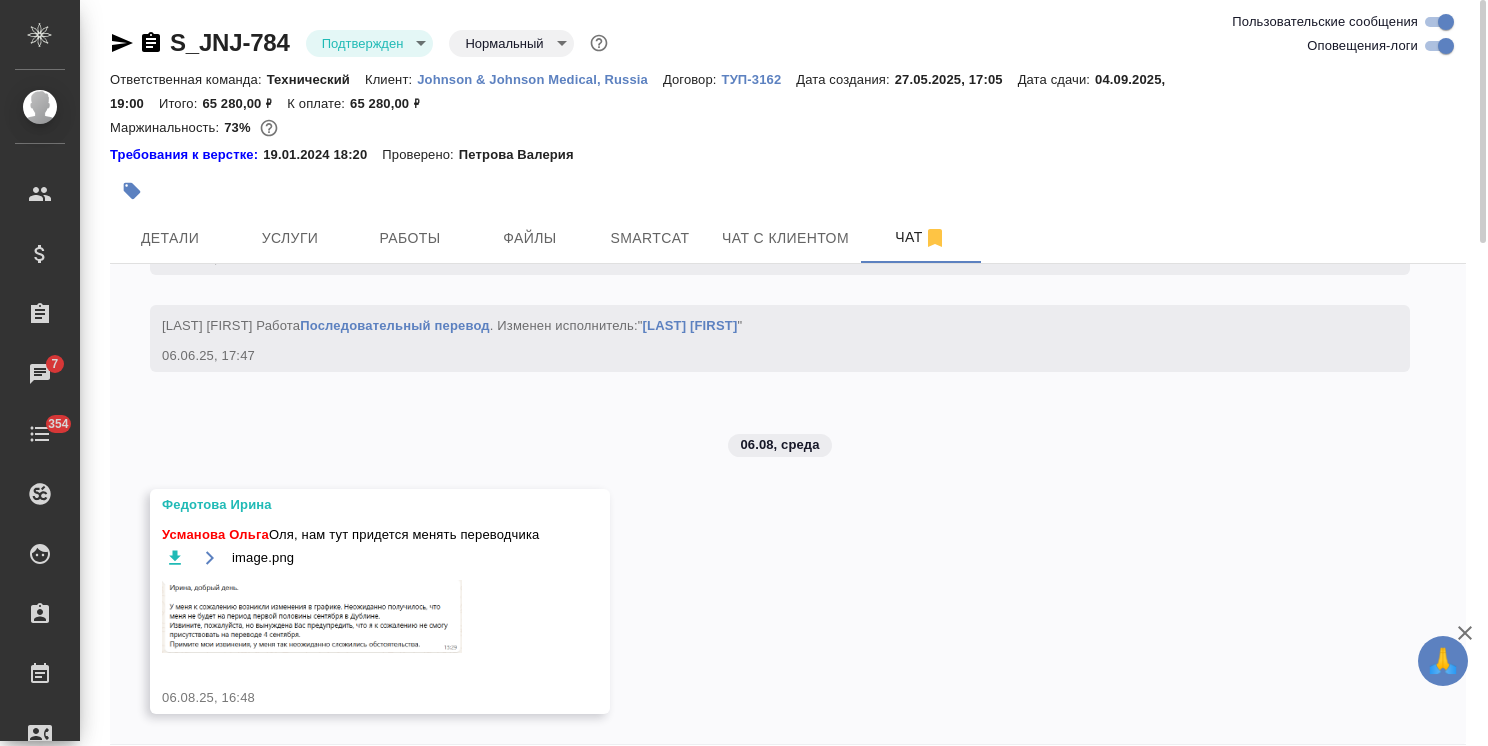 click at bounding box center [312, 616] 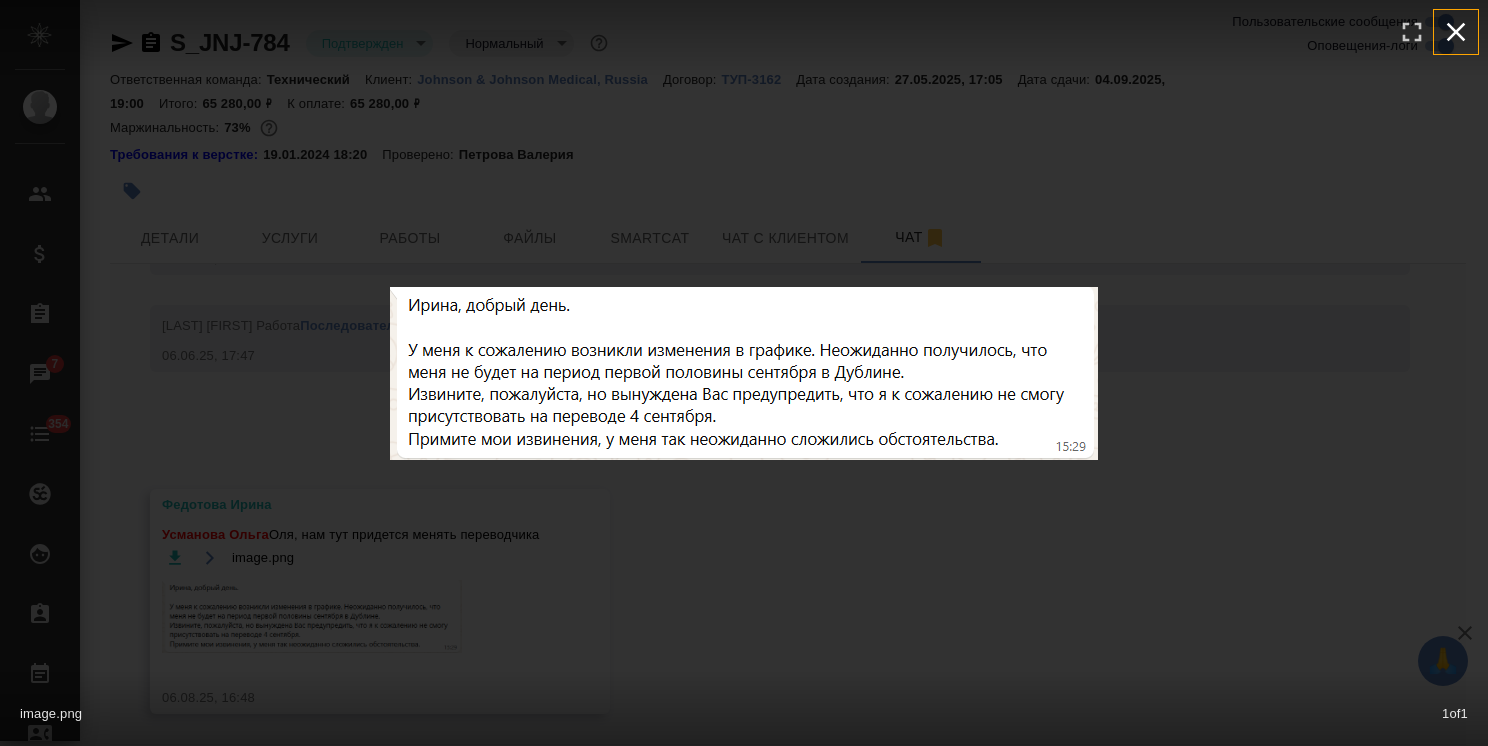 click 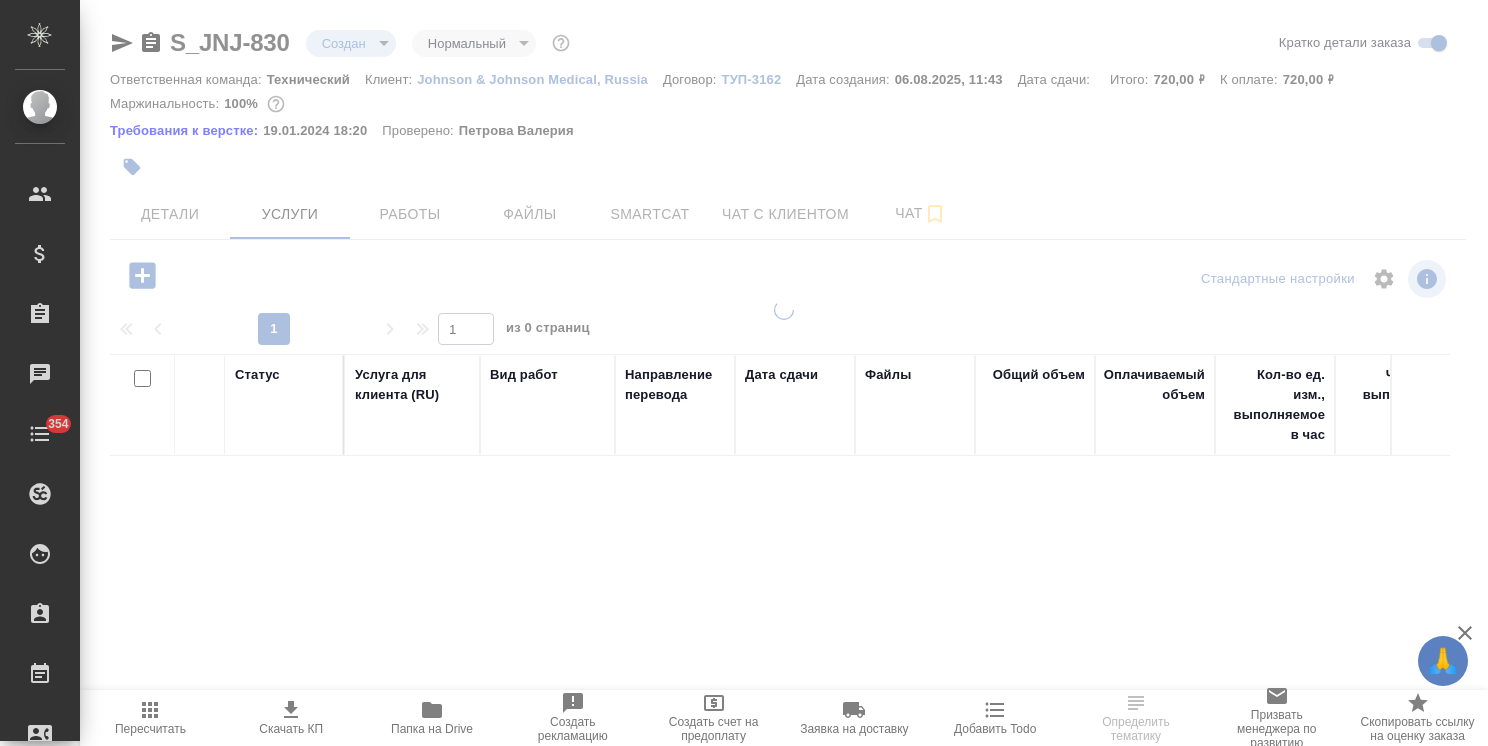 scroll, scrollTop: 0, scrollLeft: 0, axis: both 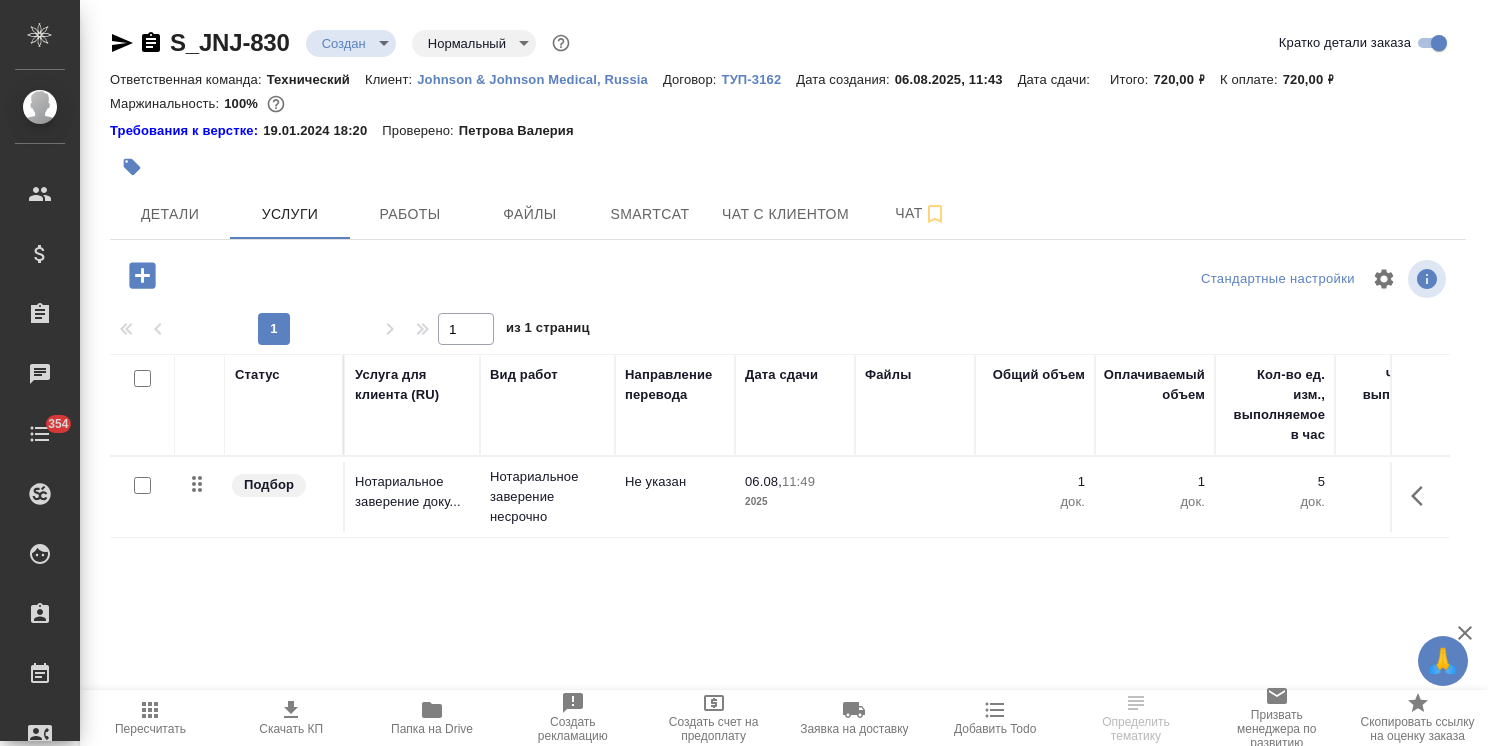click on "Не указан" at bounding box center (675, 482) 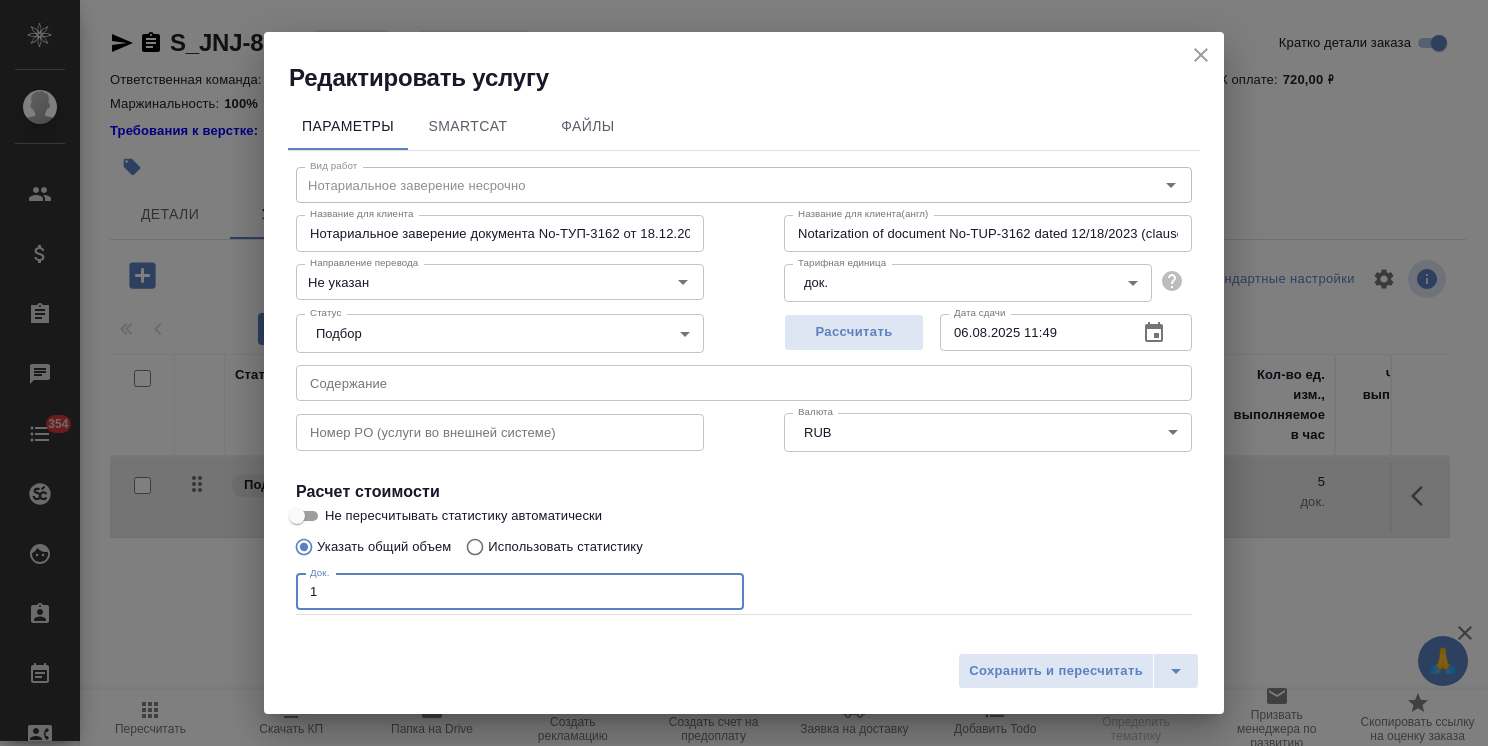 drag, startPoint x: 392, startPoint y: 580, endPoint x: 205, endPoint y: 586, distance: 187.09624 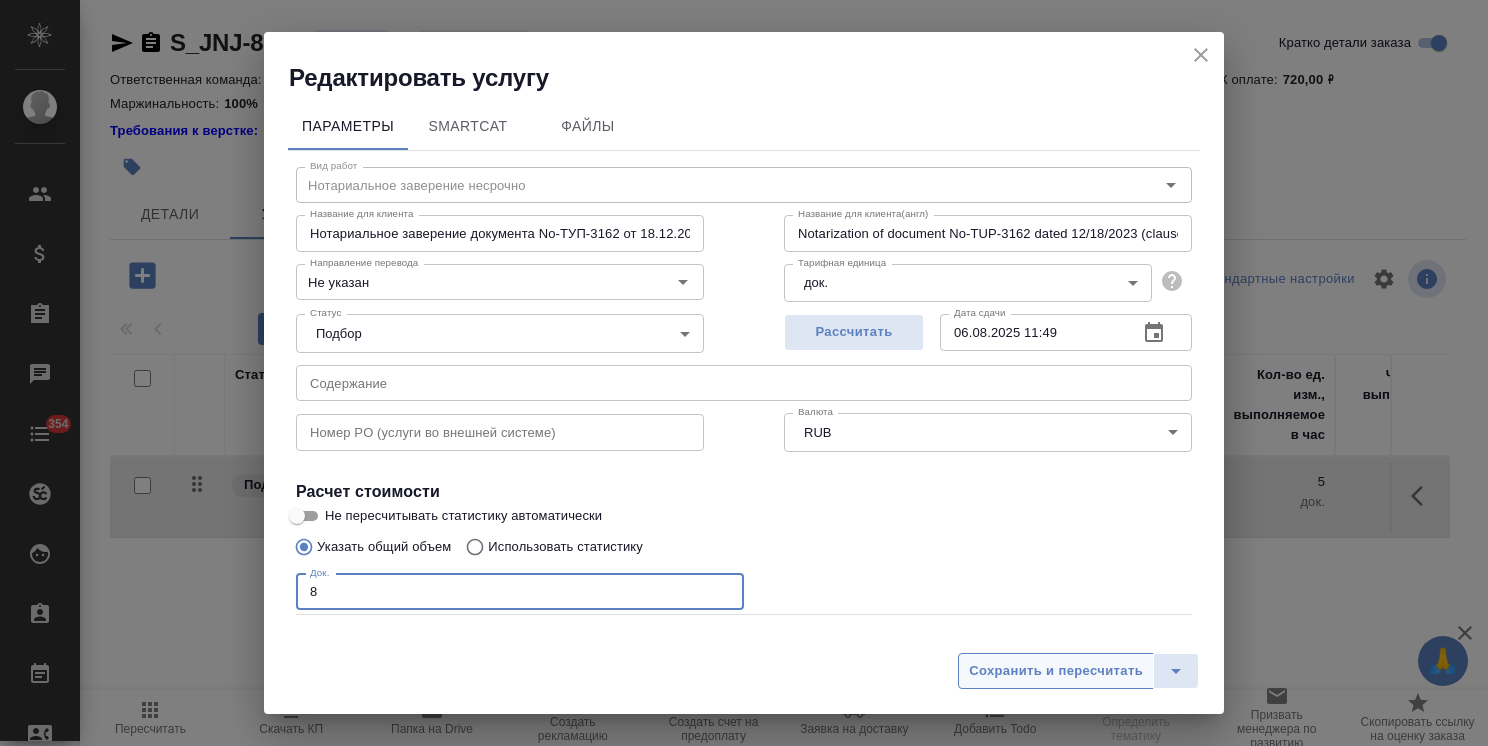 type on "8" 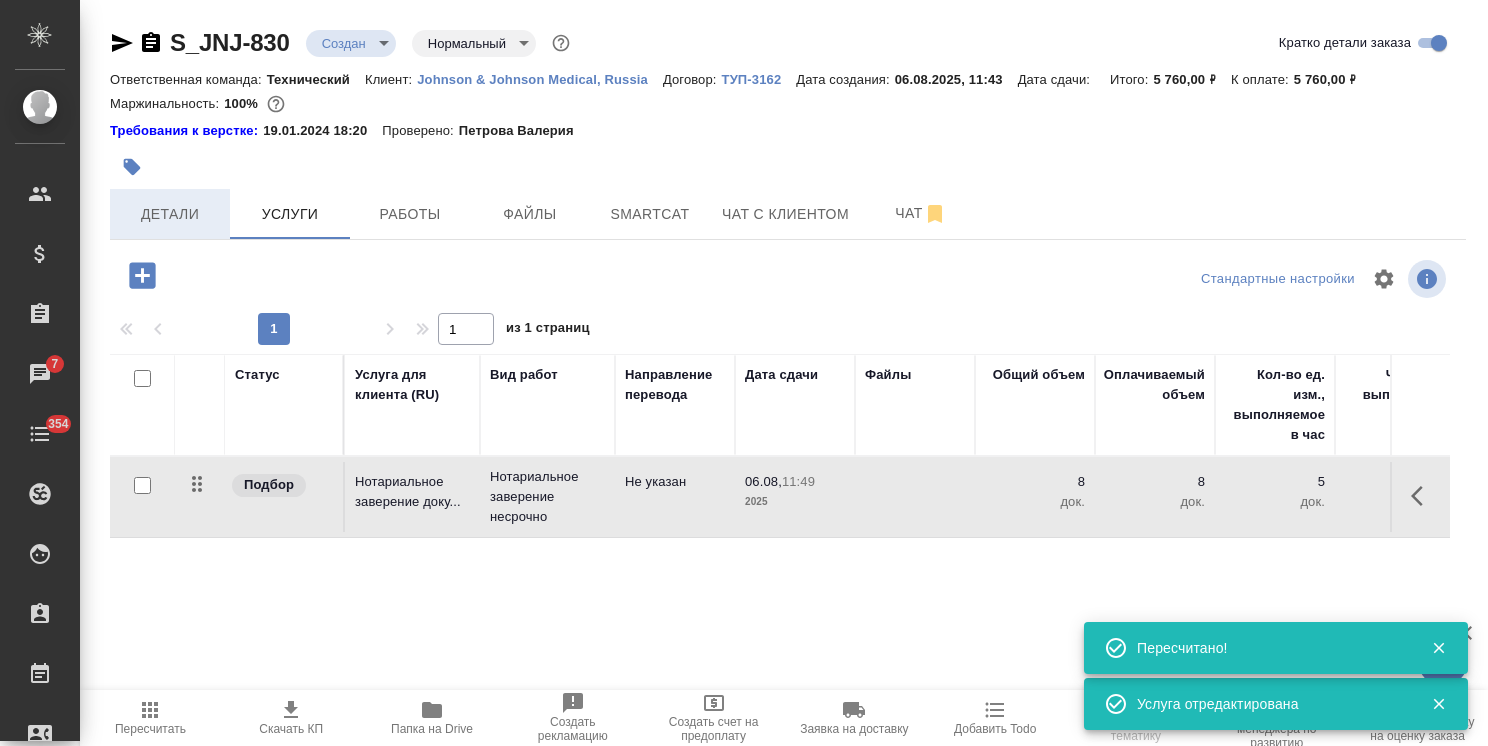 click on "Детали" at bounding box center (170, 214) 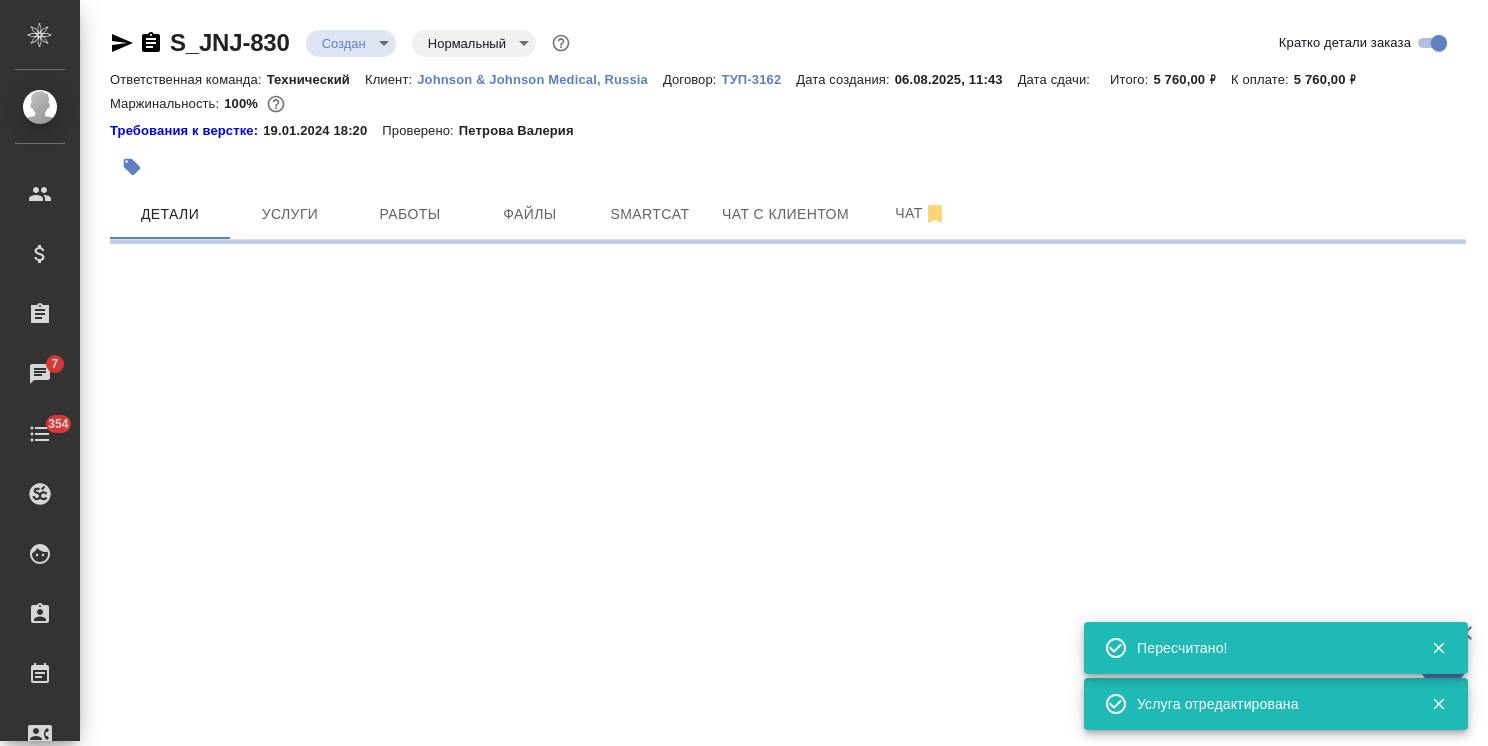 select on "RU" 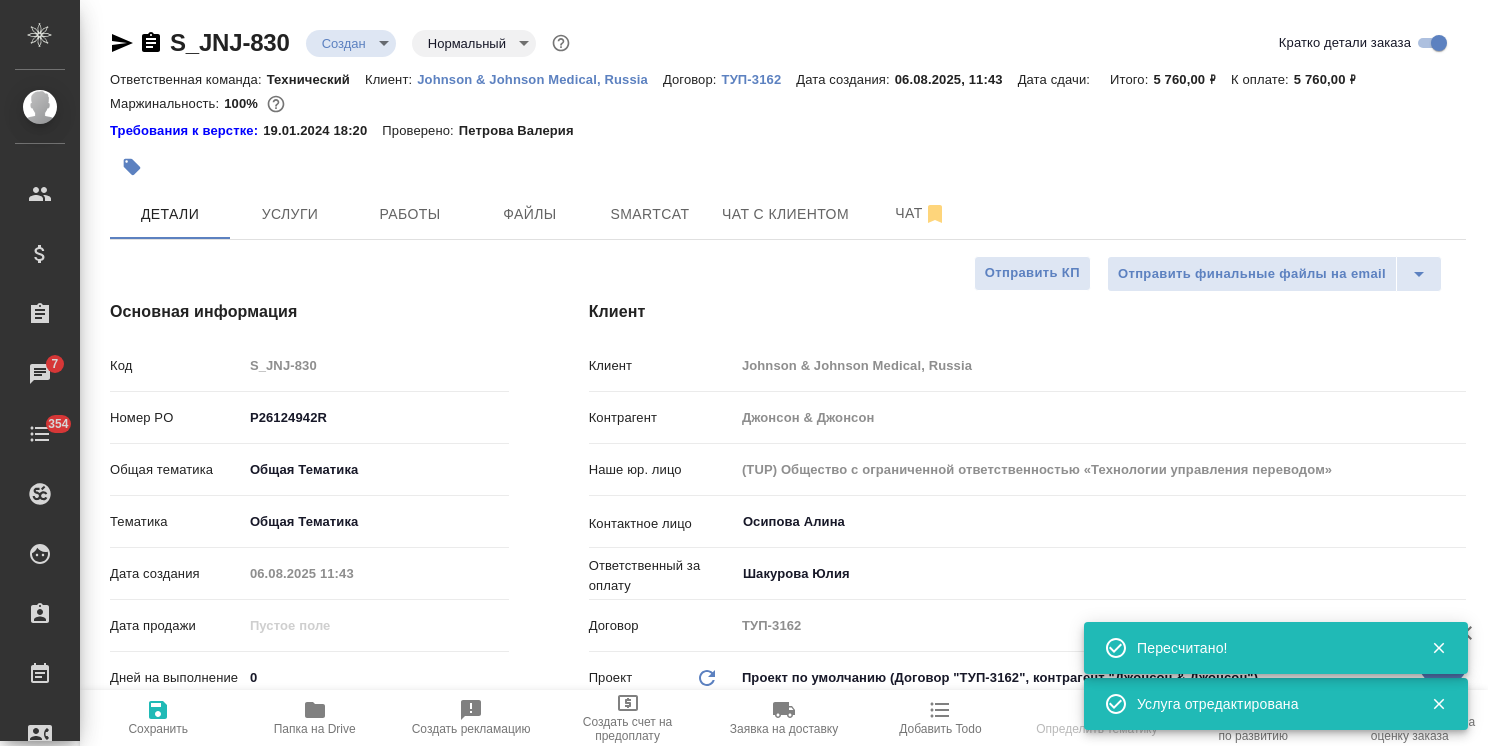 type on "x" 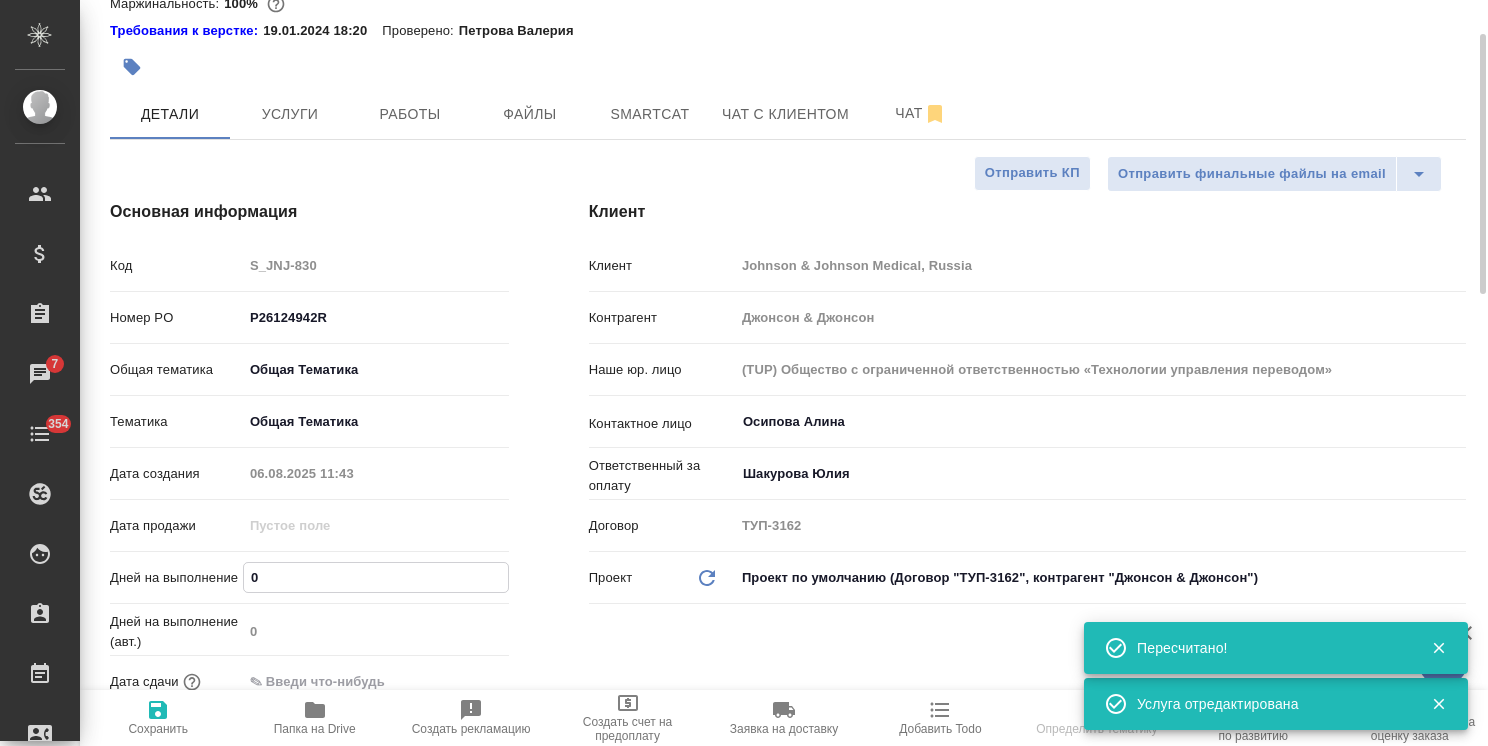 drag, startPoint x: 280, startPoint y: 576, endPoint x: 213, endPoint y: 575, distance: 67.00746 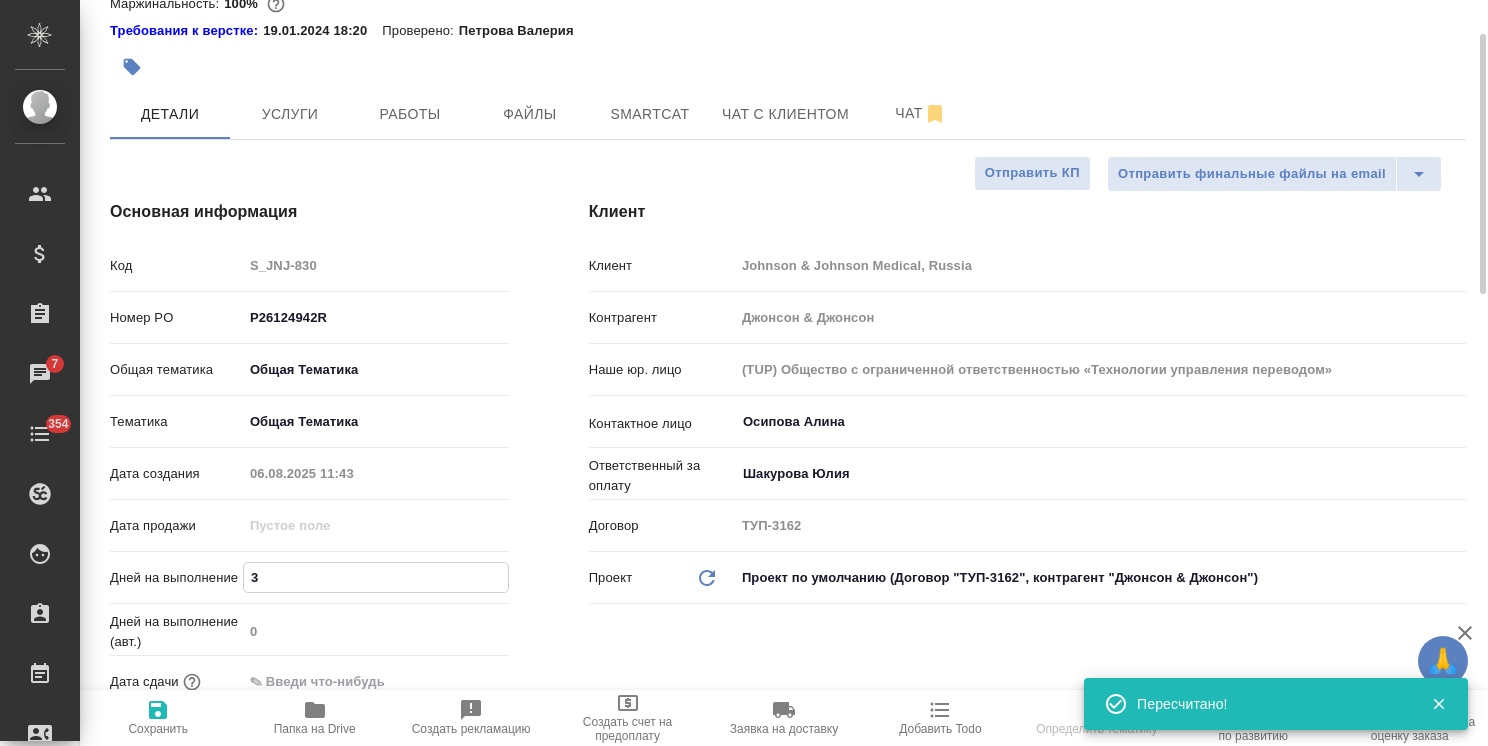 type on "3" 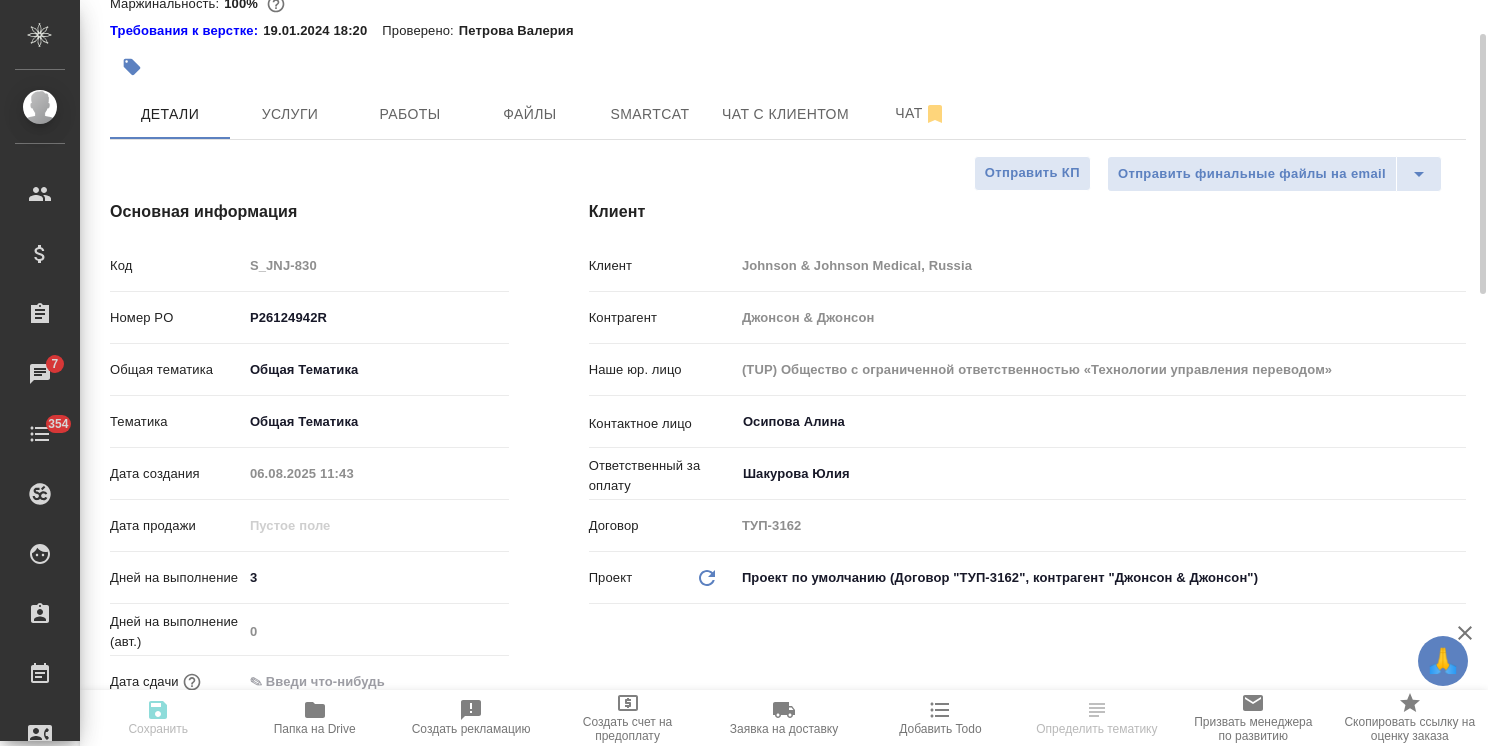 type on "x" 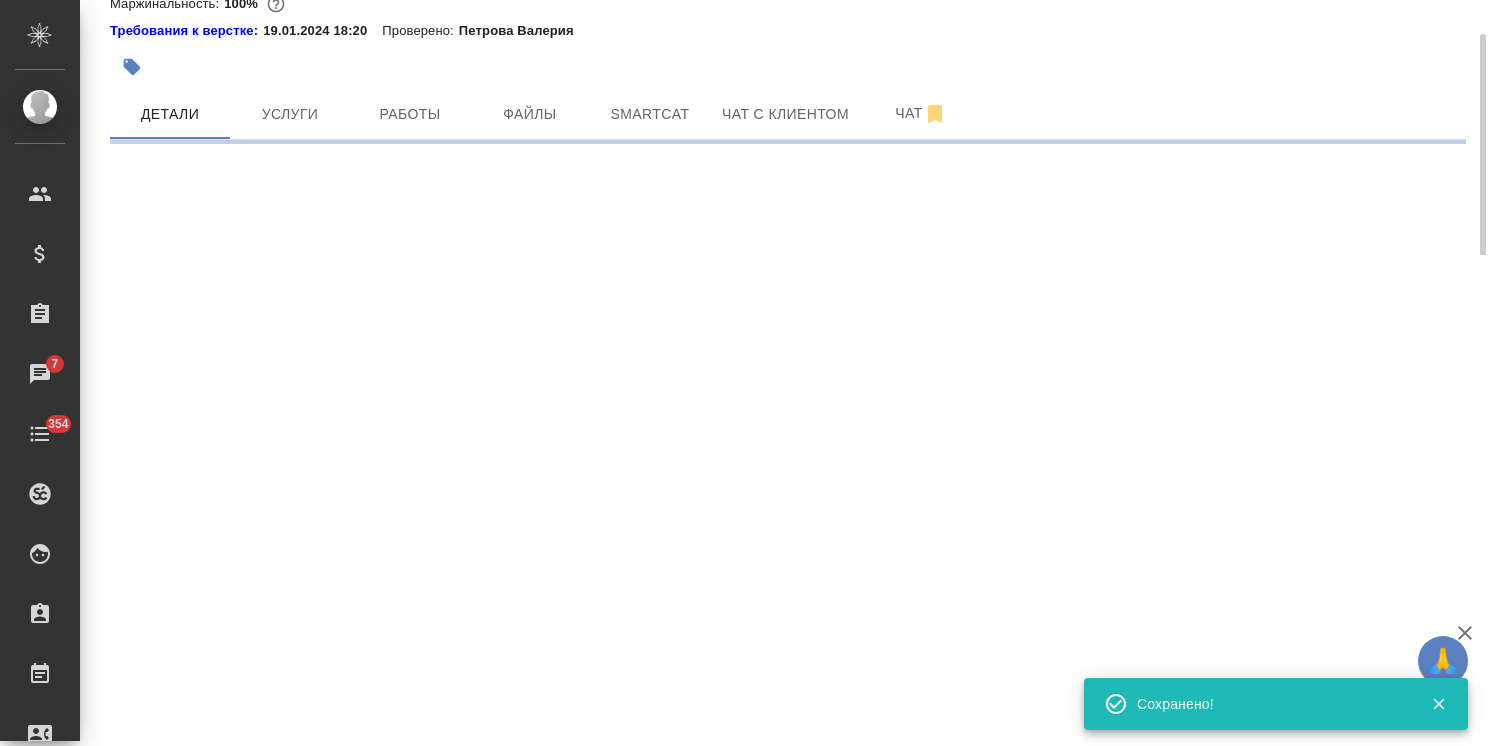 select on "RU" 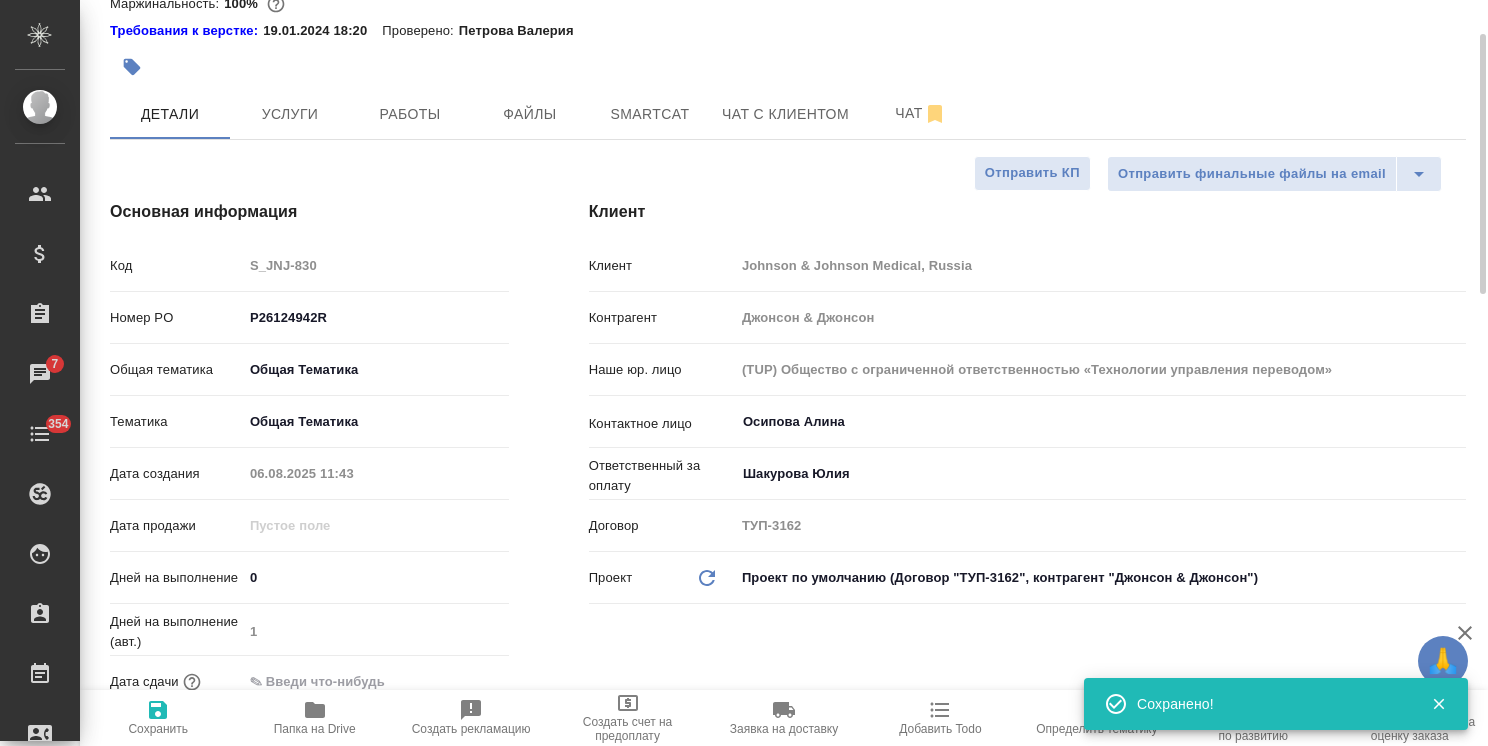 type on "x" 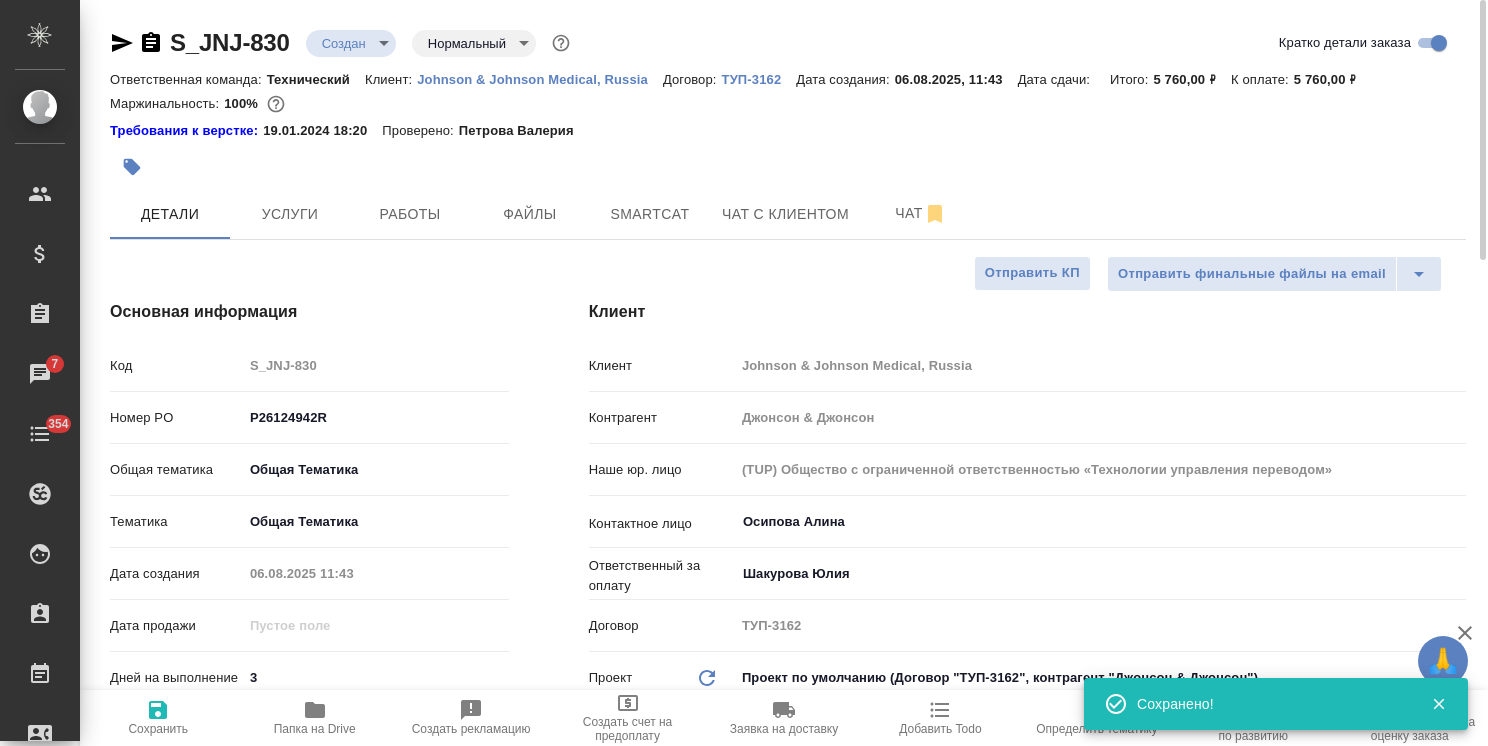 scroll, scrollTop: 100, scrollLeft: 0, axis: vertical 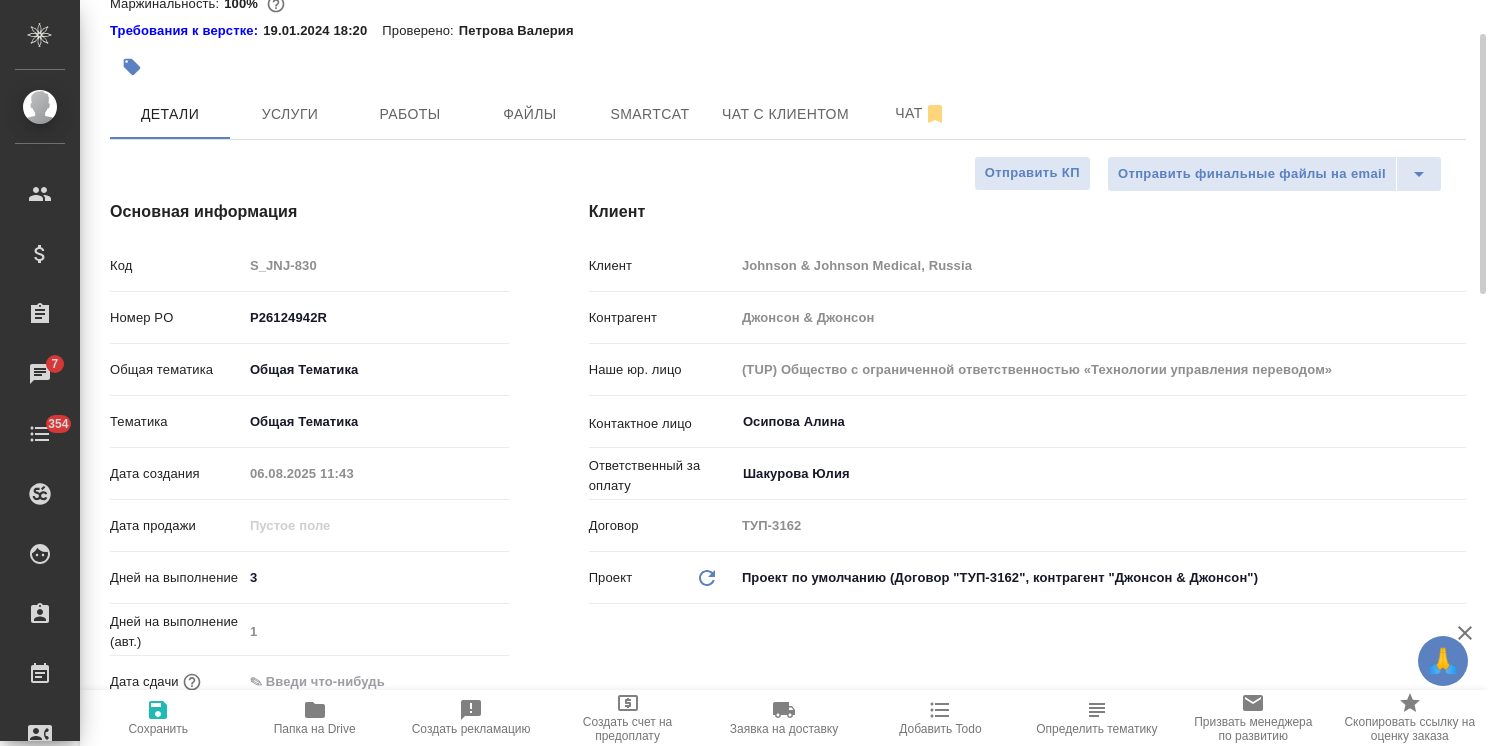 type on "x" 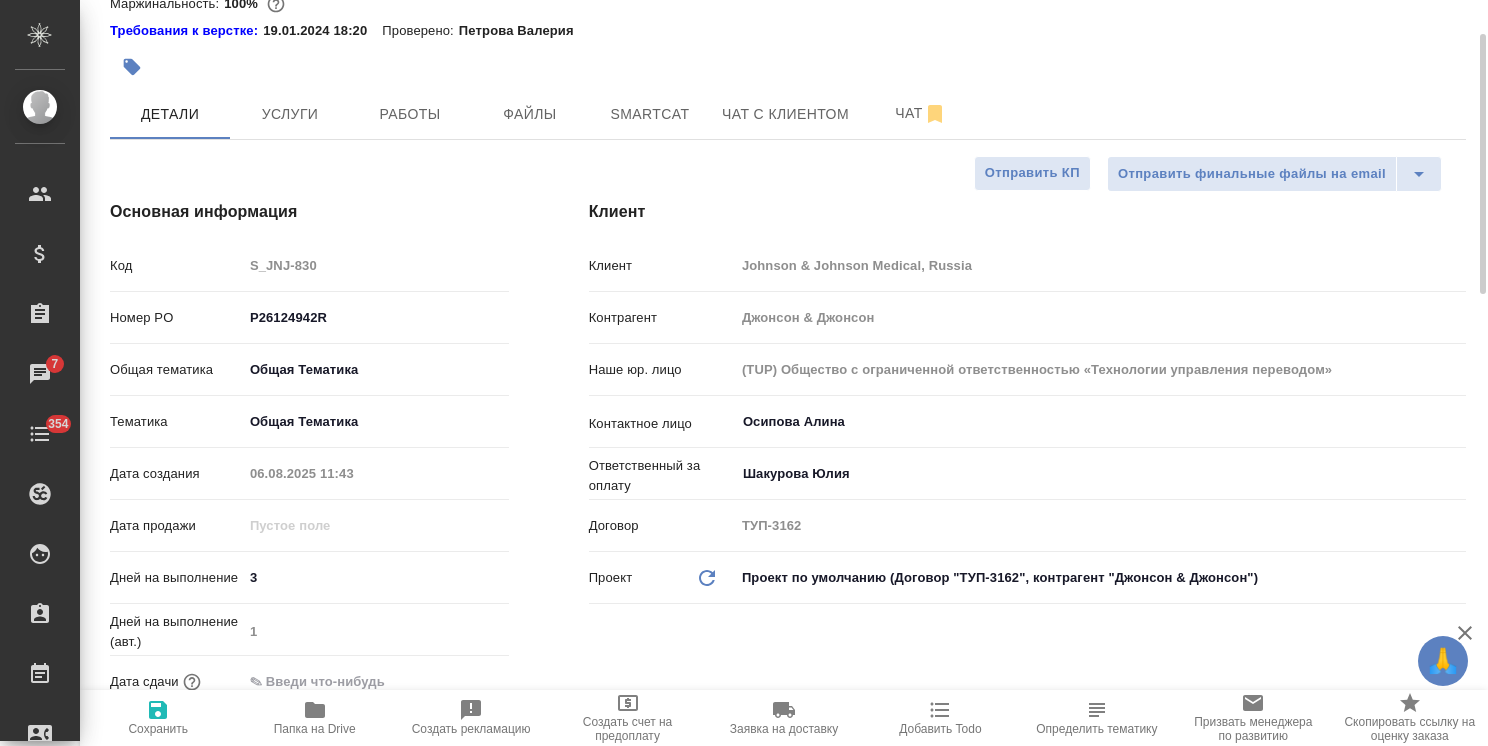 scroll, scrollTop: 0, scrollLeft: 0, axis: both 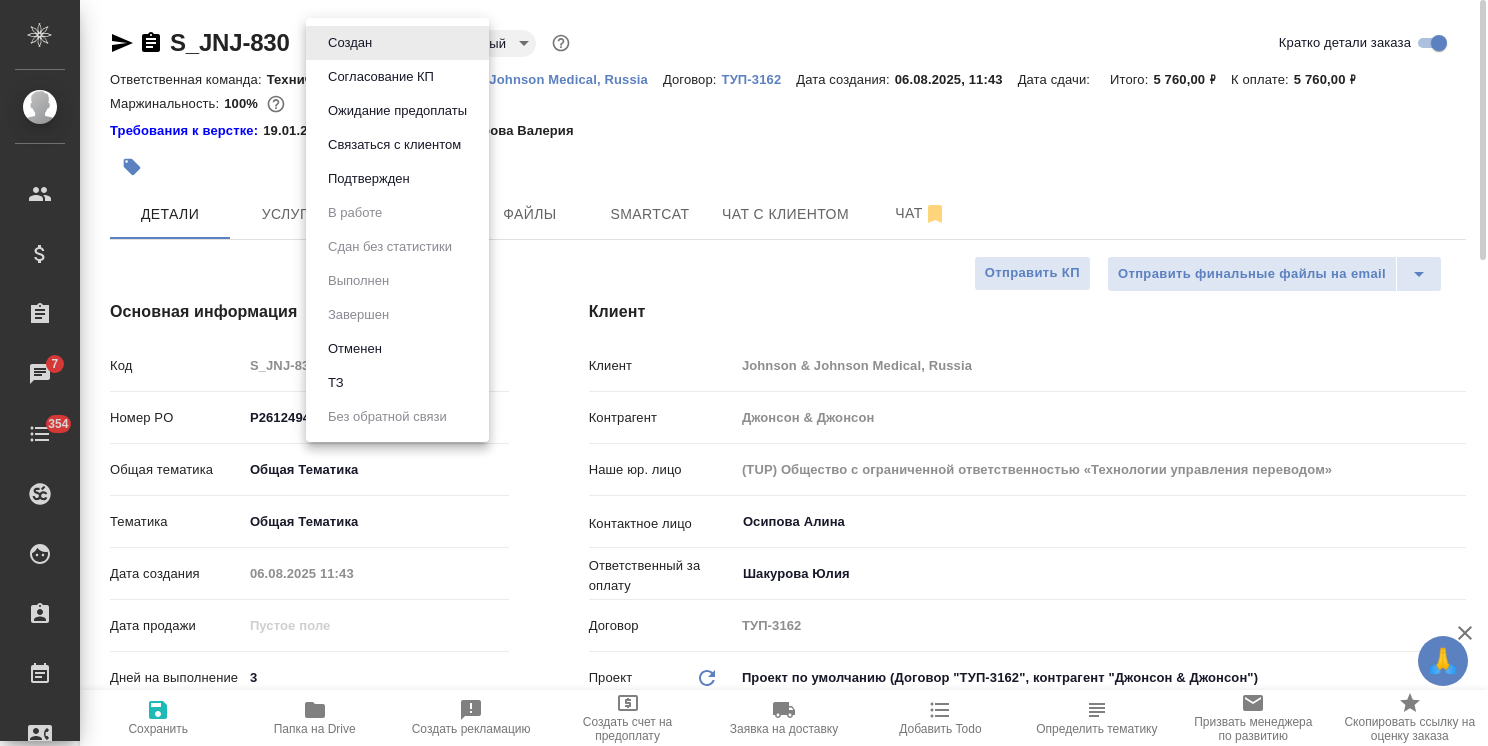 click on "🙏 .cls-1
fill:#fff;
AWATERA Usmanova Olga Клиенты Спецификации Заказы 7 Чаты 354 Todo Проекты SC Исполнители Кандидаты Работы Входящие заявки Заявки на доставку Рекламации Проекты процессинга Конференции Выйти S_JNJ-830 Создан new Нормальный normal Кратко детали заказа Ответственная команда: Технический Клиент: Johnson & Johnson Medical, Russia Договор: ТУП-3162 Дата создания: 06.08.2025, 11:43 Дата сдачи: Итого: 5 760,00 ₽ К оплате: 5 760,00 ₽ Маржинальность: 100% Требования к верстке: 19.01.2024 18:20 Проверено: Петрова Валерия Детали Услуги Работы Файлы Smartcat Чат с клиентом Чат Отправить КП Код S_JNJ-830 obtem 3 1" at bounding box center [744, 373] 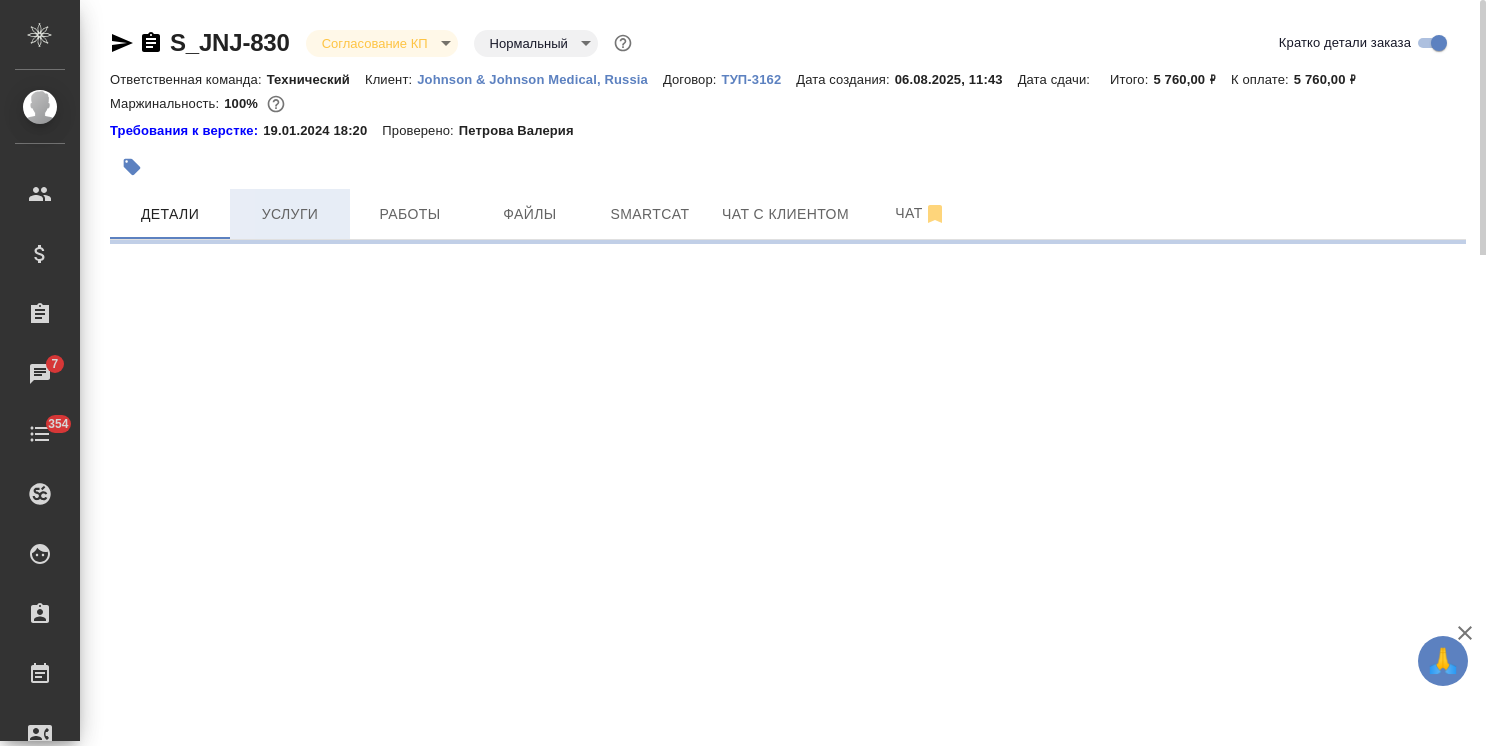 click on "Услуги" at bounding box center [290, 214] 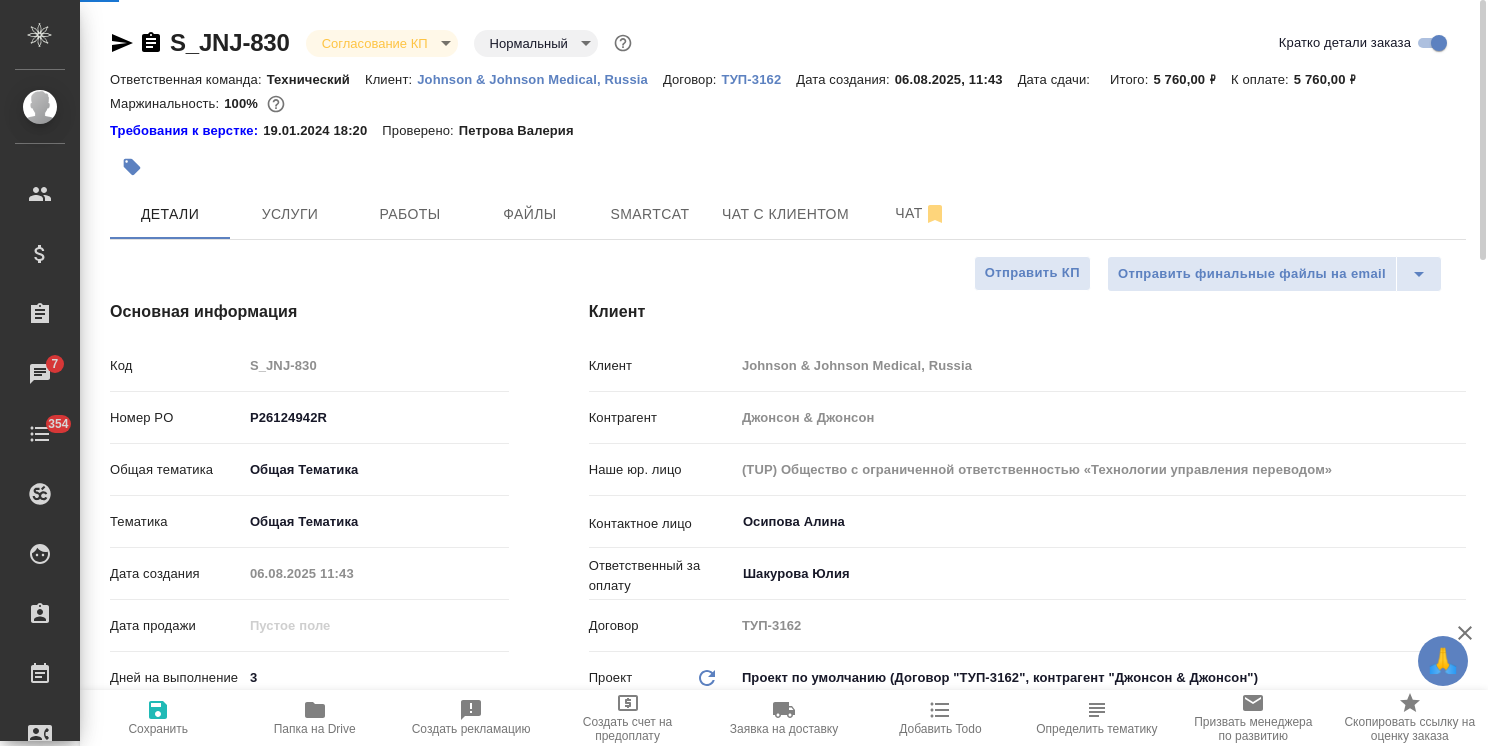 type on "x" 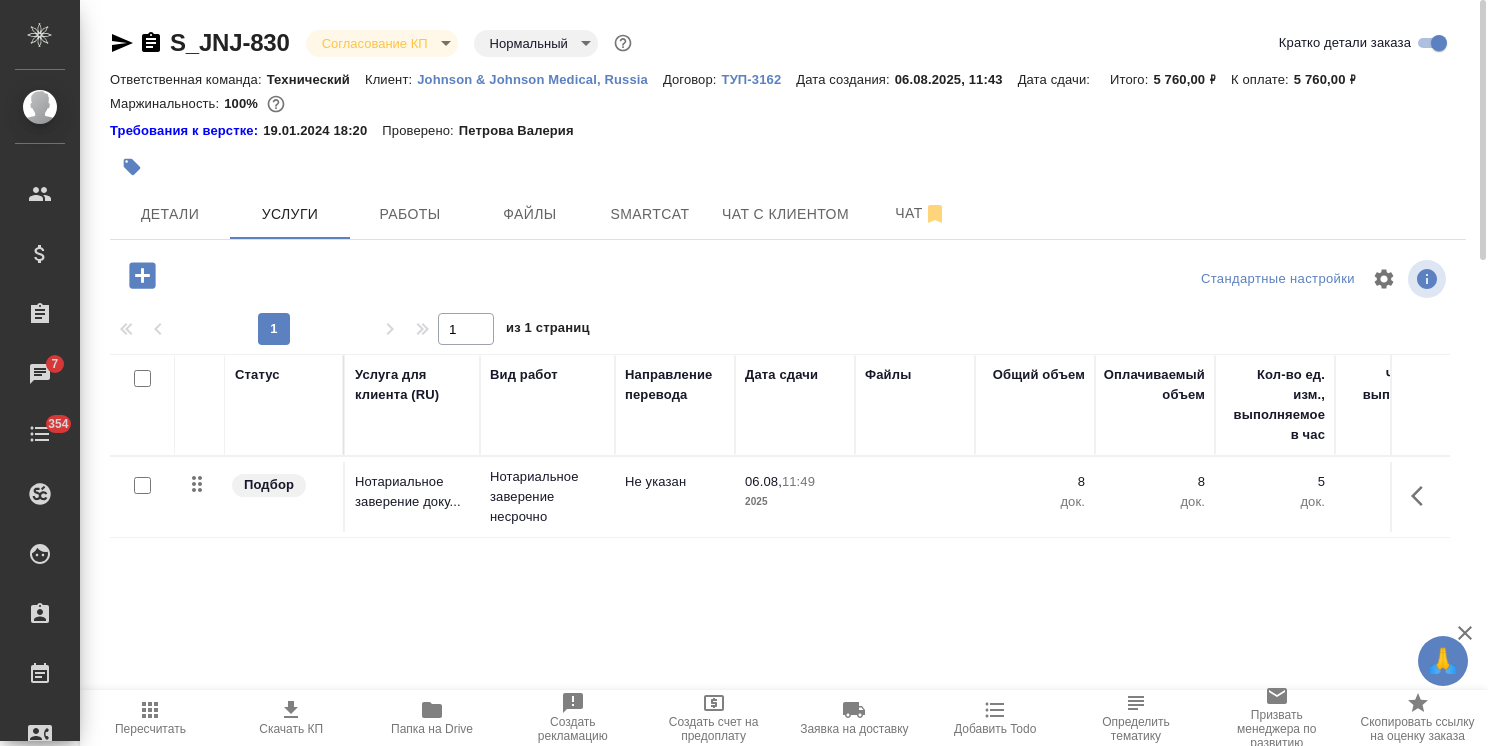 click 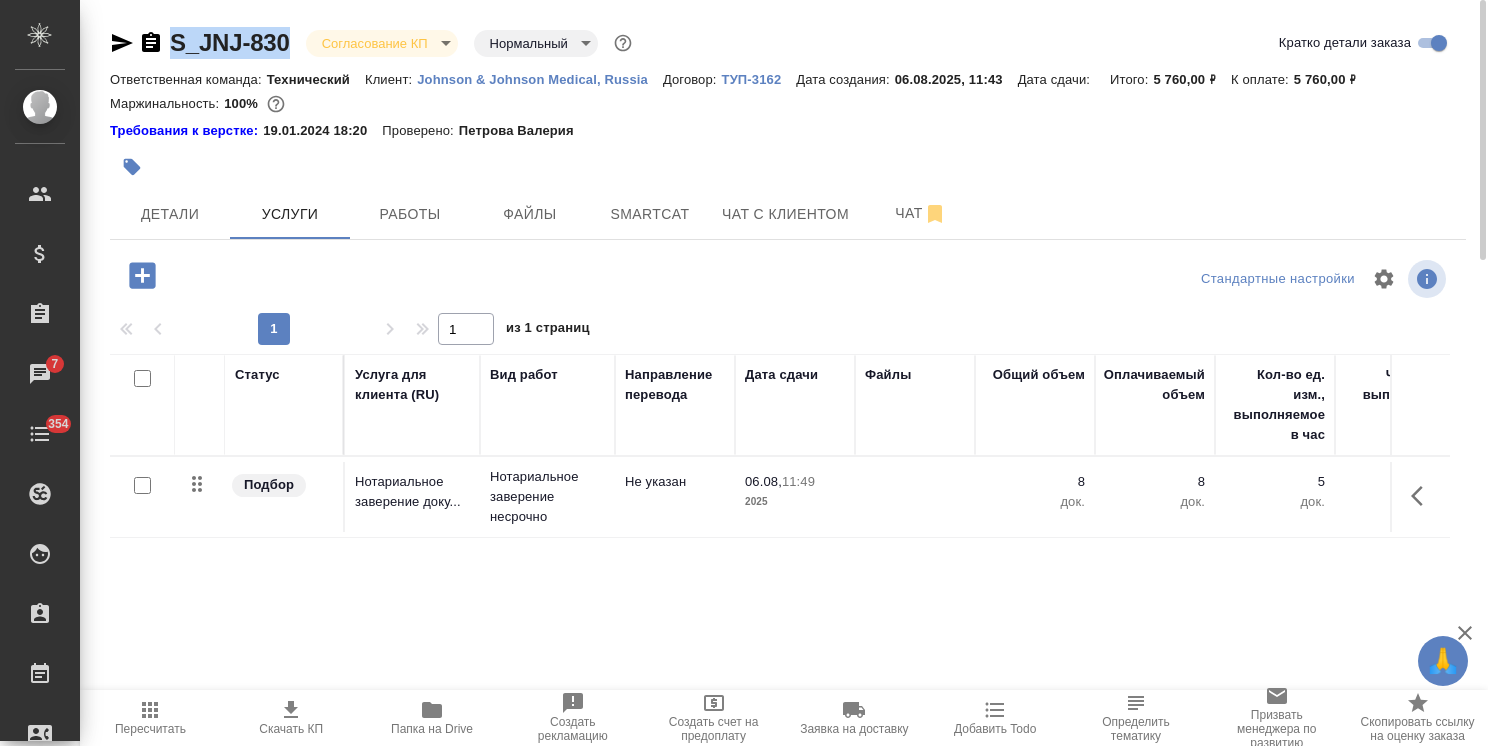 drag, startPoint x: 294, startPoint y: 26, endPoint x: 174, endPoint y: 26, distance: 120 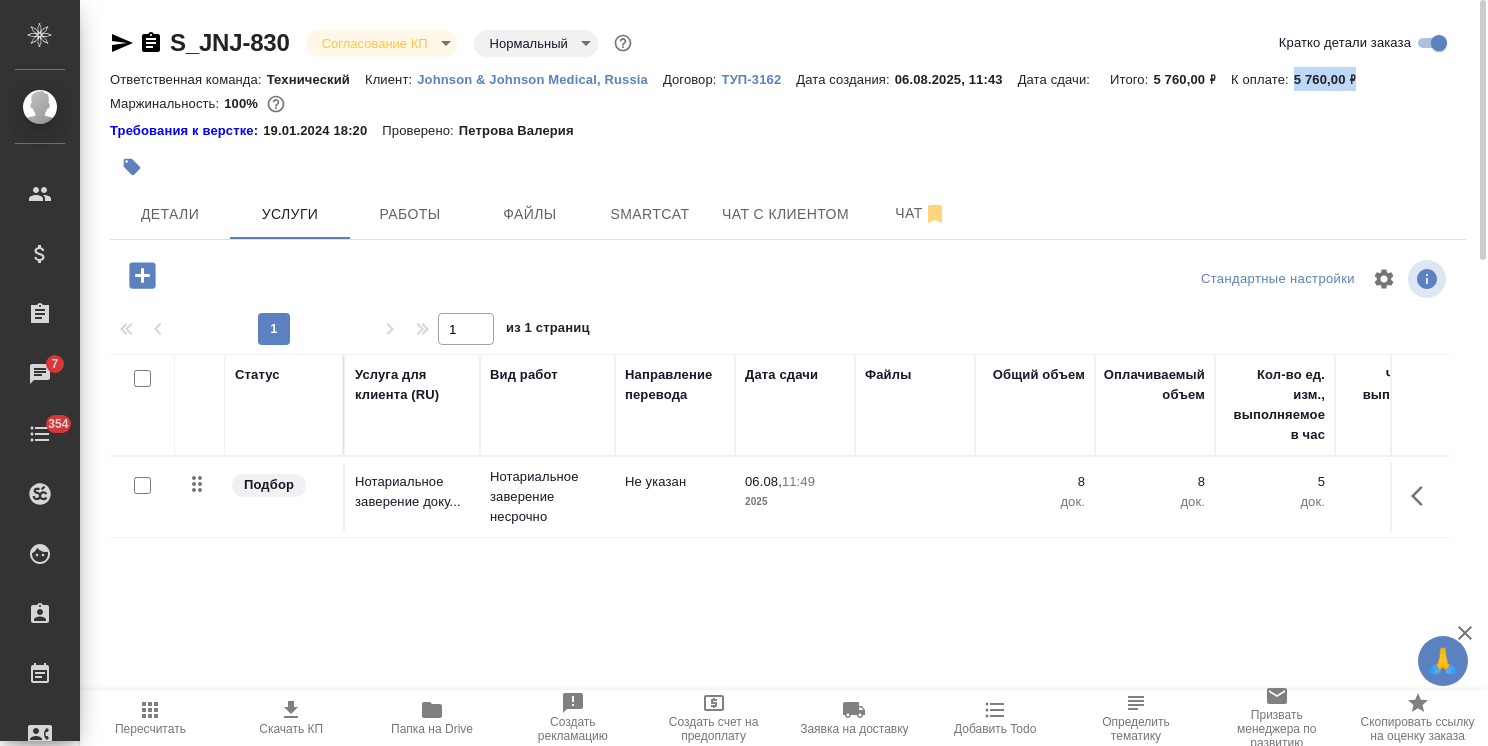 drag, startPoint x: 1363, startPoint y: 81, endPoint x: 1296, endPoint y: 82, distance: 67.00746 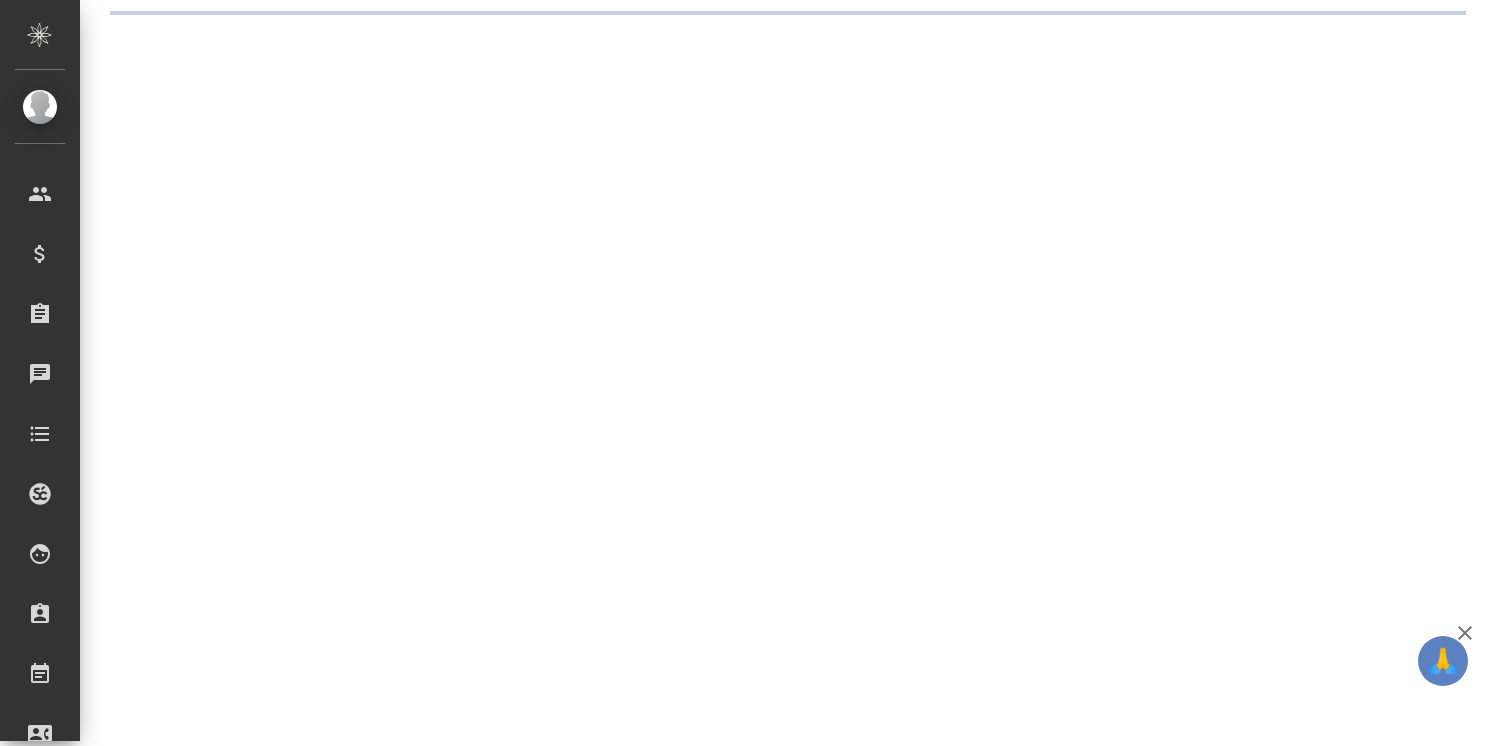 scroll, scrollTop: 0, scrollLeft: 0, axis: both 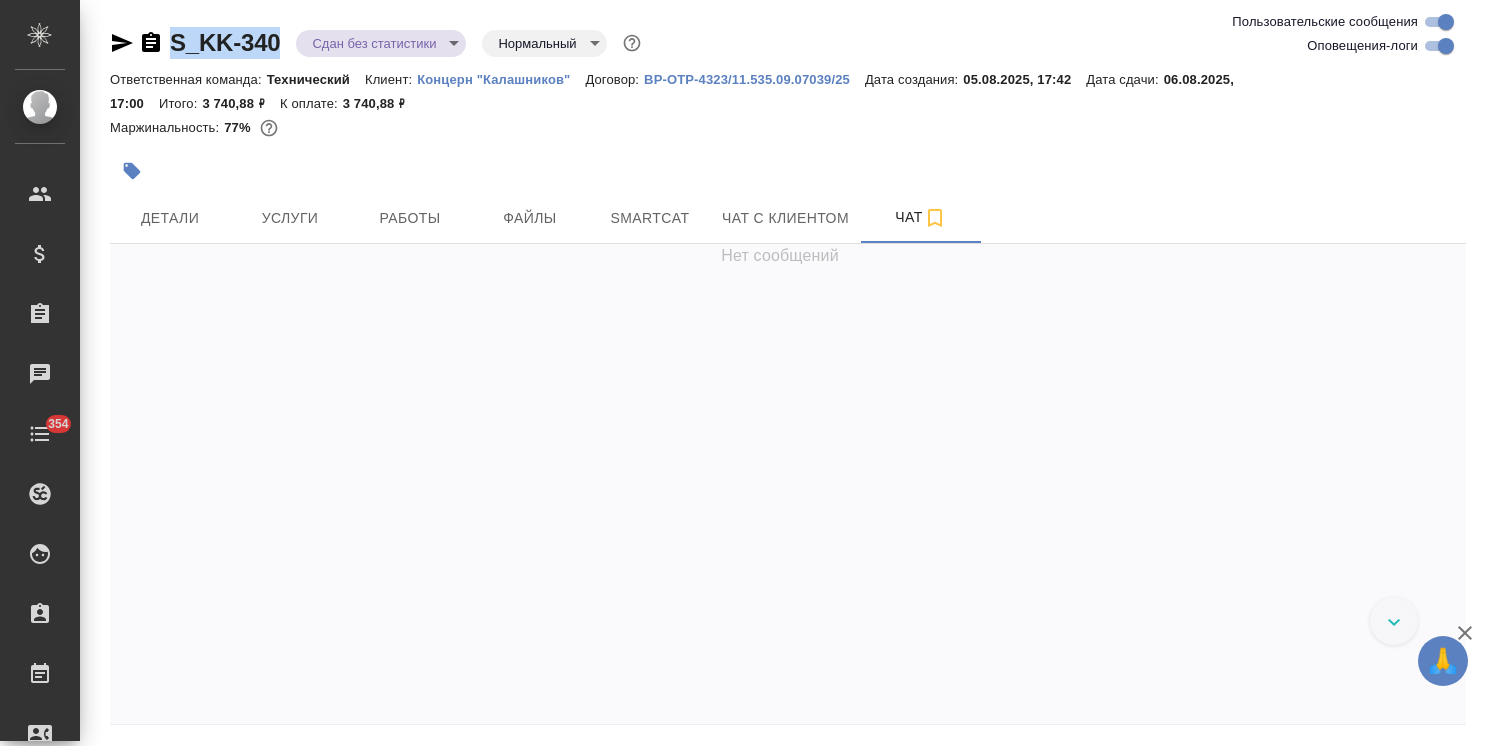 drag, startPoint x: 297, startPoint y: 26, endPoint x: 239, endPoint y: 18, distance: 58.549126 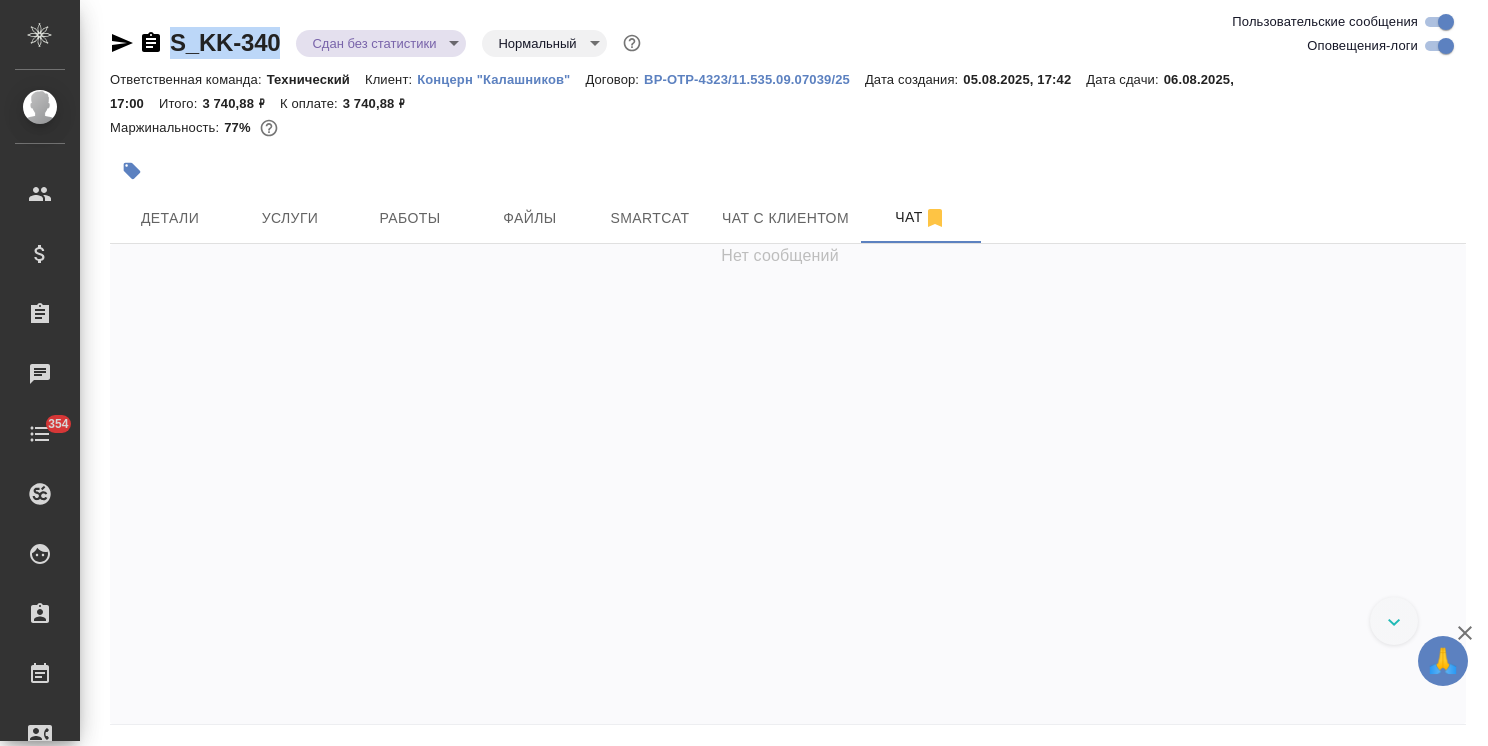 copy on "S_KK-340" 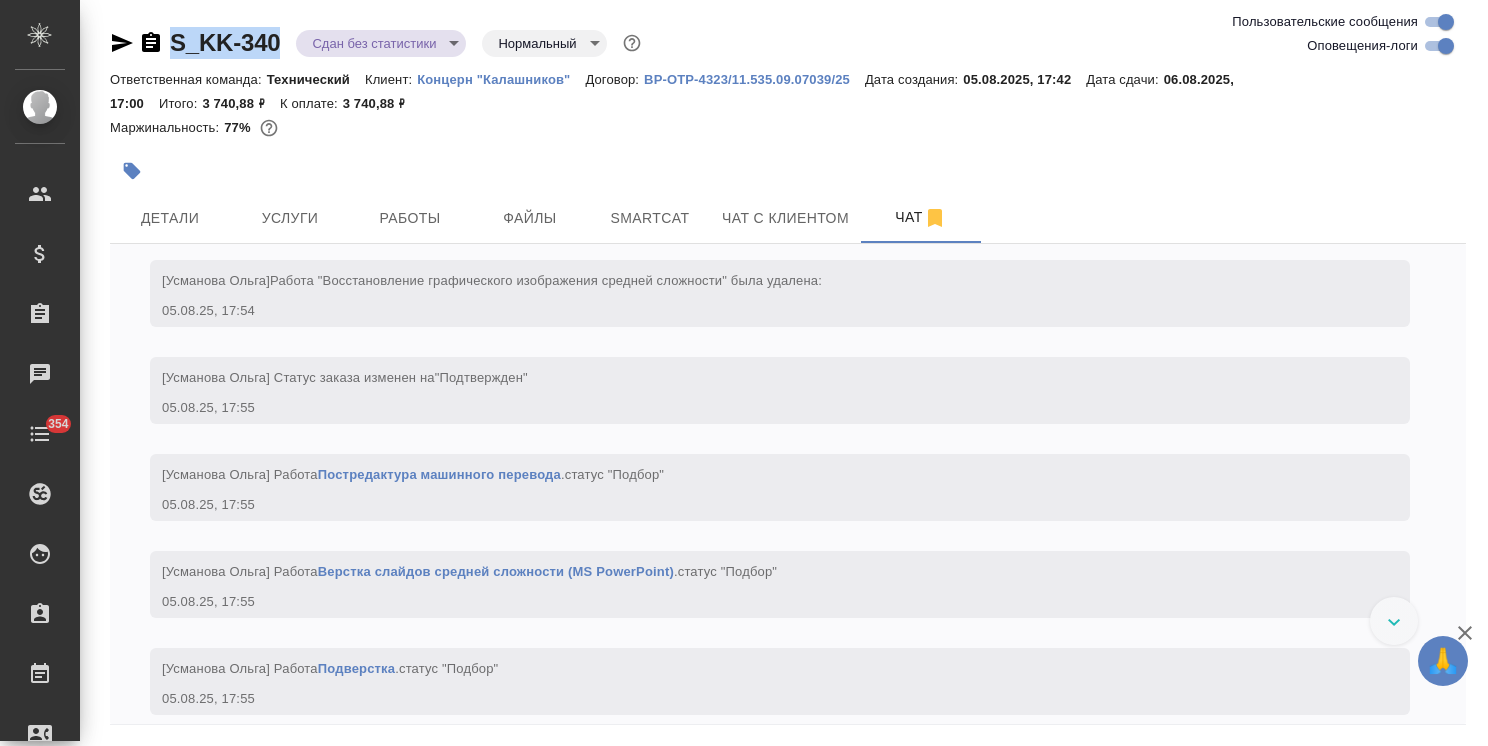 scroll, scrollTop: 2624, scrollLeft: 0, axis: vertical 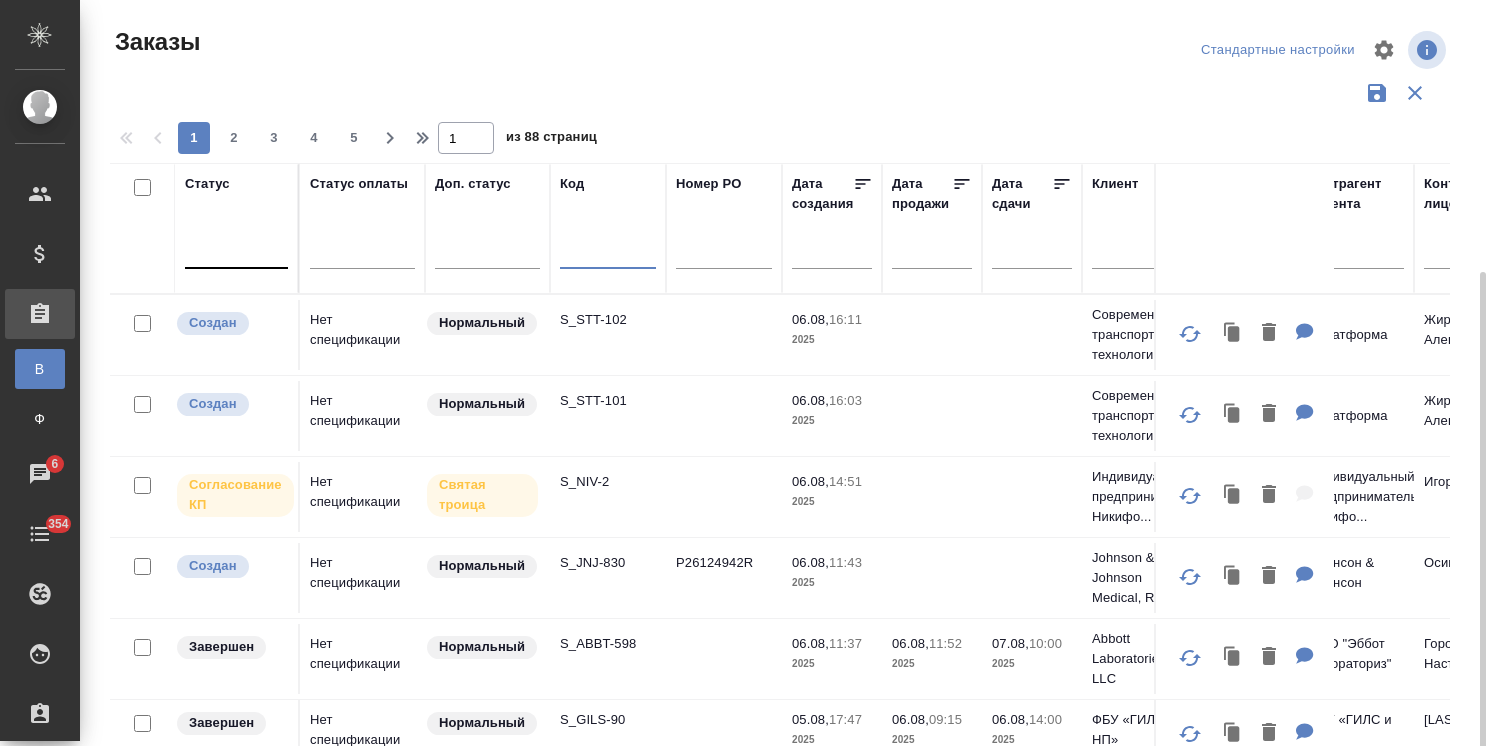 click at bounding box center [236, 250] 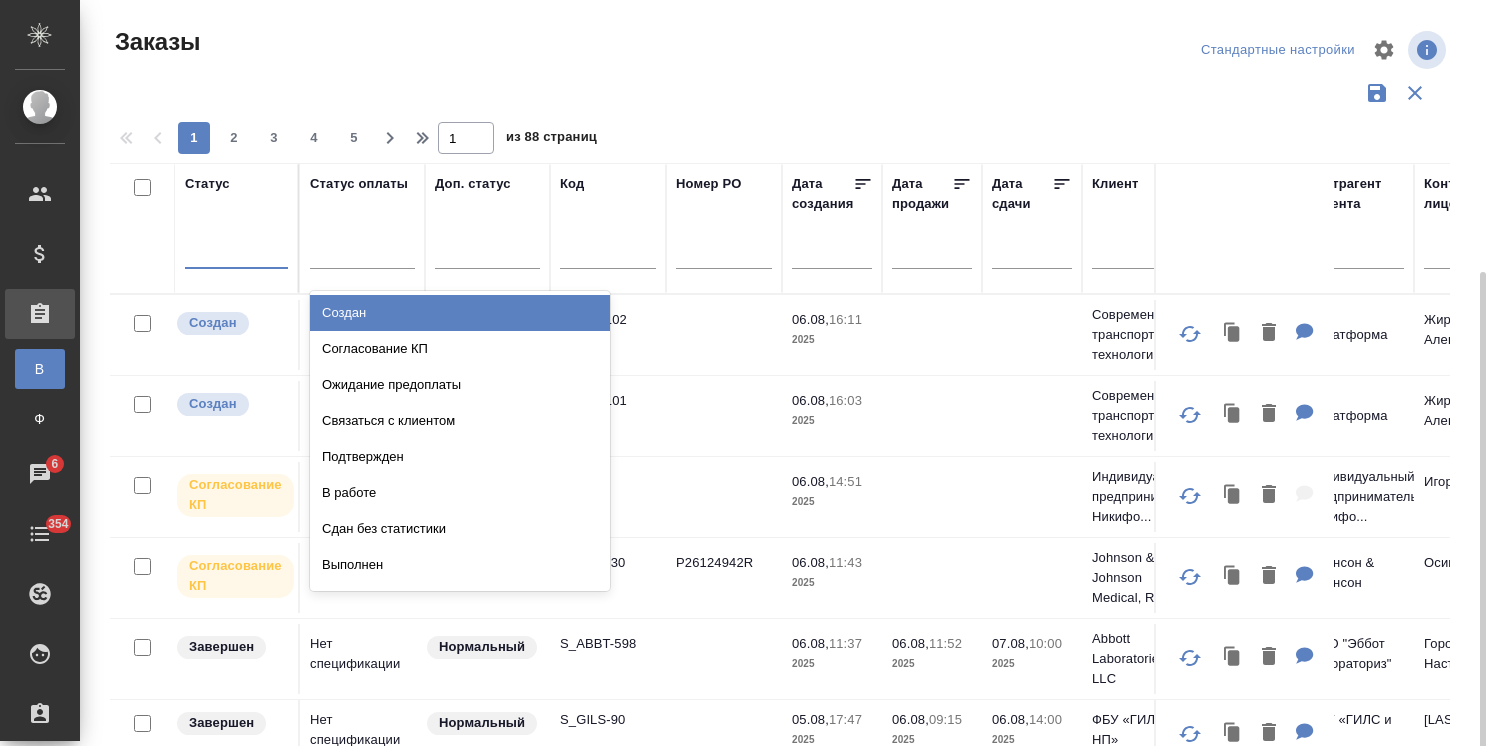 scroll, scrollTop: 148, scrollLeft: 0, axis: vertical 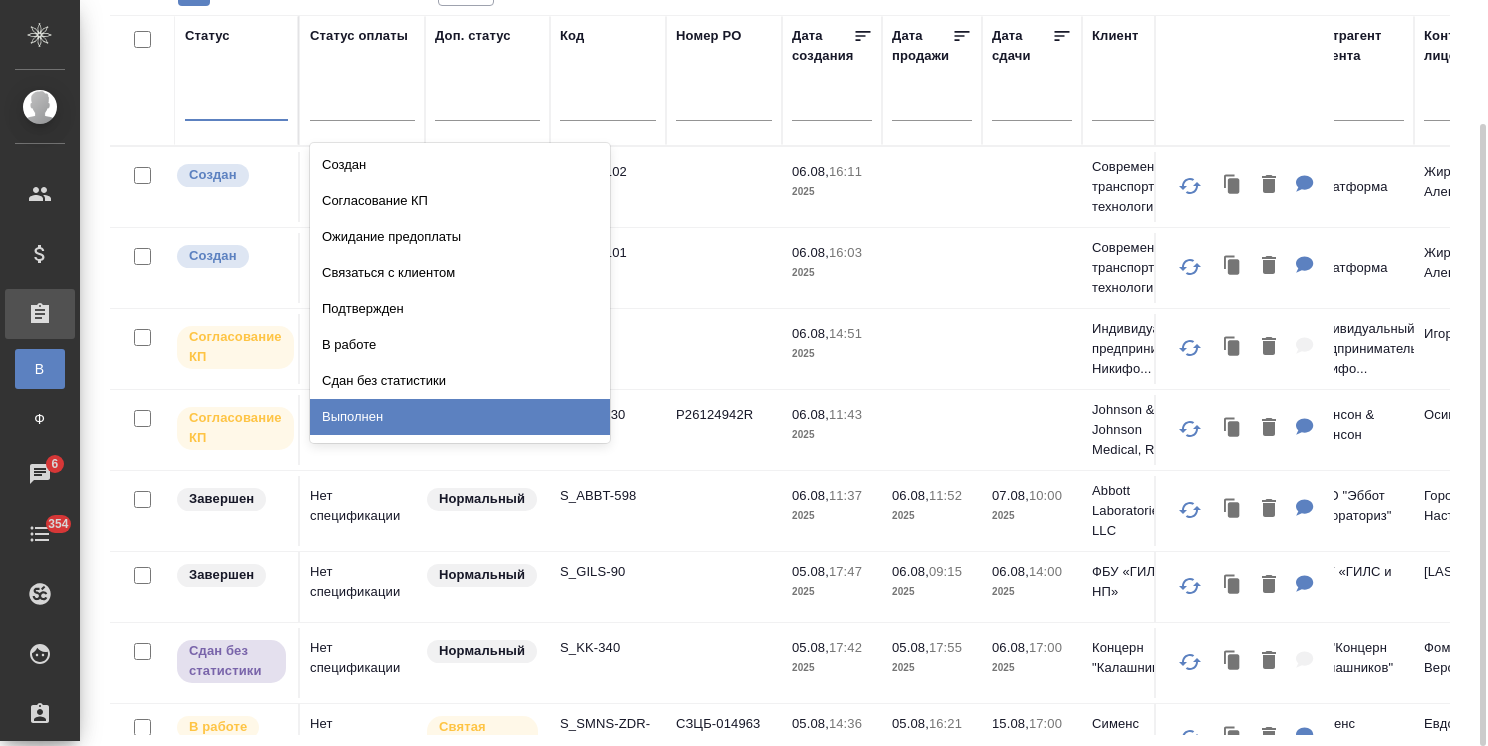 click on "Выполнен" at bounding box center (460, 417) 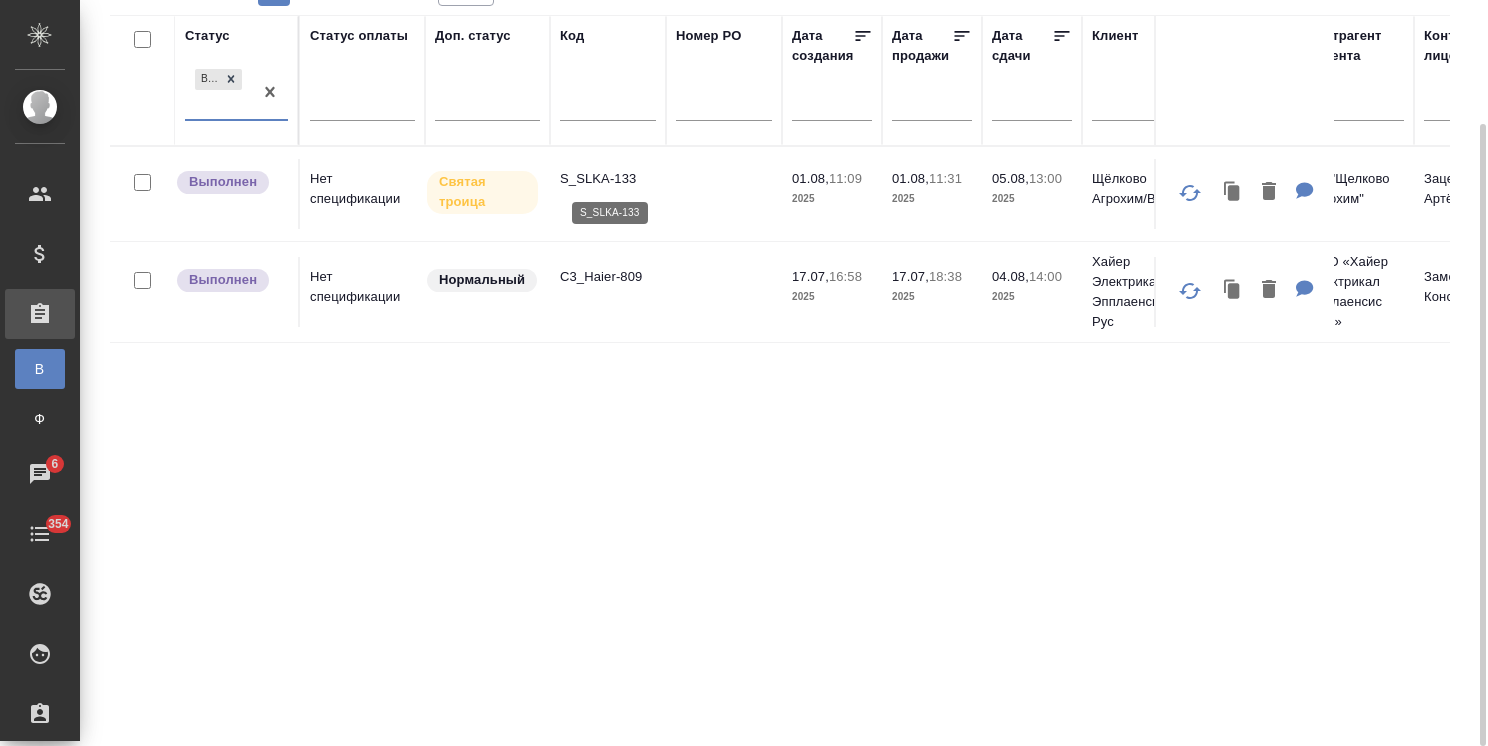 click on "S_SLKA-133" at bounding box center (608, 179) 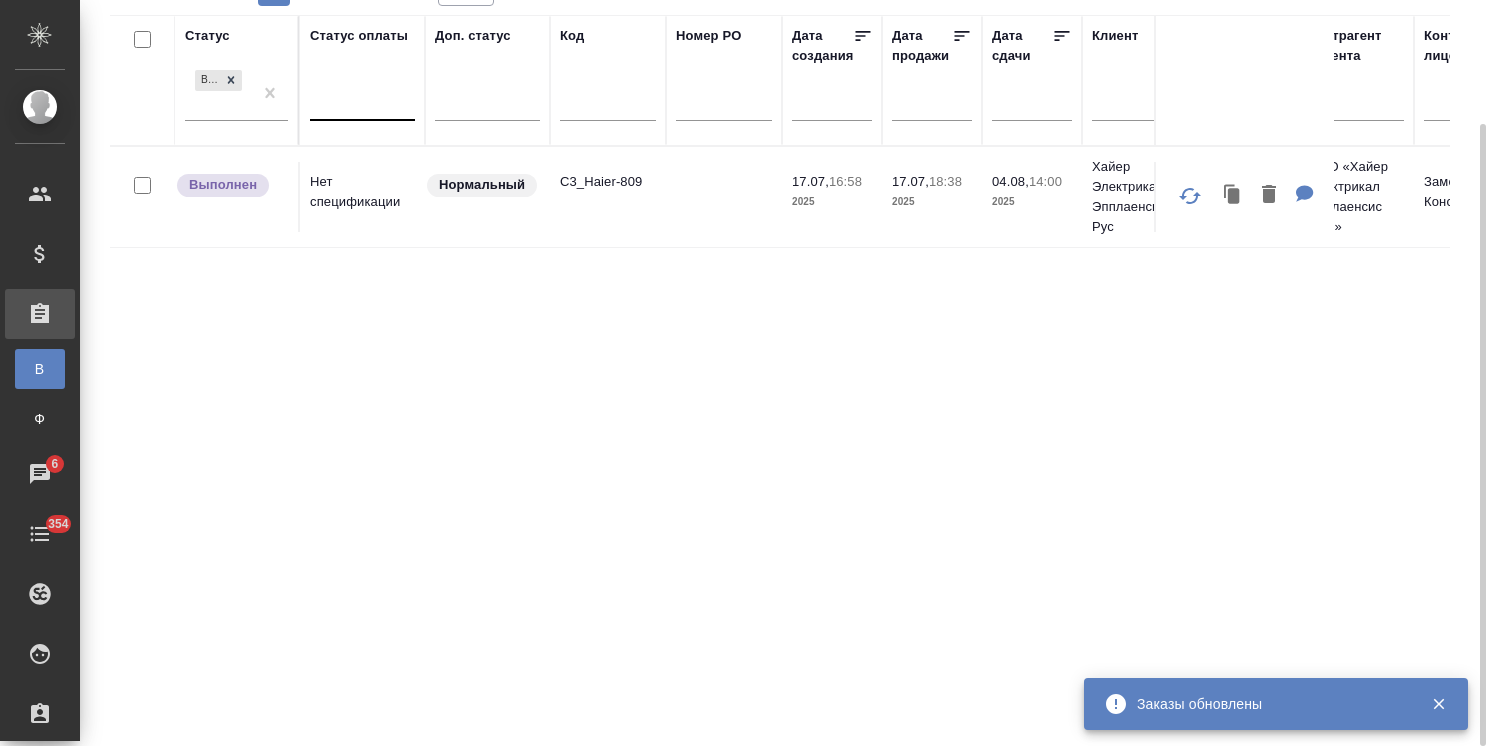 drag, startPoint x: 264, startPoint y: 94, endPoint x: 330, endPoint y: 83, distance: 66.910385 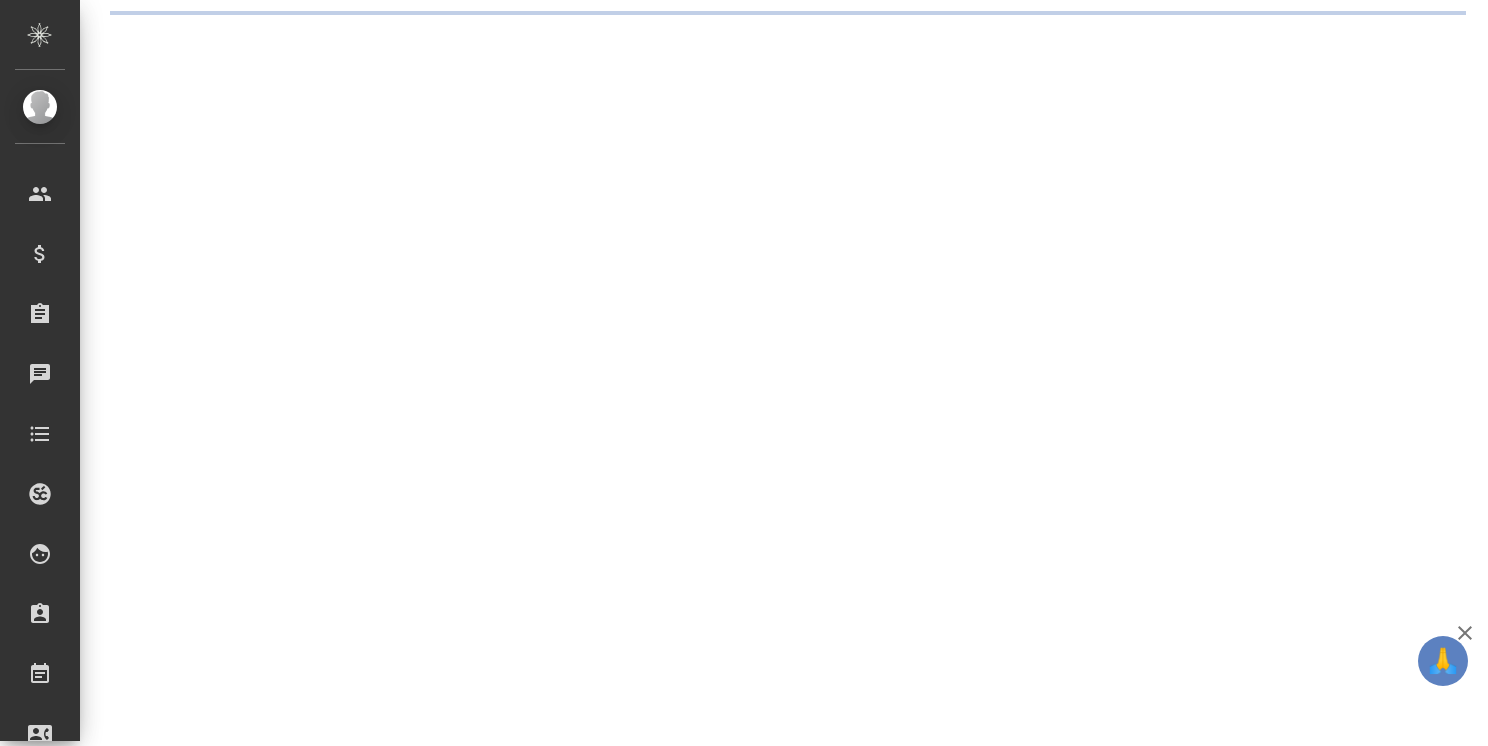scroll, scrollTop: 0, scrollLeft: 0, axis: both 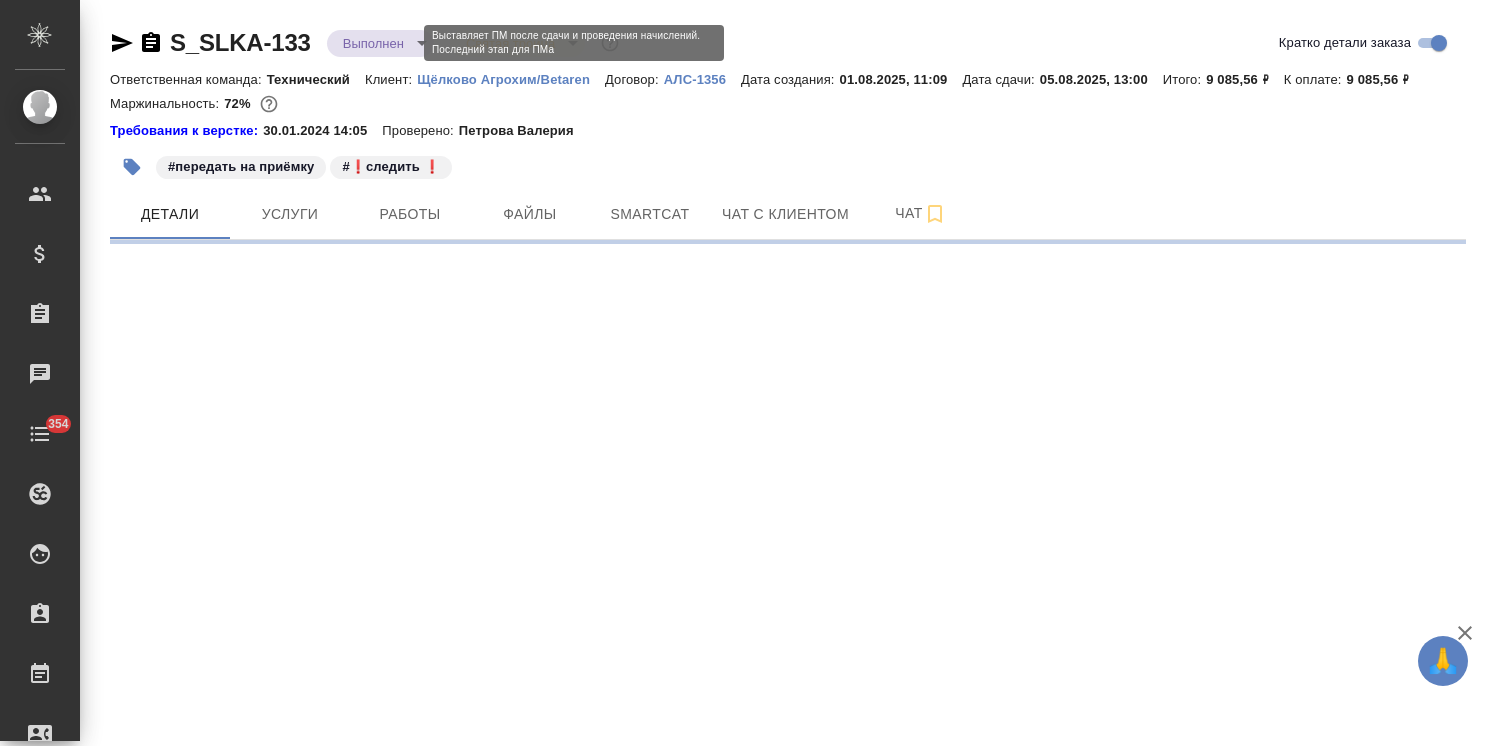 click on "🙏 .cls-1
fill:#fff;
AWATERA [LAST] [LAST] Клиенты Спецификации Заказы Чаты 354 Todo Проекты SC Исполнители Кандидаты Работы Входящие заявки Заявки на доставку Рекламации Проекты процессинга Конференции Выйти S_SLKA-133 Выполнен completed Святая троица holyTrinity Кратко детали заказа Ответственная команда: Технический Клиент: Щёлково Агрохим/Betaren Договор: АЛС-1356 Дата создания: [DATE], [TIME] Дата сдачи: [DATE], [TIME] Итого: 9 085,56 ₽ К оплате: 9 085,56 ₽ Маржинальность: 72% Требования к верстке: [DATE] [TIME] Проверено: [LAST] #передать на приёмку #❗следить ❗ Детали Услуги Работы" at bounding box center (744, 373) 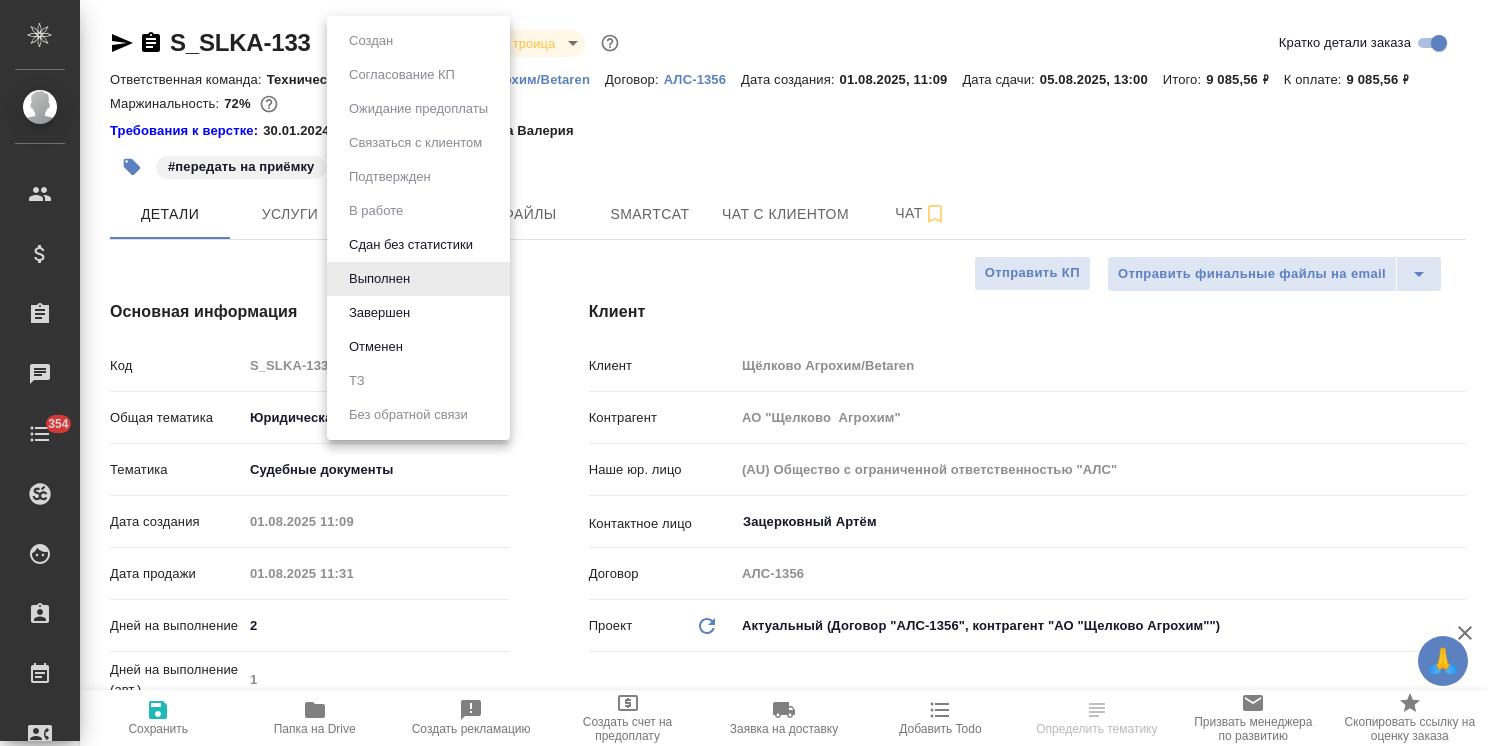 type on "x" 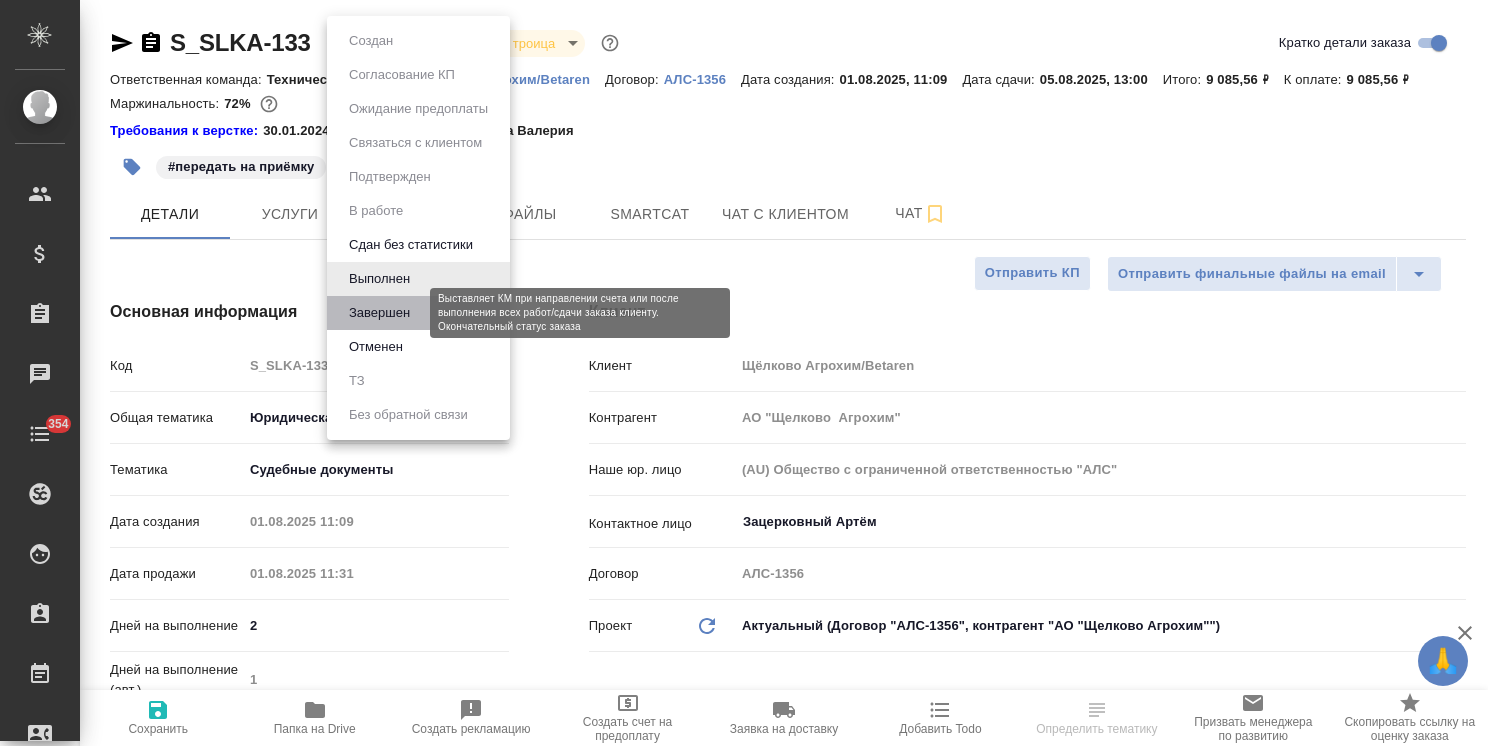type on "x" 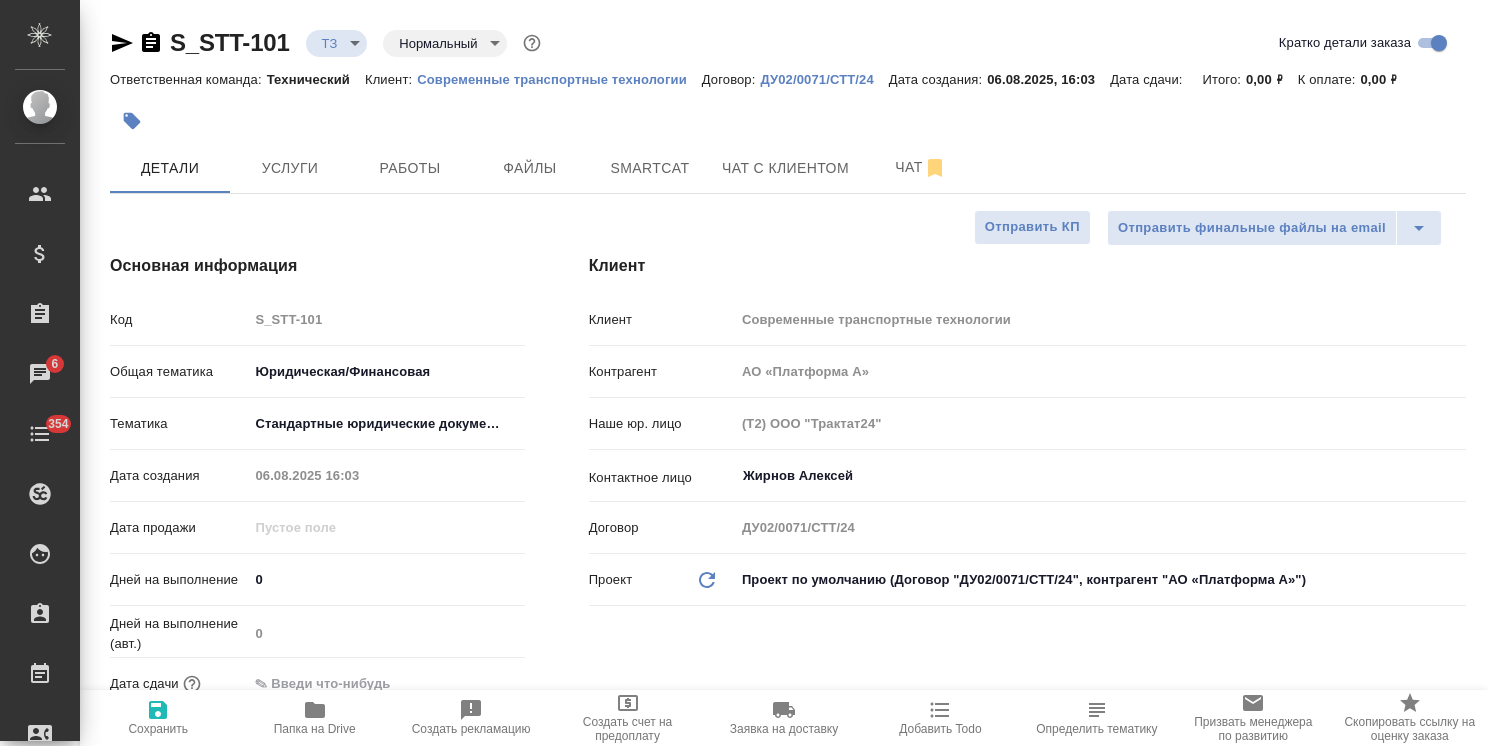 select on "RU" 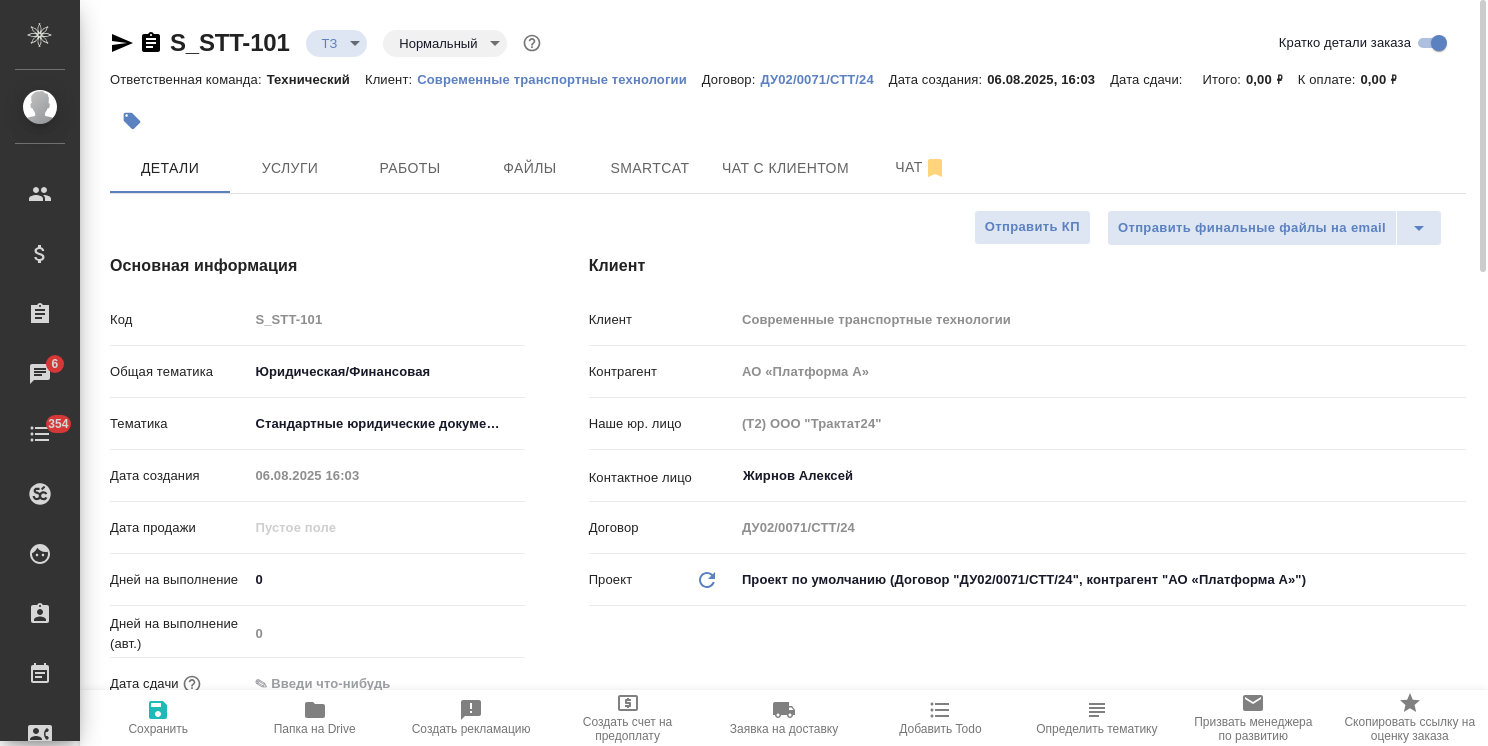 scroll, scrollTop: 0, scrollLeft: 0, axis: both 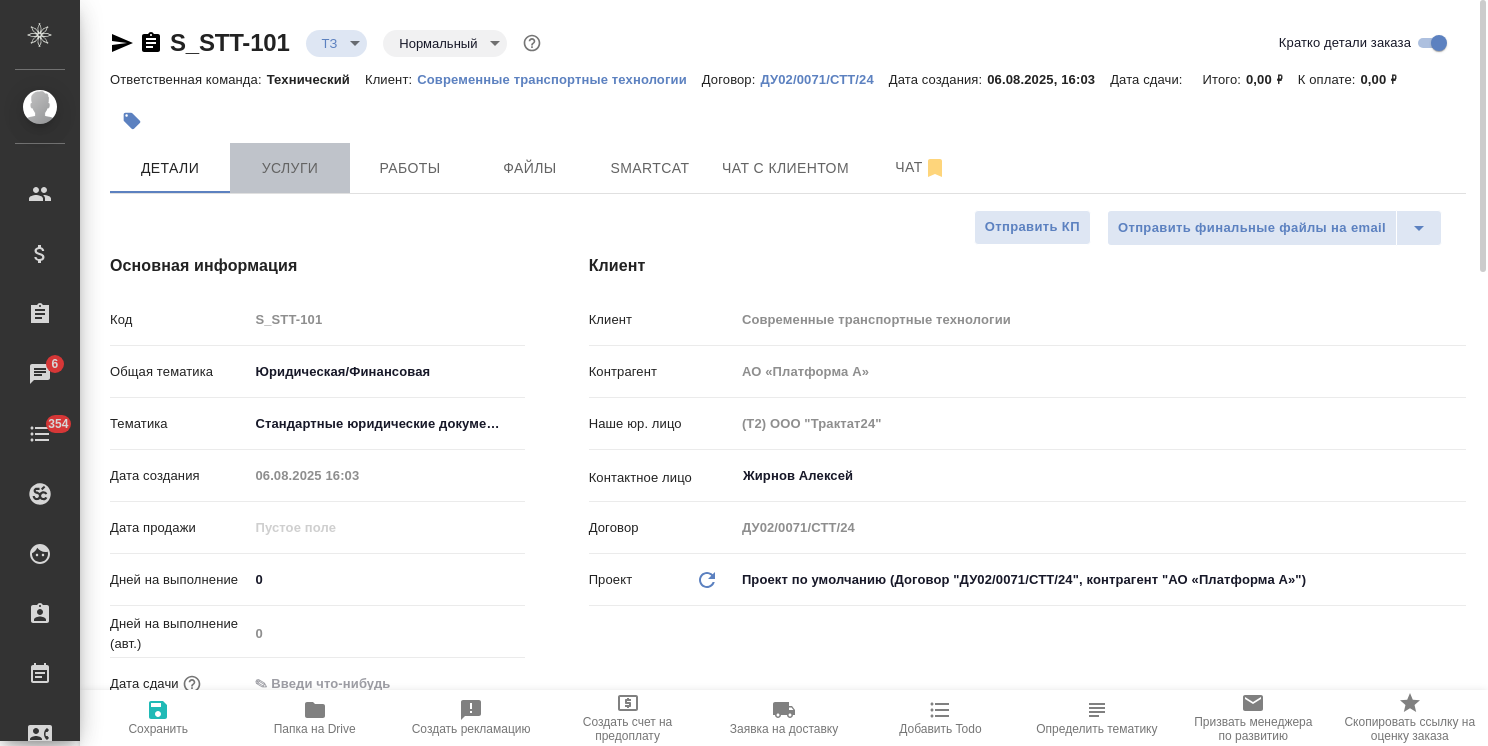 click on "Услуги" at bounding box center (290, 168) 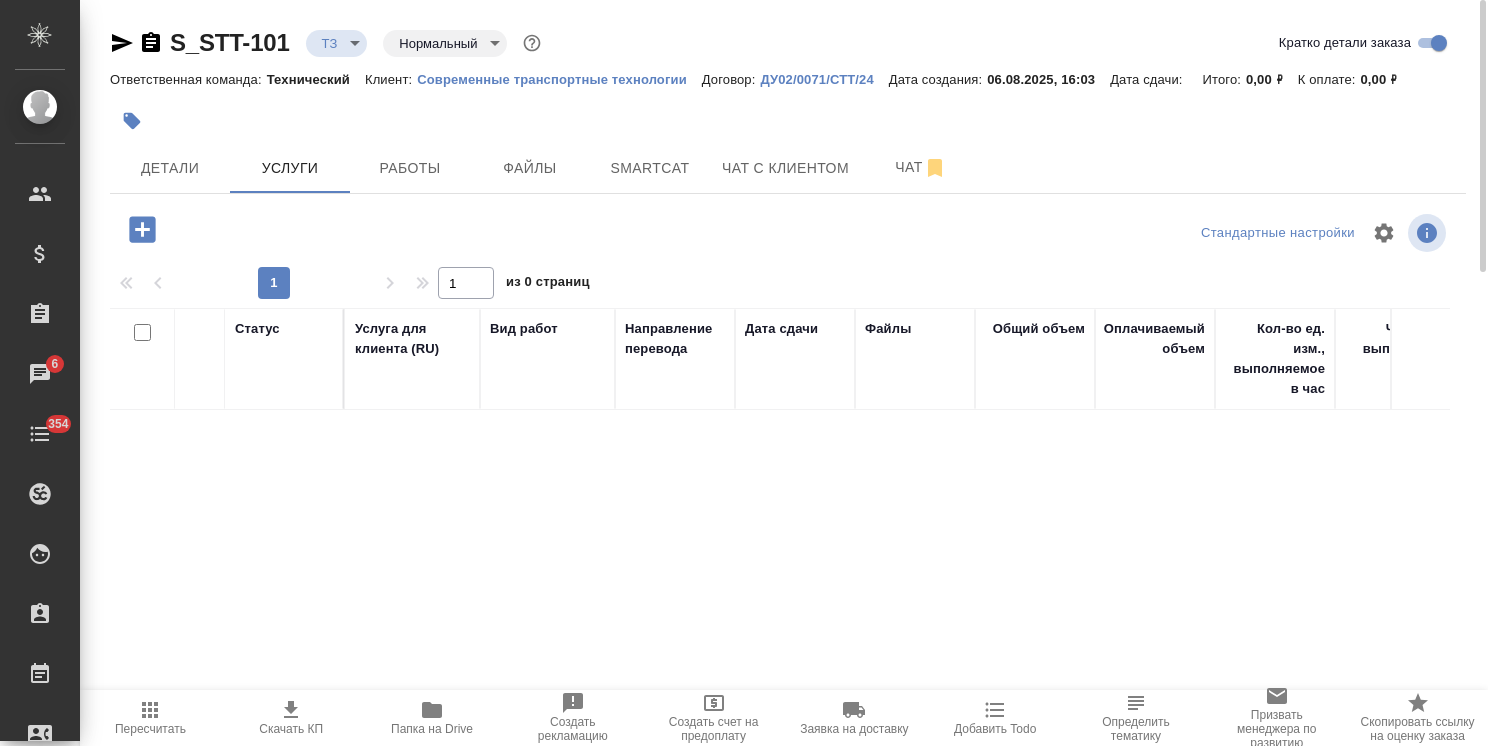 click 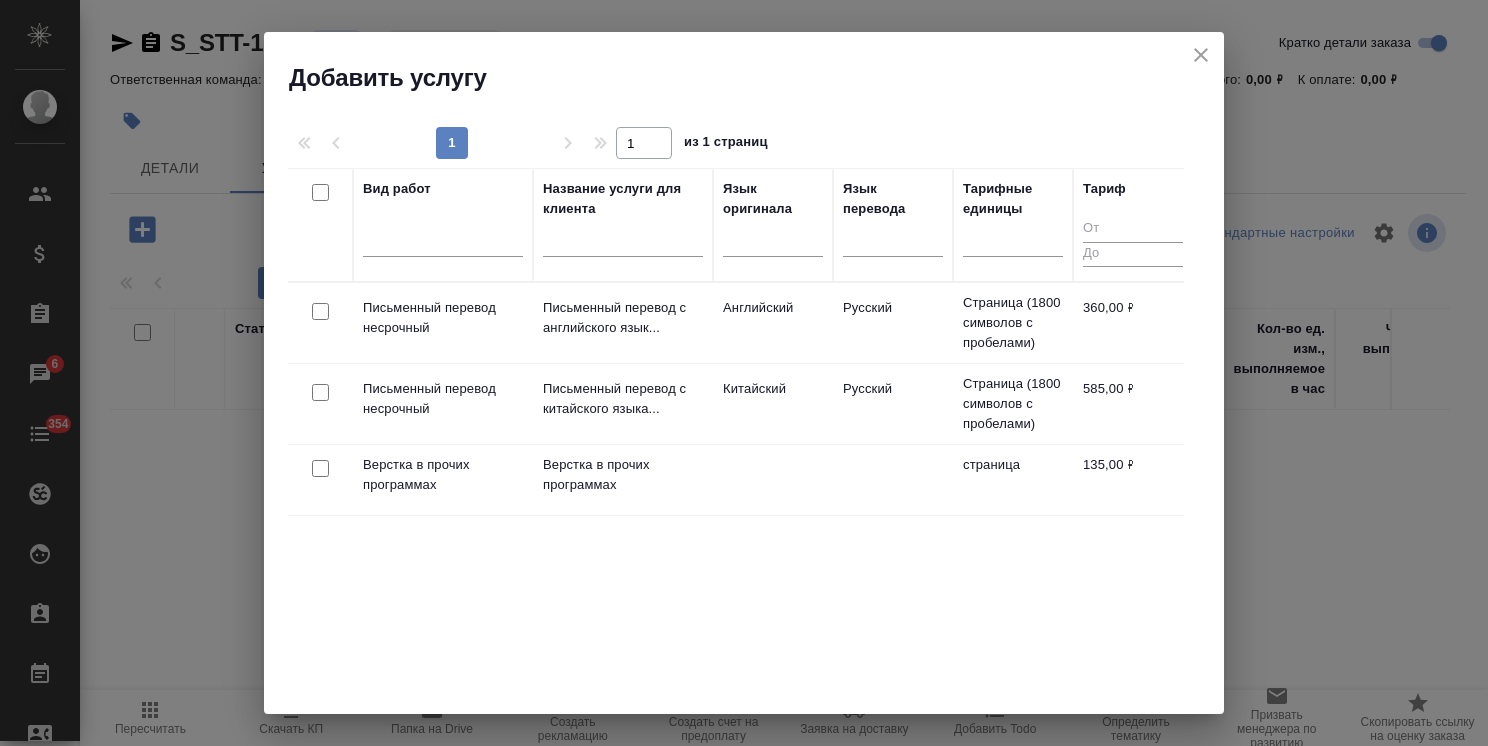 click on "1 1 из 1 страниц Вид работ   Название услуги для клиента Язык оригинала   Язык перевода   Тарифные единицы   Тариф Письменный перевод несрочный Письменный перевод с английского язык... Английский Русский Страница (1800 символов с пробелами) 360,00 ₽ Письменный перевод несрочный Письменный перевод с китайского языка... Китайский Русский Страница (1800 символов с пробелами) 585,00 ₽ Верстка в прочих программах Верстка в прочих программах страница 135,00 ₽" at bounding box center (744, 404) 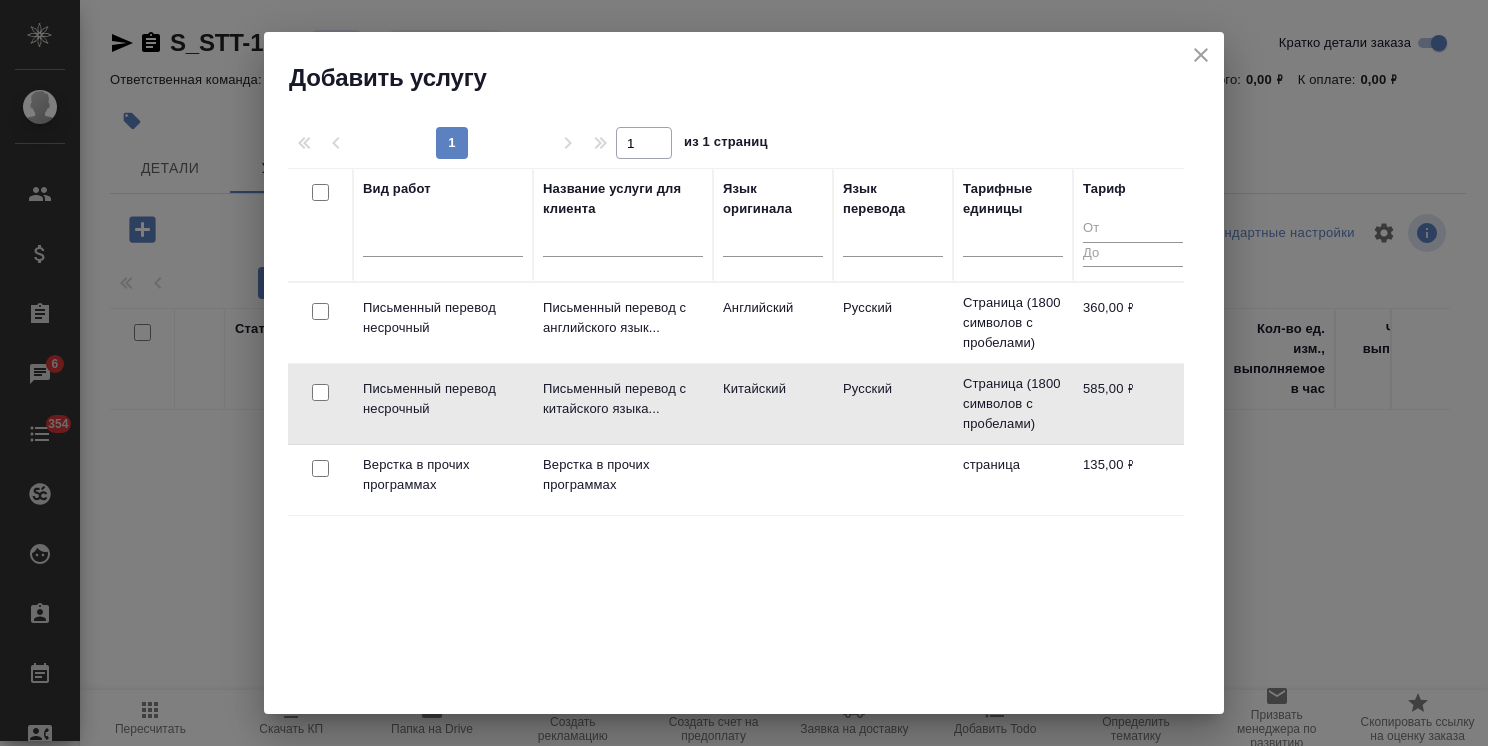 click at bounding box center [320, 392] 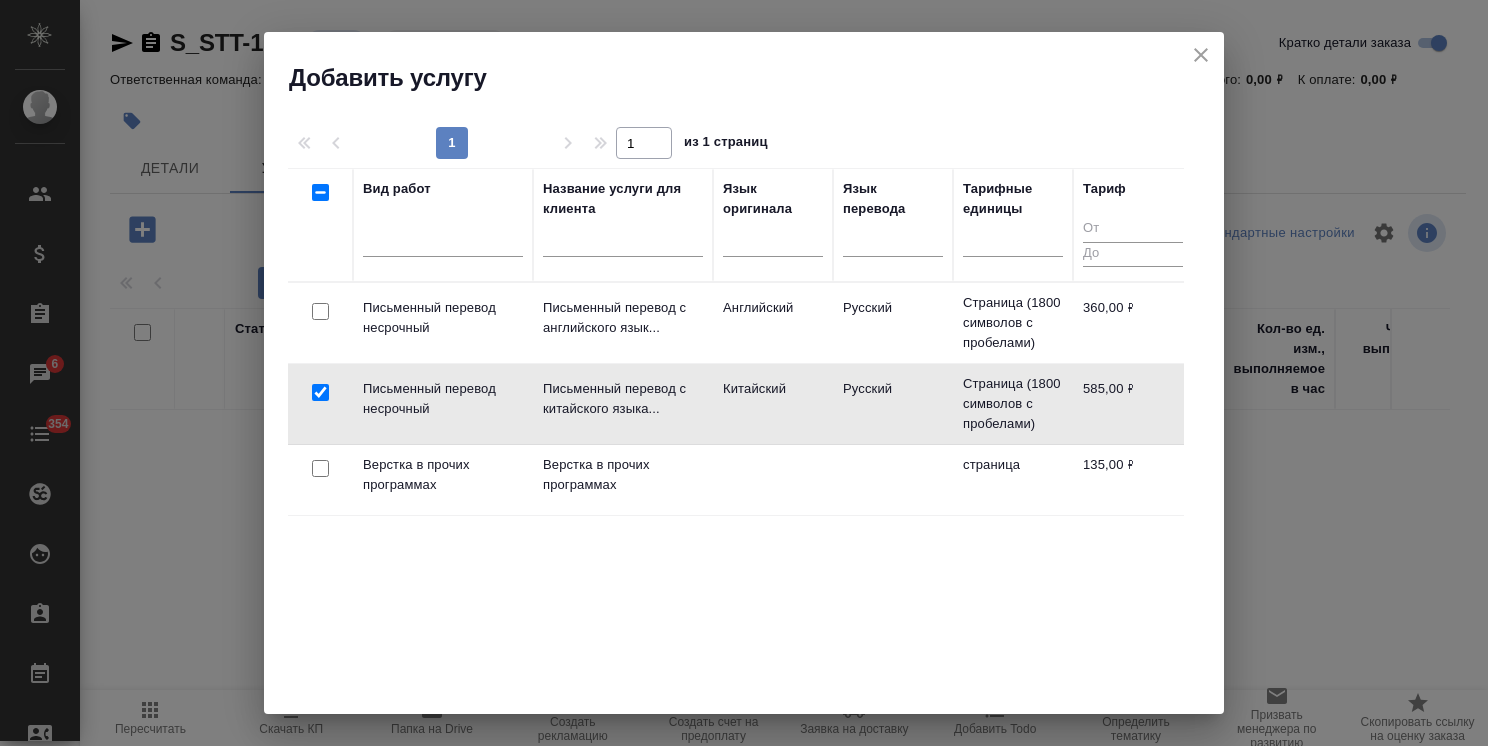 checkbox on "true" 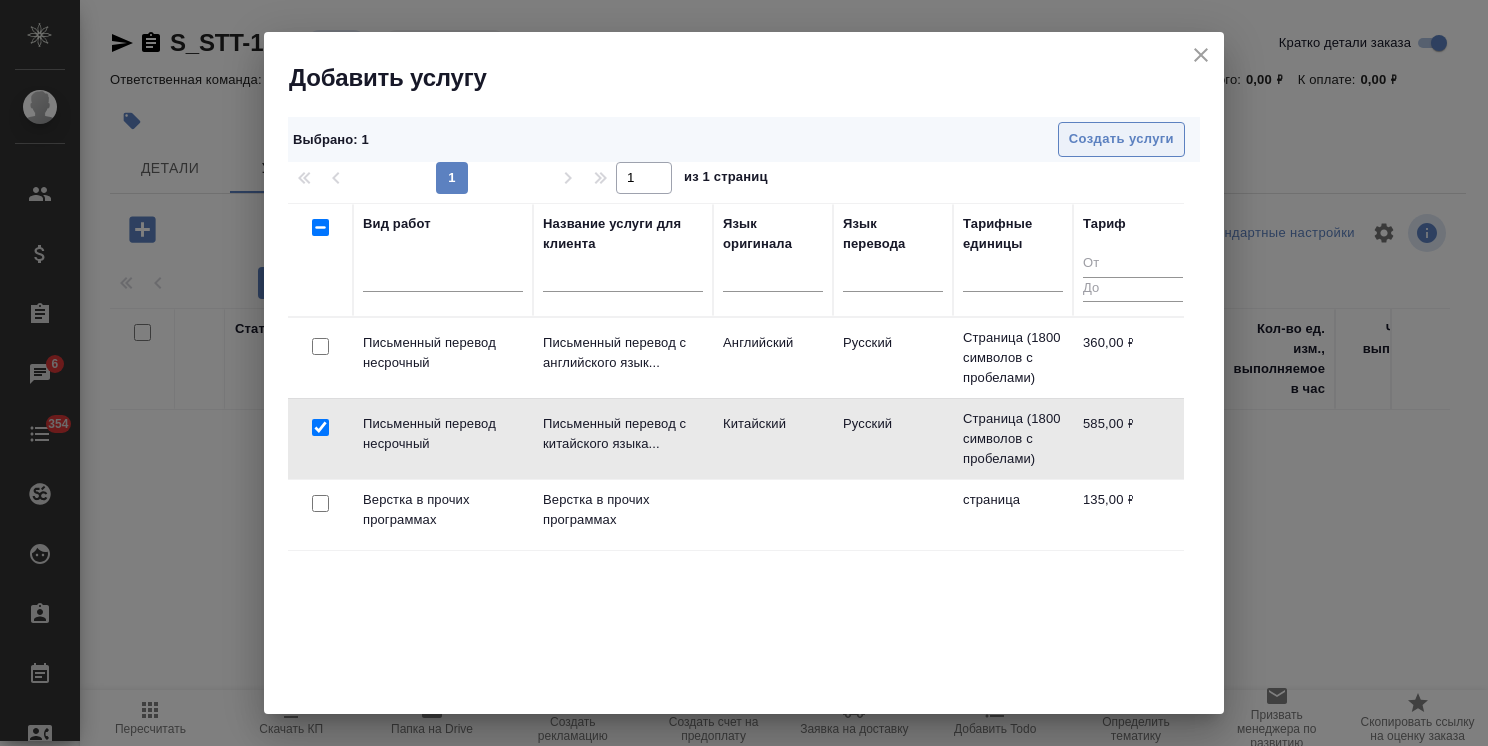 click on "Создать услуги" at bounding box center [1121, 139] 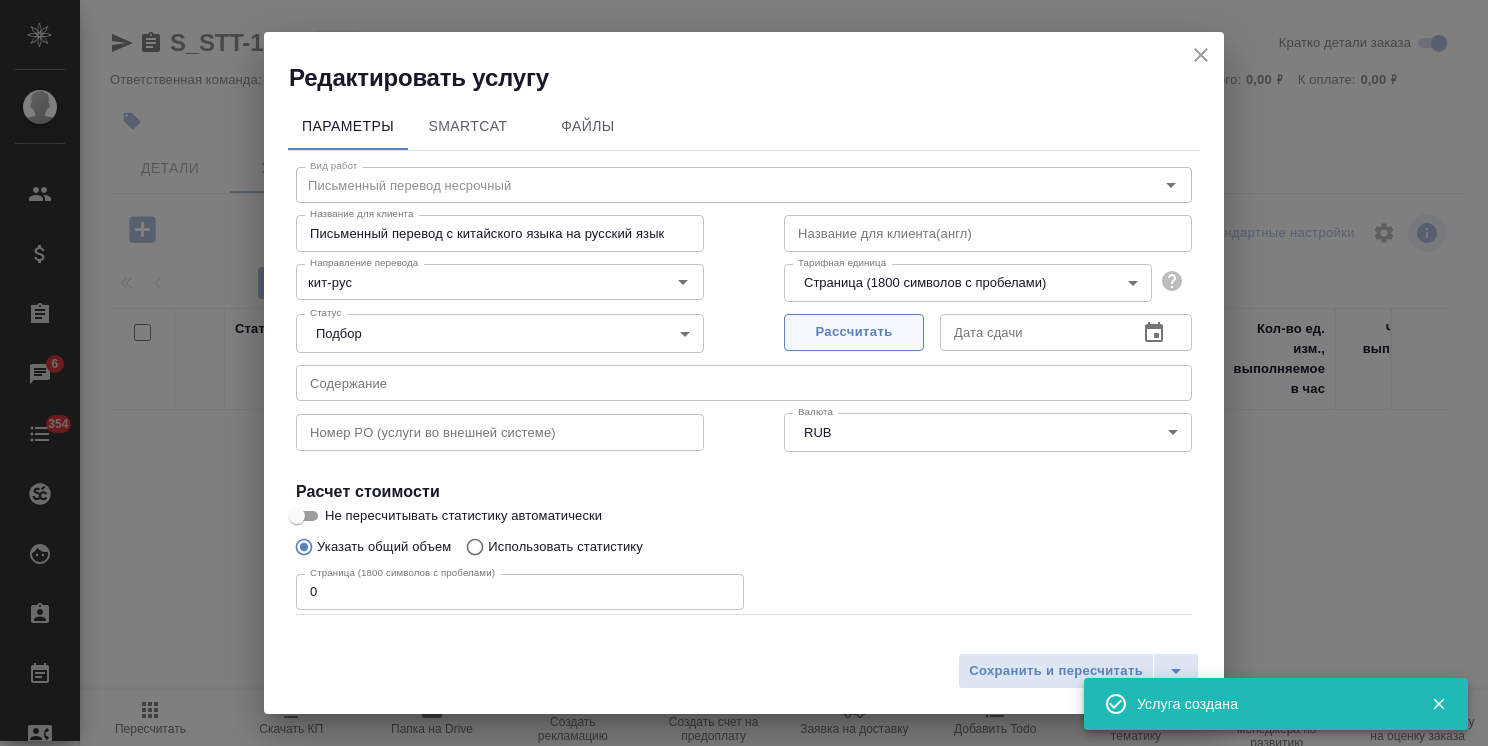 click on "Рассчитать" at bounding box center [854, 332] 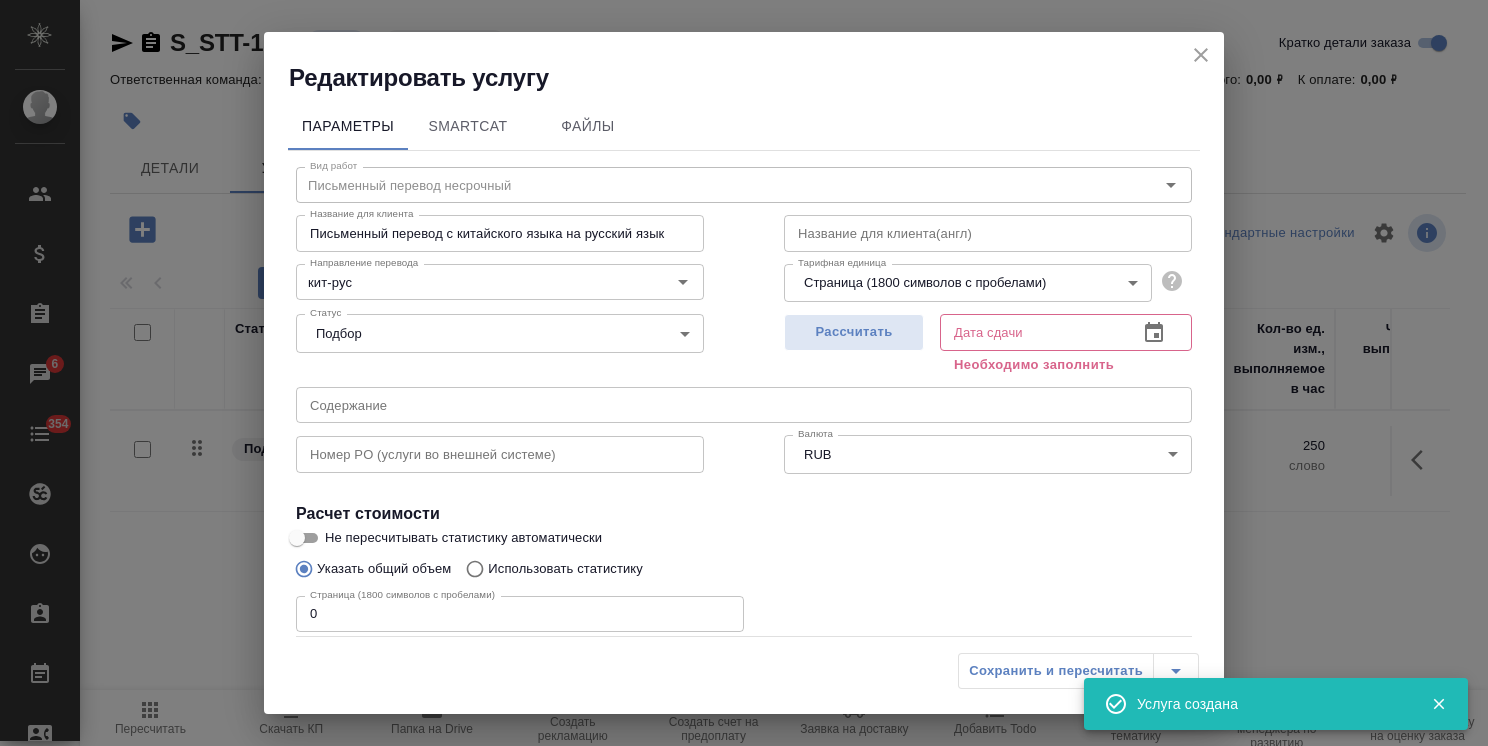 type on "06.08.2025 17:13" 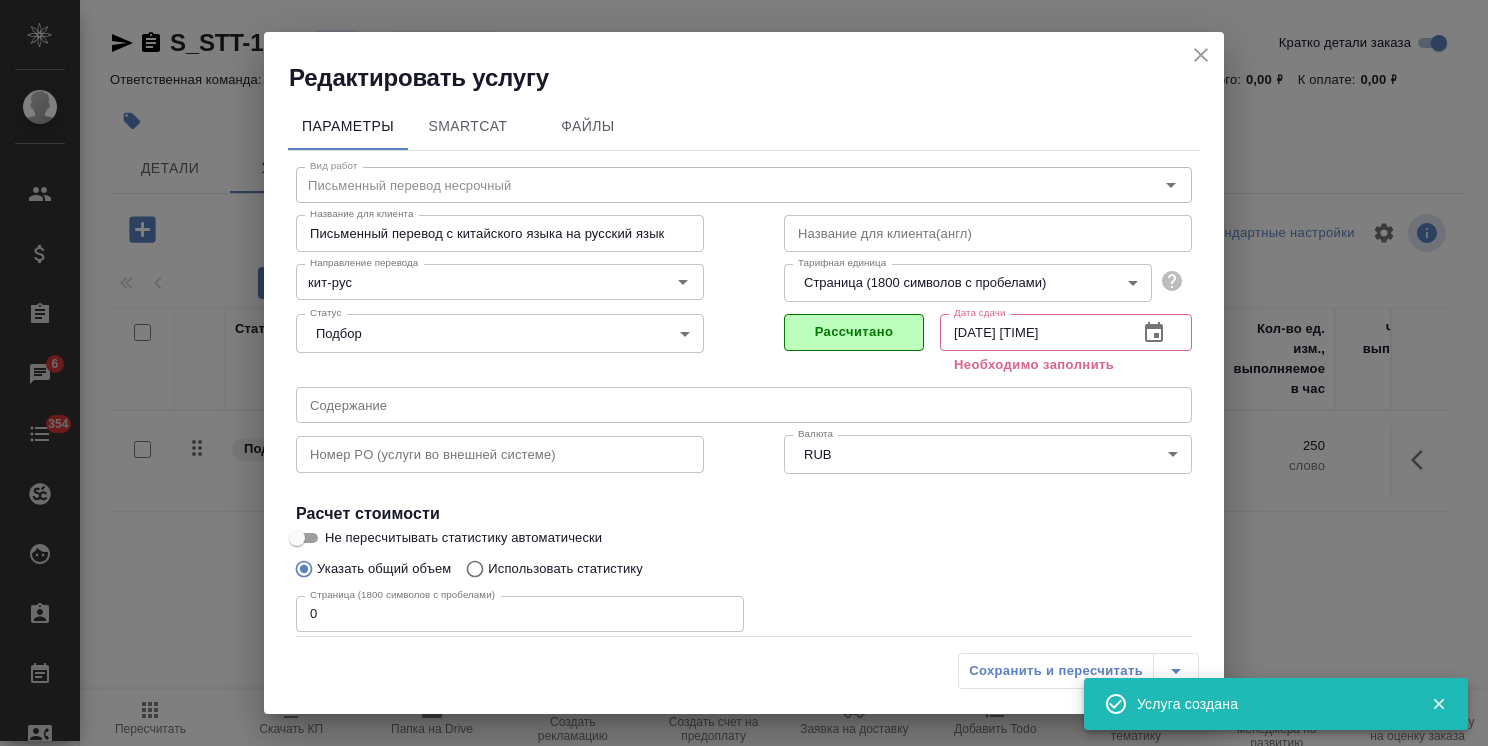 click on "Сохранить и пересчитать" at bounding box center [1078, 671] 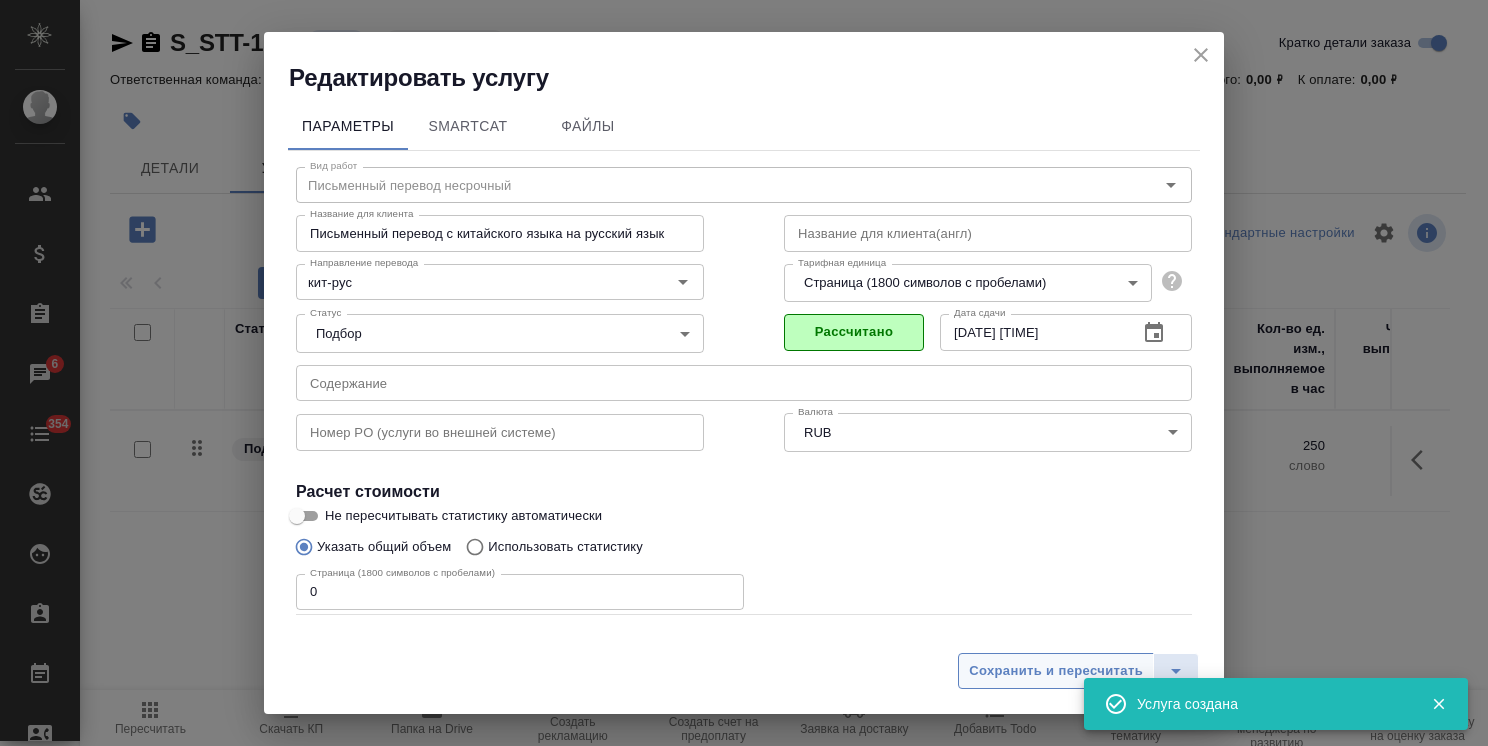 click on "Сохранить и пересчитать" at bounding box center [1056, 671] 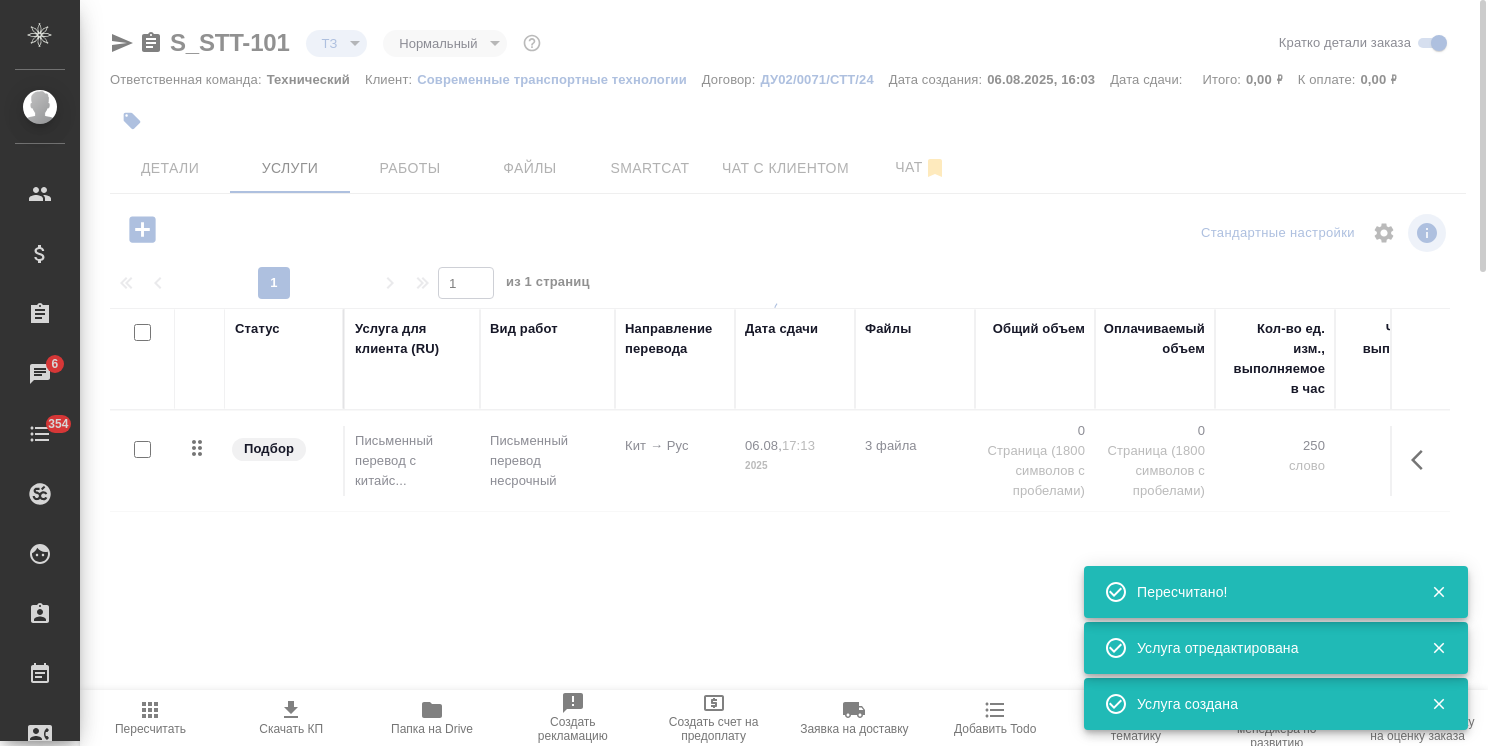 type on "new" 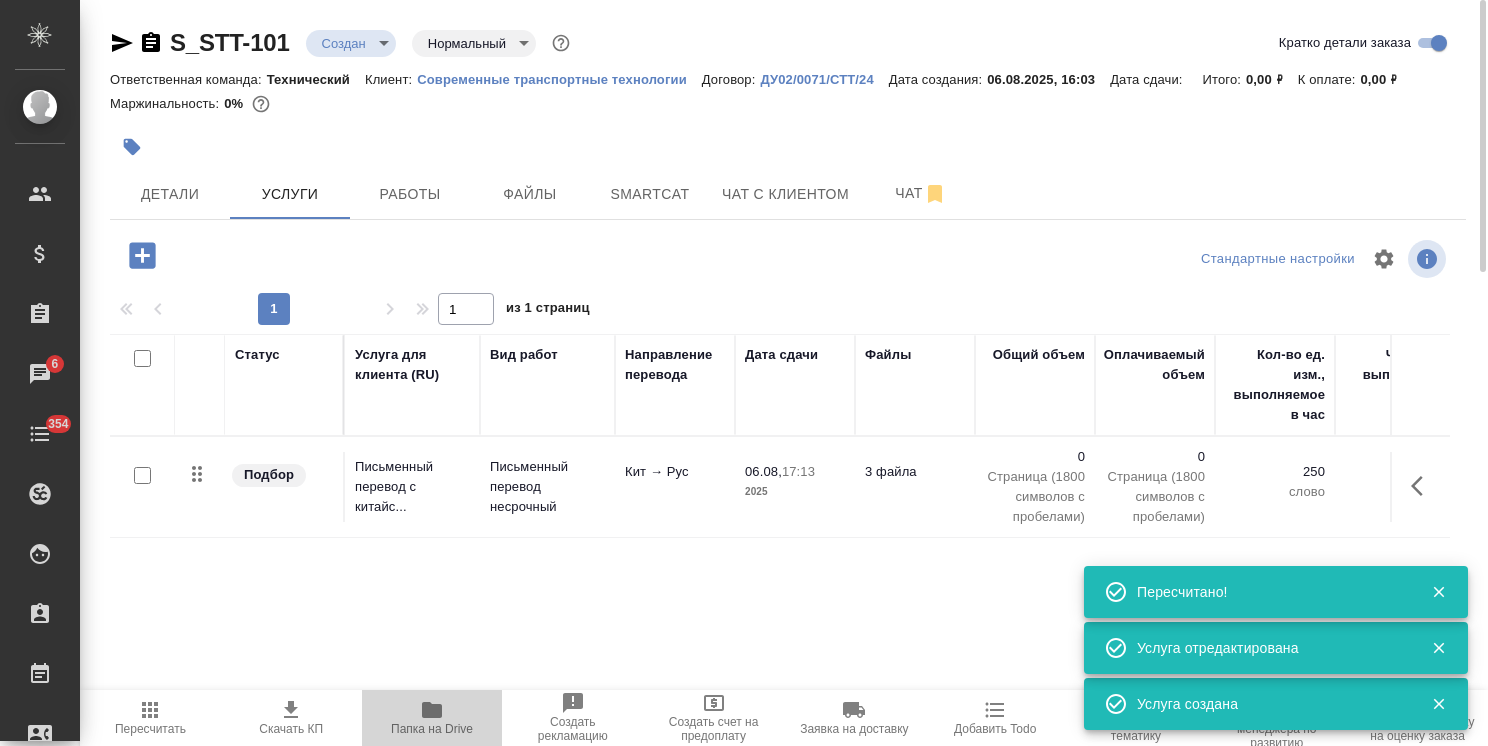click on "Папка на Drive" at bounding box center [432, 717] 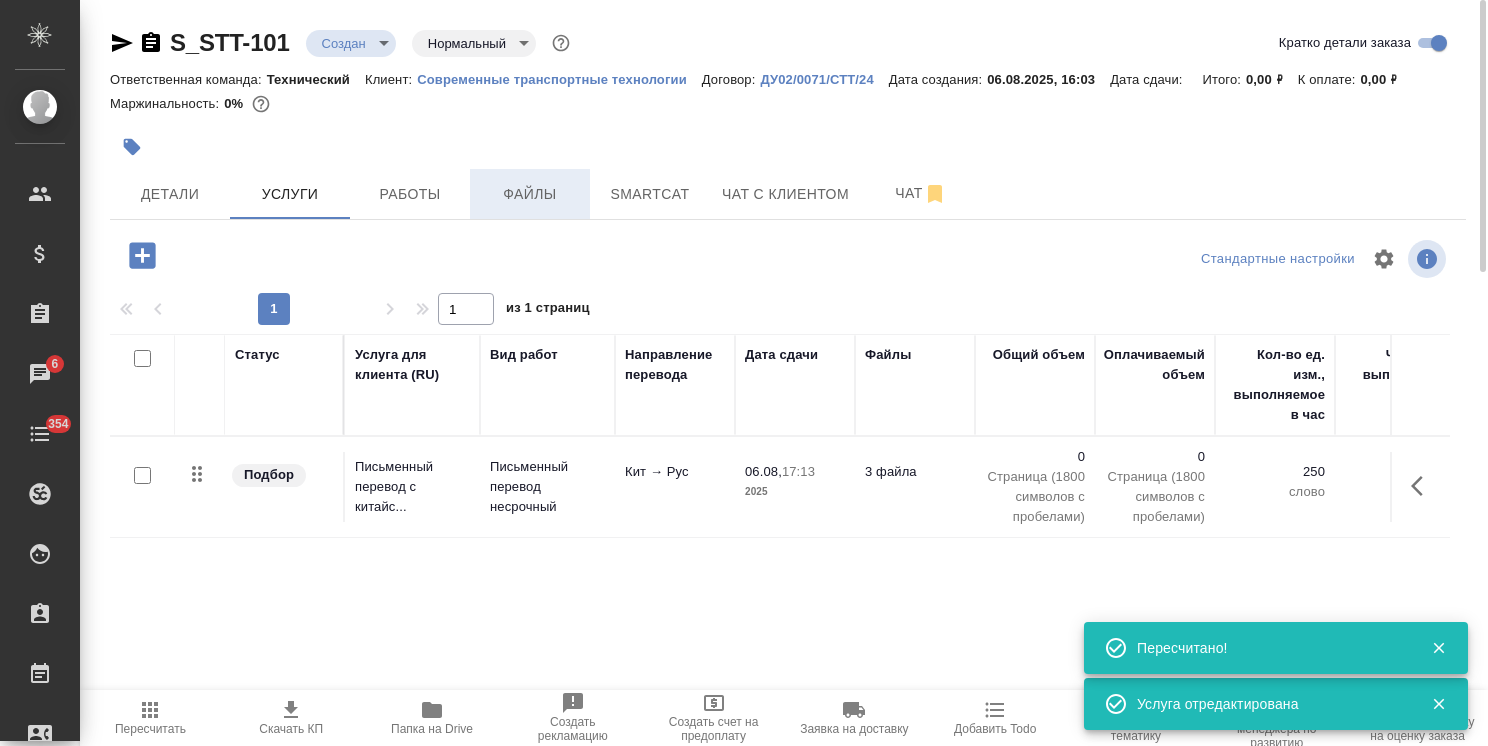 click on "Файлы" at bounding box center [530, 194] 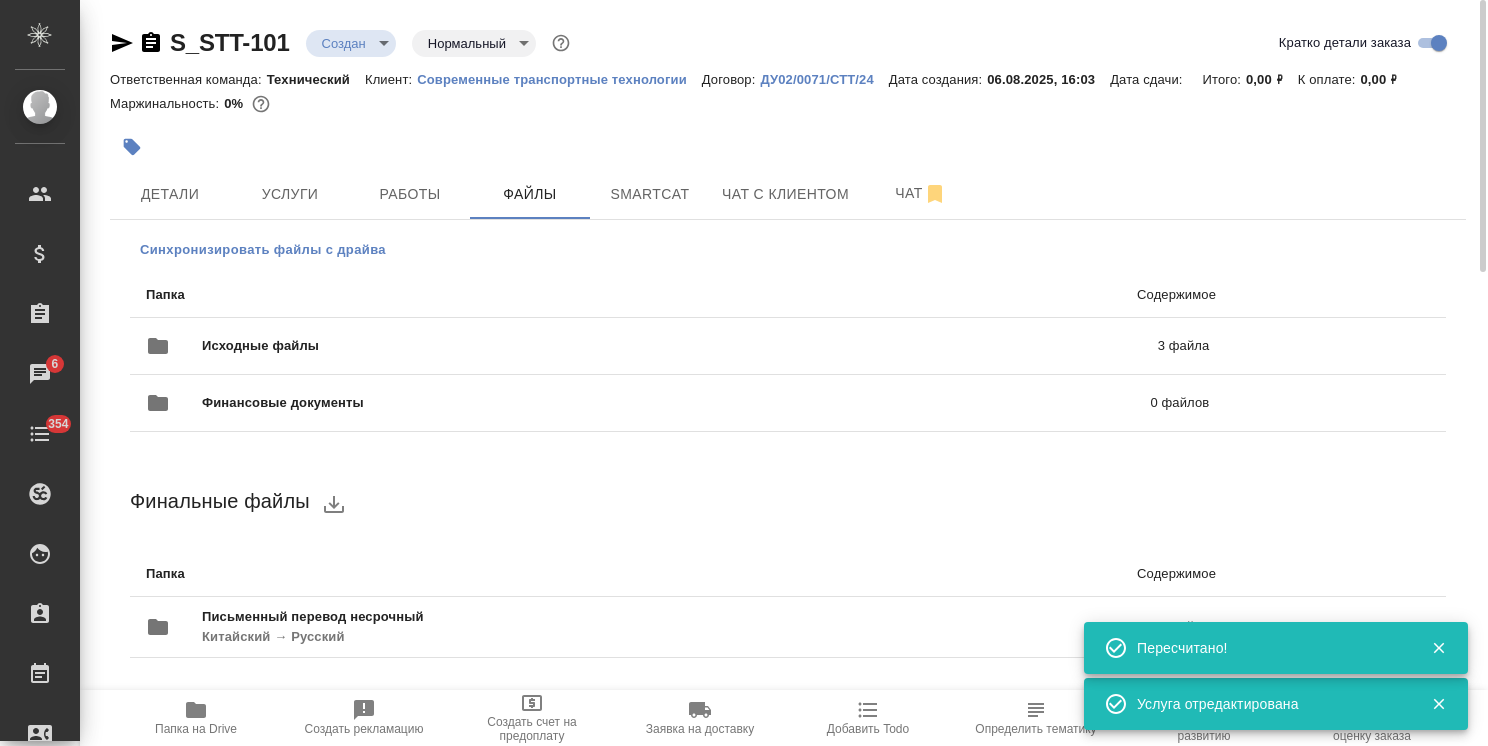 click on "Синхронизировать файлы с драйва" at bounding box center [263, 250] 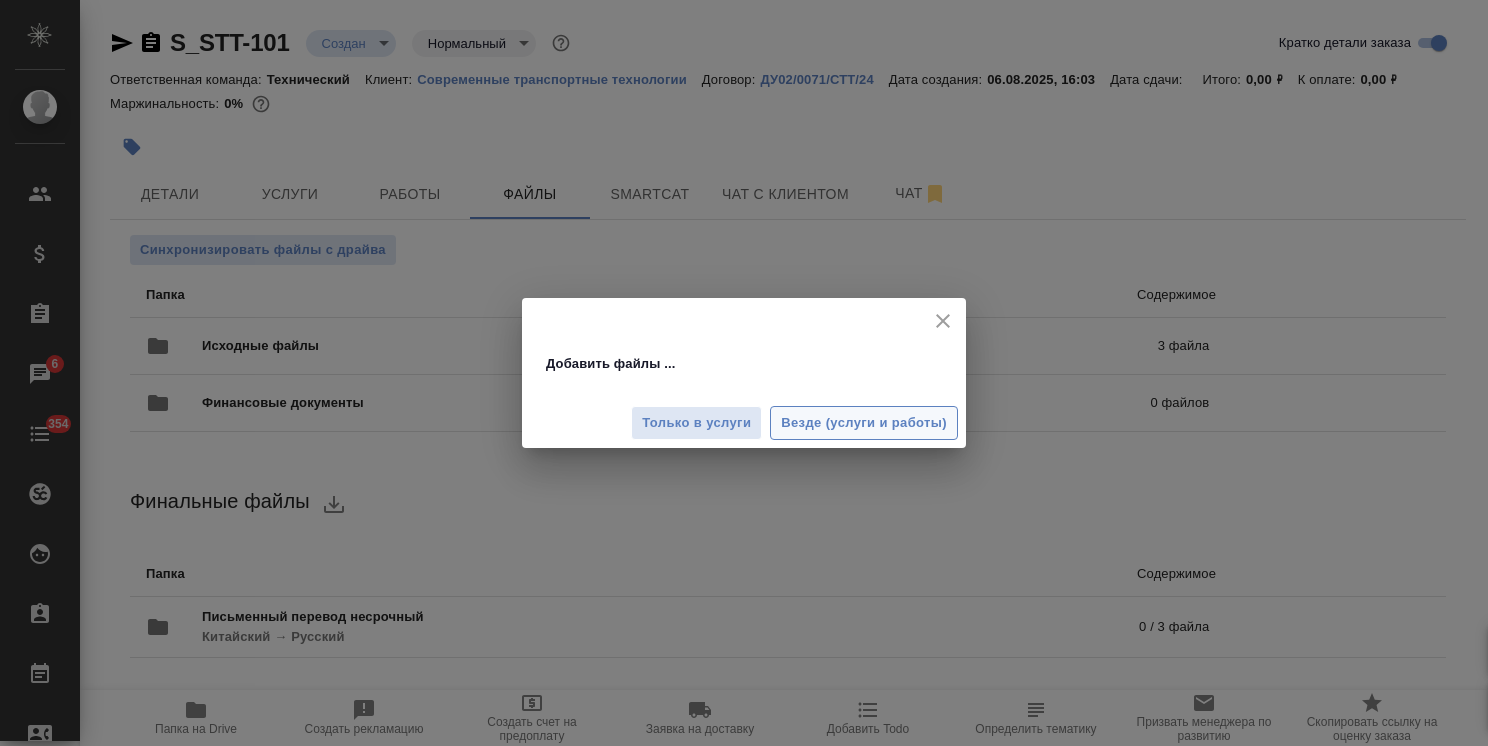 click on "Везде (услуги и работы)" at bounding box center [864, 423] 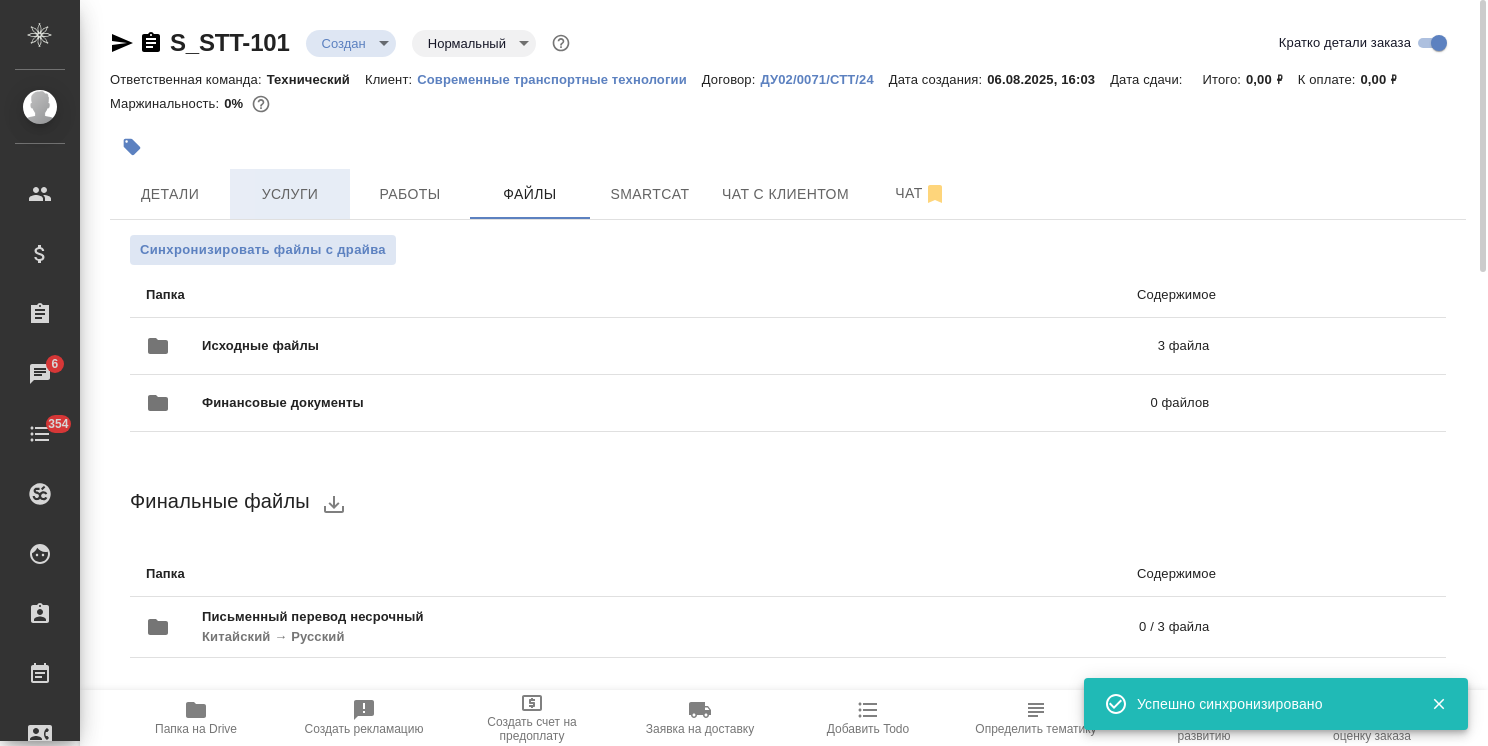click on "Услуги" at bounding box center [290, 194] 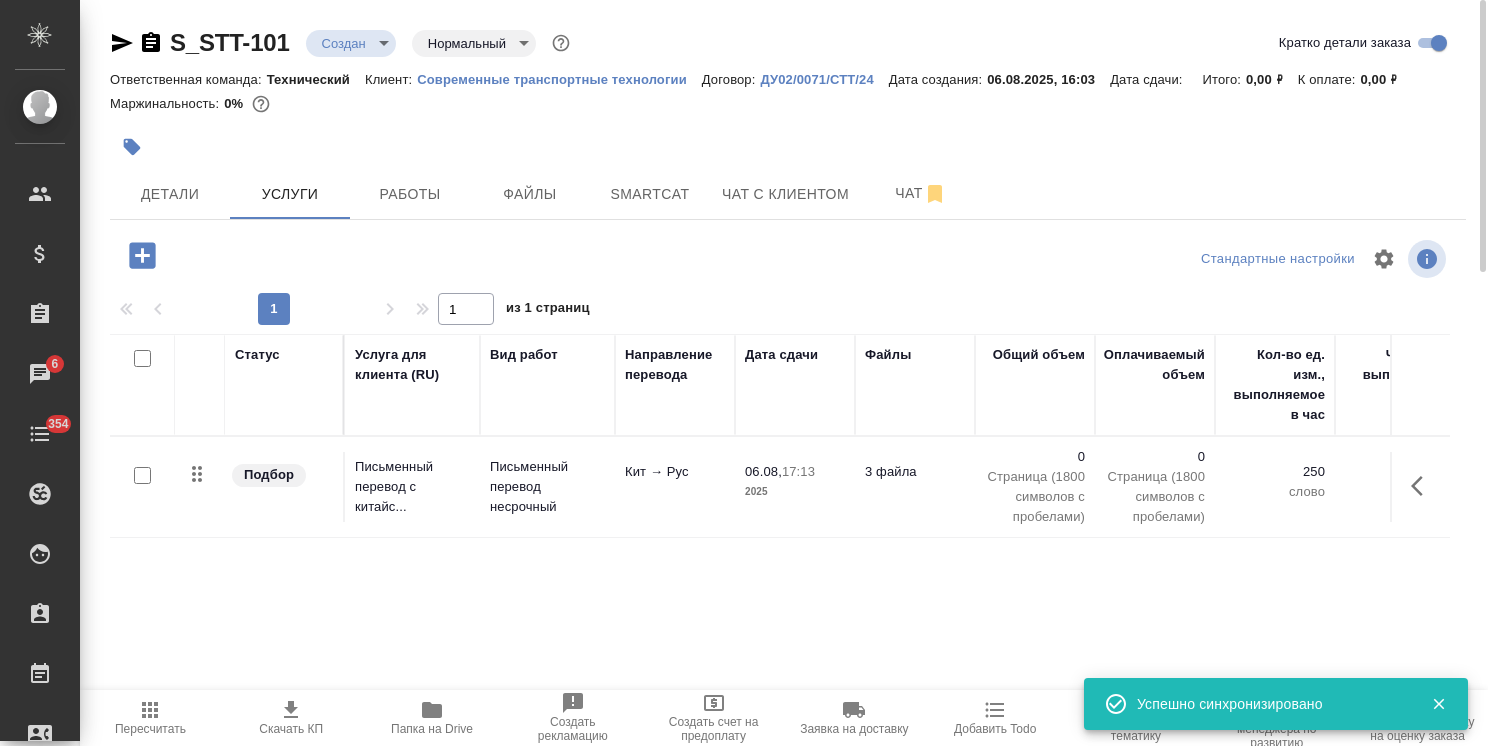 click at bounding box center [142, 475] 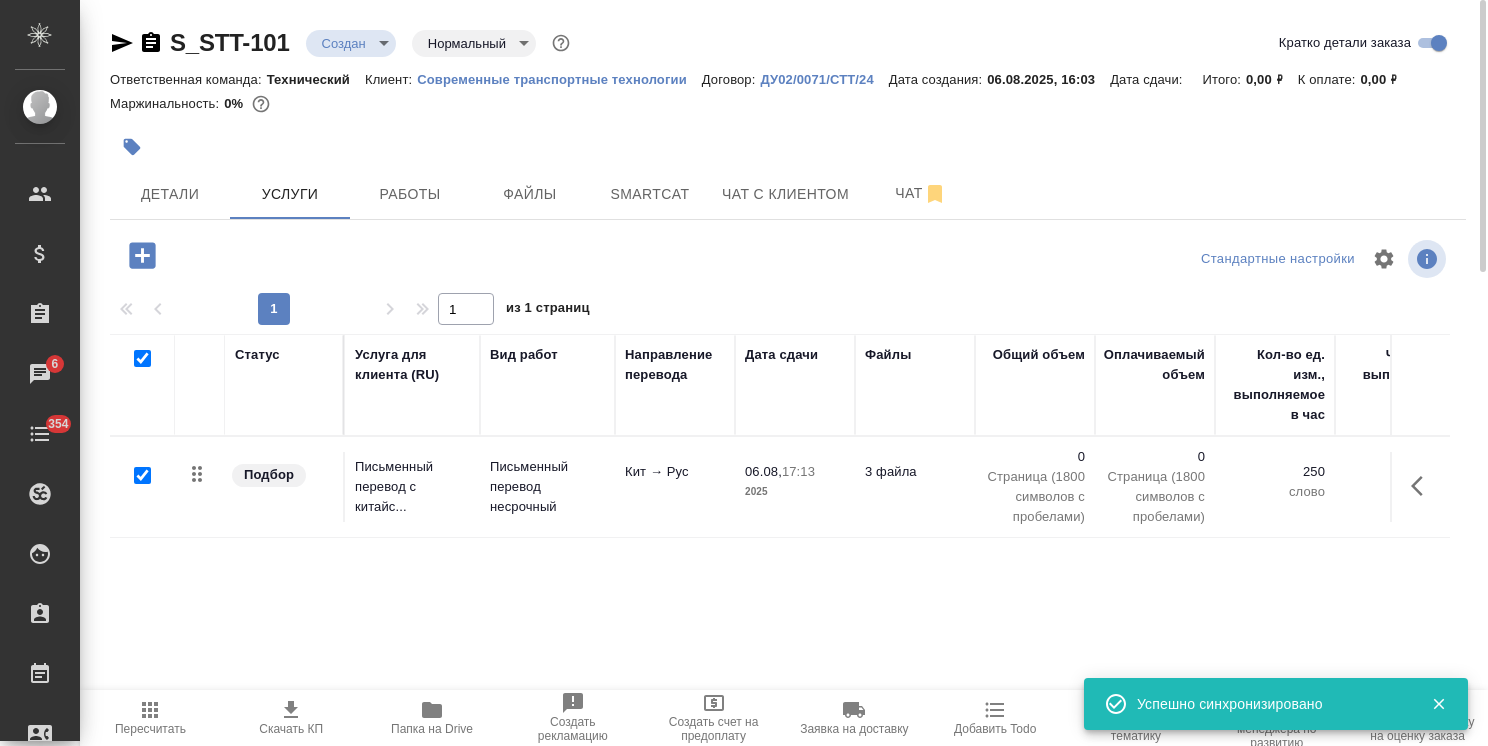 checkbox on "true" 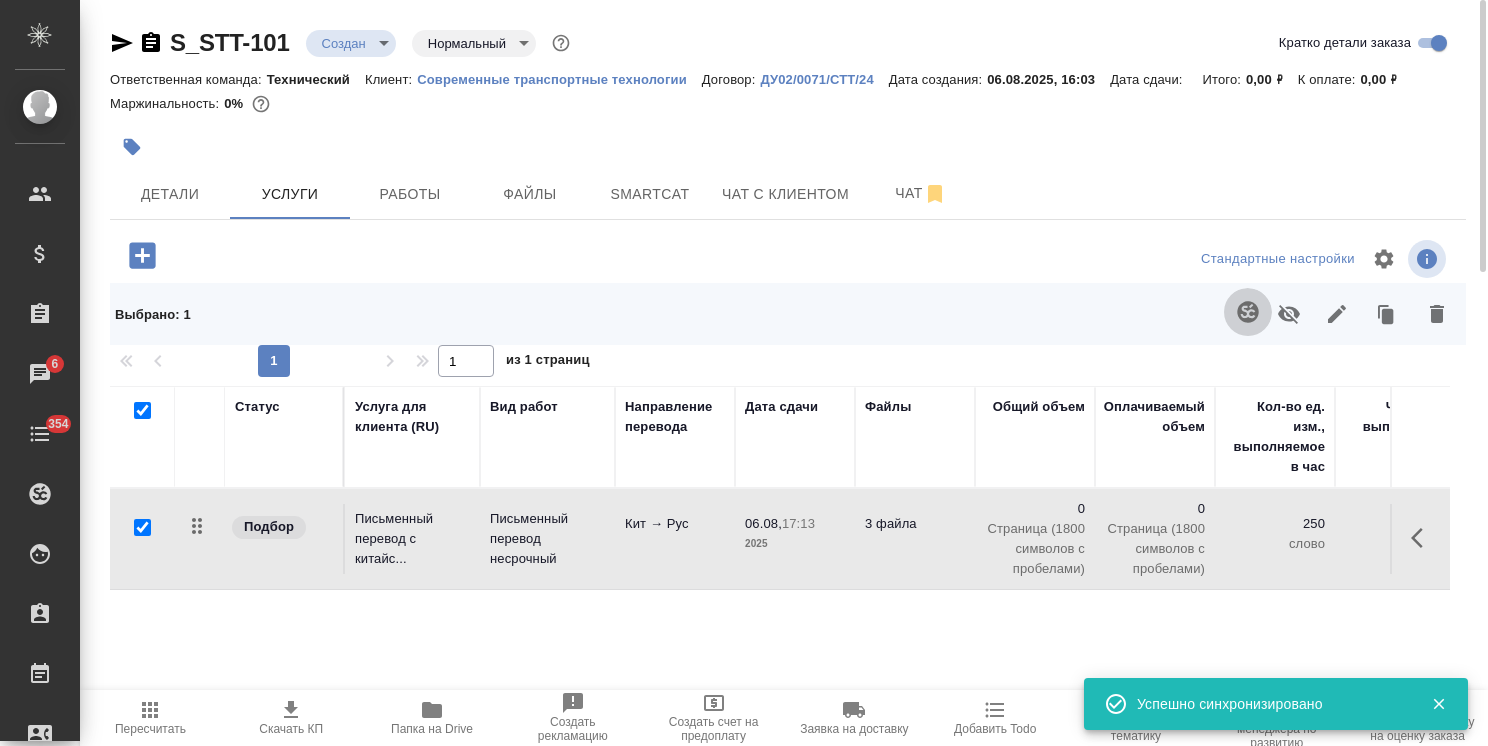 click 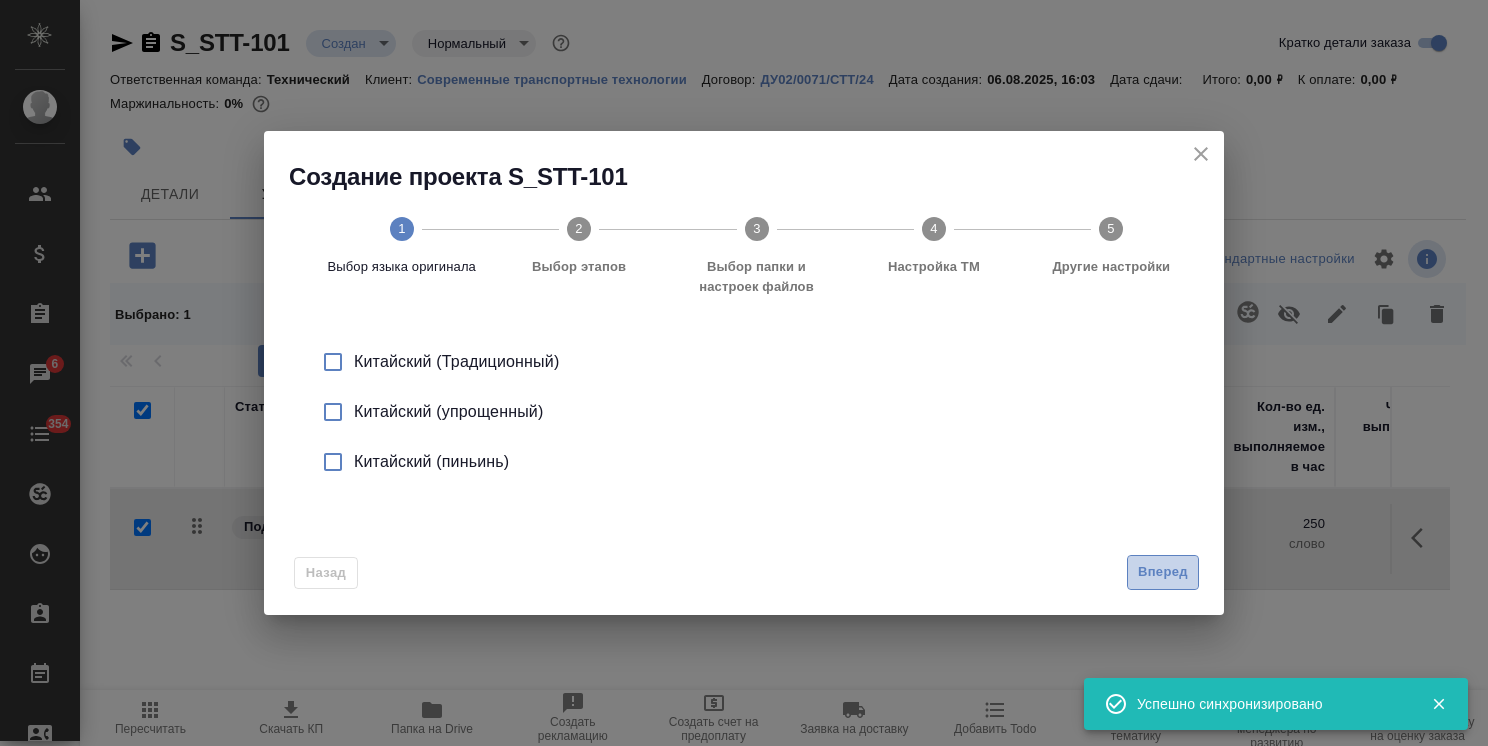 click on "Вперед" at bounding box center (1163, 572) 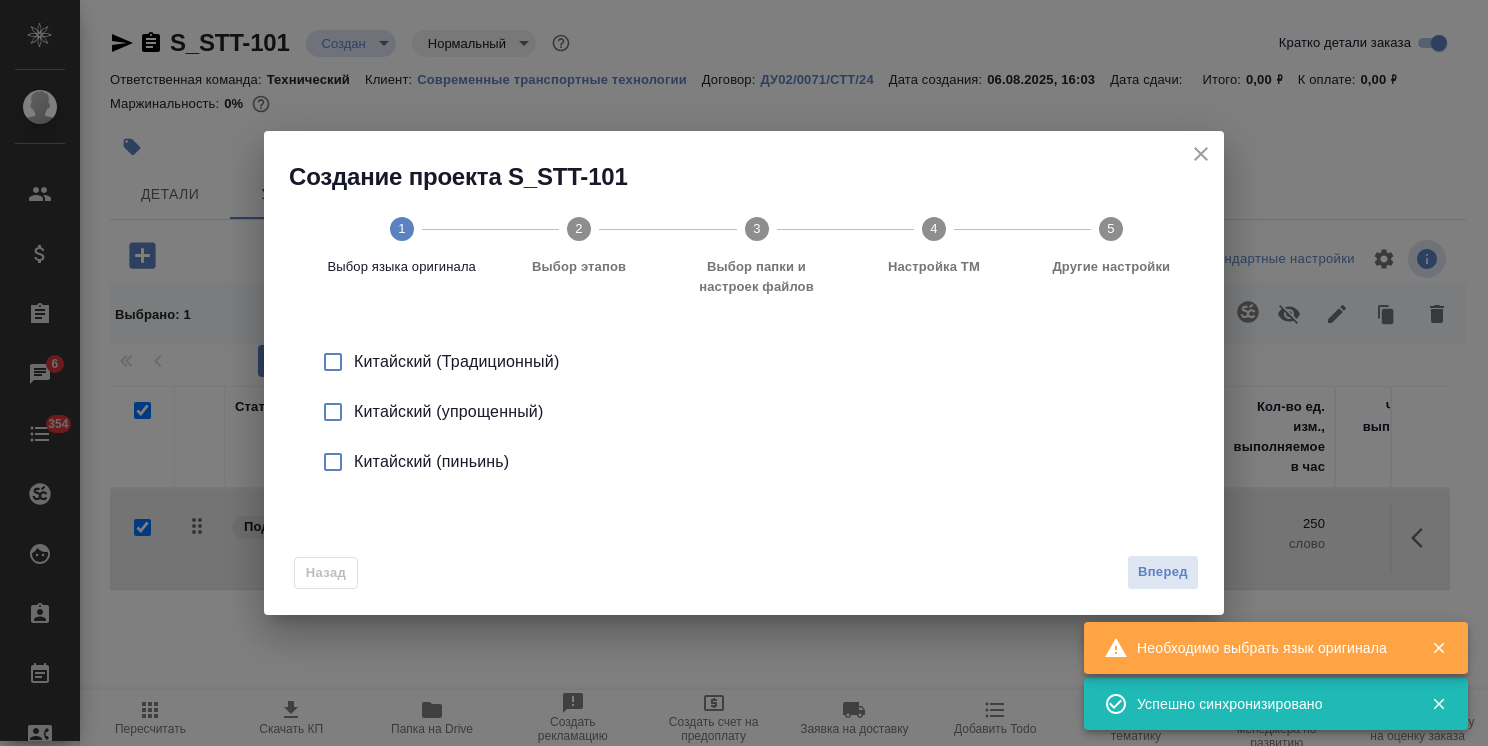 click on "Китайский (упрощенный)" at bounding box center (765, 412) 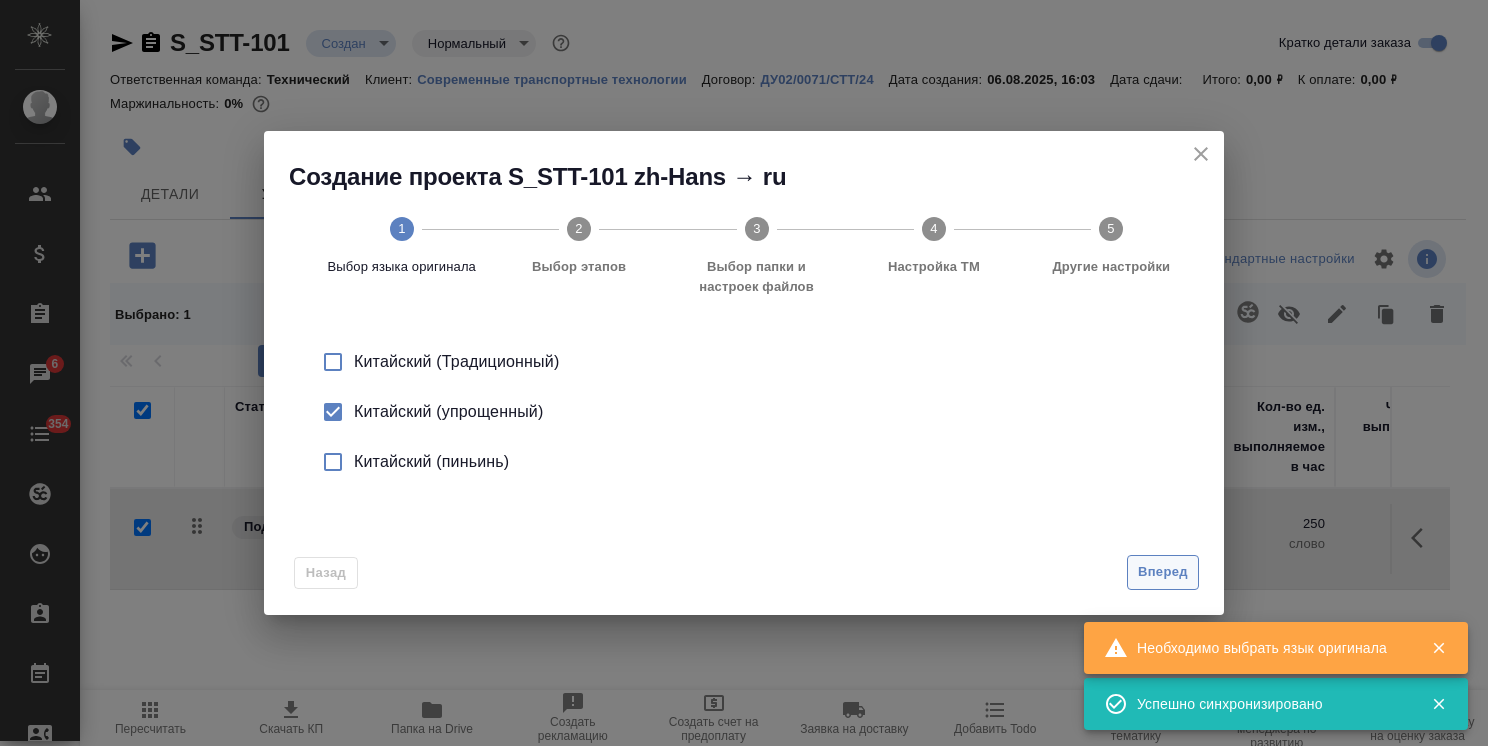 click on "Вперед" at bounding box center [1163, 572] 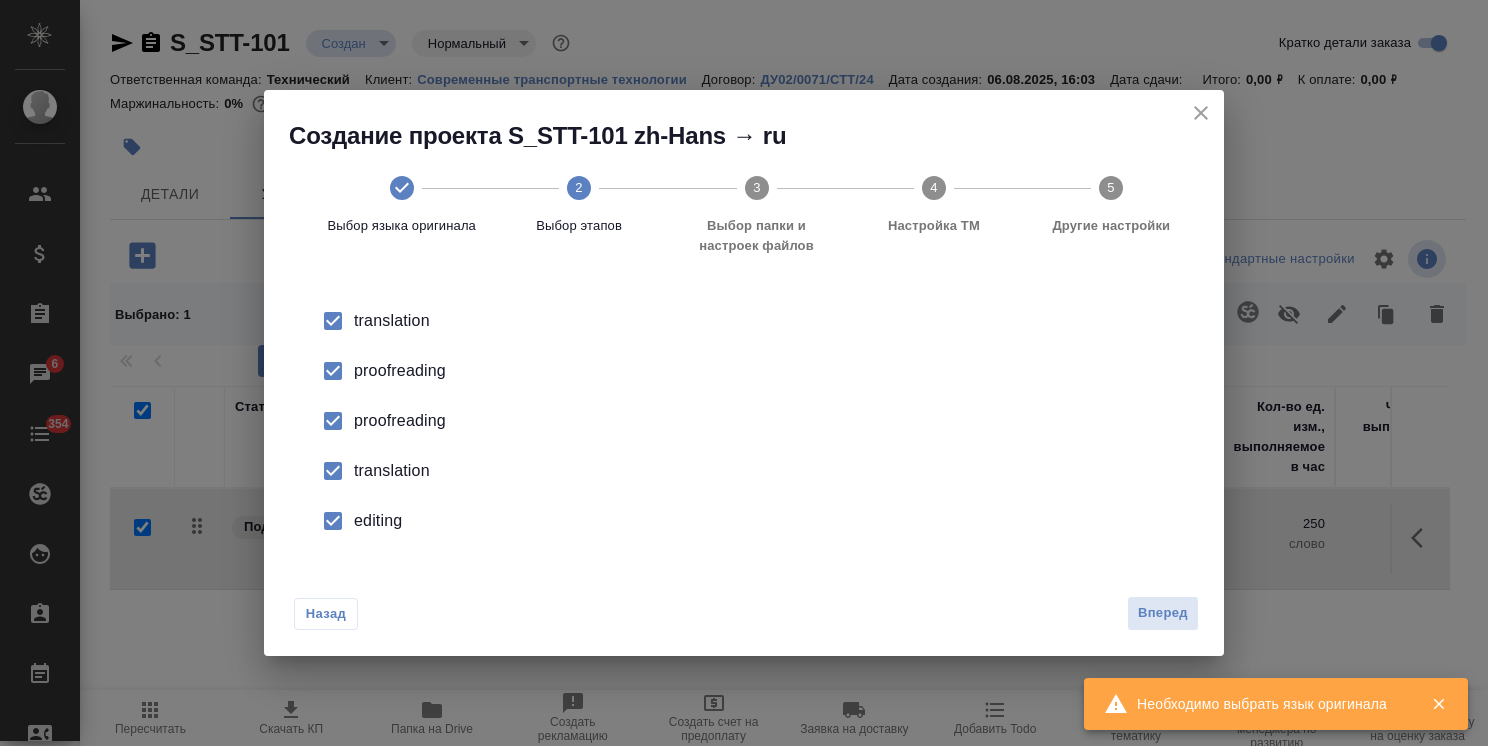 click on "Назад Вперед" at bounding box center (744, 609) 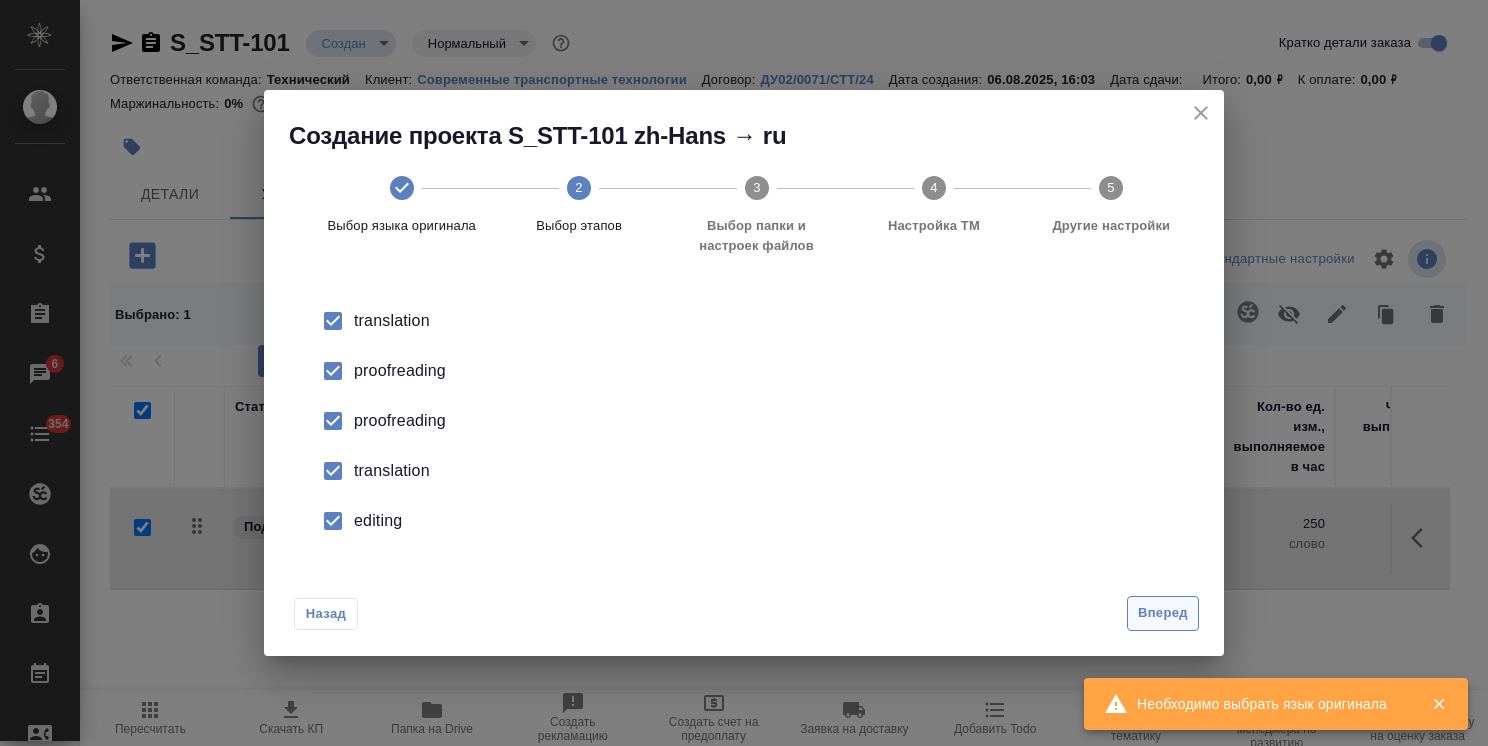 click on "Вперед" at bounding box center [1163, 613] 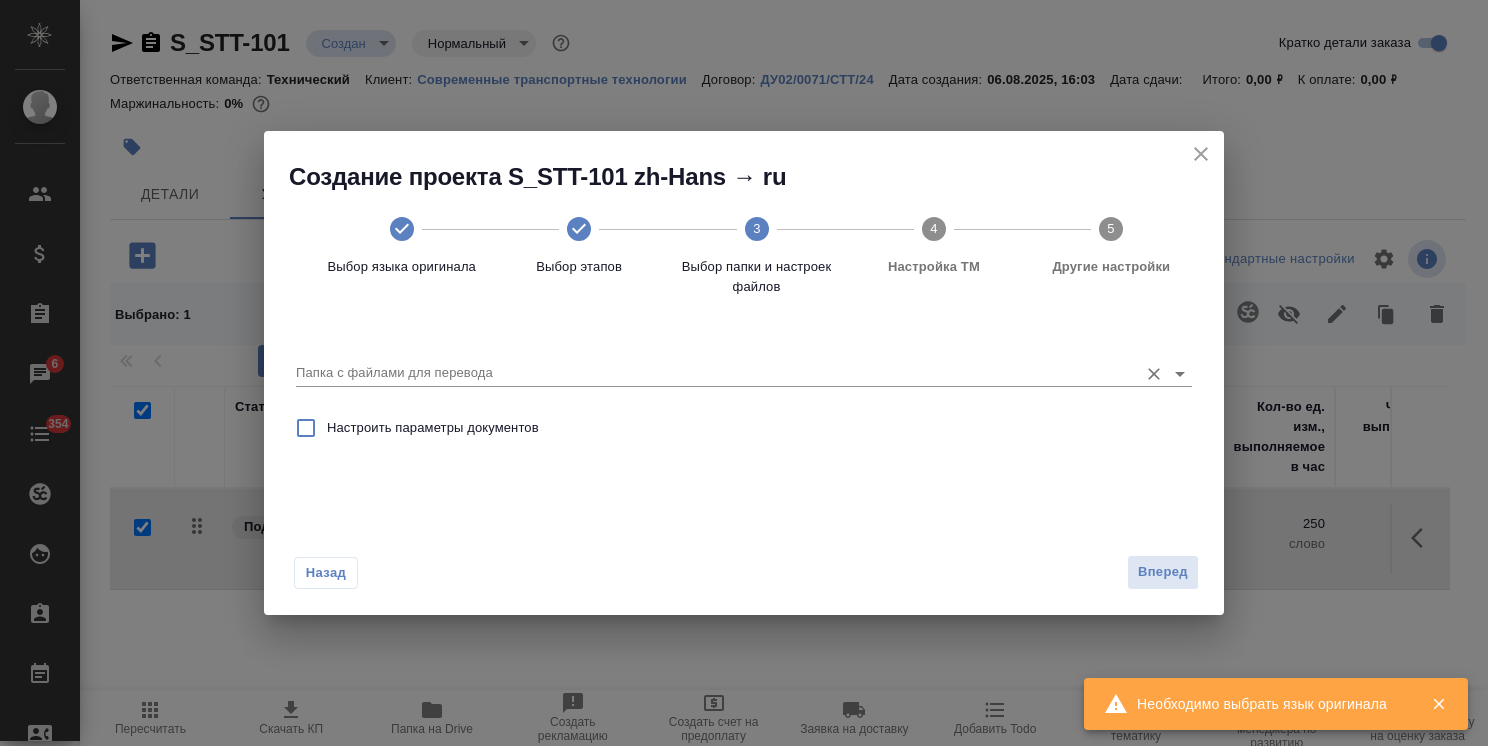 click at bounding box center [744, 373] 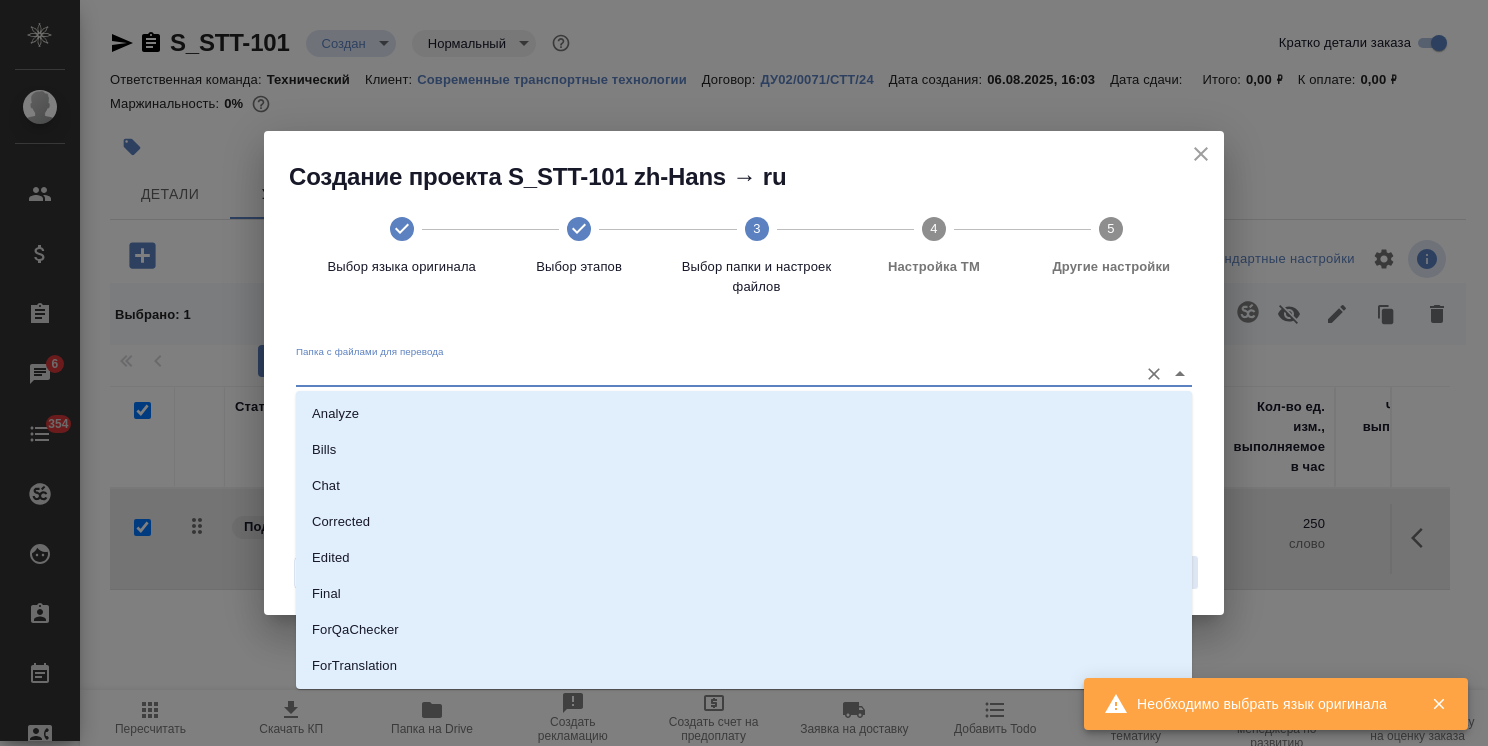 click on "Папка с файлами для перевода" at bounding box center [712, 373] 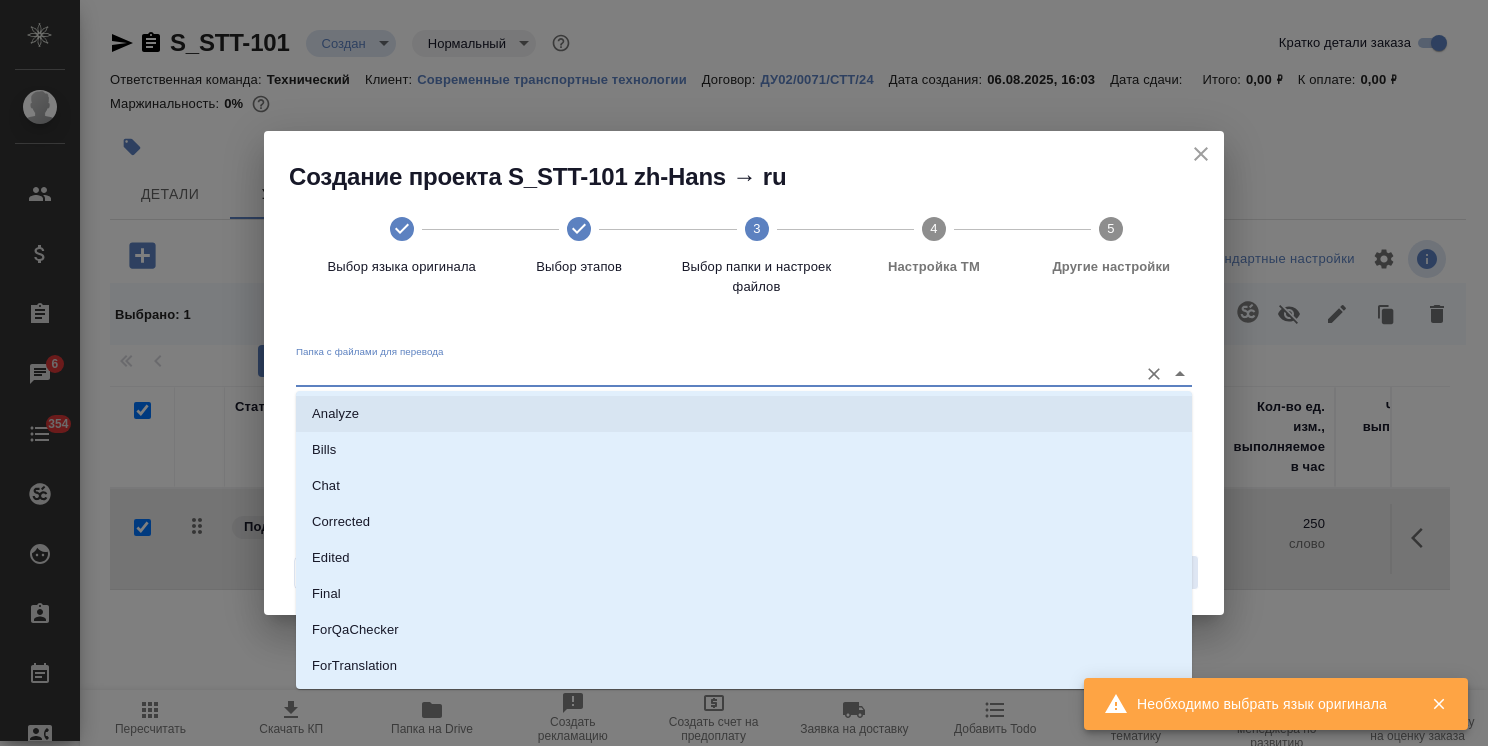 click on "Analyze" at bounding box center [744, 414] 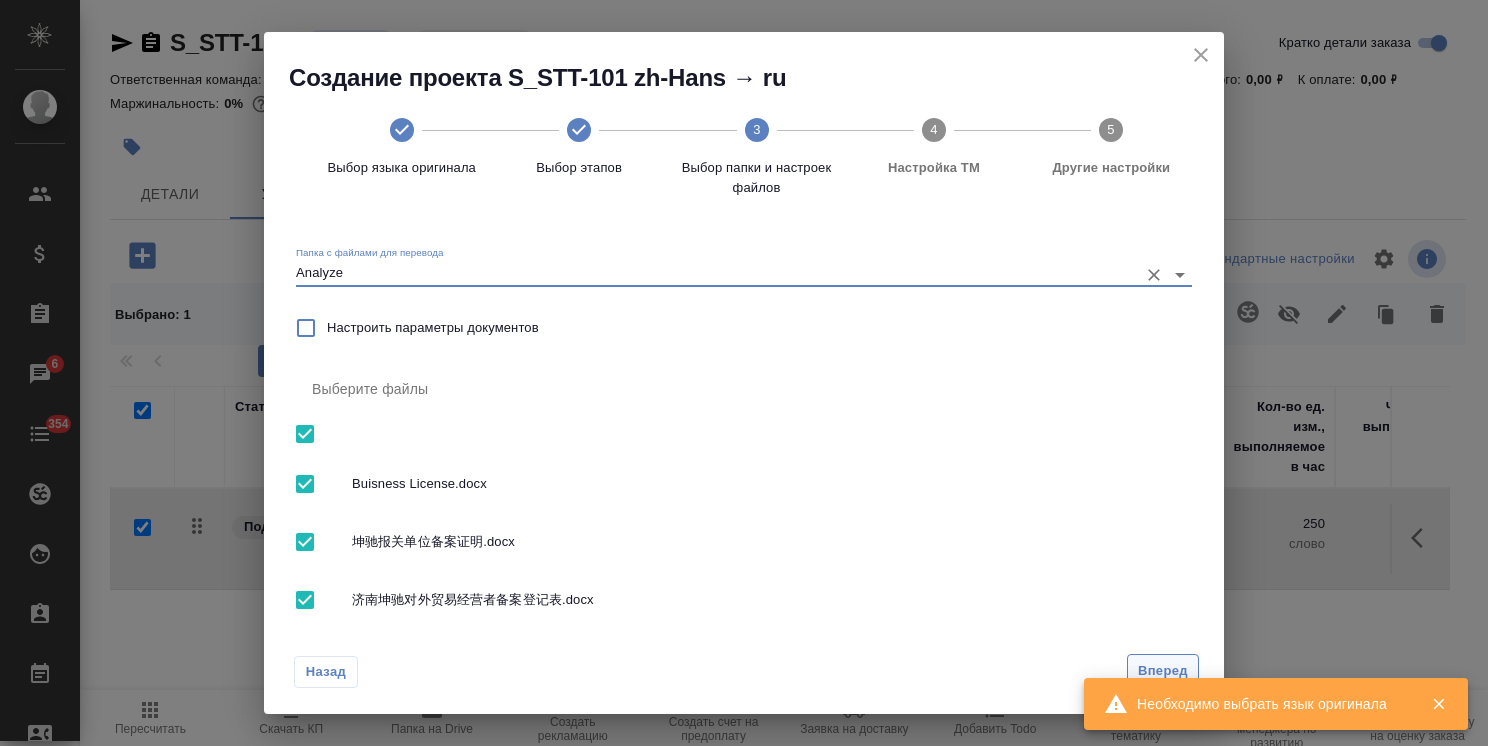 click on "Вперед" at bounding box center [1163, 671] 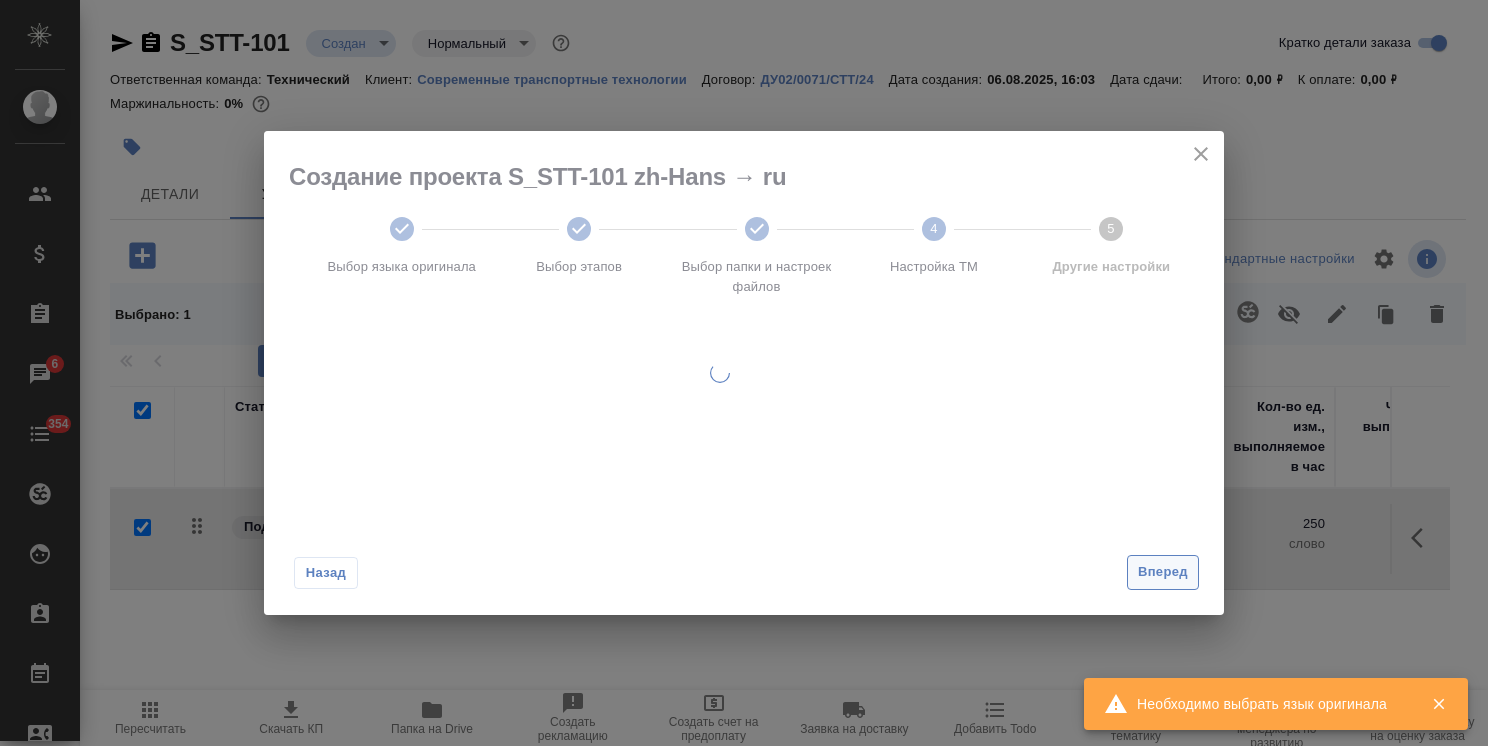click on "Вперед" at bounding box center (1163, 572) 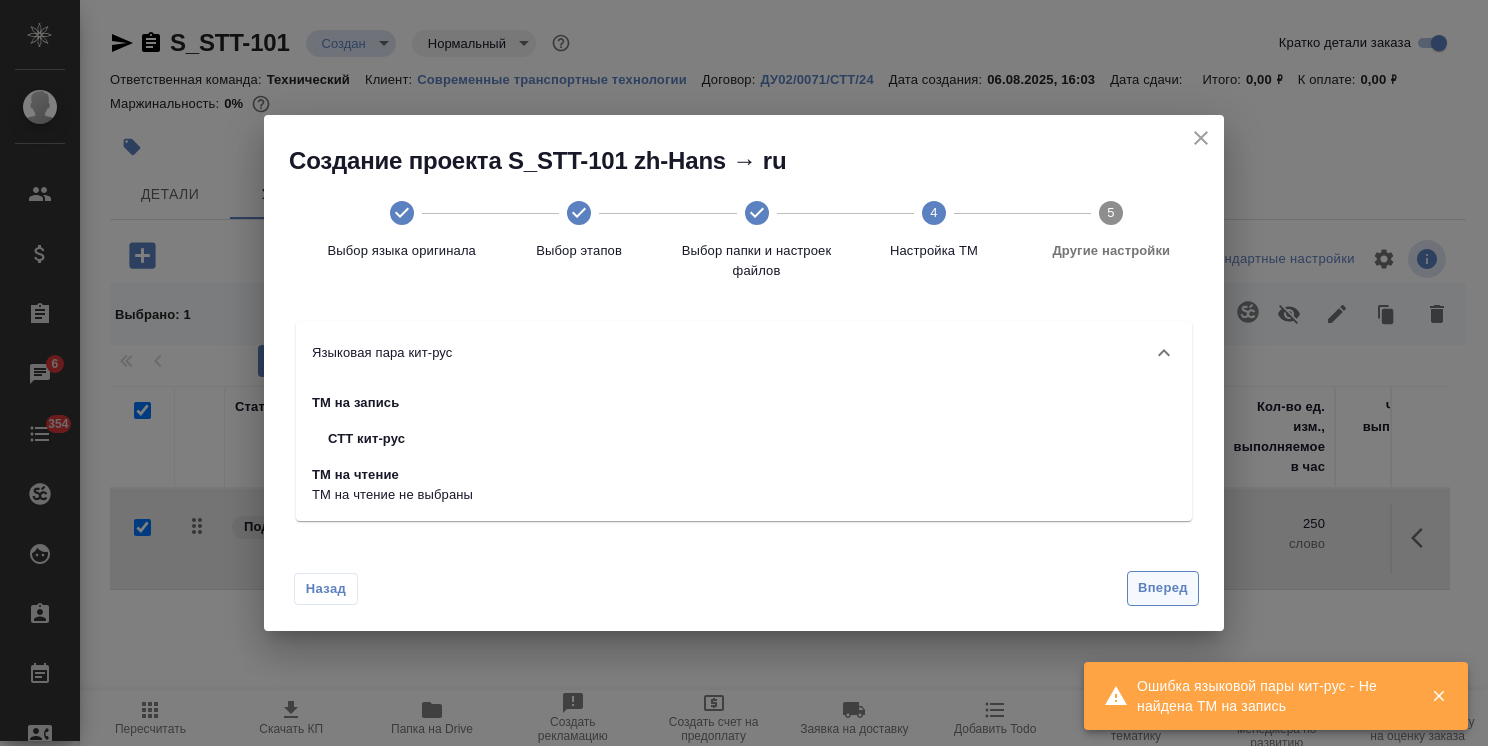 click on "Вперед" at bounding box center [1163, 588] 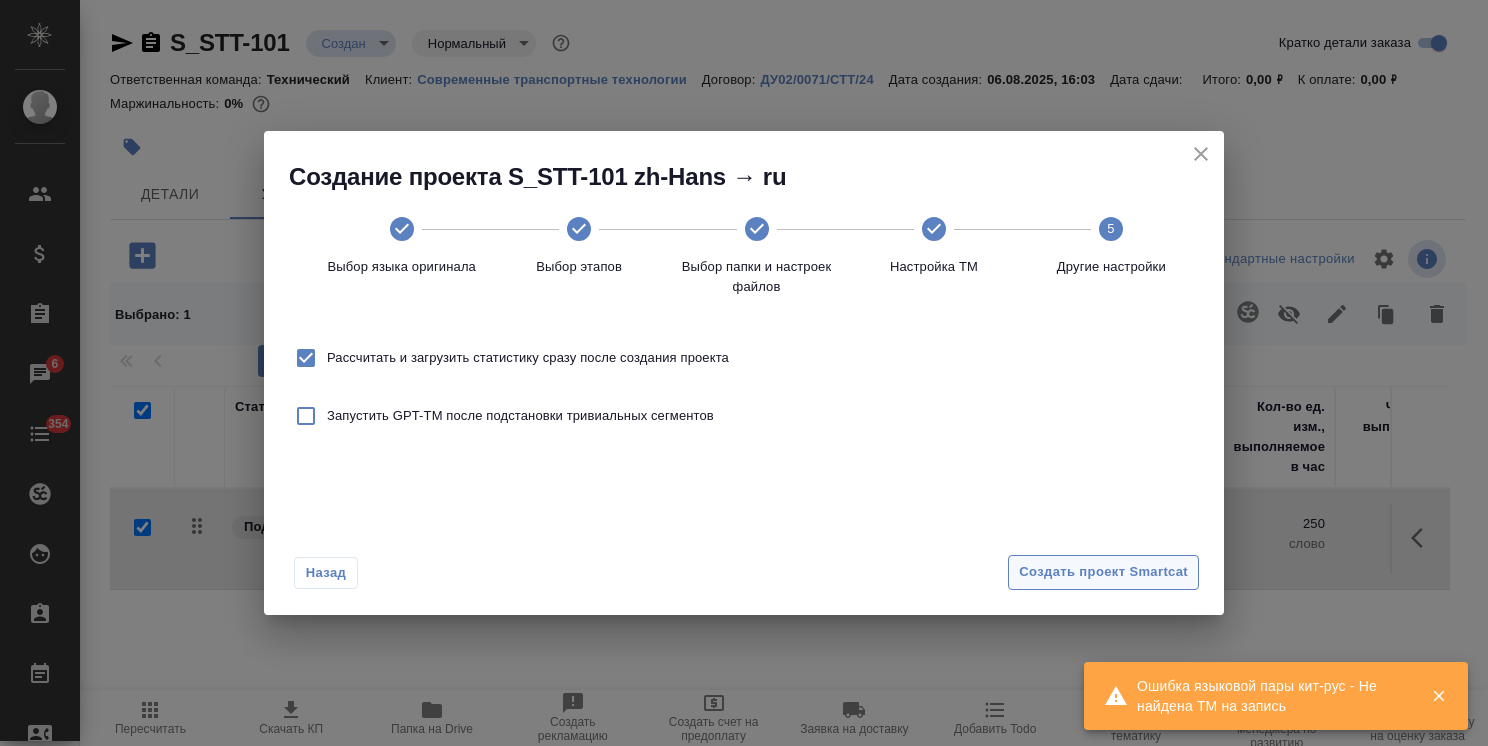 click on "Создать проект Smartcat" at bounding box center (1103, 572) 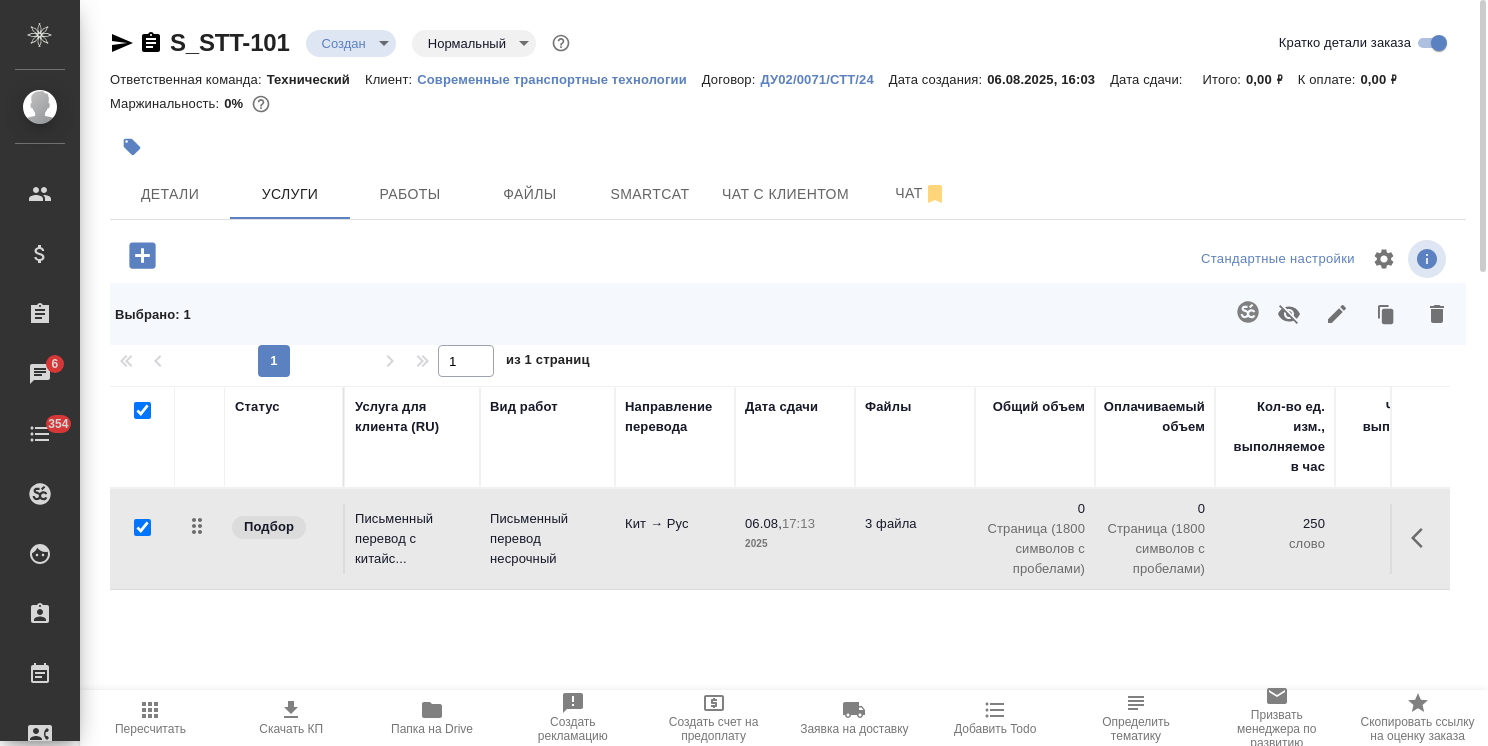 click at bounding box center [142, 410] 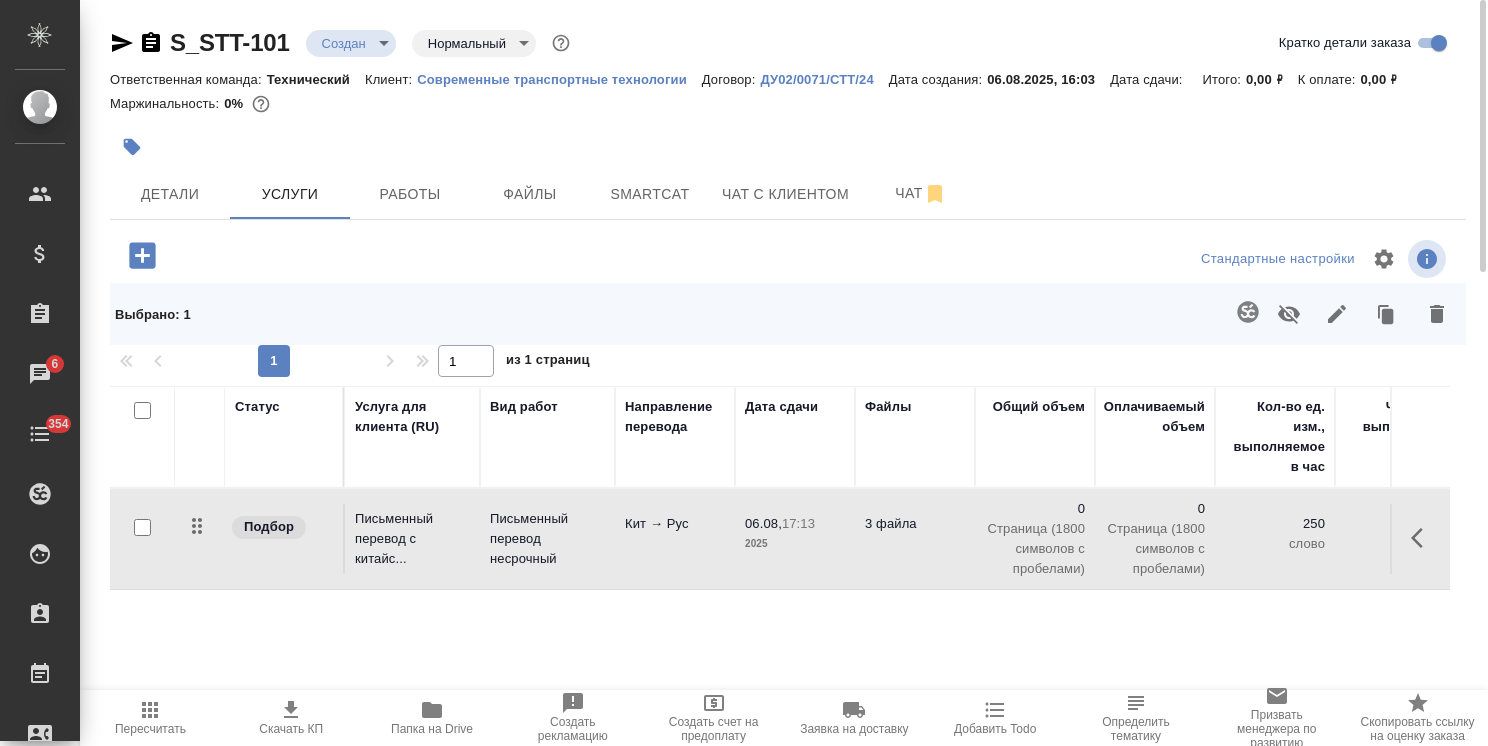 checkbox on "false" 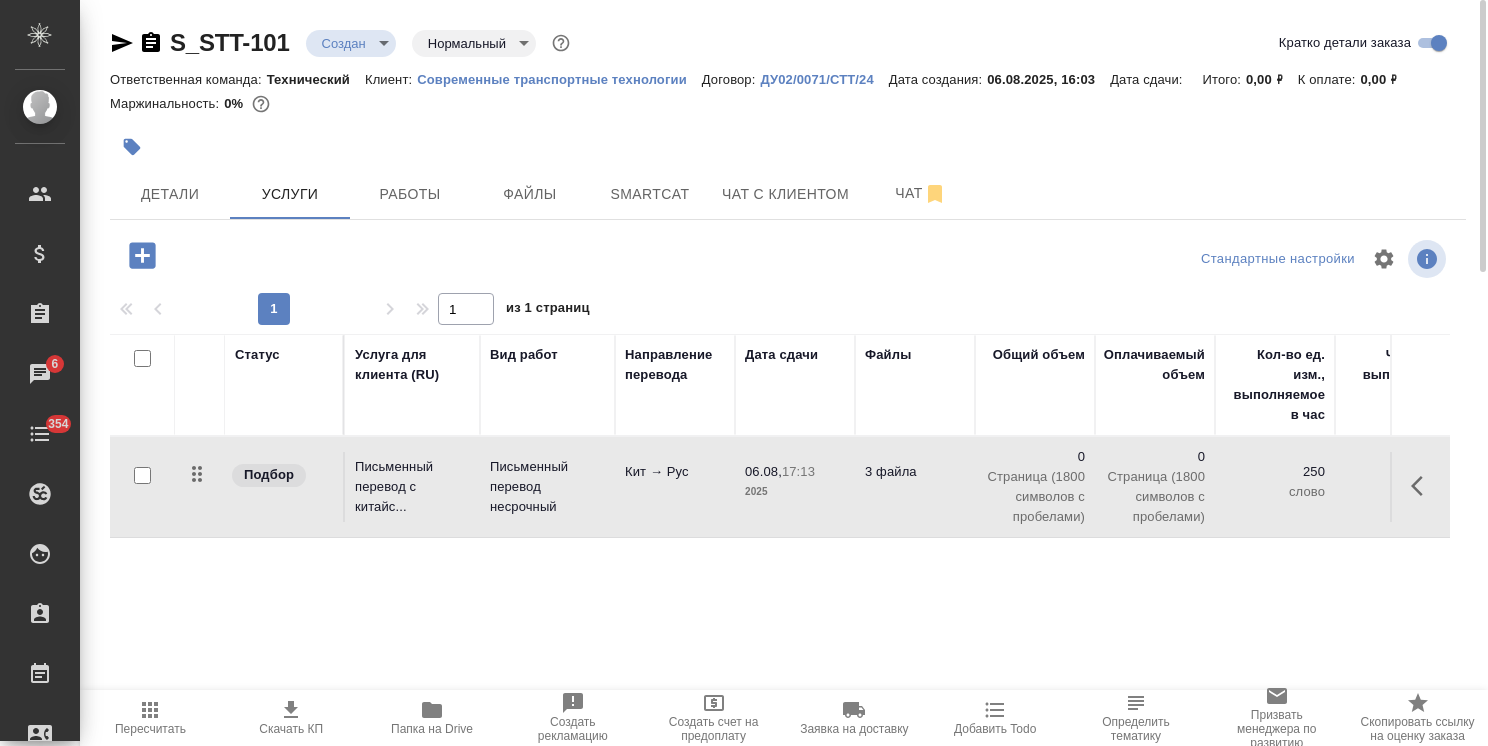 click 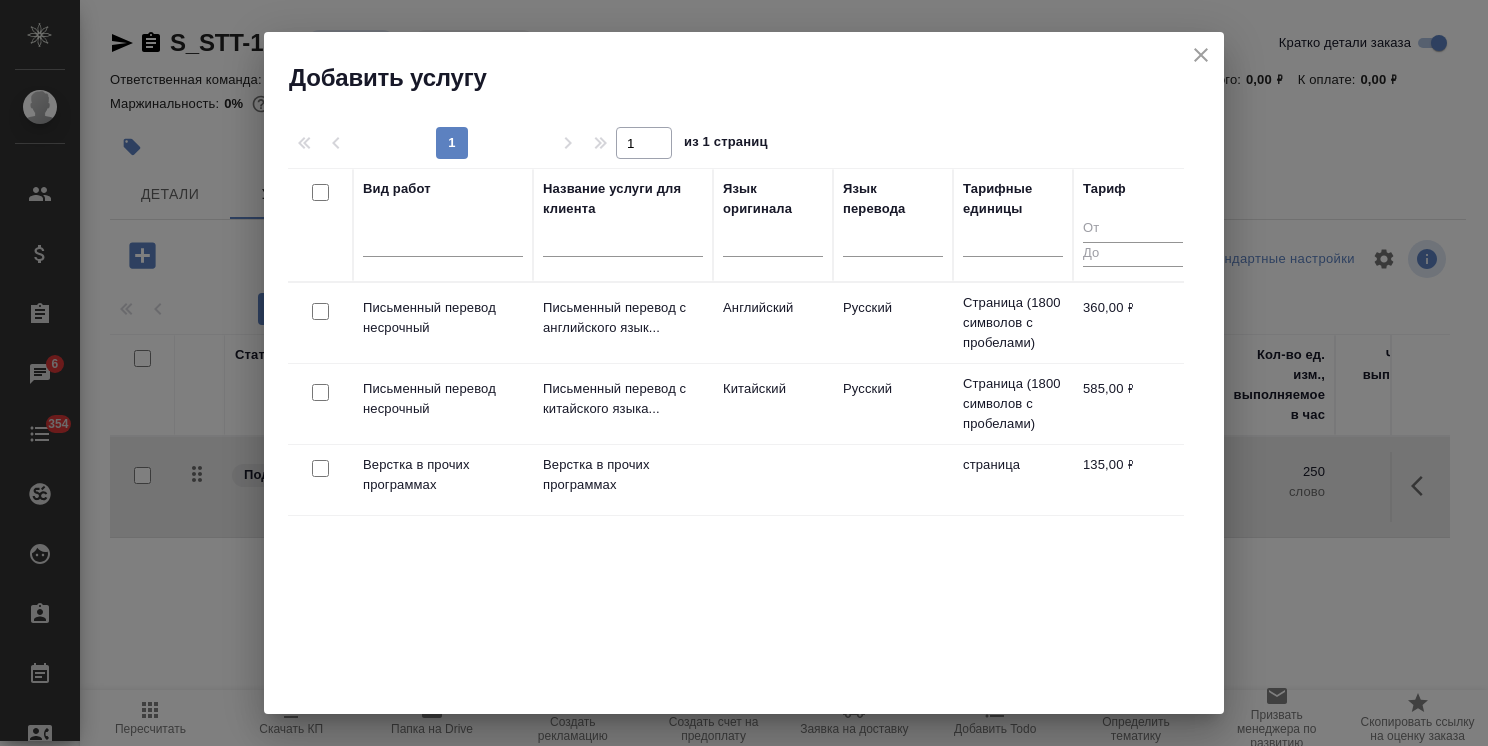 click at bounding box center [320, 468] 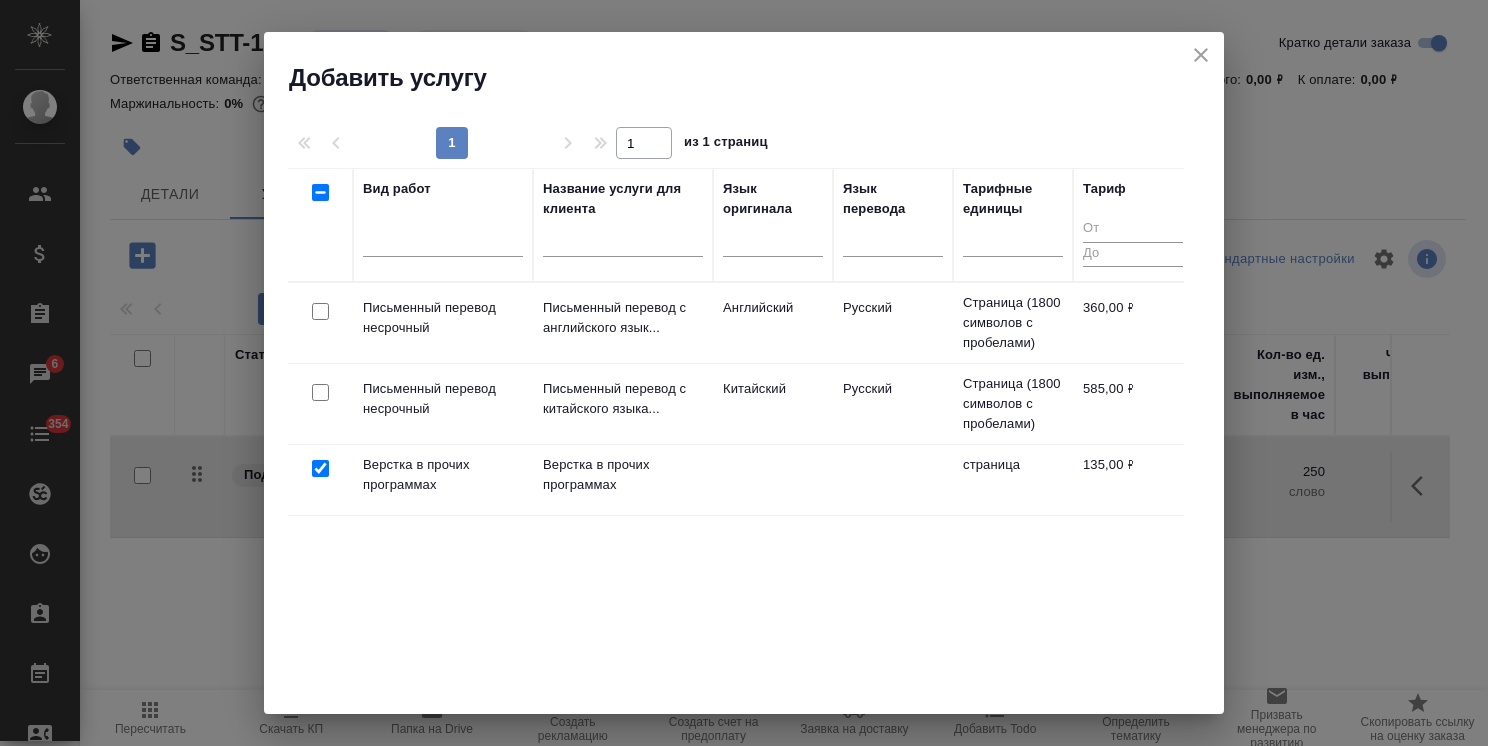 checkbox on "true" 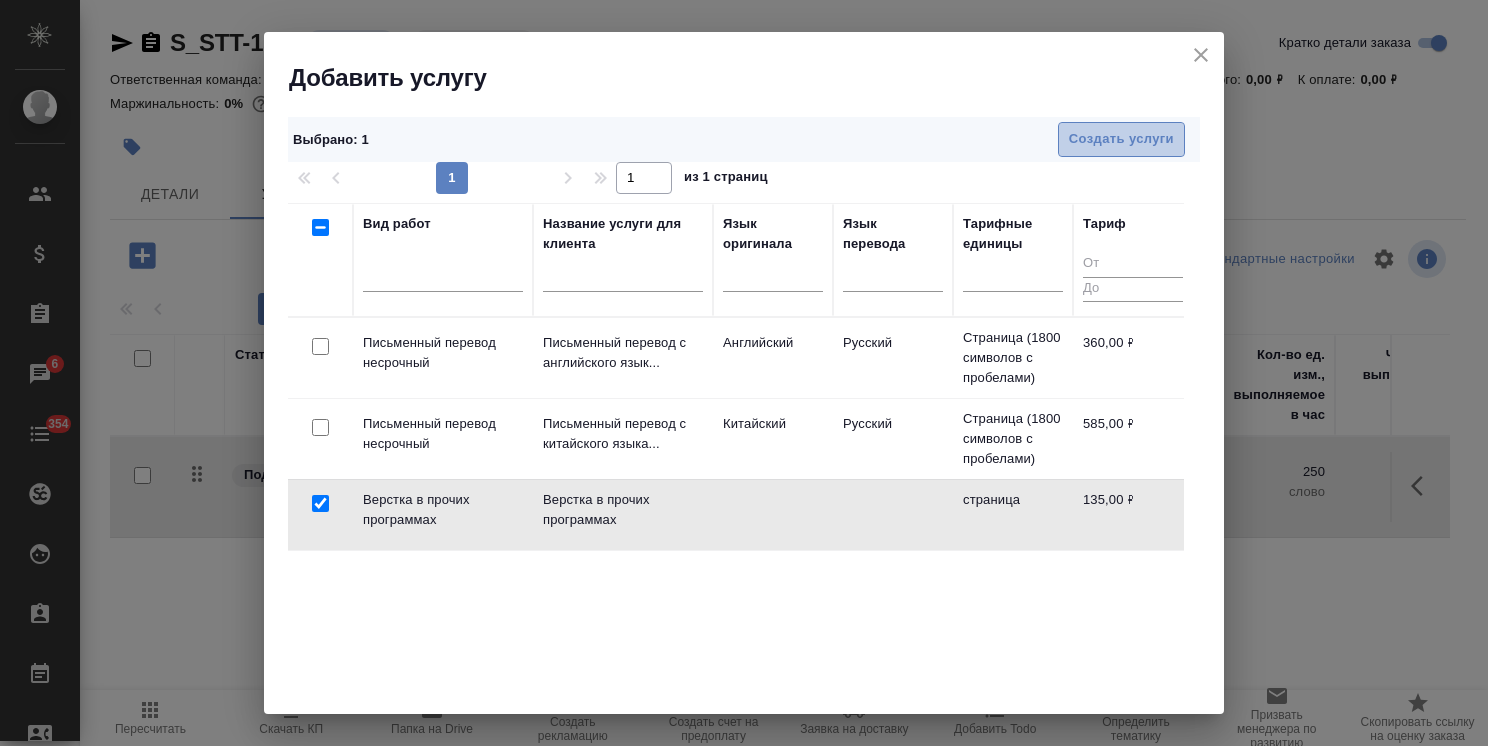 click on "Создать услуги" at bounding box center (1121, 139) 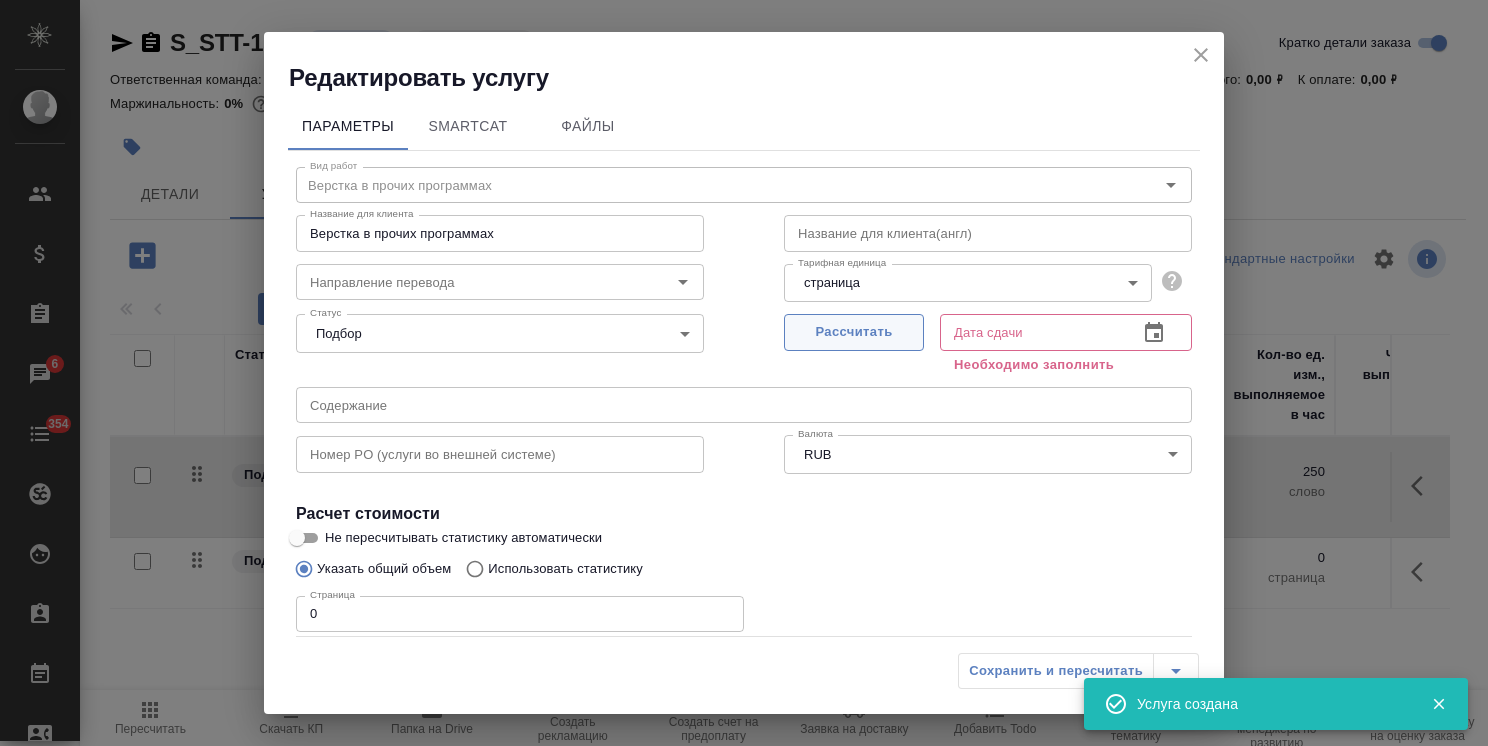 click on "Рассчитать" at bounding box center (854, 332) 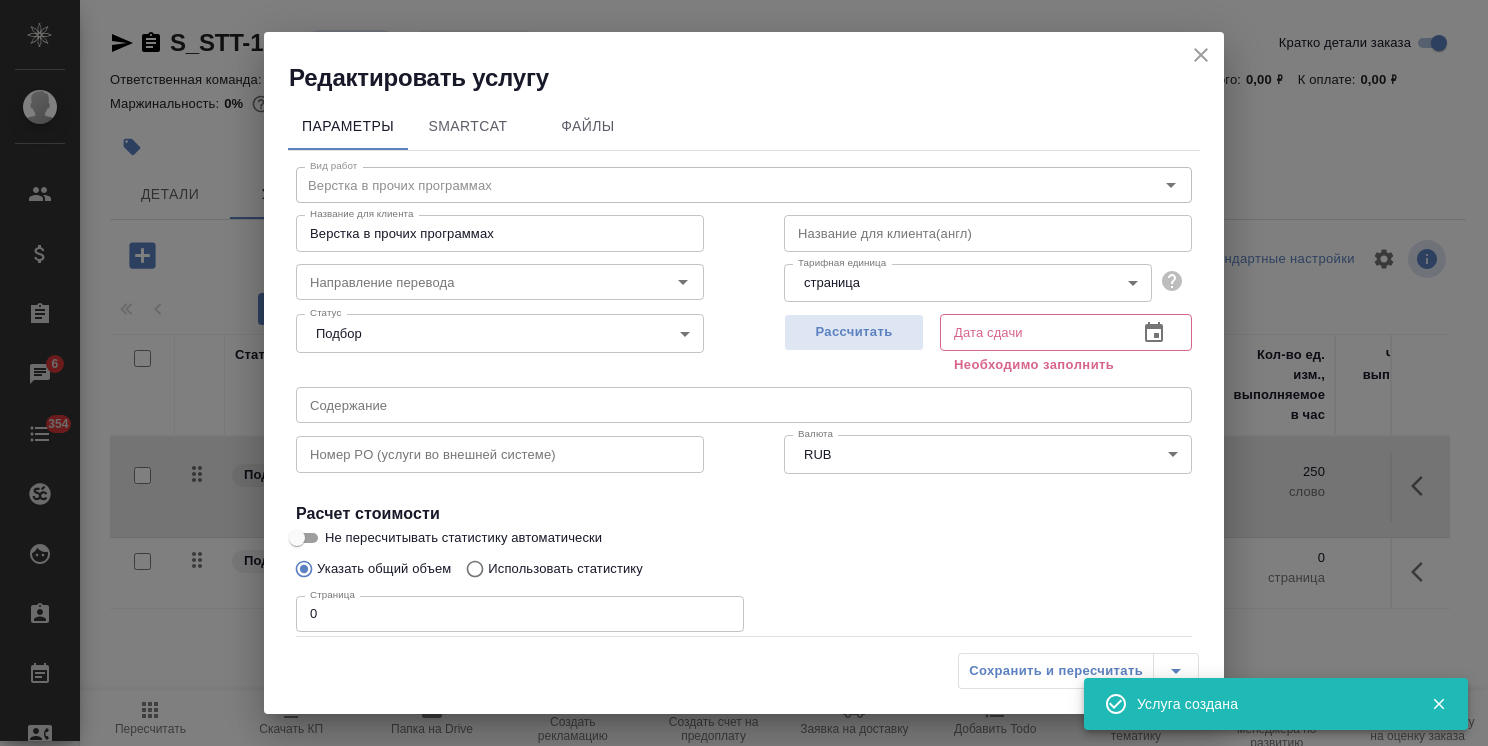 type on "06.08.2025 17:14" 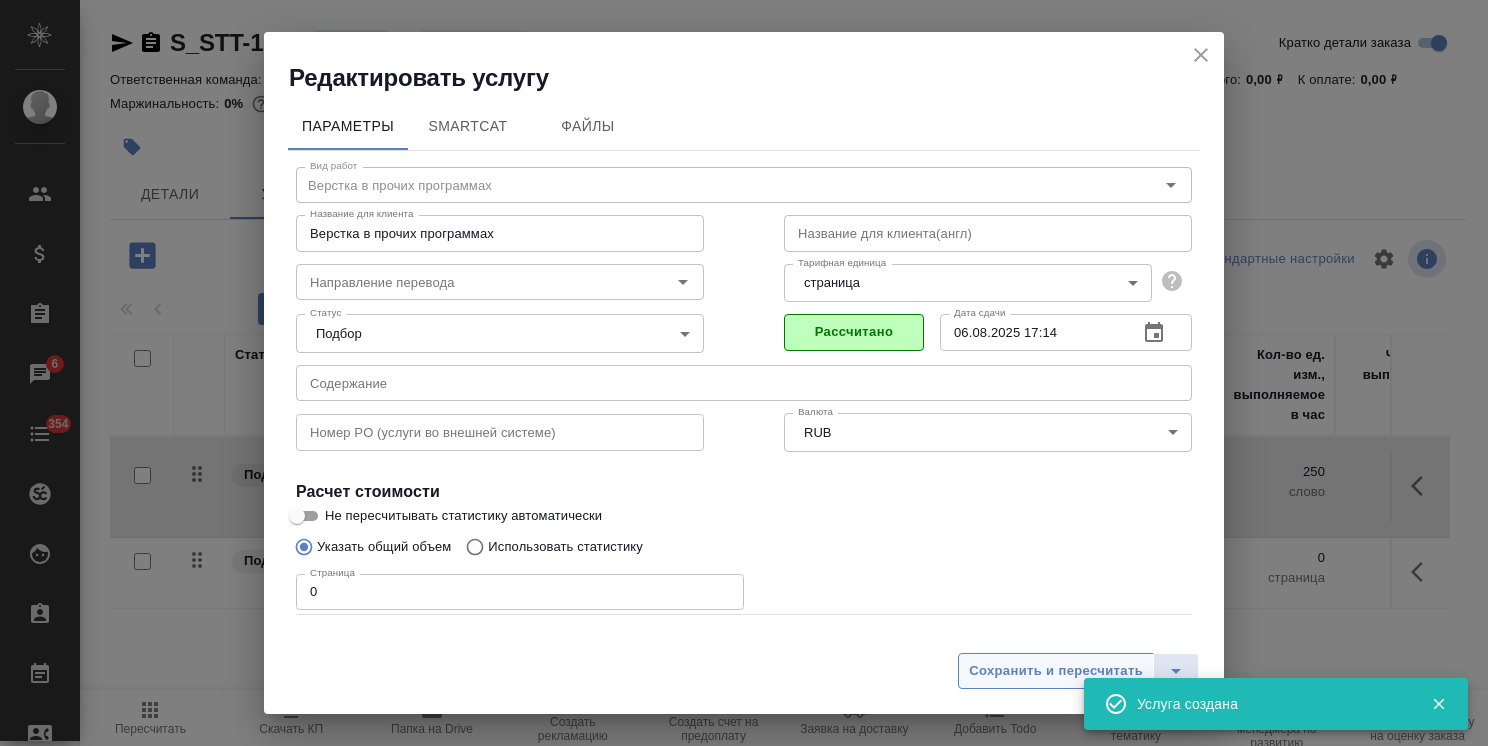 click on "Сохранить и пересчитать" at bounding box center [1056, 671] 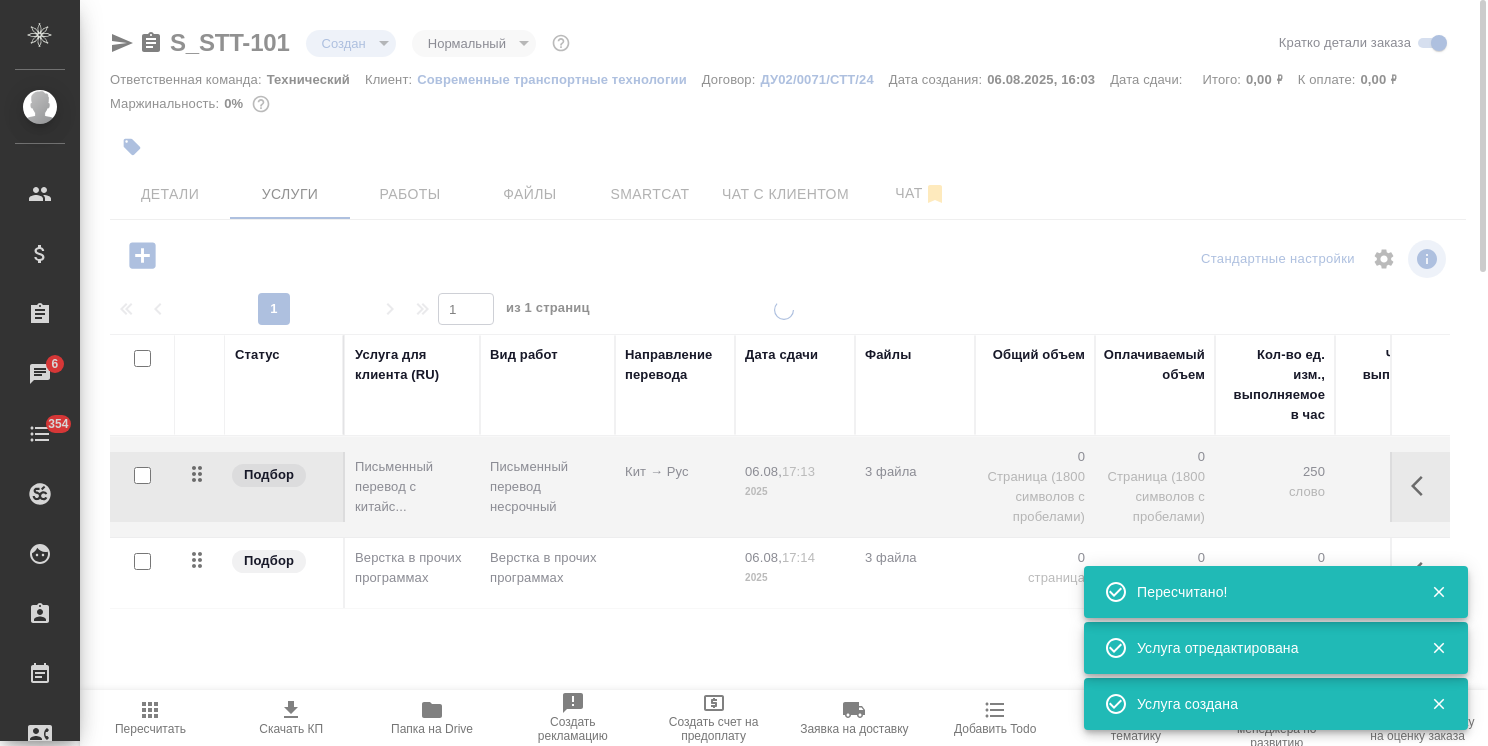click at bounding box center (784, 373) 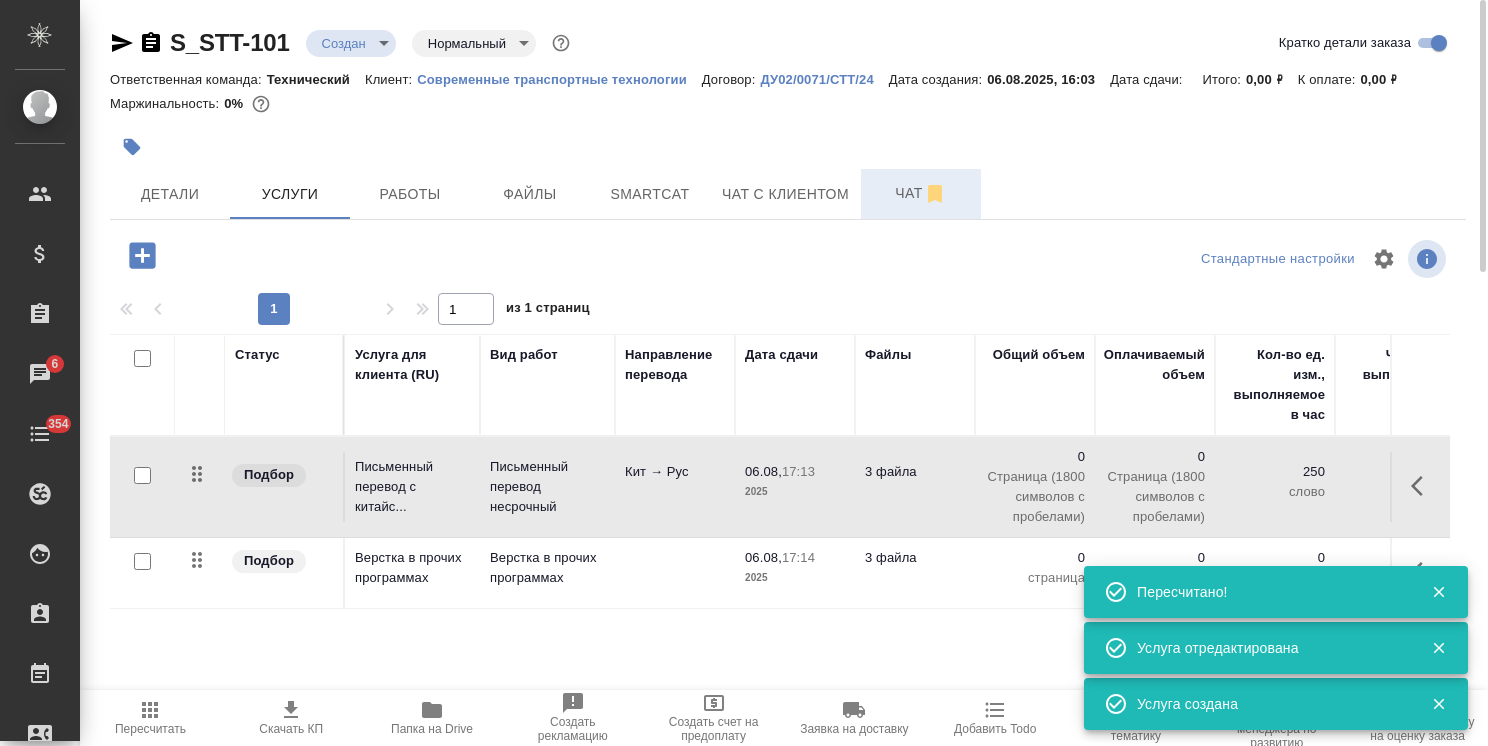 click on "Чат" at bounding box center [921, 193] 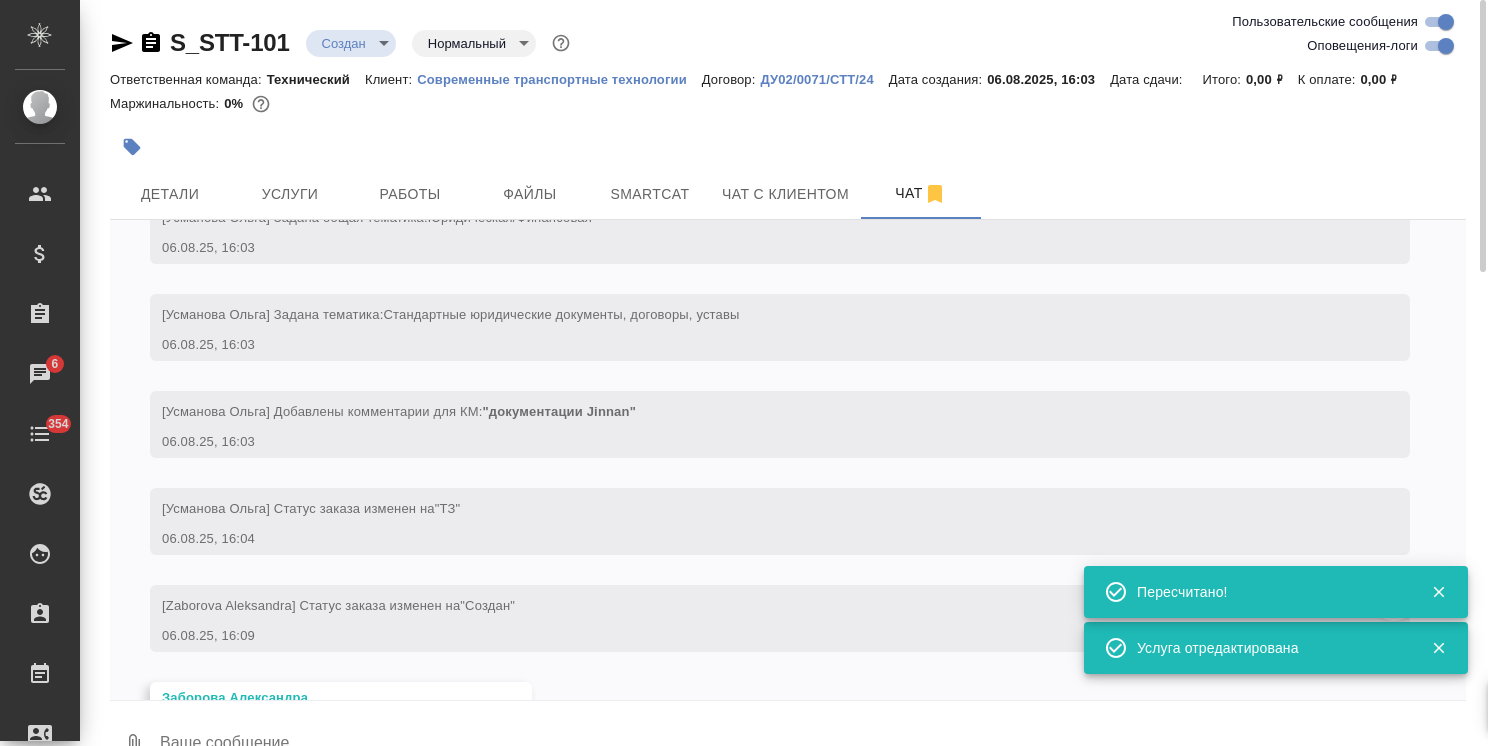 scroll, scrollTop: 495, scrollLeft: 0, axis: vertical 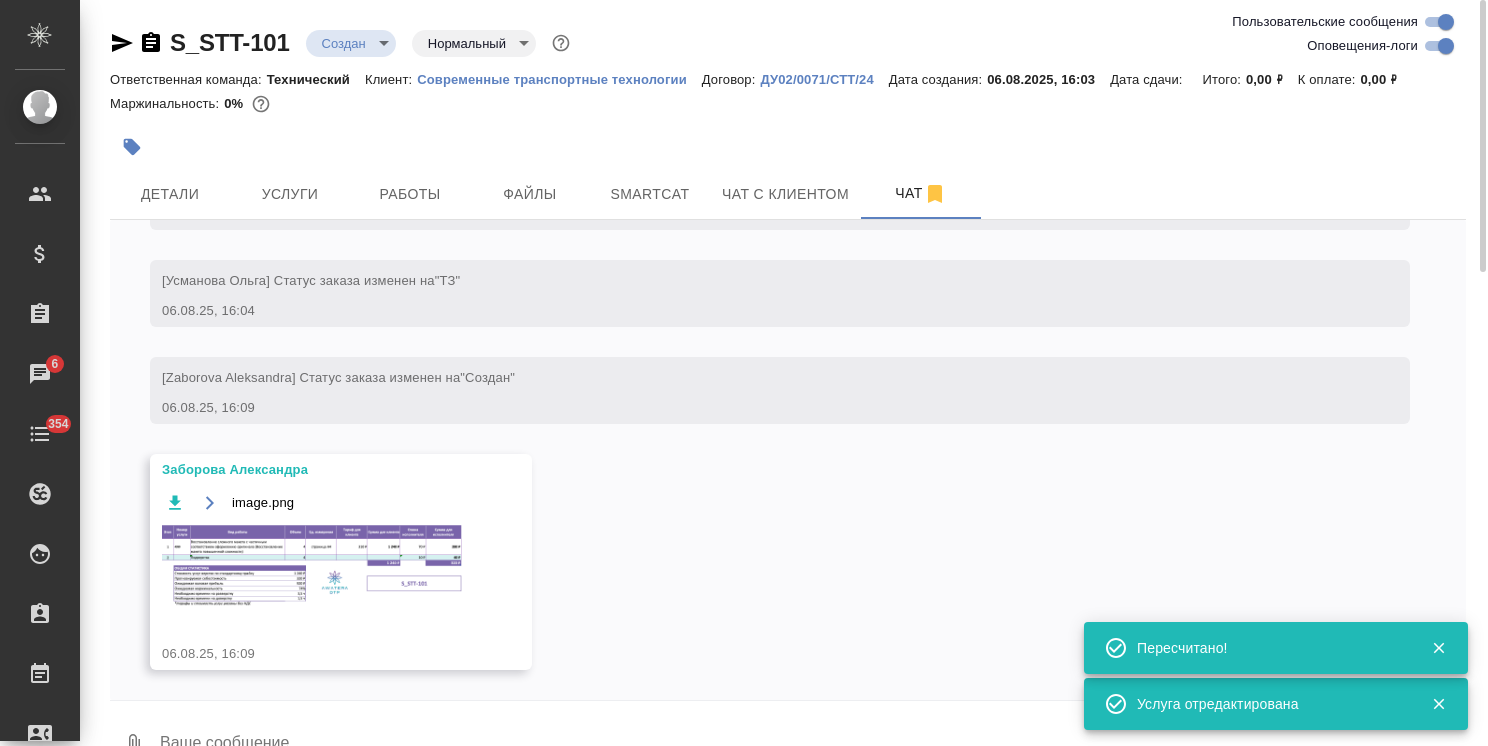 click at bounding box center [312, 567] 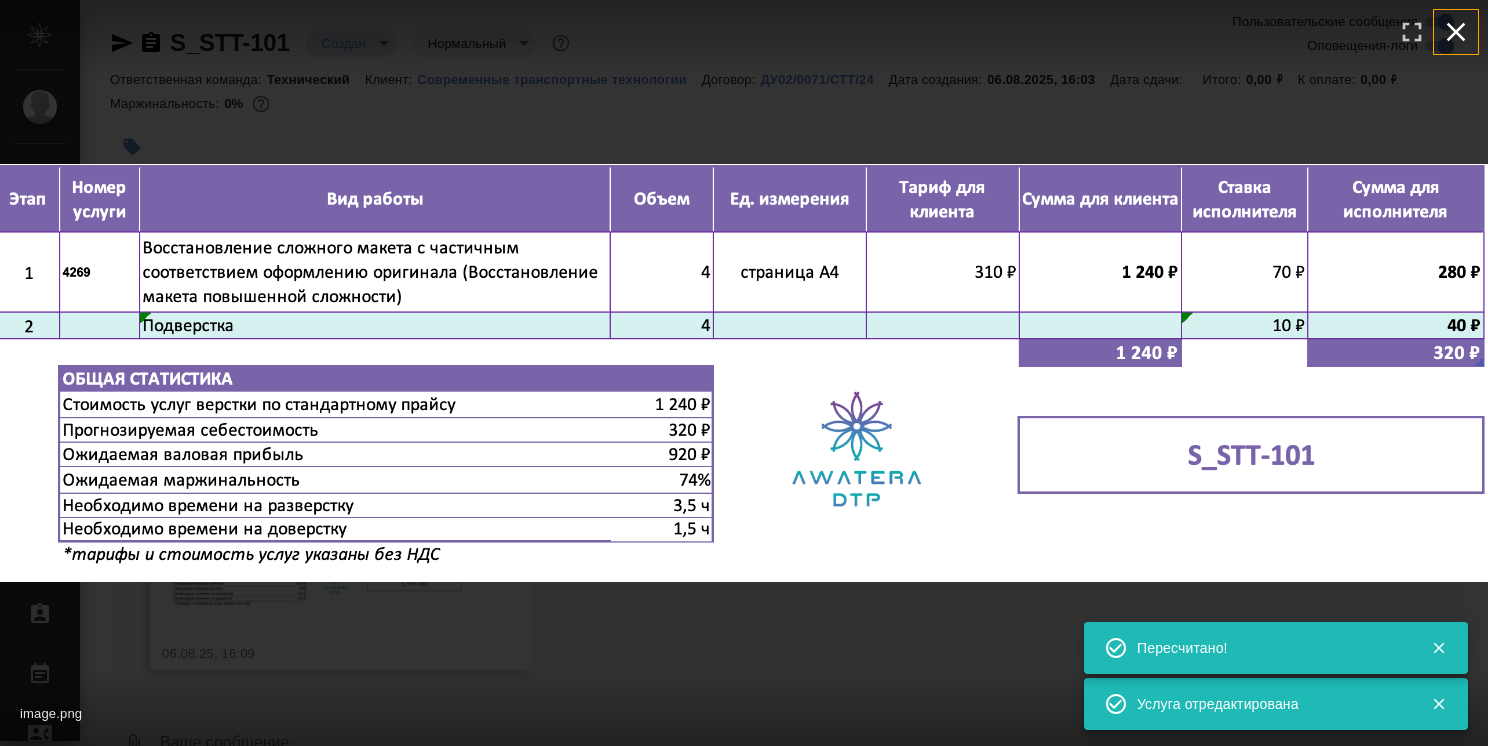 click 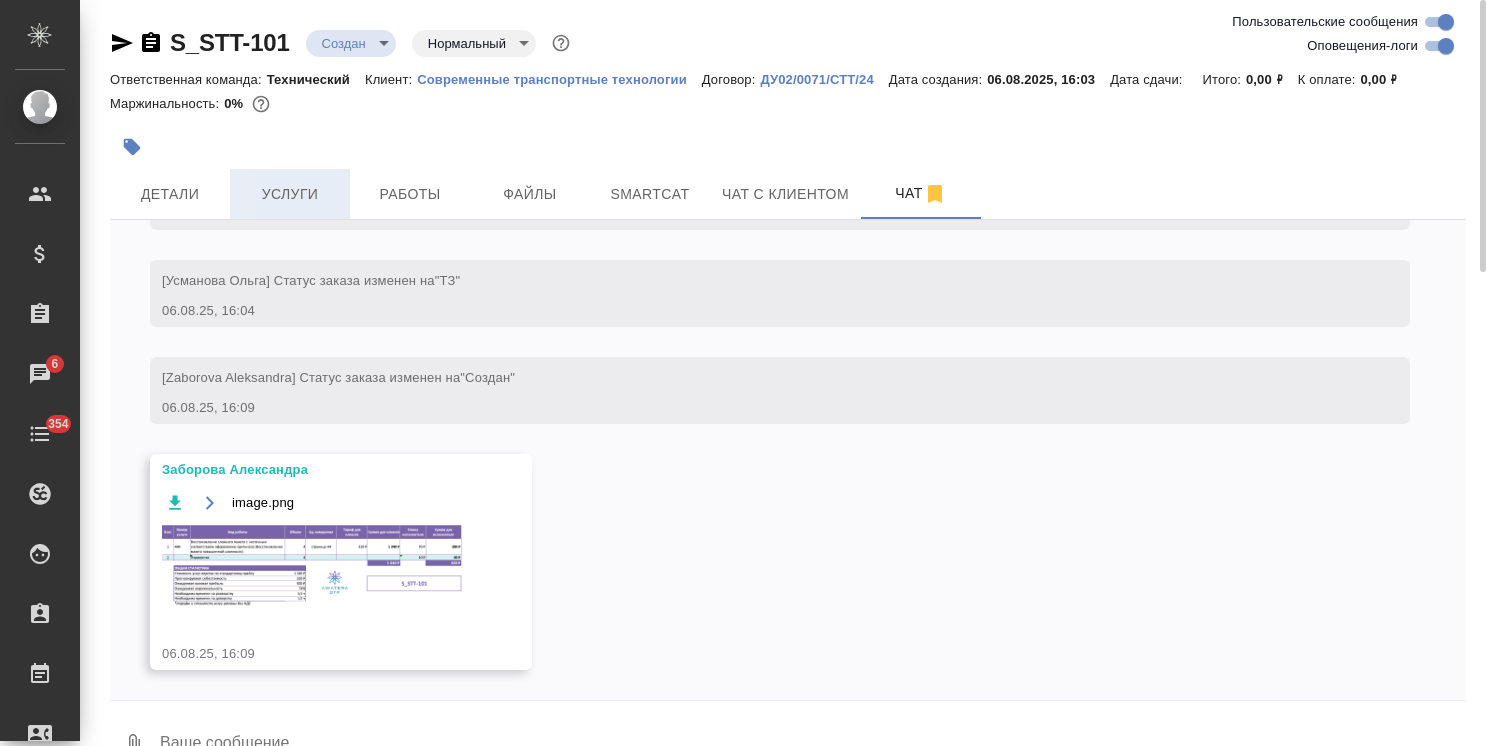 click on "Услуги" at bounding box center [290, 194] 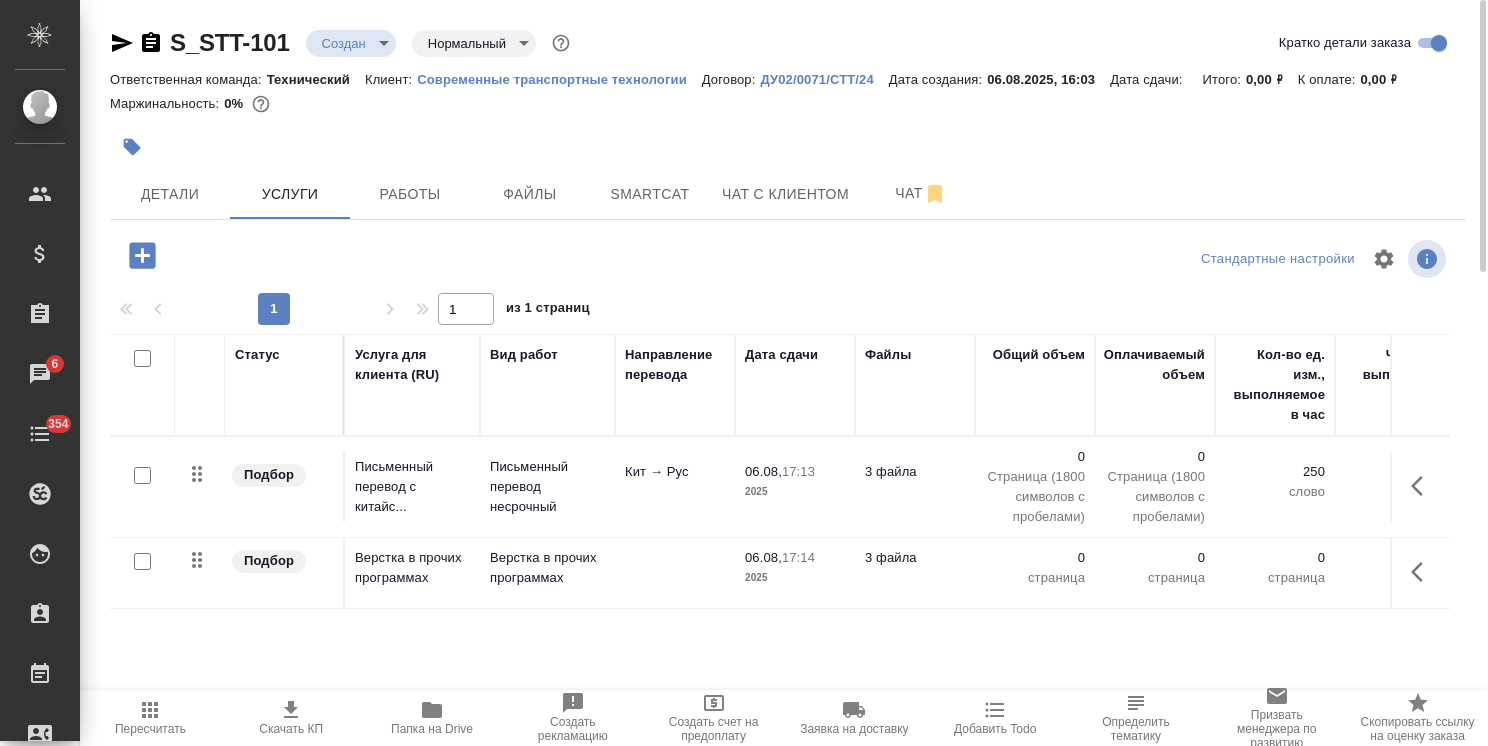 click at bounding box center [675, 487] 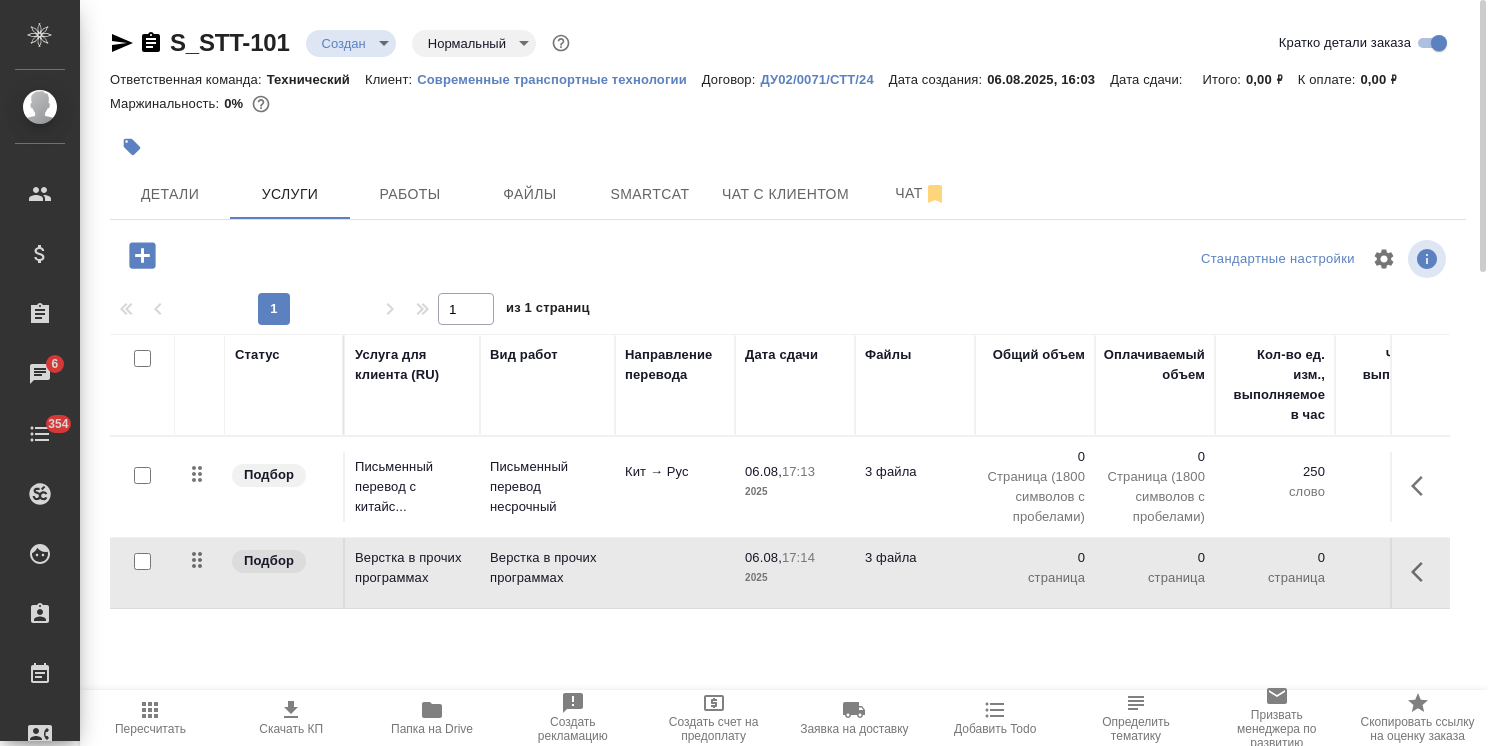 click at bounding box center [675, 487] 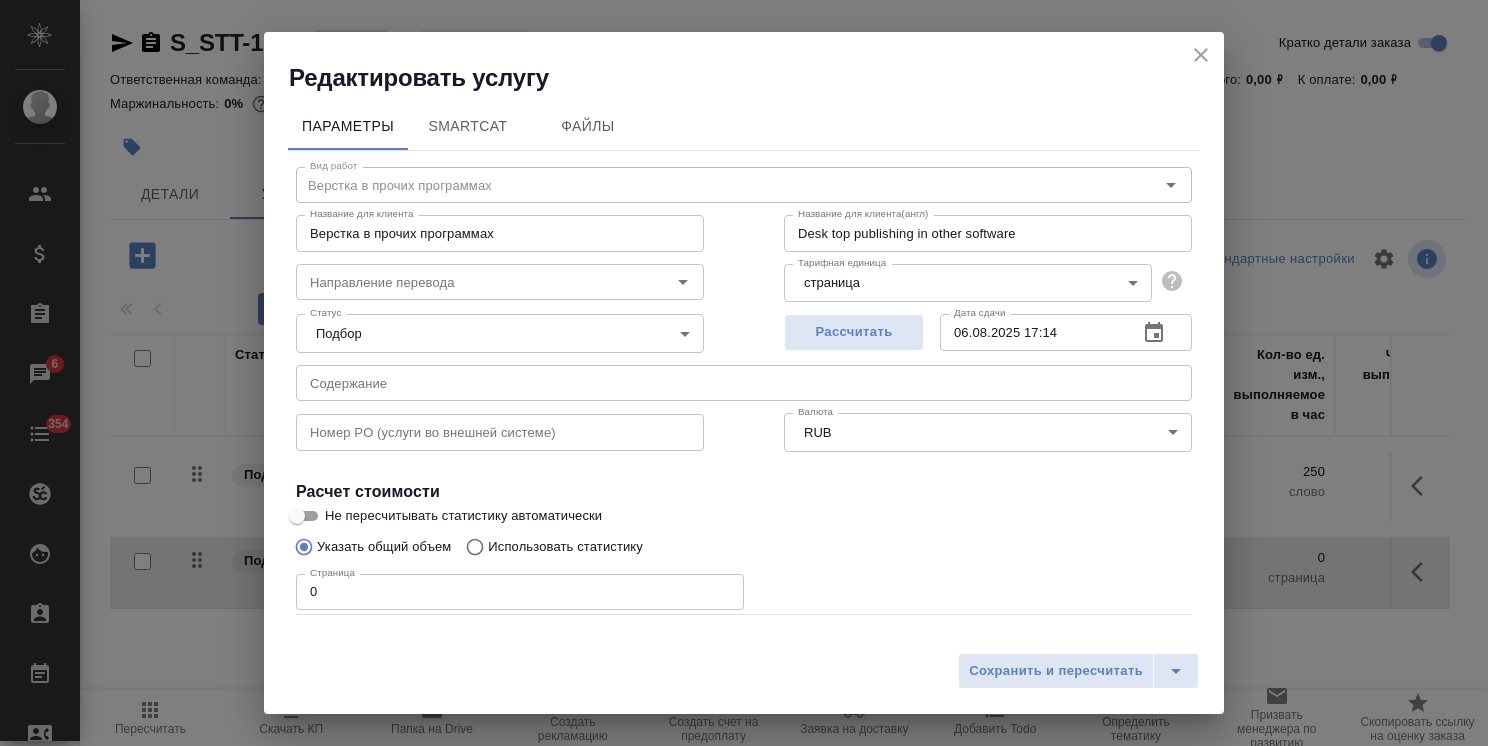 drag, startPoint x: 339, startPoint y: 590, endPoint x: 286, endPoint y: 592, distance: 53.037724 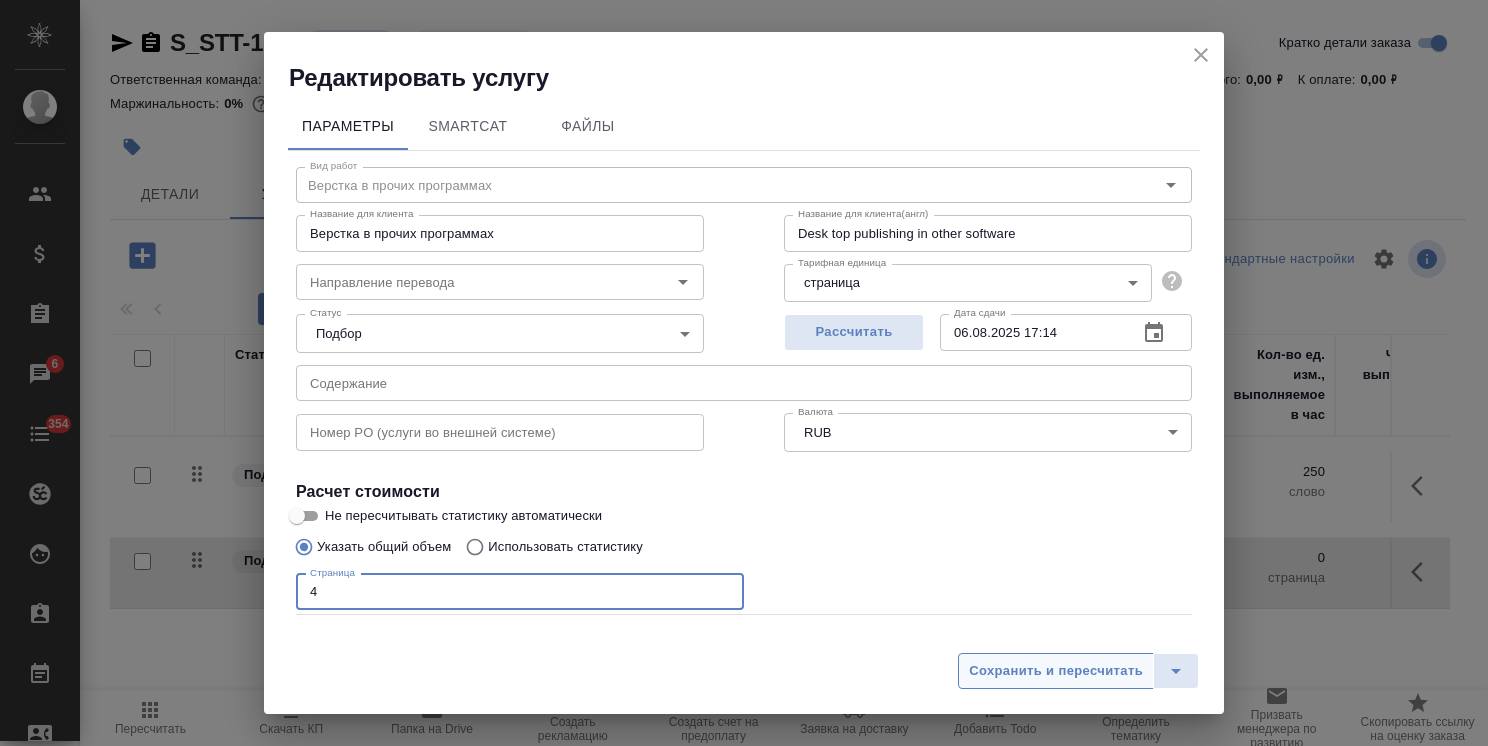 type on "4" 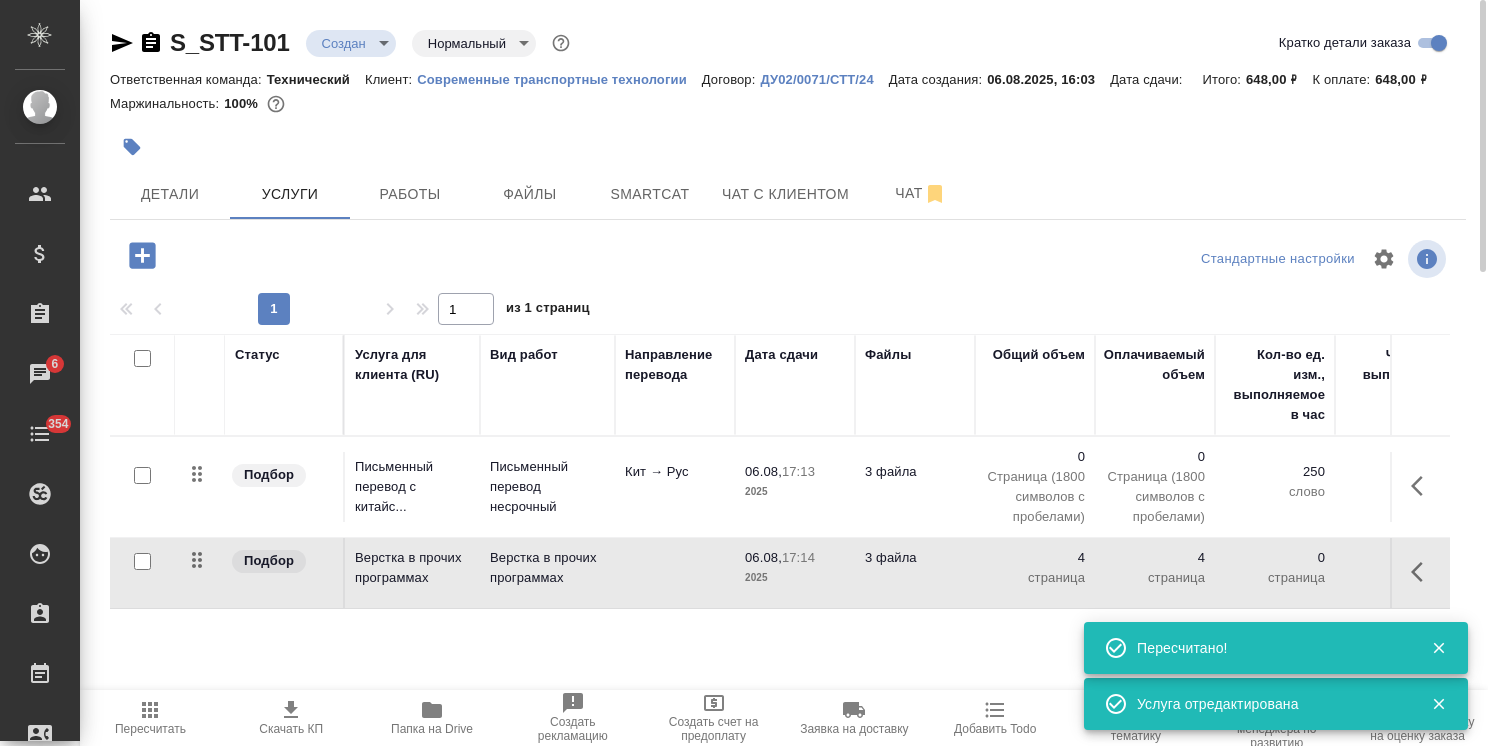 click 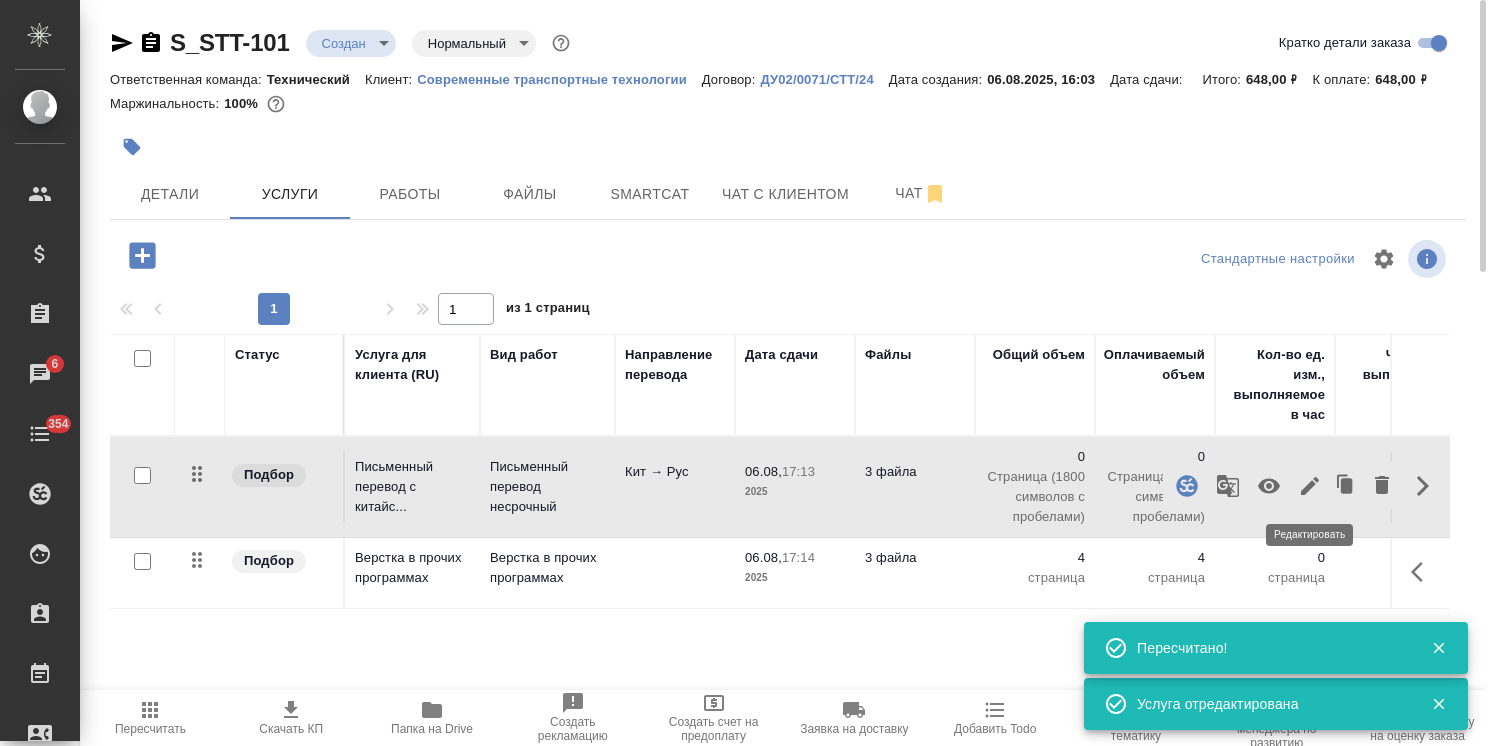 click 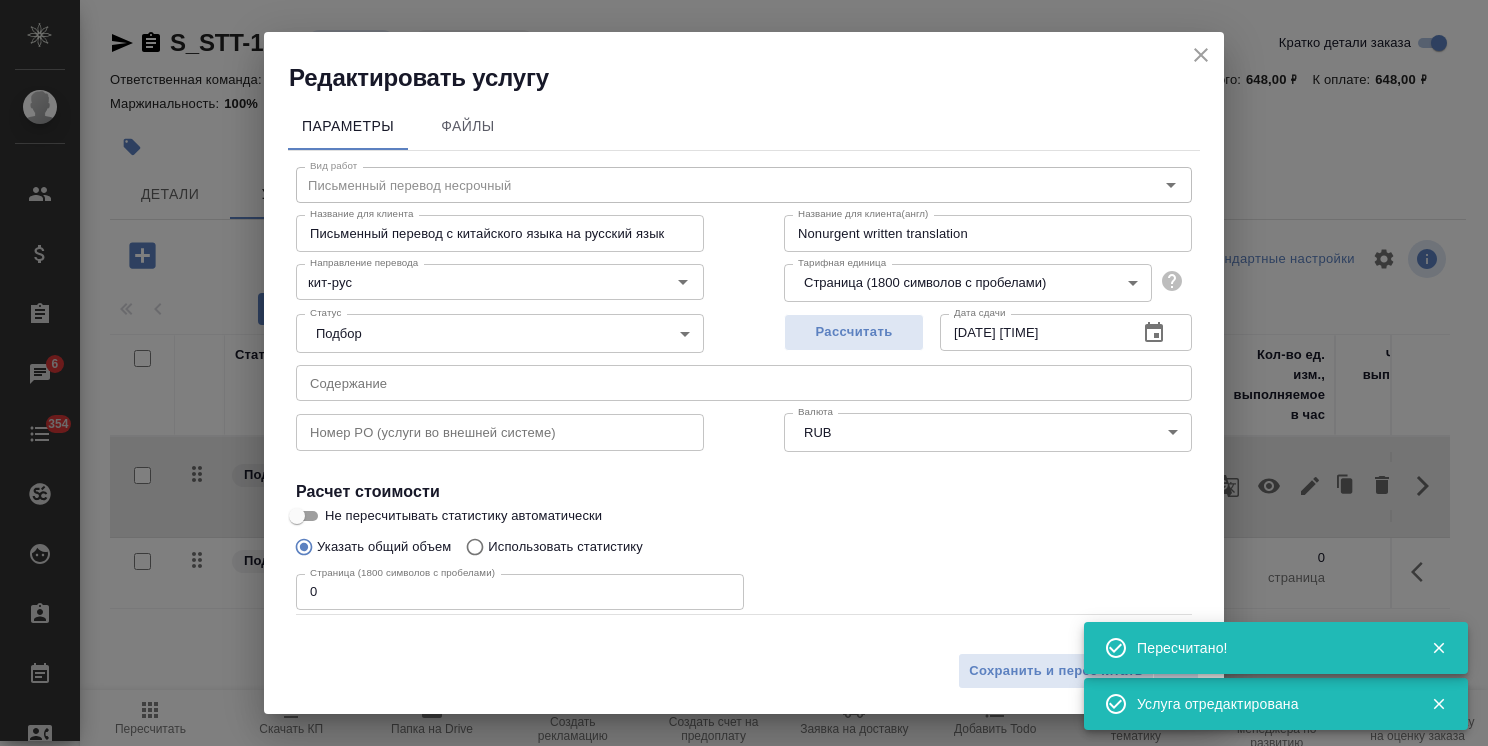 click on "Не пересчитывать статистику автоматически" at bounding box center [297, 516] 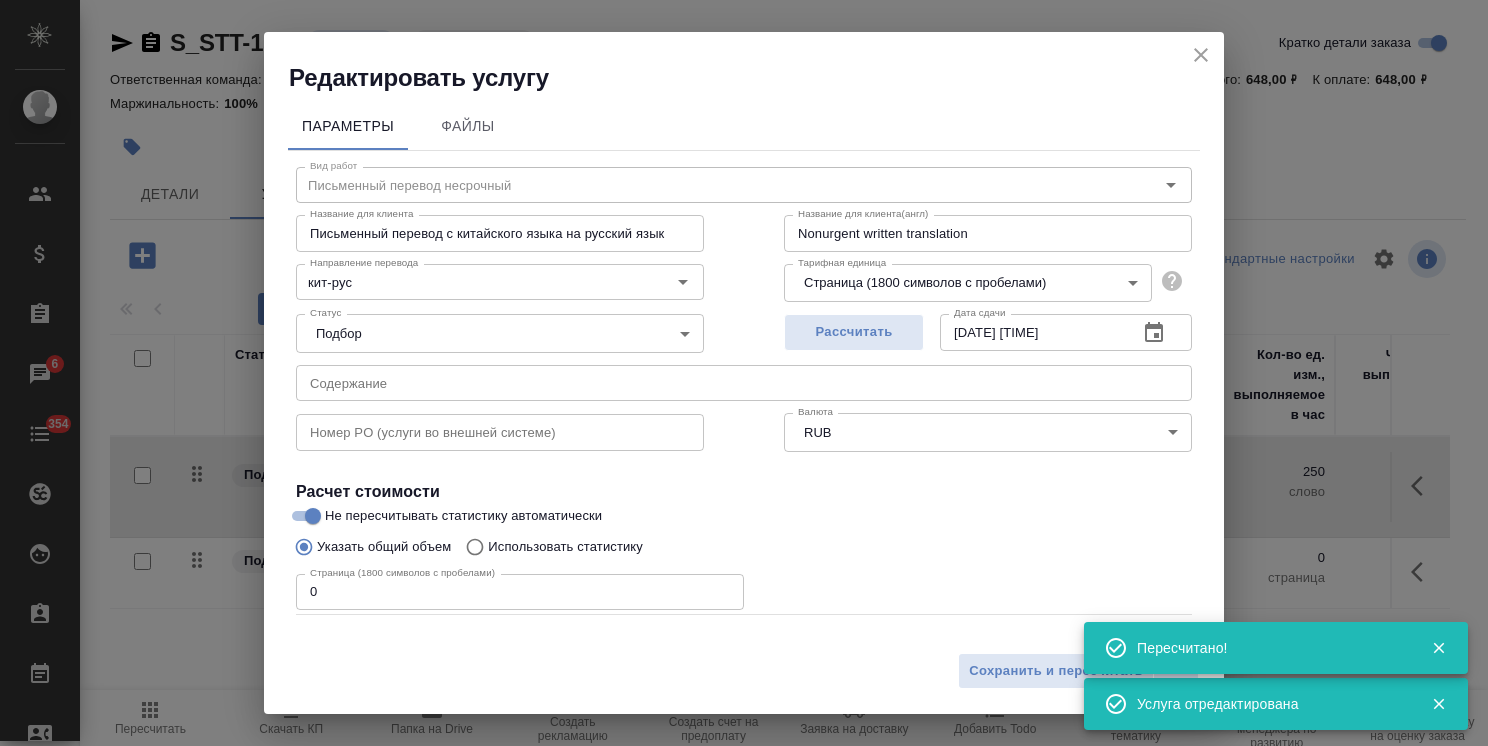 drag, startPoint x: 353, startPoint y: 598, endPoint x: 229, endPoint y: 610, distance: 124.57929 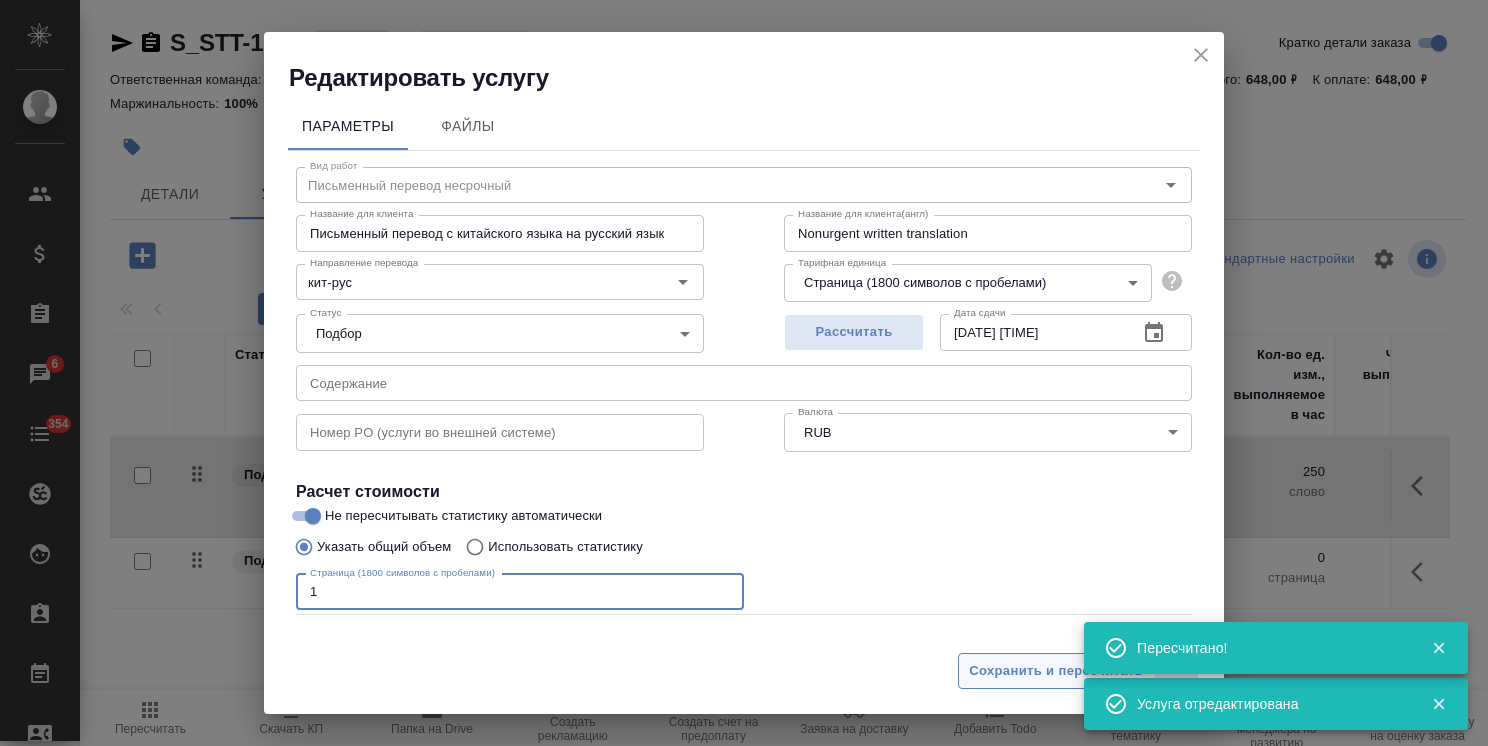 type on "1" 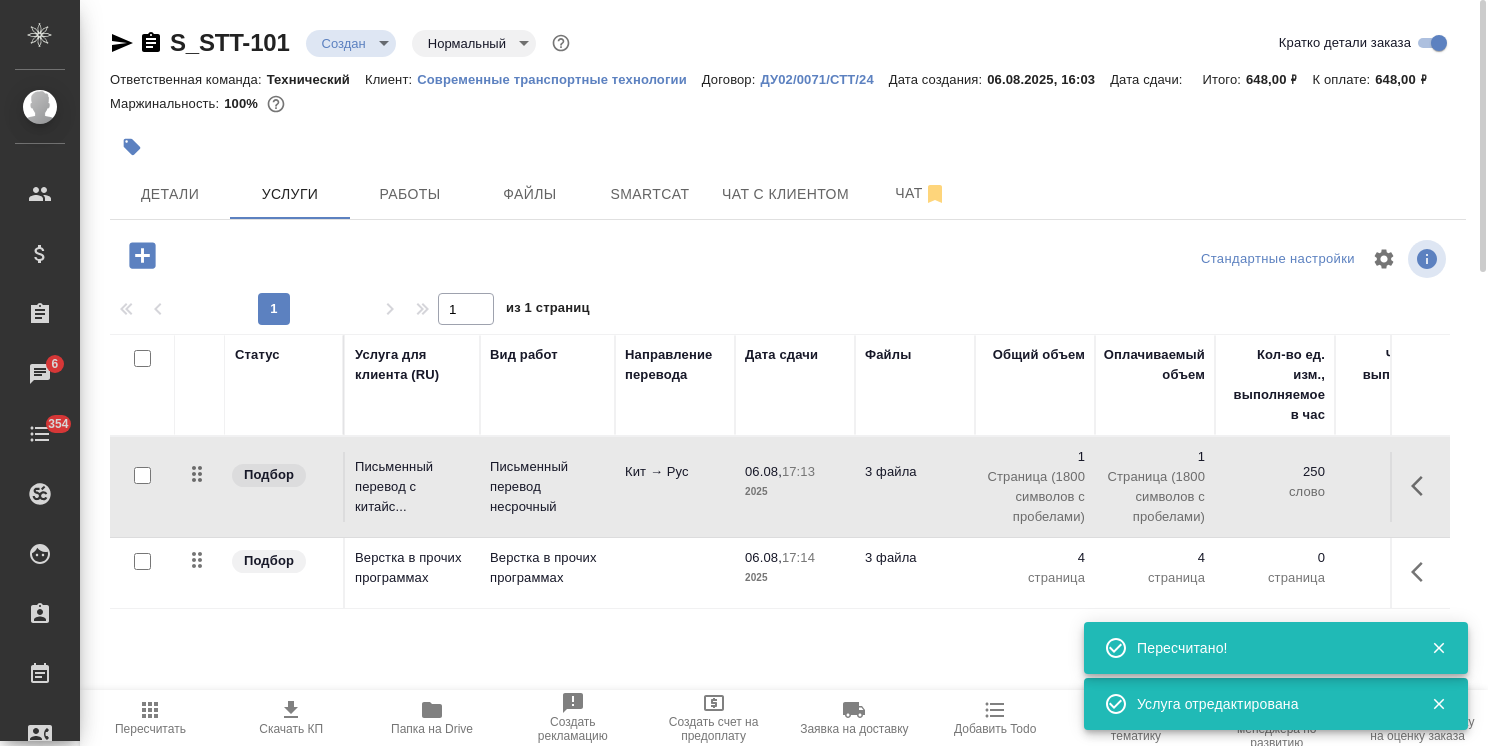 click on "Кит → Рус" at bounding box center (675, 487) 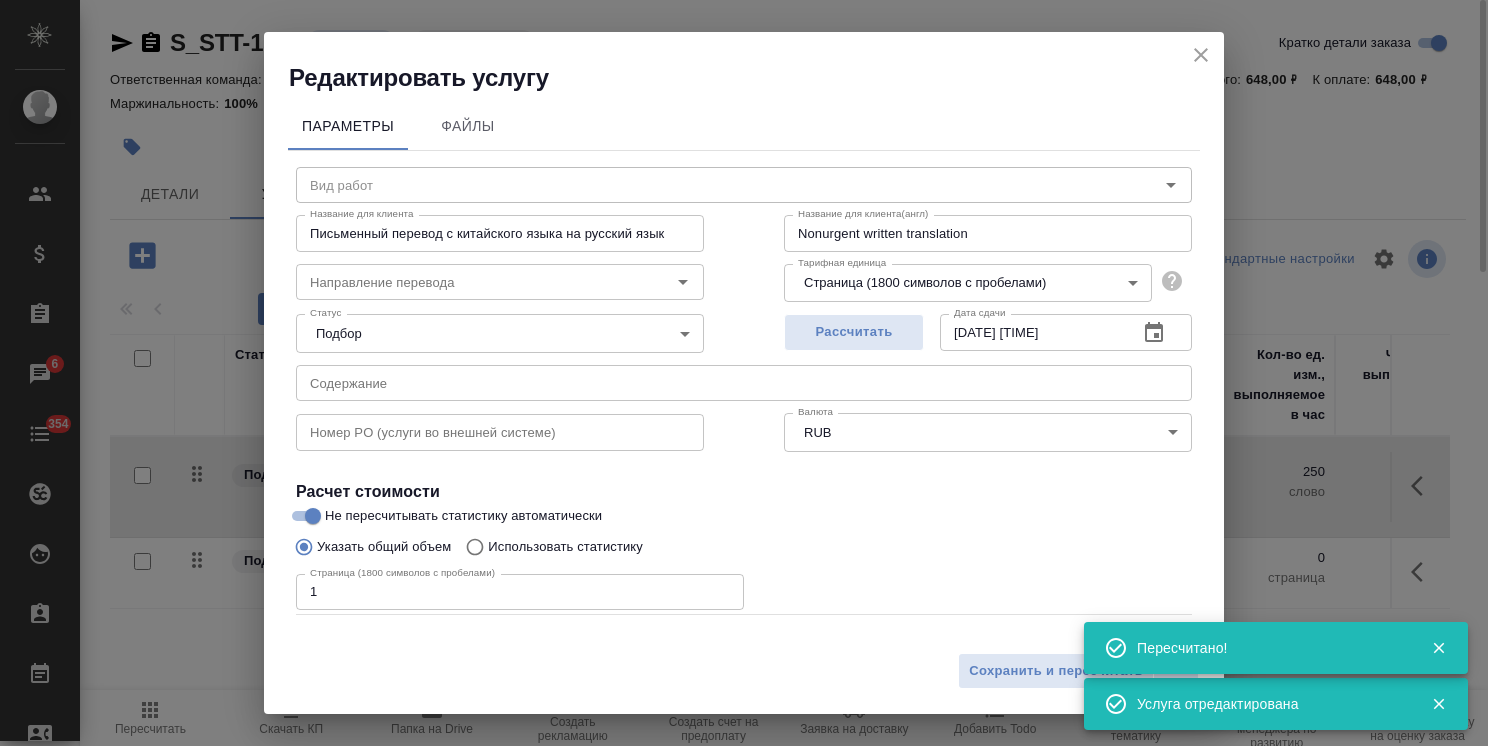 type on "Письменный перевод несрочный" 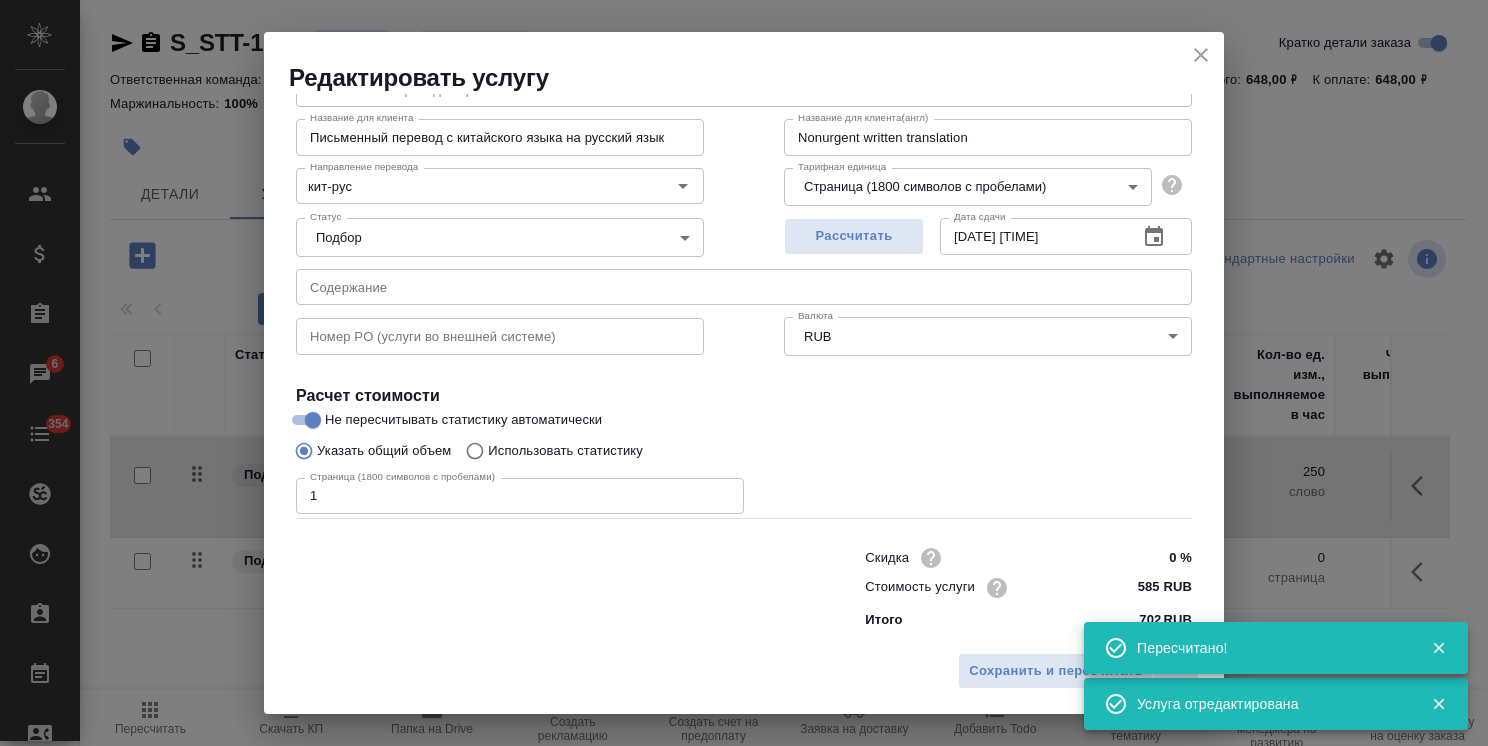 scroll, scrollTop: 0, scrollLeft: 0, axis: both 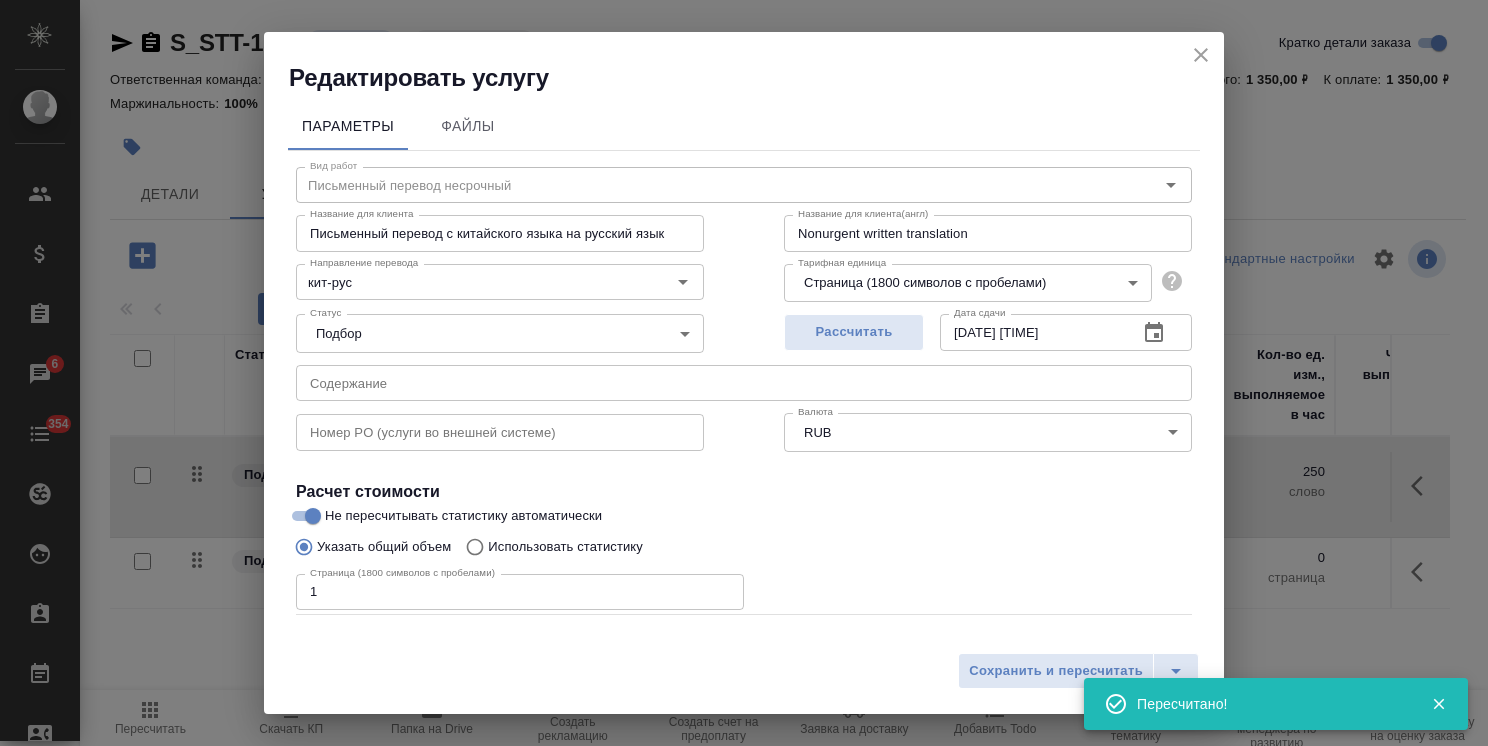 click 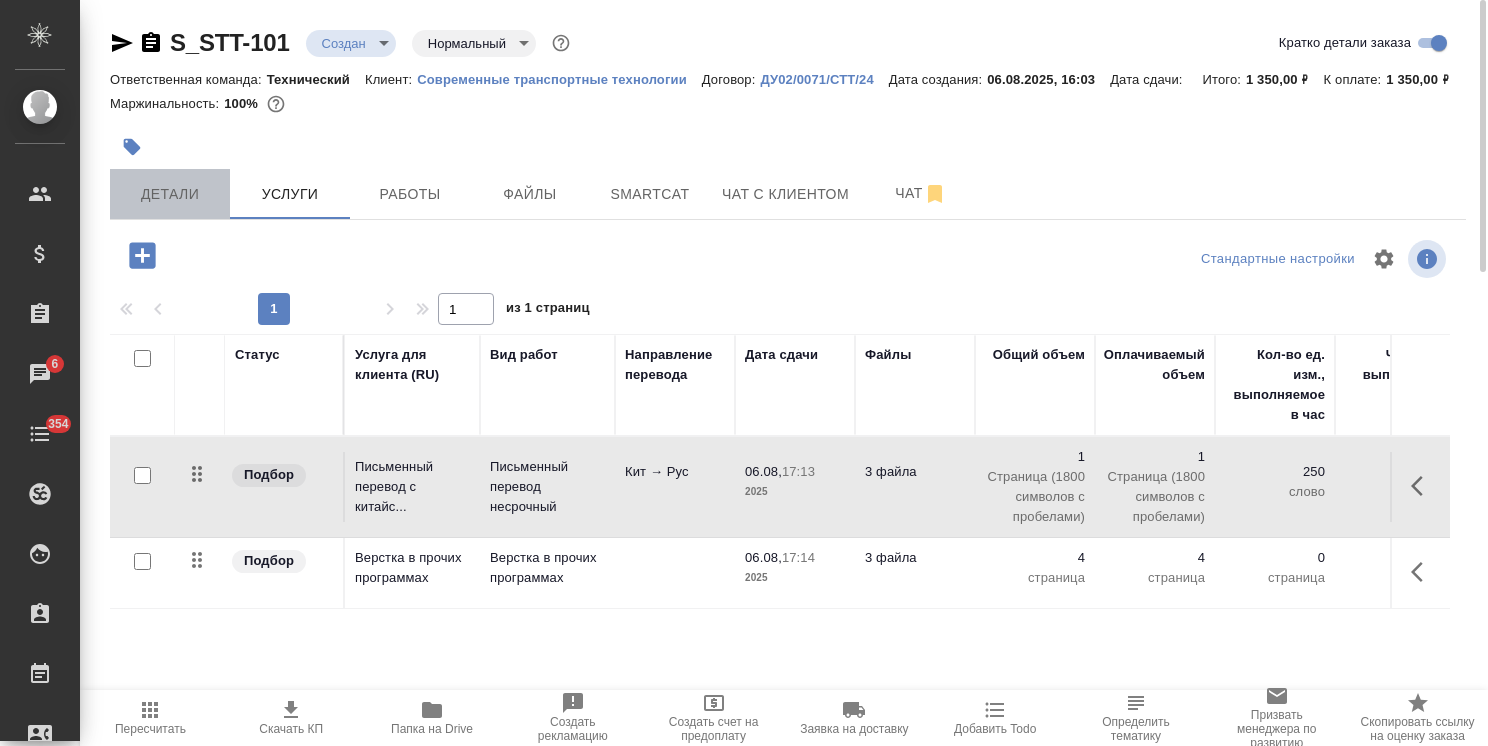 click on "Детали" at bounding box center (170, 194) 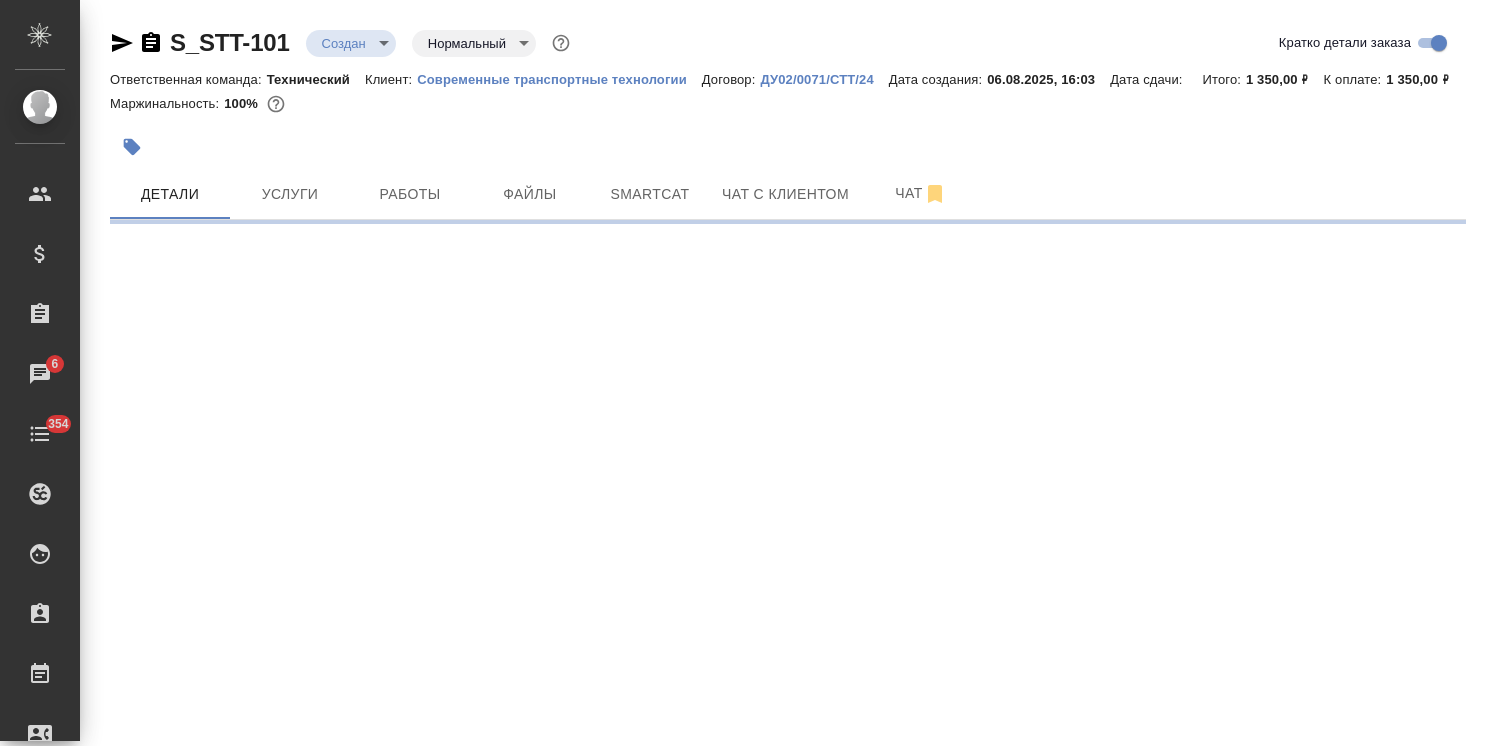 select on "RU" 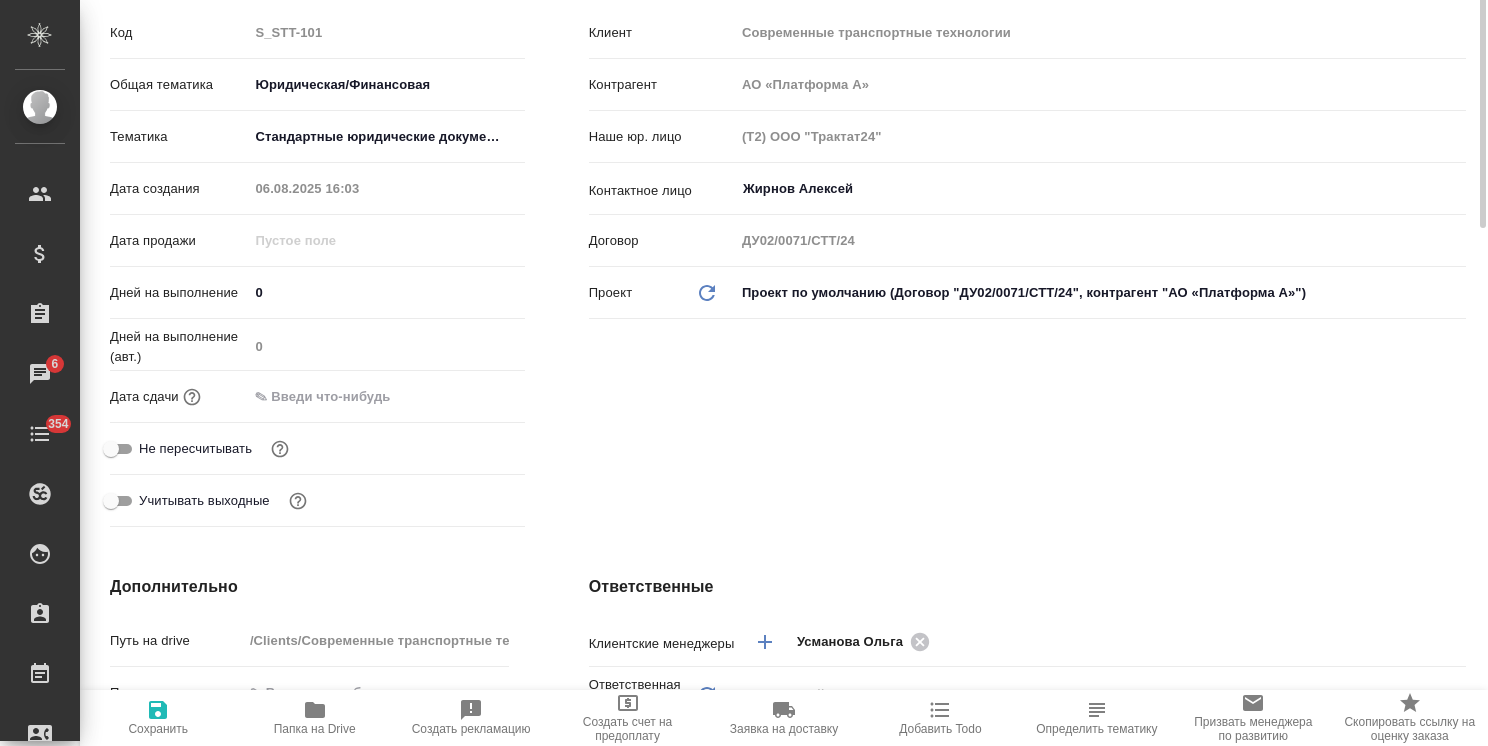 type on "x" 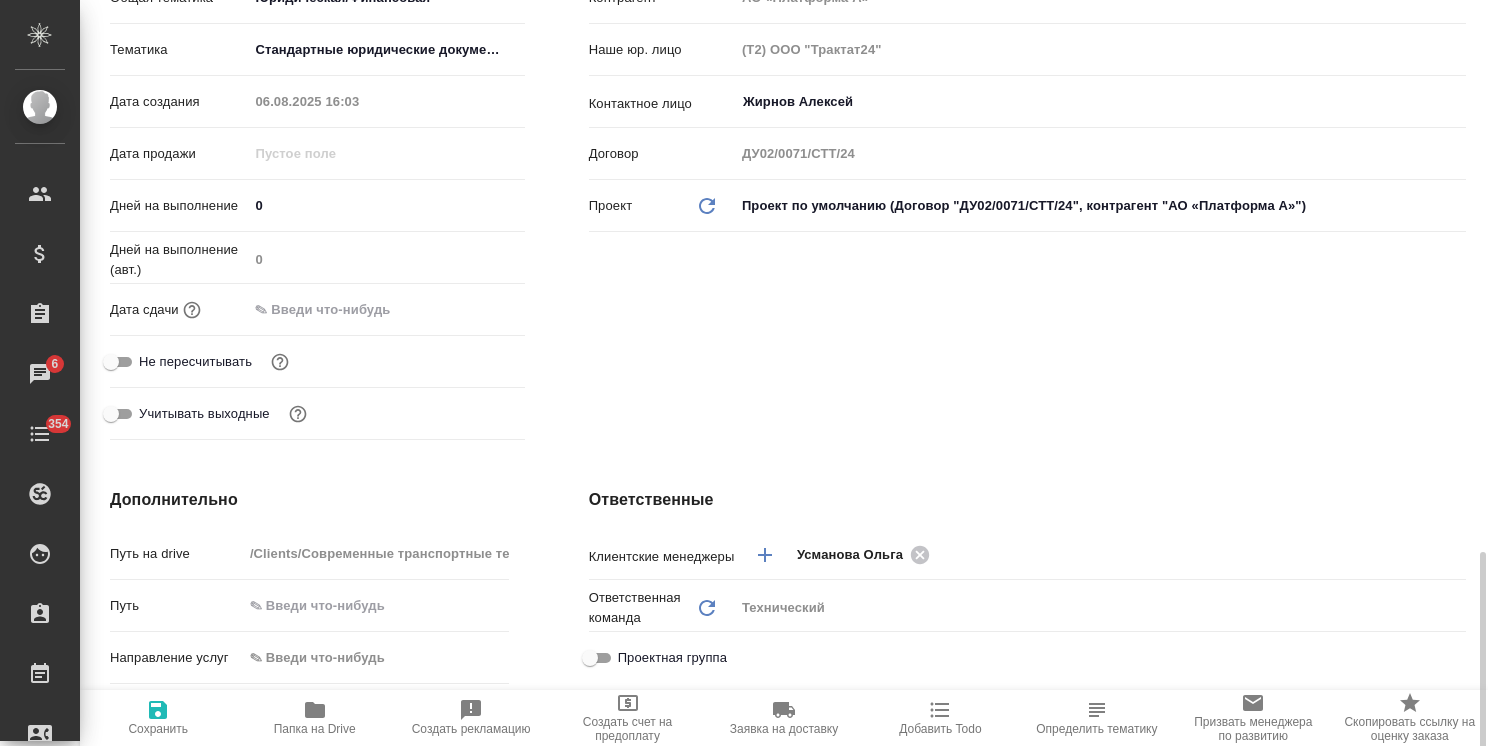 scroll, scrollTop: 700, scrollLeft: 0, axis: vertical 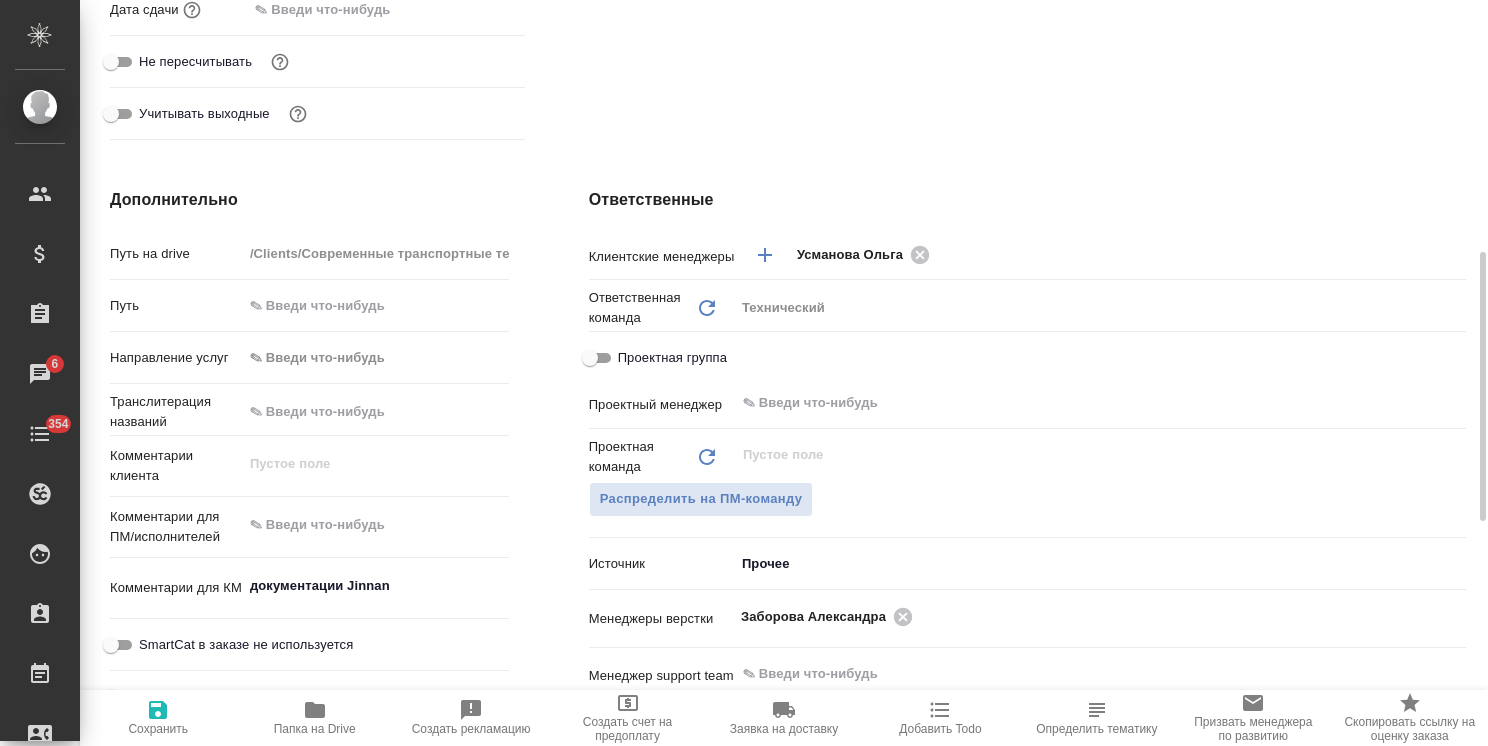 type on "x" 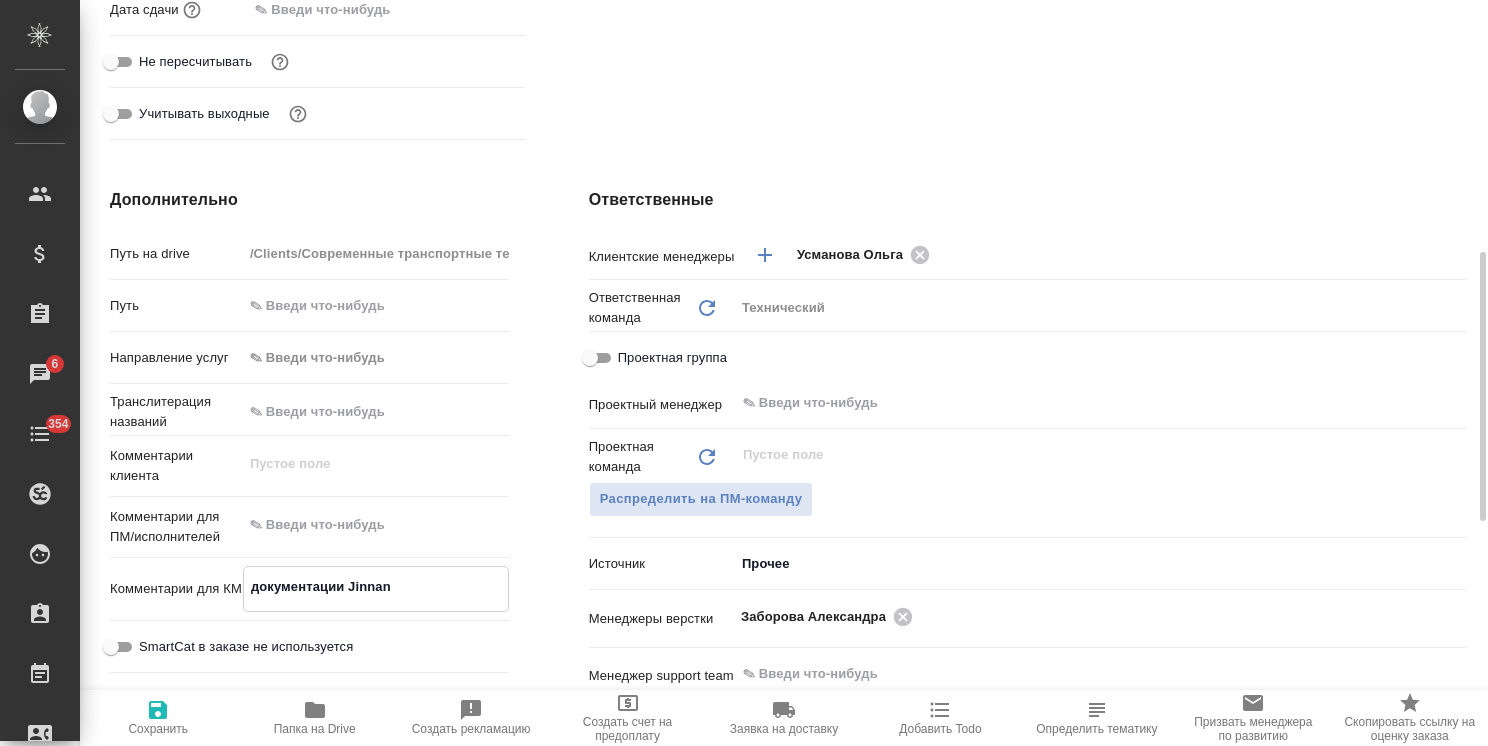 type 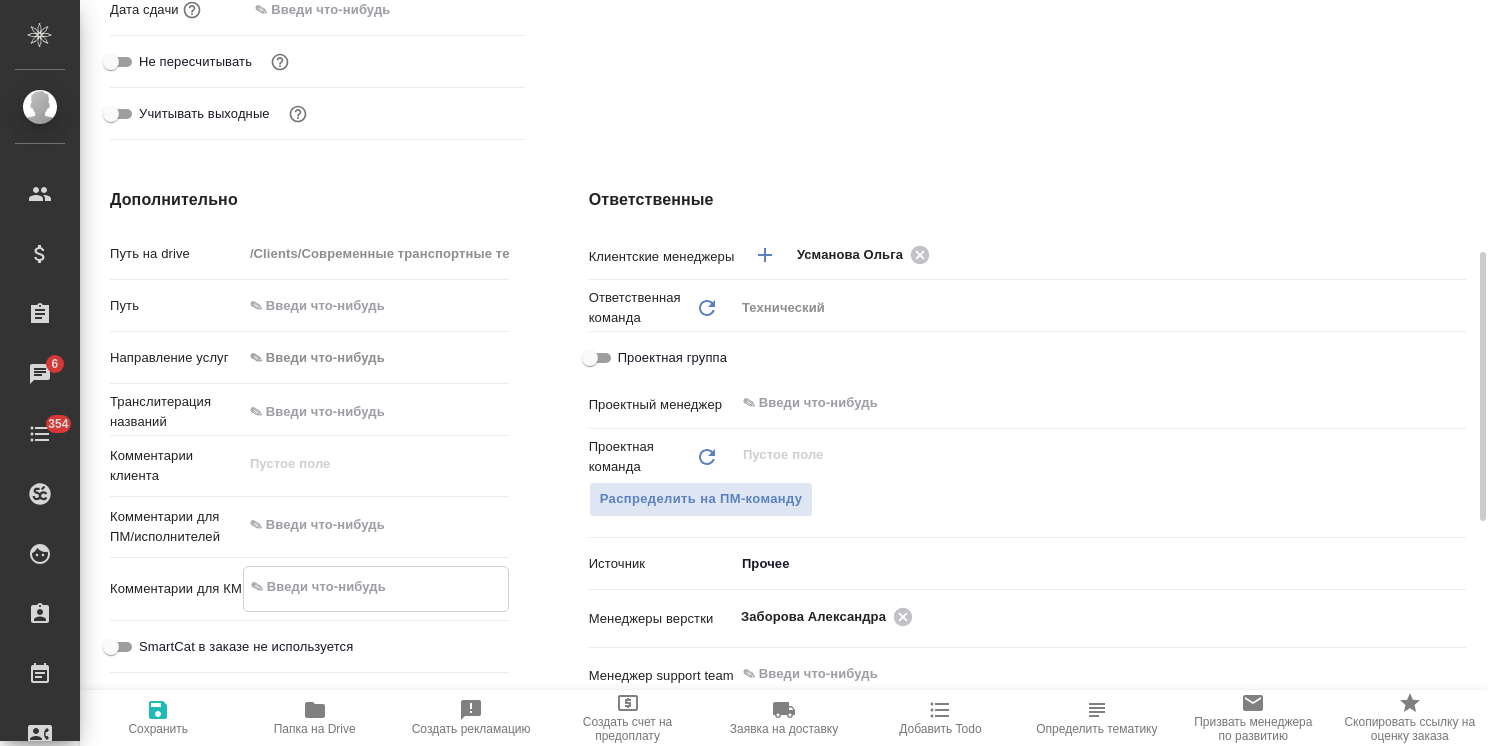 type on "x" 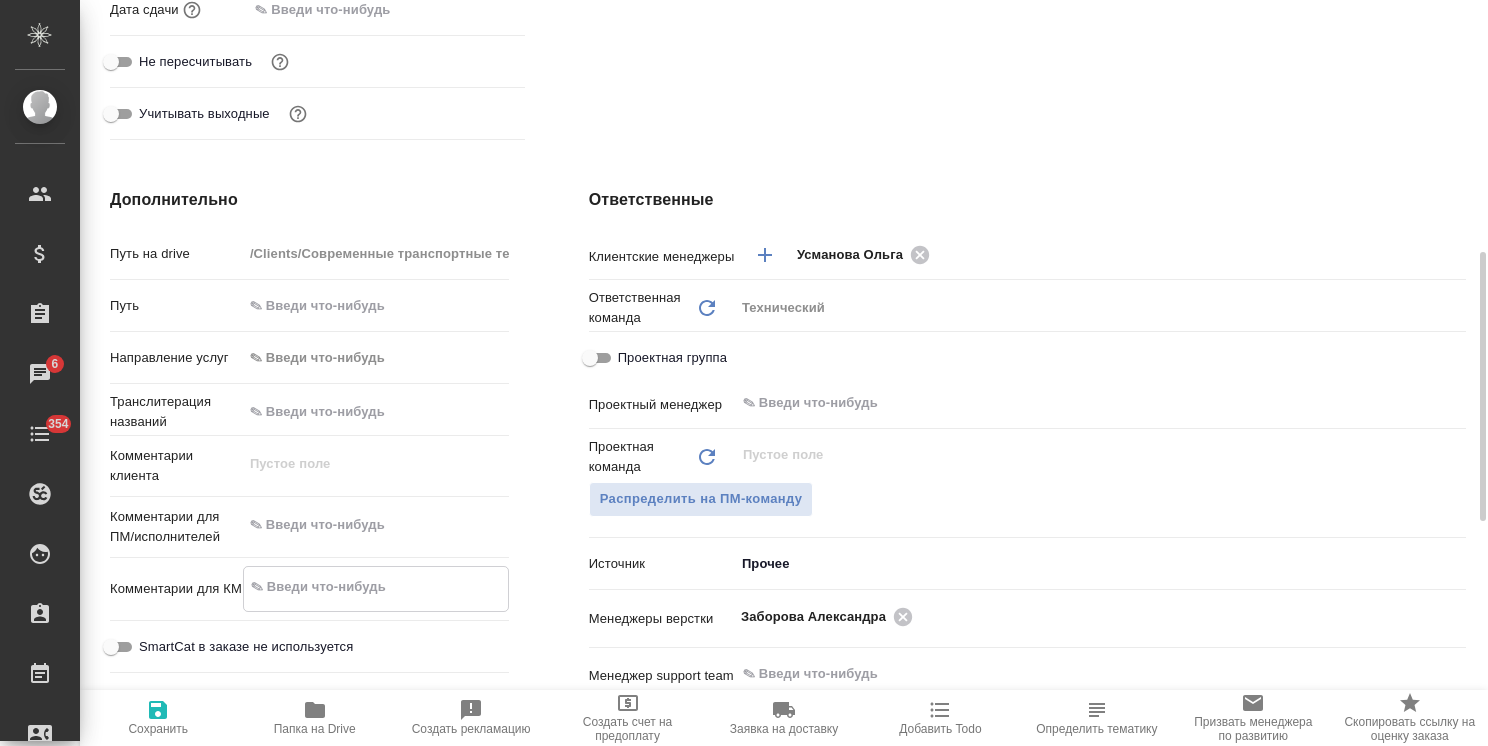 type on "x" 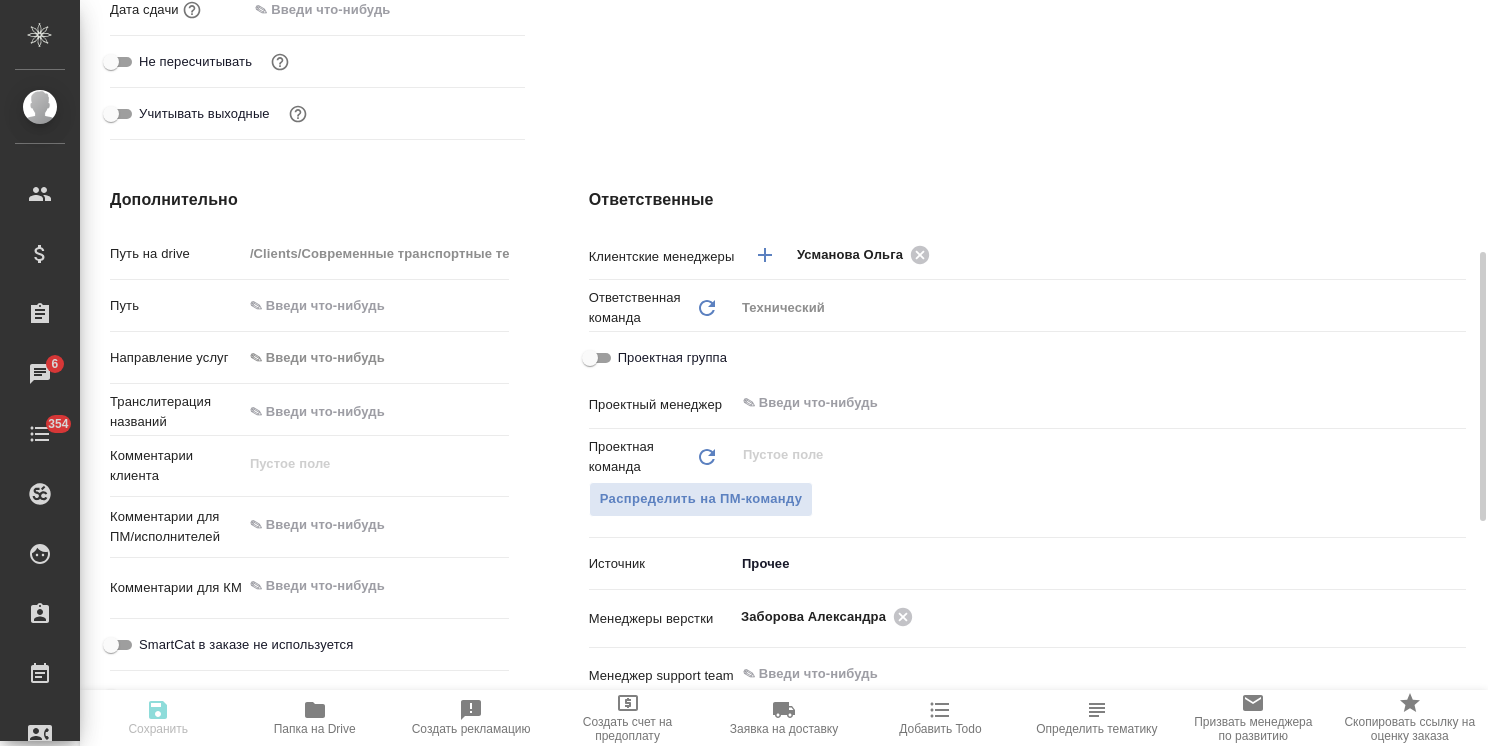 type on "x" 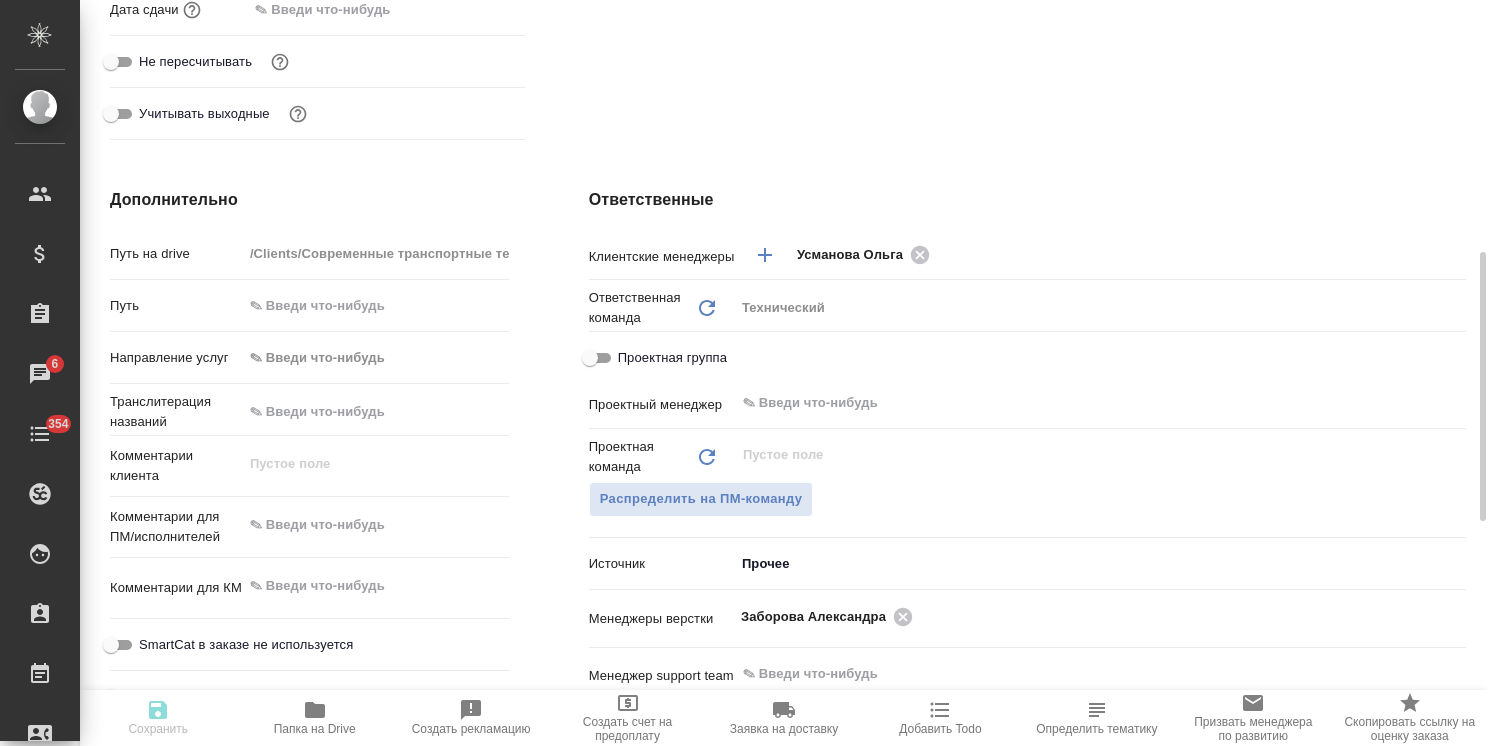 type on "x" 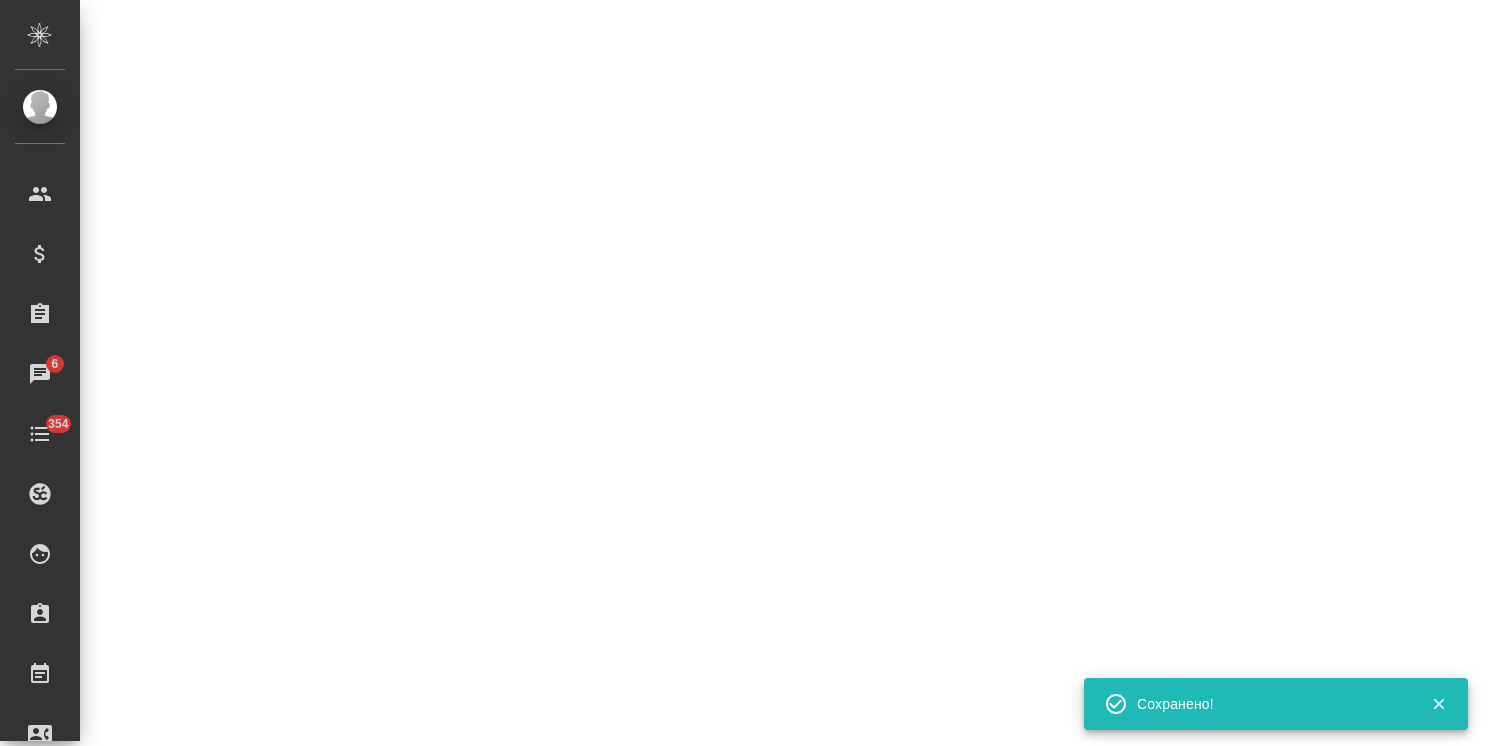 select on "RU" 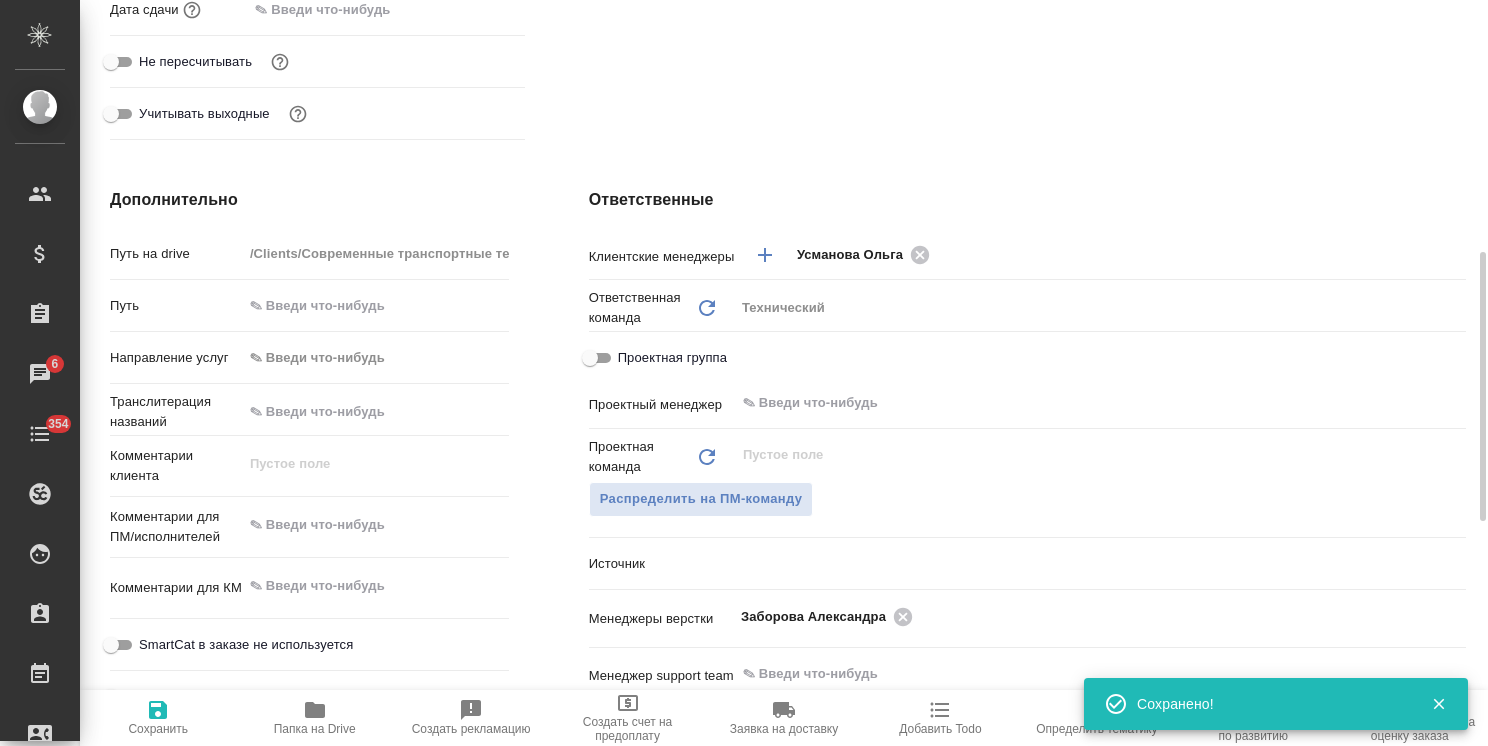 type on "x" 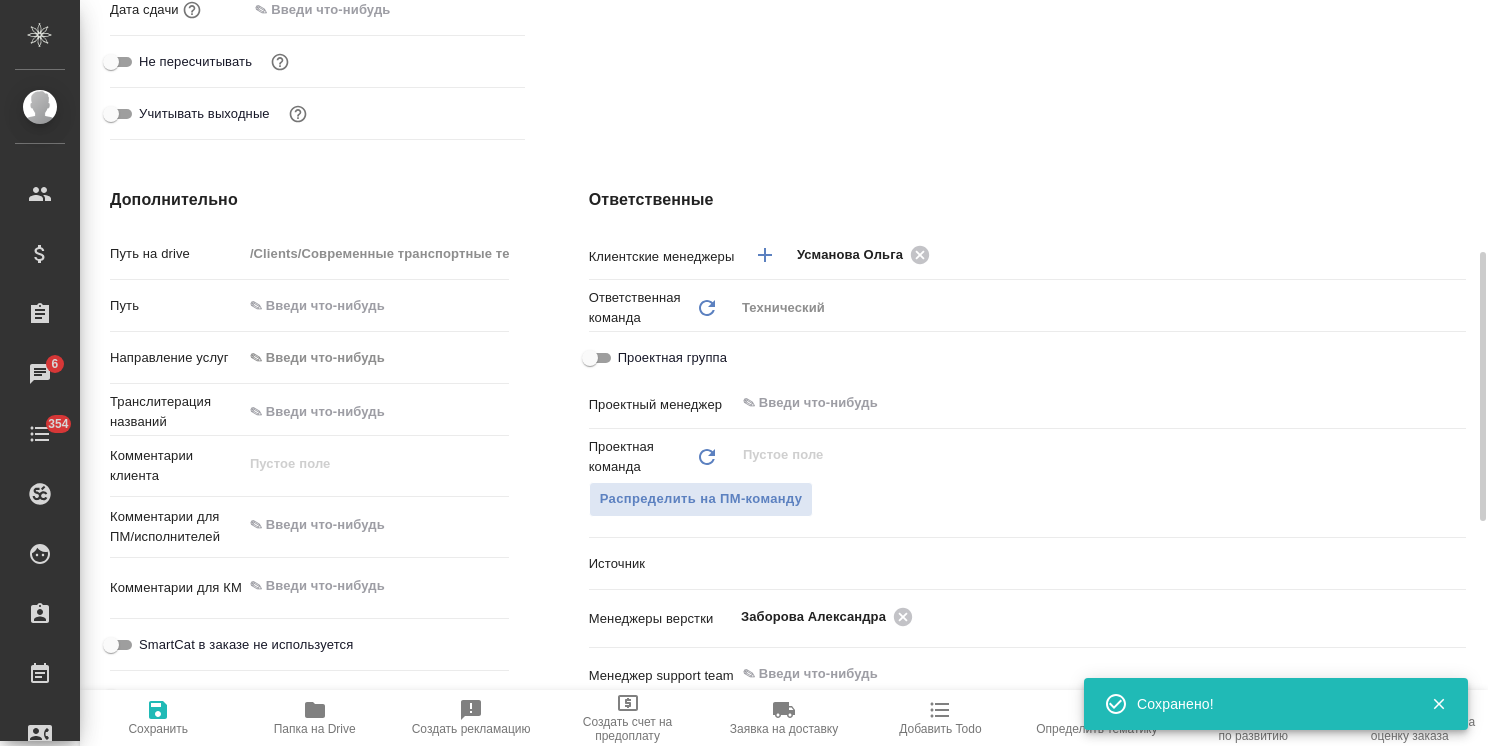 type on "x" 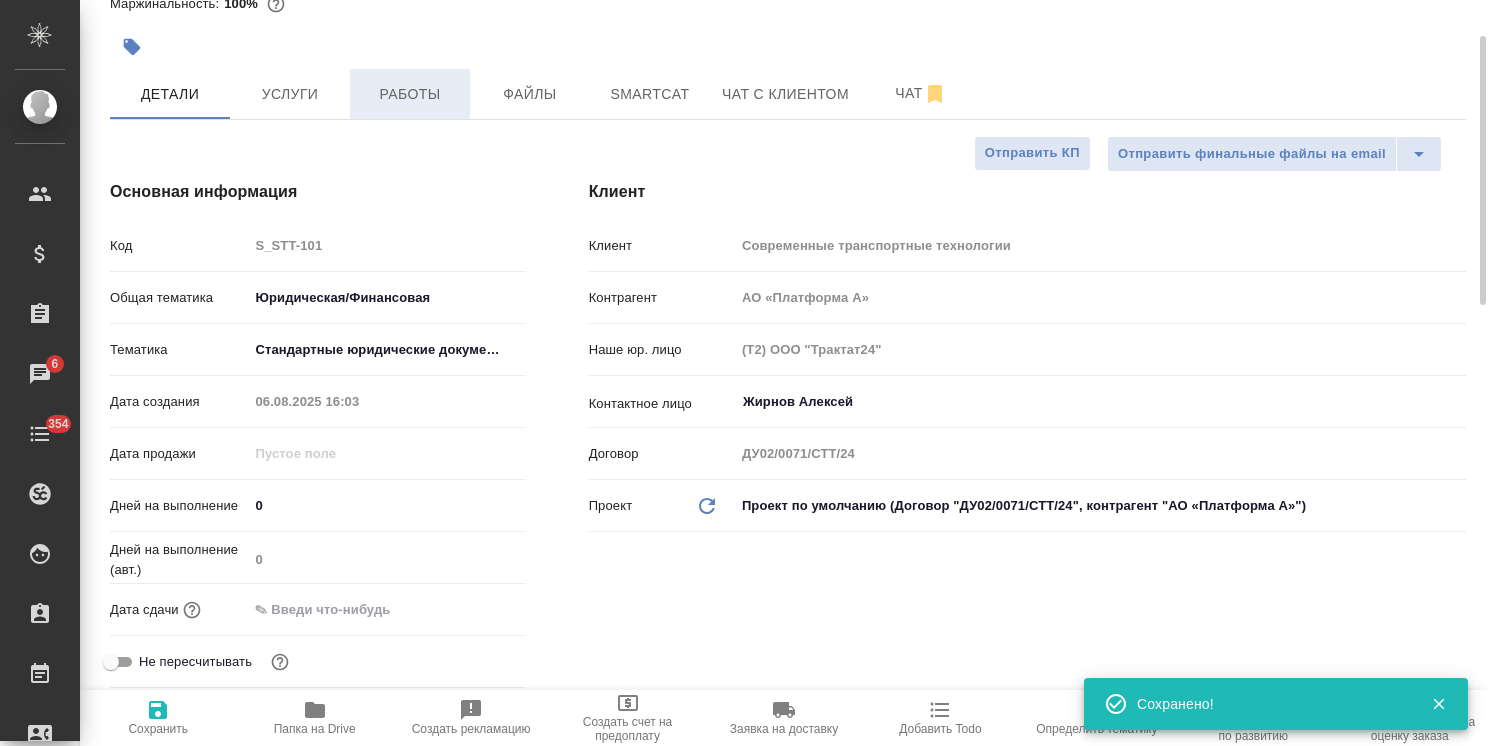 scroll, scrollTop: 0, scrollLeft: 0, axis: both 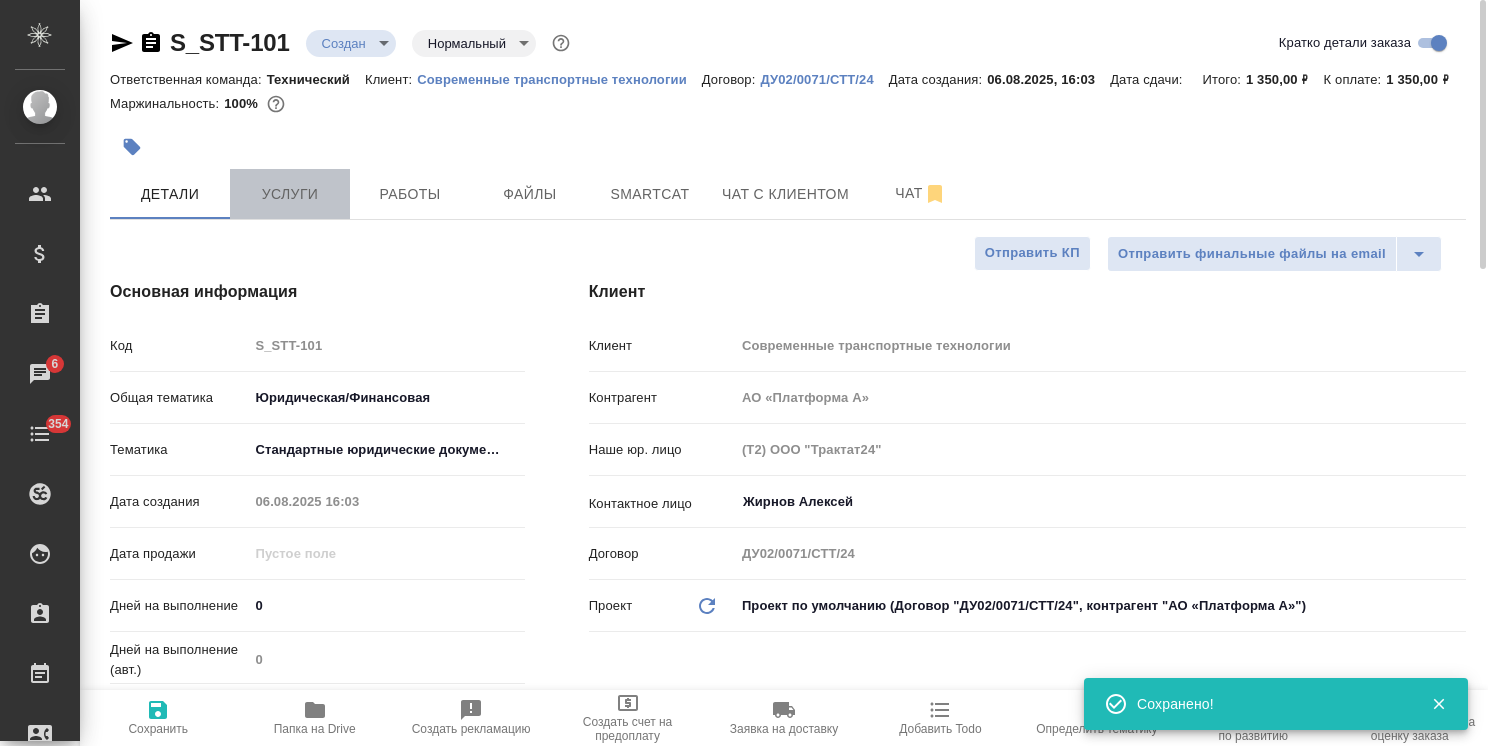 click on "Услуги" at bounding box center [290, 194] 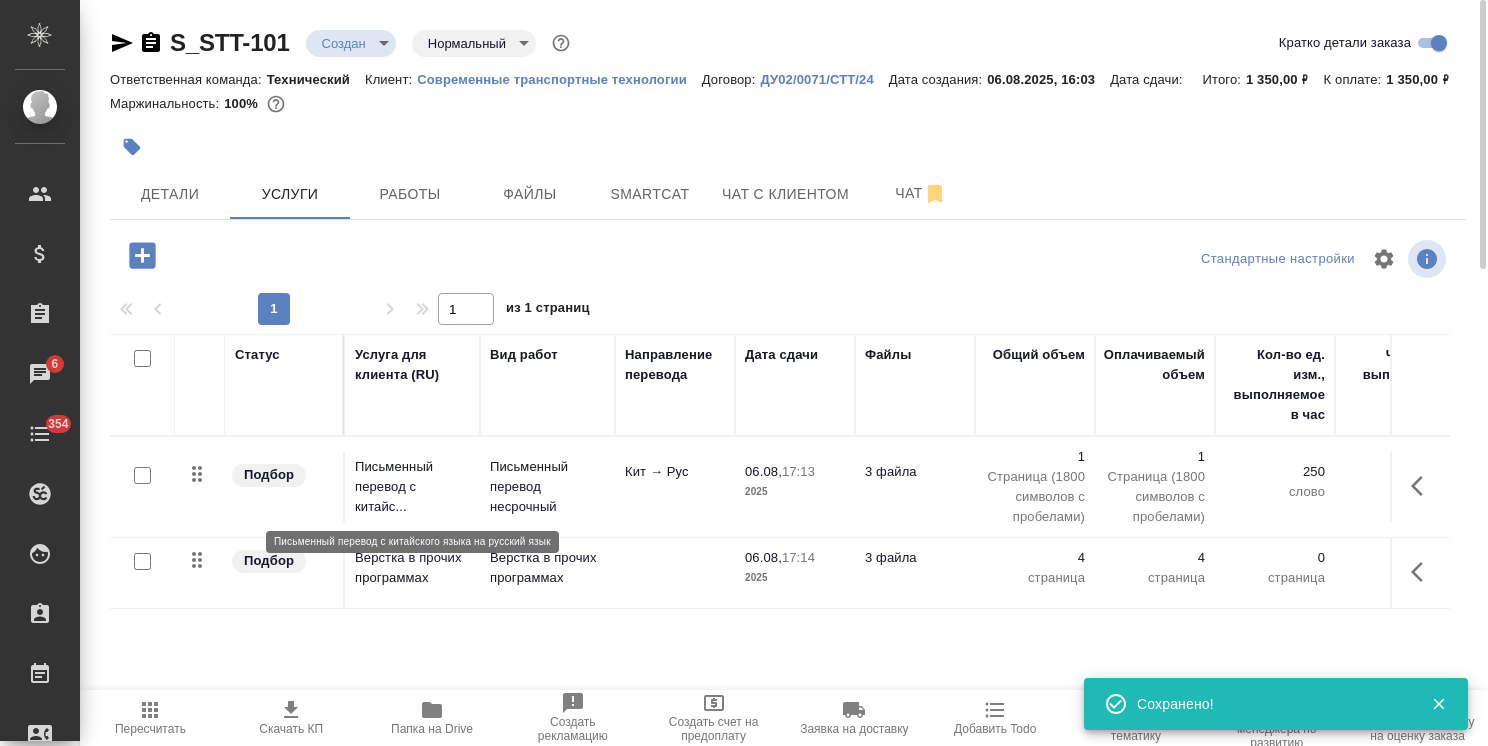 click on "Письменный перевод с китайс..." at bounding box center [412, 487] 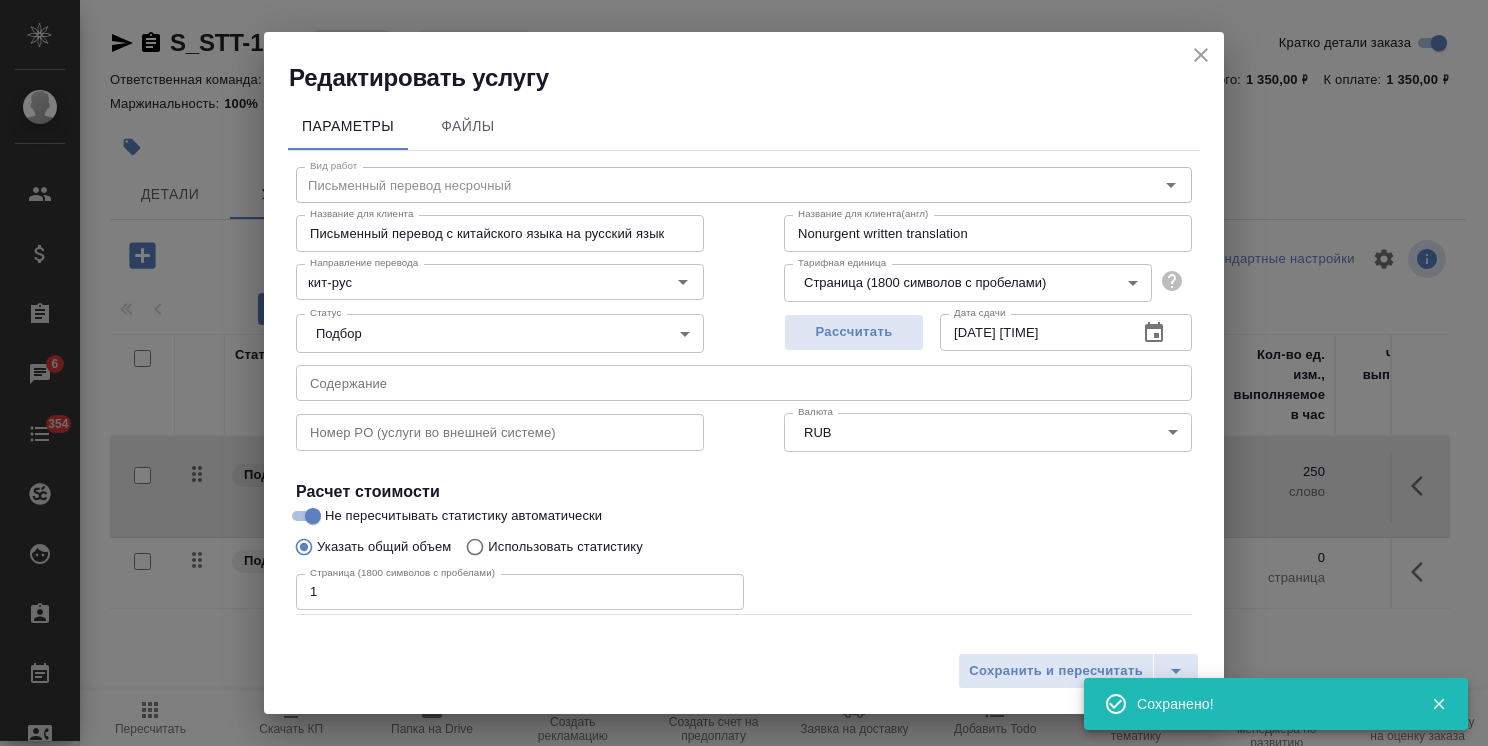 click at bounding box center (744, 383) 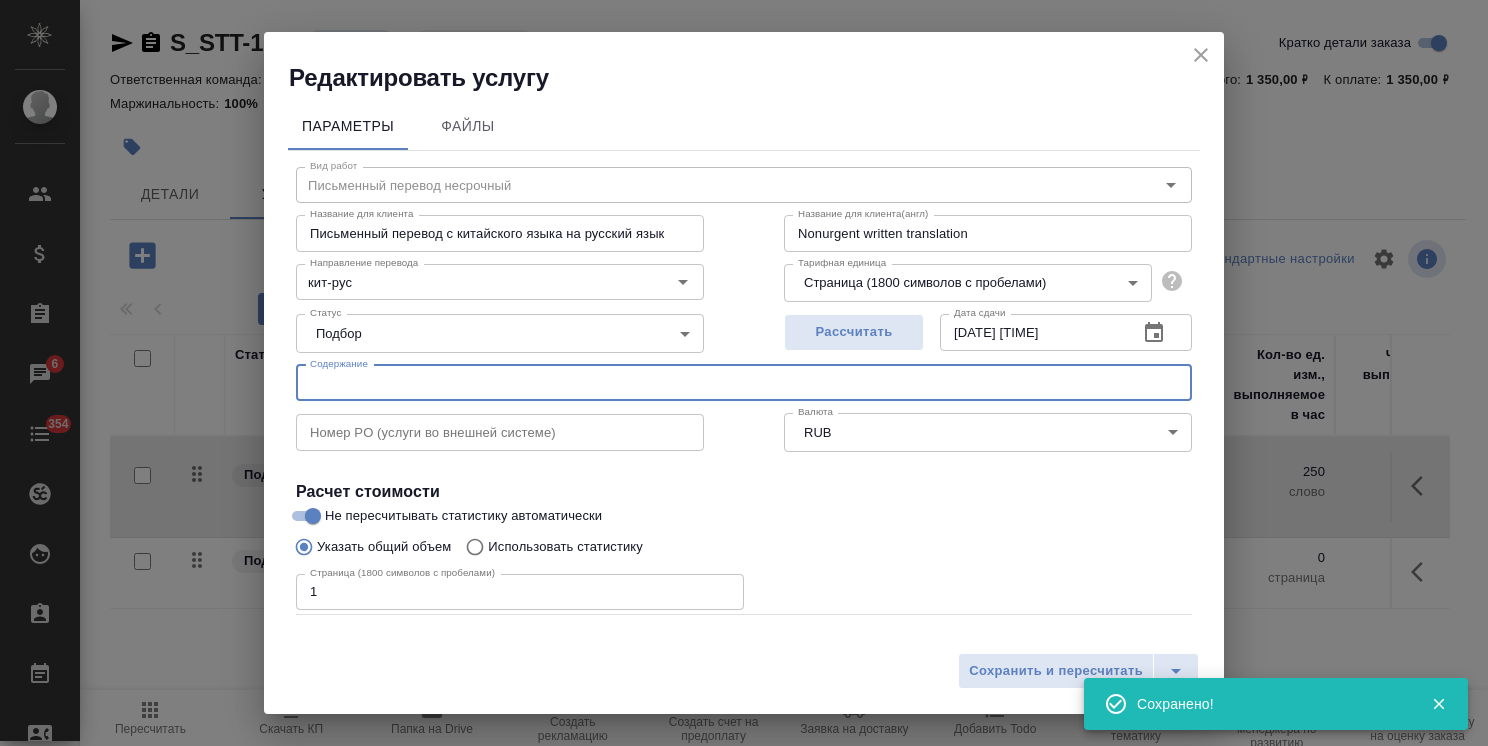 paste on "документации Jinnan" 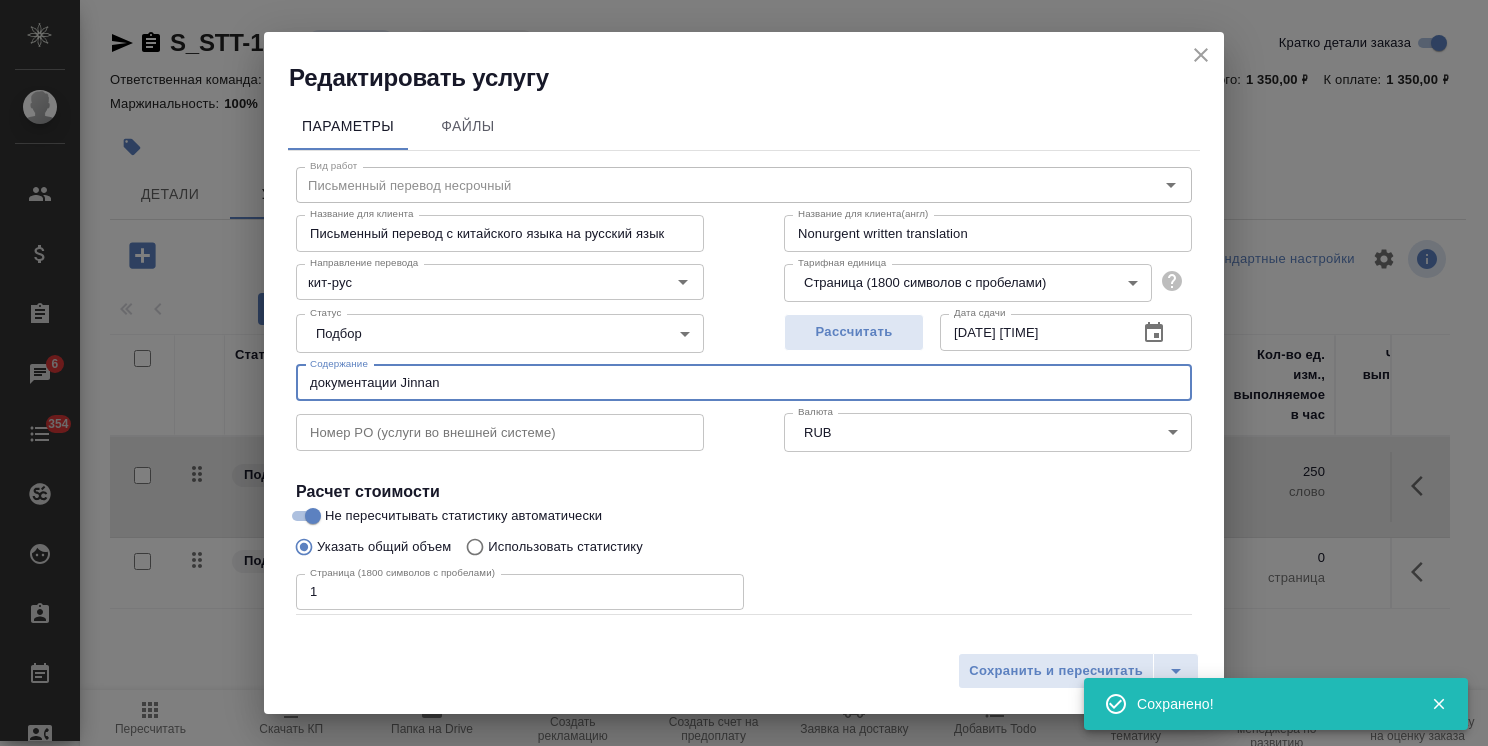 type on "документации Jinnan" 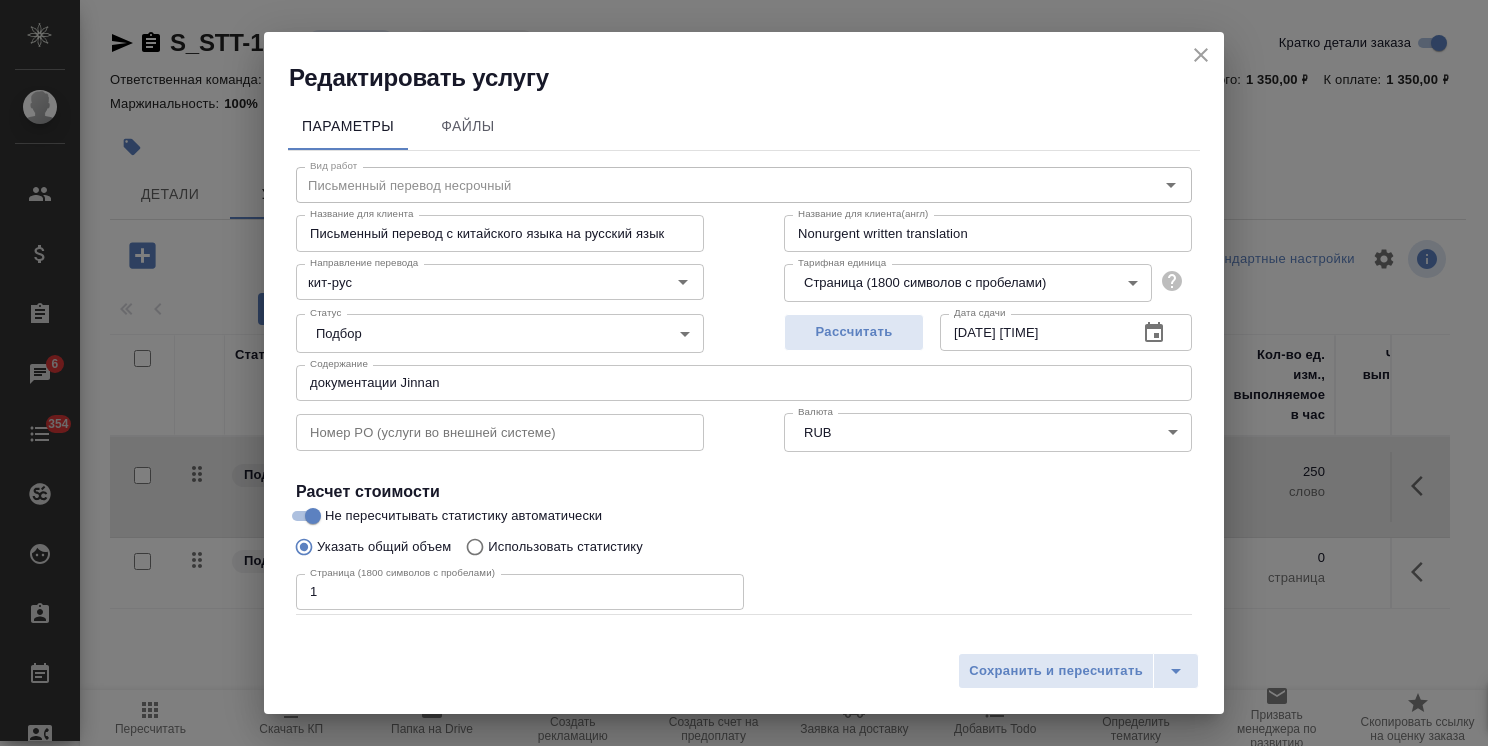 click on "Сохранить и пересчитать" at bounding box center [744, 678] 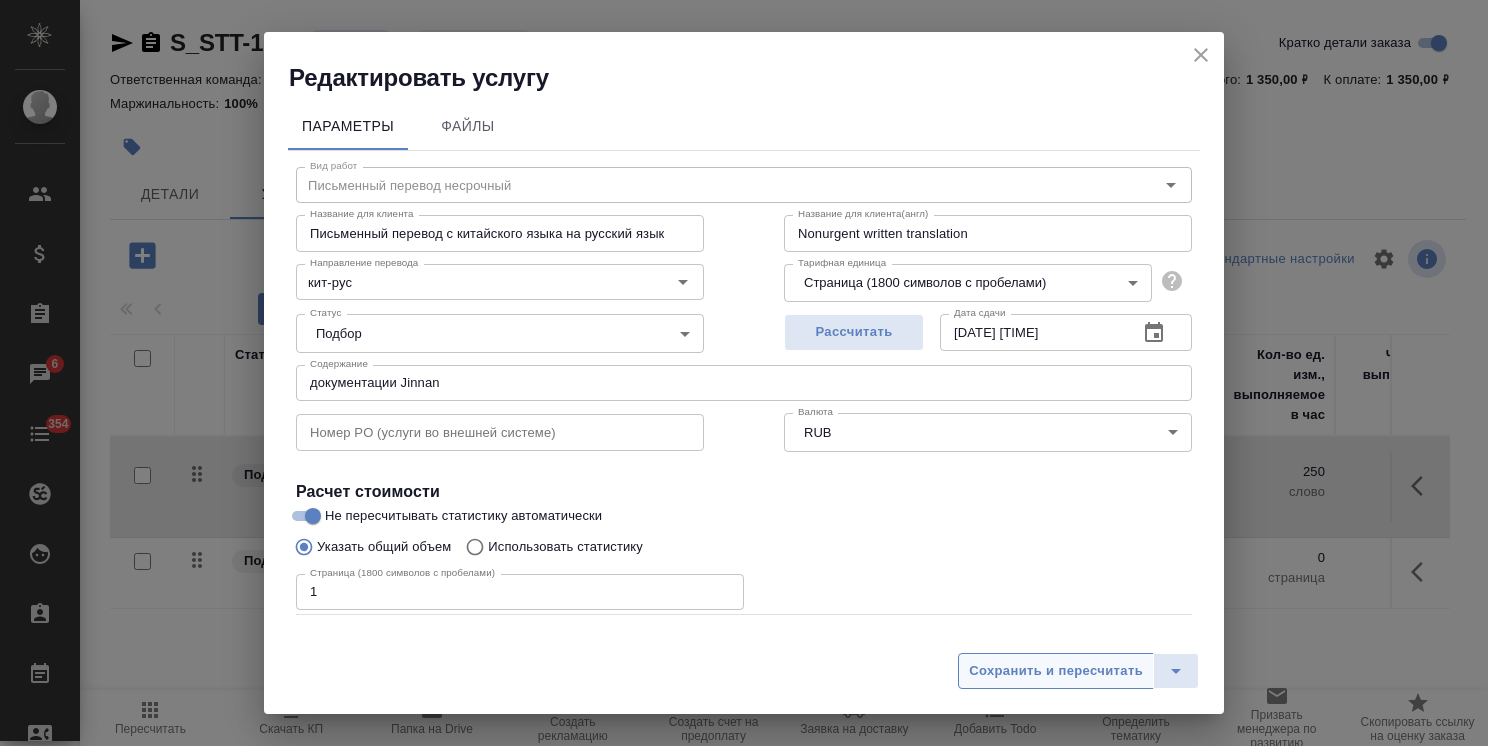 click on "Сохранить и пересчитать" at bounding box center (1056, 671) 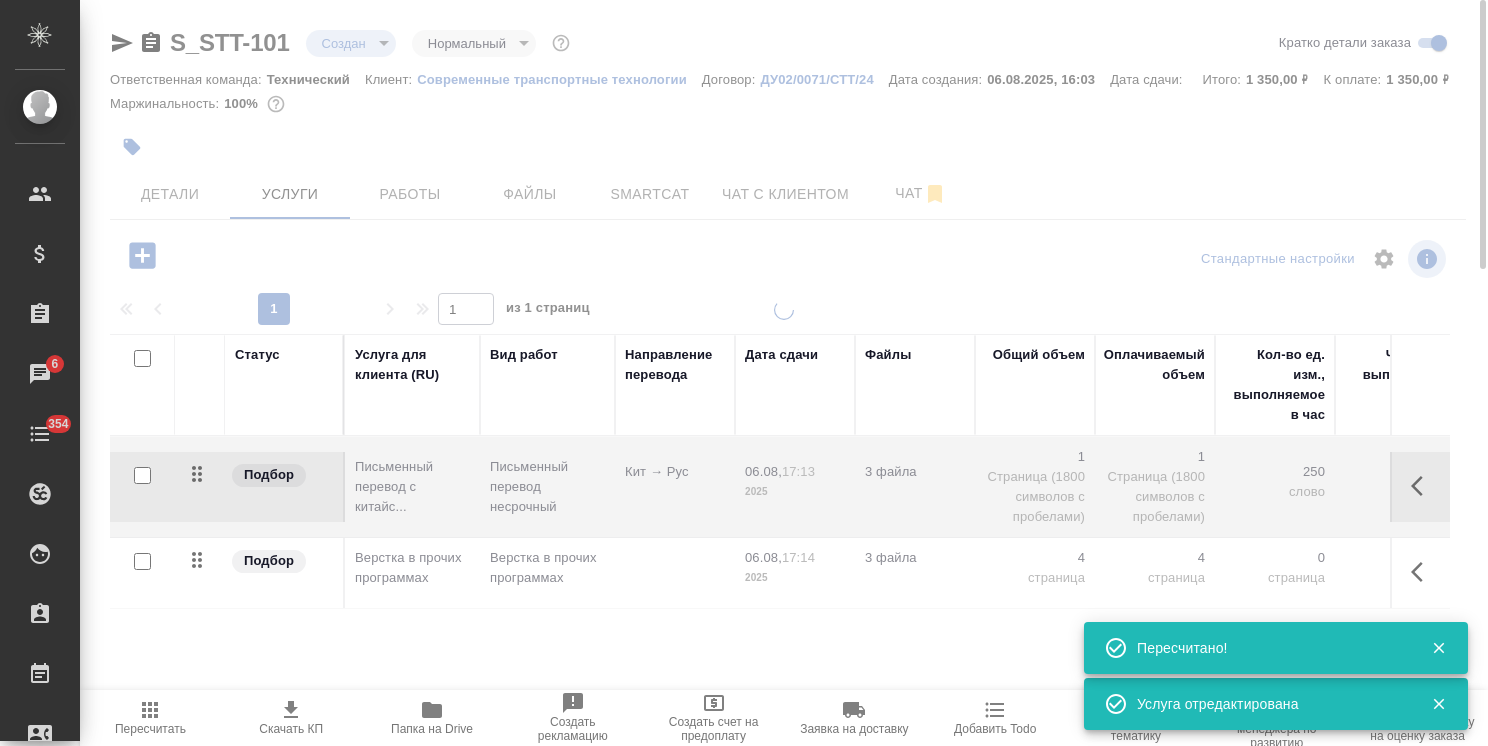 click at bounding box center [784, 523] 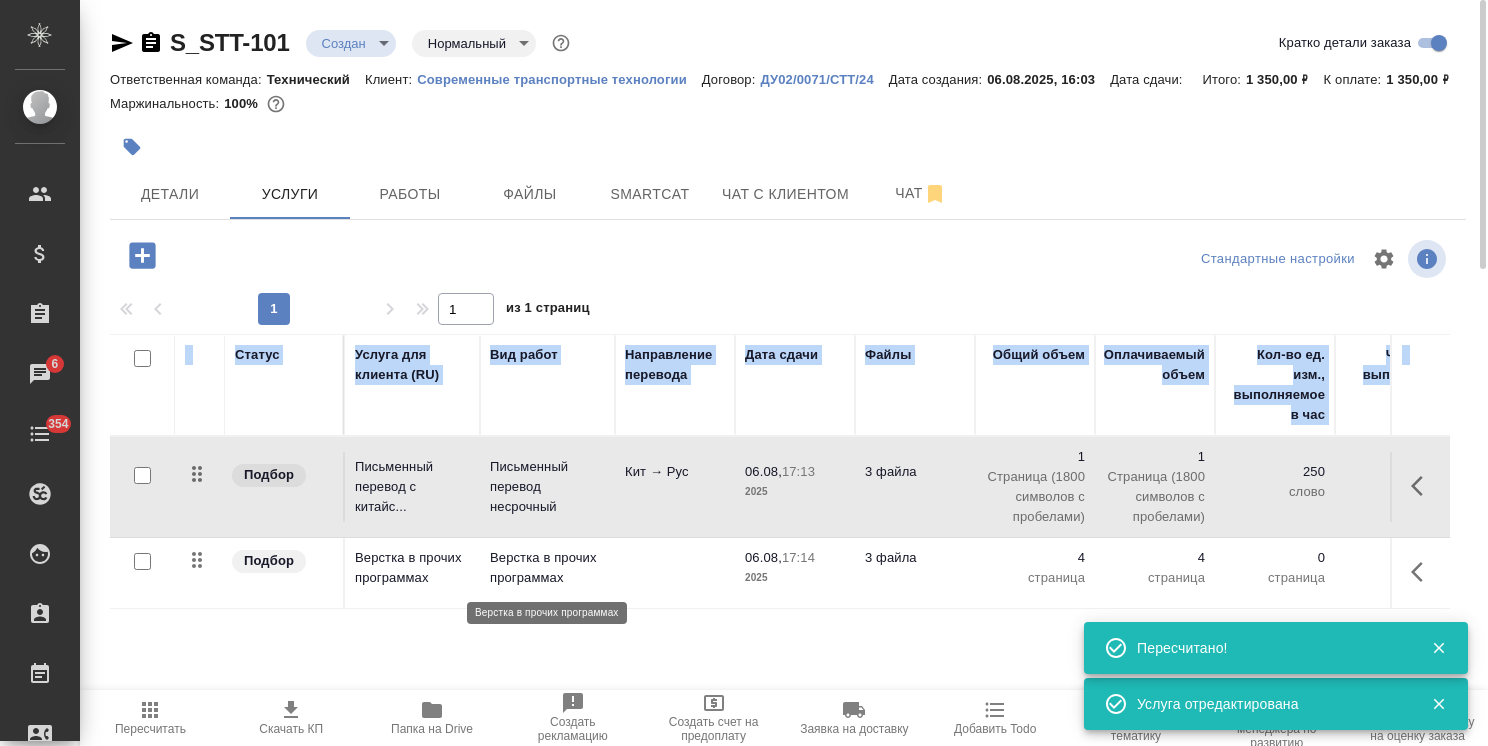 click on "Верстка в прочих программах" at bounding box center (547, 568) 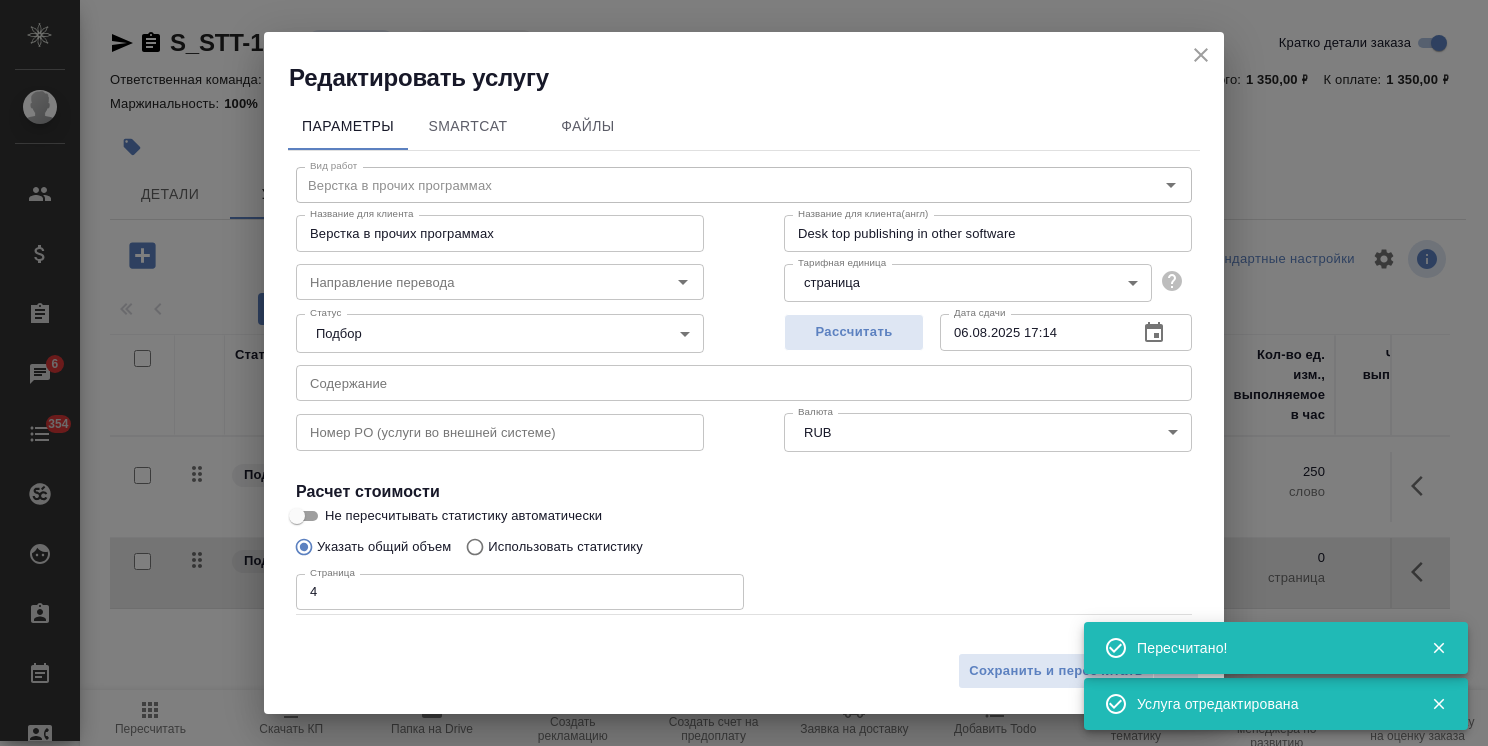 drag, startPoint x: 380, startPoint y: 379, endPoint x: 392, endPoint y: 393, distance: 18.439089 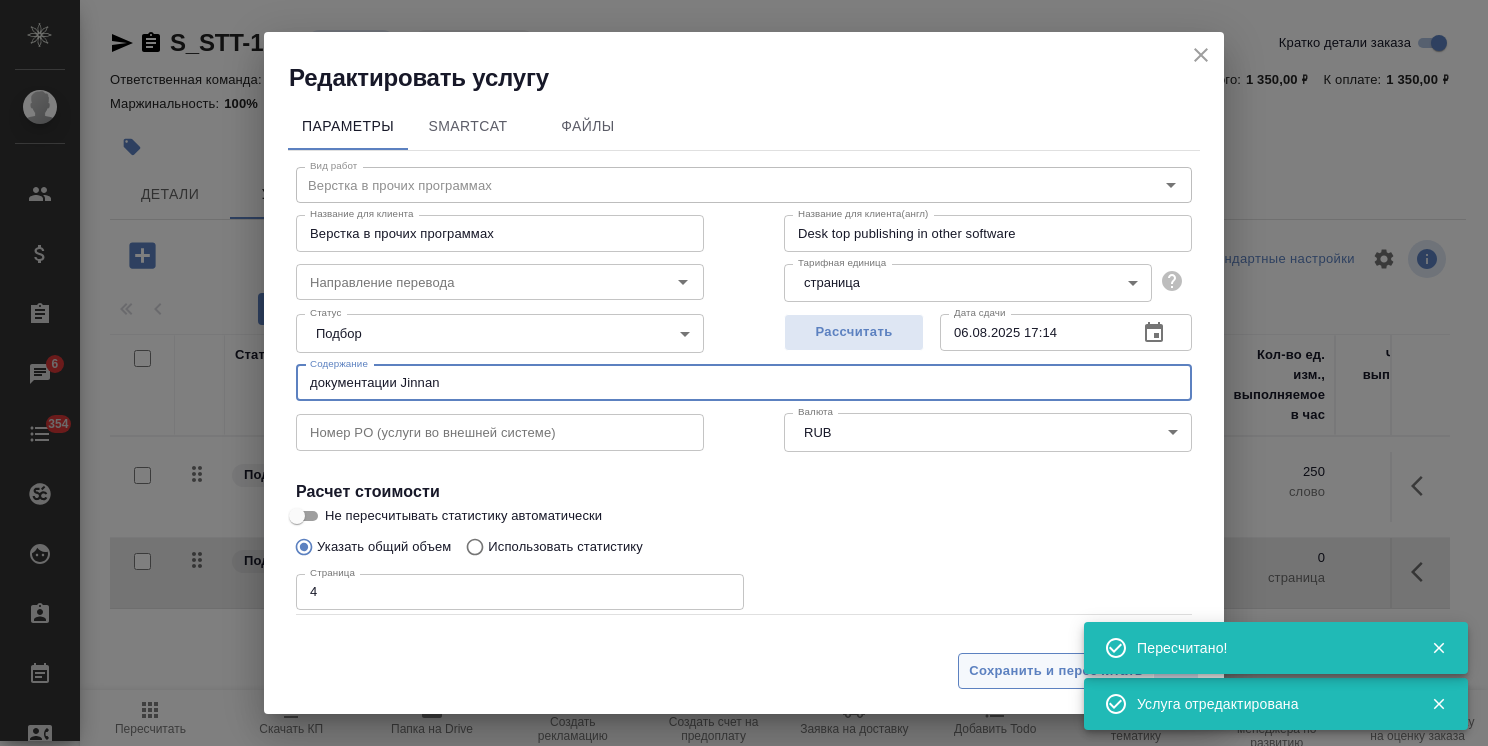 type on "документации Jinnan" 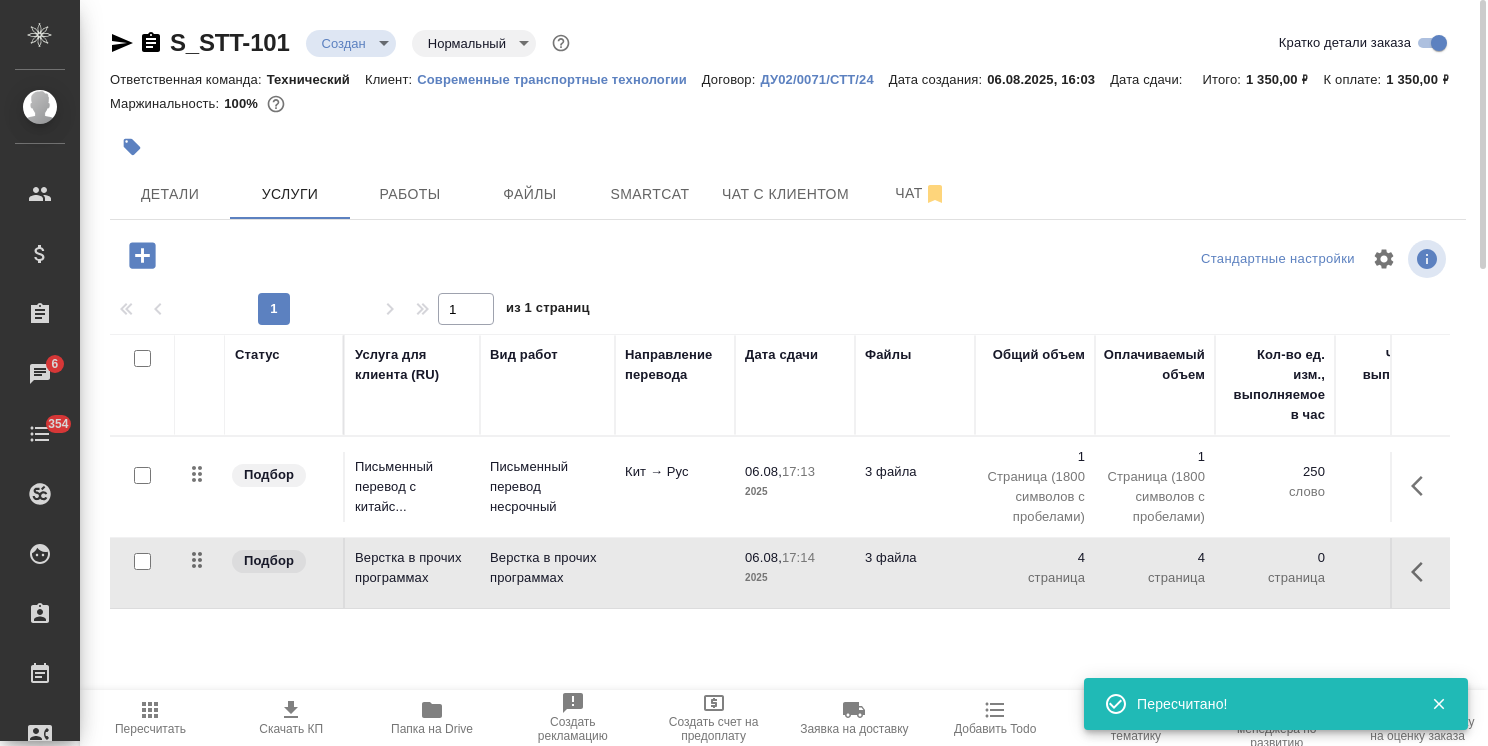 click on "Современные транспортные технологии" at bounding box center (559, 79) 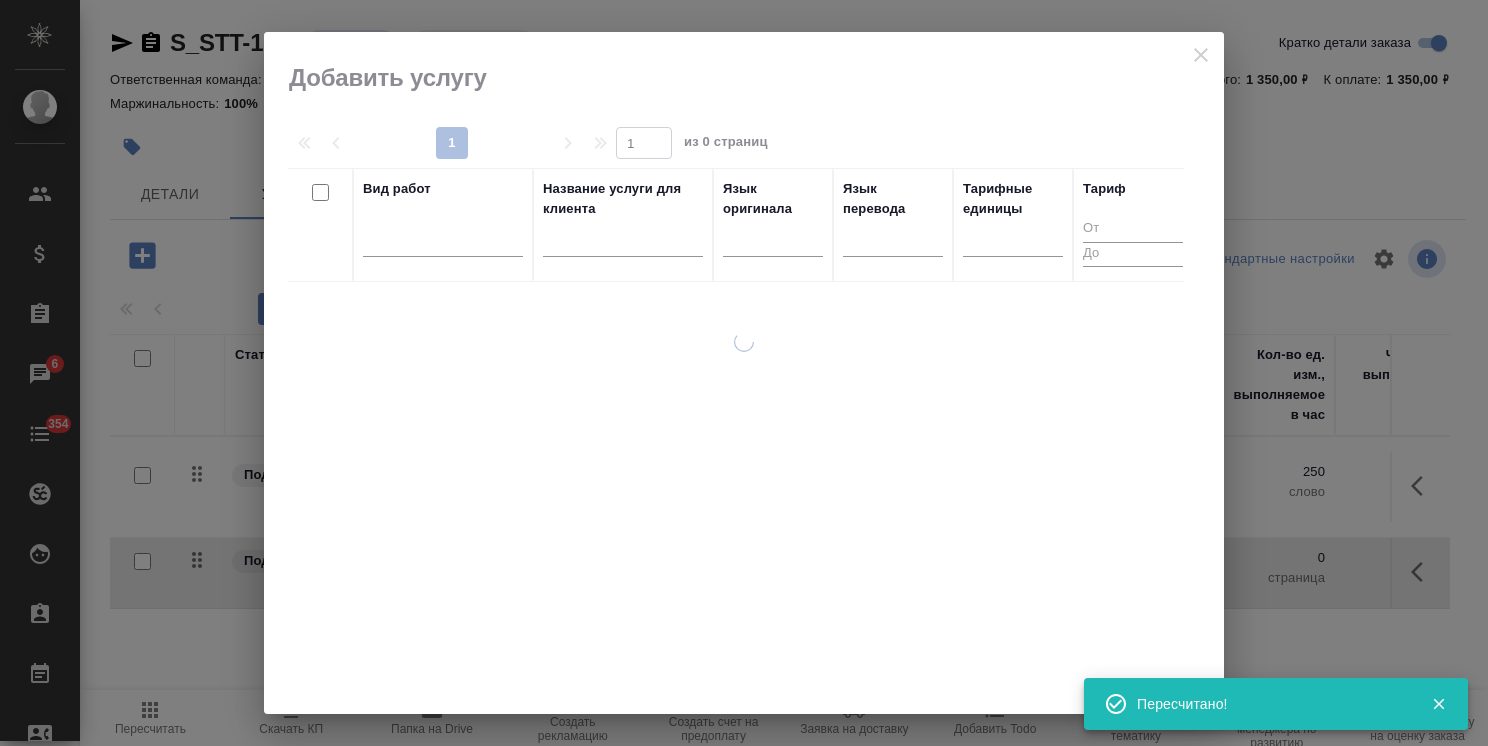 click at bounding box center [623, 244] 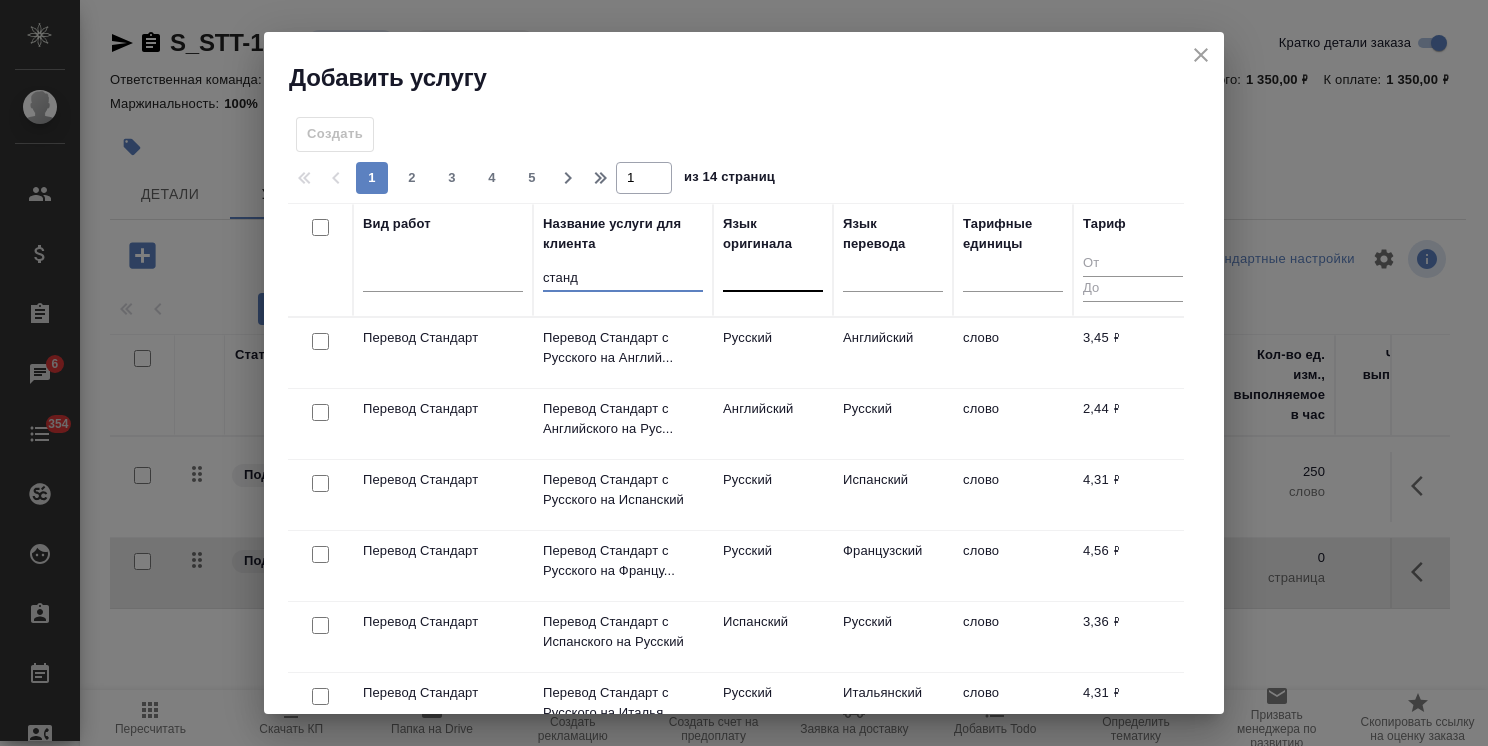 type on "станд" 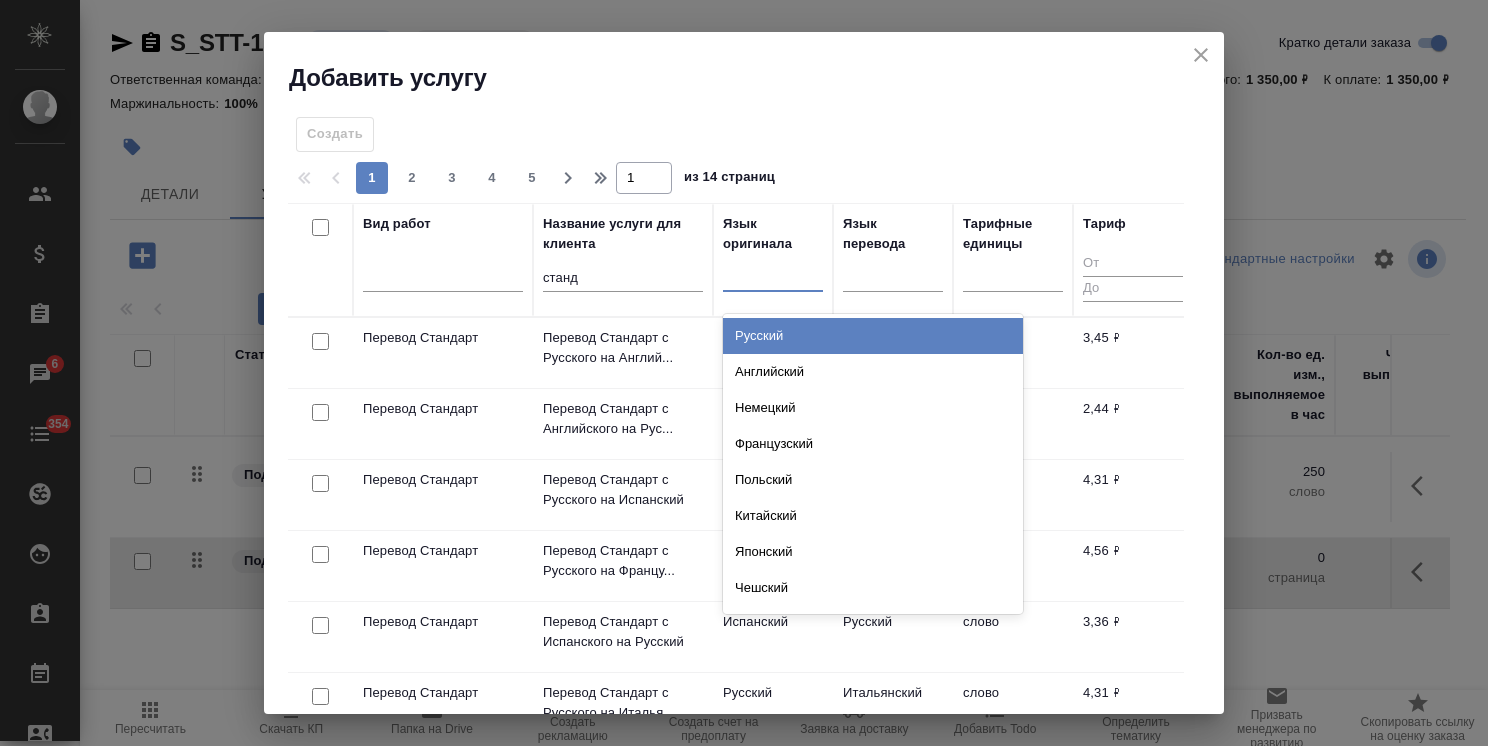 click at bounding box center (773, 271) 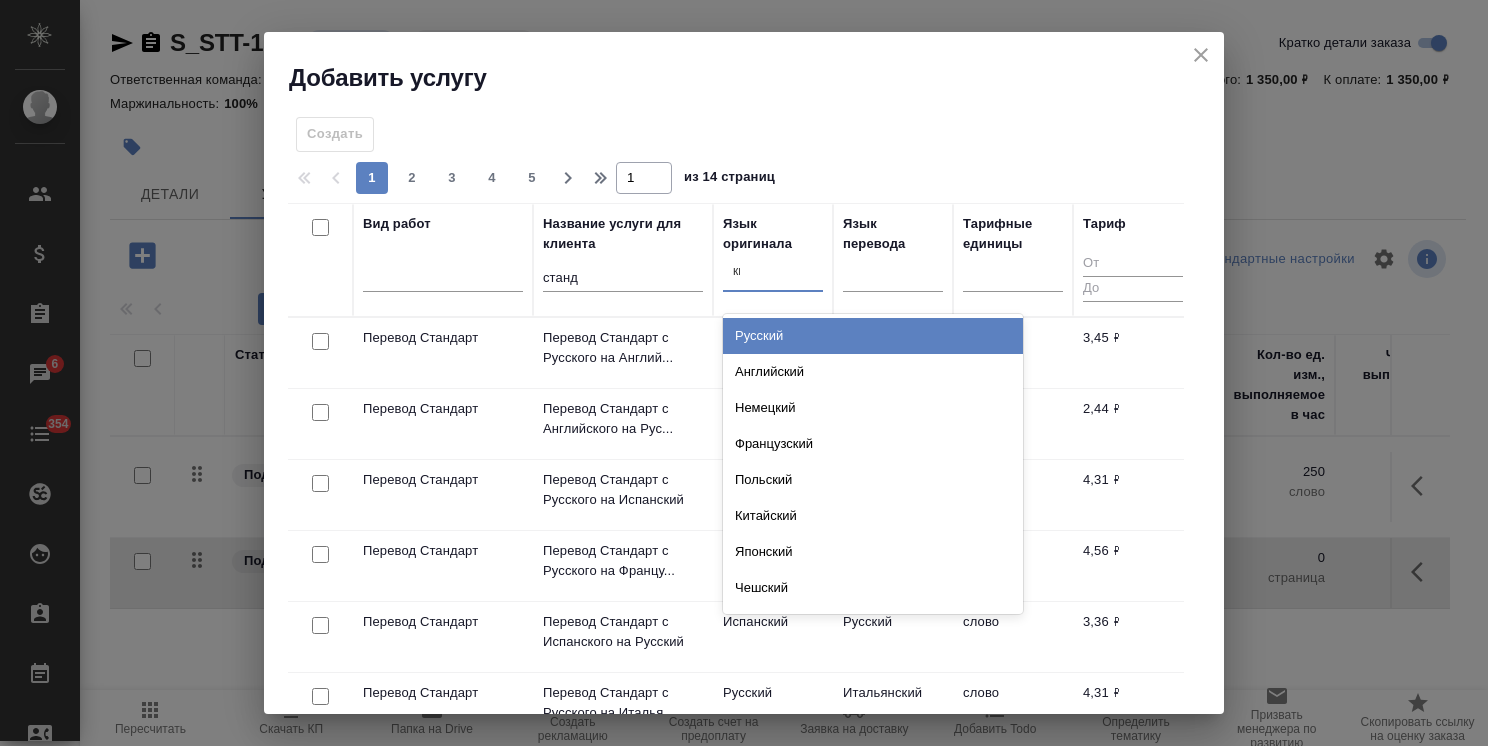 type on "кит" 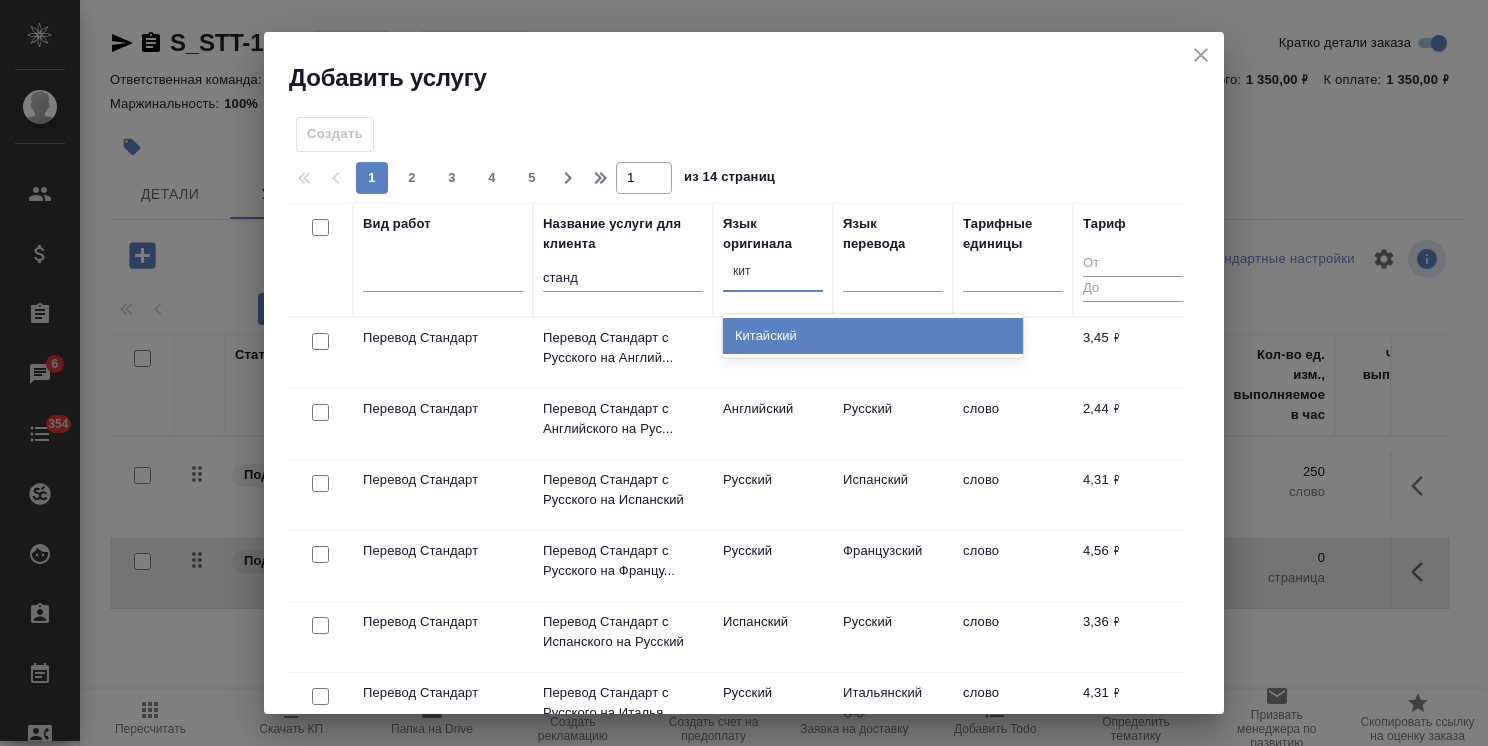 click on "Китайский" at bounding box center [873, 336] 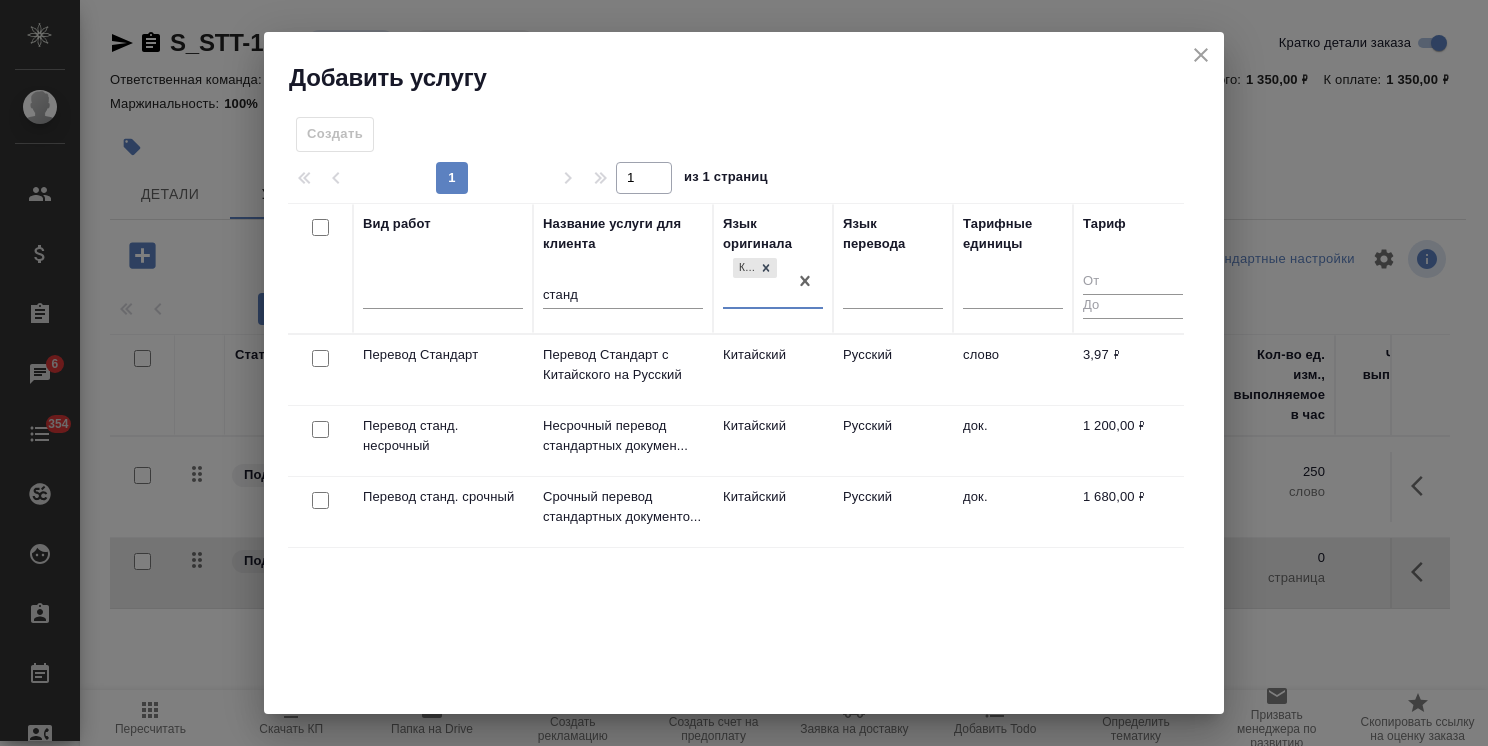 click at bounding box center [320, 358] 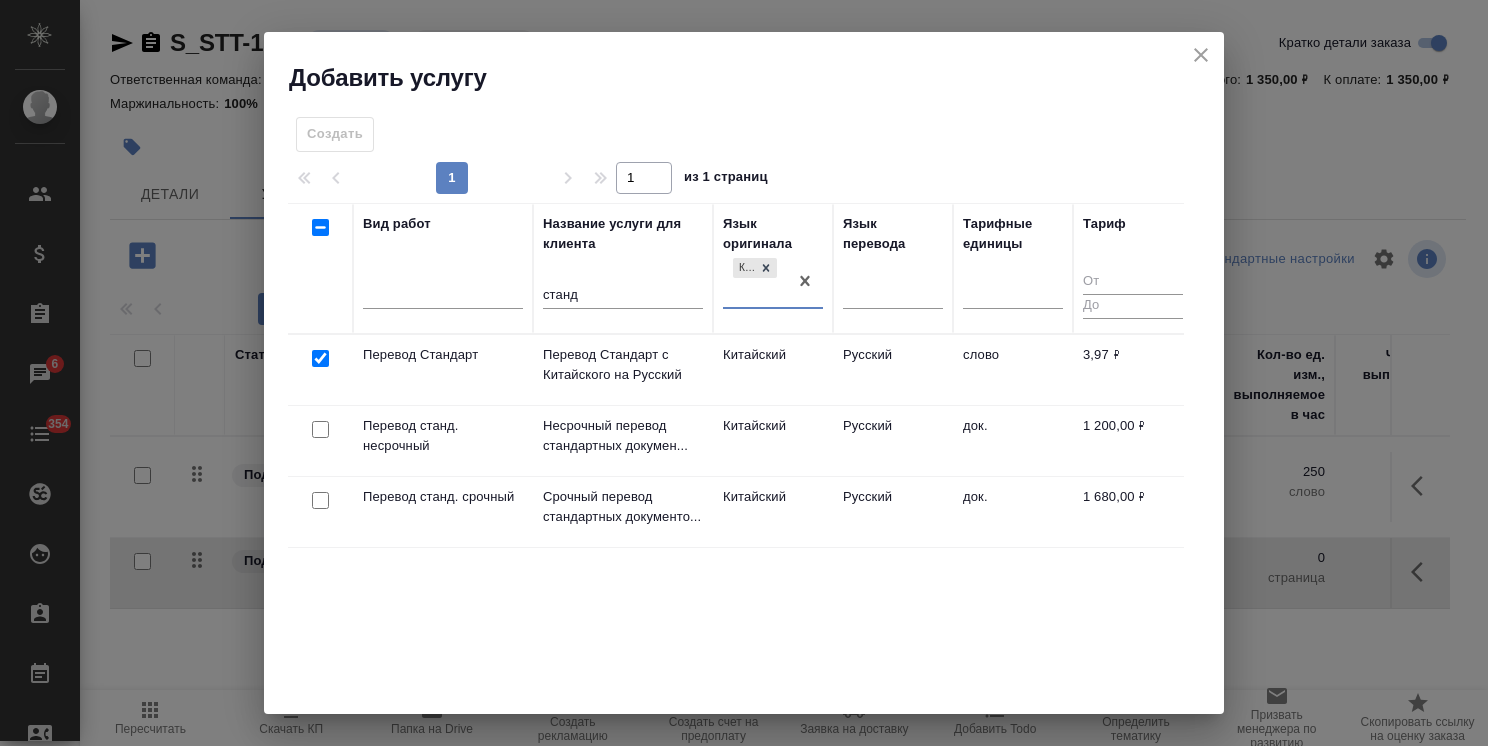 checkbox on "true" 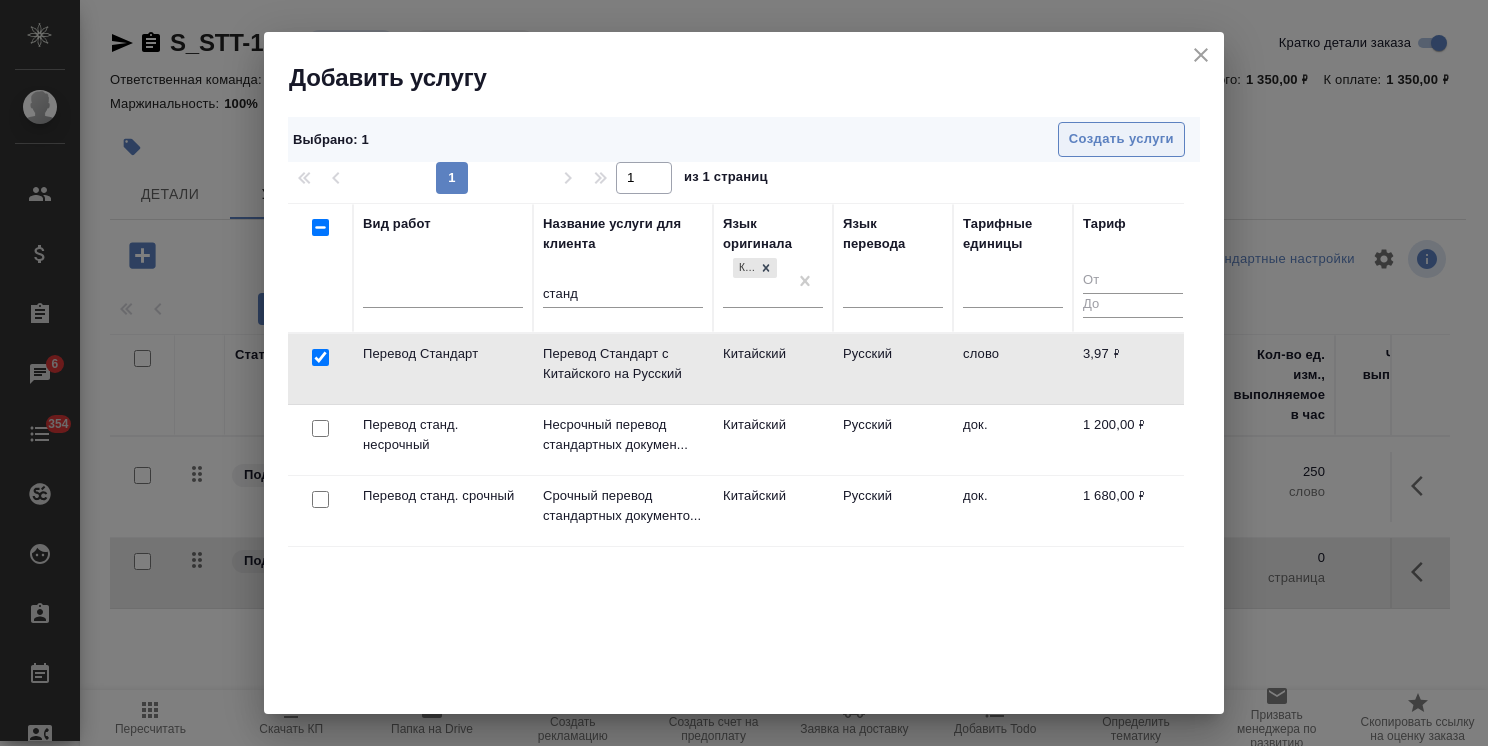 click on "Создать услуги" at bounding box center (1121, 139) 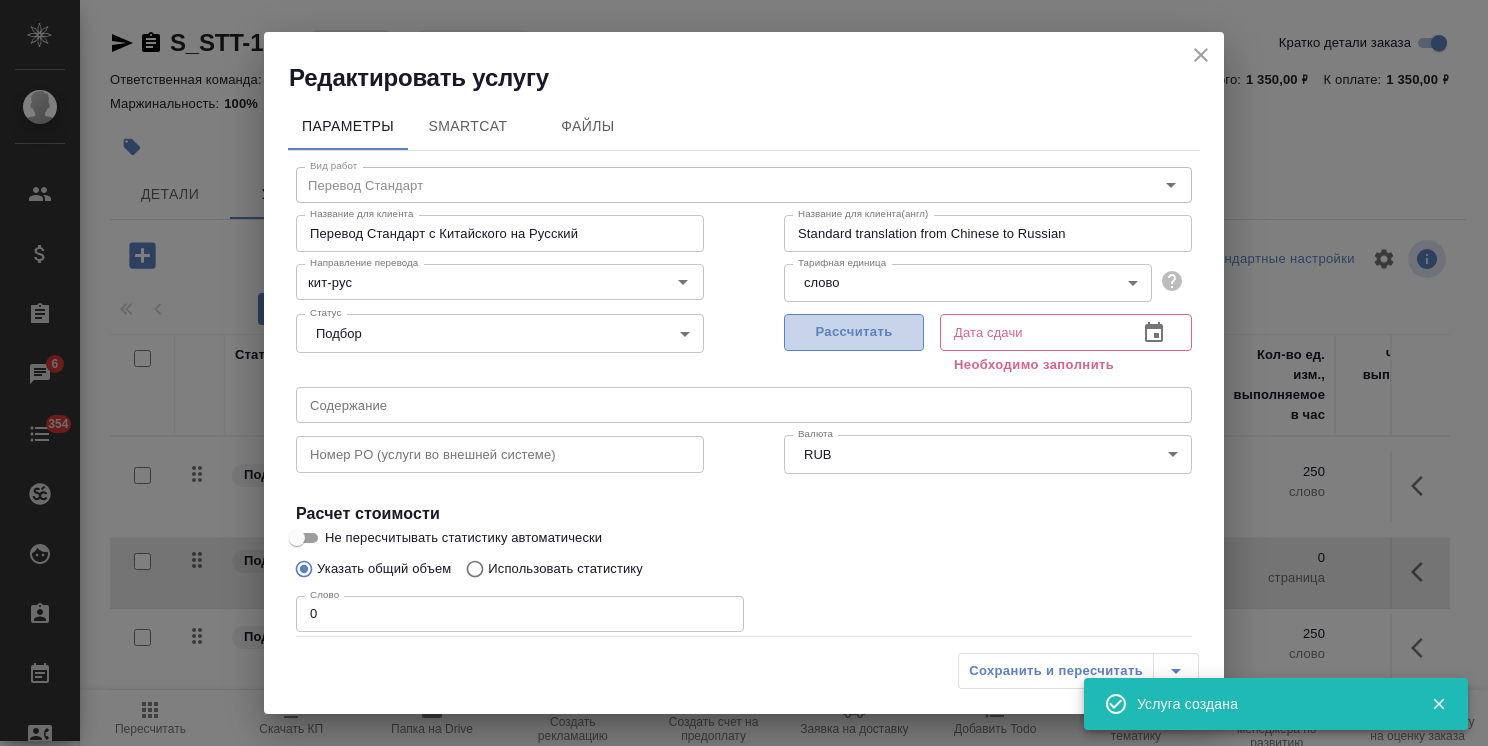 click on "Рассчитать" at bounding box center (854, 332) 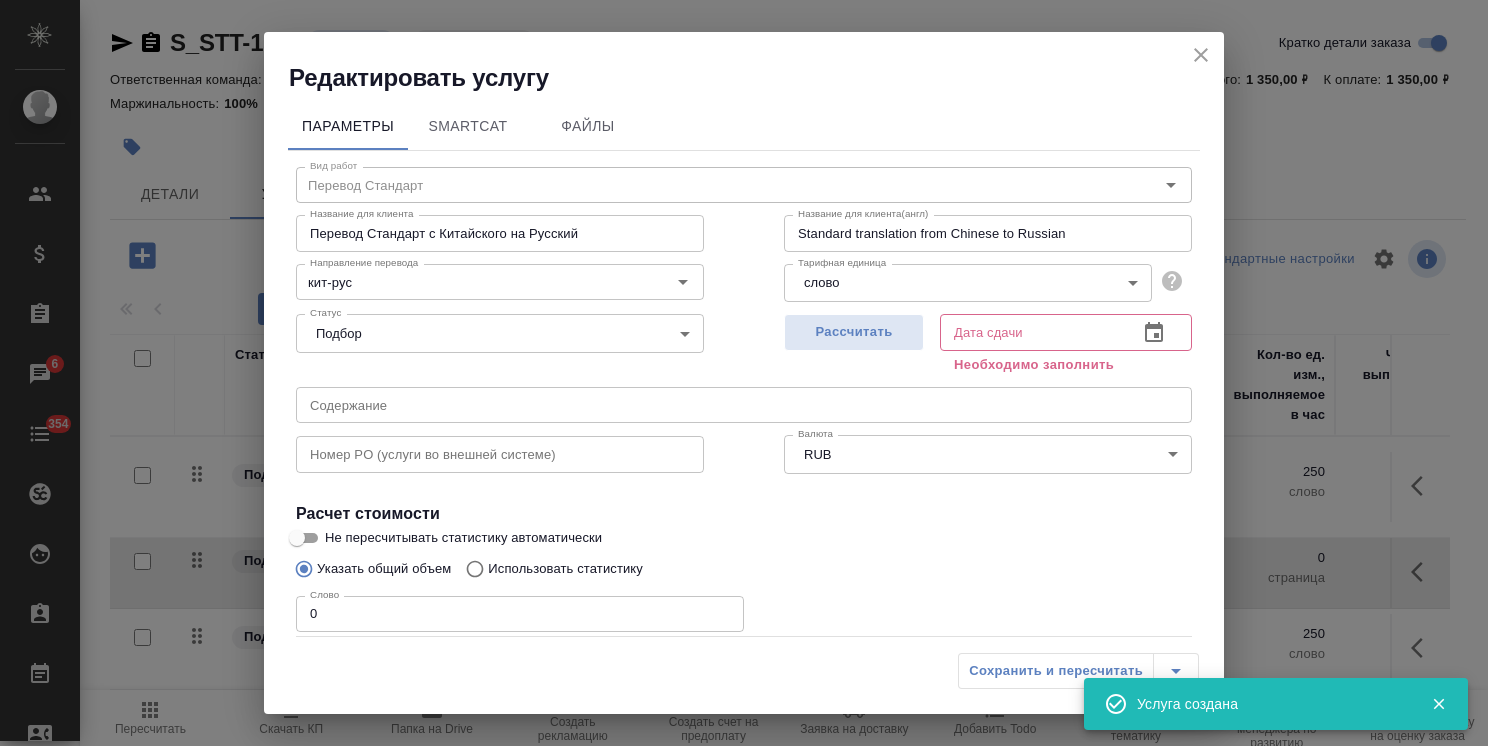type on "06.08.2025 17:17" 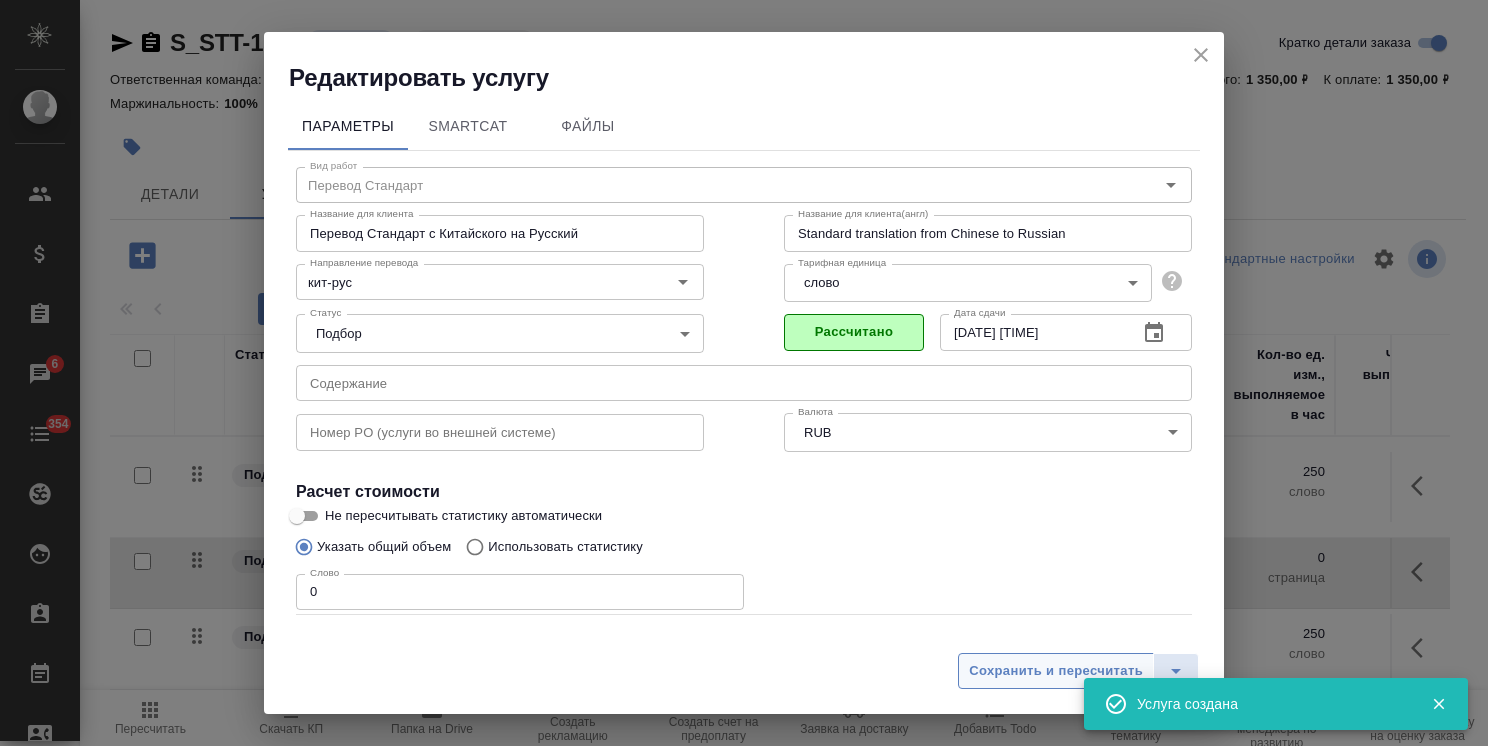 click on "Сохранить и пересчитать" at bounding box center (1056, 671) 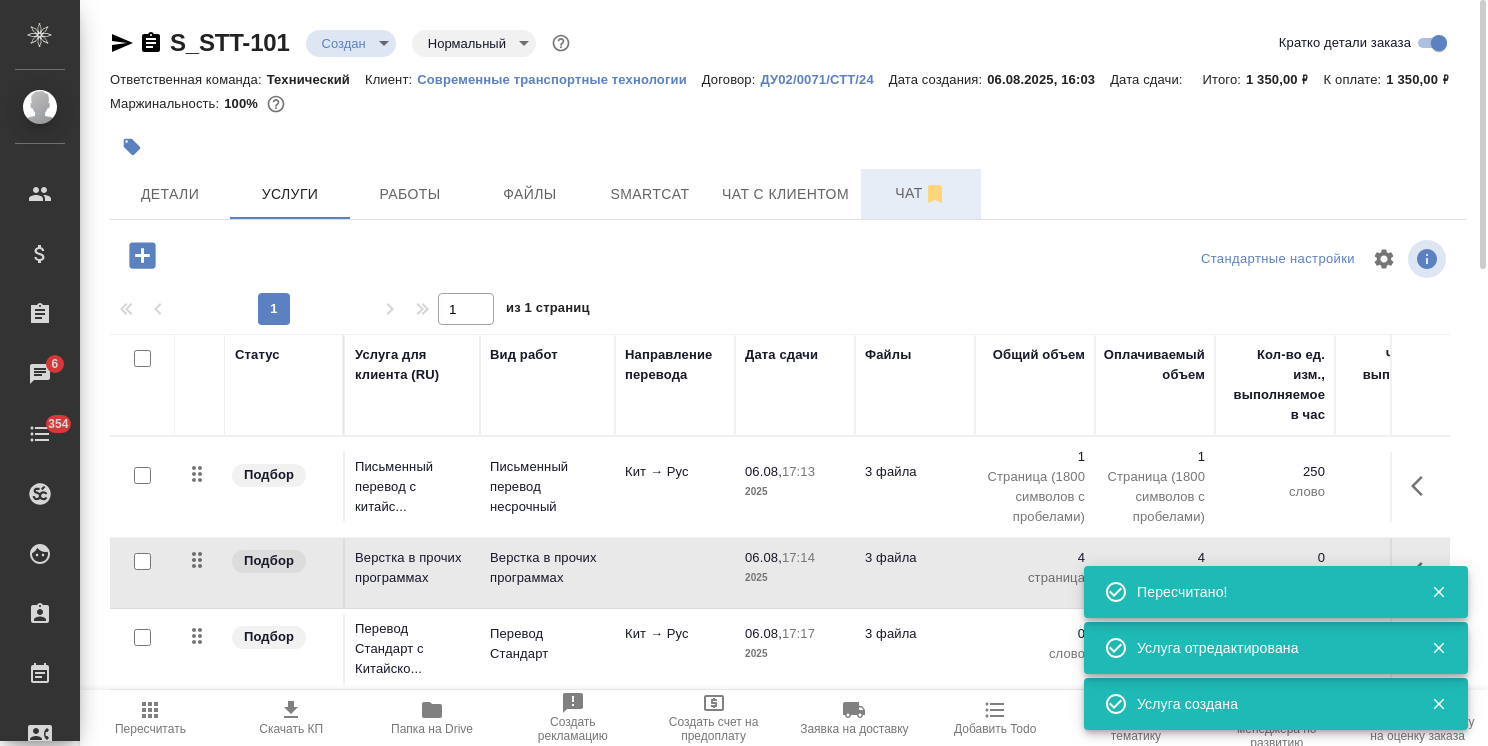 click on "Чат" at bounding box center [921, 193] 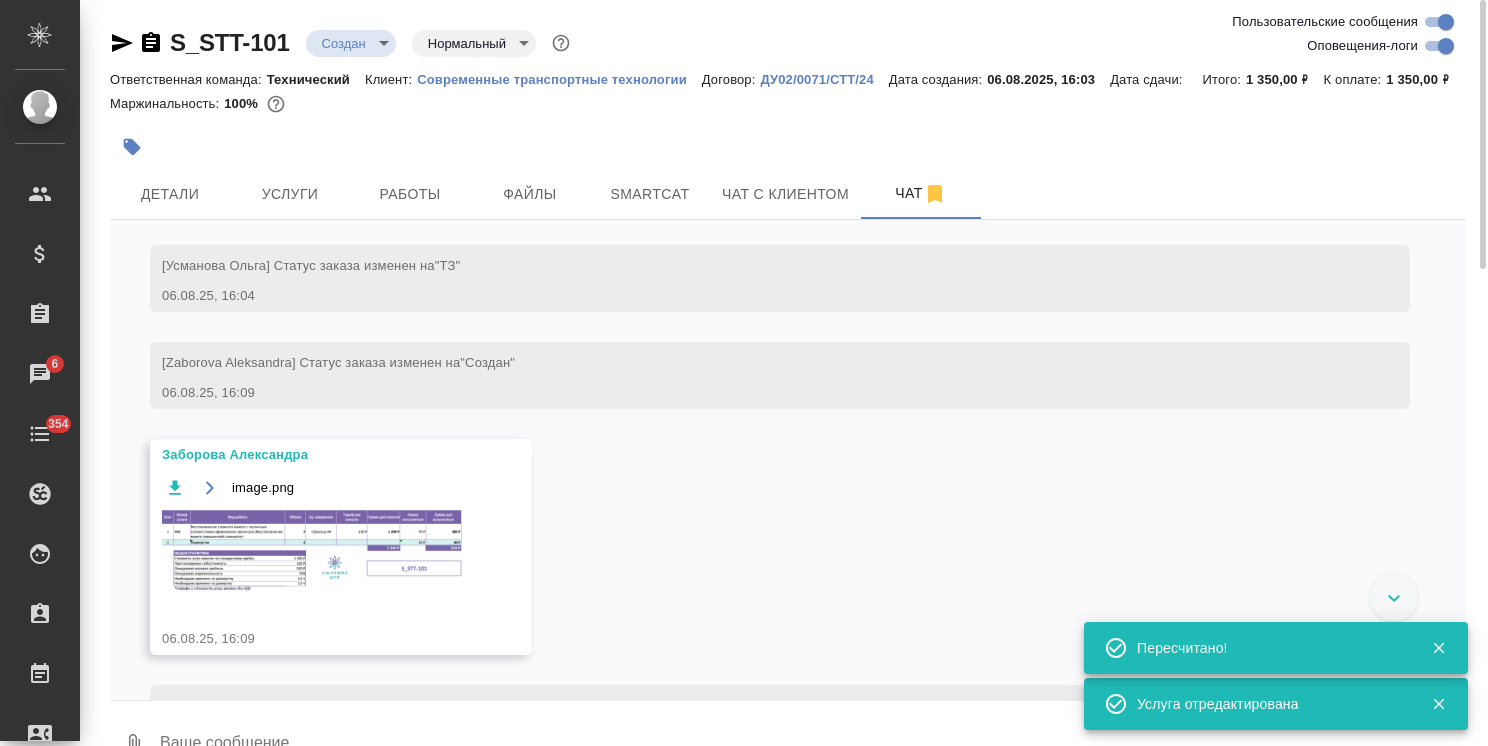 scroll, scrollTop: 688, scrollLeft: 0, axis: vertical 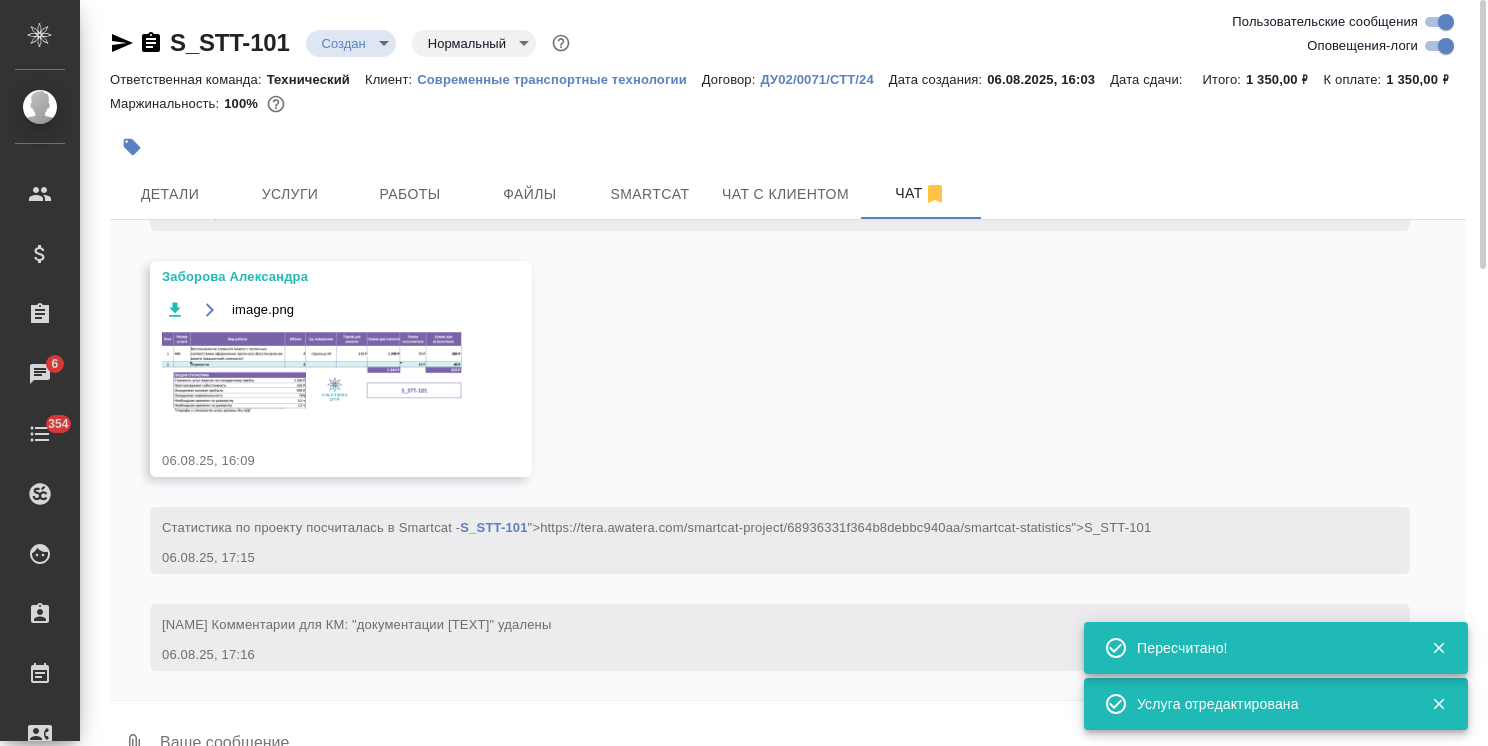click at bounding box center [312, 374] 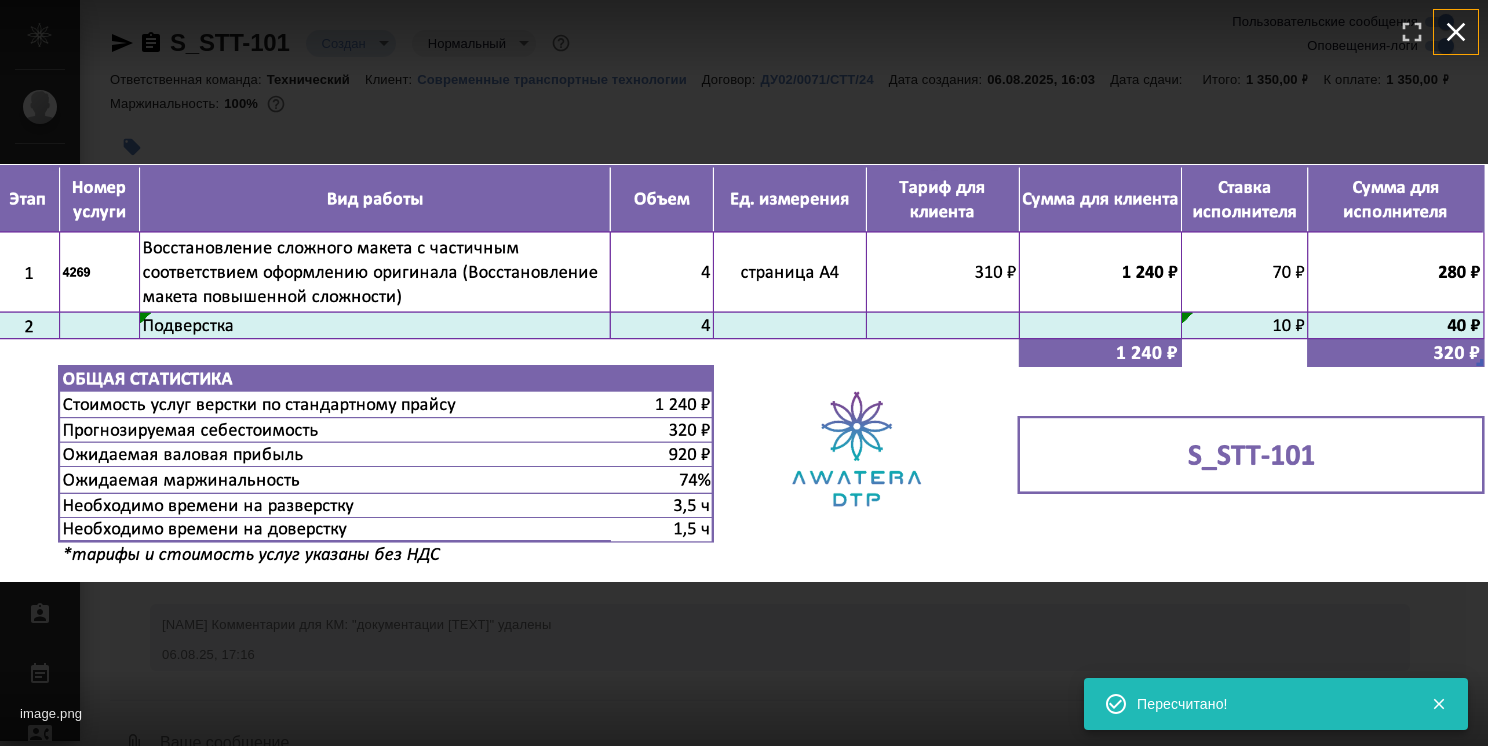 click 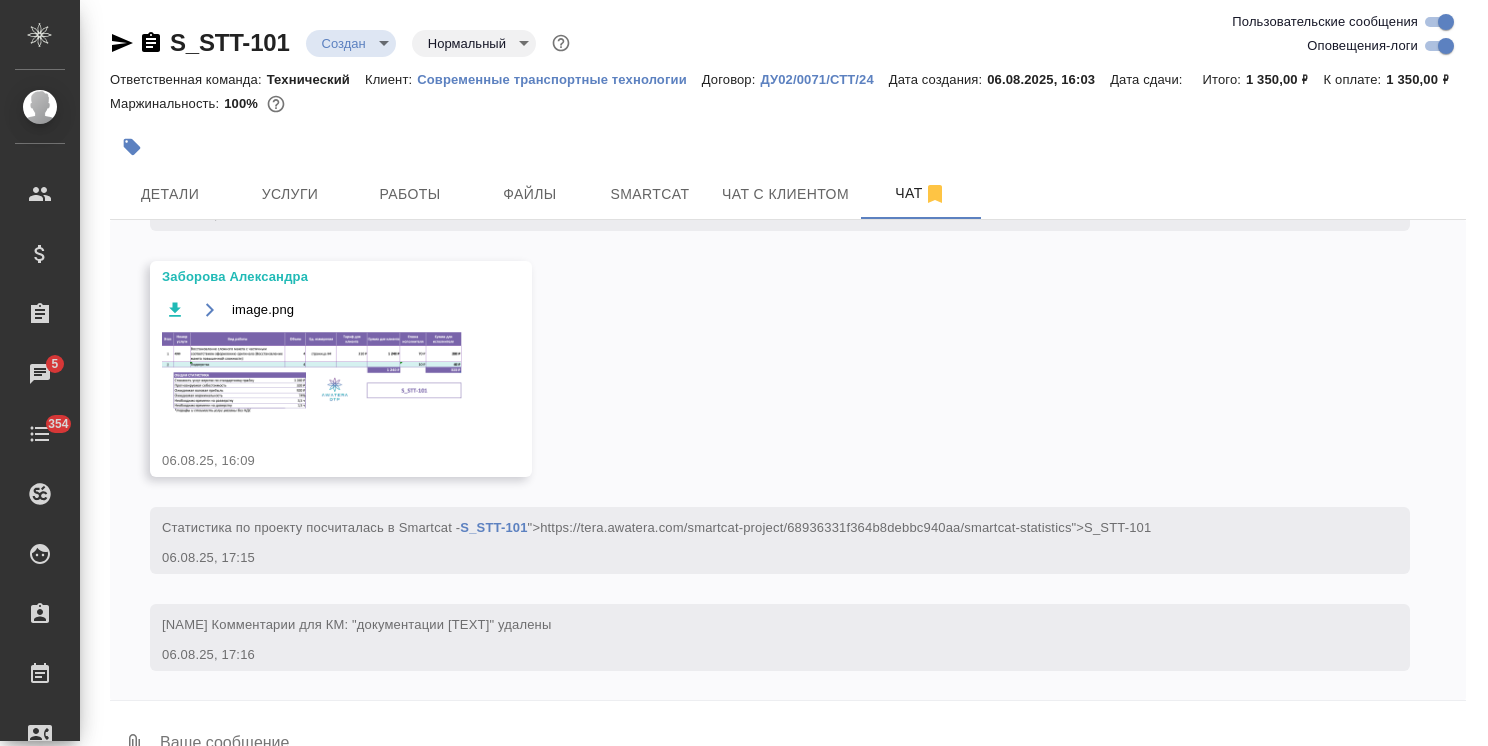 click on "Услуги" at bounding box center [290, 194] 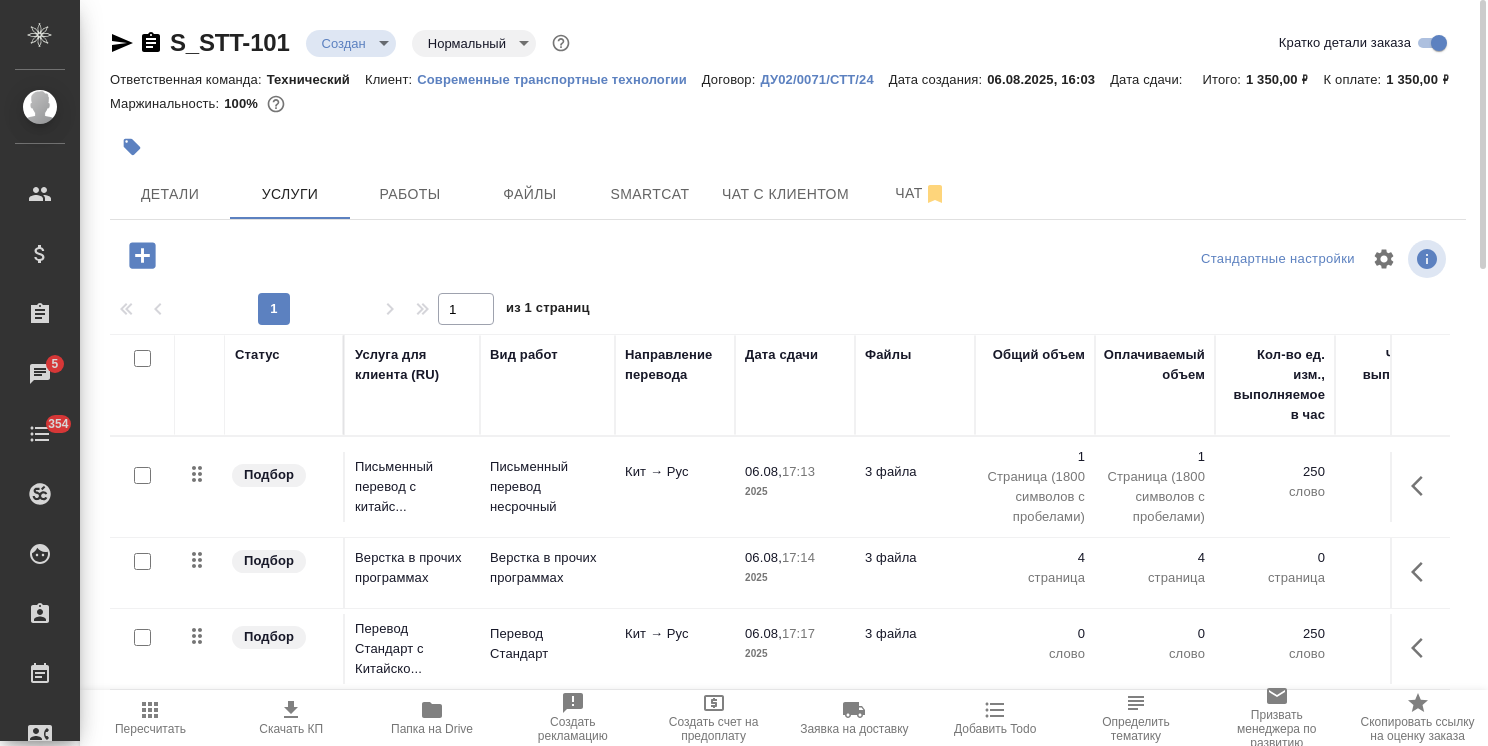 click 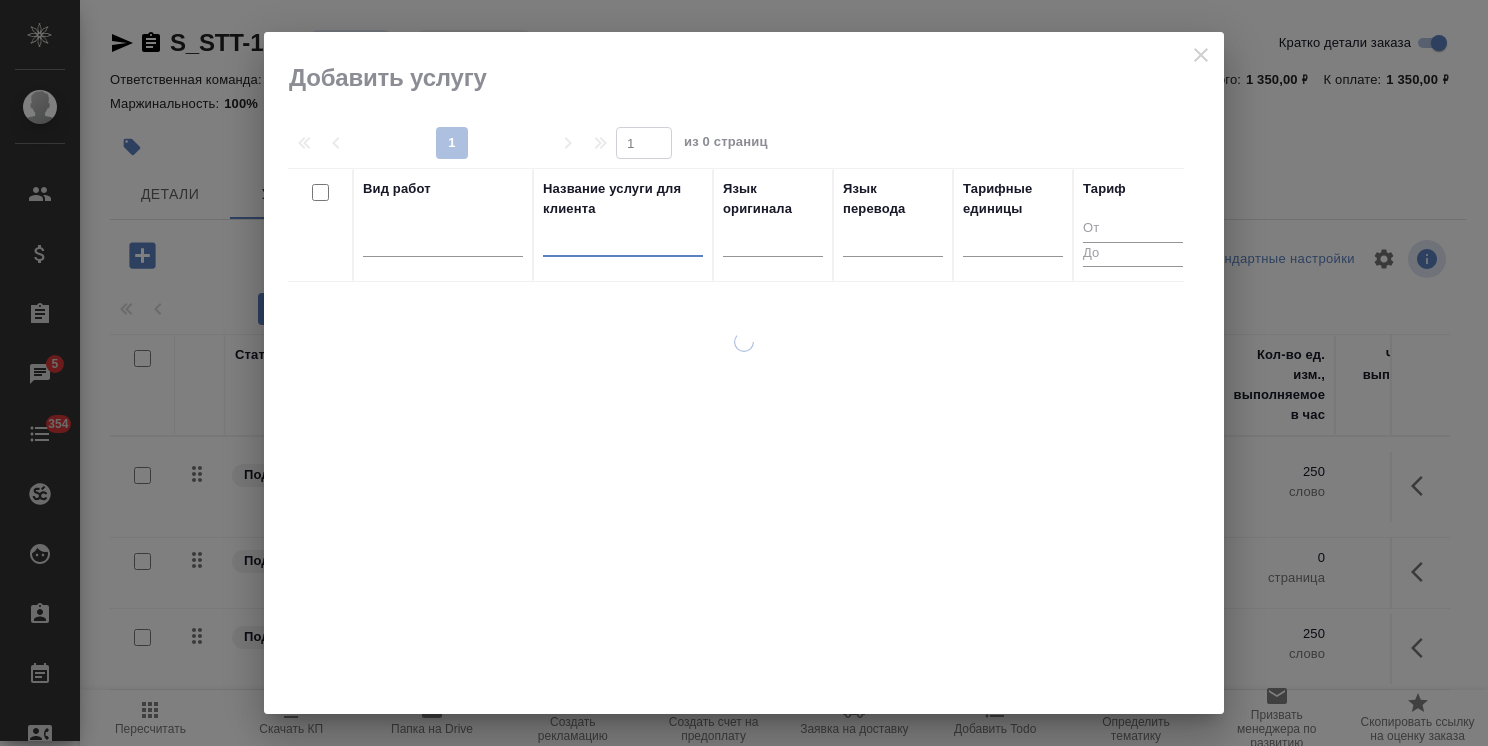 click at bounding box center [623, 244] 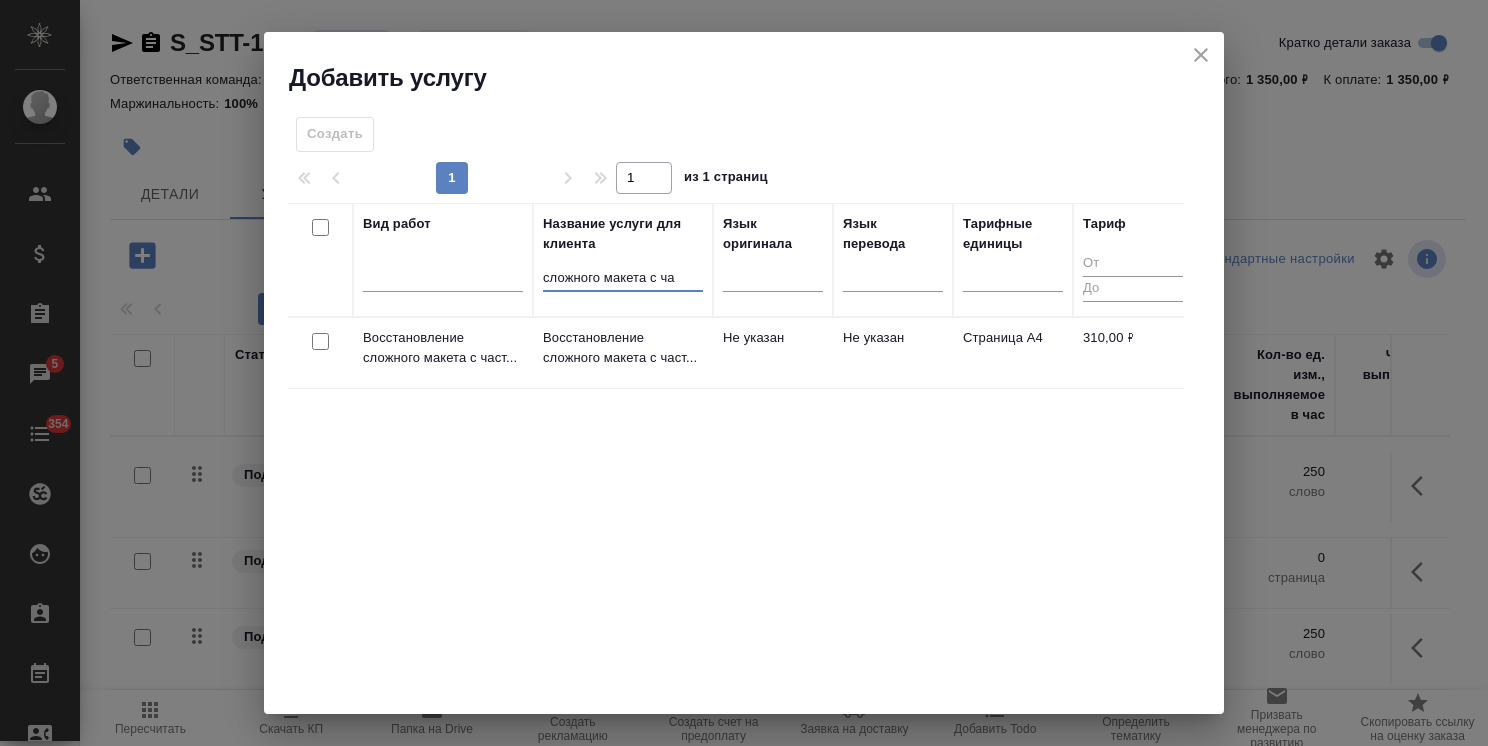 type on "сложного макета с ча" 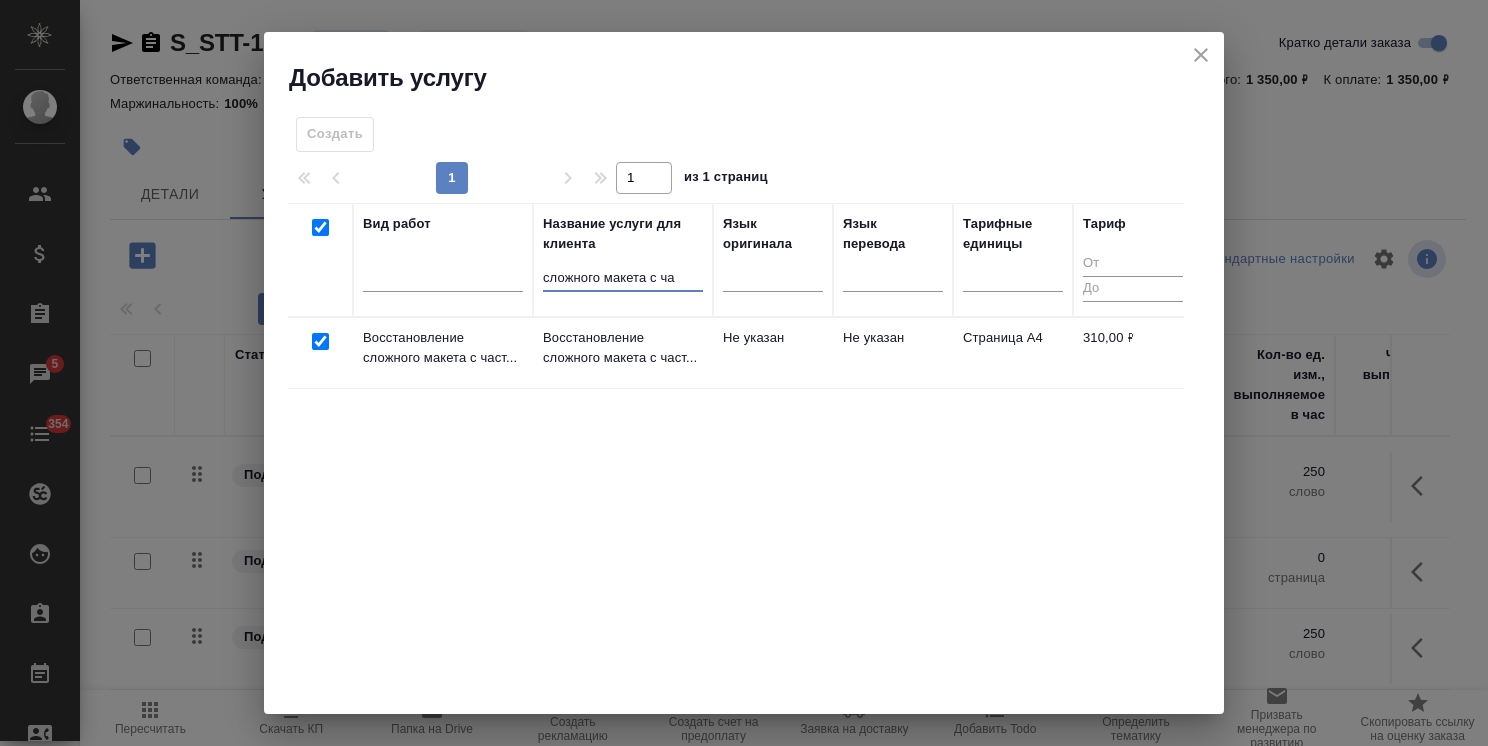 checkbox on "true" 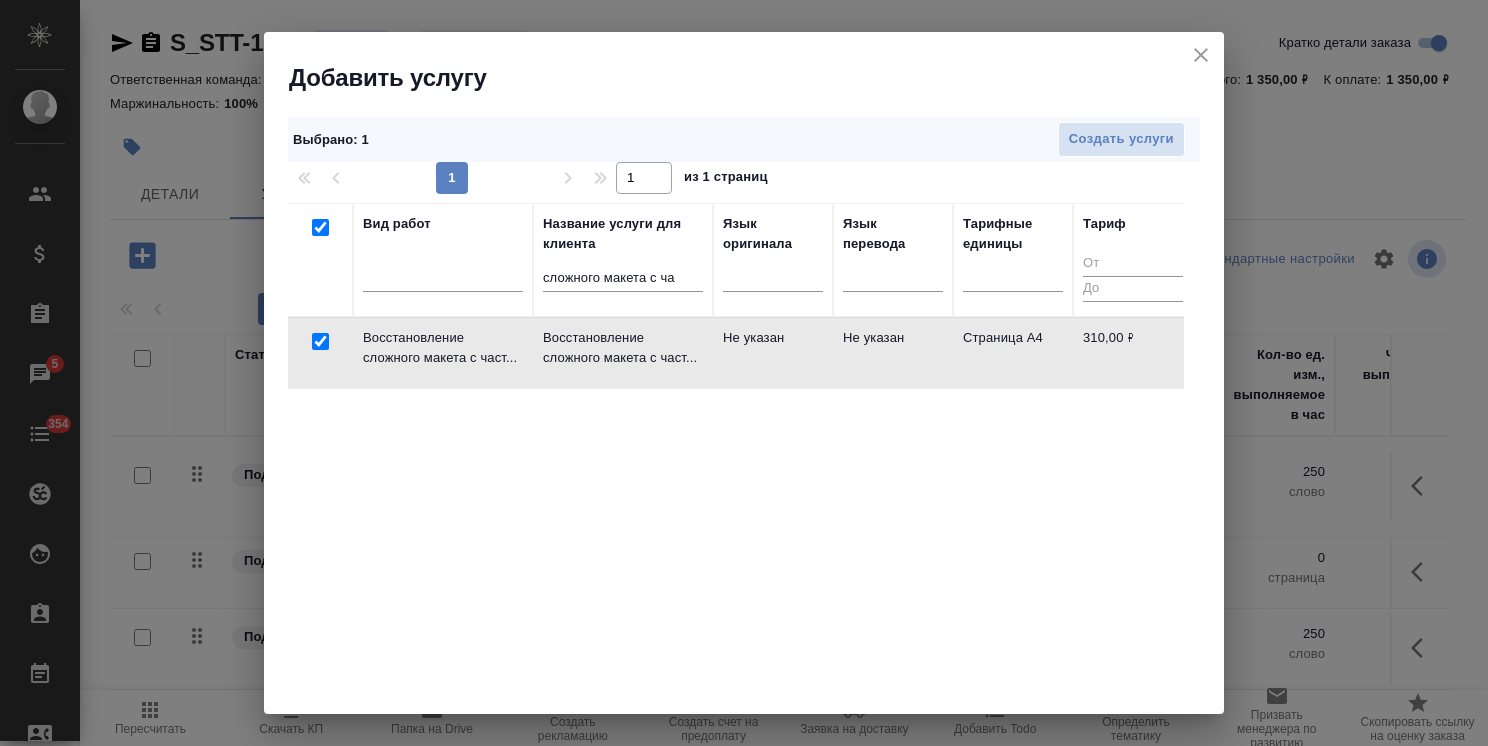 click on "Выбрано :   1 Создать услуги" at bounding box center [744, 139] 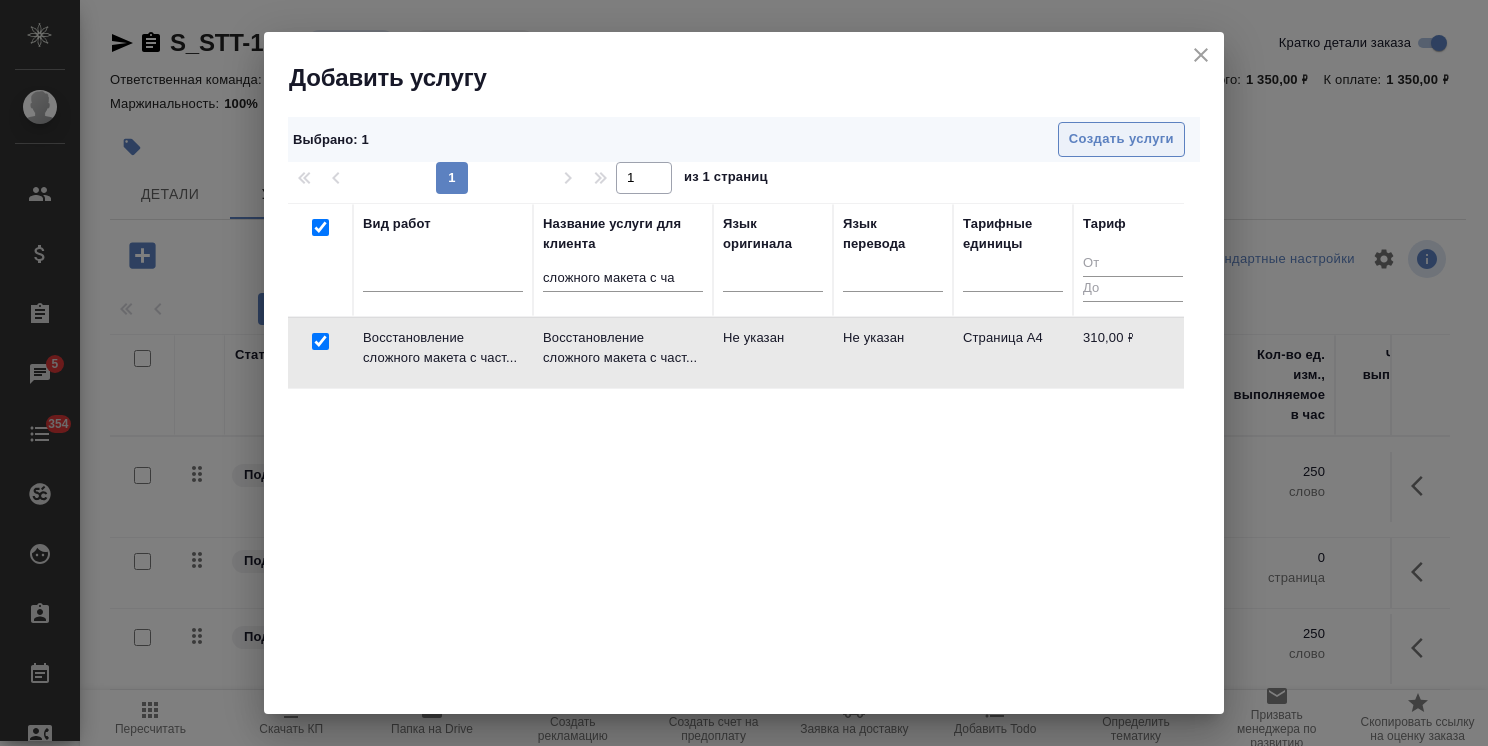 click on "Создать услуги" at bounding box center [1121, 139] 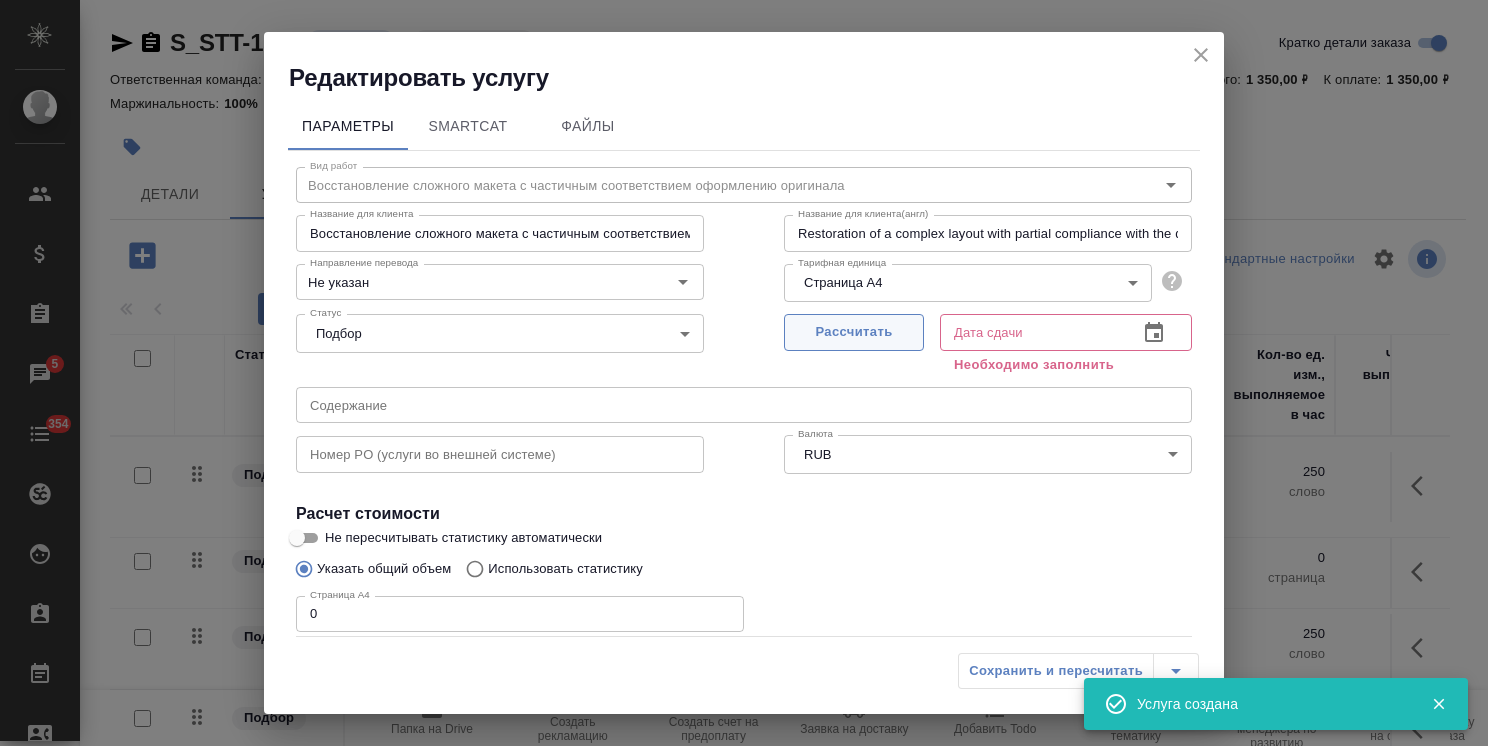 click on "Рассчитать" at bounding box center (854, 332) 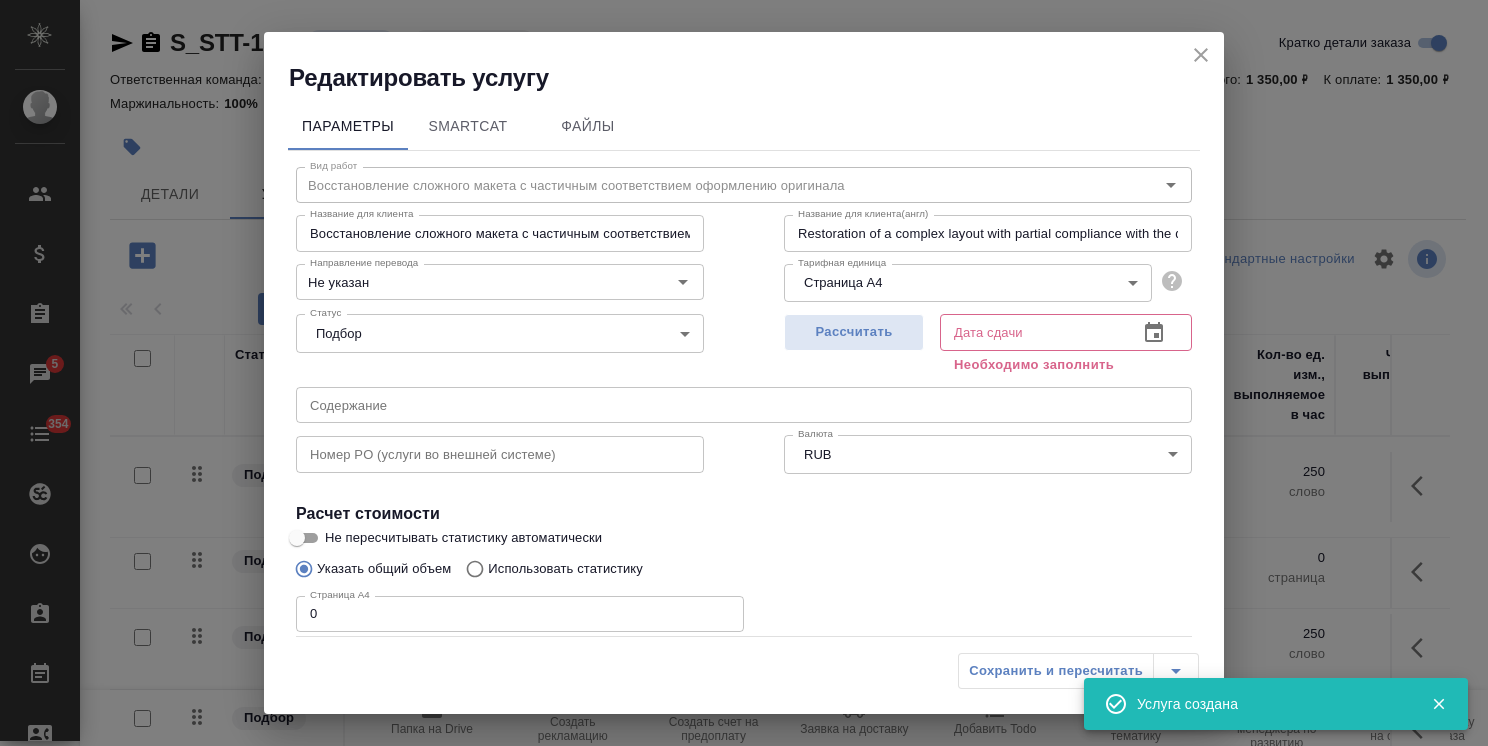 type on "06.08.2025 17:18" 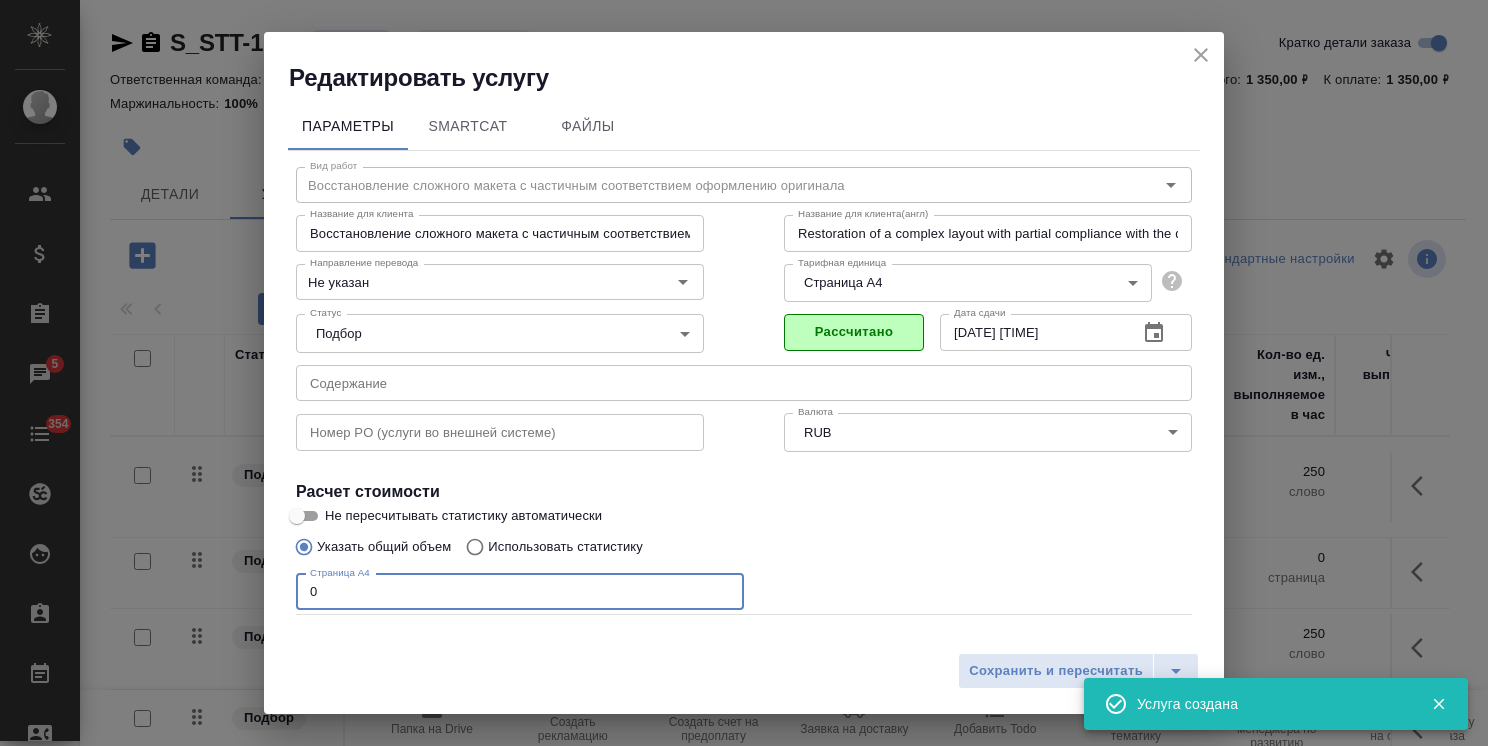 drag, startPoint x: 353, startPoint y: 588, endPoint x: 281, endPoint y: 593, distance: 72.1734 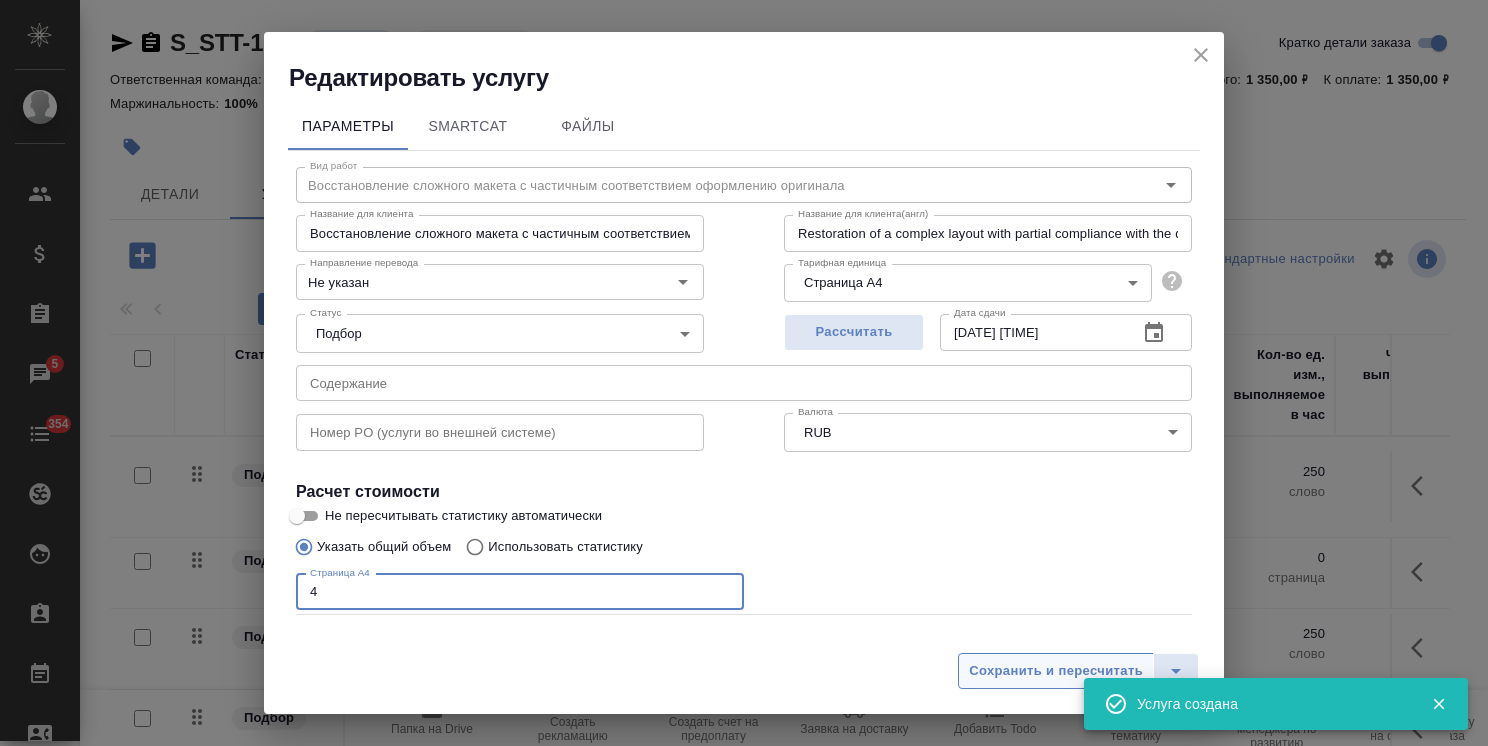 type on "4" 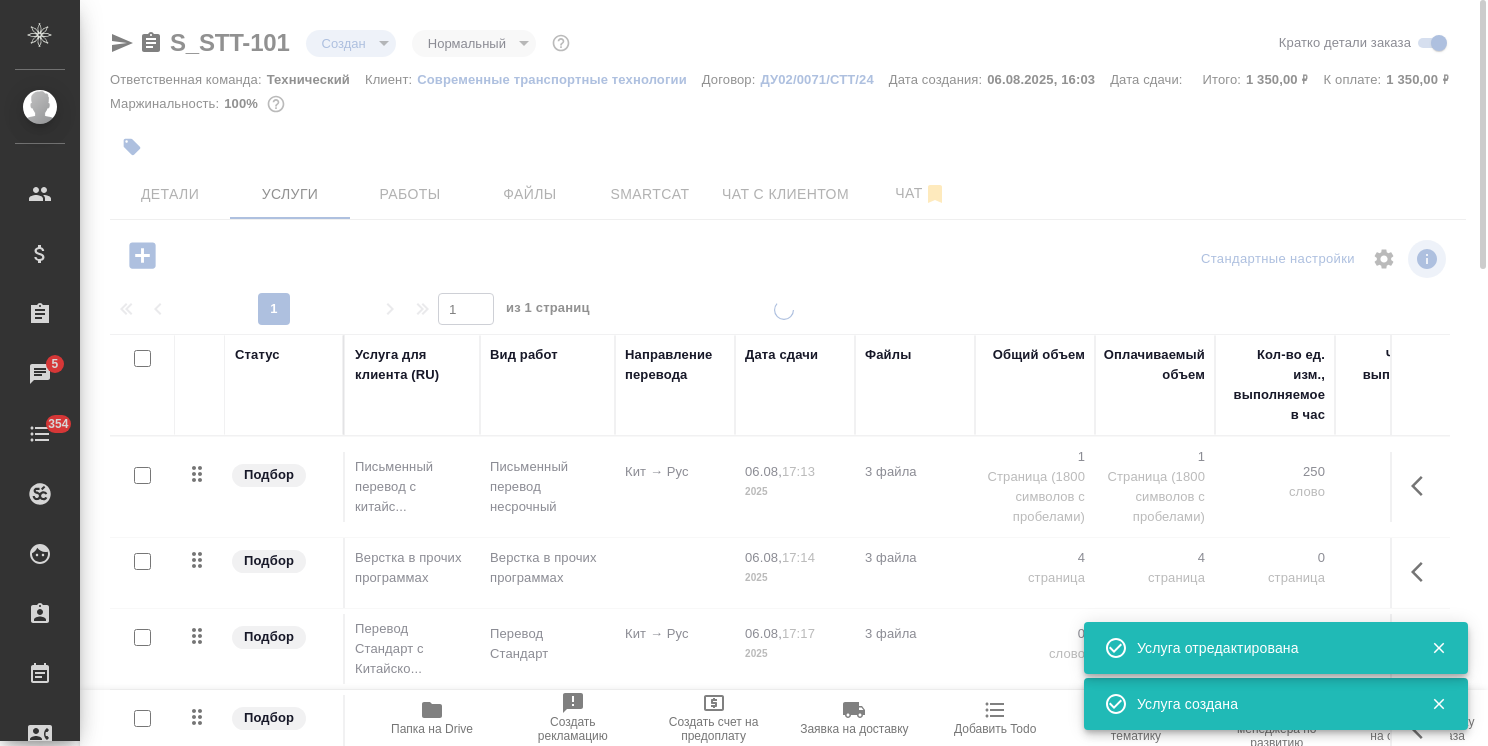 scroll, scrollTop: 68, scrollLeft: 0, axis: vertical 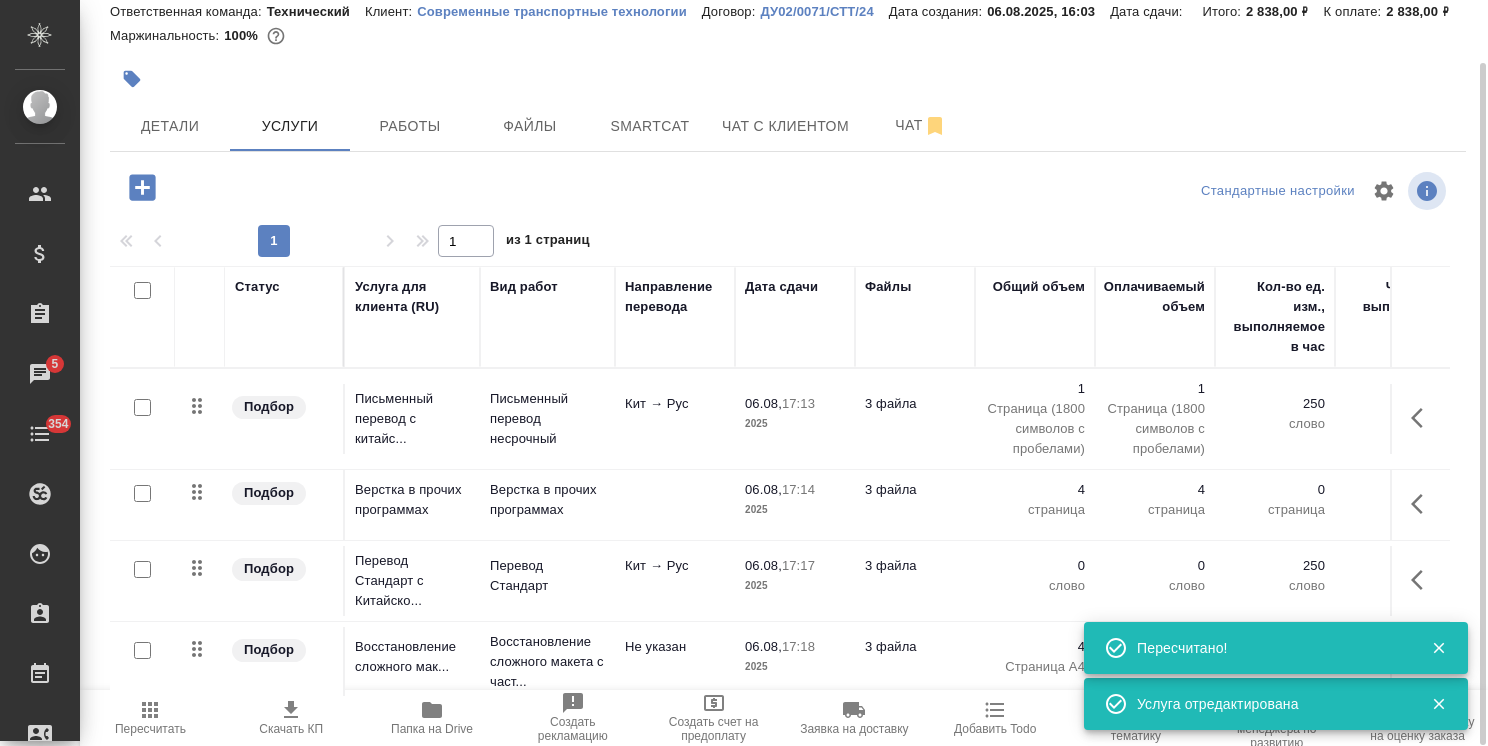click at bounding box center (142, 569) 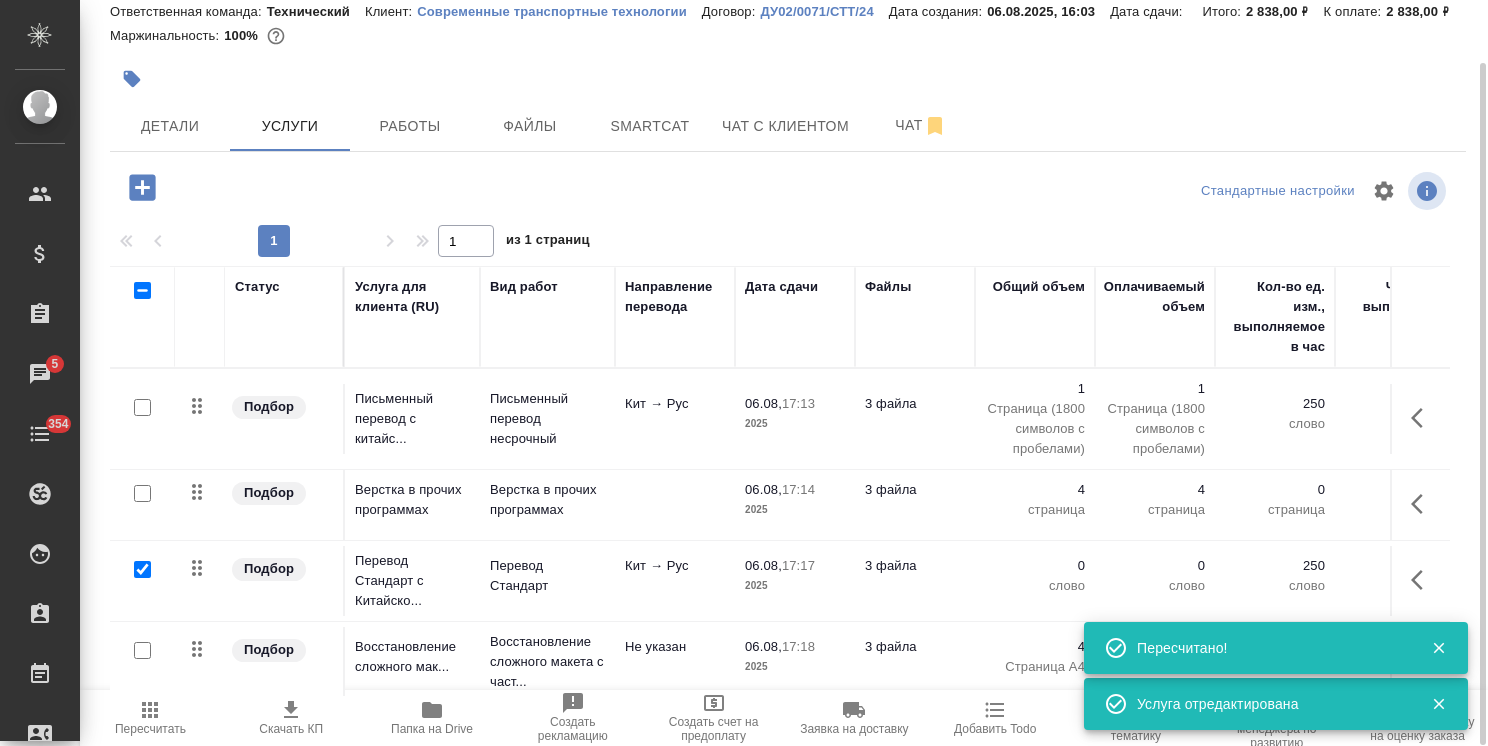 checkbox on "true" 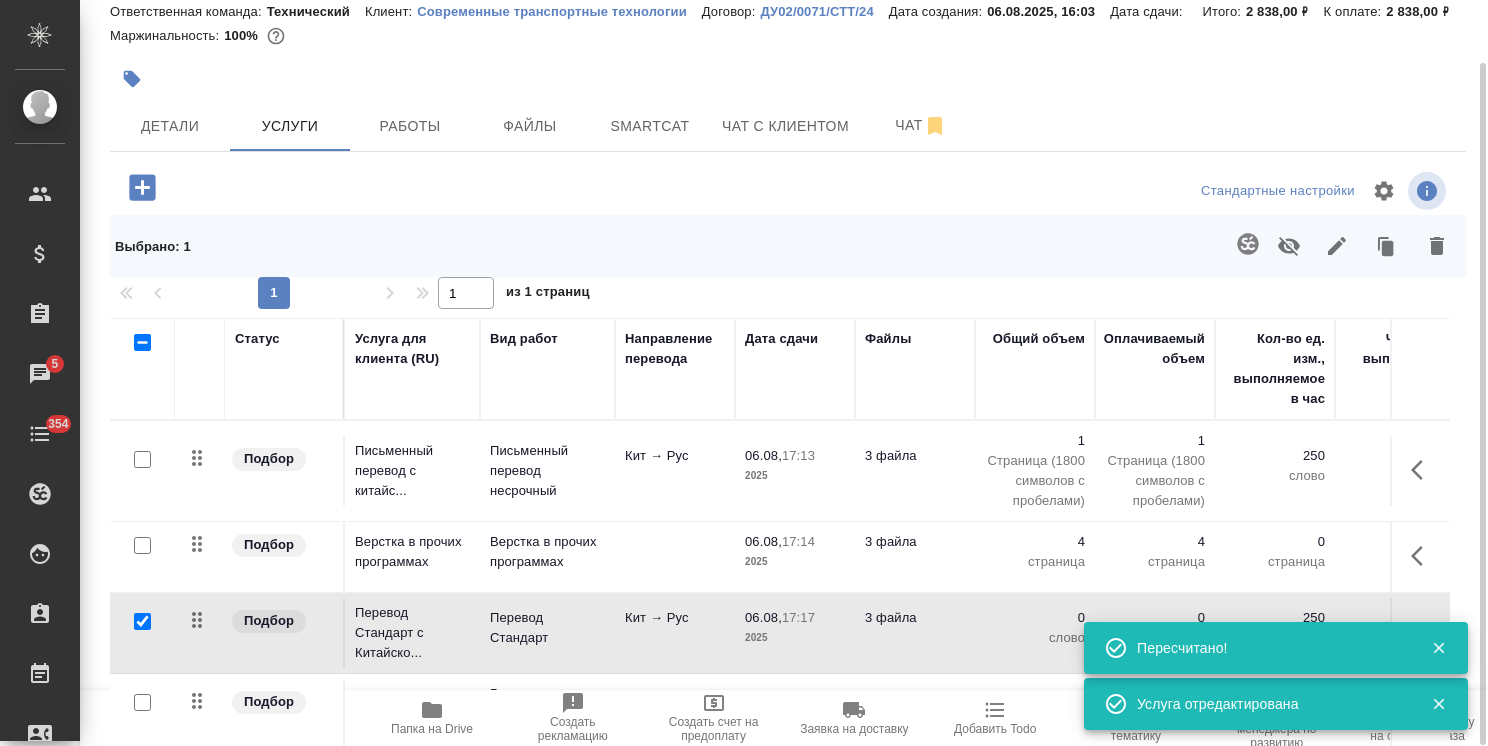 click at bounding box center [142, 702] 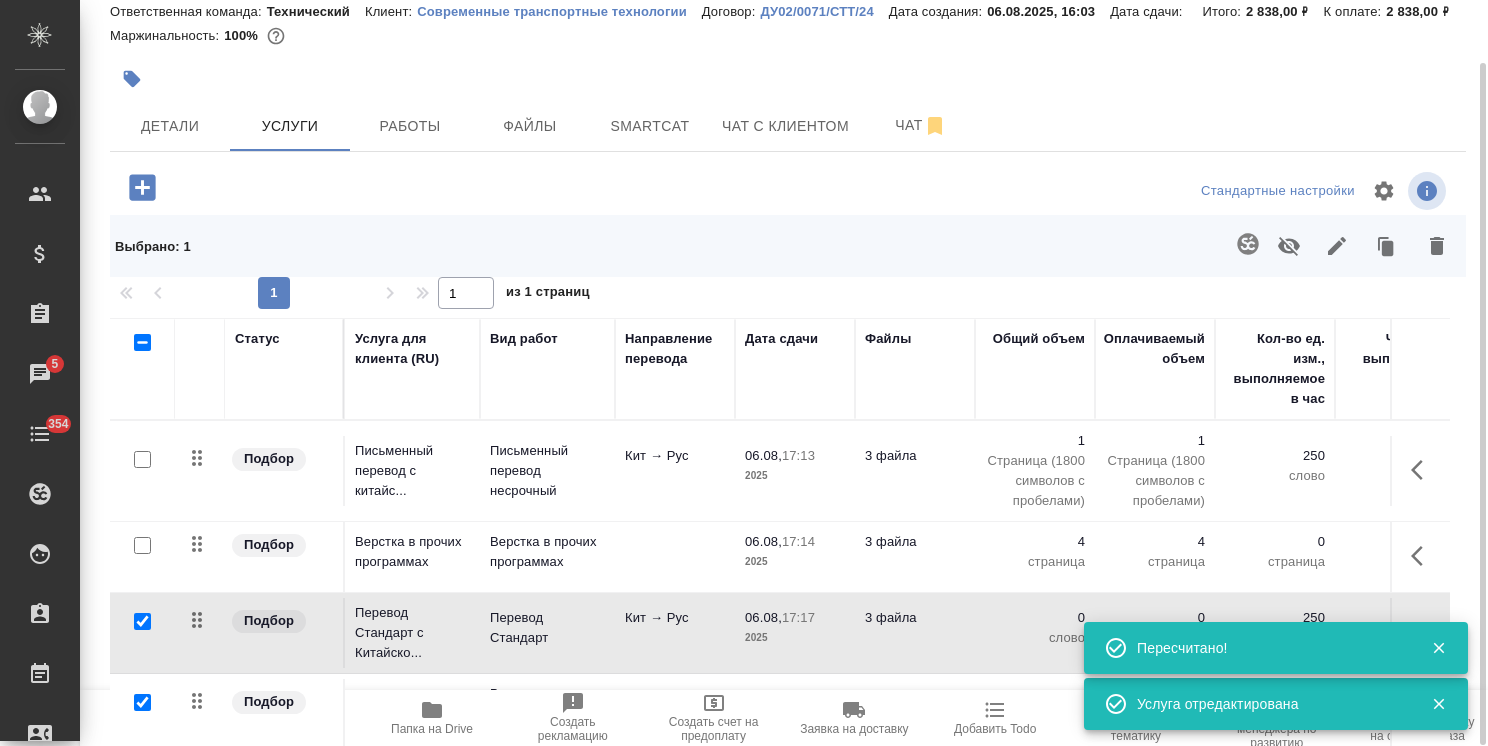 checkbox on "true" 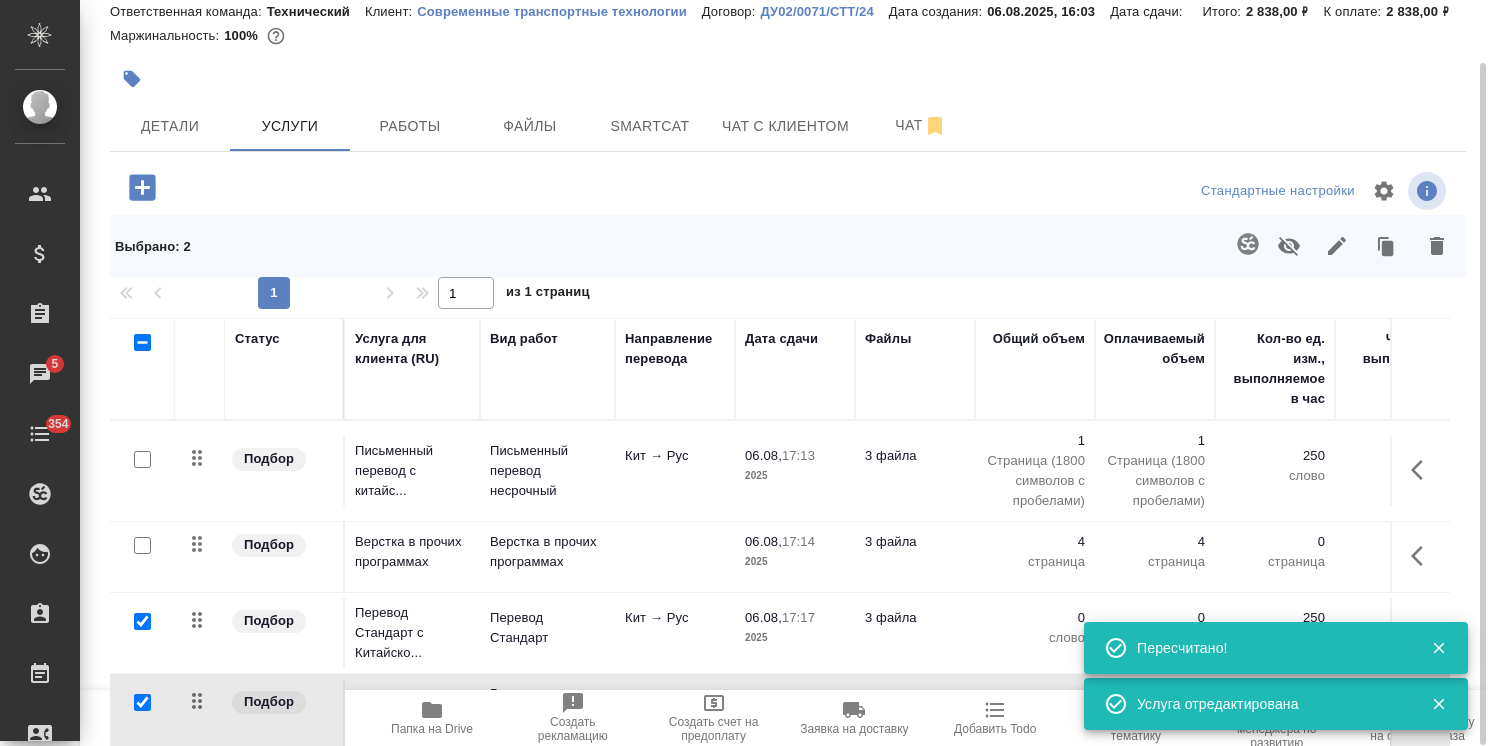 click 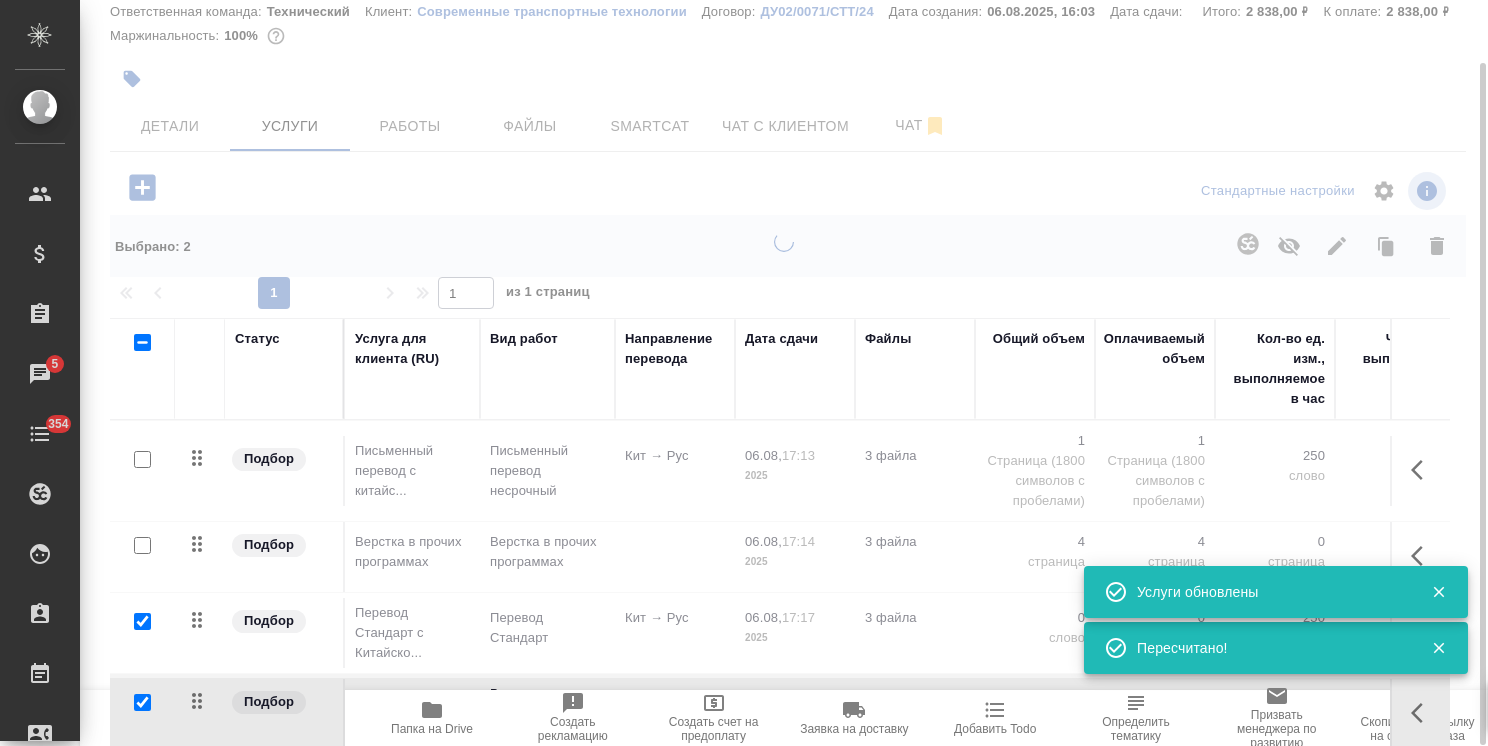 click at bounding box center [142, 621] 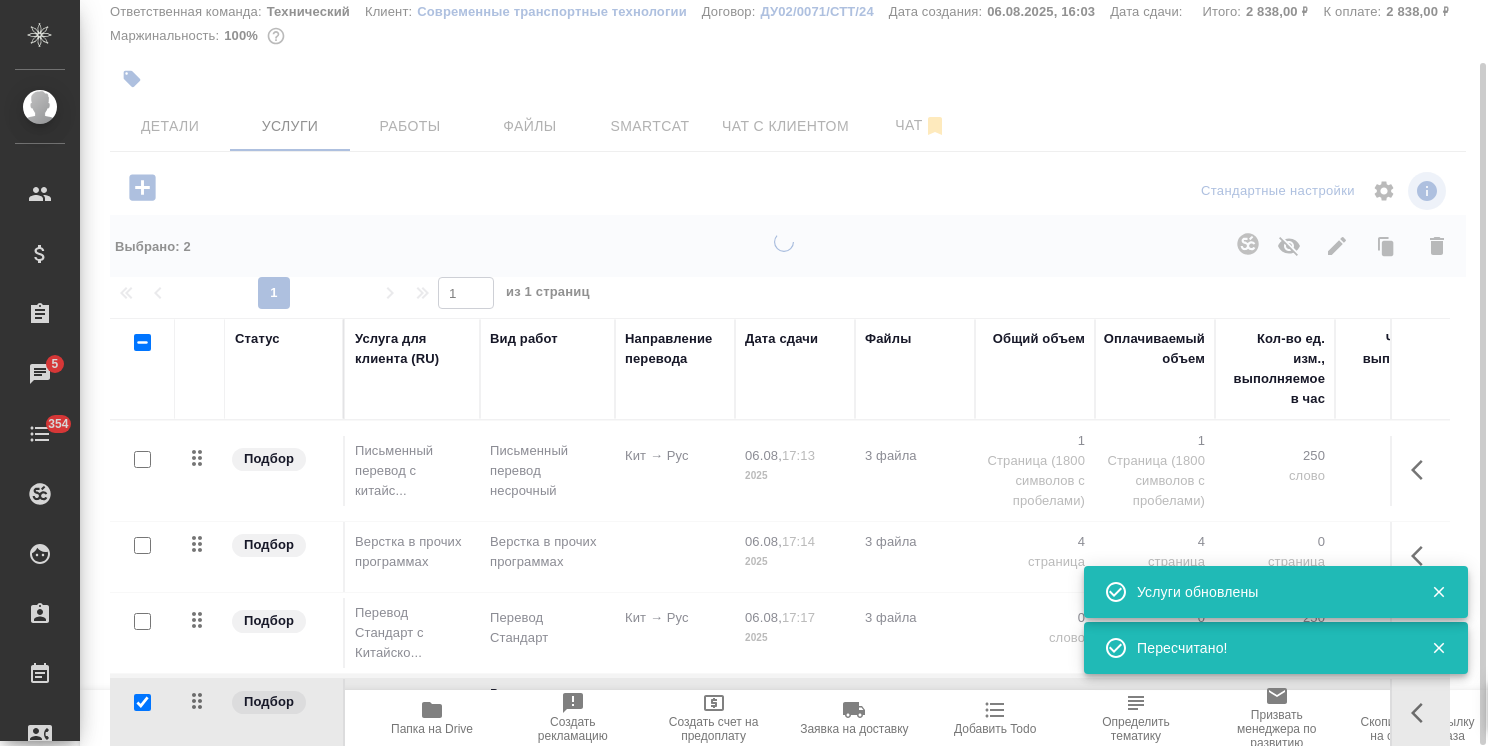 checkbox on "false" 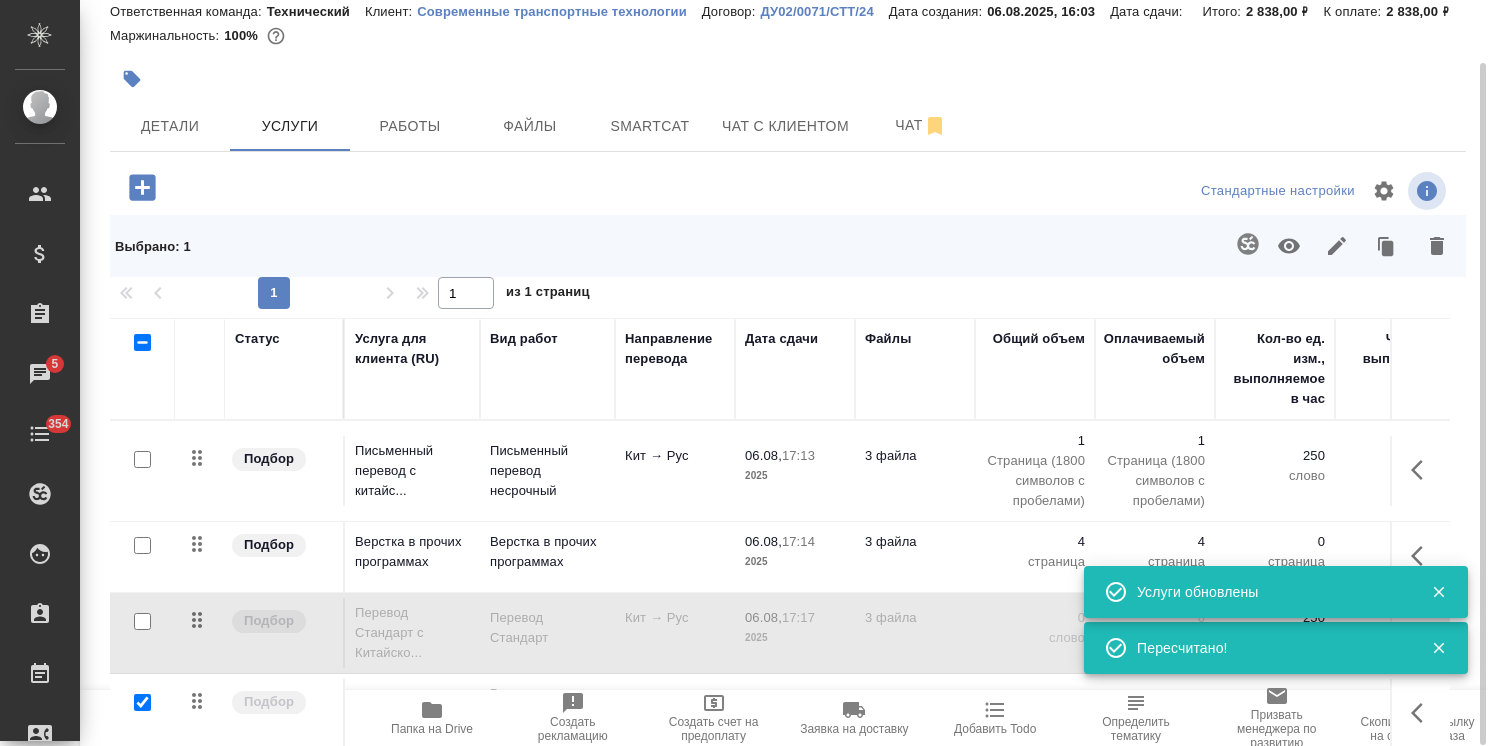 click at bounding box center (142, 702) 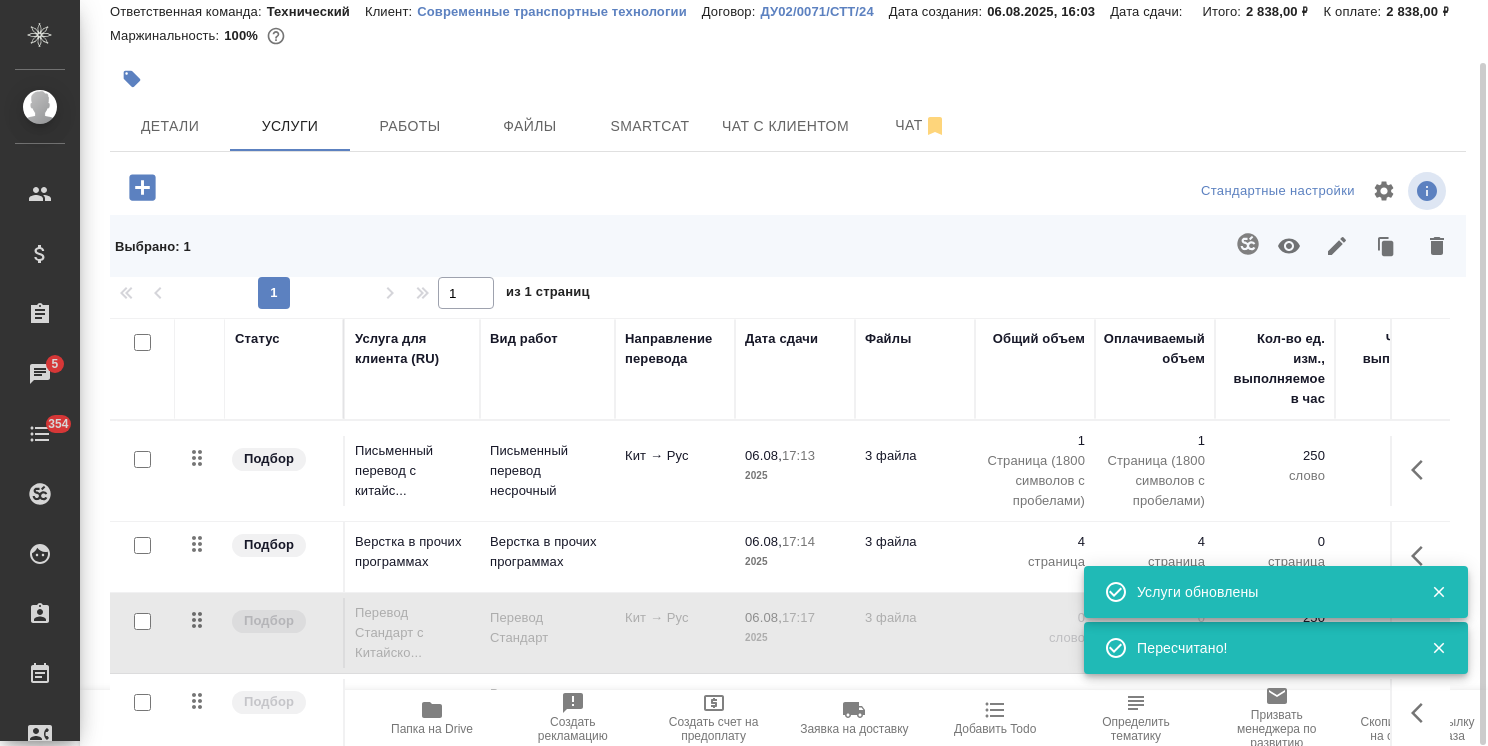 checkbox on "false" 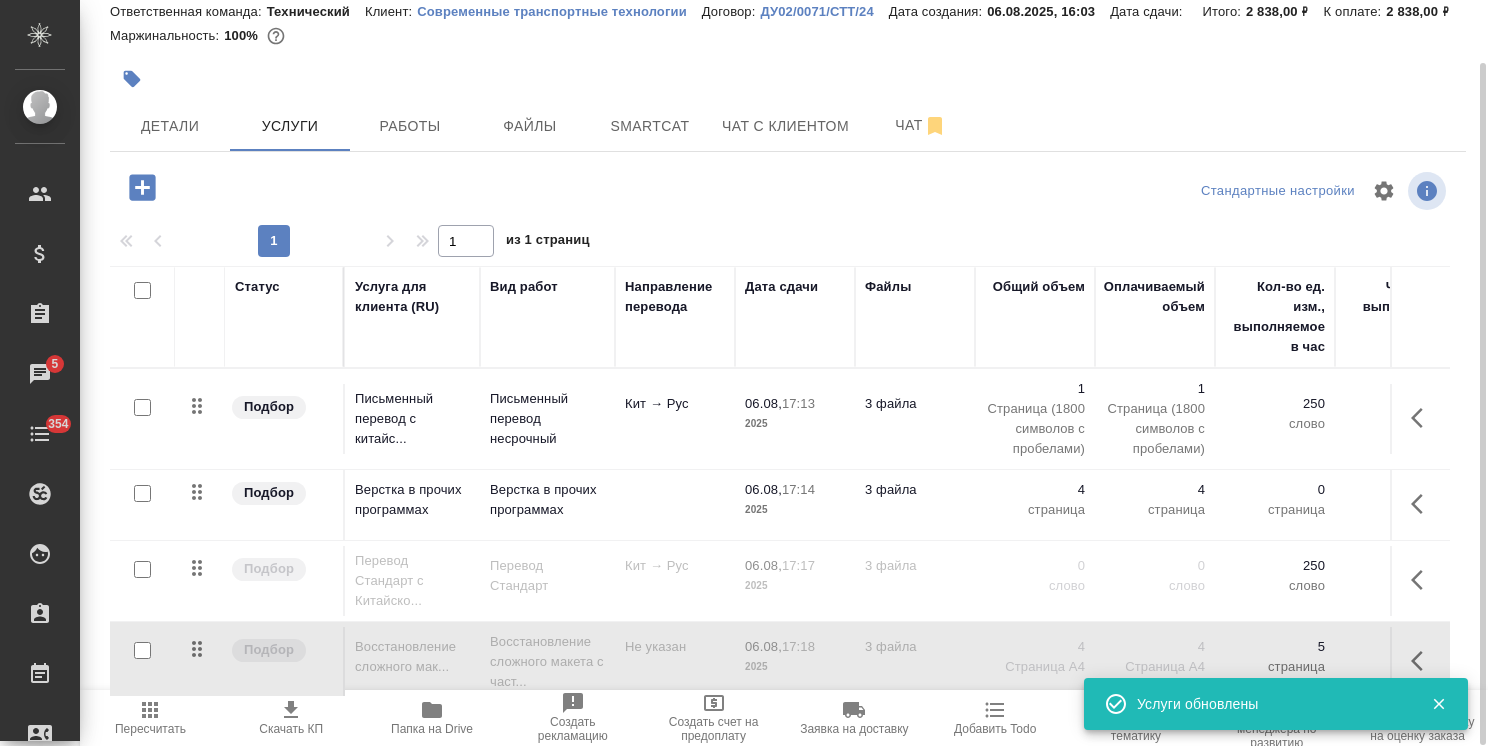 click on "Пересчитать" at bounding box center [150, 729] 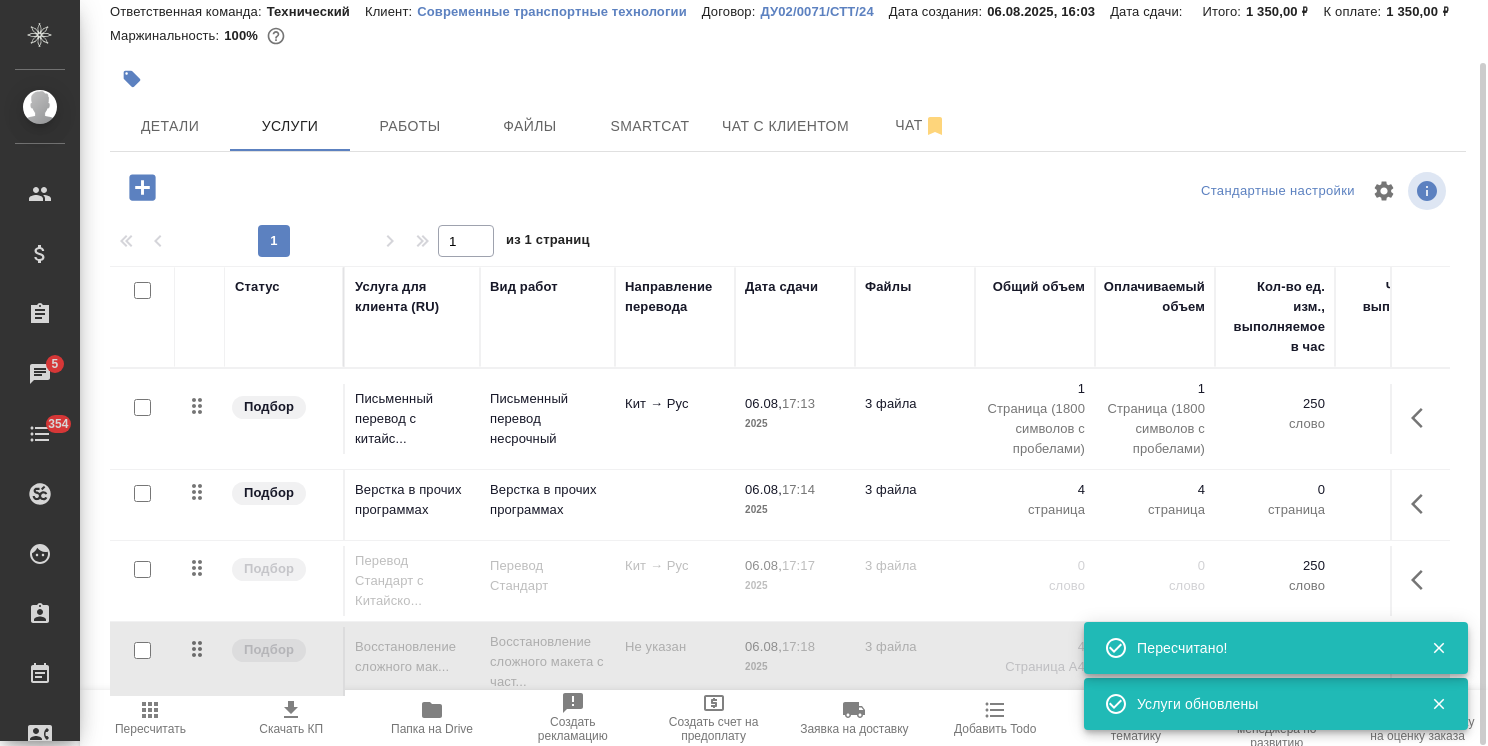 scroll, scrollTop: 0, scrollLeft: 0, axis: both 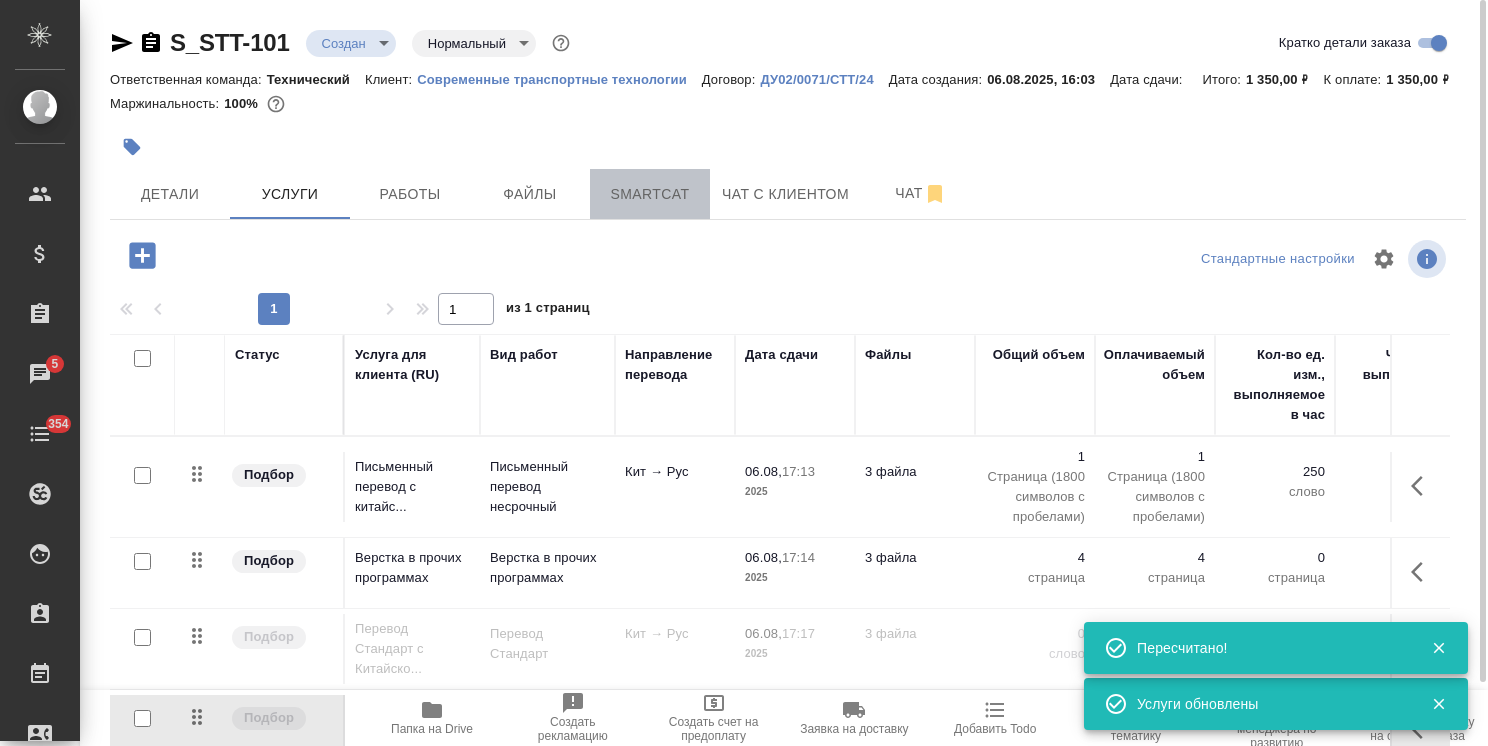click on "Smartcat" at bounding box center [650, 194] 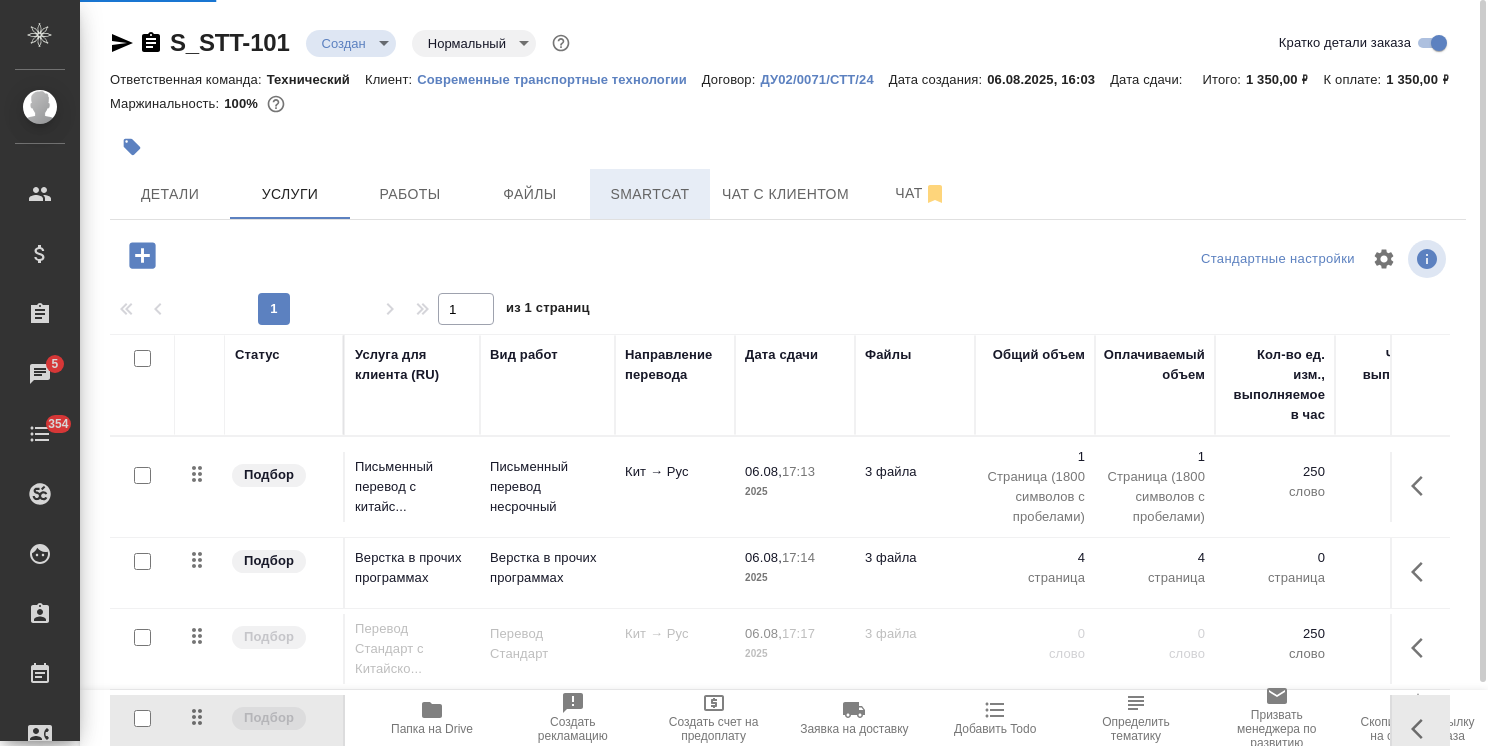 click on "Smartcat" at bounding box center (650, 194) 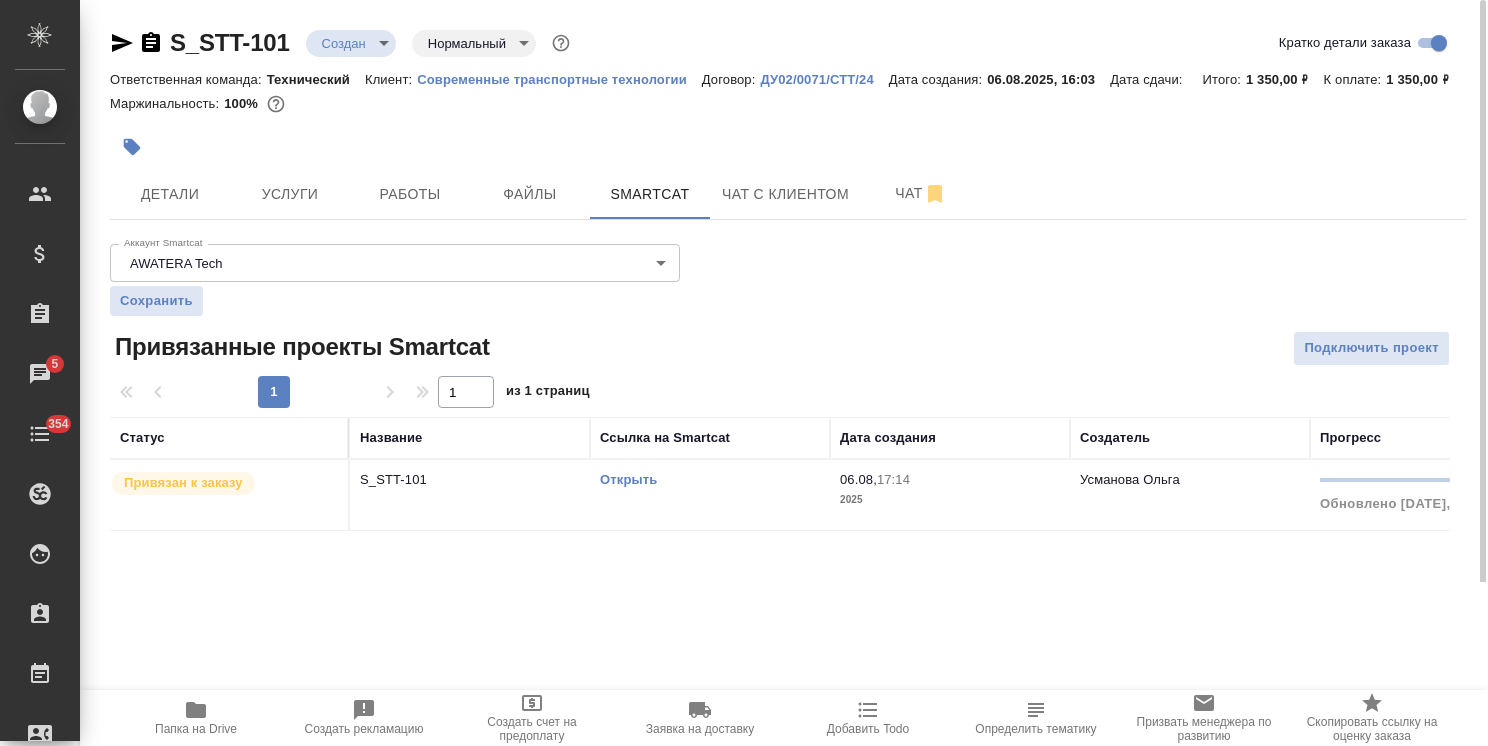 click on "Привязан к заказу" at bounding box center [183, 483] 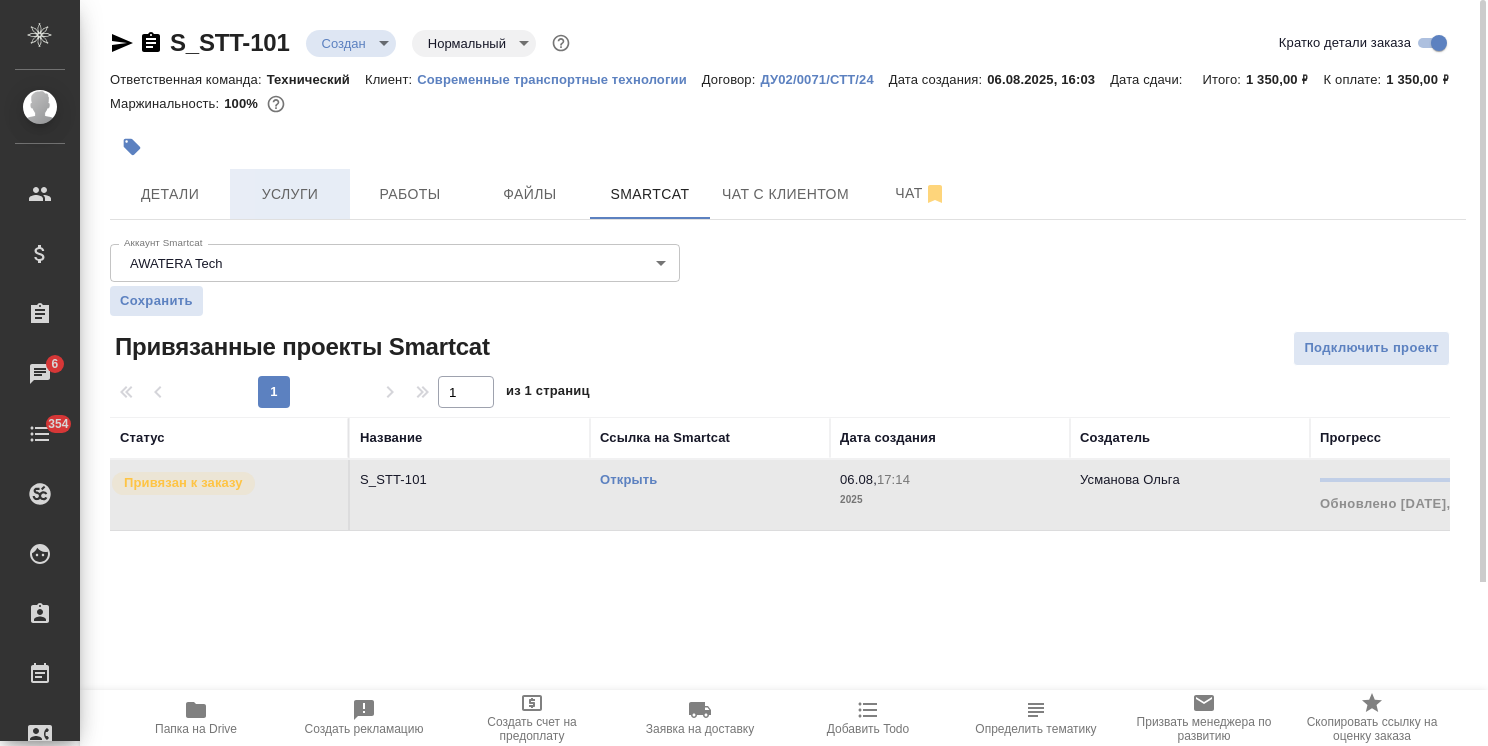 click on "Услуги" at bounding box center (290, 194) 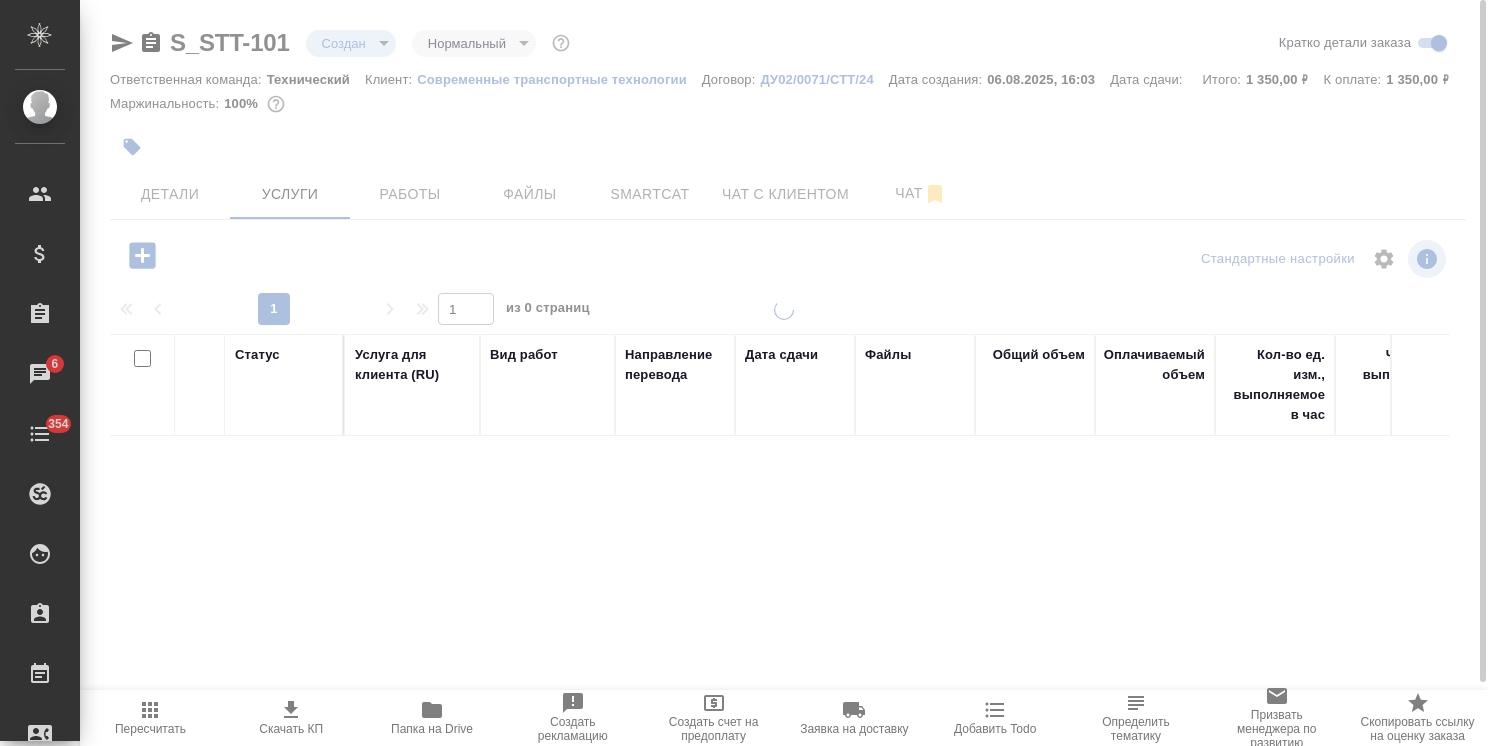 scroll, scrollTop: 68, scrollLeft: 0, axis: vertical 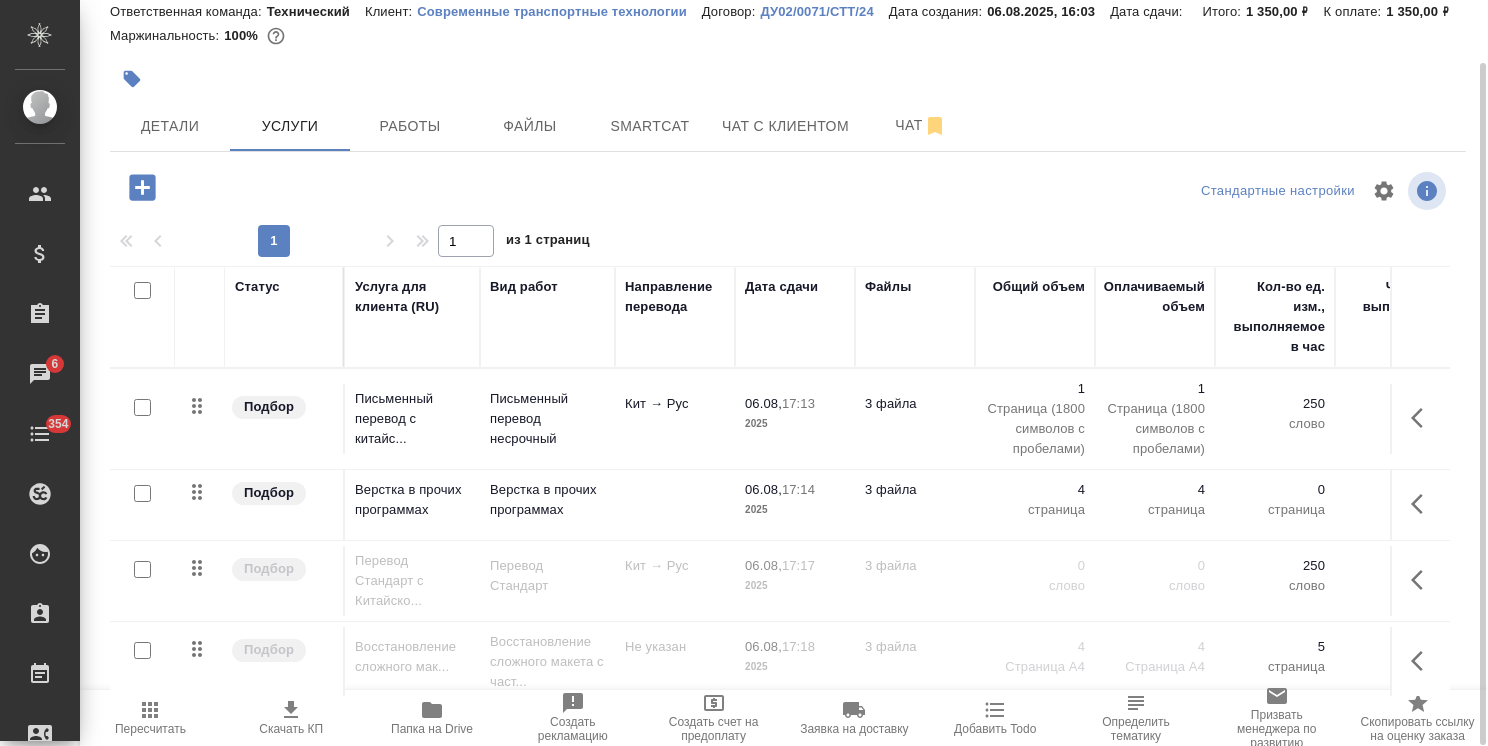 click at bounding box center [142, 569] 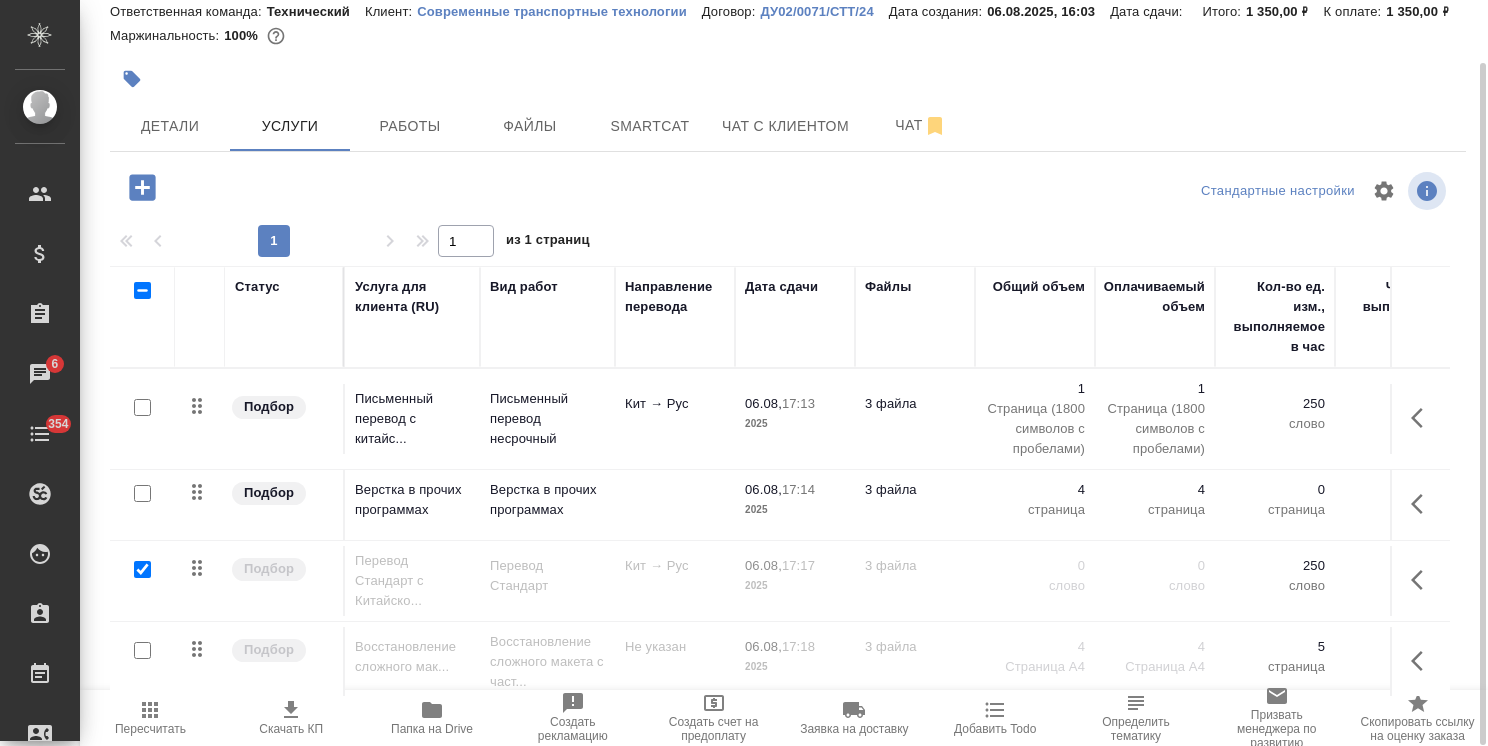checkbox on "true" 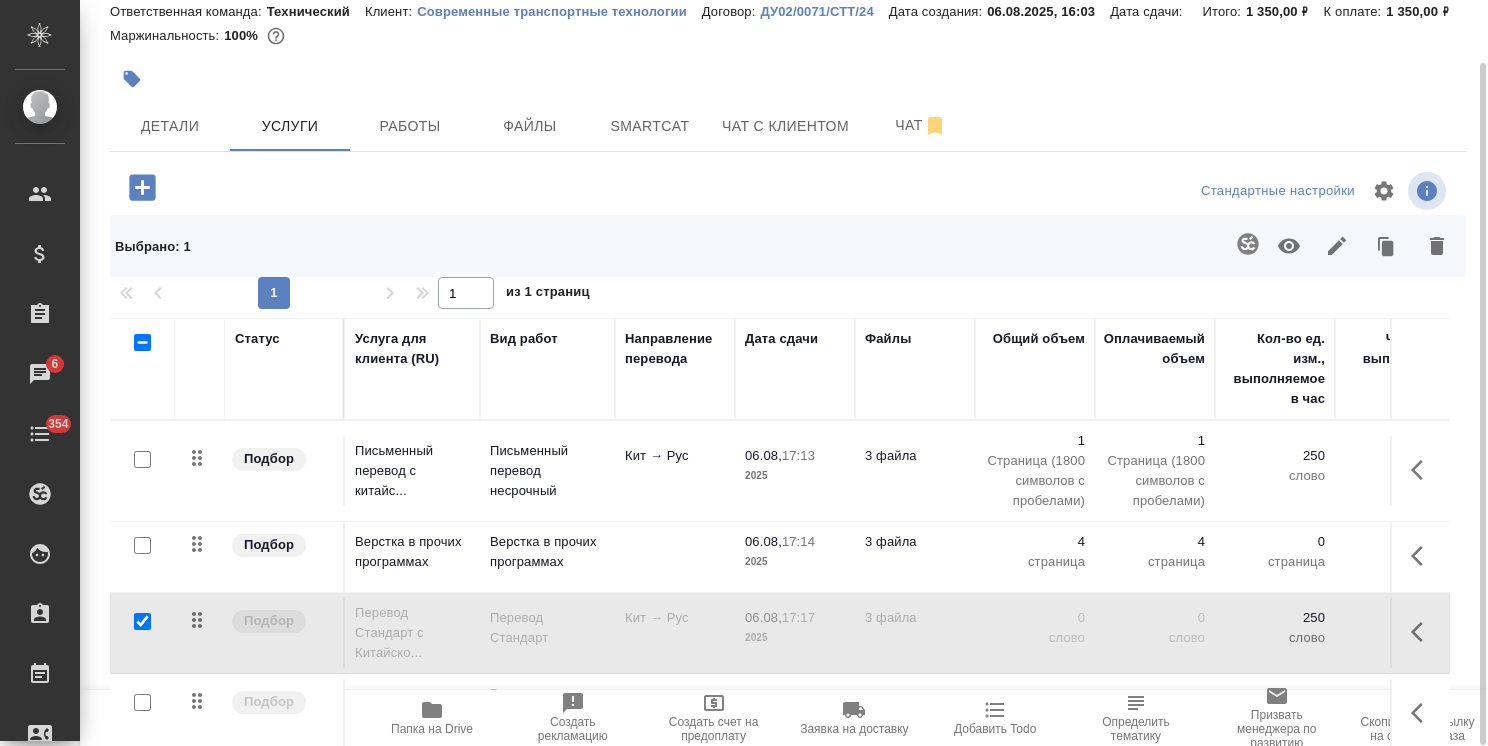 click at bounding box center [142, 702] 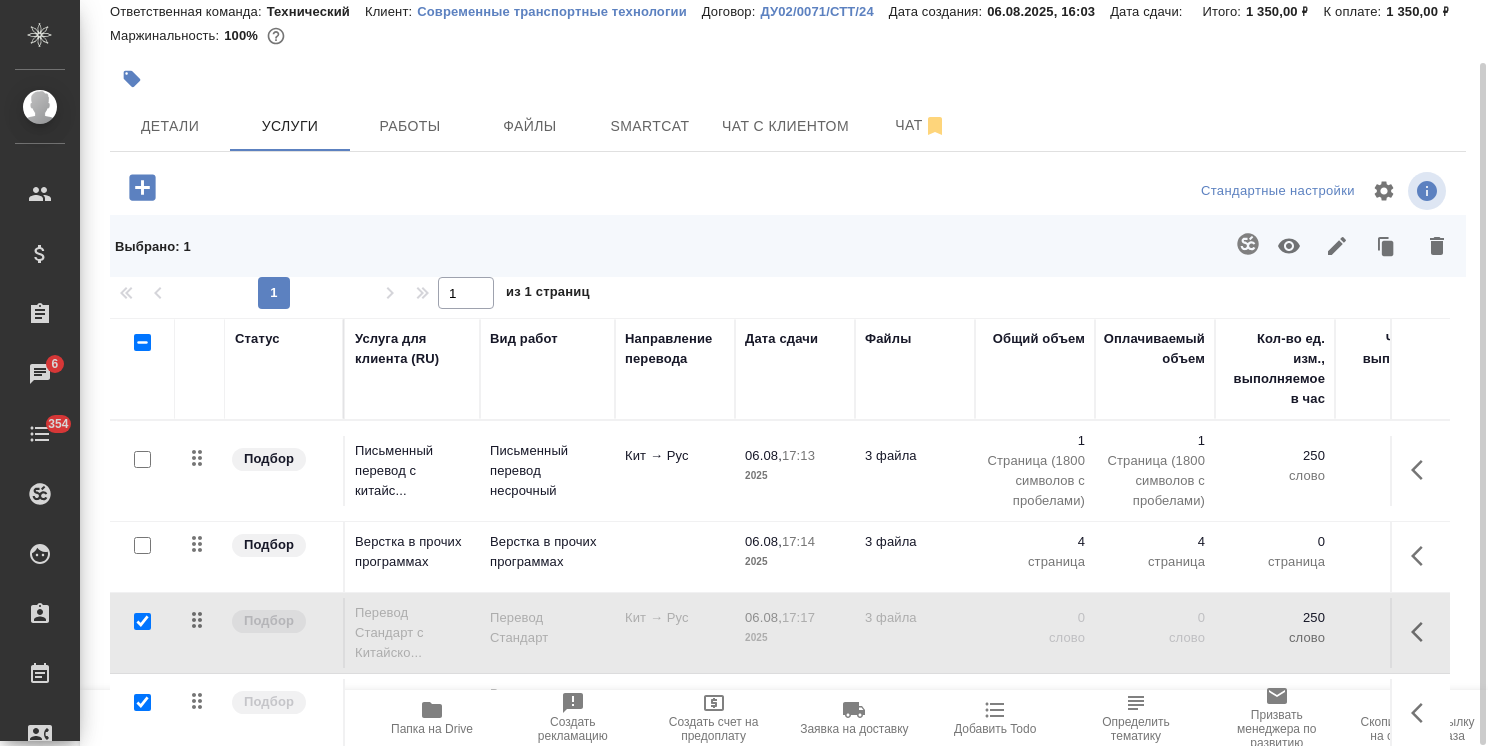 checkbox on "true" 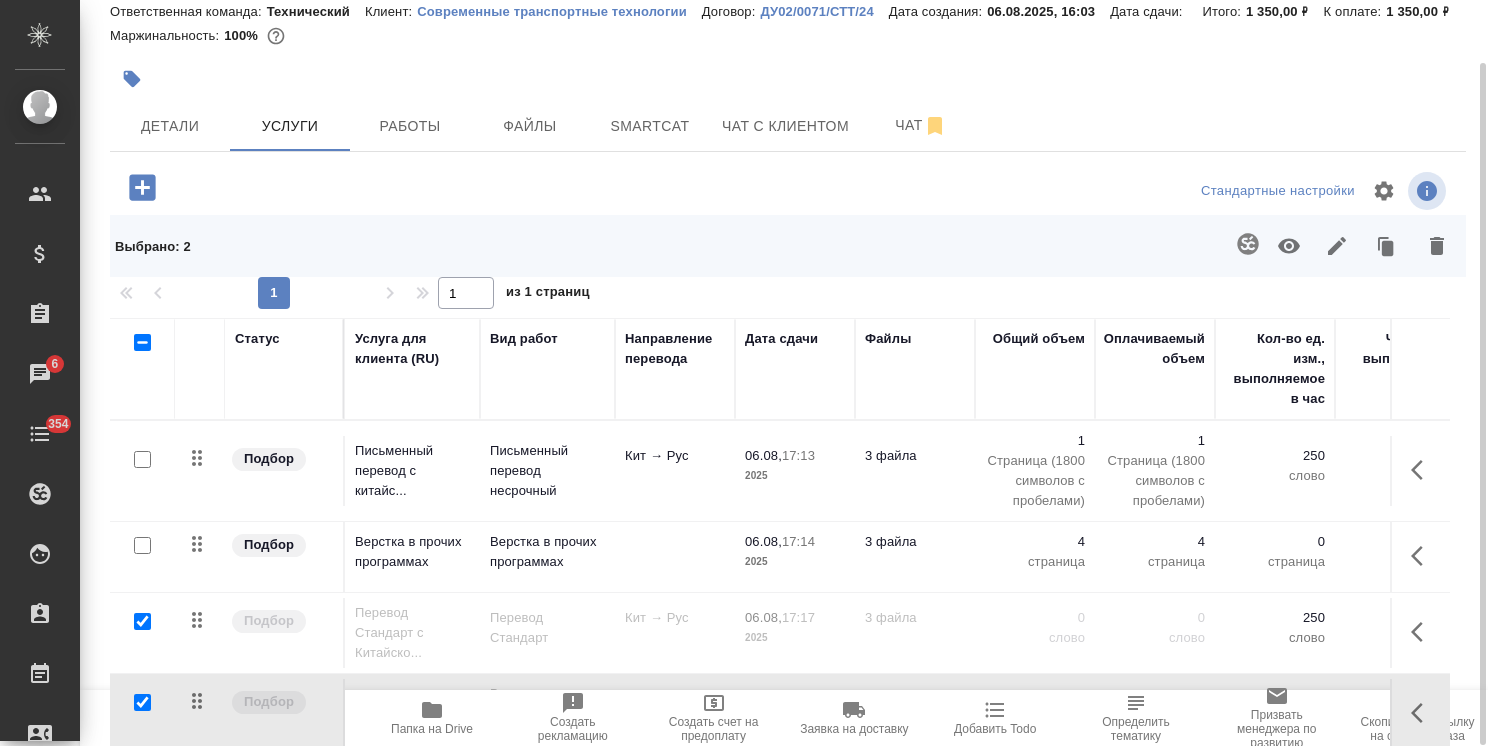 click at bounding box center (142, 621) 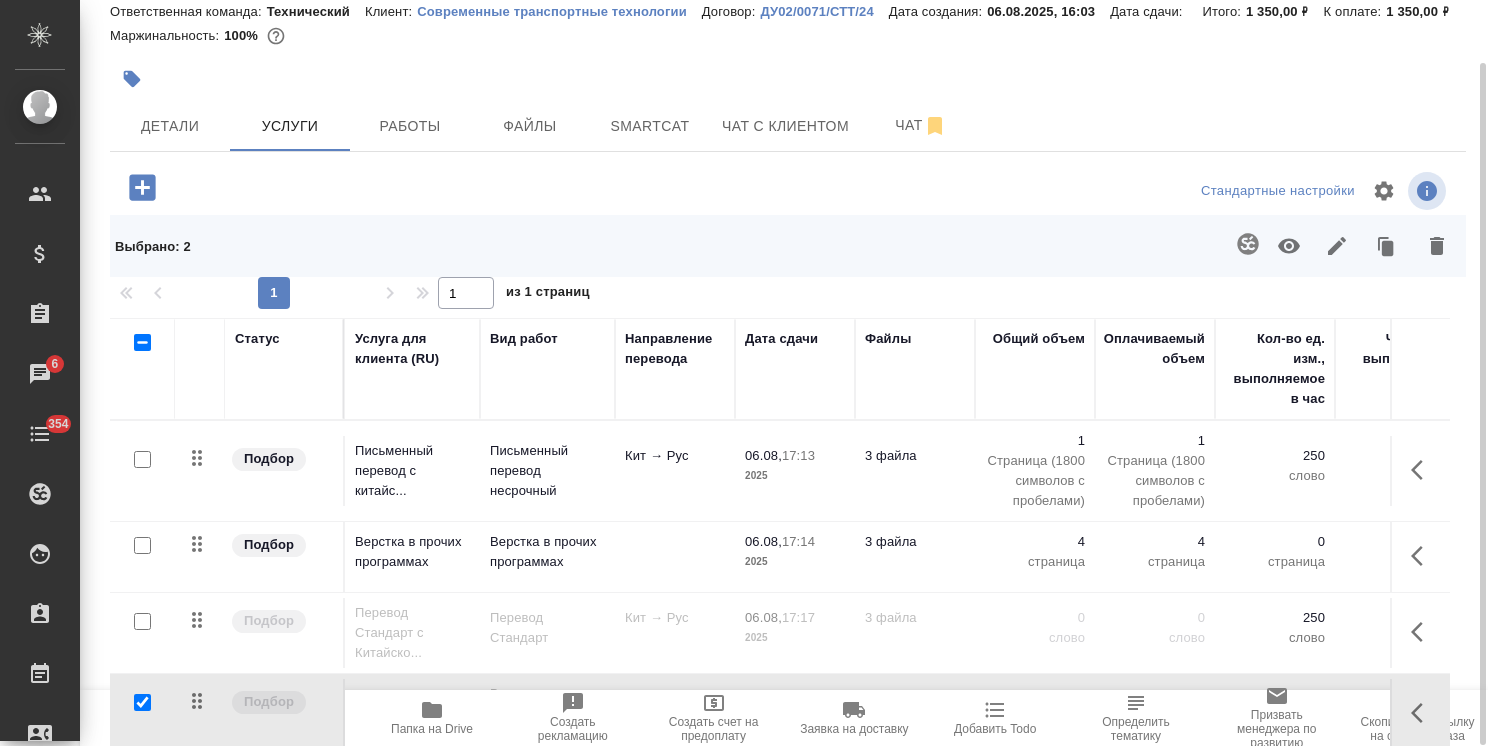 checkbox on "false" 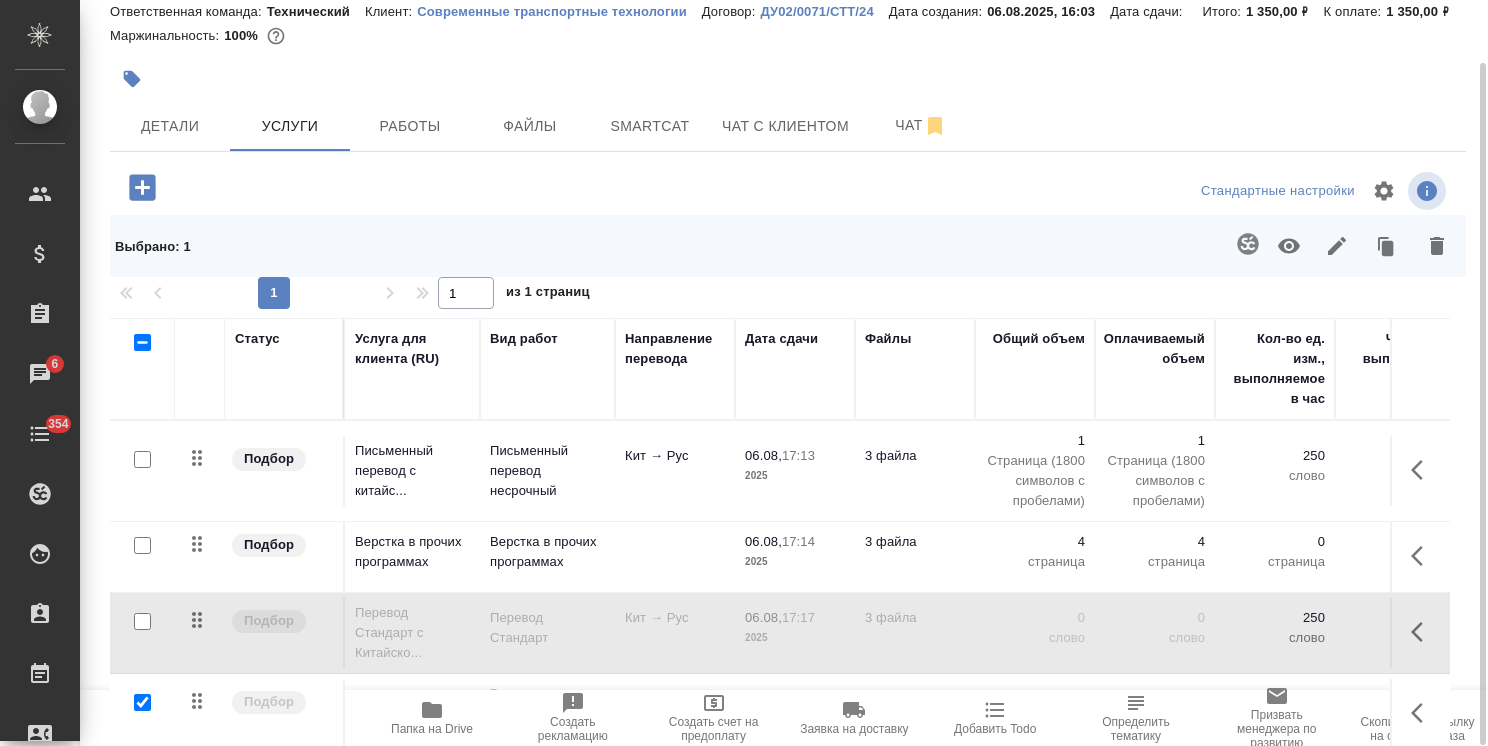 click at bounding box center (142, 702) 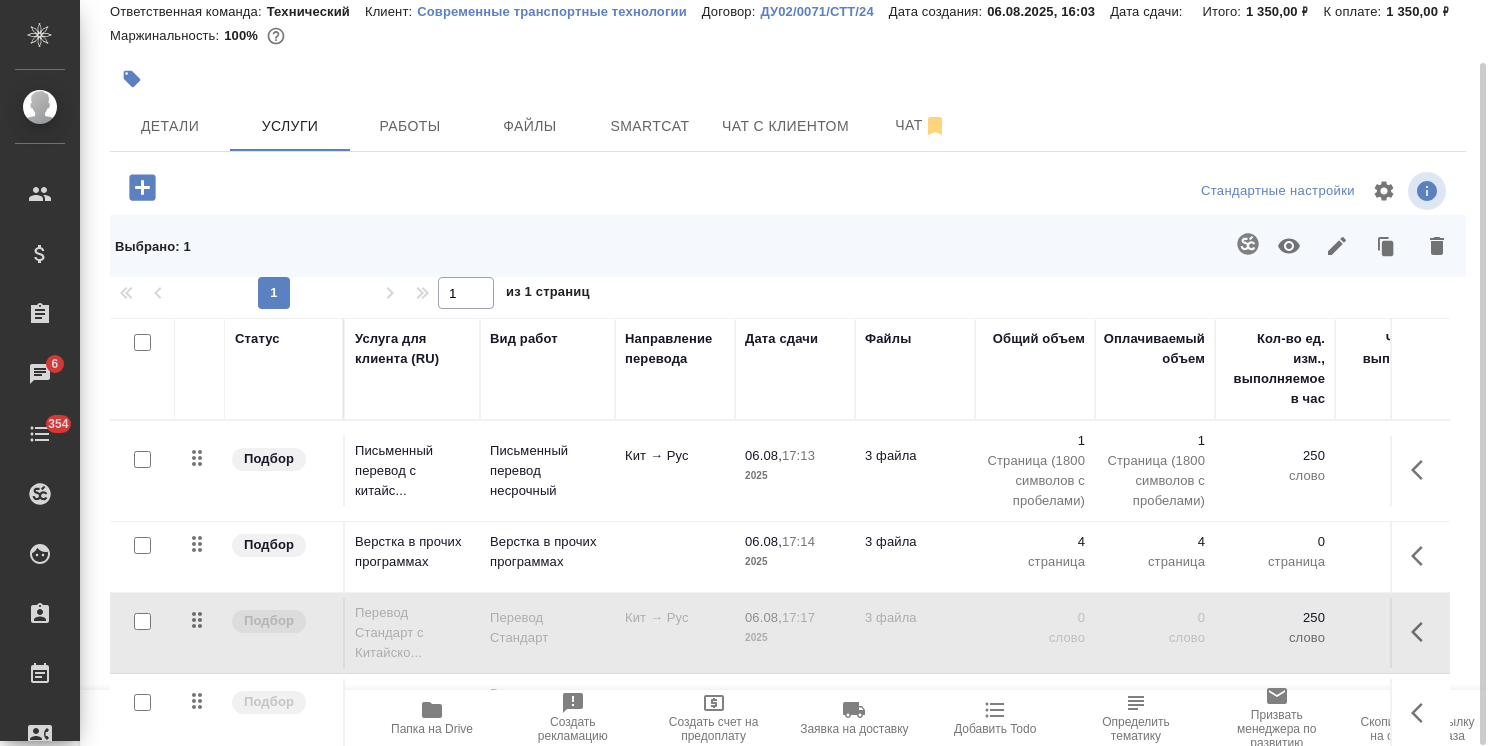 checkbox on "false" 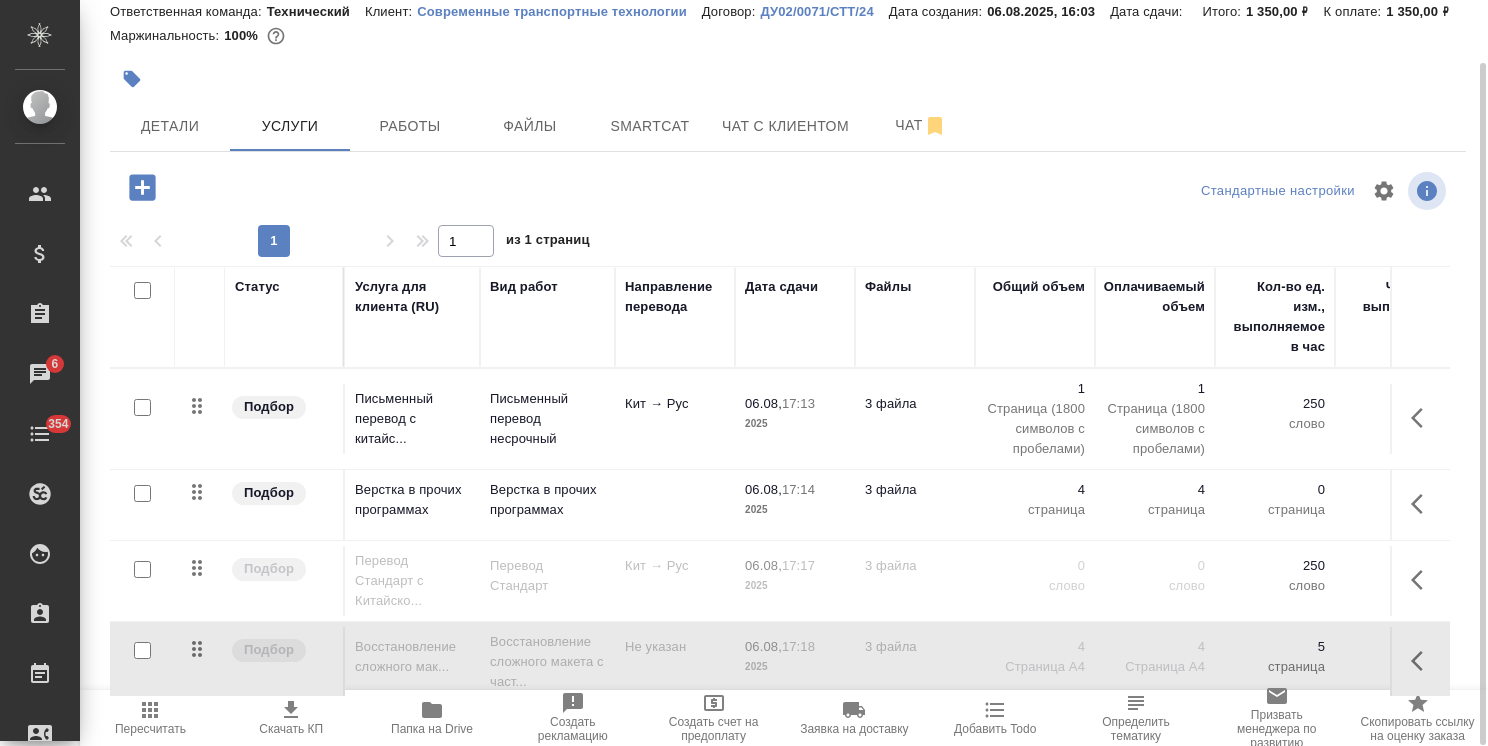 click on "Кит → Рус" at bounding box center (675, 419) 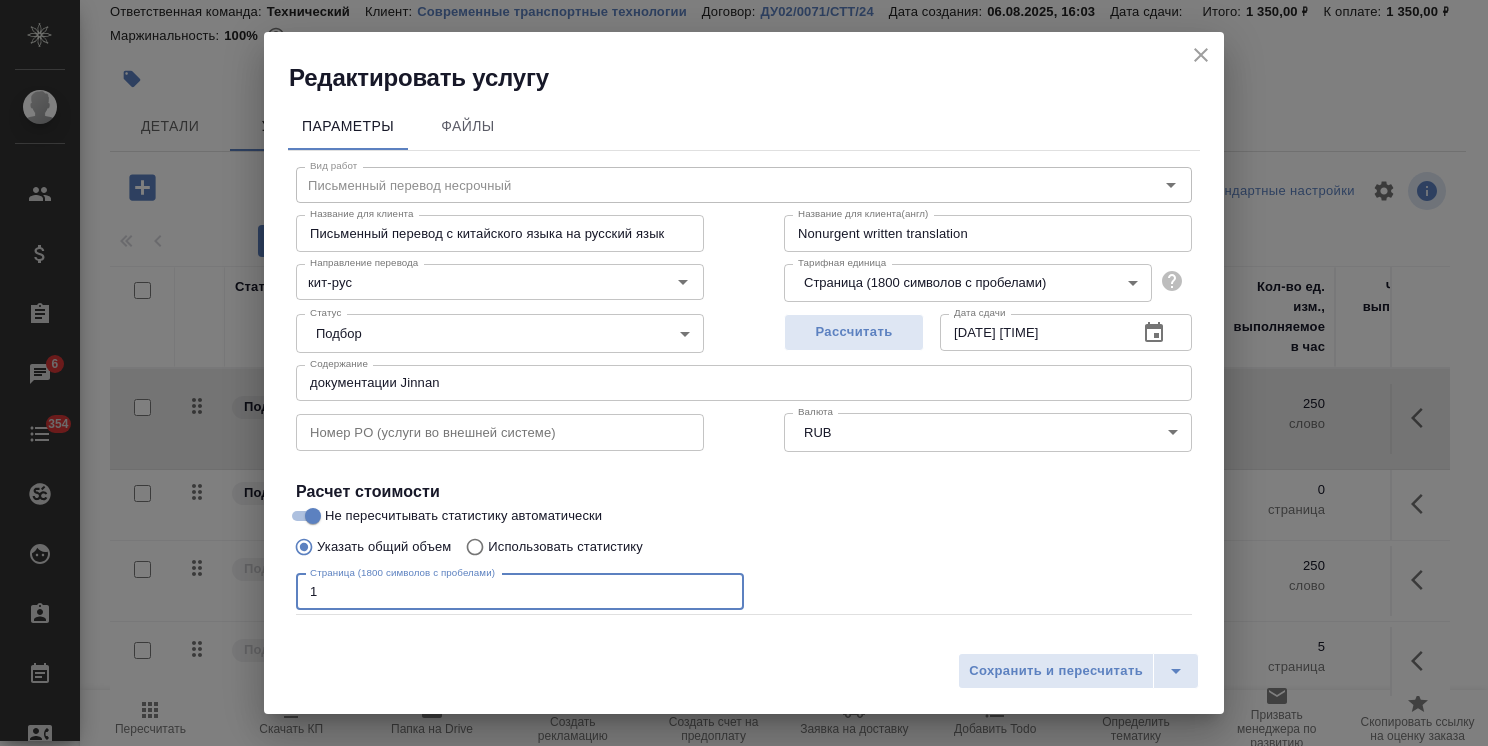 drag, startPoint x: 364, startPoint y: 593, endPoint x: 219, endPoint y: 580, distance: 145.58159 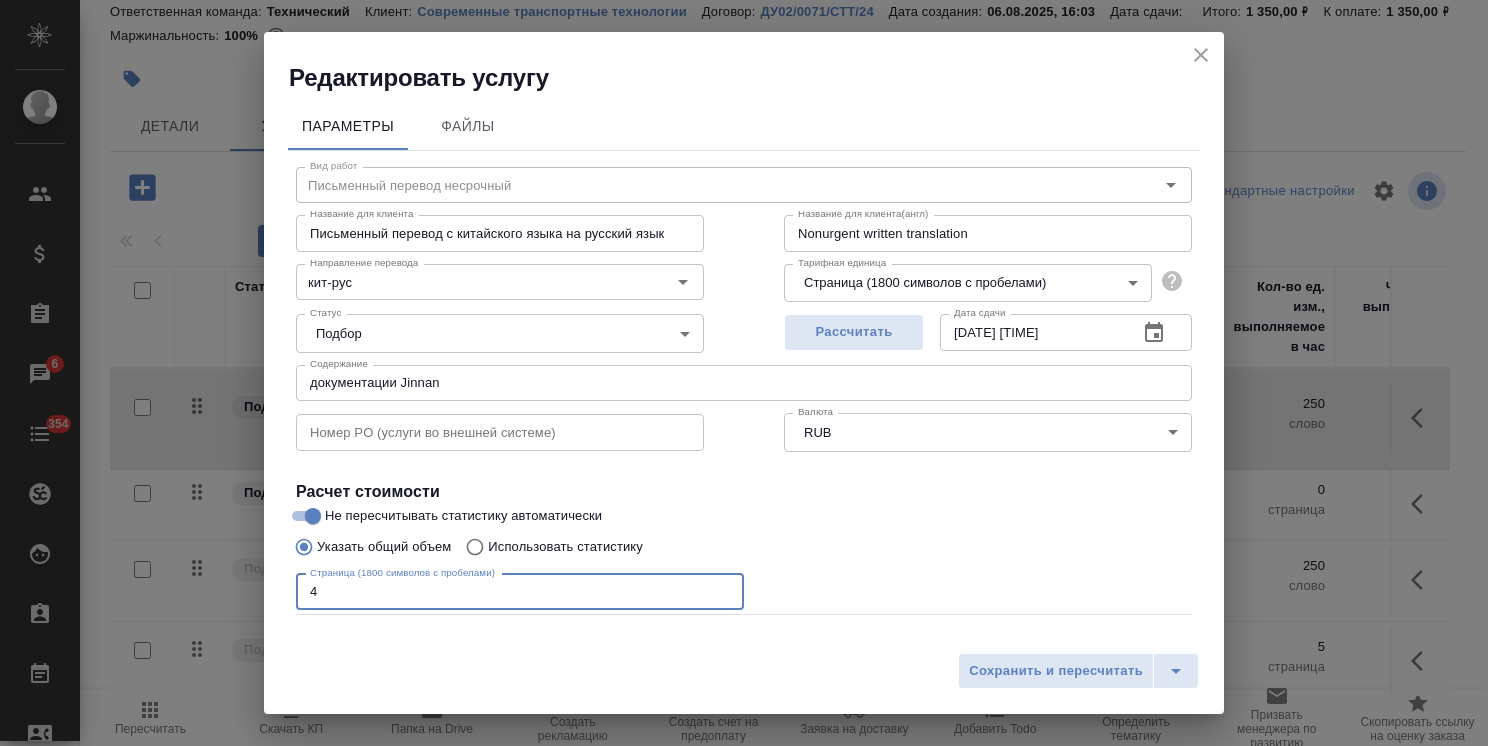 type on "4" 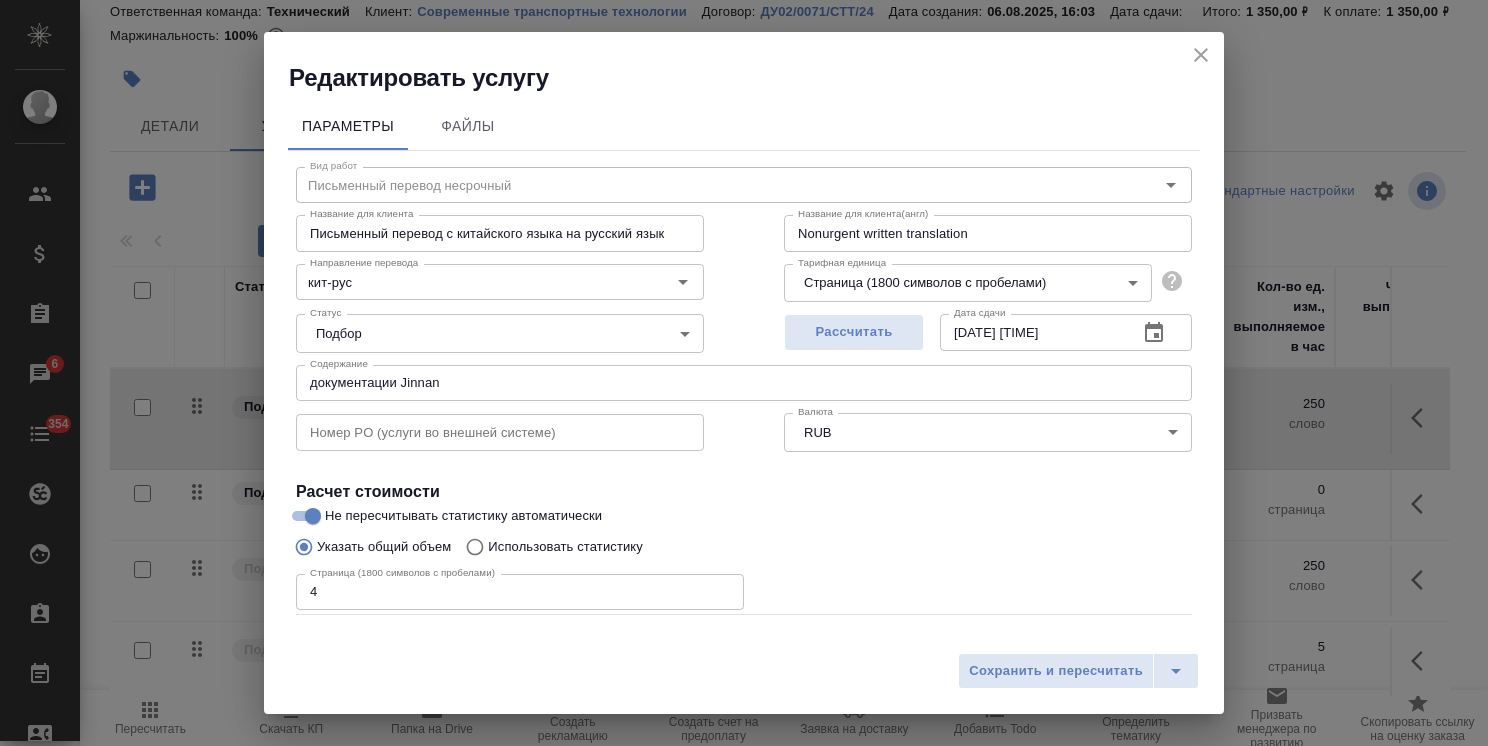 click on "Сохранить и пересчитать" at bounding box center (744, 678) 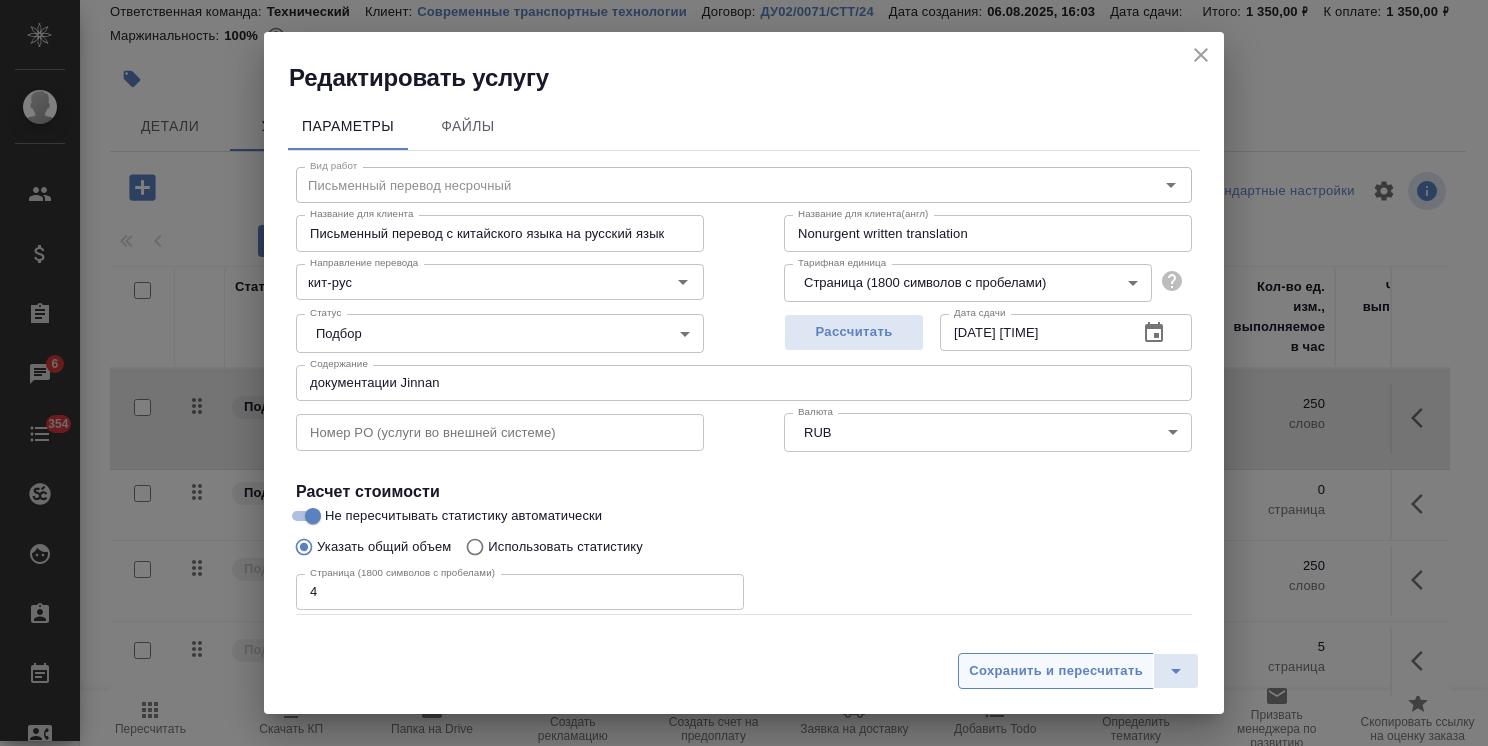 click on "Сохранить и пересчитать" at bounding box center (1056, 671) 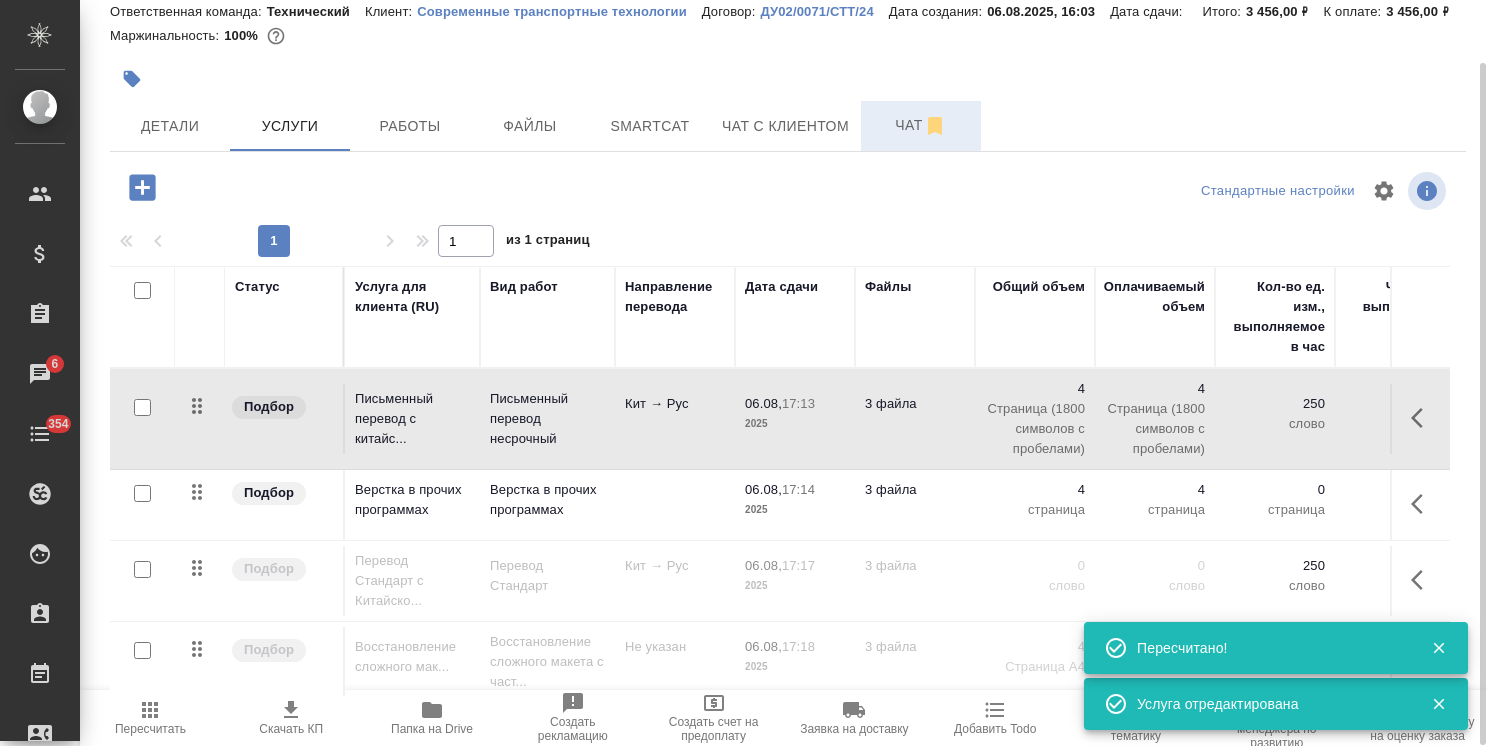 click on "Чат" at bounding box center (921, 125) 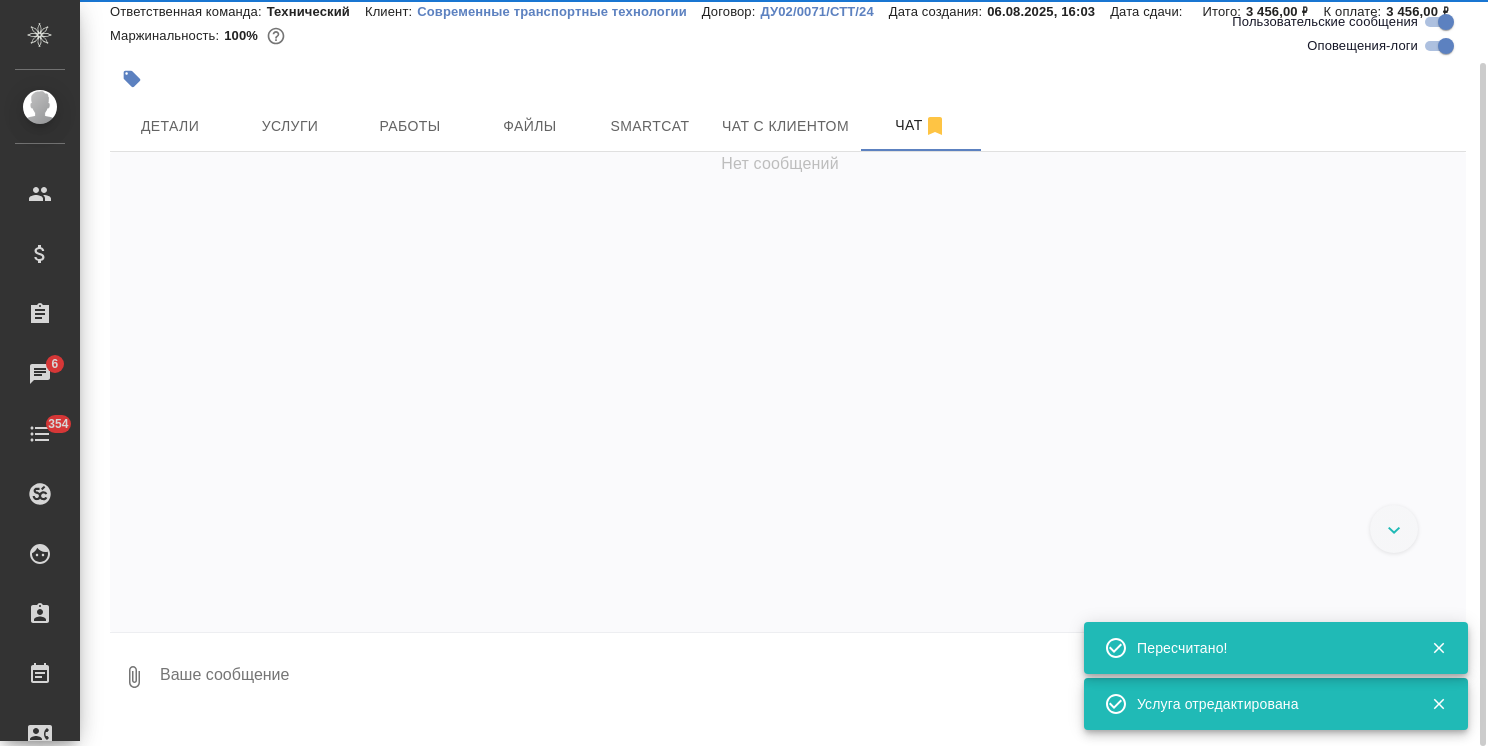 scroll, scrollTop: 68, scrollLeft: 0, axis: vertical 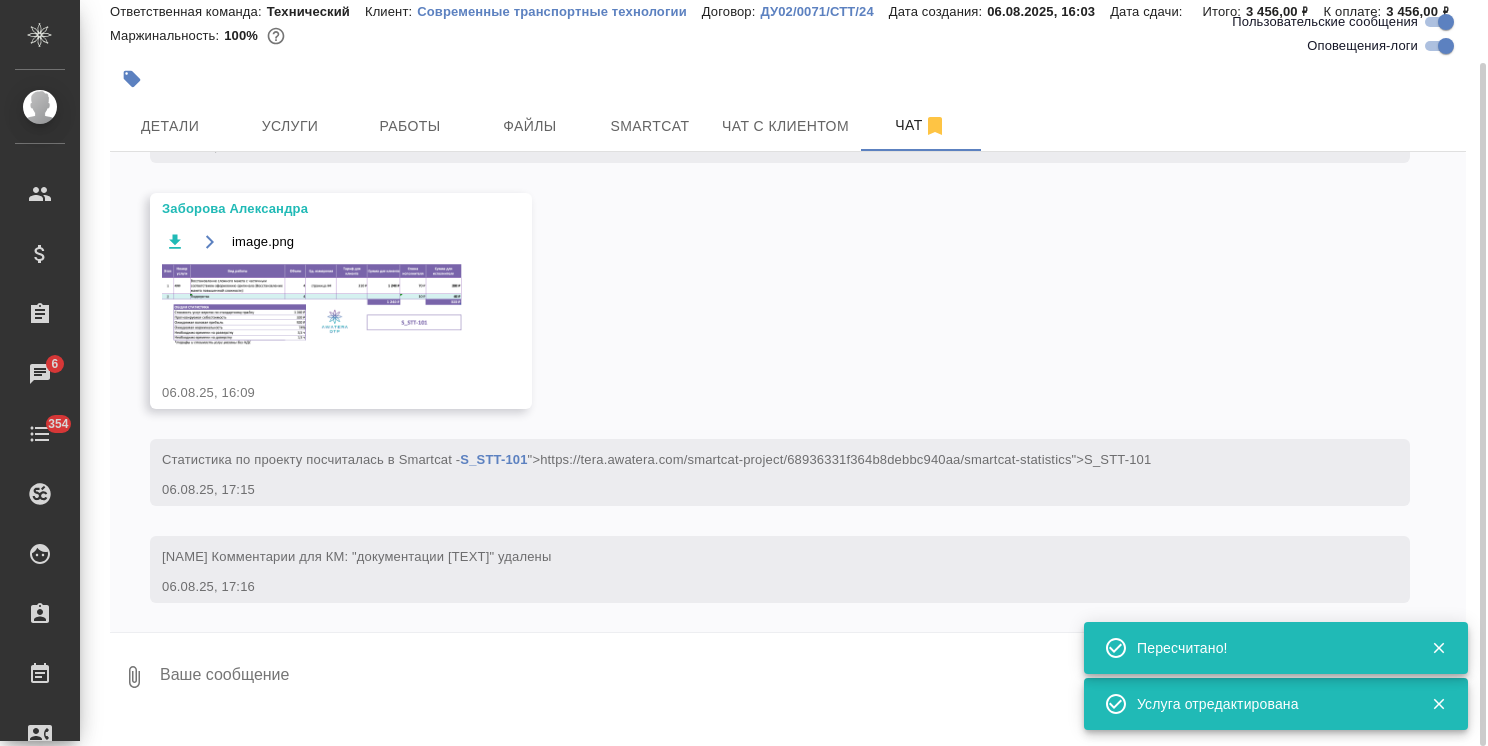 click at bounding box center [312, 306] 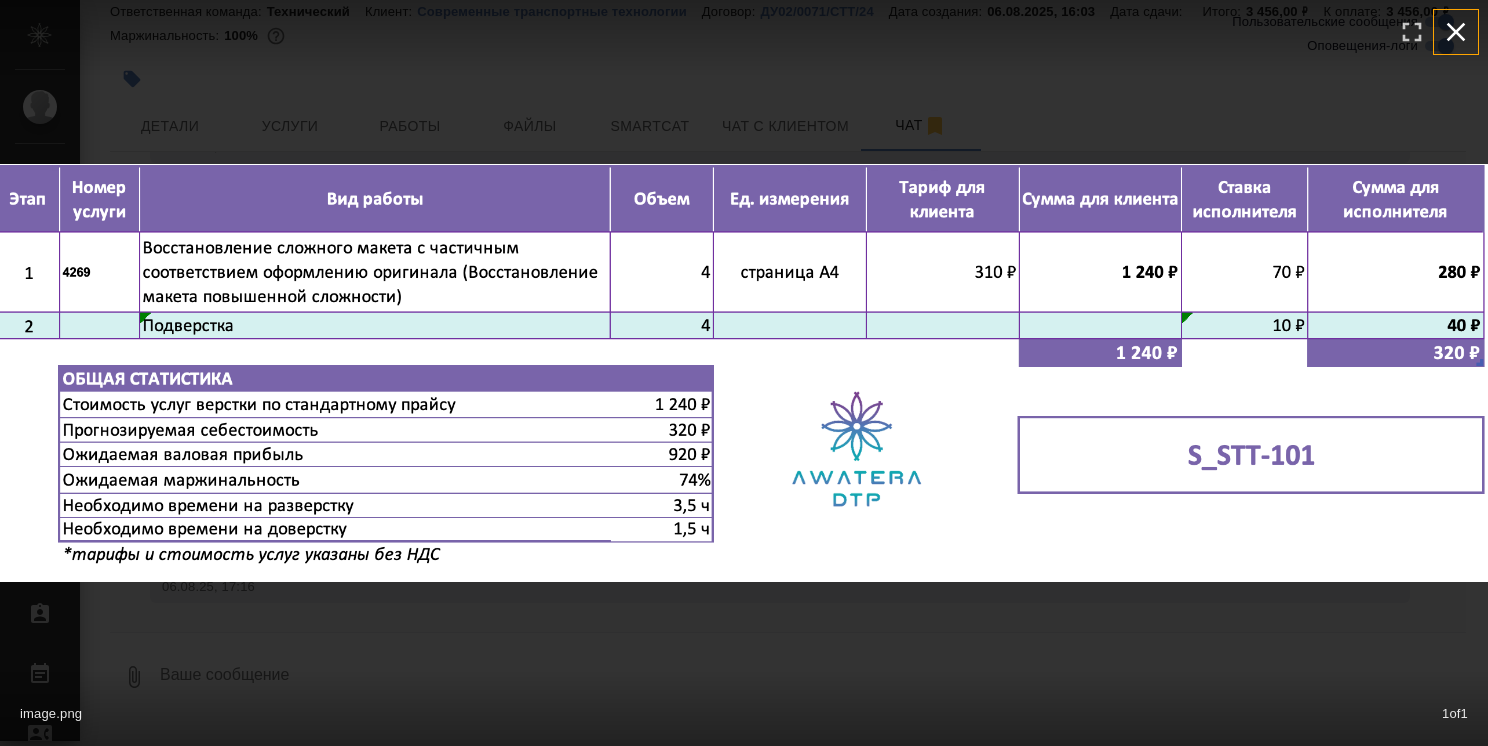 click 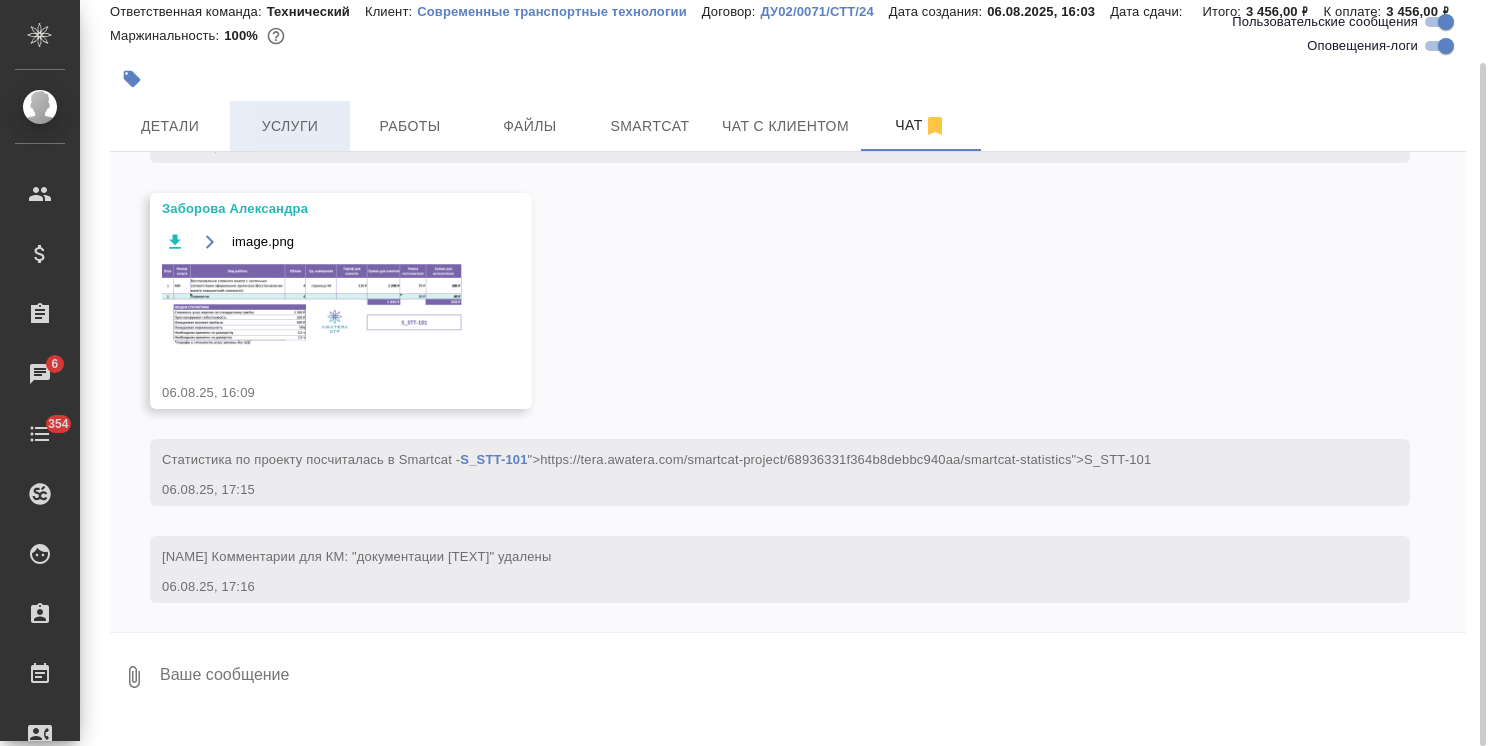 click on "Услуги" at bounding box center (290, 126) 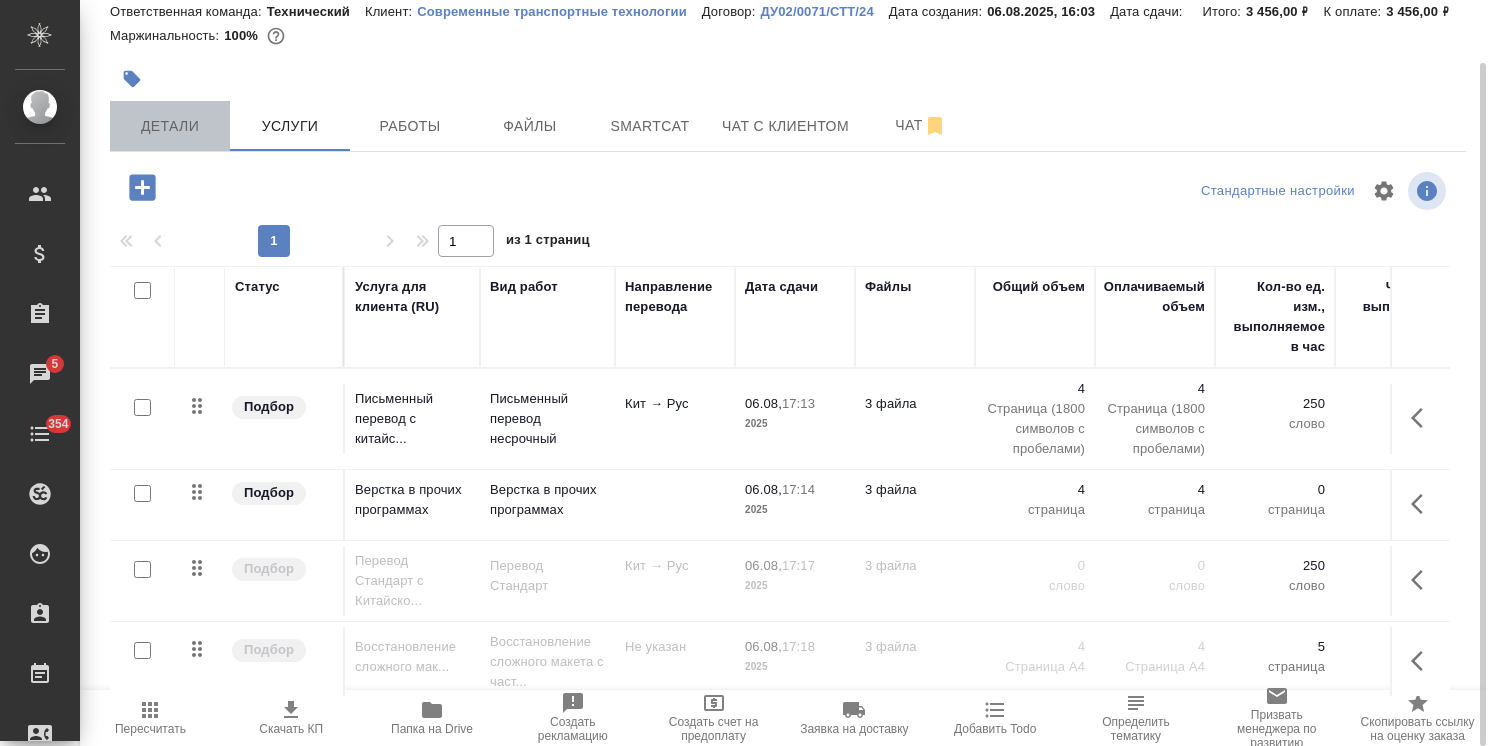 click on "Детали" at bounding box center (170, 126) 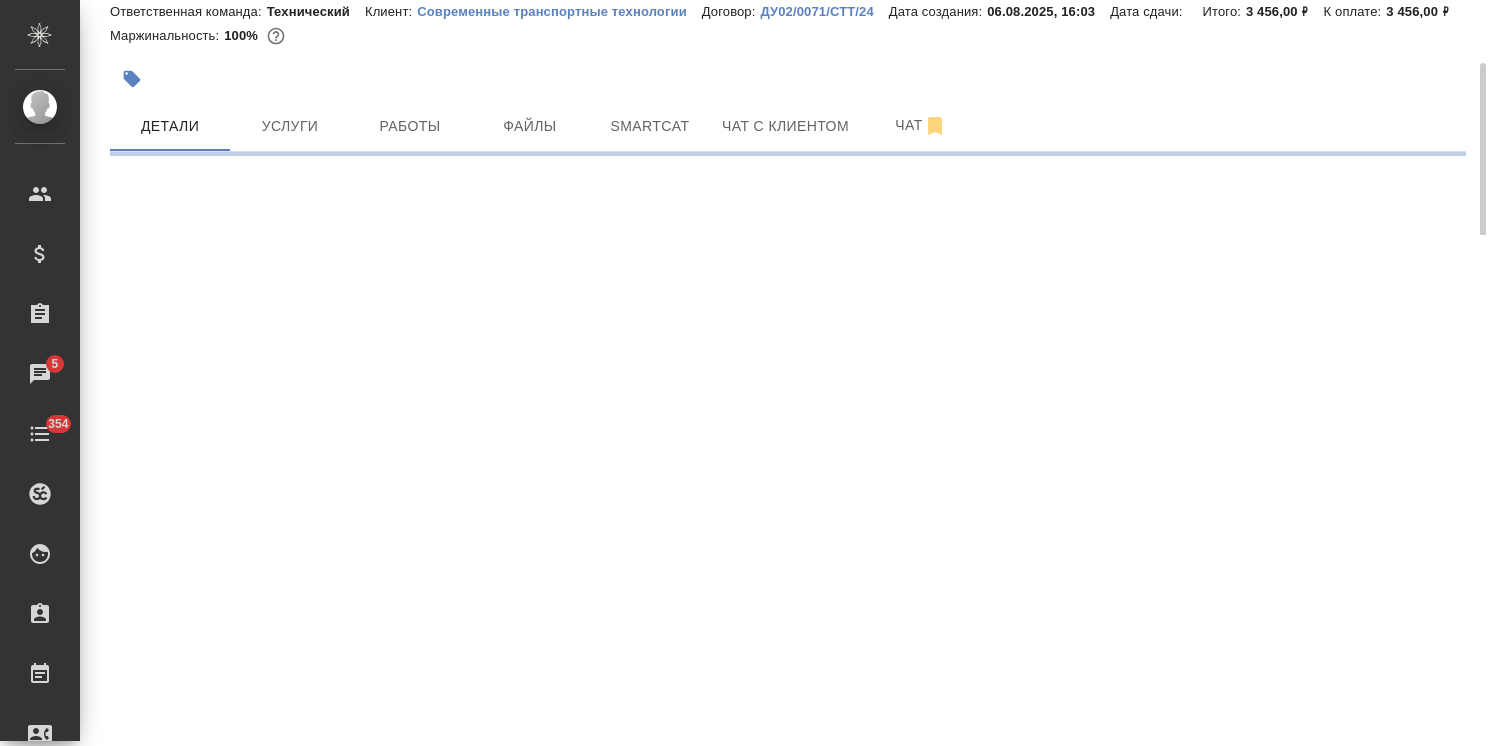 select on "RU" 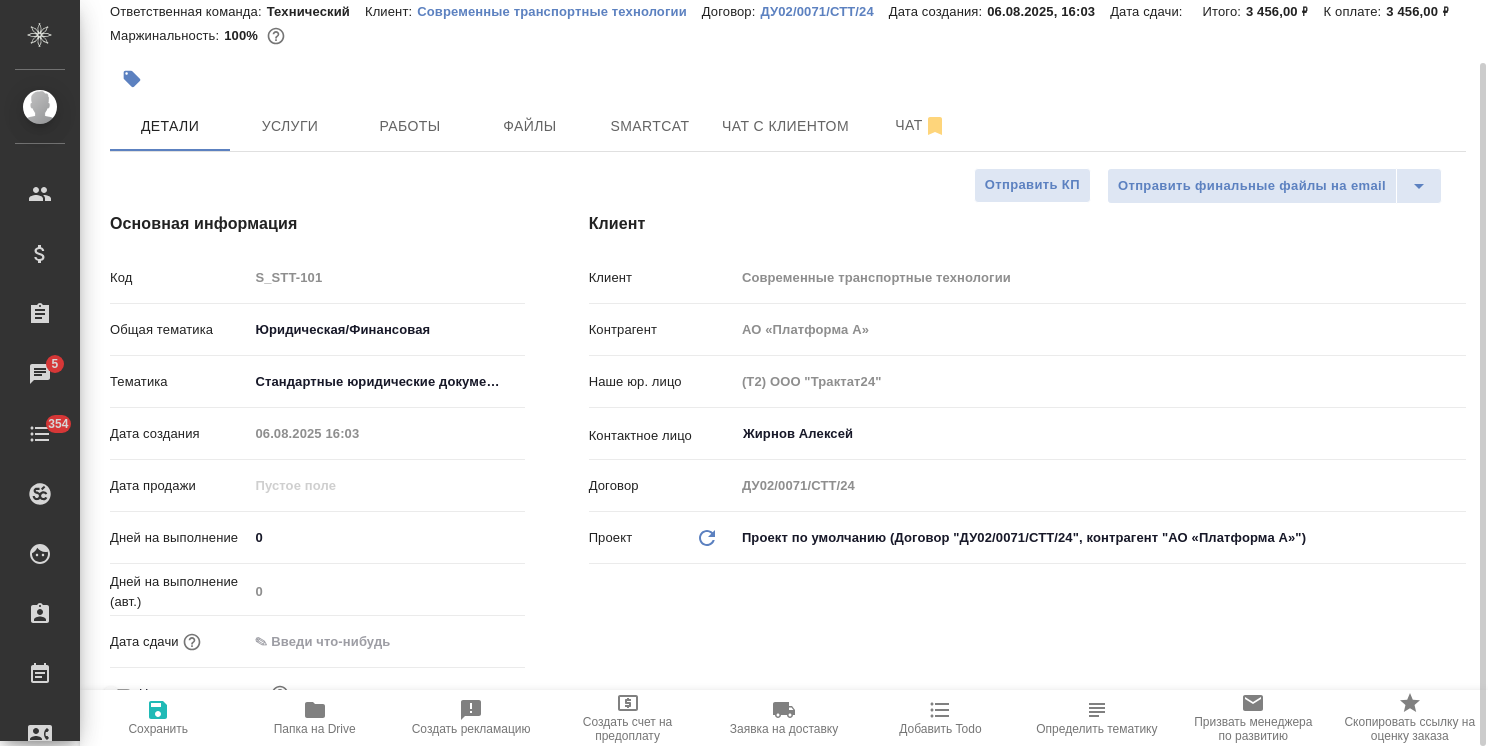 type on "x" 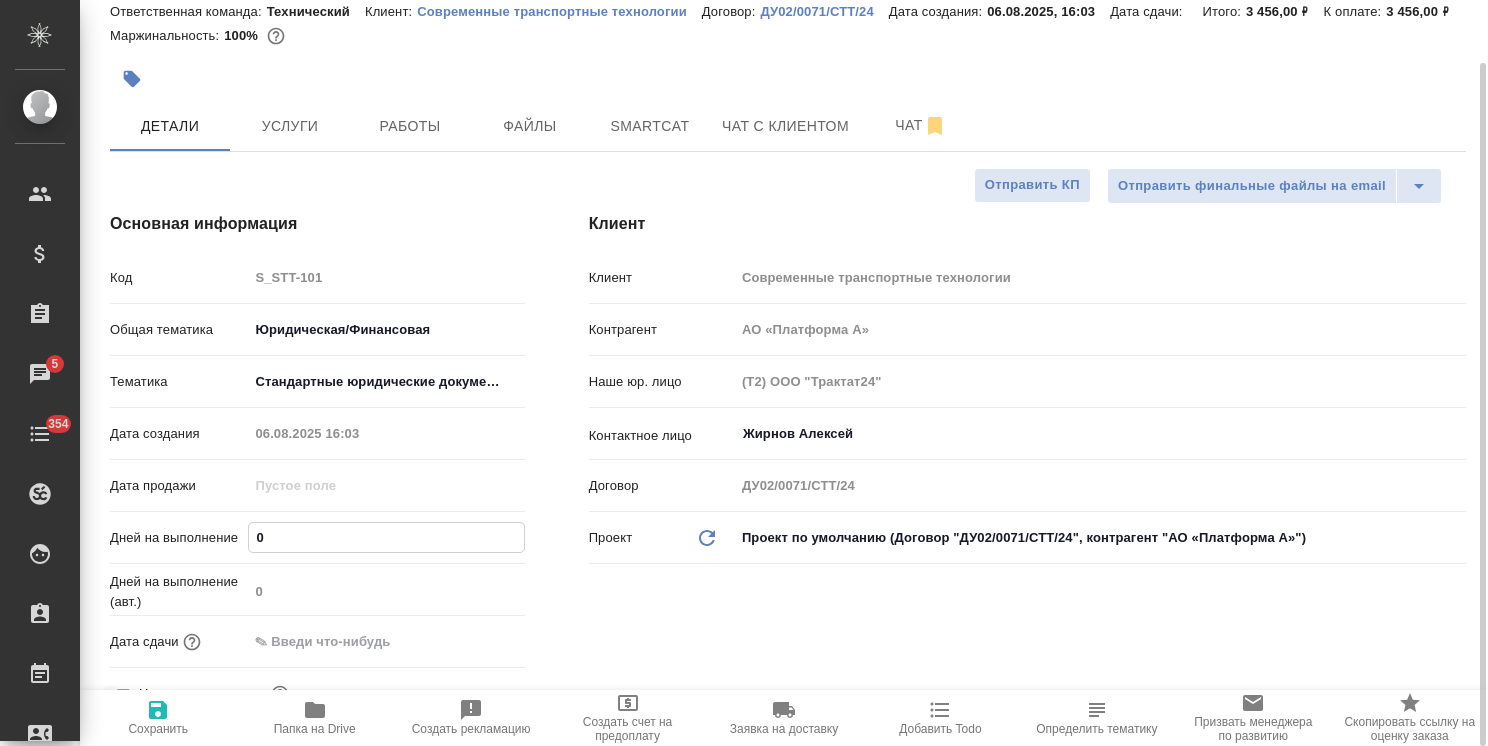 type on "2" 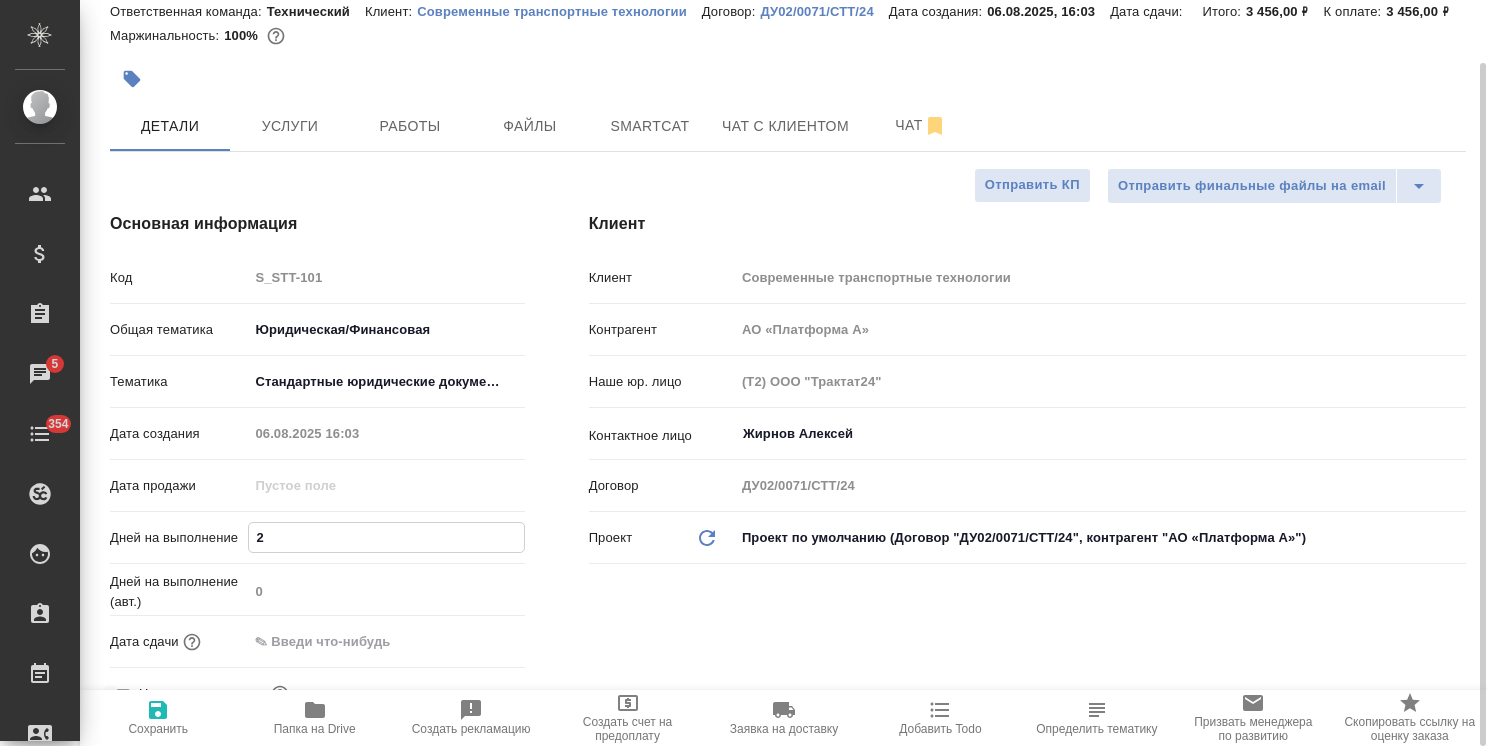 type on "x" 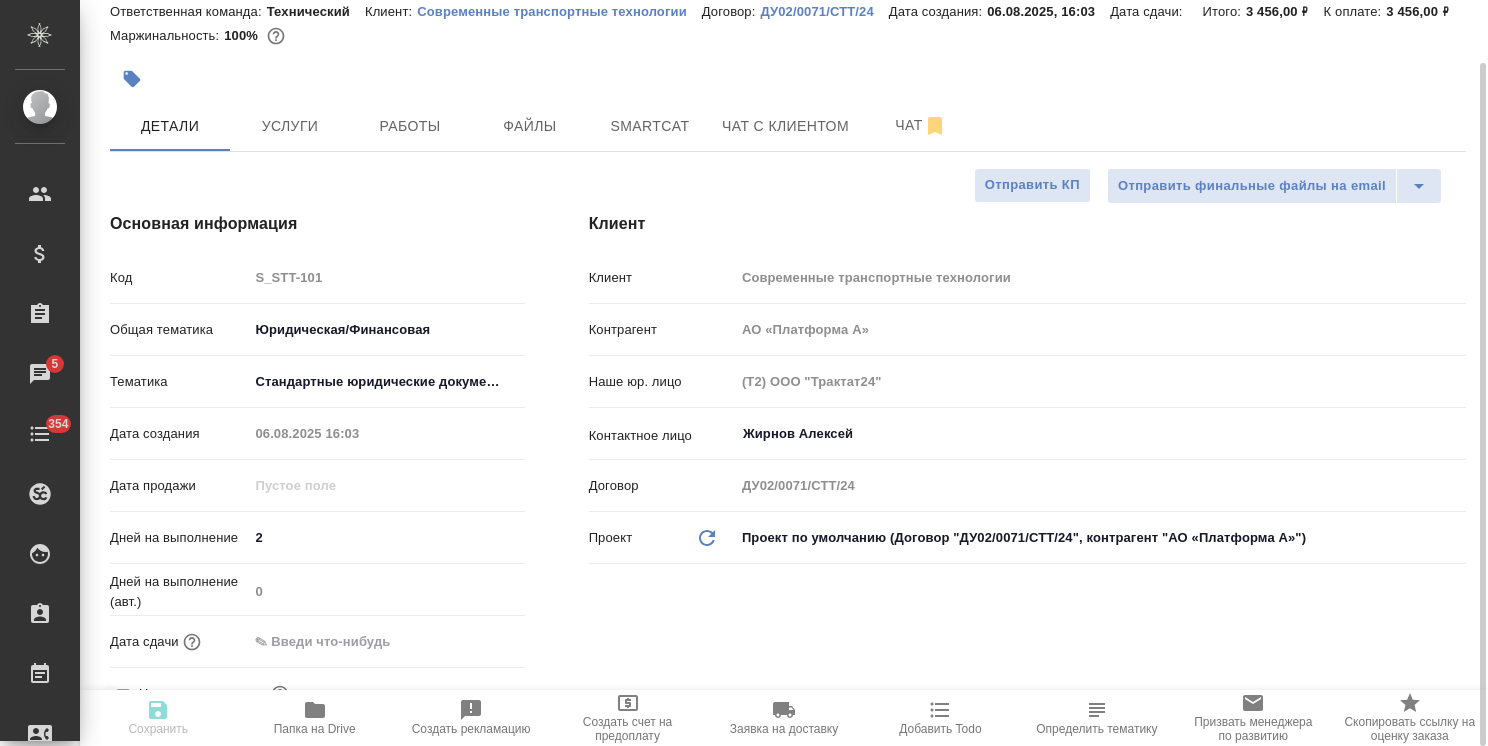 type on "x" 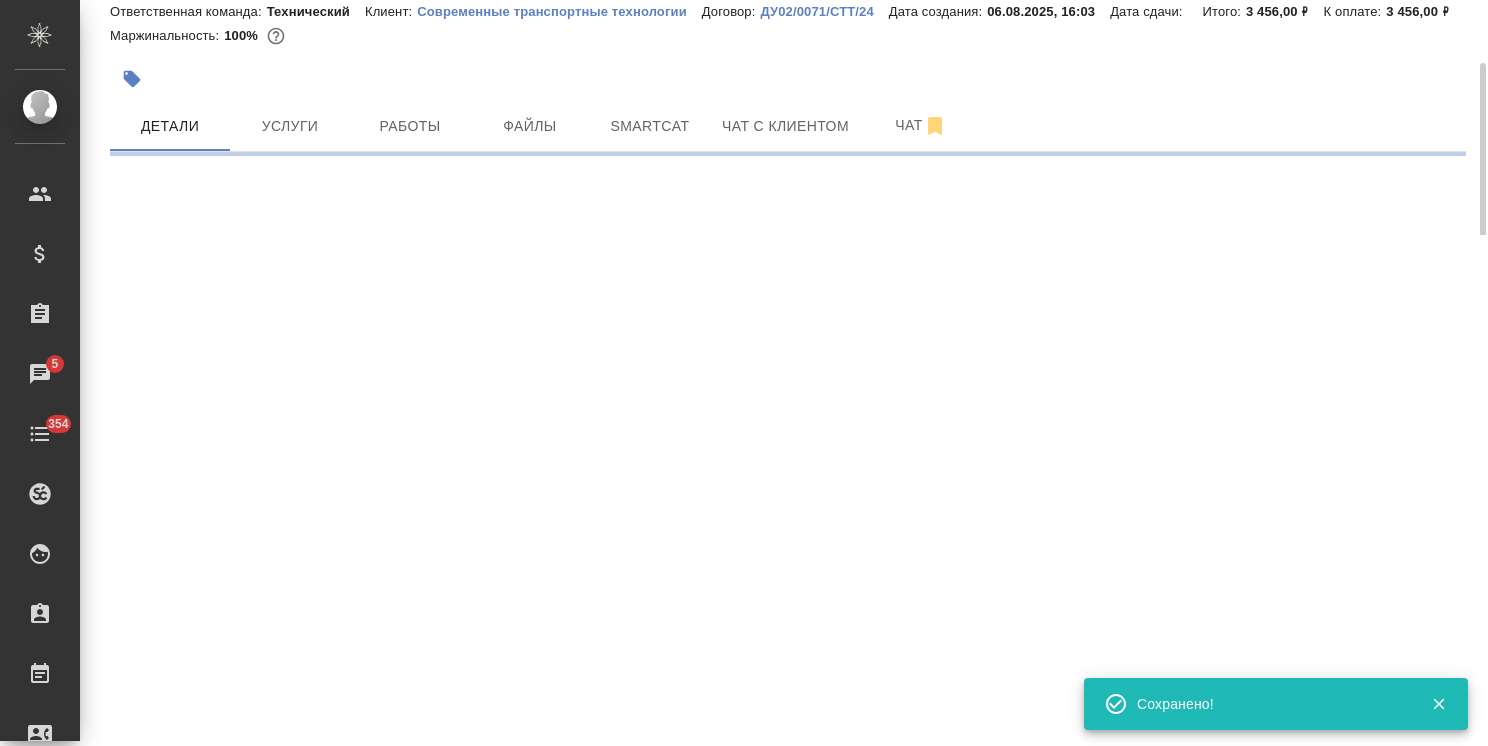 select on "RU" 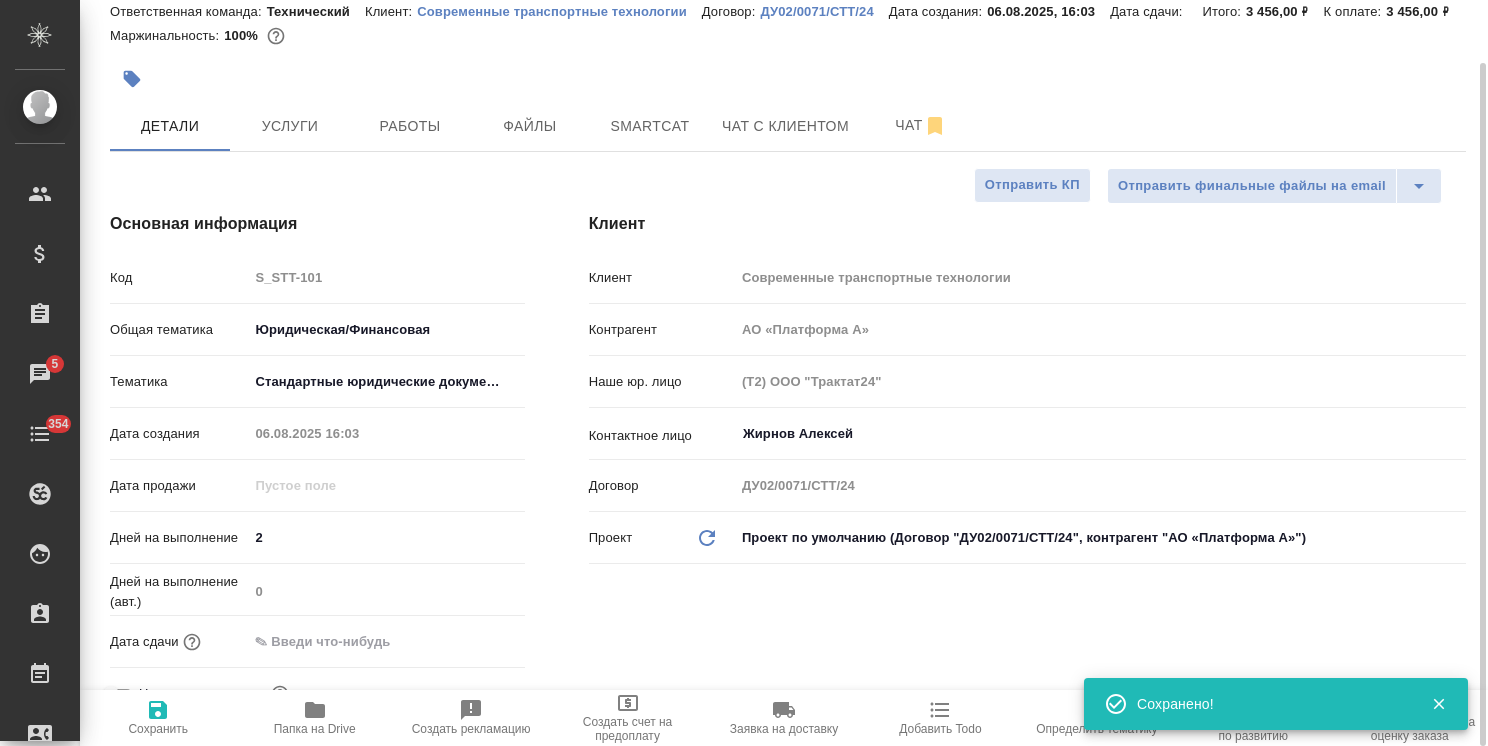 type on "x" 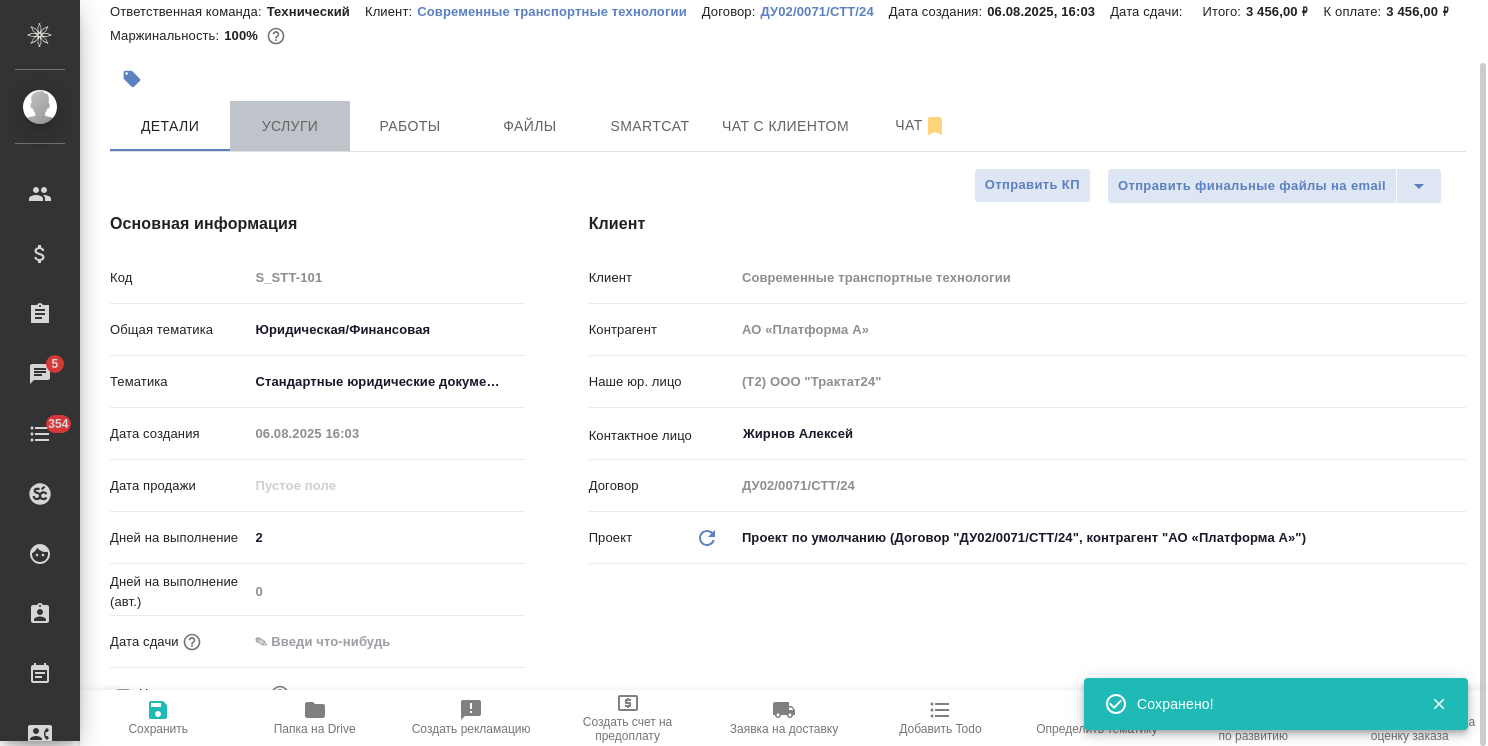 click on "Услуги" at bounding box center [290, 126] 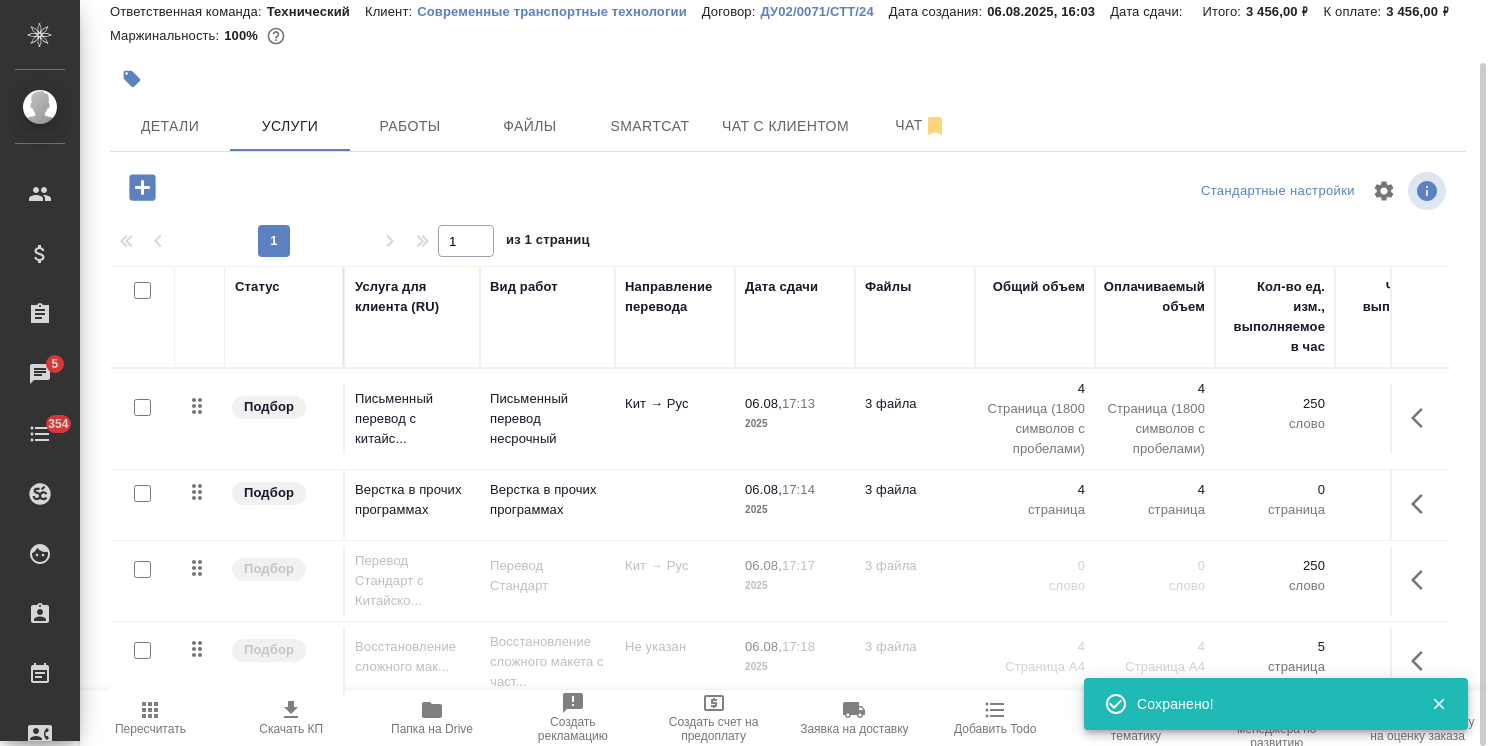 scroll, scrollTop: 0, scrollLeft: 0, axis: both 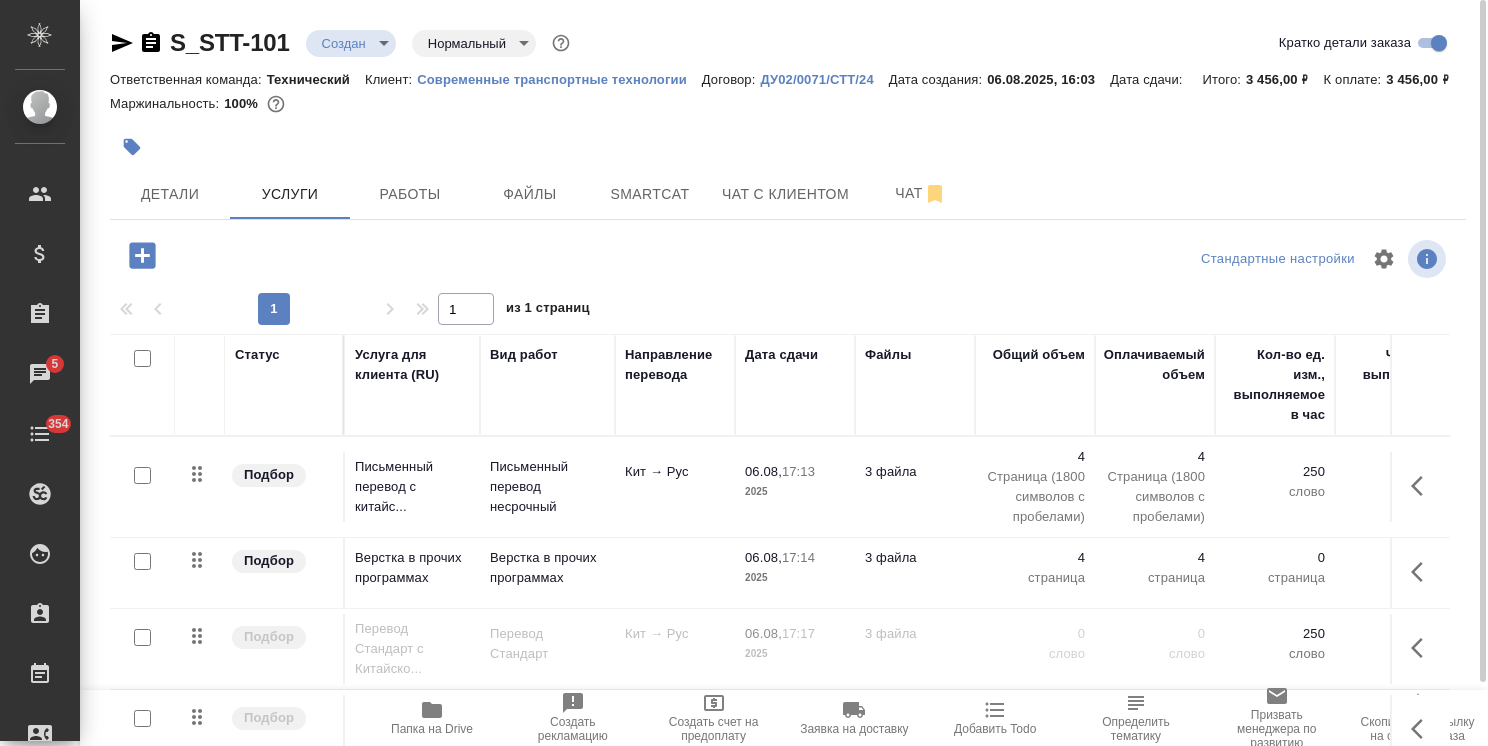 click on ".cls-1
fill:#fff;
AWATERA Usmanova Olga Клиенты Спецификации Заказы 5 Чаты 354 Todo Проекты SC Исполнители Кандидаты Работы Входящие заявки Заявки на доставку Рекламации Проекты процессинга Конференции Выйти S_STT-101 Создан new Нормальный normal Кратко детали заказа Ответственная команда: Технический Клиент: Современные транспортные технологии Договор: ДУ02/0071/СТТ/24 Дата создания: 06.08.2025, 16:03 Дата сдачи: Итого: 3 456,00 ₽ К оплате: 3 456,00 ₽ Маржинальность: 100% Детали Услуги Работы Файлы Smartcat Чат с клиентом Чат Стандартные настройки 1 1 из 1 страниц   Статус Вид работ Файлы   4" at bounding box center [744, 373] 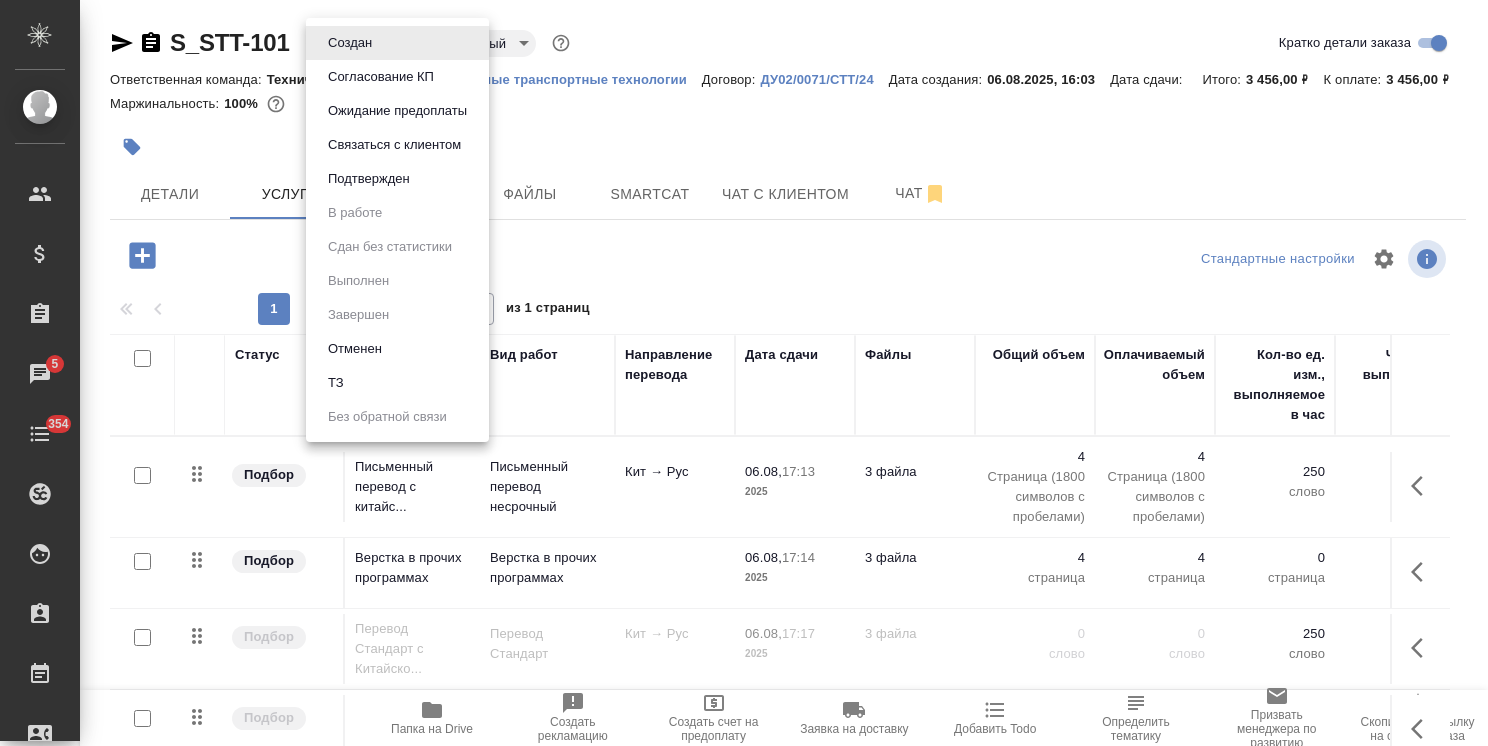 click on "Согласование КП" at bounding box center (350, 43) 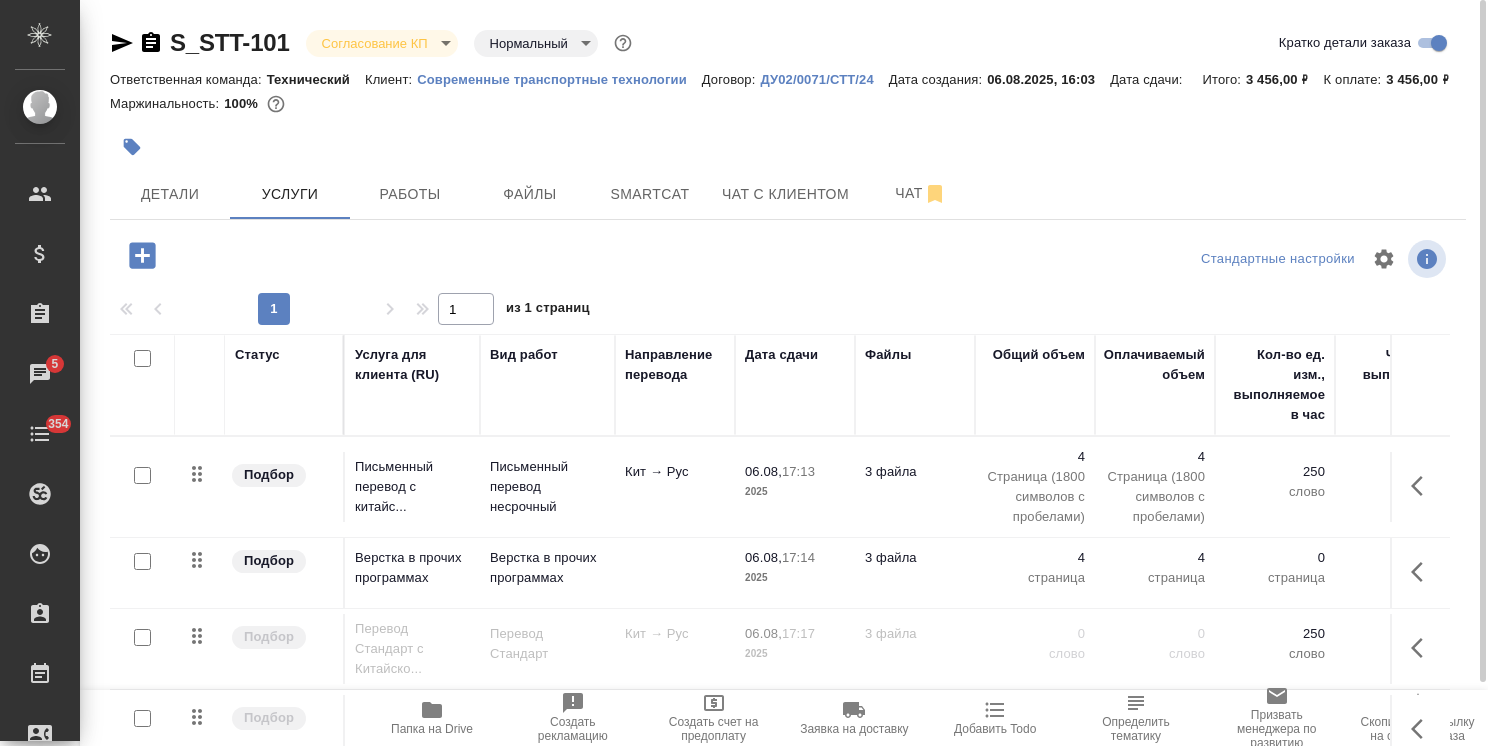 scroll, scrollTop: 68, scrollLeft: 0, axis: vertical 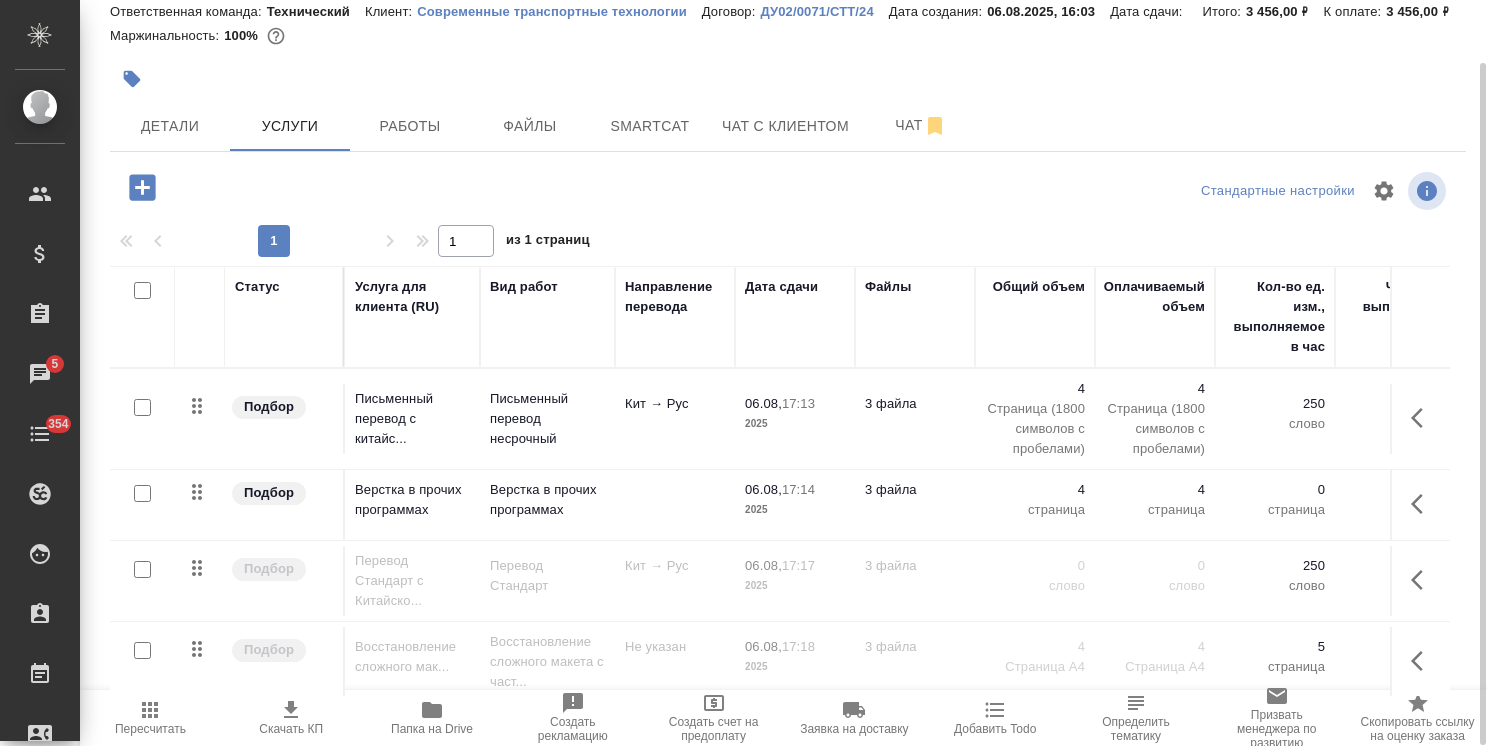 click 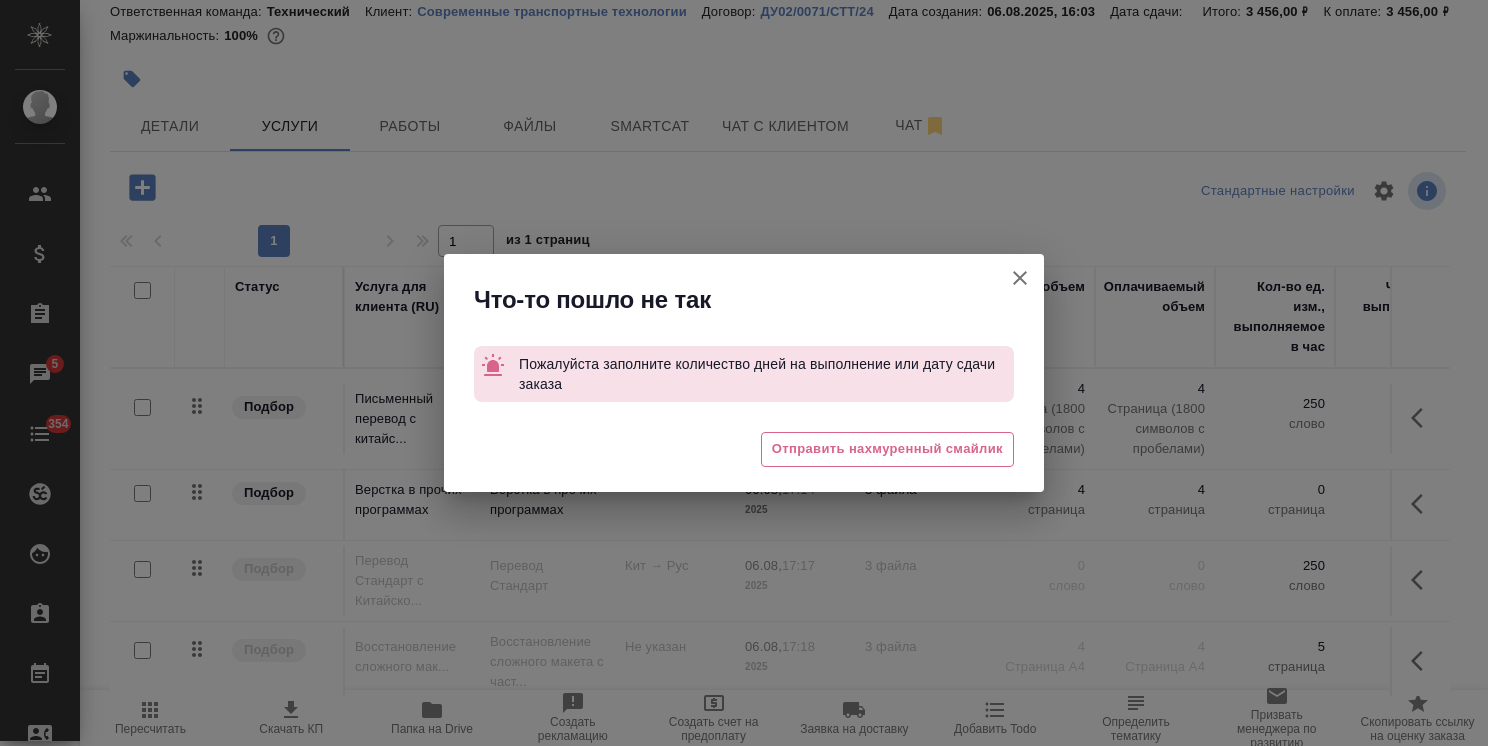 click 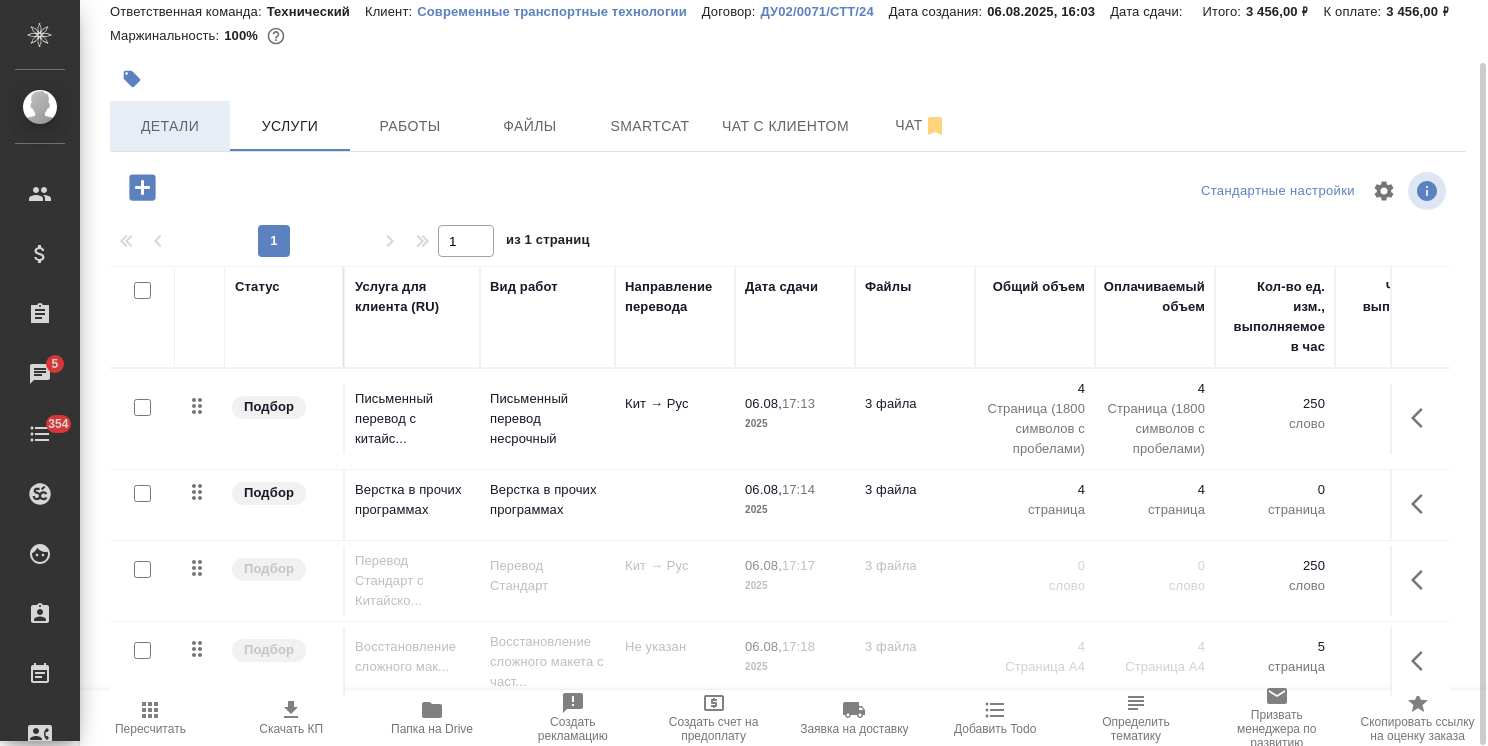 click on "Детали" at bounding box center [170, 126] 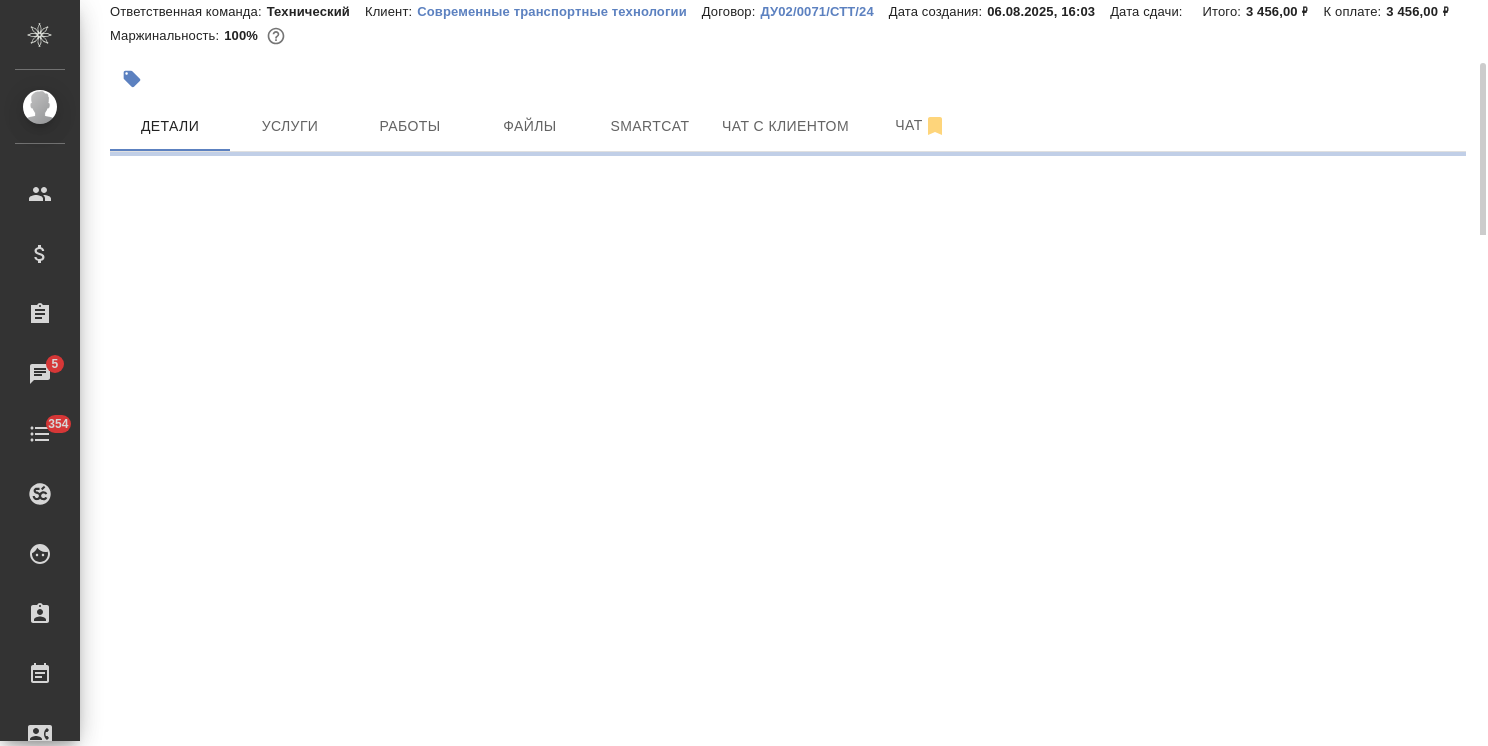 select on "RU" 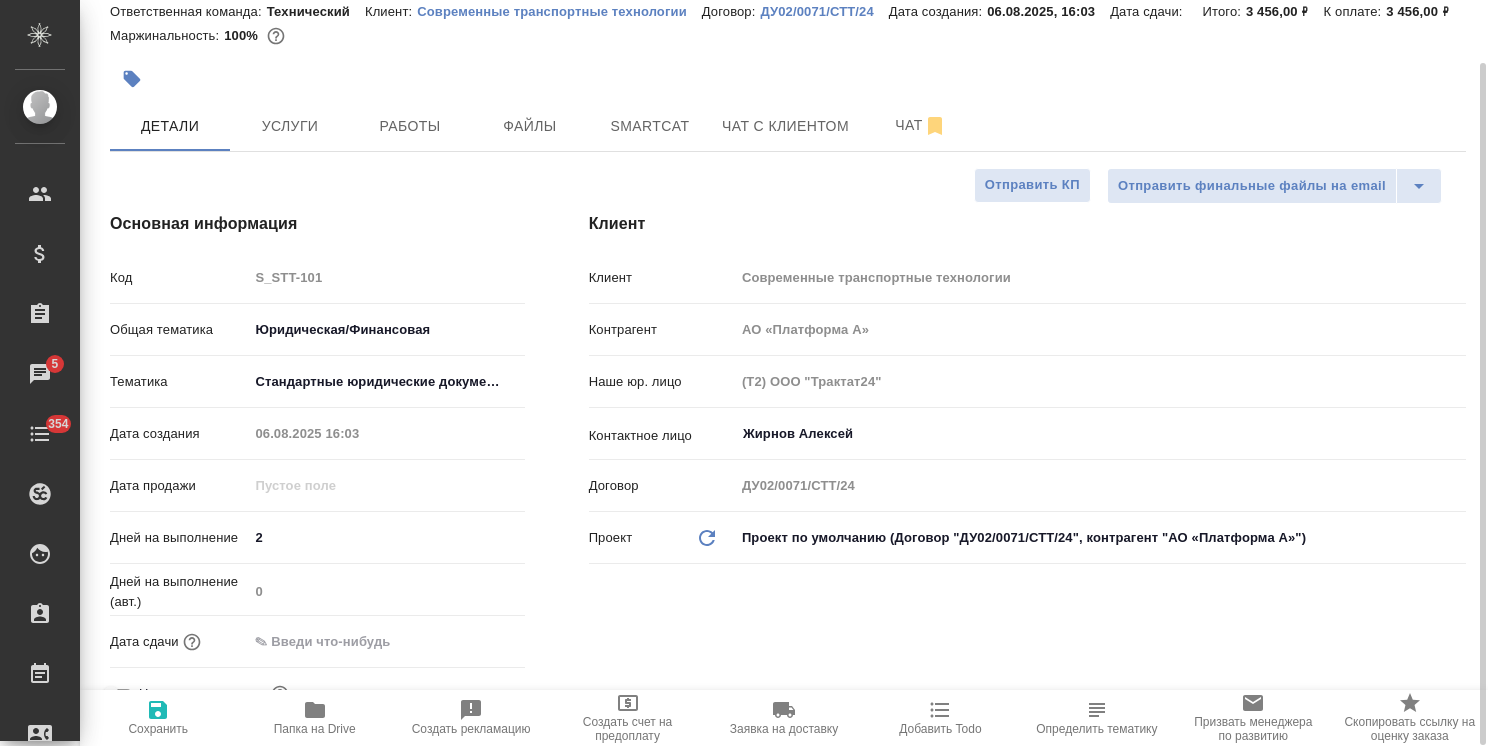 type on "x" 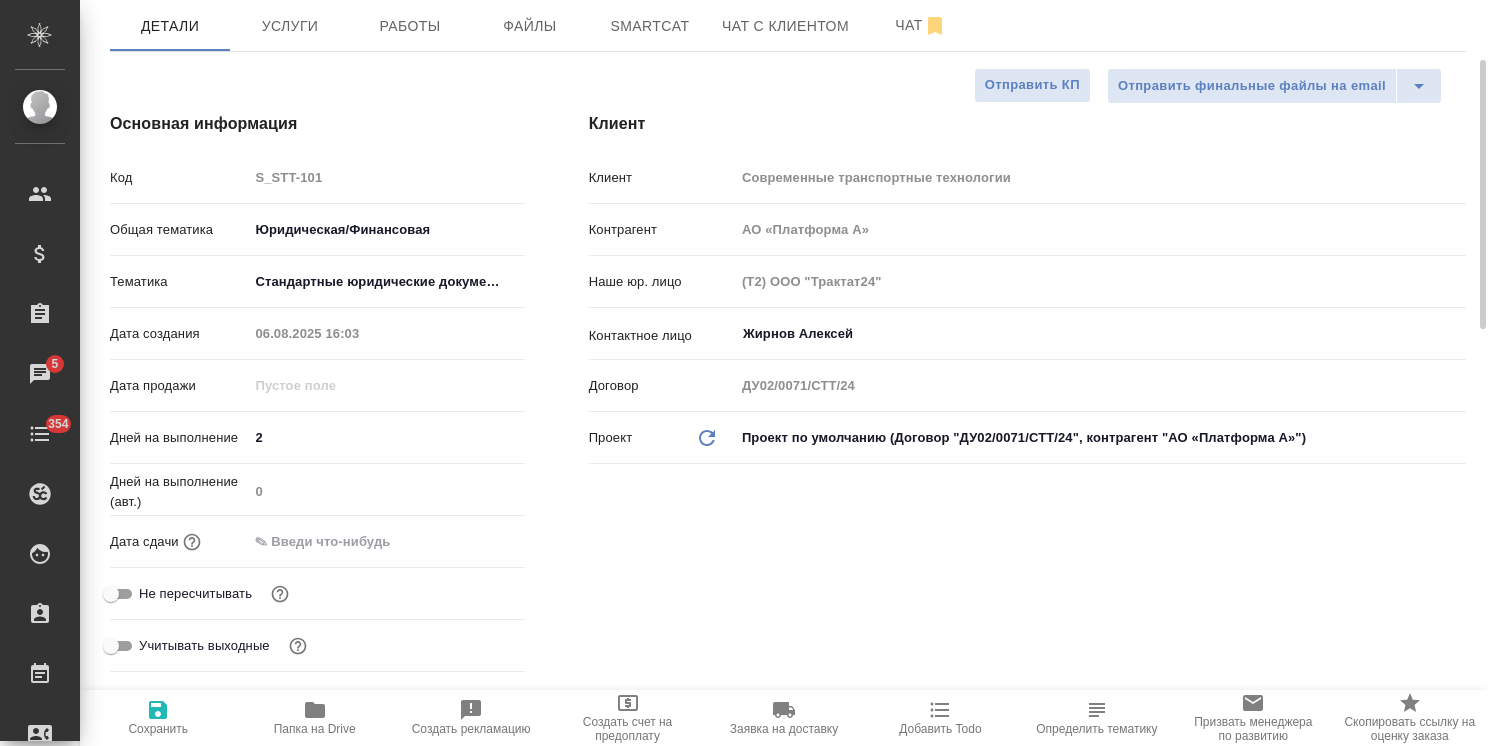 click at bounding box center (335, 541) 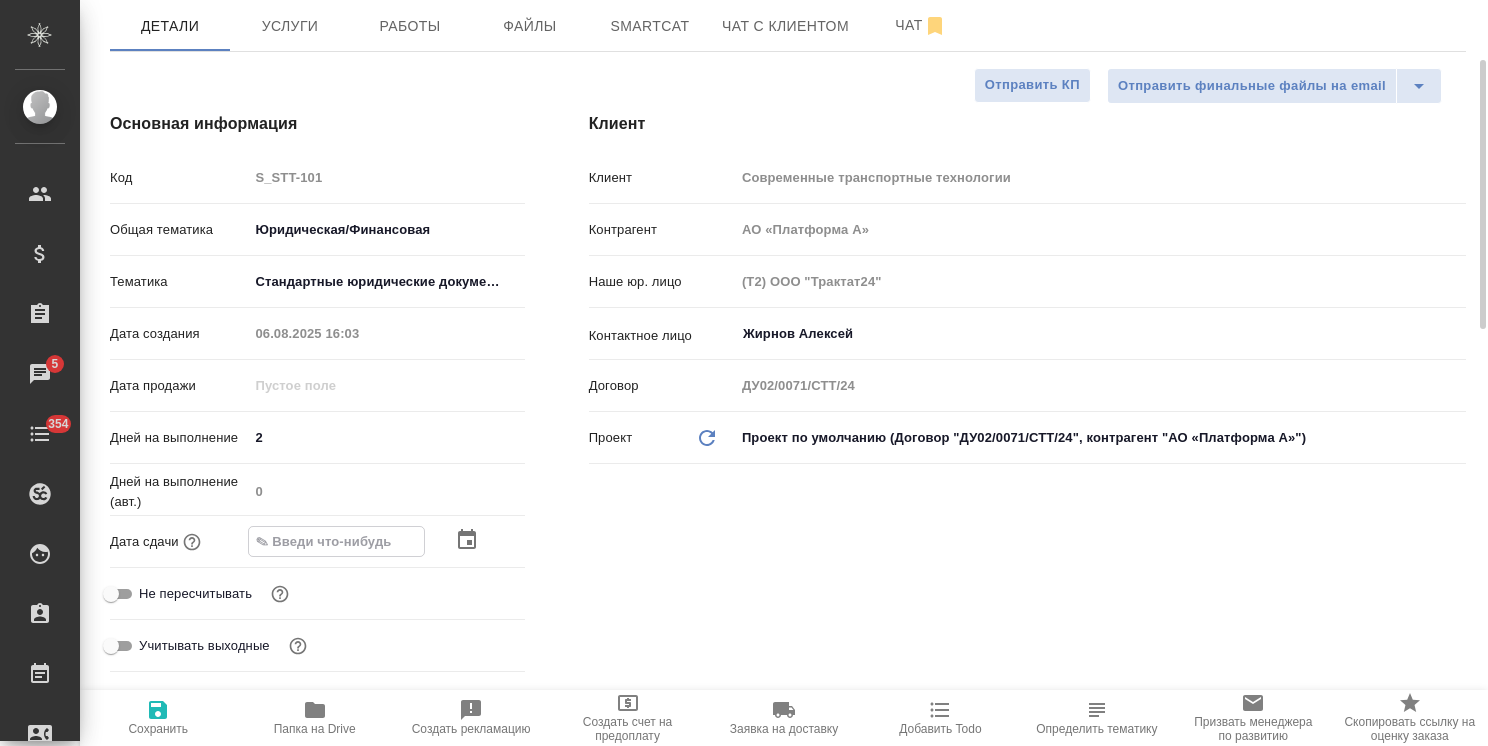 click at bounding box center (490, 540) 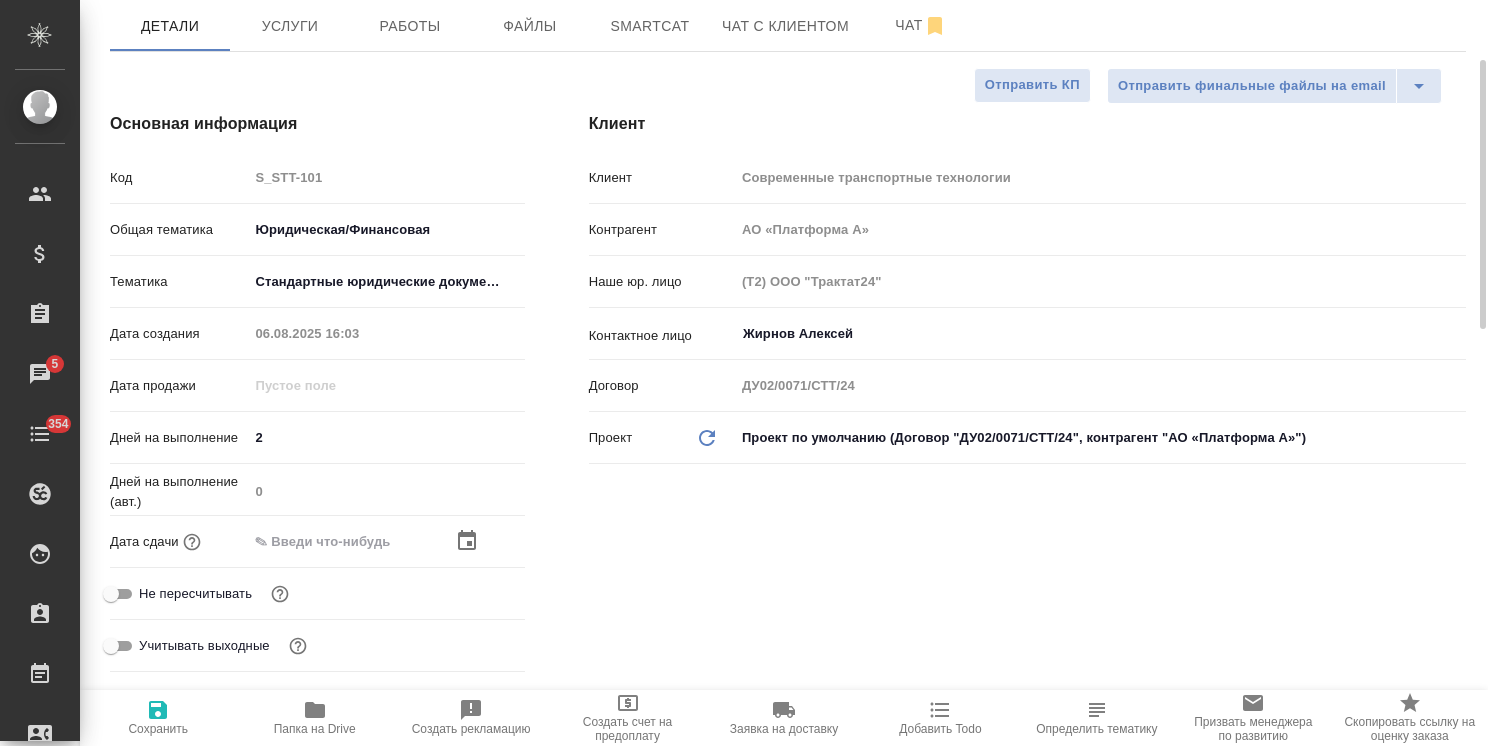 click 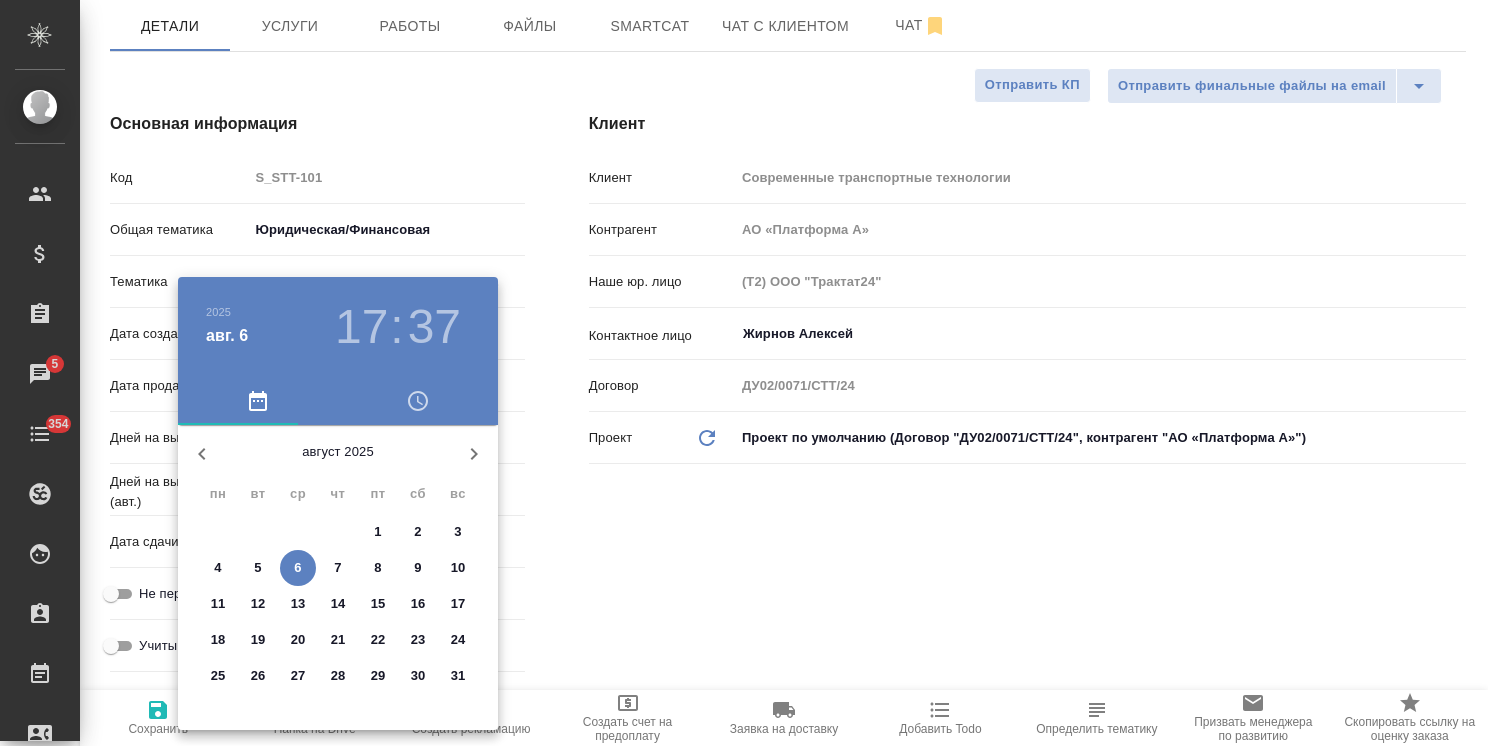 click on "8" at bounding box center [378, 568] 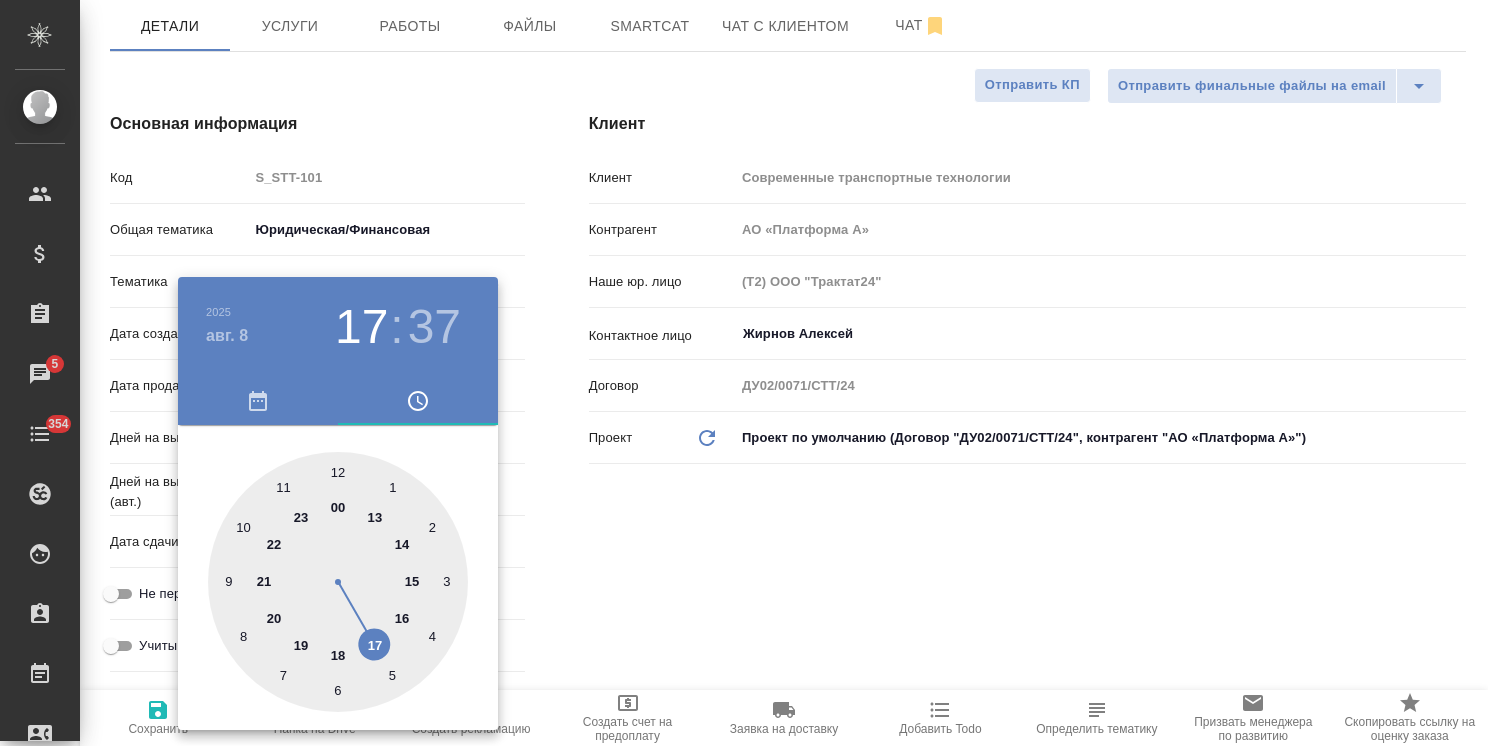 drag, startPoint x: 587, startPoint y: 538, endPoint x: 516, endPoint y: 653, distance: 135.15176 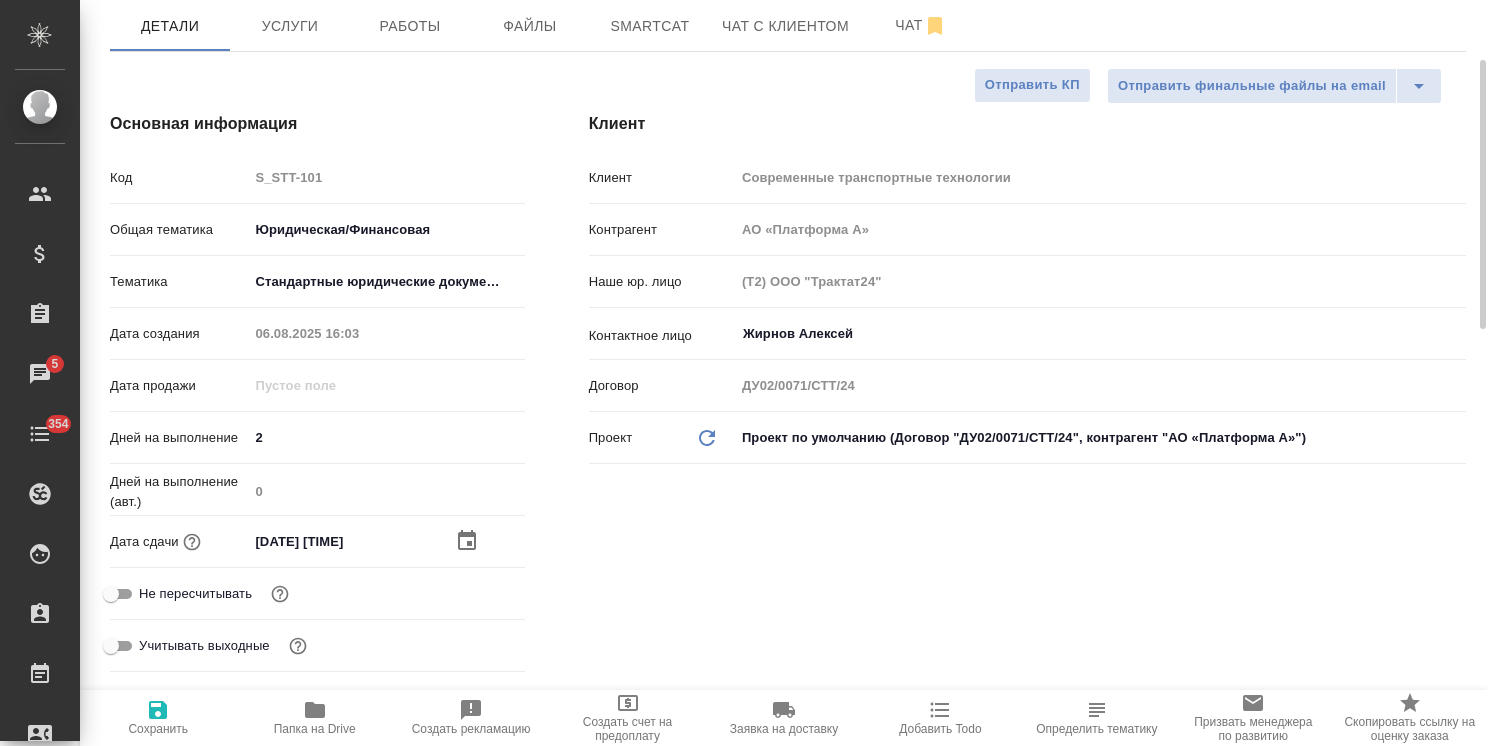 click on "Сохранить" at bounding box center (158, 717) 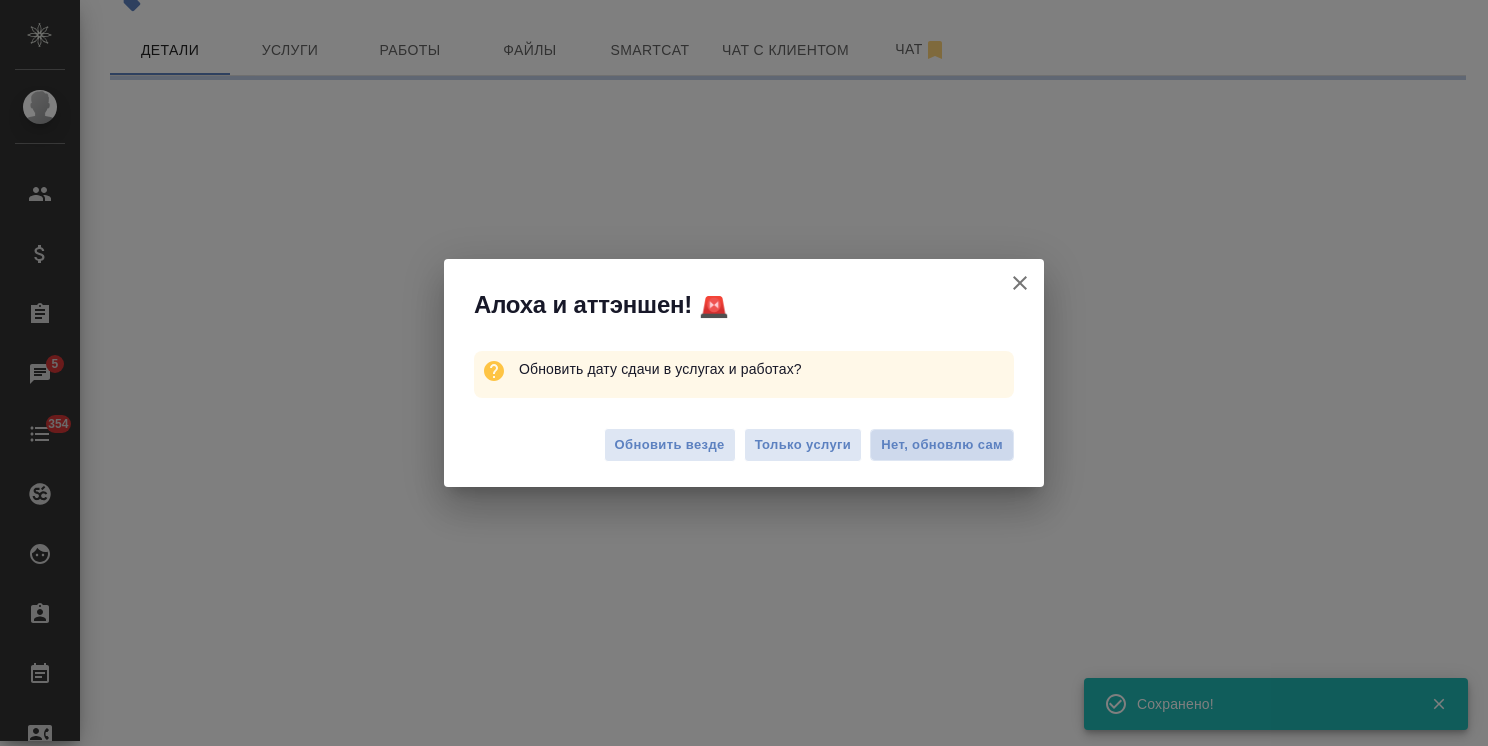 click on "Нет, обновлю сам" at bounding box center [942, 445] 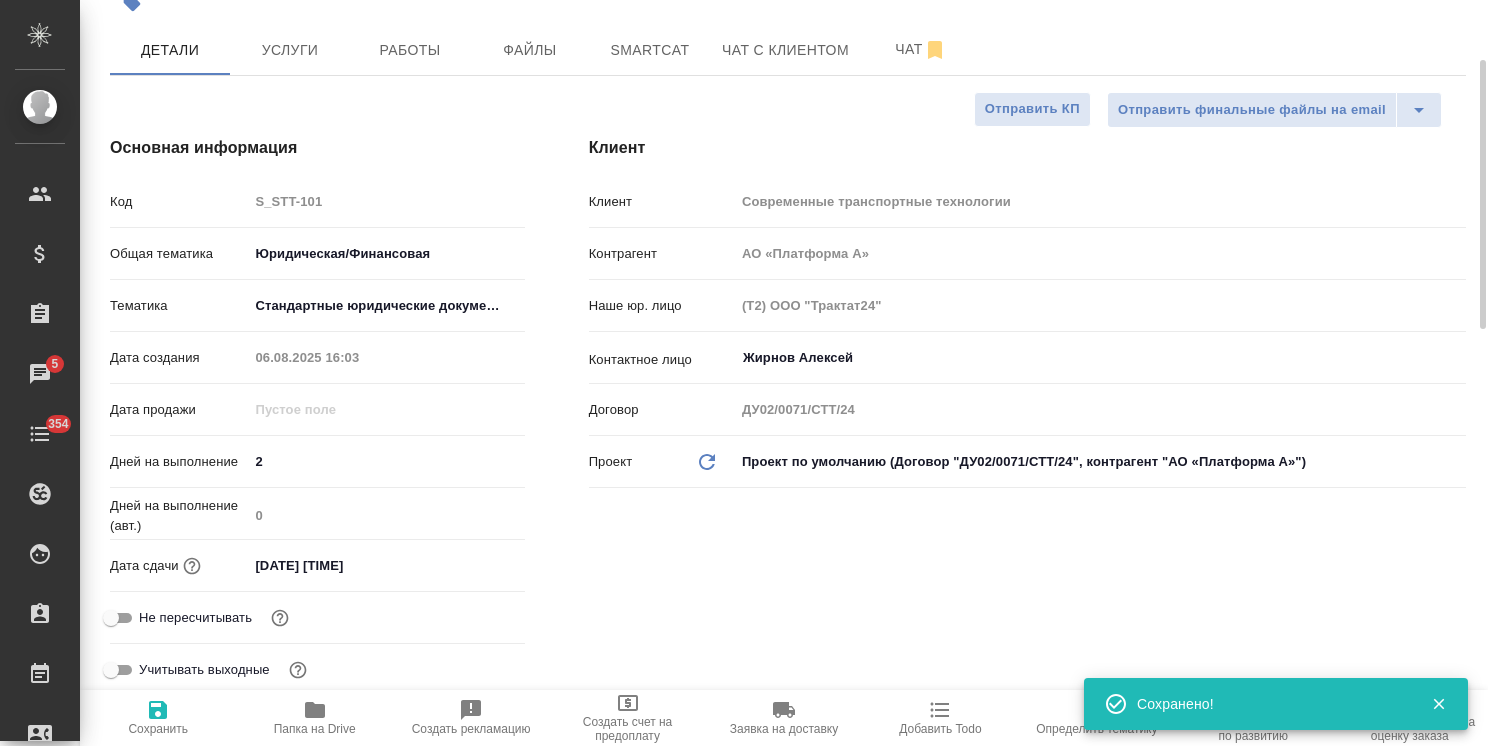 type on "x" 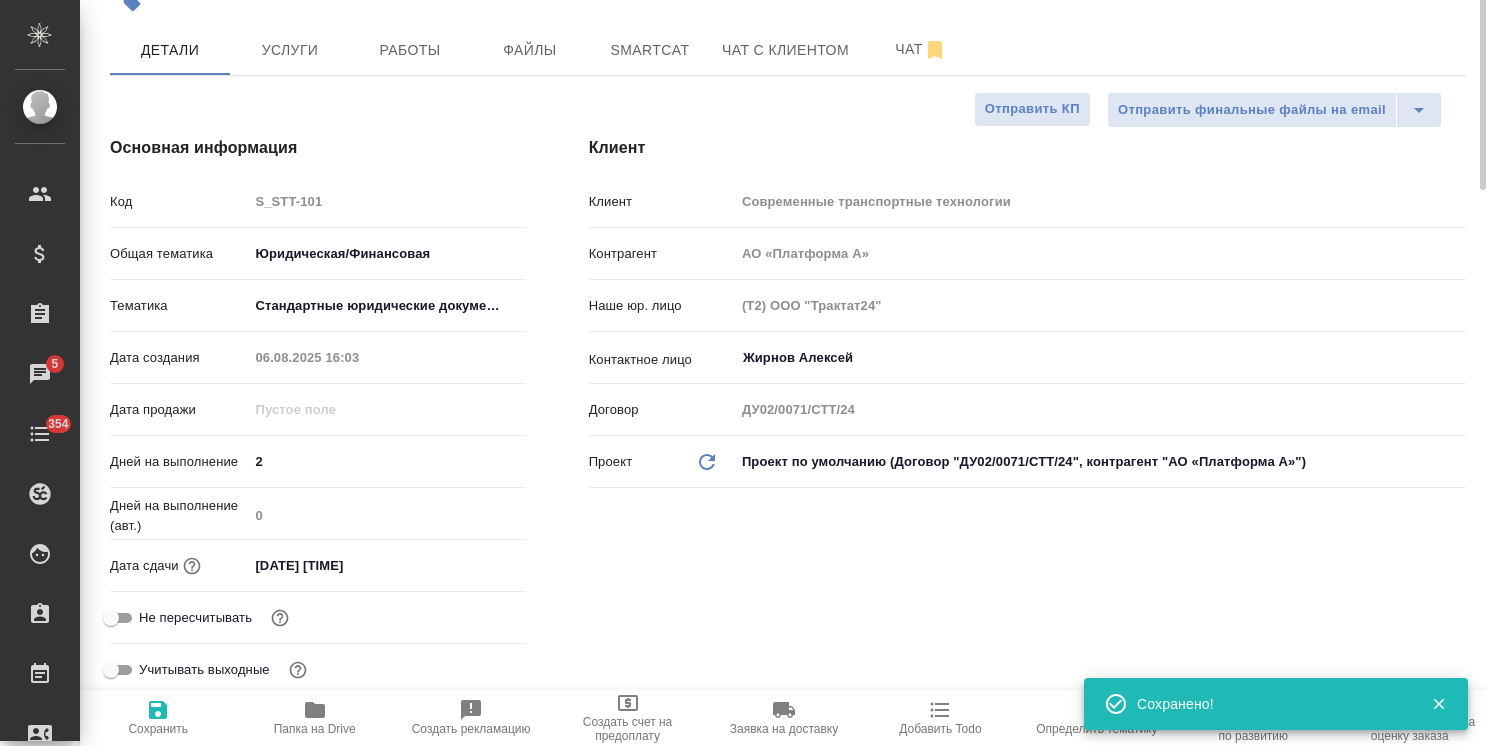 scroll, scrollTop: 68, scrollLeft: 0, axis: vertical 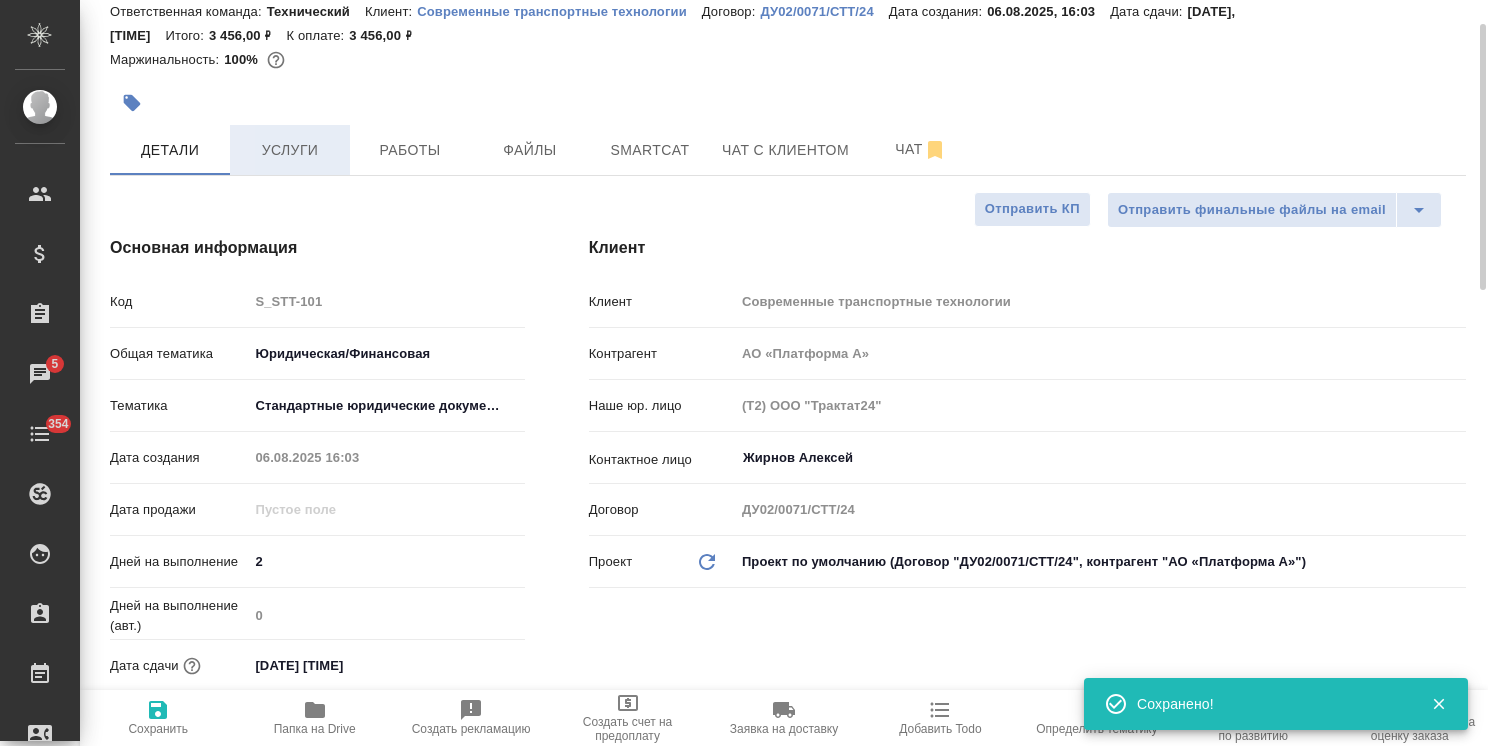 click on "Услуги" at bounding box center [290, 150] 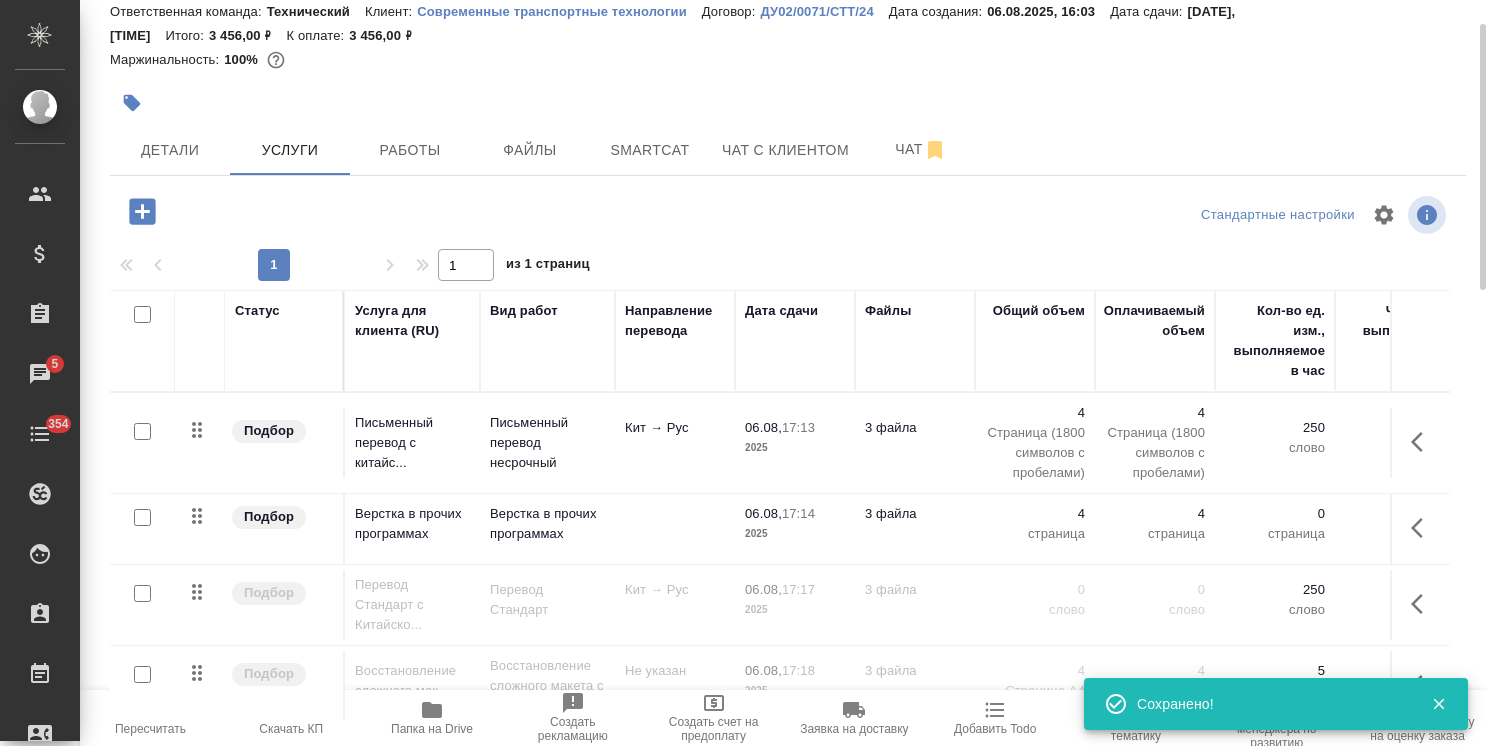 click 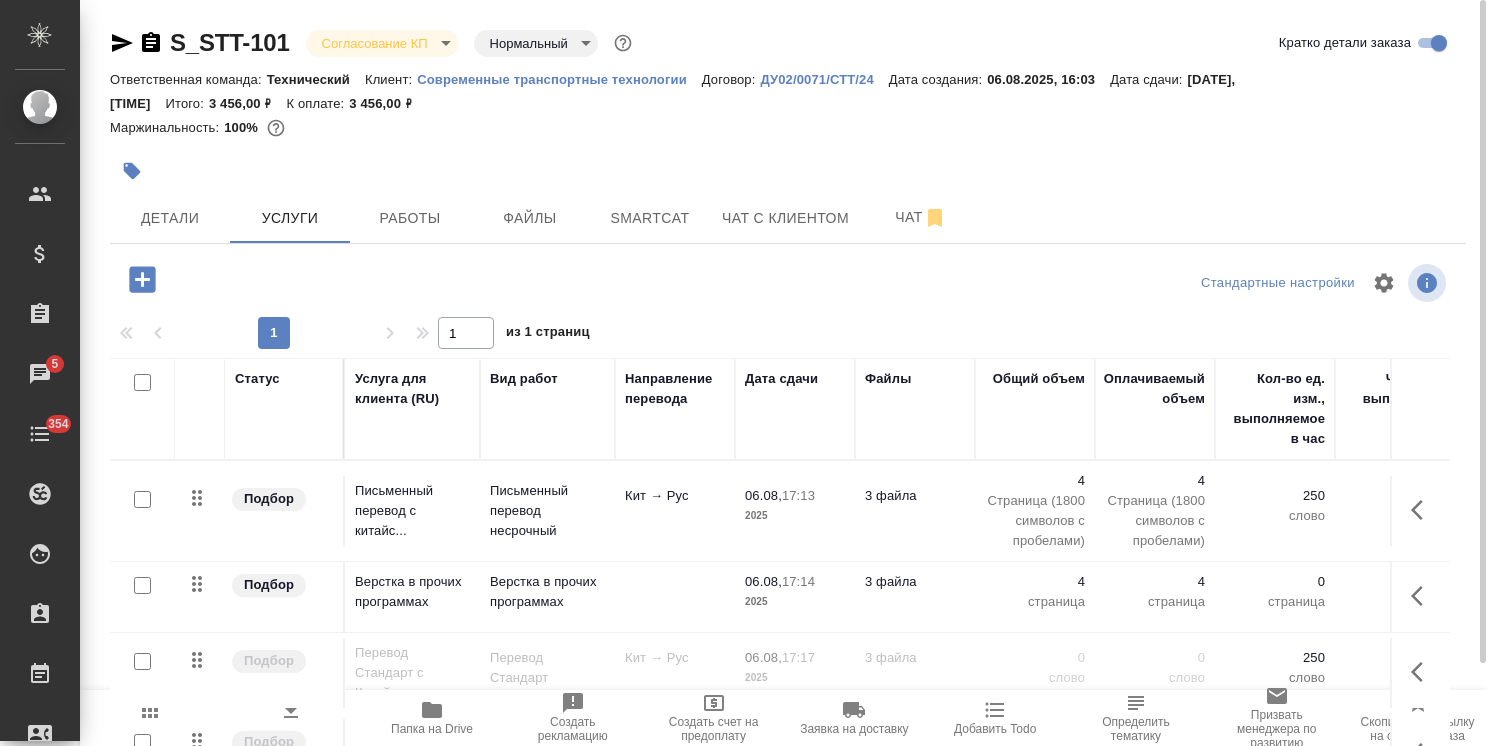 scroll, scrollTop: 92, scrollLeft: 0, axis: vertical 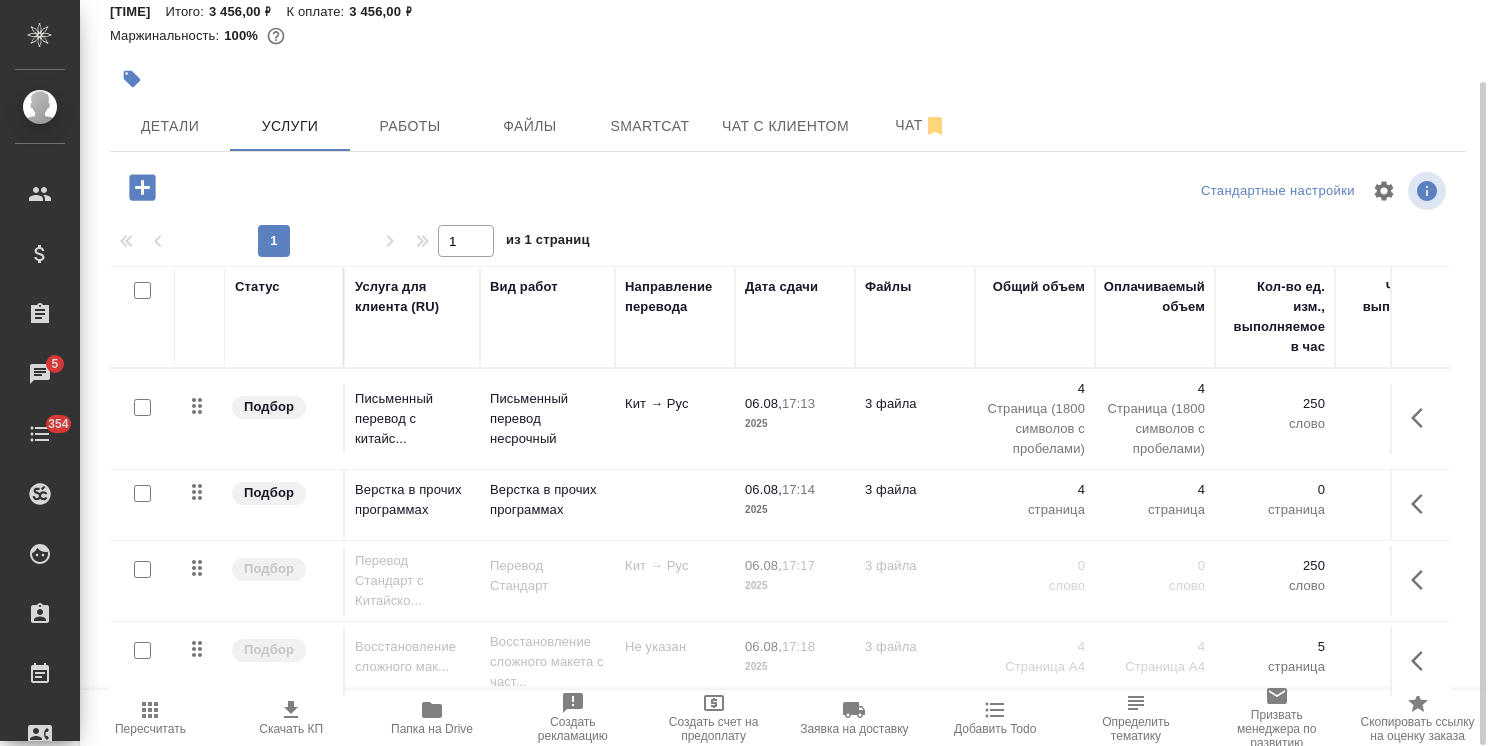 click at bounding box center (142, 569) 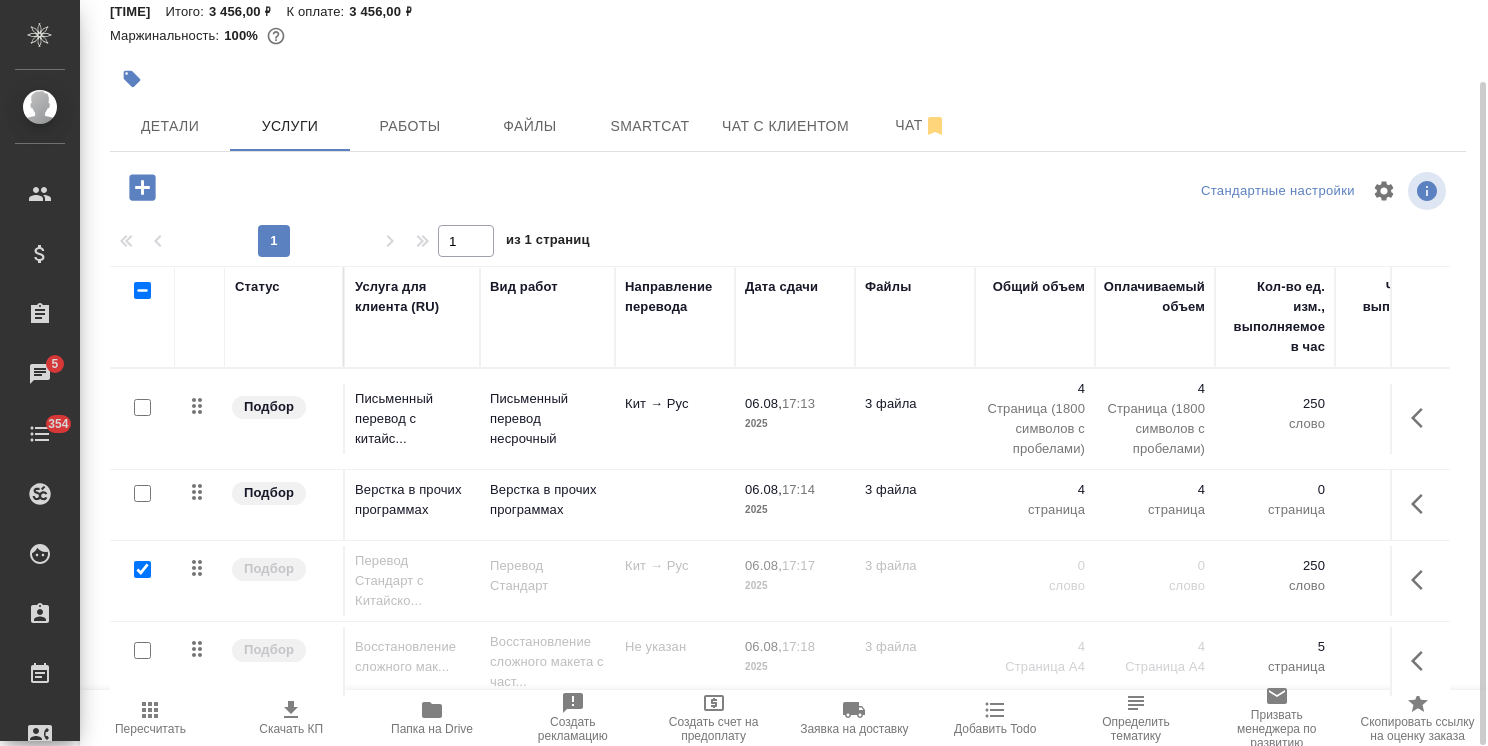 checkbox on "true" 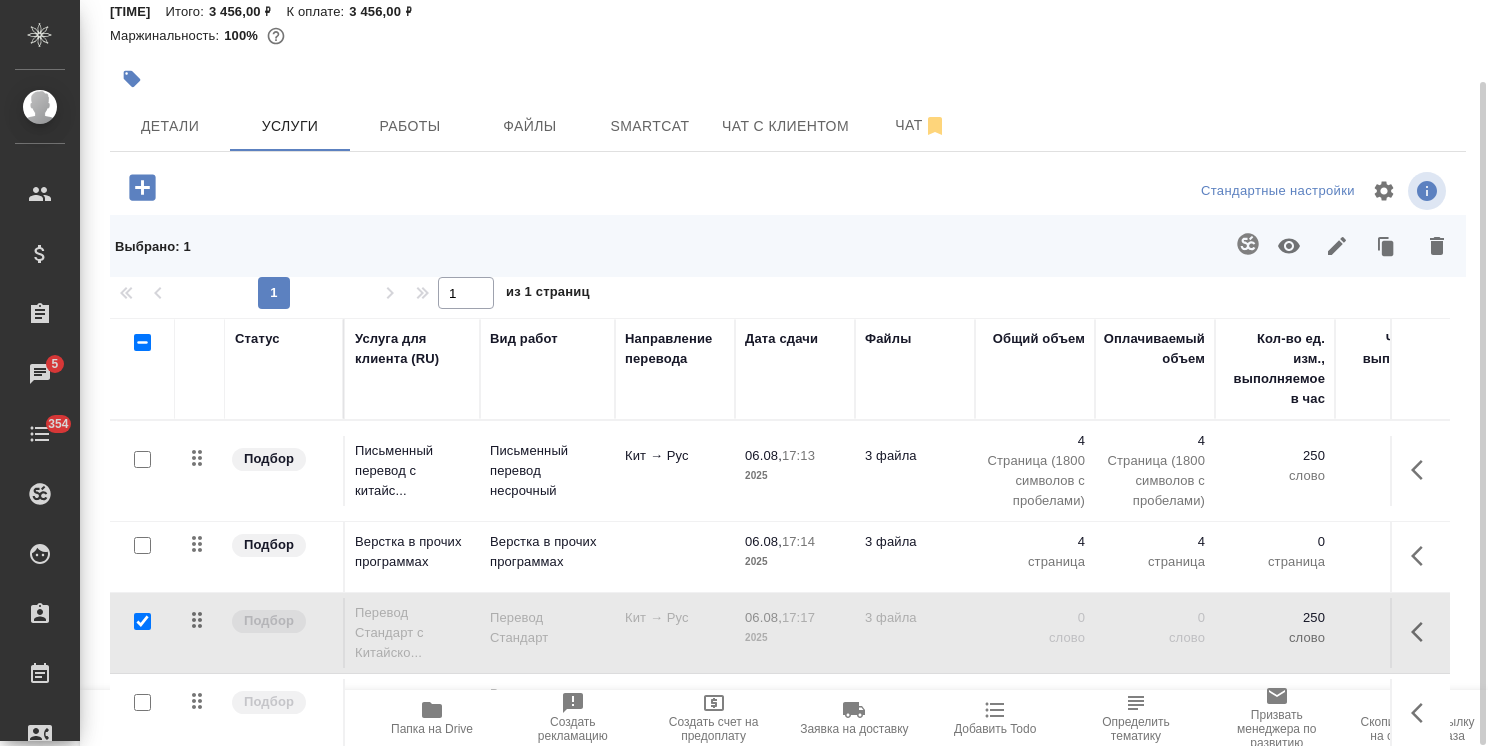 scroll, scrollTop: 144, scrollLeft: 0, axis: vertical 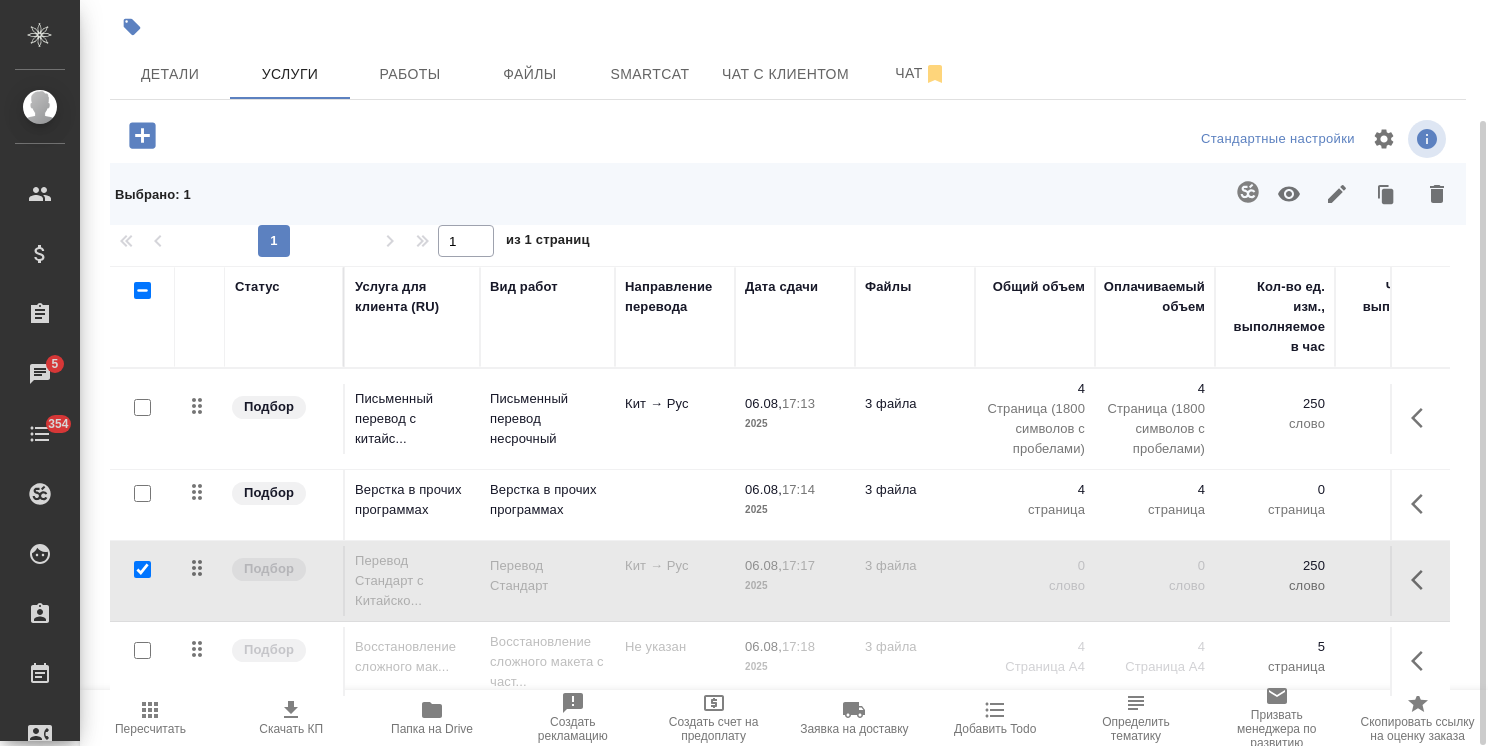 click at bounding box center [142, 650] 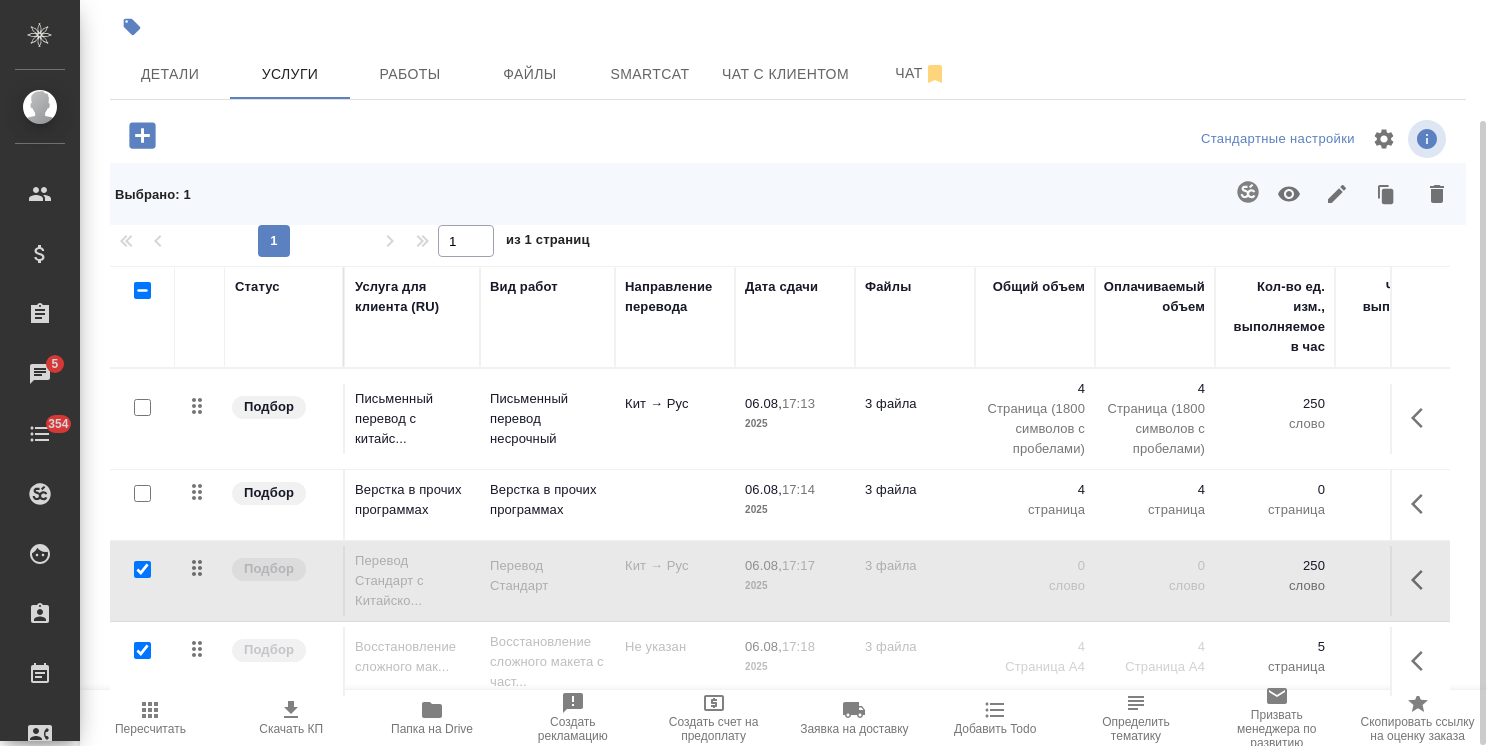 checkbox on "true" 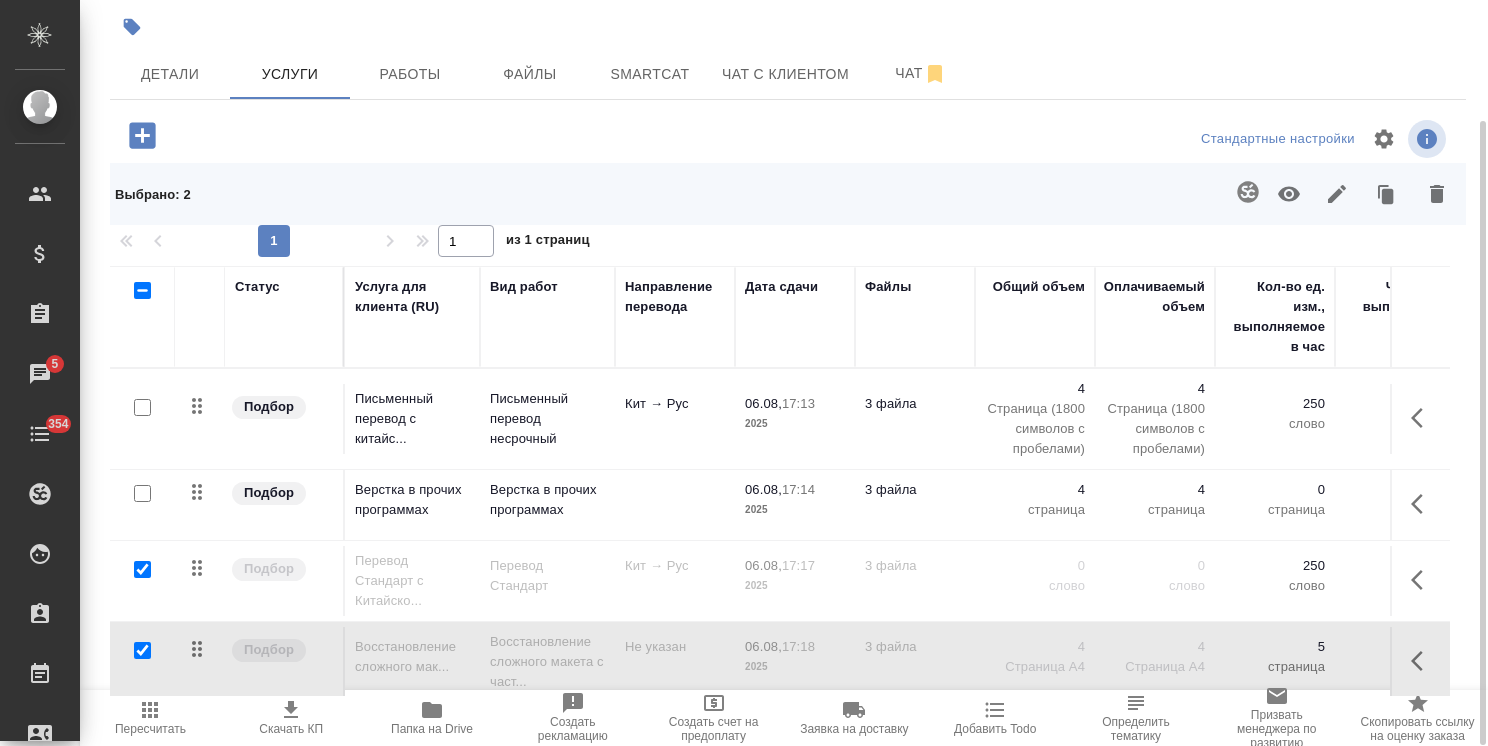 click at bounding box center [142, 569] 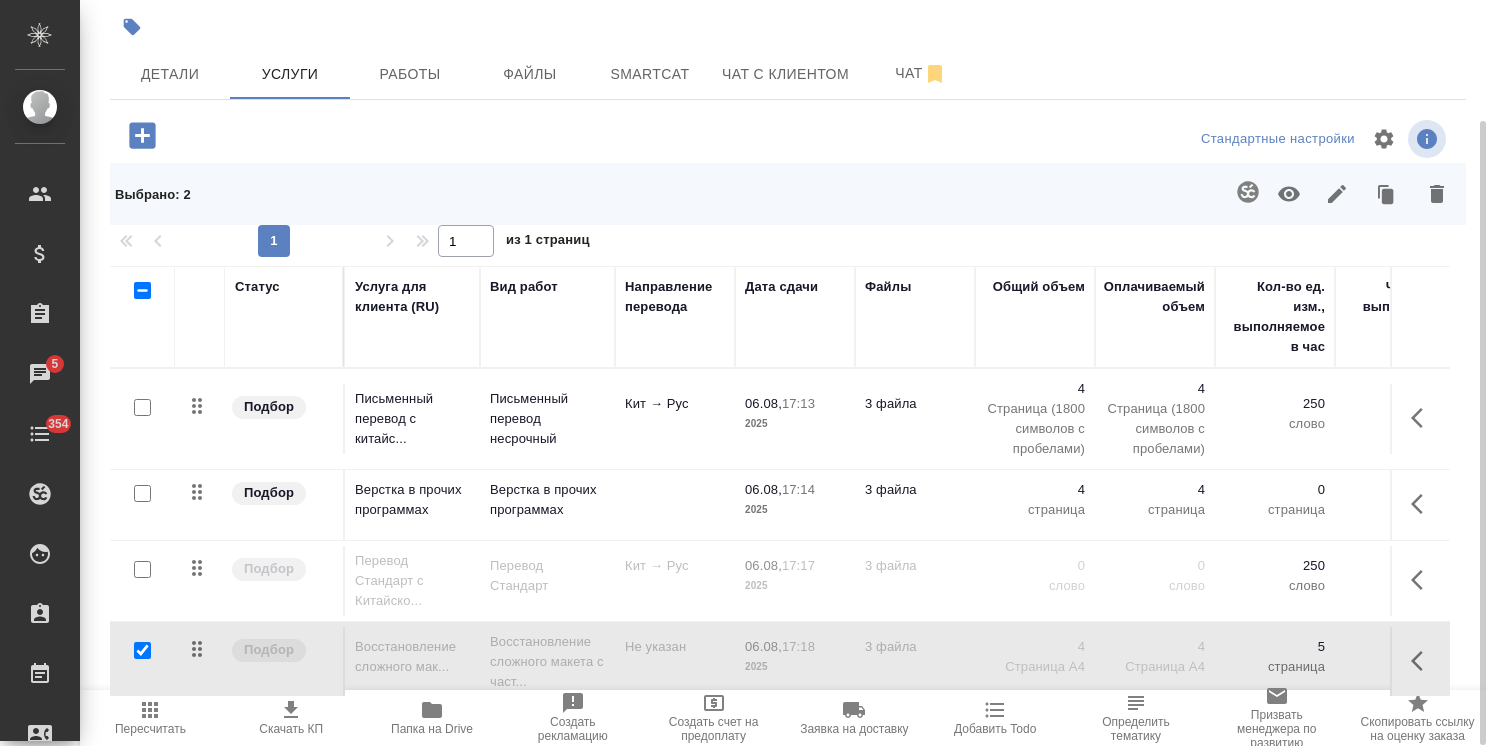 checkbox on "false" 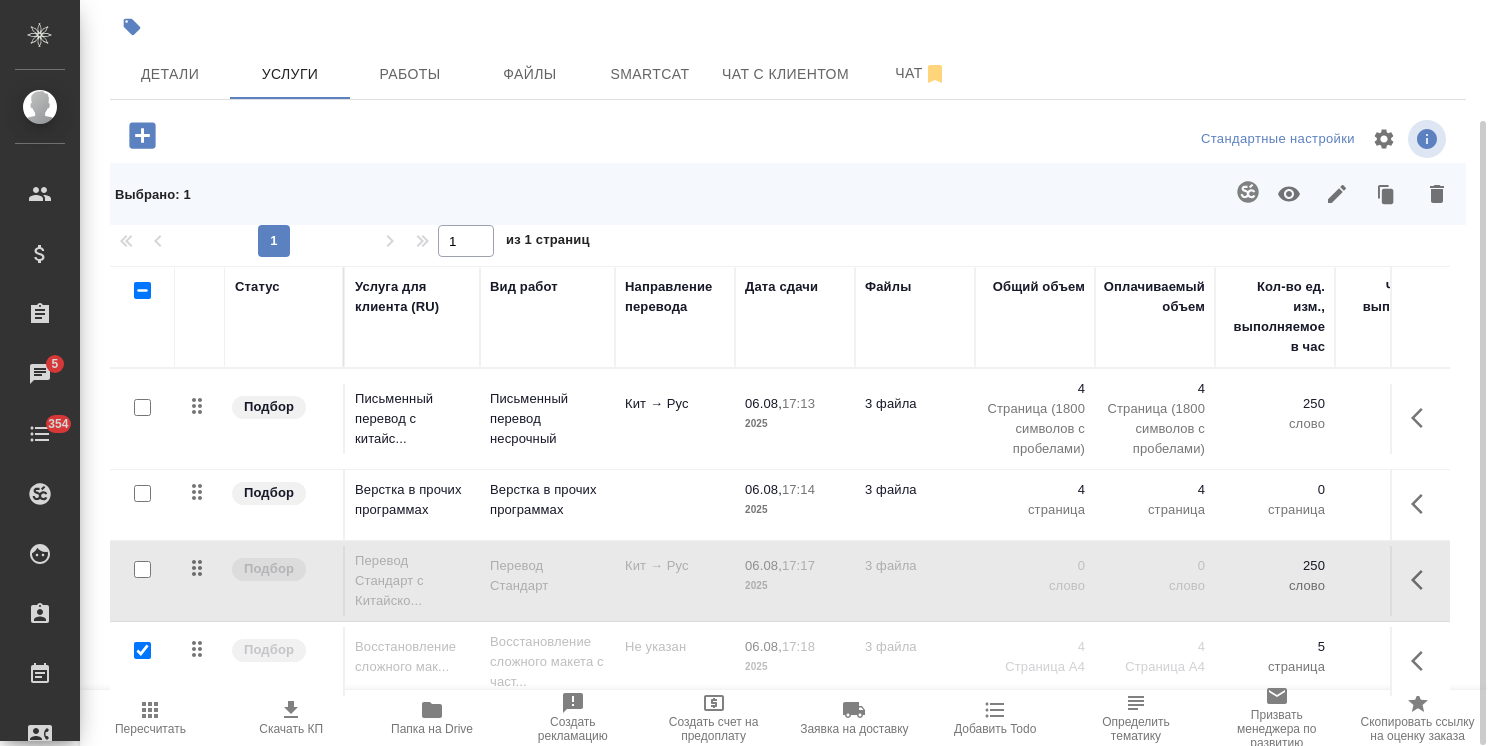 drag, startPoint x: 136, startPoint y: 652, endPoint x: 167, endPoint y: 612, distance: 50.606323 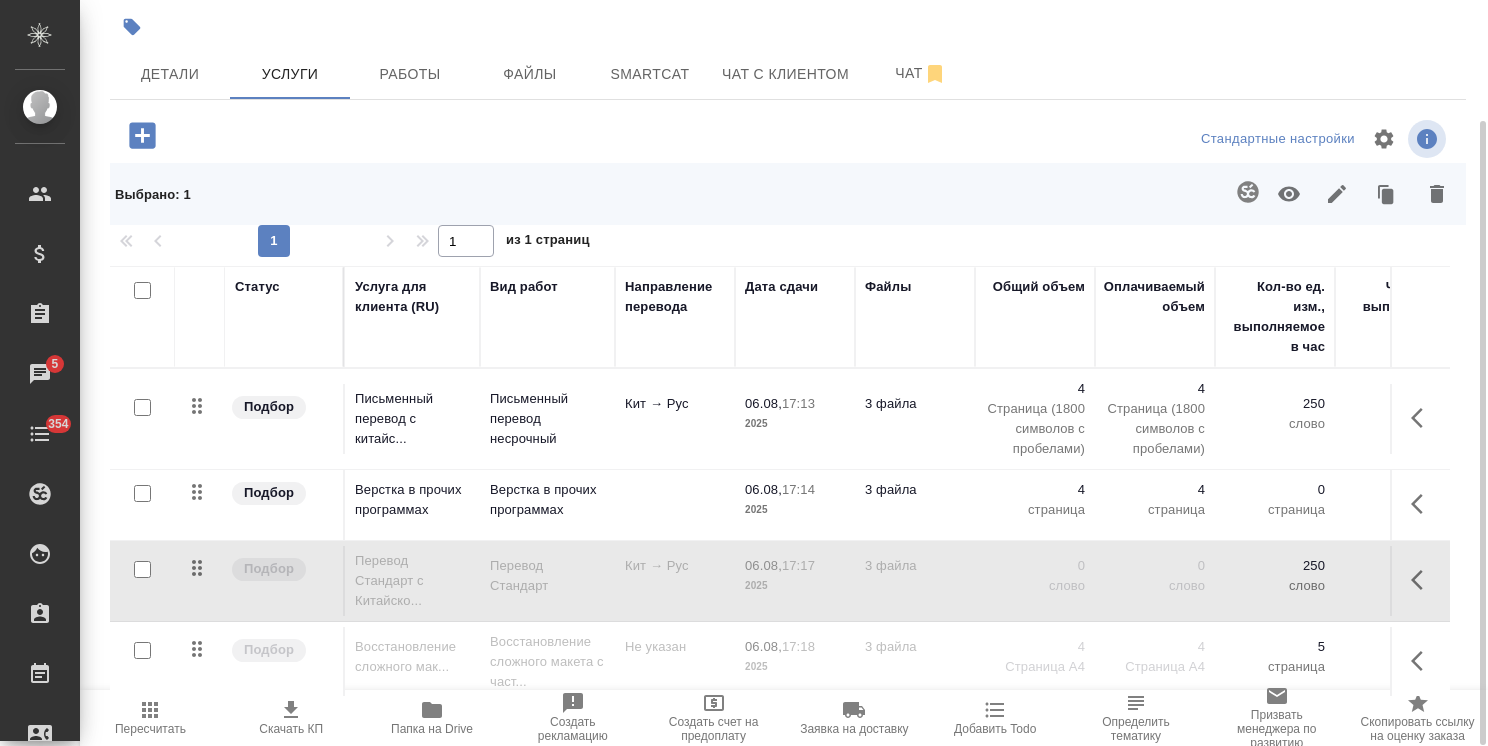 checkbox on "false" 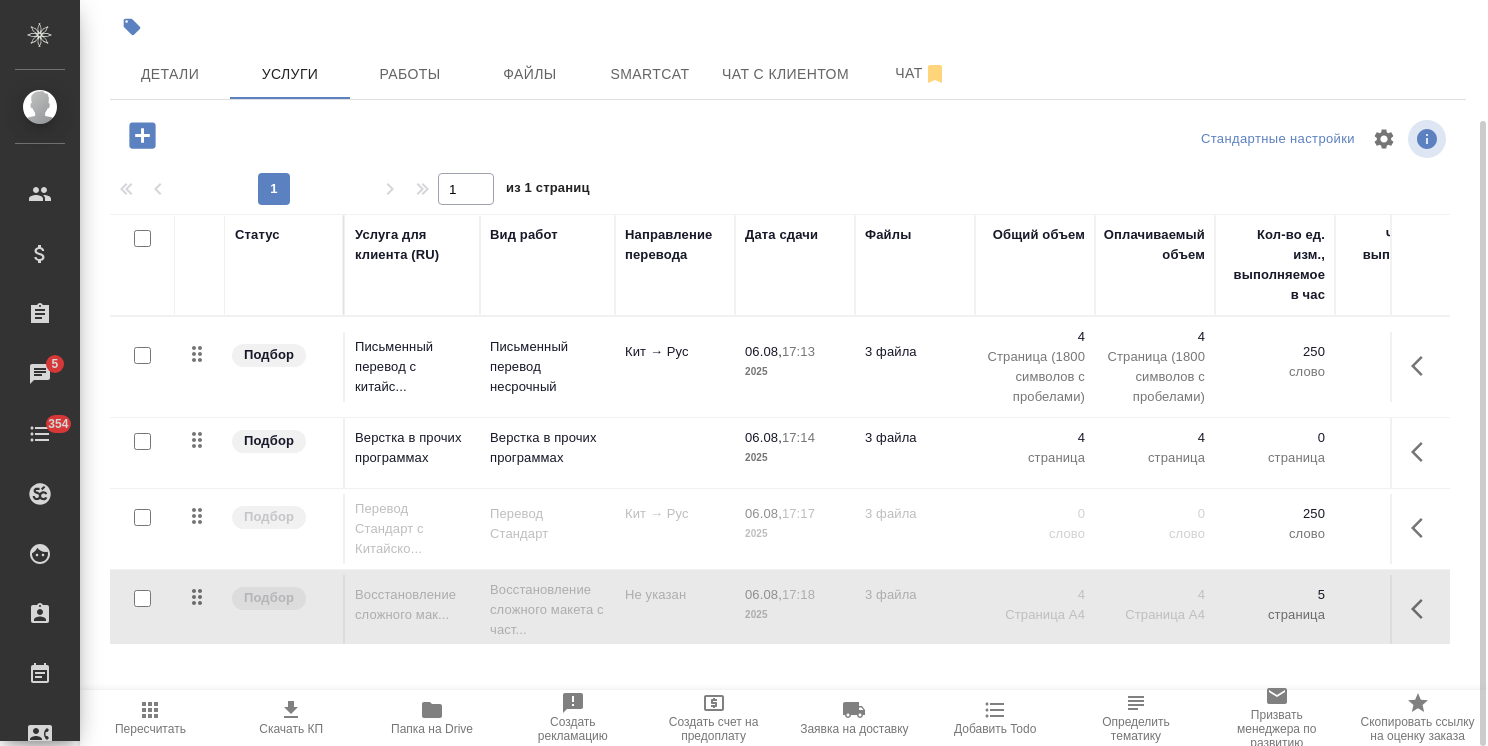 scroll, scrollTop: 144, scrollLeft: 0, axis: vertical 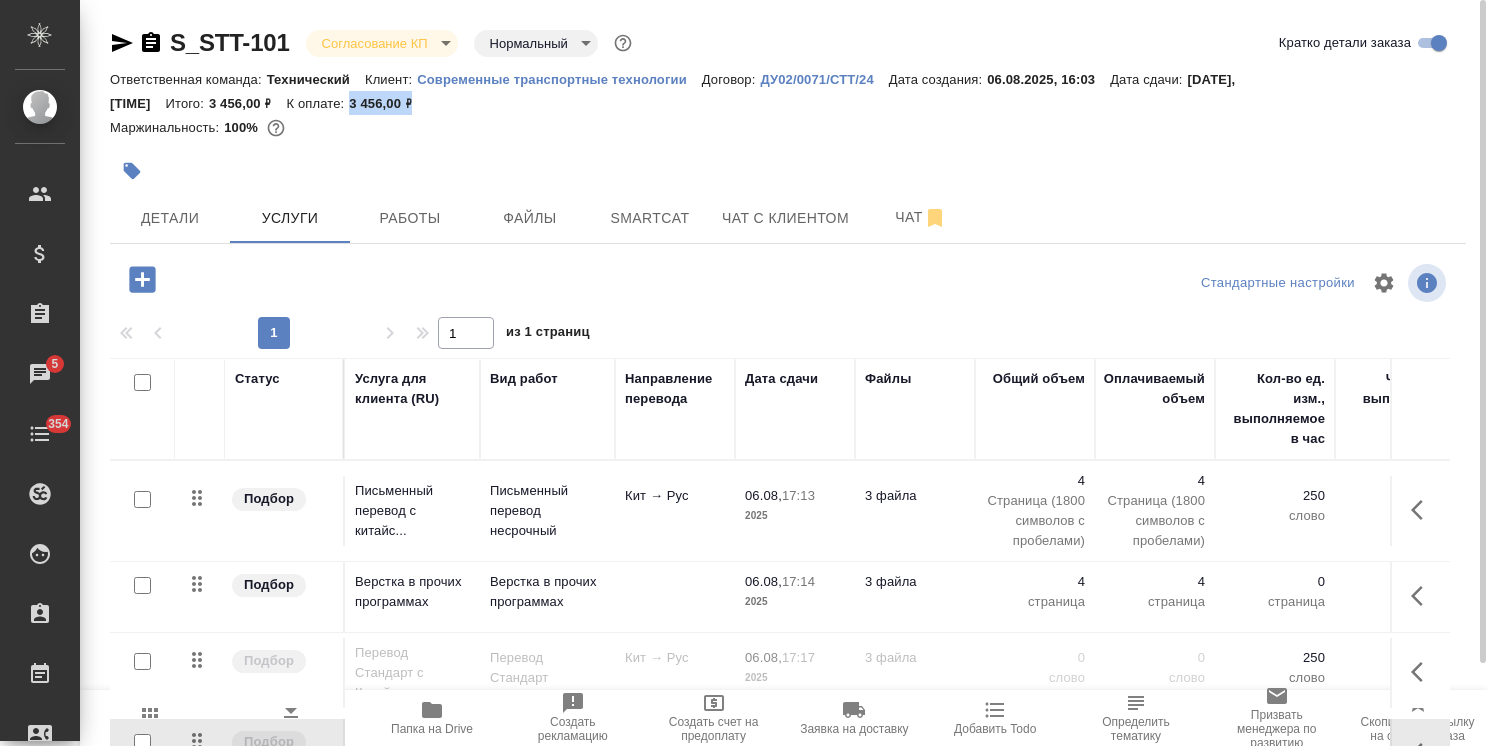 drag, startPoint x: 430, startPoint y: 99, endPoint x: 342, endPoint y: 112, distance: 88.95505 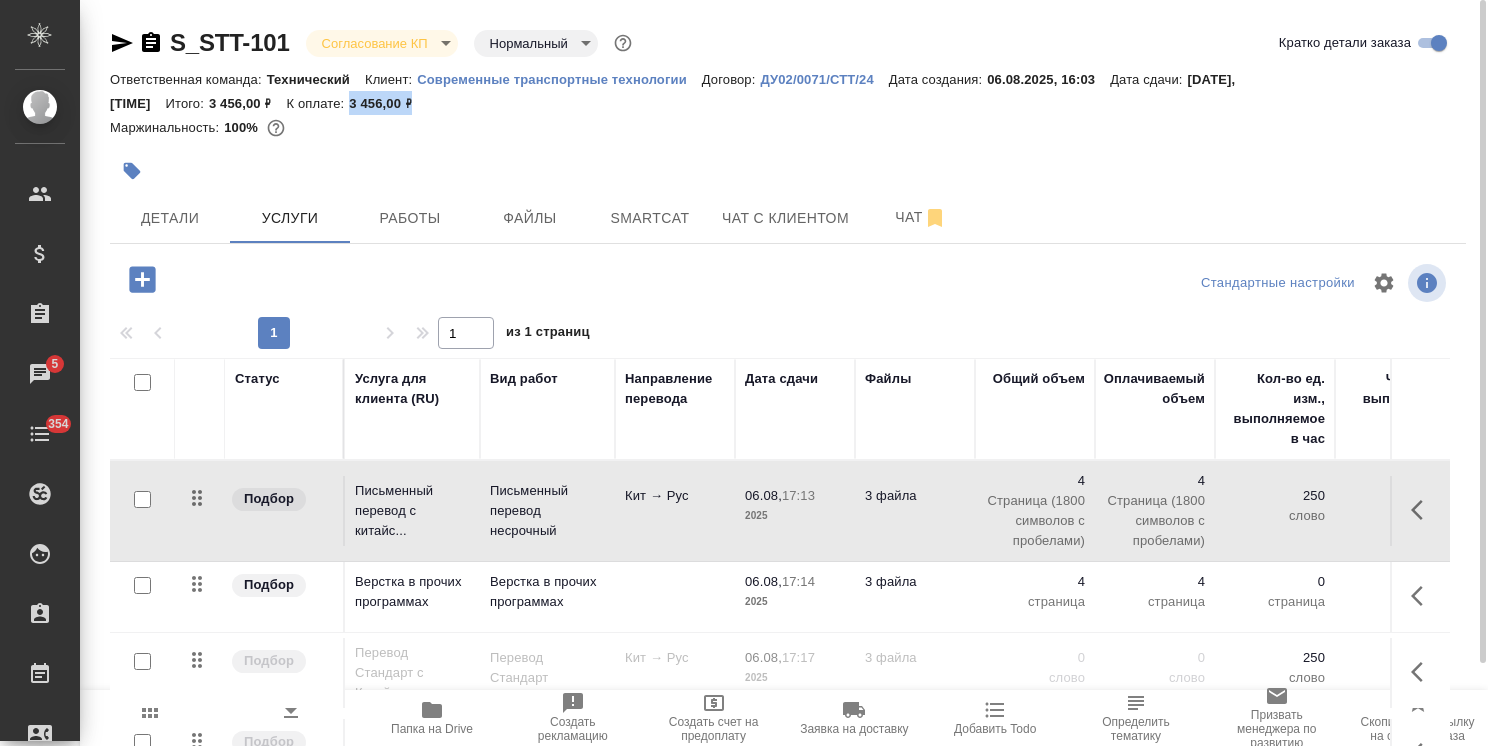 click at bounding box center (142, 499) 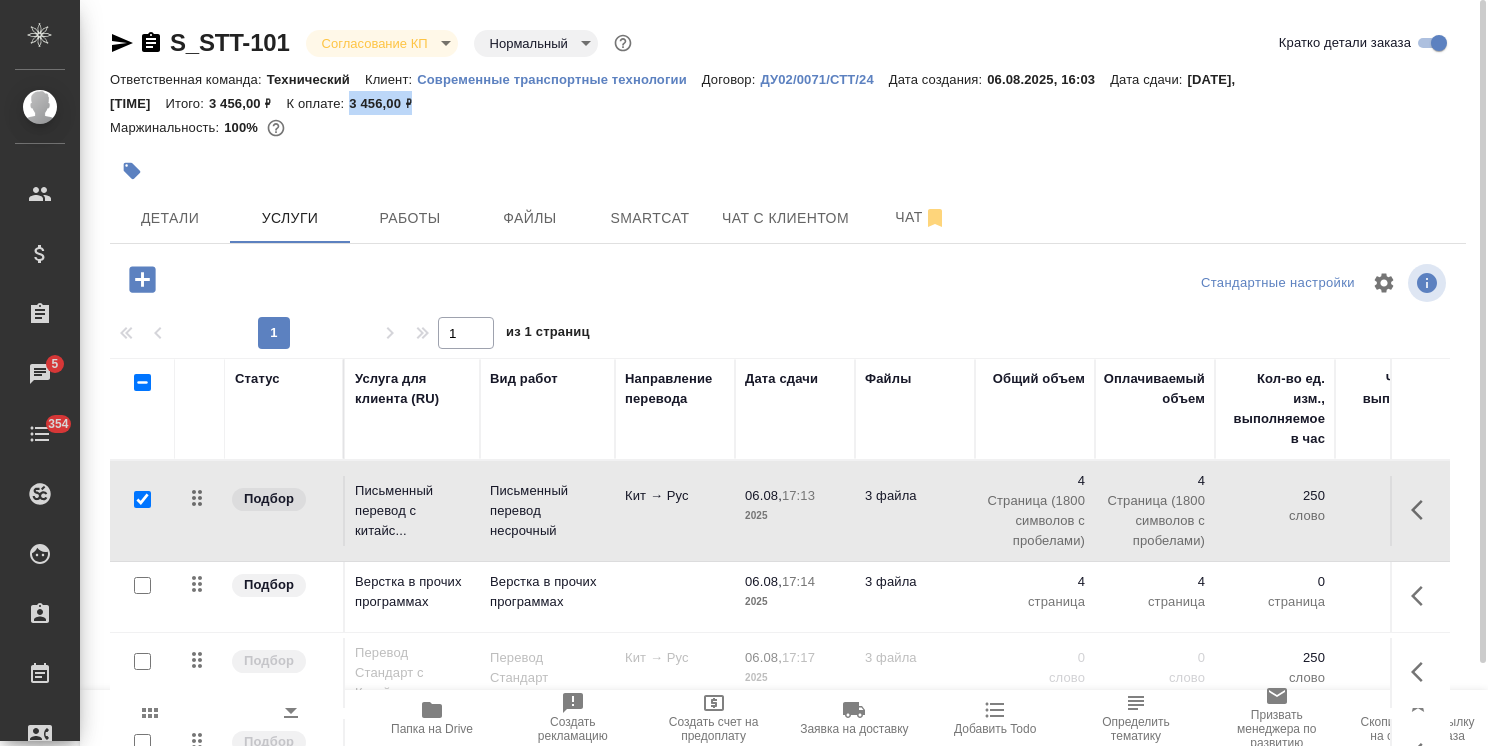 checkbox on "true" 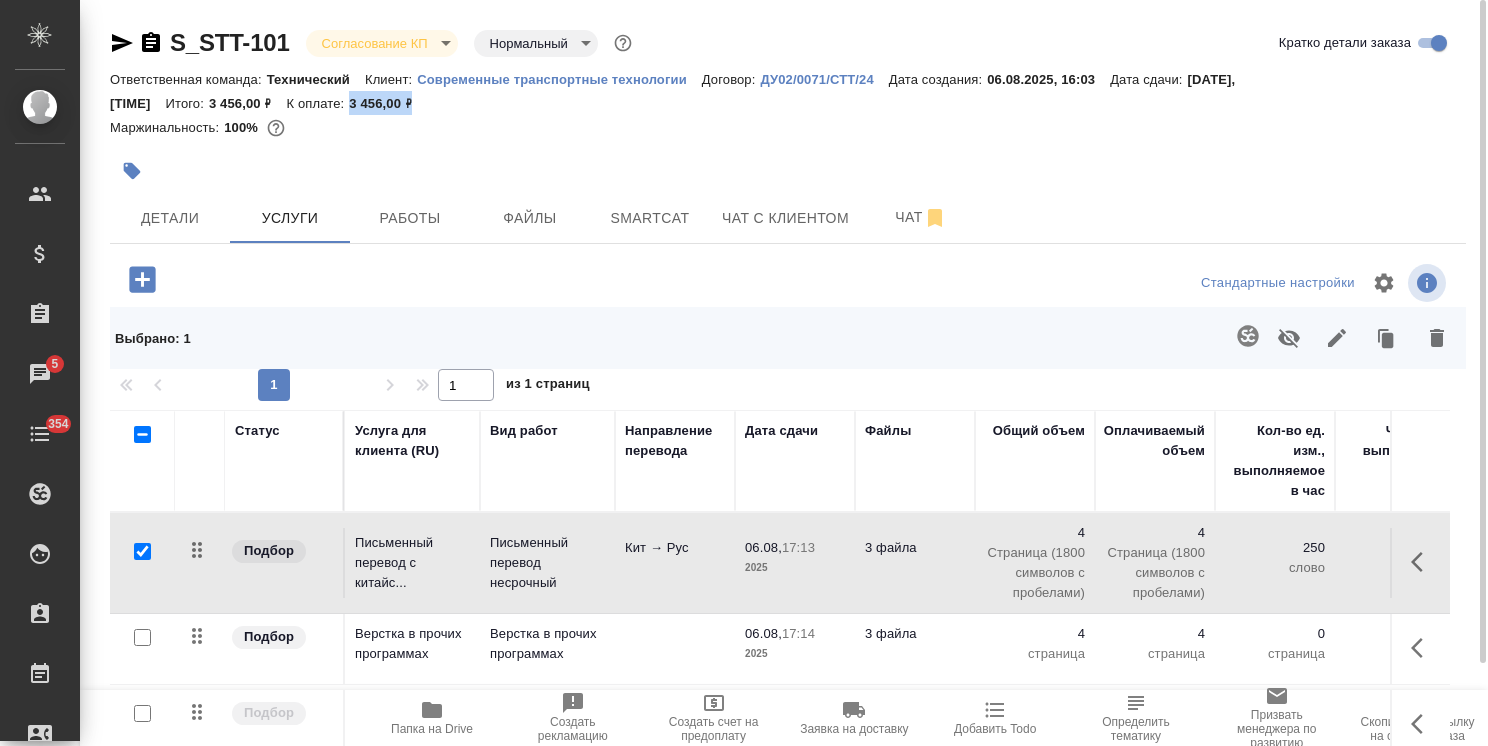 click at bounding box center (142, 637) 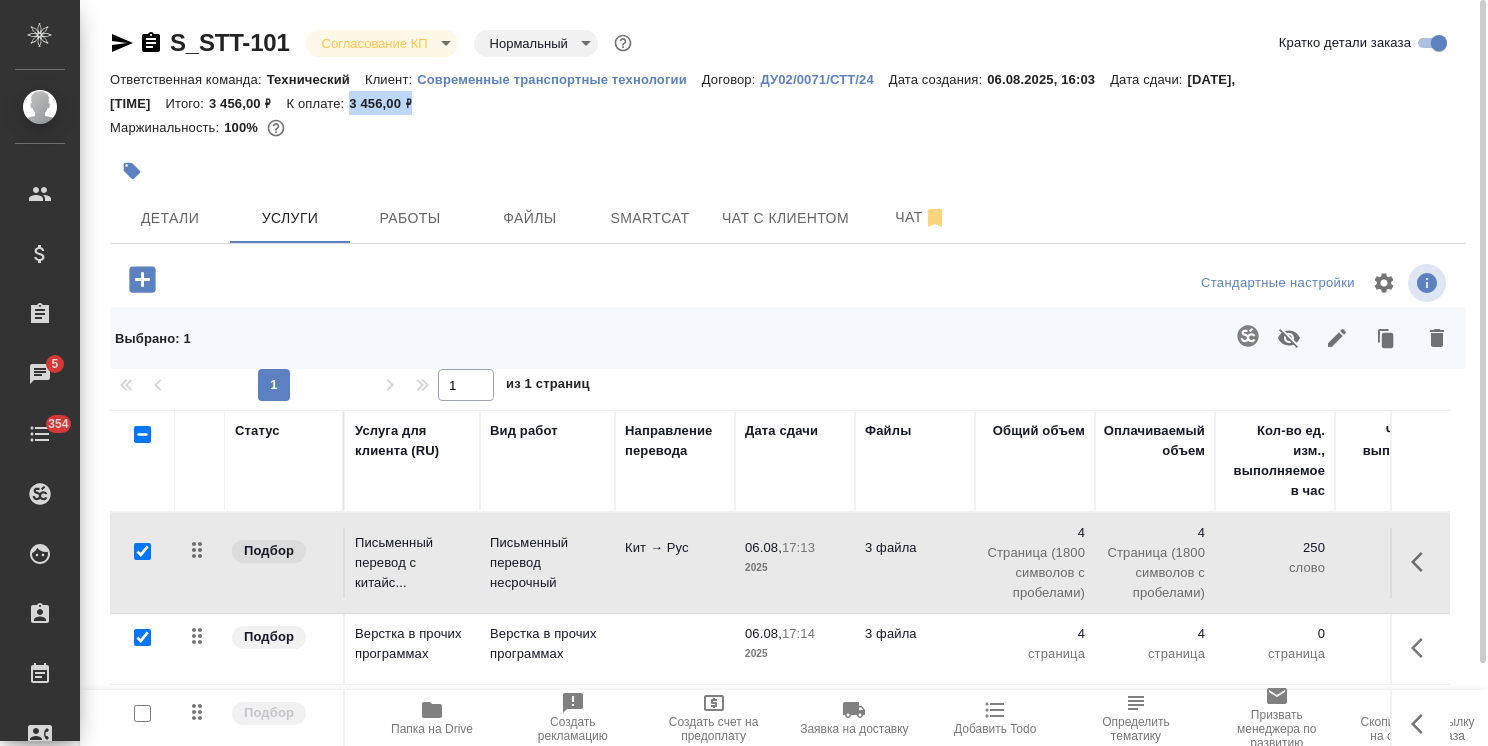 checkbox on "true" 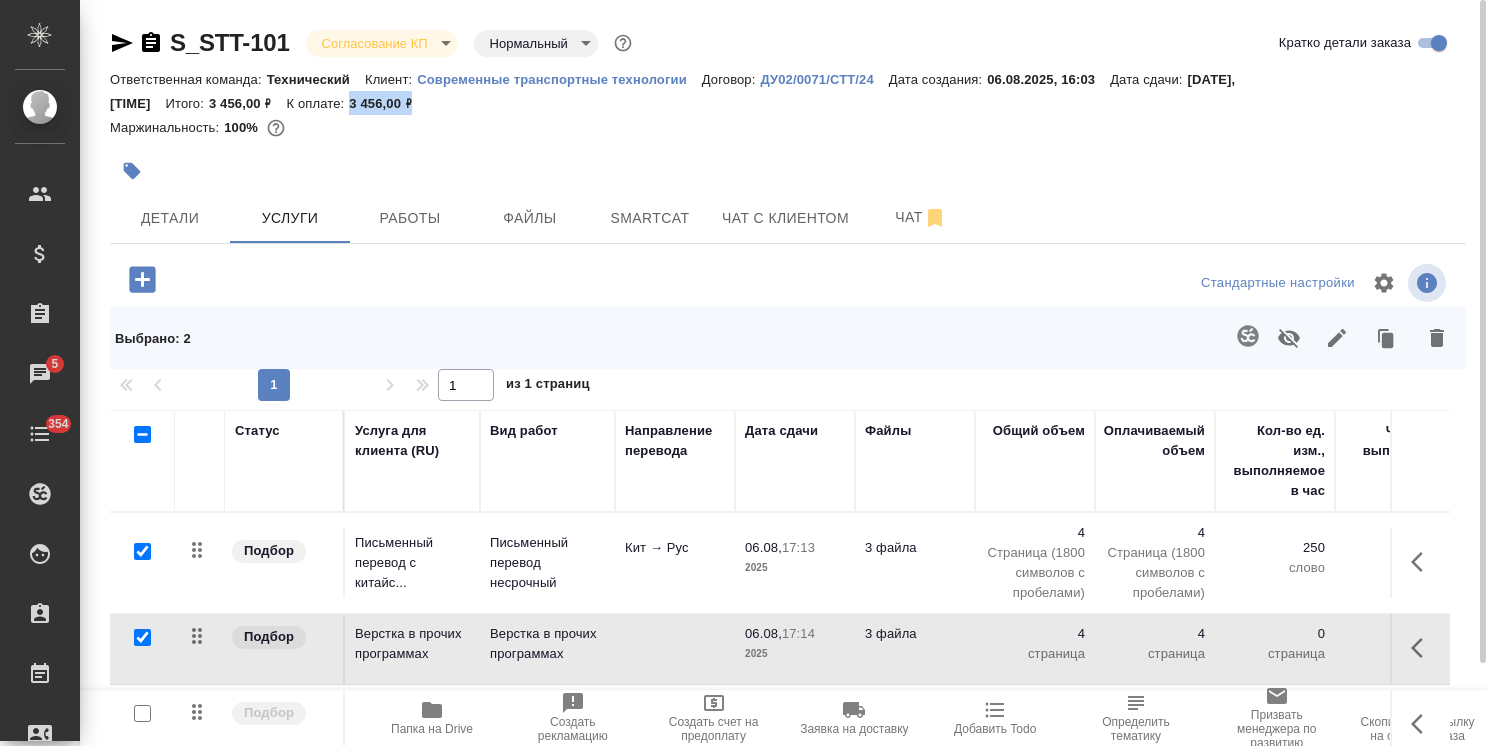 click 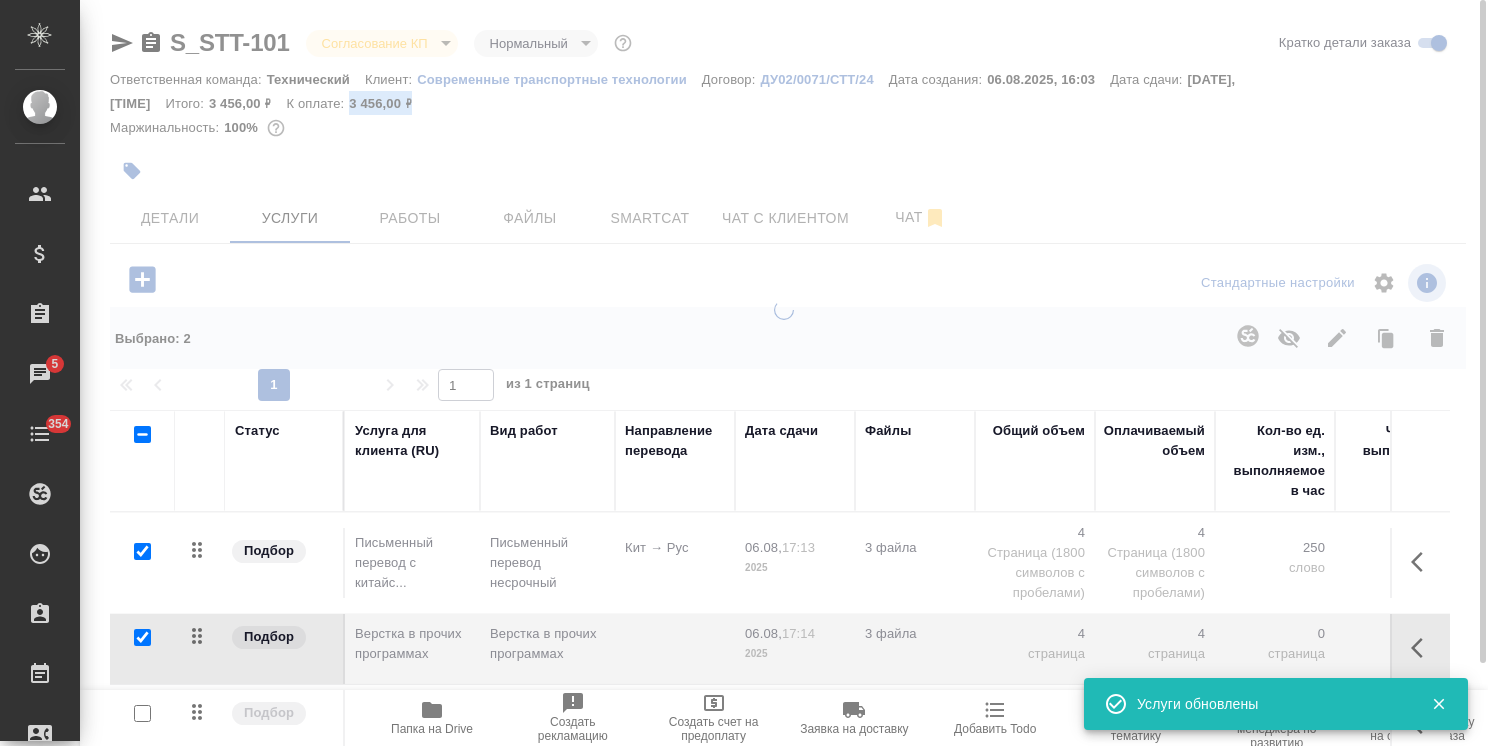 click at bounding box center (142, 551) 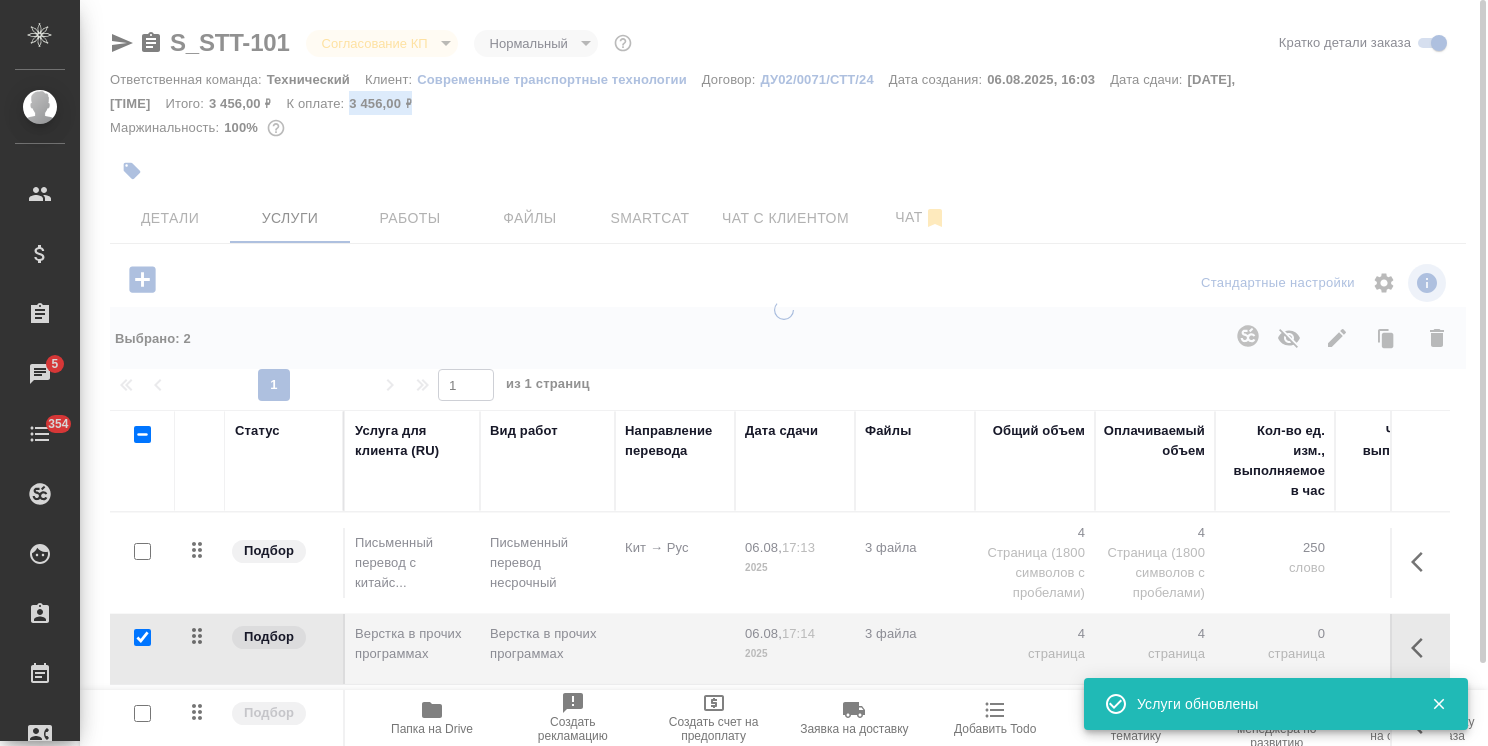 checkbox on "false" 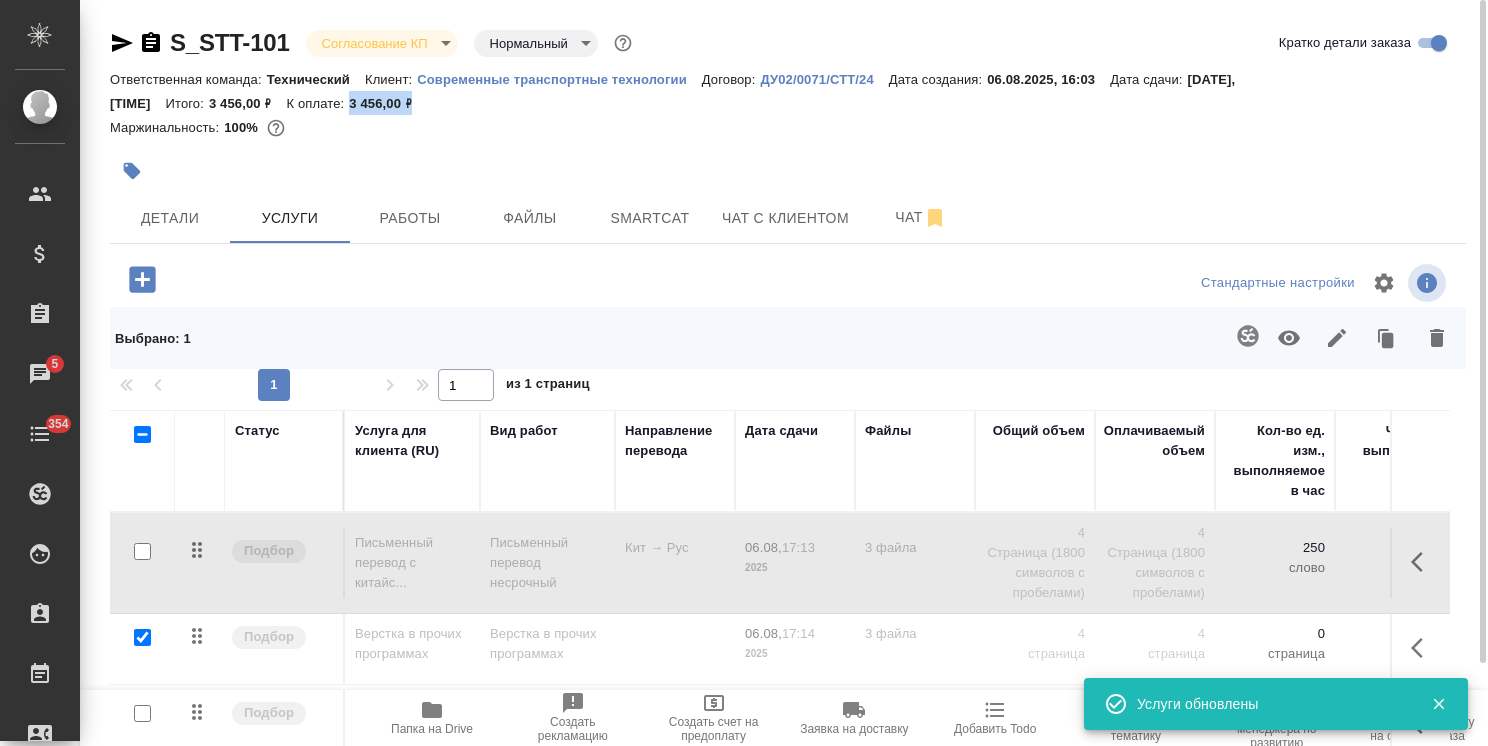 click at bounding box center (142, 637) 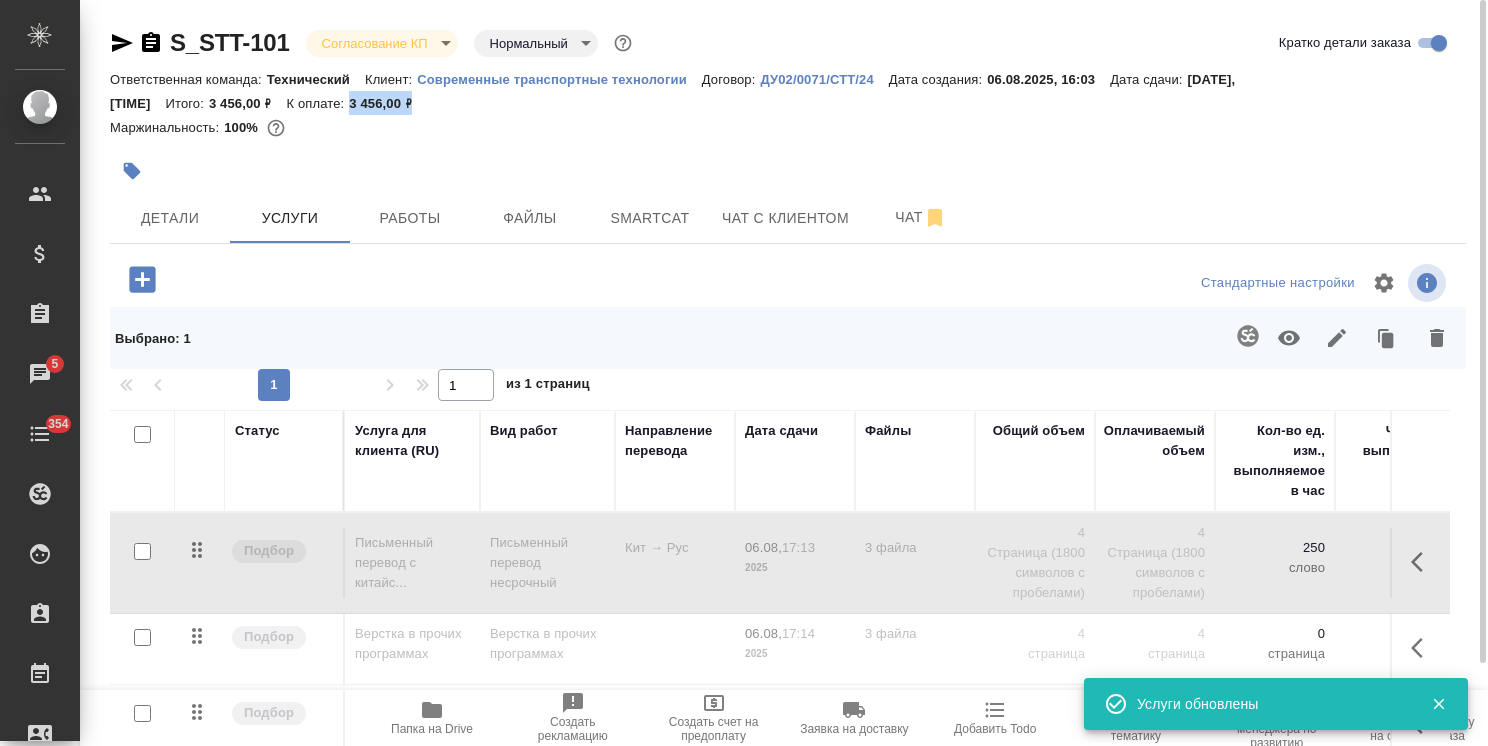checkbox on "false" 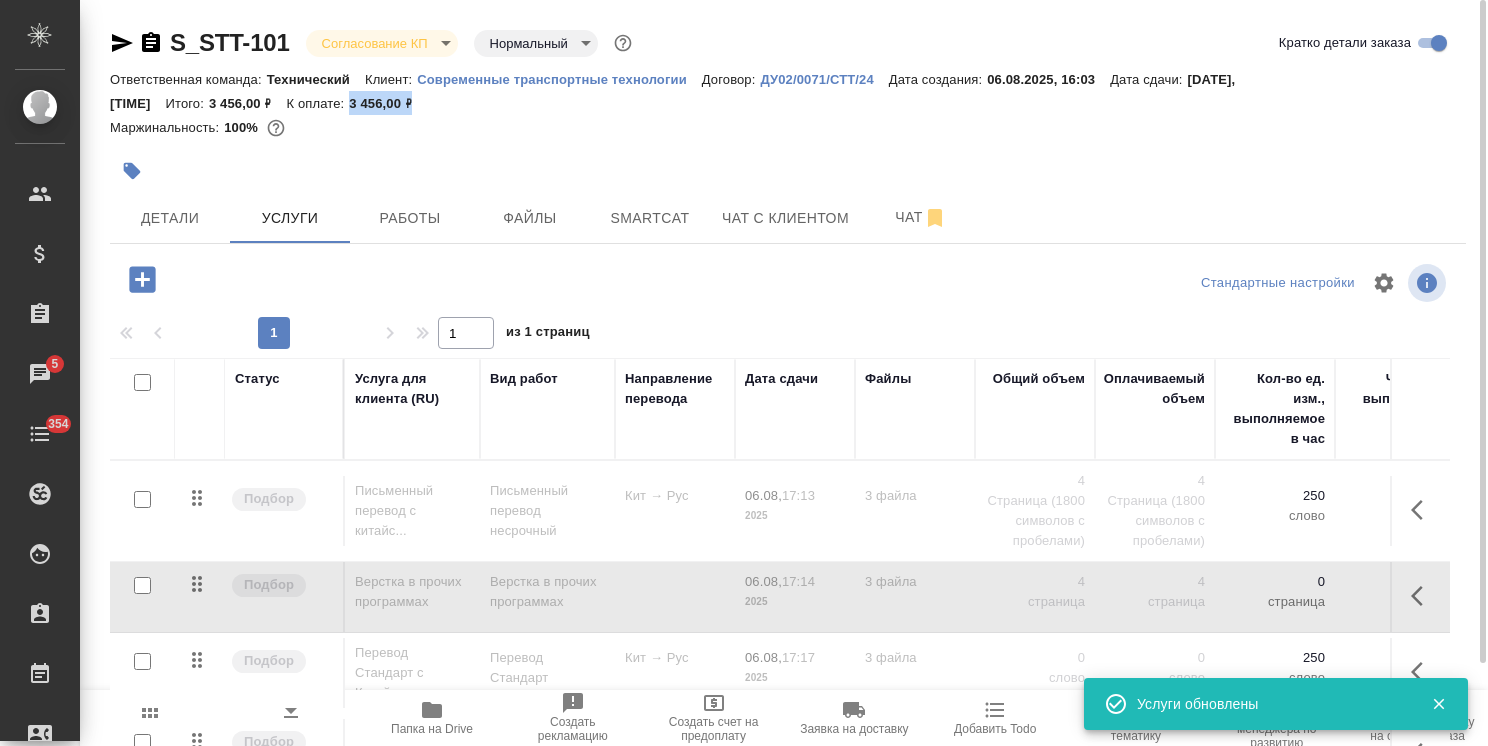 scroll, scrollTop: 92, scrollLeft: 0, axis: vertical 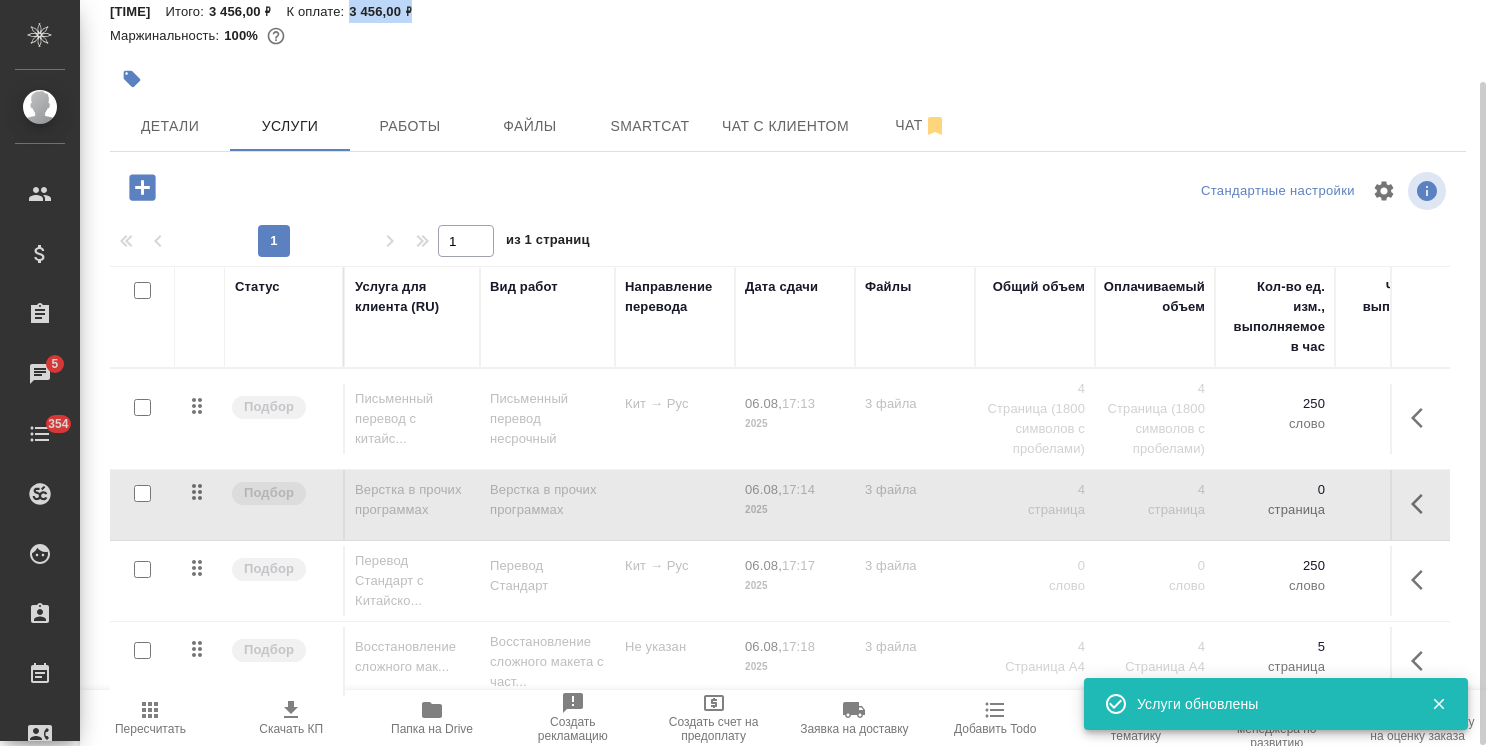 click at bounding box center (142, 569) 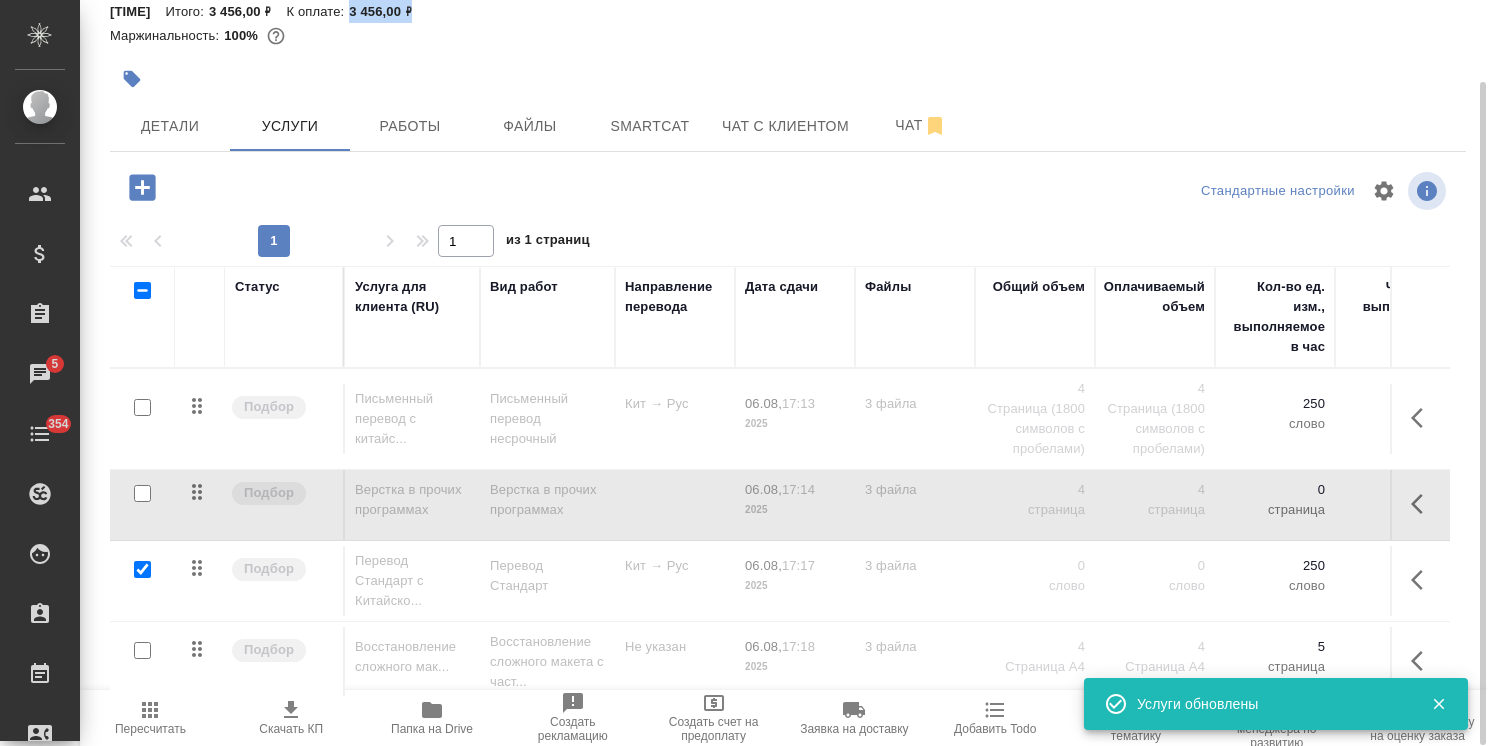 checkbox on "true" 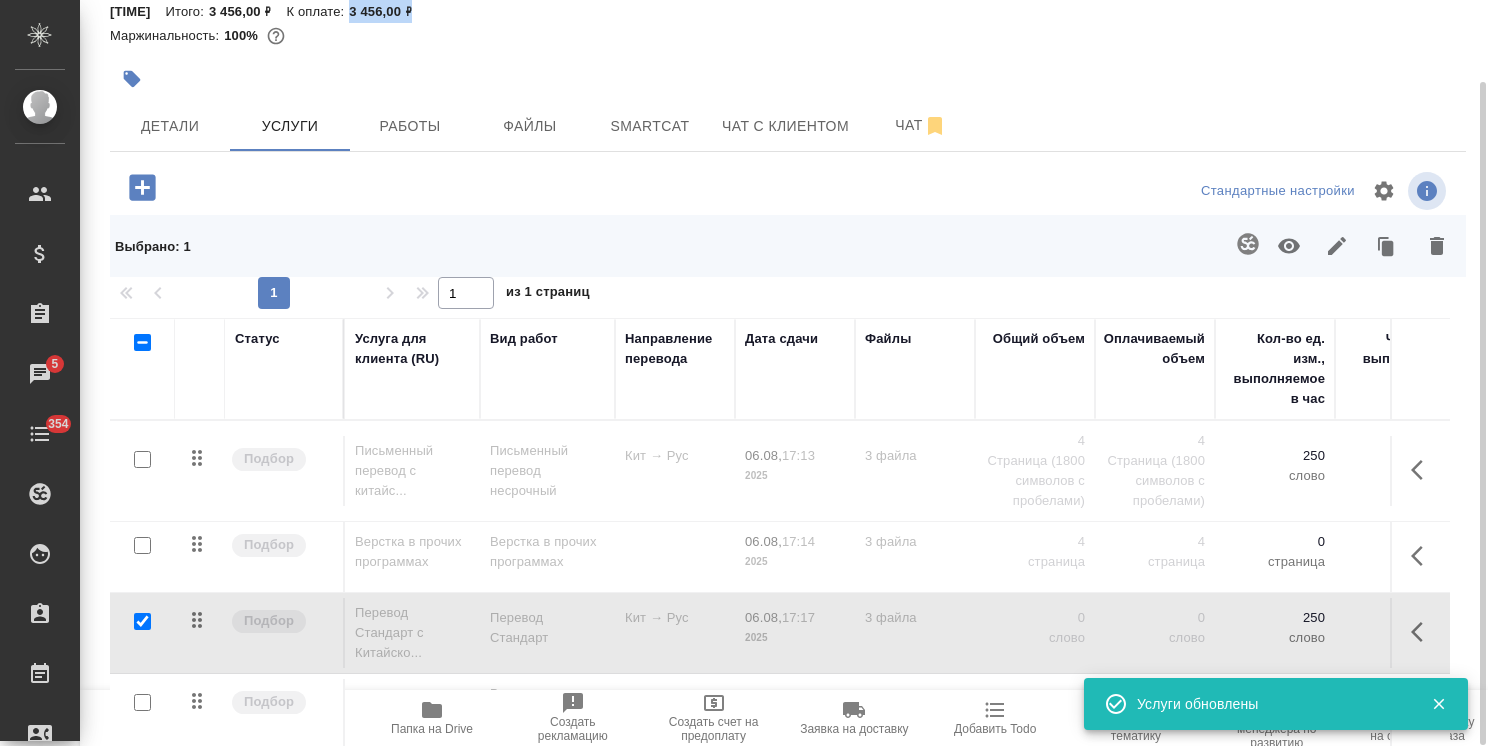 click at bounding box center [142, 460] 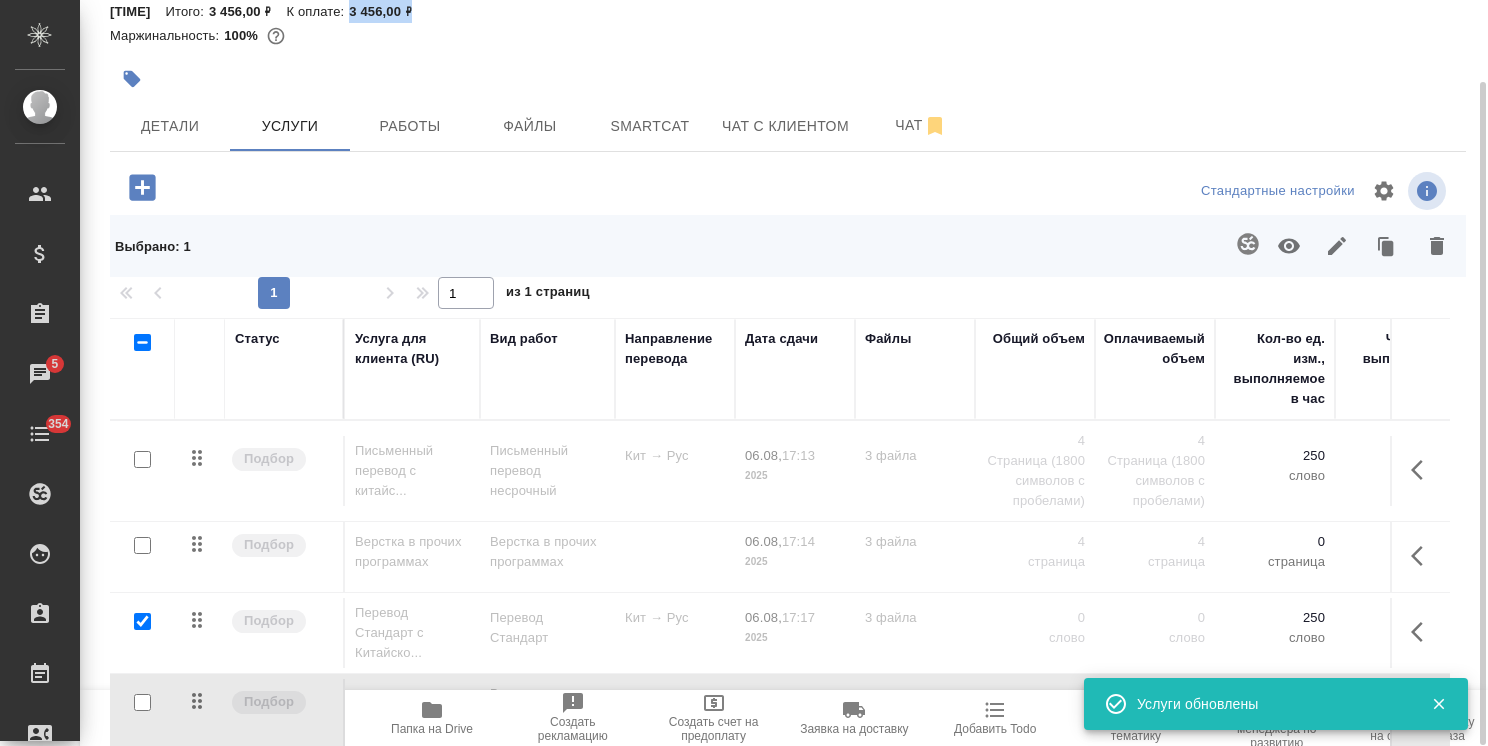 click at bounding box center [142, 702] 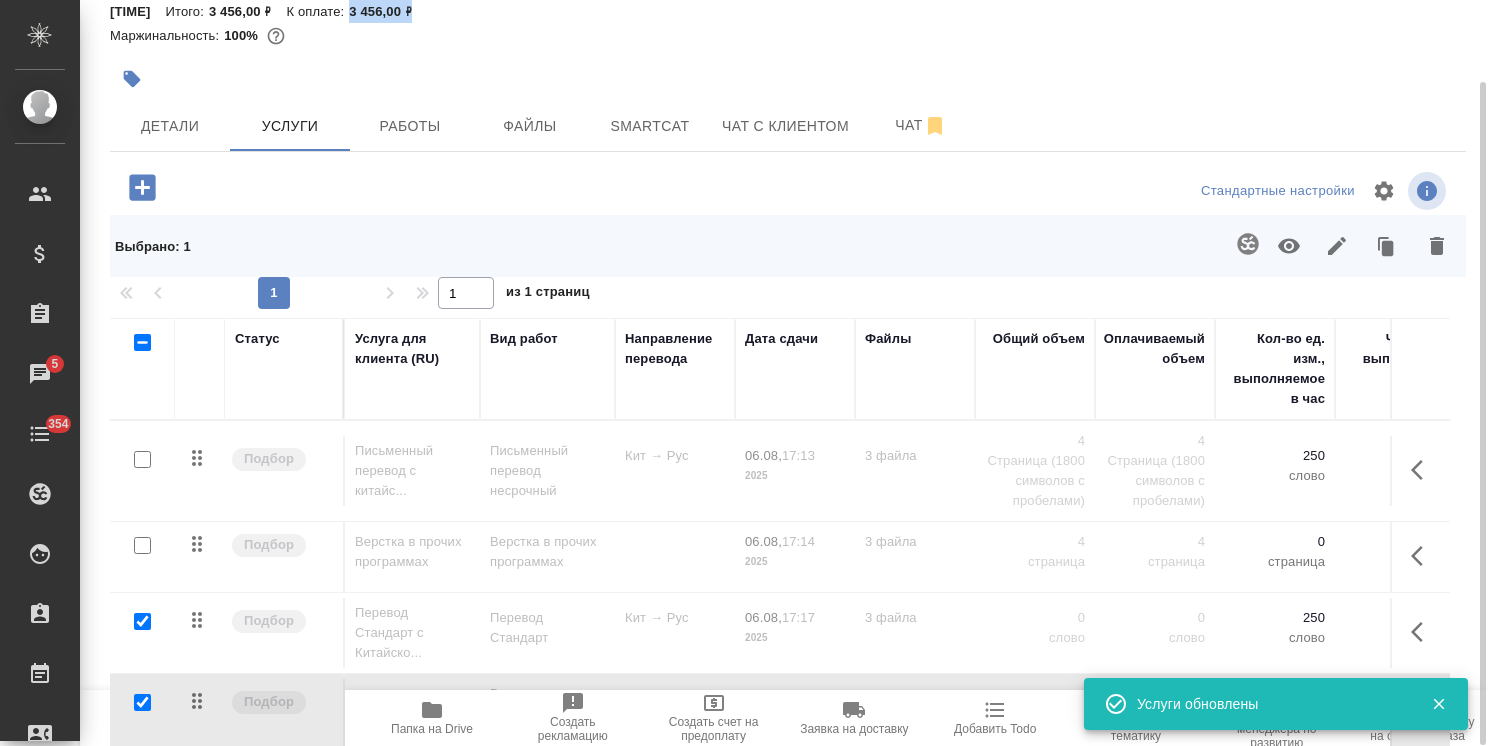 checkbox on "true" 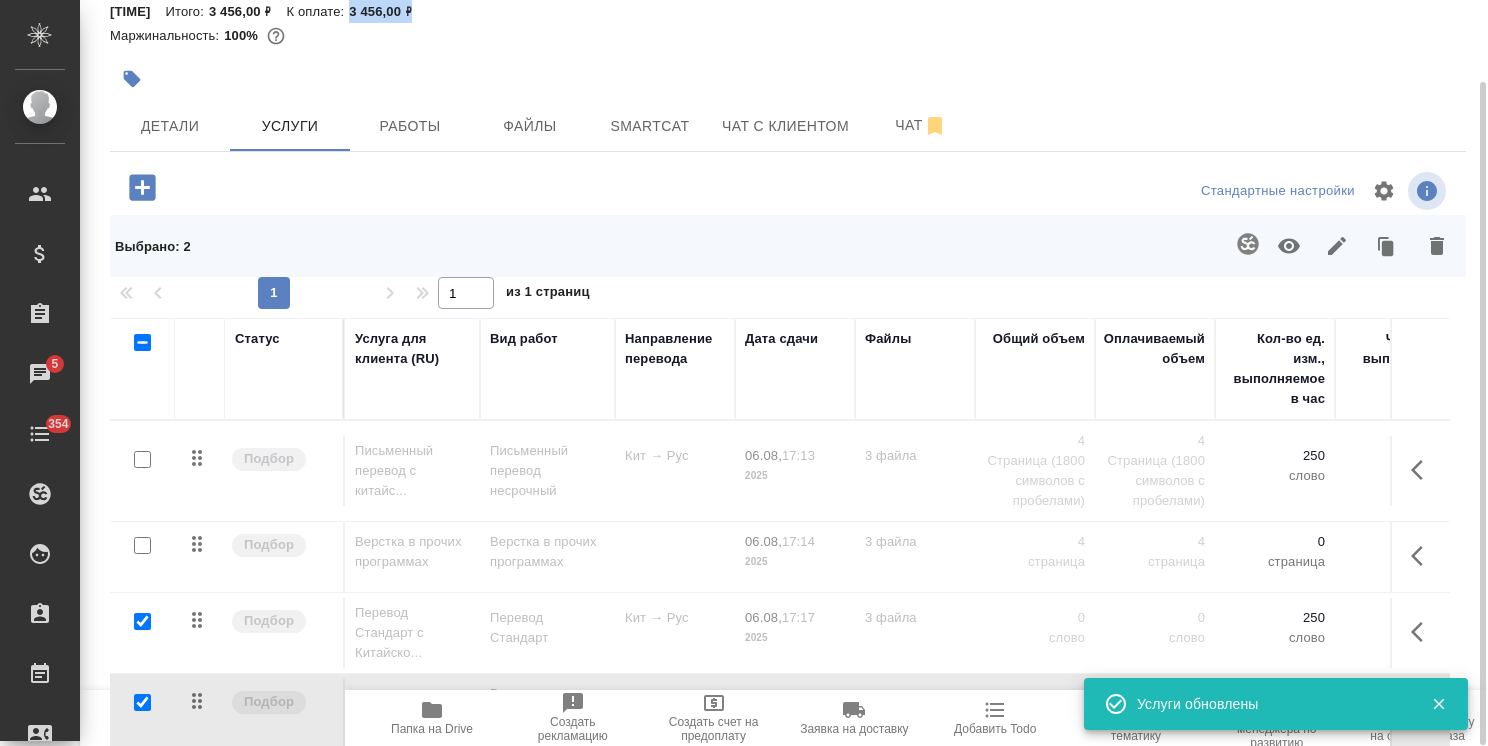 click at bounding box center [1289, 246] 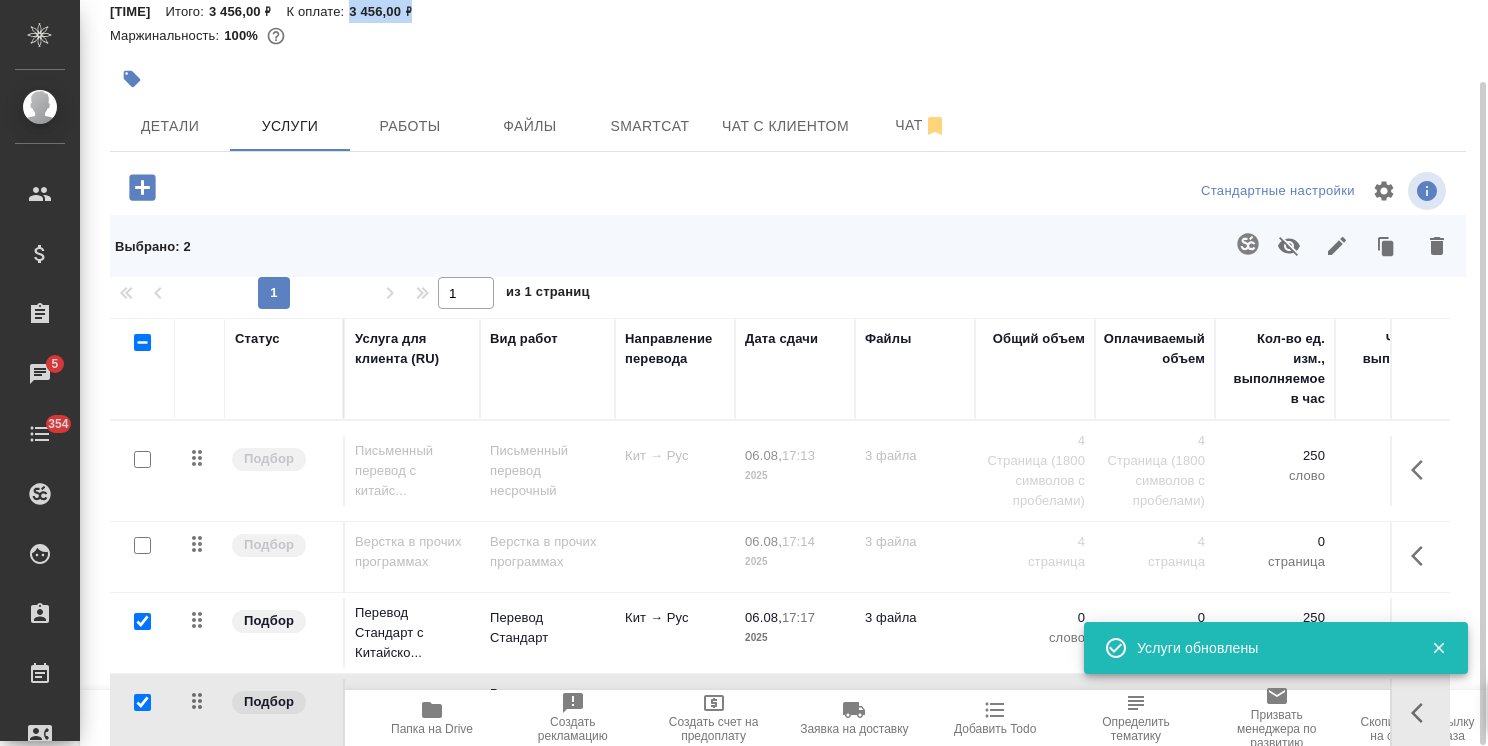click at bounding box center [142, 621] 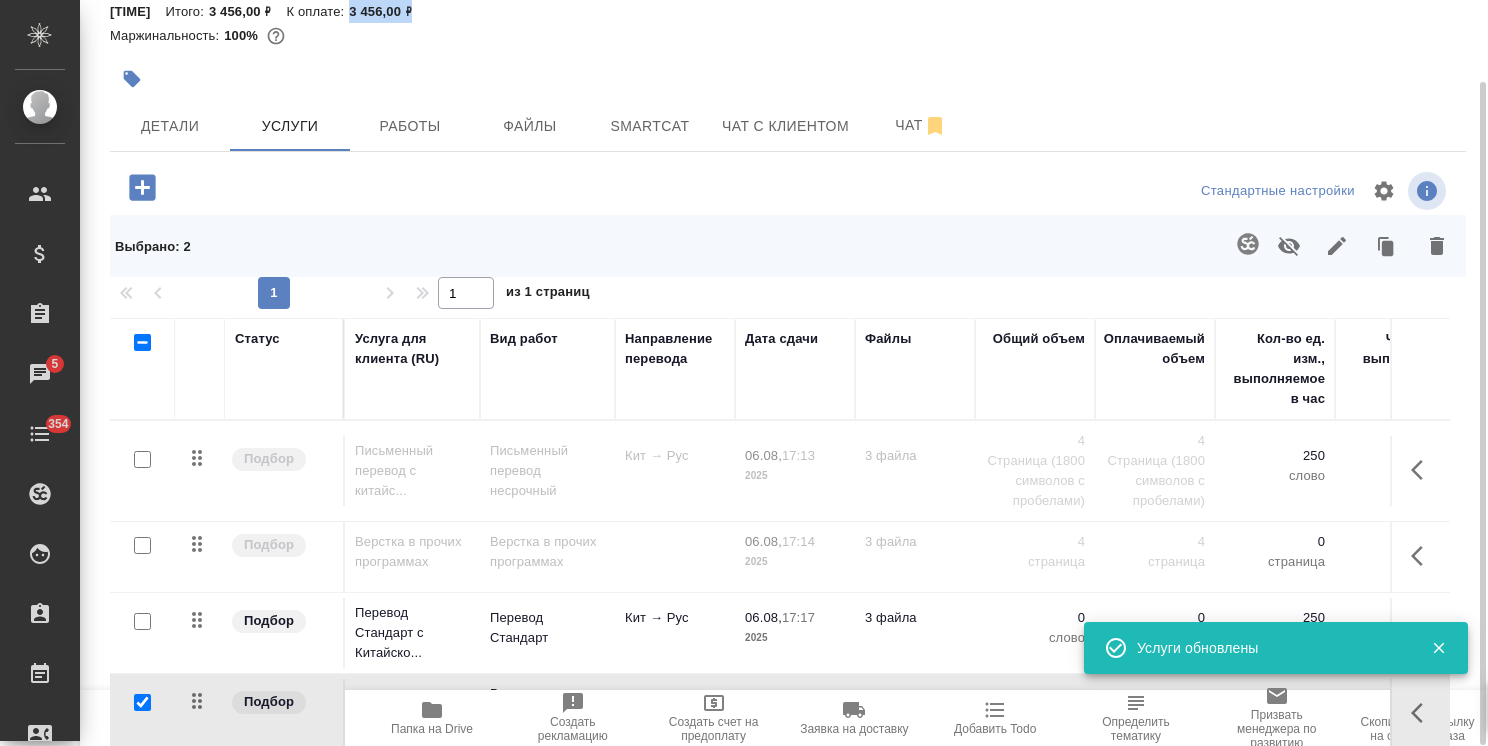 checkbox on "false" 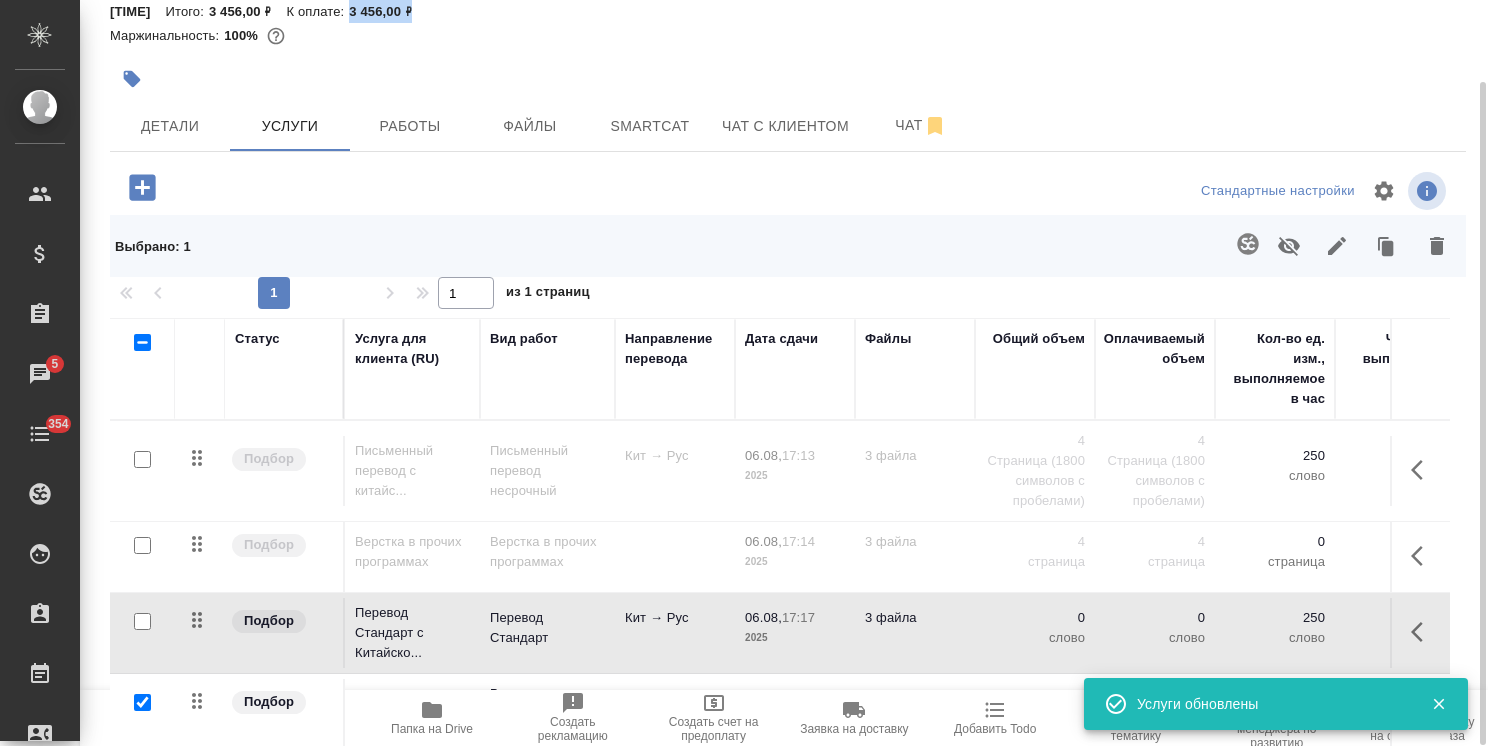click at bounding box center [142, 702] 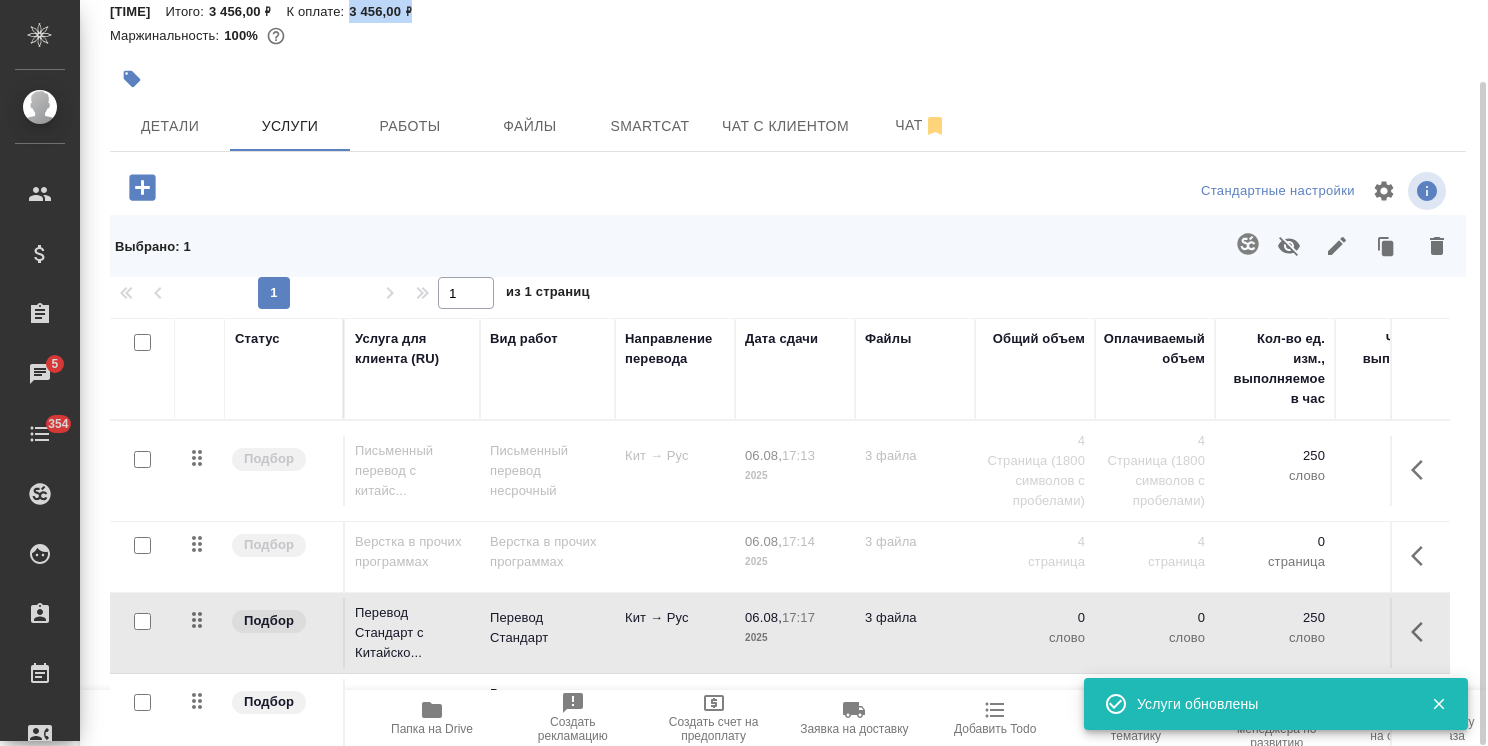 checkbox on "false" 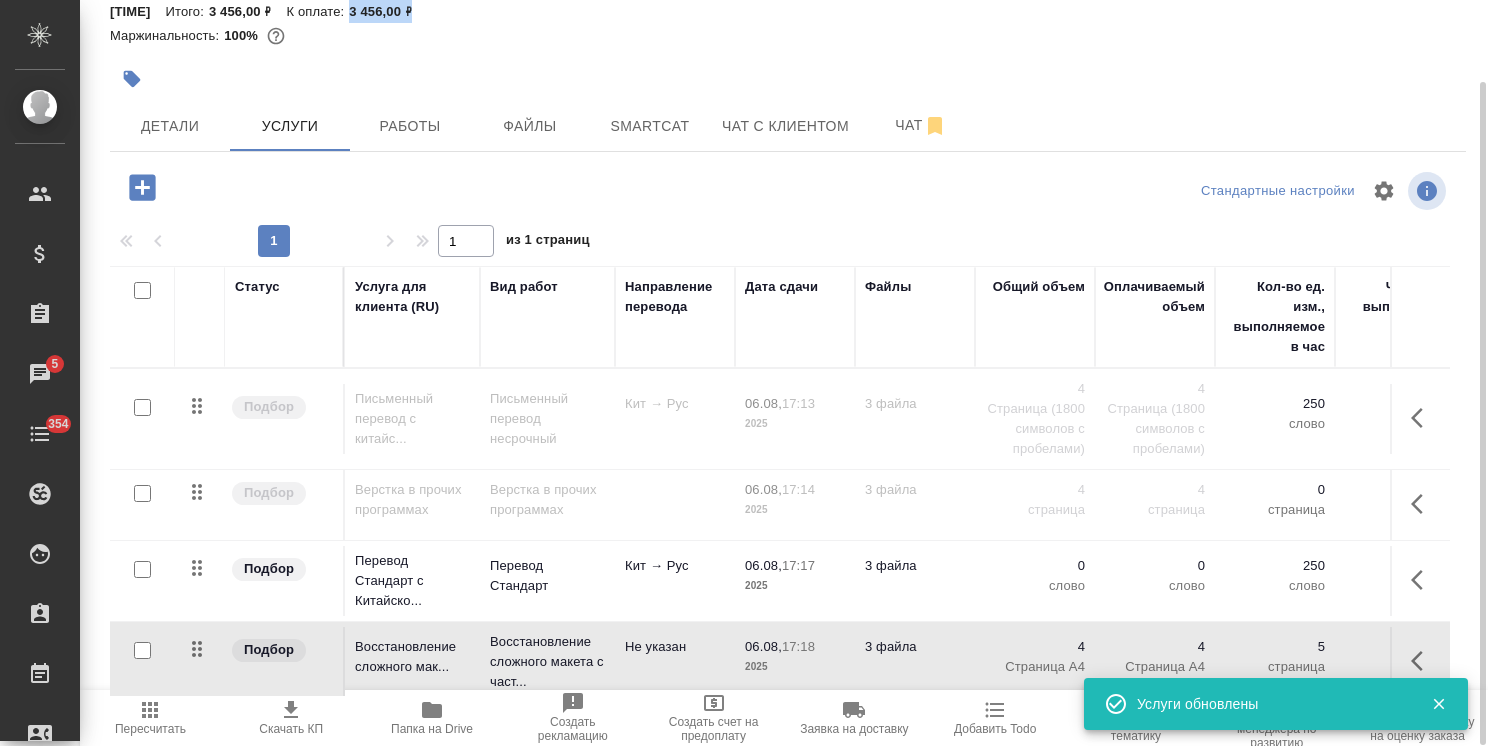 click on "Пересчитать" at bounding box center (150, 729) 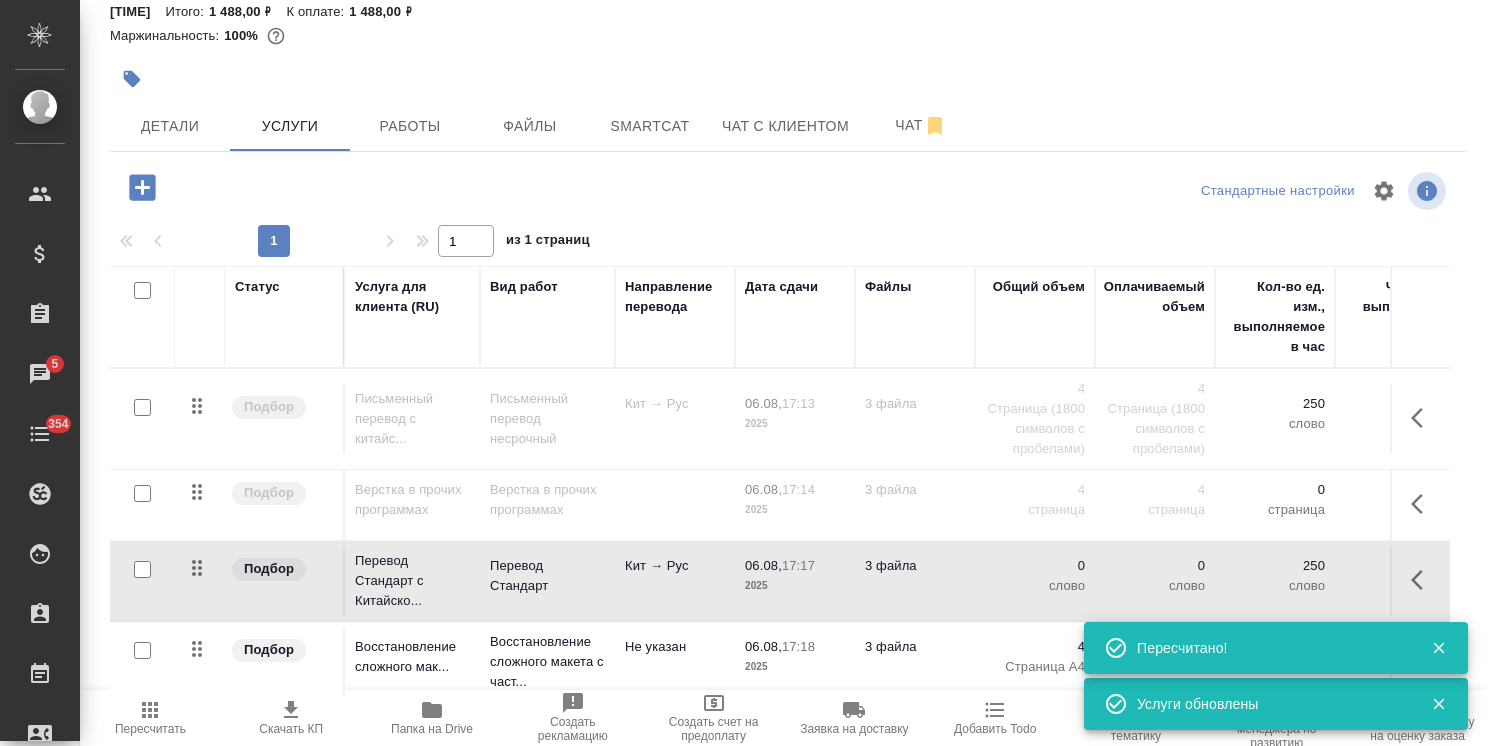 click on "3 файла" at bounding box center (915, 404) 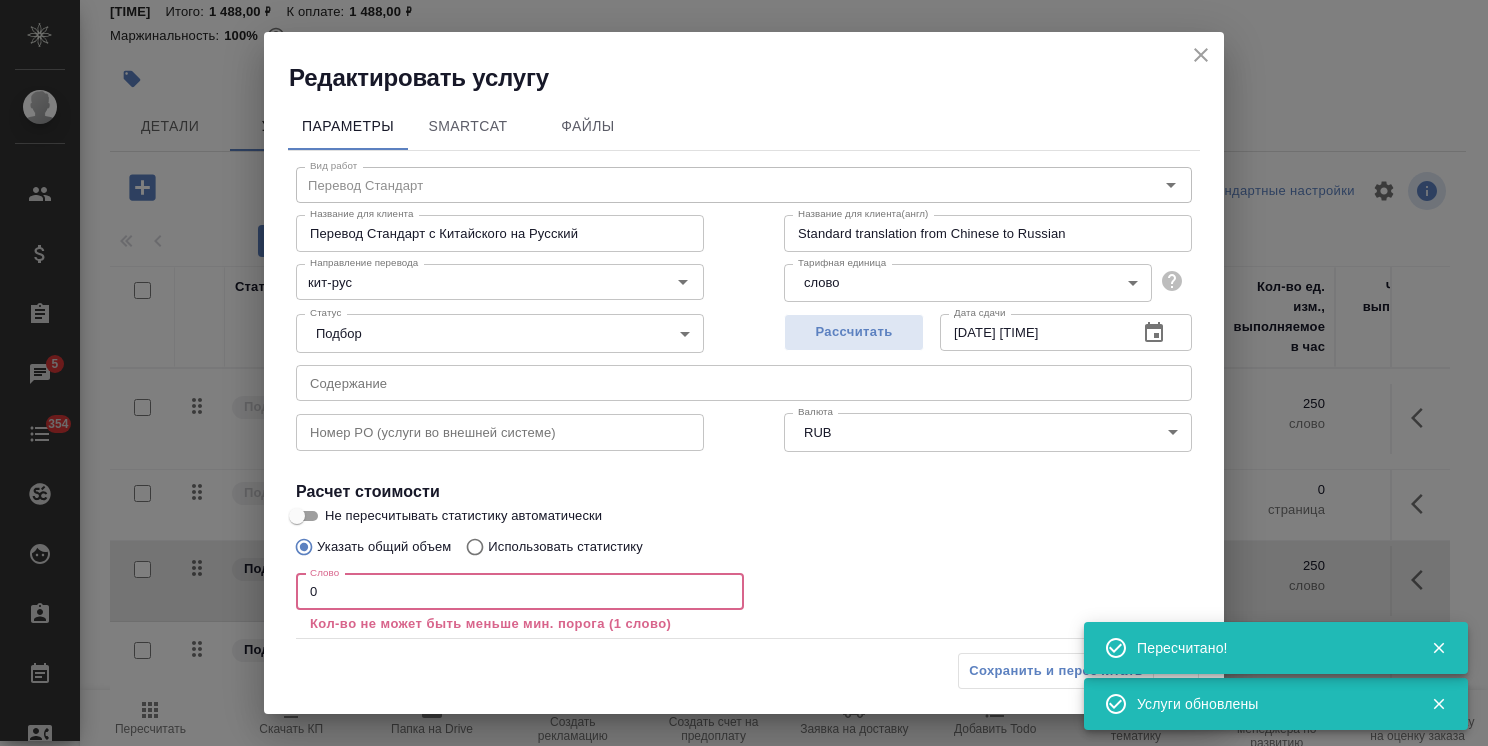 drag, startPoint x: 388, startPoint y: 610, endPoint x: 282, endPoint y: 602, distance: 106.30146 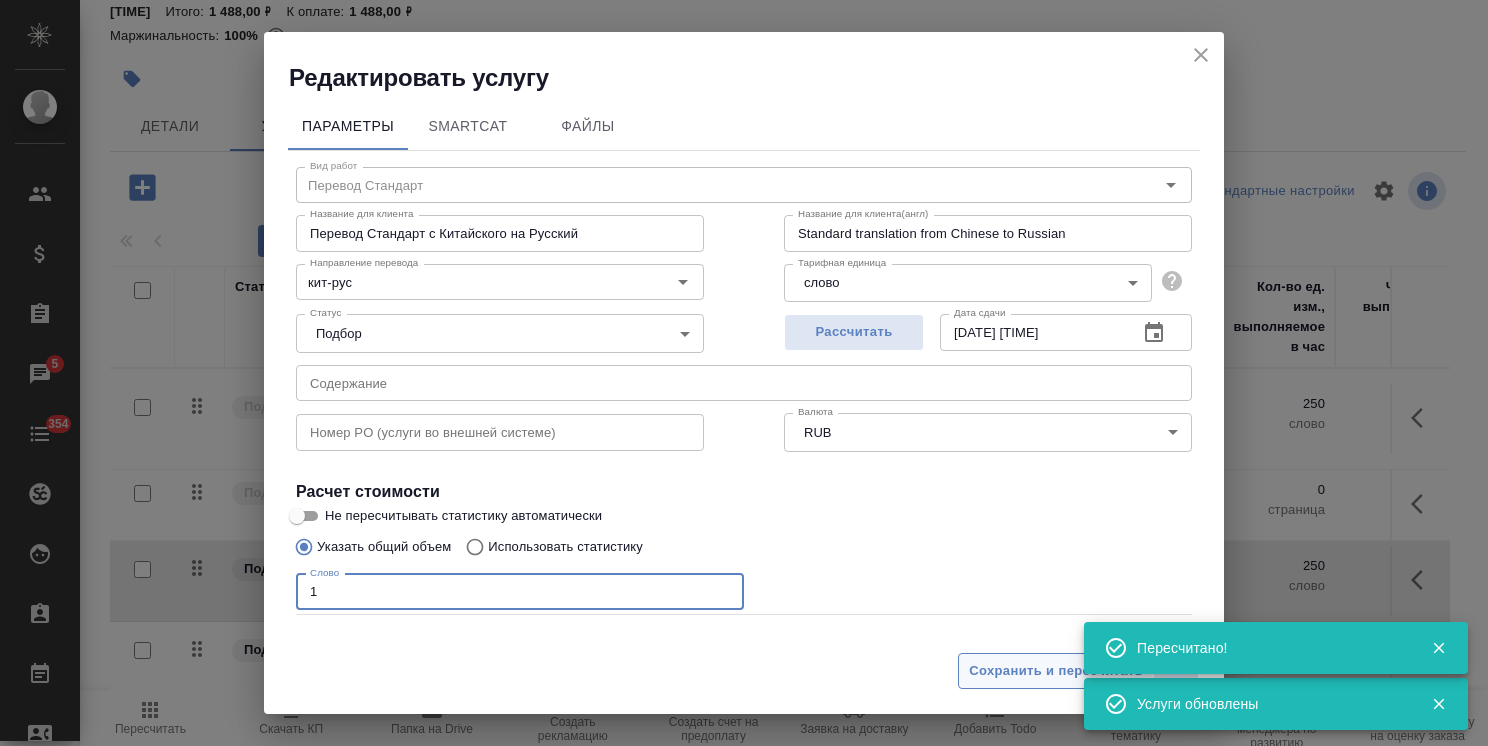 type on "1" 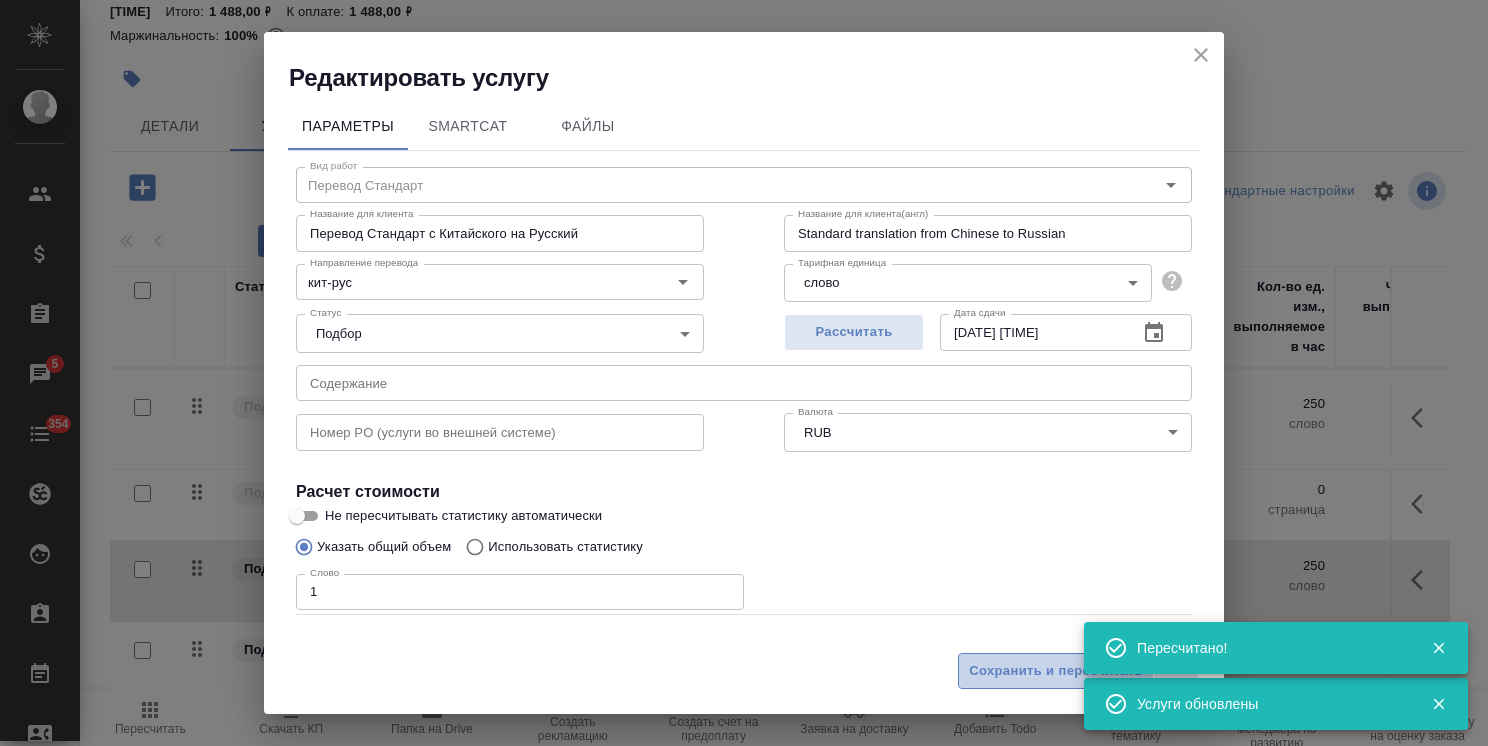 click on "Сохранить и пересчитать" at bounding box center (1056, 671) 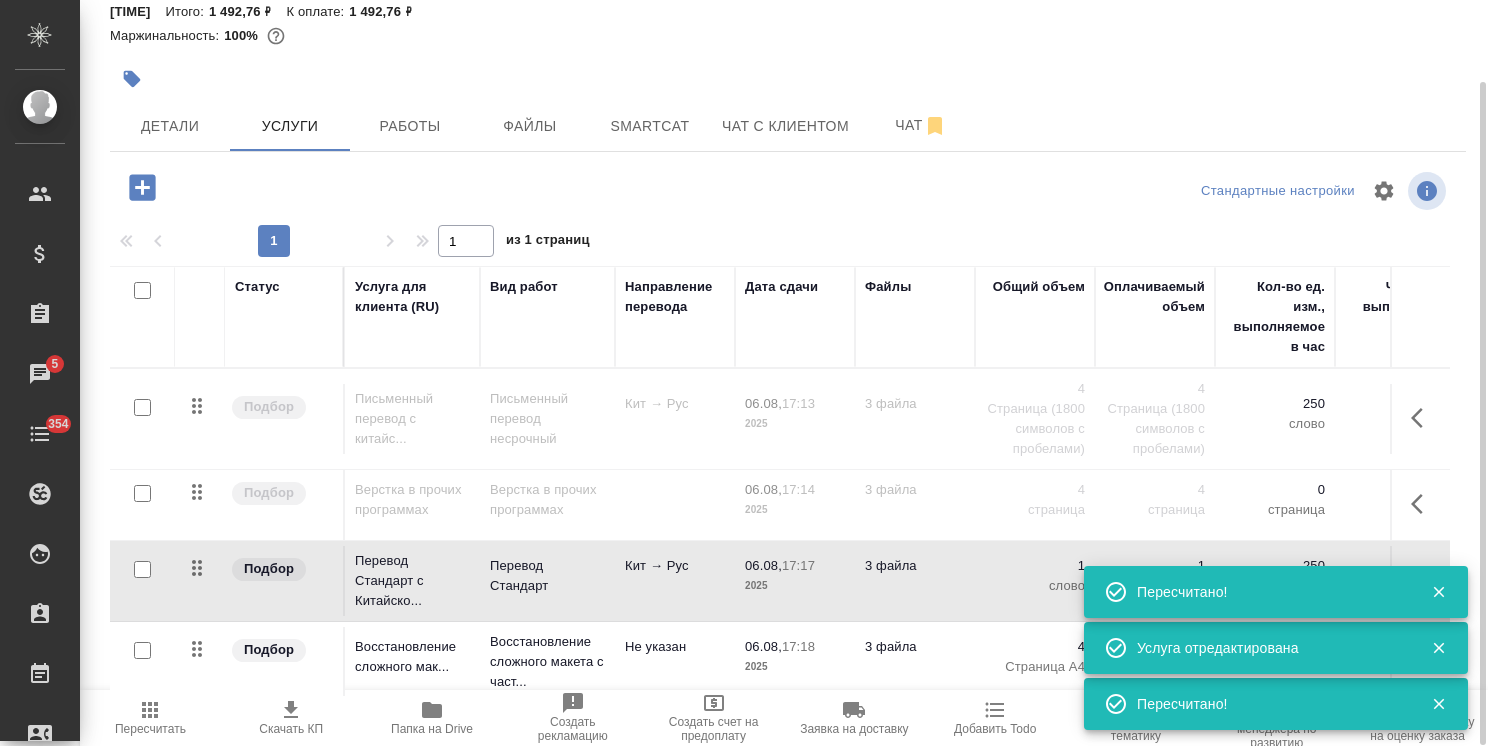 click on "Кит → Рус" at bounding box center (675, 419) 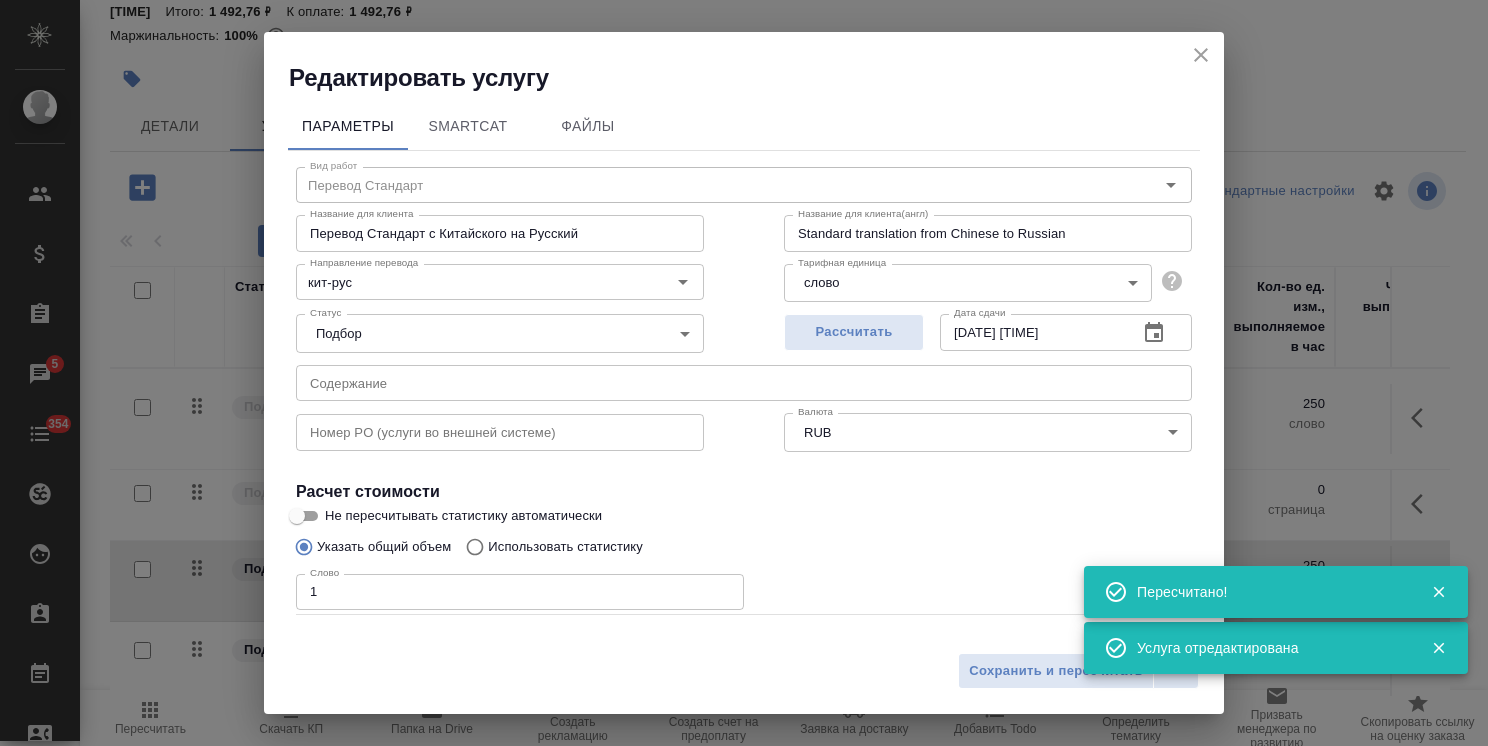 click on "Использовать статистику" at bounding box center [565, 547] 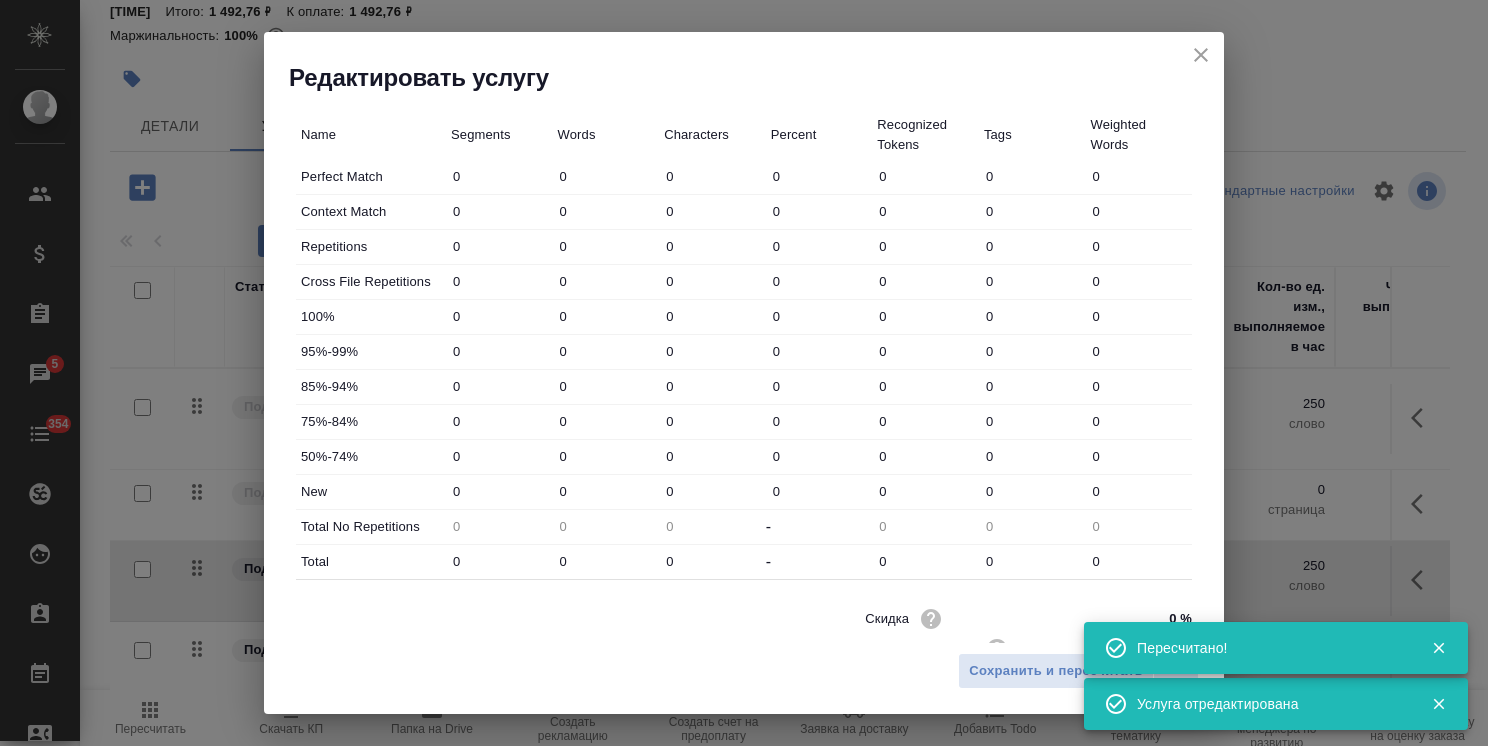 scroll, scrollTop: 600, scrollLeft: 0, axis: vertical 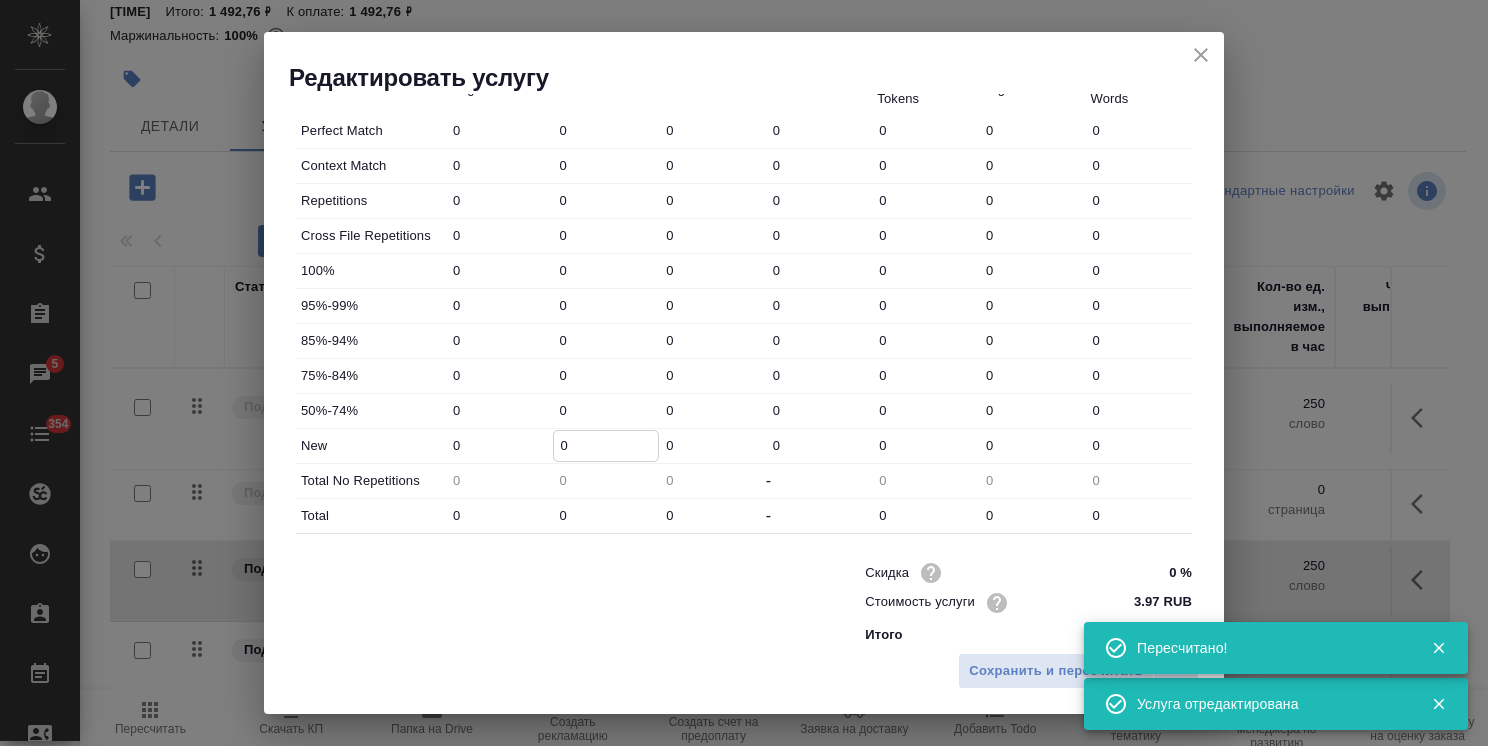drag, startPoint x: 571, startPoint y: 436, endPoint x: 511, endPoint y: 434, distance: 60.033325 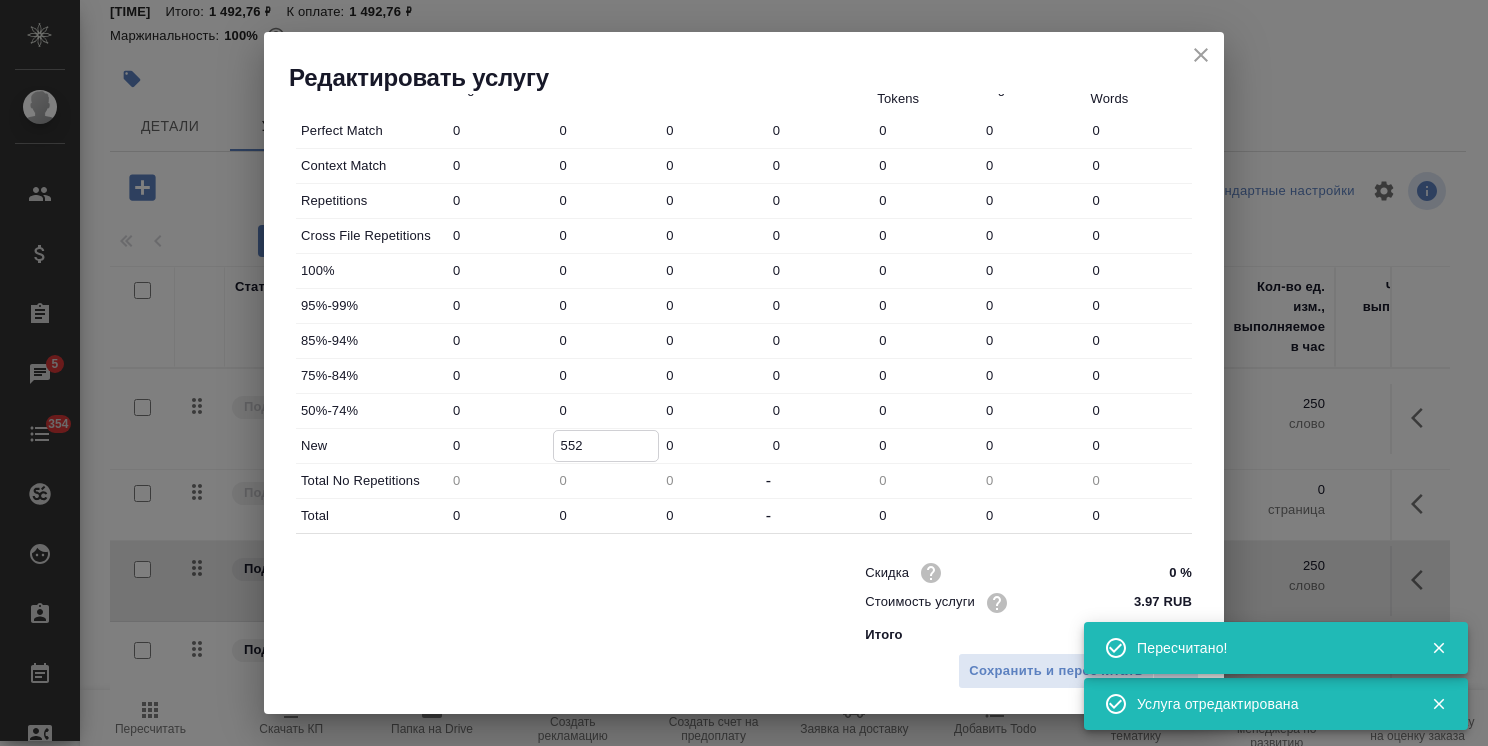 type on "552" 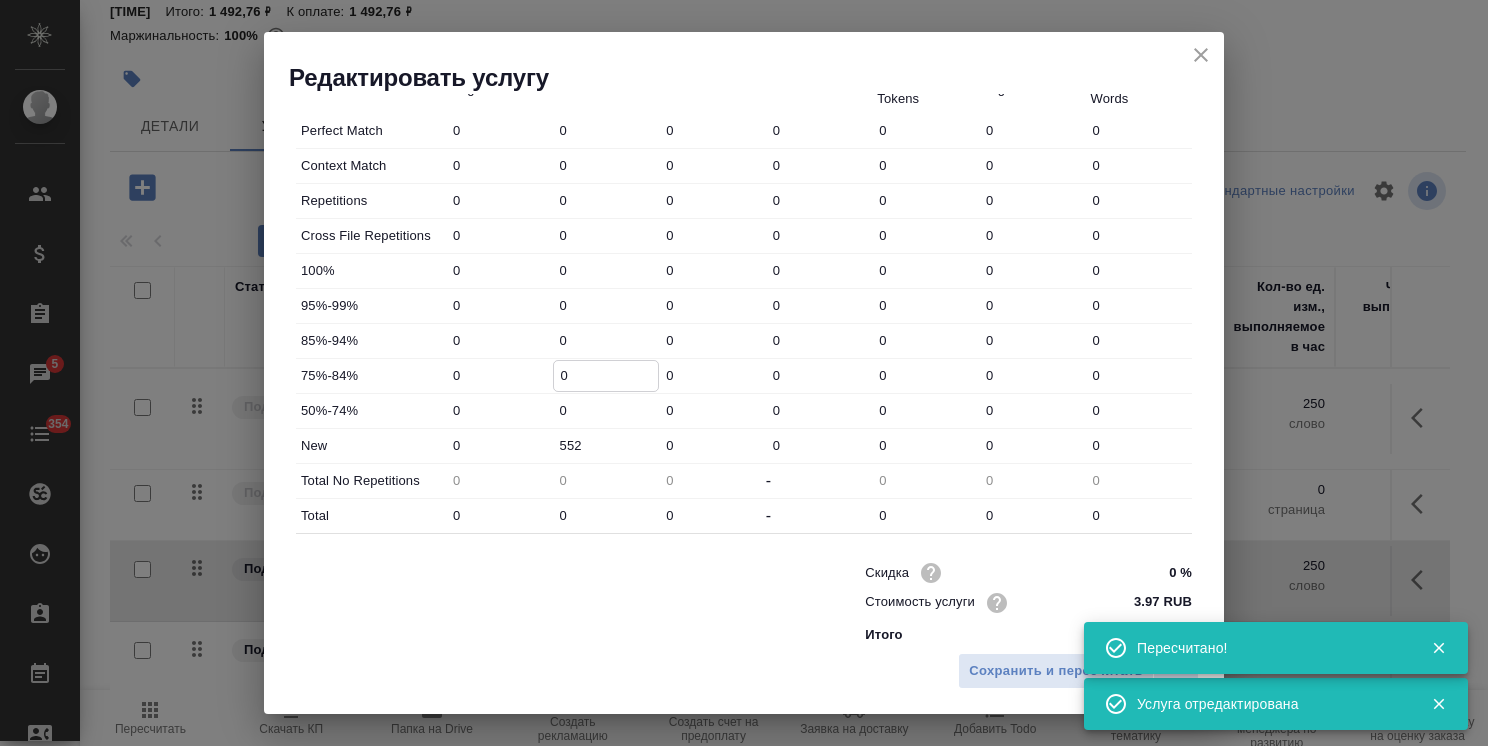 paste on "30" 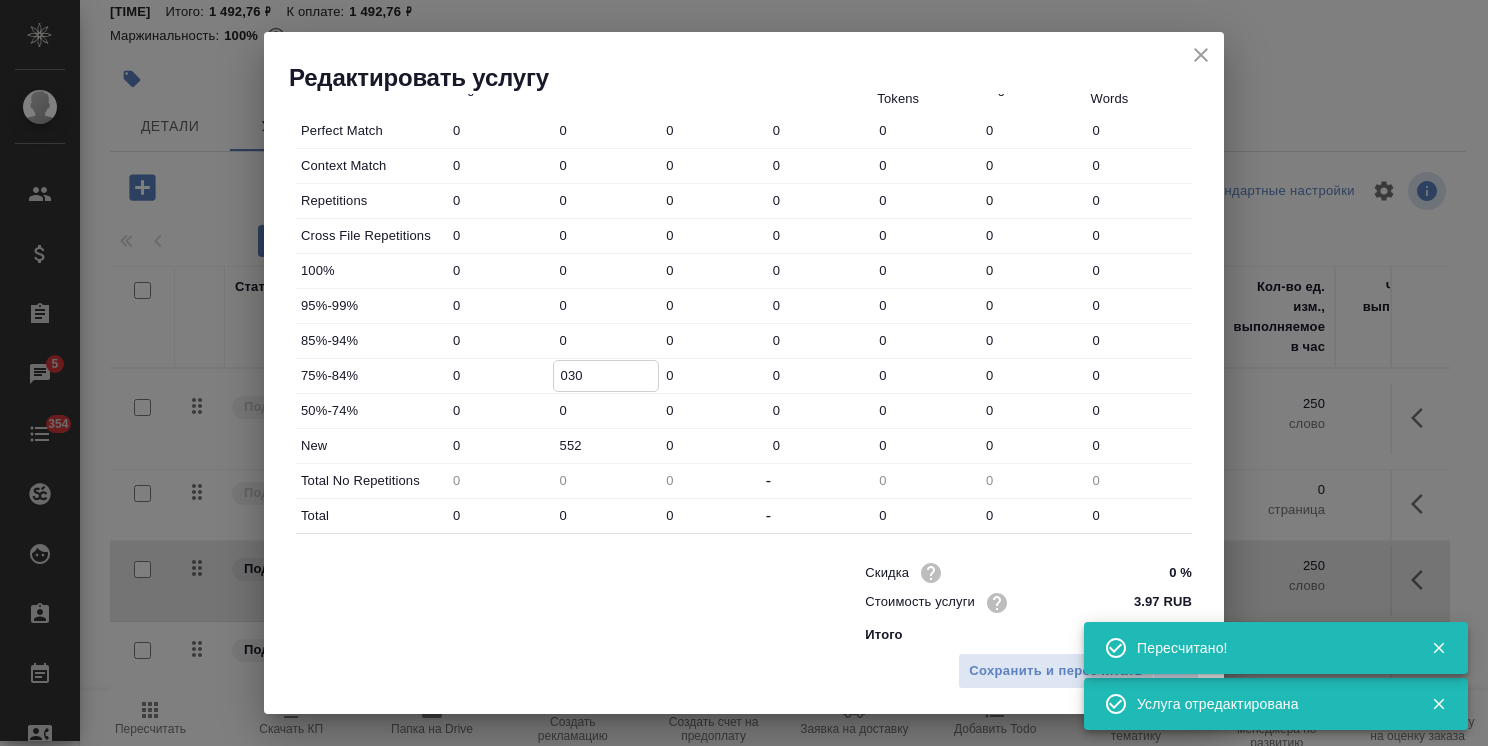 drag, startPoint x: 580, startPoint y: 378, endPoint x: 451, endPoint y: 378, distance: 129 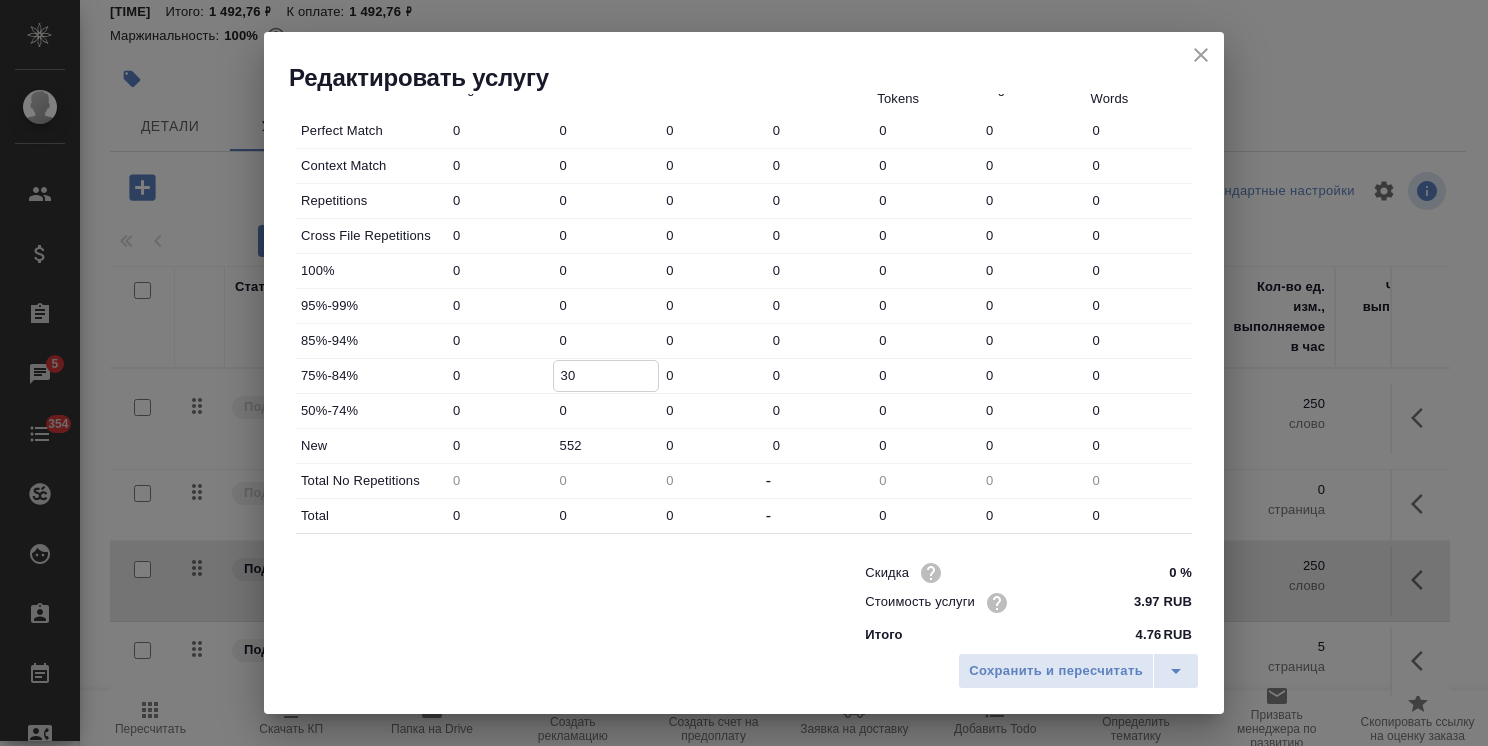 type on "30" 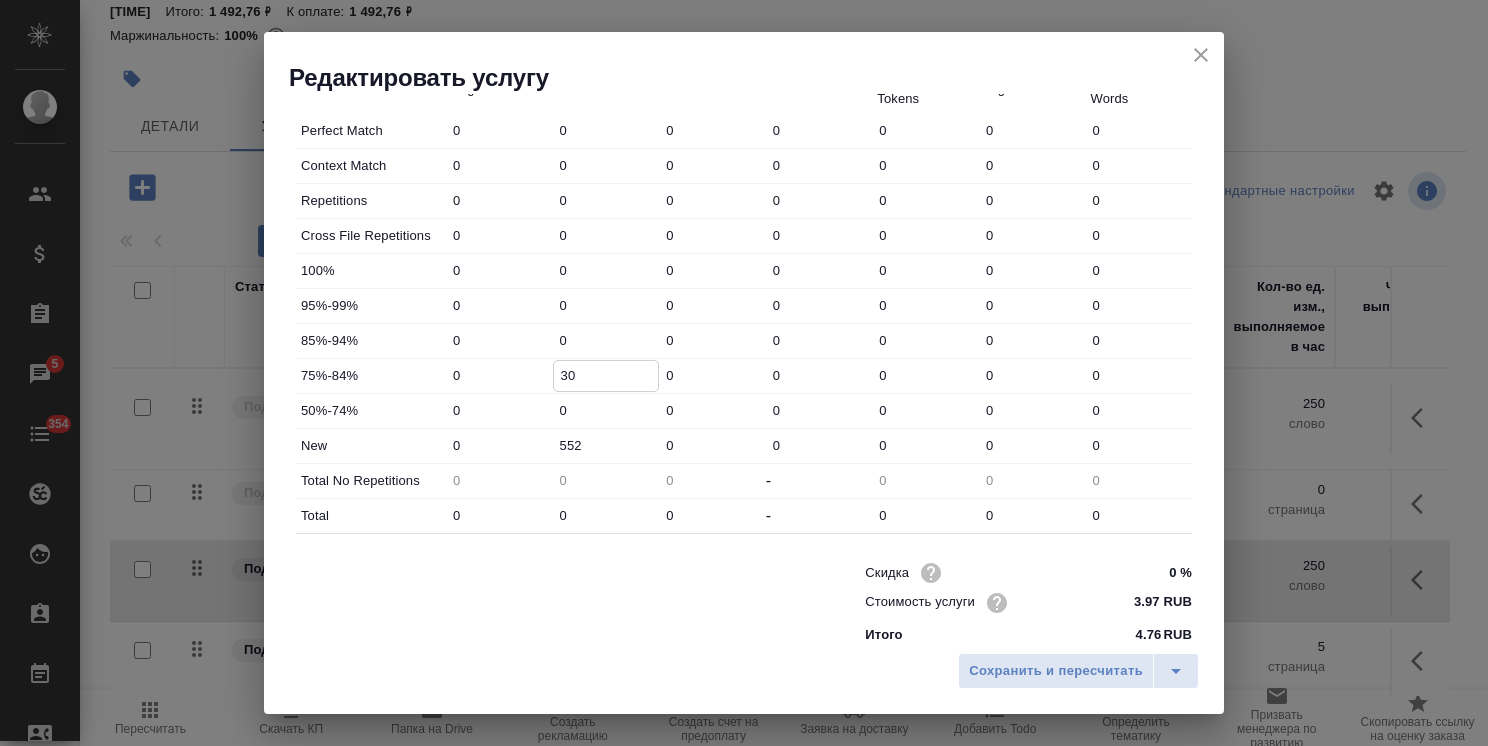 drag, startPoint x: 505, startPoint y: 298, endPoint x: 443, endPoint y: 298, distance: 62 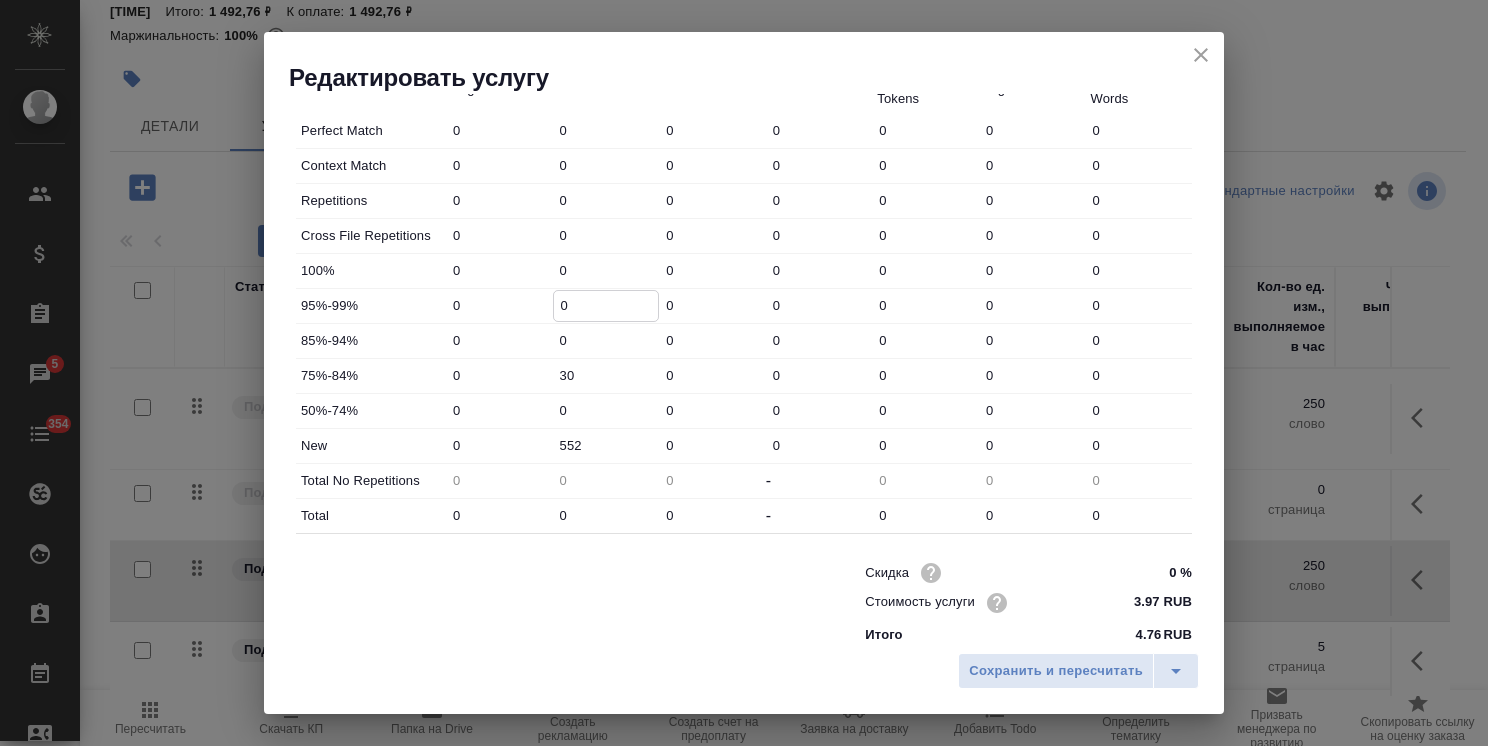 paste on "62" 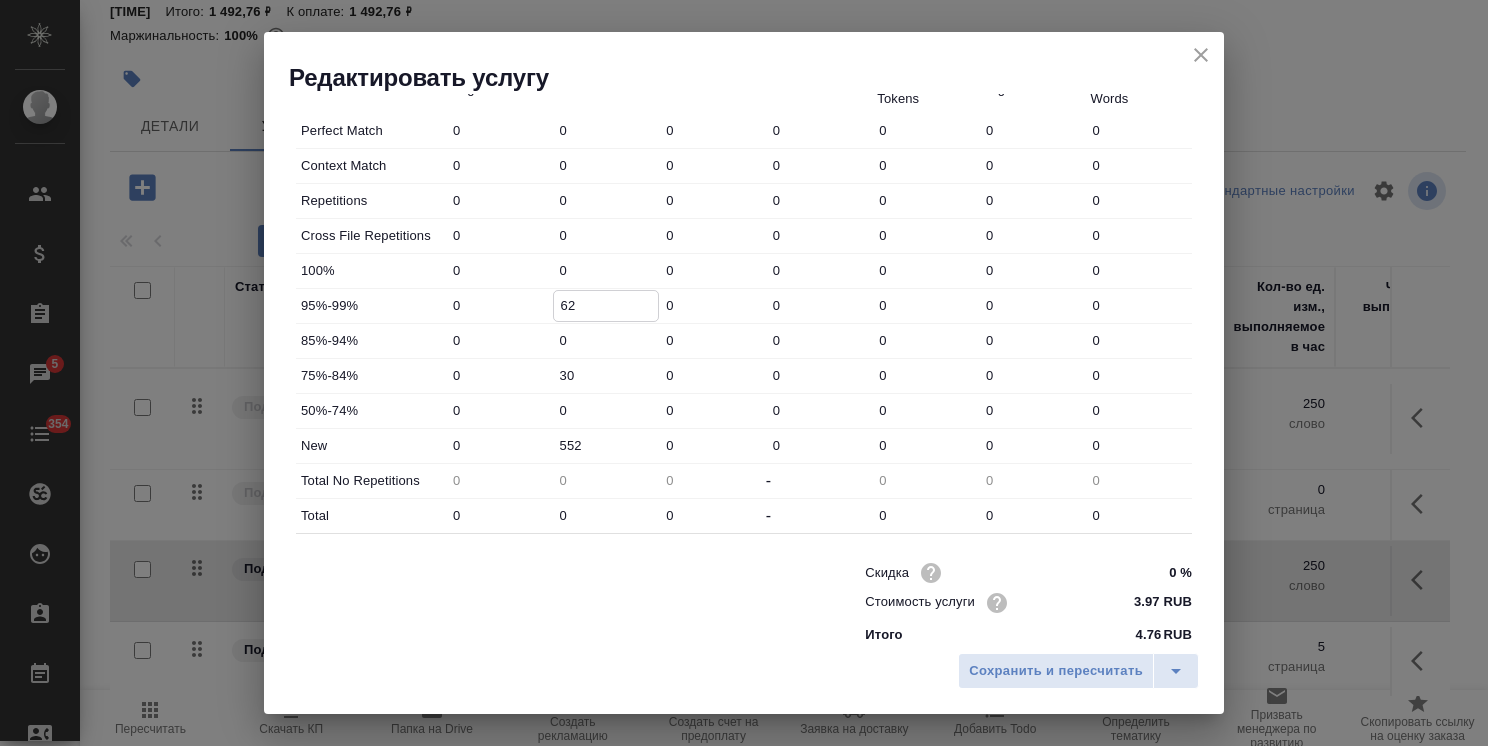 type on "62" 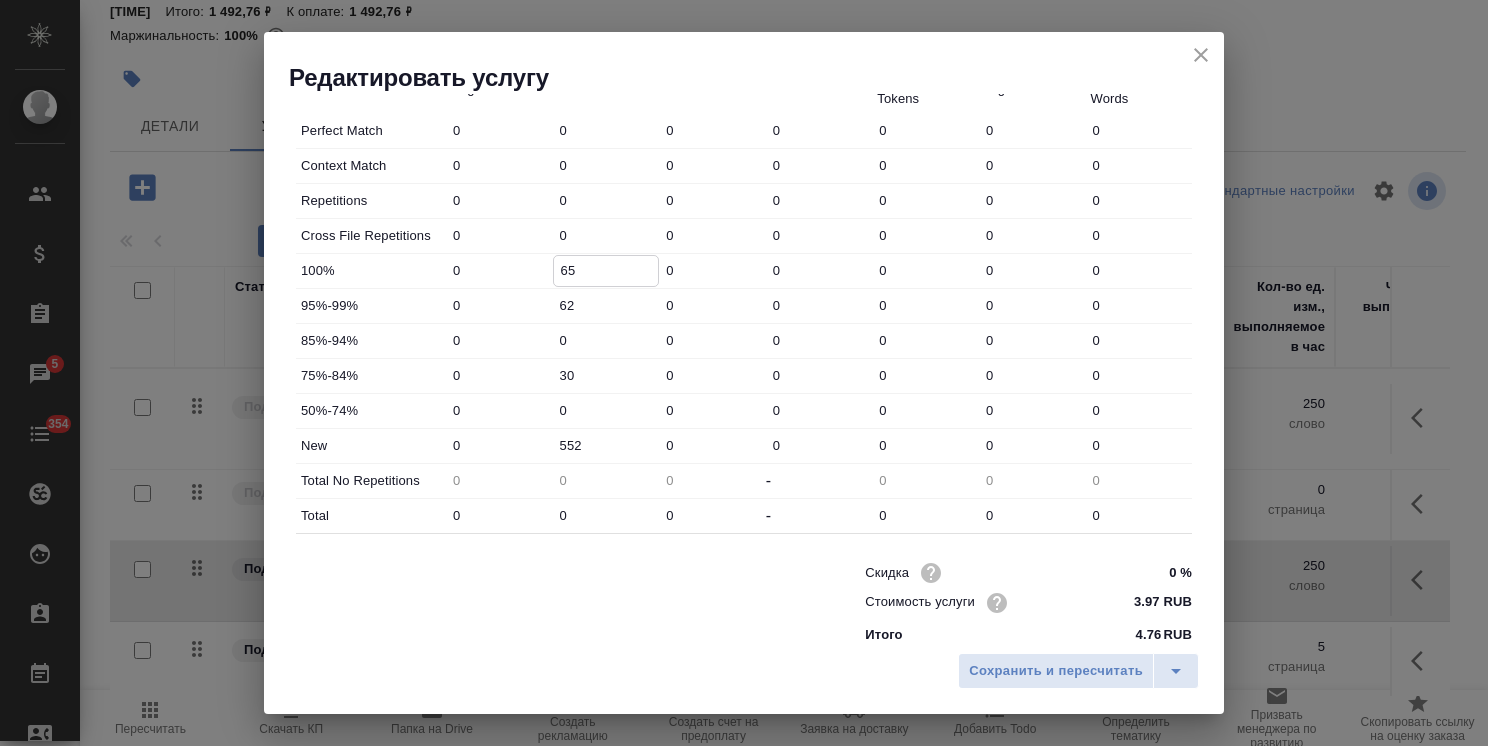 type on "65" 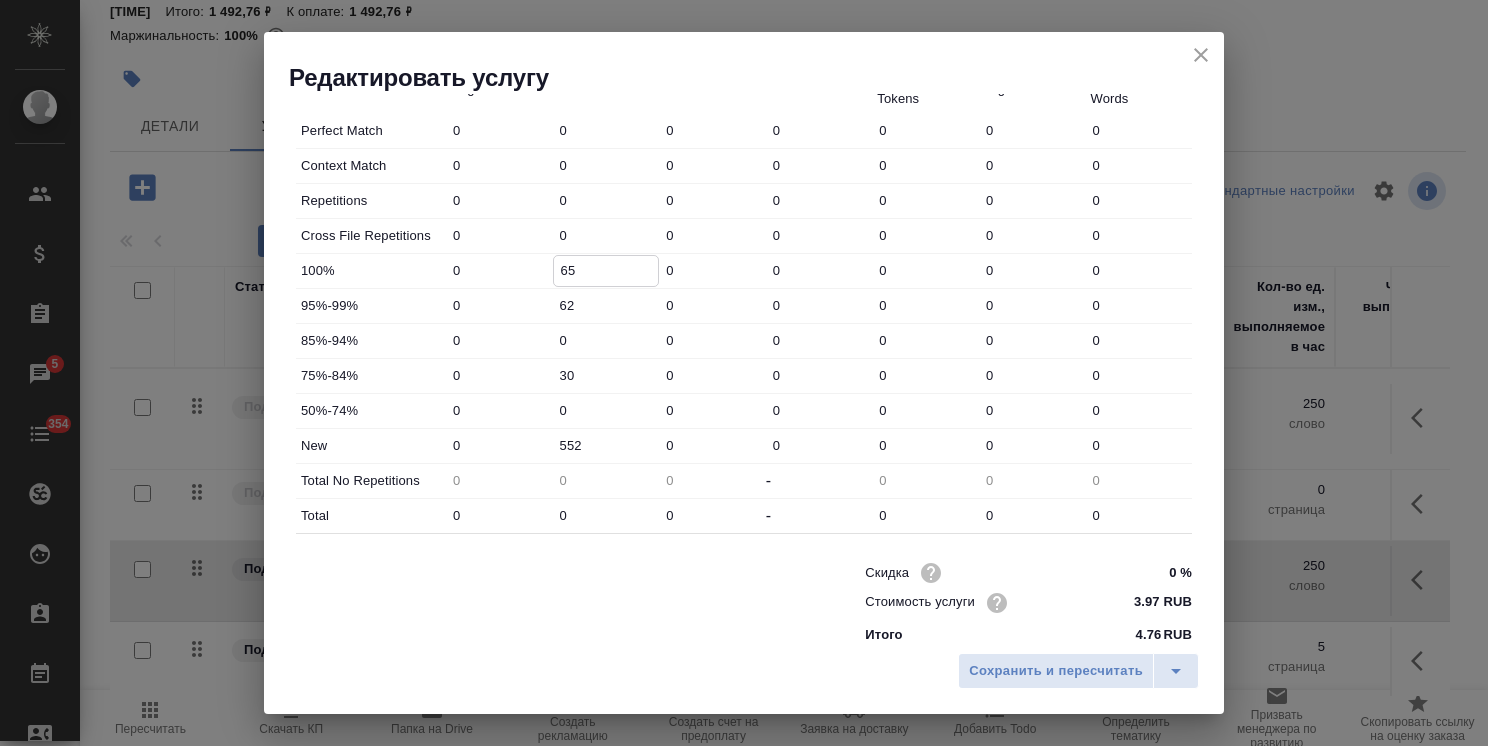 drag, startPoint x: 552, startPoint y: 191, endPoint x: 527, endPoint y: 182, distance: 26.57066 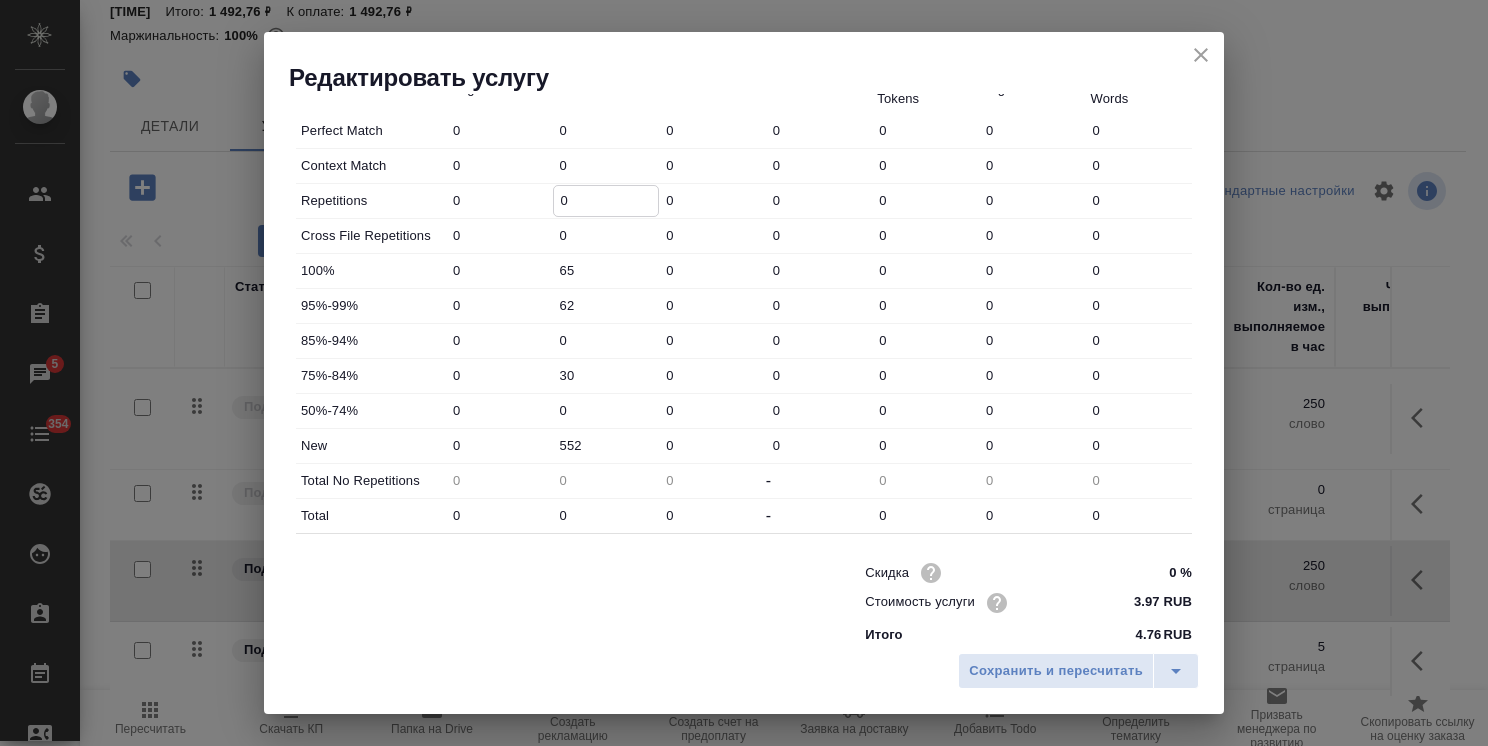 paste on "17" 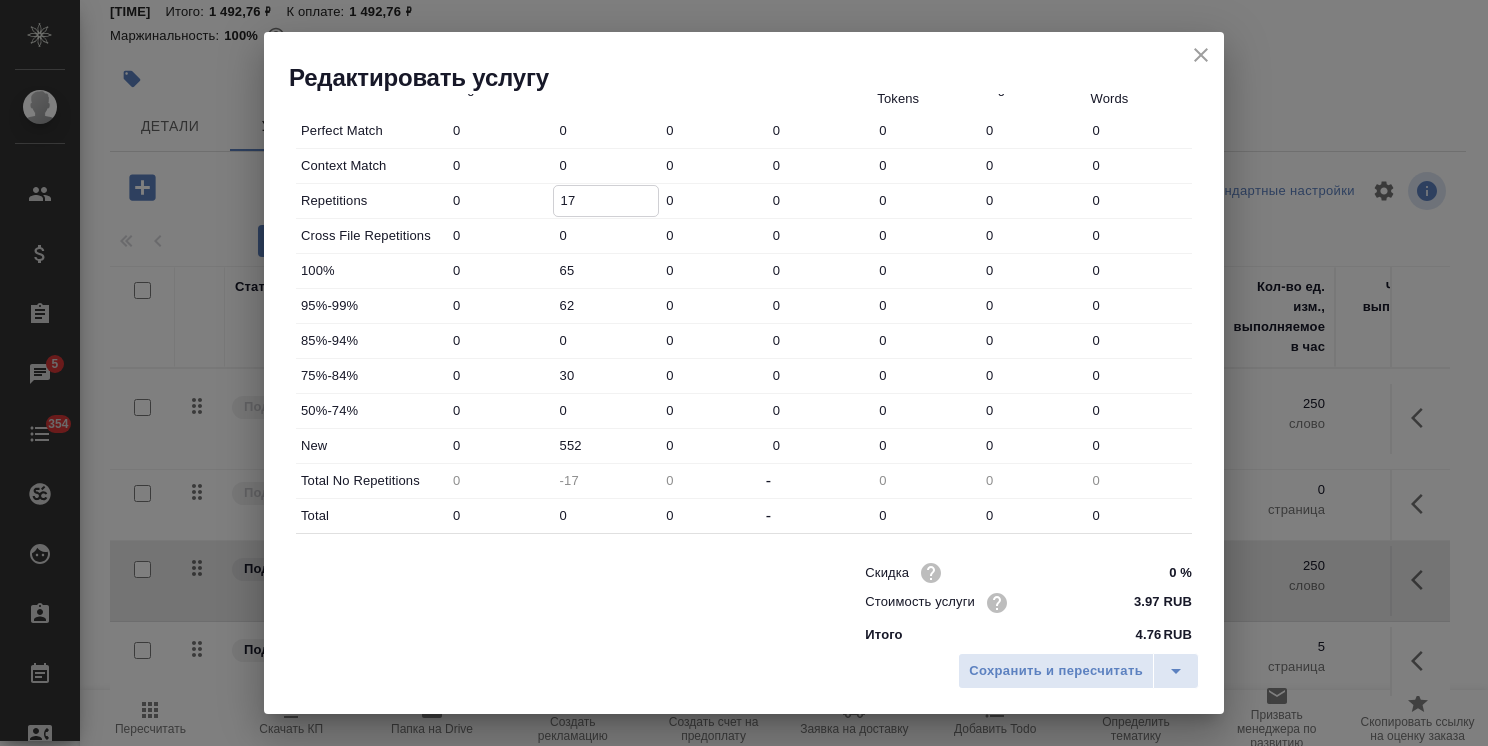 type on "17" 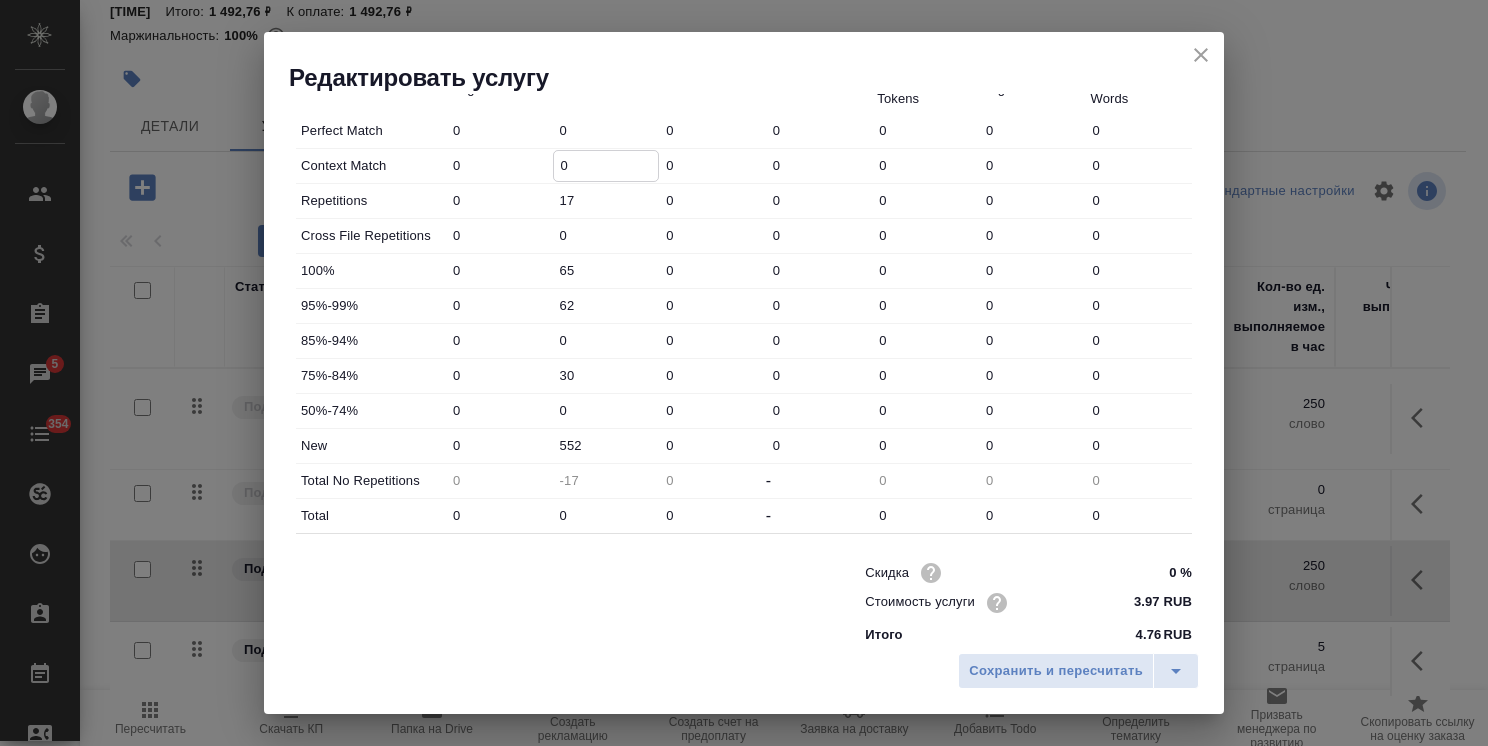 drag, startPoint x: 575, startPoint y: 161, endPoint x: 462, endPoint y: 159, distance: 113.0177 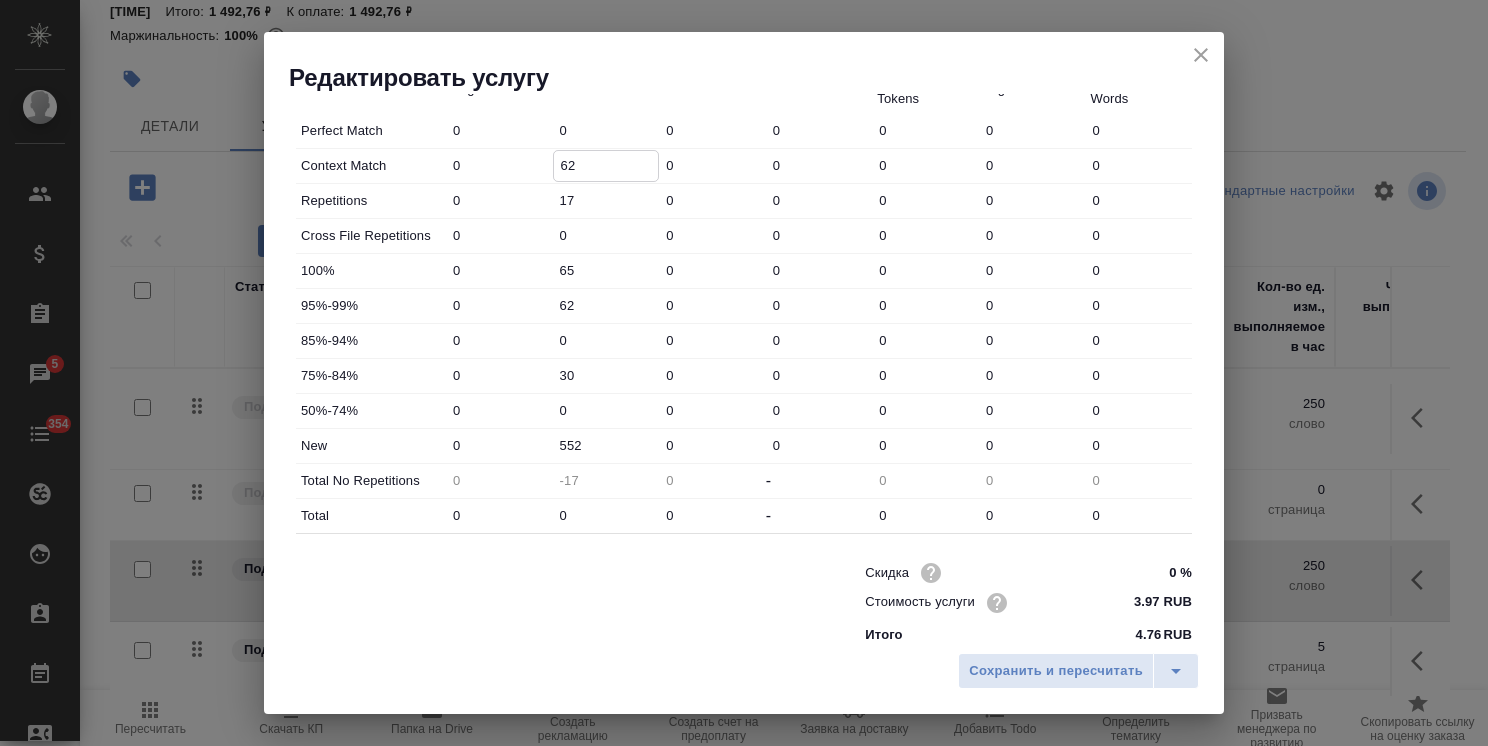 type on "62" 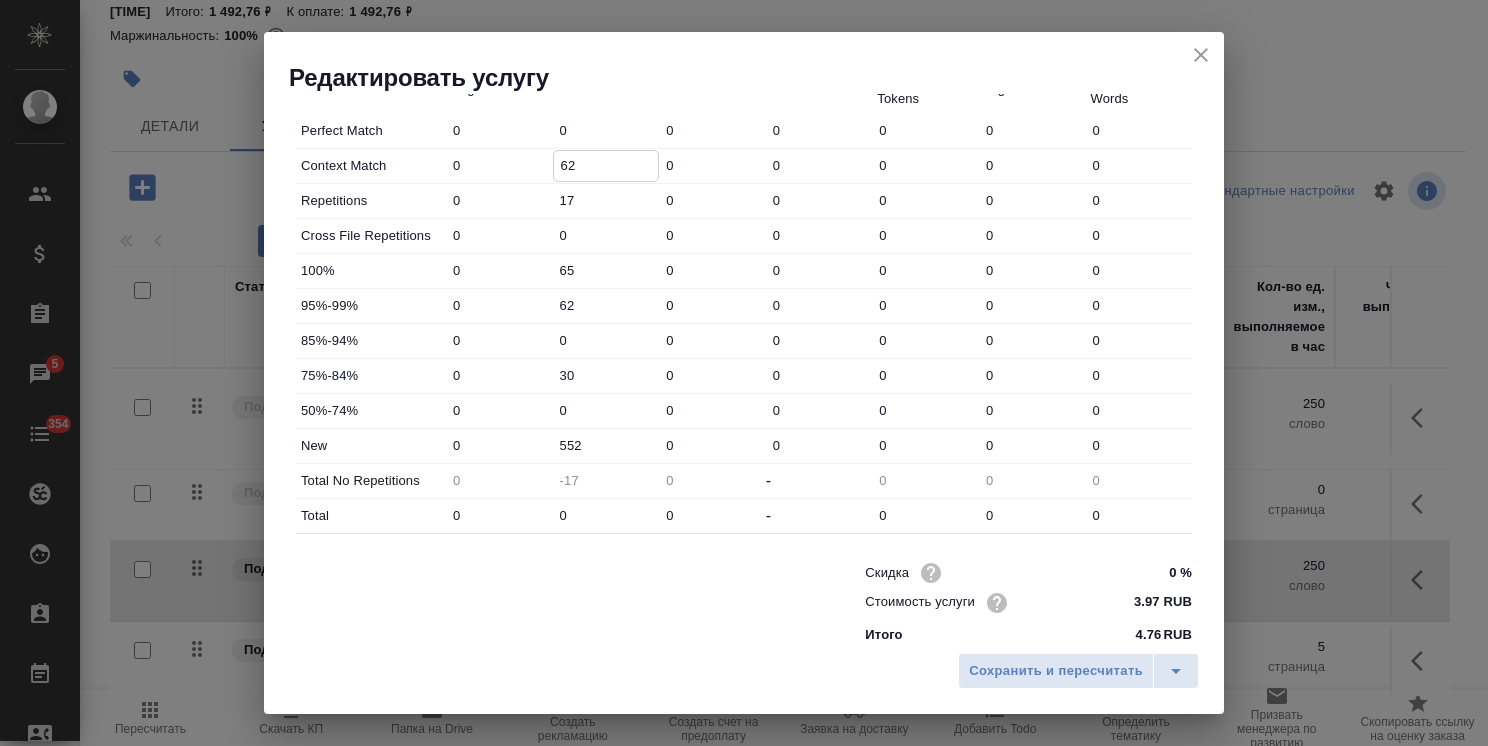 click on "Perfect Match 0 0 0 0 0 0 0" at bounding box center (744, 131) 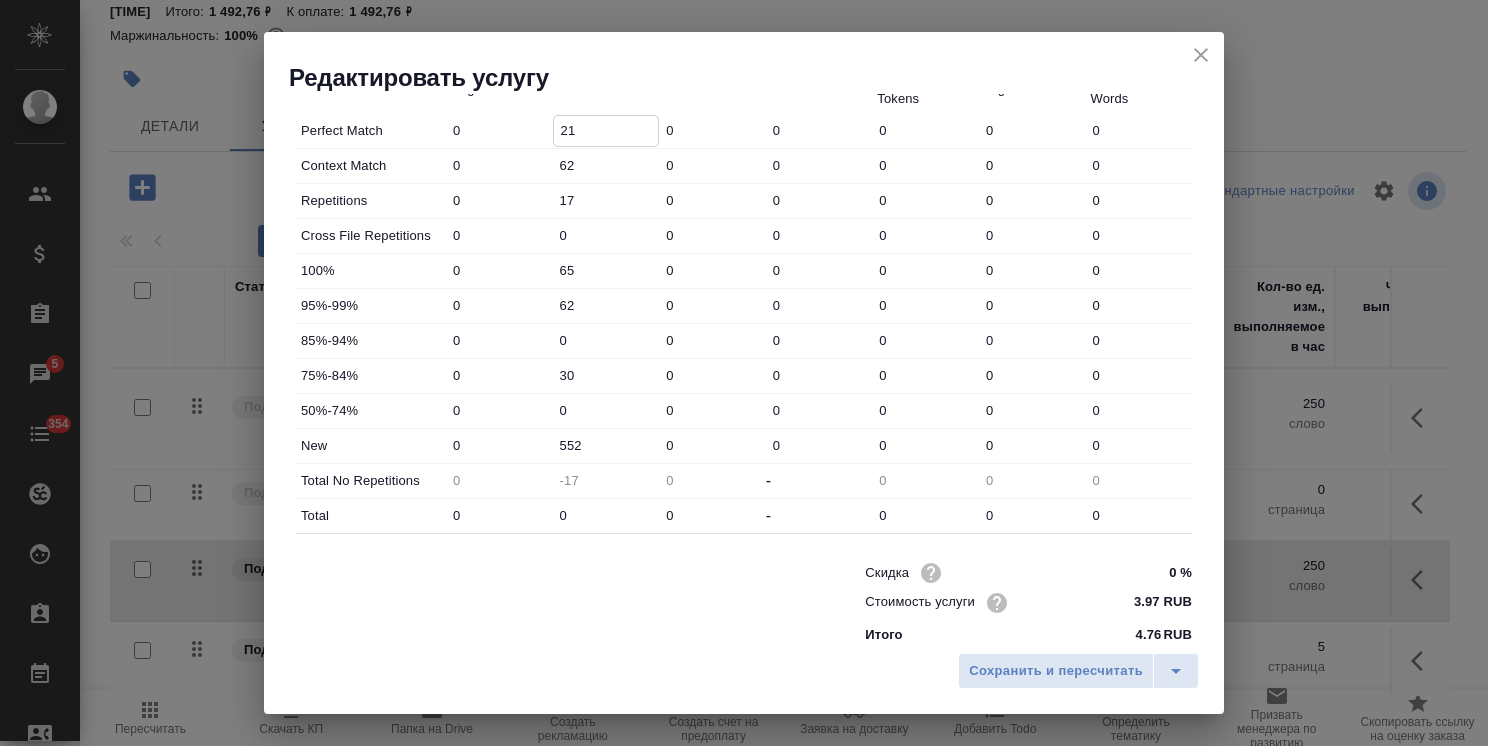 type on "21" 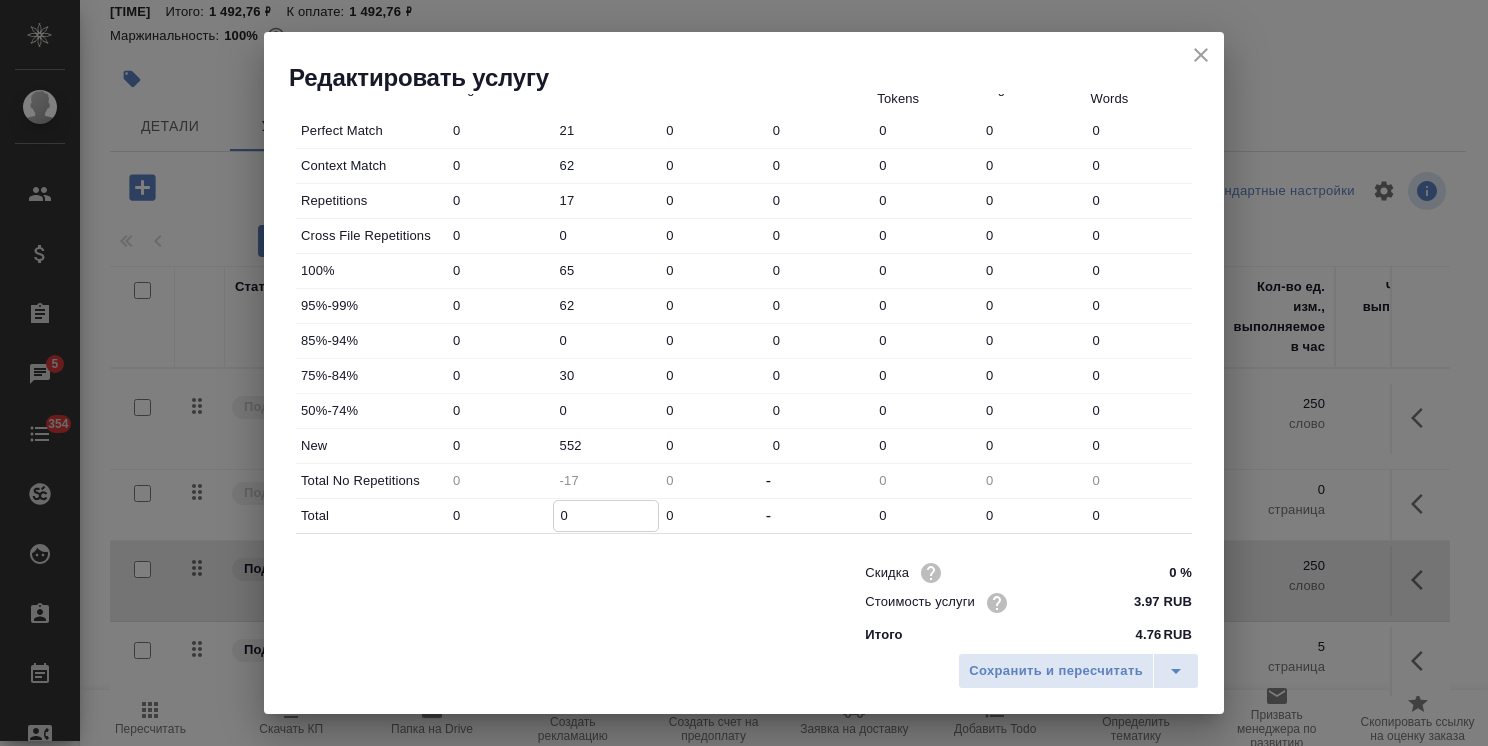 paste on "17" 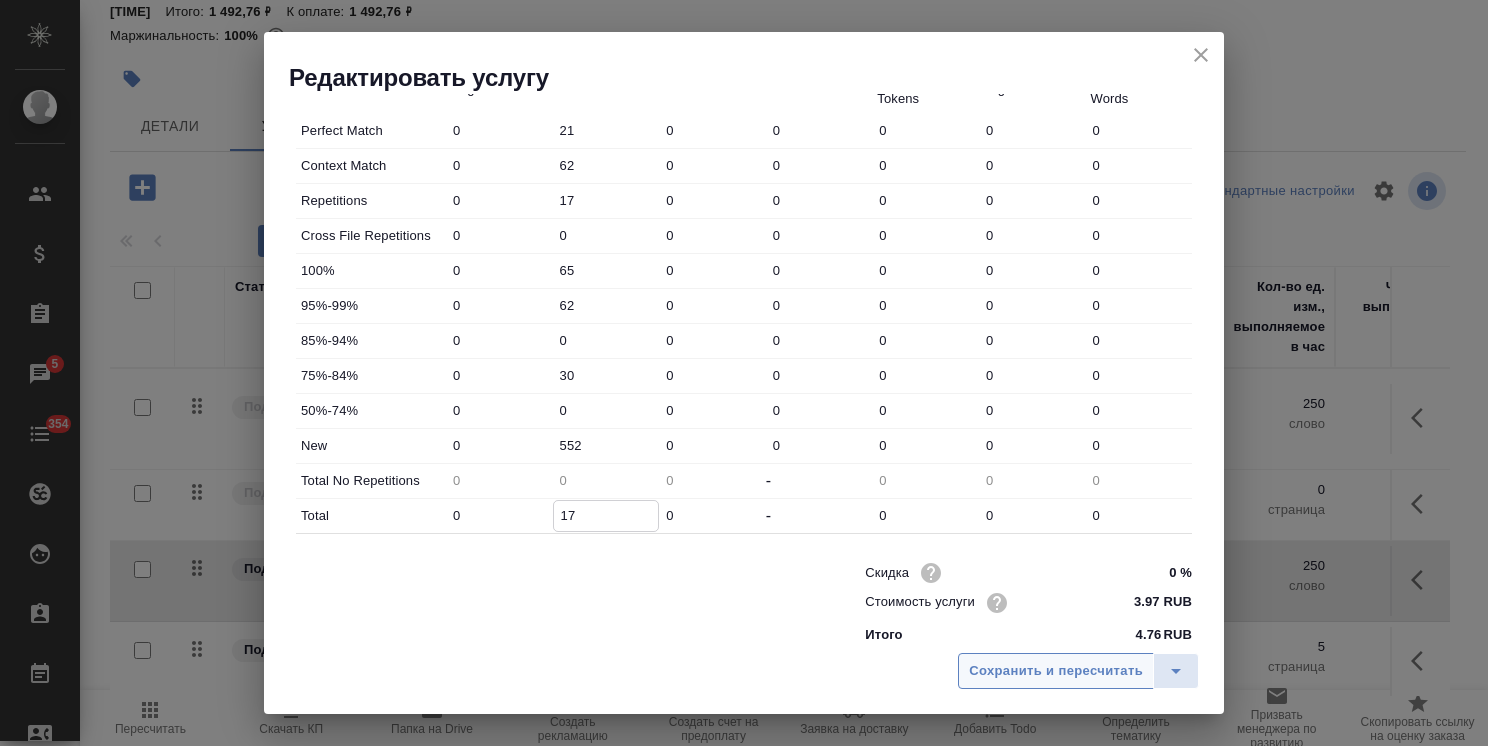 type on "17" 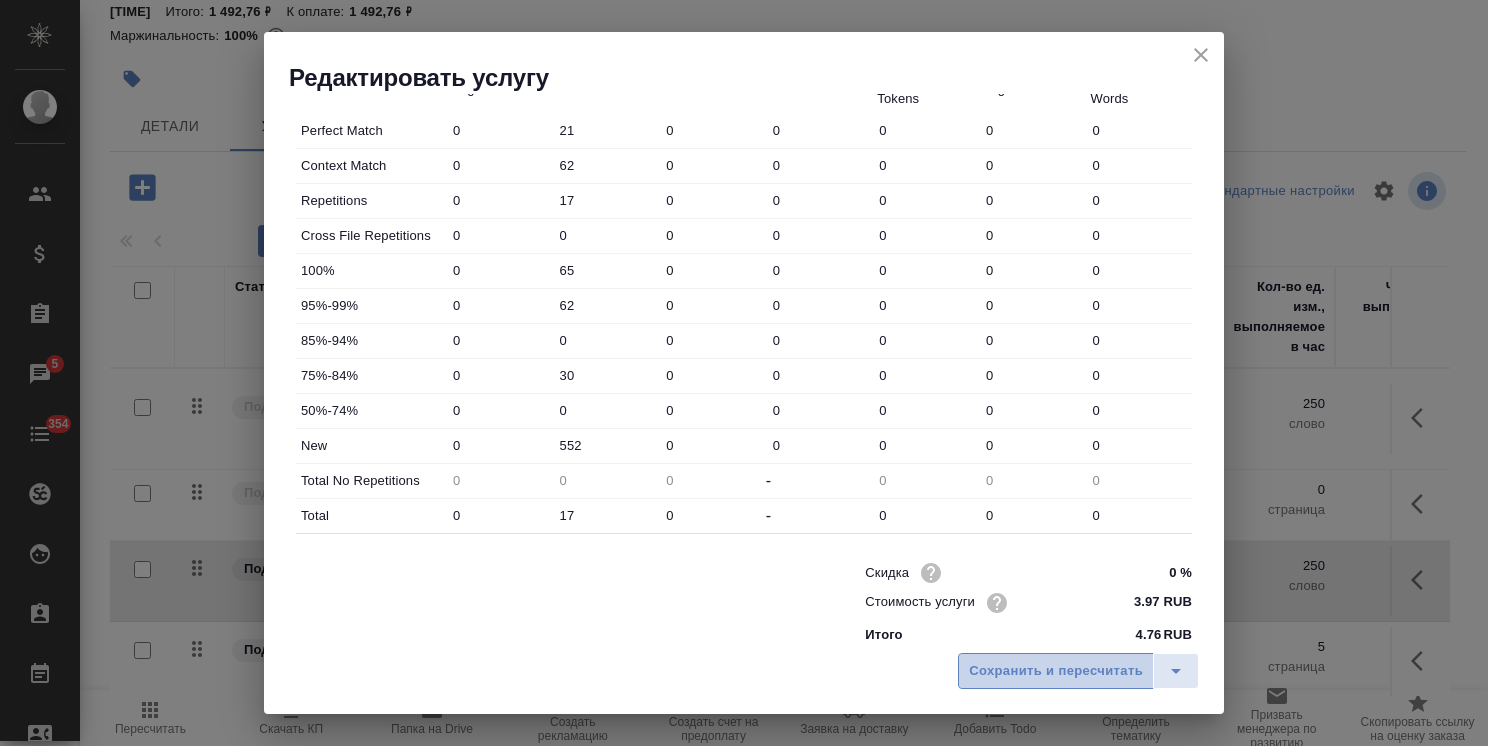 click on "Сохранить и пересчитать" at bounding box center [1056, 671] 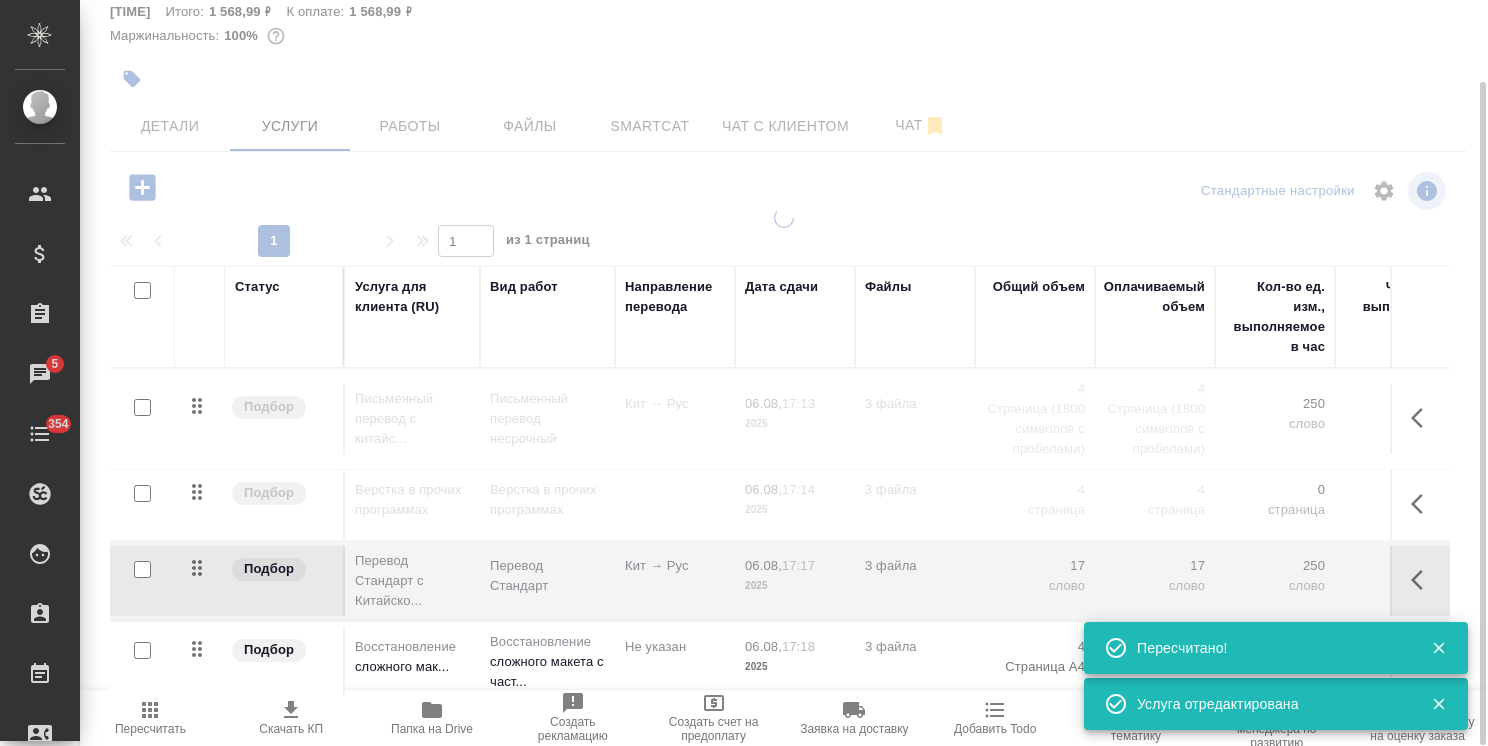 click on "Кит → Рус" at bounding box center (675, 419) 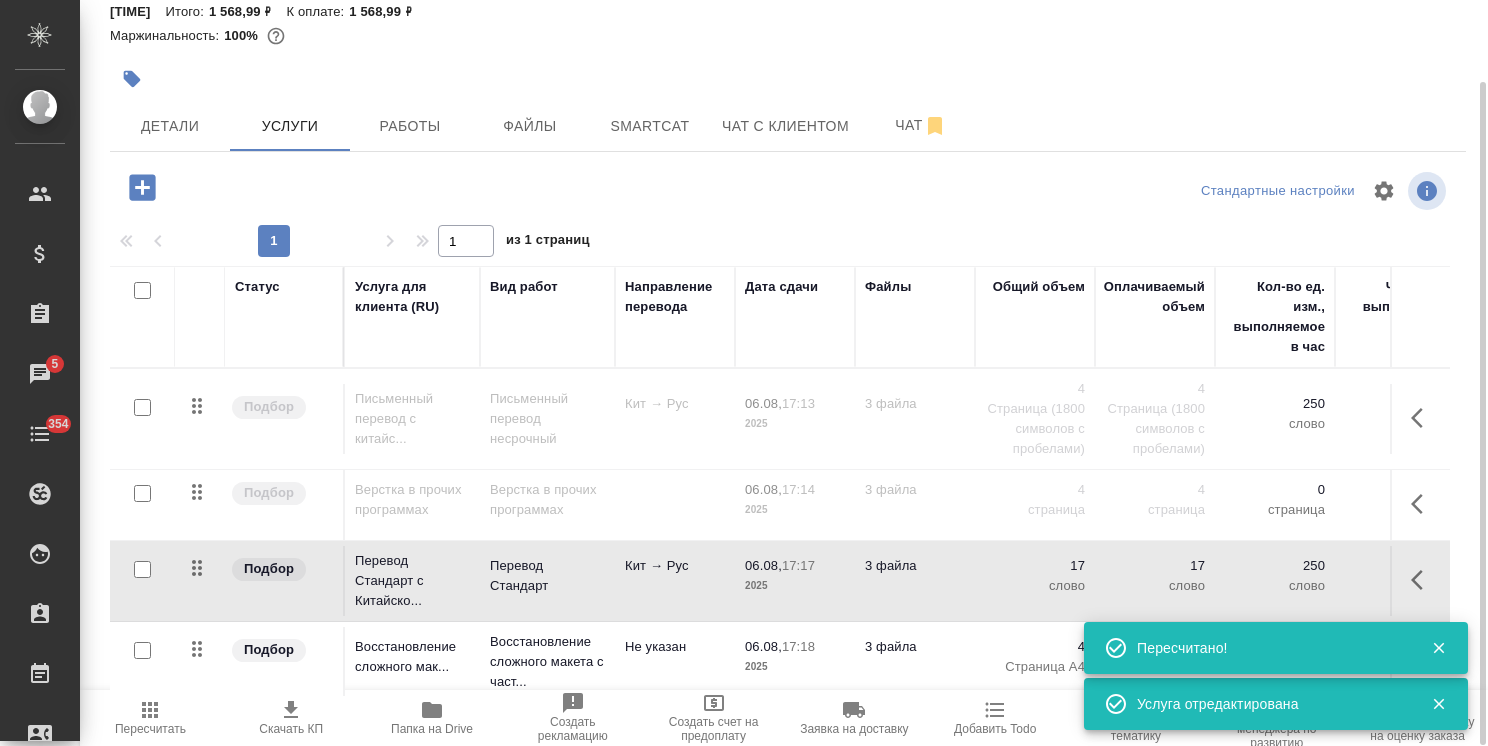 click on "Кит → Рус" at bounding box center [675, 419] 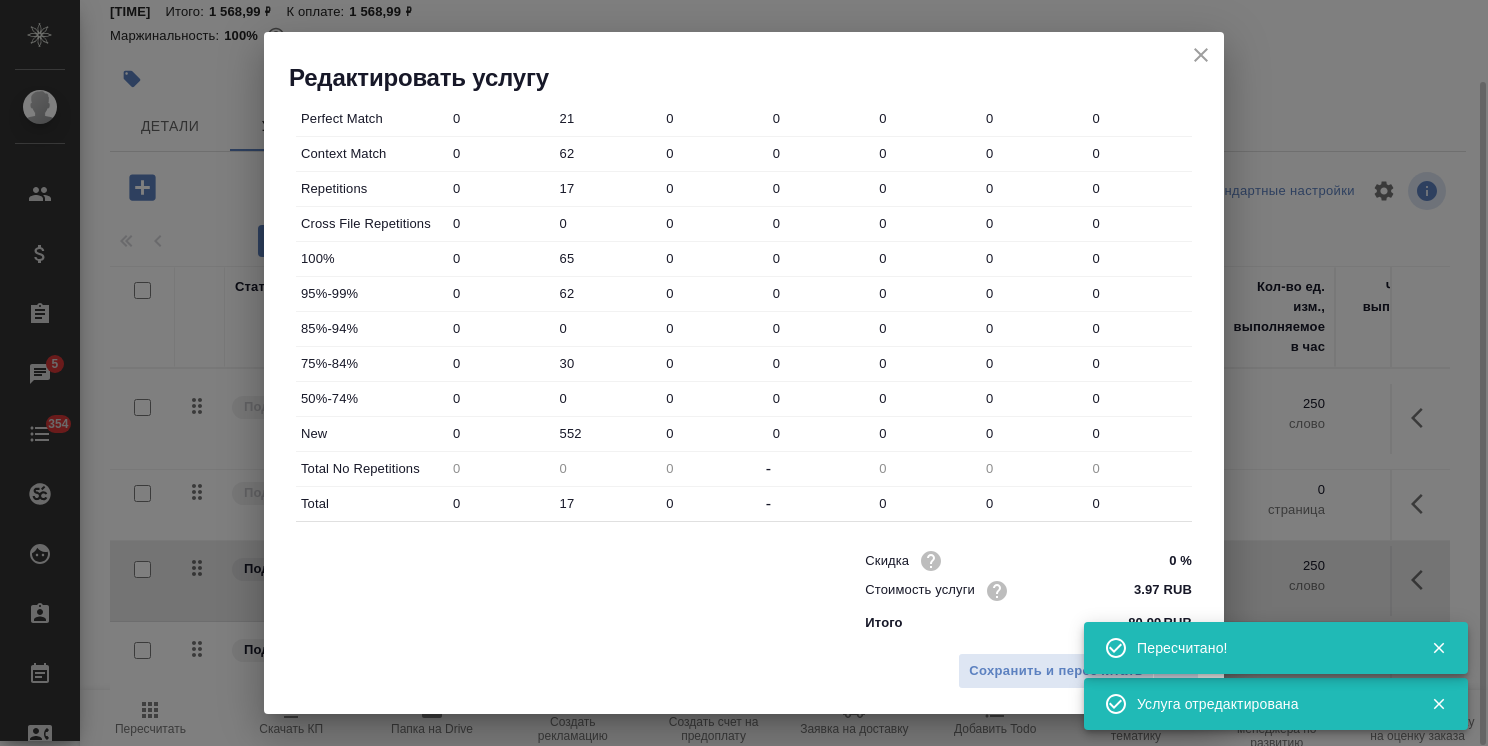 scroll, scrollTop: 614, scrollLeft: 0, axis: vertical 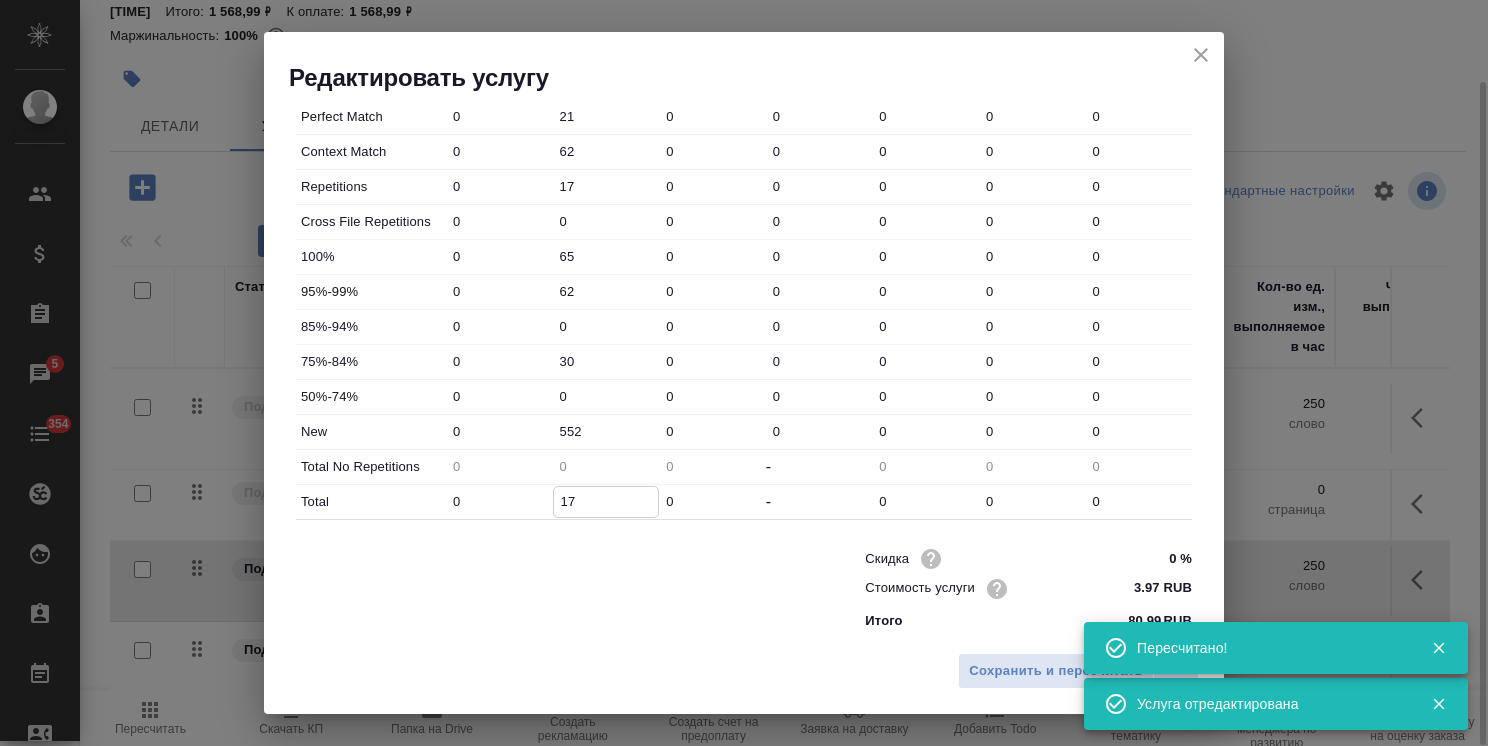 drag, startPoint x: 599, startPoint y: 499, endPoint x: 830, endPoint y: 590, distance: 248.27808 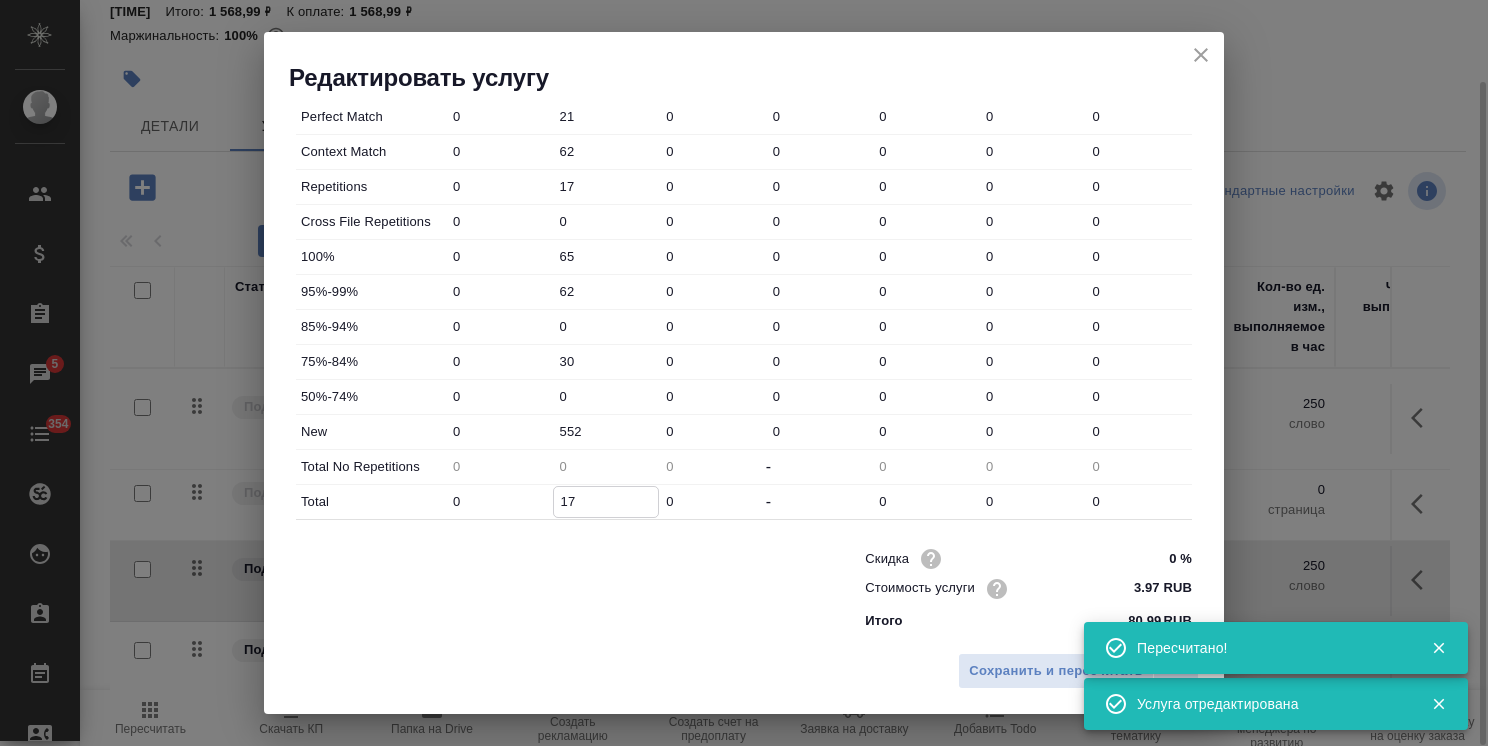 click on "Total 0 17 0 - 0 0 0" at bounding box center (744, 502) 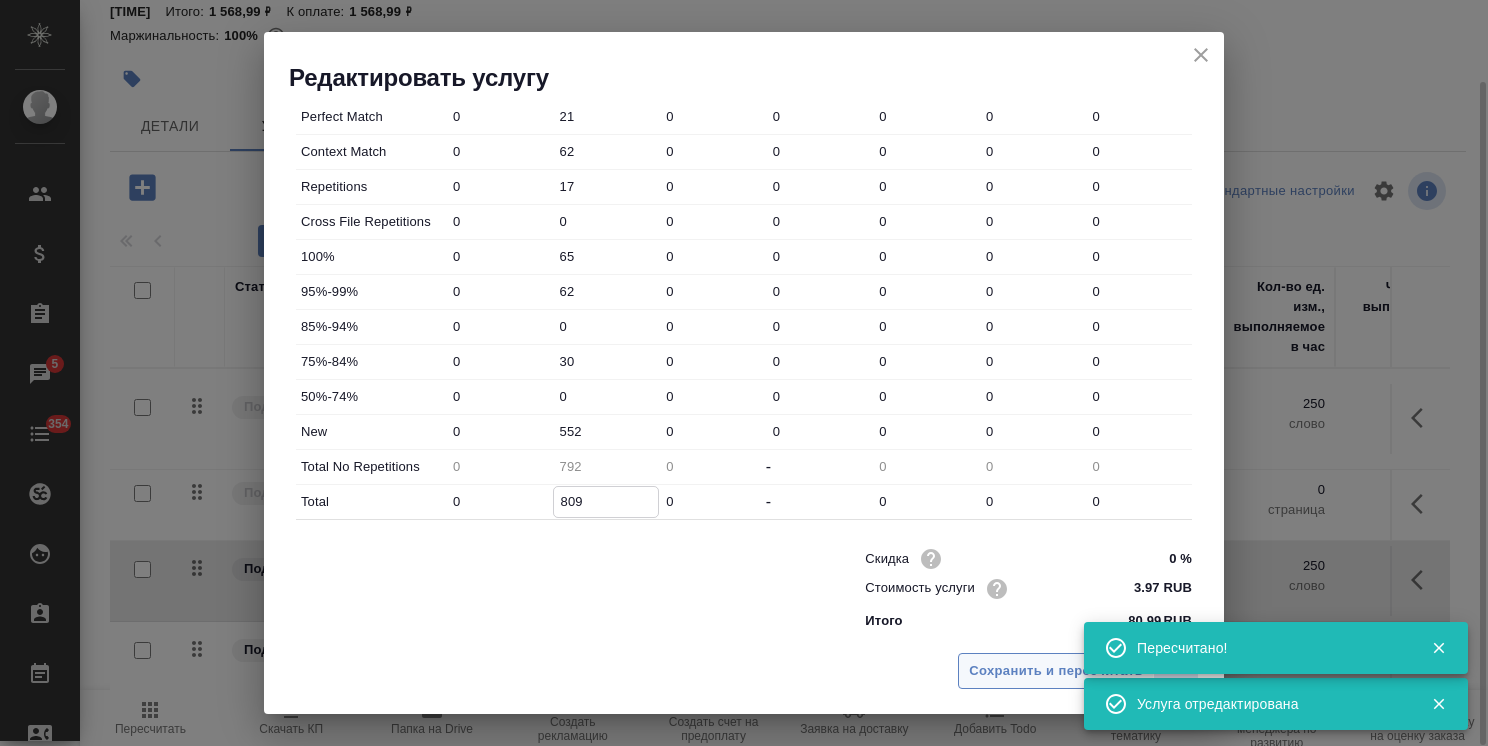type on "809" 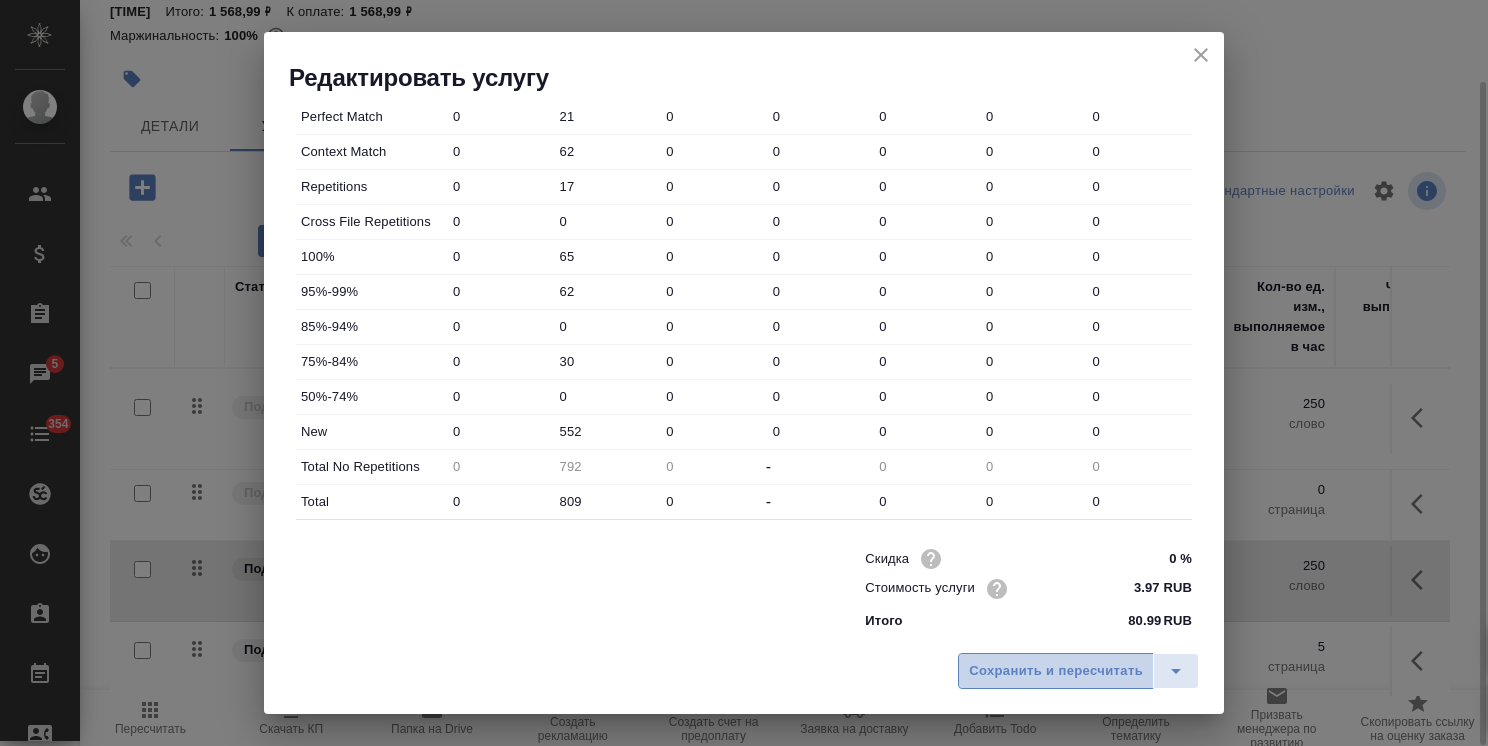 click on "Сохранить и пересчитать" at bounding box center (1056, 671) 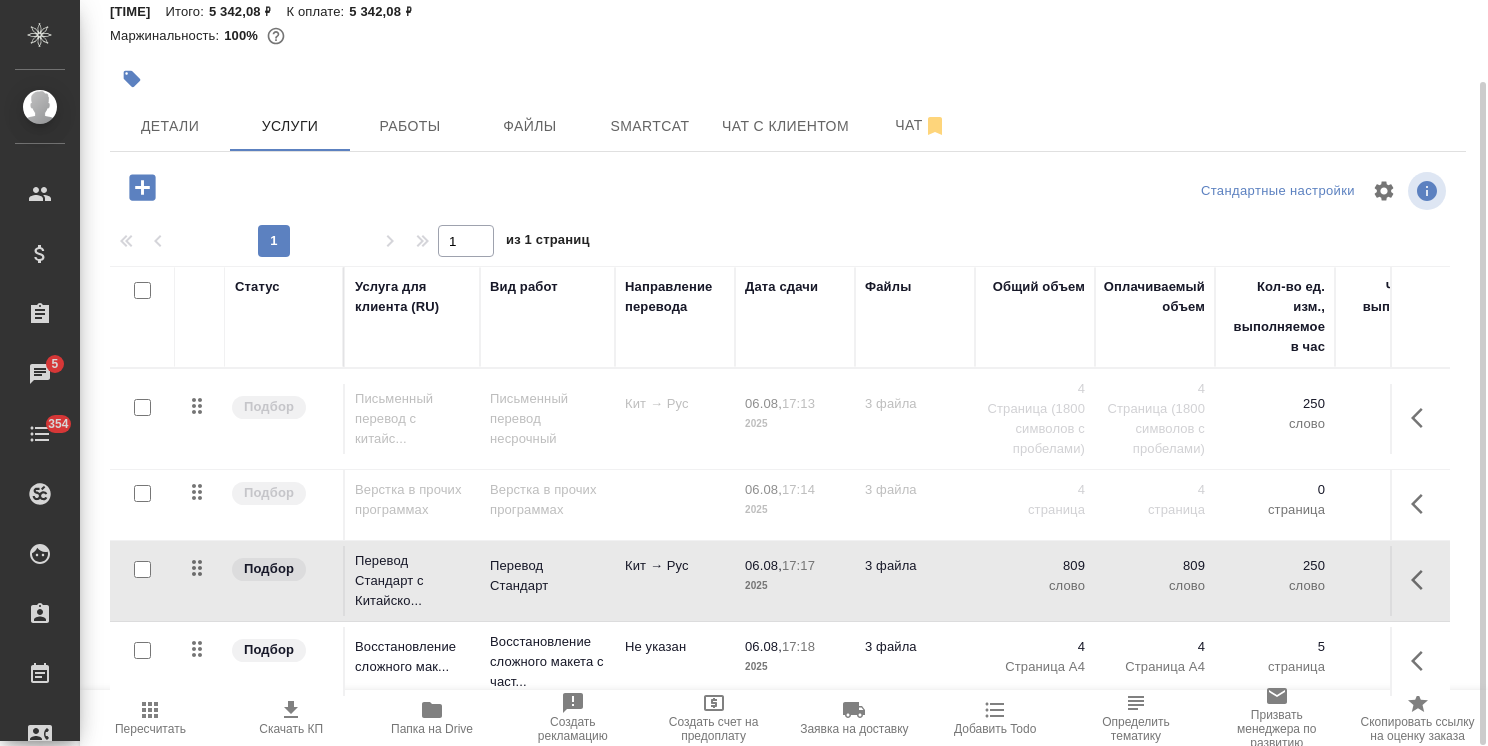 click on "Пересчитать" at bounding box center [150, 729] 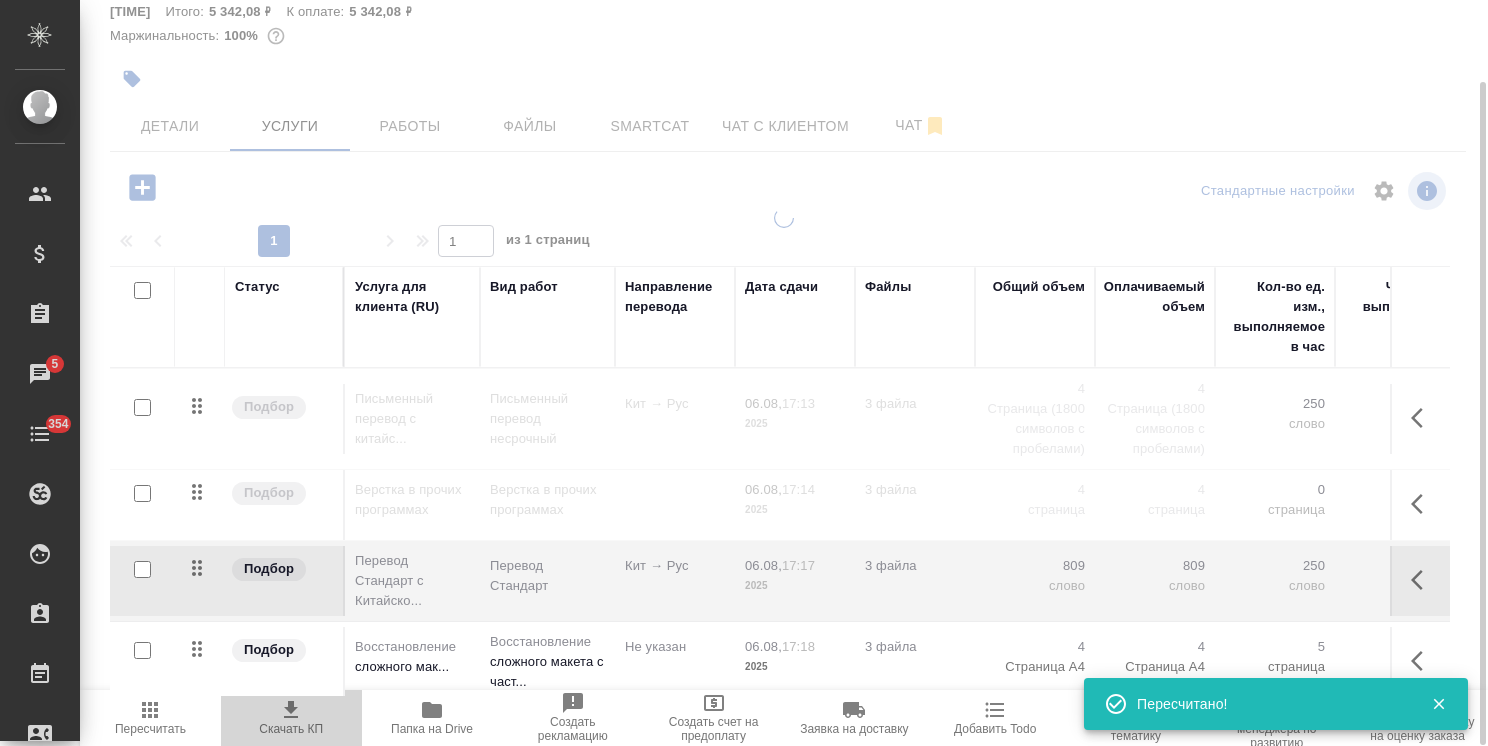 click 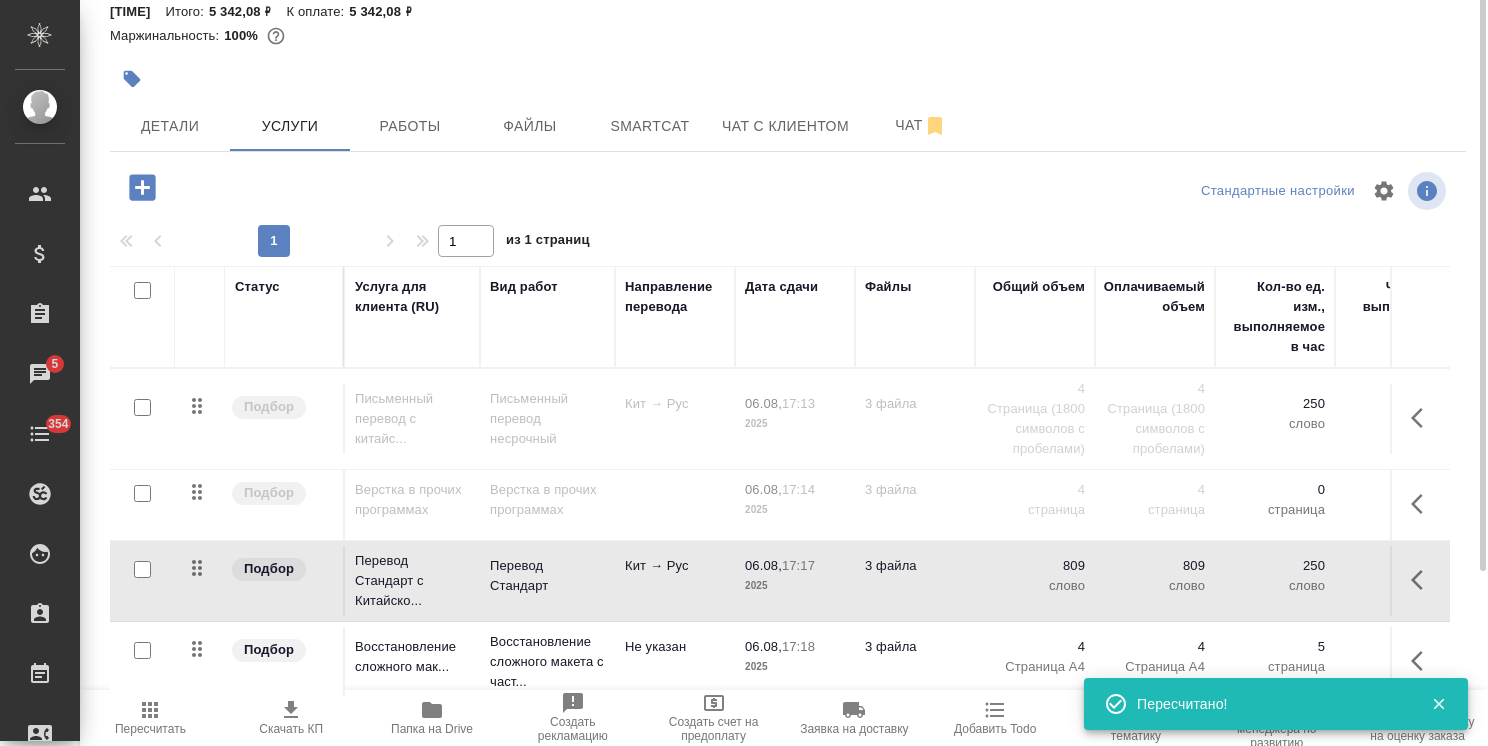 scroll, scrollTop: 0, scrollLeft: 0, axis: both 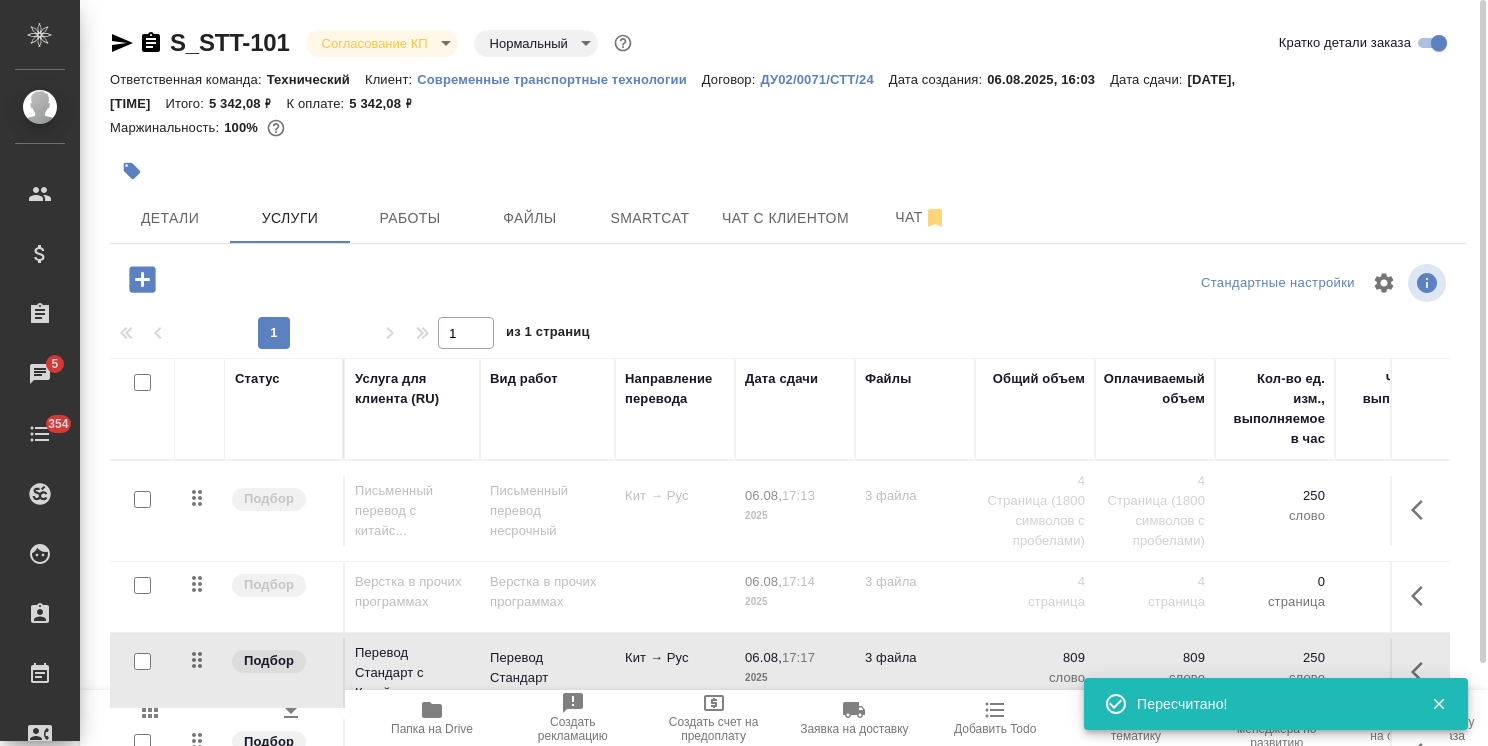 click on "ДУ02/0071/СТТ/24" at bounding box center [824, 79] 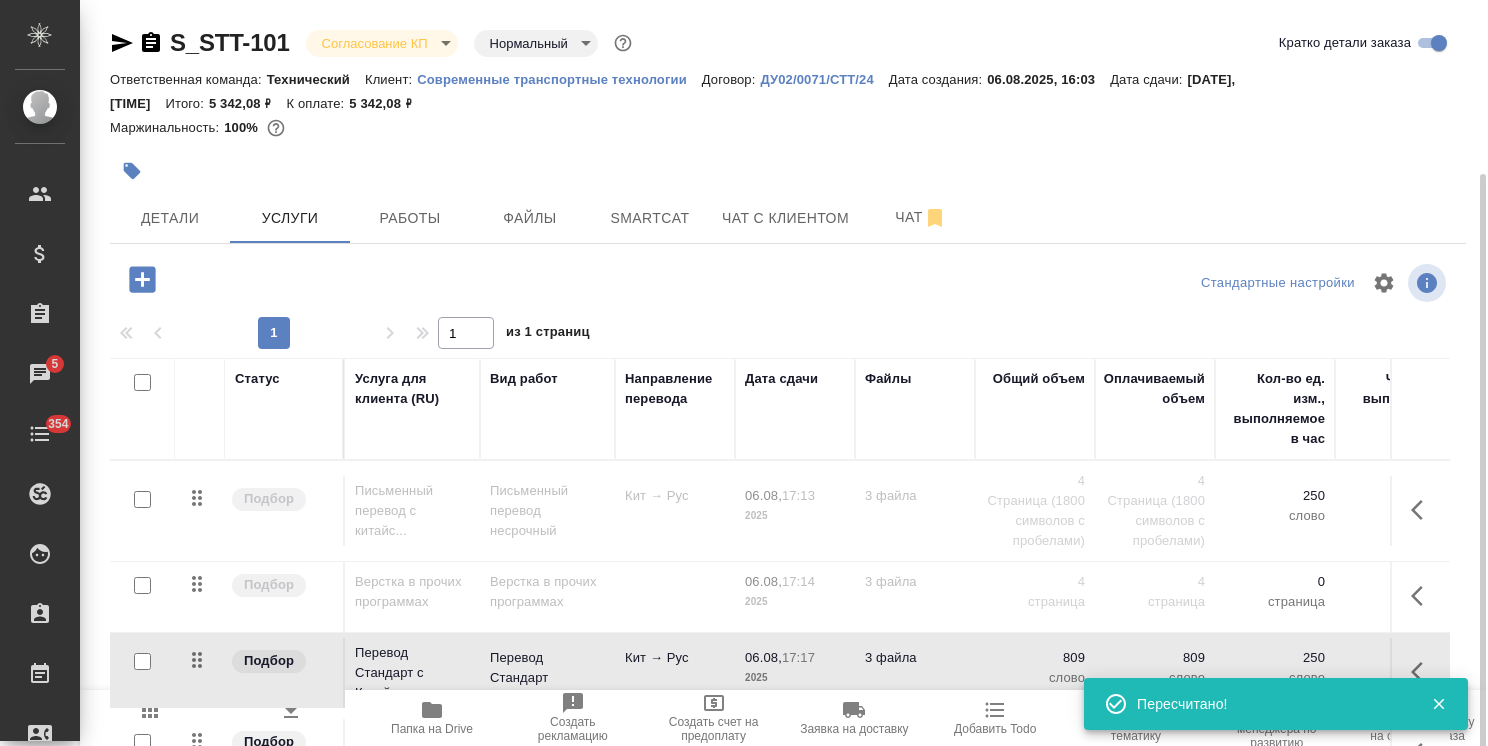 scroll, scrollTop: 92, scrollLeft: 0, axis: vertical 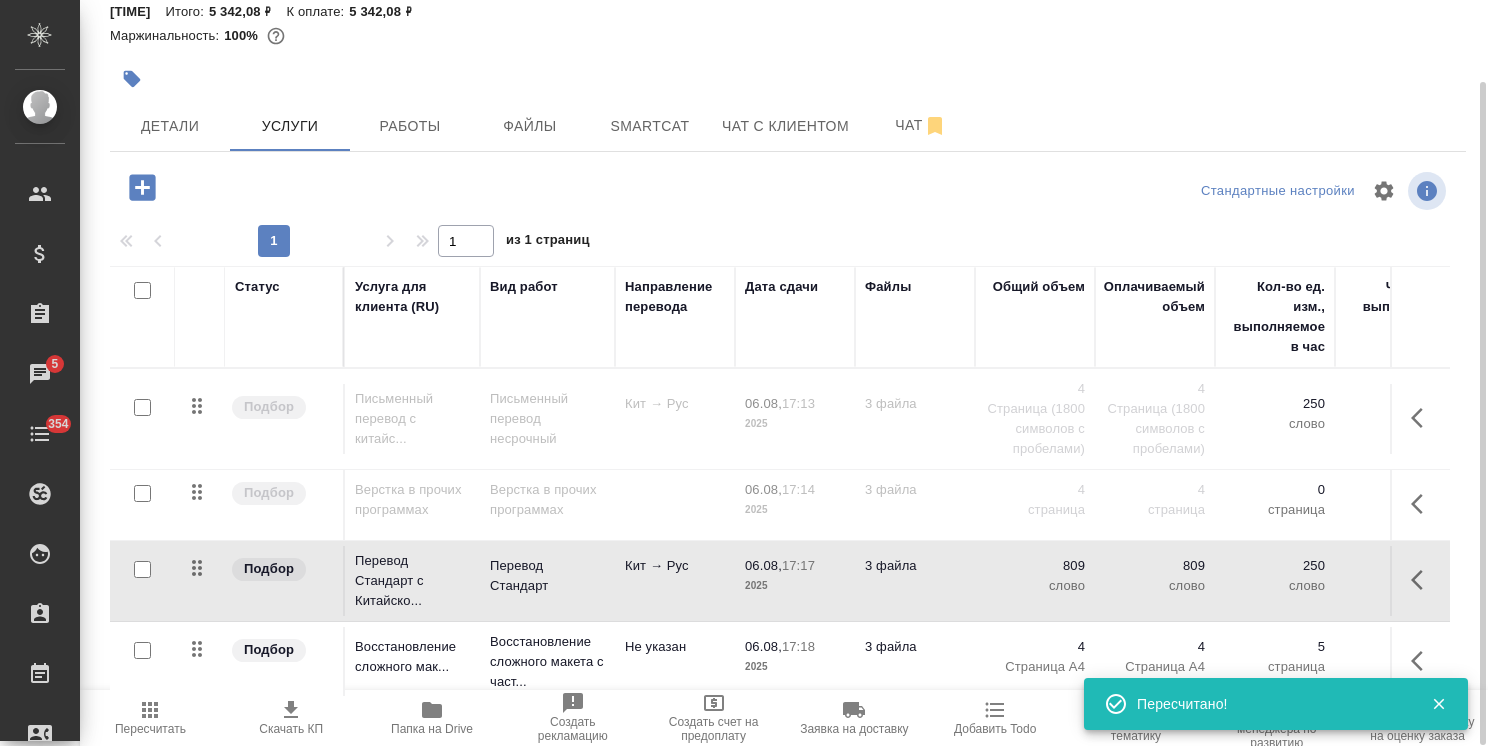 click on "Пересчитать" at bounding box center [150, 717] 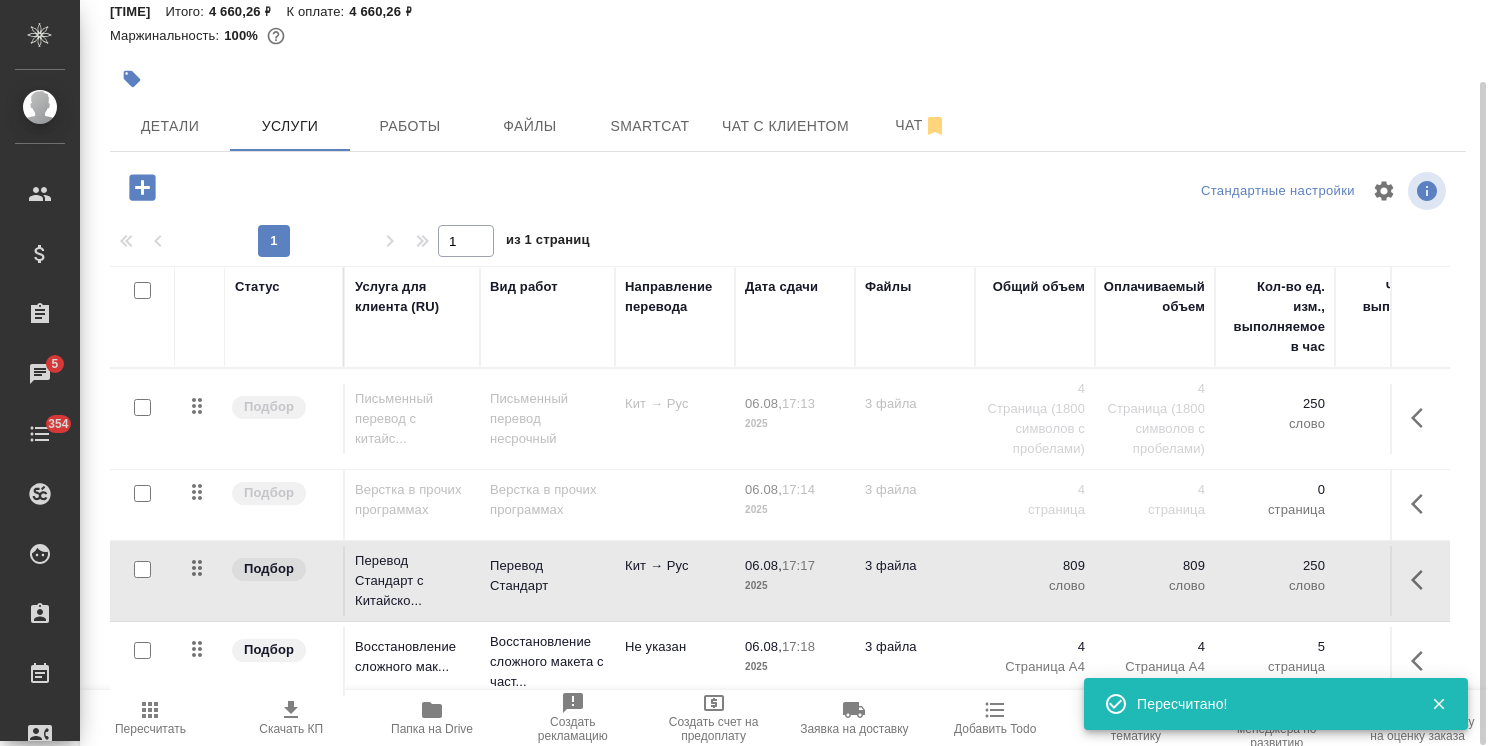 click 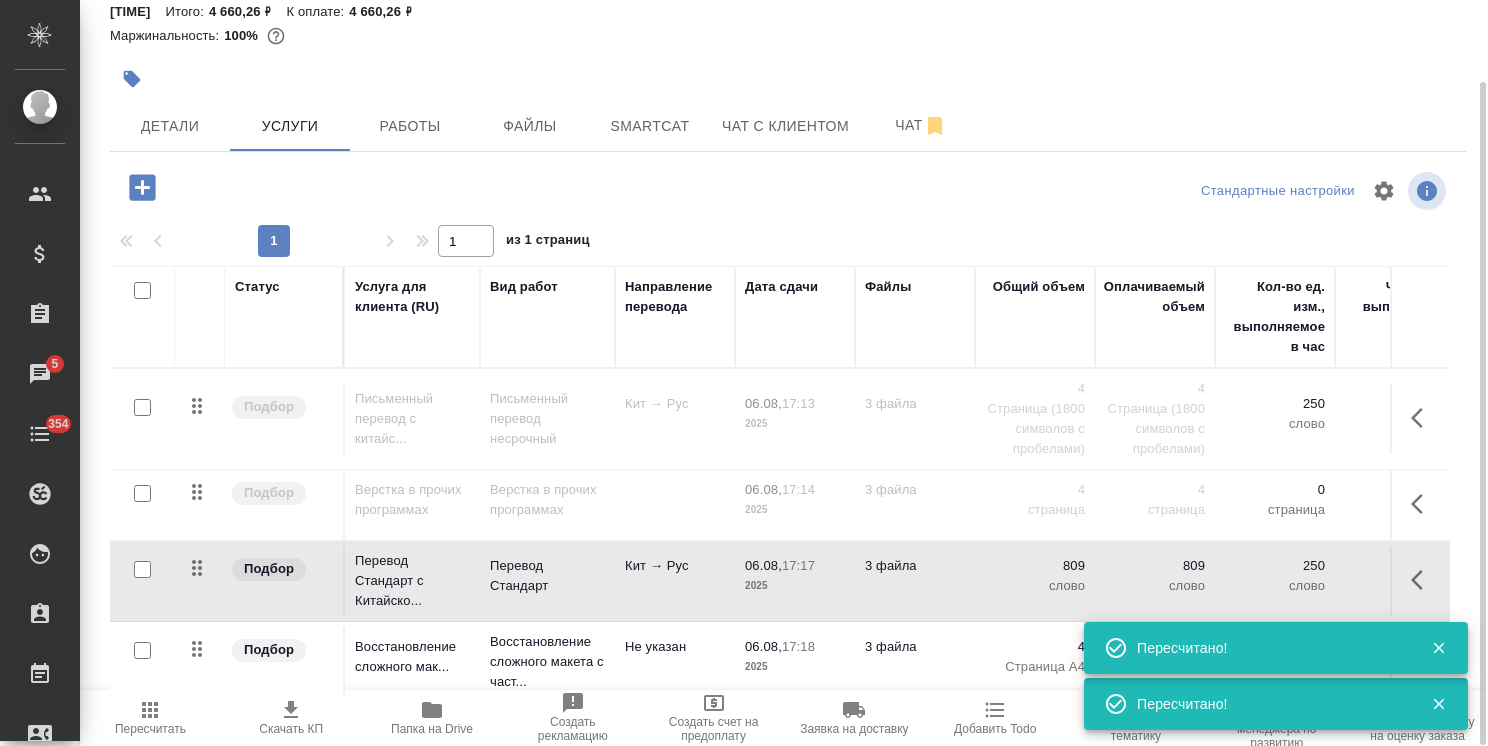 click 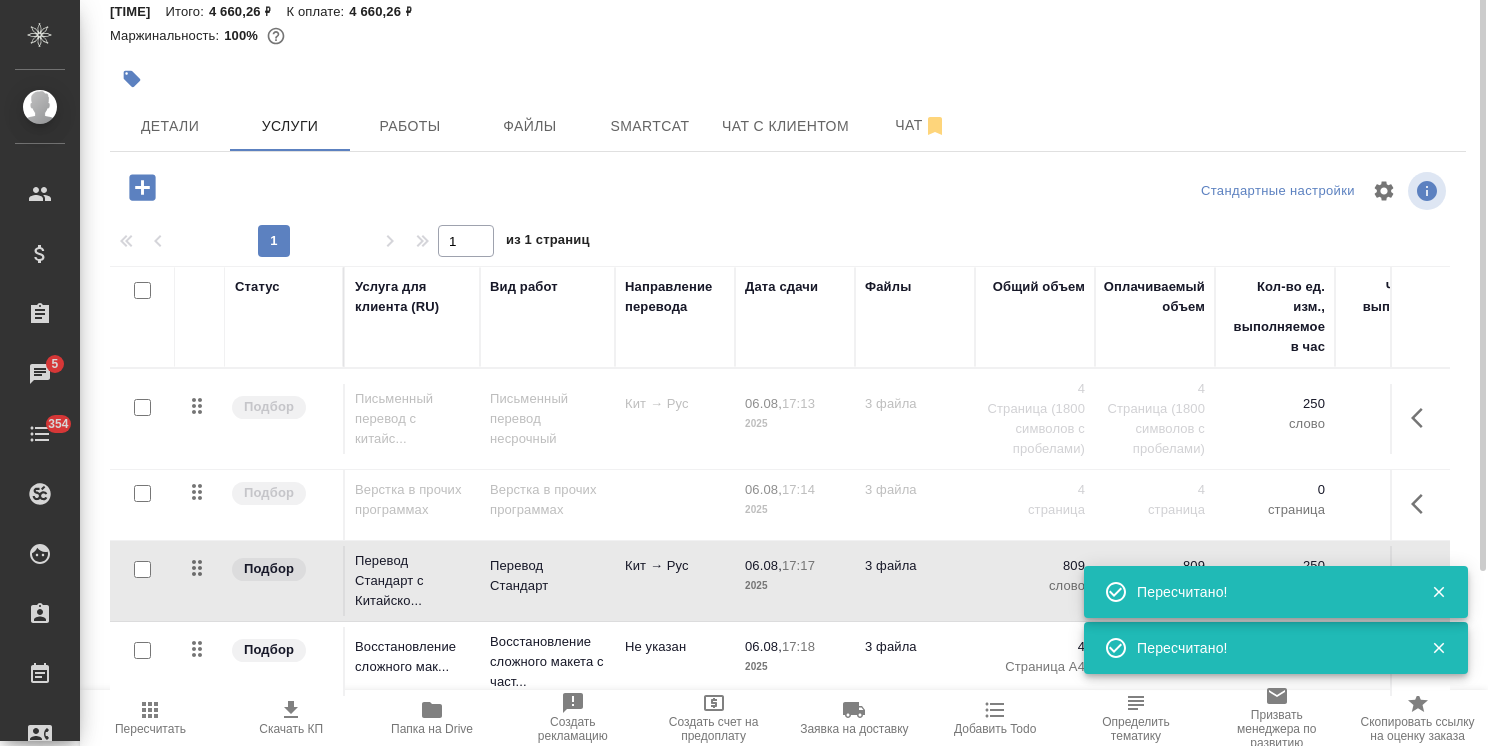 scroll, scrollTop: 0, scrollLeft: 0, axis: both 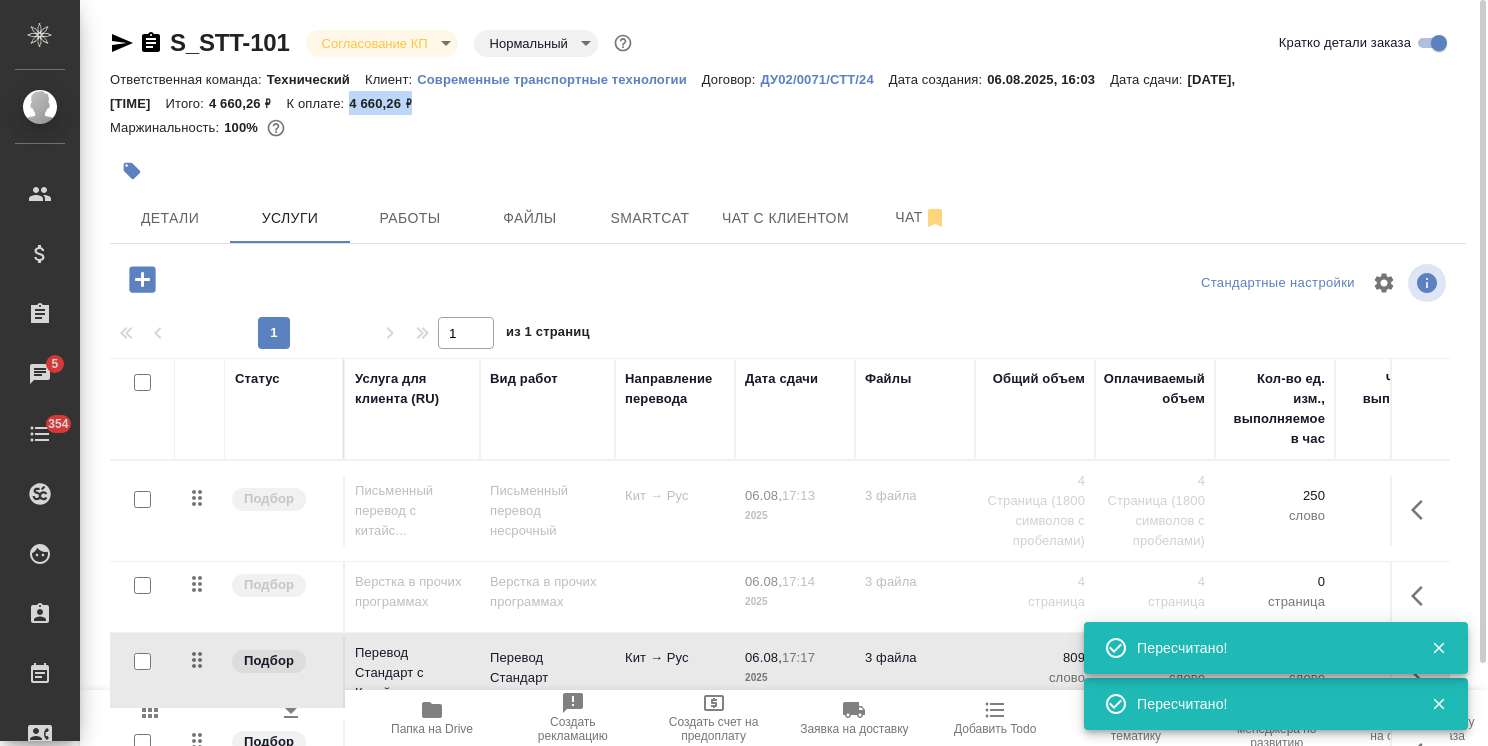 drag, startPoint x: 416, startPoint y: 100, endPoint x: 339, endPoint y: 104, distance: 77.10383 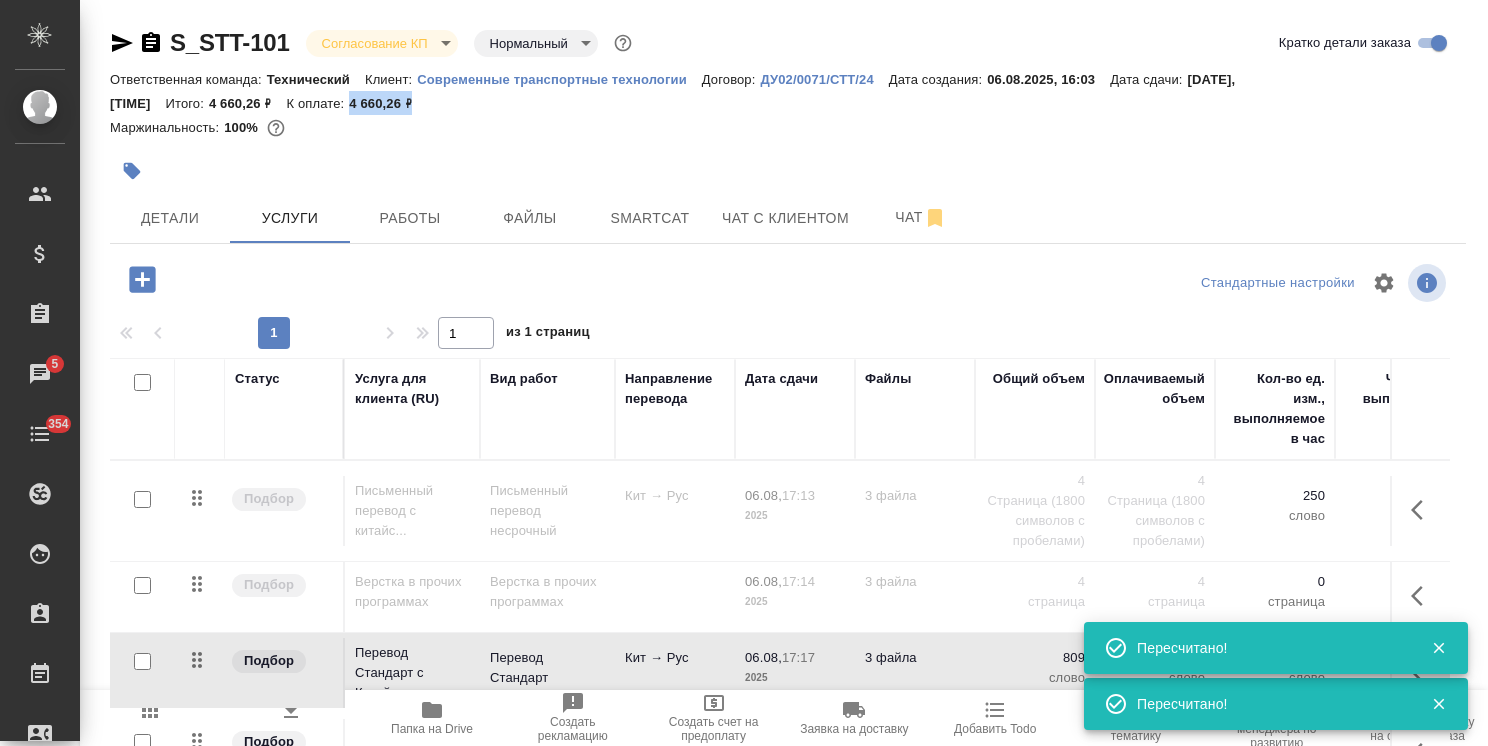 copy on "4 660,26 ₽" 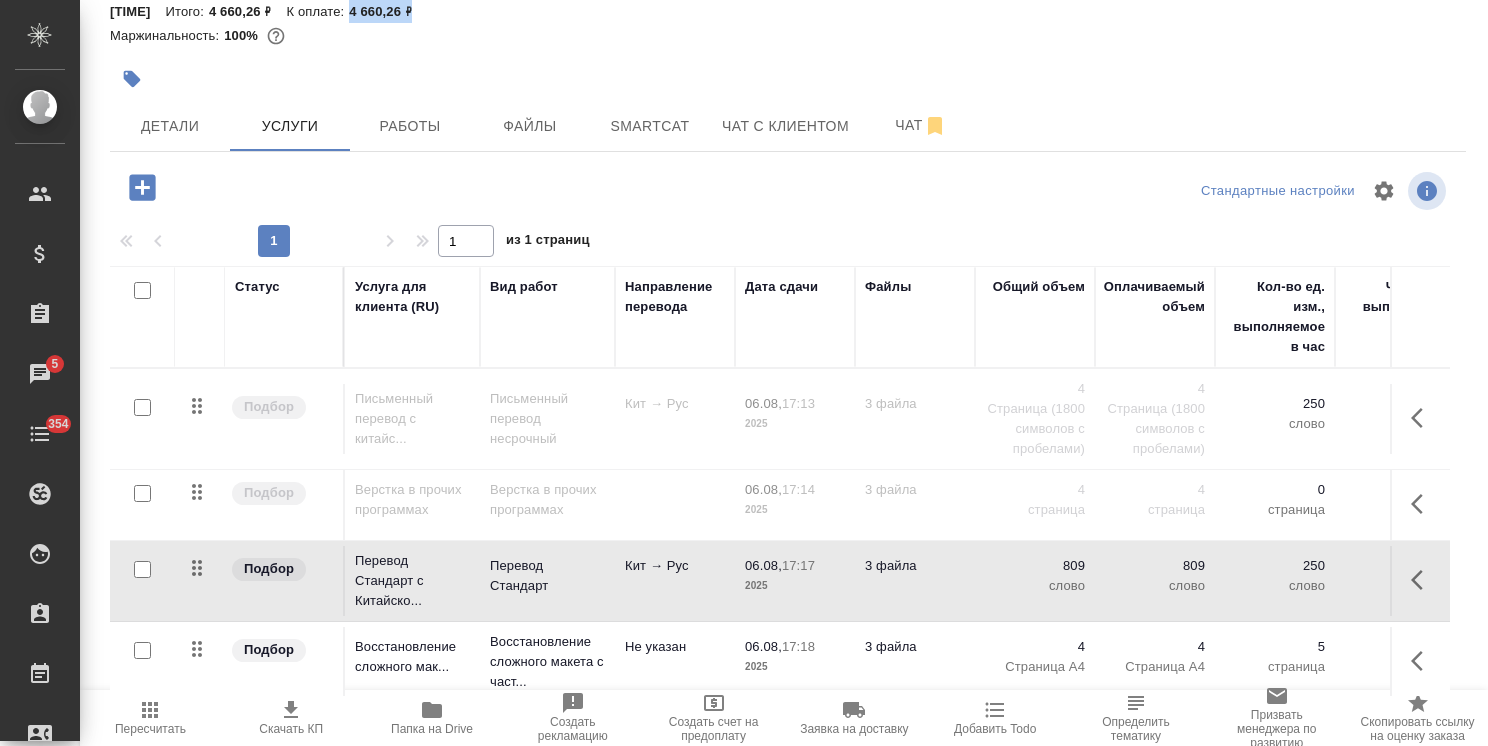 click at bounding box center [142, 569] 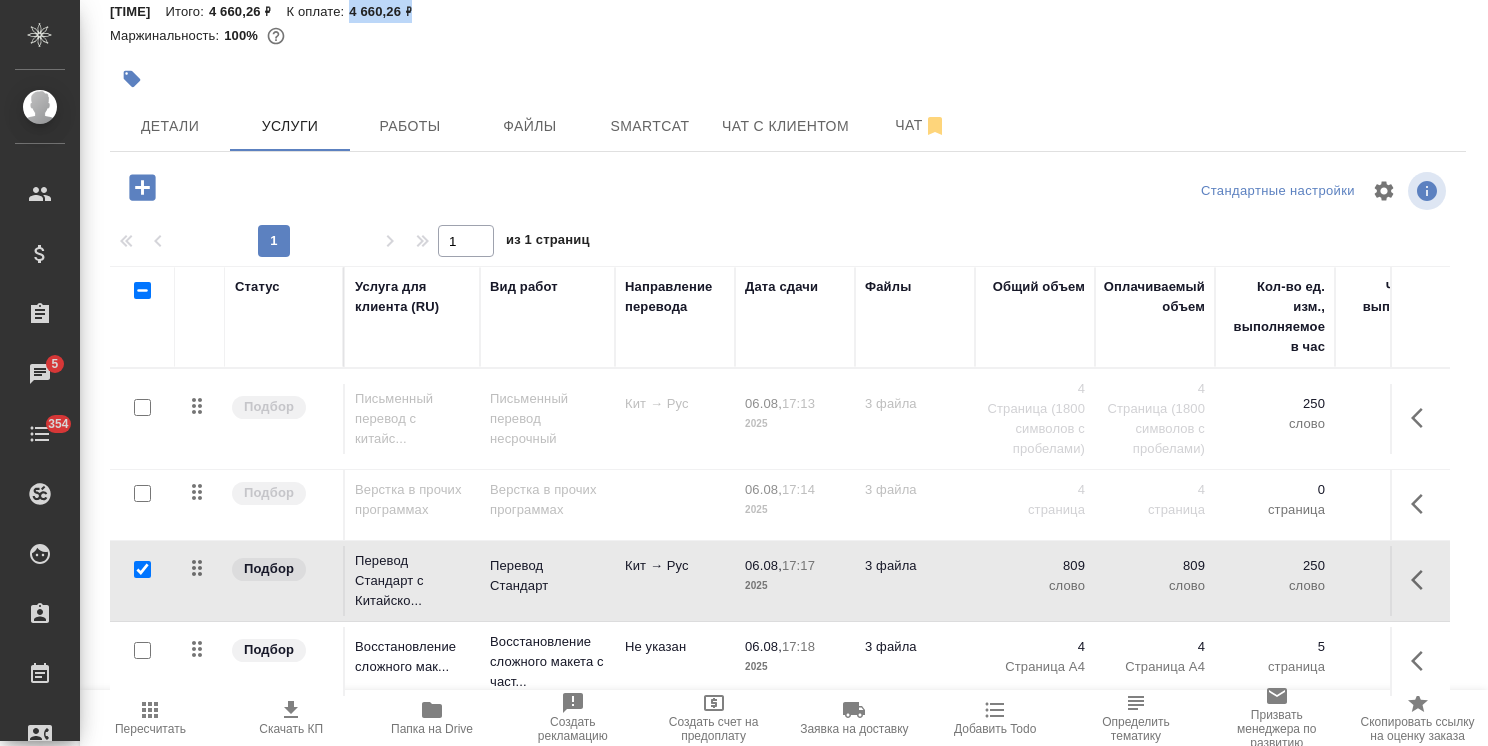checkbox on "true" 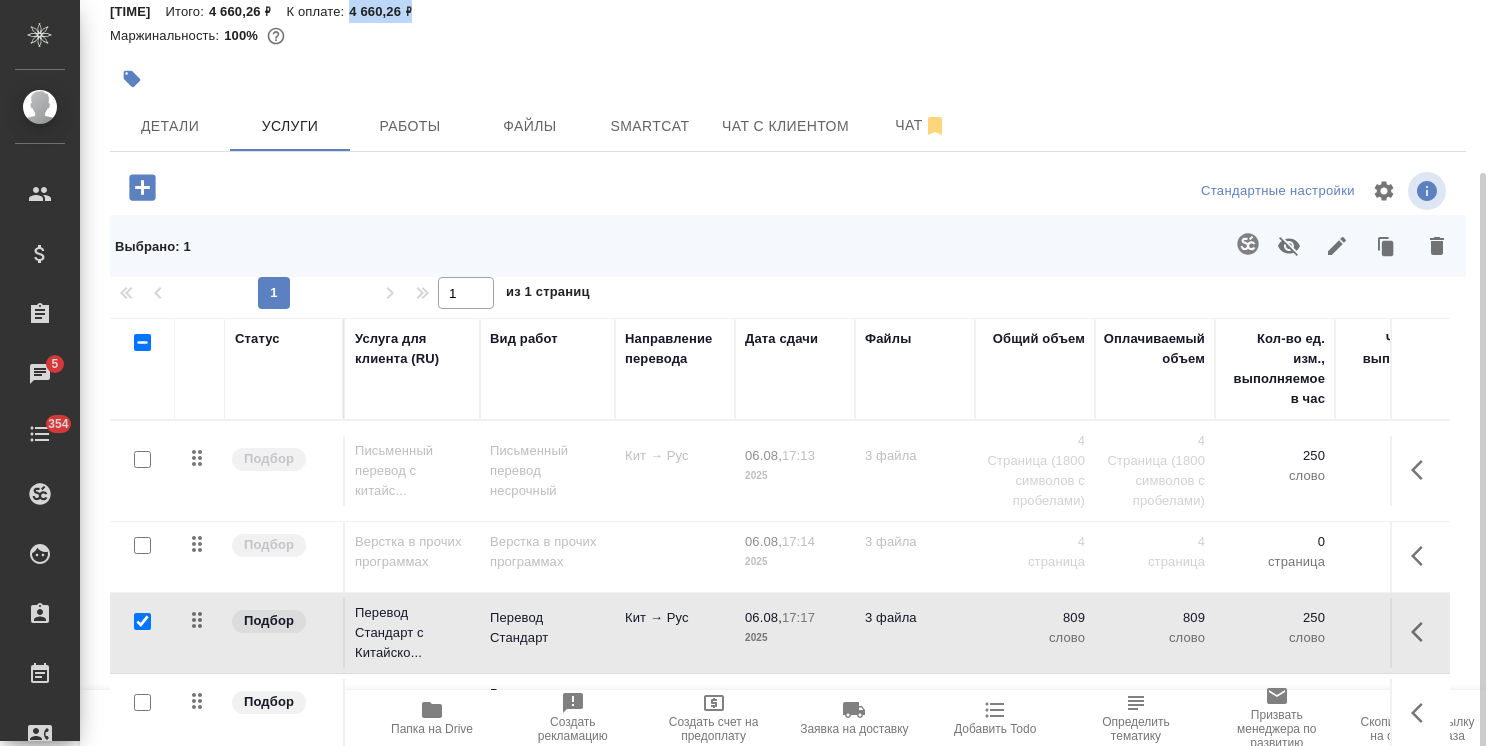 scroll, scrollTop: 144, scrollLeft: 0, axis: vertical 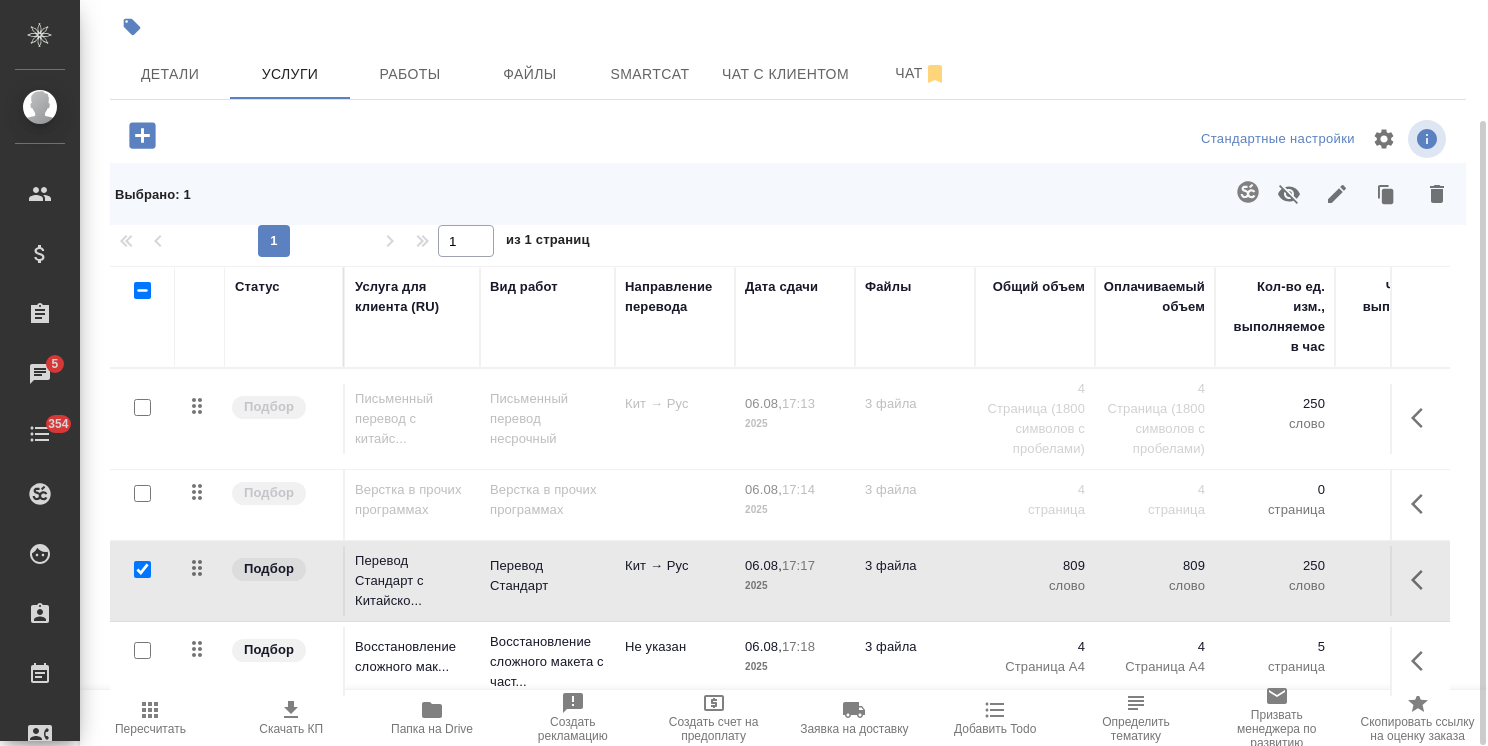 click at bounding box center (142, 650) 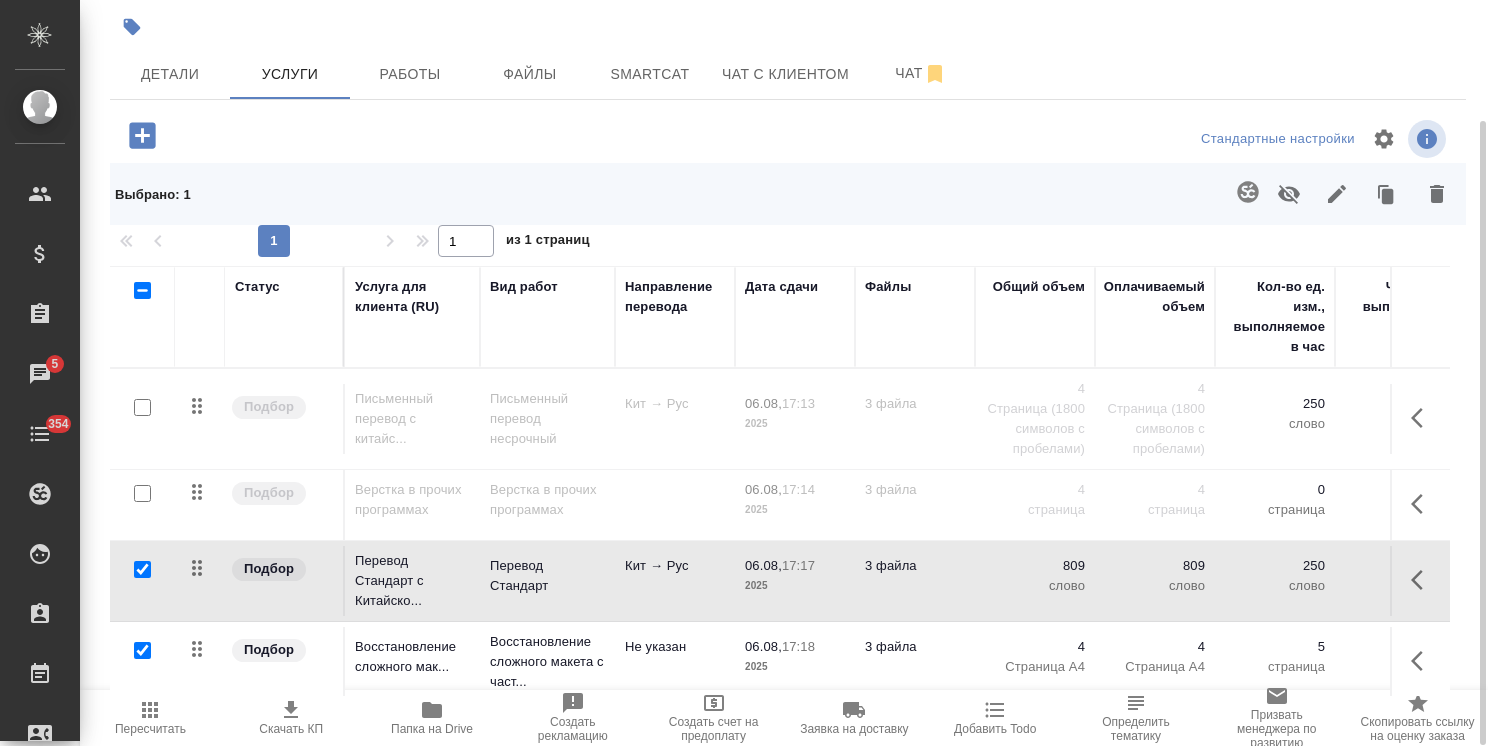 checkbox on "true" 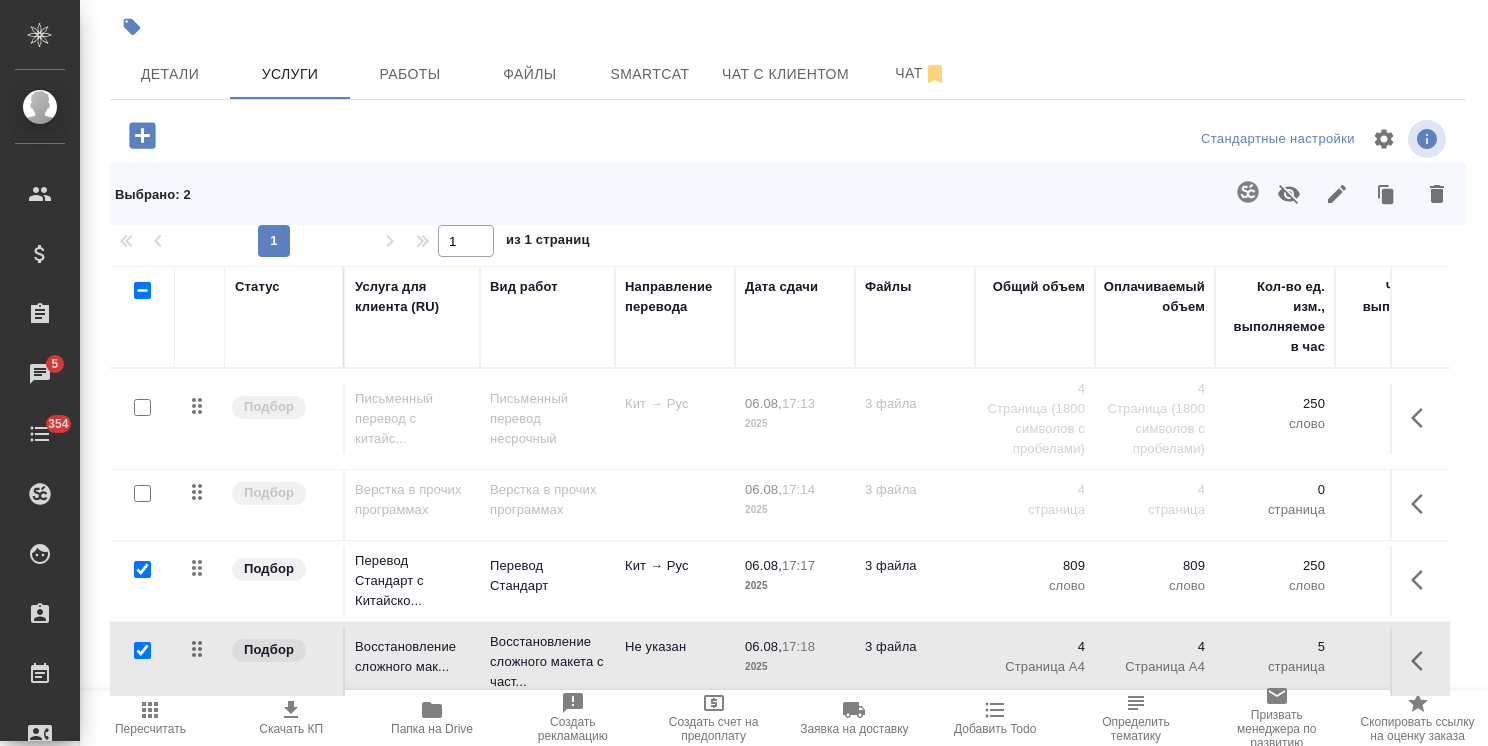 click at bounding box center (1289, 194) 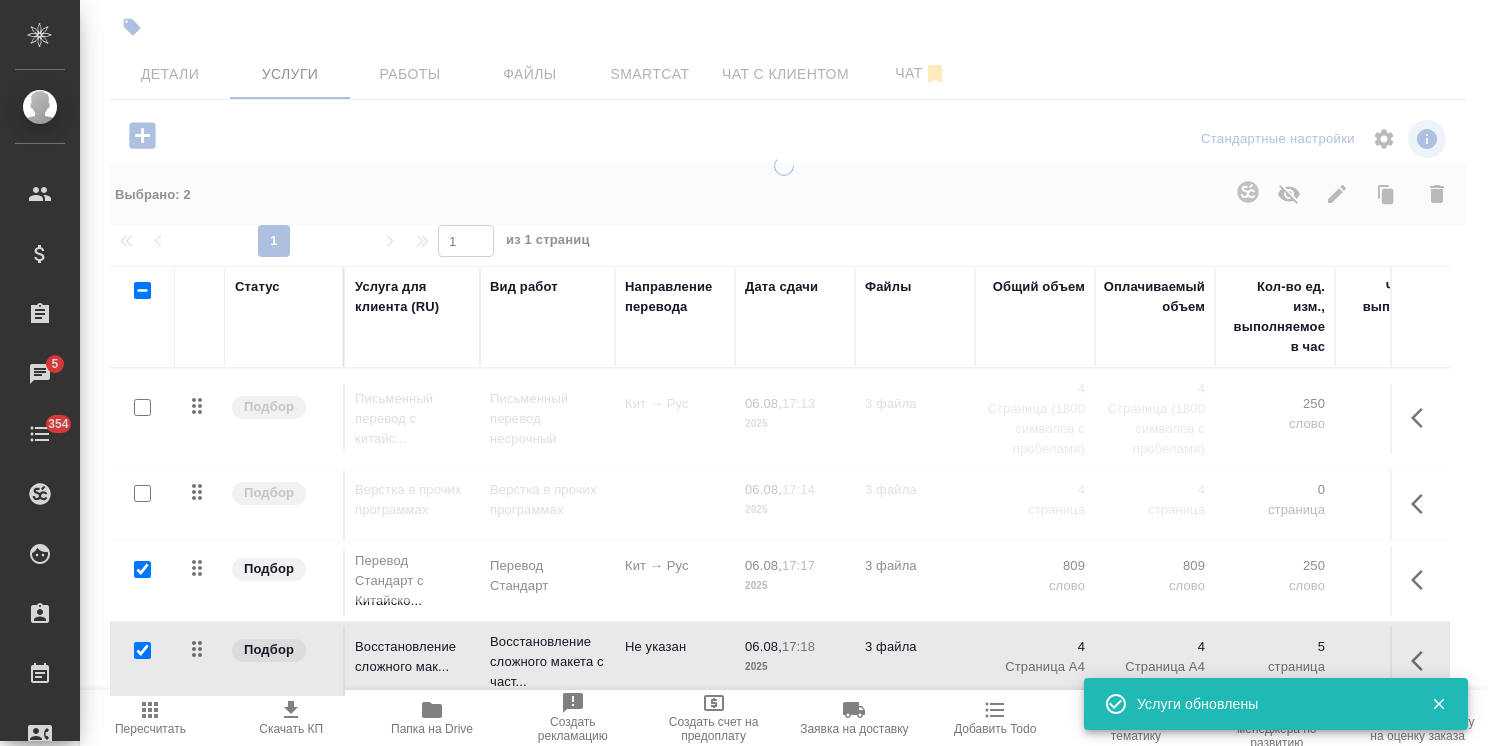click at bounding box center (142, 408) 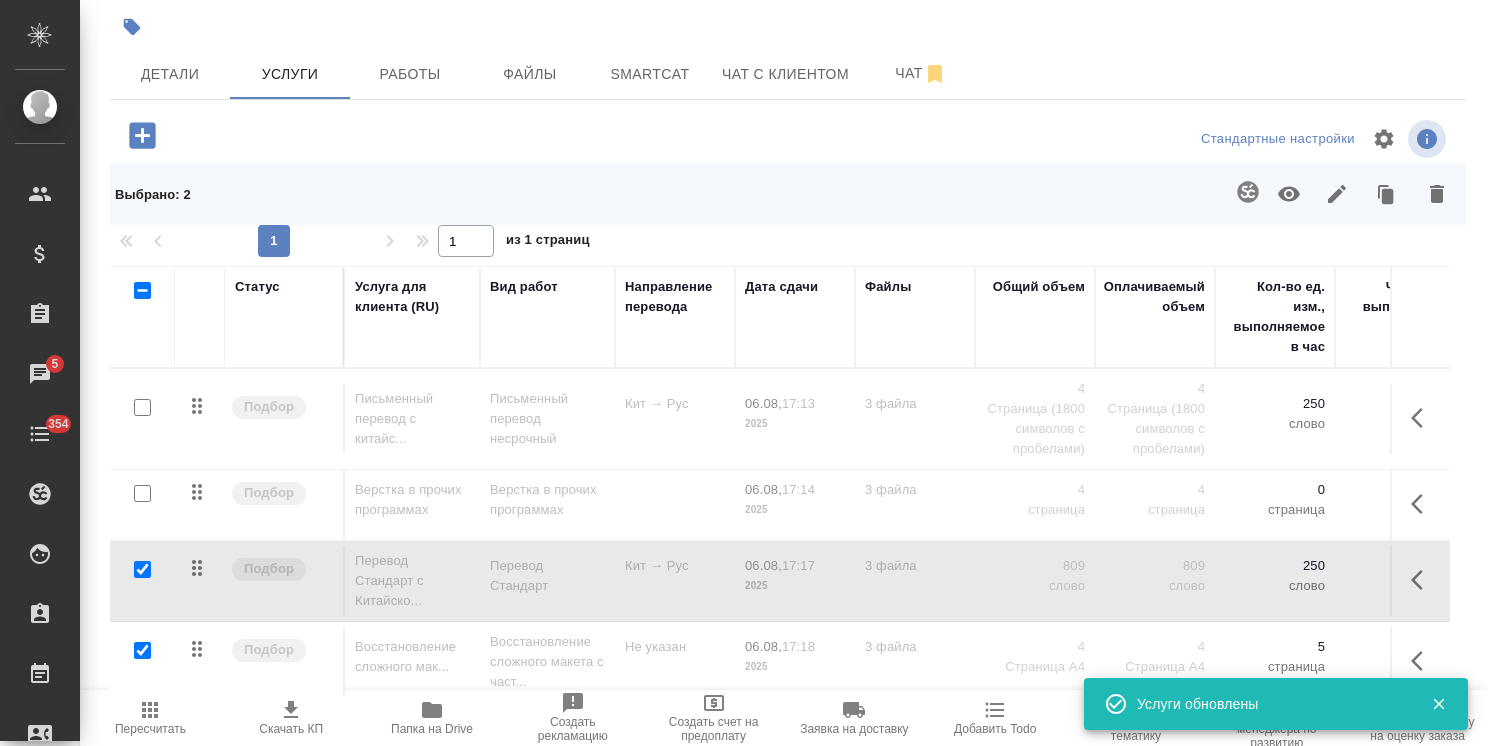 click at bounding box center (142, 569) 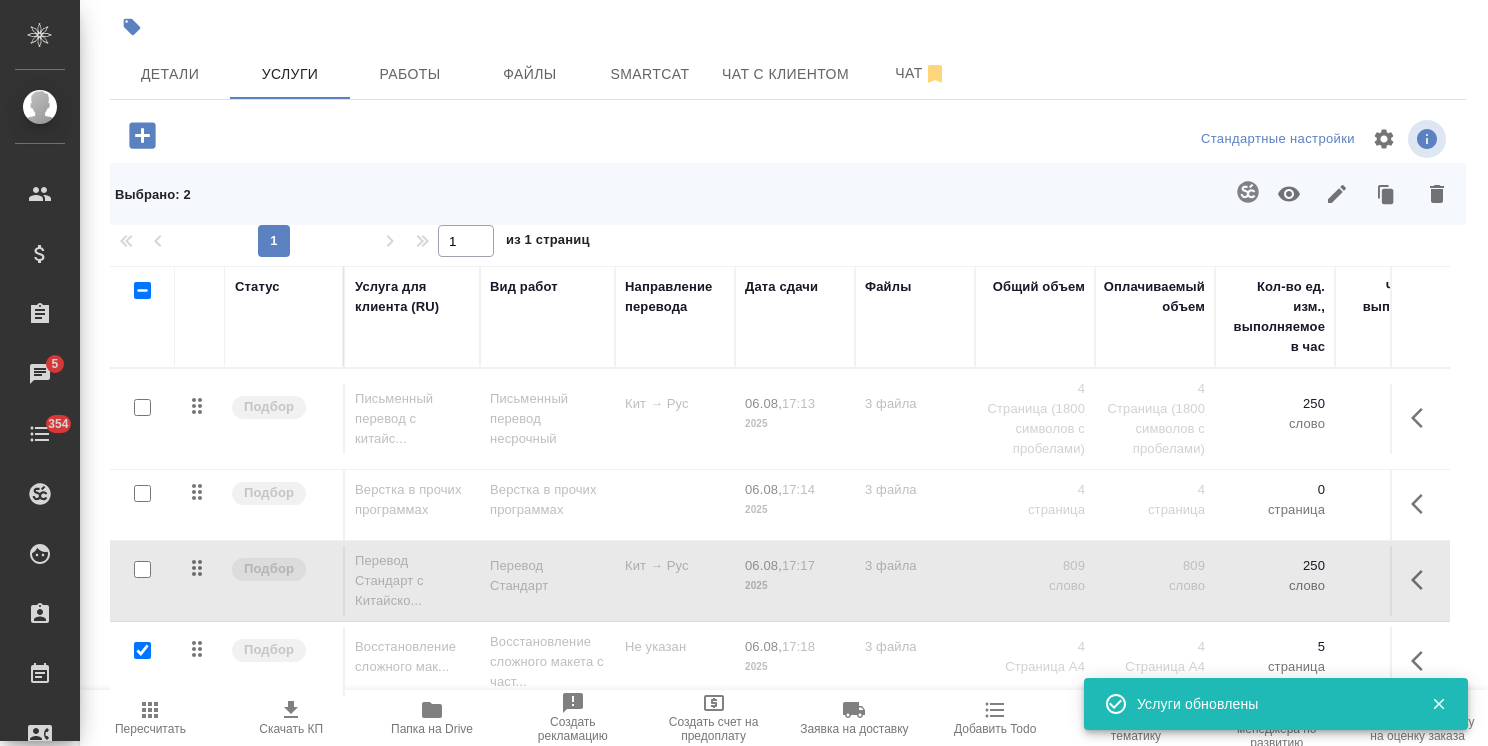 checkbox on "false" 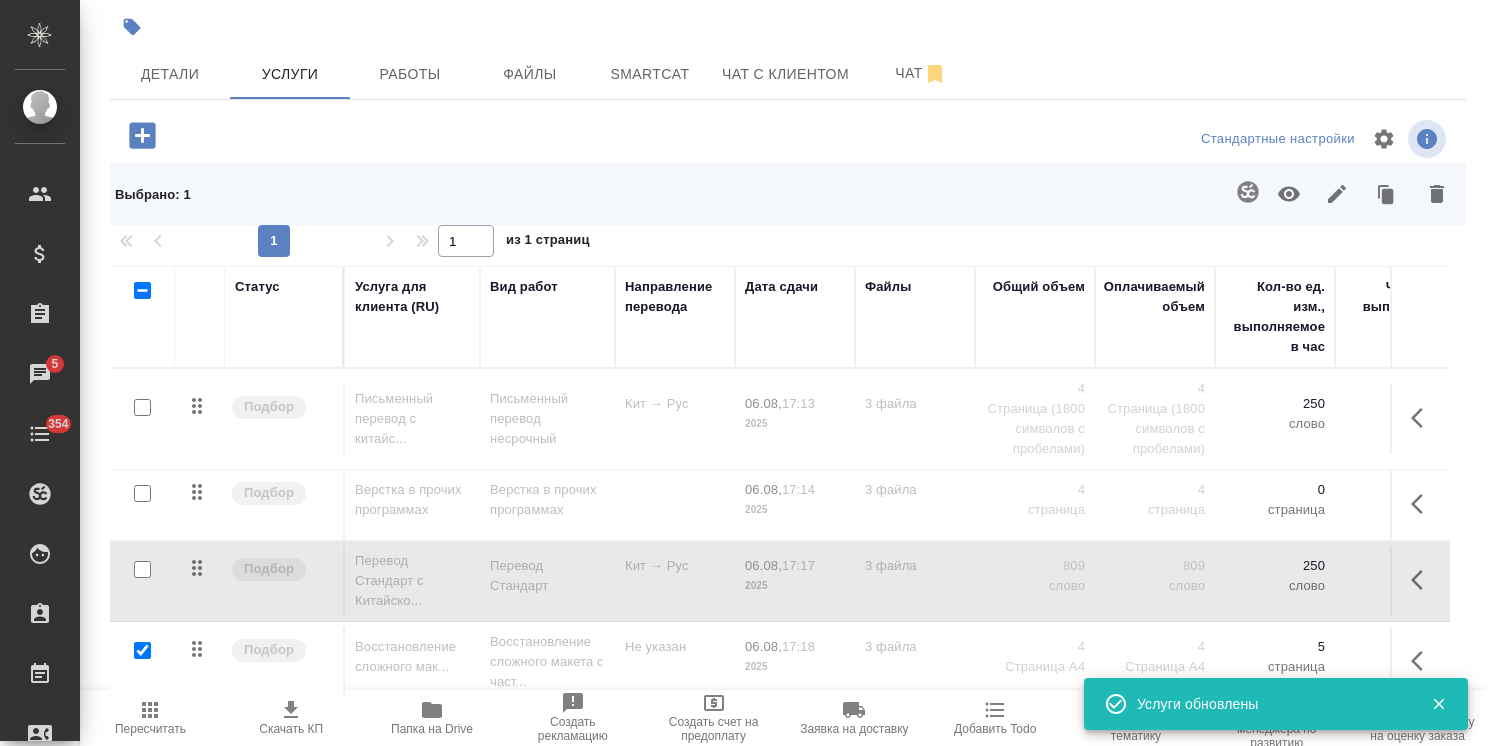 click at bounding box center (142, 650) 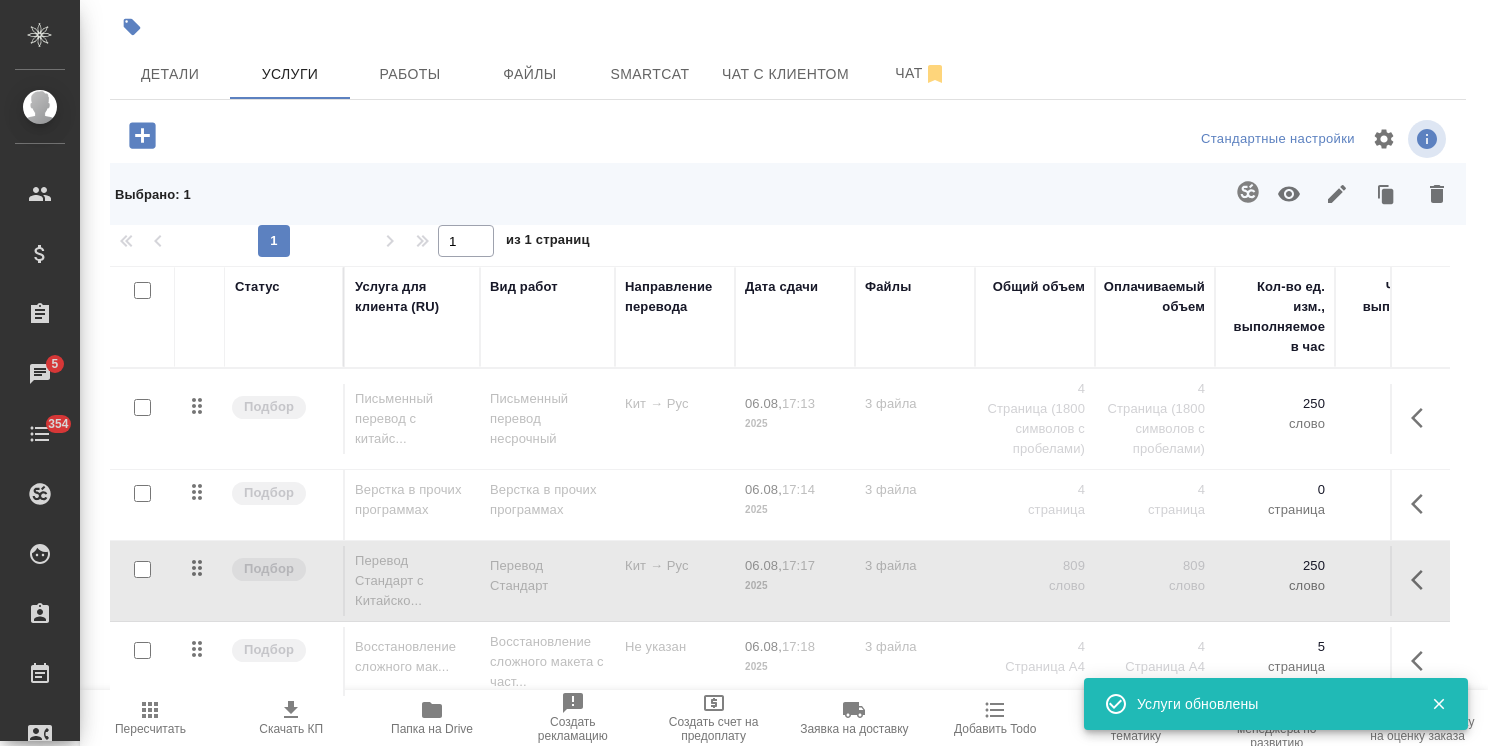checkbox on "false" 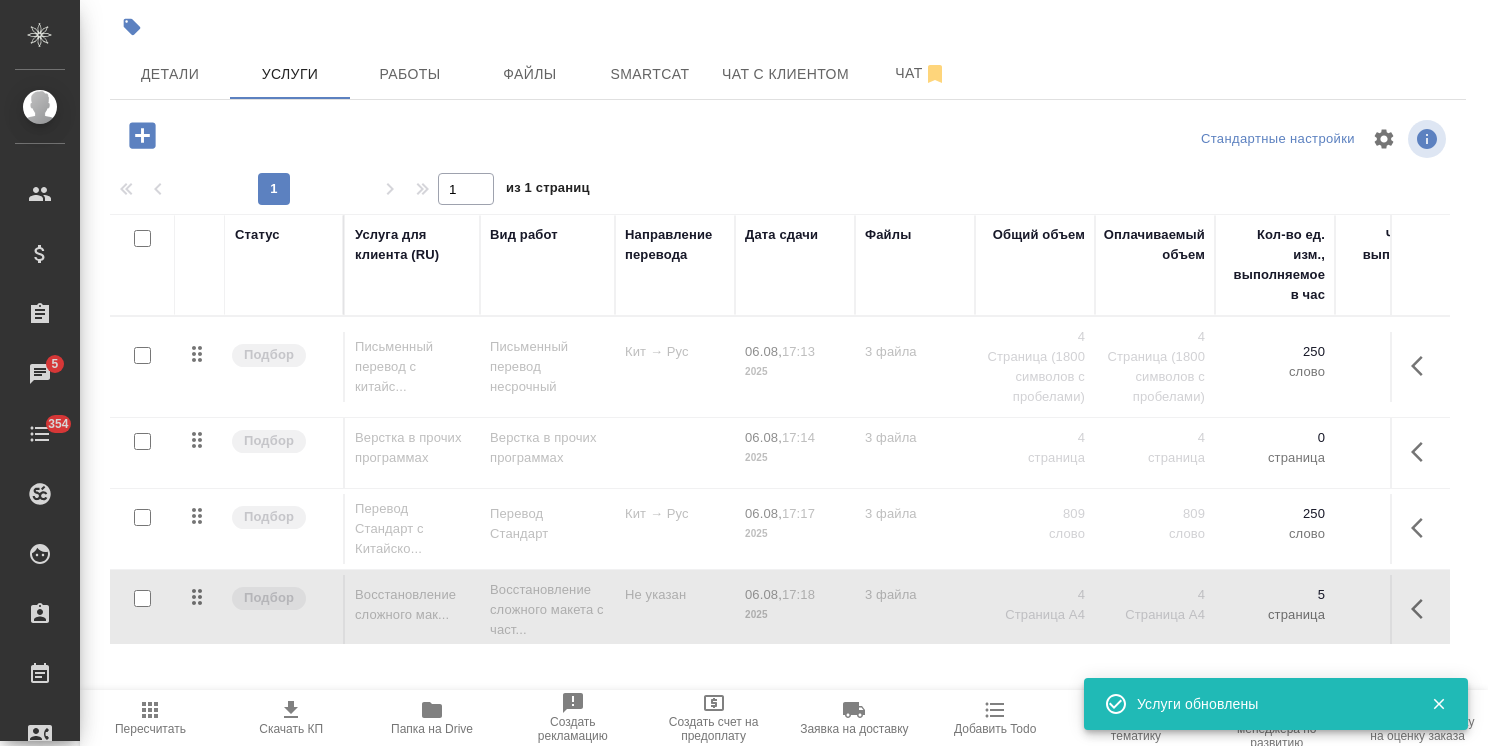 click at bounding box center (142, 355) 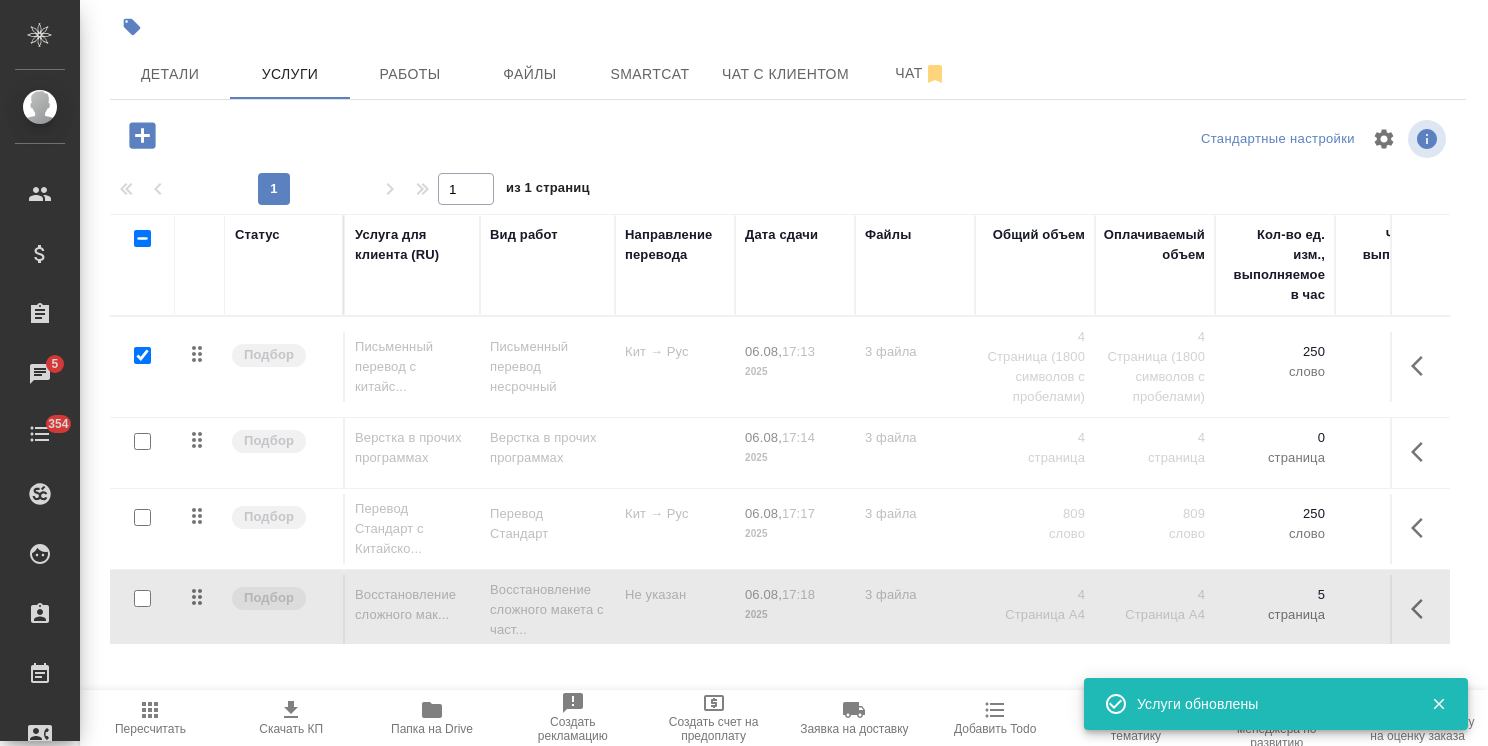 checkbox on "true" 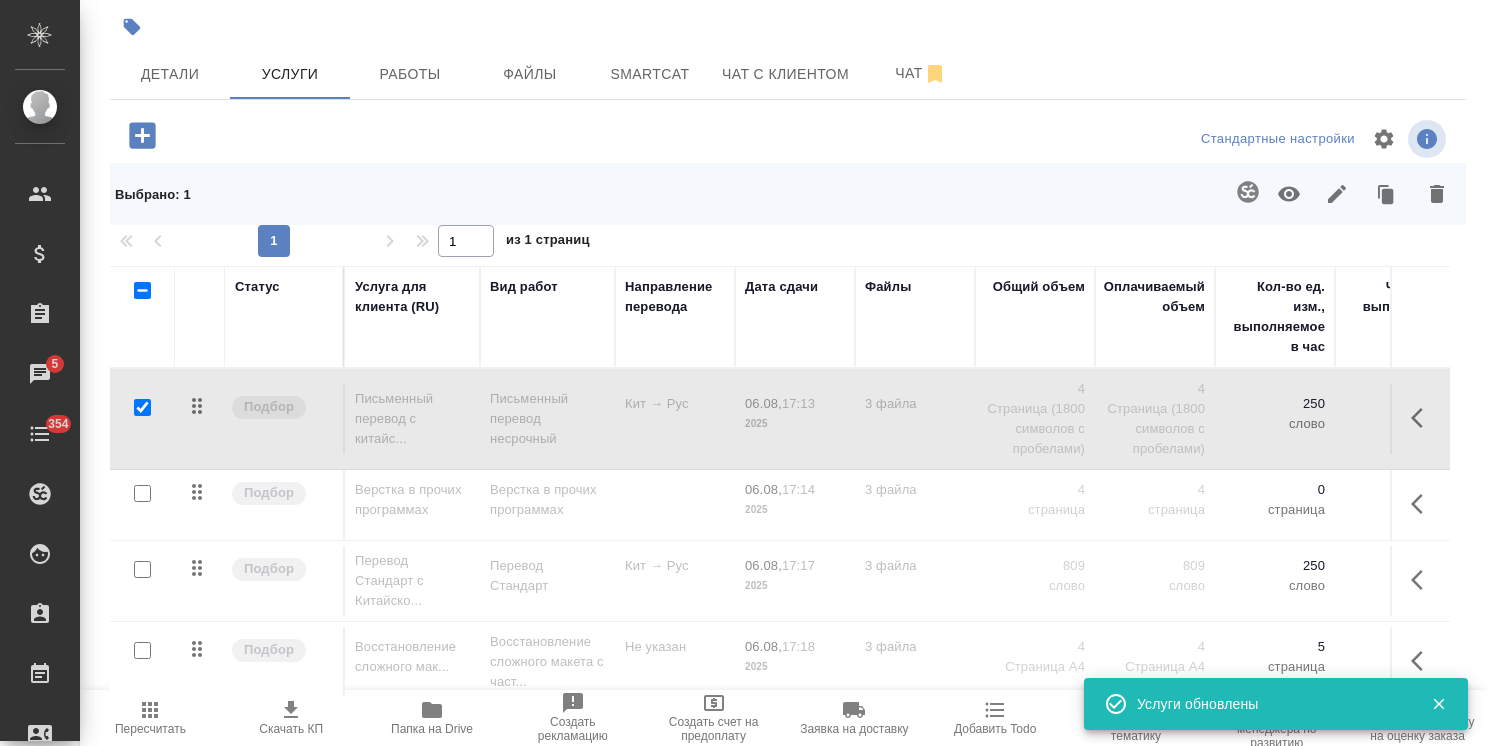 click at bounding box center [142, 493] 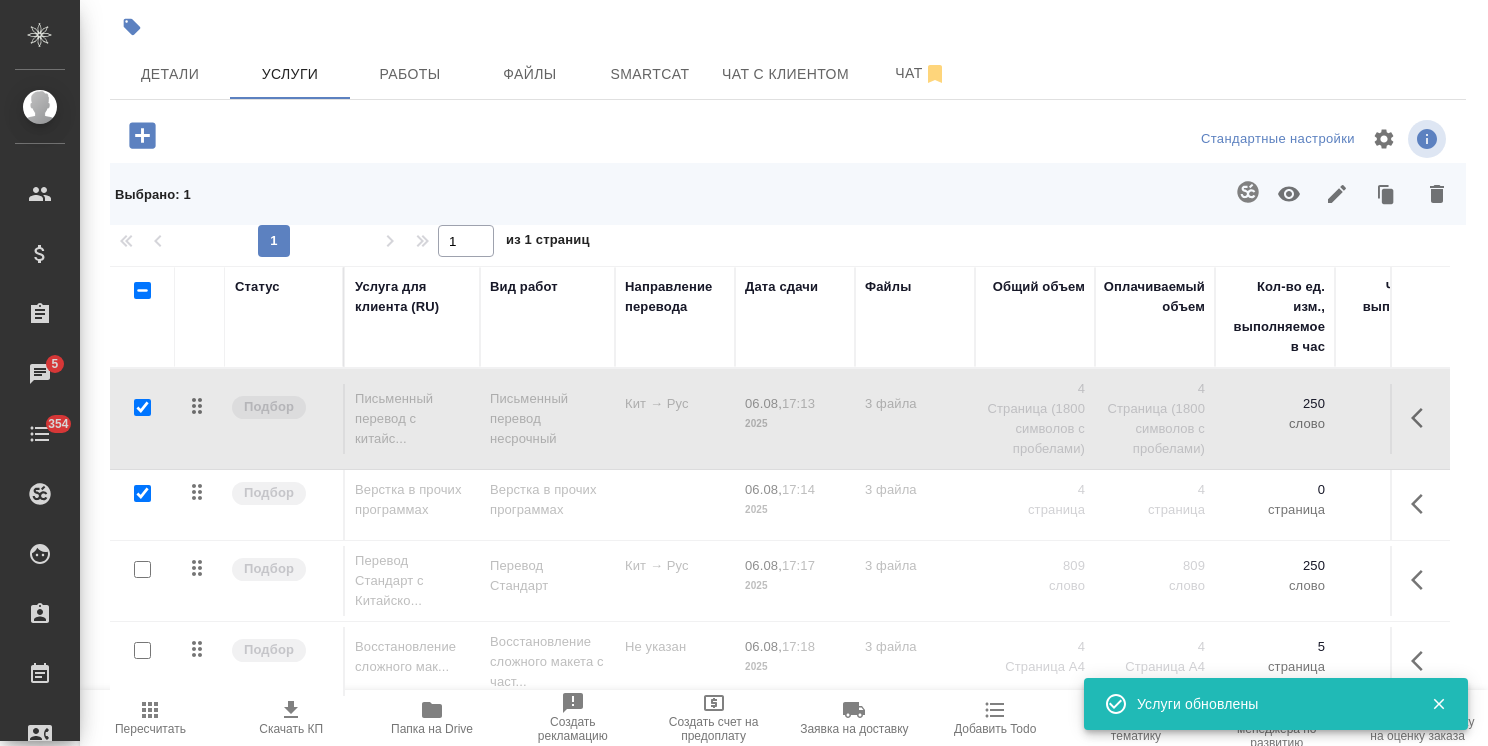 checkbox on "true" 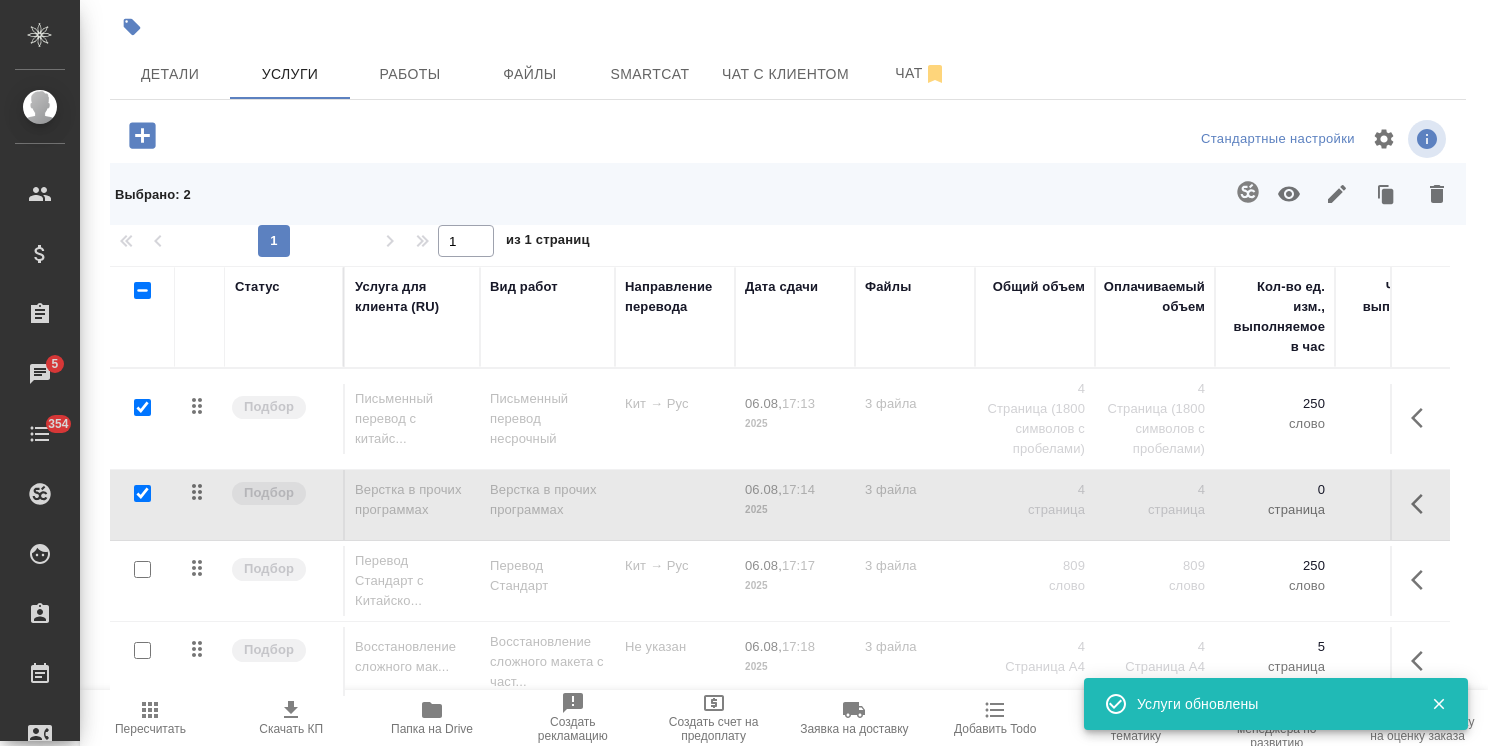 click 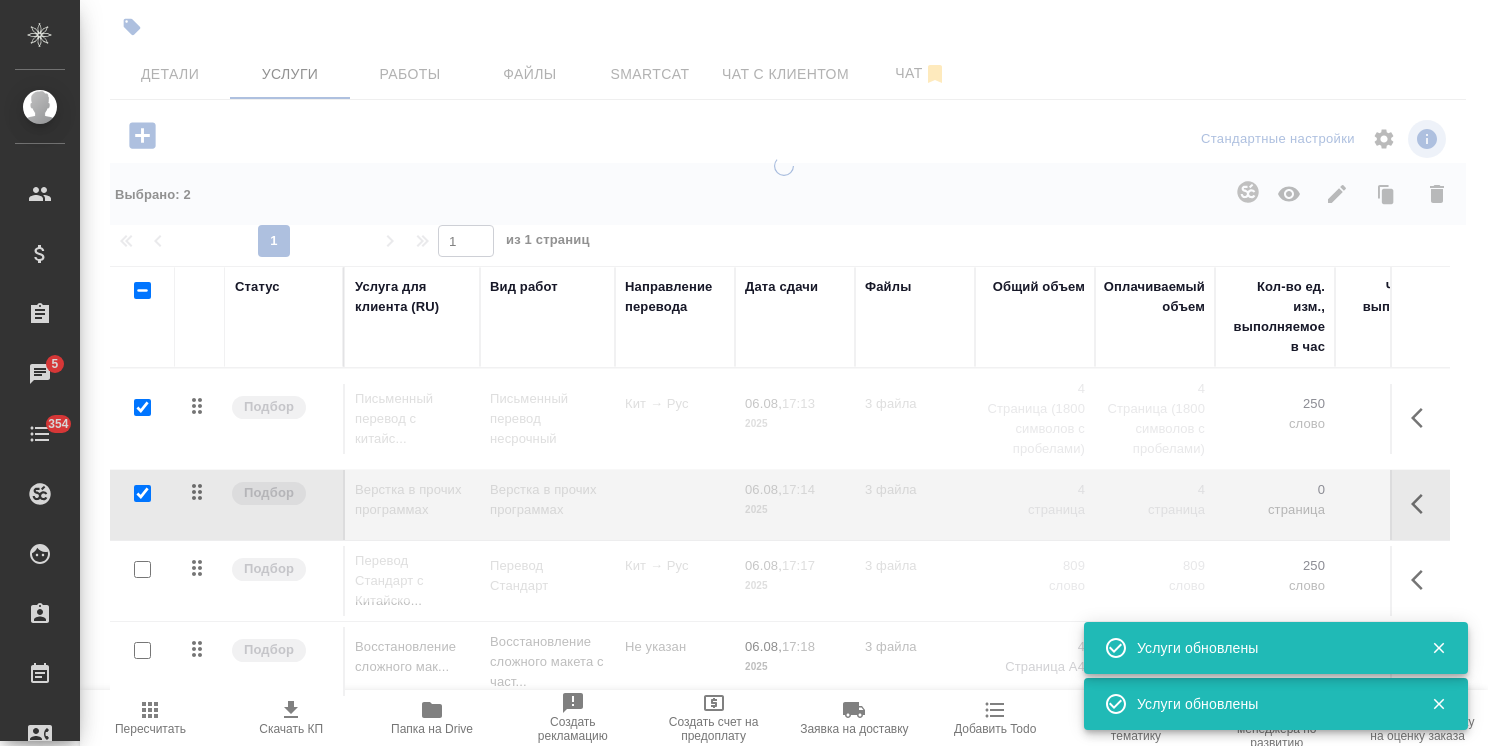 click at bounding box center [142, 408] 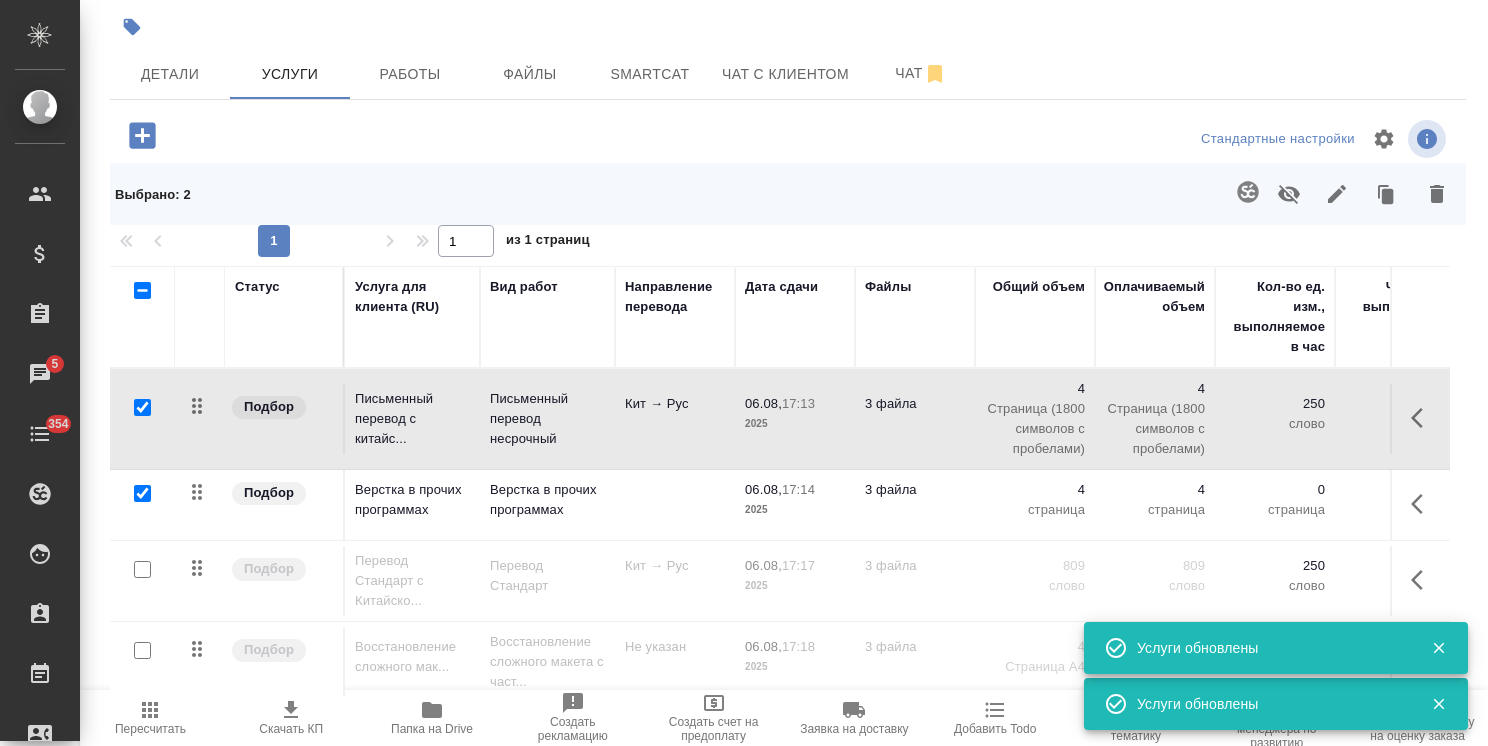click at bounding box center (142, 407) 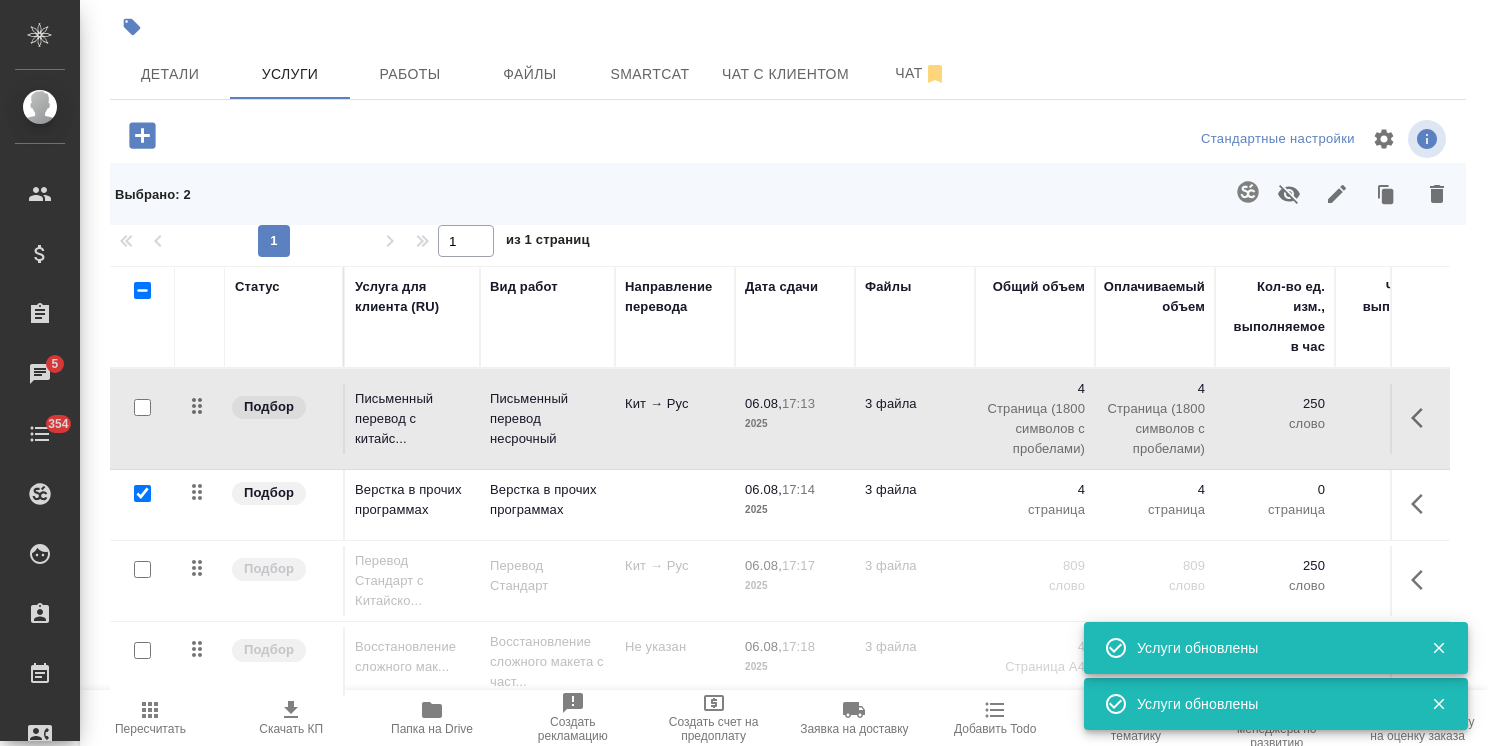checkbox on "false" 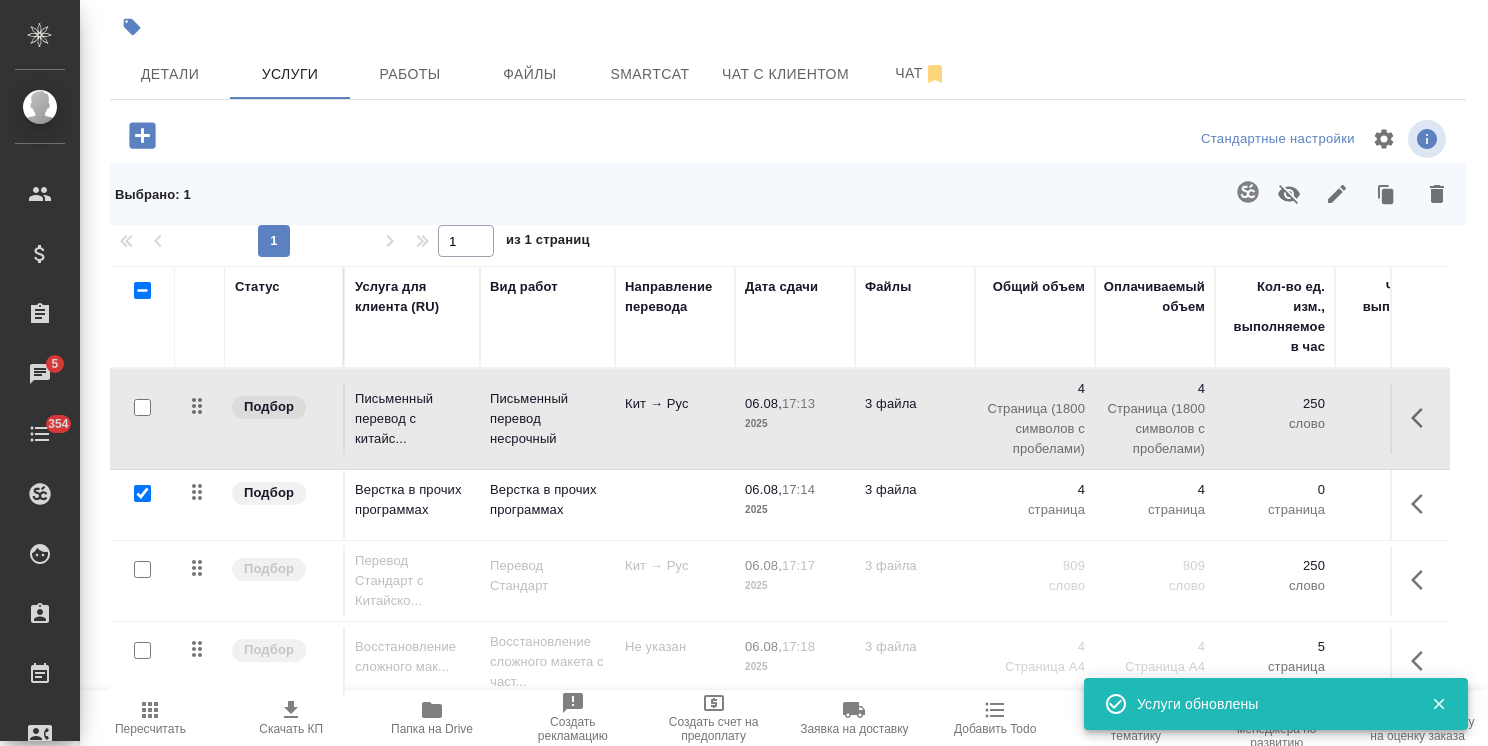 click at bounding box center (142, 493) 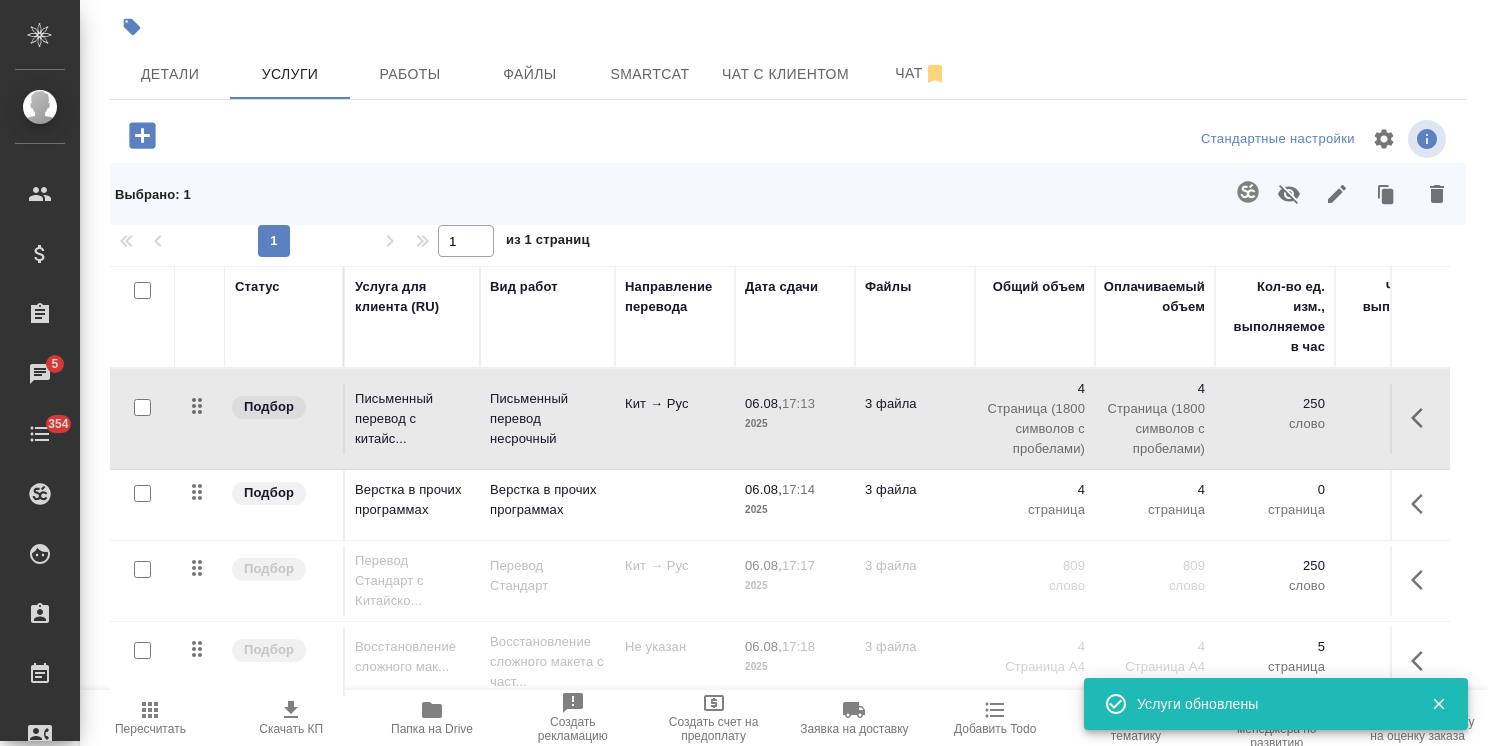 checkbox on "false" 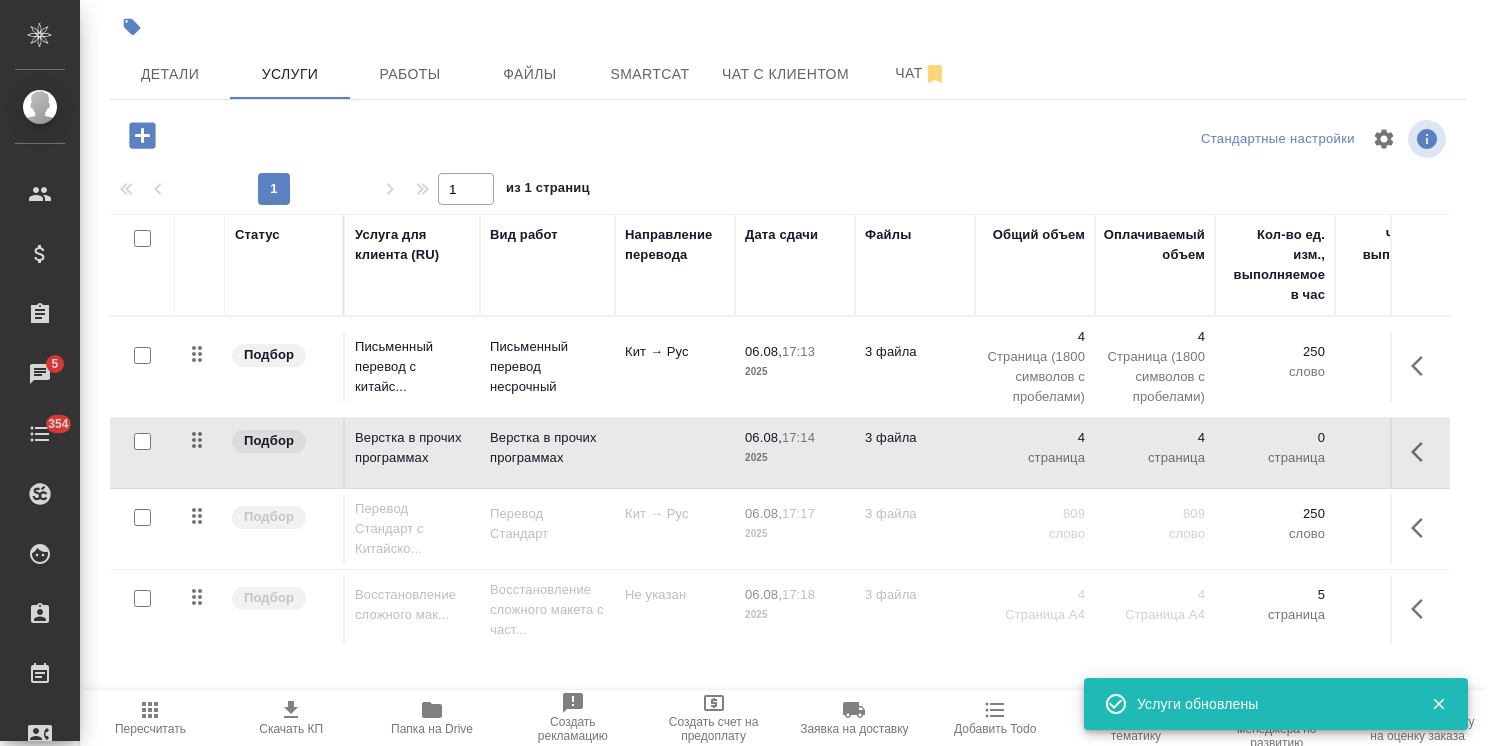 click on "Пересчитать" at bounding box center [150, 729] 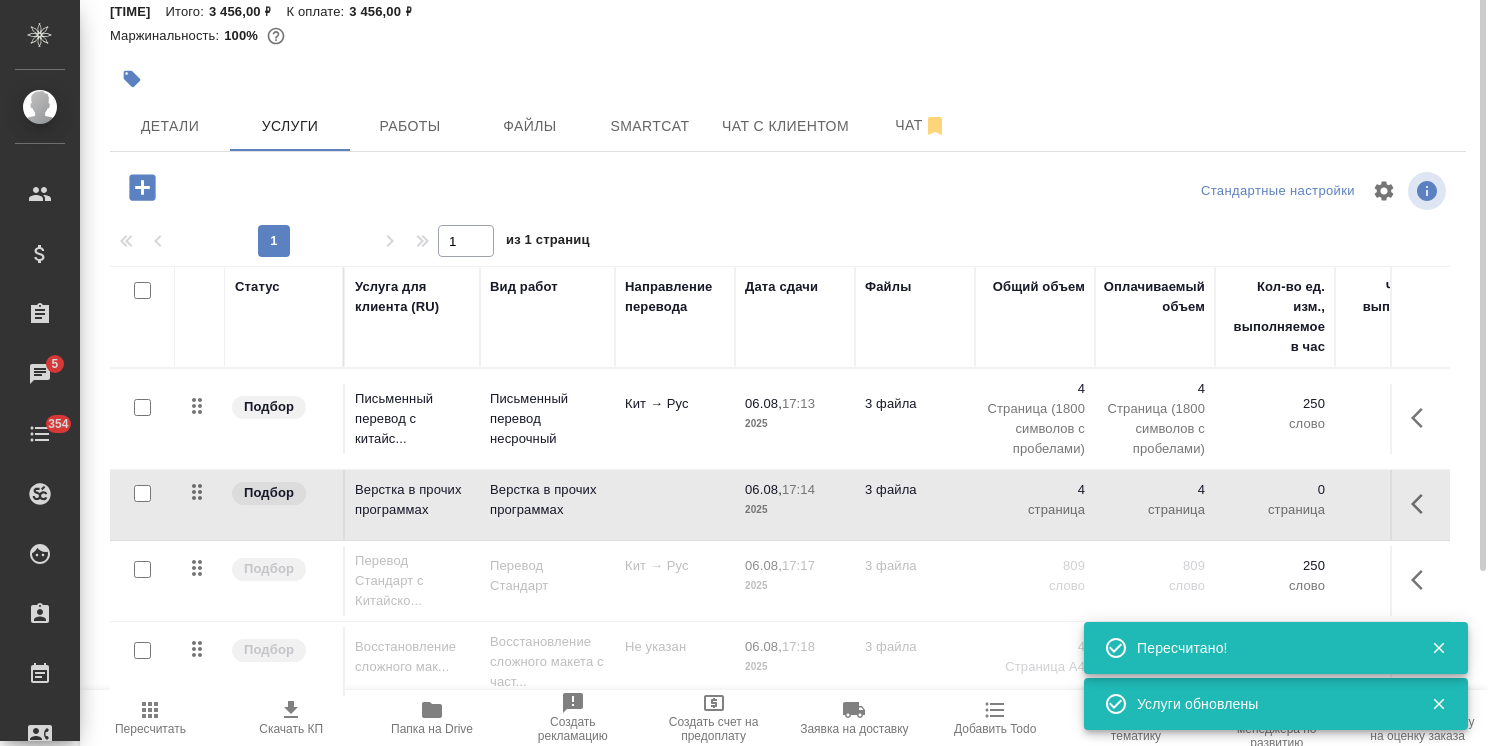 scroll, scrollTop: 0, scrollLeft: 0, axis: both 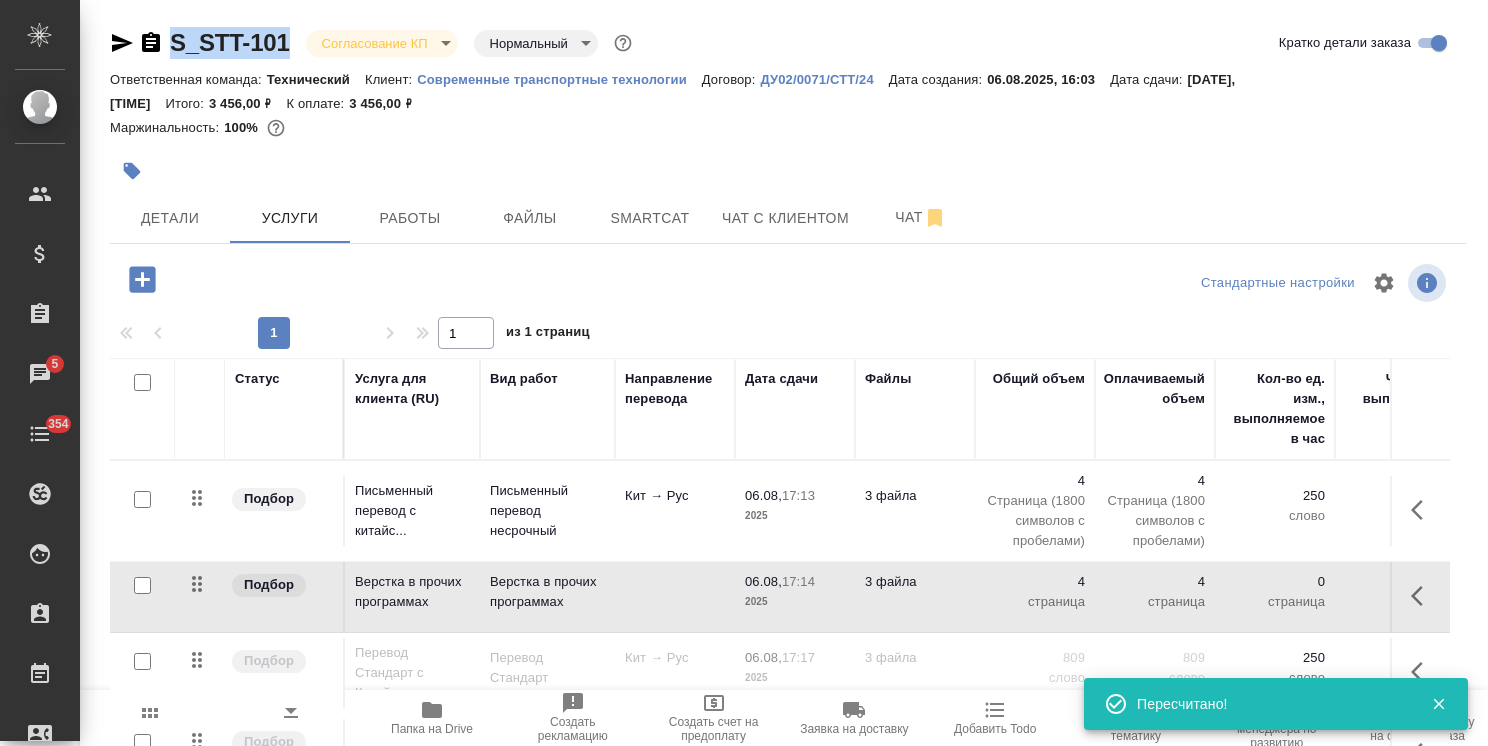 drag, startPoint x: 288, startPoint y: 22, endPoint x: 114, endPoint y: 14, distance: 174.1838 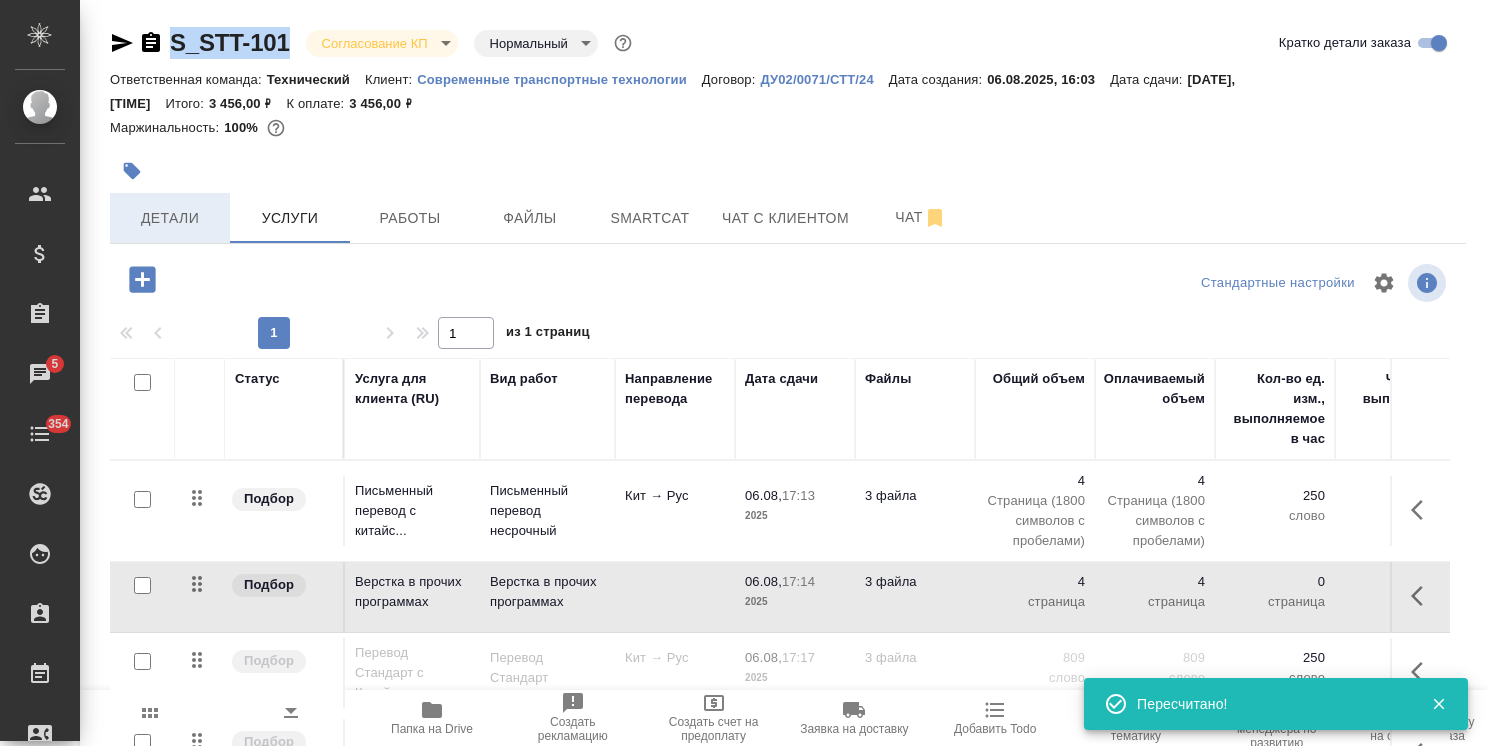 click on "Детали" at bounding box center (170, 218) 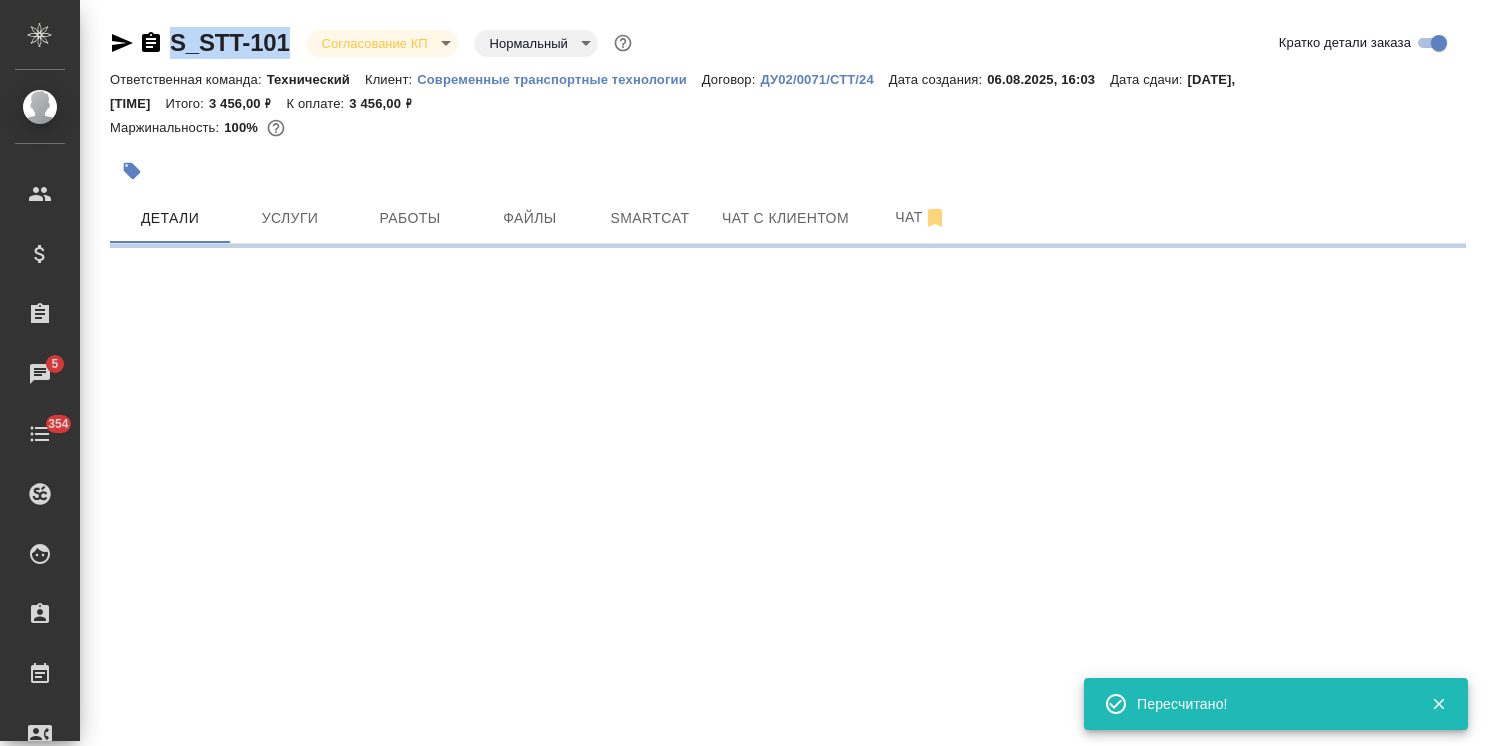select on "RU" 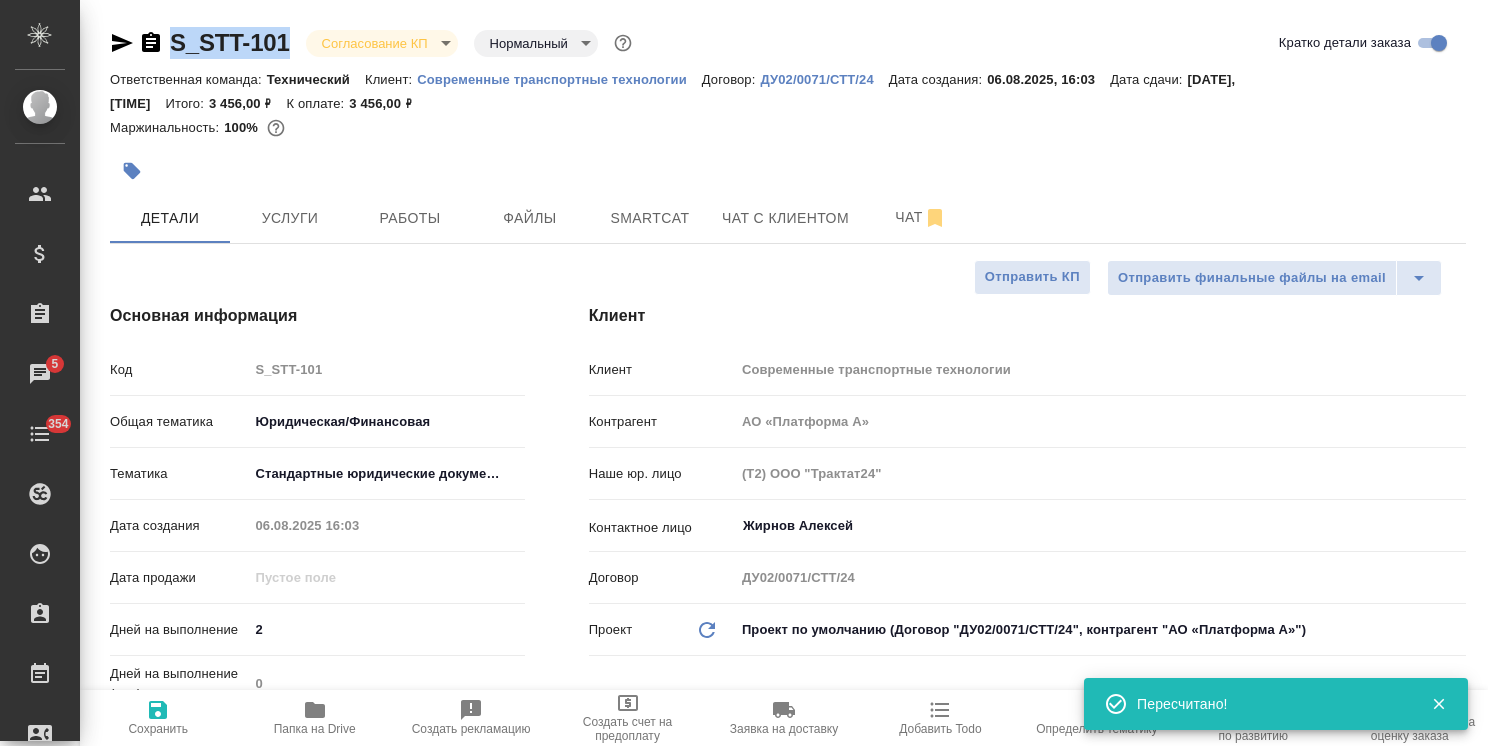 type on "x" 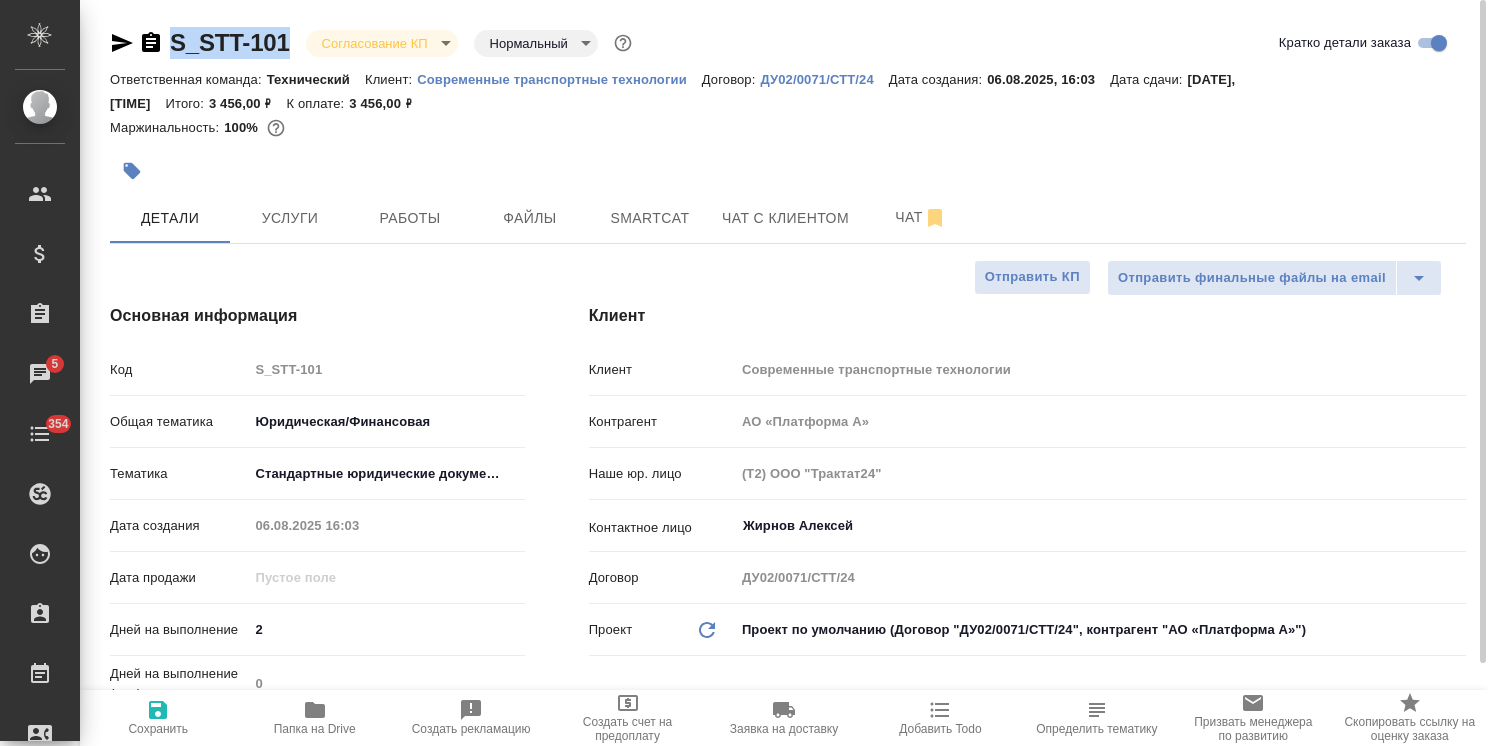 type on "Каирова Бэлла" 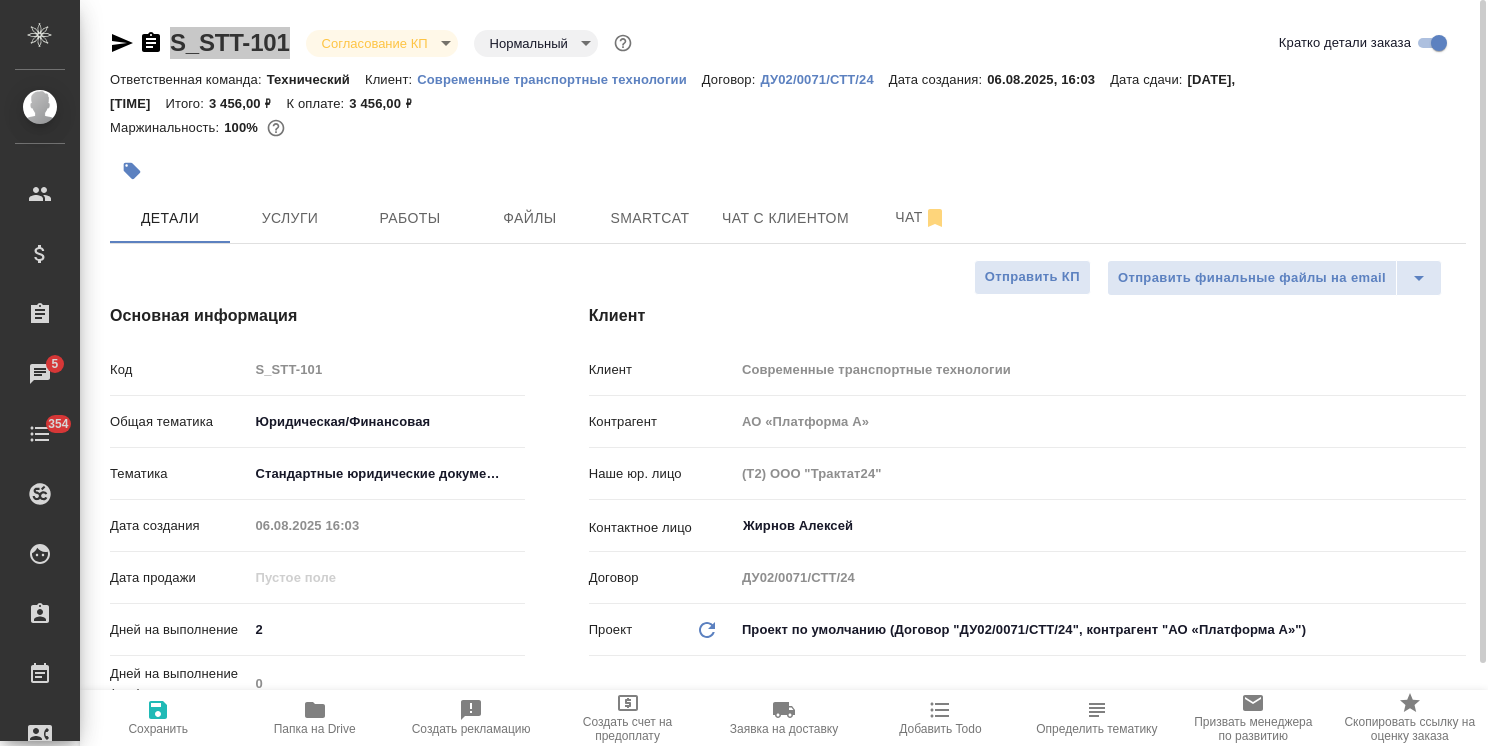 type on "x" 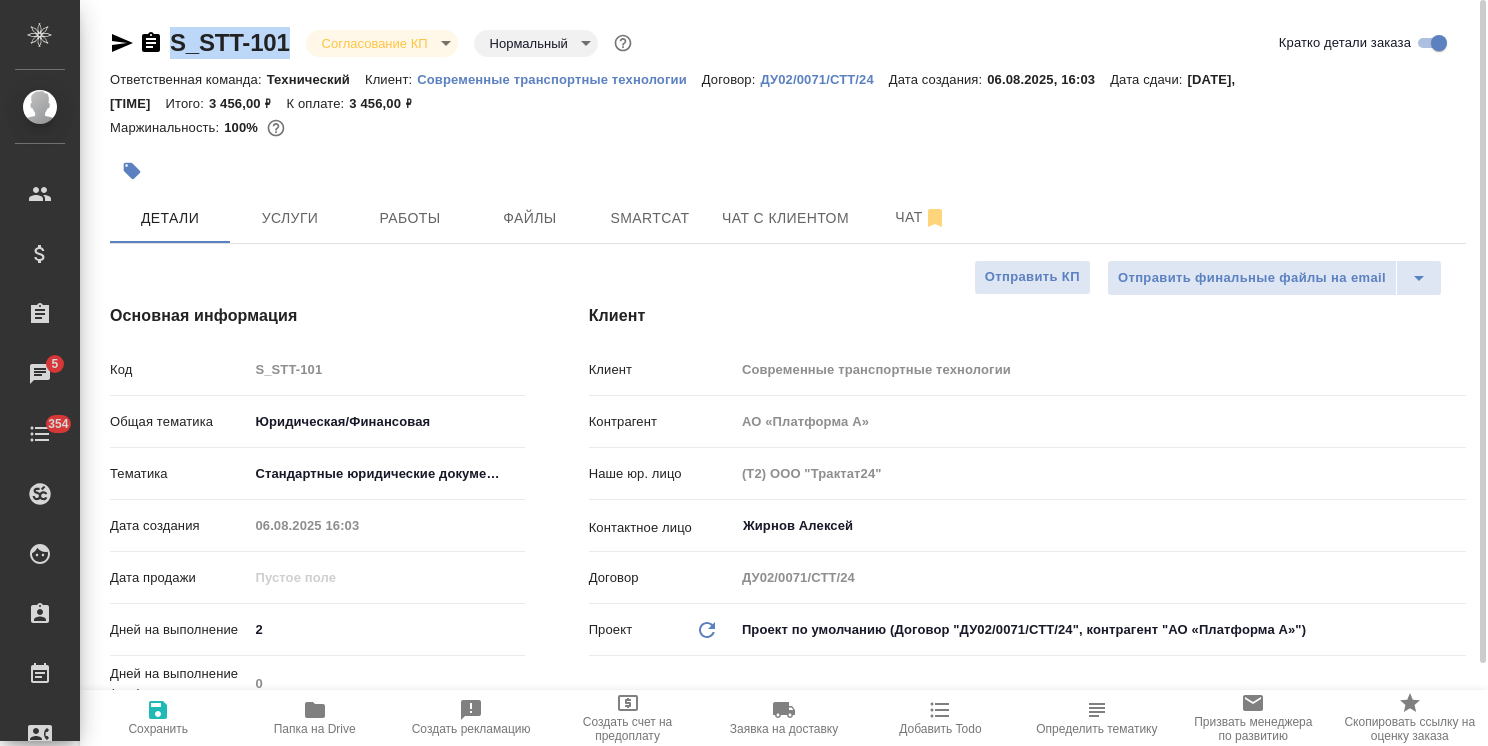 type on "x" 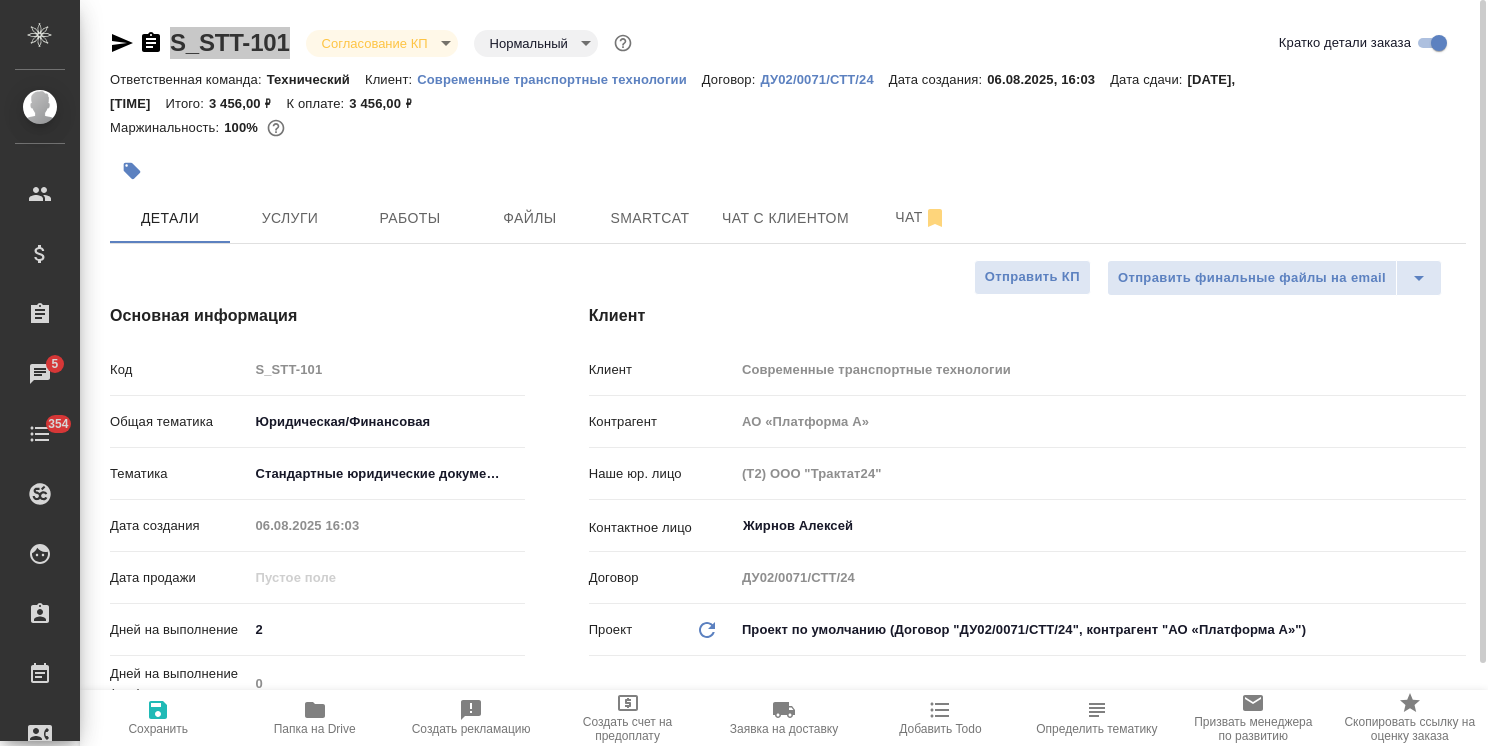 type on "x" 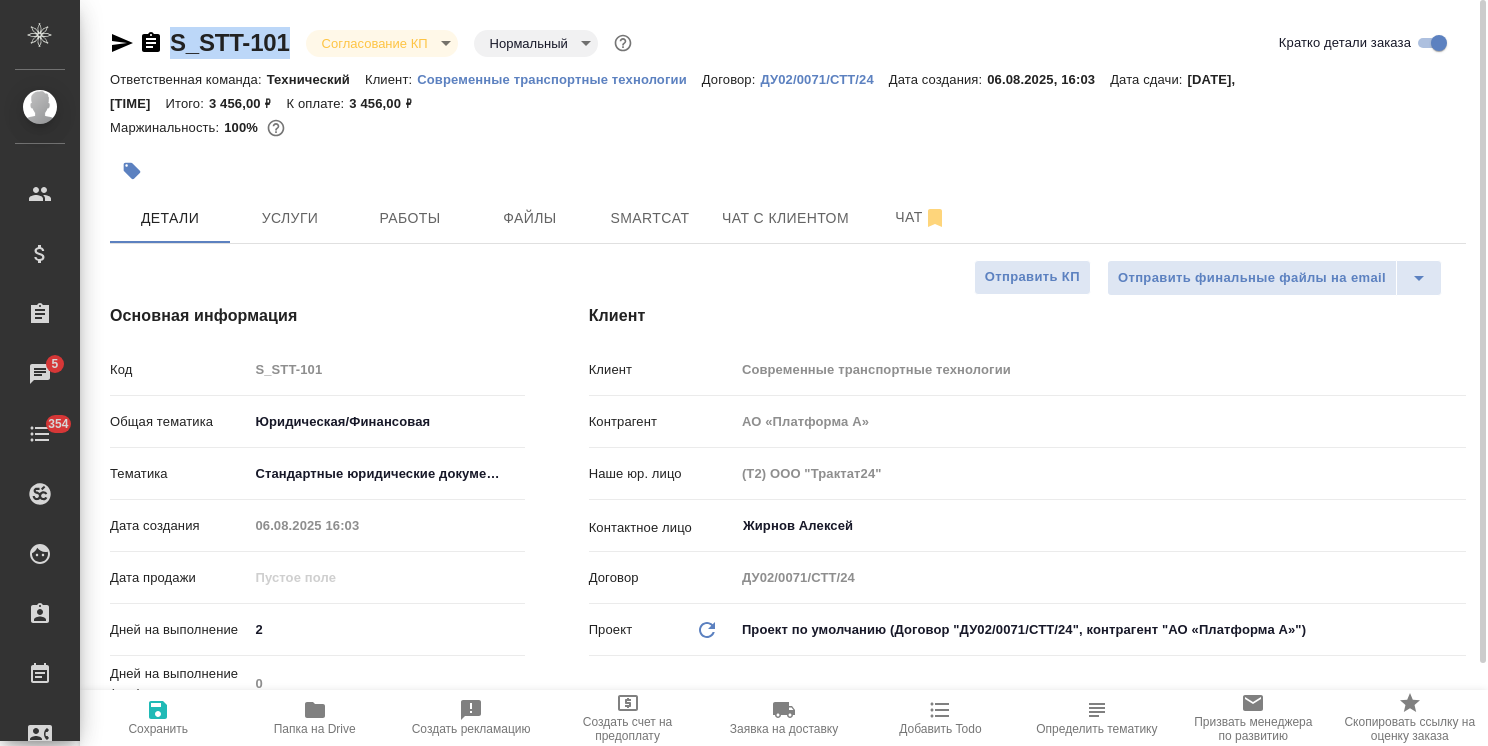 type on "x" 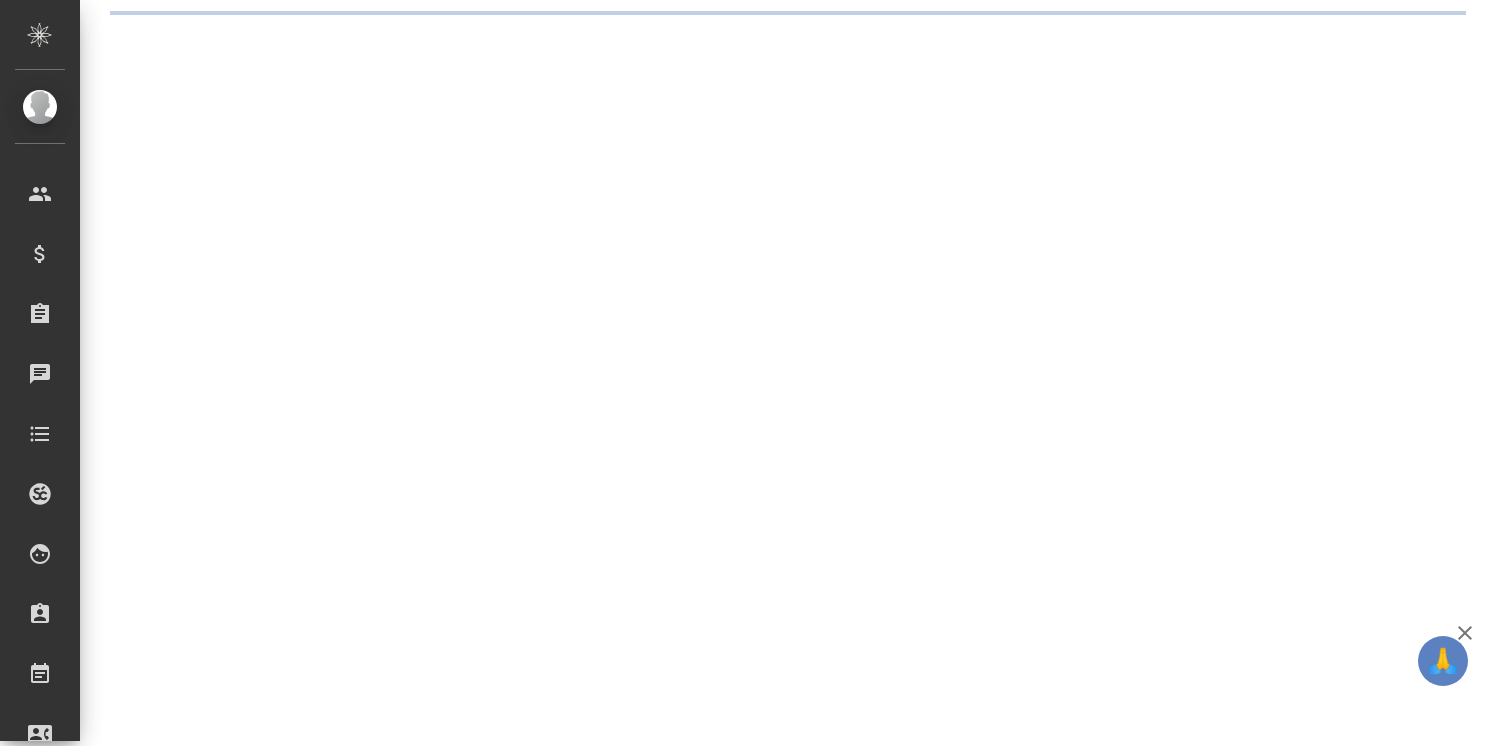 scroll, scrollTop: 0, scrollLeft: 0, axis: both 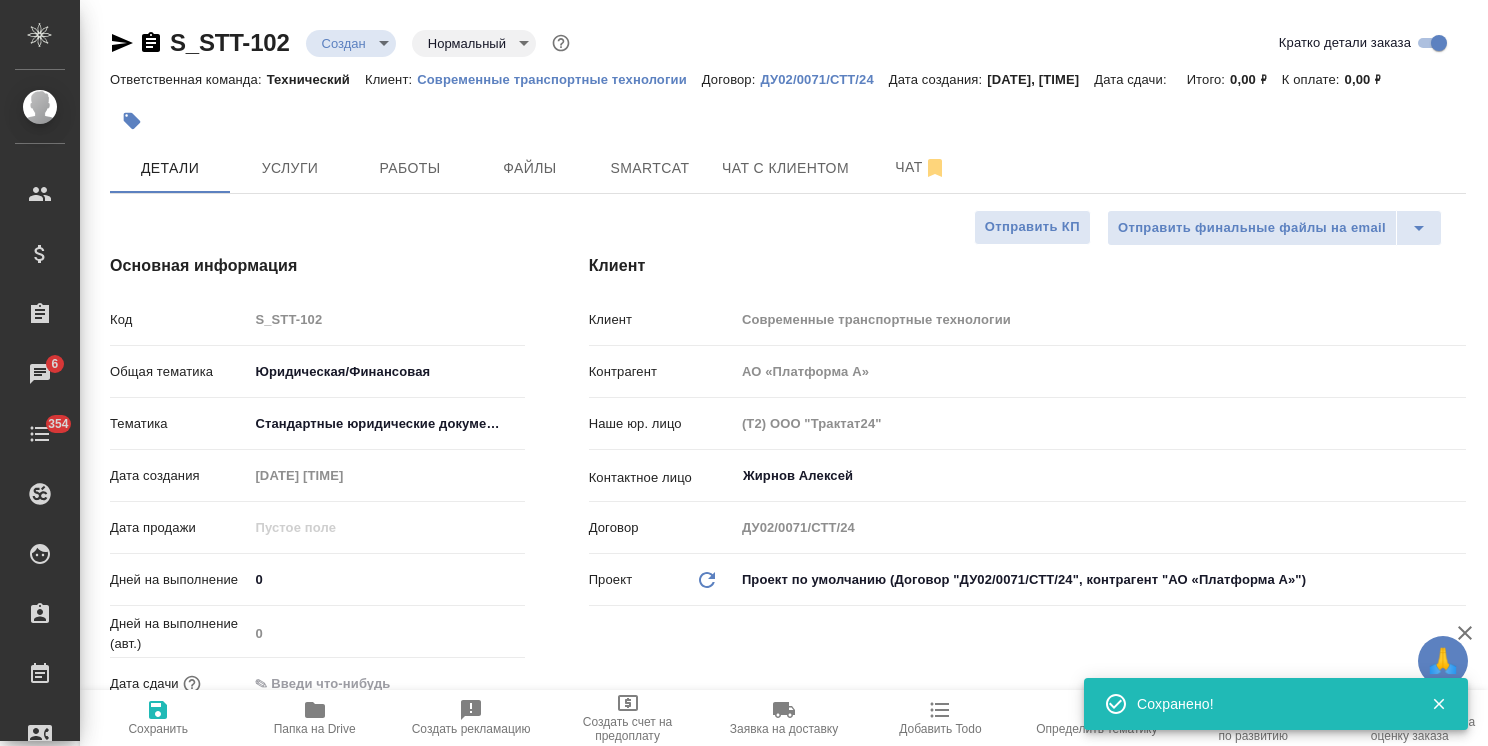 select on "RU" 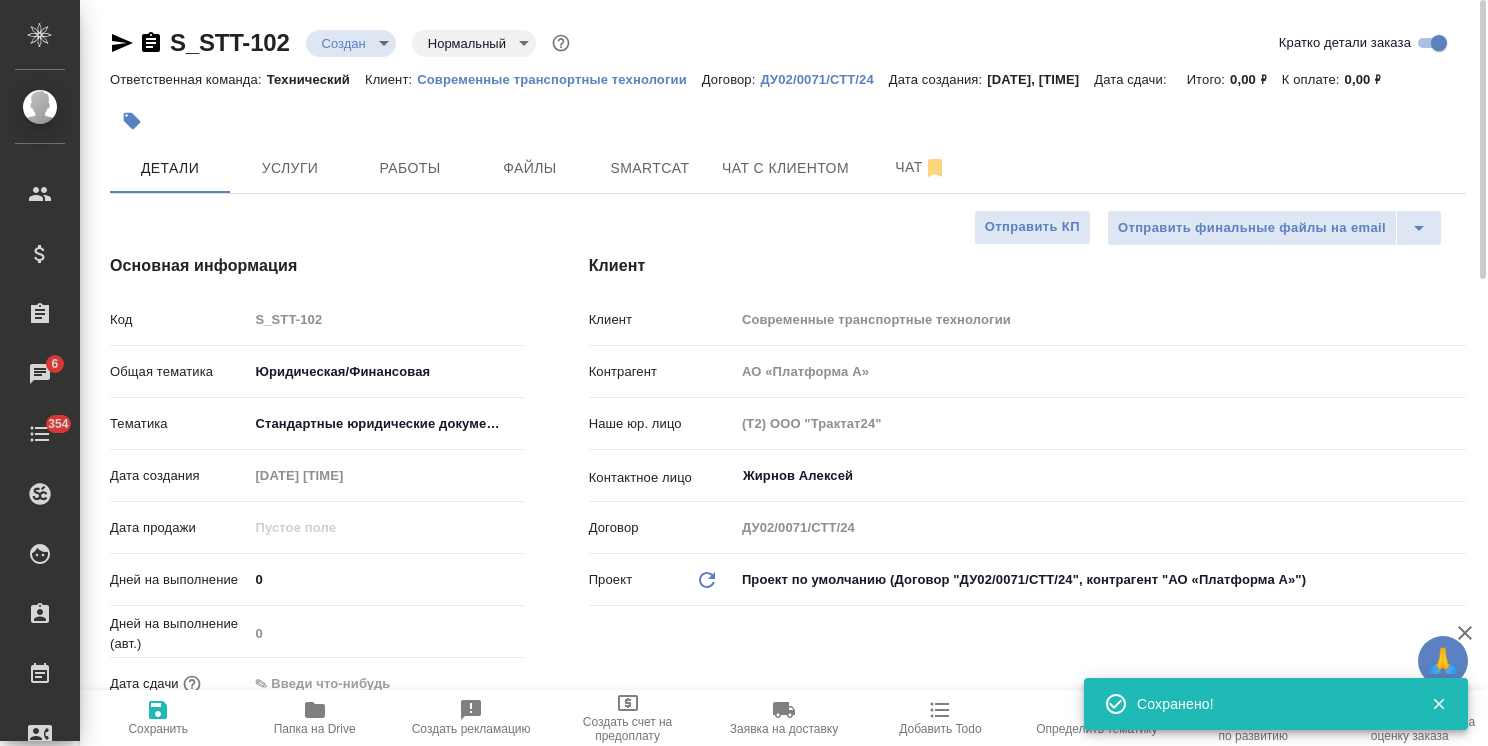scroll, scrollTop: 0, scrollLeft: 0, axis: both 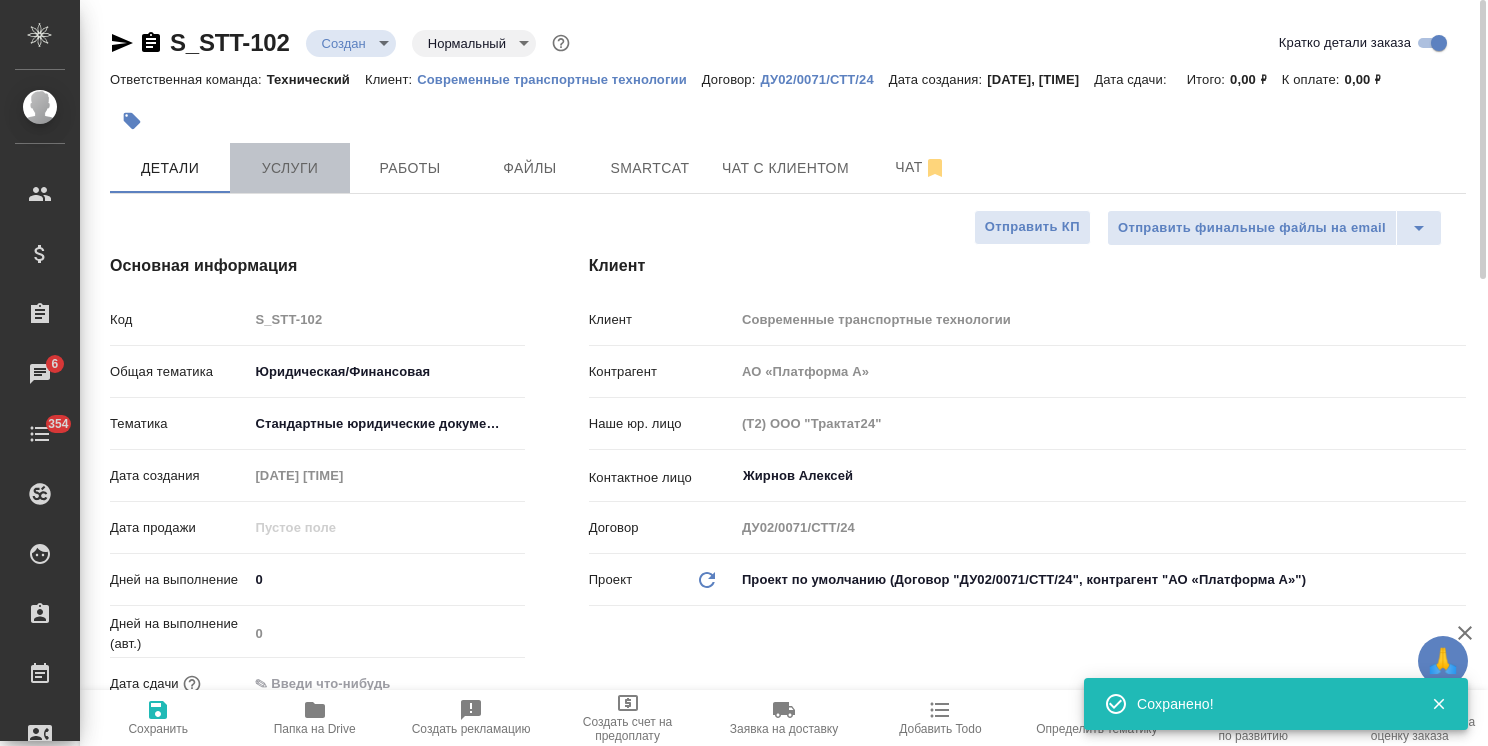 click on "Услуги" at bounding box center [290, 168] 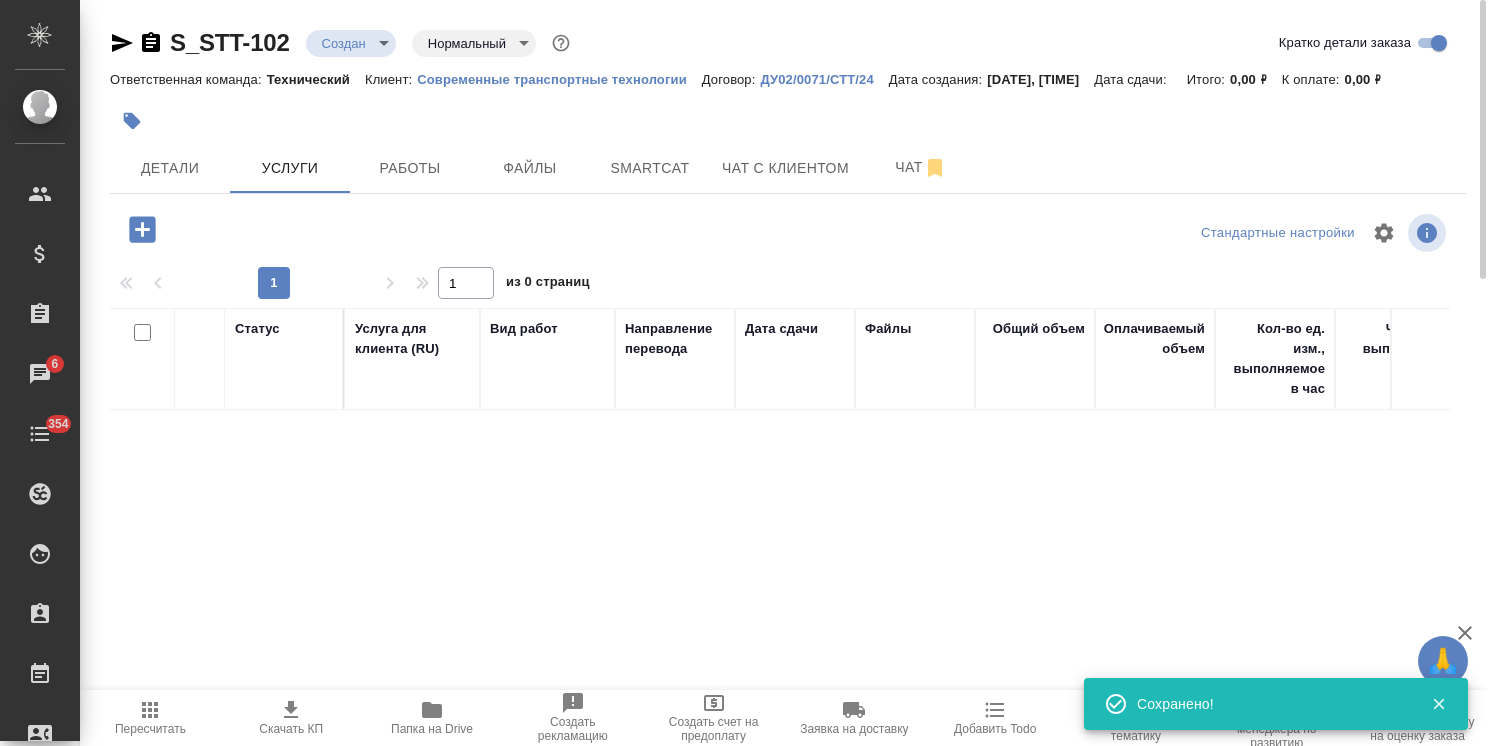 click 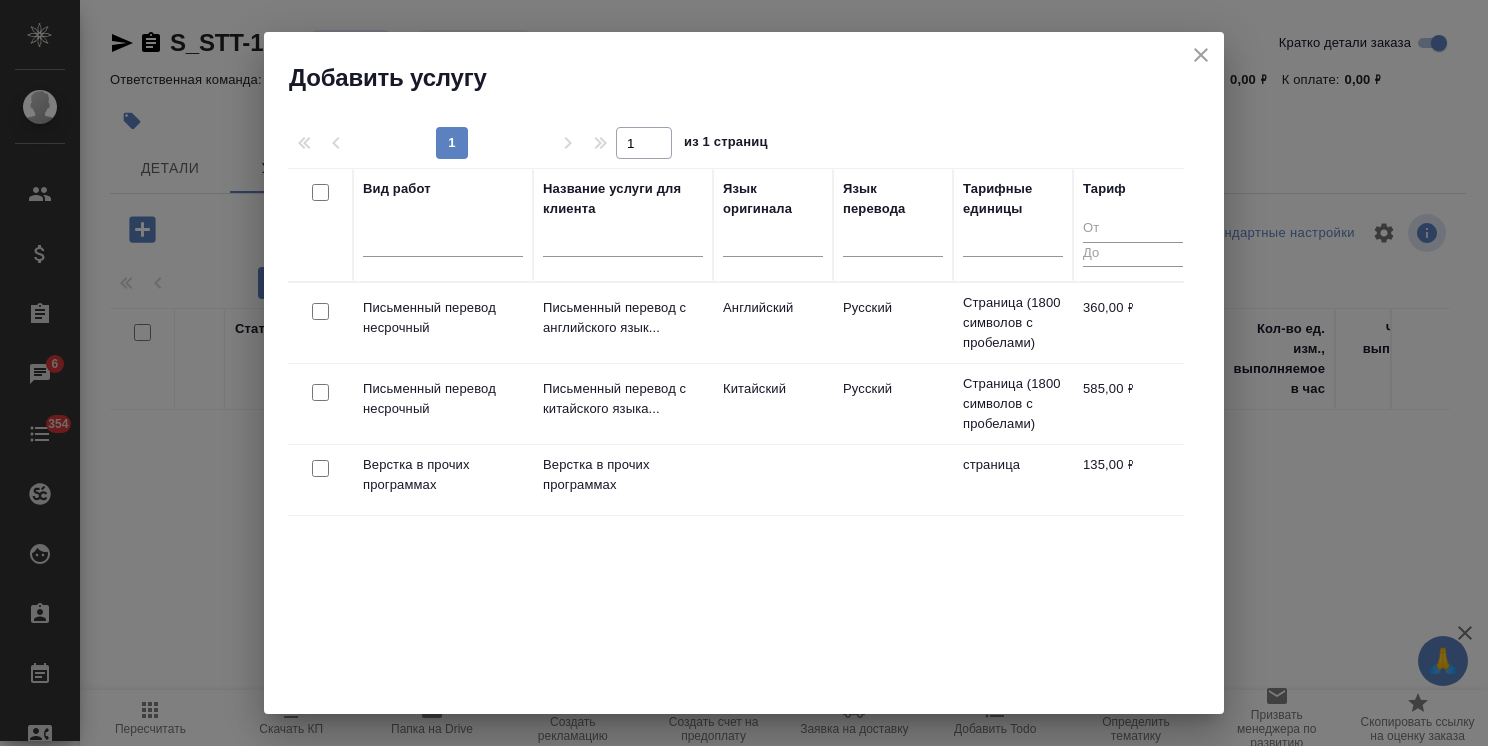 click at bounding box center (320, 392) 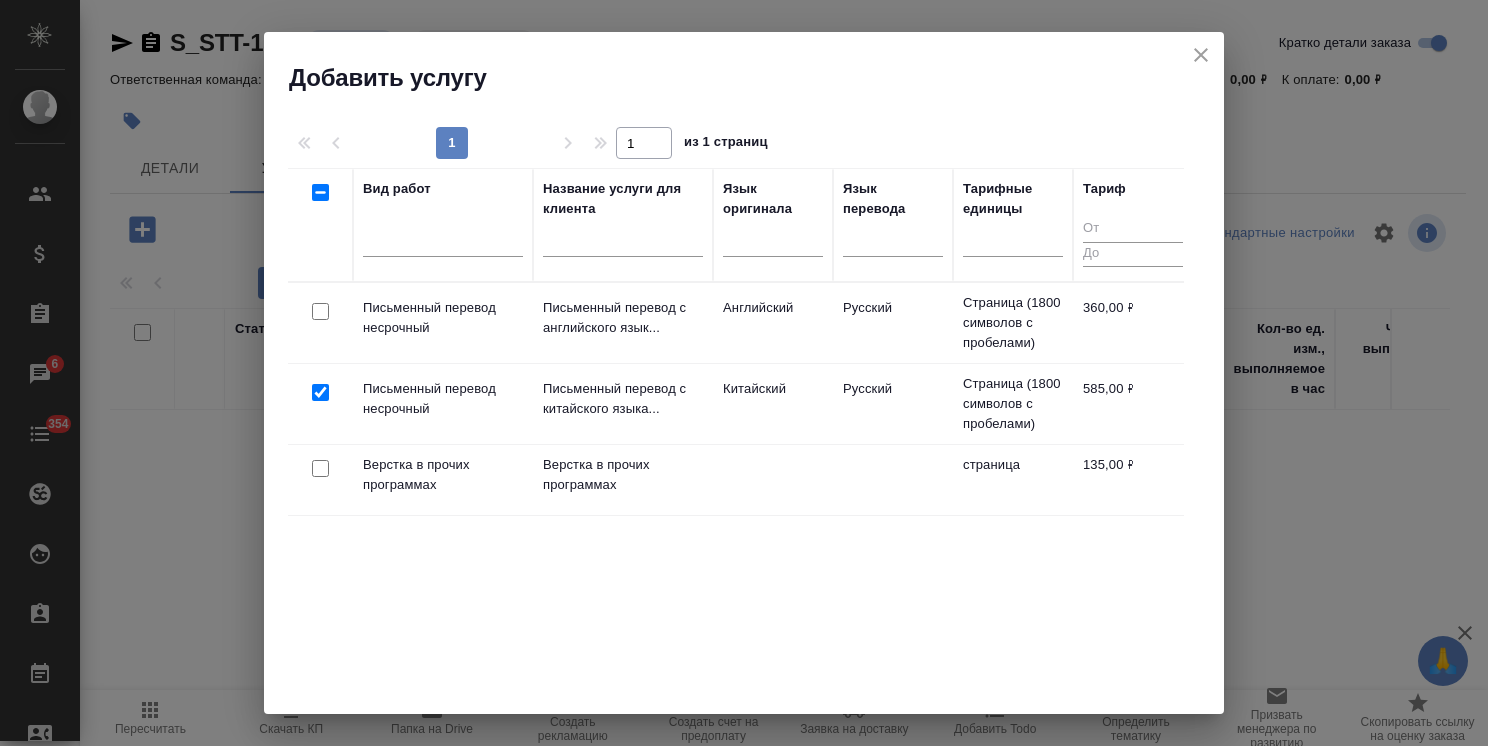 checkbox on "true" 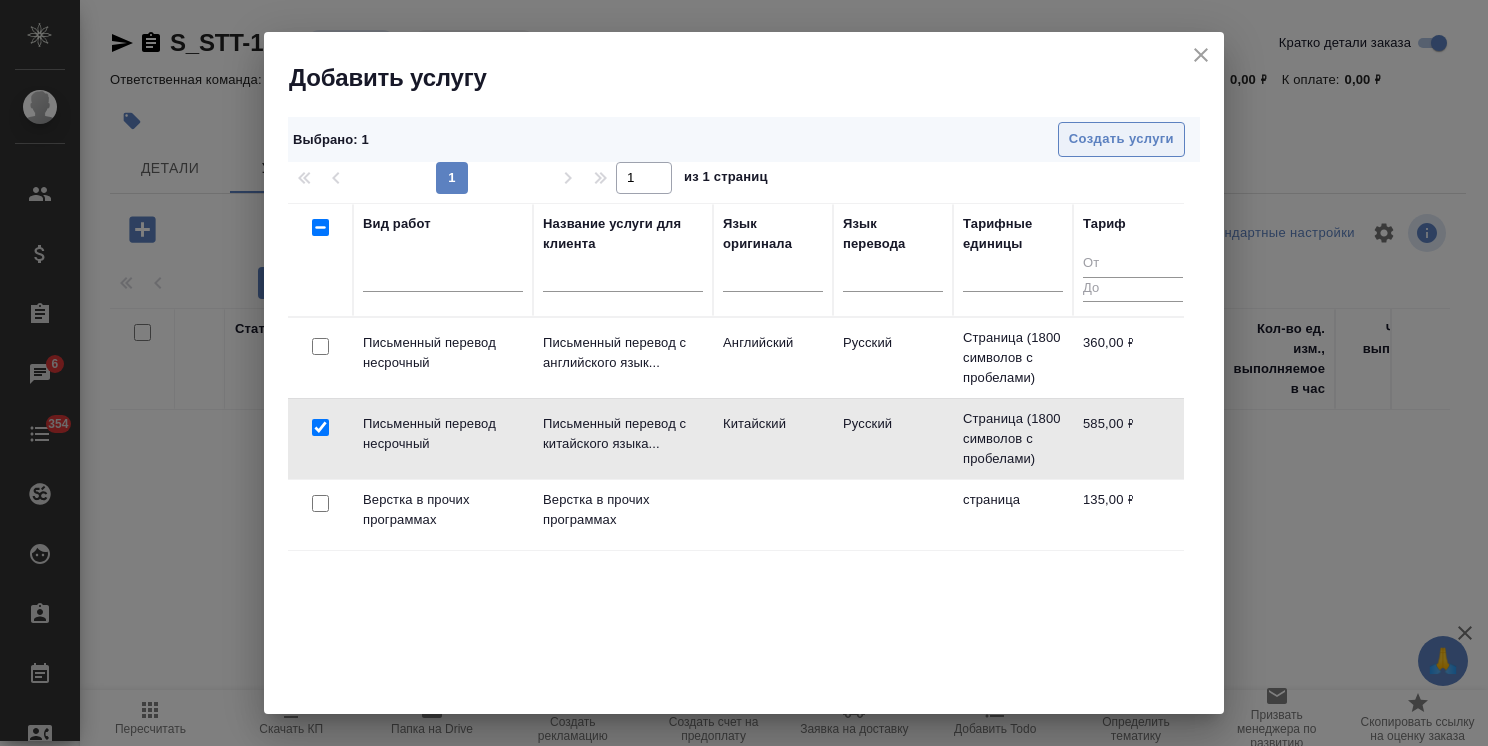 click on "Создать услуги" at bounding box center (1121, 139) 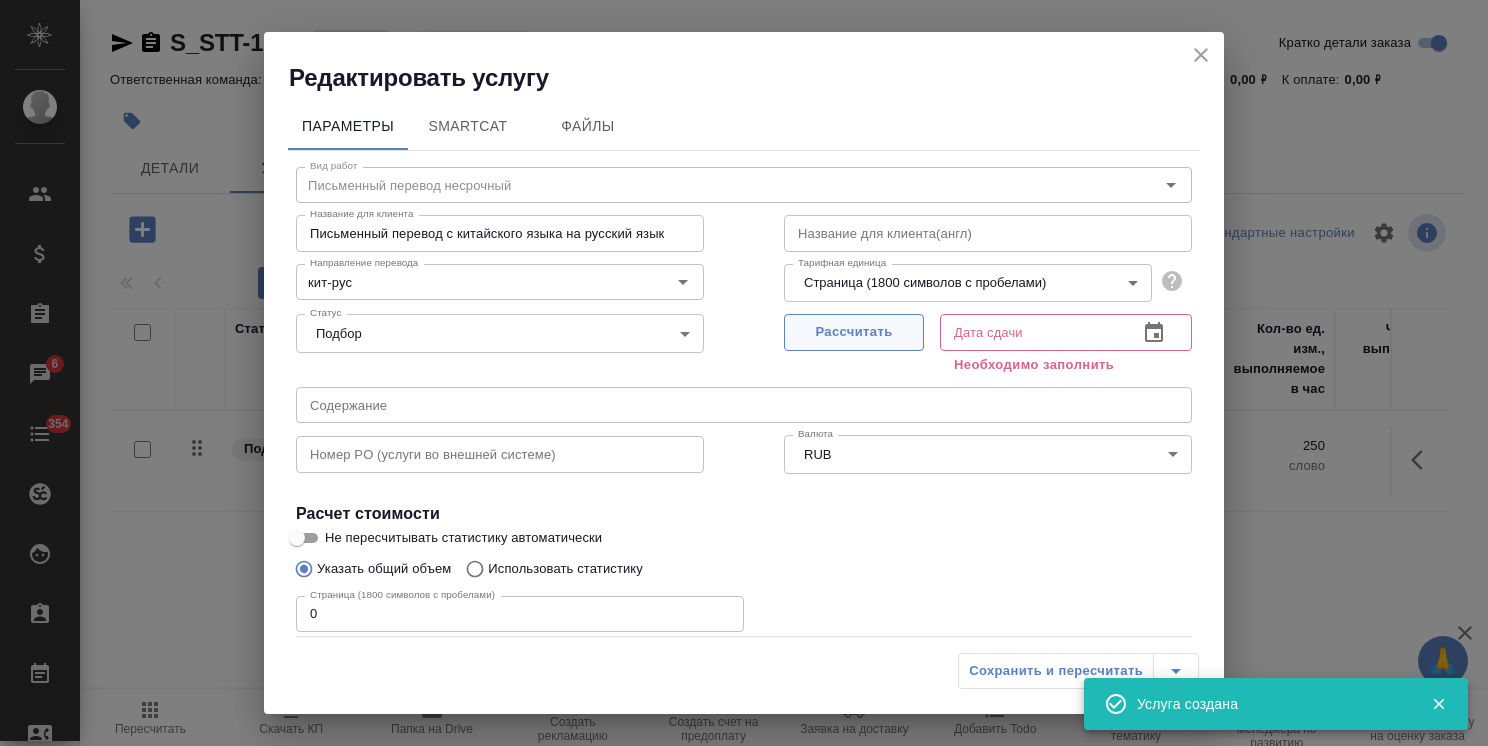 click on "Рассчитать" at bounding box center (854, 332) 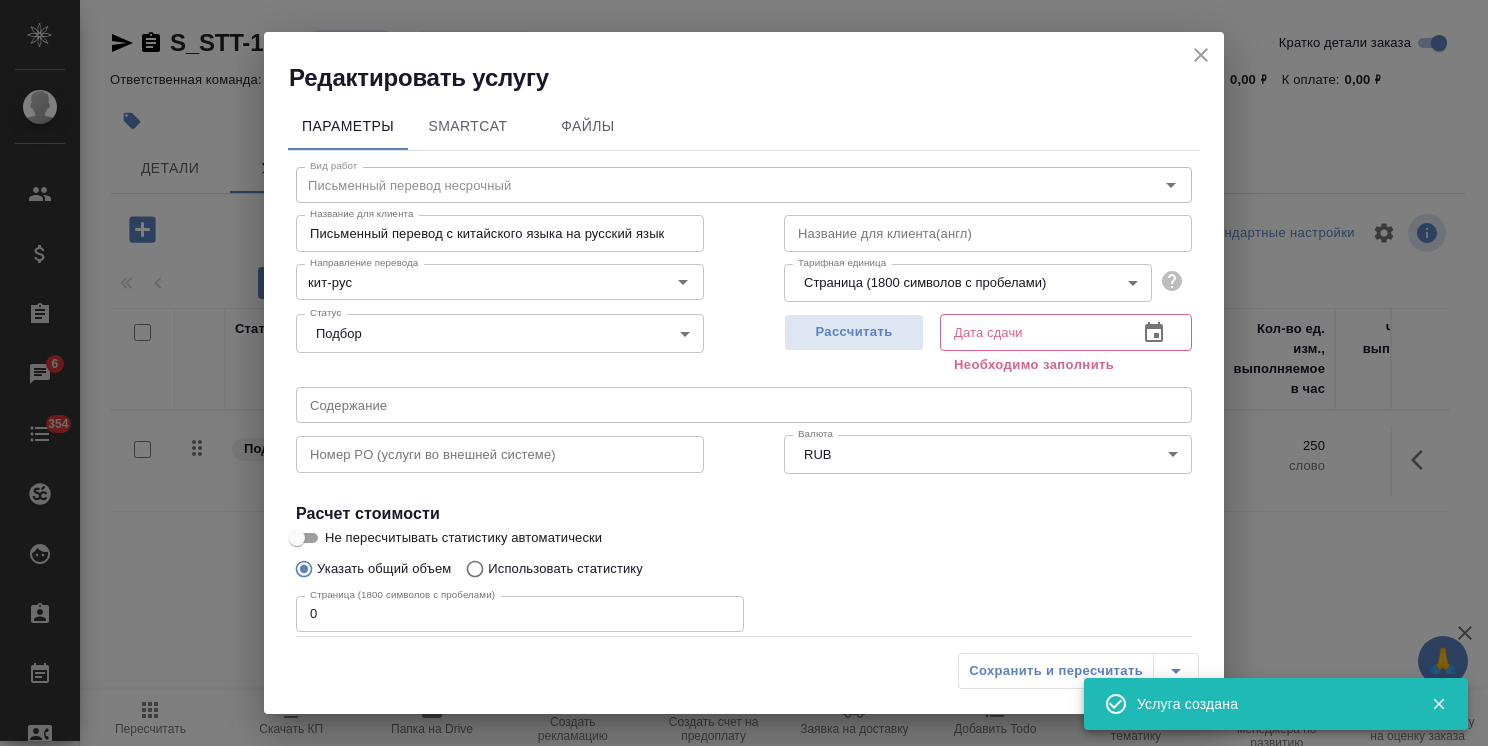 type on "06.08.2025 17:14" 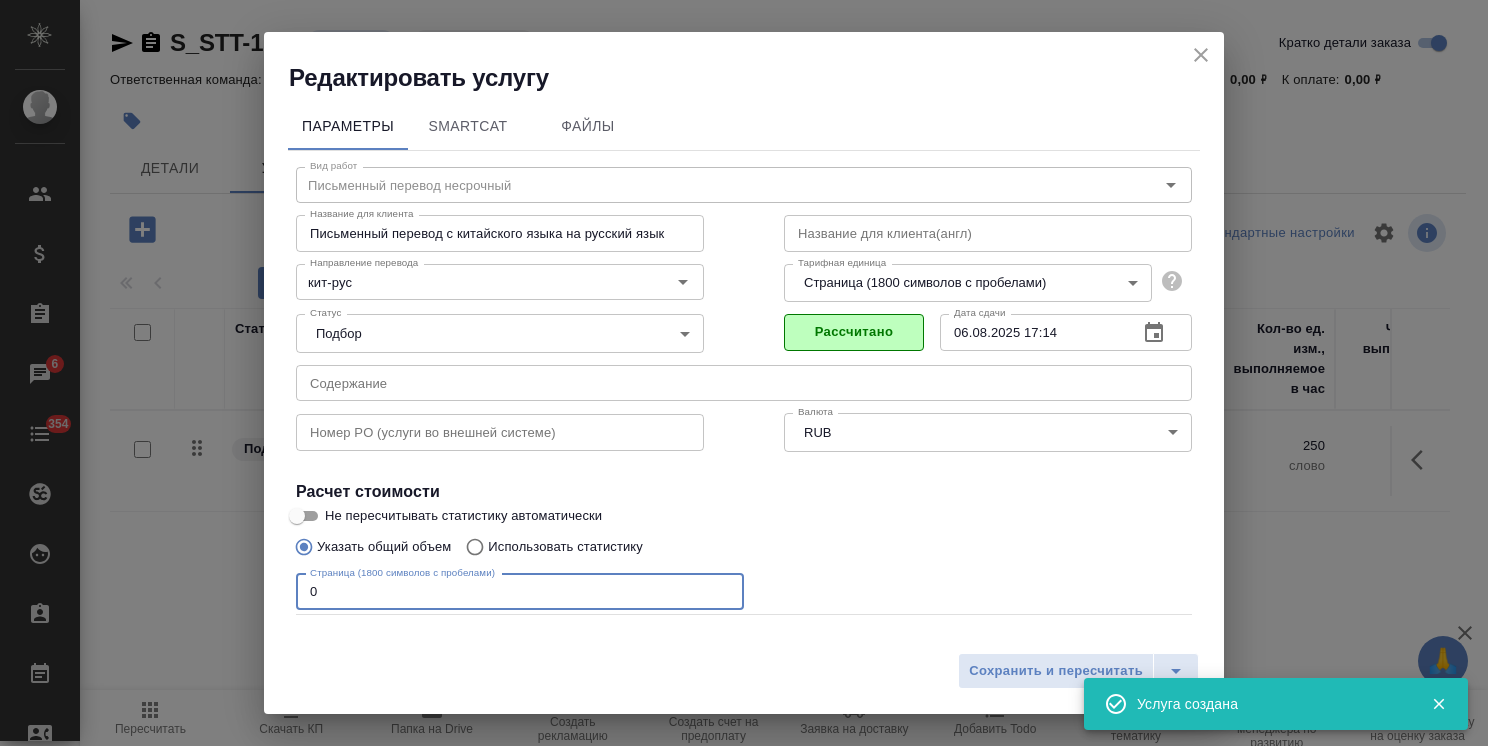 drag, startPoint x: 333, startPoint y: 586, endPoint x: 287, endPoint y: 572, distance: 48.08326 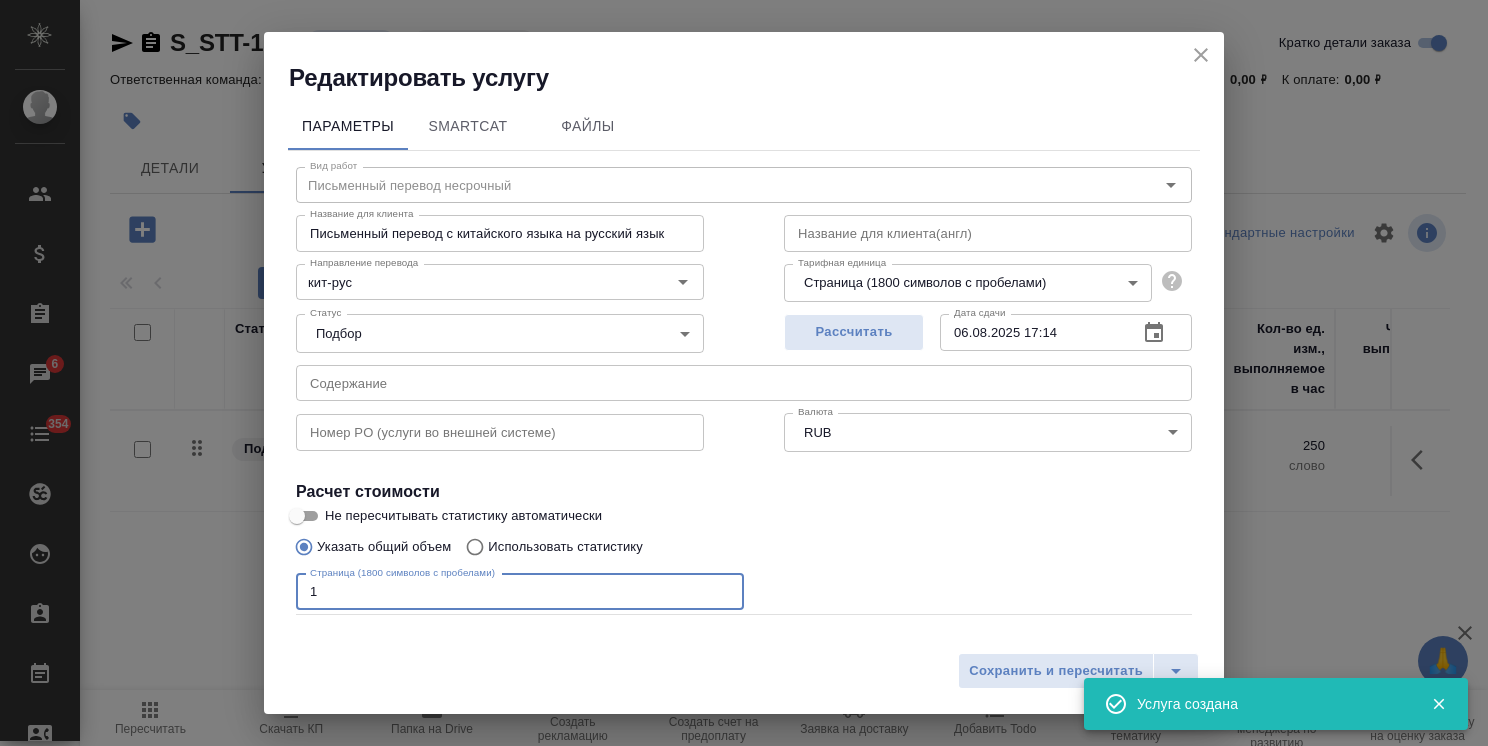 type on "1" 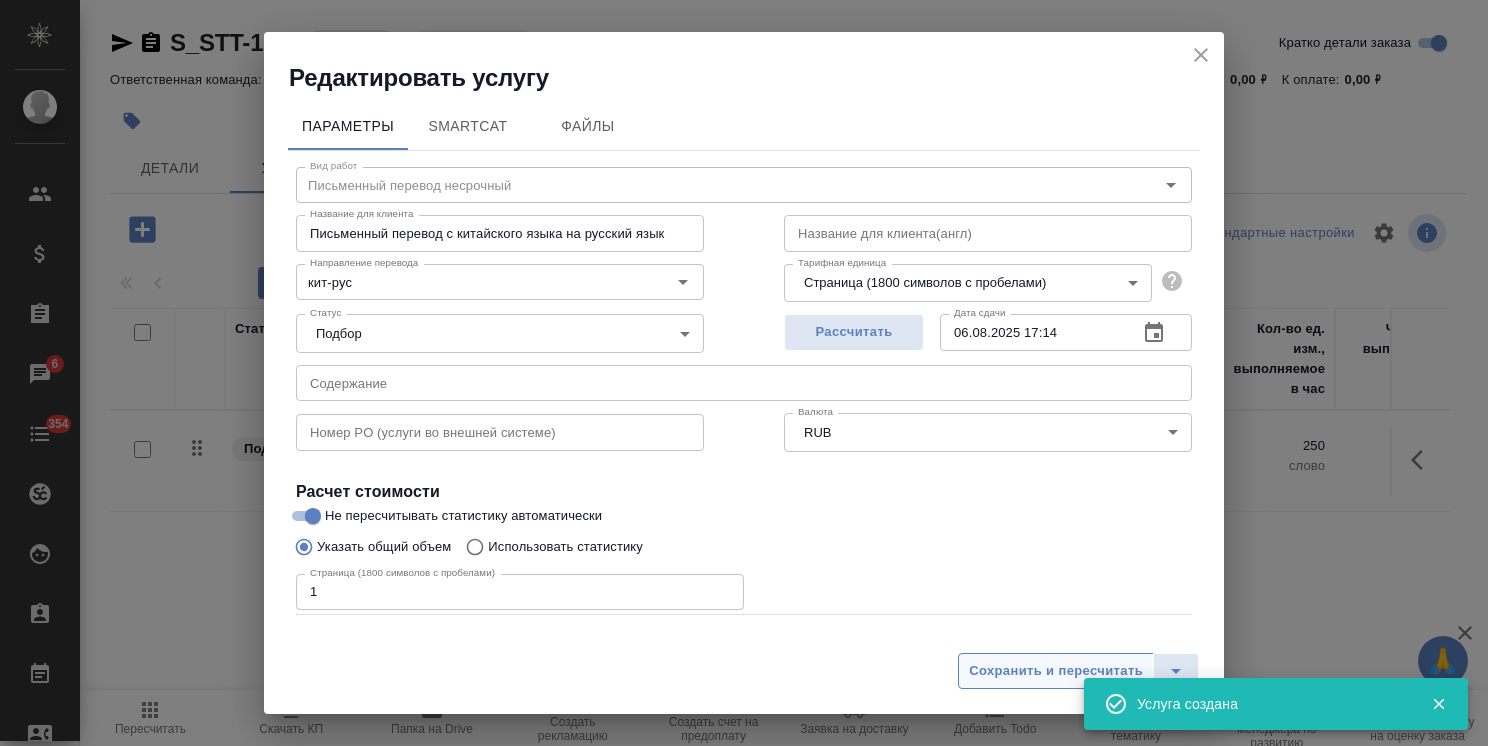 click on "Сохранить и пересчитать" at bounding box center [1056, 671] 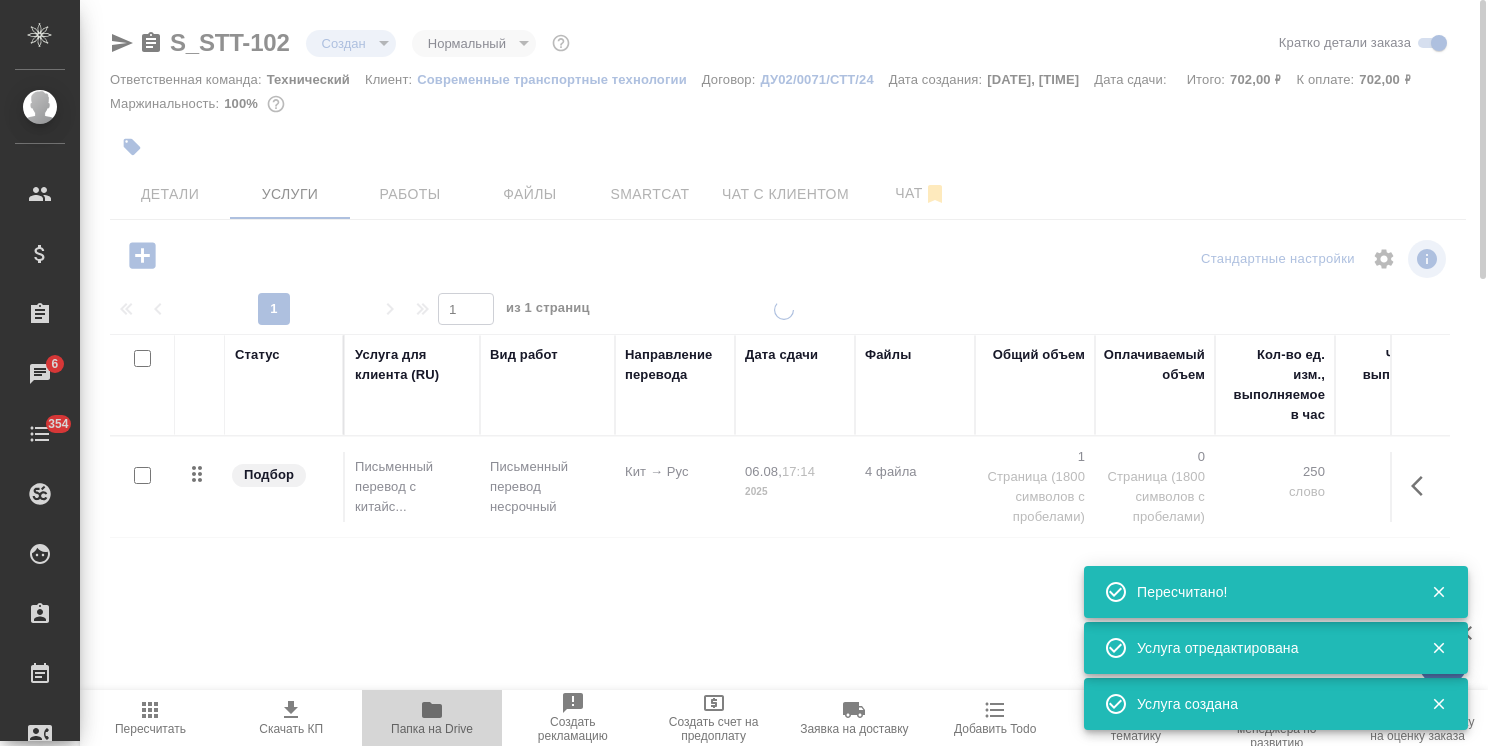 click 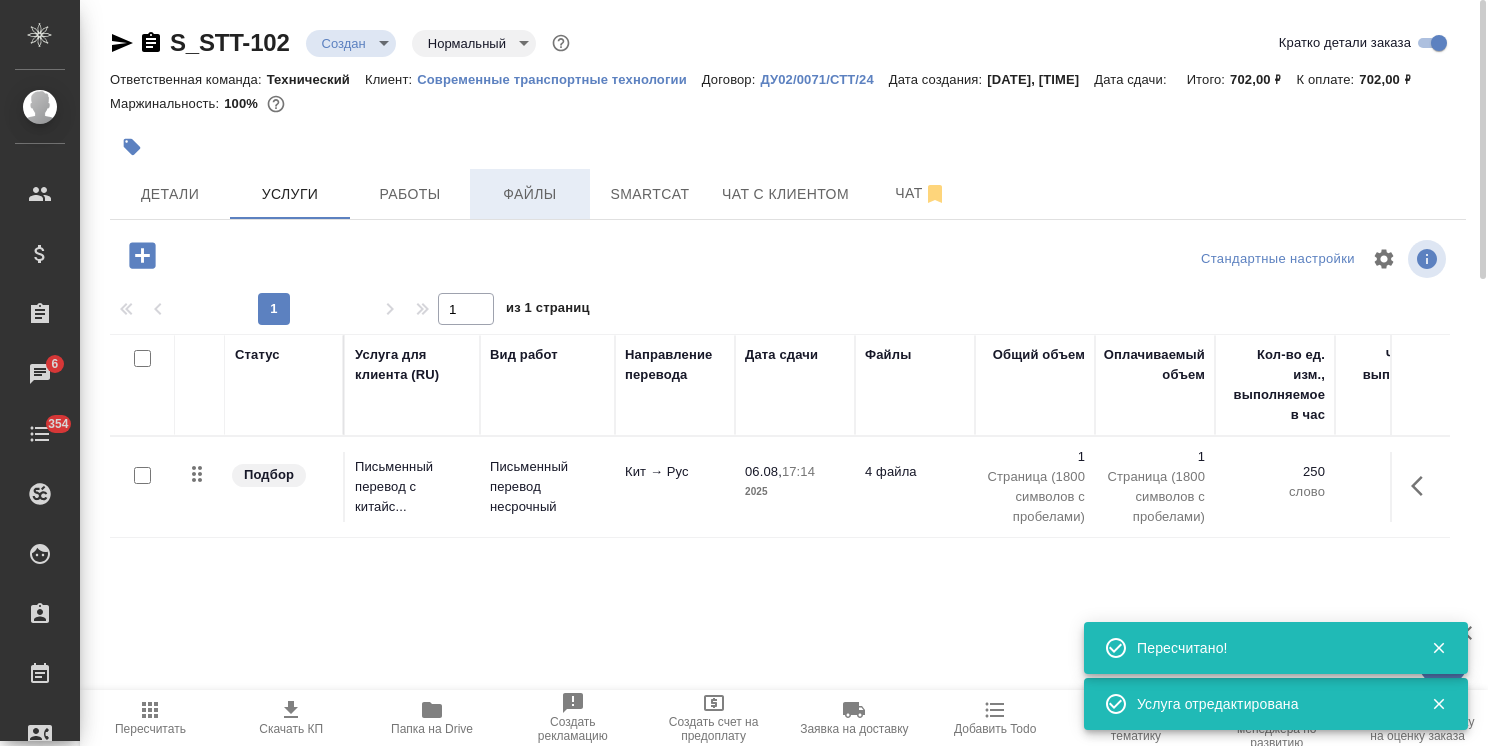 click on "Файлы" at bounding box center (530, 194) 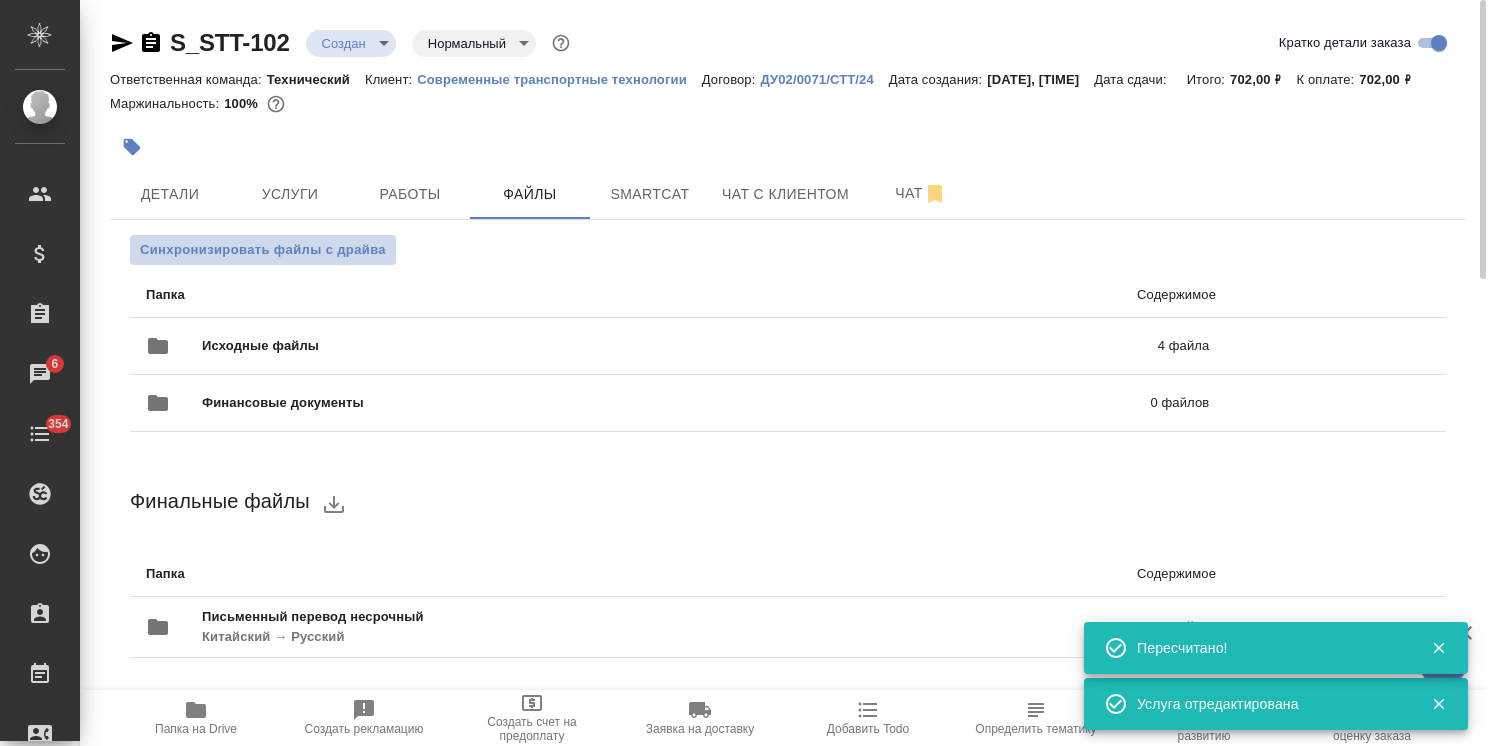 click on "Синхронизировать файлы с драйва" at bounding box center (263, 250) 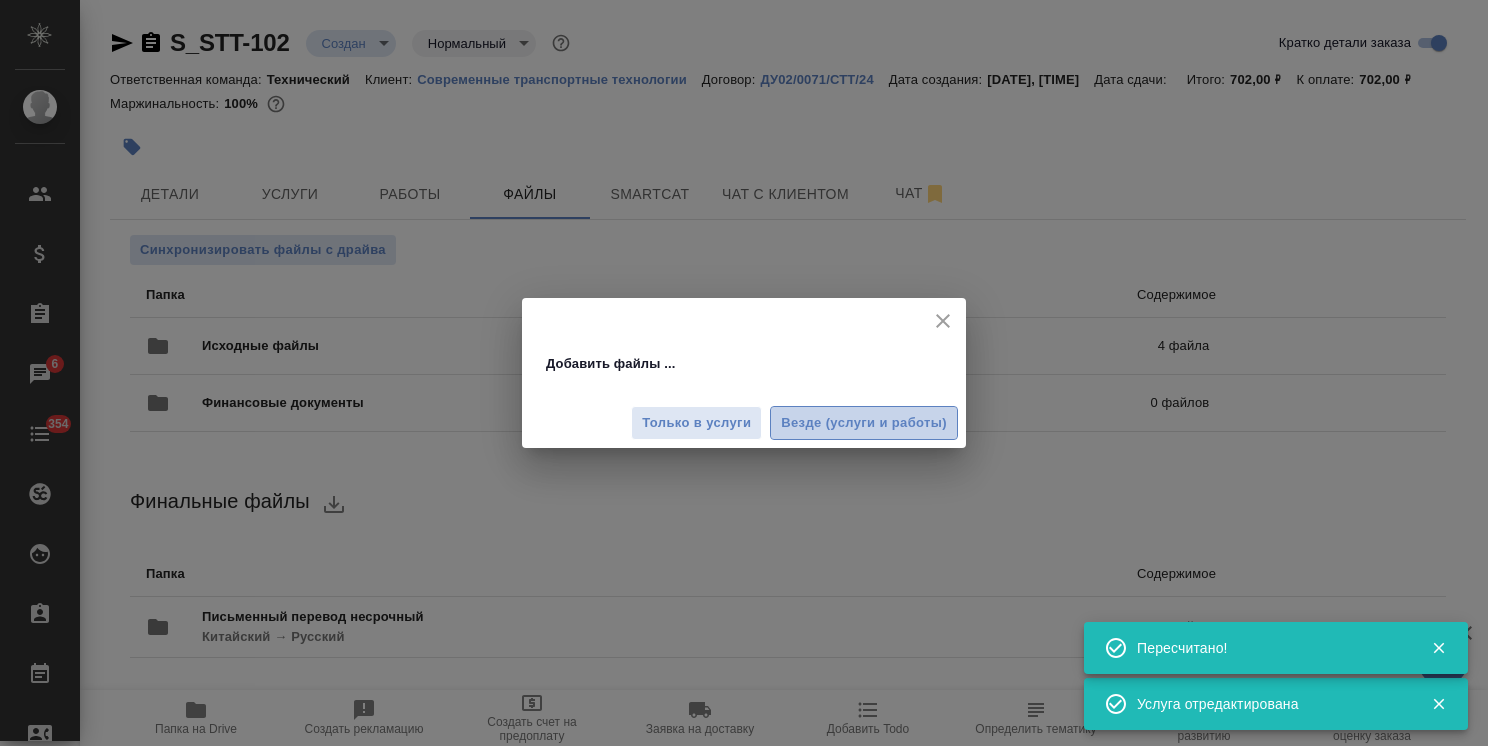 click on "Везде (услуги и работы)" at bounding box center (864, 423) 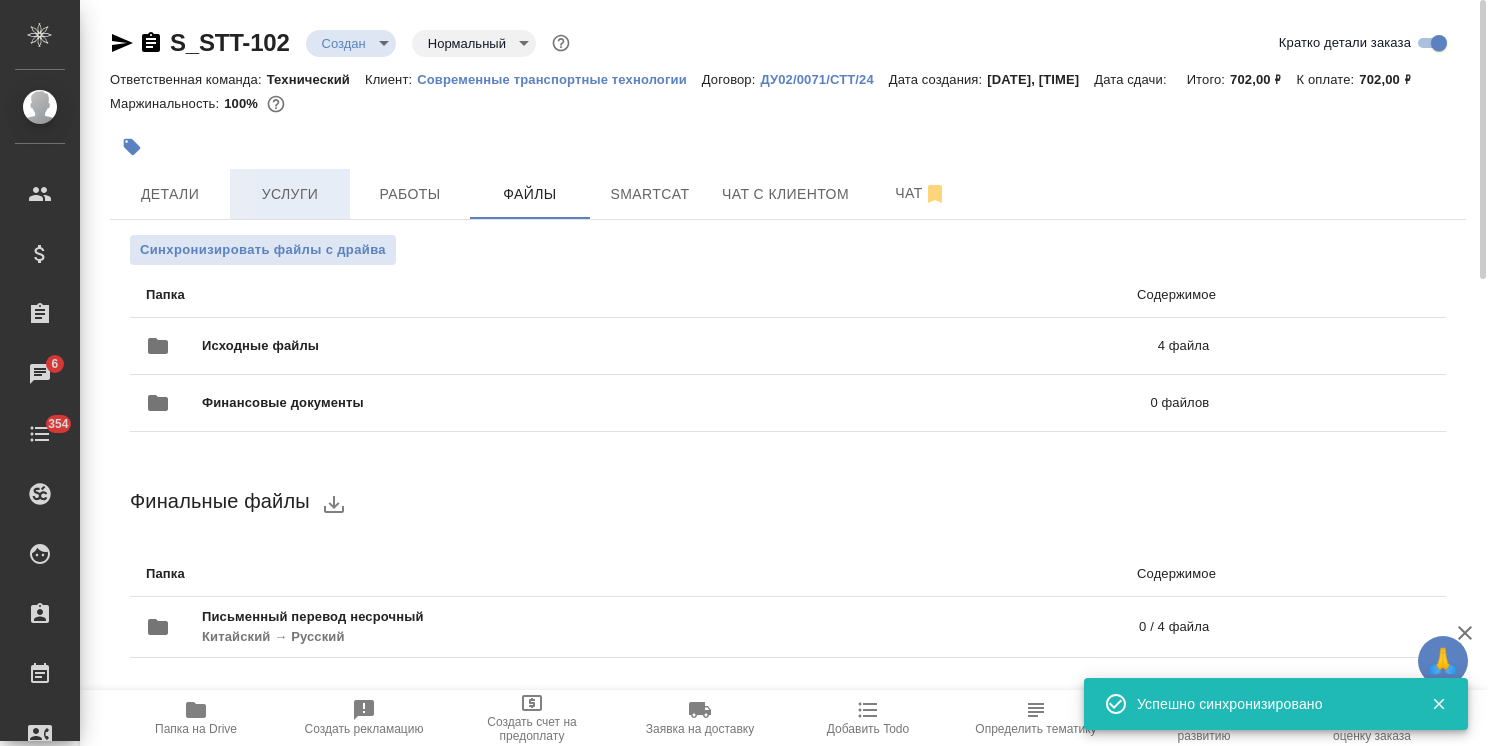 click on "Услуги" at bounding box center (290, 194) 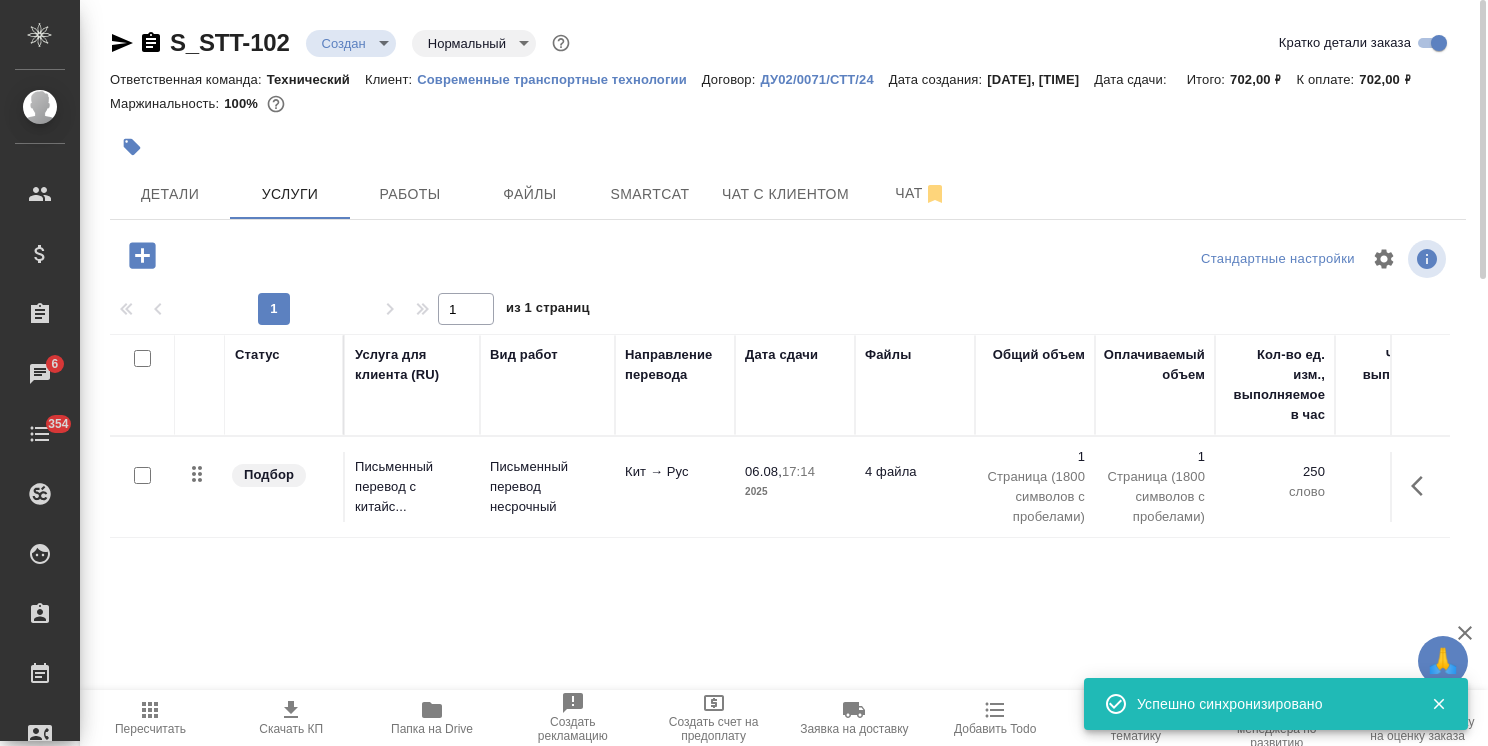 click at bounding box center (142, 475) 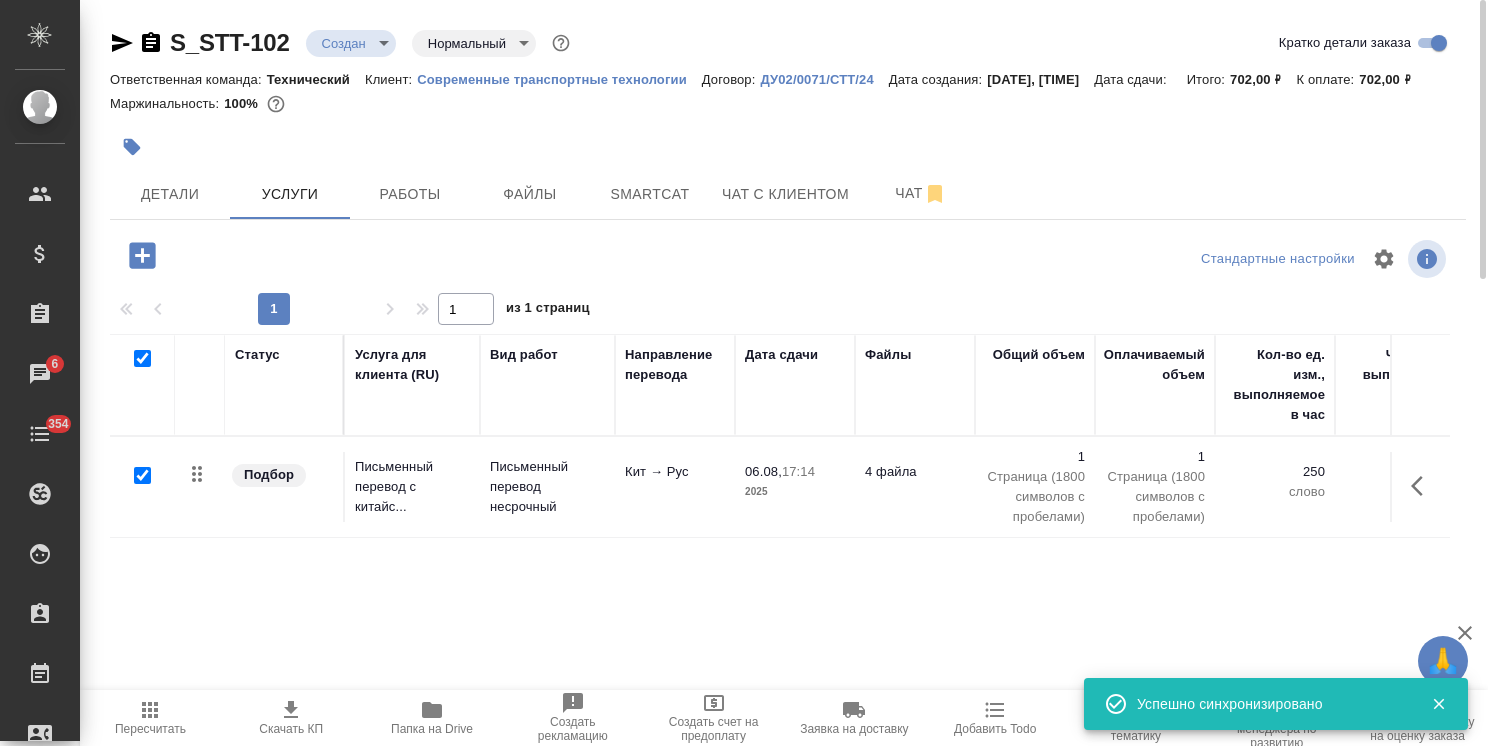 checkbox on "true" 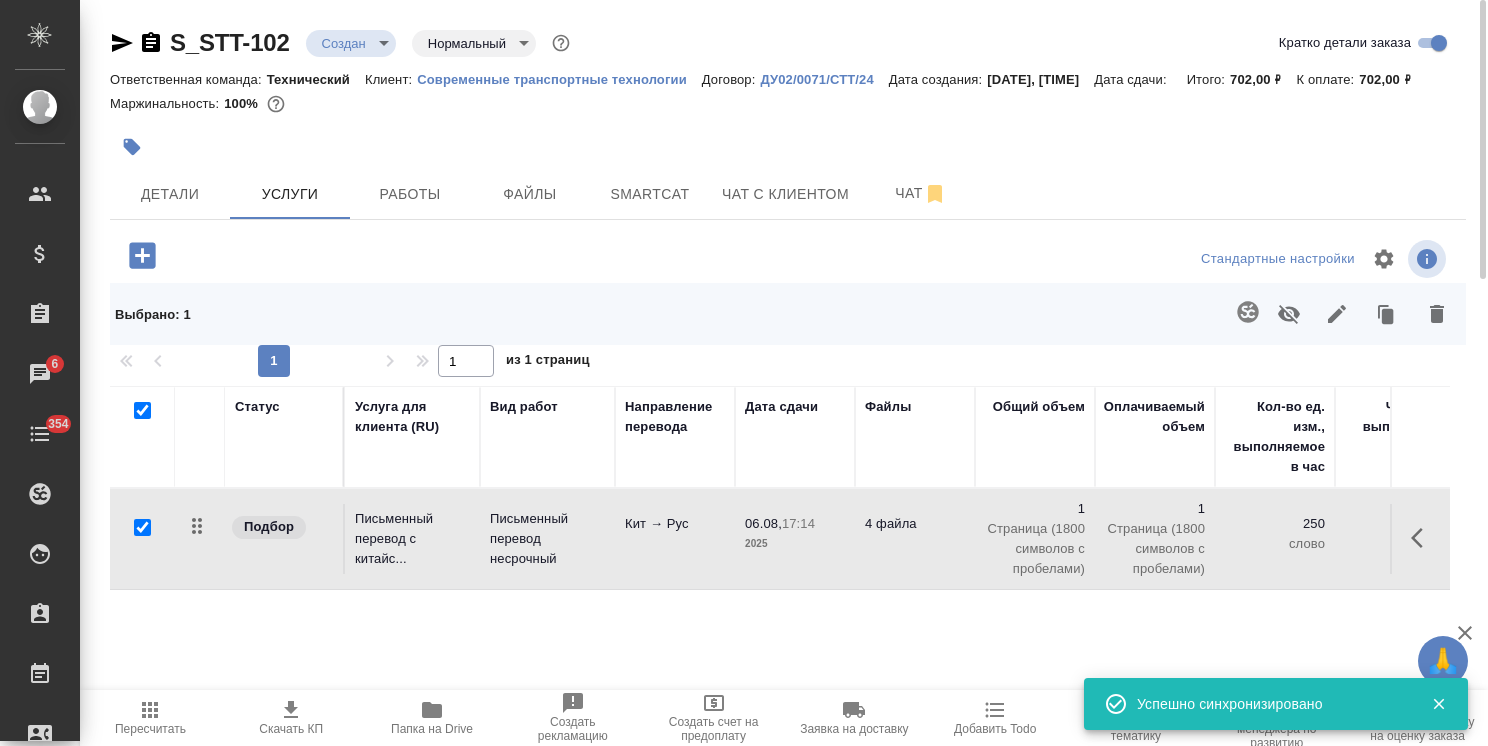 click 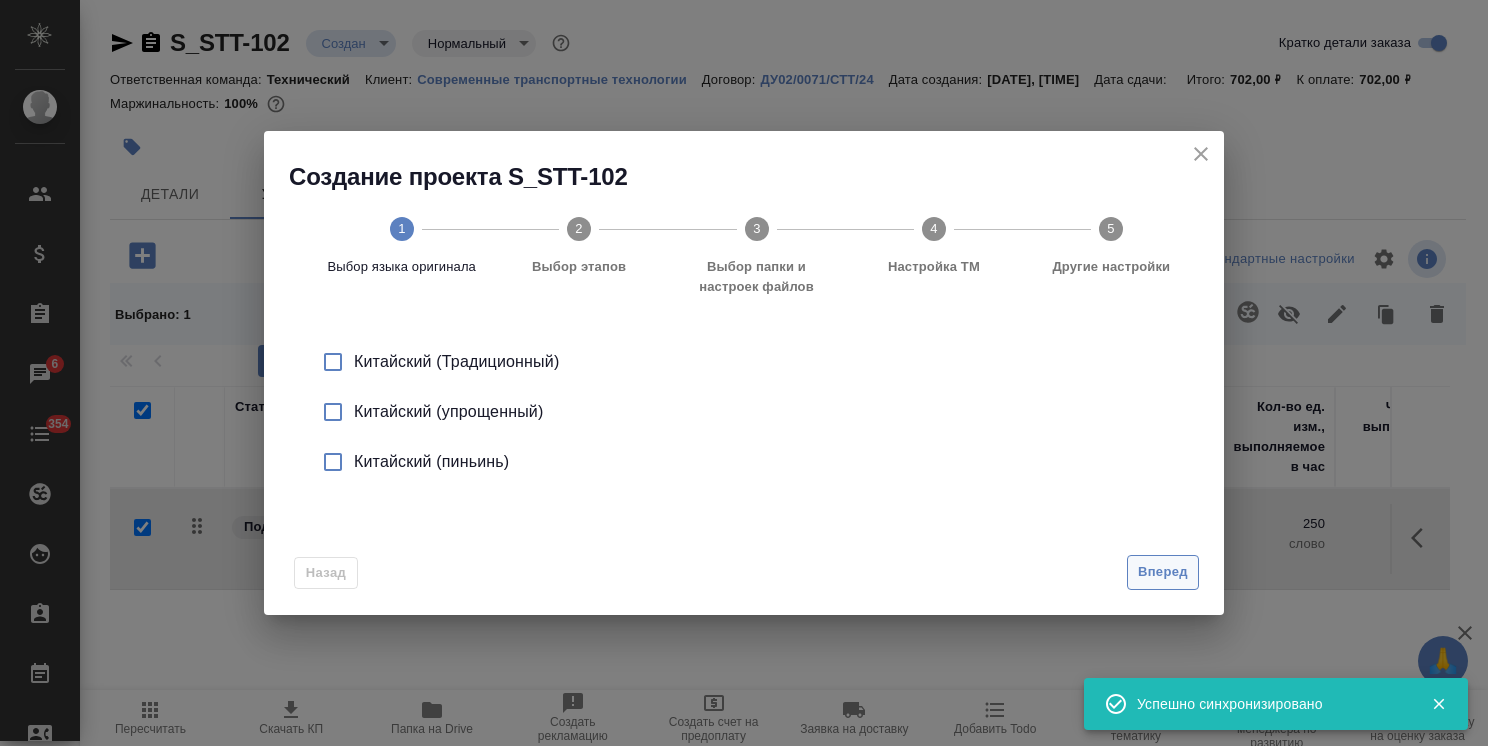 click on "Вперед" at bounding box center [1163, 572] 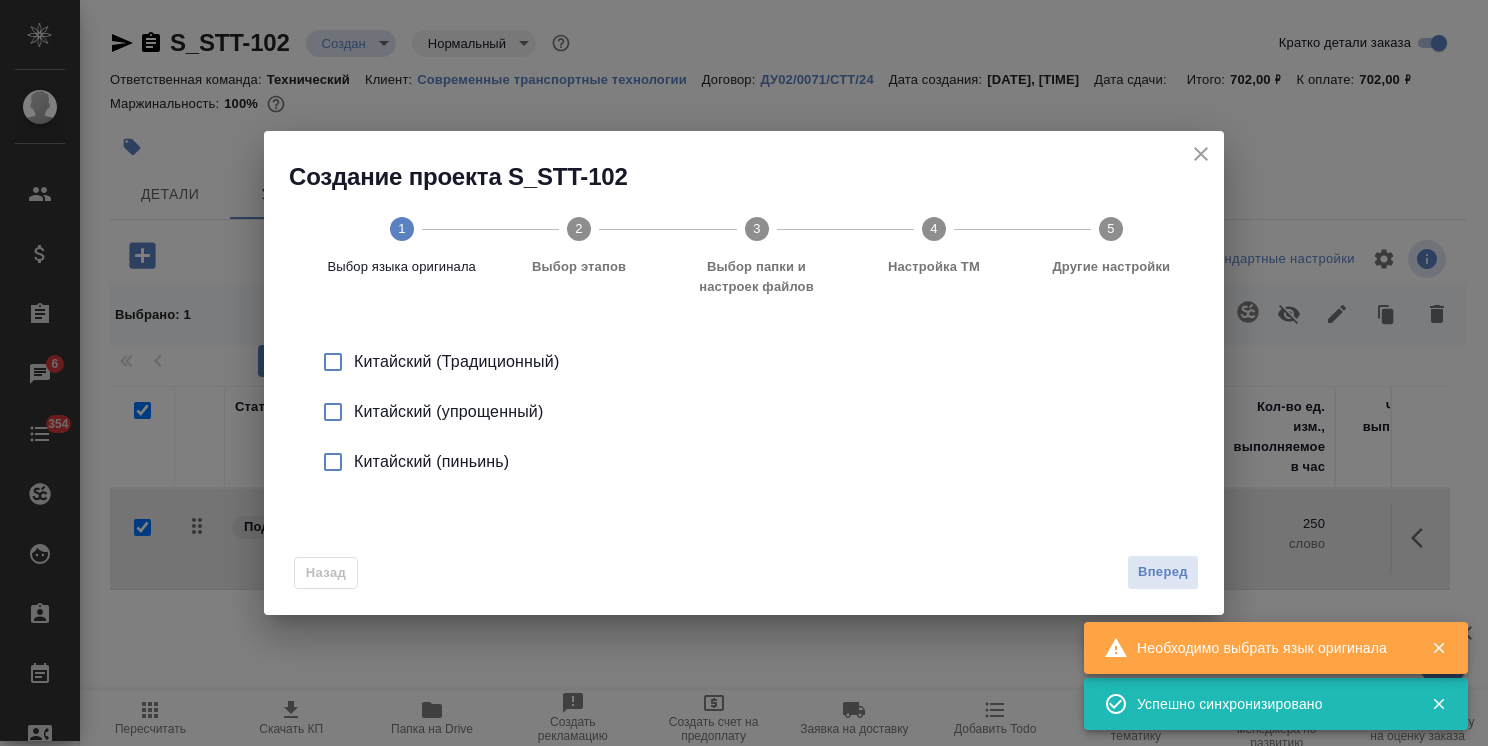 click on "Китайский (упрощенный)" at bounding box center [765, 412] 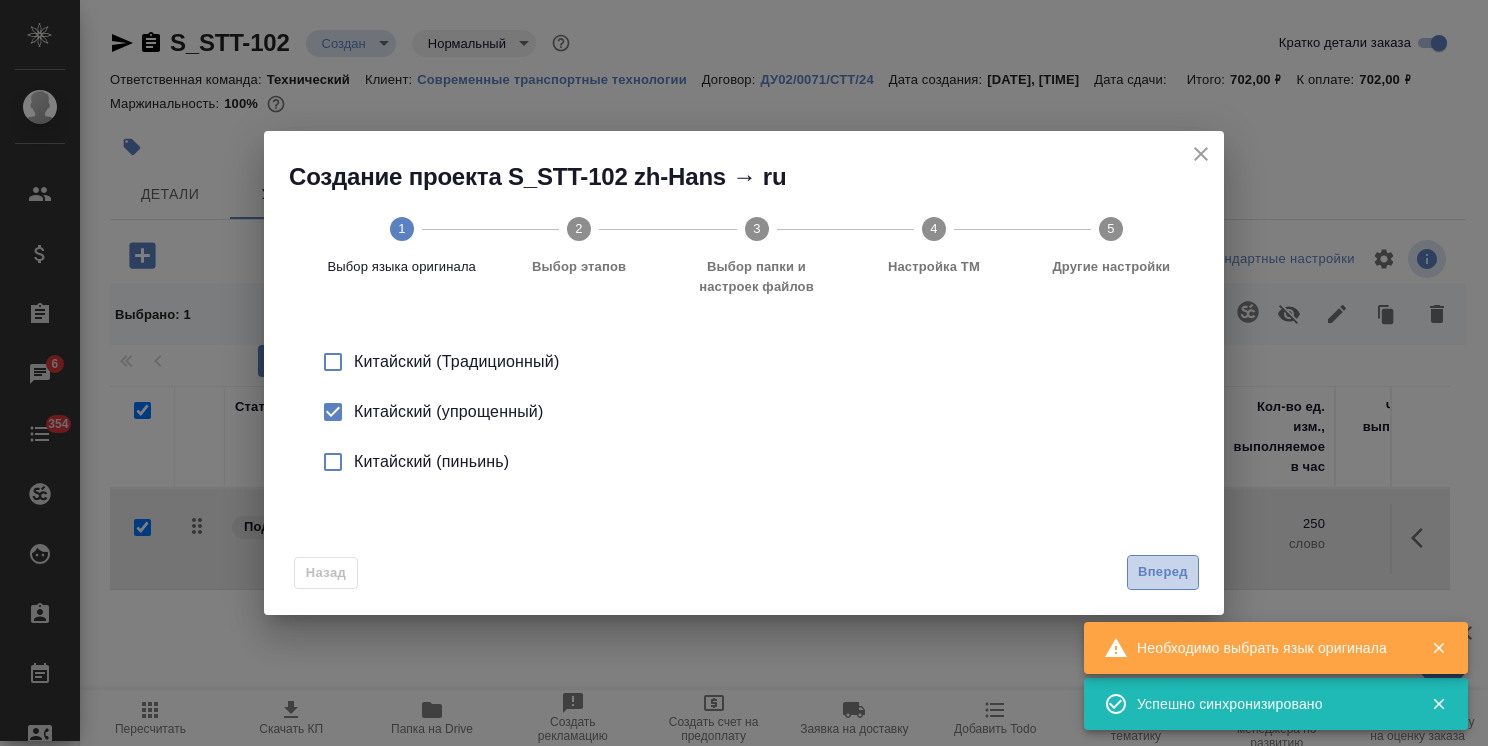click on "Вперед" at bounding box center (1163, 572) 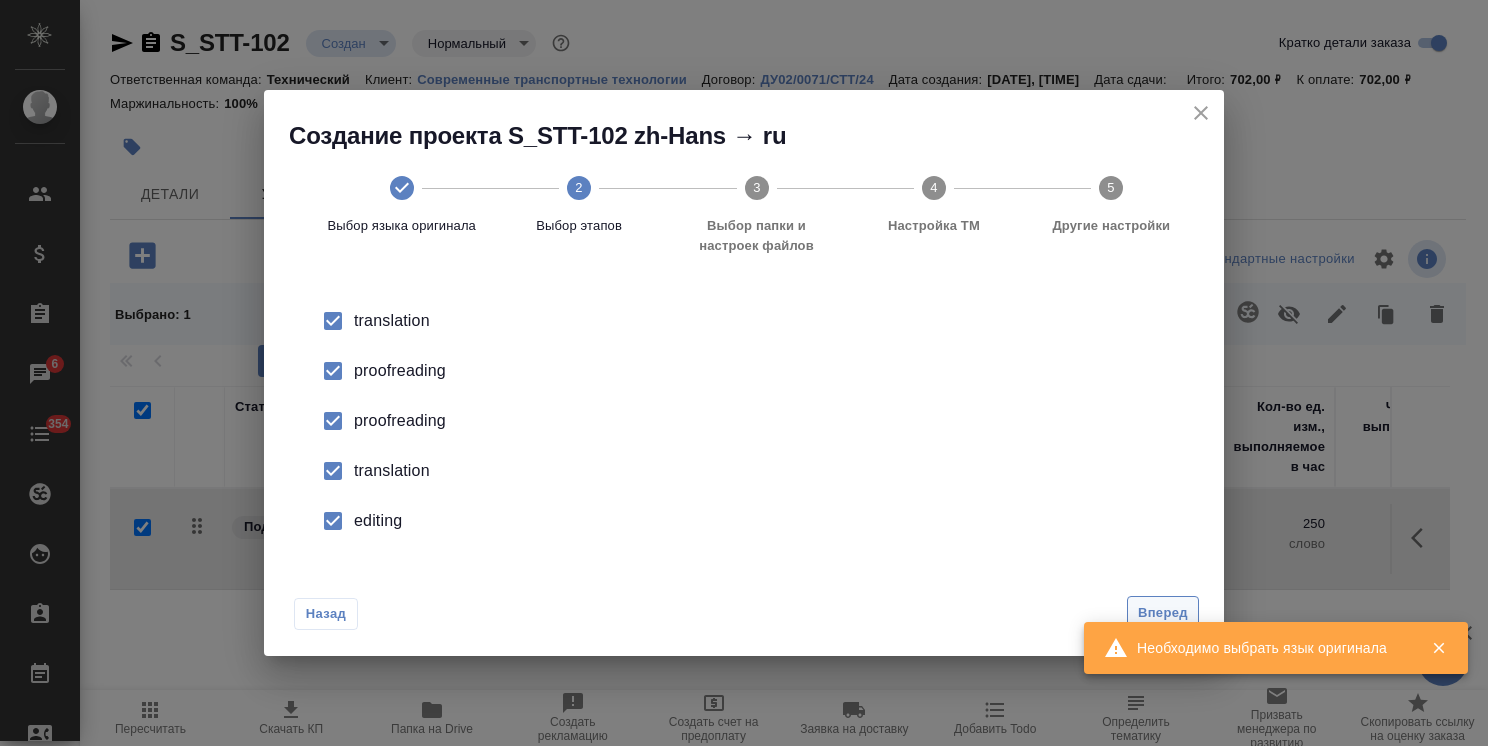 click on "Вперед" at bounding box center [1163, 613] 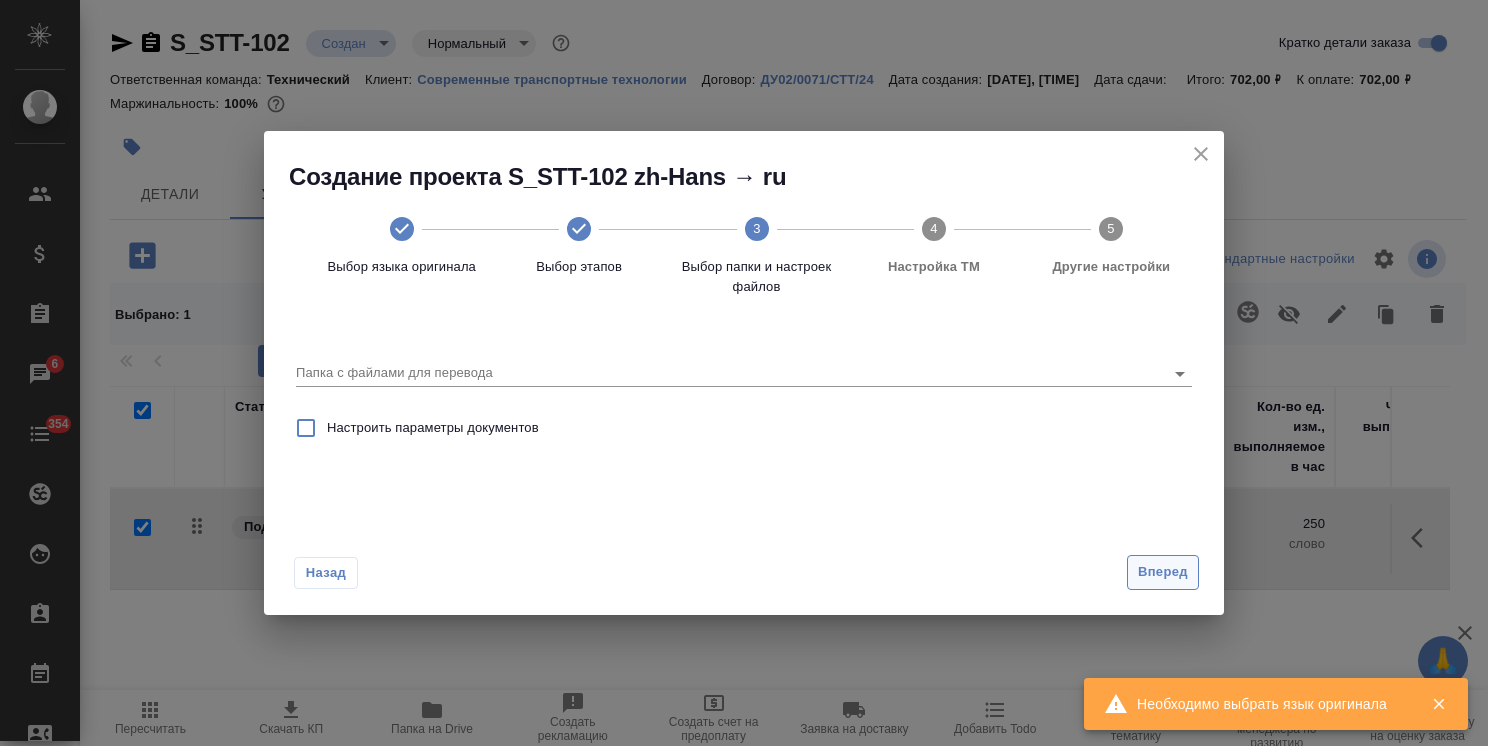 click on "Вперед" at bounding box center [1163, 572] 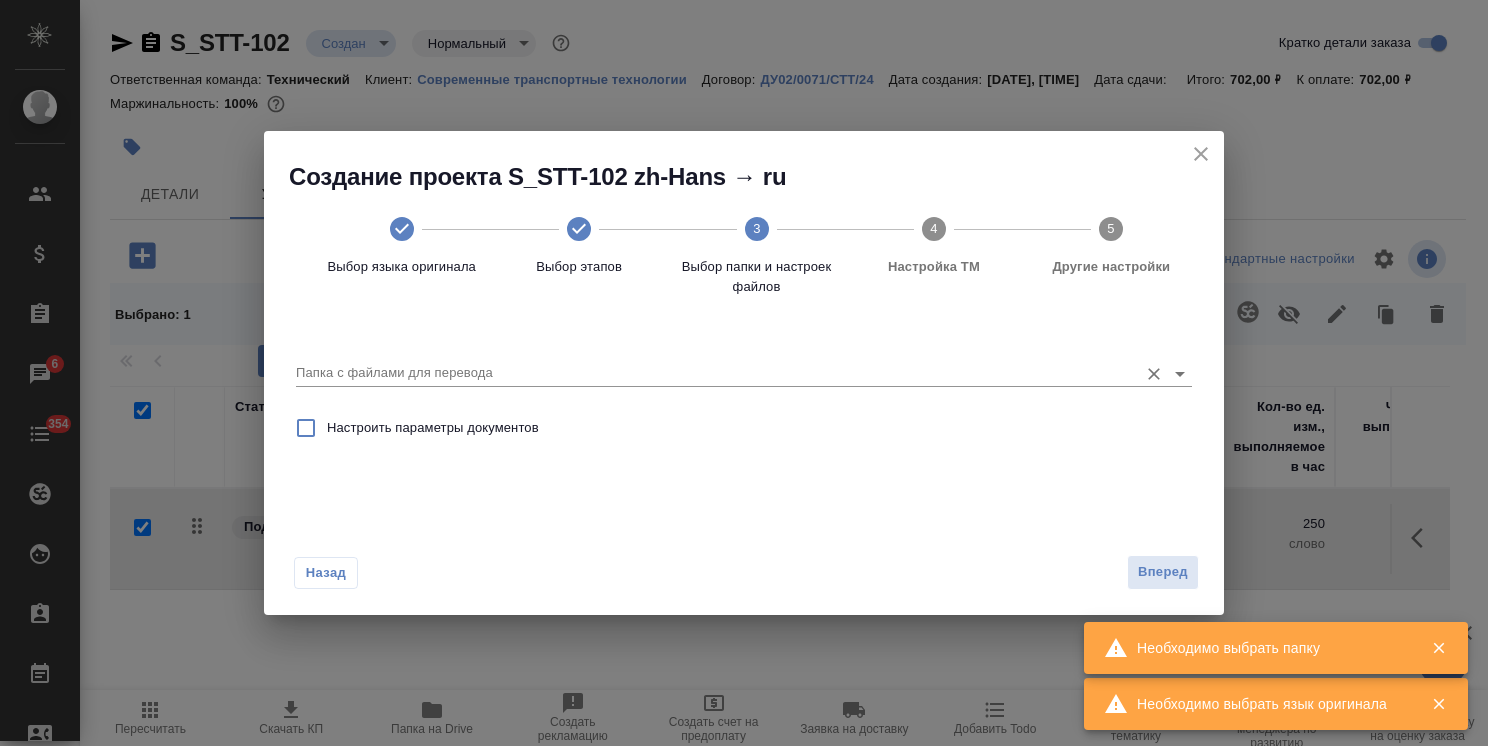 click on "Папка с файлами для перевода" at bounding box center (712, 373) 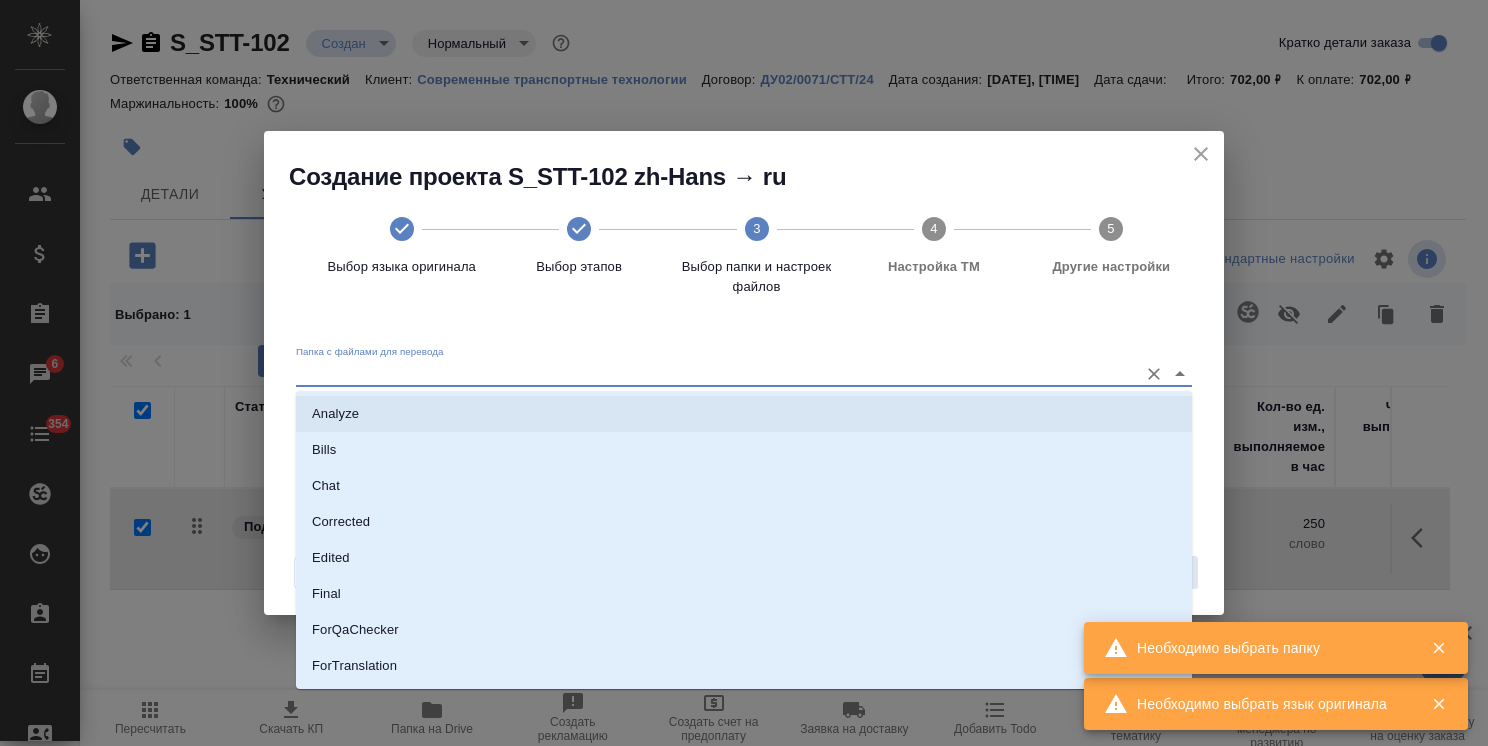 click on "Analyze" at bounding box center (744, 414) 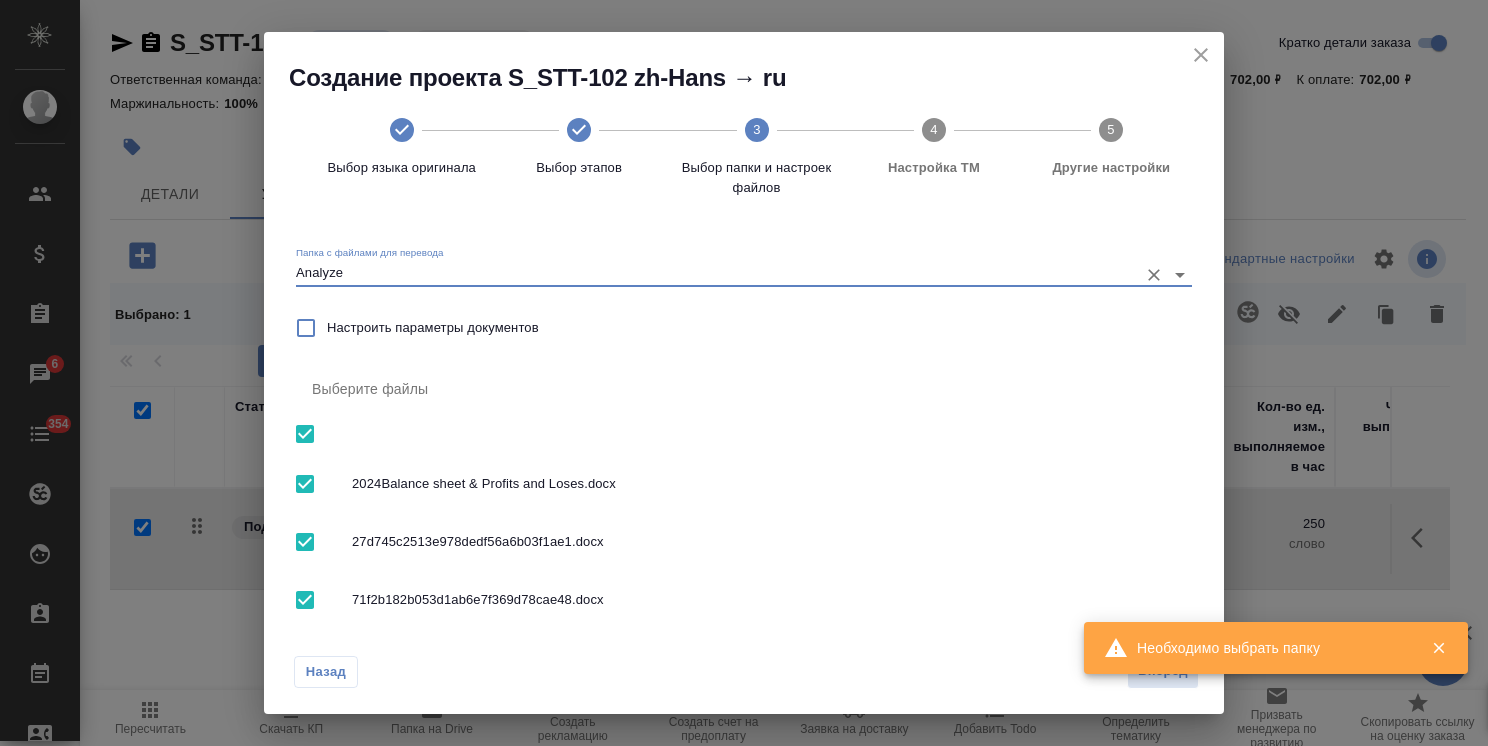 click 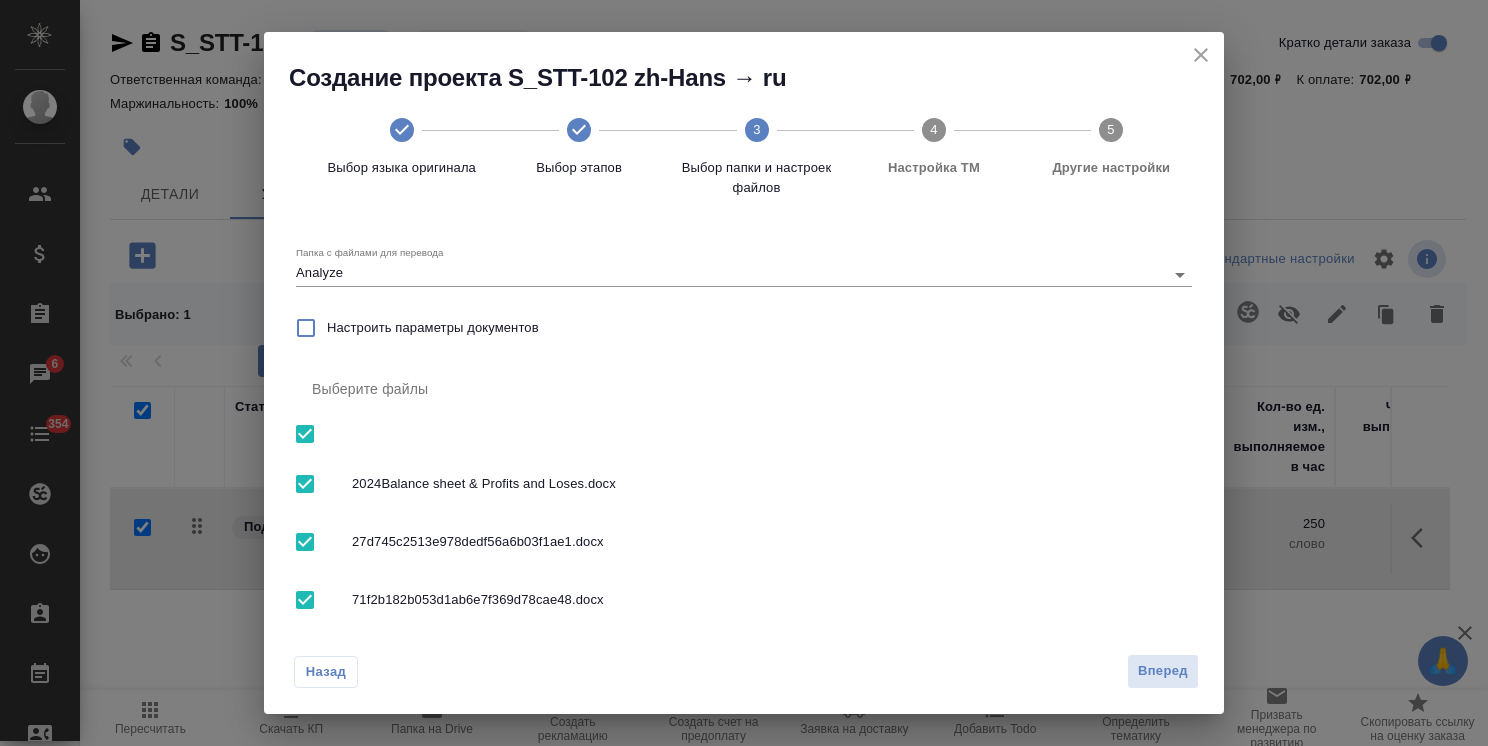 click on "Назад Вперед" at bounding box center (744, 667) 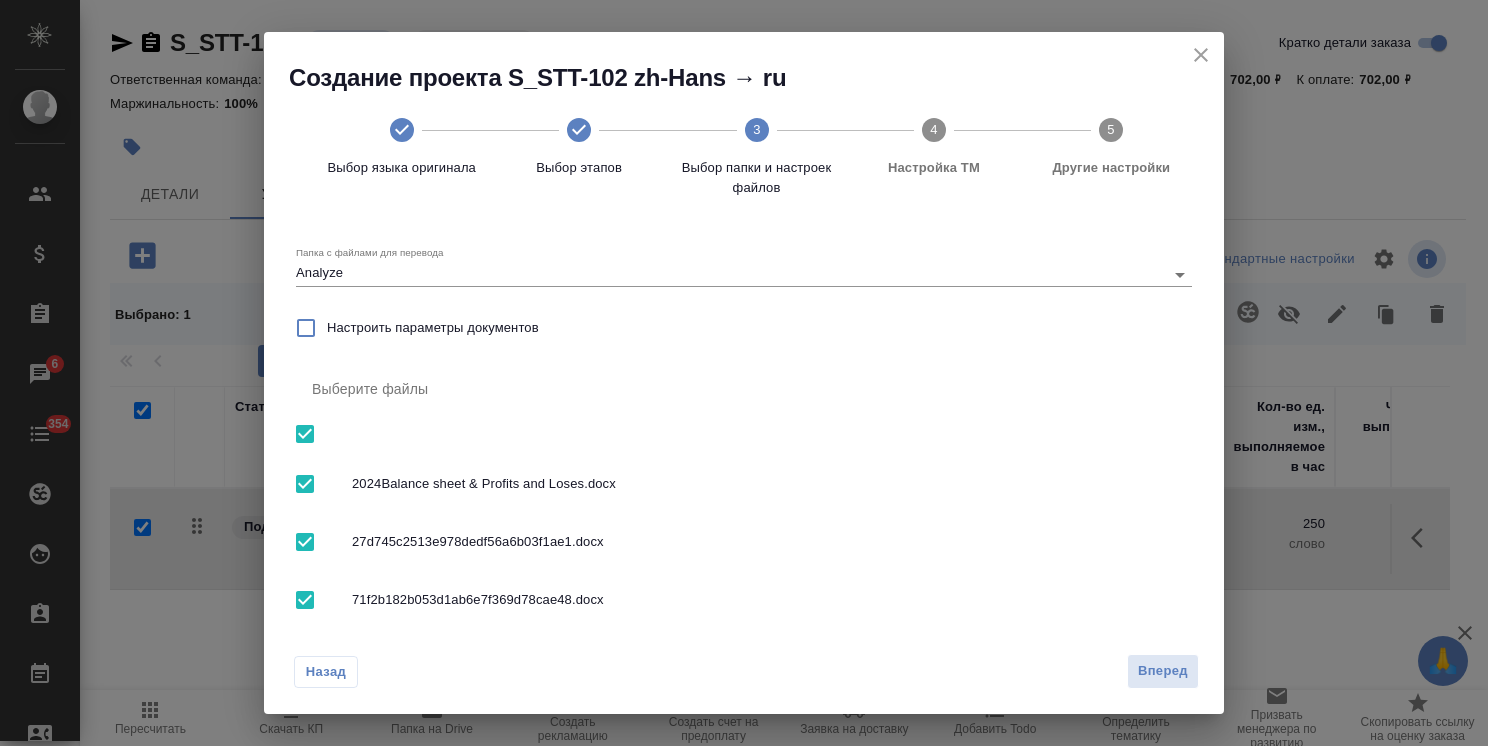 click on "Вперед" at bounding box center [1163, 671] 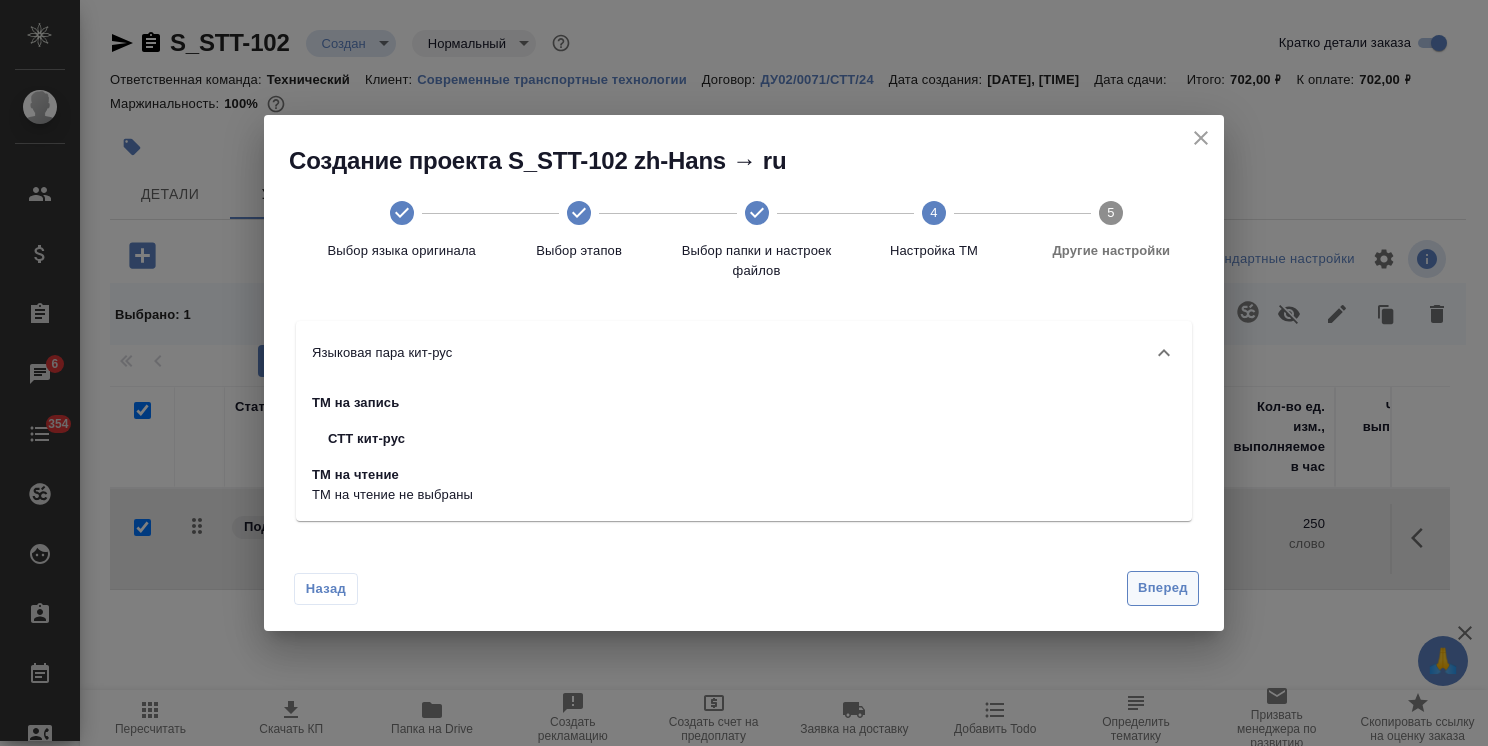 click on "Вперед" at bounding box center [1163, 588] 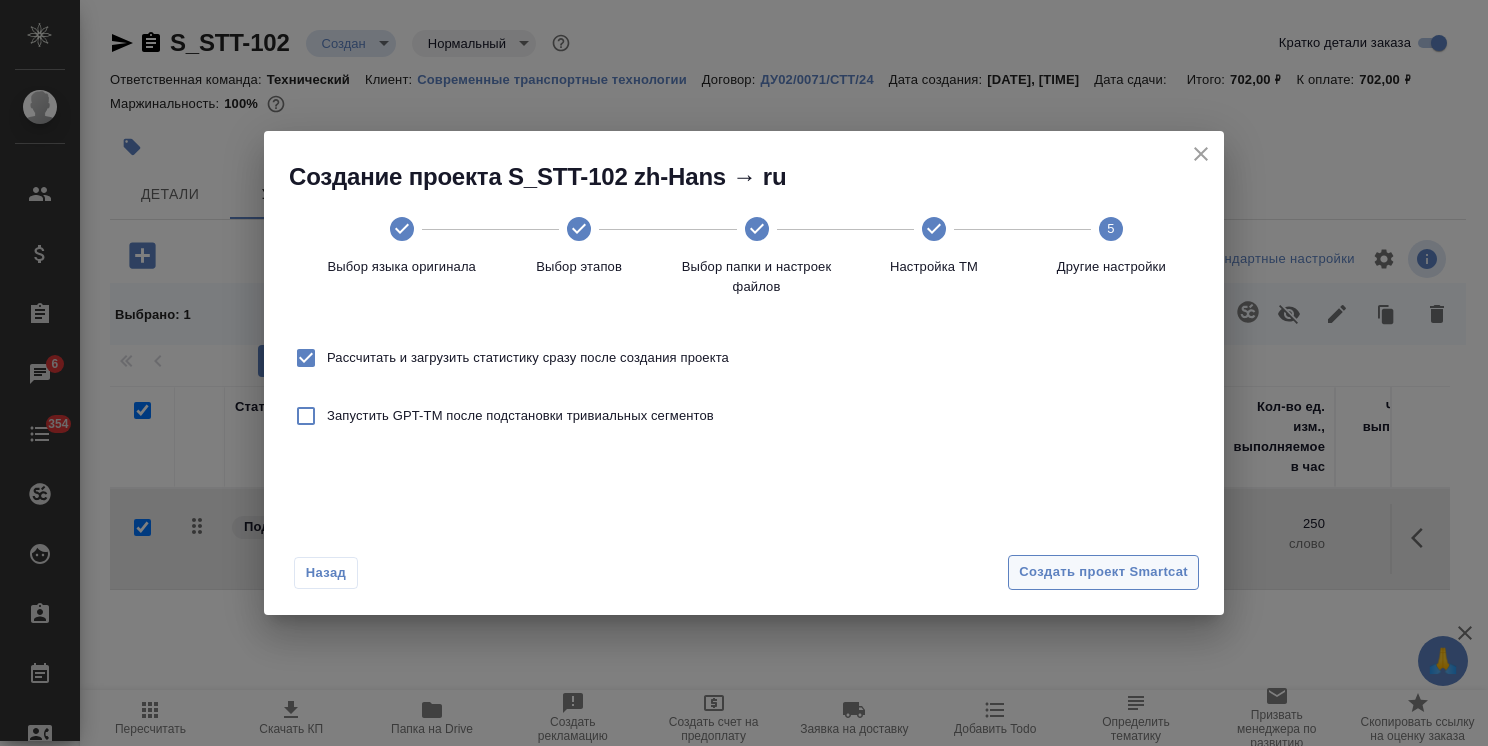 click on "Создать проект Smartcat" at bounding box center [1103, 572] 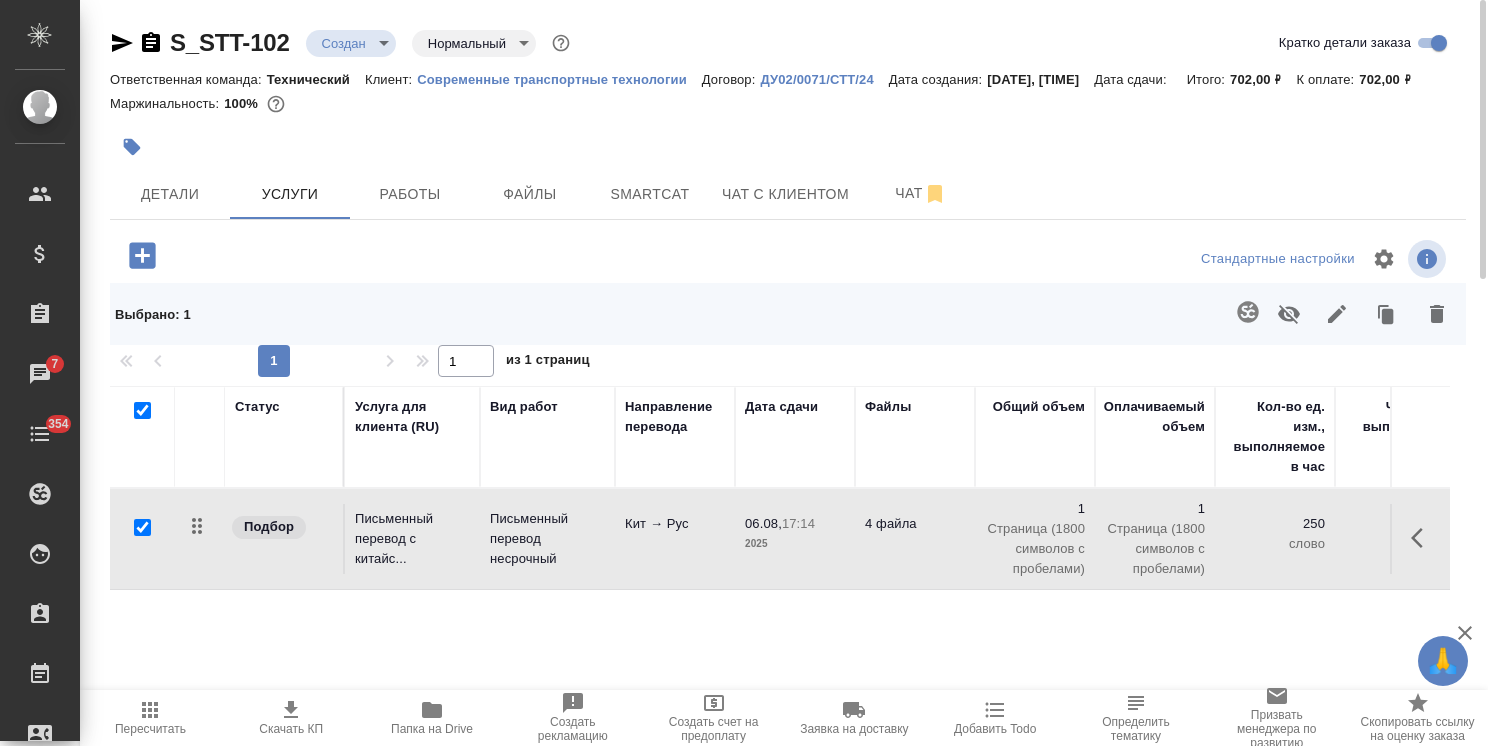 click at bounding box center (142, 410) 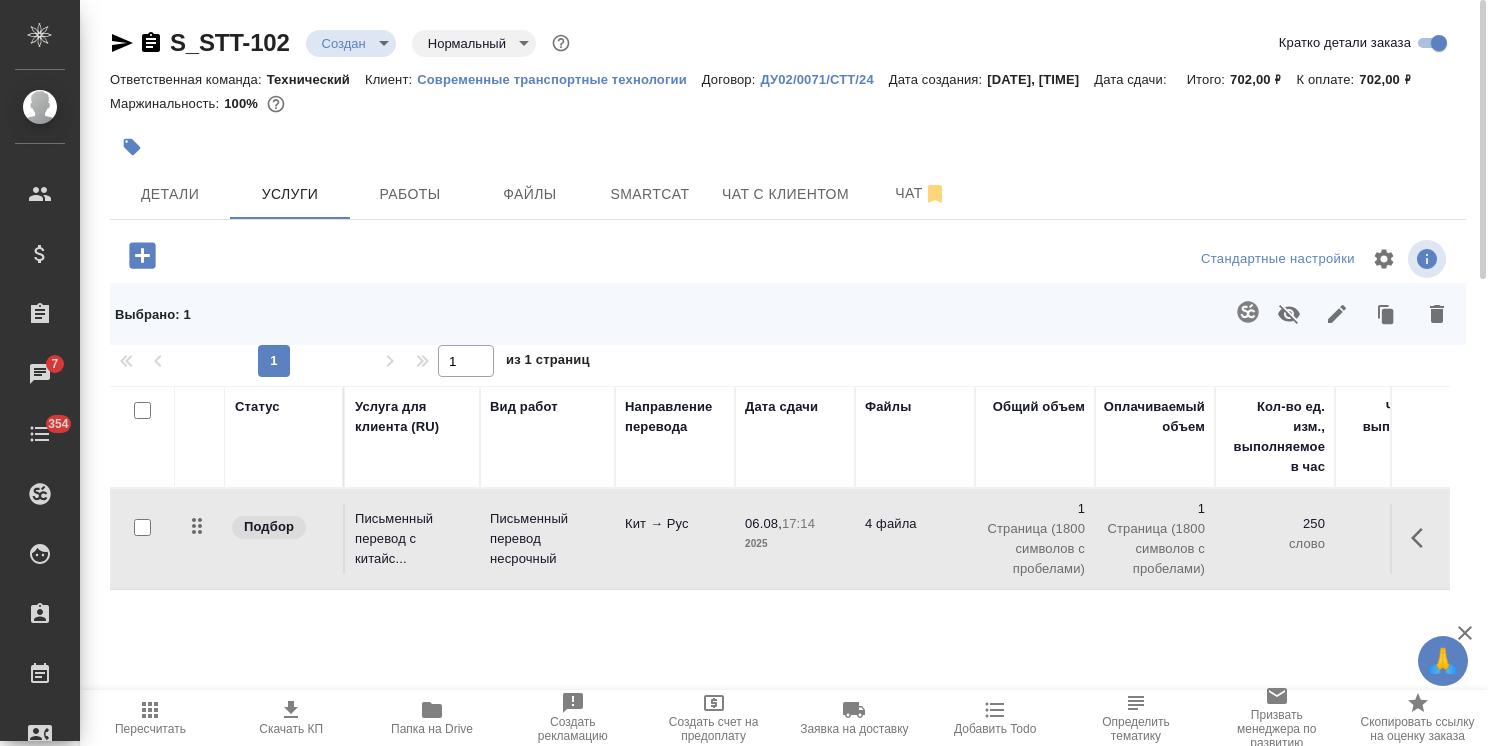 checkbox on "false" 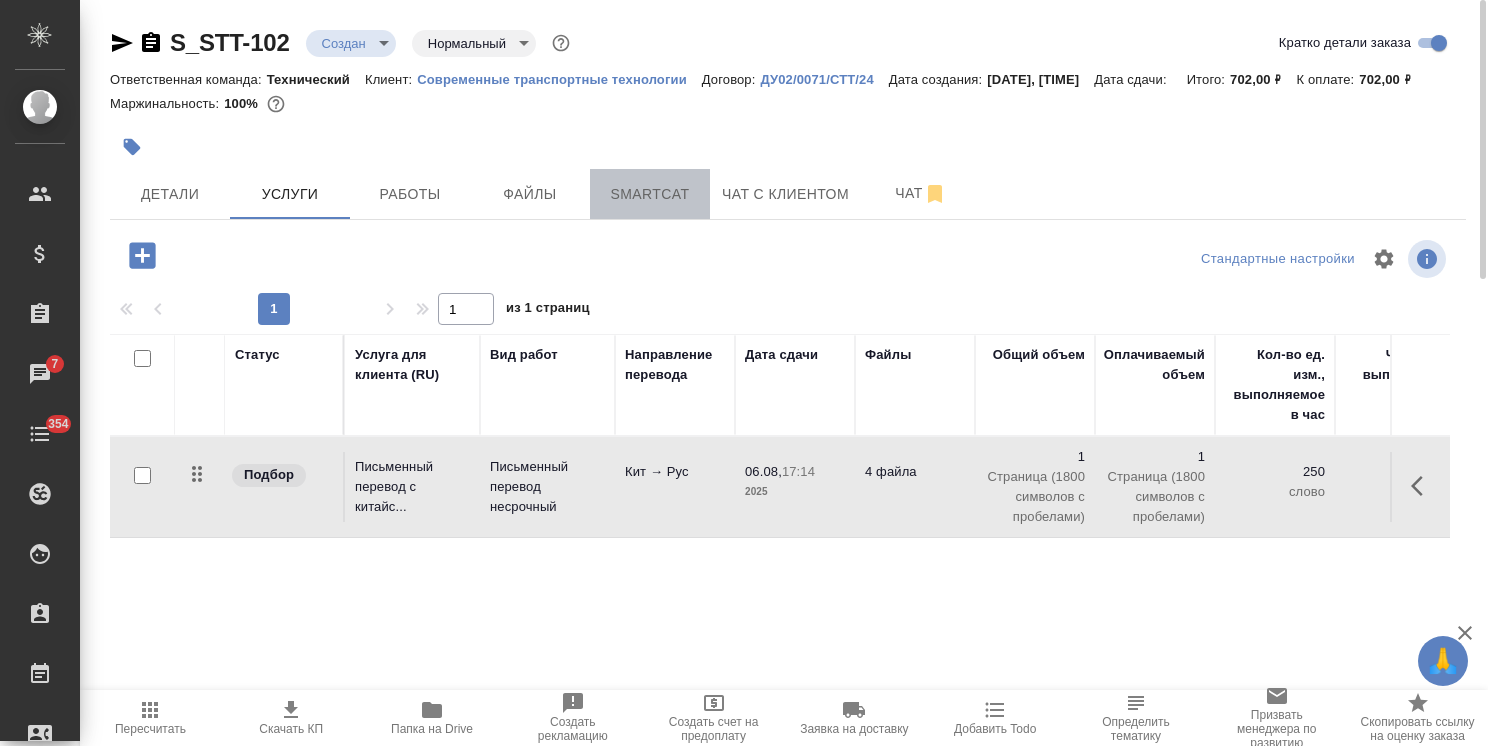 click on "Smartcat" at bounding box center (650, 194) 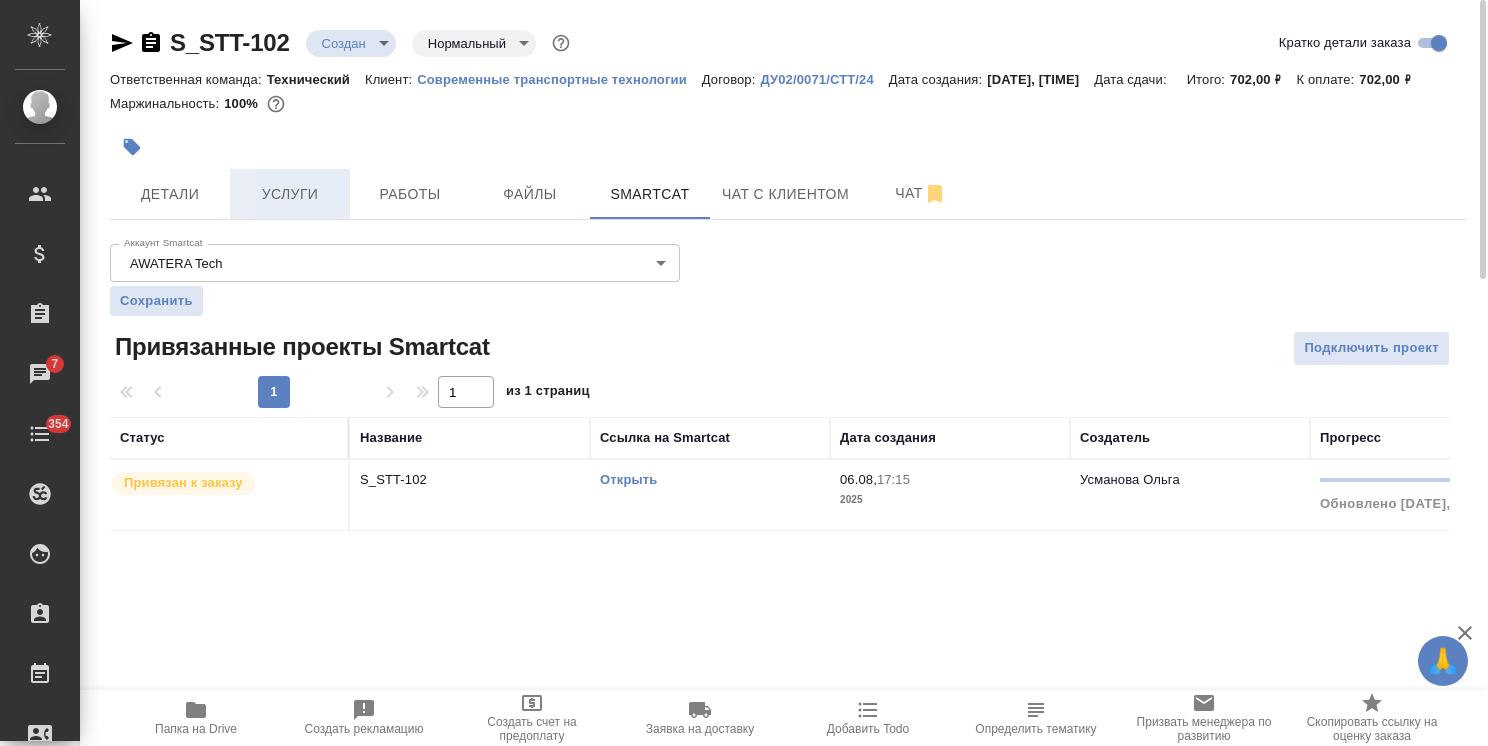 click on "Услуги" at bounding box center (290, 194) 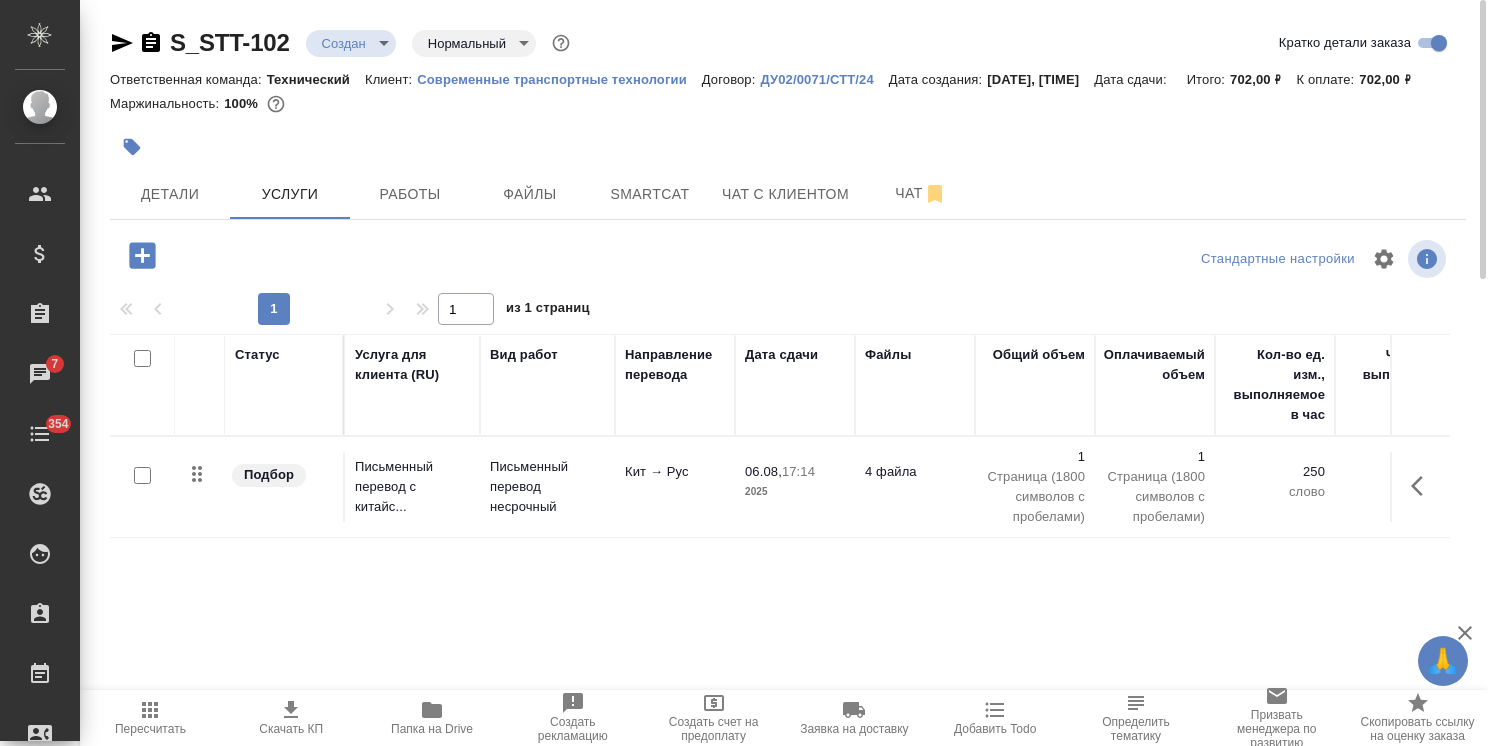 click 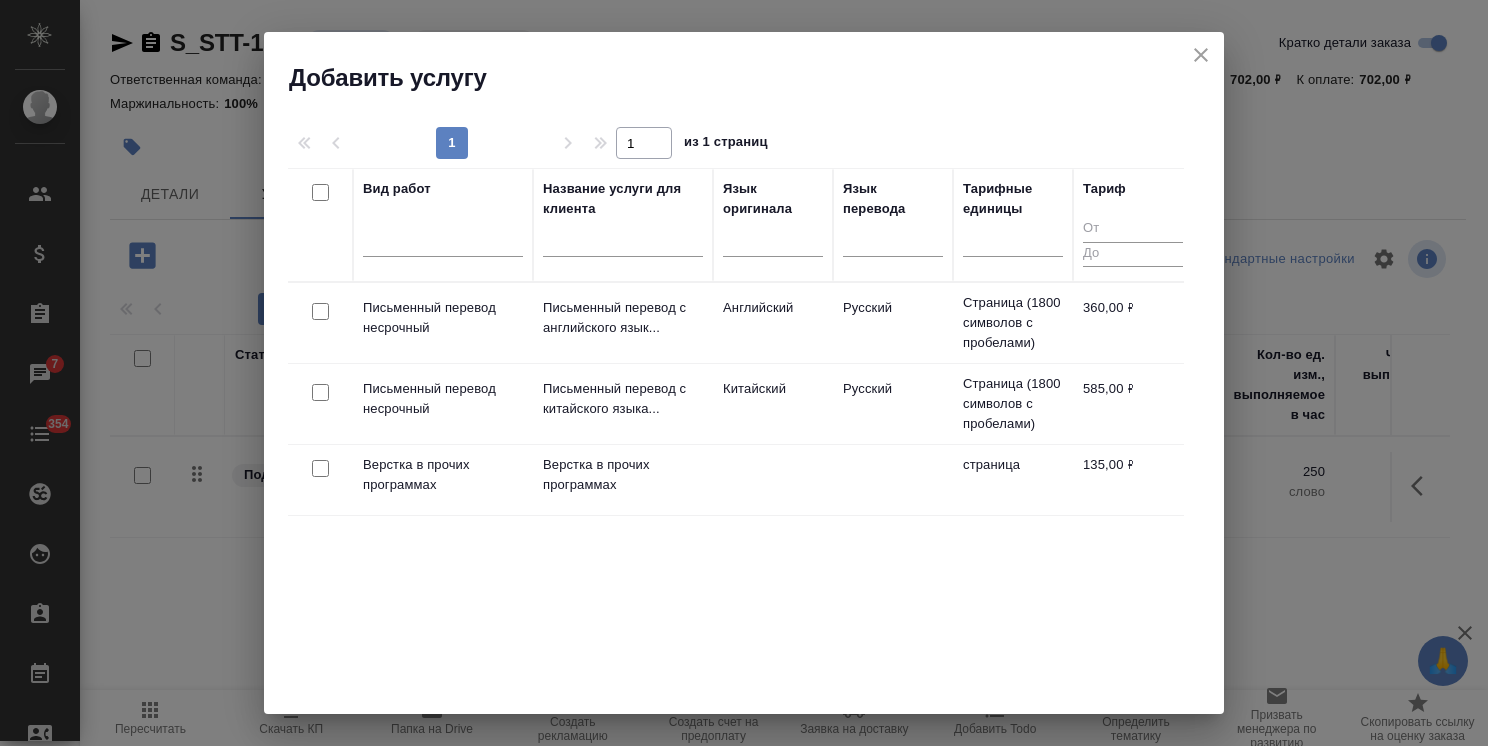 click at bounding box center [320, 468] 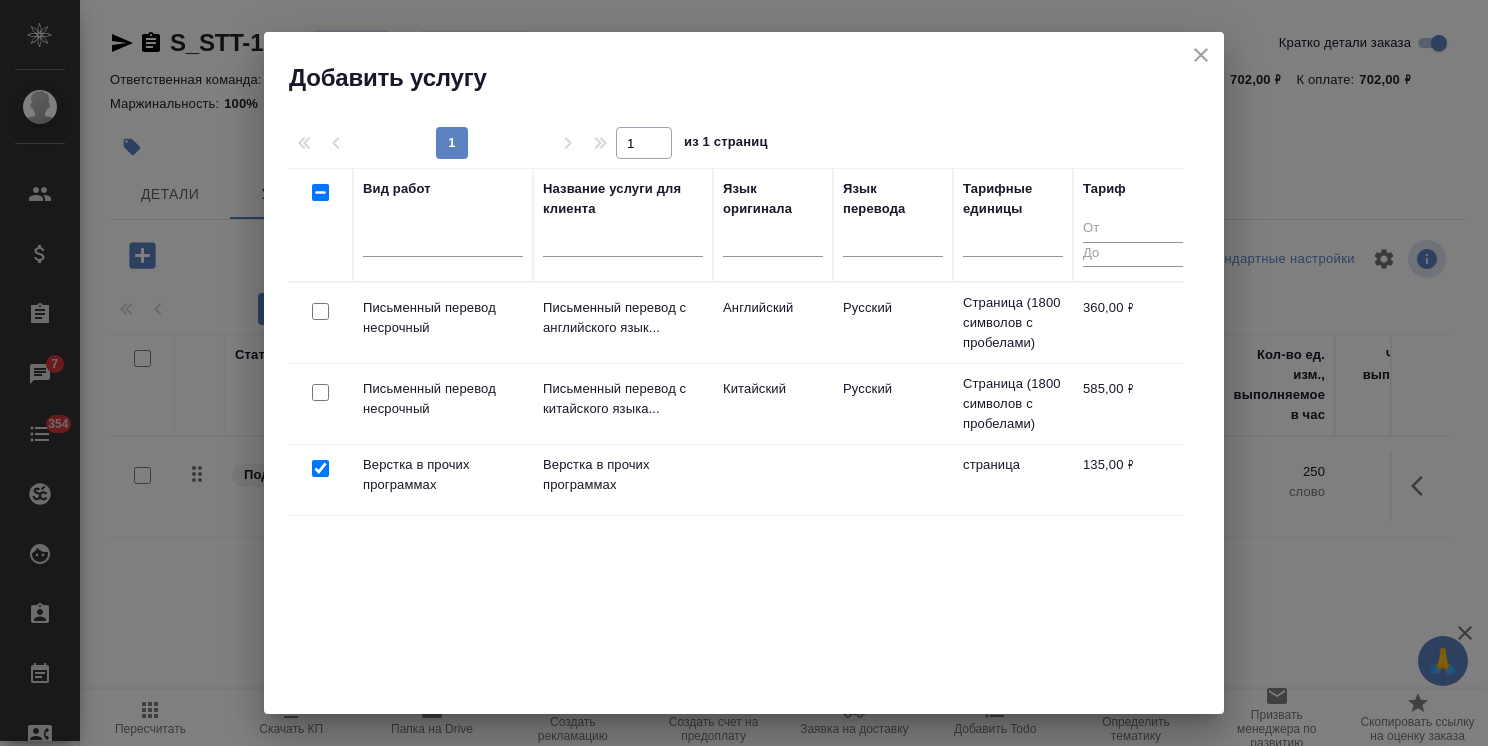 checkbox on "true" 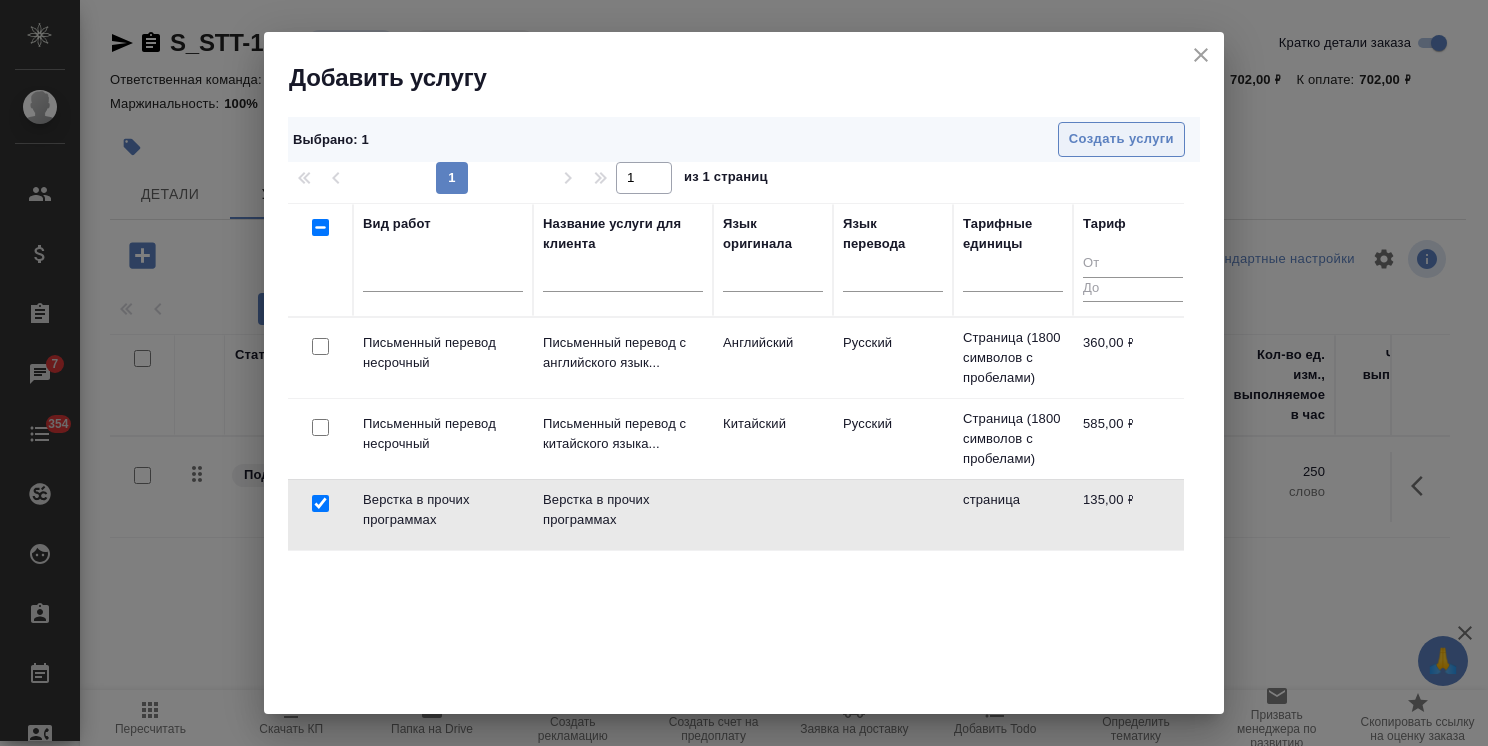 click on "Создать услуги" at bounding box center (1121, 139) 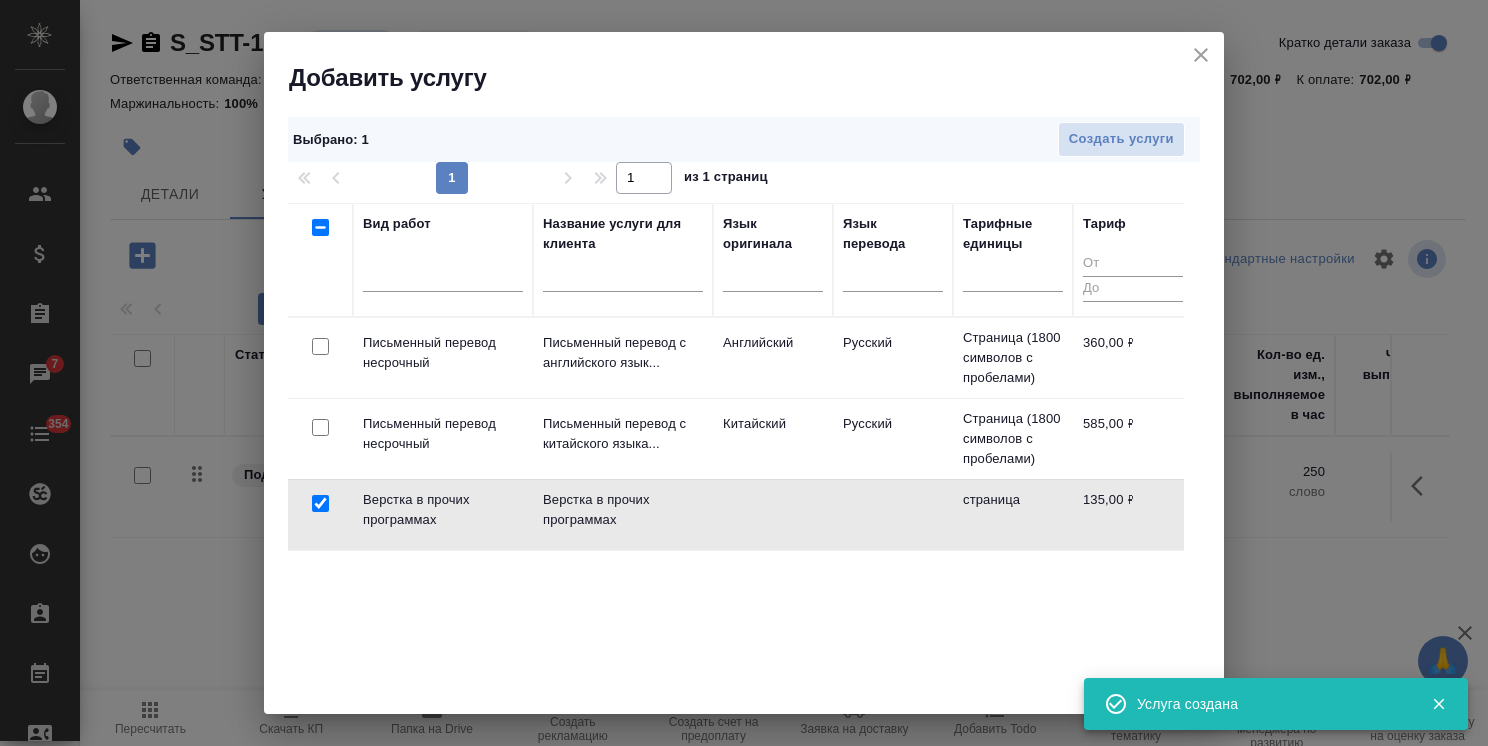 click 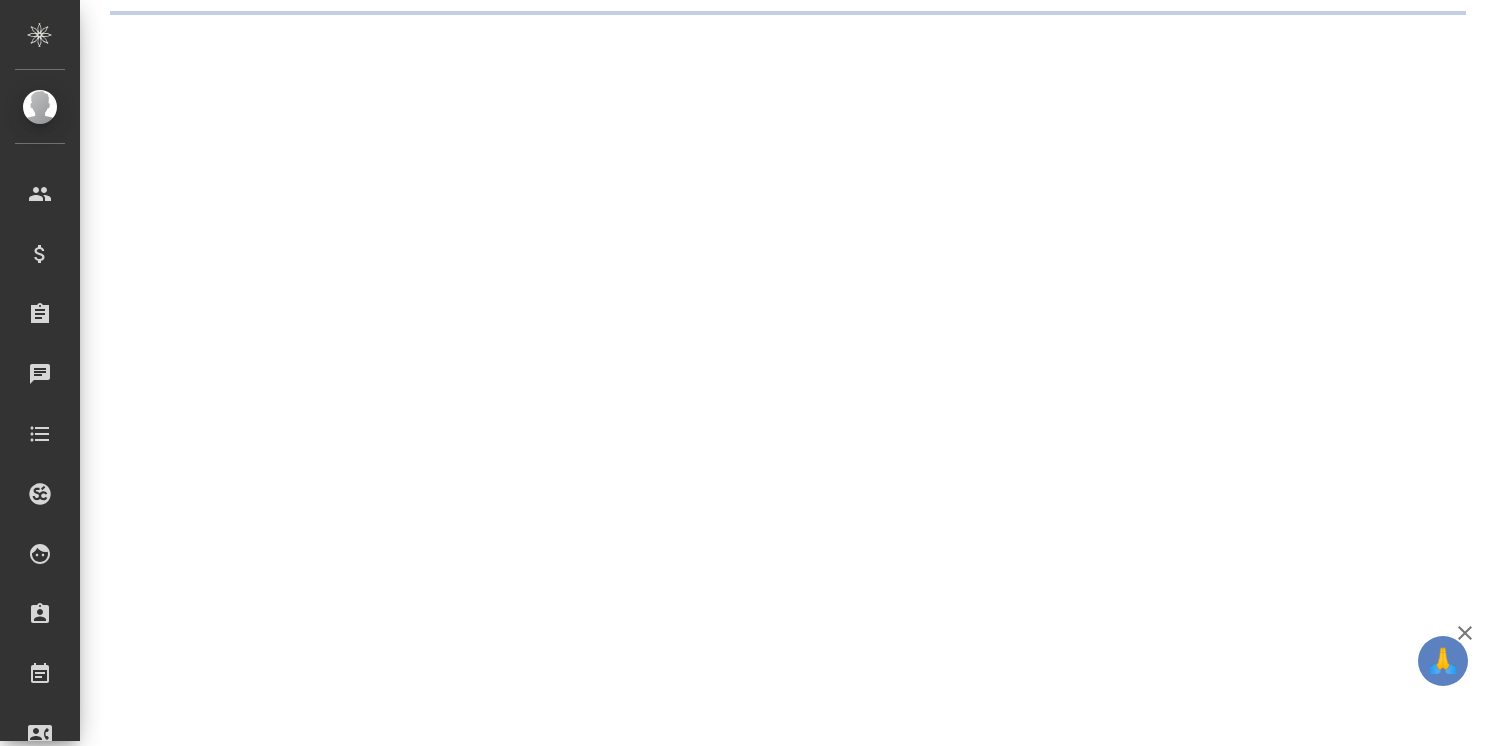 scroll, scrollTop: 0, scrollLeft: 0, axis: both 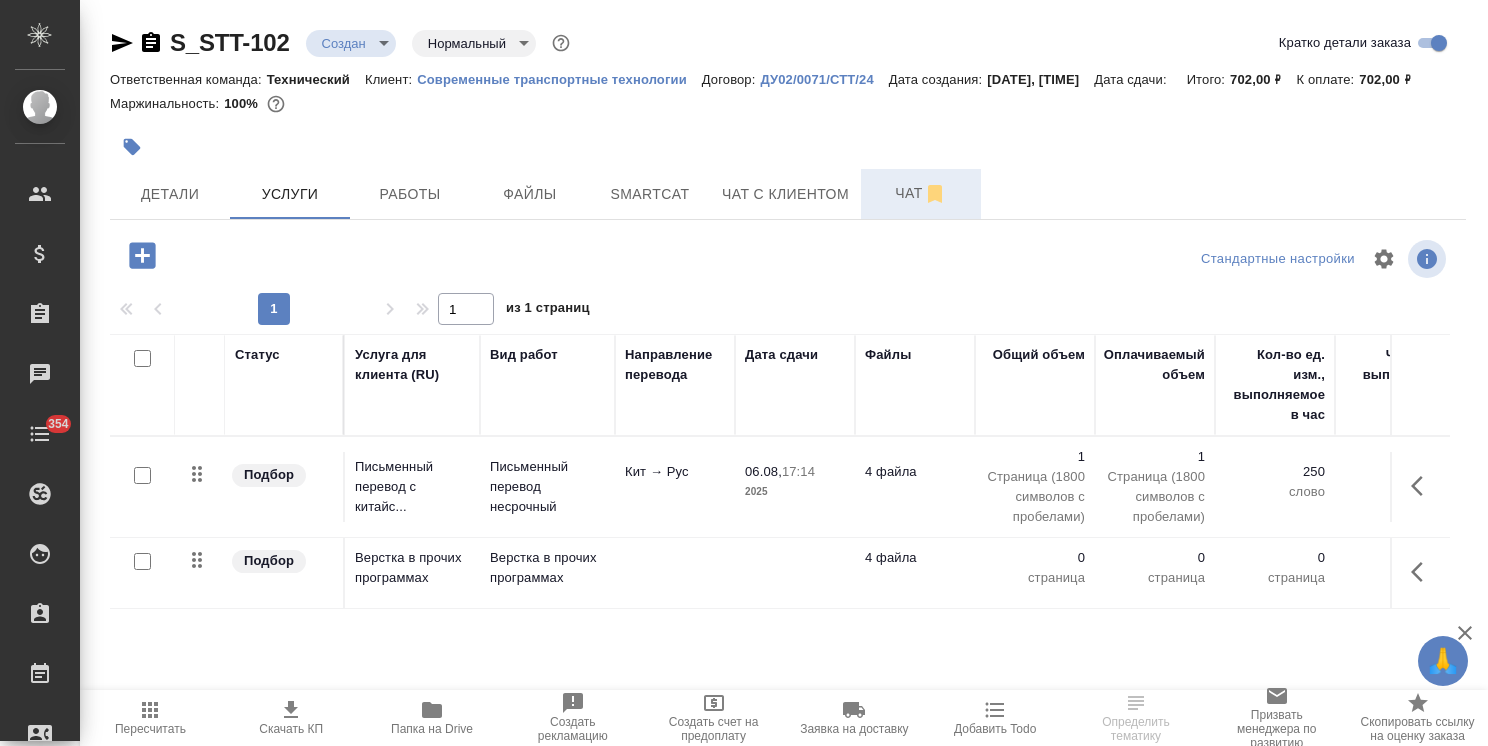 click on "Чат" at bounding box center [921, 194] 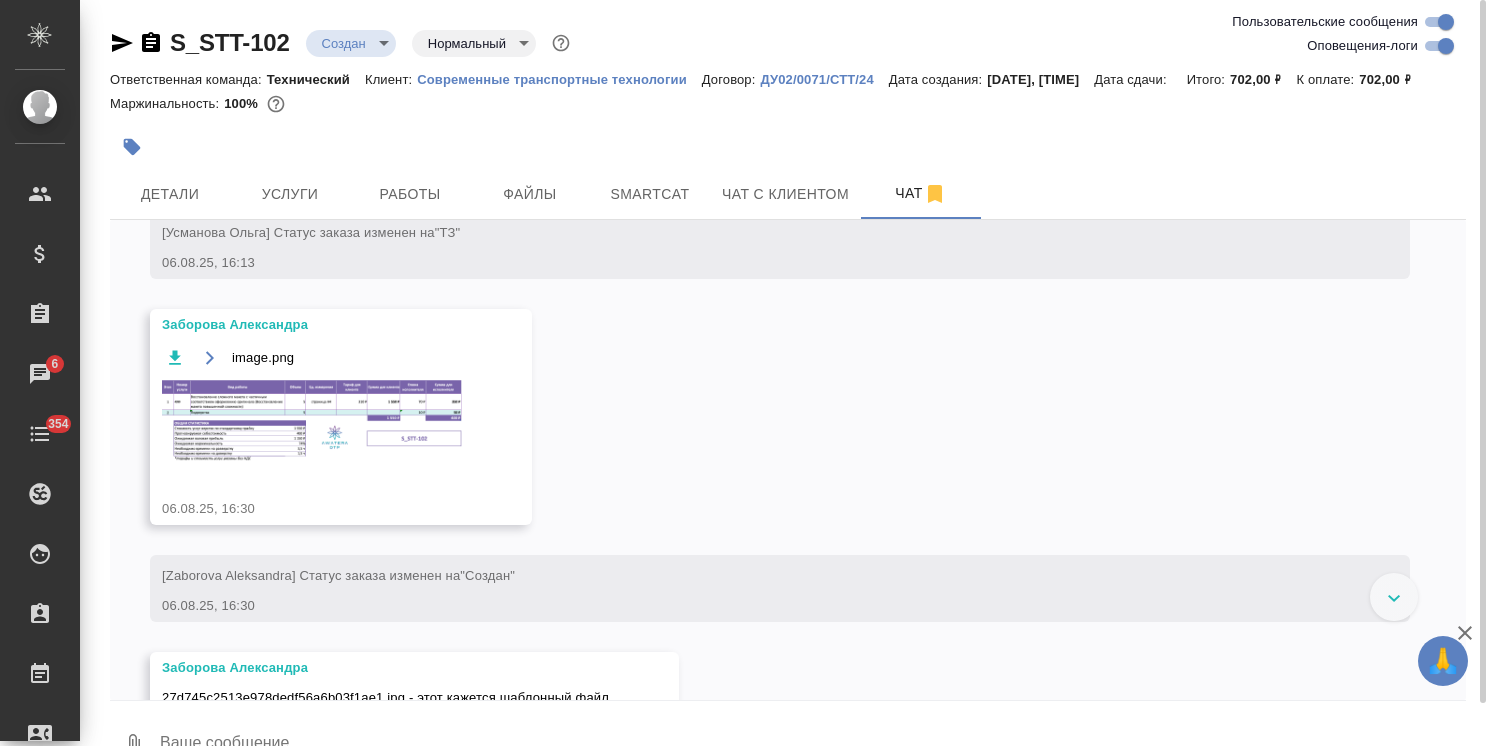 scroll, scrollTop: 230, scrollLeft: 0, axis: vertical 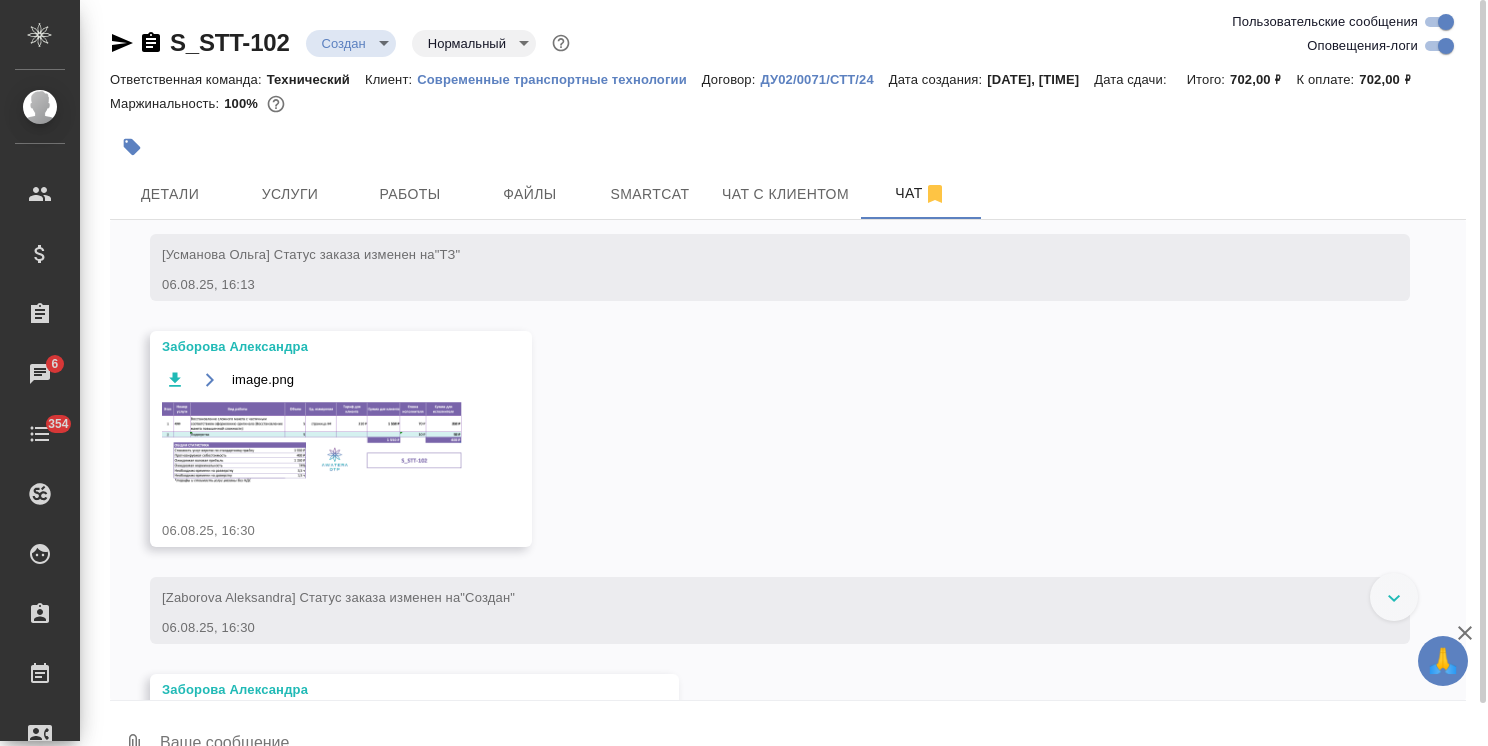 click at bounding box center [312, 444] 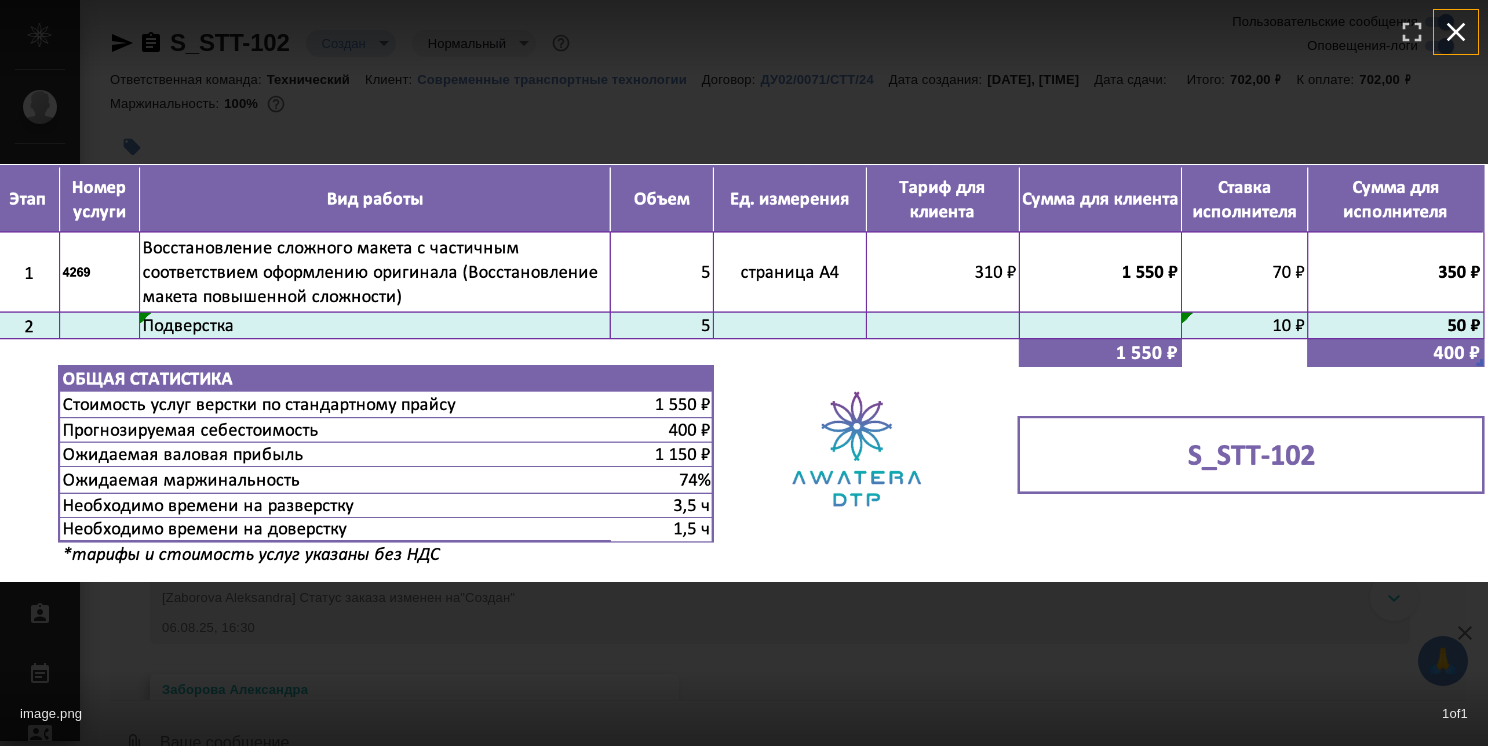 click 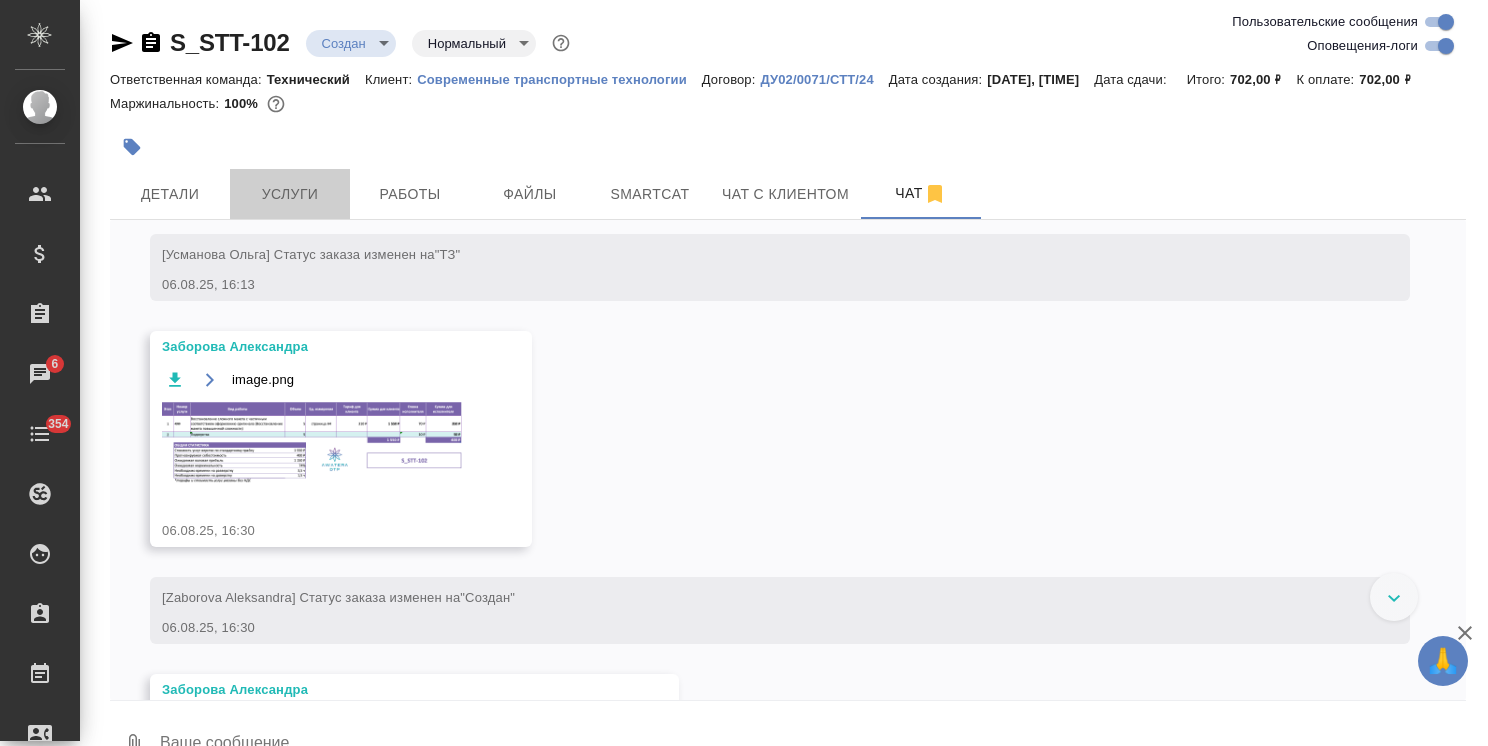 click on "Услуги" at bounding box center (290, 194) 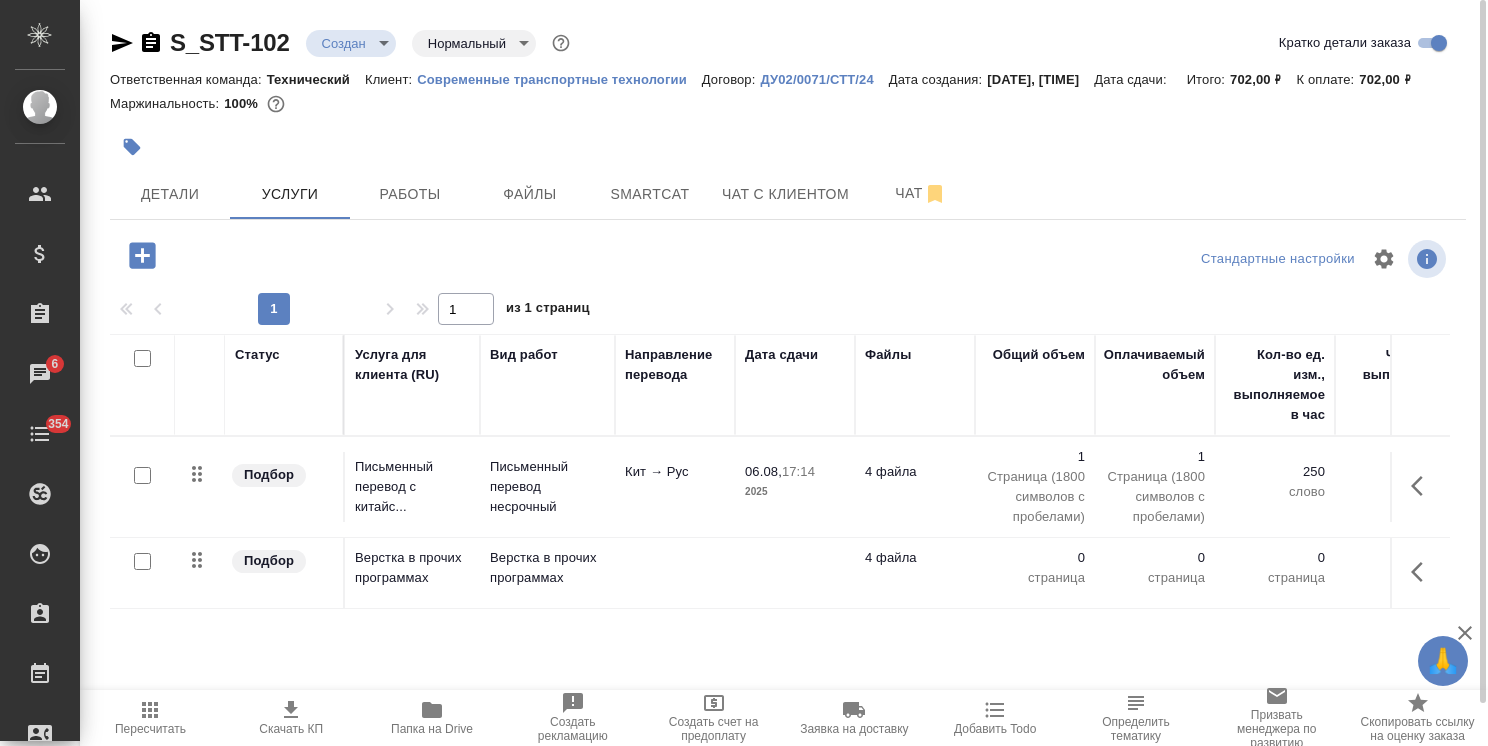 click at bounding box center (675, 487) 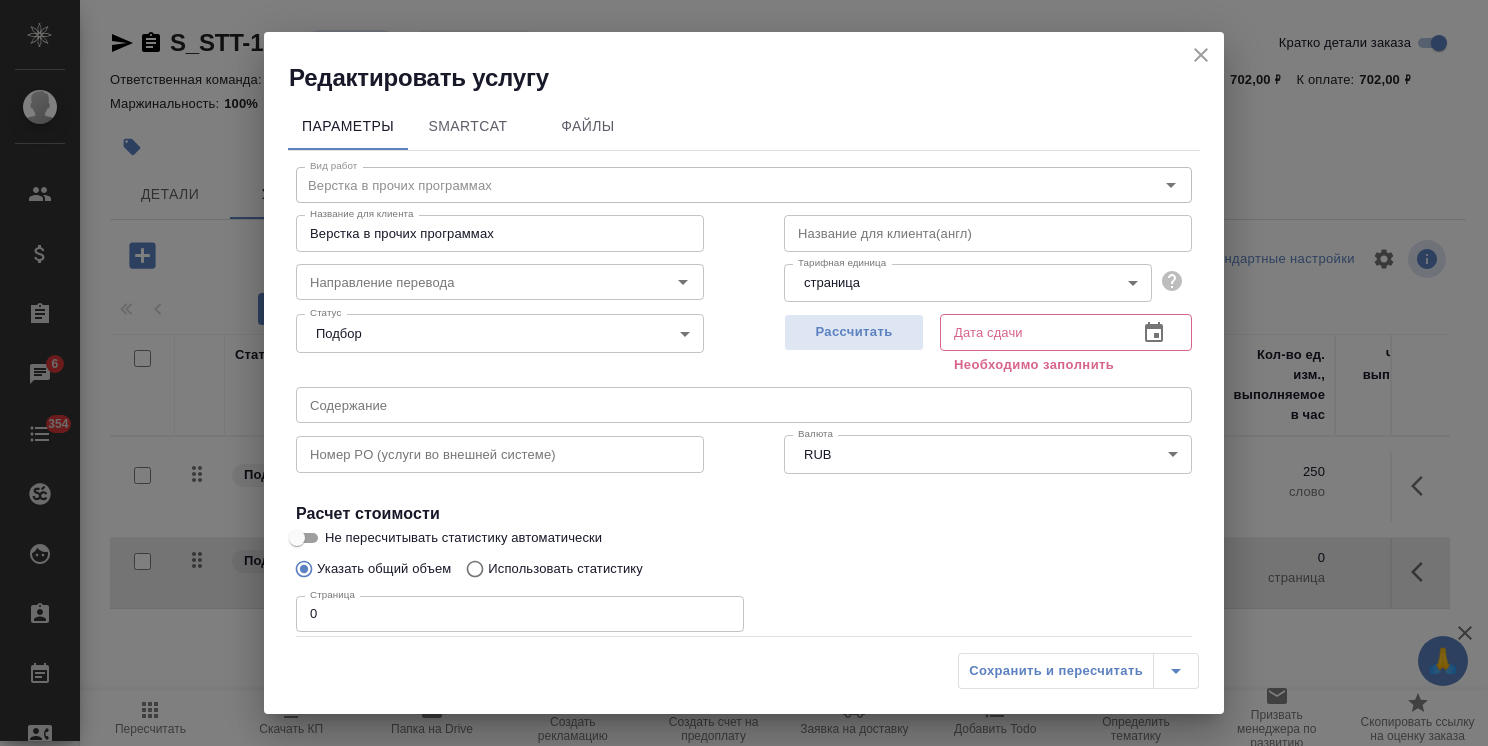 drag, startPoint x: 324, startPoint y: 612, endPoint x: 308, endPoint y: 615, distance: 16.27882 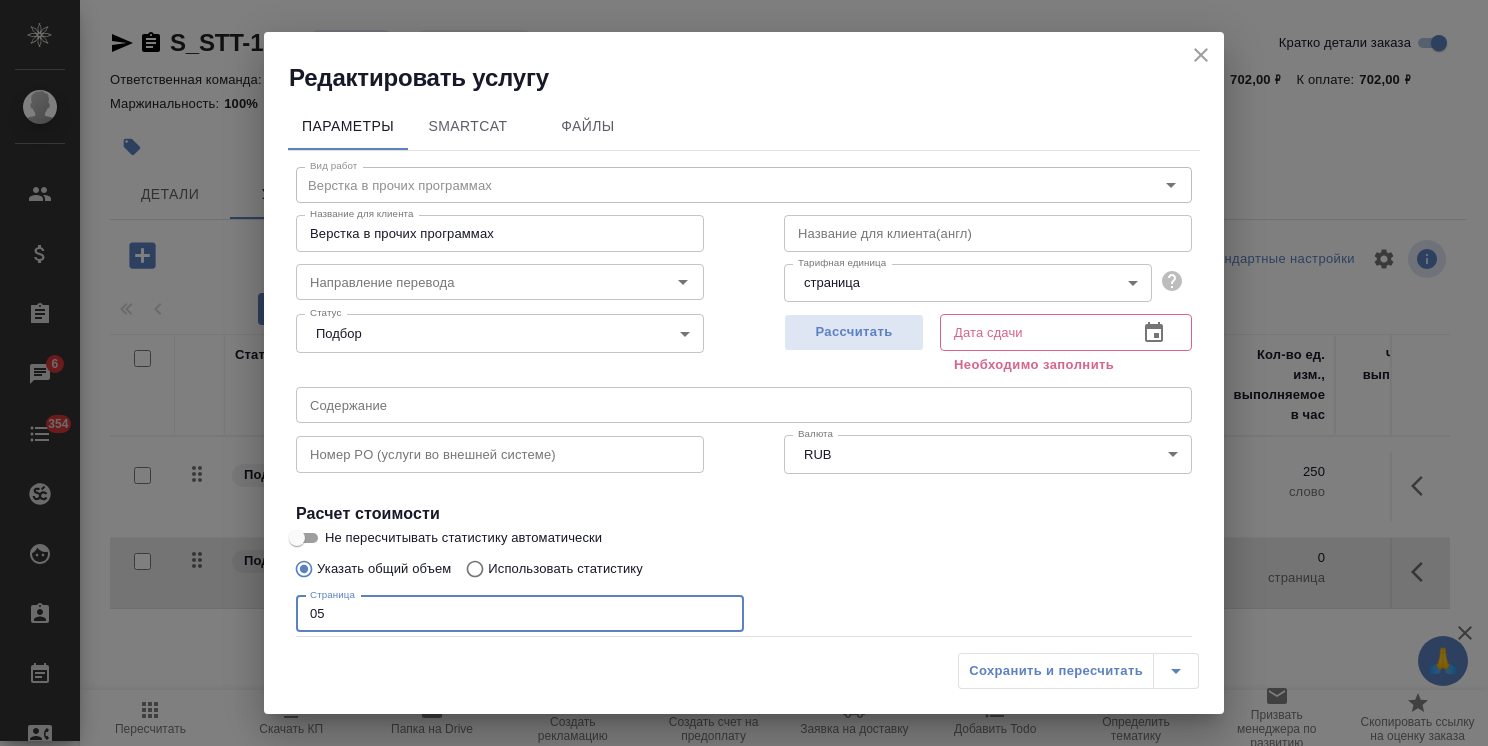 drag, startPoint x: 339, startPoint y: 606, endPoint x: 276, endPoint y: 602, distance: 63.126858 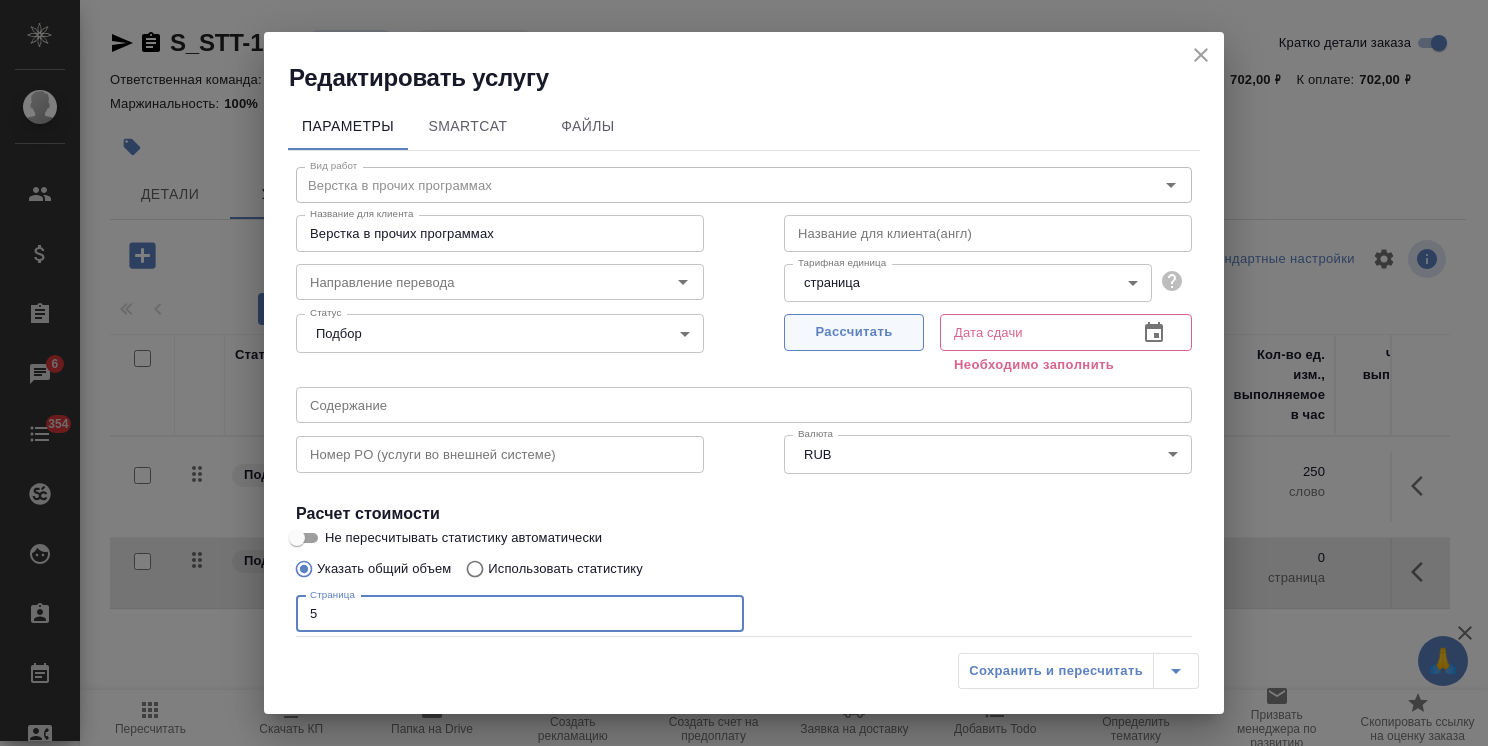 type on "5" 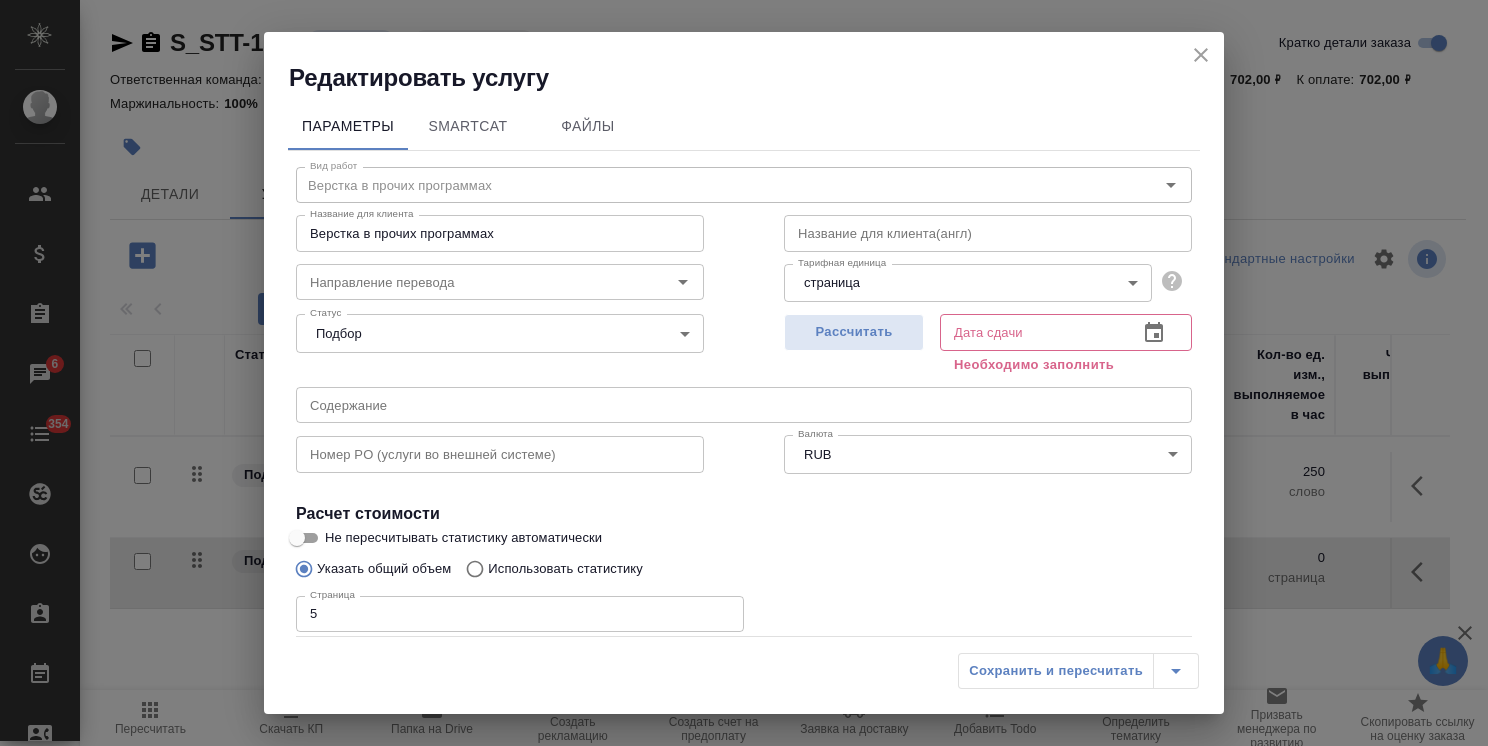 type on "[DATE] [TIME]" 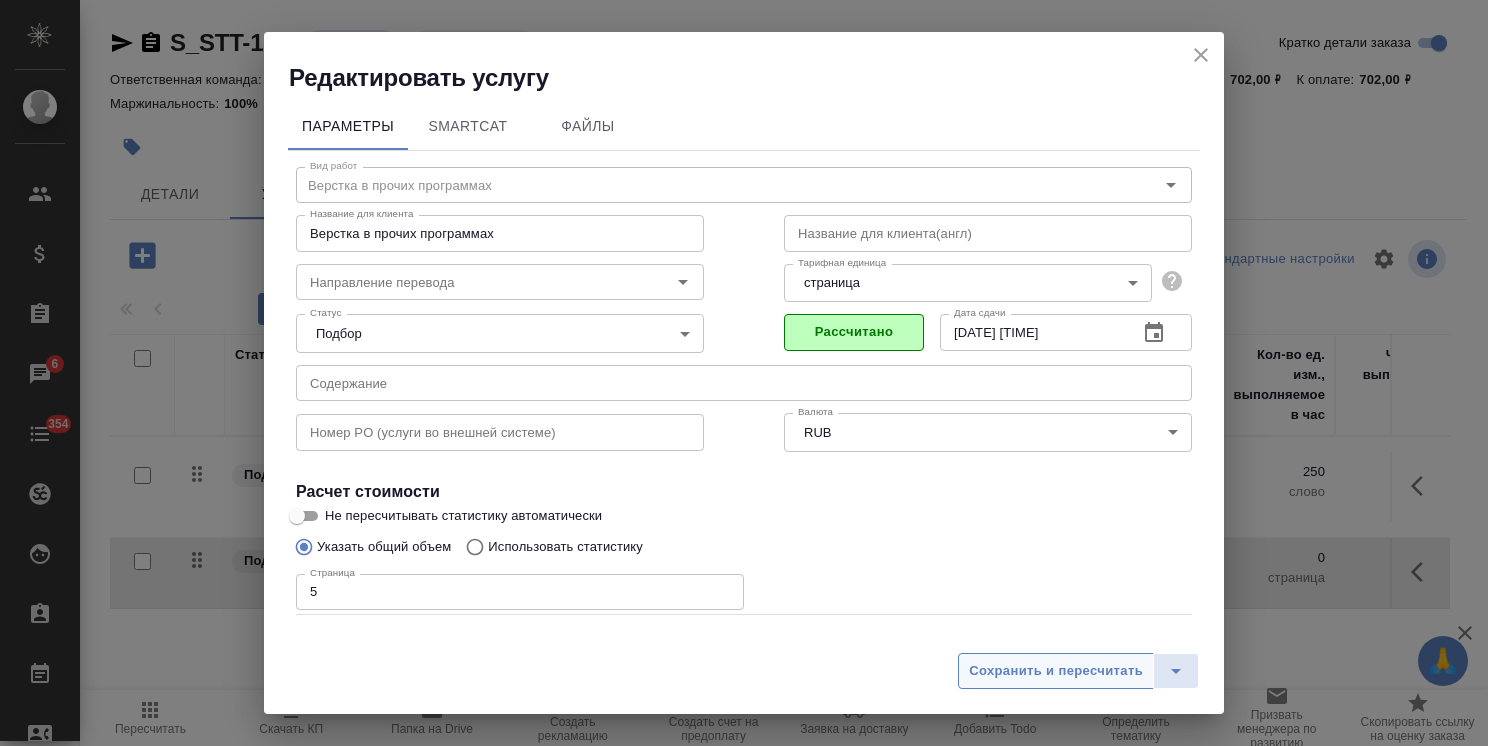 click on "Сохранить и пересчитать" at bounding box center [1056, 671] 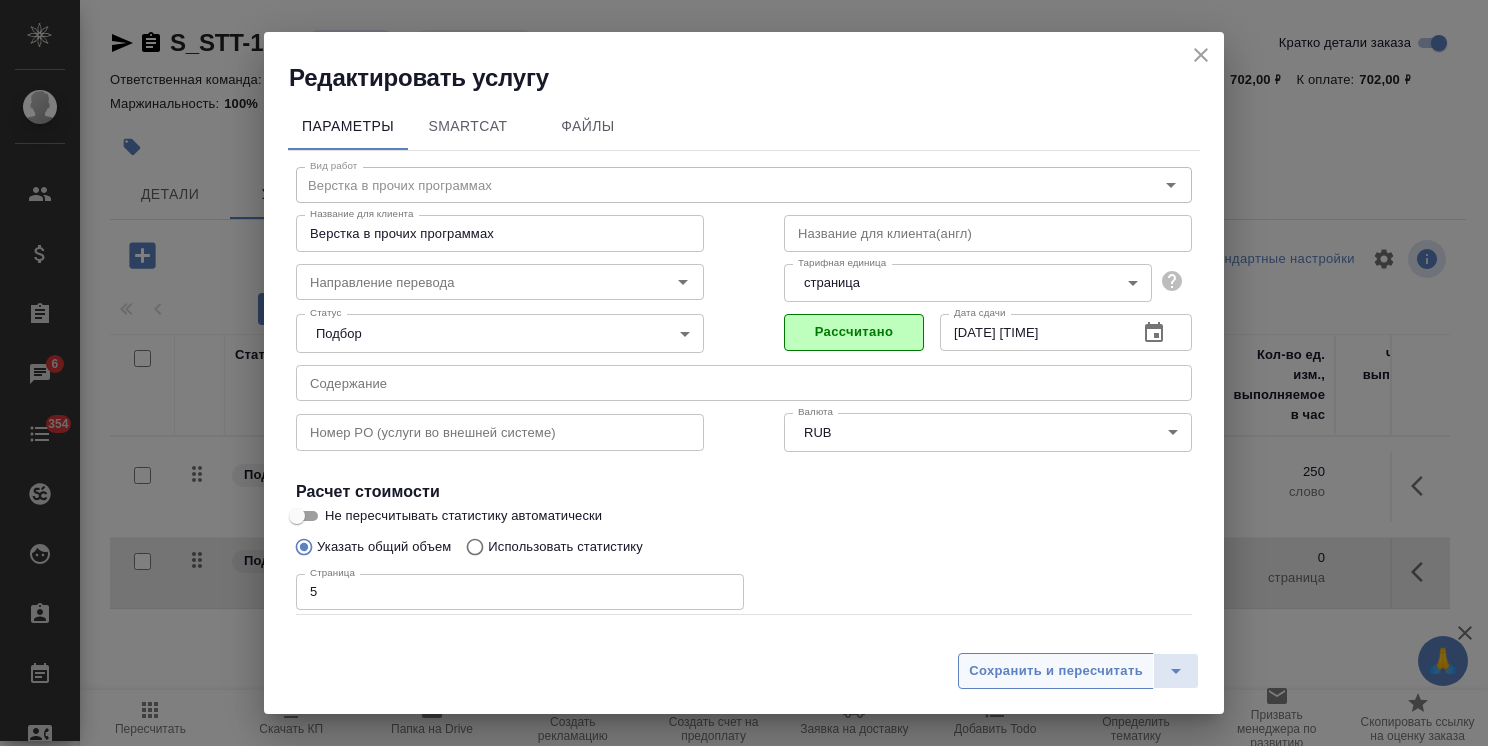 click on "Сохранить и пересчитать" at bounding box center [1056, 671] 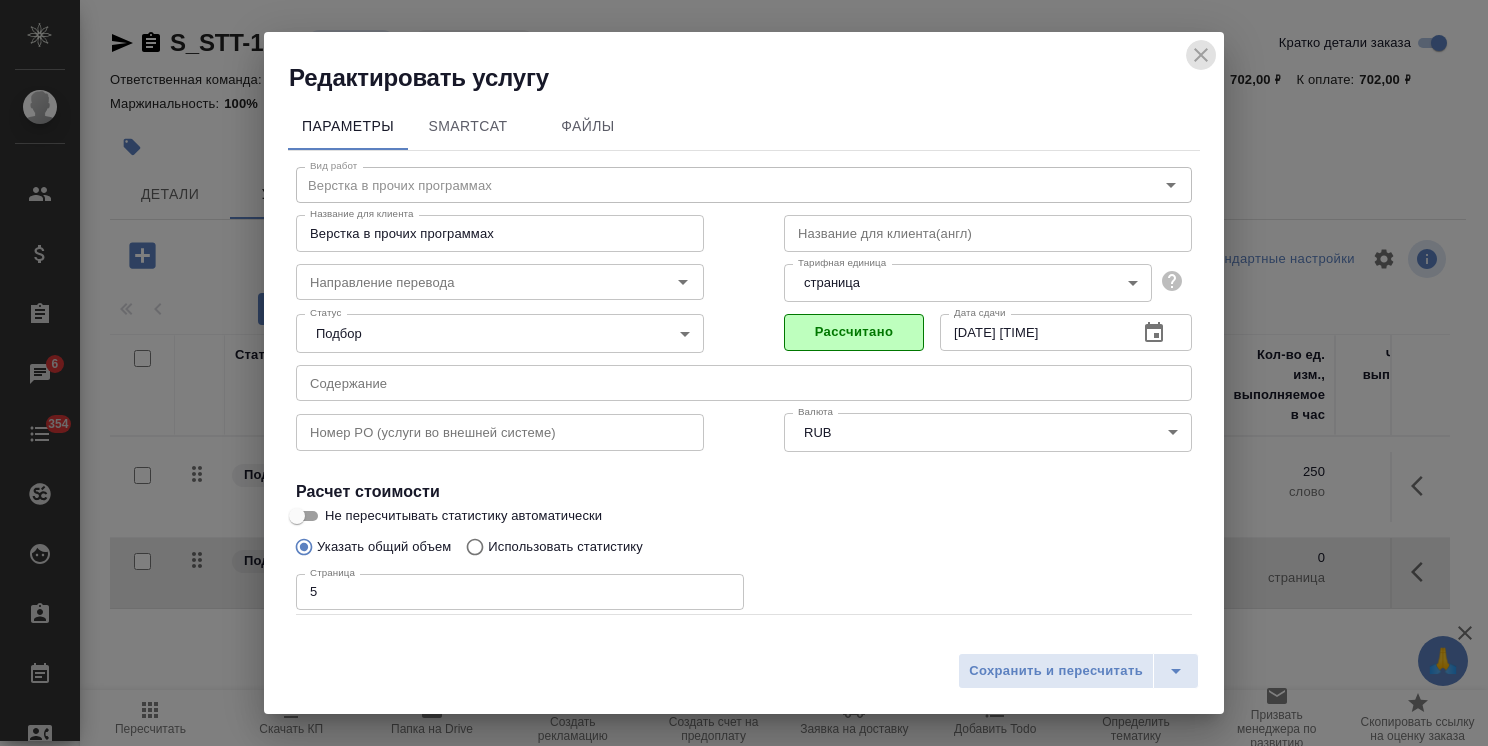 click 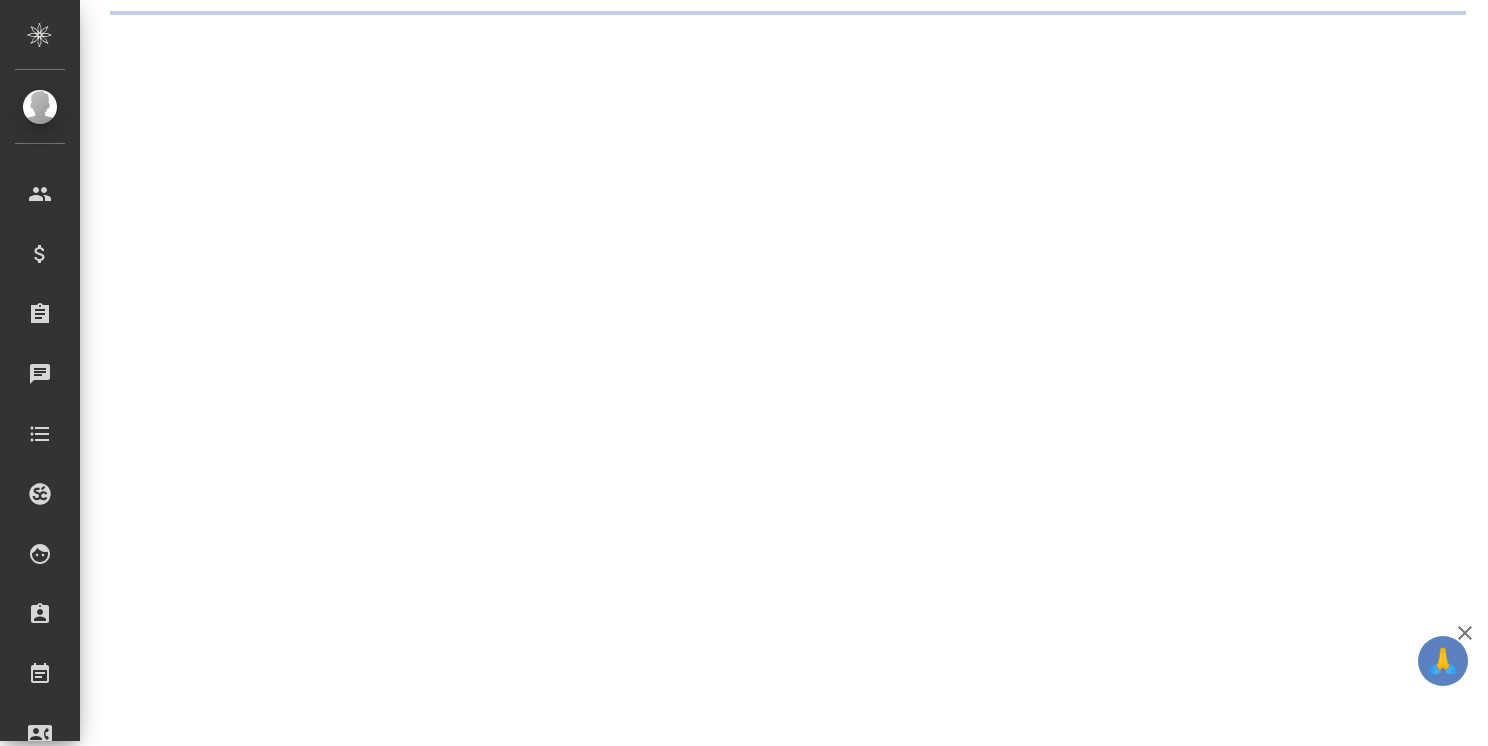 scroll, scrollTop: 0, scrollLeft: 0, axis: both 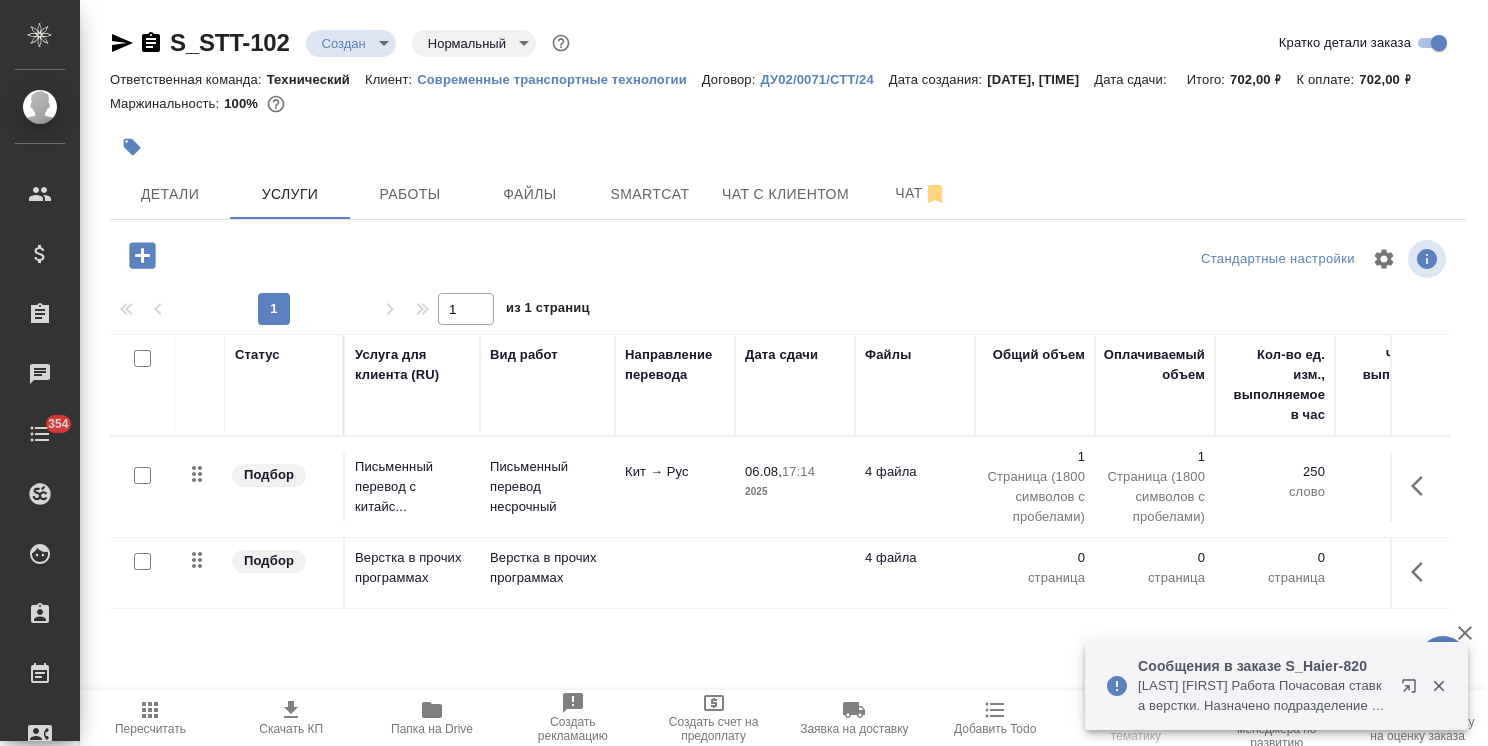 click on "4 файла" at bounding box center (915, 472) 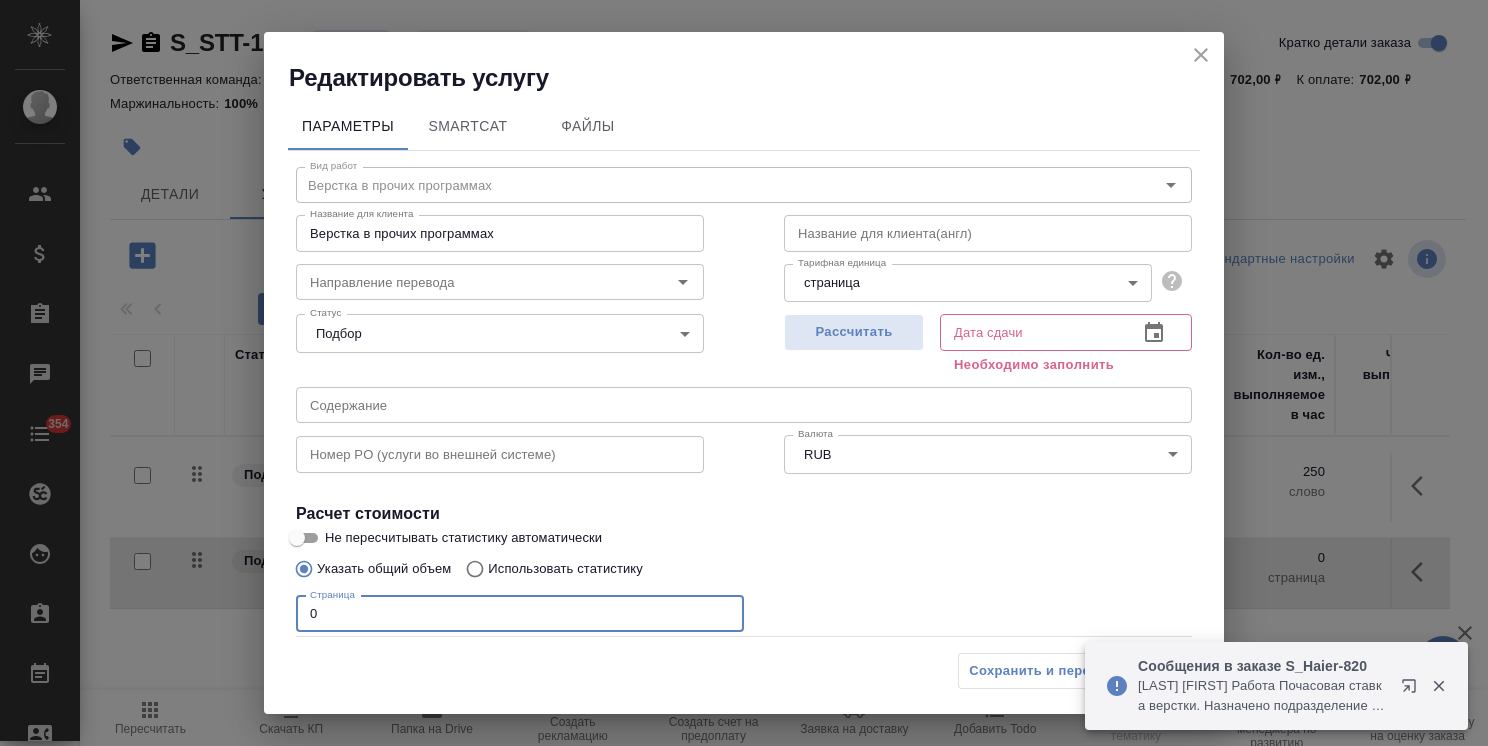 drag, startPoint x: 356, startPoint y: 615, endPoint x: 256, endPoint y: 594, distance: 102.18121 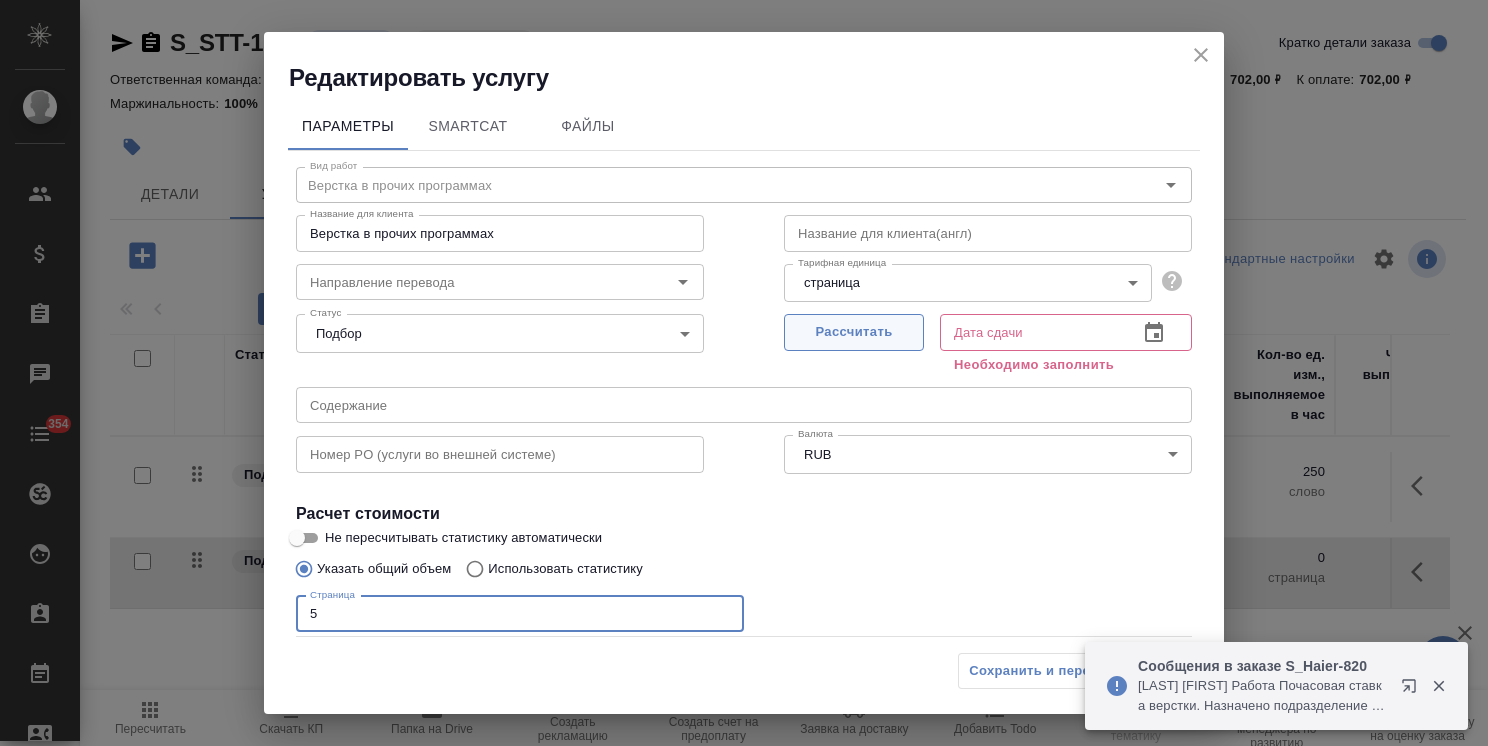 type on "5" 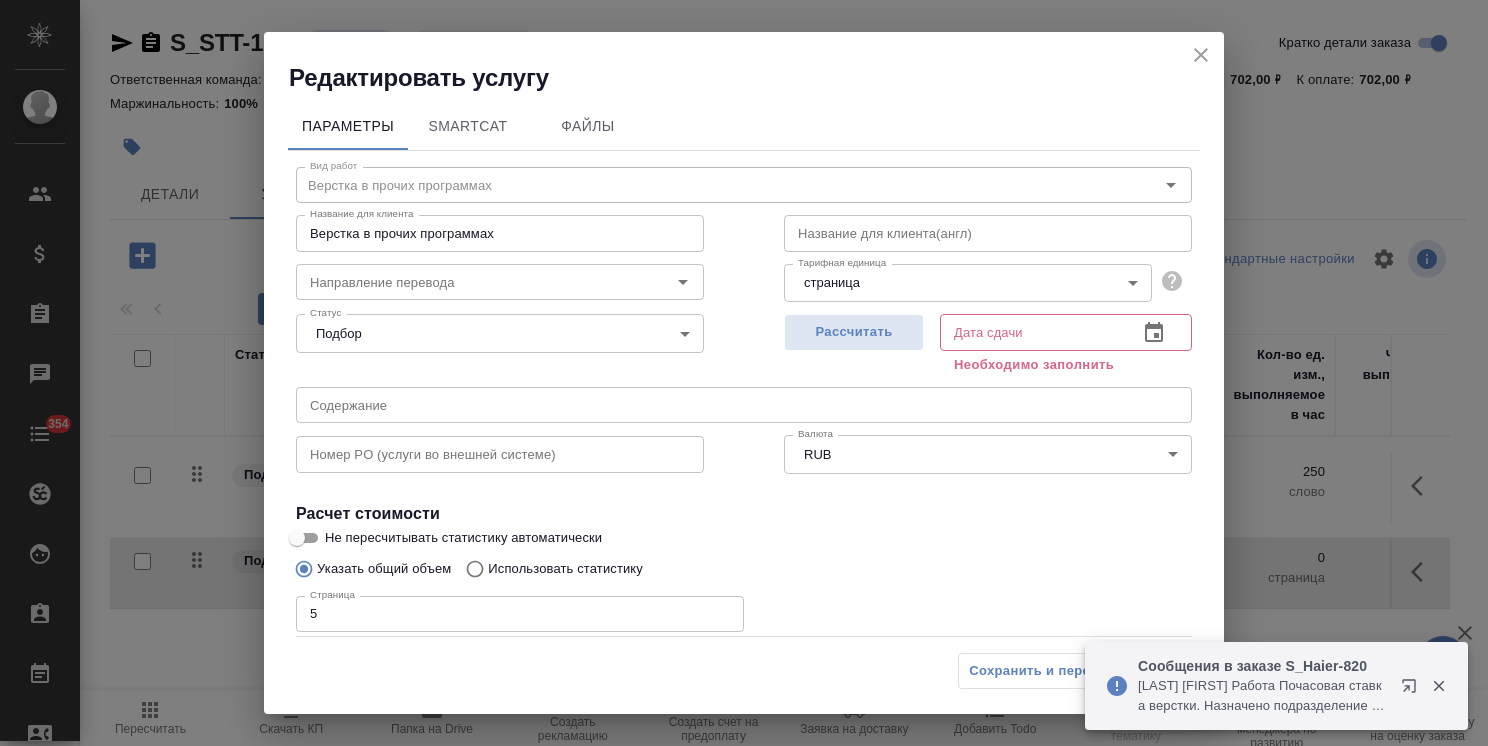 type on "[DATE] [TIME]" 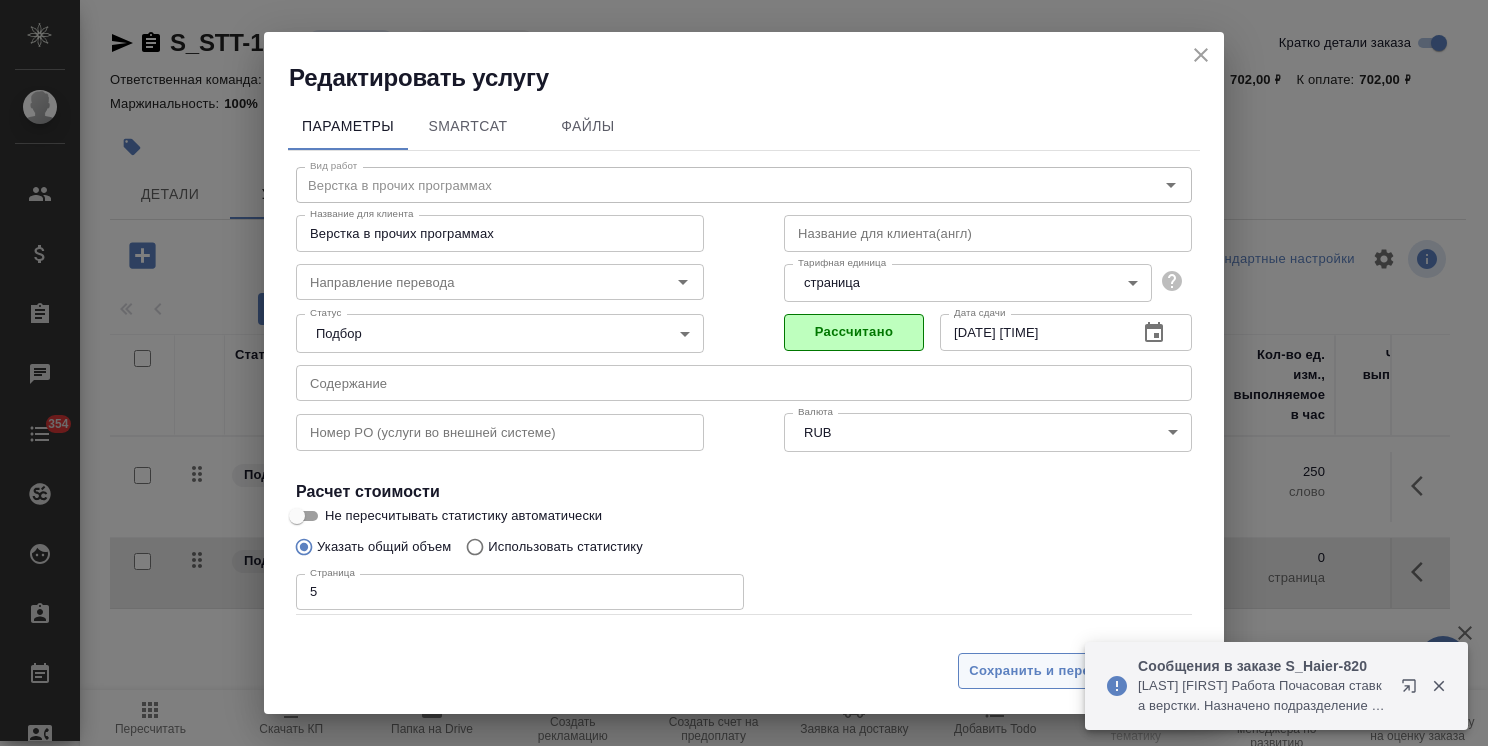 click on "Сохранить и пересчитать" at bounding box center [1056, 671] 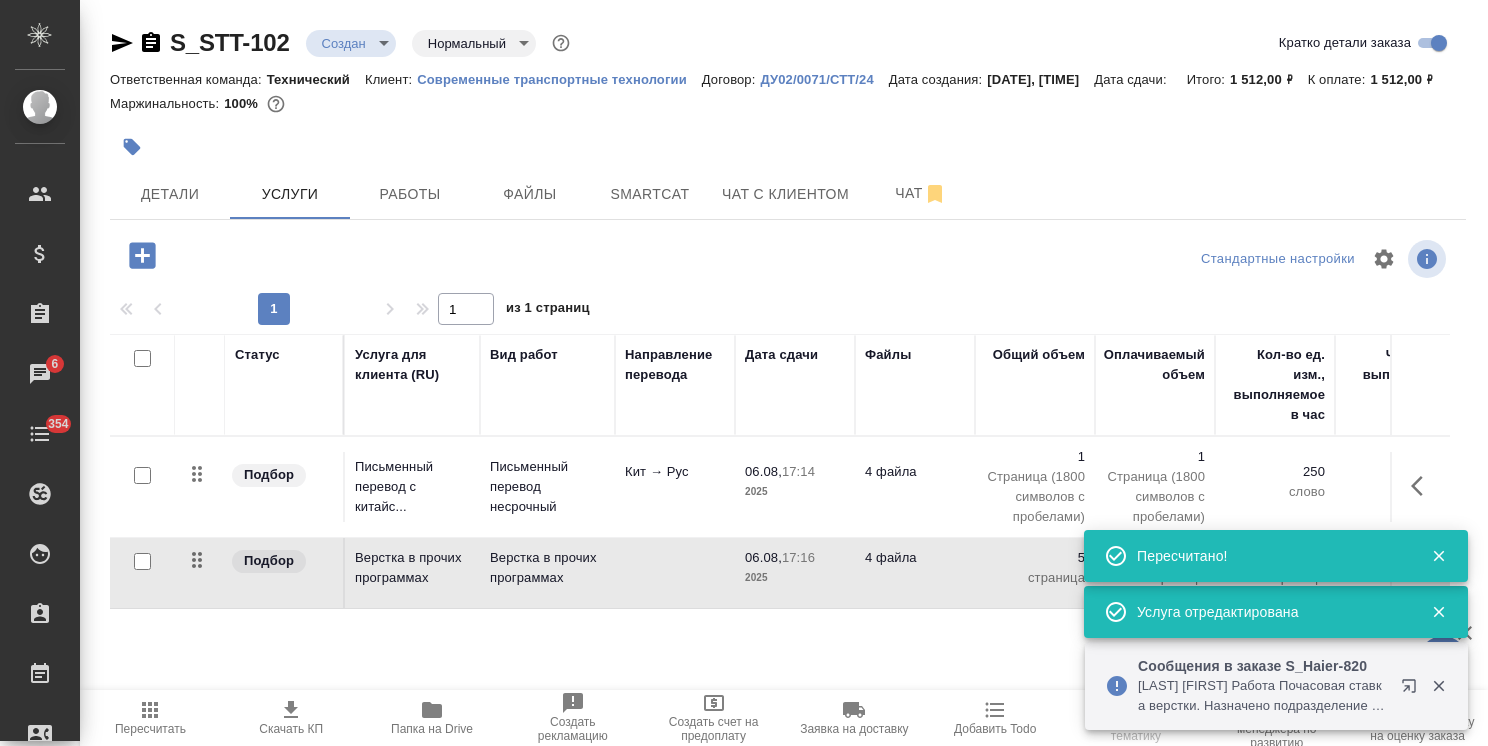 click on "4 файла" at bounding box center [915, 487] 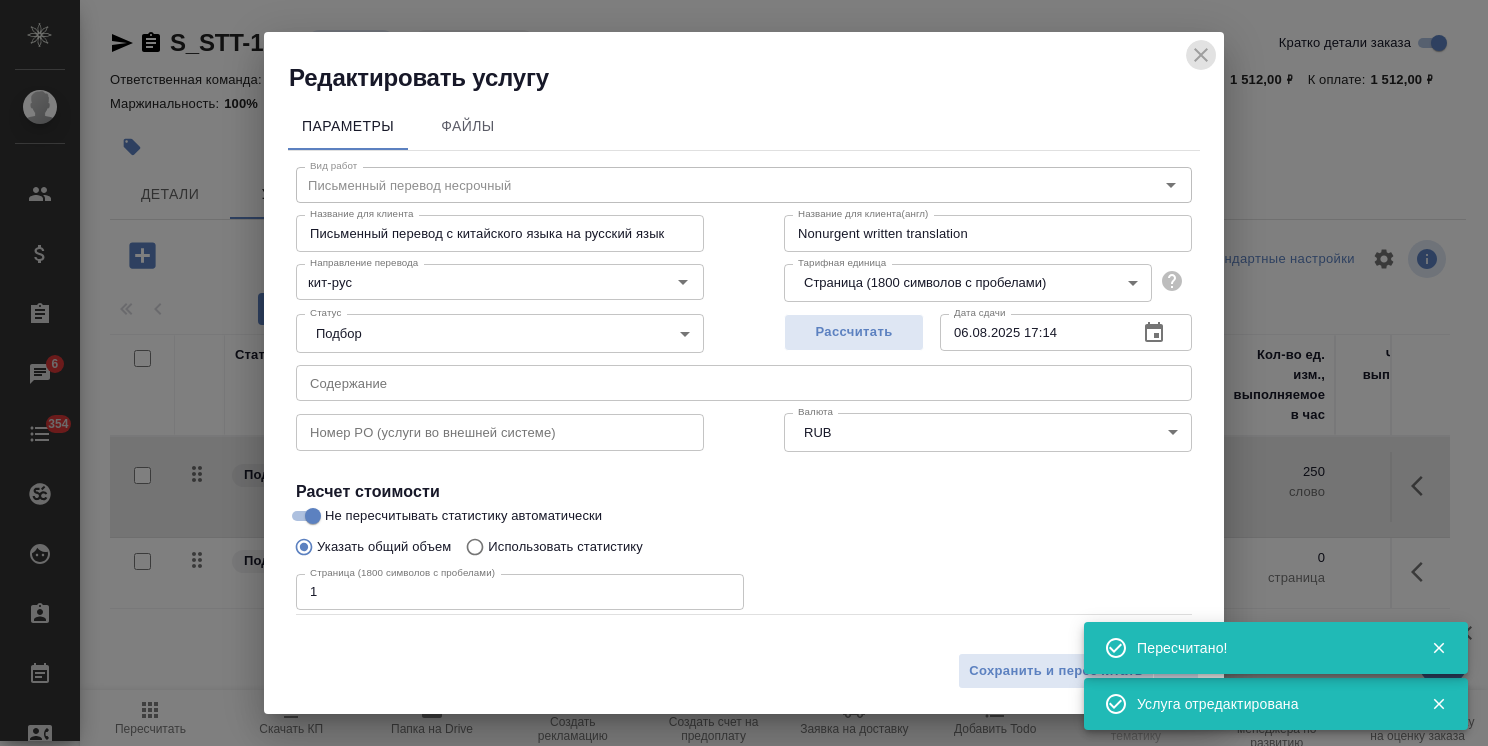 click 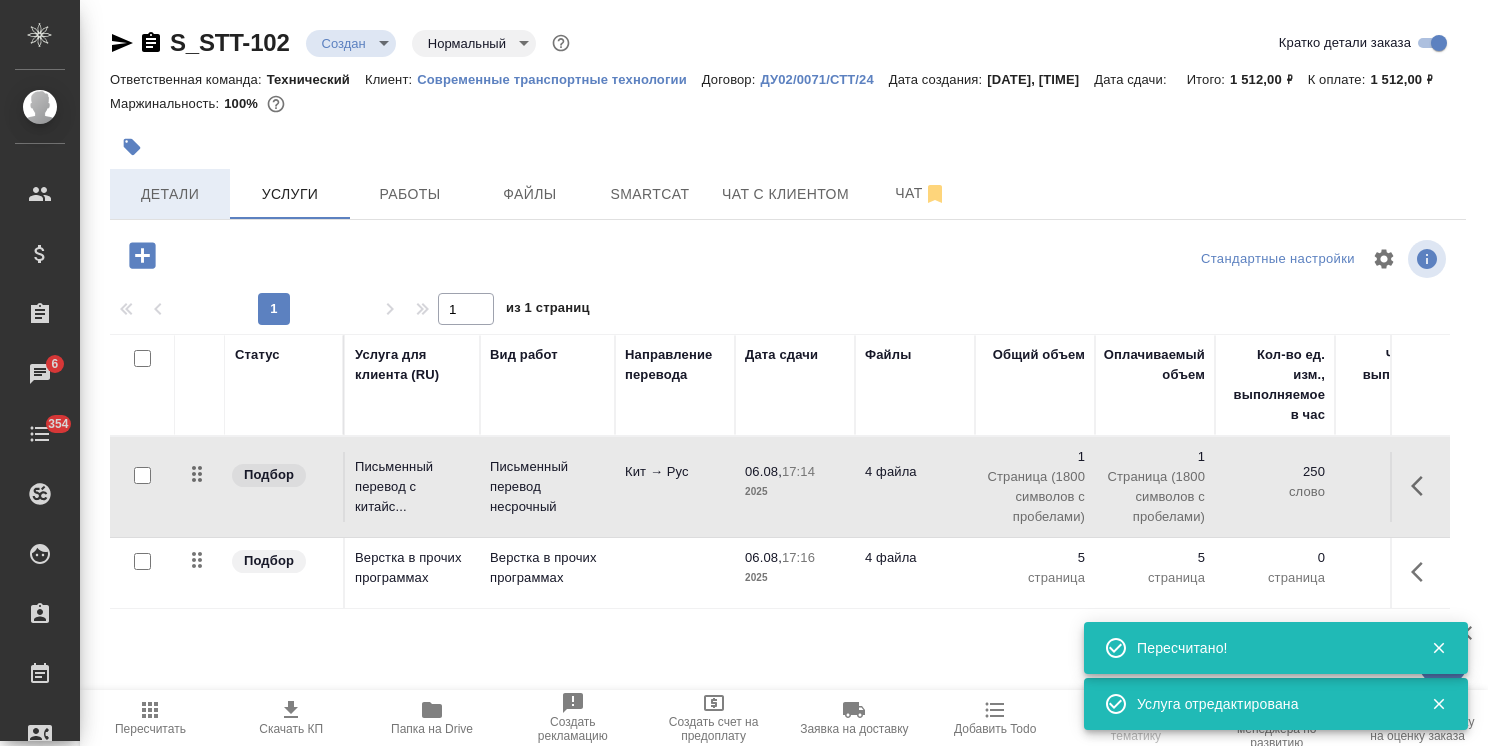 click on "Детали" at bounding box center [170, 194] 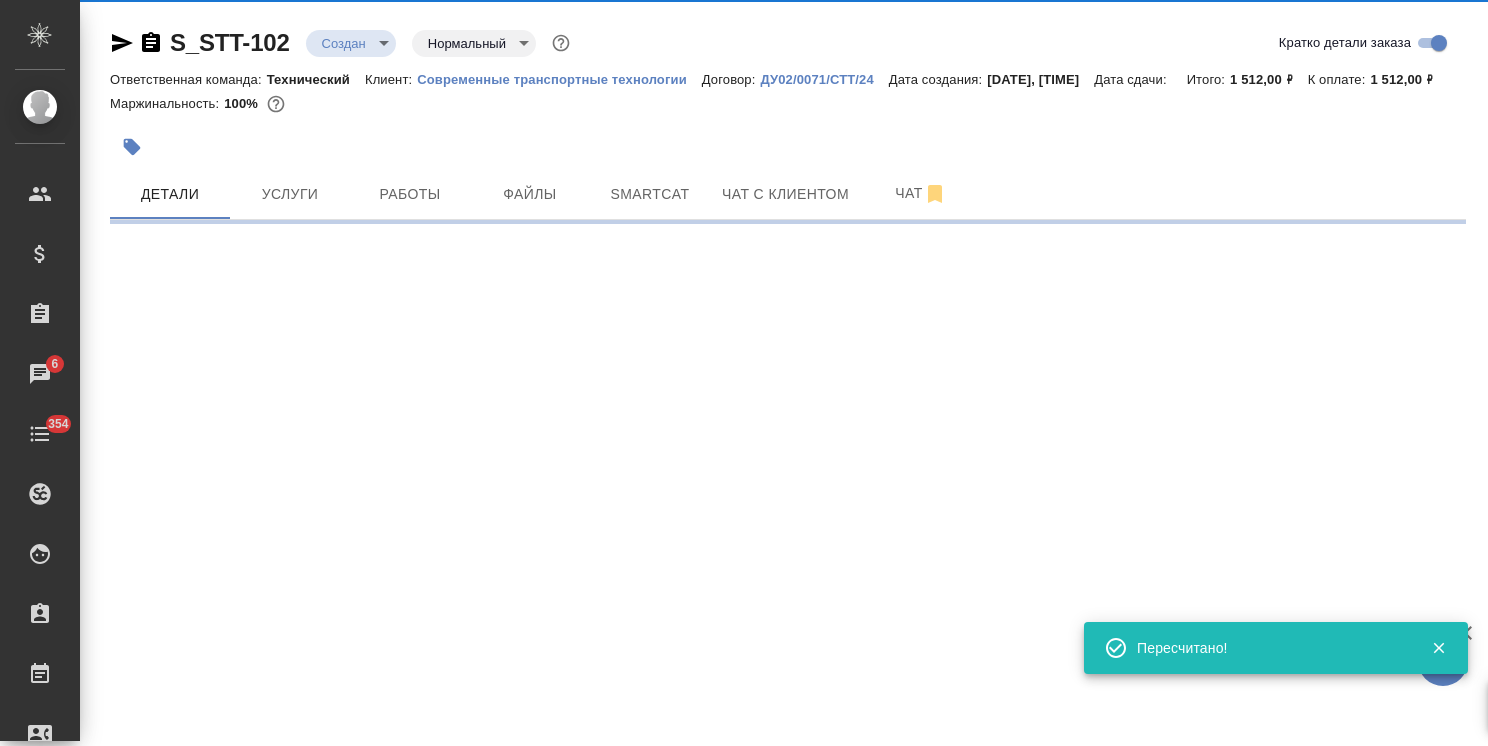 select on "RU" 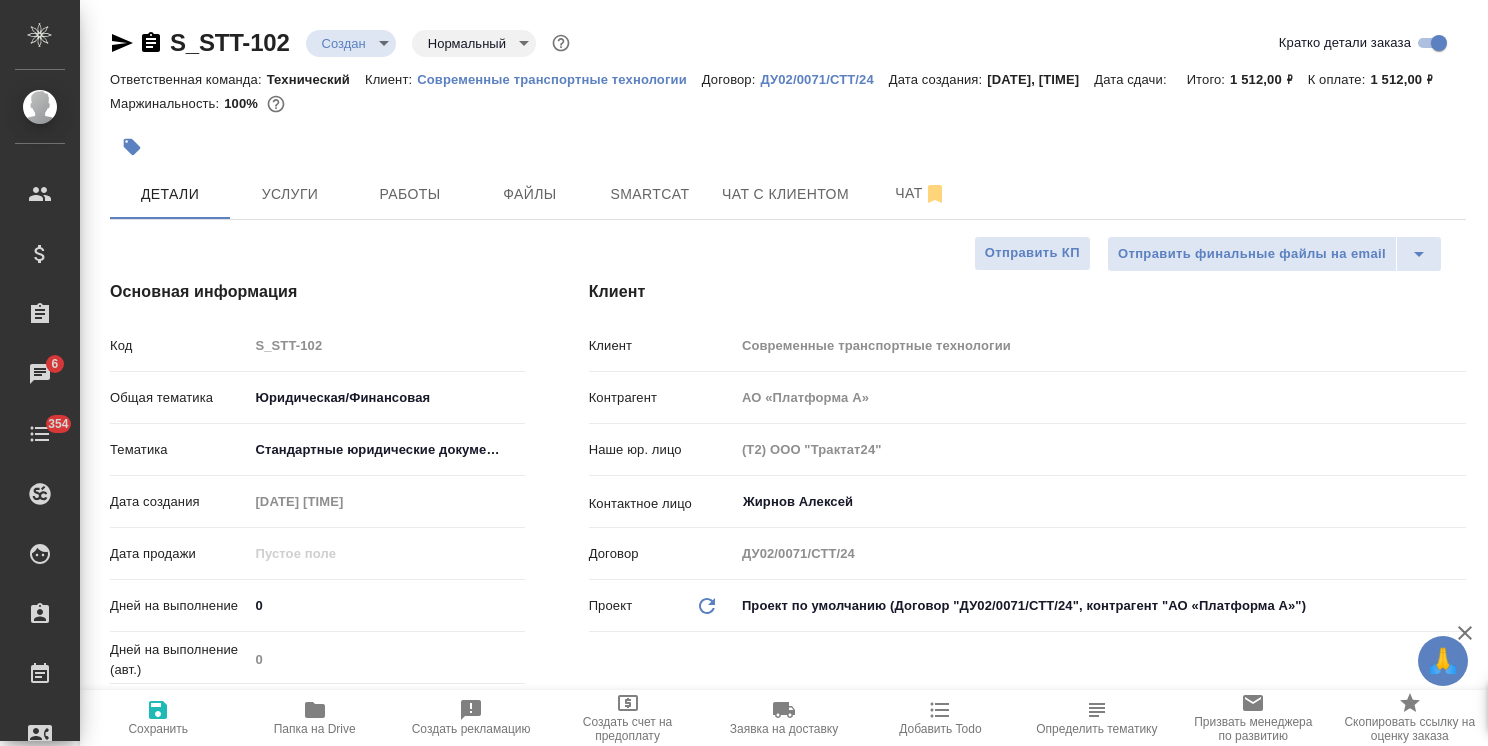 type on "x" 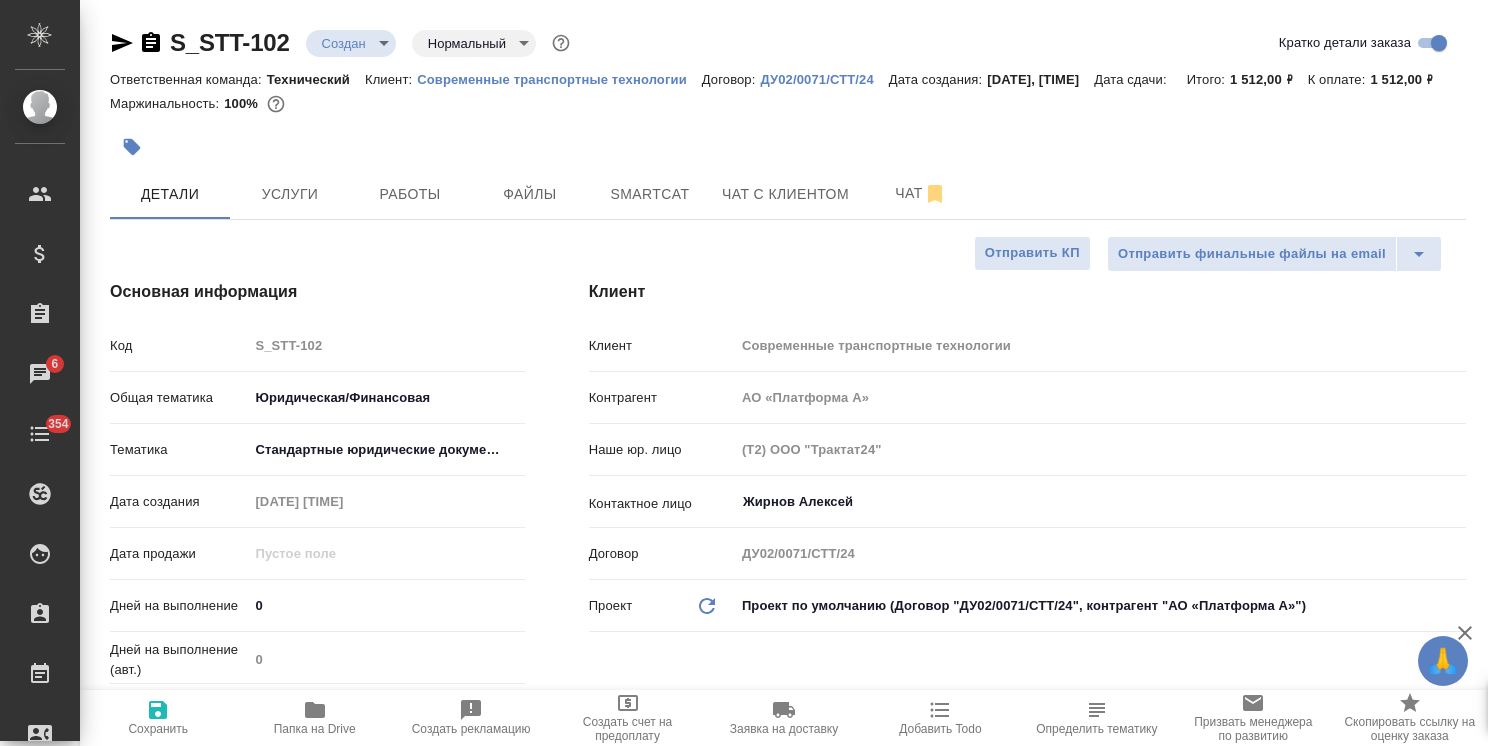 type on "x" 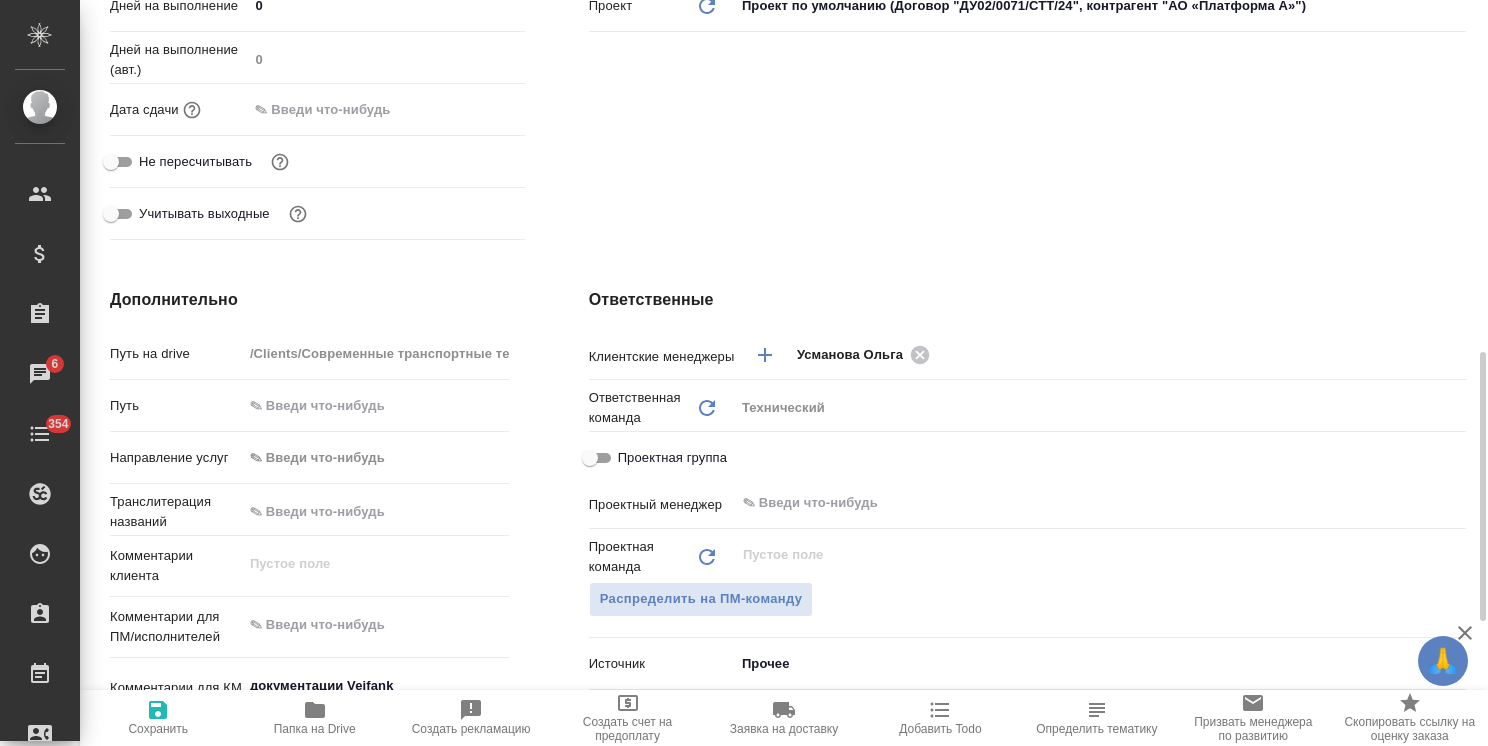scroll, scrollTop: 700, scrollLeft: 0, axis: vertical 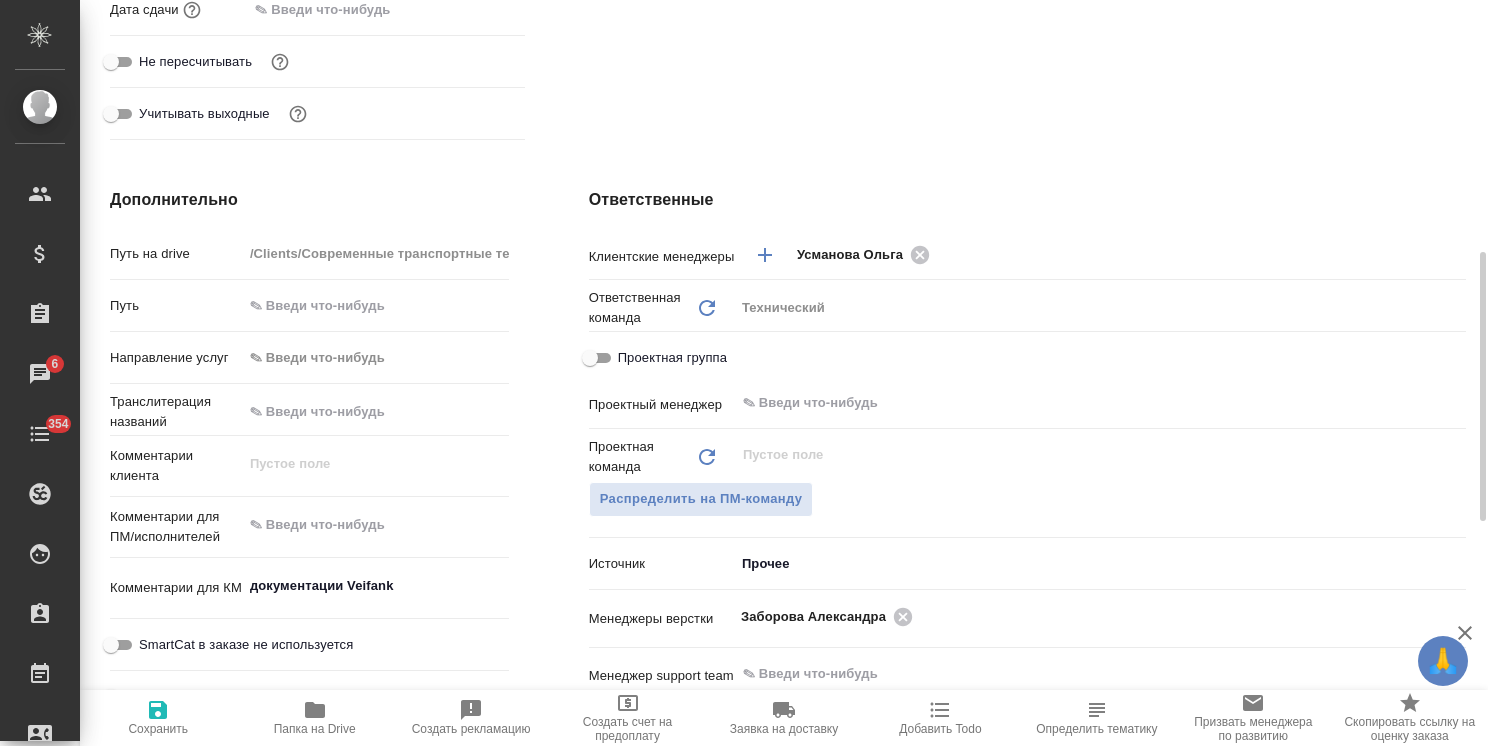 type on "x" 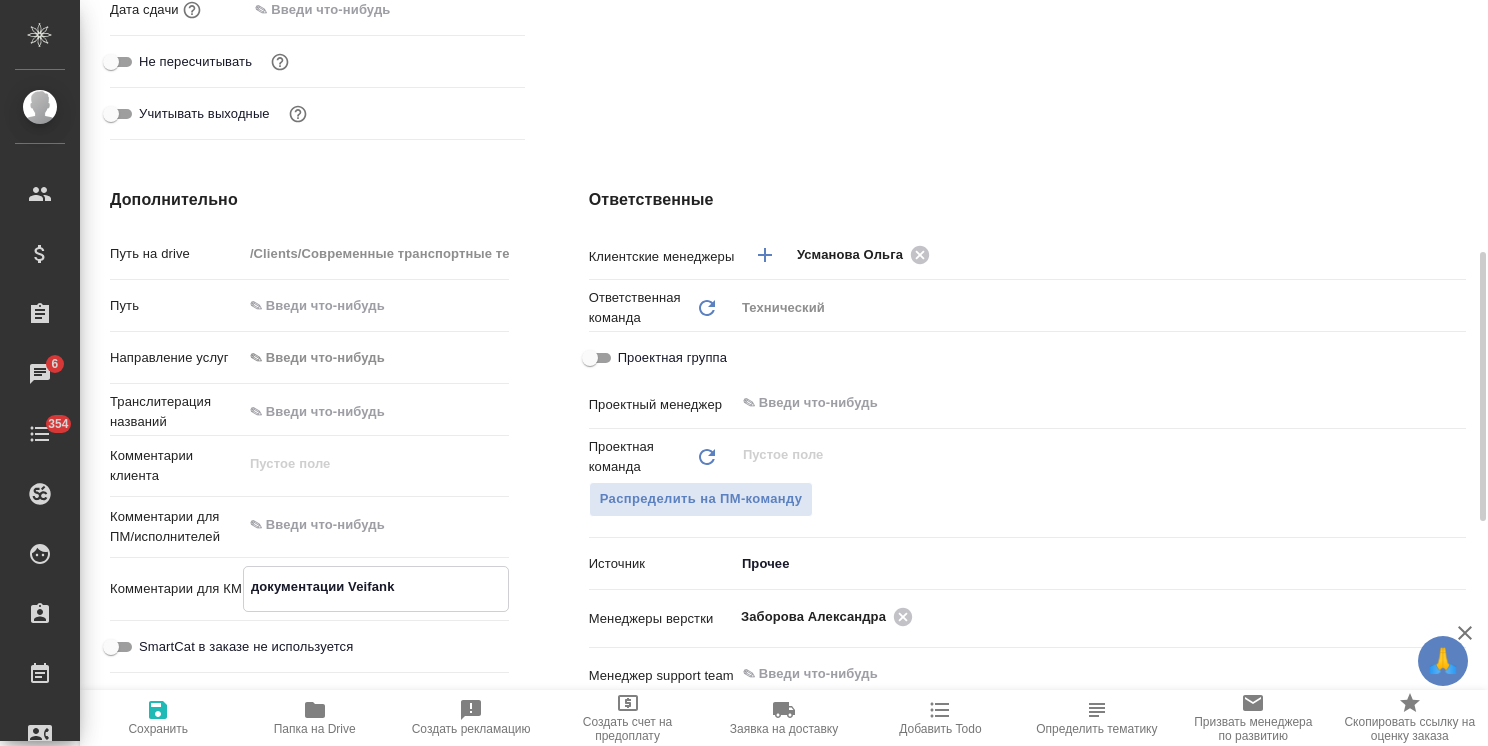 drag, startPoint x: 414, startPoint y: 586, endPoint x: 198, endPoint y: 582, distance: 216.03703 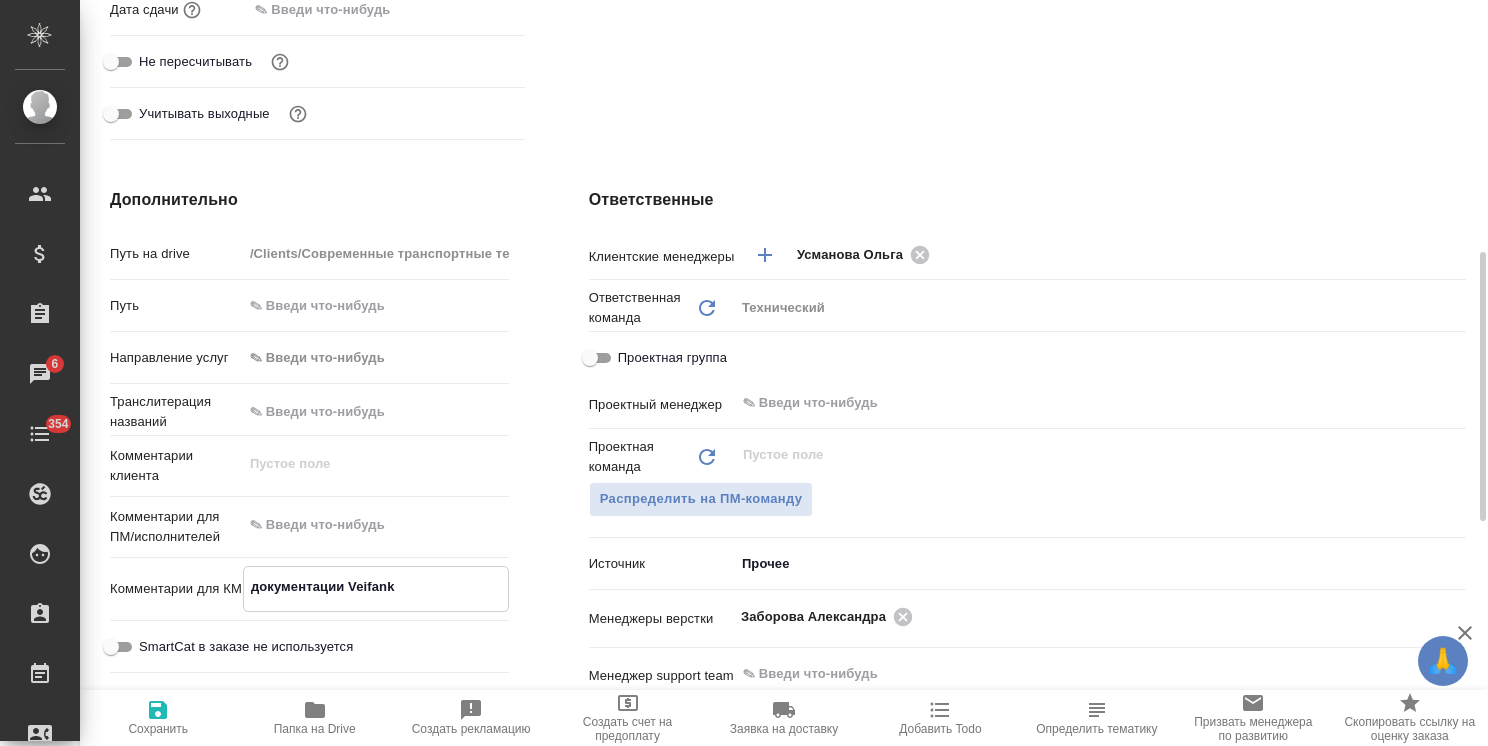 click on "Комментарии для КМ документации Veifank  x" at bounding box center (309, 589) 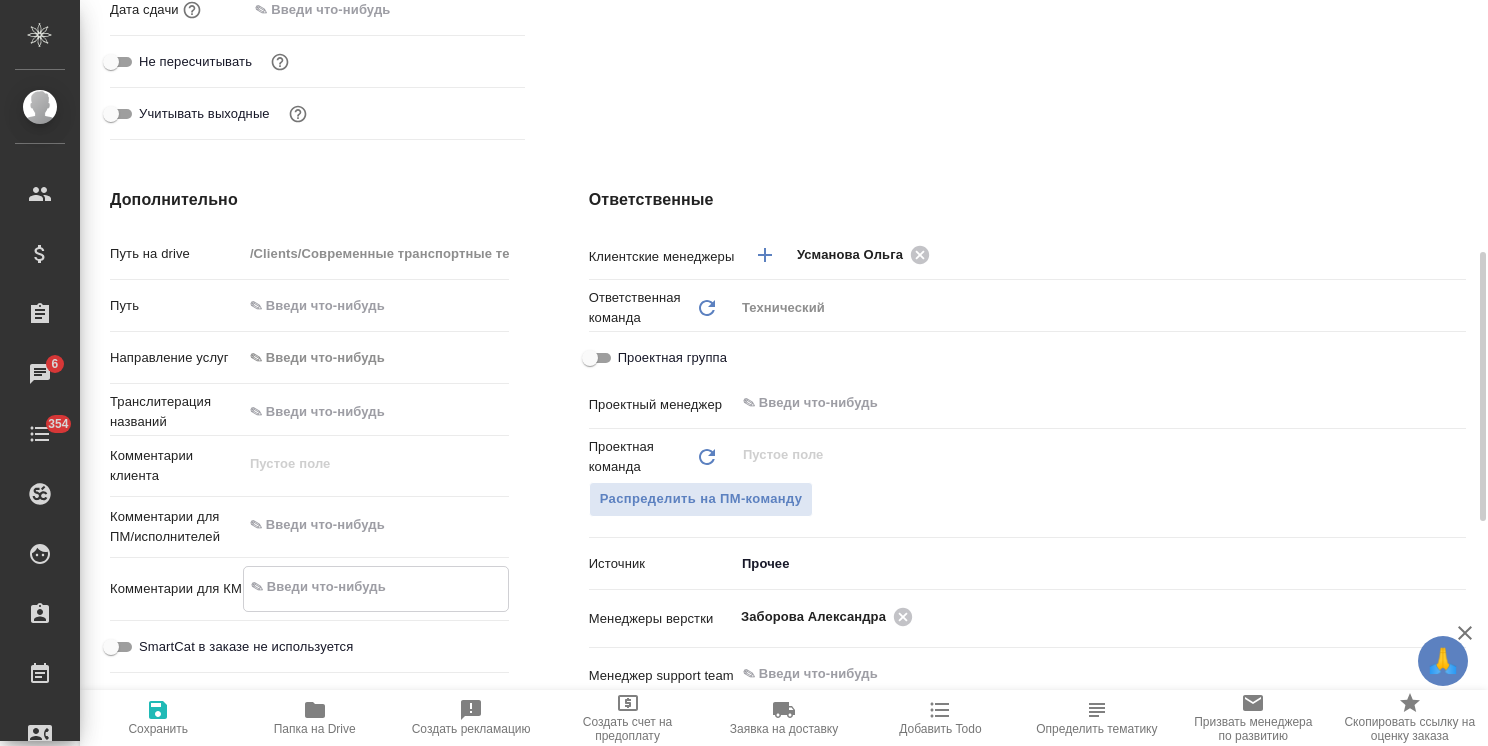 type on "x" 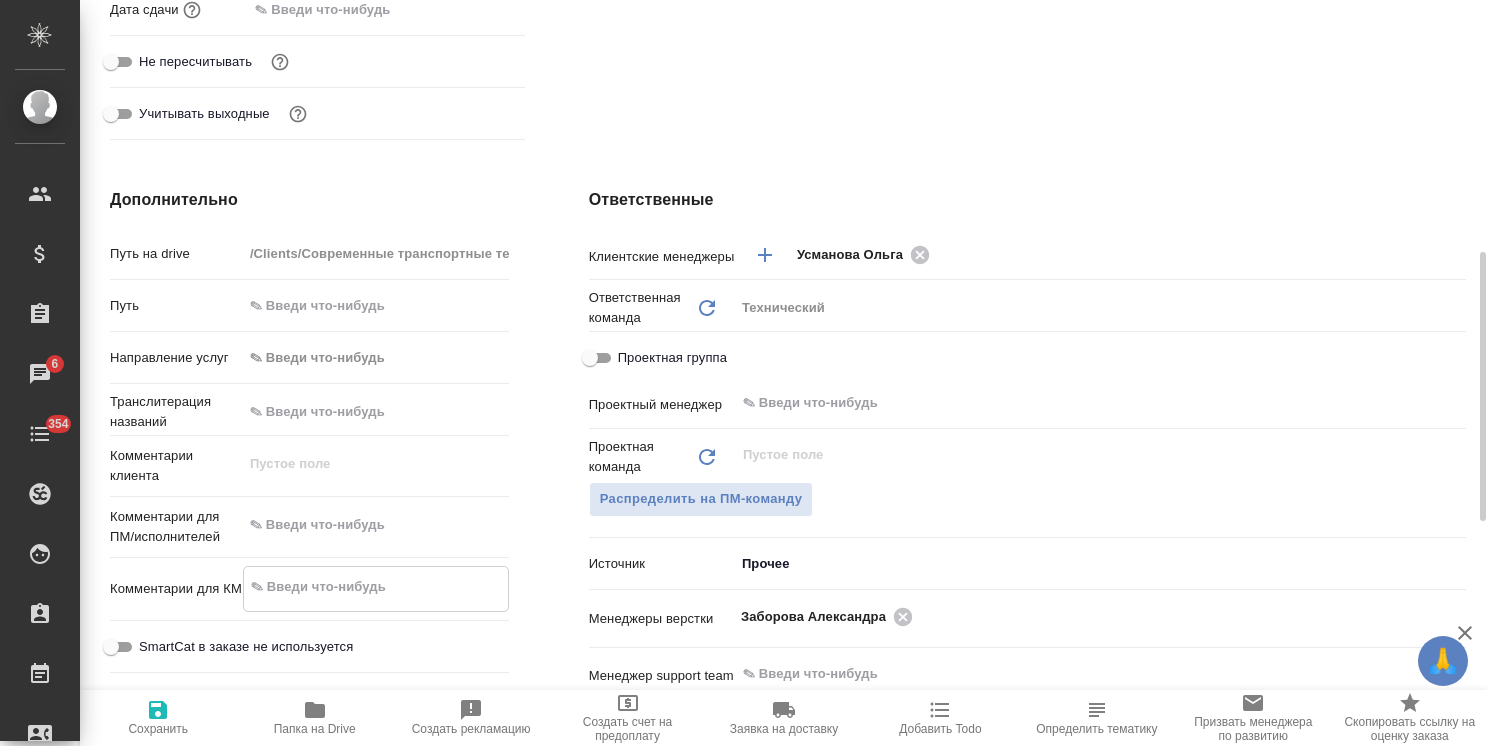 type on "x" 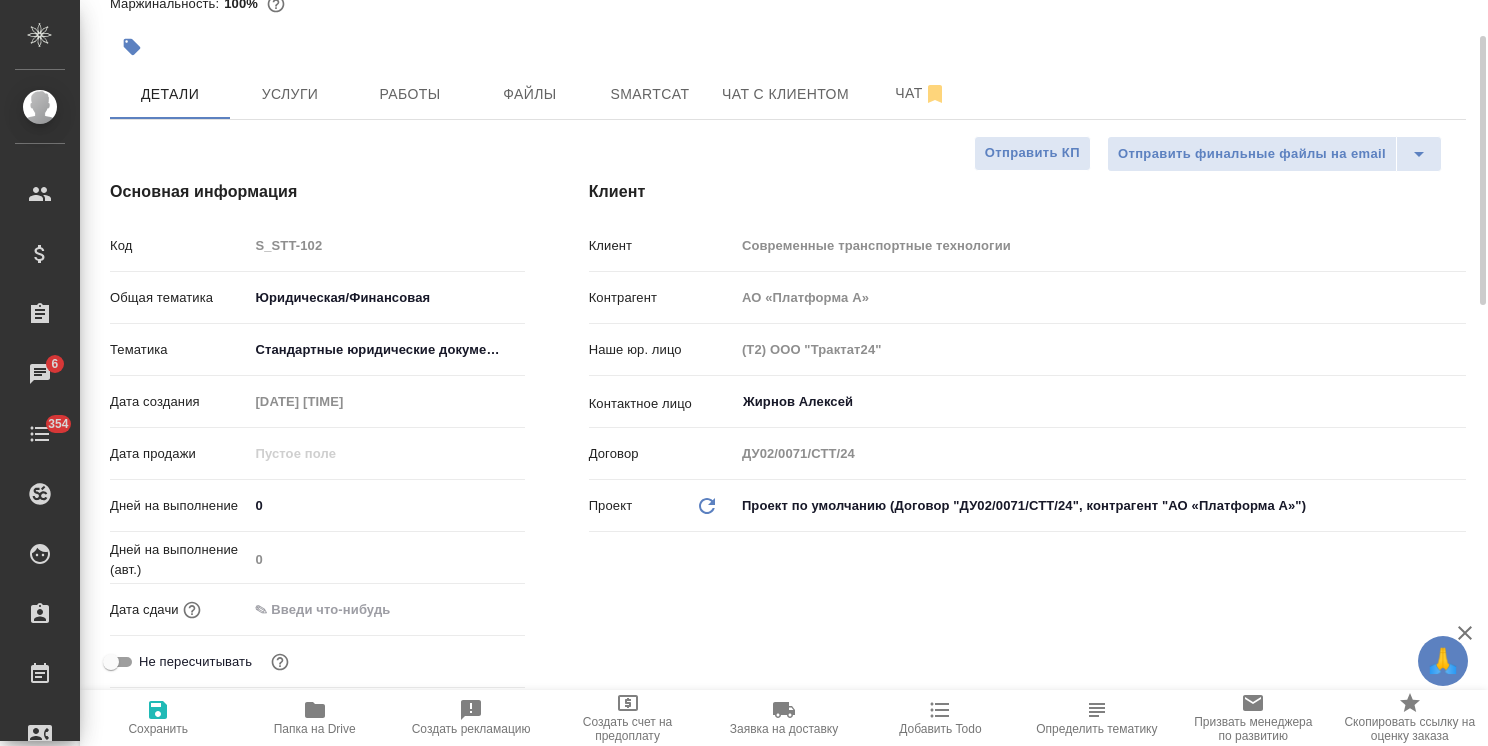 scroll, scrollTop: 0, scrollLeft: 0, axis: both 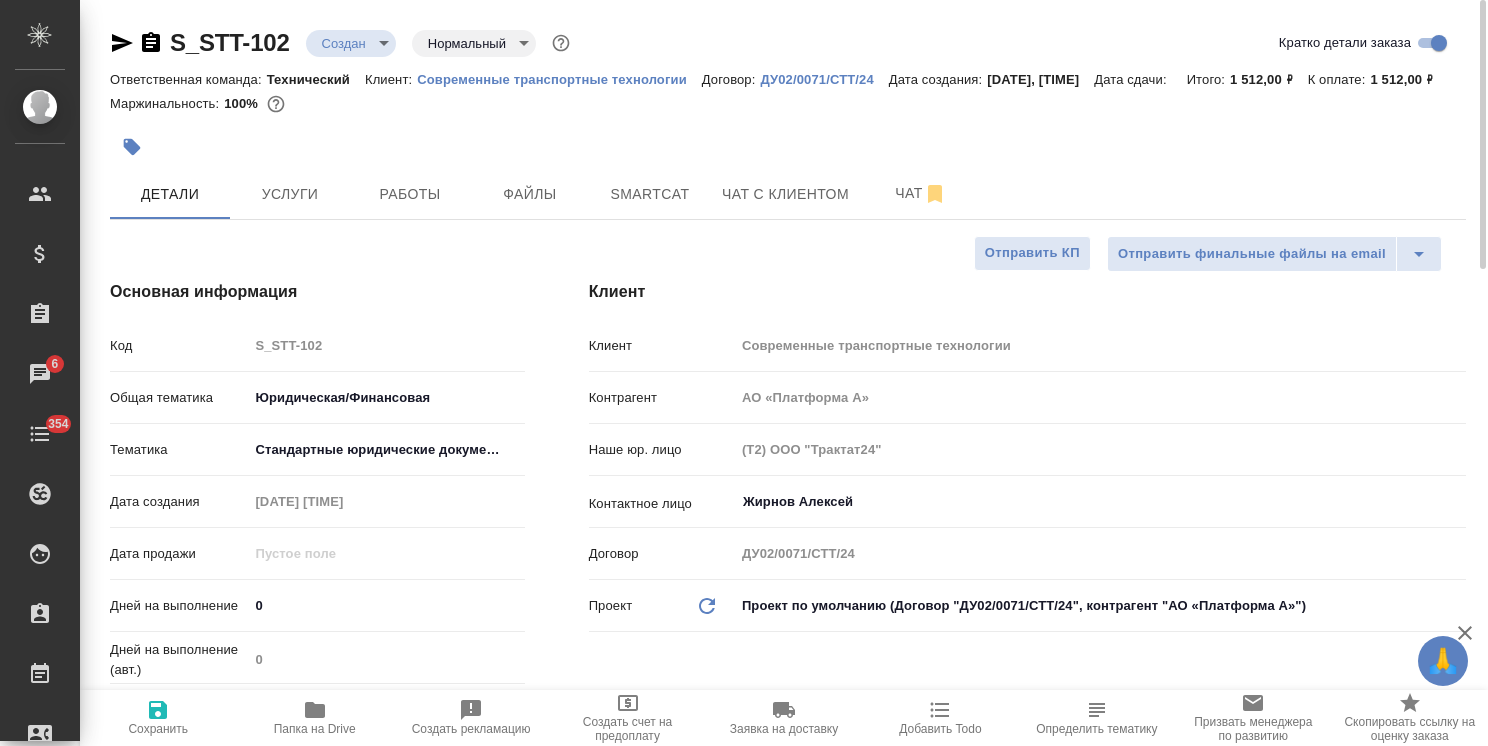 type 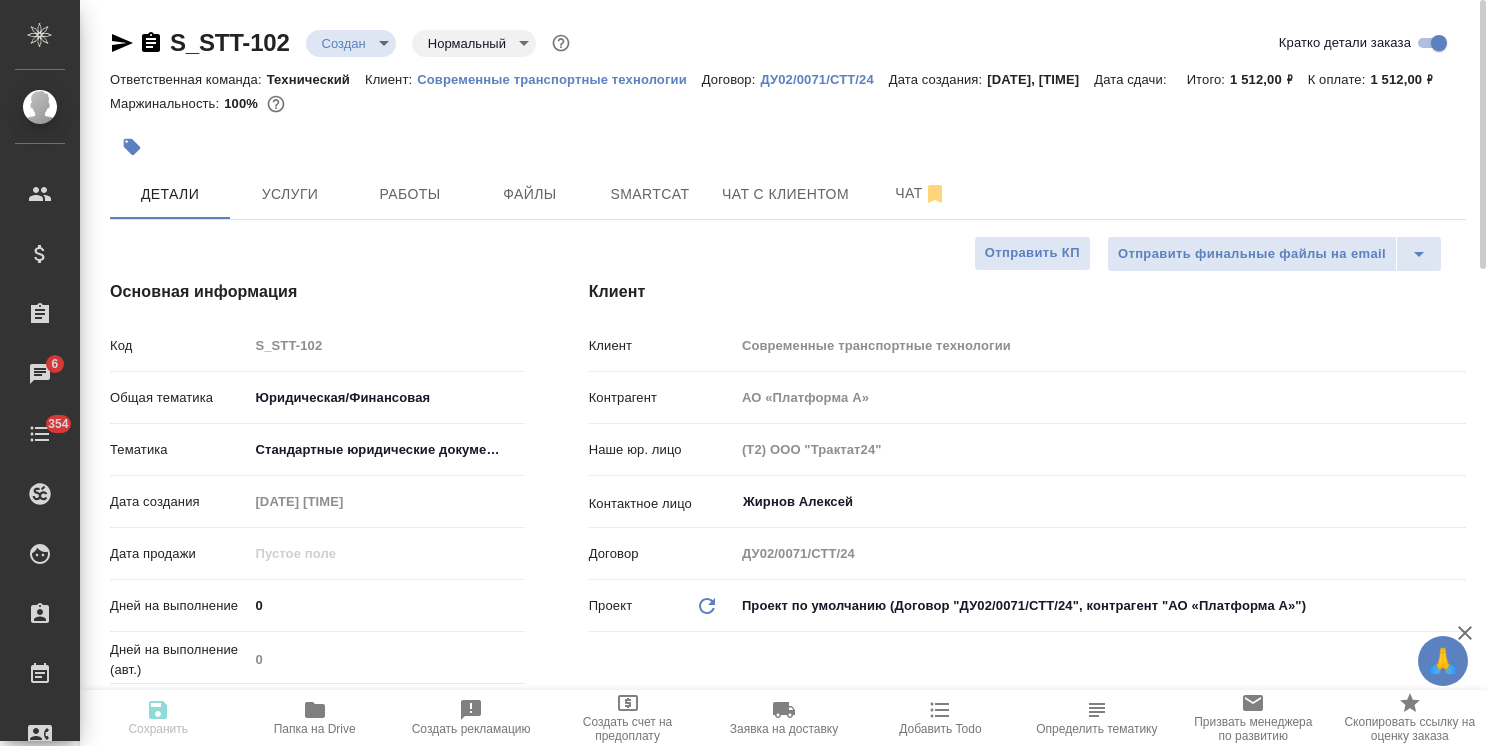 type on "x" 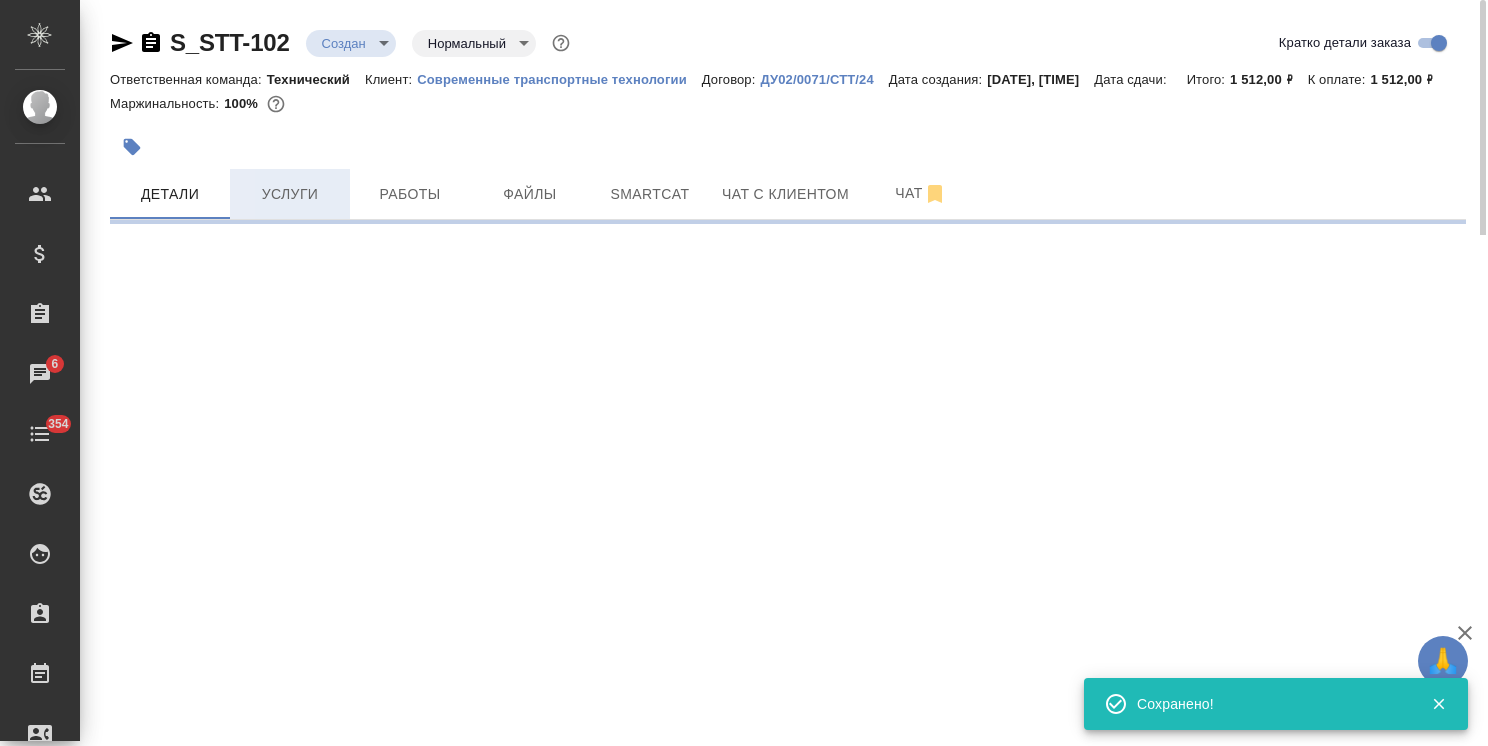 click on "Услуги" at bounding box center [290, 194] 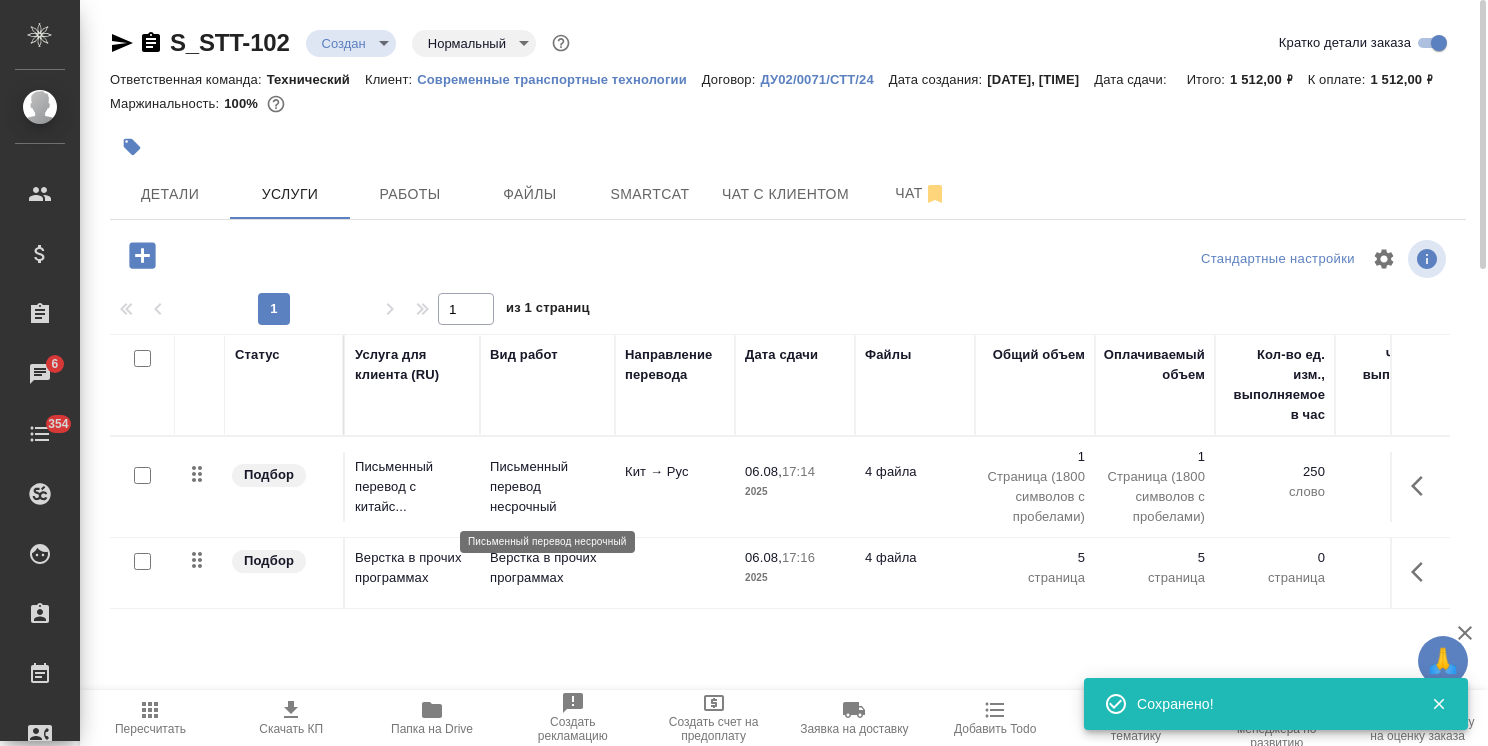 click on "Письменный перевод несрочный" at bounding box center (547, 487) 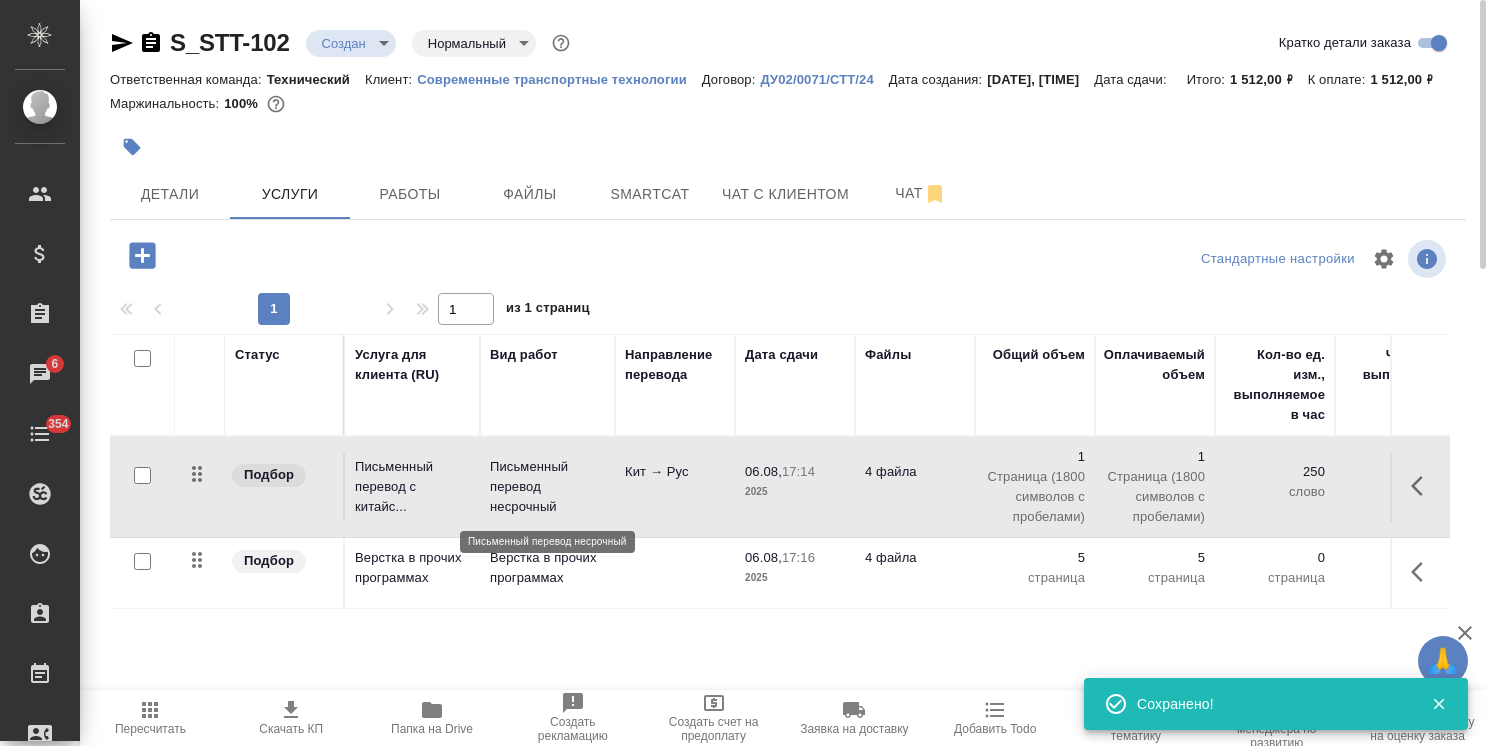 click on "Письменный перевод несрочный" at bounding box center [547, 487] 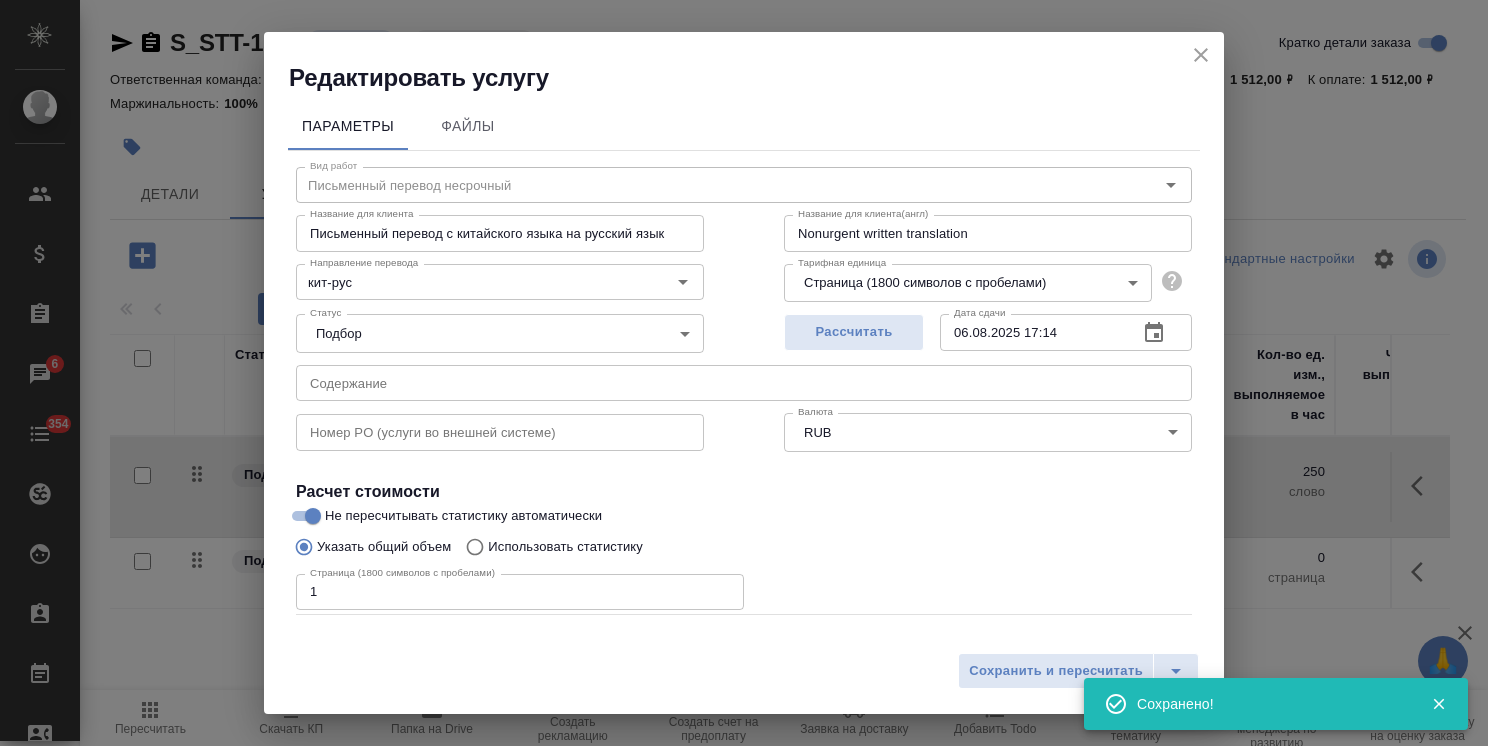 click at bounding box center (744, 383) 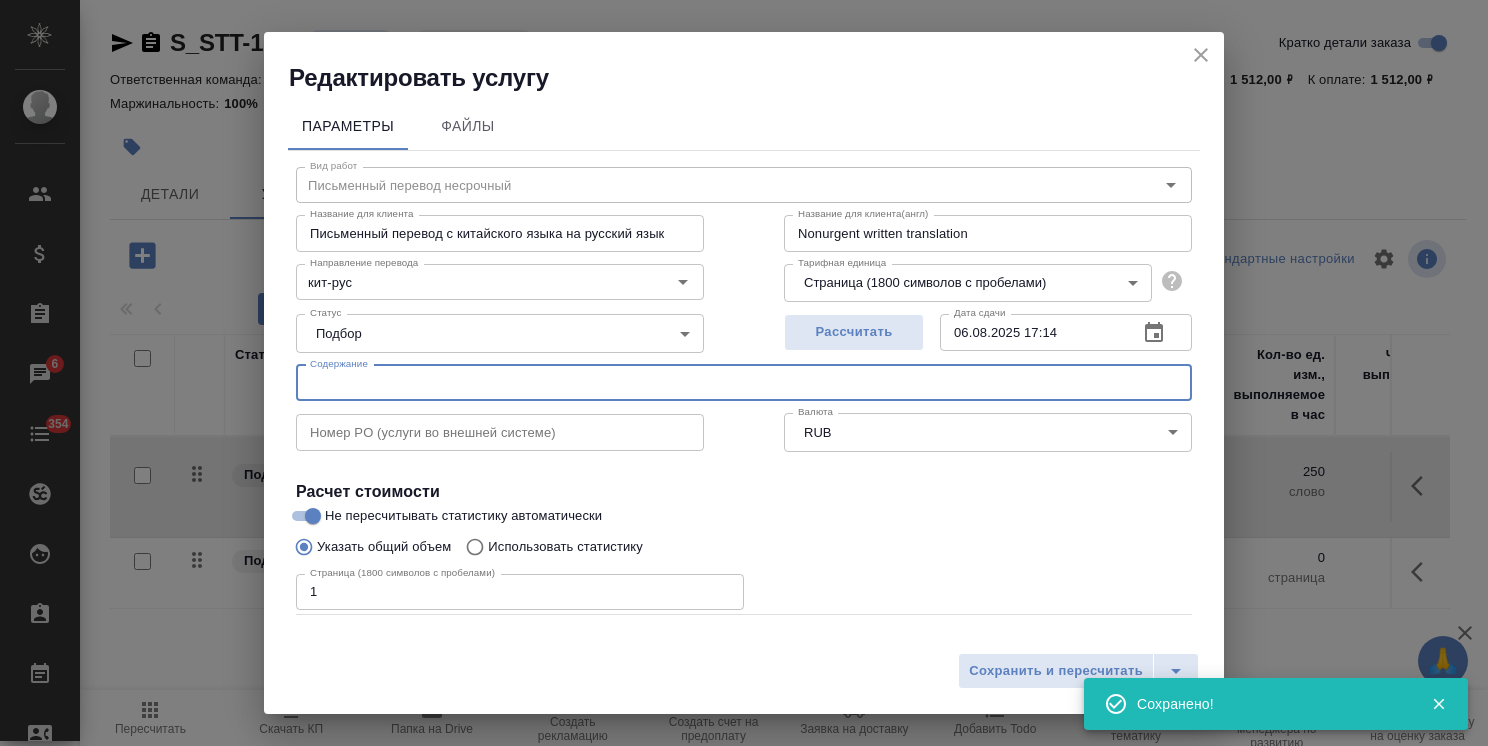 paste on "документации Veifank" 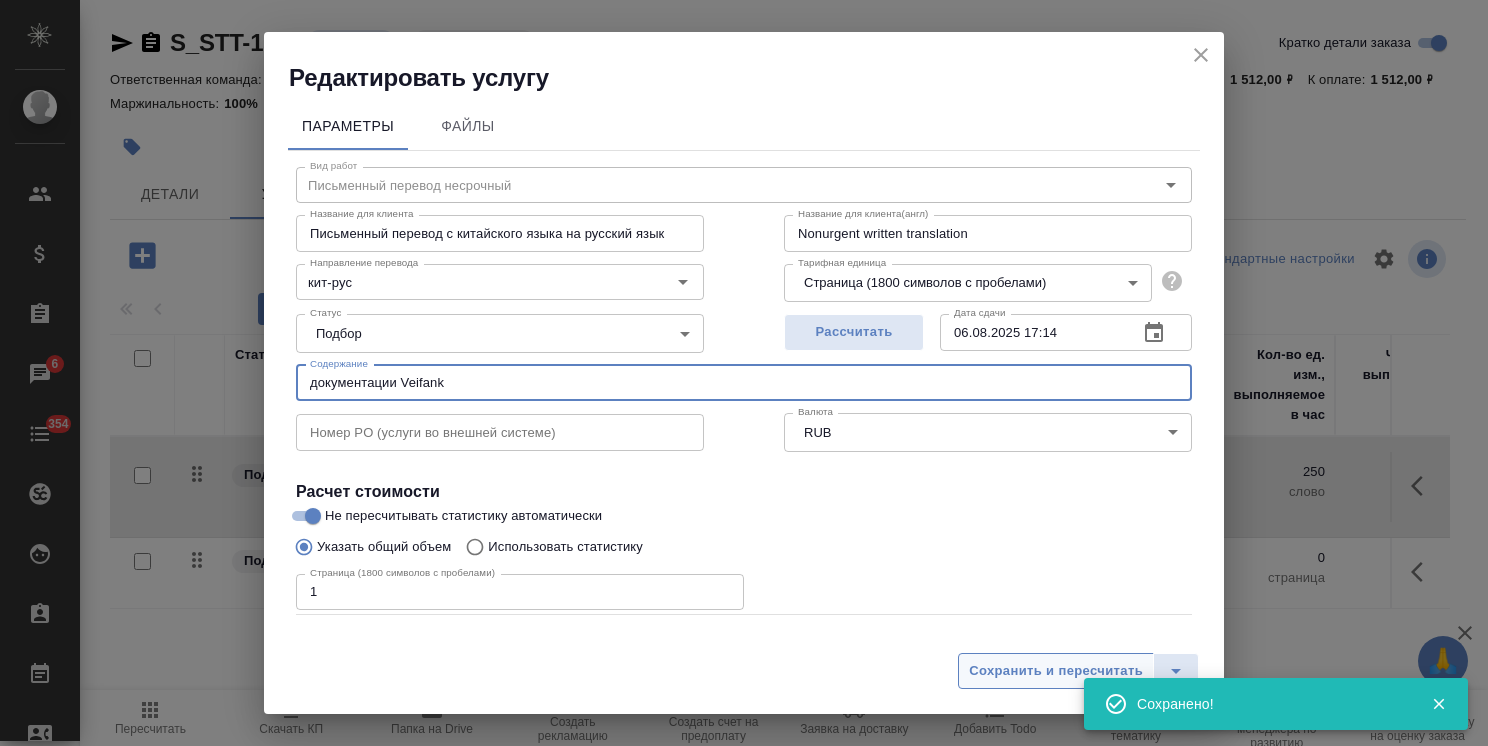 type on "документации Veifank" 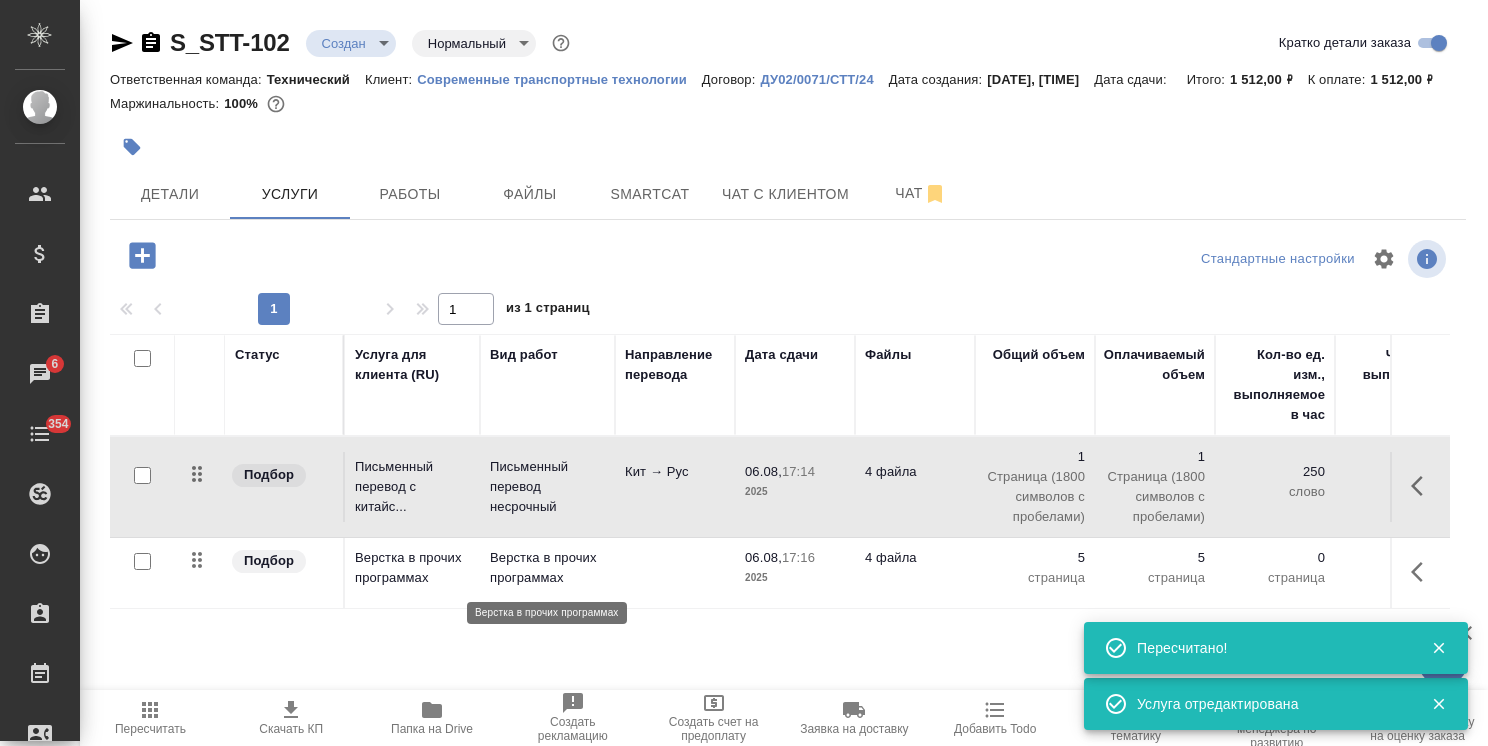 click on "Верстка в прочих программах" at bounding box center [547, 568] 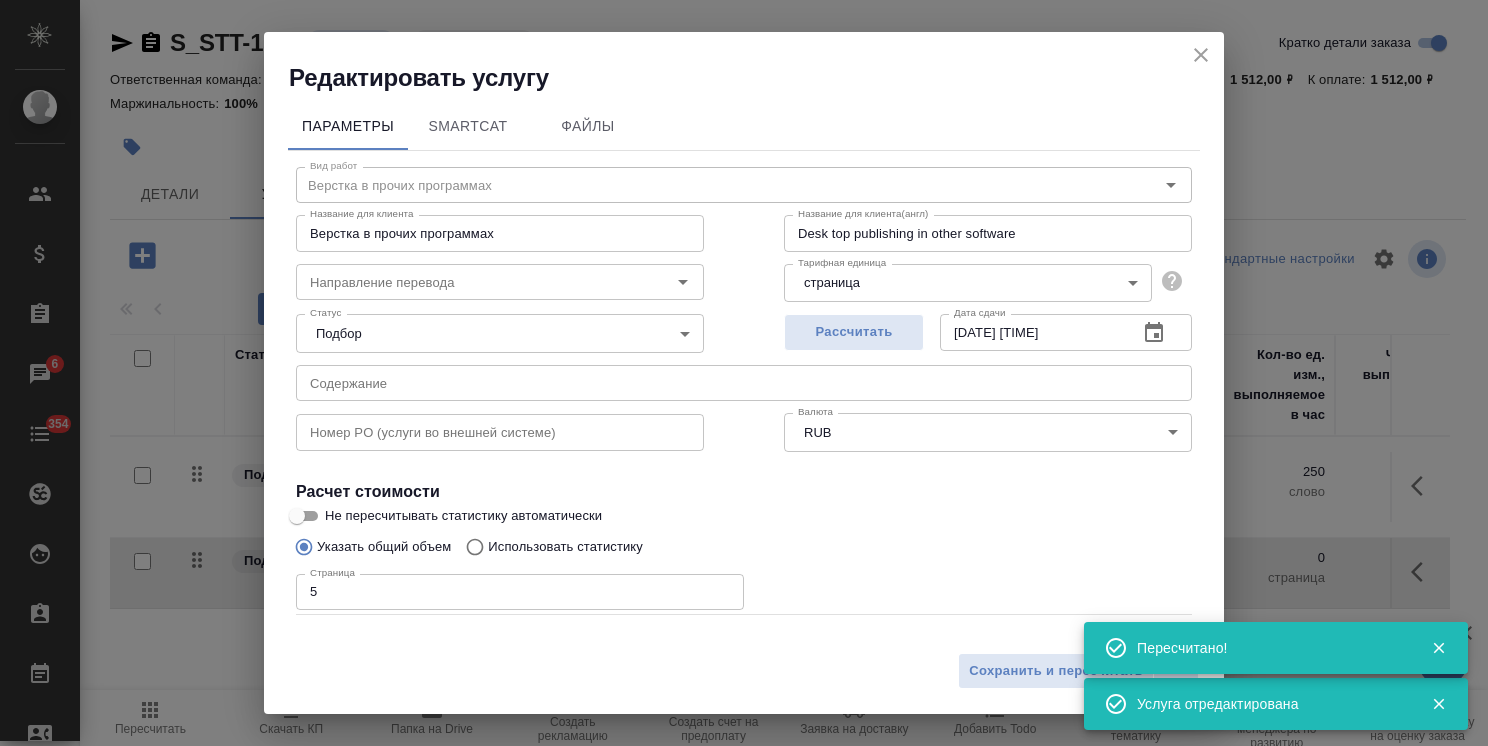 click at bounding box center (744, 383) 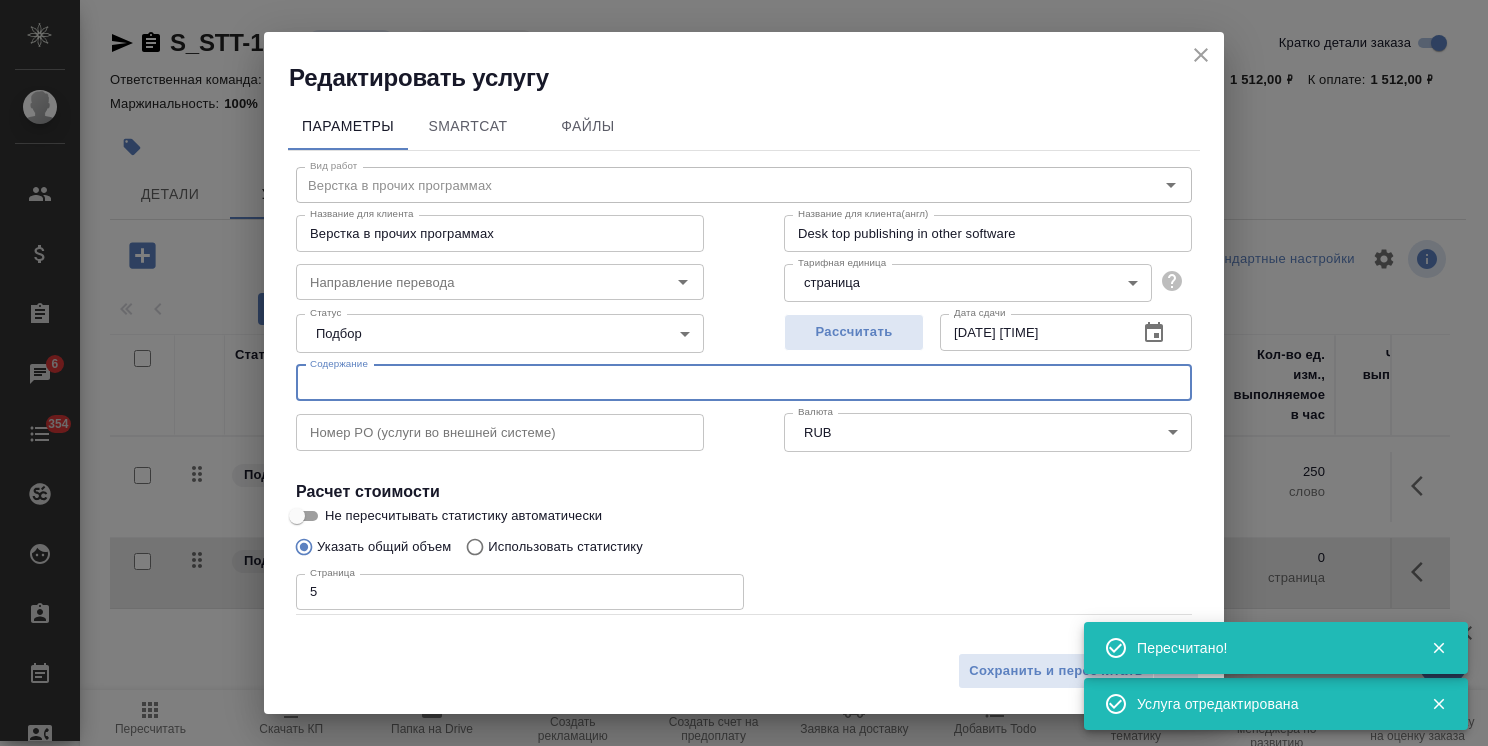 paste on "документации Veifank" 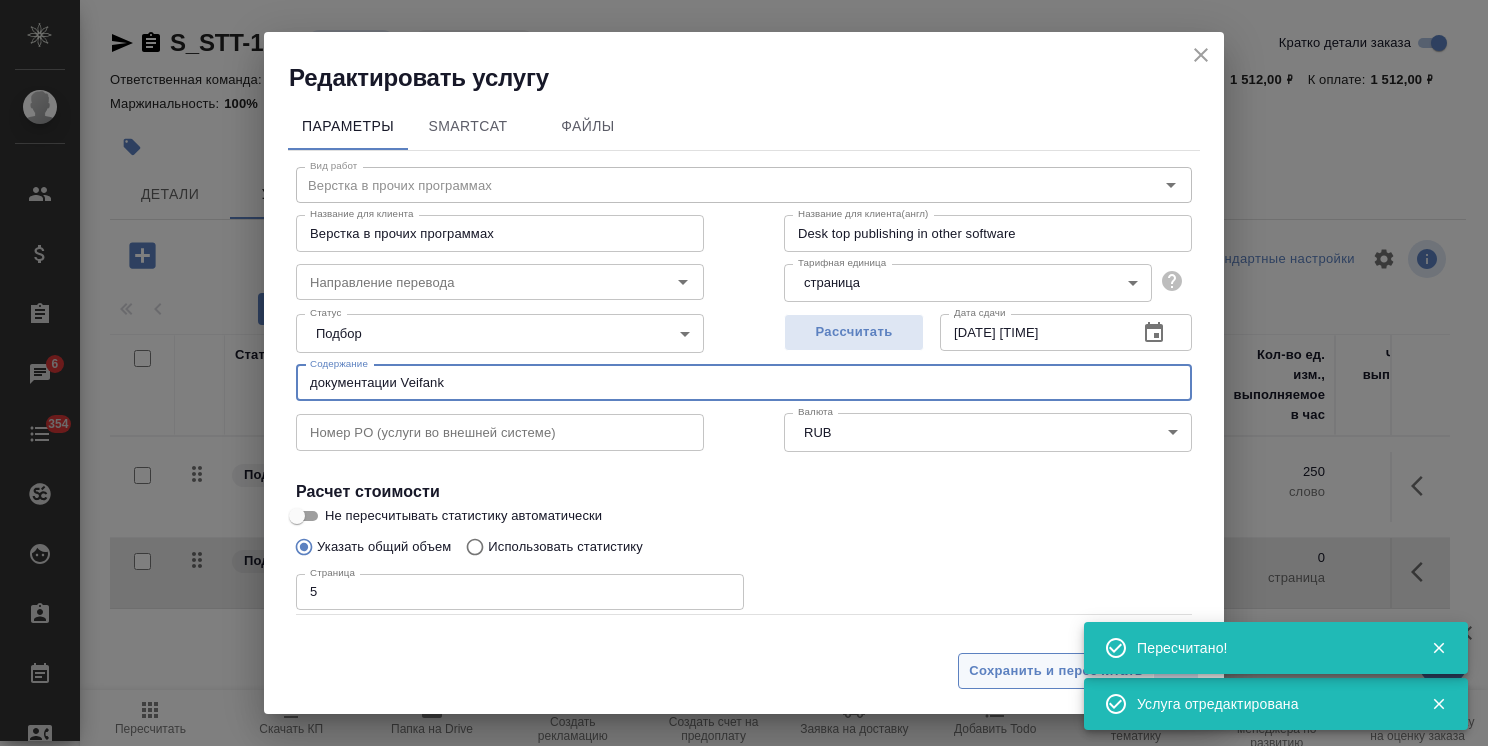 type on "документации Veifank" 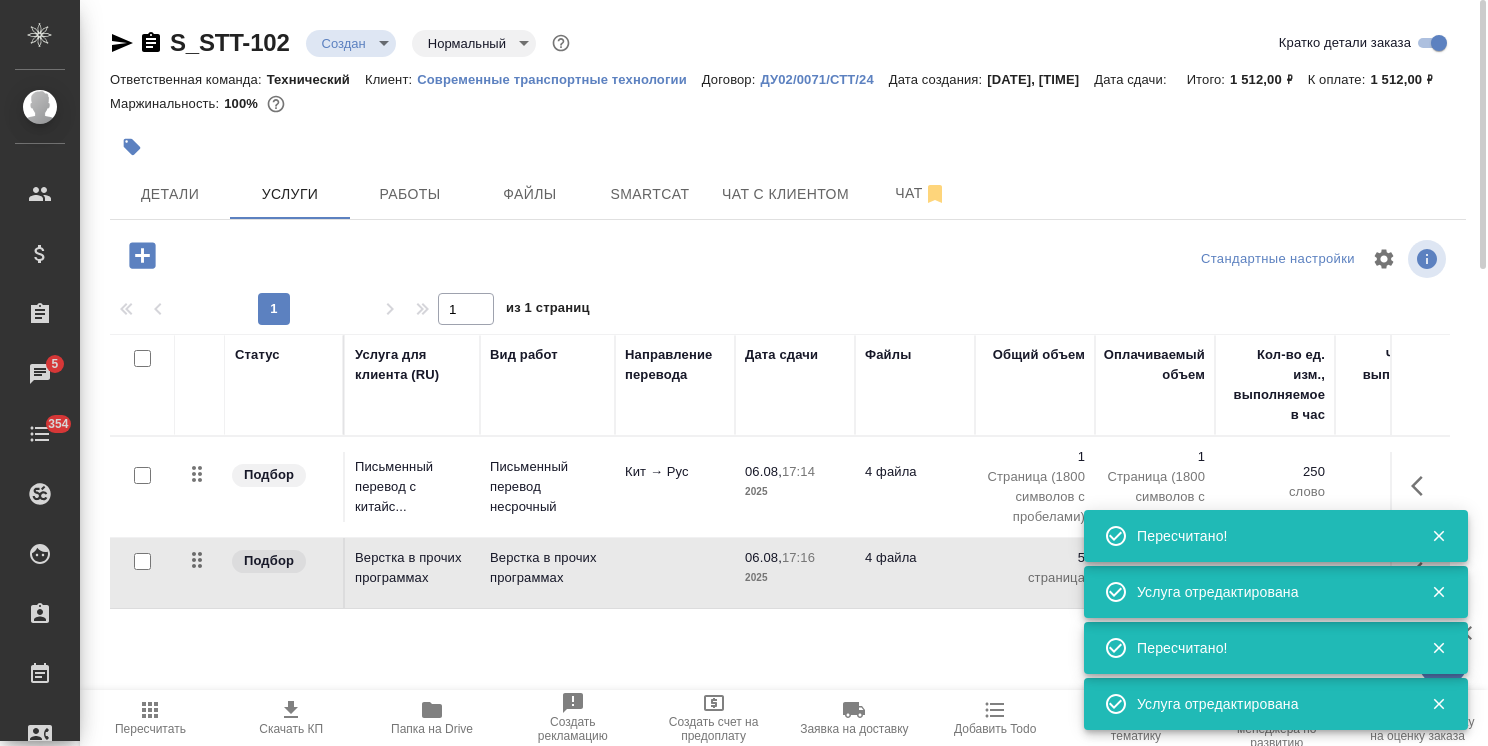 click 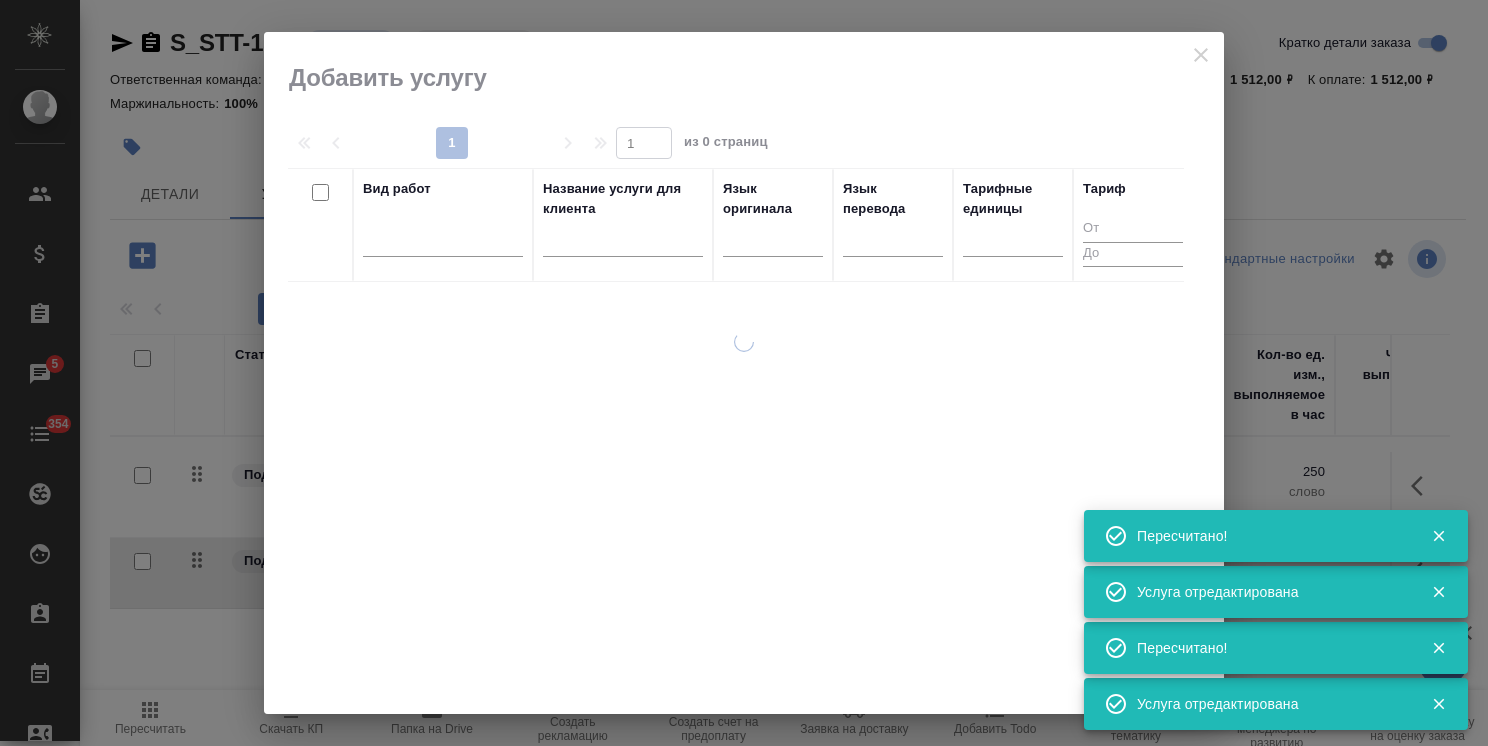 click at bounding box center [623, 244] 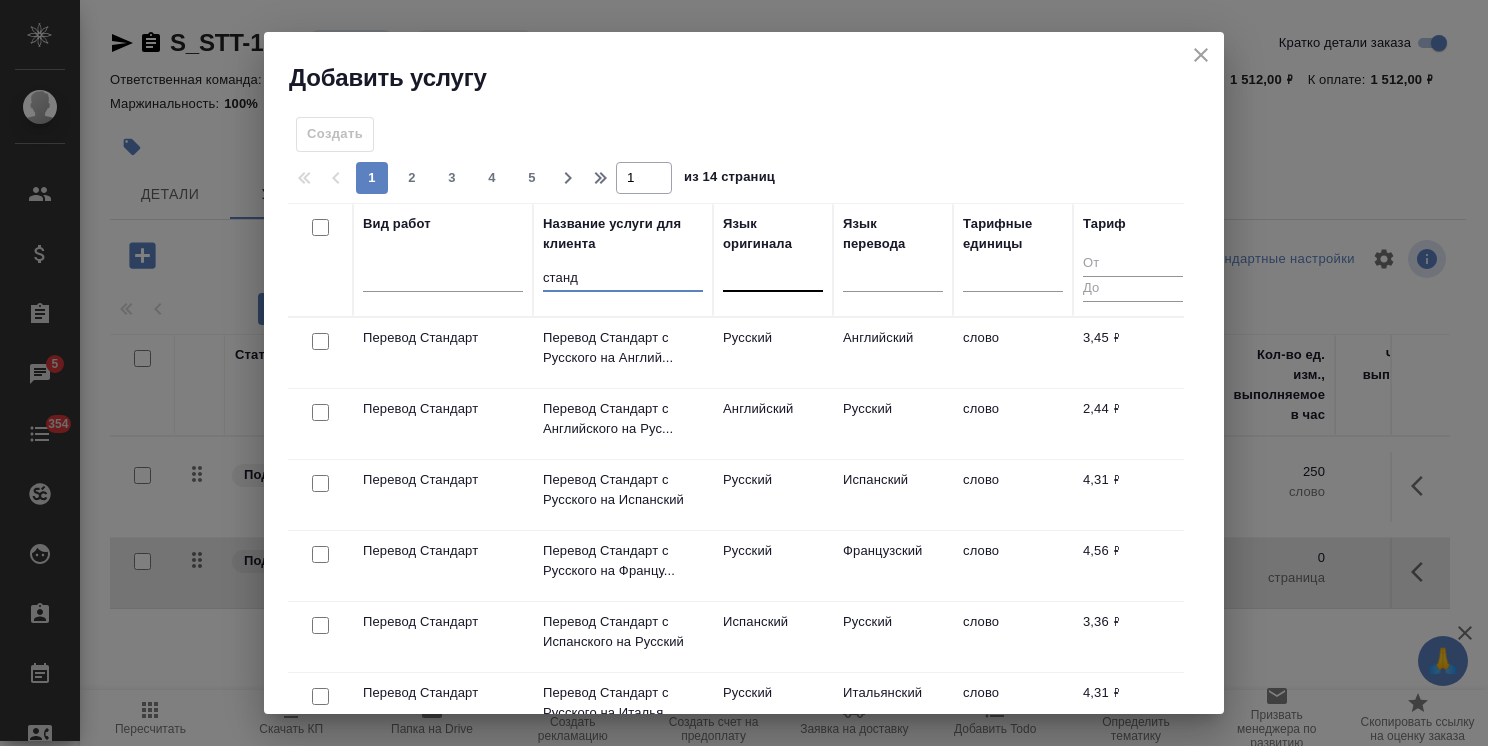 type on "станд" 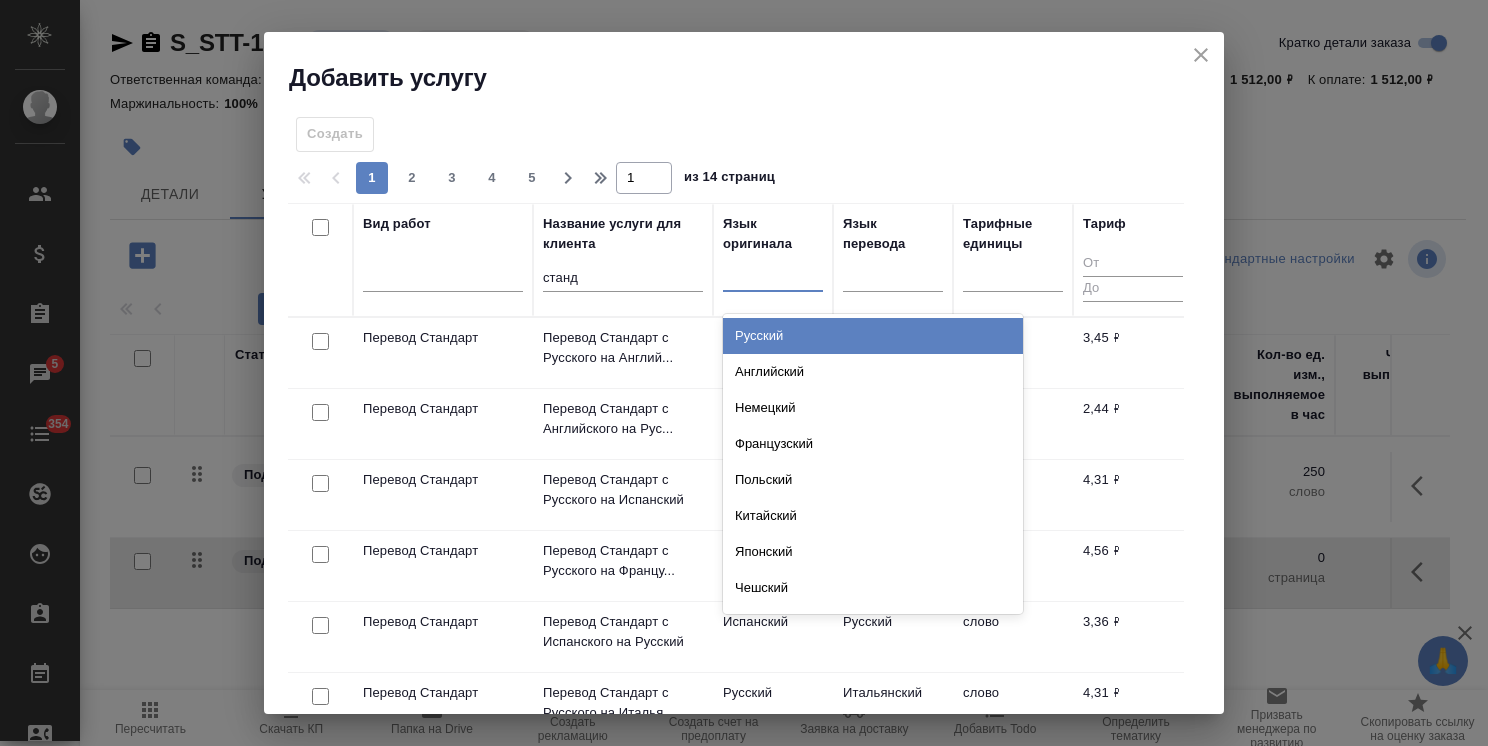 click at bounding box center [773, 271] 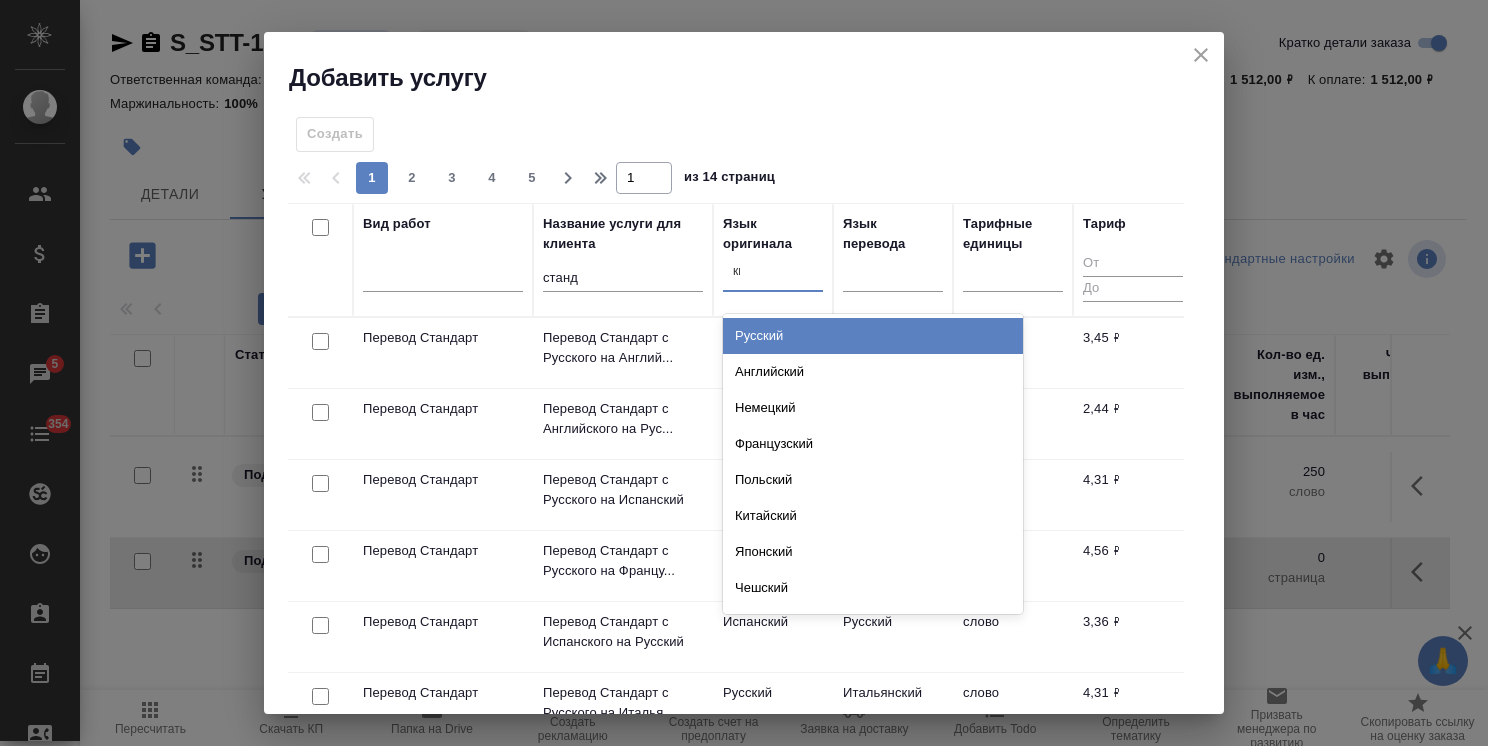 type on "кита" 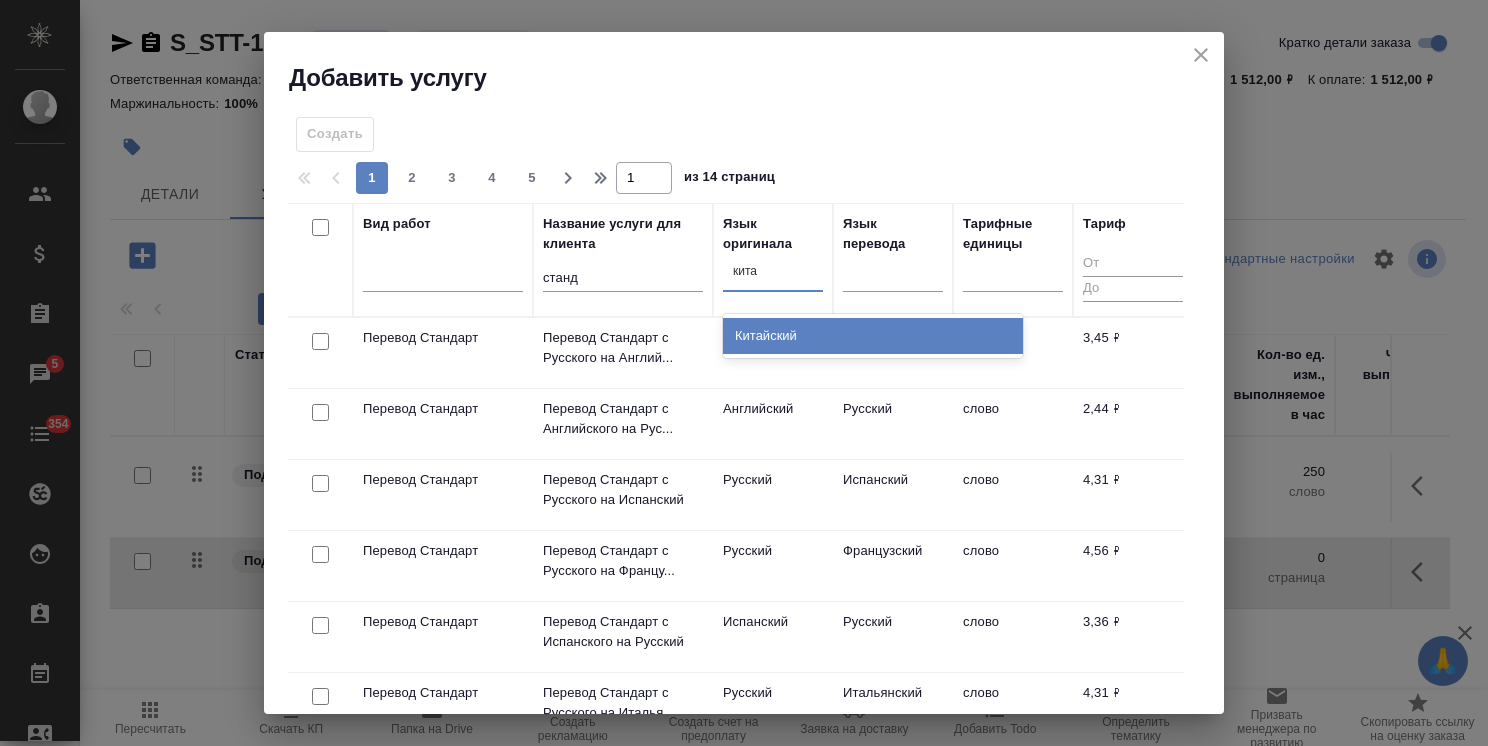 click on "Китайский" at bounding box center [873, 336] 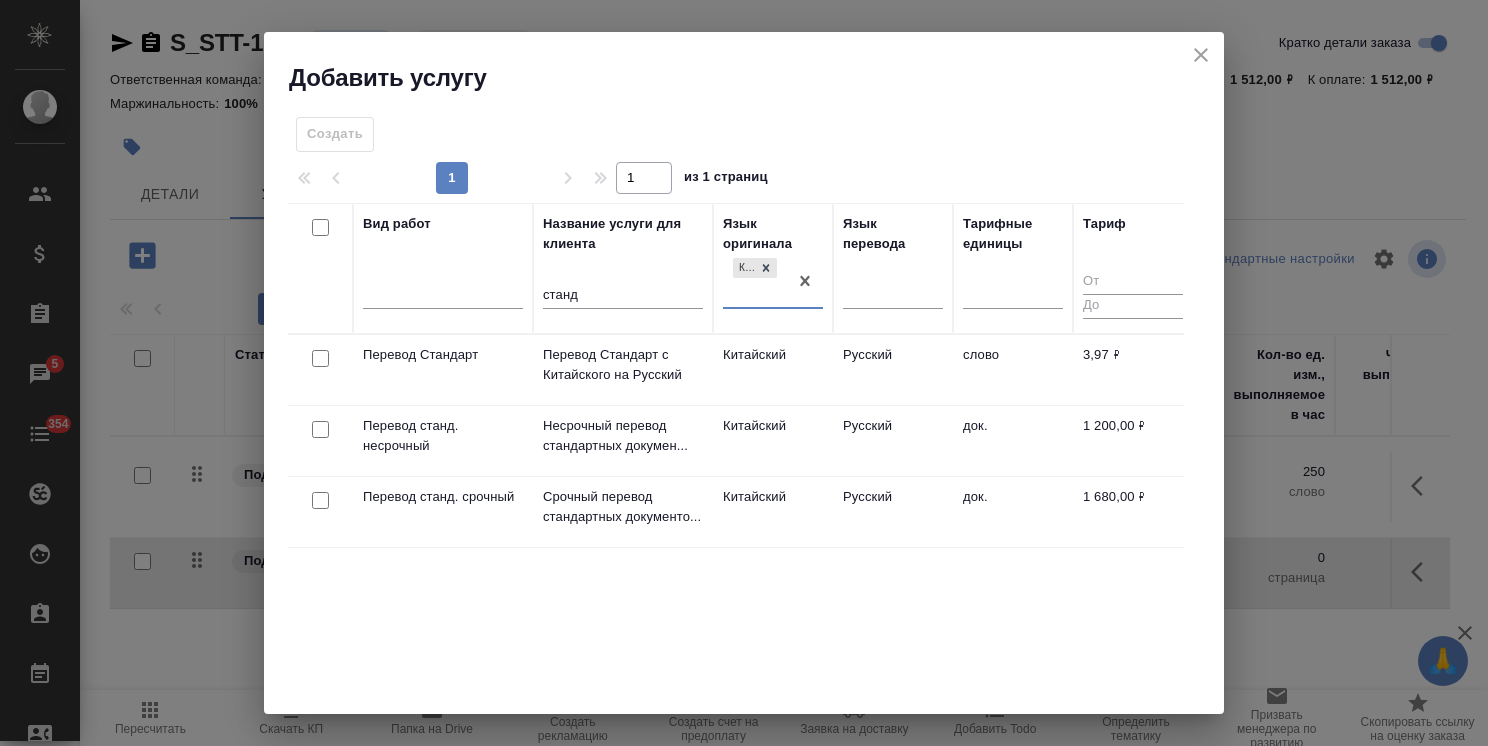 click at bounding box center (320, 358) 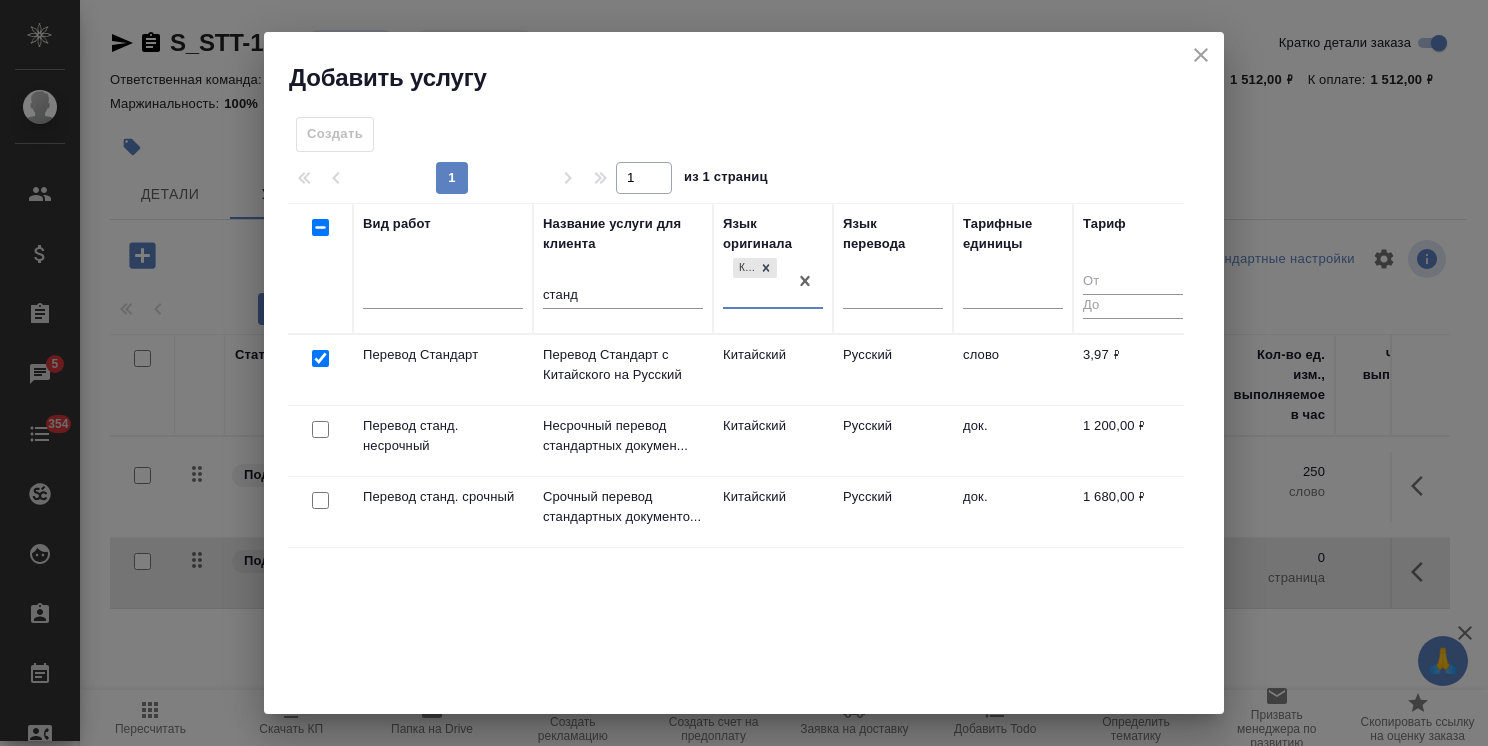 checkbox on "true" 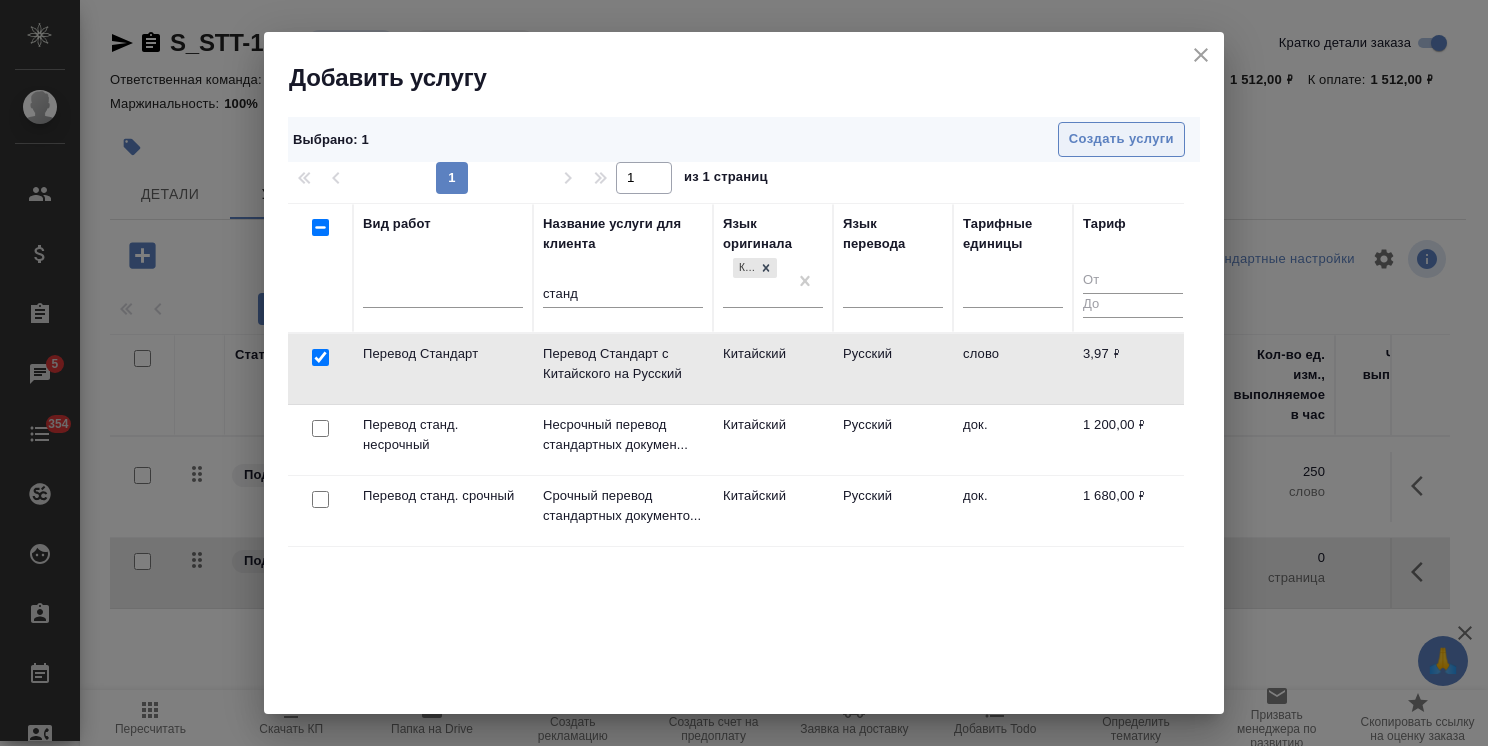 click on "Создать услуги" at bounding box center (1121, 139) 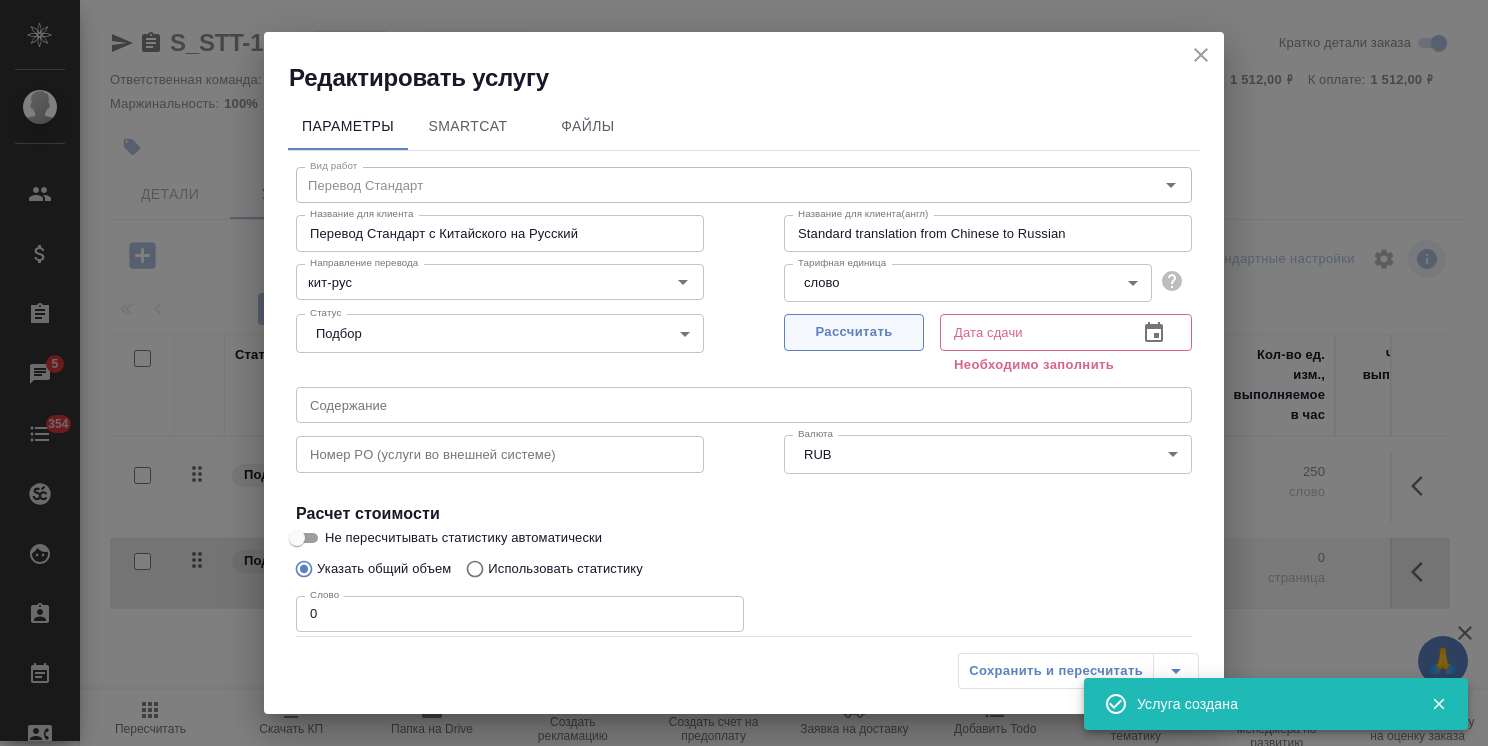 click on "Рассчитать" at bounding box center (854, 332) 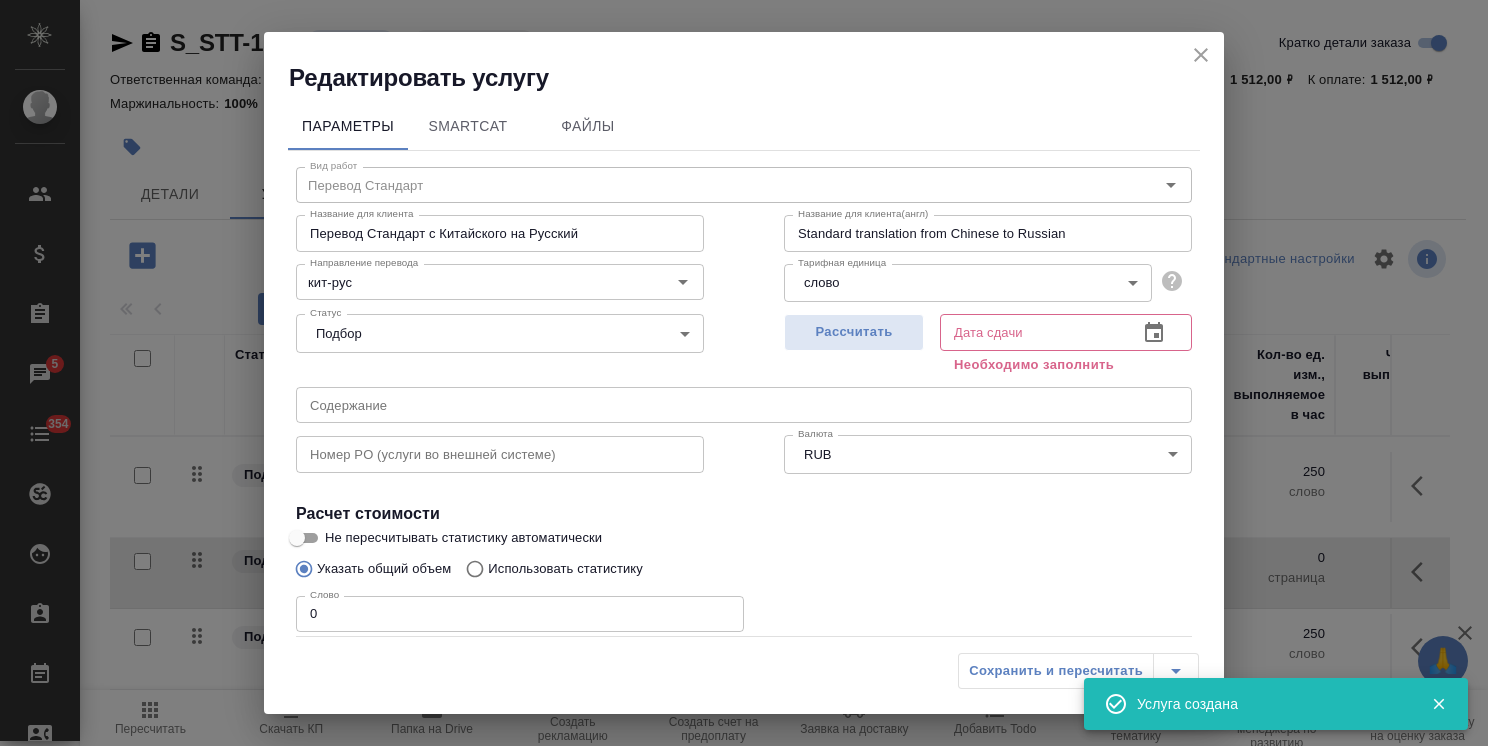 type on "06.08.2025 17:18" 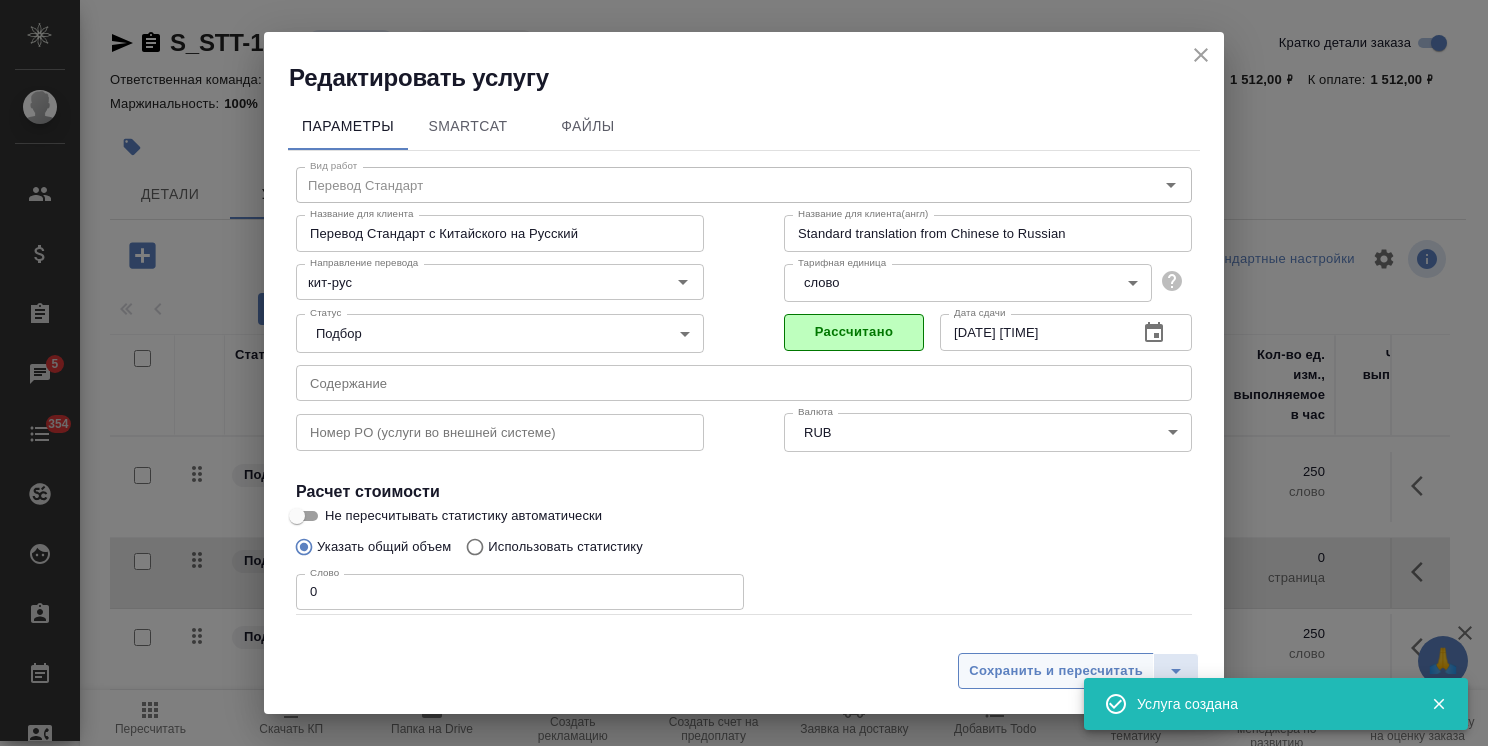click on "Сохранить и пересчитать" at bounding box center [1056, 671] 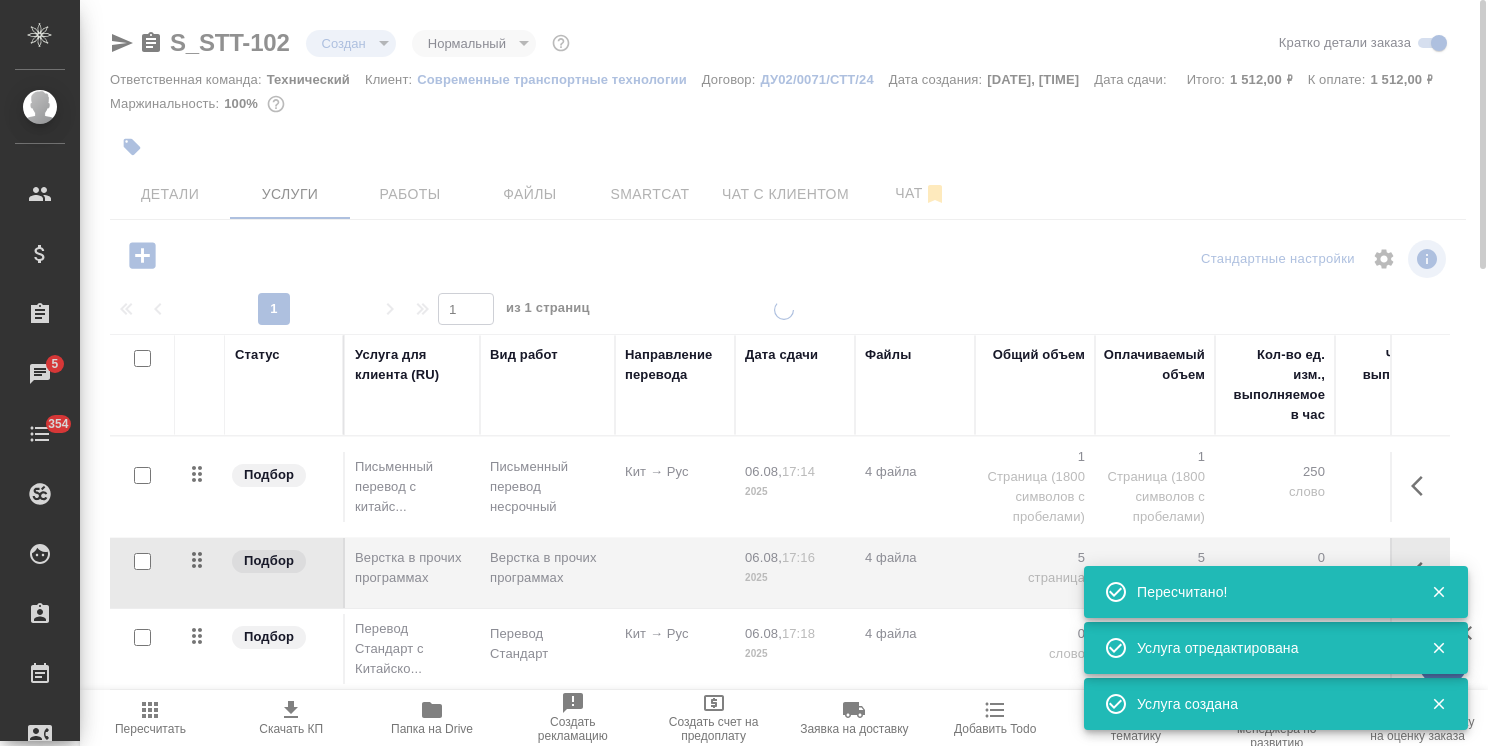 scroll, scrollTop: 68, scrollLeft: 0, axis: vertical 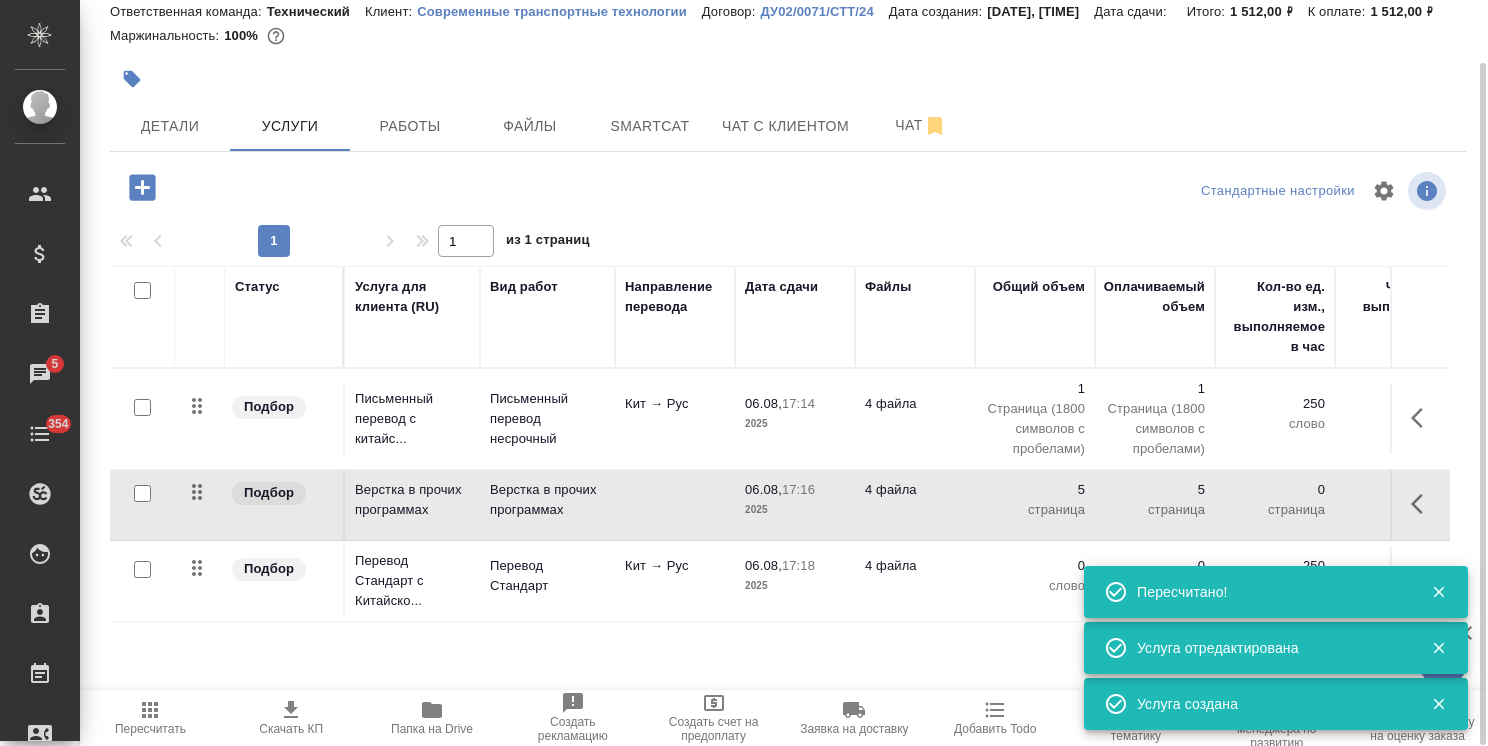 click 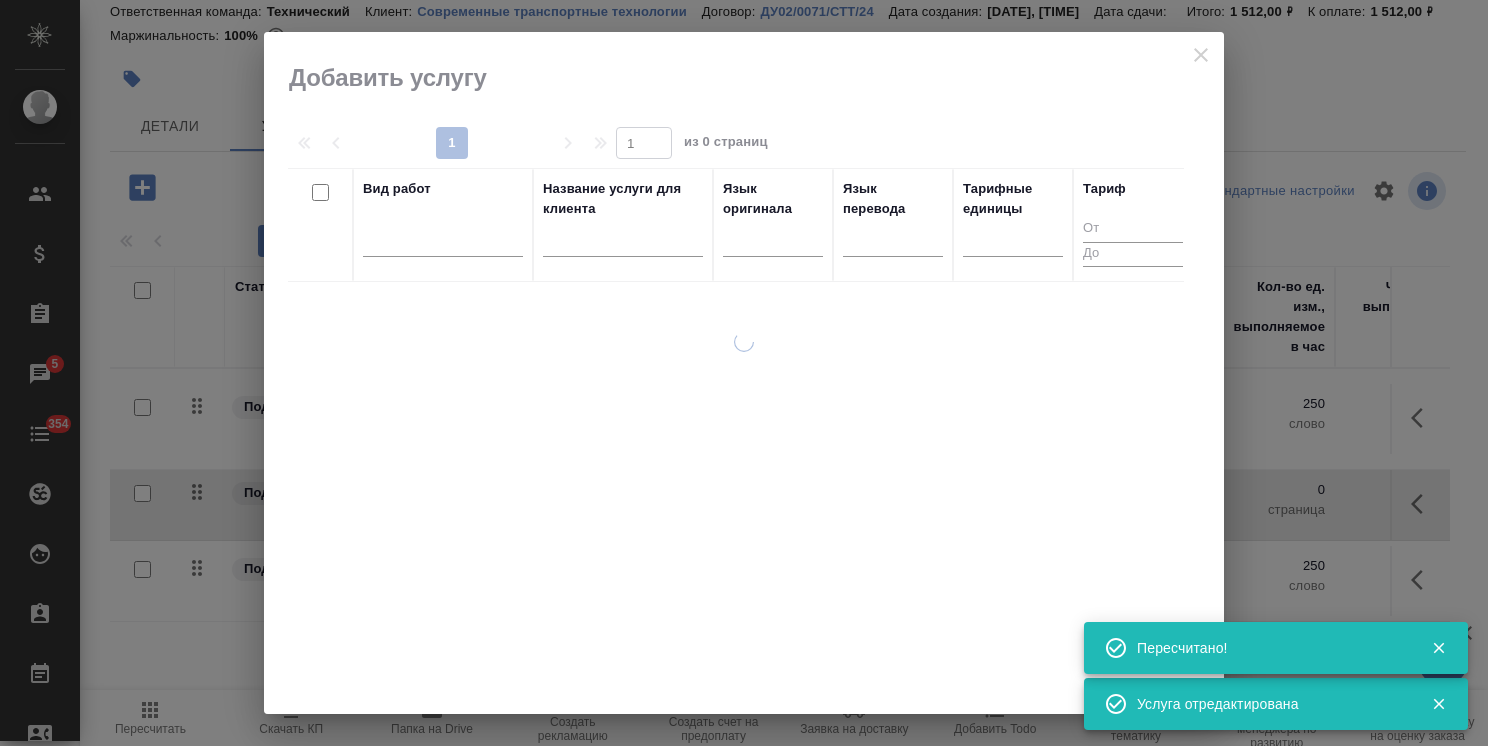 click at bounding box center [623, 244] 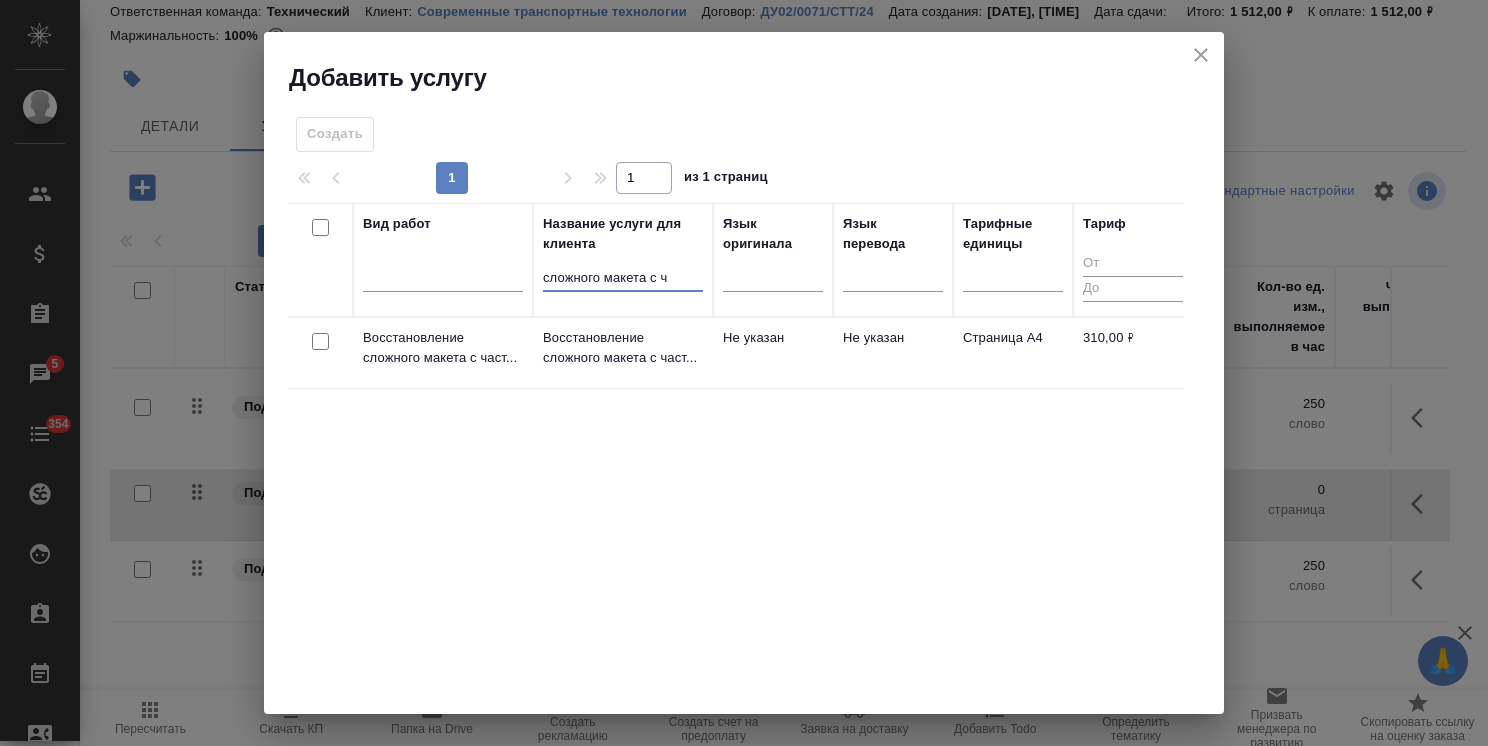 type on "сложного макета с ч" 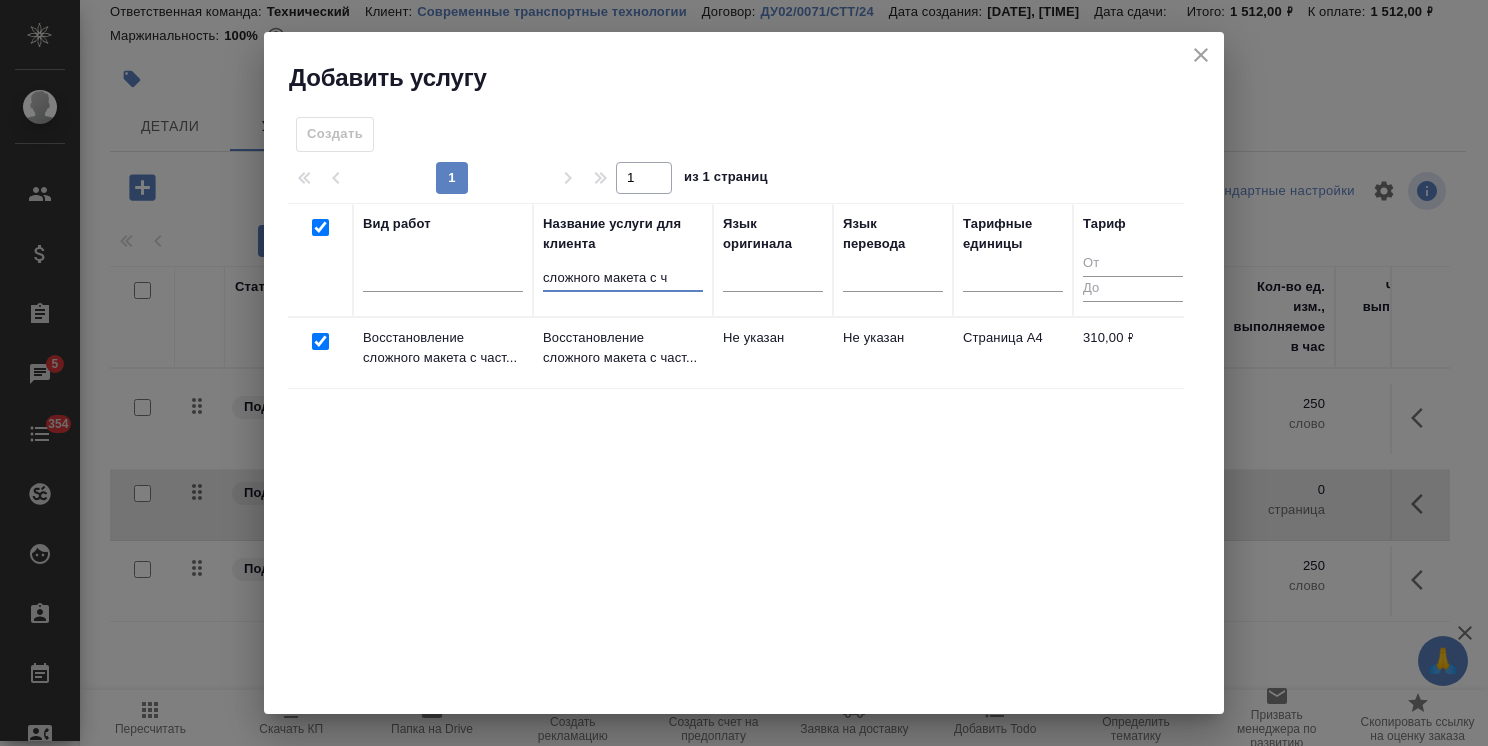 checkbox on "true" 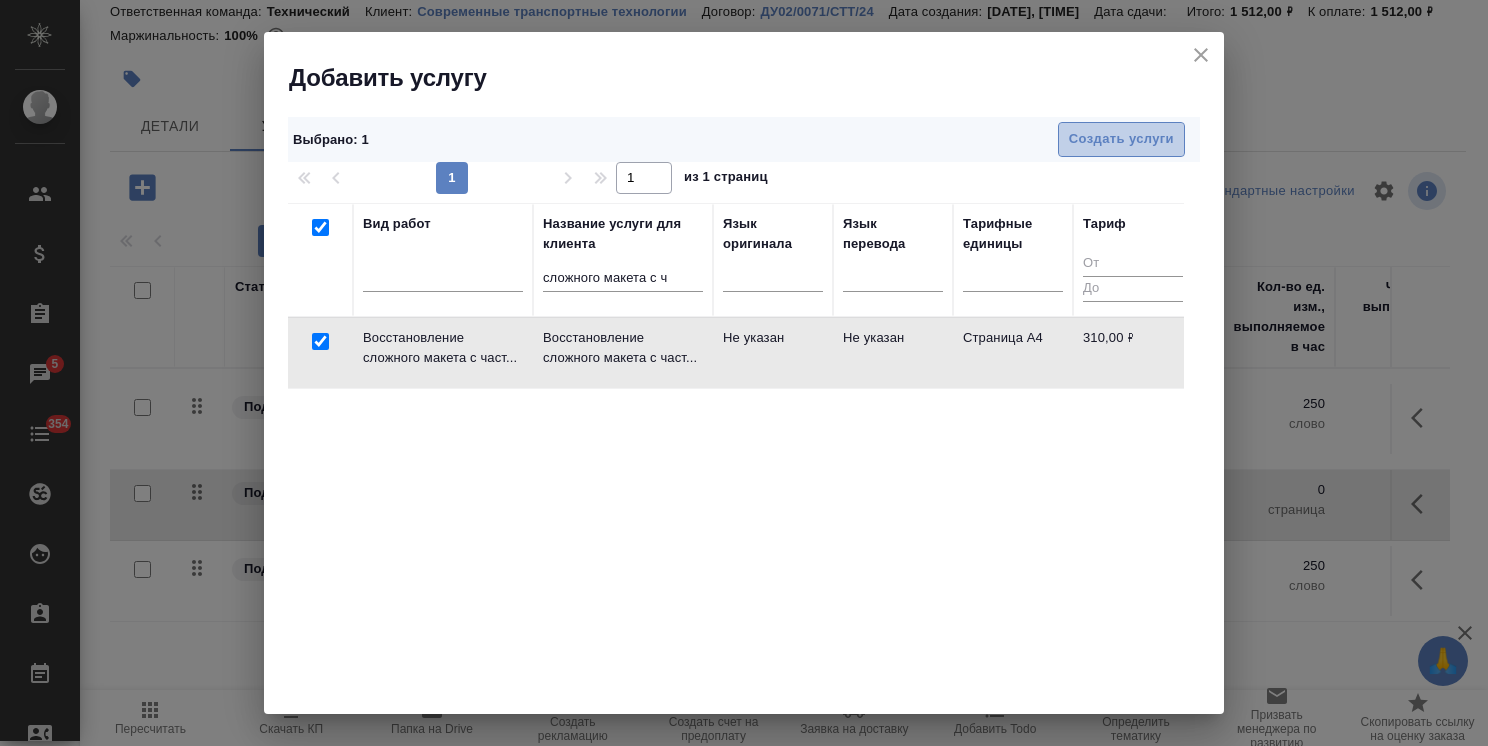 click on "Создать услуги" at bounding box center [1121, 139] 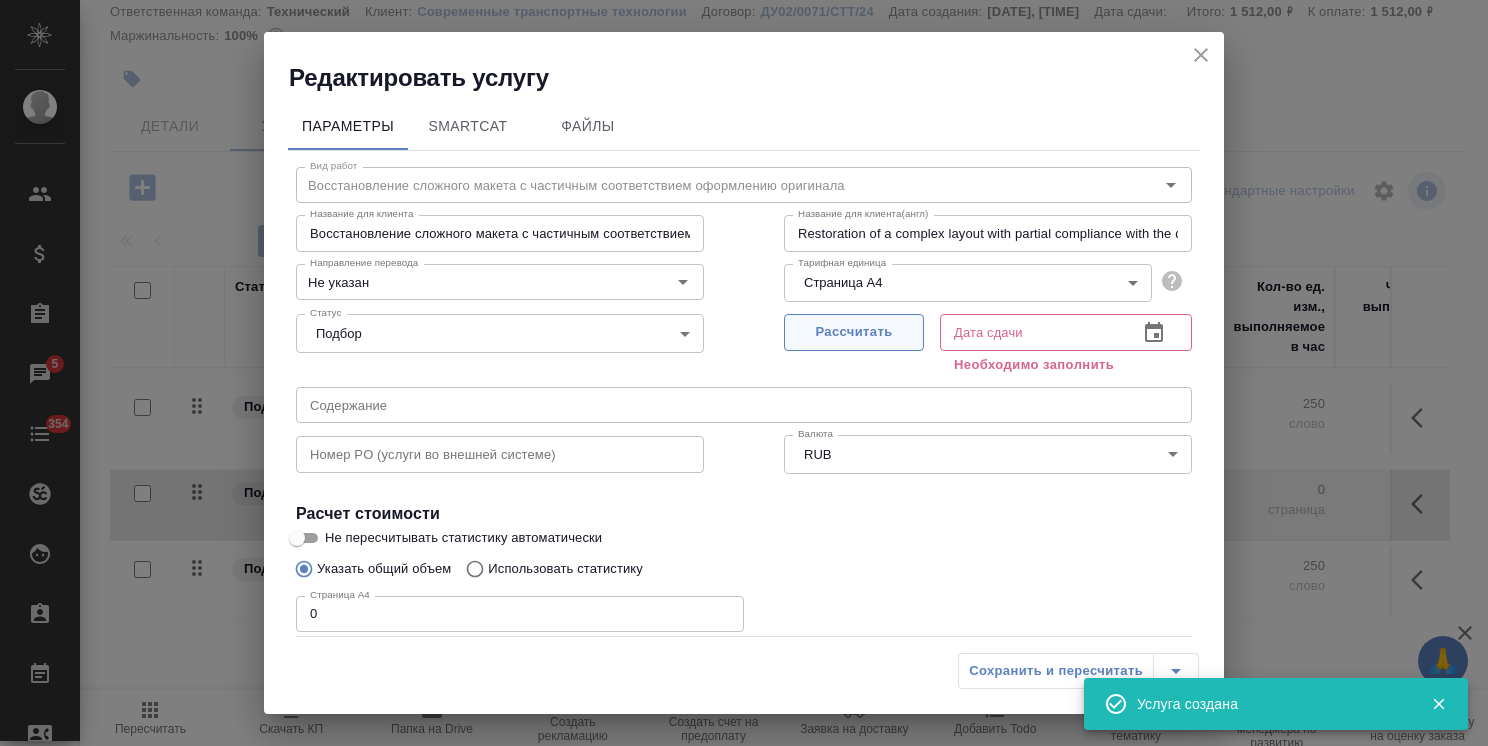 click on "Рассчитать" at bounding box center (854, 332) 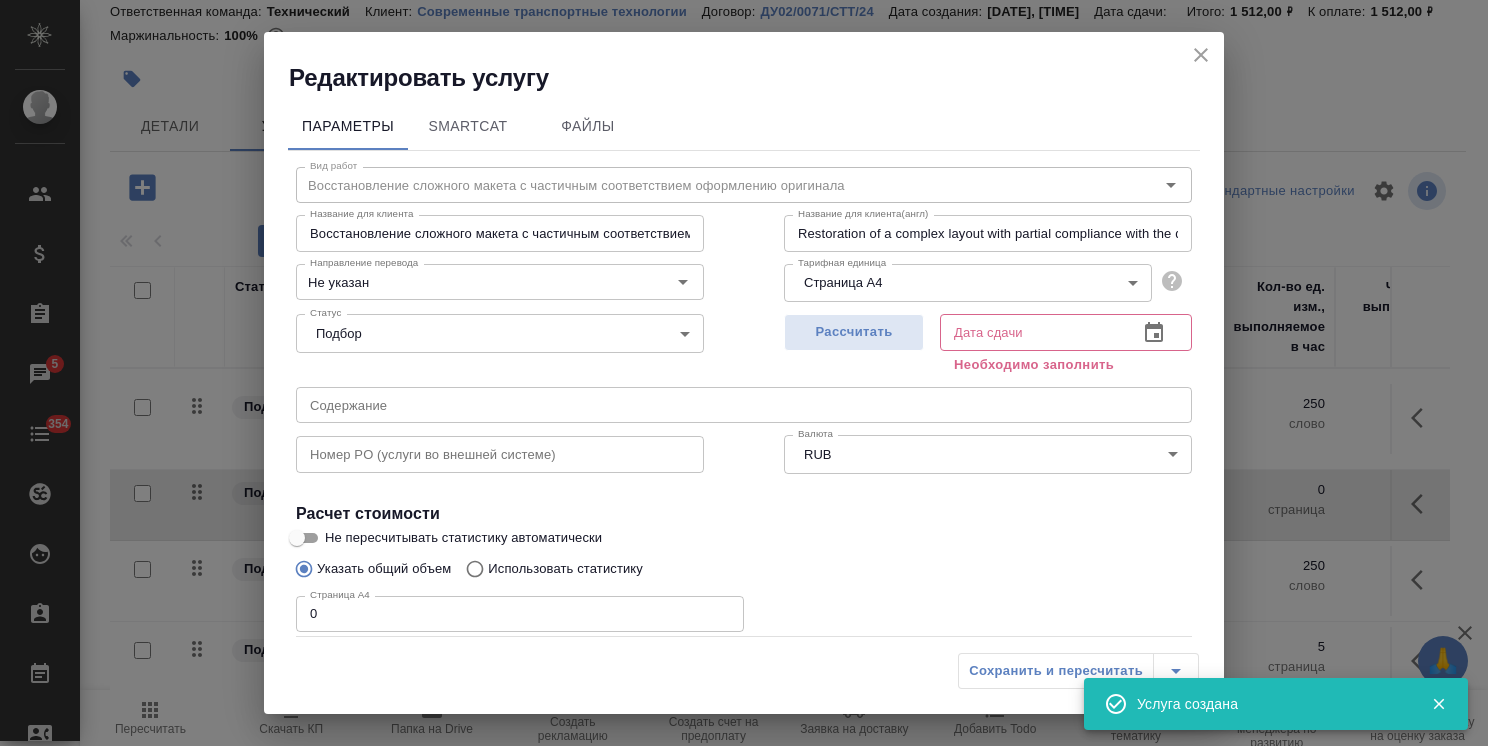 type on "06.08.2025 17:18" 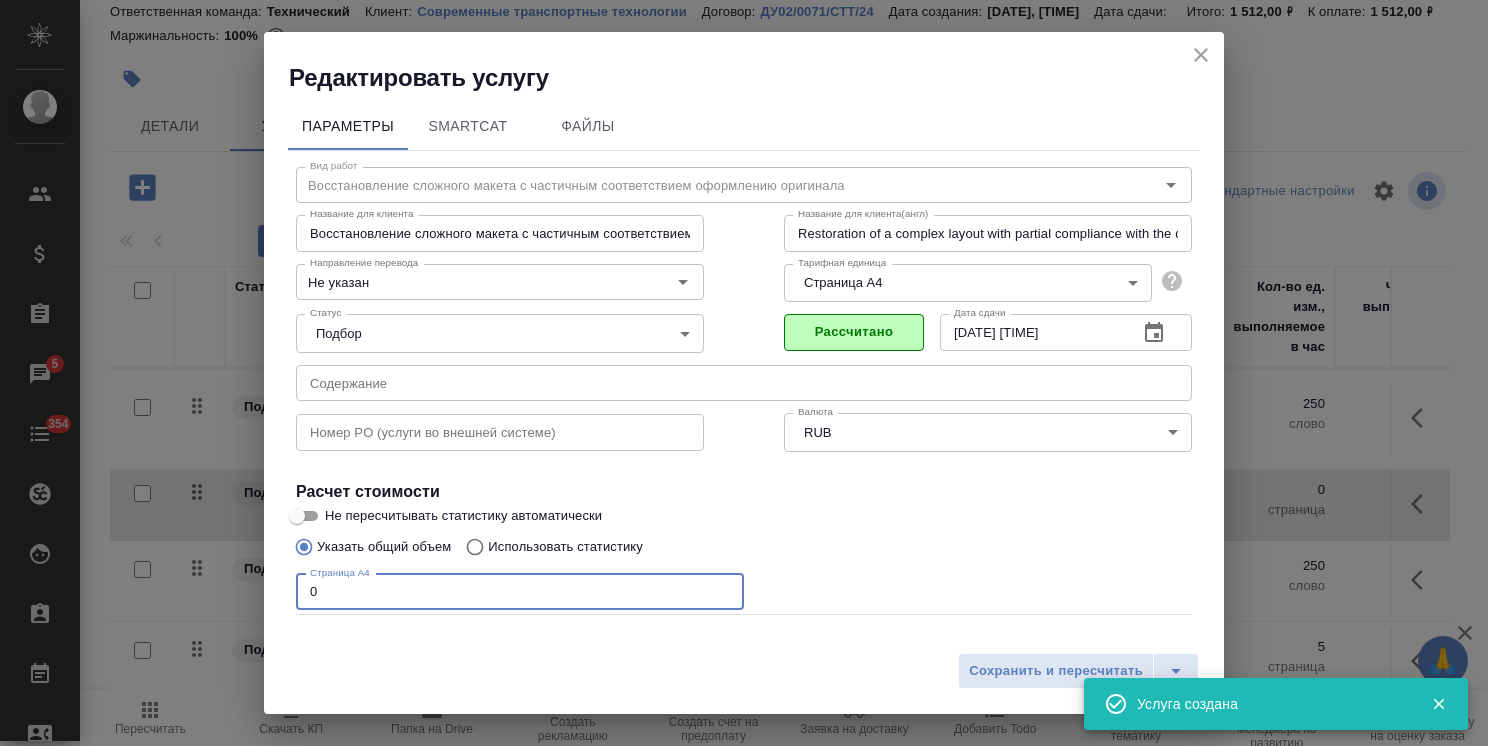 drag, startPoint x: 344, startPoint y: 603, endPoint x: 284, endPoint y: 592, distance: 61 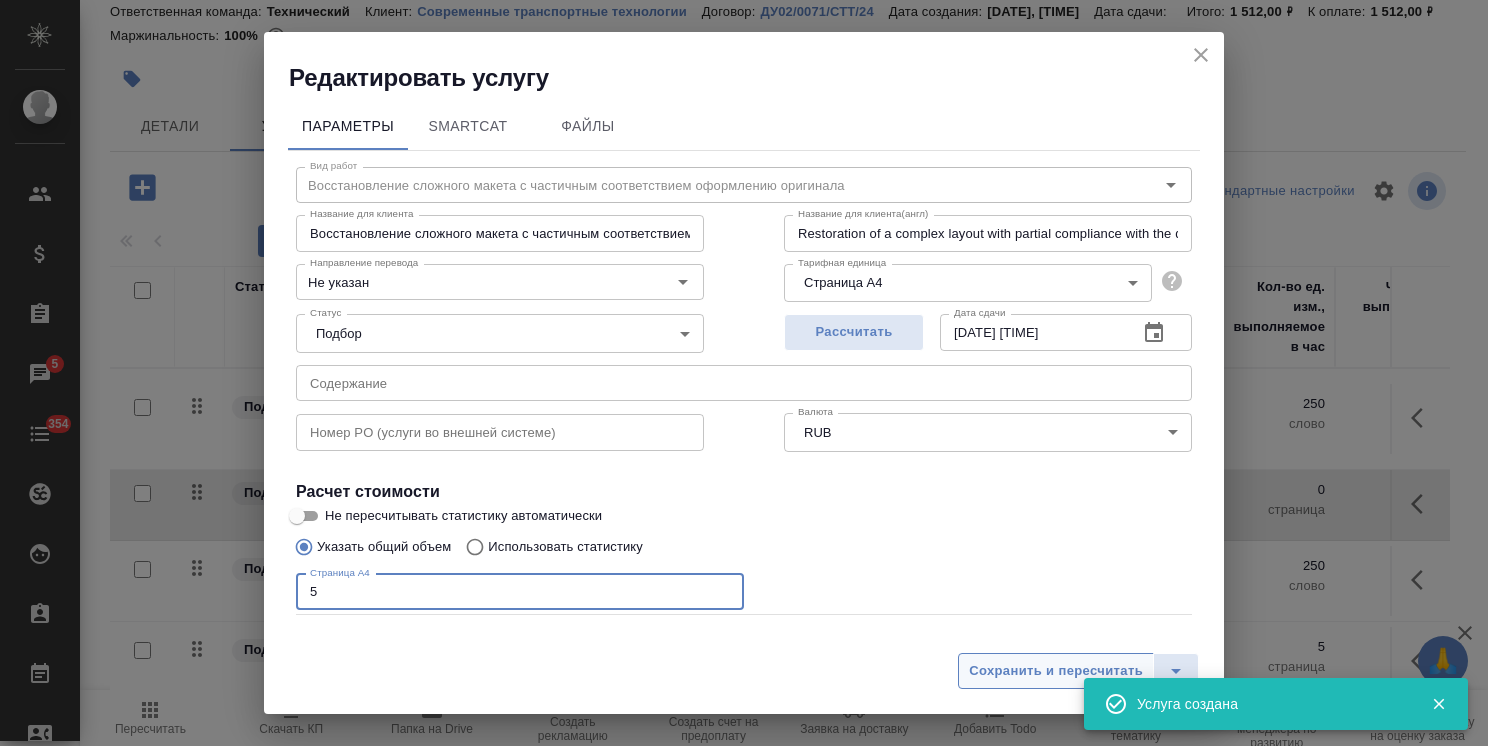 type on "5" 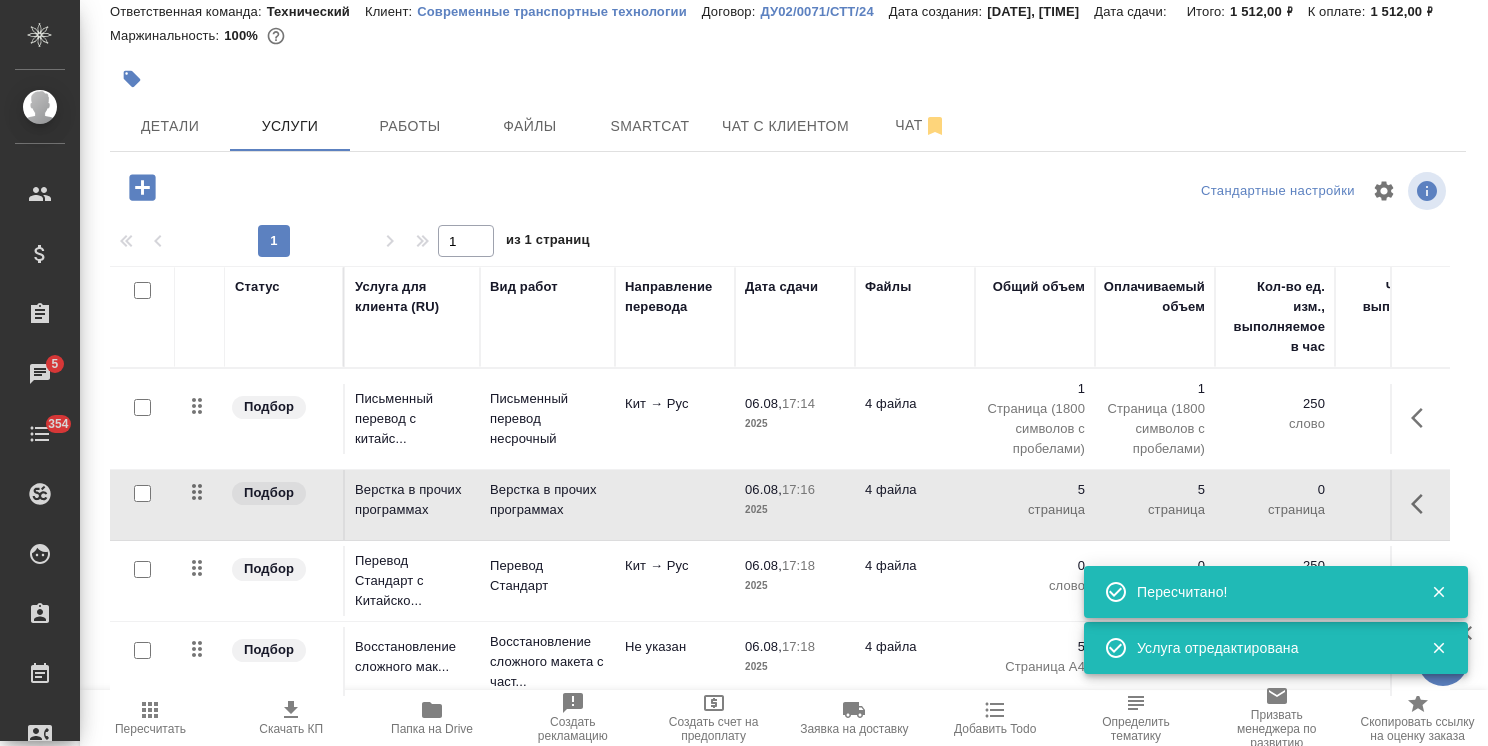 click at bounding box center [142, 569] 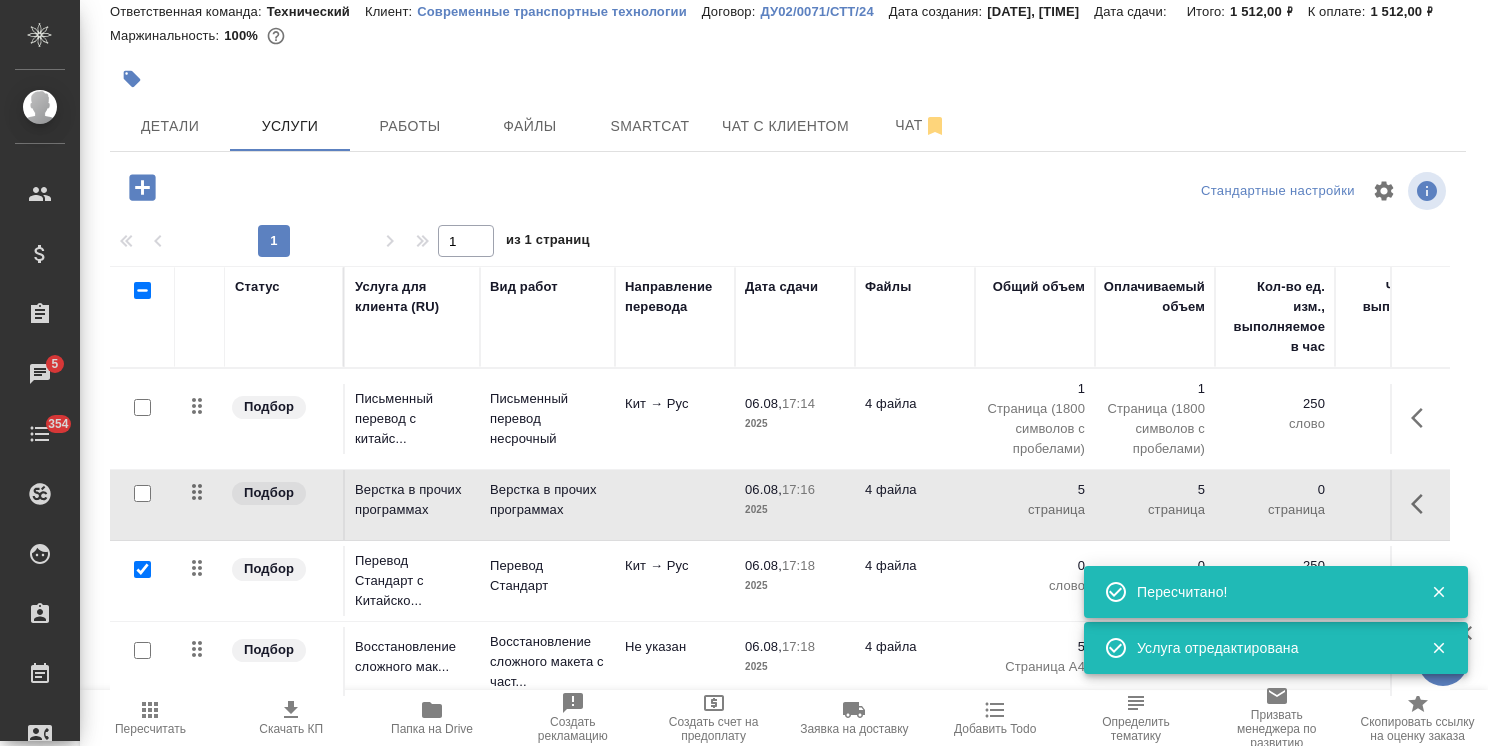 checkbox on "true" 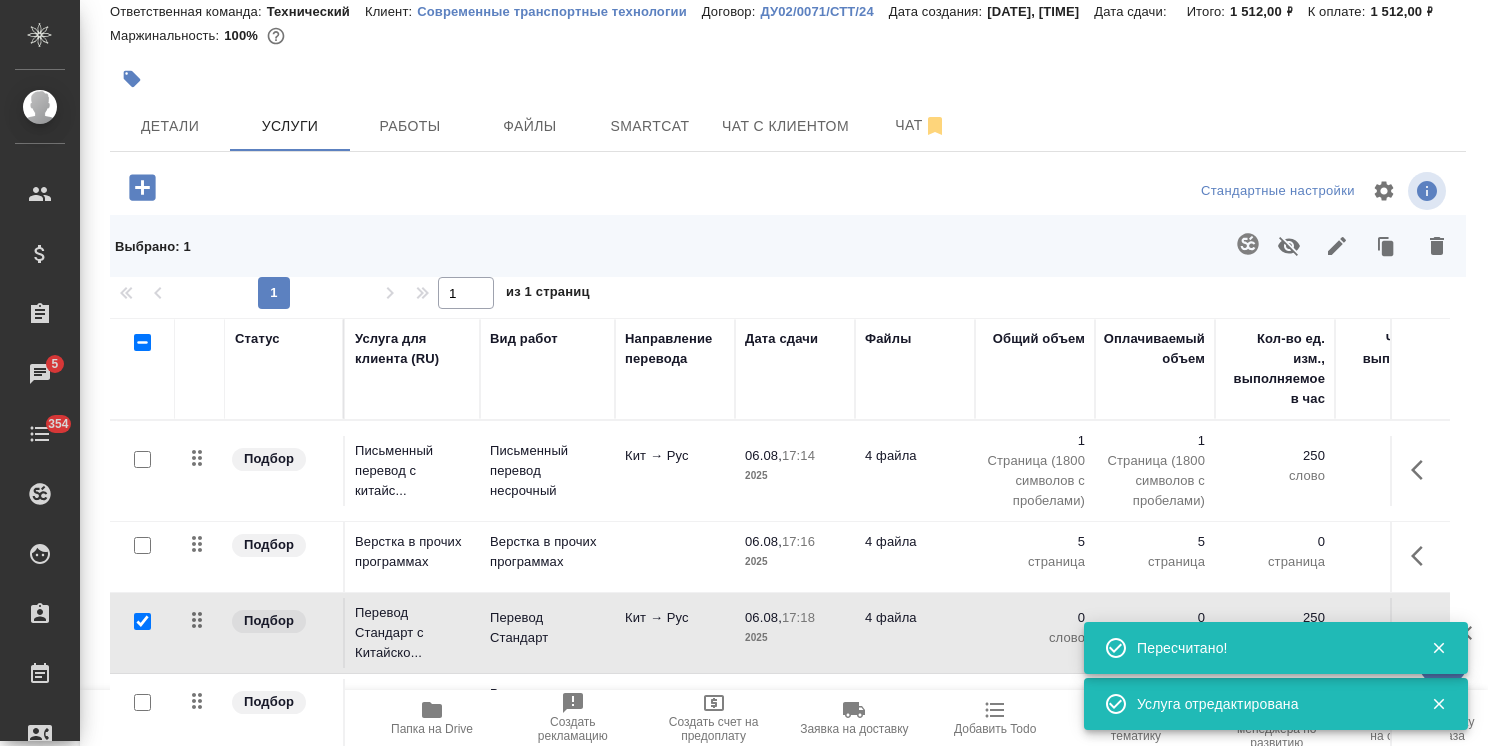 scroll, scrollTop: 120, scrollLeft: 0, axis: vertical 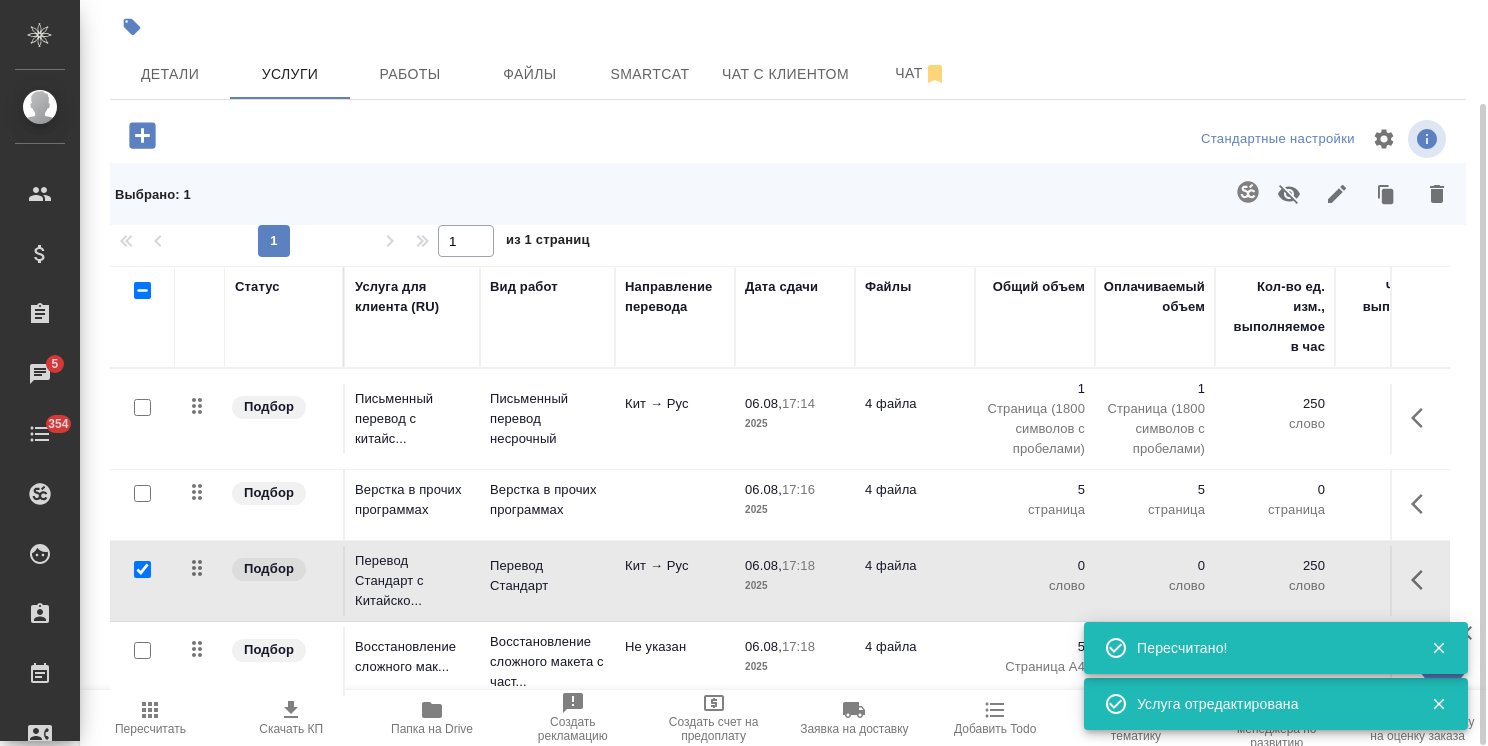 click at bounding box center (142, 650) 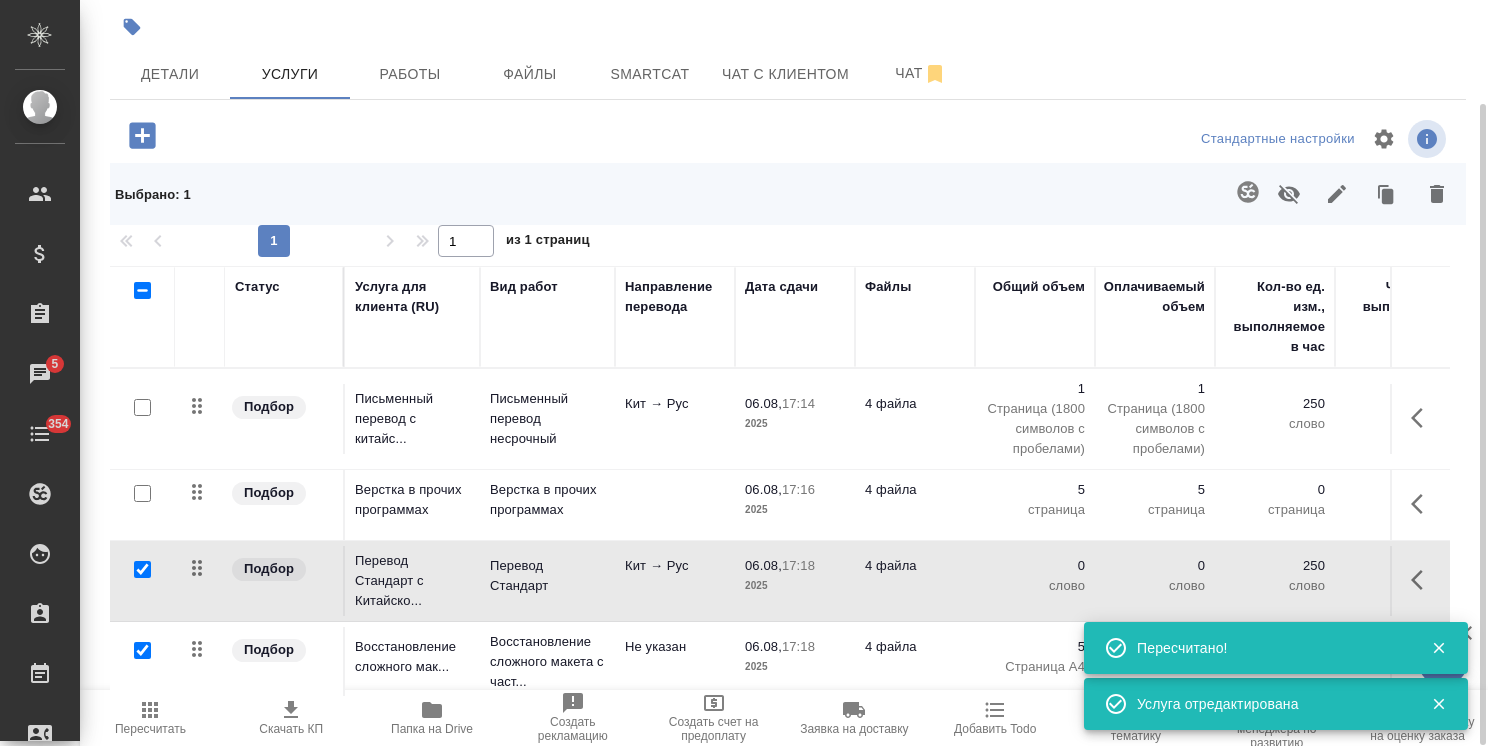 checkbox on "true" 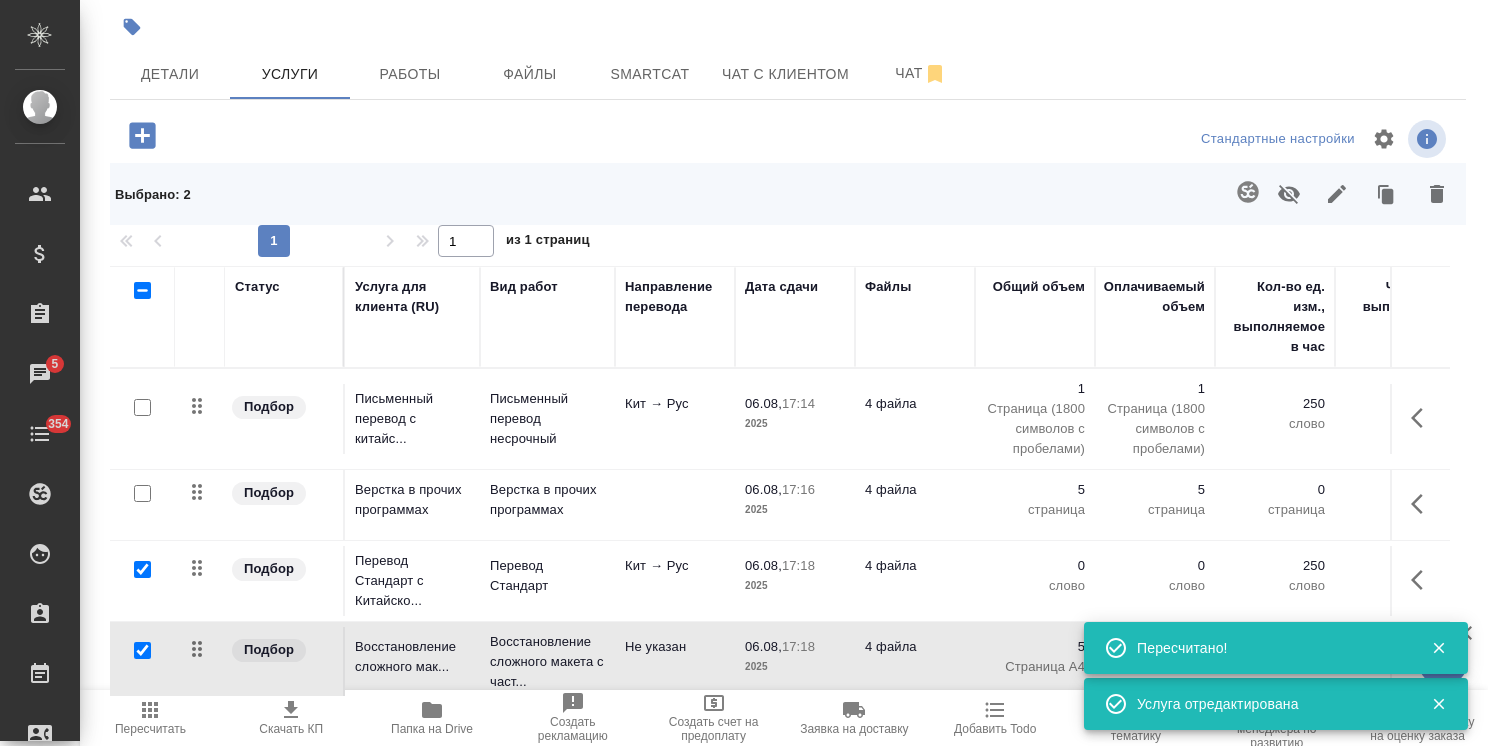 click 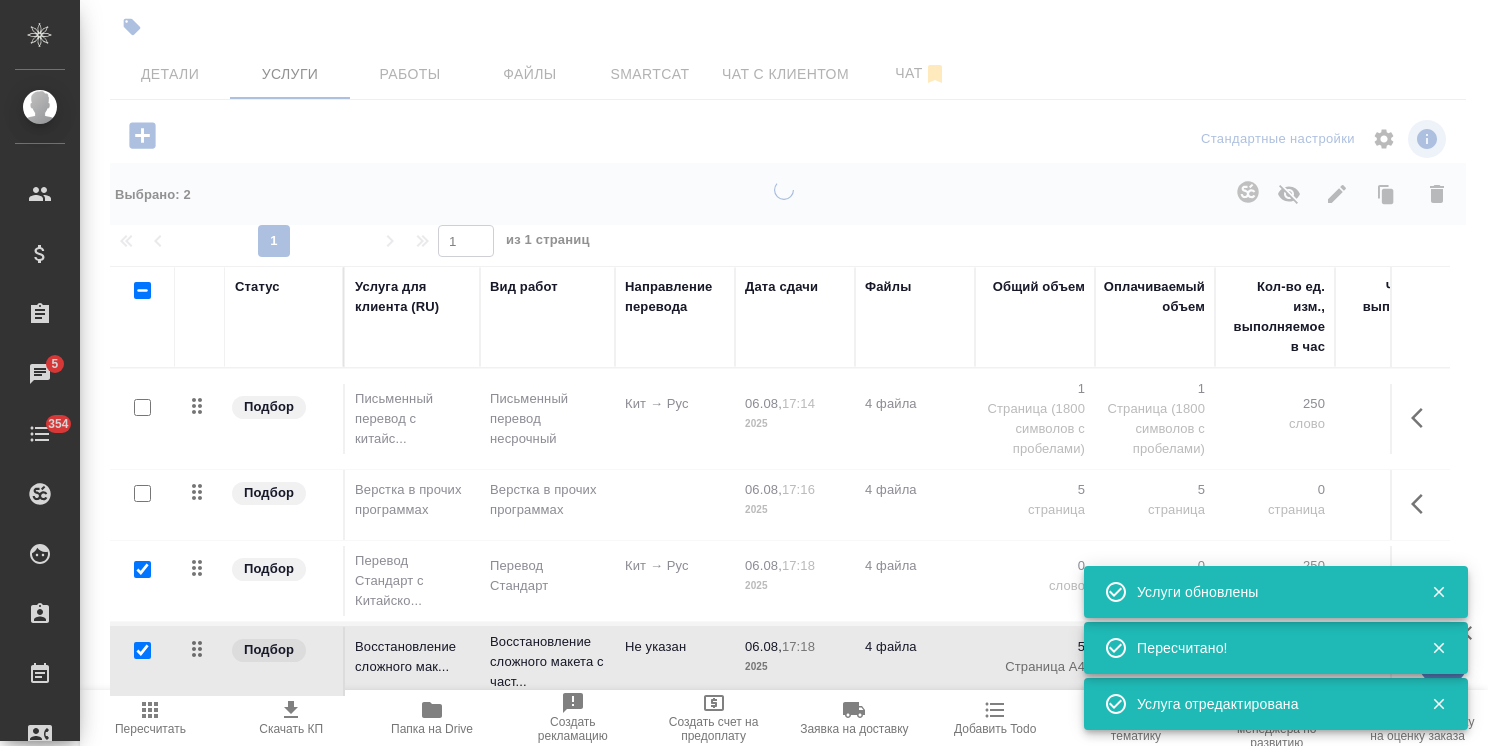 click at bounding box center (142, 569) 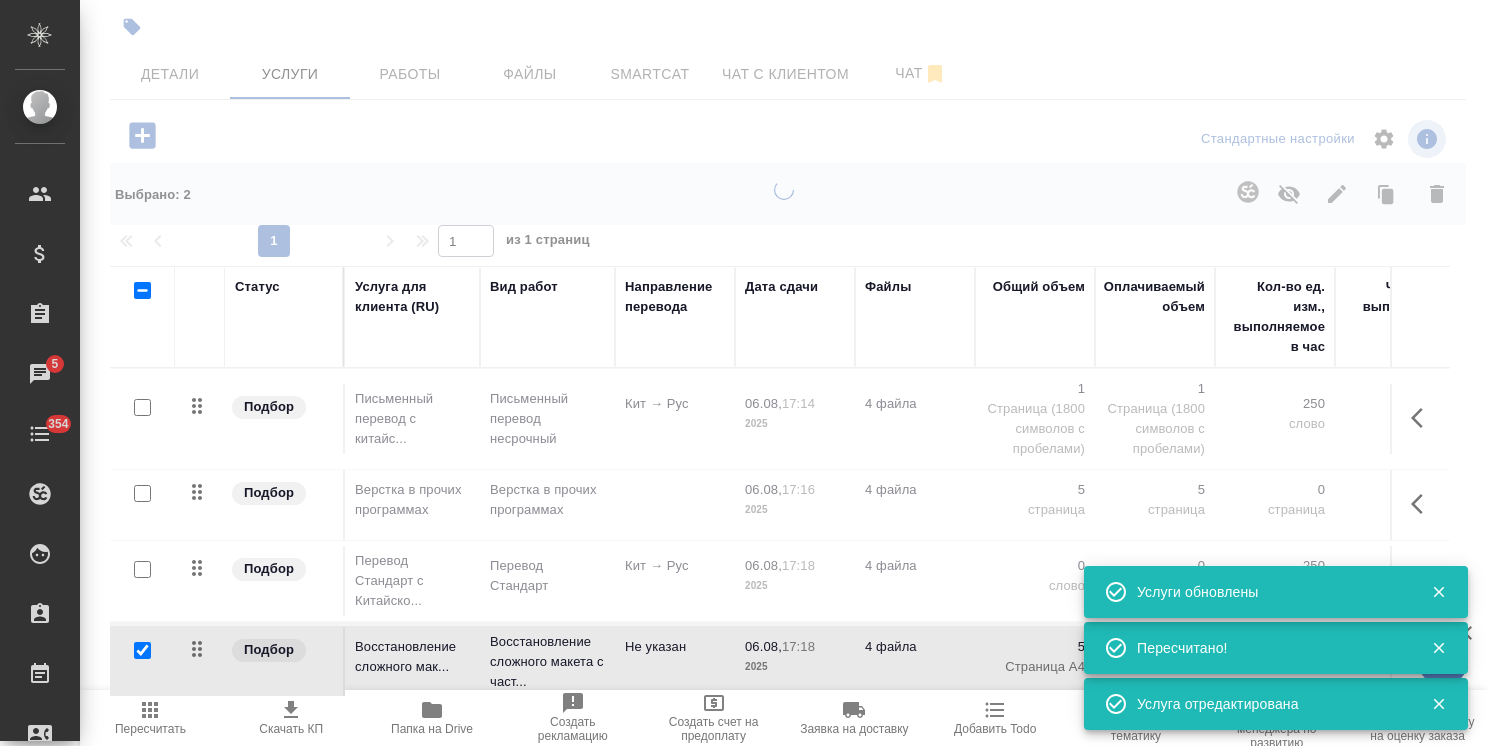 checkbox on "false" 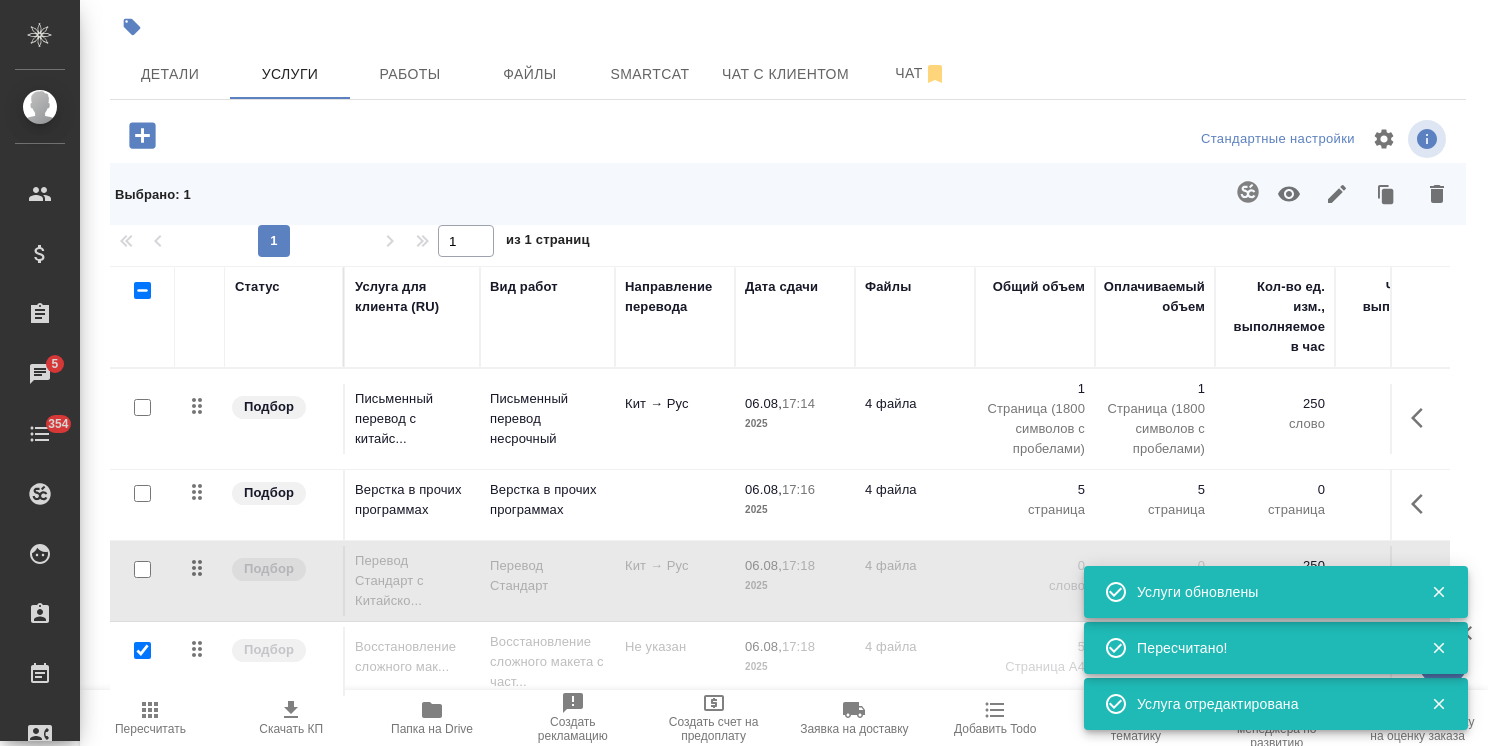 click at bounding box center [142, 650] 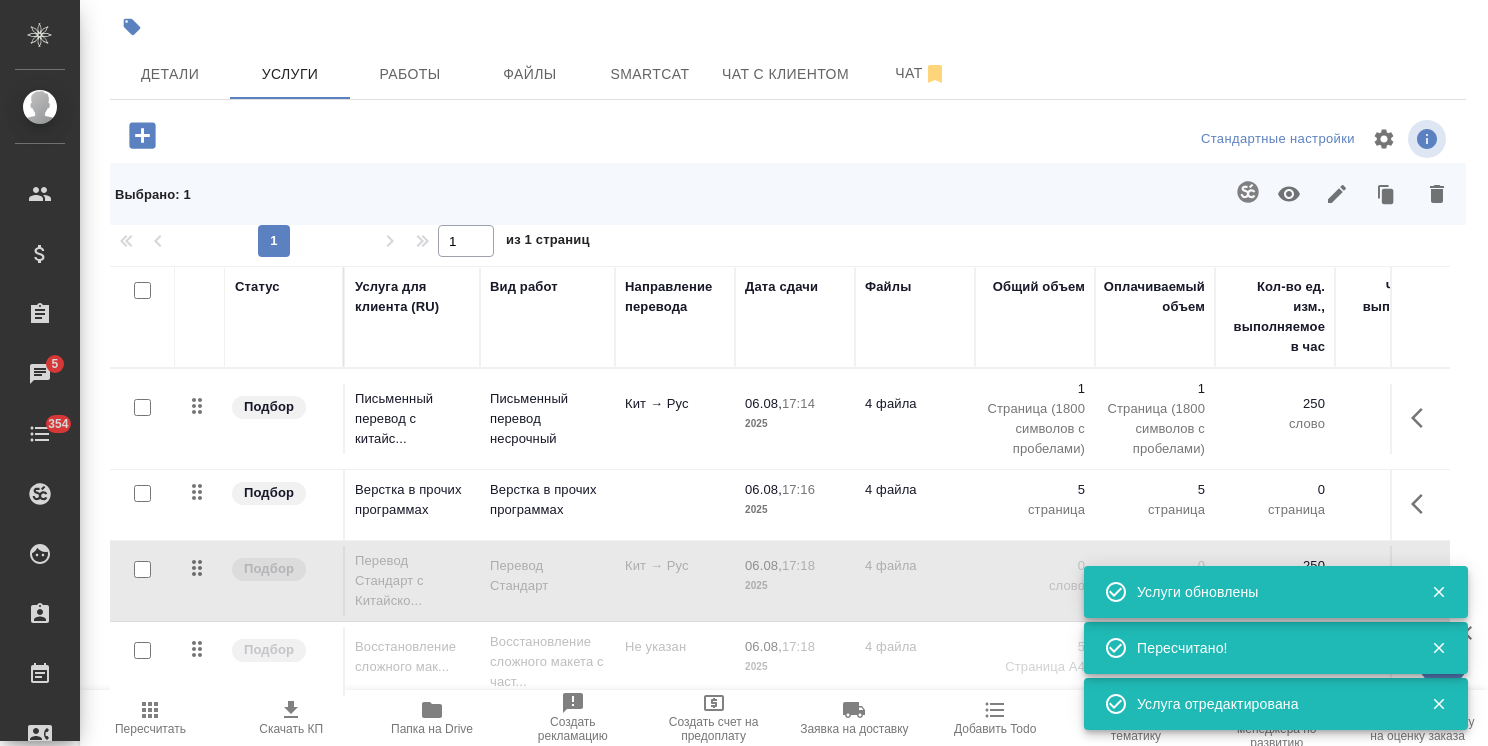checkbox on "false" 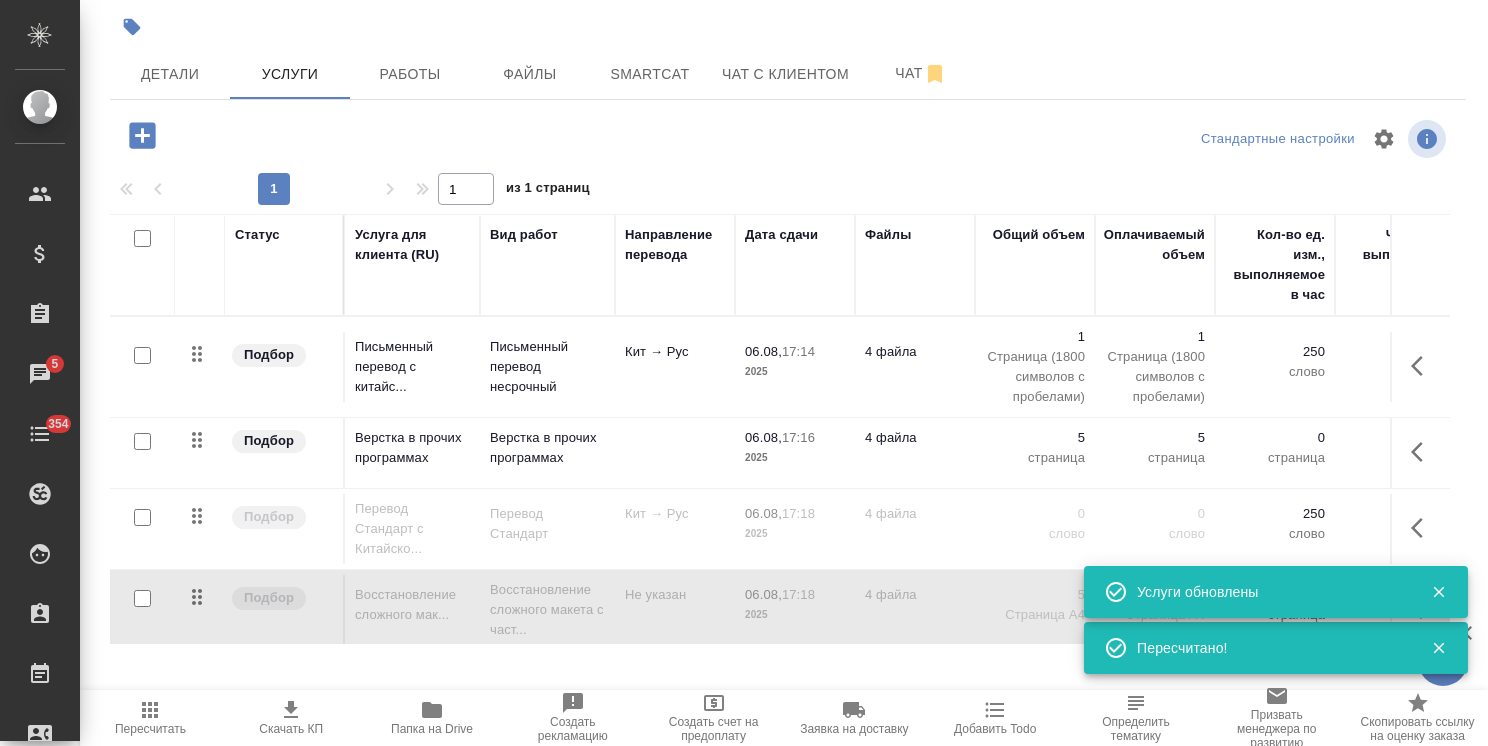 click 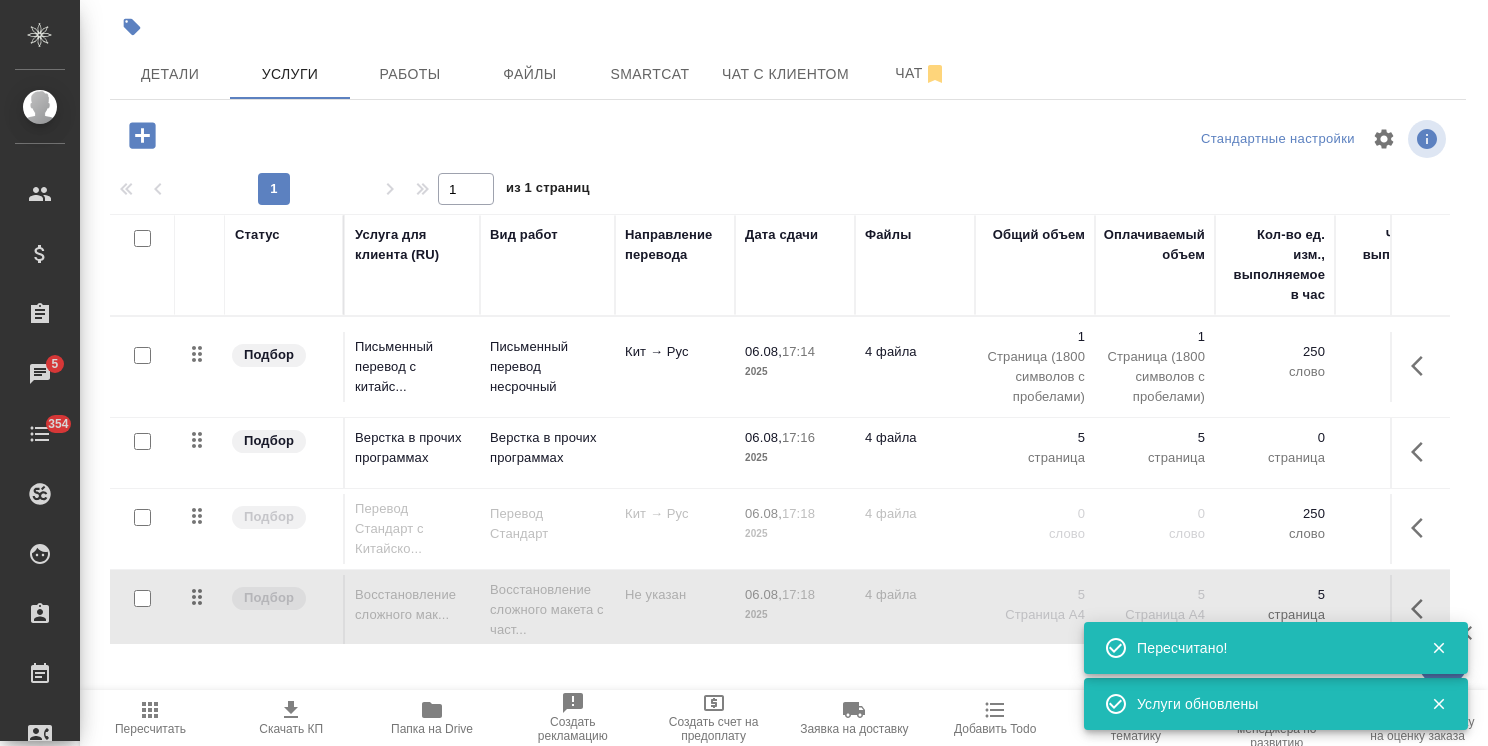 click on "Чат" at bounding box center [921, 73] 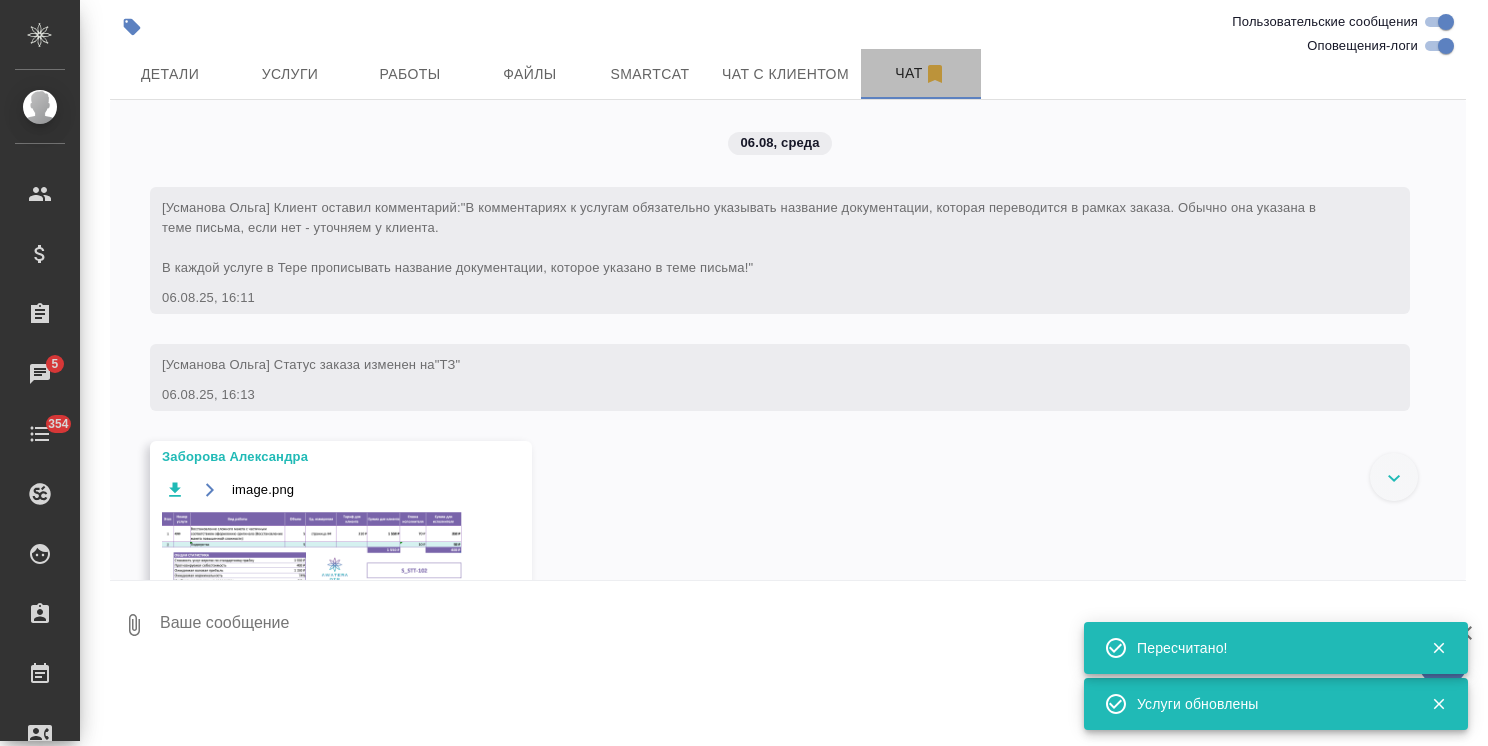 click on "Чат" at bounding box center (921, 73) 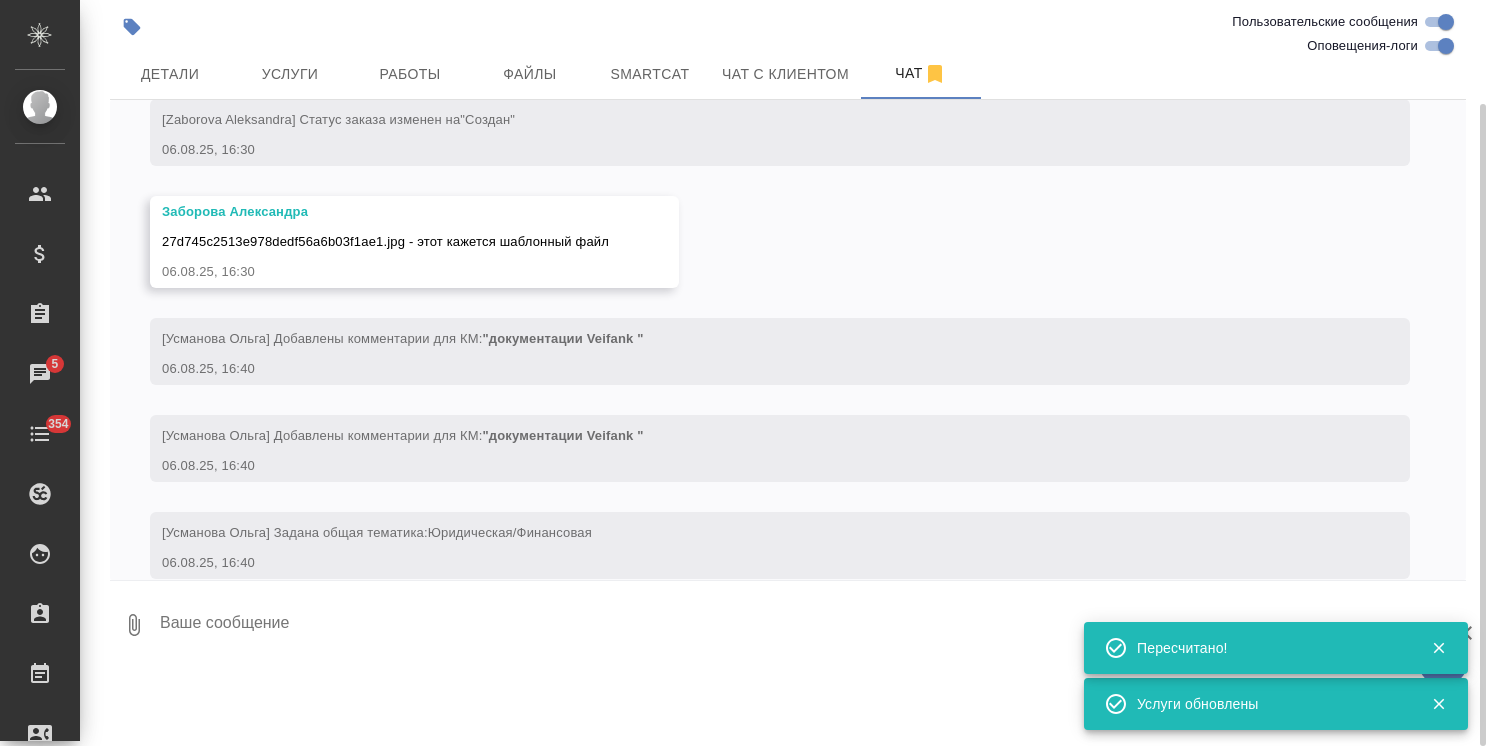scroll, scrollTop: 727, scrollLeft: 0, axis: vertical 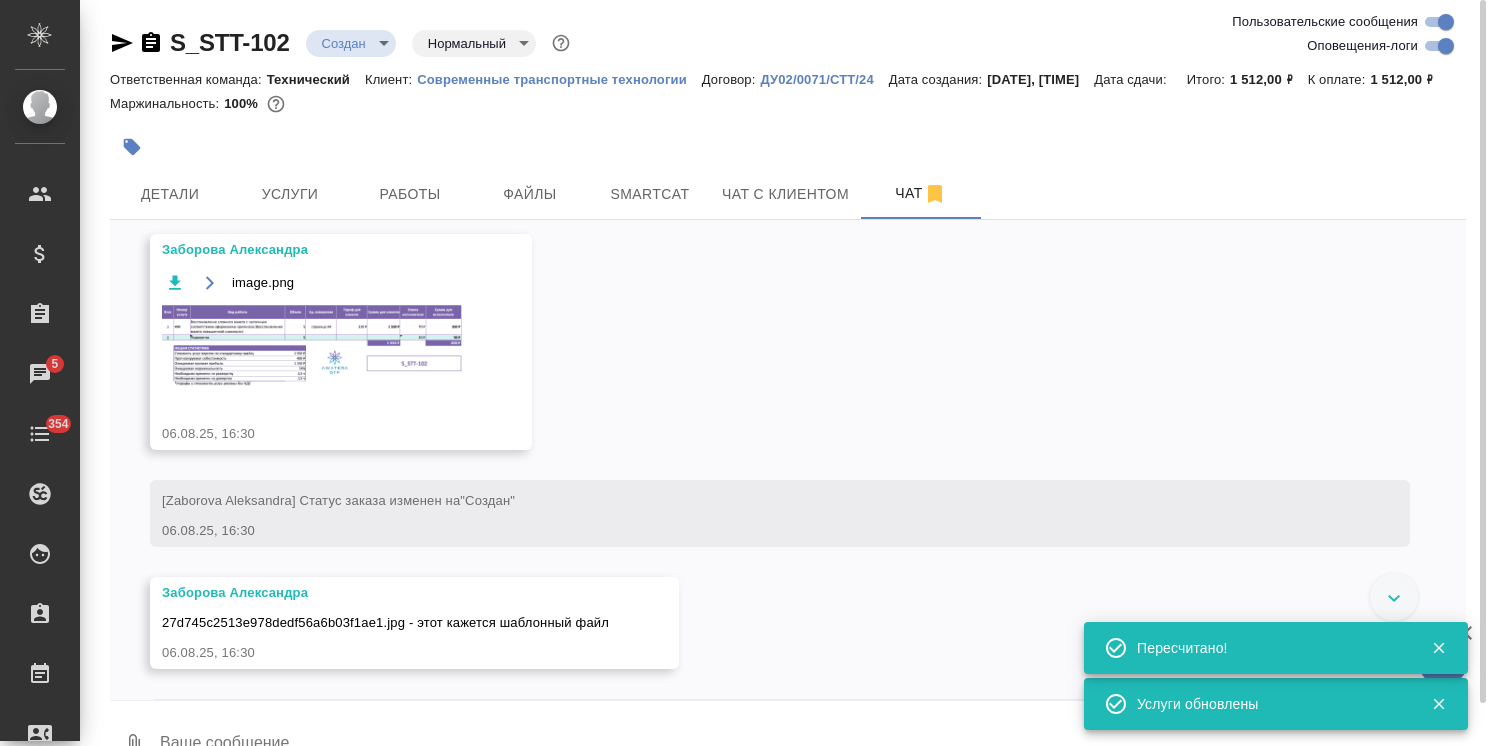 click at bounding box center [312, 347] 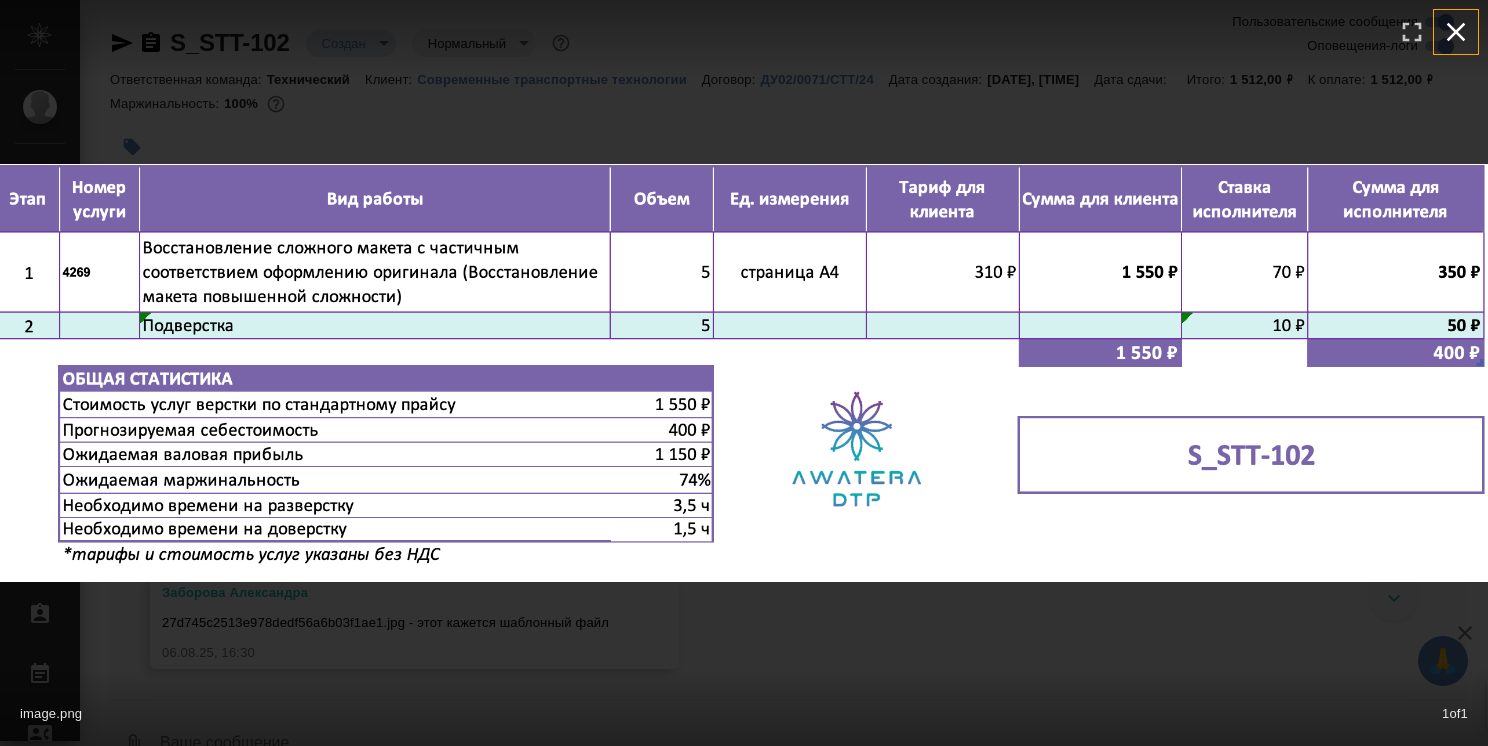 click 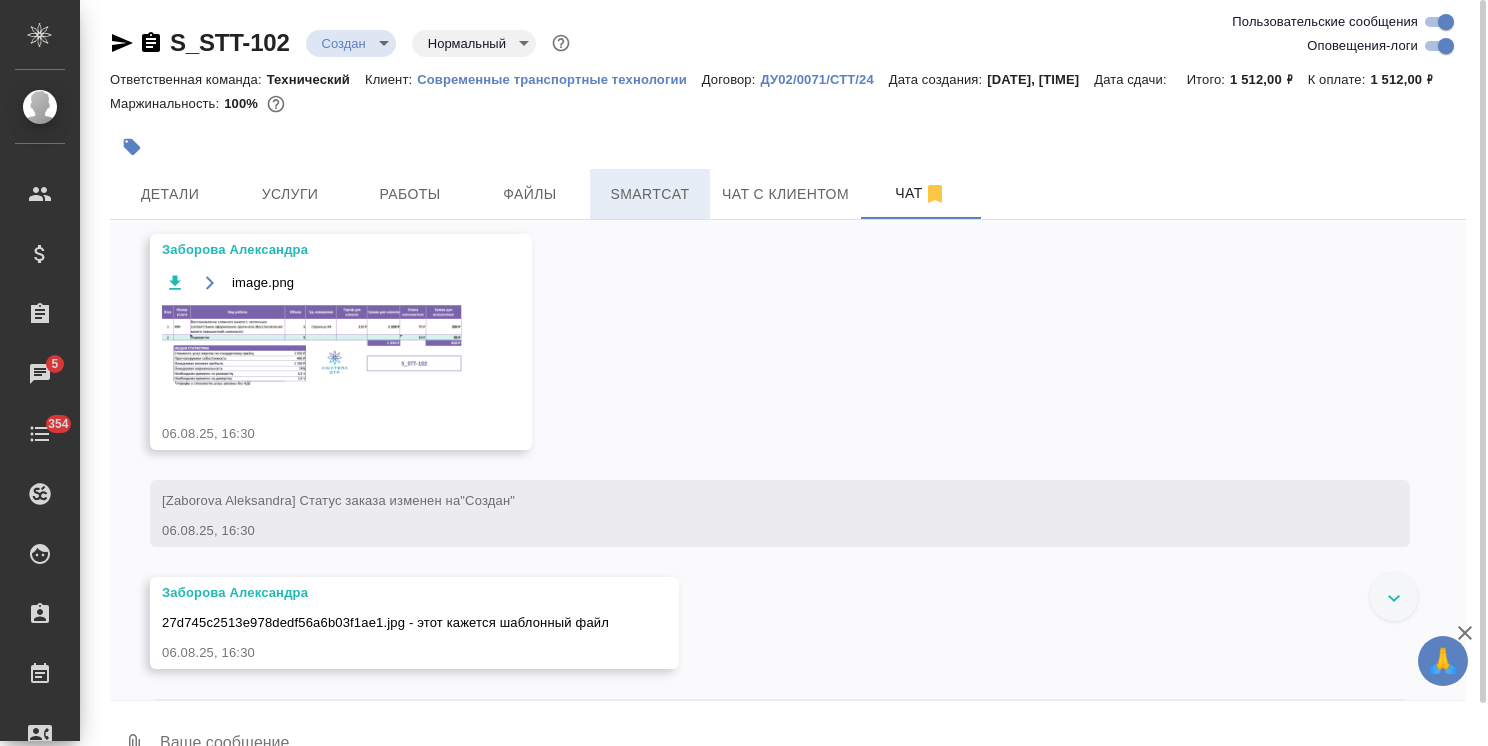 click on "Smartcat" at bounding box center [650, 194] 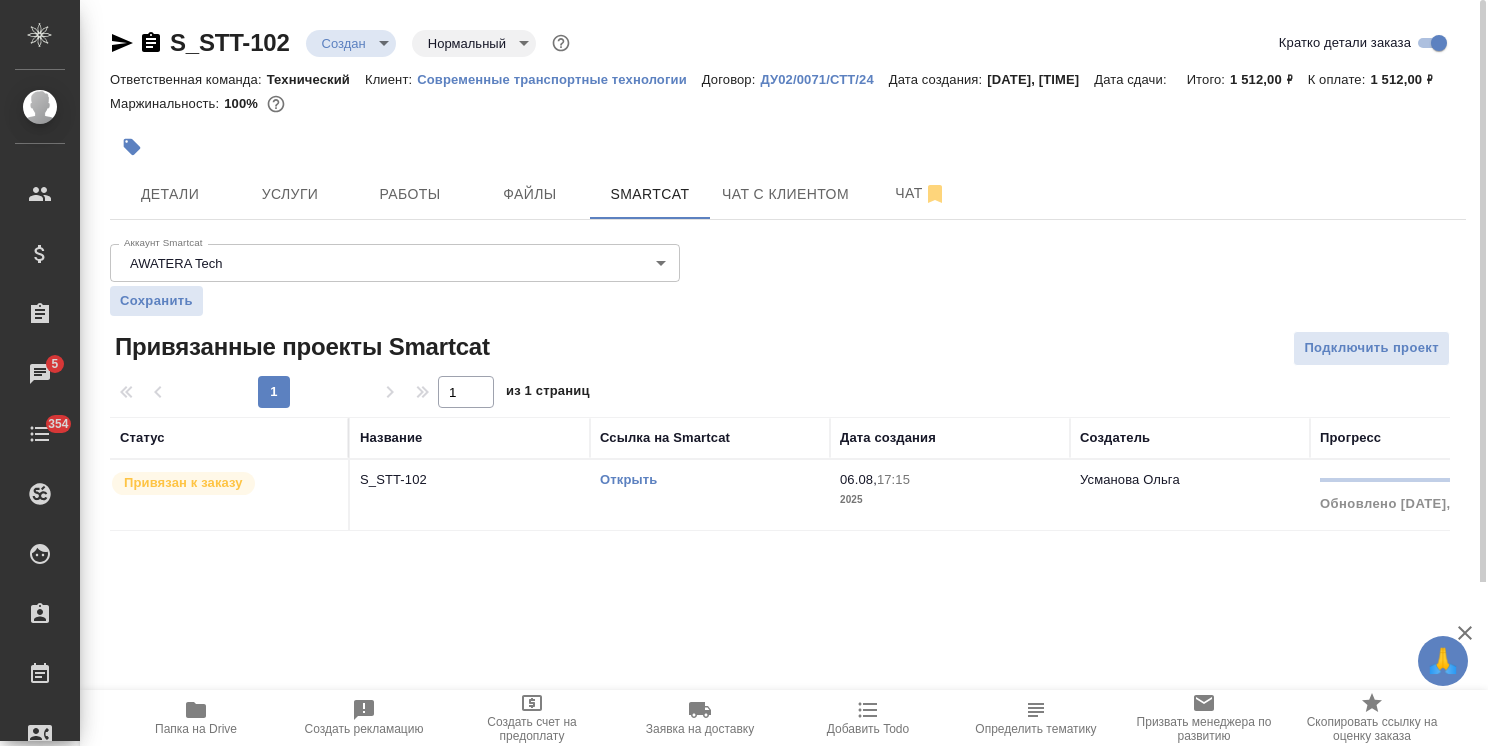 click on "Привязан к заказу" at bounding box center (183, 483) 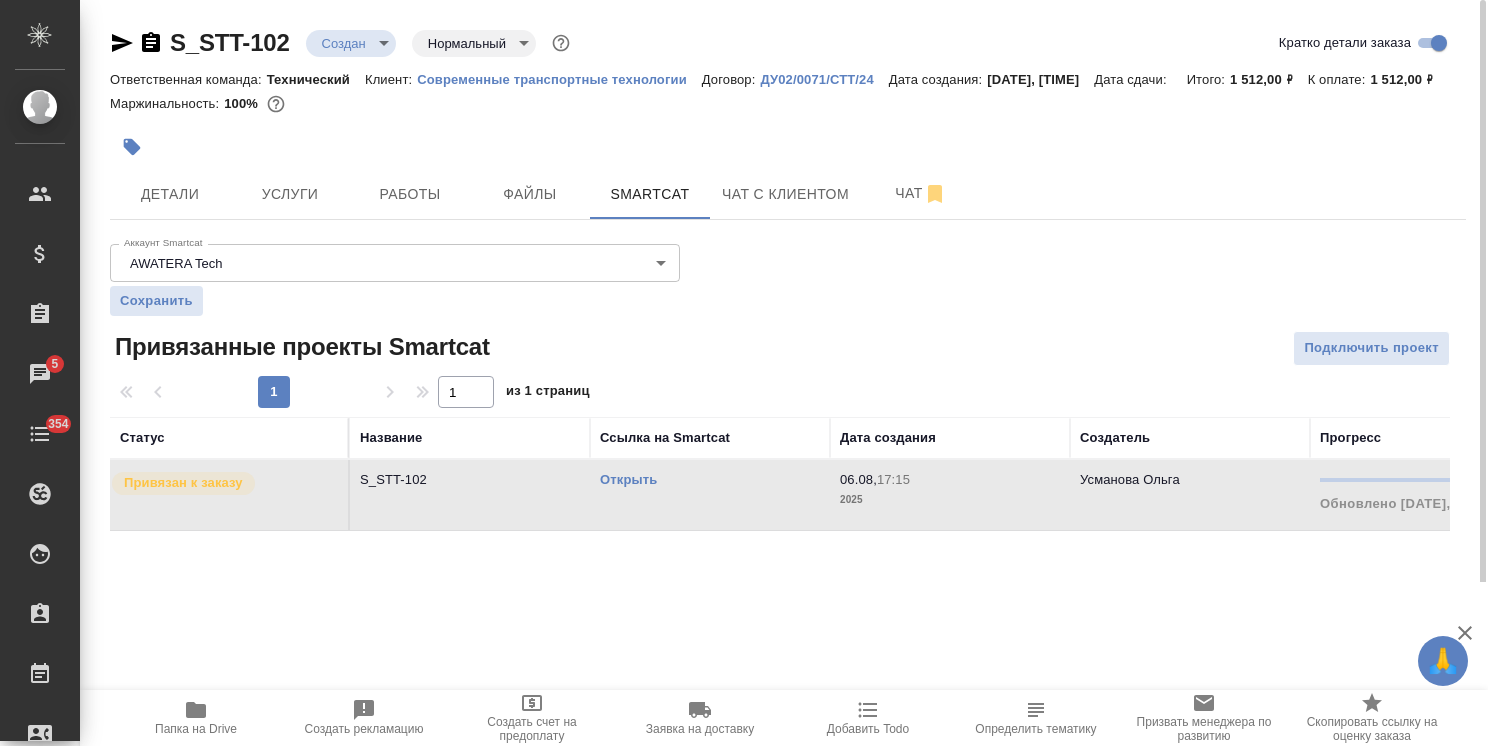 click on "Привязан к заказу" at bounding box center [183, 483] 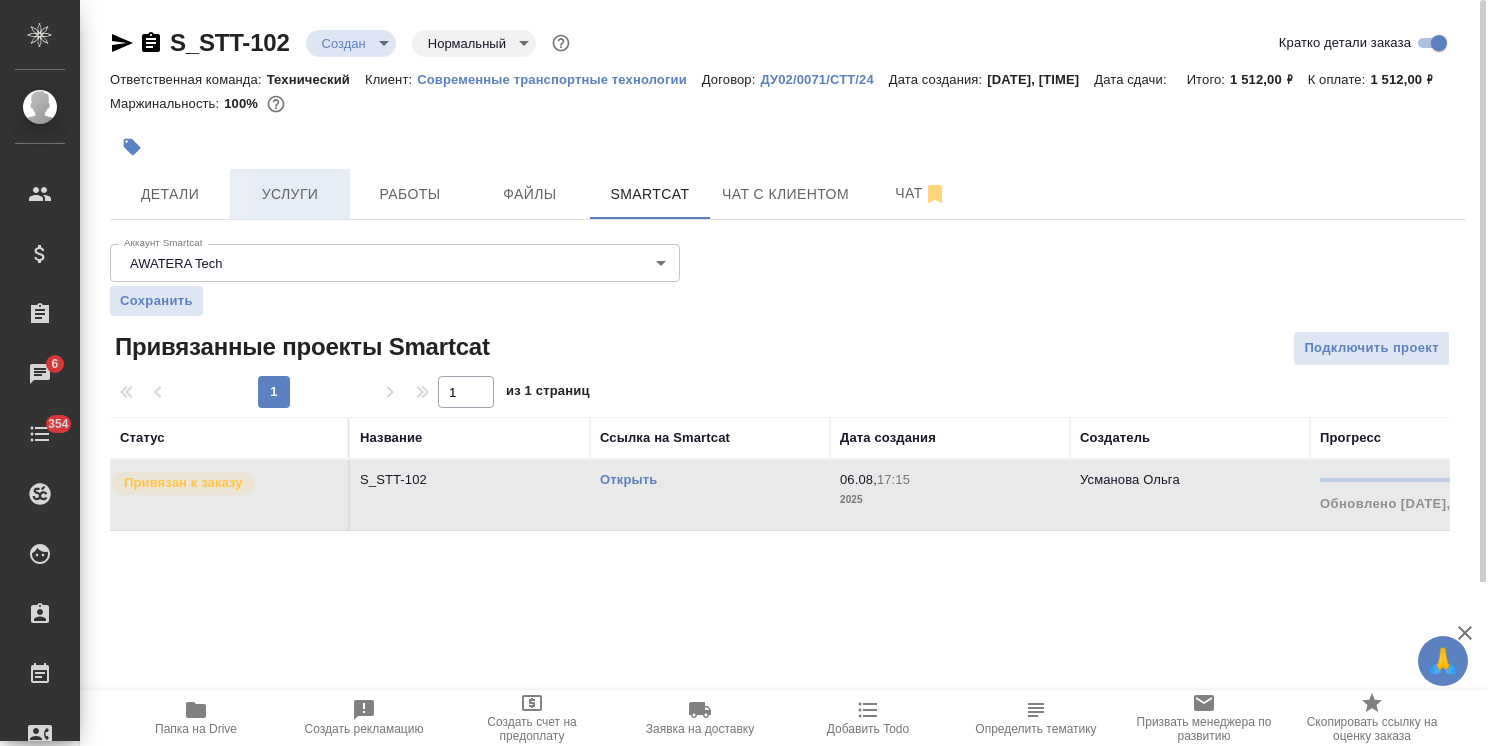click on "Услуги" at bounding box center [290, 194] 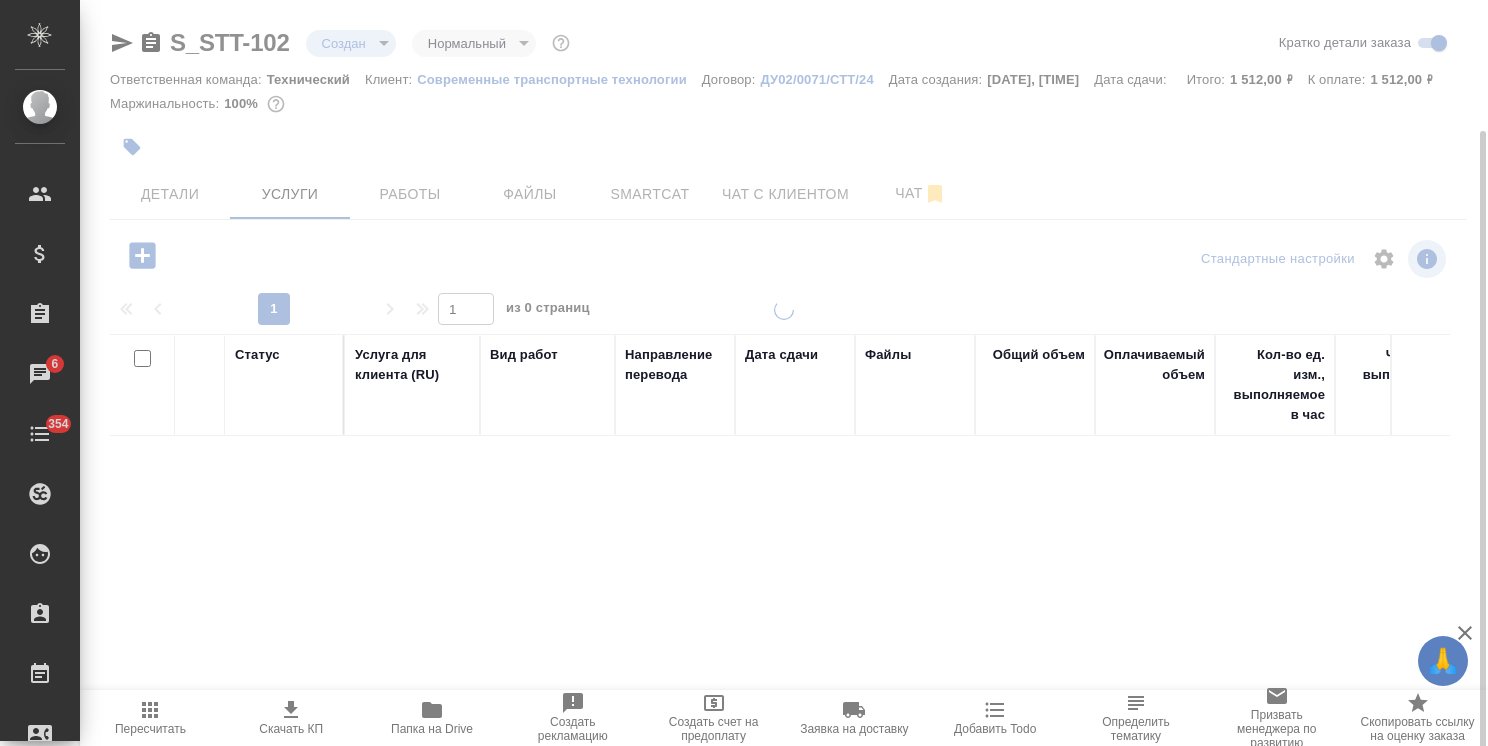 scroll, scrollTop: 68, scrollLeft: 0, axis: vertical 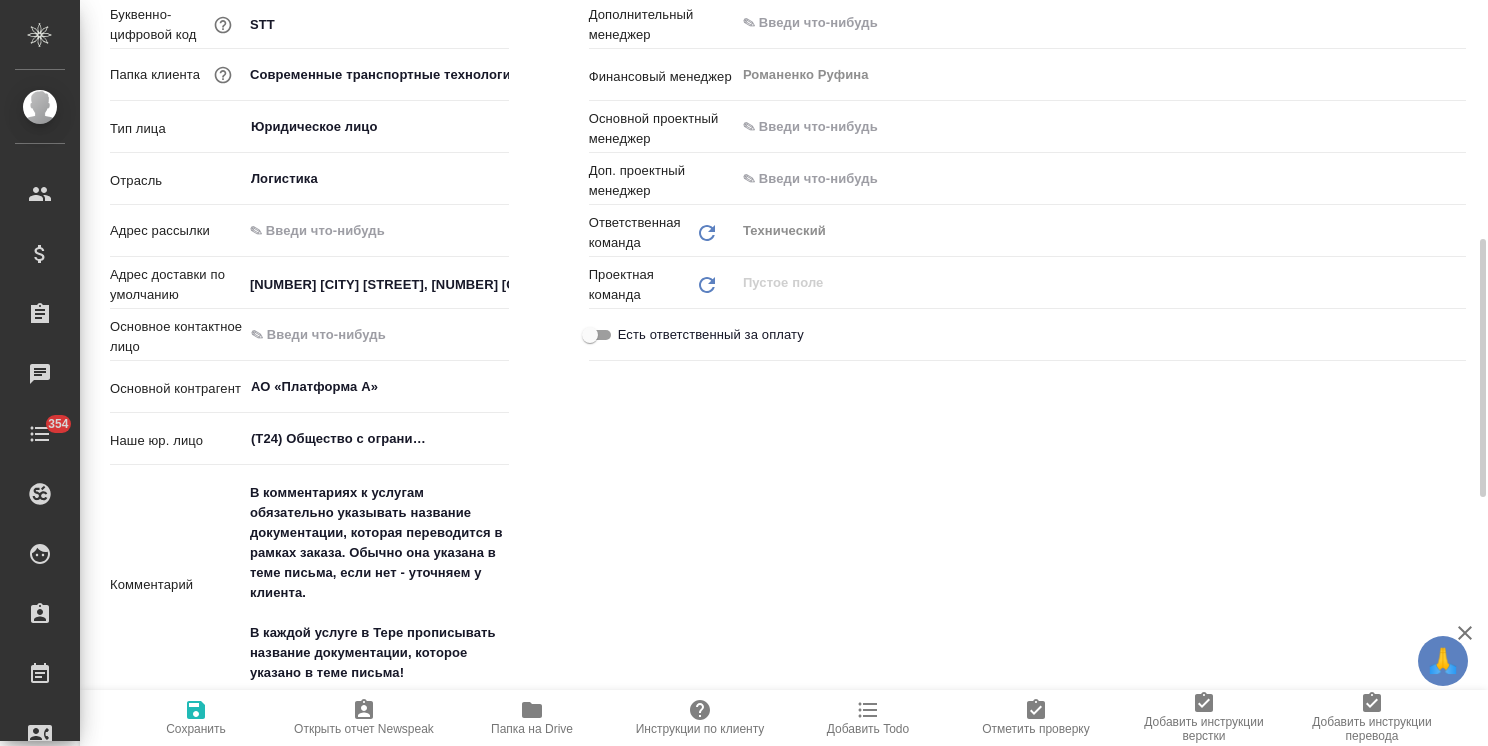 type on "x" 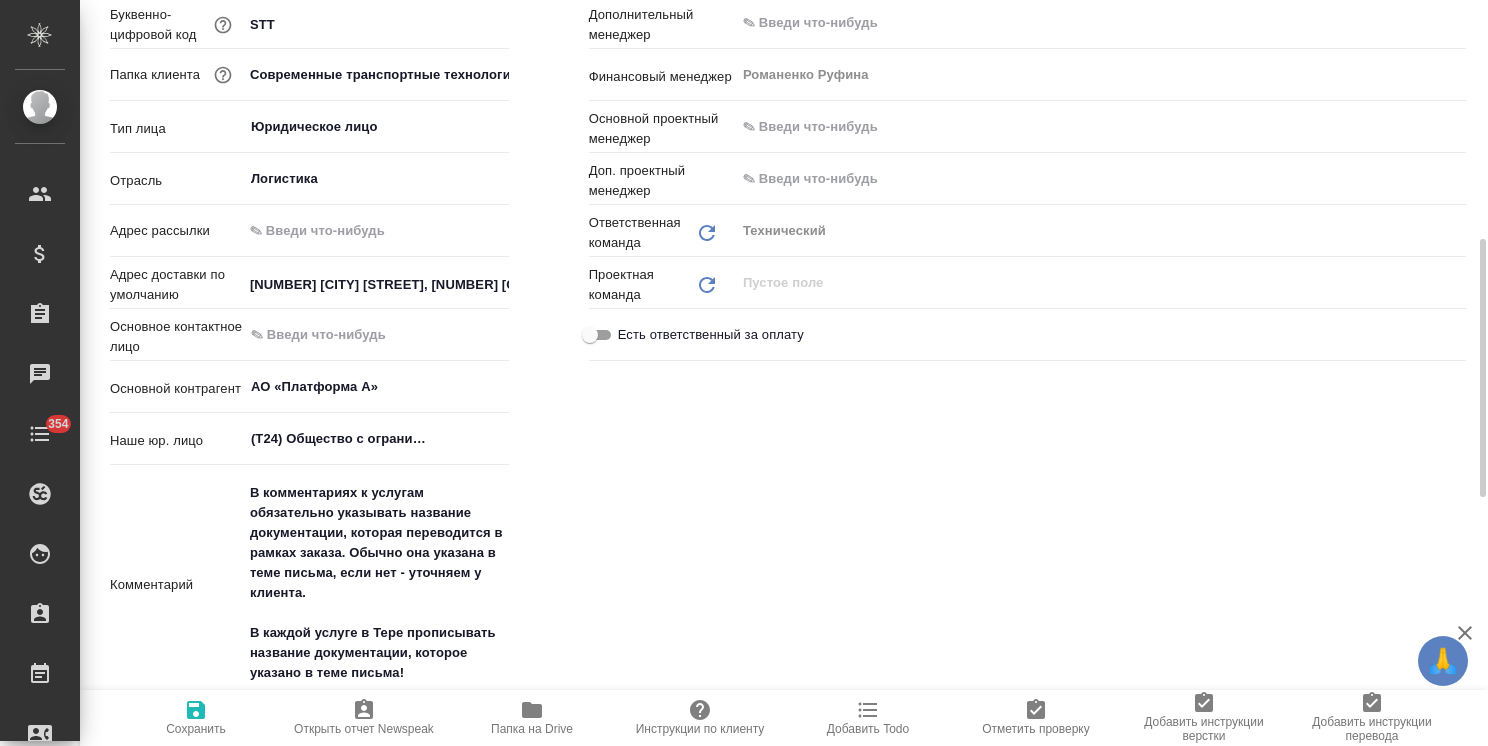 type on "x" 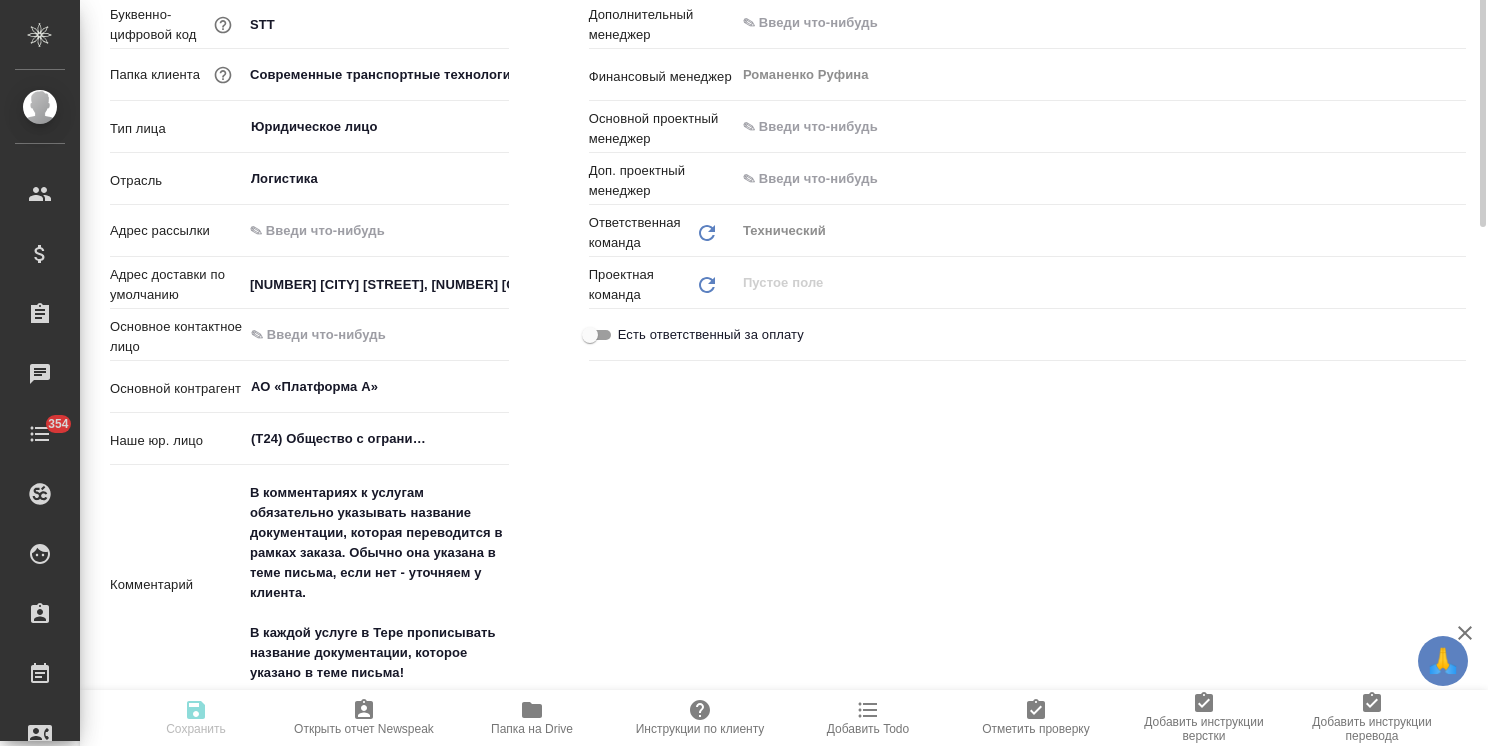 scroll, scrollTop: 200, scrollLeft: 0, axis: vertical 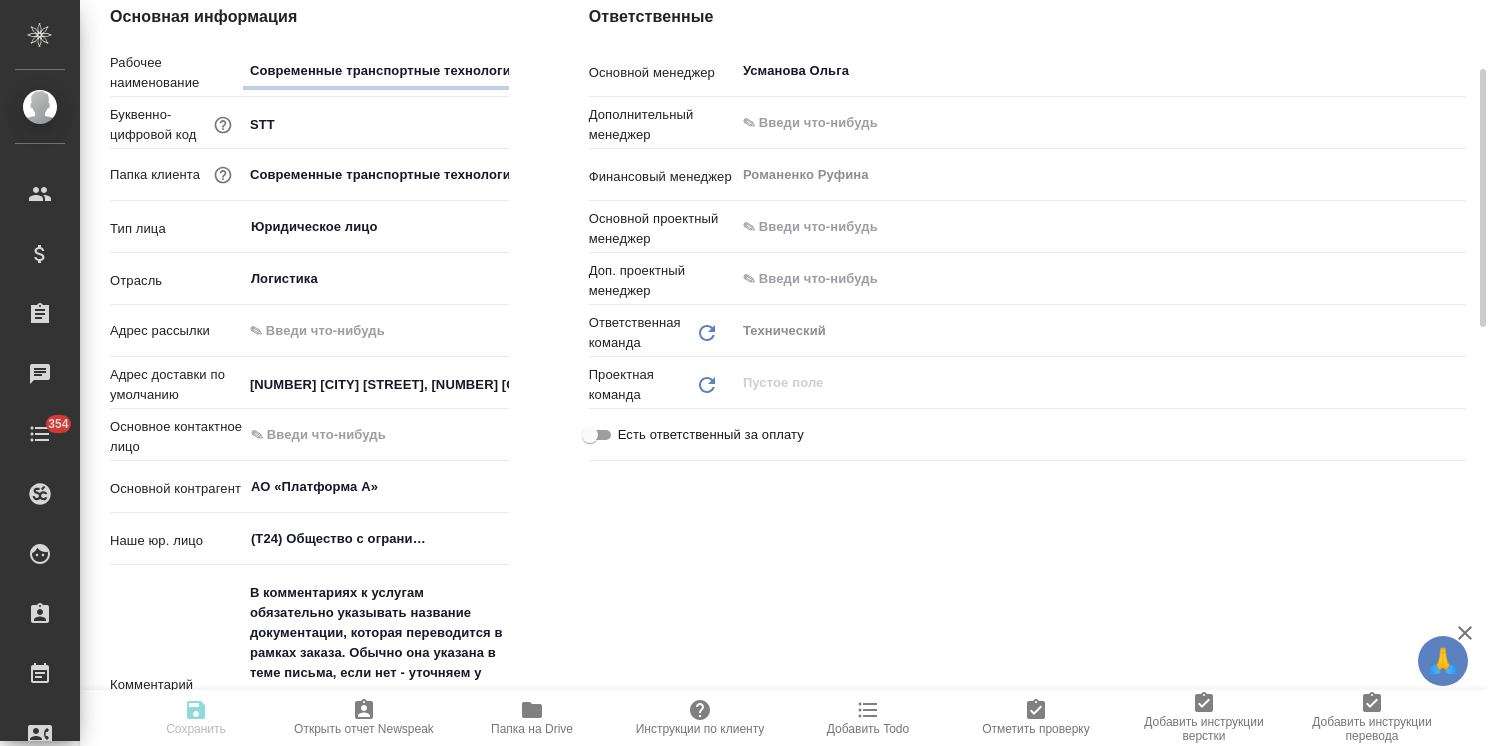 type on "x" 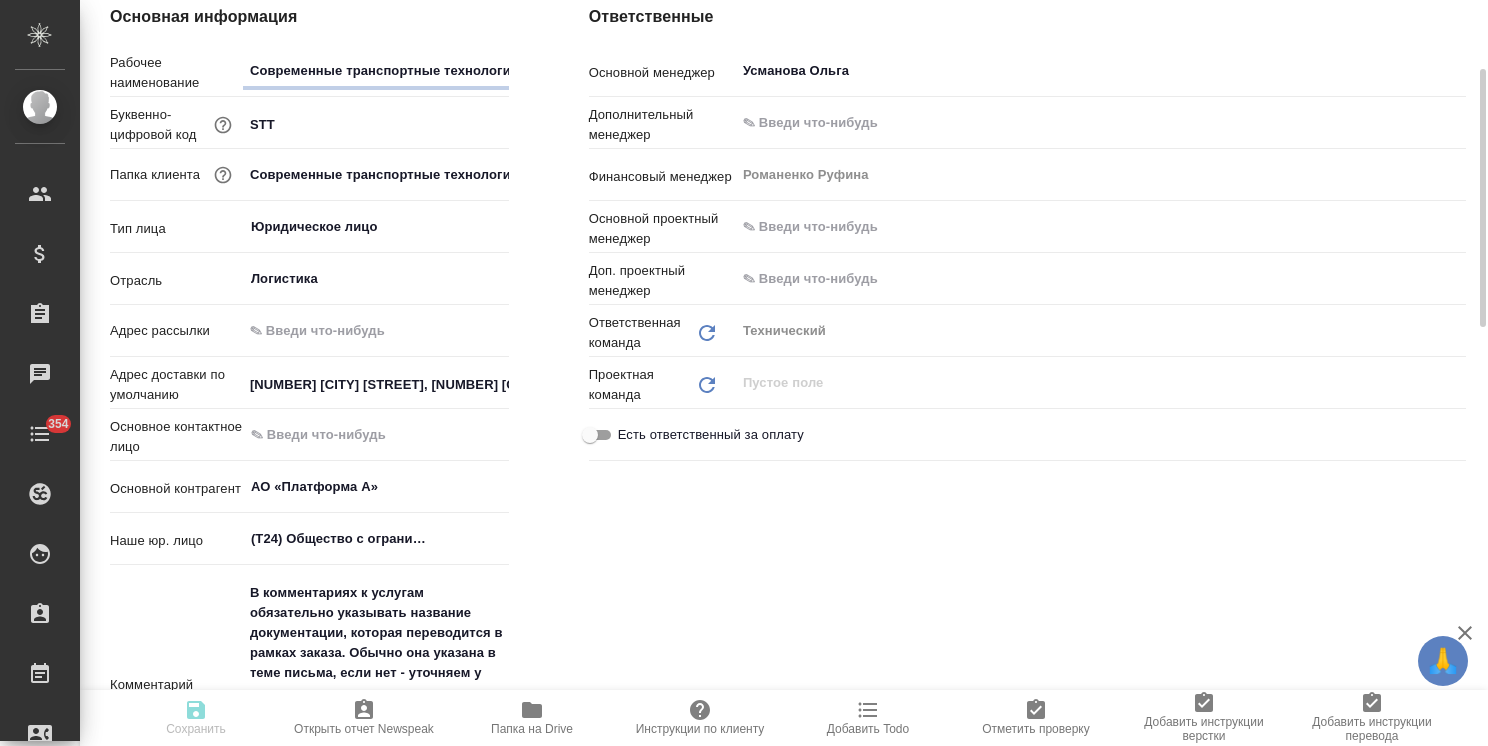 type on "x" 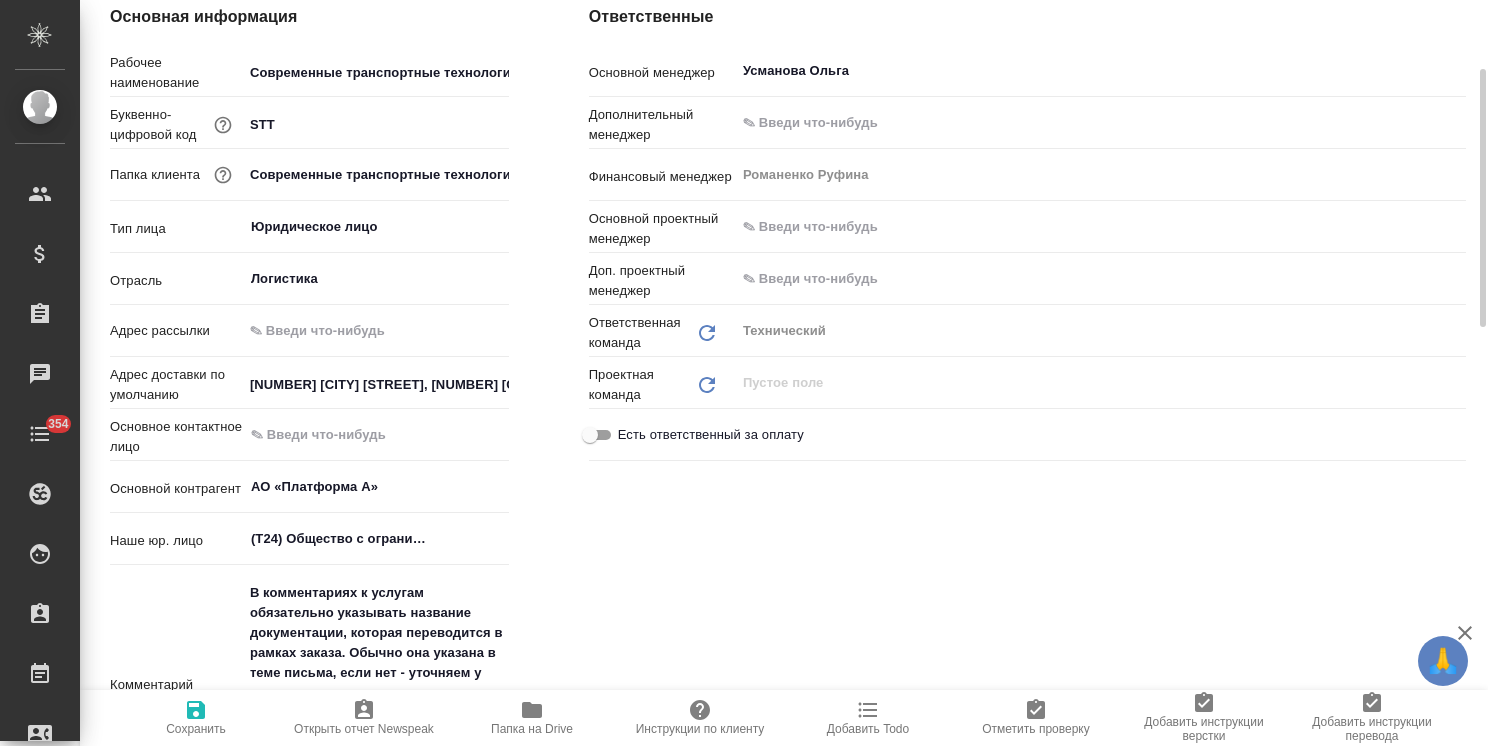 type on "x" 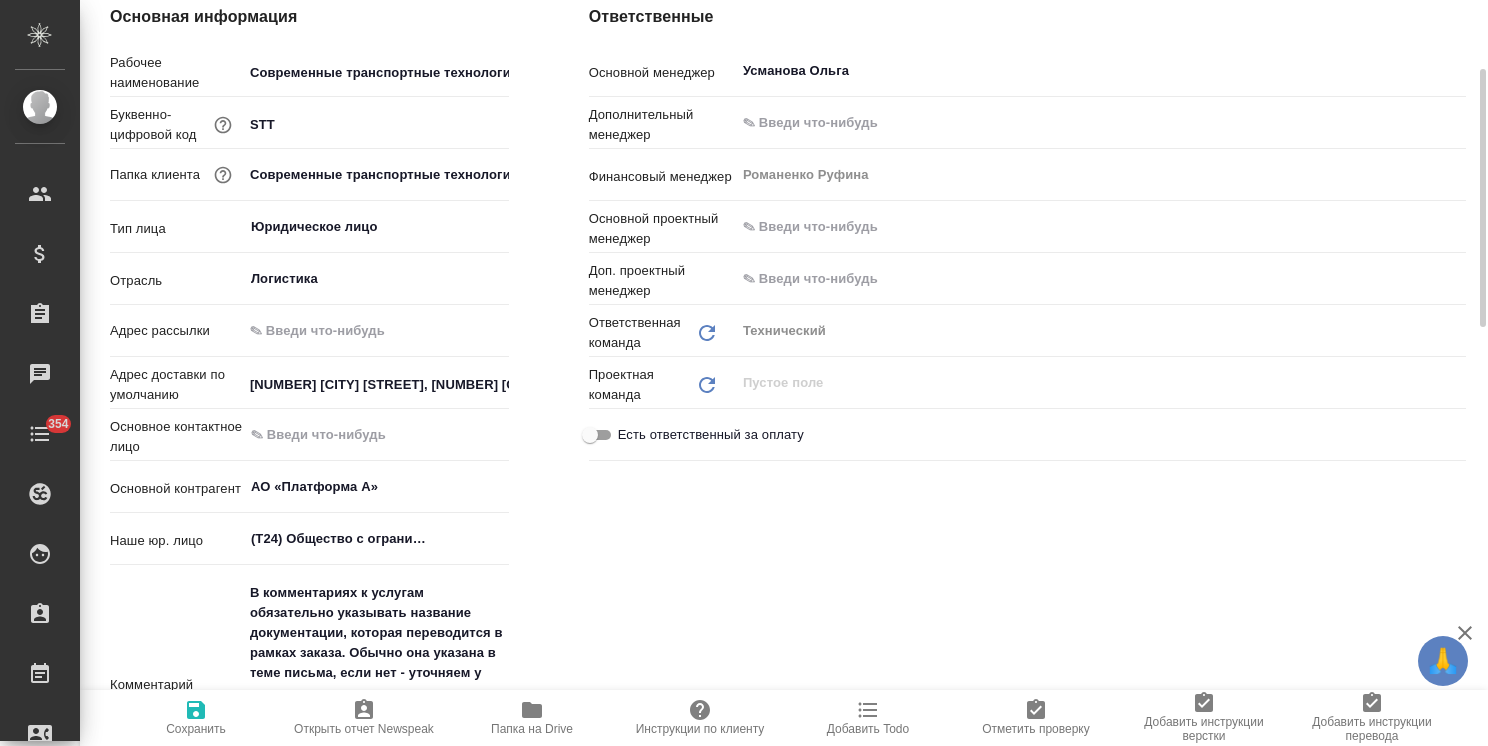 type on "x" 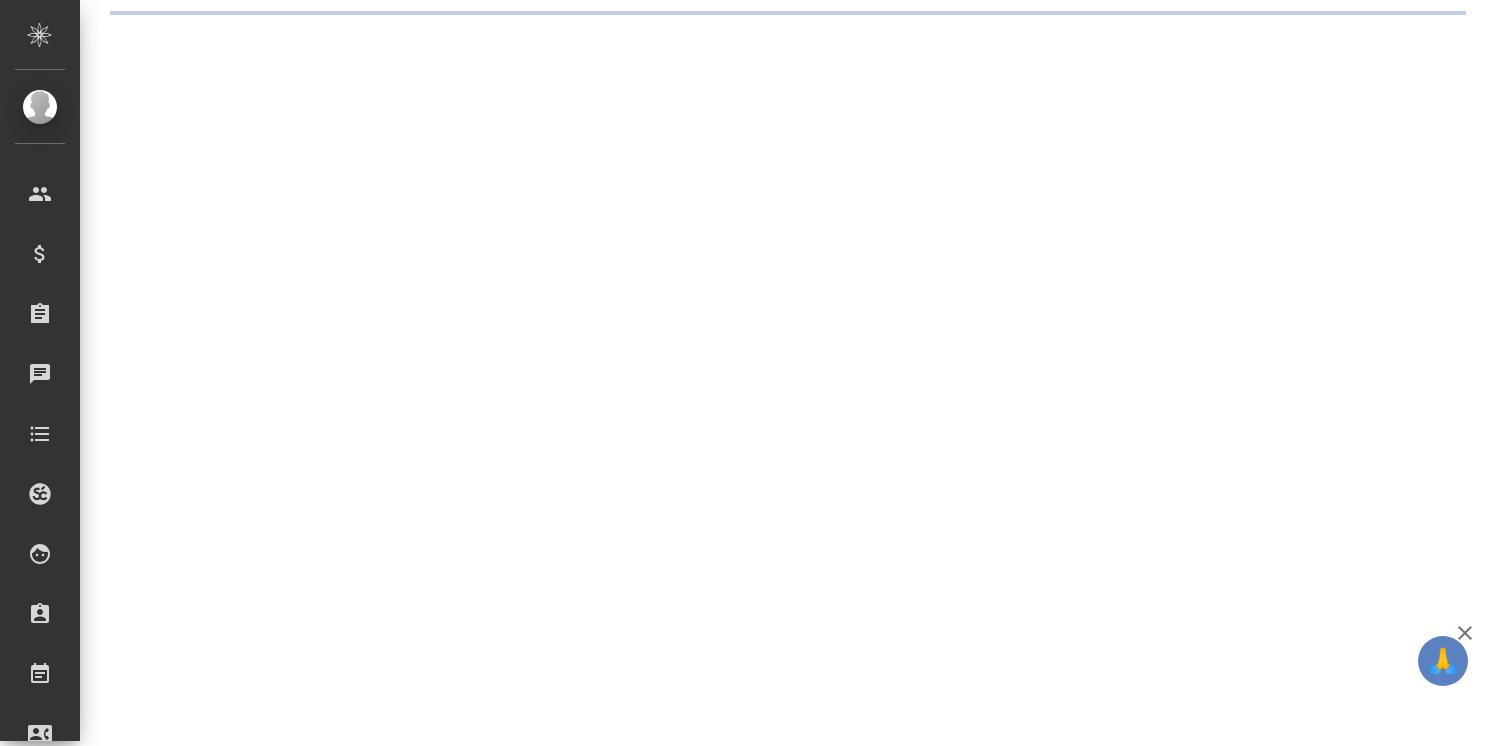 scroll, scrollTop: 0, scrollLeft: 0, axis: both 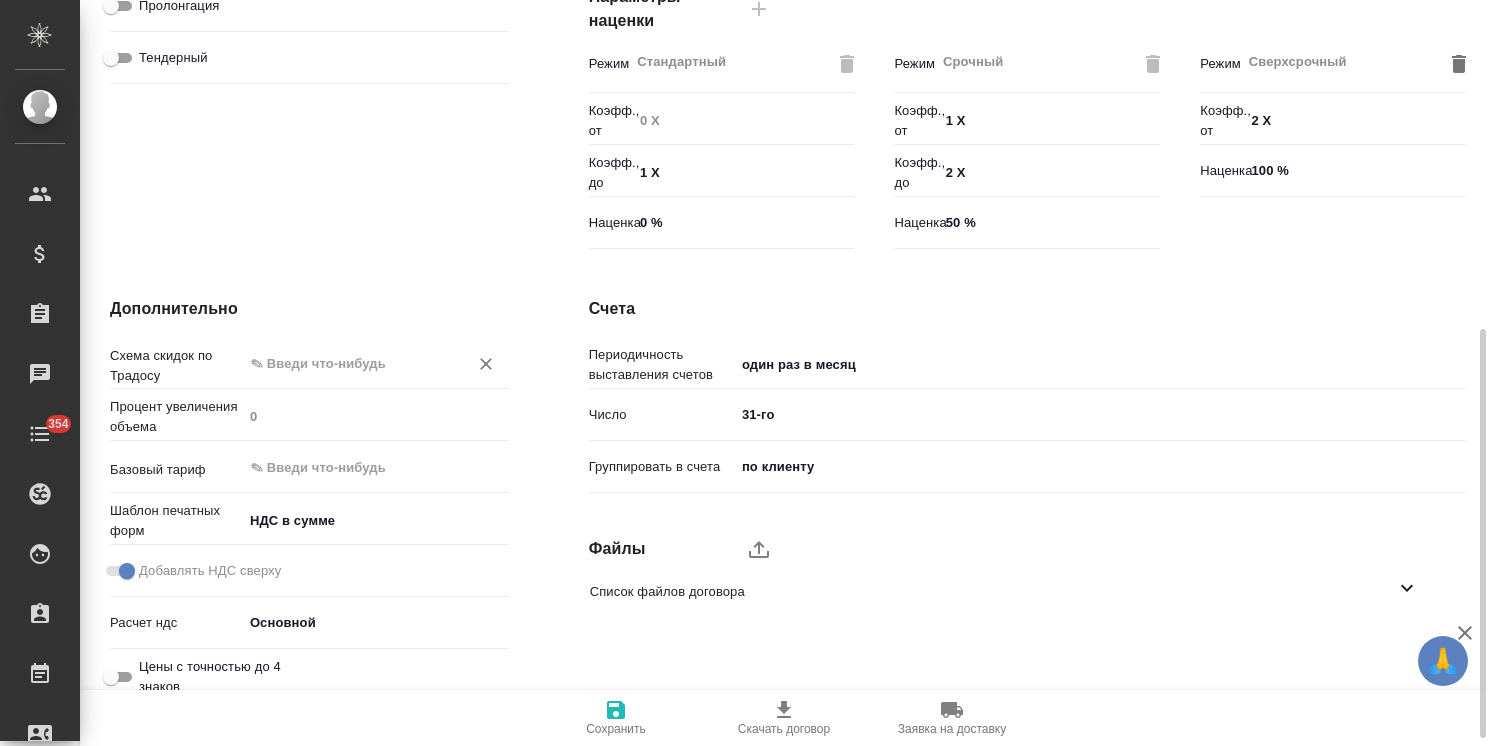 click at bounding box center (342, 363) 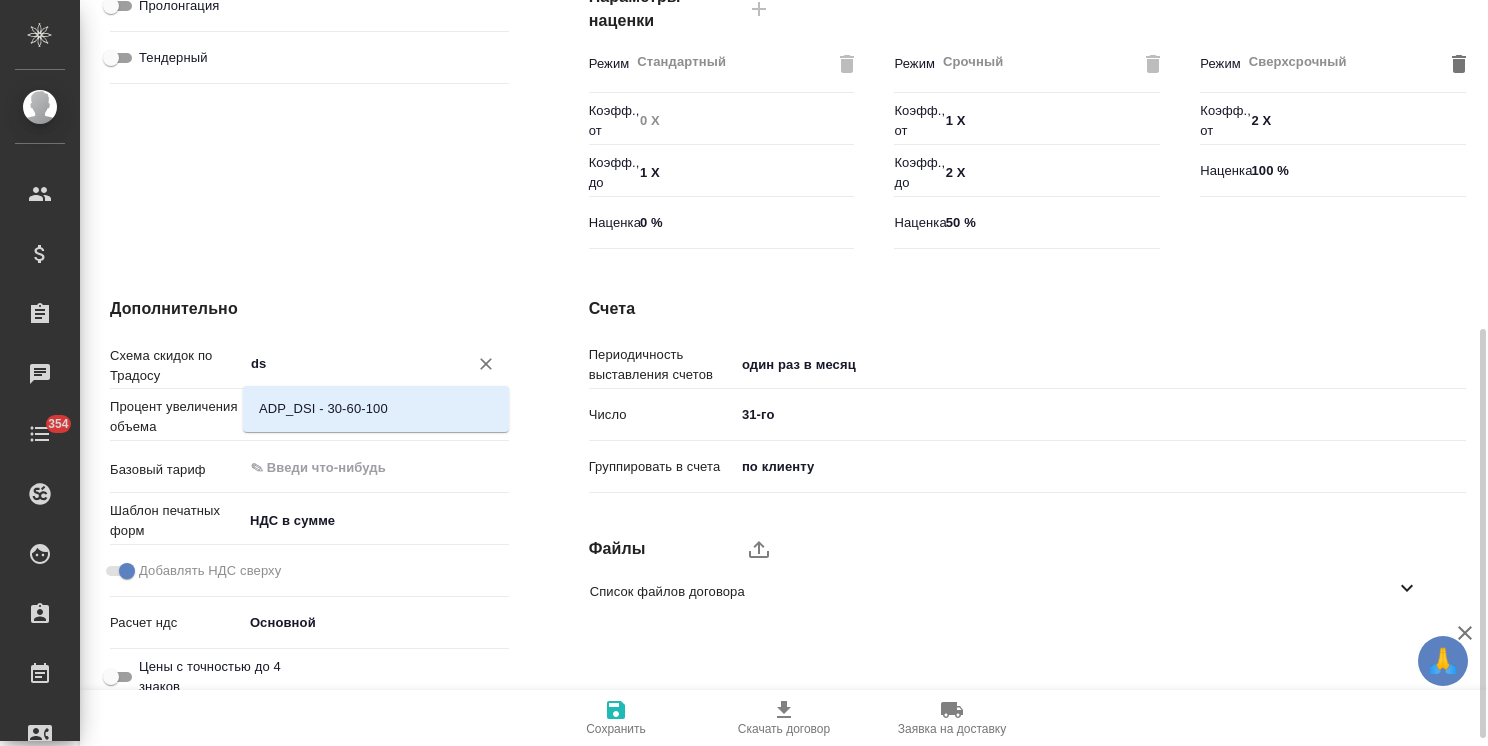 type on "d" 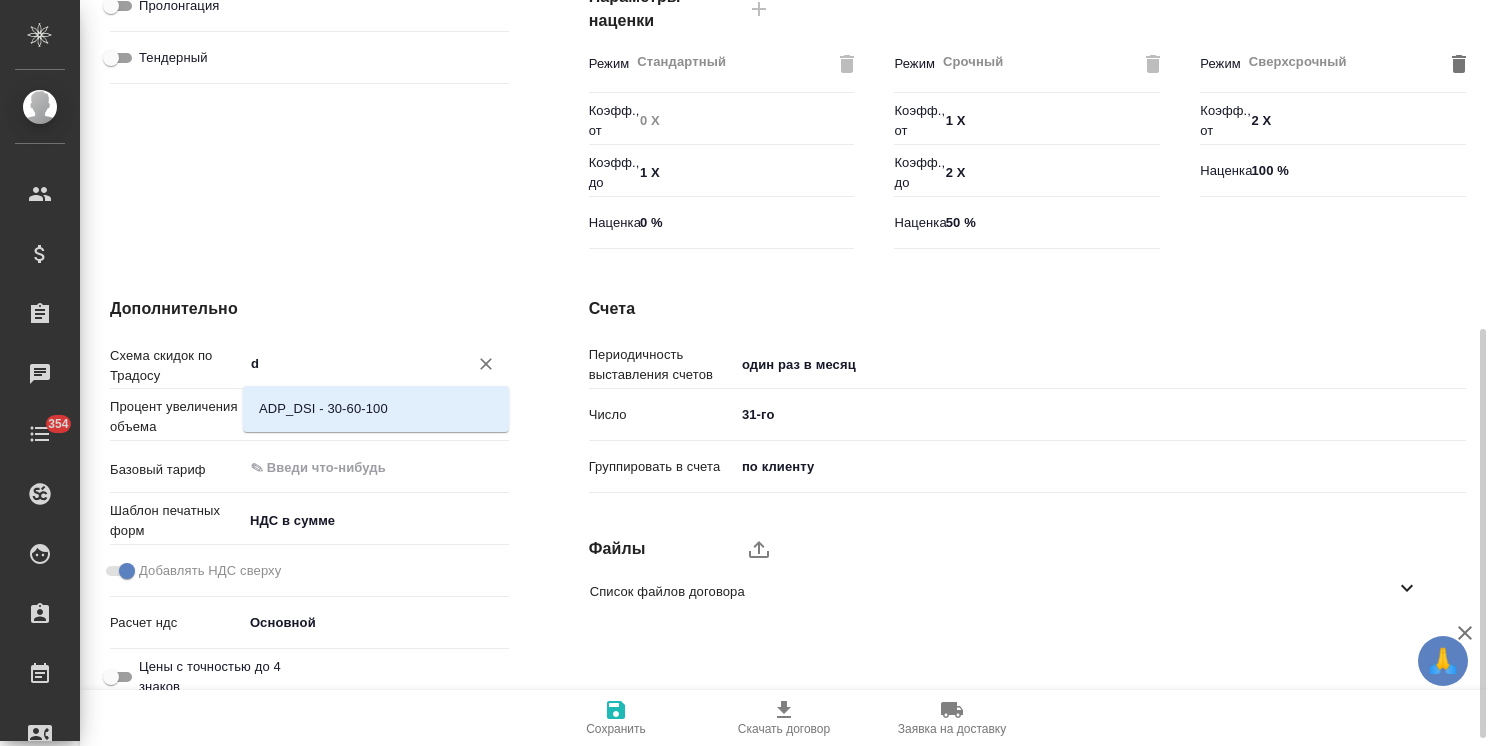 type on "x" 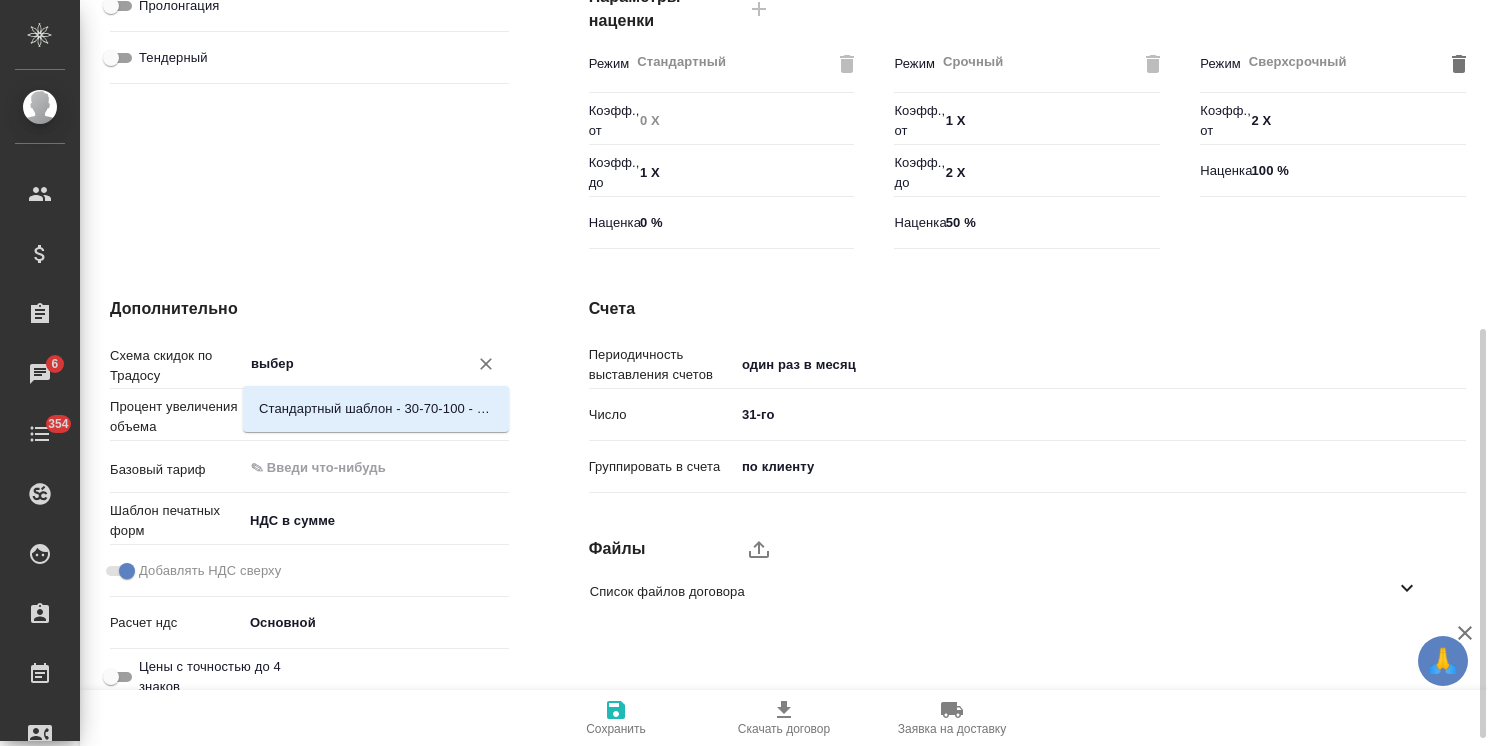 type on "выбери" 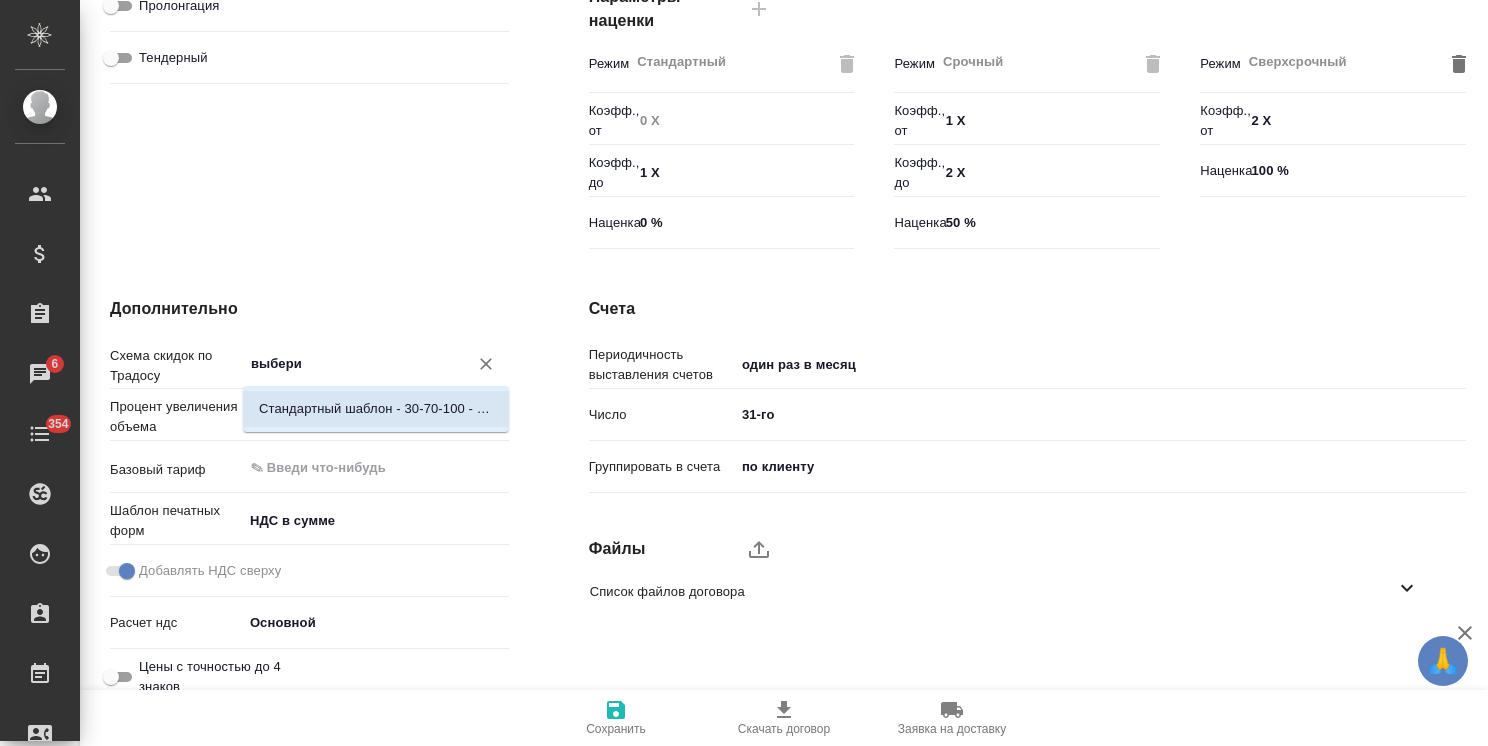 click on "Стандартный шаблон - 30-70-100 - ВЫБЕРИ МЕНЯ!" at bounding box center [376, 409] 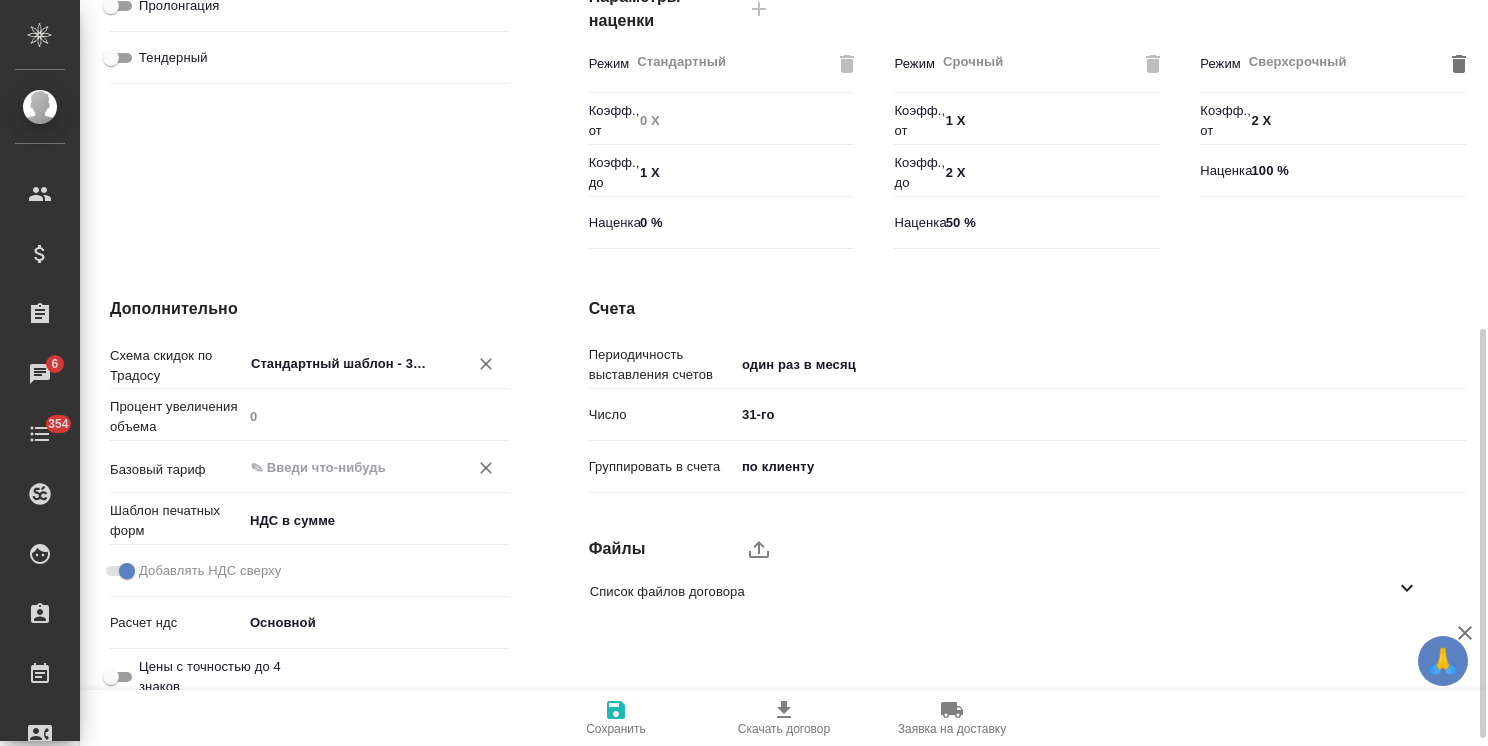 type on "Стандартный шаблон - 30-70-100 - ВЫБЕРИ МЕНЯ!" 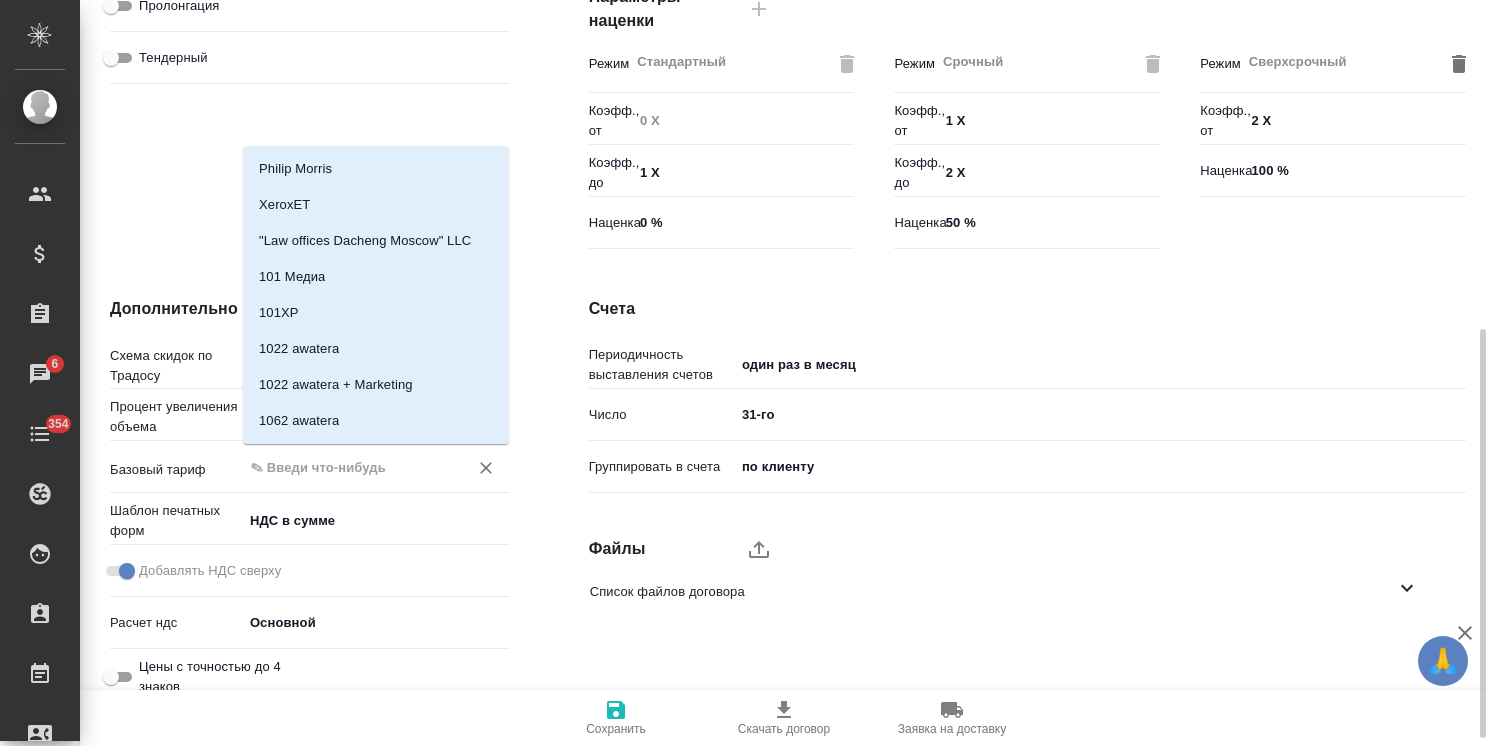 click at bounding box center (342, 467) 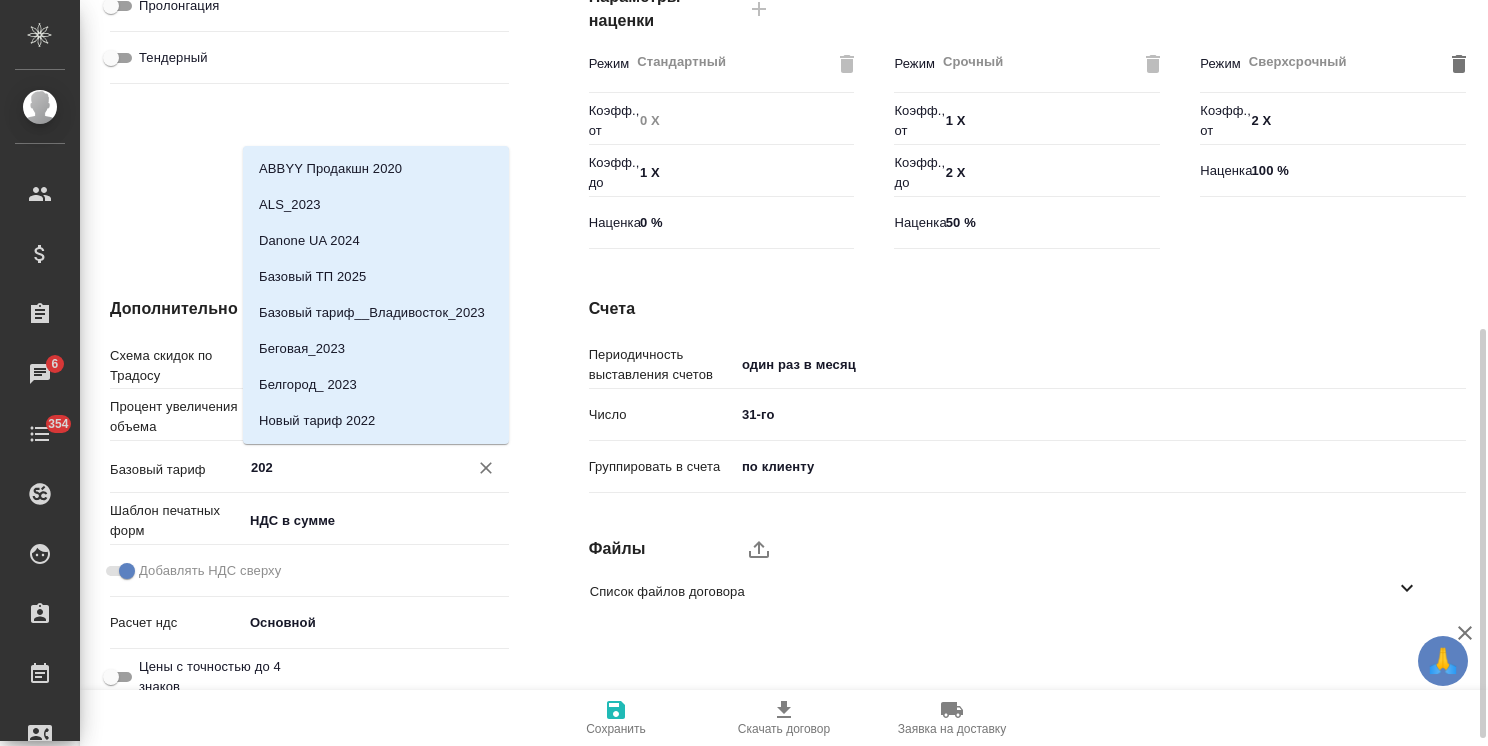 type on "2025" 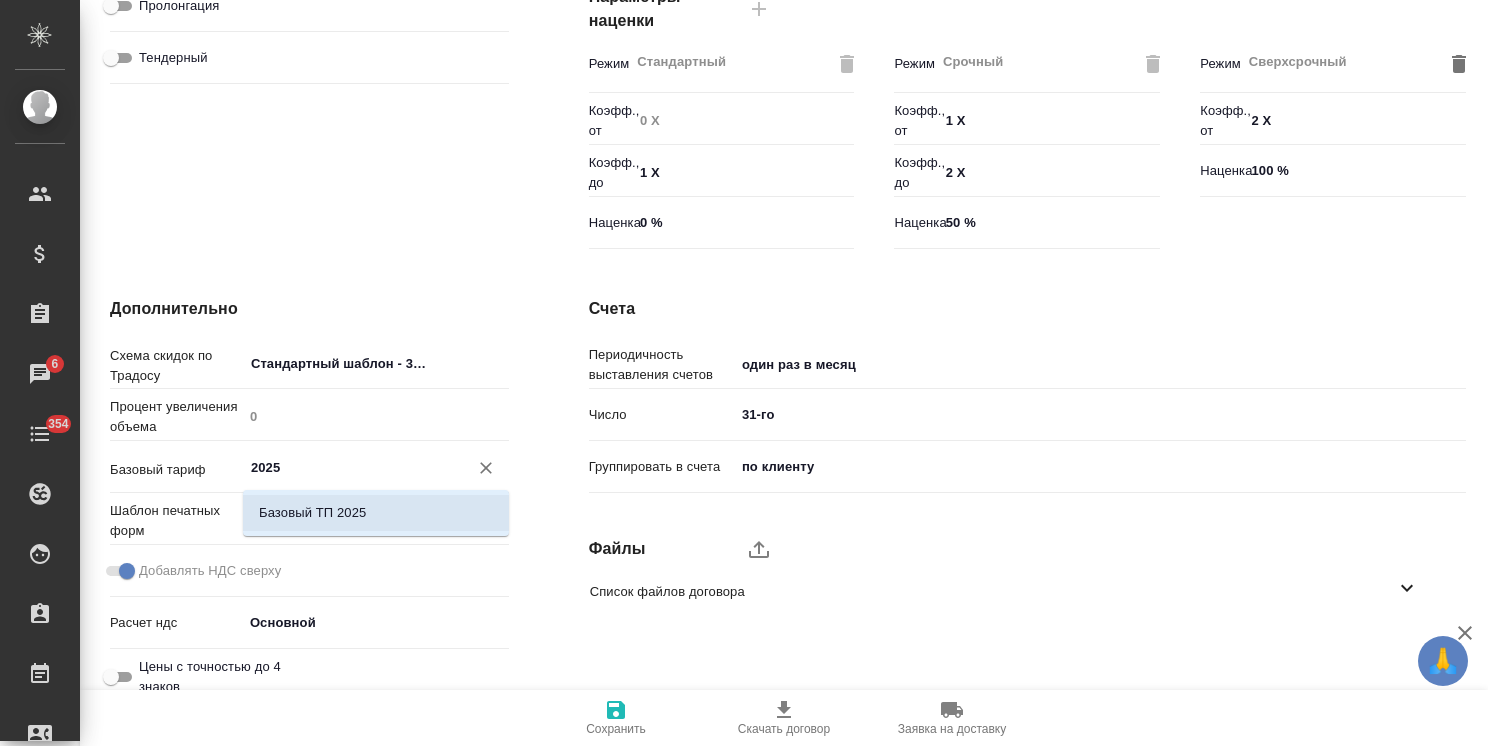 click on "Базовый ТП 2025" at bounding box center (312, 513) 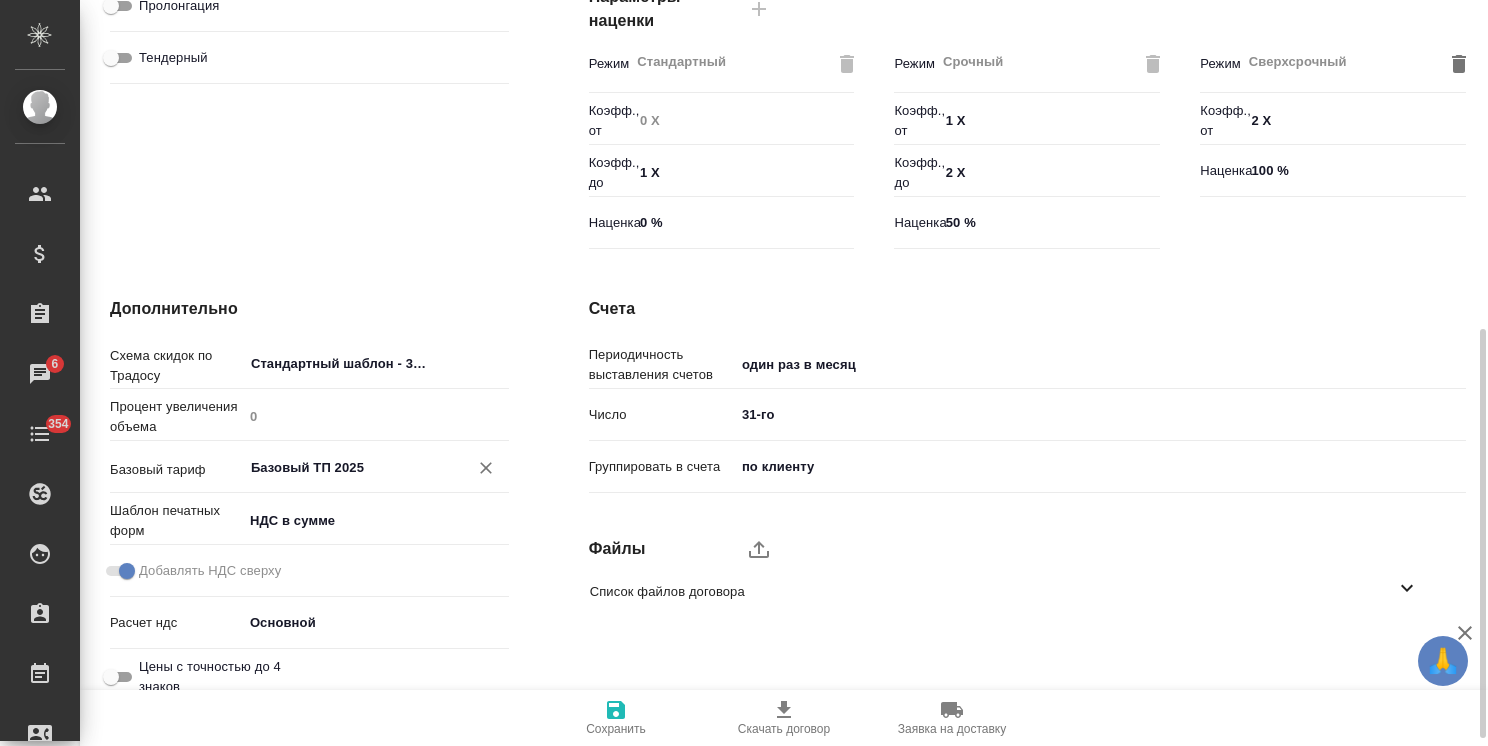 type on "Базовый ТП 2025" 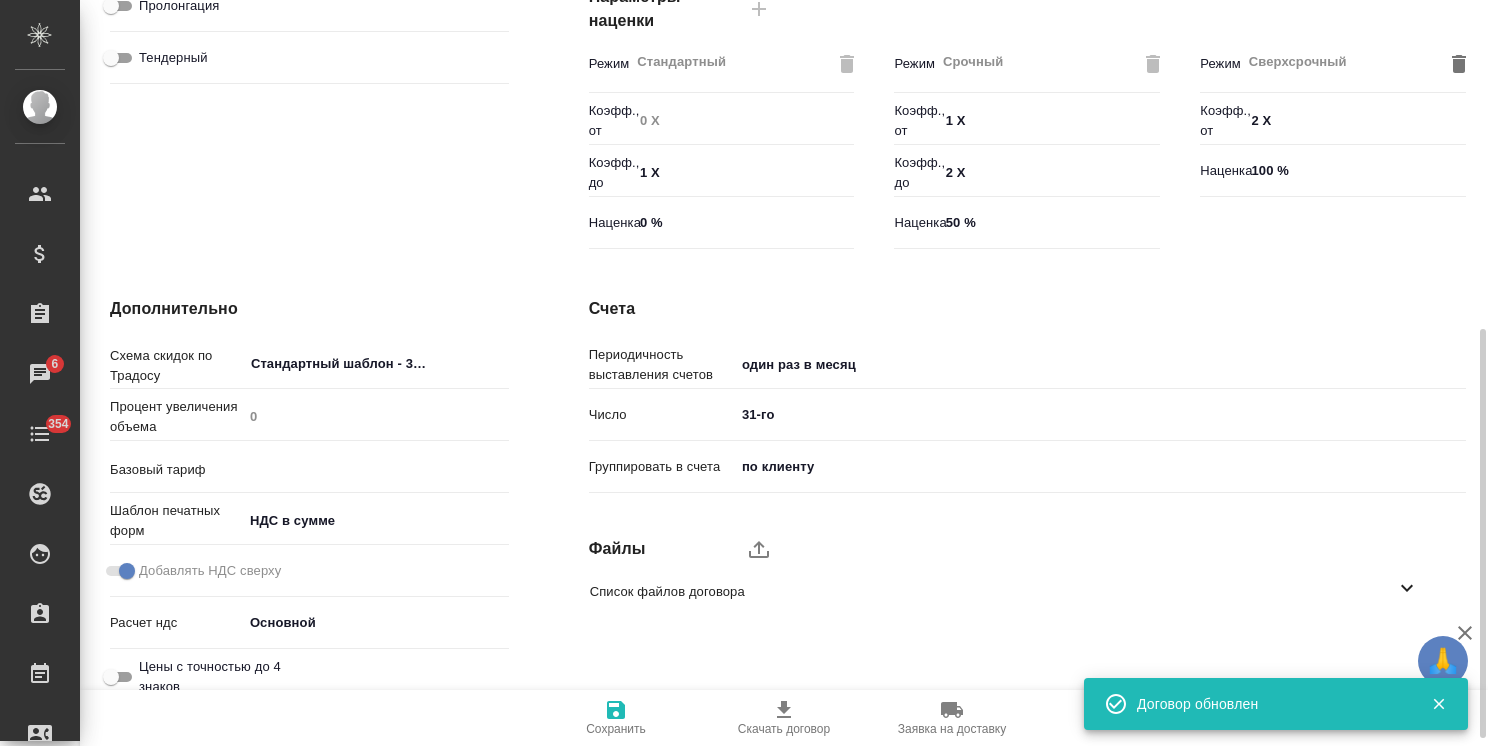 type on "Базовый ТП 2025" 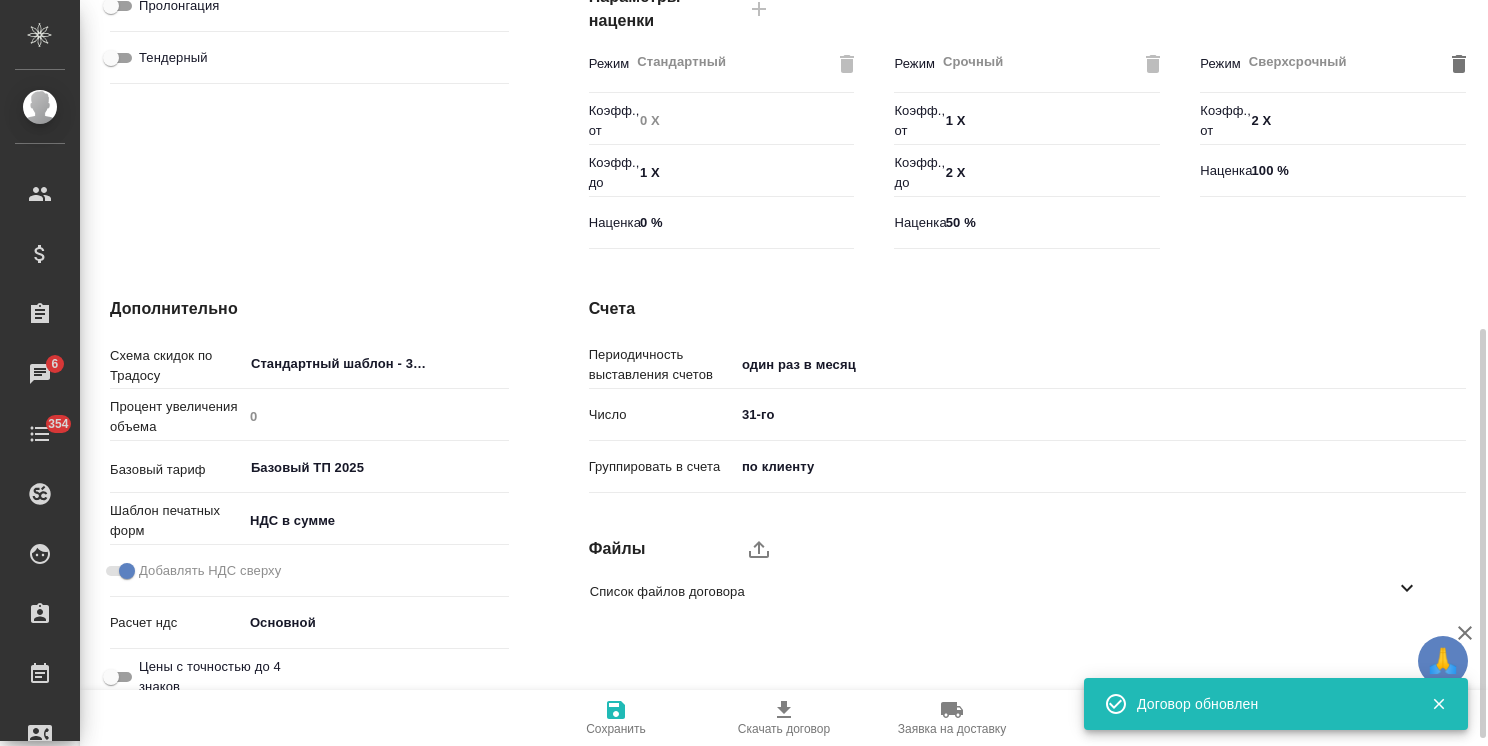 click on "Сохранить" at bounding box center (616, 729) 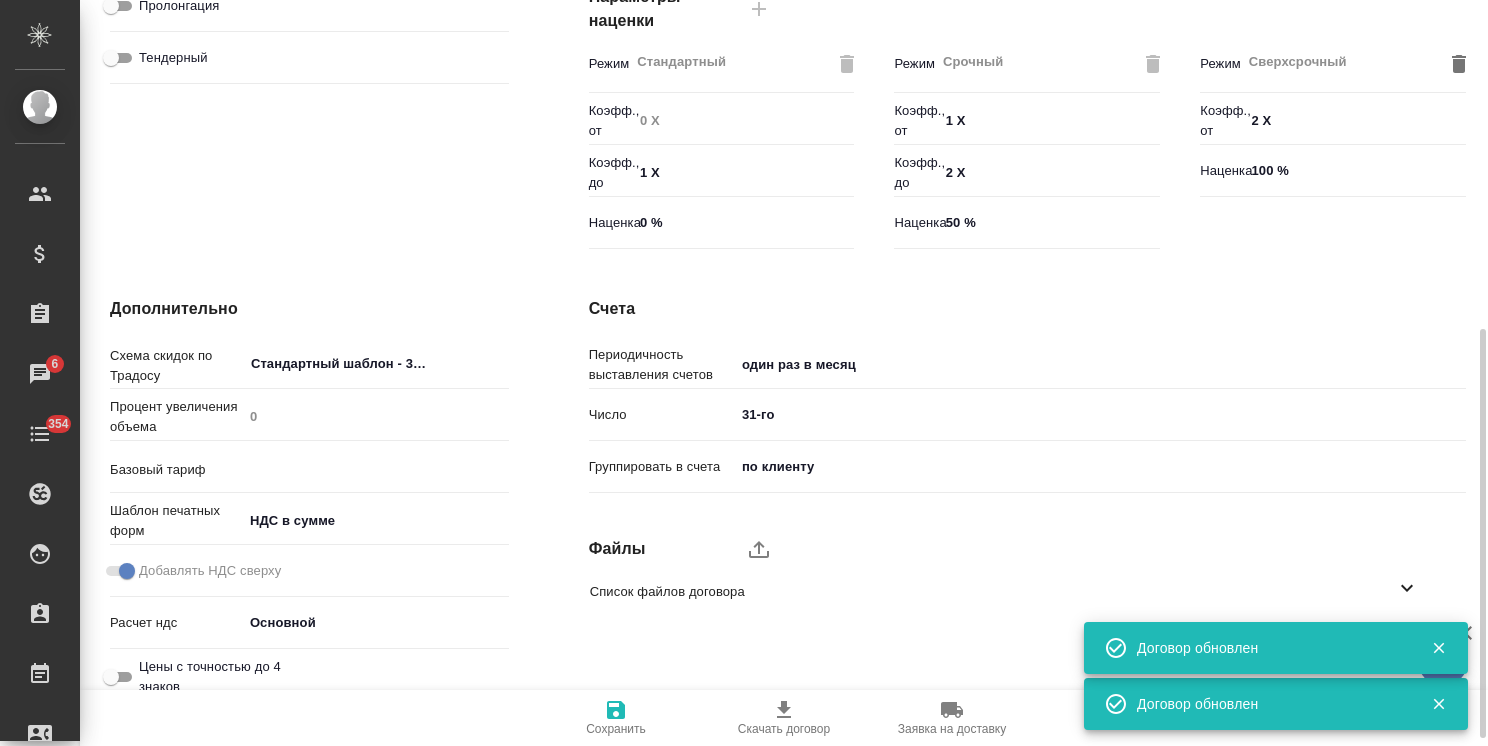 type on "Базовый ТП 2025" 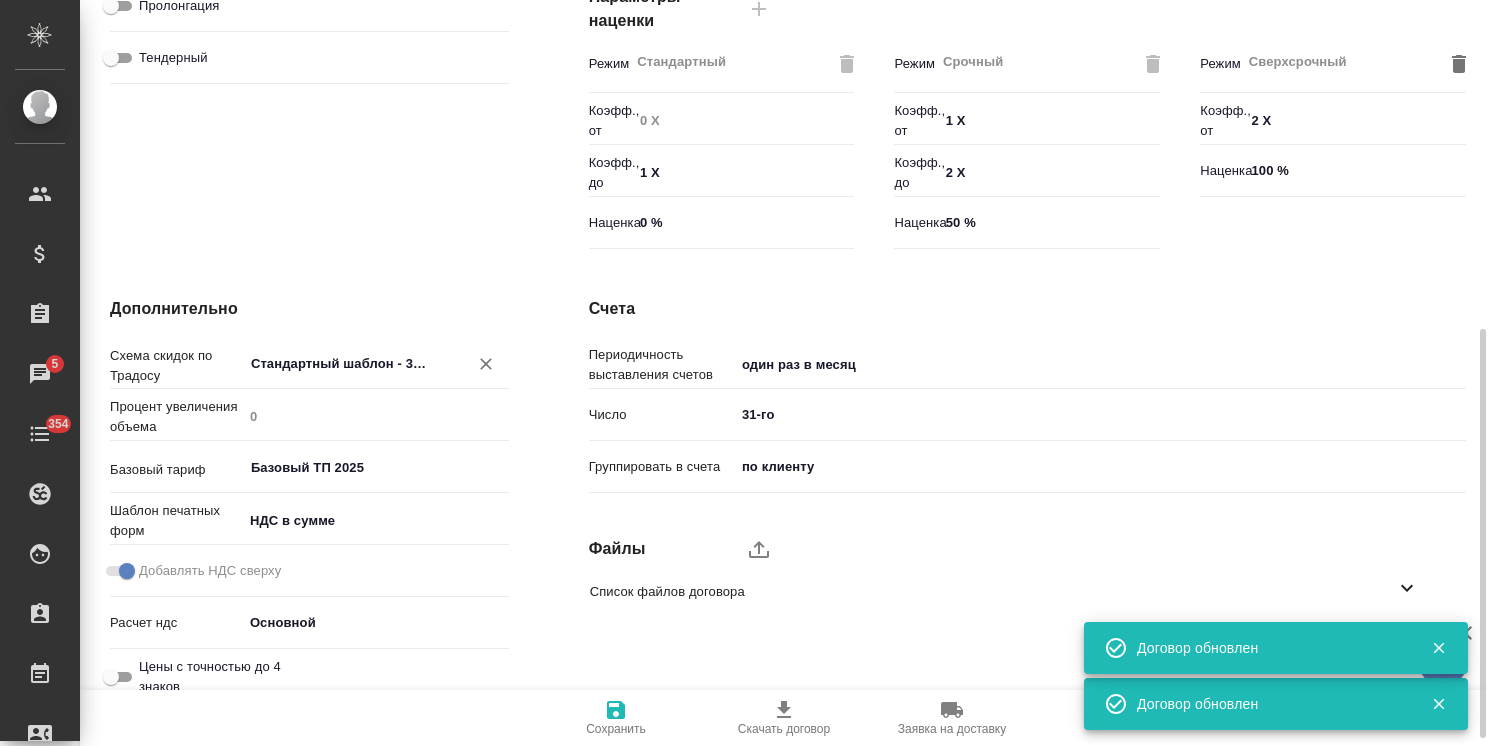 click on "Стандартный шаблон - 30-70-100 - ВЫБЕРИ МЕНЯ!" at bounding box center [342, 363] 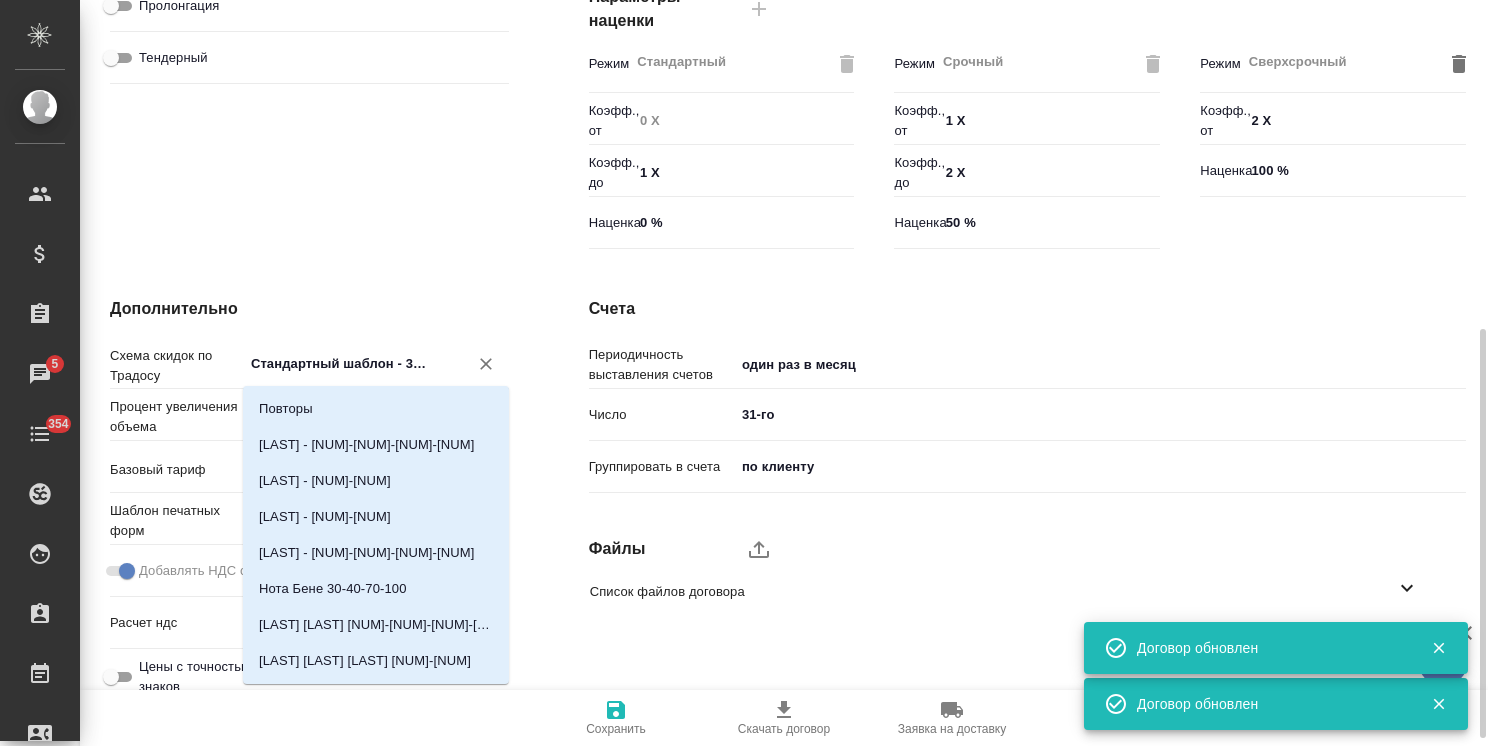 click 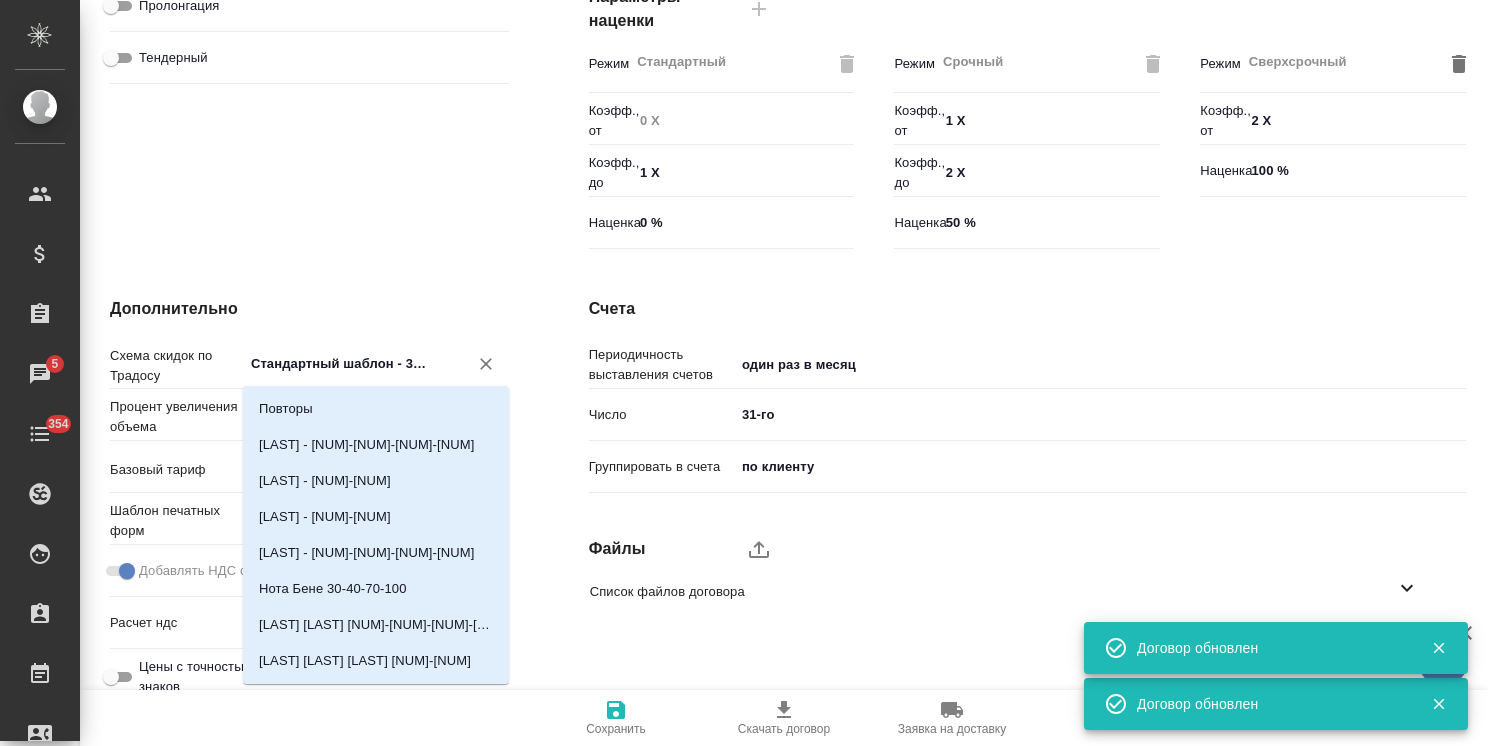 type on "x" 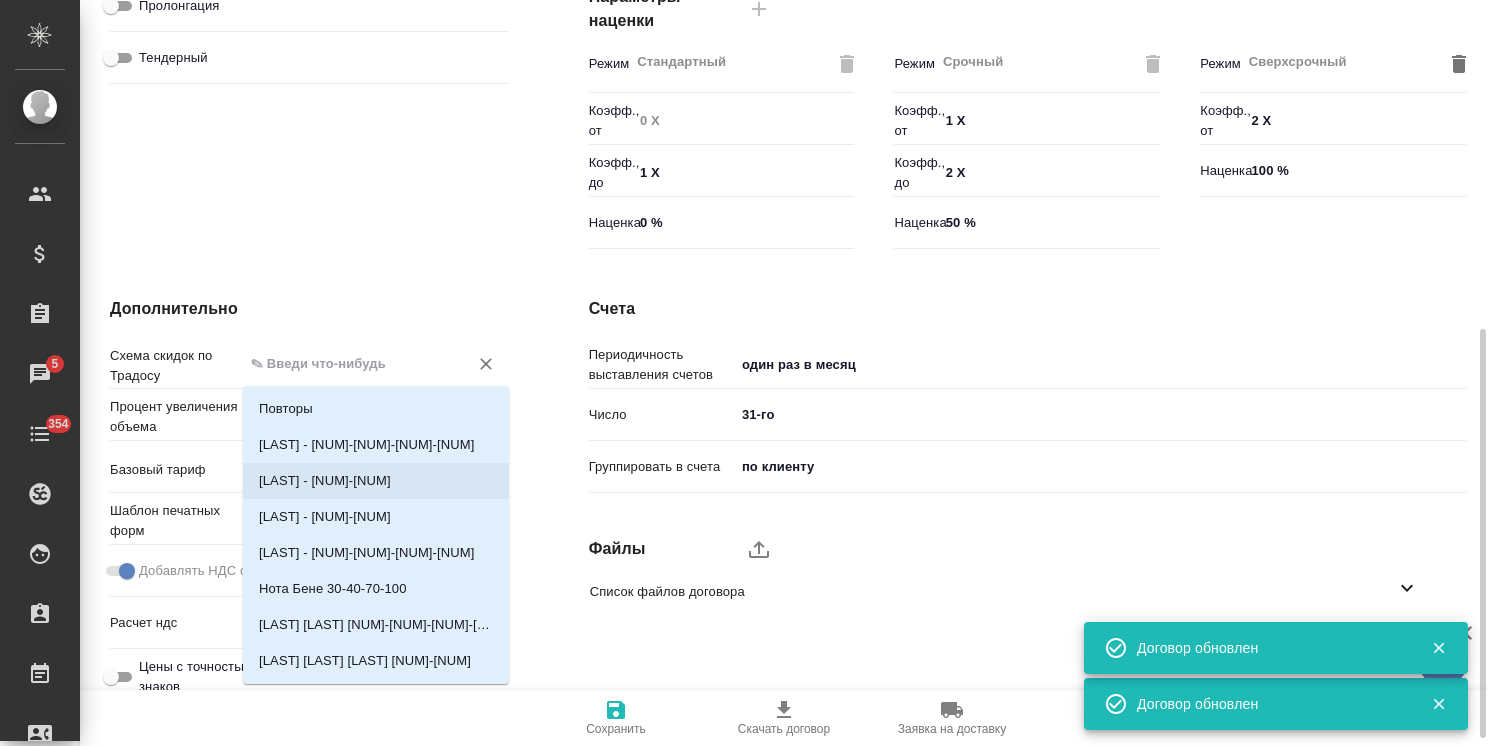 click on "Счета Периодичность выставления счетов один раз в месяц onceMonth Число 31-го 31 Группировать в счета по клиенту client Файлы Список файлов договора ДУ020071СТГ24.pdf договор ДУ02 0071 СТ 243 ГК СТТ.pdf НДС_ДС_.pdf" at bounding box center [1027, 503] 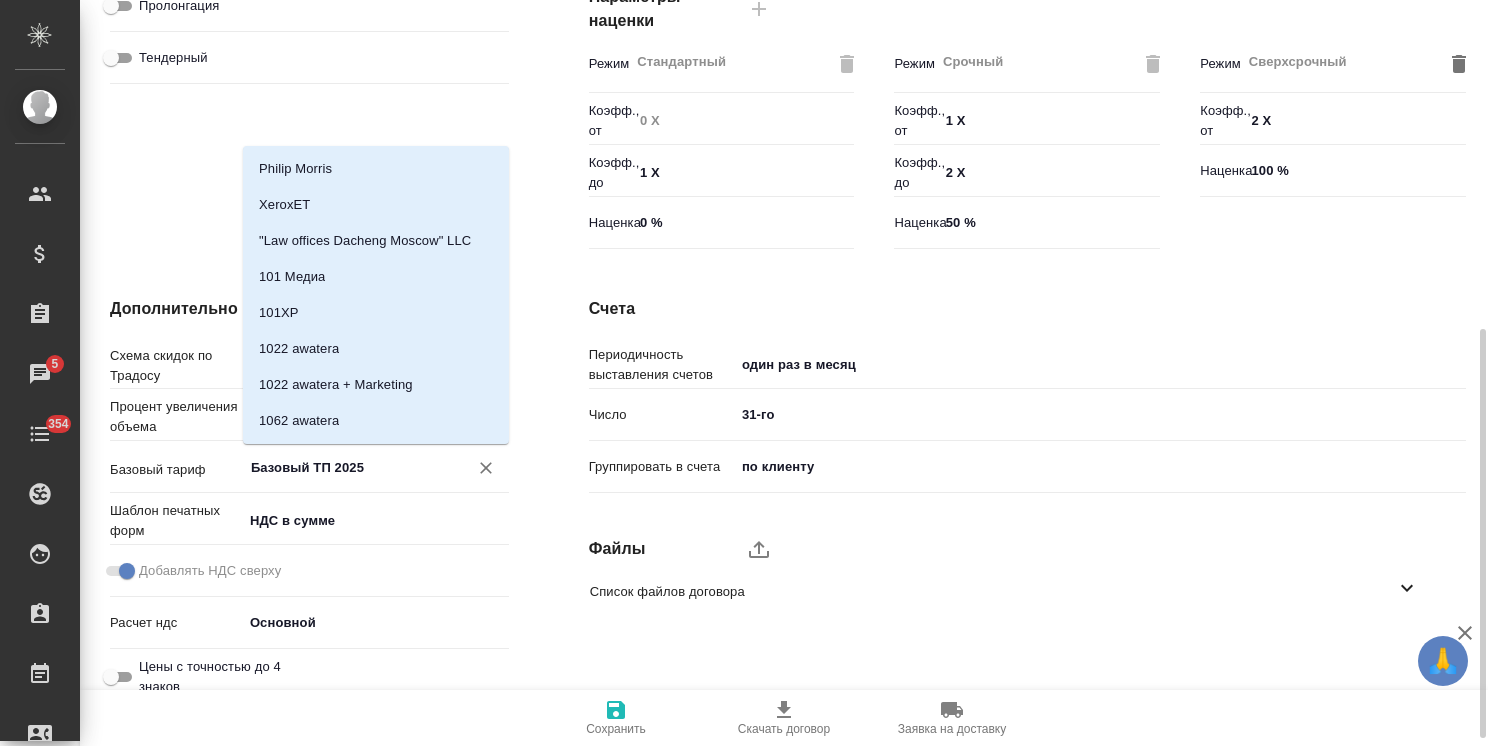 click on "Базовый ТП 2025" at bounding box center (342, 467) 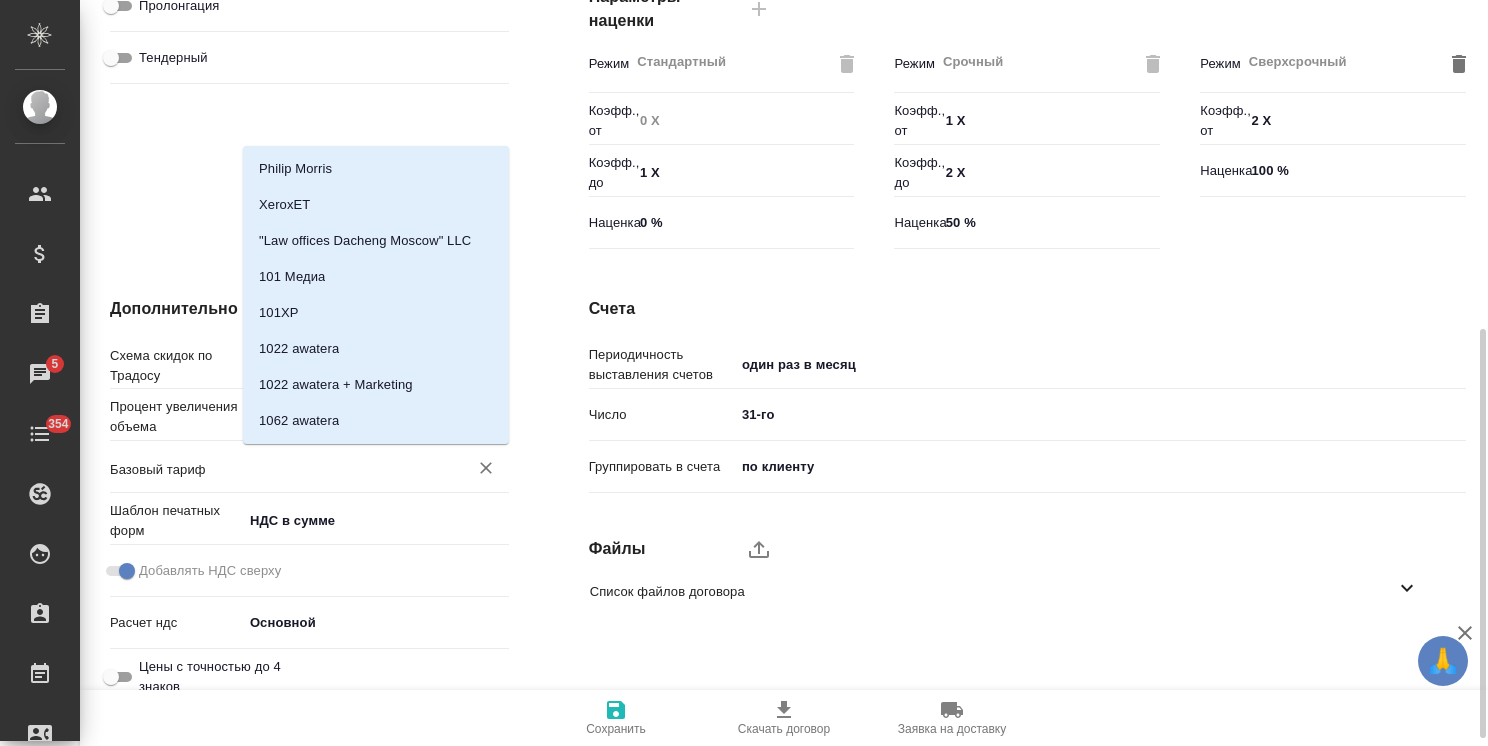 type on "x" 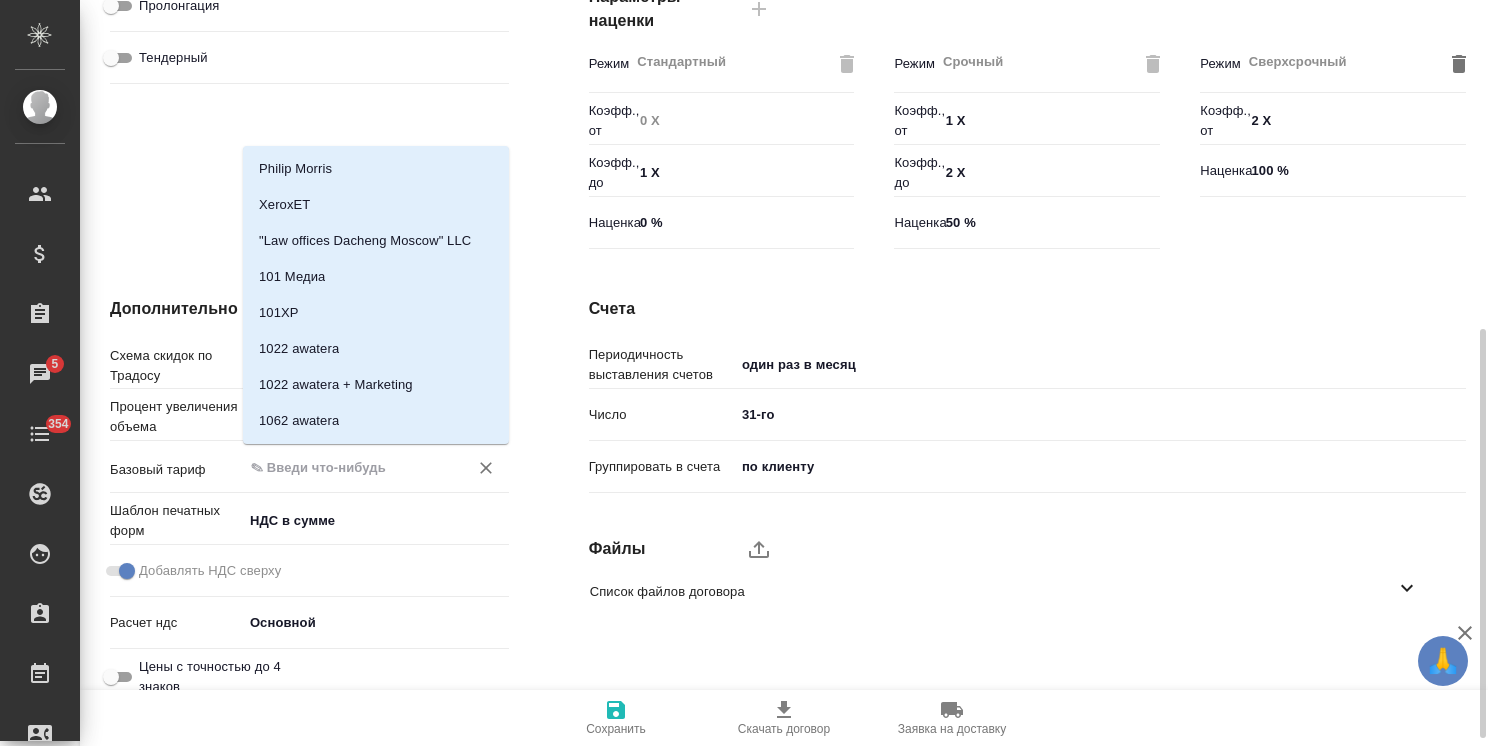 type 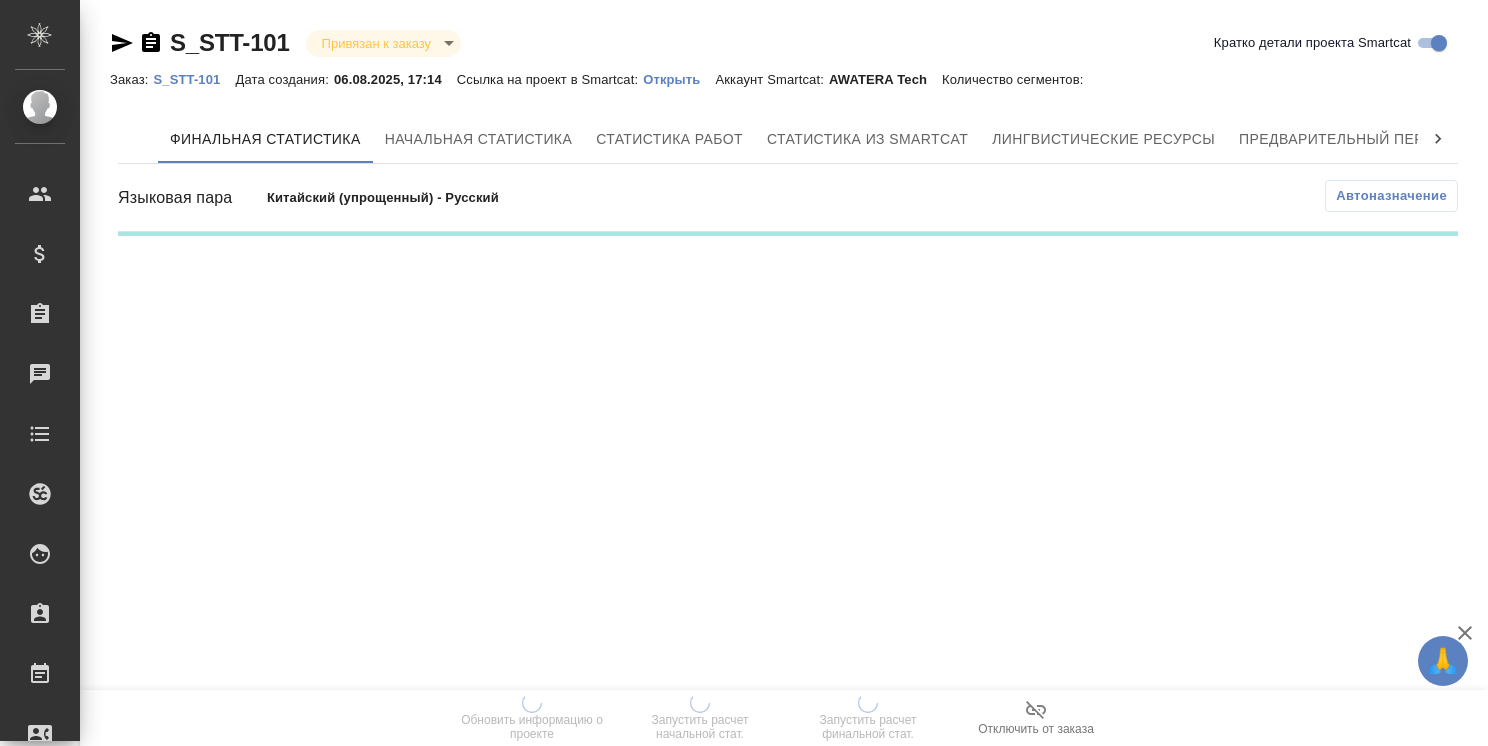 scroll, scrollTop: 0, scrollLeft: 0, axis: both 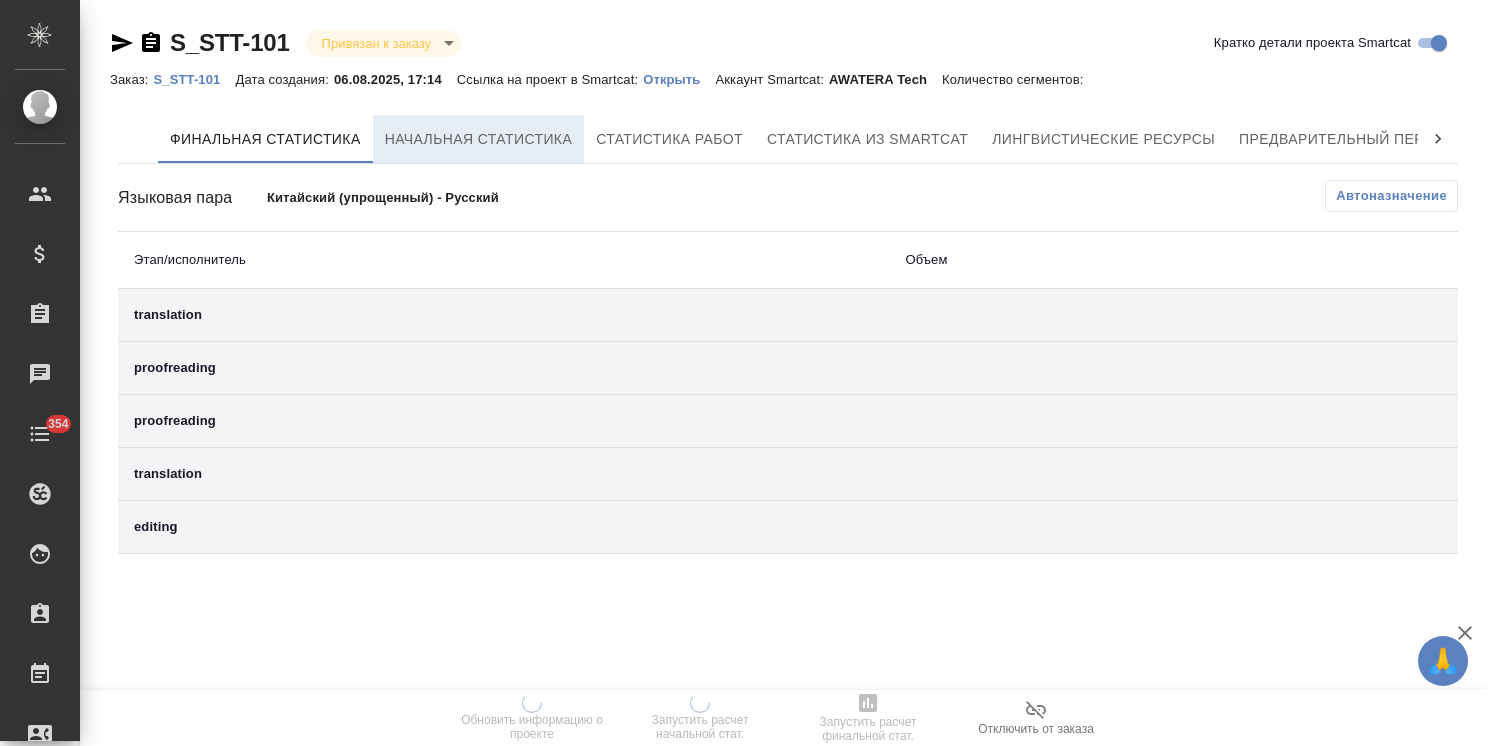 click on "Начальная статистика" at bounding box center (479, 139) 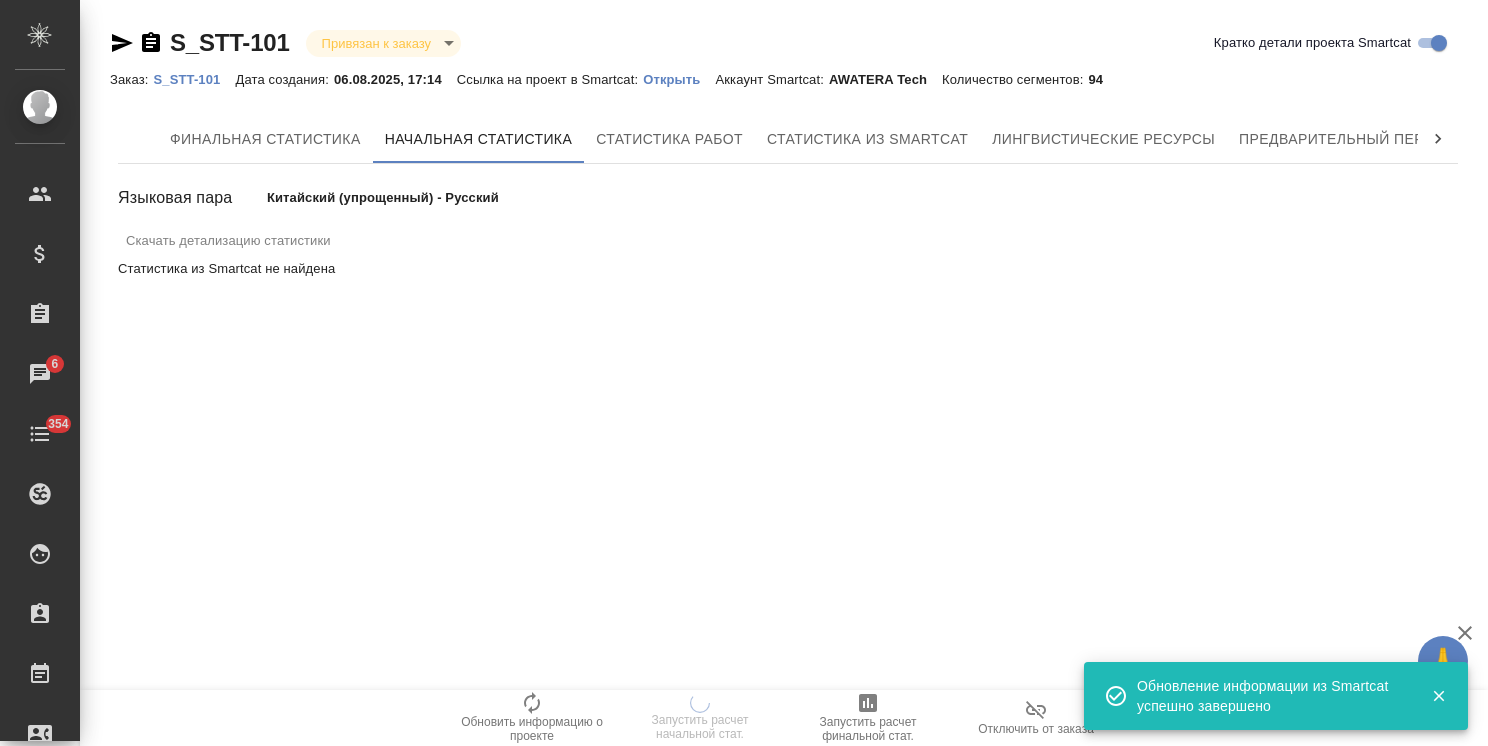 click 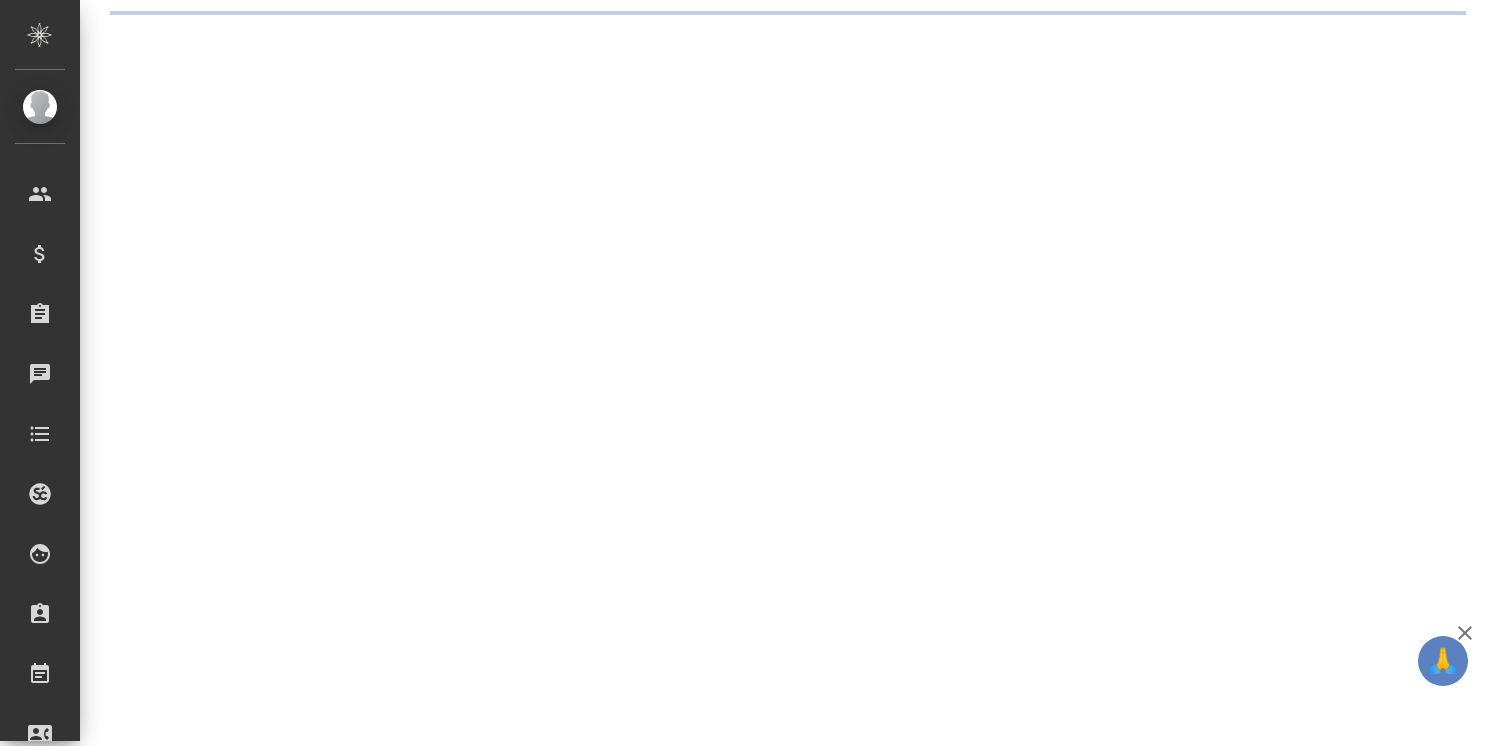 scroll, scrollTop: 0, scrollLeft: 0, axis: both 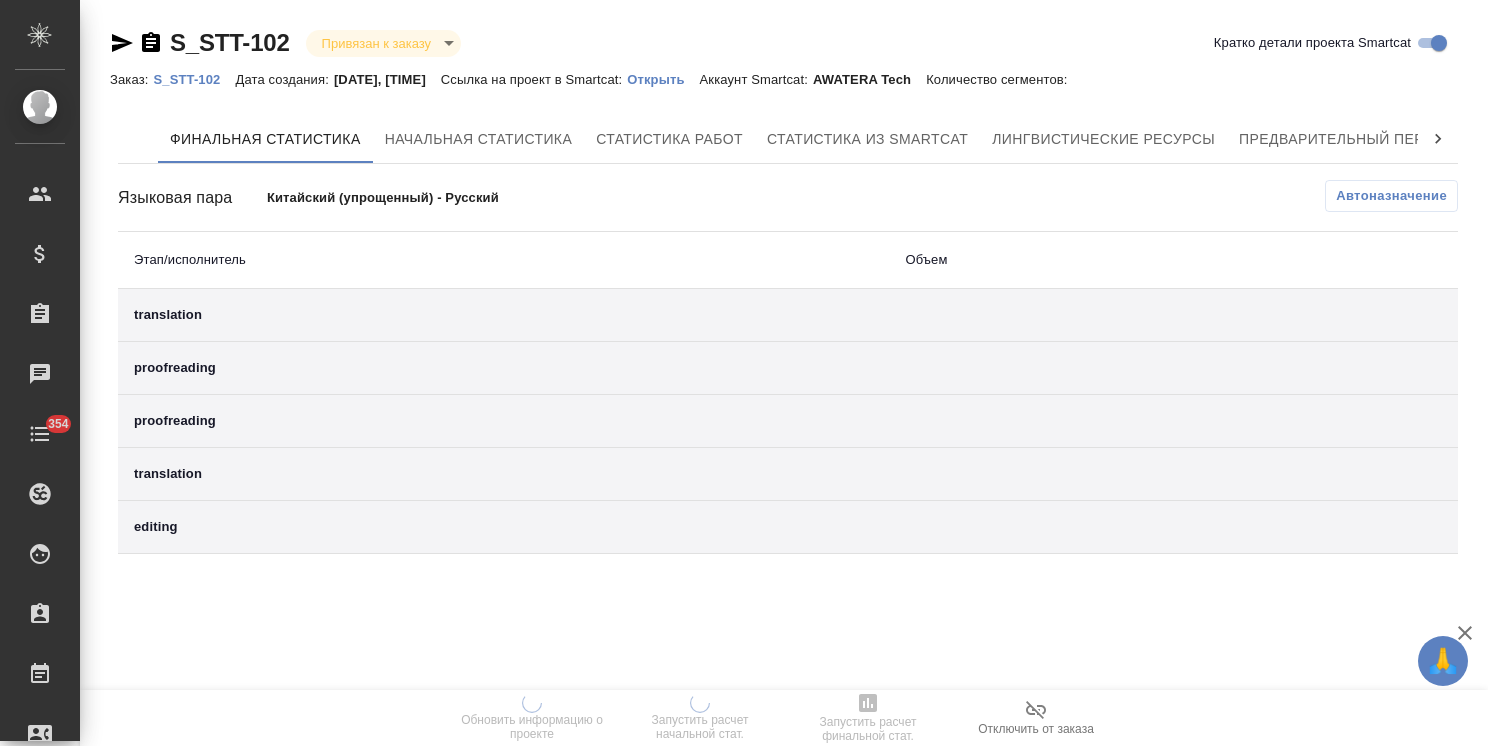 click on "Финальная статистика Начальная статистика Статистика работ Статистика из Smartcat Лингвистические ресурсы Предварительный перевод QA-чекер Языковая пара Китайский (упрощенный) - Русский Автоназначение Этап/исполнитель Объем translation proofreading proofreading translation editing" at bounding box center (788, 334) 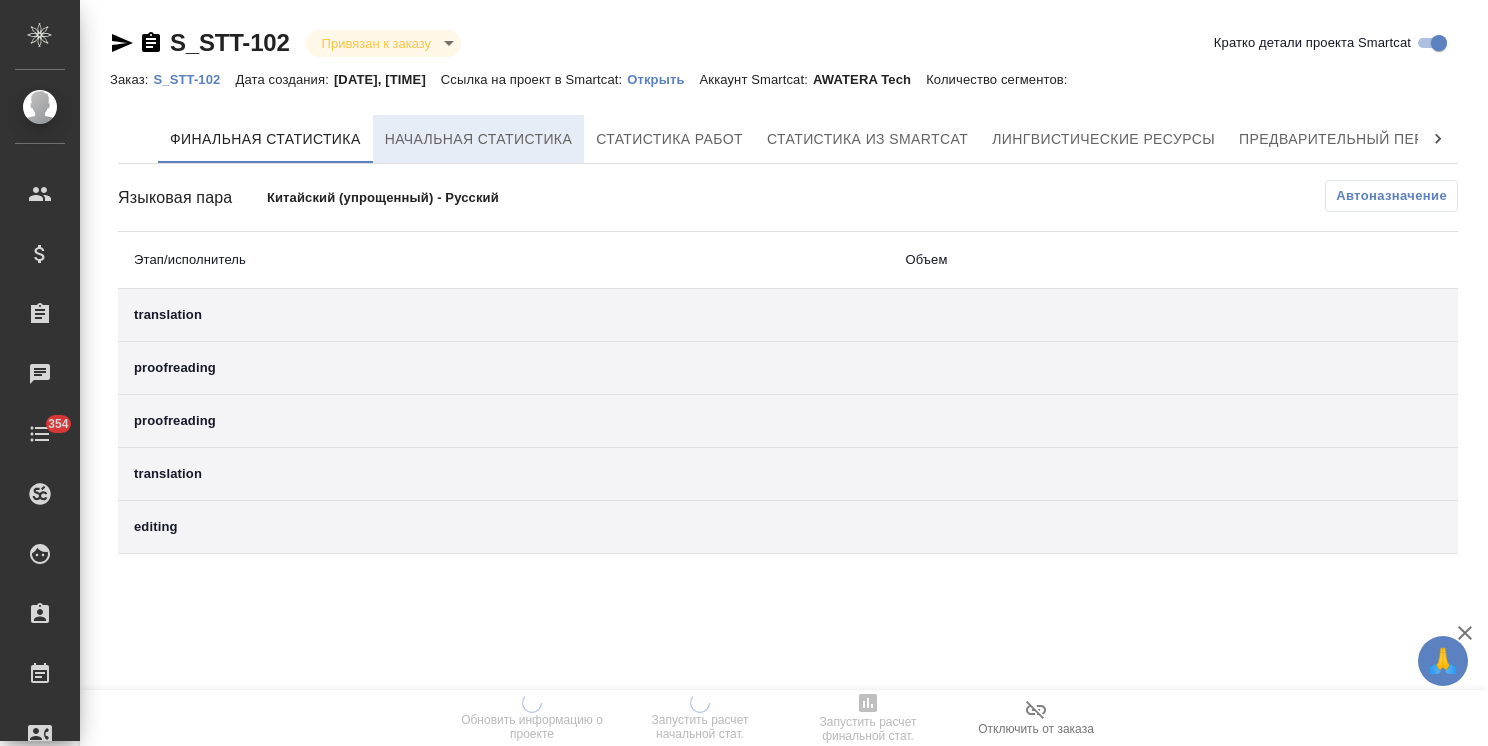 click on "Начальная статистика" at bounding box center [479, 139] 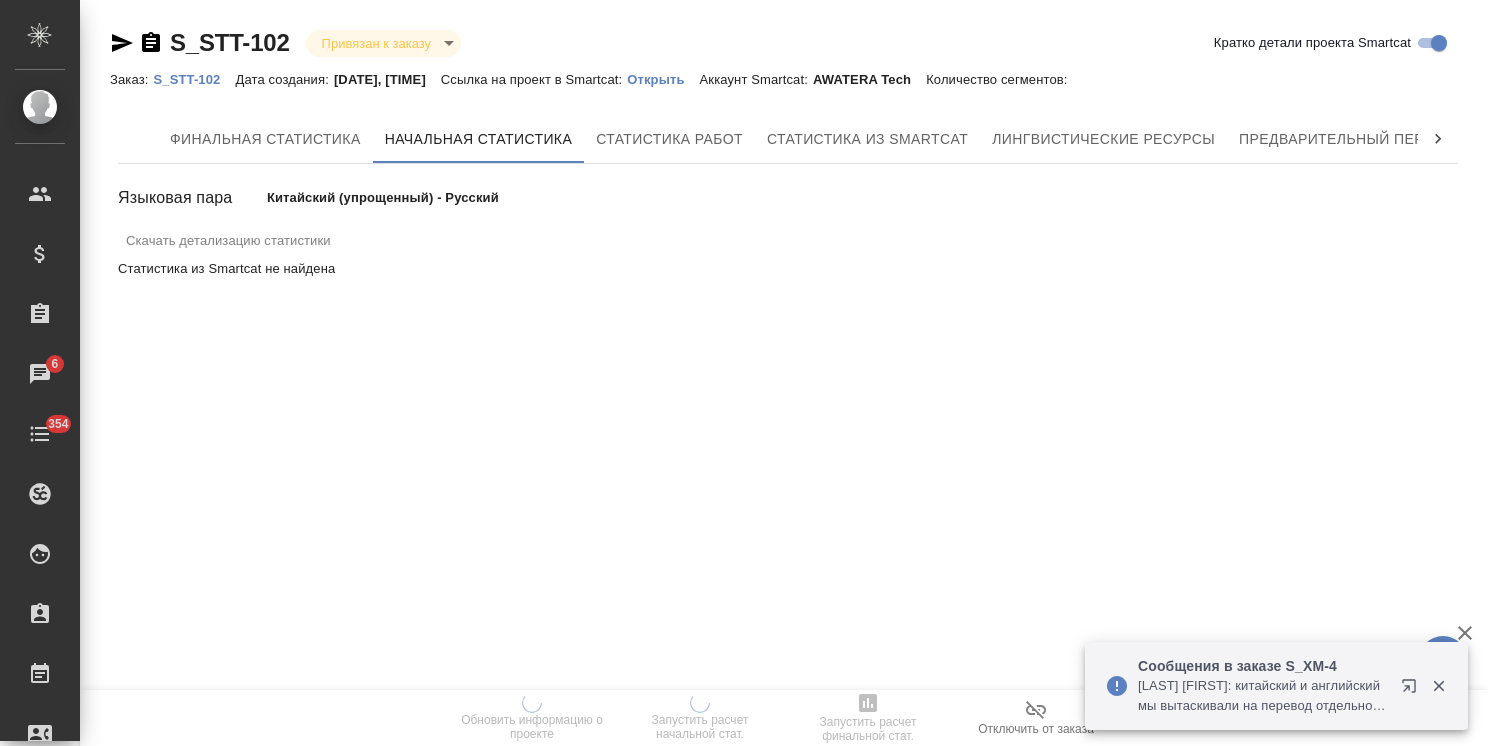 drag, startPoint x: 1452, startPoint y: 694, endPoint x: 1370, endPoint y: 655, distance: 90.80198 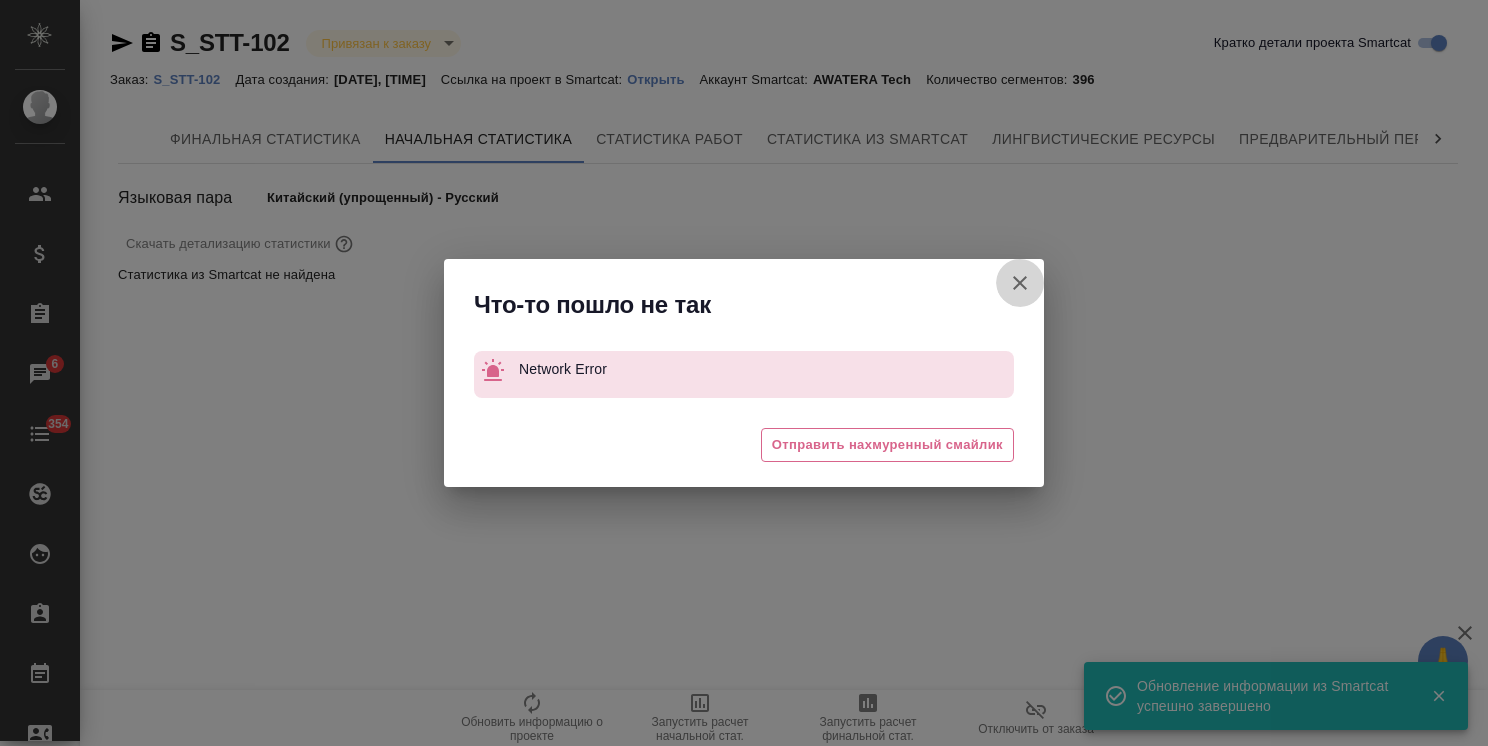 click 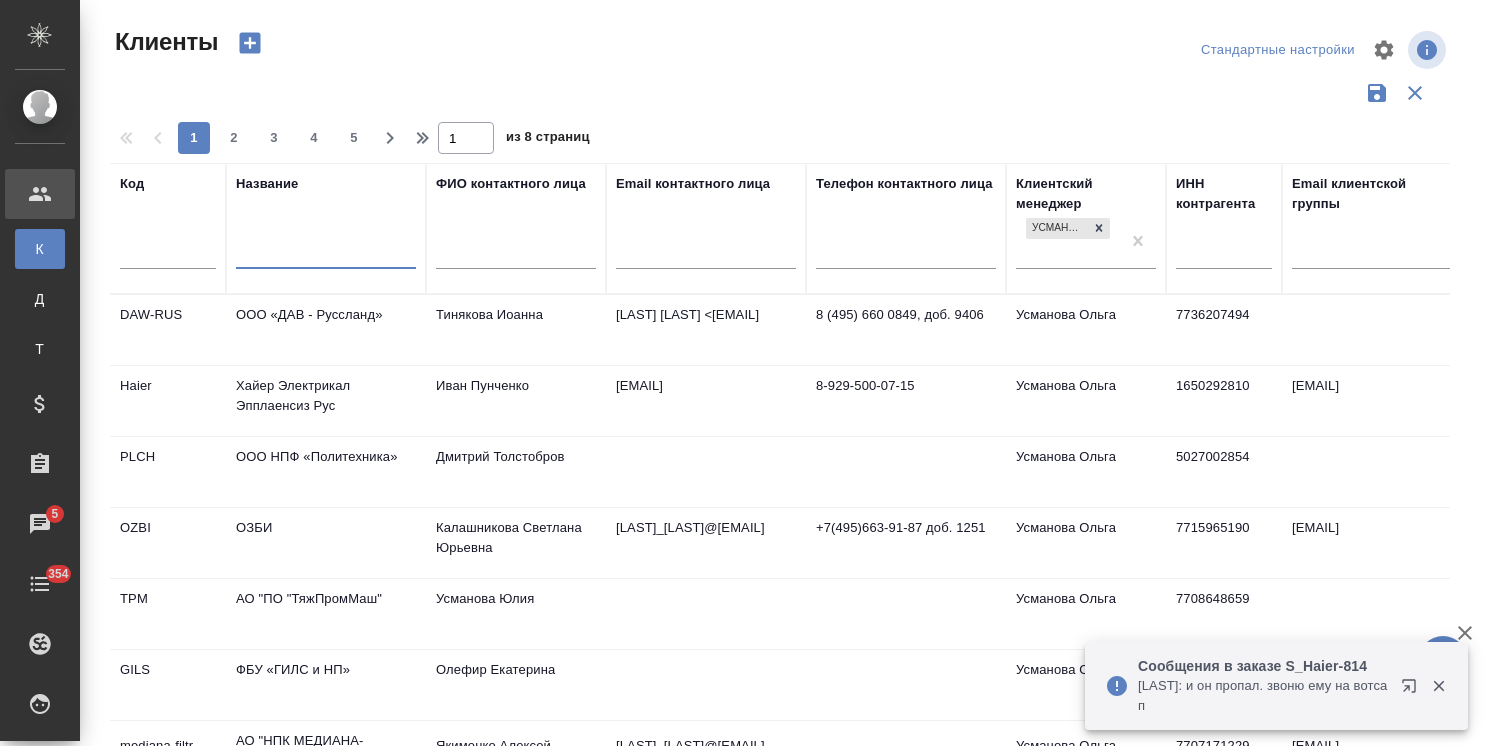 select on "RU" 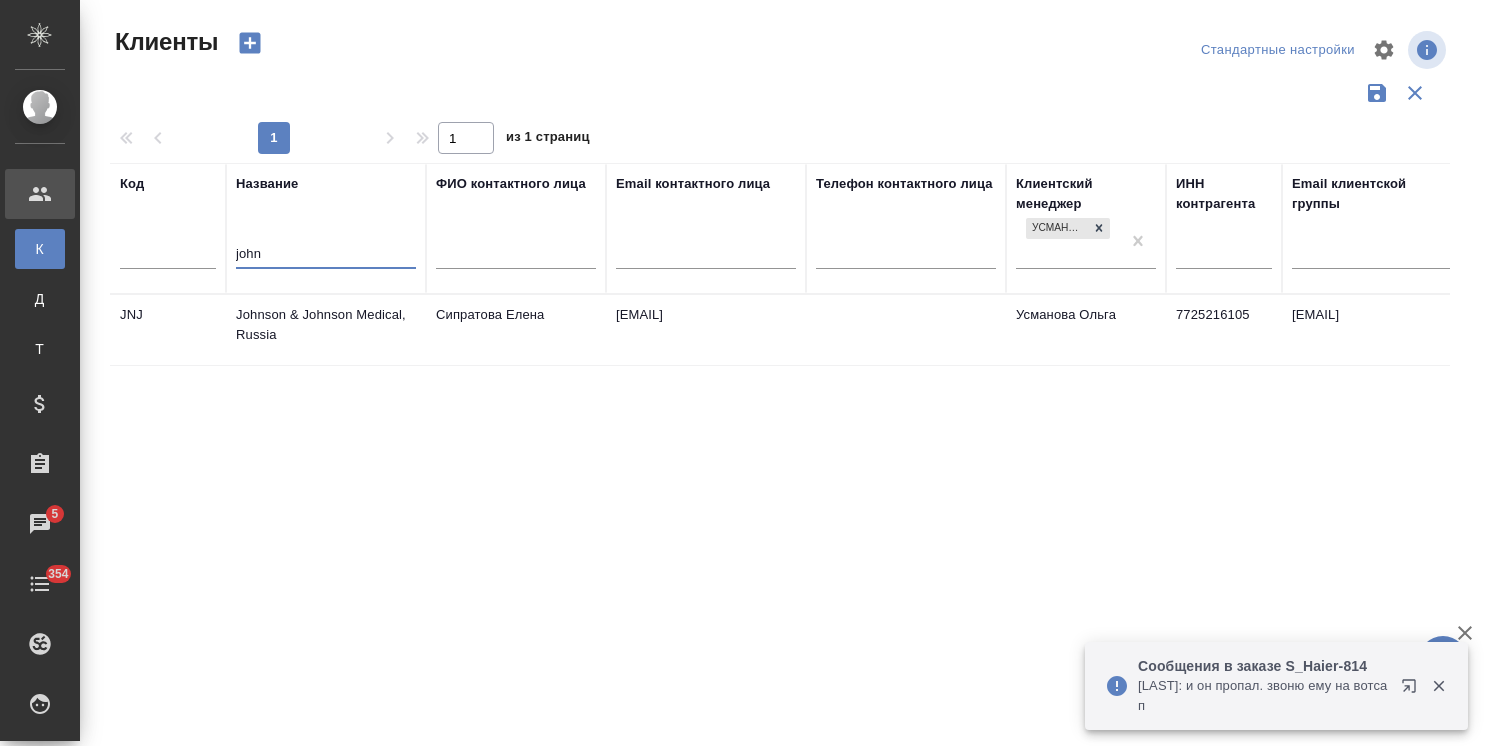 type on "john" 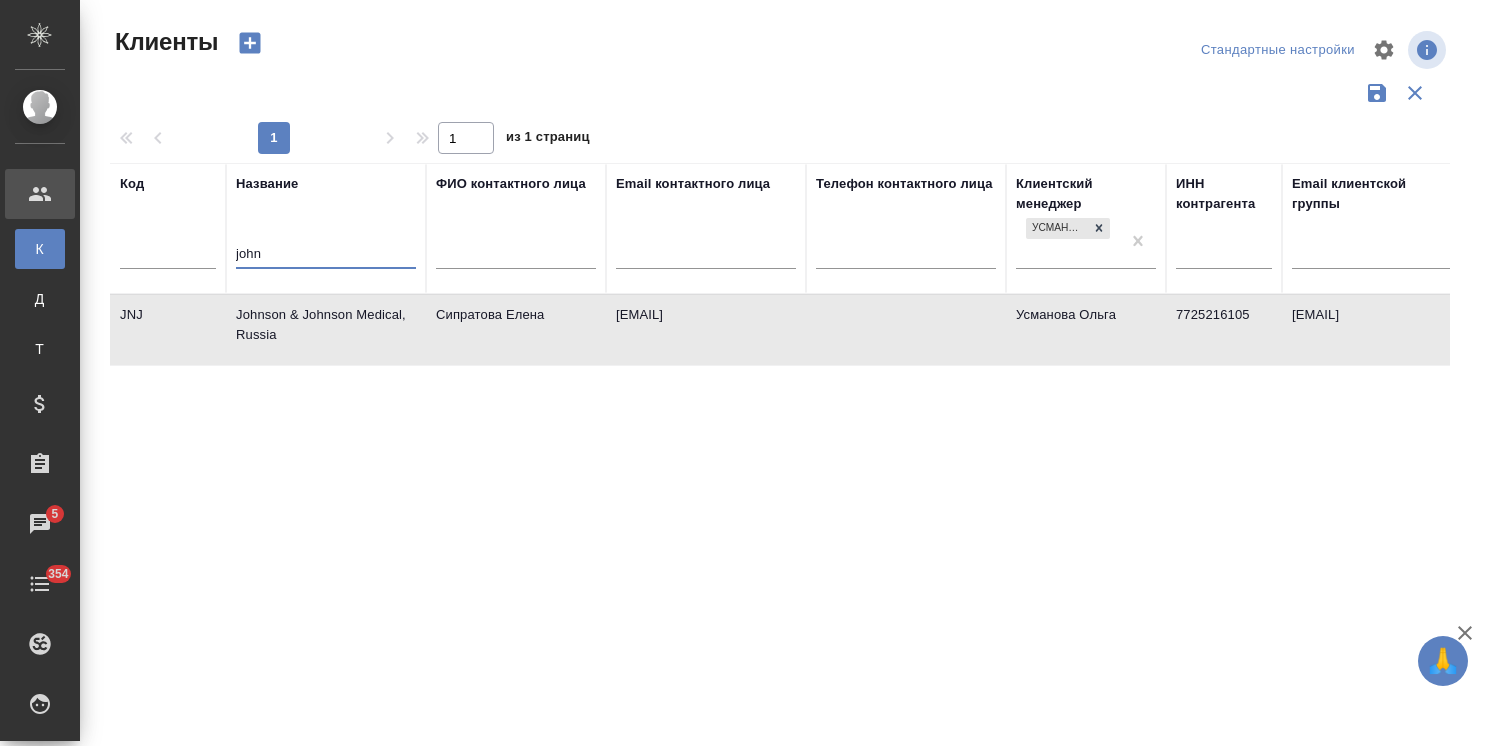 drag, startPoint x: 200, startPoint y: 257, endPoint x: 13, endPoint y: 277, distance: 188.06648 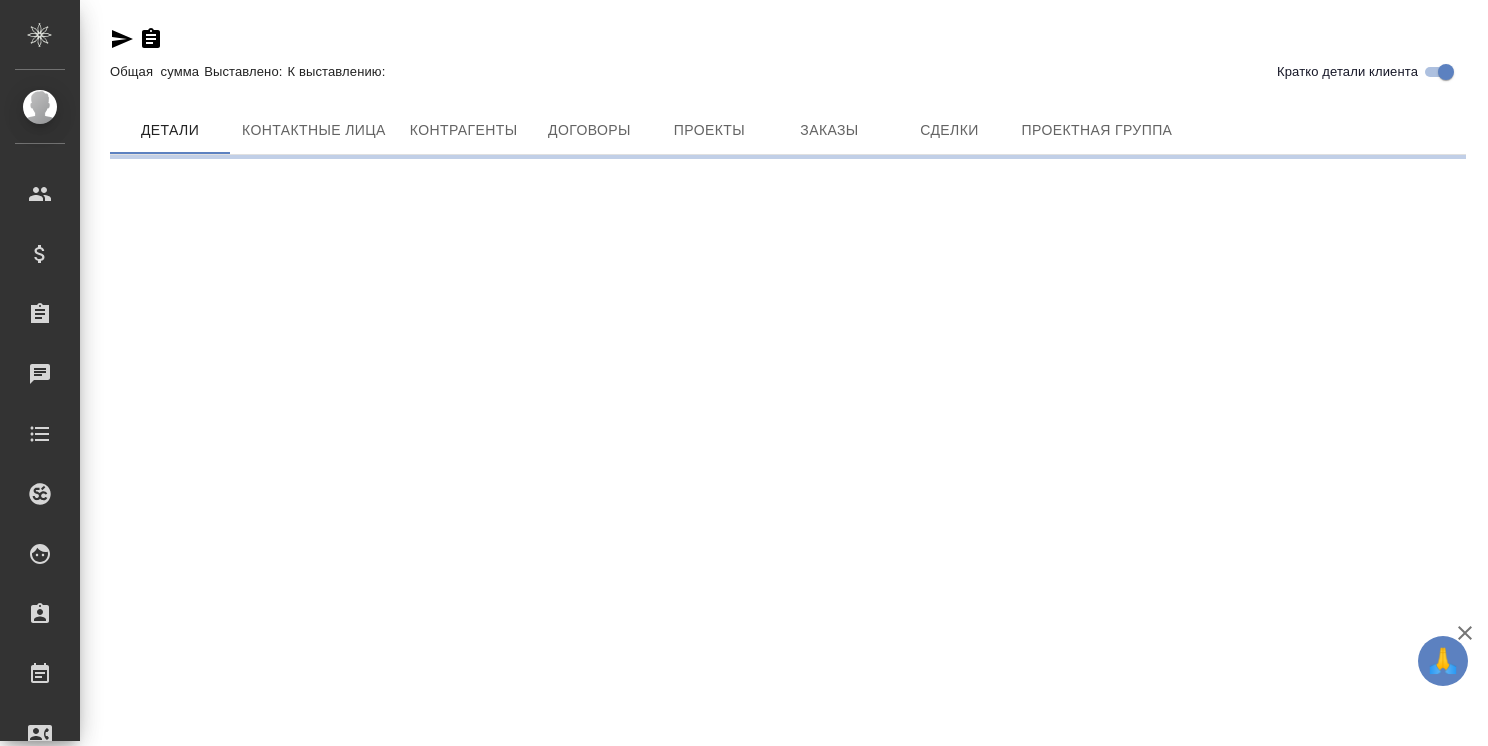 scroll, scrollTop: 0, scrollLeft: 0, axis: both 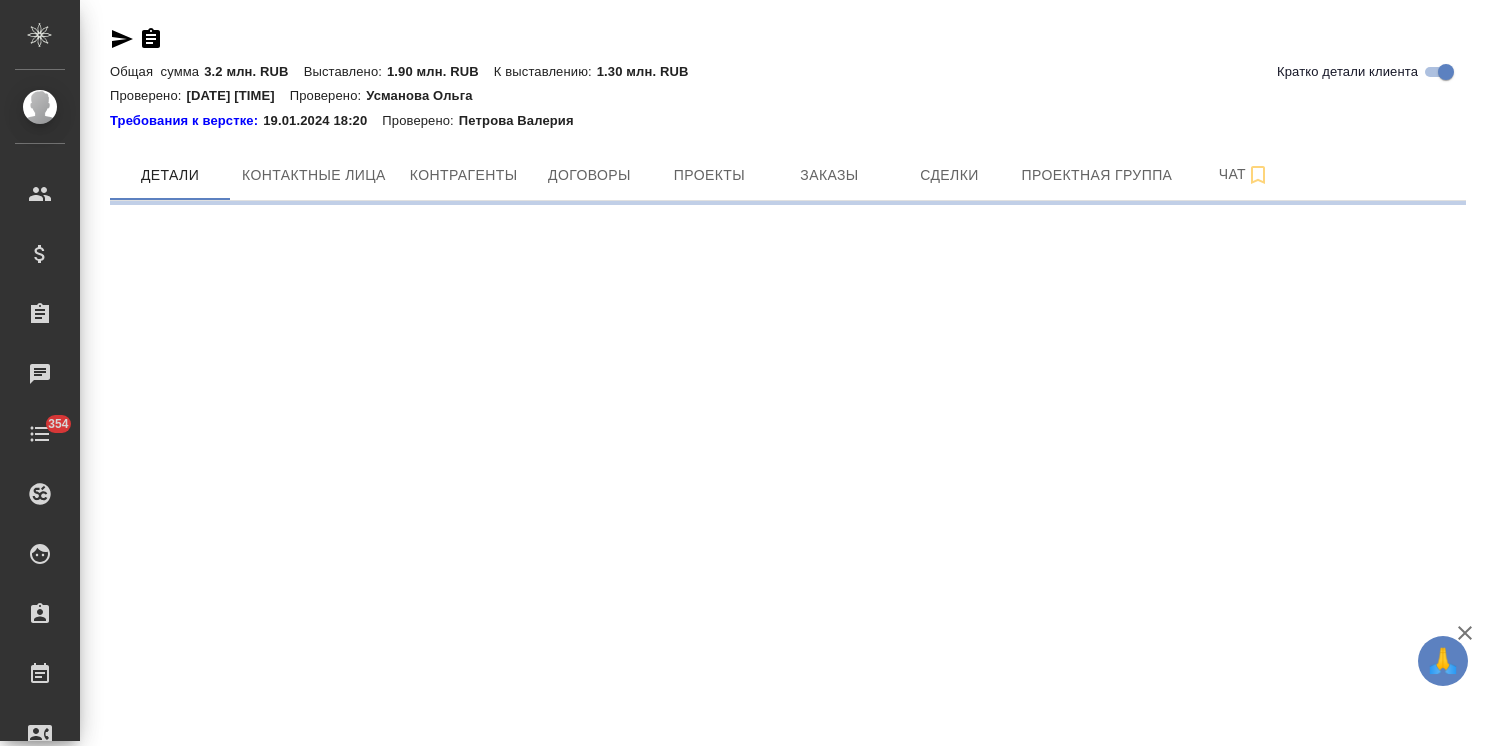 click at bounding box center [788, 133] 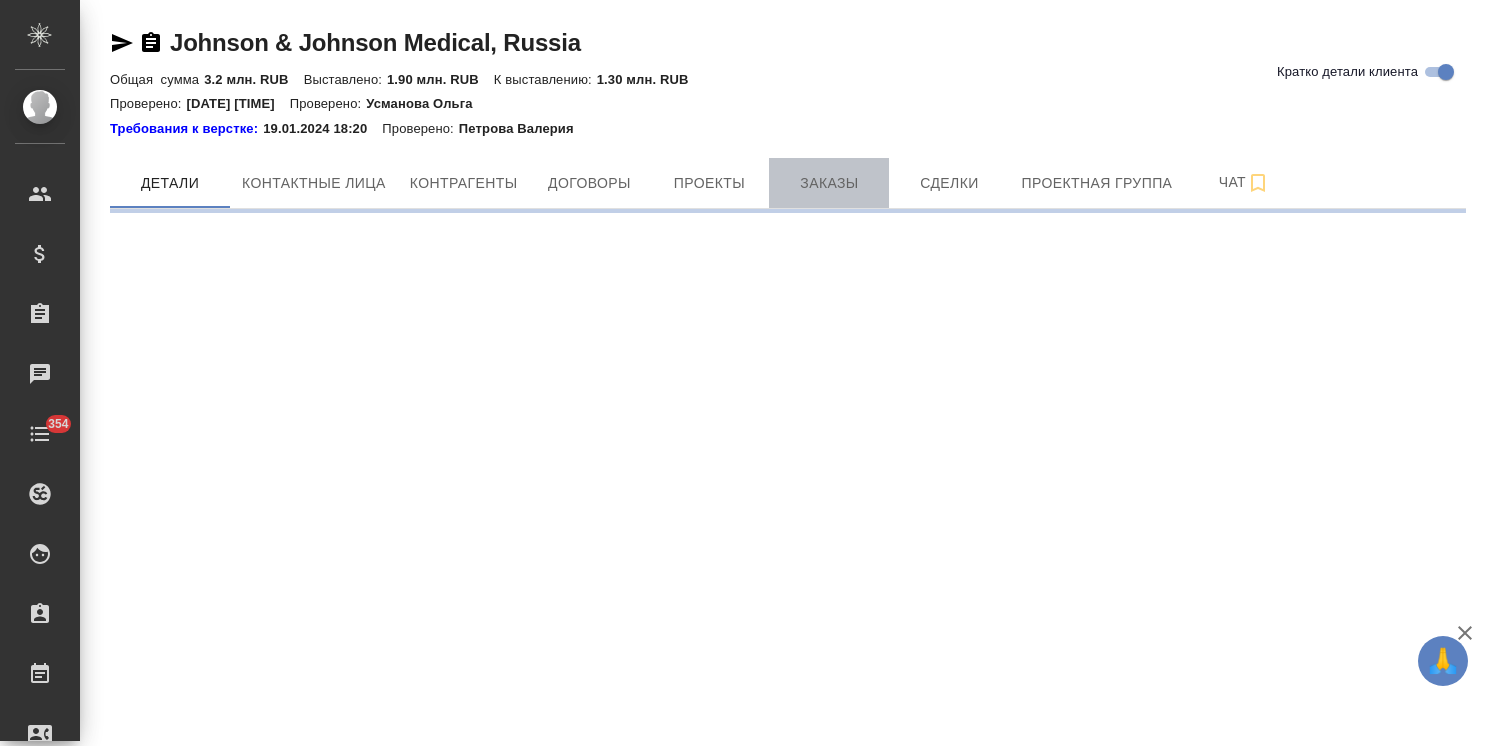 click on "Заказы" at bounding box center [829, 183] 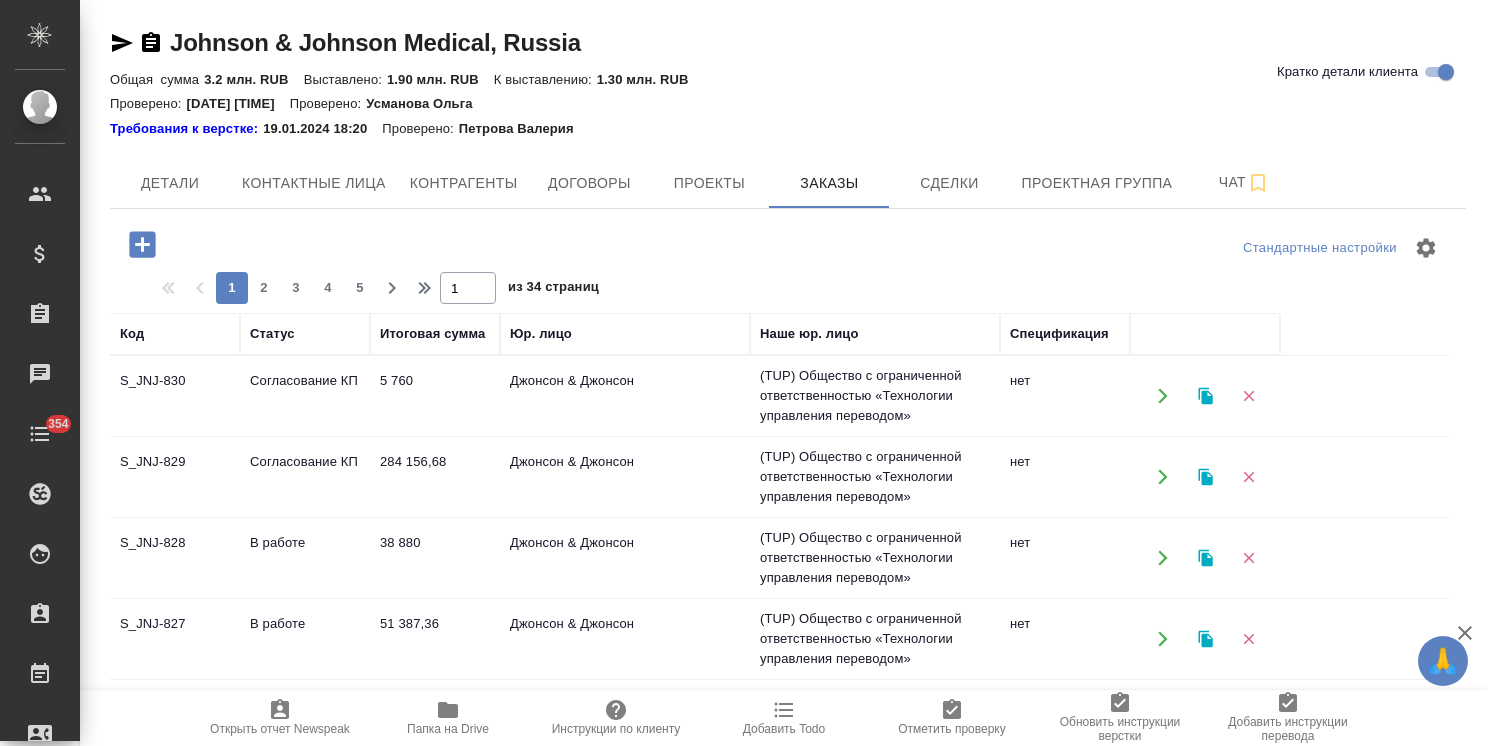 click 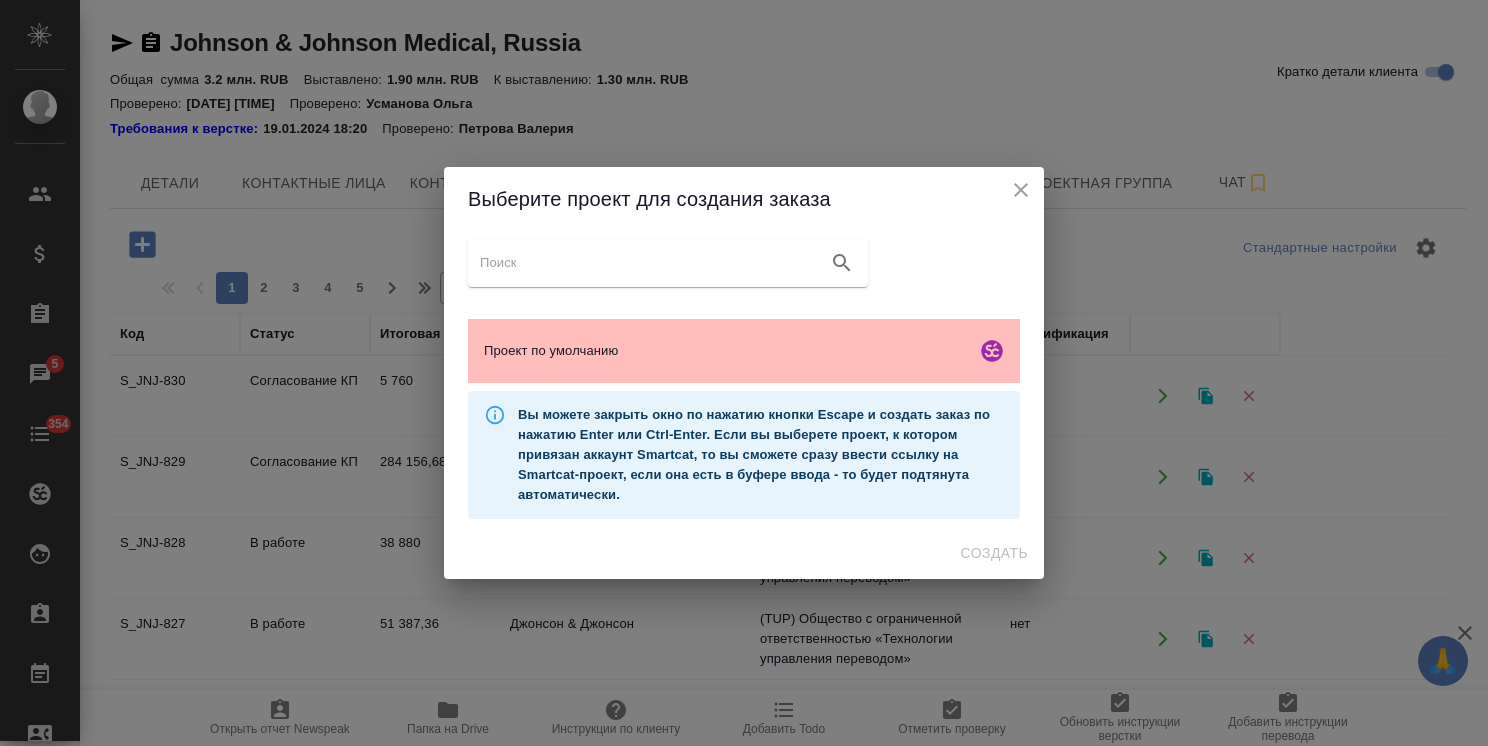 click on "Проект по умолчанию" at bounding box center (744, 351) 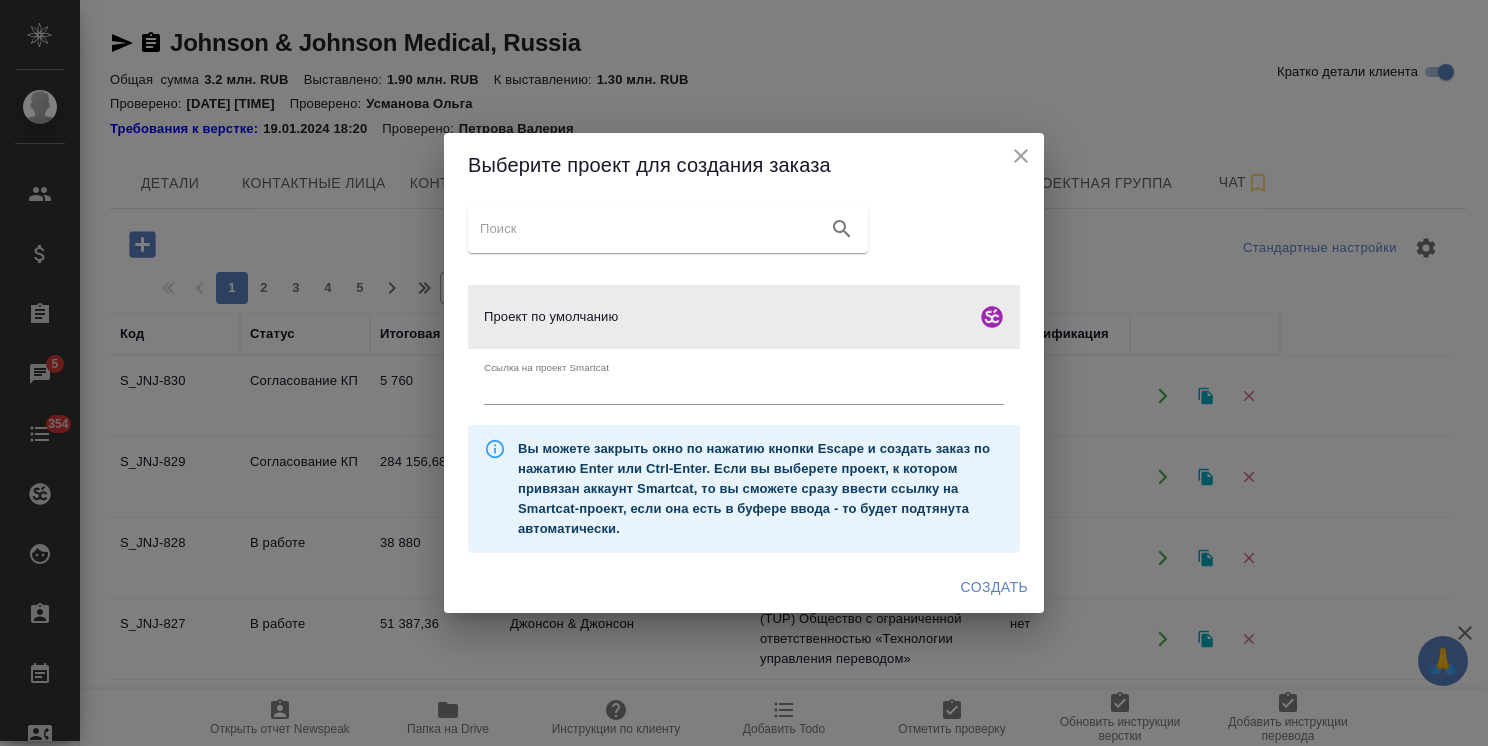 click on "Создать" at bounding box center [994, 587] 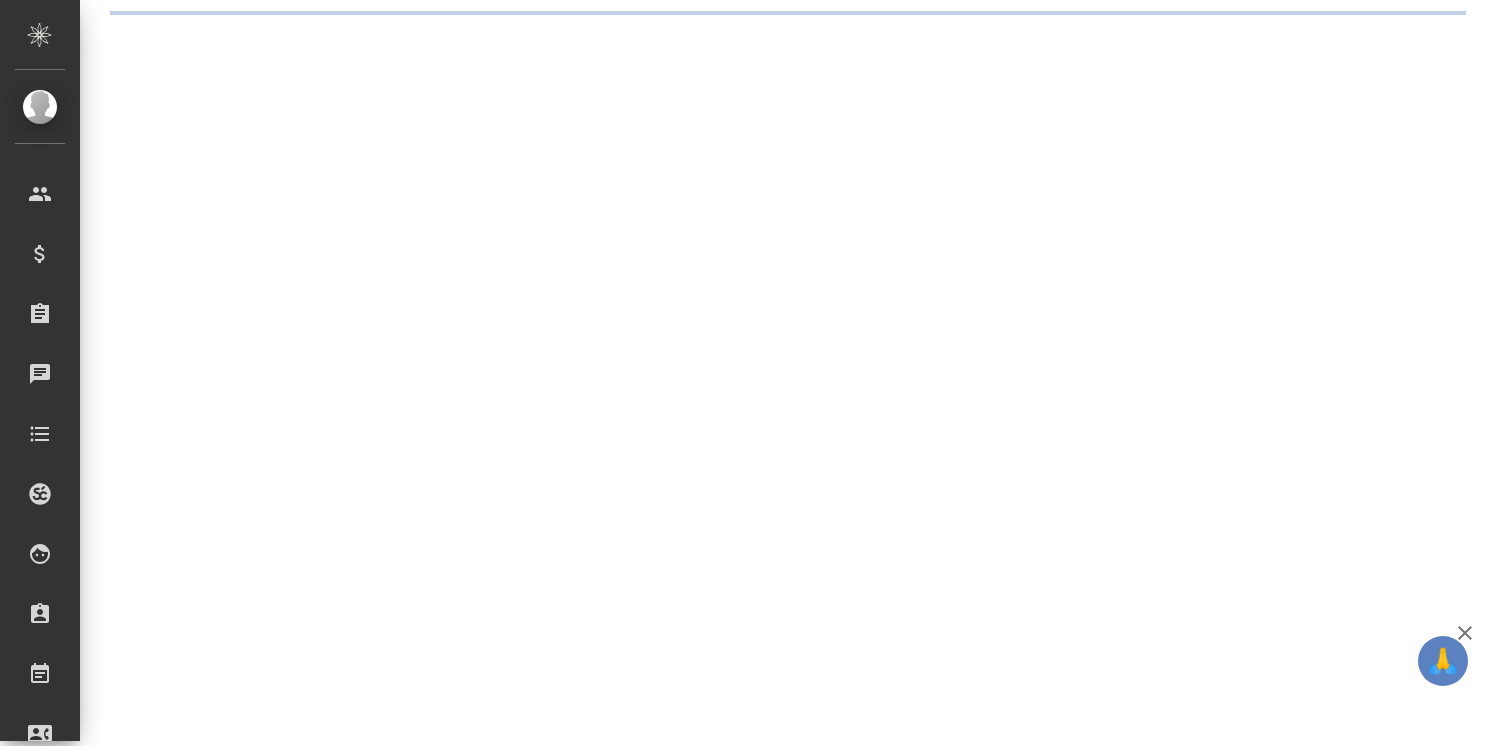 scroll, scrollTop: 0, scrollLeft: 0, axis: both 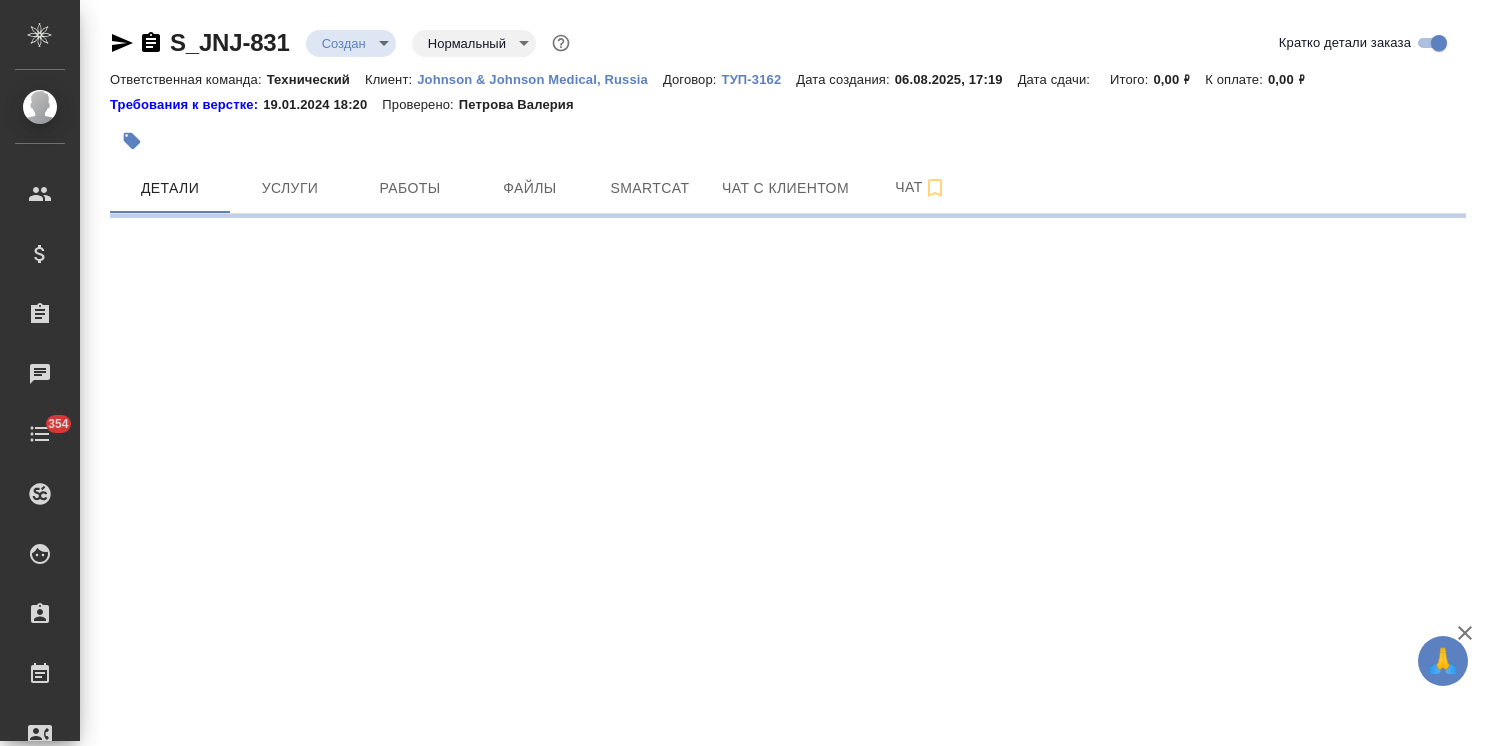 select on "RU" 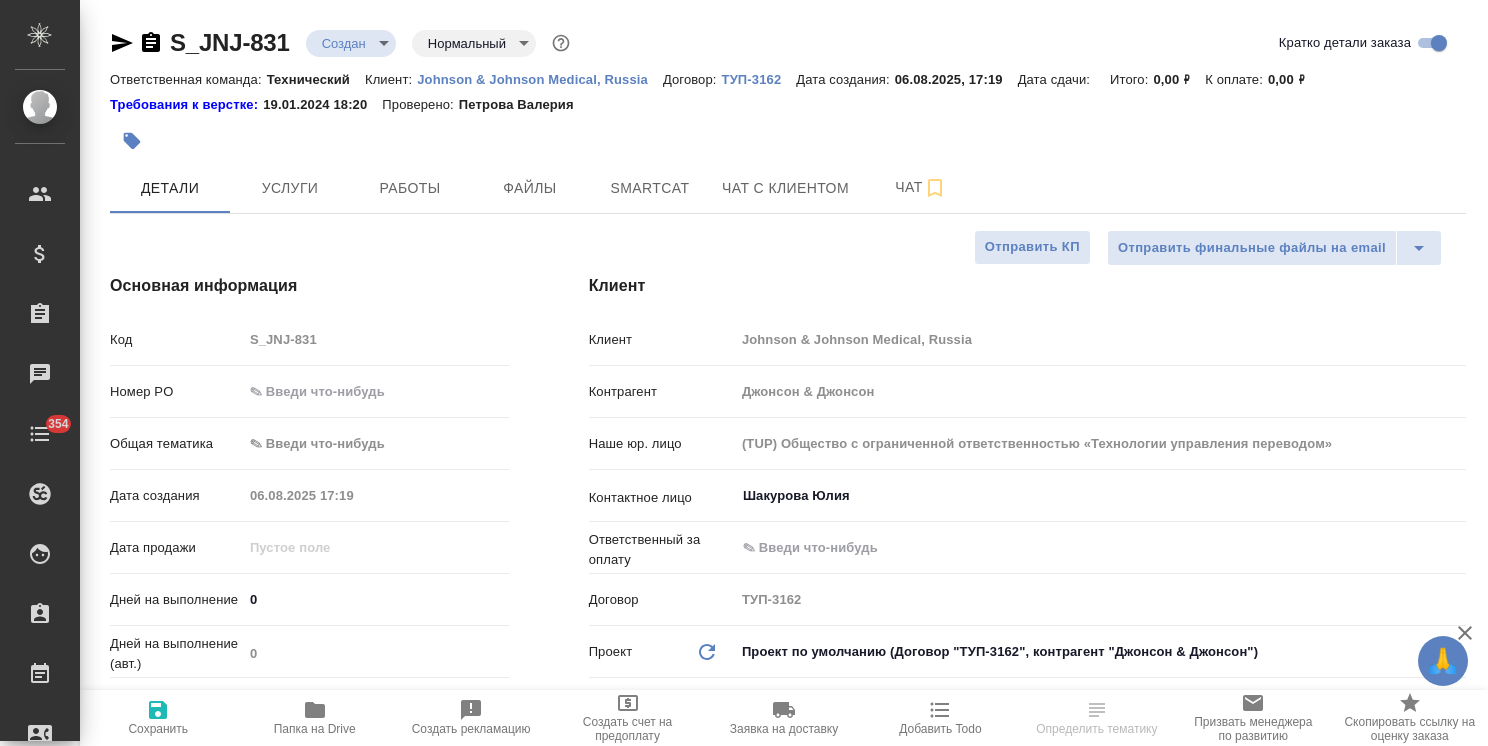 type on "x" 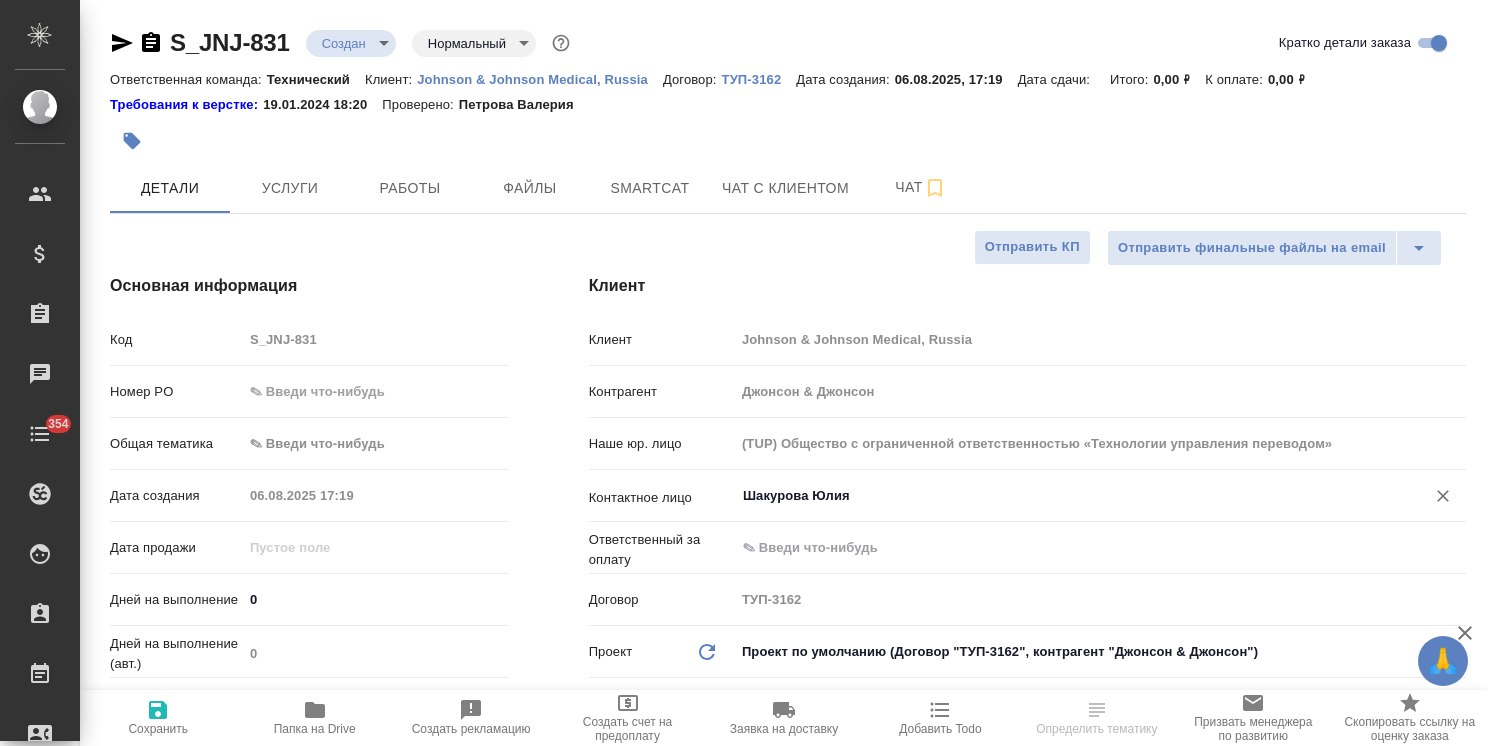 click on "Шакурова Юлия" at bounding box center (1067, 496) 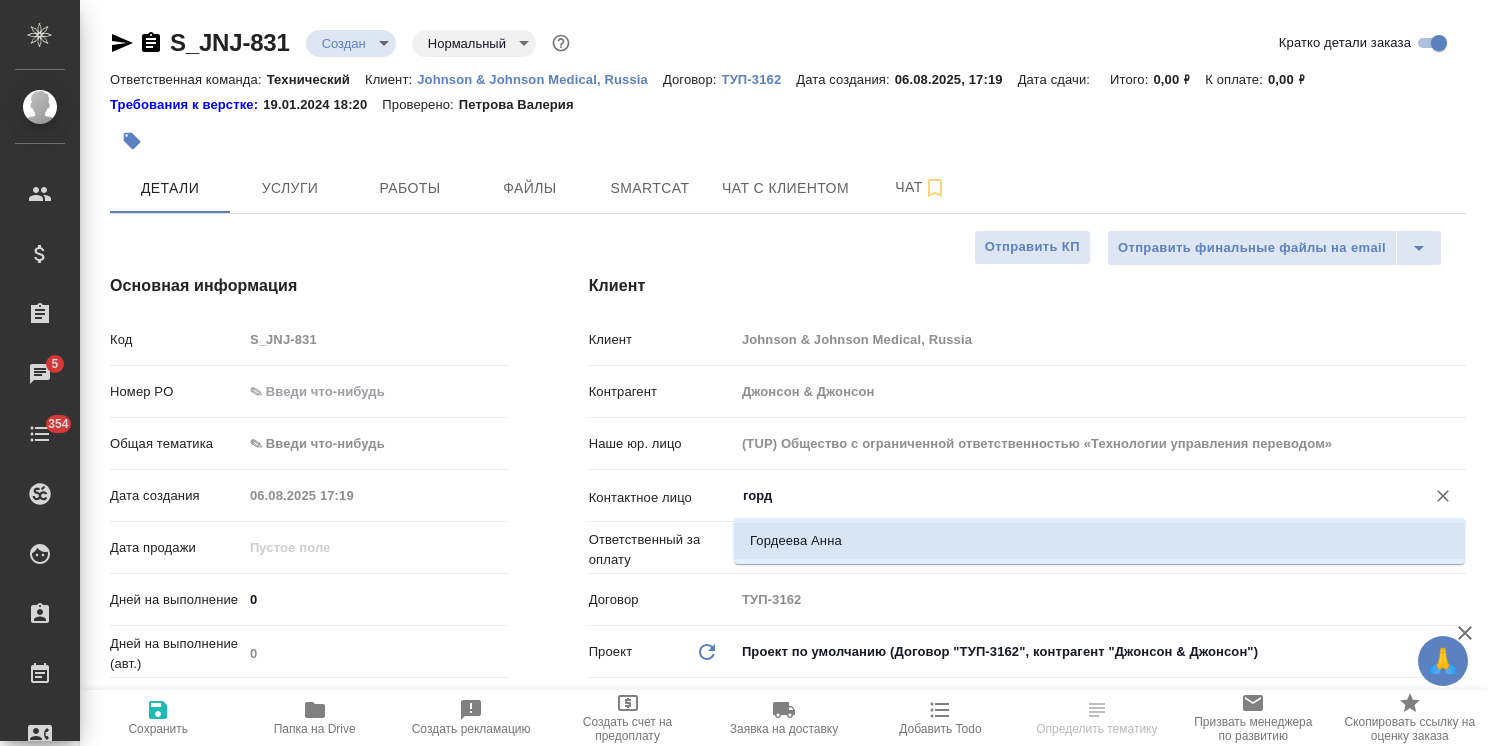 click on "Гордеева Анна" at bounding box center [1099, 541] 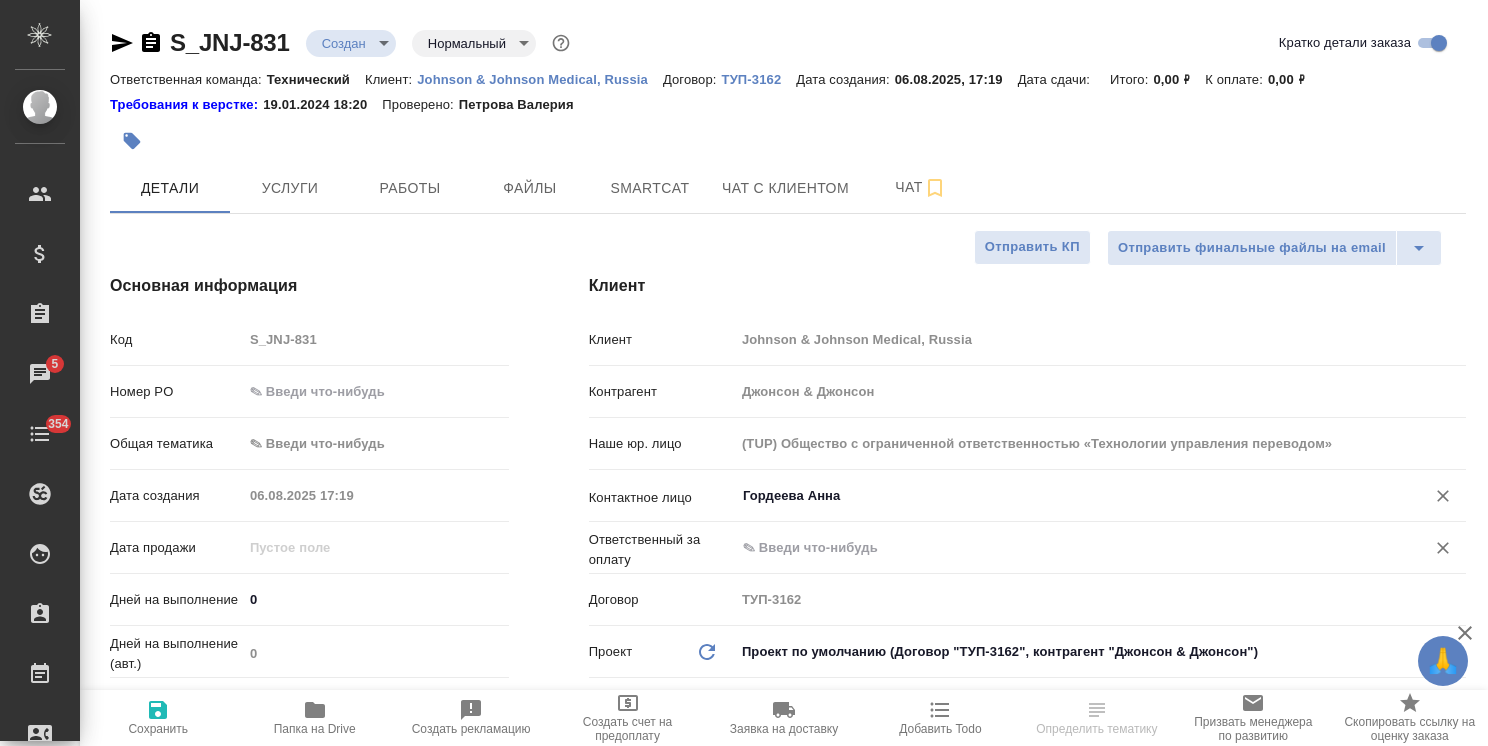 type on "Гордеева Анна" 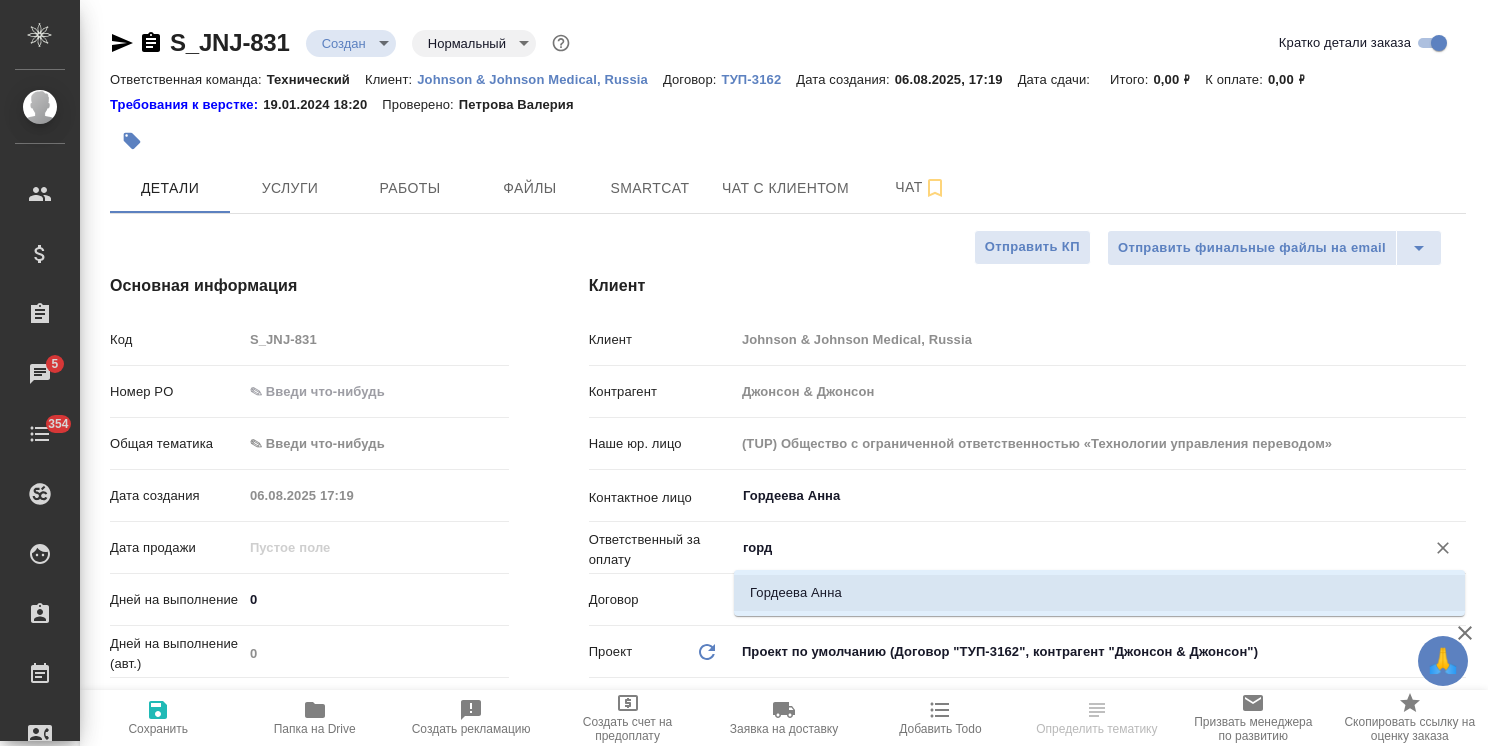 click on "Гордеева Анна" at bounding box center (1099, 593) 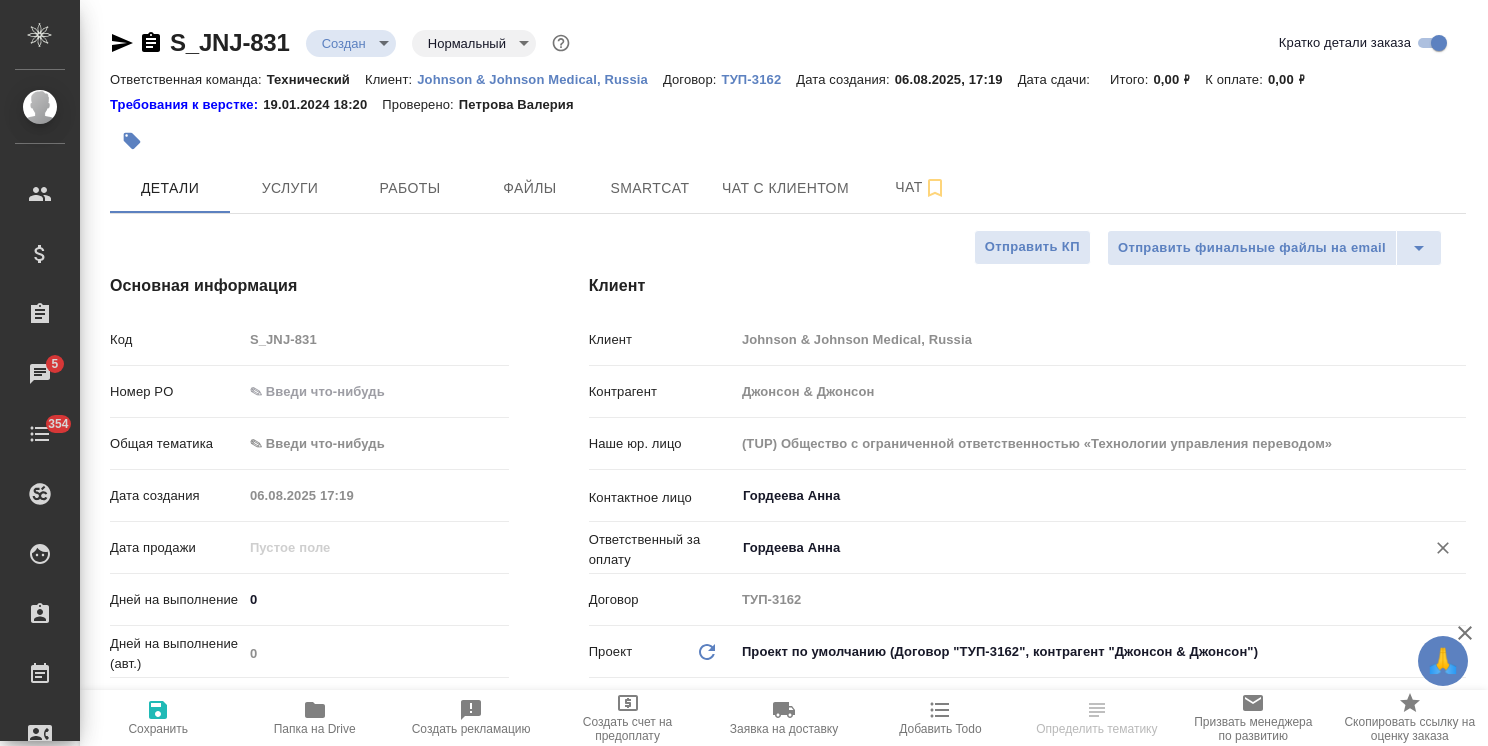 type on "Гордеева Анна" 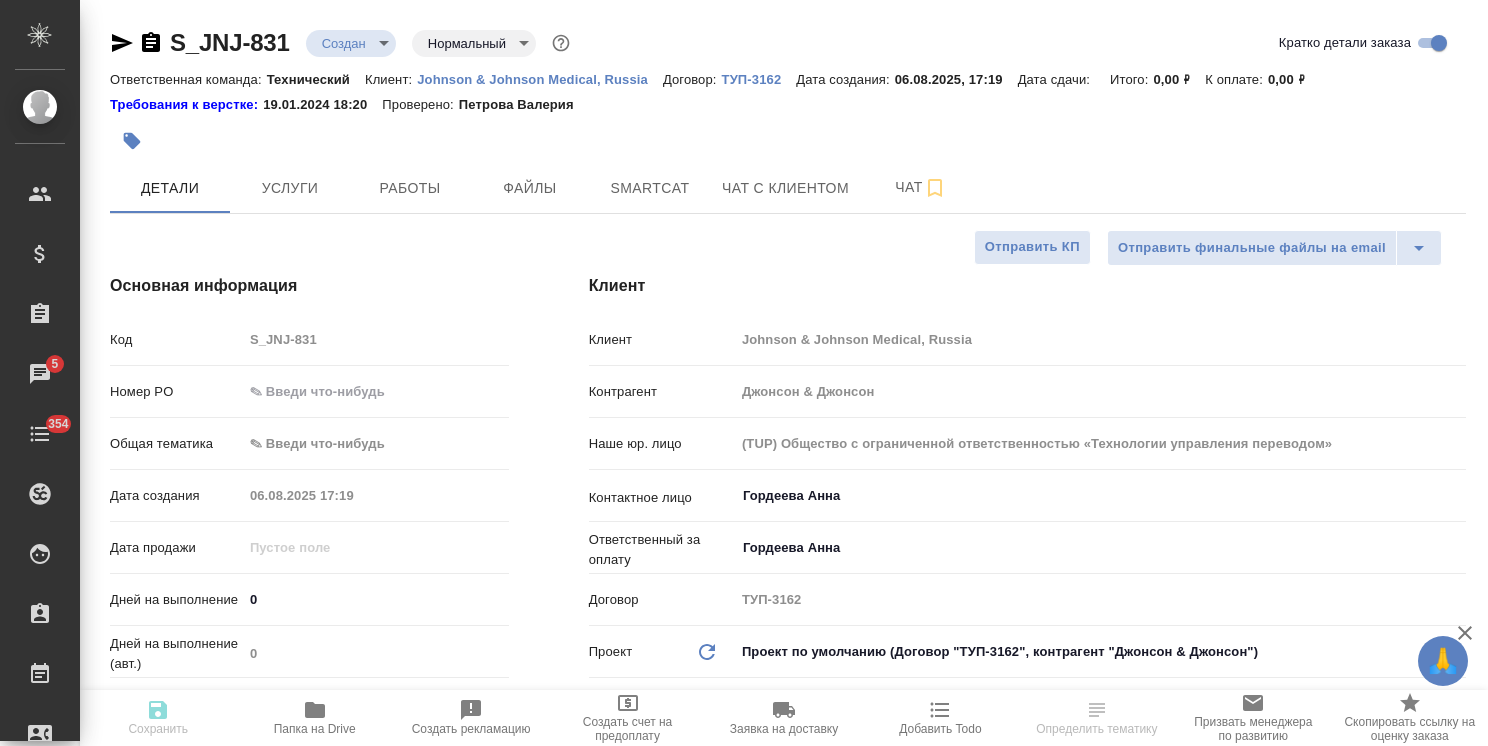type on "x" 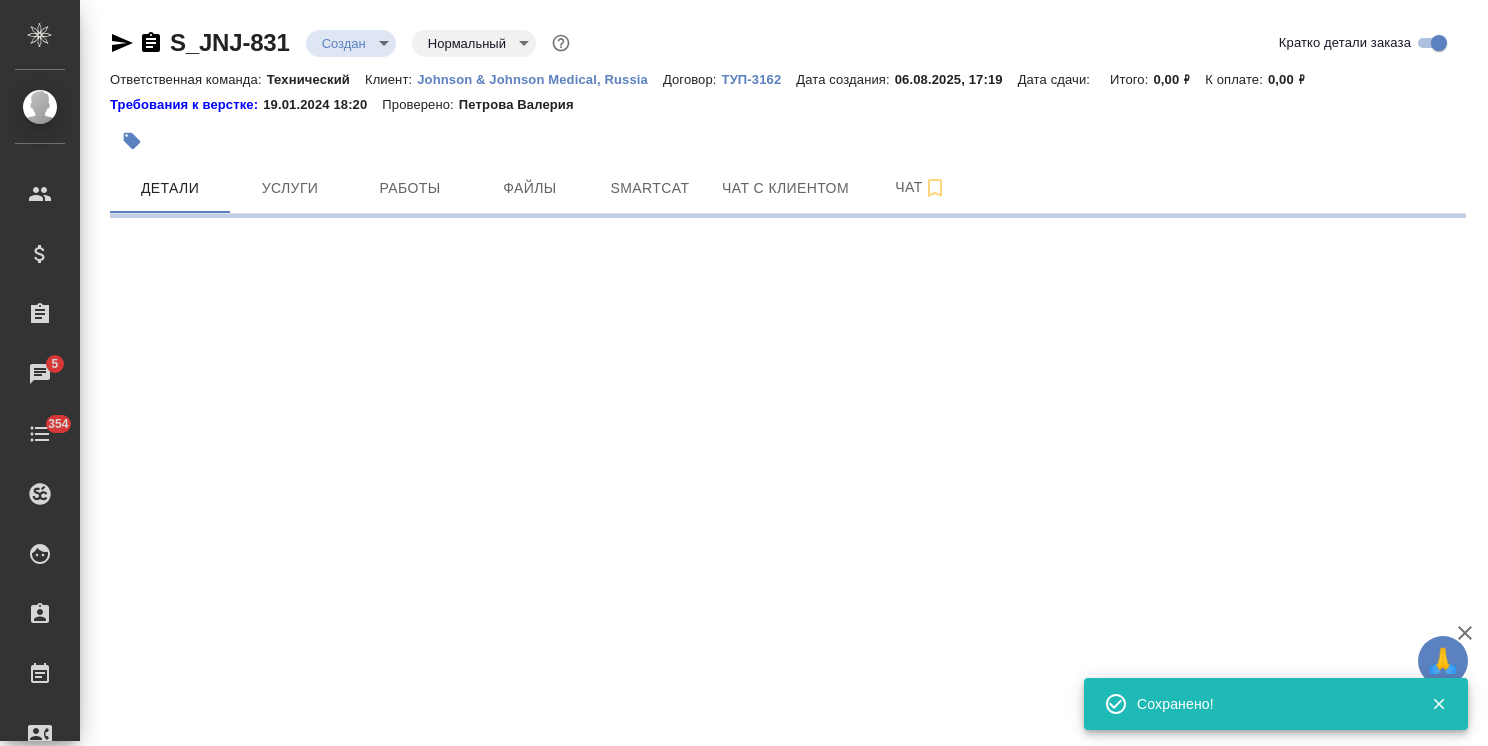 select on "RU" 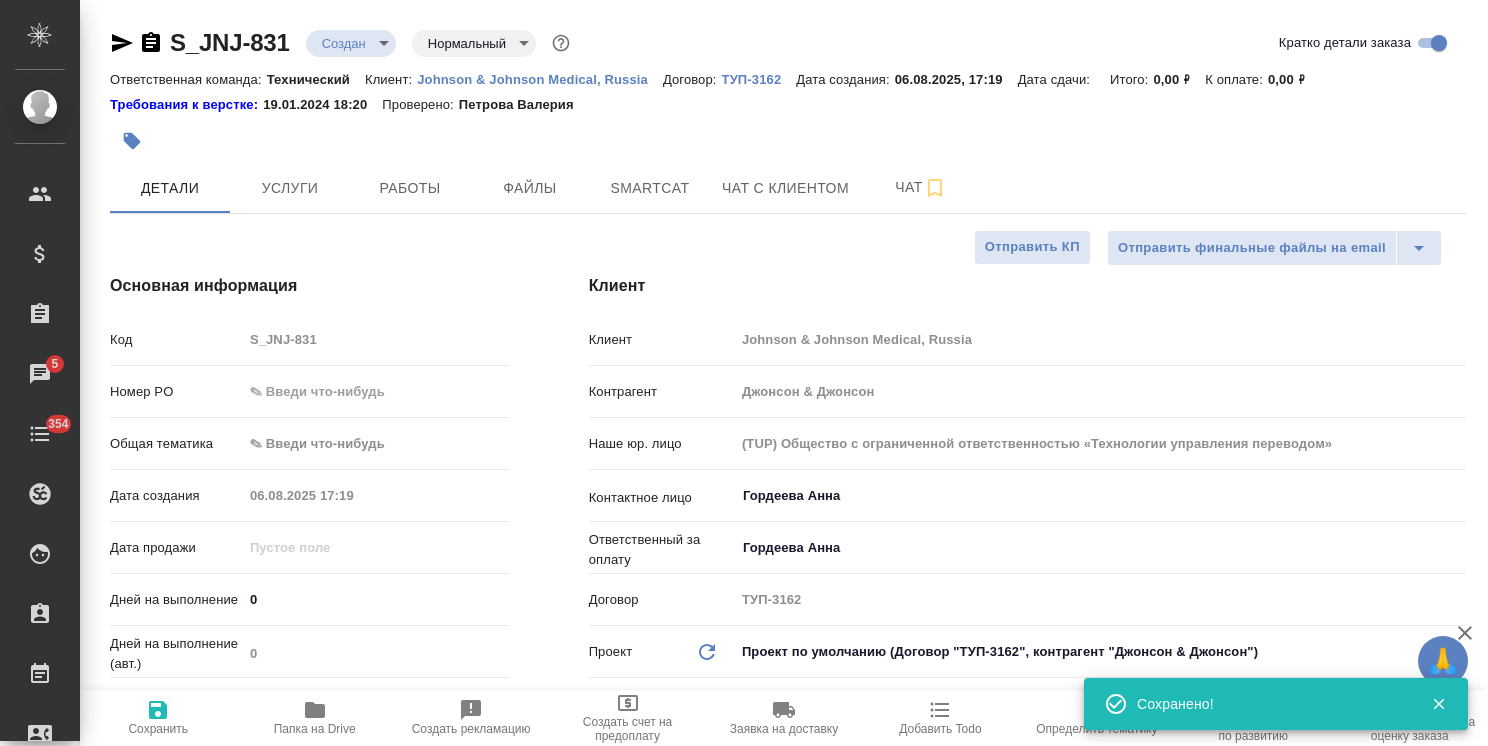 type on "x" 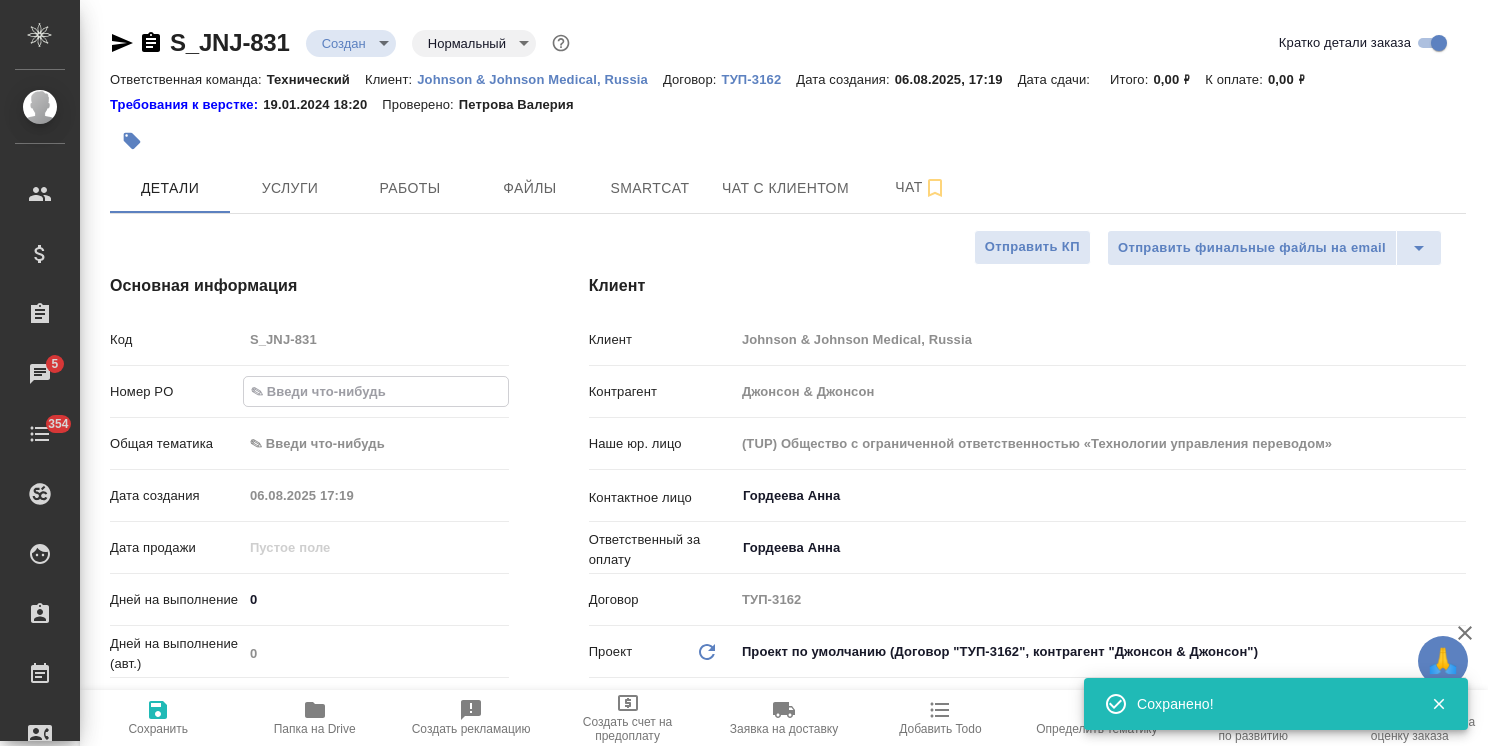 paste on "P26032036R" 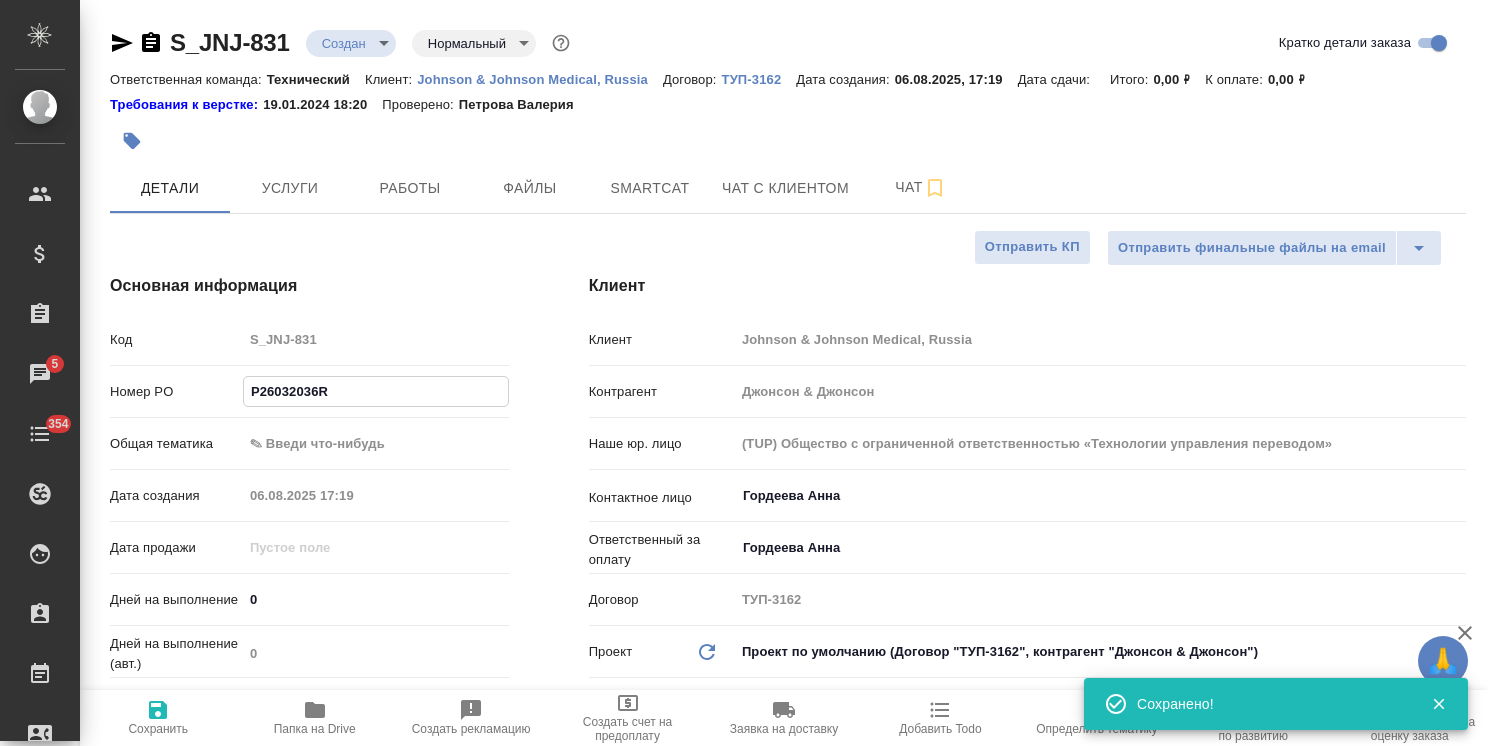 type on "P26032036R" 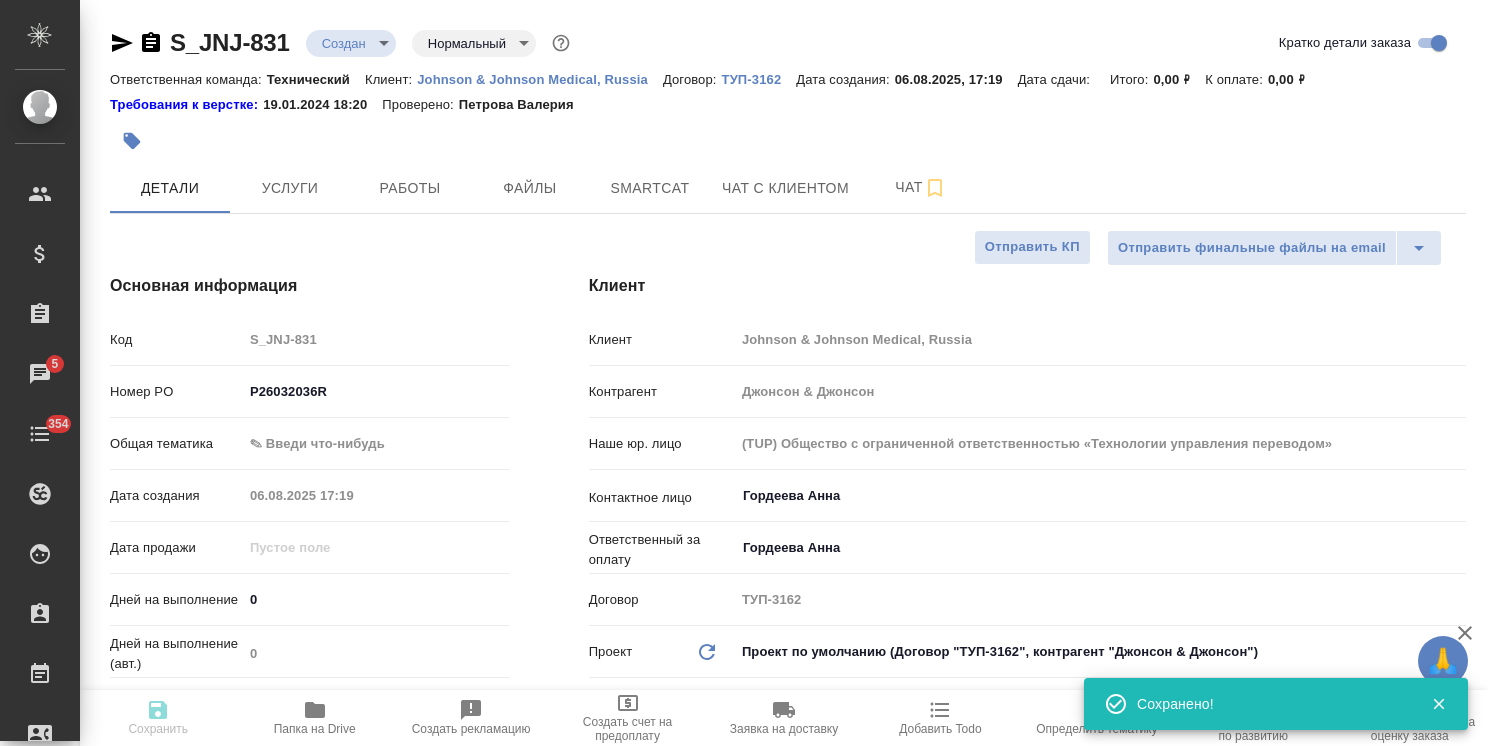 type on "x" 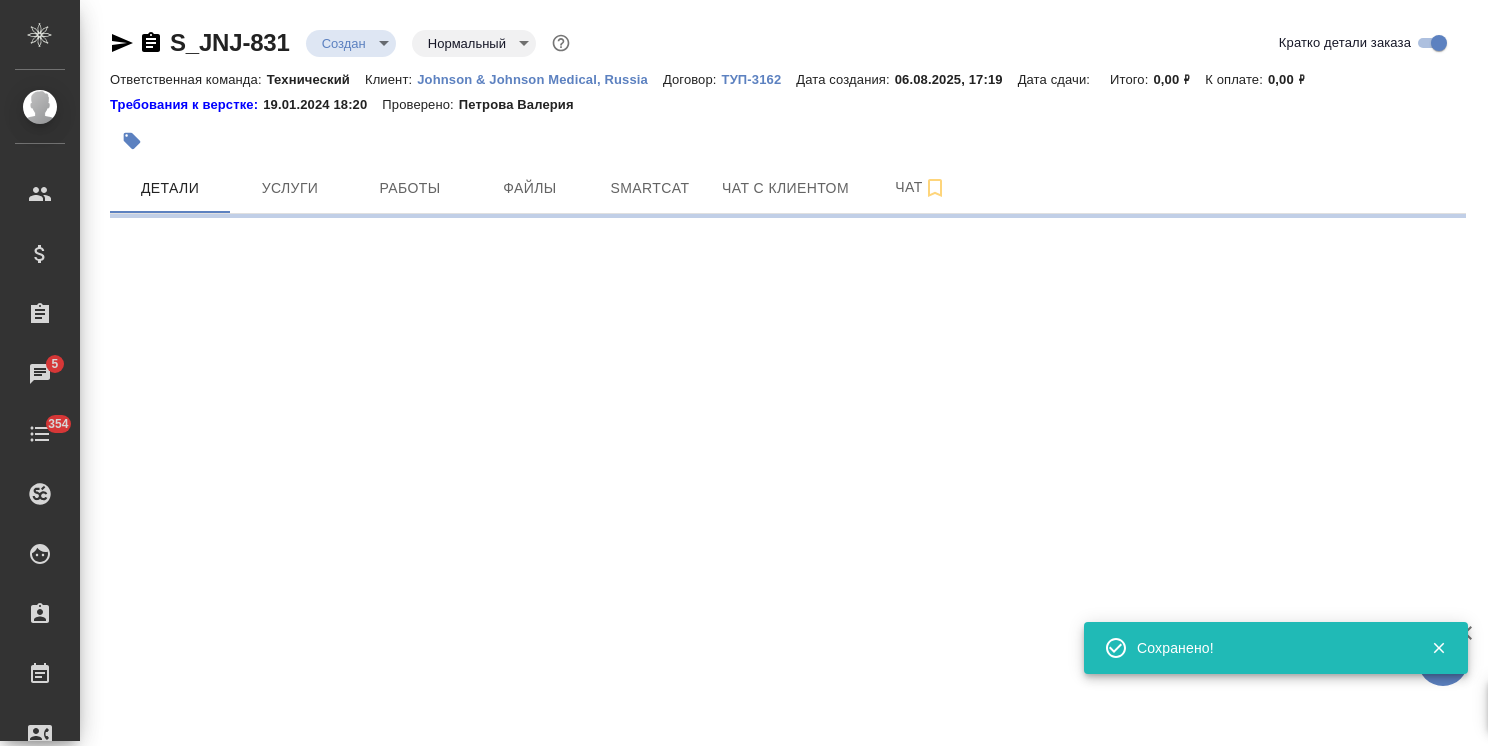 select on "RU" 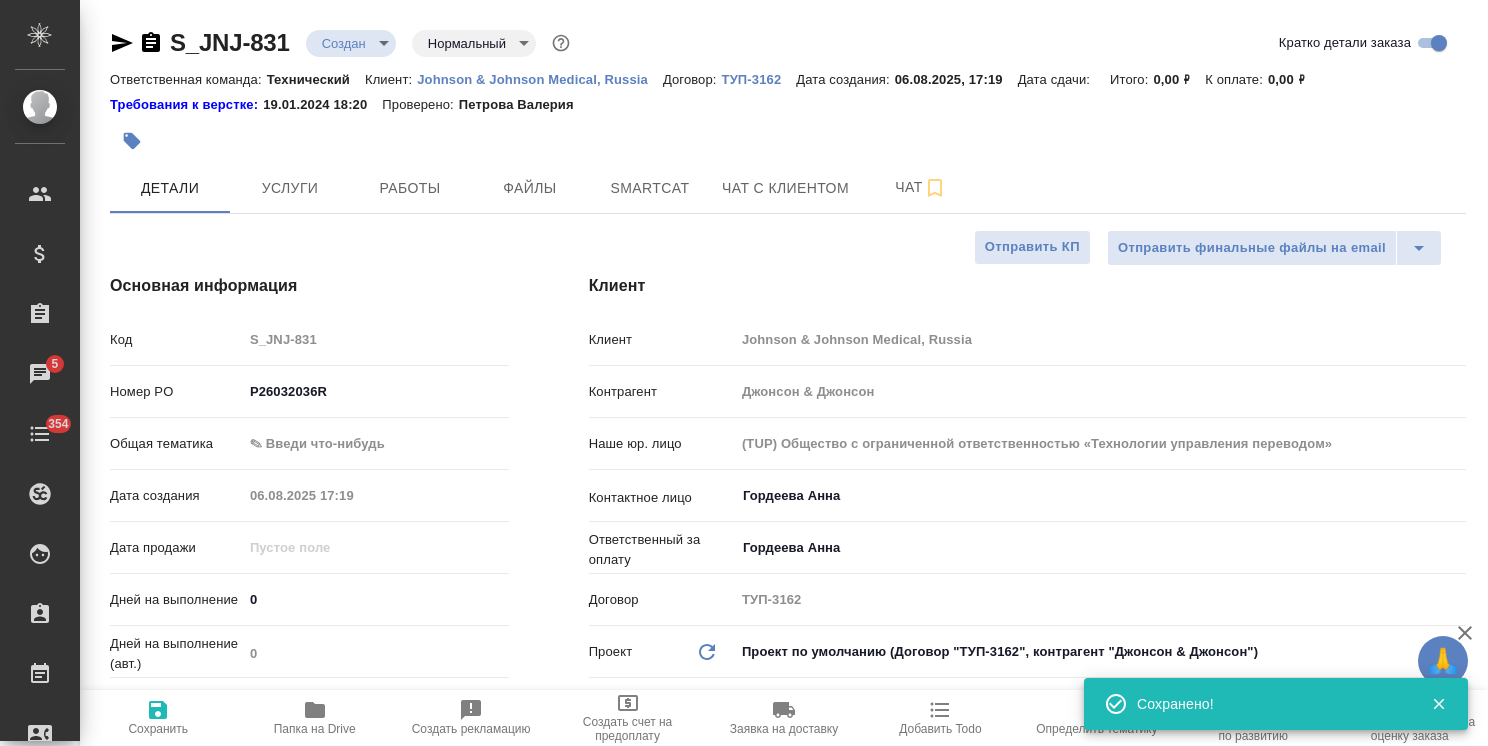 type on "x" 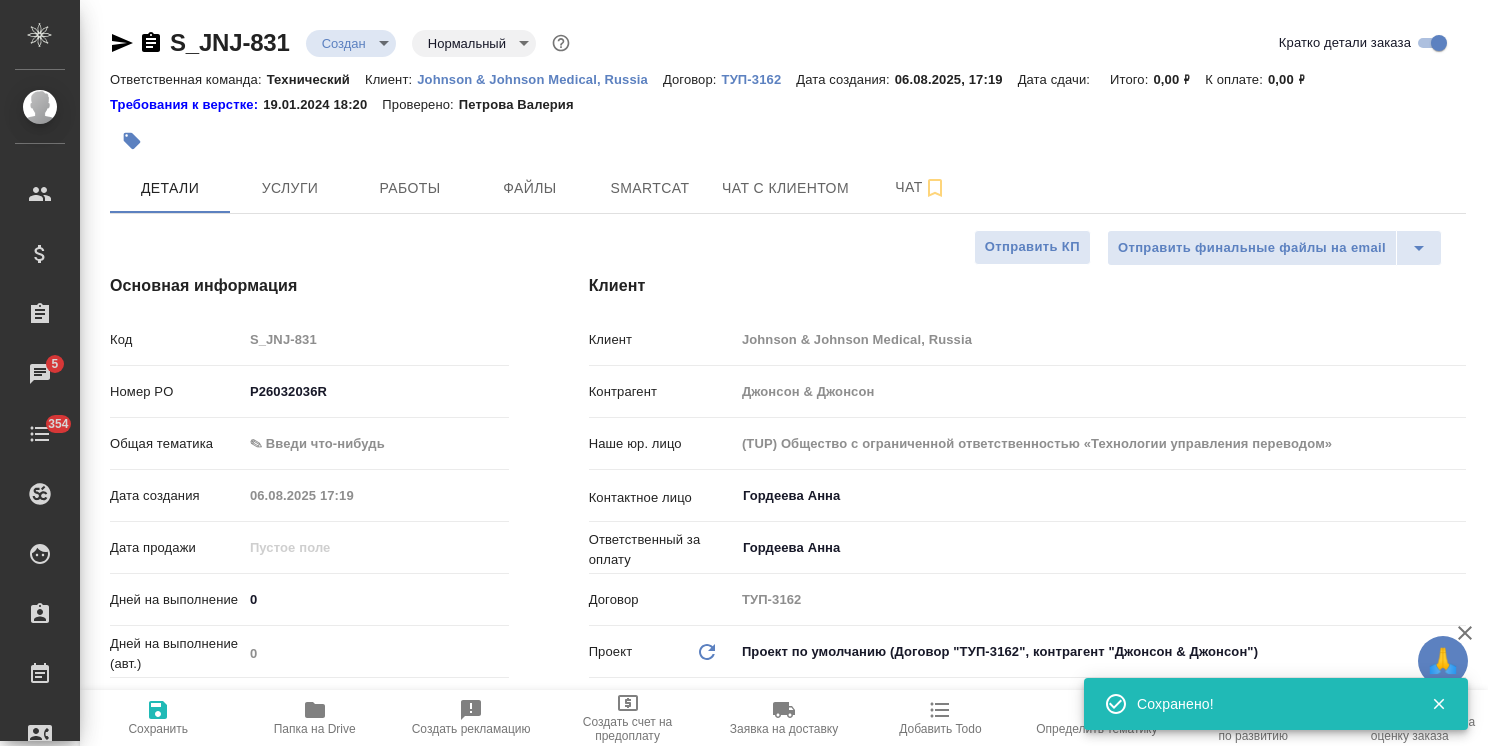 type on "x" 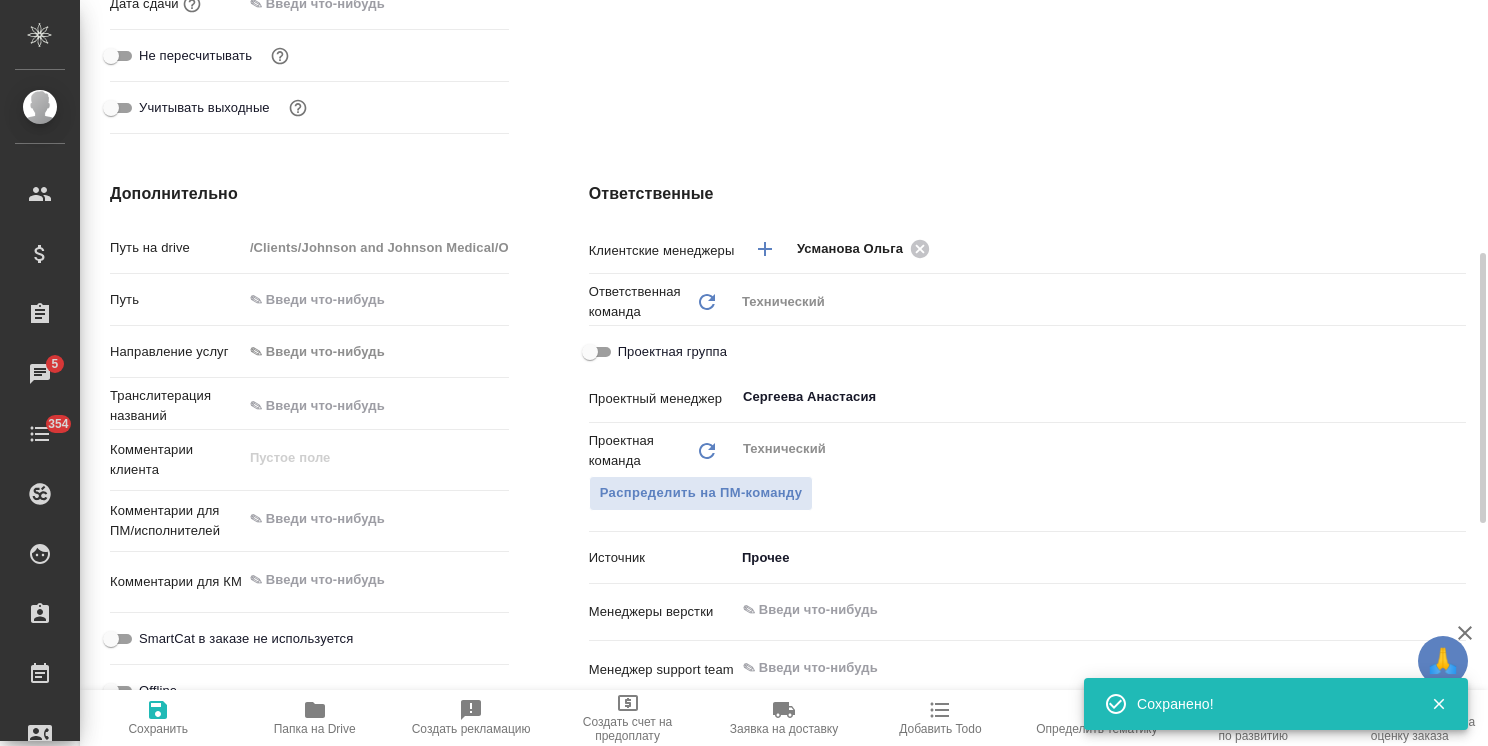 scroll, scrollTop: 900, scrollLeft: 0, axis: vertical 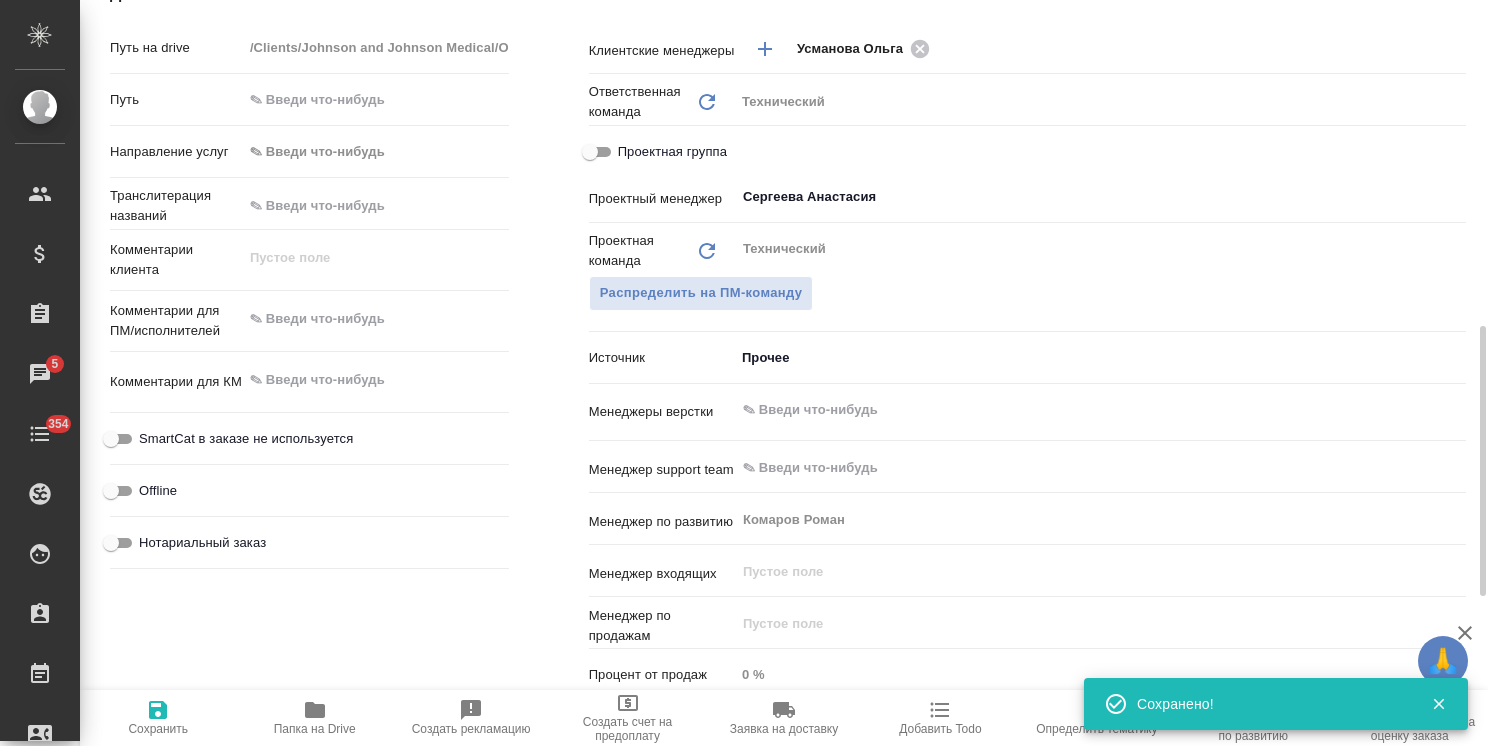 click on "x" at bounding box center [376, 321] 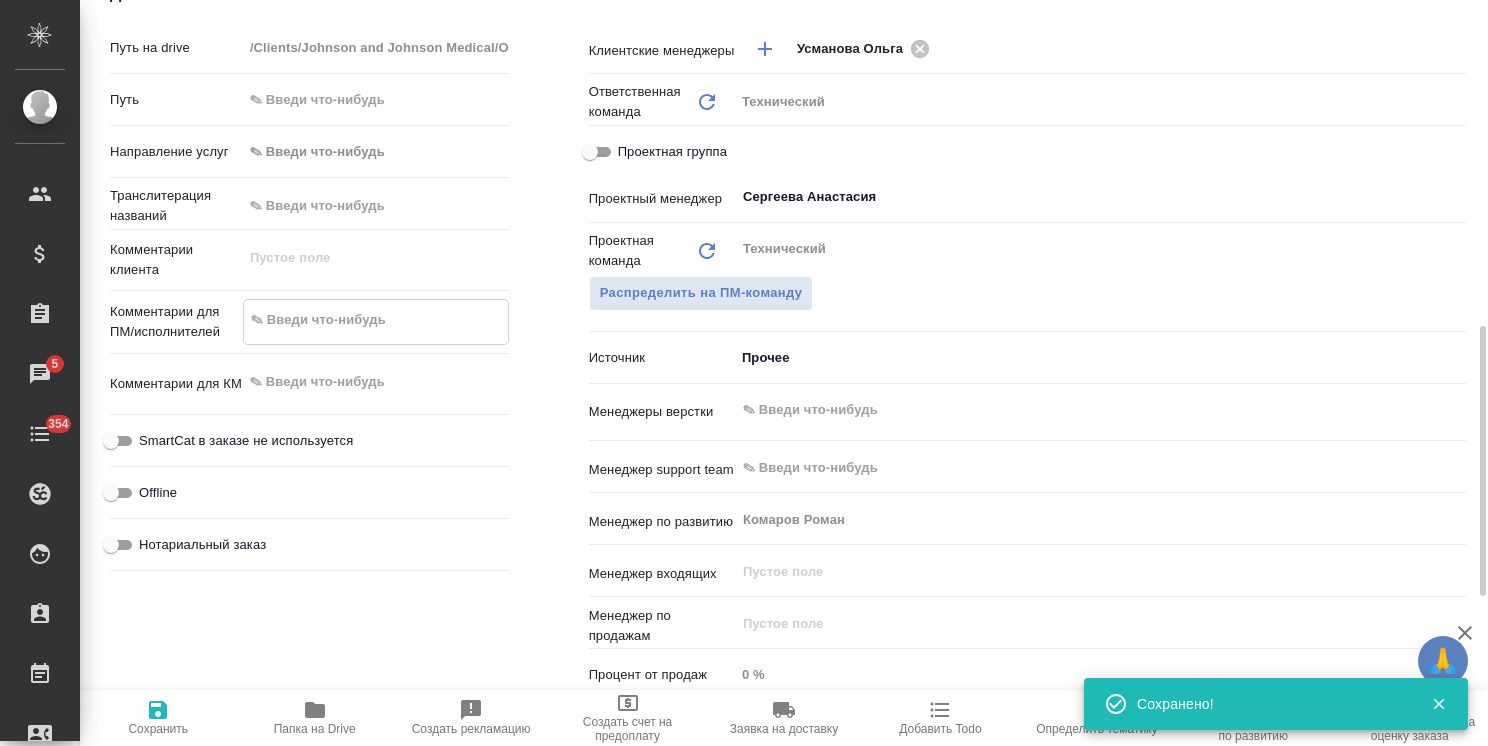 paste on "перевод на русский, заверение перевода к оригиналу и изготовление 1 нот.копии" 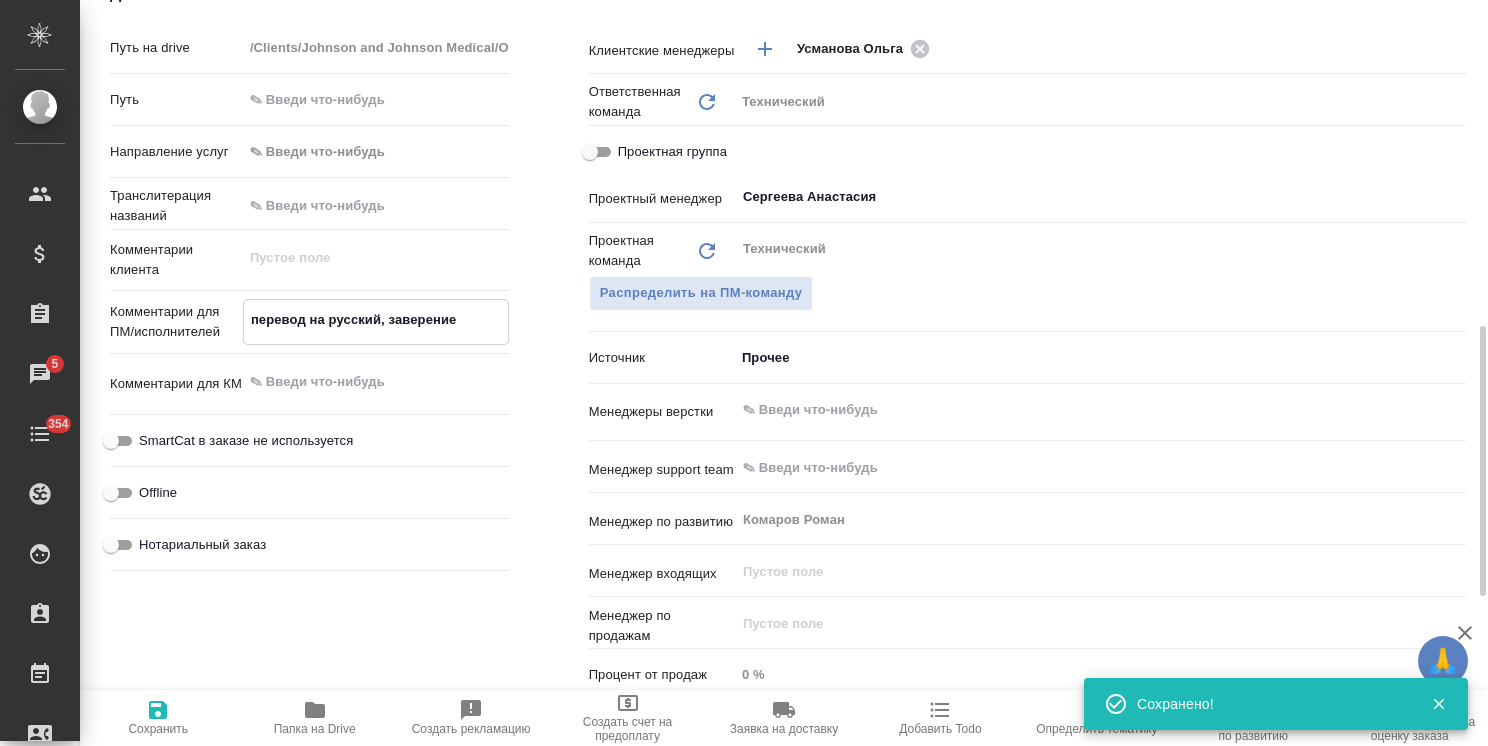type on "x" 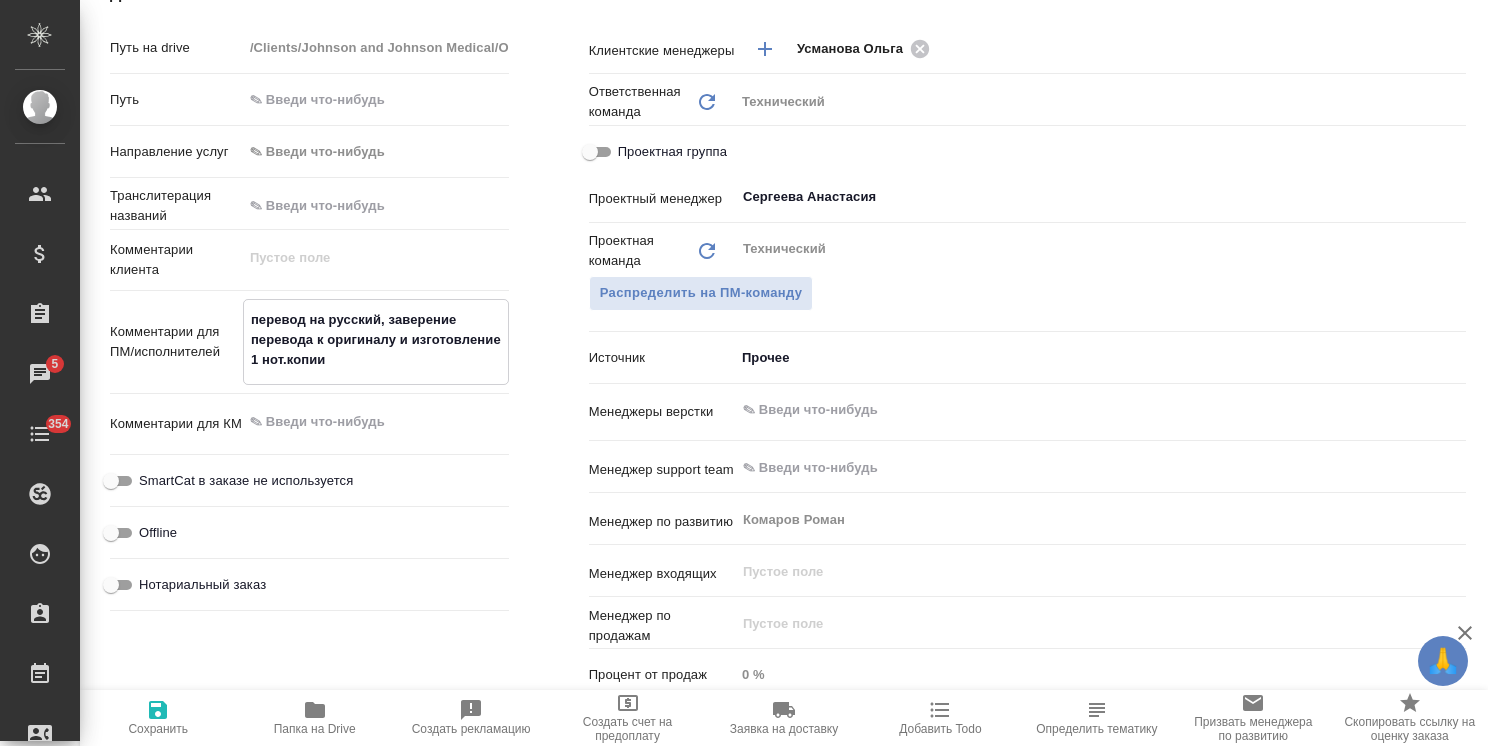click on "перевод на русский, заверение перевода к оригиналу и изготовление 1 нот.копии" at bounding box center [376, 340] 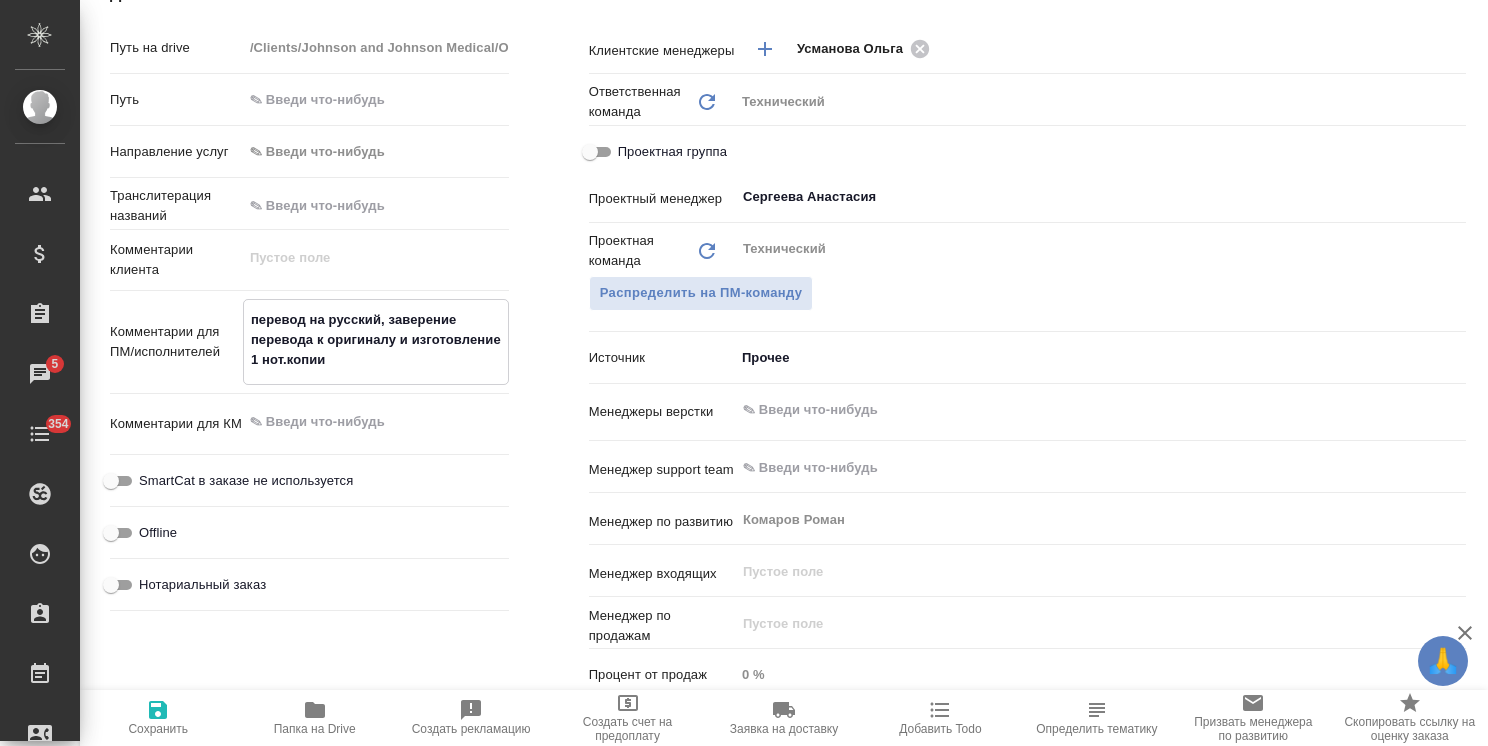 type on "перевод на русский, заверение перевода к оригиналу и изготовление 1 нот.копии" 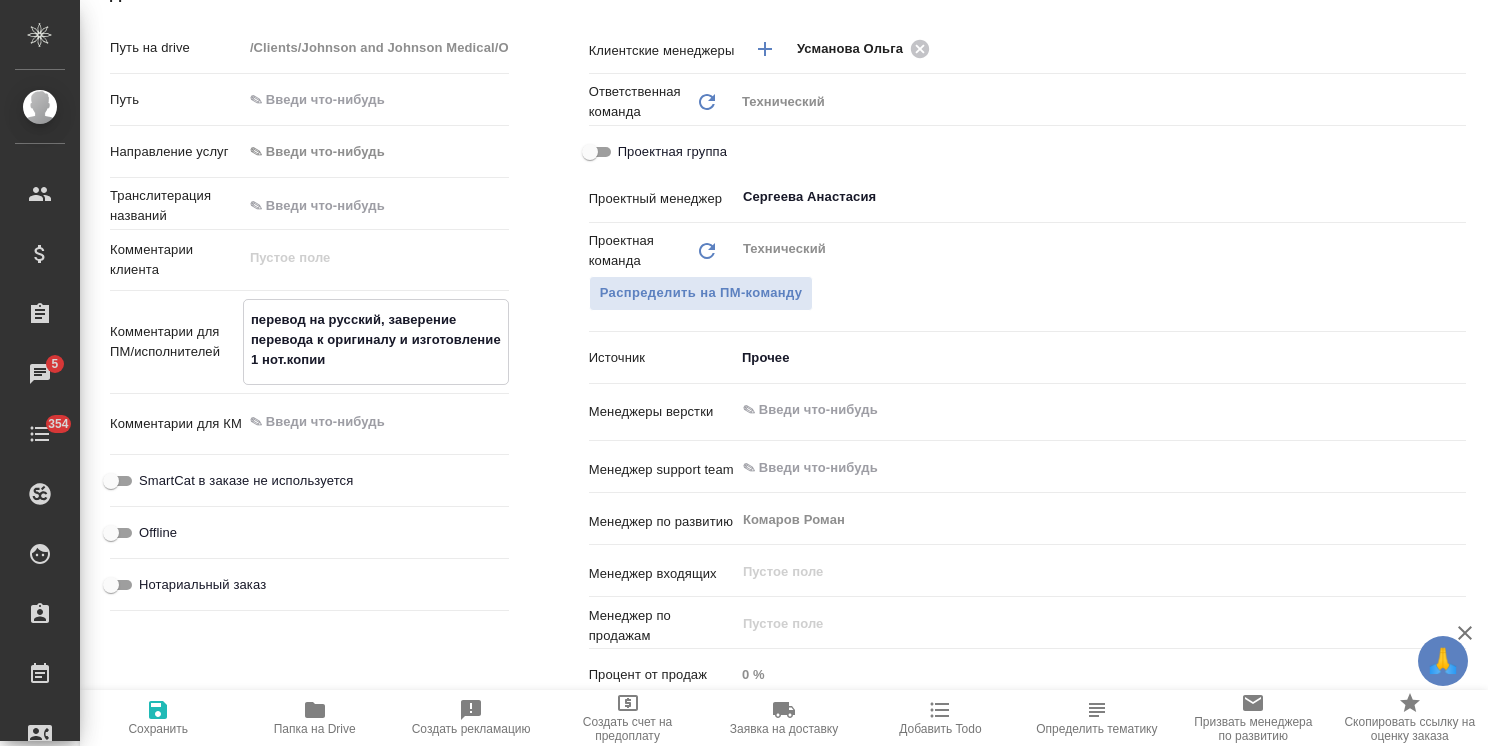 type on "x" 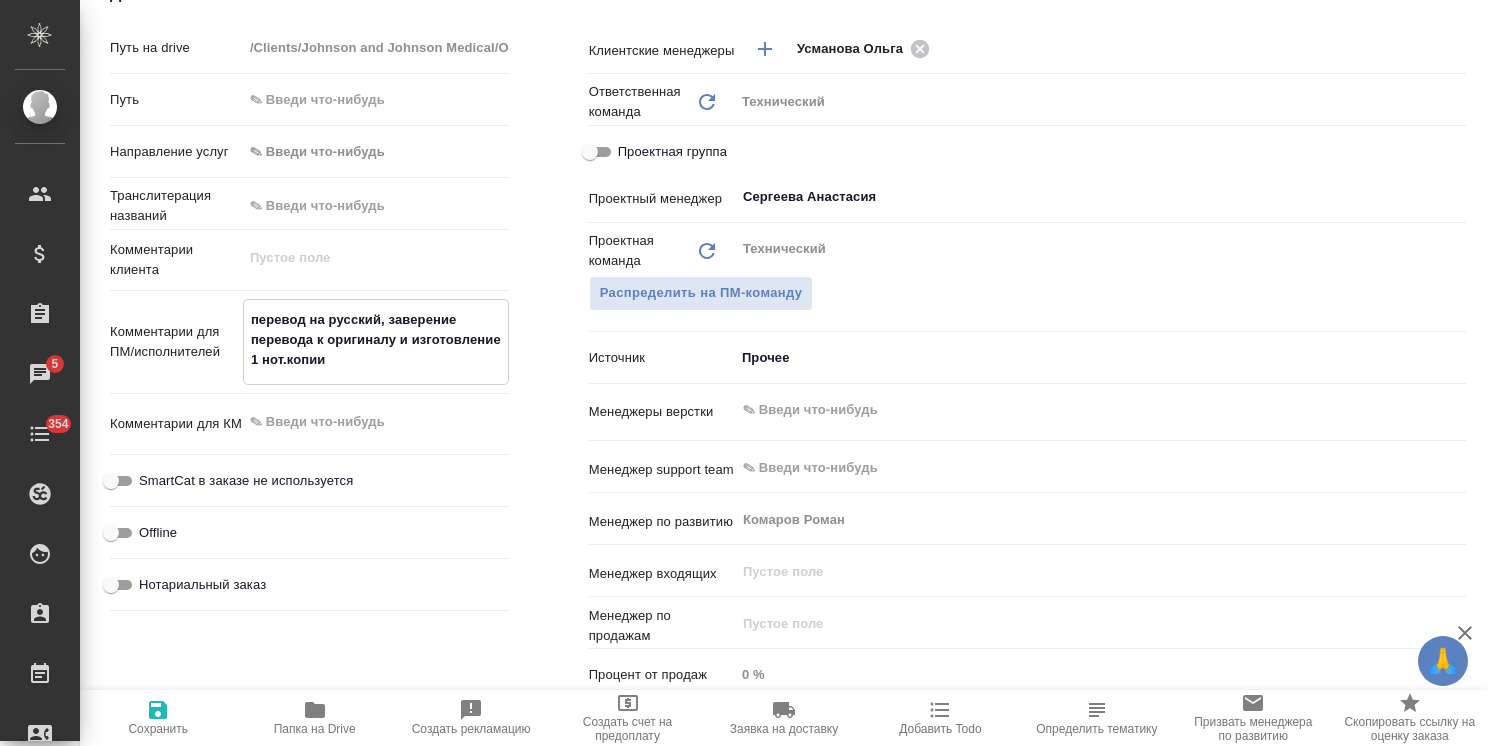 type on "перевод на русский, заверение перевода к оригиналу и изготовление 1 нот.копии" 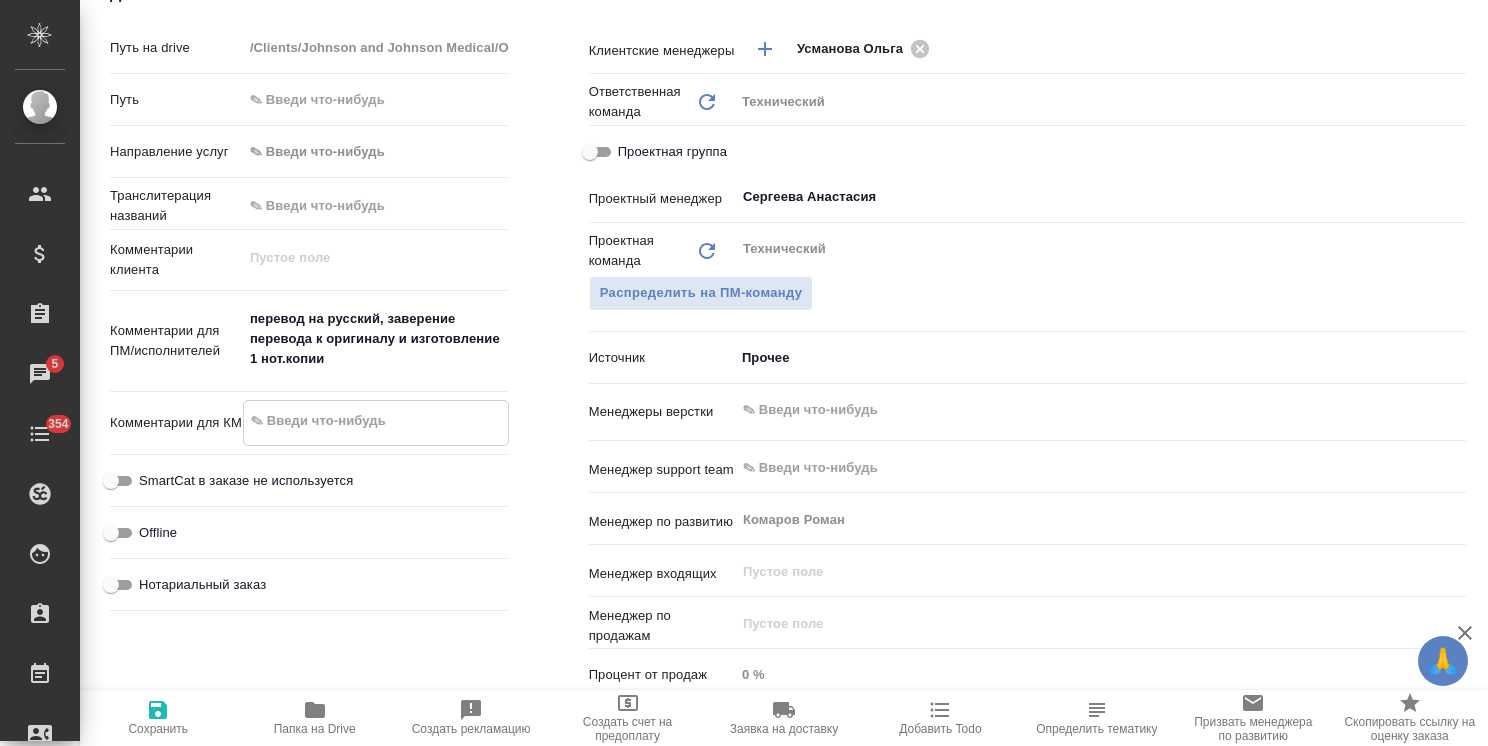 type on "1" 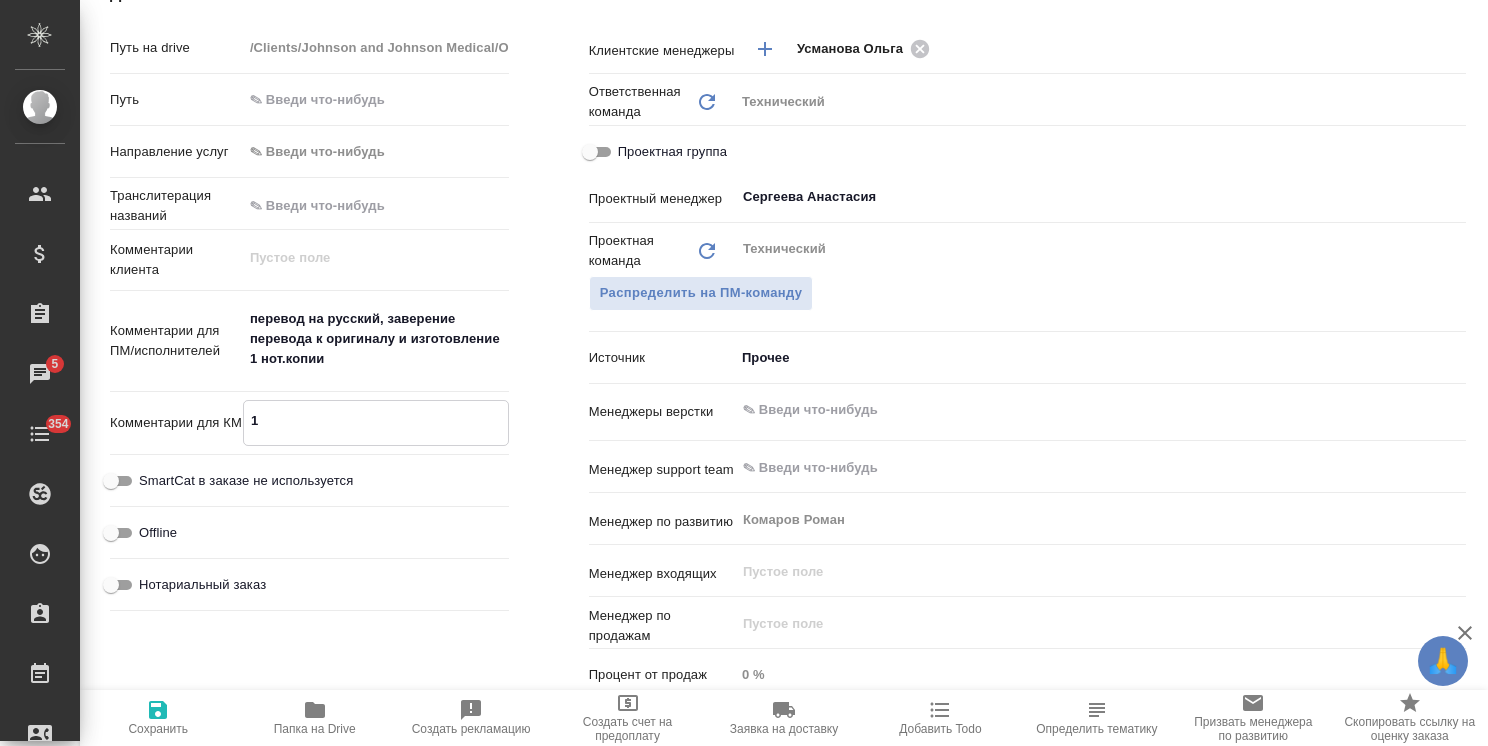 type on "x" 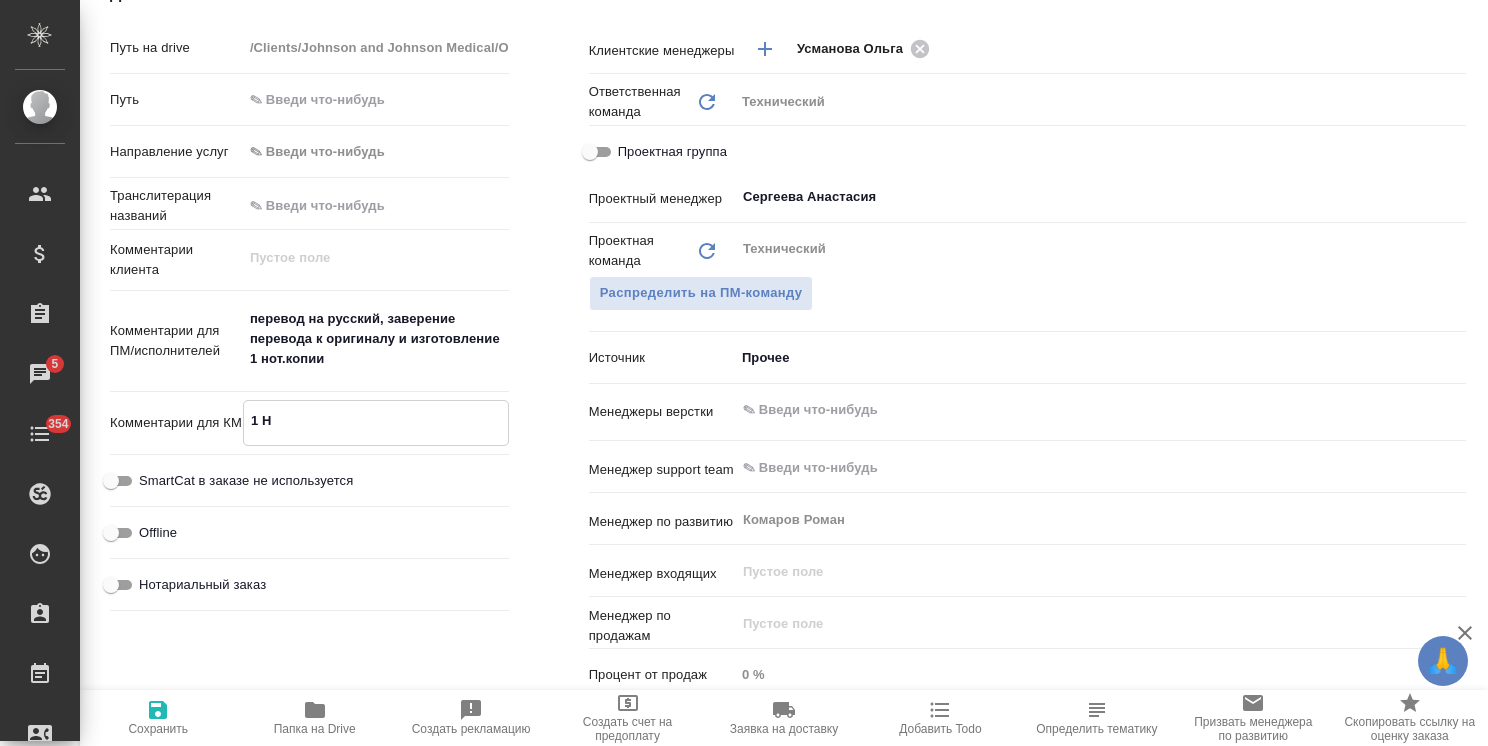 type on "x" 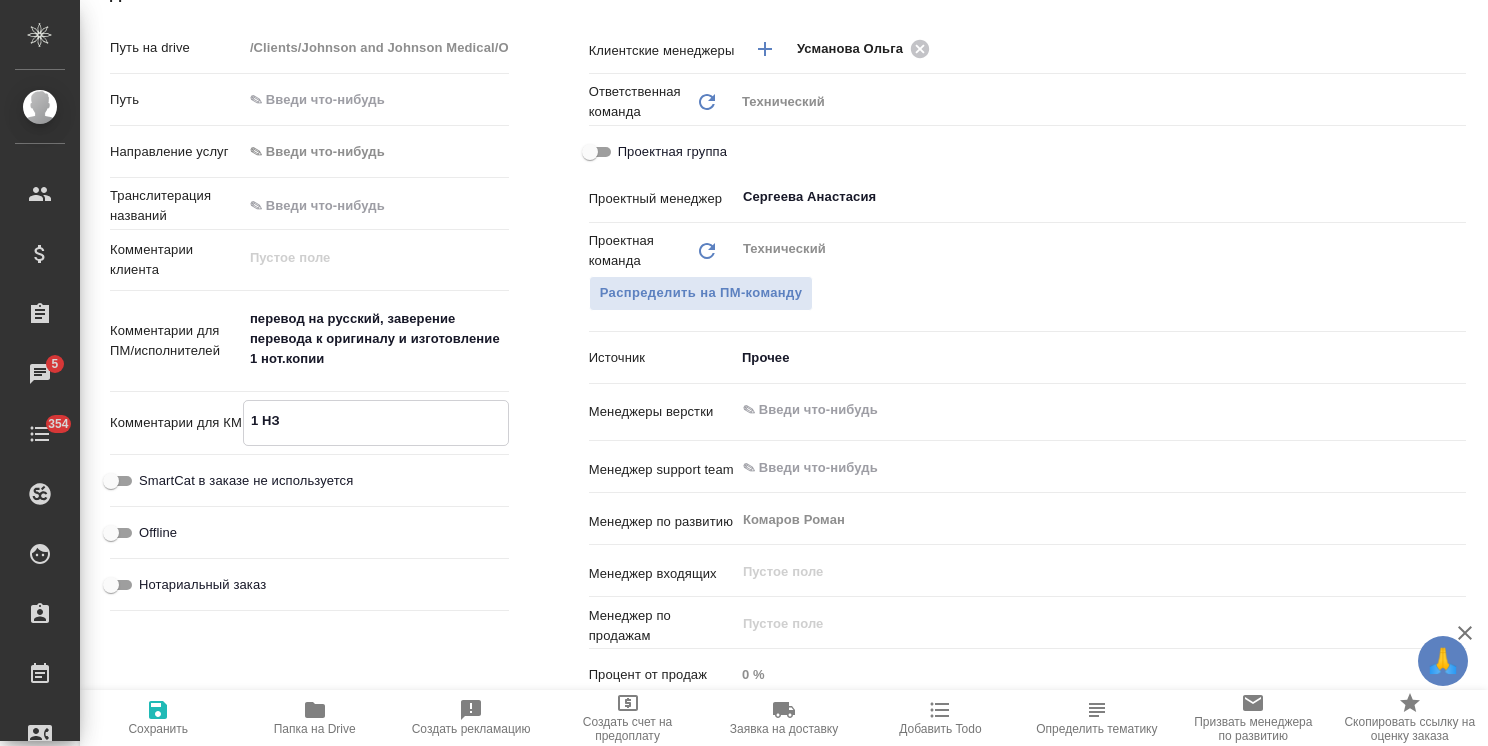 type on "1 НЗП" 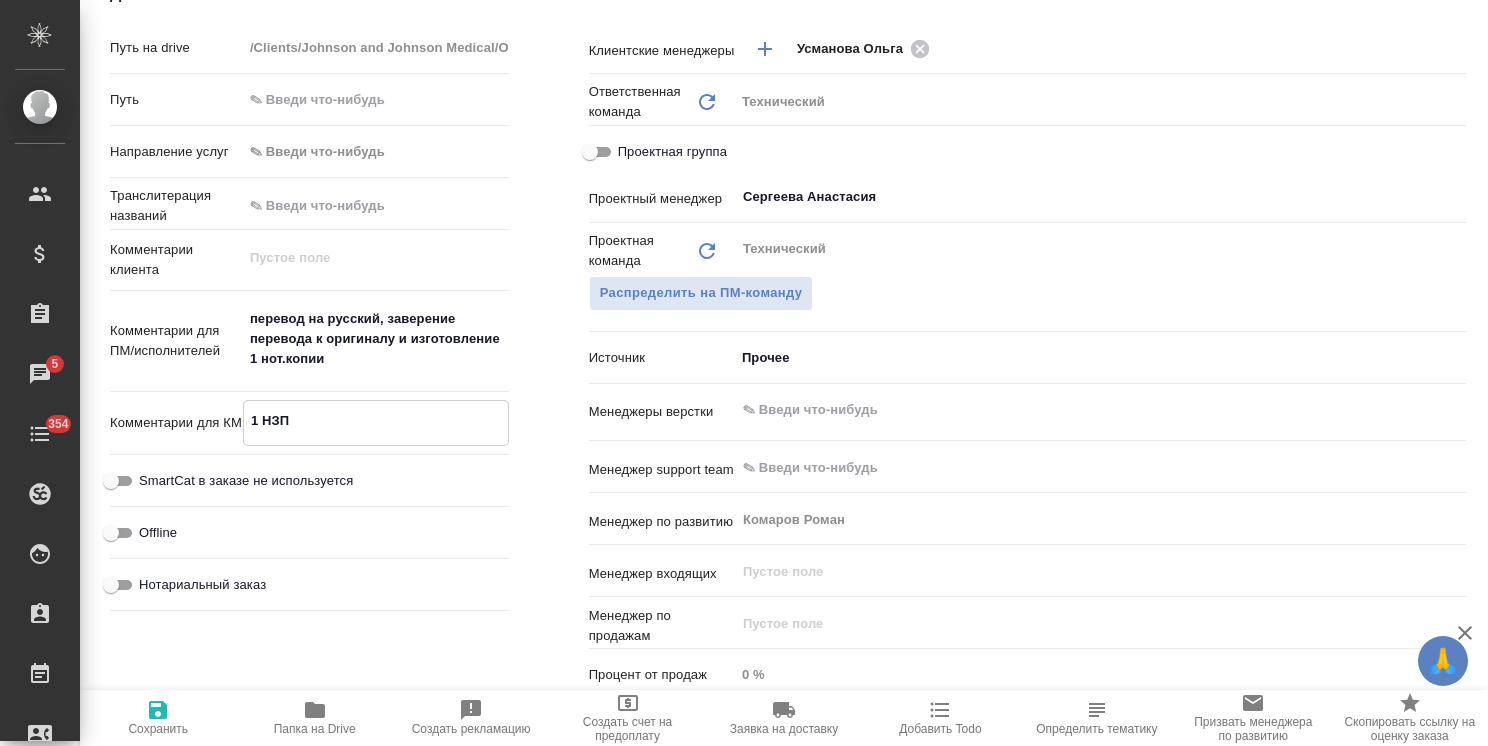 type on "x" 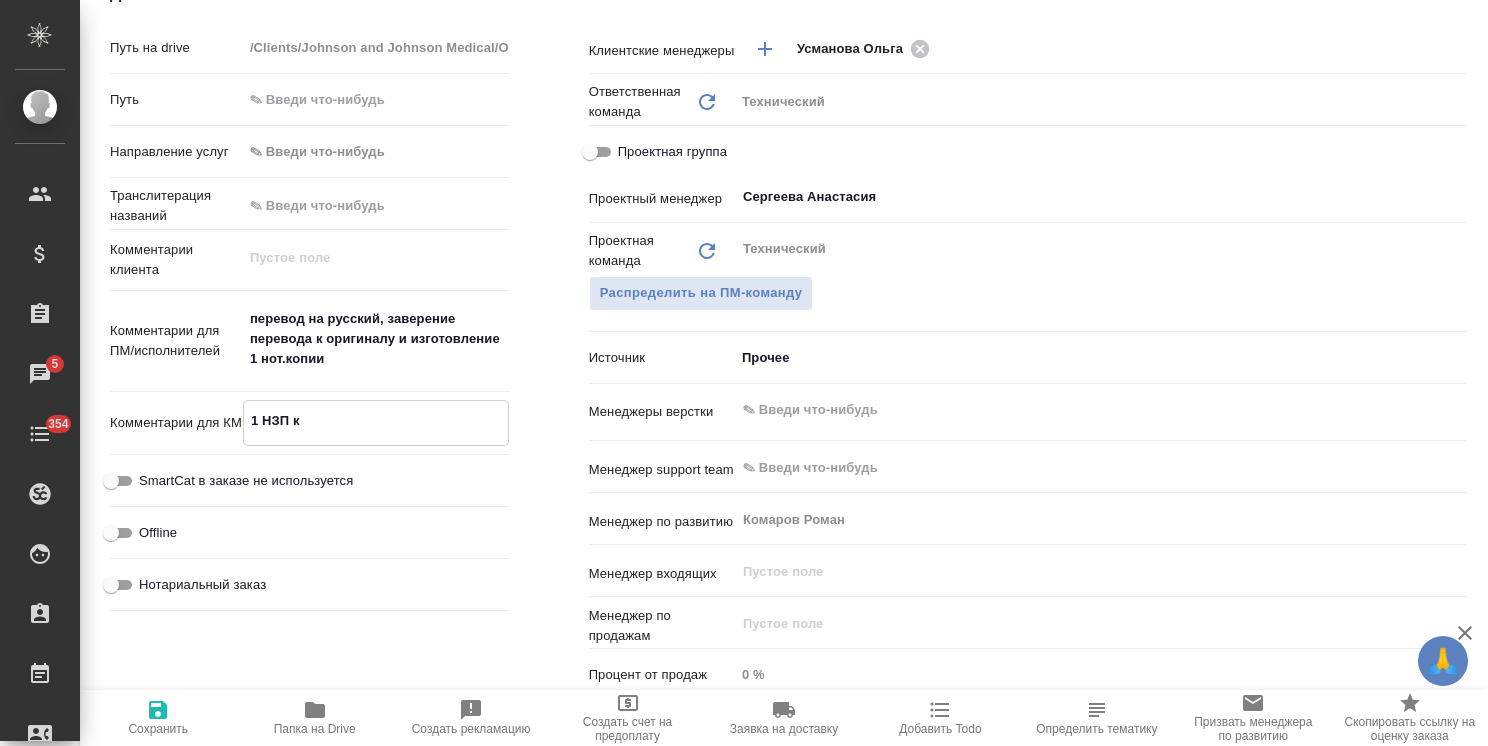 type on "x" 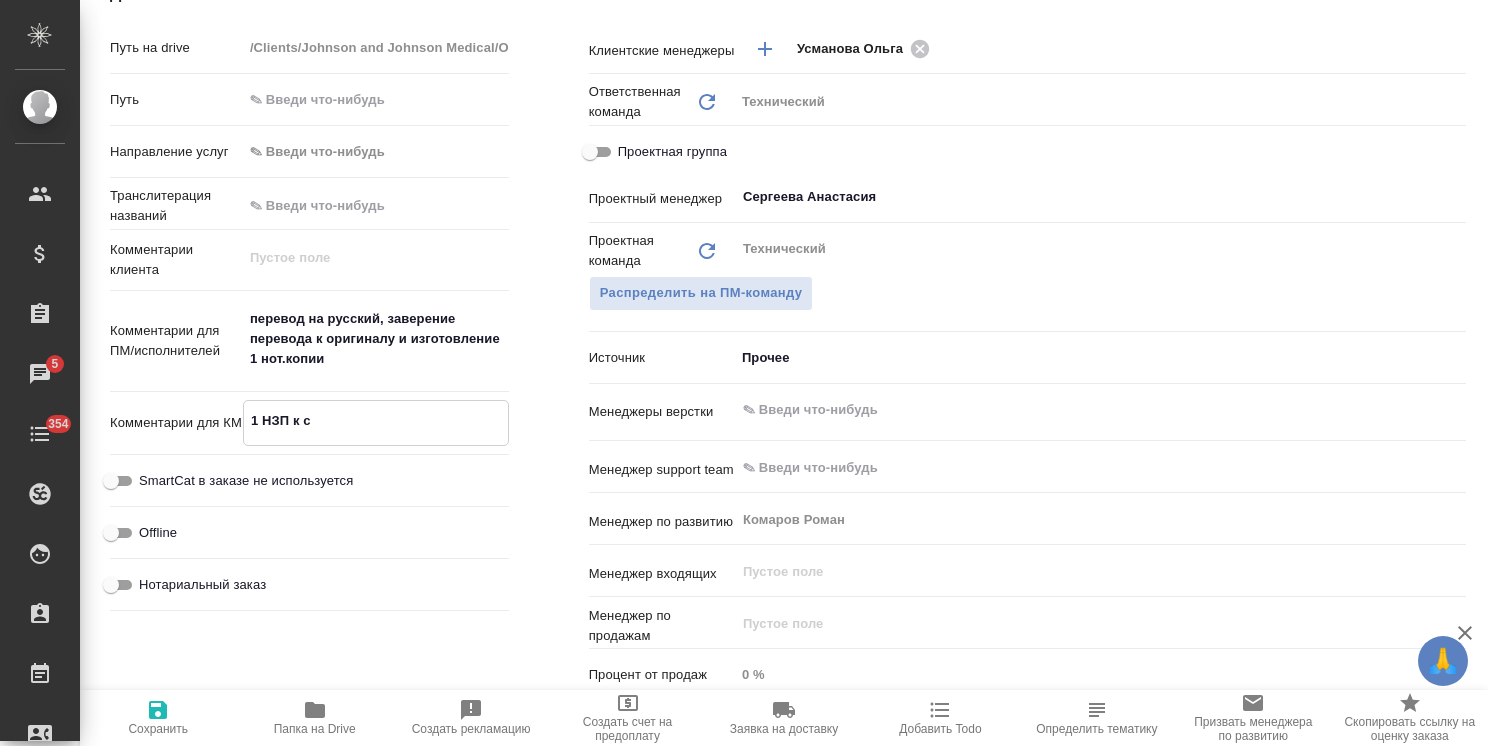type on "x" 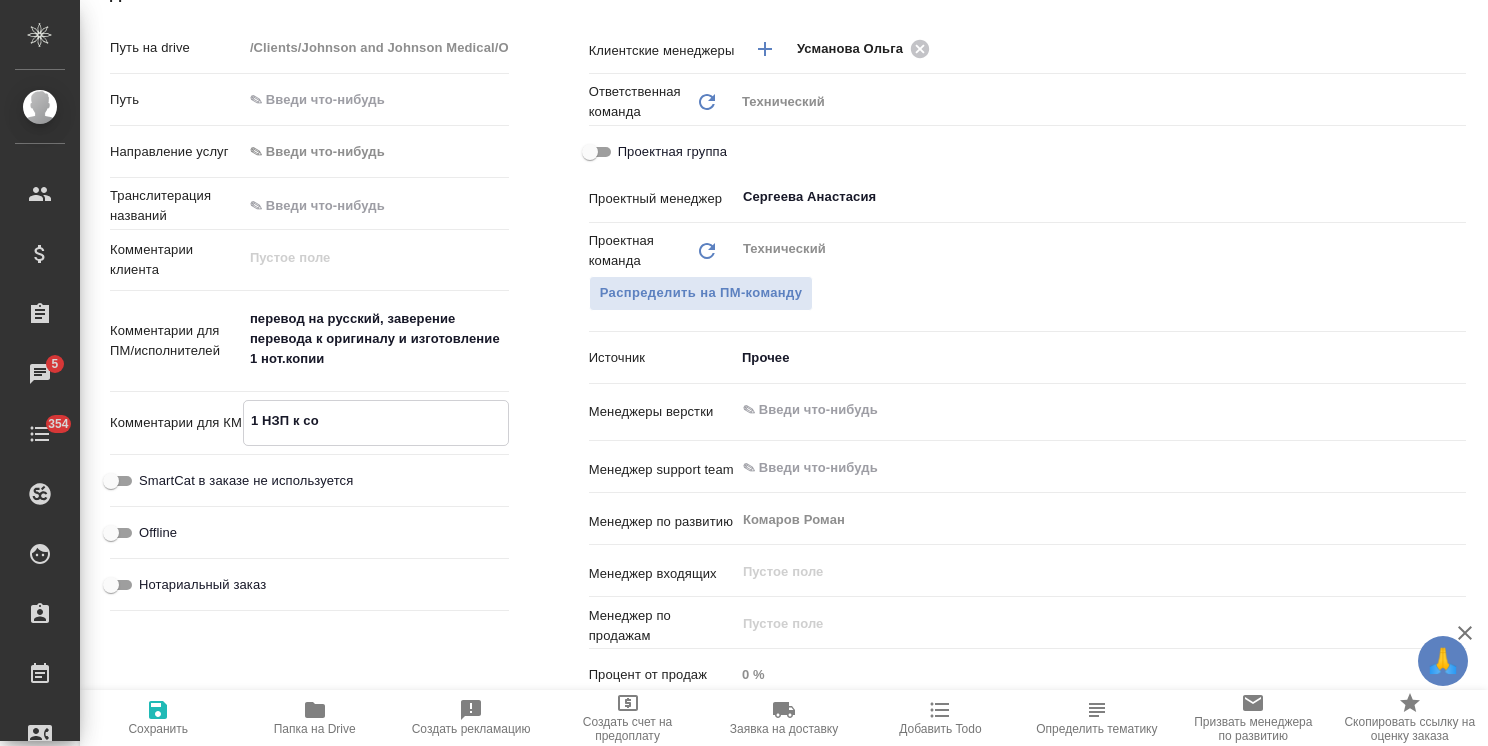 type on "1 НЗП к сор" 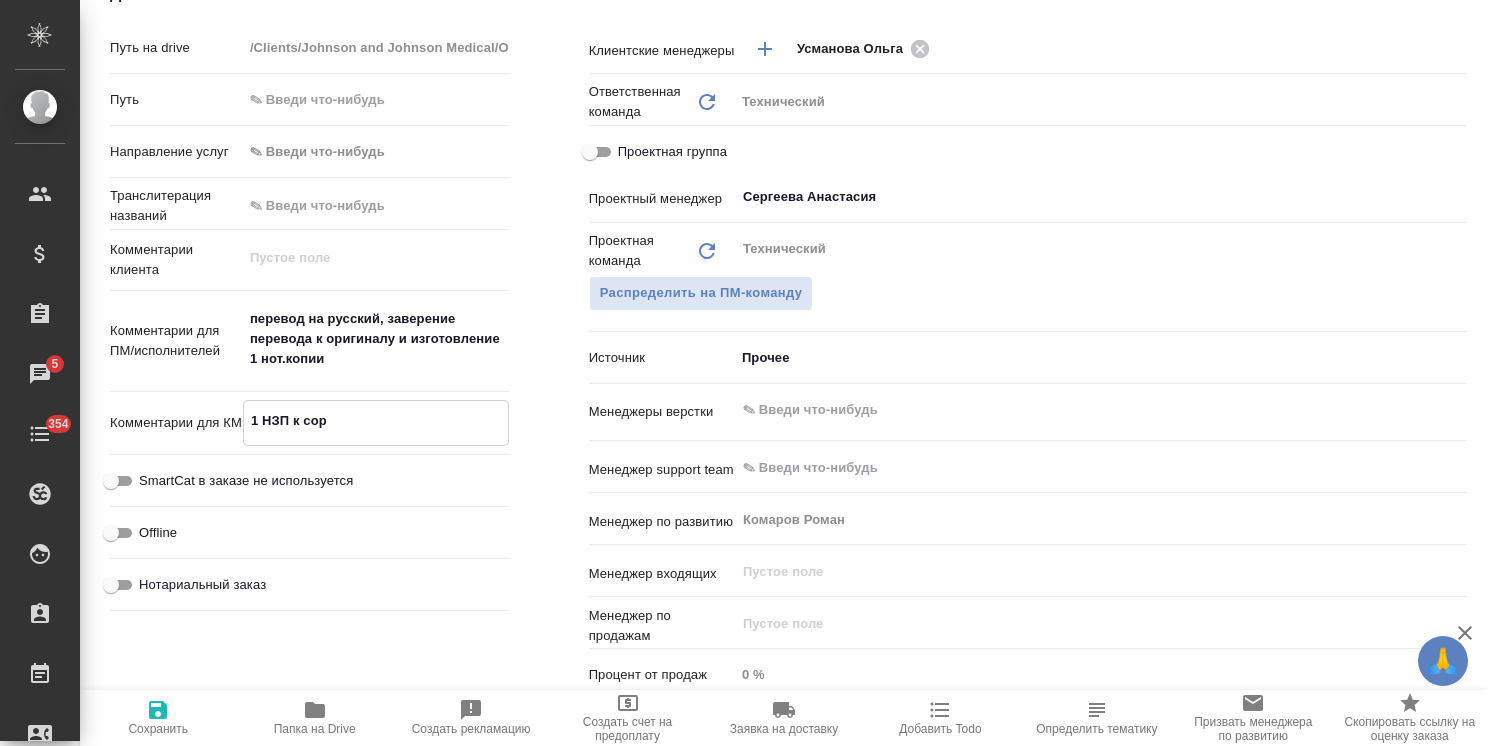 type on "x" 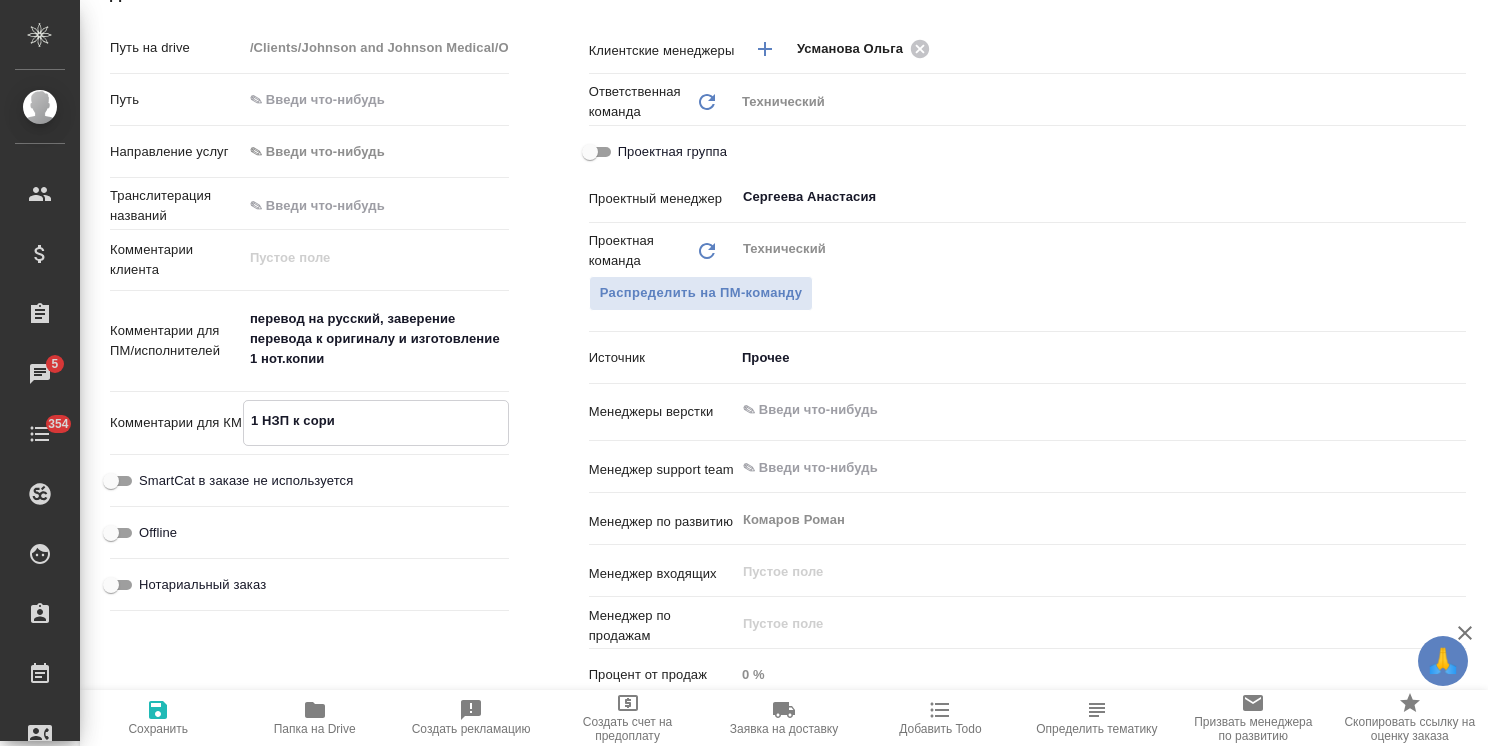 type on "1 НЗП к сор" 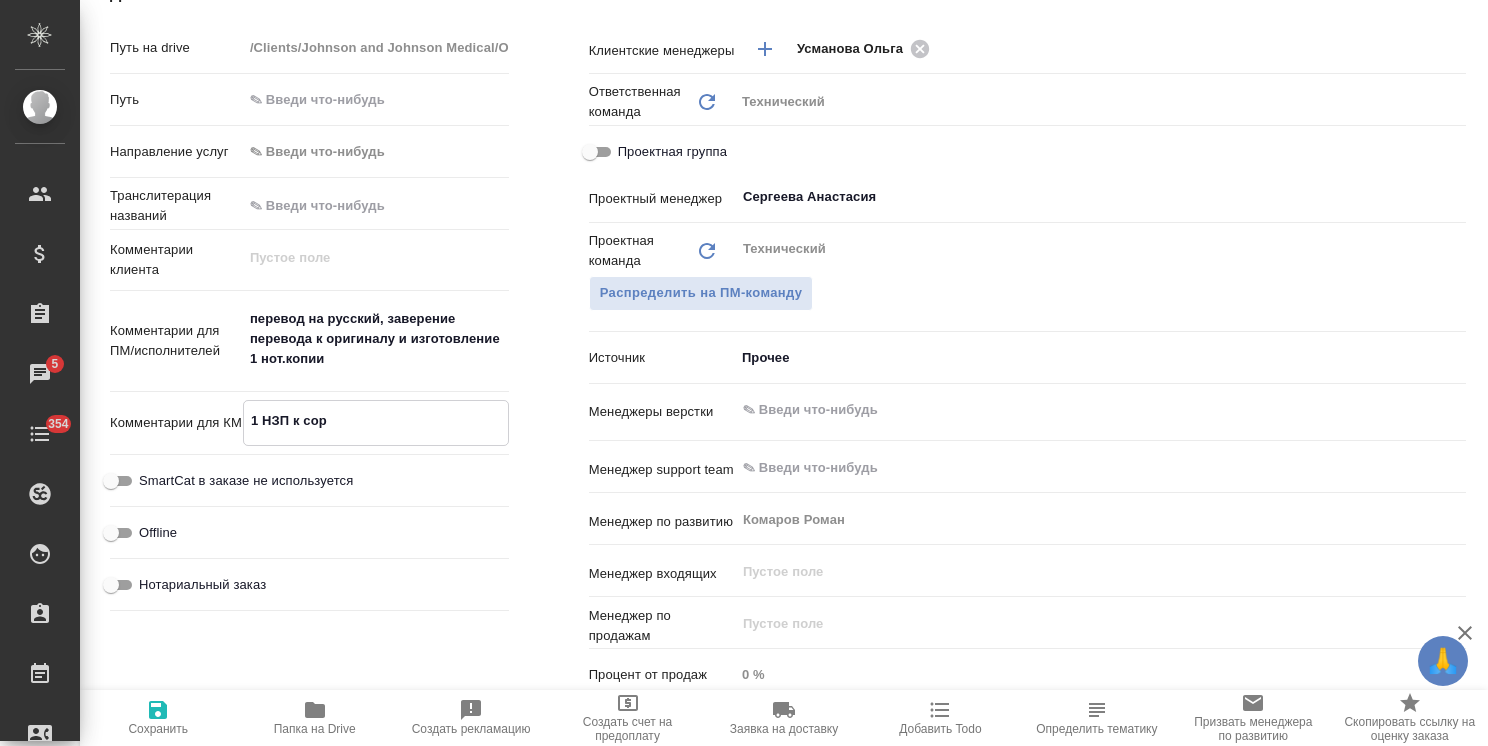 type on "x" 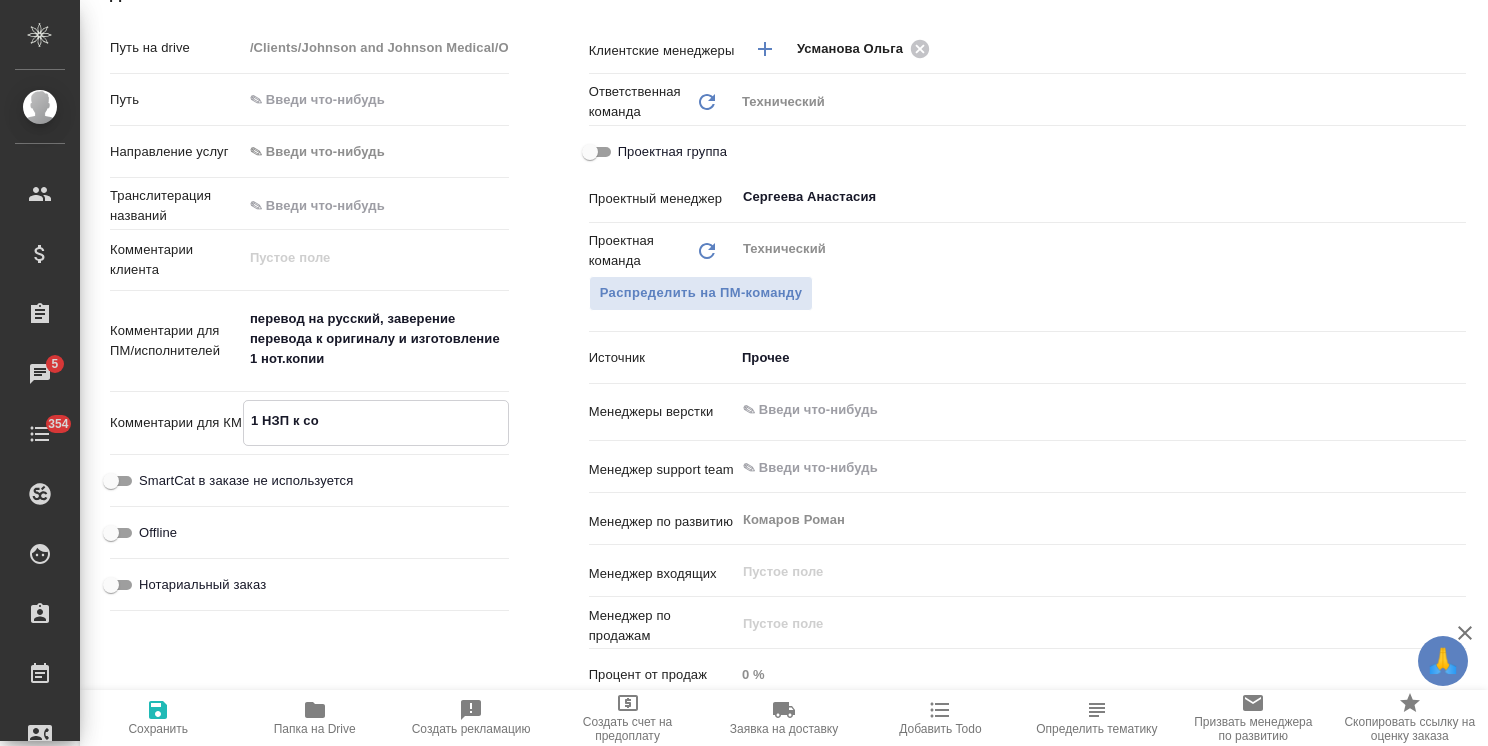 type on "x" 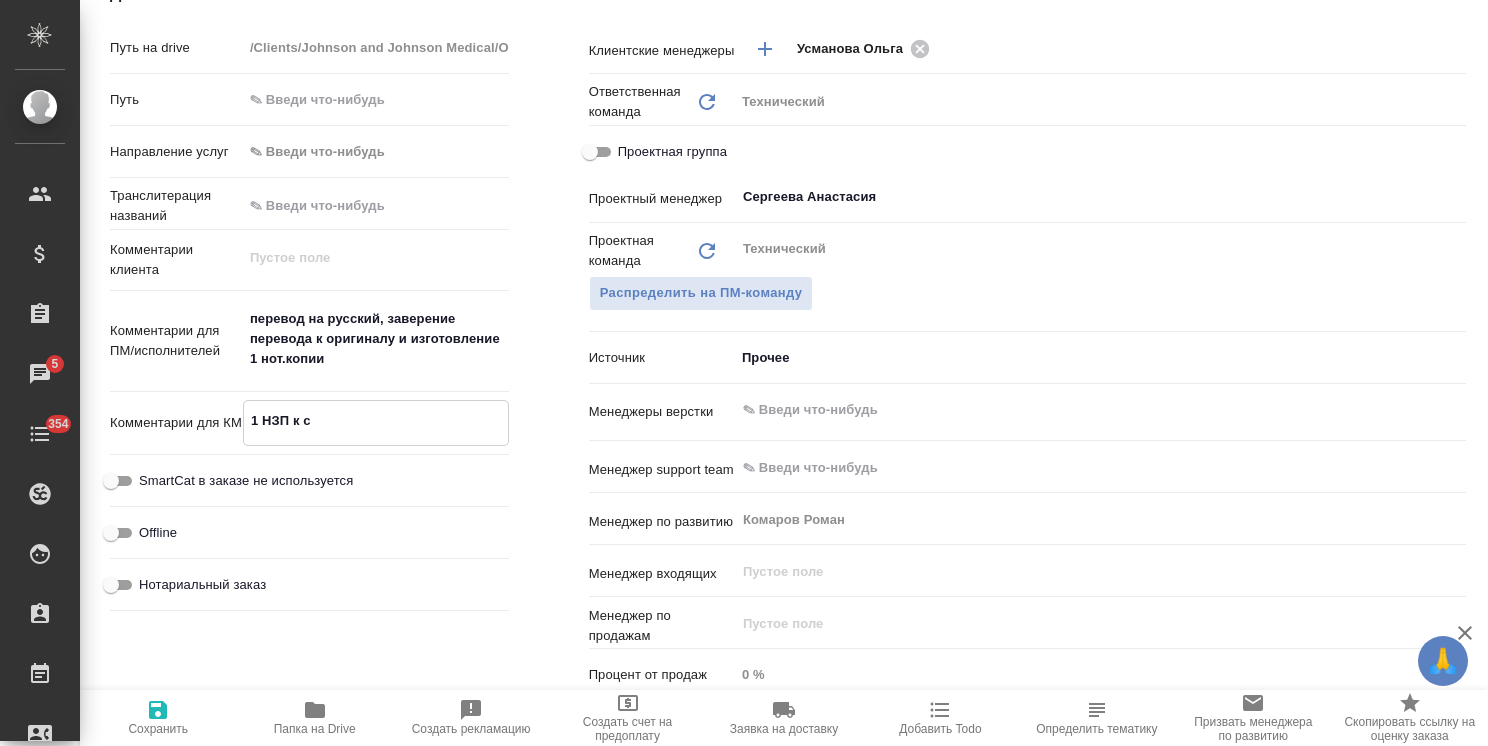 type on "x" 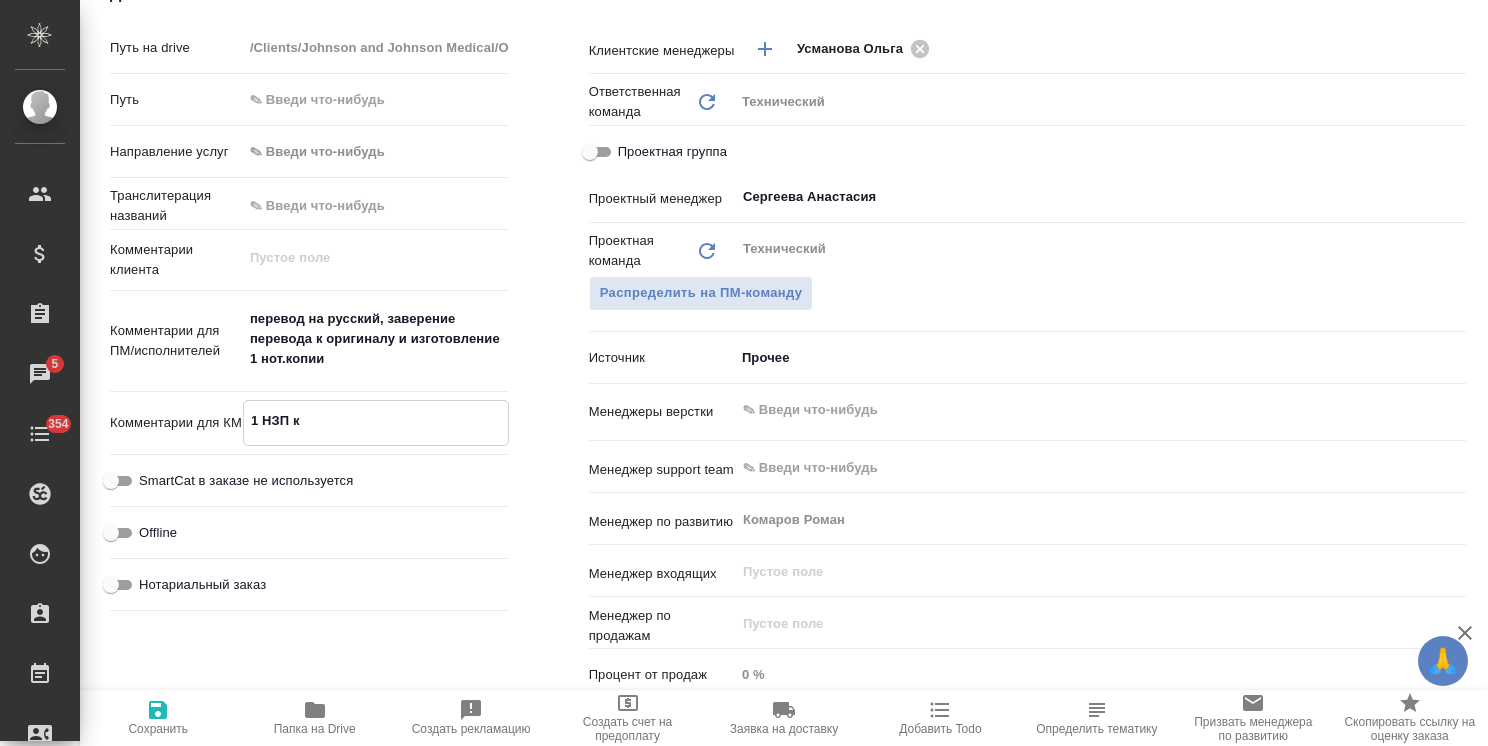 type on "x" 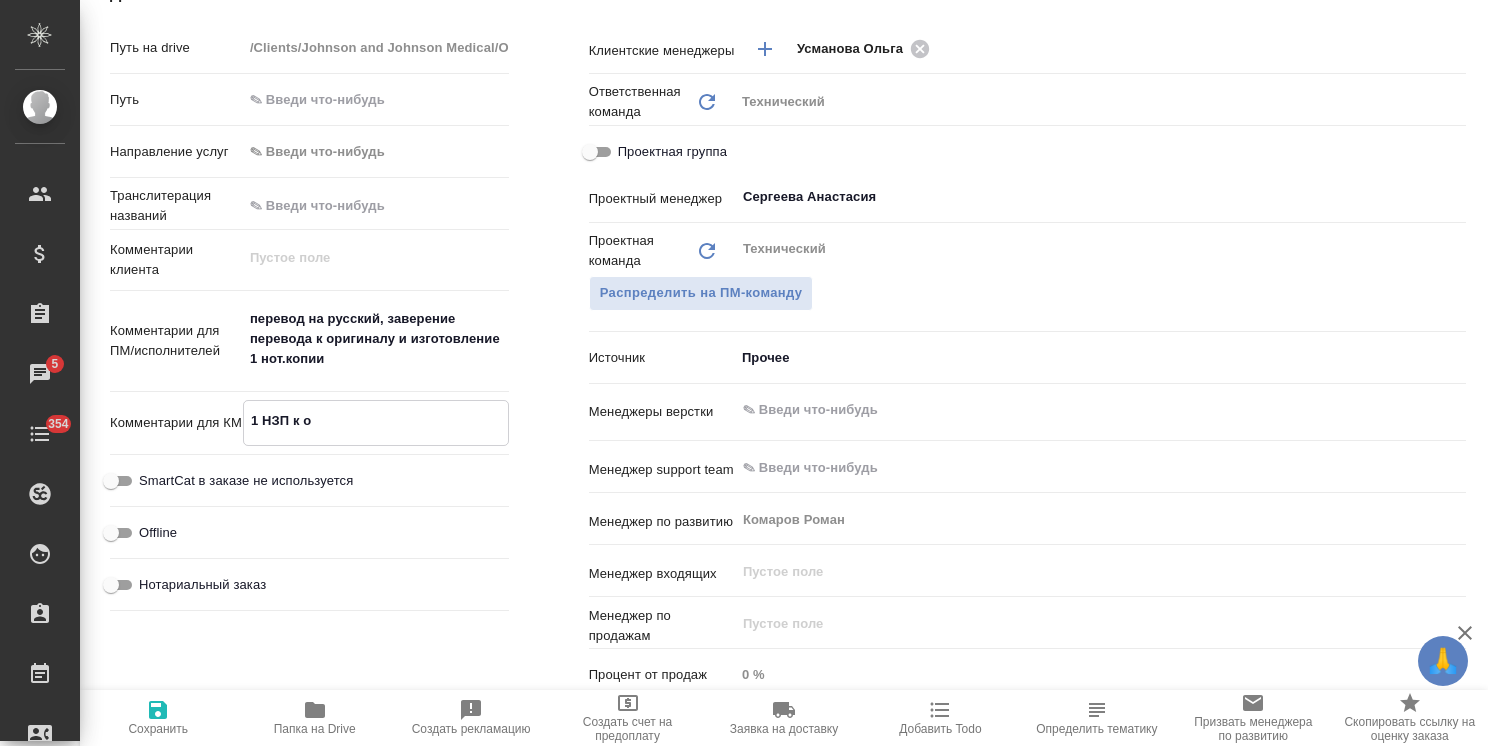 type on "1 НЗП к ор" 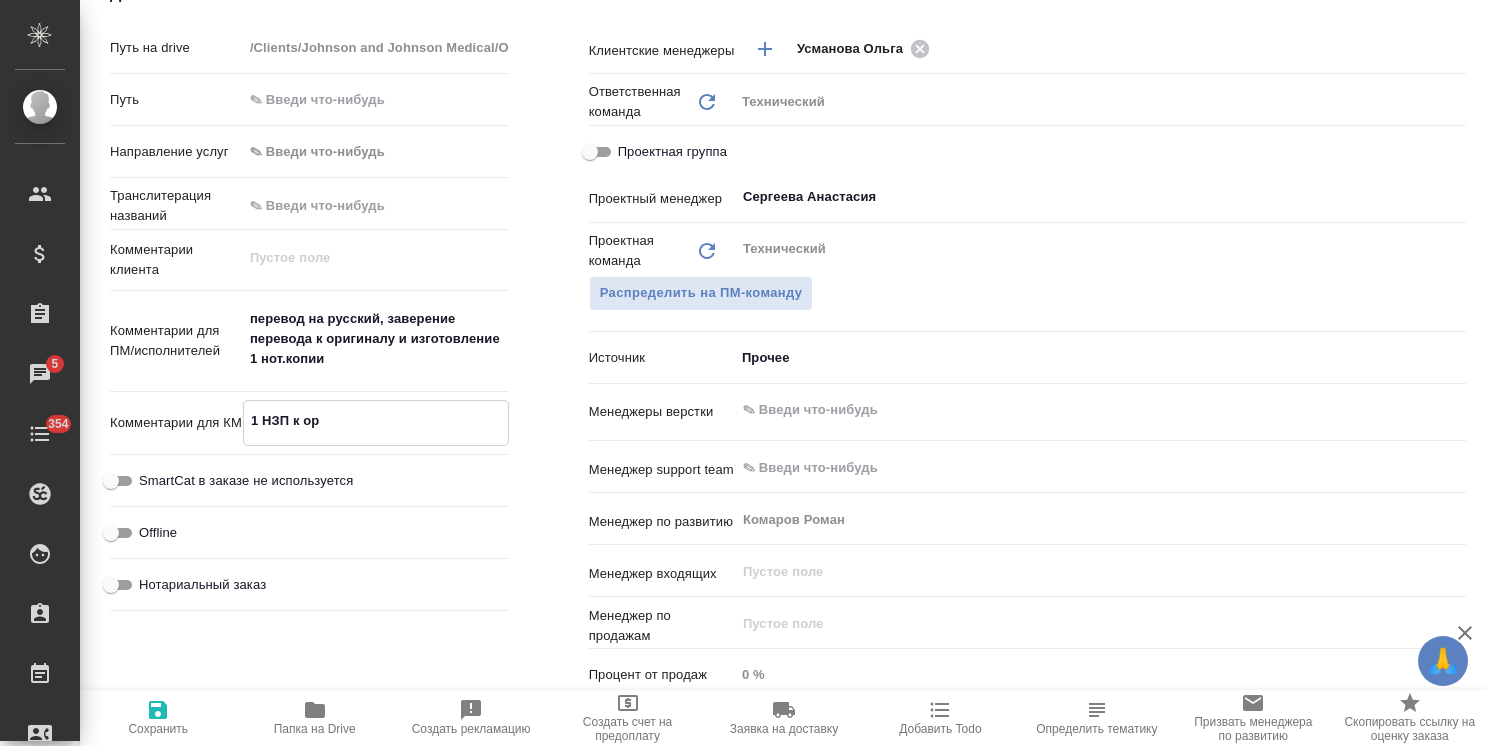 type on "x" 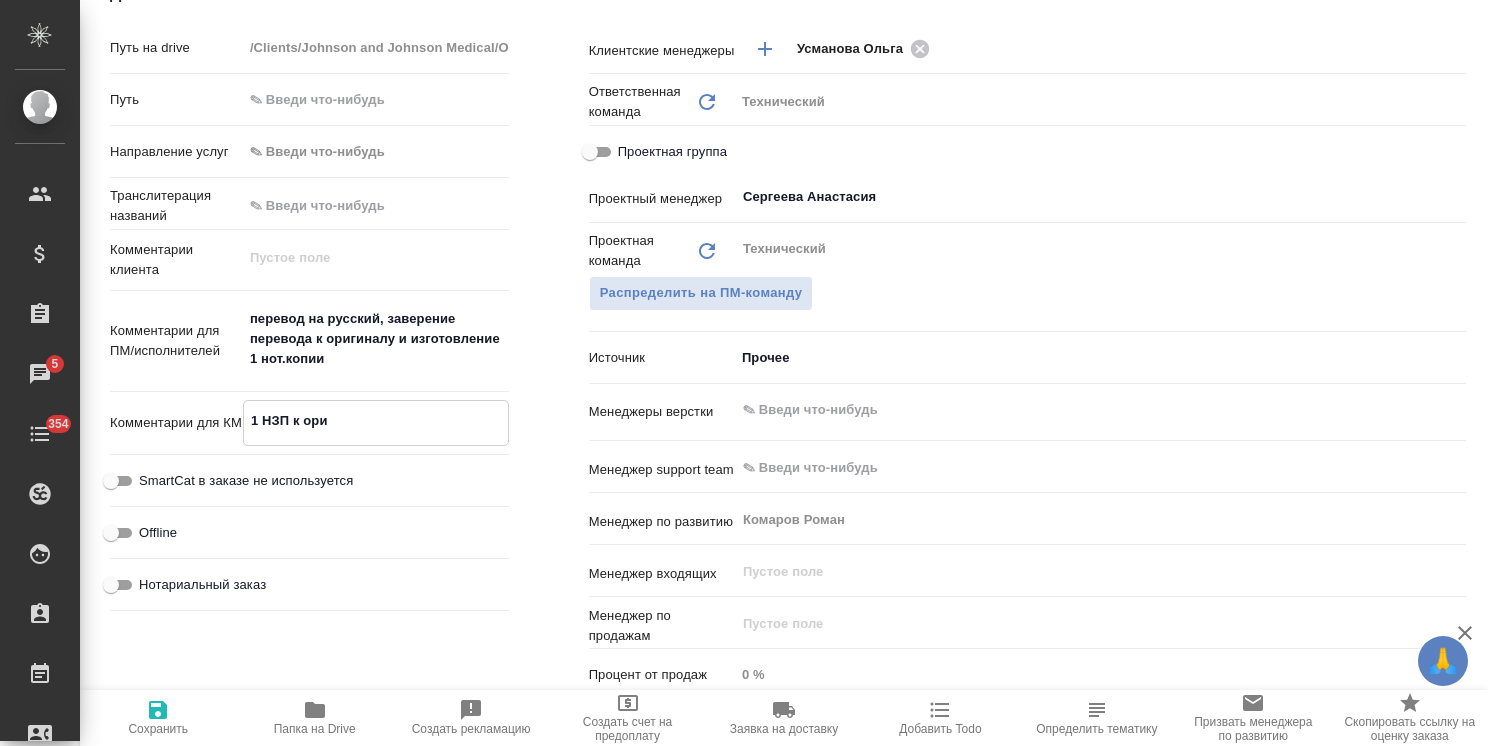 type on "1 НЗП к ориг" 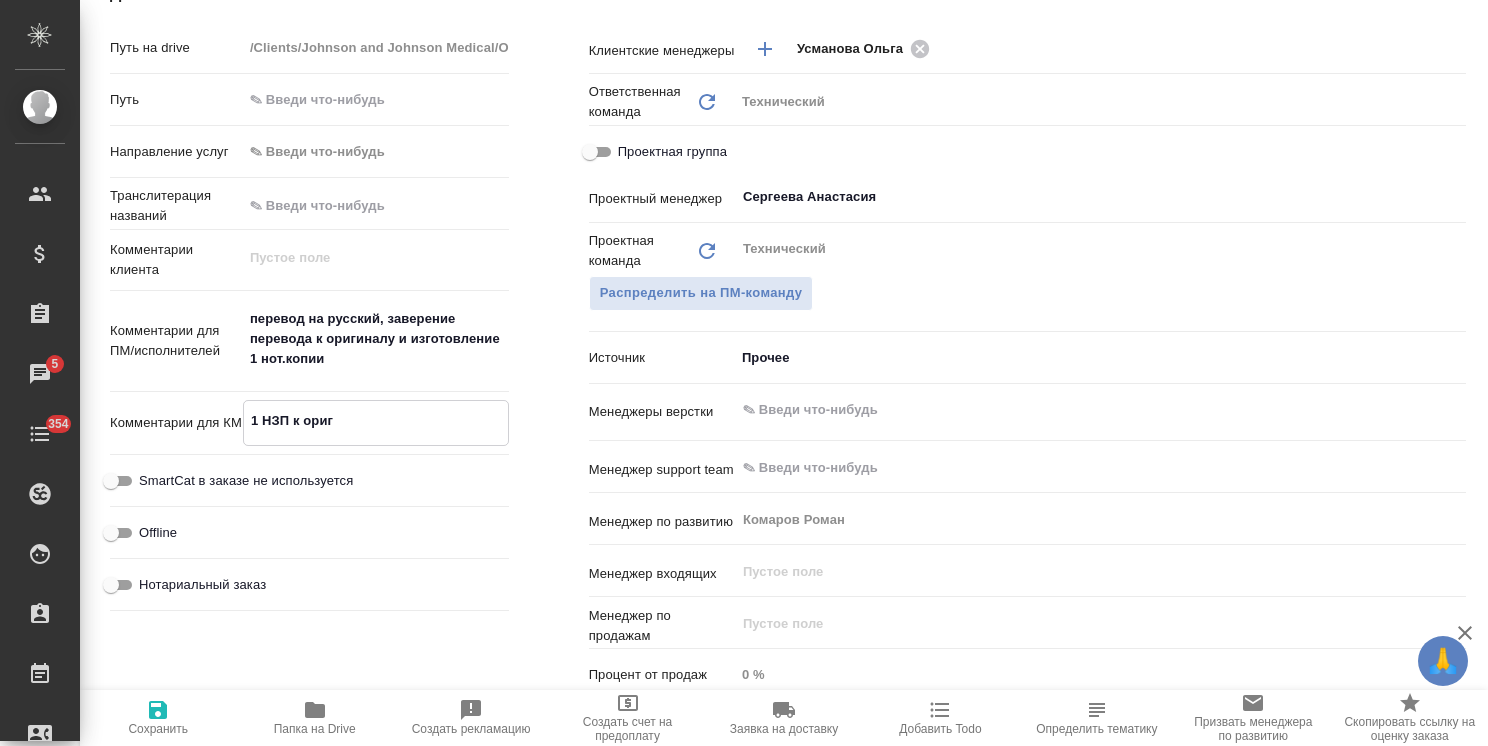 type on "x" 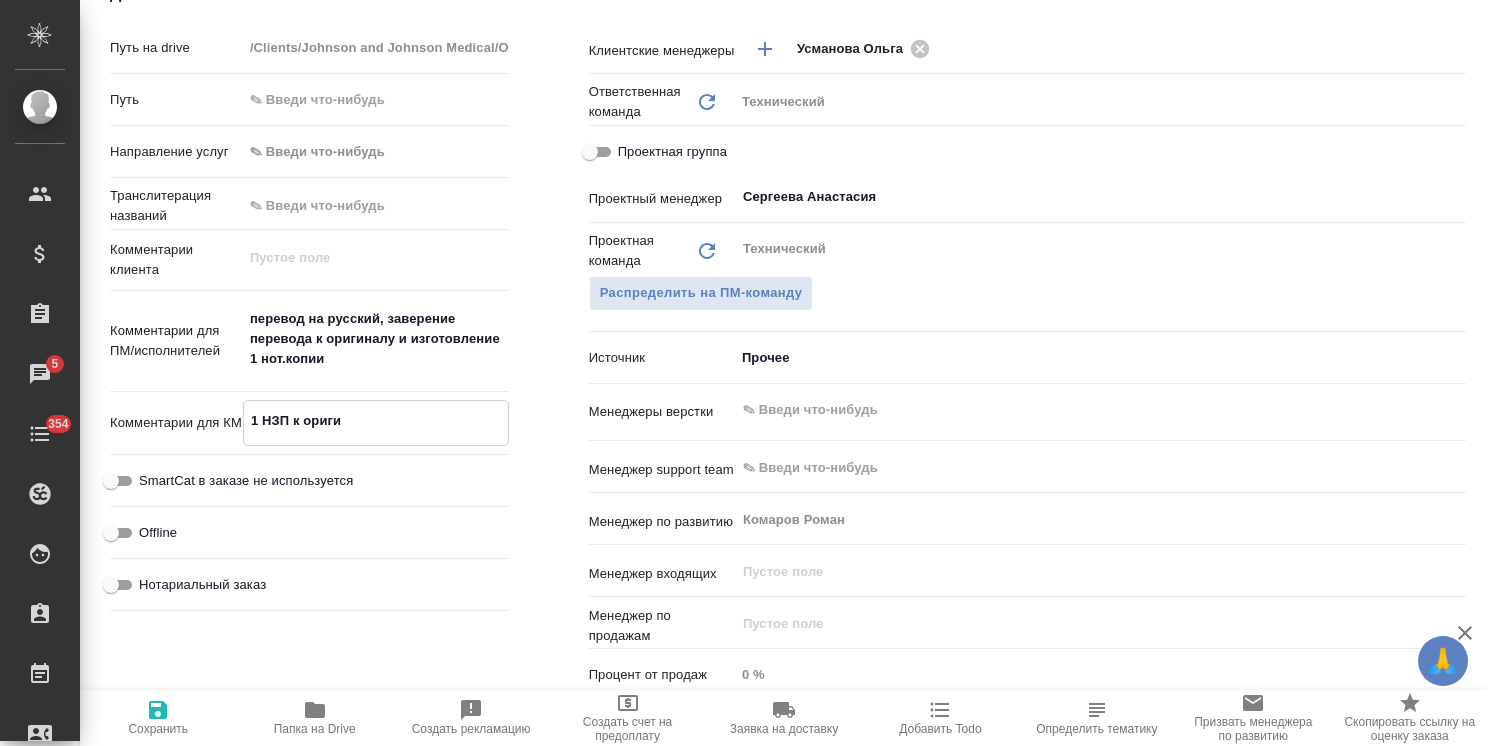 type on "x" 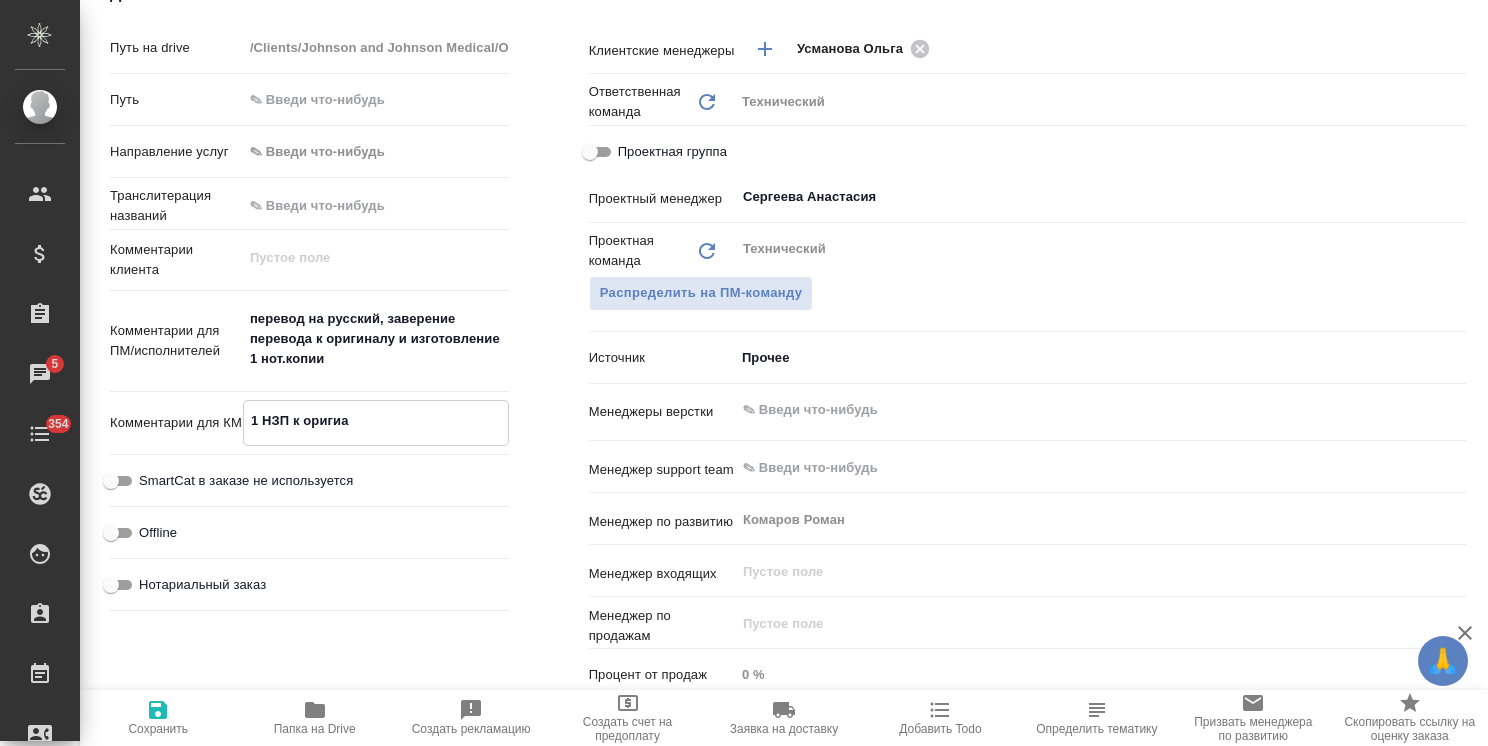 type on "1 НЗП к оригиал" 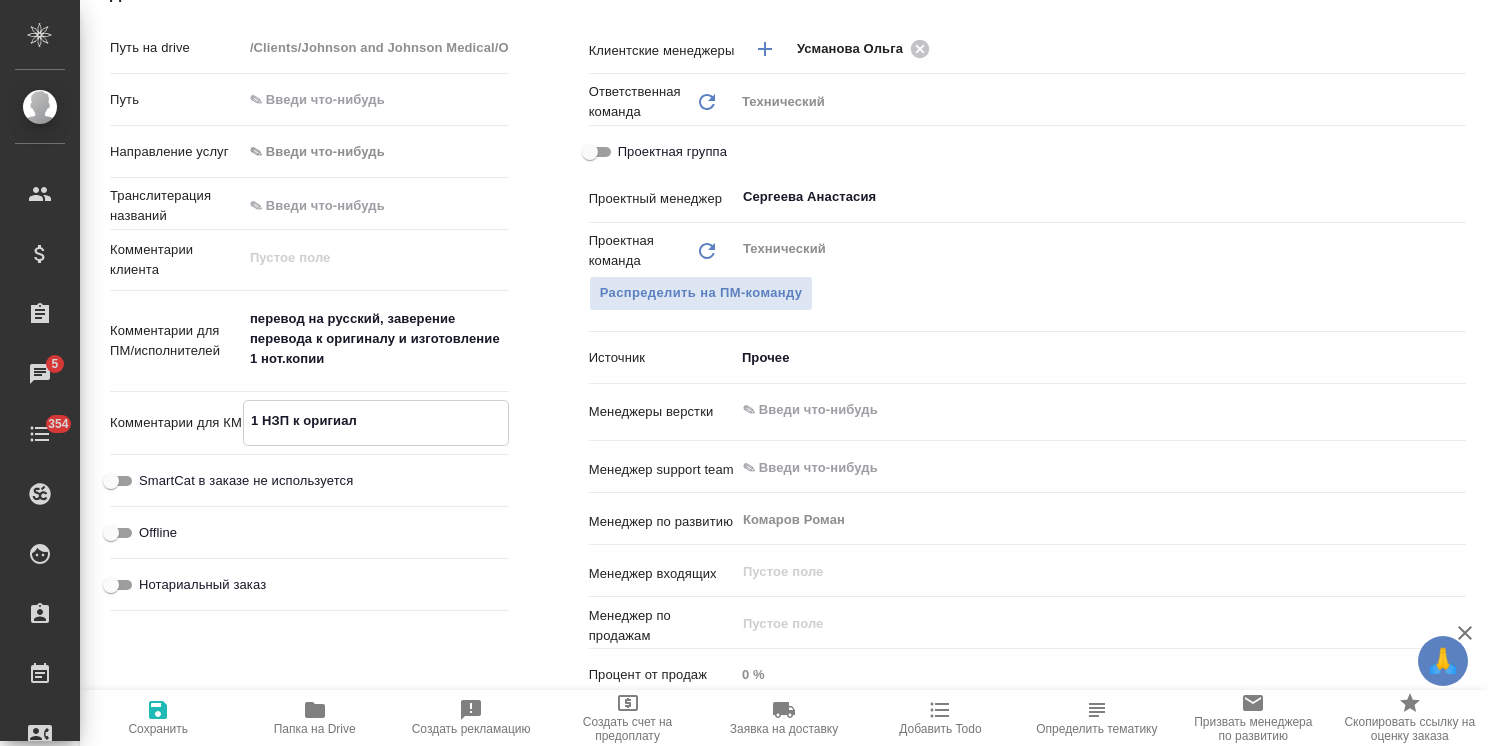 type on "x" 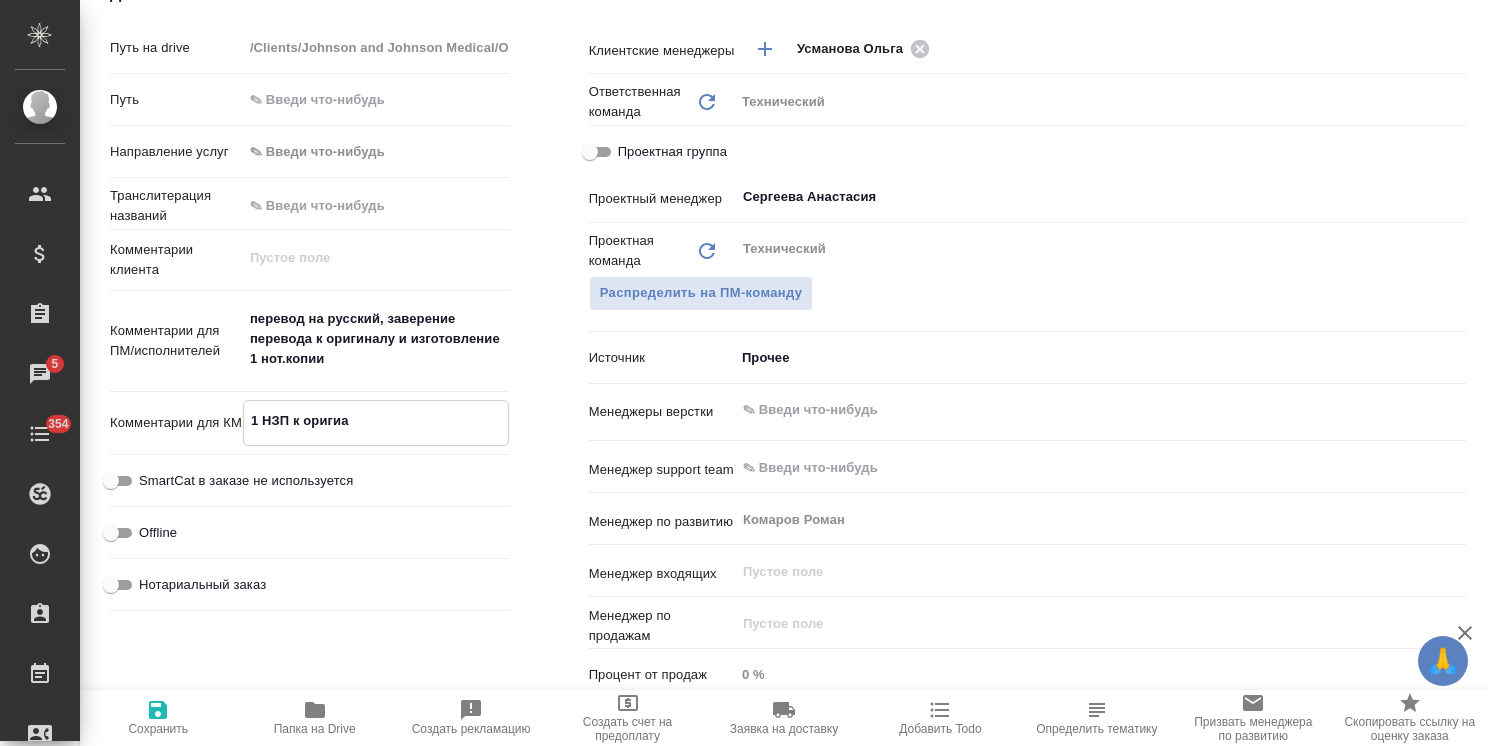 type on "x" 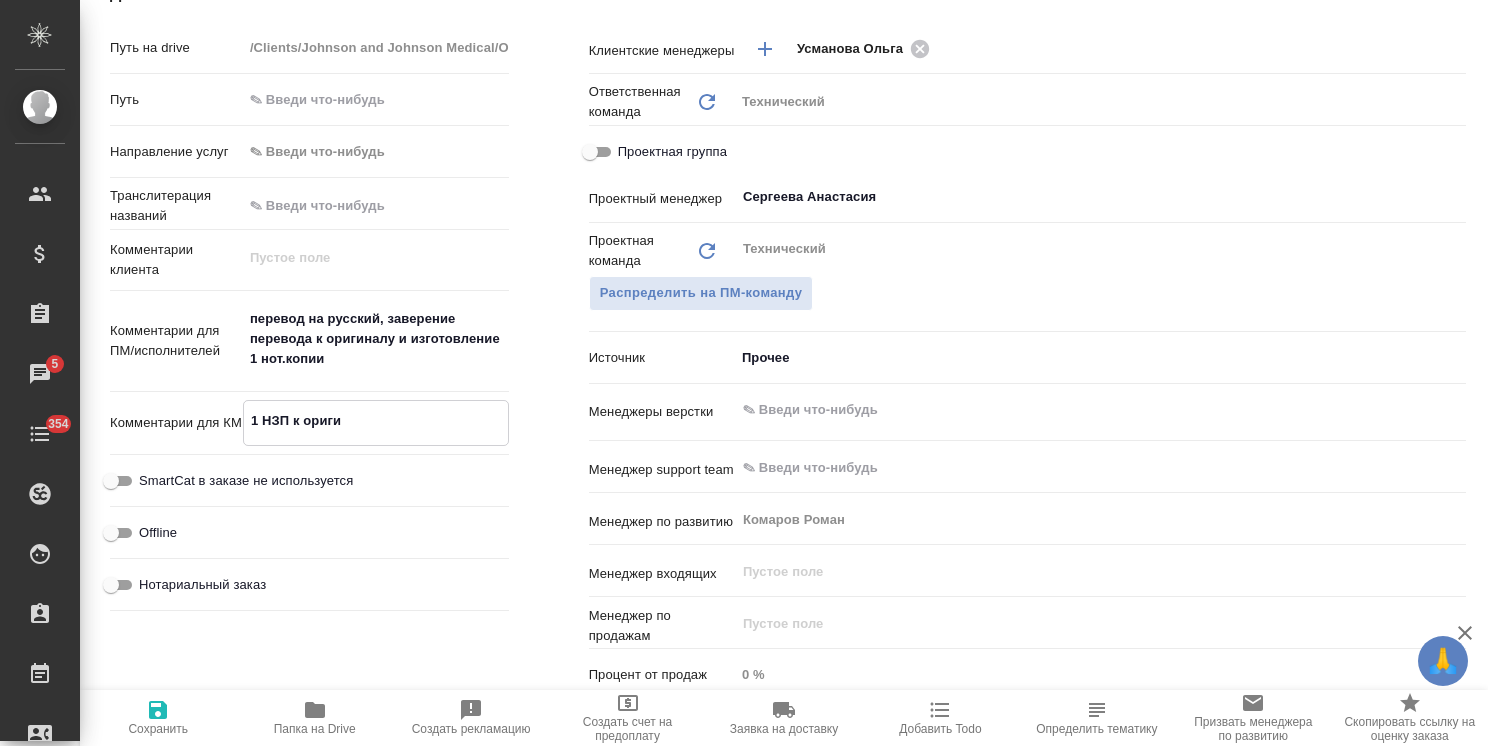 type on "x" 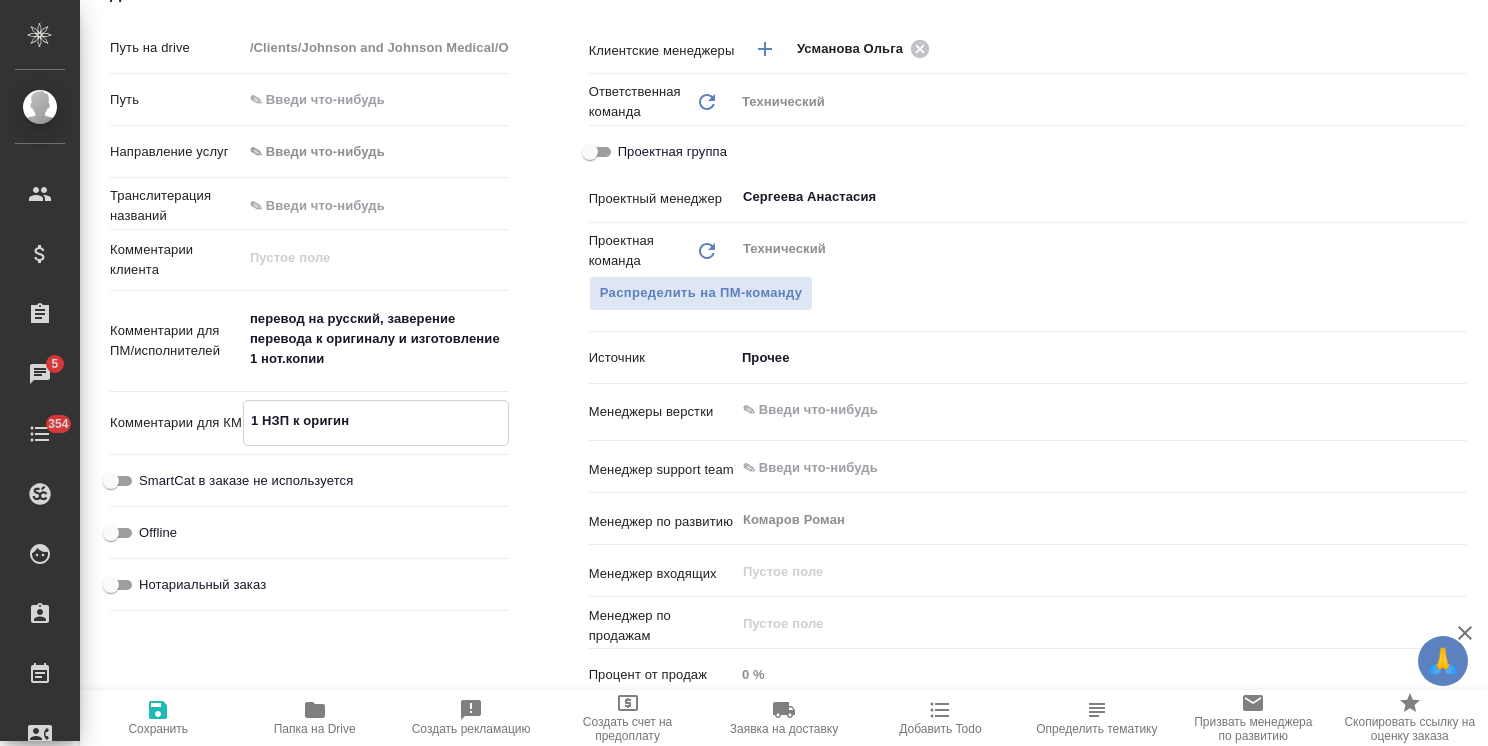 type on "x" 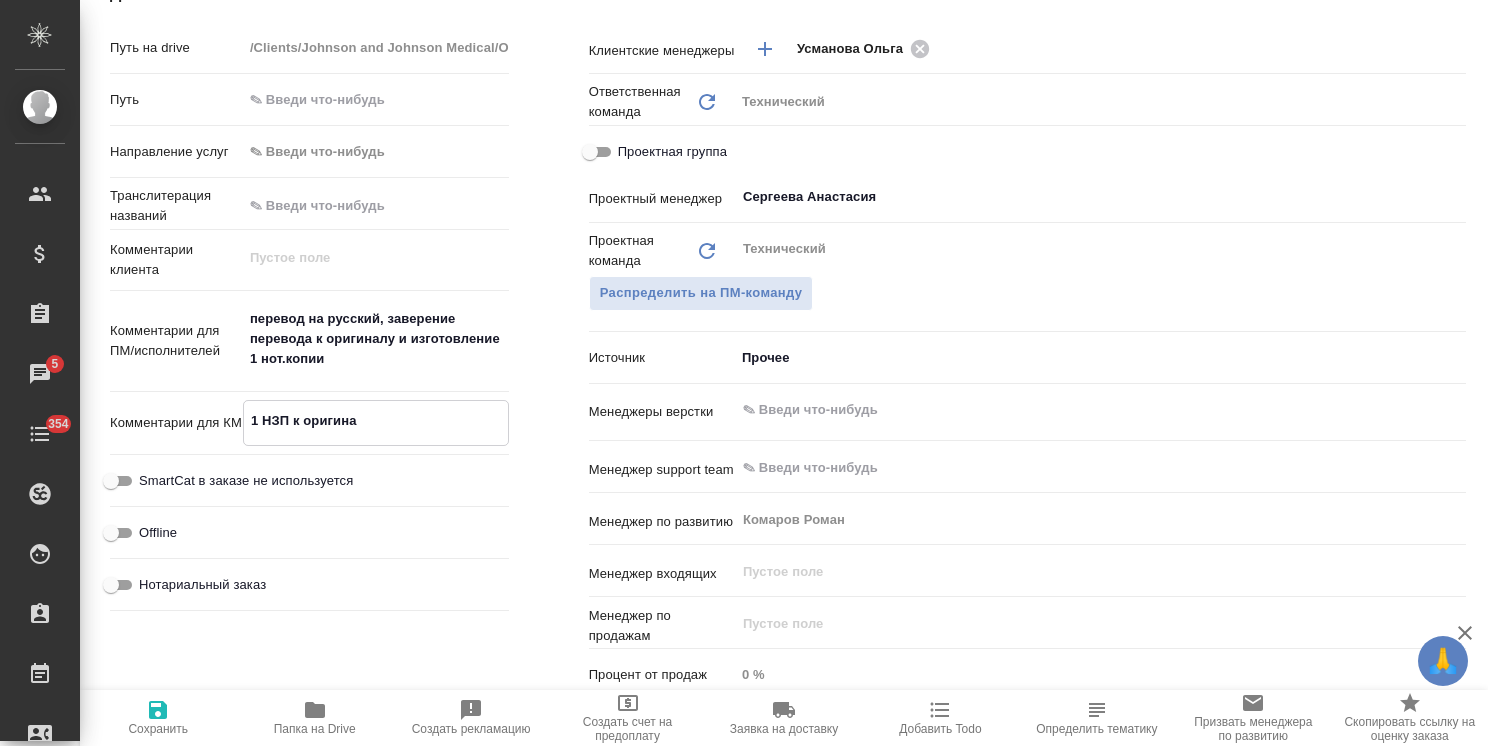 type on "1 НЗП к оригинал" 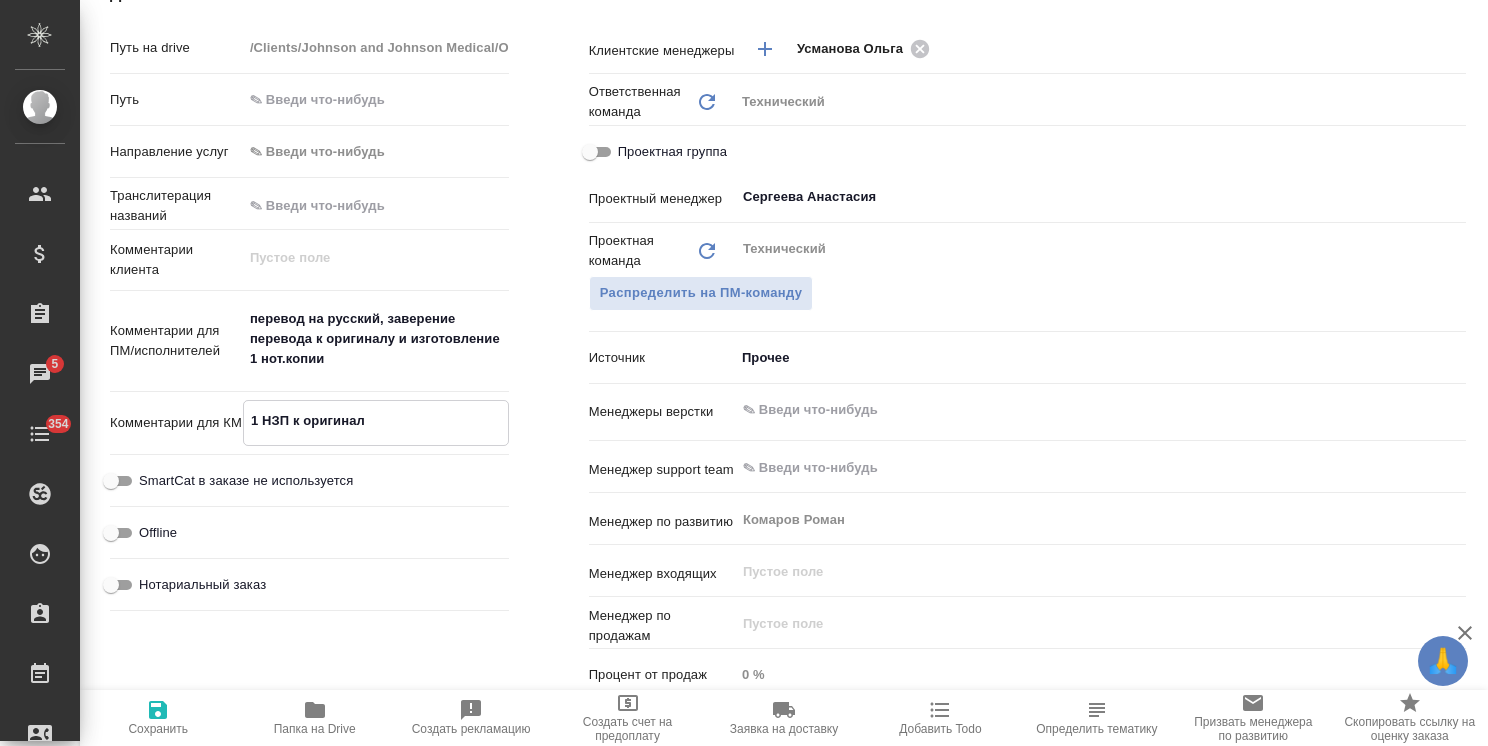 type on "x" 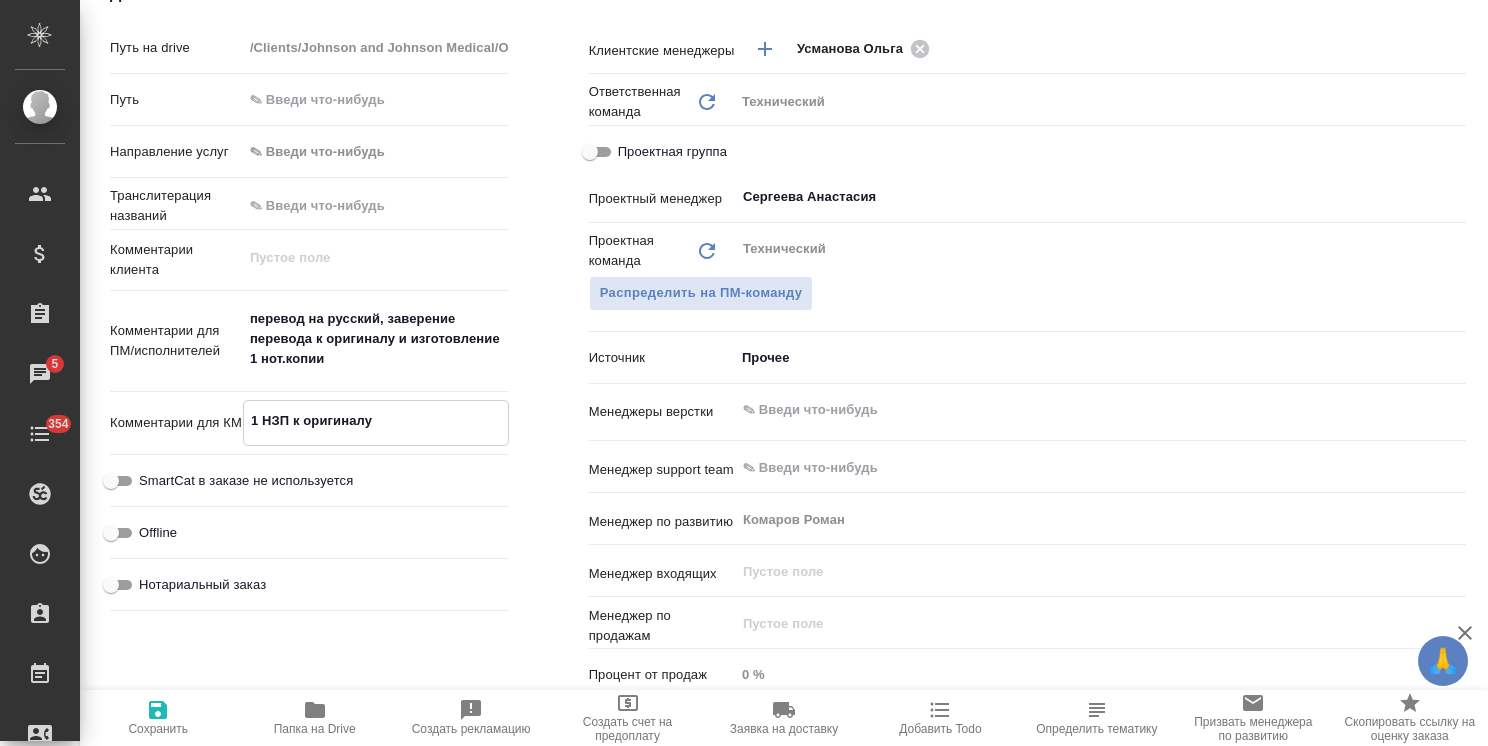 type on "x" 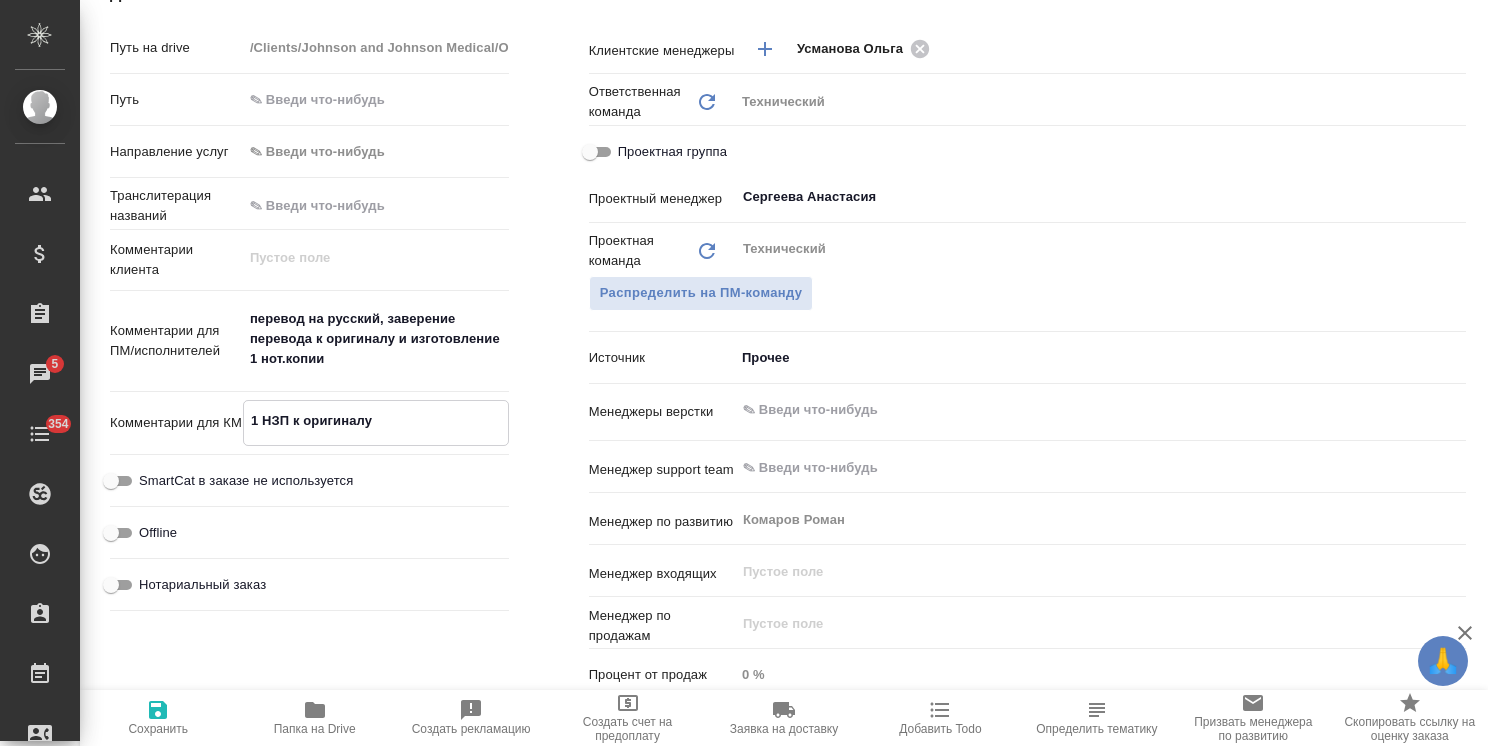 type on "x" 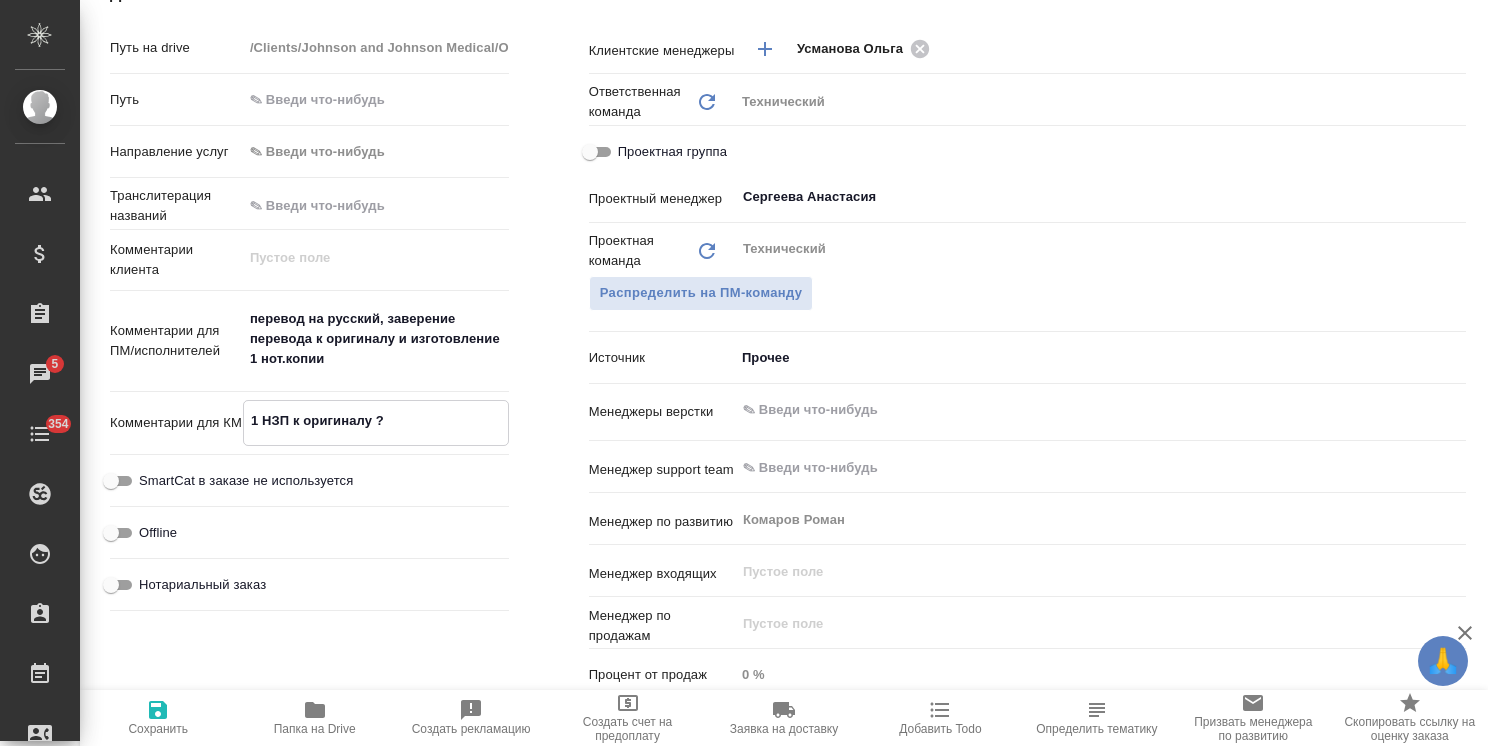type on "1 НЗП к оригиналу" 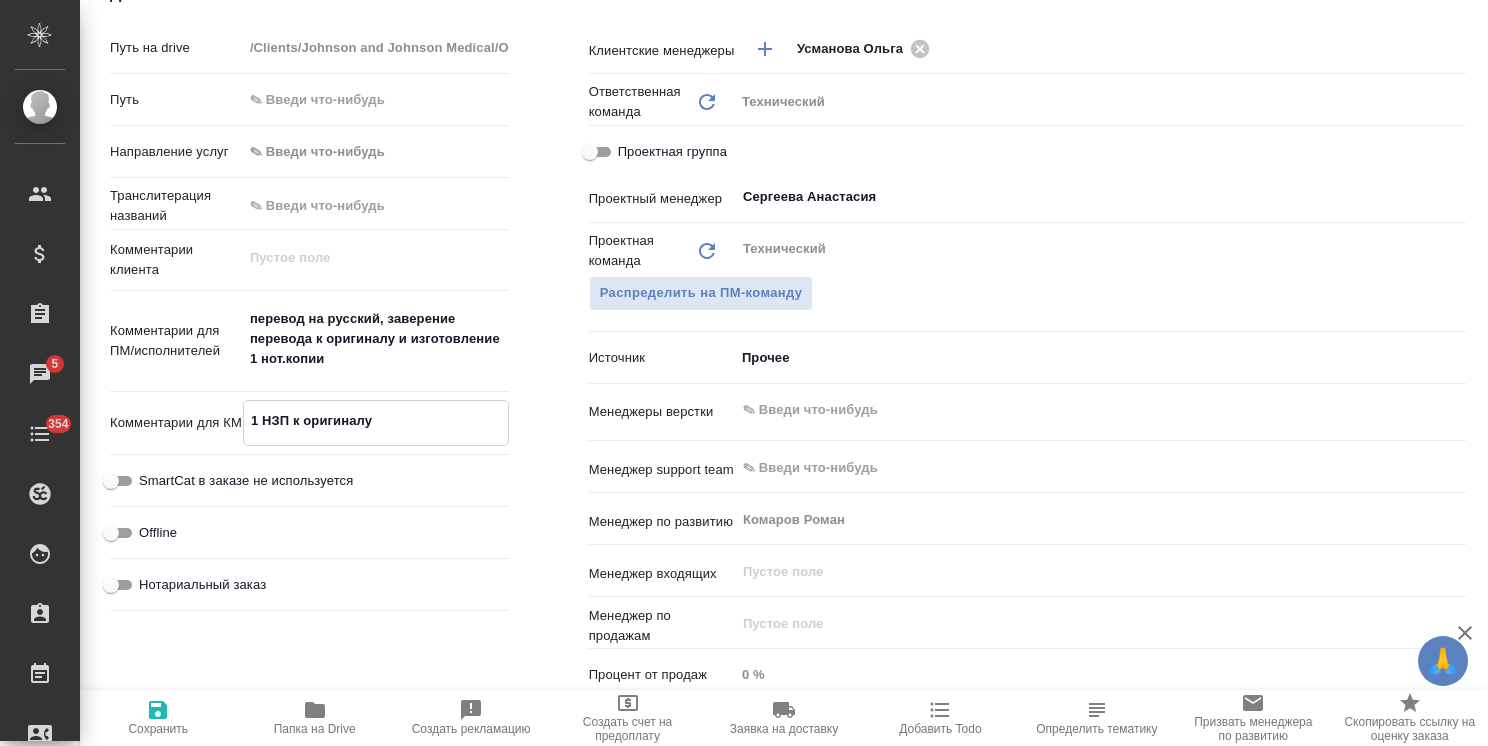 type on "x" 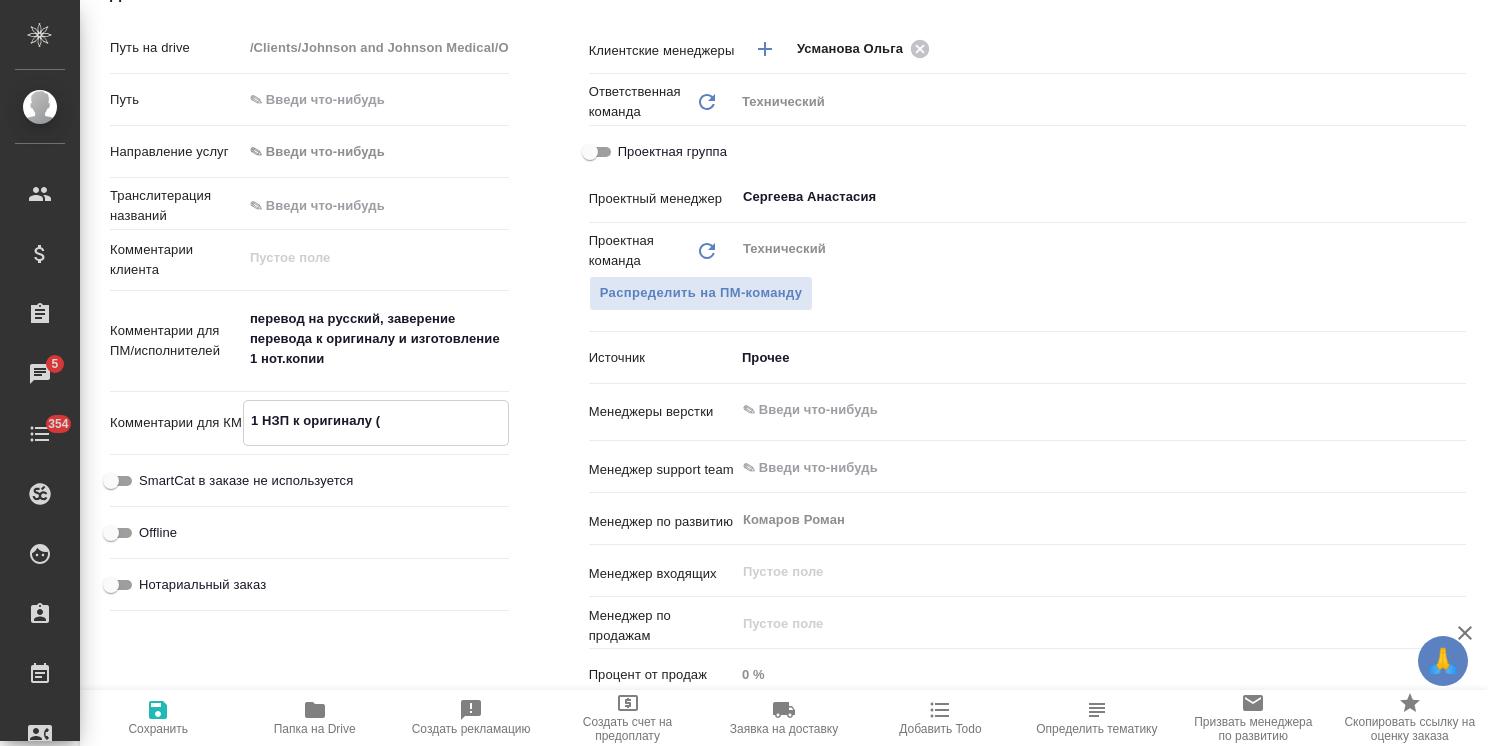 type on "x" 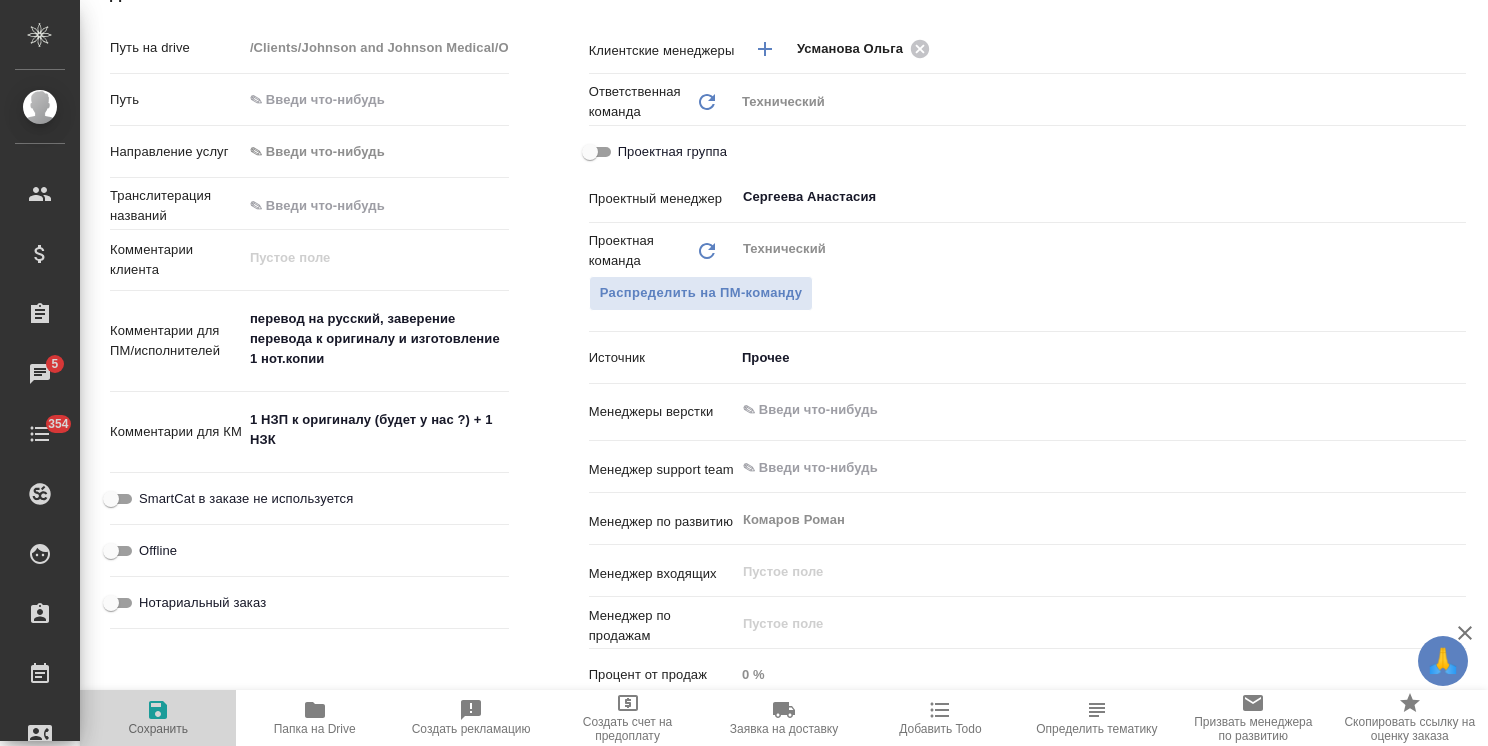 click on "Сохранить" at bounding box center (158, 717) 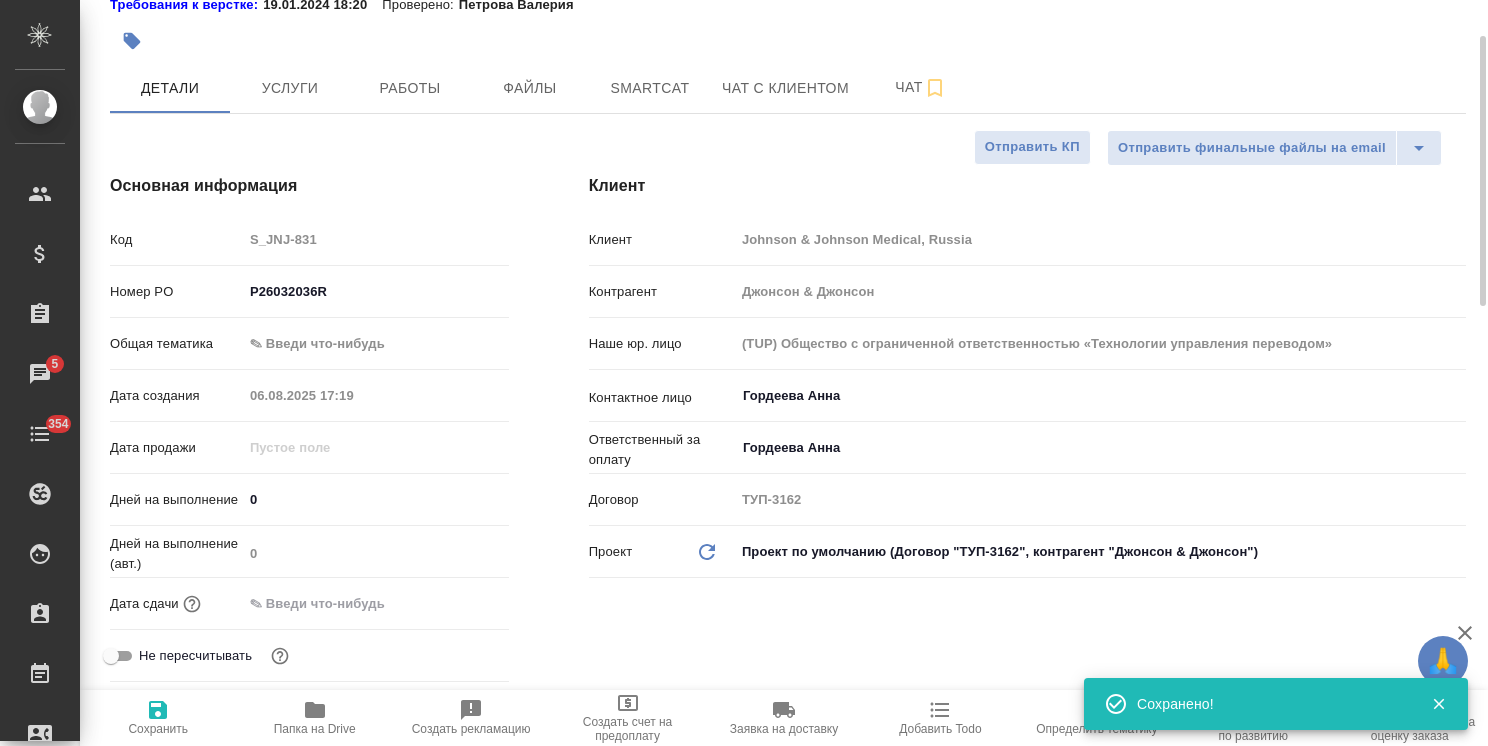 scroll, scrollTop: 0, scrollLeft: 0, axis: both 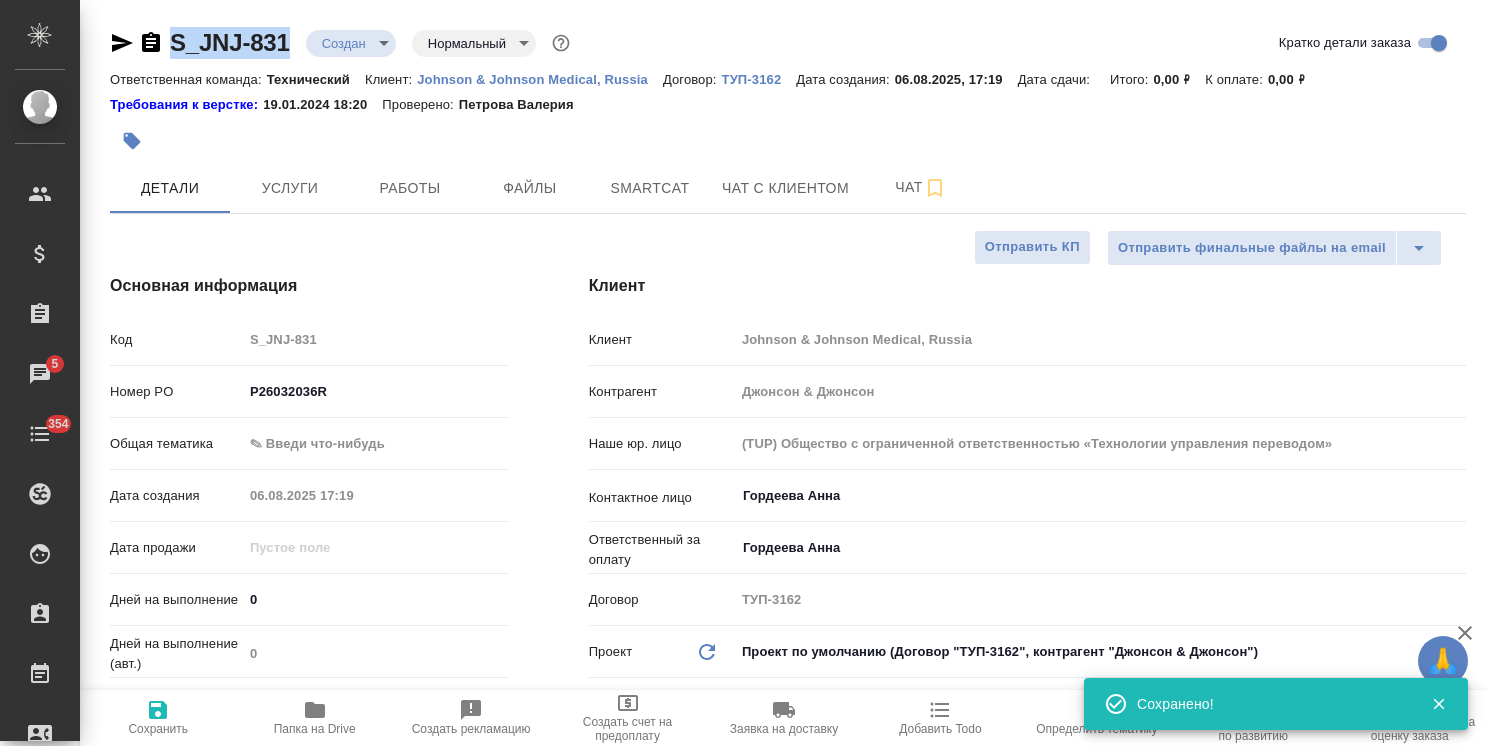 drag, startPoint x: 290, startPoint y: 14, endPoint x: 144, endPoint y: 10, distance: 146.05478 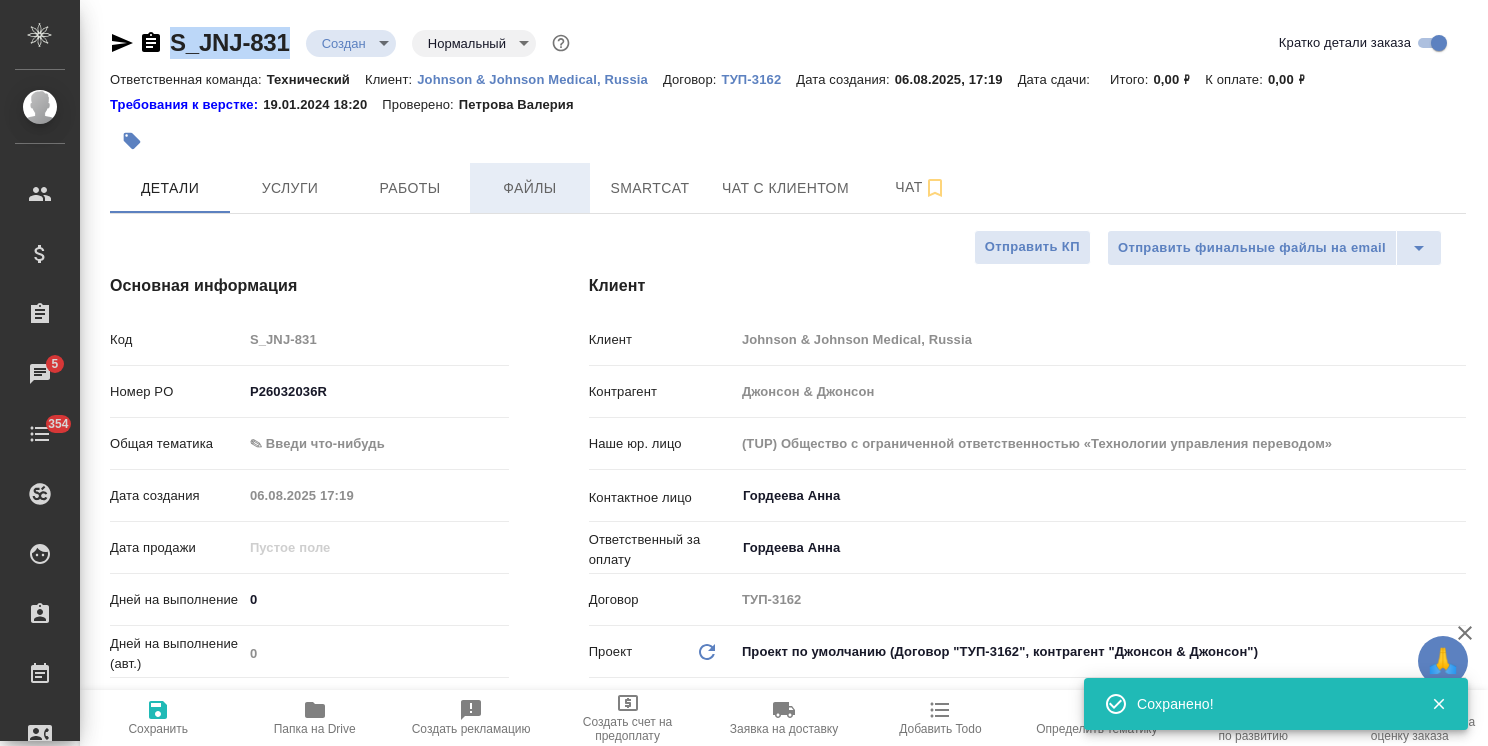 click on "Файлы" at bounding box center [530, 188] 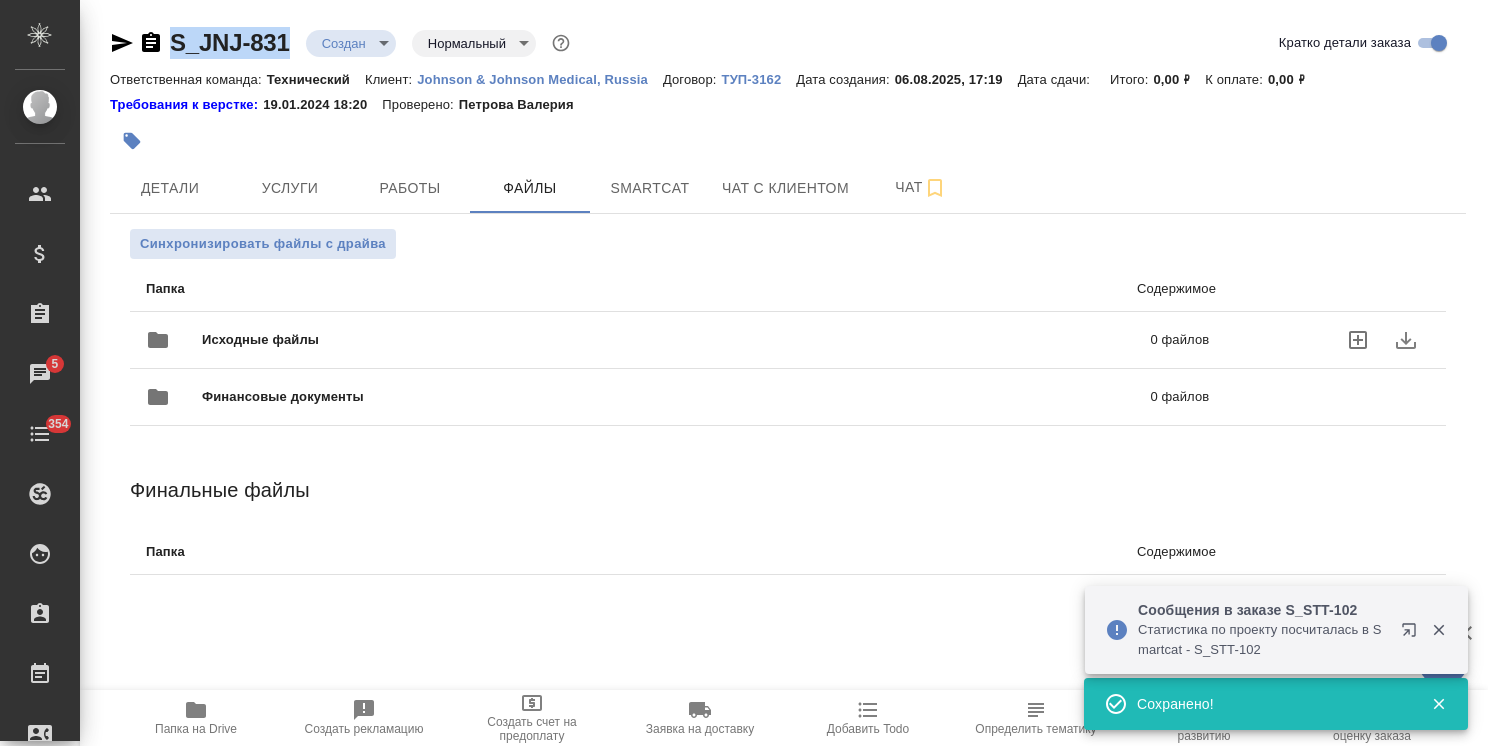 click on "Исходные файлы" at bounding box center [468, 340] 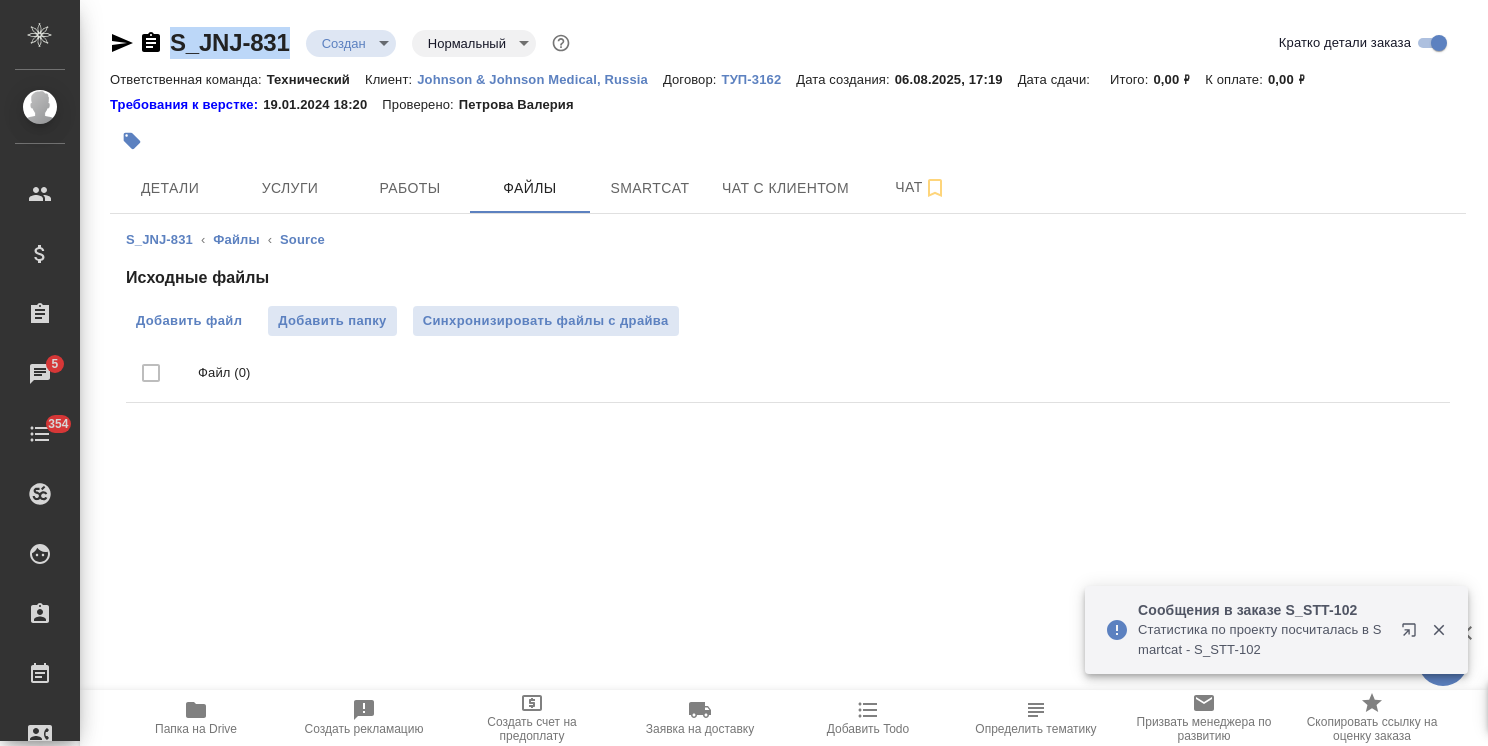 click on "Добавить файл" at bounding box center [189, 321] 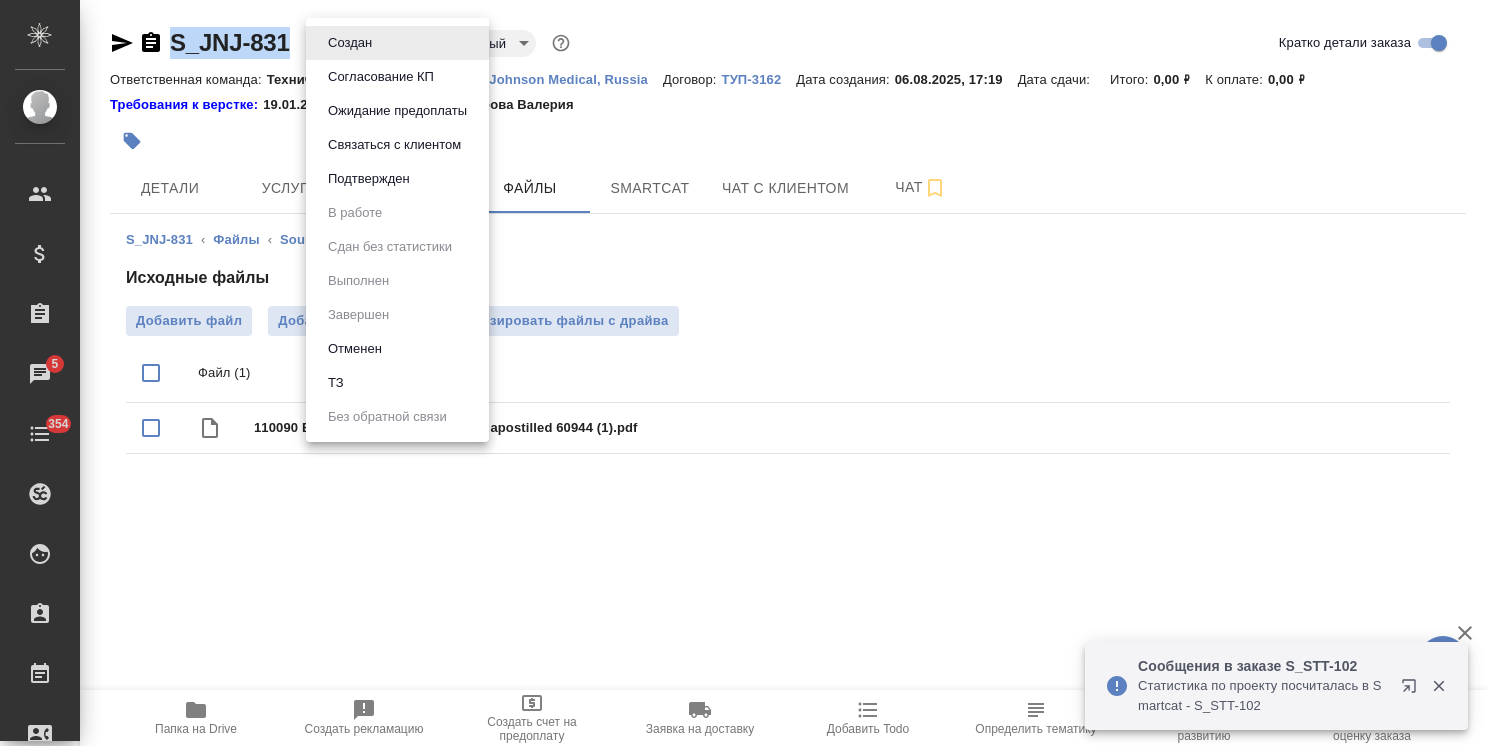 click on "🙏 .cls-1
fill:#fff;
AWATERA Usmanova Olga Клиенты Спецификации Заказы 5 Чаты 354 Todo Проекты SC Исполнители Кандидаты Работы Входящие заявки Заявки на доставку Рекламации Проекты процессинга Конференции Выйти S_JNJ-831 Создан new Нормальный normal Кратко детали заказа Ответственная команда: Технический Клиент: Johnson & Johnson Medical, Russia Договор: ТУП-3162 Дата создания: 06.08.2025, 17:19 Дата сдачи: Итого: 0,00 ₽ К оплате: 0,00 ₽ Требования к верстке: 19.01.2024 18:20 Проверено: Петрова Валерия Детали Услуги Работы Файлы Smartcat Чат с клиентом Чат S_JNJ-831 ‹ Файлы ‹ Source Исходные файлы Добавить файл   354" at bounding box center (744, 373) 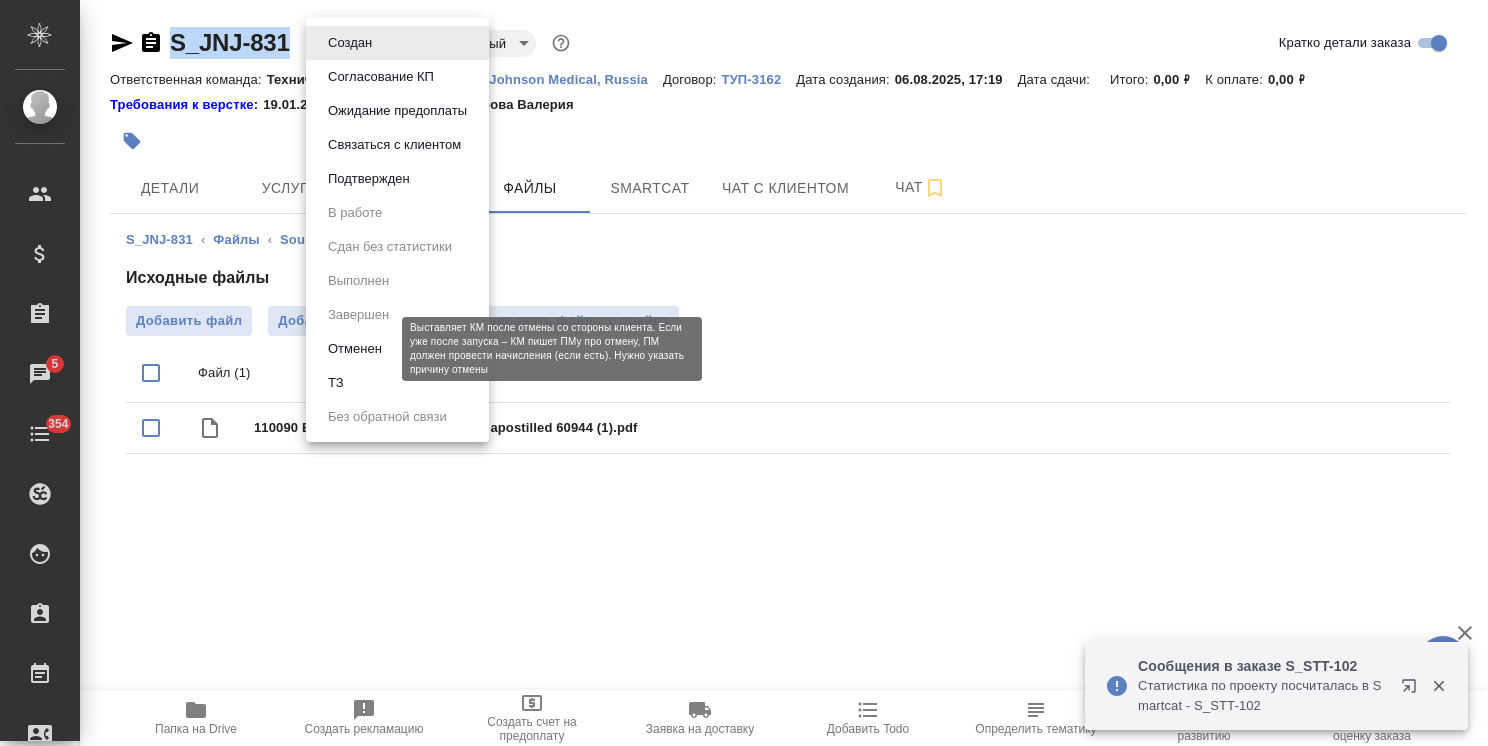 click on "ТЗ" at bounding box center (397, 383) 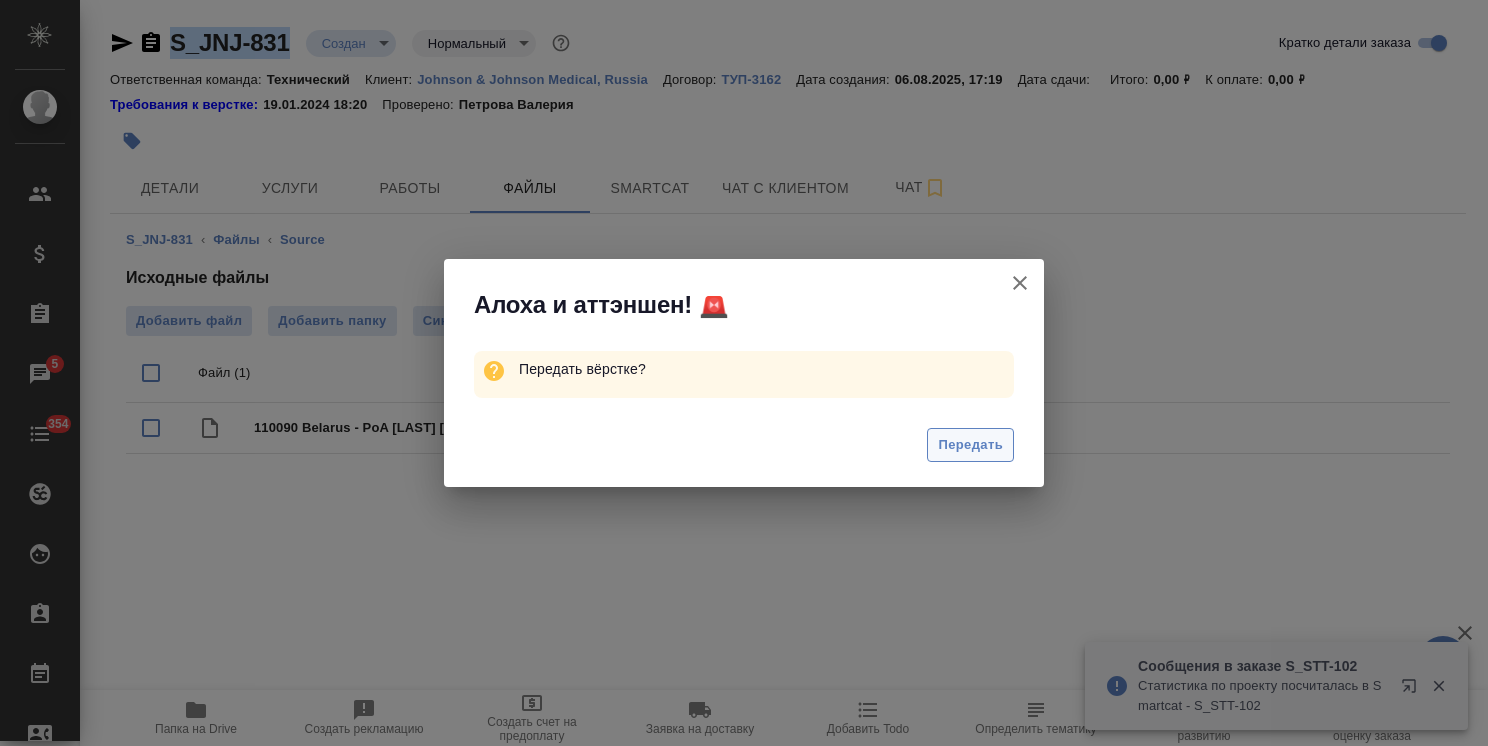click on "Передать" at bounding box center [970, 445] 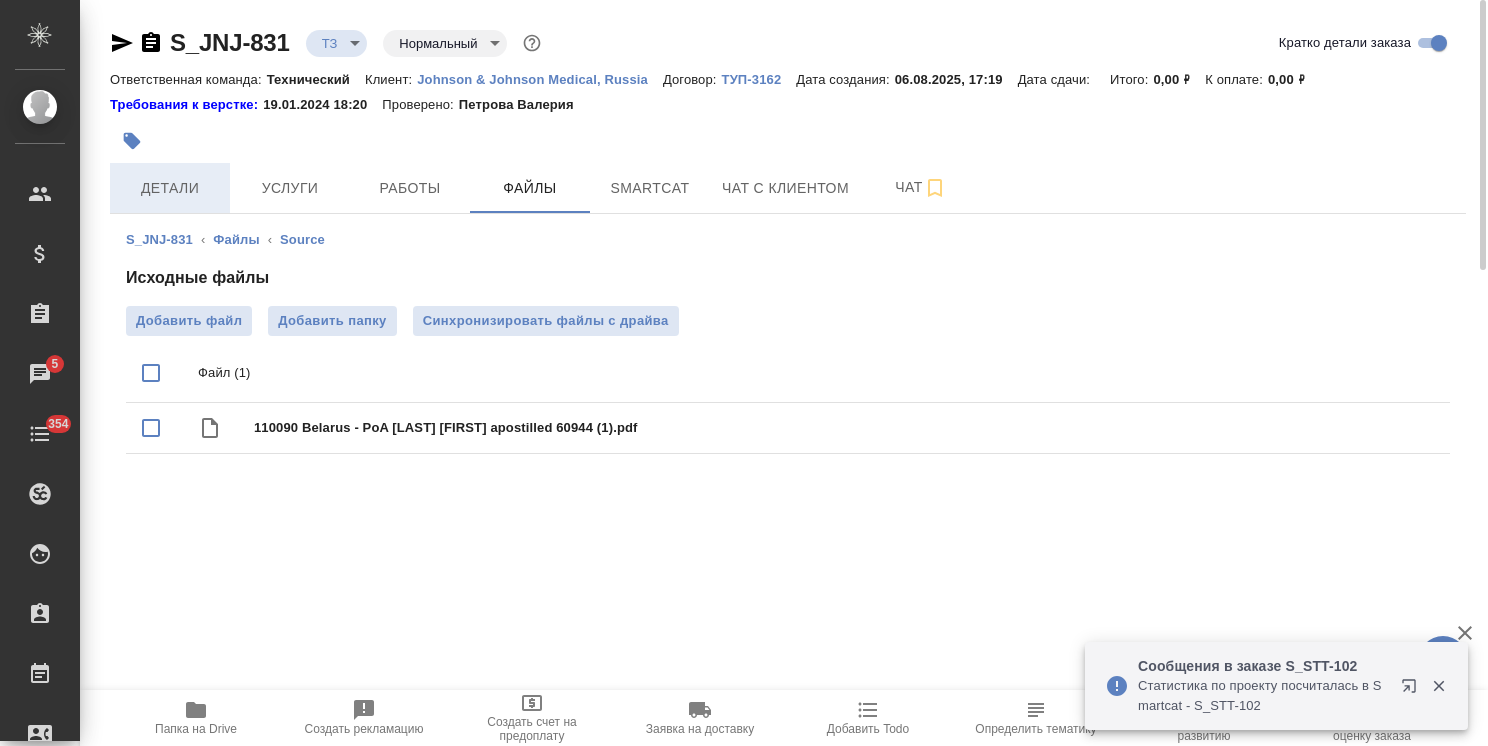 click on "Детали" at bounding box center (170, 188) 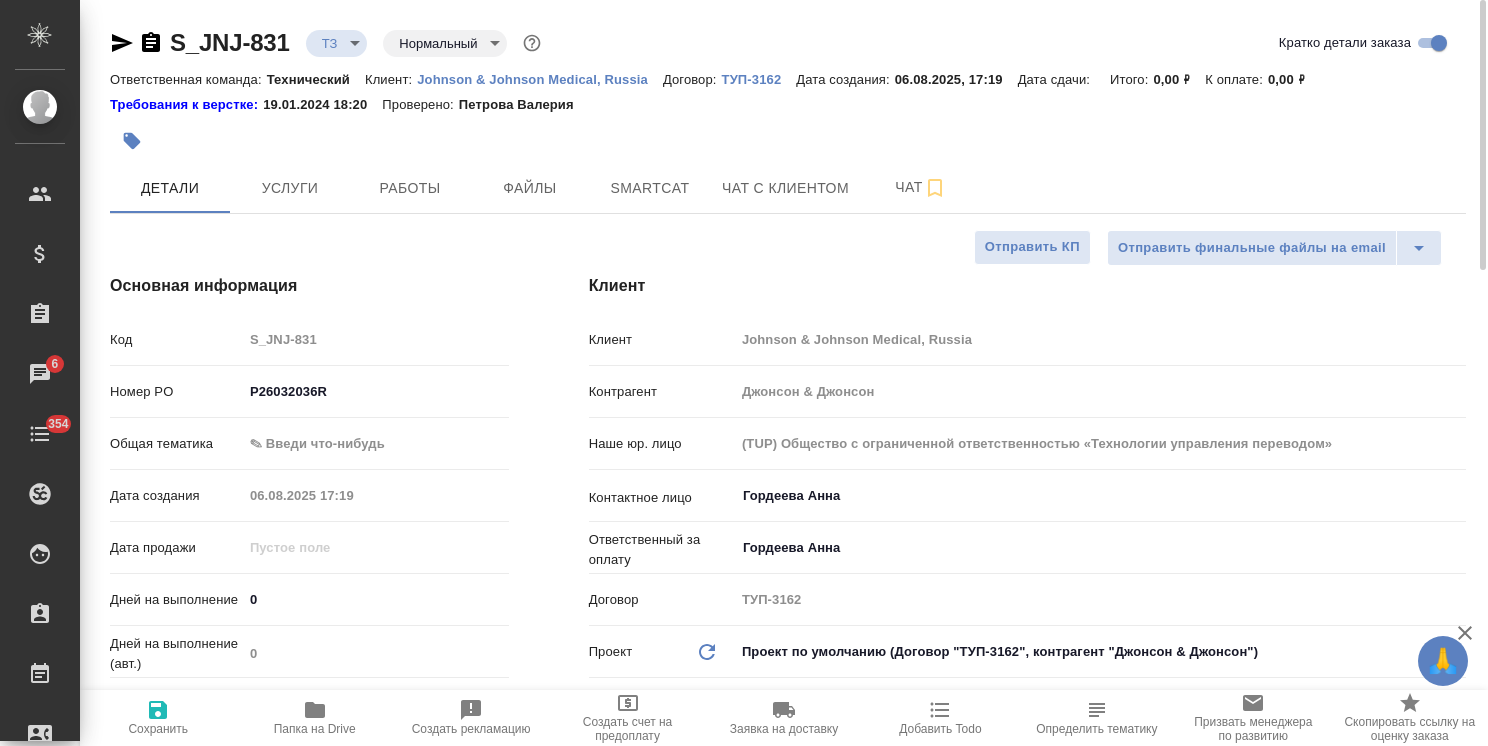 click on "🙏 .cls-1
fill:#fff;
AWATERA Usmanova Olga Клиенты Спецификации Заказы 6 Чаты 354 Todo Проекты SC Исполнители Кандидаты Работы Входящие заявки Заявки на доставку Рекламации Проекты процессинга Конференции Выйти S_JNJ-831 ТЗ tz Нормальный normal Кратко детали заказа Ответственная команда: Технический Клиент: Johnson & Johnson Medical, Russia Договор: ТУП-3162 Дата создания: 06.08.2025, 17:19 Дата сдачи: Итого: 0,00 ₽ К оплате: 0,00 ₽ Требования к верстке: 19.01.2024 18:20 Проверено: Петрова Валерия Детали Услуги Работы Файлы Smartcat Чат с клиентом Чат Отправить финальные файлы на email Отправить КП Код S_JNJ-831 0 0" at bounding box center (744, 373) 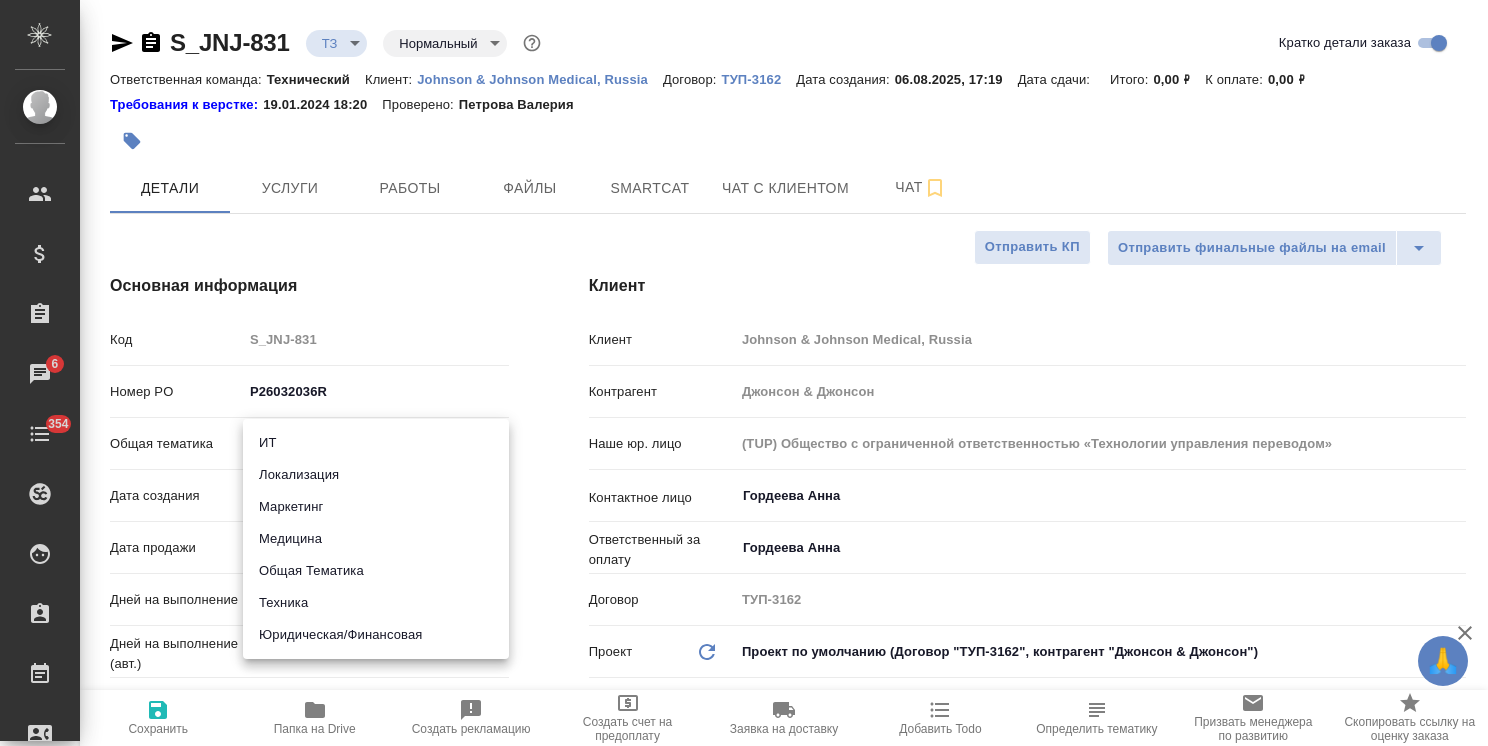 click on "Медицина" at bounding box center (376, 539) 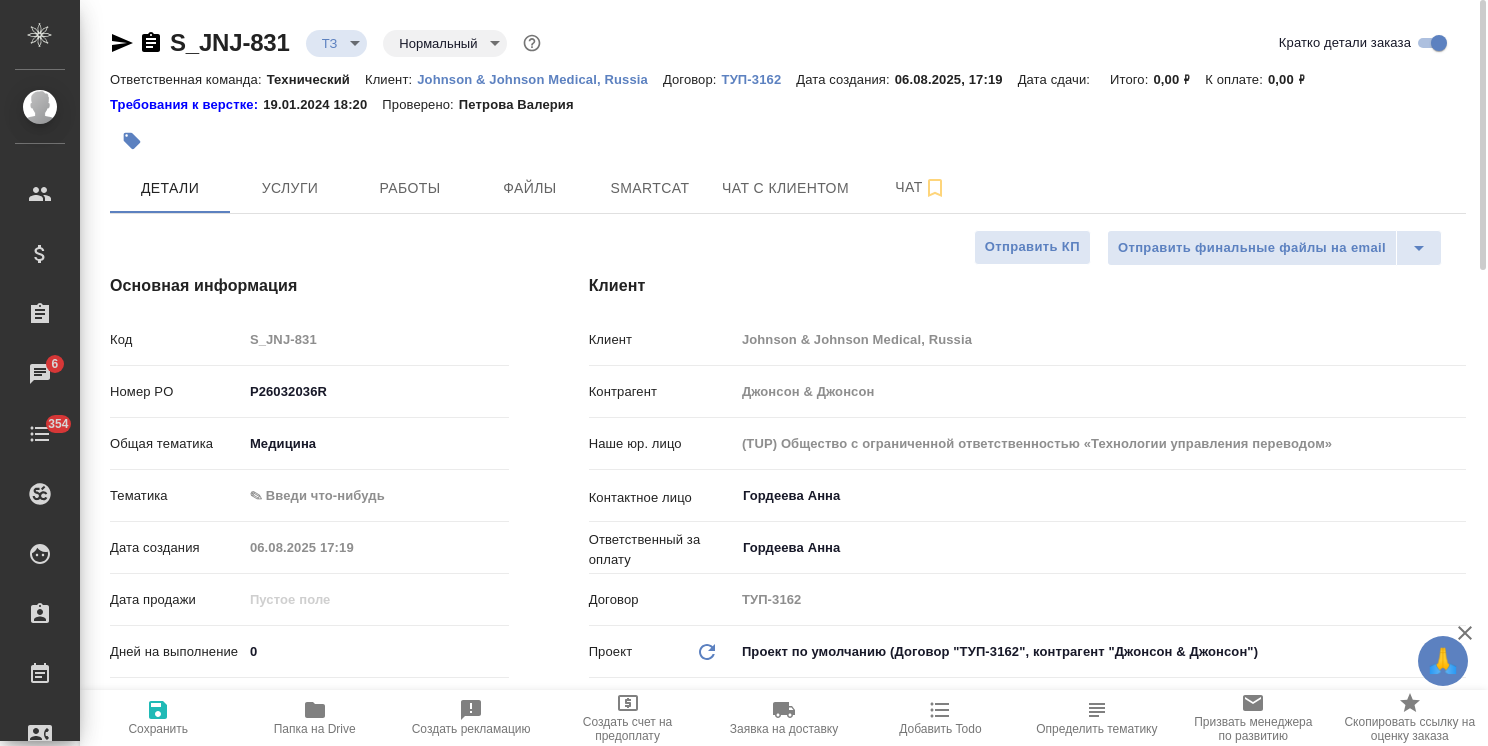 click on "🙏 .cls-1
fill:#fff;
AWATERA Usmanova Olga Клиенты Спецификации Заказы 6 Чаты 354 Todo Проекты SC Исполнители Кандидаты Работы Входящие заявки Заявки на доставку Рекламации Проекты процессинга Конференции Выйти S_JNJ-831 ТЗ tz Нормальный normal Кратко детали заказа Ответственная команда: Технический Клиент: Johnson & Johnson Medical, Russia Договор: ТУП-3162 Дата создания: 06.08.2025, 17:19 Дата сдачи: Итого: 0,00 ₽ К оплате: 0,00 ₽ Требования к верстке: 19.01.2024 18:20 Проверено: Петрова Валерия Детали Услуги Работы Файлы Smartcat Чат с клиентом Чат Отправить финальные файлы на email Отправить КП Код S_JNJ-831 med" at bounding box center (744, 373) 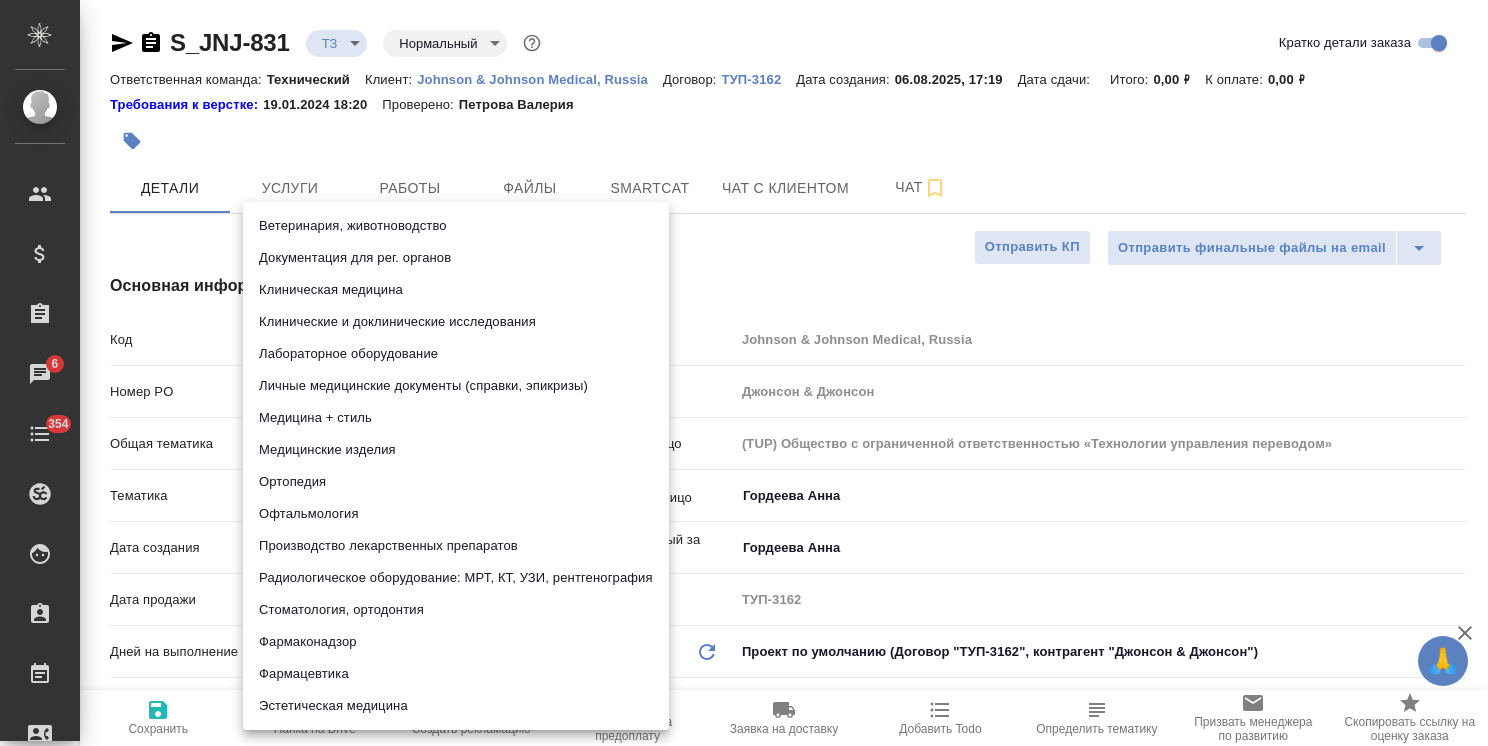 click on "Документация для рег. органов" at bounding box center [456, 258] 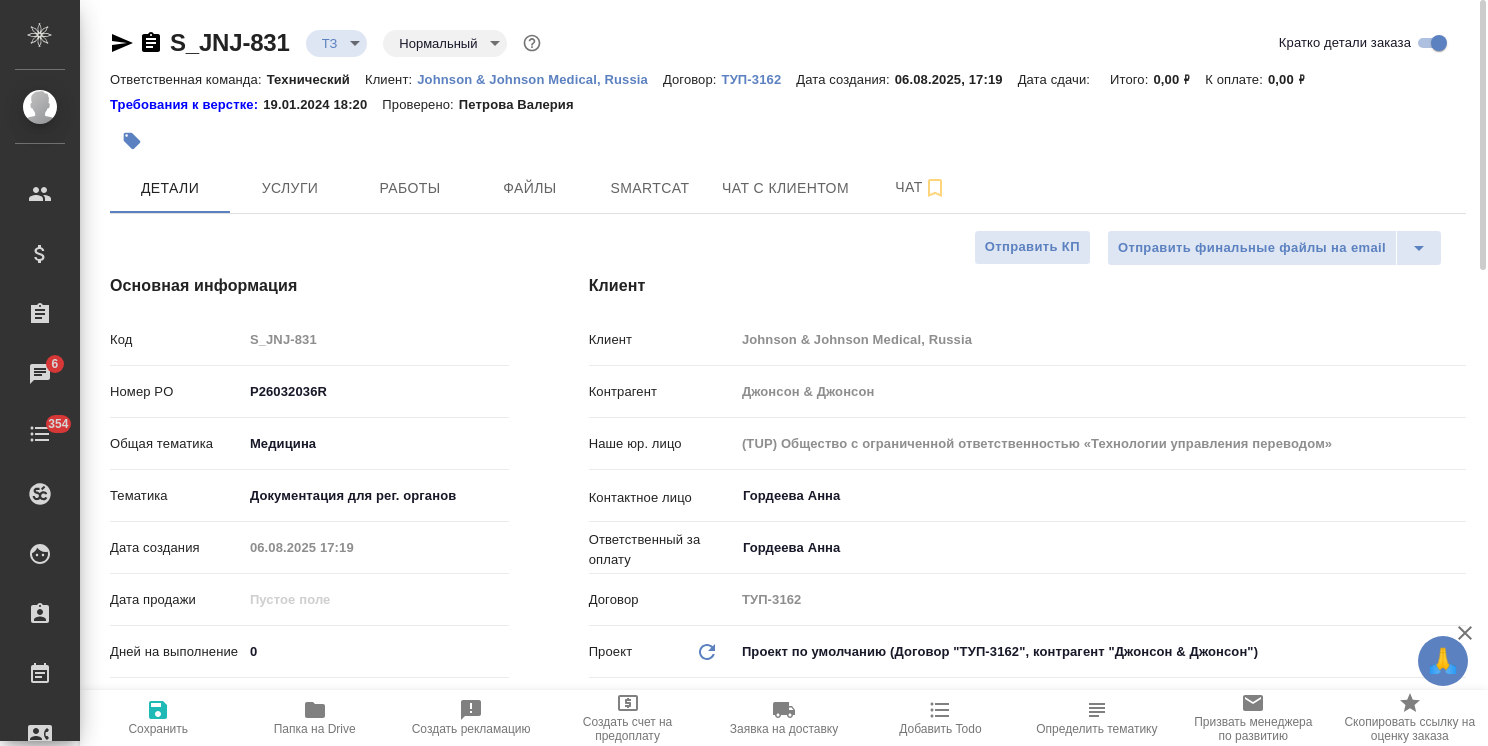 click 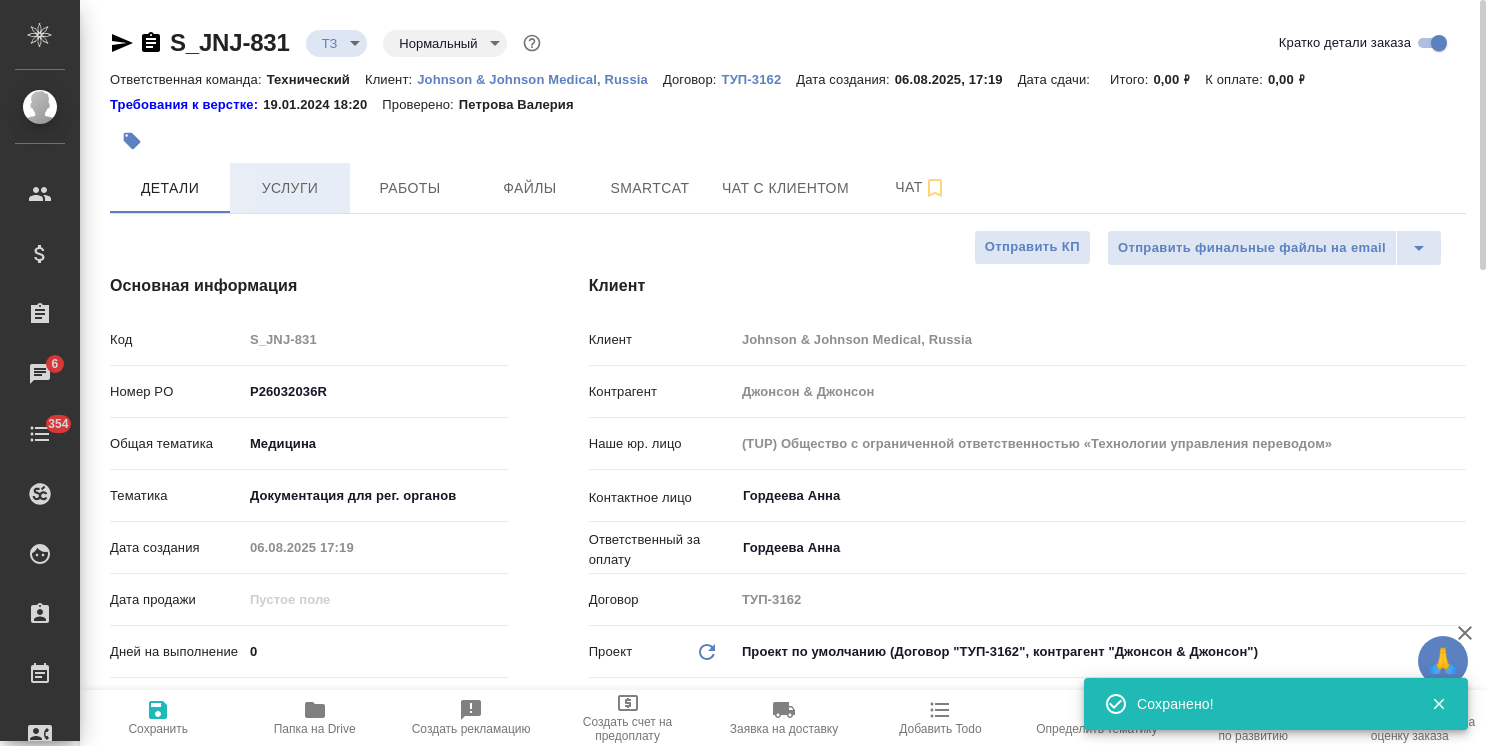 click on "Услуги" at bounding box center [290, 188] 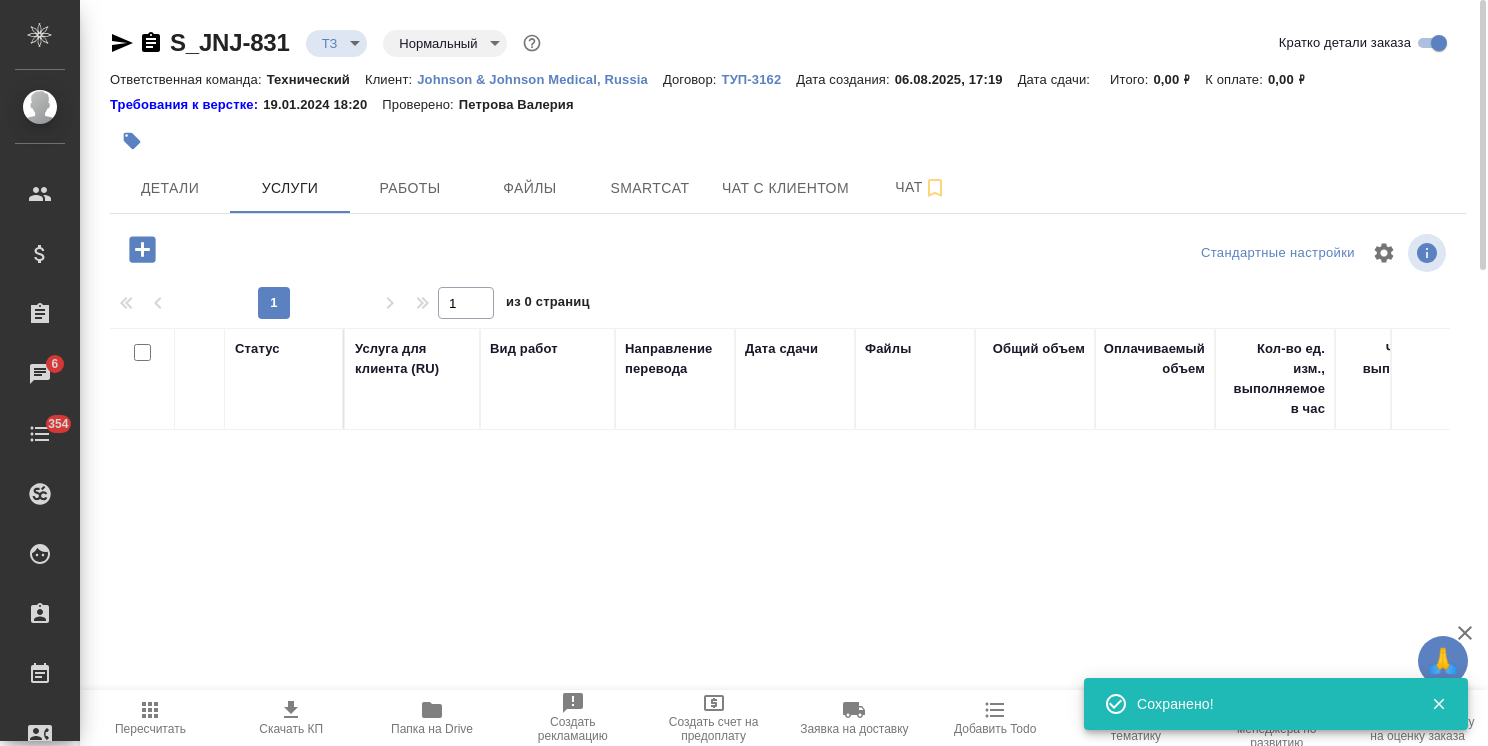 click 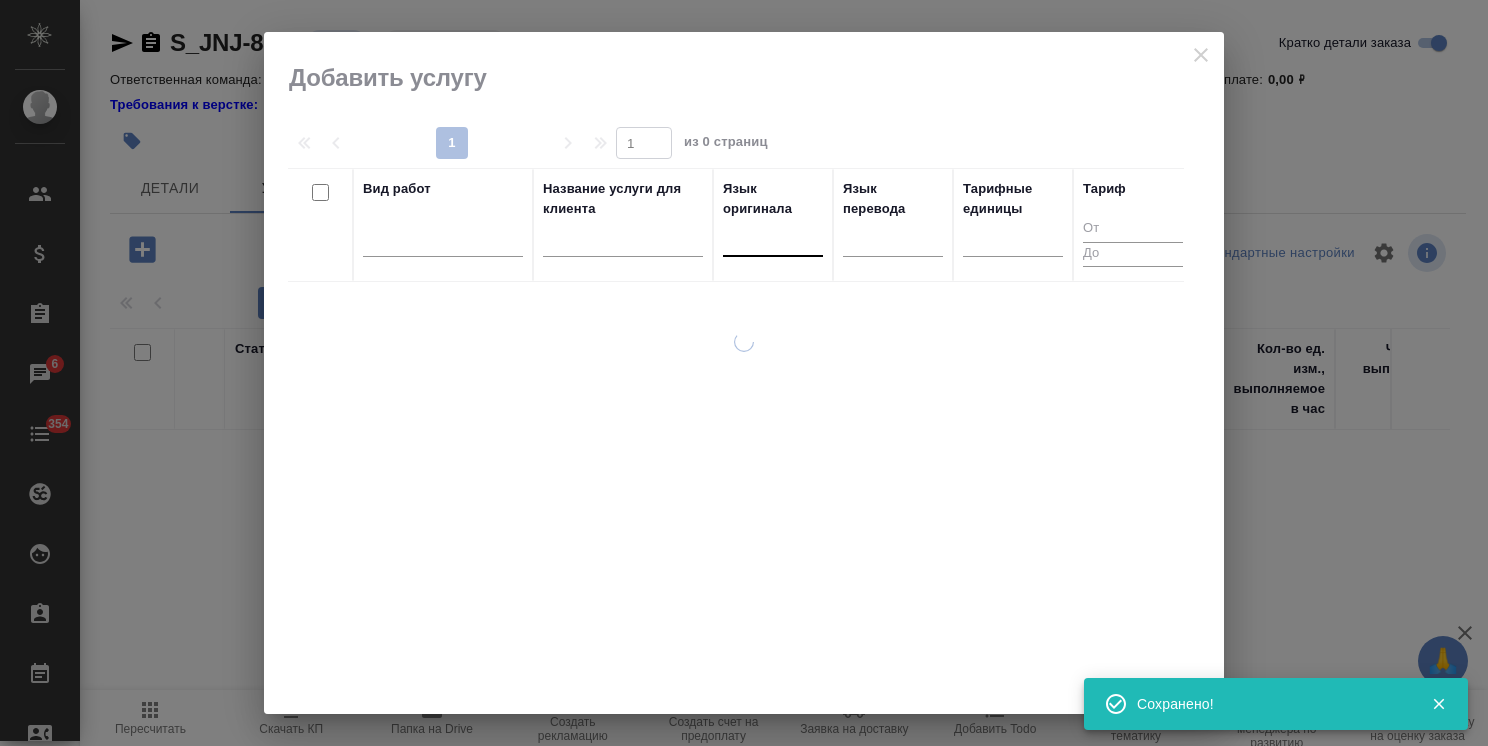 click at bounding box center [773, 236] 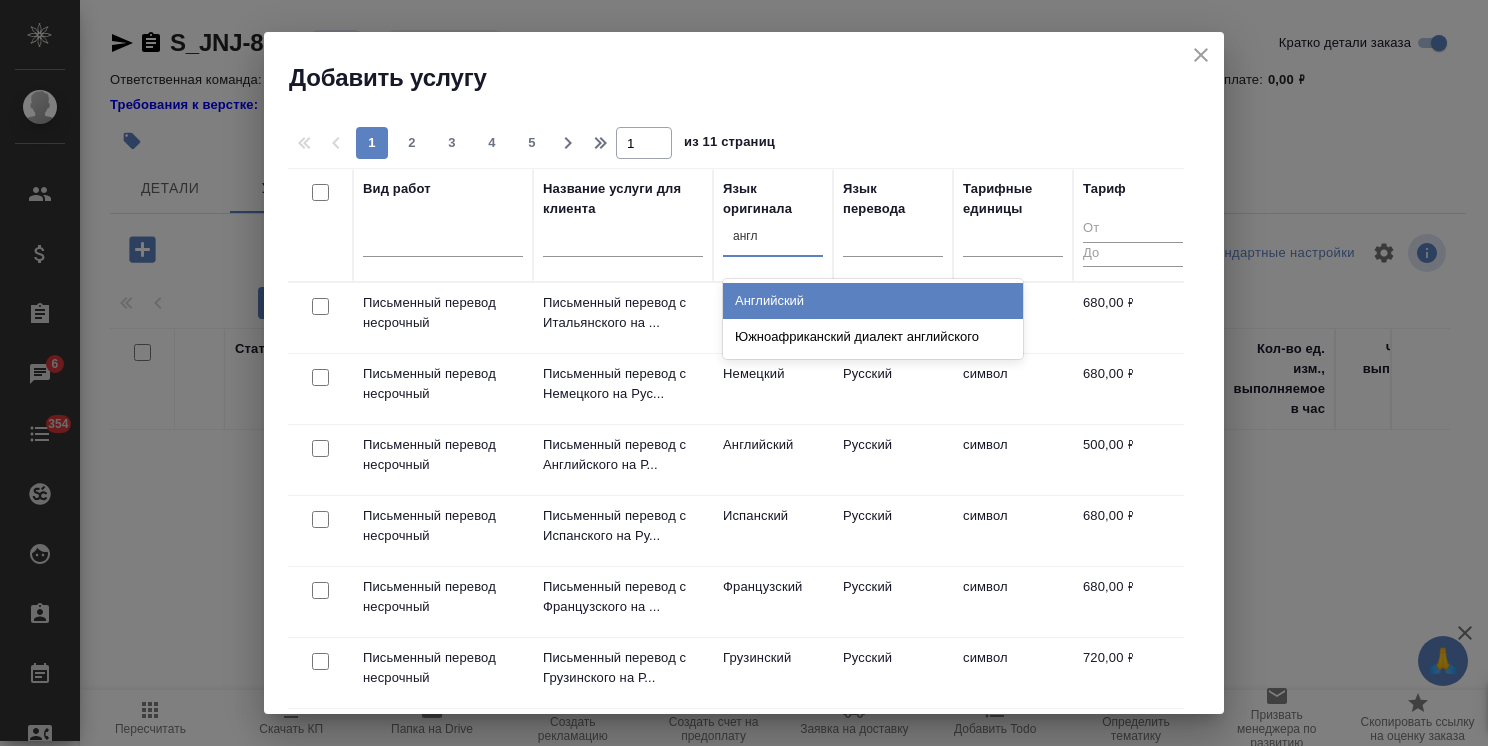 click on "Английский" at bounding box center (873, 301) 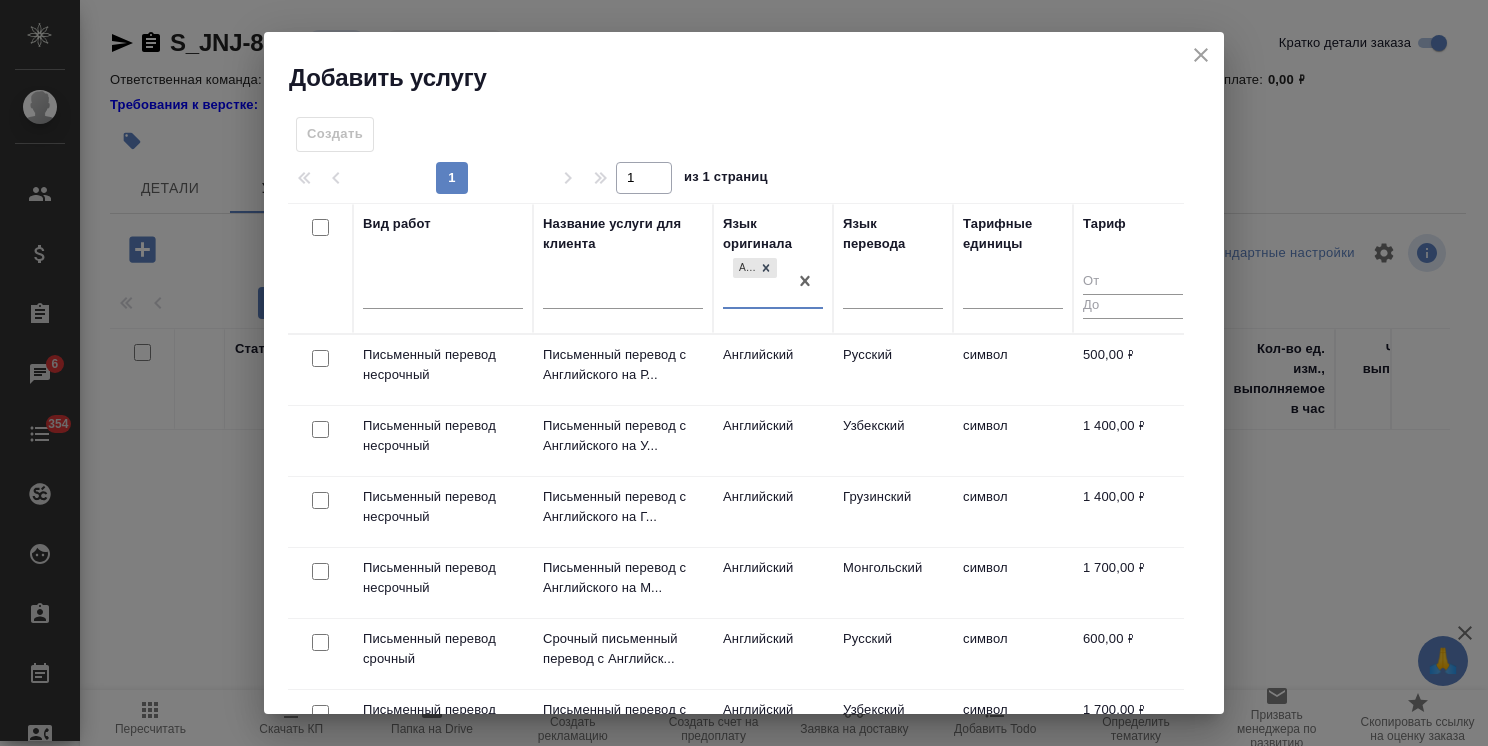 click at bounding box center [320, 359] 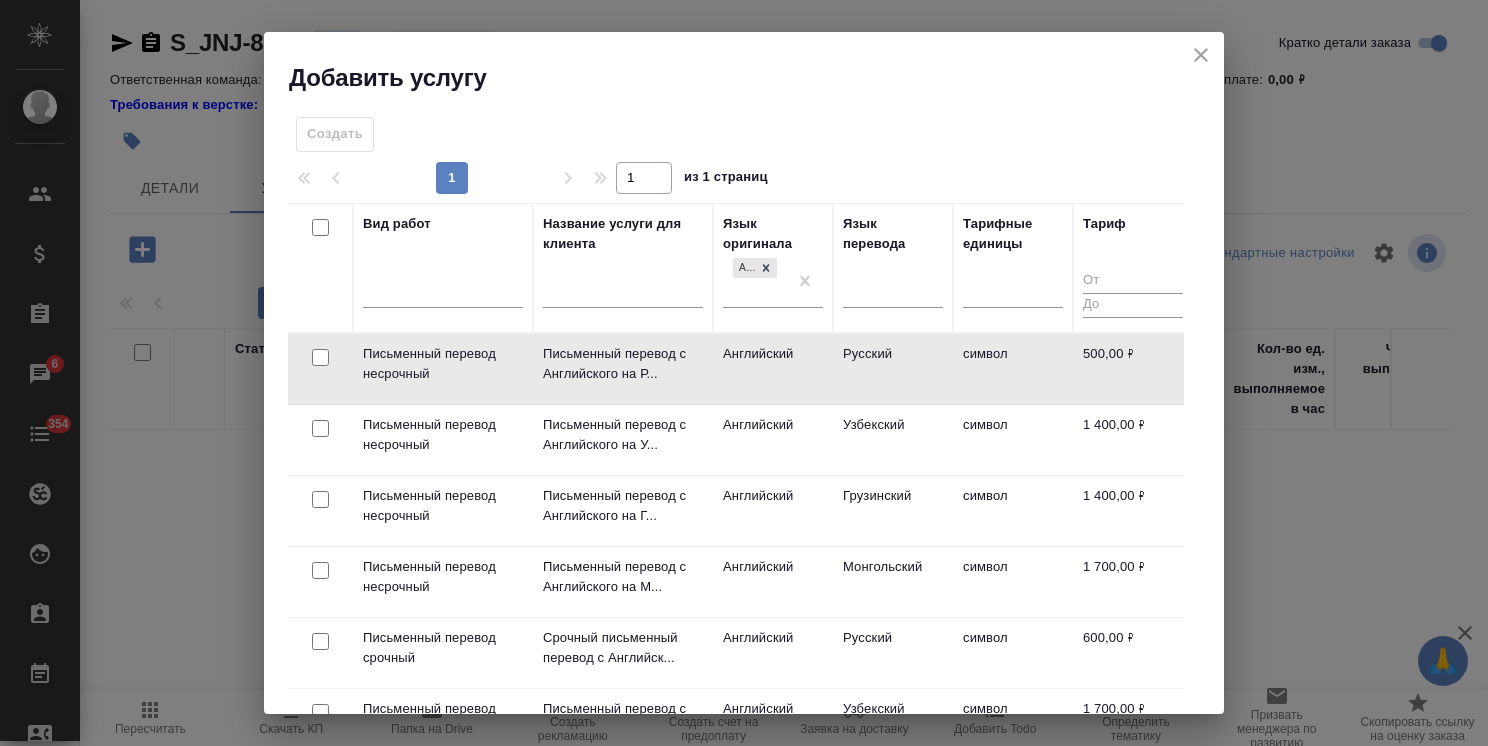 click at bounding box center (320, 357) 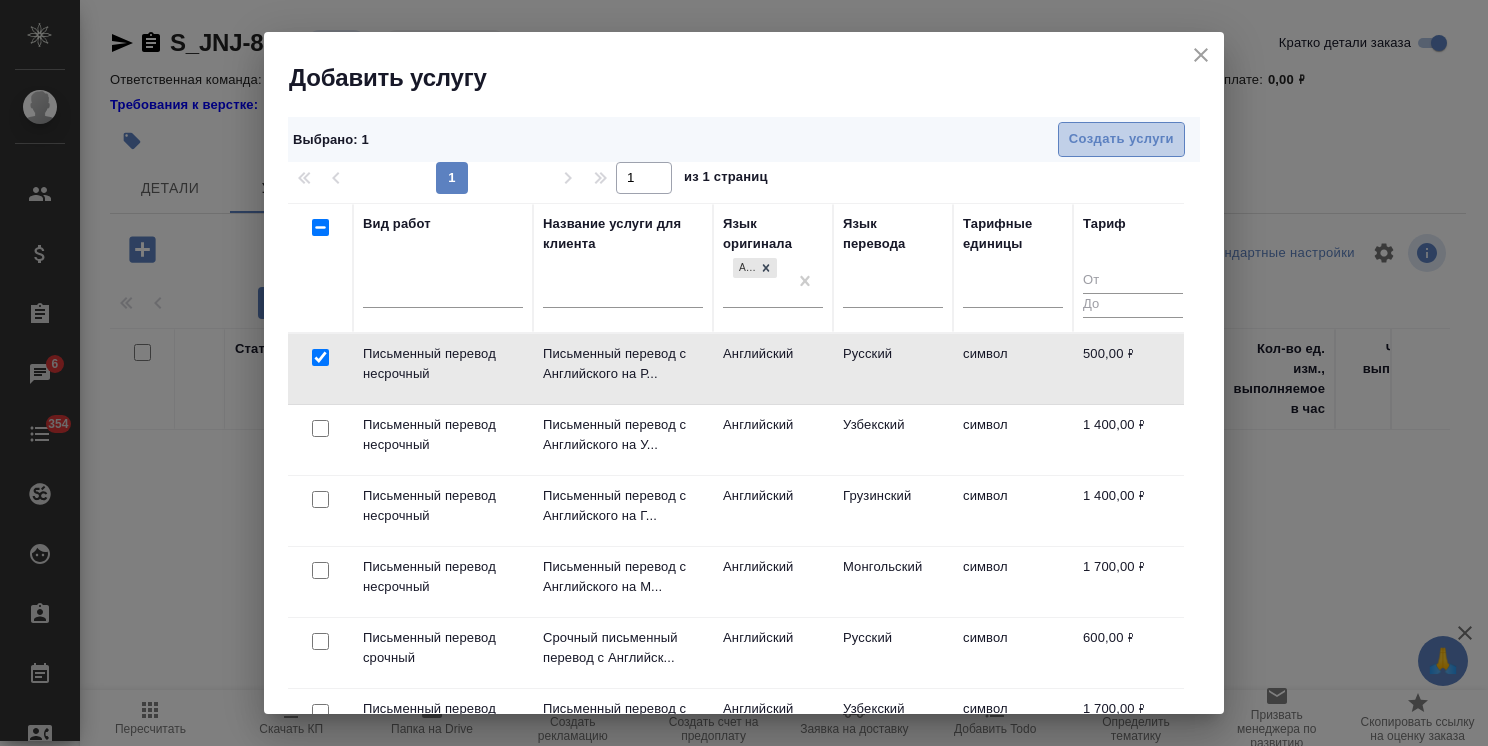 click on "Создать услуги" at bounding box center [1121, 139] 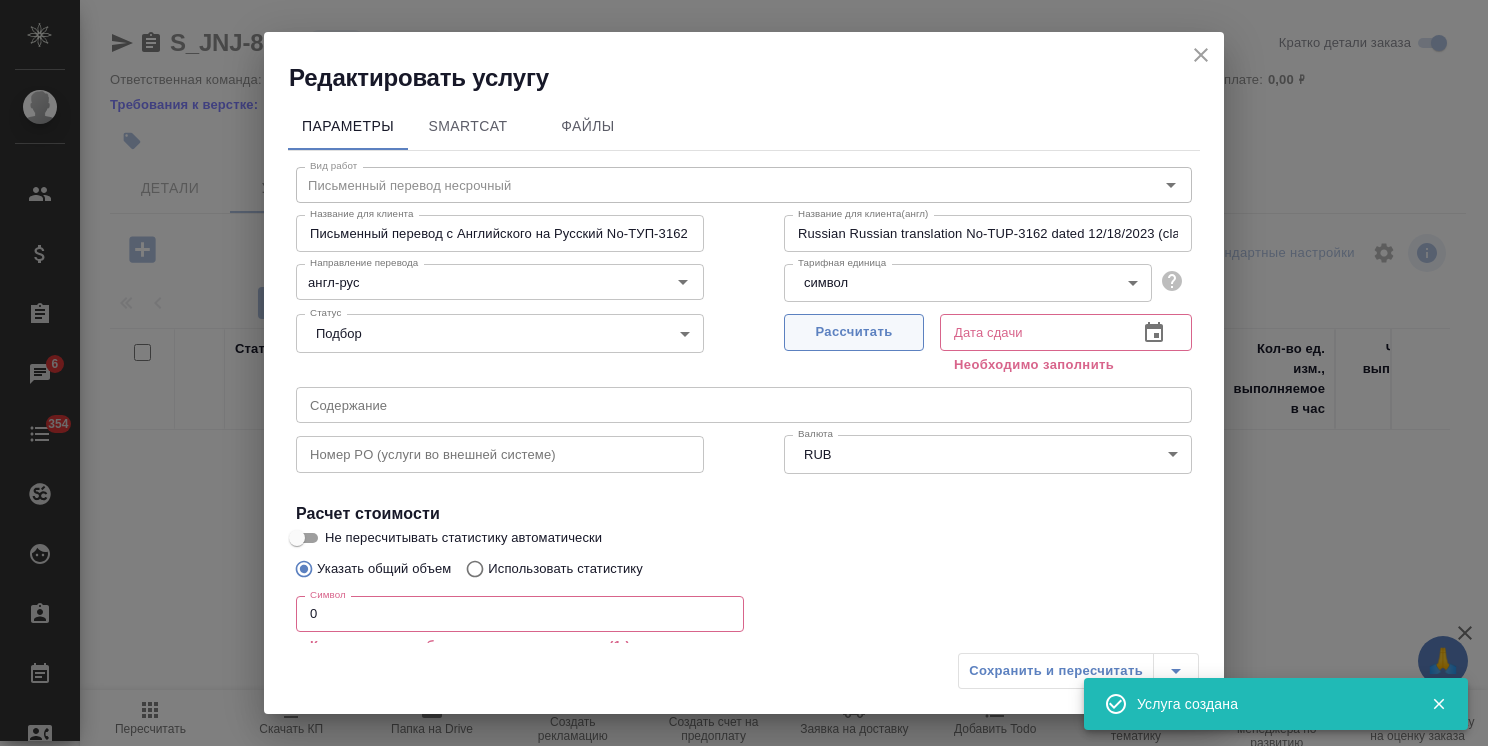click on "Рассчитать" at bounding box center [854, 332] 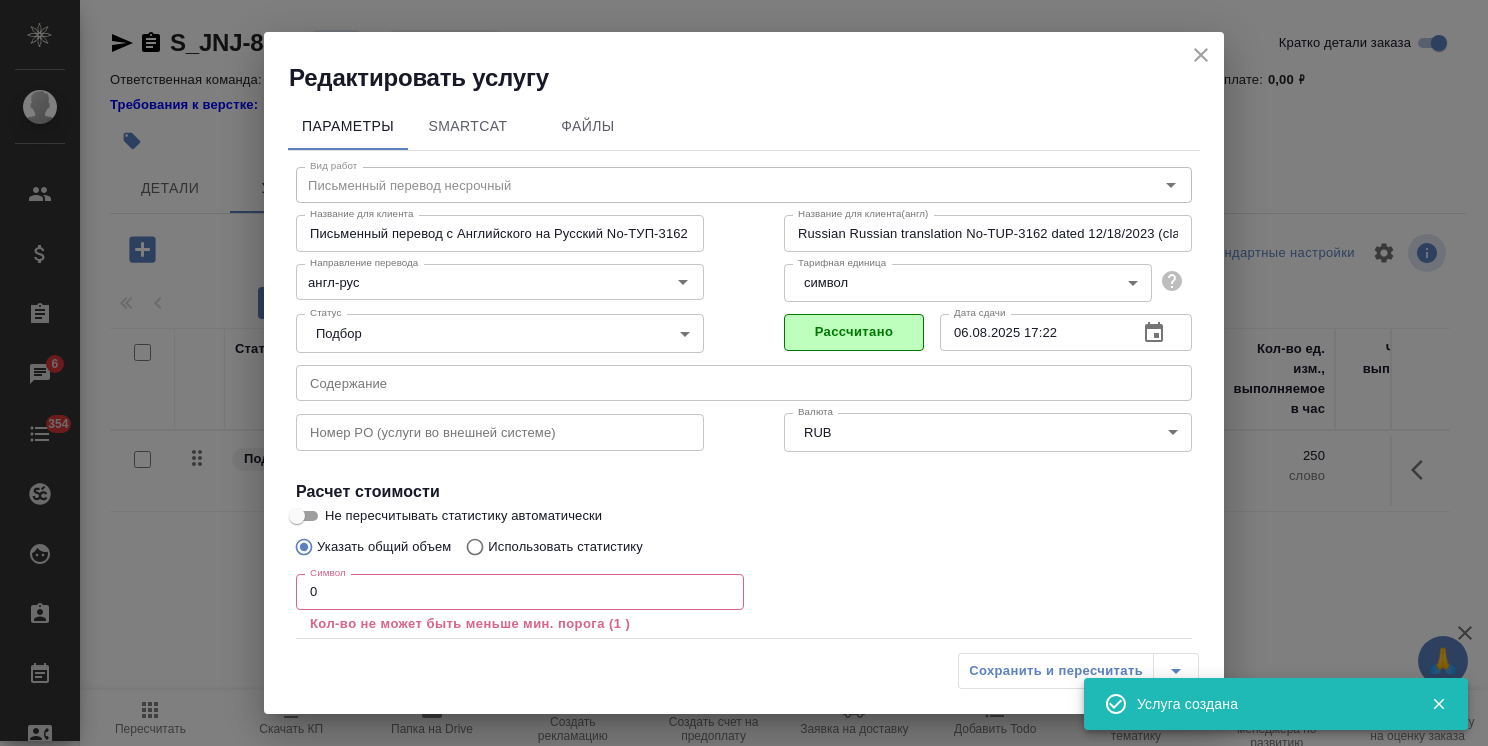 click on "Не пересчитывать статистику автоматически" at bounding box center [297, 516] 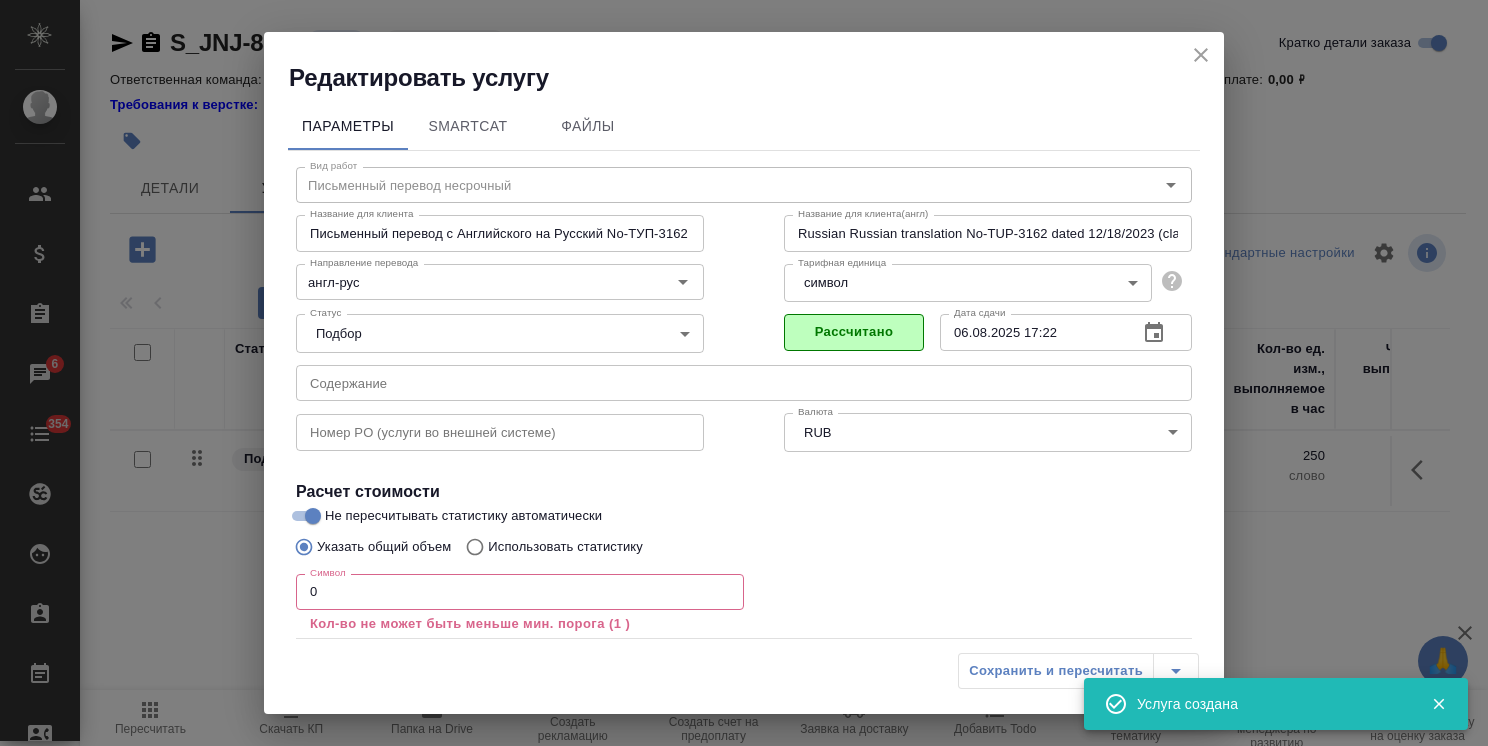 click on "Редактировать услугу Параметры SmartCat Файлы Вид работ Письменный перевод несрочный Вид работ Название для клиента Письменный перевод с Английского на Русский No-ТУП-3162 от 18.12.2023 г. (п. 1.5.1, строка 4) Название для клиента Название для клиента(англ) Russian Russian translation No-TUP-3162 dated 12/18/2023 (clause 1.5, line 4) Название для клиента(англ) Направление перевода англ-рус Направление перевода Тарифная единица символ 5a8b1489cc6b4906c91bfd8e Тарифная единица Статус Подбор none Статус Рассчитано Дата сдачи 06.08.2025 17:22 Дата сдачи Содержание Содержание Номер PO (услуги во внешней системе) Валюта RUB RUB 0 0 % 0" at bounding box center [744, 373] 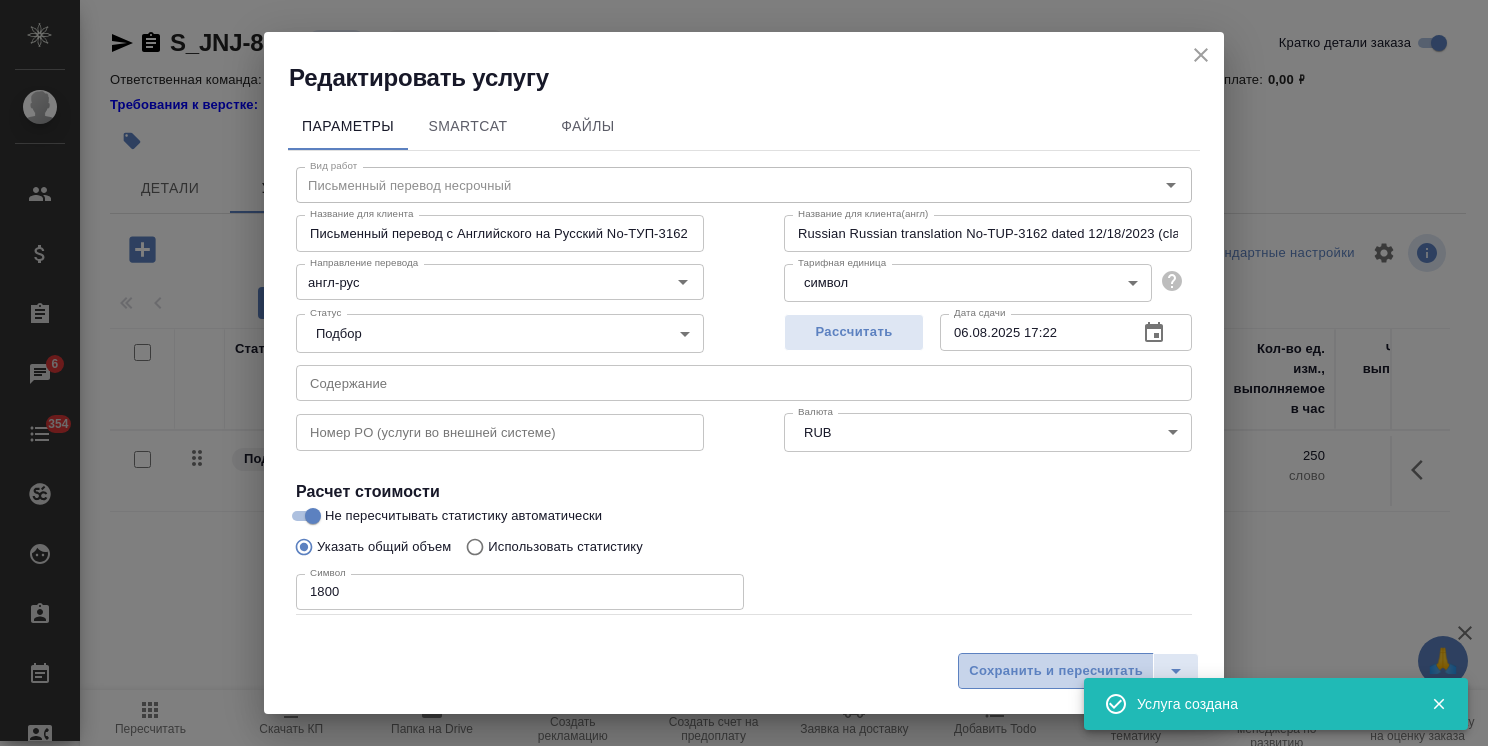click on "Сохранить и пересчитать" at bounding box center [1056, 671] 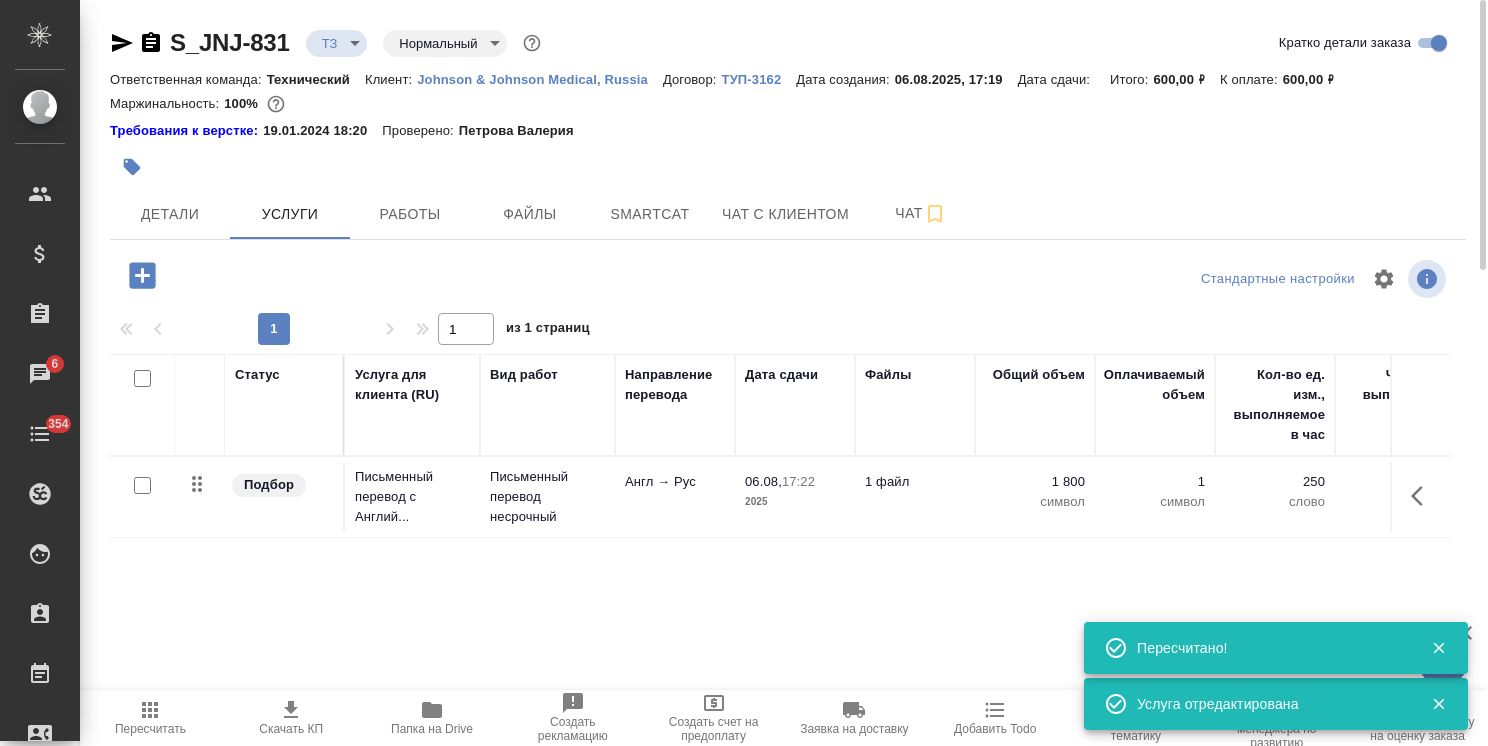 click 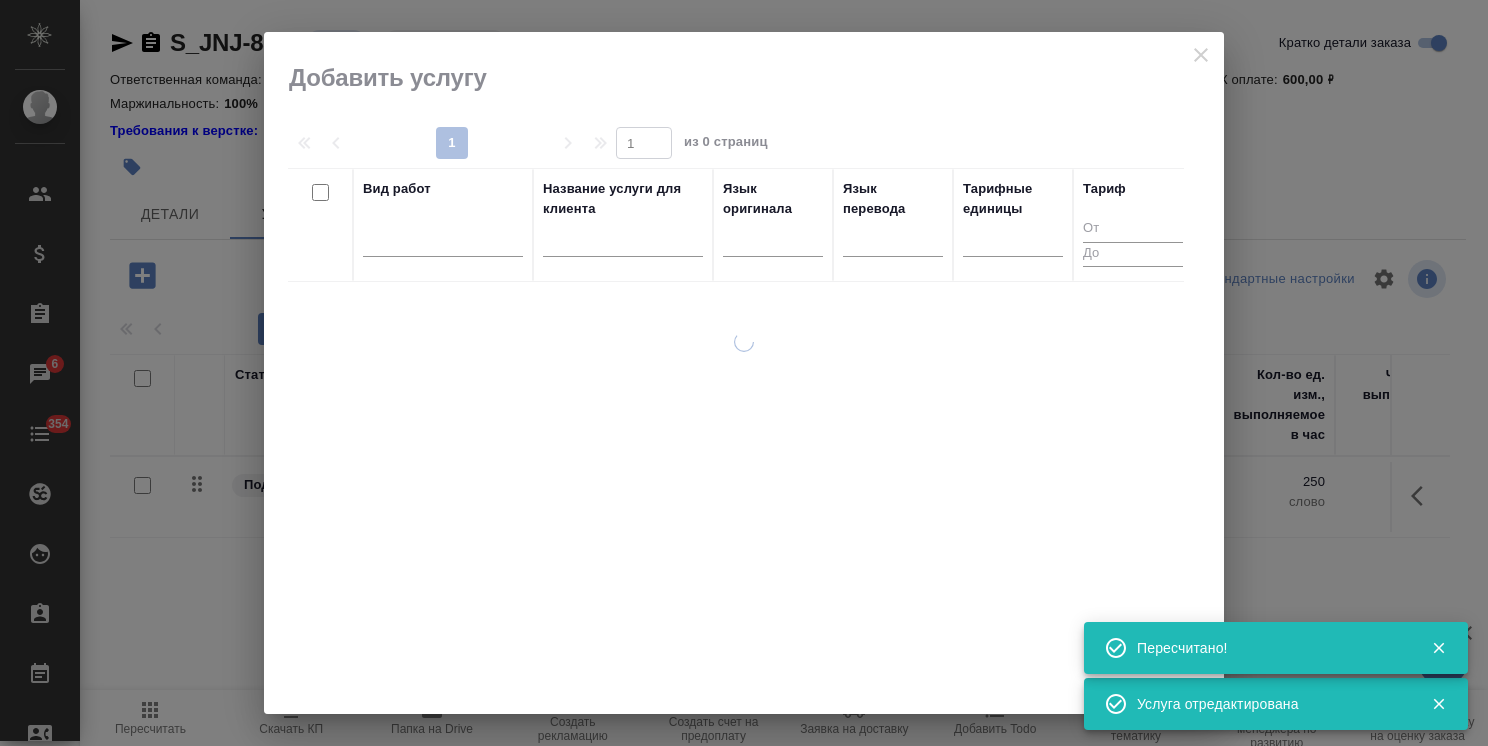 click at bounding box center (623, 244) 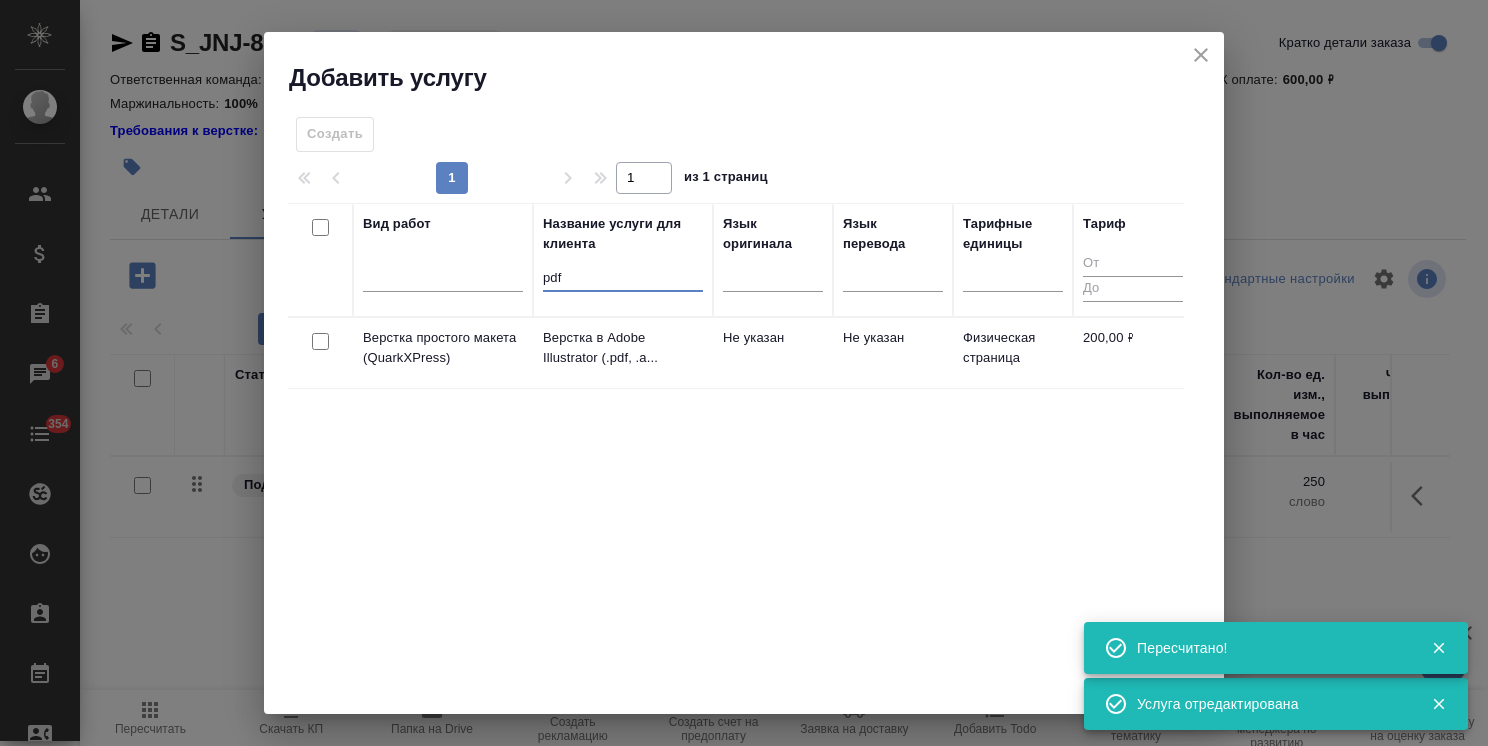 click at bounding box center [320, 341] 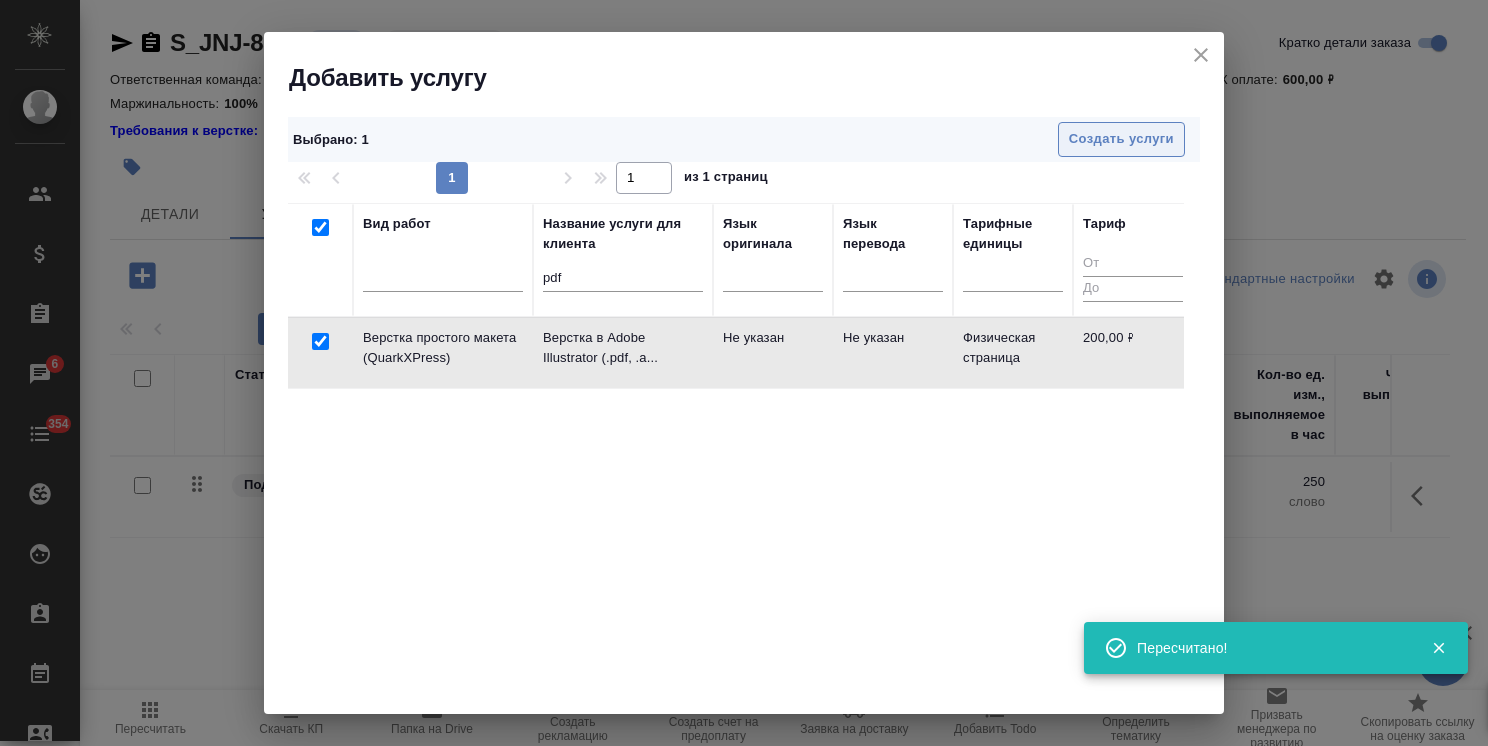 click on "Создать услуги" at bounding box center (1121, 139) 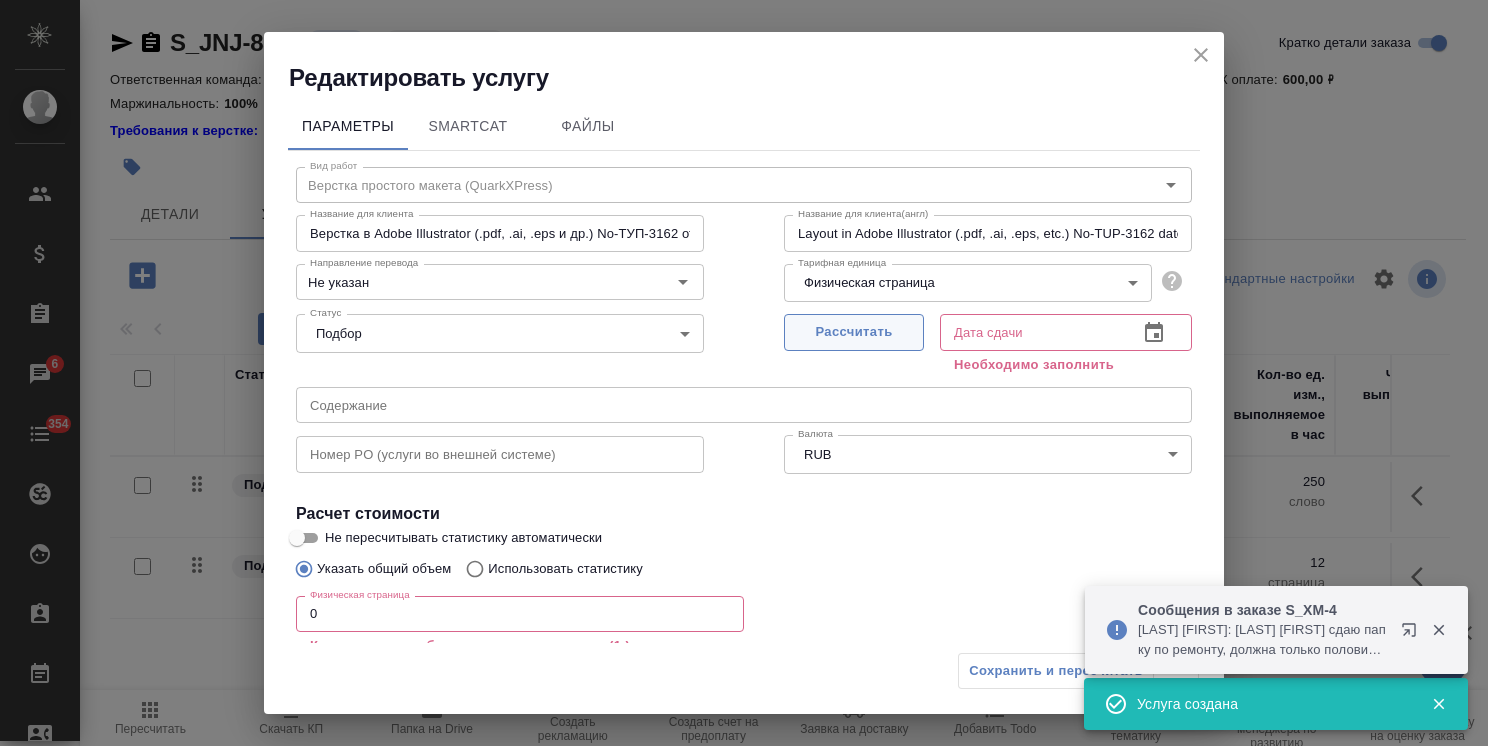click on "Рассчитать" at bounding box center (854, 332) 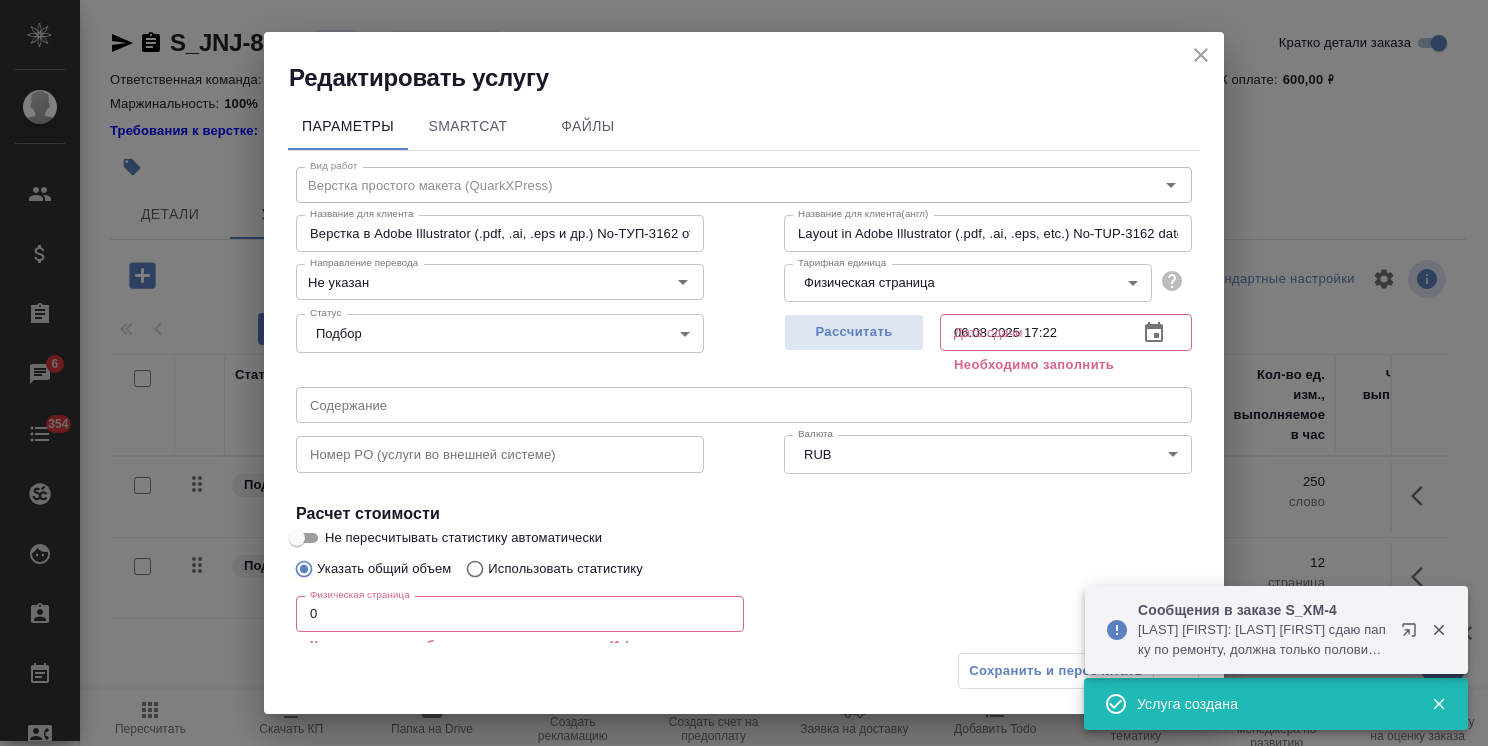 click on "Вид работ Верстка простого макета (QuarkXPress) Вид работ Название для клиента Верстка в Adobe Illustrator (.pdf, .ai, .eps и др.) No-ТУП-3162 от 18.12.2023 г. (п. 1.5.2, строка 5) Название для клиента Название для клиента(англ) Layout in Adobe Illustrator (.pdf, .ai, .eps, etc.) No-TUP-3162 dated 12/18/2023 (item 1.5.2, line 5) Название для клиента(англ) Направление перевода Не указан Направление перевода Тарифная единица Физическая страница 5ca1acf853b22f58dad1d15b Тарифная единица Статус Подбор none Статус Рассчитать Дата сдачи 06.08.2025 17:22 Дата сдачи Необходимо заполнить Содержание Содержание Номер PO (услуги во внешней системе) Валюта RUB RUB 0 0 % 0 RUB" at bounding box center (744, 465) 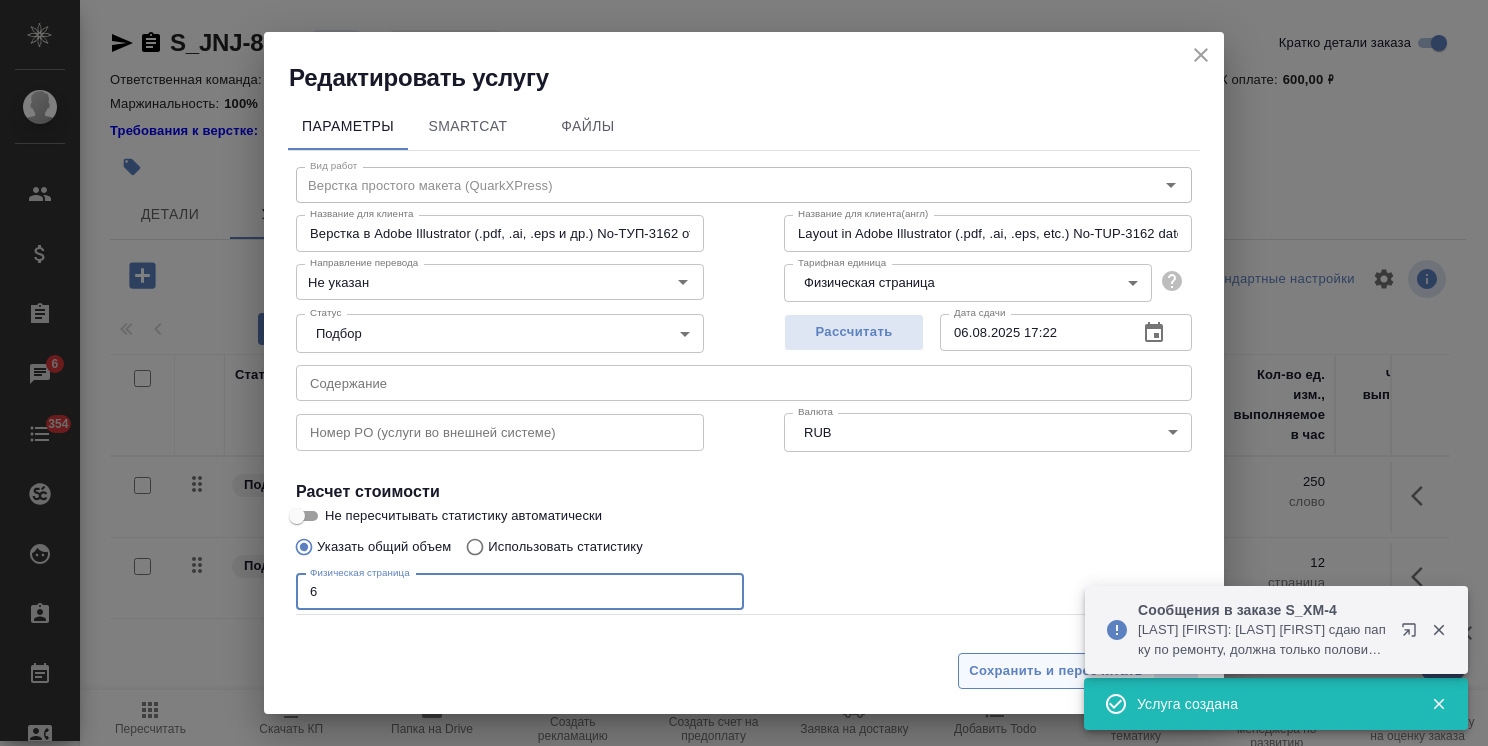 click on "Сохранить и пересчитать" at bounding box center [1056, 671] 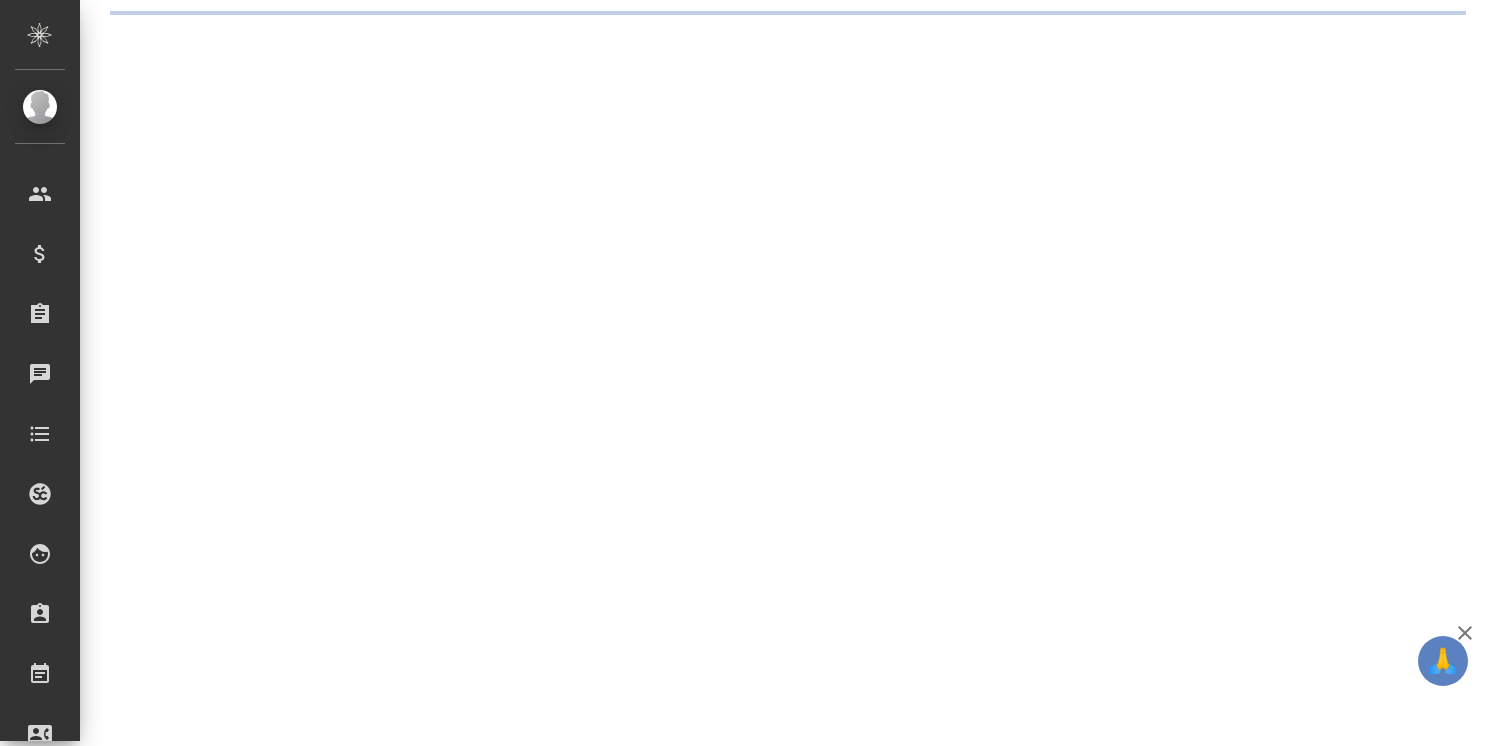 scroll, scrollTop: 0, scrollLeft: 0, axis: both 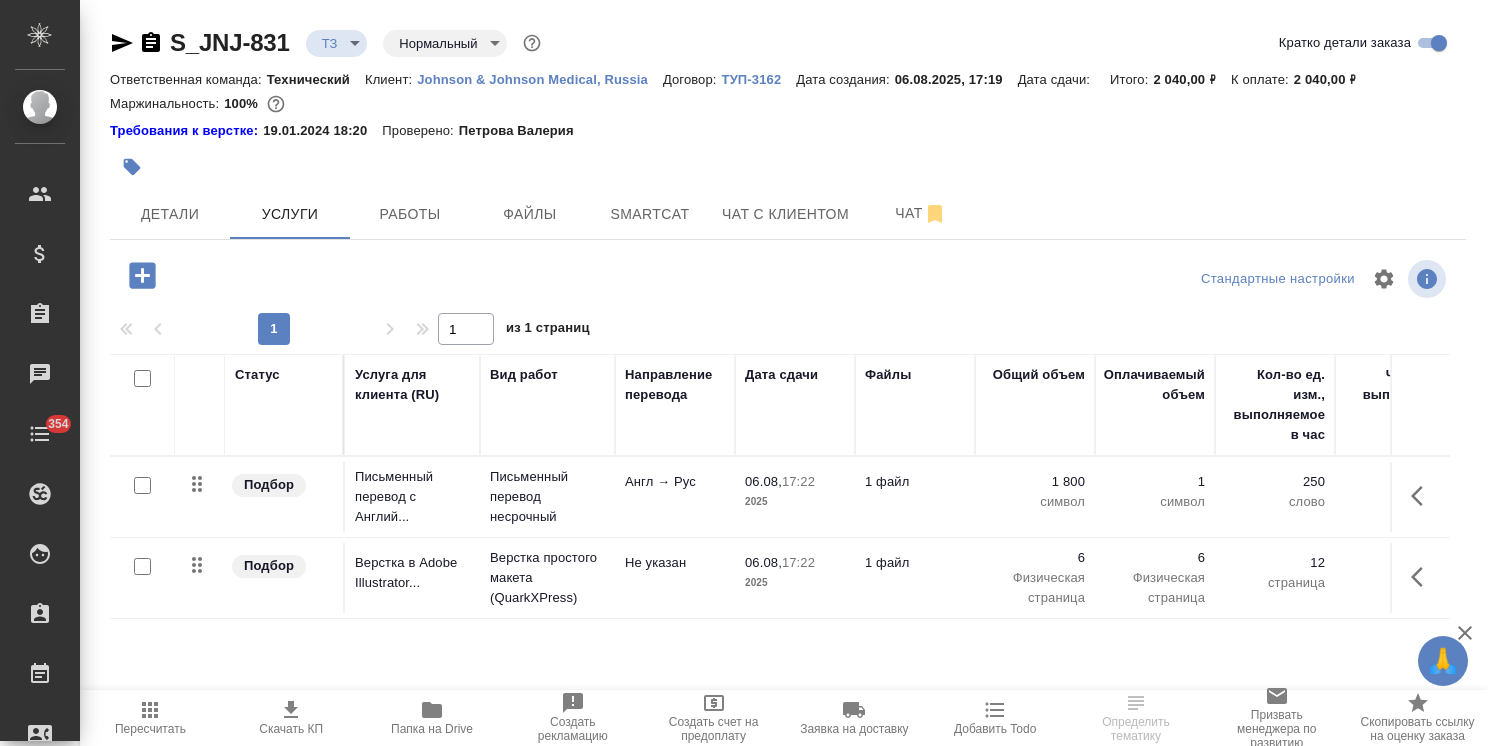 click 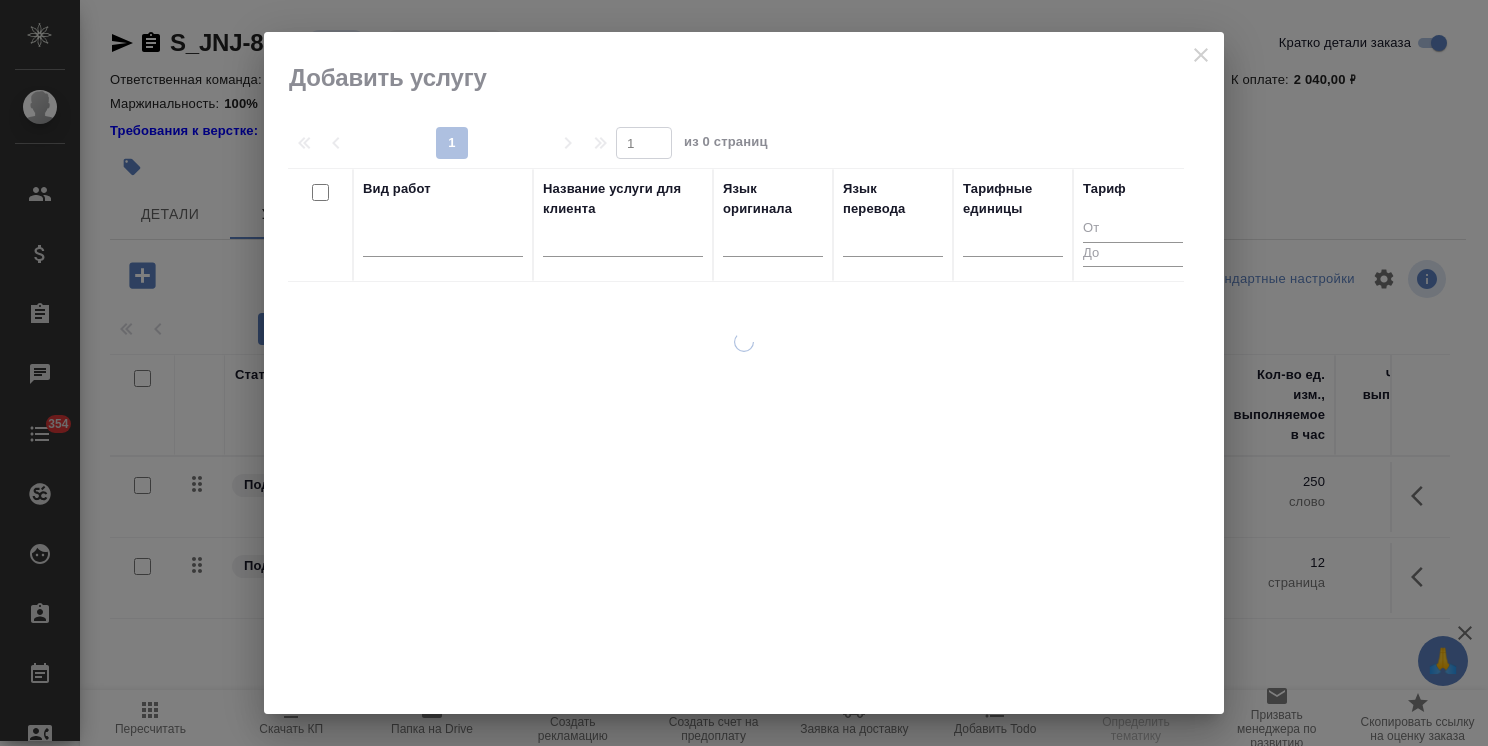 click at bounding box center (623, 244) 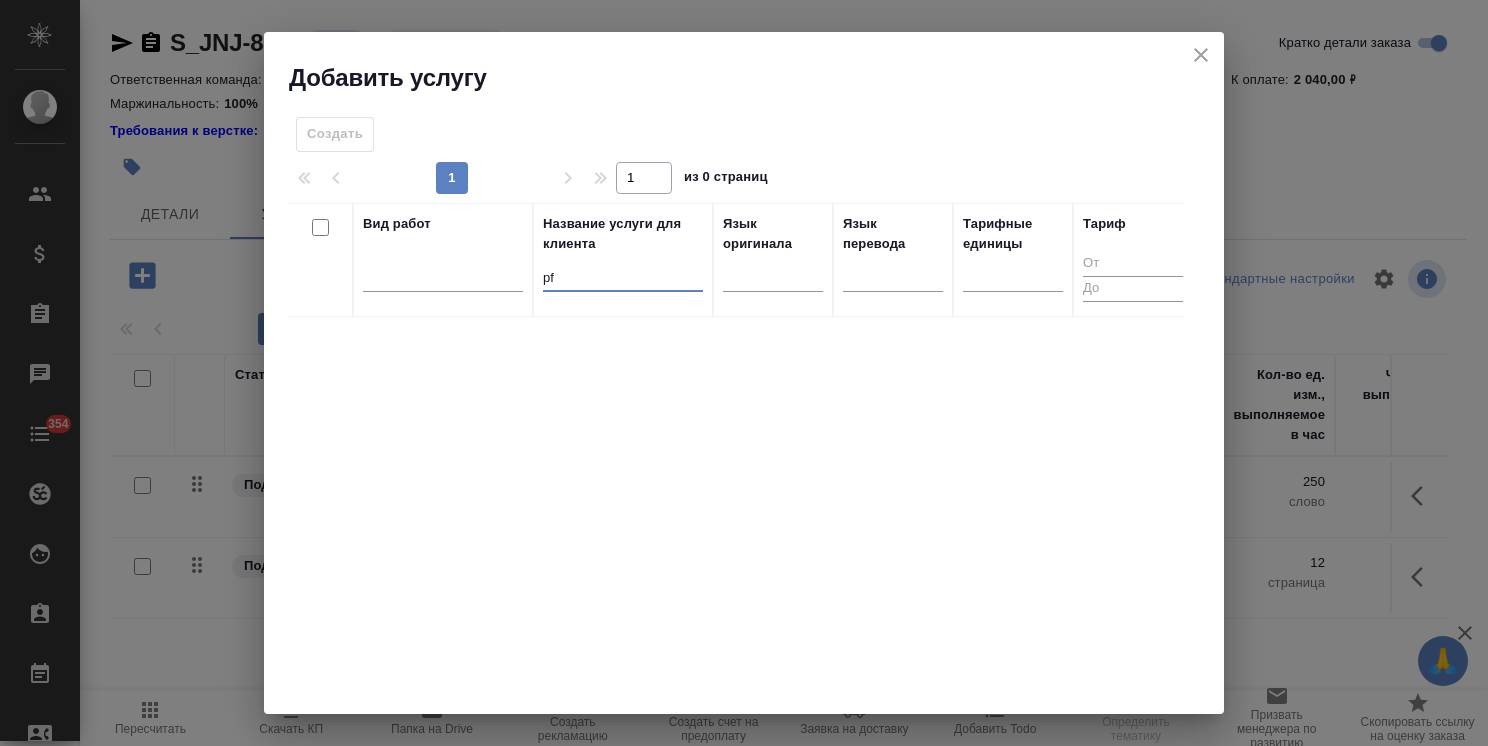 type on "p" 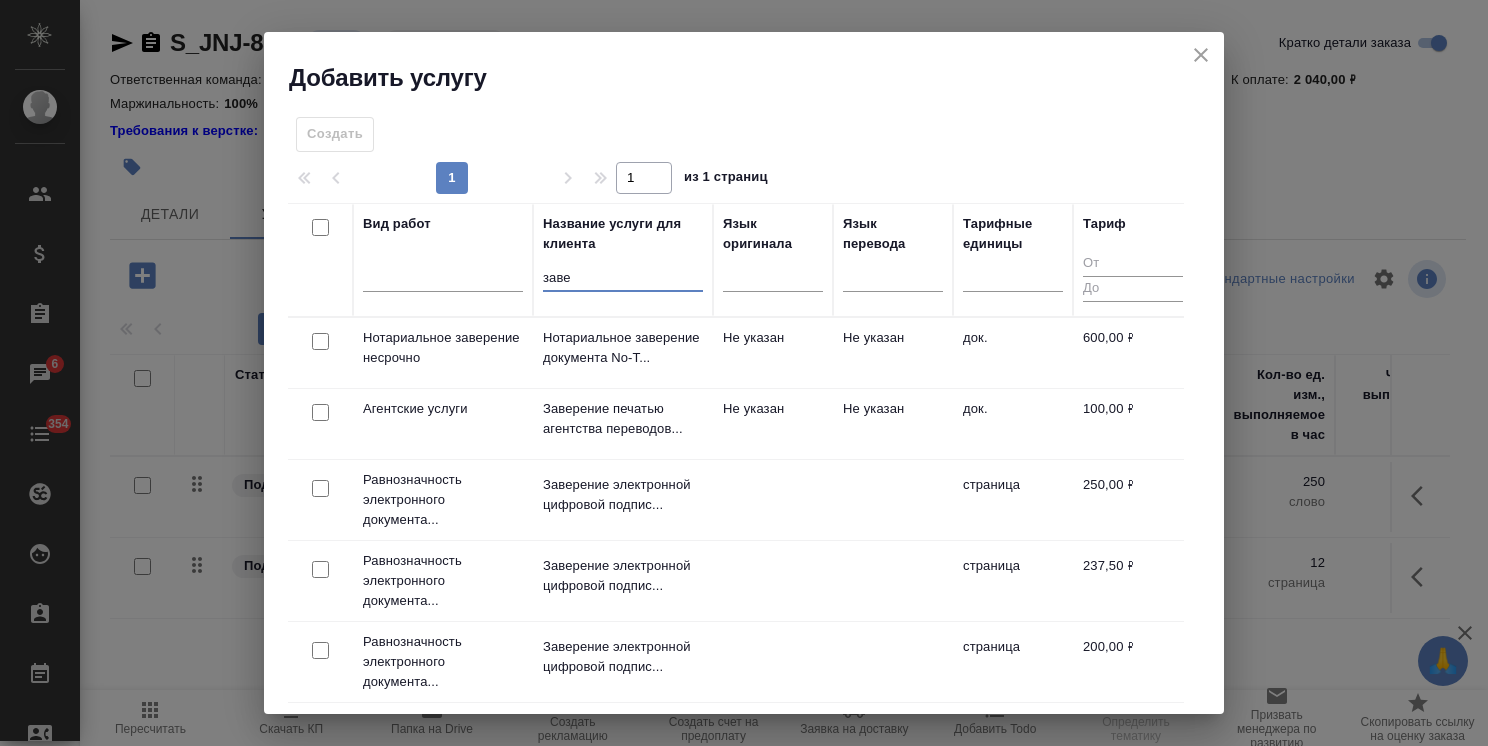 type on "заве" 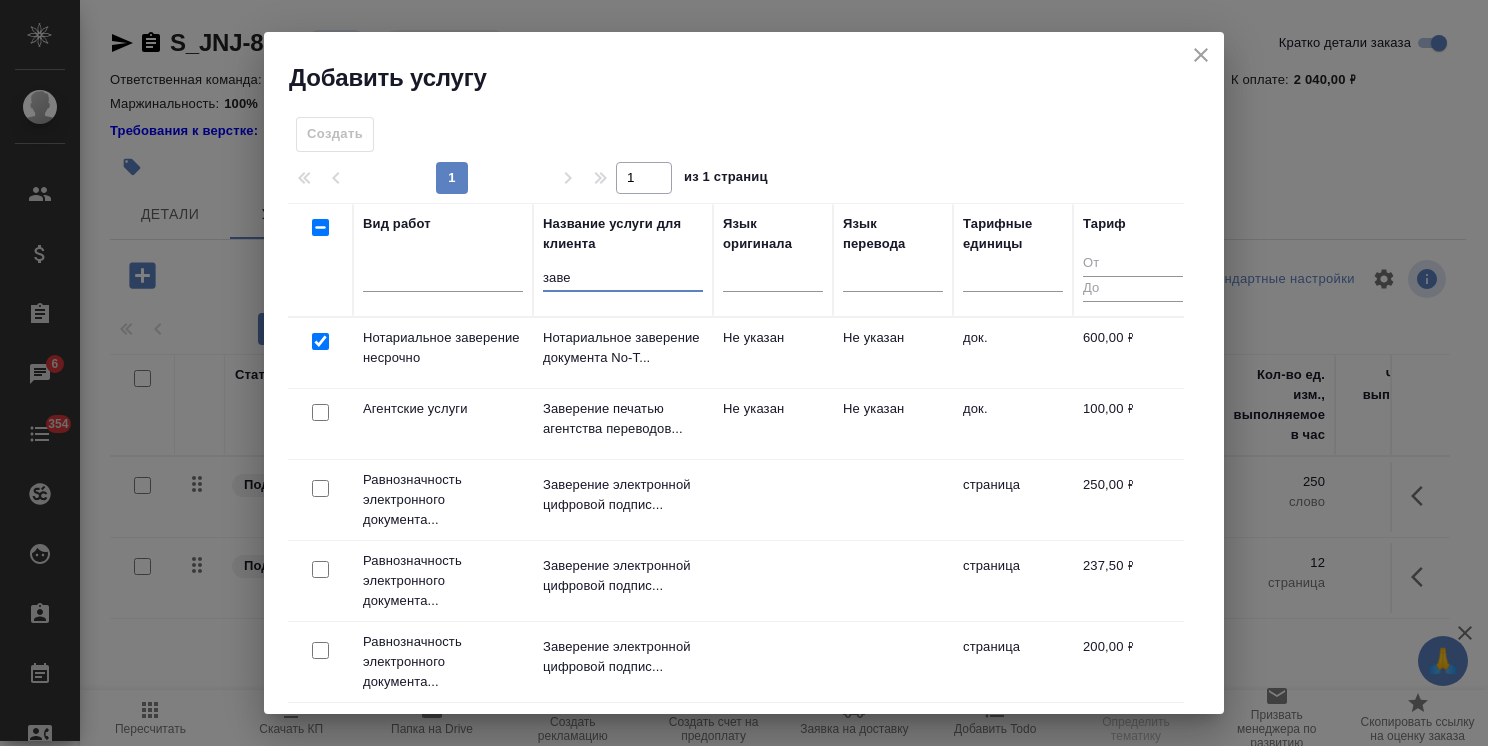 checkbox on "true" 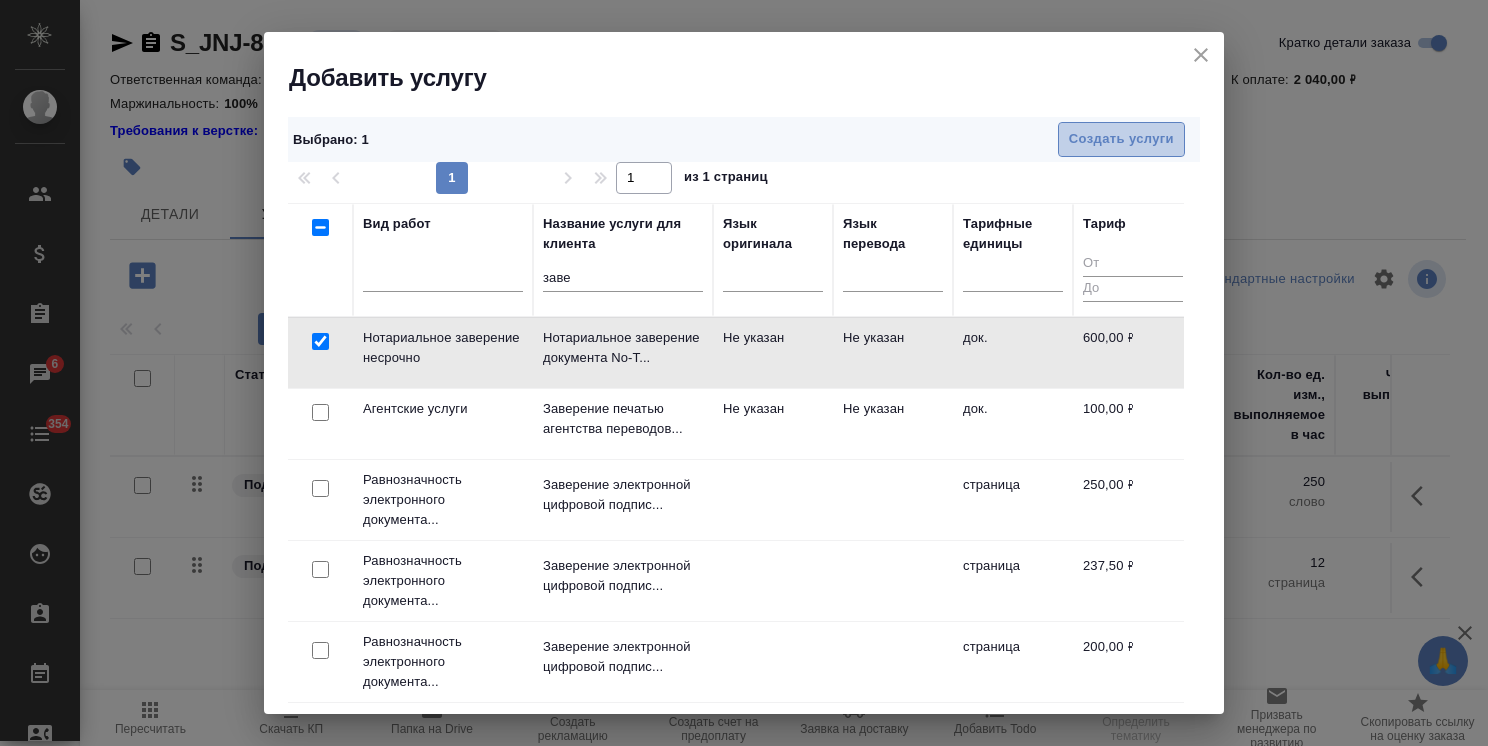 click on "Создать услуги" at bounding box center (1121, 139) 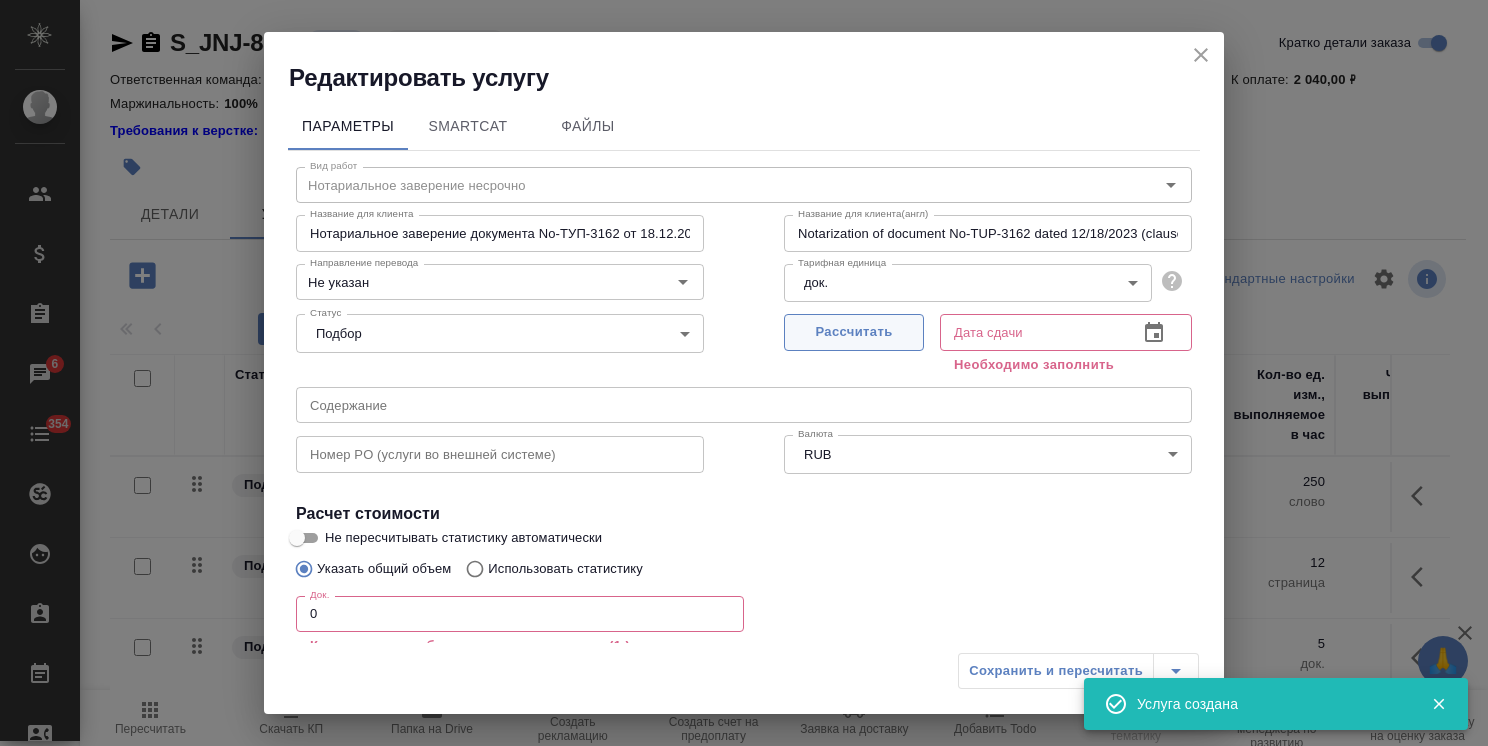 click on "Рассчитать" at bounding box center (854, 332) 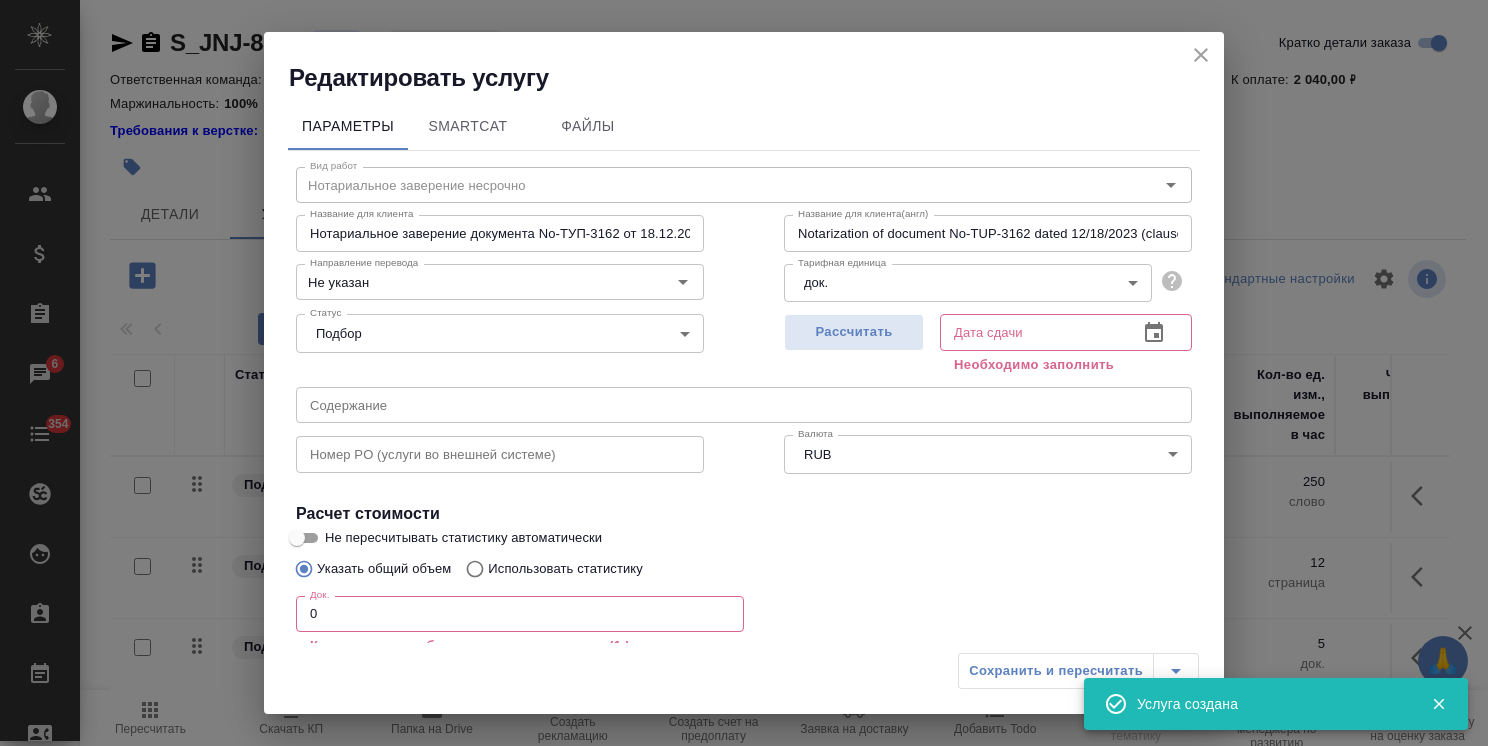 type on "06.08.2025 17:22" 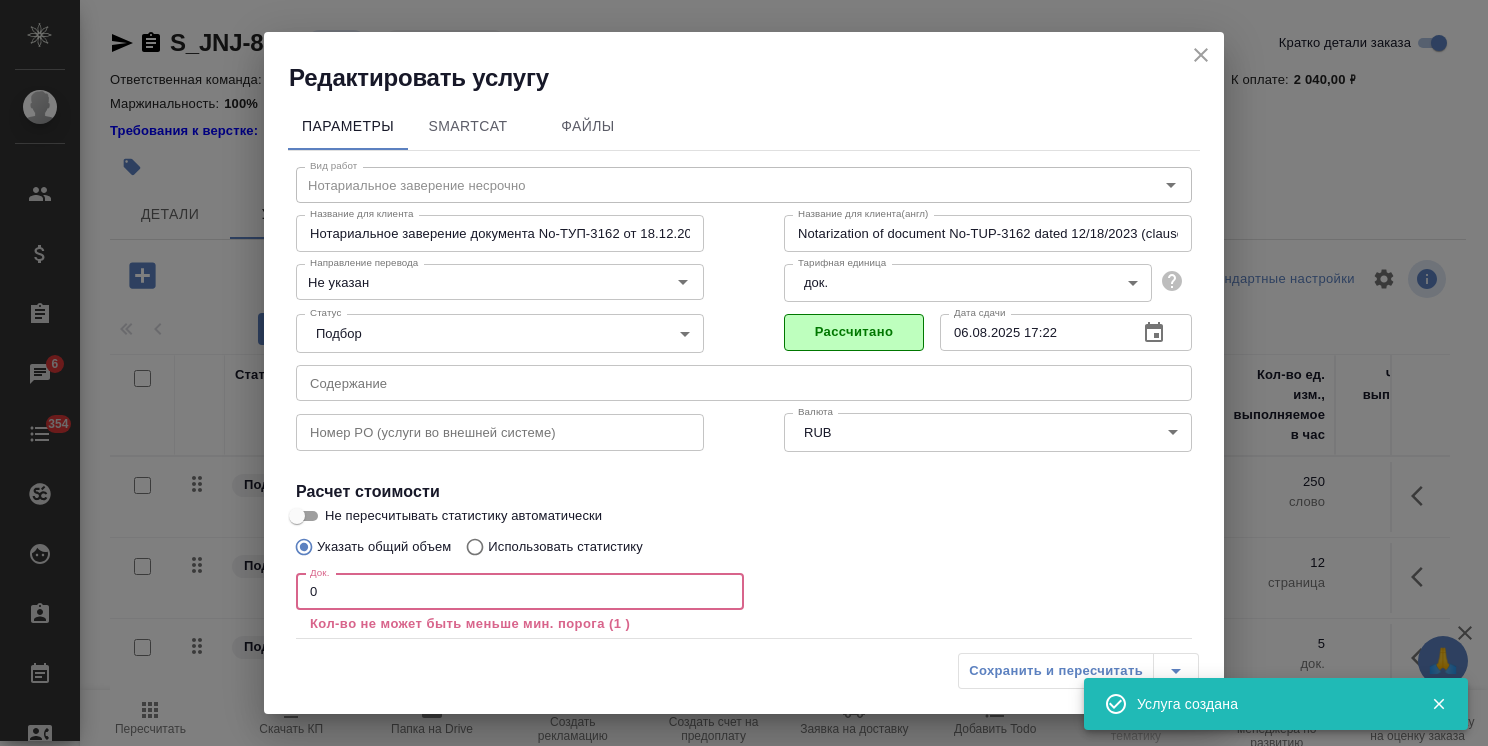 drag, startPoint x: 348, startPoint y: 605, endPoint x: 244, endPoint y: 603, distance: 104.019226 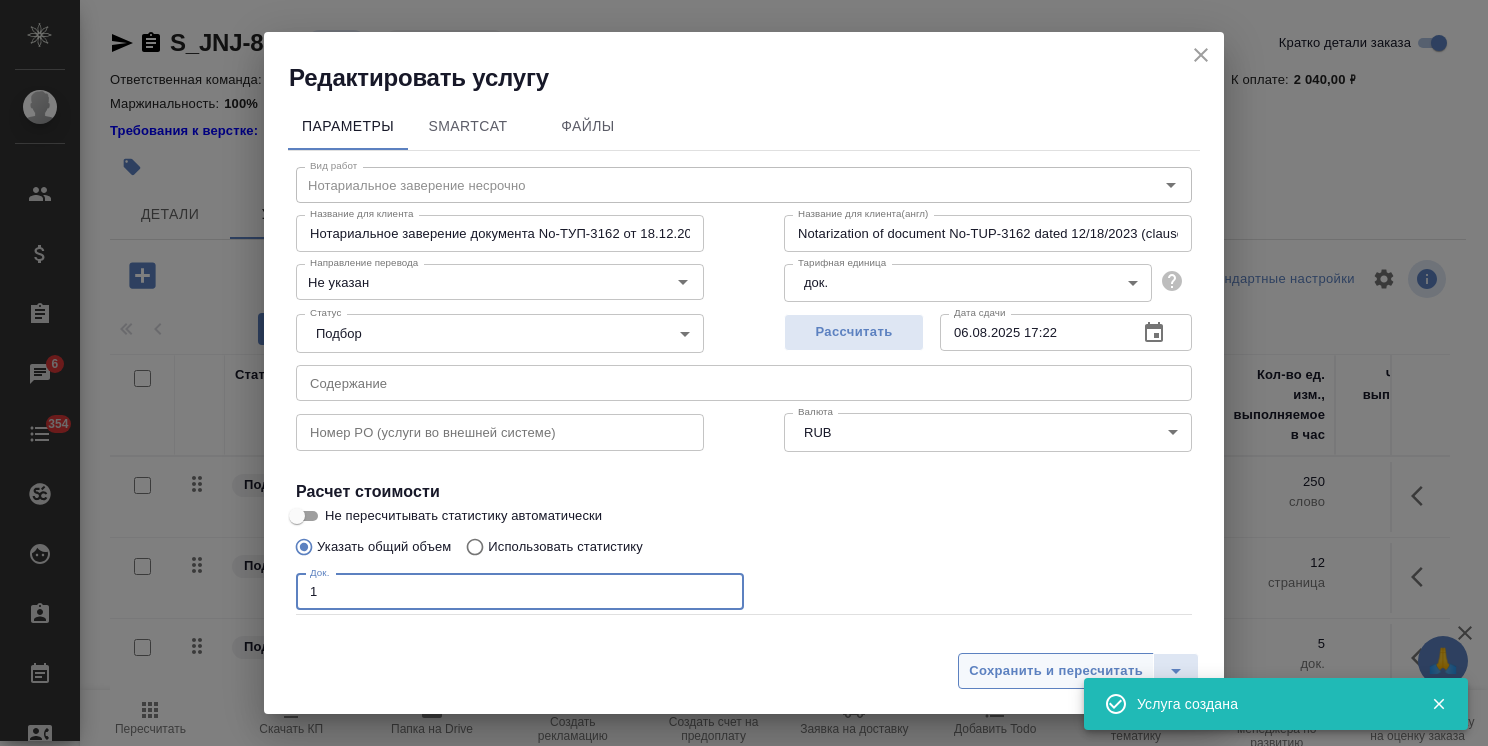 type on "1" 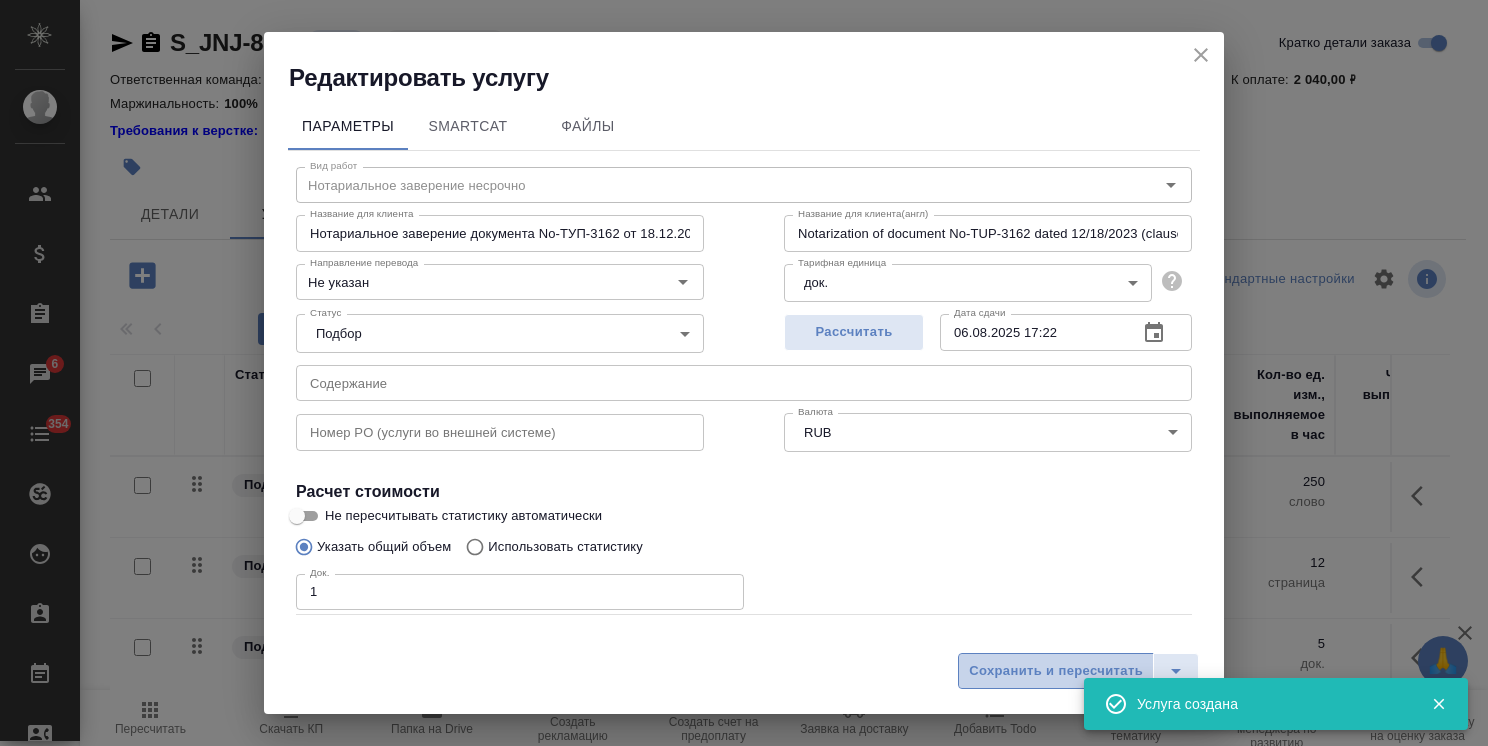 click on "Сохранить и пересчитать" at bounding box center (1056, 671) 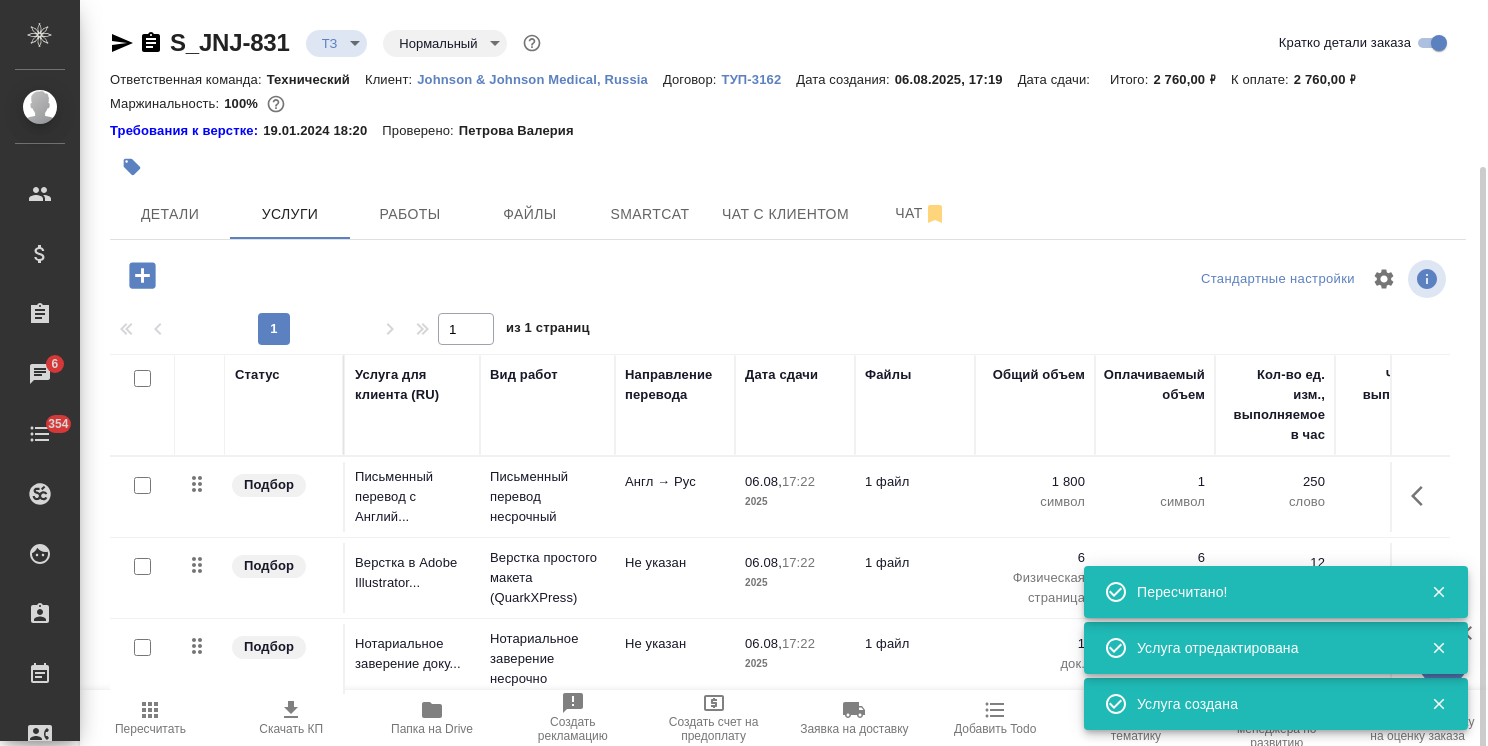 scroll, scrollTop: 88, scrollLeft: 0, axis: vertical 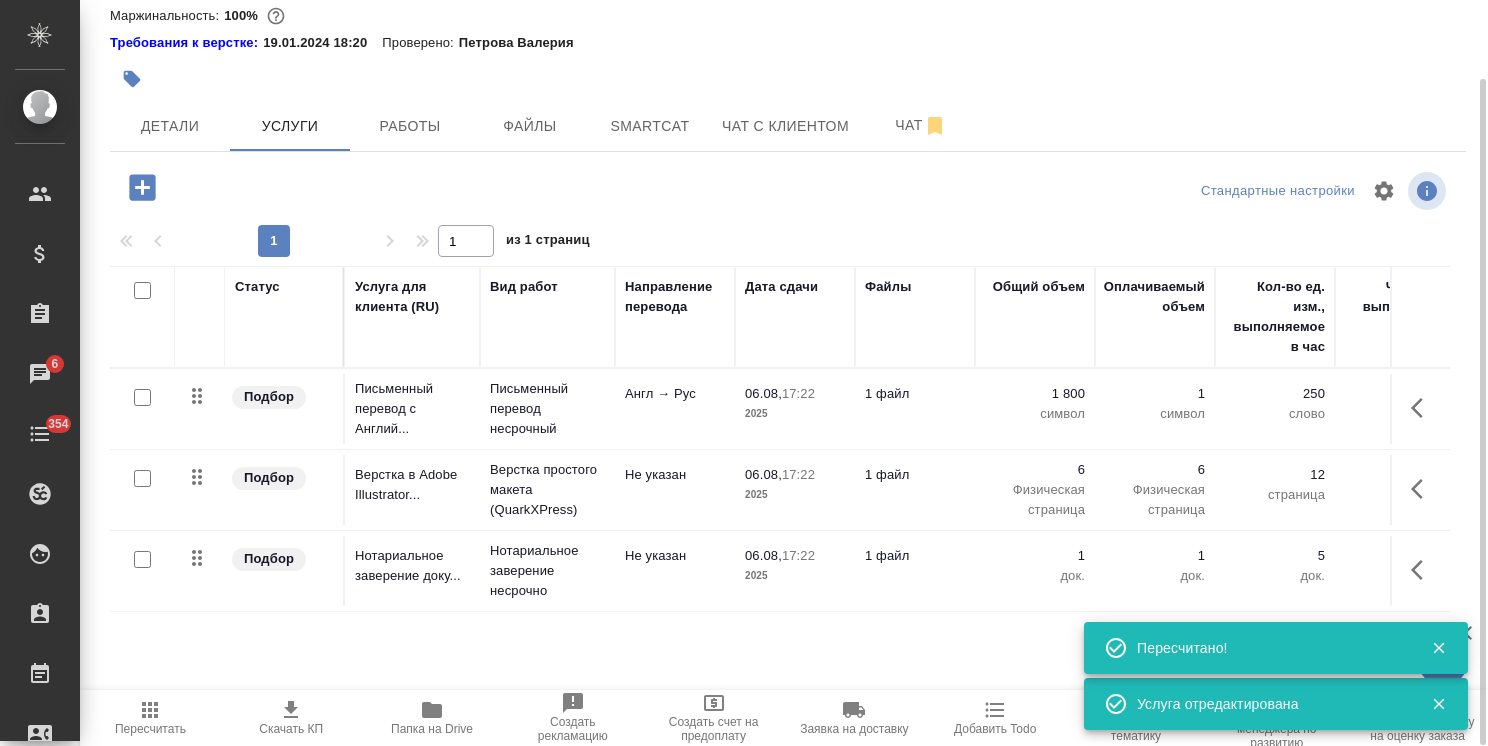 click 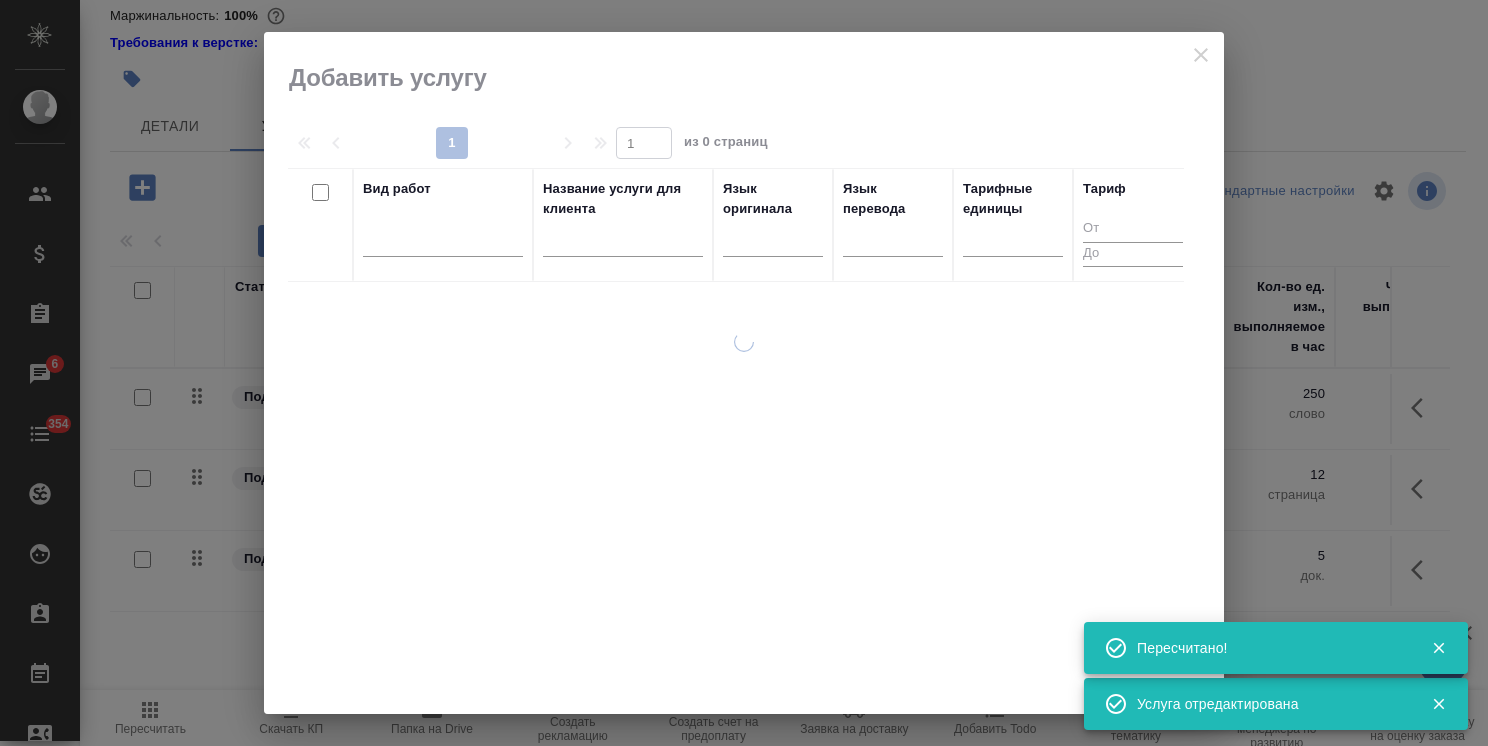 click at bounding box center (623, 244) 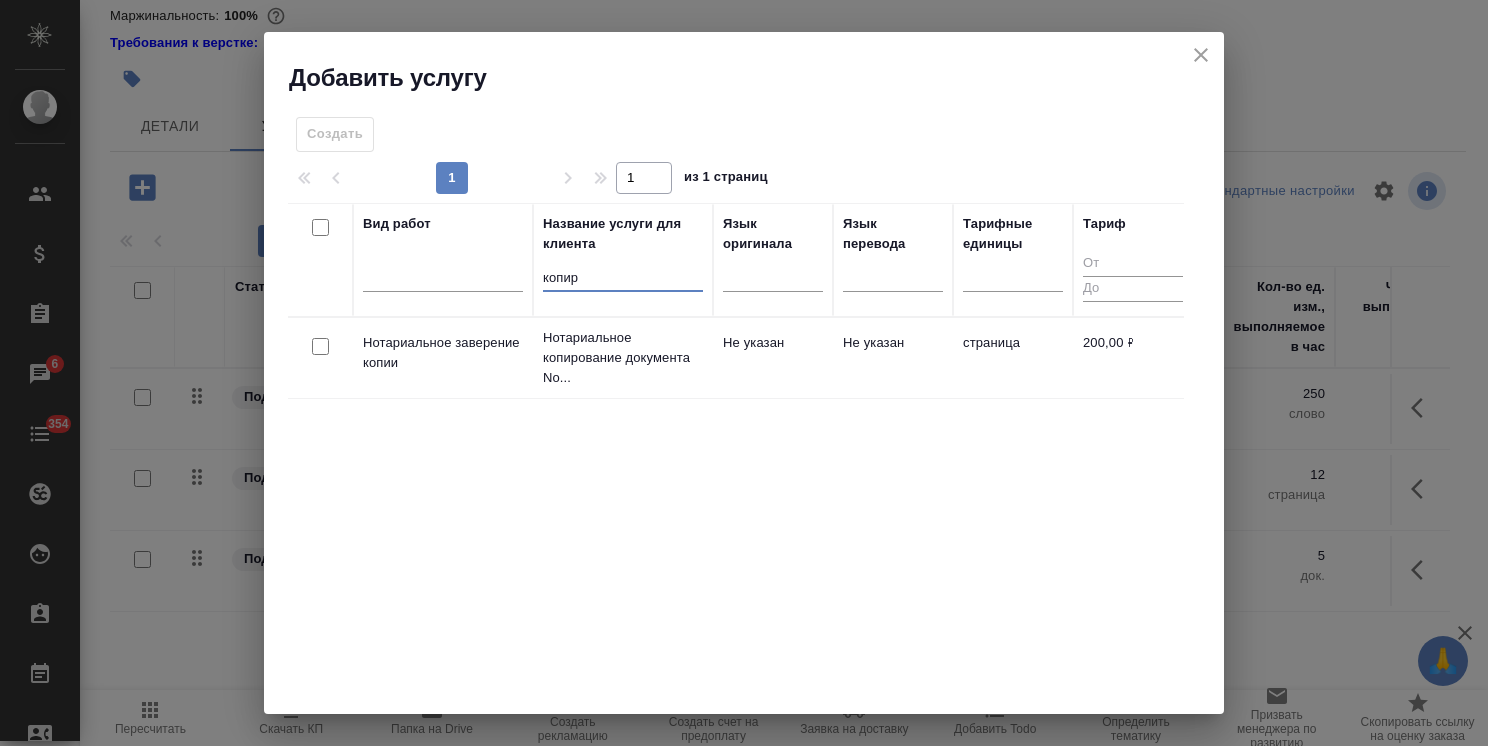 type on "копир" 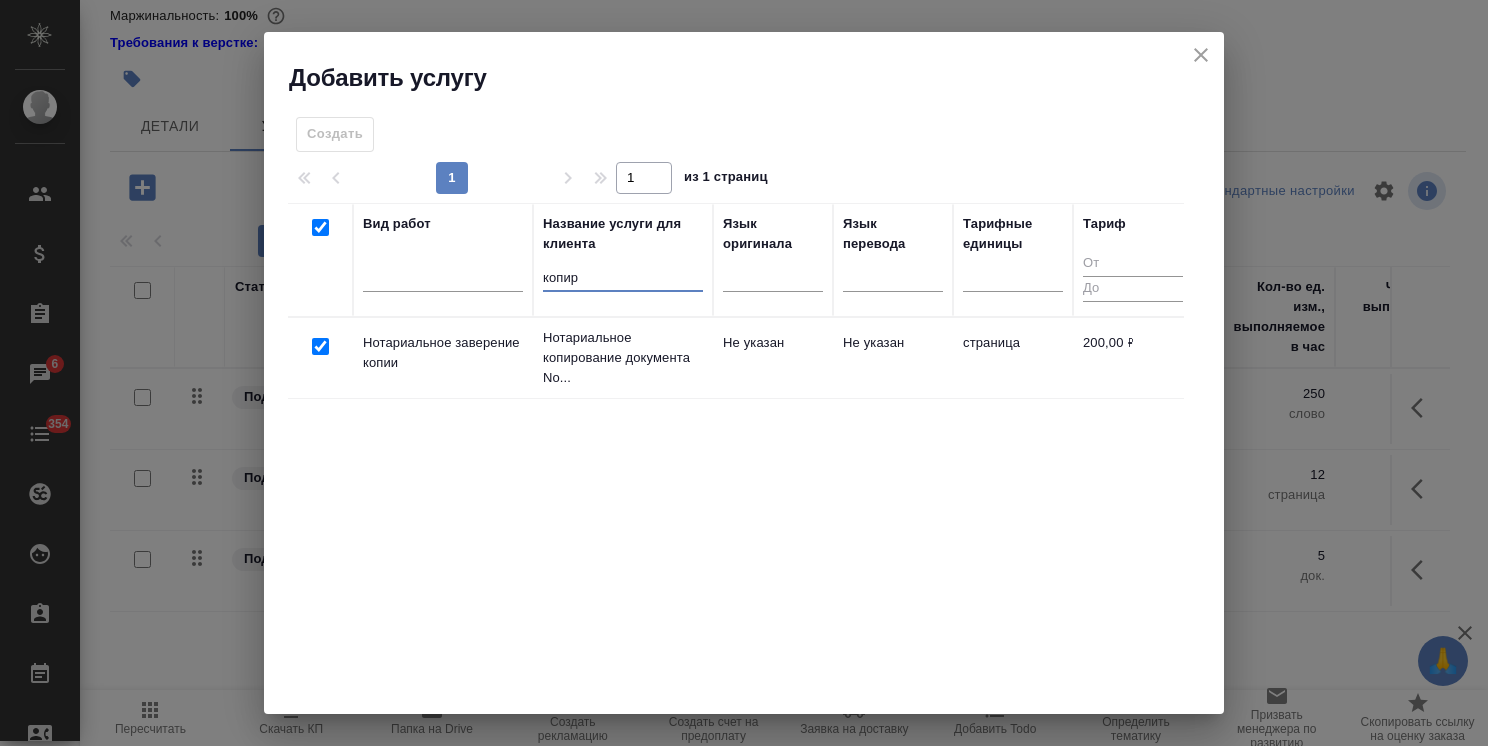 checkbox on "true" 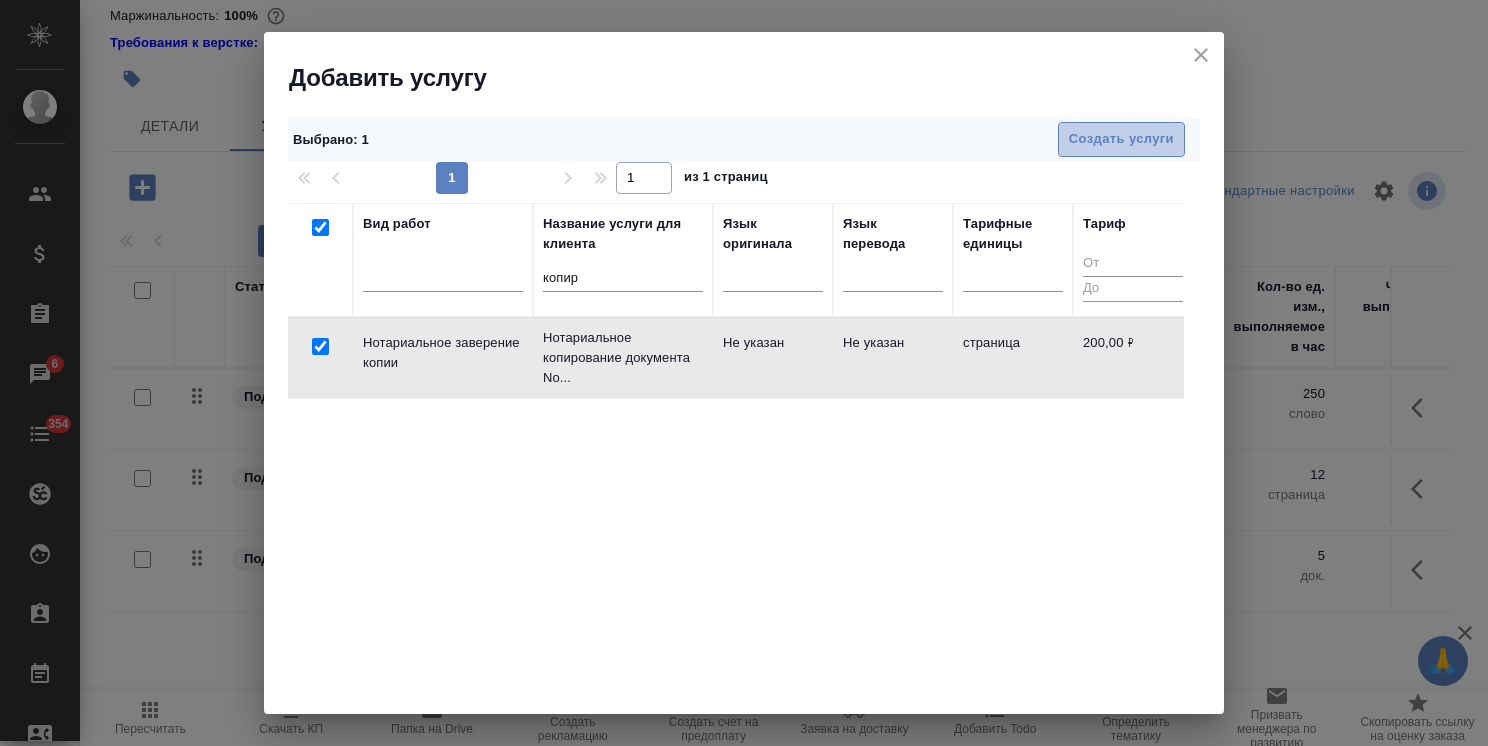 click on "Создать услуги" at bounding box center [1121, 139] 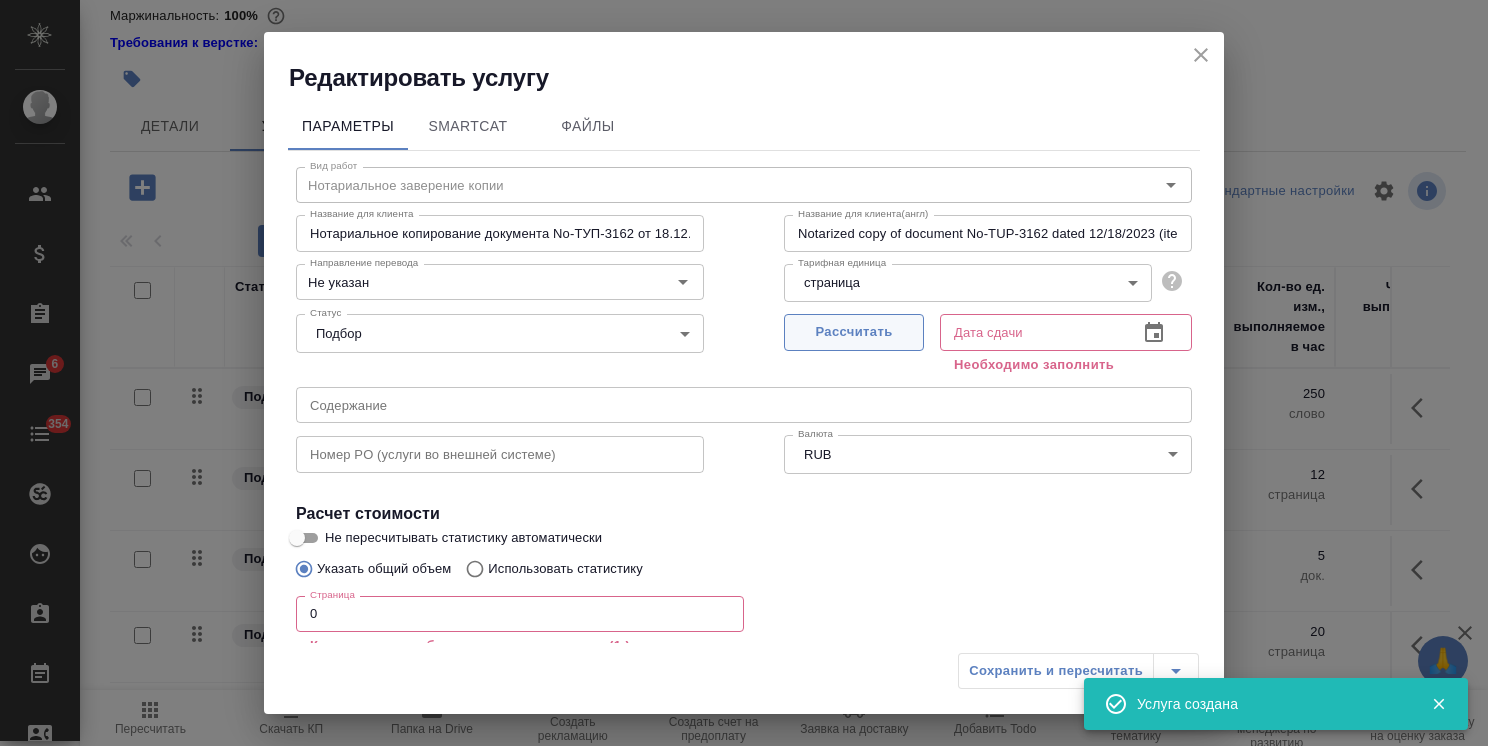 click on "Рассчитать" at bounding box center (854, 332) 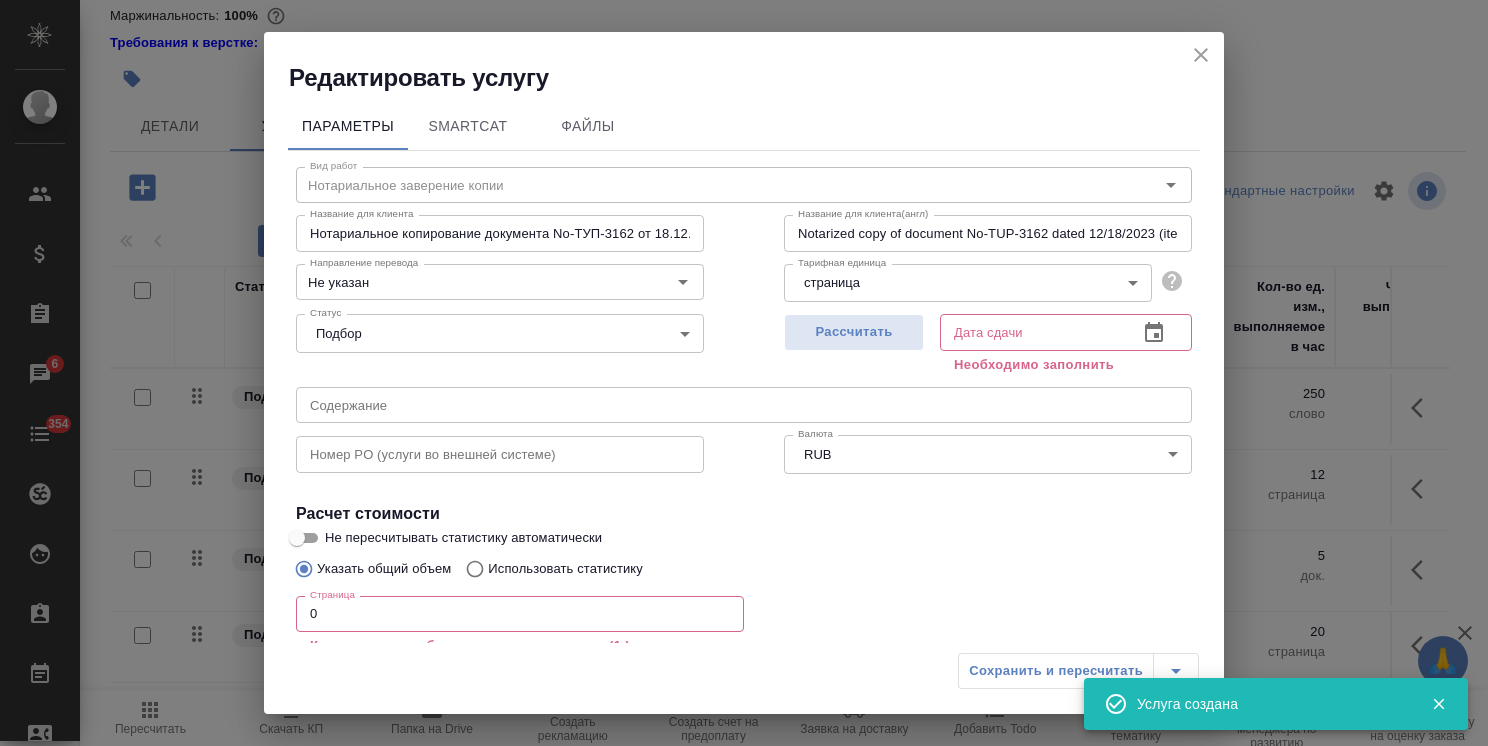 type on "06.08.2025 17:22" 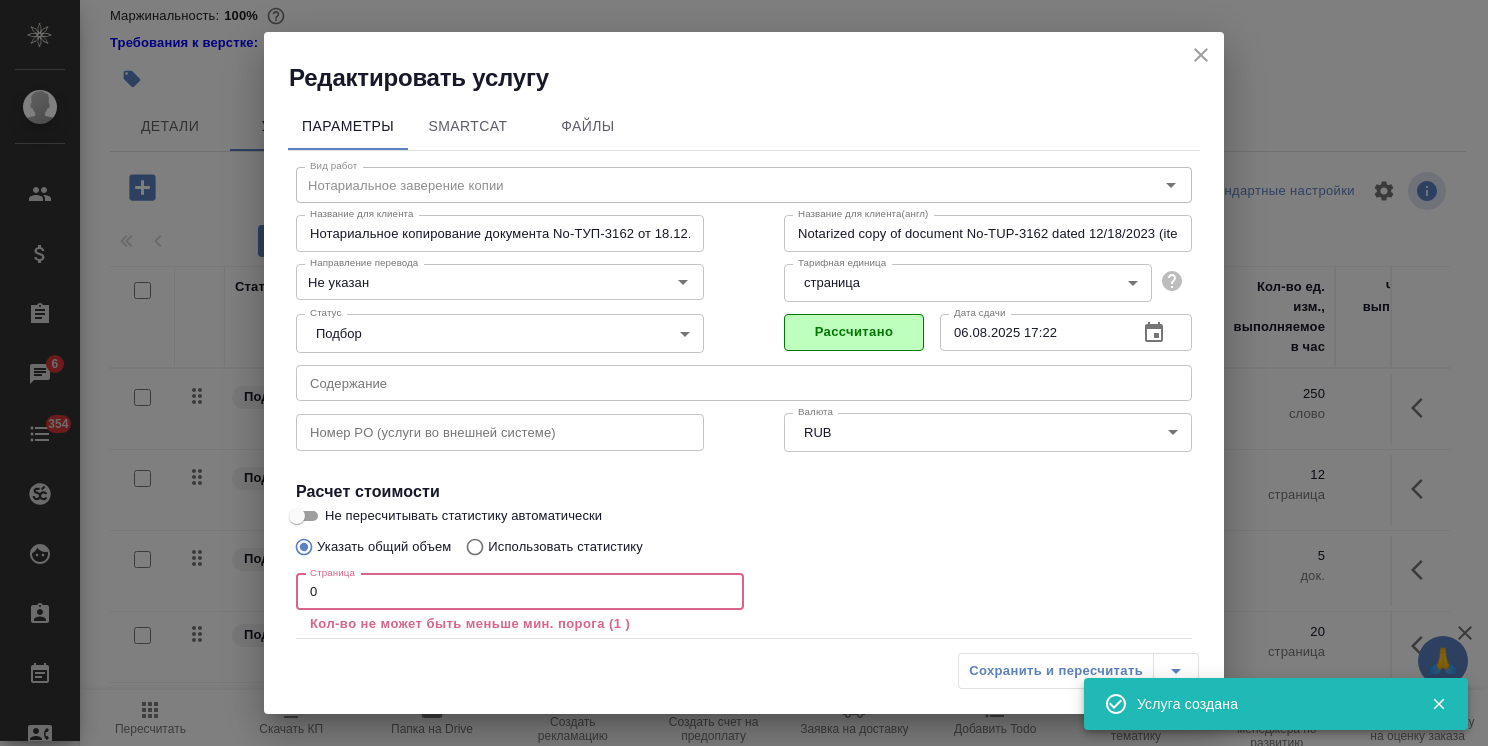 drag, startPoint x: 361, startPoint y: 602, endPoint x: 224, endPoint y: 597, distance: 137.09122 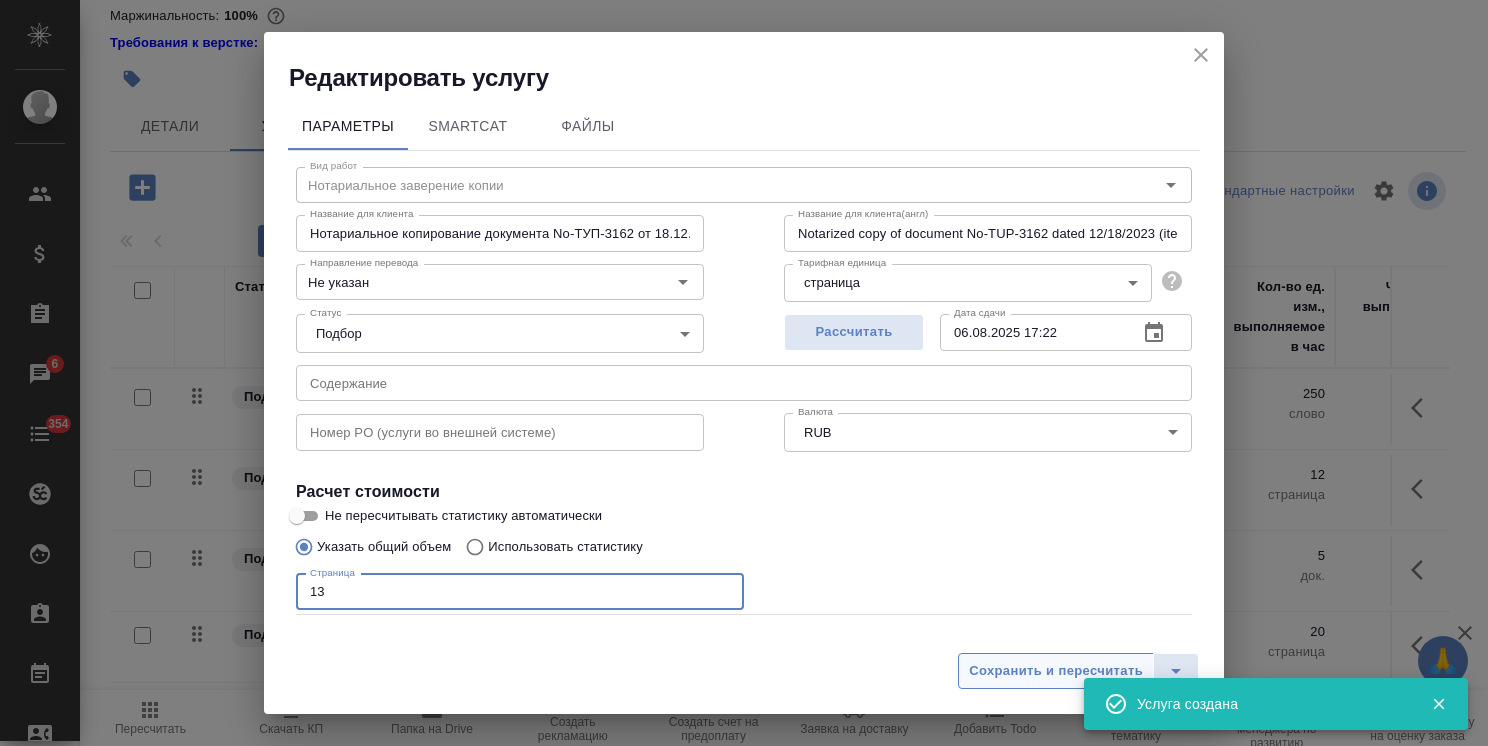 type on "13" 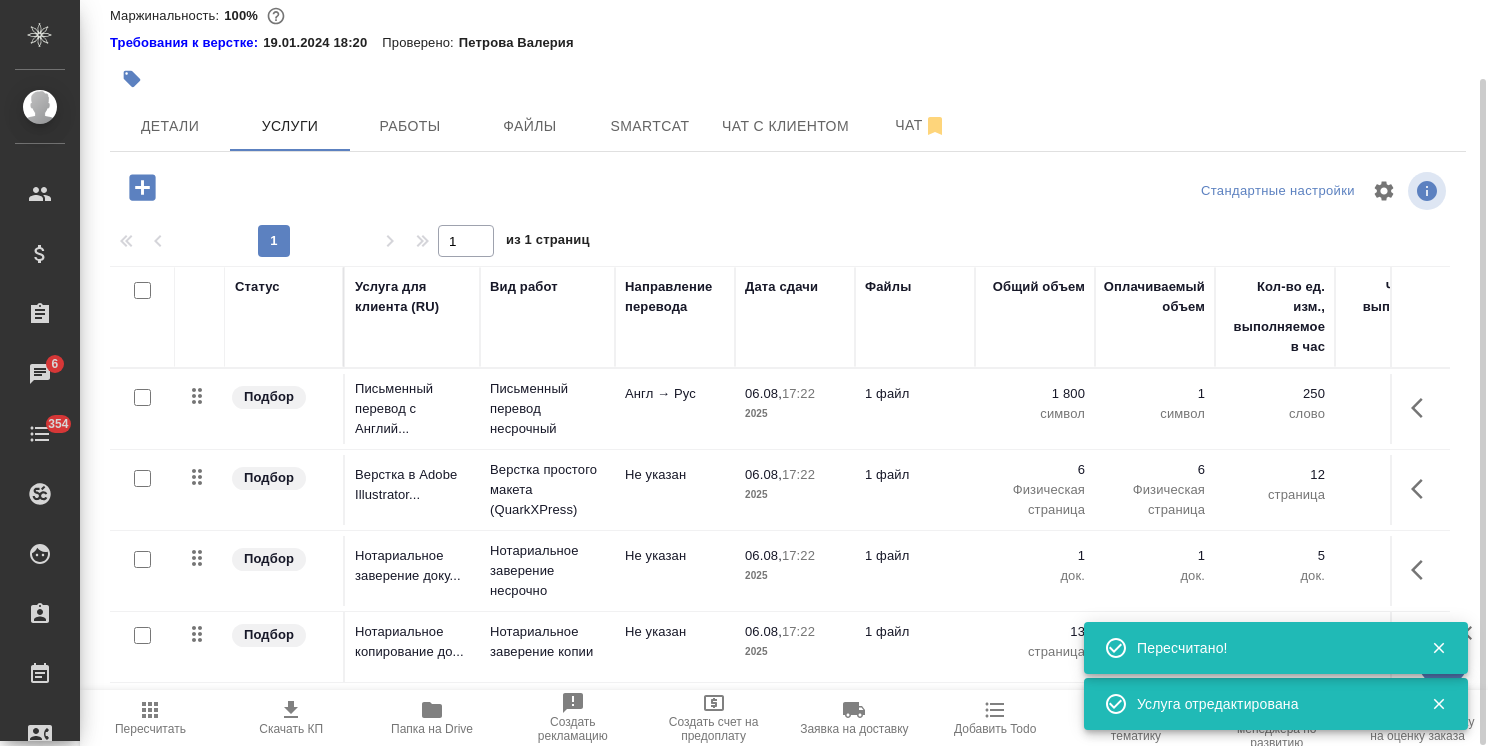 click at bounding box center [788, 191] 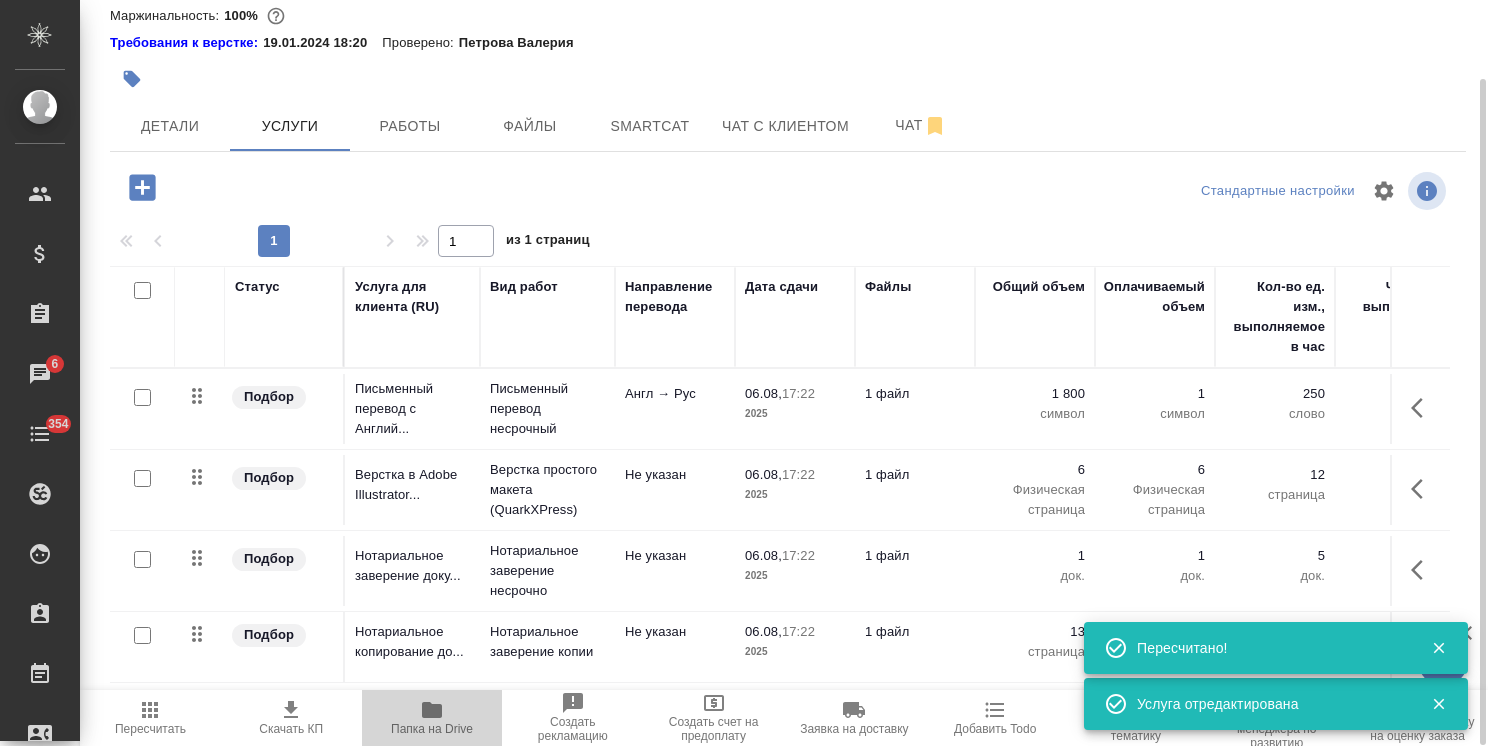 click 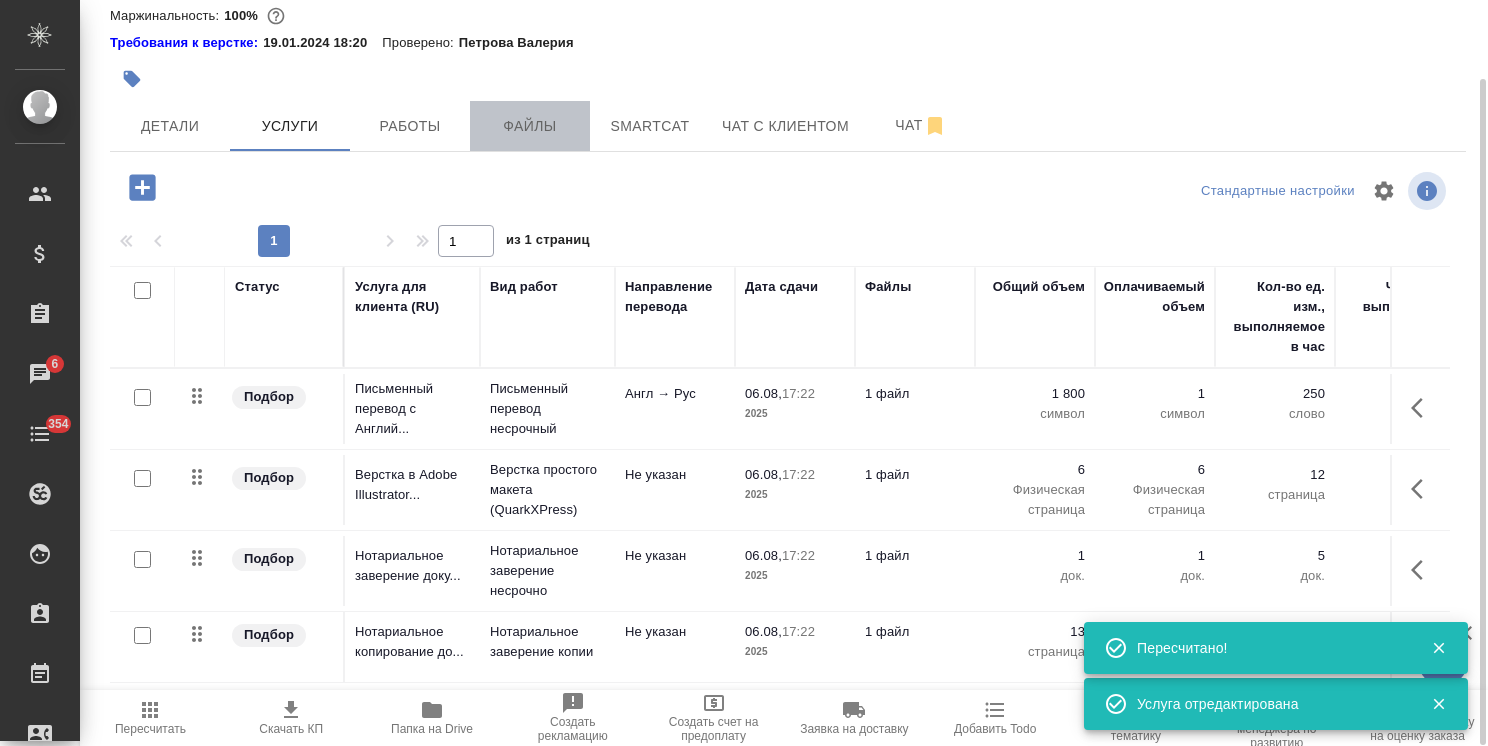 click on "Файлы" at bounding box center [530, 126] 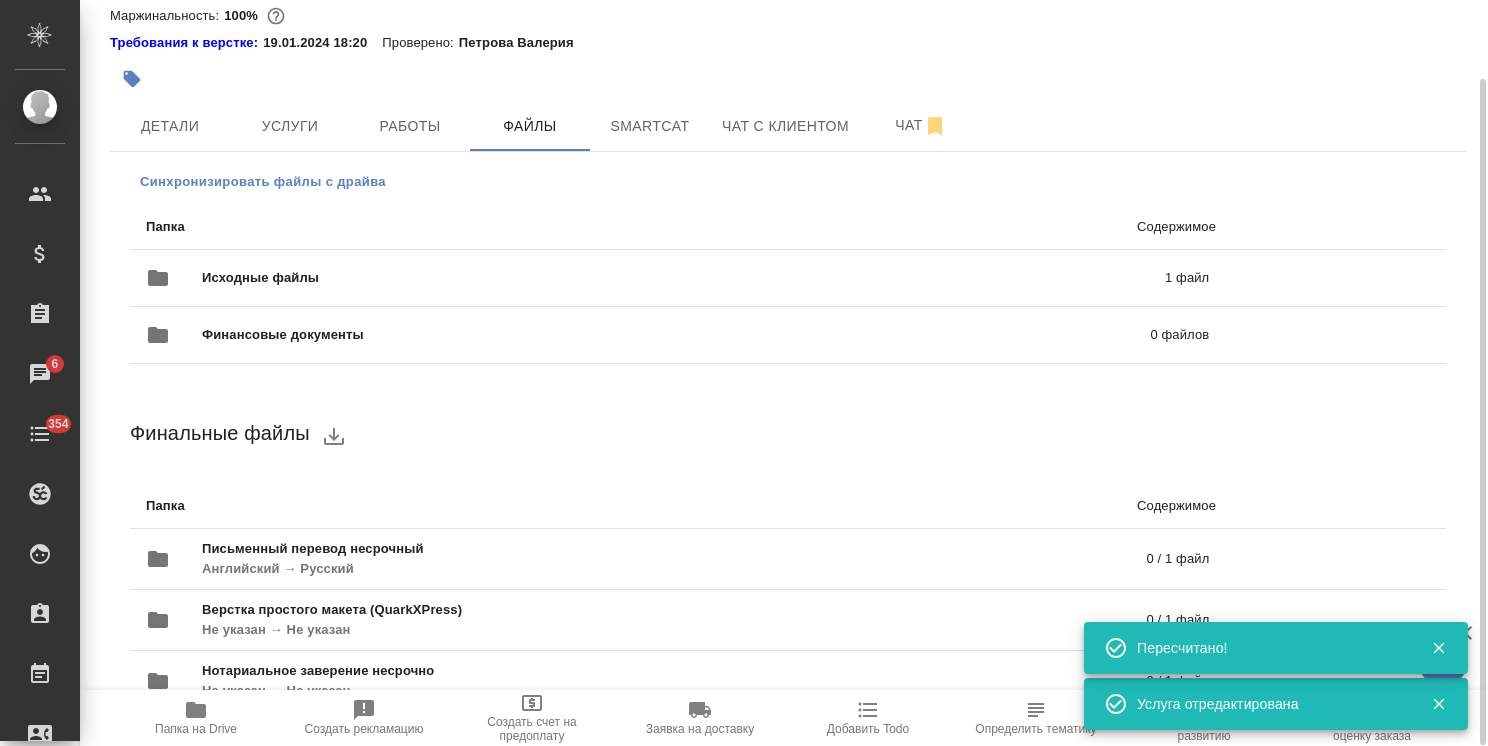 click on "Синхронизировать файлы с драйва" at bounding box center (263, 182) 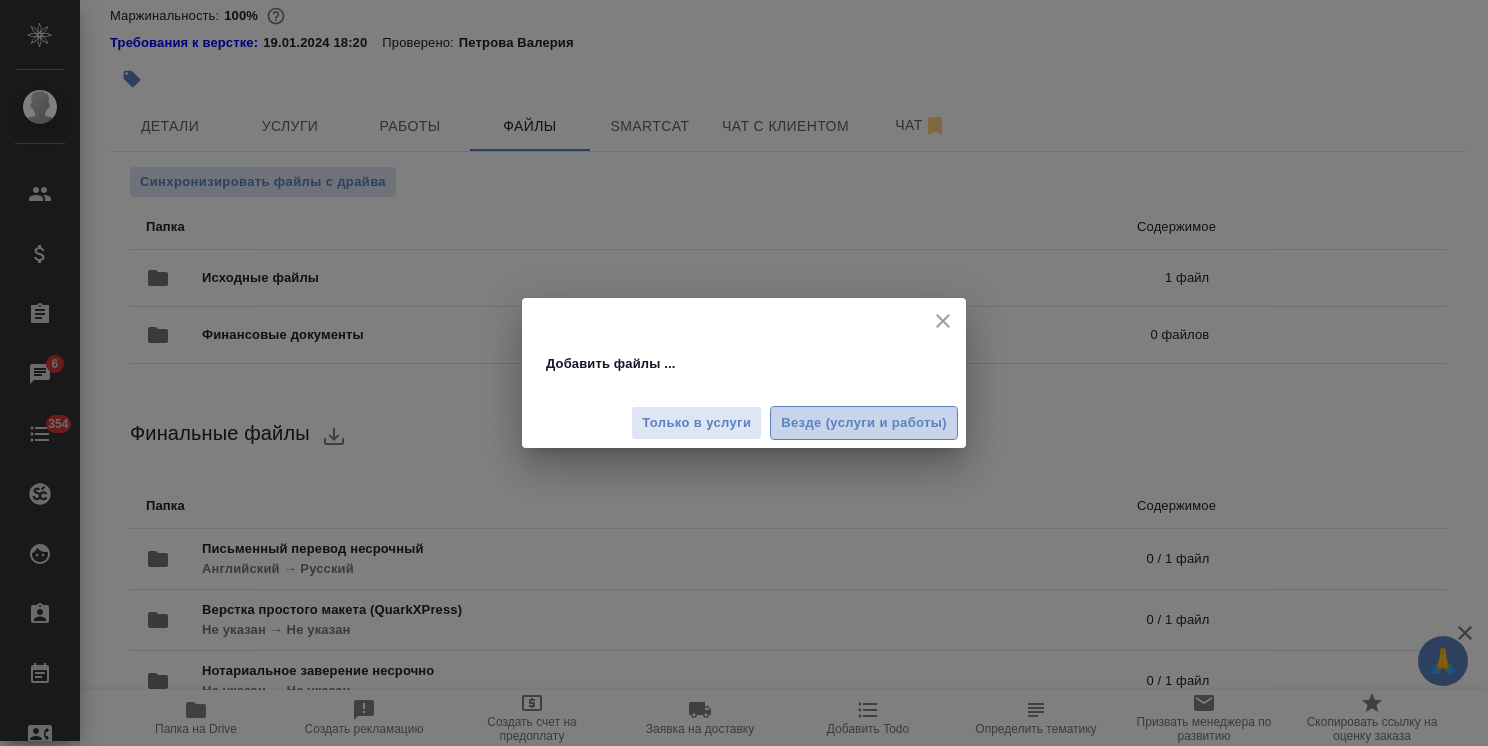 click on "Везде (услуги и работы)" at bounding box center [864, 423] 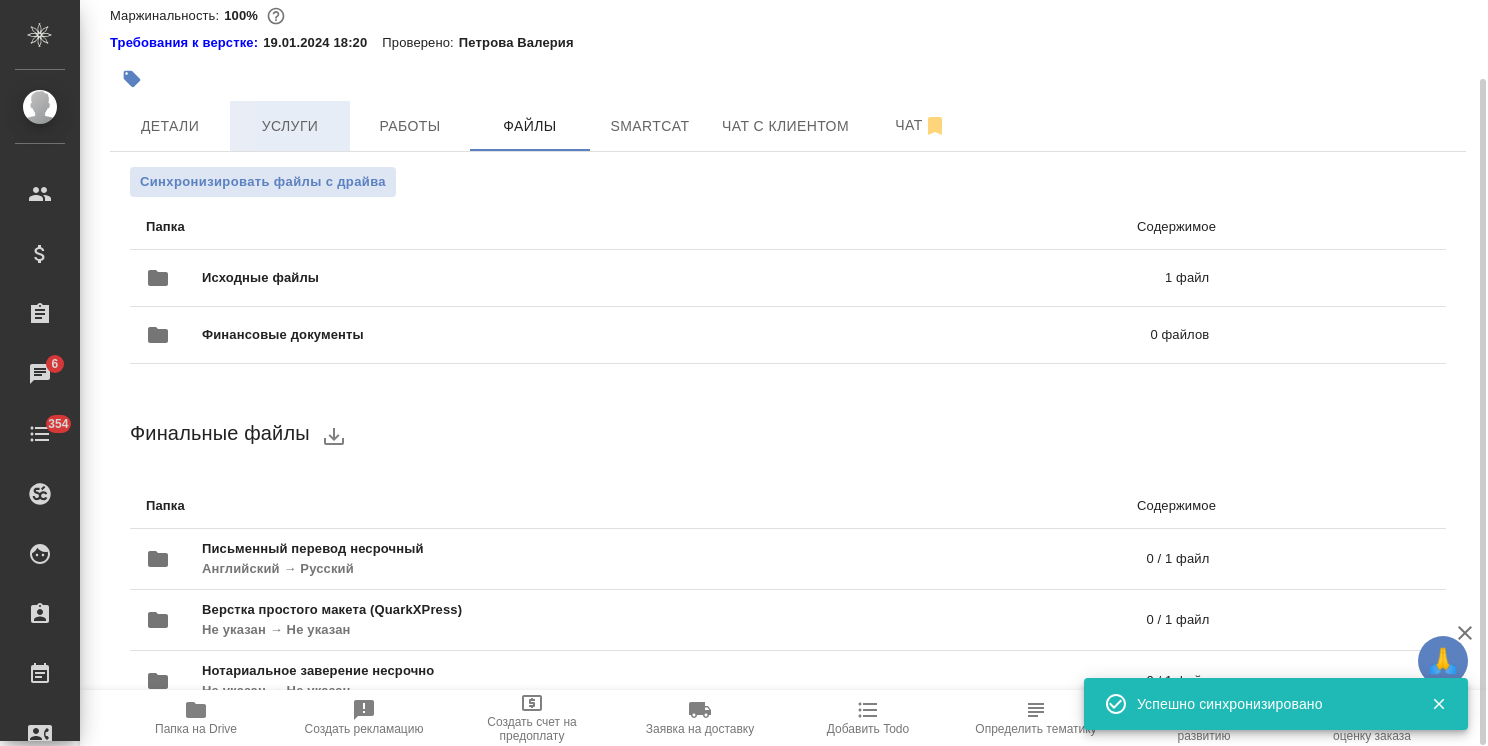 click on "Услуги" at bounding box center (290, 126) 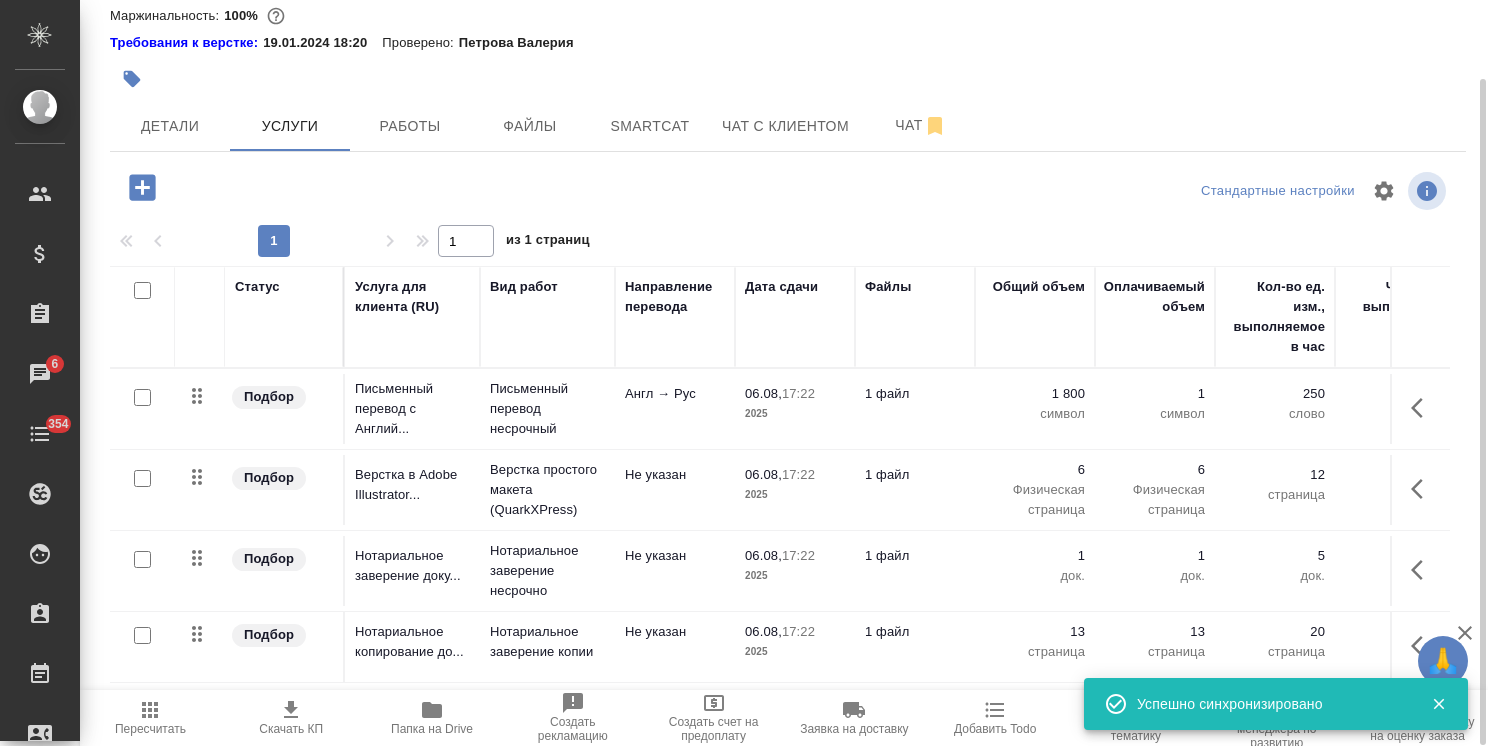 click at bounding box center [142, 397] 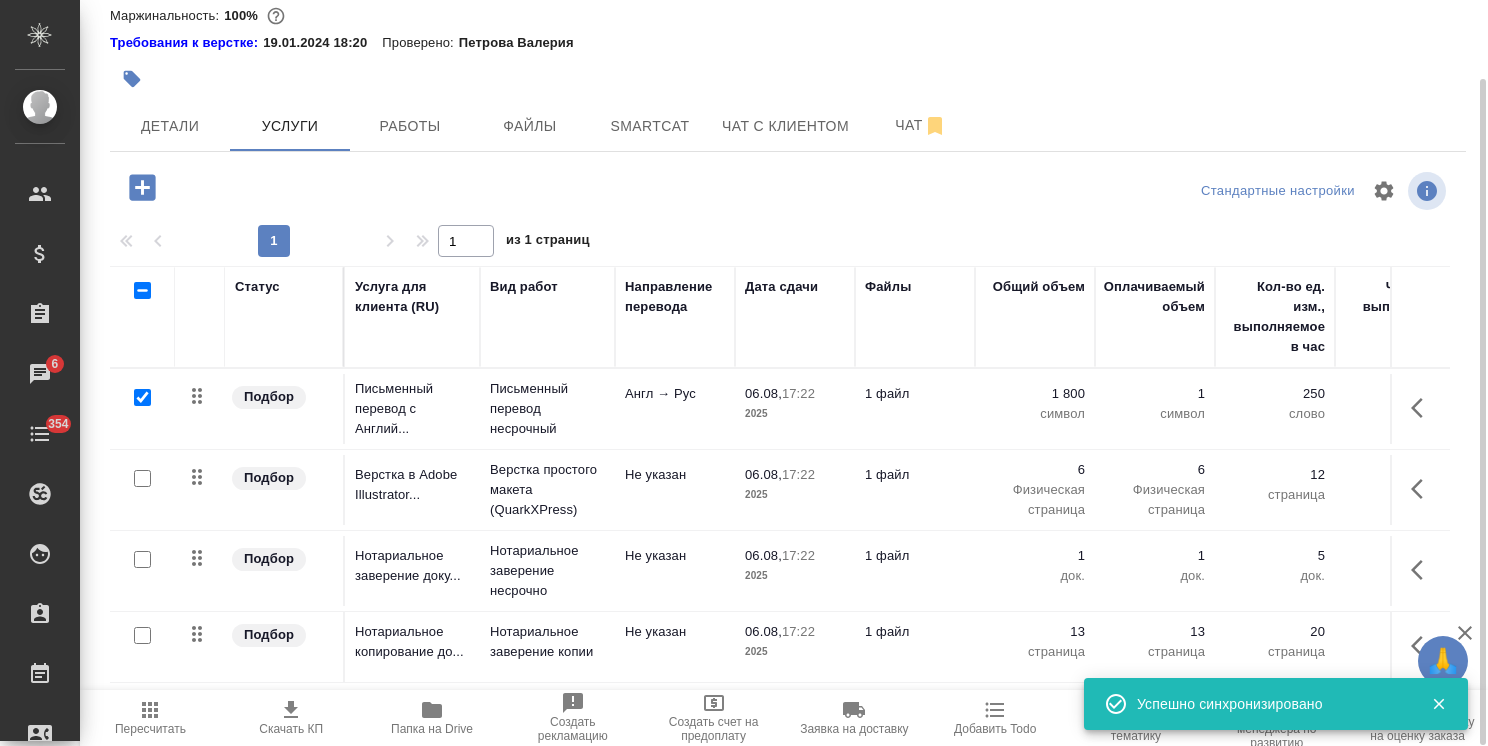 checkbox on "true" 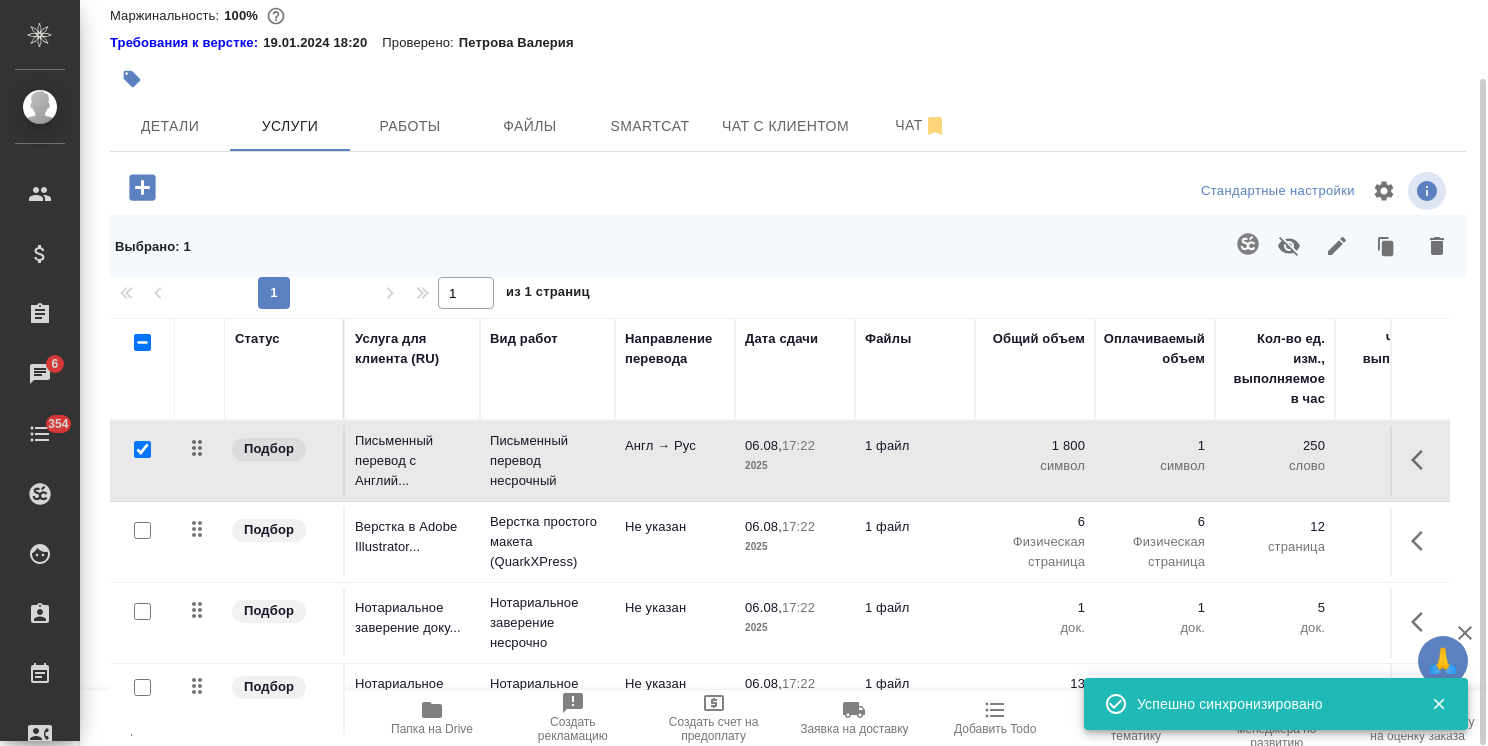 click 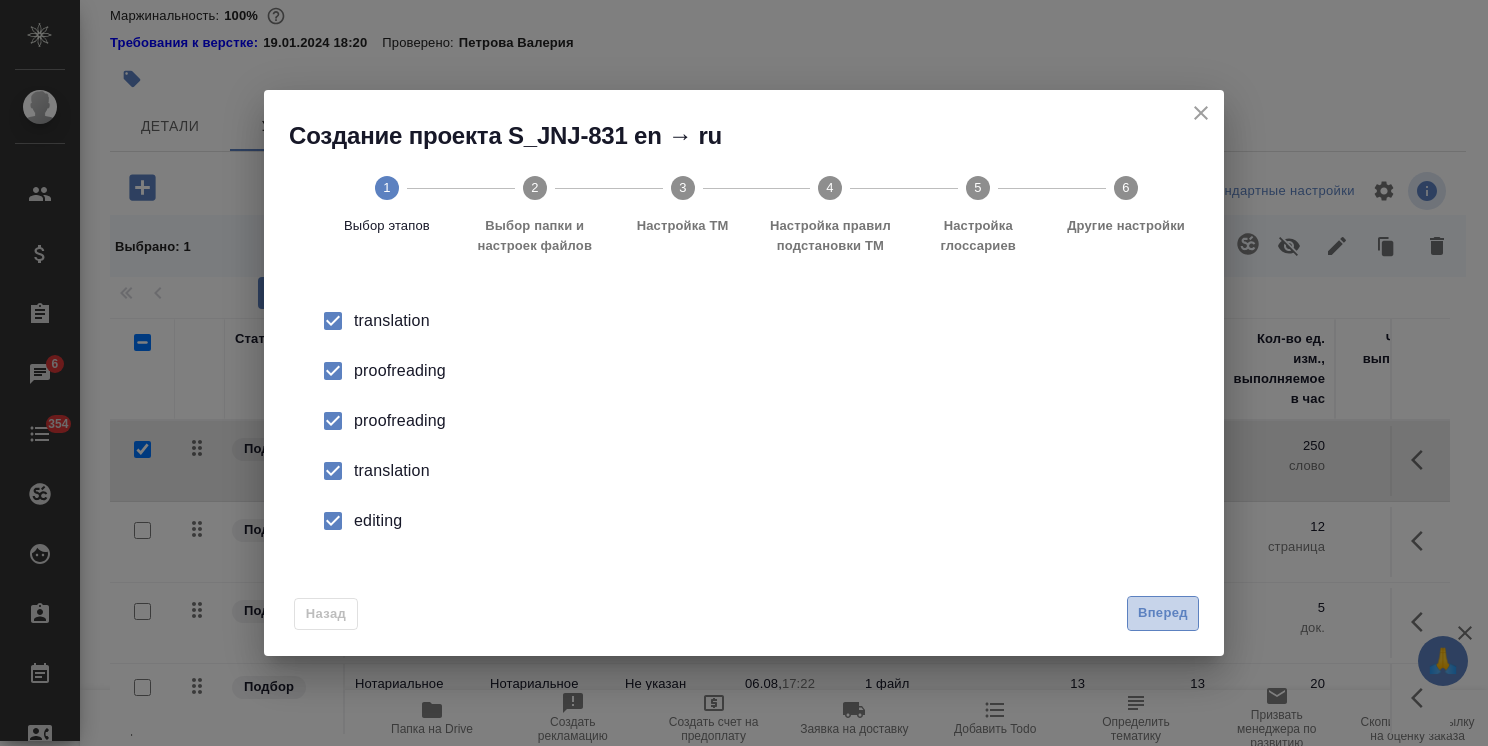 click on "Вперед" at bounding box center [1163, 613] 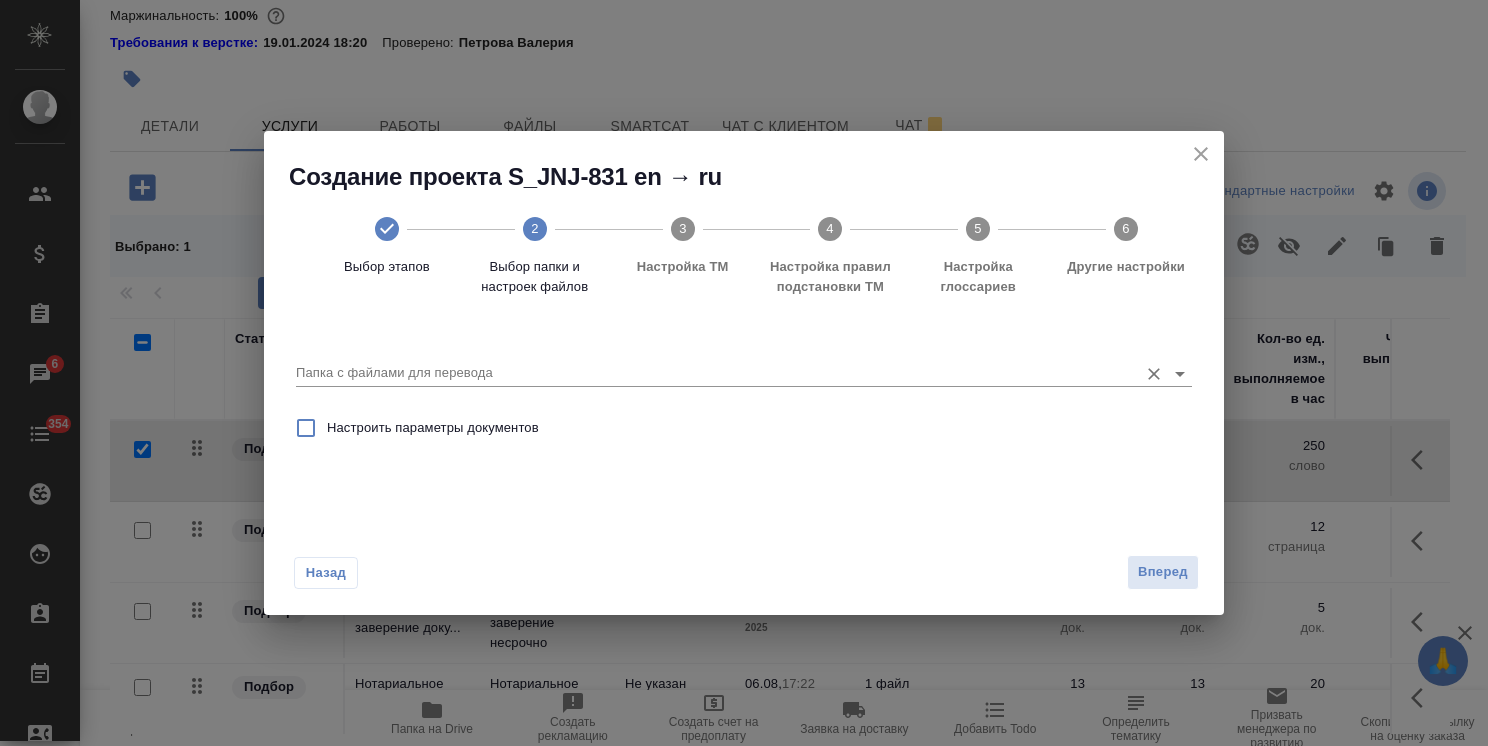 click on "Папка с файлами для перевода" at bounding box center [712, 373] 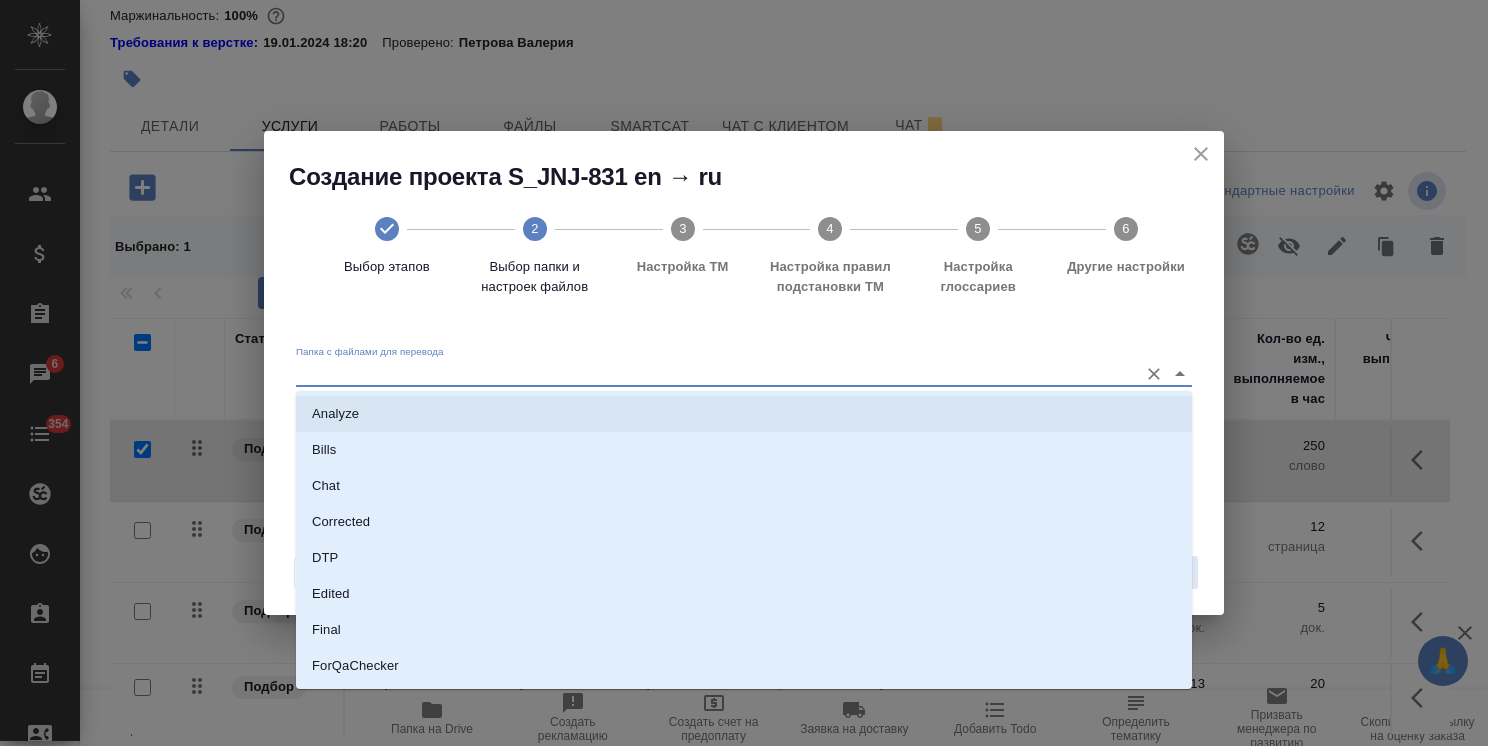 click on "Analyze" at bounding box center [744, 414] 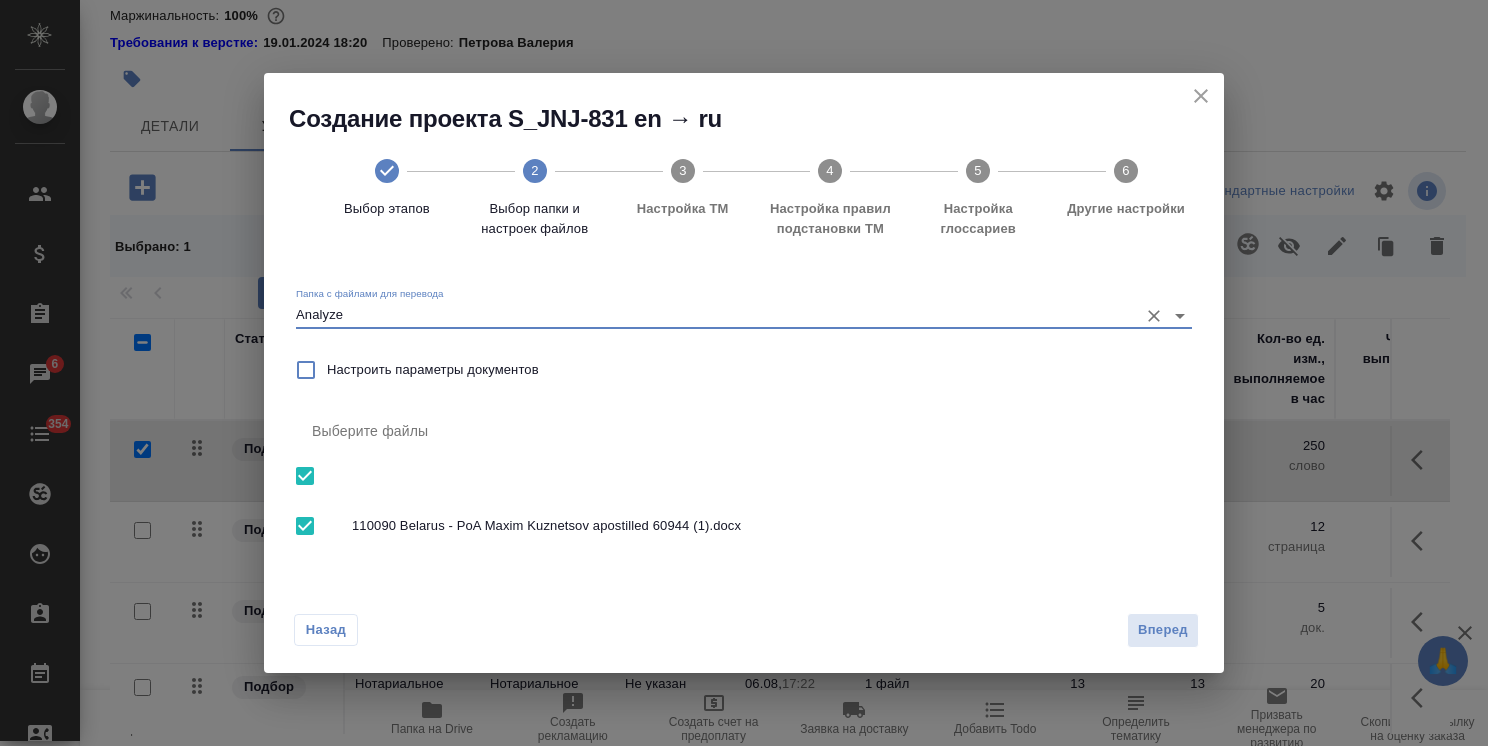 click on "Вперед" at bounding box center (1163, 630) 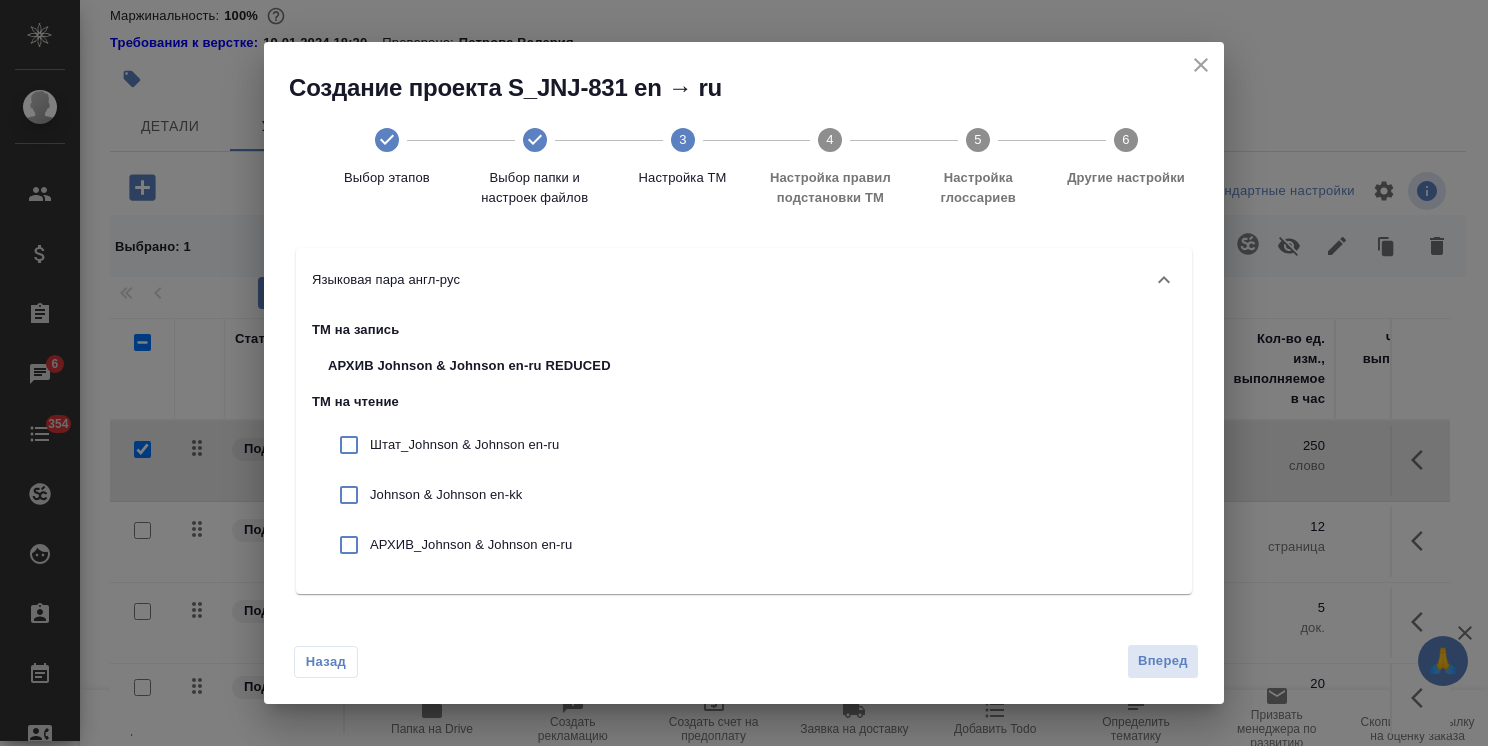 click on "Штат_Johnson & Johnson en-ru" at bounding box center (490, 445) 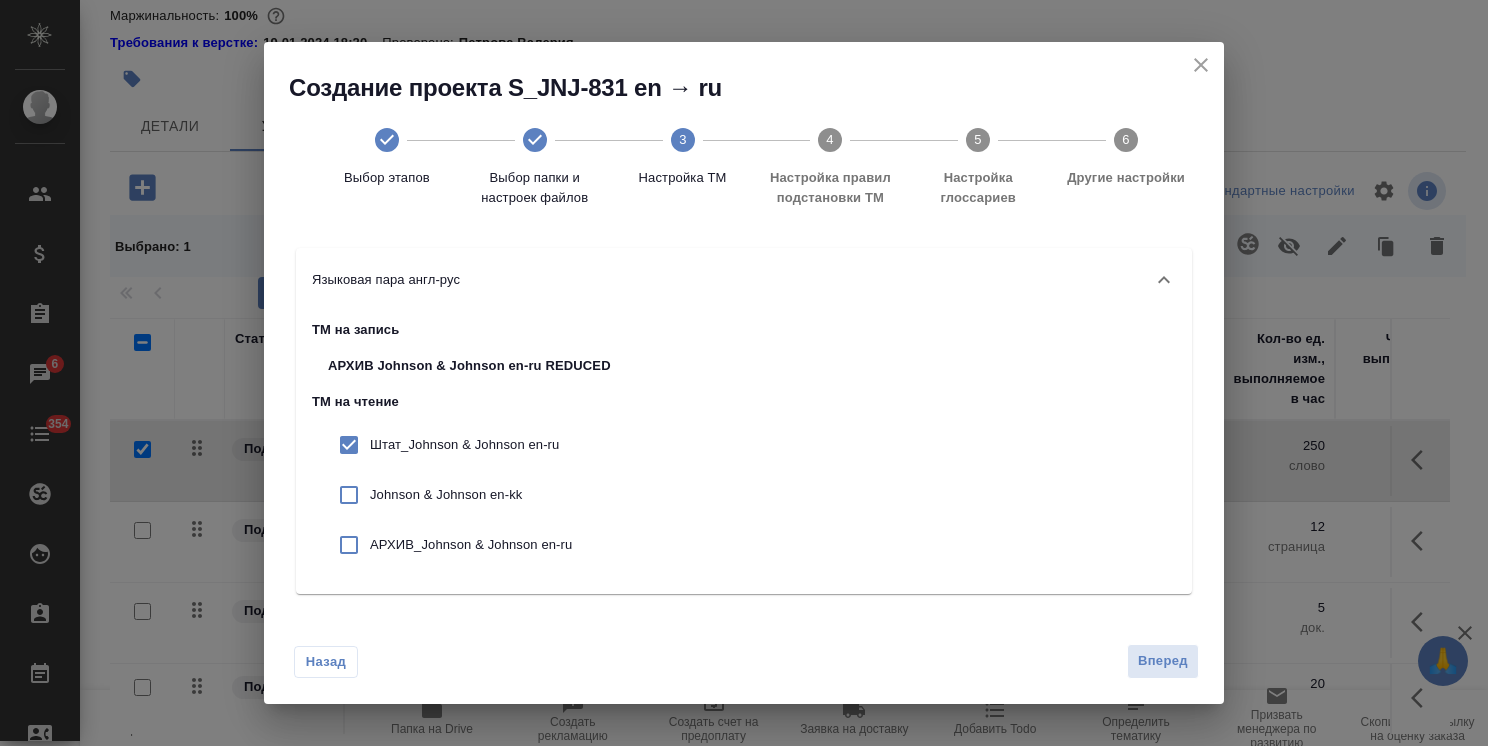 click on "Johnson & Johnson en-kk" at bounding box center [490, 495] 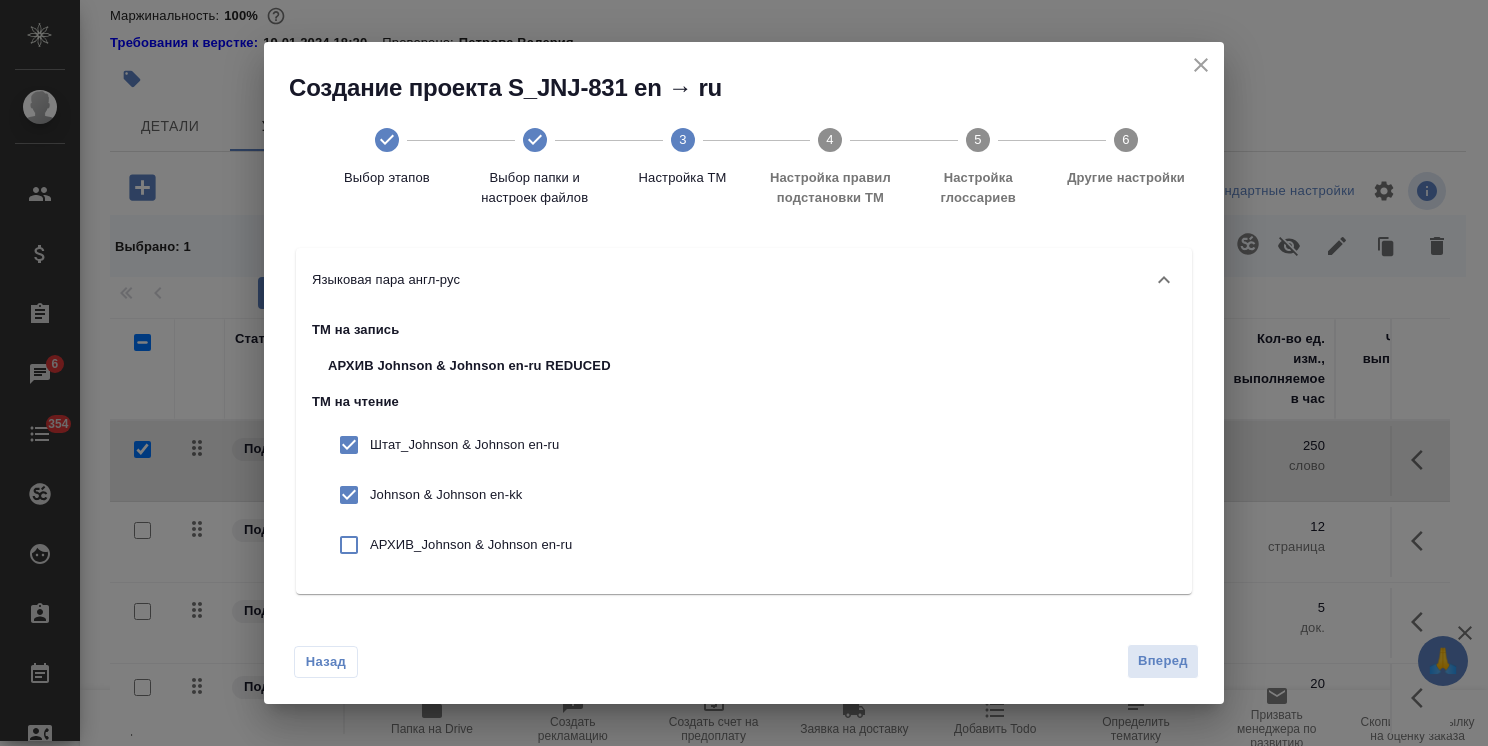 click on "АРХИВ_Johnson & Johnson en-ru" at bounding box center (469, 545) 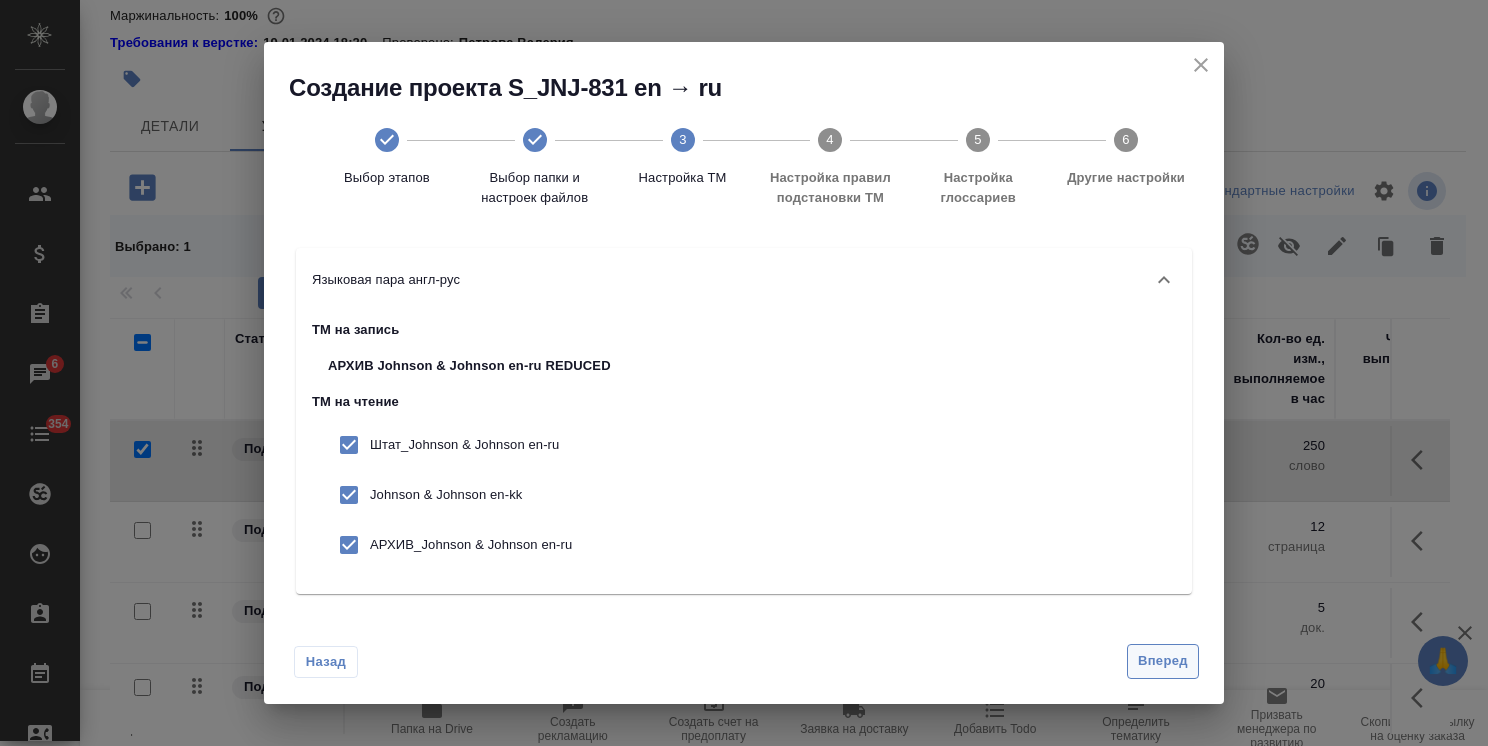 click on "Вперед" at bounding box center (1163, 661) 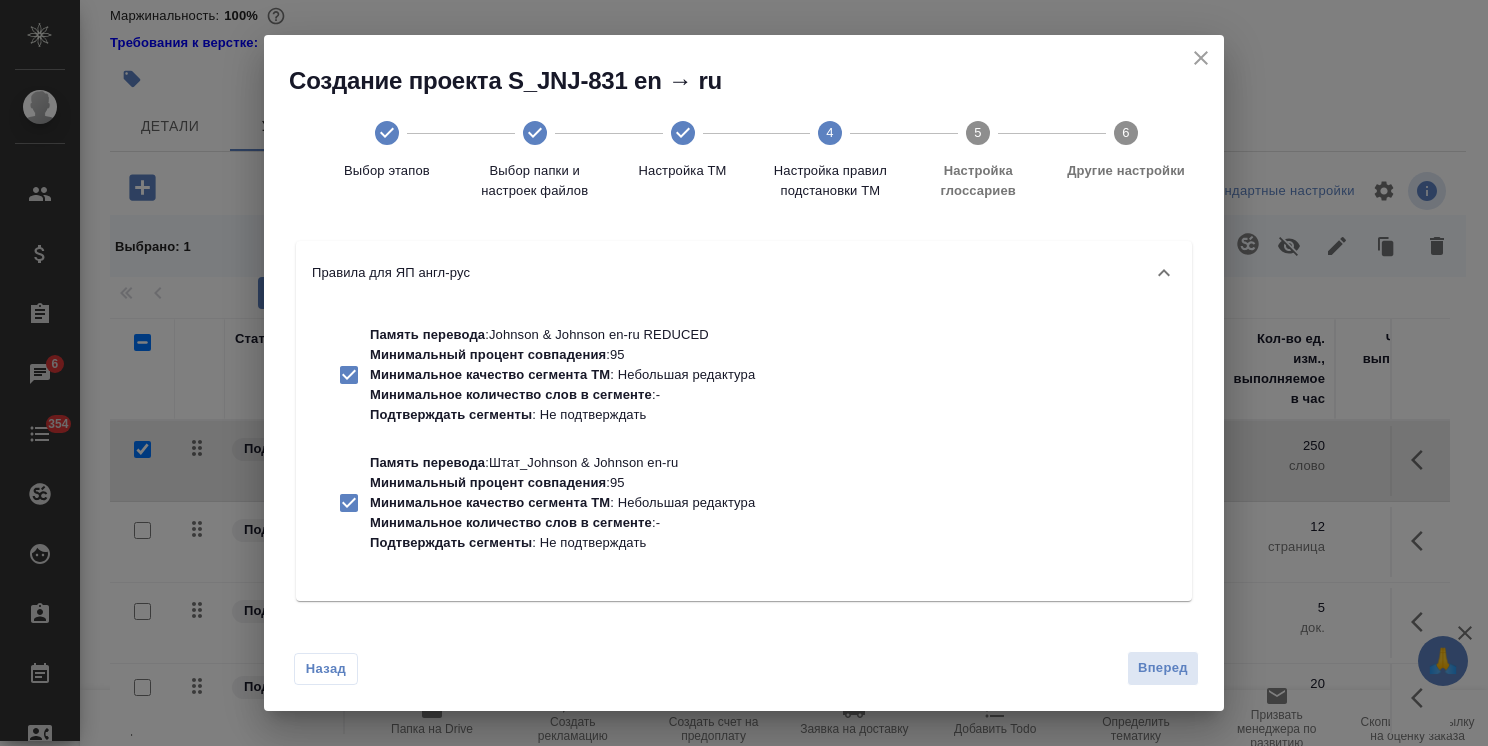 click on "Вперед" at bounding box center (1163, 668) 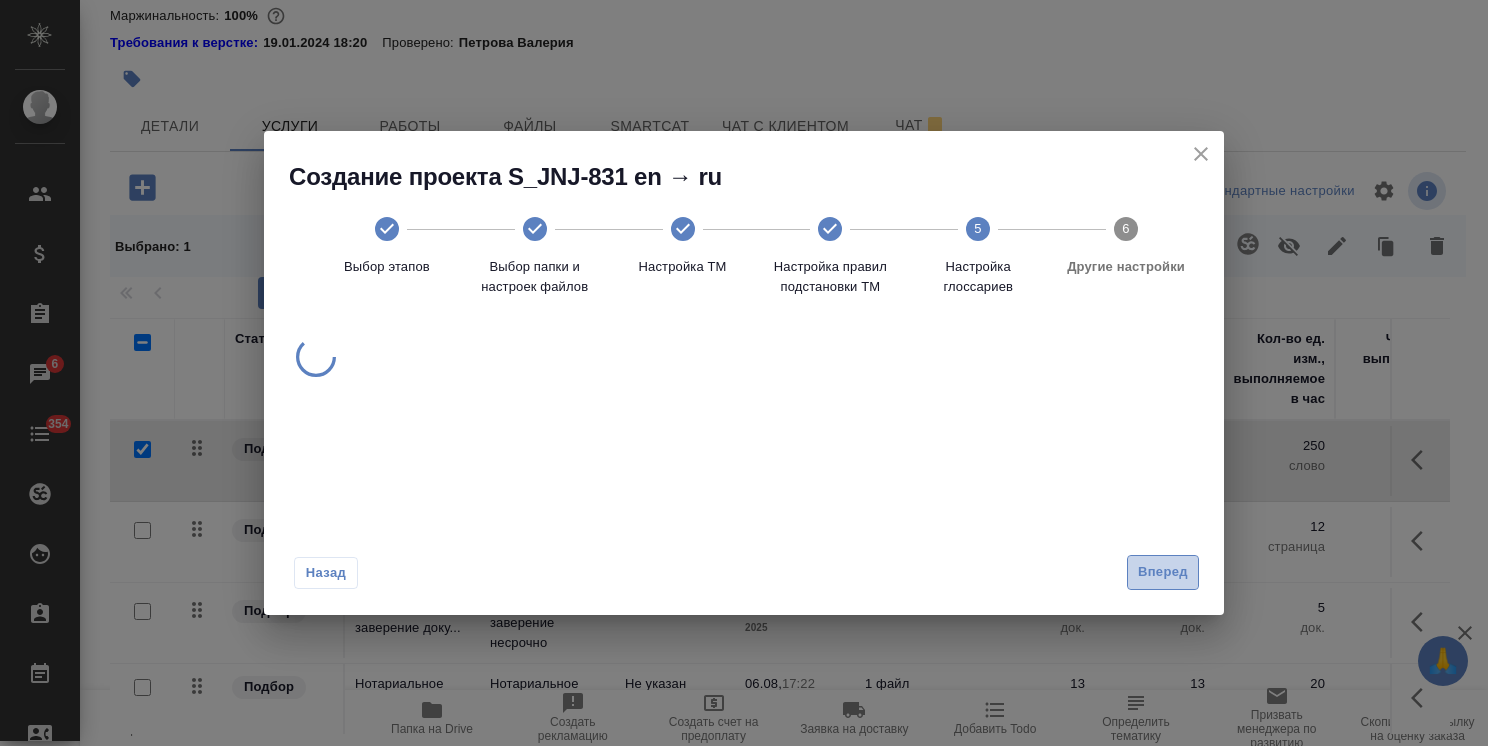 click on "Вперед" at bounding box center [1163, 572] 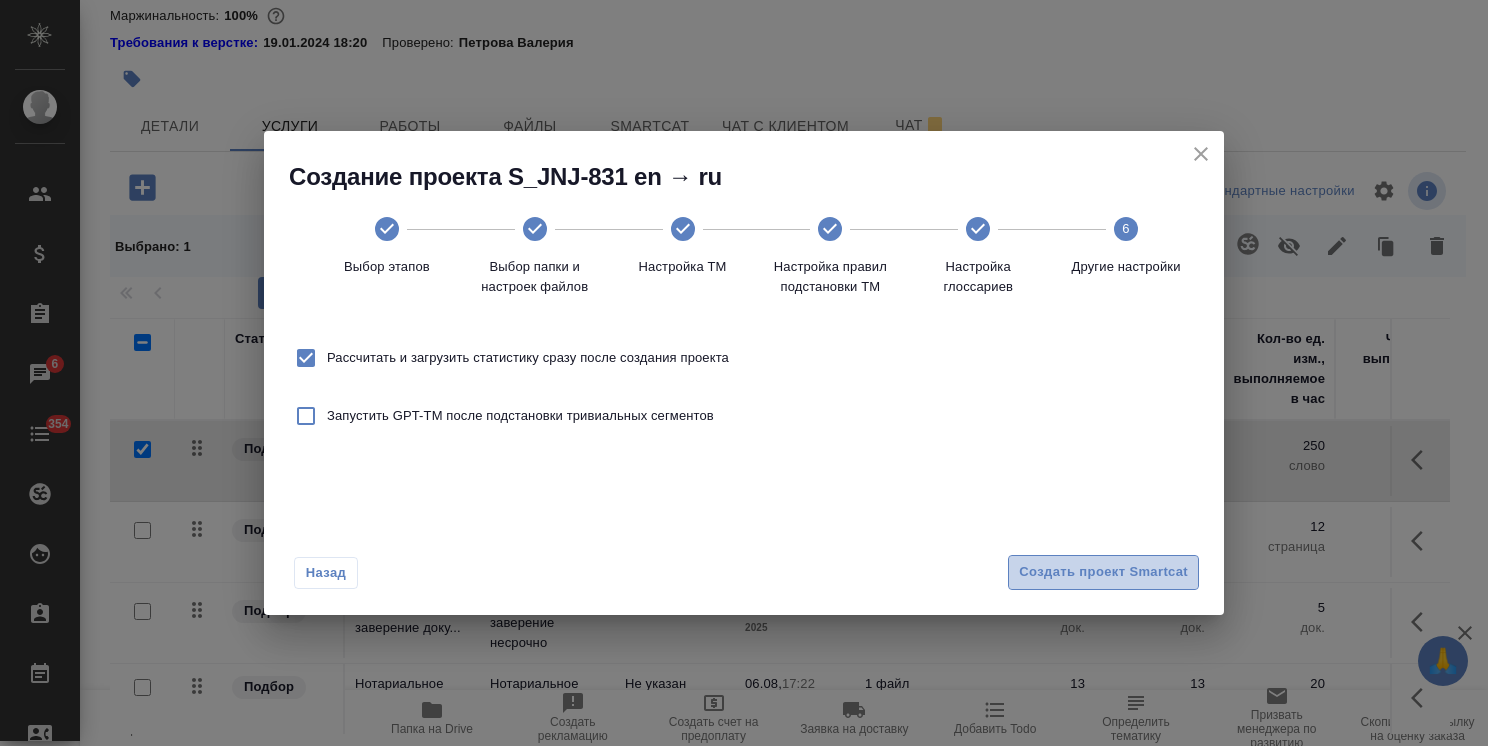 click on "Создать проект Smartcat" at bounding box center [1103, 572] 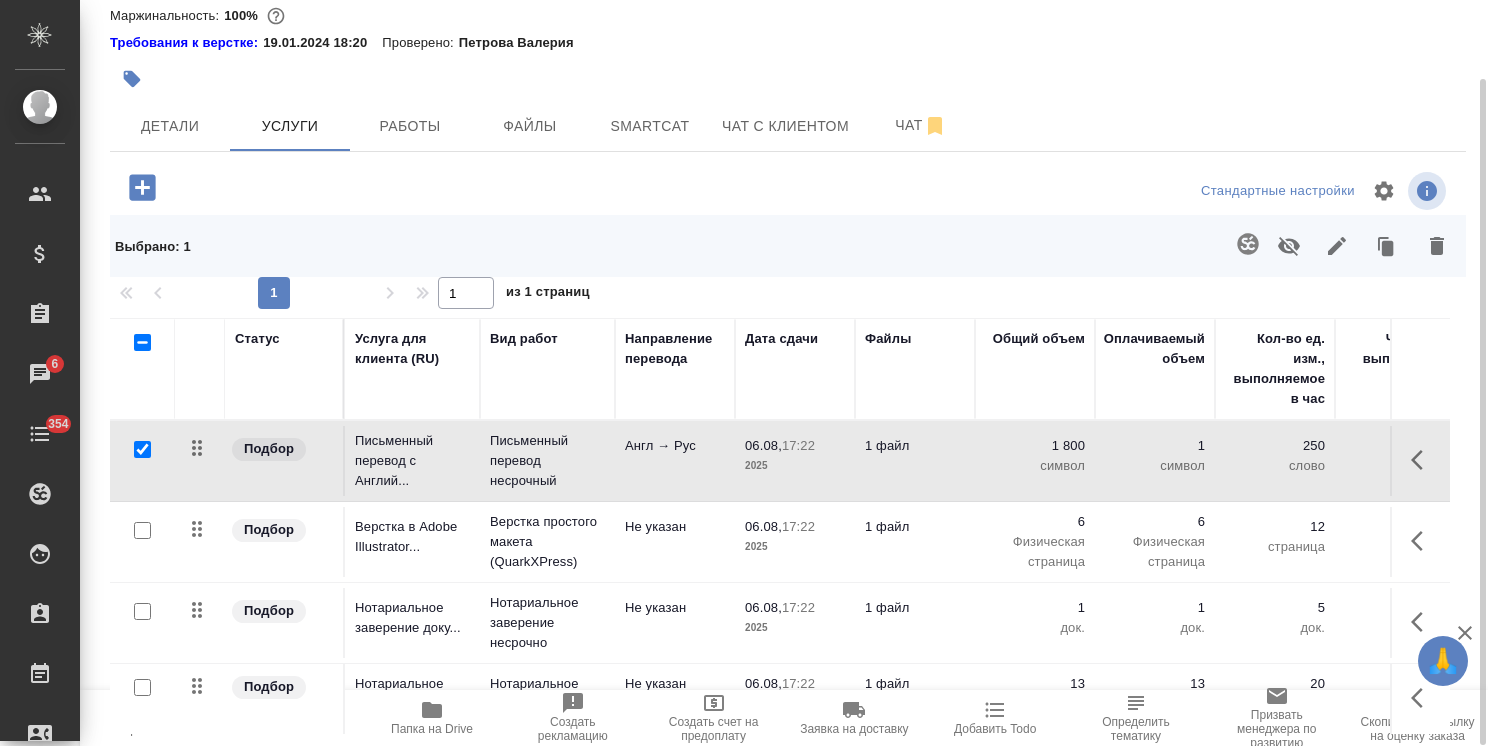 click at bounding box center (142, 449) 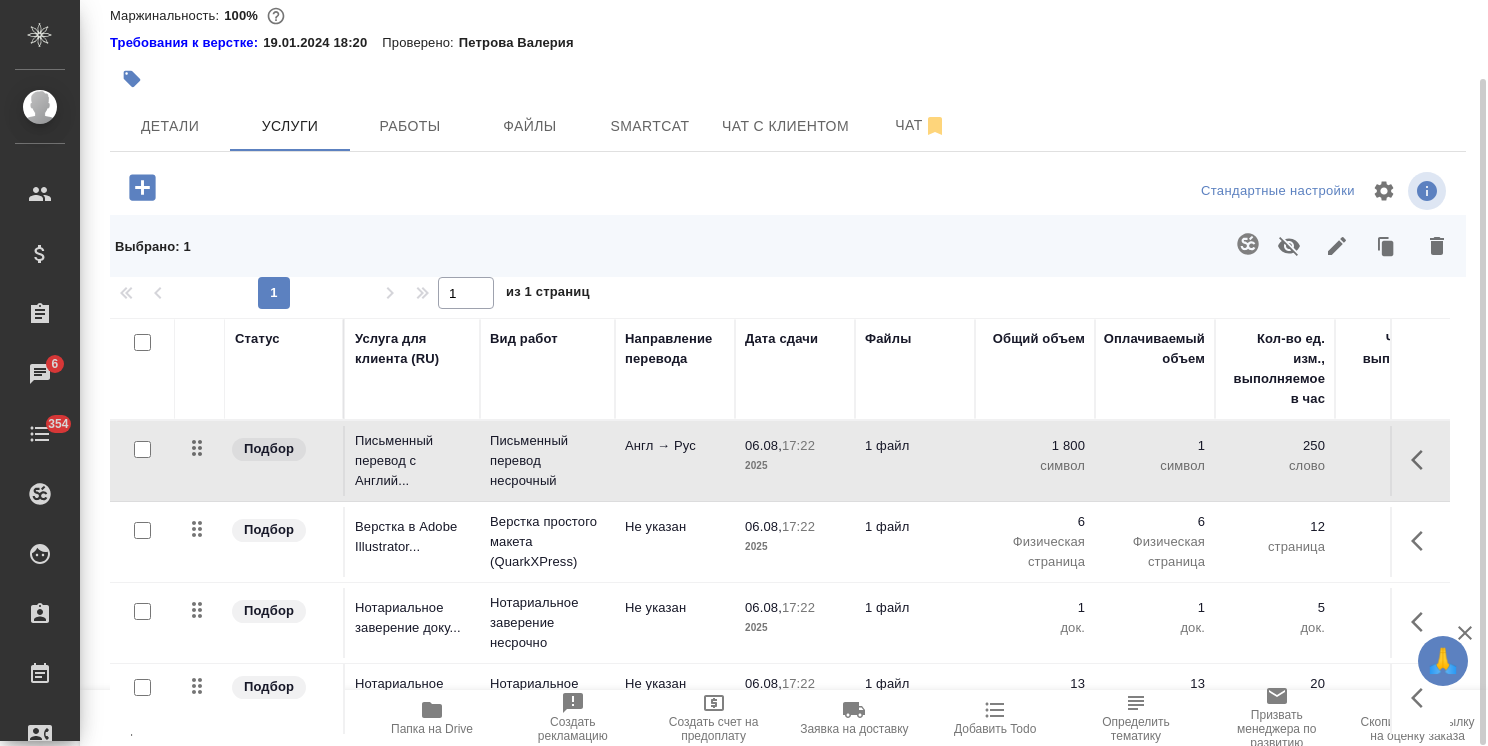 checkbox on "false" 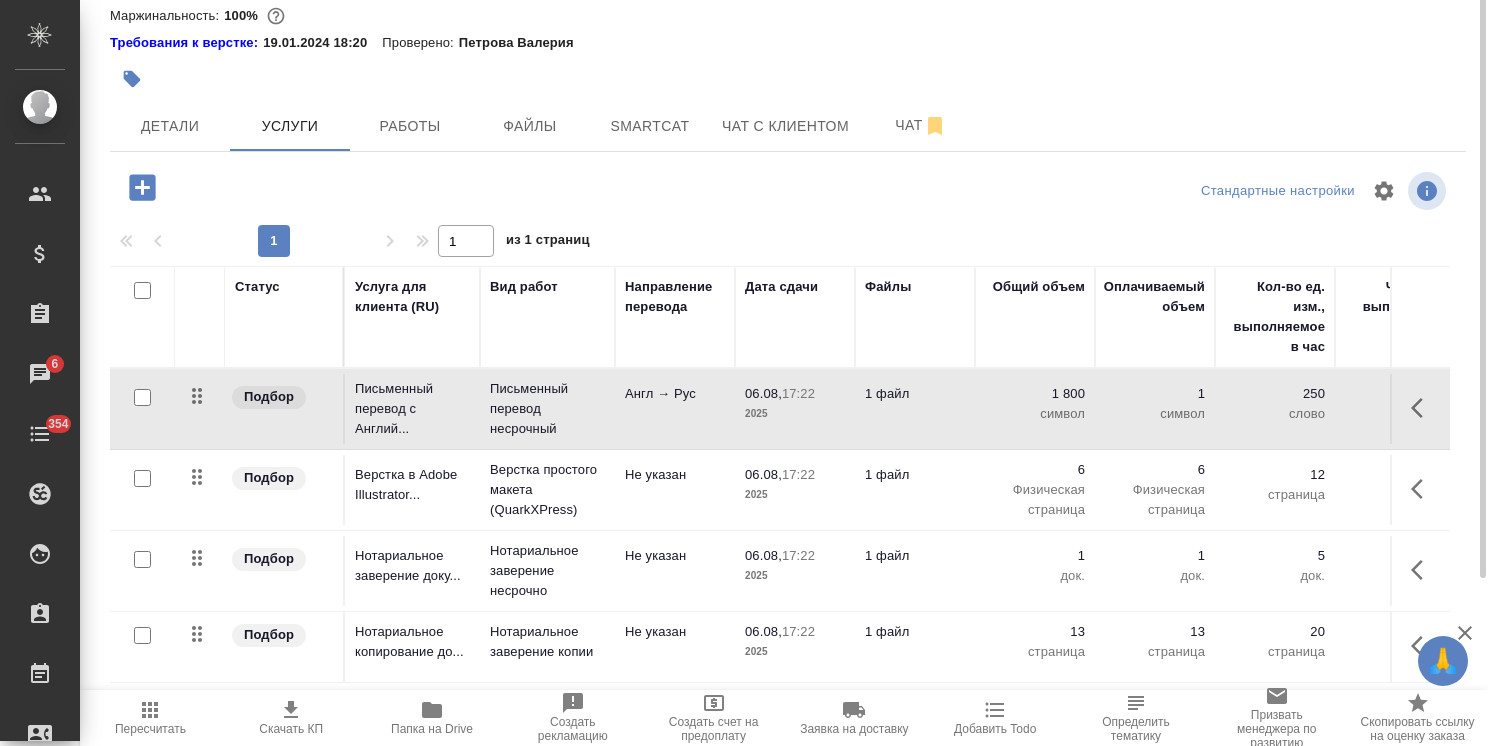 scroll, scrollTop: 0, scrollLeft: 0, axis: both 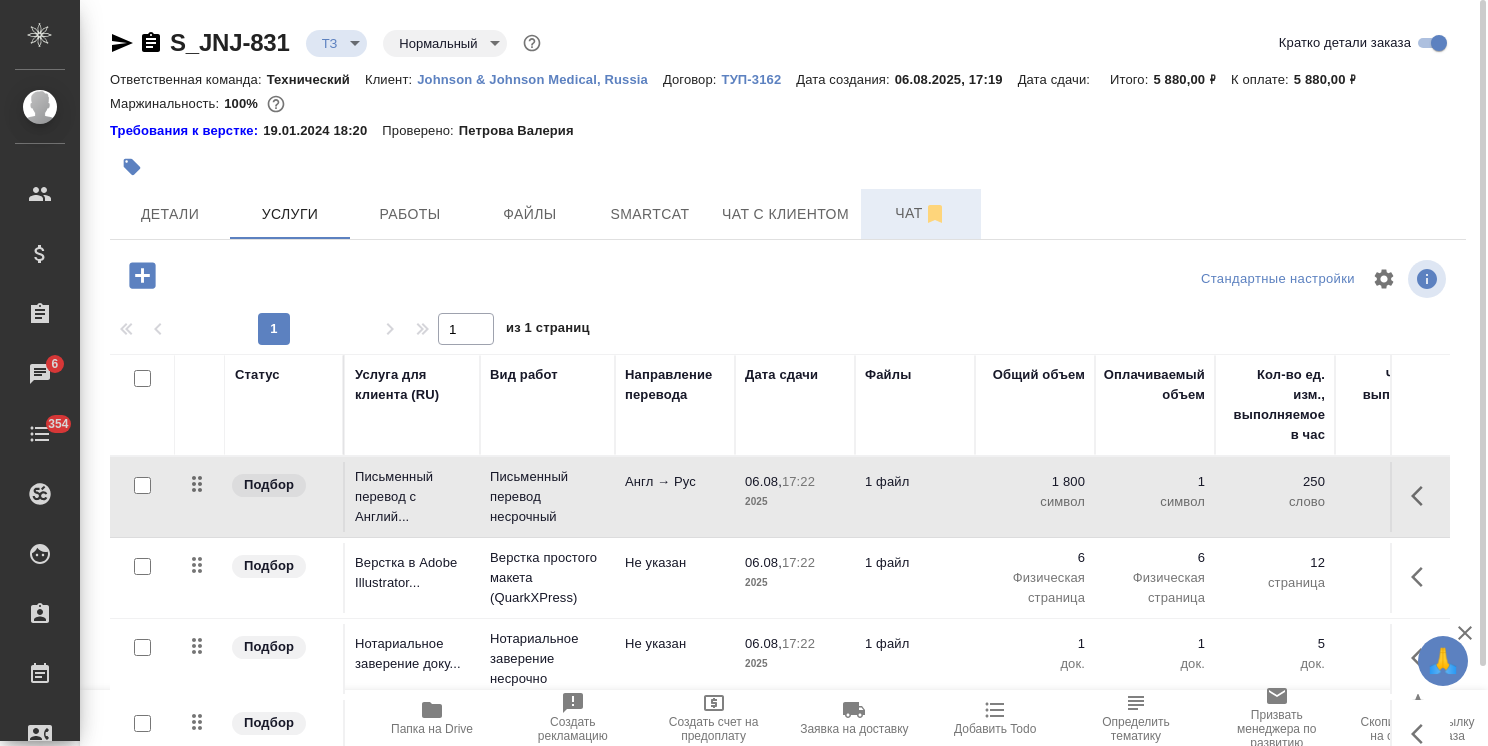 click on "Чат" at bounding box center [921, 213] 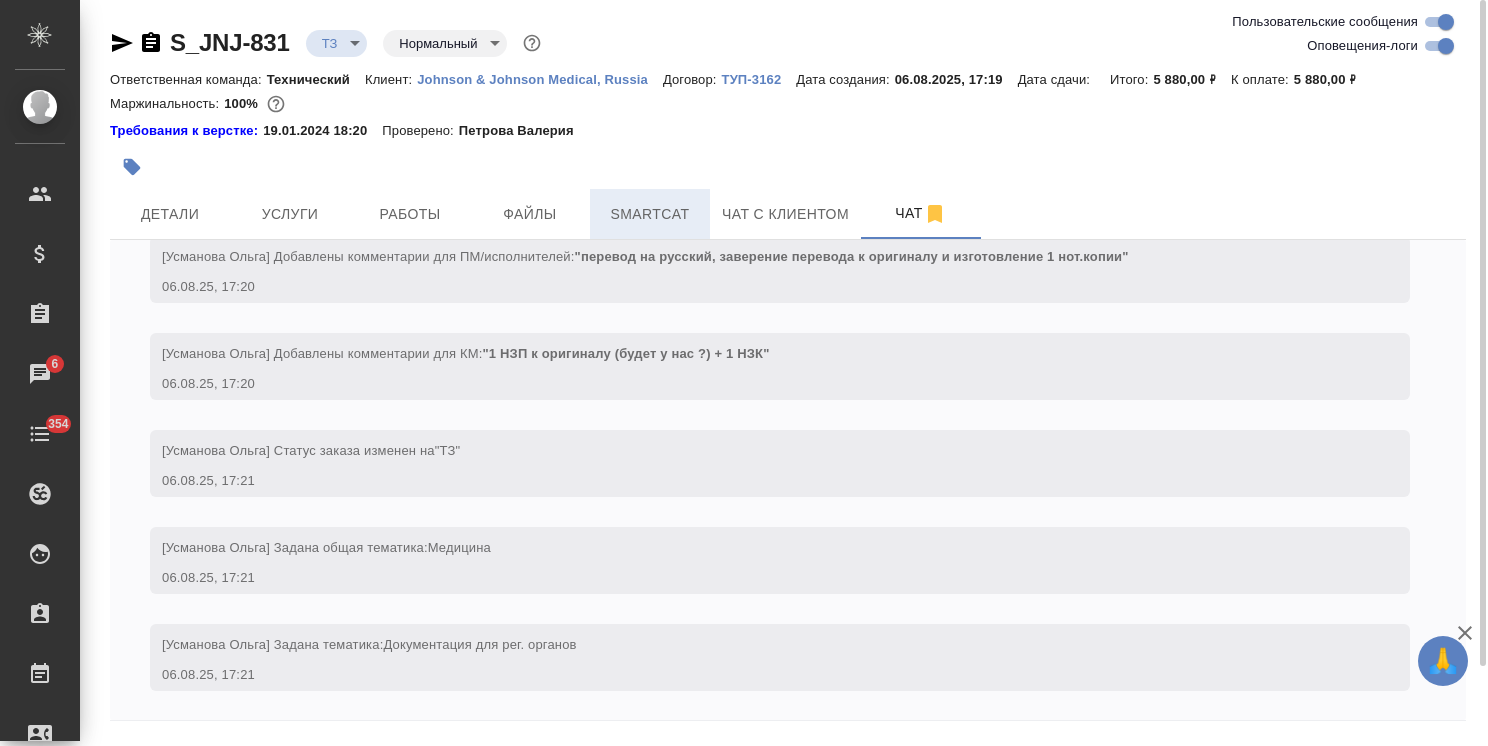 scroll, scrollTop: 348, scrollLeft: 0, axis: vertical 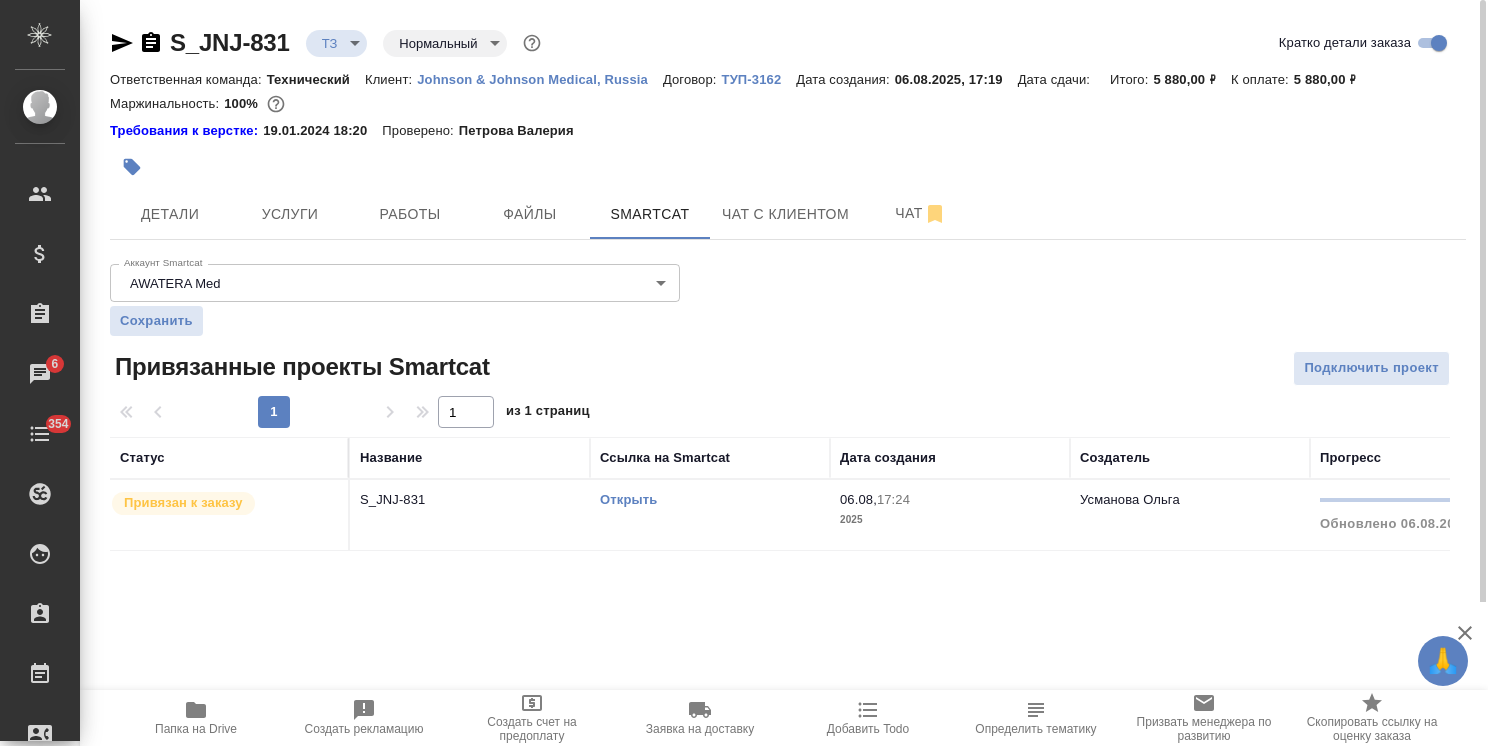 click on "Открыть" at bounding box center (628, 499) 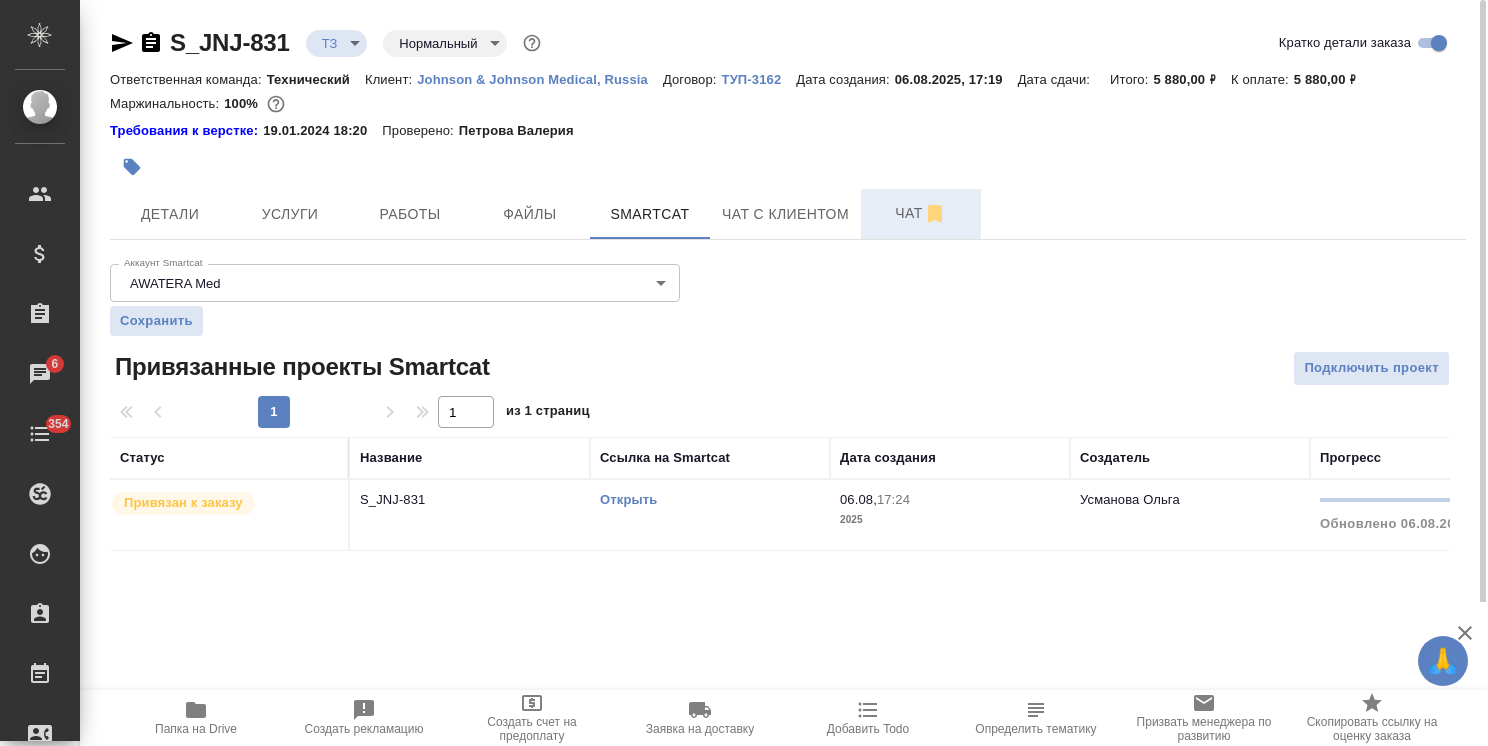 click on "Чат" at bounding box center (921, 213) 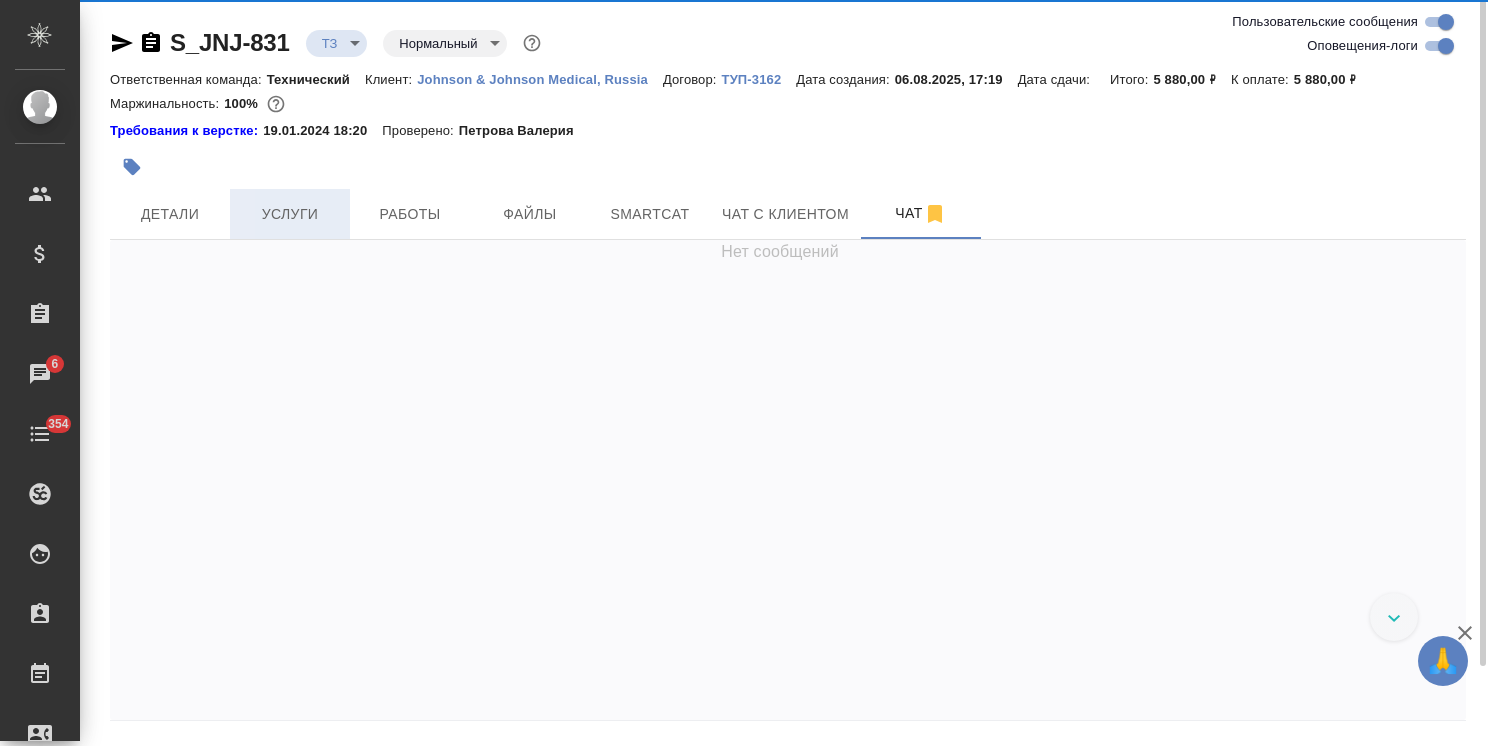 click on "Услуги" at bounding box center (290, 214) 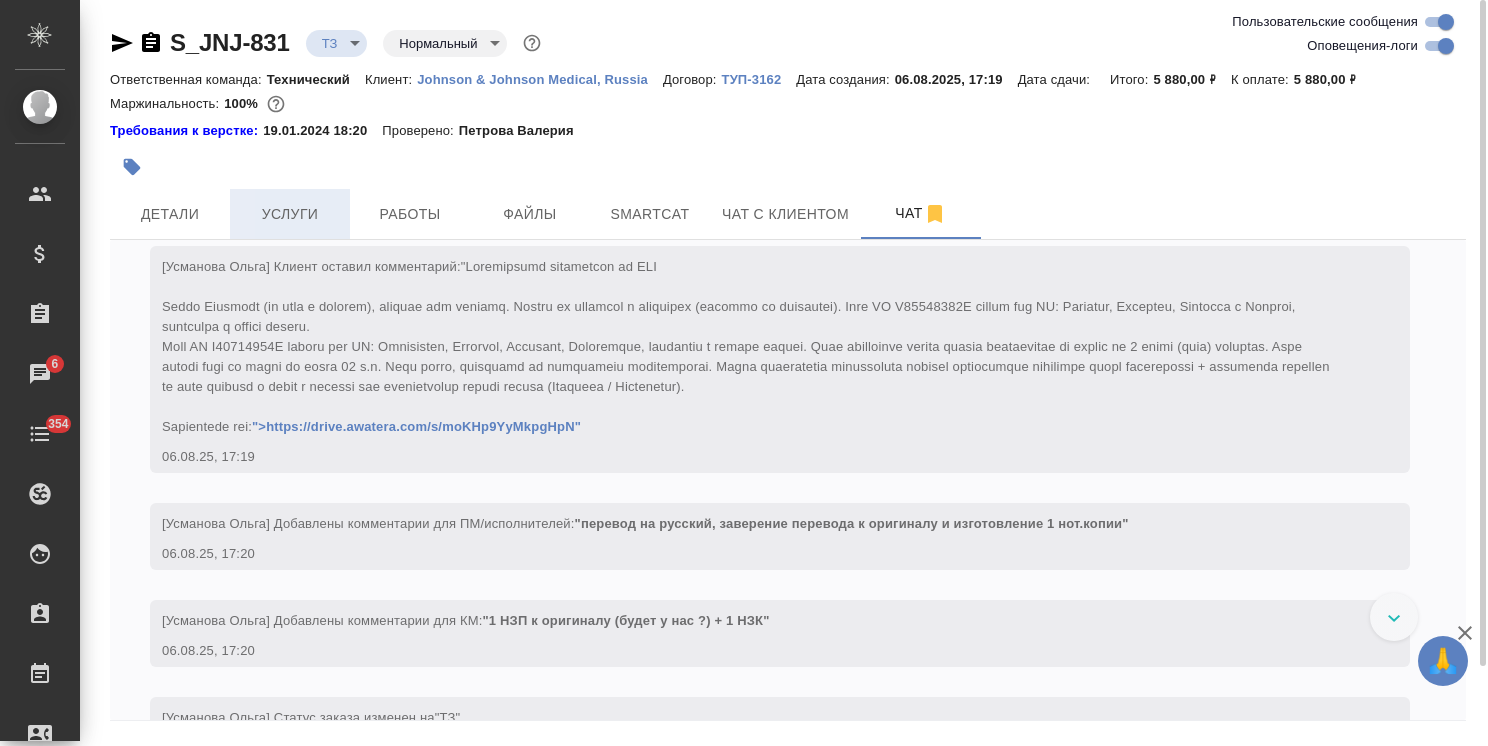 scroll, scrollTop: 348, scrollLeft: 0, axis: vertical 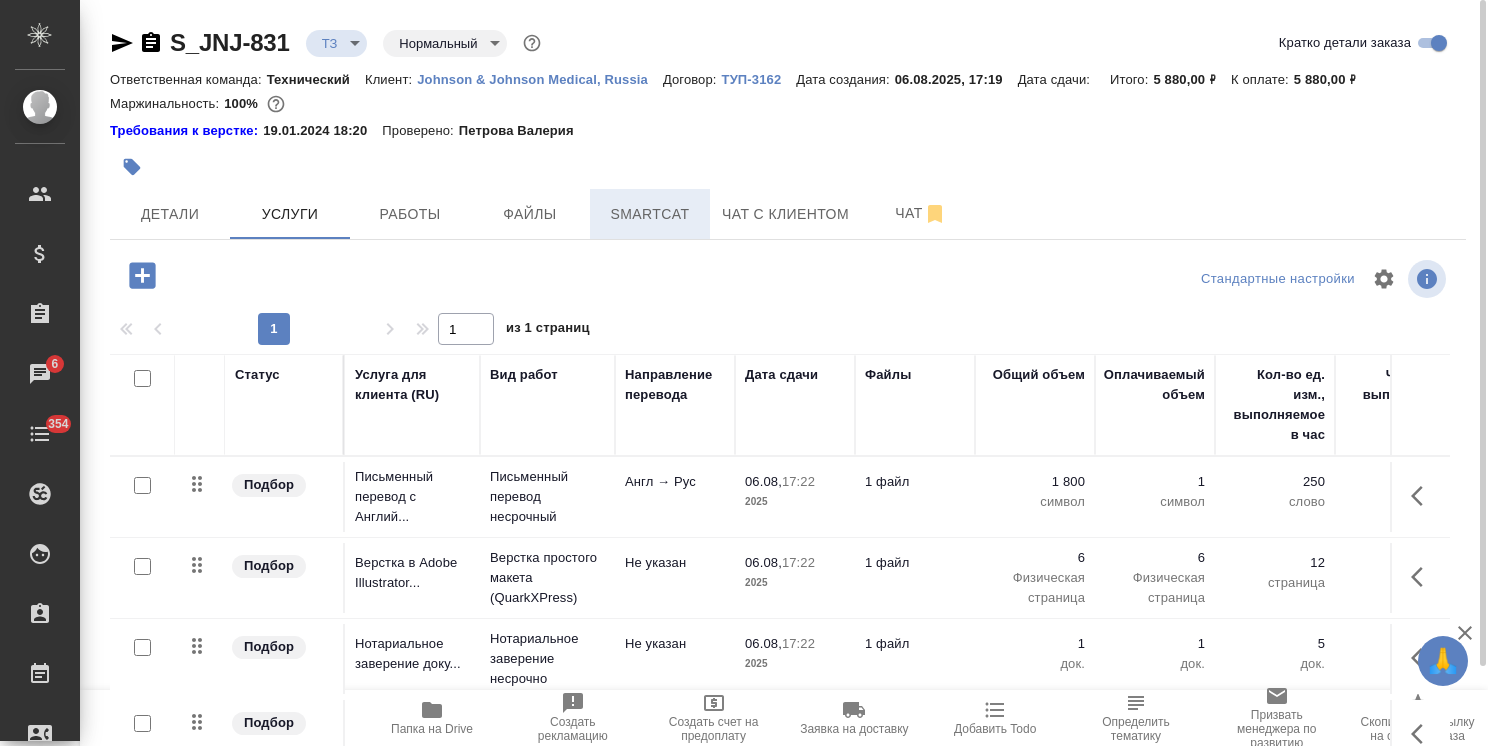 click on "Smartcat" at bounding box center (650, 214) 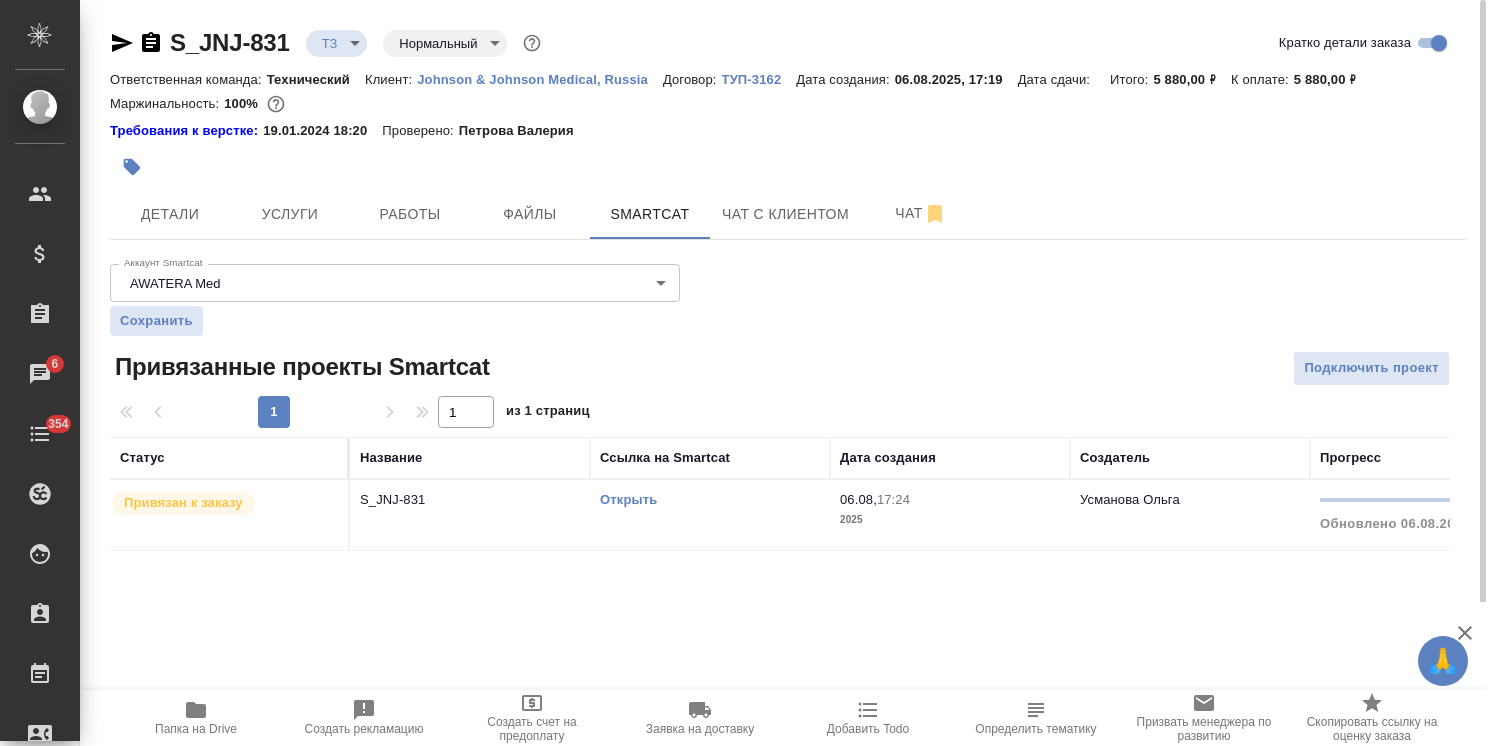 click on "Открыть" at bounding box center (628, 499) 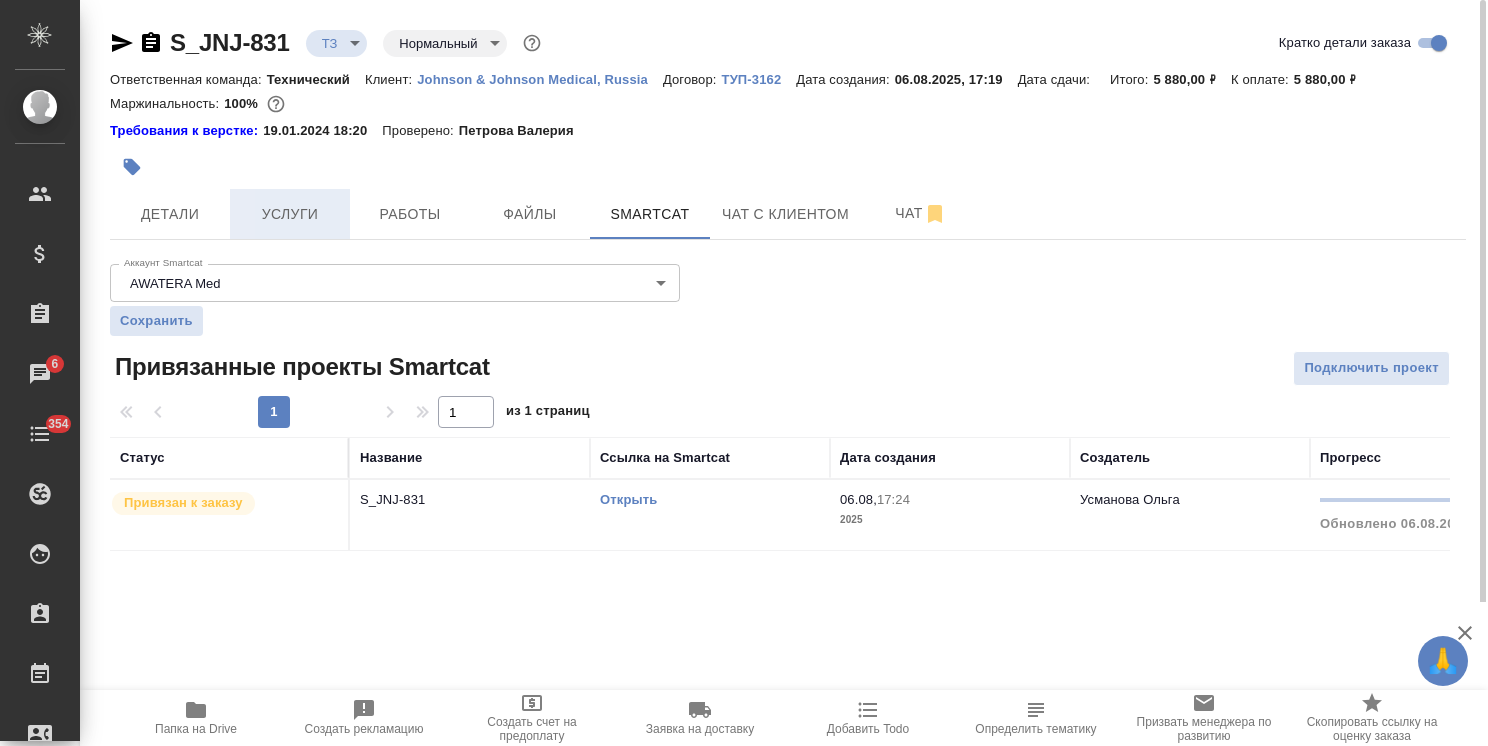 click on "Услуги" at bounding box center [290, 214] 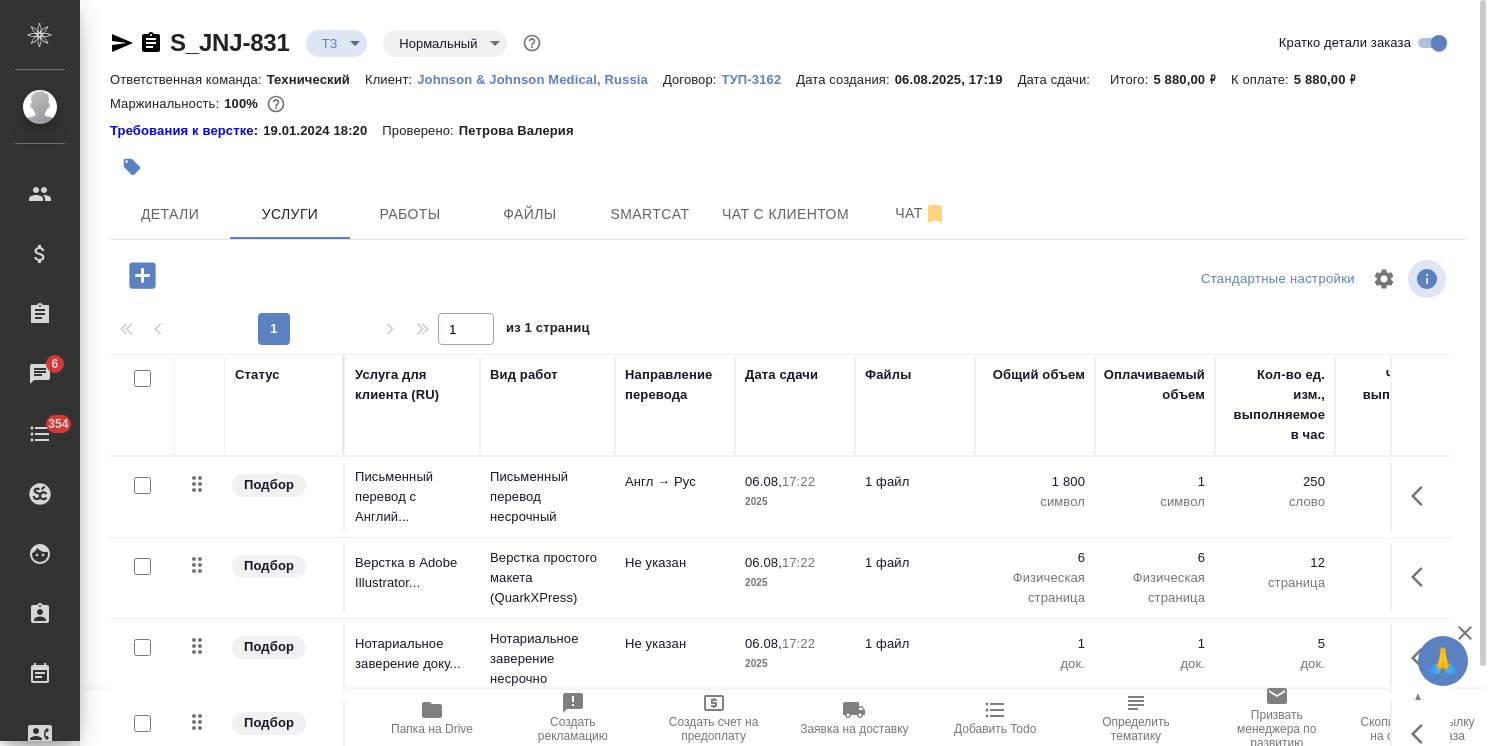 click on "Англ → Рус" at bounding box center [675, 497] 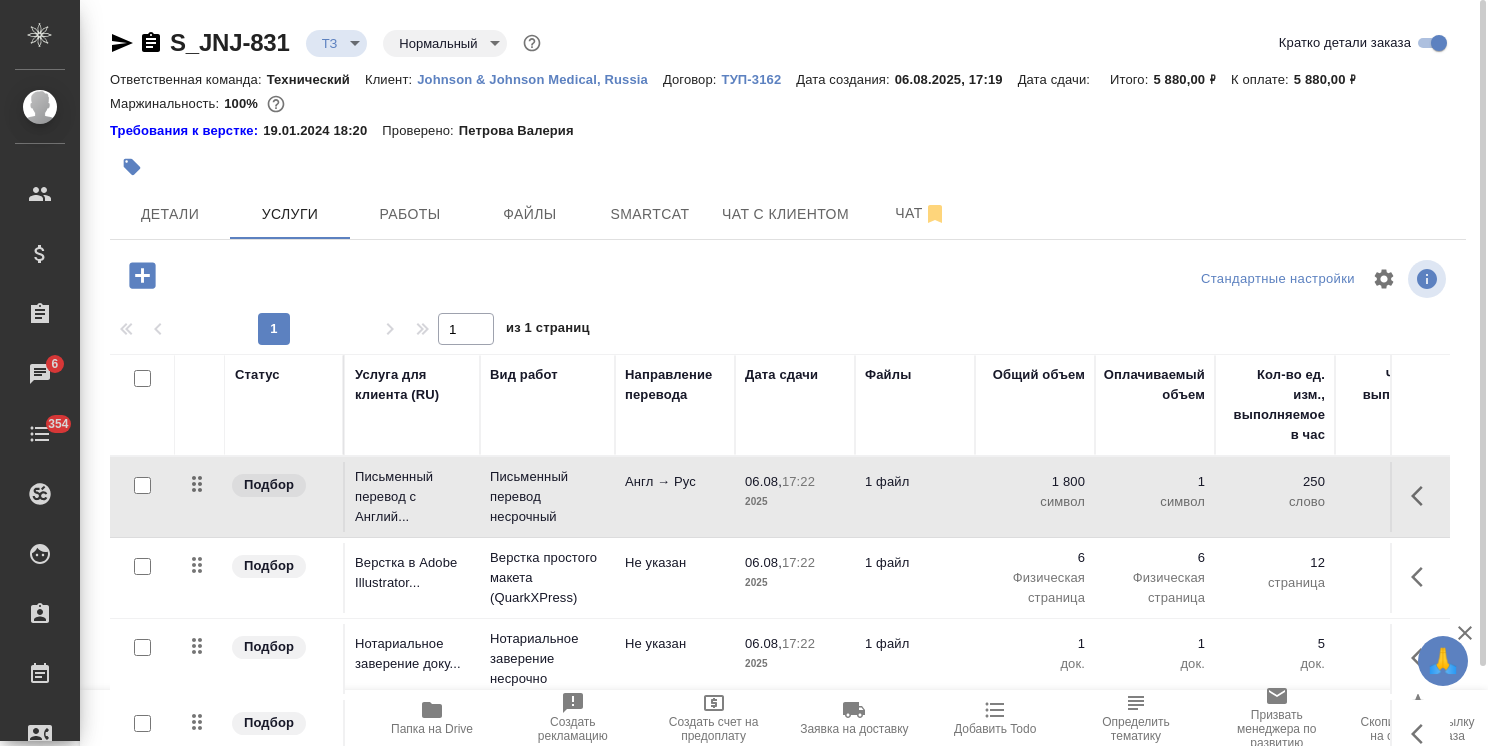 click on "Англ → Рус" at bounding box center (675, 497) 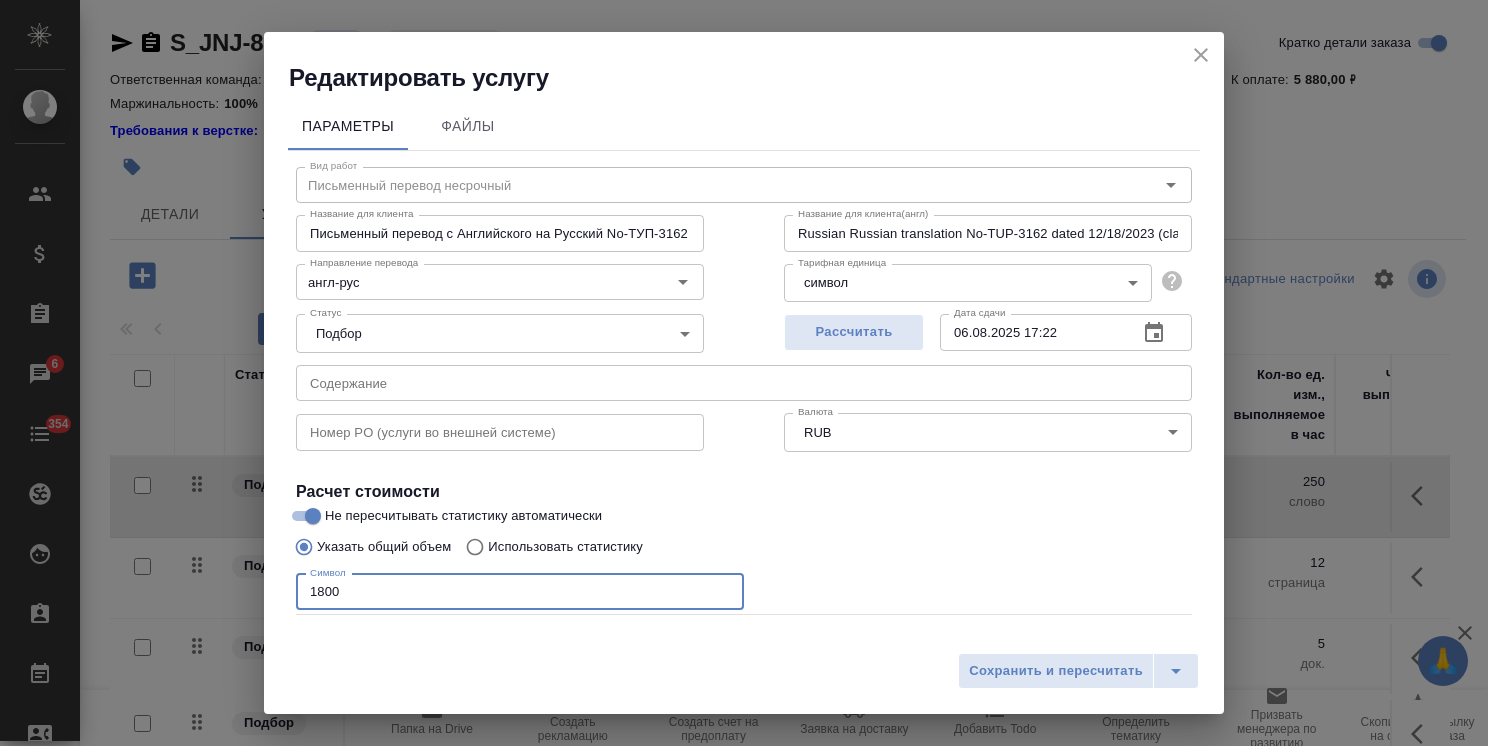 drag, startPoint x: 401, startPoint y: 591, endPoint x: 202, endPoint y: 614, distance: 200.32474 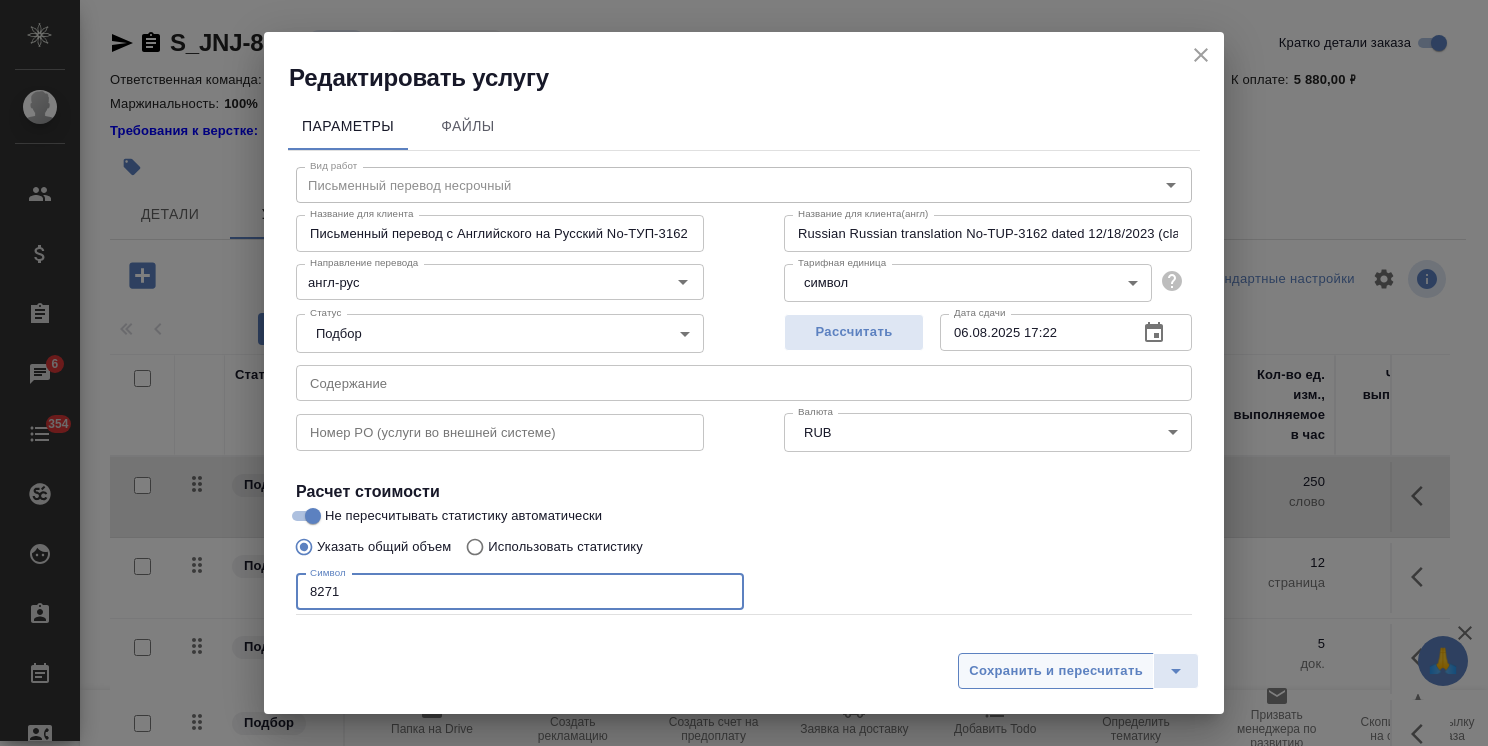 type on "8271" 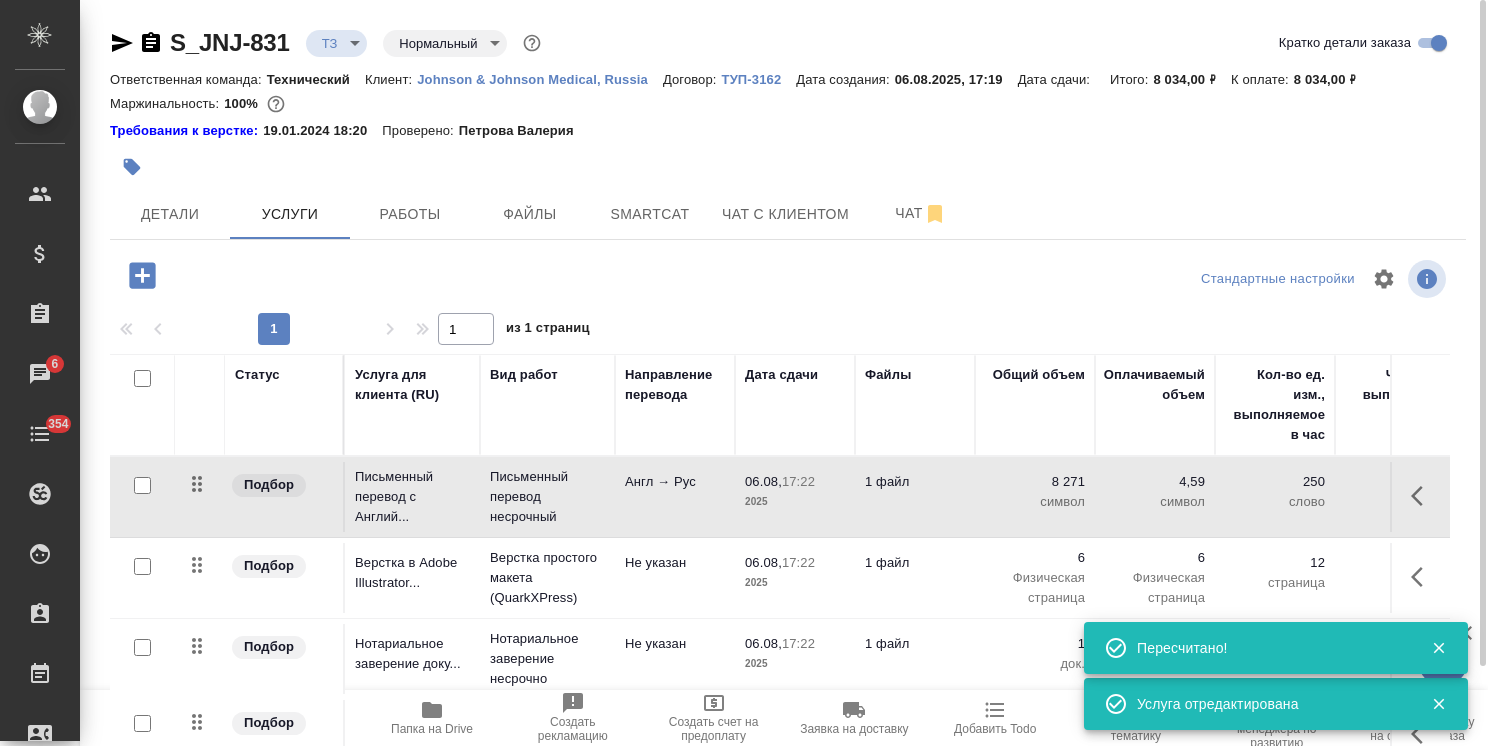 scroll, scrollTop: 88, scrollLeft: 0, axis: vertical 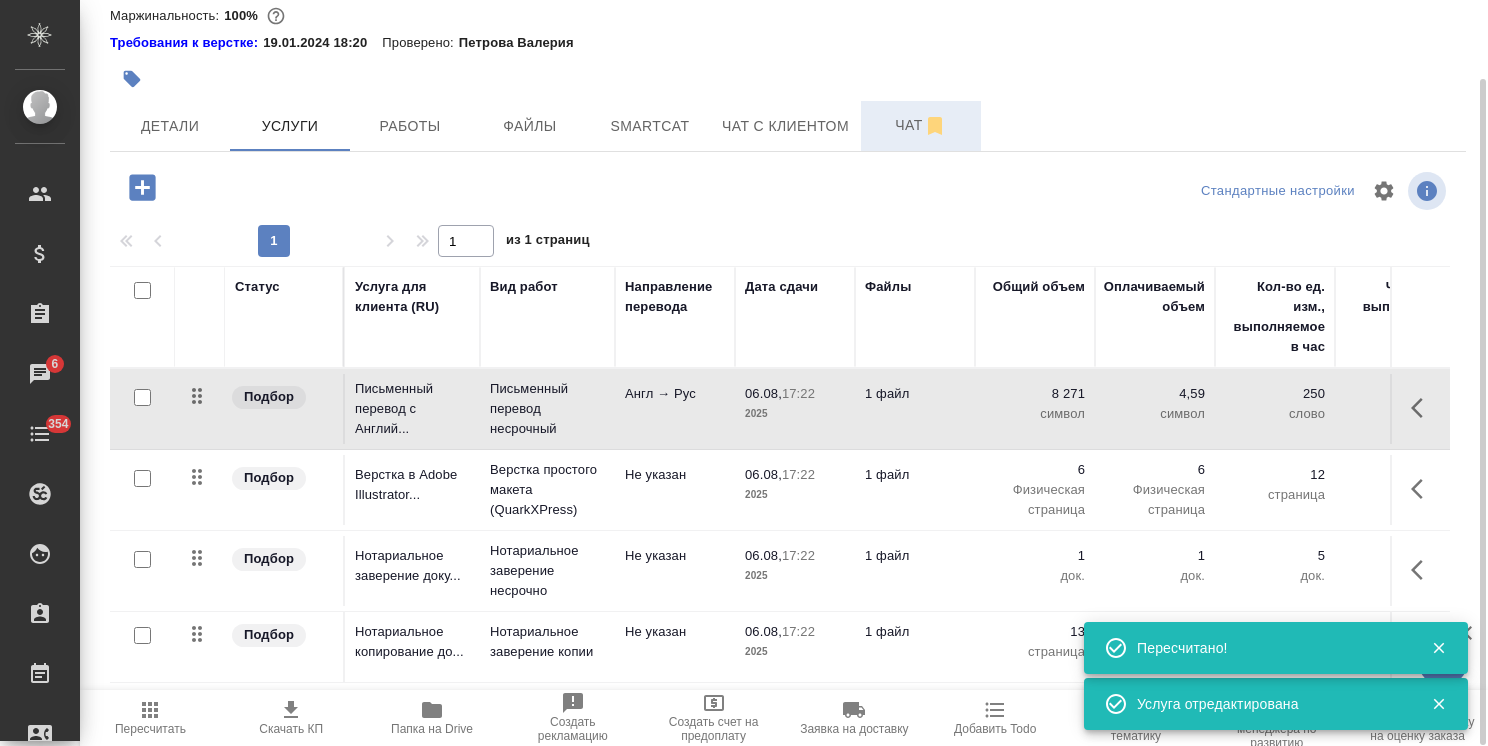 click on "Чат" at bounding box center (921, 126) 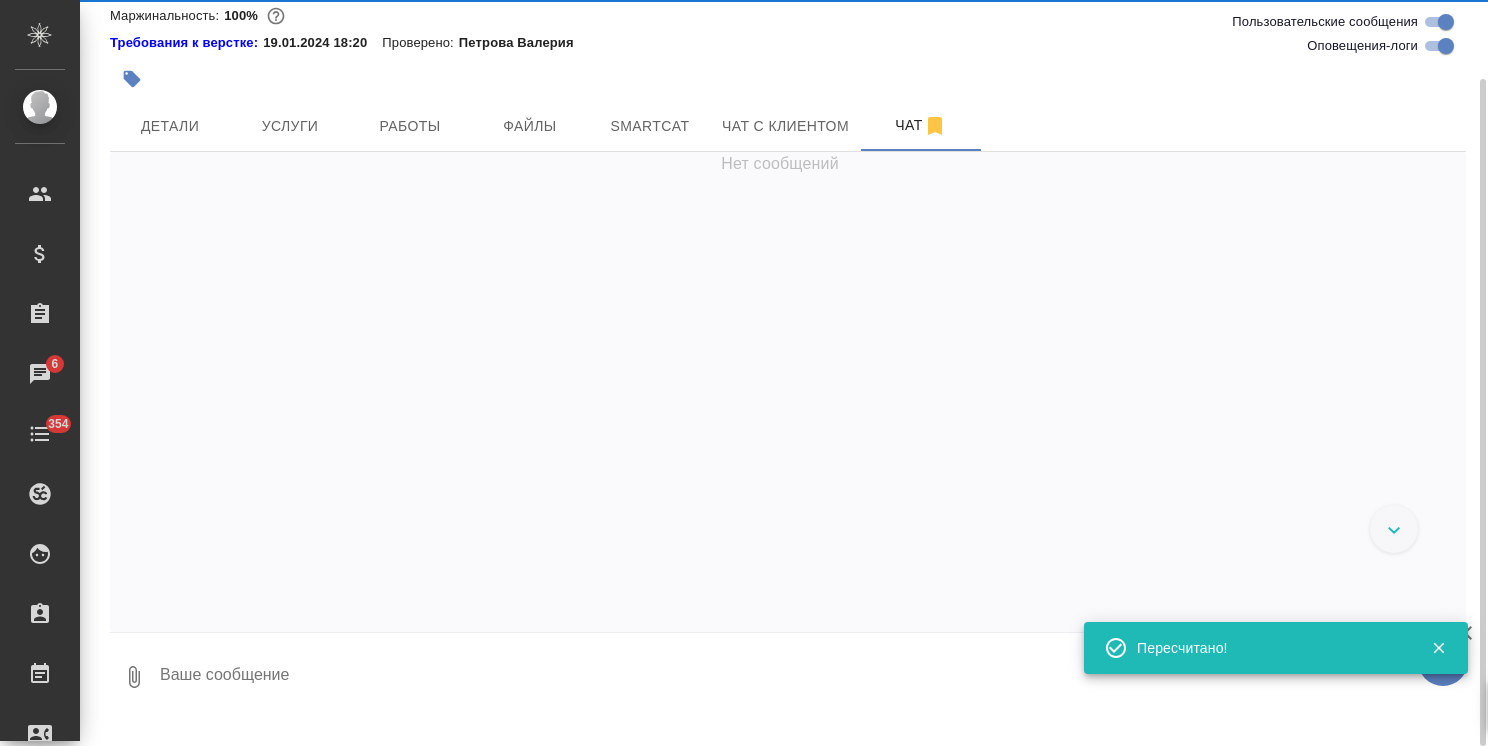 scroll, scrollTop: 88, scrollLeft: 0, axis: vertical 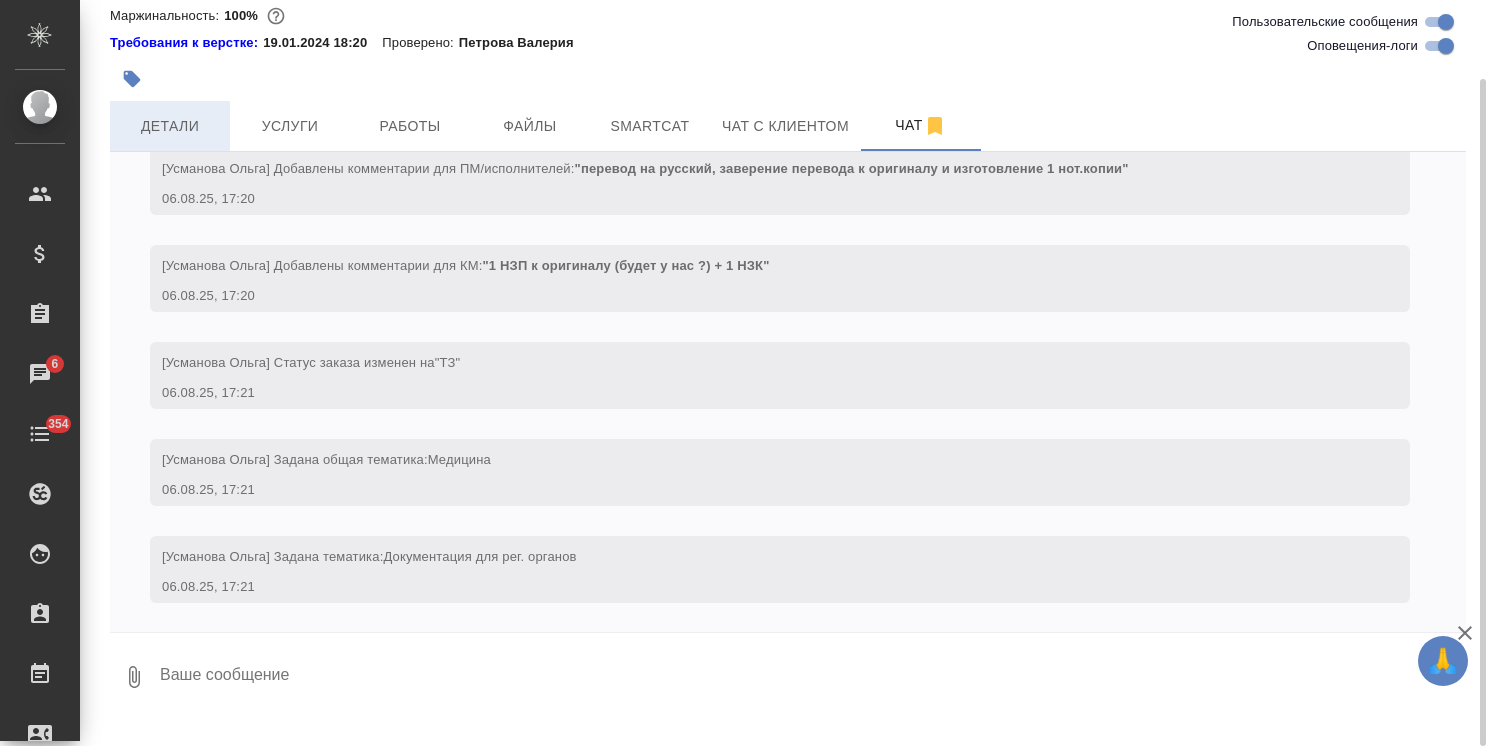 click on "Детали" at bounding box center (170, 126) 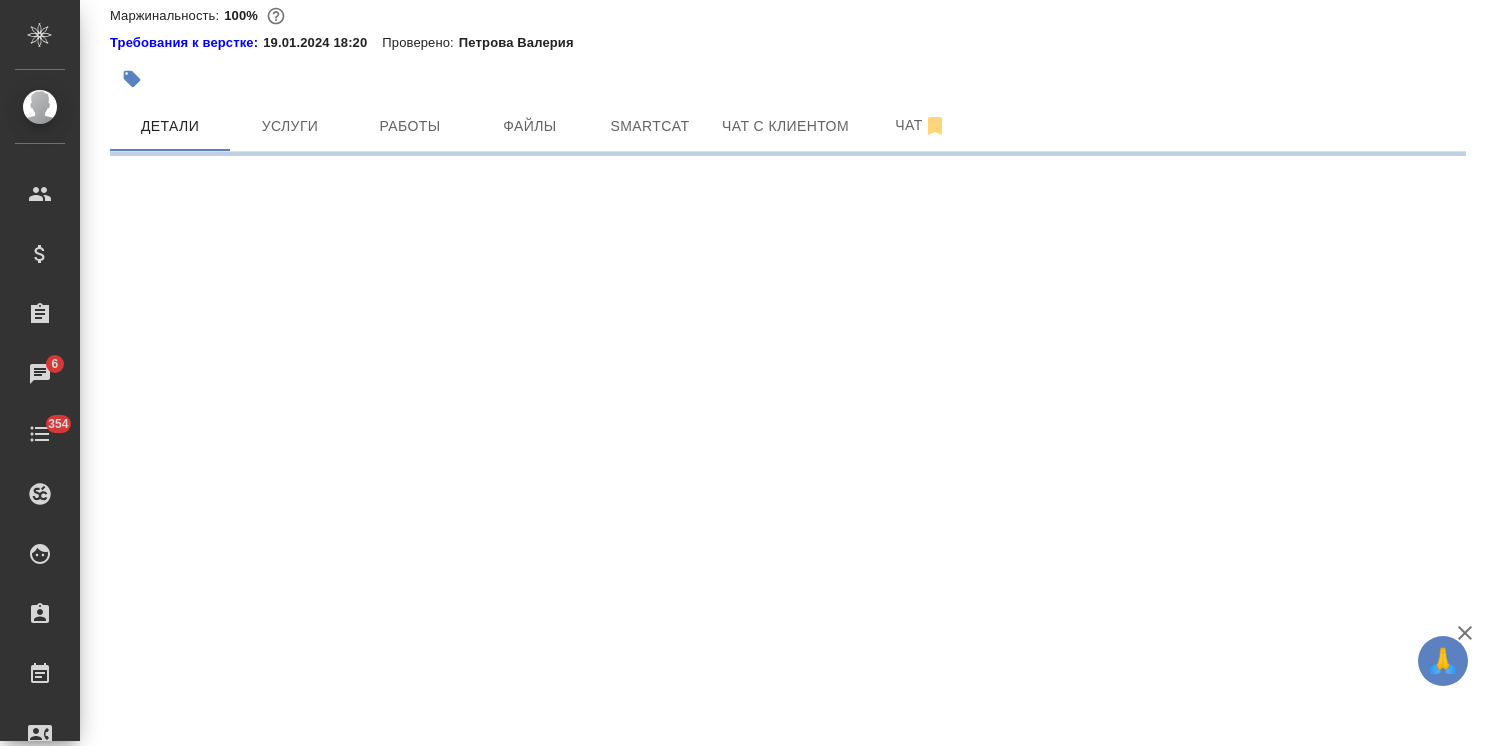 select on "RU" 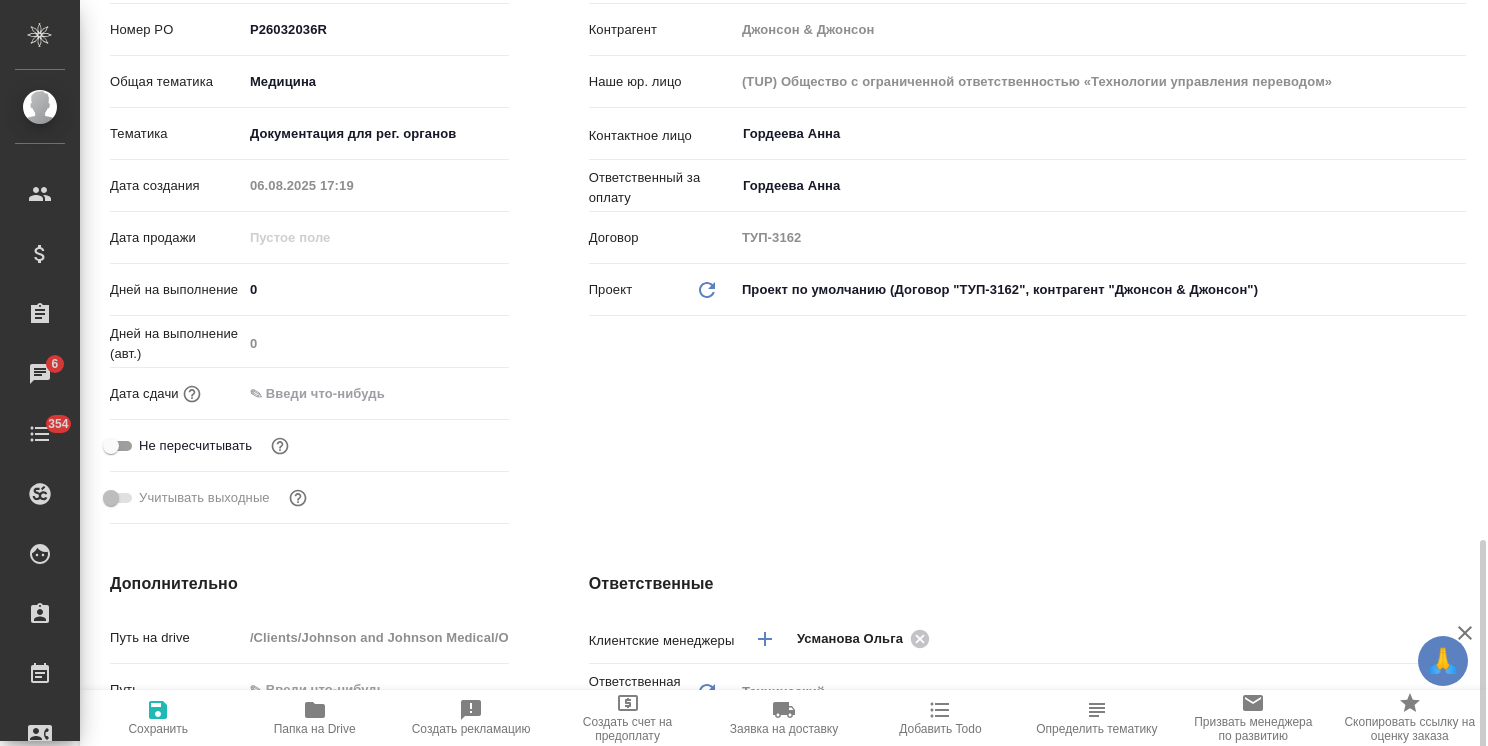 type on "x" 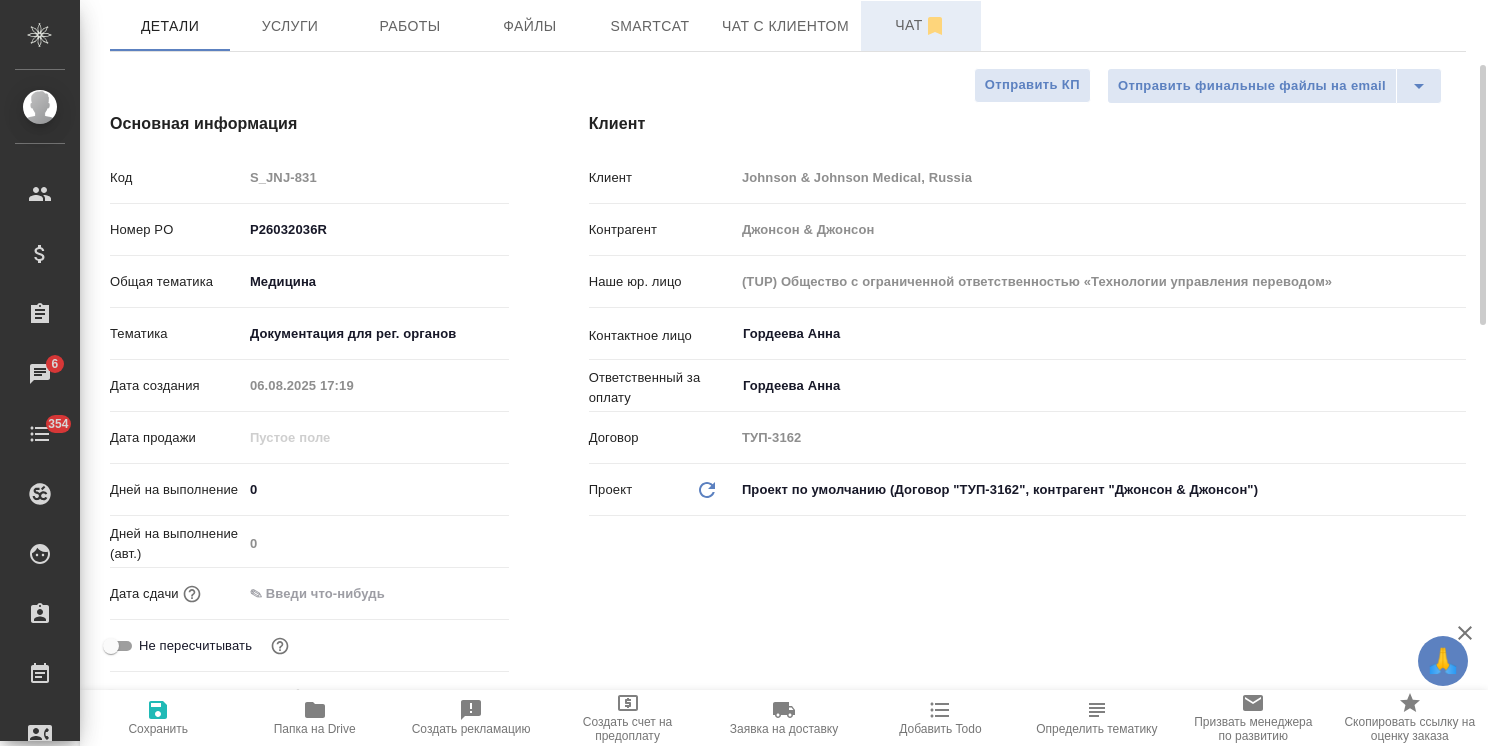 scroll, scrollTop: 88, scrollLeft: 0, axis: vertical 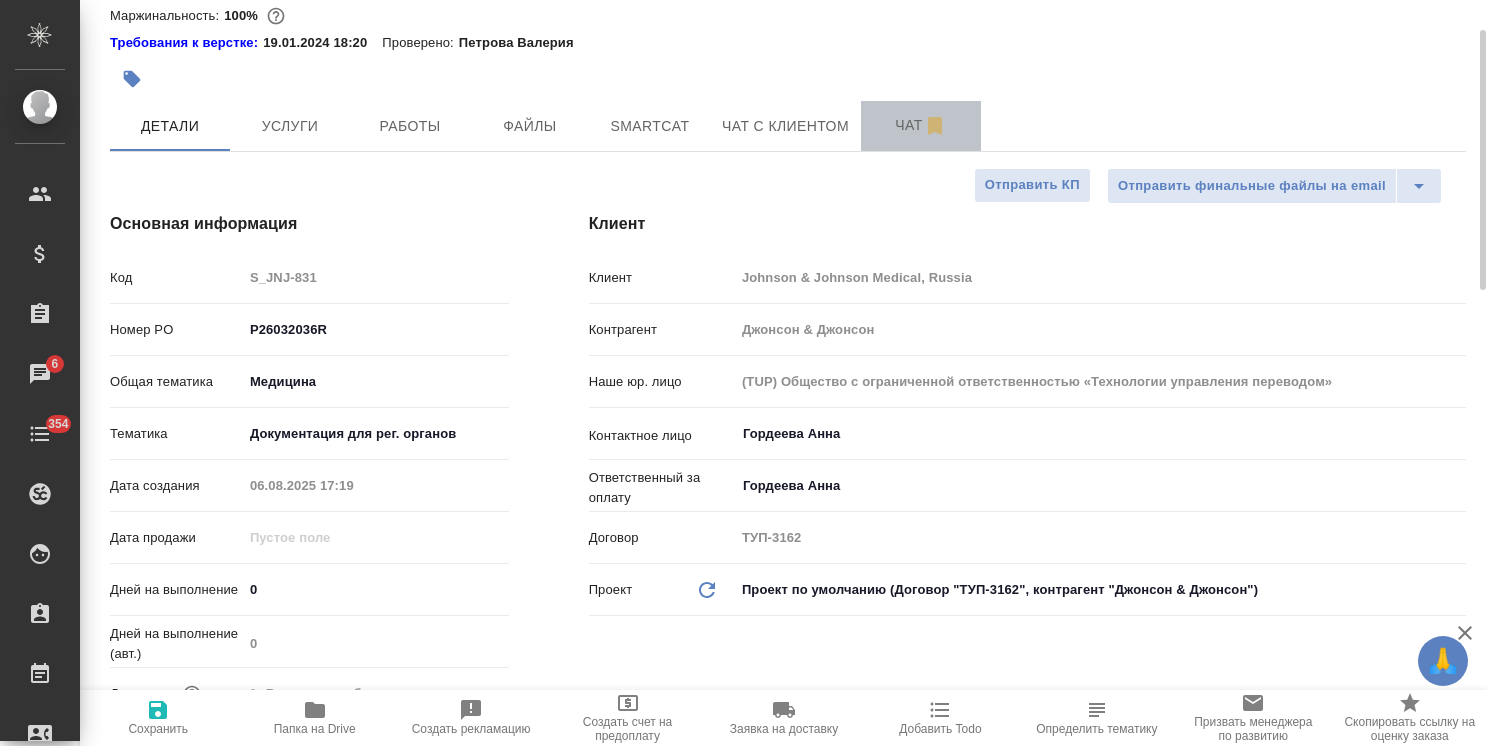 click on "Чат" at bounding box center [921, 125] 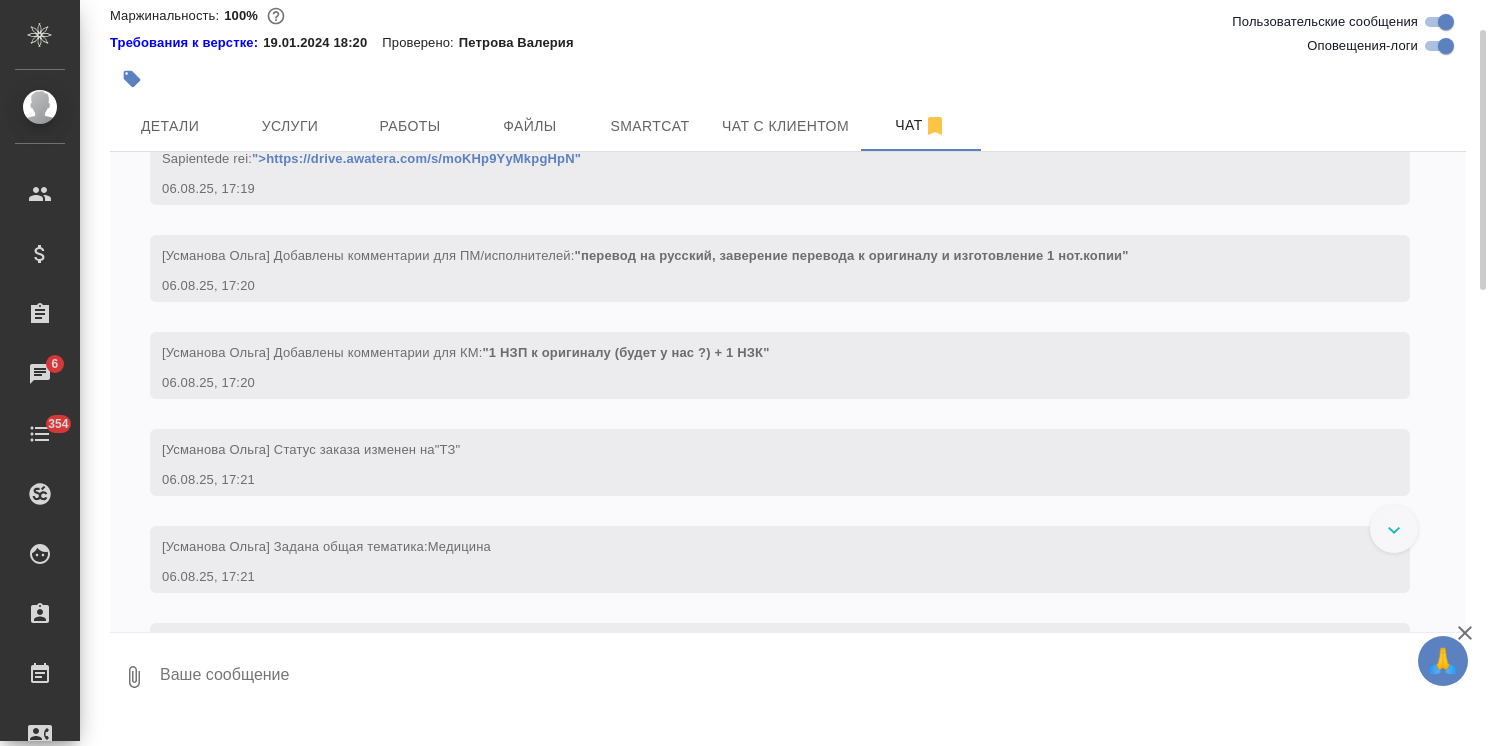 scroll, scrollTop: 446, scrollLeft: 0, axis: vertical 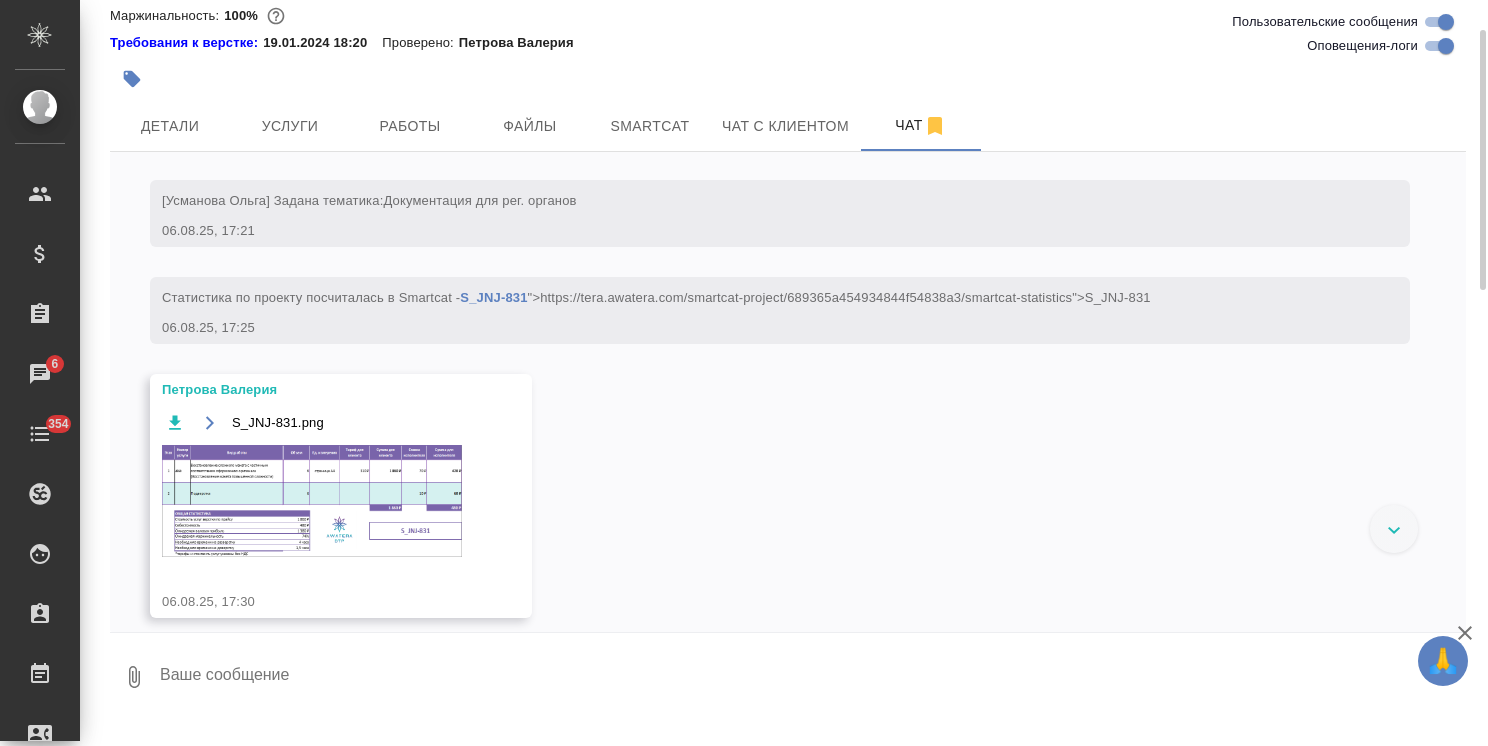 click at bounding box center (312, 501) 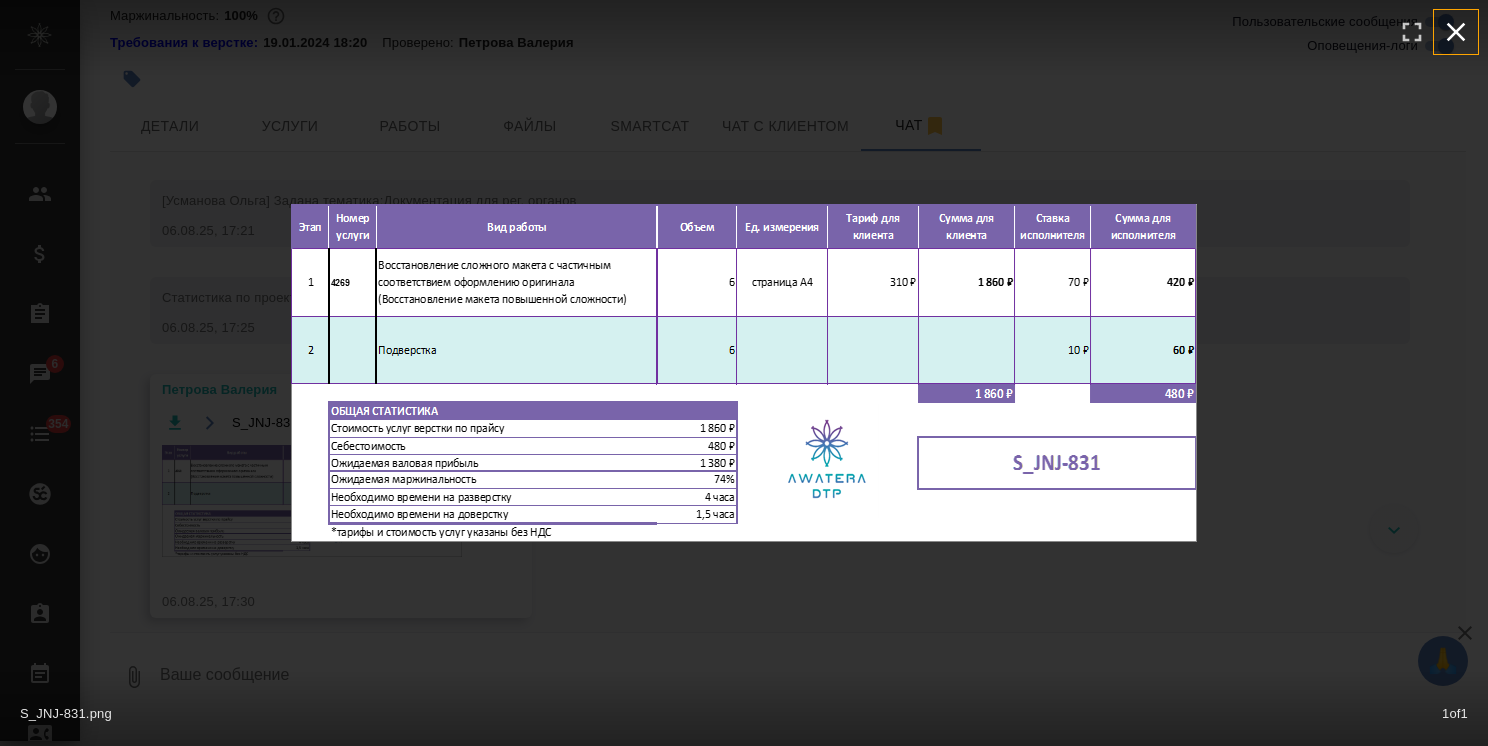 click 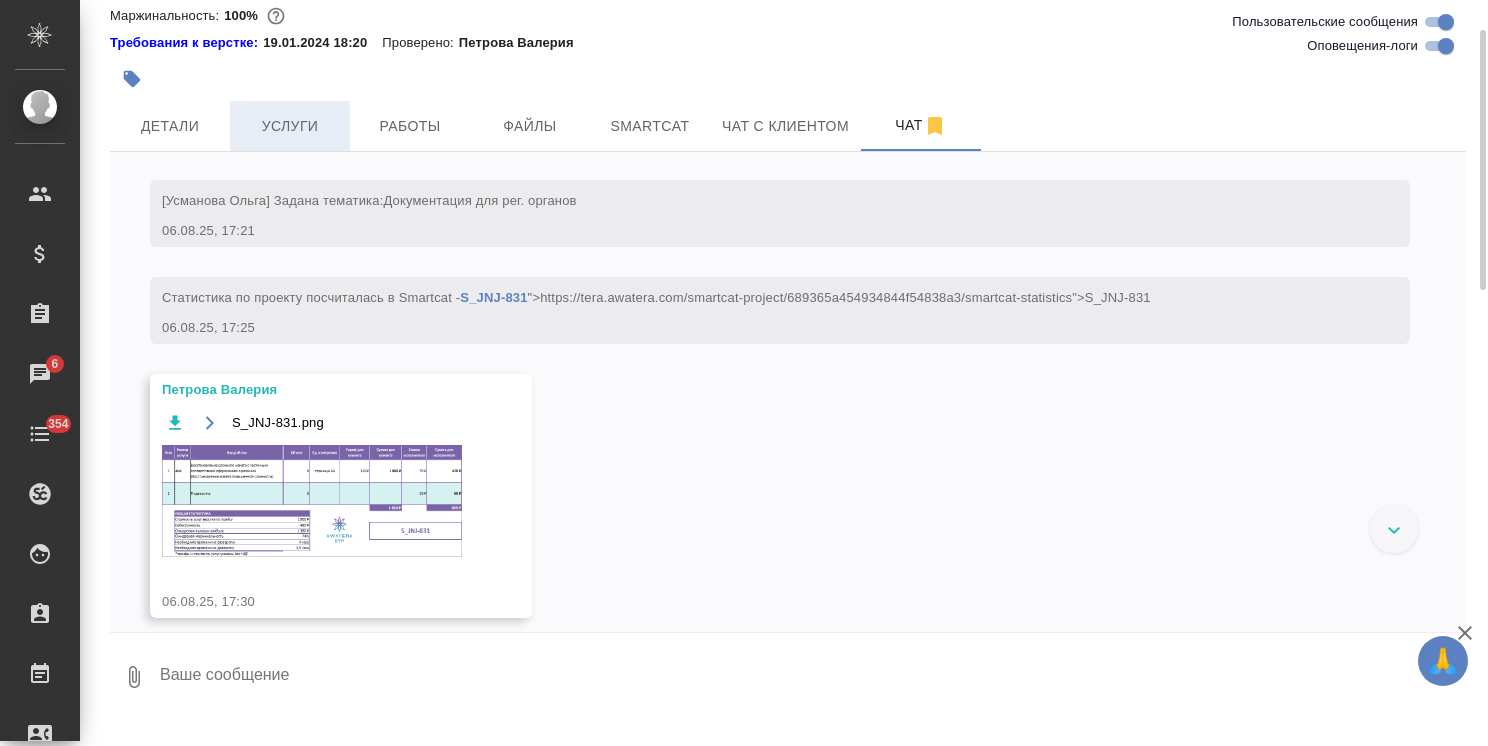 click on "Услуги" at bounding box center [290, 126] 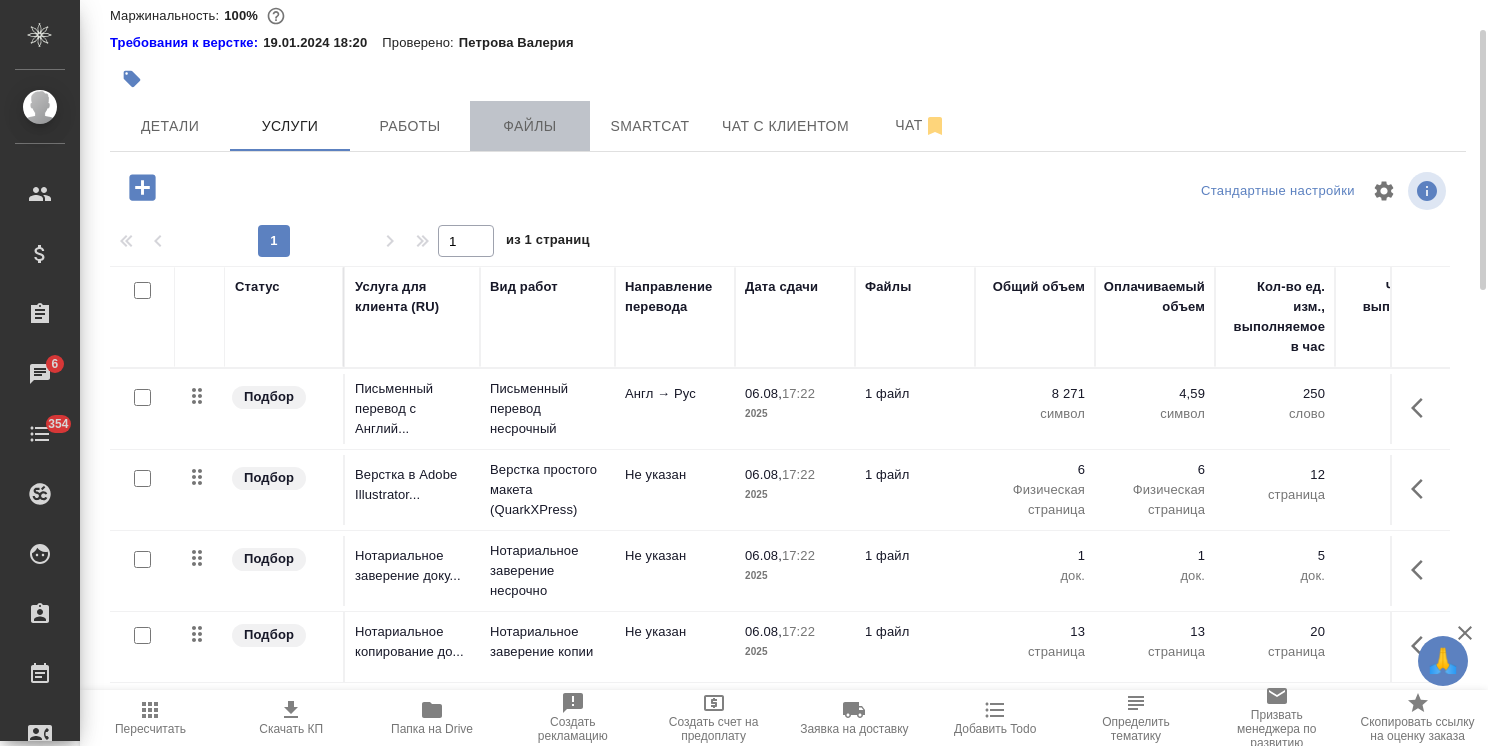 click on "Файлы" at bounding box center [530, 126] 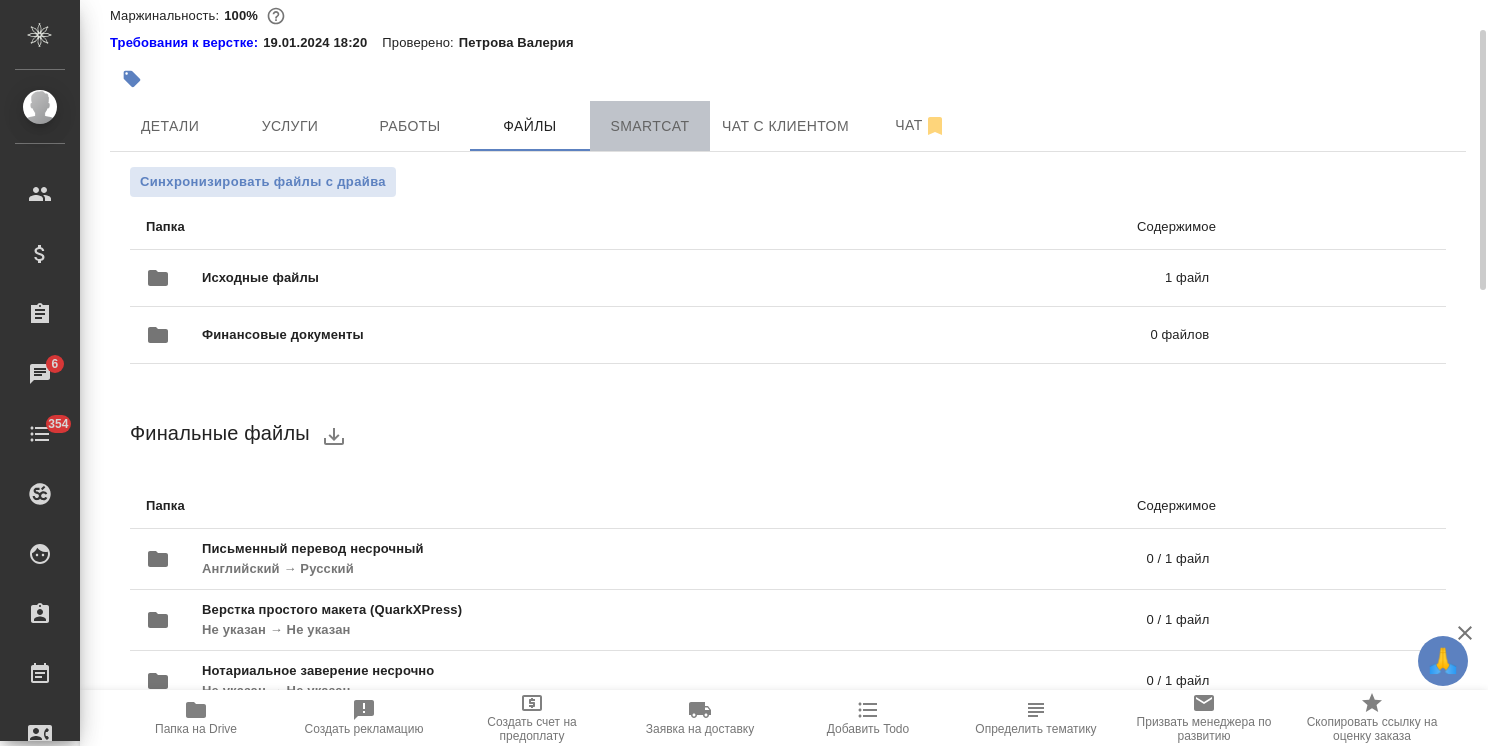 click on "Smartcat" at bounding box center [650, 126] 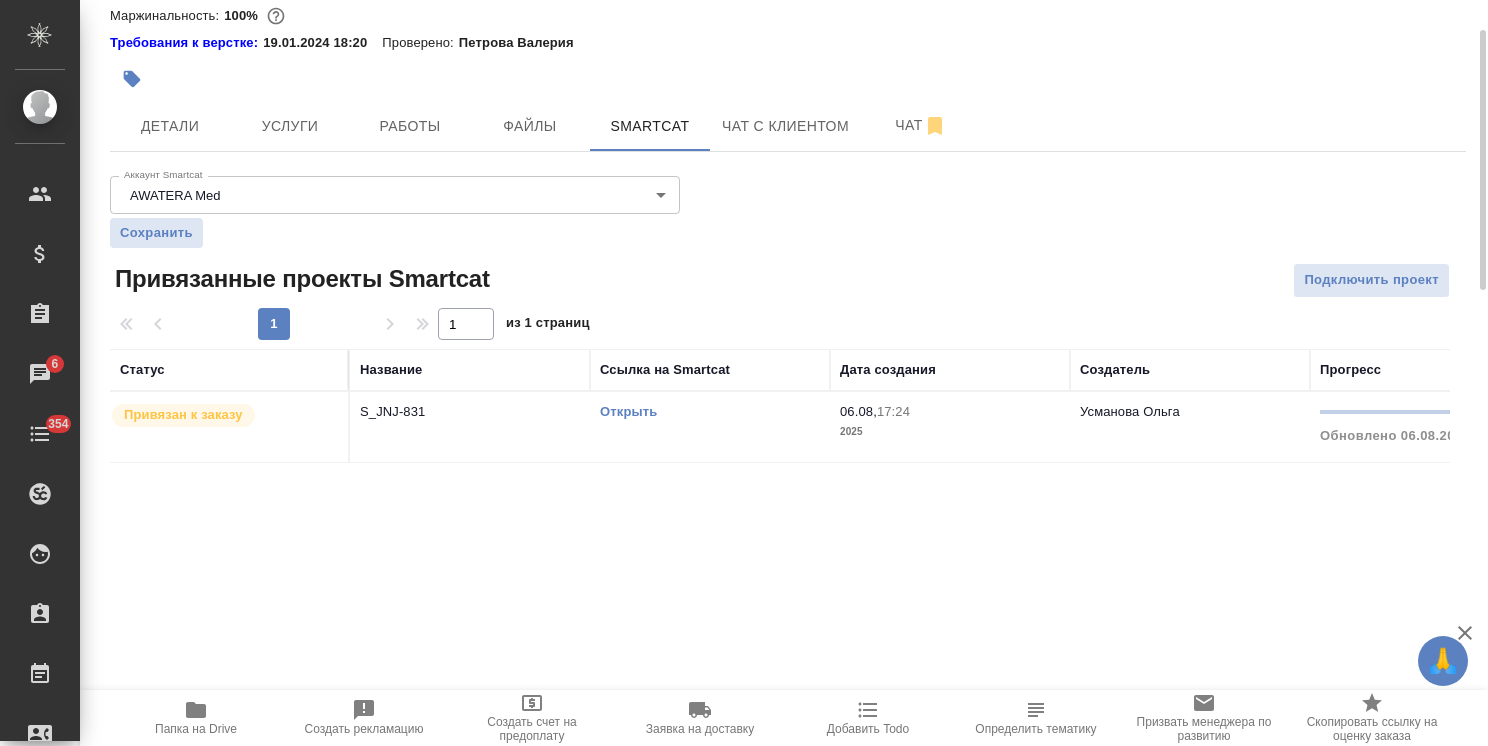 click on "Открыть" at bounding box center (628, 411) 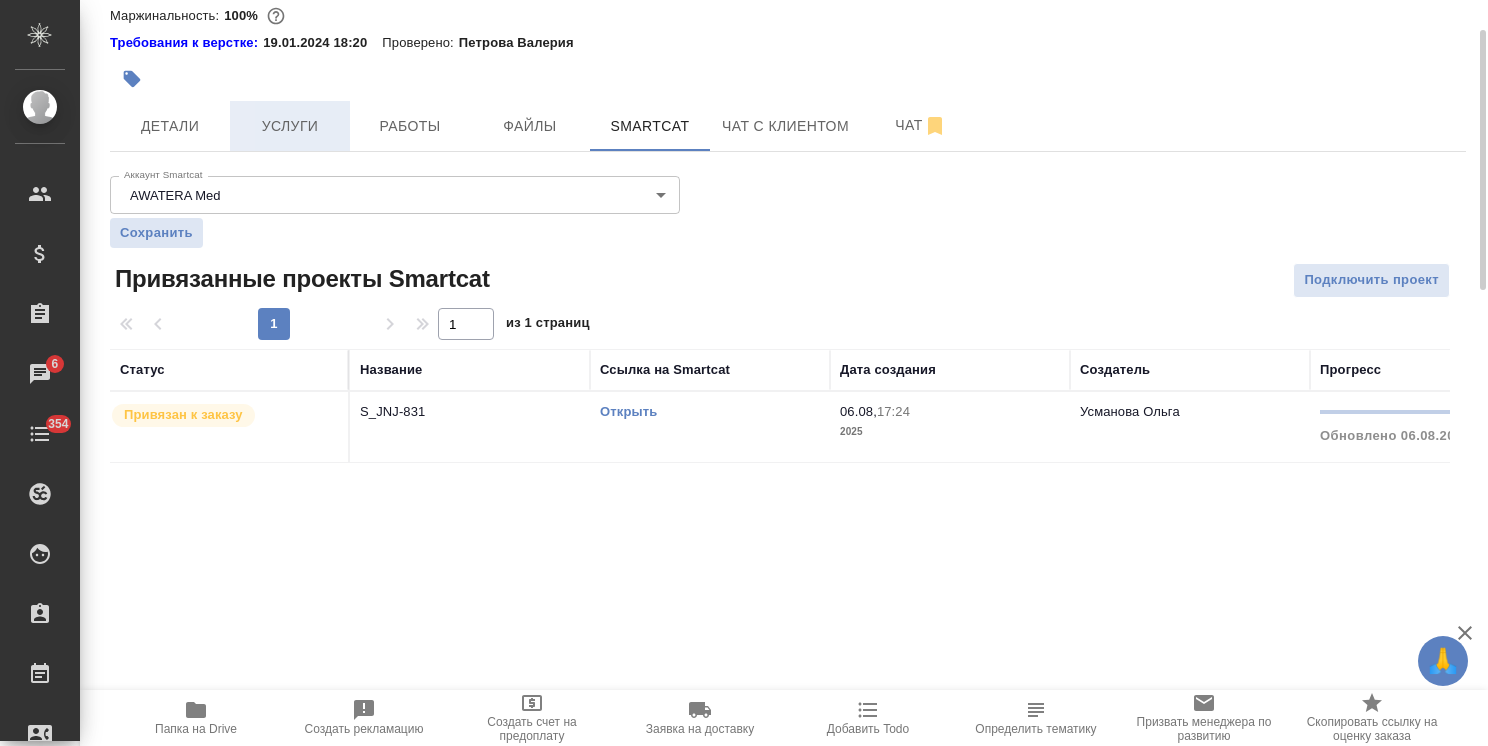 click on "Услуги" at bounding box center [290, 126] 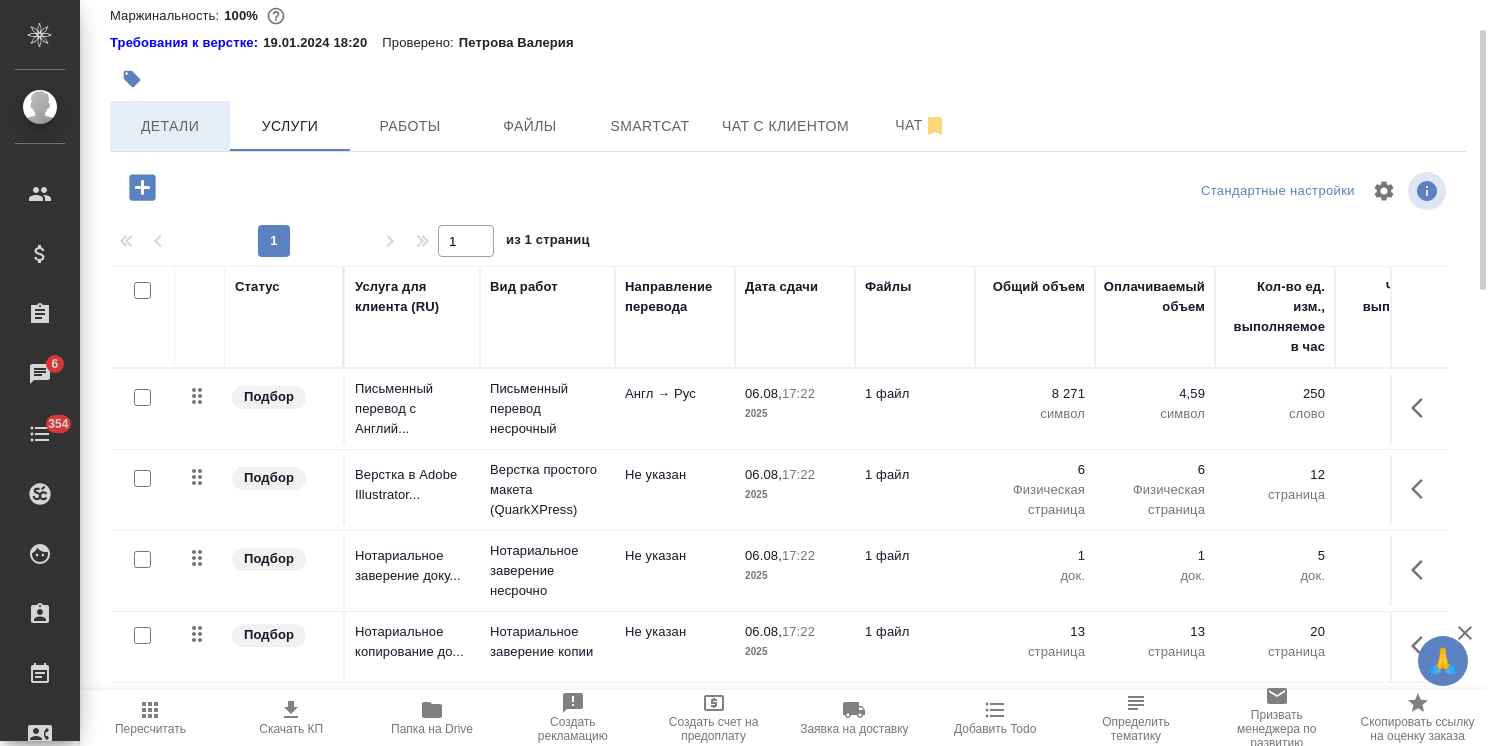 click on "Детали" at bounding box center [170, 126] 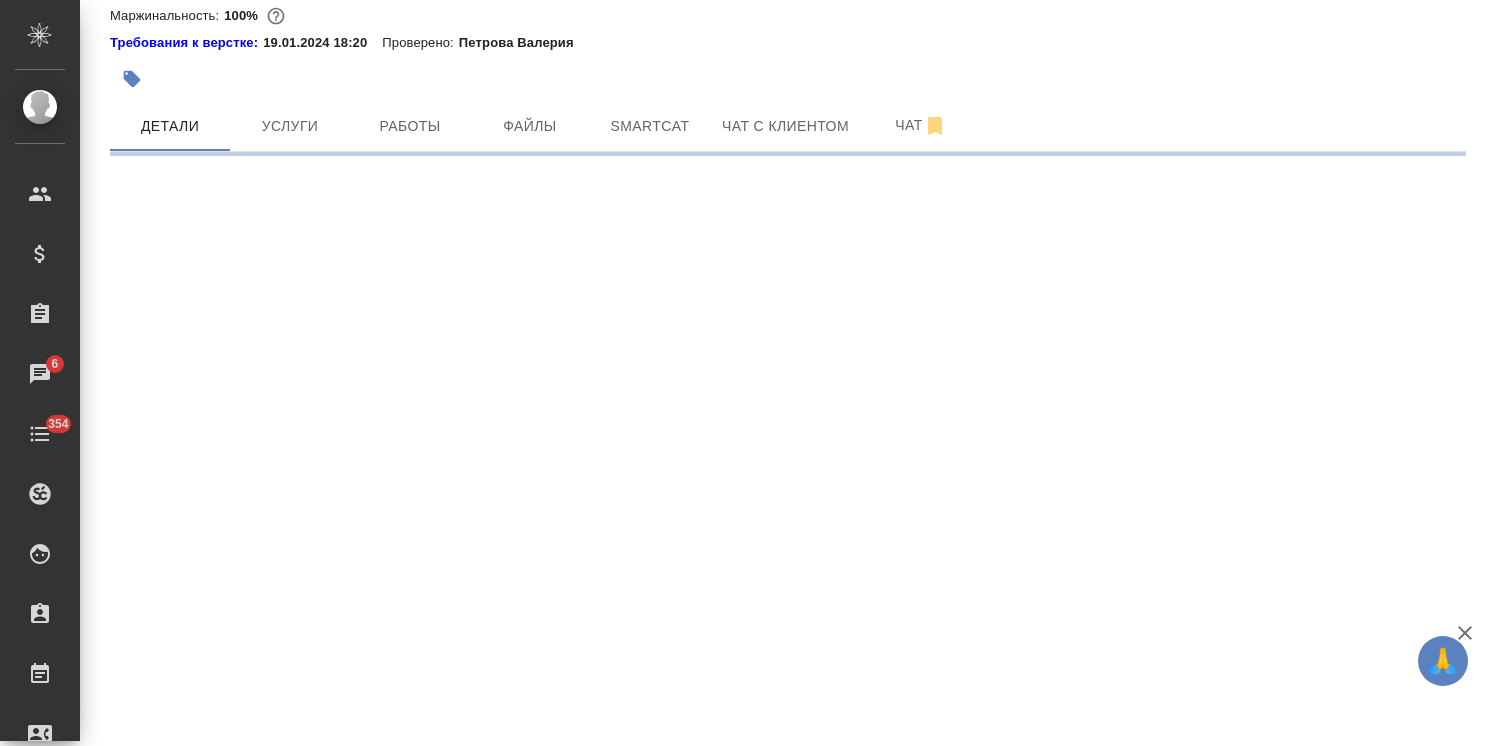 select on "RU" 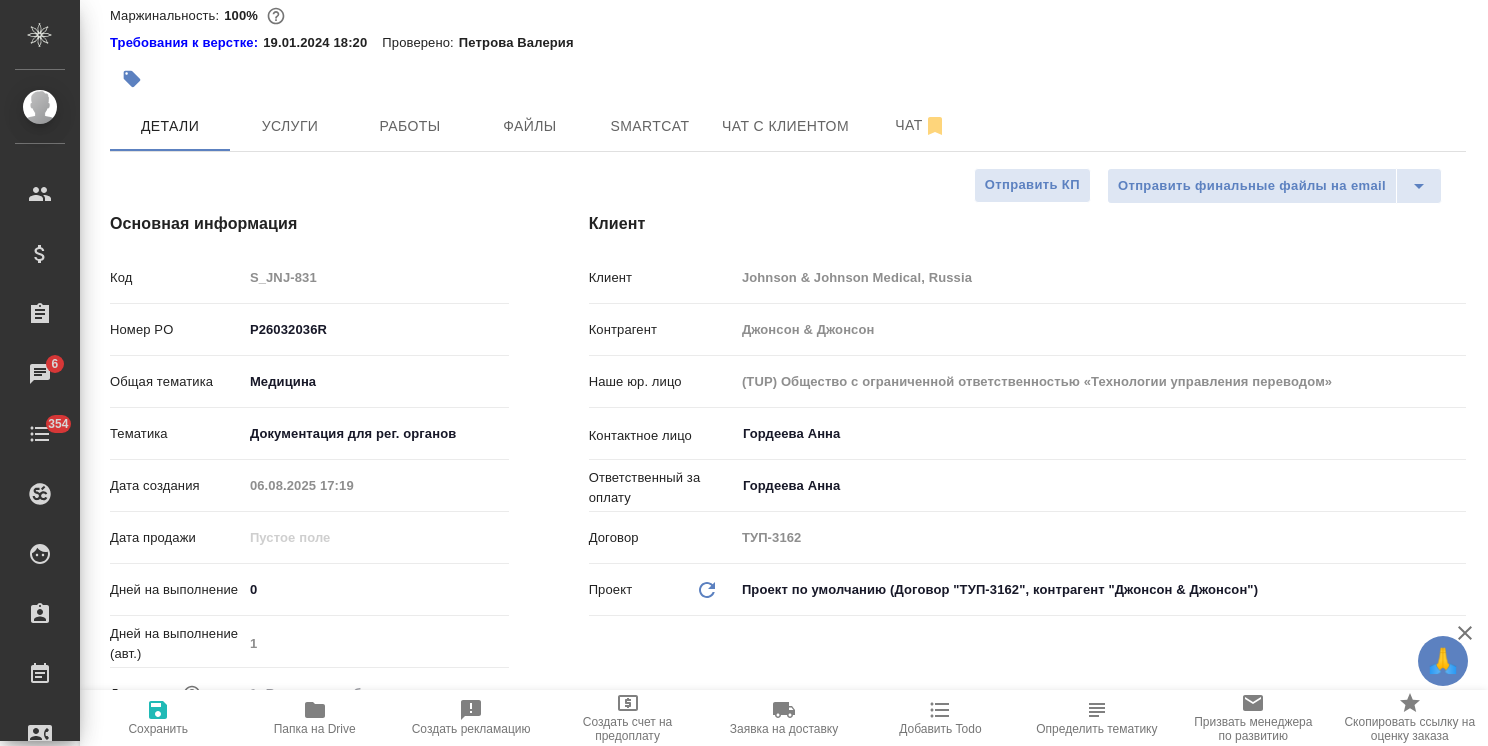type on "x" 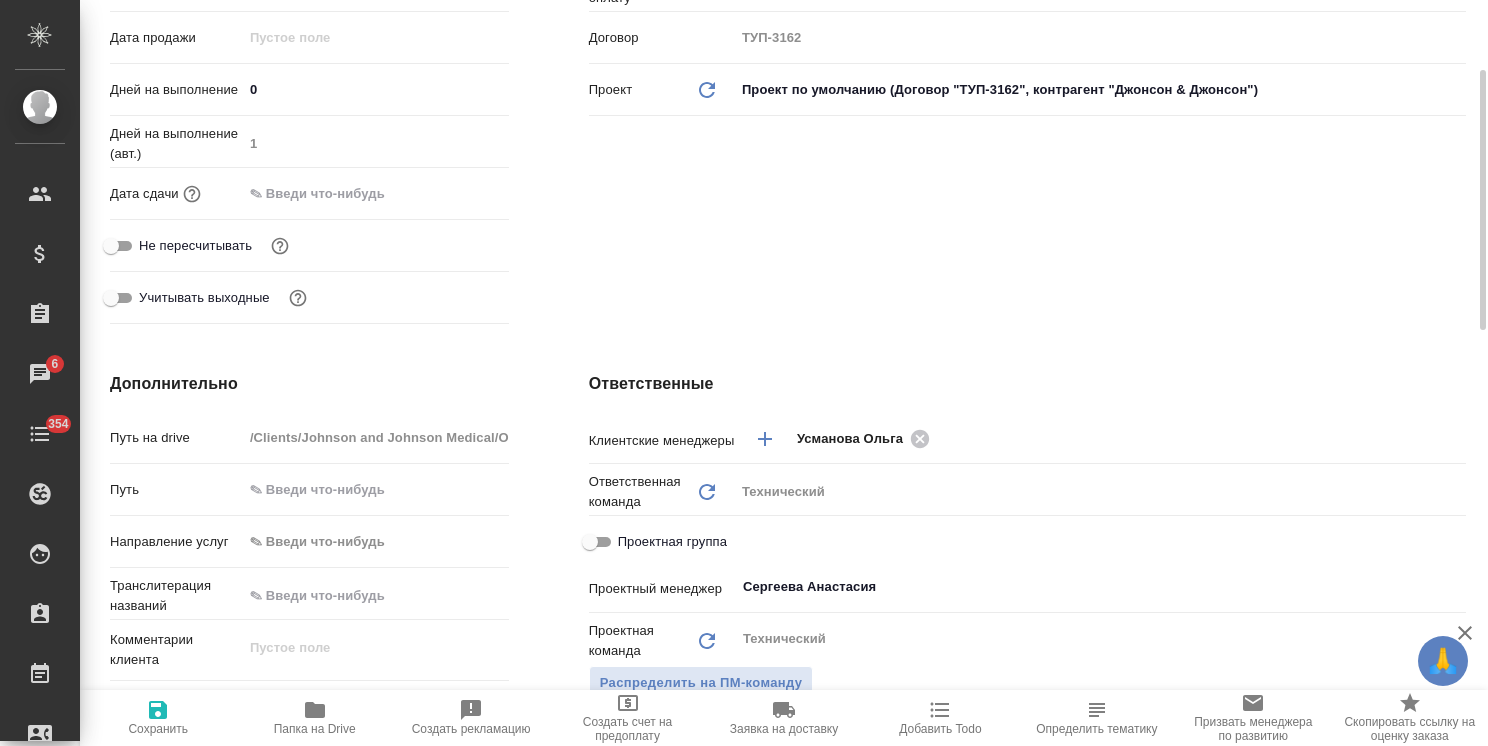 scroll, scrollTop: 388, scrollLeft: 0, axis: vertical 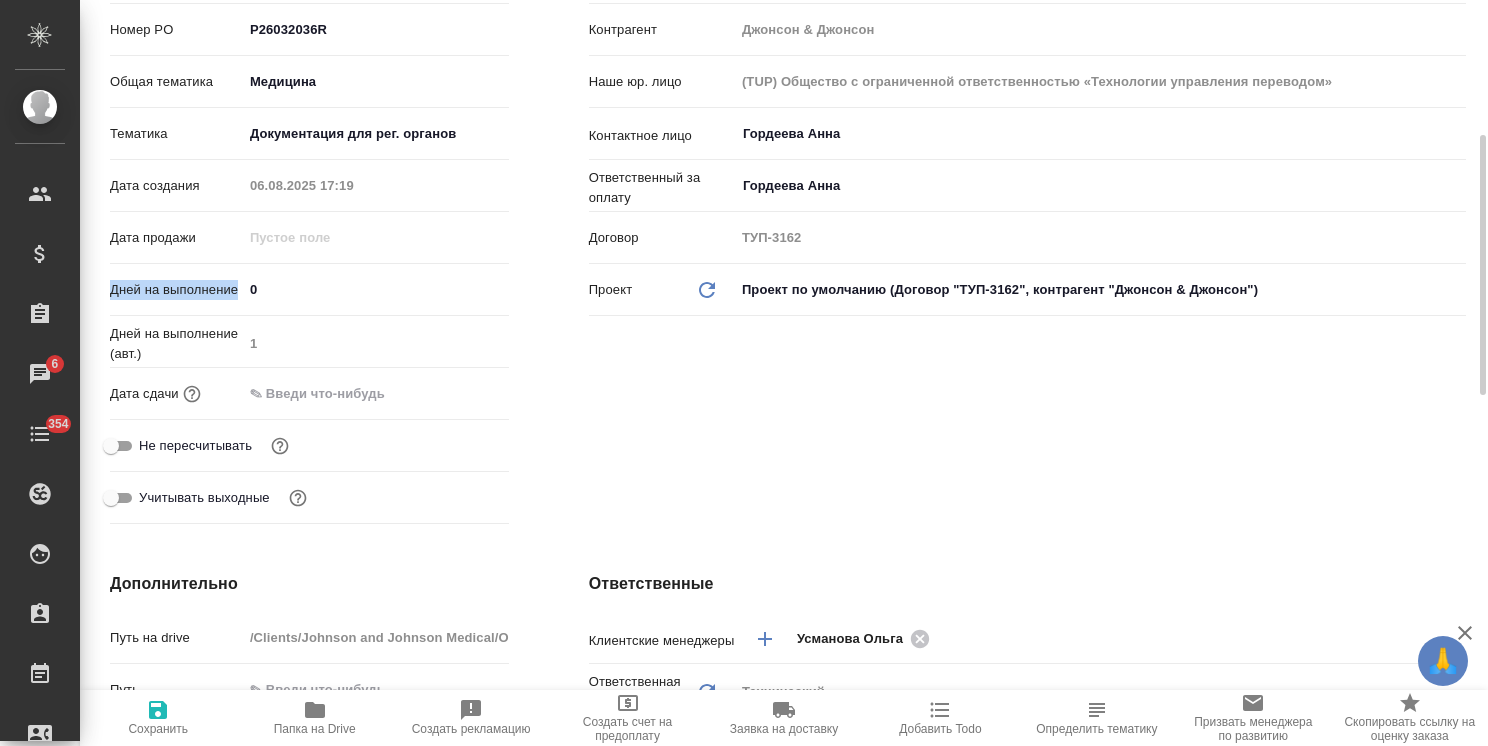 drag, startPoint x: 260, startPoint y: 270, endPoint x: 245, endPoint y: 273, distance: 15.297058 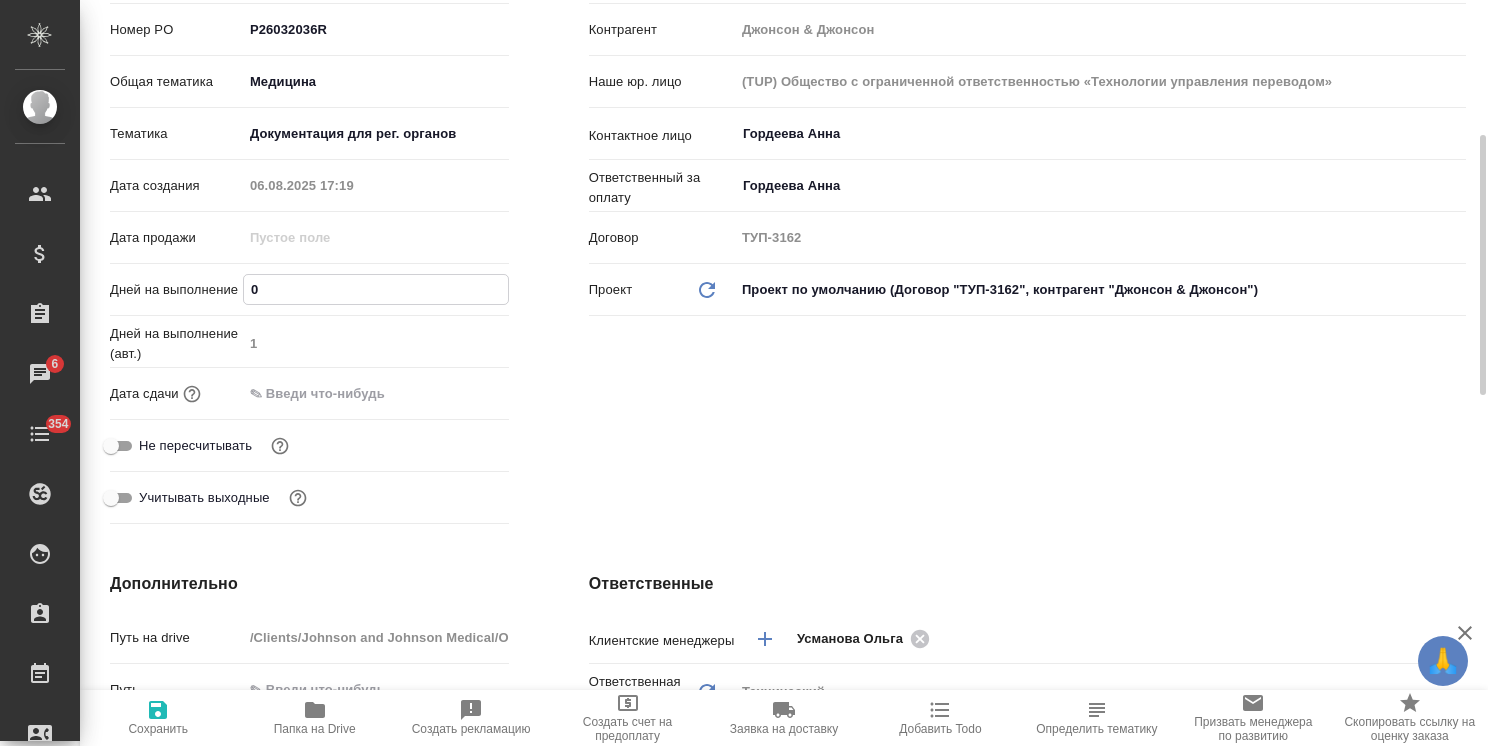 click on "0" at bounding box center (376, 289) 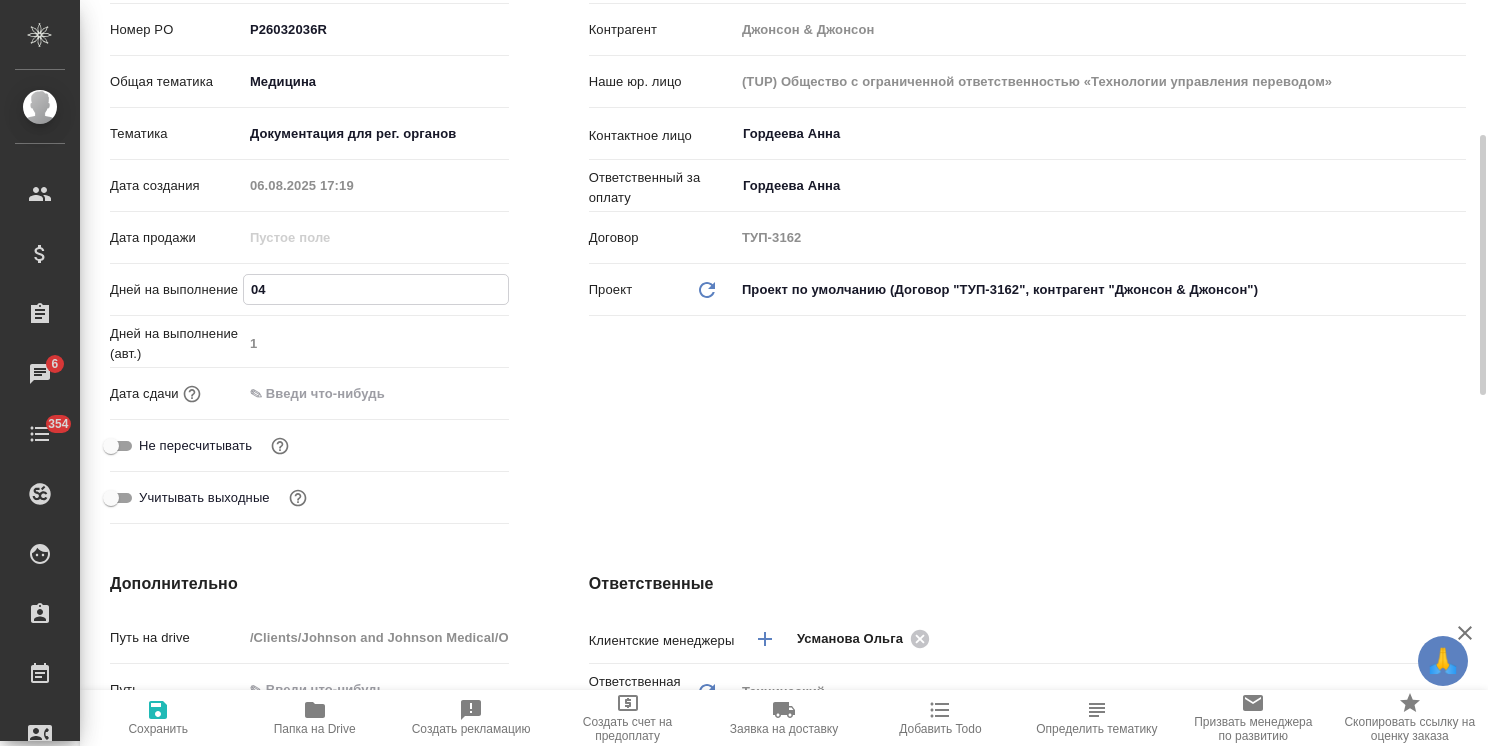 type on "x" 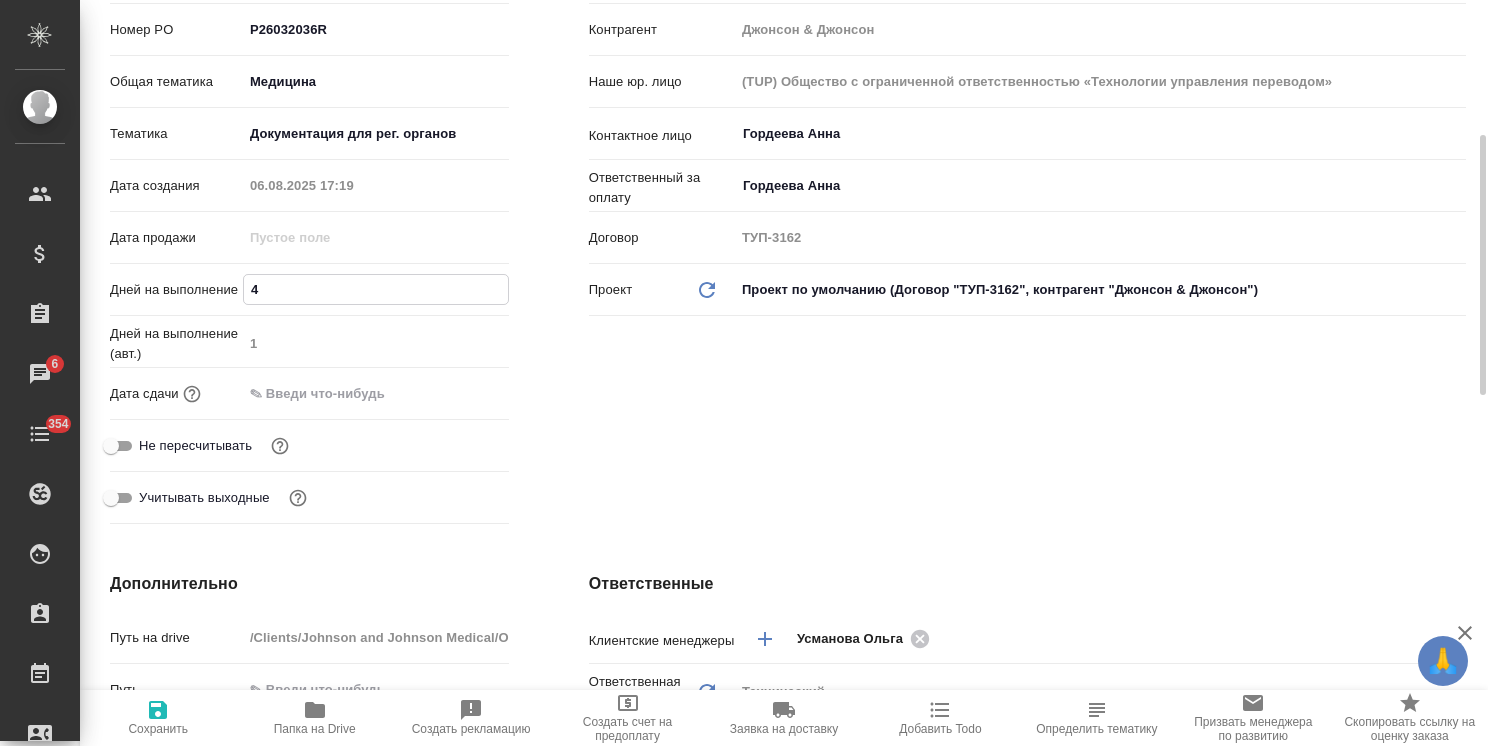 type on "4" 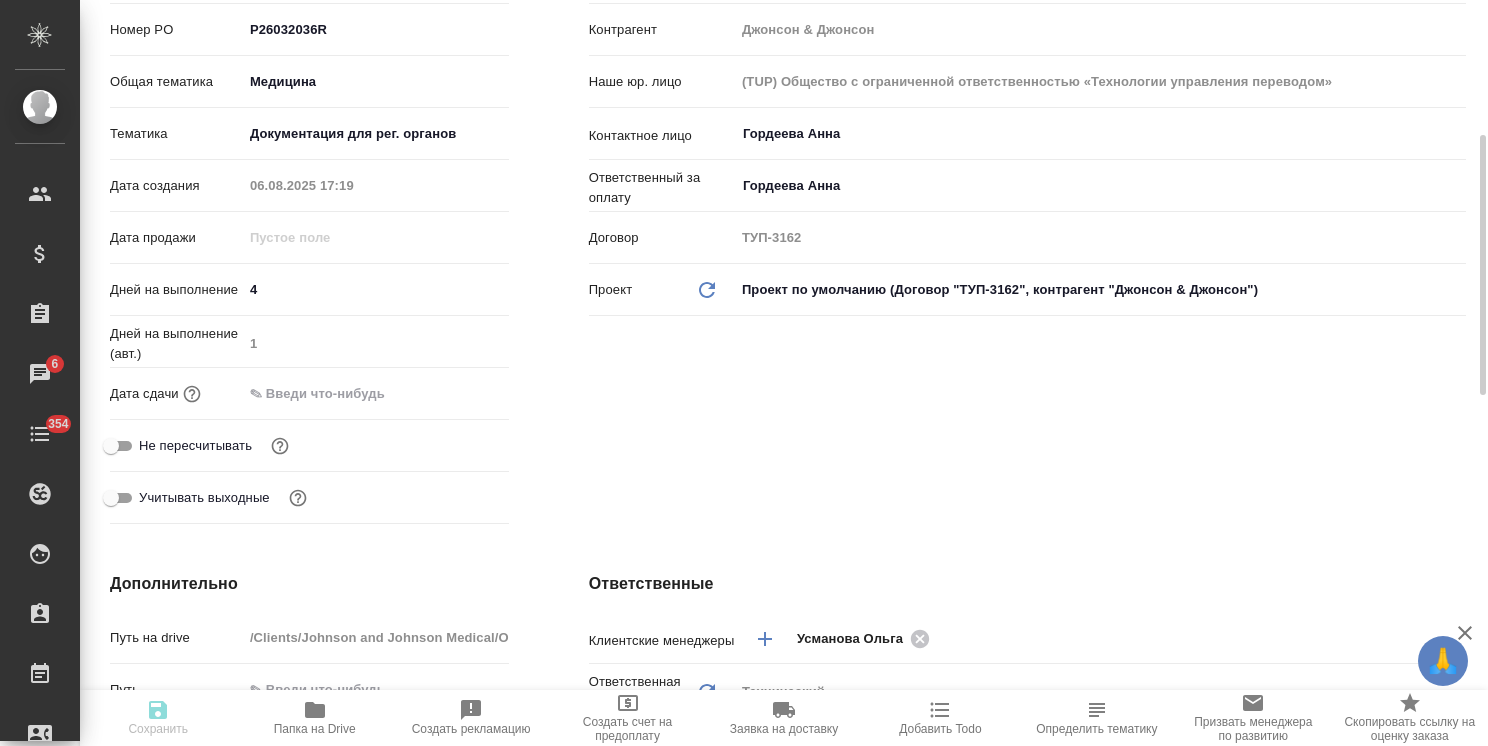 type on "x" 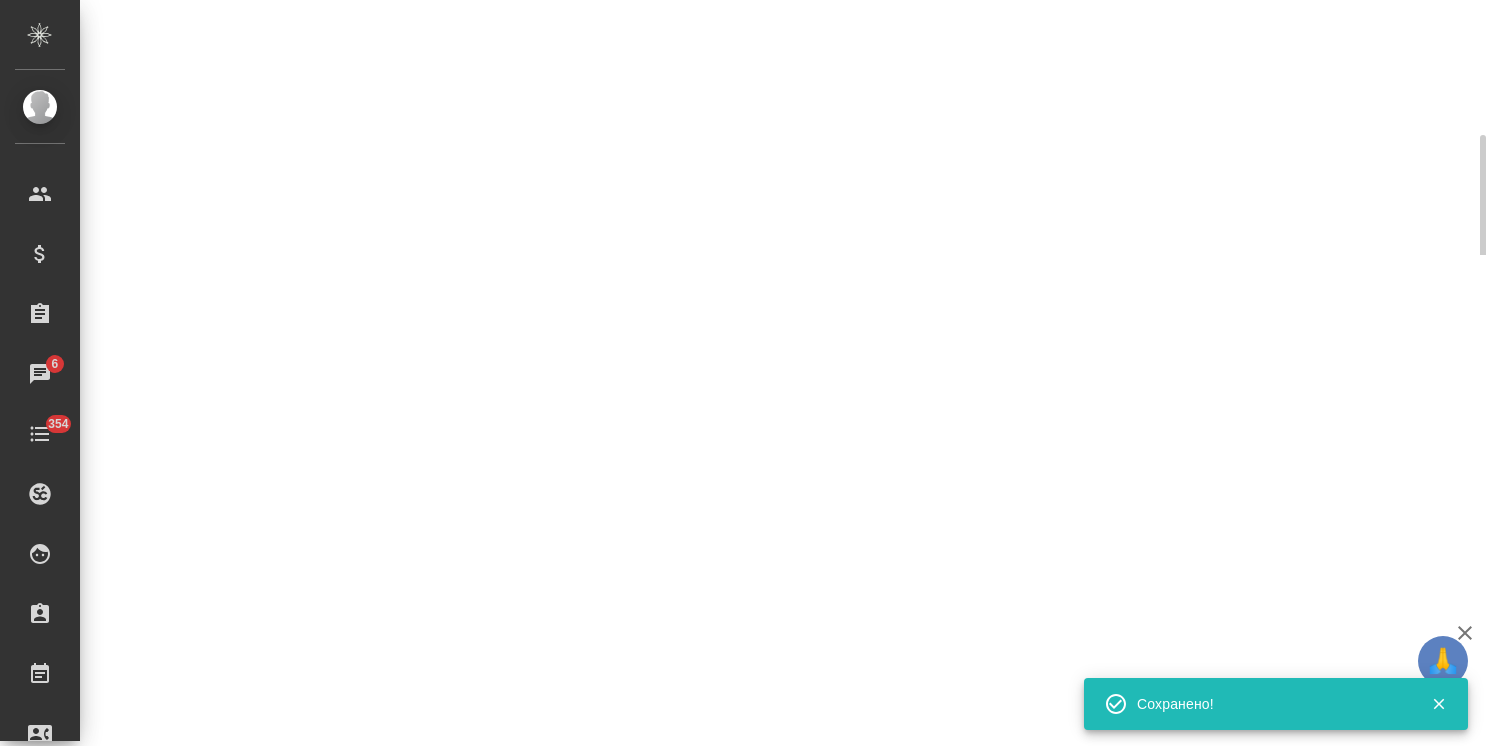 type on "new" 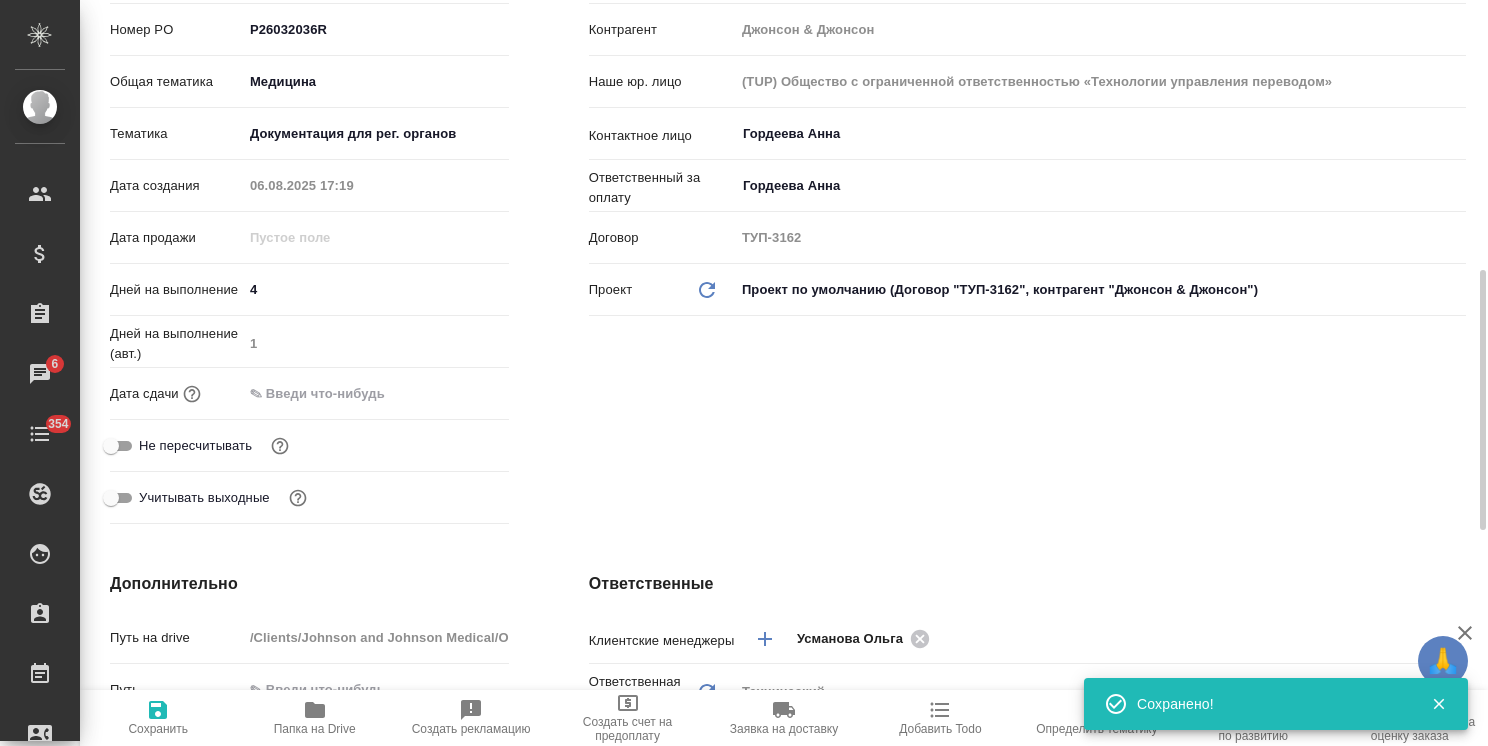 type on "x" 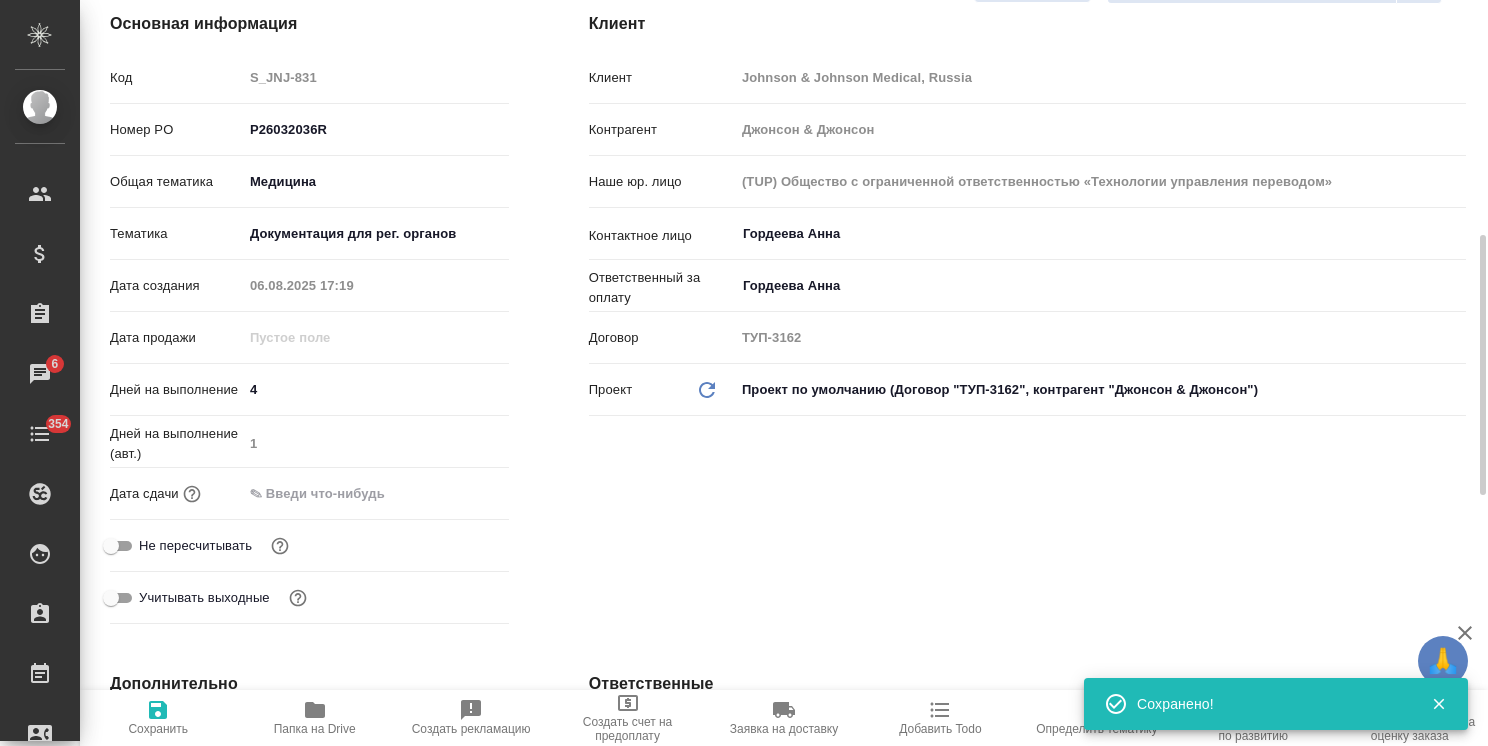 scroll, scrollTop: 0, scrollLeft: 0, axis: both 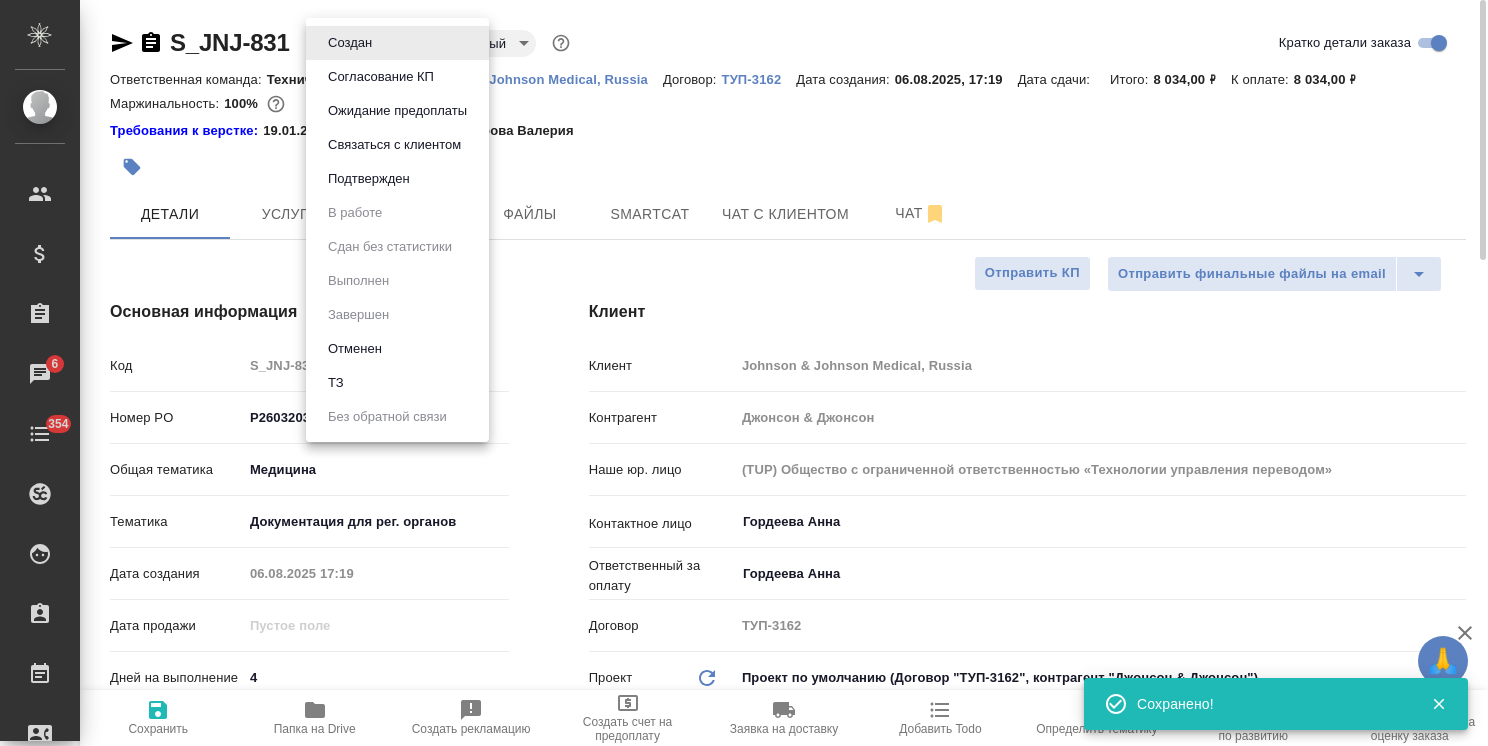 click on "🙏 .cls-1
fill:#fff;
AWATERA Usmanova Olga Клиенты Спецификации Заказы 6 Чаты 354 Todo Проекты SC Исполнители Кандидаты Работы Входящие заявки Заявки на доставку Рекламации Проекты процессинга Конференции Выйти S_JNJ-831 Создан new Нормальный normal Кратко детали заказа Ответственная команда: Технический Клиент: Johnson & Johnson Medical, Russia Договор: ТУП-3162 Дата создания: 06.08.2025, 17:19 Дата сдачи: Итого: 8 034,00 ₽ К оплате: 8 034,00 ₽ Маржинальность: 100% Требования к верстке: 19.01.2024 18:20 Проверено: Петрова Валерия Детали Услуги Работы Файлы Smartcat Чат с клиентом Чат Отправить КП Код S_JNJ-831 med 4 1 x" at bounding box center [744, 373] 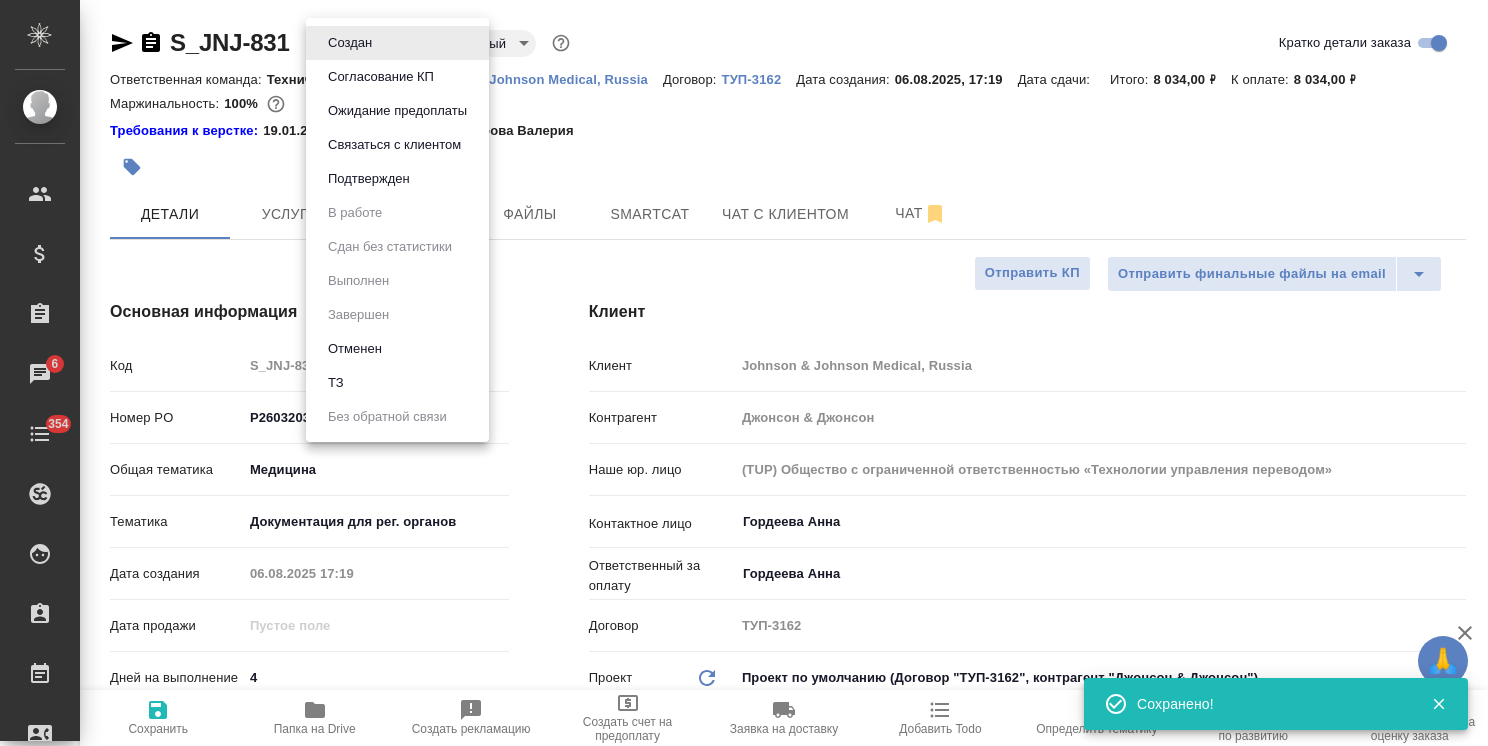 click on "Согласование КП" at bounding box center (350, 43) 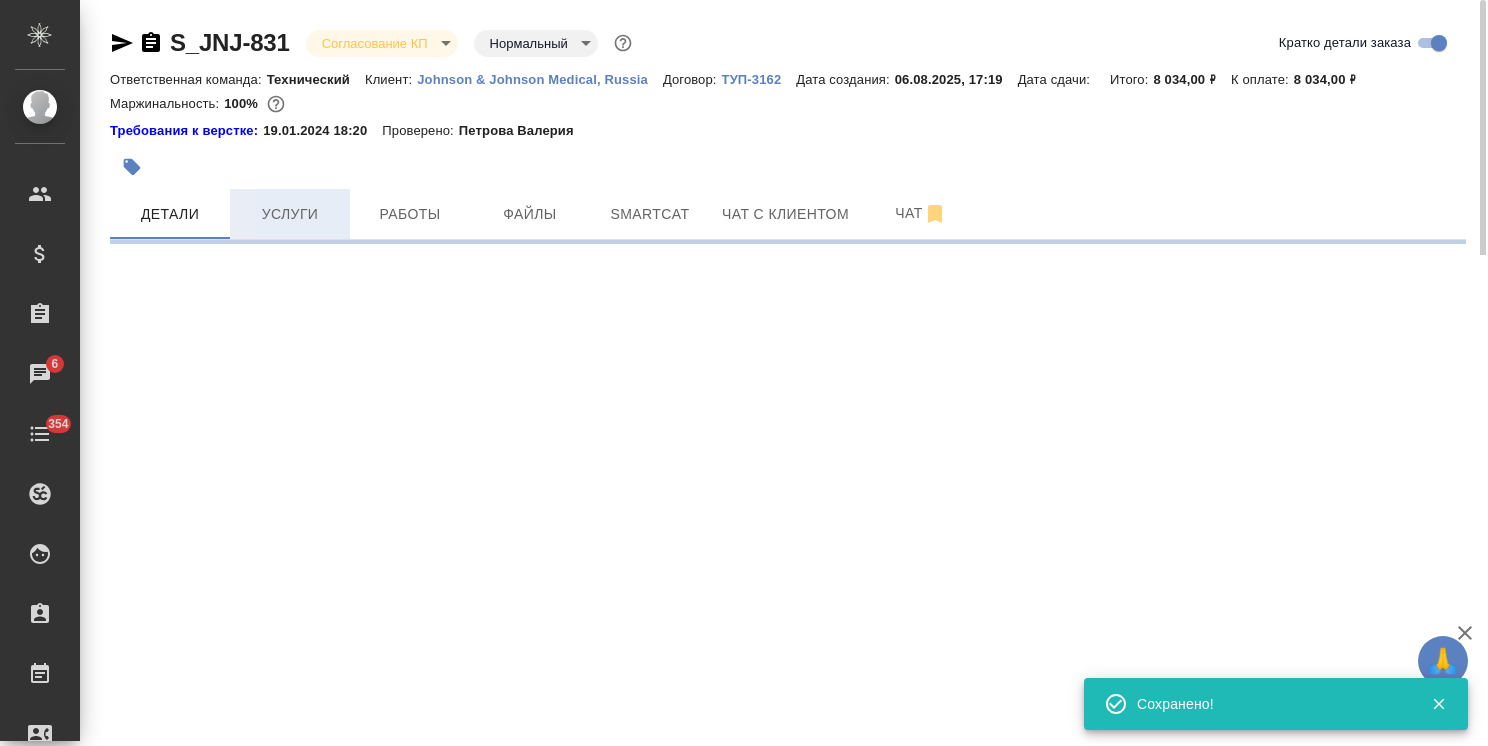 click on "Услуги" at bounding box center (290, 214) 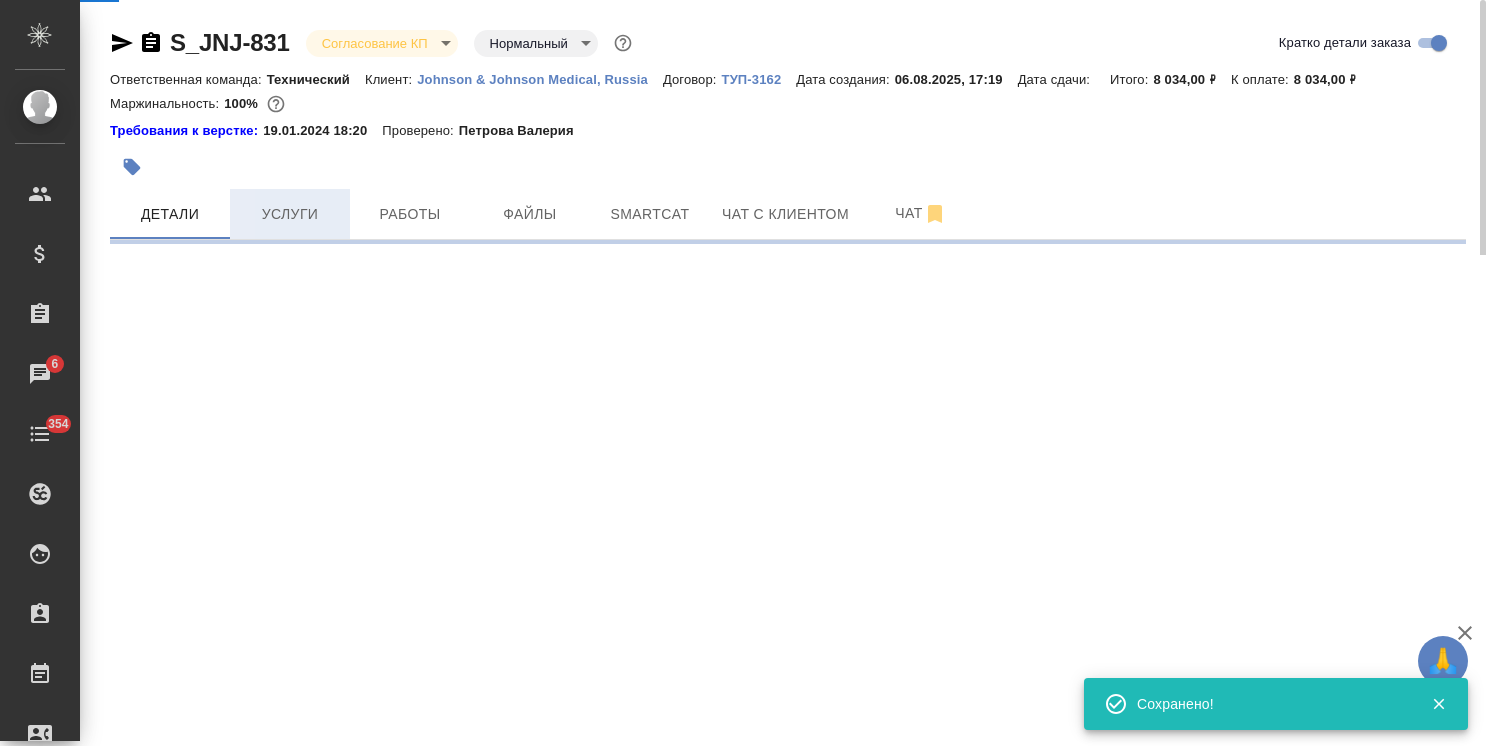 select on "RU" 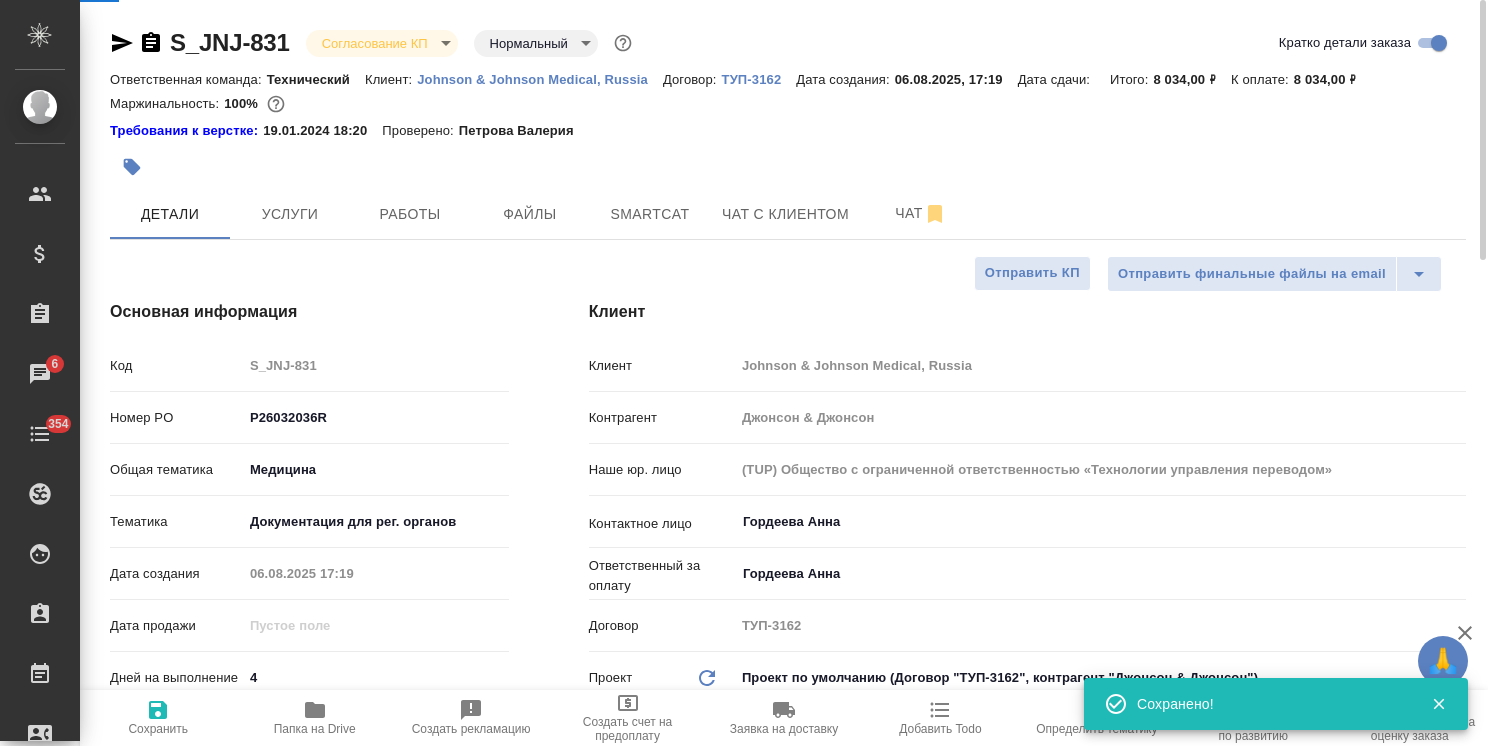 type on "x" 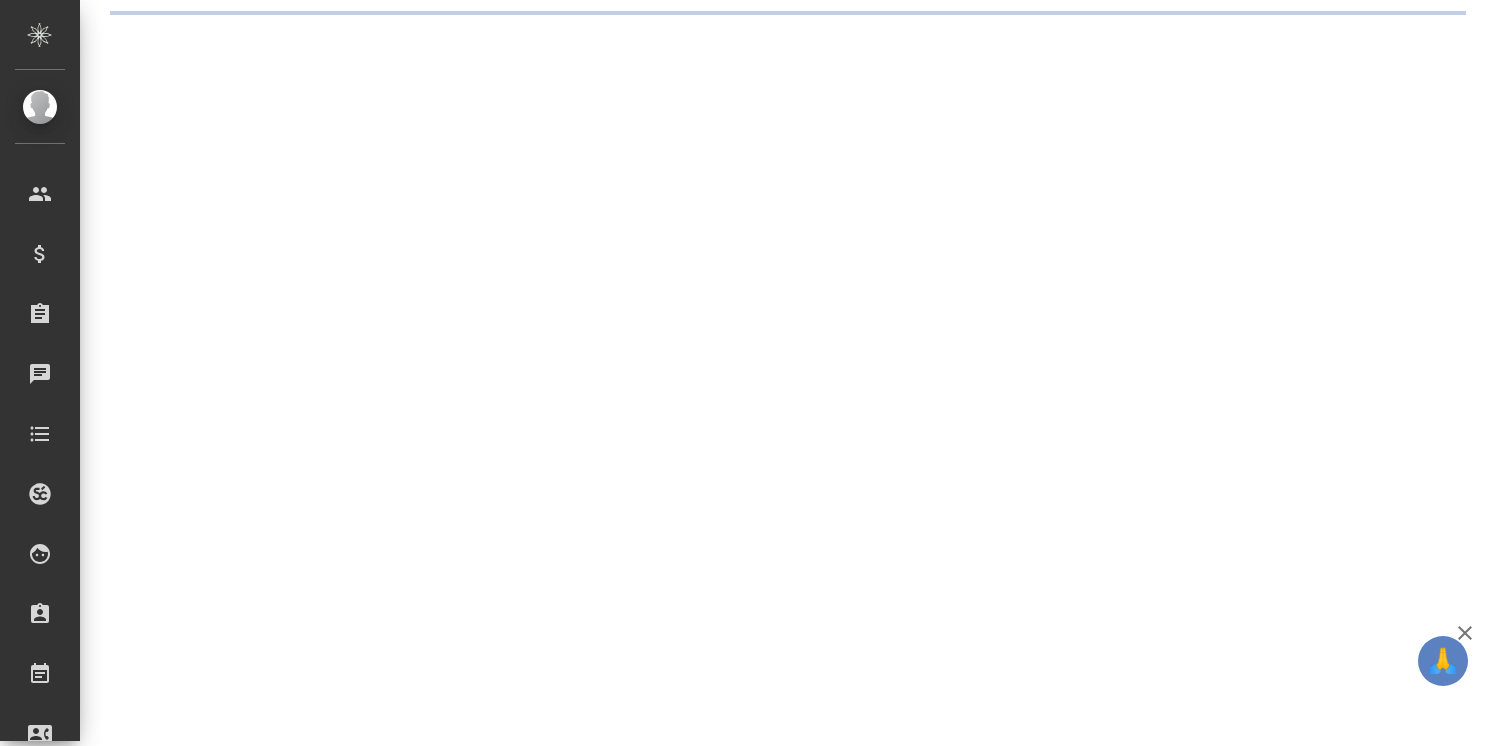 scroll, scrollTop: 0, scrollLeft: 0, axis: both 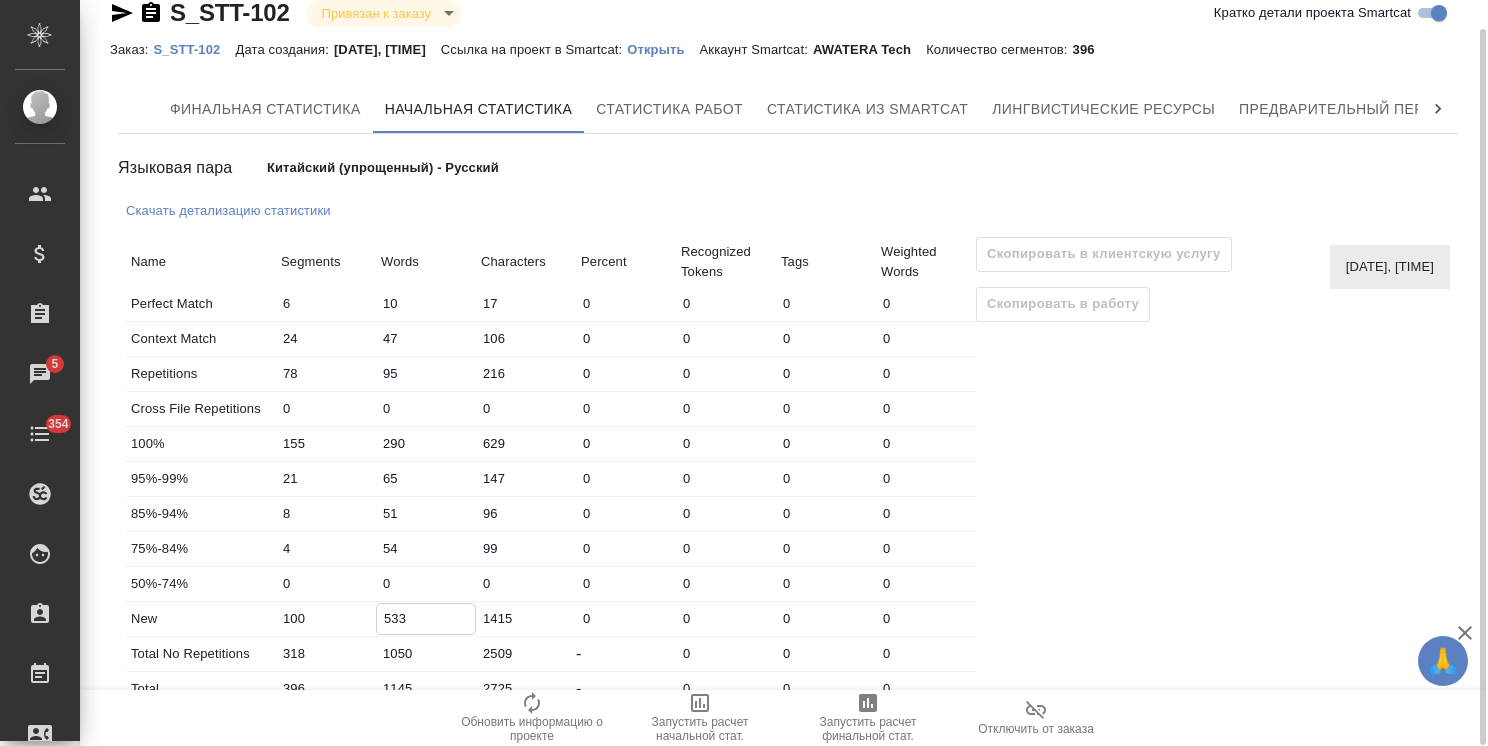 drag, startPoint x: 404, startPoint y: 617, endPoint x: 326, endPoint y: 609, distance: 78.40918 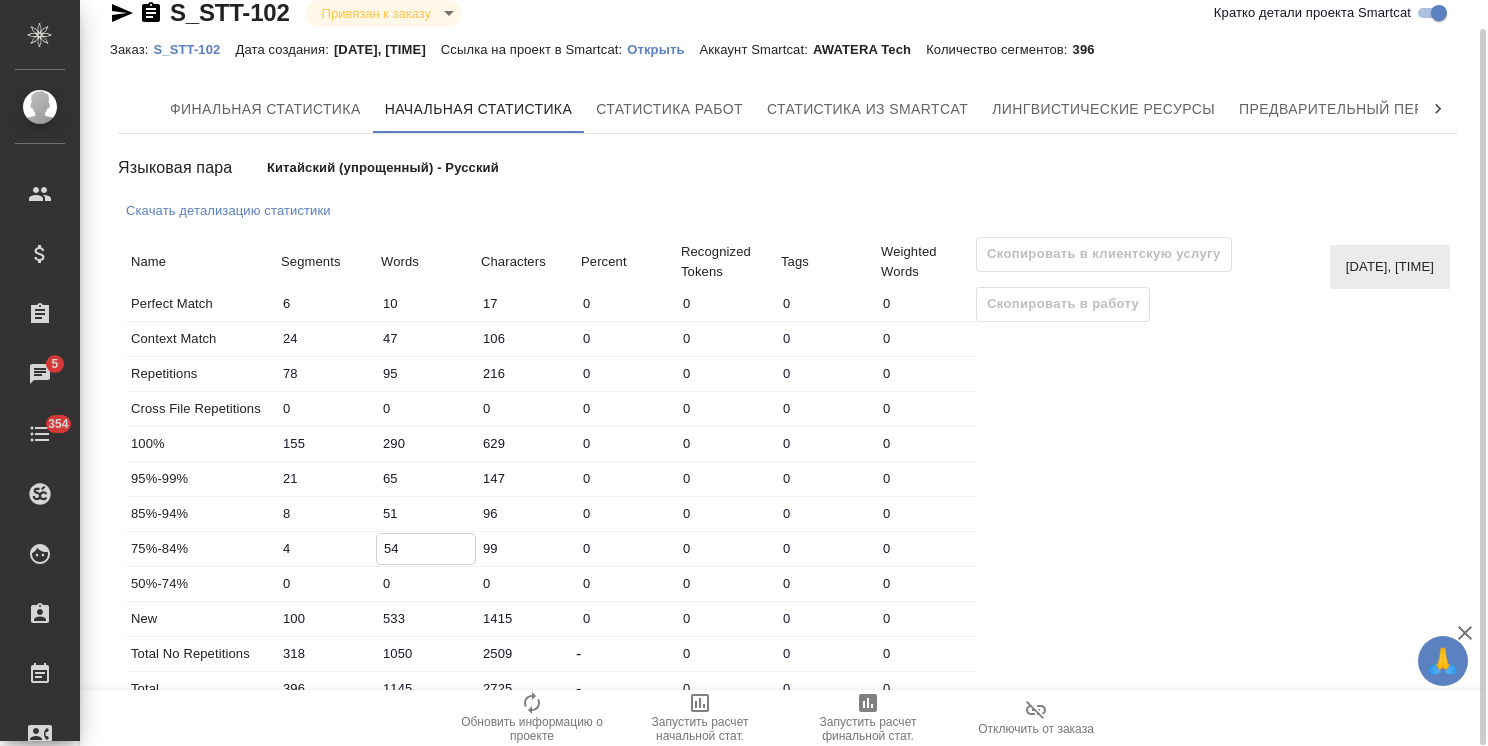 drag, startPoint x: 401, startPoint y: 480, endPoint x: 318, endPoint y: 463, distance: 84.723076 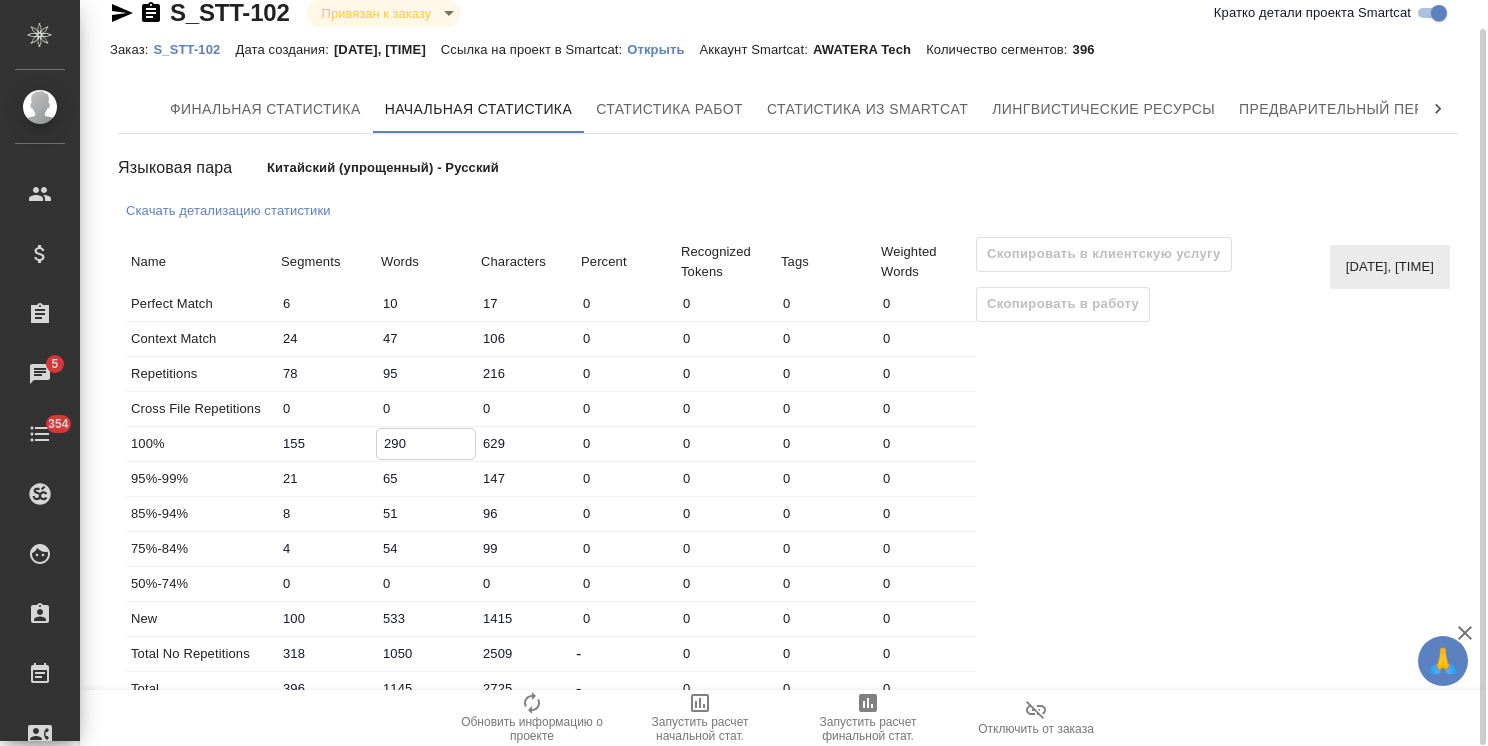 drag, startPoint x: 413, startPoint y: 446, endPoint x: 328, endPoint y: 431, distance: 86.313385 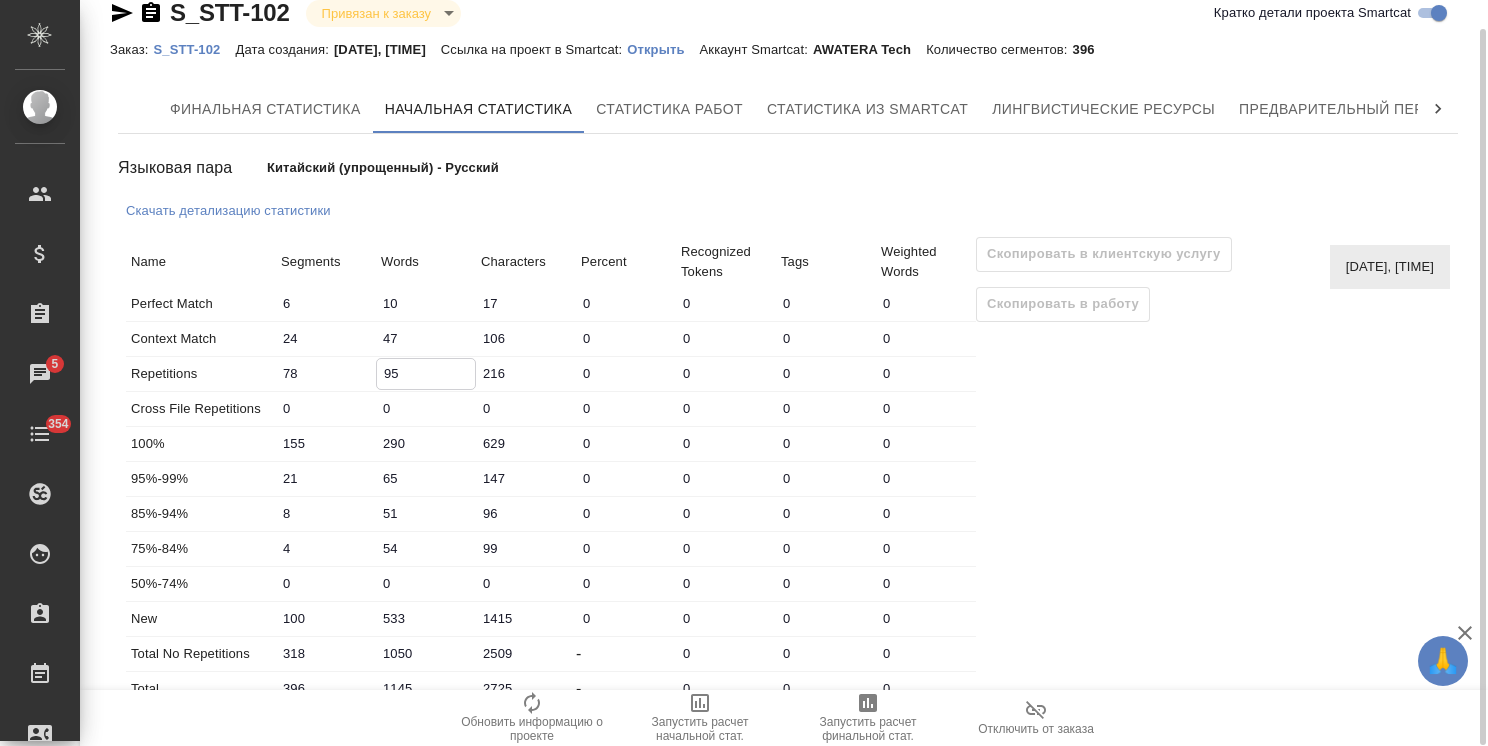 drag, startPoint x: 412, startPoint y: 372, endPoint x: 329, endPoint y: 366, distance: 83.21658 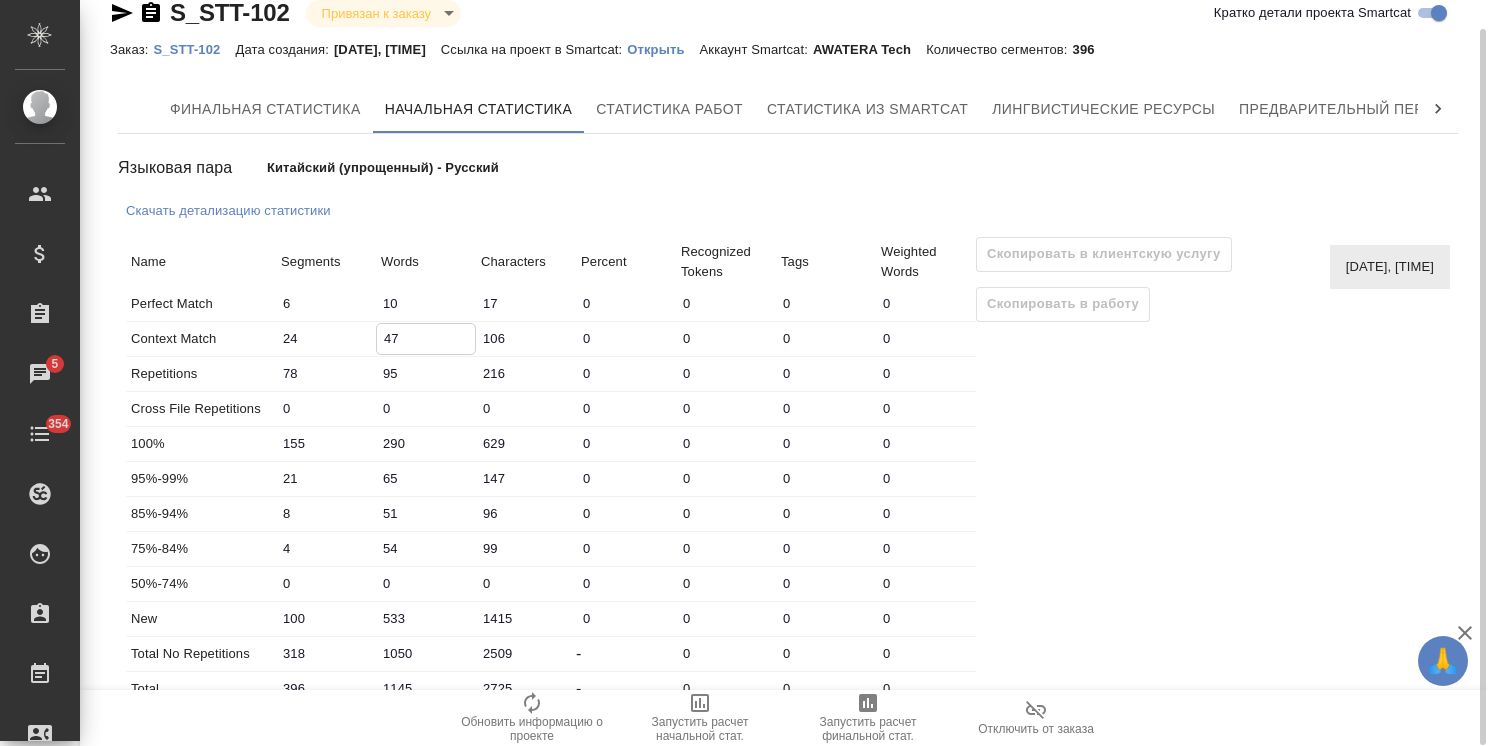 drag, startPoint x: 396, startPoint y: 340, endPoint x: 359, endPoint y: 319, distance: 42.544094 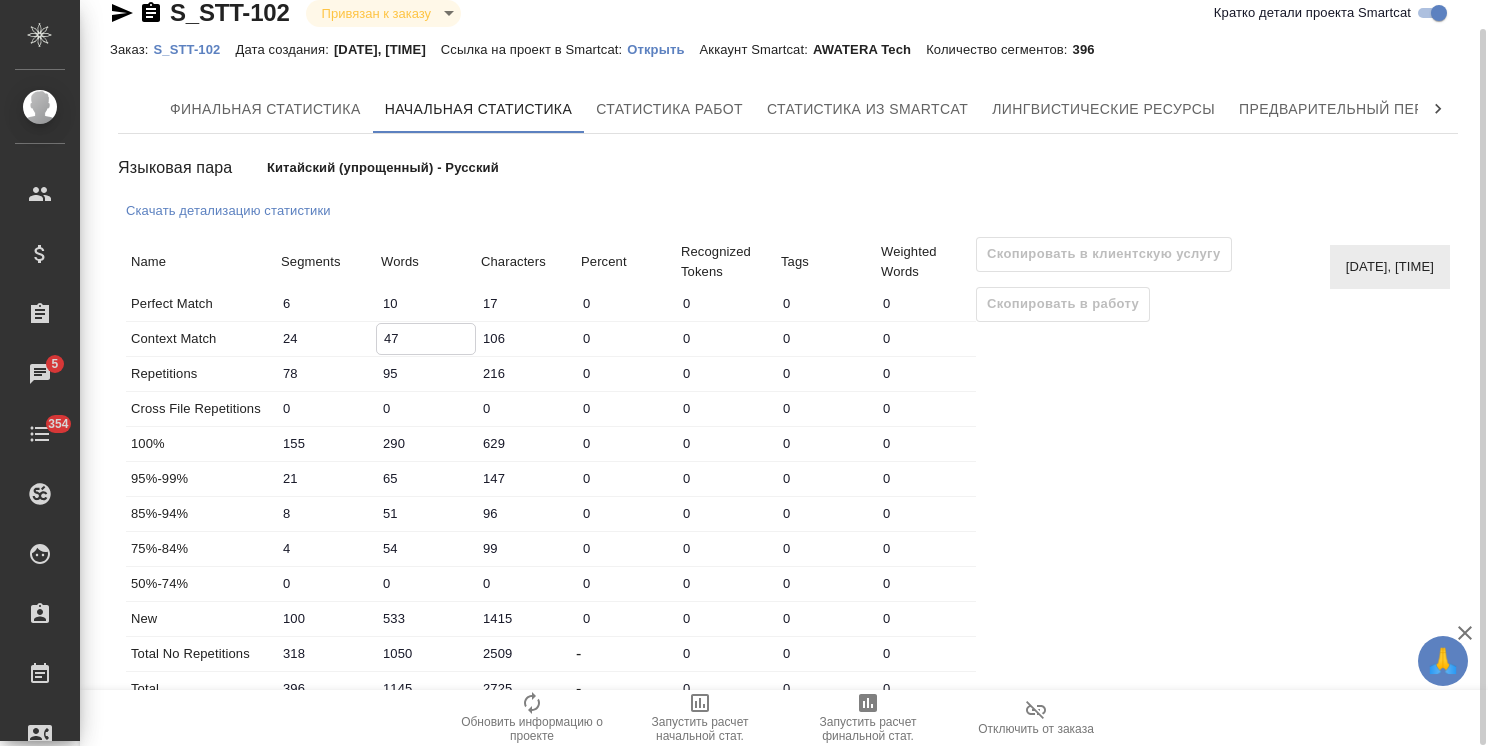 click on "Context Match 24 47 106 0 0 0 0" at bounding box center [551, 339] 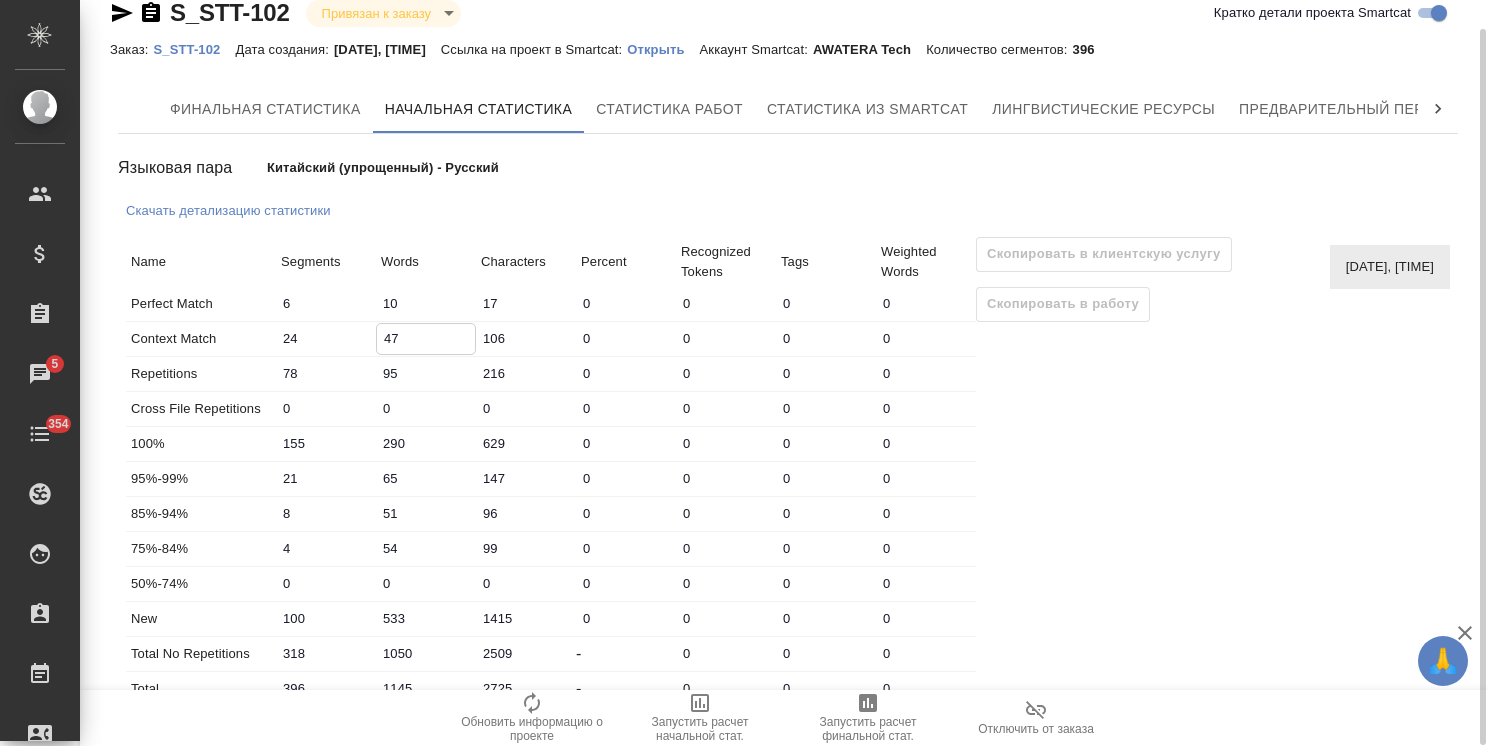 drag, startPoint x: 424, startPoint y: 685, endPoint x: 300, endPoint y: 657, distance: 127.12199 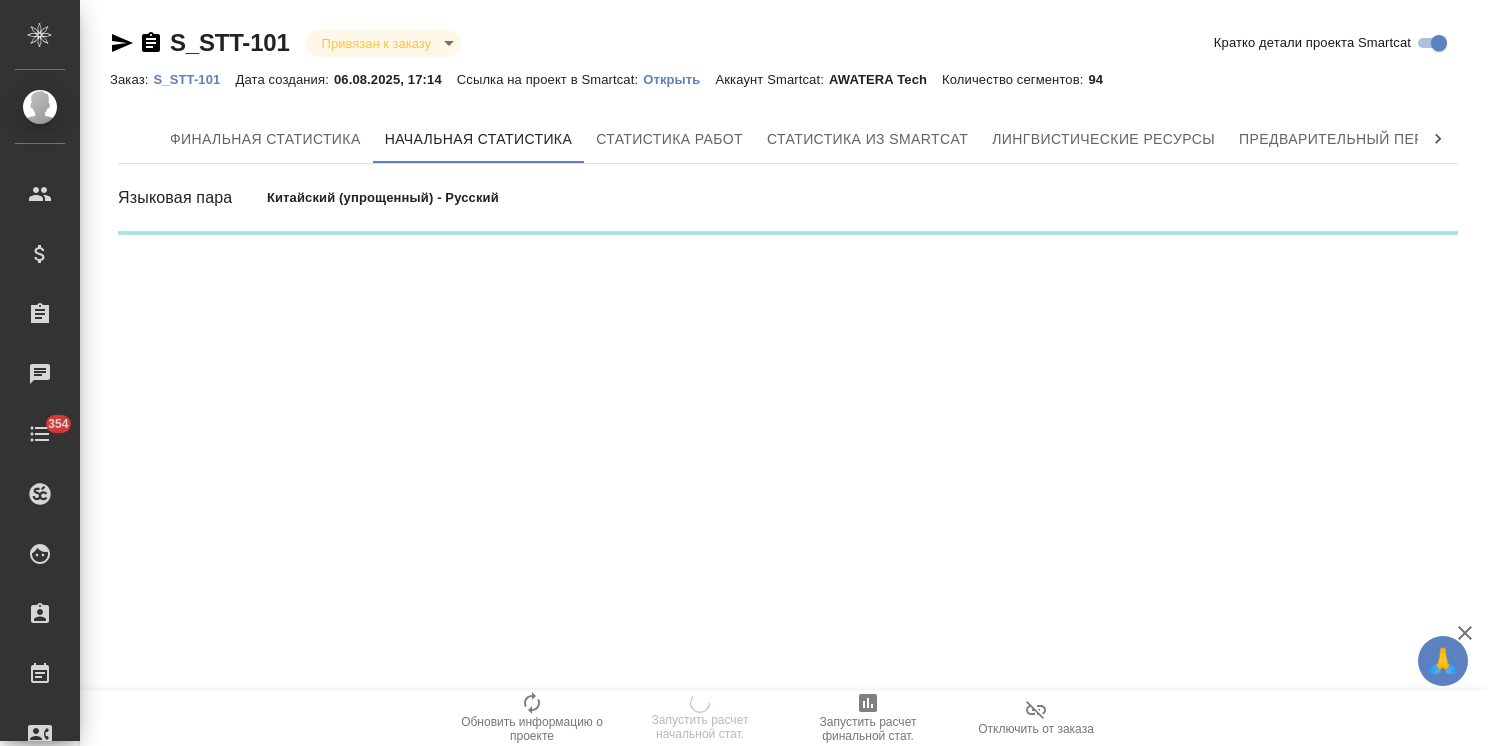 scroll, scrollTop: 0, scrollLeft: 0, axis: both 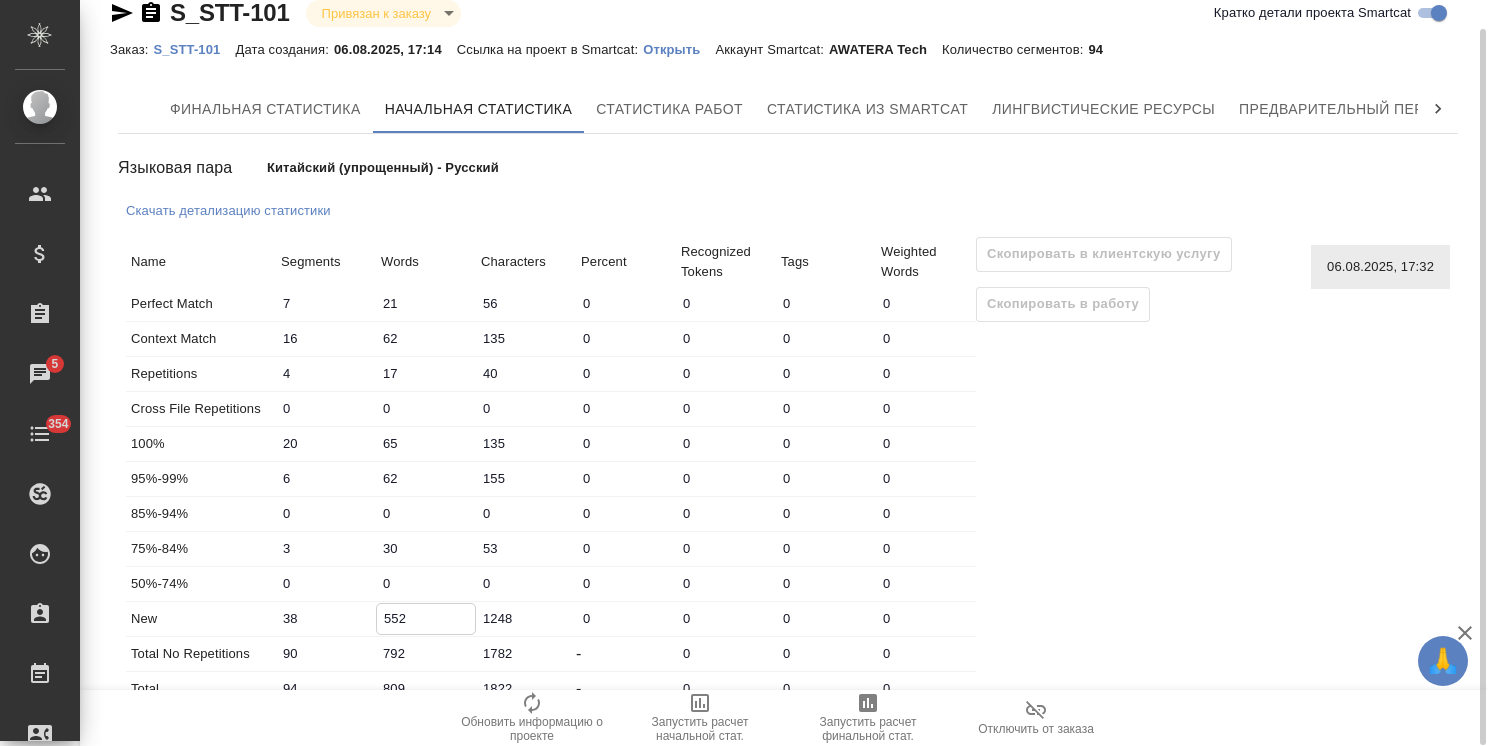 drag, startPoint x: 412, startPoint y: 620, endPoint x: 328, endPoint y: 610, distance: 84.59315 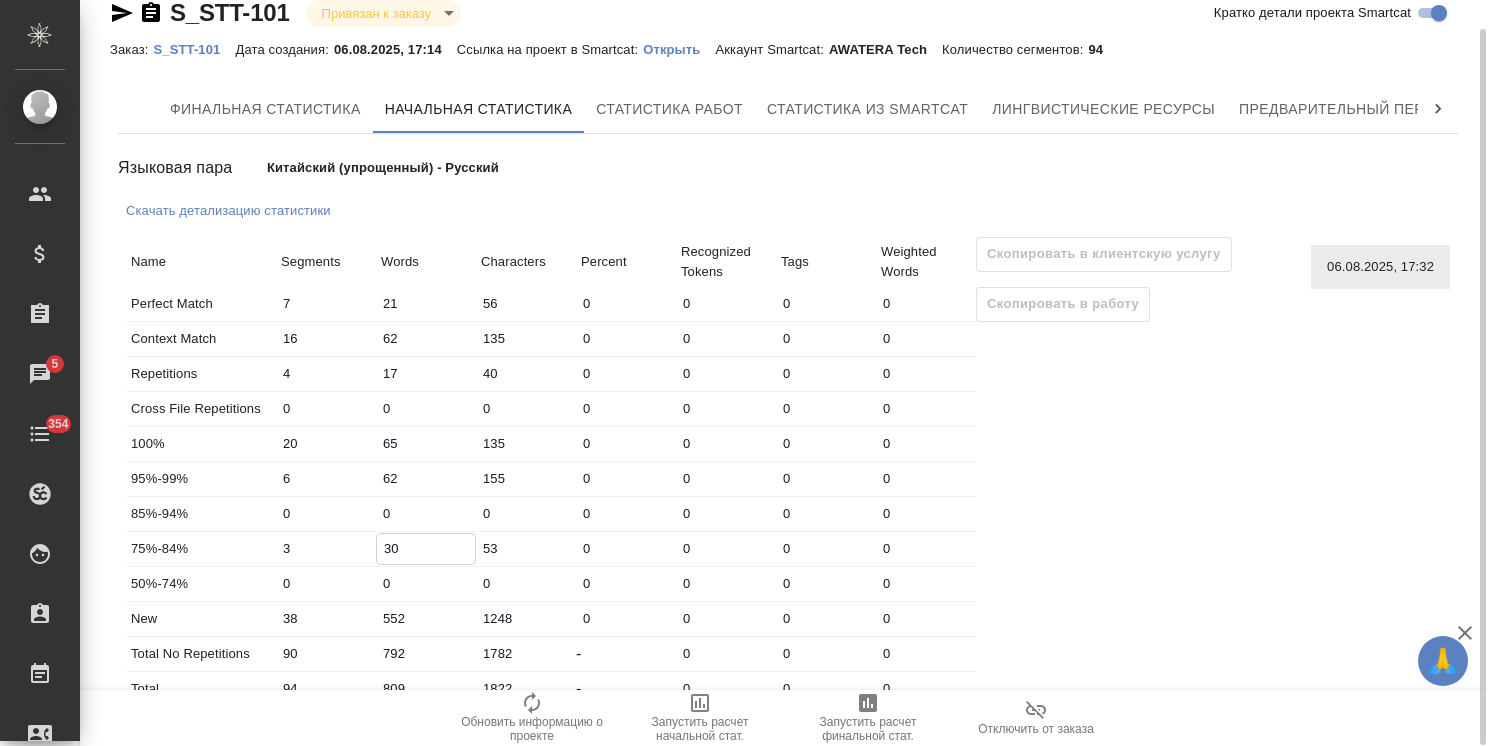 drag, startPoint x: 411, startPoint y: 486, endPoint x: 272, endPoint y: 470, distance: 139.91783 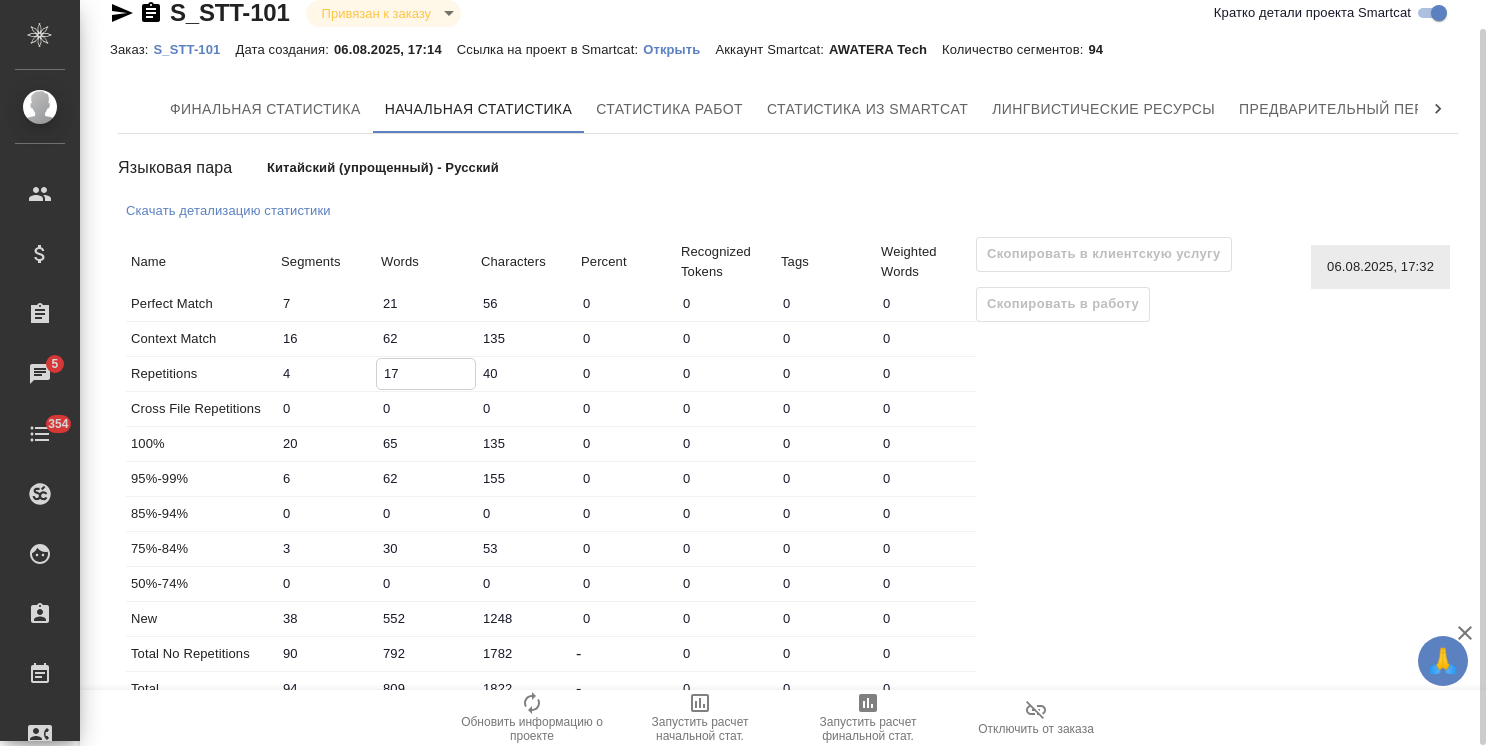 drag, startPoint x: 404, startPoint y: 370, endPoint x: 320, endPoint y: 358, distance: 84.85281 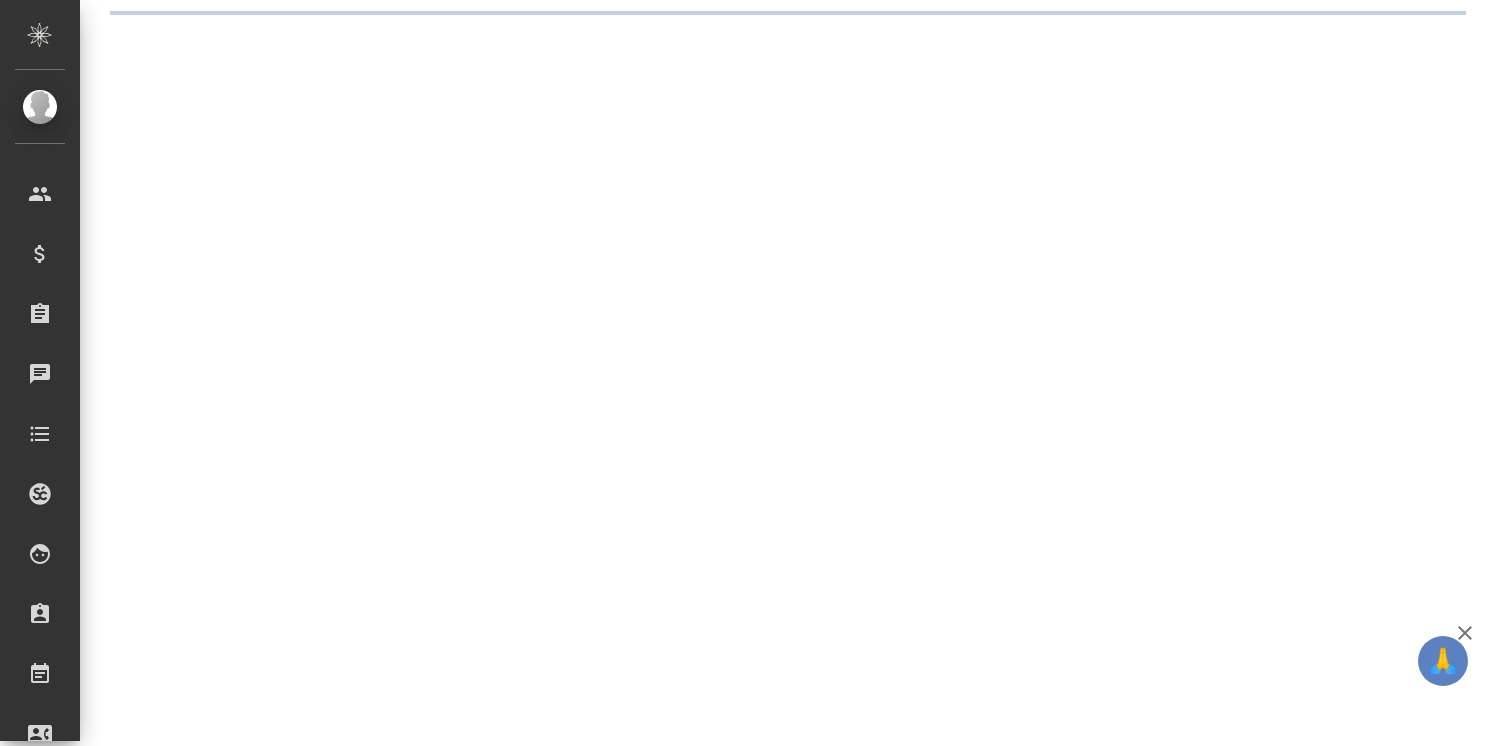 scroll, scrollTop: 0, scrollLeft: 0, axis: both 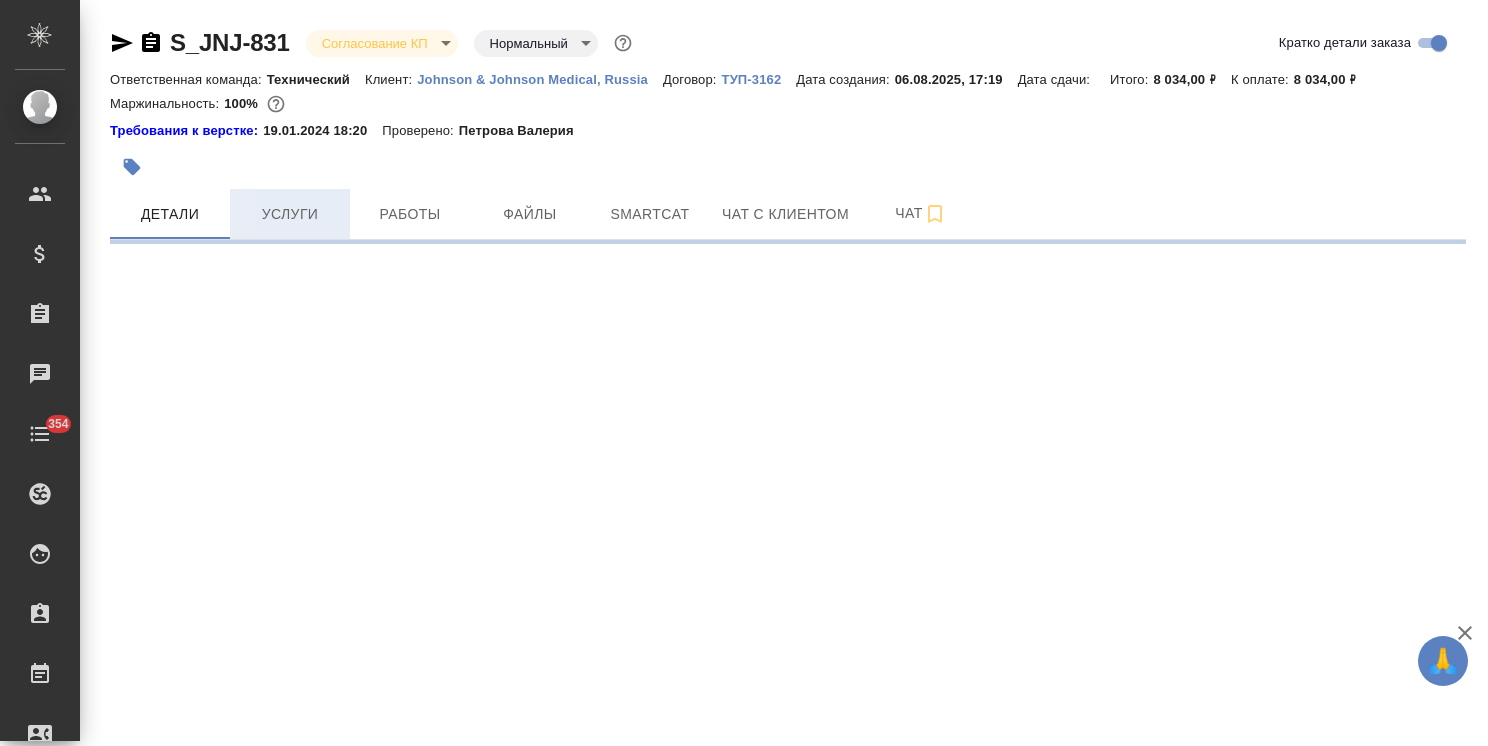 click on "Услуги" at bounding box center [290, 214] 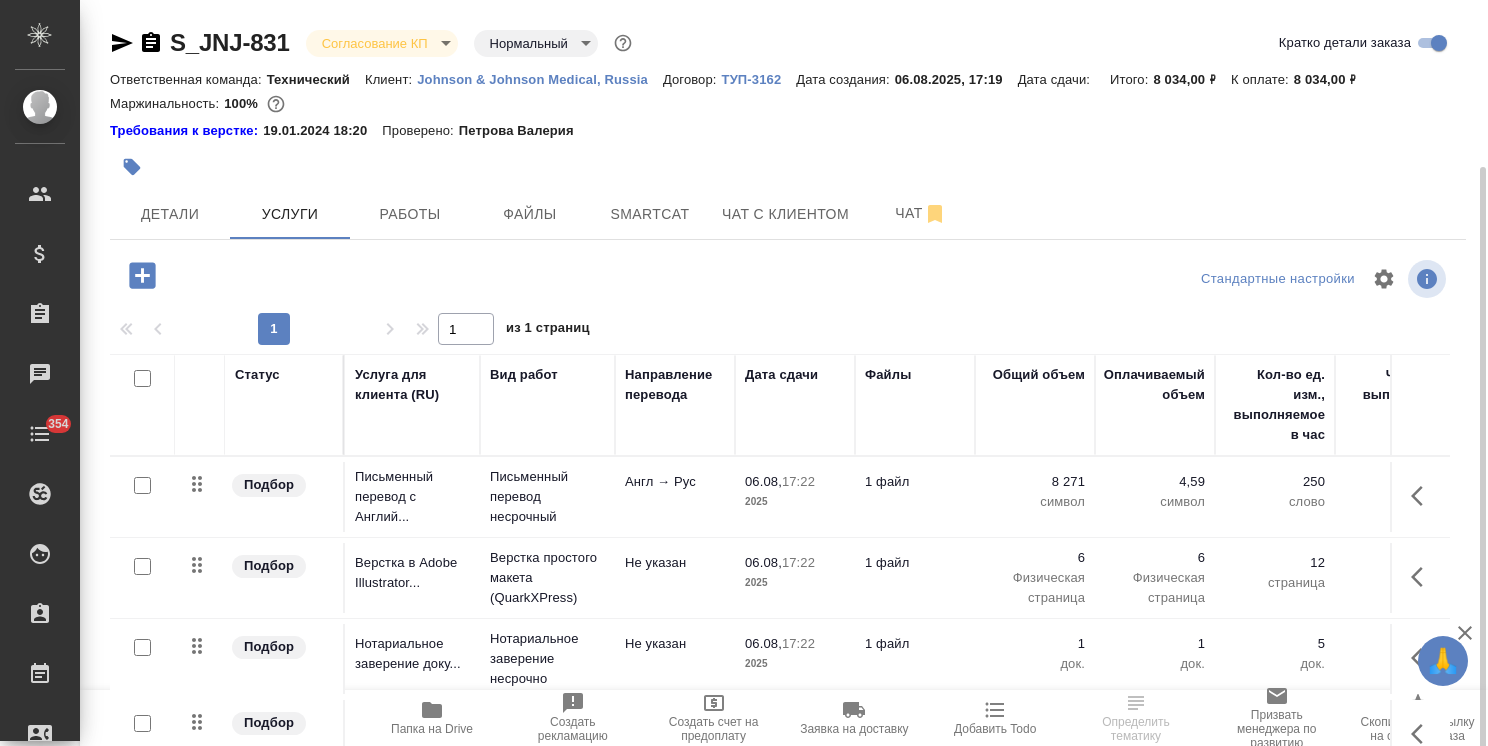 scroll, scrollTop: 88, scrollLeft: 0, axis: vertical 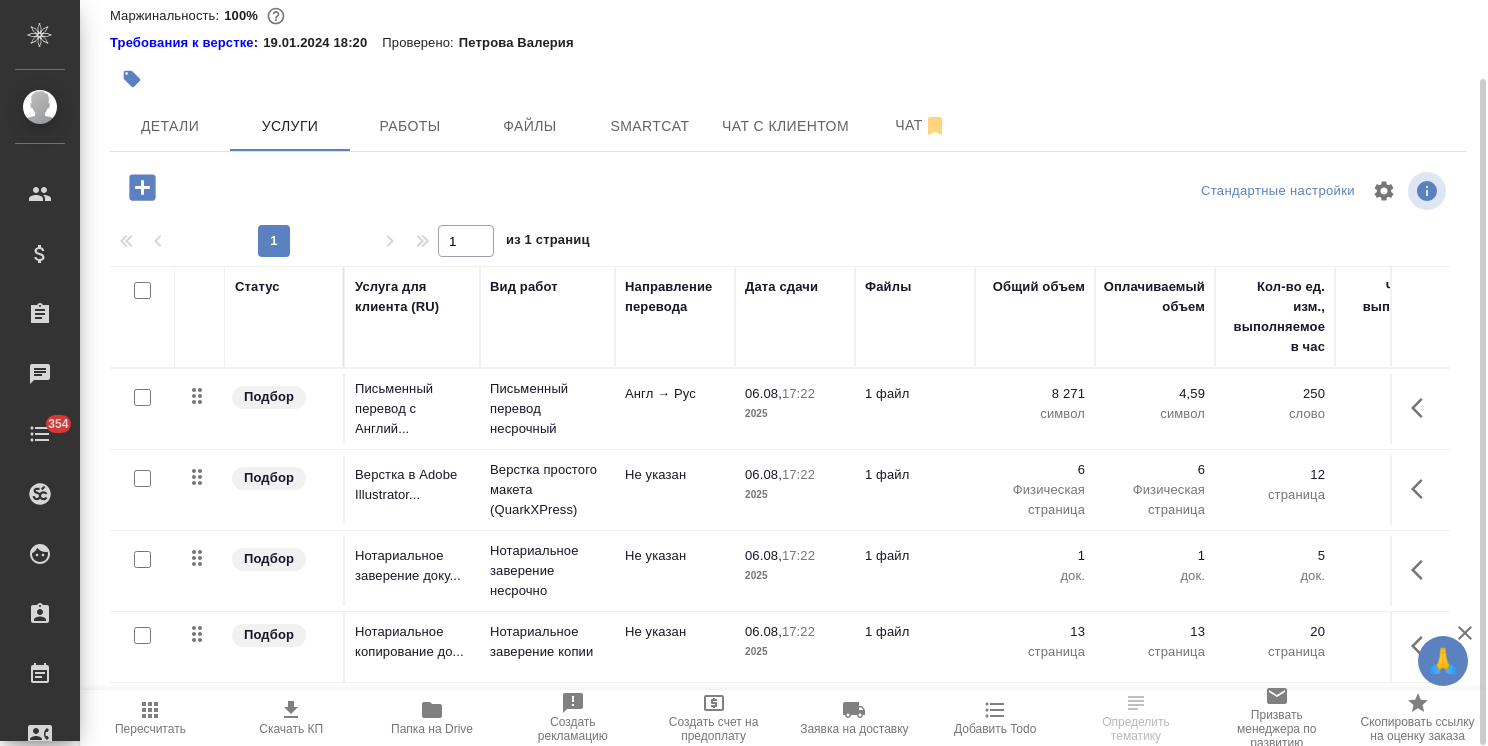 click 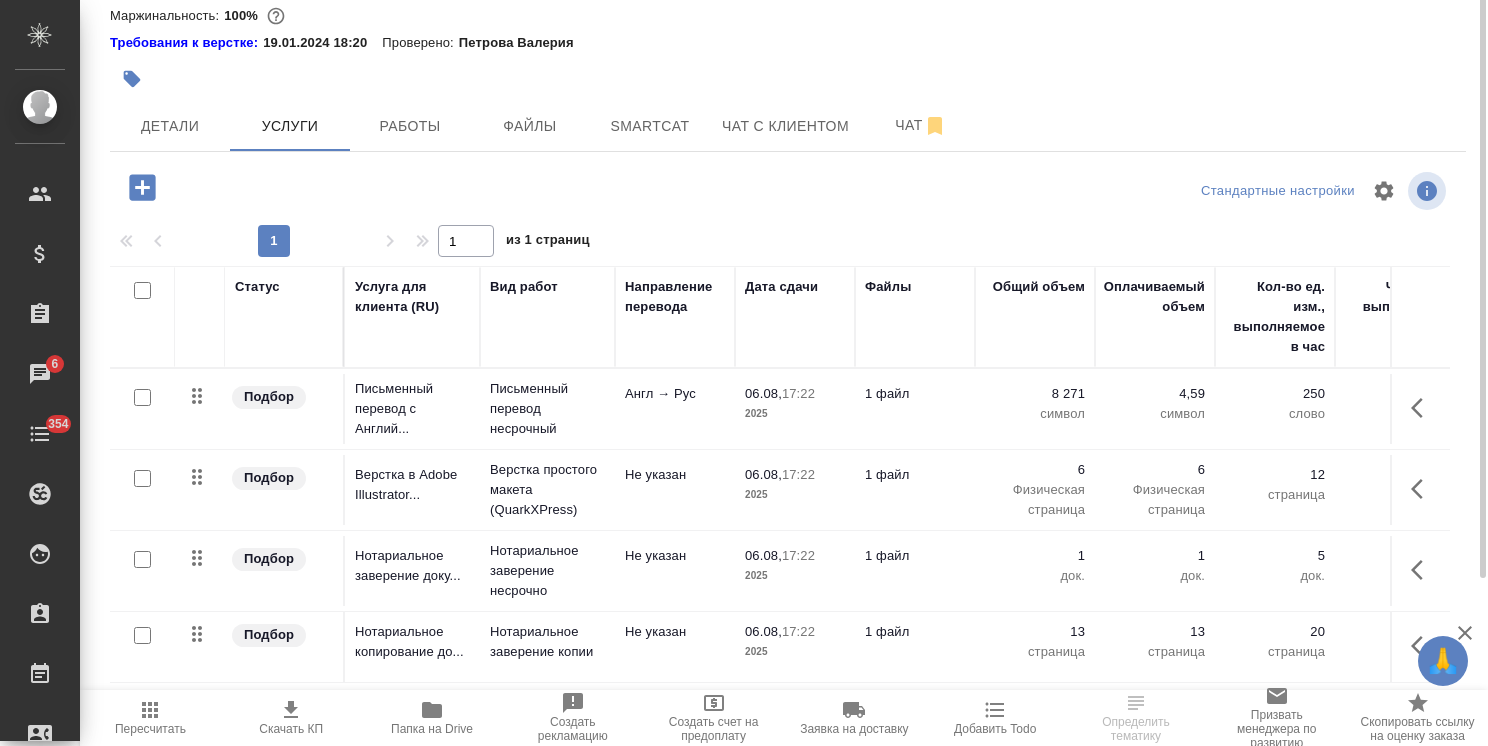 scroll, scrollTop: 0, scrollLeft: 0, axis: both 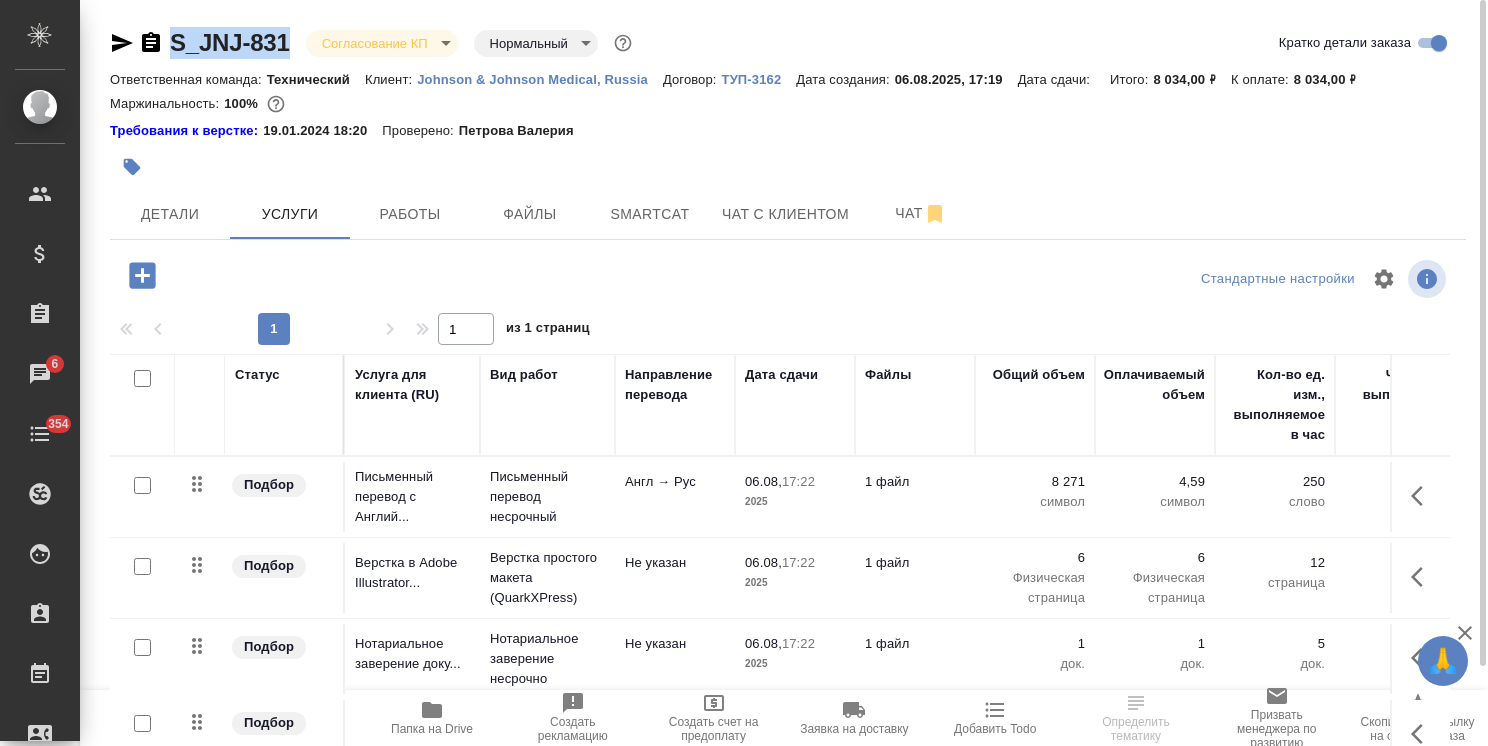 drag, startPoint x: 292, startPoint y: 25, endPoint x: 165, endPoint y: 17, distance: 127.25172 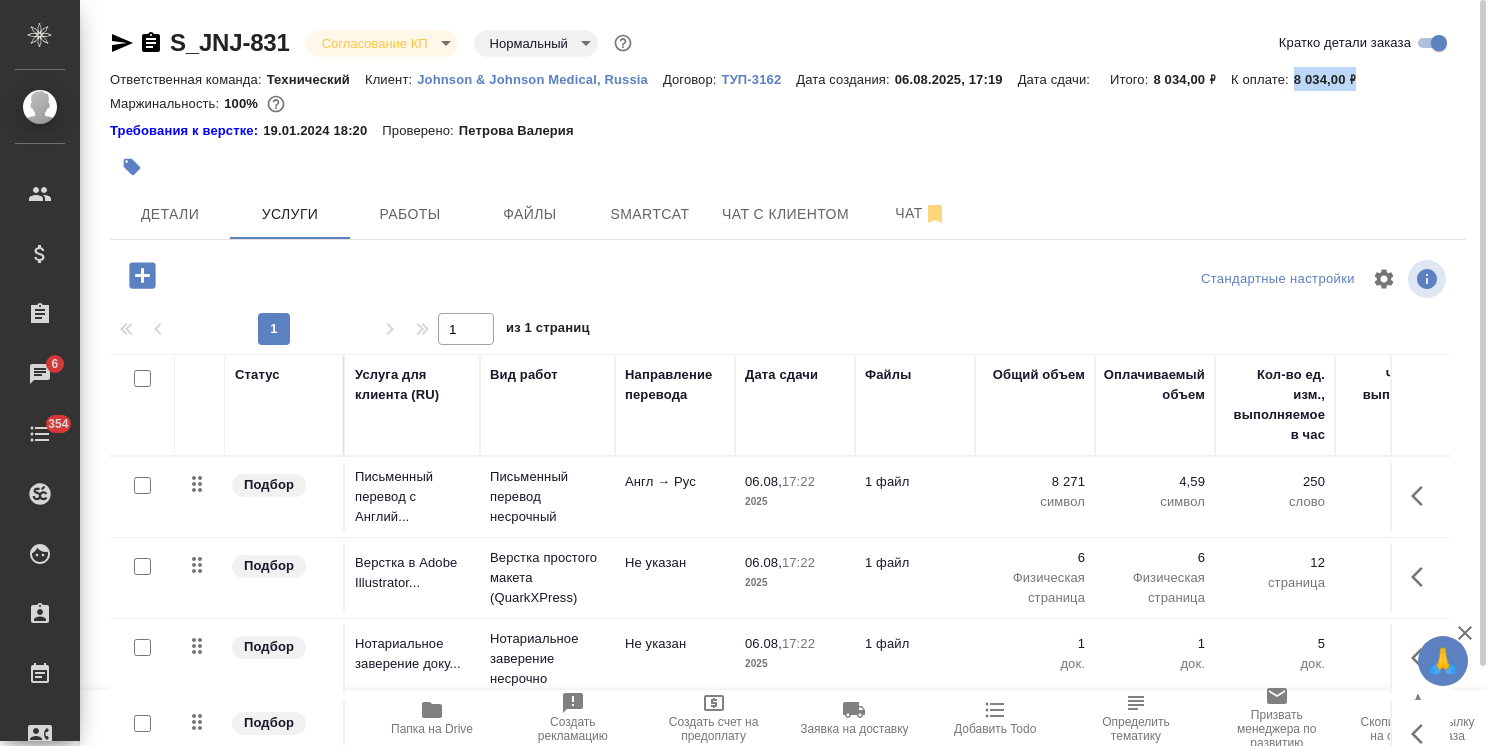 drag, startPoint x: 1381, startPoint y: 74, endPoint x: 1293, endPoint y: 78, distance: 88.09086 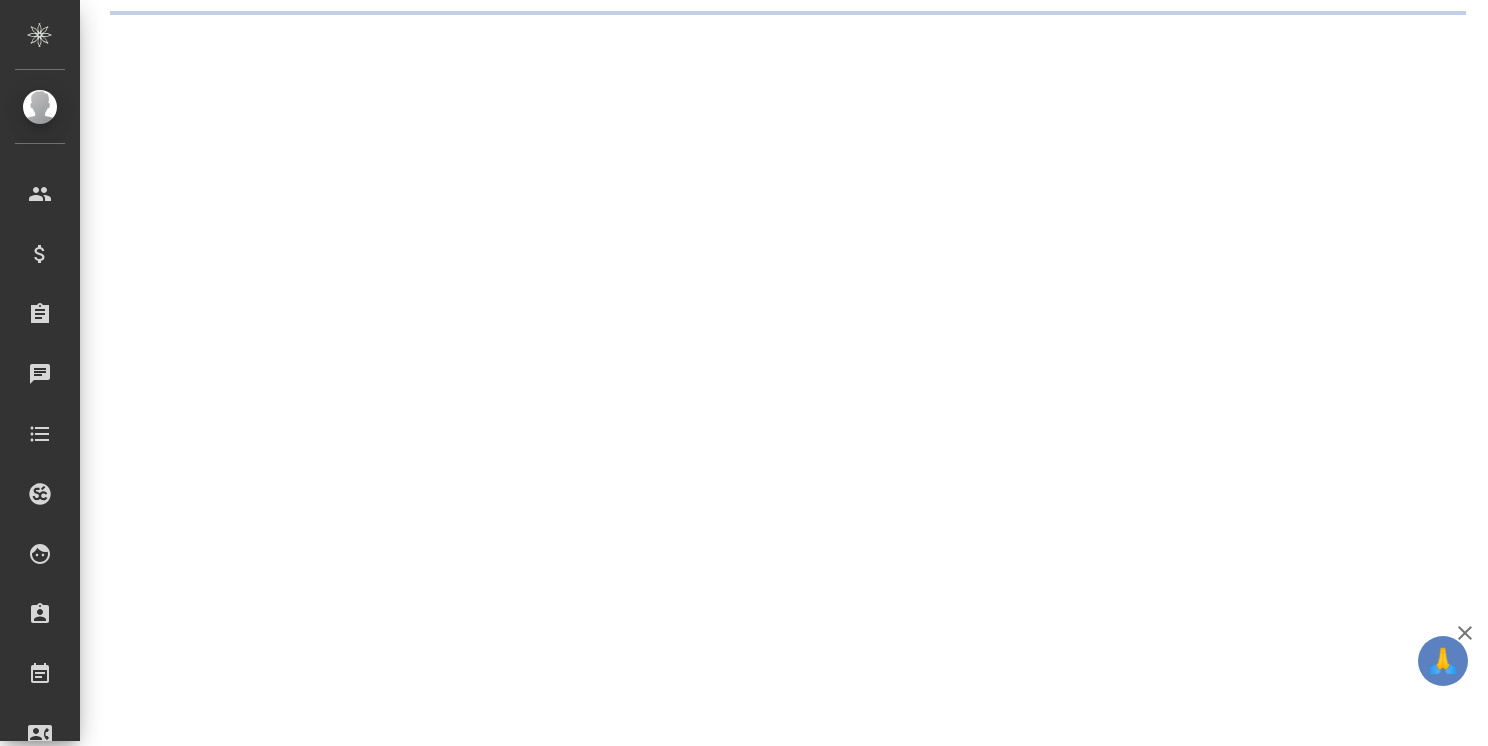 scroll, scrollTop: 0, scrollLeft: 0, axis: both 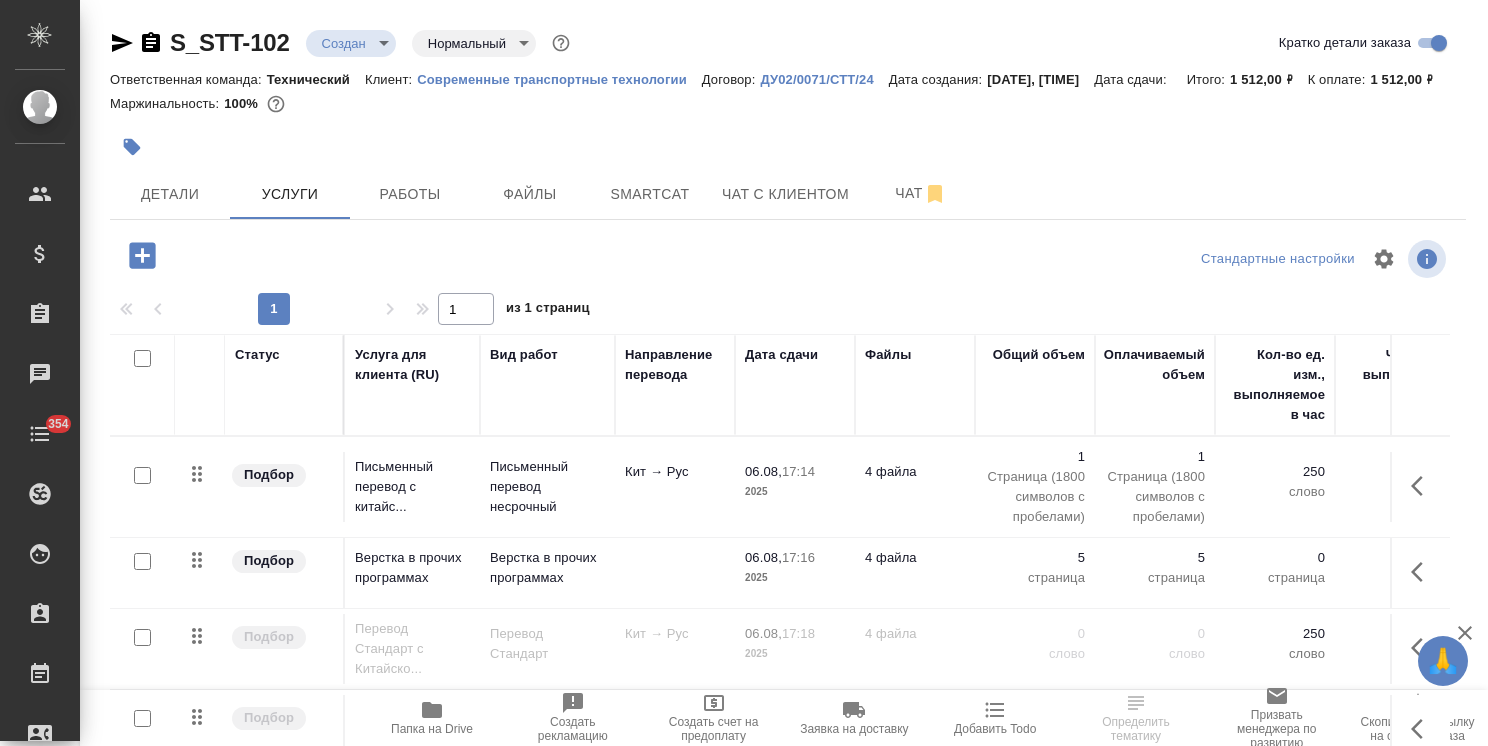 click on "2025" at bounding box center [795, 492] 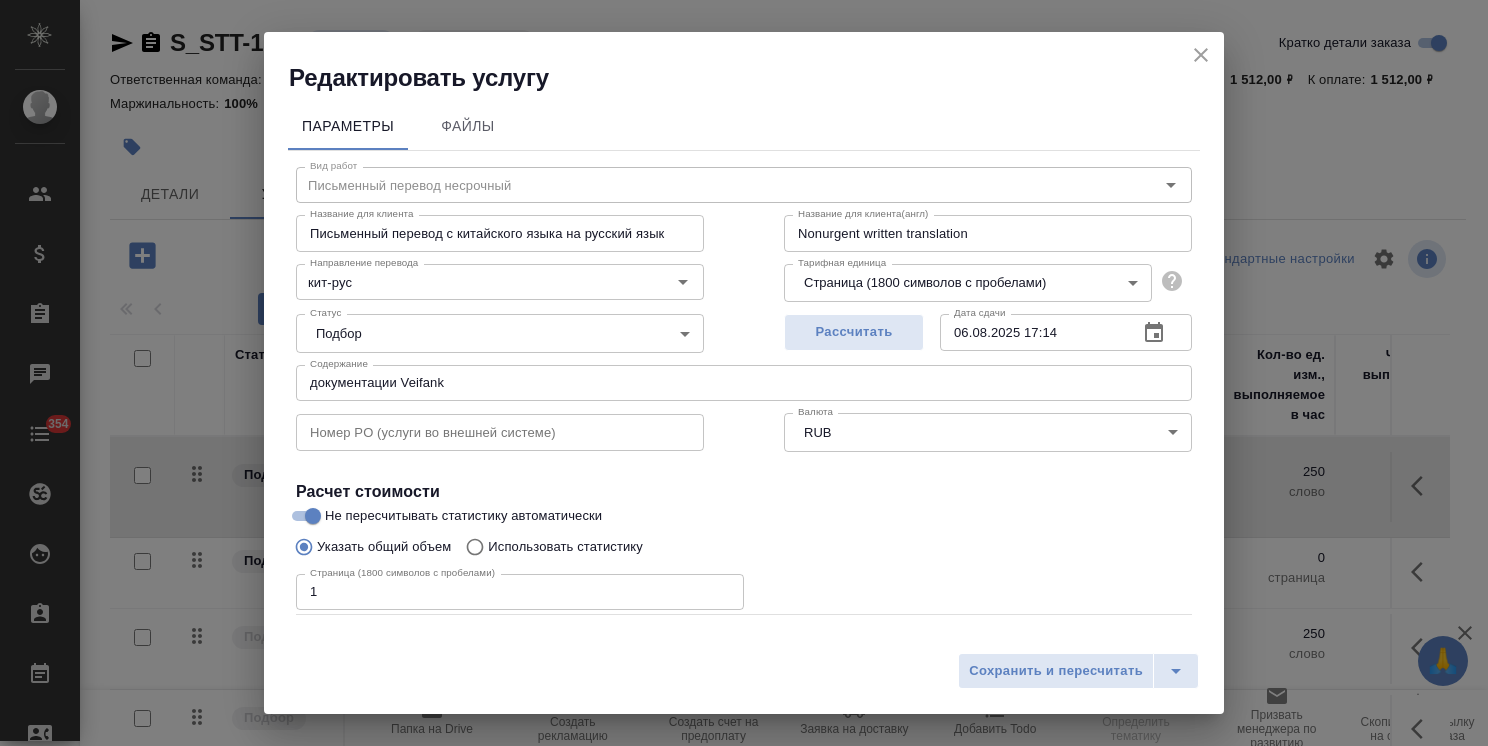 drag, startPoint x: 376, startPoint y: 592, endPoint x: 221, endPoint y: 590, distance: 155.01291 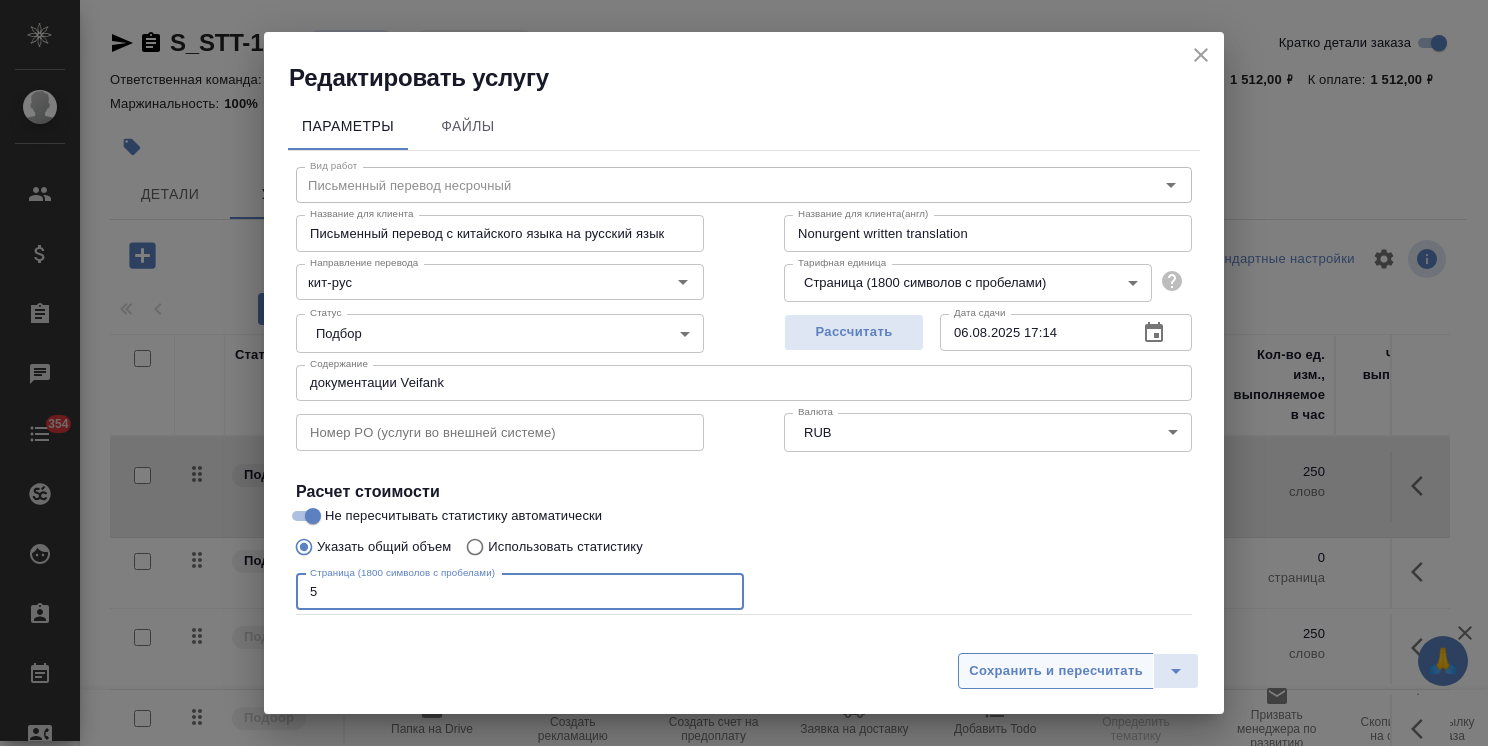 type on "5" 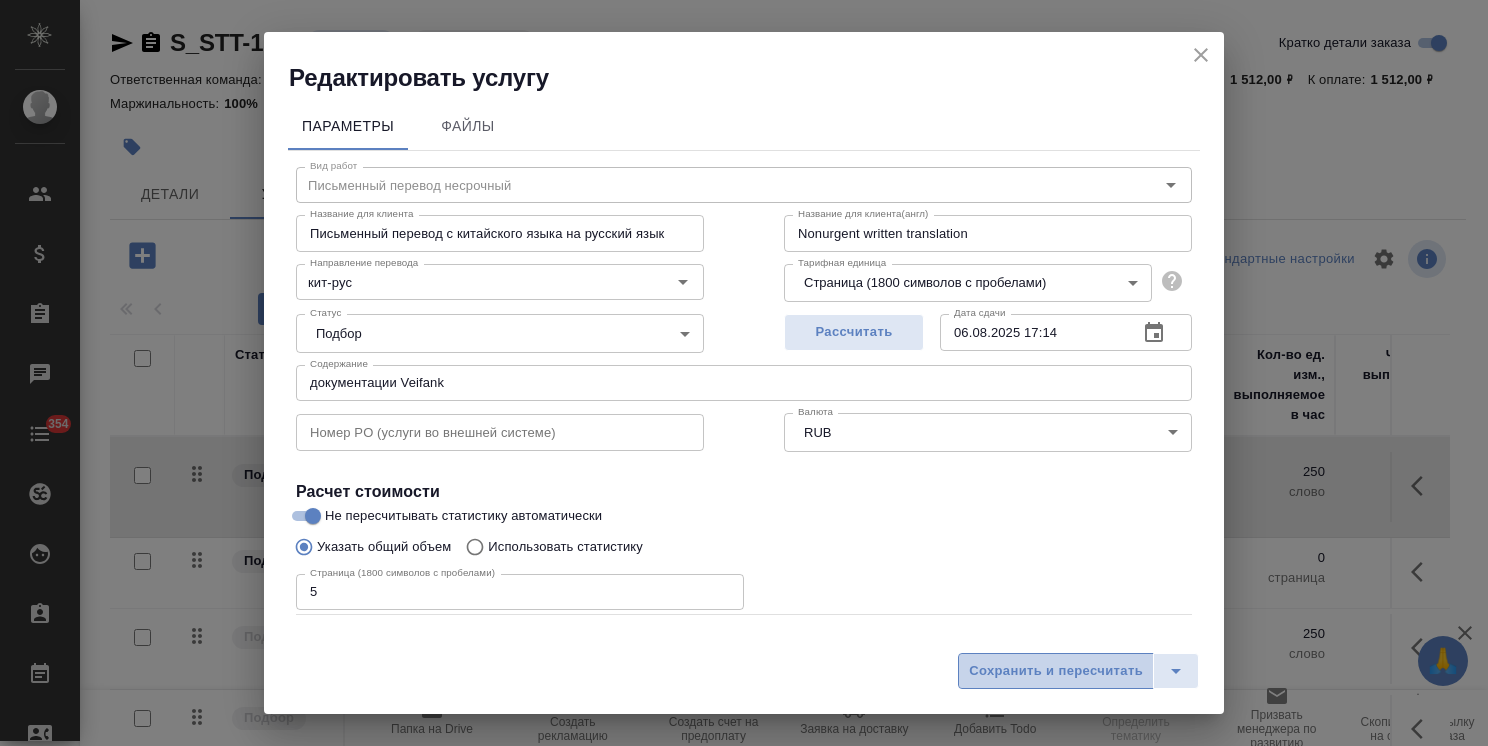 click on "Сохранить и пересчитать" at bounding box center [1056, 671] 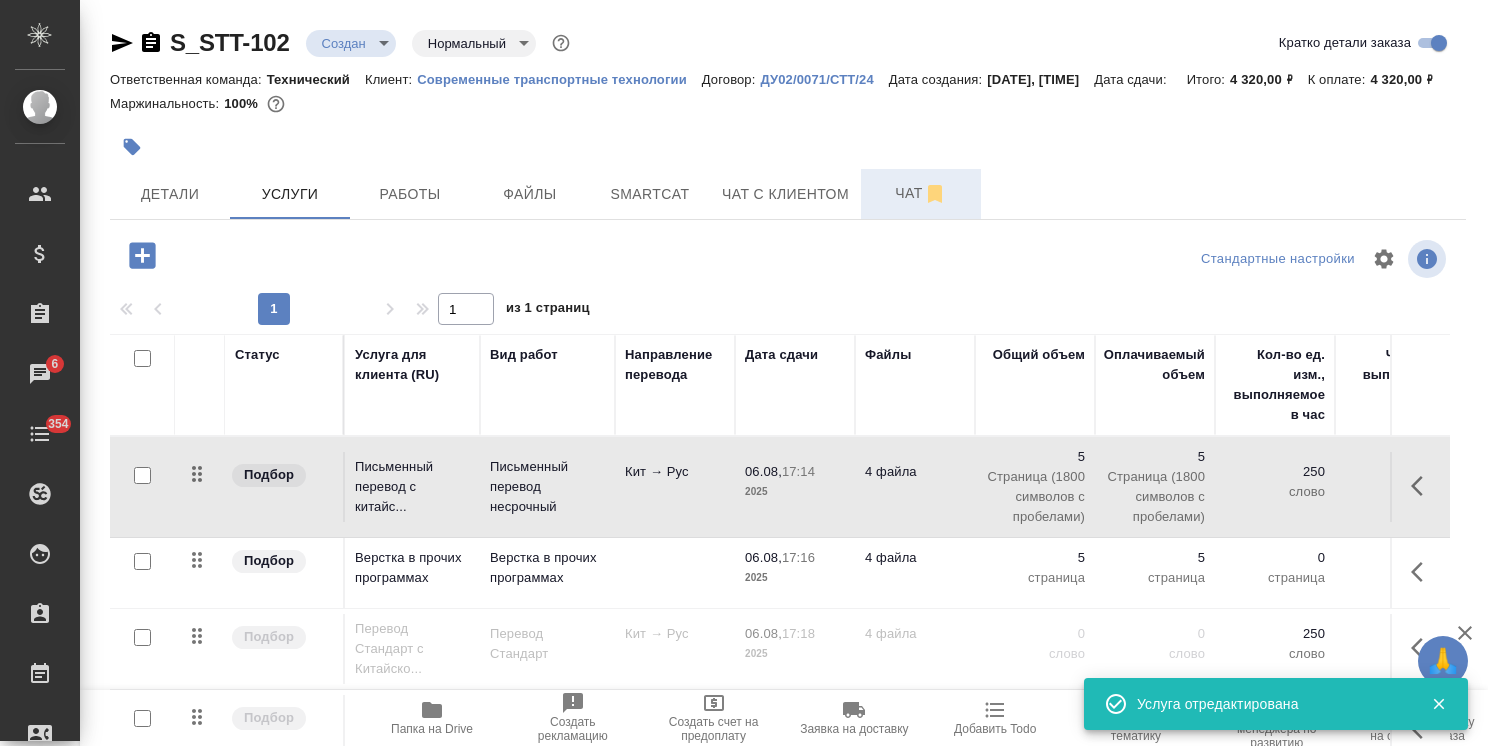 click on "Чат" at bounding box center (921, 193) 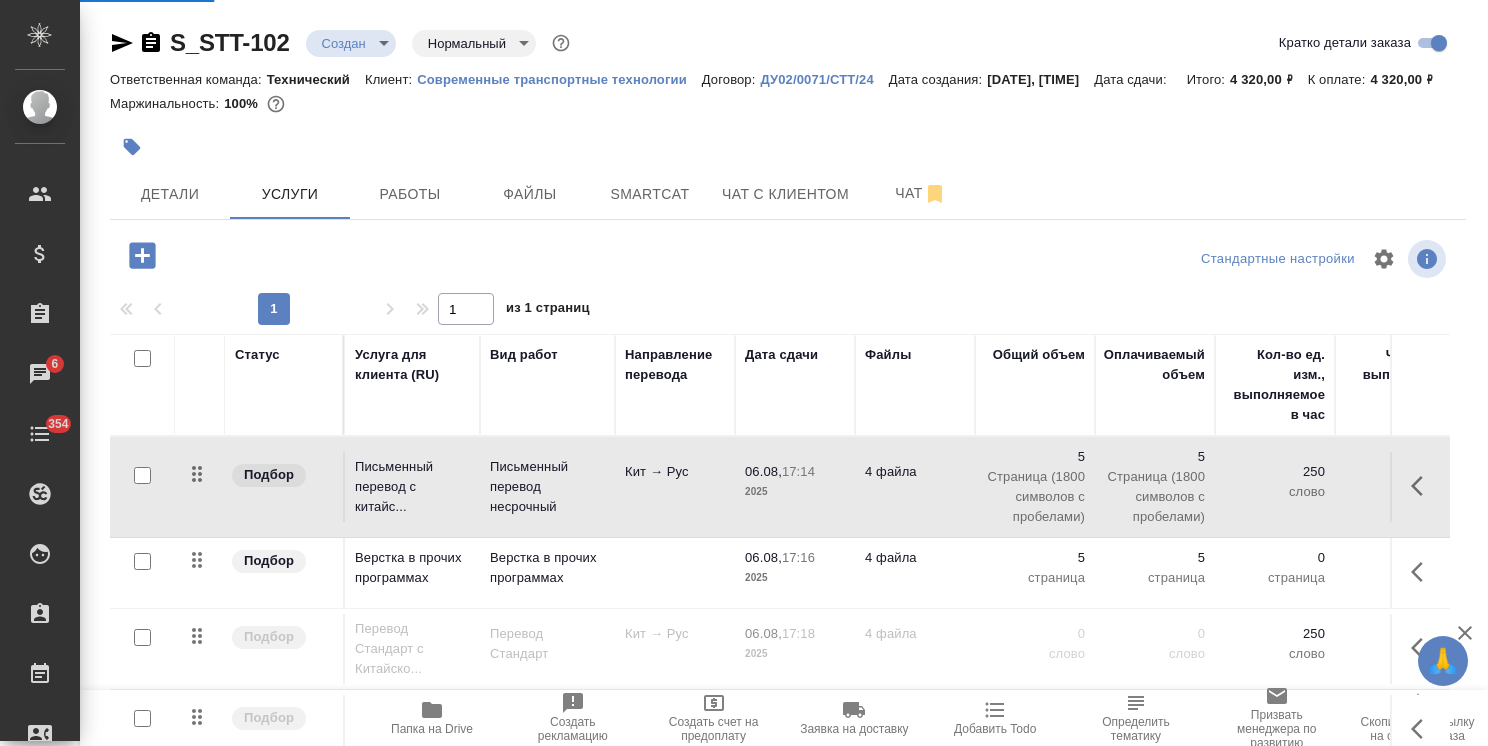 click on "S_STT-102 Создан new Нормальный normal Кратко детали заказа Ответственная команда: Технический Клиент: Современные транспортные технологии Договор: ДУ02/0071/СТТ/24 Дата создания: 06.08.2025, 16:11 Дата сдачи: Итого: 4 320,00 ₽ К оплате: 4 320,00 ₽ Маржинальность: 100% Детали Услуги Работы Файлы Smartcat Чат с клиентом Чат Стандартные настройки 1 1 из 1 страниц   Статус Услуга для клиента (RU) Вид работ Направление перевода Дата сдачи Файлы Общий объем Оплачиваемый объем Кол-во ед. изм., выполняемое в час Часов на выполнение Стоимость услуги Скидка / наценка Сумма без скидки / наценки   17:14" at bounding box center [788, 407] 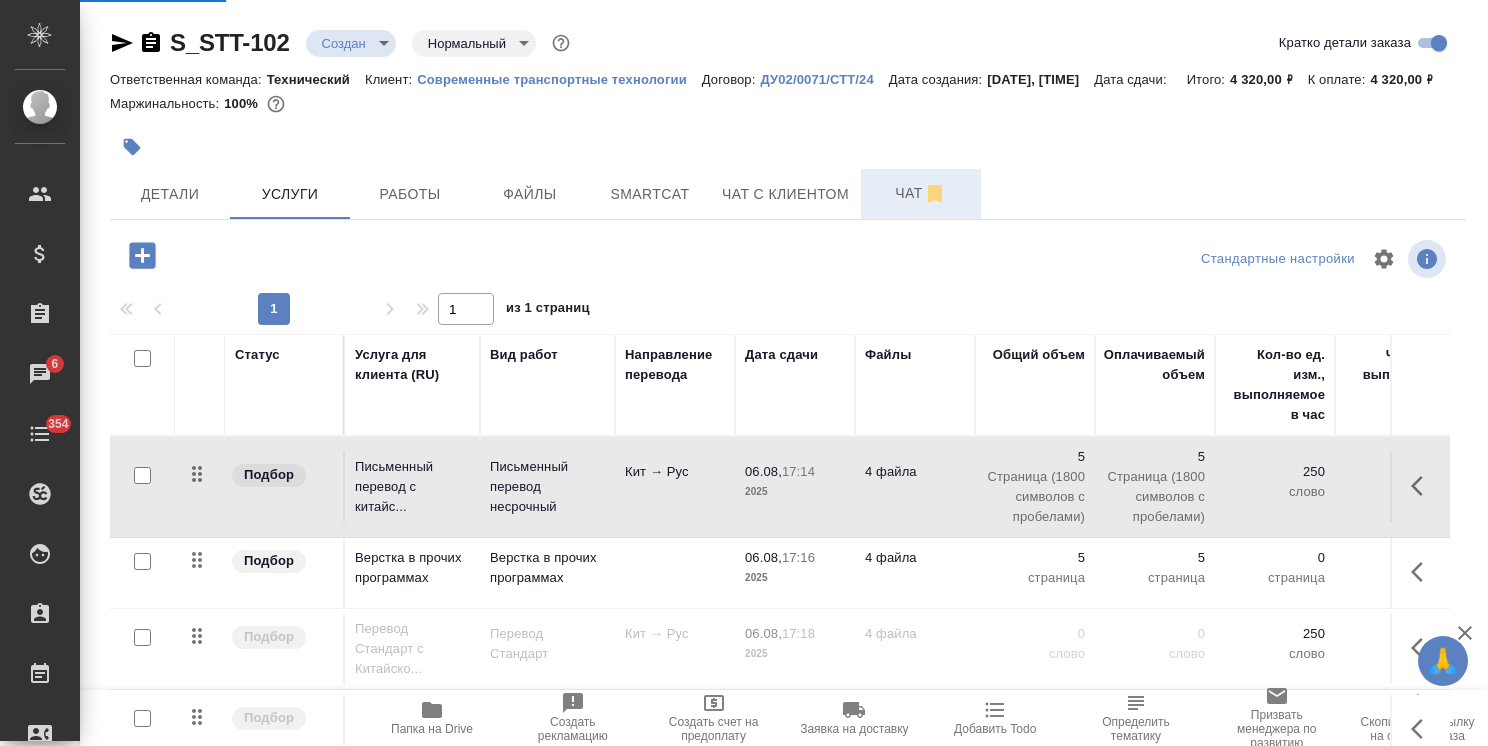 click on "Чат" at bounding box center (921, 193) 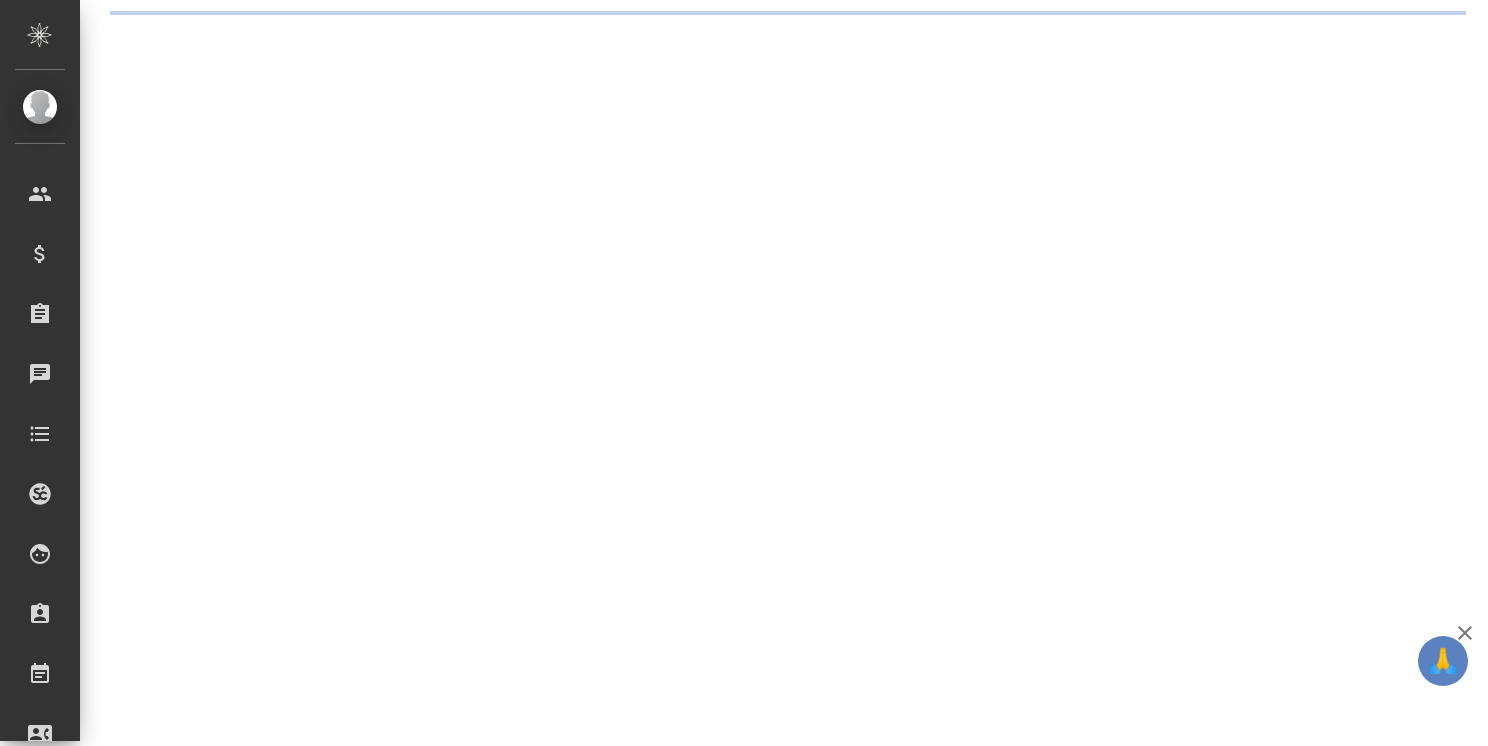 scroll, scrollTop: 0, scrollLeft: 0, axis: both 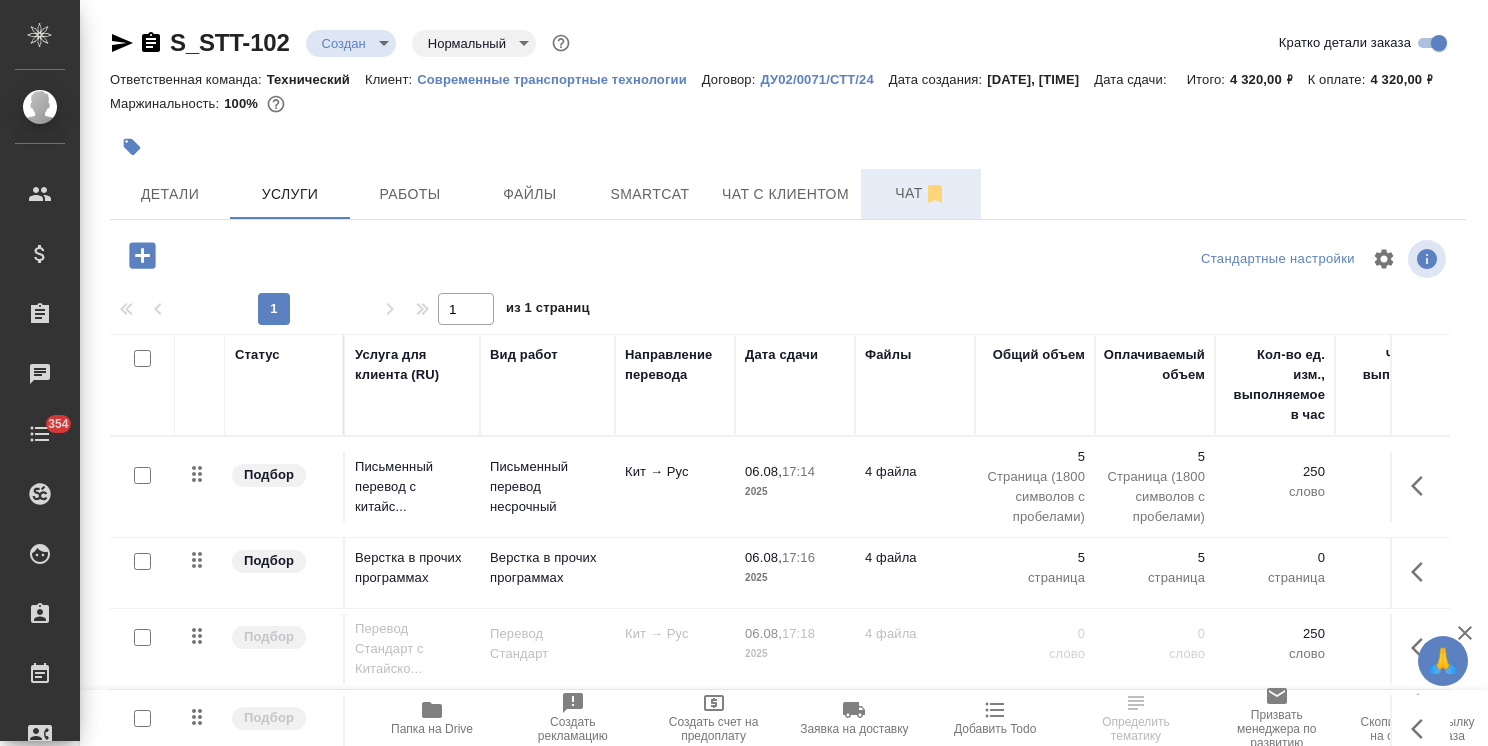 click on "Чат" at bounding box center (921, 193) 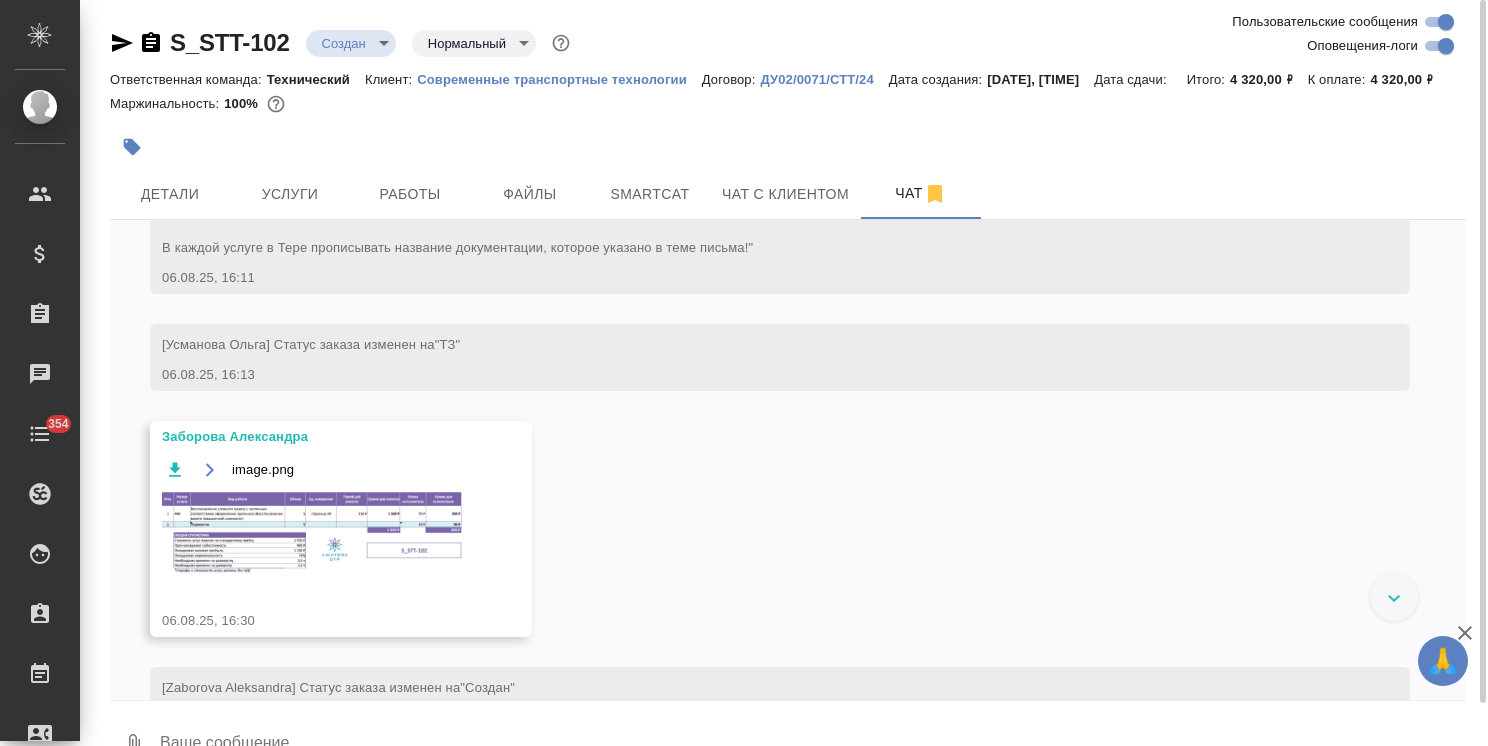 scroll, scrollTop: 24, scrollLeft: 0, axis: vertical 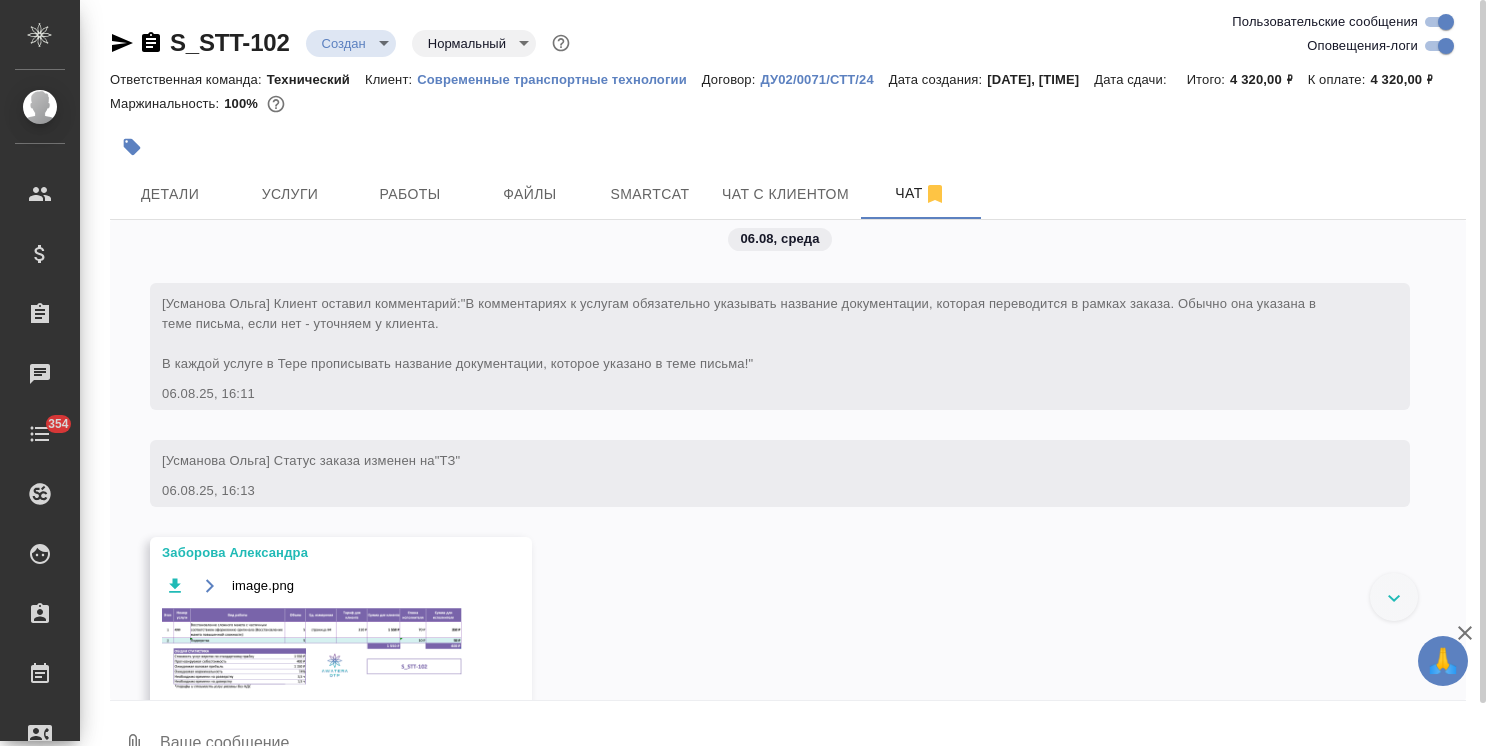 click at bounding box center [312, 650] 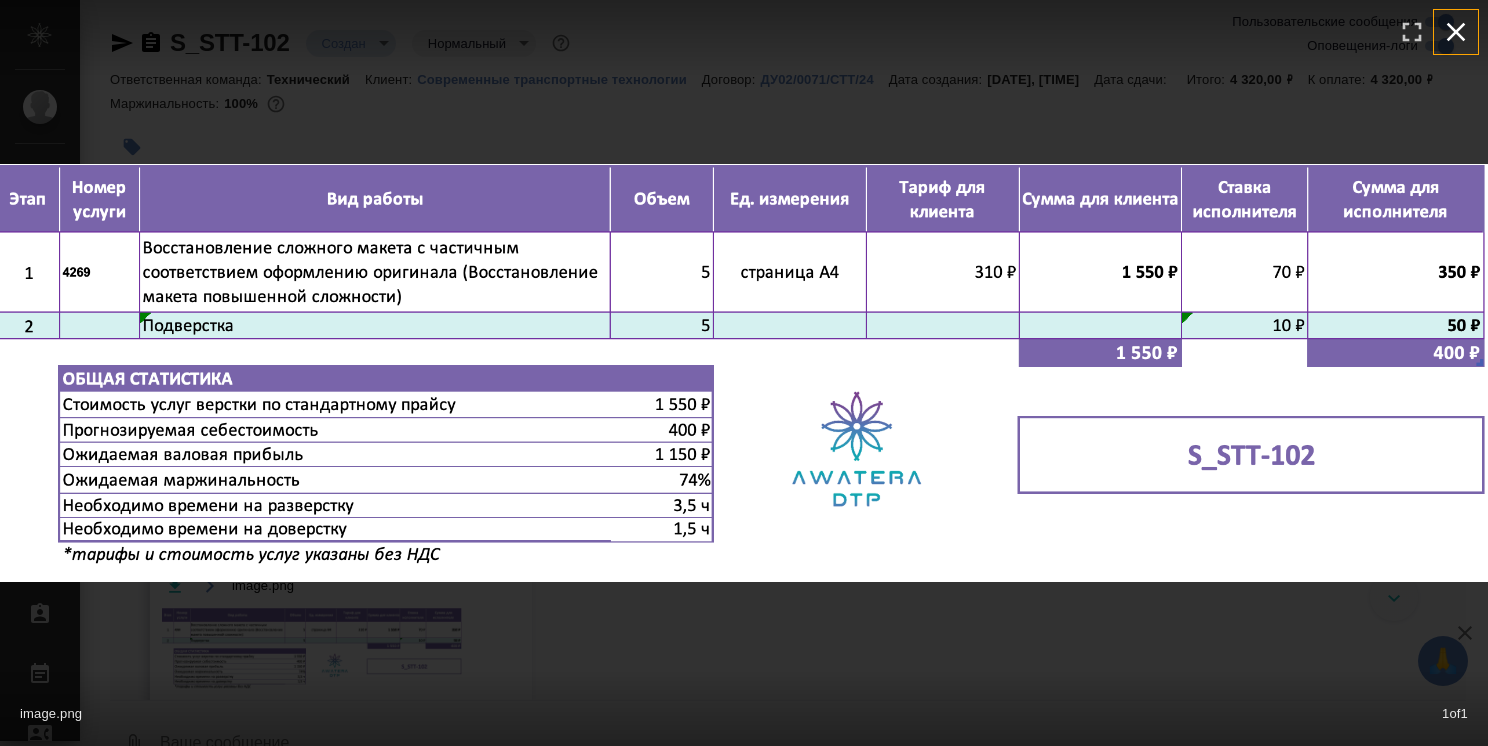 click 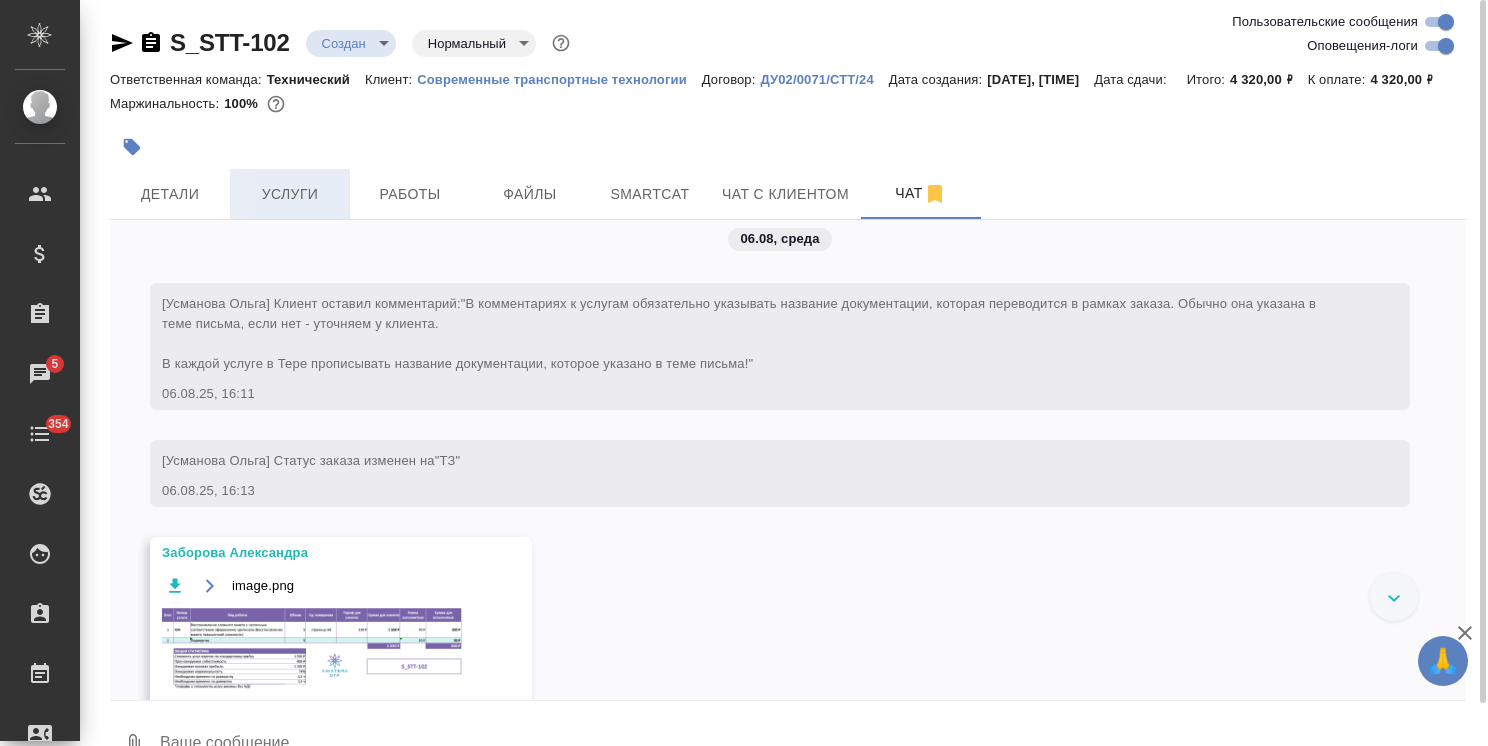 click on "Услуги" at bounding box center (290, 194) 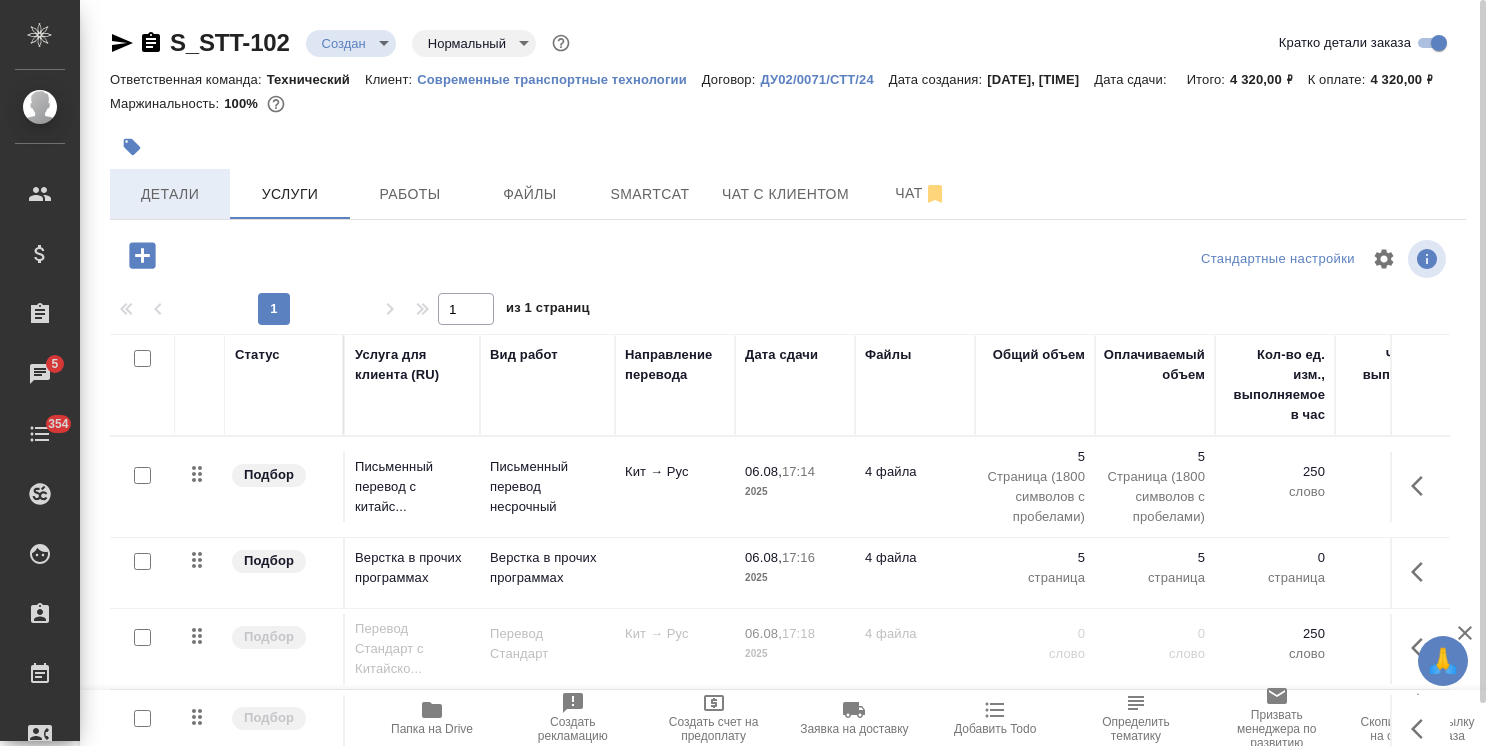 click on "Детали" at bounding box center [170, 194] 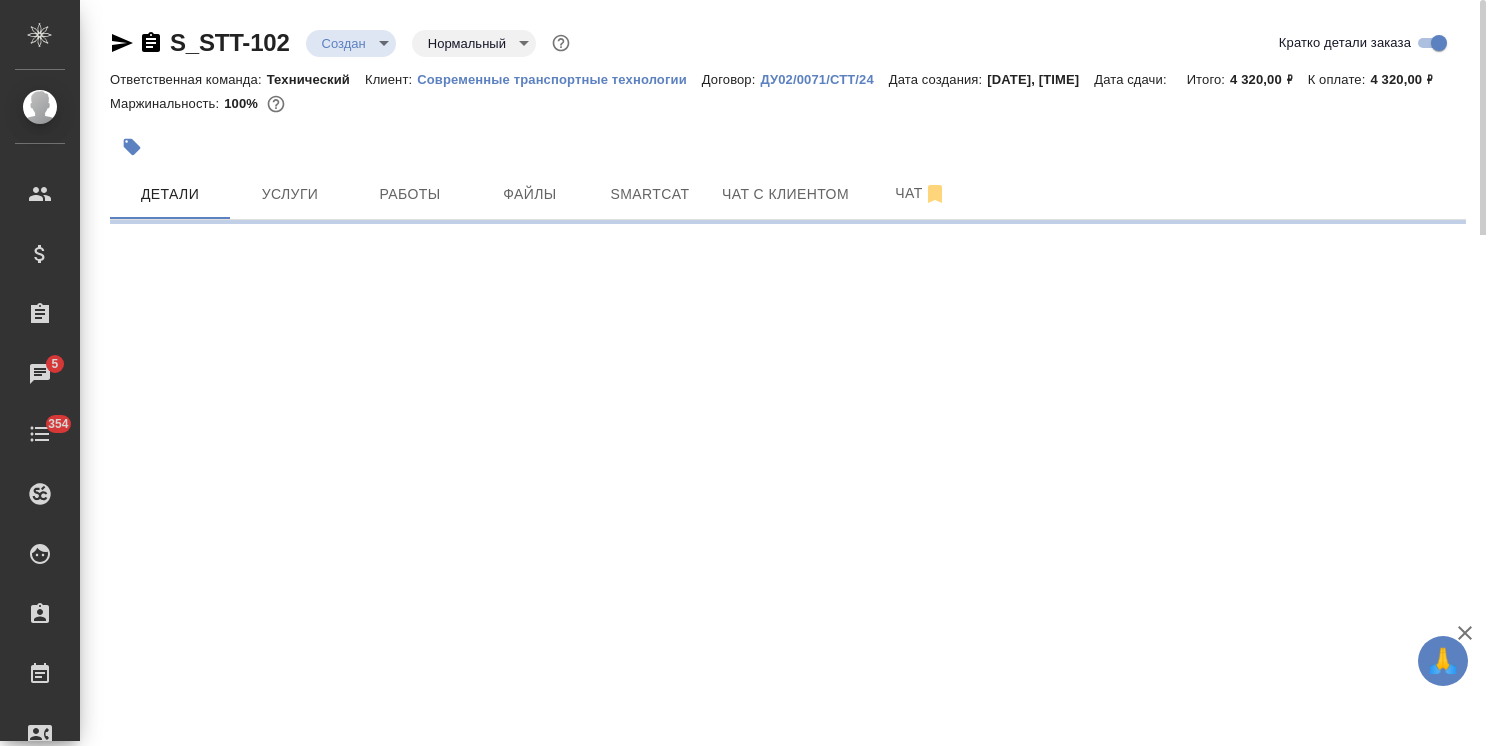 select on "RU" 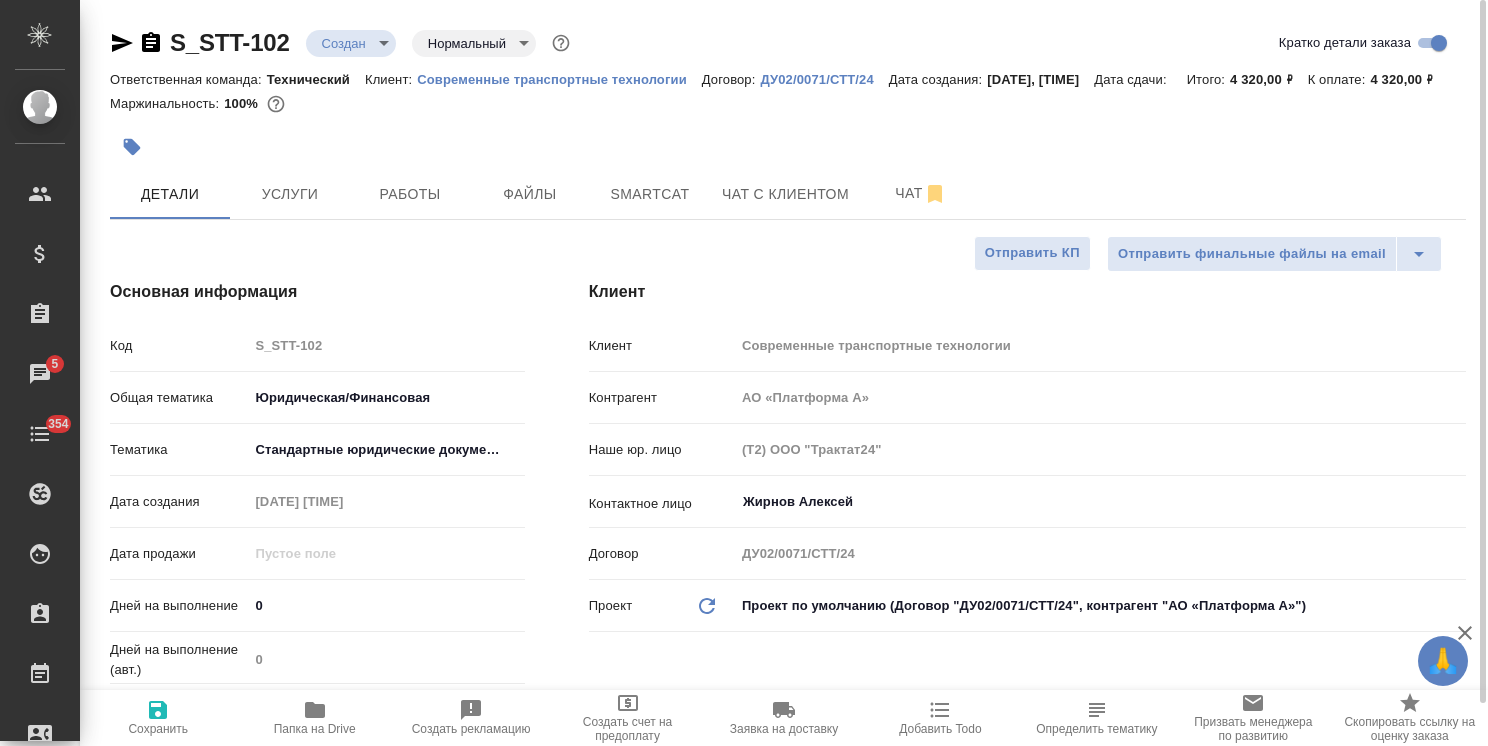 type on "x" 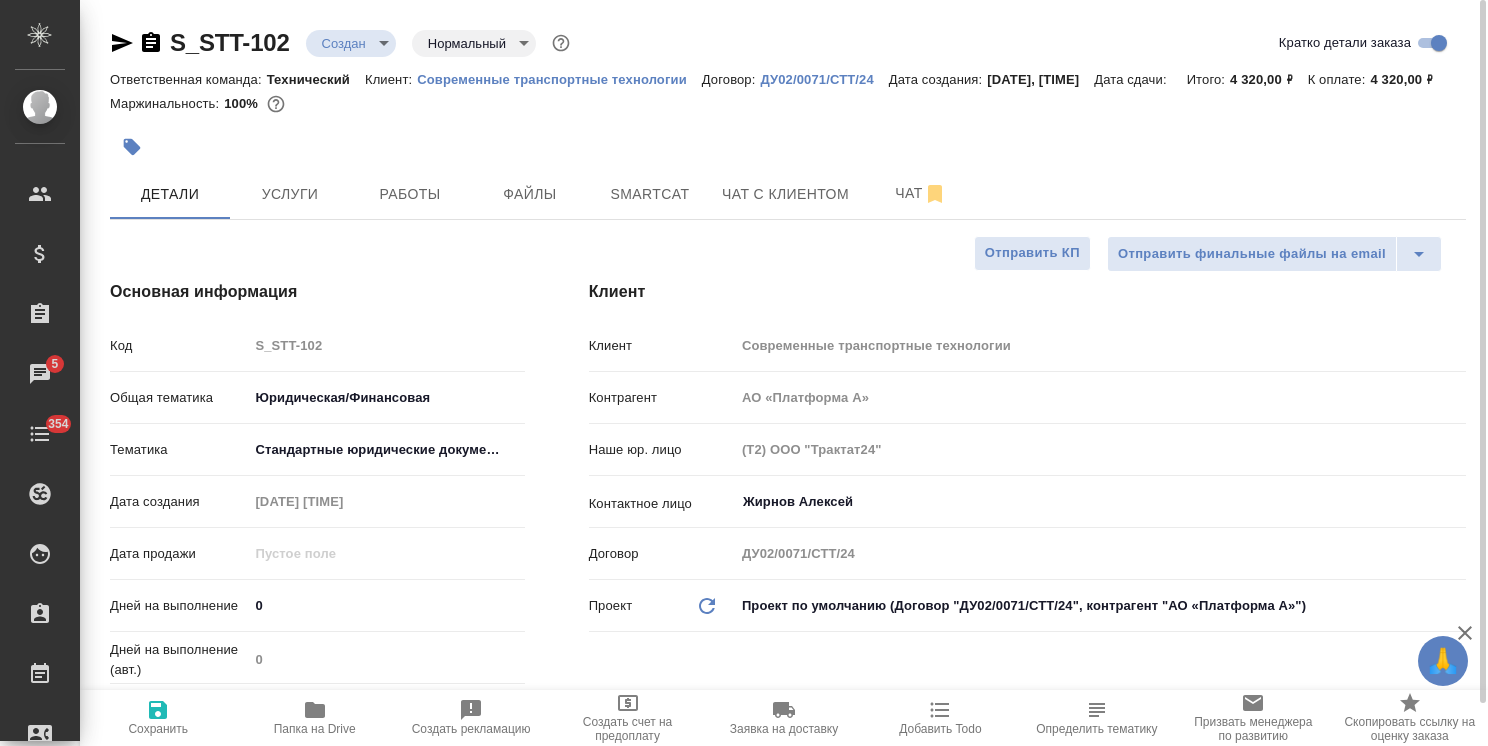 type on "x" 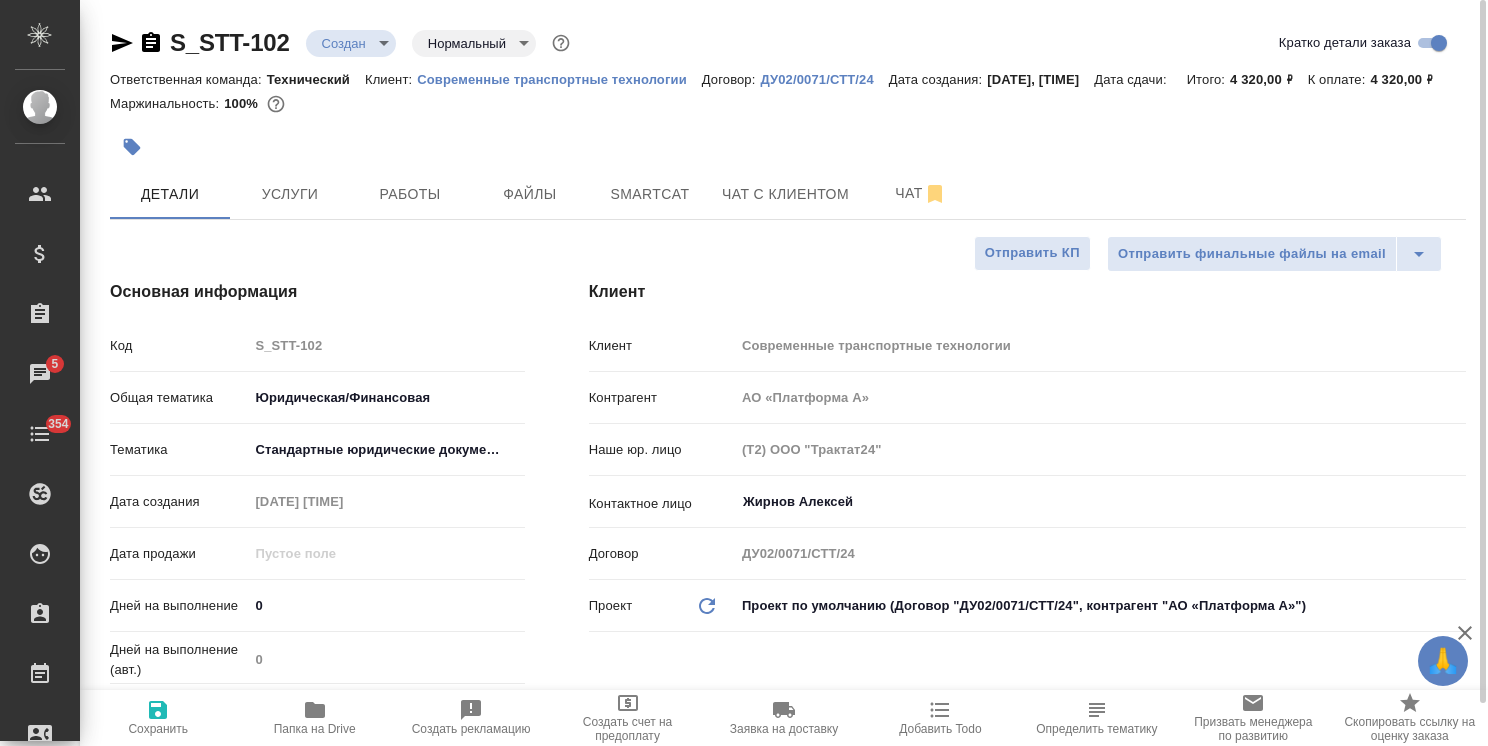 click on "Дней на выполнение 0" at bounding box center (317, 605) 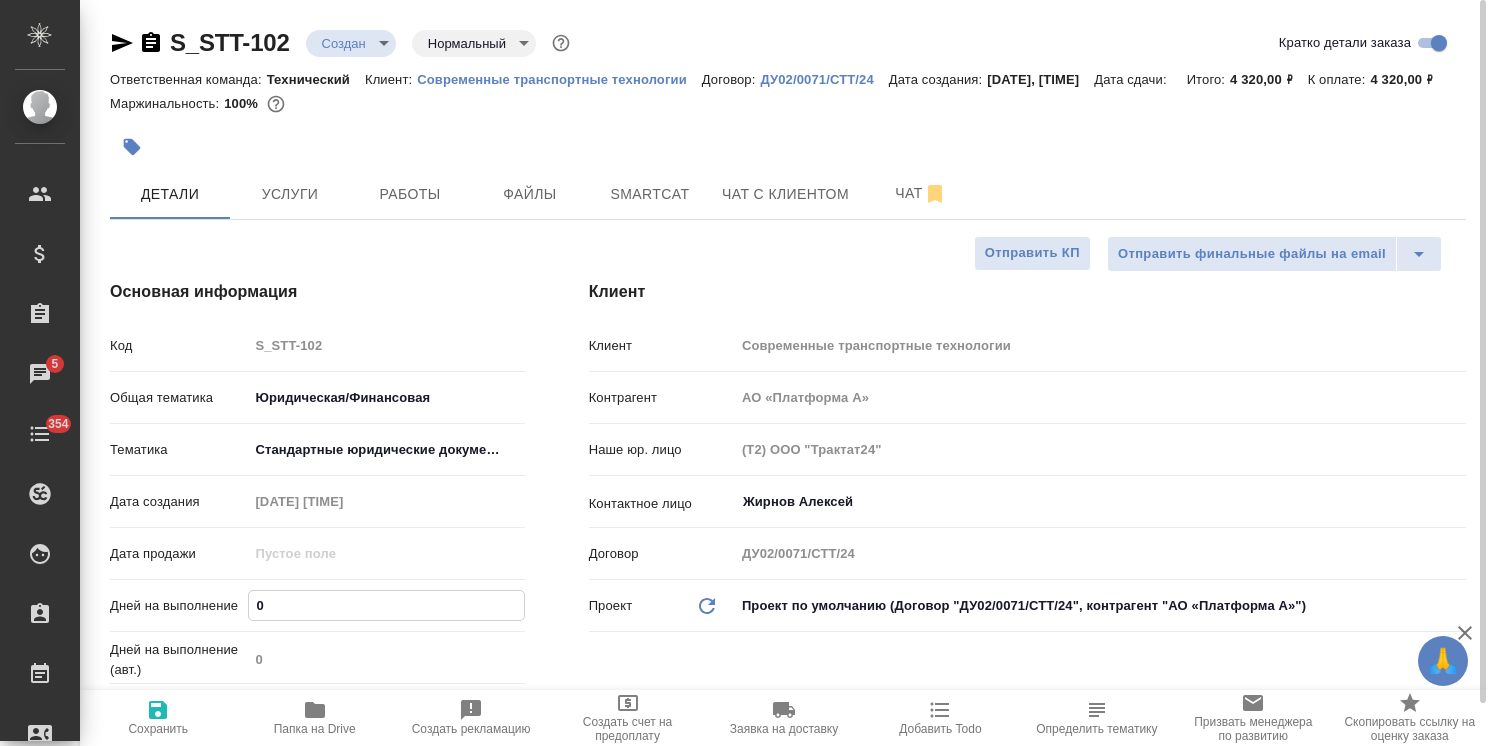 type on "2" 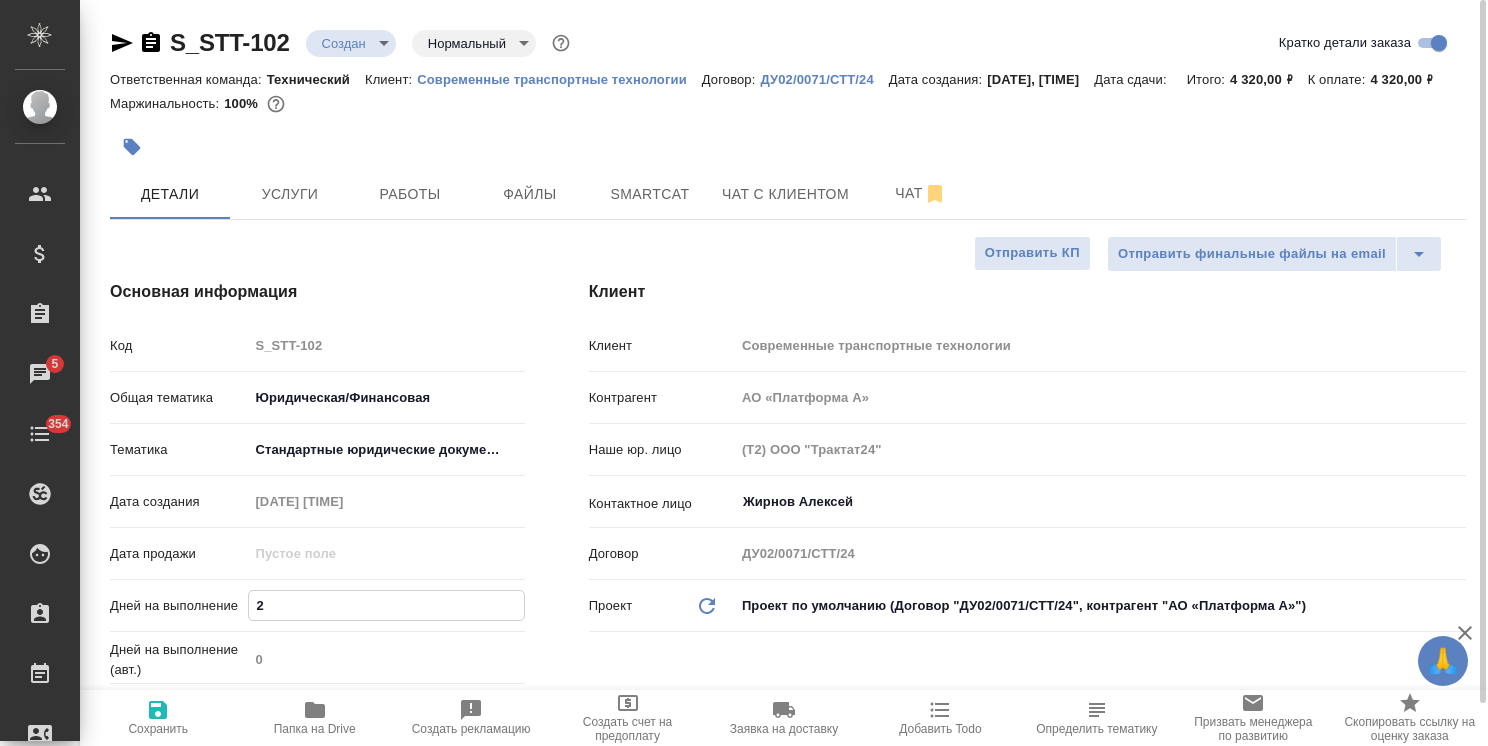 type on "2" 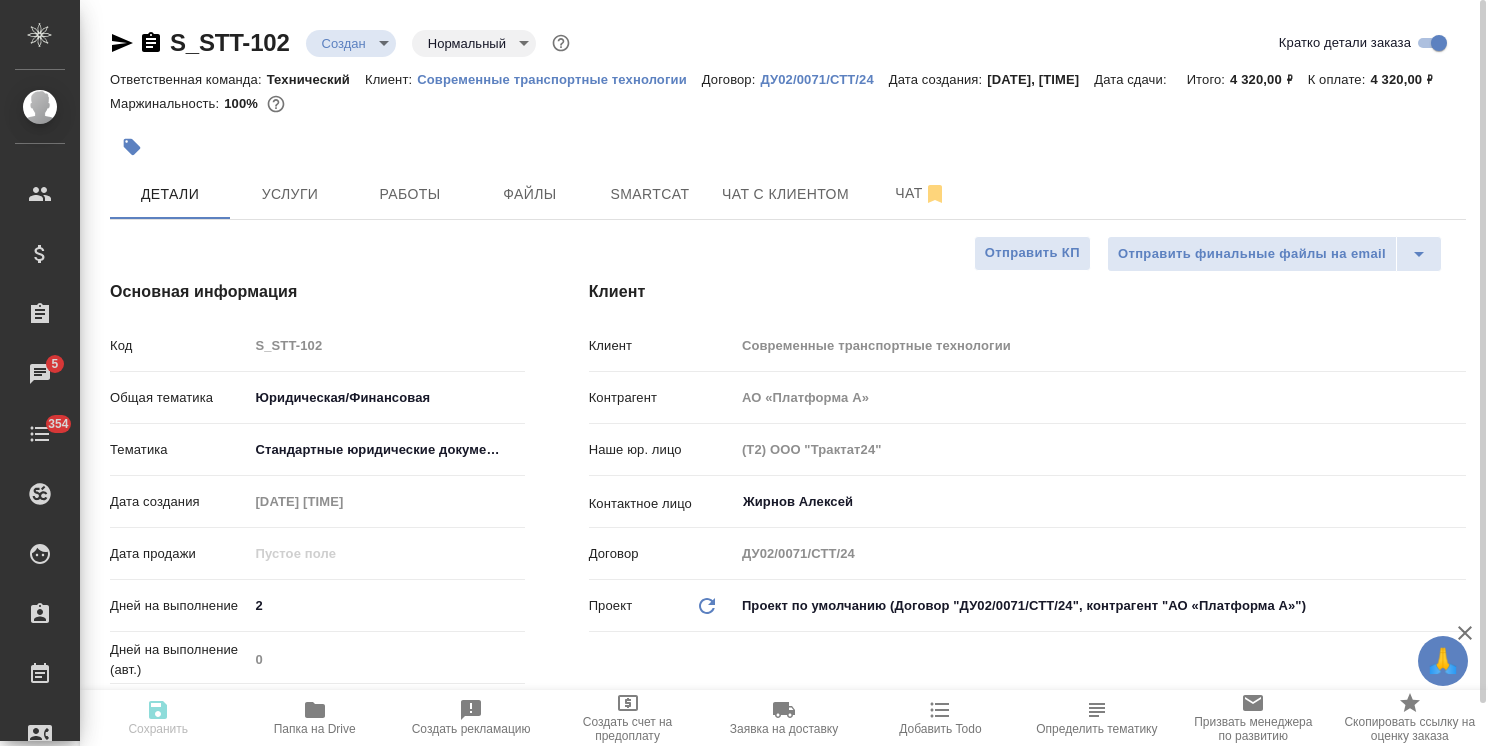 type on "x" 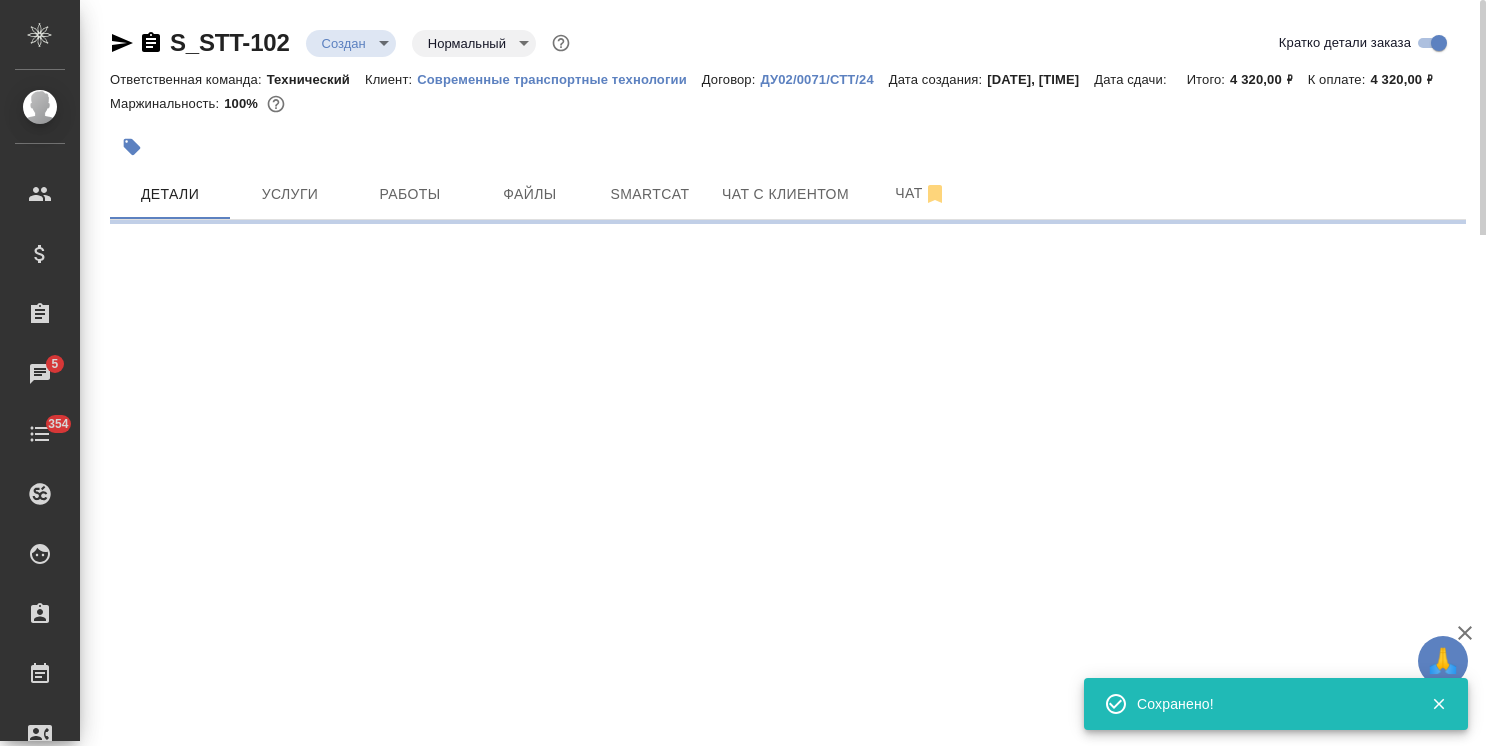 select on "RU" 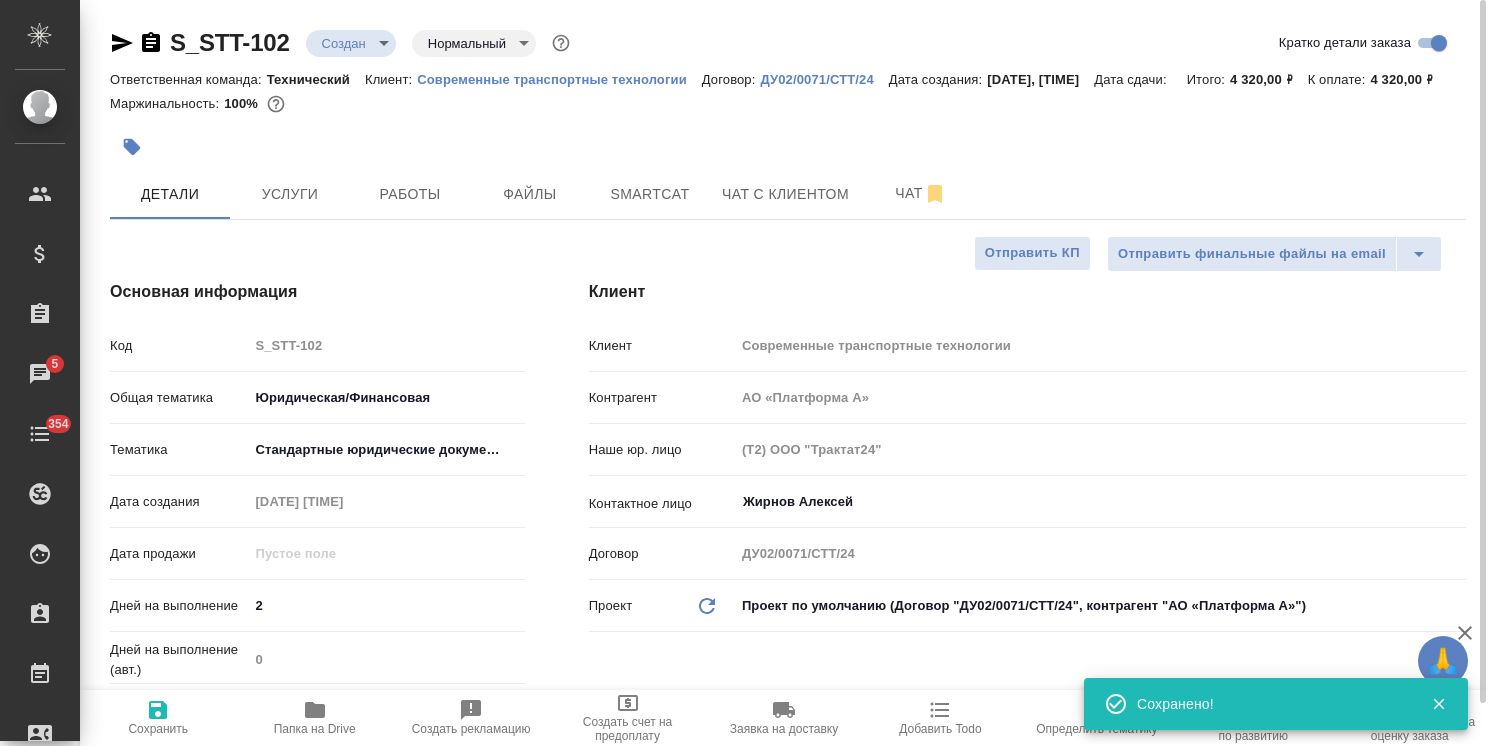type on "x" 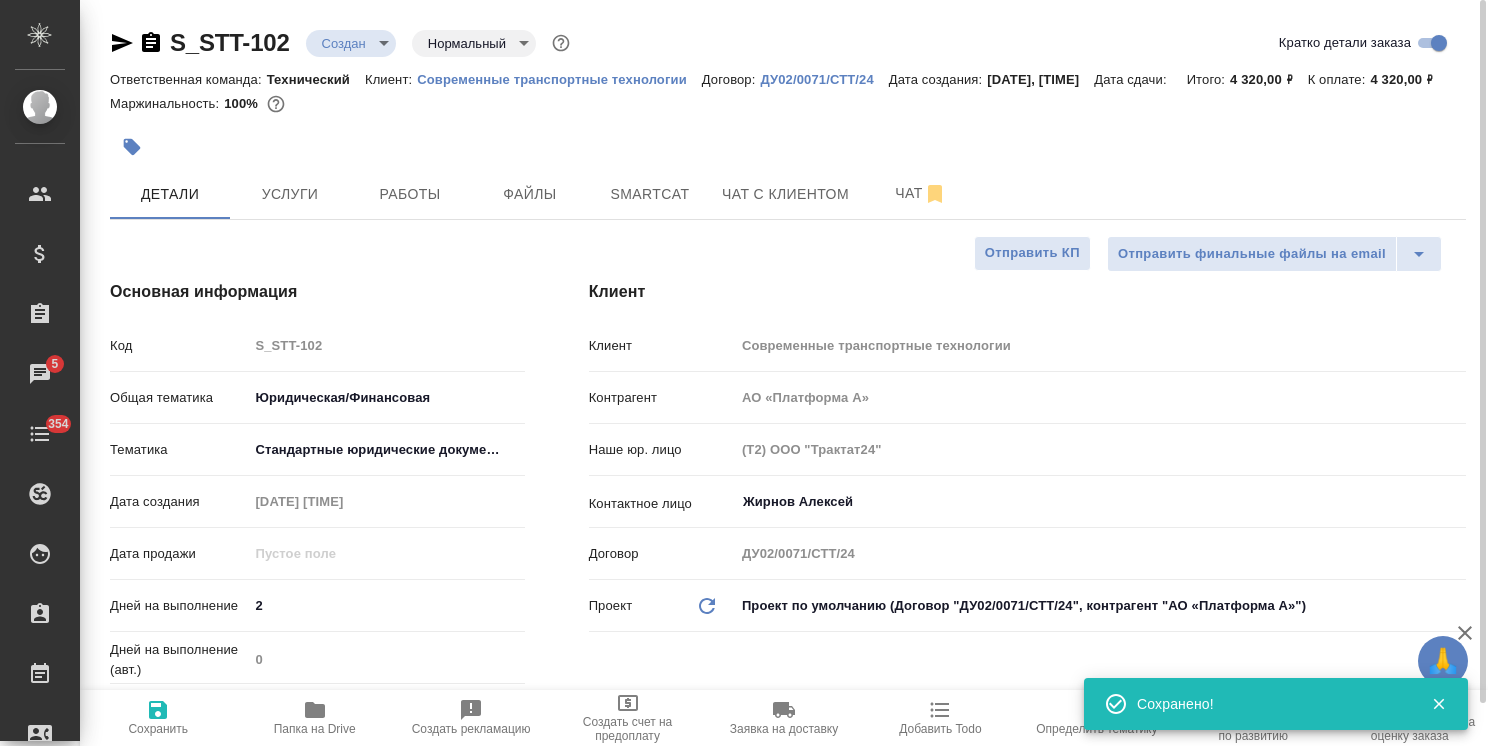 type on "x" 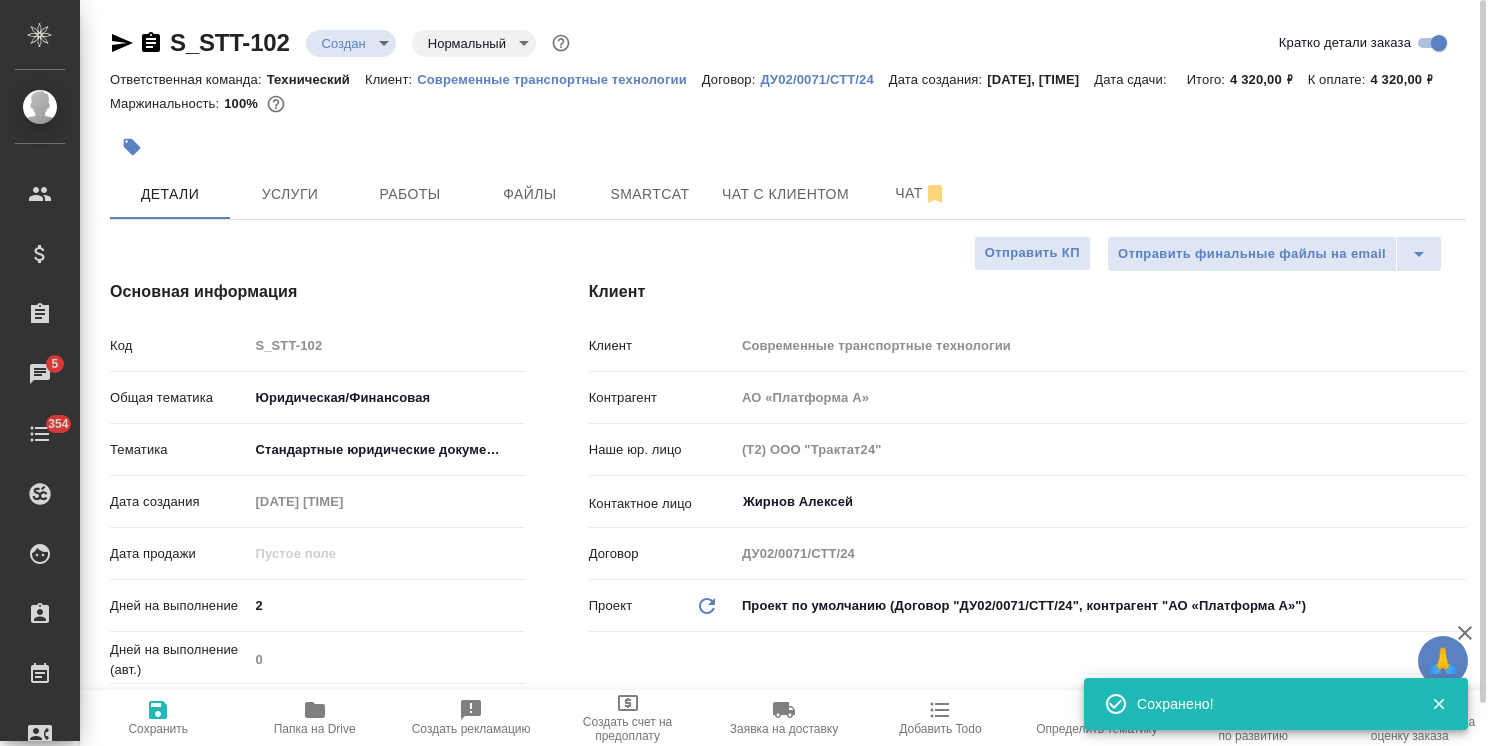 type on "x" 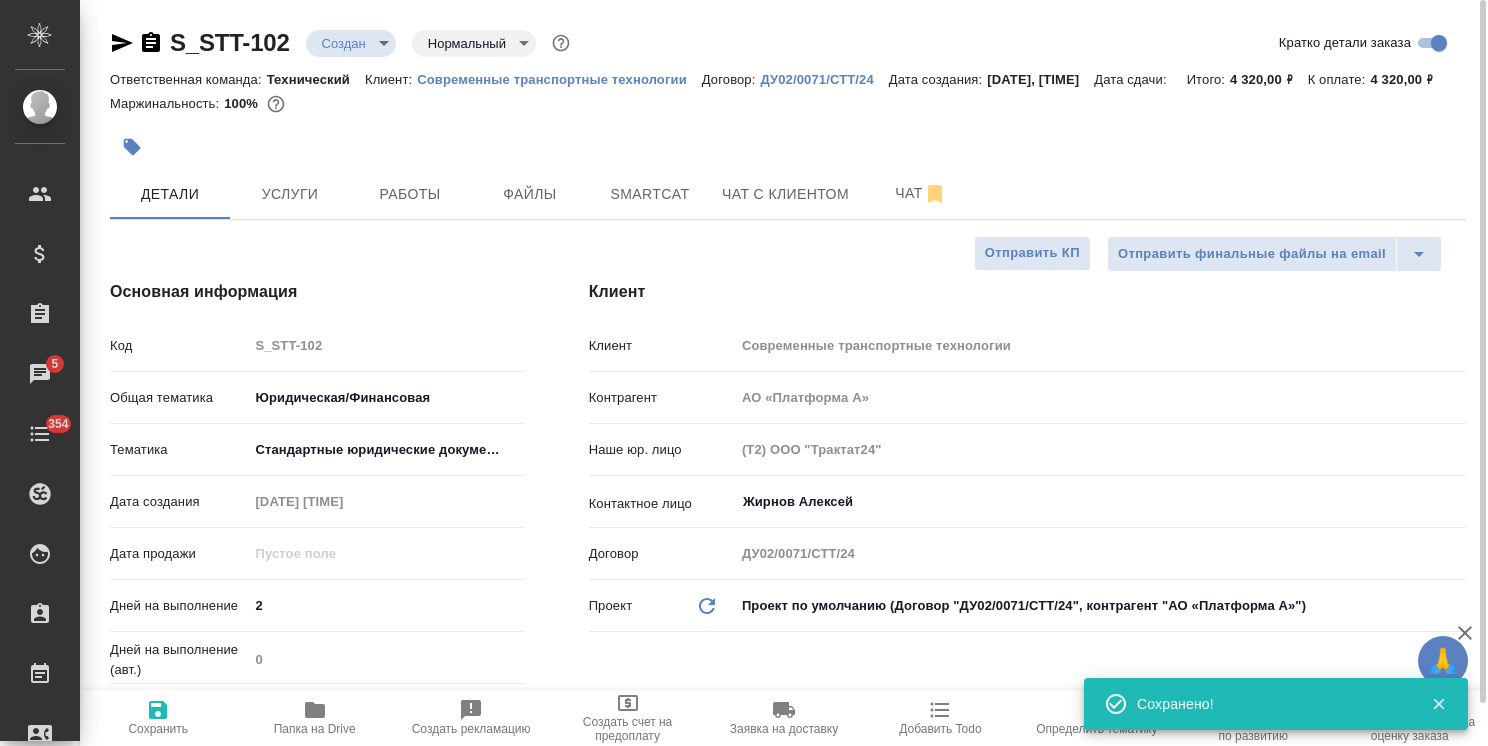 type on "x" 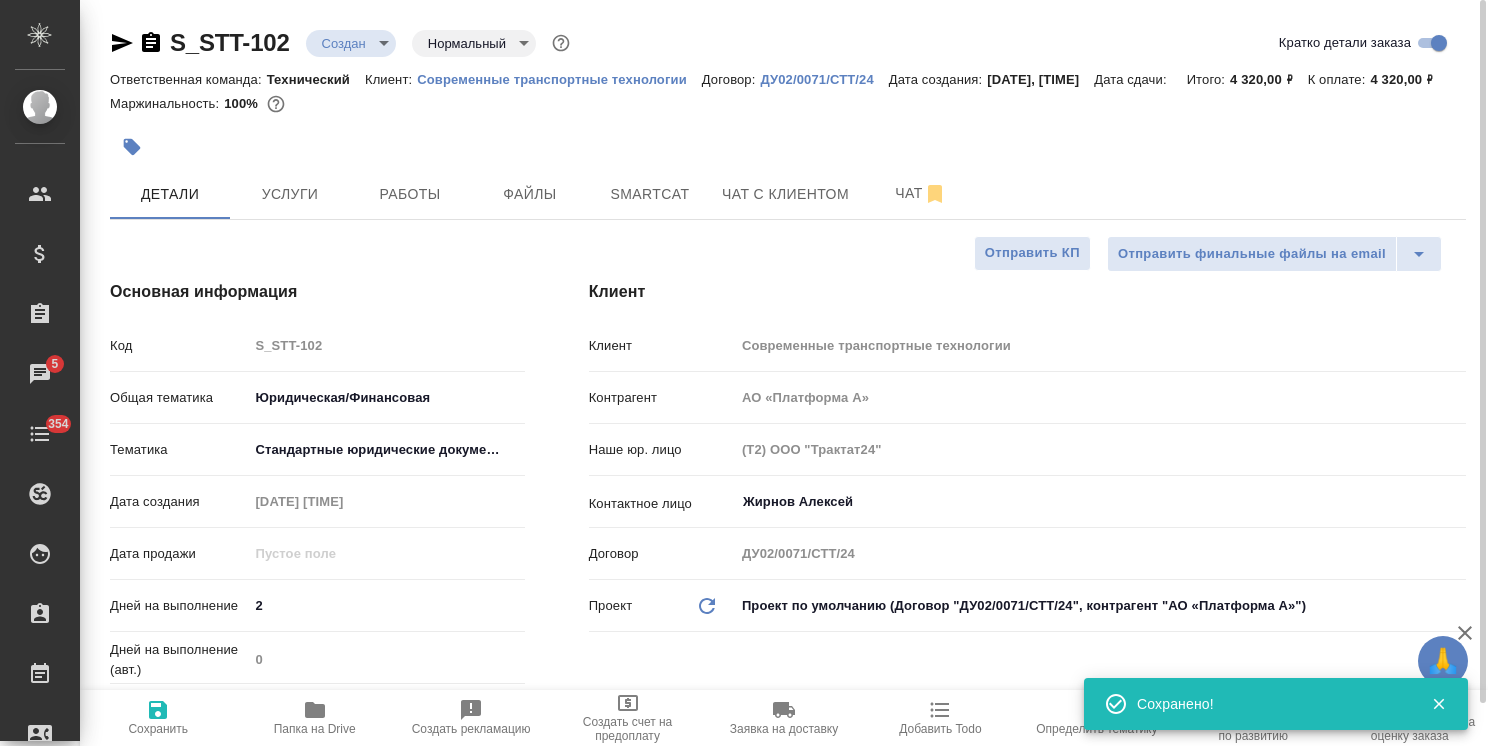 type on "x" 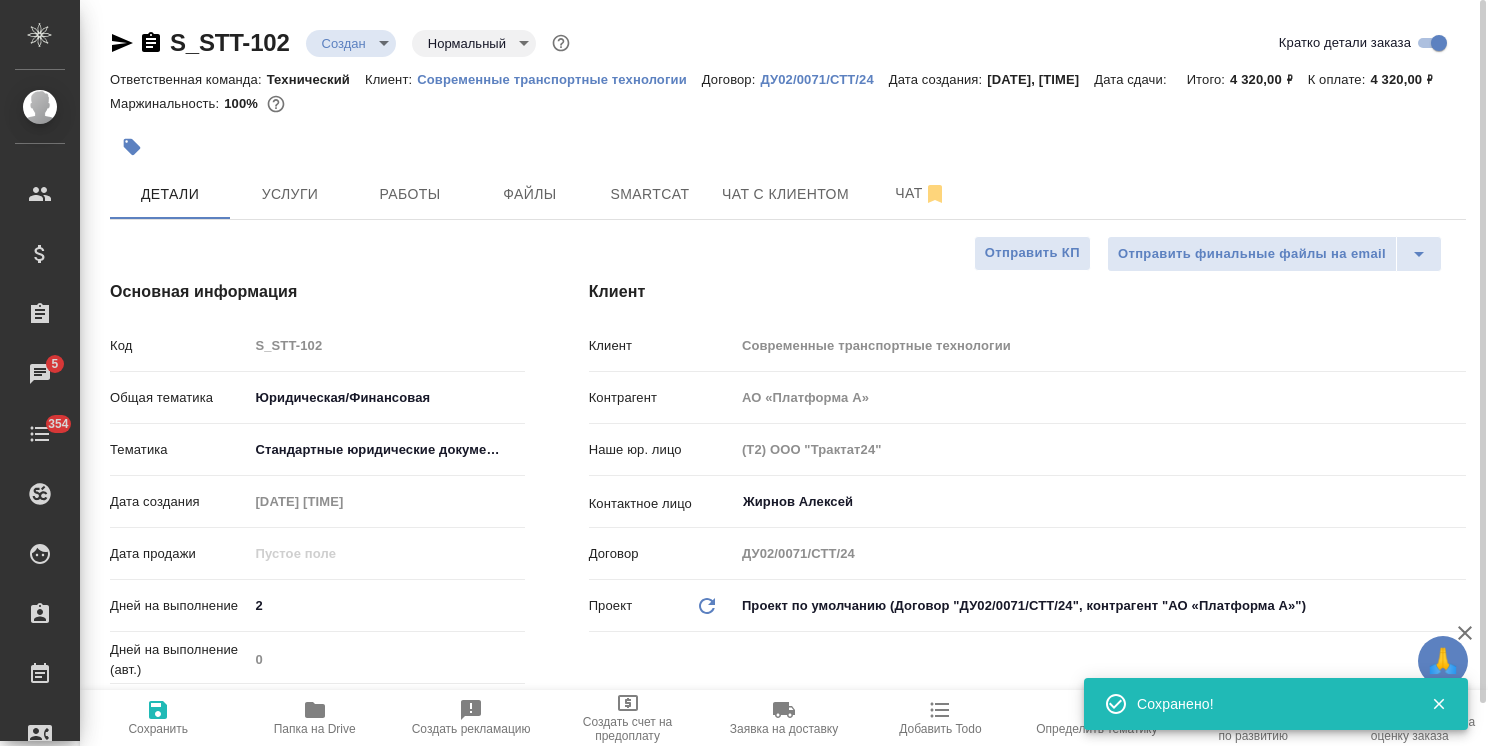 type on "x" 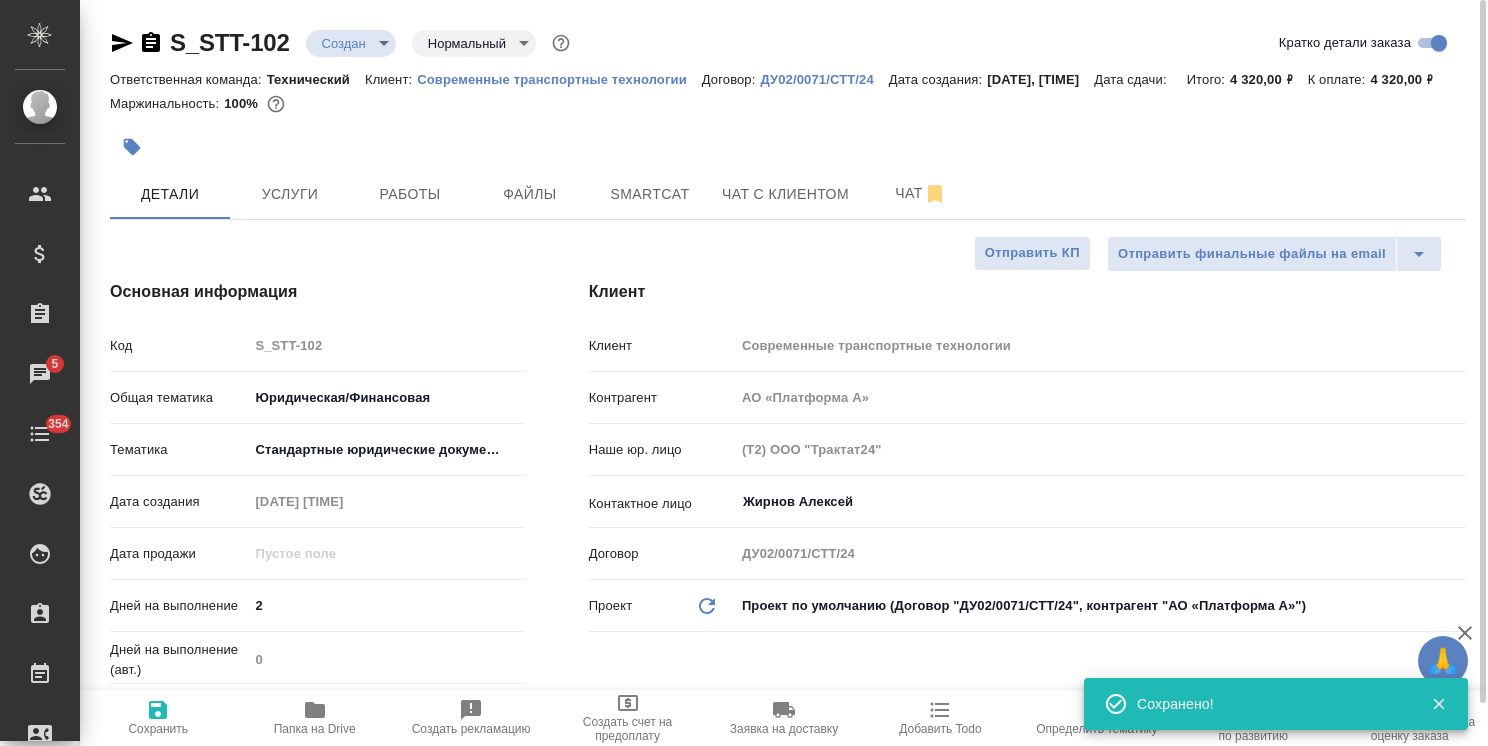 type on "x" 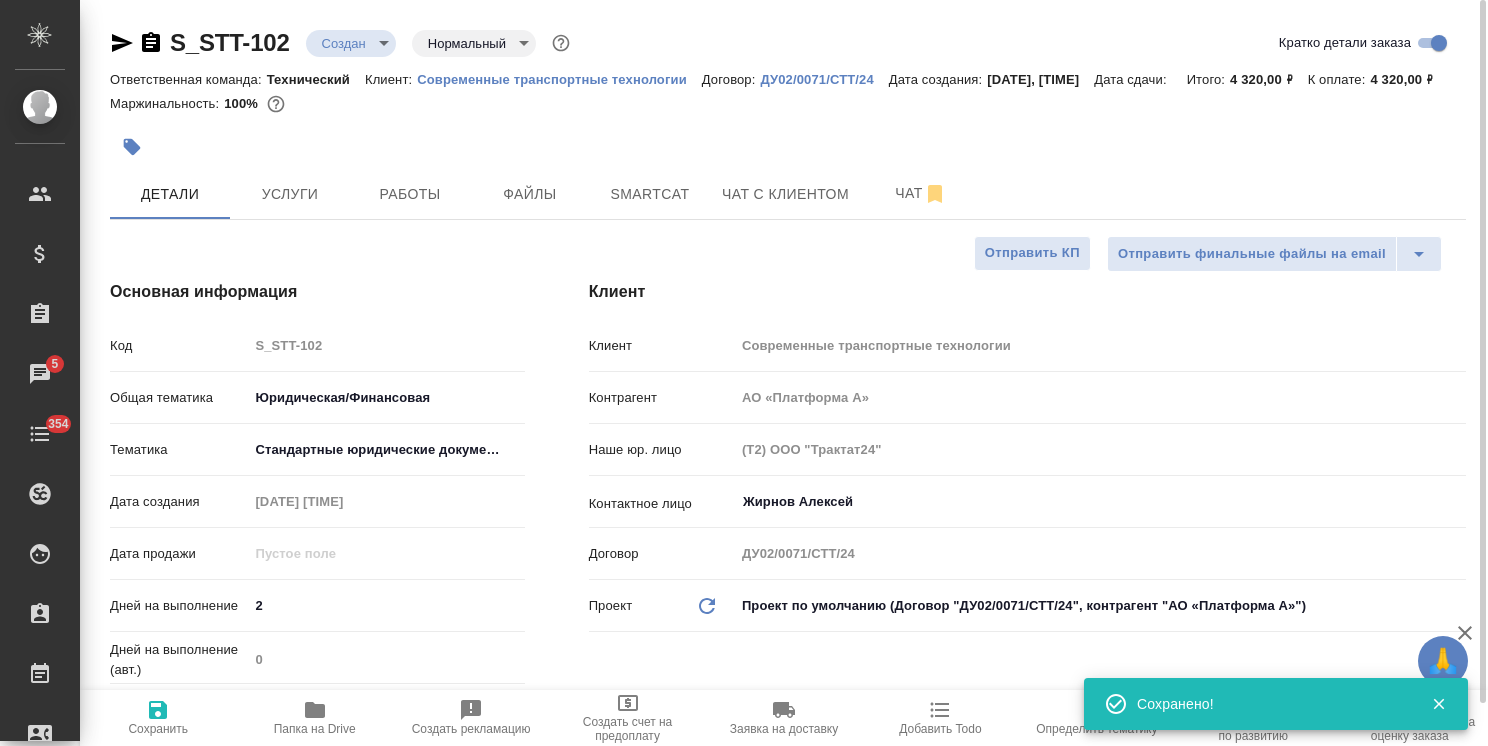 type on "x" 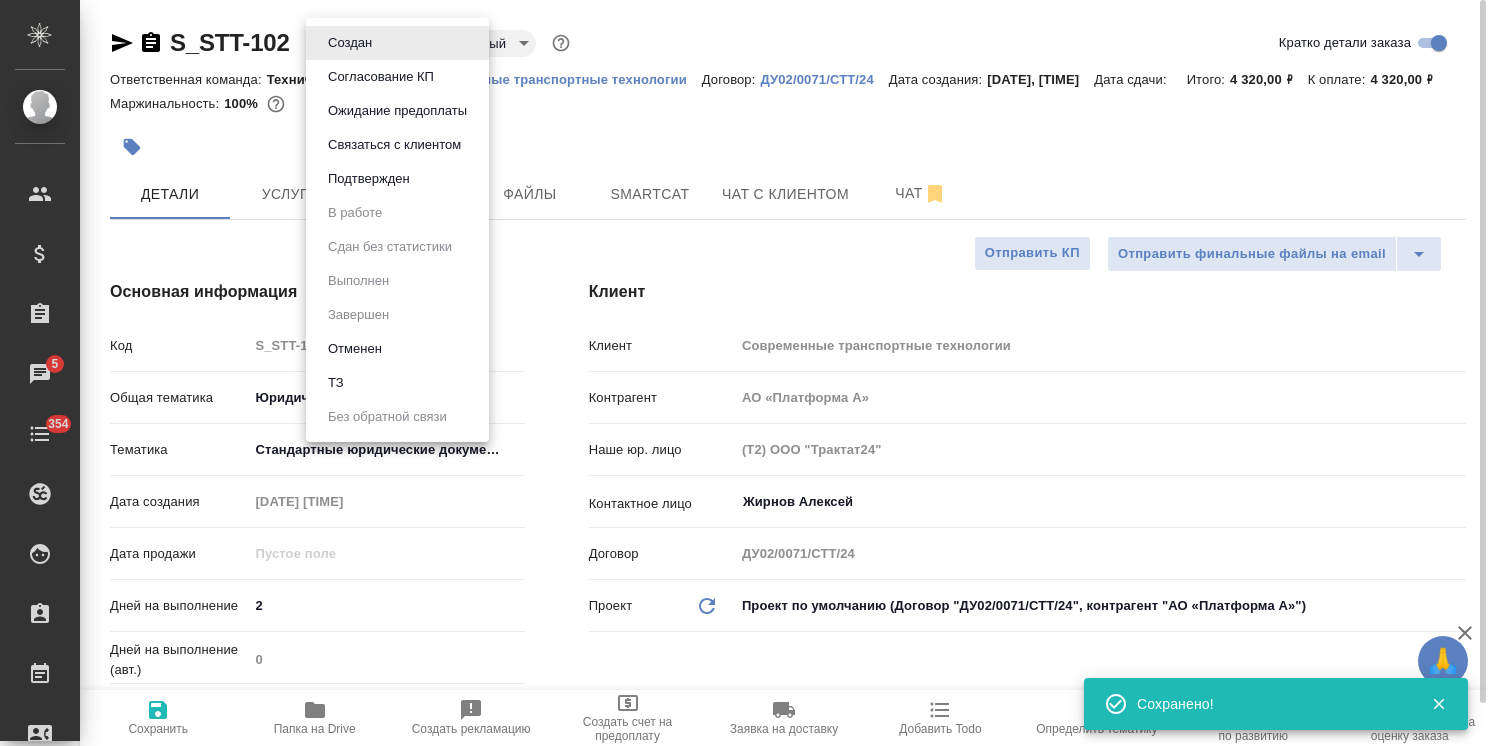 click on "🙏 .cls-1
fill:#fff;
AWATERA Usmanova Olga Клиенты Спецификации Заказы 5 Чаты 354 Todo Проекты SC Исполнители Кандидаты Работы Входящие заявки Заявки на доставку Рекламации Проекты процессинга Конференции Выйти S_STT-102 Создан new Нормальный normal Кратко детали заказа Ответственная команда: Технический Клиент: Современные транспортные технологии Договор: ДУ02/0071/СТТ/24 Дата создания: 06.08.2025, 16:11 Дата сдачи: Итого: 4 320,00 ₽ К оплате: 4 320,00 ₽ Маржинальность: 100% Детали Услуги Работы Файлы Smartcat Чат с клиентом Чат Отправить финальные файлы на email Отправить КП Код S_STT-102 yr-fn 2 0 x" at bounding box center [744, 373] 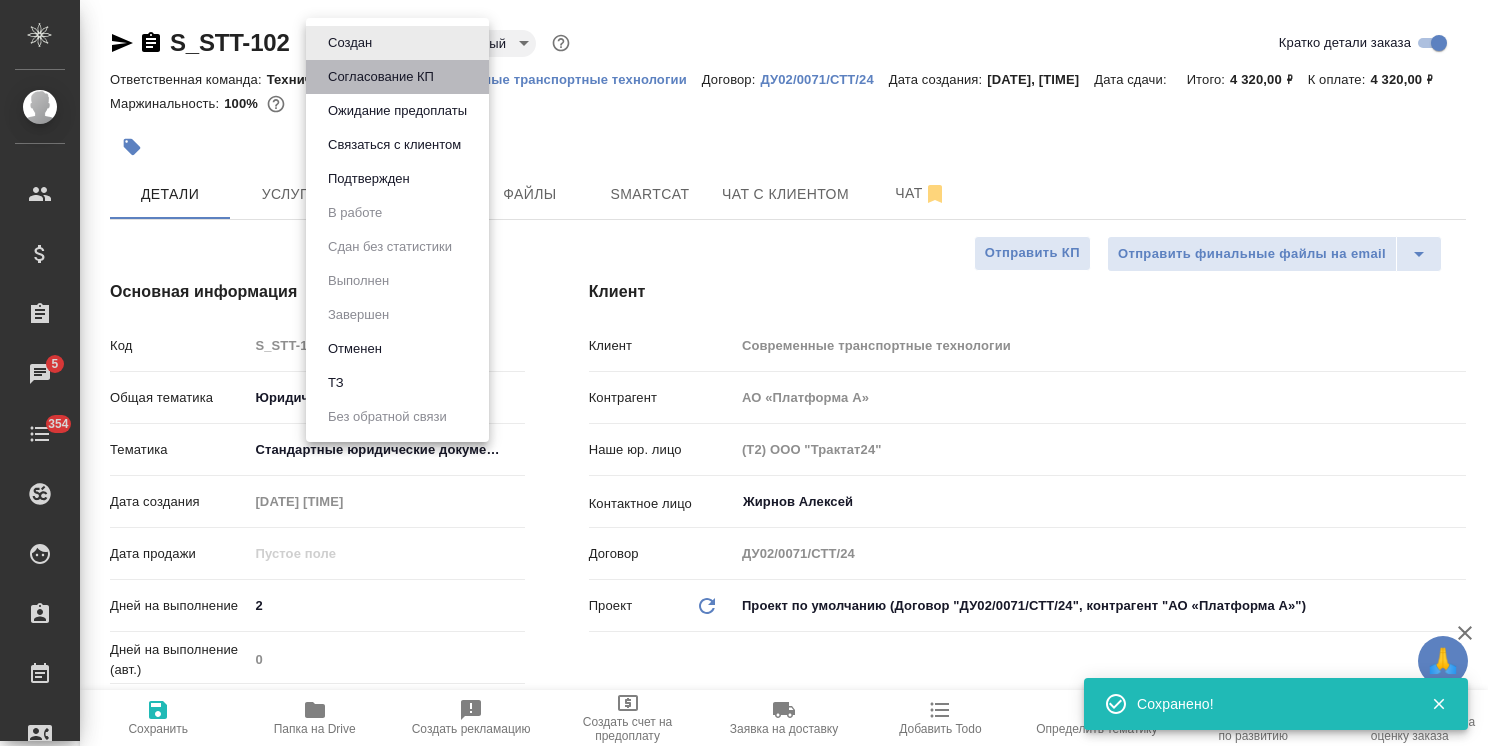 click on "Согласование КП" at bounding box center (350, 43) 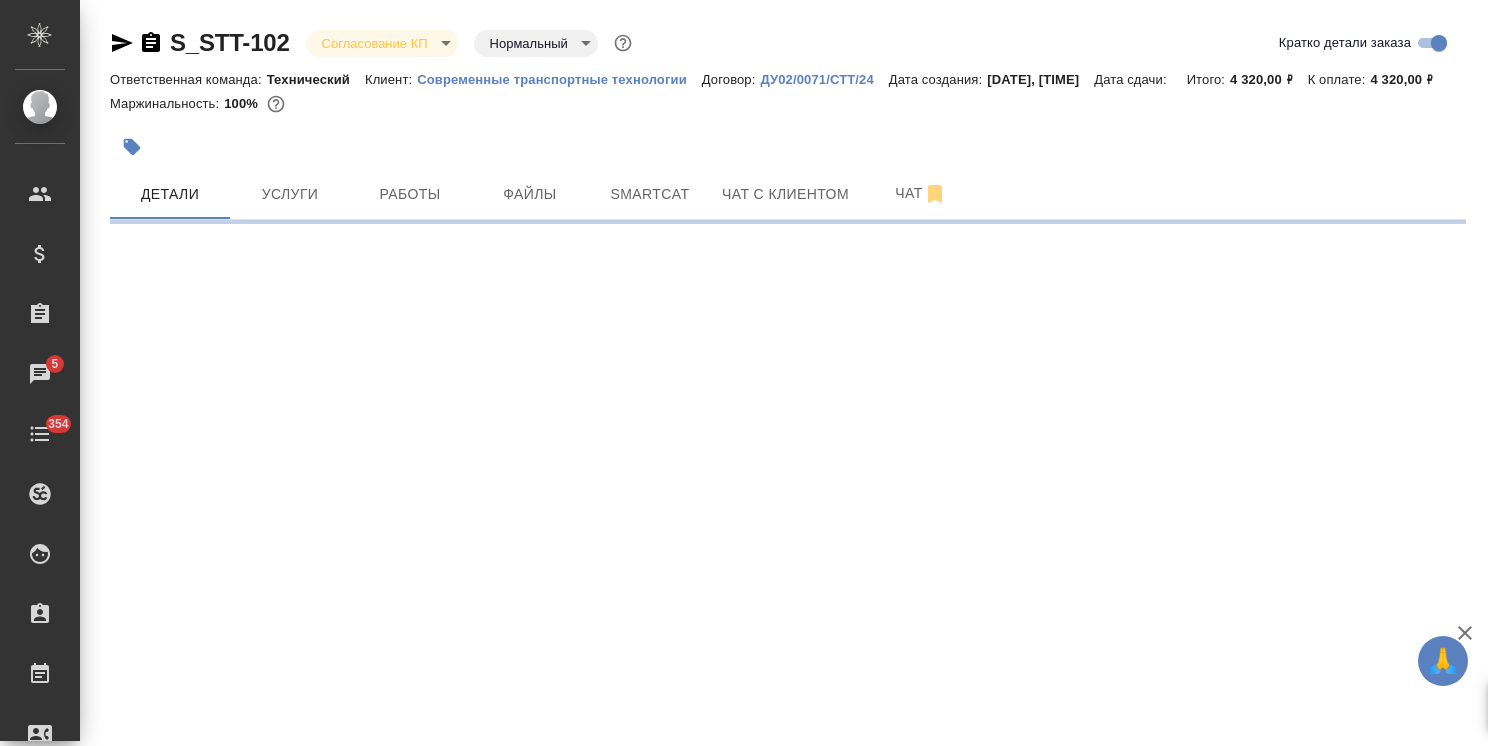 select on "RU" 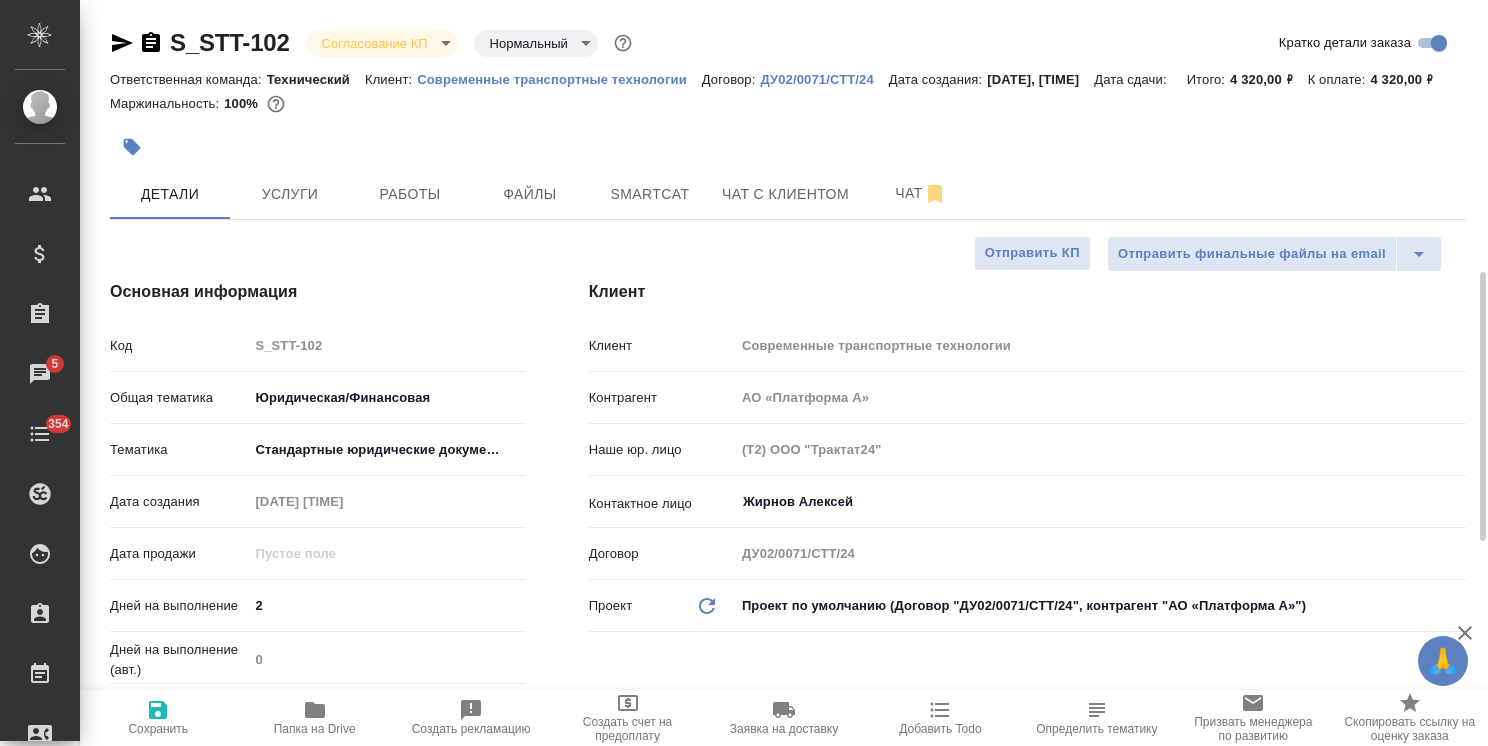 scroll, scrollTop: 200, scrollLeft: 0, axis: vertical 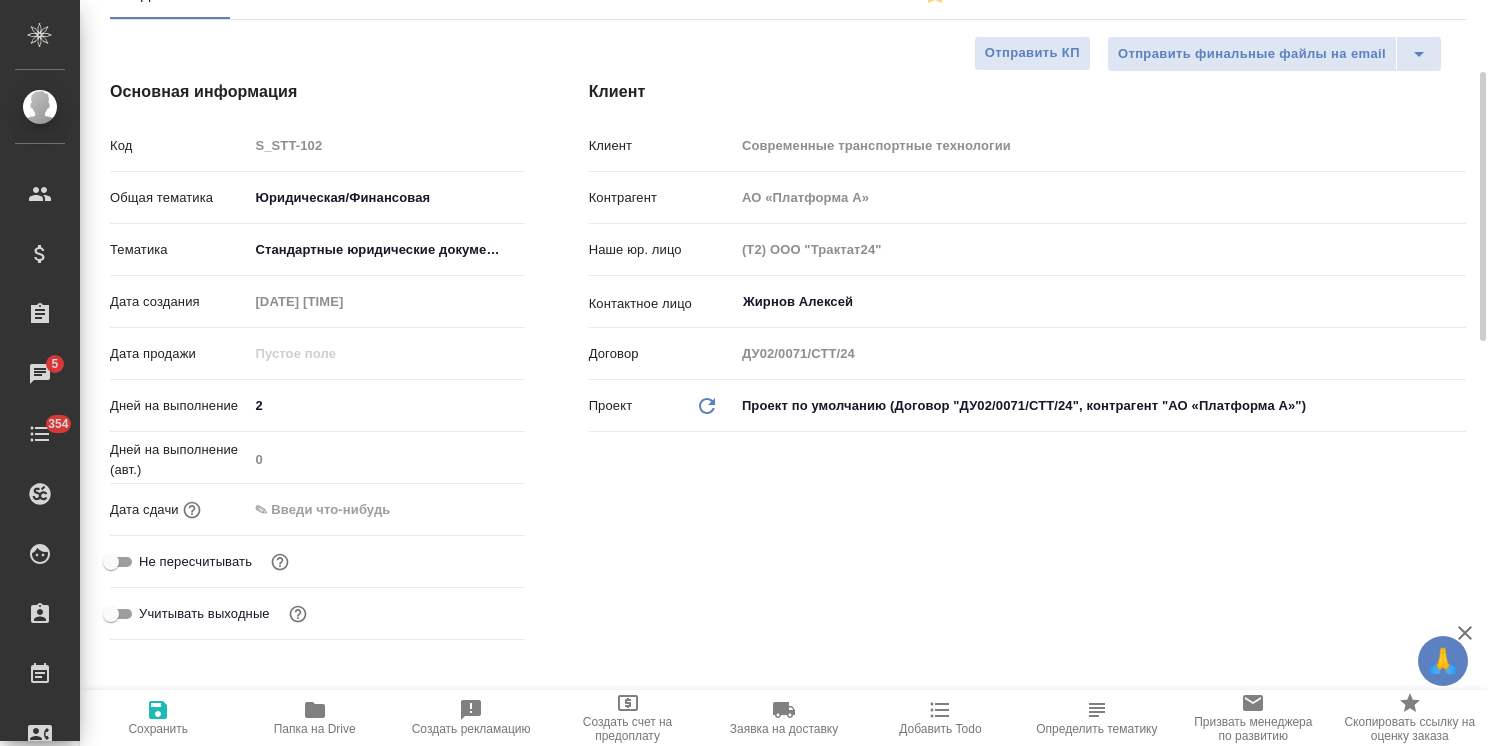 type on "x" 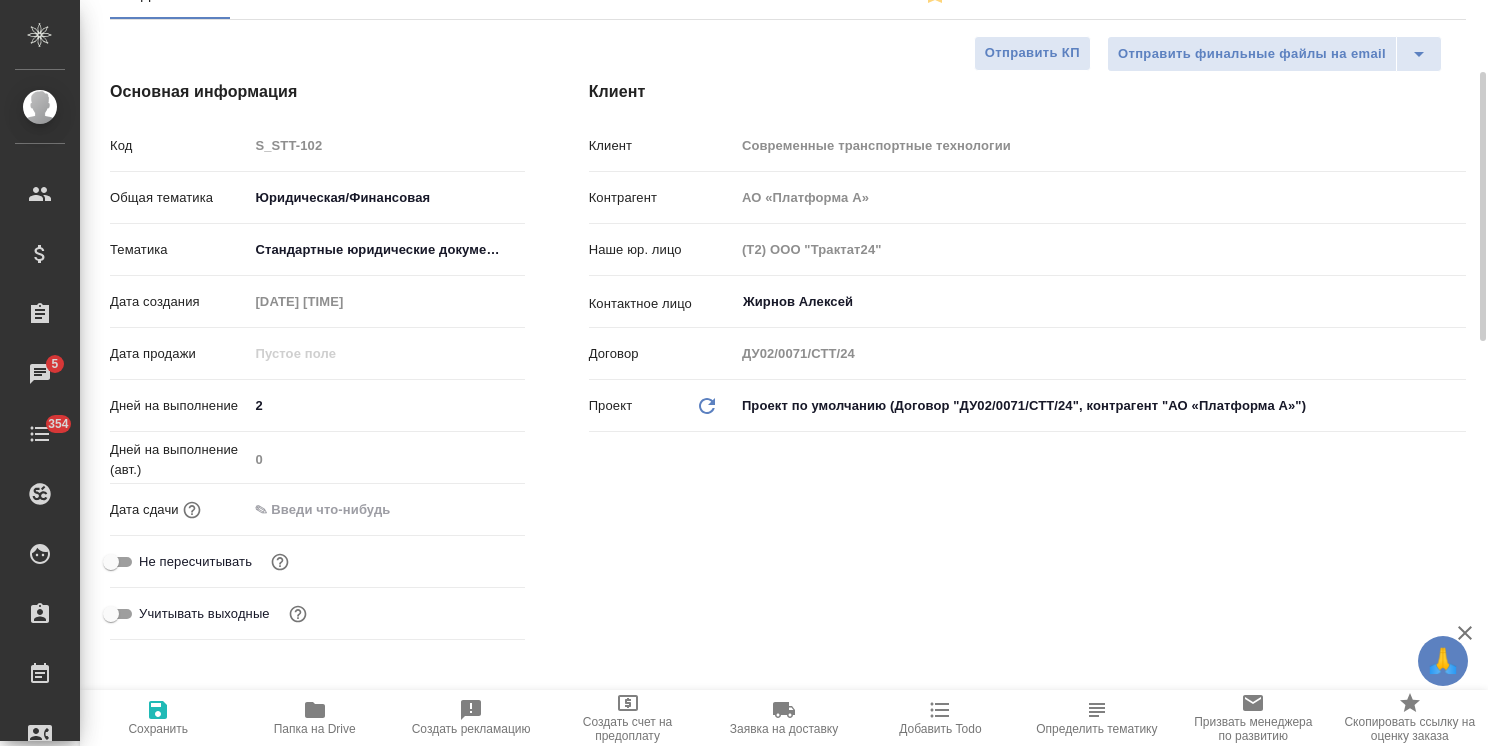 click at bounding box center [335, 509] 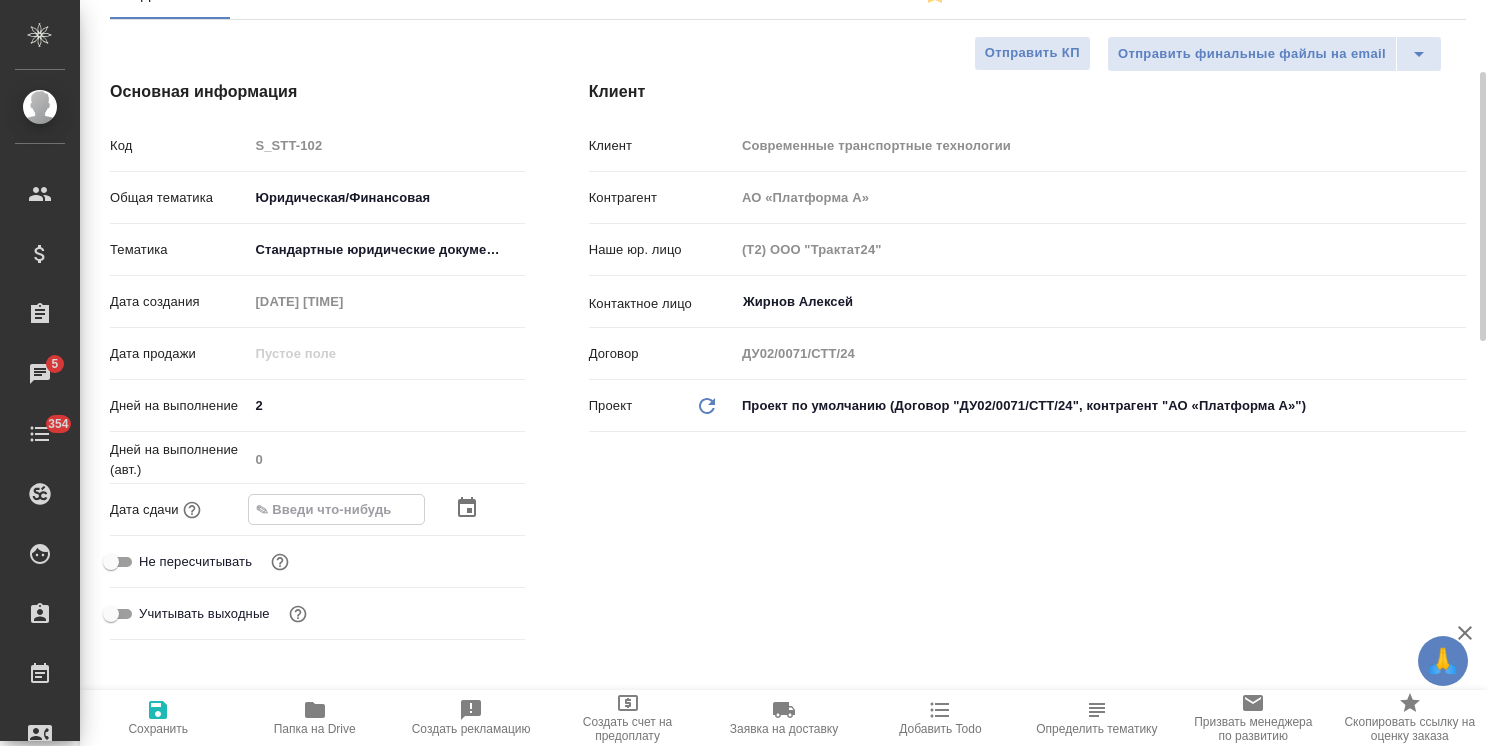 click 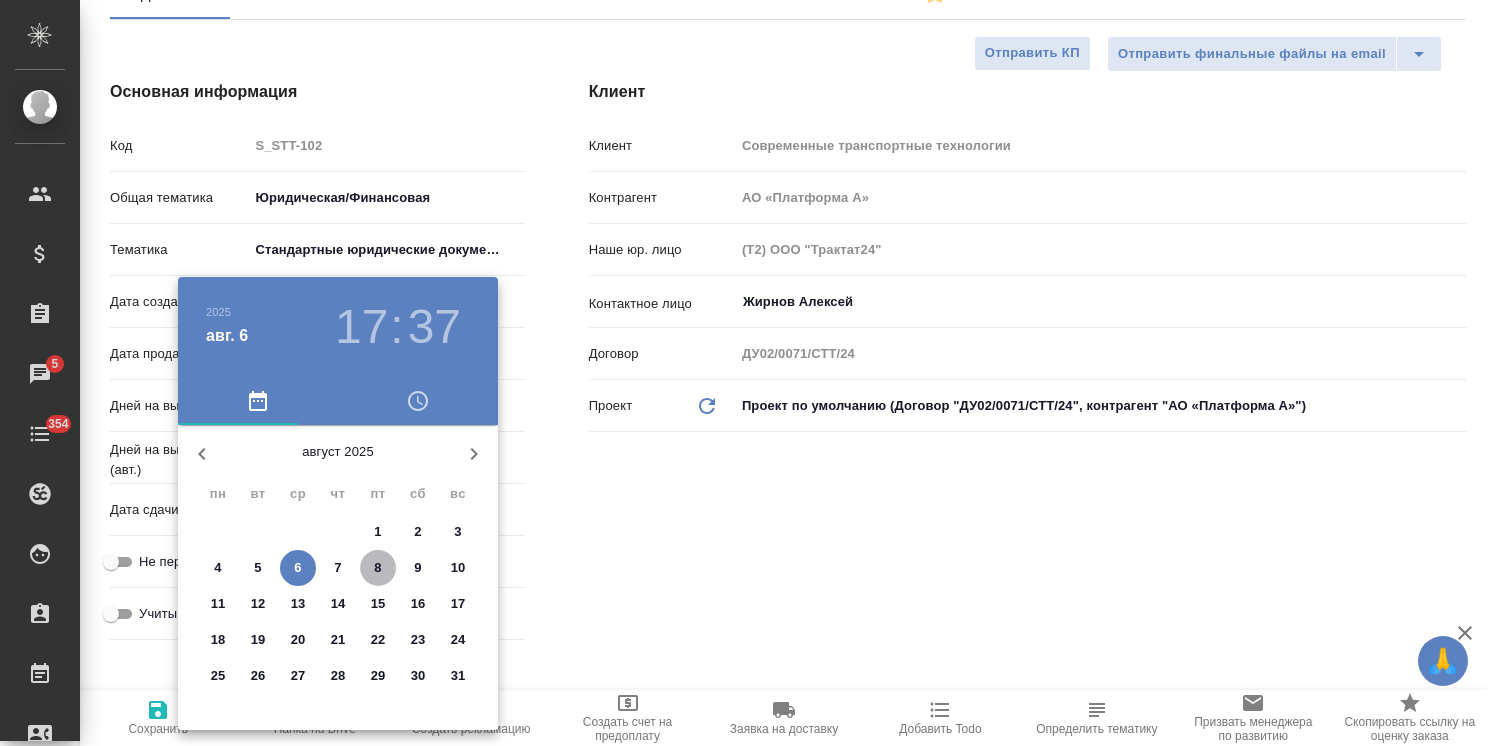 click on "8" at bounding box center (378, 568) 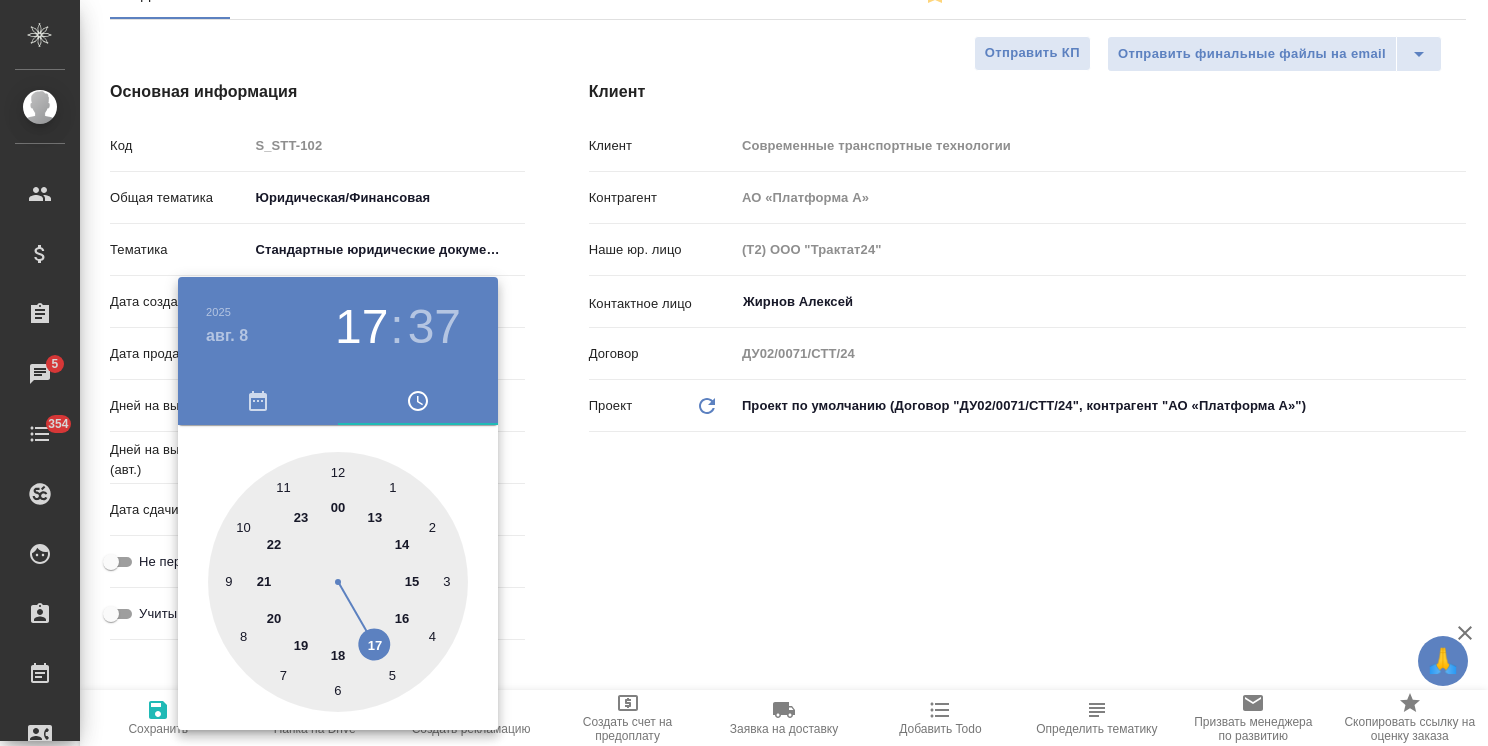 click at bounding box center [744, 373] 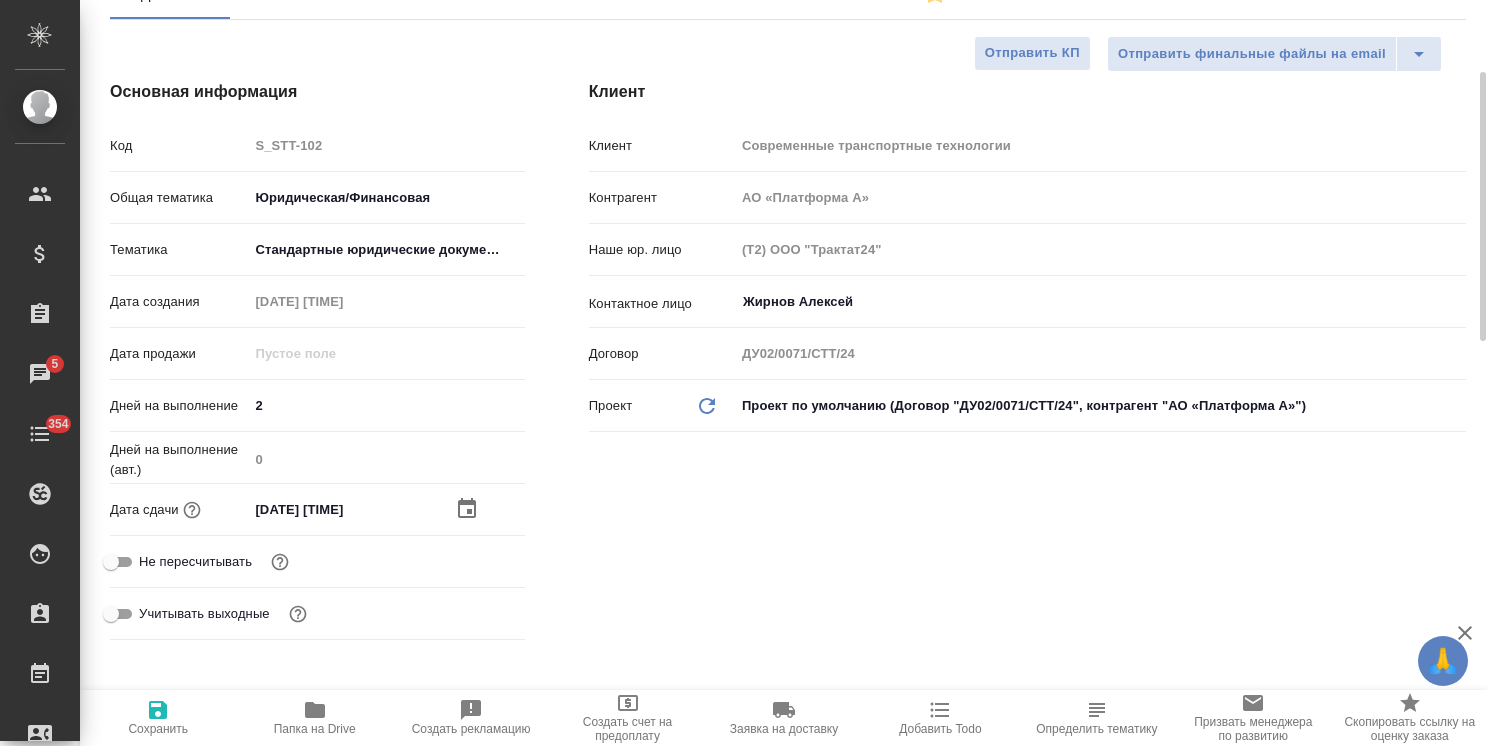 click on "Сохранить" at bounding box center (158, 717) 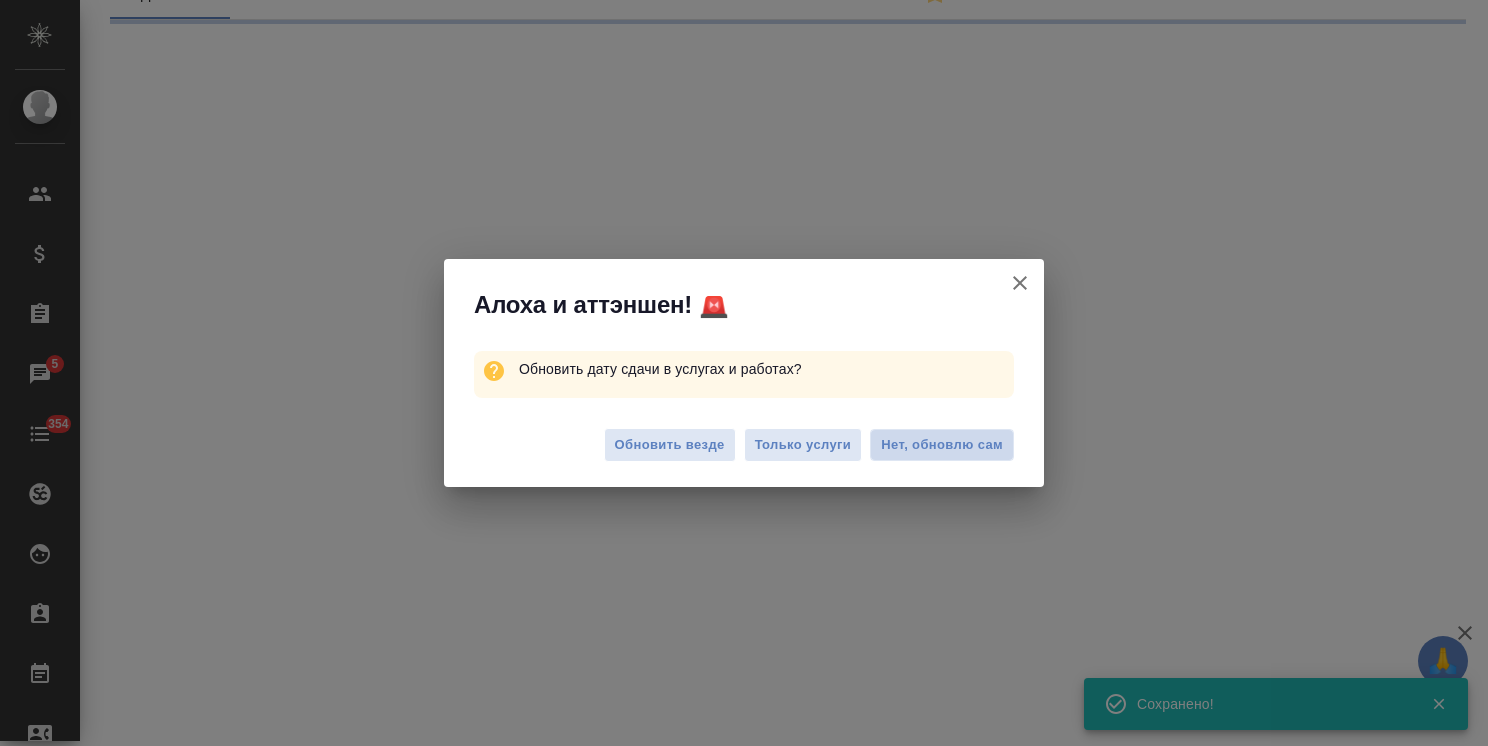 click on "Нет, обновлю сам" at bounding box center [942, 445] 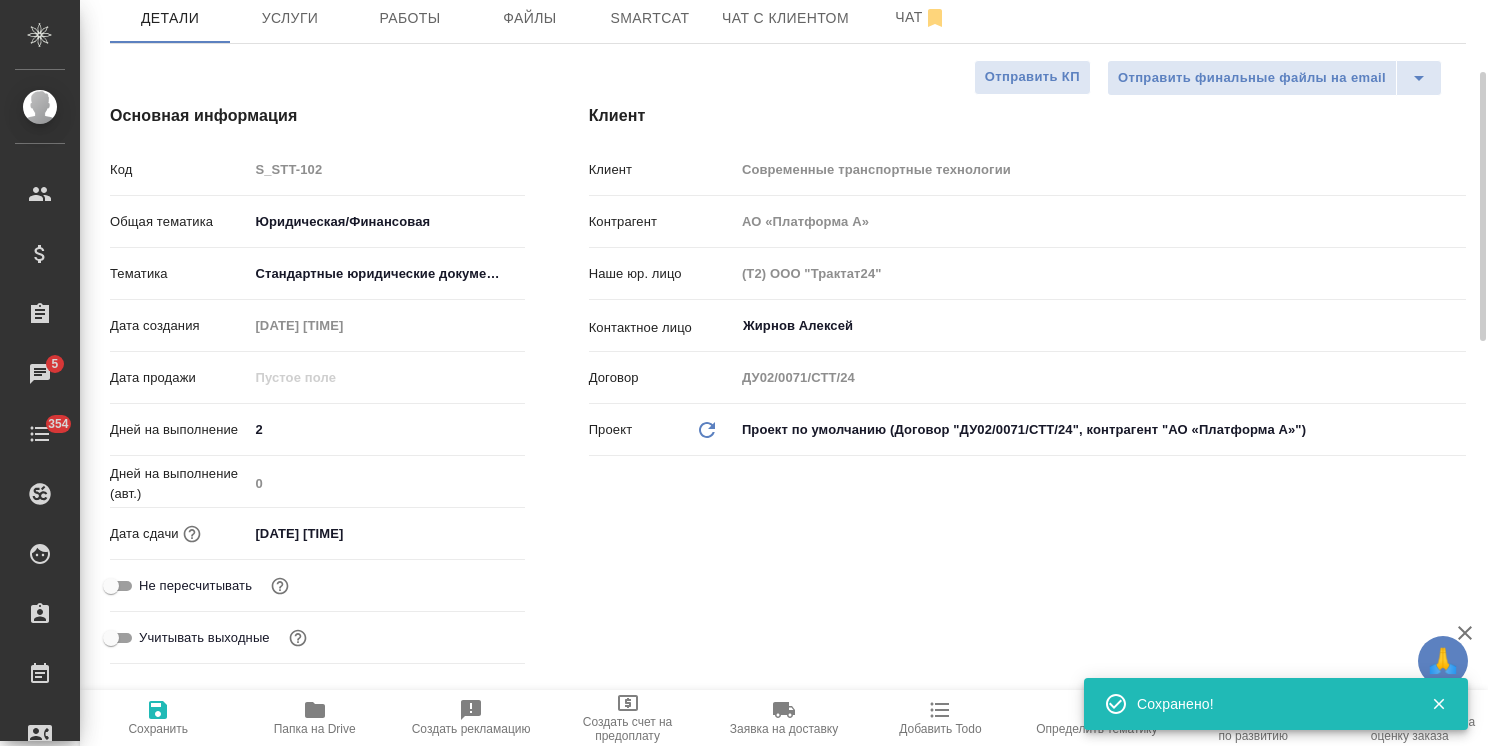 type on "x" 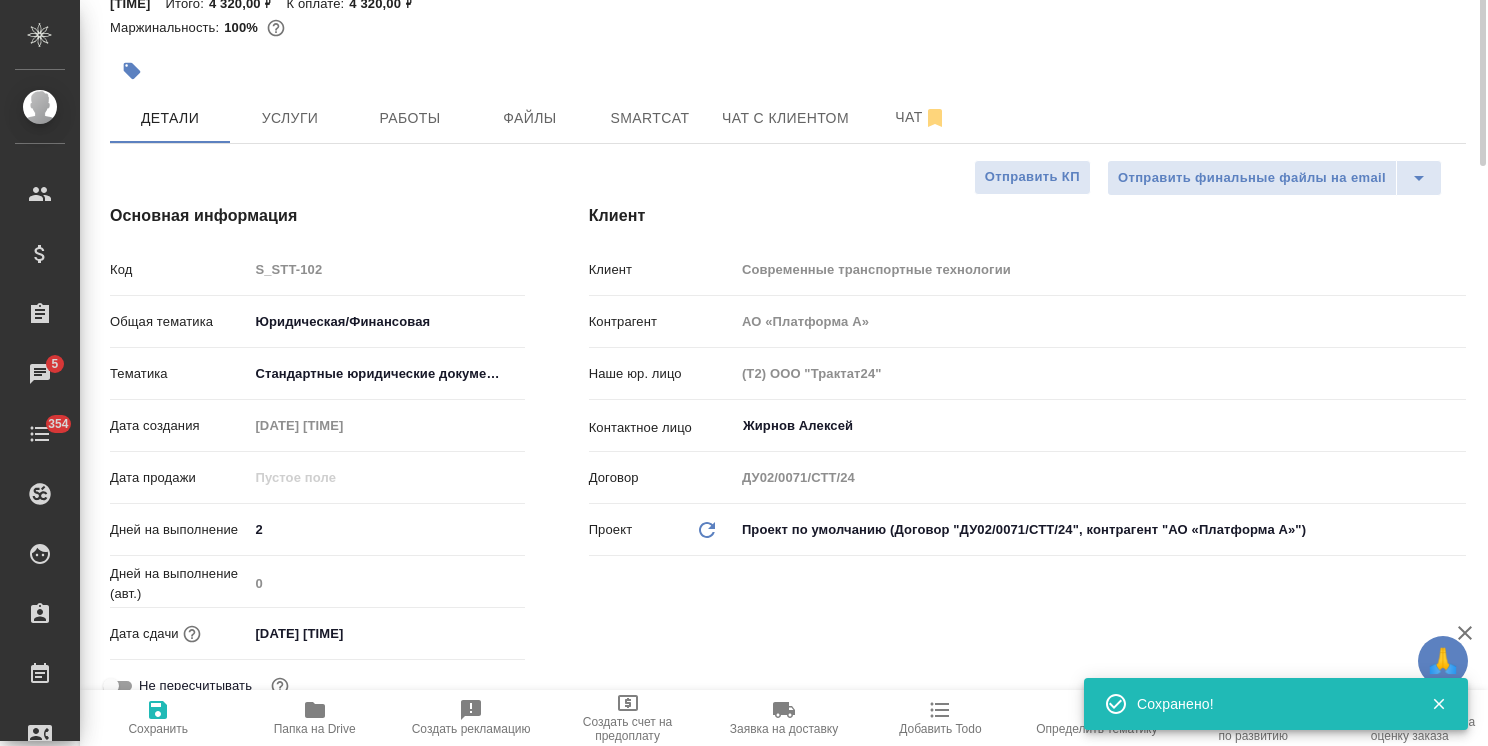 scroll, scrollTop: 0, scrollLeft: 0, axis: both 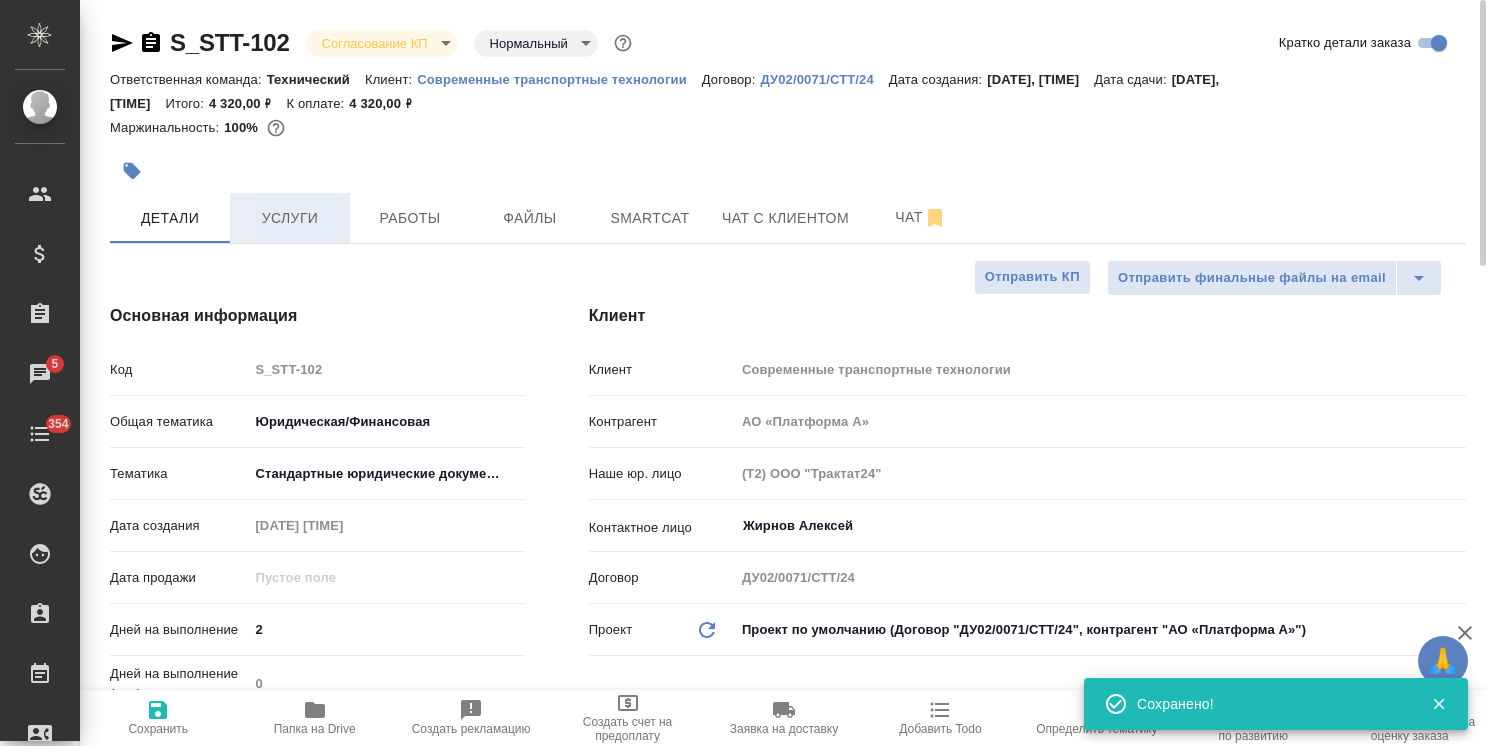 click on "Услуги" at bounding box center [290, 218] 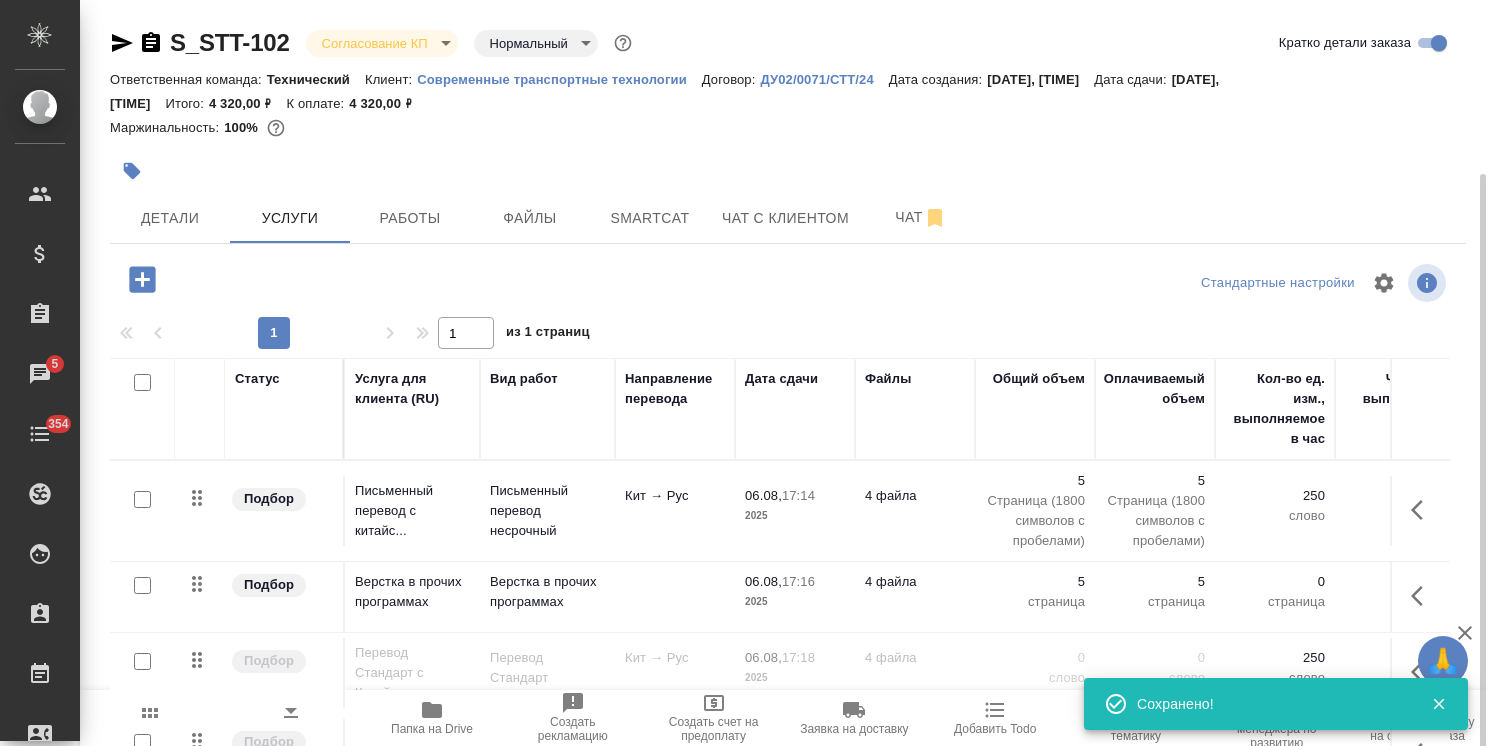 scroll, scrollTop: 92, scrollLeft: 0, axis: vertical 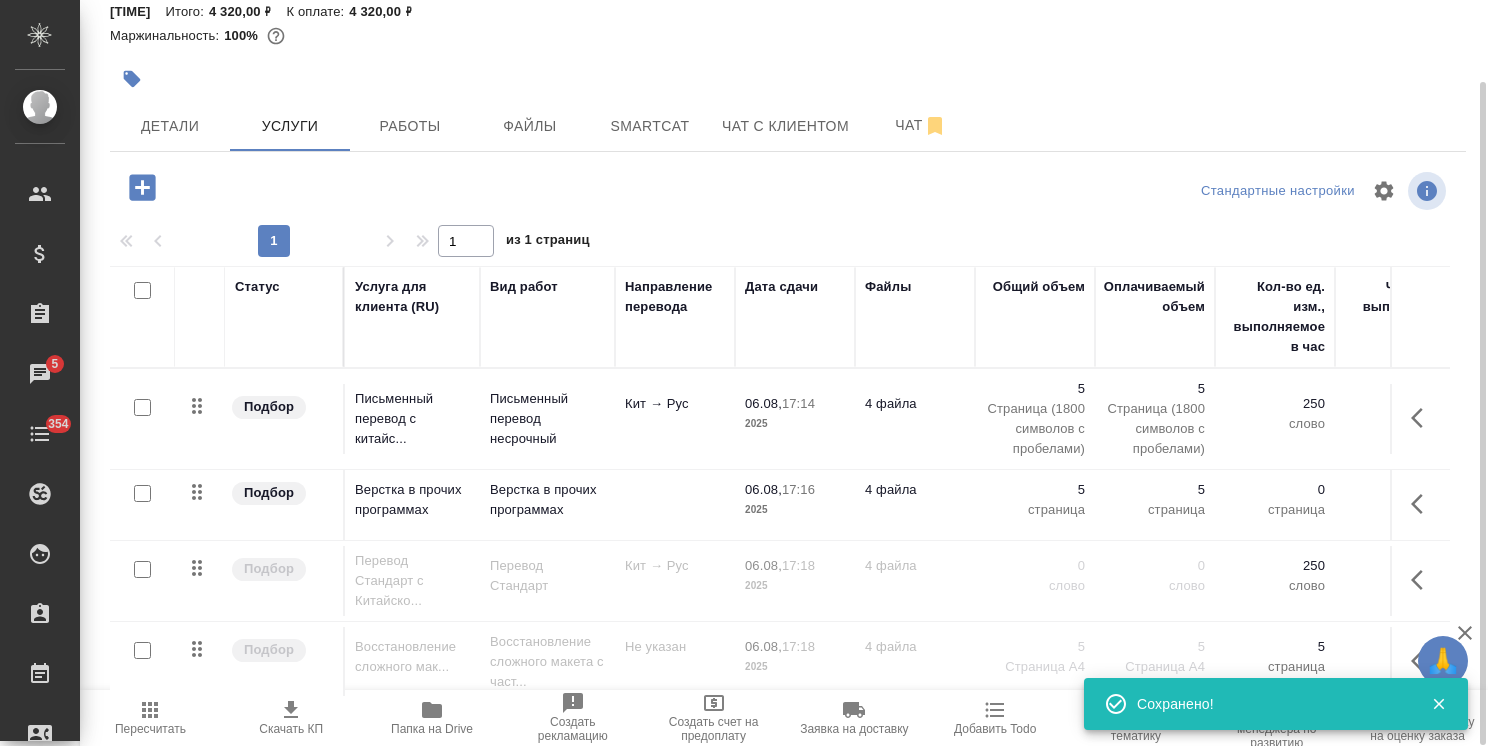 click 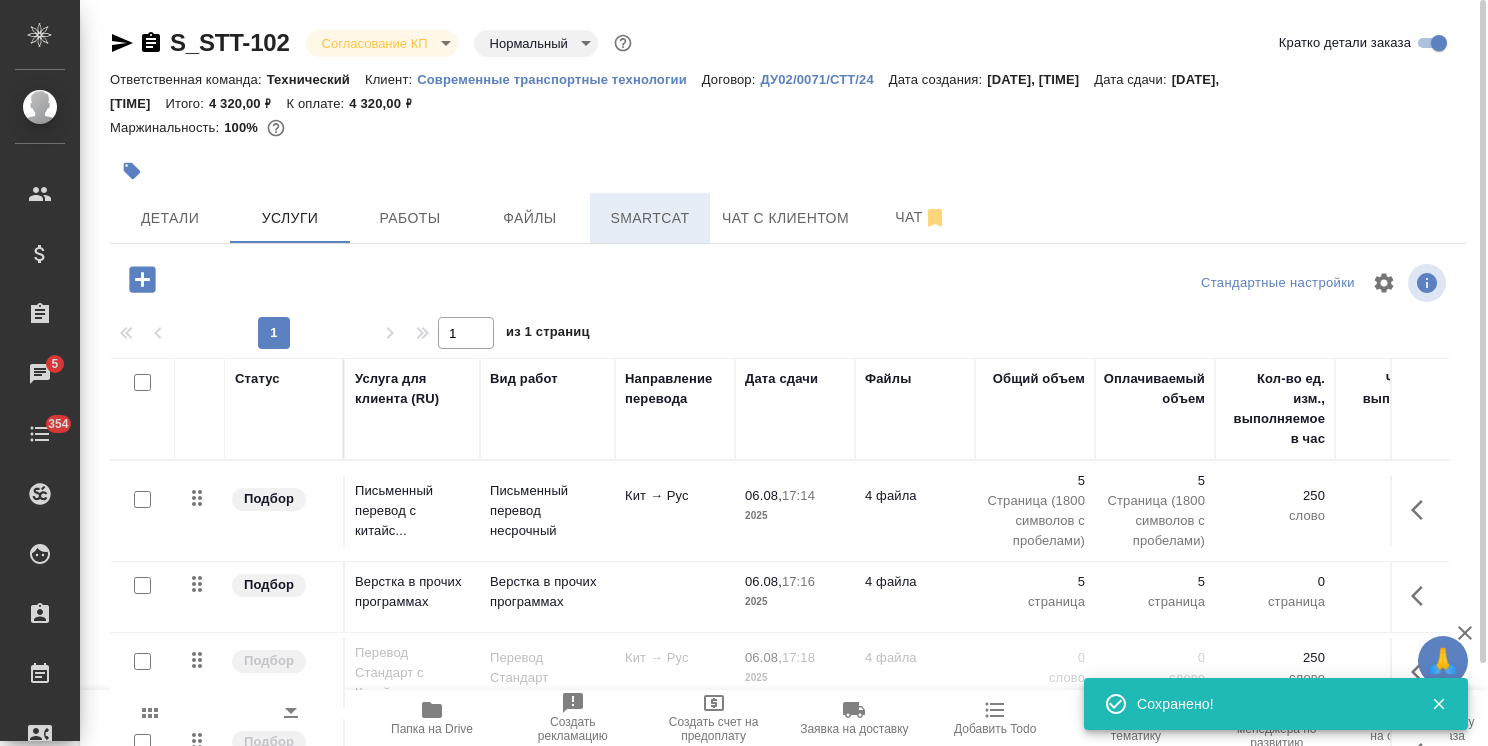 scroll, scrollTop: 92, scrollLeft: 0, axis: vertical 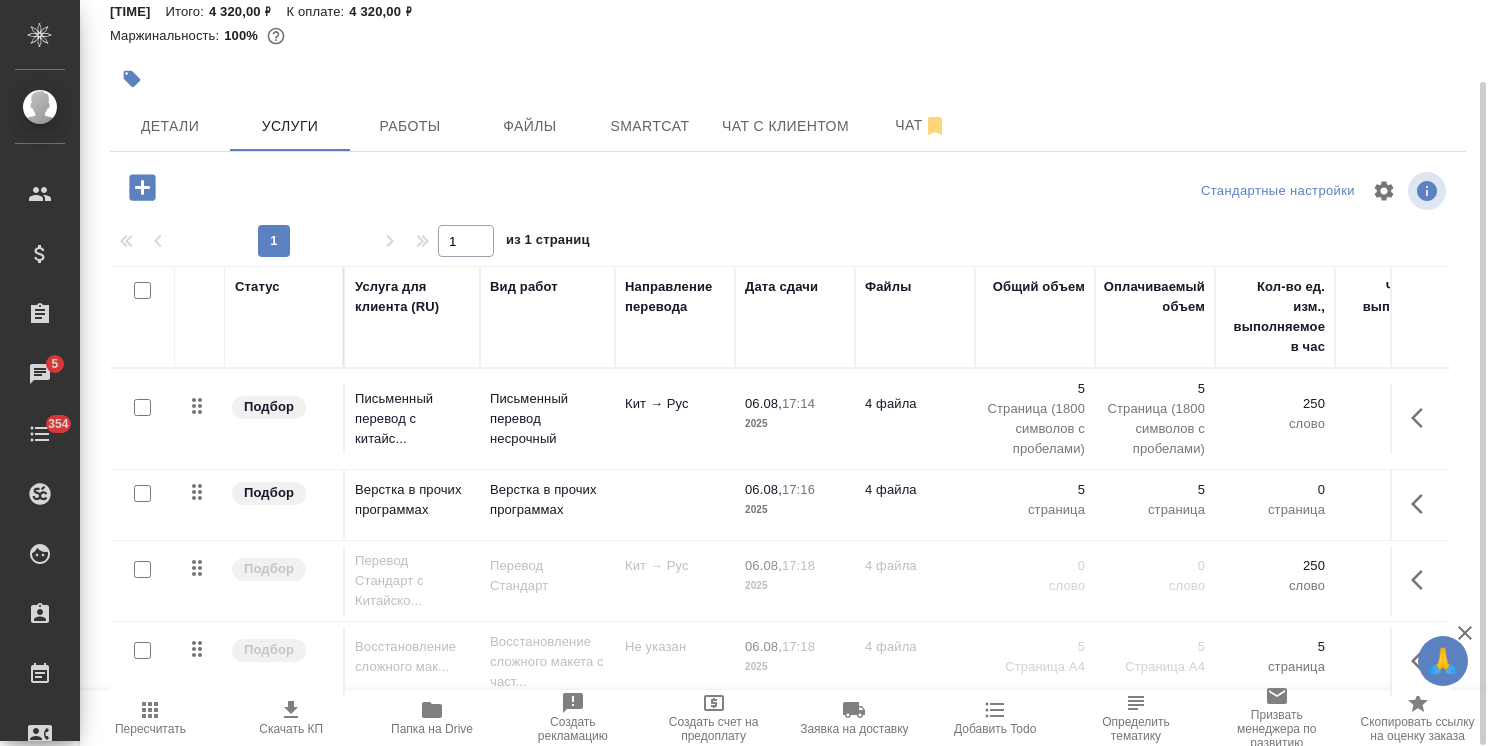 click on "Скачать КП" at bounding box center [291, 717] 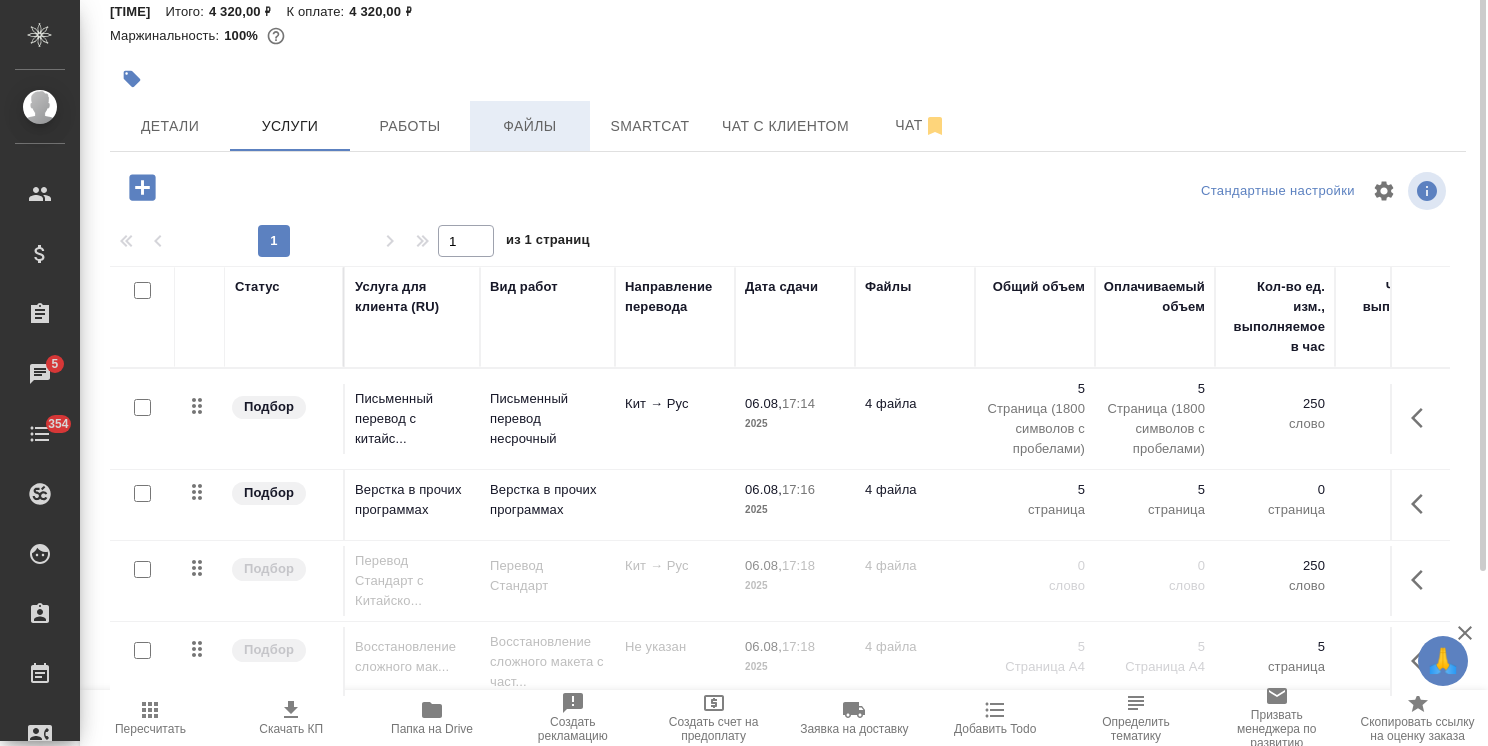 scroll, scrollTop: 0, scrollLeft: 0, axis: both 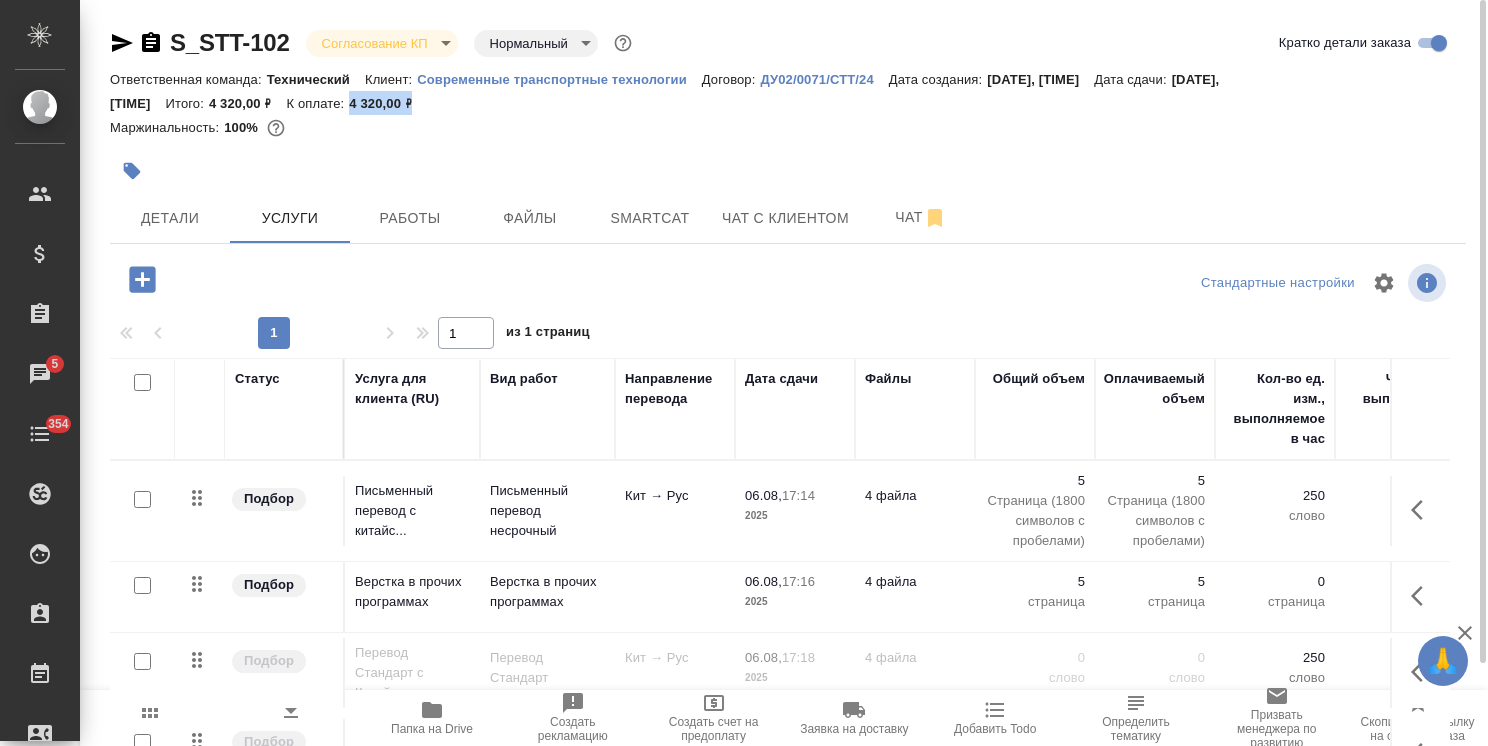 drag, startPoint x: 381, startPoint y: 106, endPoint x: 345, endPoint y: 113, distance: 36.67424 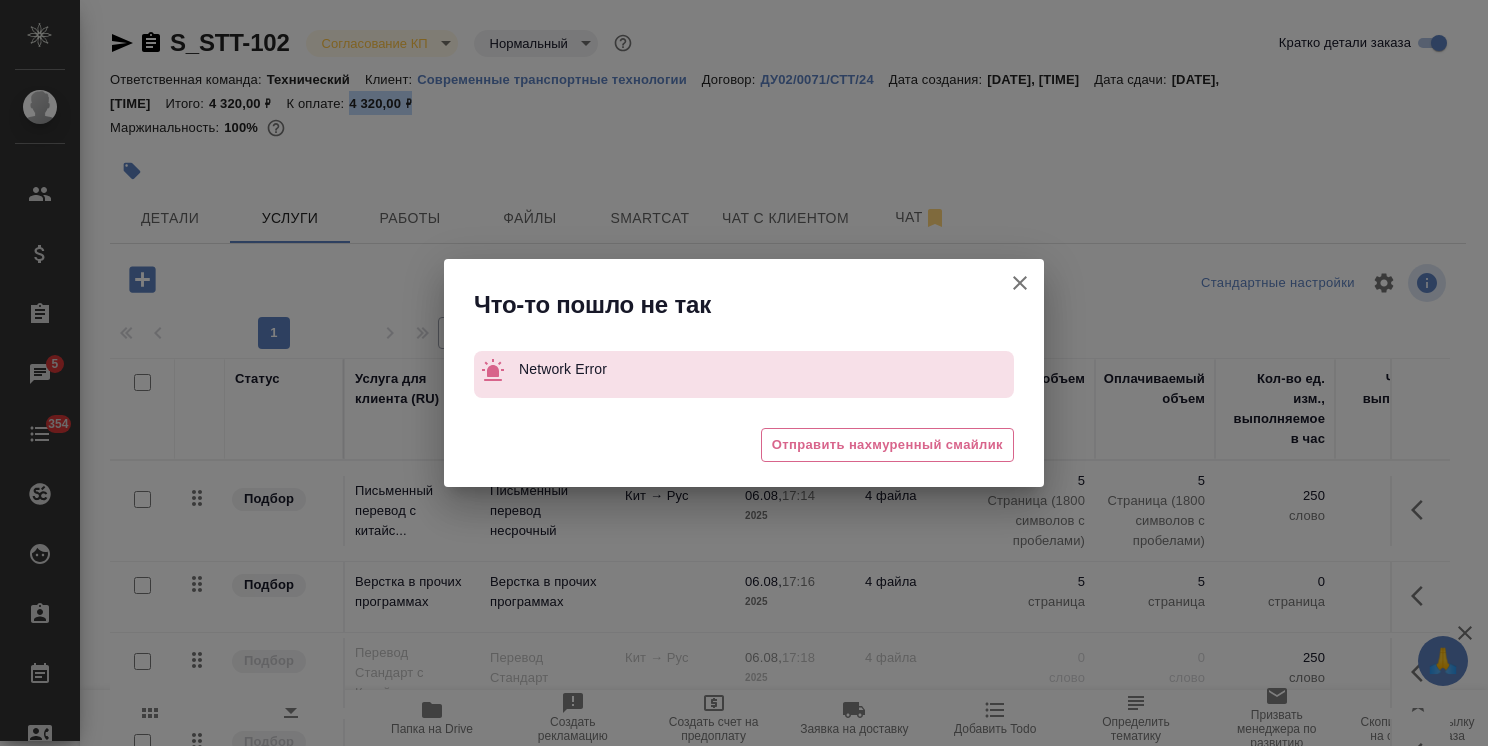 click on "Кратко детали заказа" at bounding box center (1020, 283) 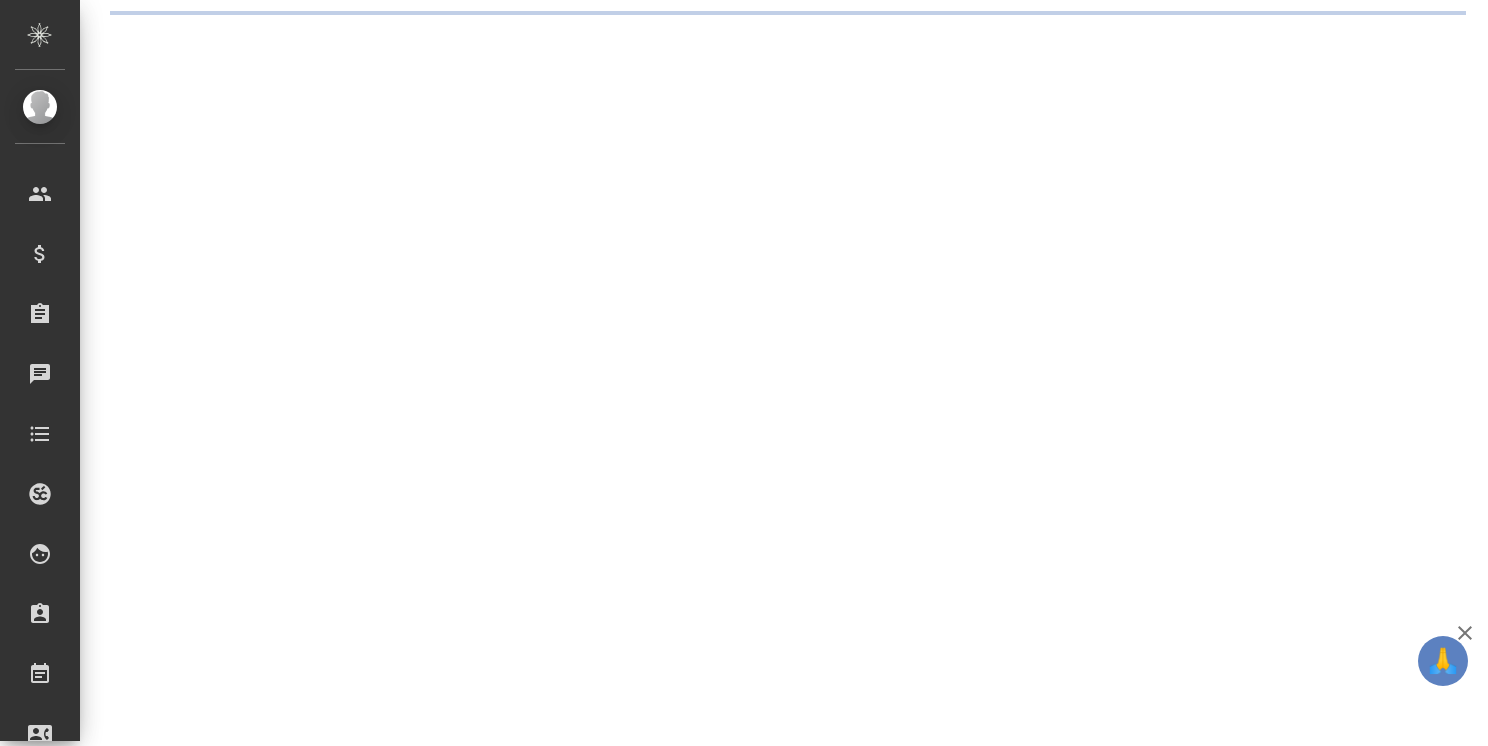 scroll, scrollTop: 0, scrollLeft: 0, axis: both 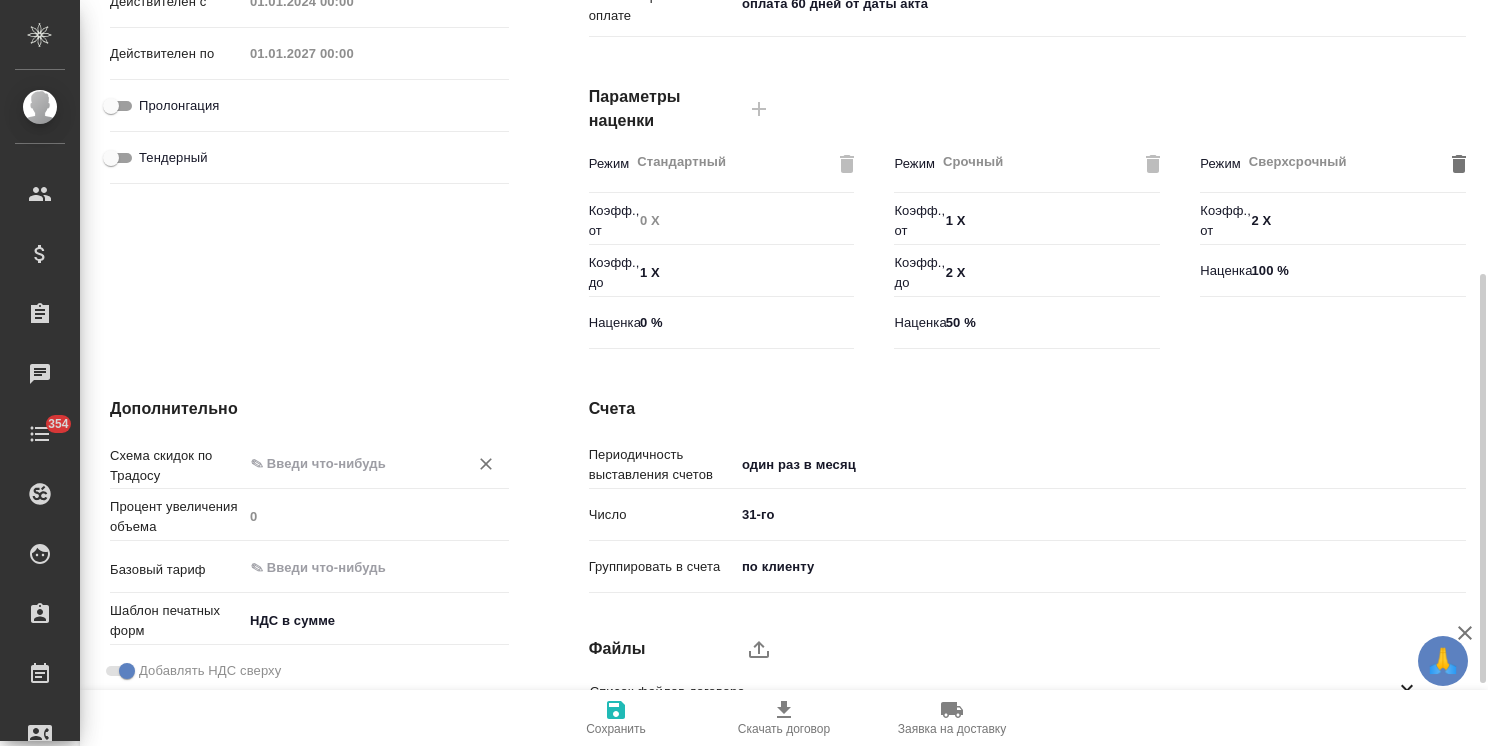 click at bounding box center [342, 463] 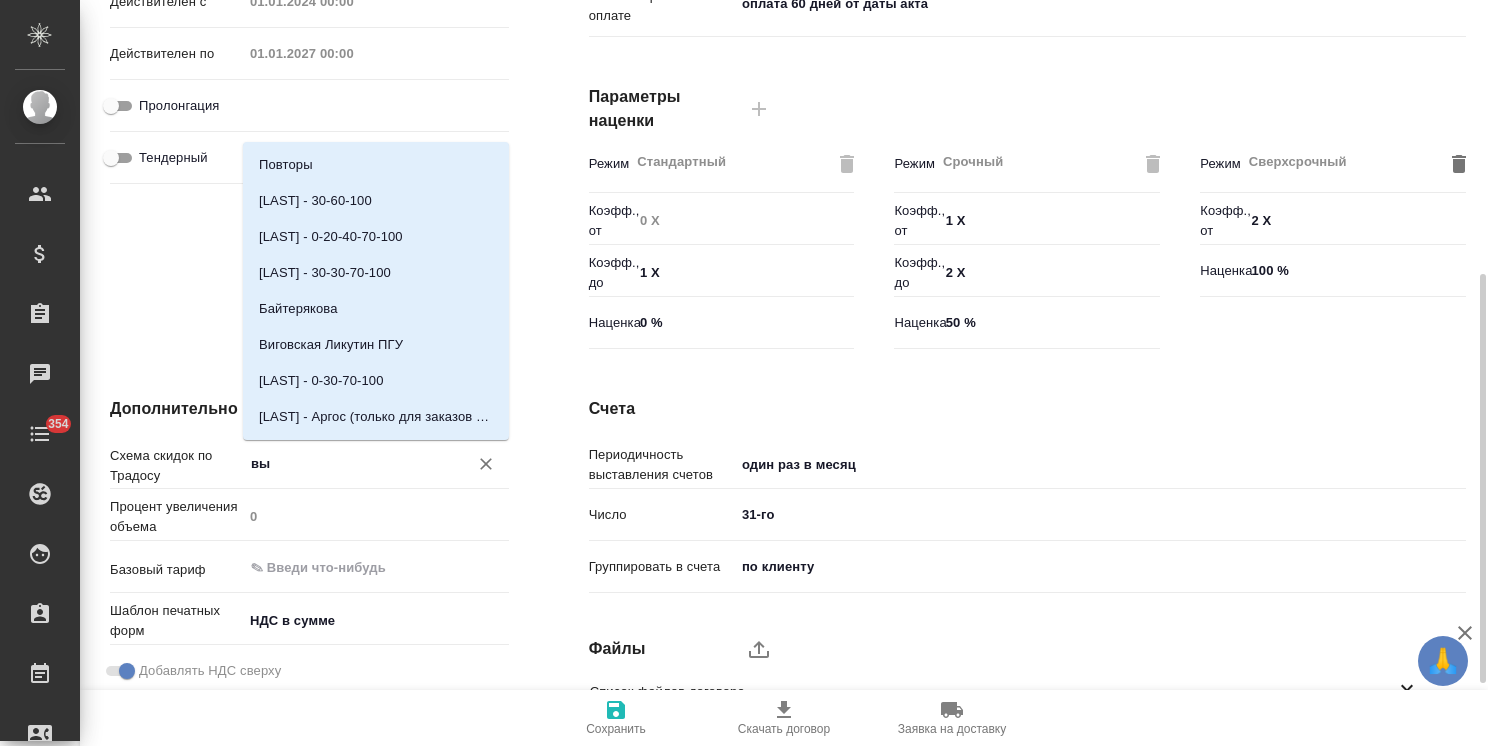 type on "выб" 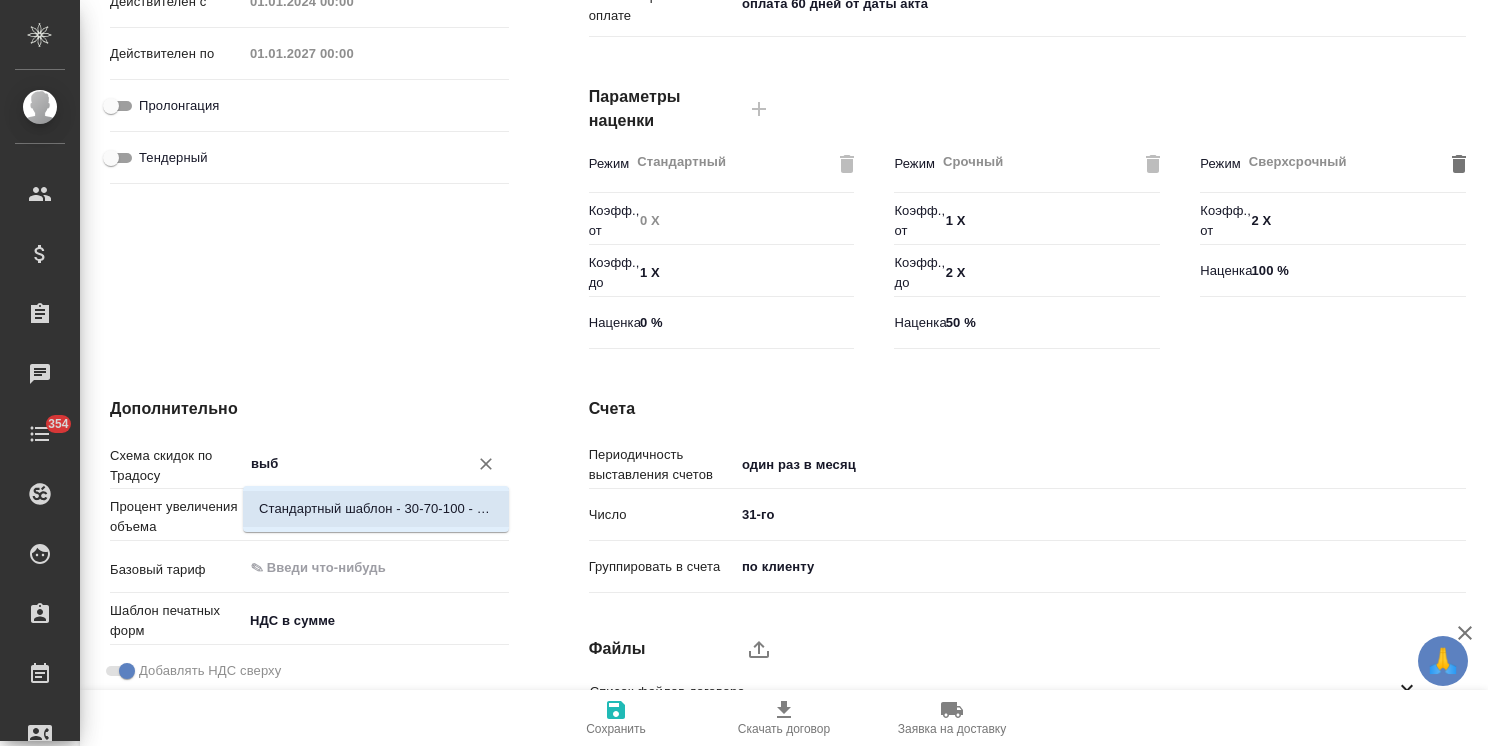 click on "Стандартный шаблон - 30-70-100 - ВЫБЕРИ МЕНЯ!" at bounding box center [376, 509] 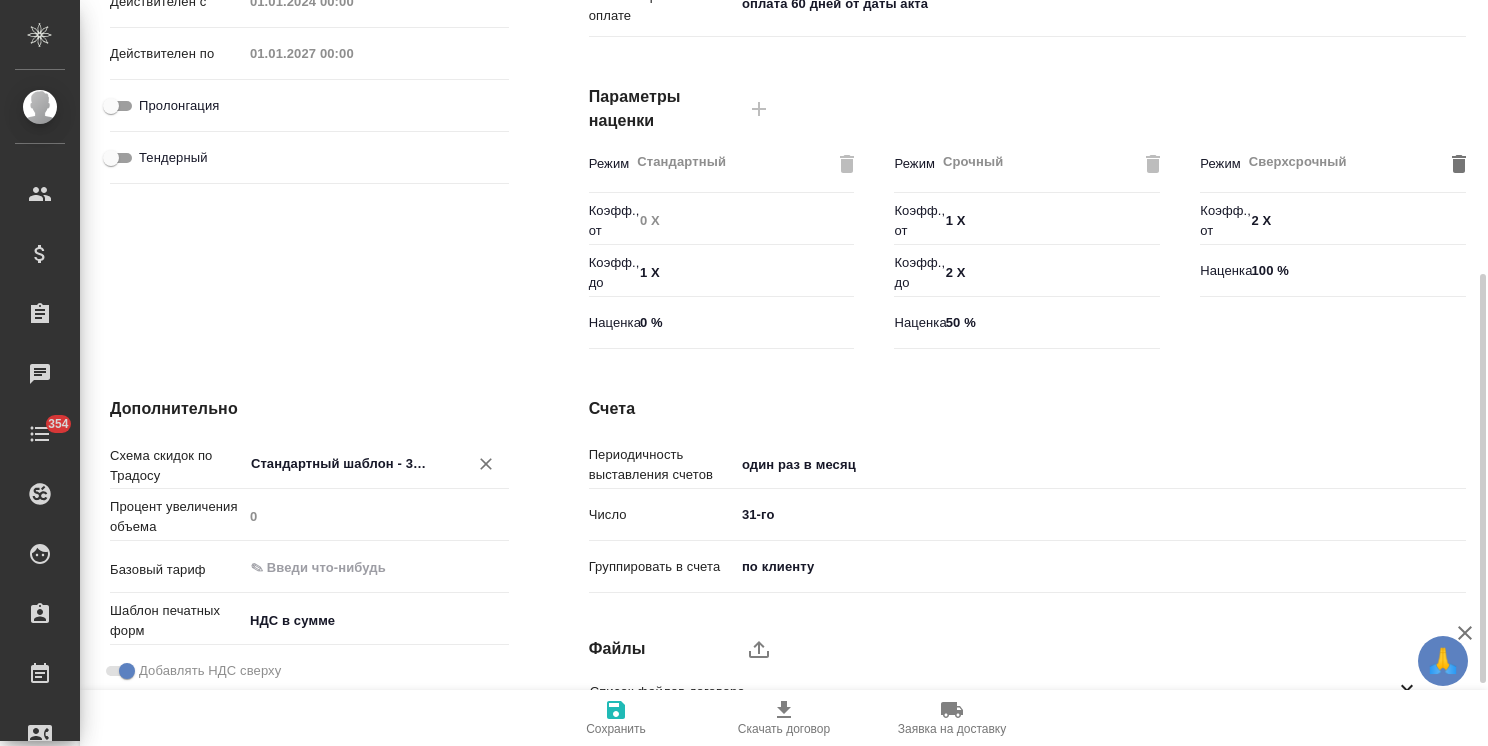 type on "Стандартный шаблон - 30-70-100 - ВЫБЕРИ МЕНЯ!" 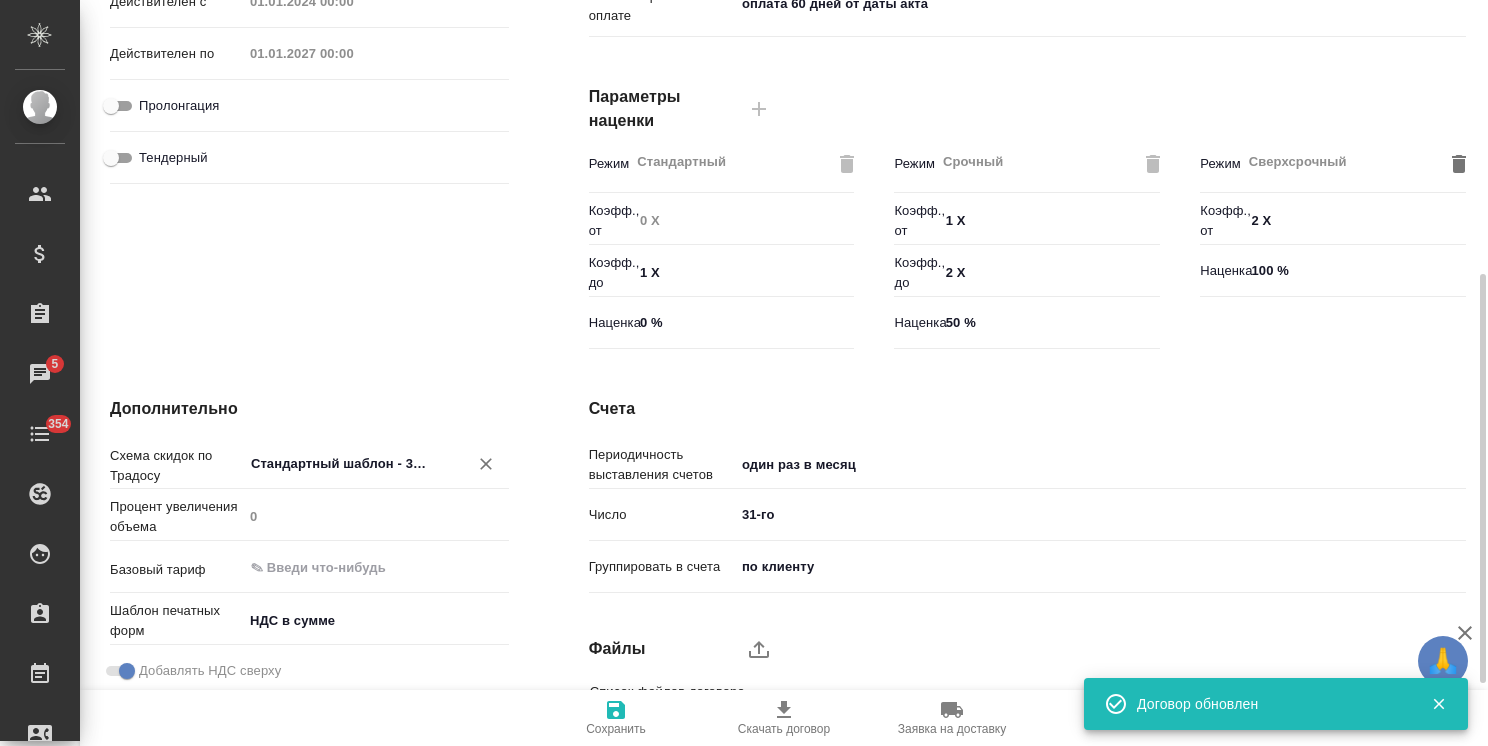 click 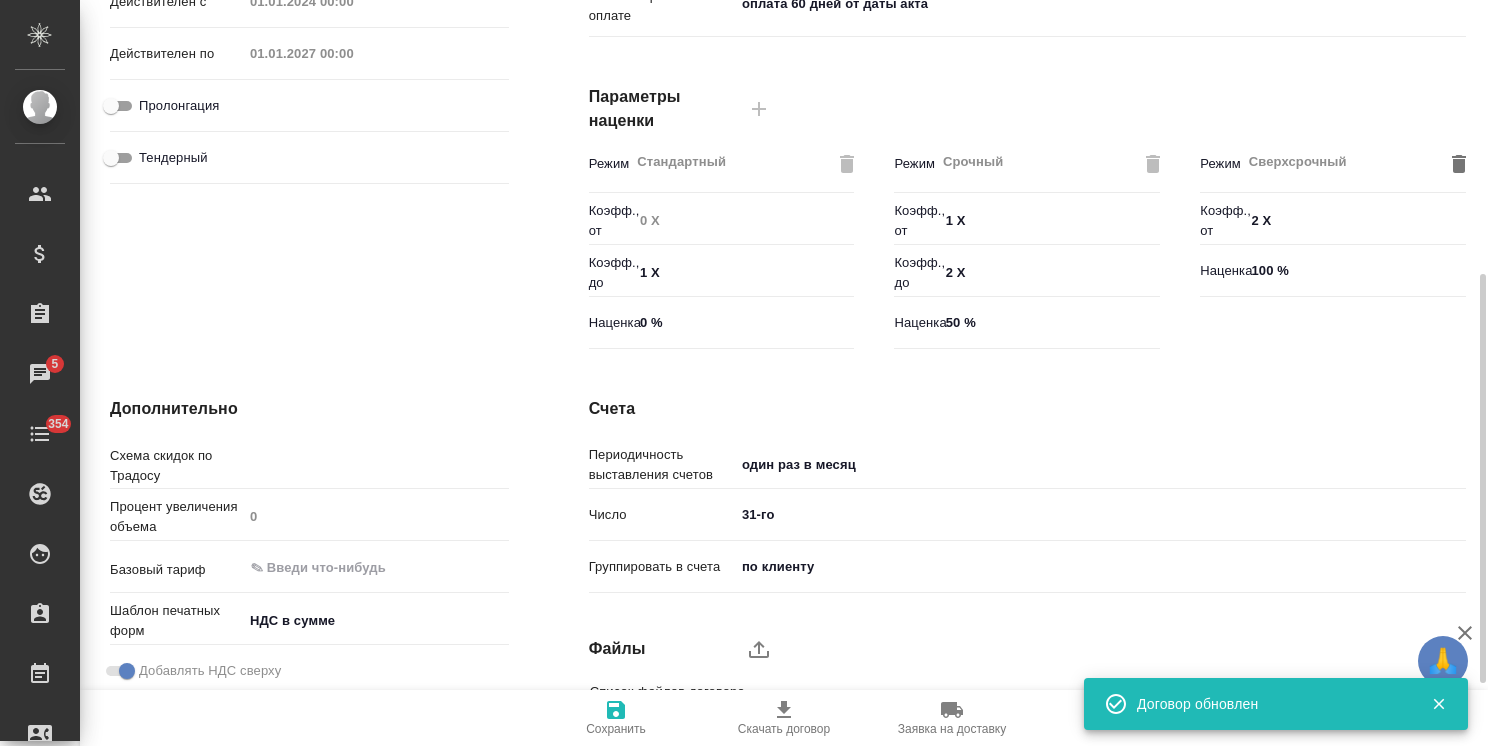 scroll, scrollTop: 0, scrollLeft: 0, axis: both 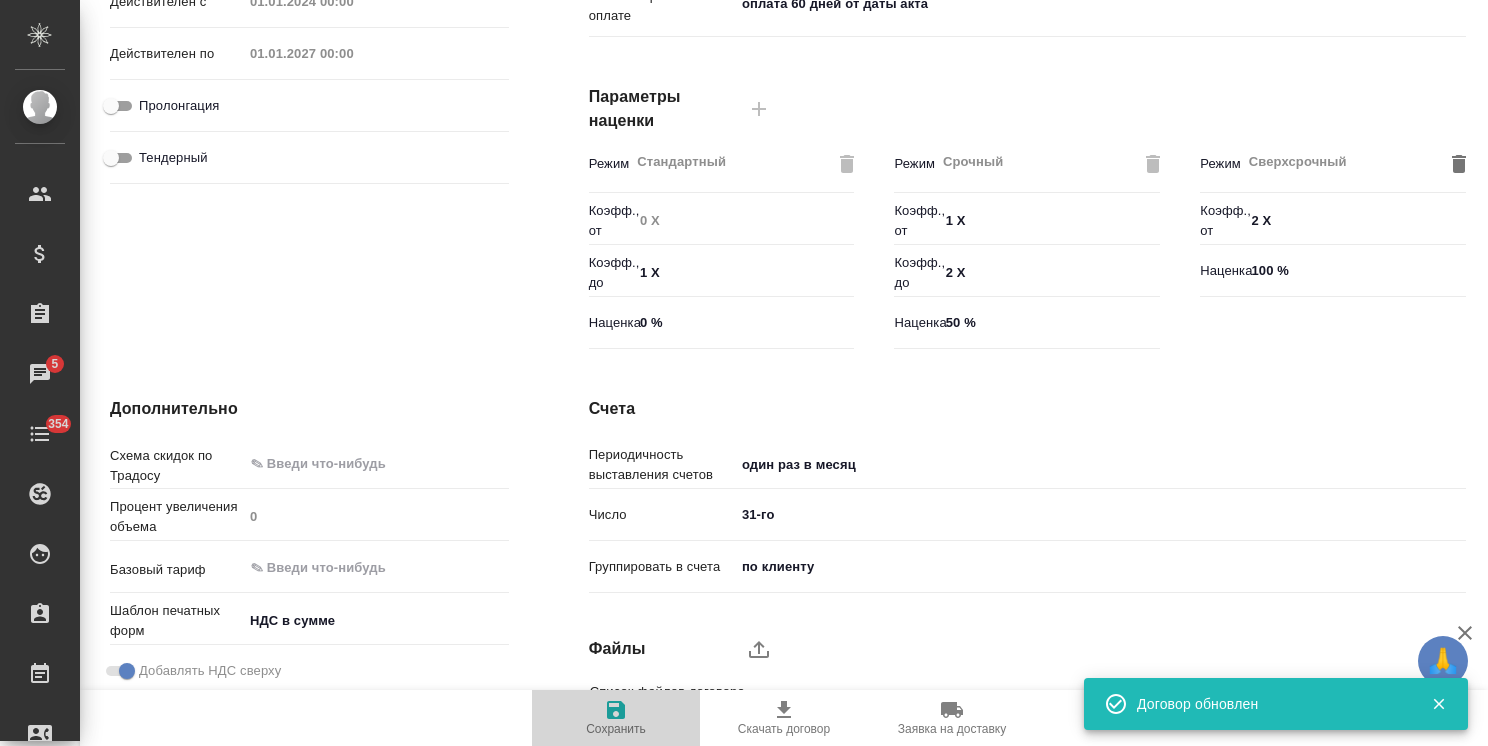 click 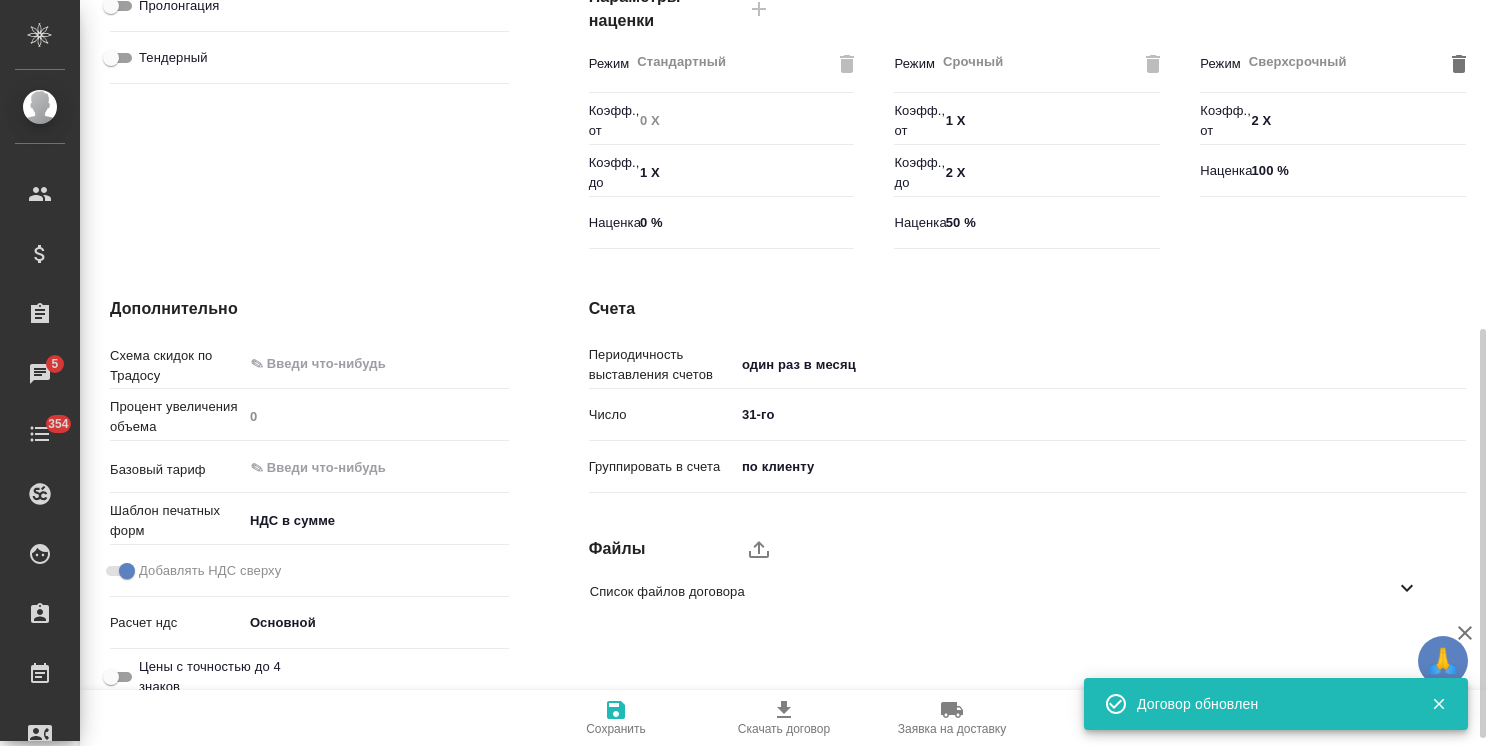 scroll, scrollTop: 614, scrollLeft: 0, axis: vertical 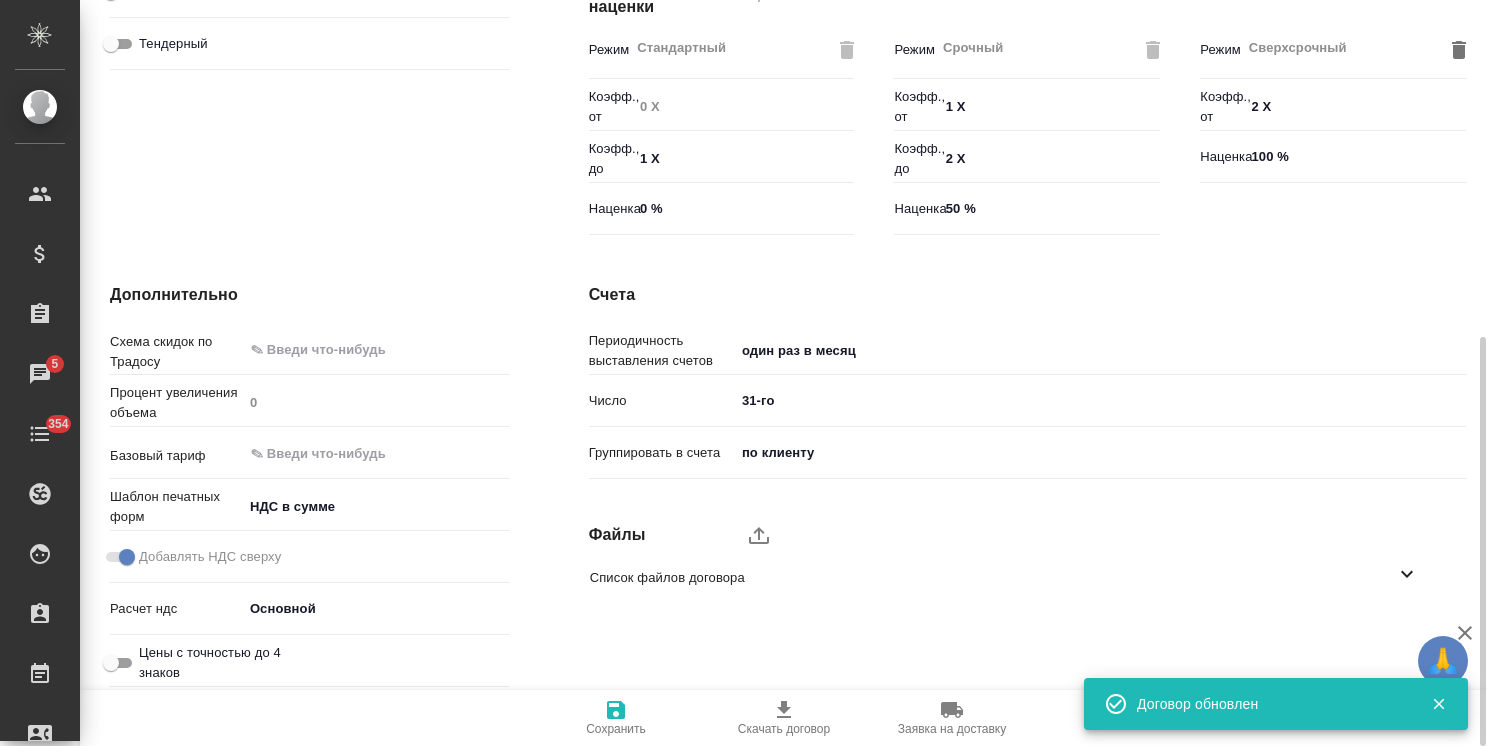 click on "Сохранить" at bounding box center [616, 729] 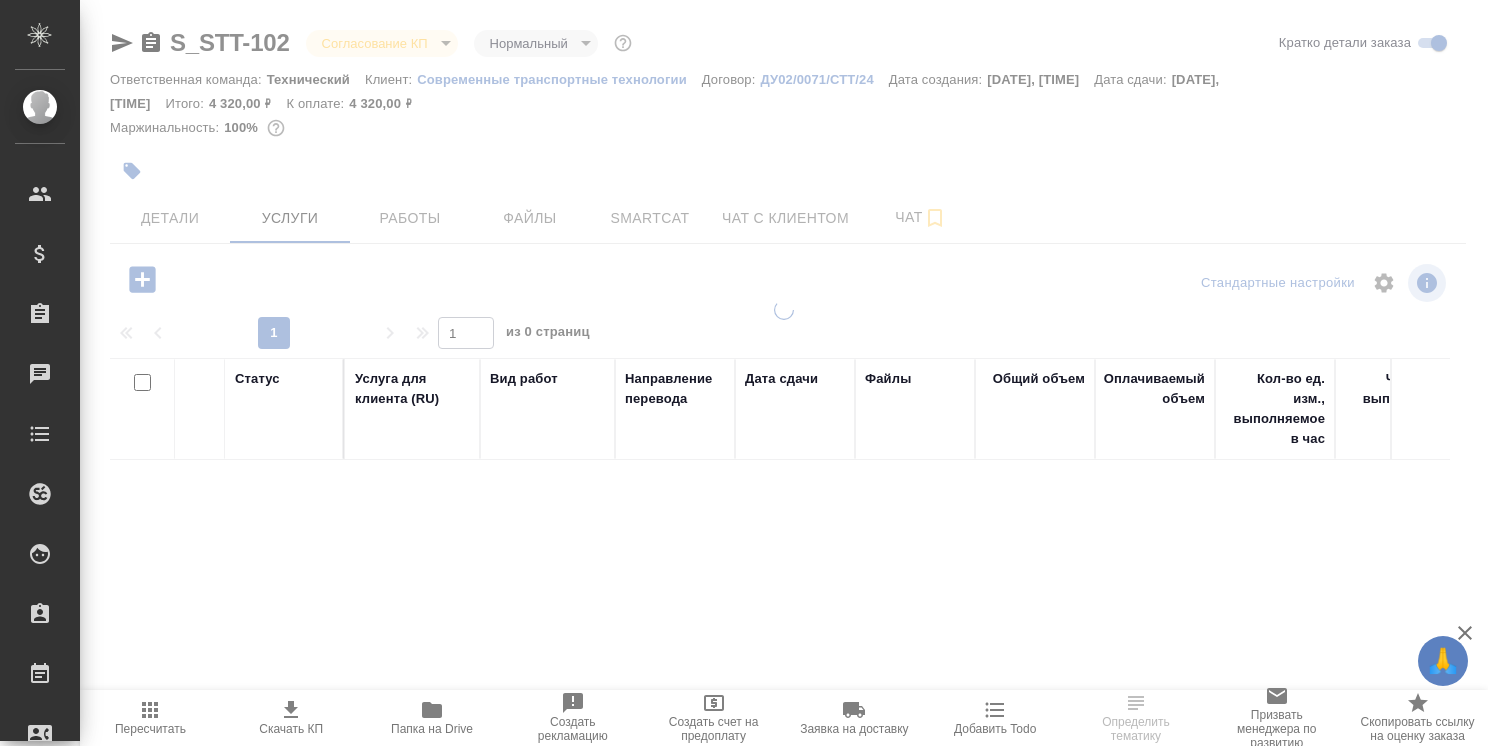 scroll, scrollTop: 0, scrollLeft: 0, axis: both 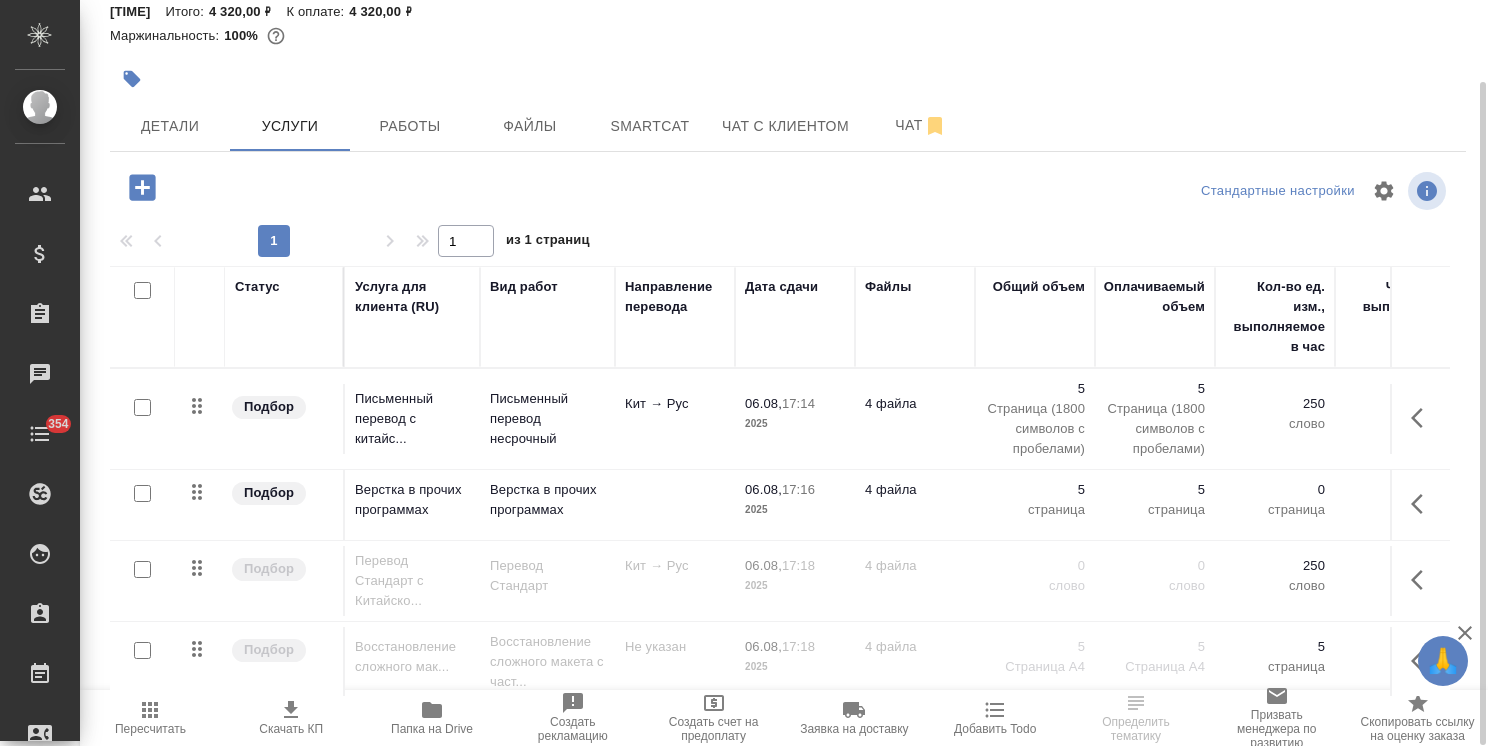 click at bounding box center [142, 407] 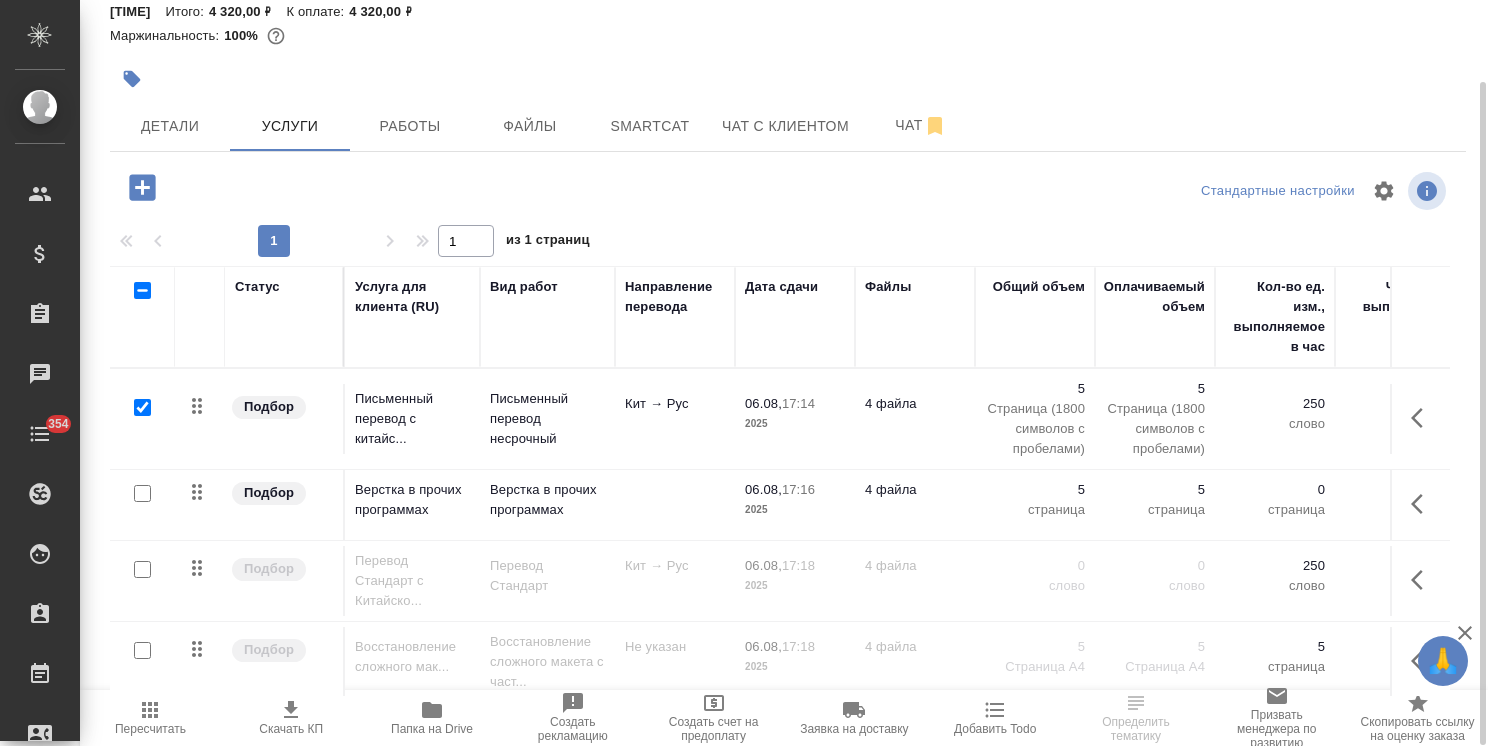 checkbox on "true" 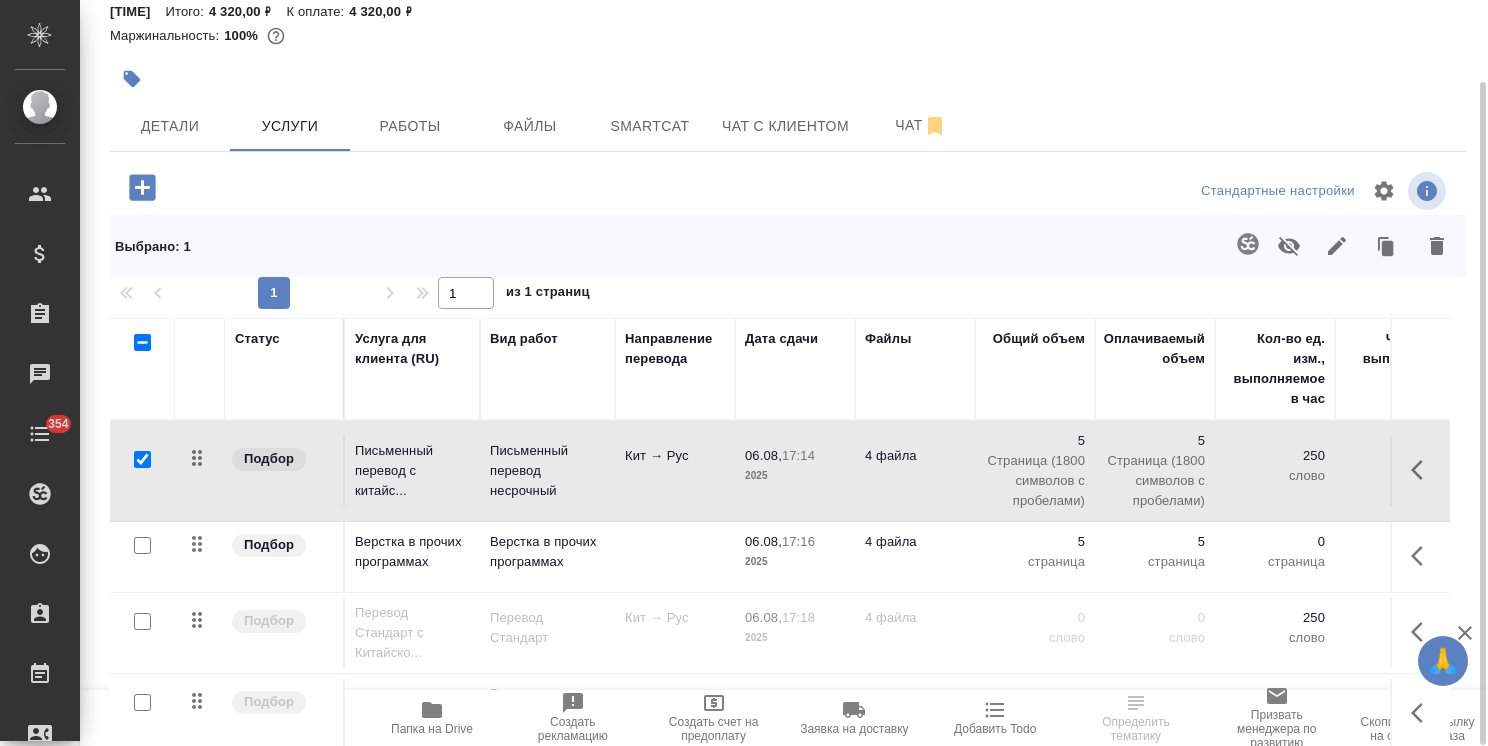 click at bounding box center [142, 545] 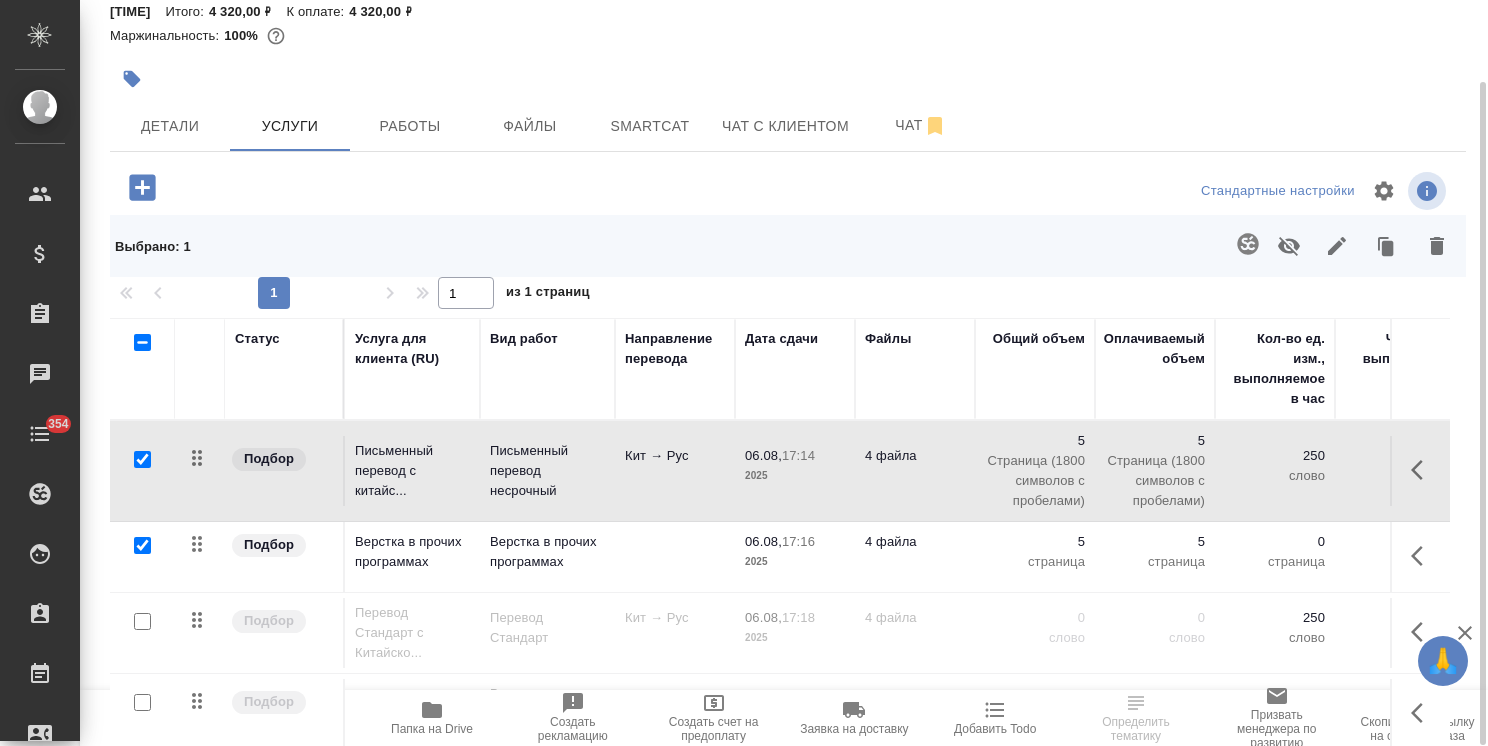 checkbox on "true" 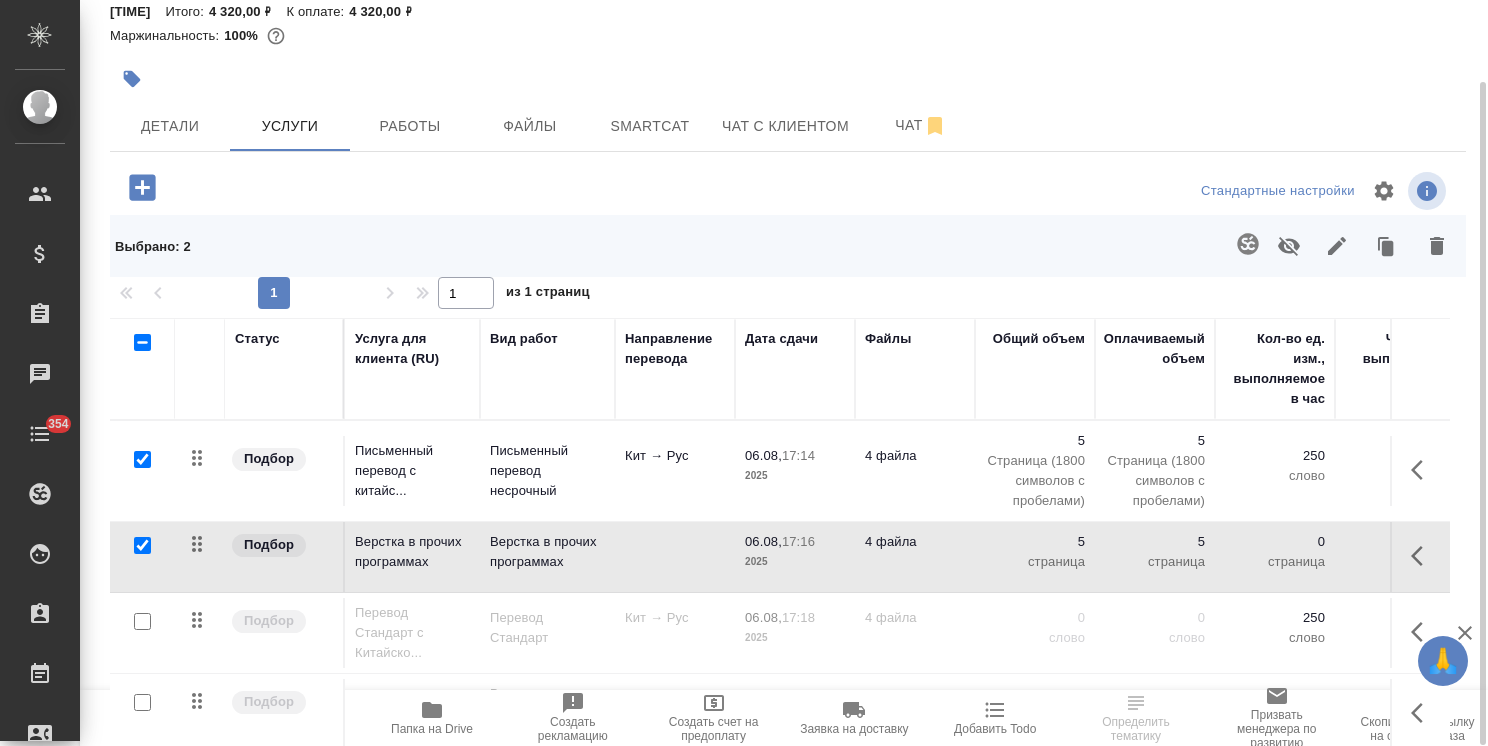 click 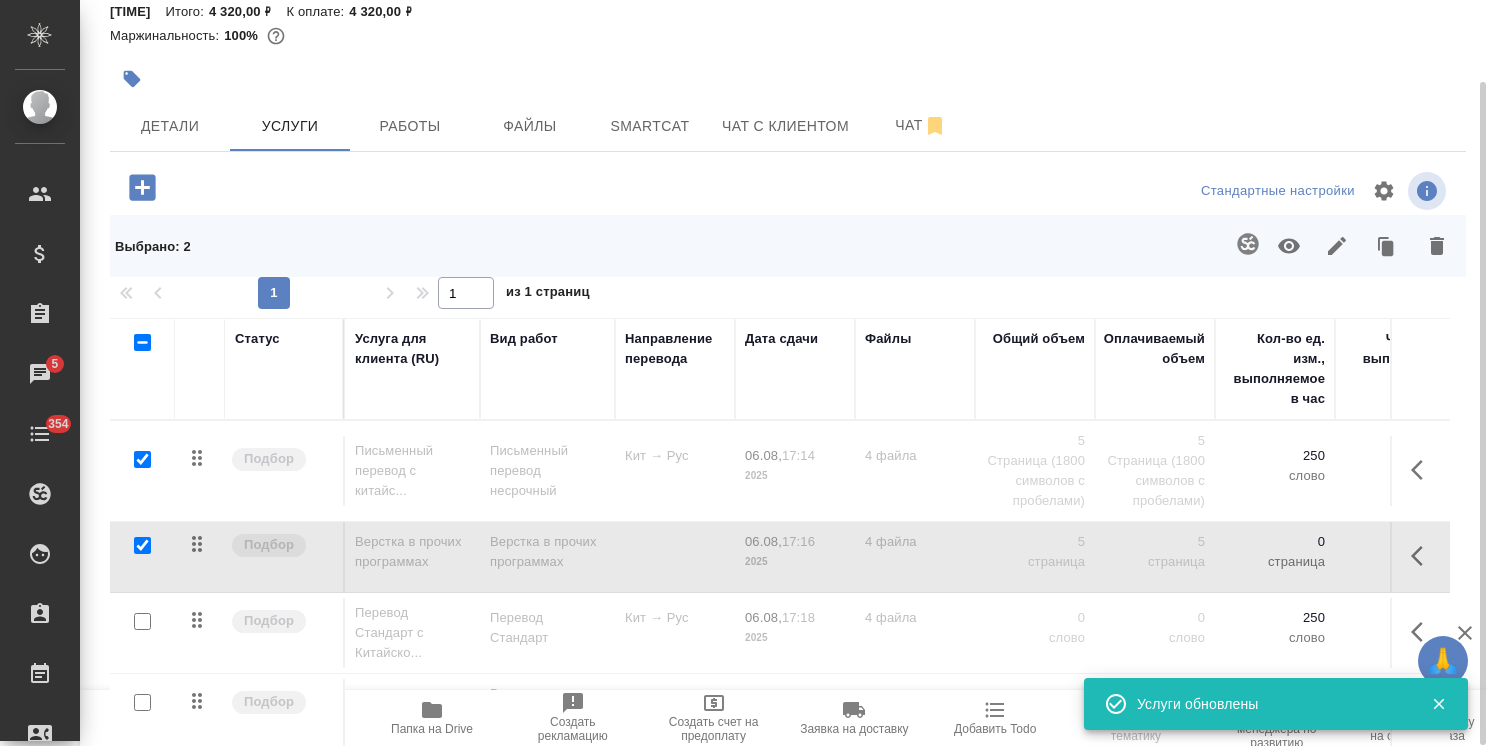 click at bounding box center [142, 459] 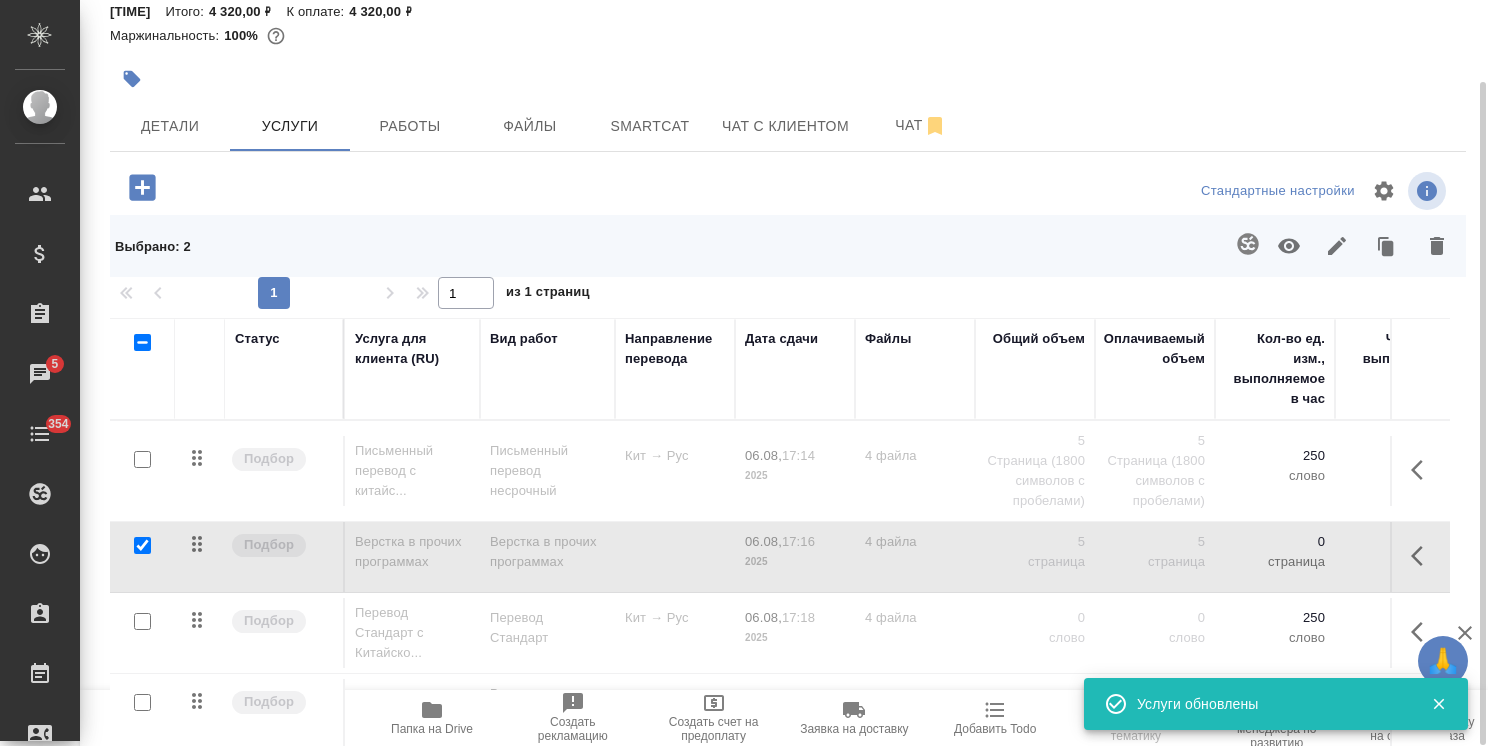 checkbox on "false" 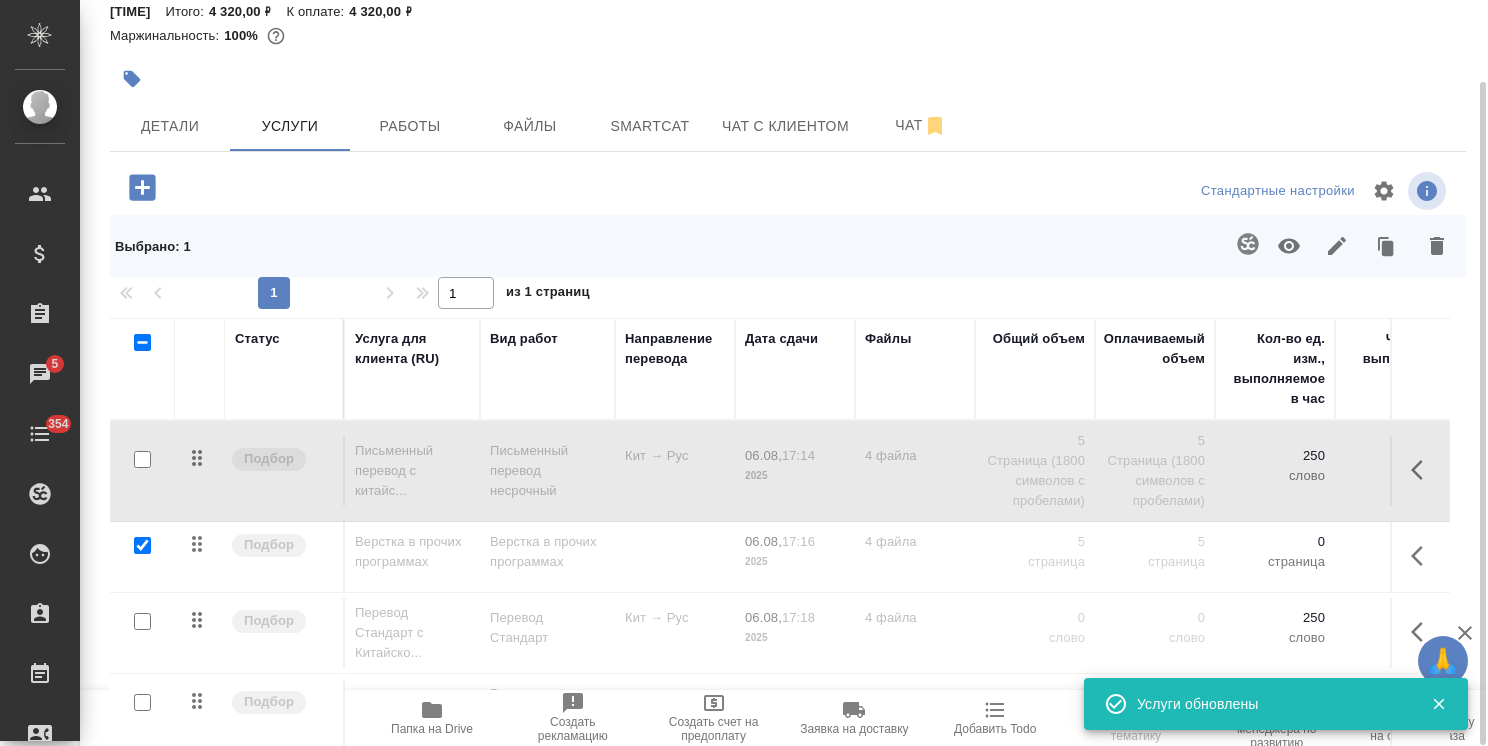 click at bounding box center [142, 545] 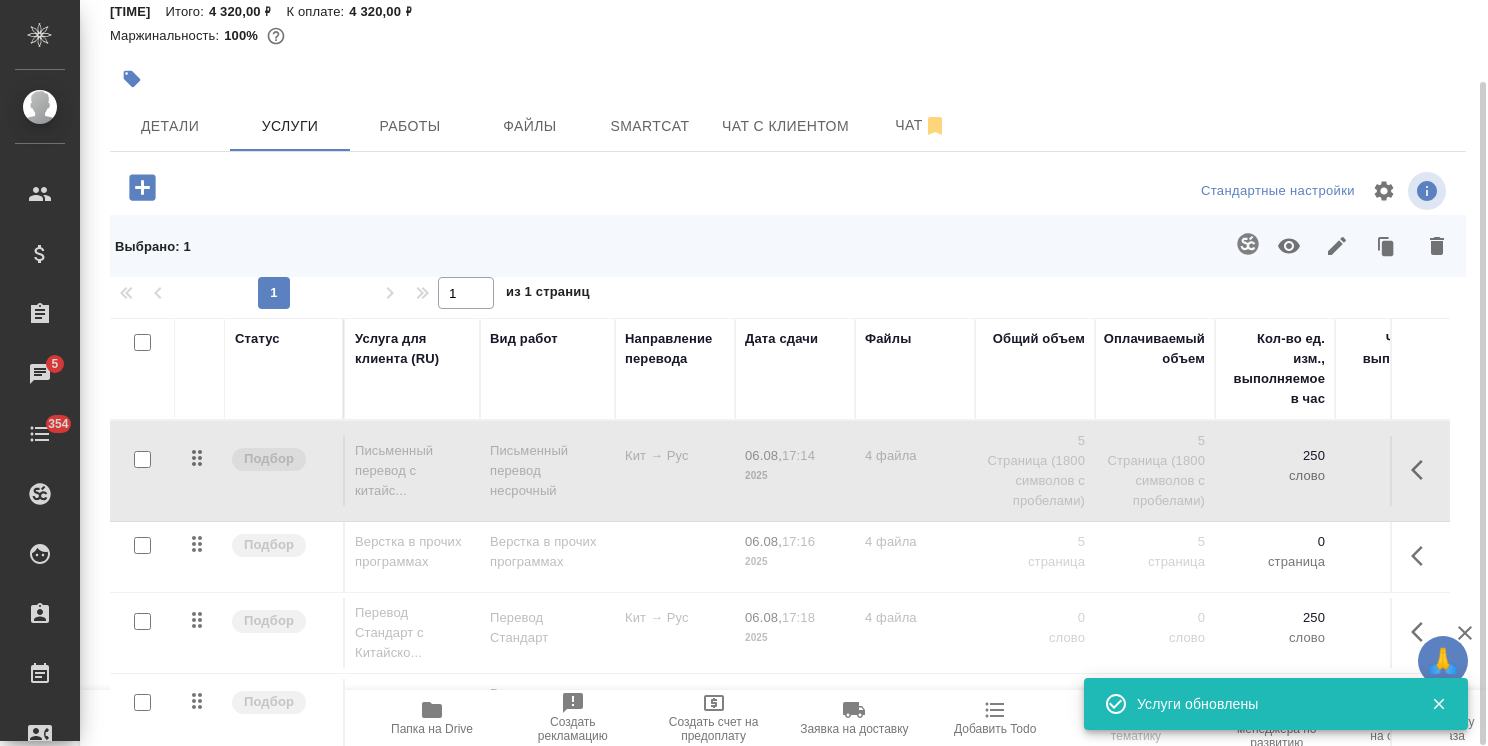 checkbox on "false" 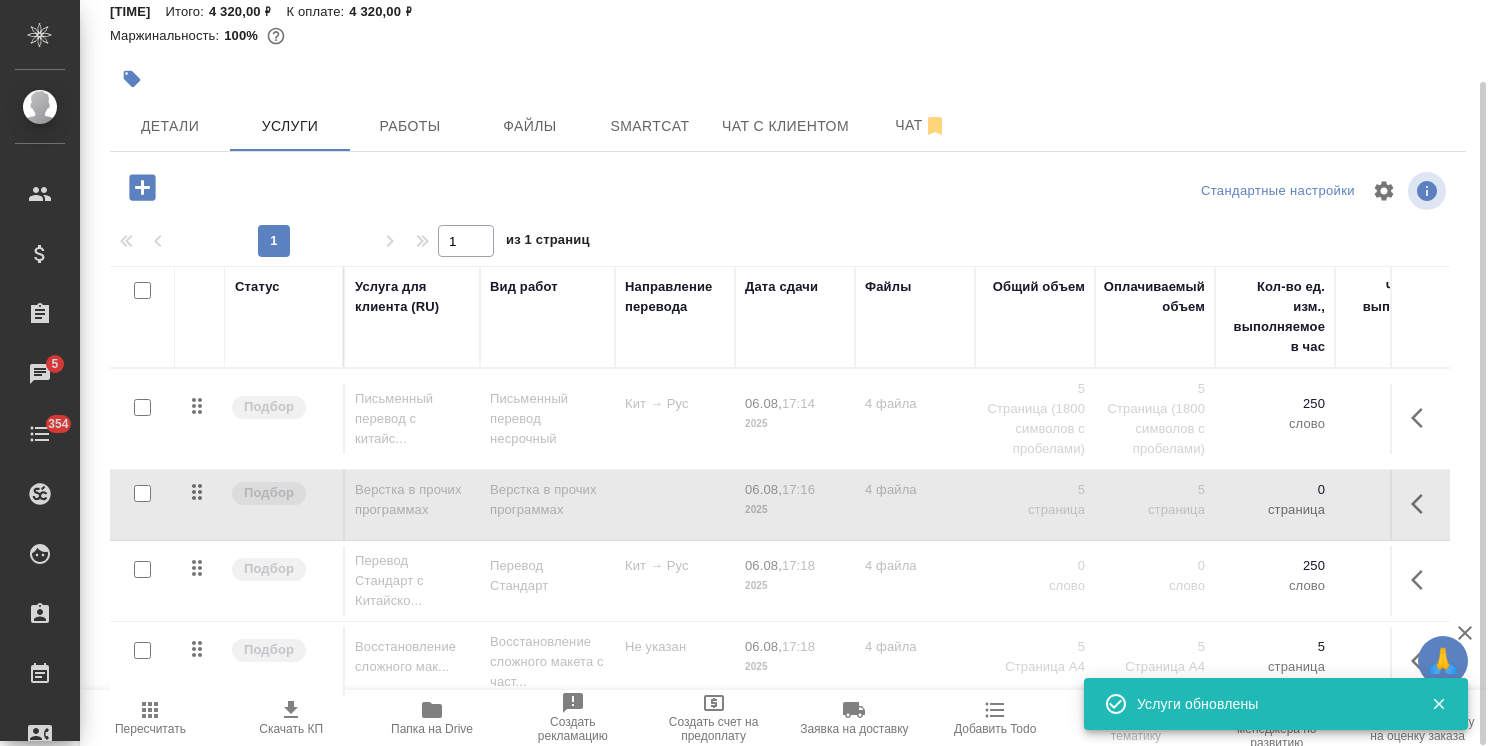 click at bounding box center [142, 569] 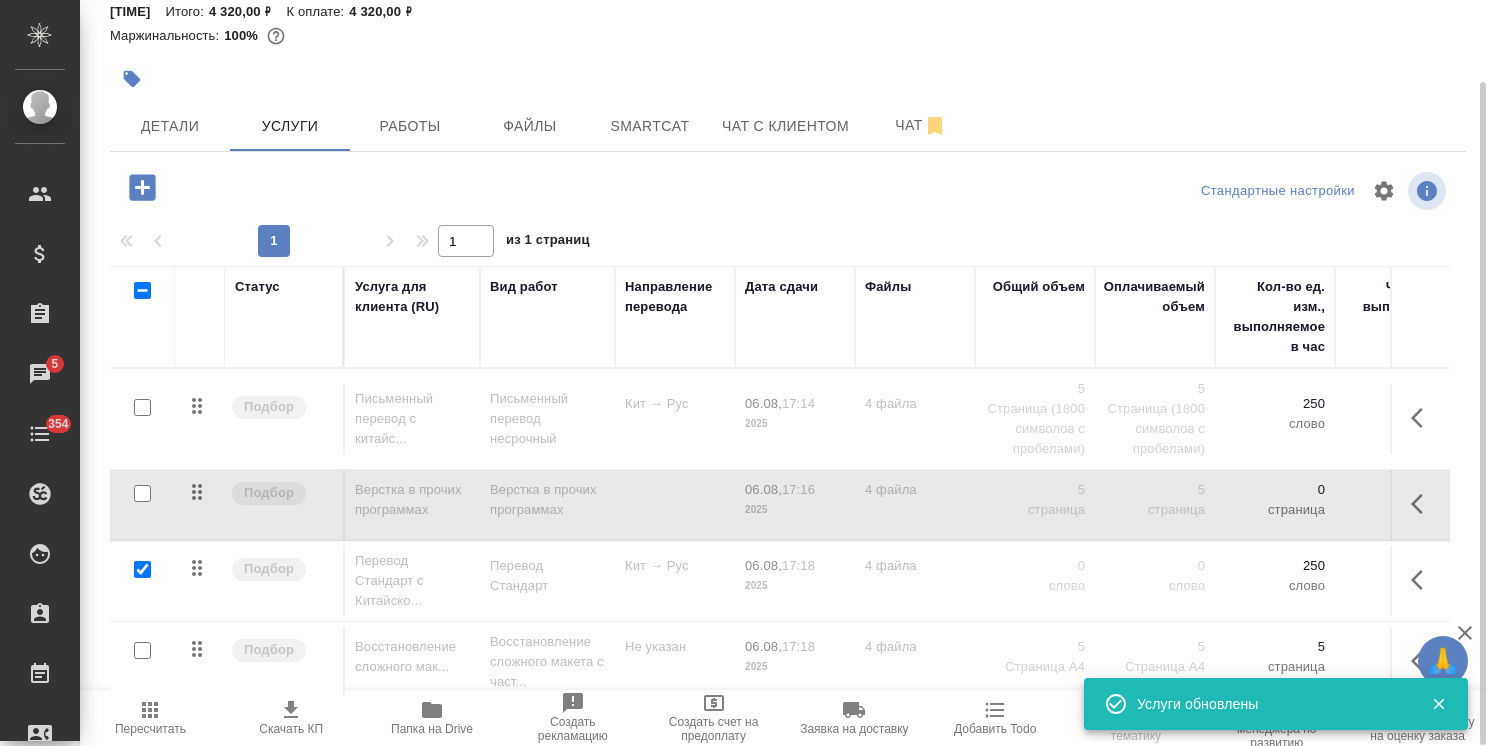 checkbox on "true" 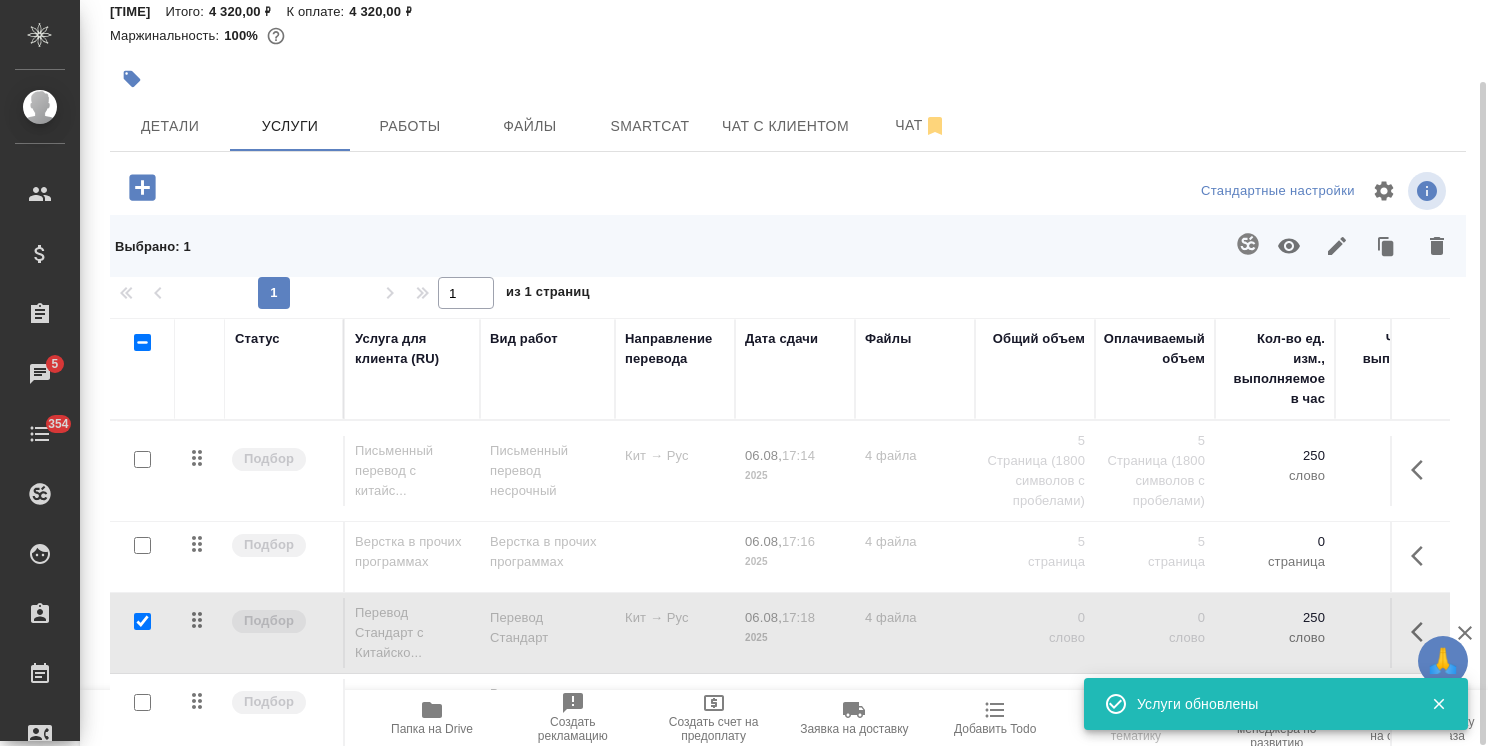 click at bounding box center [142, 702] 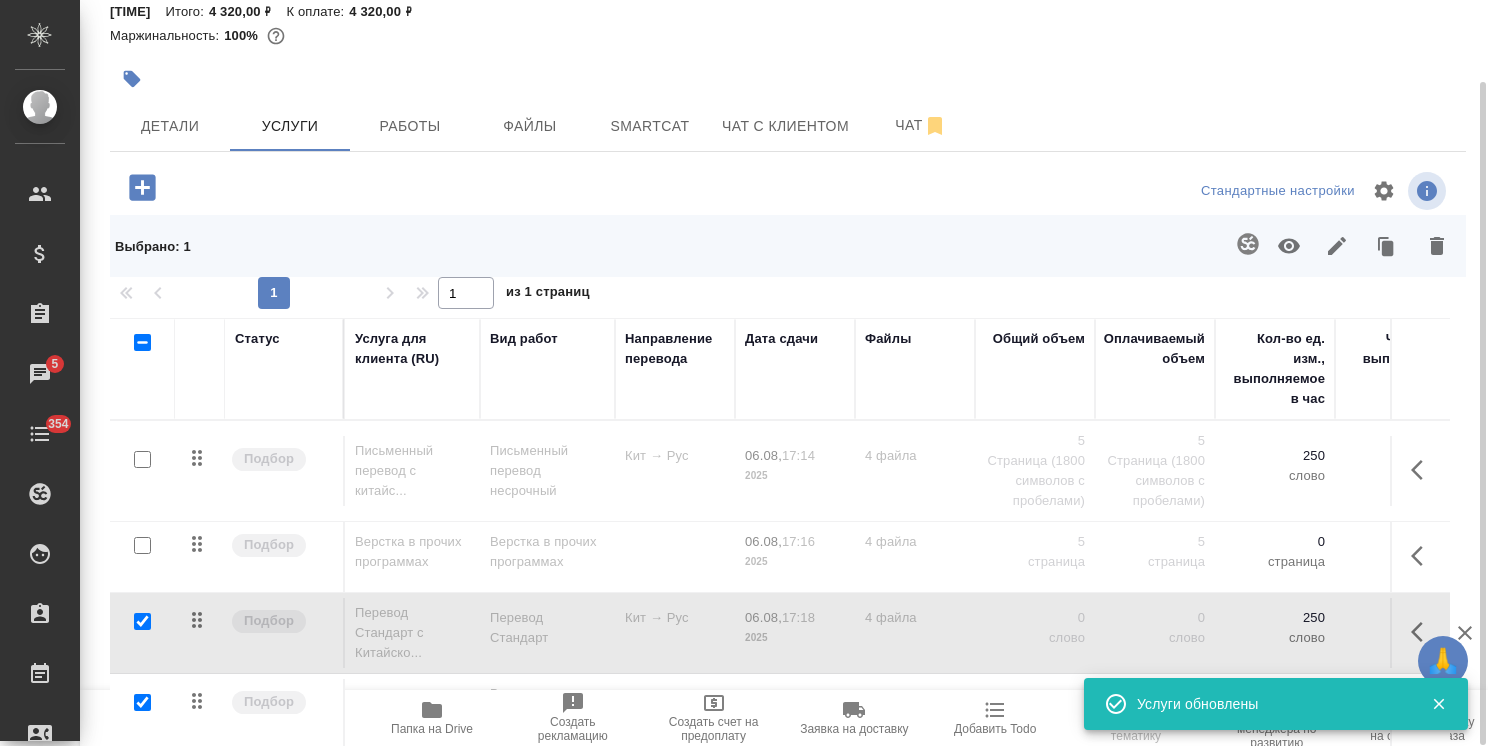 checkbox on "true" 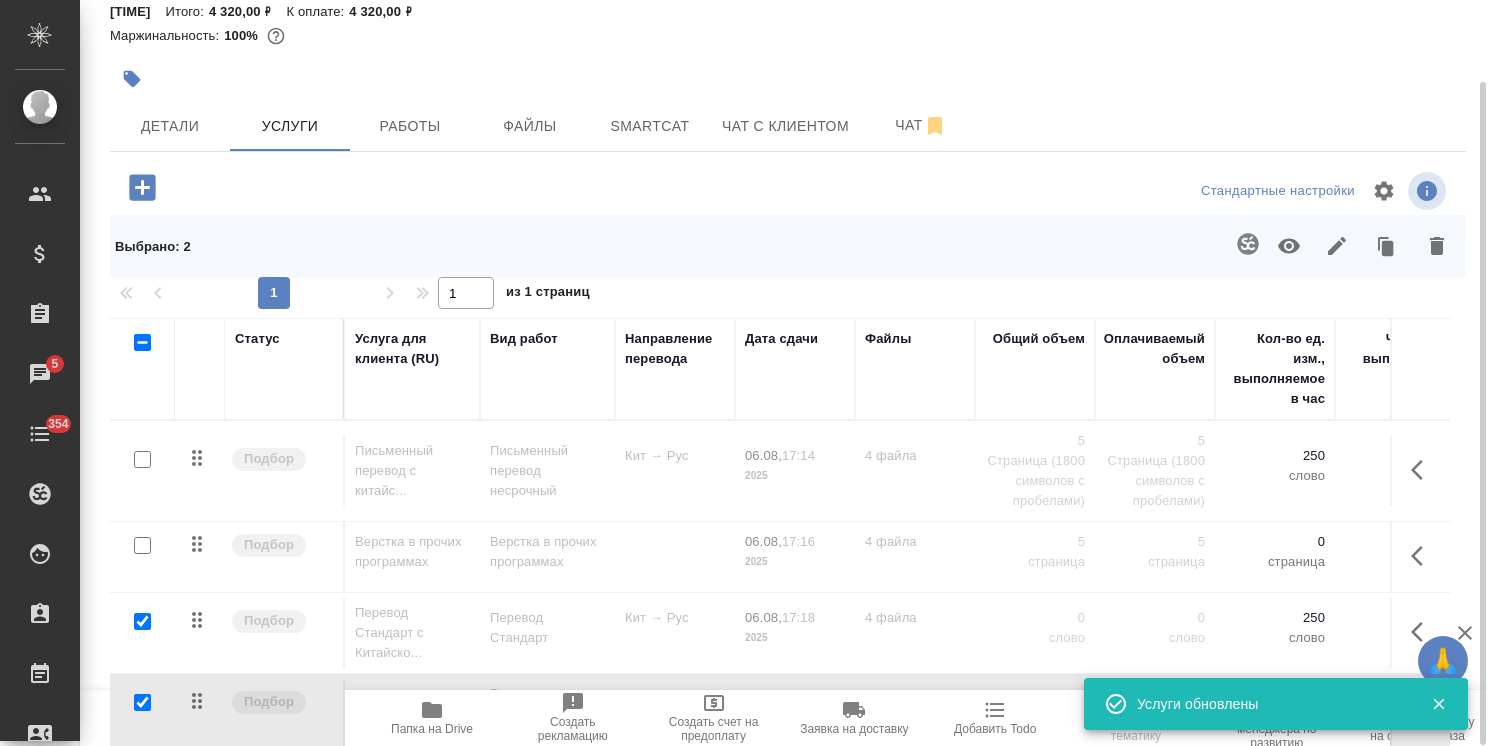 click 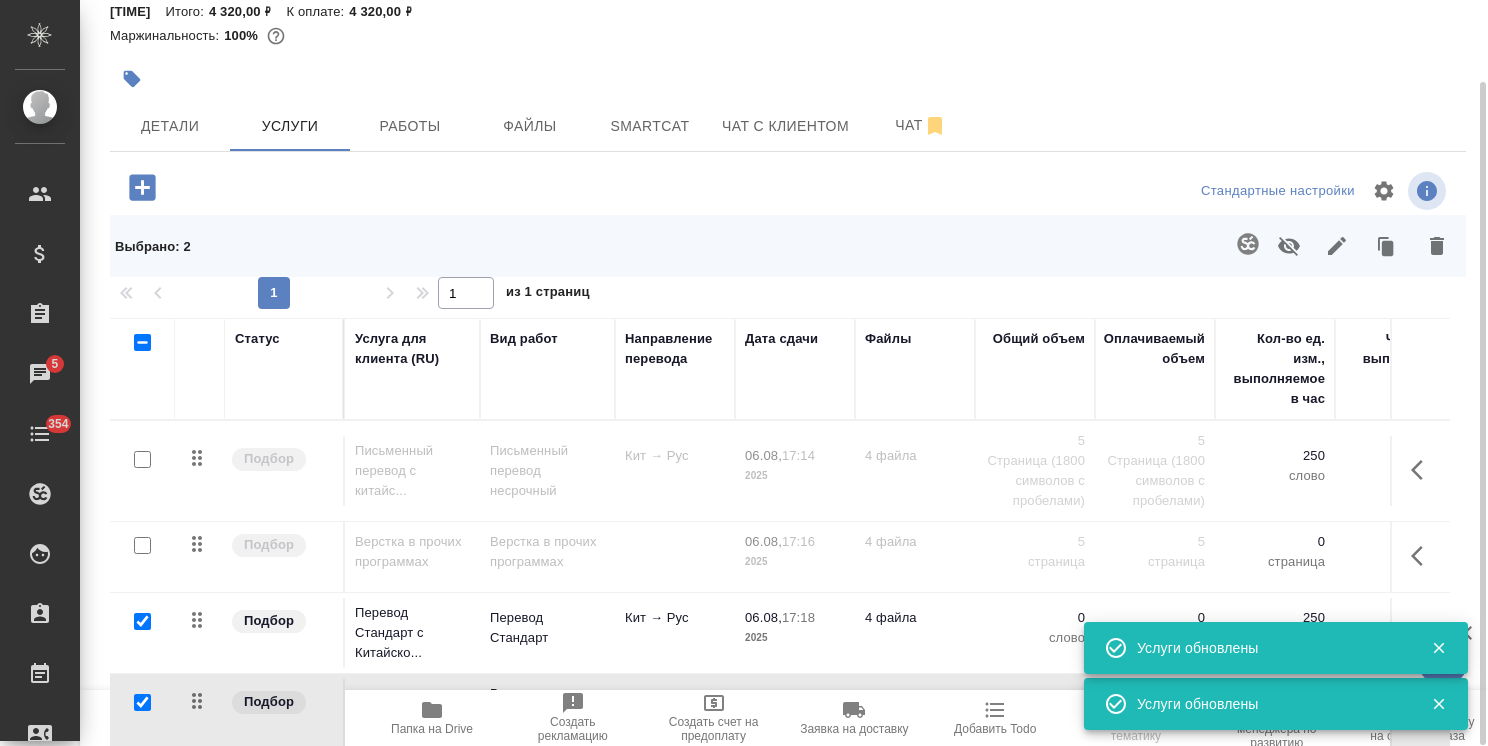 click at bounding box center (142, 621) 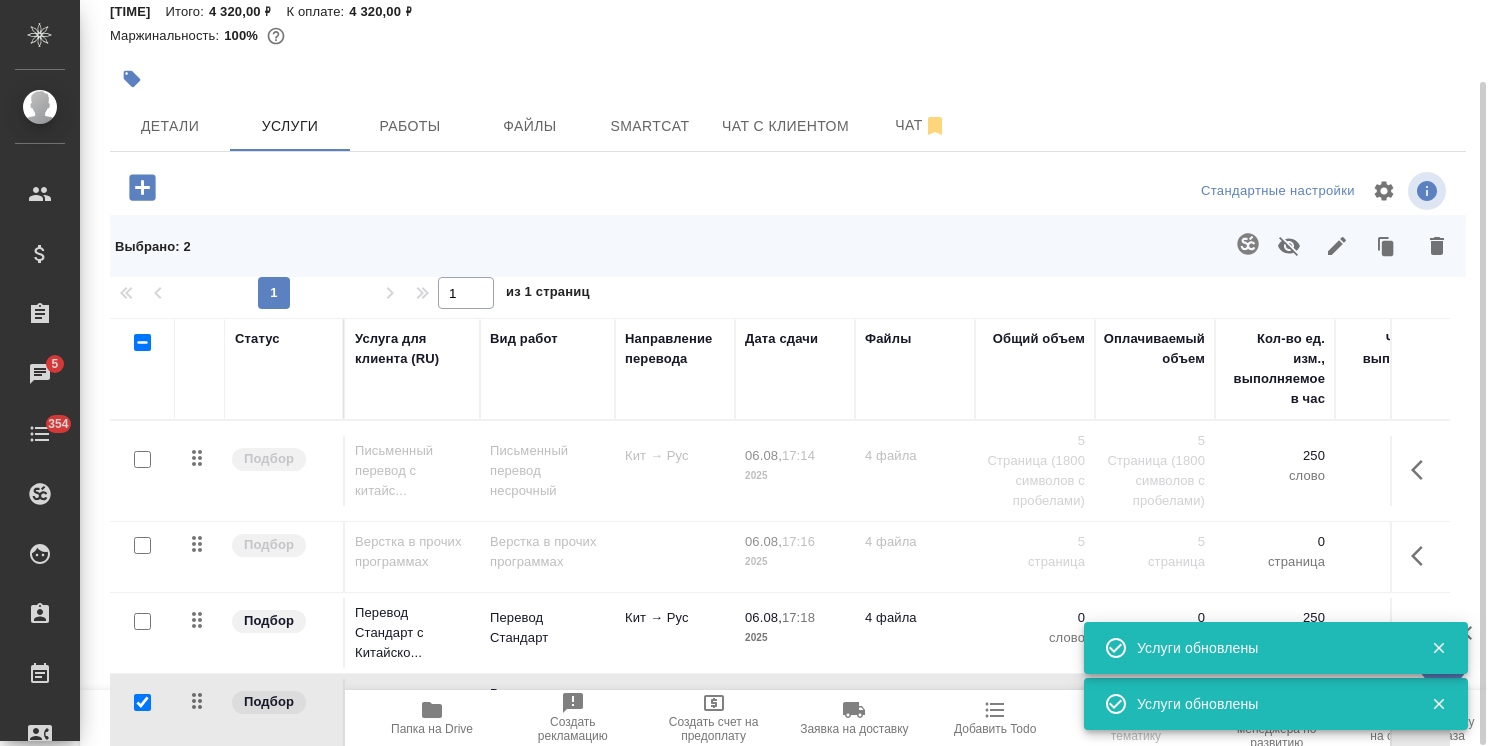 checkbox on "false" 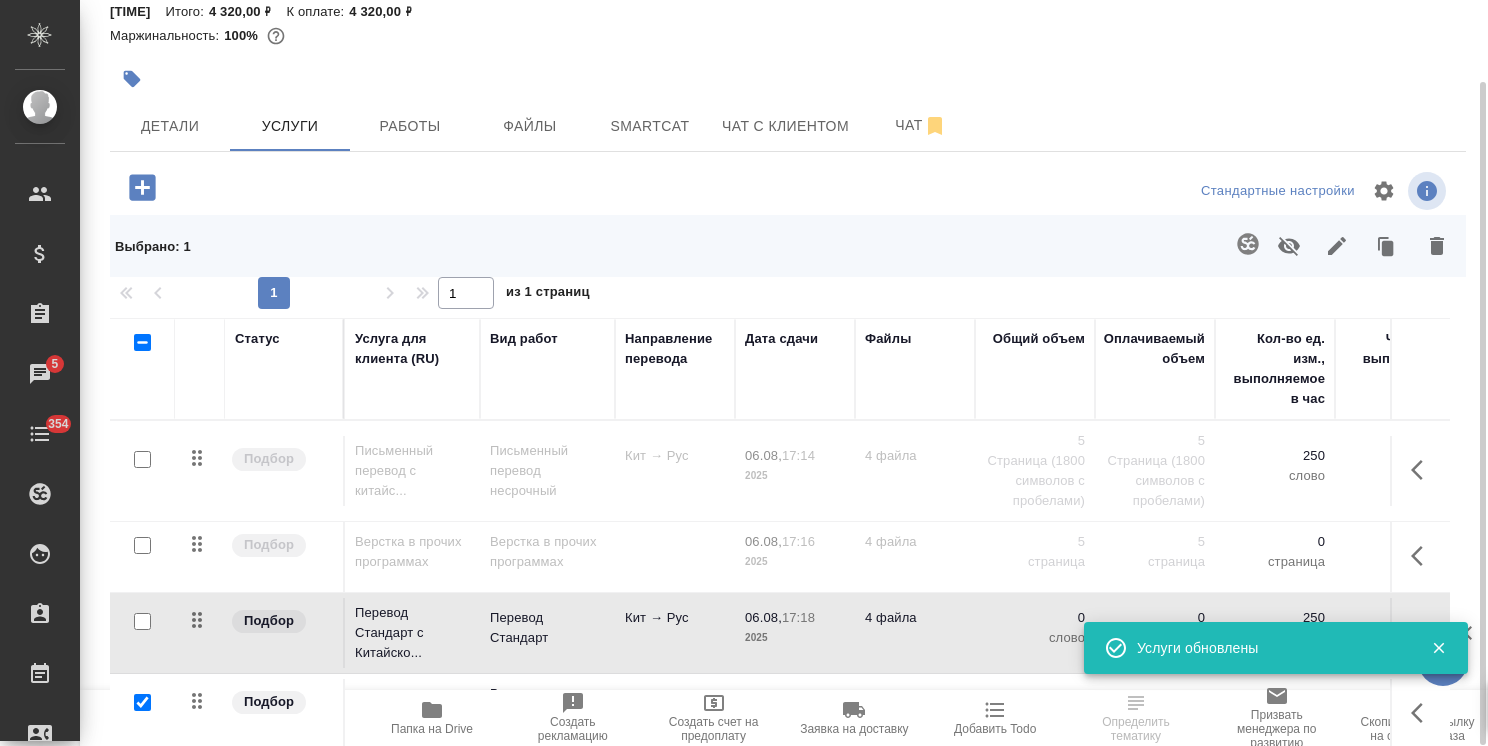 click at bounding box center (142, 702) 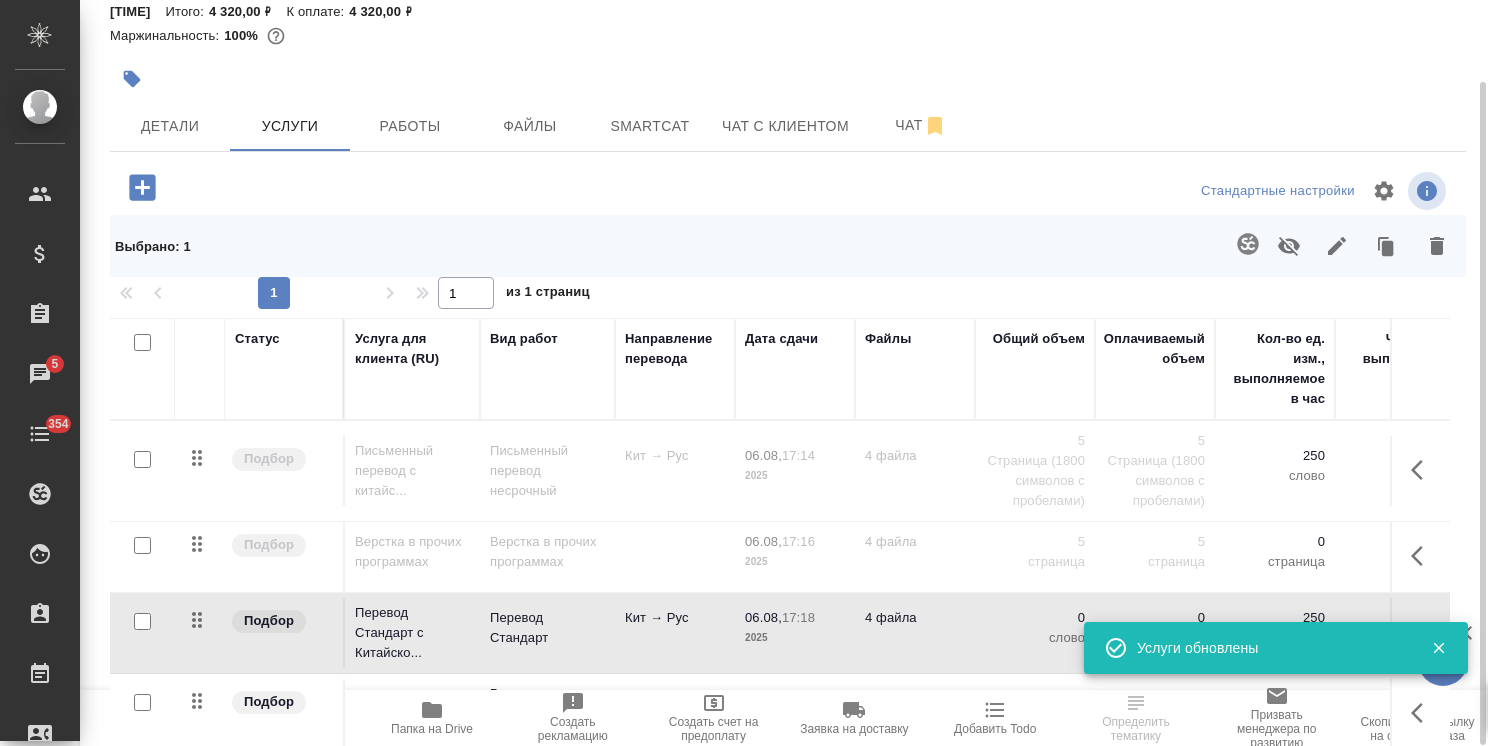 checkbox on "false" 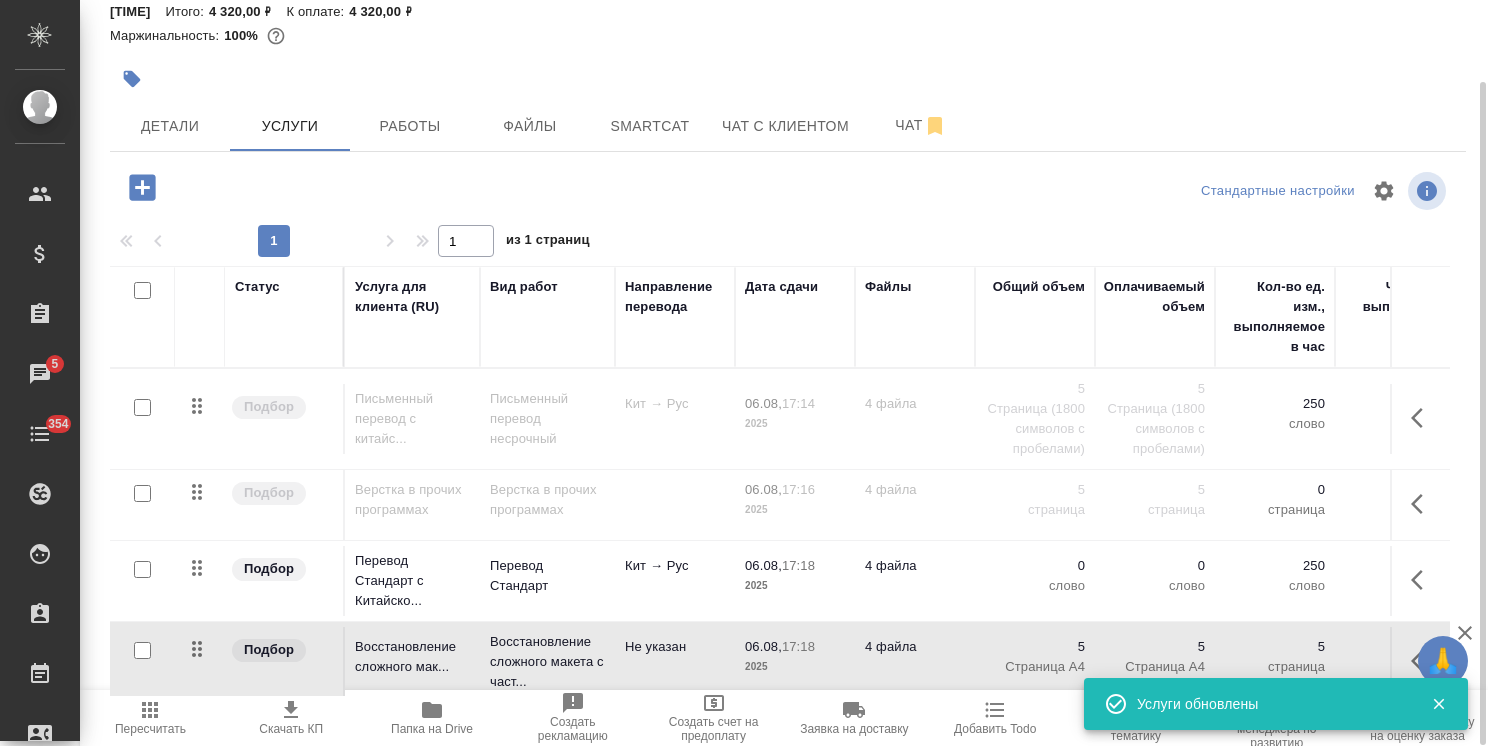 click on "Кит → Рус" at bounding box center [675, 419] 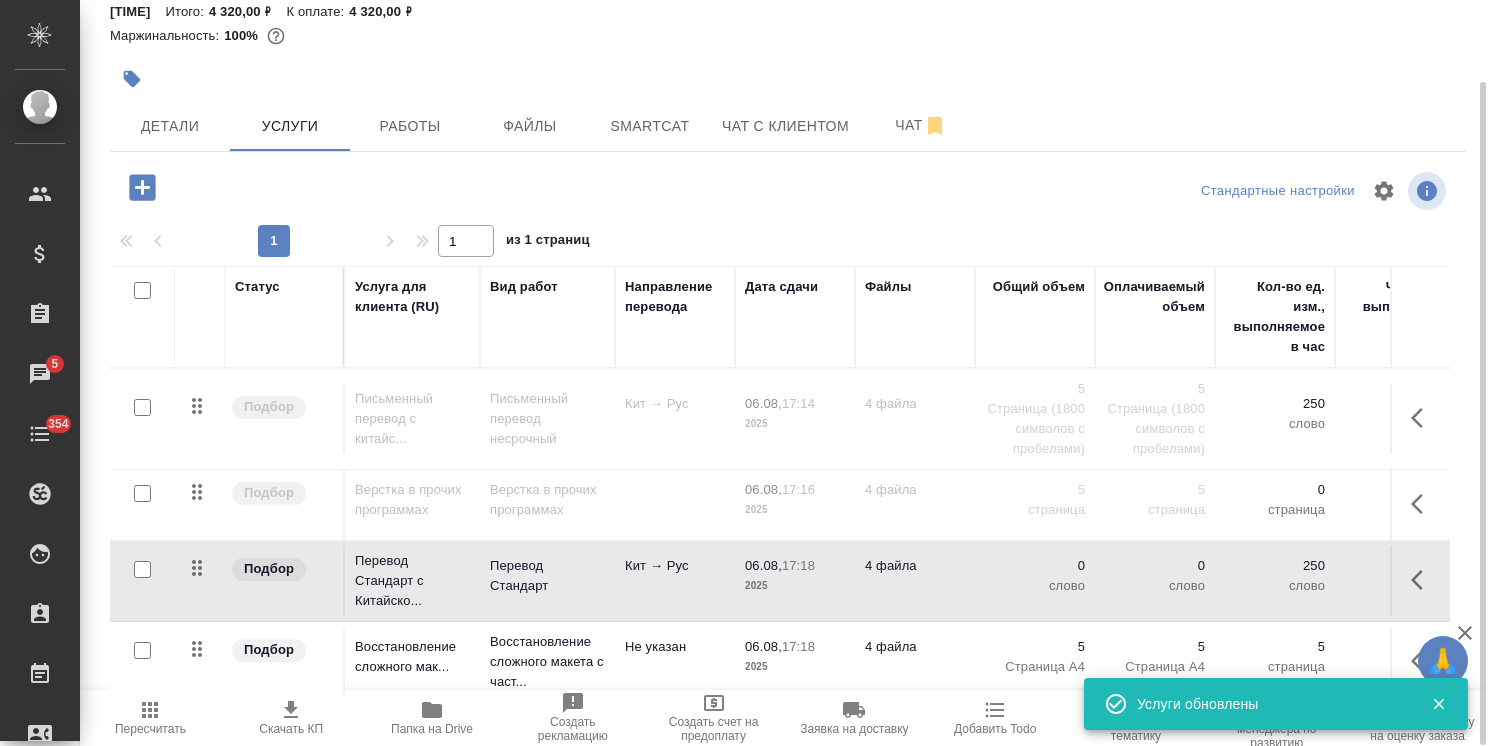 click on "Кит → Рус" at bounding box center (675, 419) 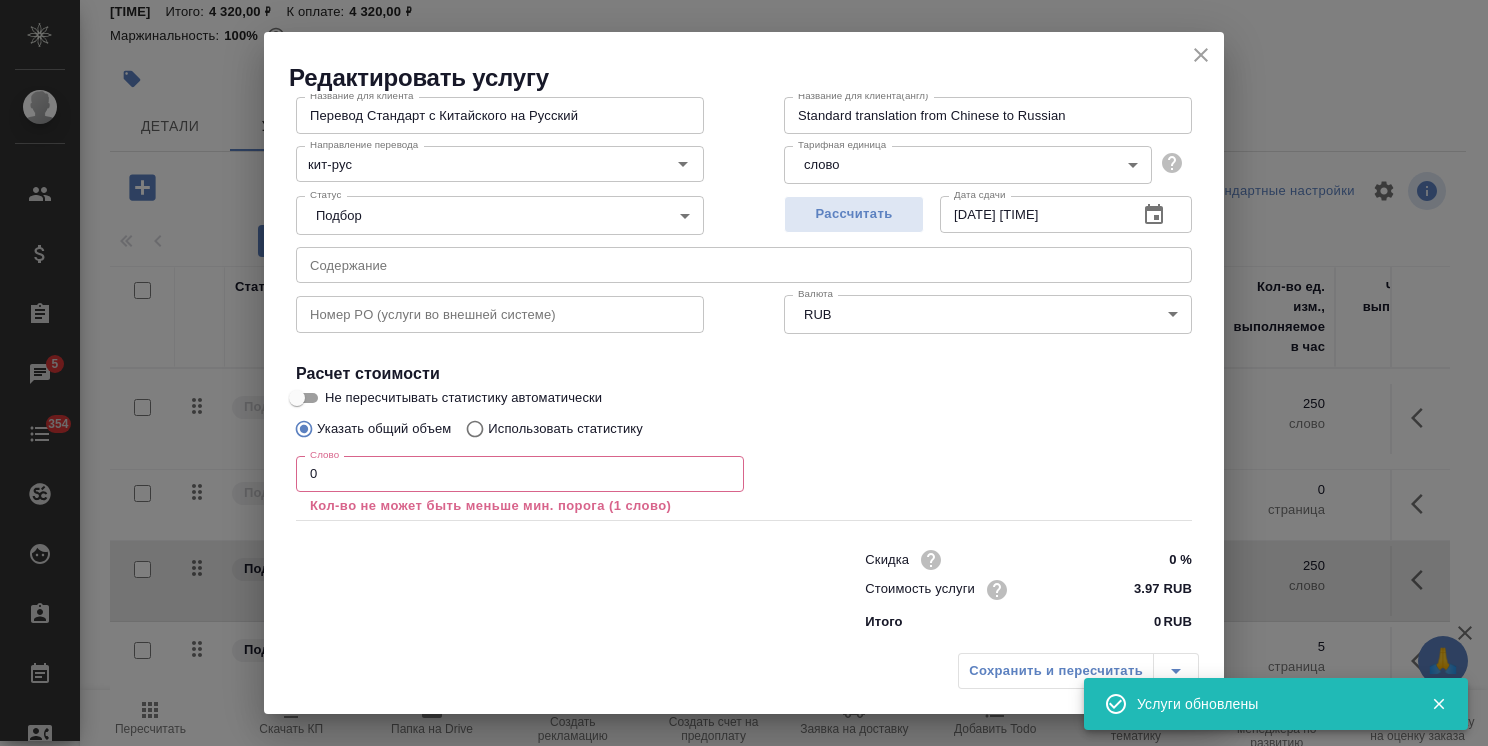 scroll, scrollTop: 121, scrollLeft: 0, axis: vertical 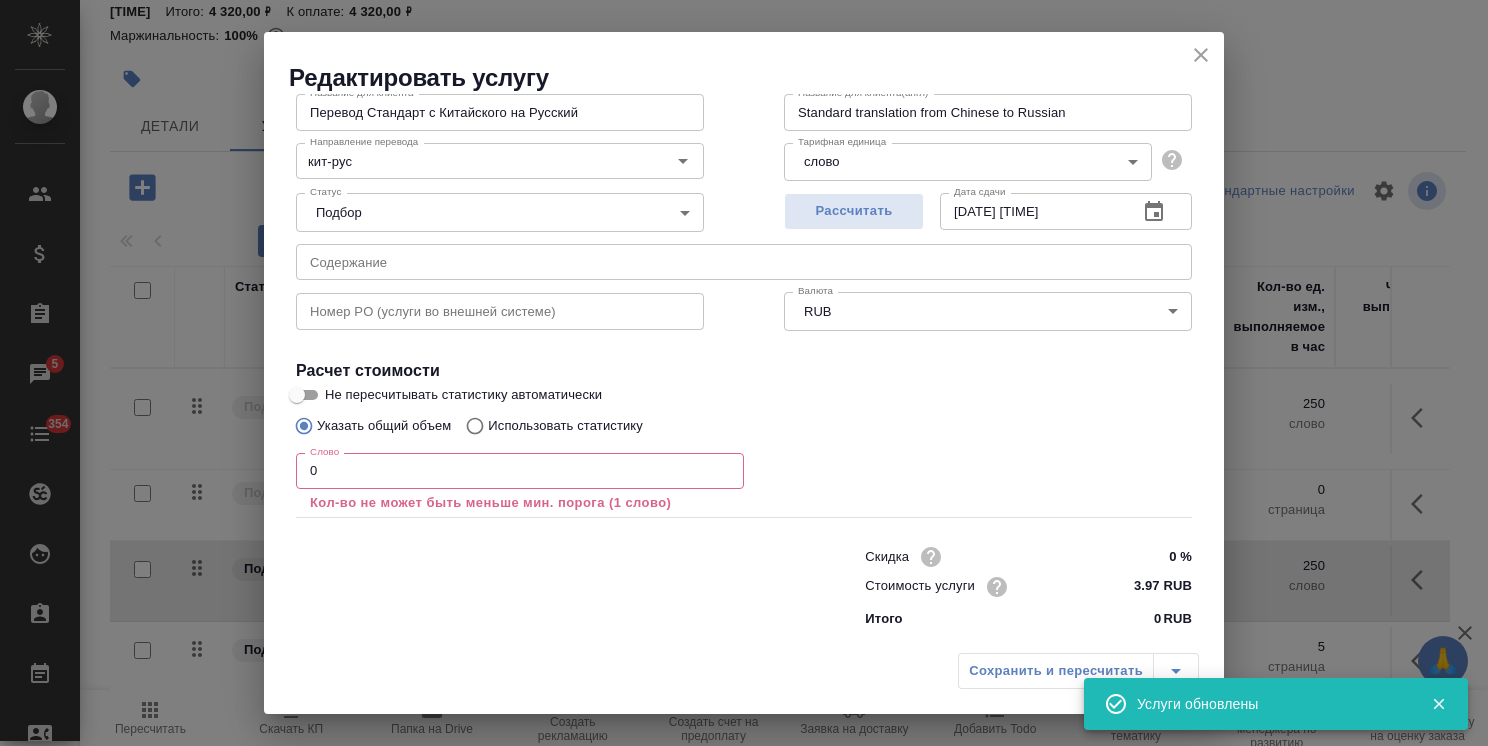click on "Редактировать услугу Параметры SmartCat Файлы Вид работ Перевод Стандарт Вид работ Название для клиента Перевод Стандарт с Китайского на Русский Название для клиента Название для клиента(англ) Standard translation from Chinese to Russian Название для клиента(англ) Направление перевода кит-рус Направление перевода Тарифная единица слово 5a8b1489cc6b4906c91bfd90 Тарифная единица Статус Подбор none Статус Рассчитать Дата сдачи 06.08.2025 17:18 Дата сдачи Содержание Содержание Номер PO (услуги во внешней системе) Номер PO (услуги во внешней системе) Валюта RUB RUB Валюта Расчет стоимости Слово 0 Слово 0 %" at bounding box center (744, 373) 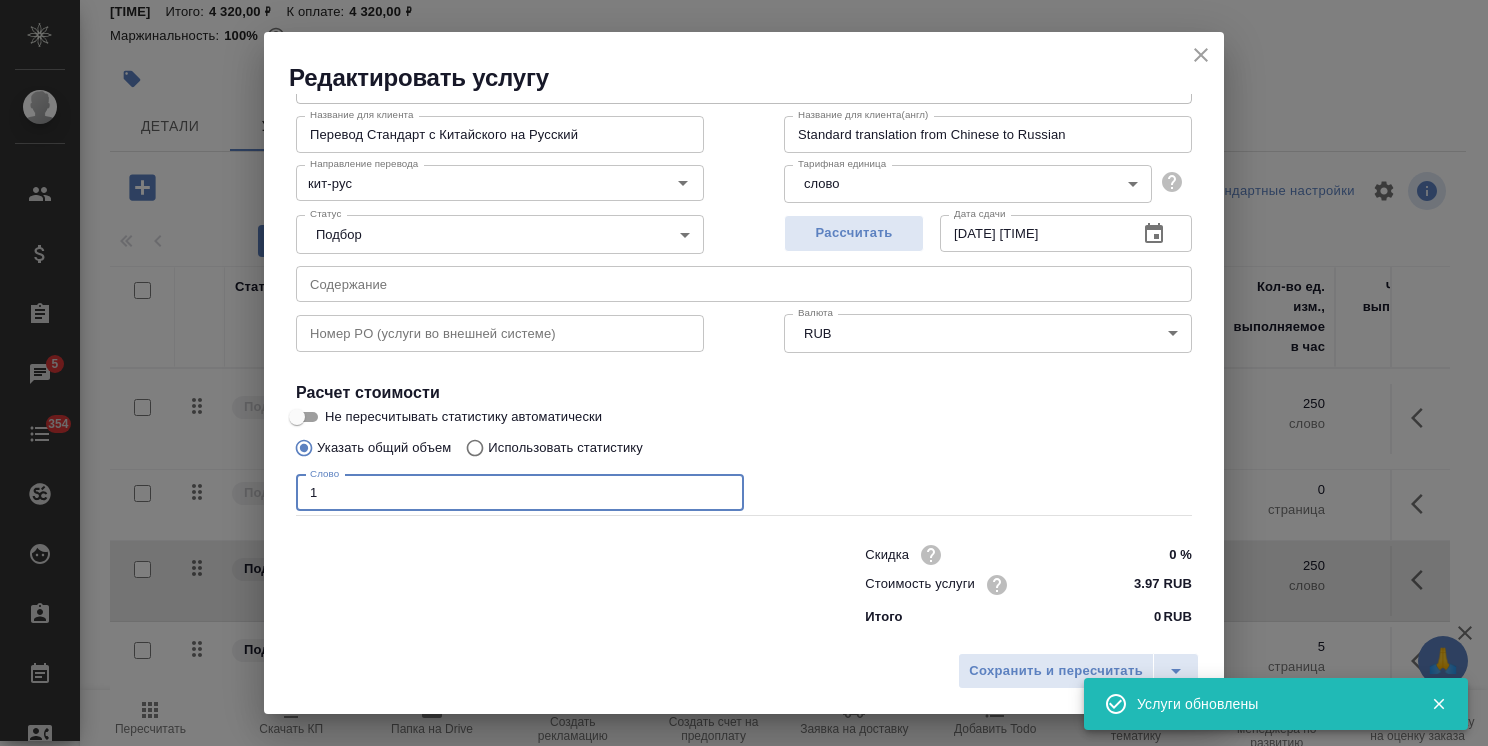 scroll, scrollTop: 98, scrollLeft: 0, axis: vertical 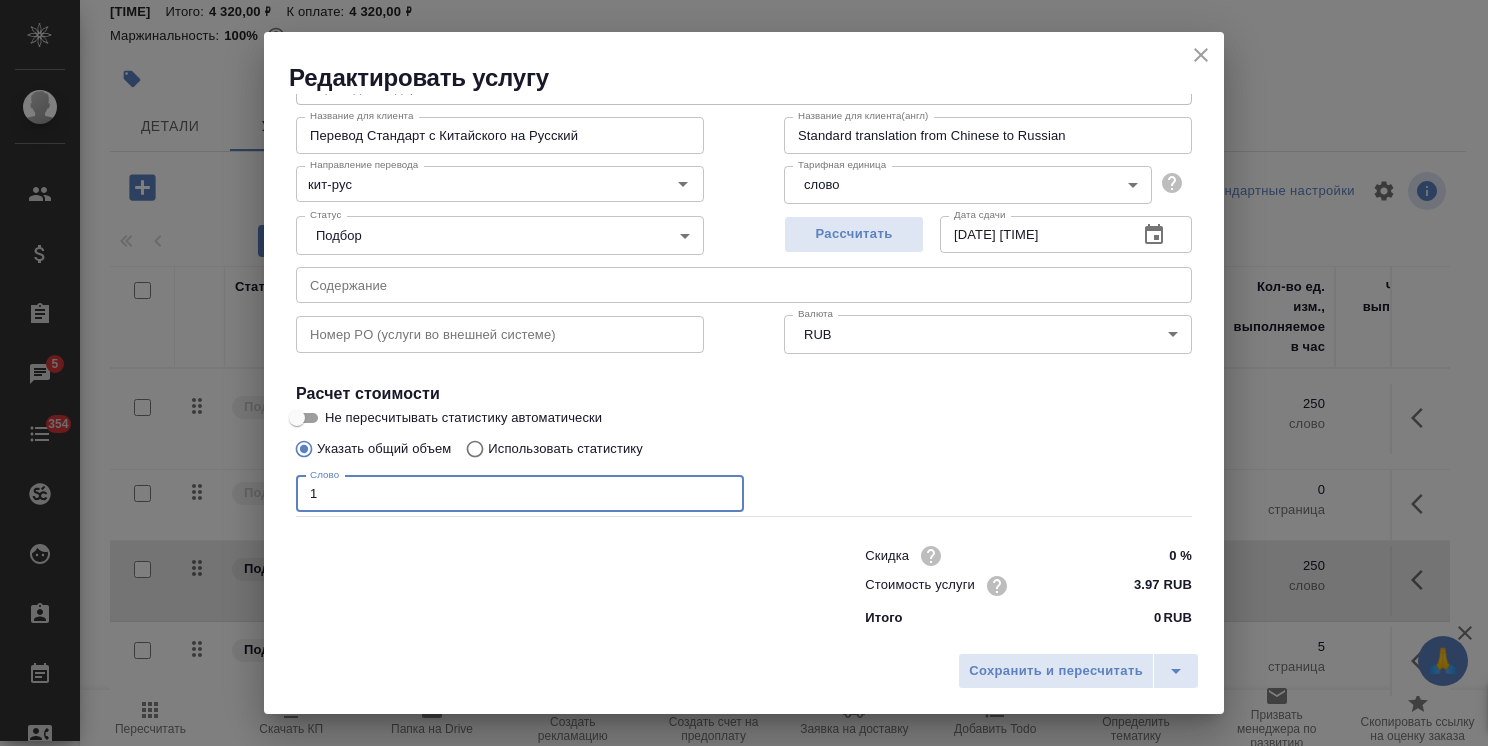 type on "1" 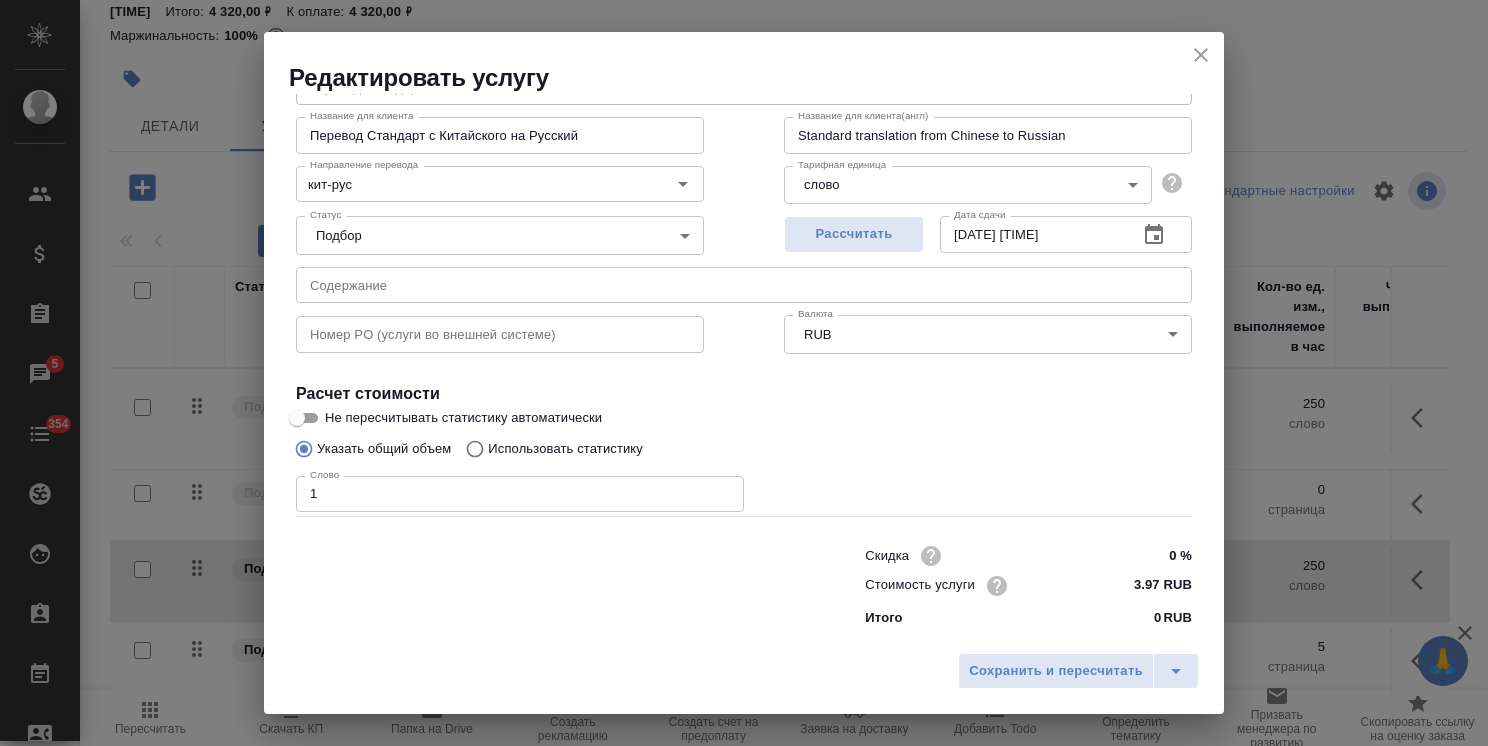 click on "Сохранить и пересчитать" at bounding box center [744, 678] 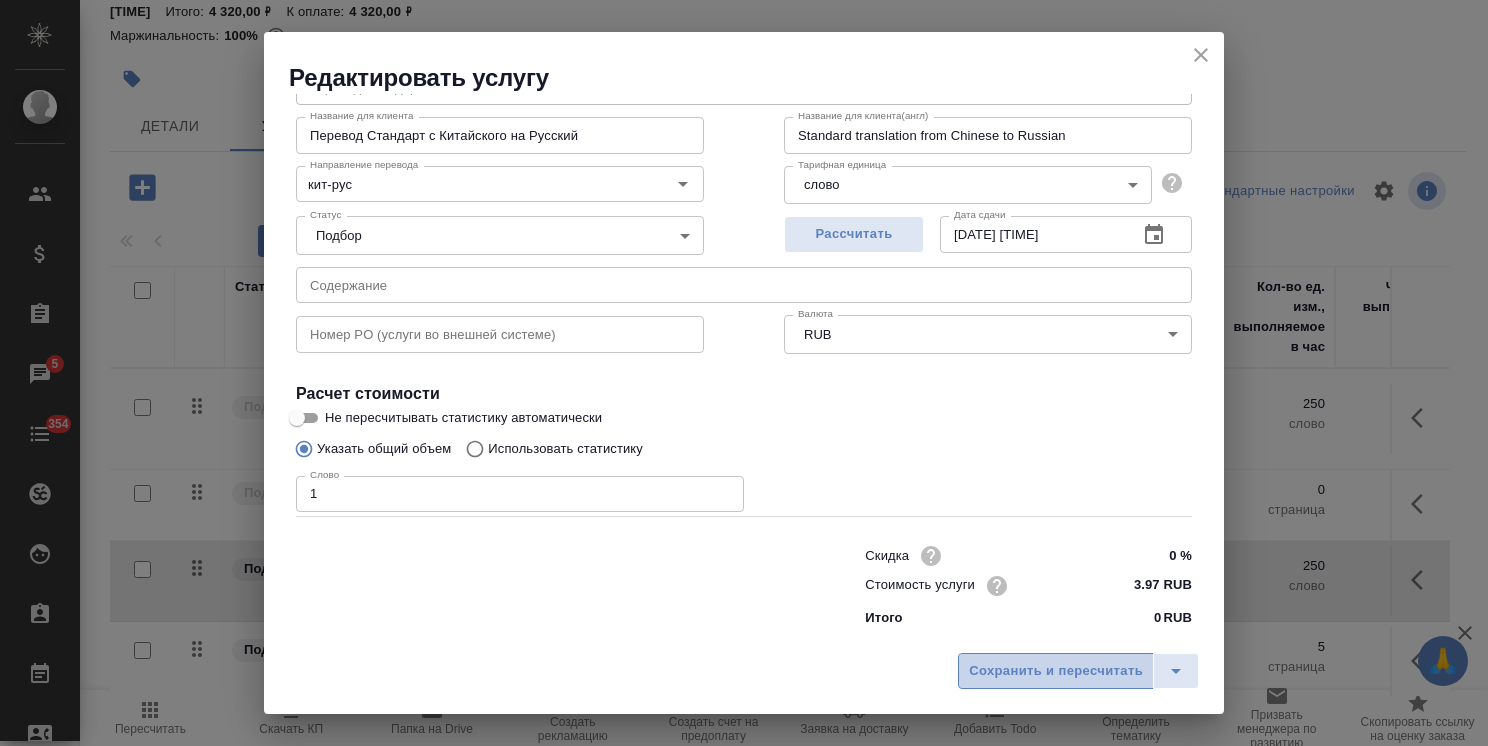 click on "Сохранить и пересчитать" at bounding box center (1056, 671) 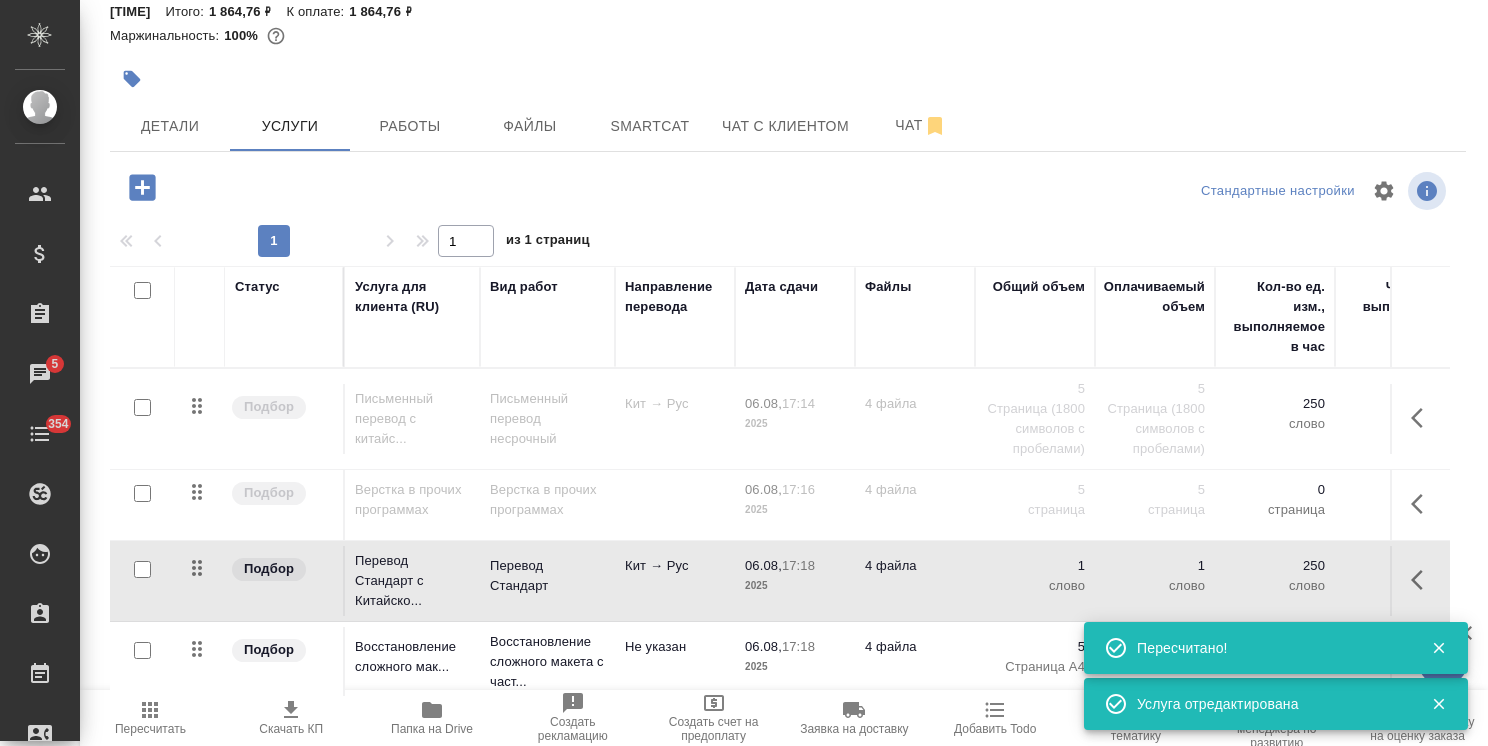 click on "Кит → Рус" at bounding box center (675, 419) 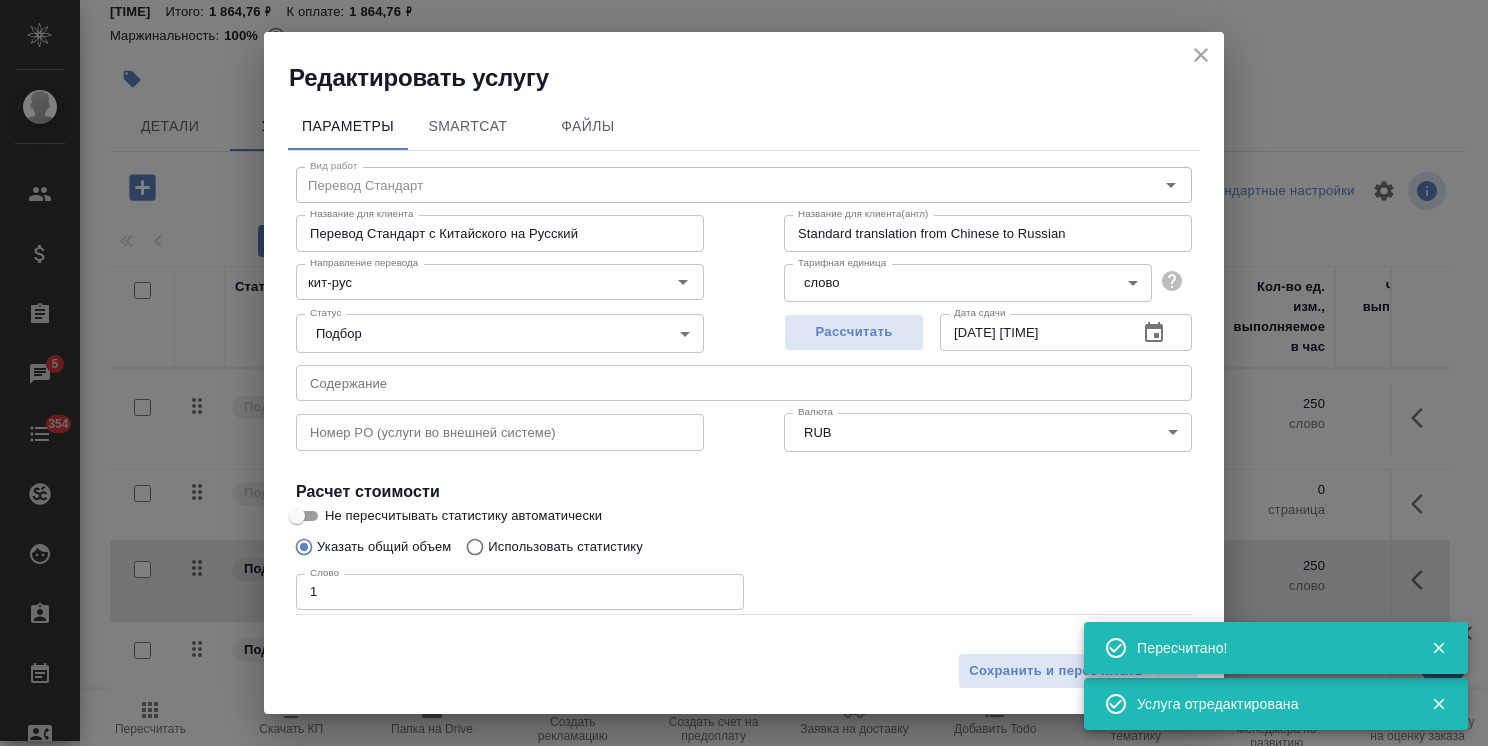 click on "Использовать статистику" at bounding box center [565, 547] 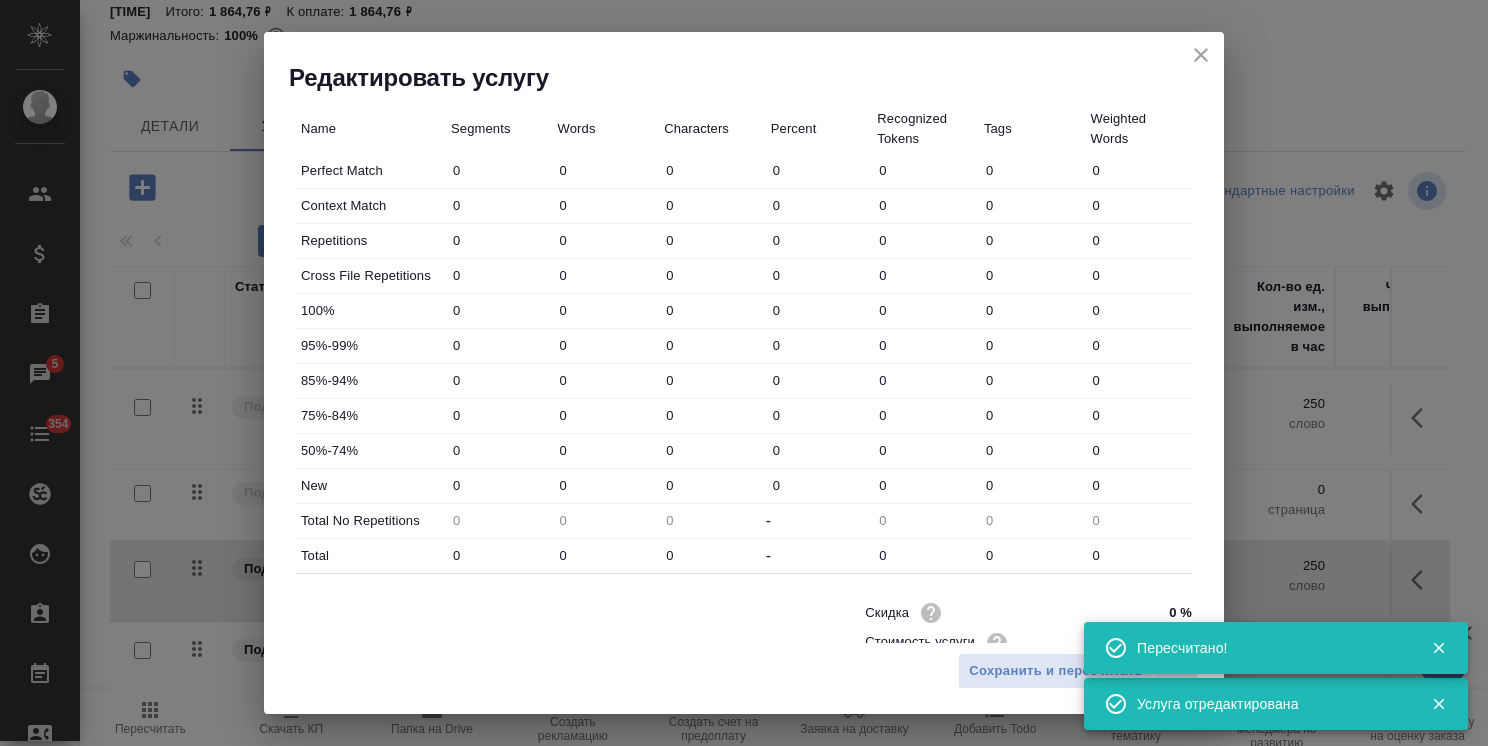 scroll, scrollTop: 600, scrollLeft: 0, axis: vertical 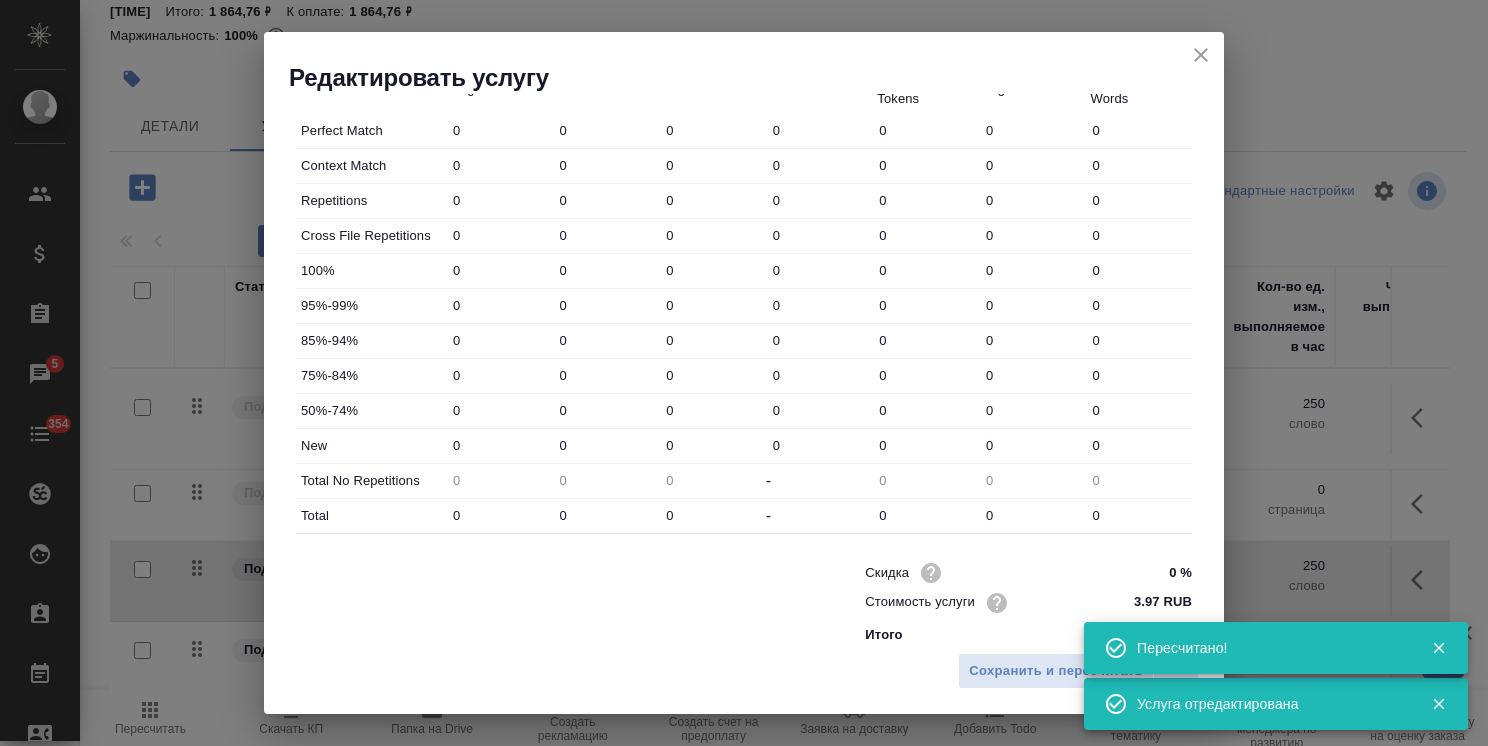 drag, startPoint x: 569, startPoint y: 454, endPoint x: 493, endPoint y: 445, distance: 76.53104 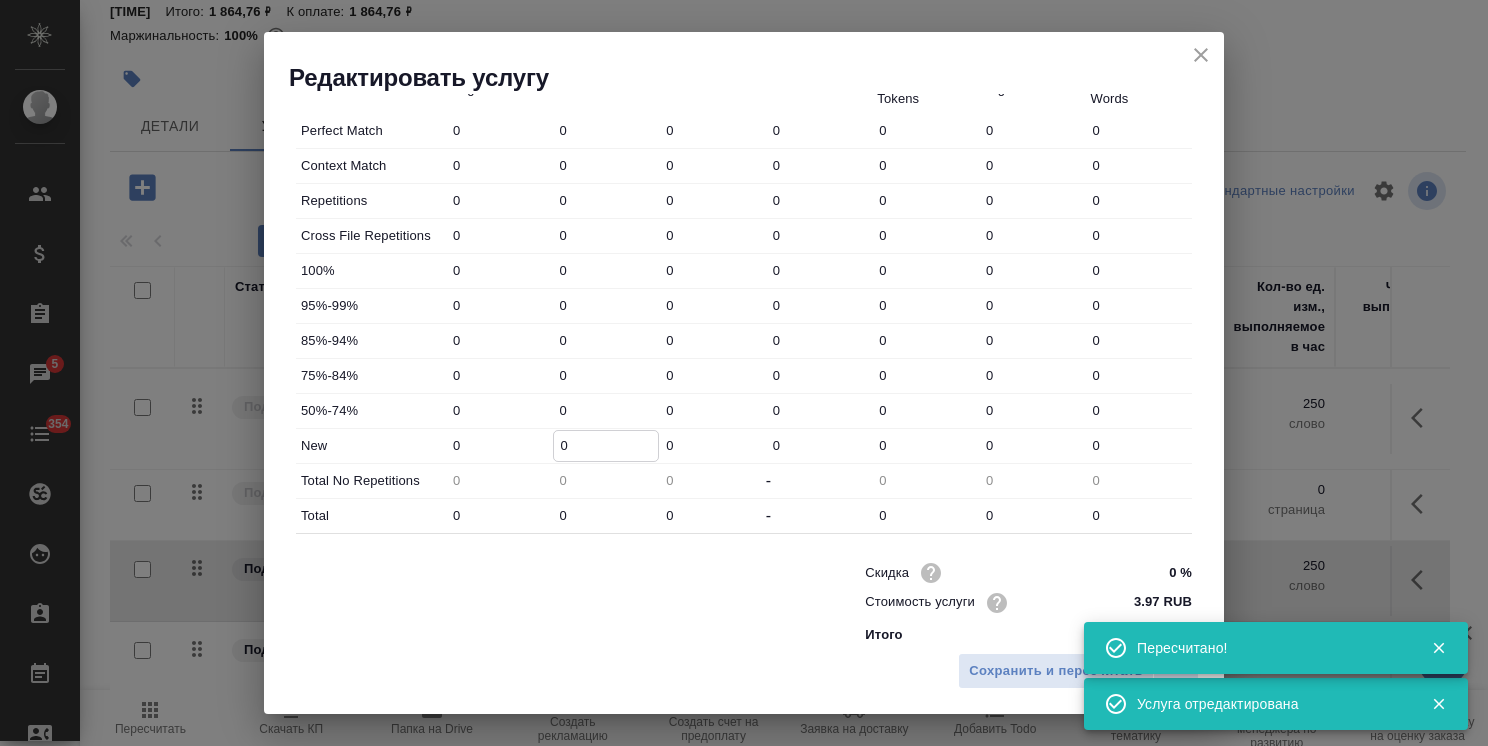 paste on "533" 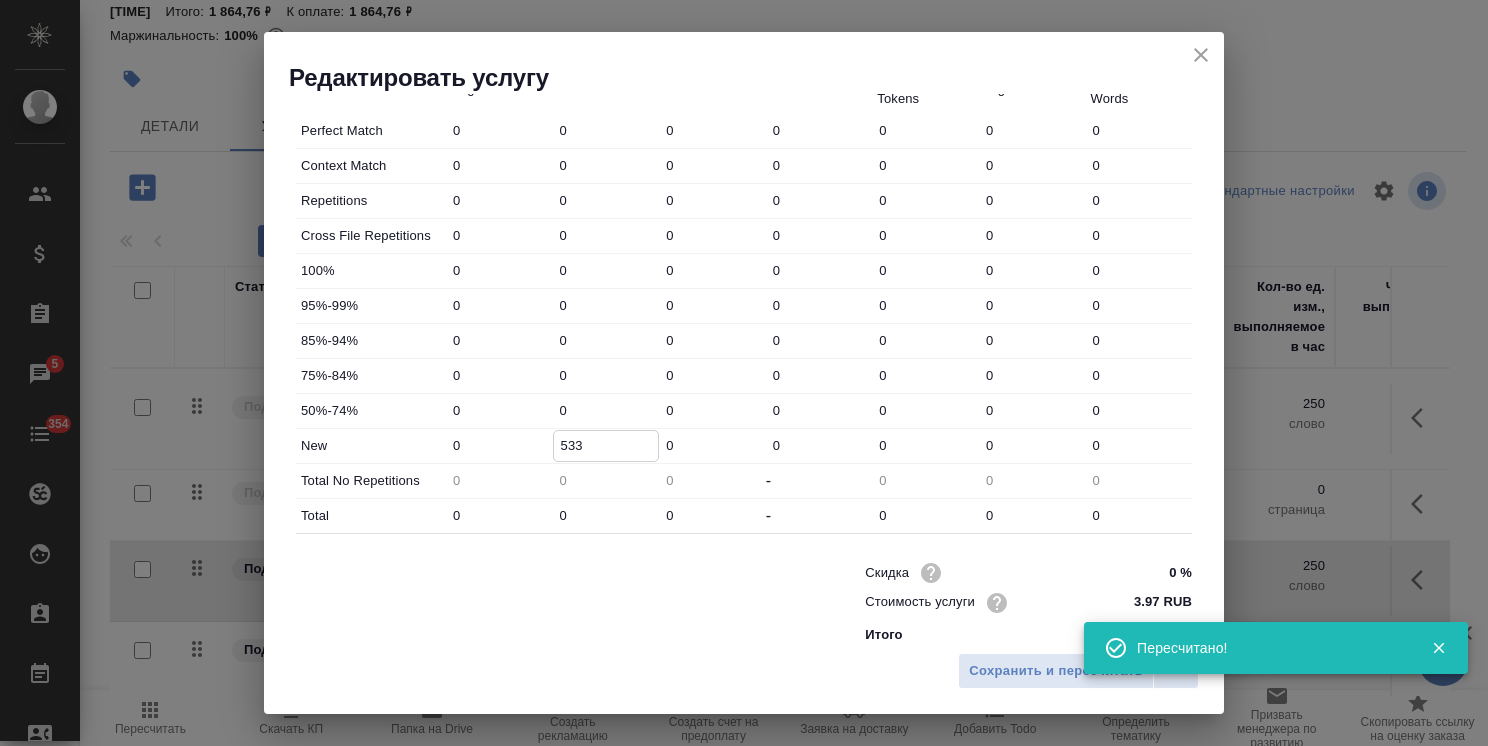 type on "533" 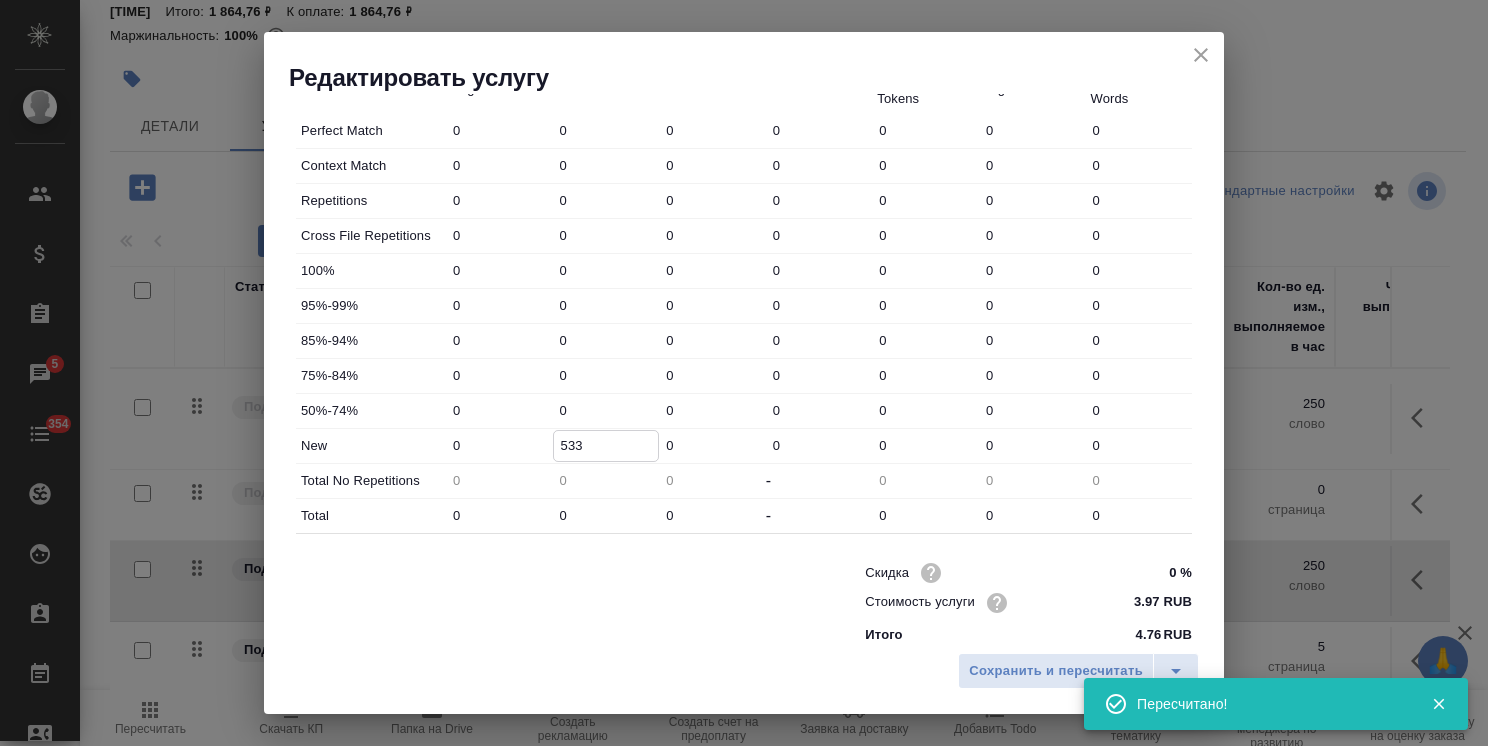 click on "75%-84% 0 0 0 0 0 0 0" at bounding box center (744, 376) 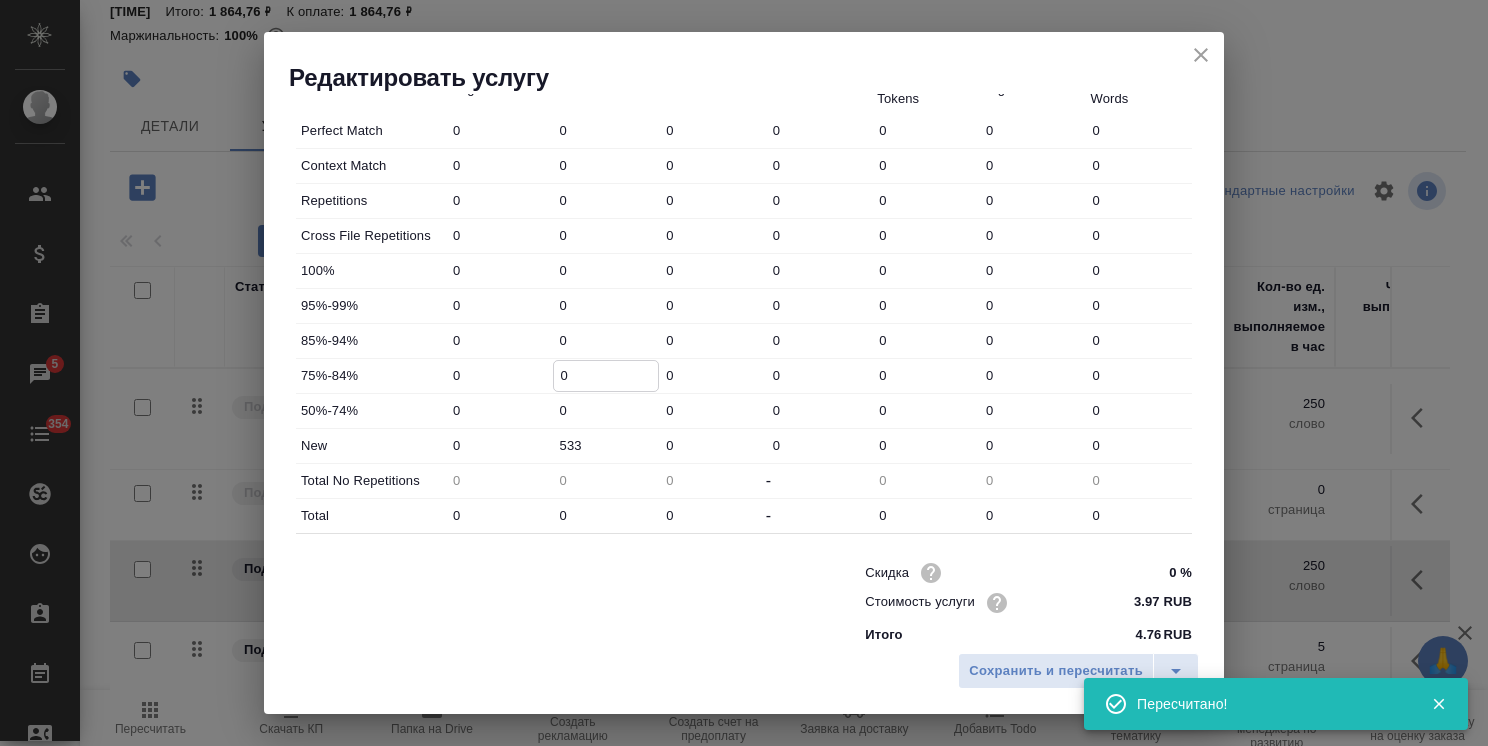 paste on "54" 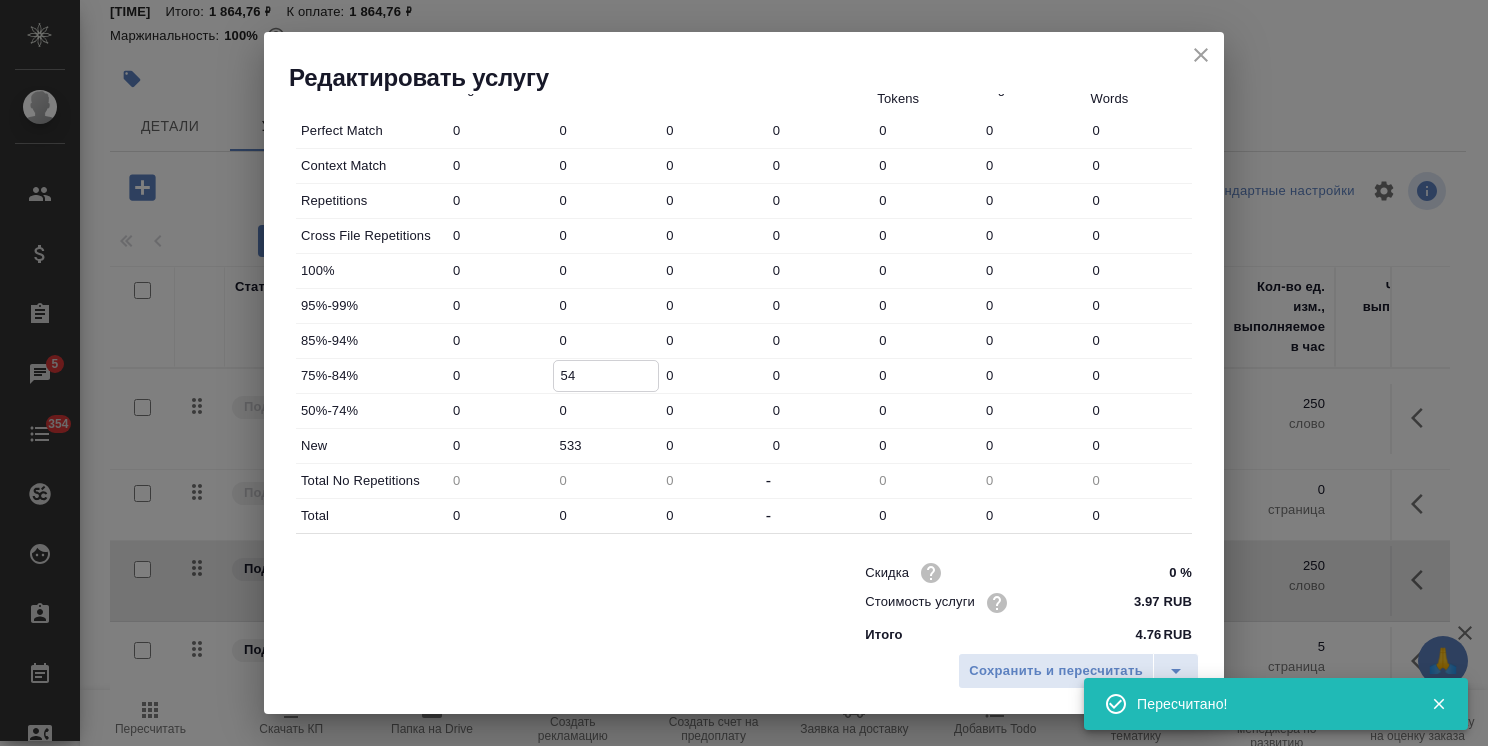 type on "54" 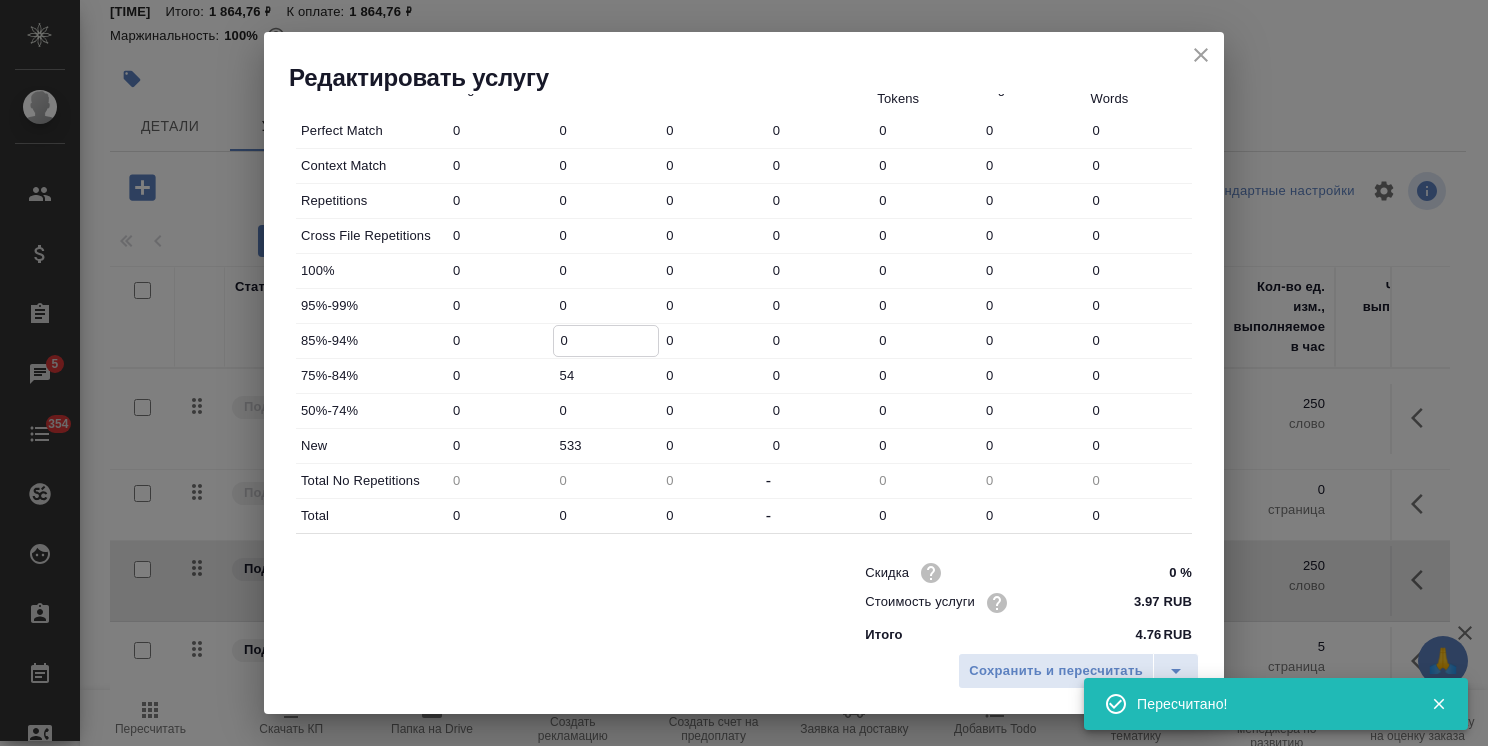 drag, startPoint x: 578, startPoint y: 336, endPoint x: 424, endPoint y: 330, distance: 154.11684 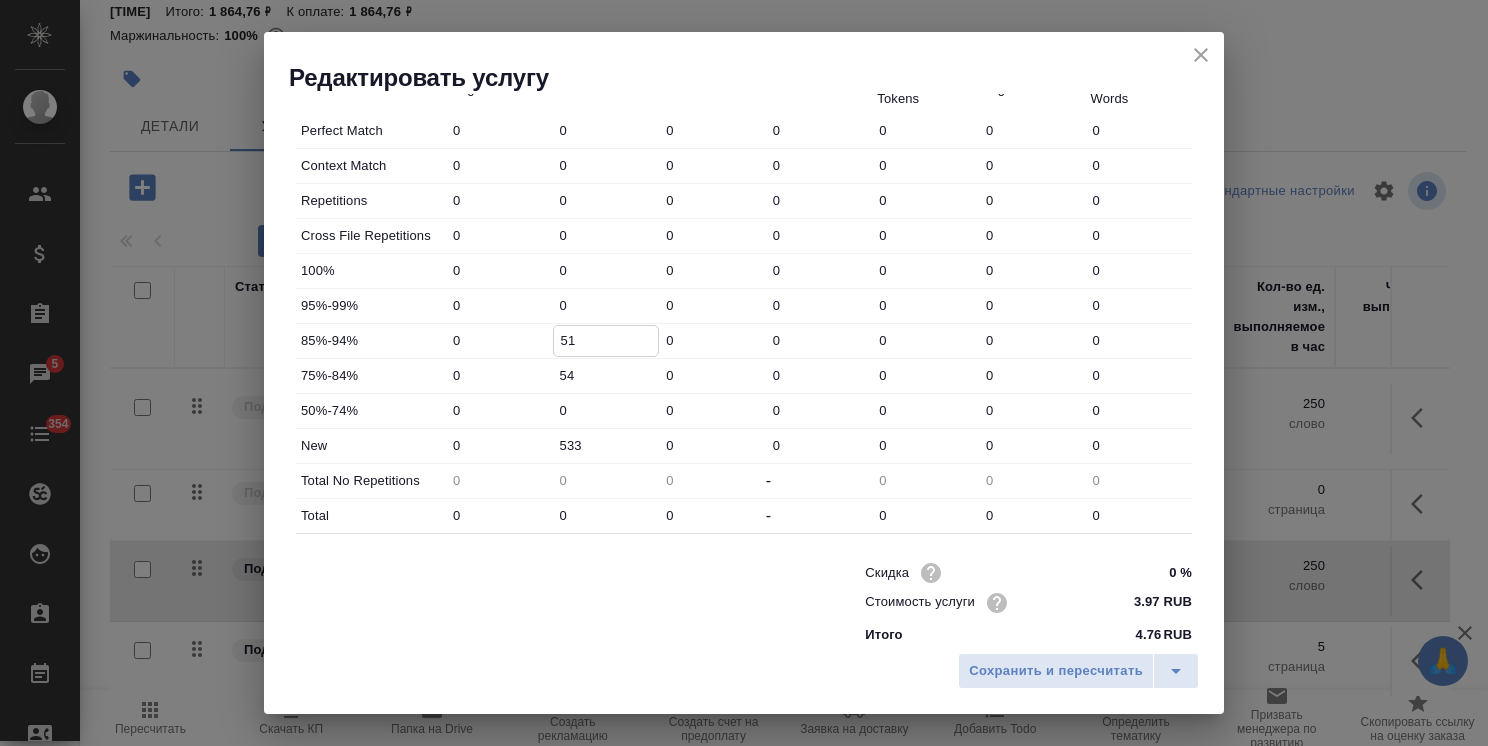 type on "51" 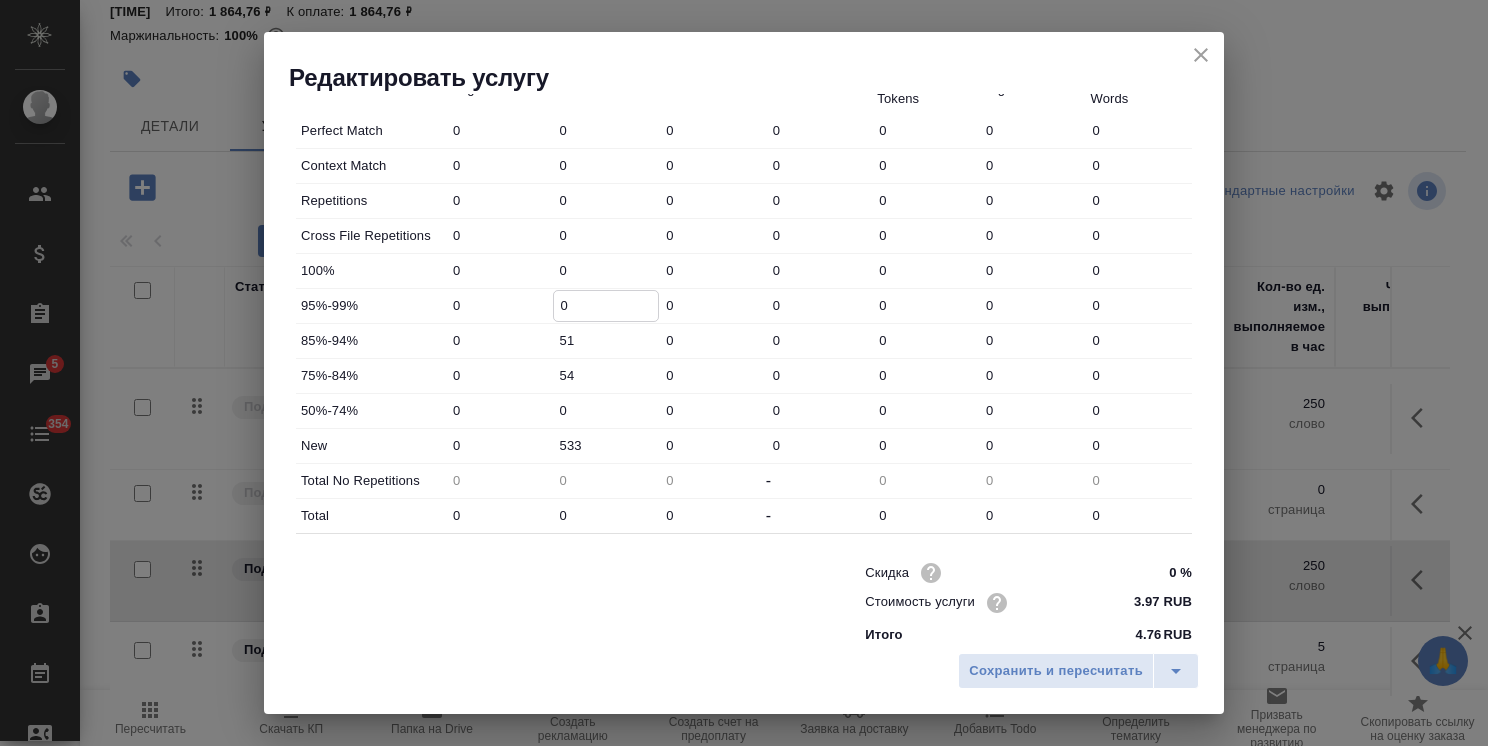 drag, startPoint x: 562, startPoint y: 293, endPoint x: 663, endPoint y: 315, distance: 103.36827 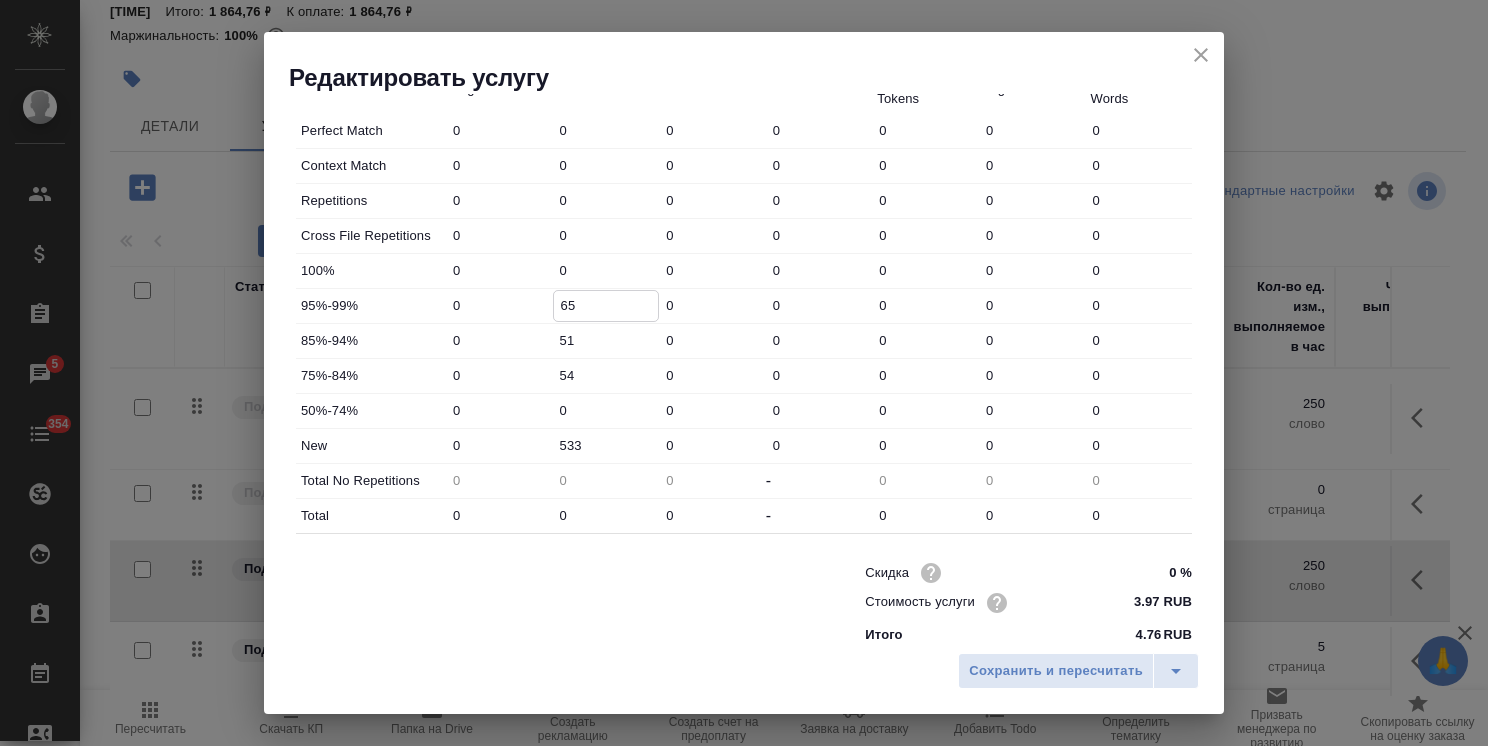 type on "65" 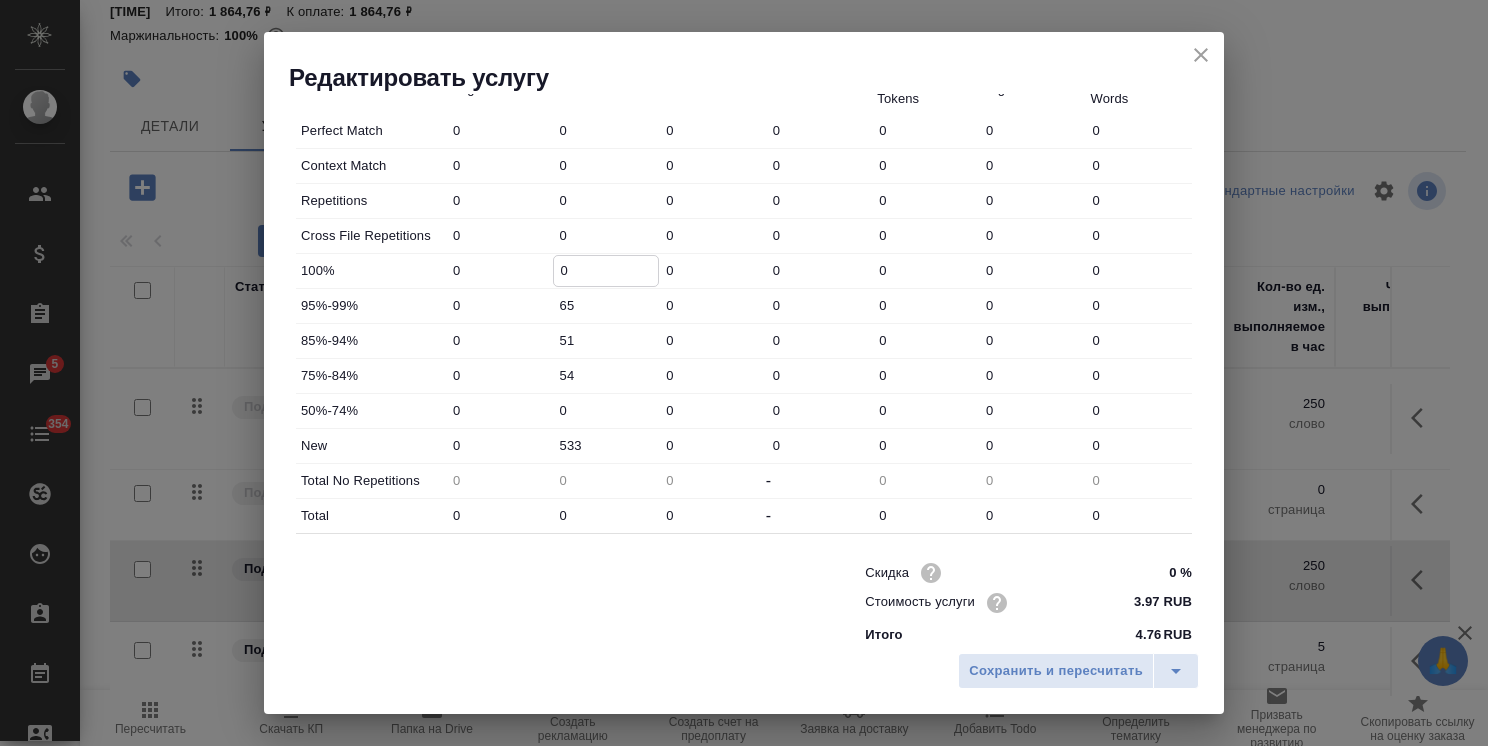 paste on "29" 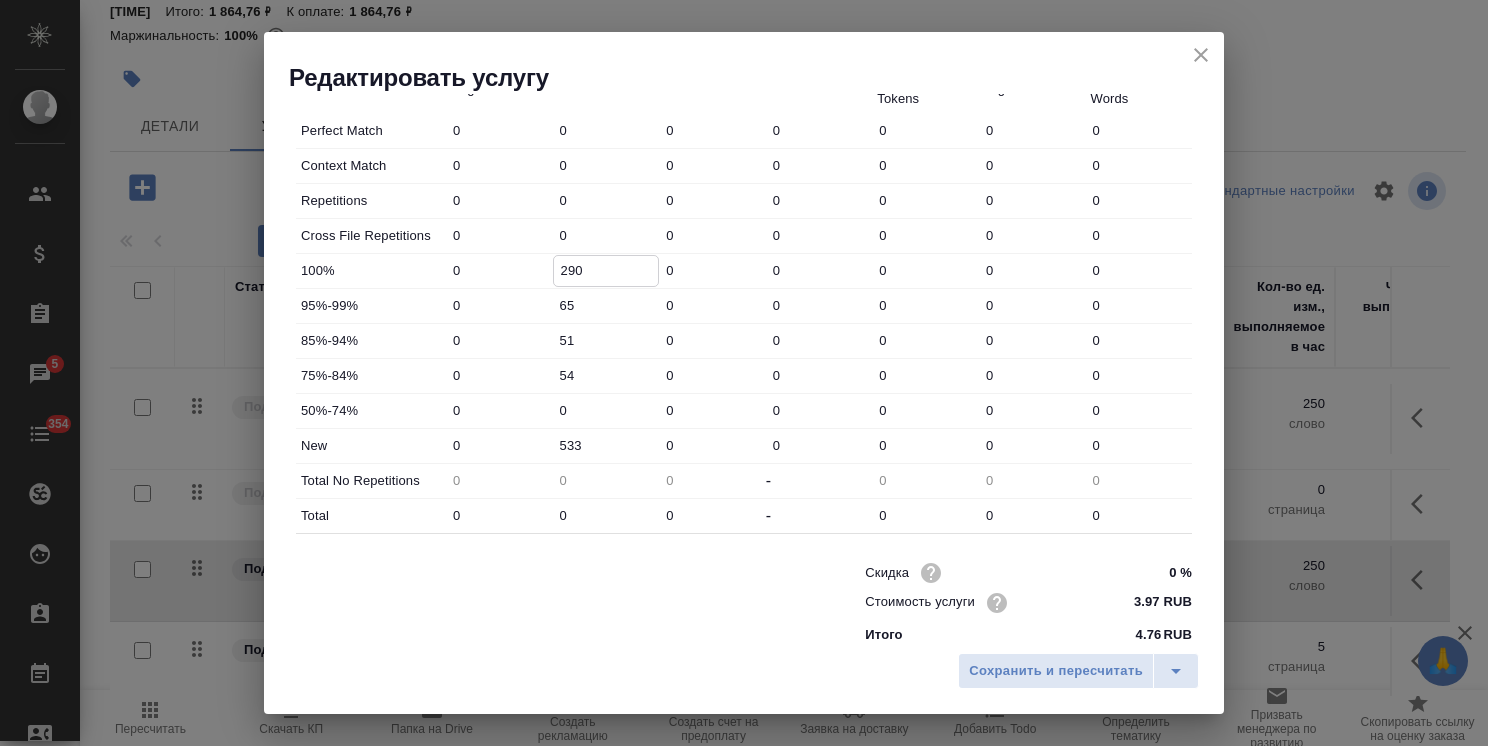type on "290" 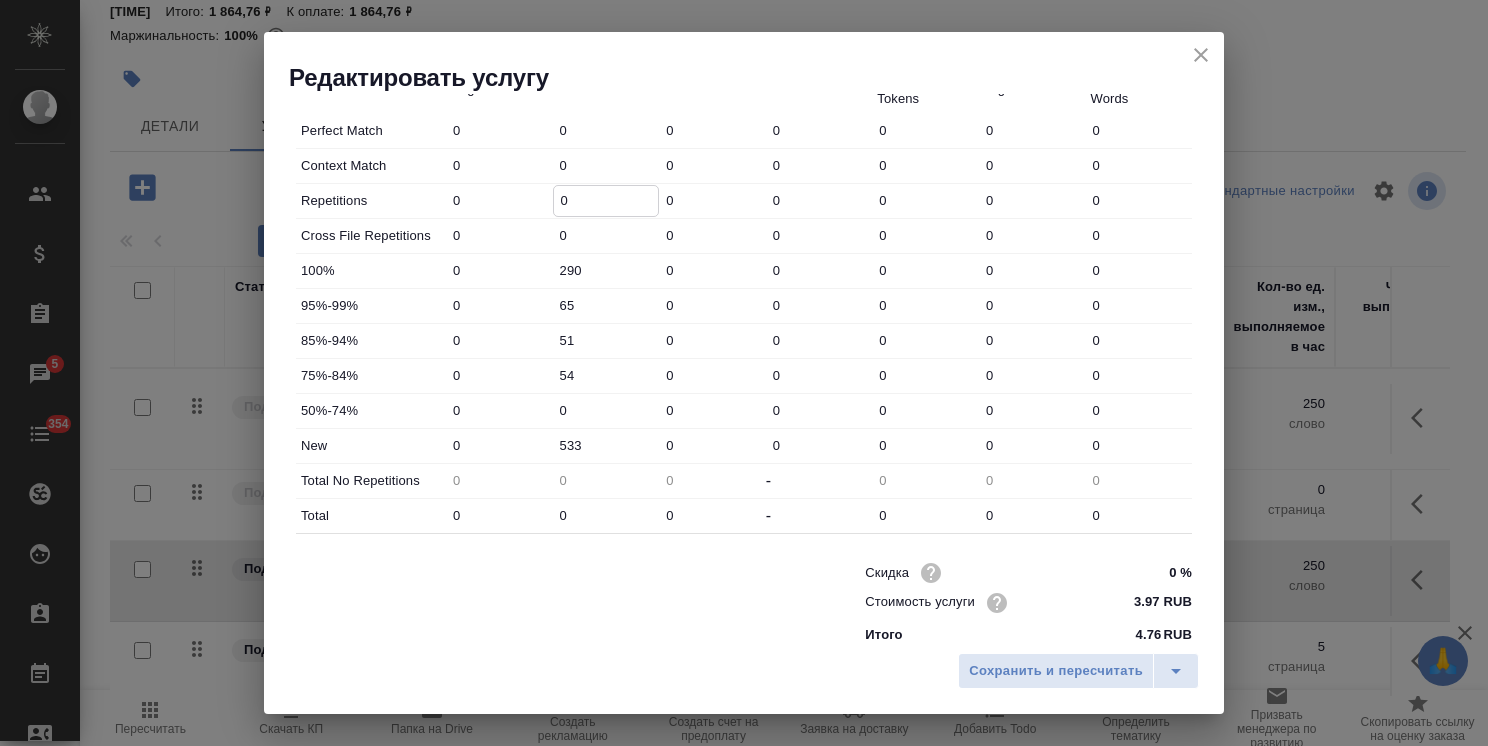 drag, startPoint x: 564, startPoint y: 199, endPoint x: 528, endPoint y: 190, distance: 37.107952 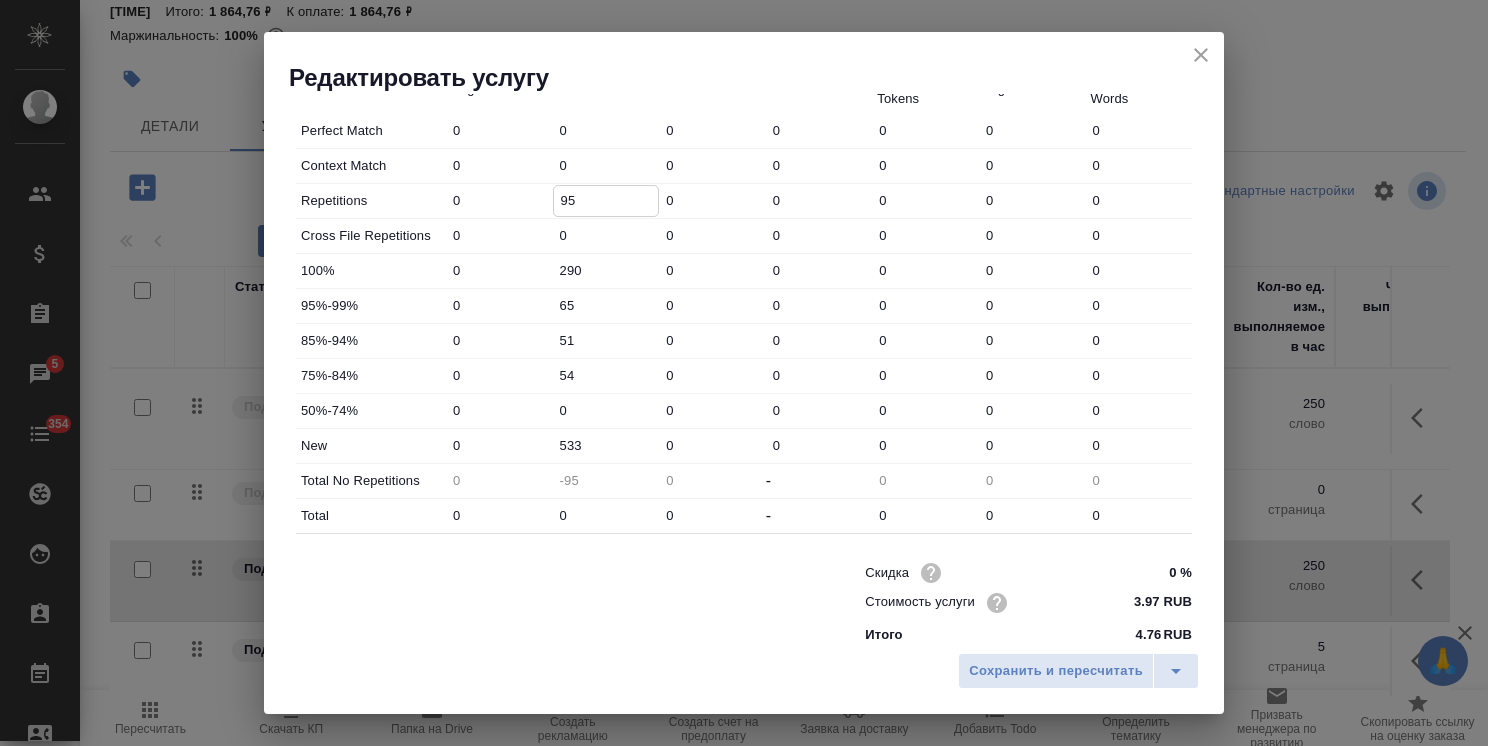 type on "95" 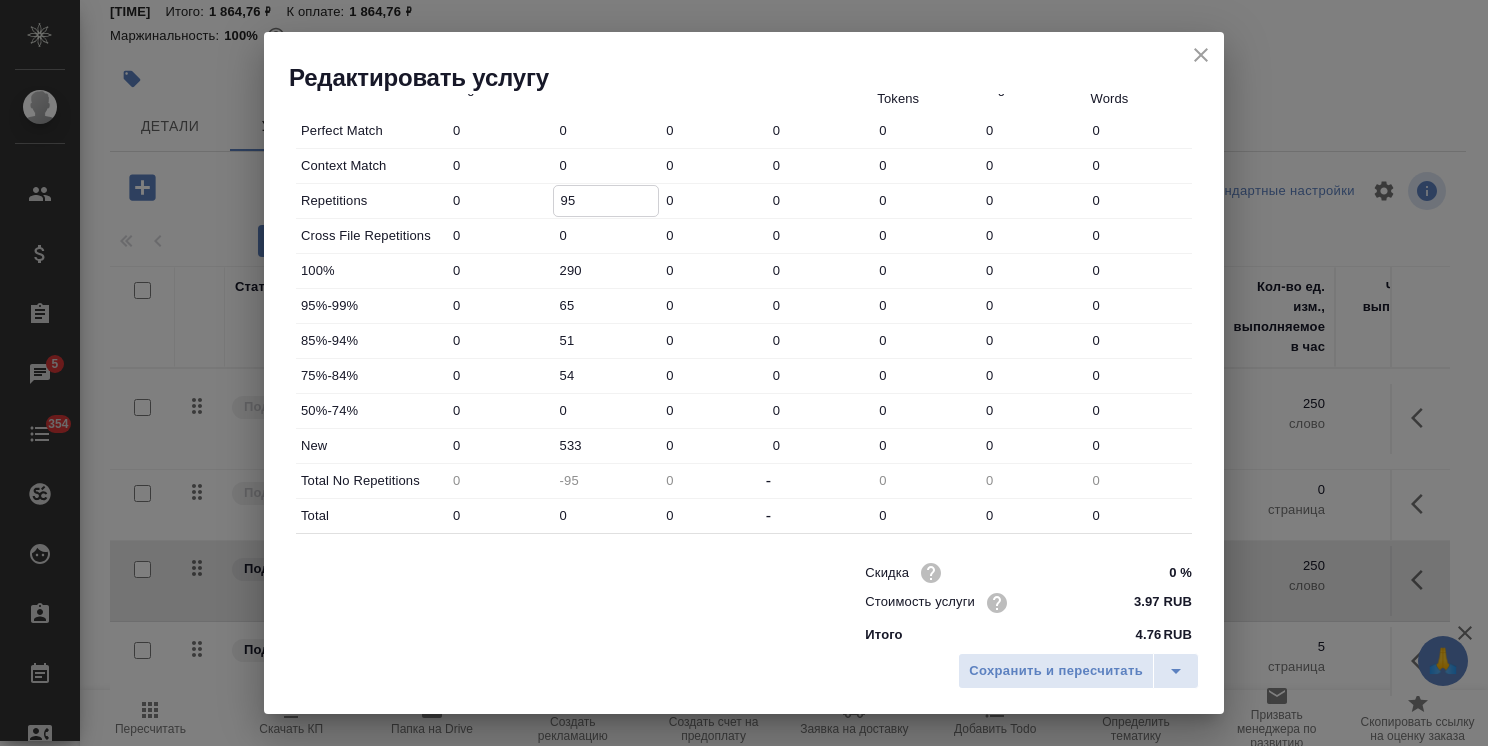 click on "Context Match 0 0 0 0 0 0 0" at bounding box center [744, 166] 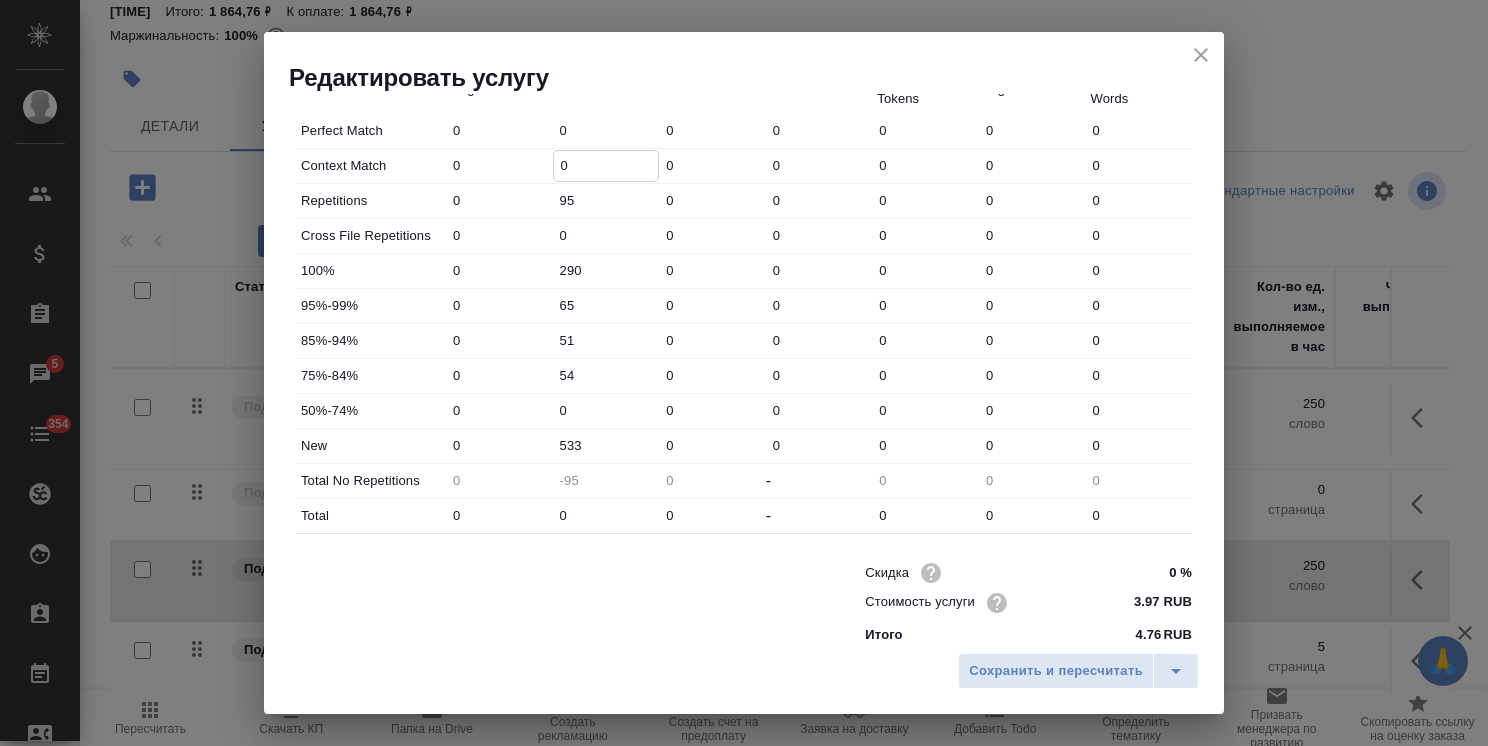 paste on "47" 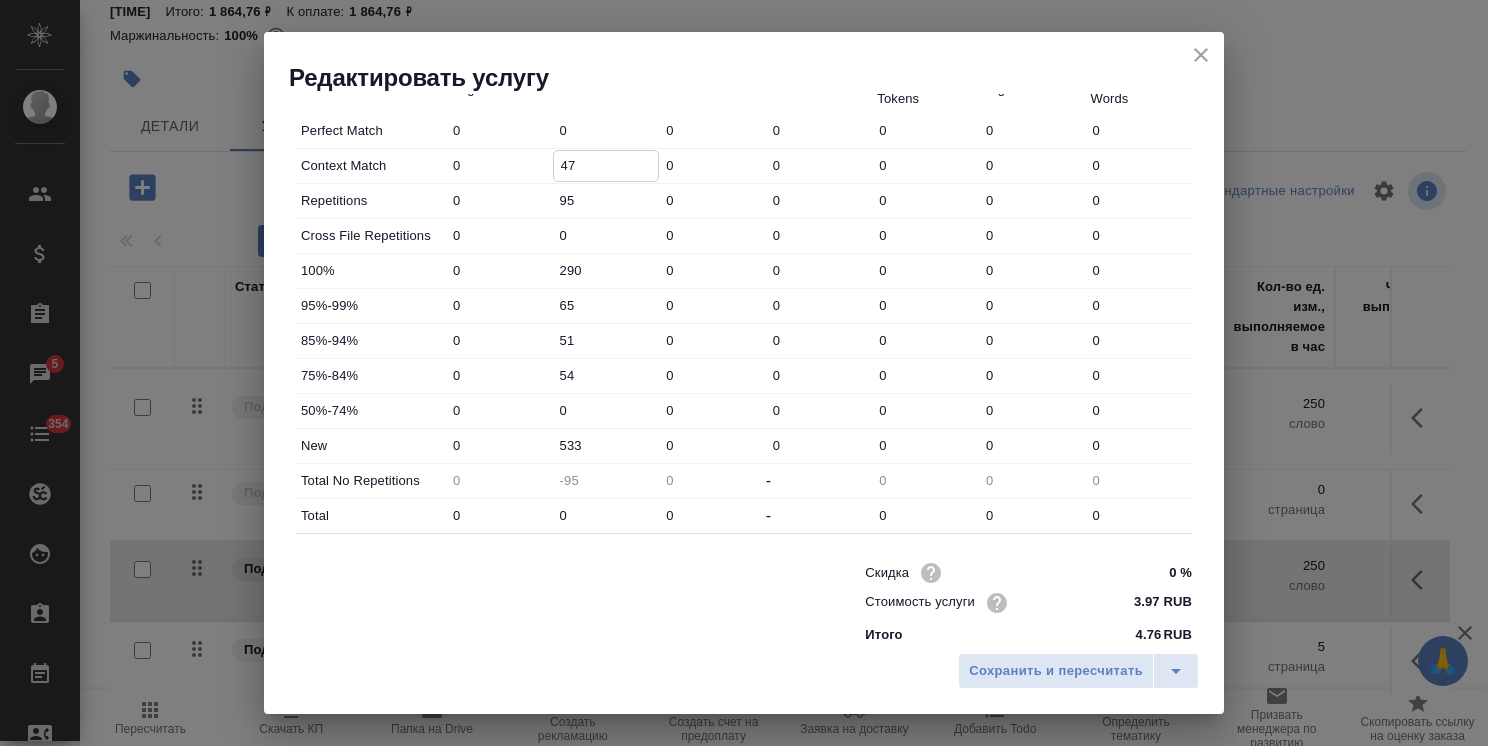 type on "47" 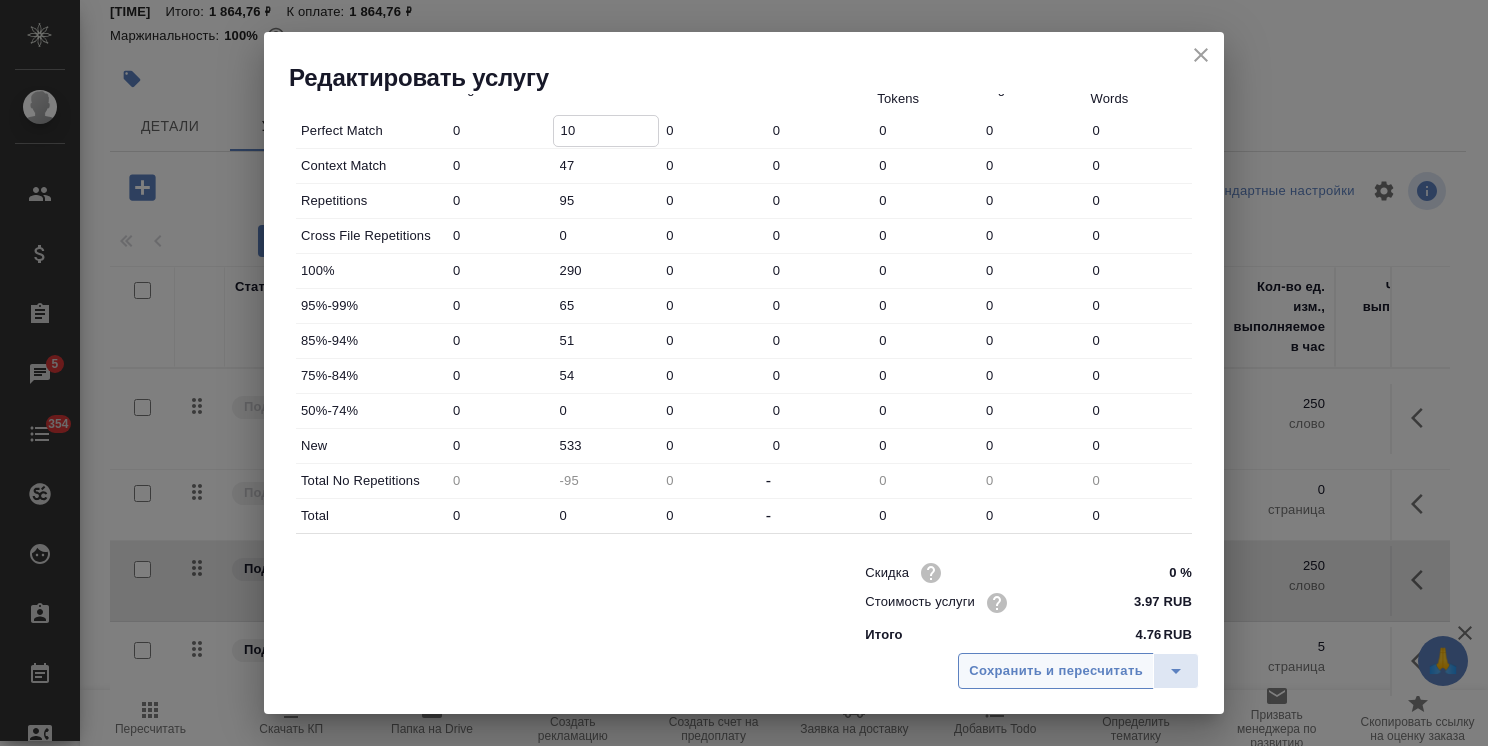 type on "10" 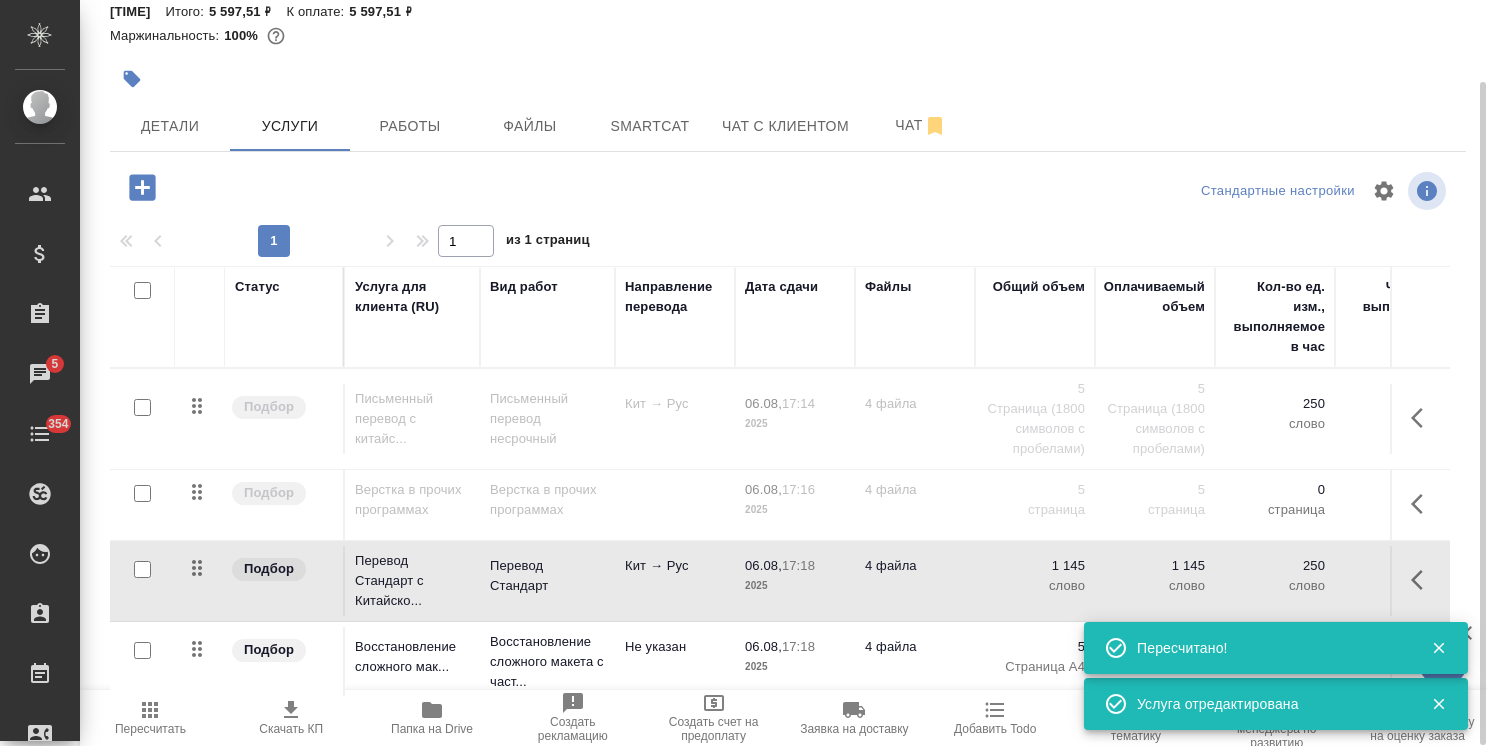 click on "Пересчитать" at bounding box center [150, 729] 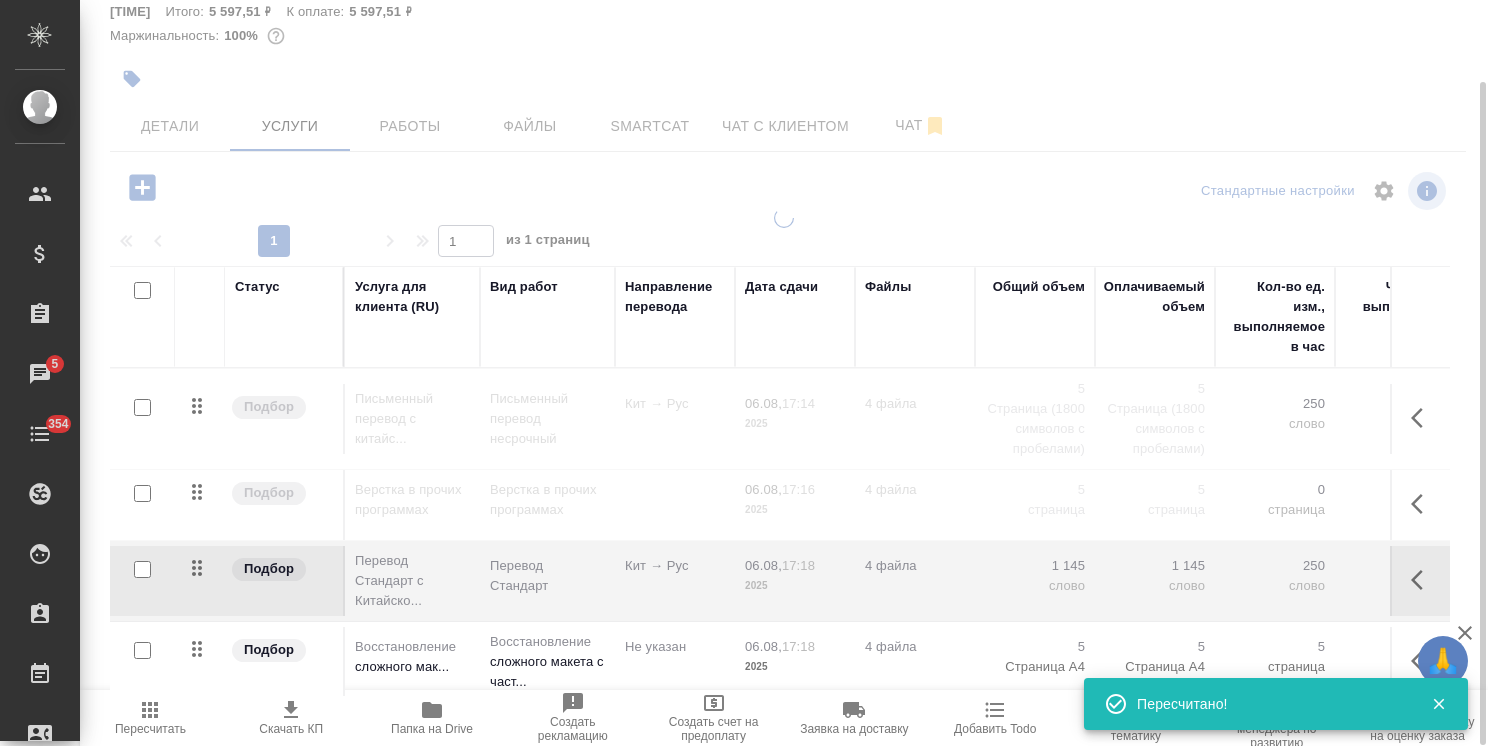 click on "Пересчитать" at bounding box center [150, 729] 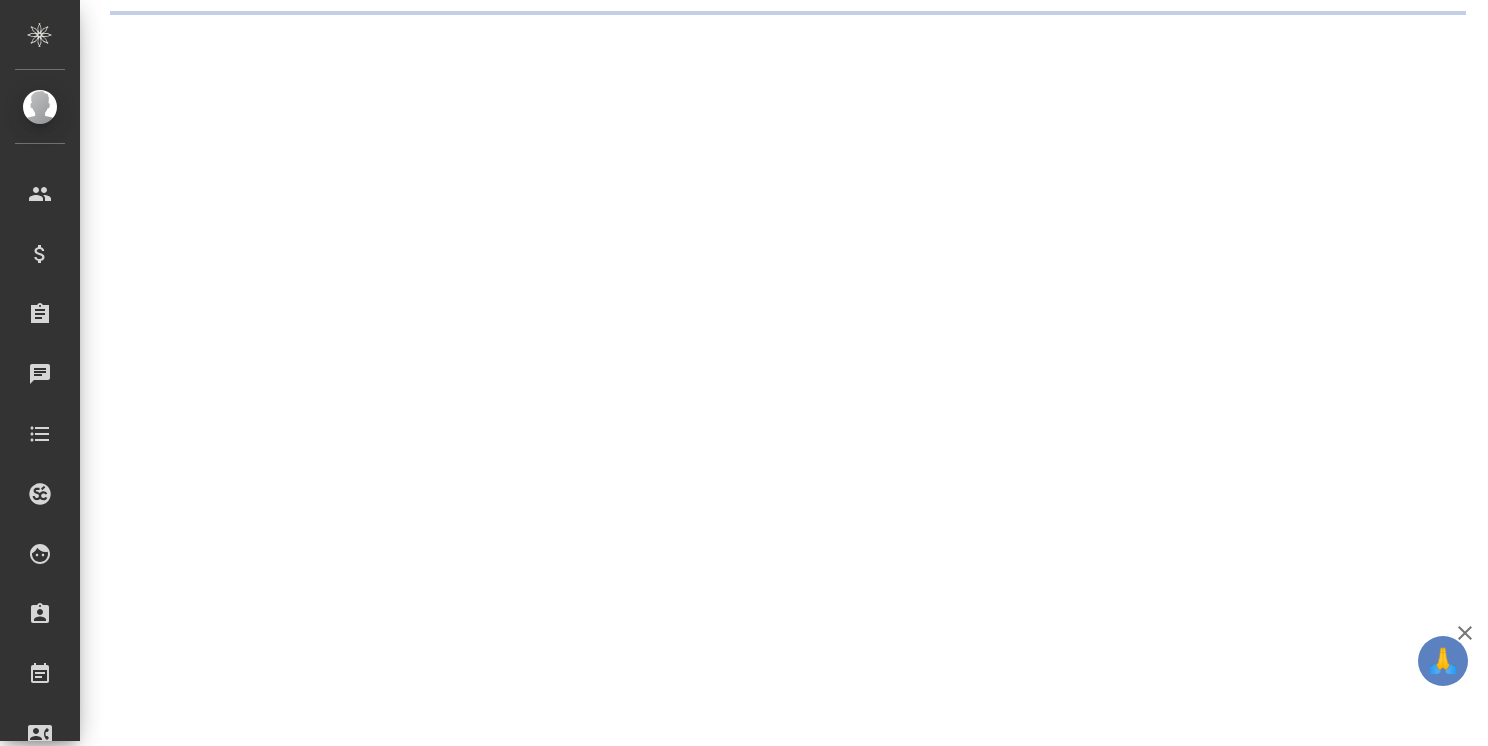 scroll, scrollTop: 0, scrollLeft: 0, axis: both 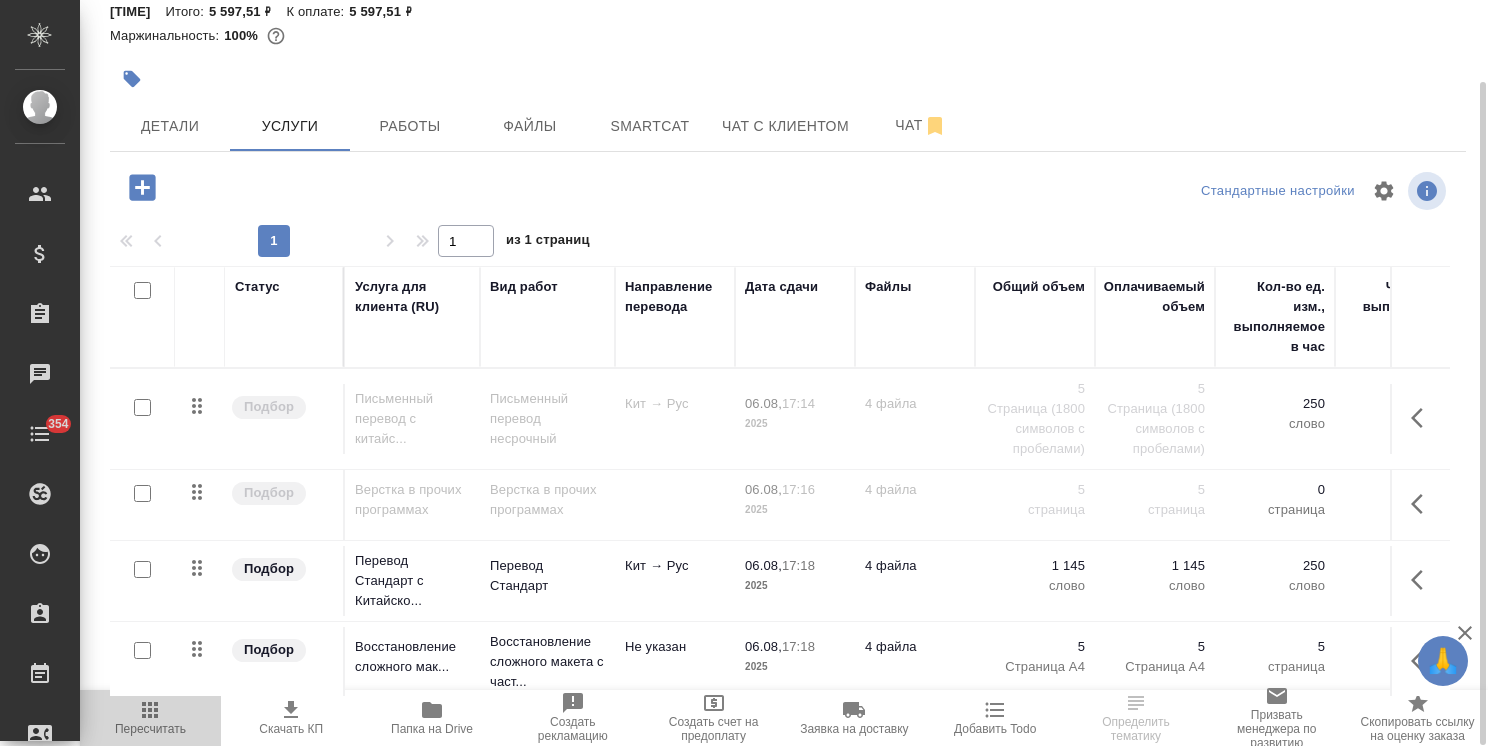click on "Пересчитать" at bounding box center (150, 729) 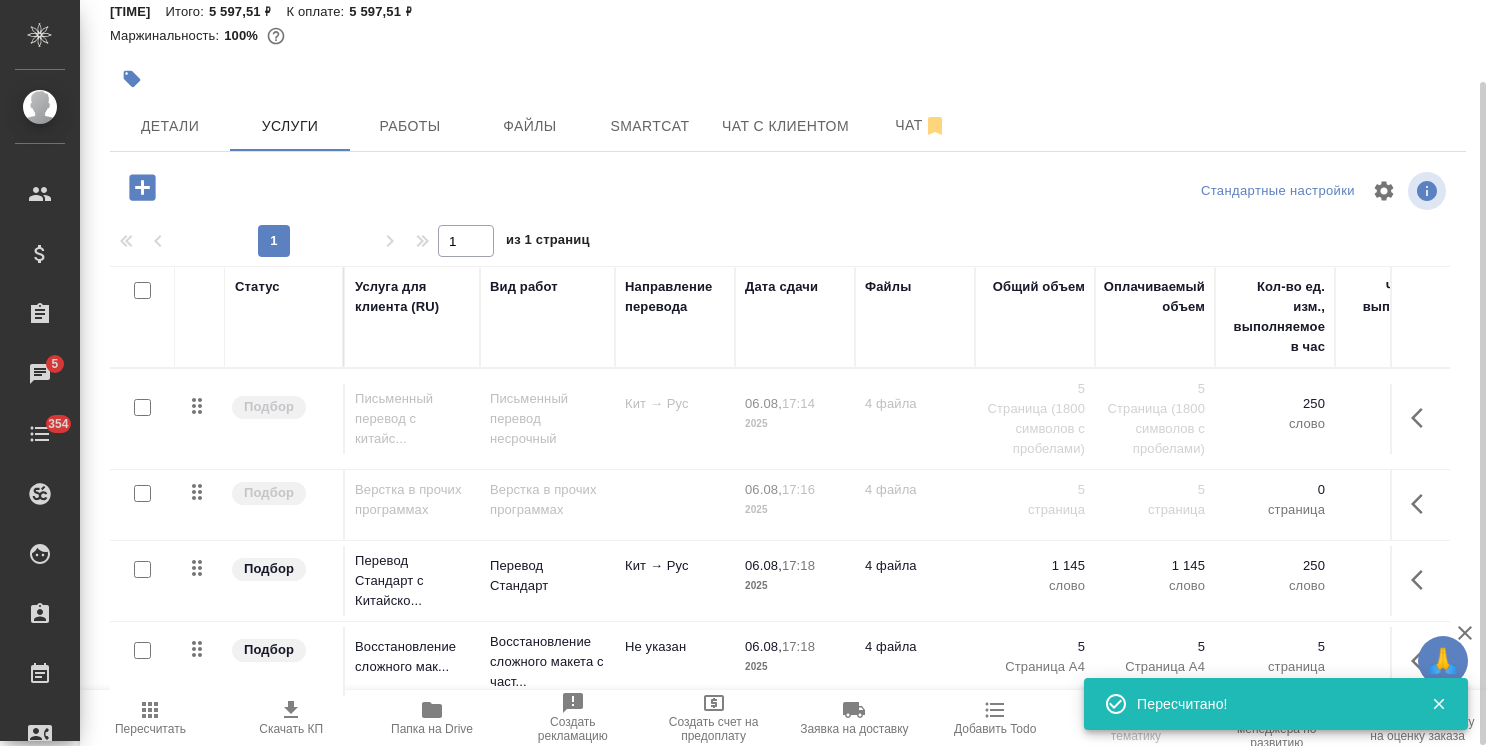 click on "Кит → Рус" at bounding box center (675, 419) 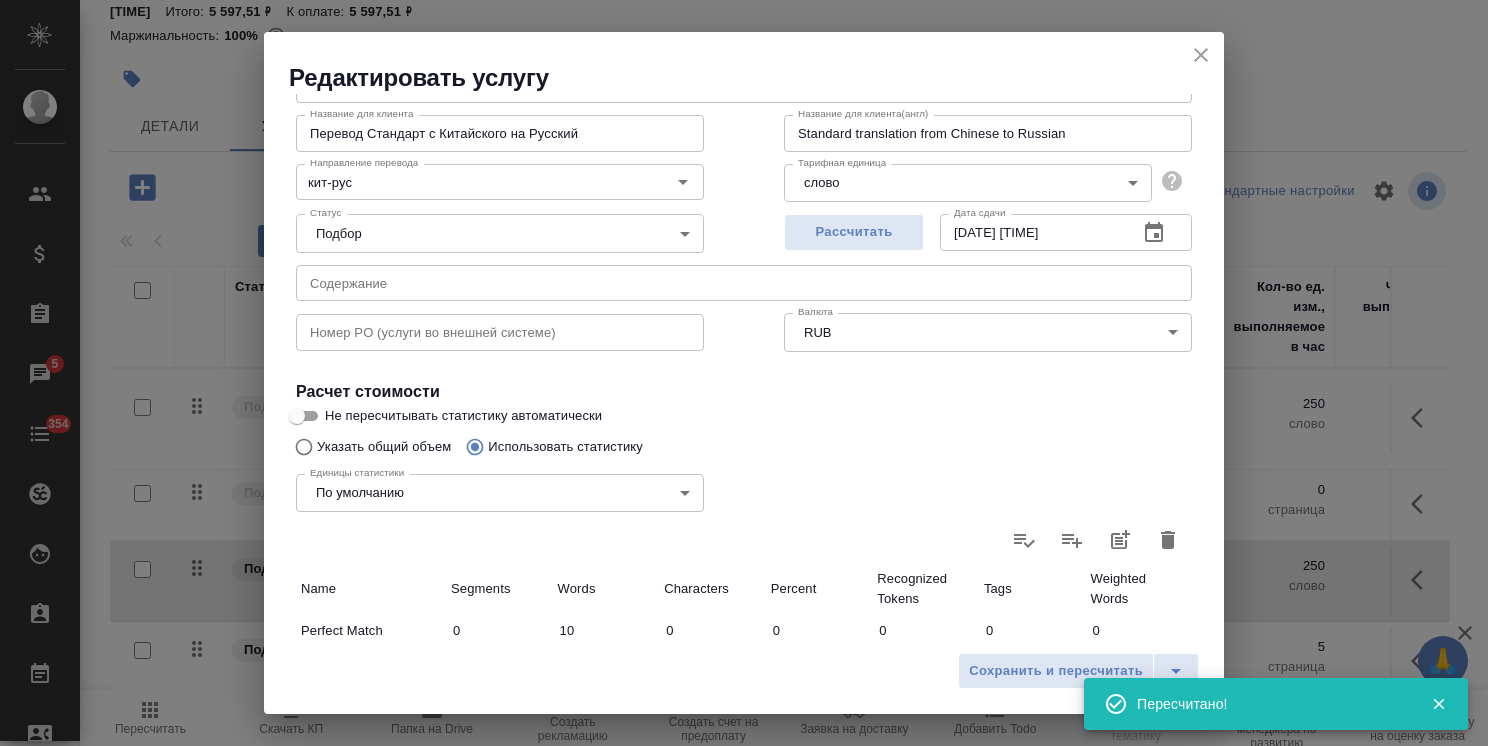 scroll, scrollTop: 614, scrollLeft: 0, axis: vertical 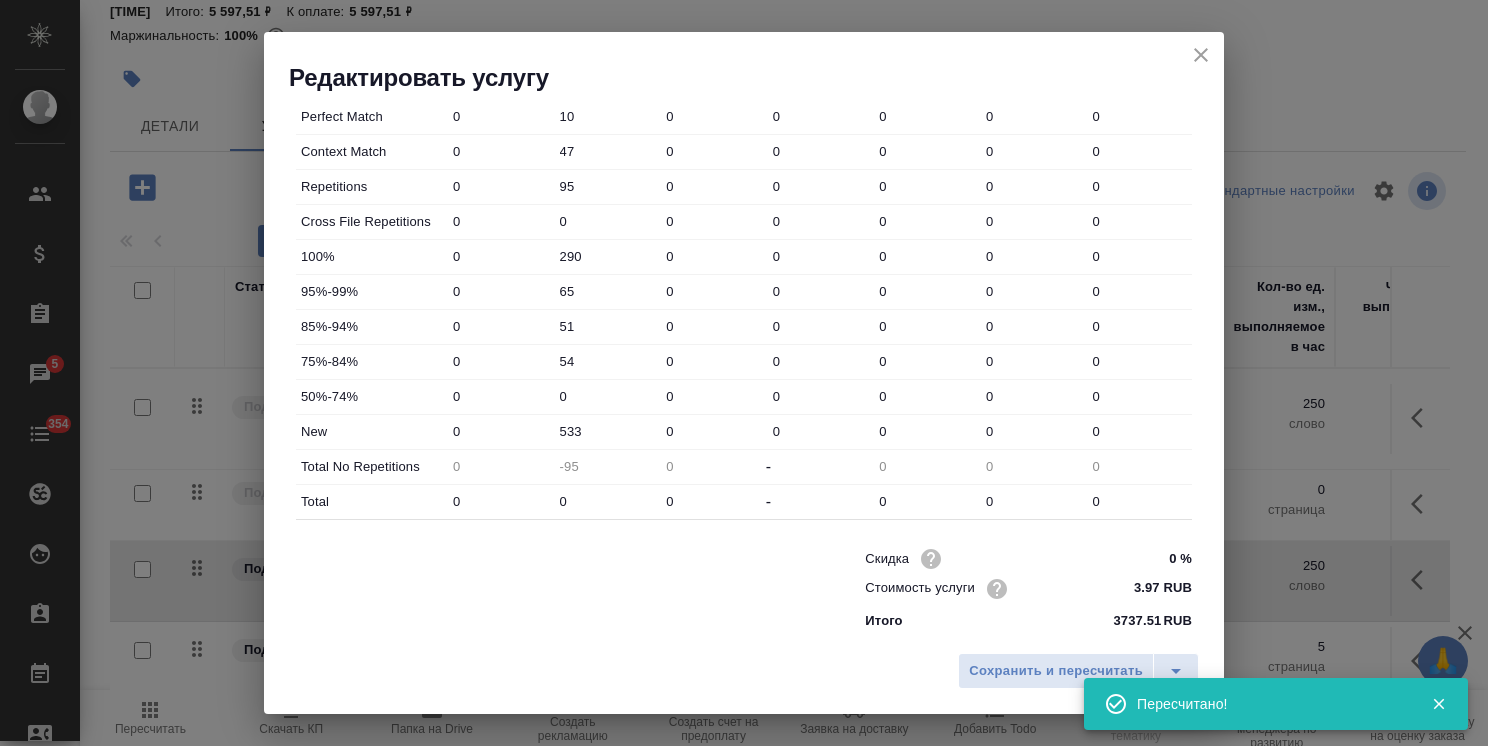 drag, startPoint x: 584, startPoint y: 502, endPoint x: 797, endPoint y: 572, distance: 224.20749 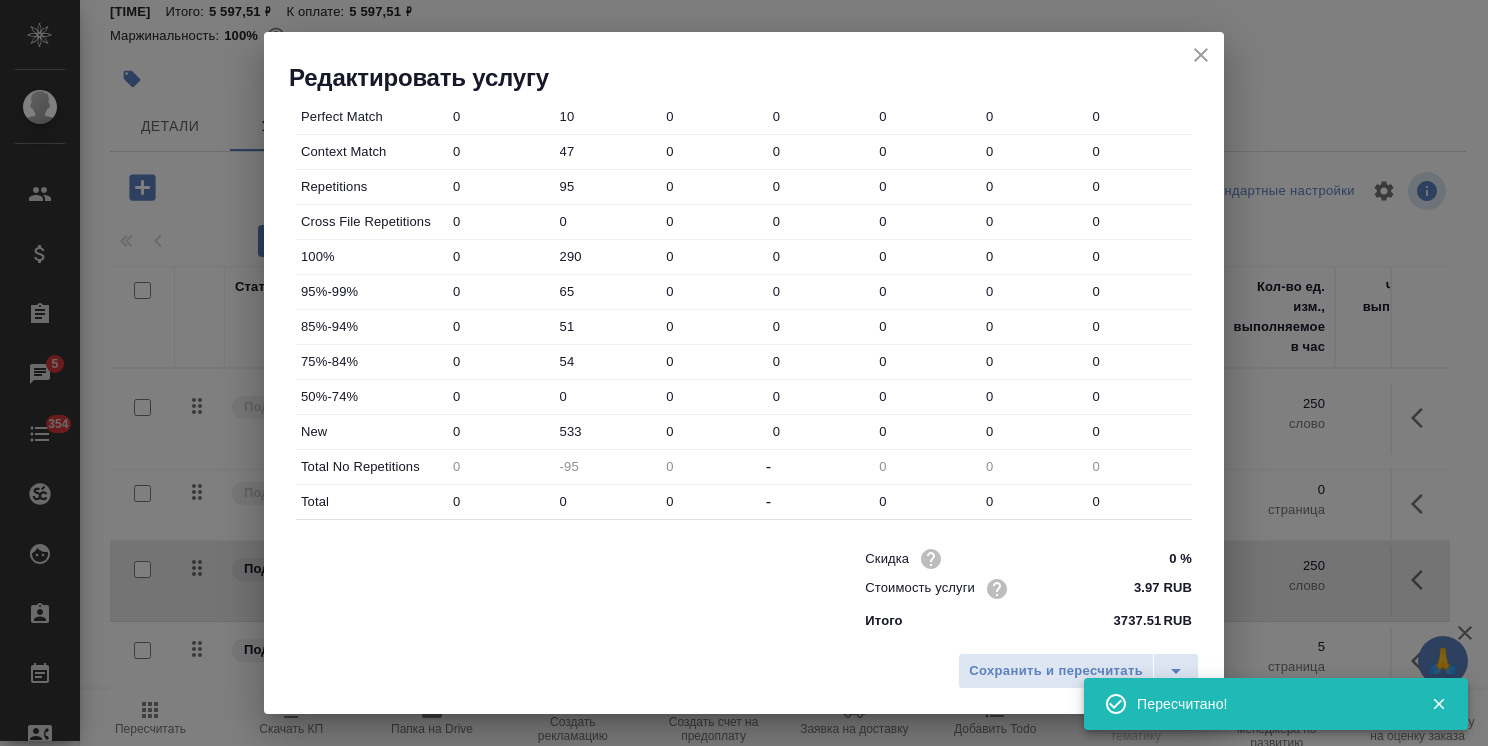 click on "Total 0 0 0 - 0 0 0" at bounding box center (744, 502) 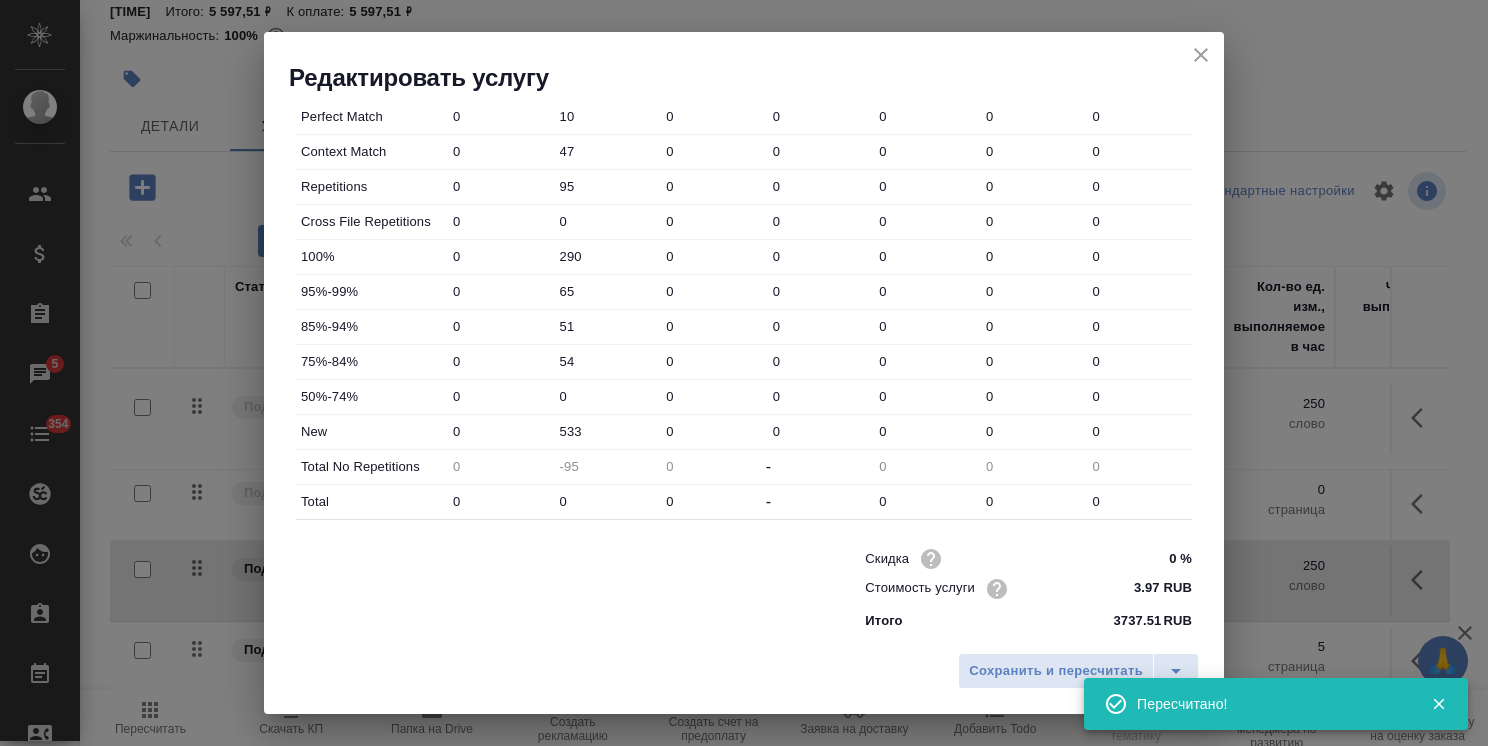 type on "1145" 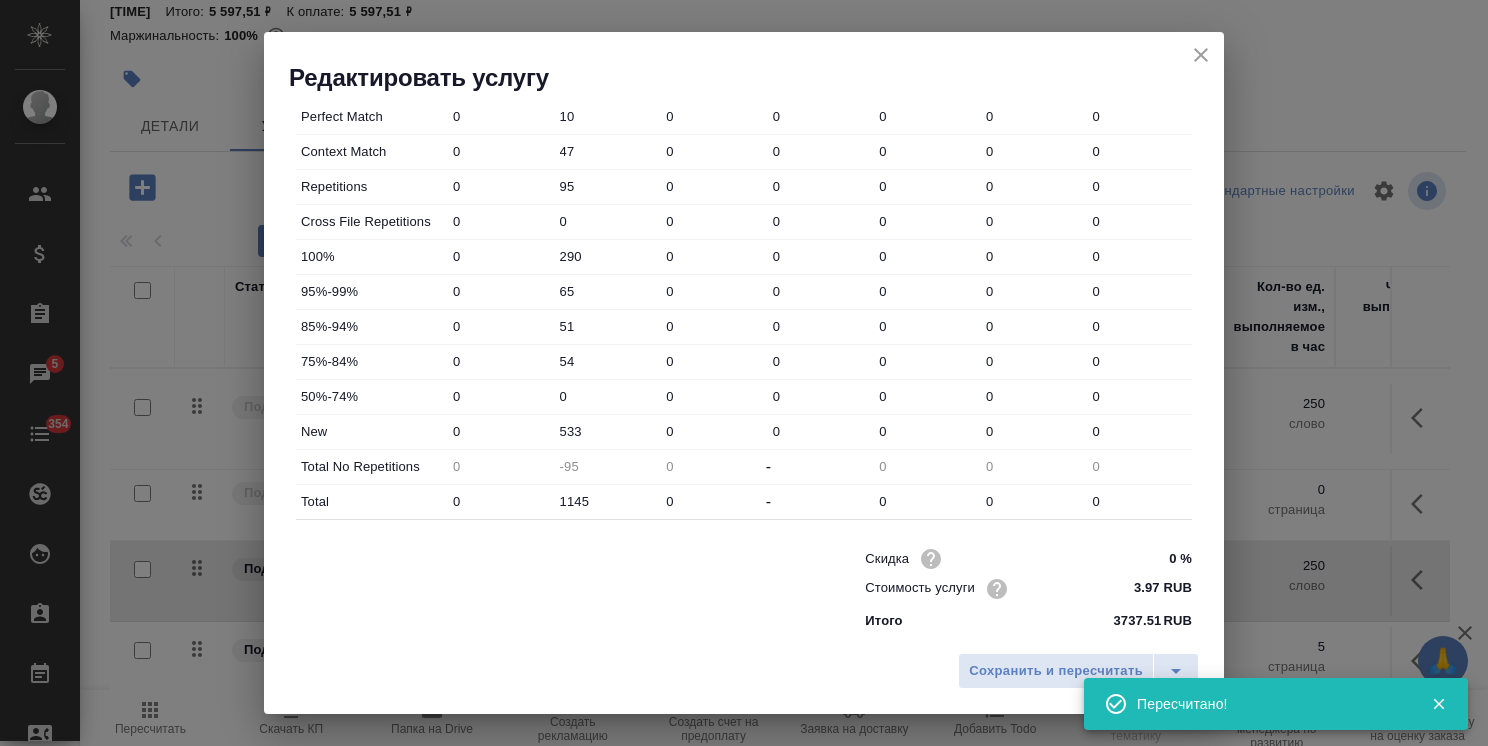 type on "1050" 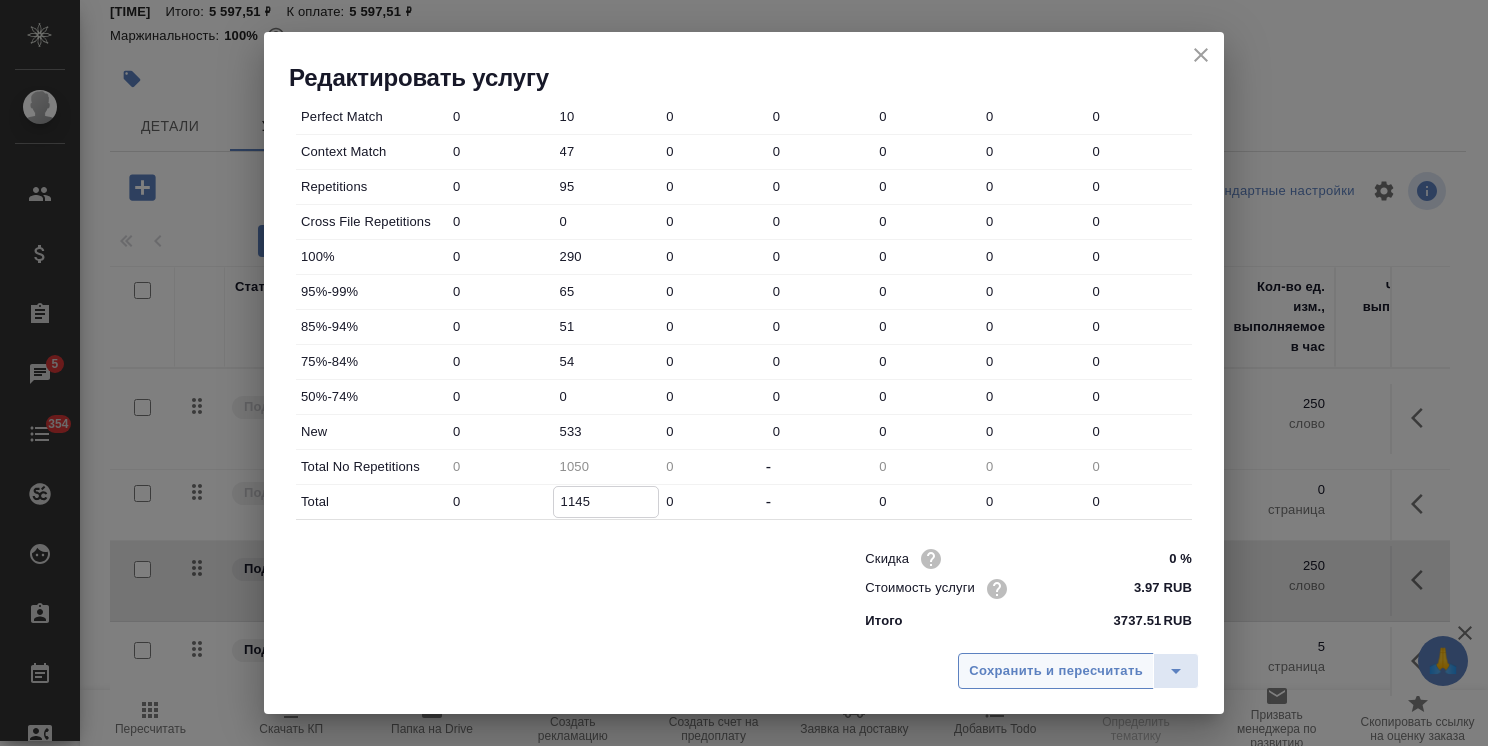 type on "1145" 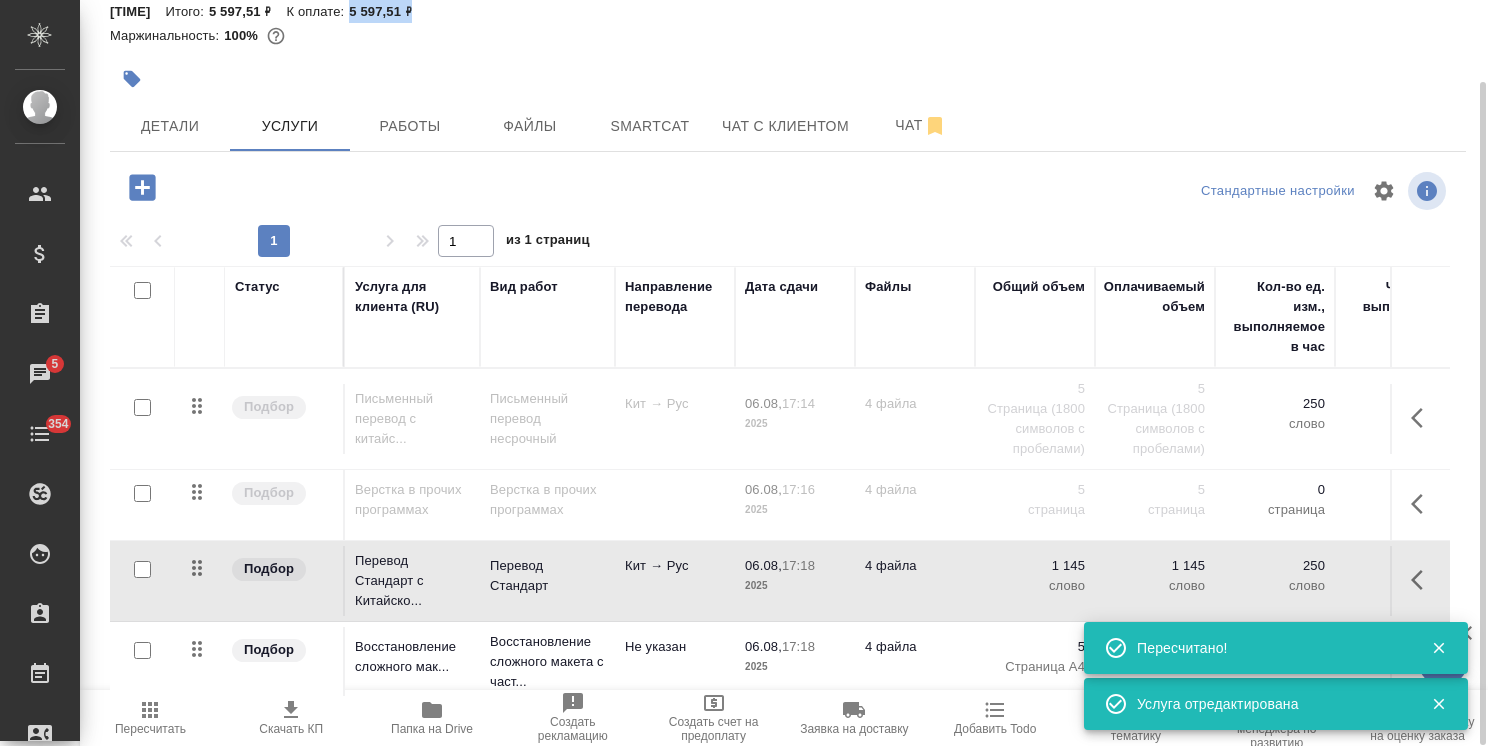 drag, startPoint x: 416, startPoint y: 2, endPoint x: 345, endPoint y: 6, distance: 71.11259 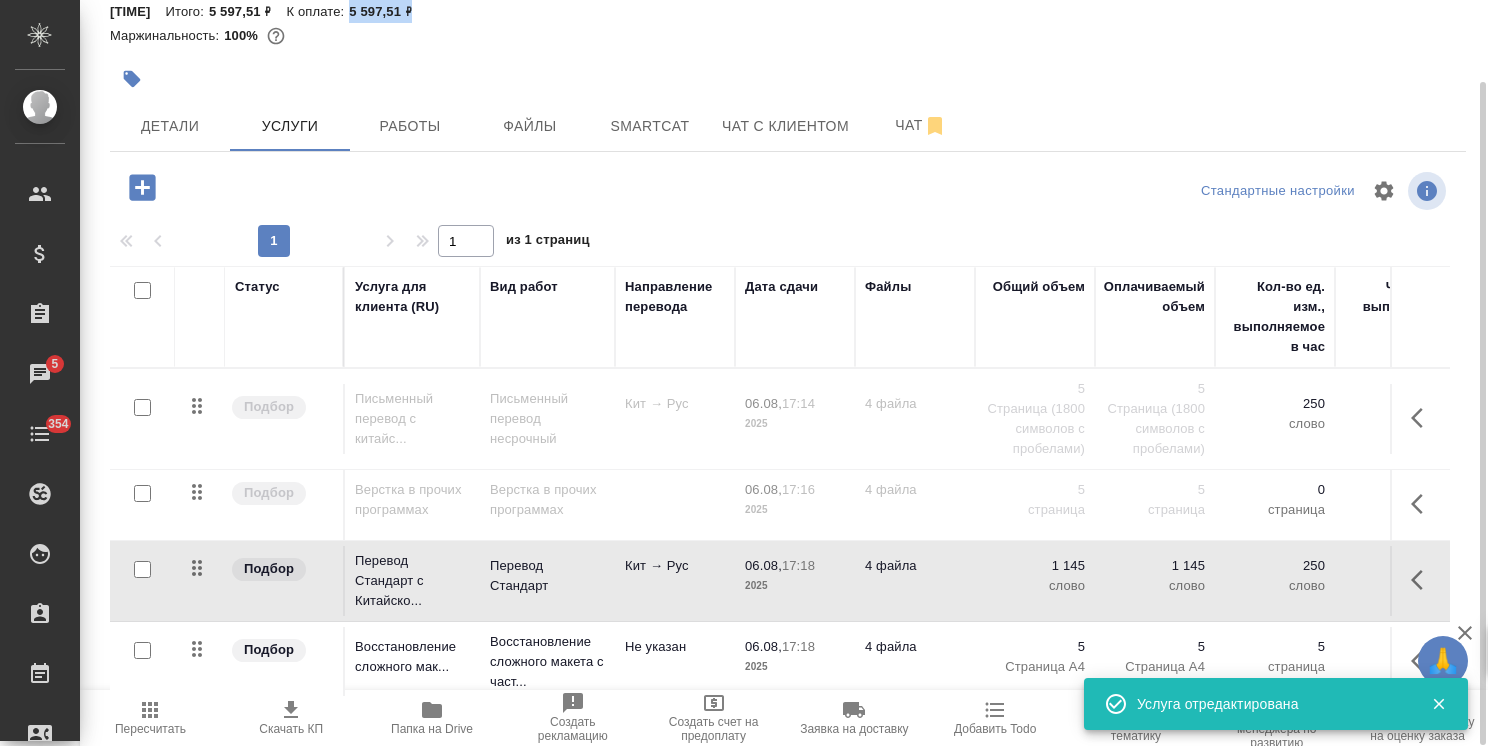 copy on "5 597,51 ₽" 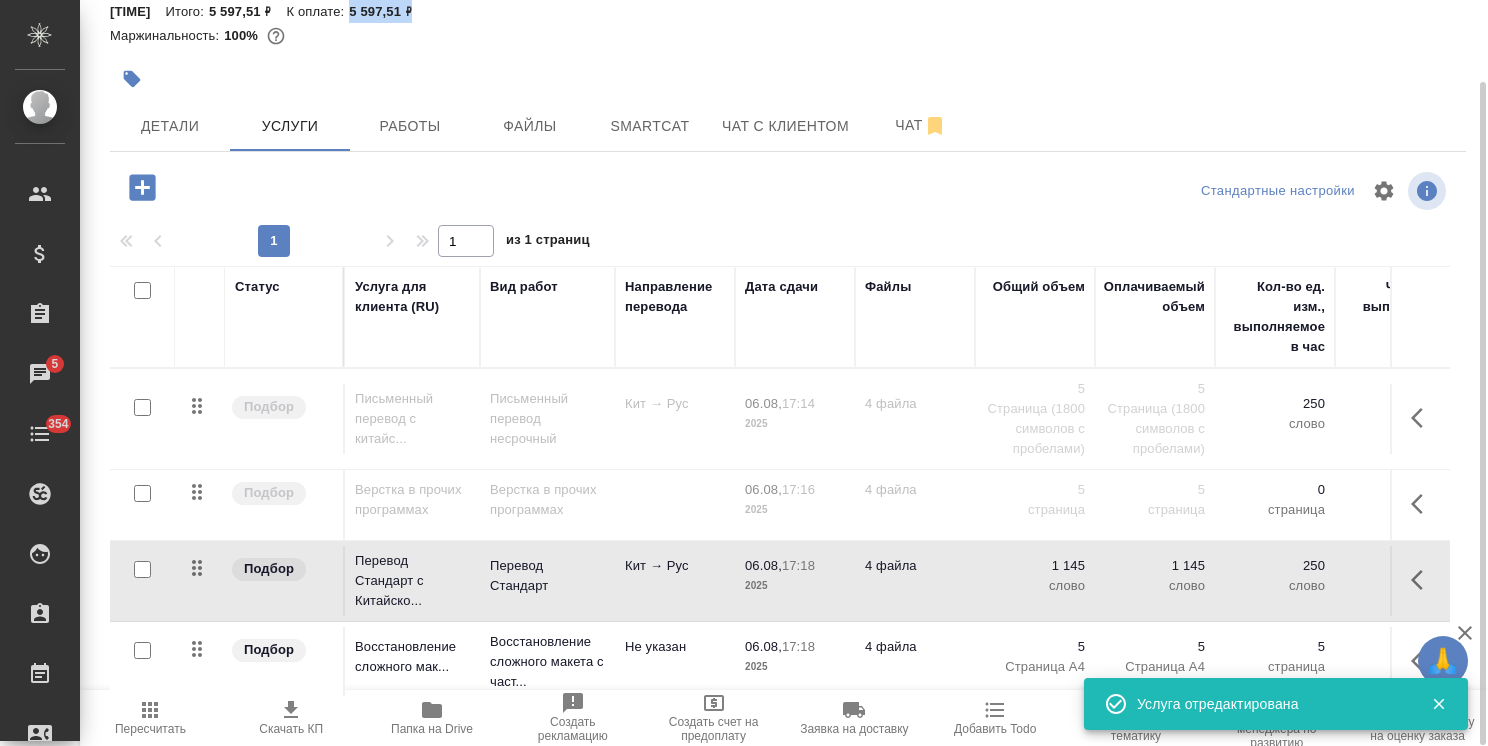 click at bounding box center [142, 569] 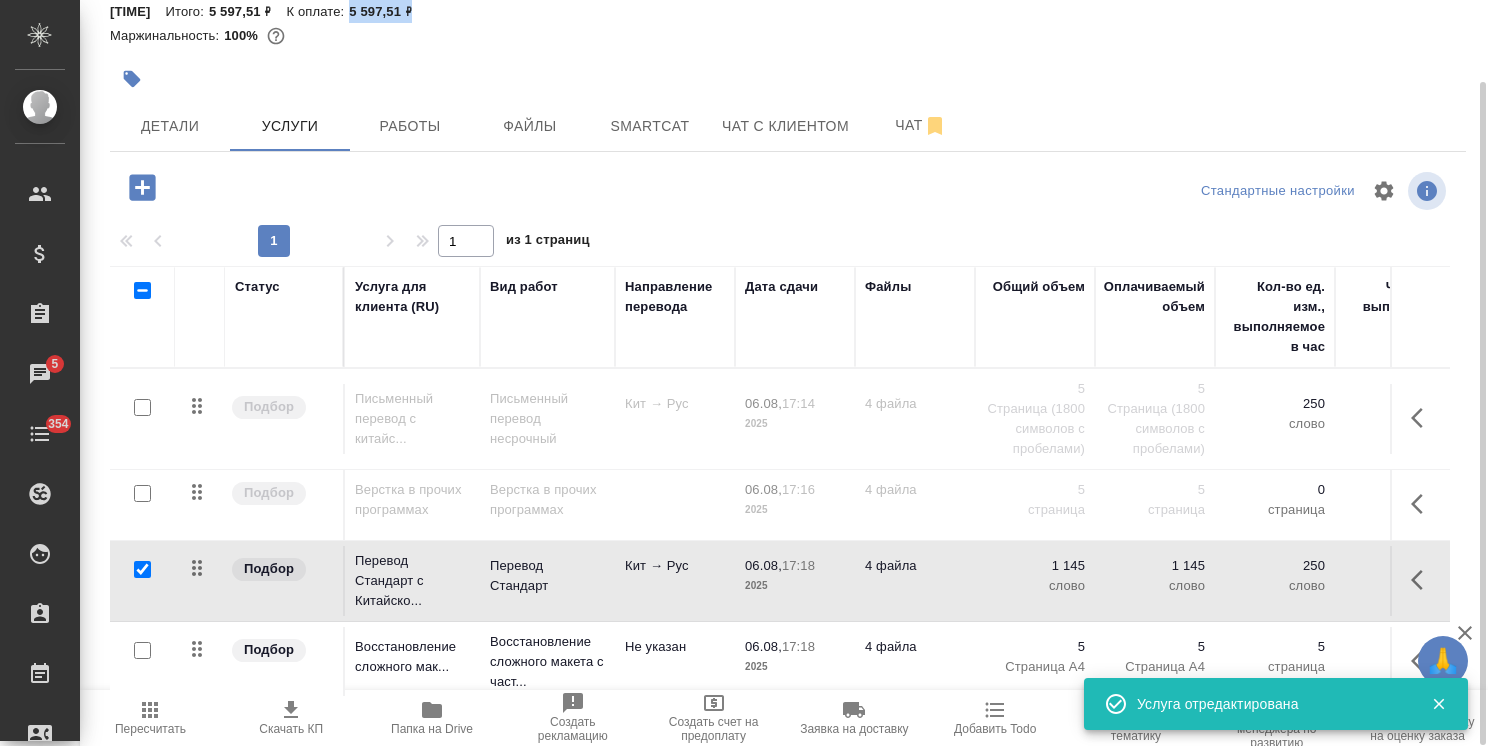 checkbox on "true" 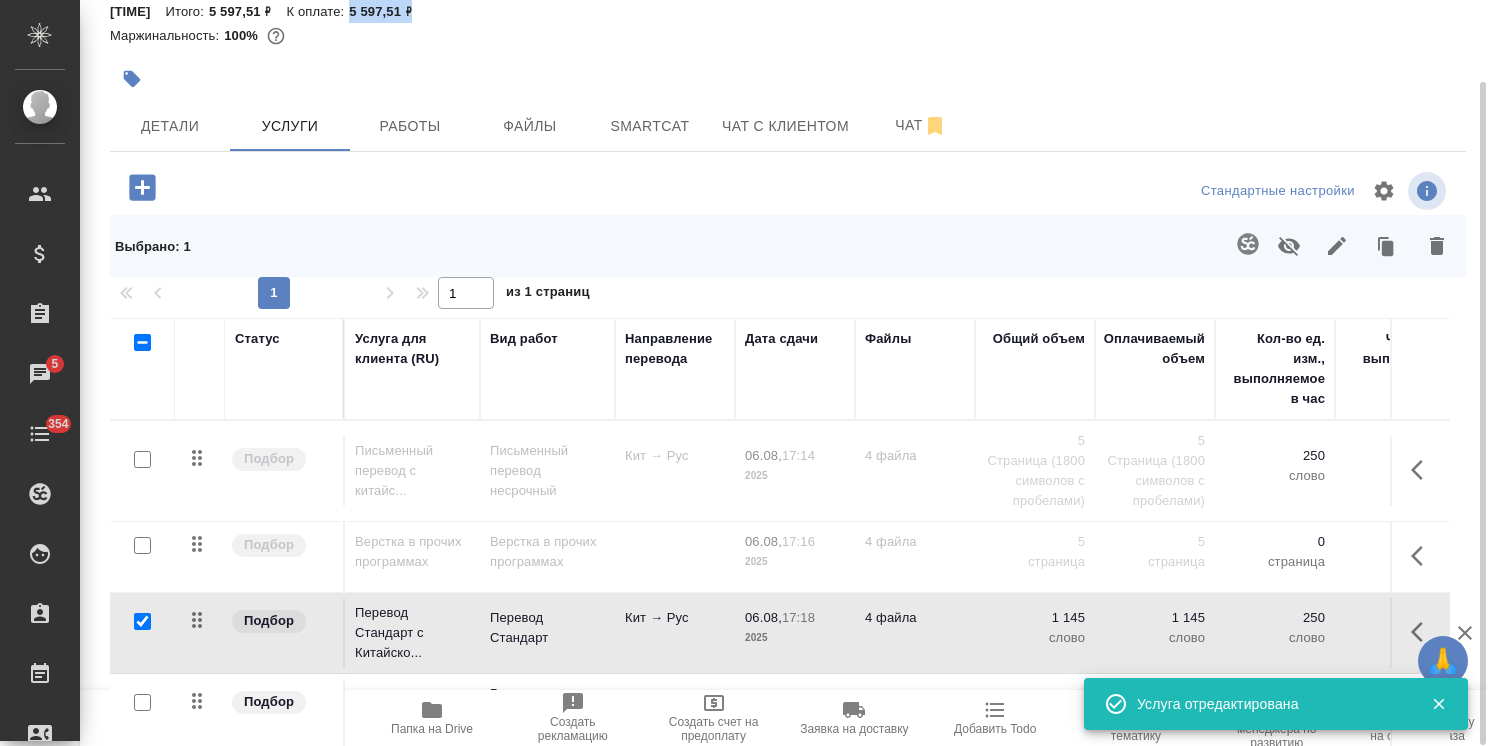 click at bounding box center (142, 702) 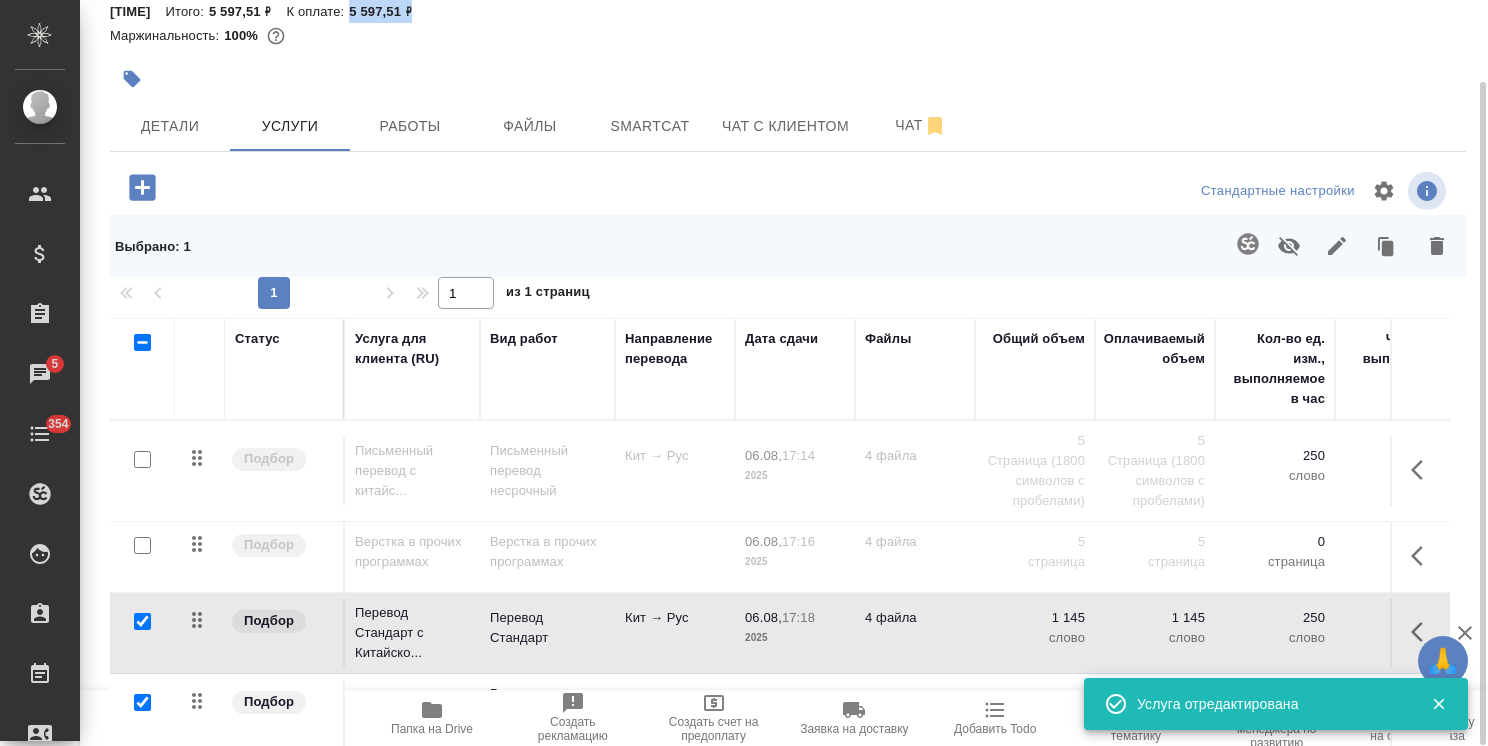 checkbox on "true" 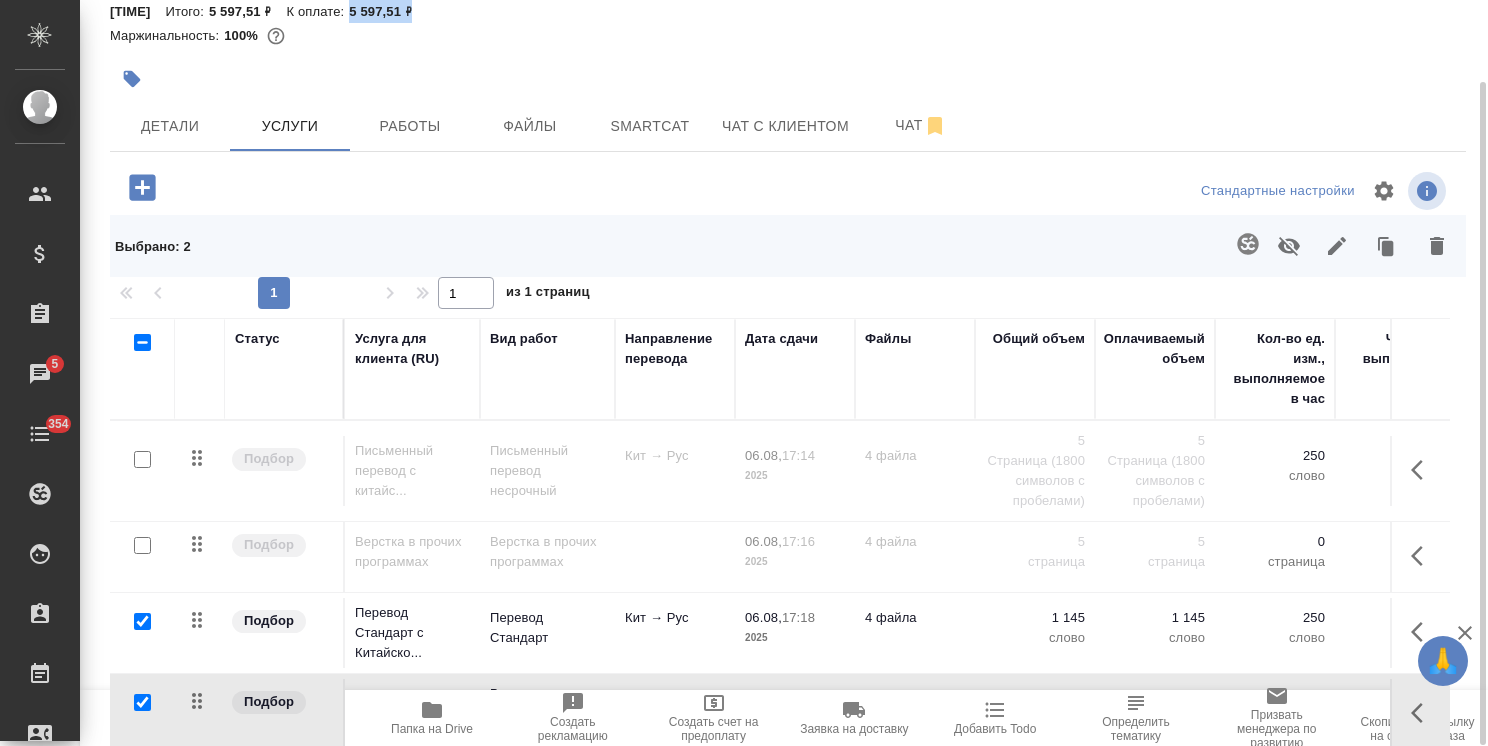 click 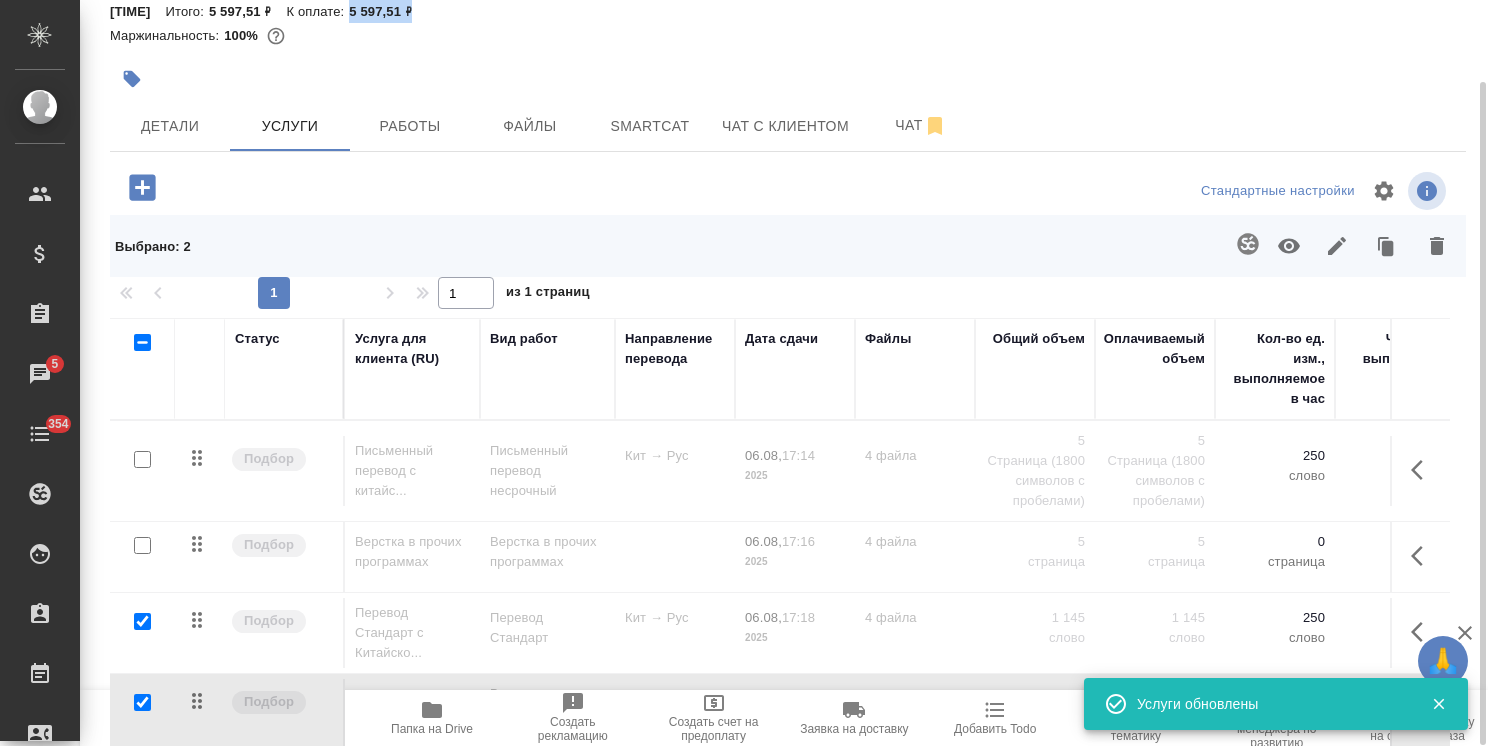 click at bounding box center (142, 621) 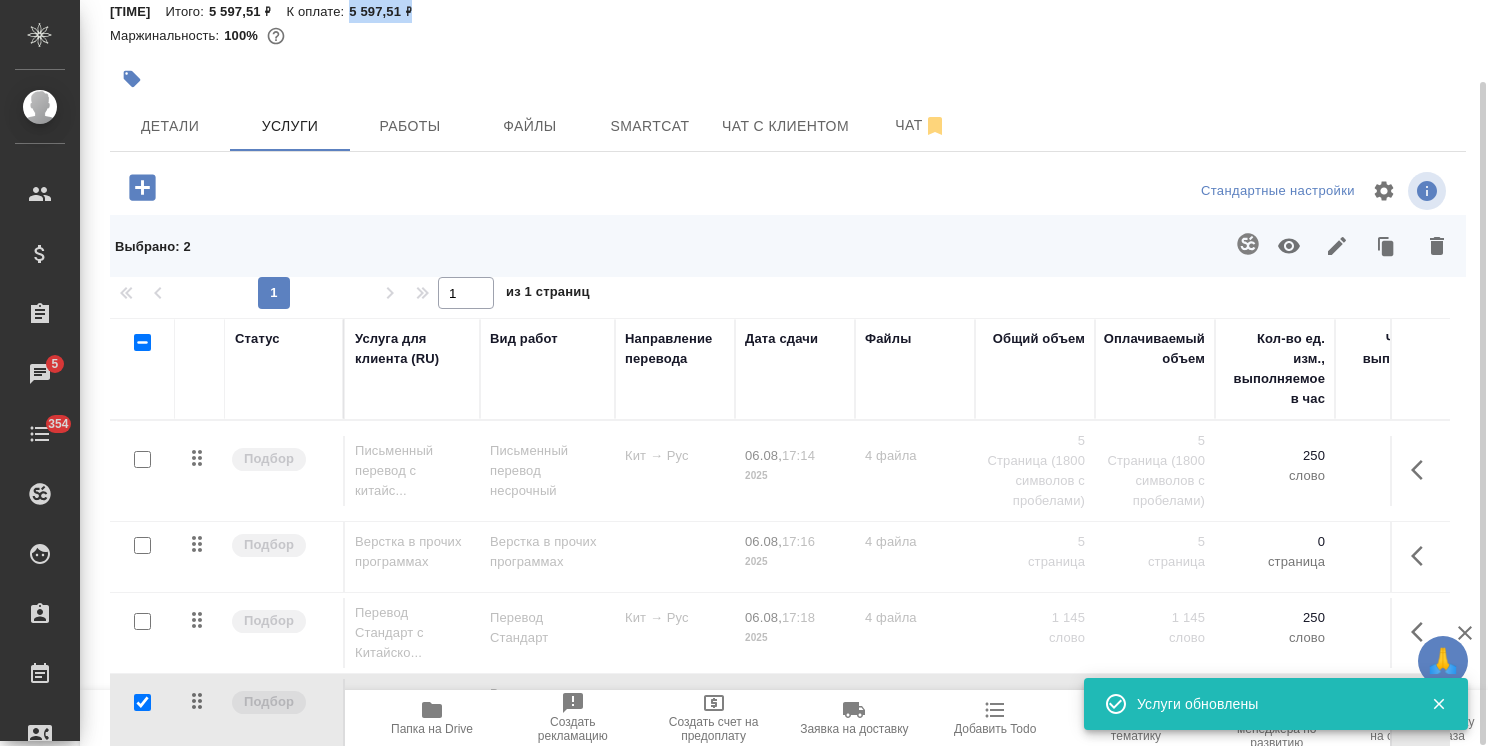 checkbox on "false" 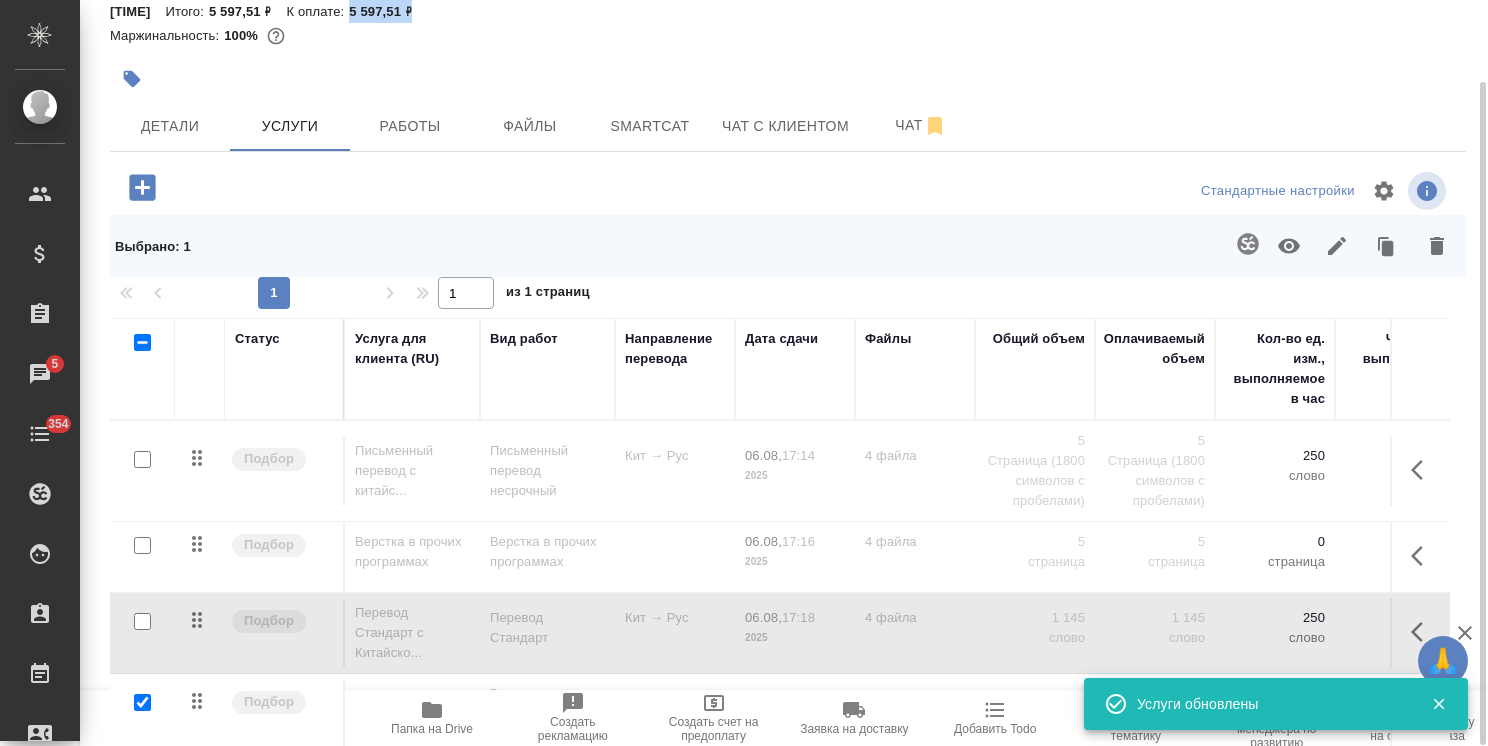 click at bounding box center (142, 702) 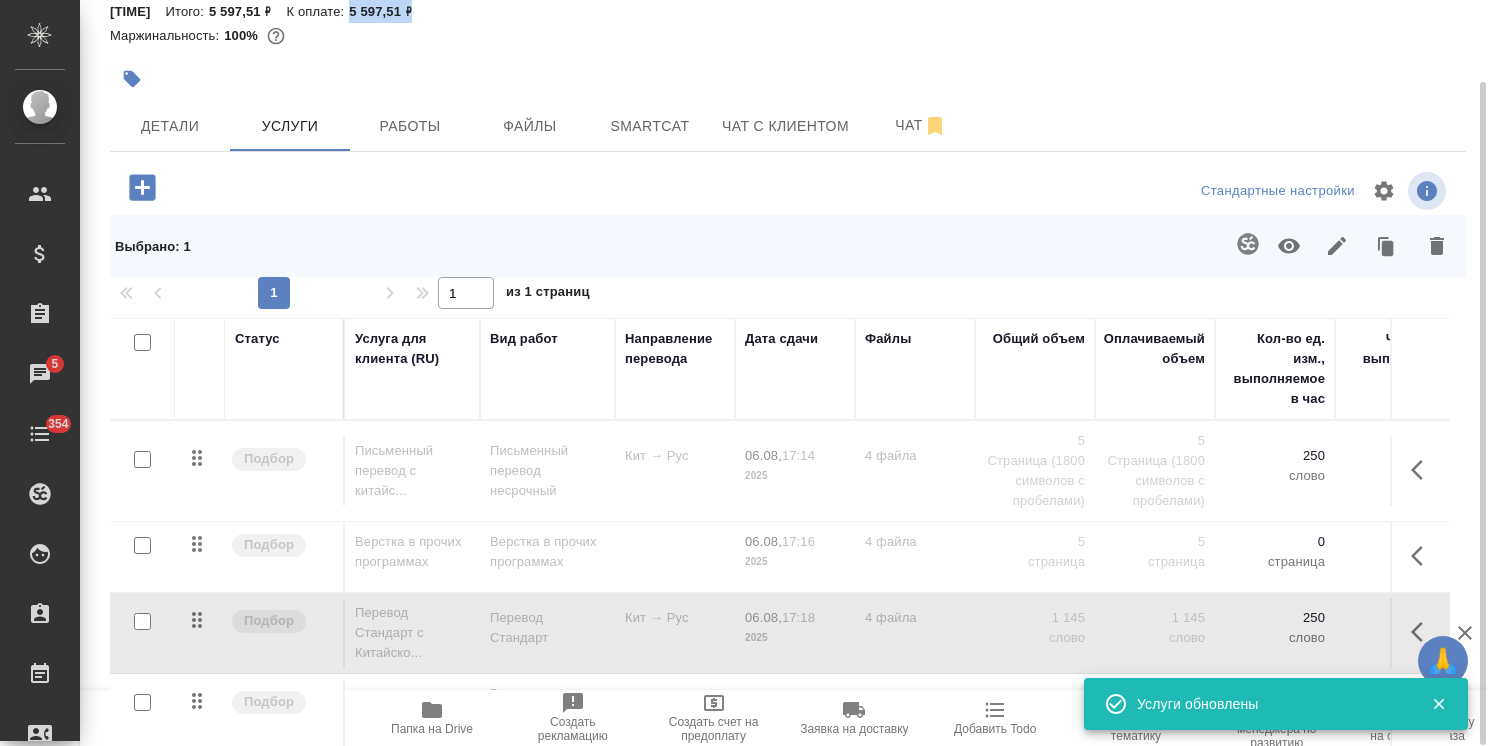 checkbox on "false" 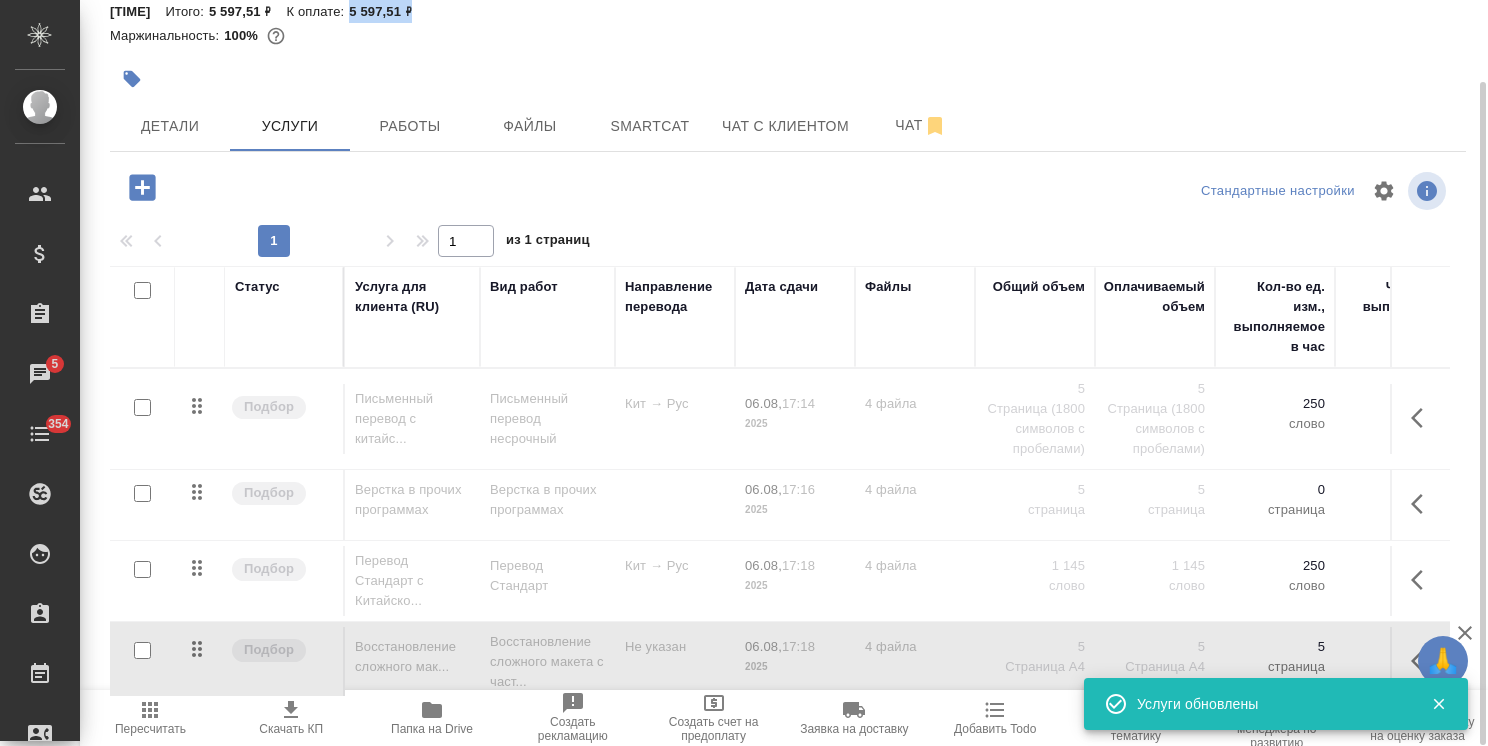 click at bounding box center (142, 407) 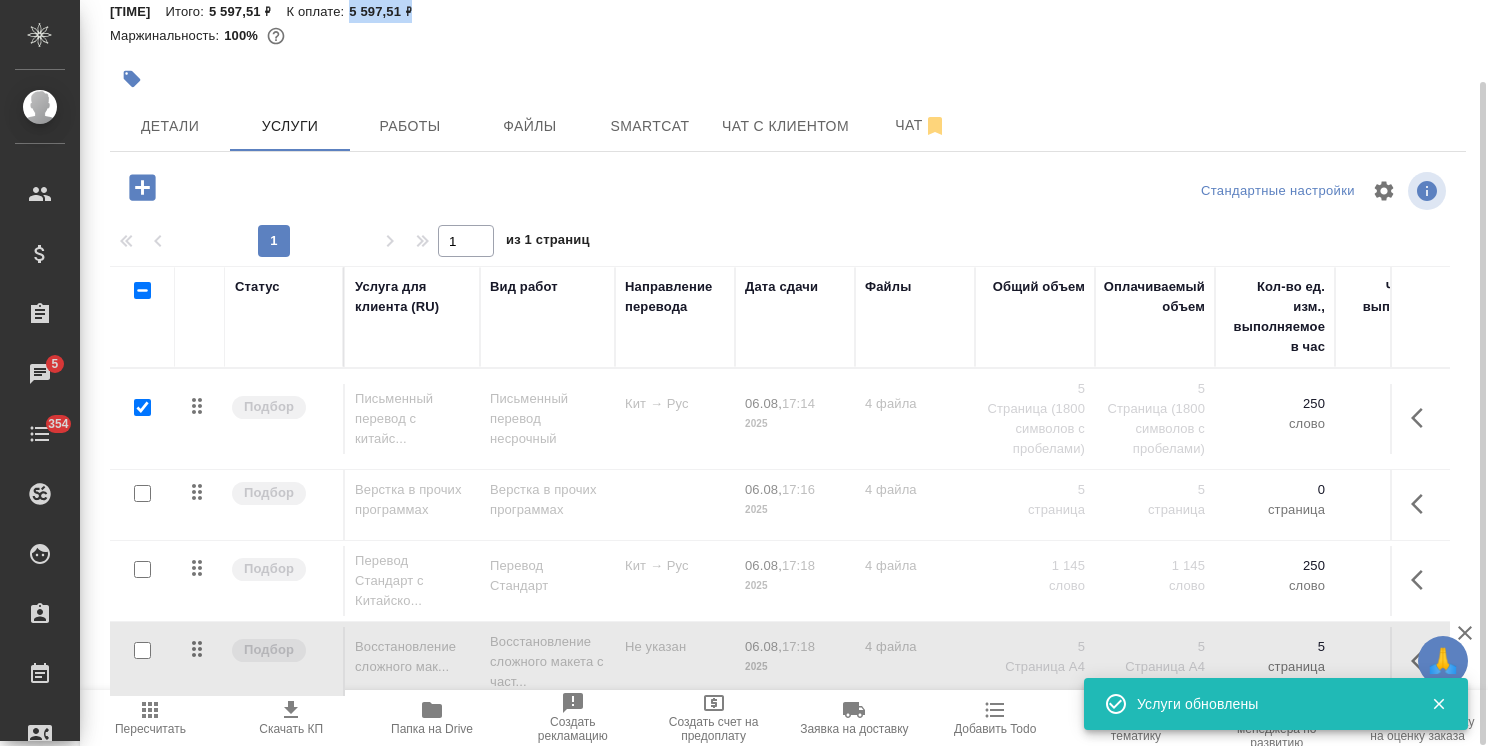 checkbox on "true" 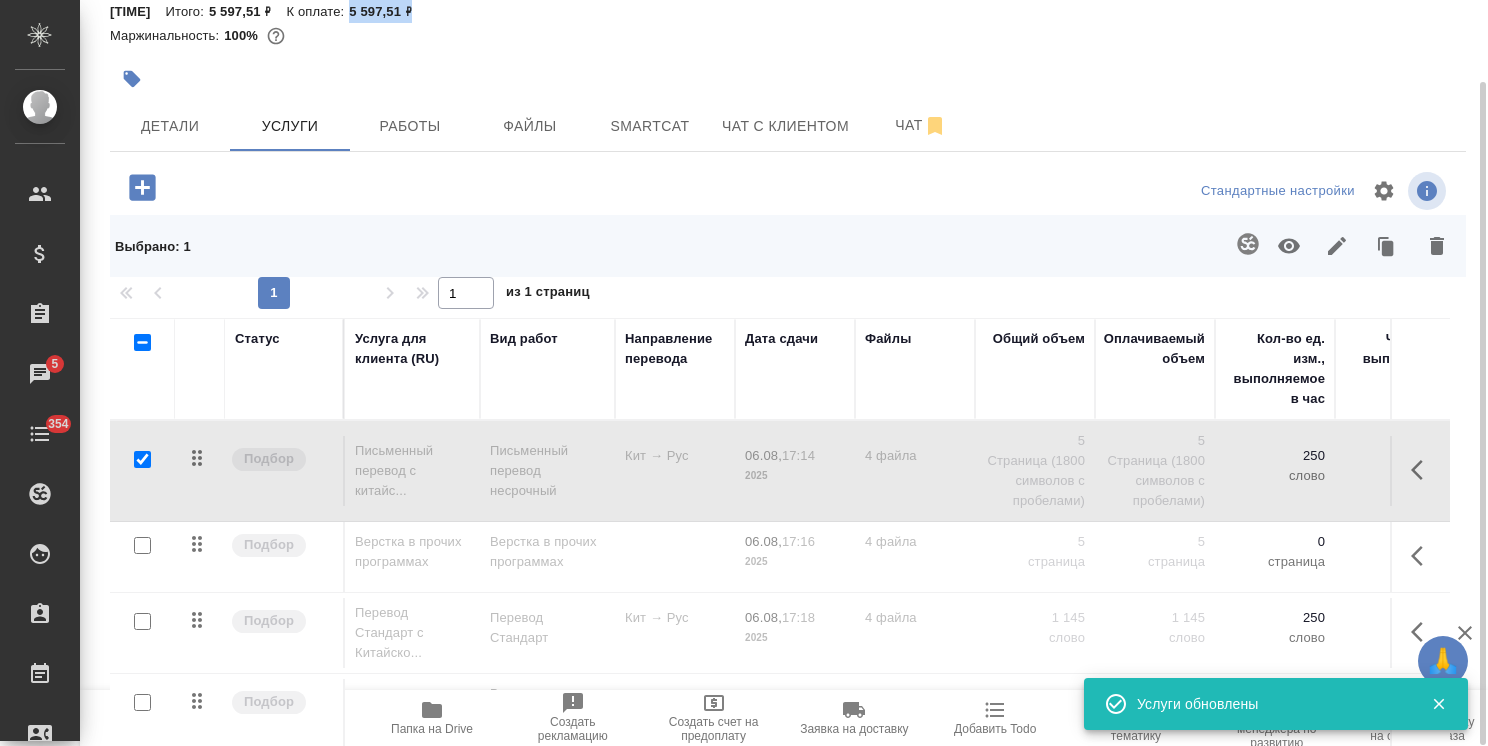 click at bounding box center (142, 545) 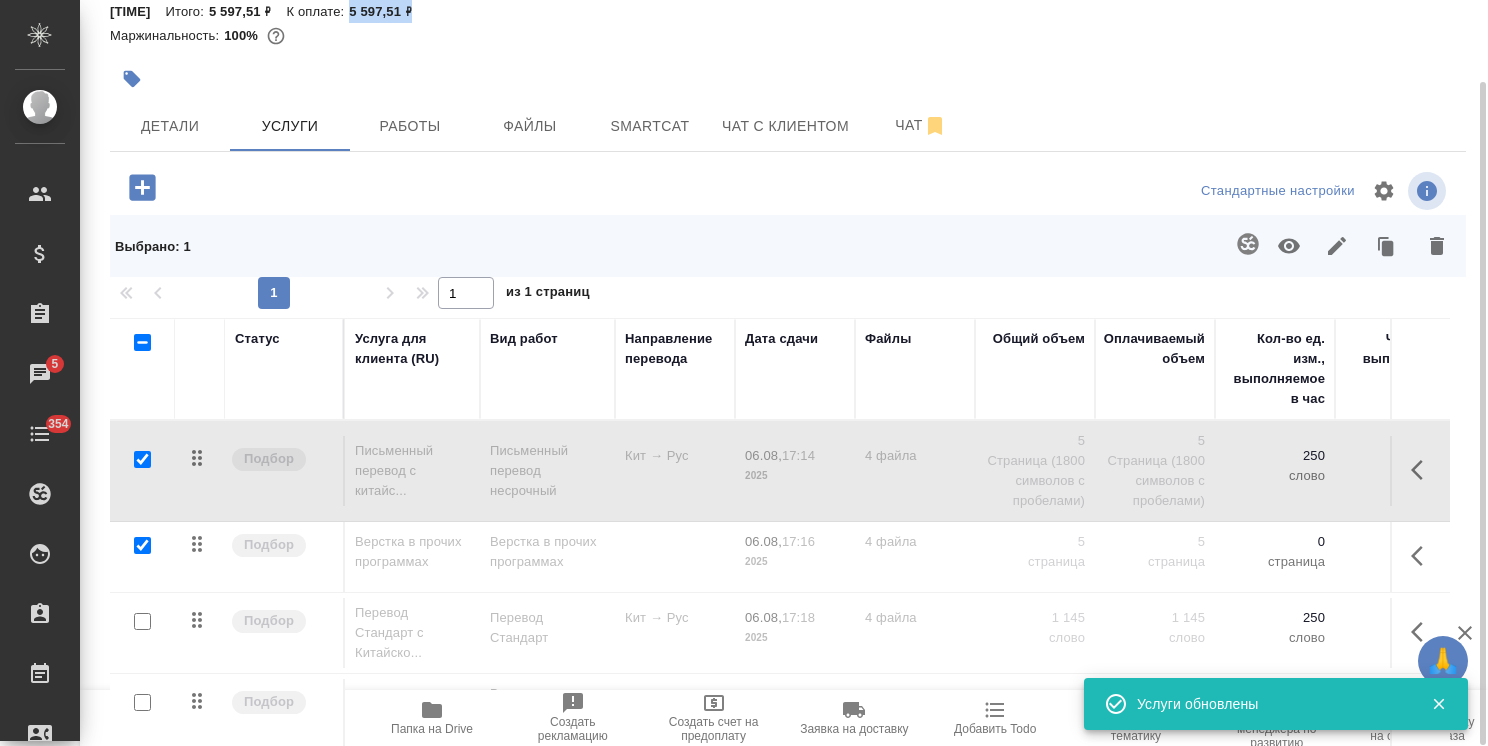 checkbox on "true" 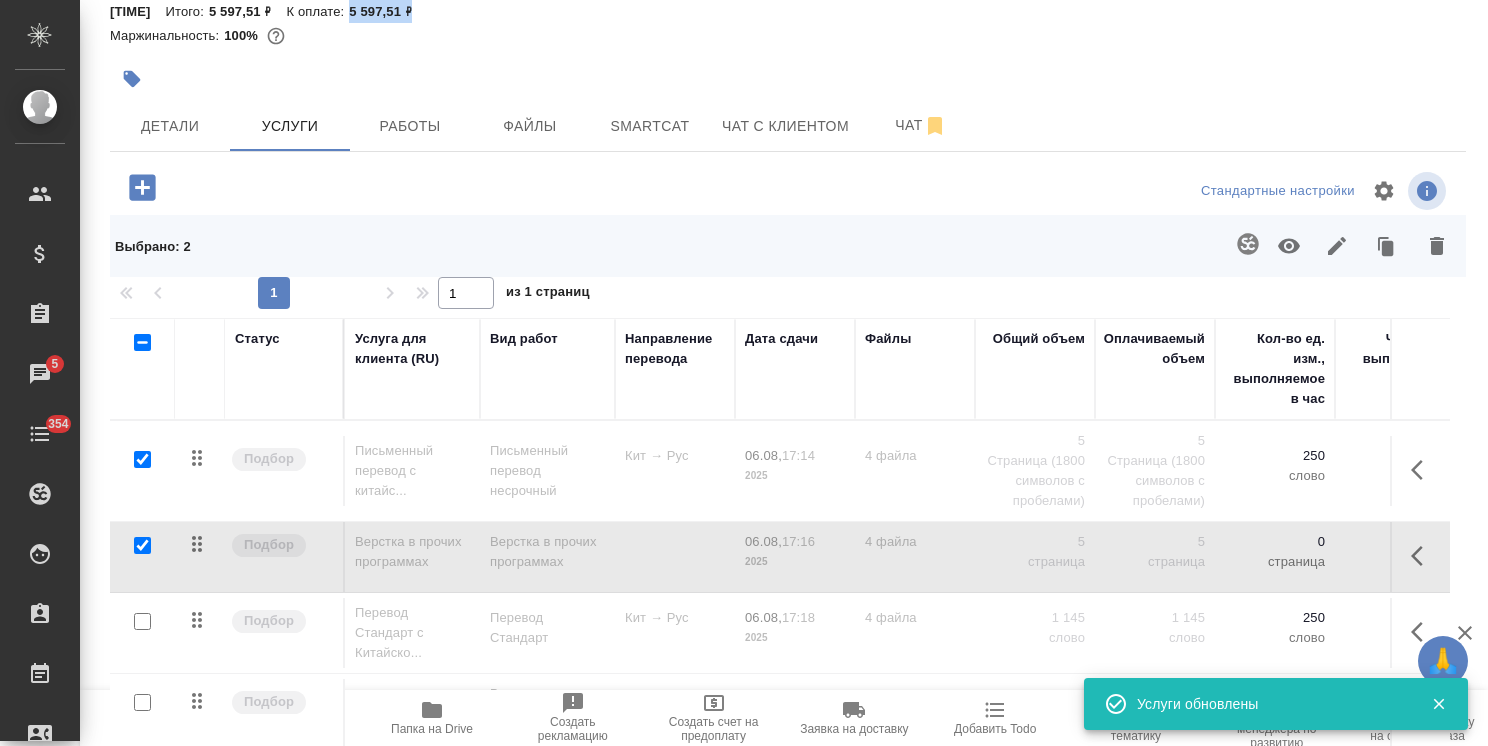 click at bounding box center (1337, 246) 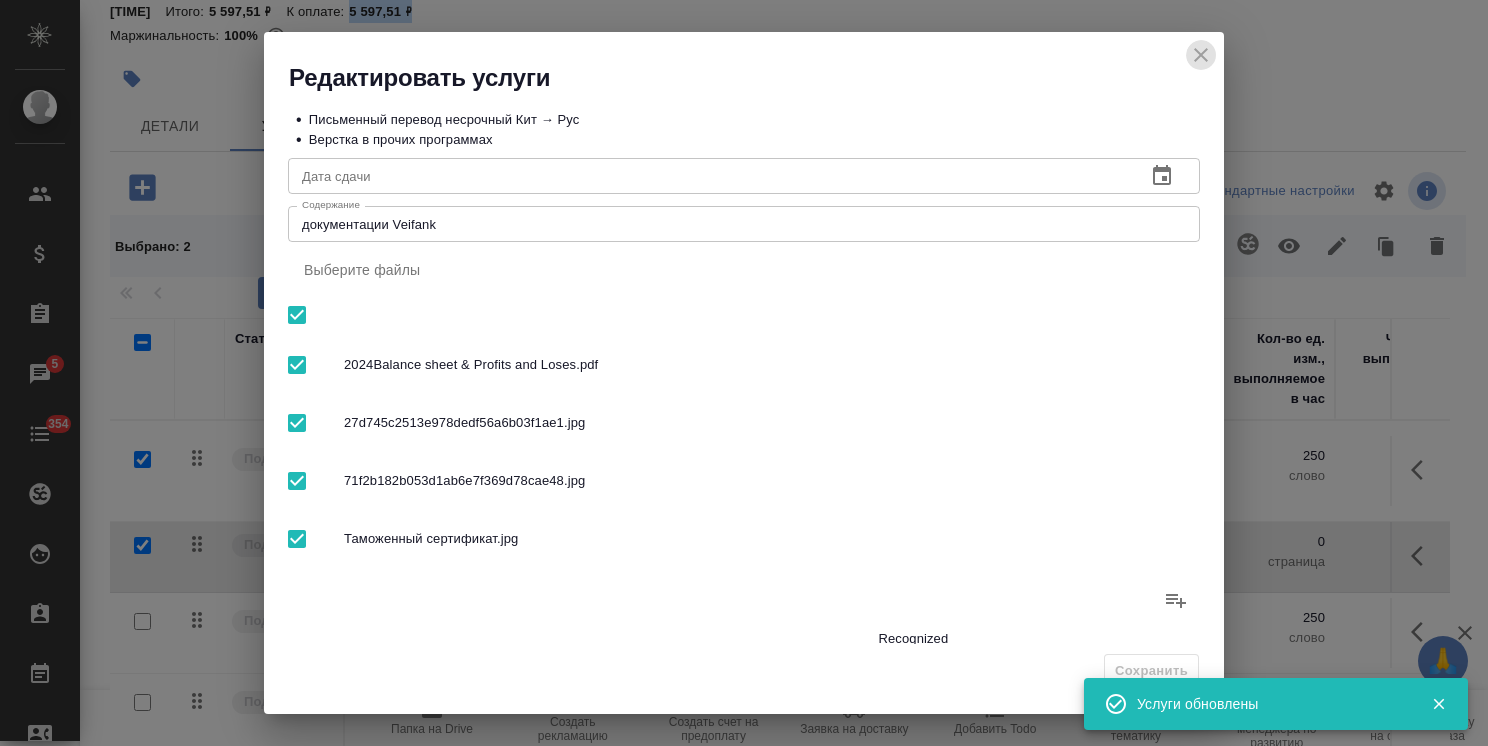 click 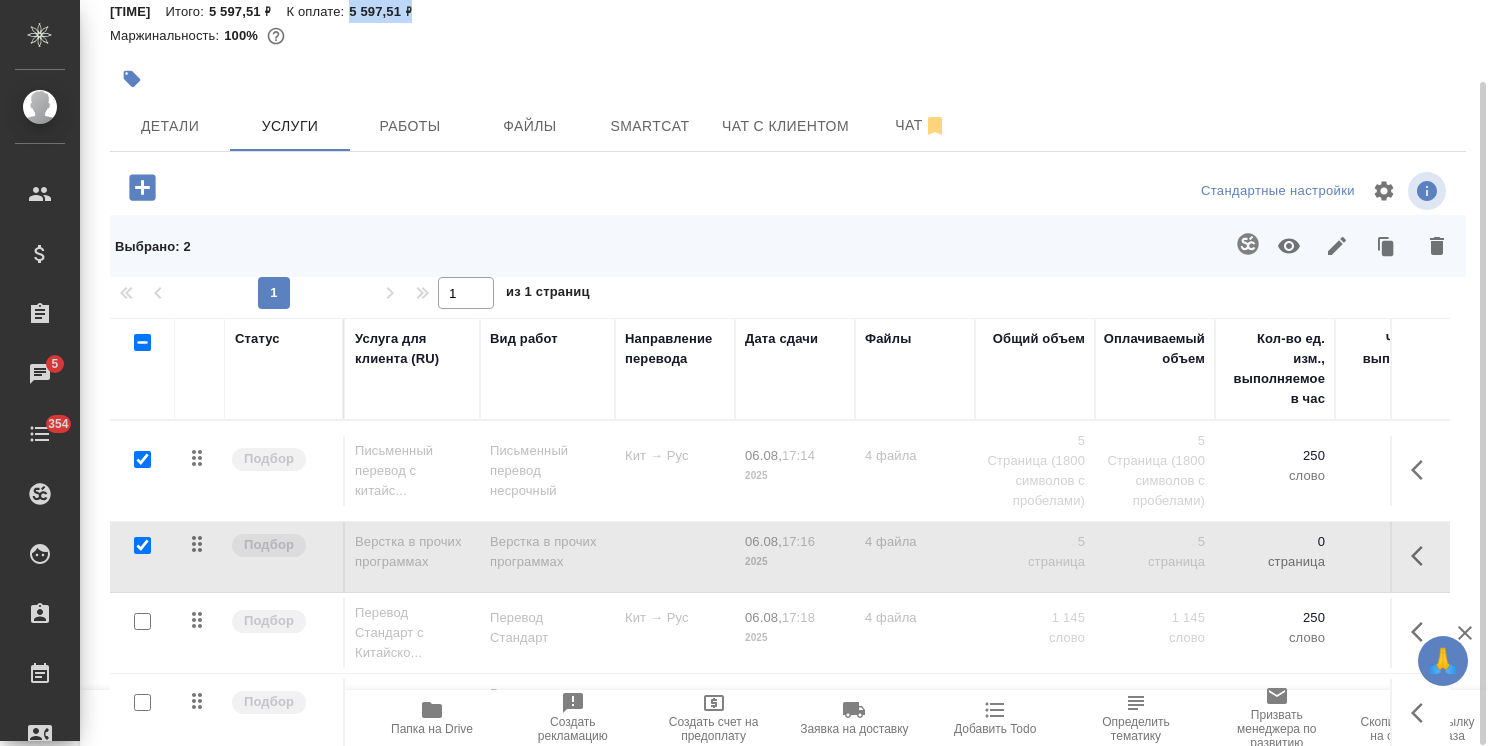 click at bounding box center (1289, 246) 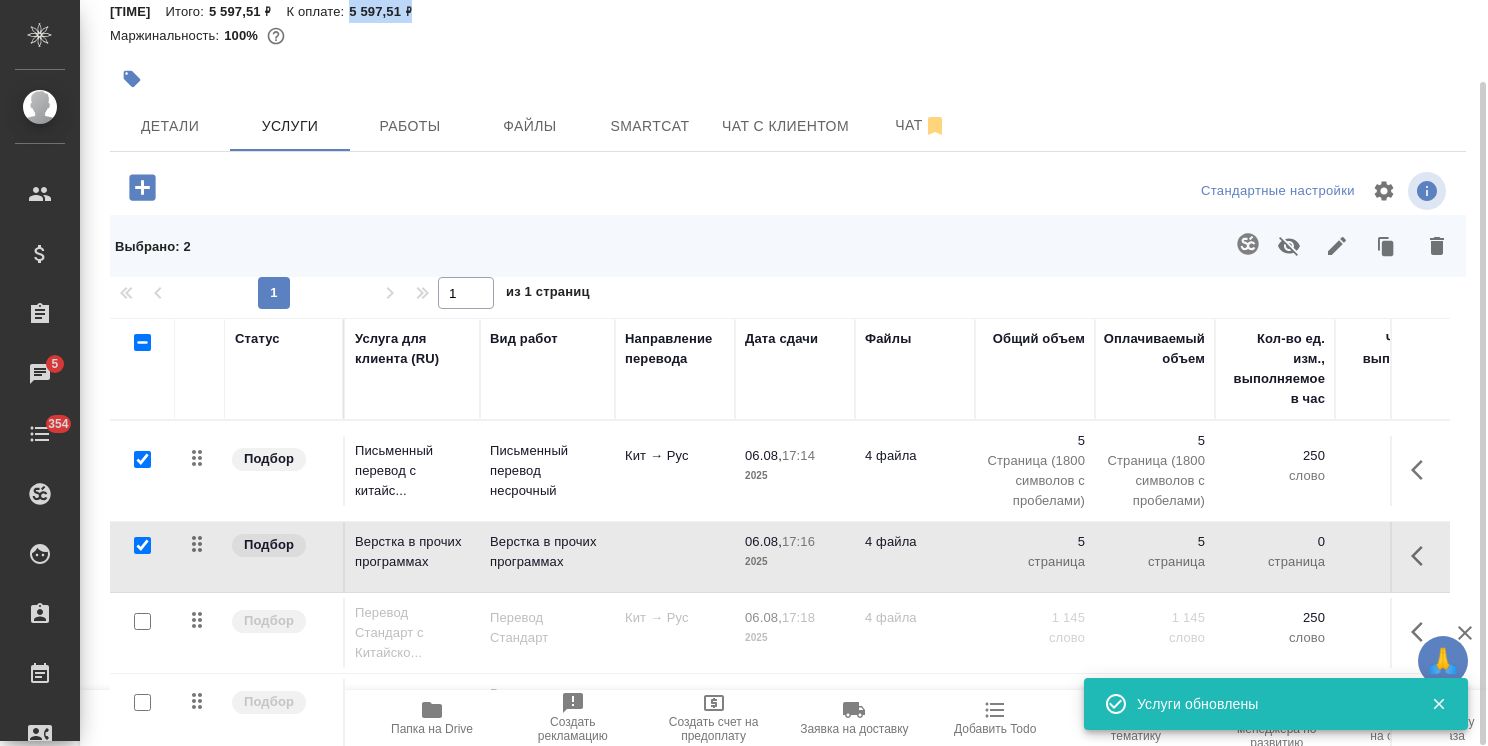 click at bounding box center (142, 459) 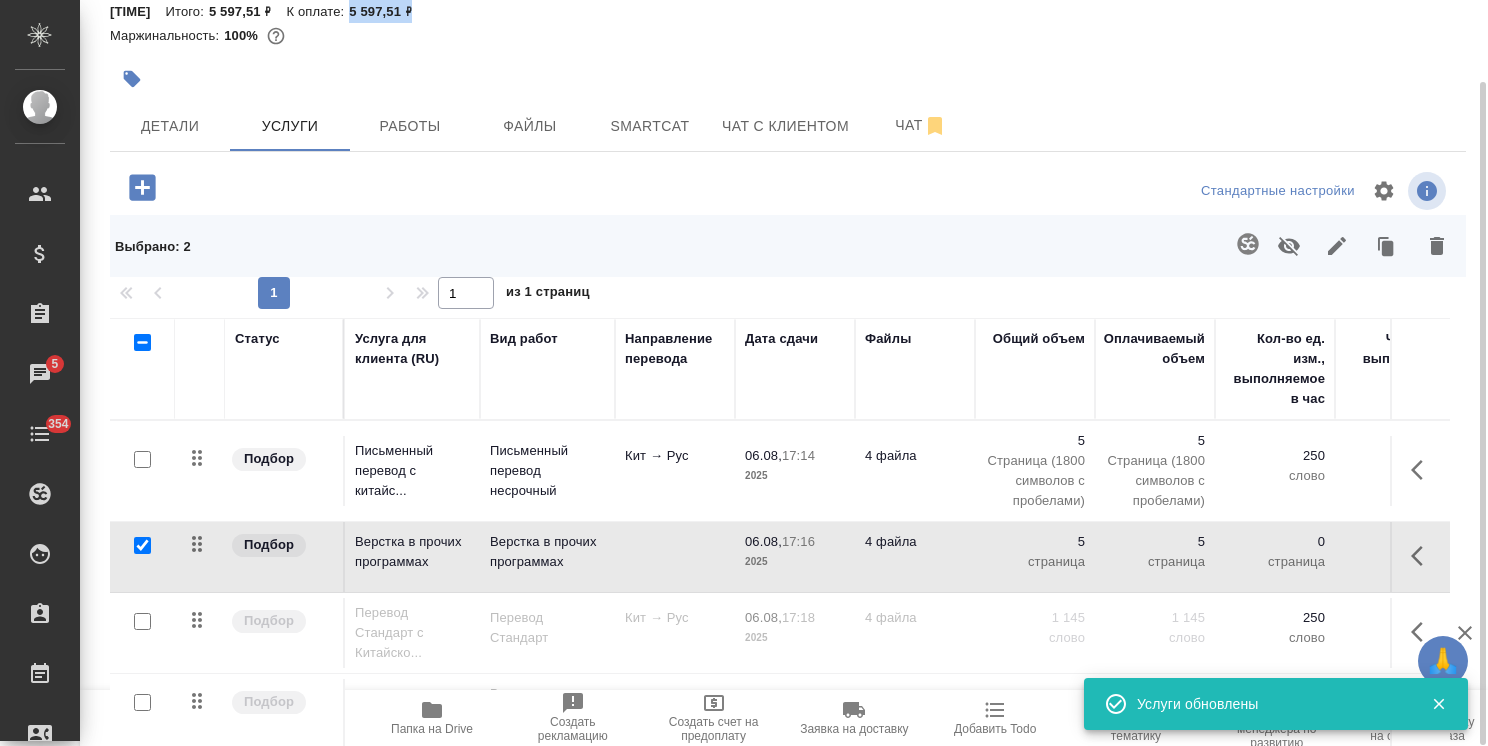 checkbox on "false" 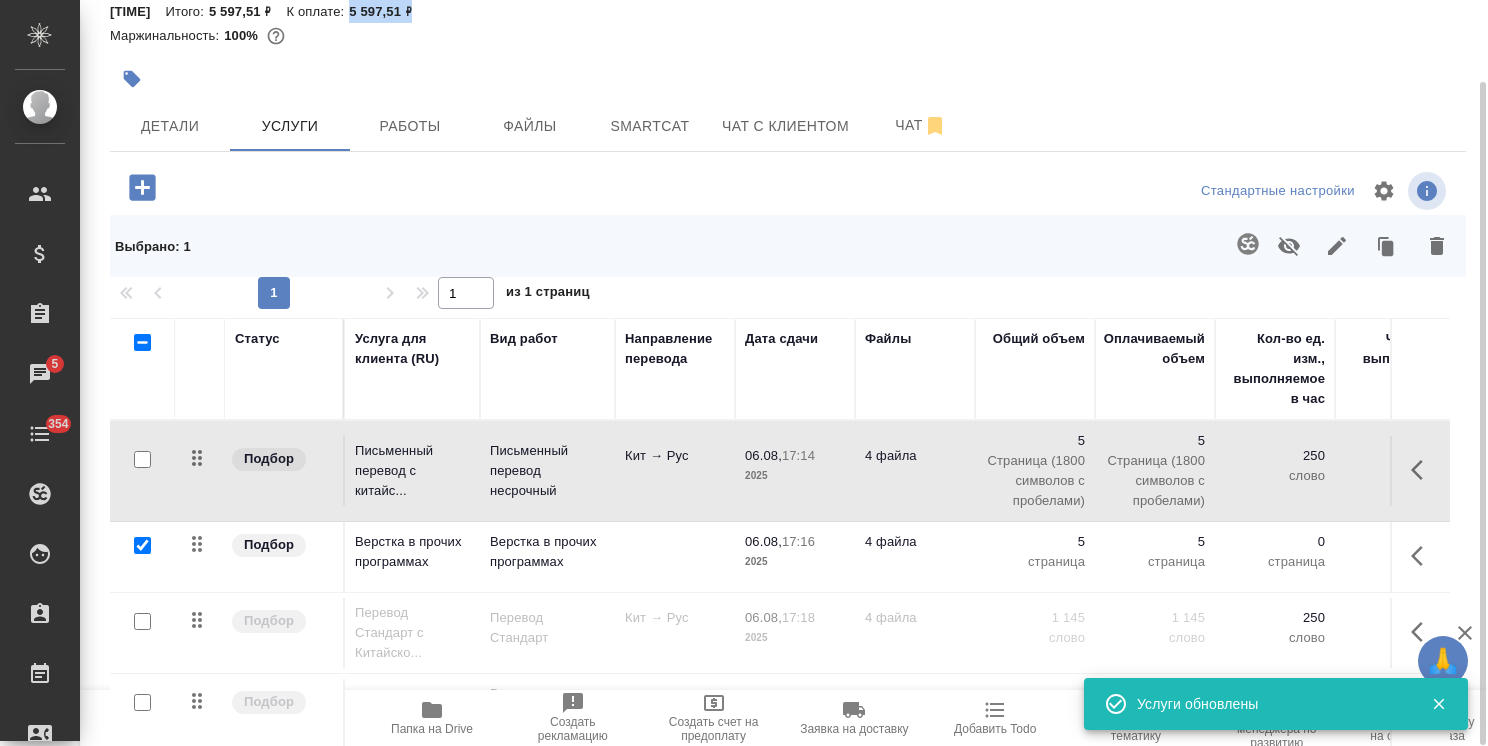 click at bounding box center (142, 545) 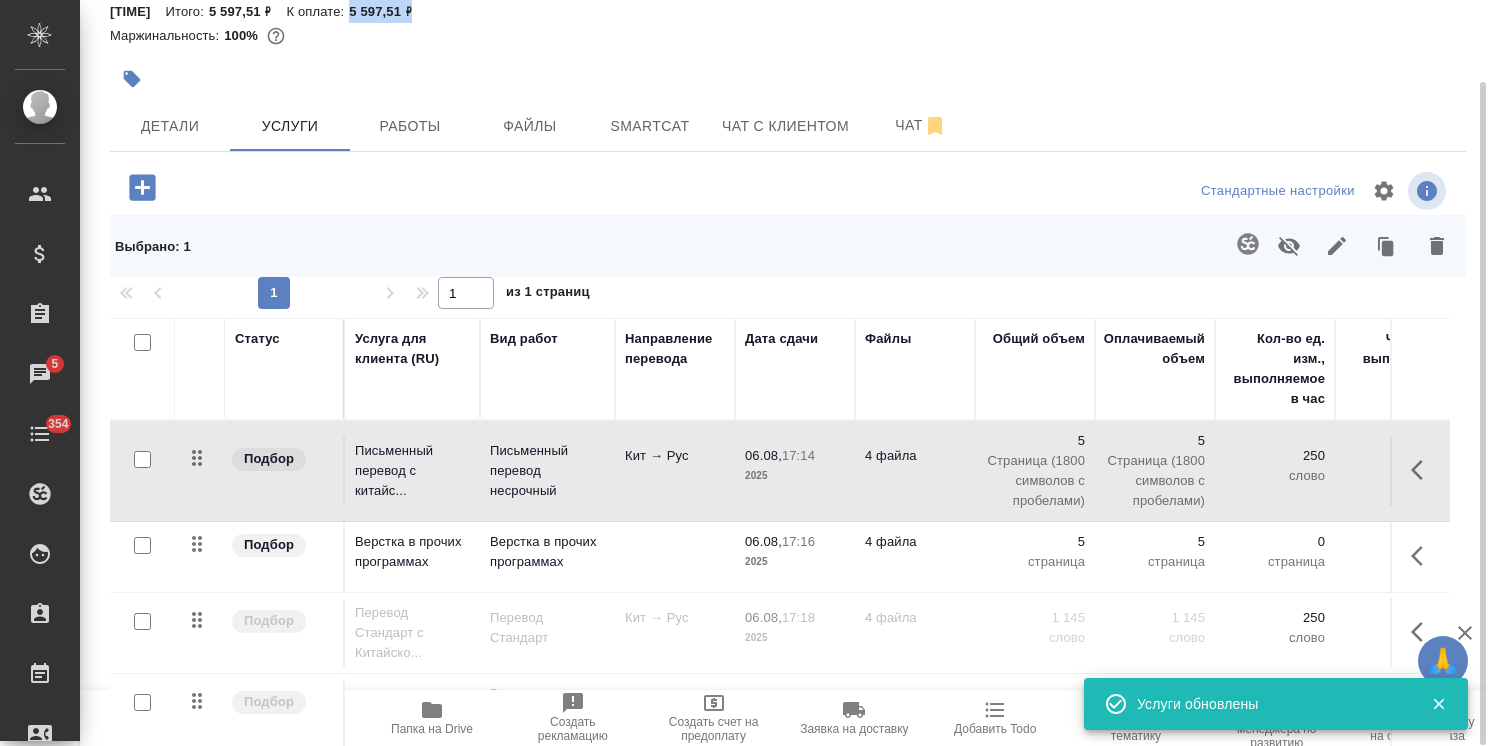 checkbox on "false" 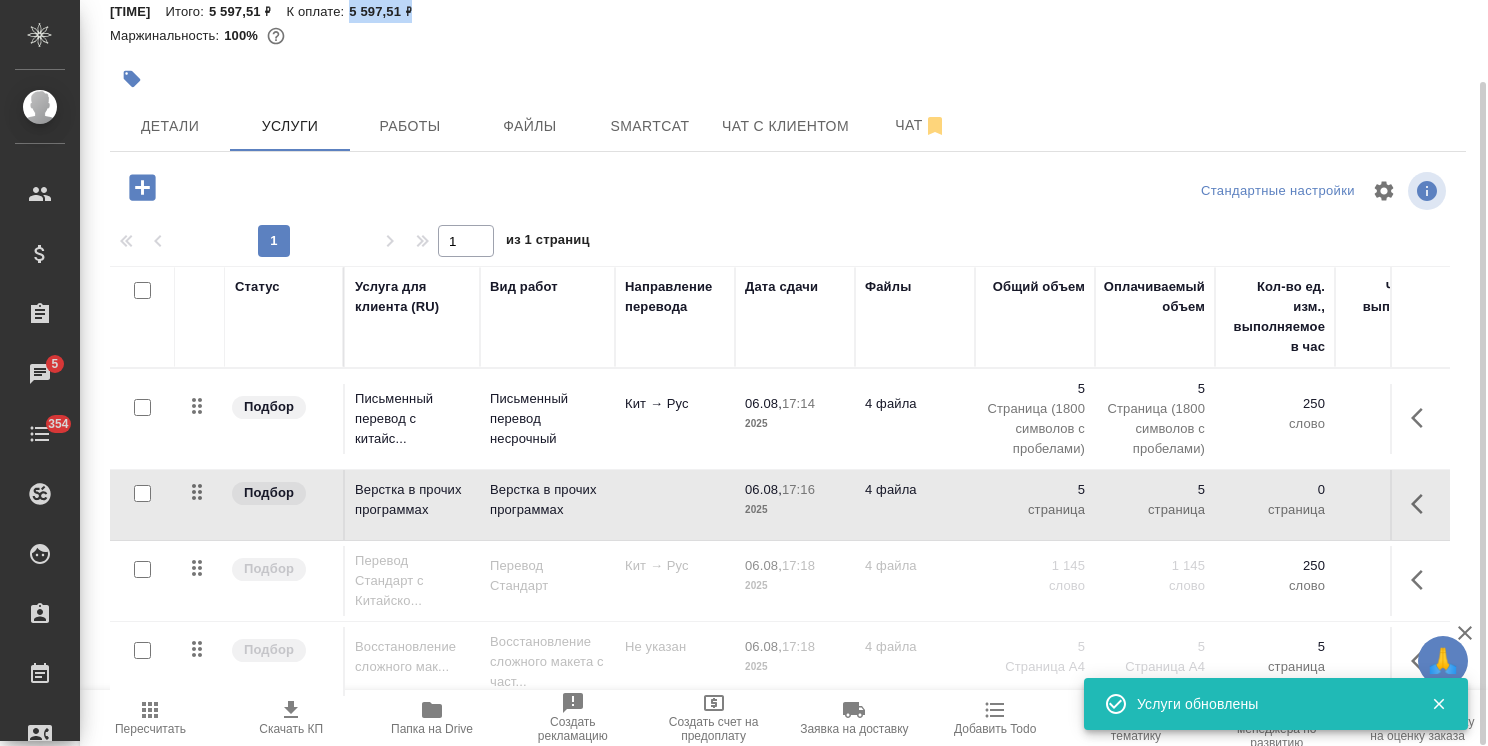 click on "Пересчитать" at bounding box center (150, 729) 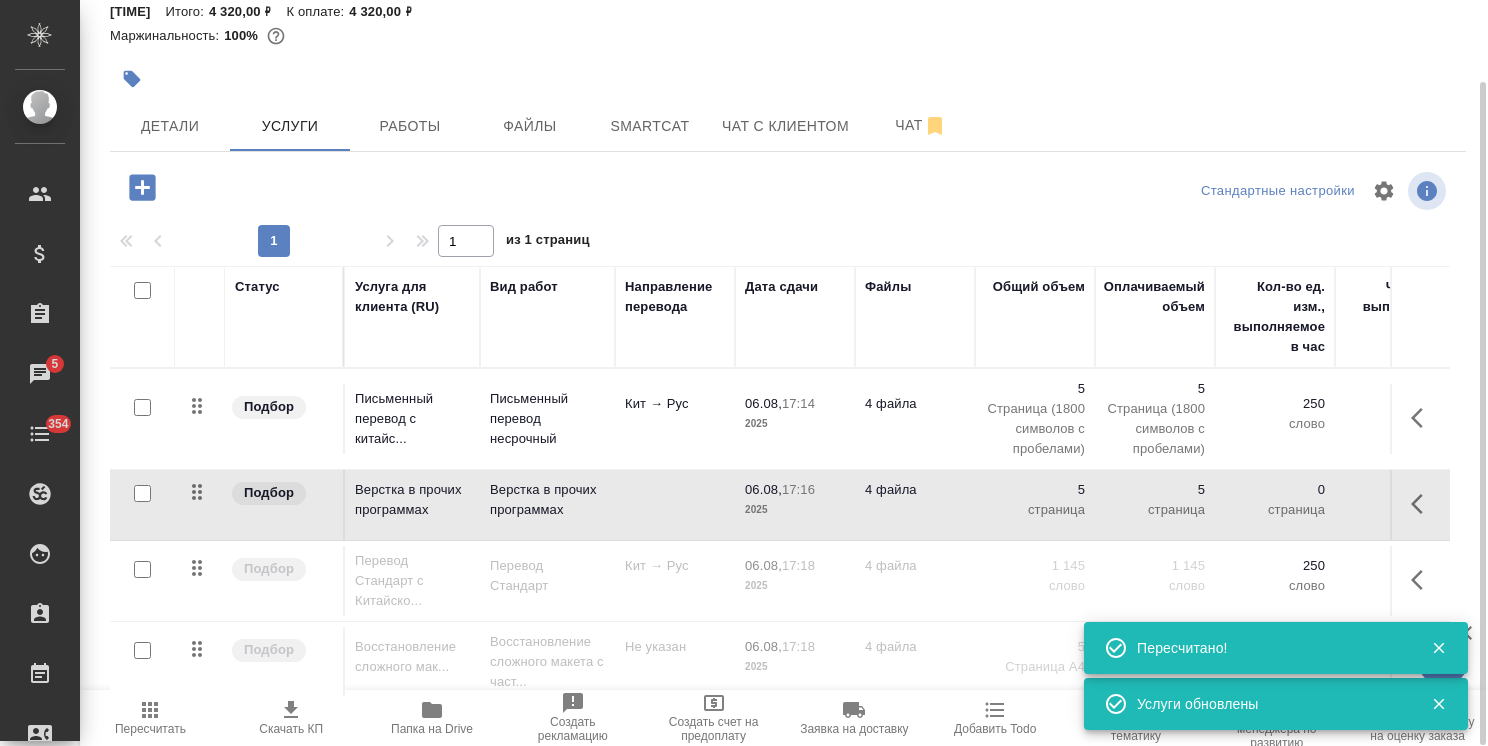 scroll, scrollTop: 0, scrollLeft: 0, axis: both 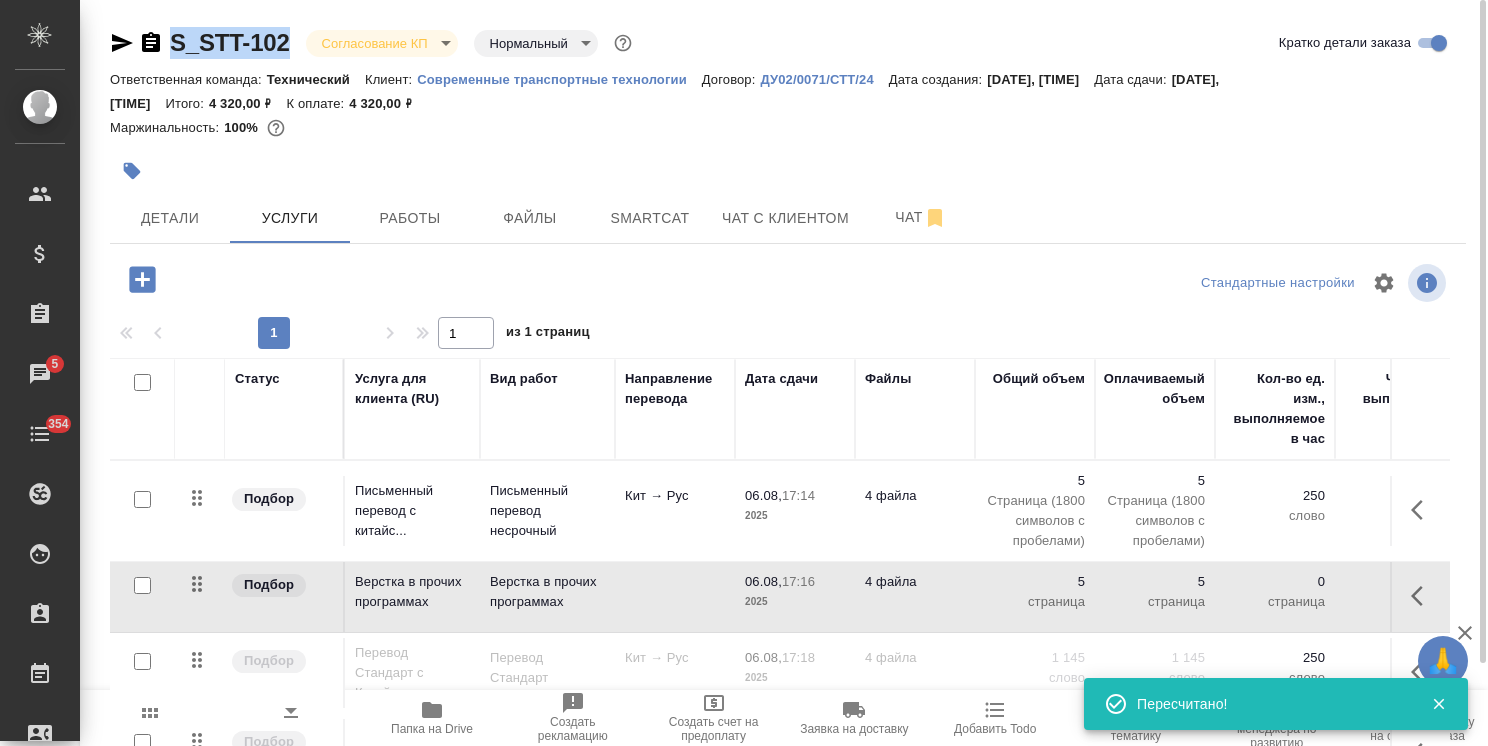 drag, startPoint x: 300, startPoint y: 34, endPoint x: 144, endPoint y: 19, distance: 156.7195 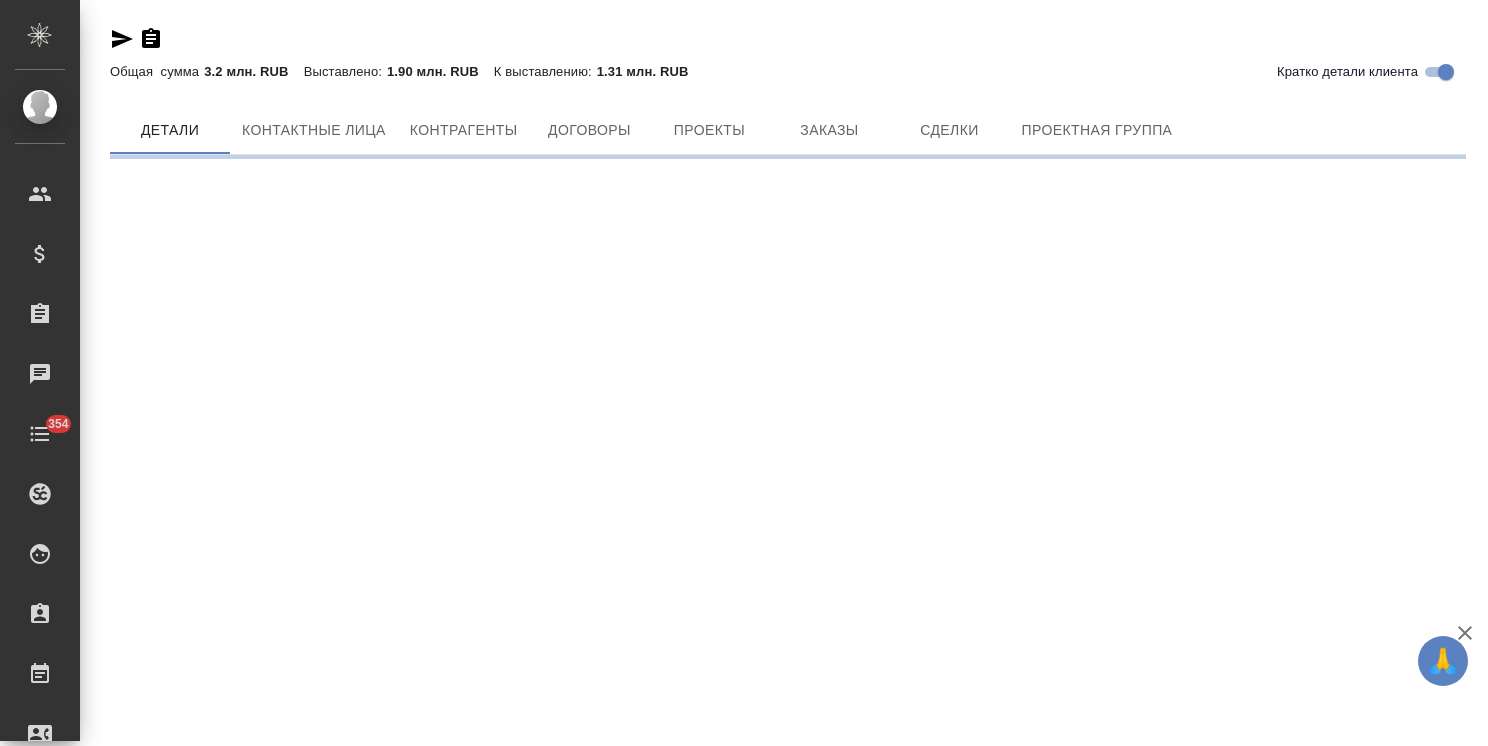 scroll, scrollTop: 0, scrollLeft: 0, axis: both 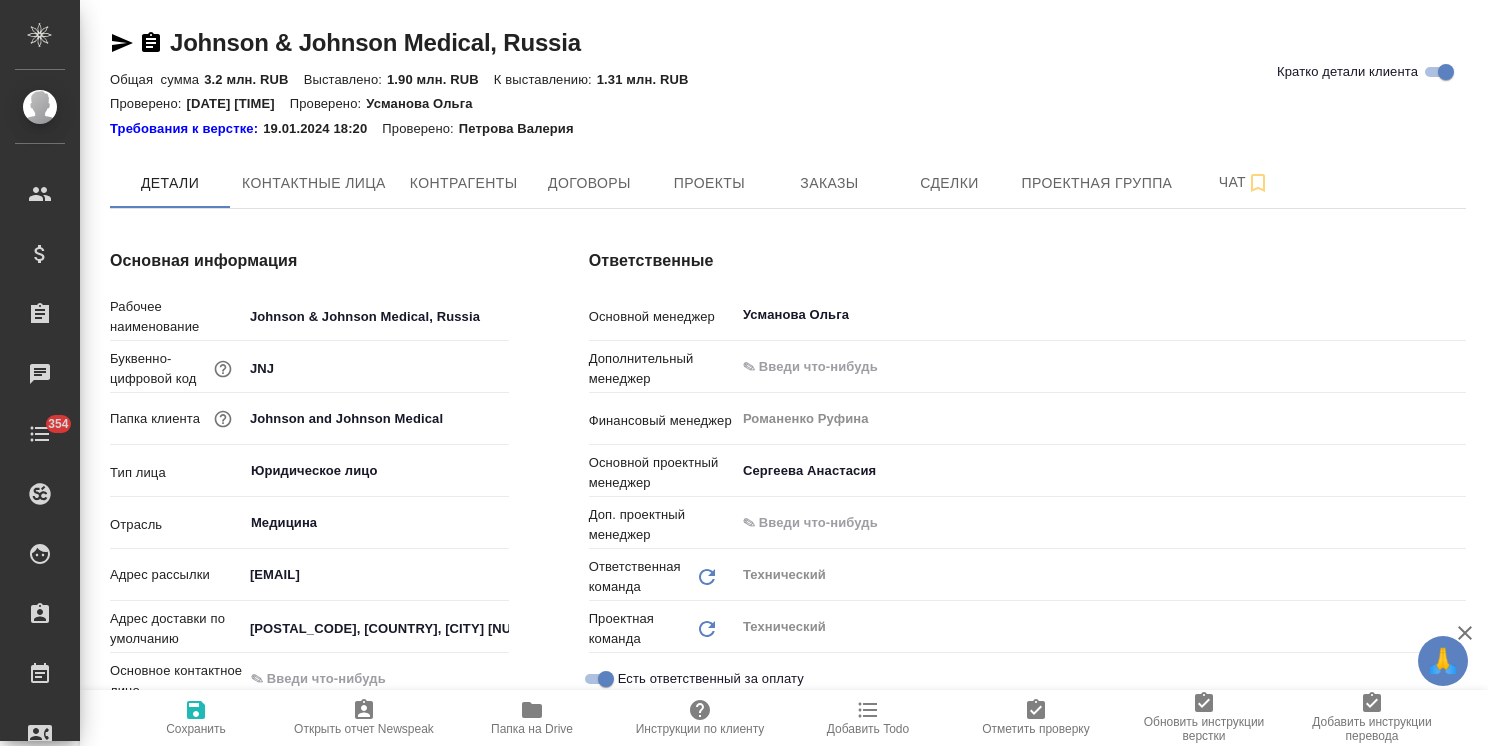 click on "Папка на Drive" at bounding box center [532, 717] 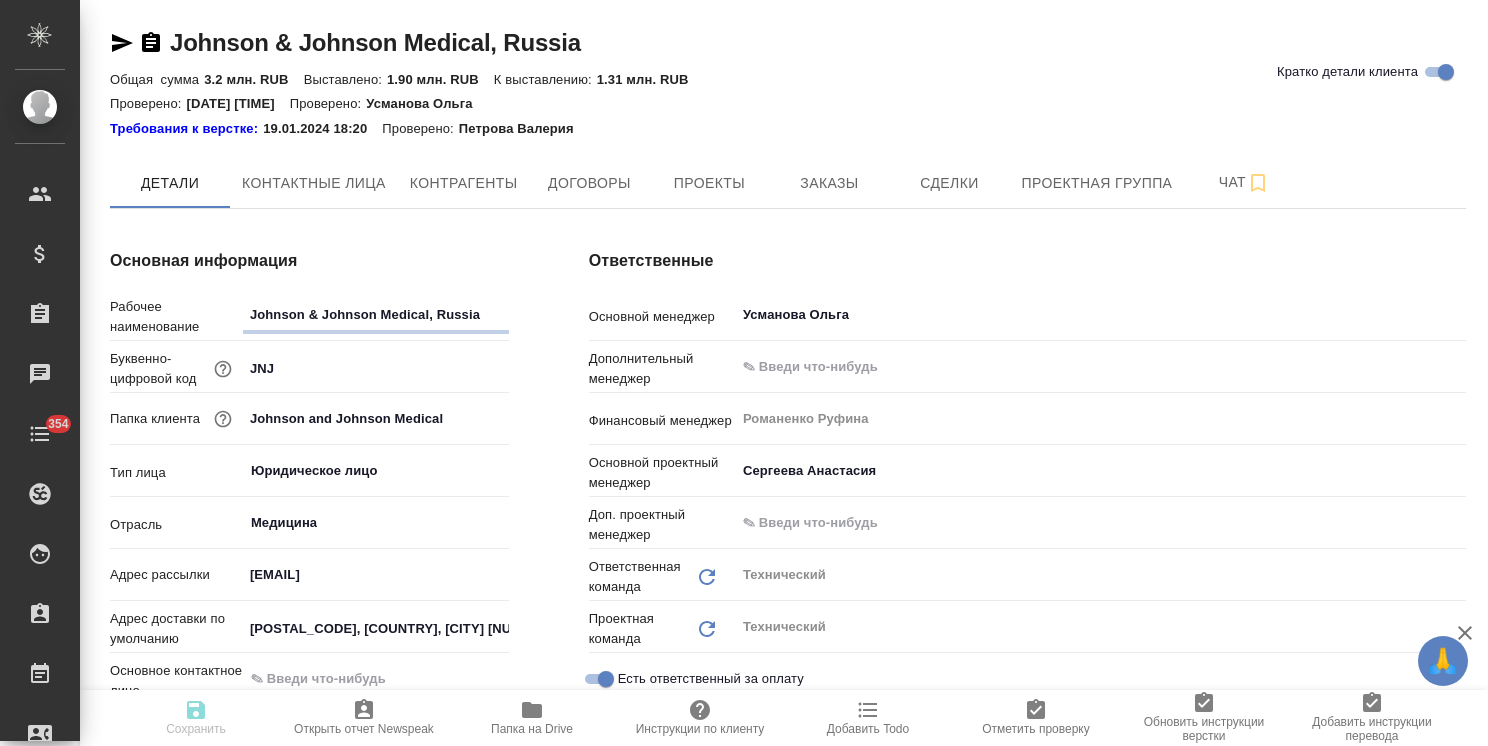 type on "x" 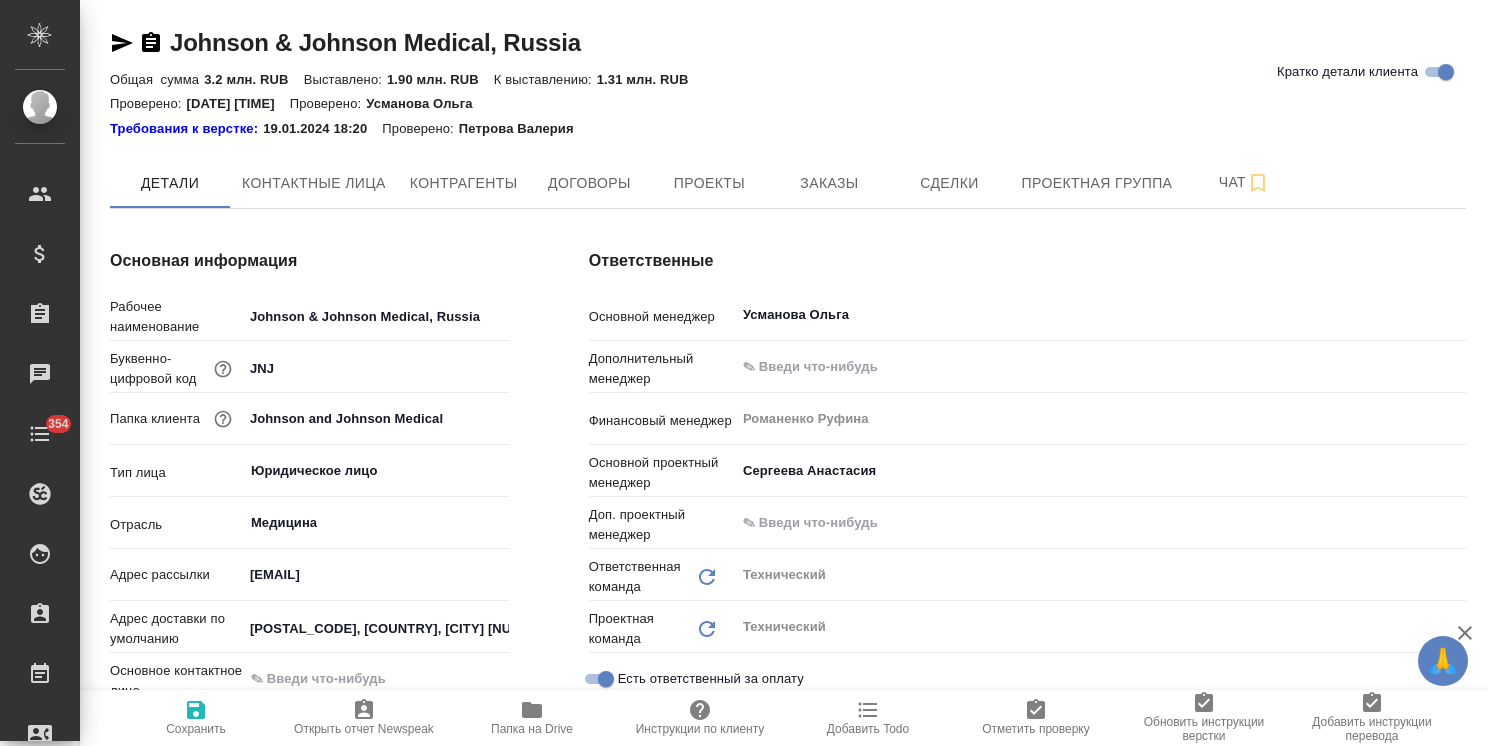 type on "x" 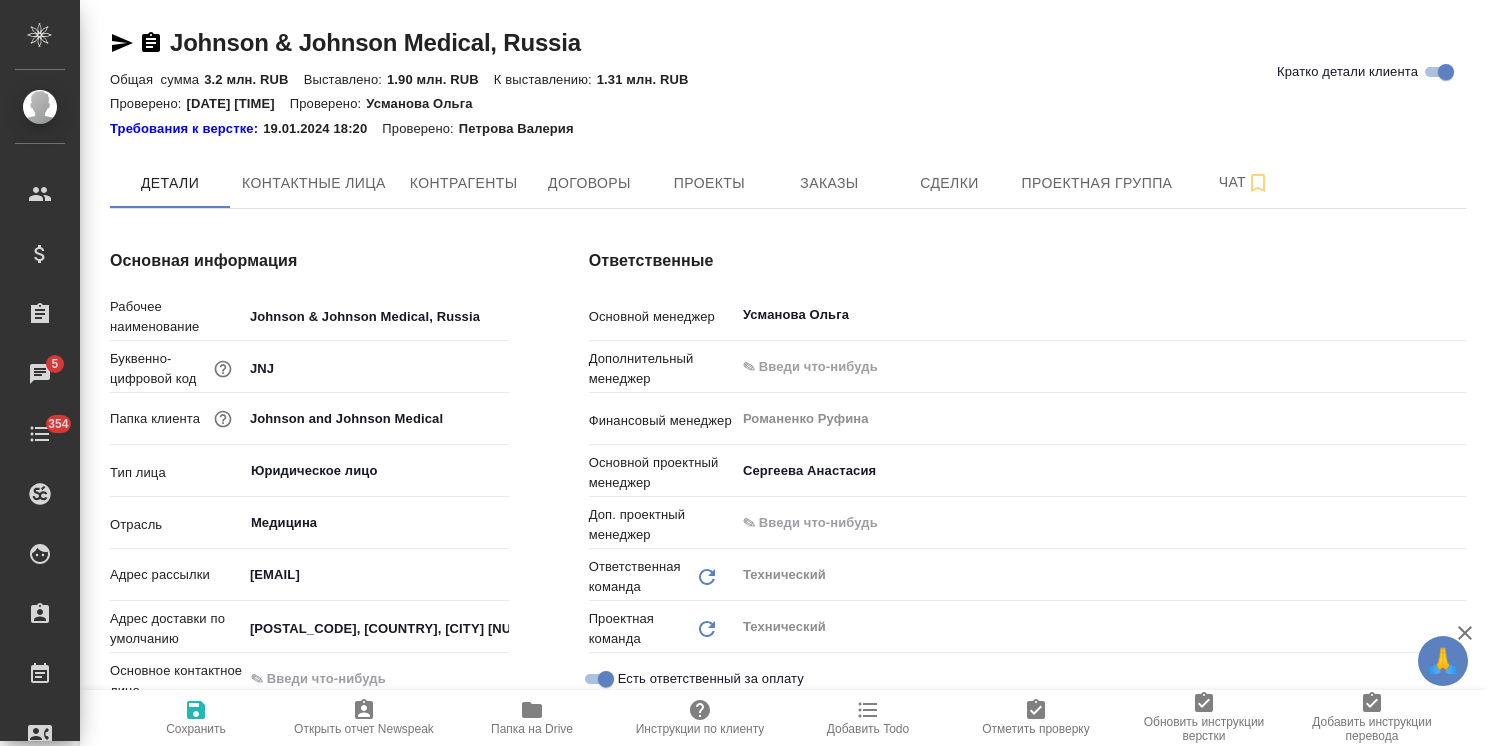 click on "Папка на Drive" at bounding box center [532, 729] 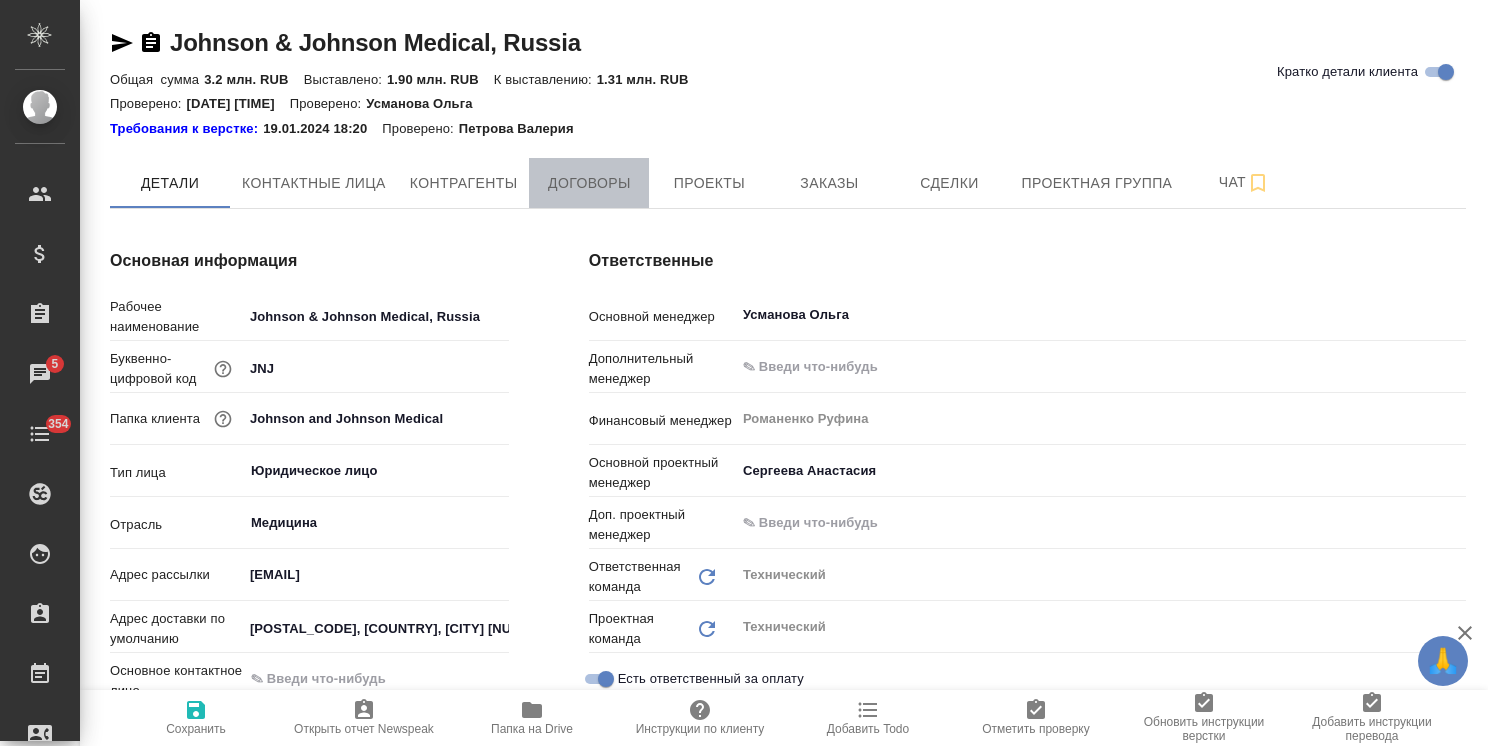 click on "Договоры" at bounding box center [589, 183] 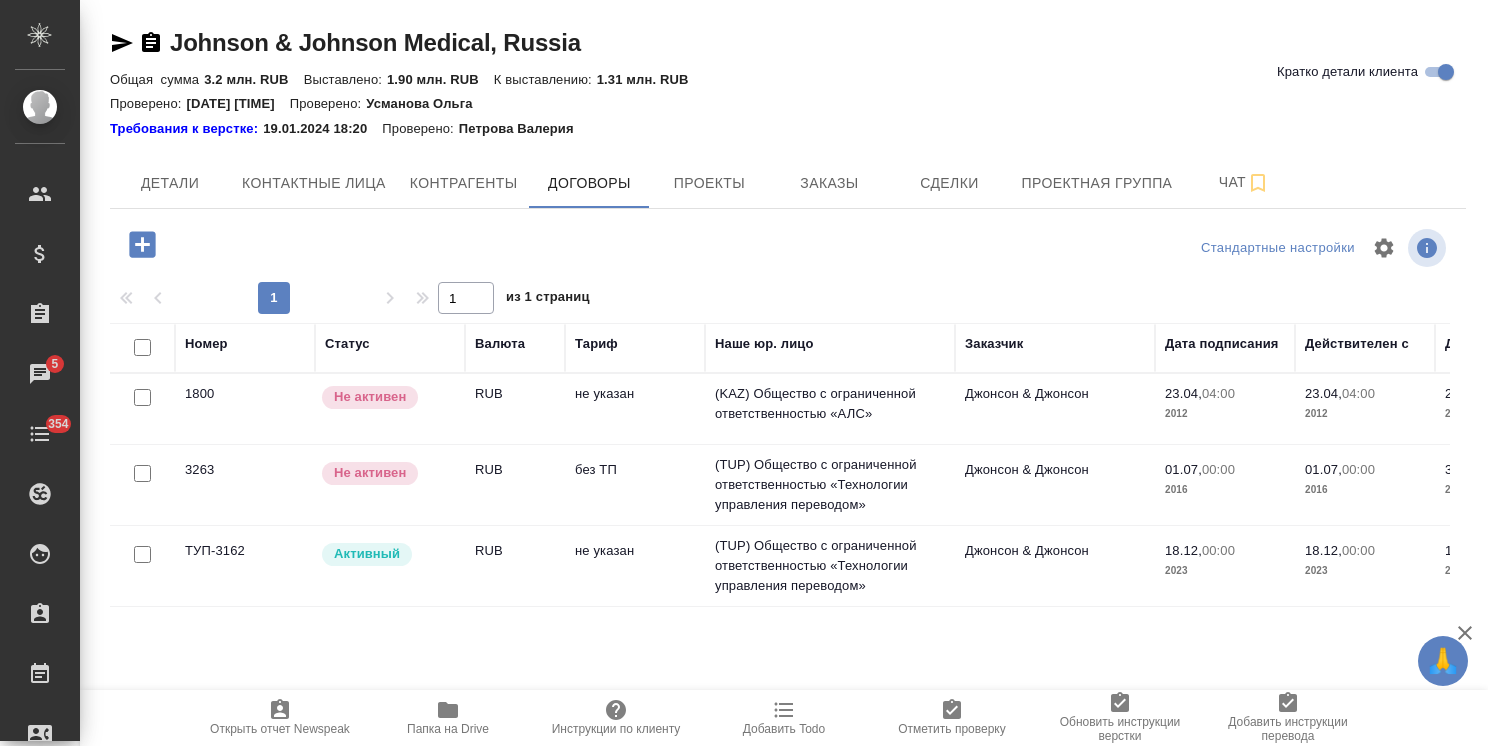 click on "ТУП-3162" at bounding box center (245, 409) 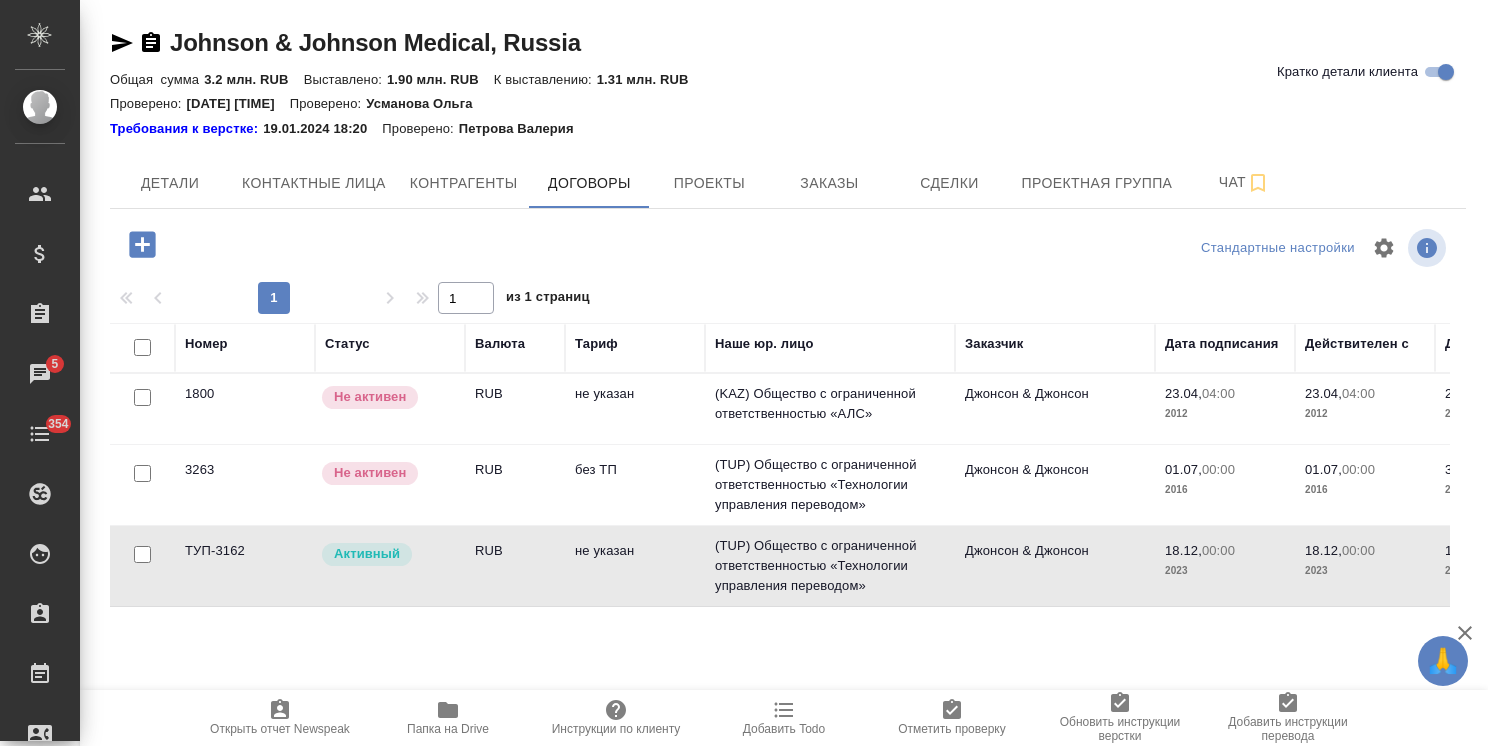 click on "ТУП-3162" at bounding box center (245, 409) 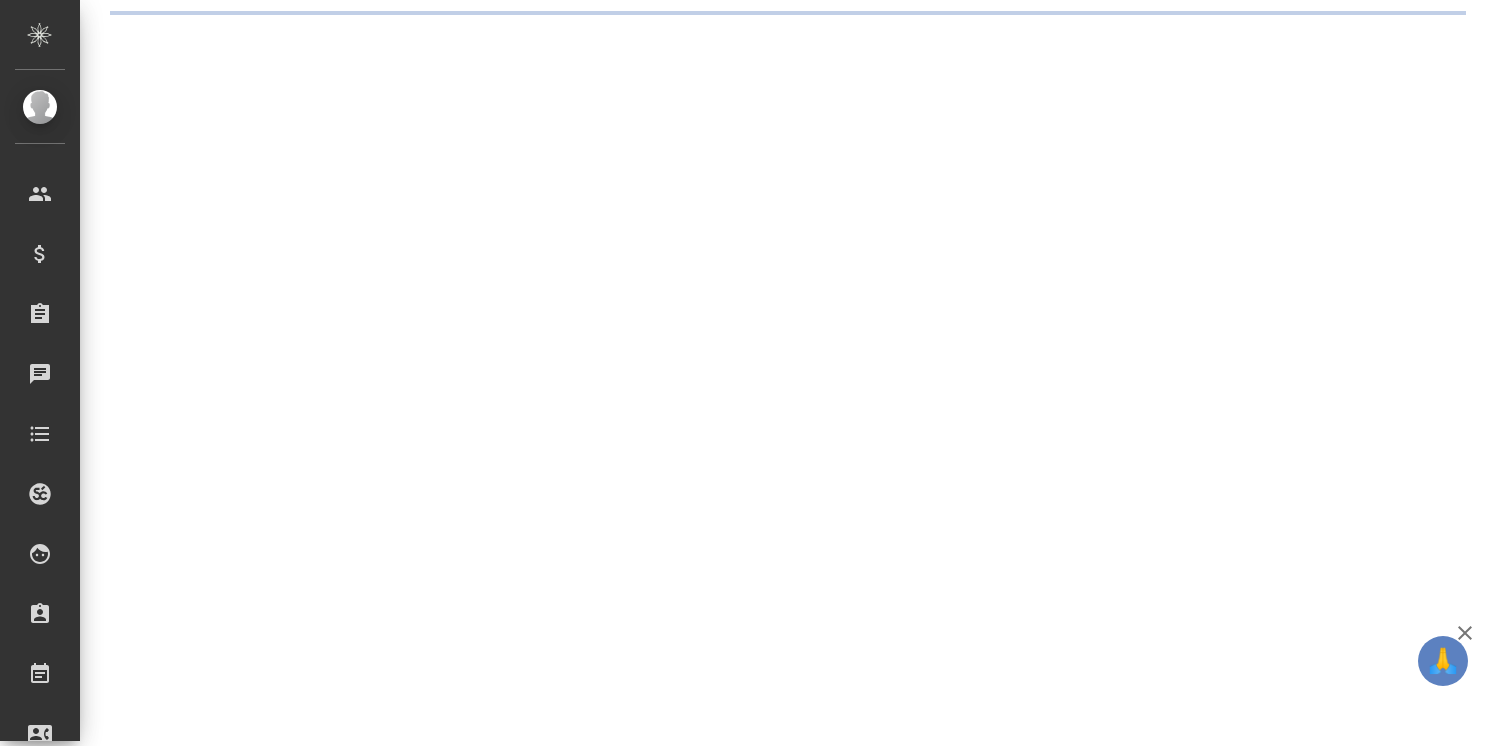 scroll, scrollTop: 0, scrollLeft: 0, axis: both 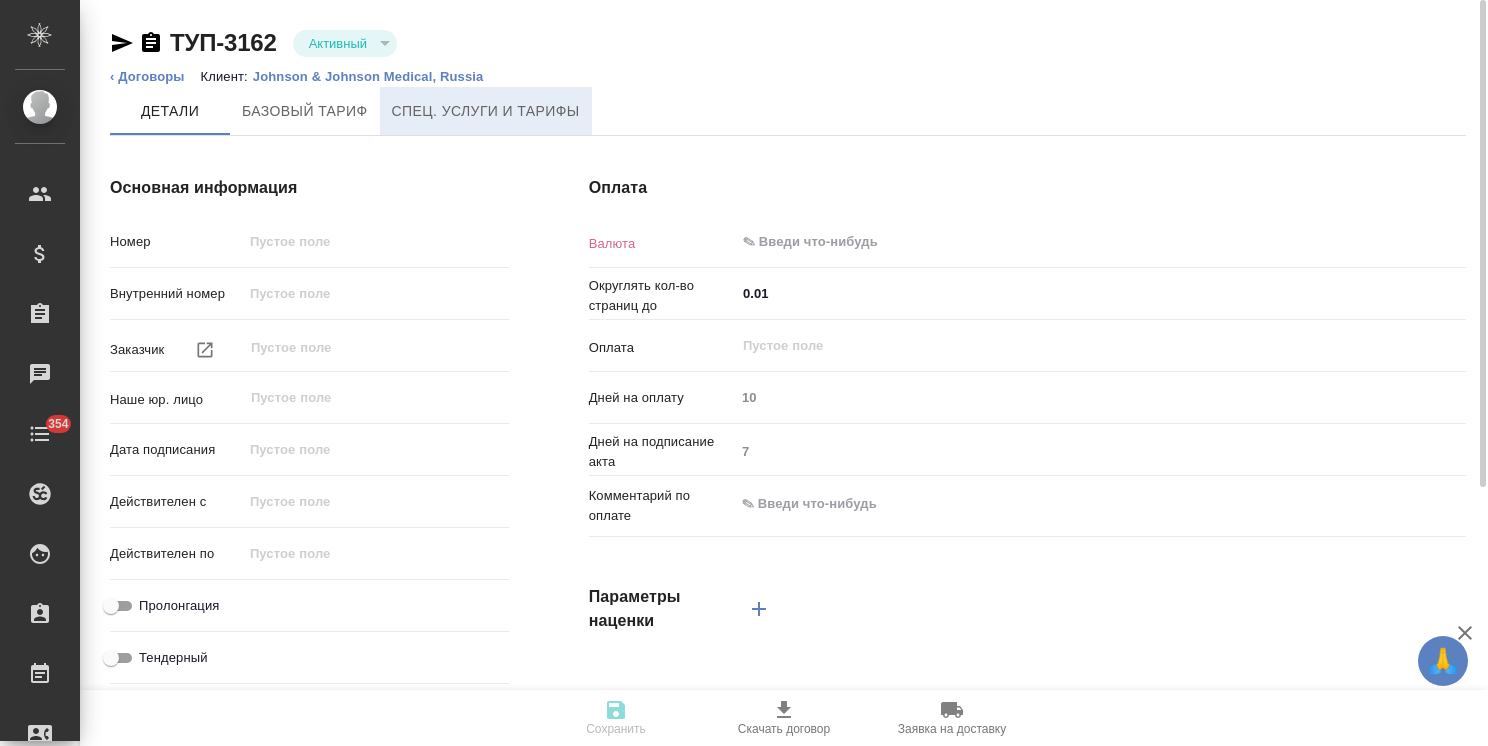 click on "Спец. услуги и тарифы" at bounding box center (486, 111) 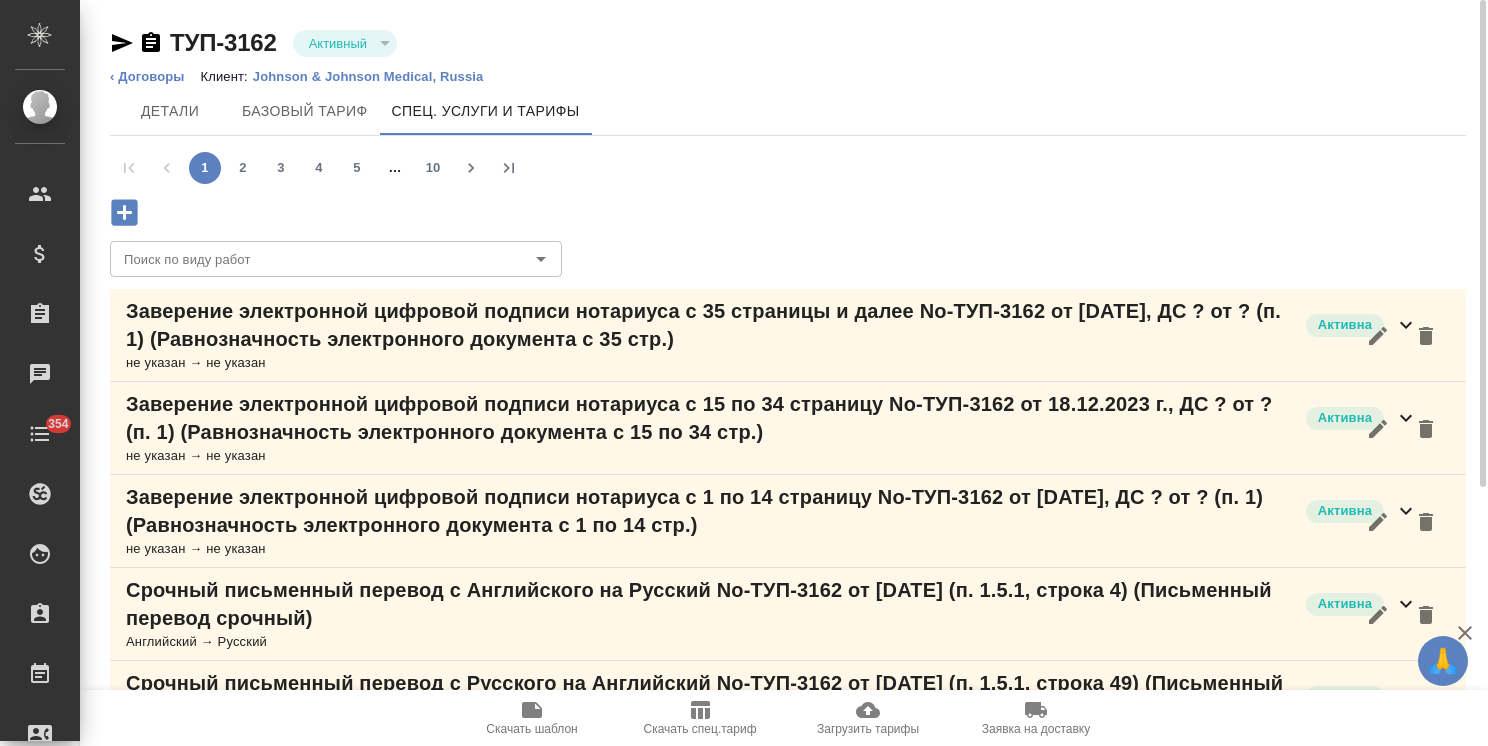 click 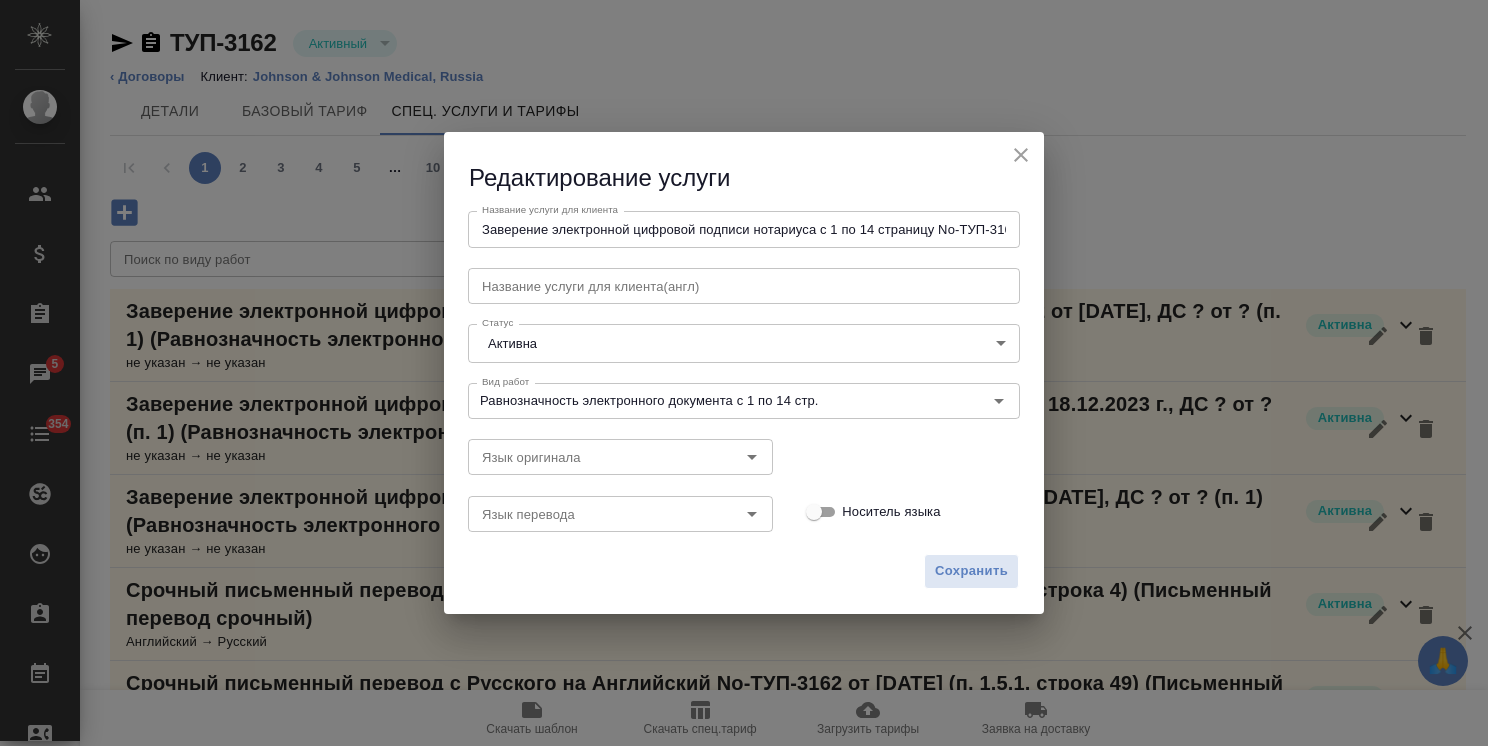 click on "Заверение электронной цифровой подписи нотариуса с 1 по 14 страницу No-ТУП-3162 от [DATE], ДС ? от ? (п. 1)" at bounding box center (744, 229) 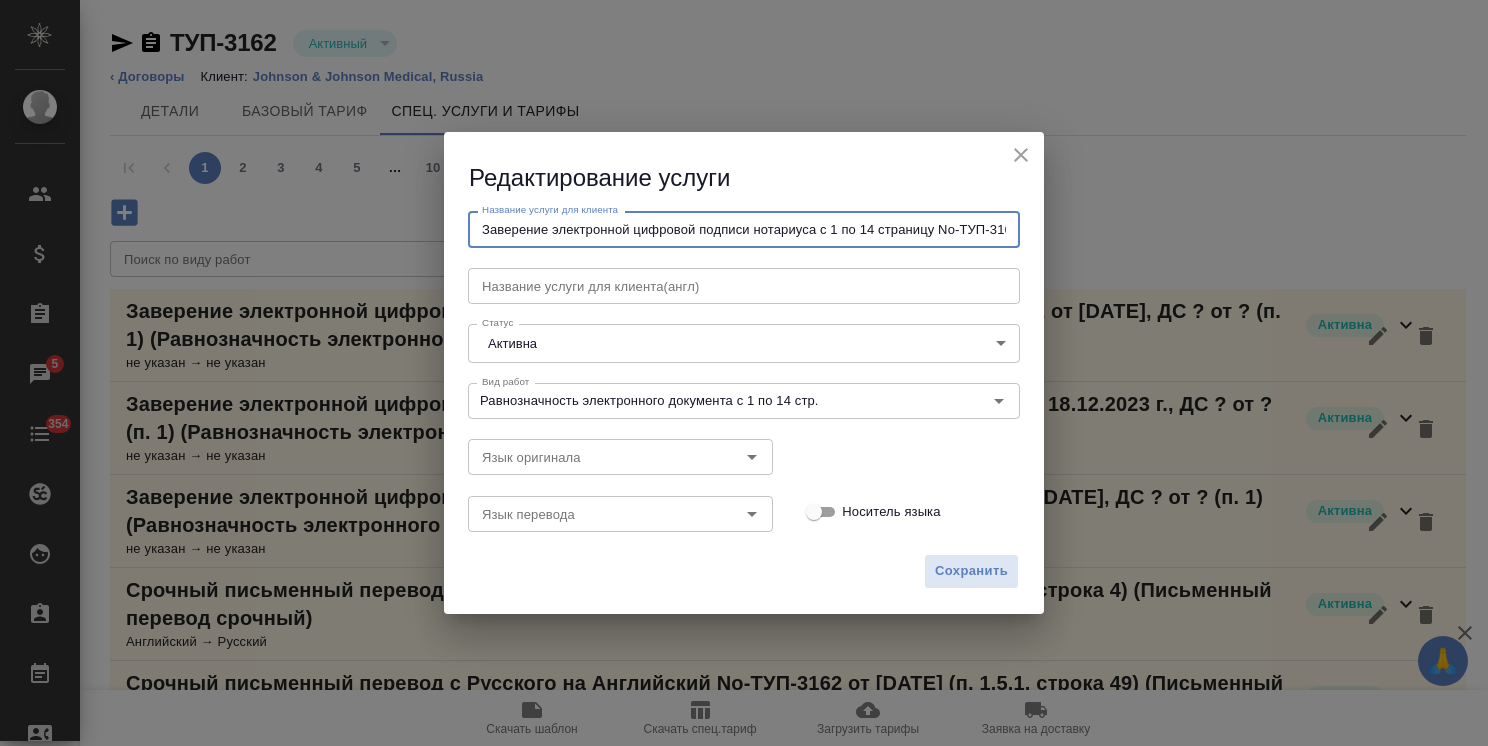 scroll, scrollTop: 0, scrollLeft: 210, axis: horizontal 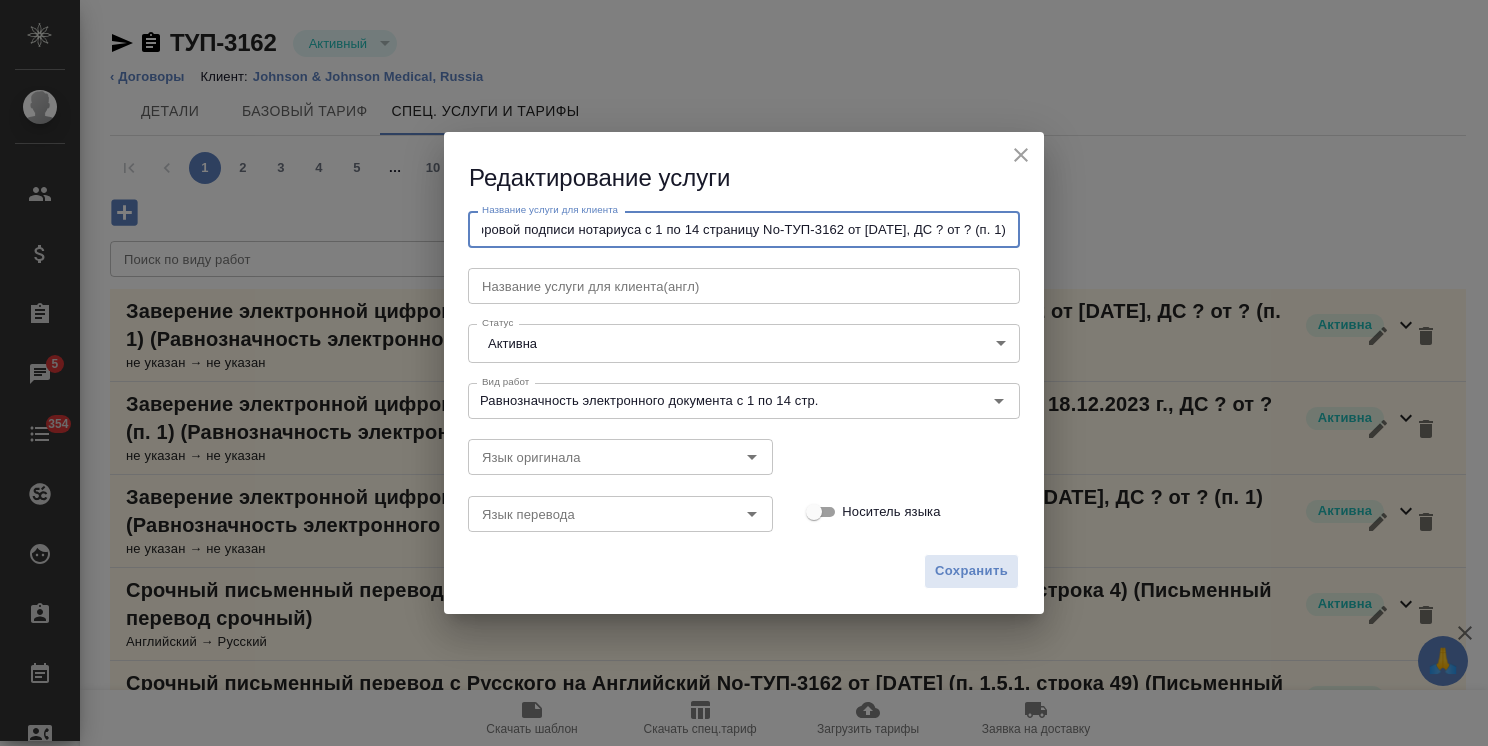 drag, startPoint x: 899, startPoint y: 225, endPoint x: 1120, endPoint y: 234, distance: 221.18318 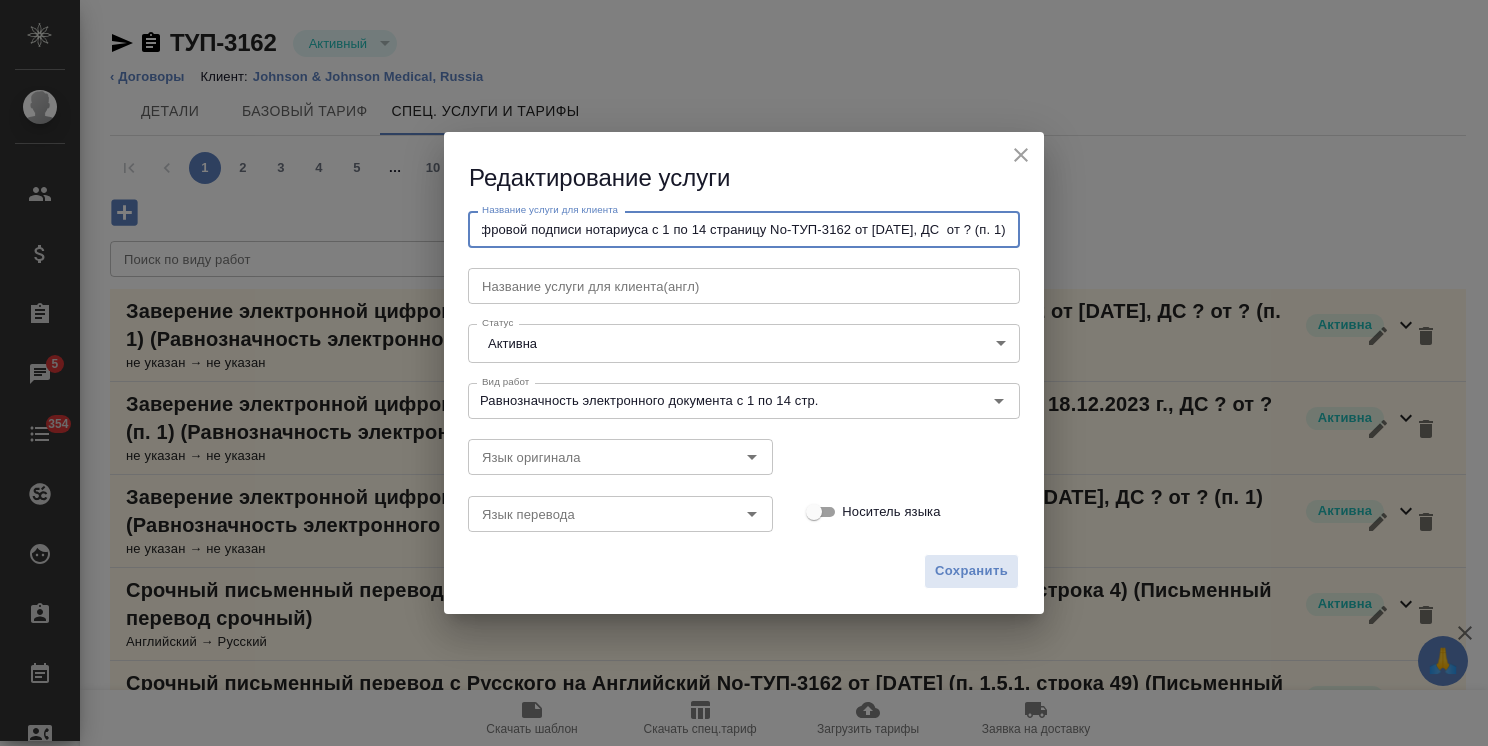 scroll, scrollTop: 0, scrollLeft: 203, axis: horizontal 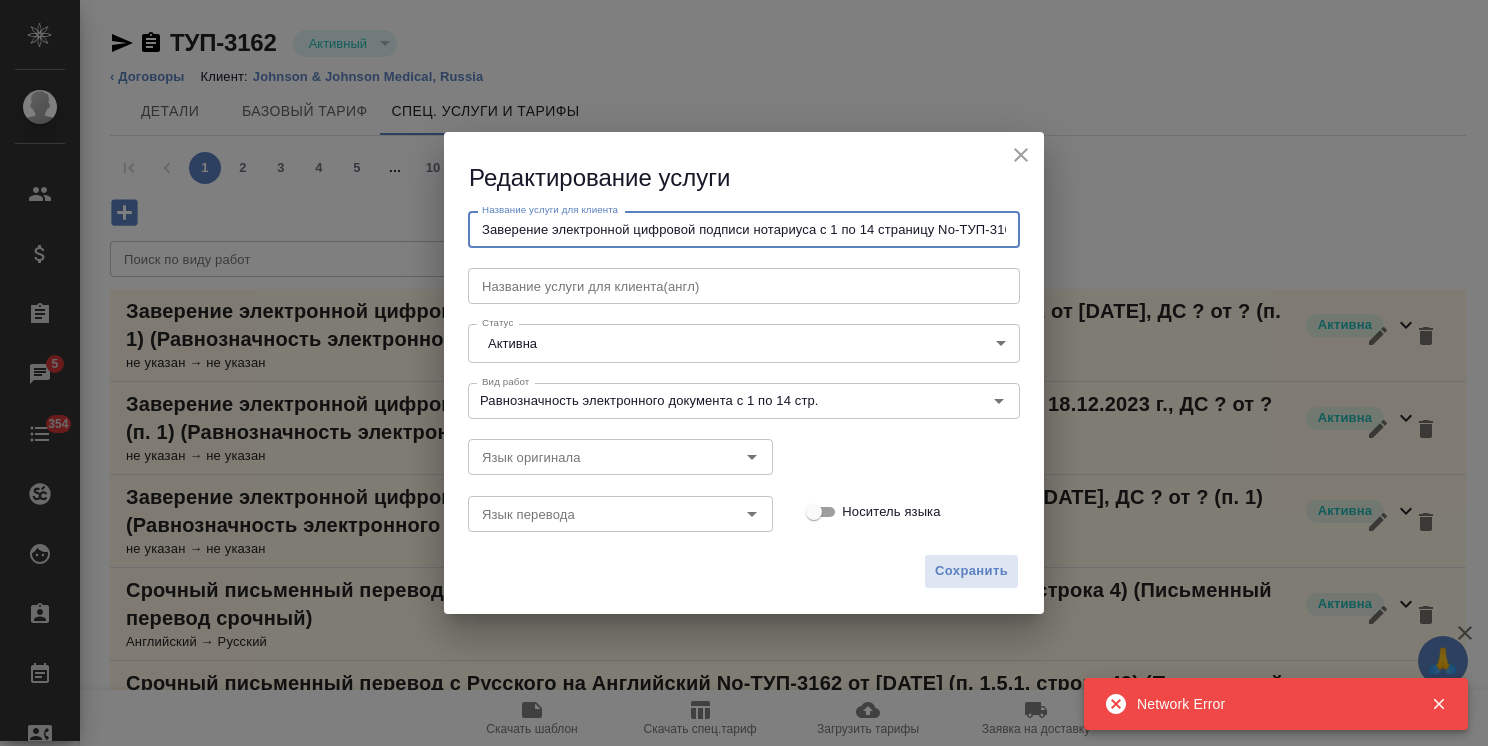 click on "Заверение электронной цифровой подписи нотариуса с 1 по 14 страницу No-ТУП-3162 от [DATE], ДС №2 от ? (п. 1)" at bounding box center [744, 229] 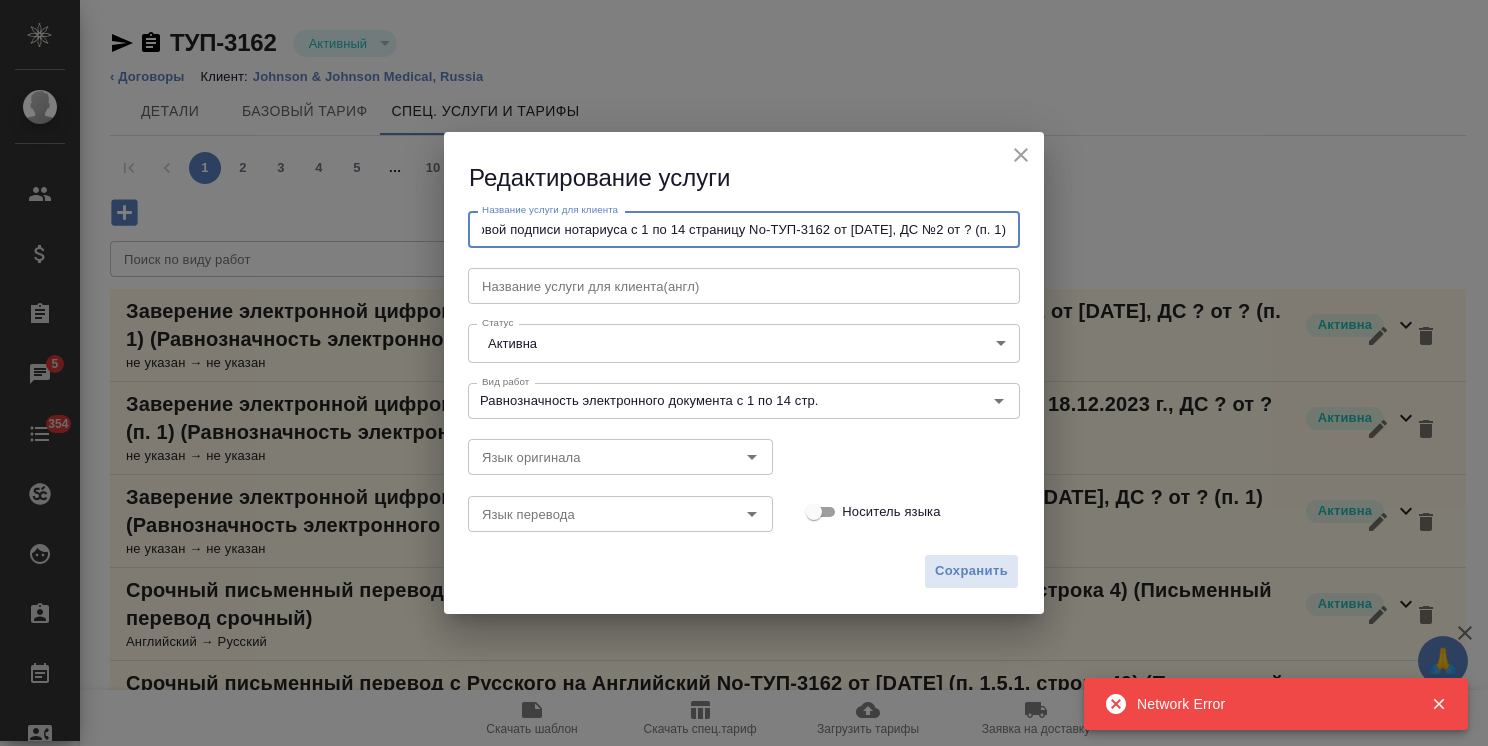 drag, startPoint x: 968, startPoint y: 224, endPoint x: 1098, endPoint y: 220, distance: 130.06152 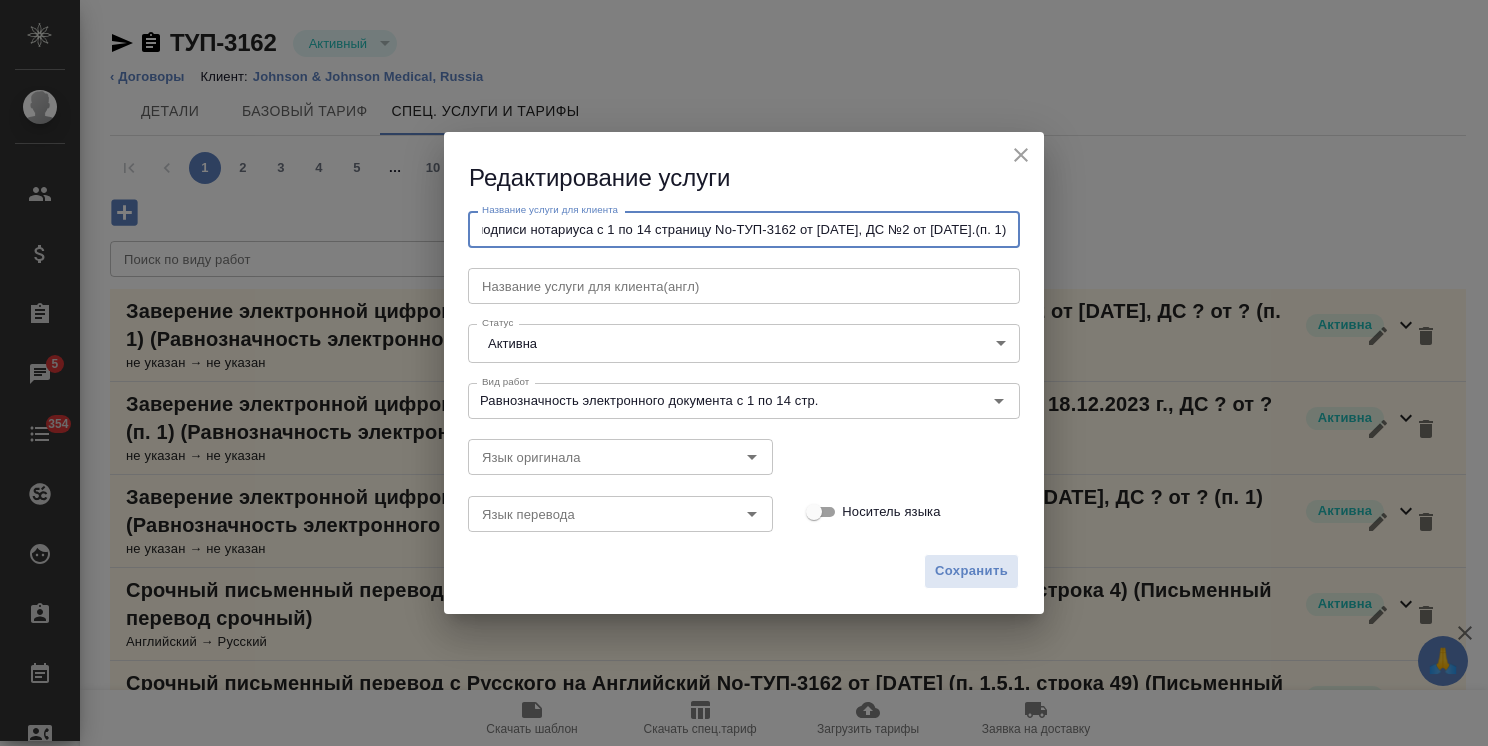 scroll, scrollTop: 0, scrollLeft: 260, axis: horizontal 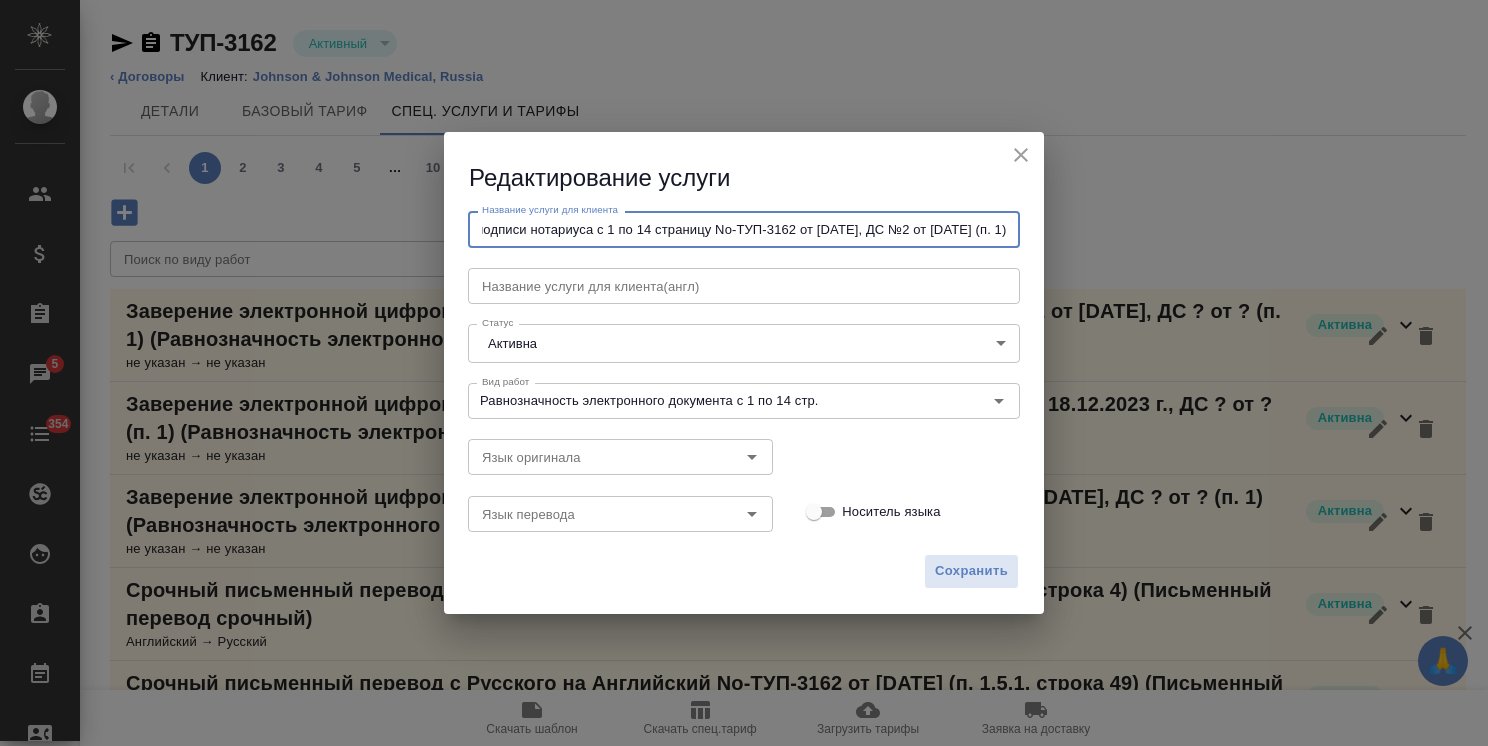 drag, startPoint x: 978, startPoint y: 227, endPoint x: 1029, endPoint y: 230, distance: 51.088158 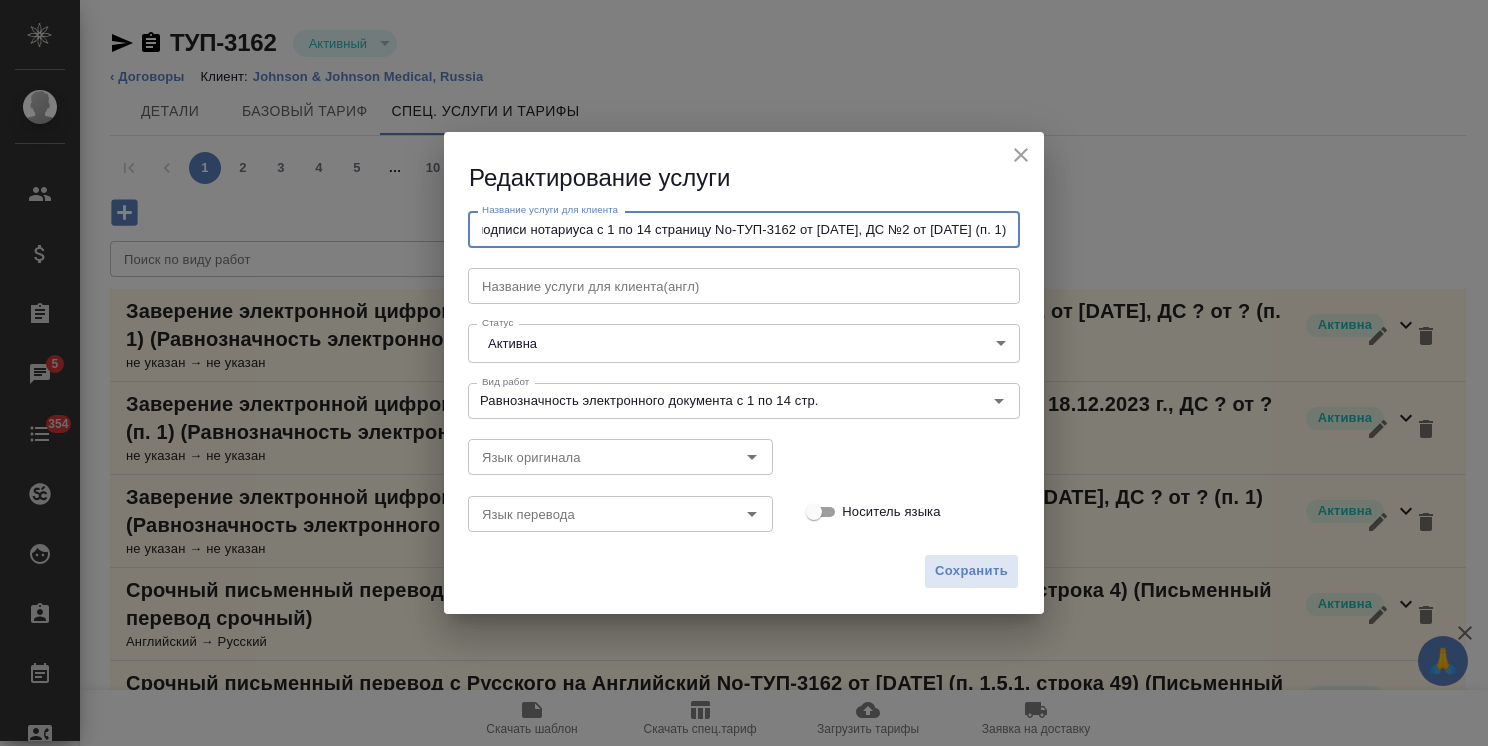 drag, startPoint x: 1014, startPoint y: 230, endPoint x: 764, endPoint y: 236, distance: 250.07199 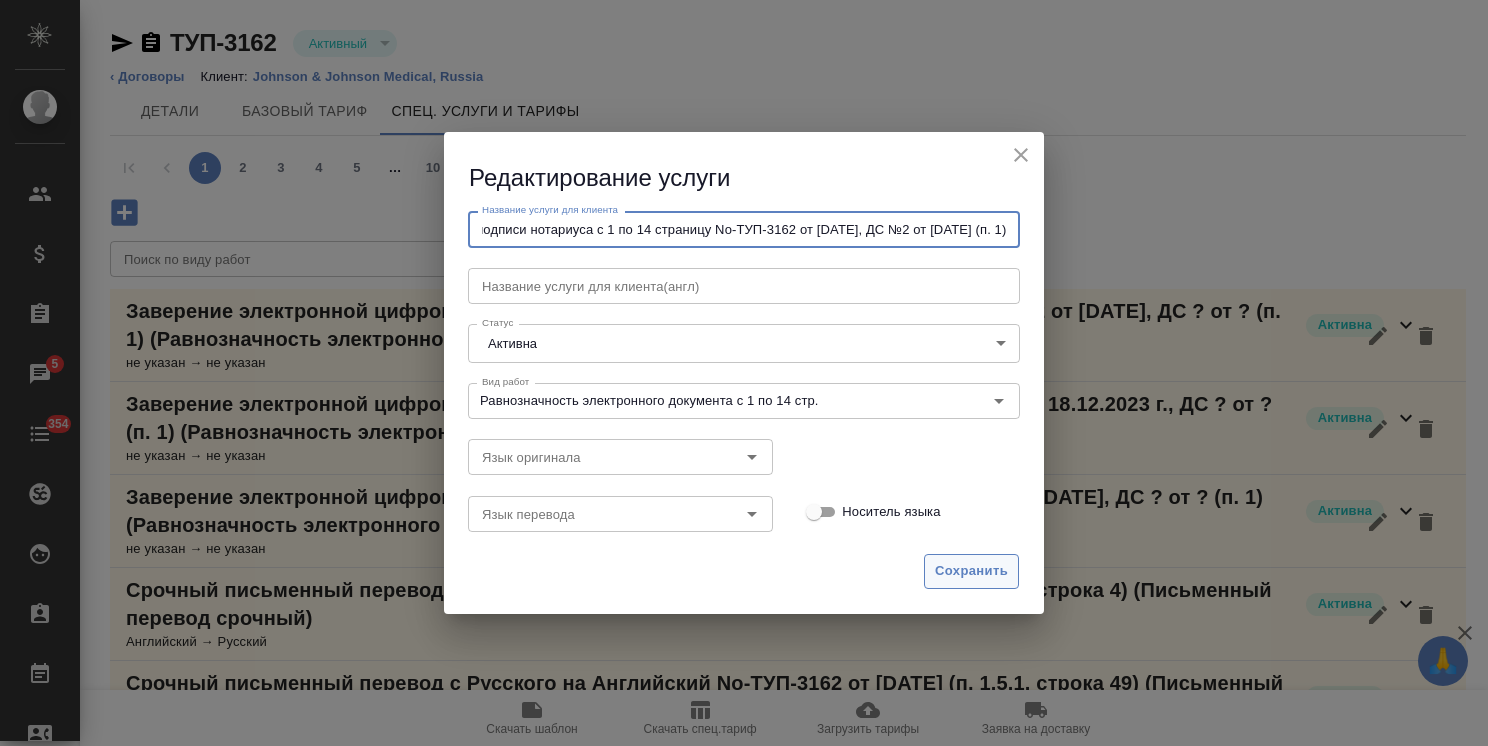 type on "Заверение электронной цифровой подписи нотариуса с 1 по 14 страницу No-ТУП-3162 от [DATE], ДС №2 от [DATE] (п. 1)" 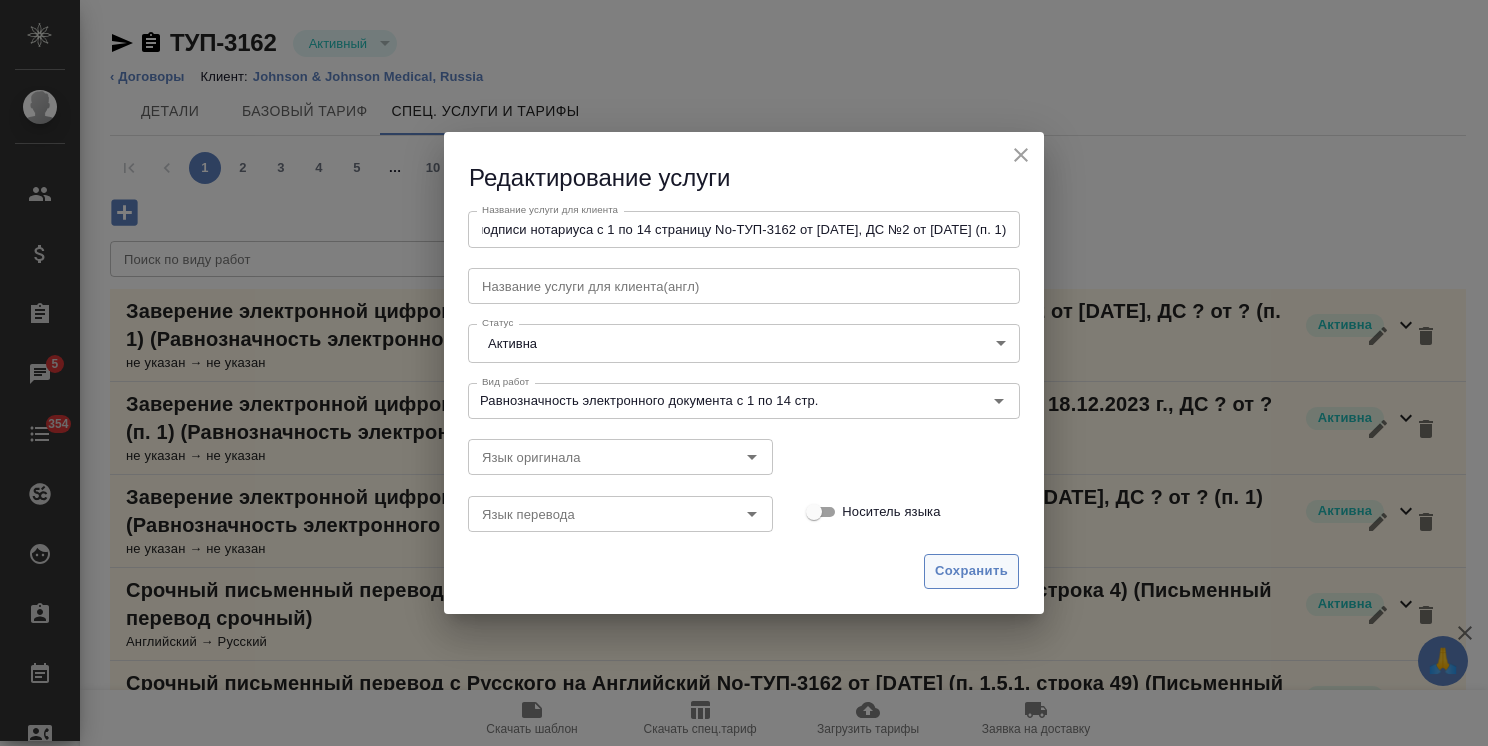 scroll, scrollTop: 0, scrollLeft: 0, axis: both 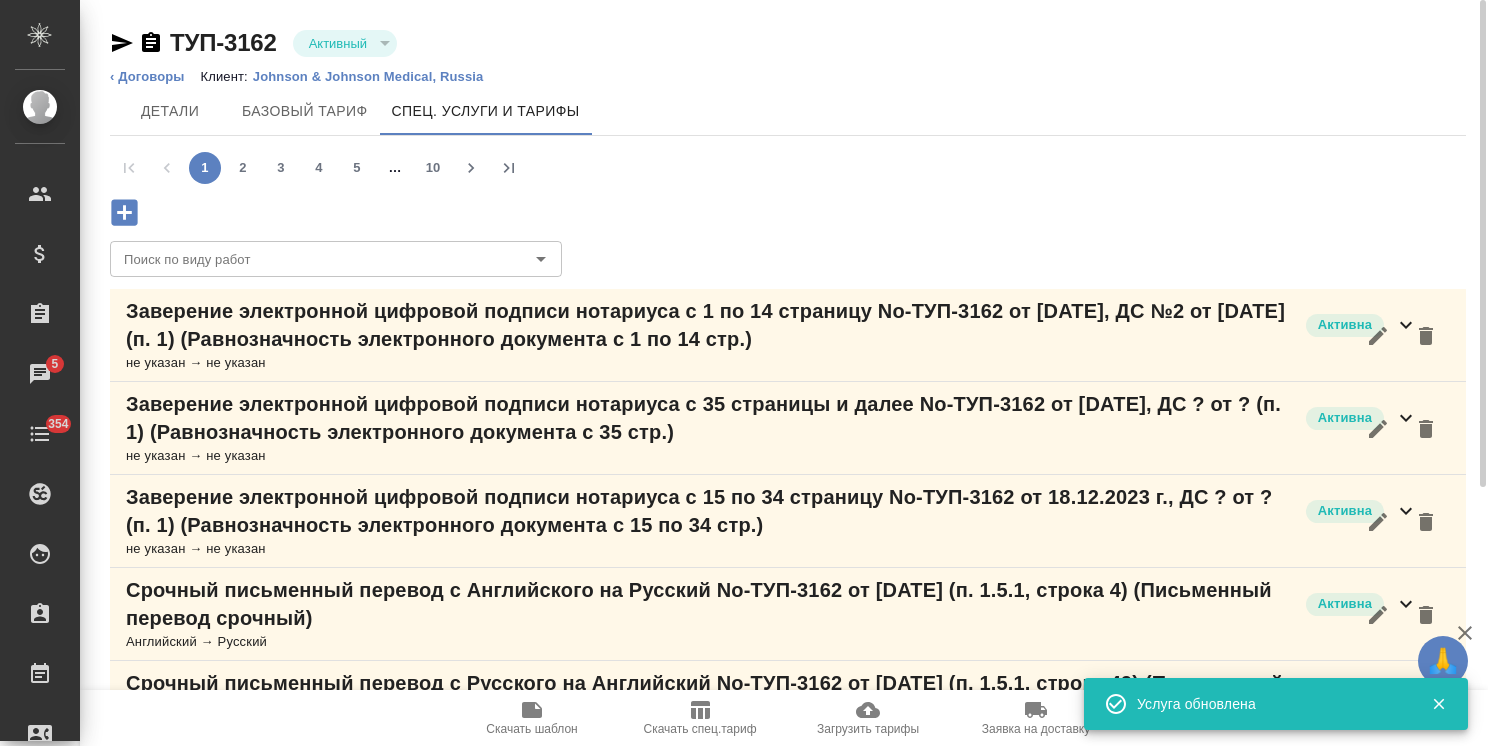 click 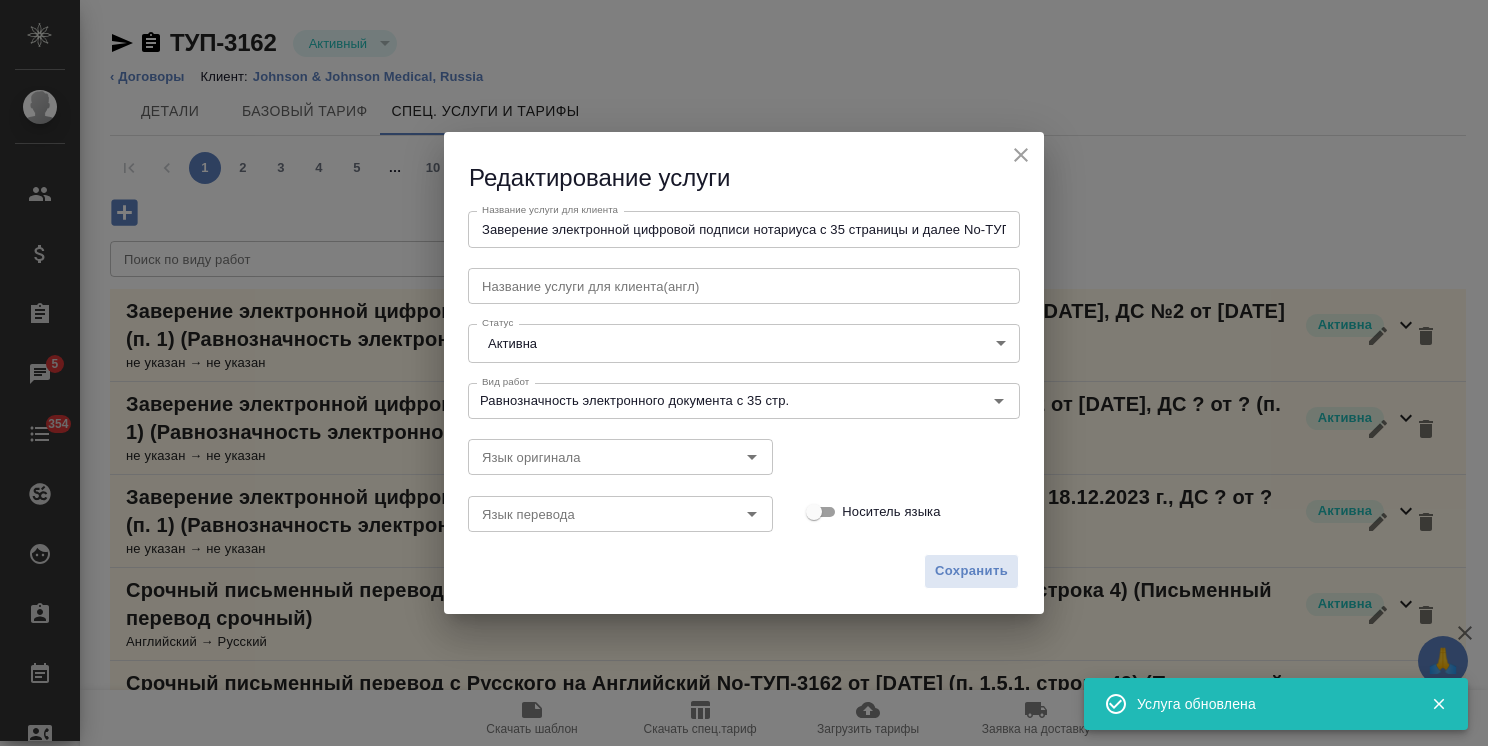 click on "Заверение электронной цифровой подписи нотариуса с 35 страницы и далее No-ТУП-3162 от [DATE], ДС ? от ? (п. 1)" at bounding box center [744, 229] 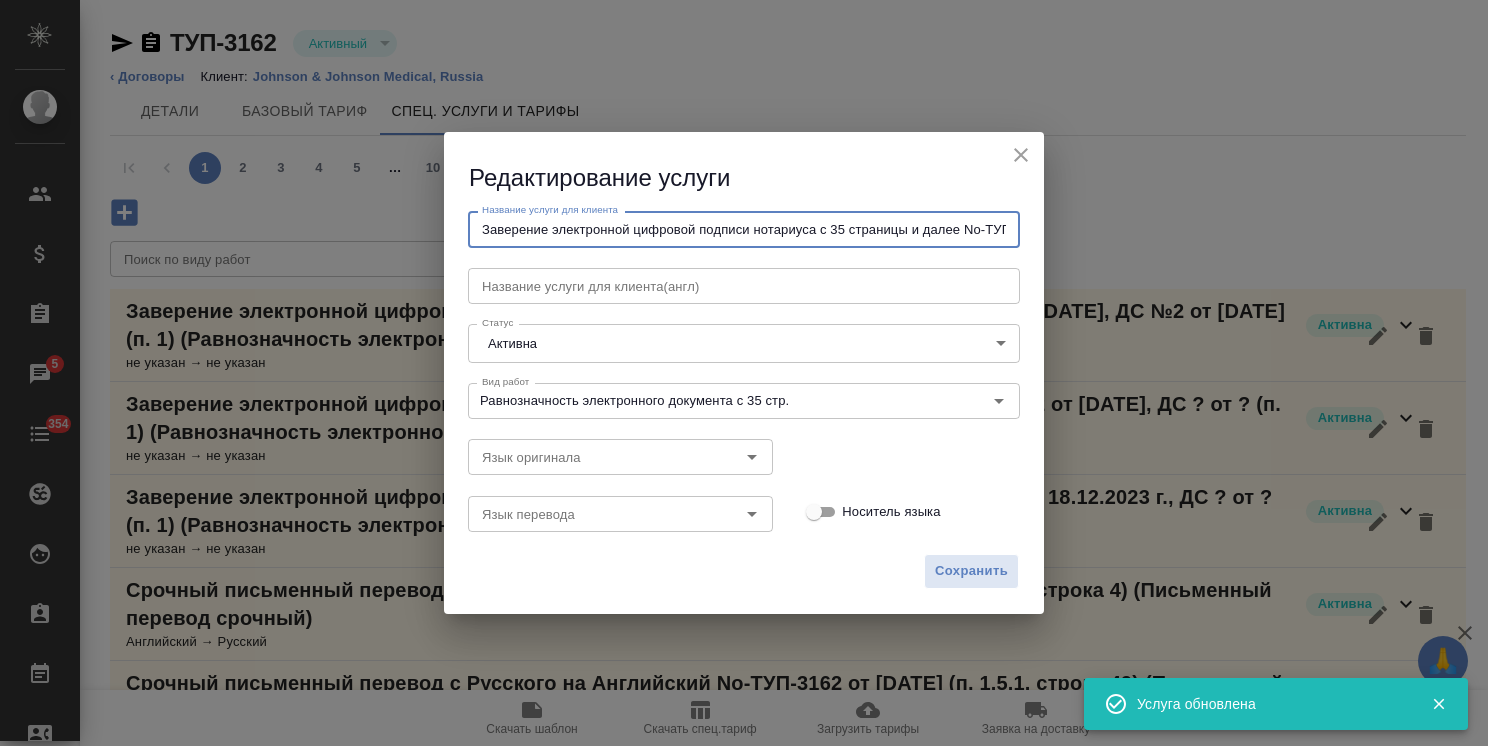 drag, startPoint x: 919, startPoint y: 226, endPoint x: 1071, endPoint y: 230, distance: 152.05263 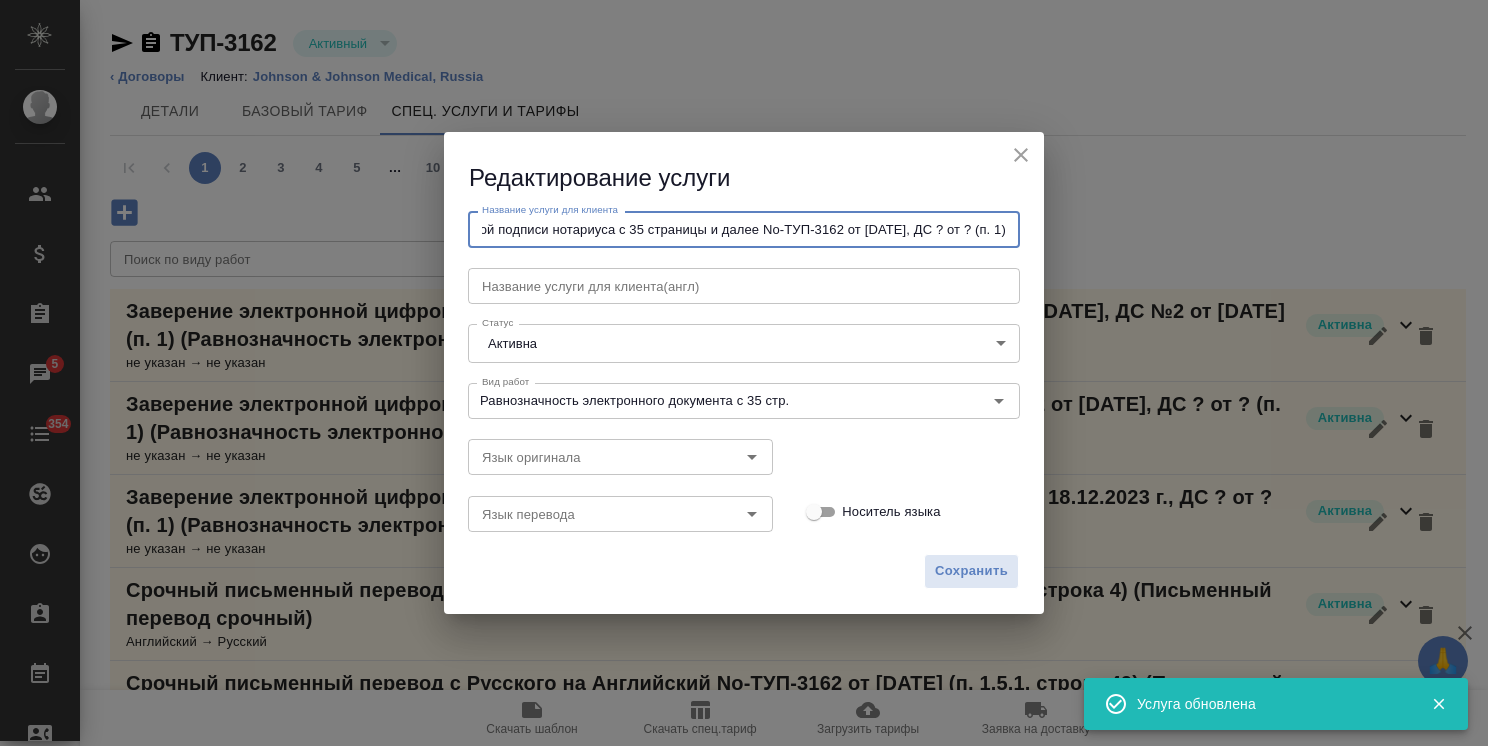 click on "Заверение электронной цифровой подписи нотариуса с 35 страницы и далее No-ТУП-3162 от [DATE], ДС ? от ? (п. 1)" at bounding box center (744, 229) 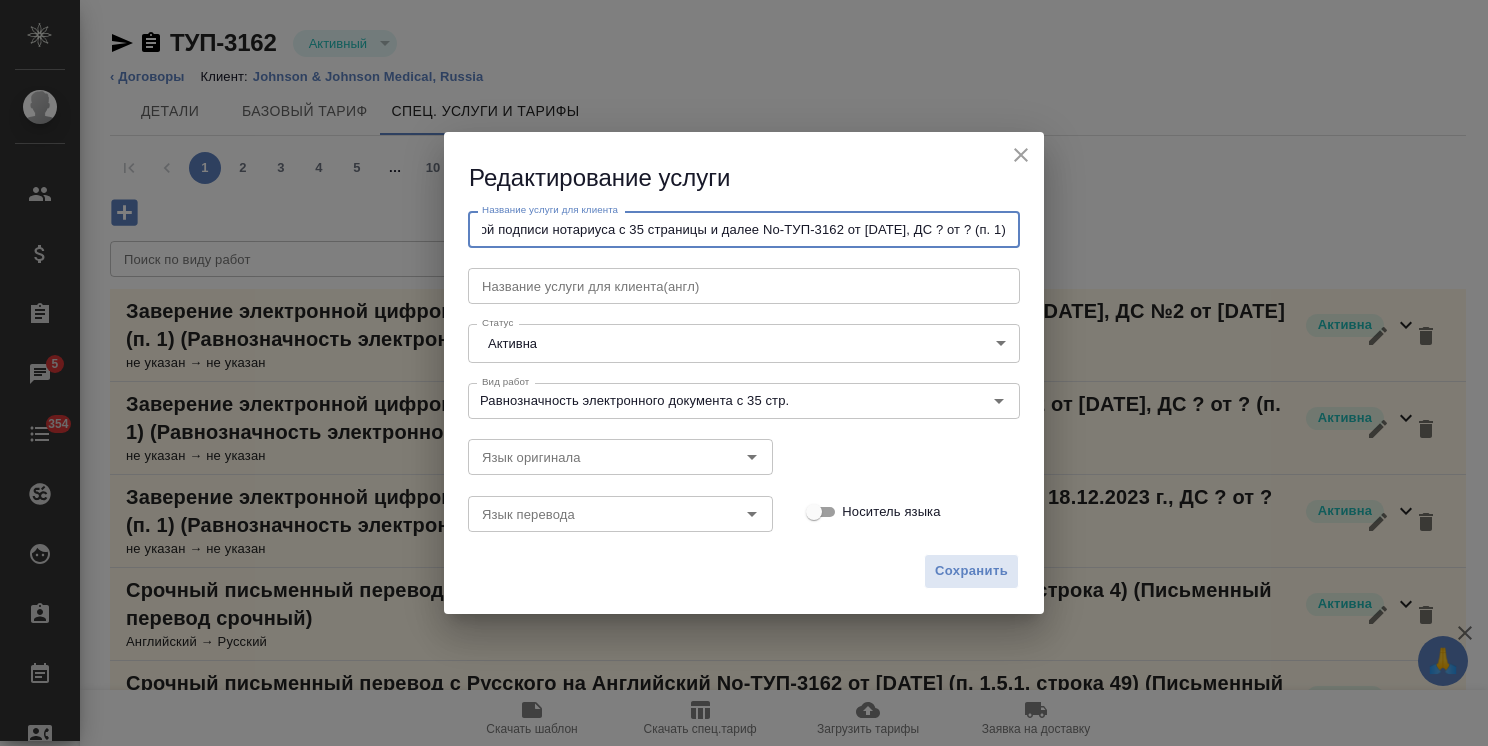 drag, startPoint x: 916, startPoint y: 226, endPoint x: 1172, endPoint y: 237, distance: 256.2362 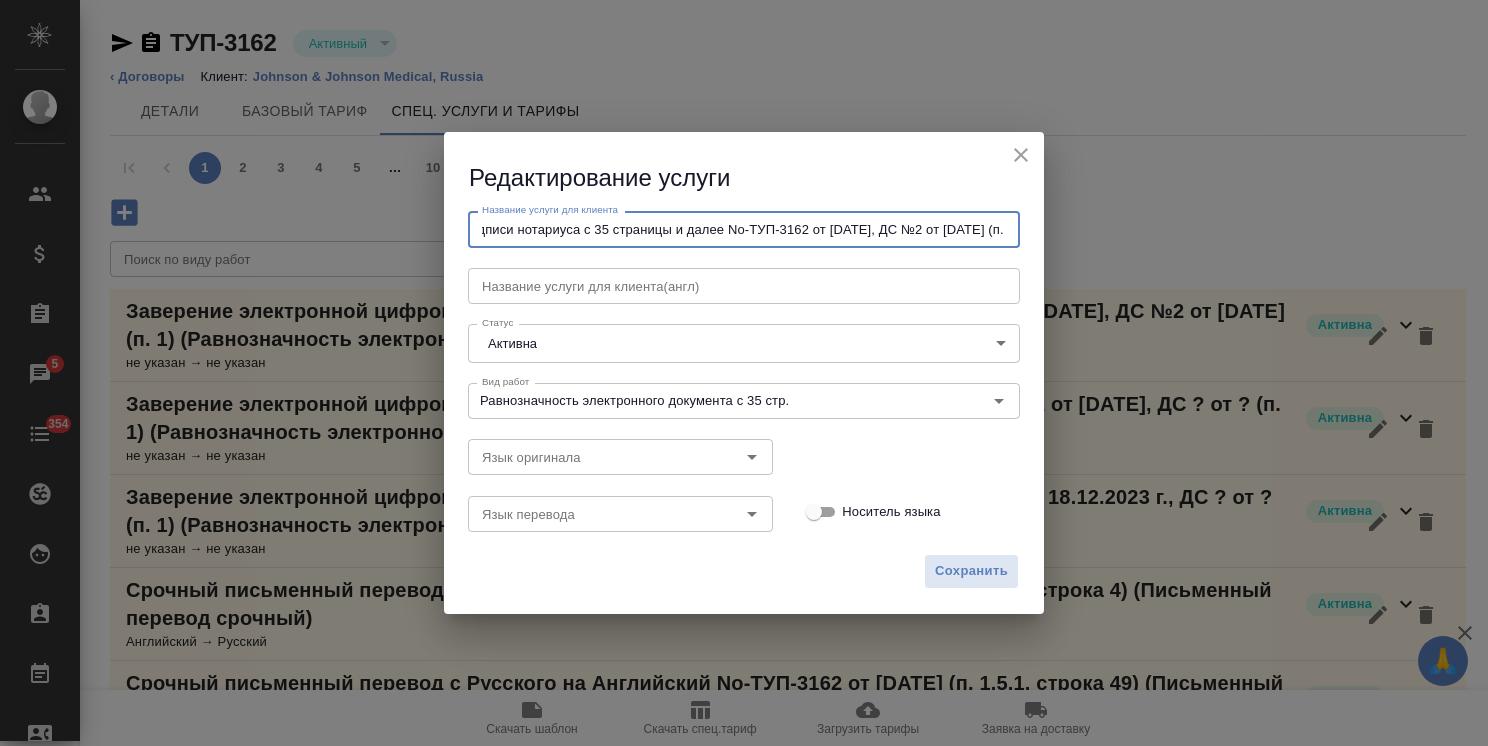 scroll, scrollTop: 0, scrollLeft: 320, axis: horizontal 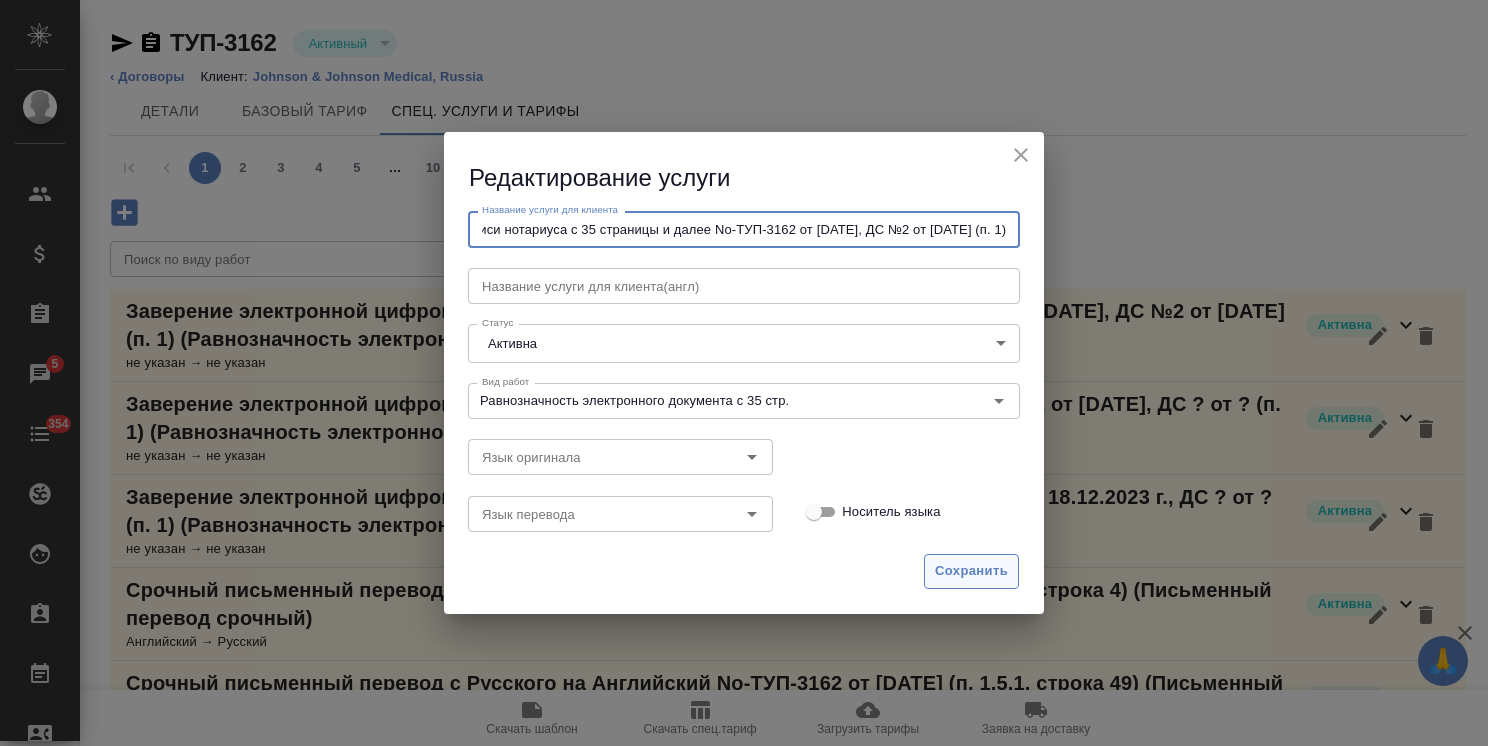 type on "Заверение электронной цифровой подписи нотариуса с 35 страницы и далее No-ТУП-3162 от [DATE], ДС №2 от [DATE] (п. 1)" 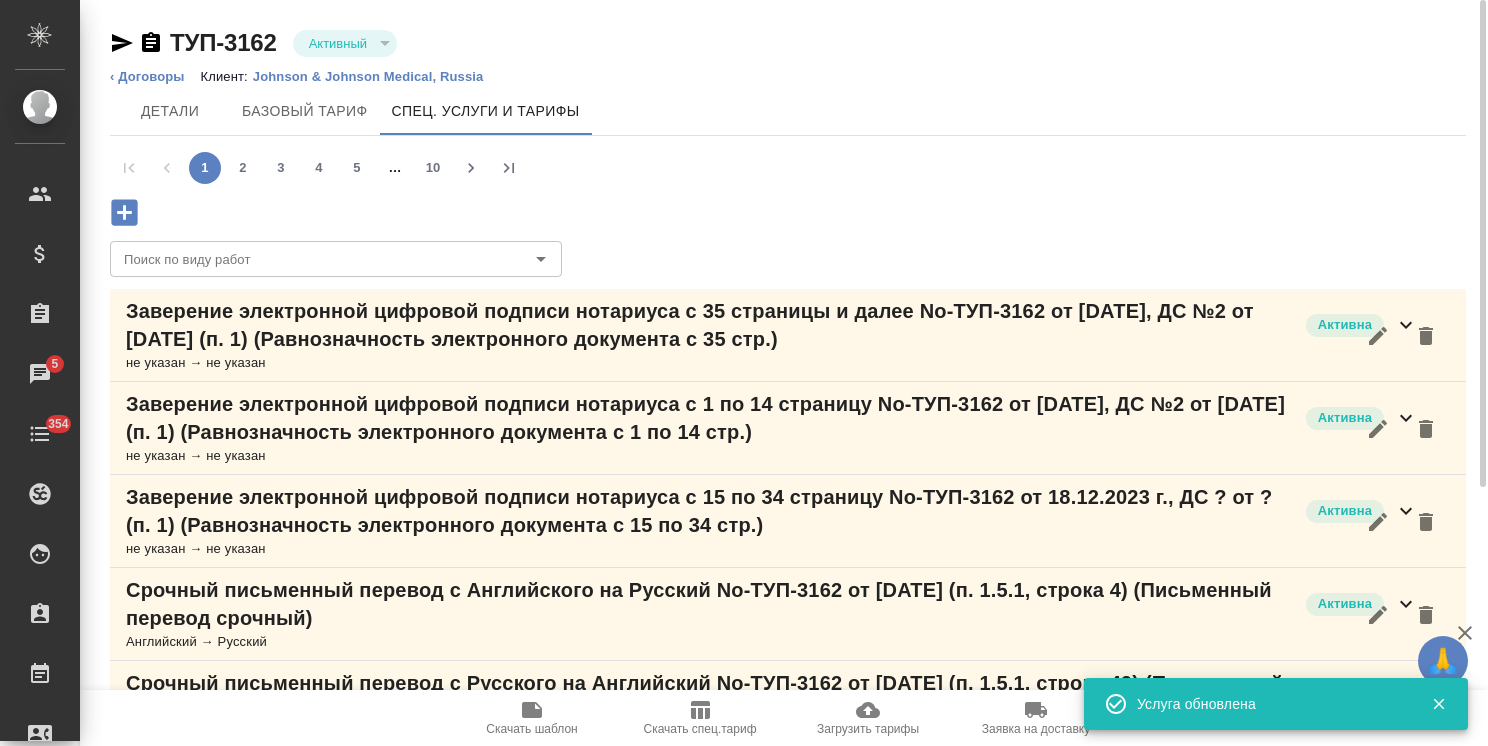 click 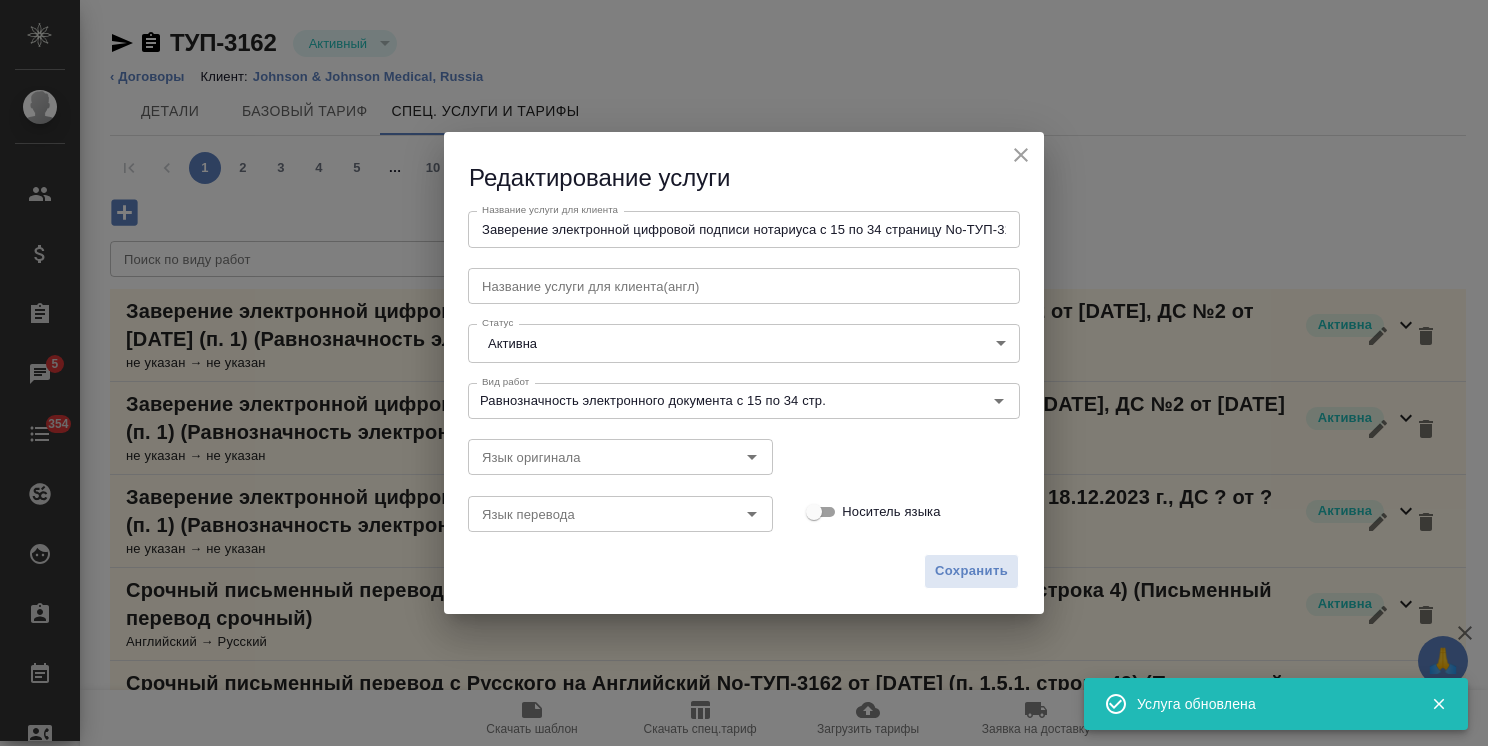 click on "Заверение электронной цифровой подписи нотариуса с 15 по 34 страницу No-ТУП-3162 от [DATE], ДС ? от ? (п. 1)" at bounding box center [744, 229] 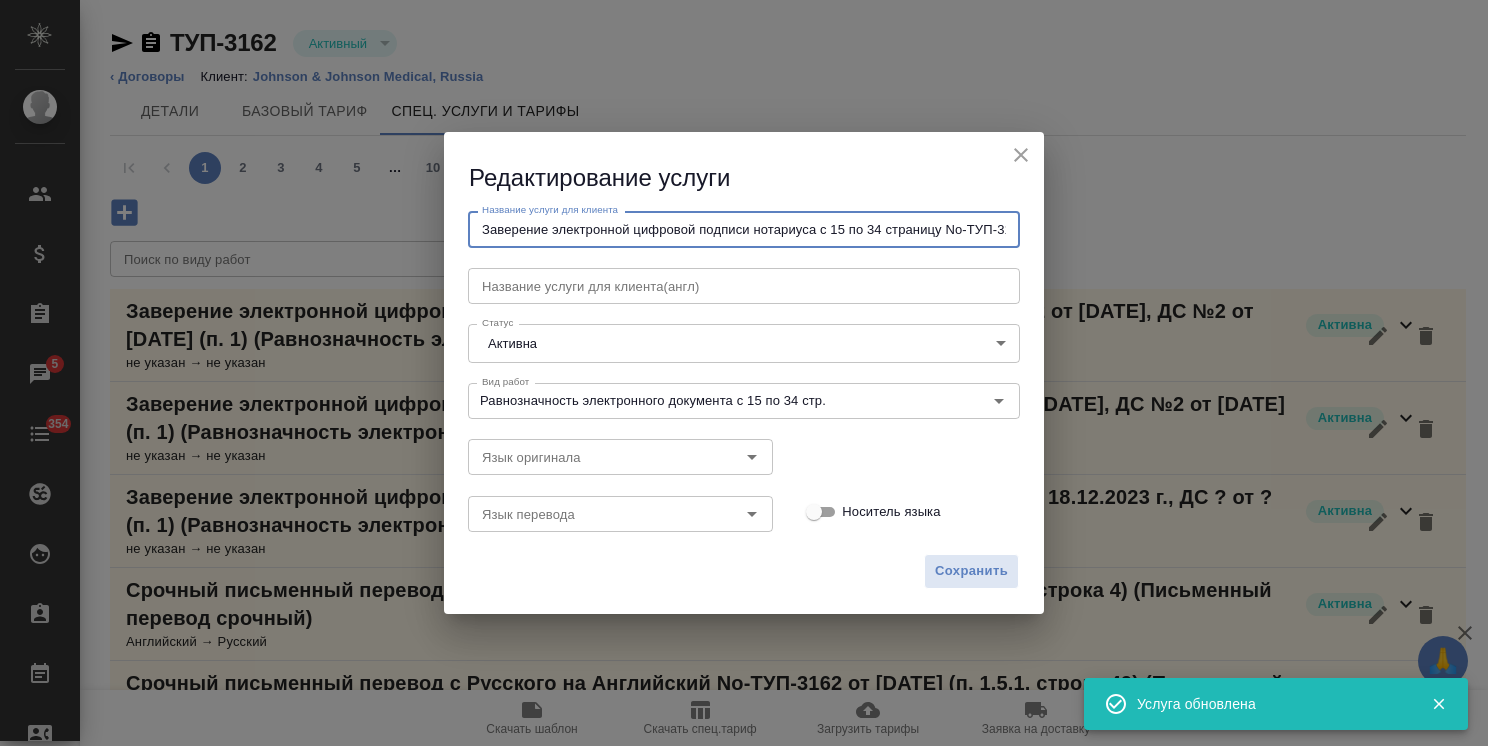 scroll, scrollTop: 0, scrollLeft: 217, axis: horizontal 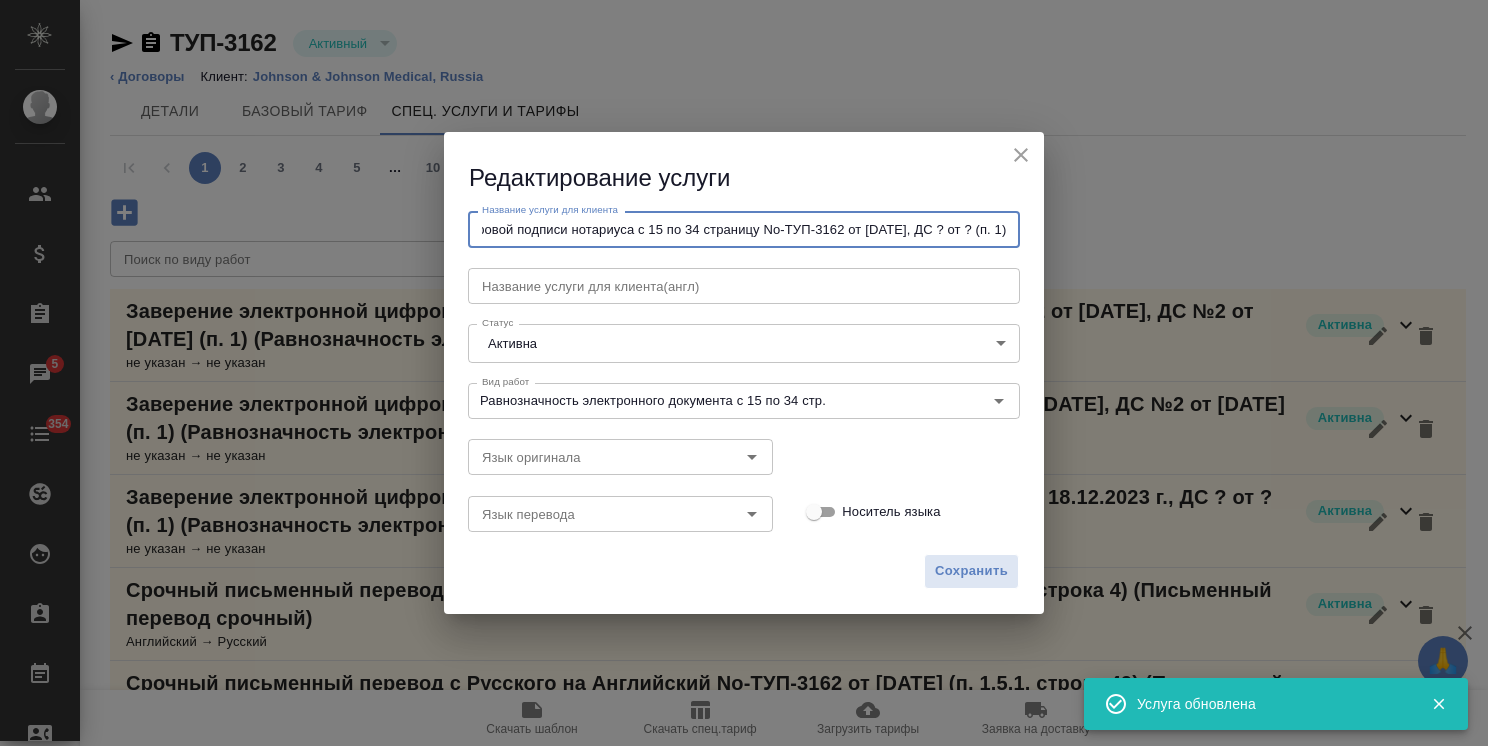 drag, startPoint x: 932, startPoint y: 234, endPoint x: 1250, endPoint y: 258, distance: 318.9044 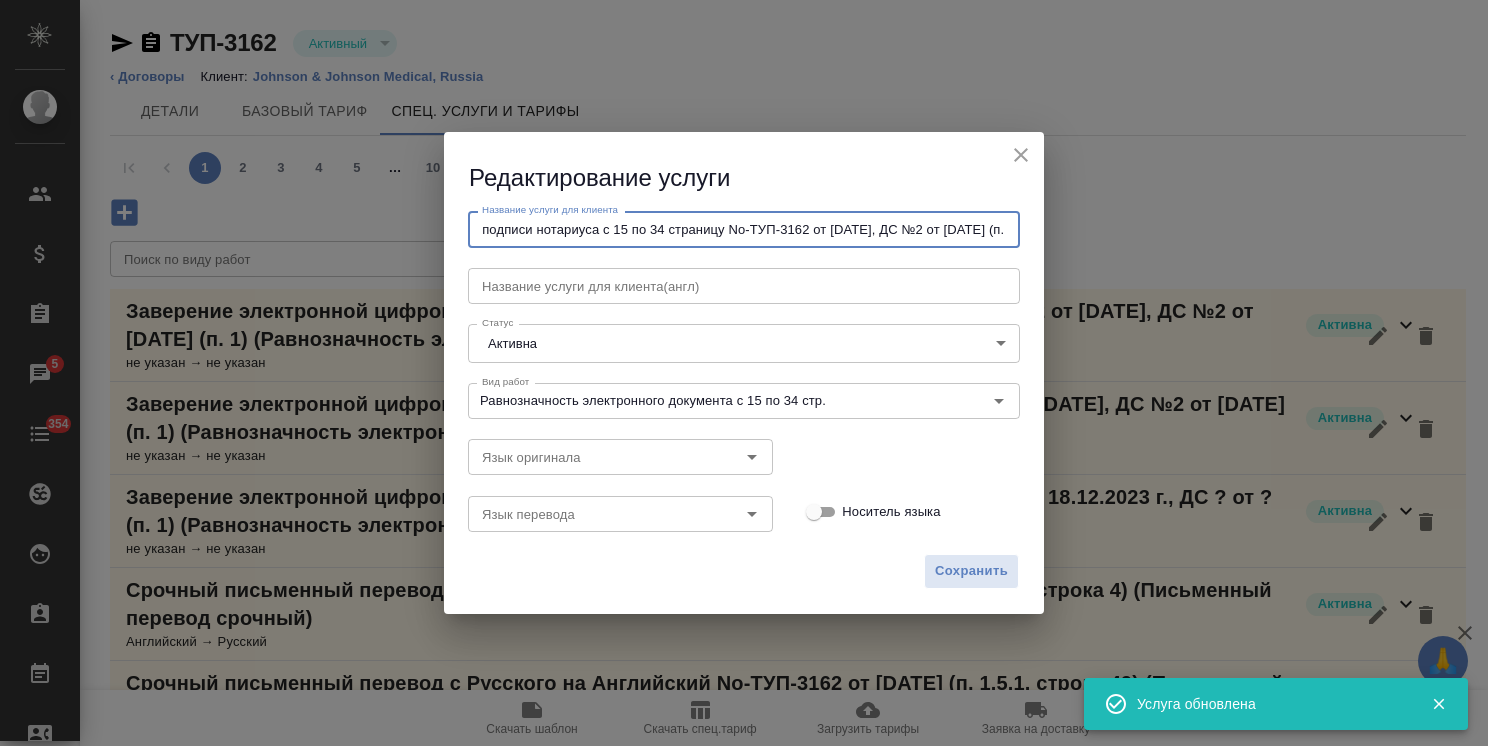 scroll, scrollTop: 0, scrollLeft: 301, axis: horizontal 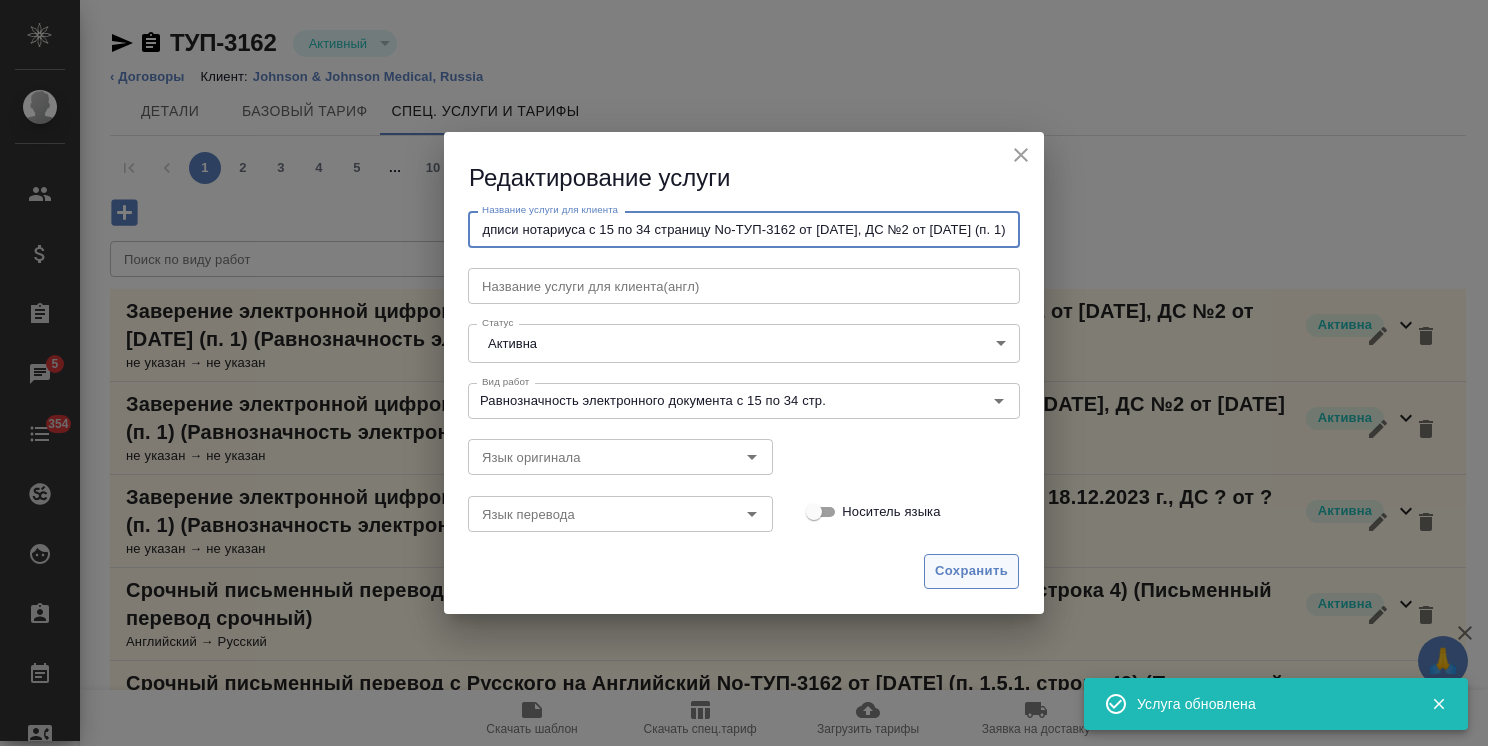 type on "Заверение электронной цифровой подписи нотариуса с 15 по 34 страницу No-ТУП-3162 от [DATE], ДС №2 от [DATE] (п. 1)" 